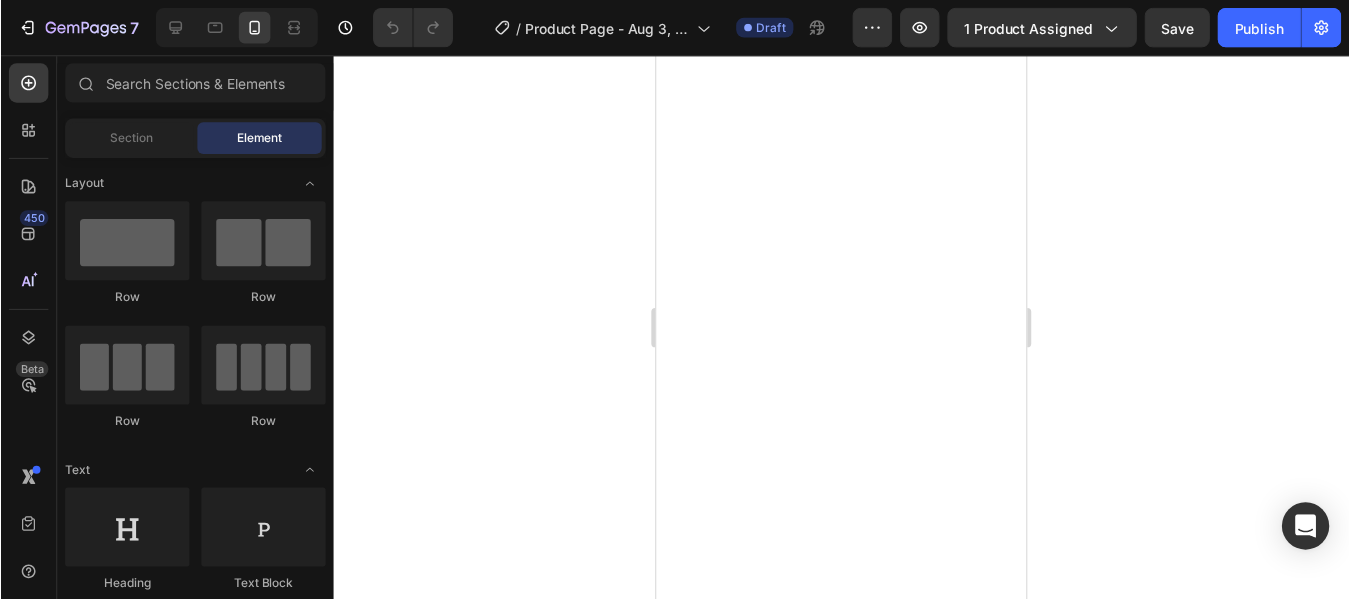 scroll, scrollTop: 0, scrollLeft: 0, axis: both 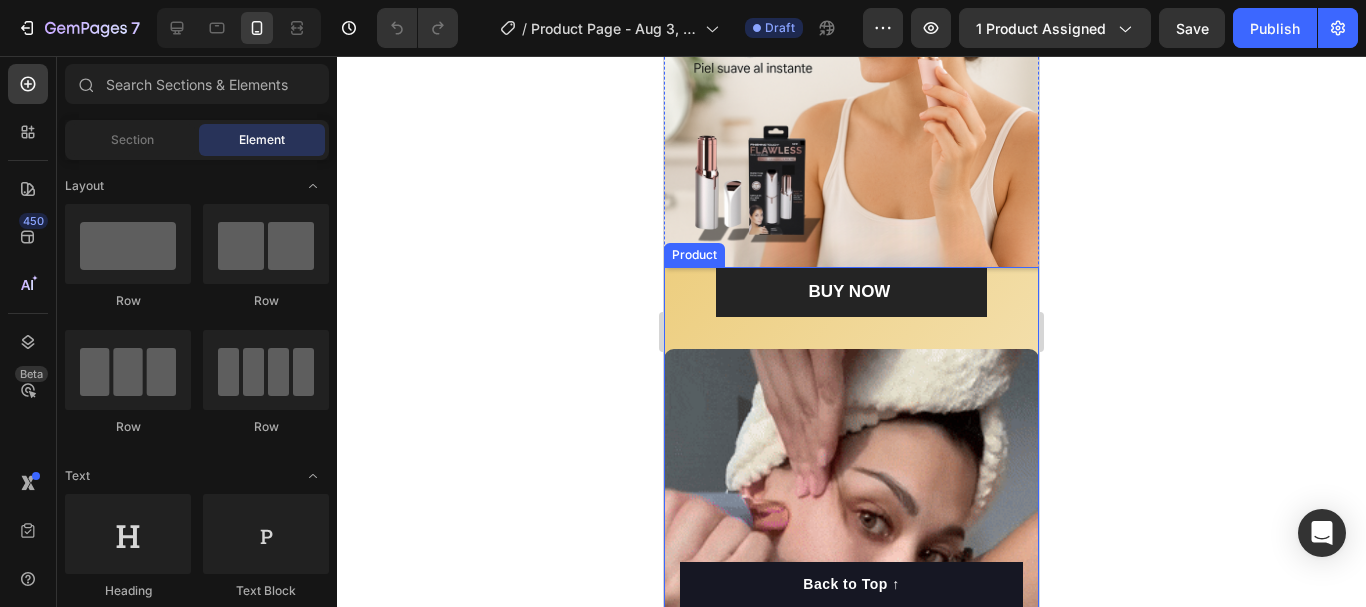 click on "BUY NOW (P) Cart Button Row Video Image Comparison                ANTES                                                 DESPUÉS Text Block
Drop element here Row" at bounding box center (851, 807) 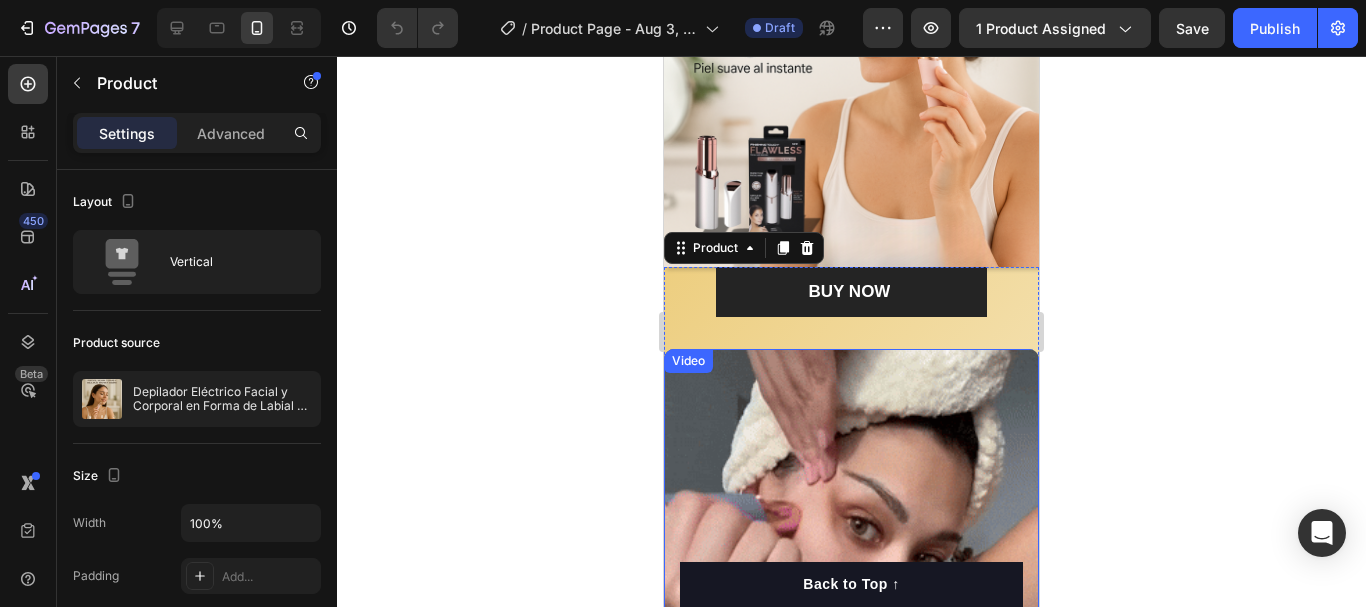 click at bounding box center [851, 682] 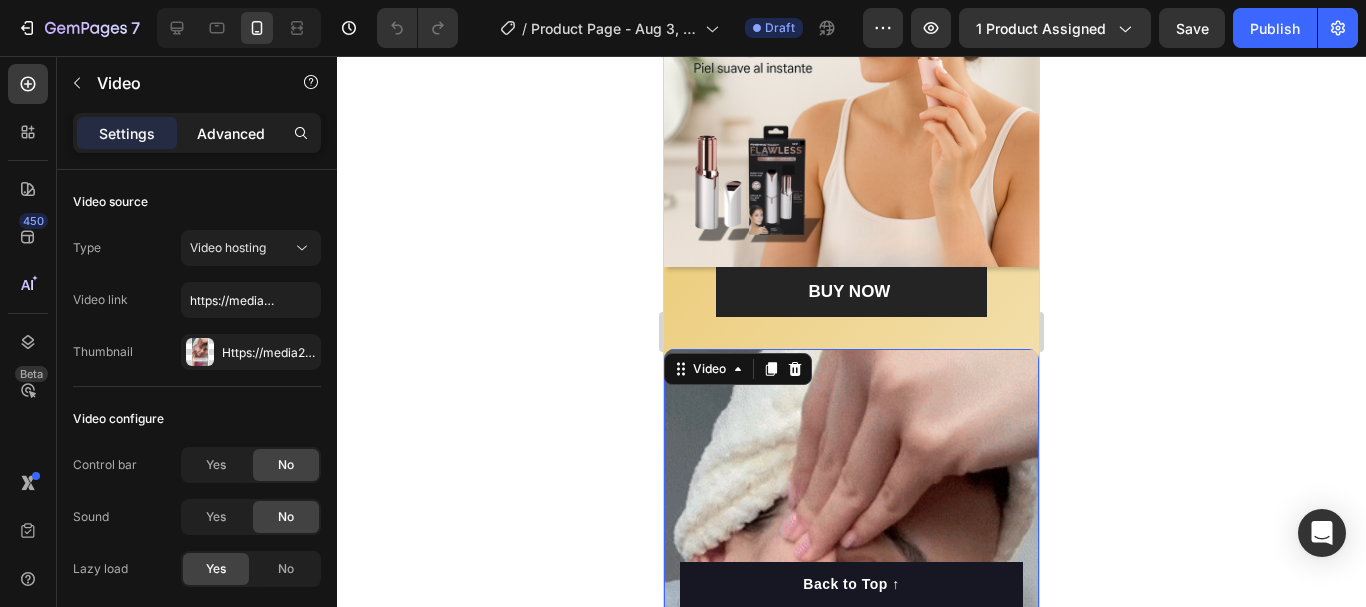 click on "Advanced" 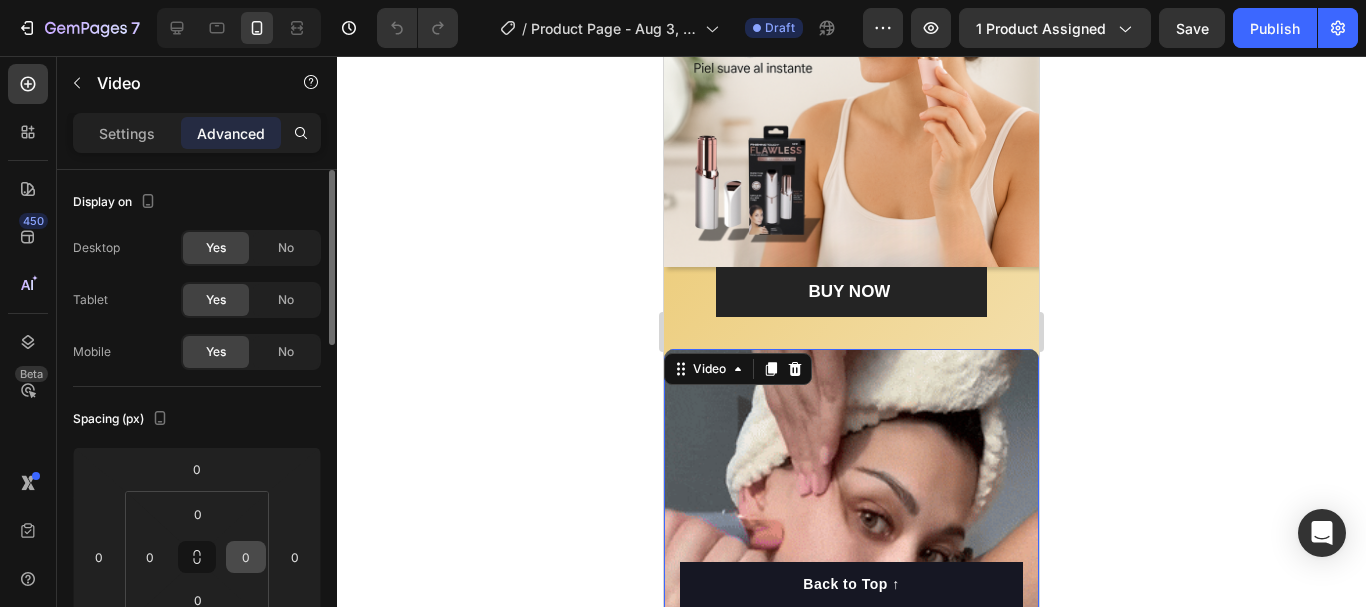scroll, scrollTop: 300, scrollLeft: 0, axis: vertical 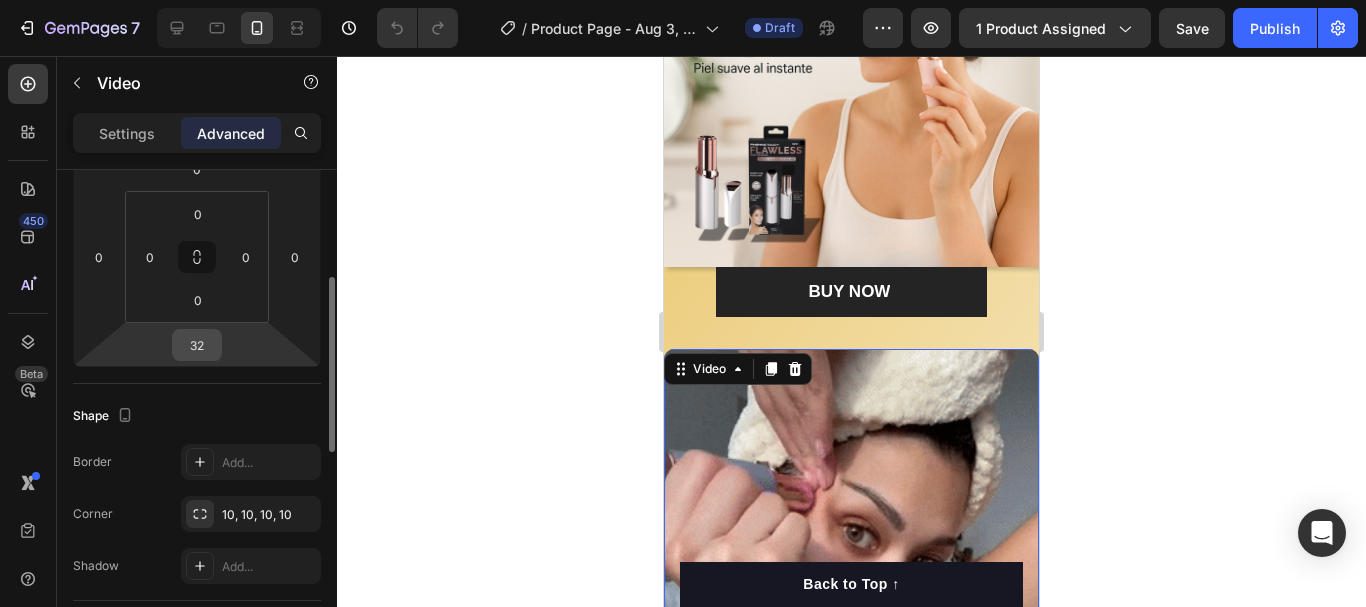 click on "32" at bounding box center (197, 345) 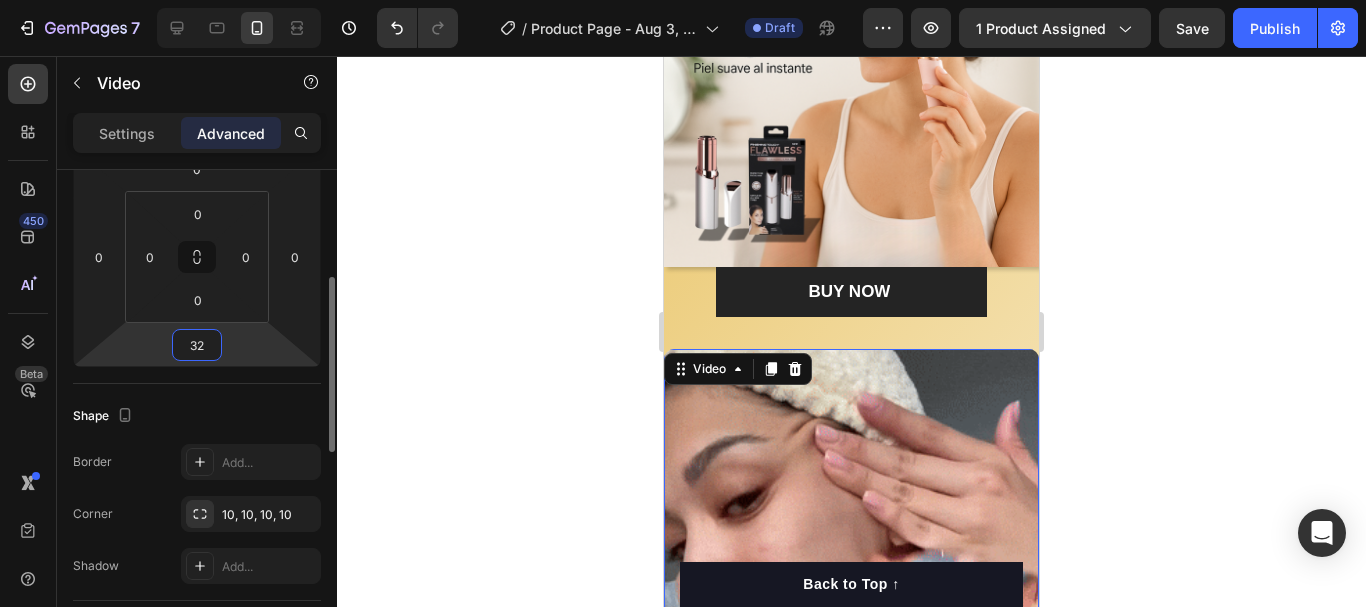 type on "0" 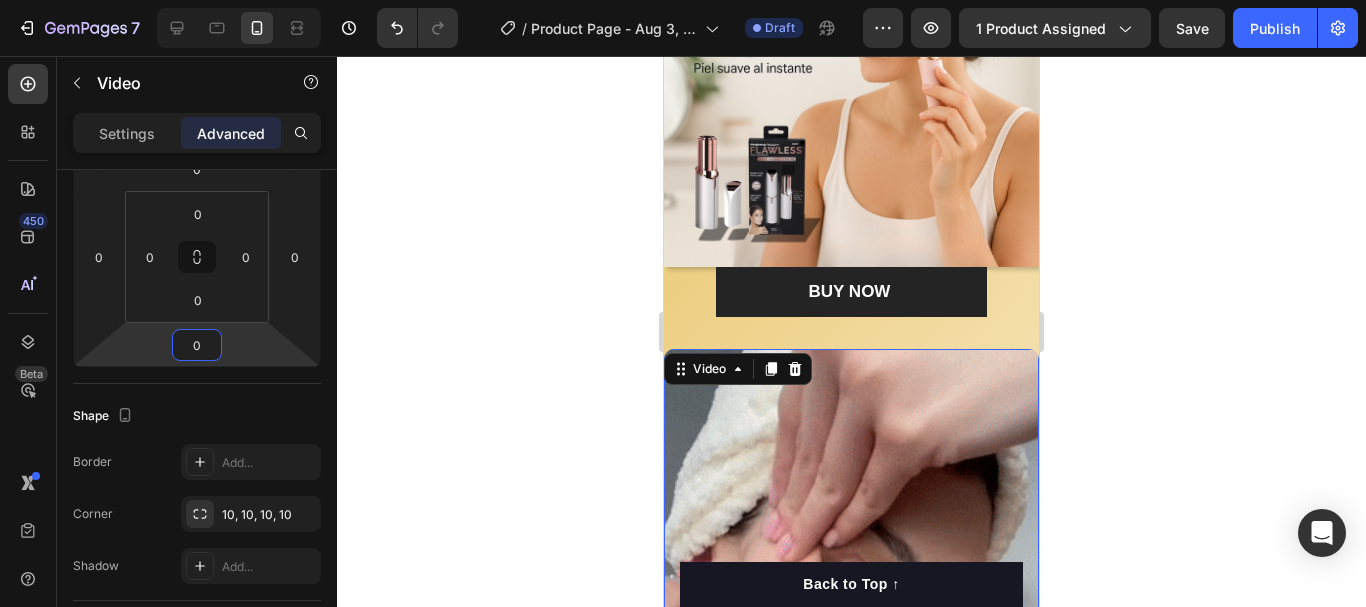 click 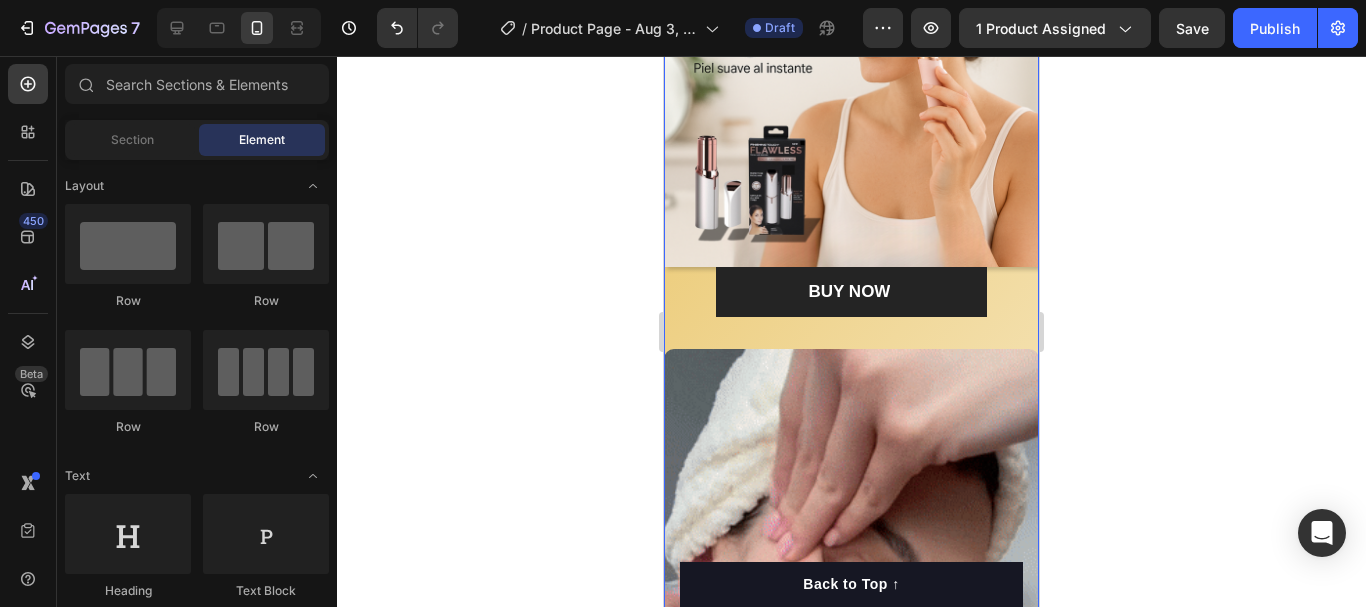 click at bounding box center [851, 79] 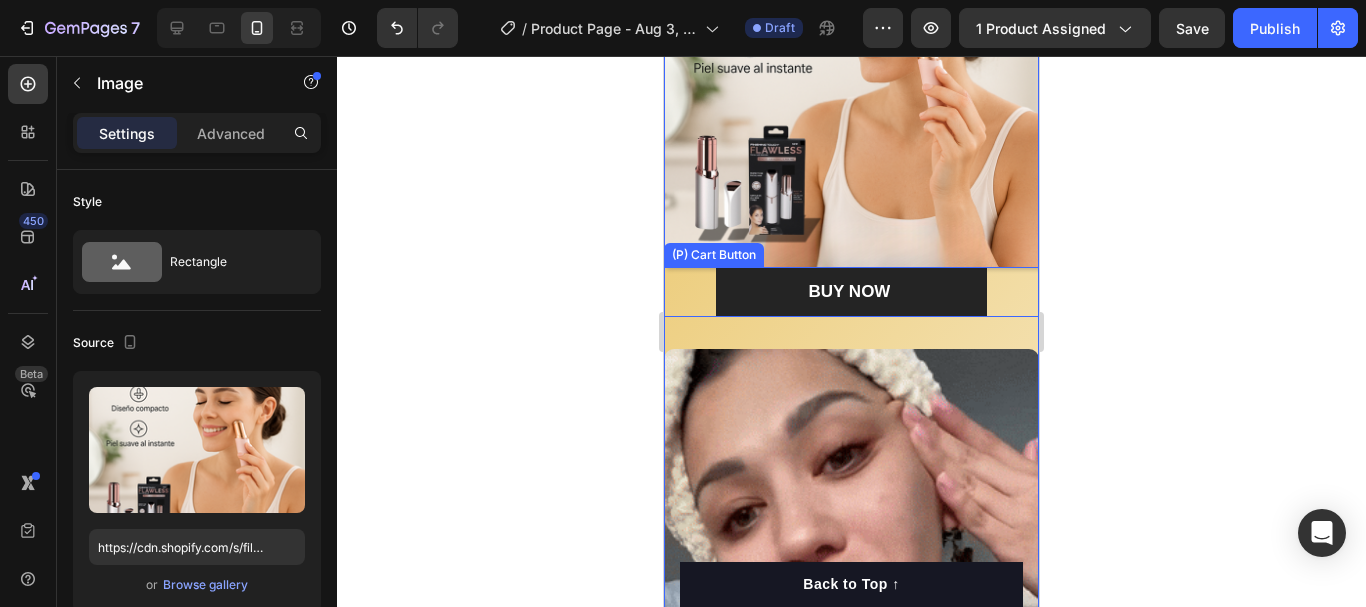 click on "BUY NOW (P) Cart Button" at bounding box center [851, 292] 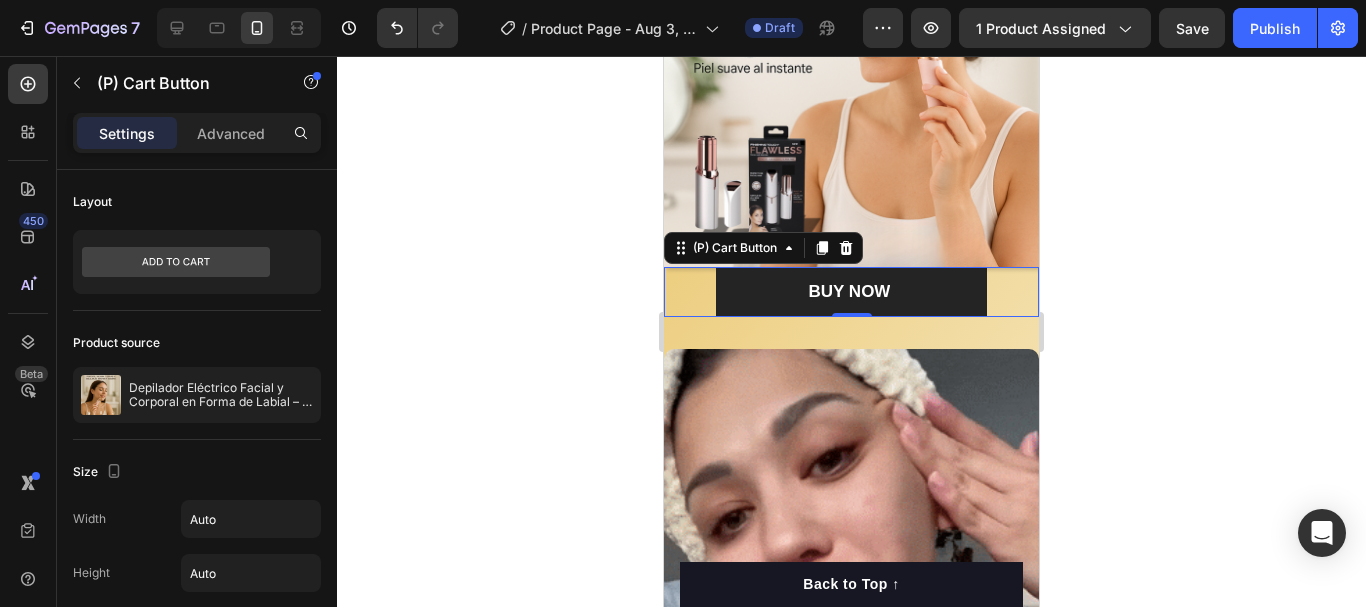 click at bounding box center [851, 79] 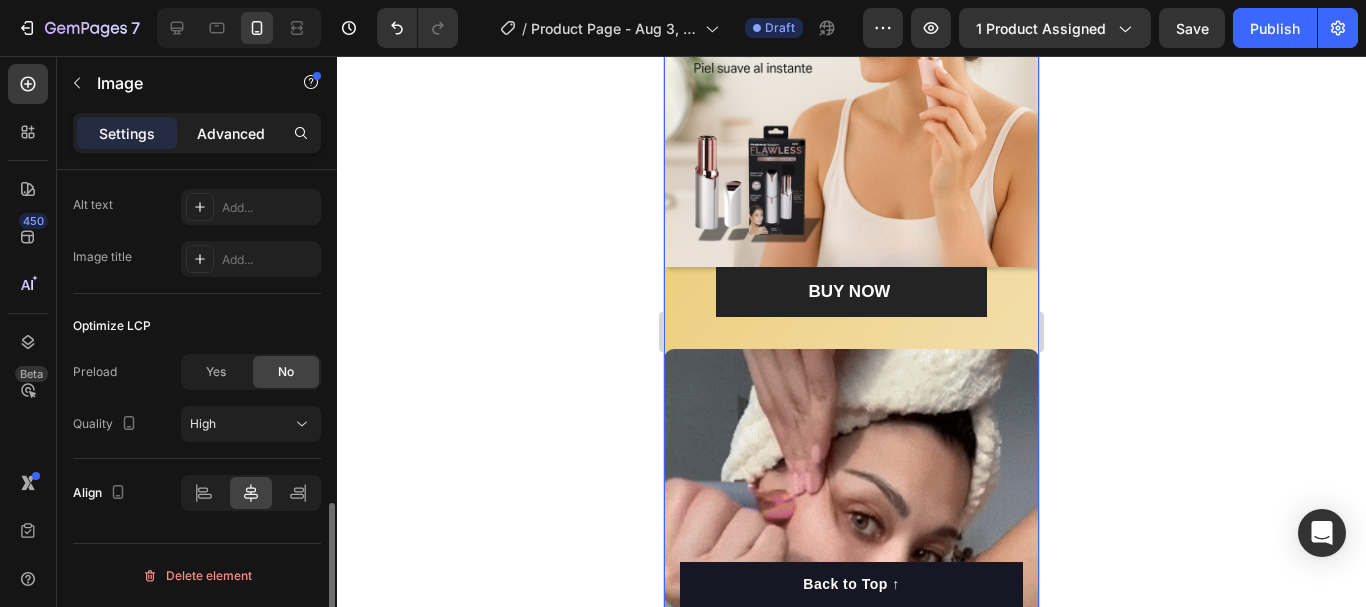 click on "Advanced" at bounding box center [231, 133] 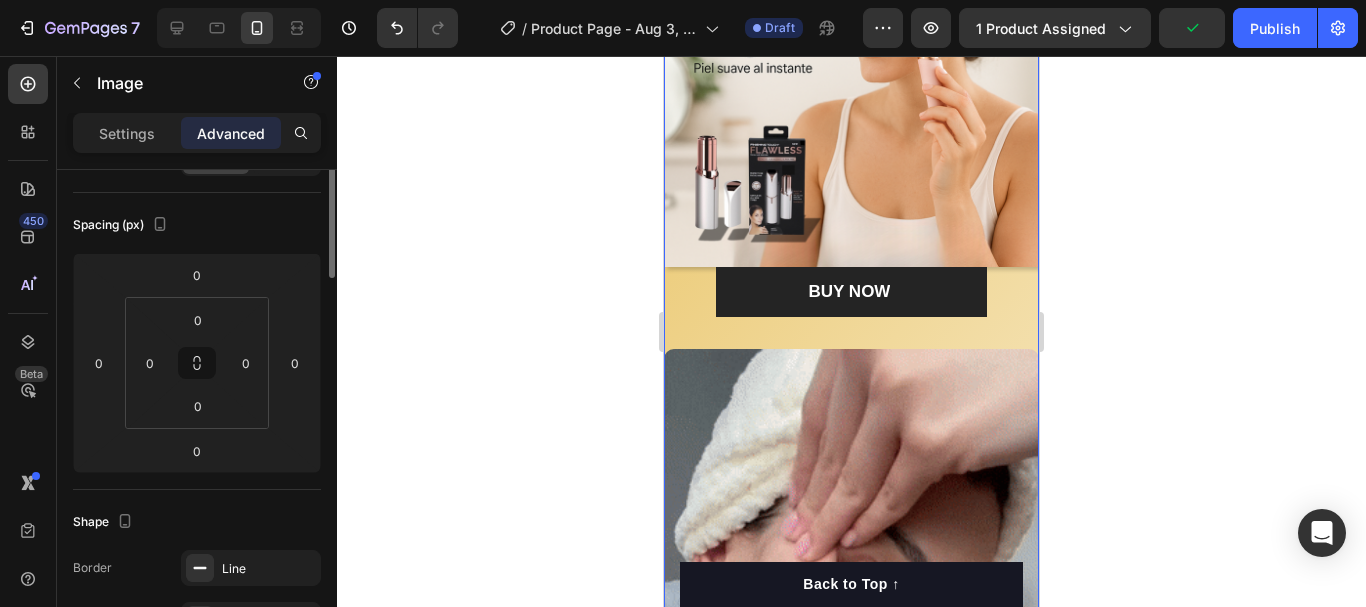 scroll, scrollTop: 94, scrollLeft: 0, axis: vertical 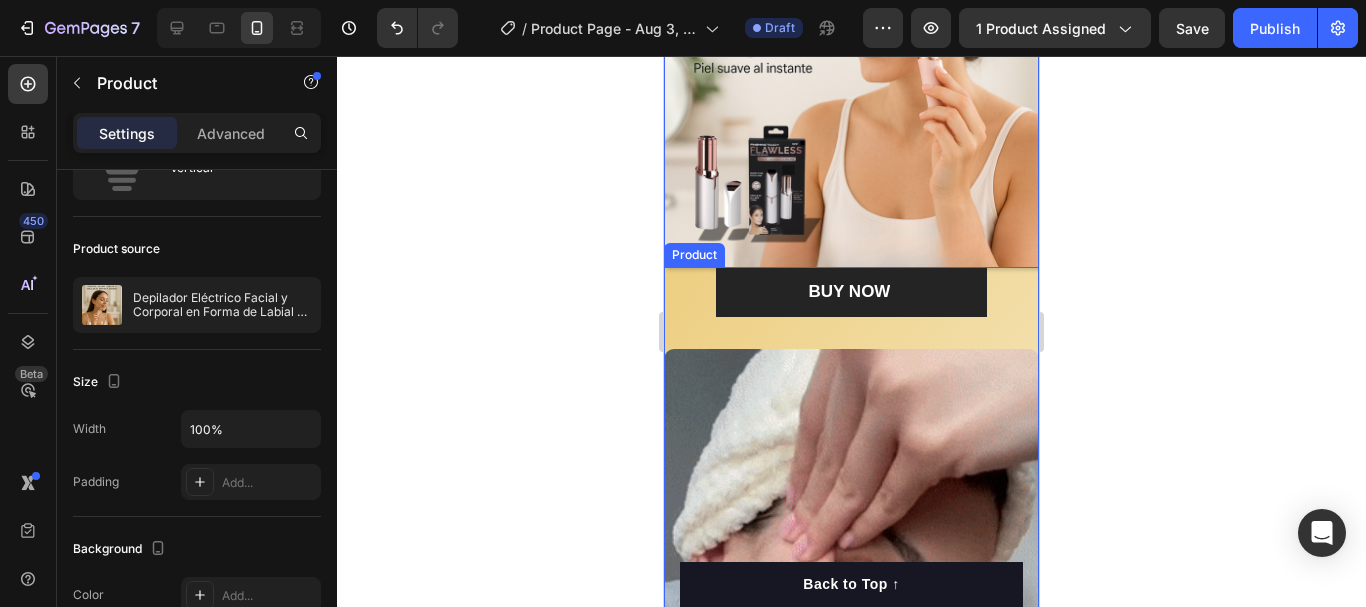 click on "BUY NOW (P) Cart Button Row Video Image Comparison                ANTES                                                 DESPUÉS Text Block
Drop element here Row" at bounding box center (851, 791) 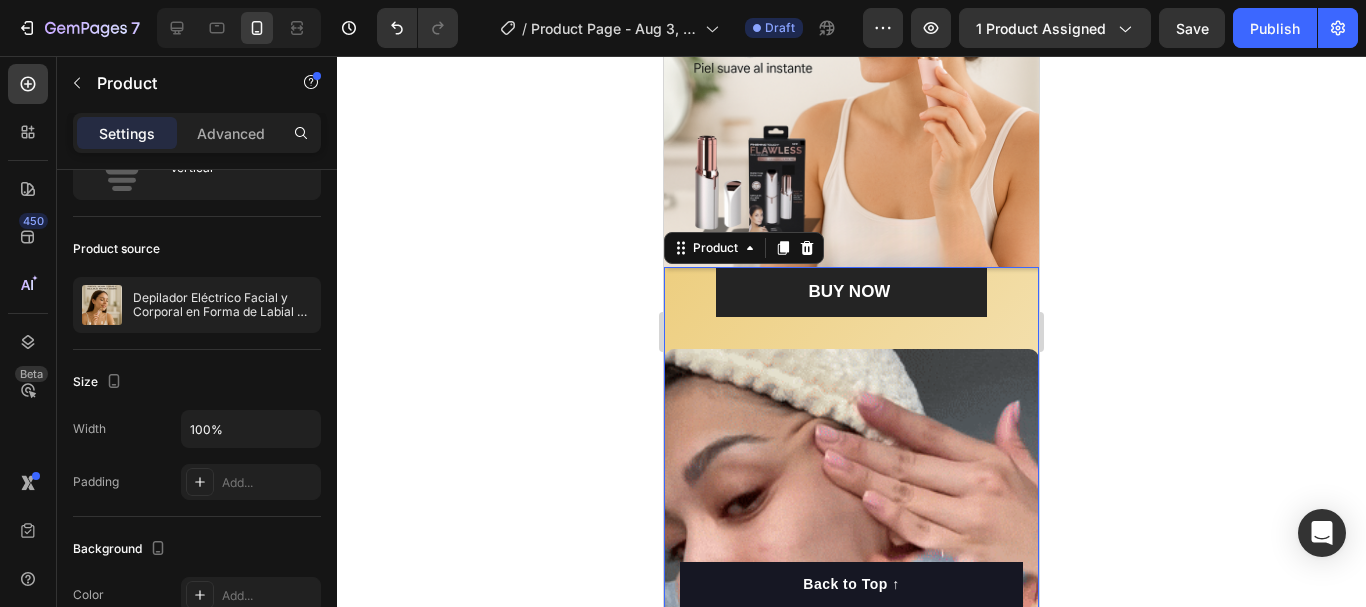 scroll, scrollTop: 0, scrollLeft: 0, axis: both 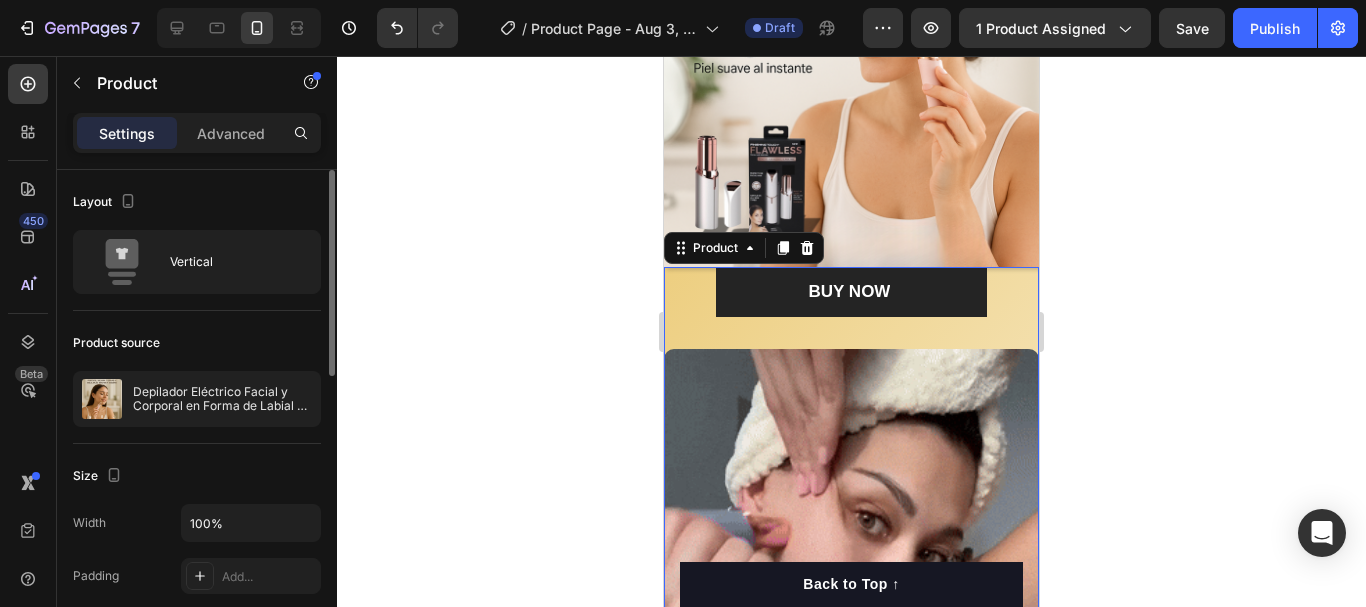 click on "BUY NOW (P) Cart Button Row Video Image Comparison                ANTES                                                 DESPUÉS Text Block
Drop element here Row" at bounding box center (851, 791) 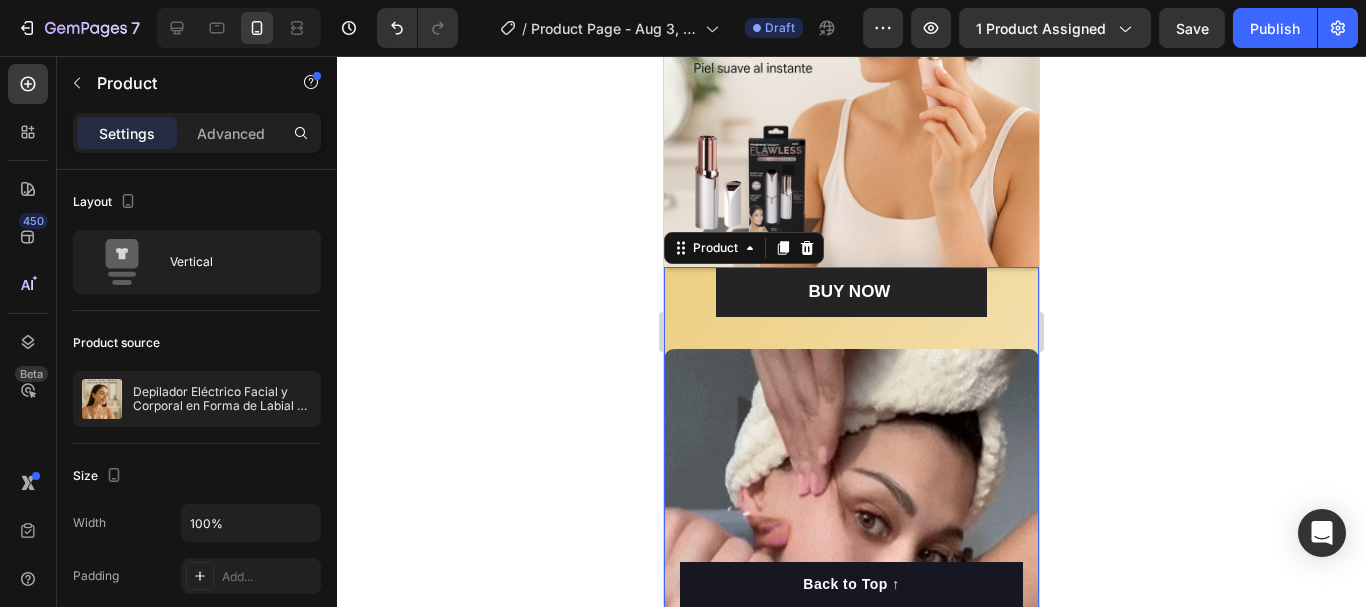 click on "BUY NOW (P) Cart Button Row Video Image Comparison                ANTES                                                 DESPUÉS Text Block
Drop element here Row" at bounding box center (851, 791) 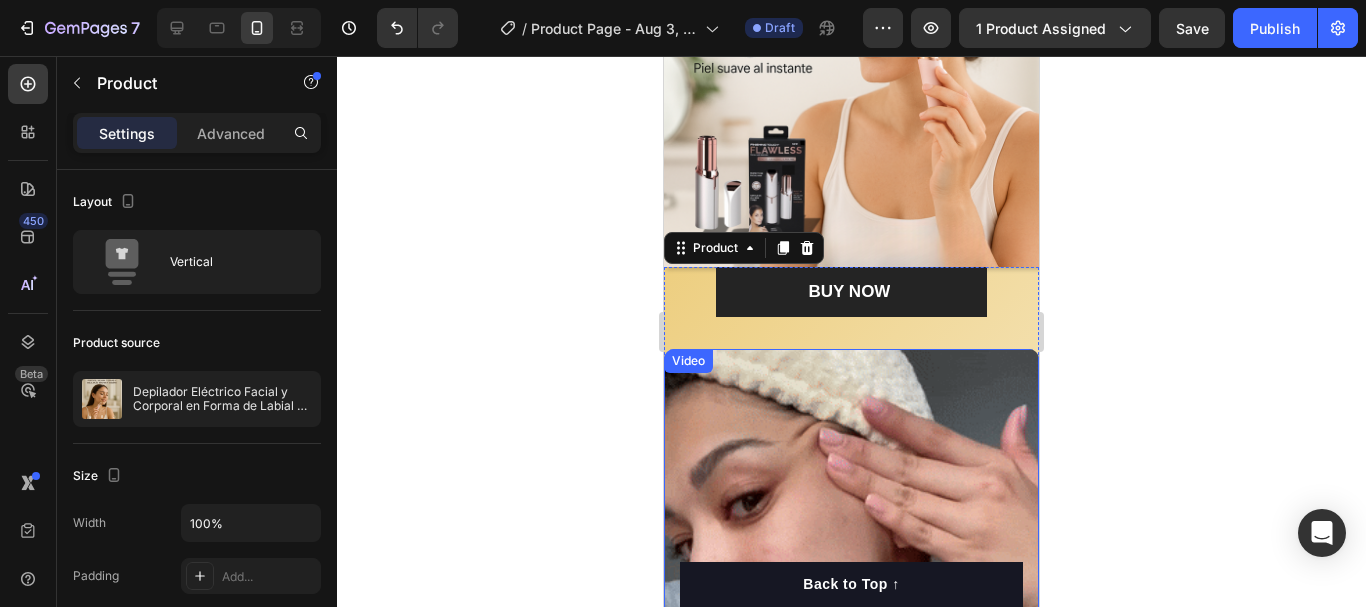 click on "Video" at bounding box center (851, 682) 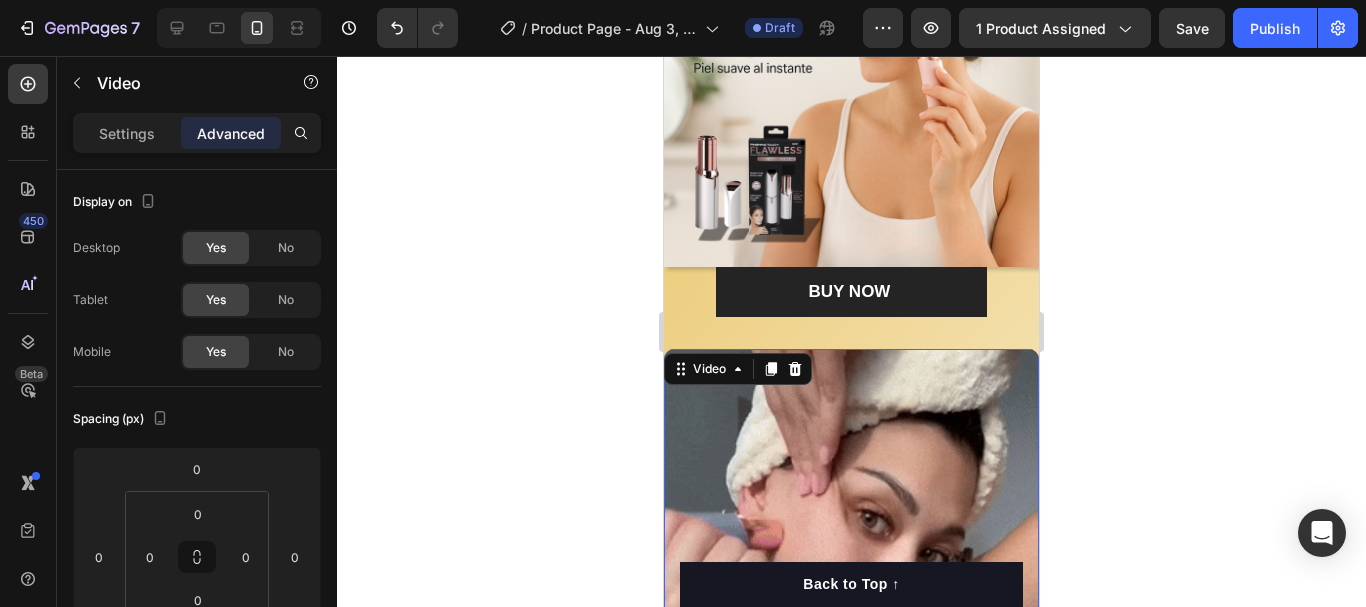 click at bounding box center [851, 682] 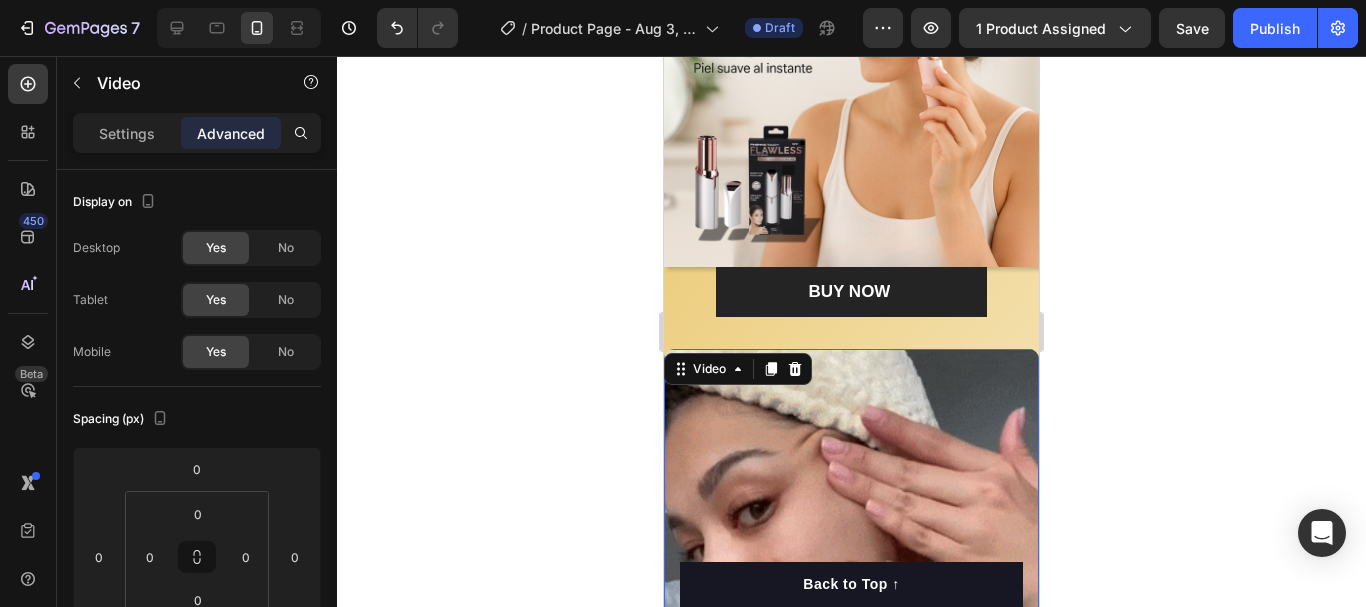 click at bounding box center [851, 682] 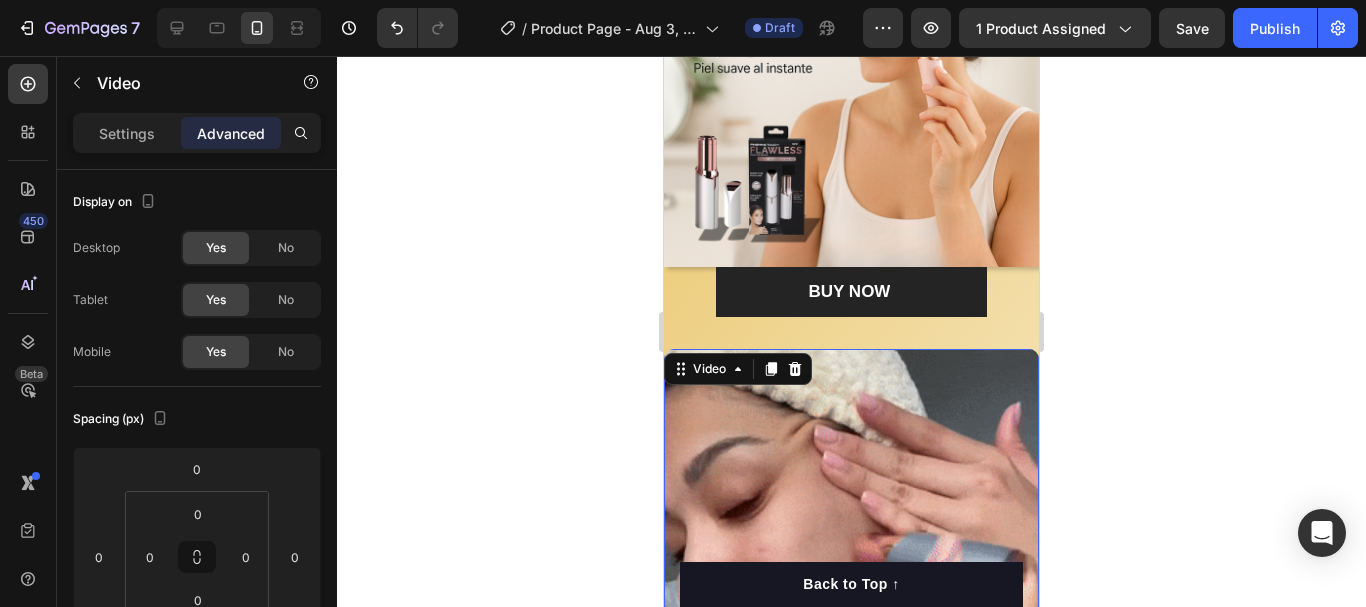 click at bounding box center (851, 682) 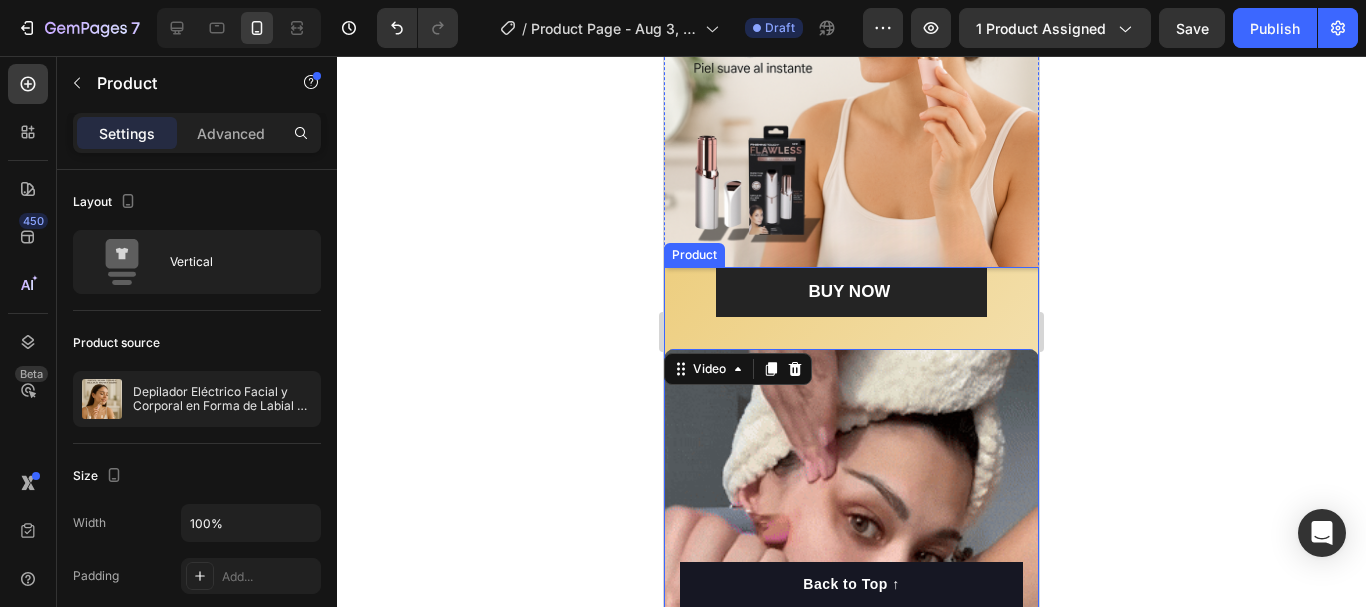 click on "BUY NOW (P) Cart Button Row Video 0 Image Comparison ANTES DESPUÉS Text Block
Drop element here Row Product" at bounding box center (851, 791) 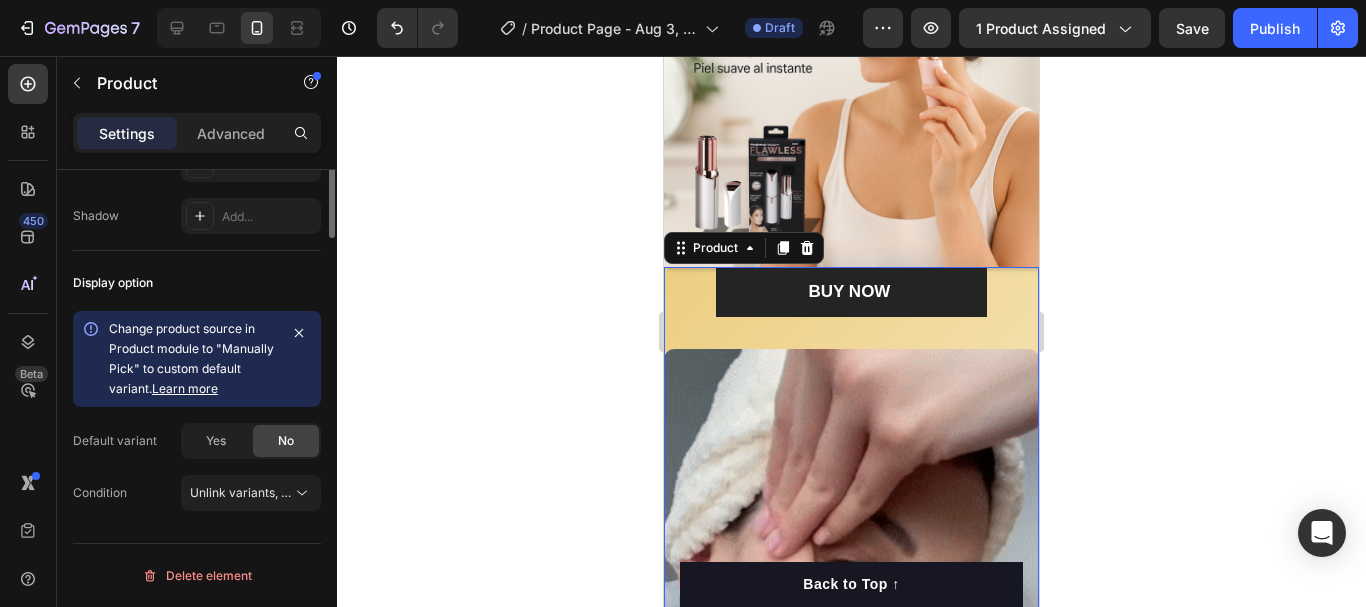 scroll, scrollTop: 190, scrollLeft: 0, axis: vertical 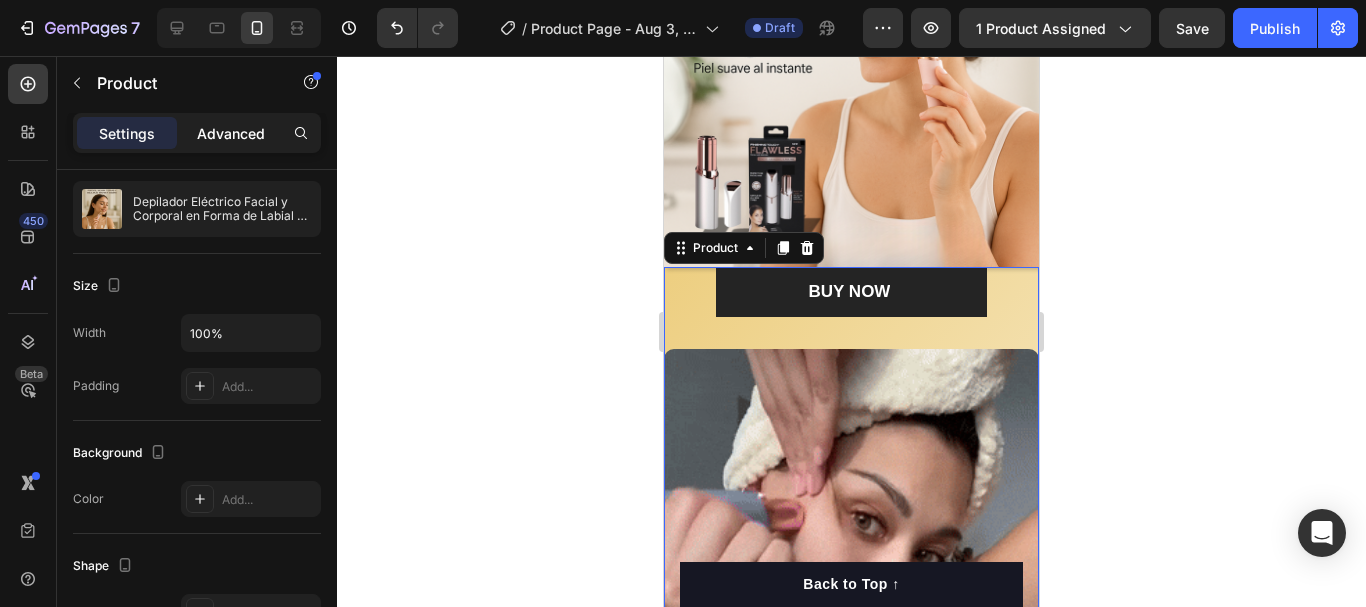 click on "Advanced" at bounding box center (231, 133) 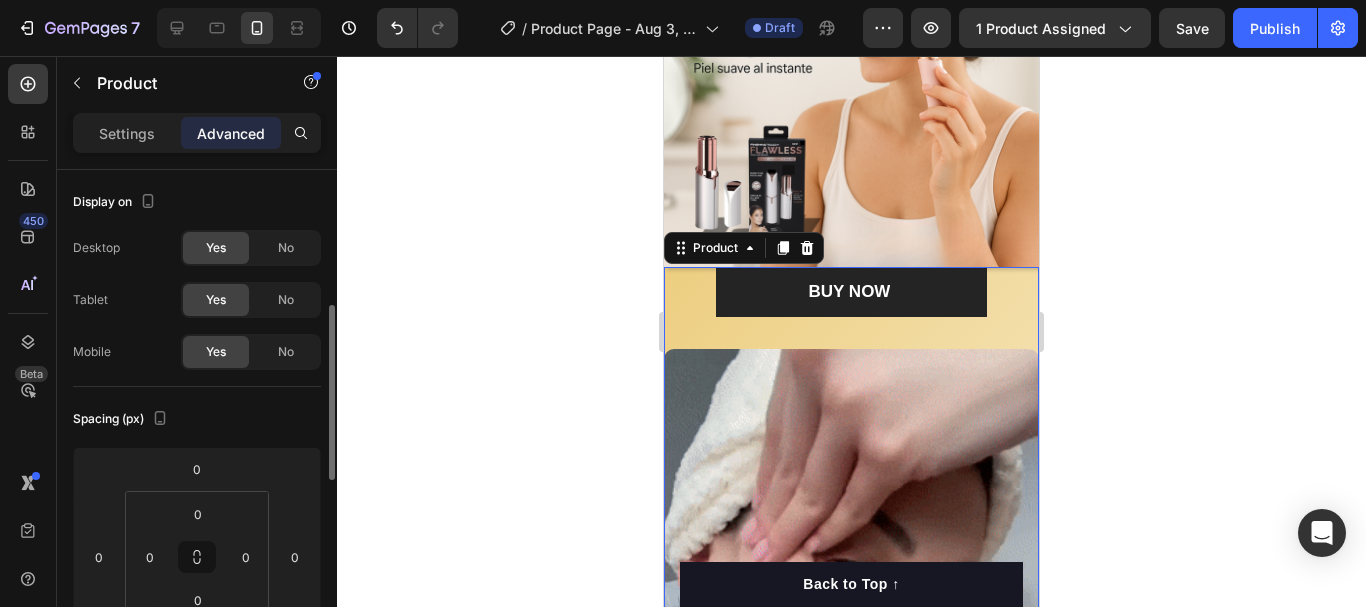 scroll, scrollTop: 100, scrollLeft: 0, axis: vertical 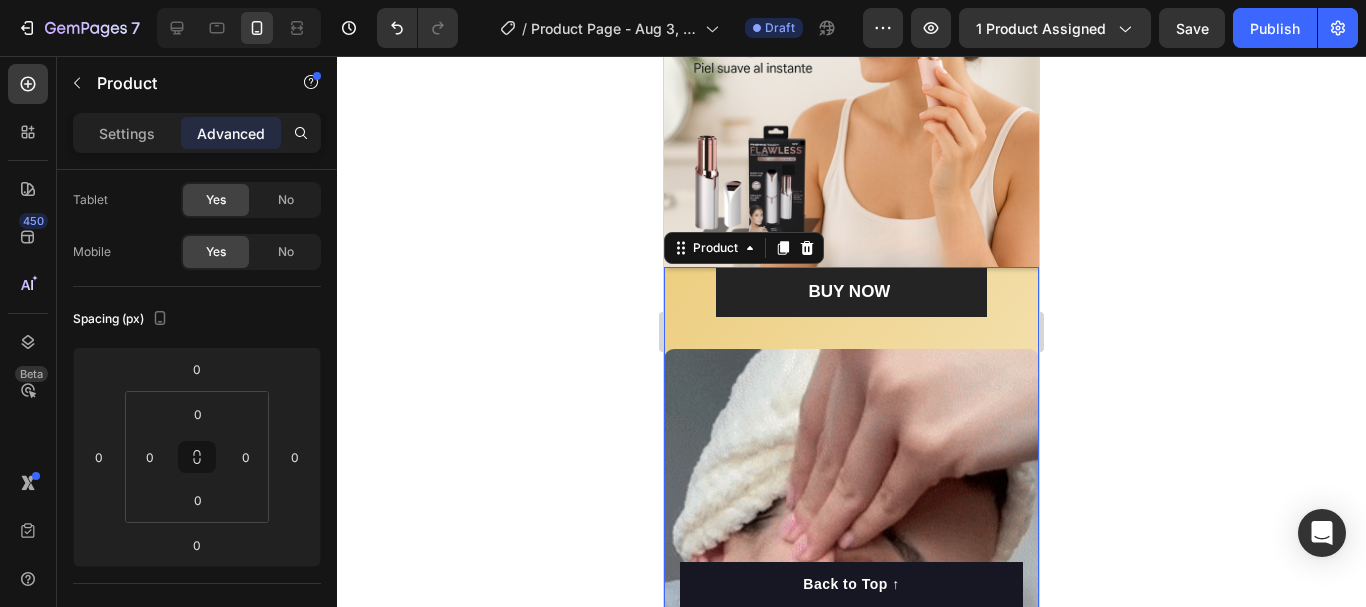 click on "BUY NOW (P) Cart Button Row Video Image Comparison                ANTES                                                 DESPUÉS Text Block
Drop element here Row" at bounding box center (851, 791) 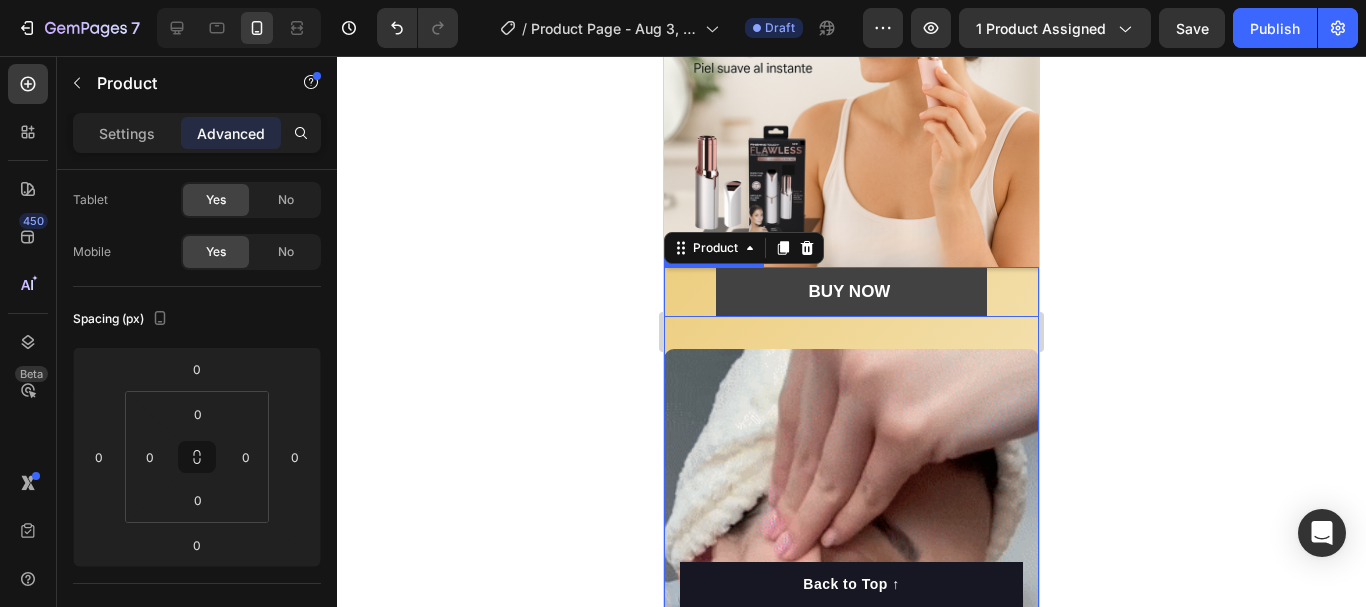 click on "BUY NOW" at bounding box center [852, 292] 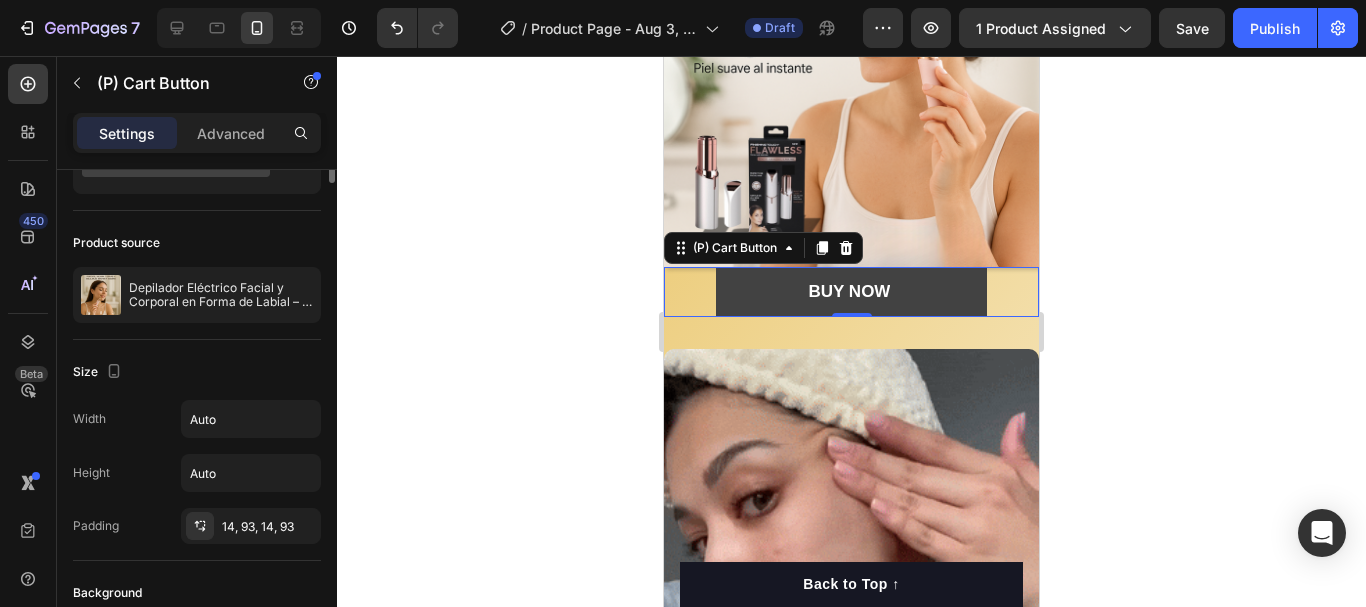 scroll, scrollTop: 0, scrollLeft: 0, axis: both 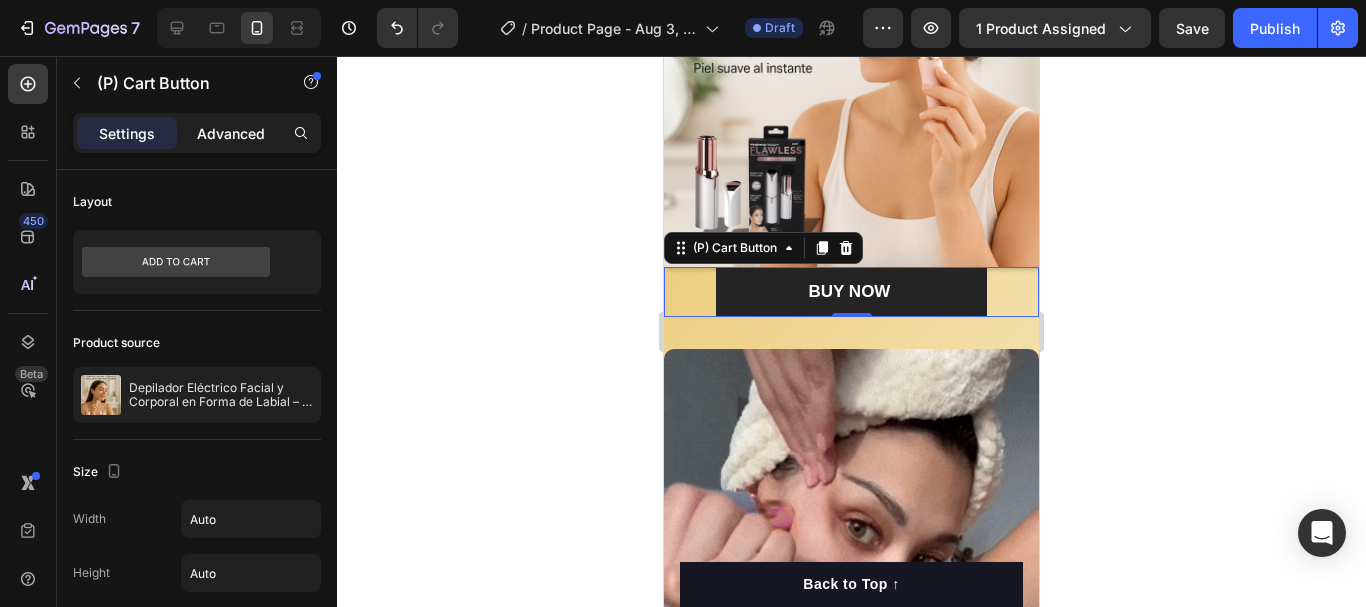 click on "Advanced" at bounding box center [231, 133] 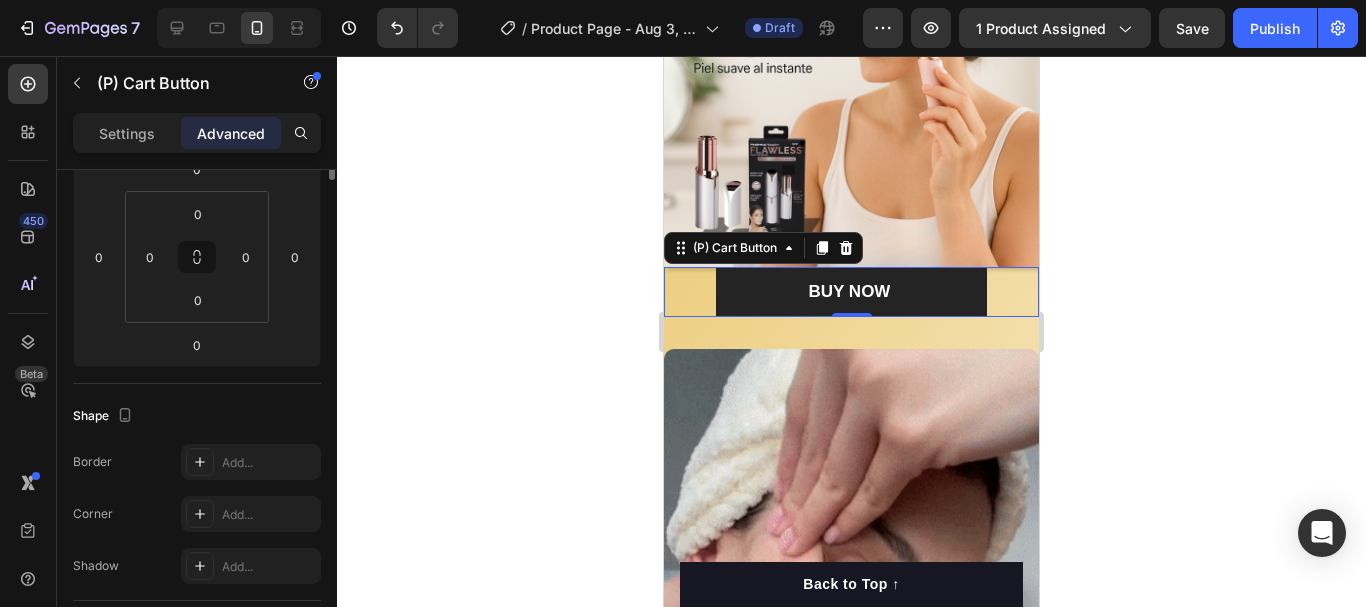scroll, scrollTop: 0, scrollLeft: 0, axis: both 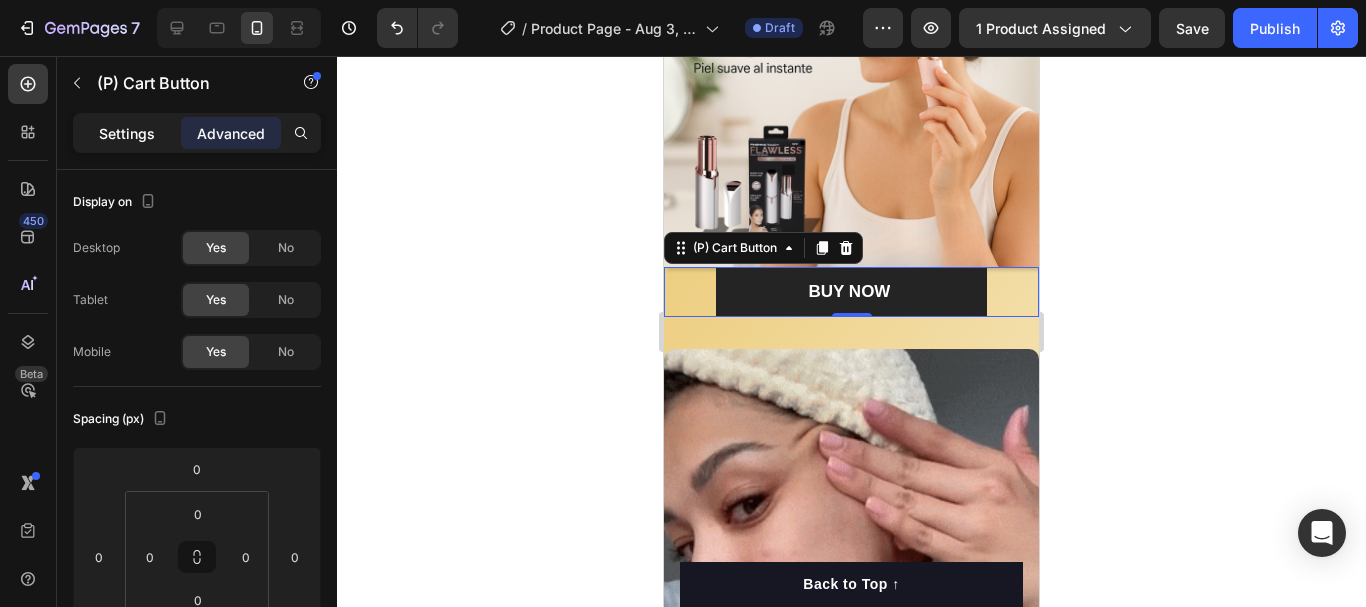 click on "Settings" at bounding box center [127, 133] 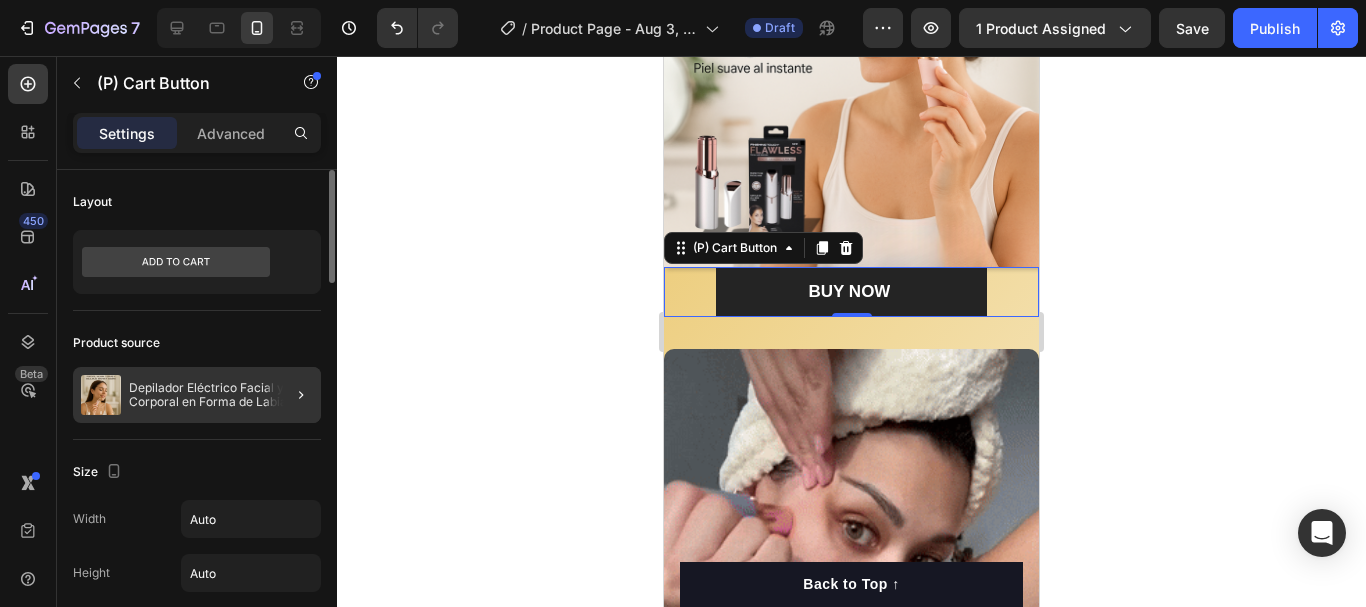 scroll, scrollTop: 300, scrollLeft: 0, axis: vertical 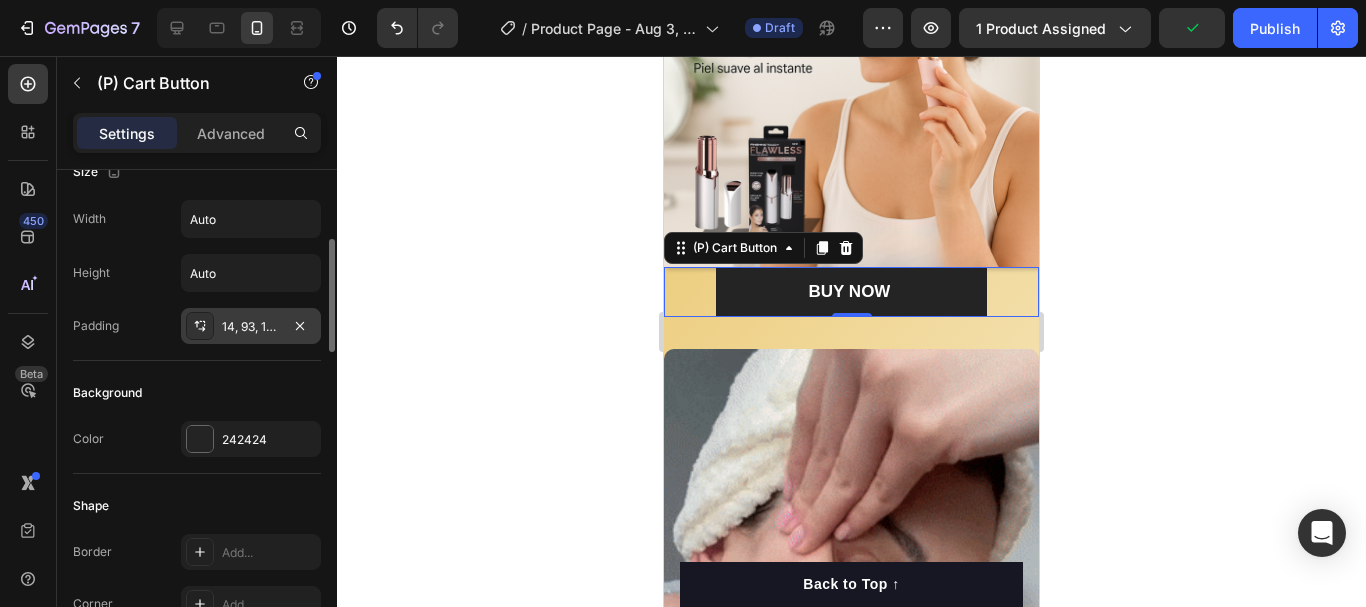 click on "14, 93, 14, 93" at bounding box center [251, 327] 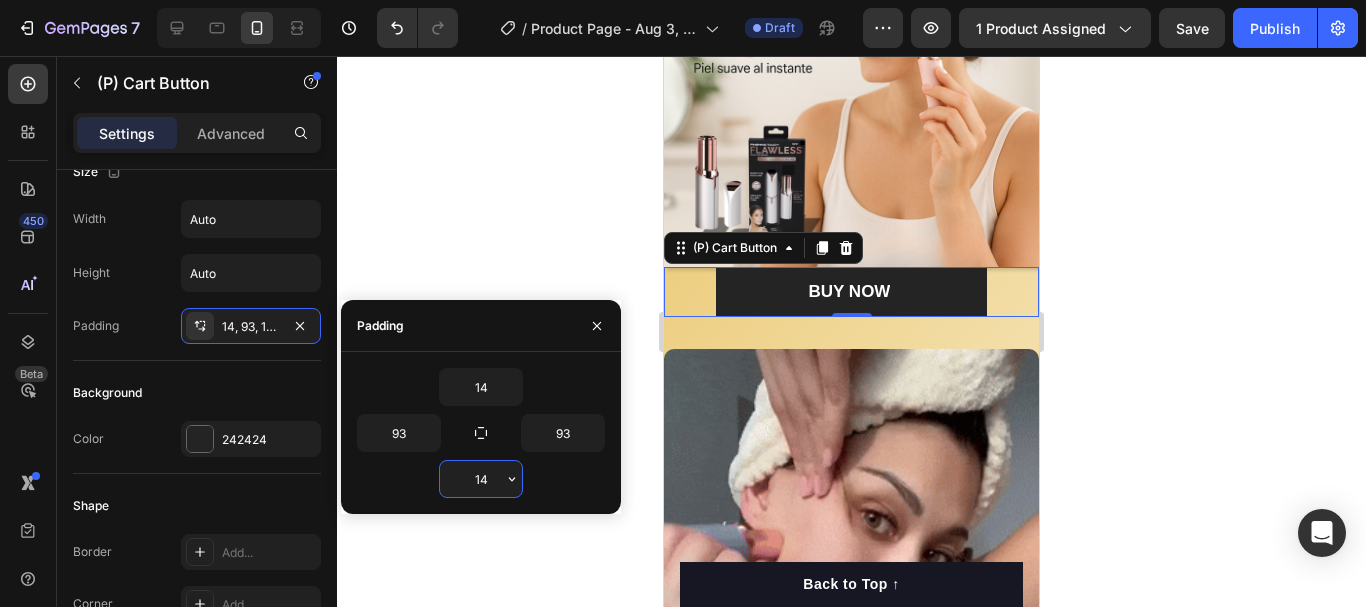 type on "0" 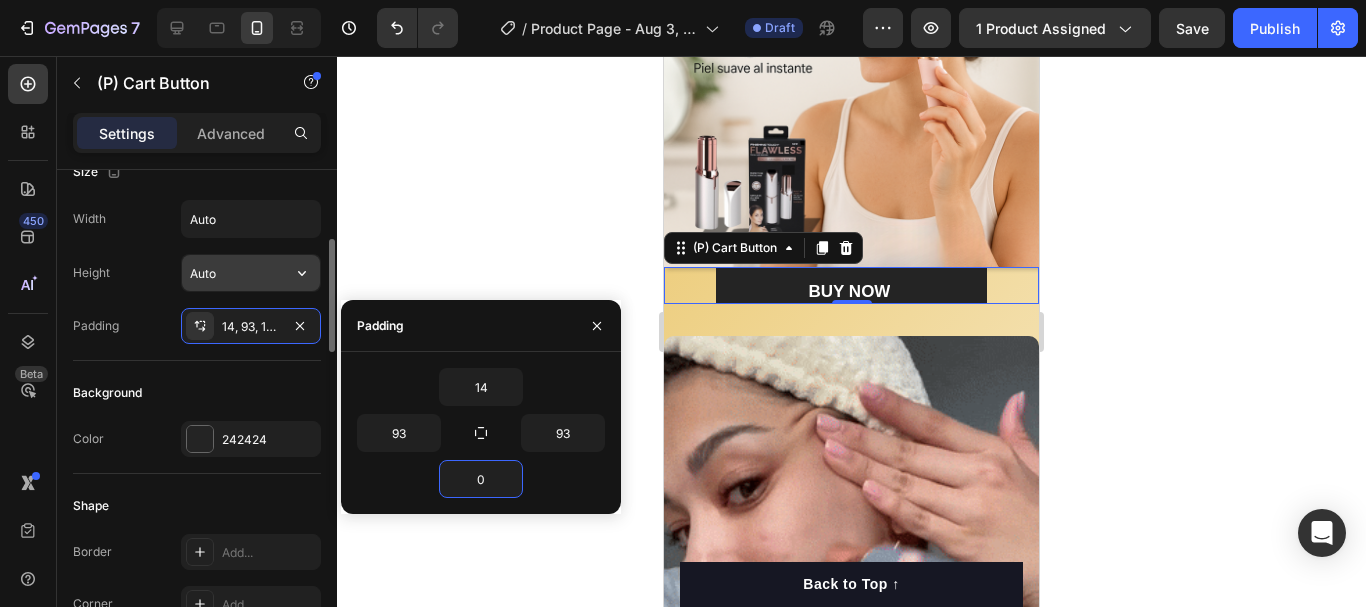 click on "Auto" at bounding box center (251, 273) 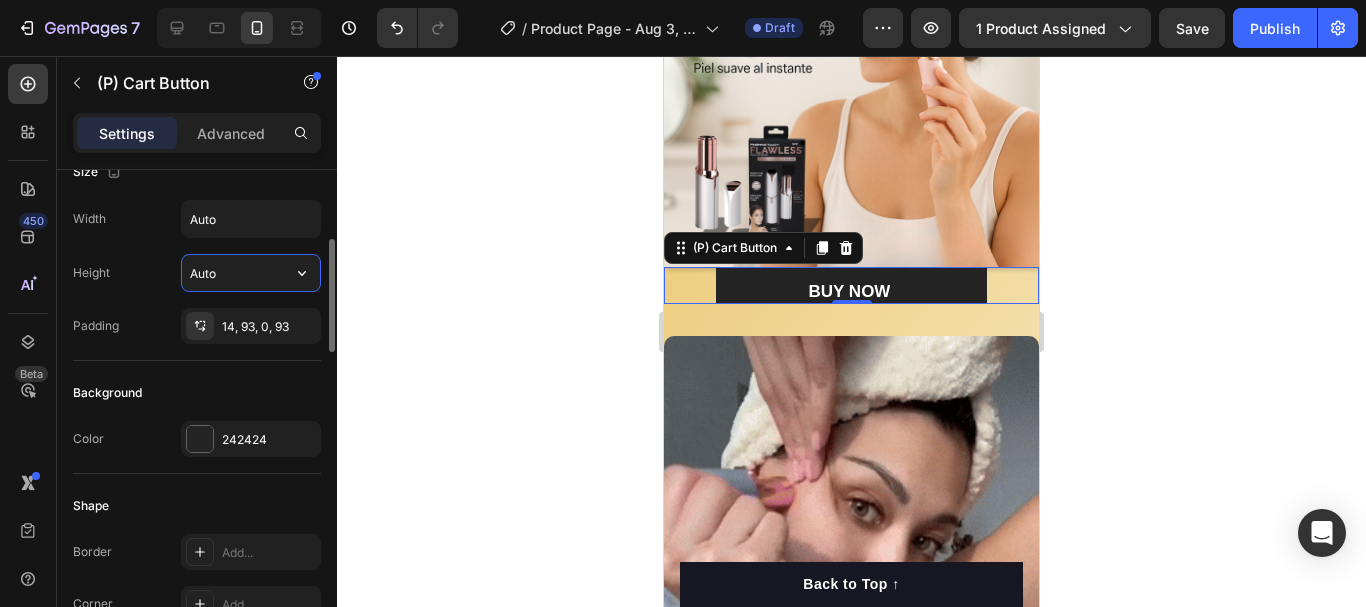 click on "Auto" at bounding box center [251, 273] 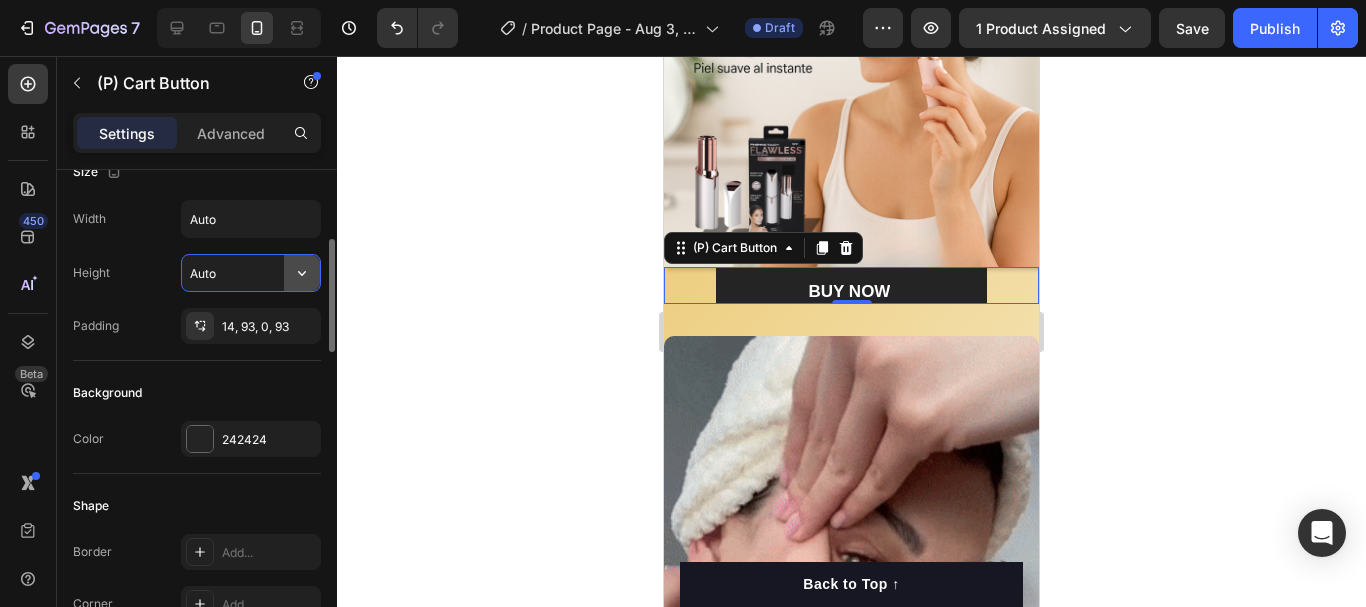 click 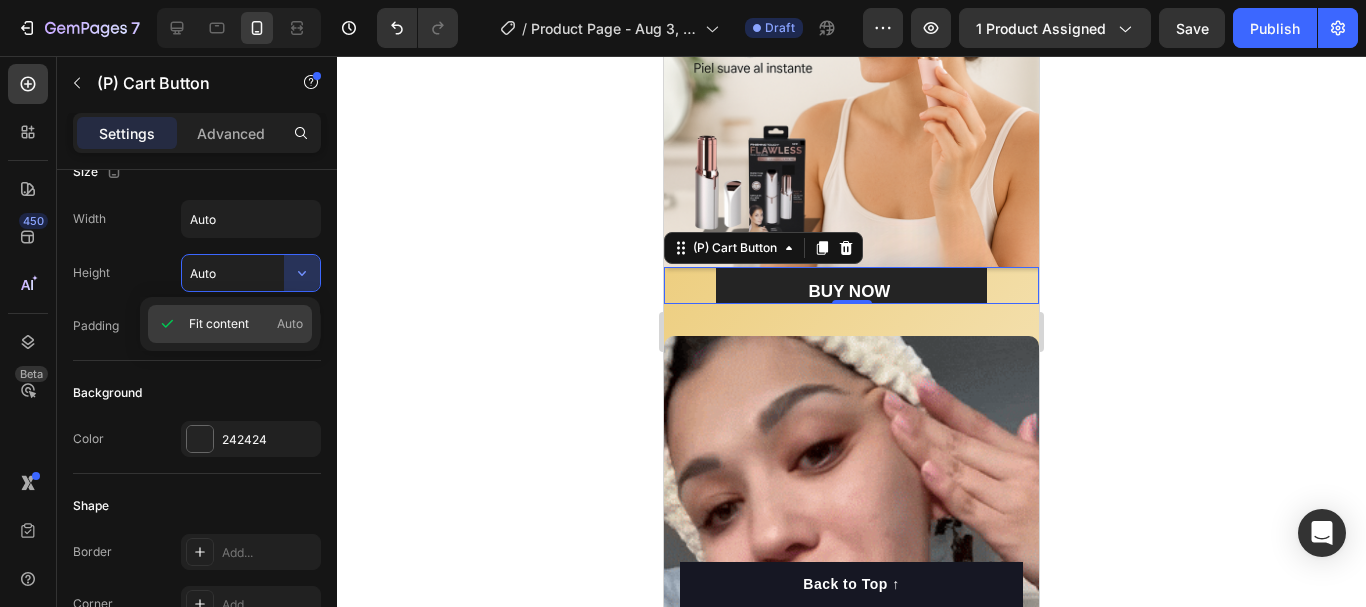 click on "Fit content" at bounding box center (219, 324) 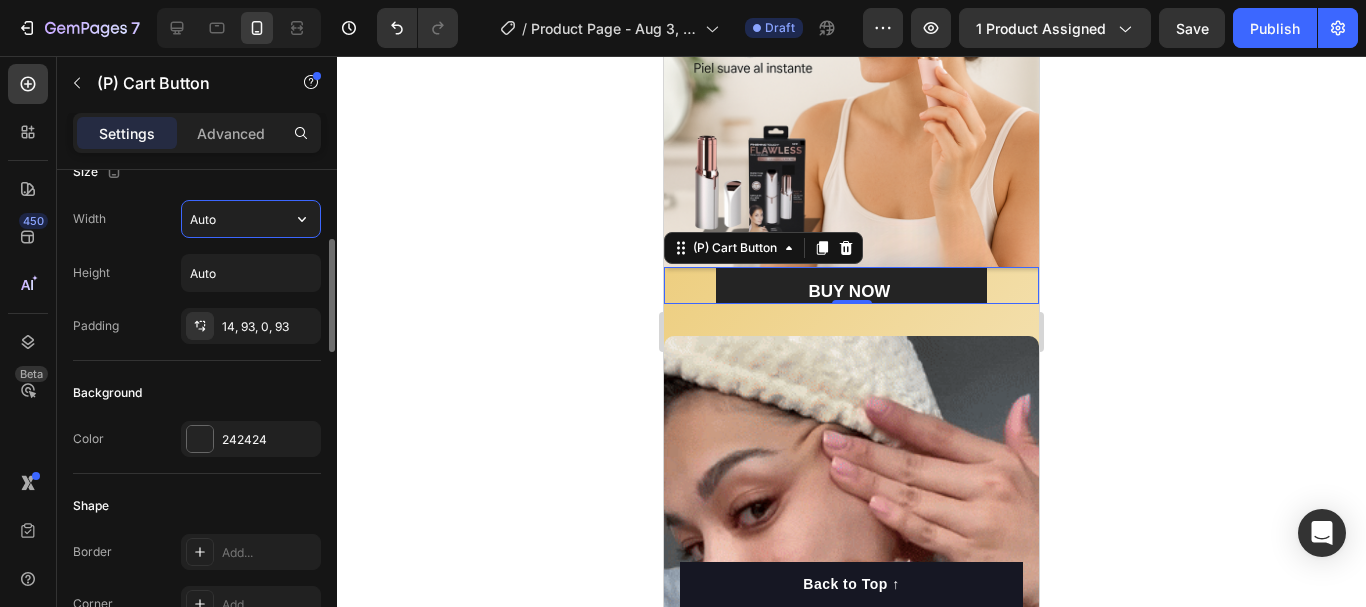 click on "Auto" at bounding box center (251, 219) 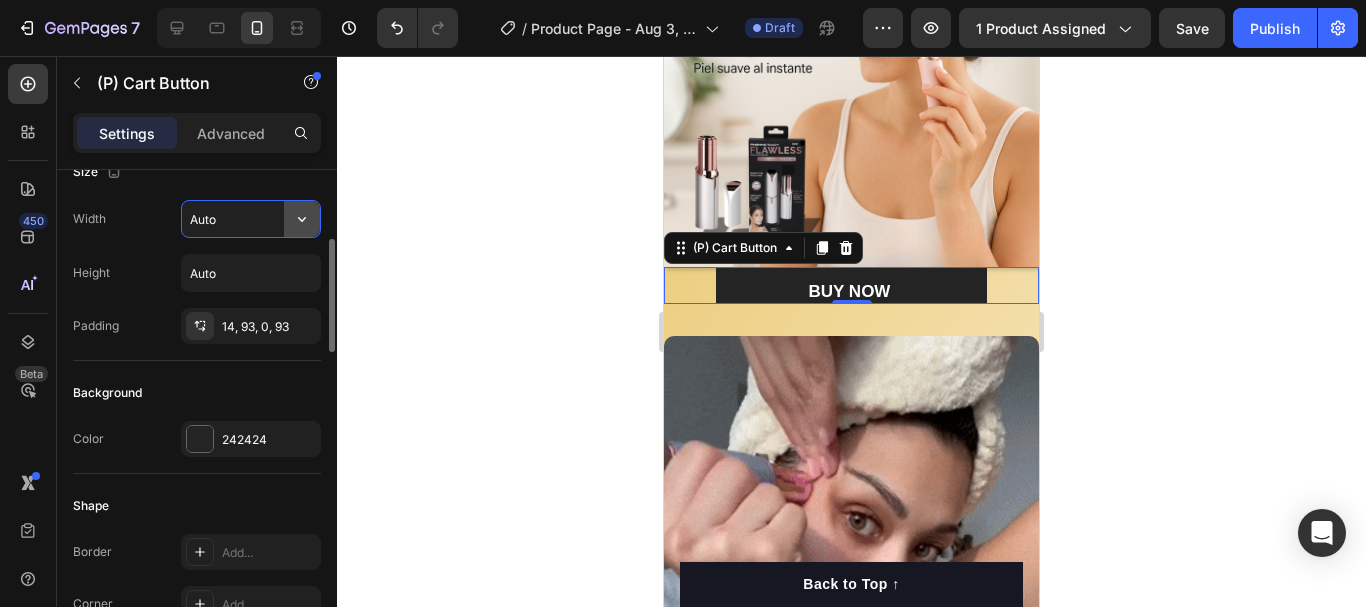 click 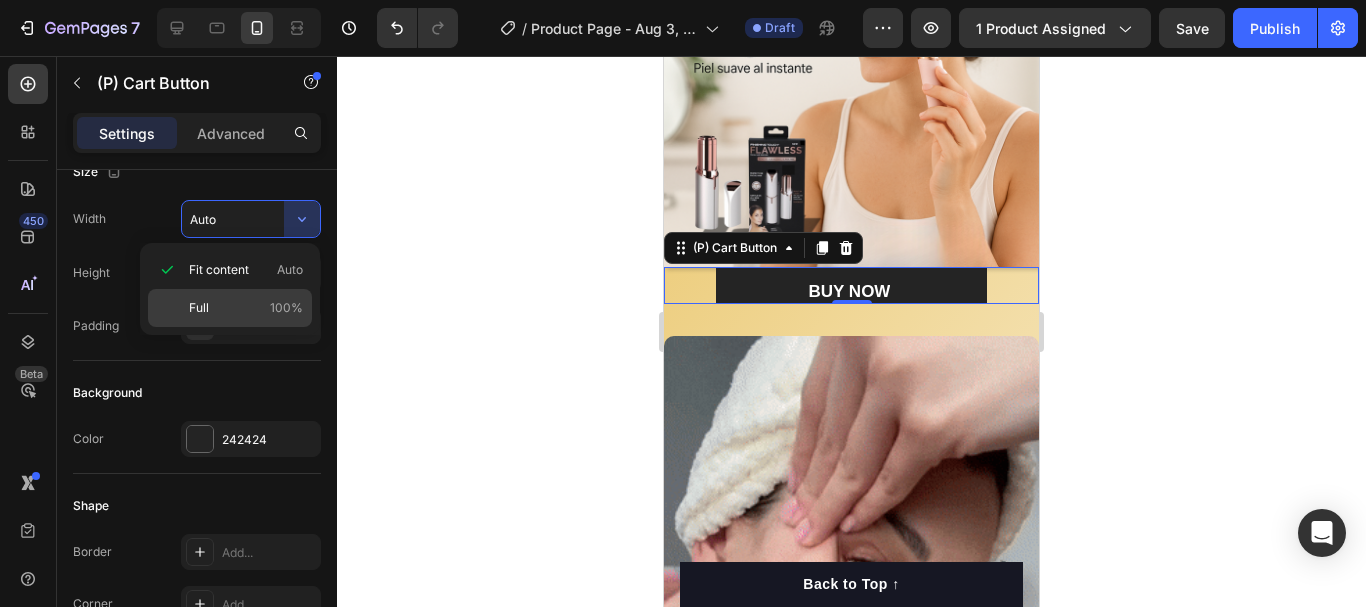 click on "Full 100%" 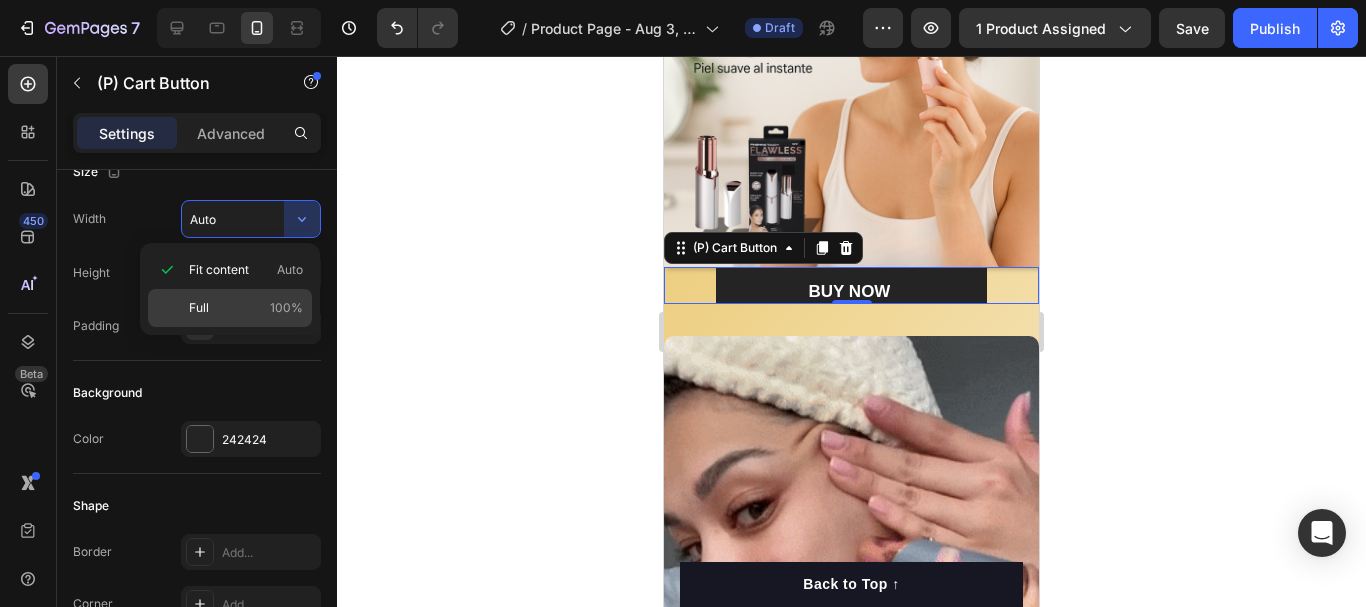 type on "100%" 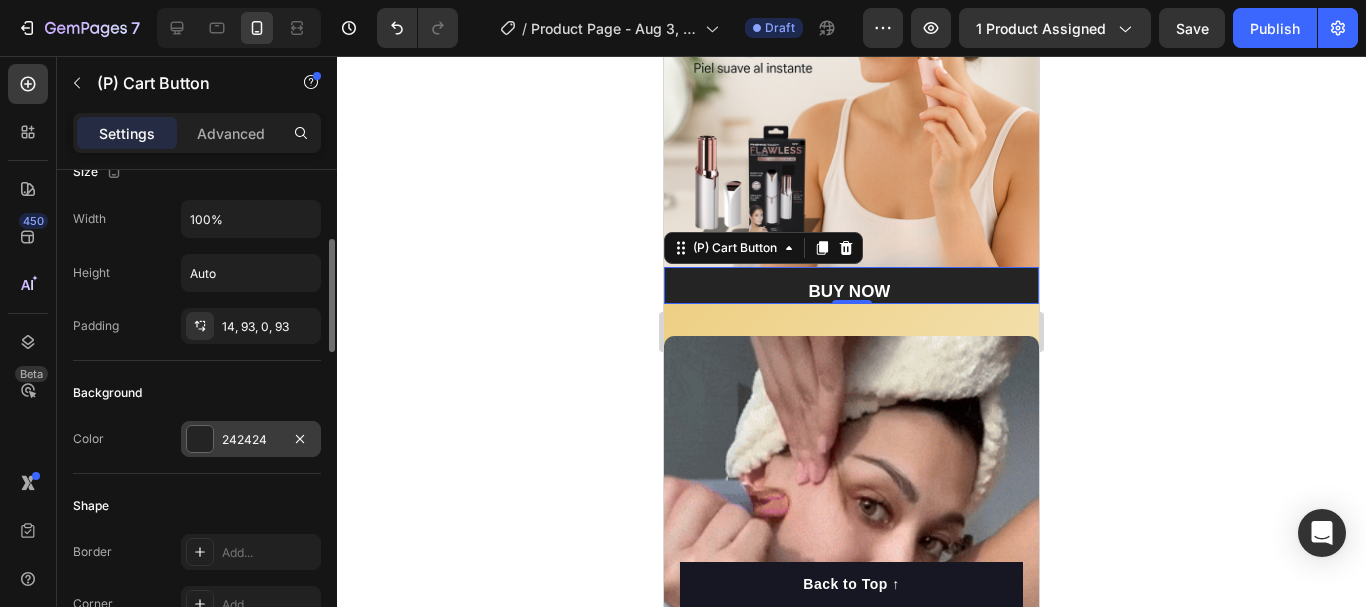 click at bounding box center (200, 439) 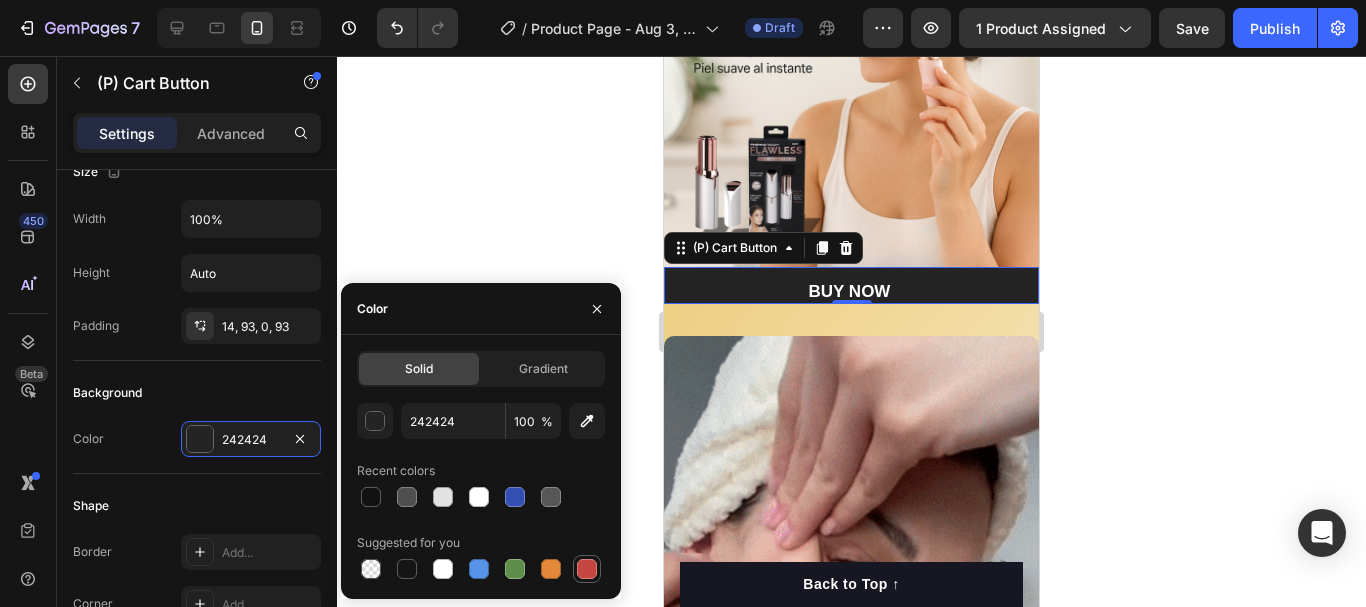 click at bounding box center [587, 569] 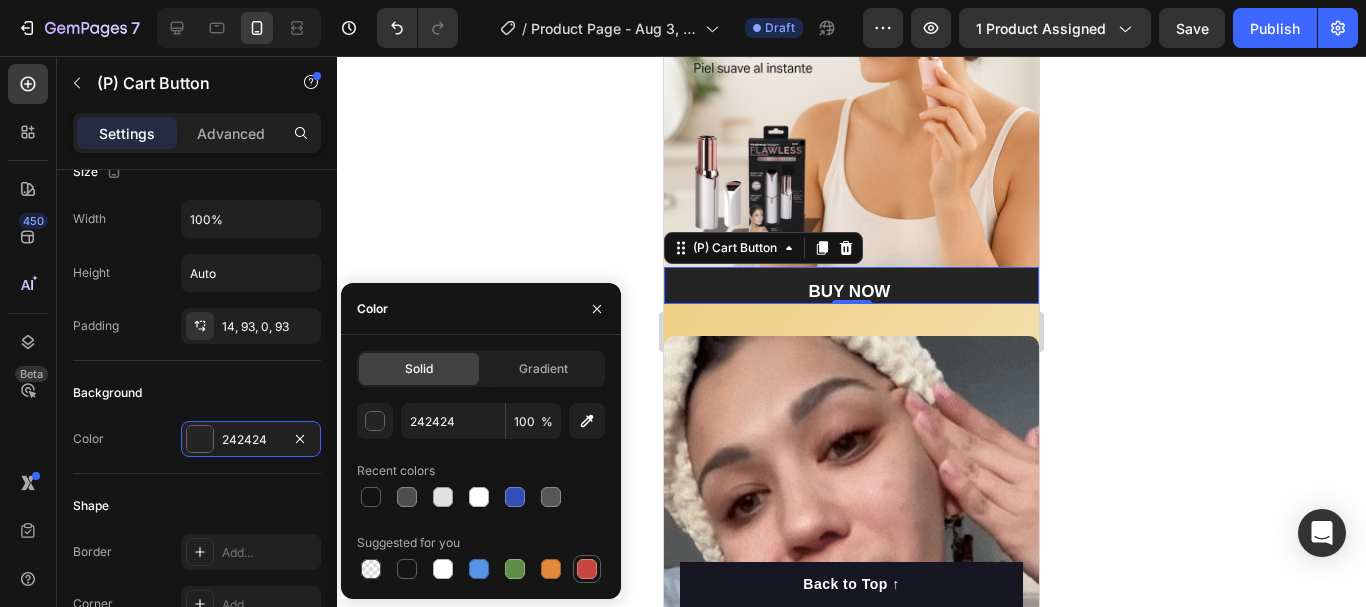 type on "C5453F" 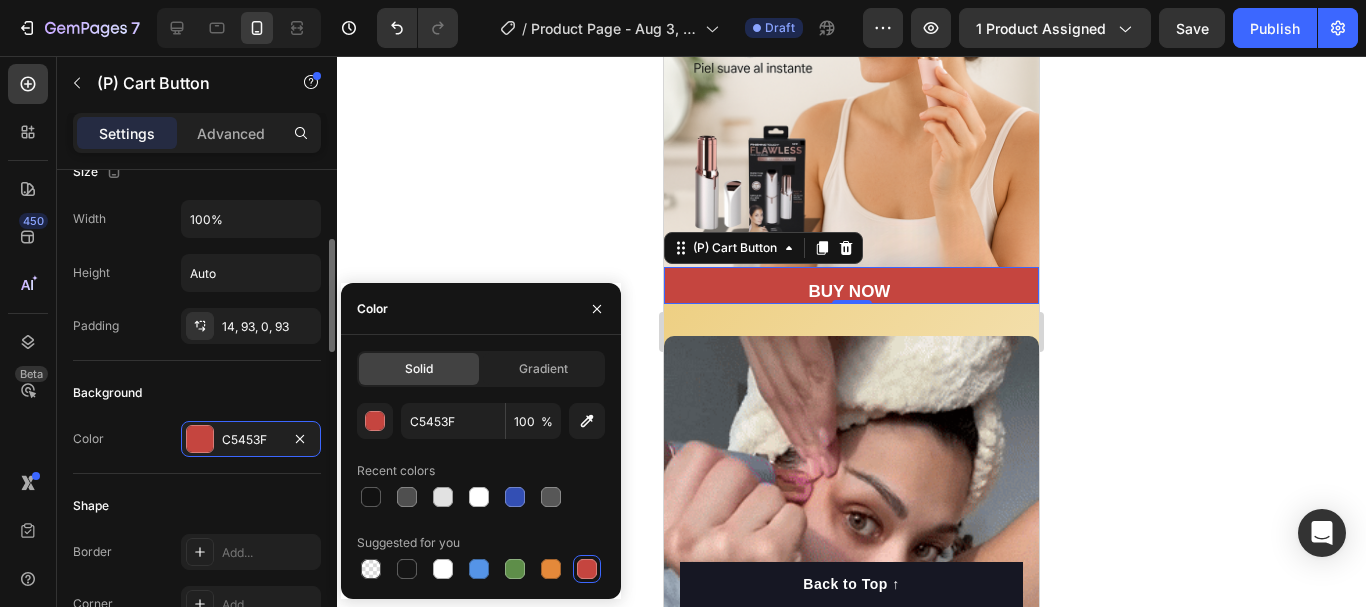 scroll, scrollTop: 500, scrollLeft: 0, axis: vertical 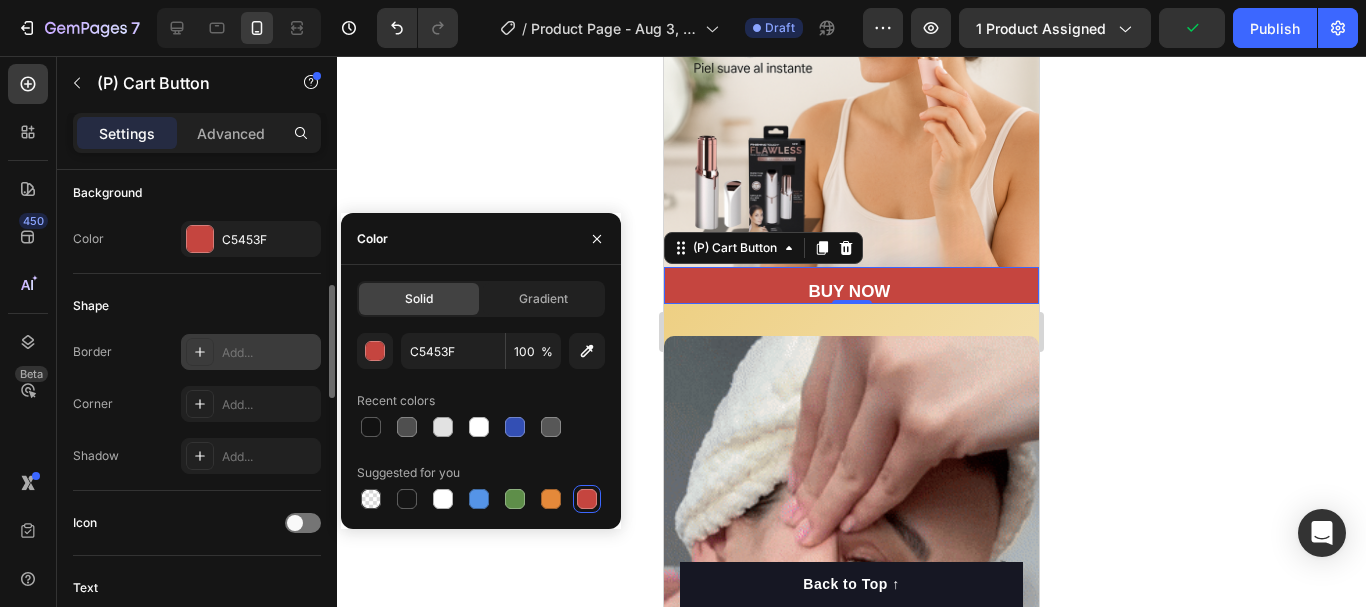 click on "Add..." at bounding box center (269, 353) 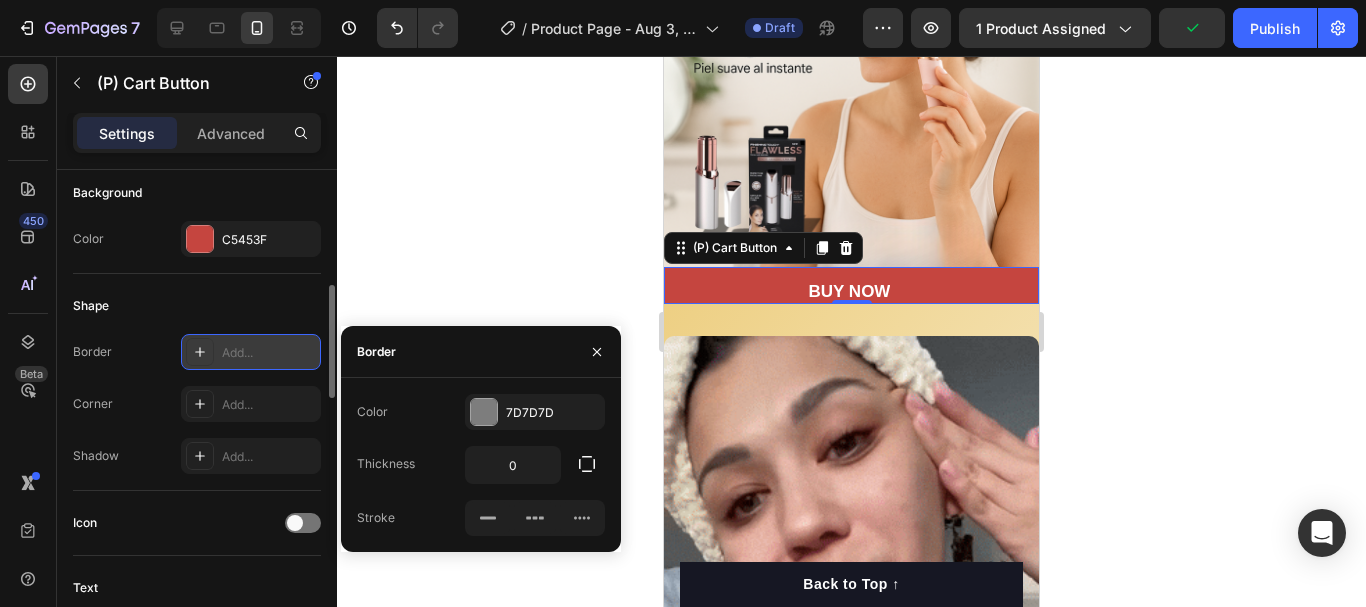 click 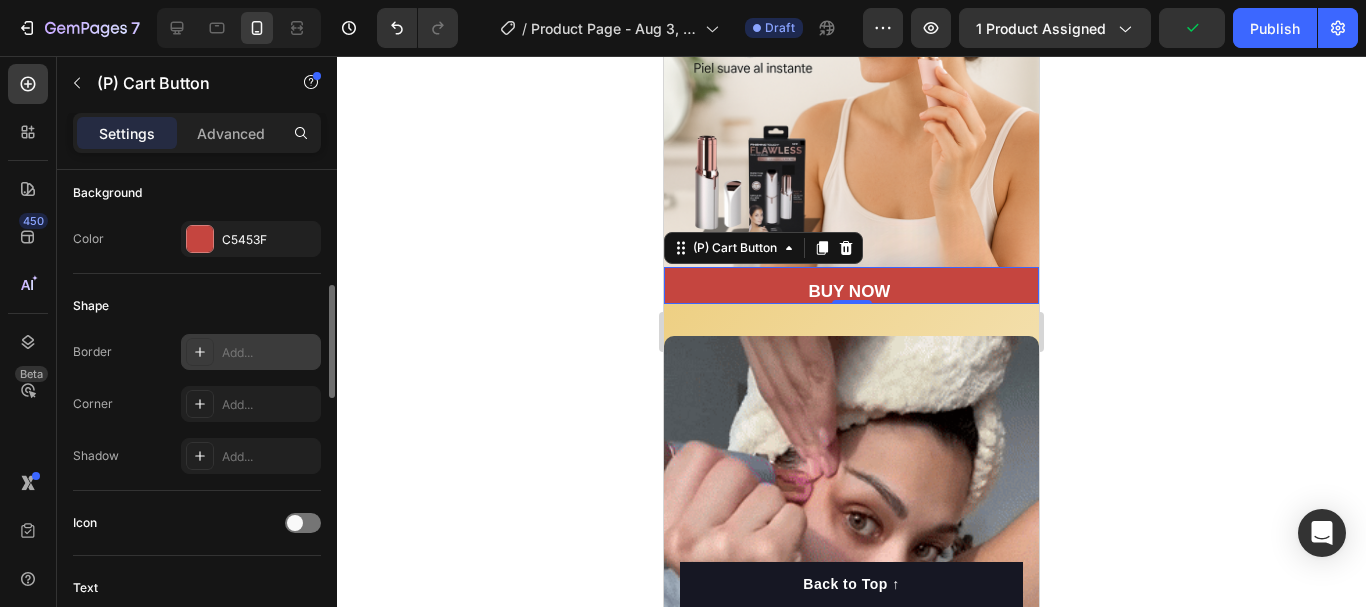 click 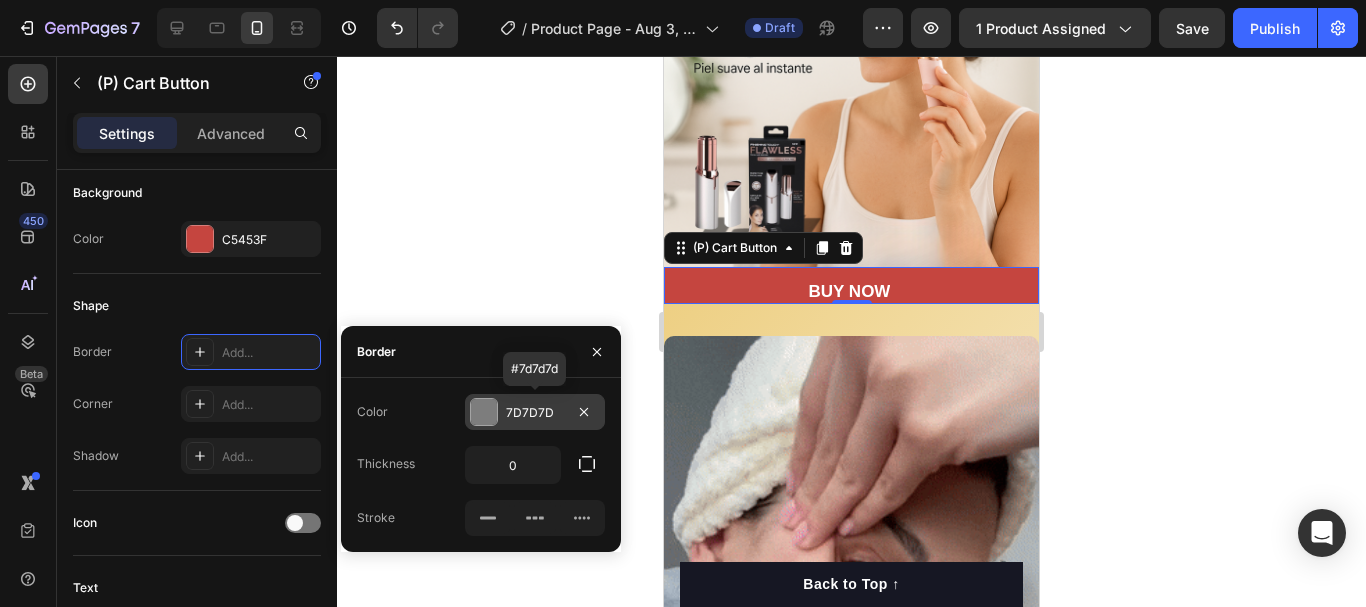 click at bounding box center (484, 412) 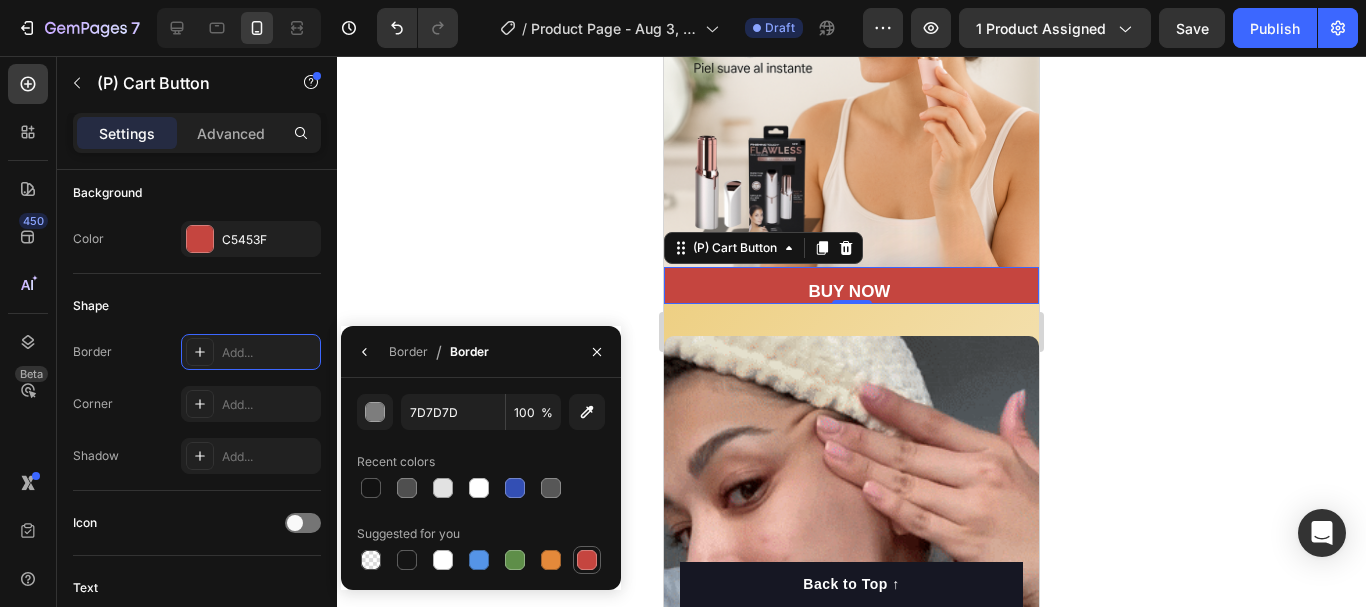 click at bounding box center [587, 560] 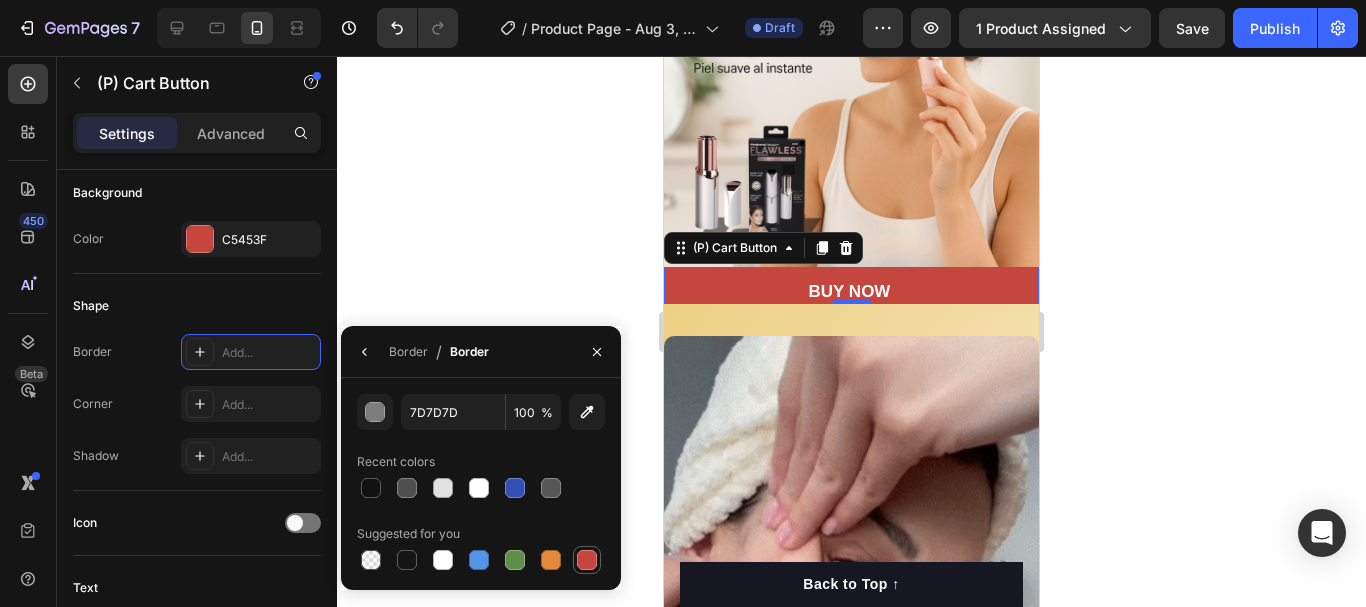 type on "C5453F" 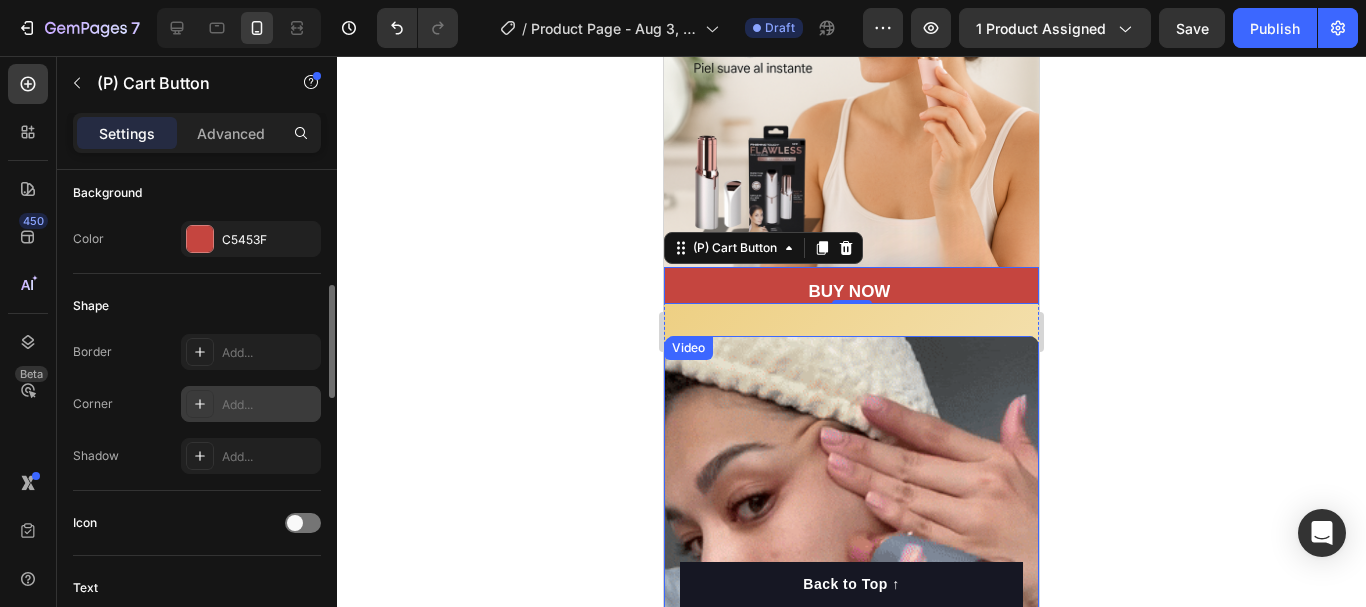 click 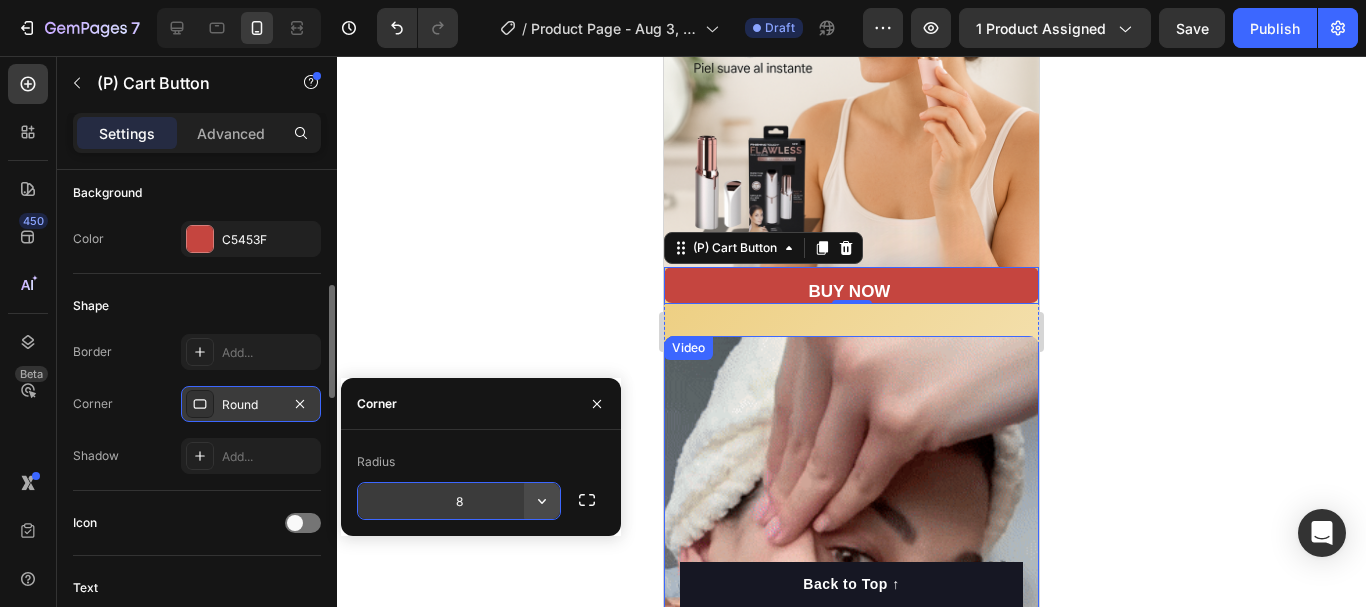 click 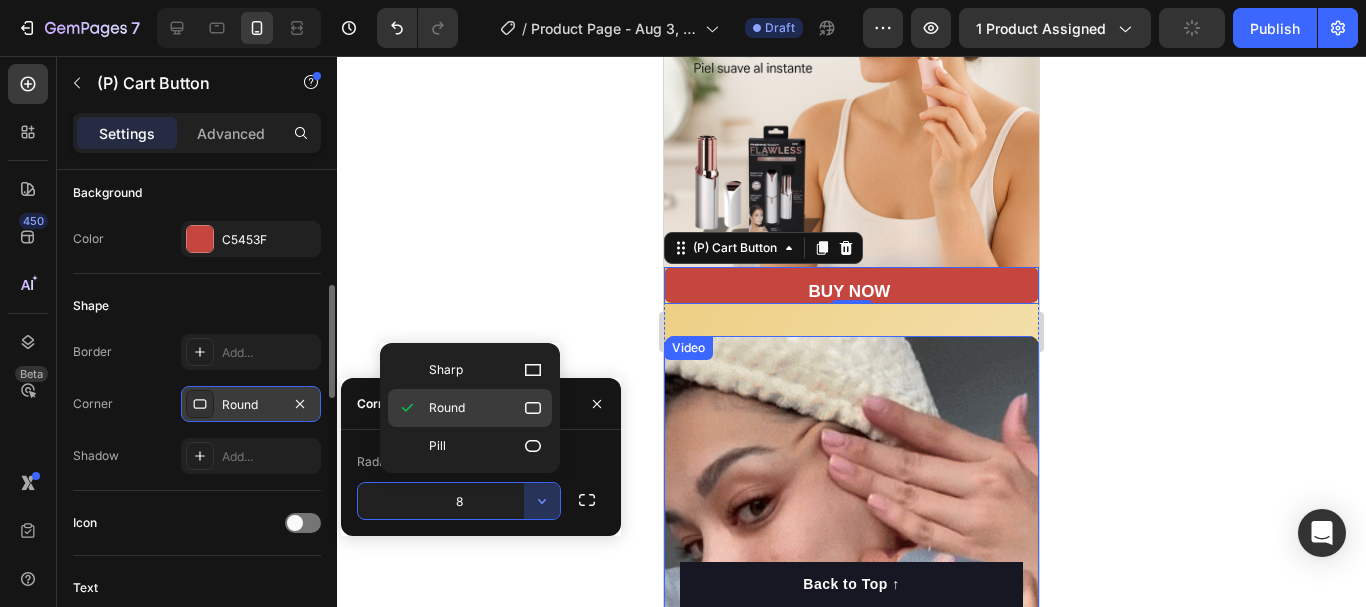 click on "Round" at bounding box center (486, 408) 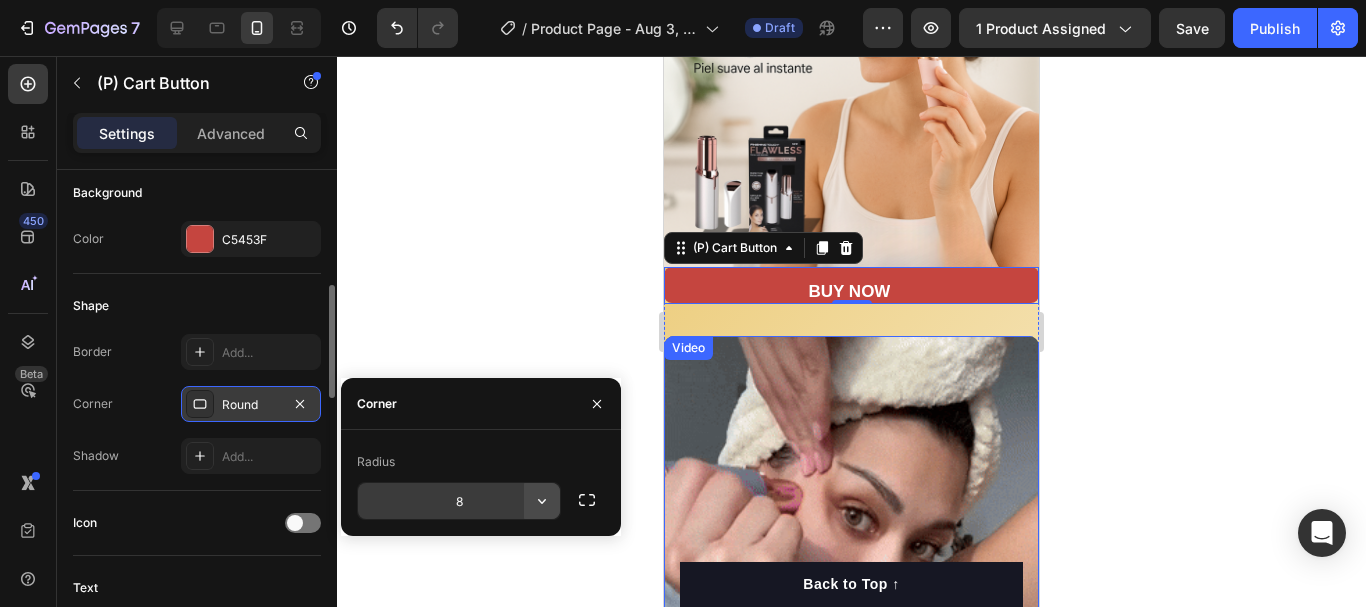 click 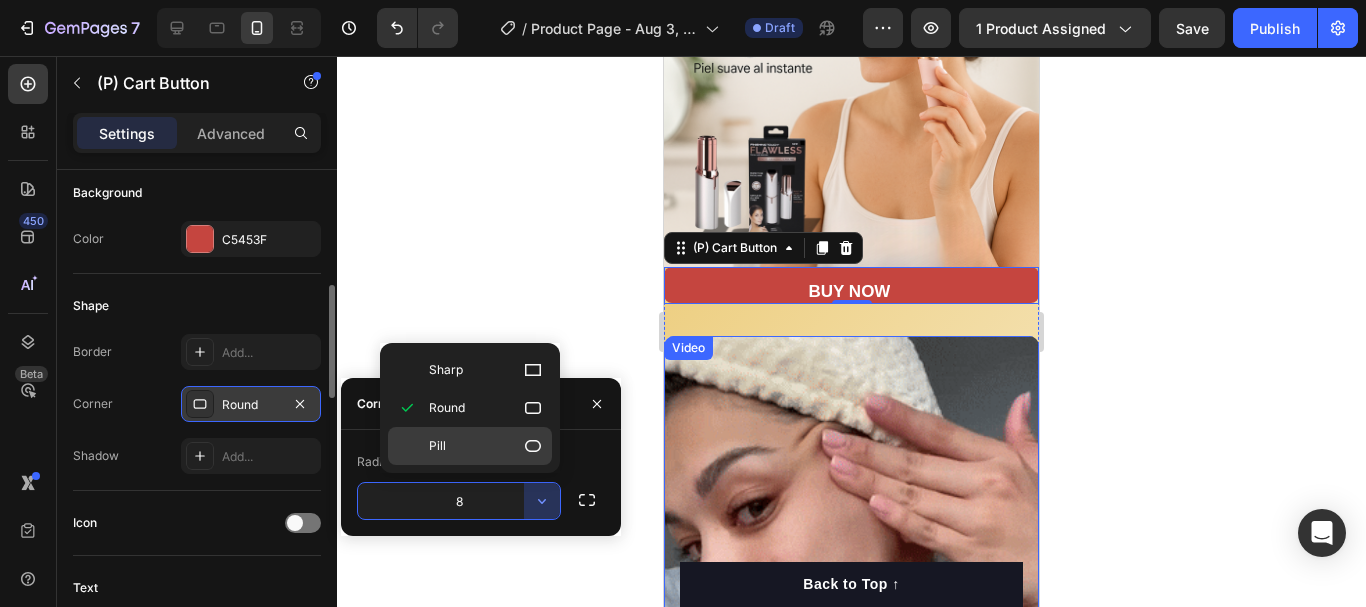 click 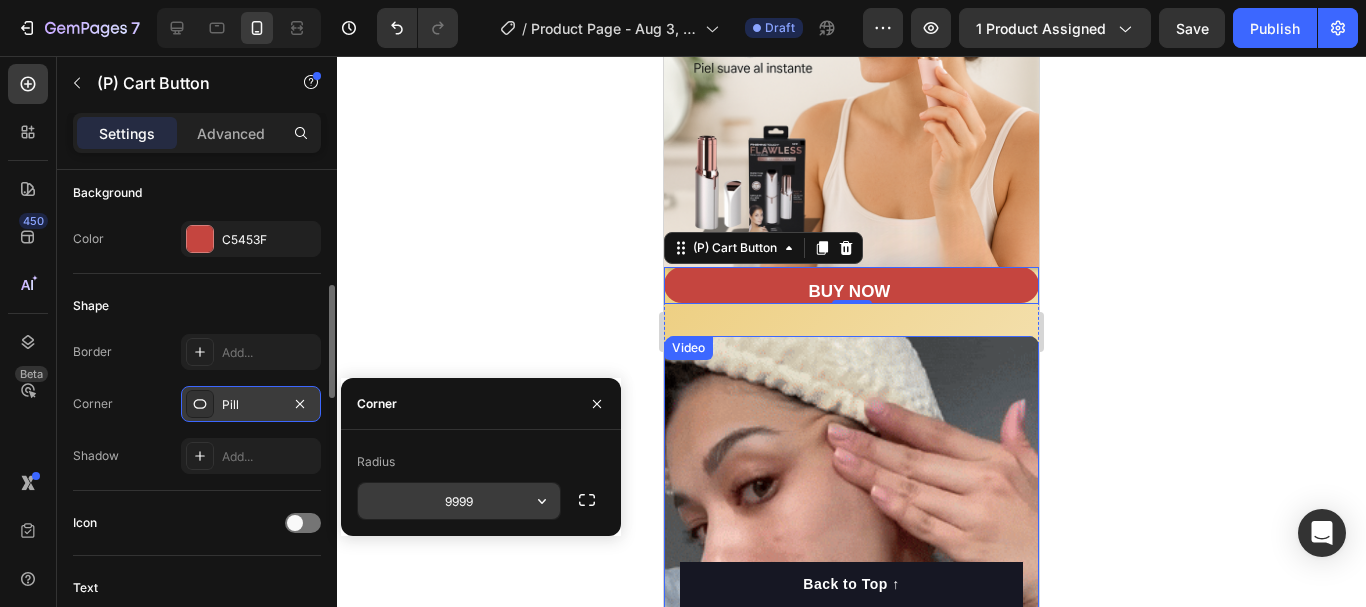 click 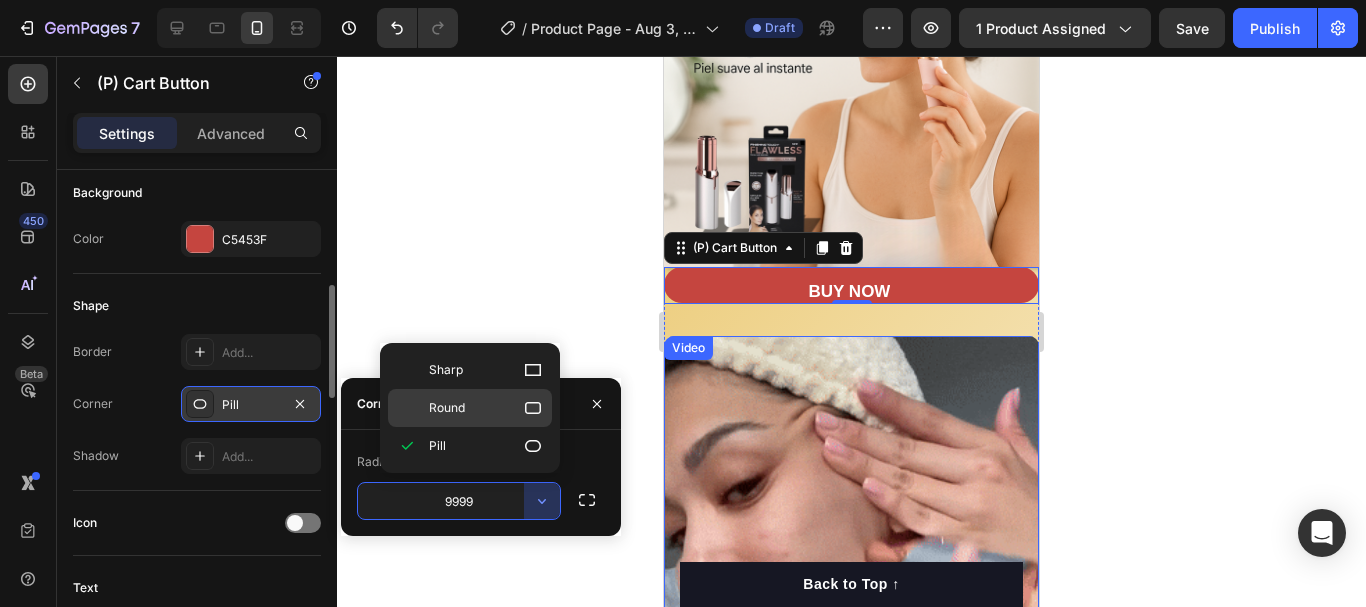 click on "Round" 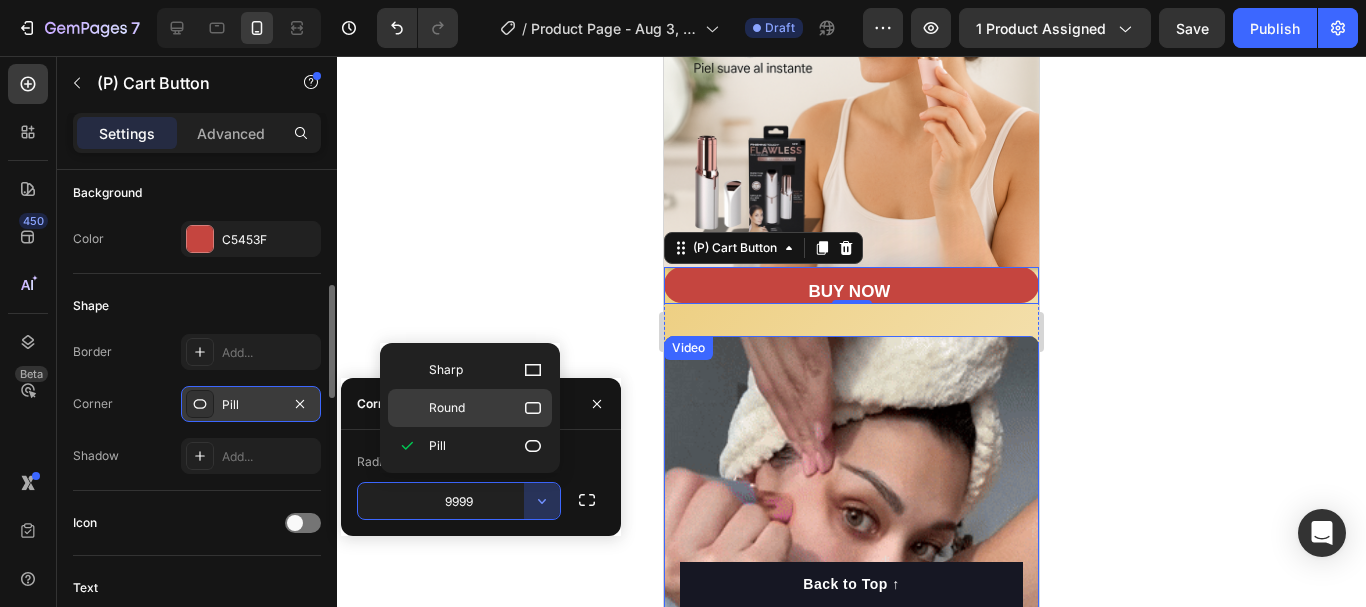 type on "8" 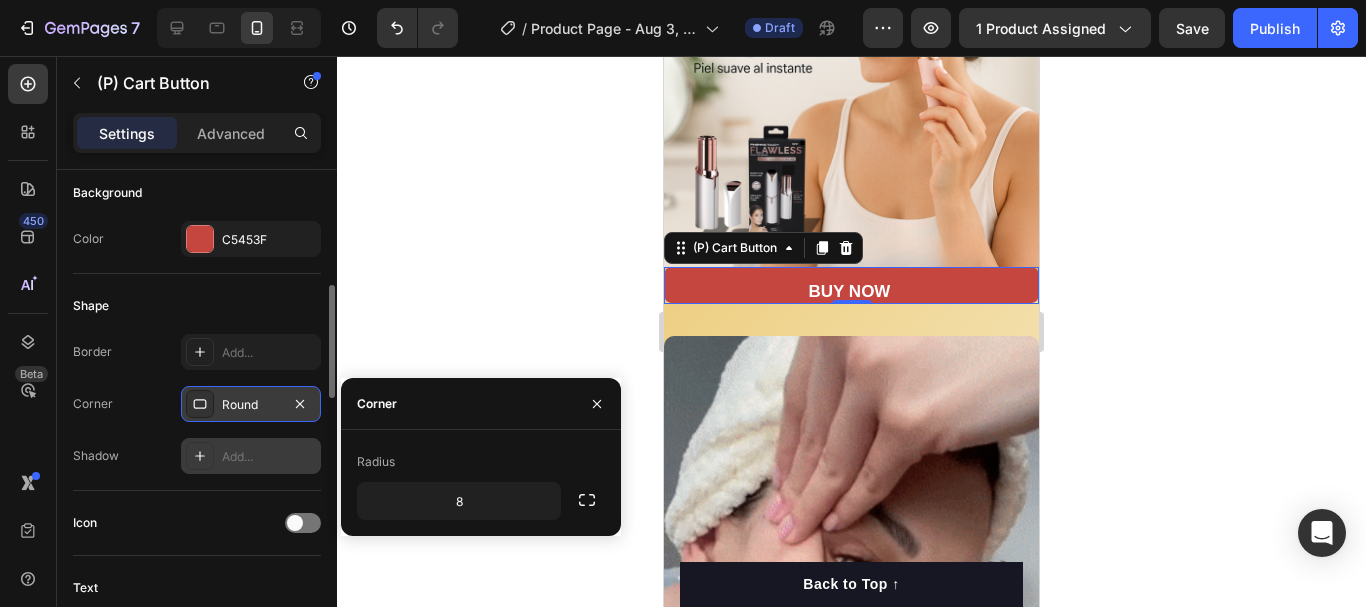 click on "Add..." at bounding box center [269, 457] 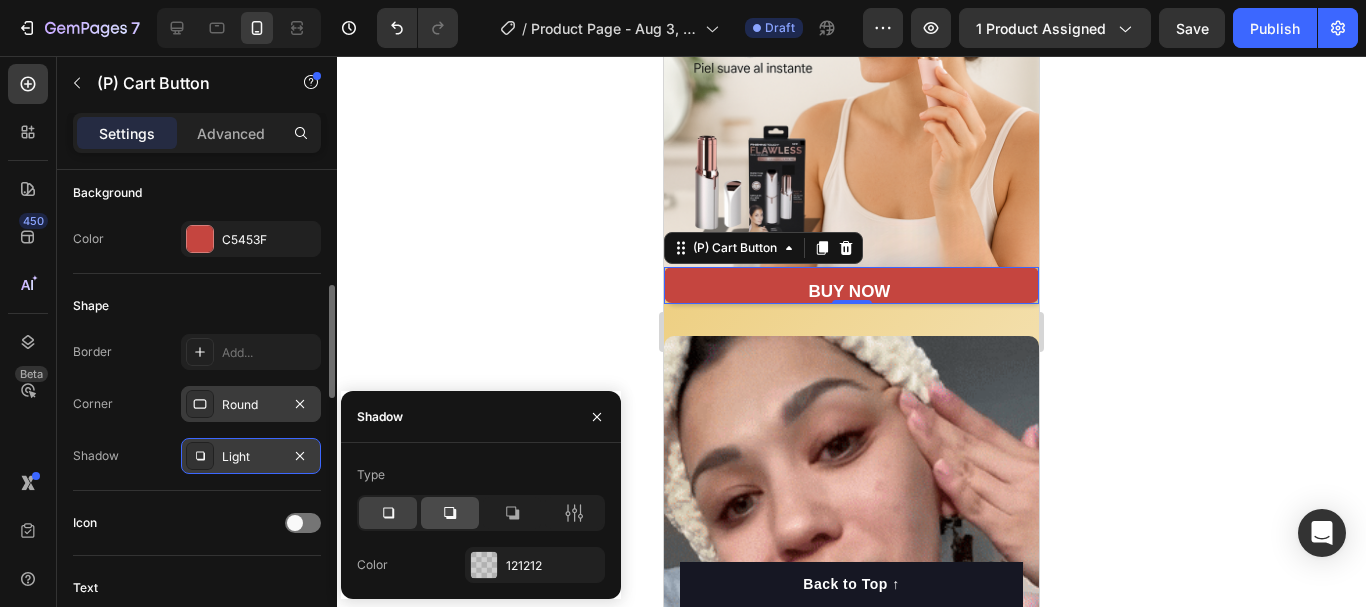 click 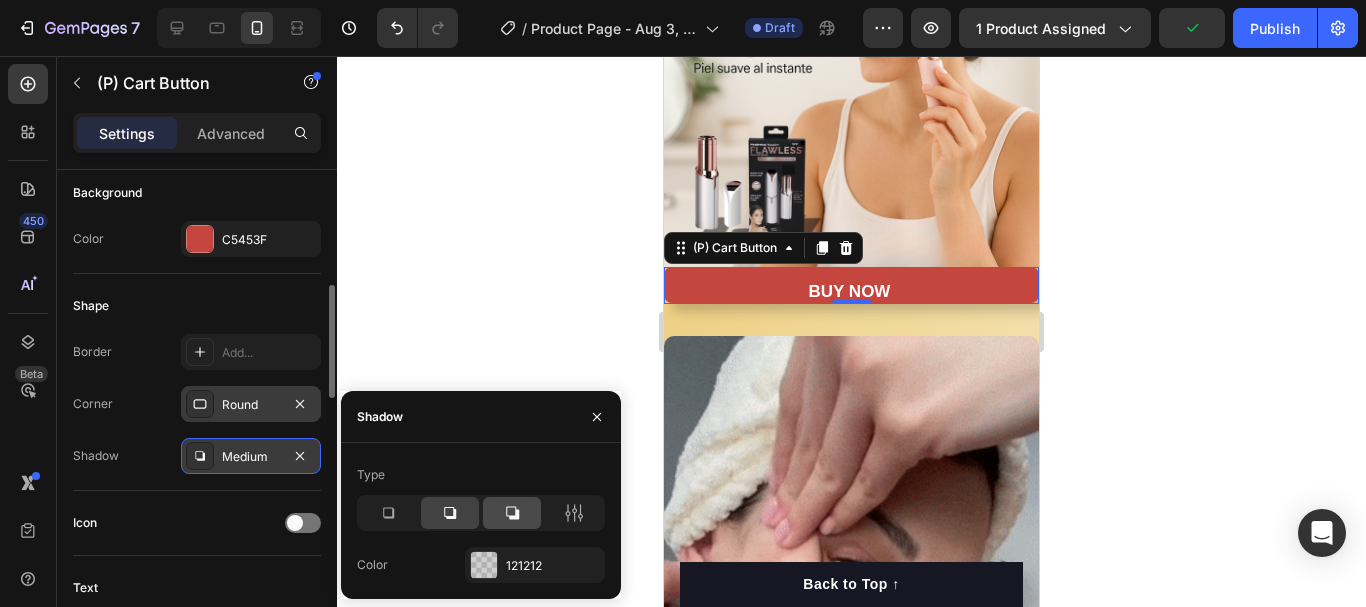 click 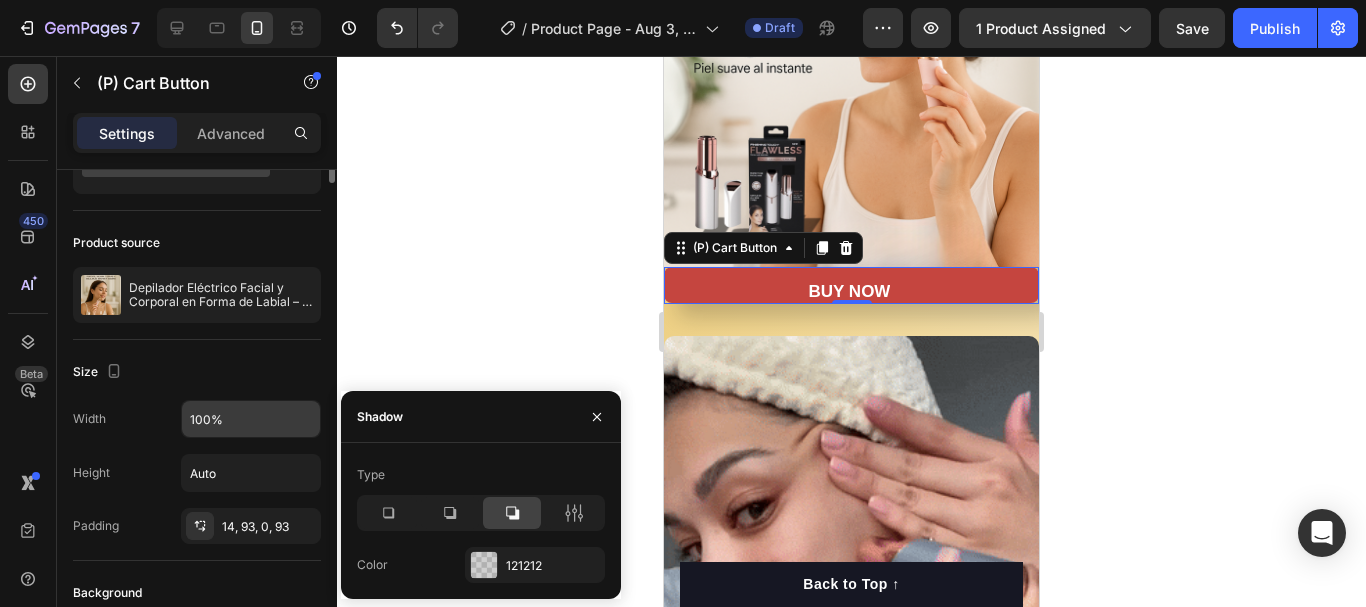 scroll, scrollTop: 0, scrollLeft: 0, axis: both 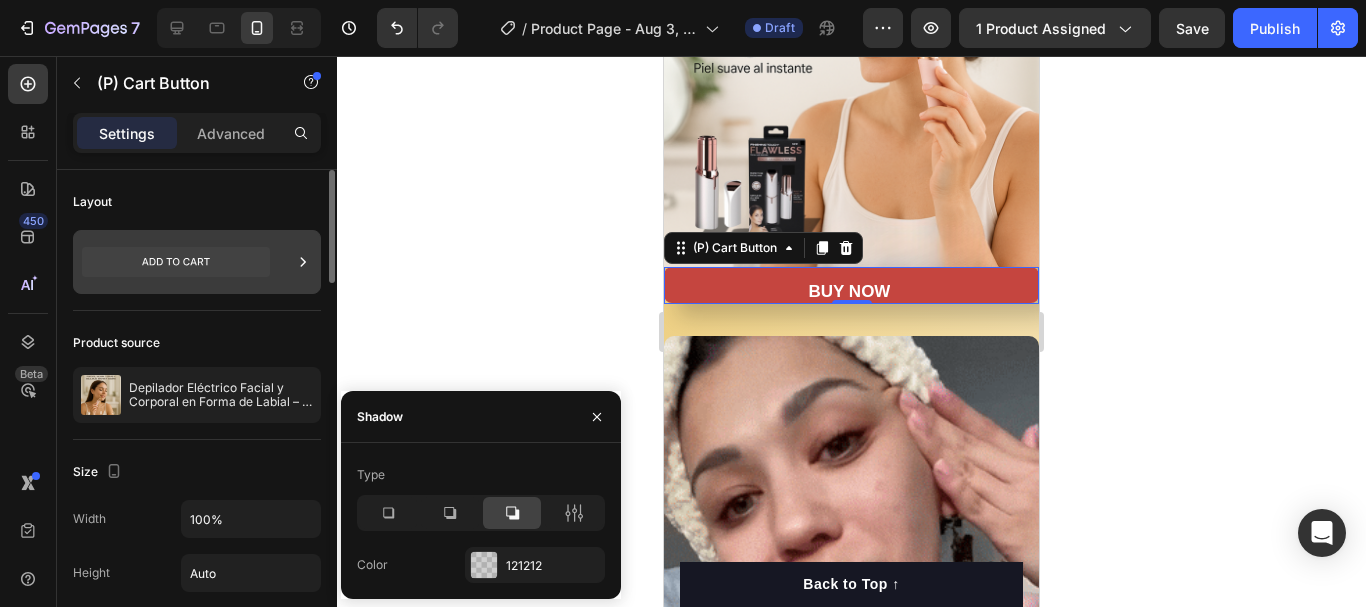 click at bounding box center (197, 262) 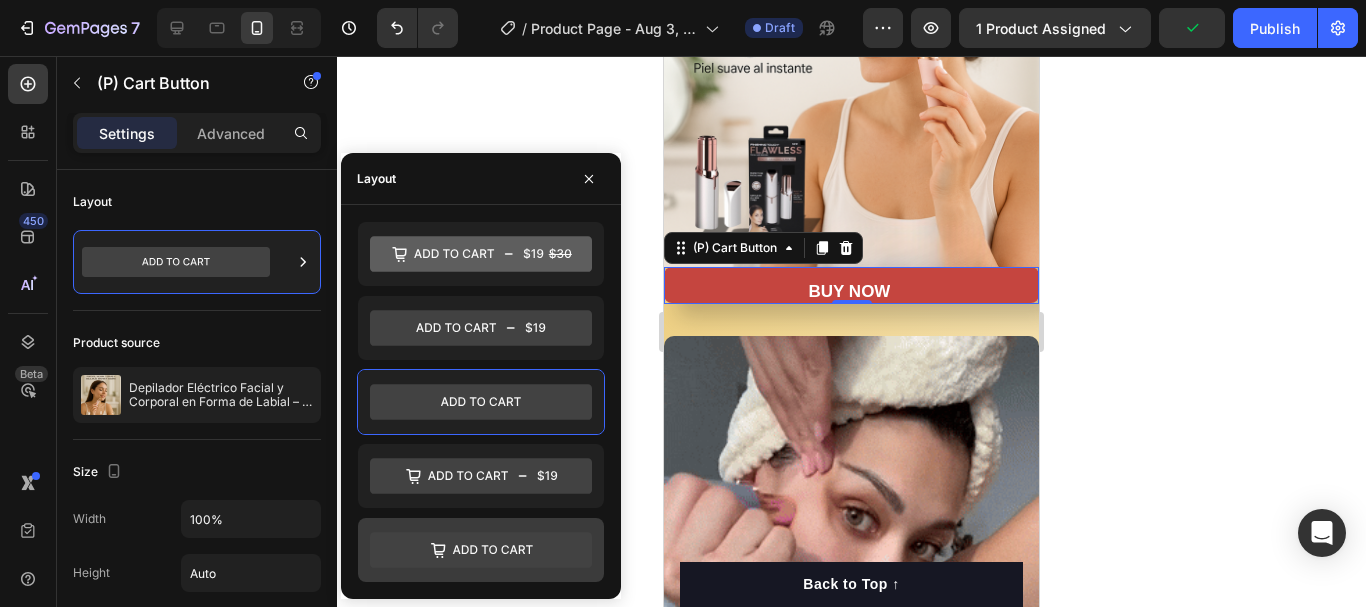 click 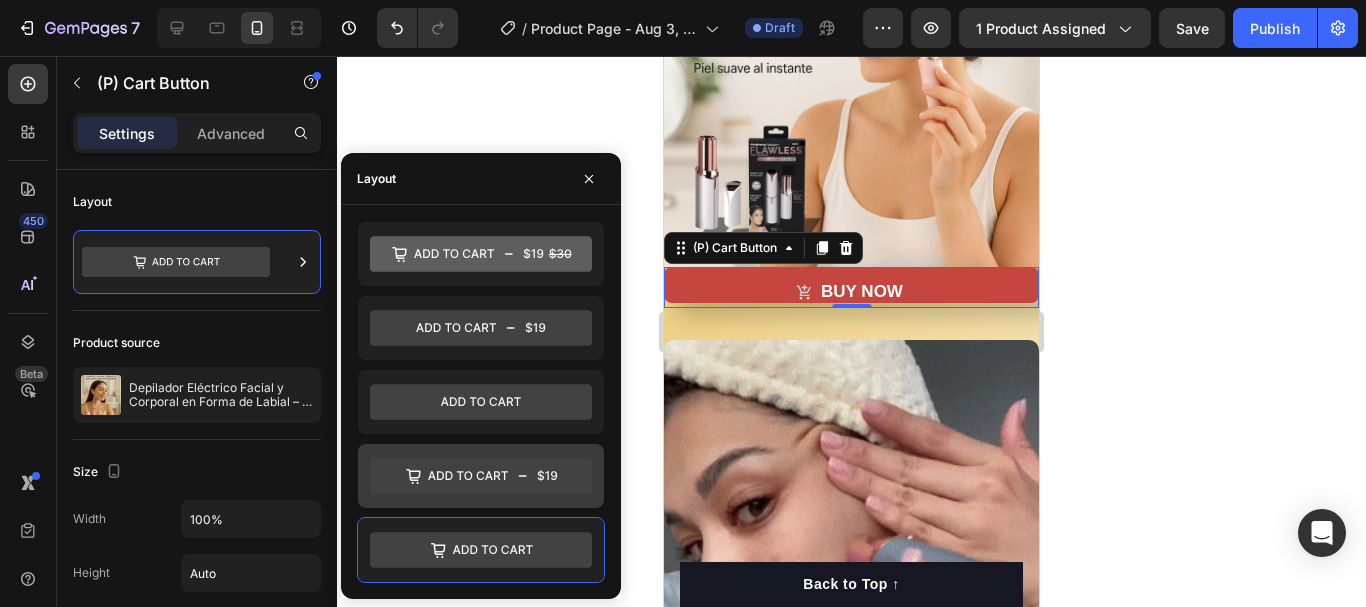 click 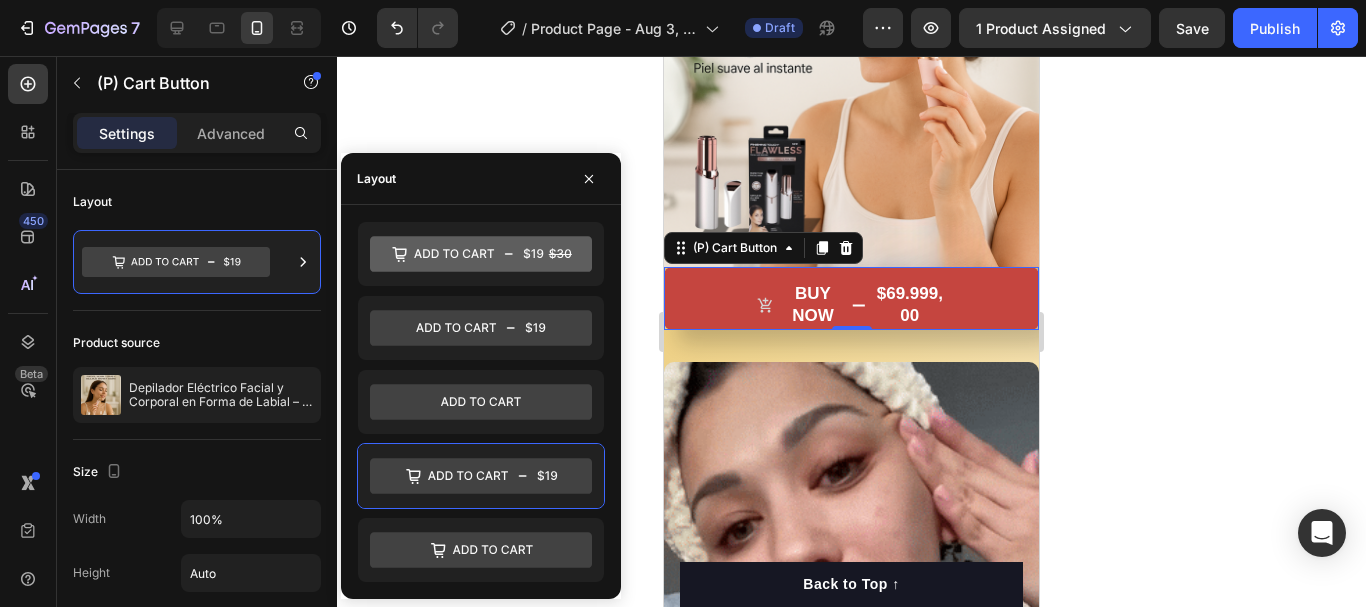 click at bounding box center [481, 402] 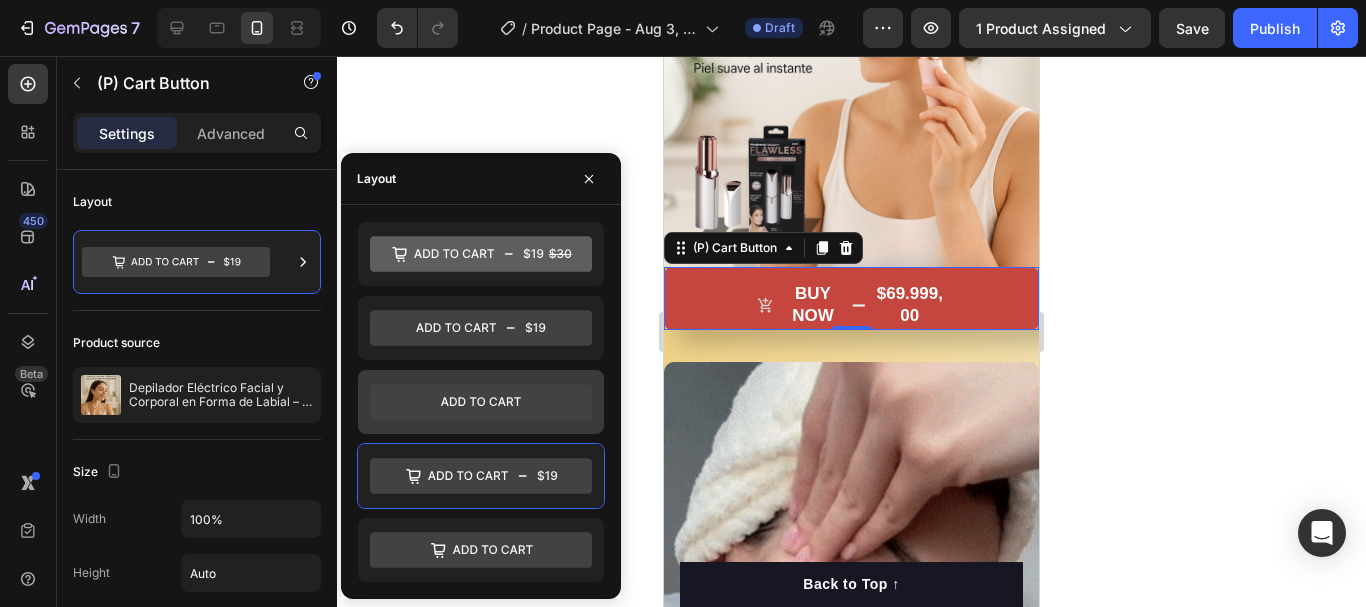 click 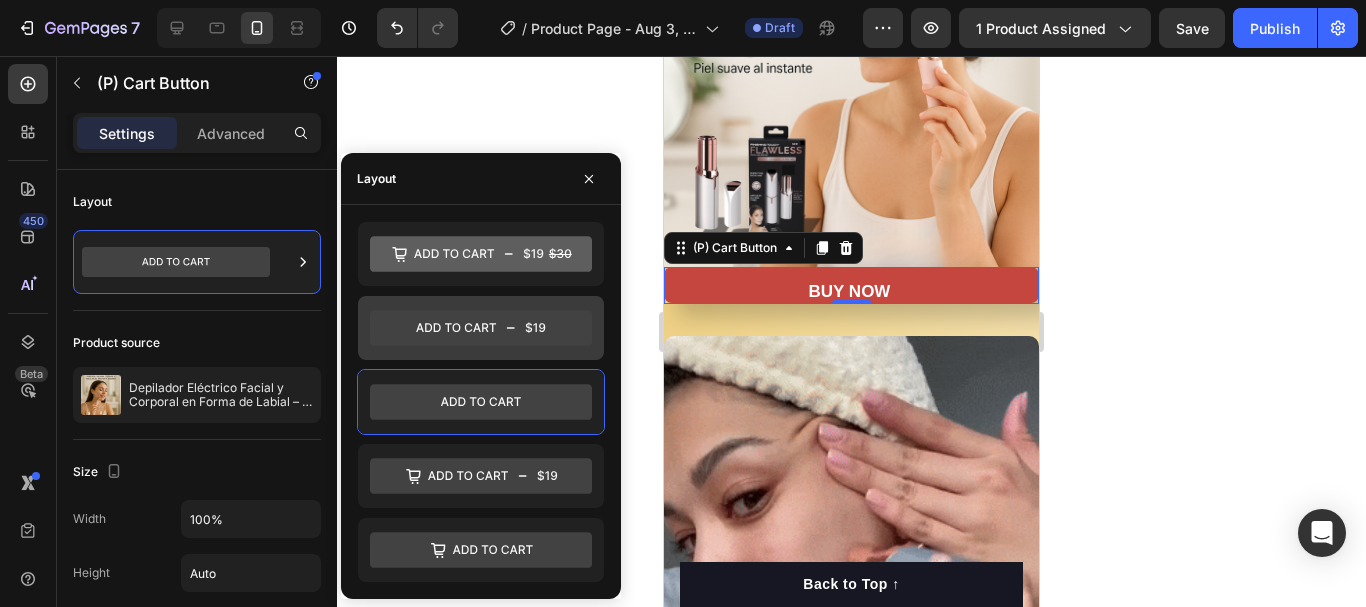 click 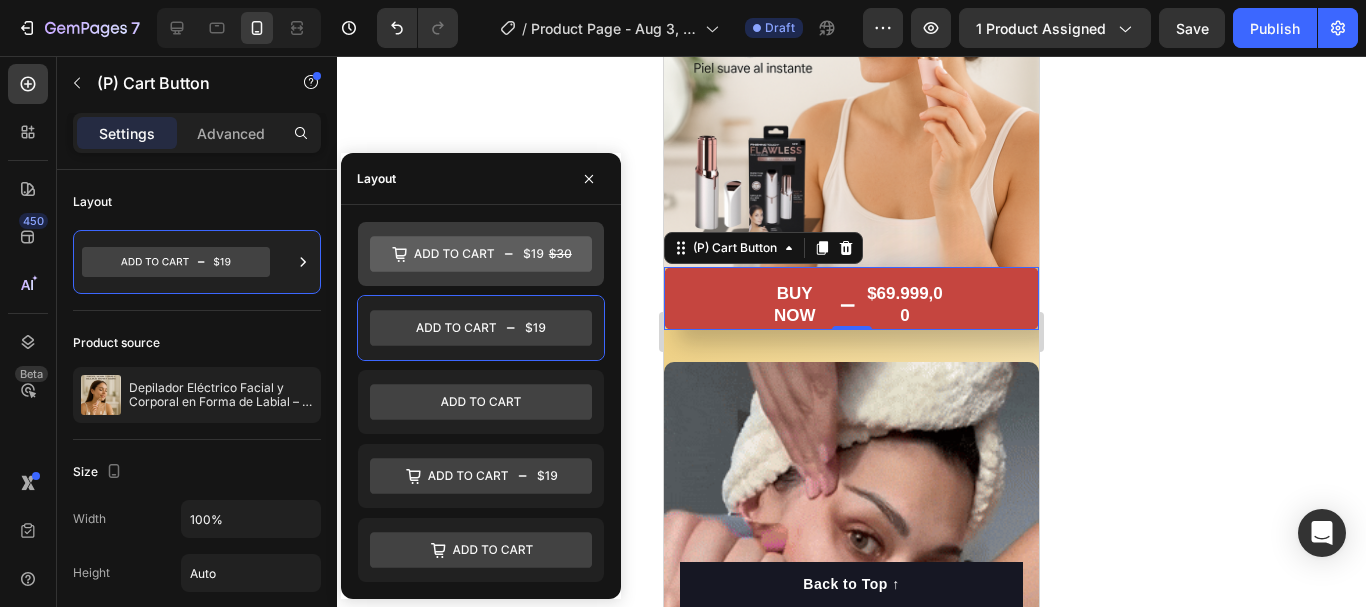 click 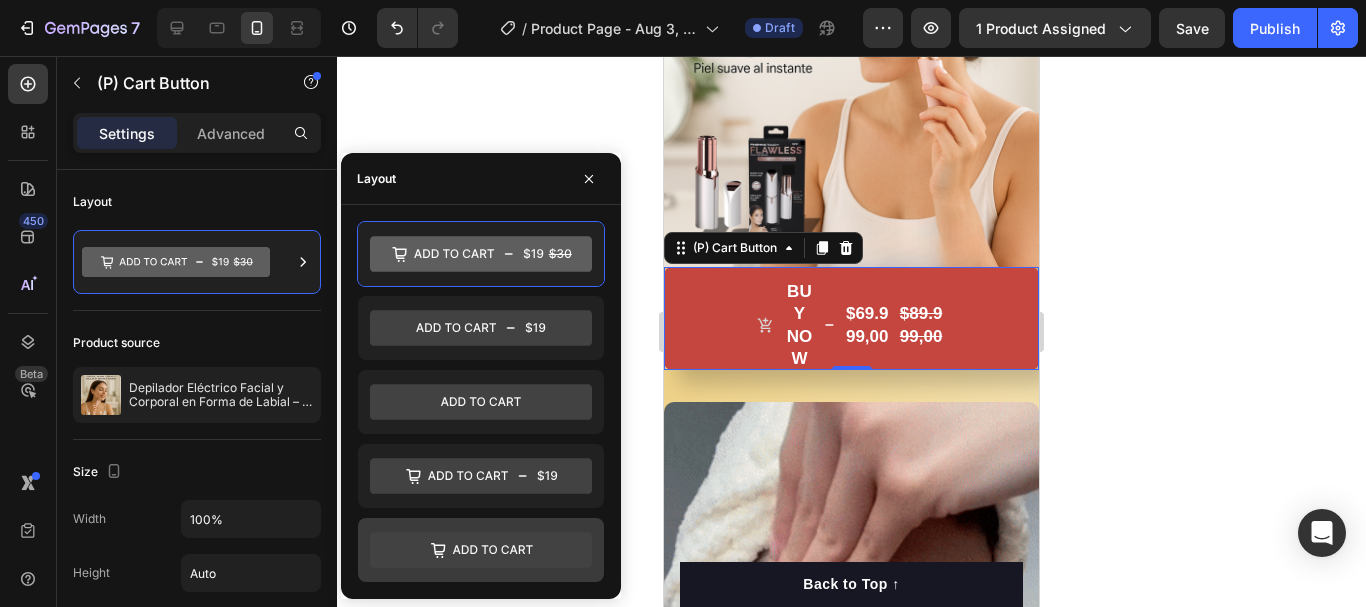 click 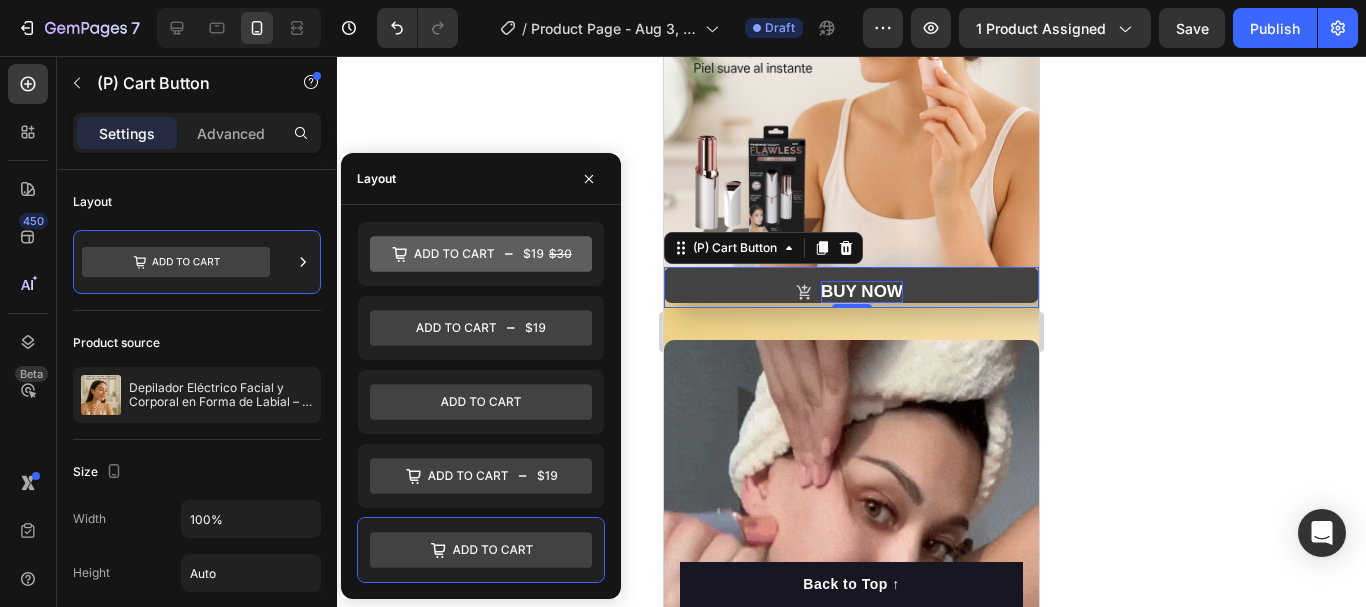 click on "BUY NOW" at bounding box center (862, 292) 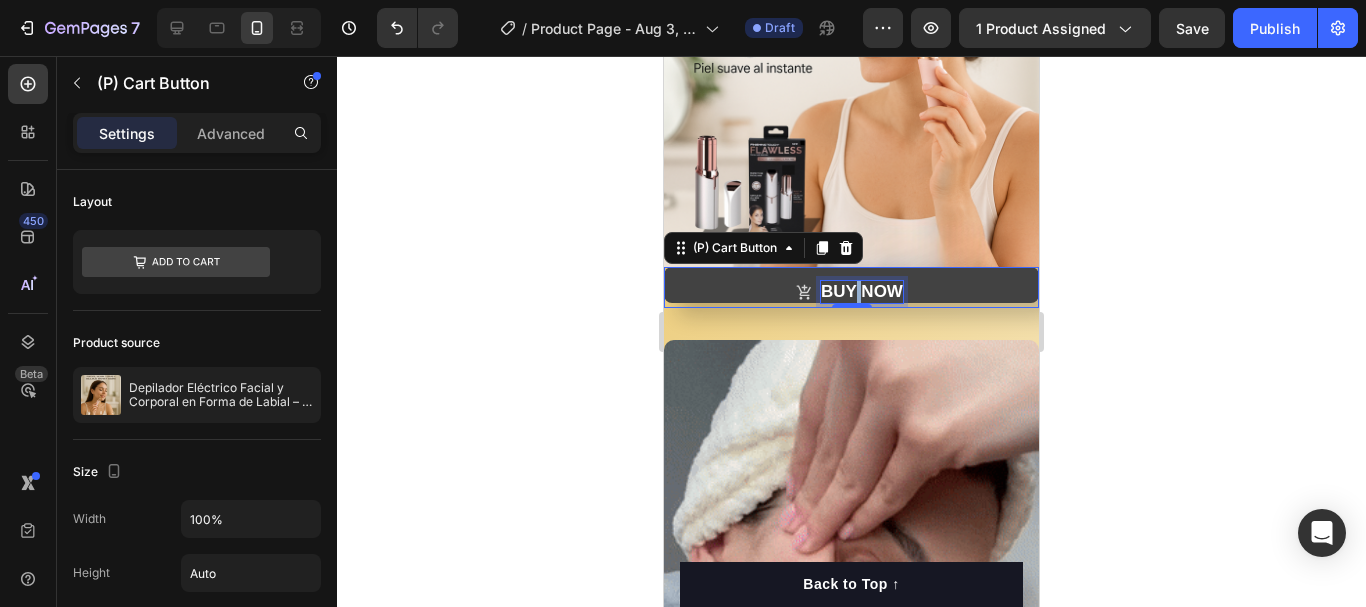 click on "BUY NOW" at bounding box center (862, 292) 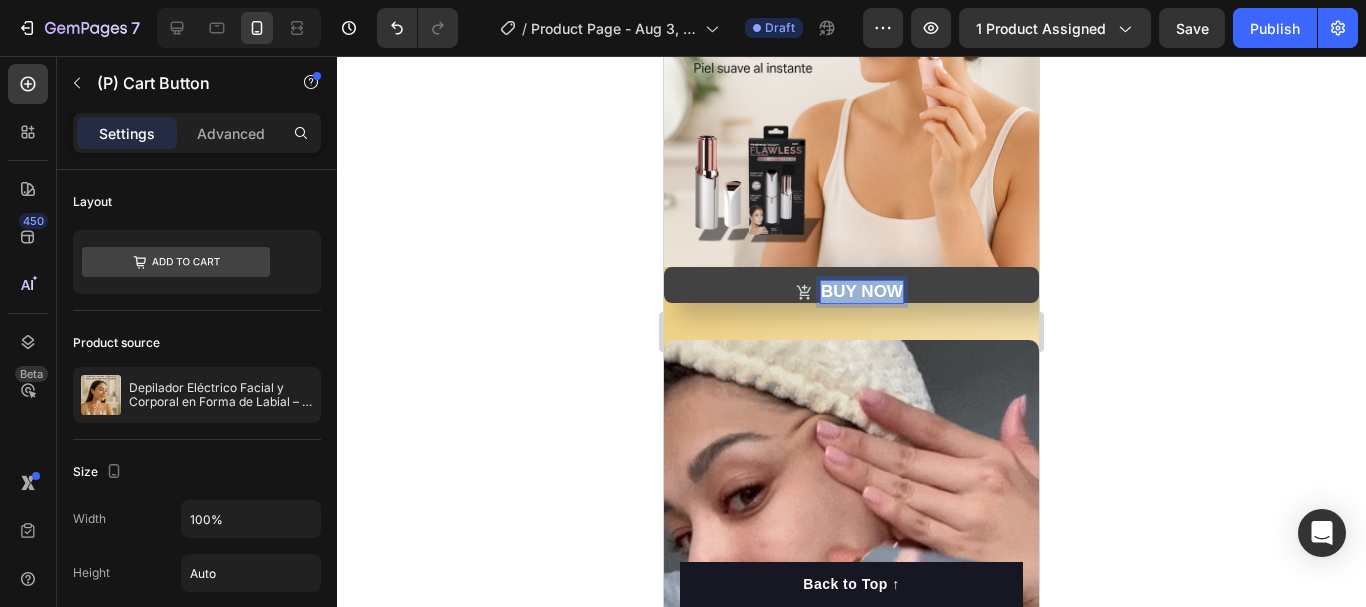 drag, startPoint x: 891, startPoint y: 280, endPoint x: 803, endPoint y: 280, distance: 88 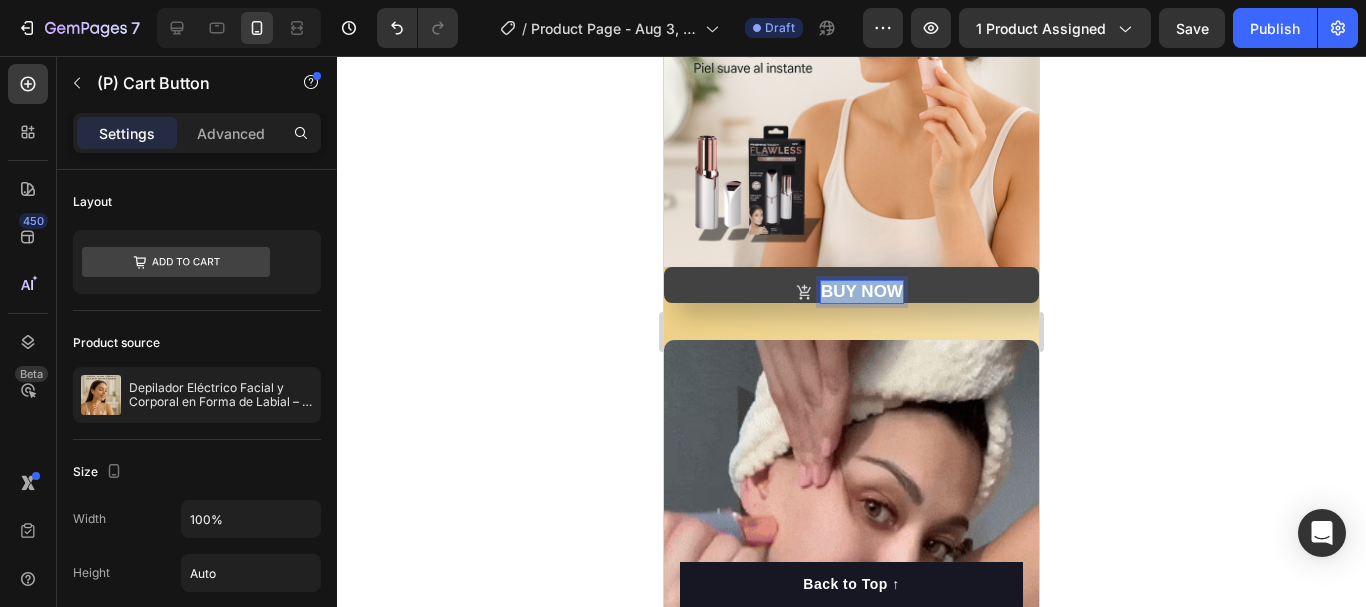 click on "BUY NOW" at bounding box center [849, 292] 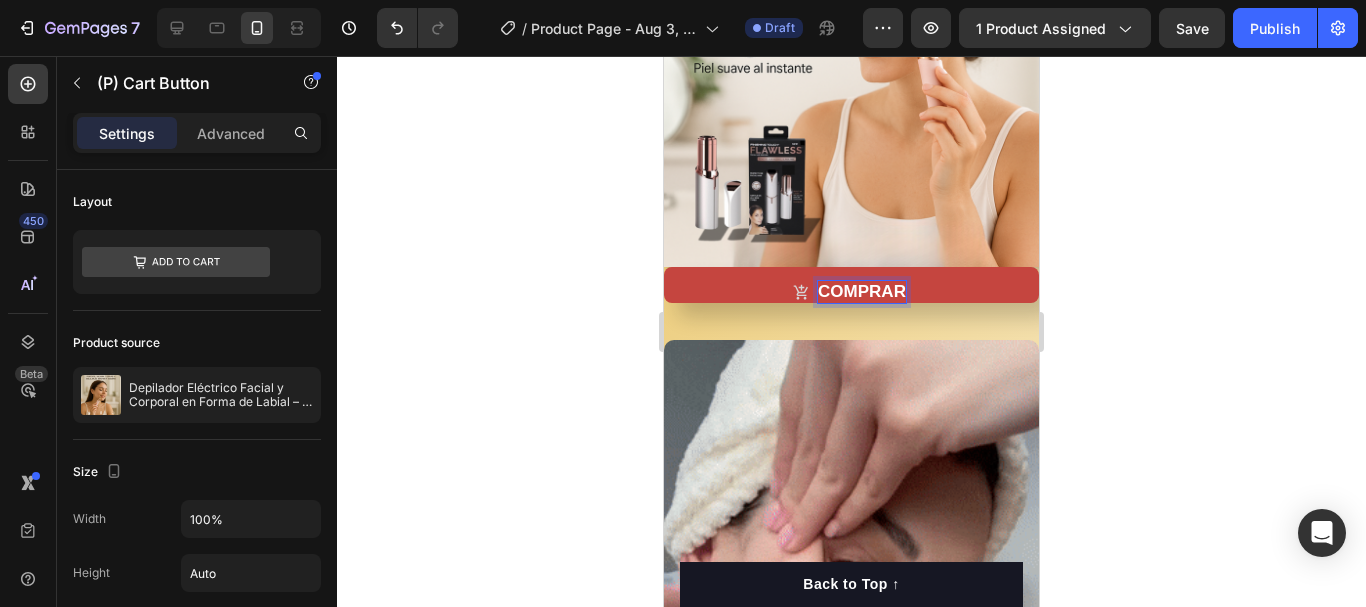 click 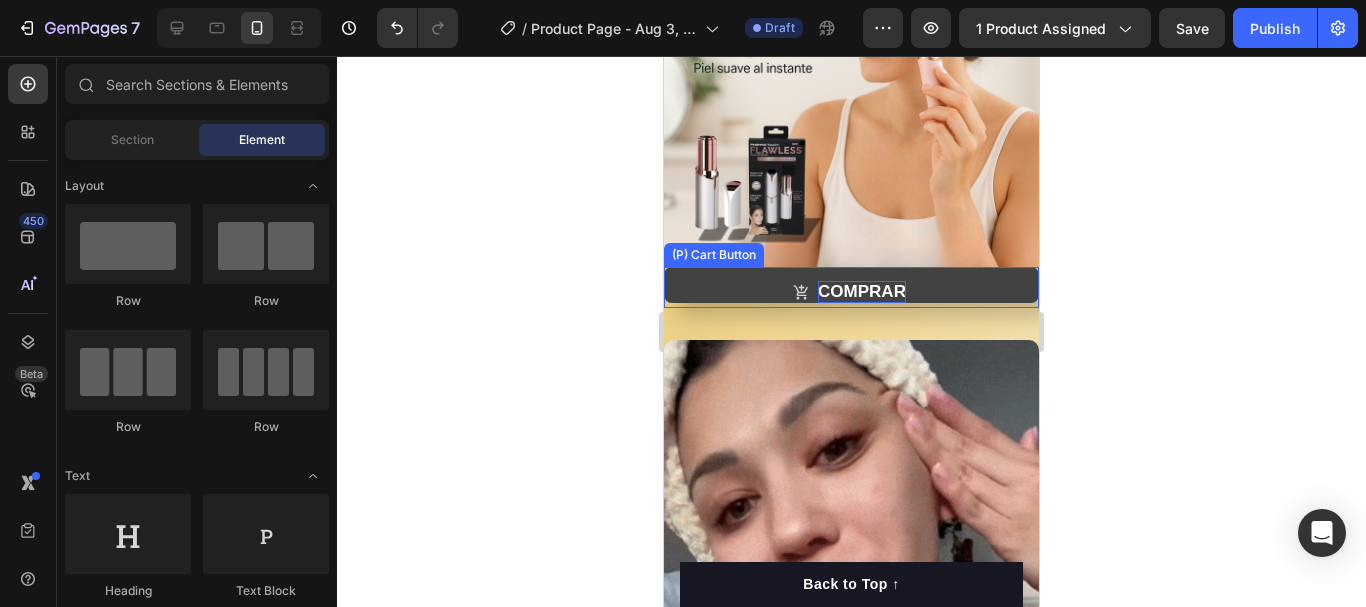 click on "COMPRAR" at bounding box center [862, 292] 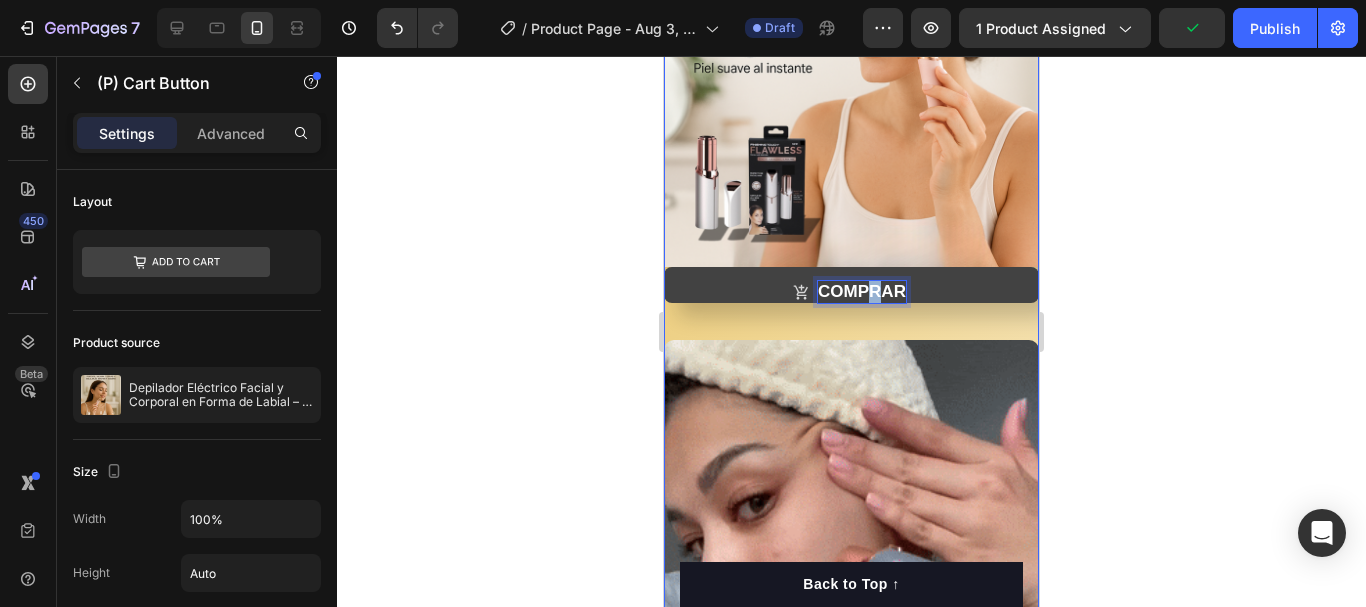 drag, startPoint x: 869, startPoint y: 273, endPoint x: 859, endPoint y: 246, distance: 28.79236 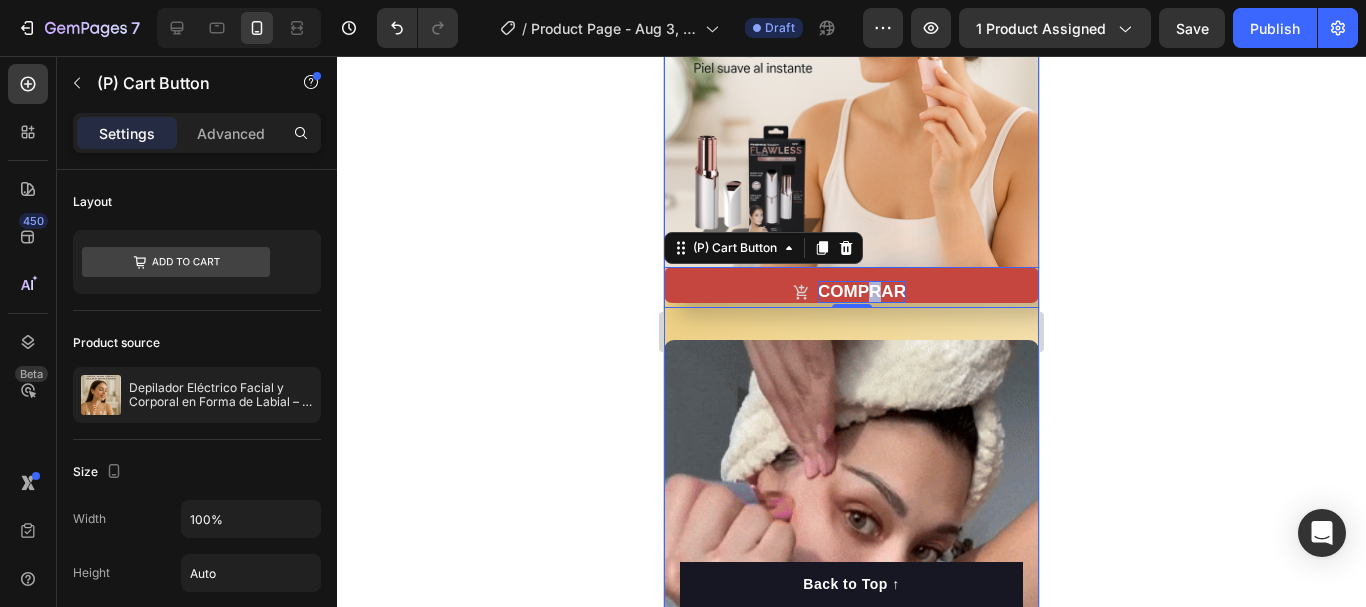 drag, startPoint x: 855, startPoint y: 263, endPoint x: 848, endPoint y: 251, distance: 13.892444 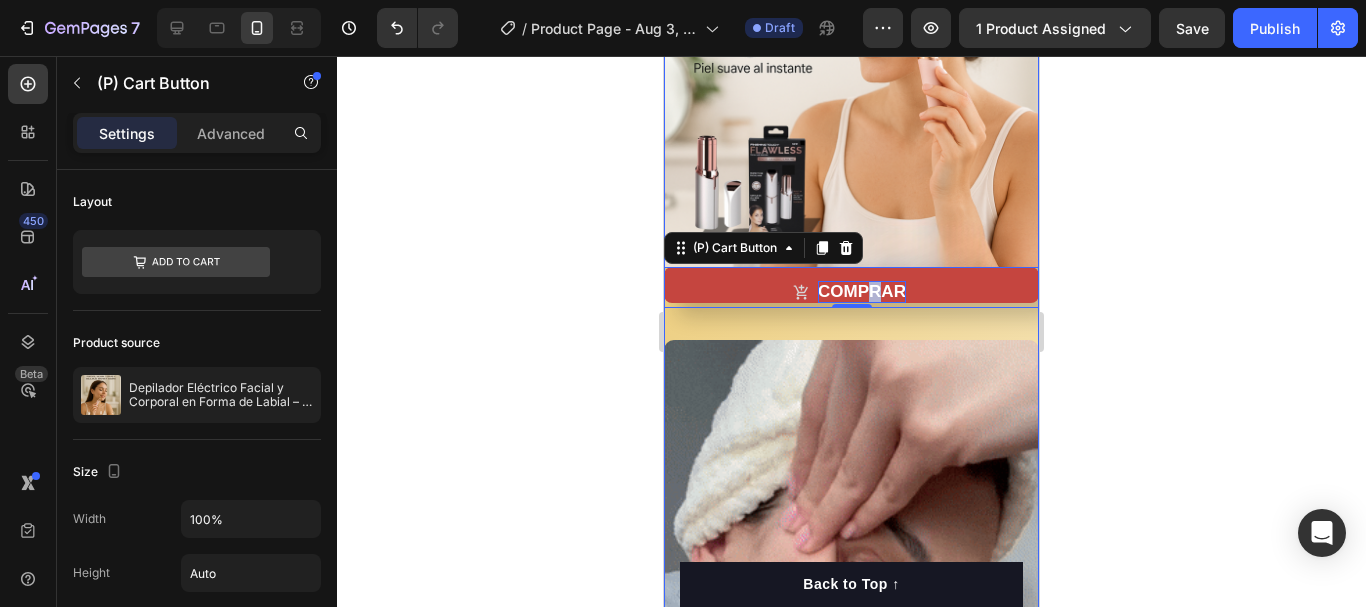 click on "DEPILATE SIN DOLOR , EN SOLO MINUTOS DONDE Y CUANDO QUIERAS Heading Image COMPRAR (P) Cart Button 0 Row Video Image Comparison ANTES DESPUÉS Text Block
Drop element here Row Product" at bounding box center (851, 552) 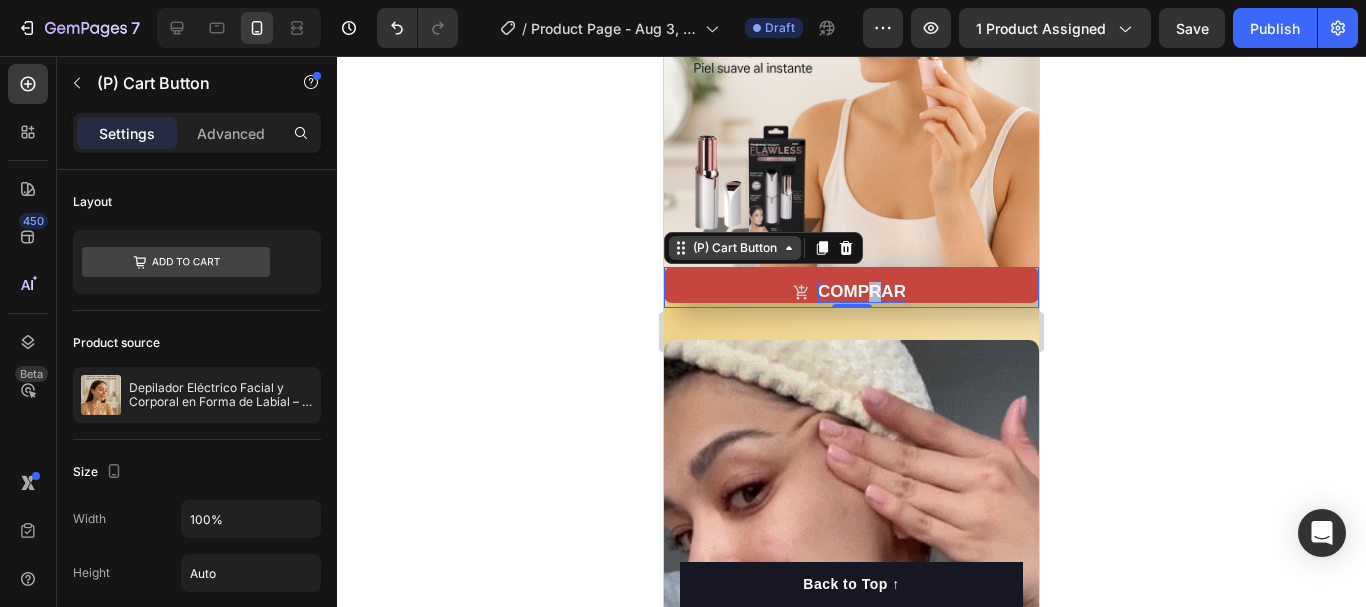 click 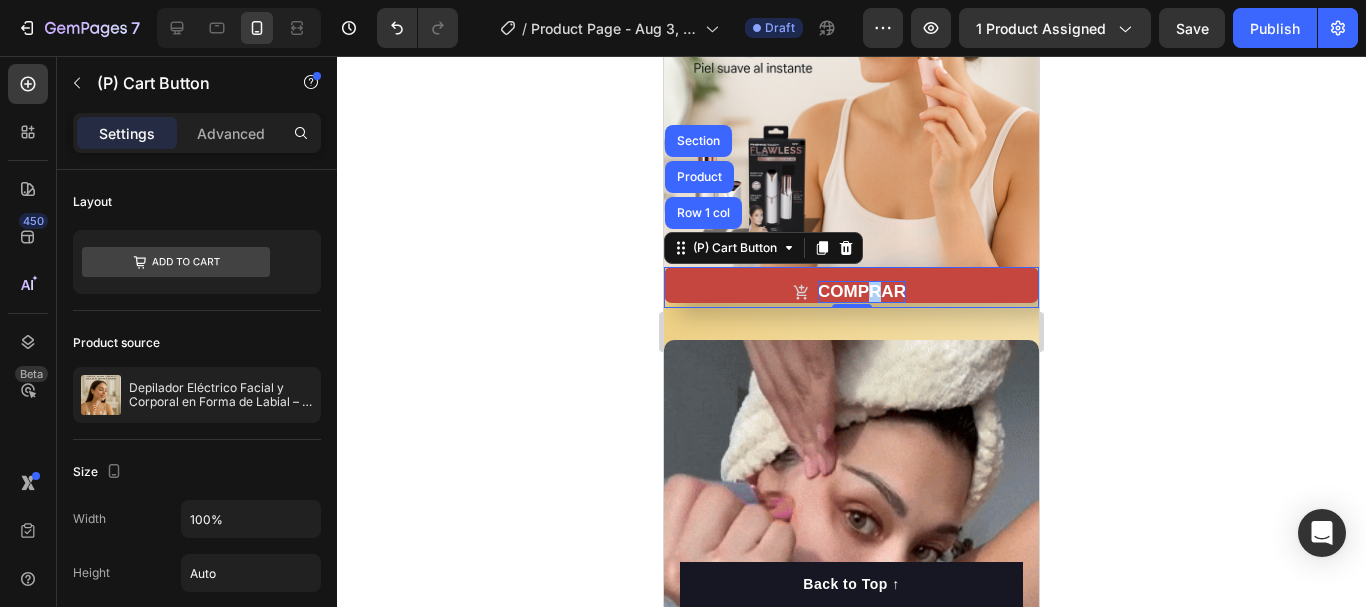 click 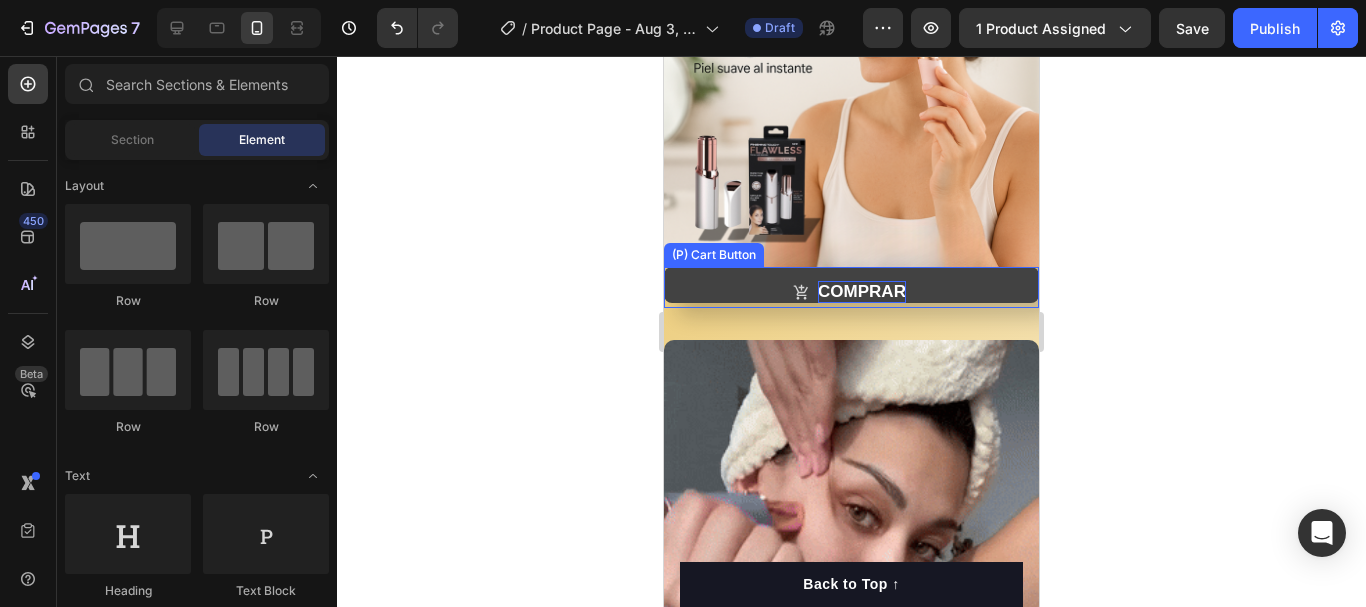 click on "COMPRAR" at bounding box center [851, 285] 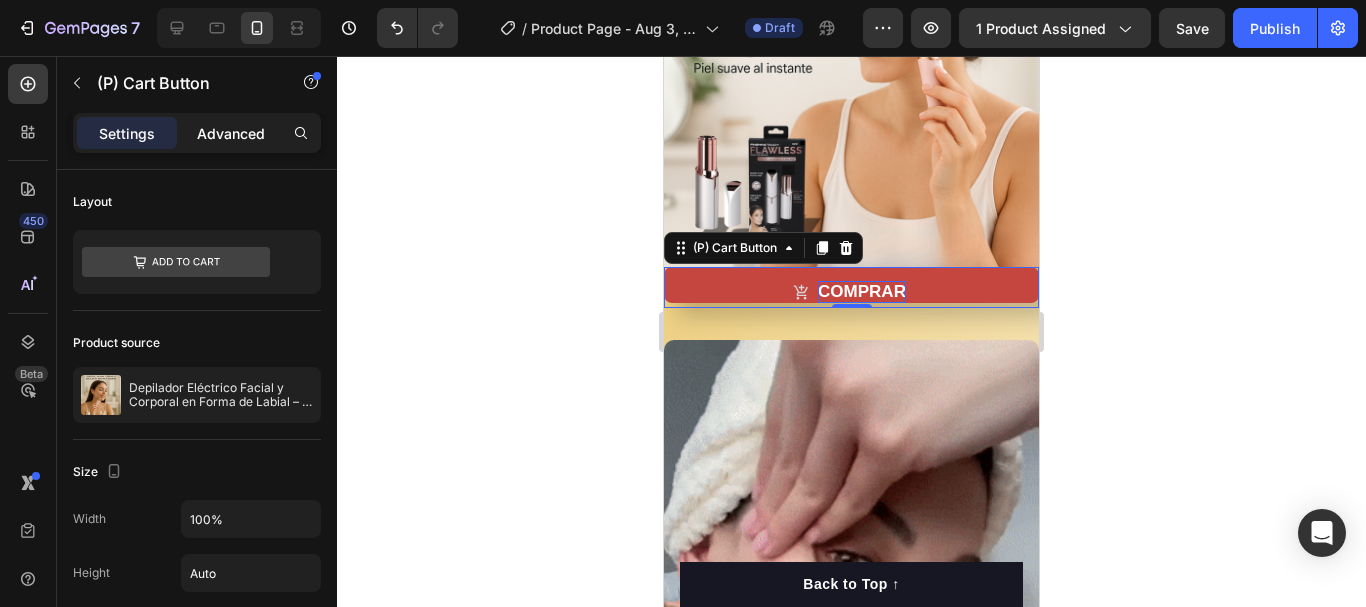 click on "Advanced" at bounding box center [231, 133] 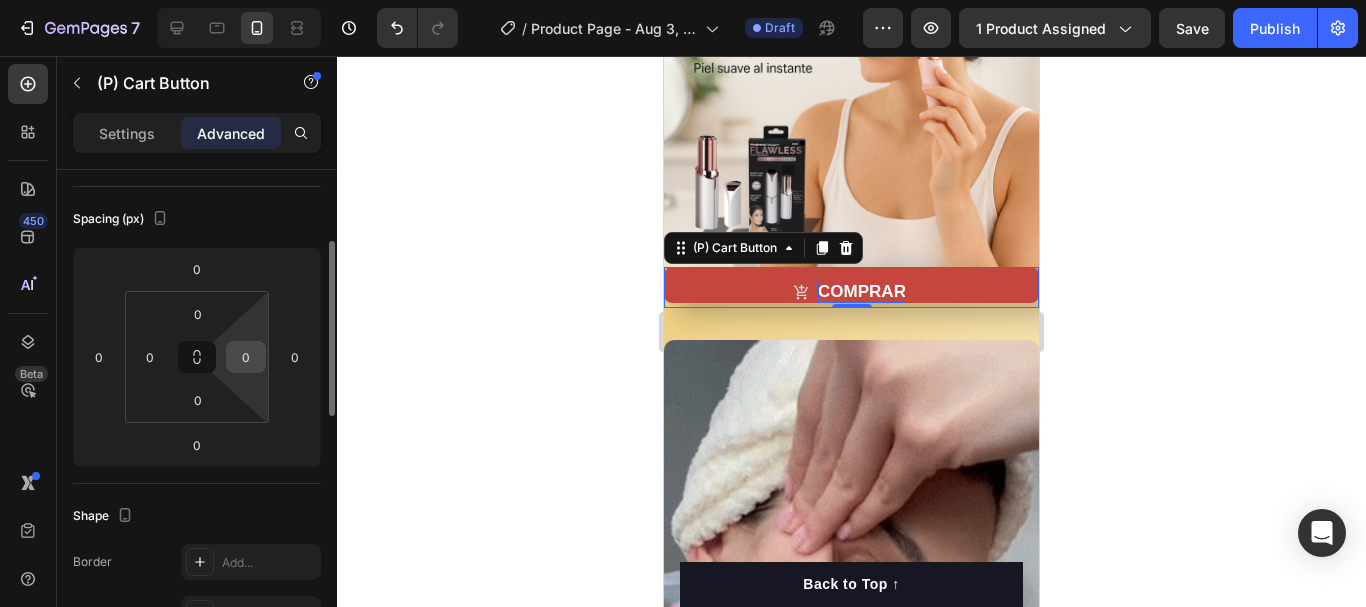scroll, scrollTop: 500, scrollLeft: 0, axis: vertical 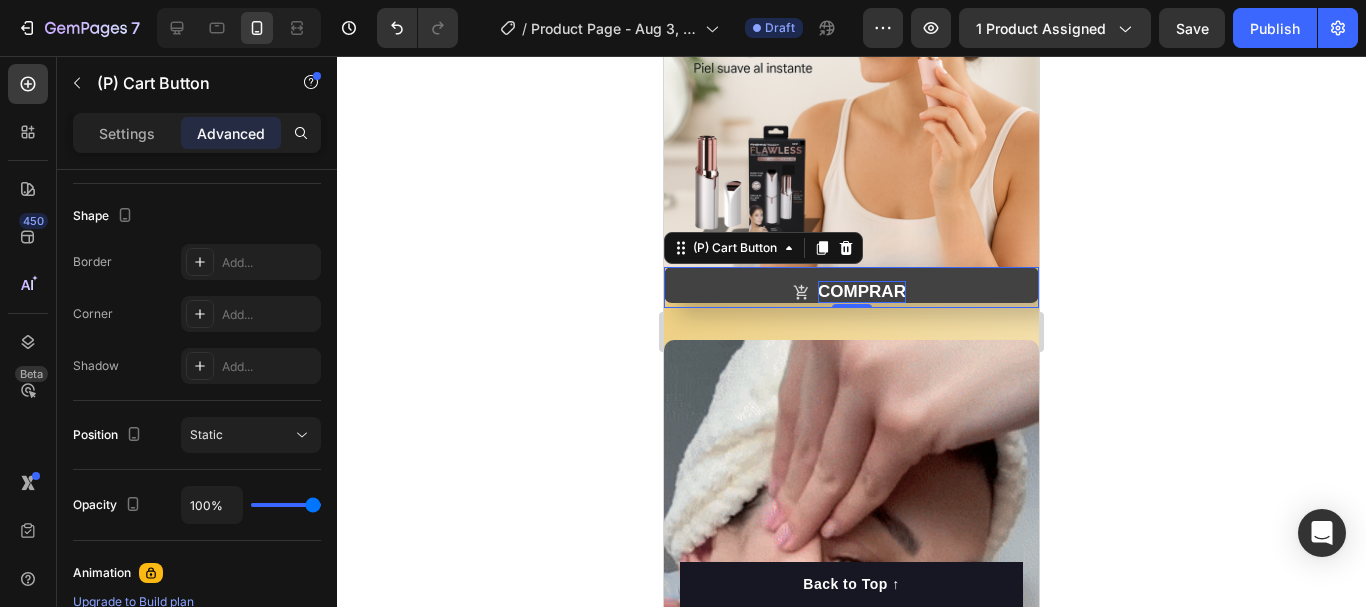 click on "COMPRAR" at bounding box center [851, 285] 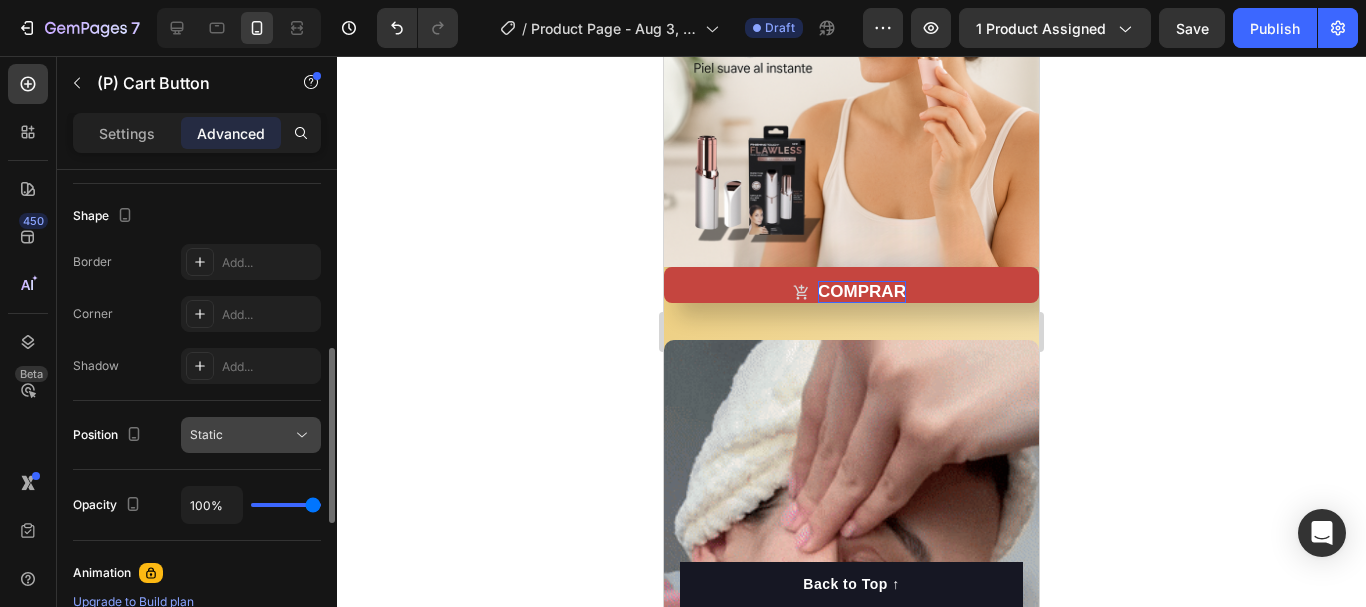 click on "Static" at bounding box center (241, 435) 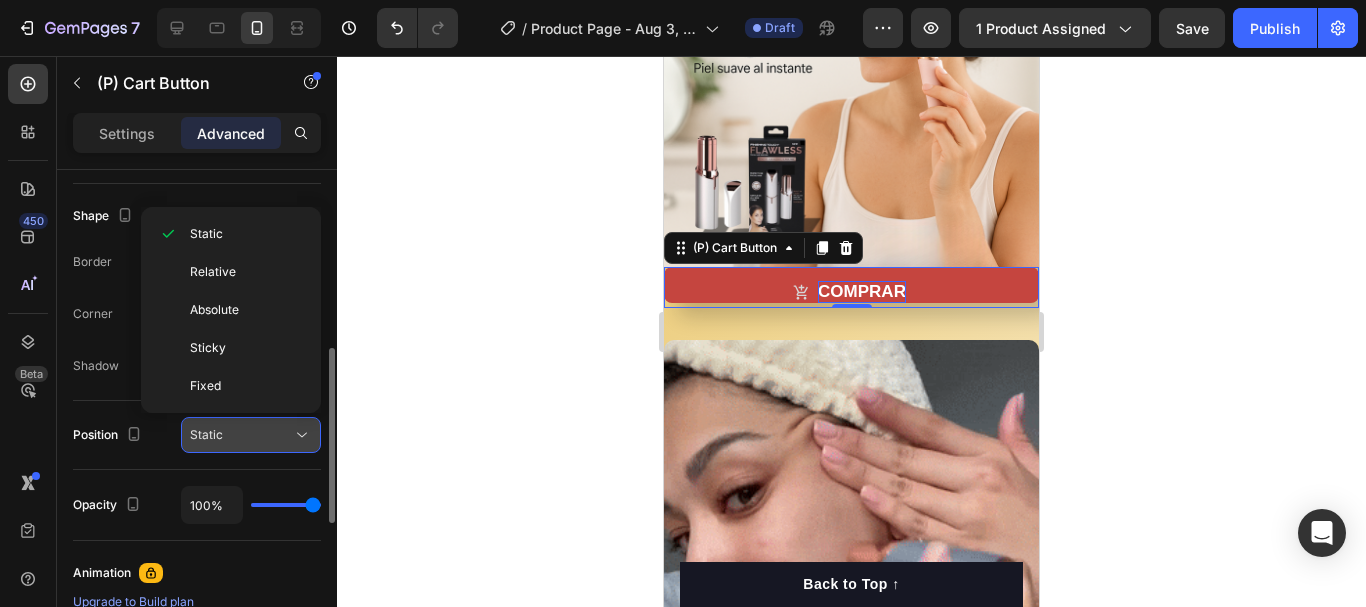 click on "Static" at bounding box center (241, 435) 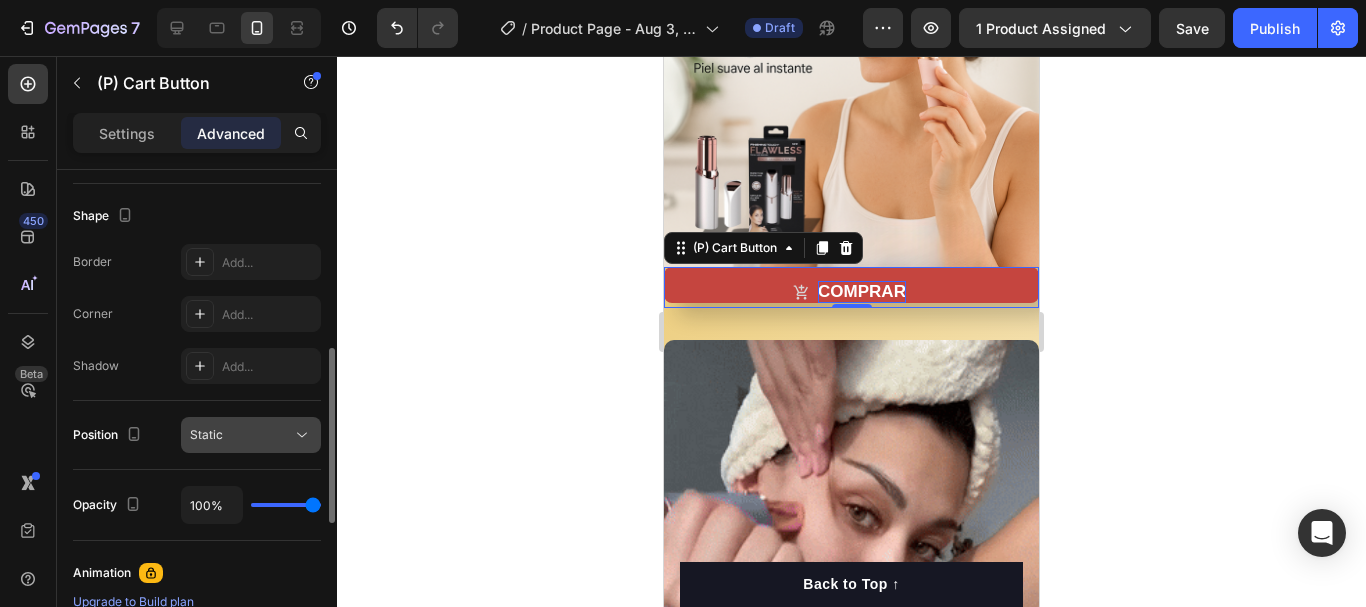 click on "Static" at bounding box center [241, 435] 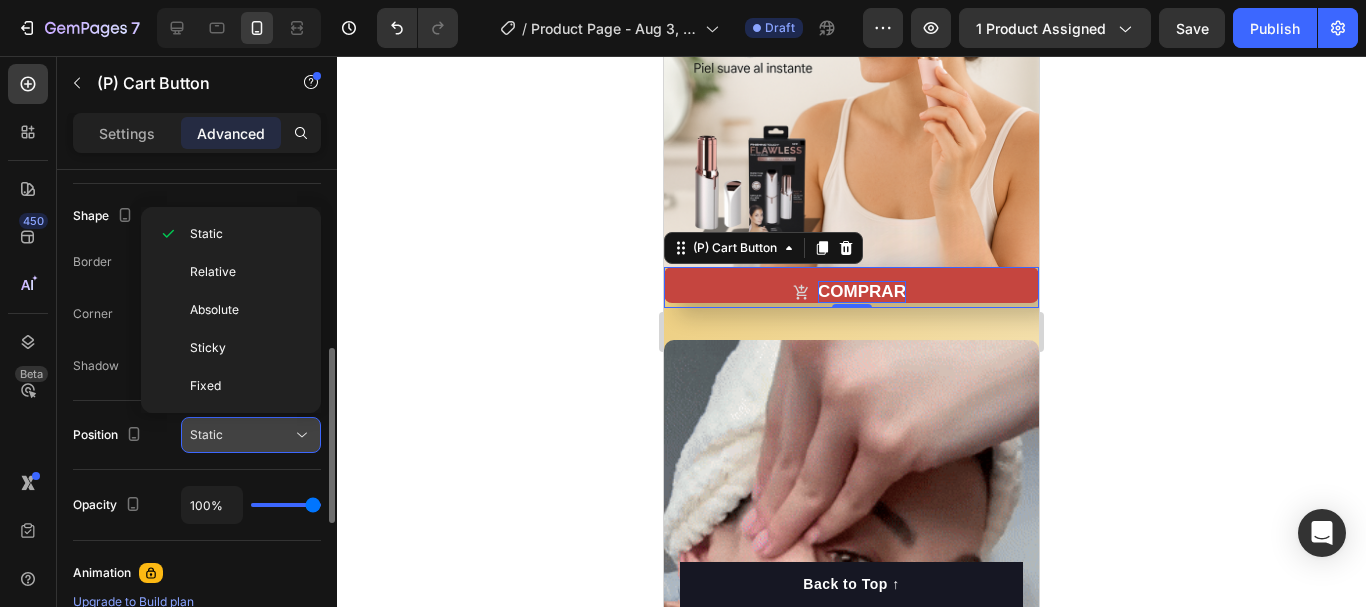 click on "Static" at bounding box center [241, 435] 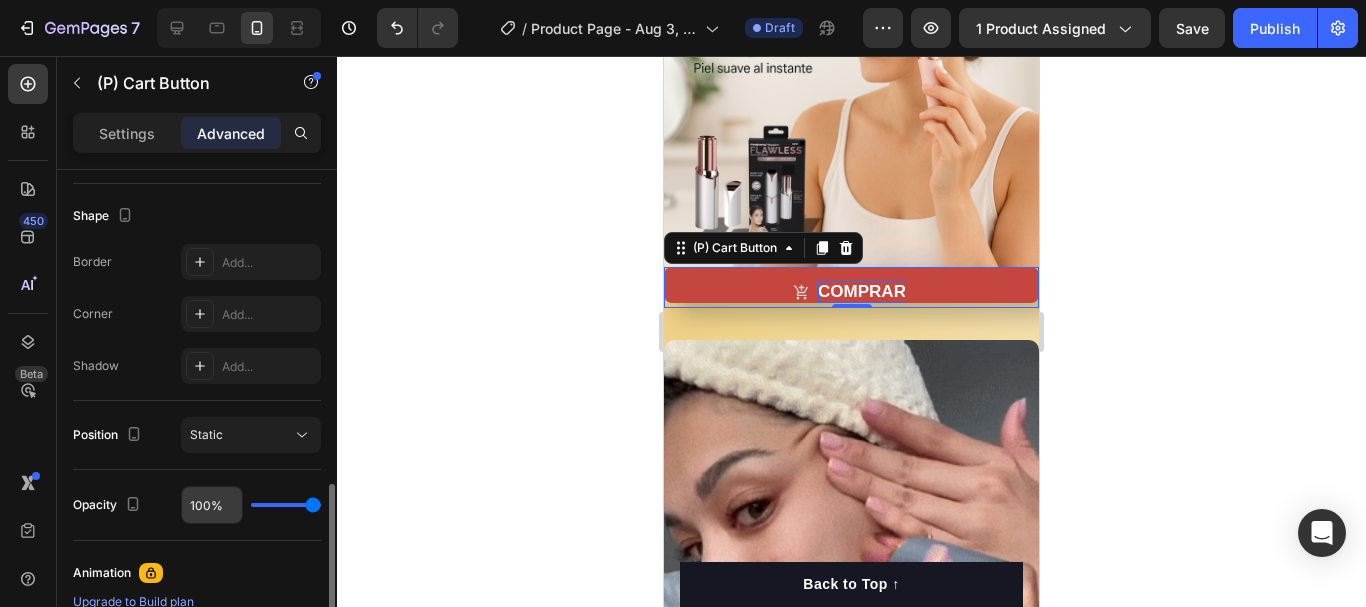 scroll, scrollTop: 600, scrollLeft: 0, axis: vertical 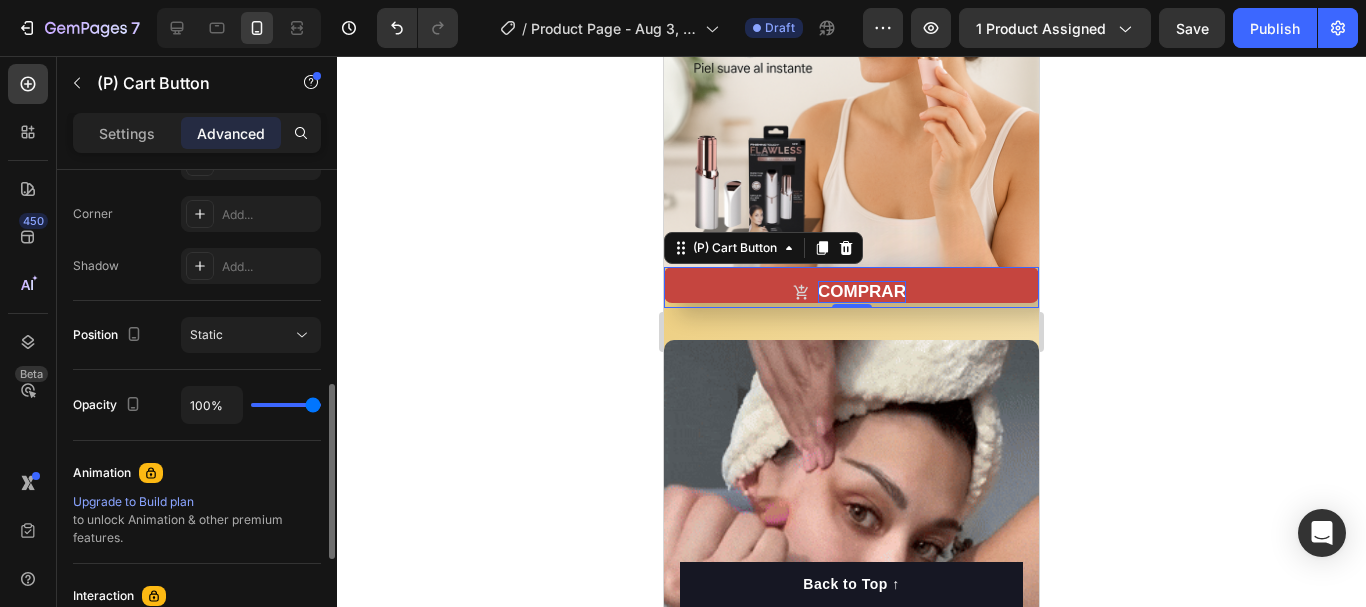 type on "59%" 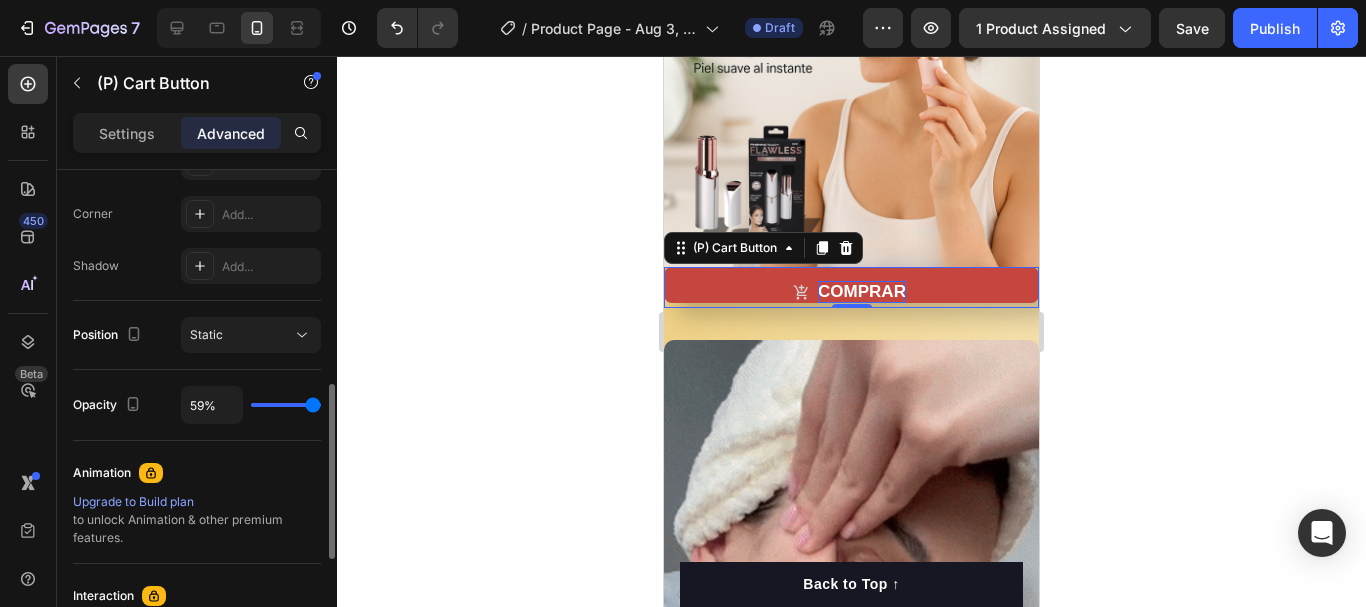 type on "59" 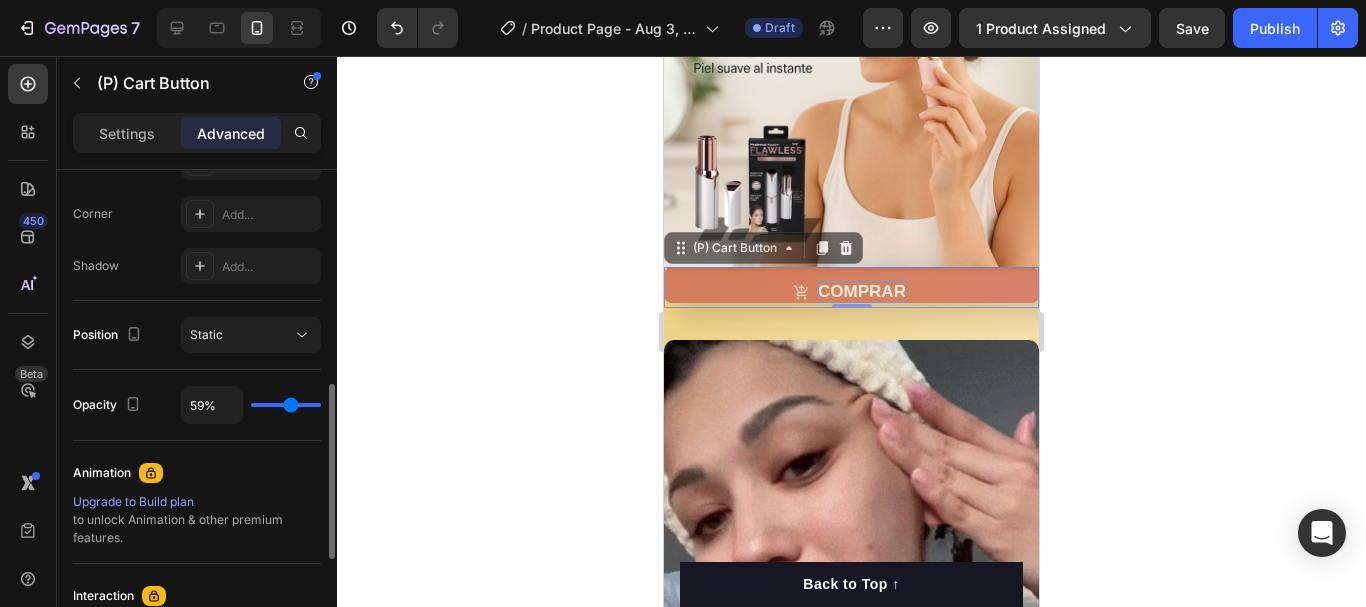 type on "48%" 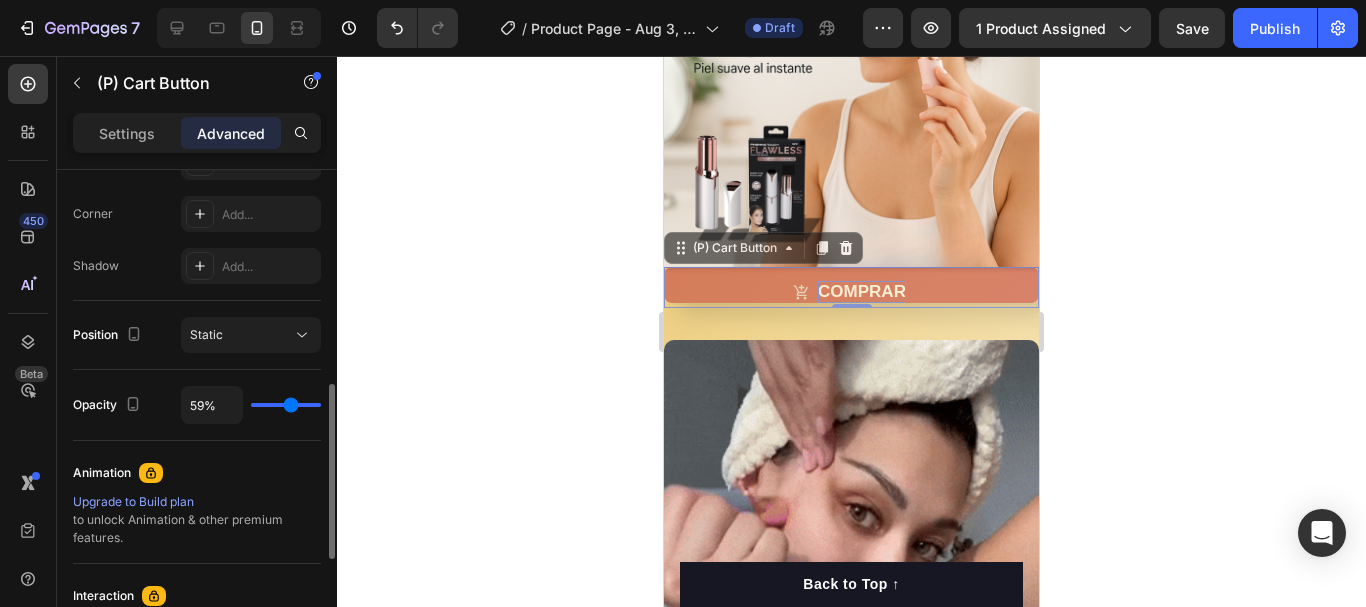 type on "48" 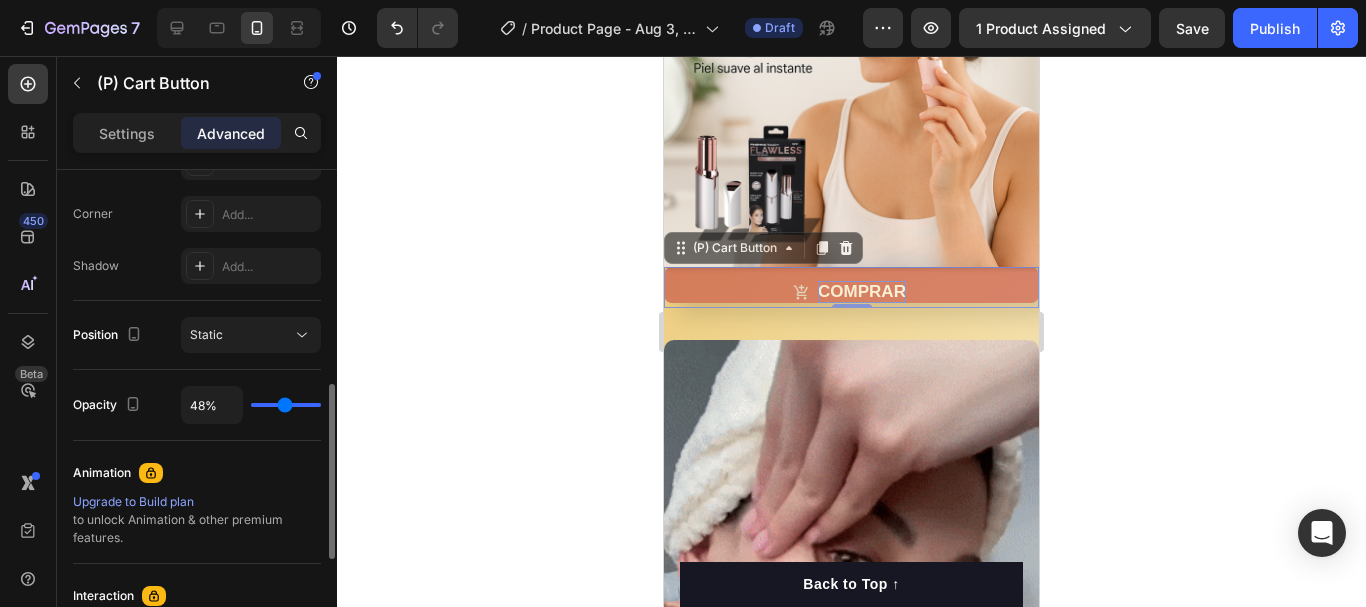 type on "35%" 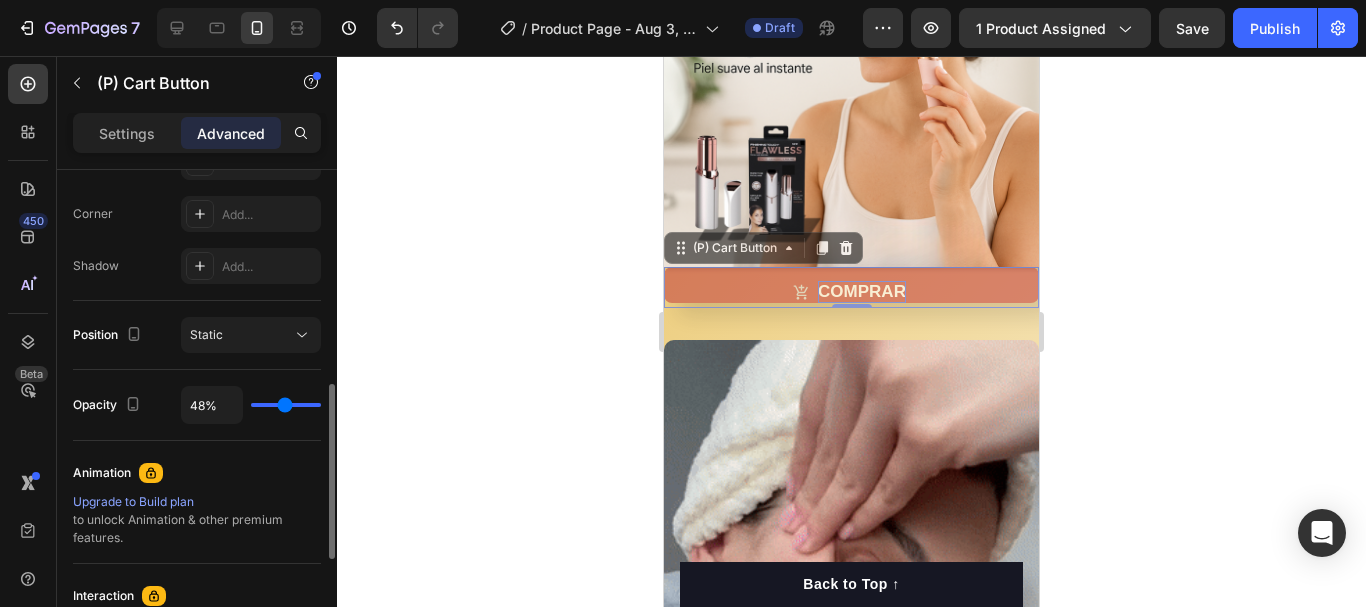 type on "35" 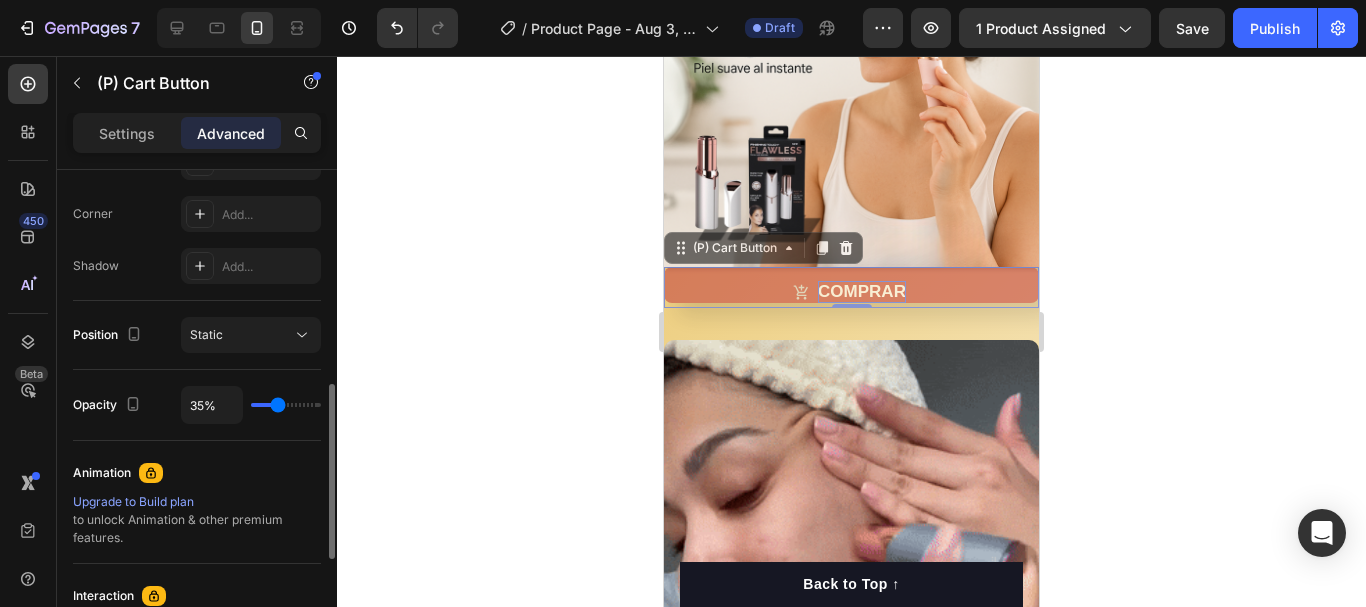 type on "33%" 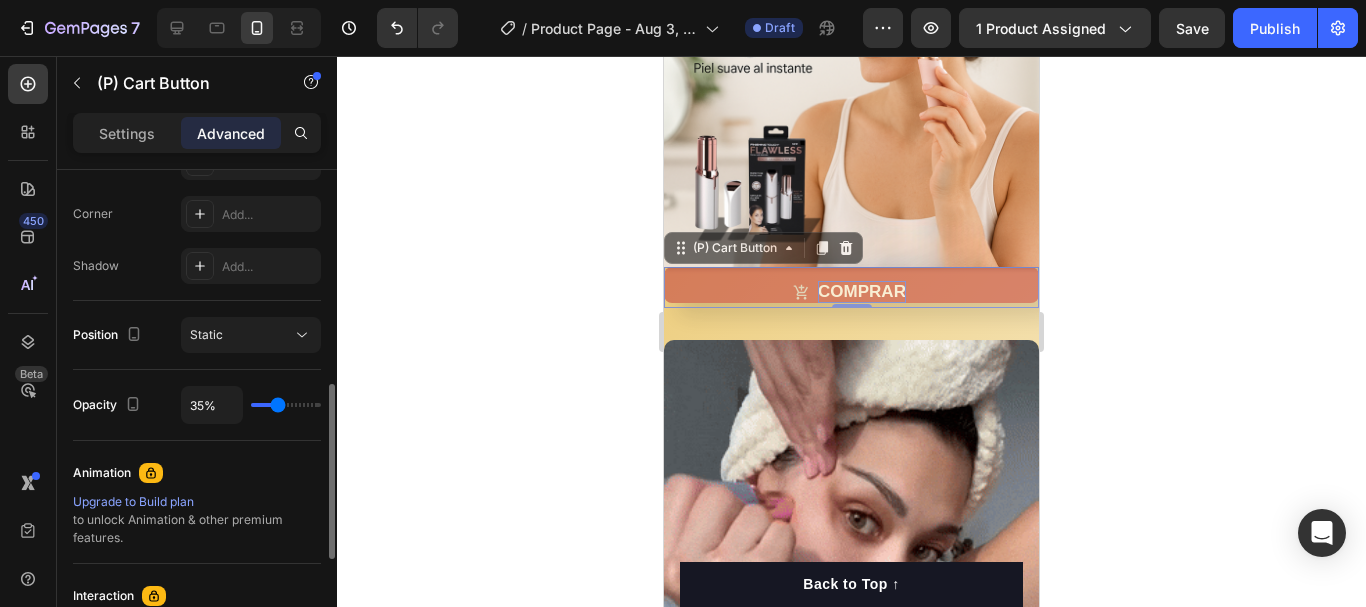 type on "33" 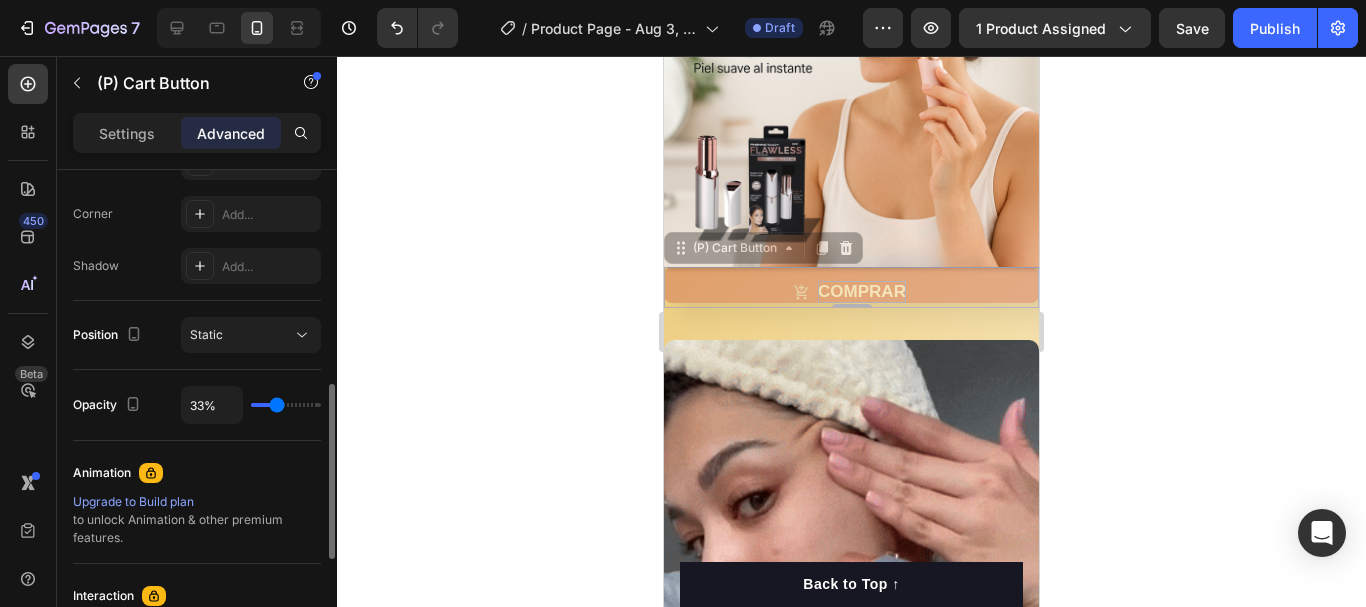 type on "35%" 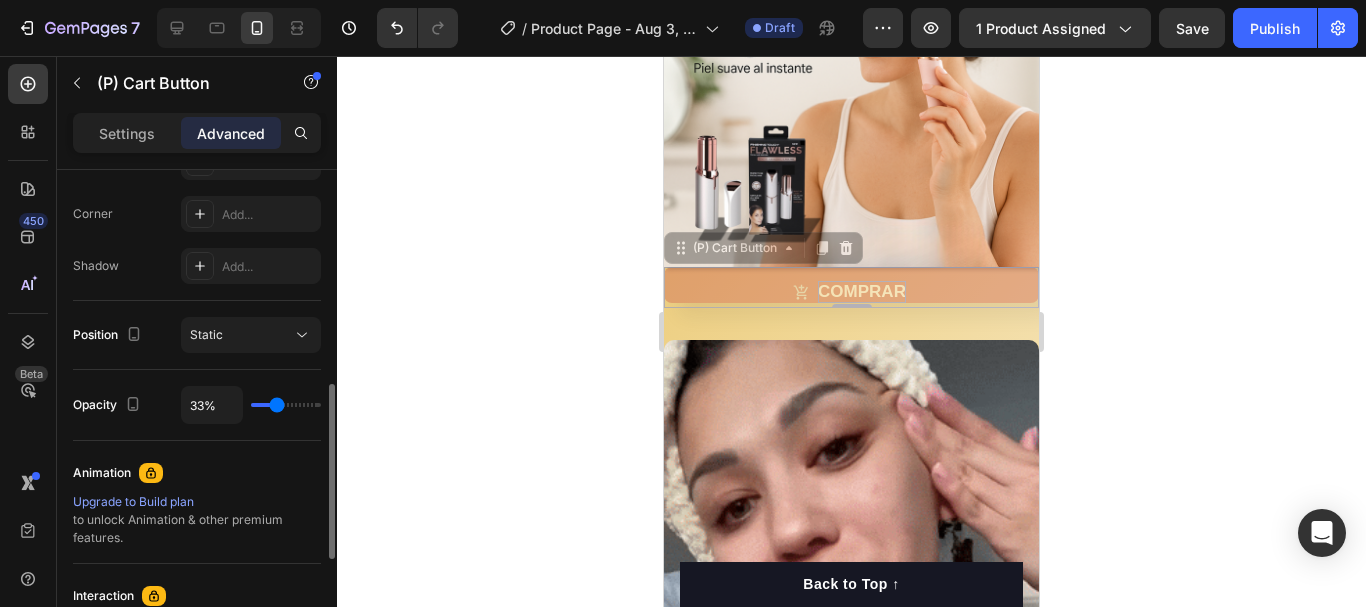 type on "35" 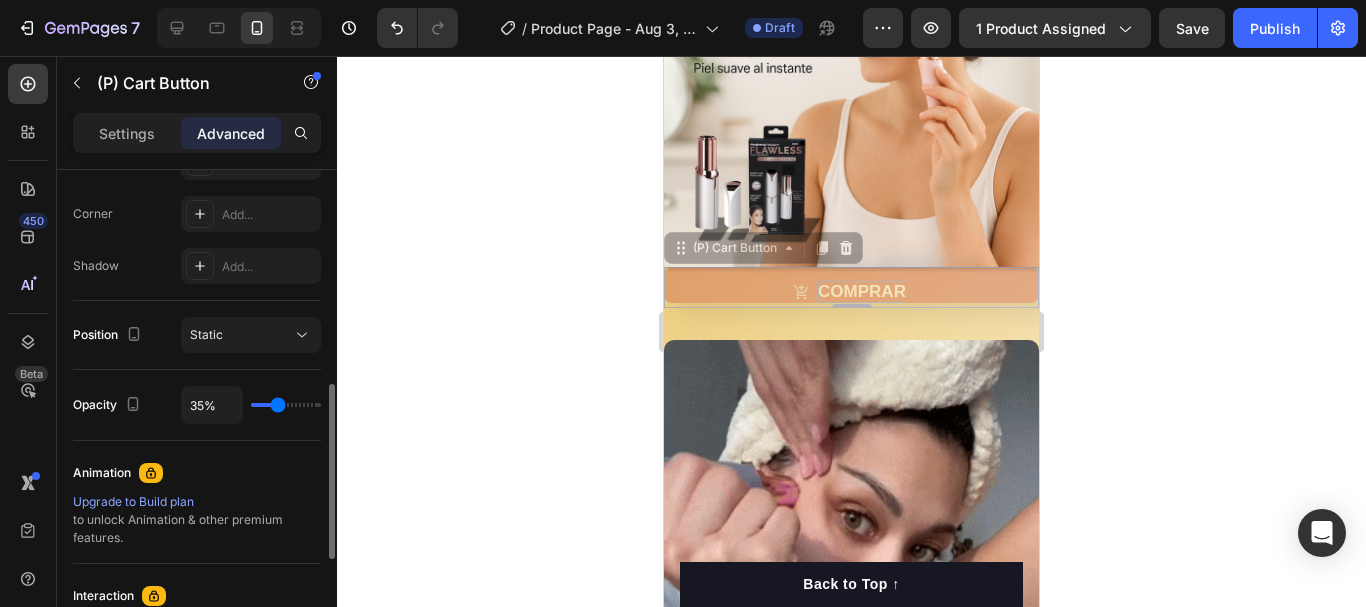 type on "37%" 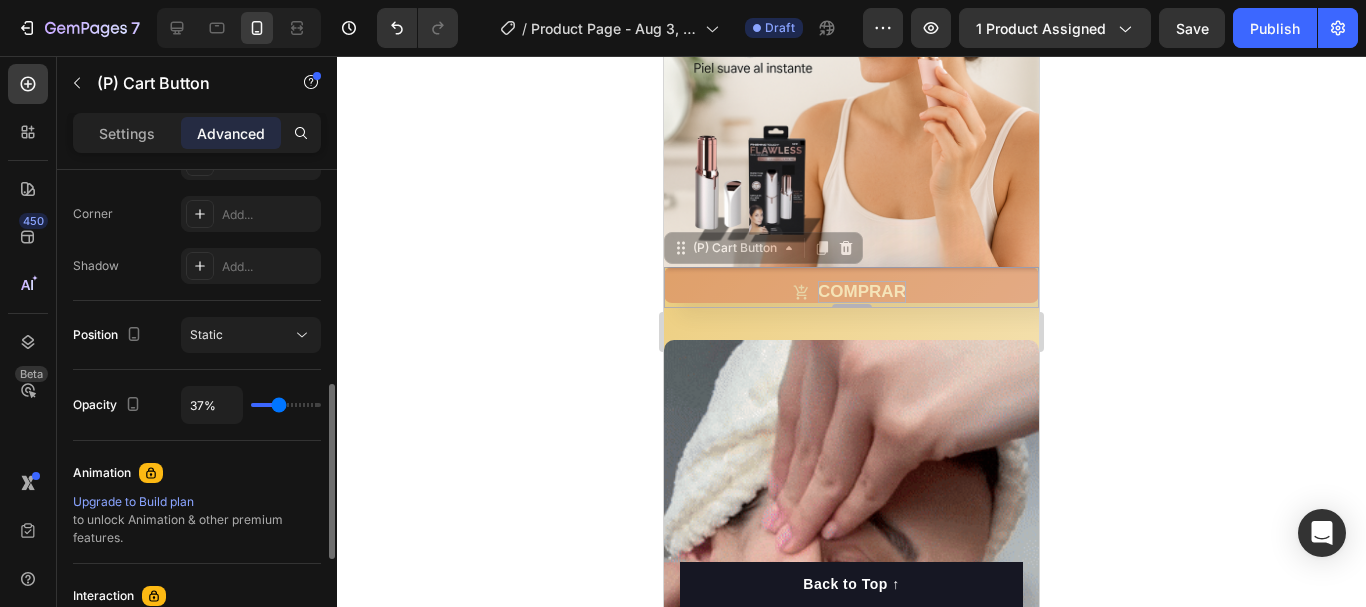type on "48" 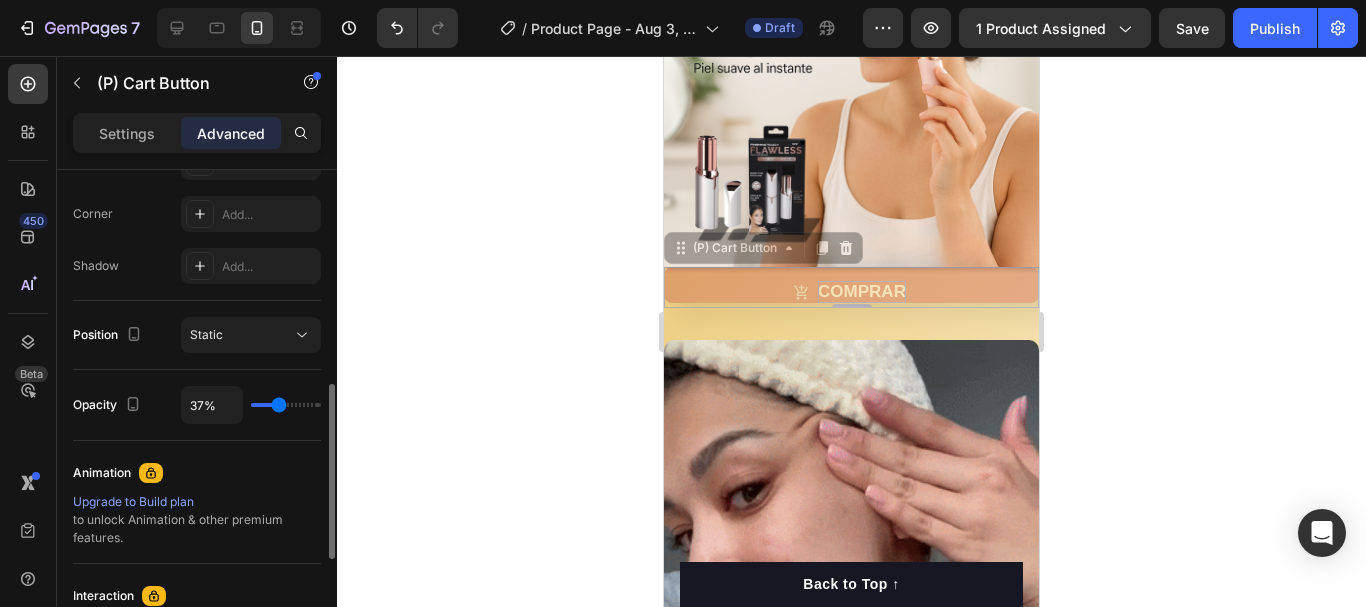 click at bounding box center (286, 405) 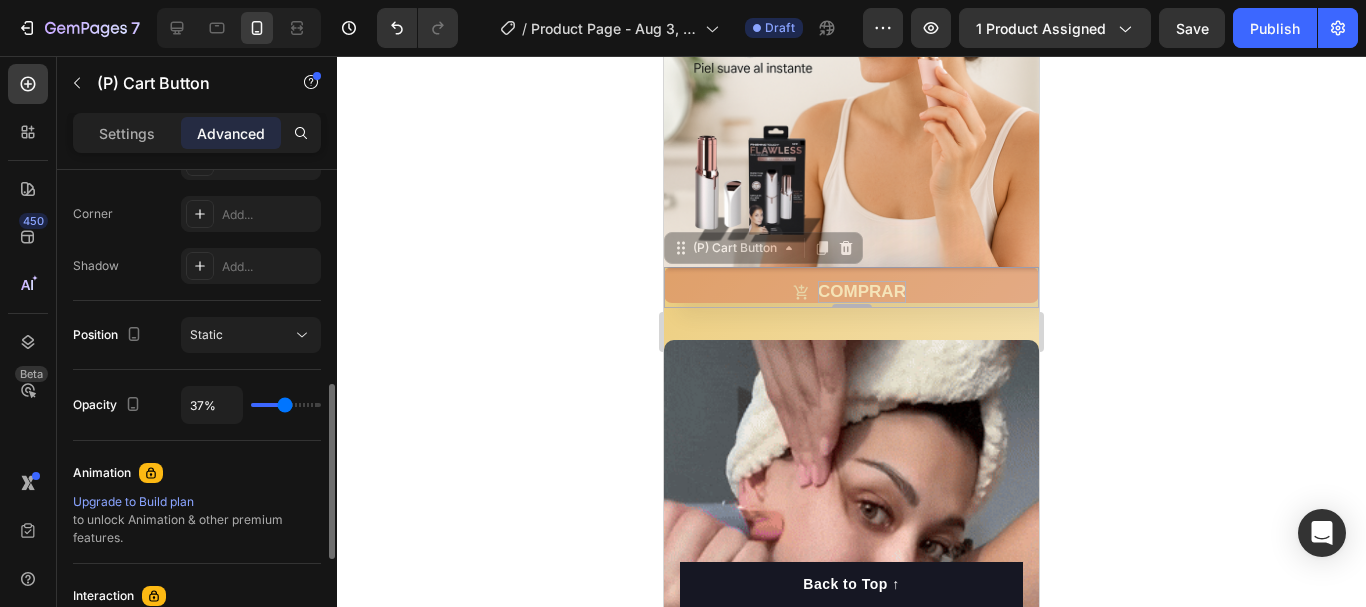 type on "67%" 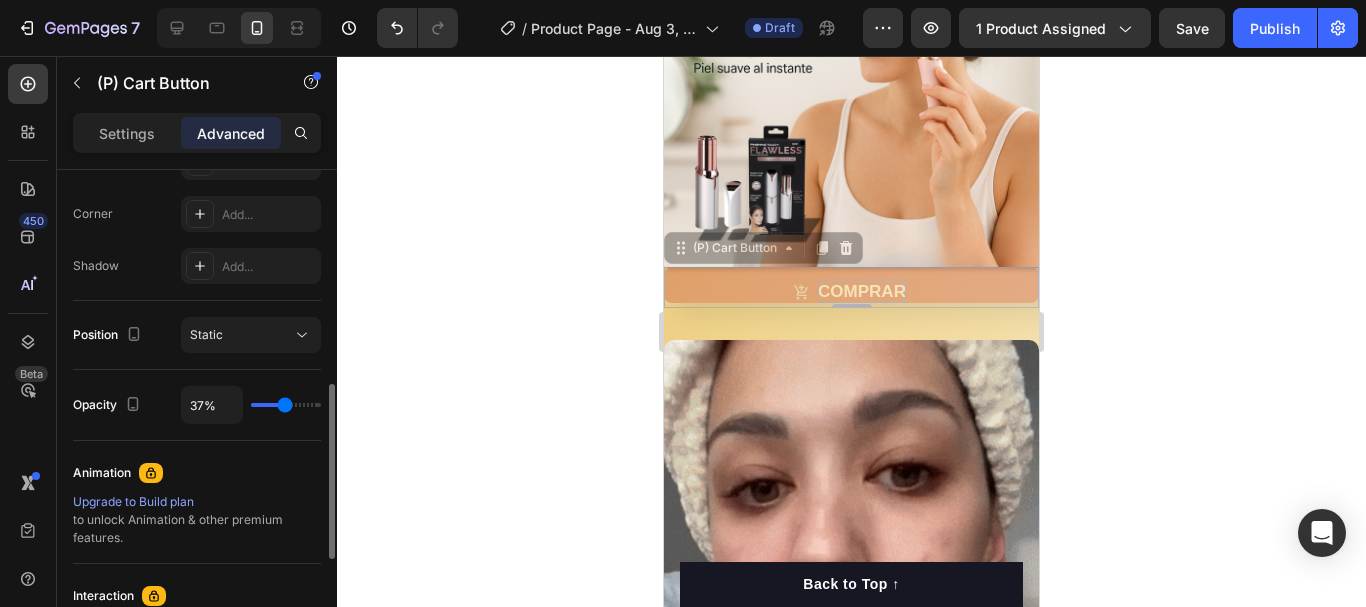 type on "67" 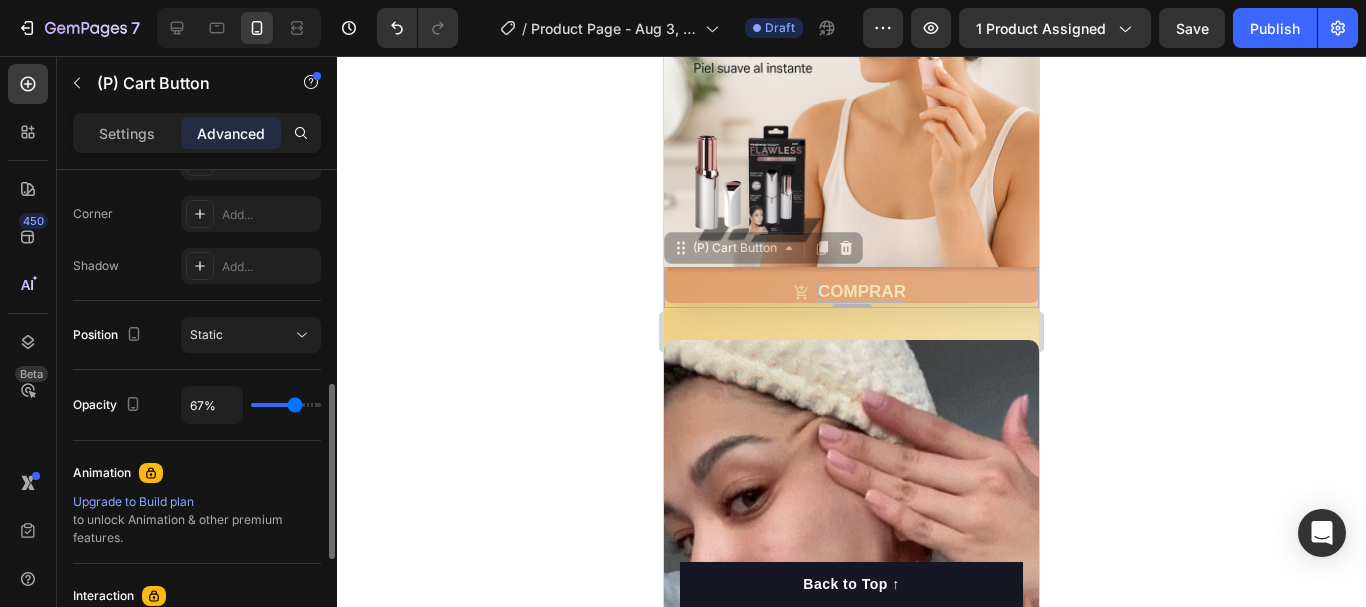 type on "83%" 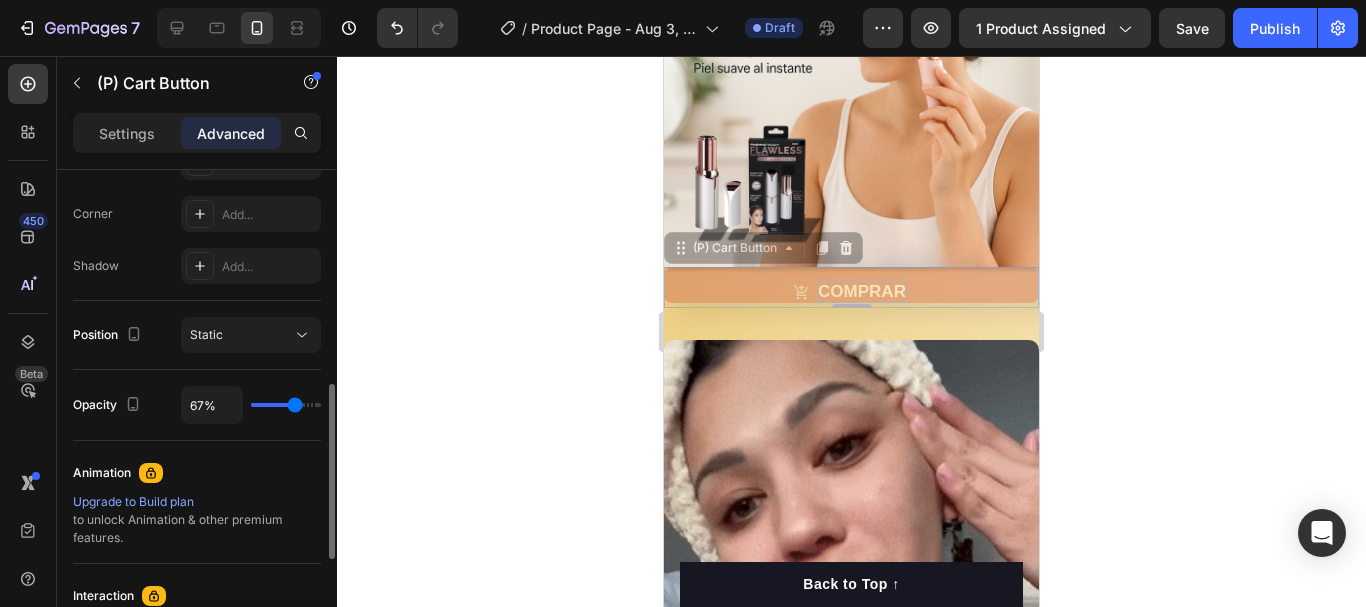type on "83" 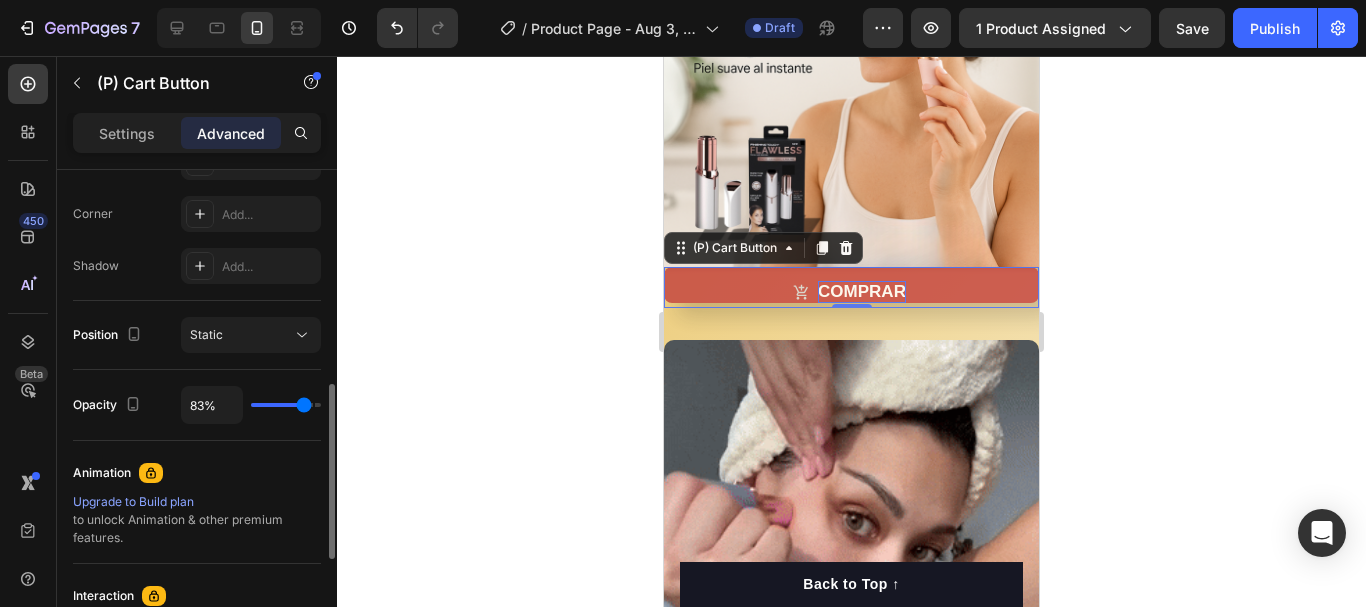 type on "93%" 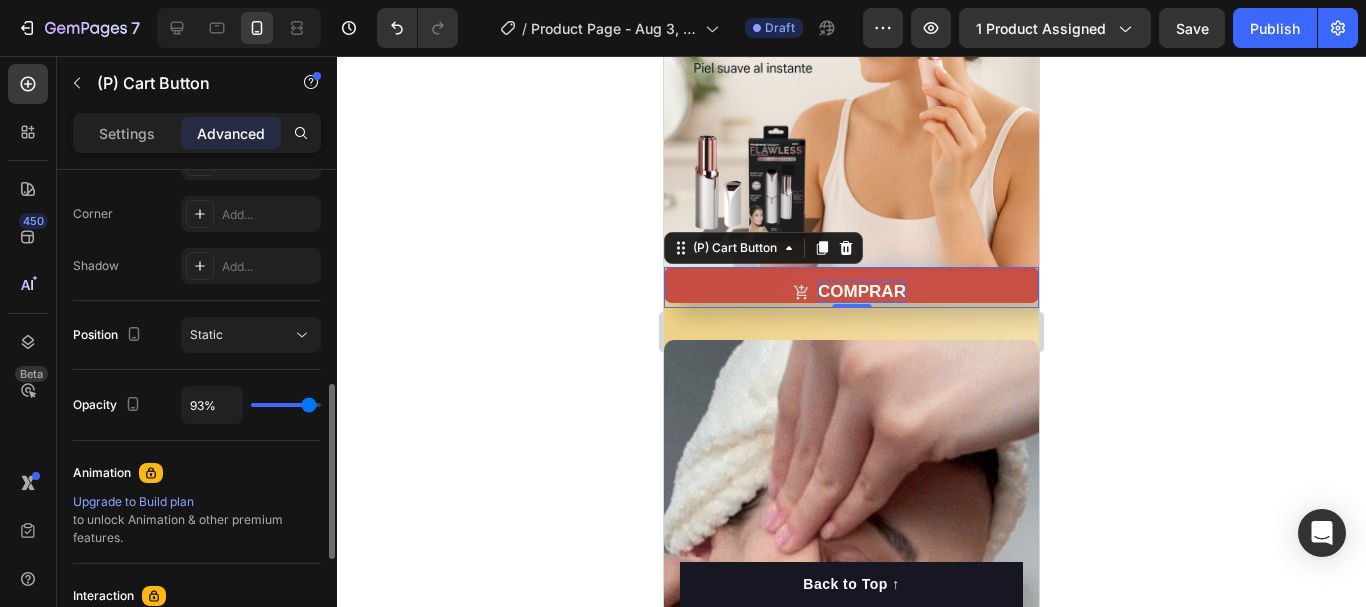 drag, startPoint x: 298, startPoint y: 409, endPoint x: 309, endPoint y: 409, distance: 11 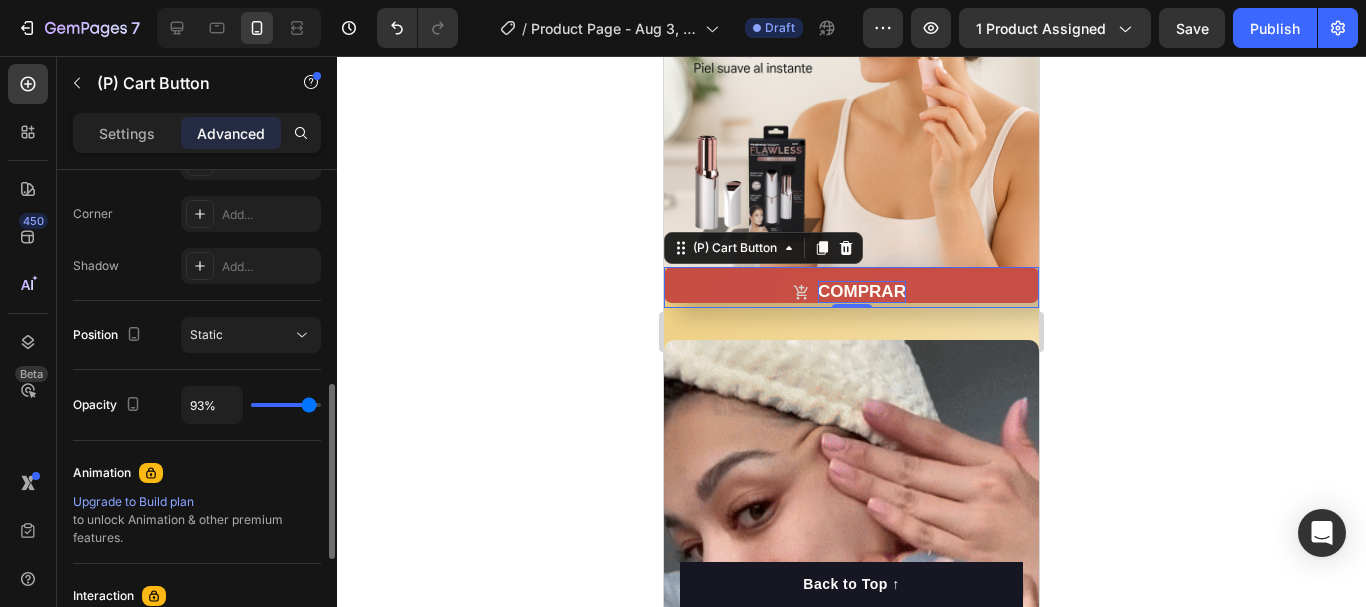 type on "93" 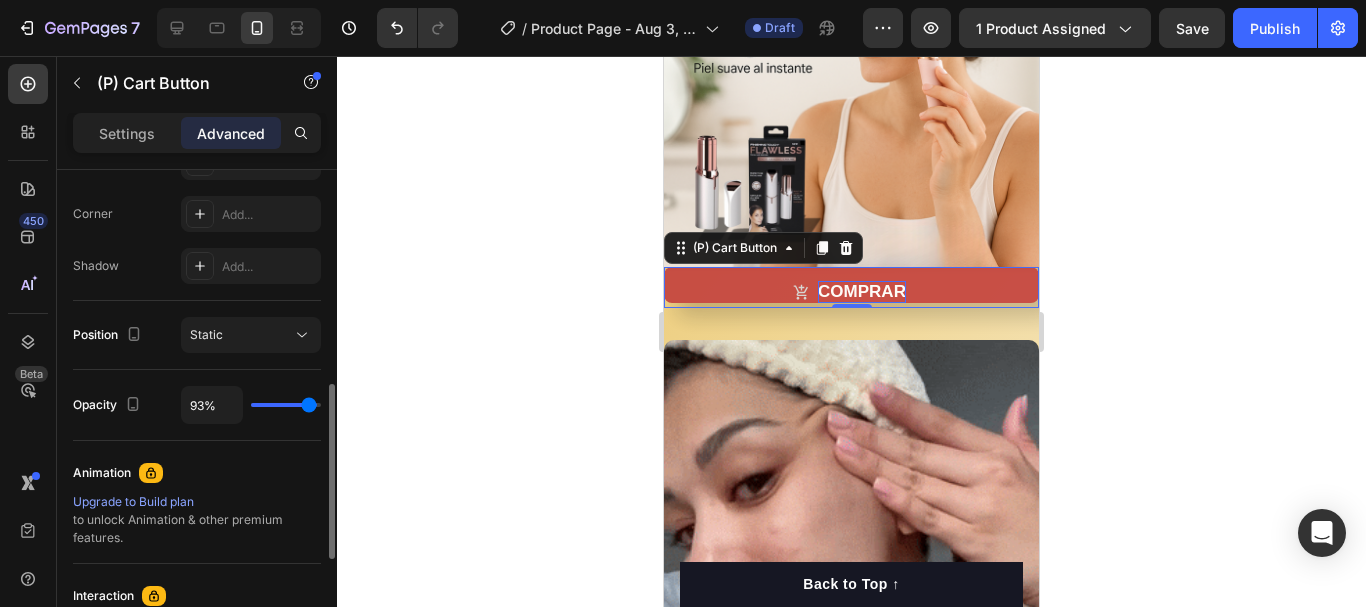 click at bounding box center [286, 405] 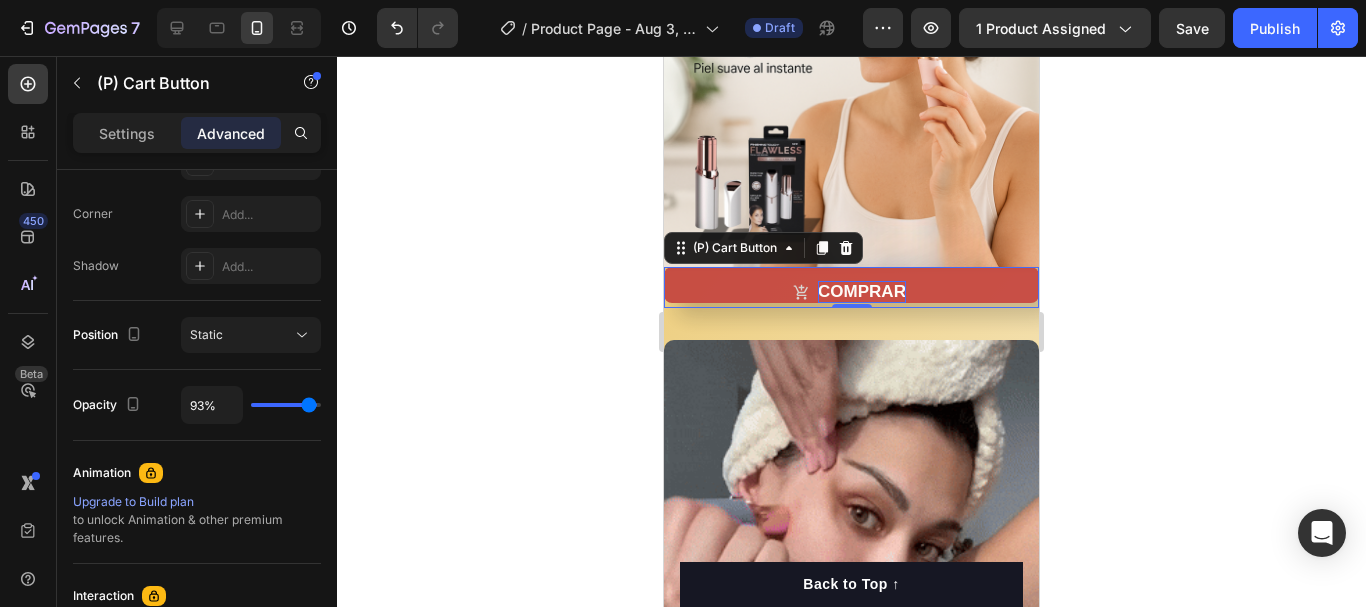 scroll, scrollTop: 894, scrollLeft: 0, axis: vertical 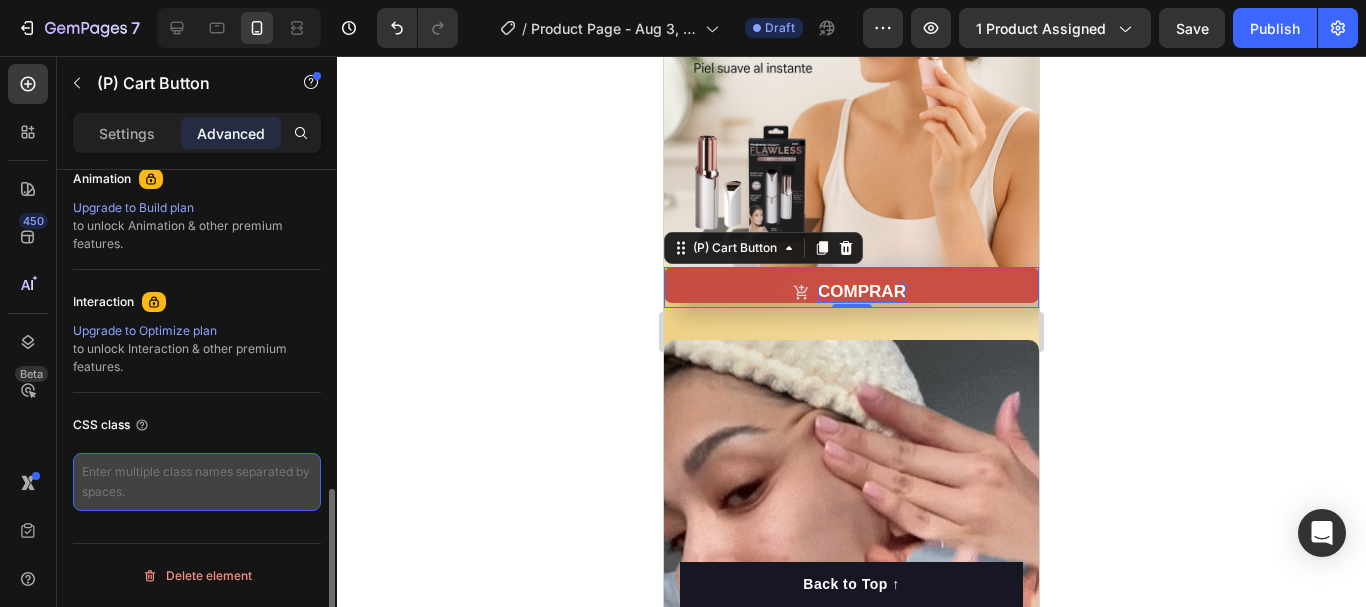 click at bounding box center (197, 482) 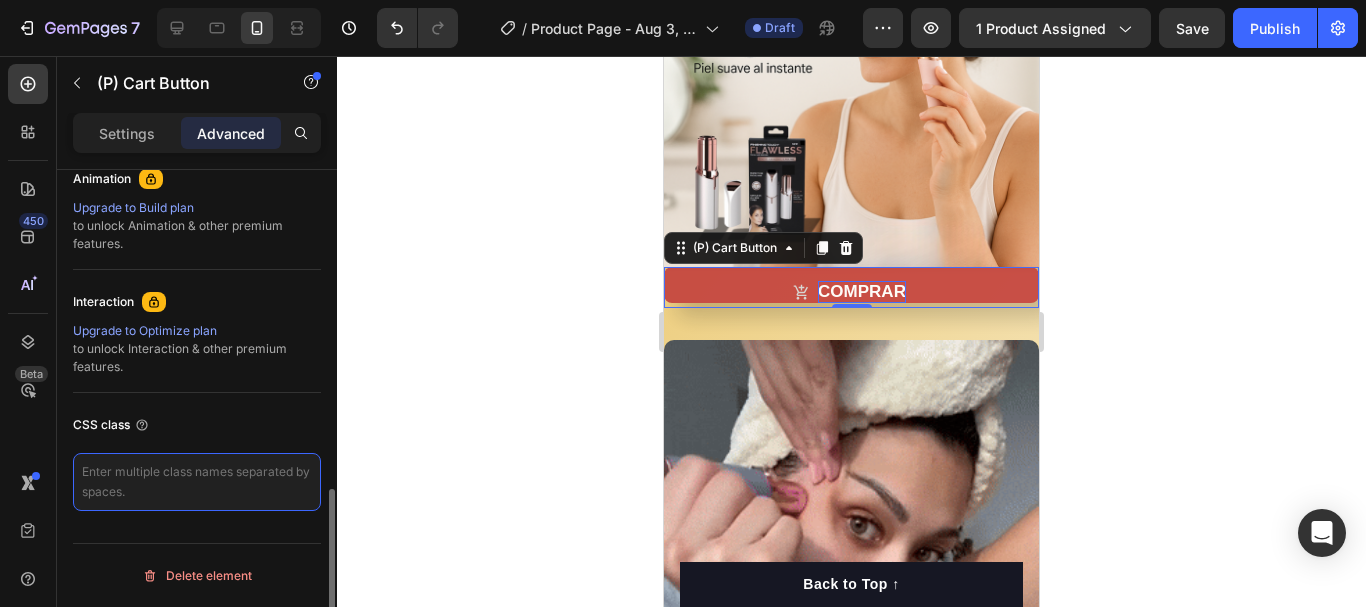 paste on "document.getElementById("btnComprar").addEventListener("click", function(event) {
event.preventDefault(); // Evita que se envíe el formulario o cambie de página si es un <a>
const form = document.getElementById("miFormulario");
form.classList.remove("formulario-oculto");
form.classList.add("formulario-activo");
// Opcional: hacer scroll hacia el formulario
form.scrollIntoView({ behavior: "smooth" });
});" 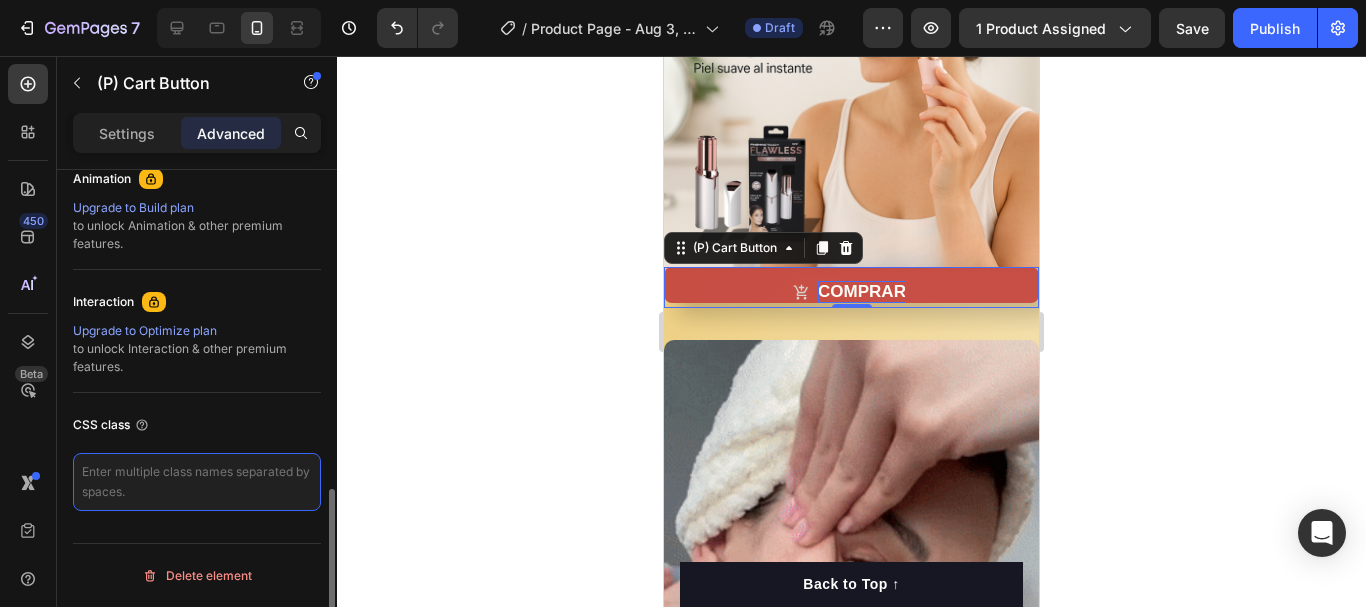 type on "document.getElementById("btnComprar").addEventListener("click", function(event) {
event.preventDefault(); // Evita que se envíe el formulario o cambie de página si es un <a>
const form = document.getElementById("miFormulario");
form.classList.remove("formulario-oculto");
form.classList.add("formulario-activo");
// Opcional: hacer scroll hacia el formulario
form.scrollIntoView({ behavior: "smooth" });
});" 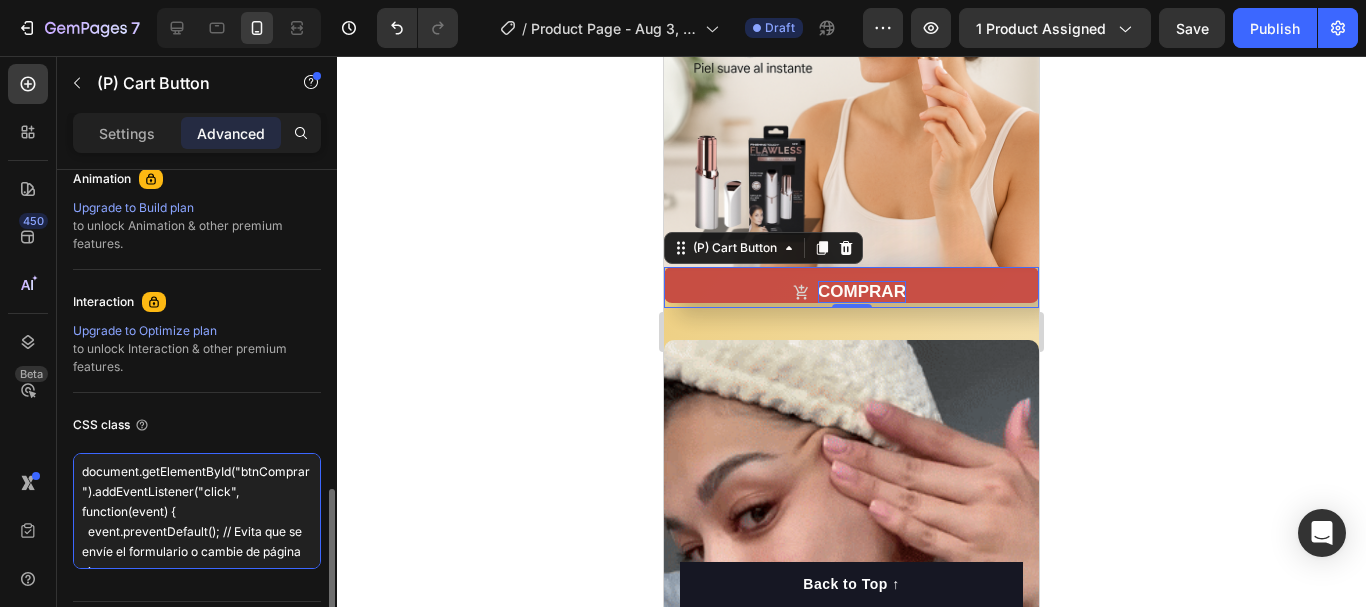 scroll, scrollTop: 311, scrollLeft: 0, axis: vertical 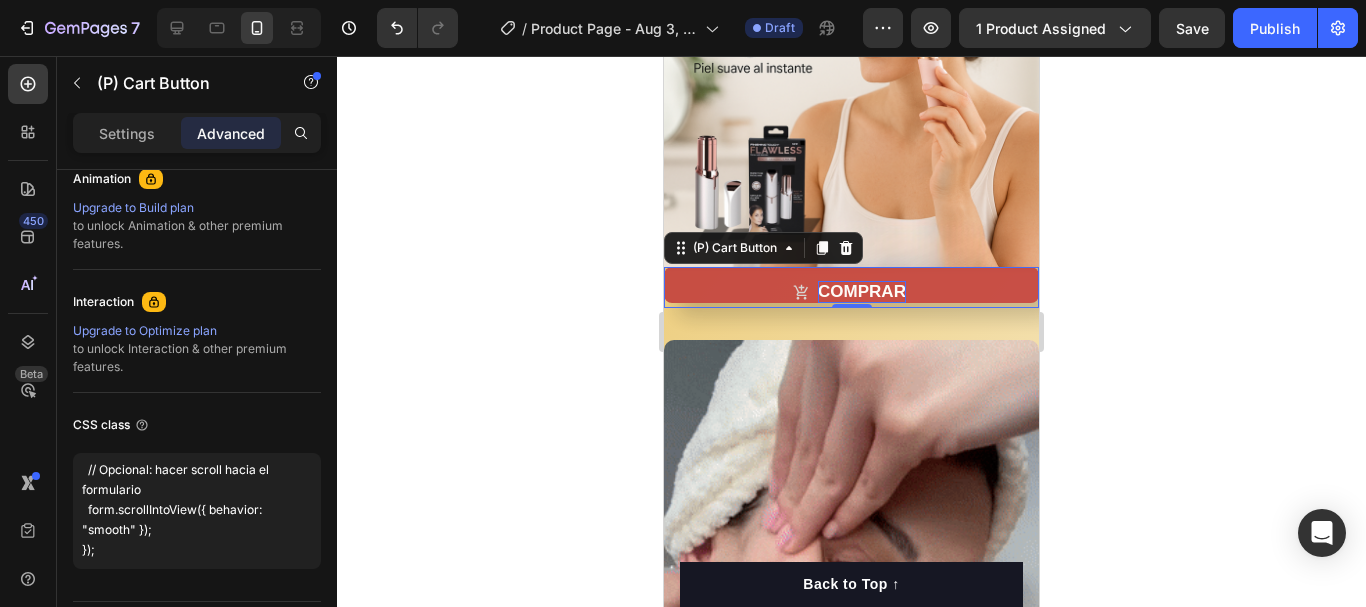 click 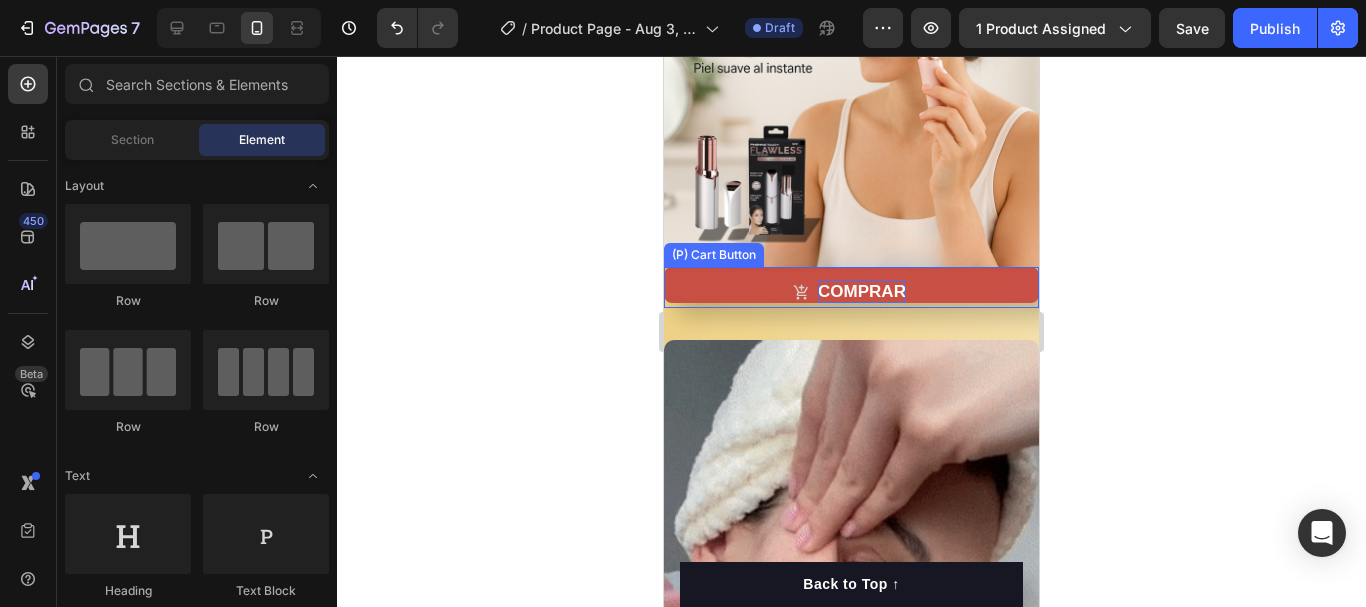 click on "COMPRAR" at bounding box center [862, 292] 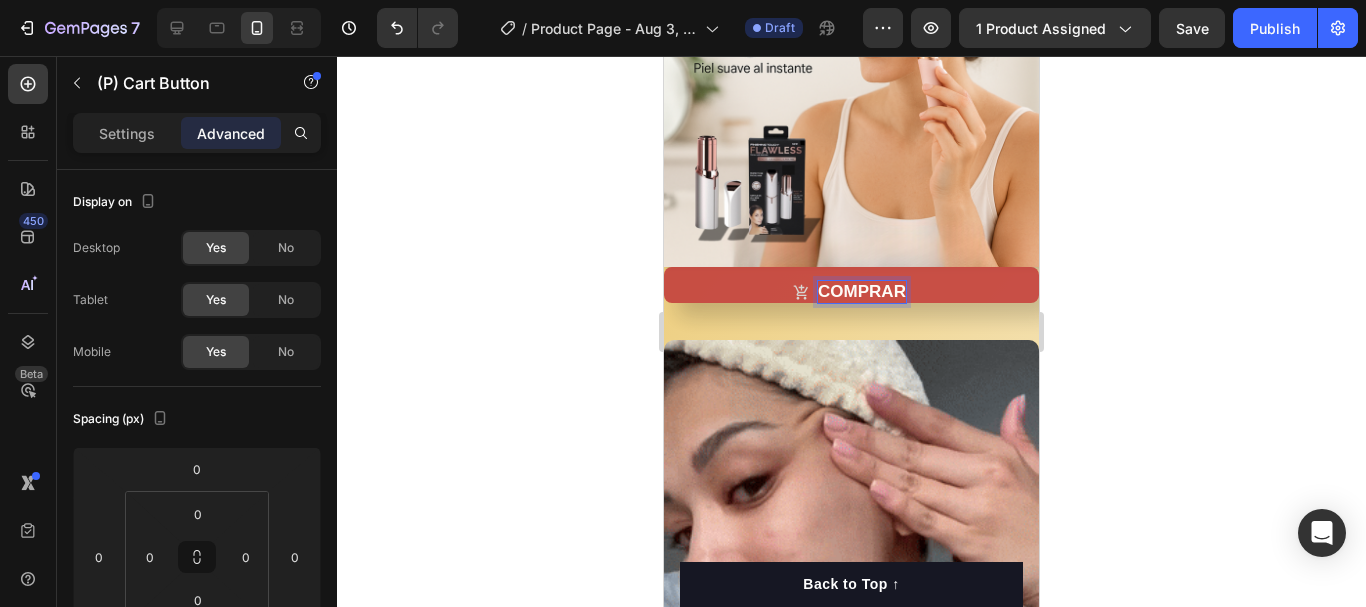 click 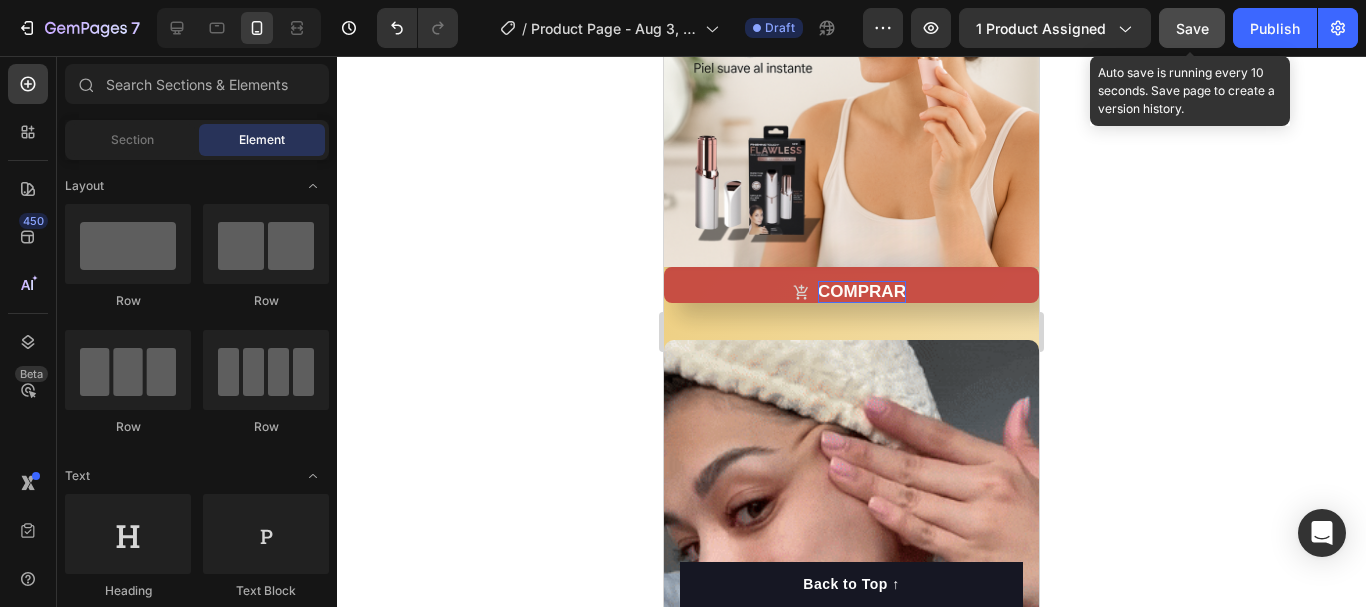 click on "Save" at bounding box center (1192, 28) 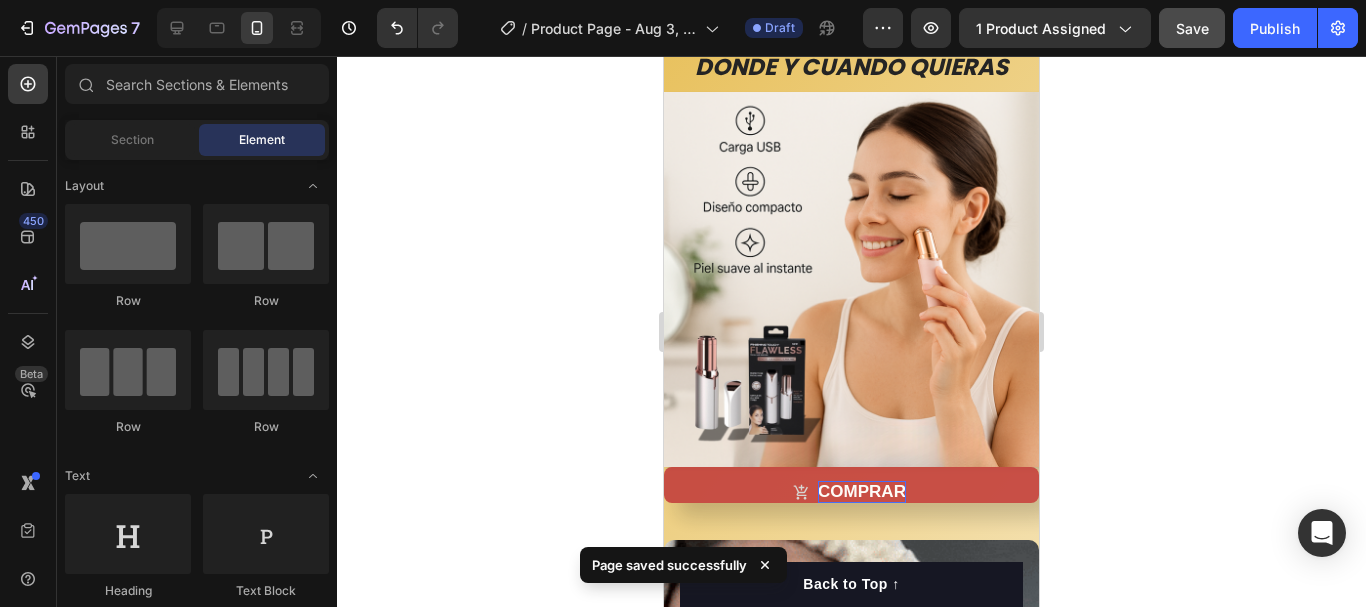 scroll, scrollTop: 300, scrollLeft: 0, axis: vertical 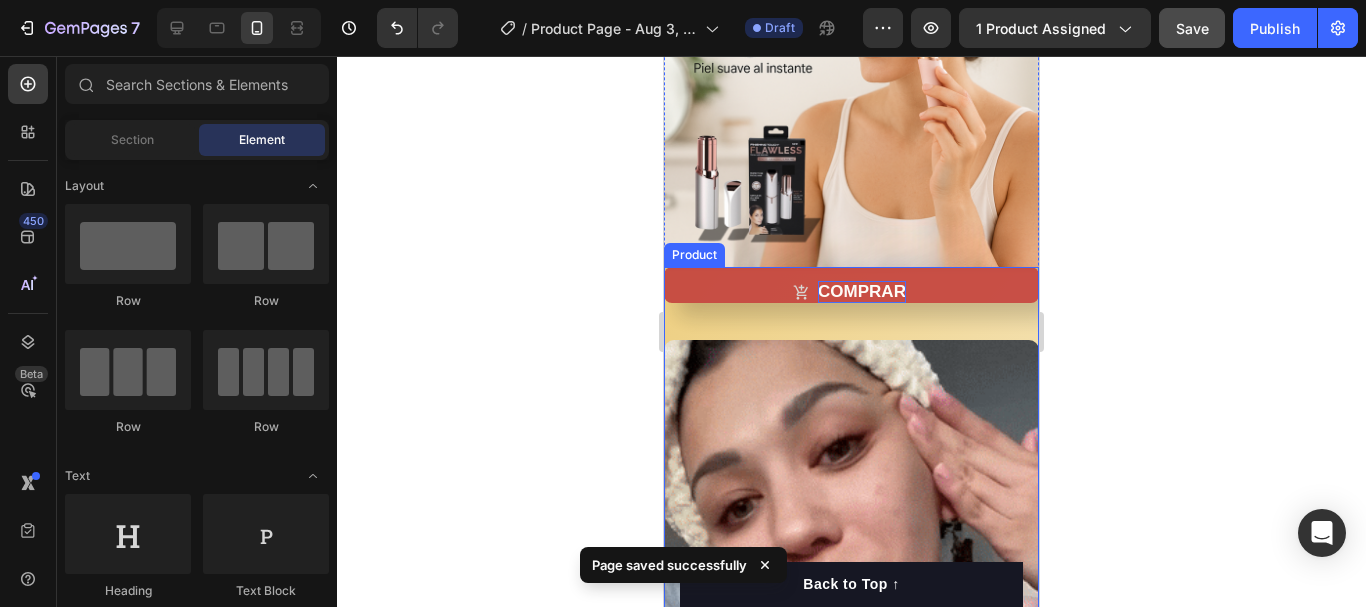 click on "COMPRAR (P) Cart Button Row Video Image Comparison                ANTES                                                 DESPUÉS Text Block
Drop element here Row" at bounding box center (851, 786) 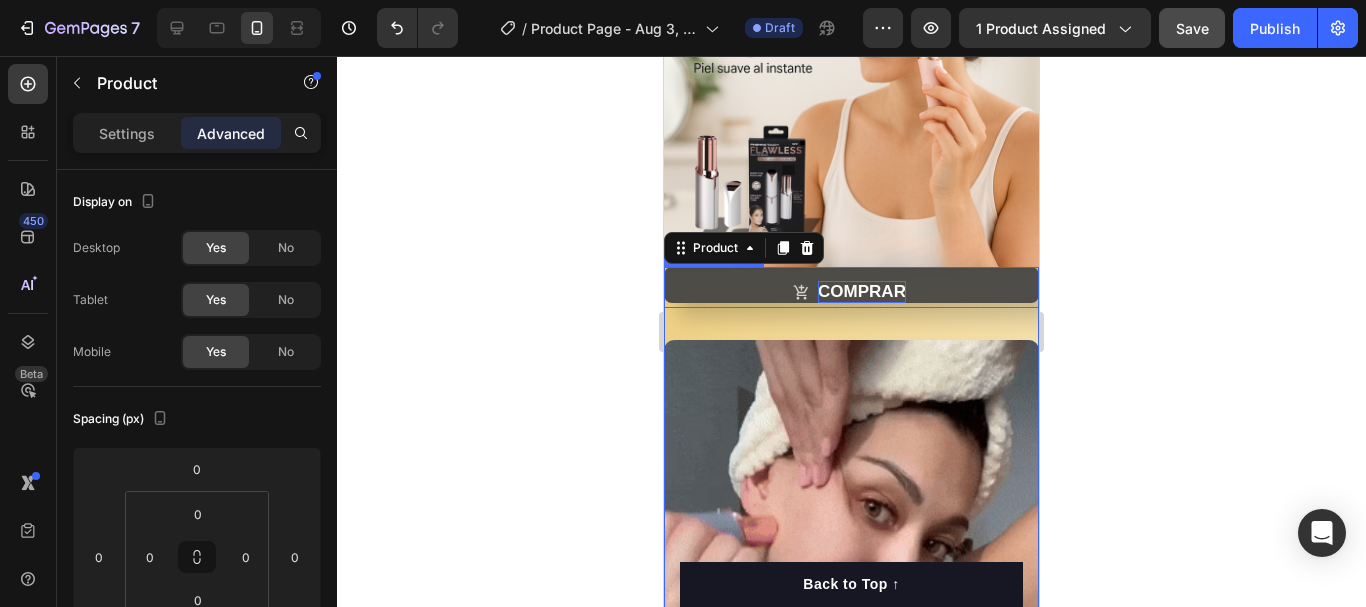 click on "COMPRAR" at bounding box center (851, 285) 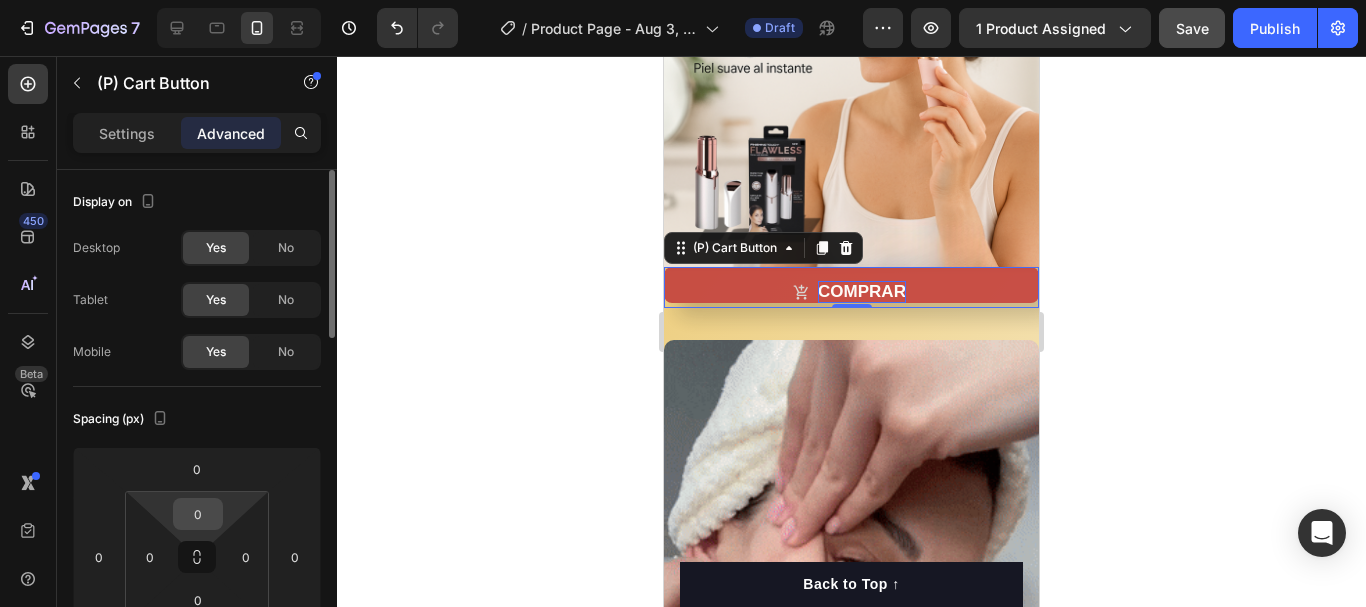 click on "0" at bounding box center (198, 514) 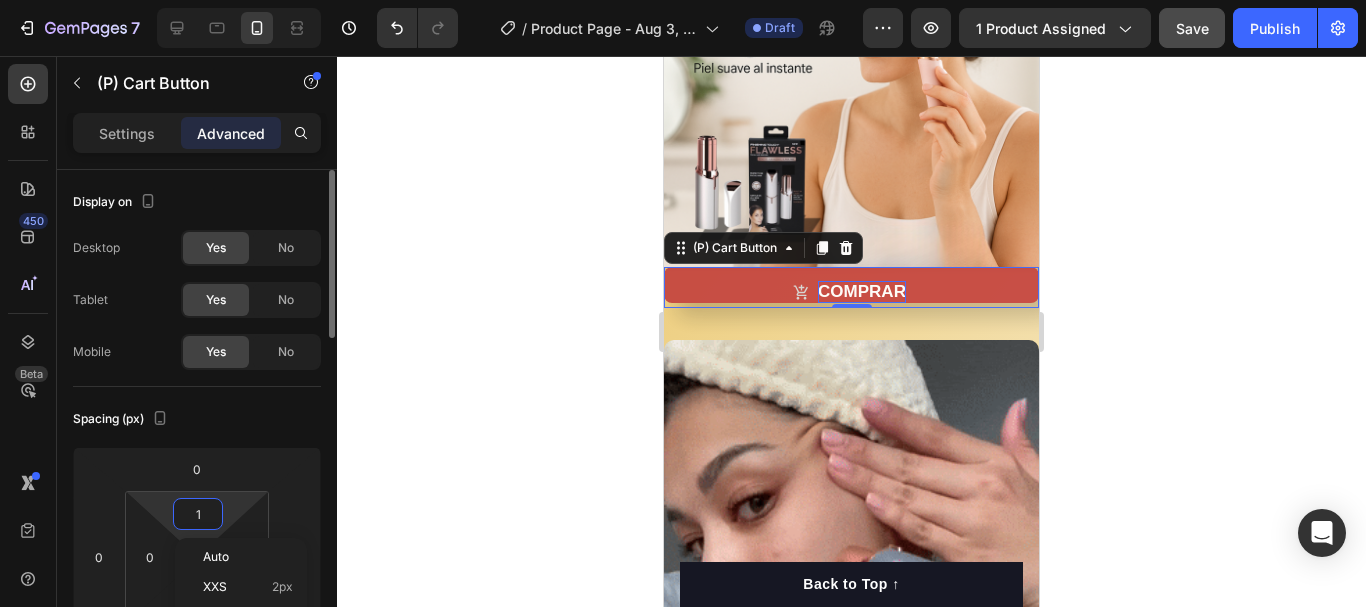 type on "15" 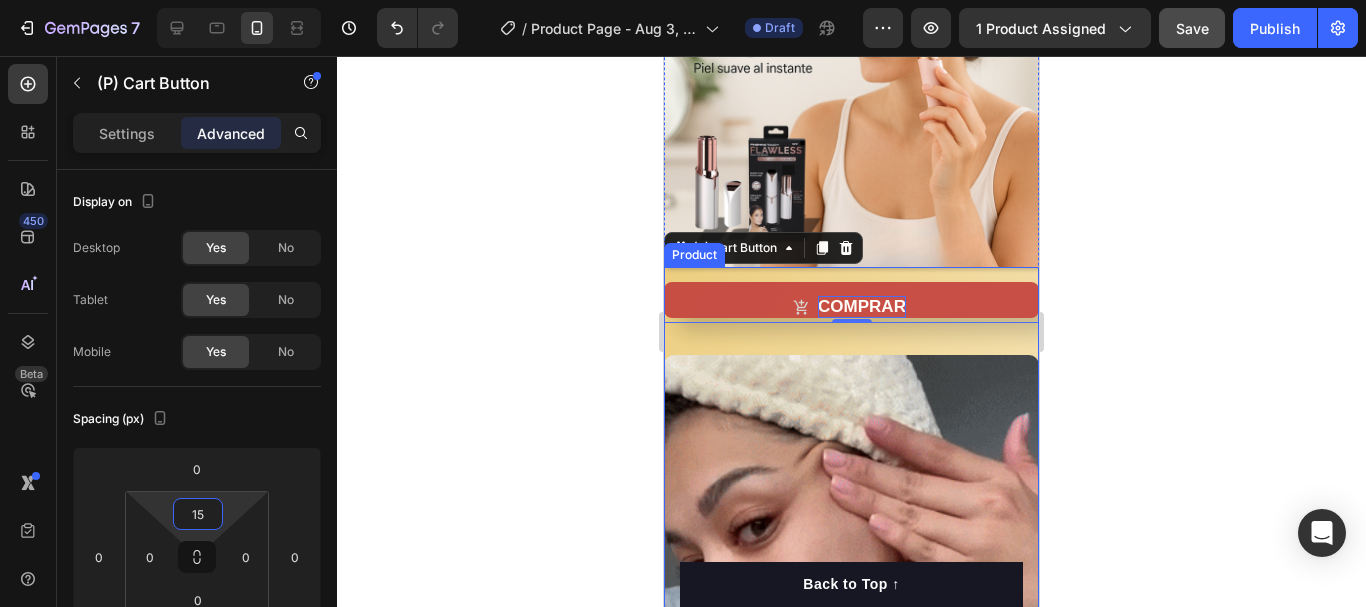 click on "COMPRAR (P) Cart Button   0 Row Video Image Comparison                ANTES                                                 DESPUÉS Text Block
Drop element here Row" at bounding box center (851, 794) 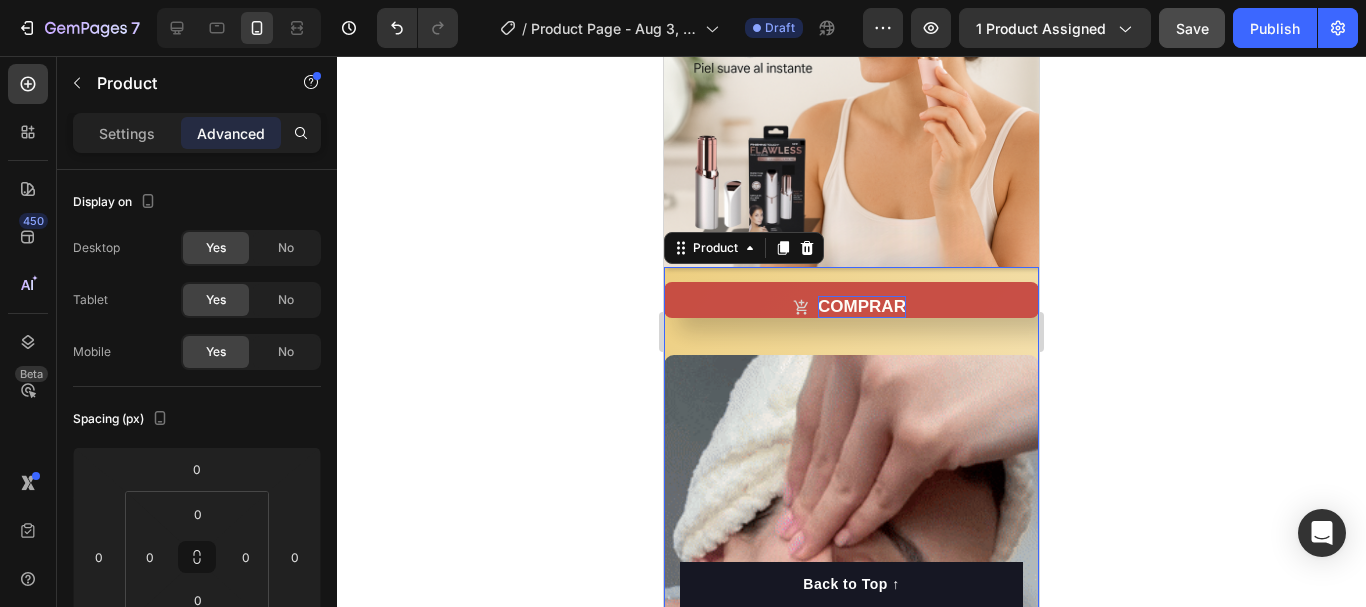 click on "COMPRAR (P) Cart Button Row Video Image Comparison                ANTES                                                 DESPUÉS Text Block
Drop element here Row" at bounding box center (851, 794) 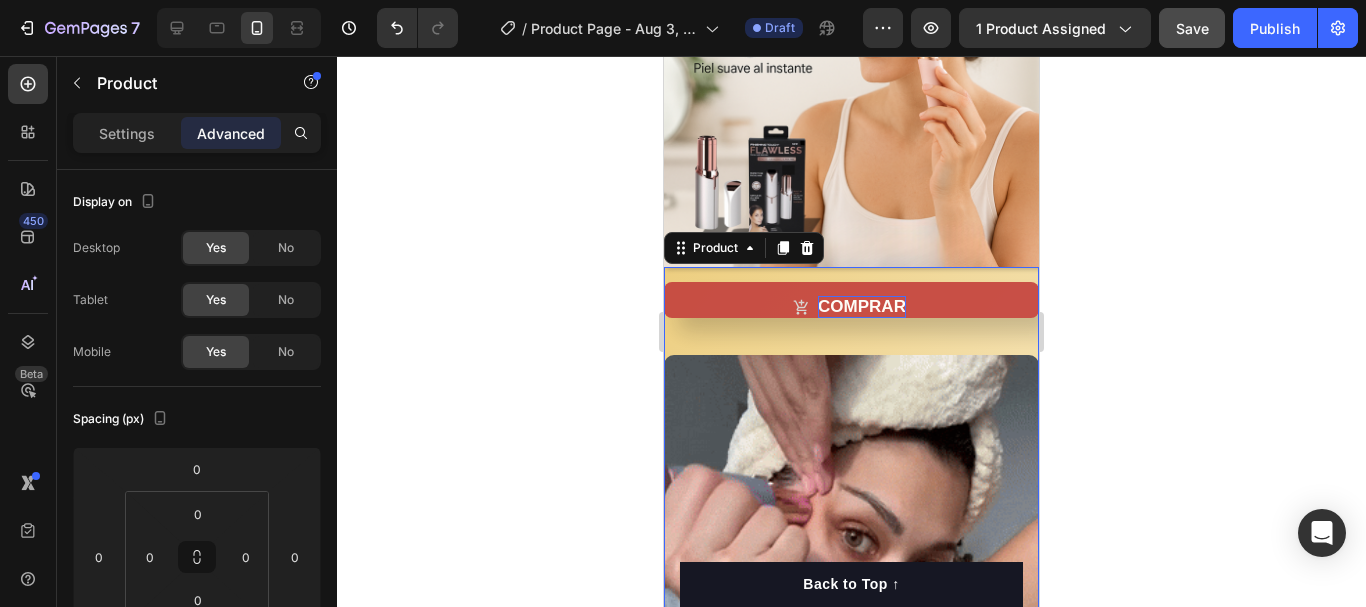 click on "COMPRAR (P) Cart Button Row Video Image Comparison                ANTES                                                 DESPUÉS Text Block
Drop element here Row" at bounding box center [851, 794] 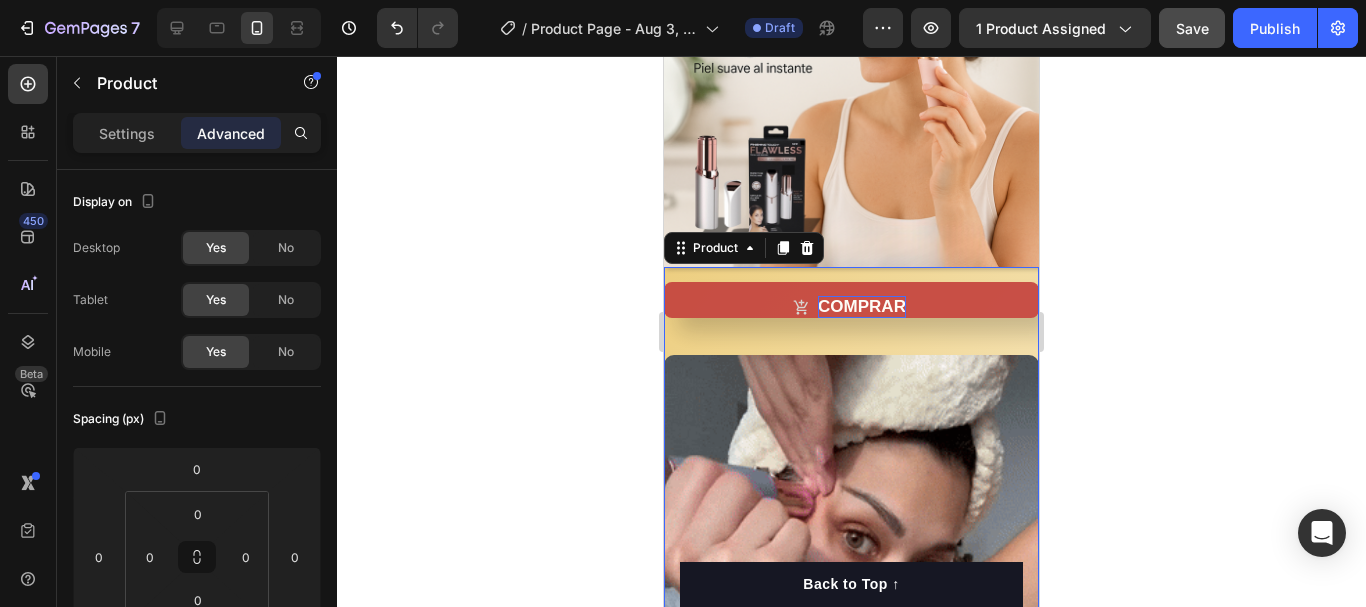 click on "COMPRAR (P) Cart Button Row Video Image Comparison                ANTES                                                 DESPUÉS Text Block
Drop element here Row" at bounding box center (851, 794) 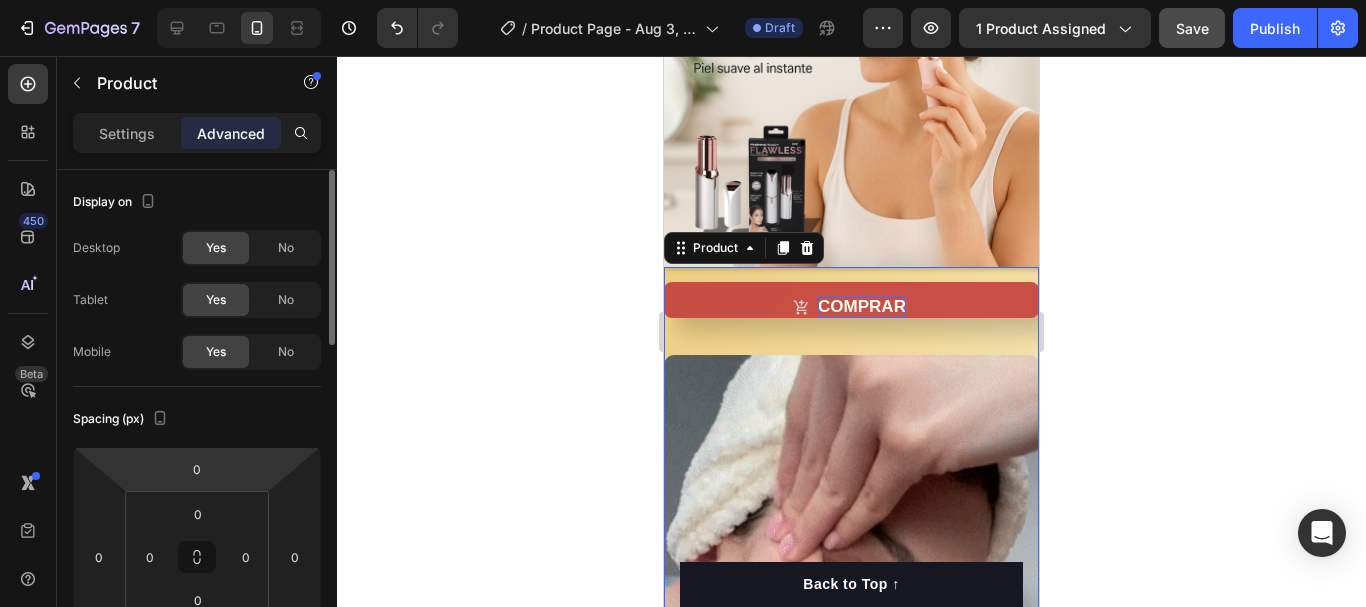 scroll, scrollTop: 200, scrollLeft: 0, axis: vertical 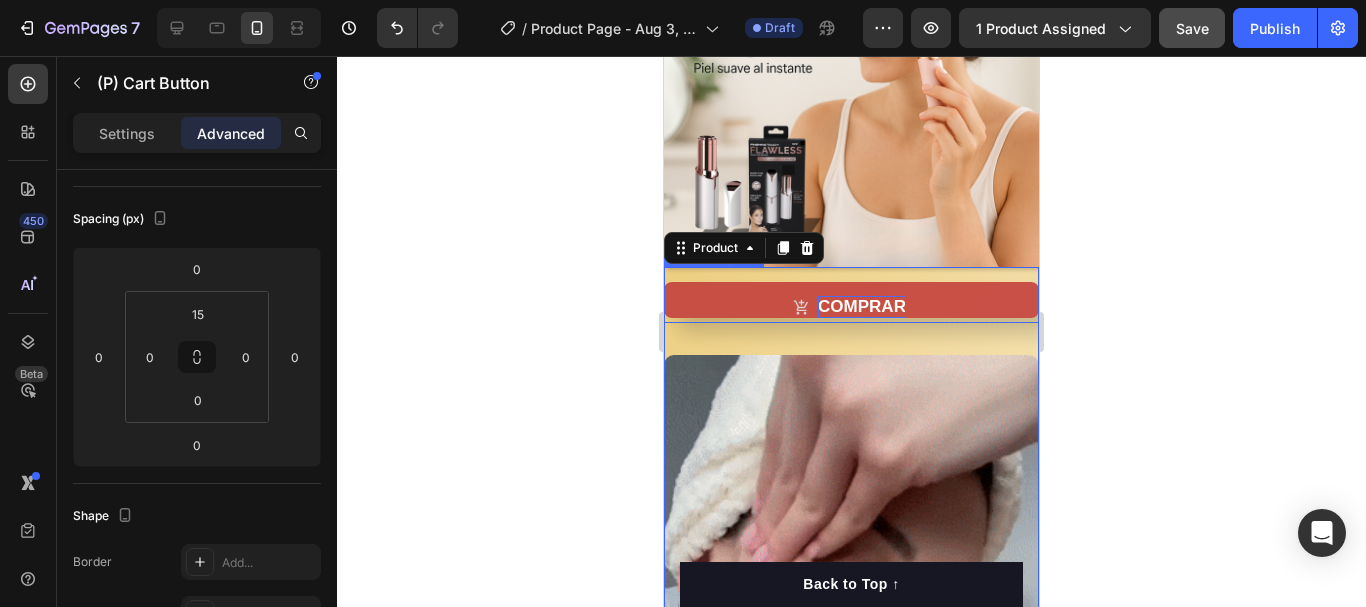 click on "COMPRAR (P) Cart Button" at bounding box center [851, 295] 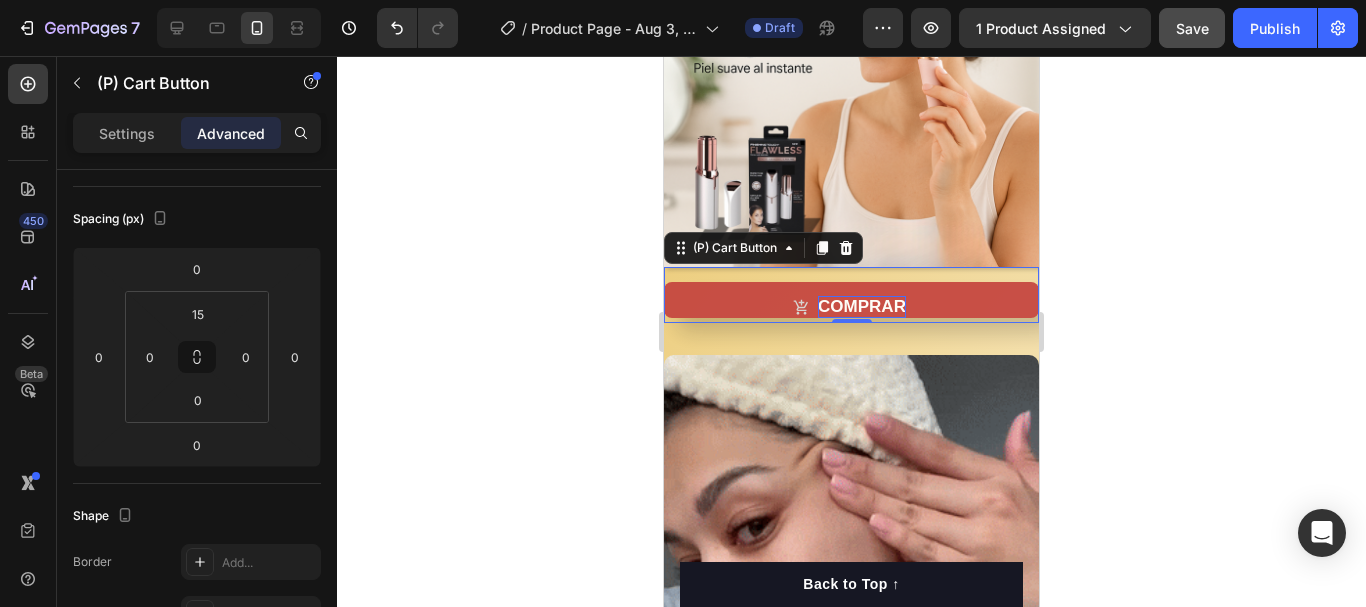 scroll, scrollTop: 0, scrollLeft: 0, axis: both 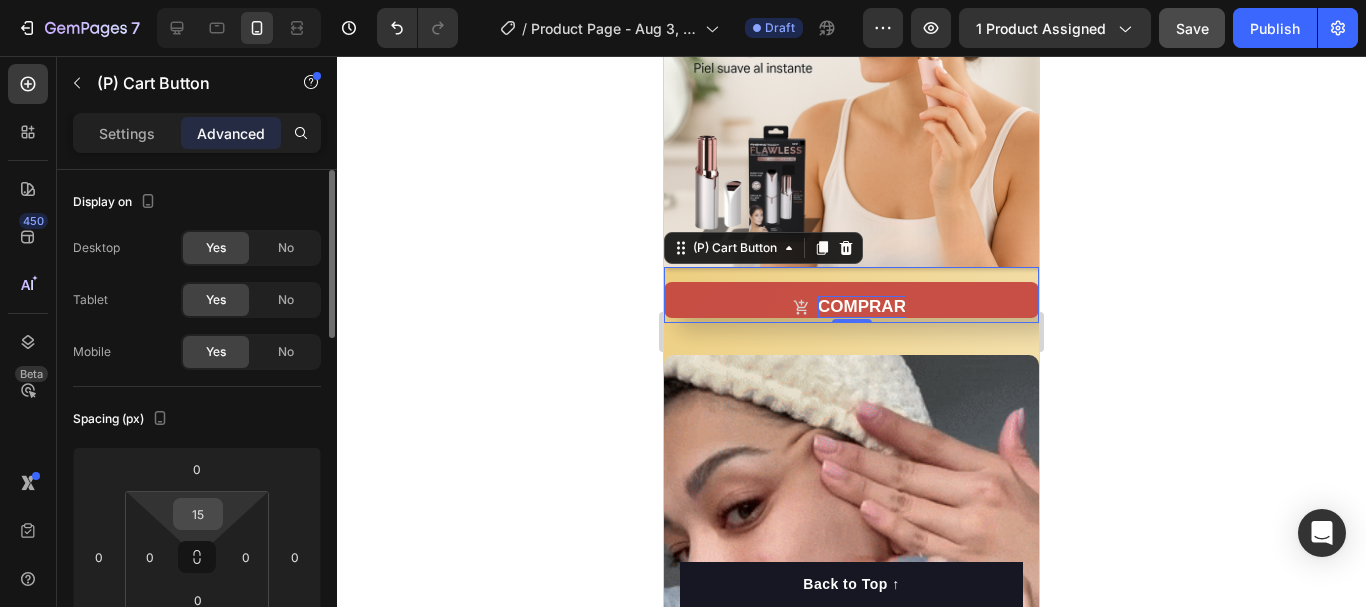 click on "15" at bounding box center [198, 514] 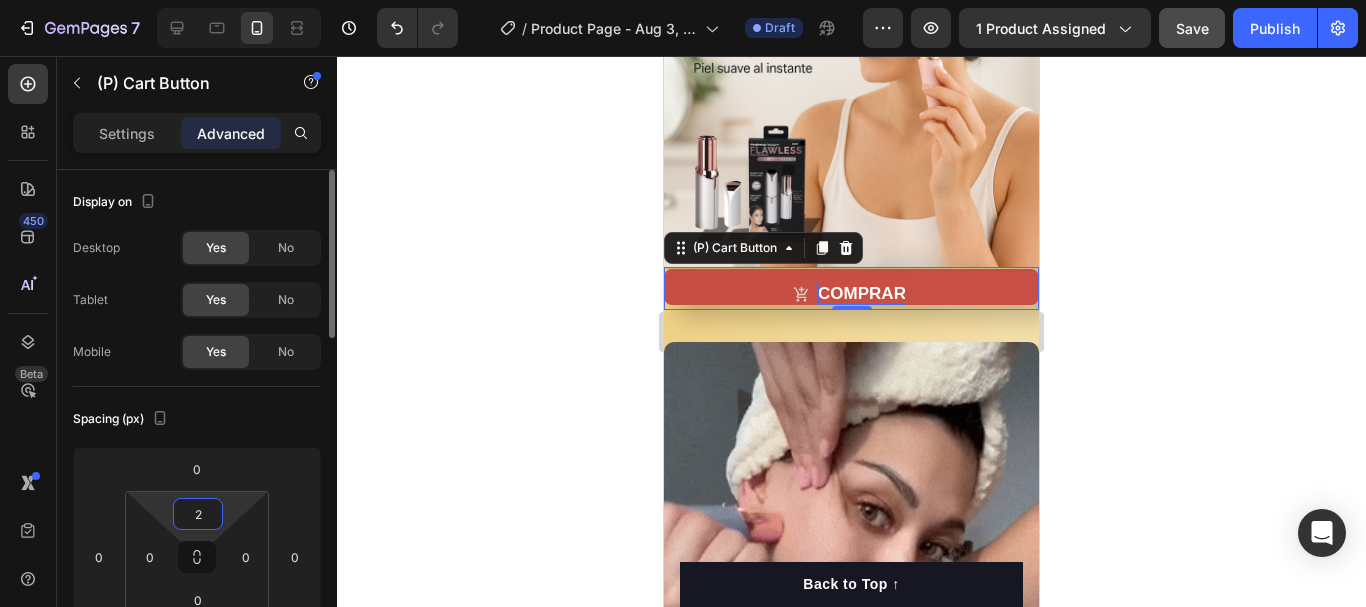 type on "20" 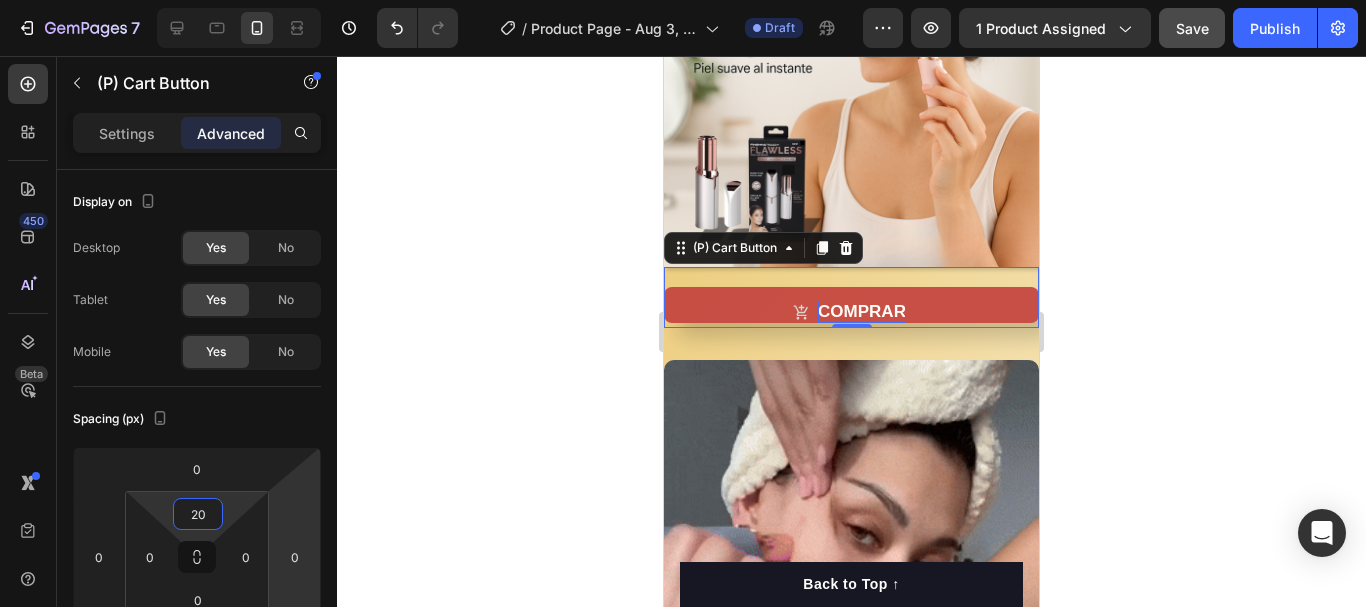 click 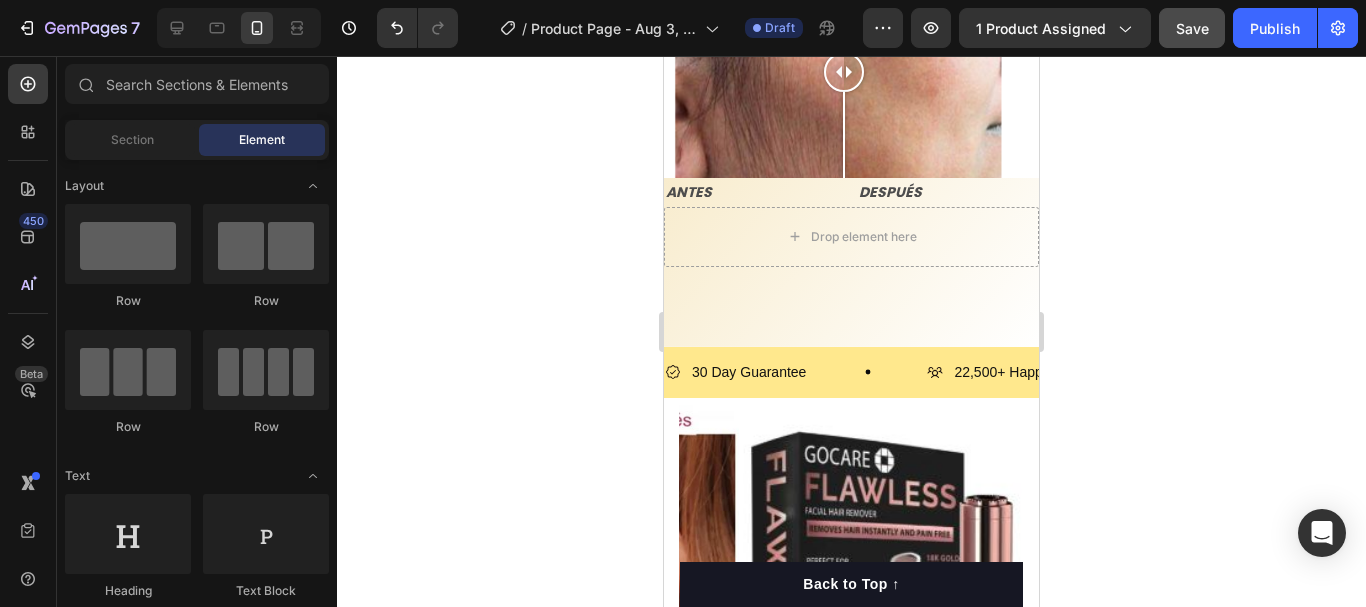 scroll, scrollTop: 1600, scrollLeft: 0, axis: vertical 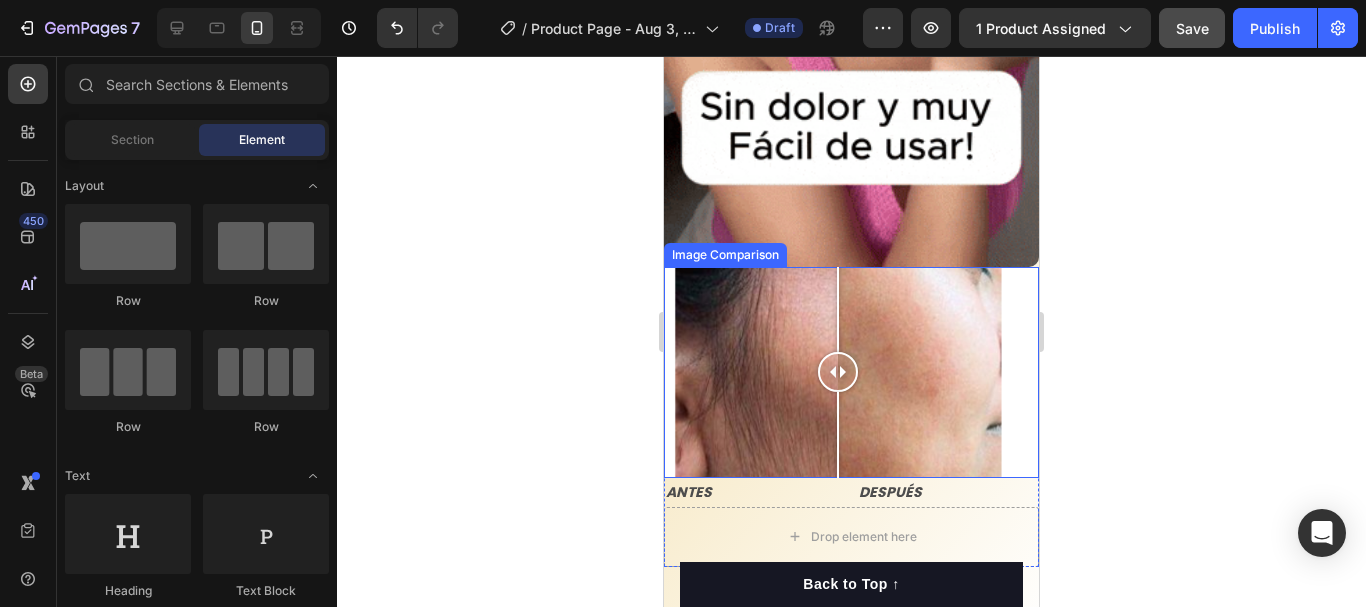 click at bounding box center (838, 372) 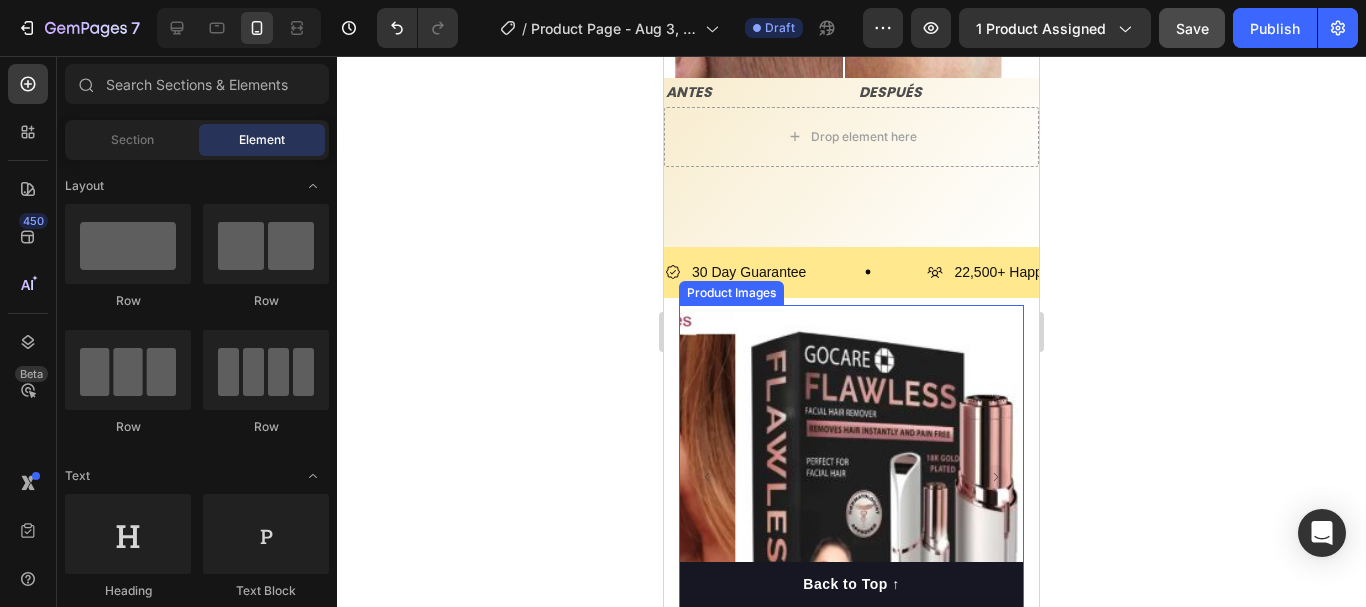 scroll, scrollTop: 1900, scrollLeft: 0, axis: vertical 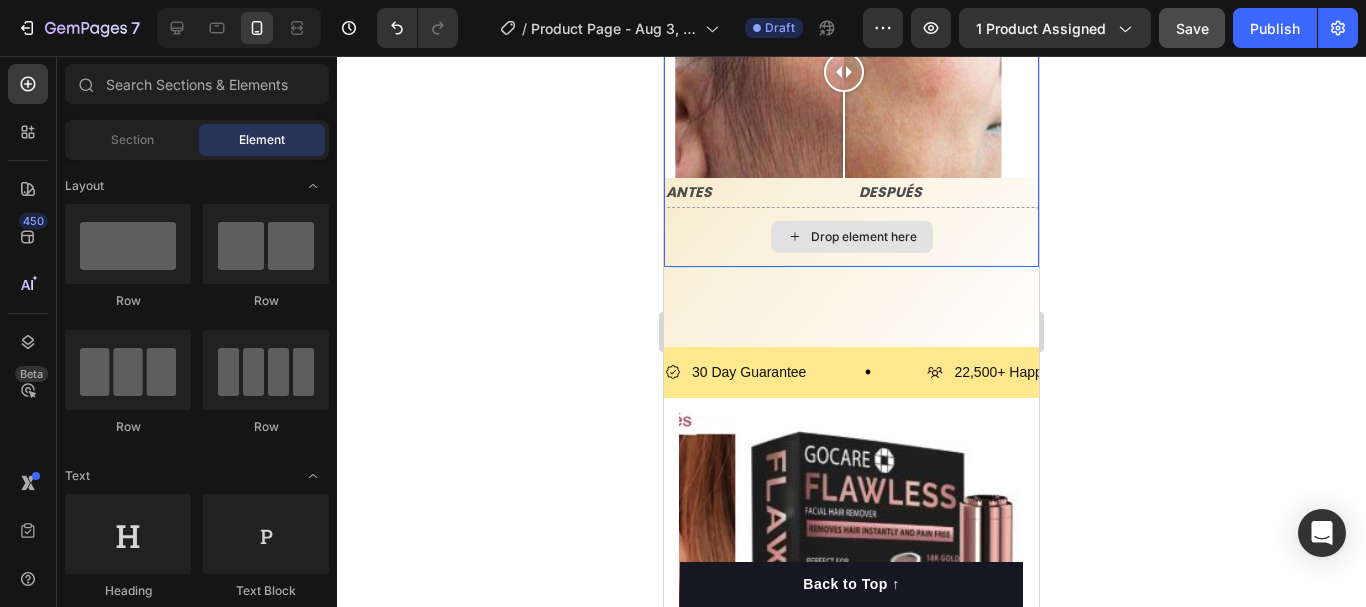 click on "Drop element here" at bounding box center [852, 237] 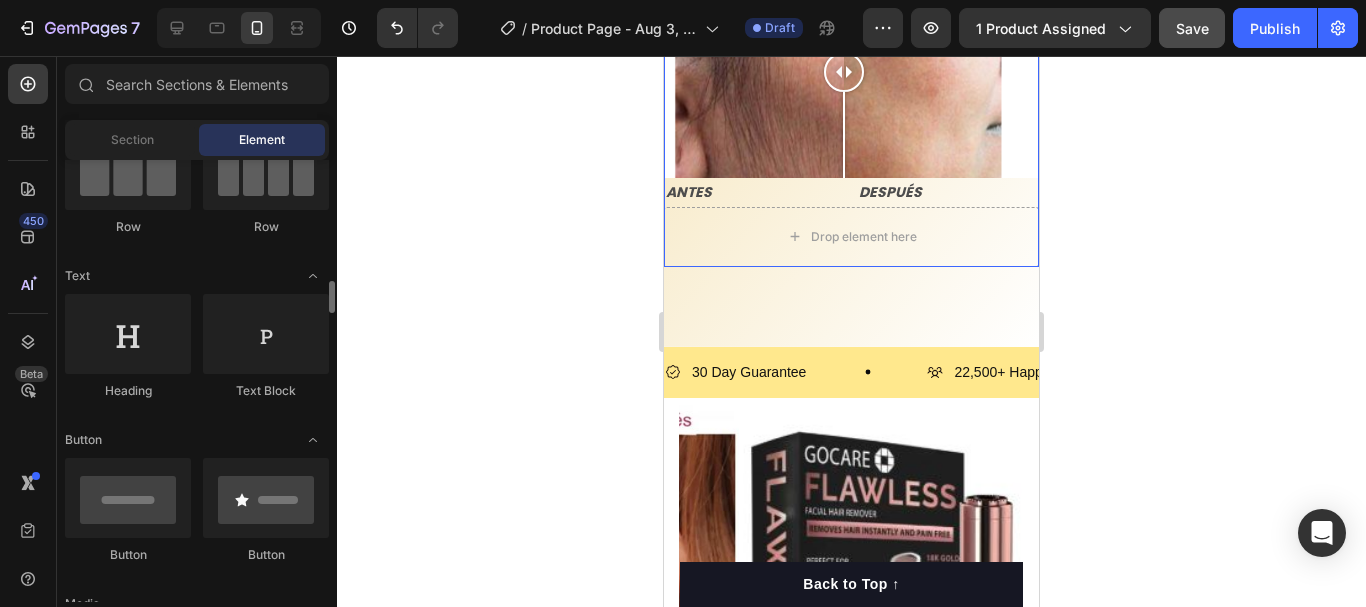scroll, scrollTop: 500, scrollLeft: 0, axis: vertical 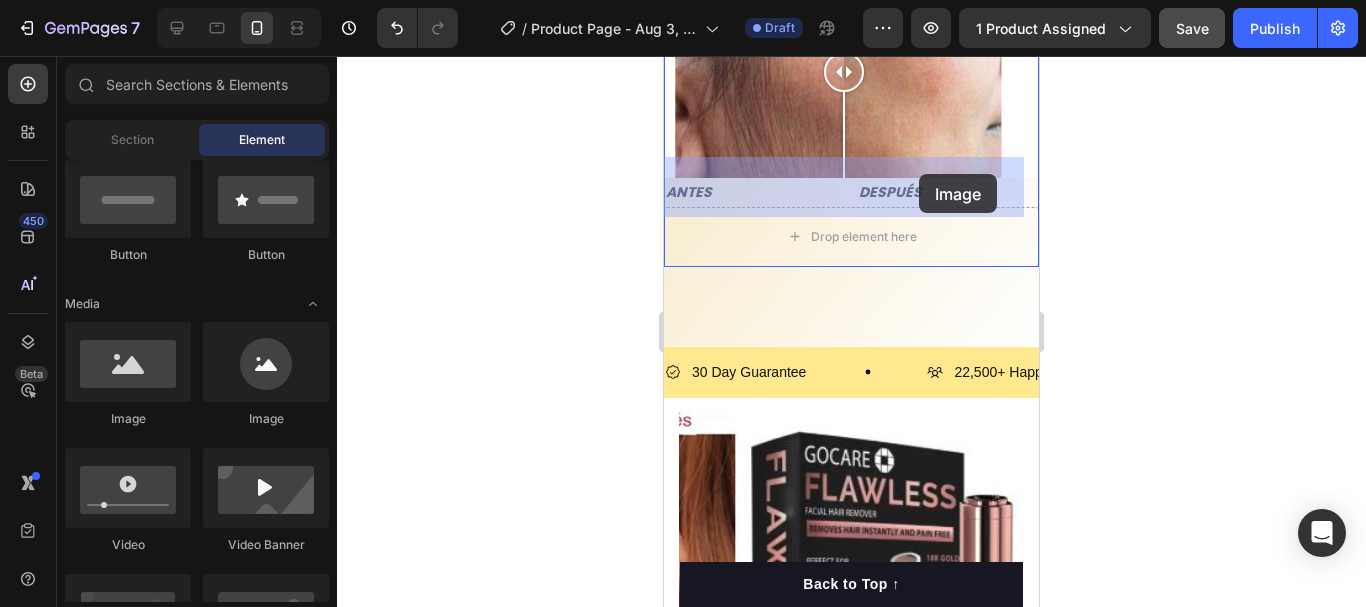 drag, startPoint x: 811, startPoint y: 422, endPoint x: 918, endPoint y: 174, distance: 270.09814 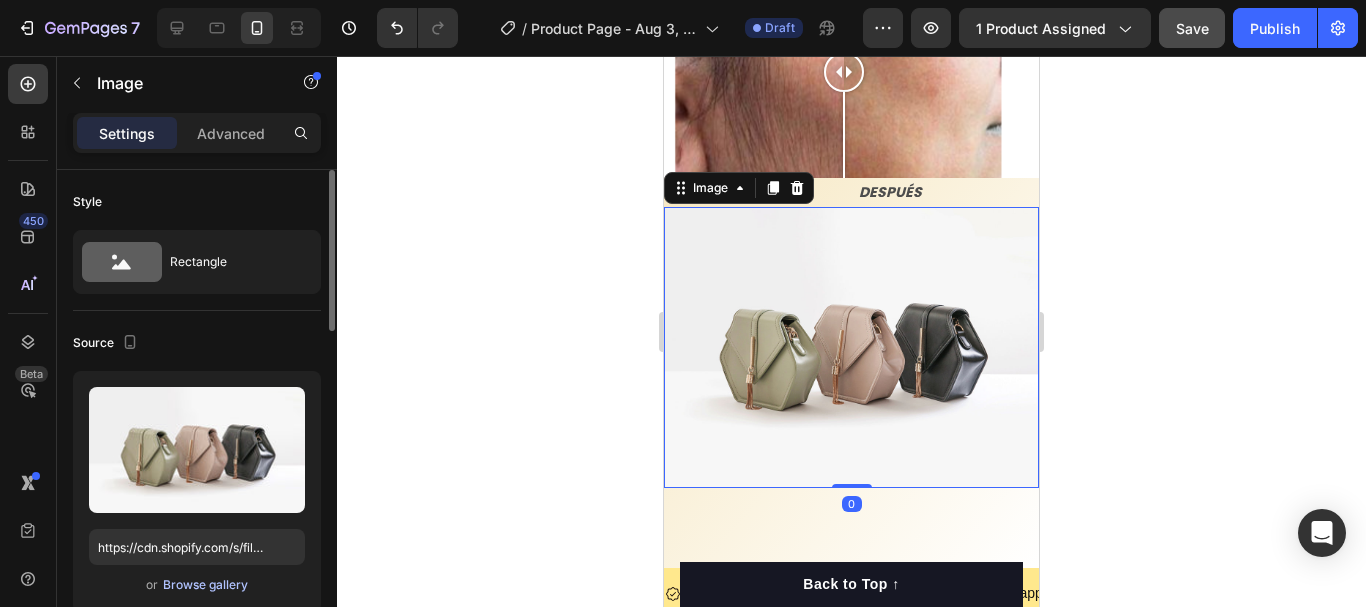 click on "Browse gallery" at bounding box center [205, 585] 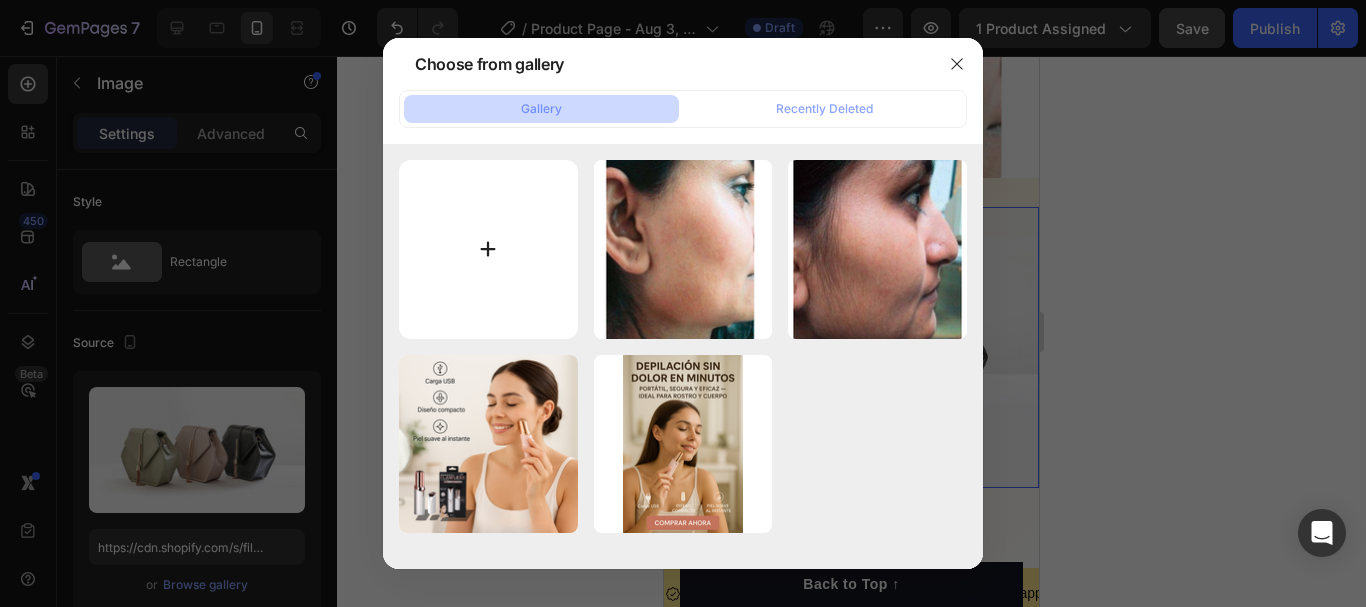 click at bounding box center [488, 249] 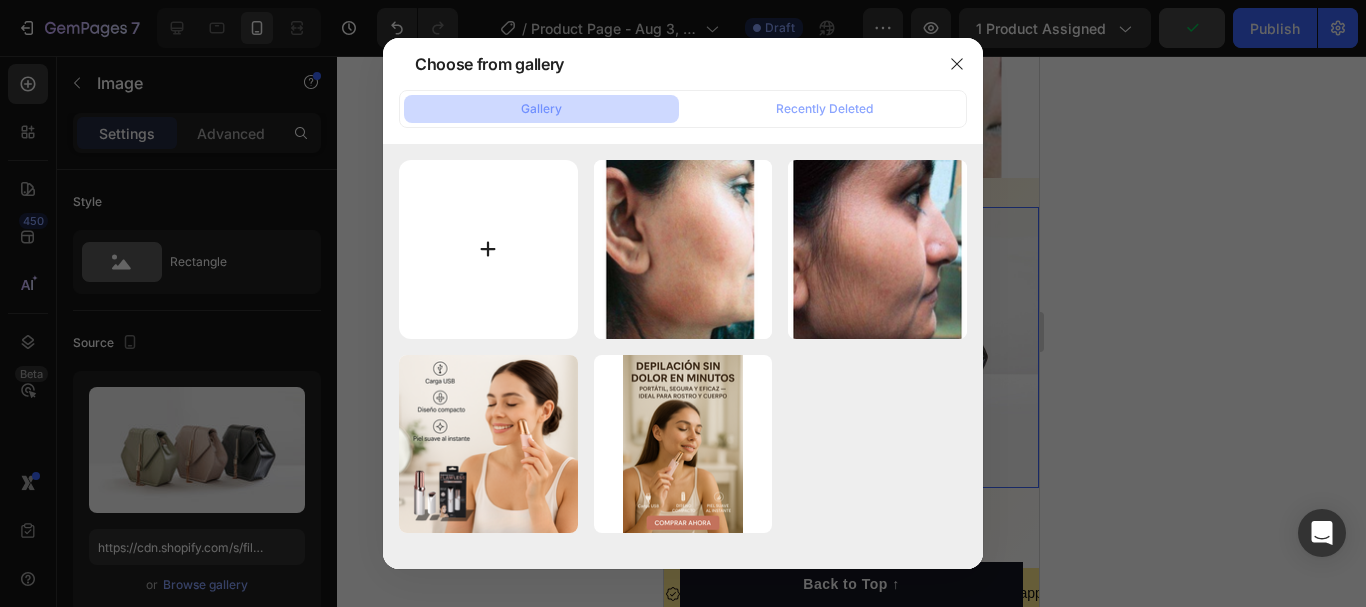 type on "C:\fakepath\depilación sin dolor en minutos (4).png" 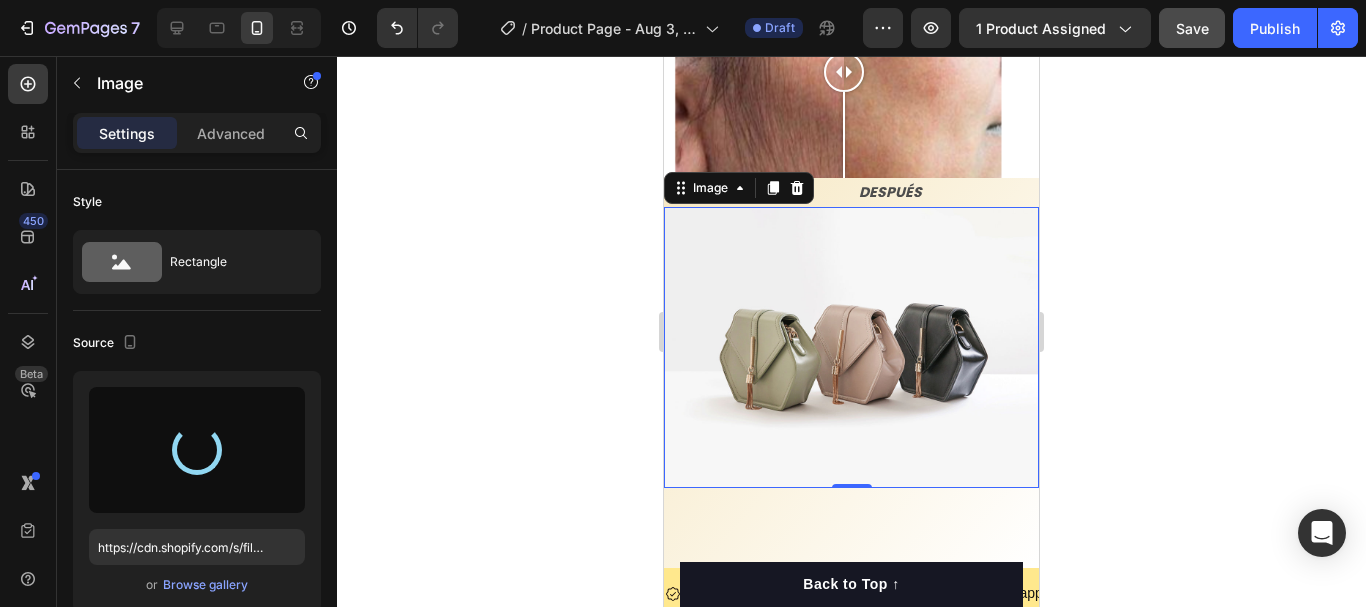 type on "https://cdn.shopify.com/s/files/1/0922/5276/6506/files/gempages_557381218782414075-c143dc02-4368-4023-a6fd-25309018550f.png" 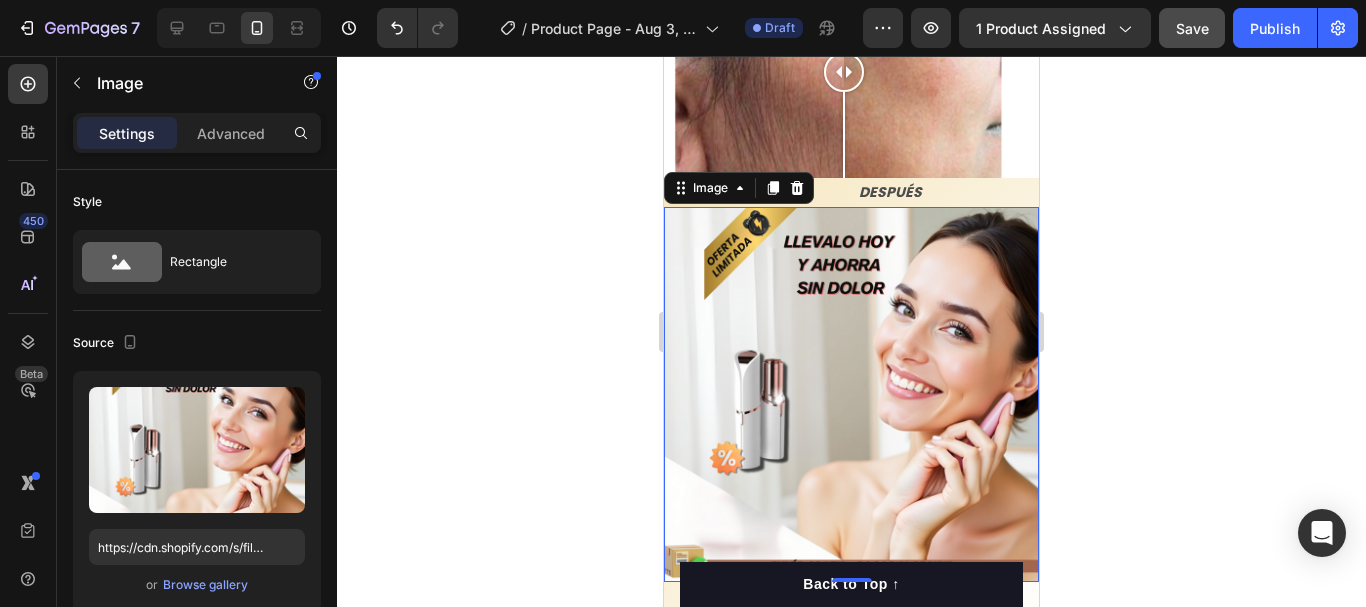 click 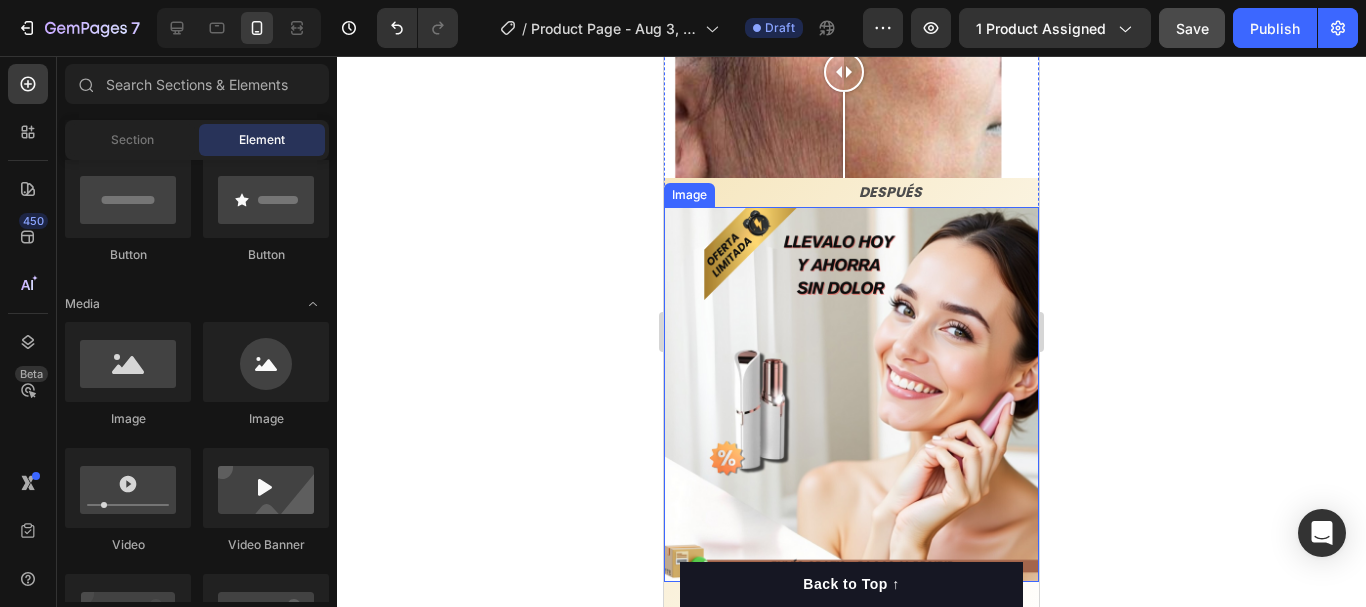 click at bounding box center [851, 394] 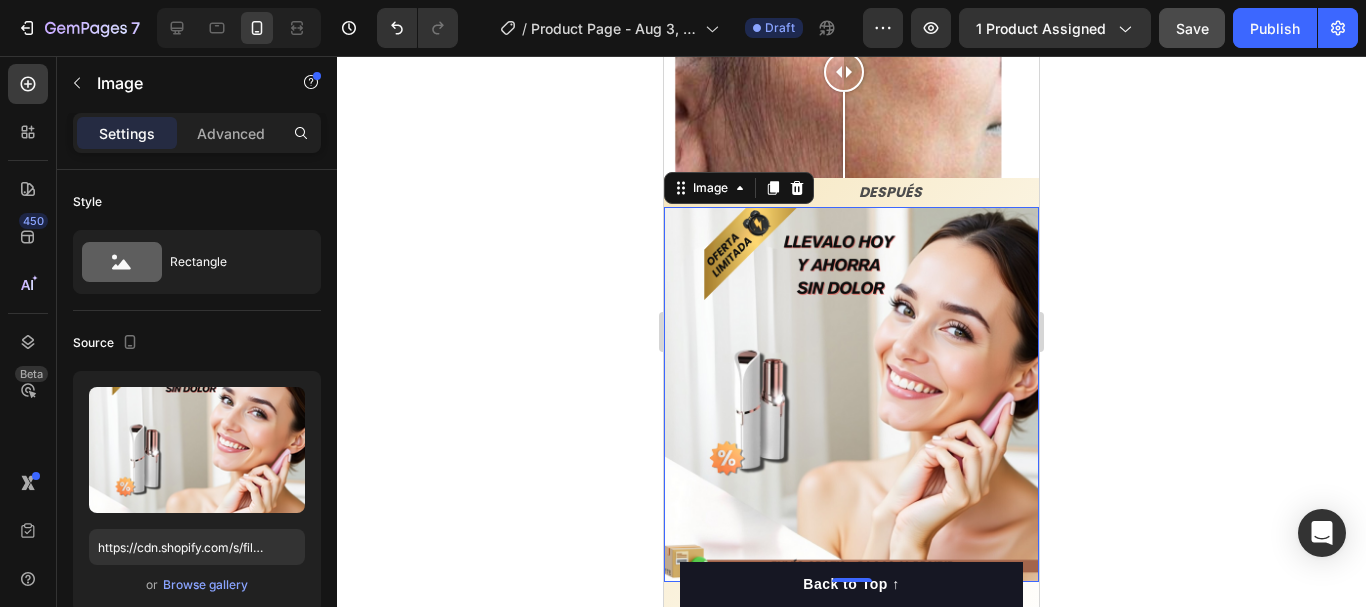 drag, startPoint x: 794, startPoint y: 143, endPoint x: 837, endPoint y: 283, distance: 146.45477 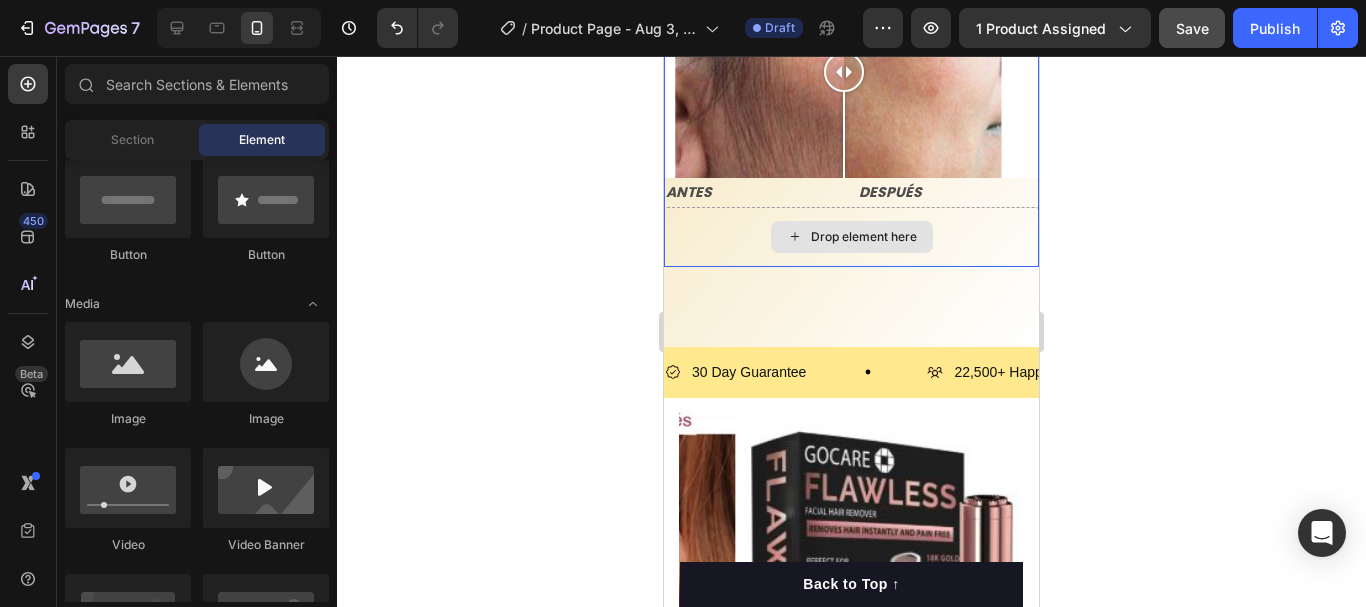 click on "Drop element here" at bounding box center (864, 237) 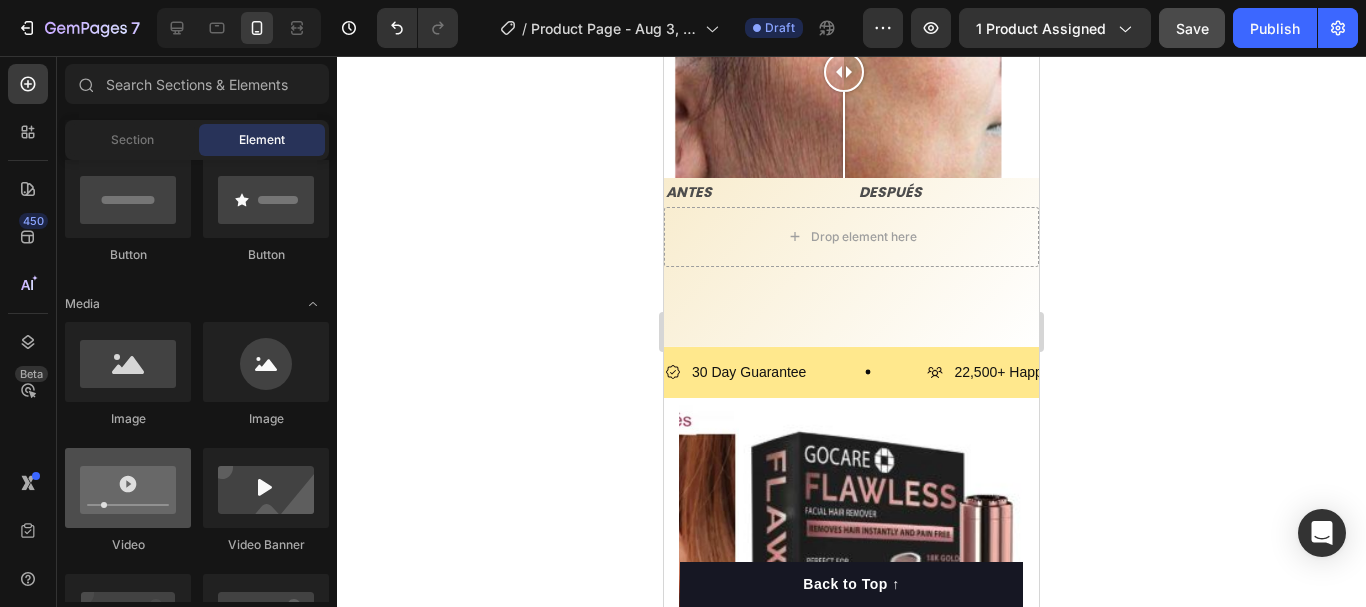 click at bounding box center (128, 488) 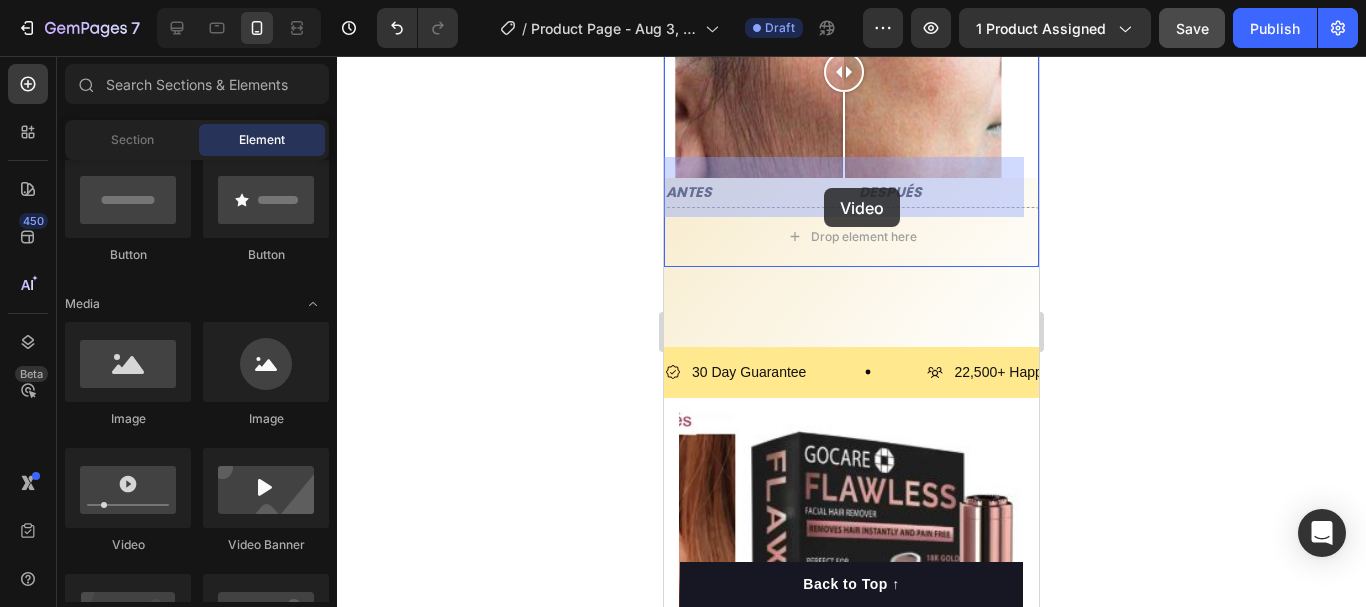 drag, startPoint x: 820, startPoint y: 569, endPoint x: 824, endPoint y: 180, distance: 389.02057 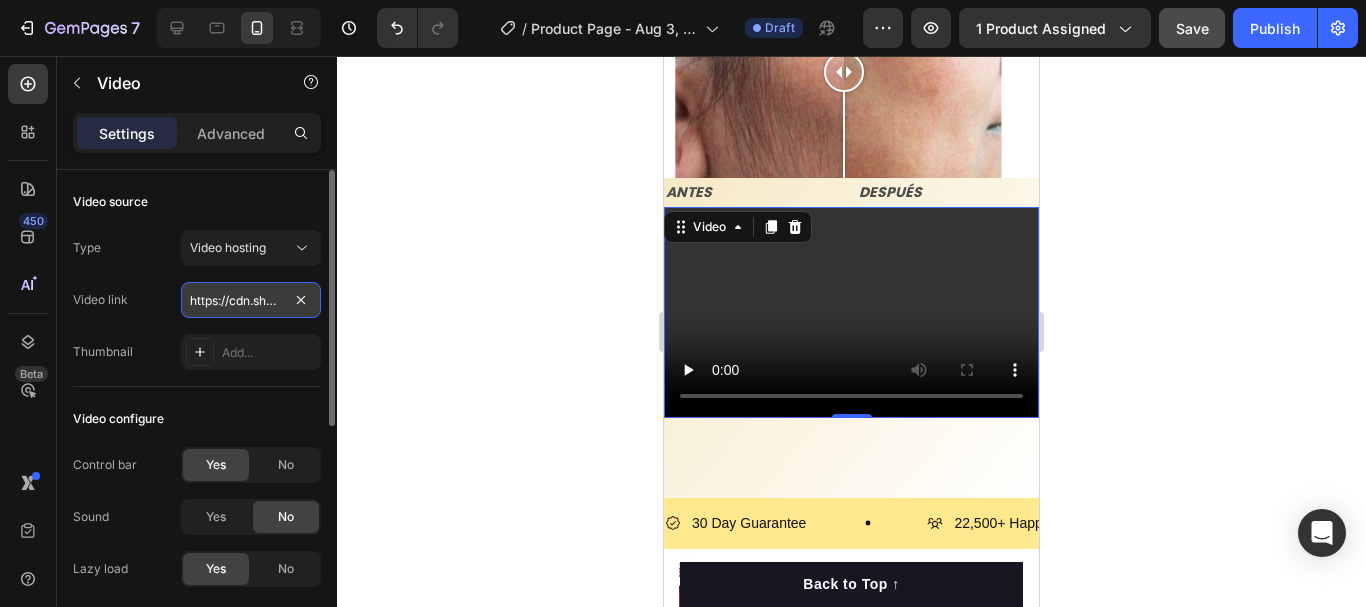 click on "https://cdn.shopify.com/videos/c/o/v/2cd3deb506b54b009063f7270ab5cf2e.mp4" at bounding box center [251, 300] 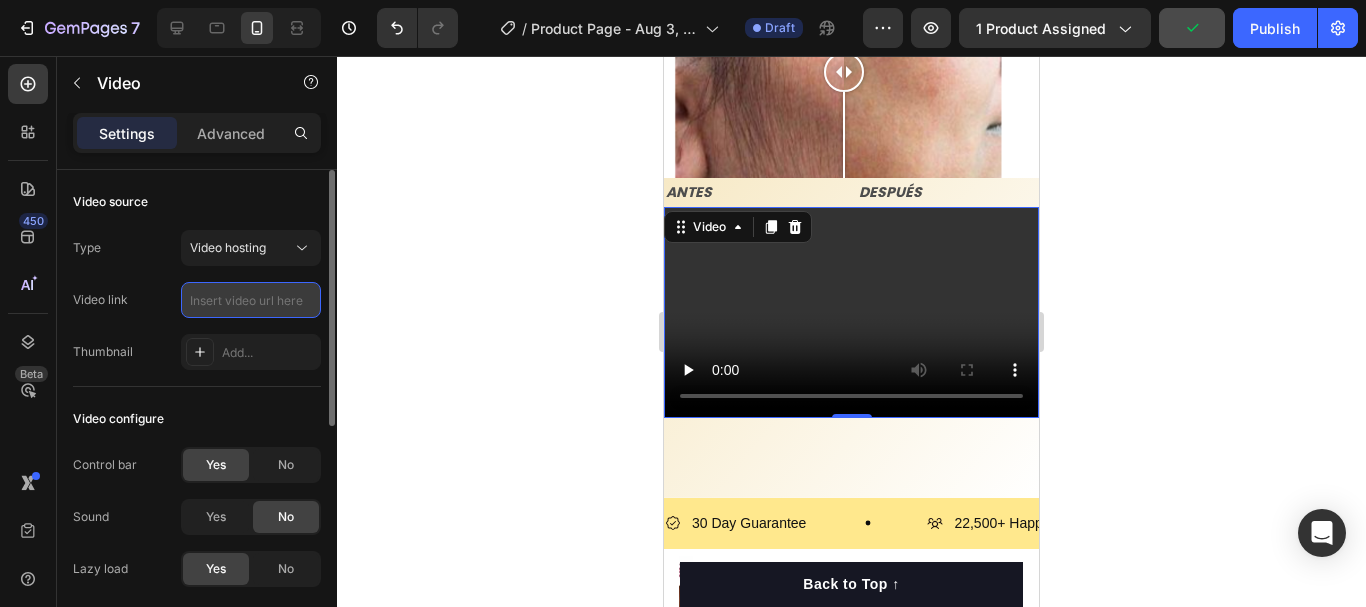 click at bounding box center (251, 300) 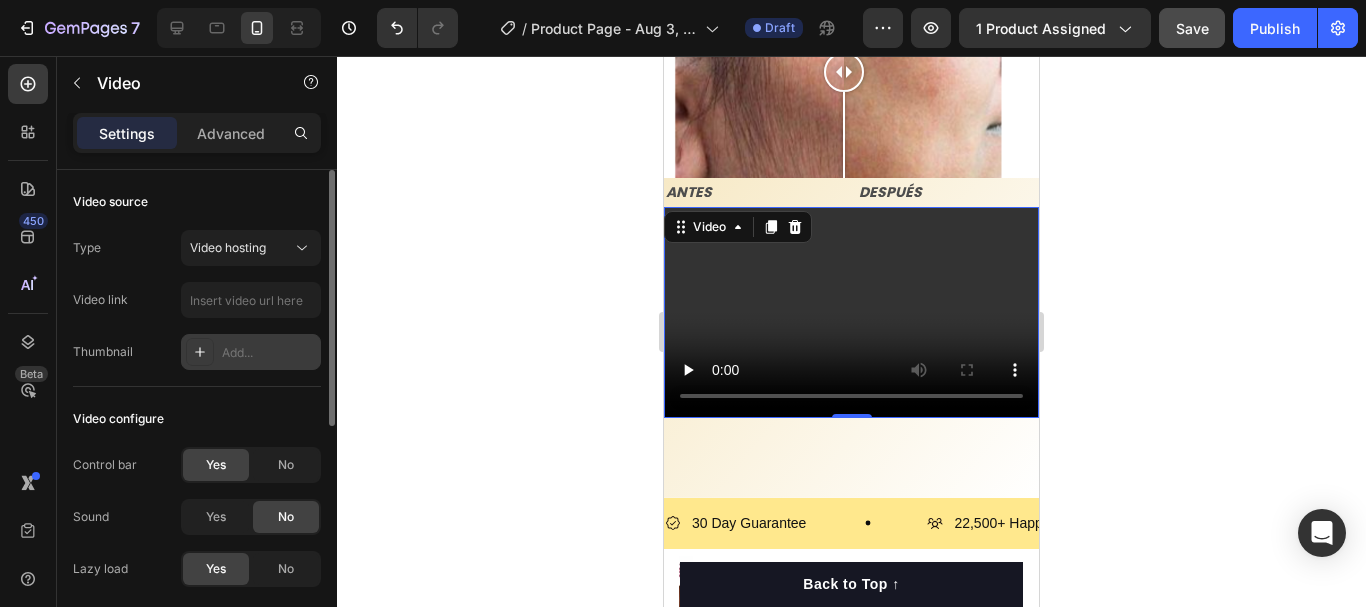 click at bounding box center [200, 352] 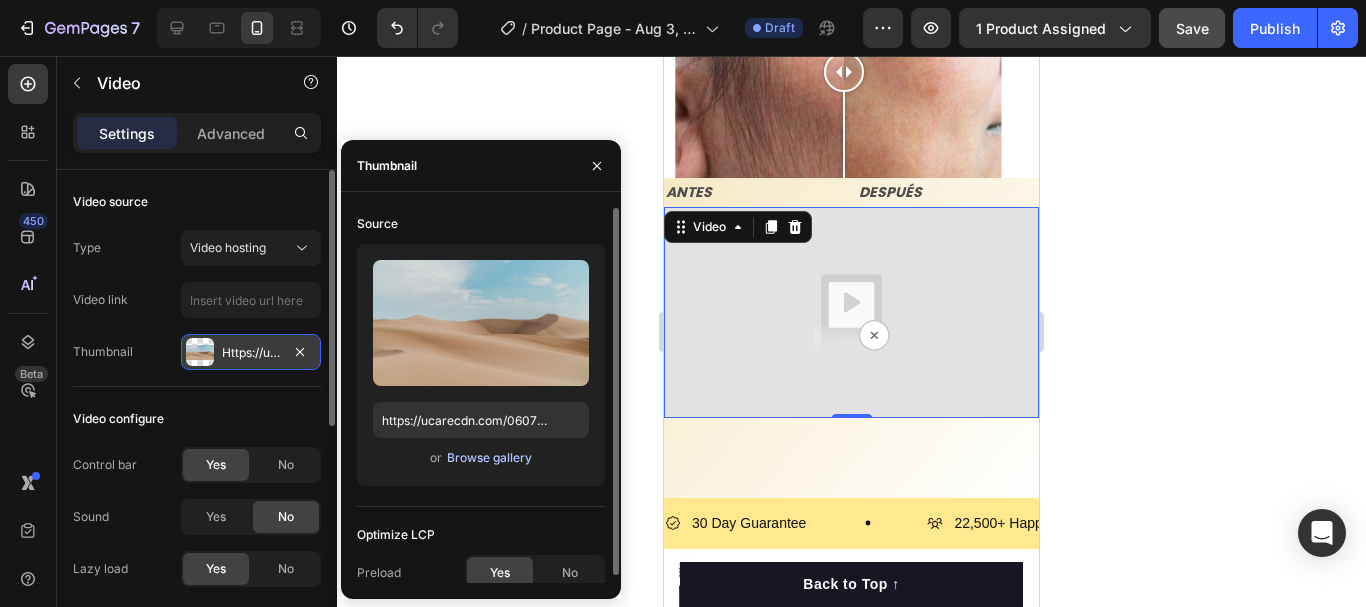 click on "Browse gallery" at bounding box center [489, 458] 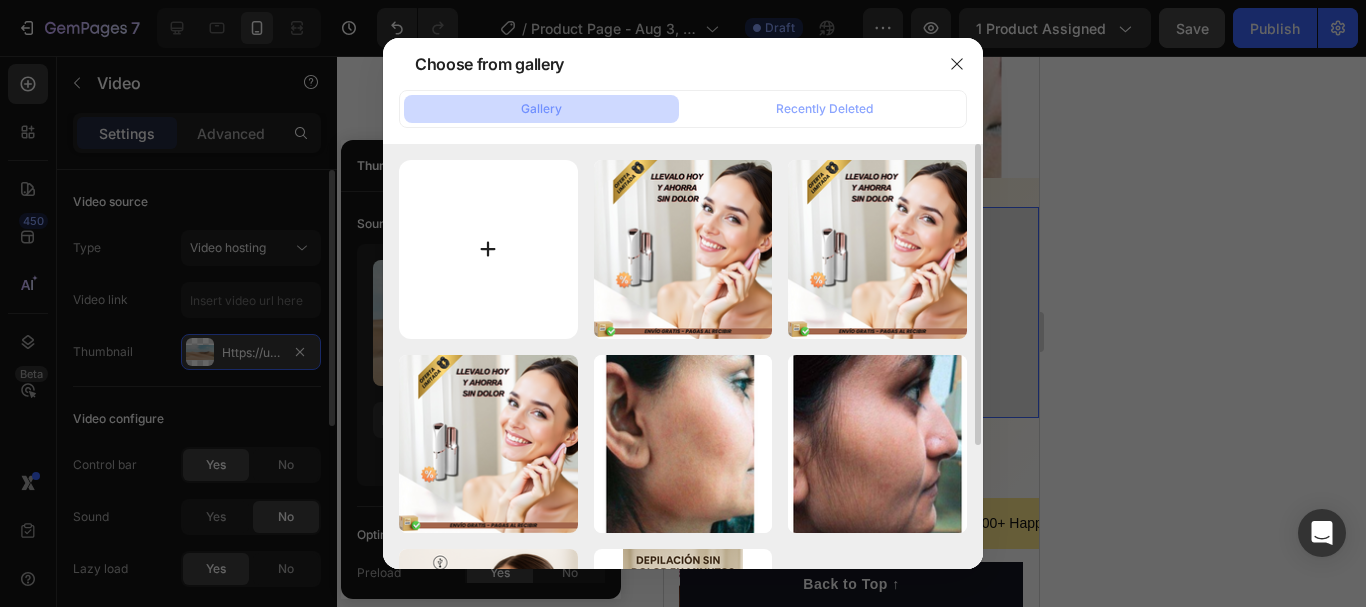 click at bounding box center (488, 249) 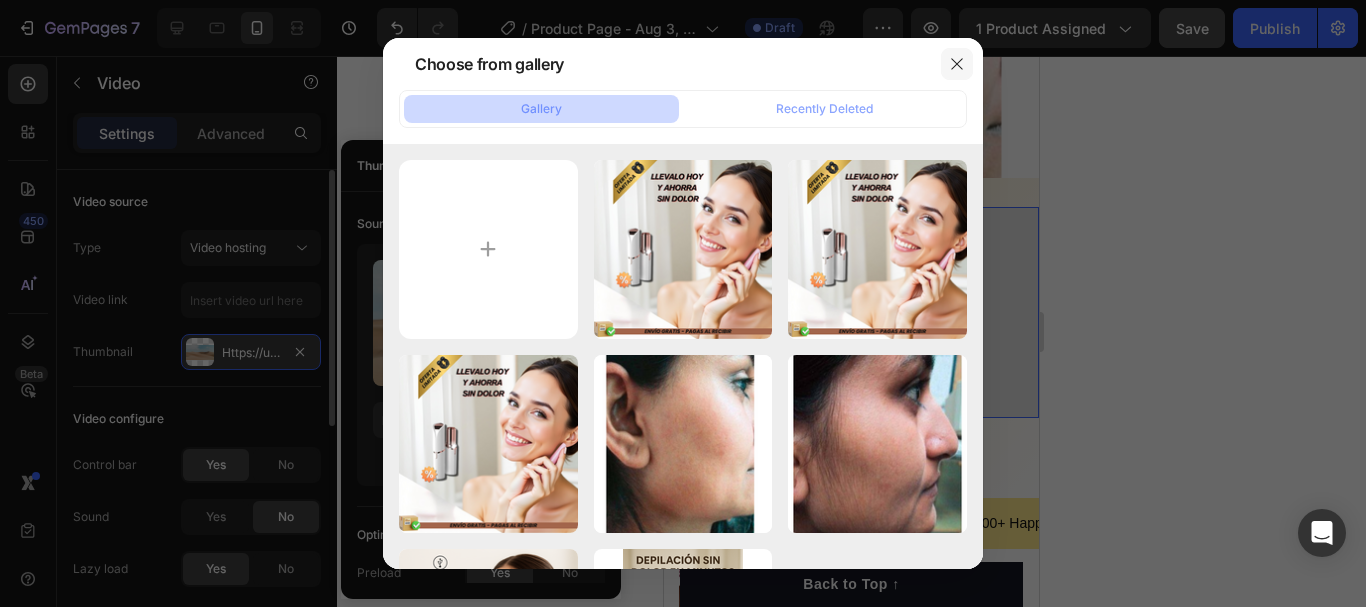 click 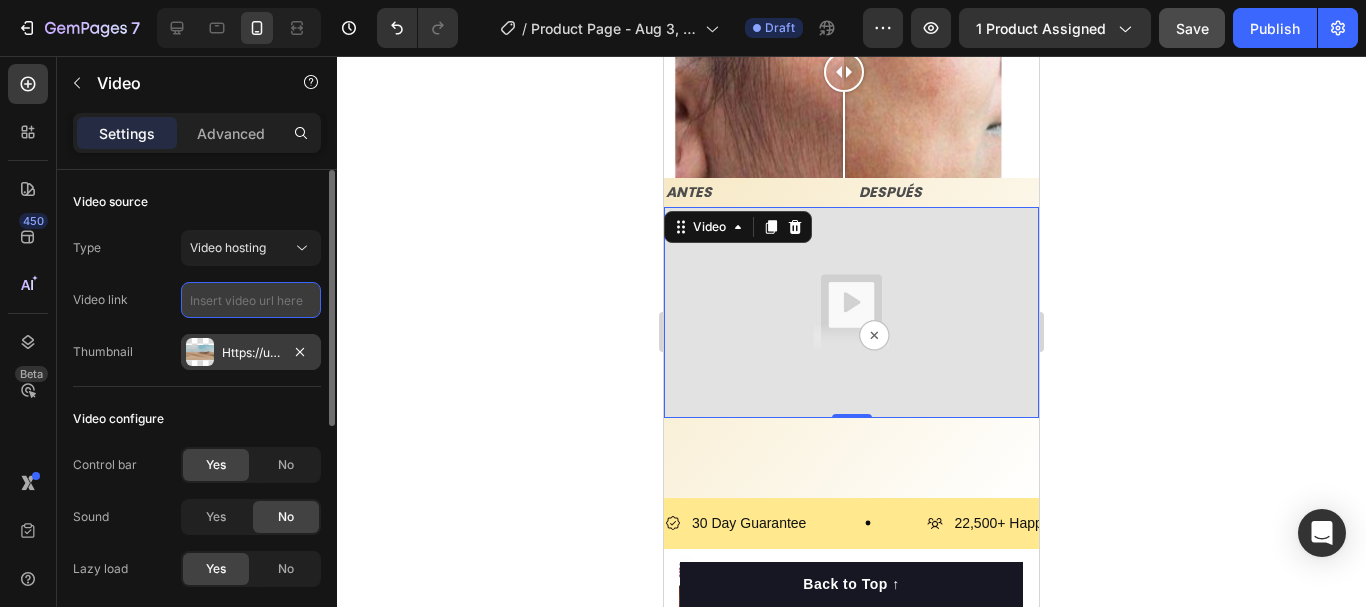 click at bounding box center (251, 300) 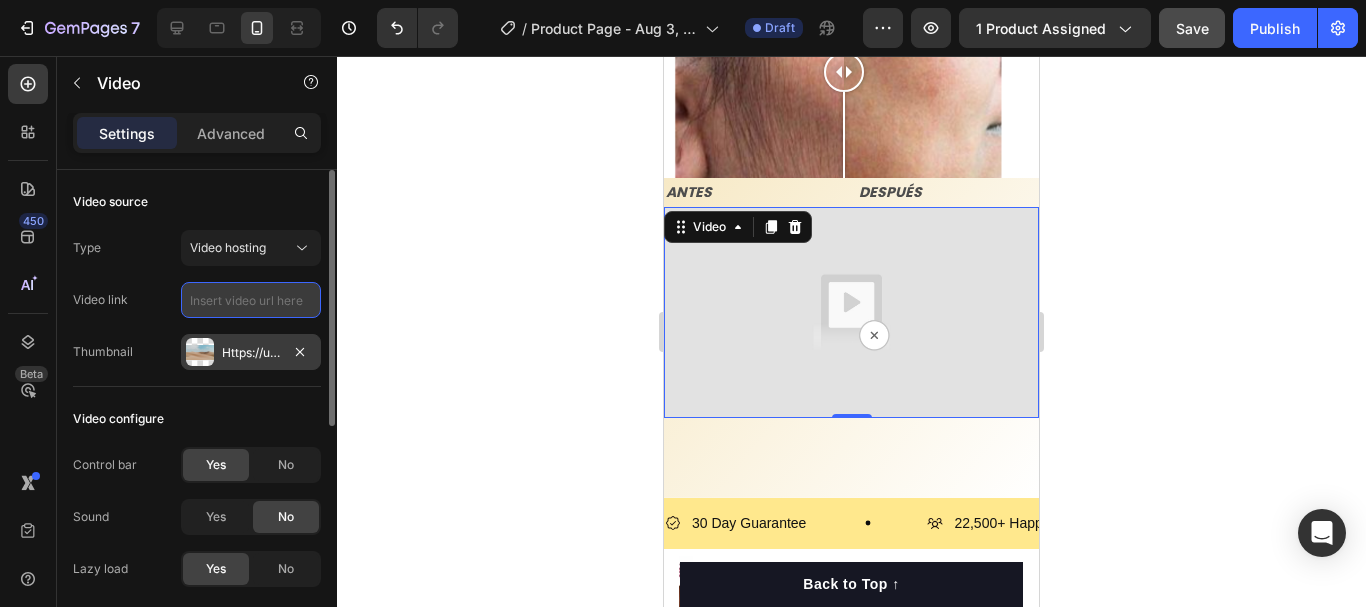 click at bounding box center [251, 300] 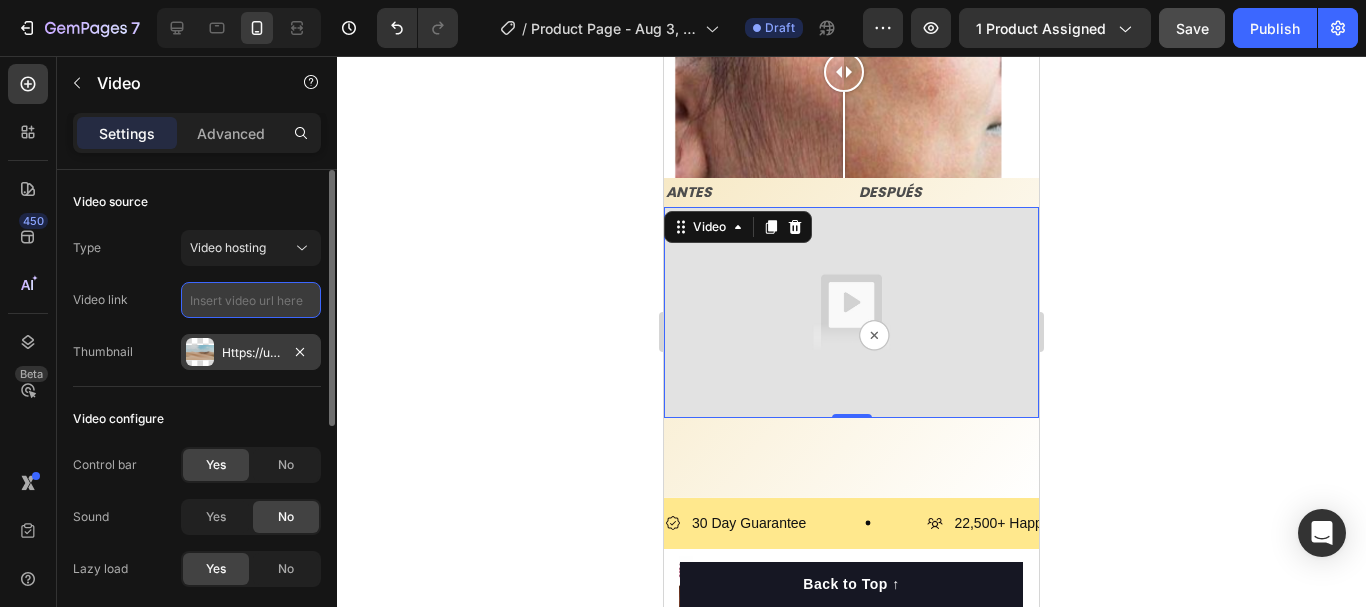 click at bounding box center (251, 300) 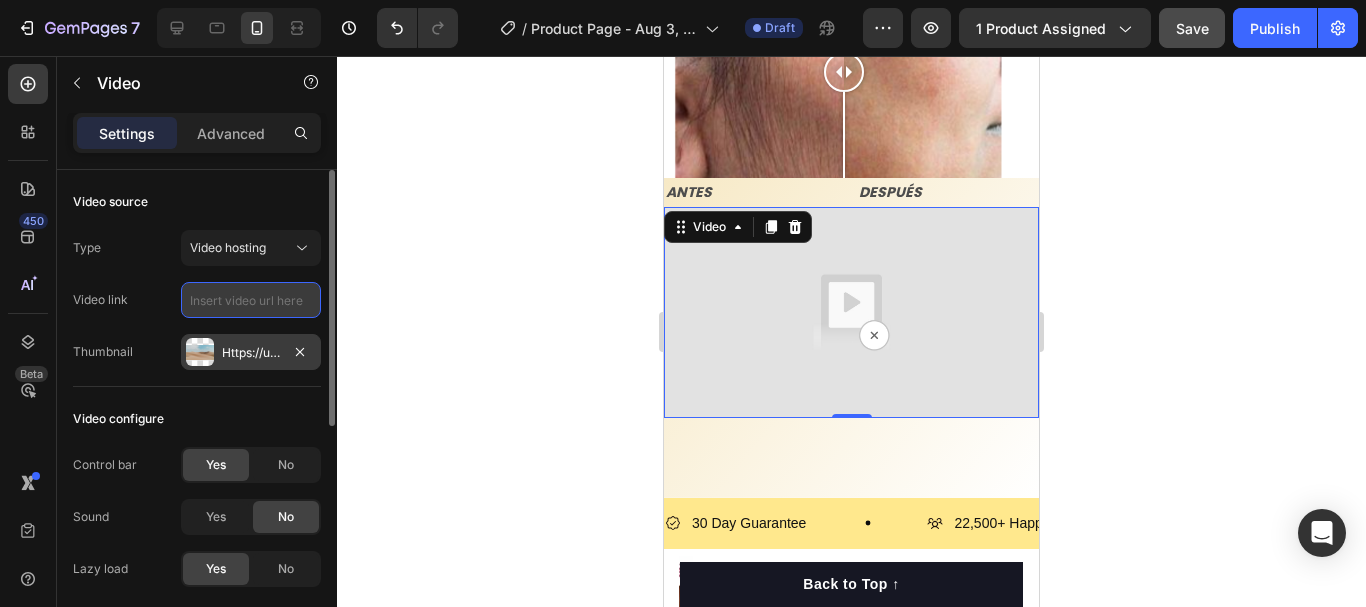 type on "https://imgur.com/a/O7FVhJP" 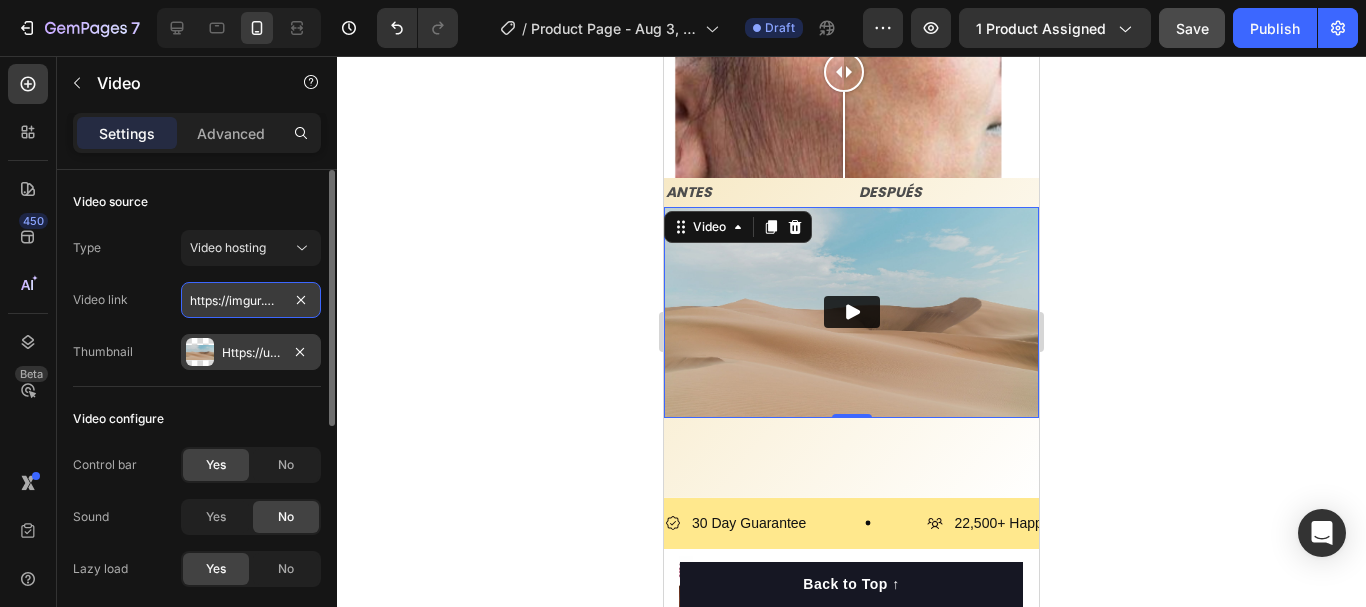 scroll, scrollTop: 0, scrollLeft: 78, axis: horizontal 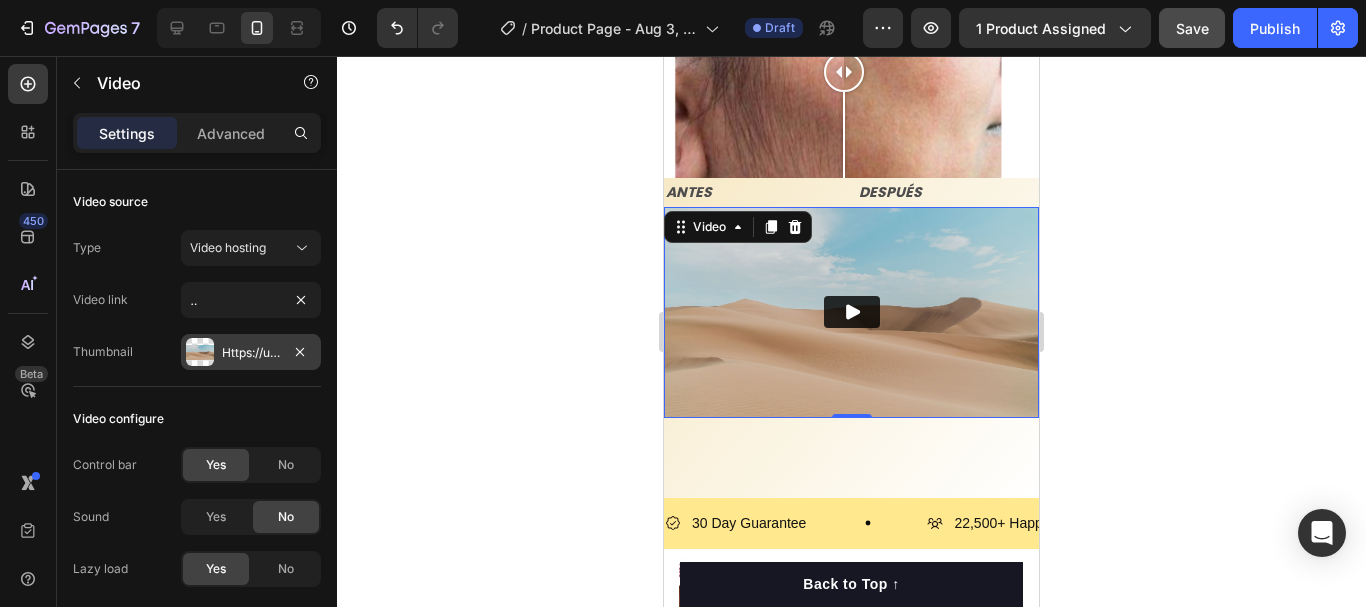 click 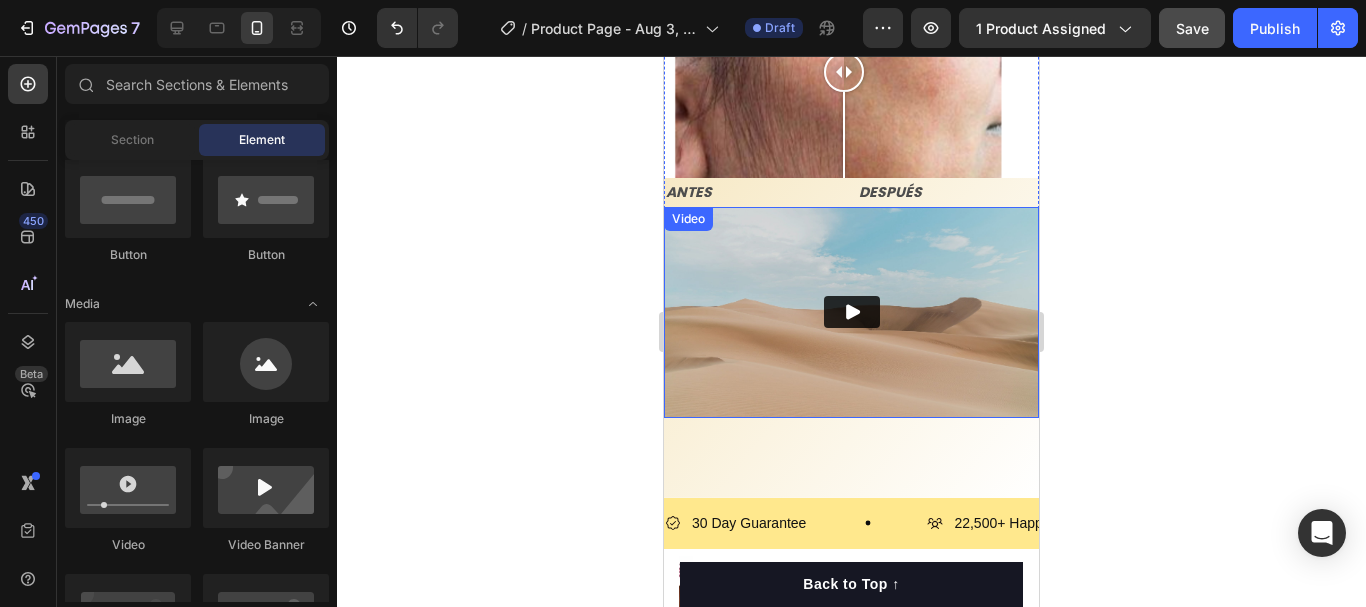 click 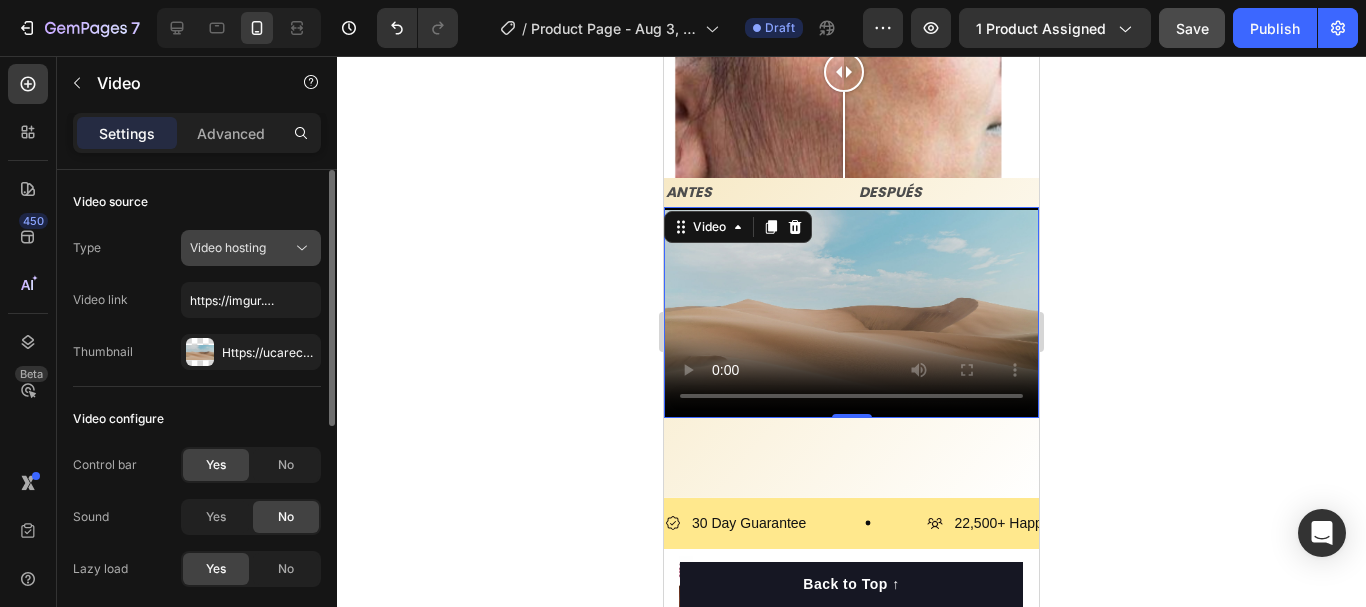 click on "Video hosting" at bounding box center [241, 248] 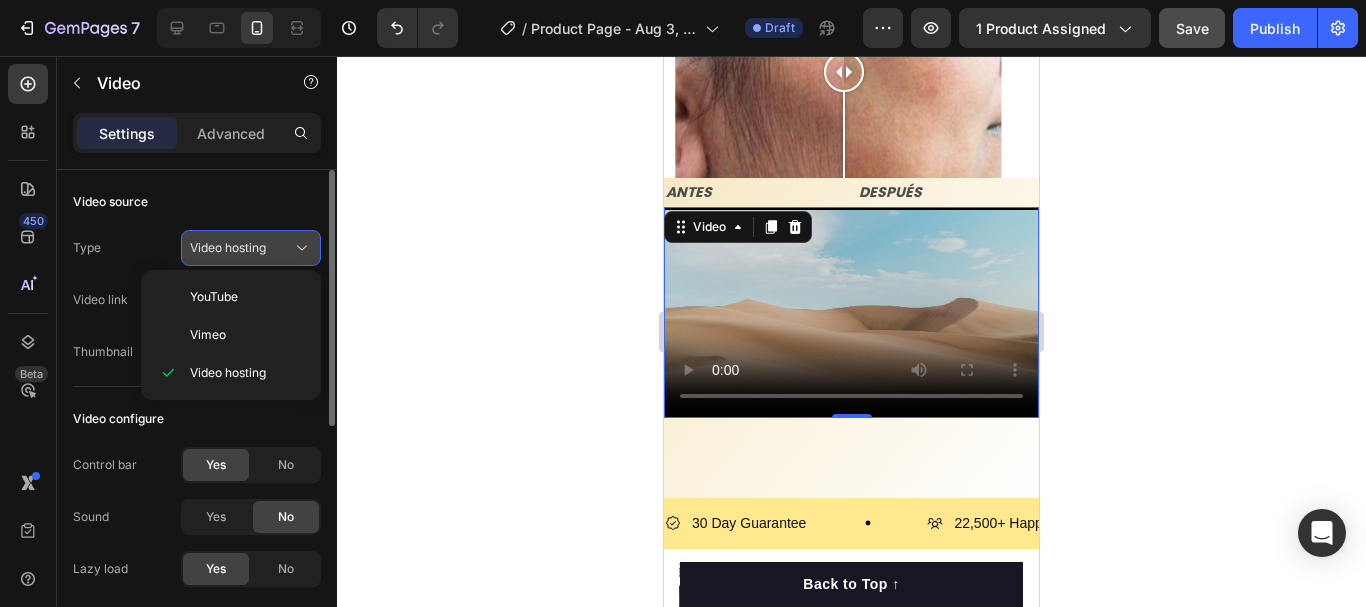 click on "Video hosting" at bounding box center (241, 248) 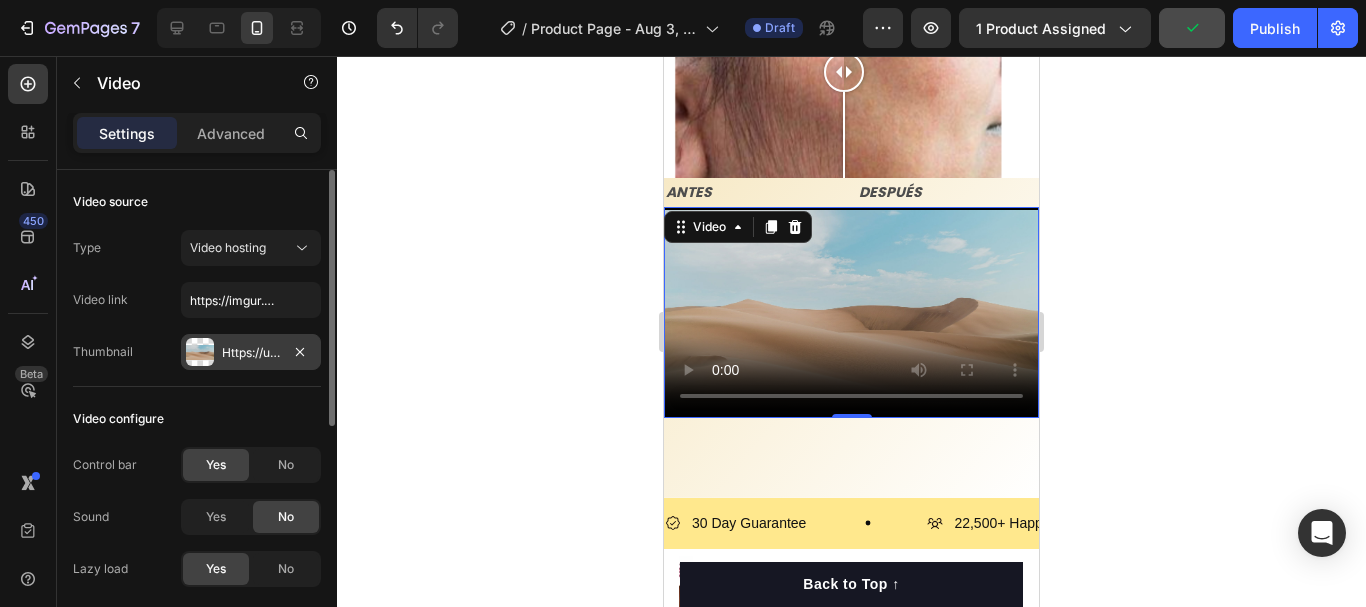 click on "Https://ucarecdn.Com/06075225-af9e-460c-8e3c-6be63c0b773a/-/format/auto/" at bounding box center (251, 353) 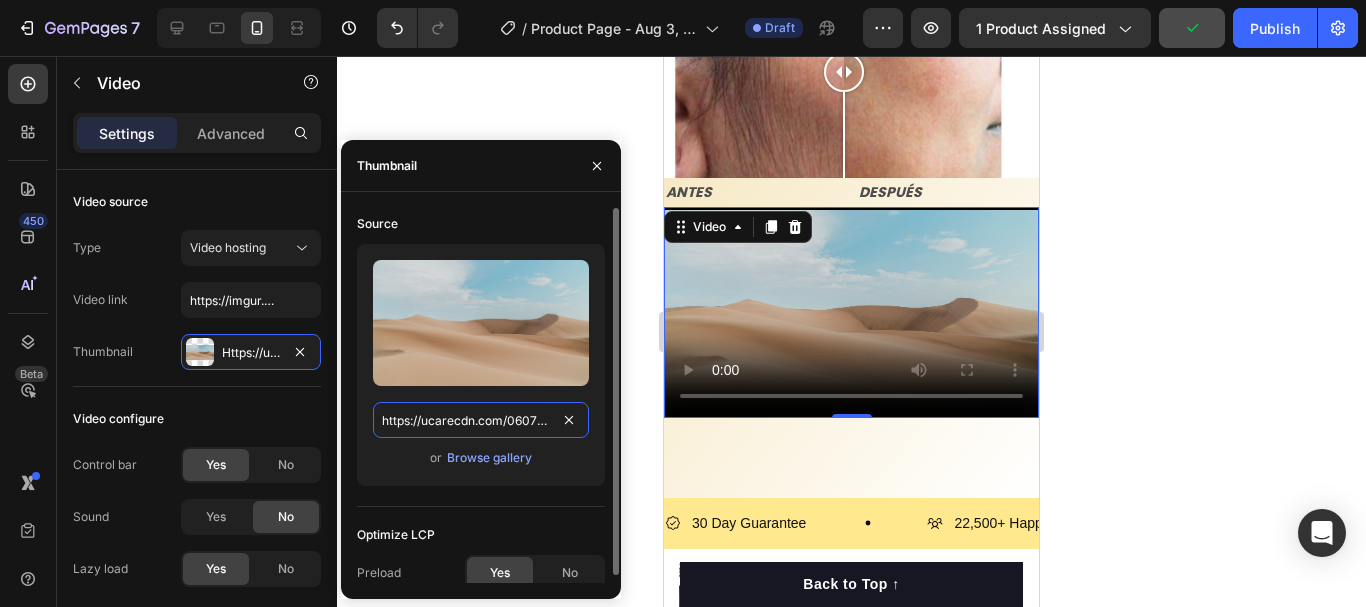 click on "https://ucarecdn.com/06075225-af9e-460c-8e3c-6be63c0b773a/-/format/auto/" at bounding box center [481, 420] 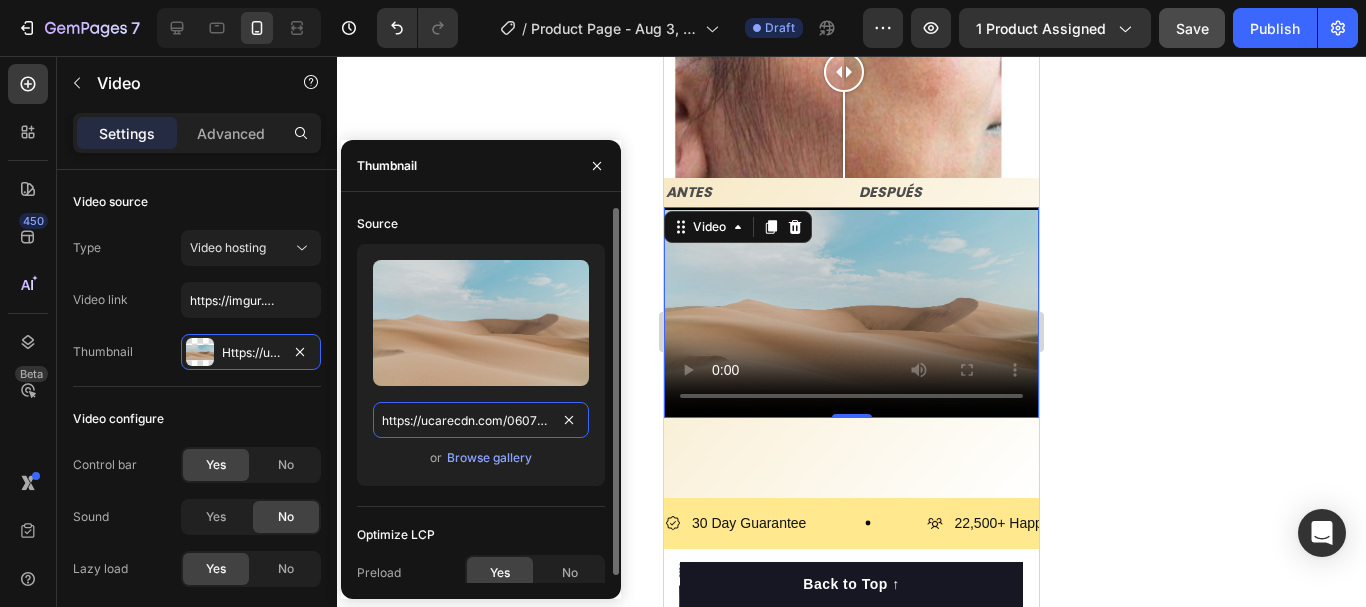 paste on "imgur.com/a/O7FVhJP" 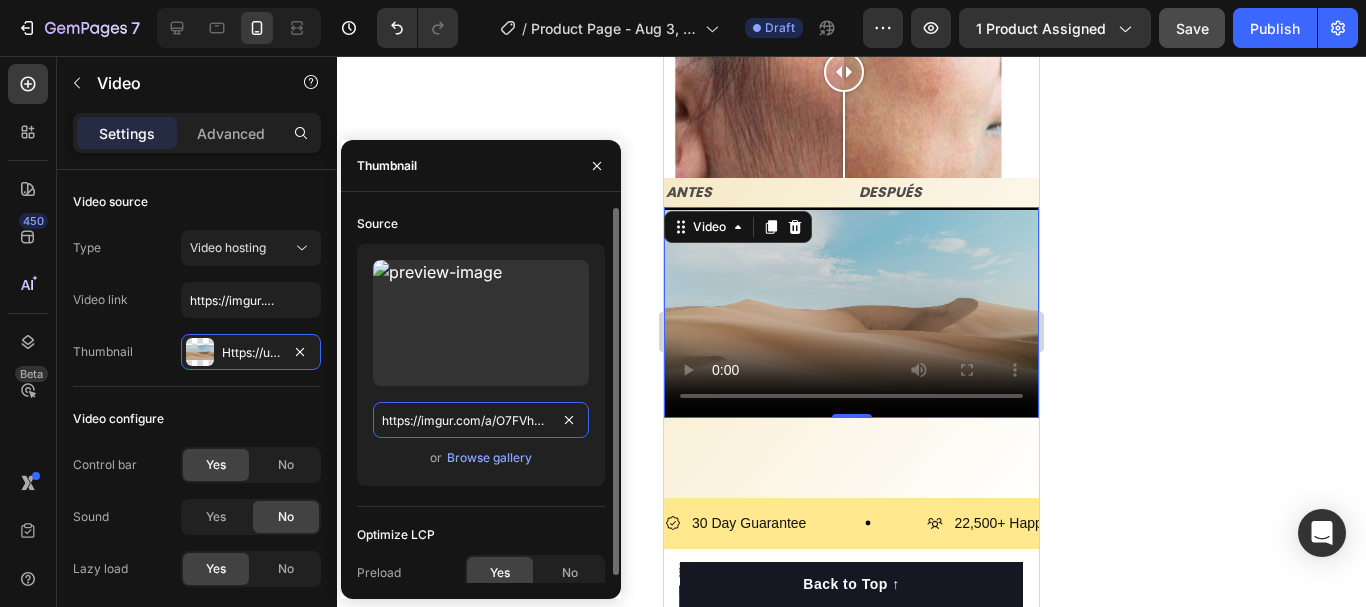 scroll, scrollTop: 0, scrollLeft: 2, axis: horizontal 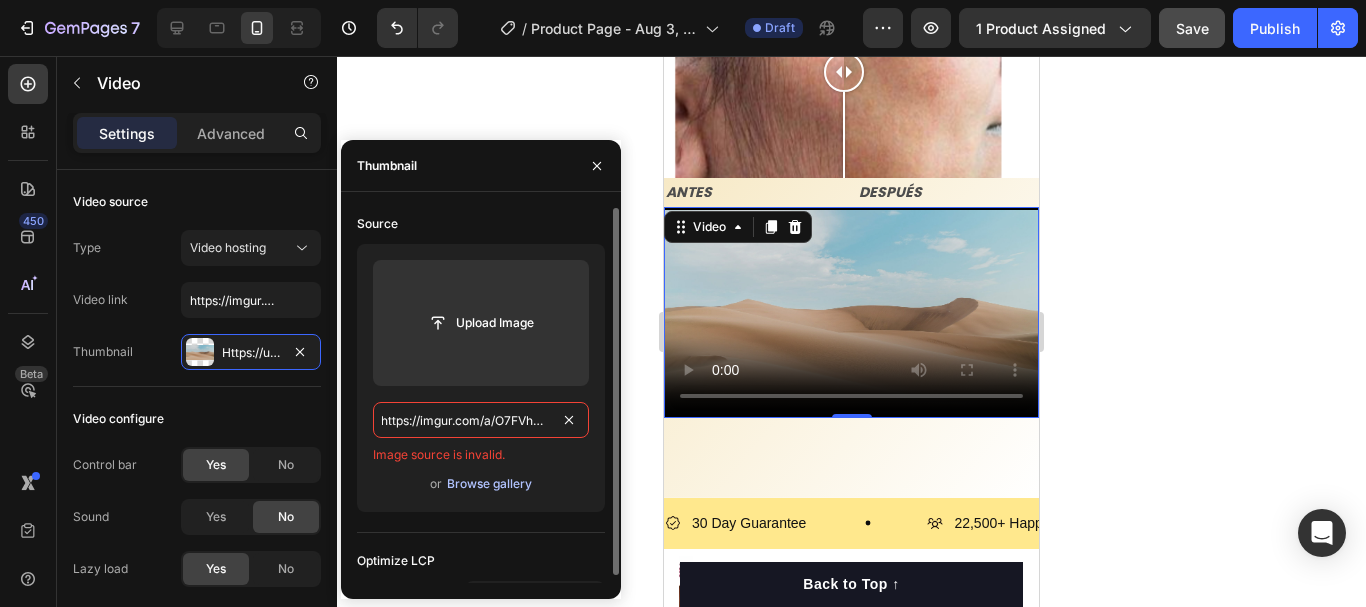 type on "https://imgur.com/a/O7FVhJP" 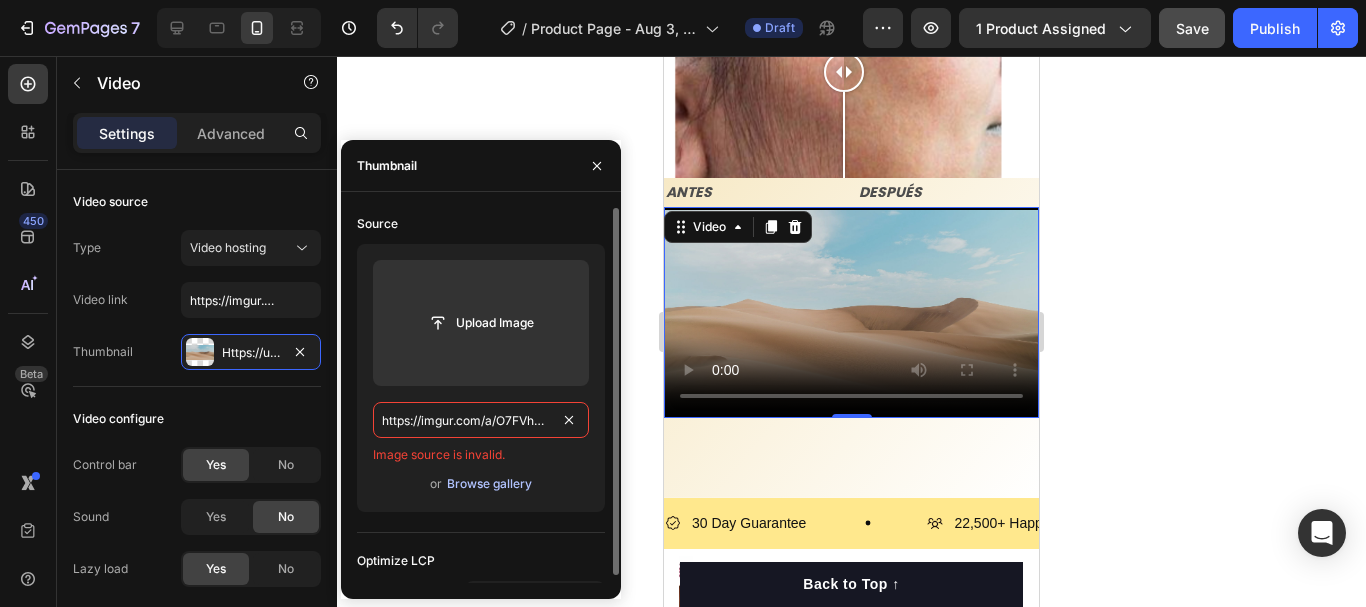 click on "Browse gallery" at bounding box center (489, 484) 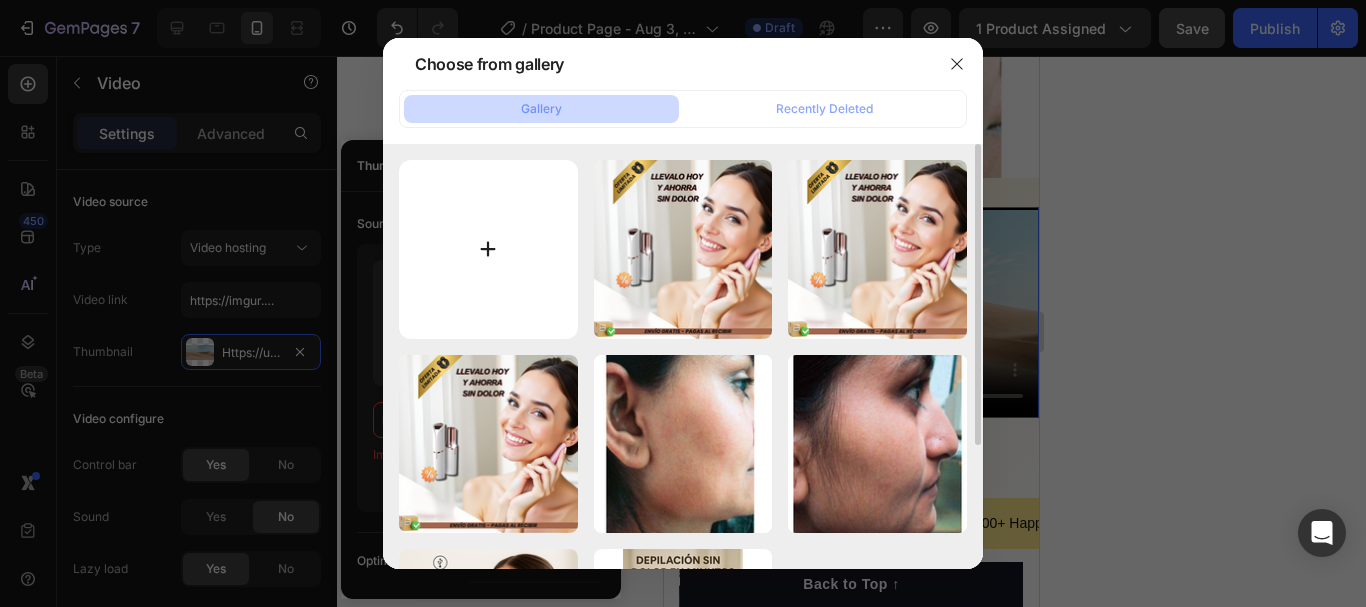 click at bounding box center (488, 249) 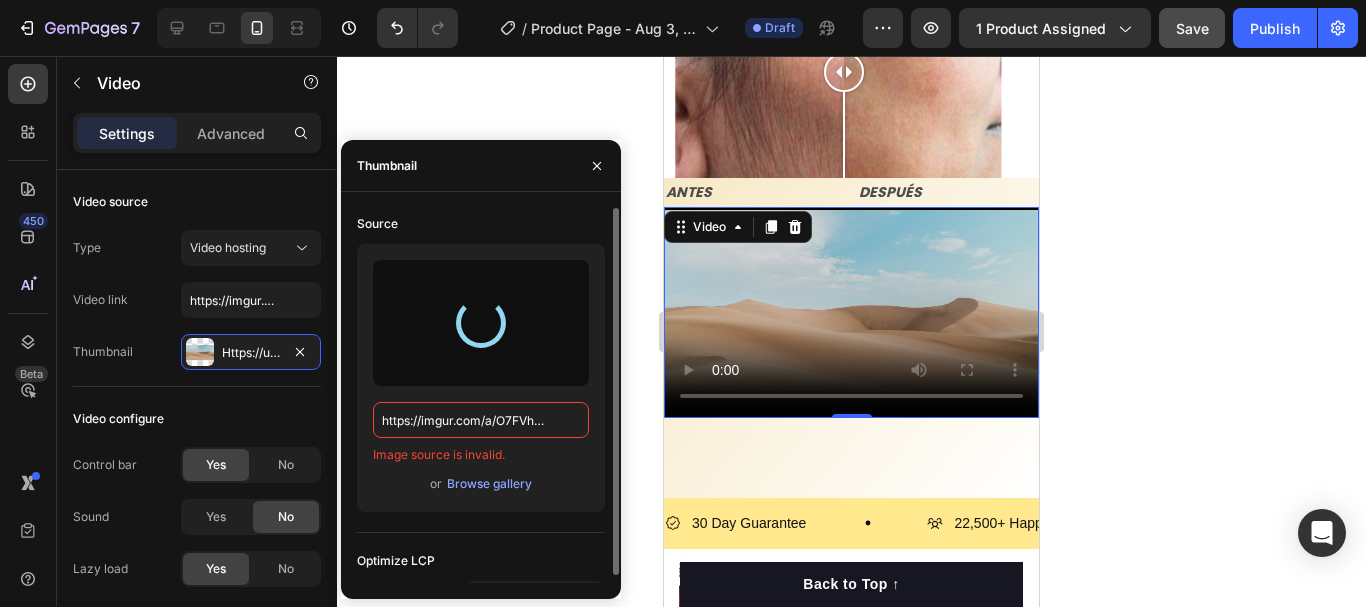 type on "https://cdn.shopify.com/s/files/1/0922/5276/6506/files/gempages_557381218782414075-c143dc02-4368-4023-a6fd-25309018550f.png" 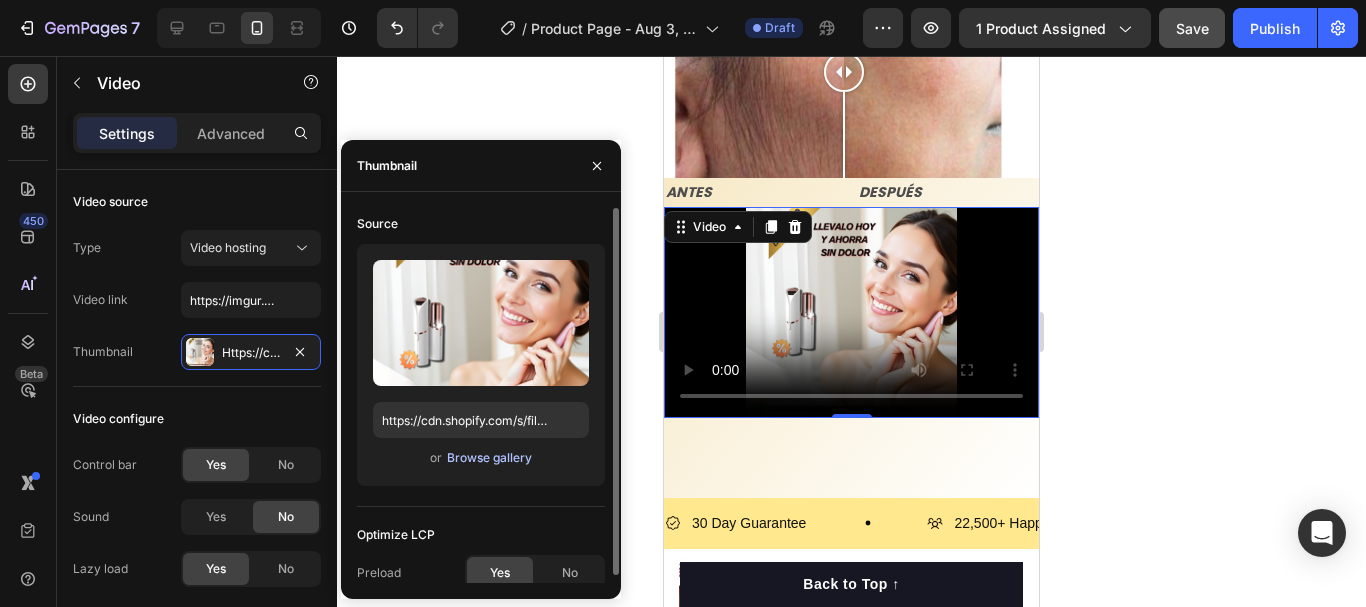 click on "Browse gallery" at bounding box center (489, 458) 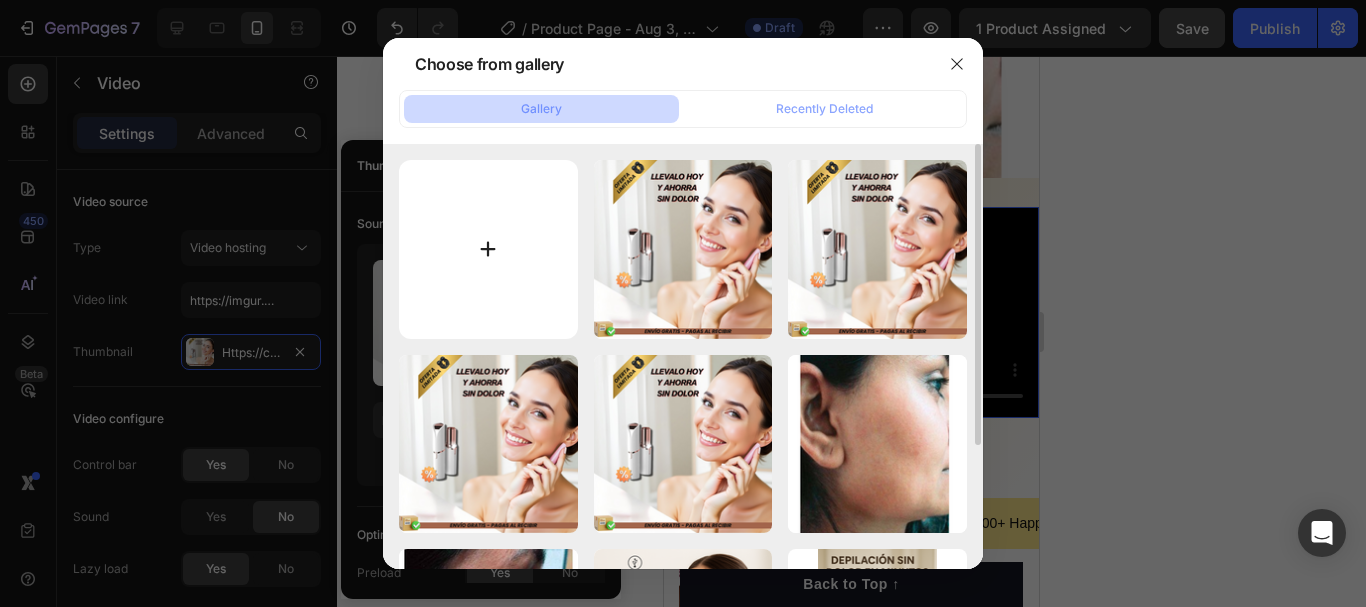 click at bounding box center (488, 249) 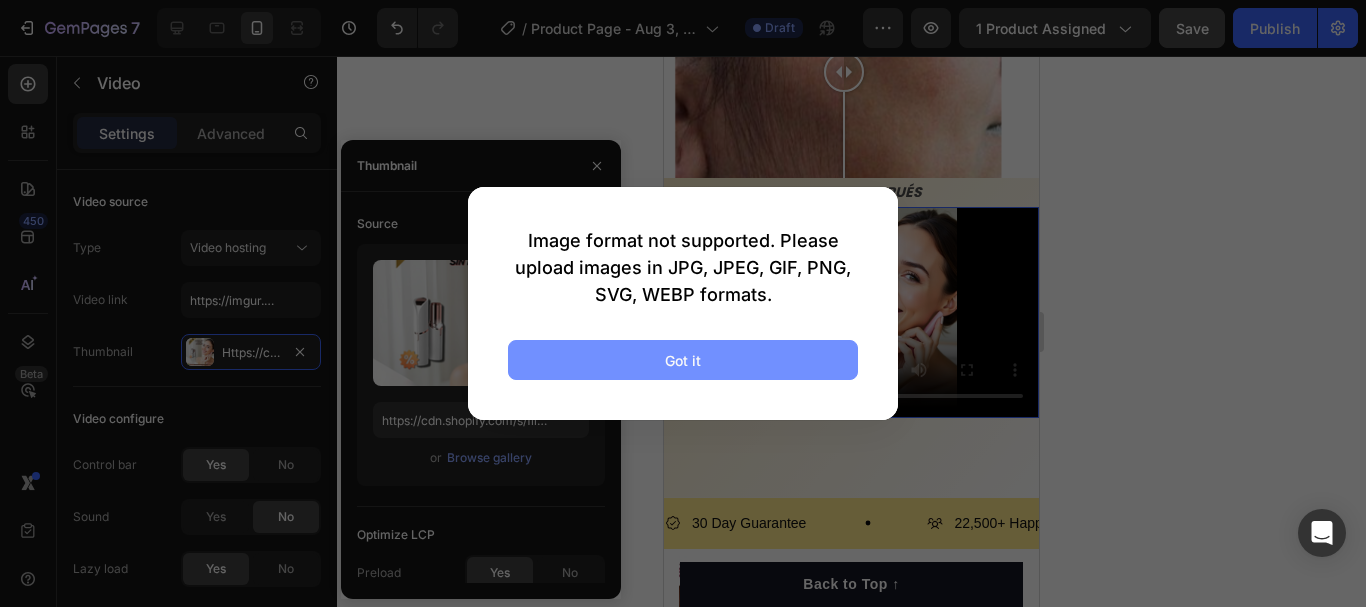 click on "Got it" at bounding box center (683, 360) 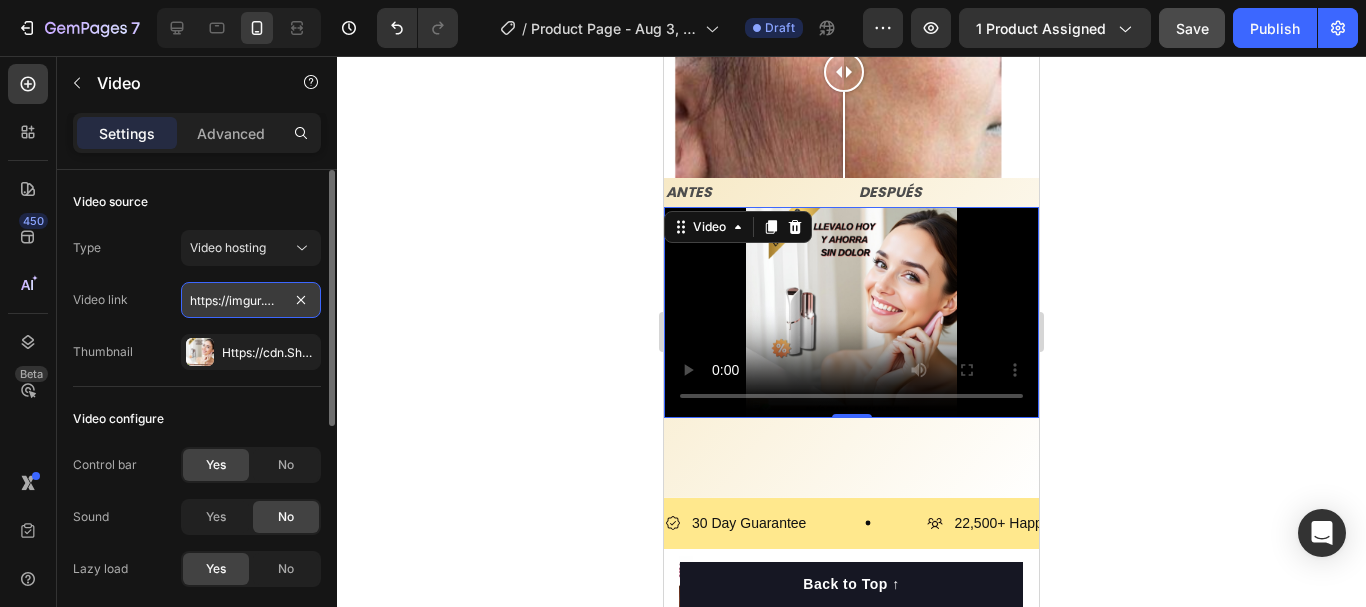 click on "https://imgur.com/a/O7FVhJP" at bounding box center [251, 300] 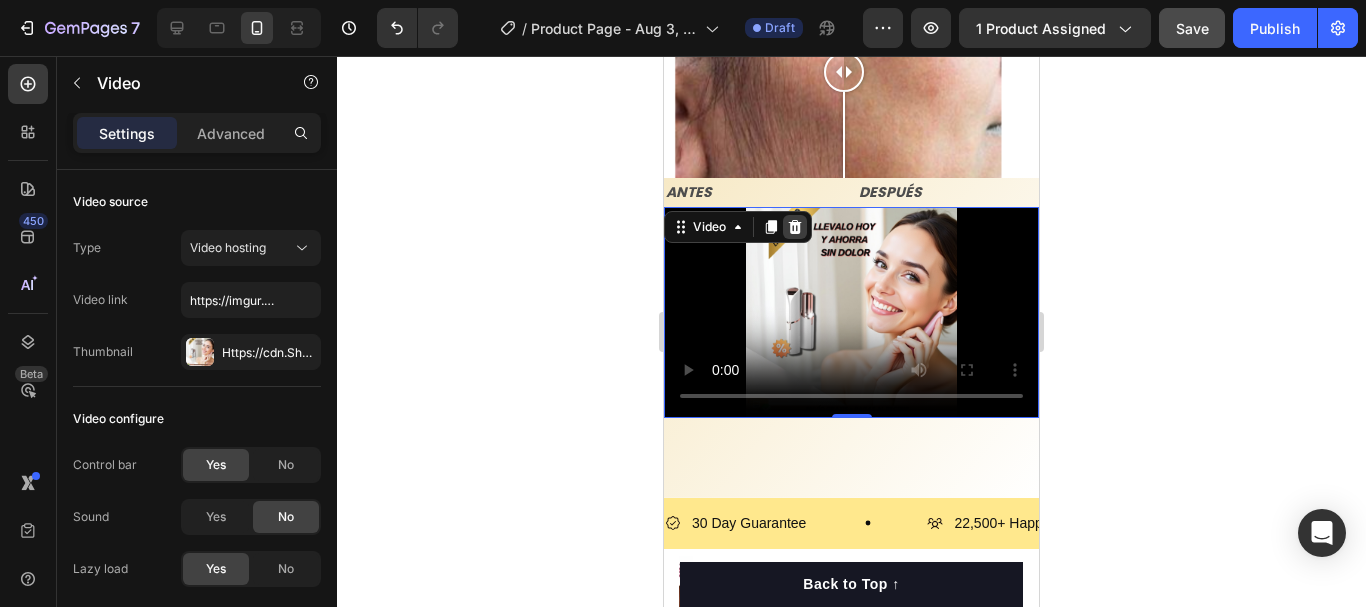 click 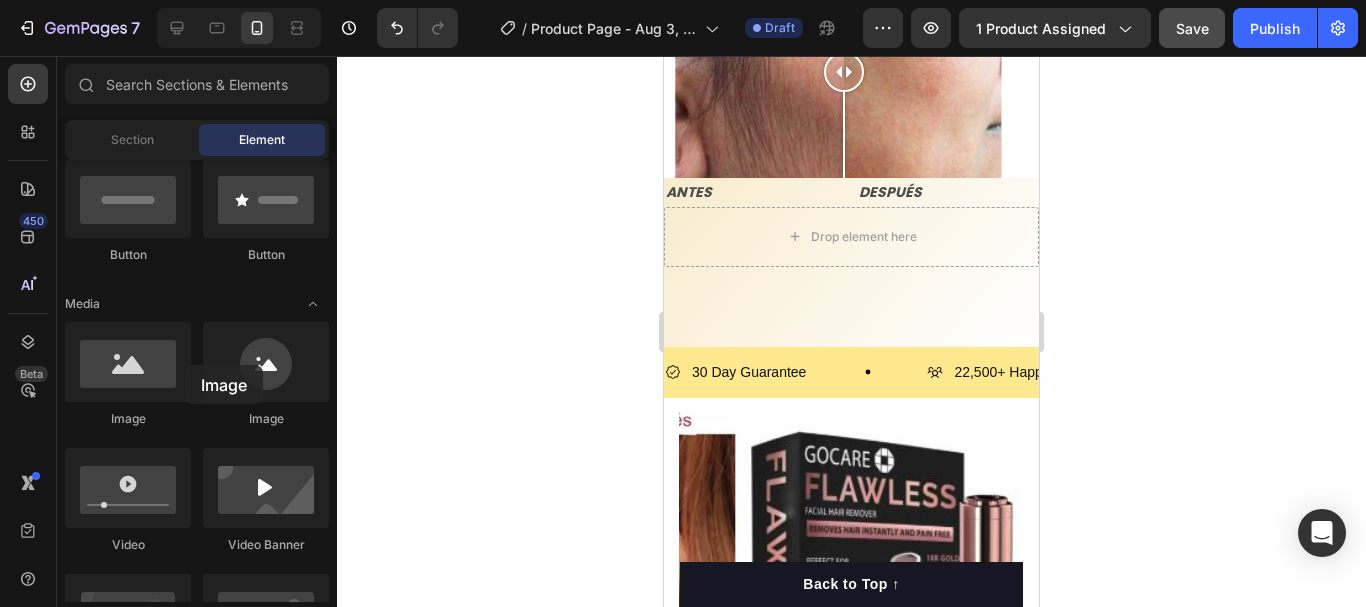drag, startPoint x: 849, startPoint y: 421, endPoint x: 790, endPoint y: 185, distance: 243.26323 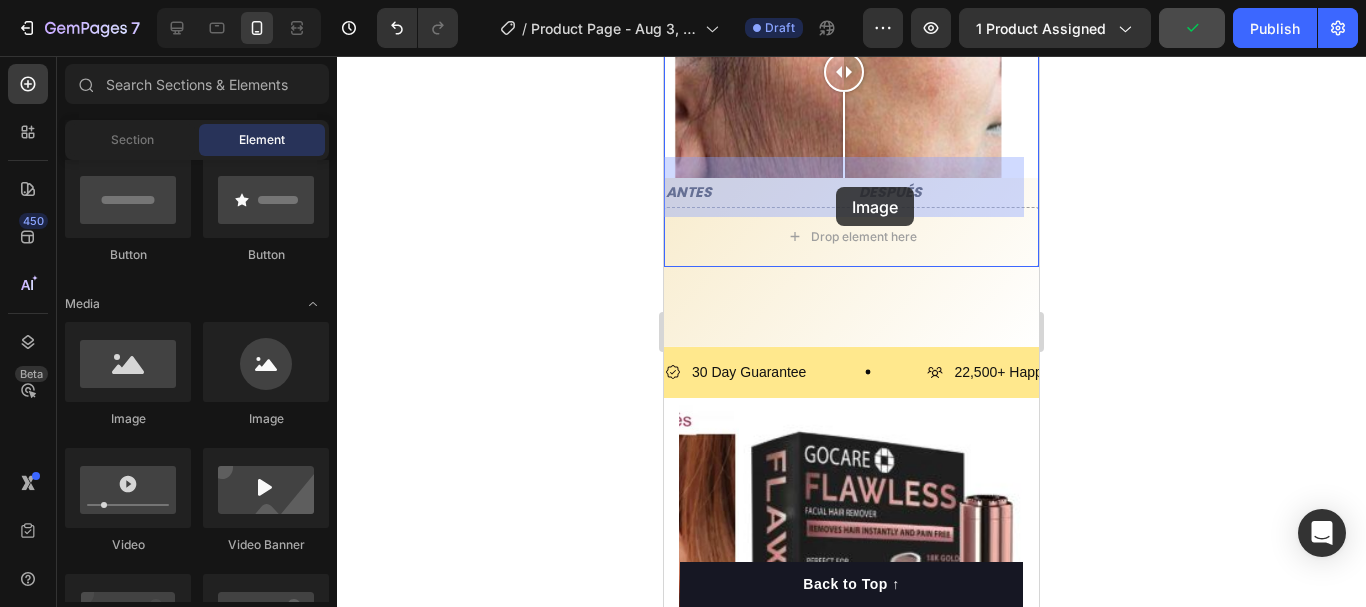 drag, startPoint x: 786, startPoint y: 445, endPoint x: 836, endPoint y: 187, distance: 262.8003 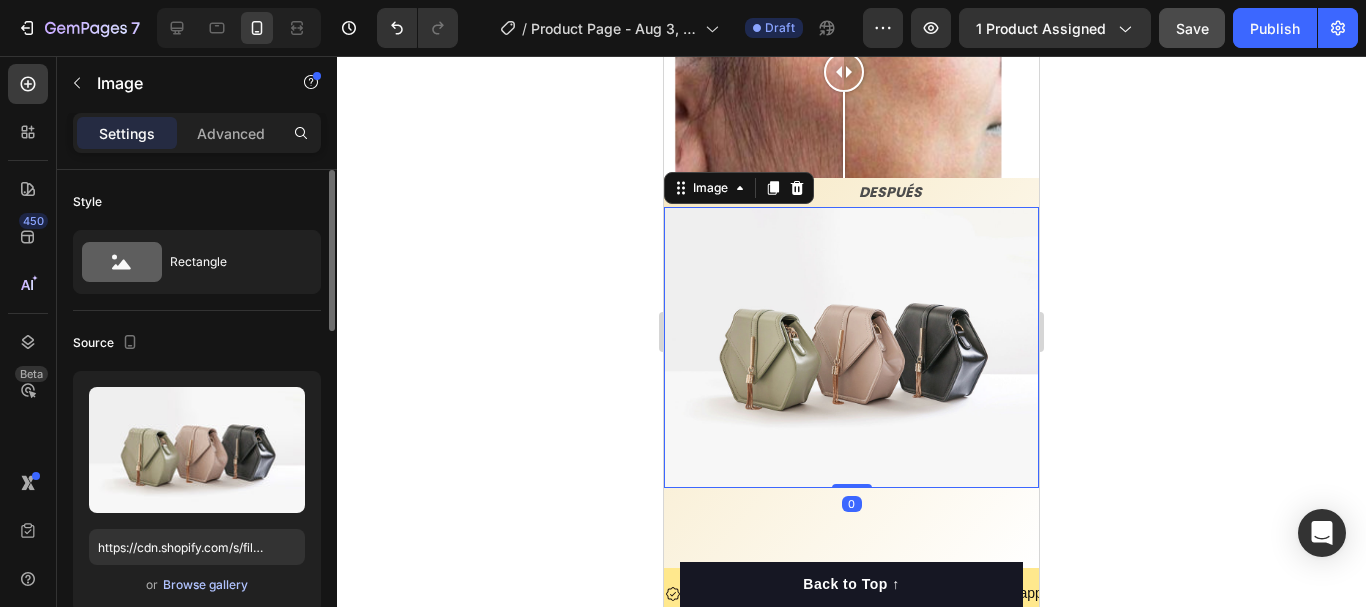 click on "Browse gallery" at bounding box center (205, 585) 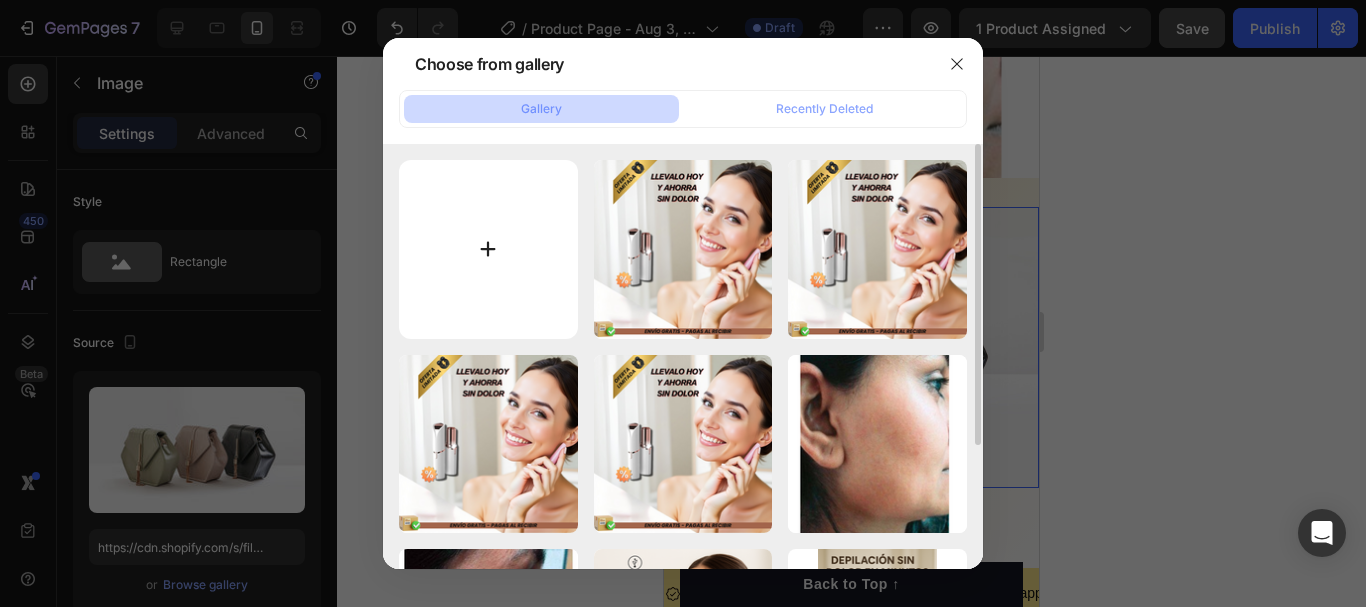 click at bounding box center (488, 249) 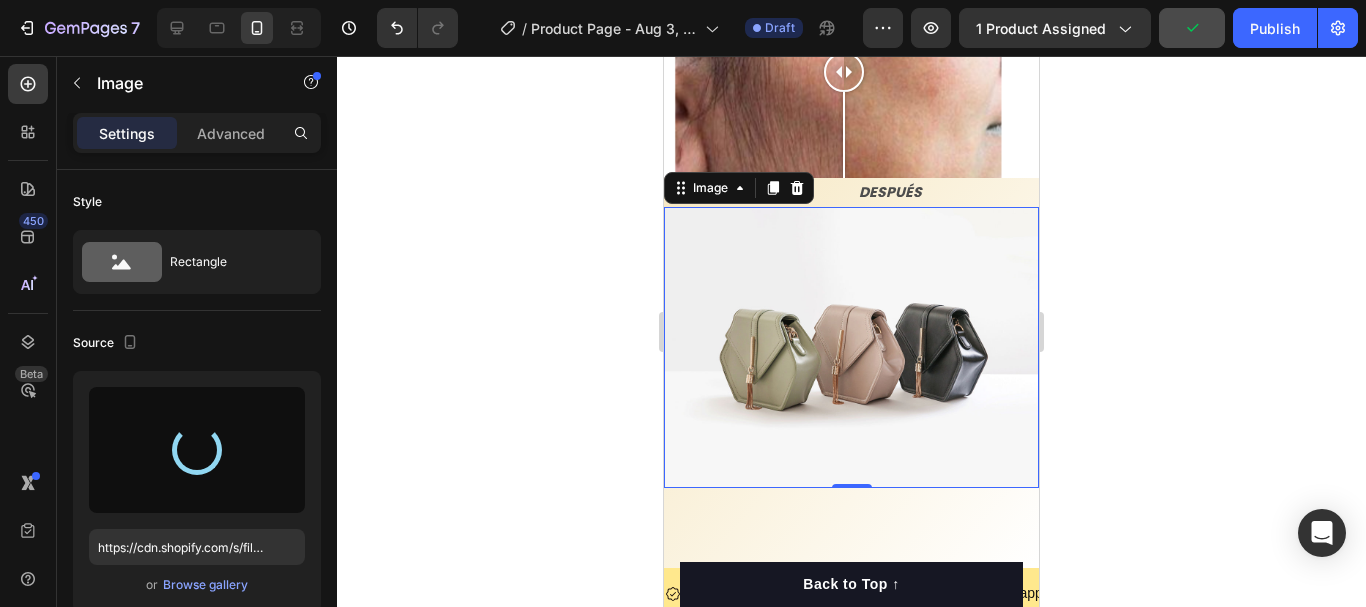 type on "https://cdn.shopify.com/s/files/1/0922/5276/6506/files/gempages_557381218782414075-4dad46b7-2e48-4b0f-b321-2b8d7110fae5.png" 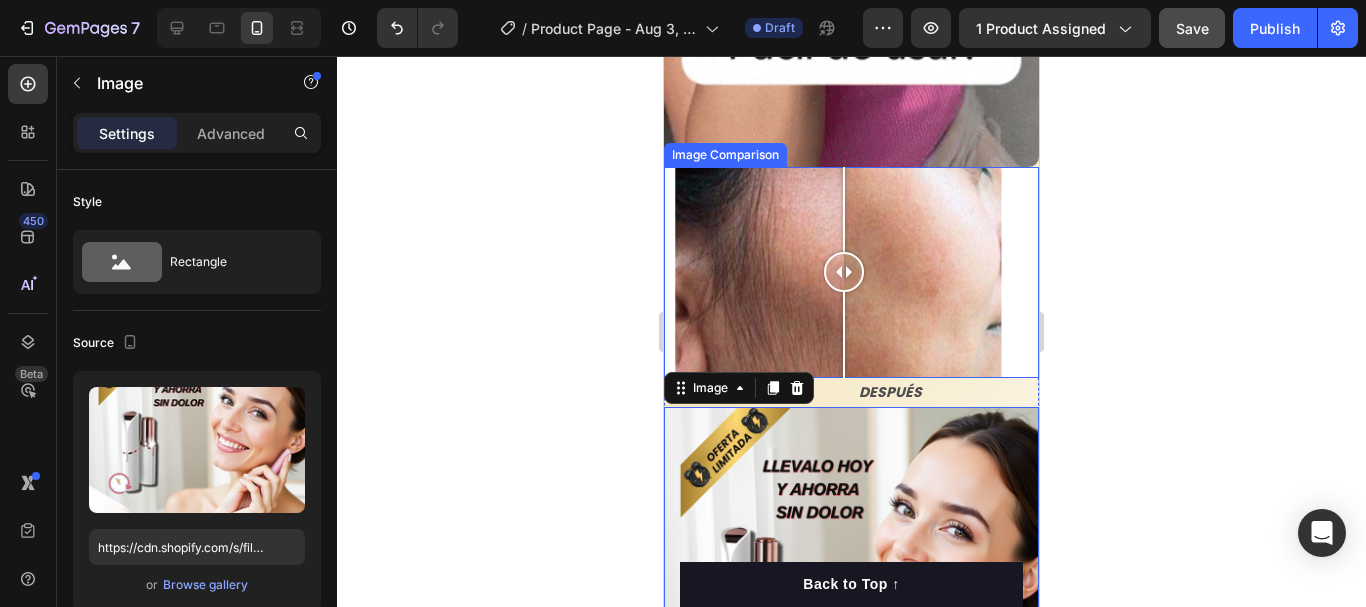 scroll, scrollTop: 1500, scrollLeft: 0, axis: vertical 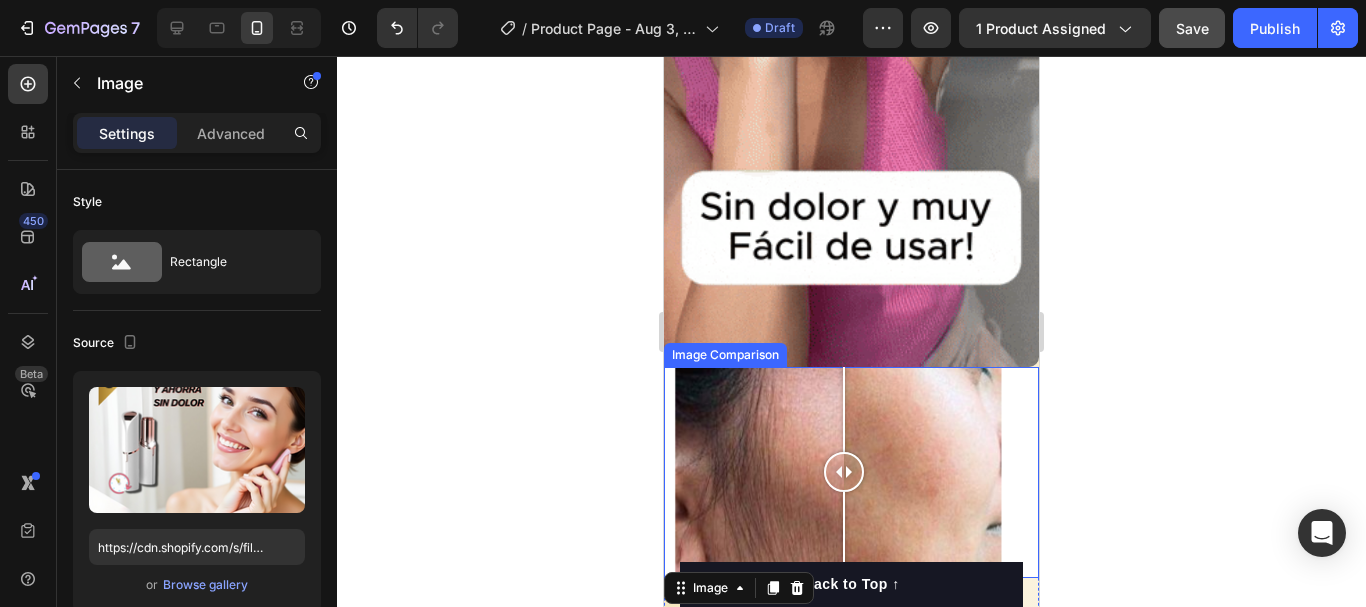 click at bounding box center (851, 472) 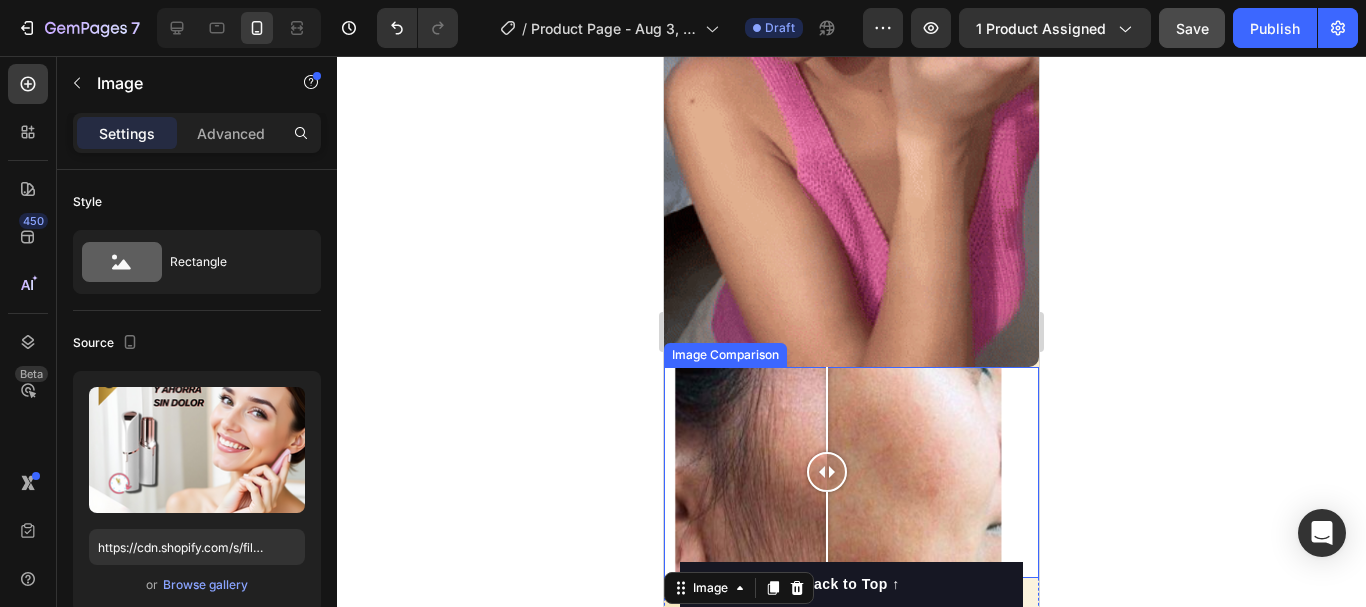 drag, startPoint x: 817, startPoint y: 366, endPoint x: 827, endPoint y: 374, distance: 12.806249 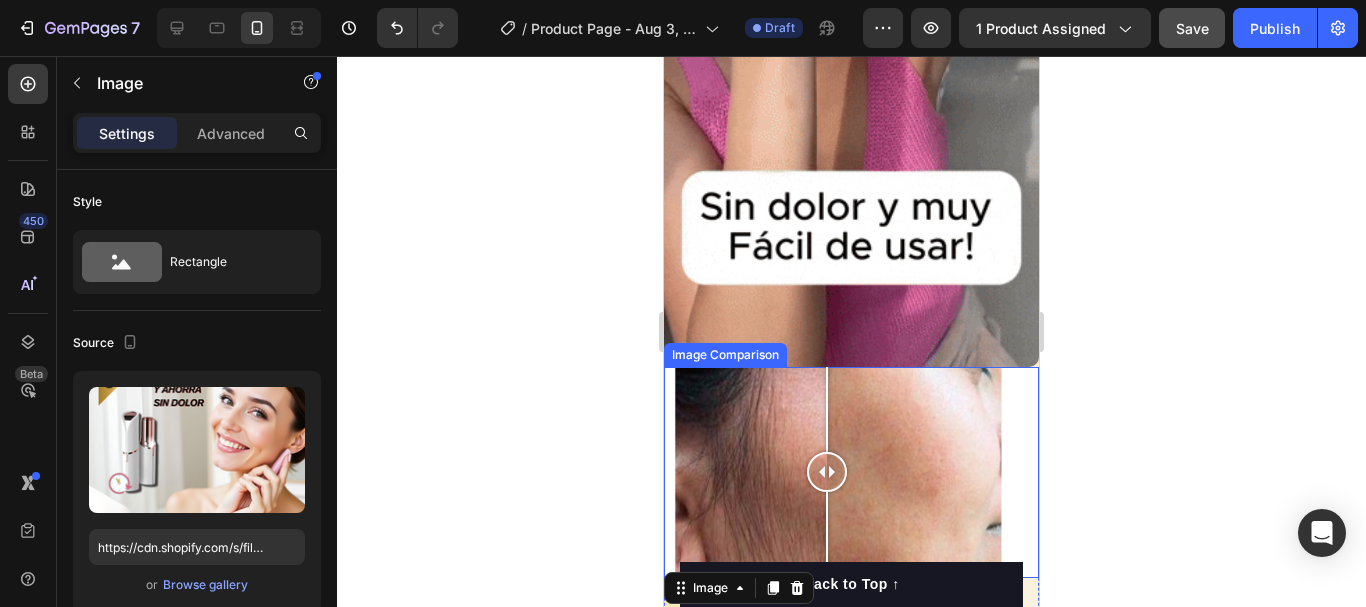 click at bounding box center (827, 409) 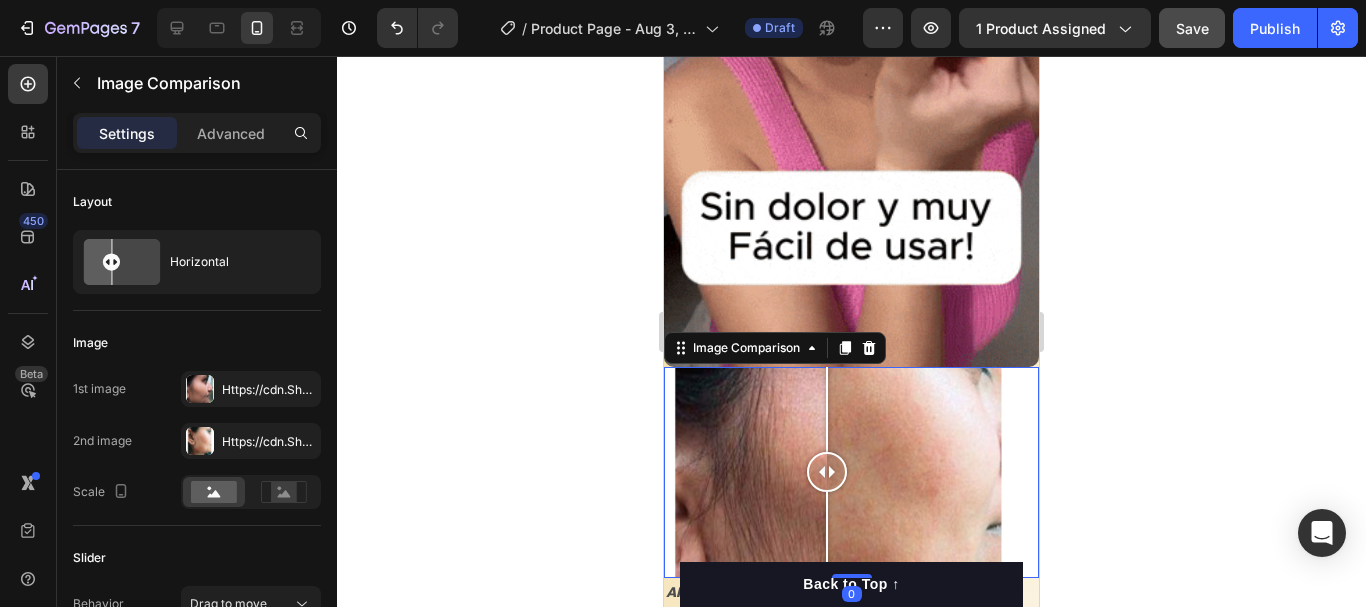 click at bounding box center (851, 472) 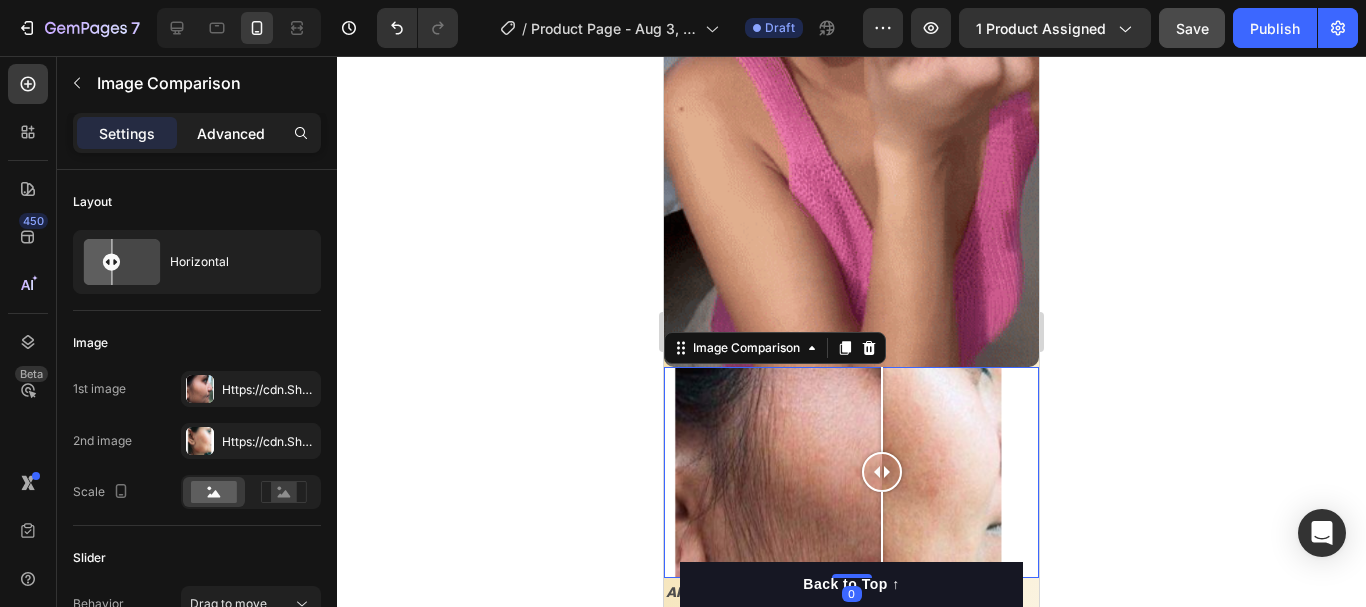 click on "Advanced" at bounding box center (231, 133) 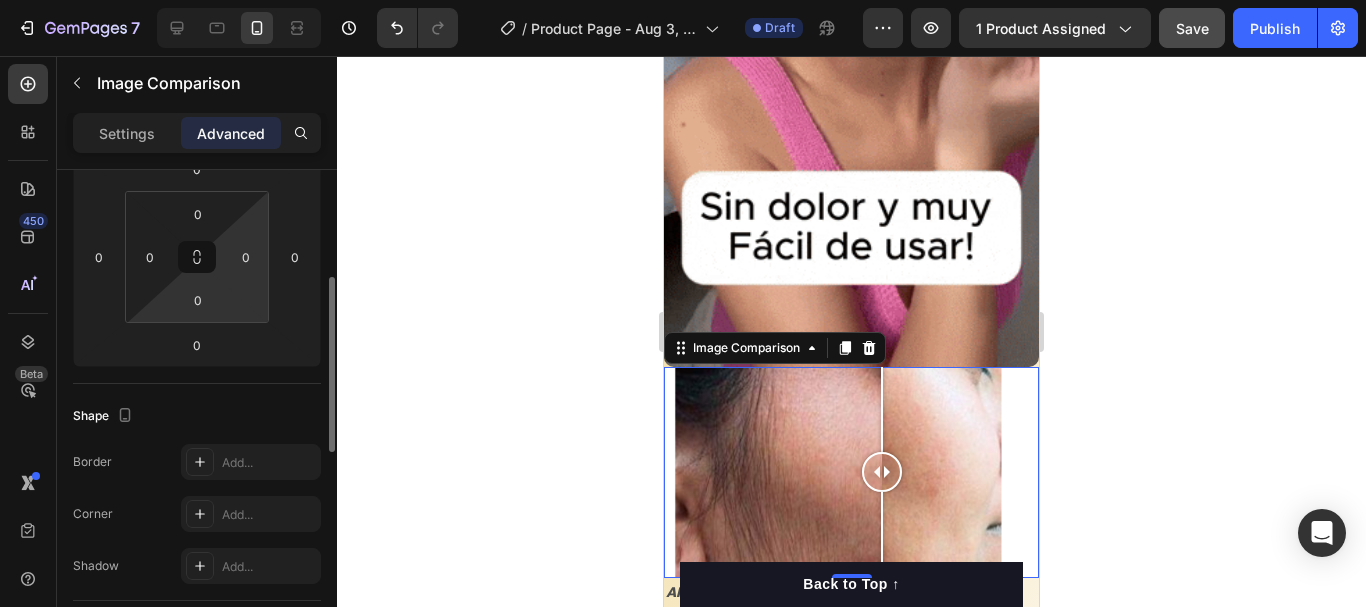 scroll, scrollTop: 100, scrollLeft: 0, axis: vertical 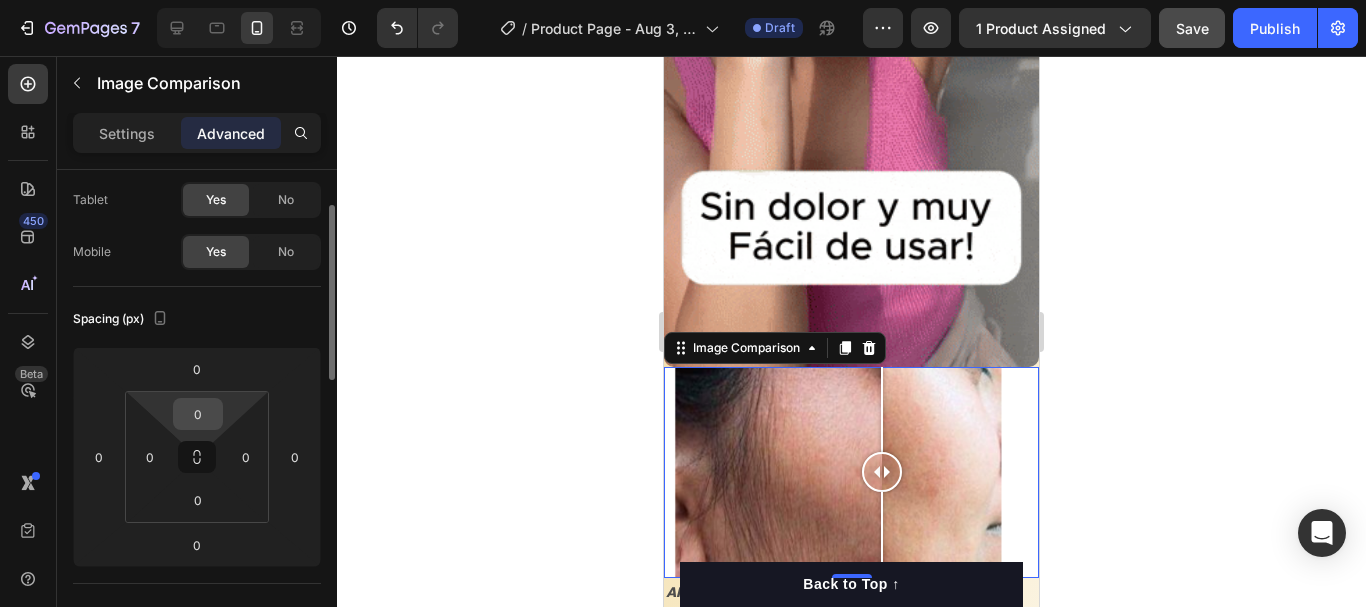 click on "0" at bounding box center (198, 414) 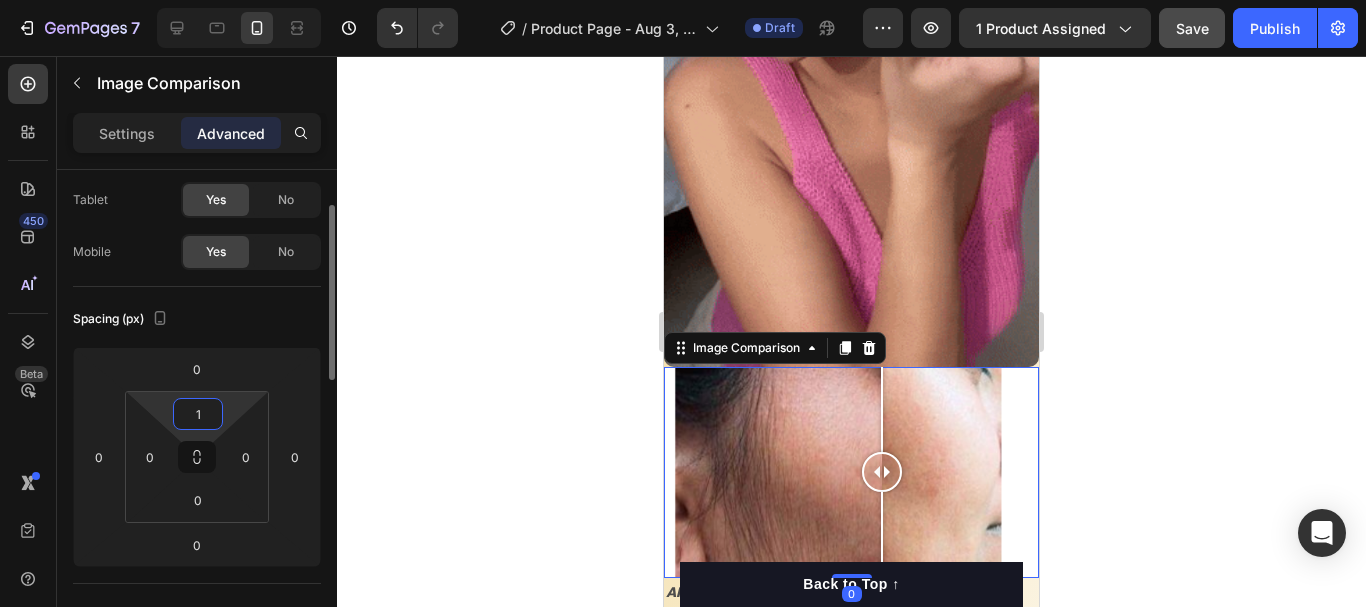 type on "10" 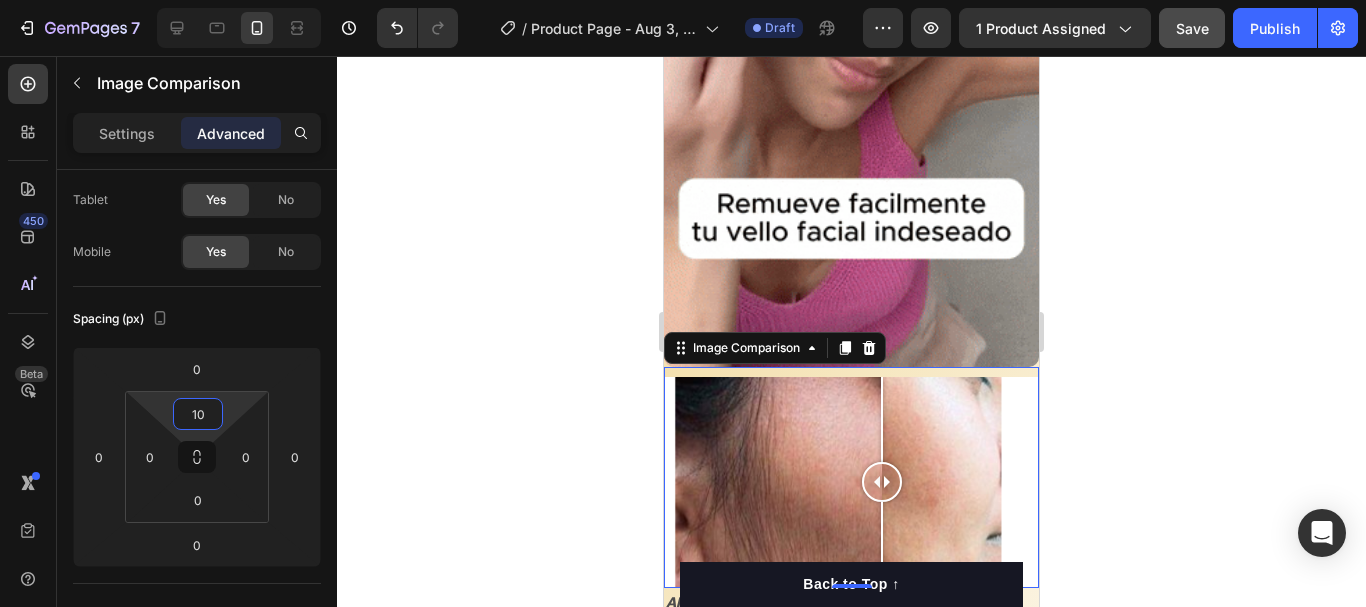 click 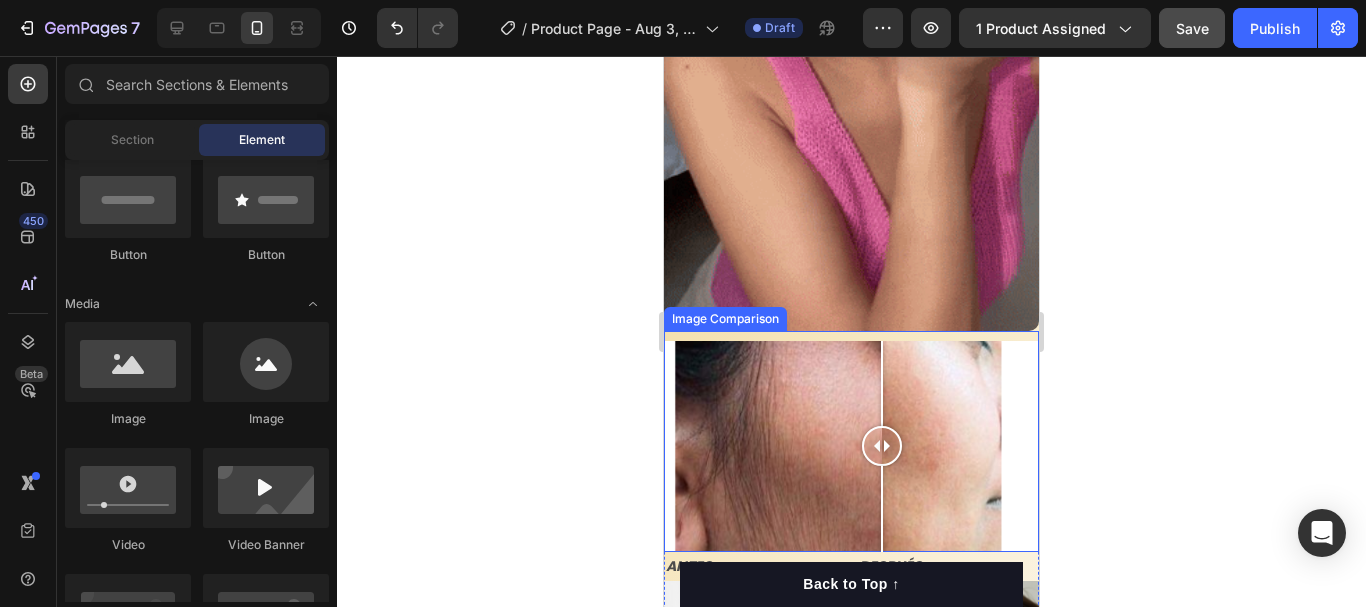 scroll, scrollTop: 1600, scrollLeft: 0, axis: vertical 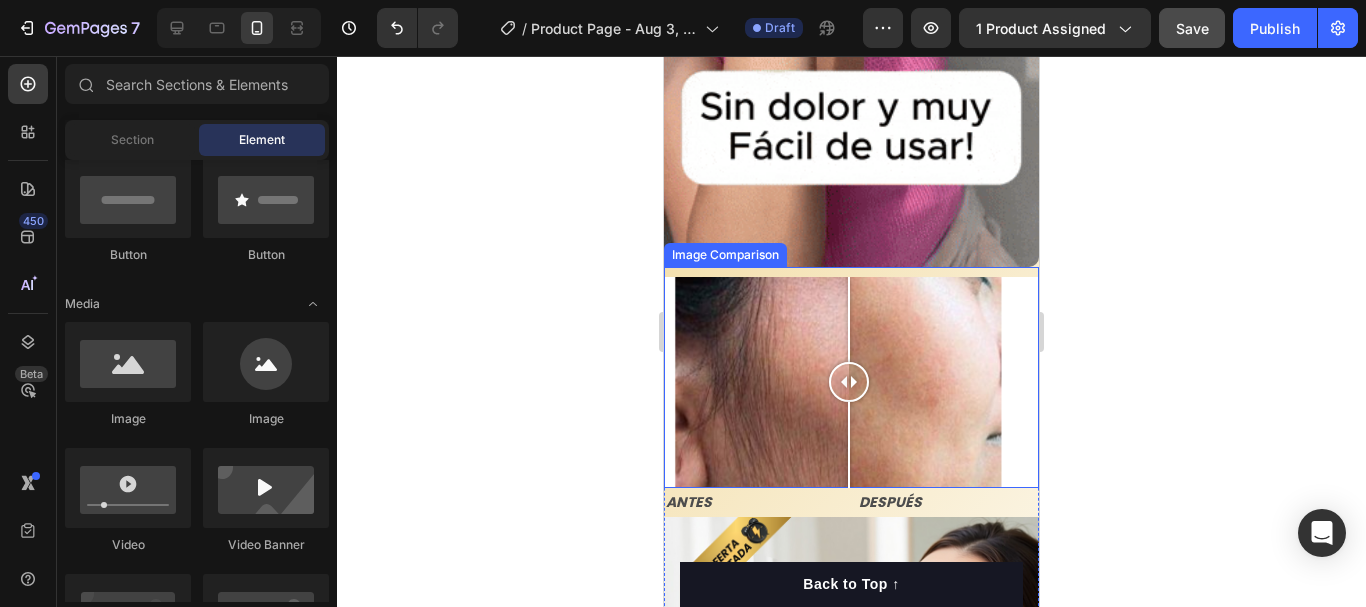 drag, startPoint x: 867, startPoint y: 329, endPoint x: 849, endPoint y: 337, distance: 19.697716 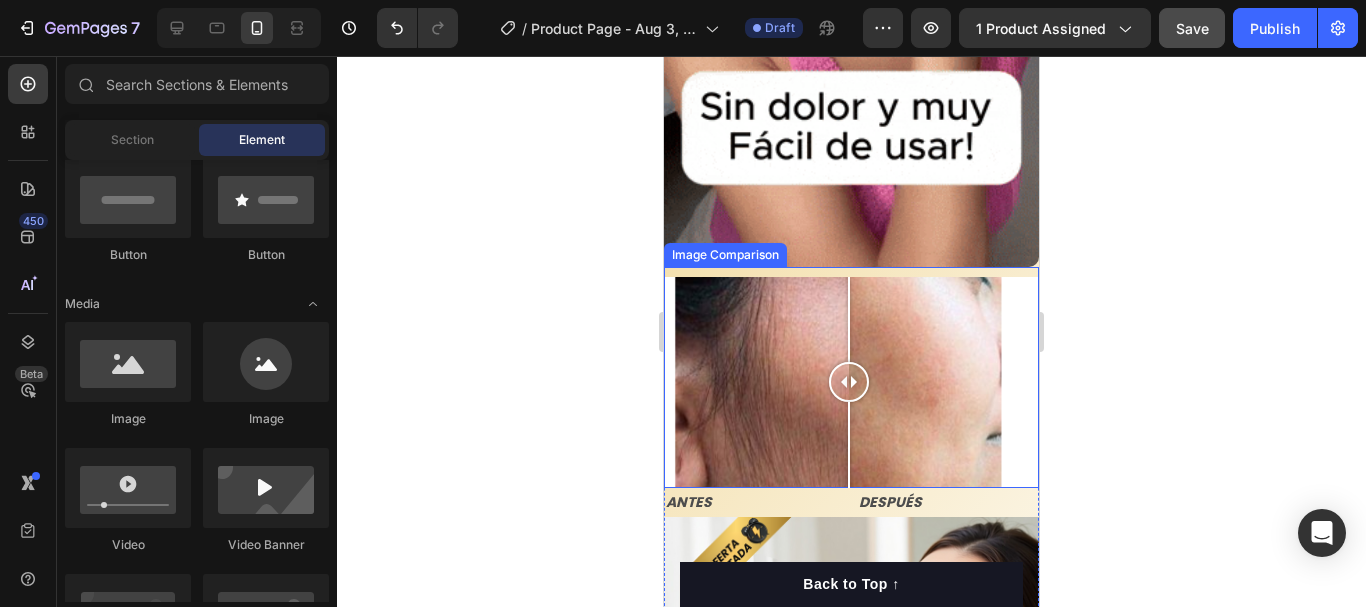 click at bounding box center [849, 382] 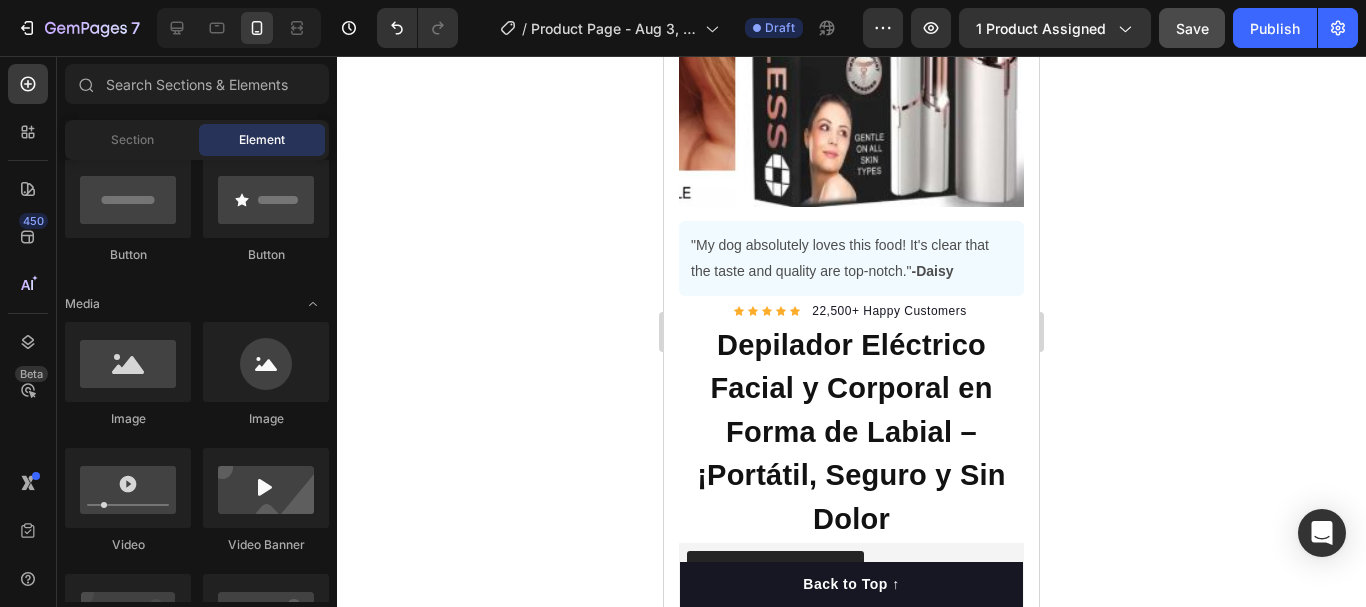 scroll, scrollTop: 2800, scrollLeft: 0, axis: vertical 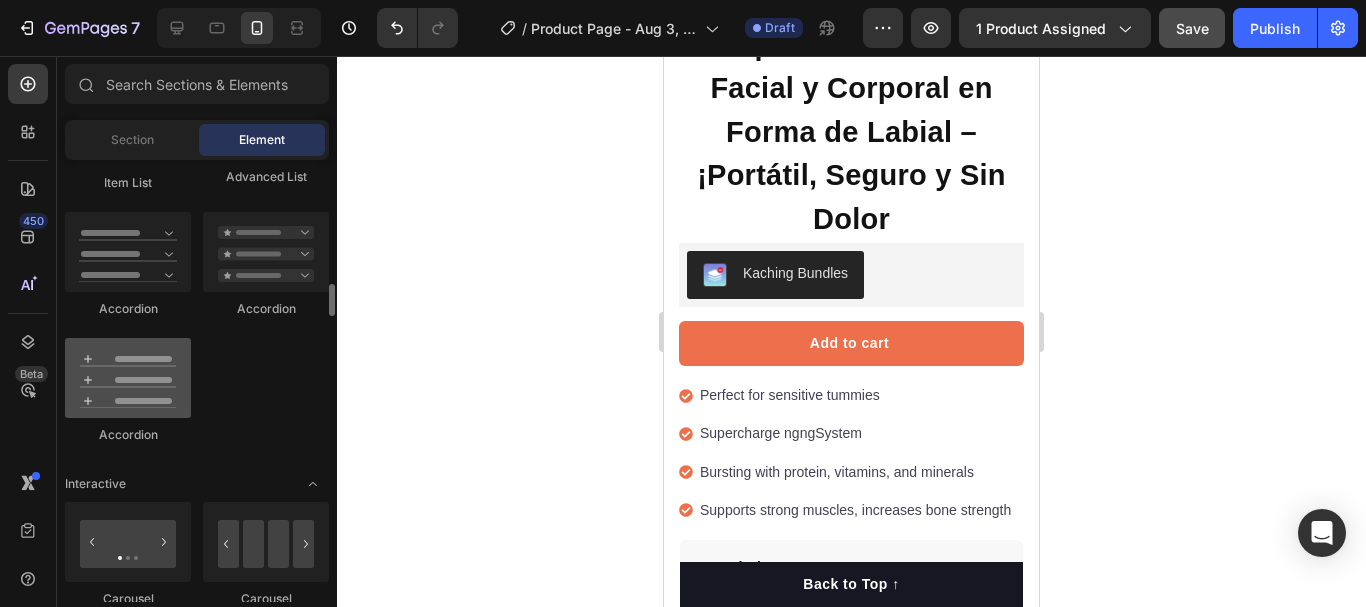click at bounding box center (128, 378) 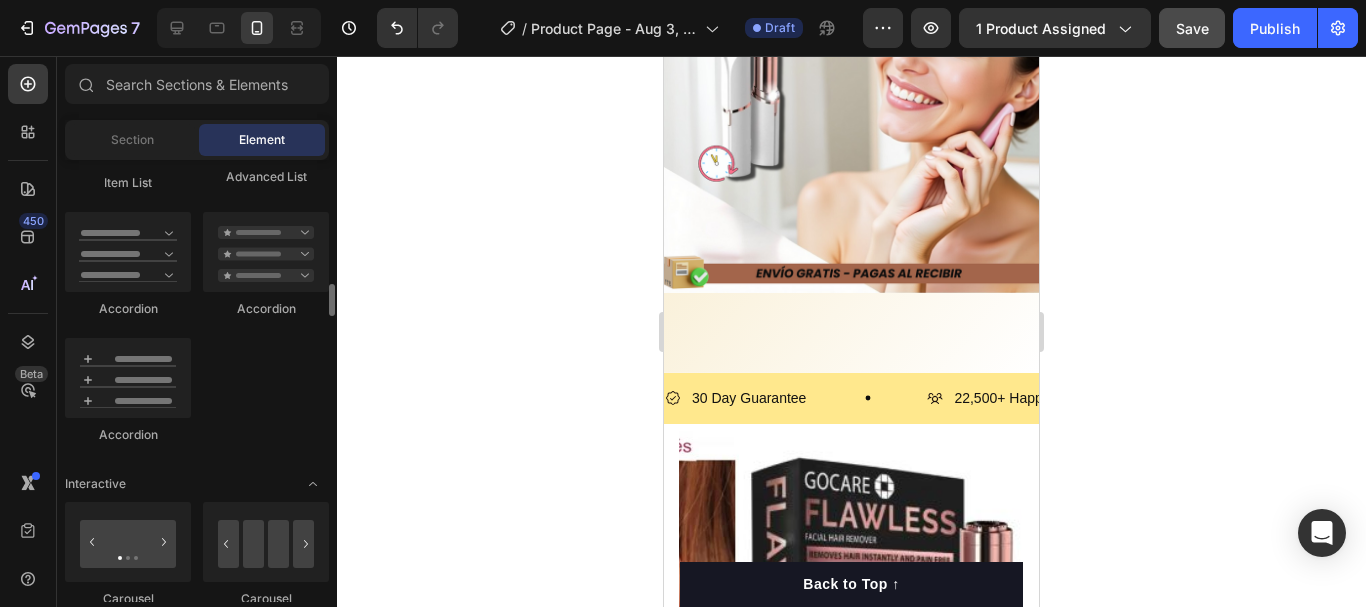 scroll, scrollTop: 2200, scrollLeft: 0, axis: vertical 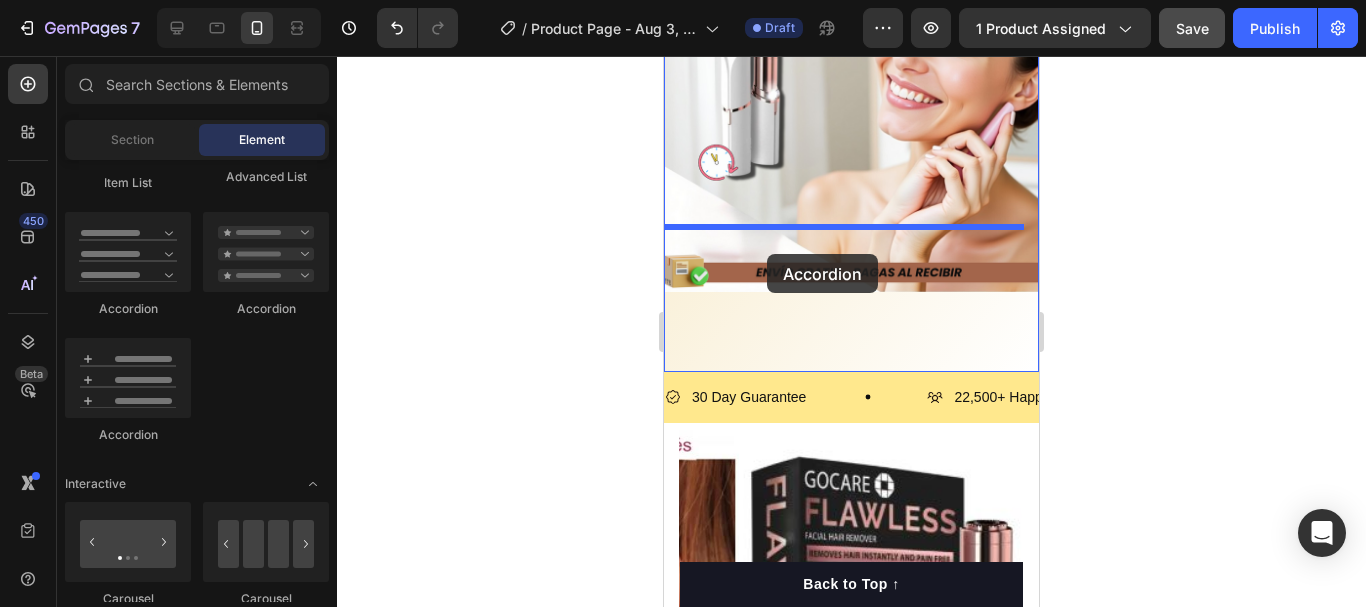 drag, startPoint x: 772, startPoint y: 441, endPoint x: 767, endPoint y: 254, distance: 187.06683 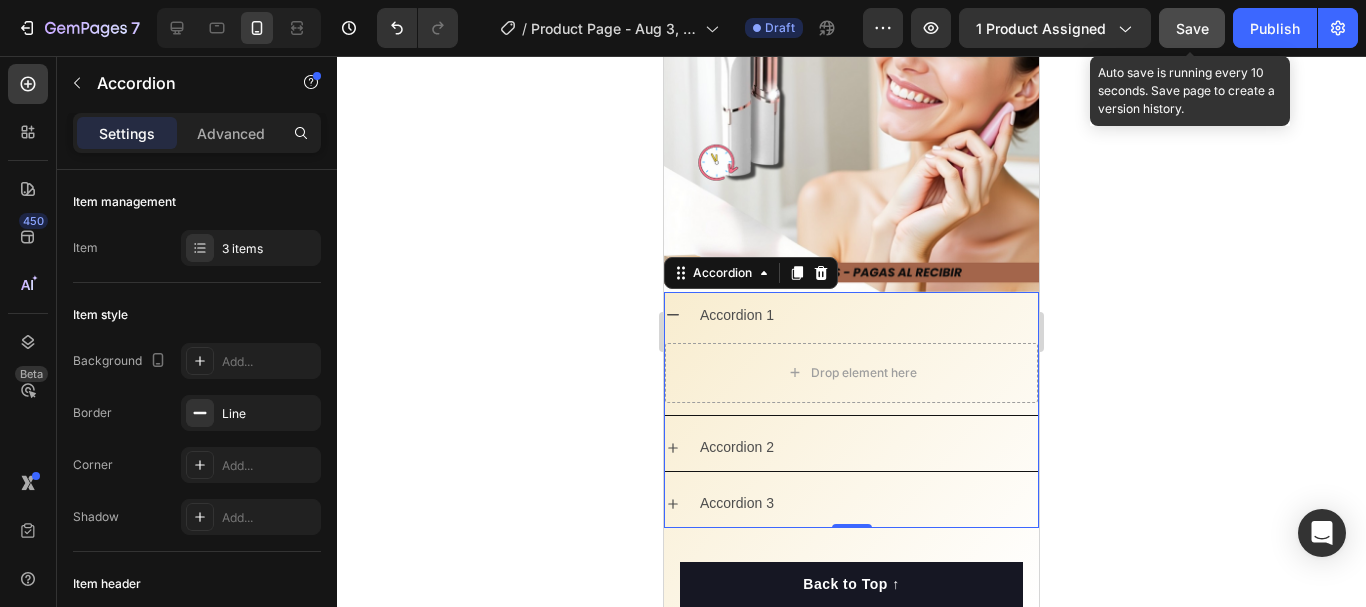 click on "Save" at bounding box center [1192, 28] 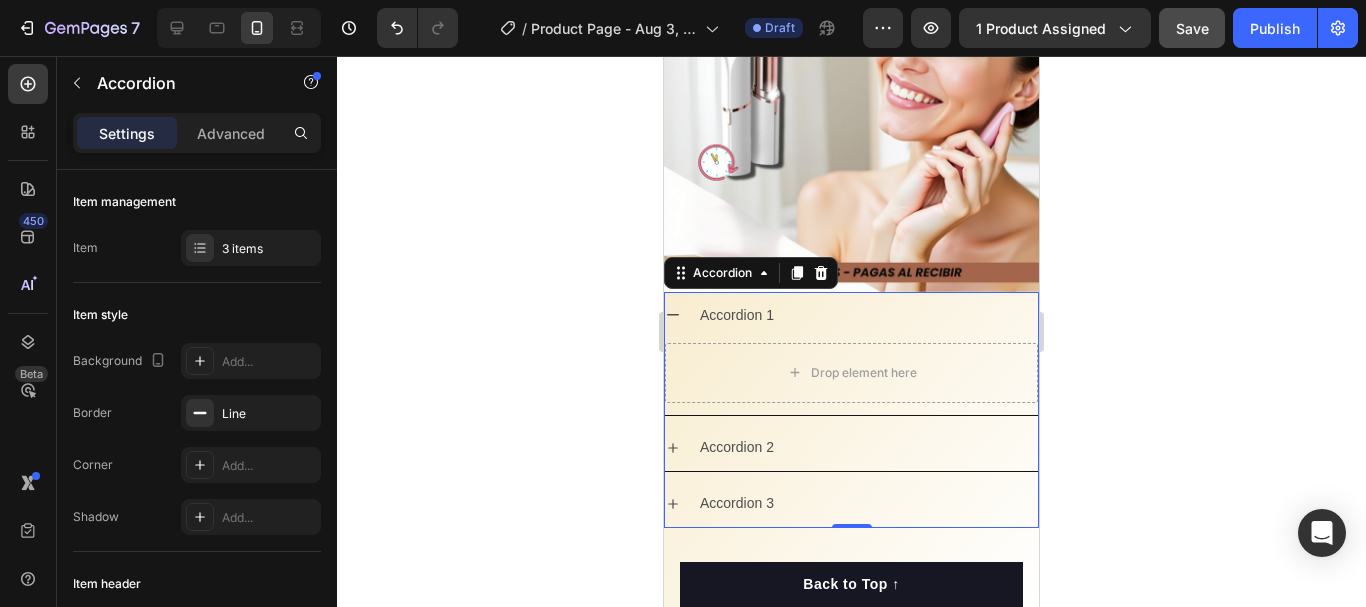 click on "Accordion 1" at bounding box center (737, 315) 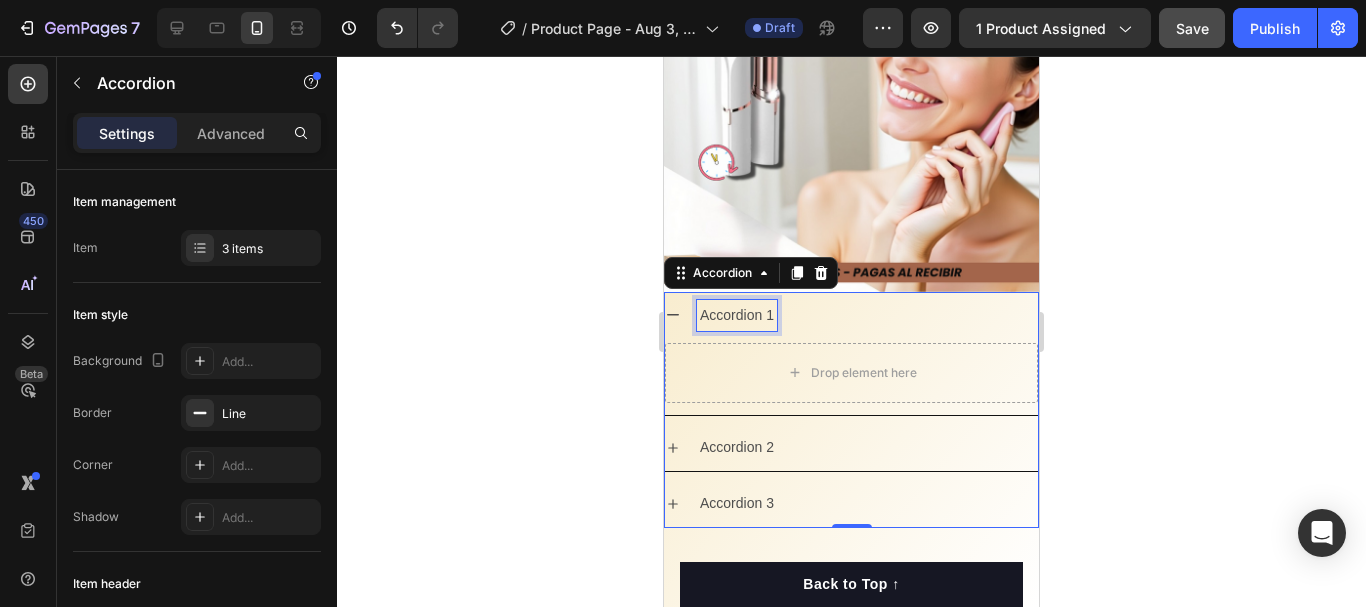 click on "Accordion 1" at bounding box center [737, 315] 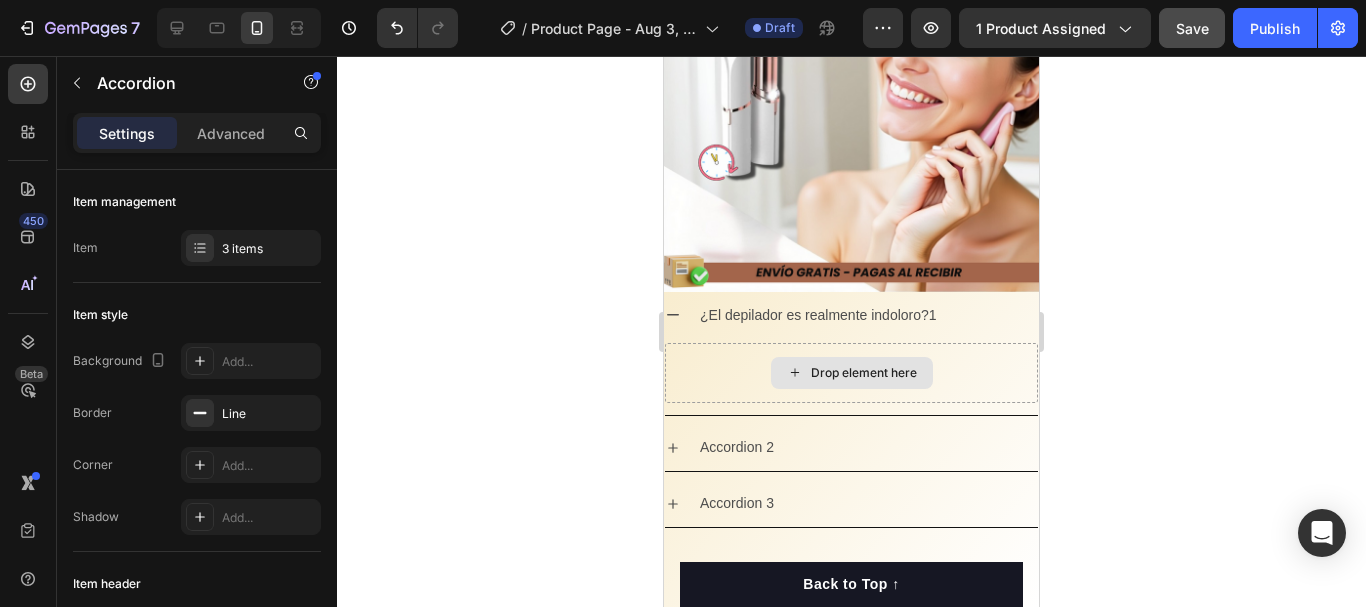 click on "Drop element here" at bounding box center (864, 373) 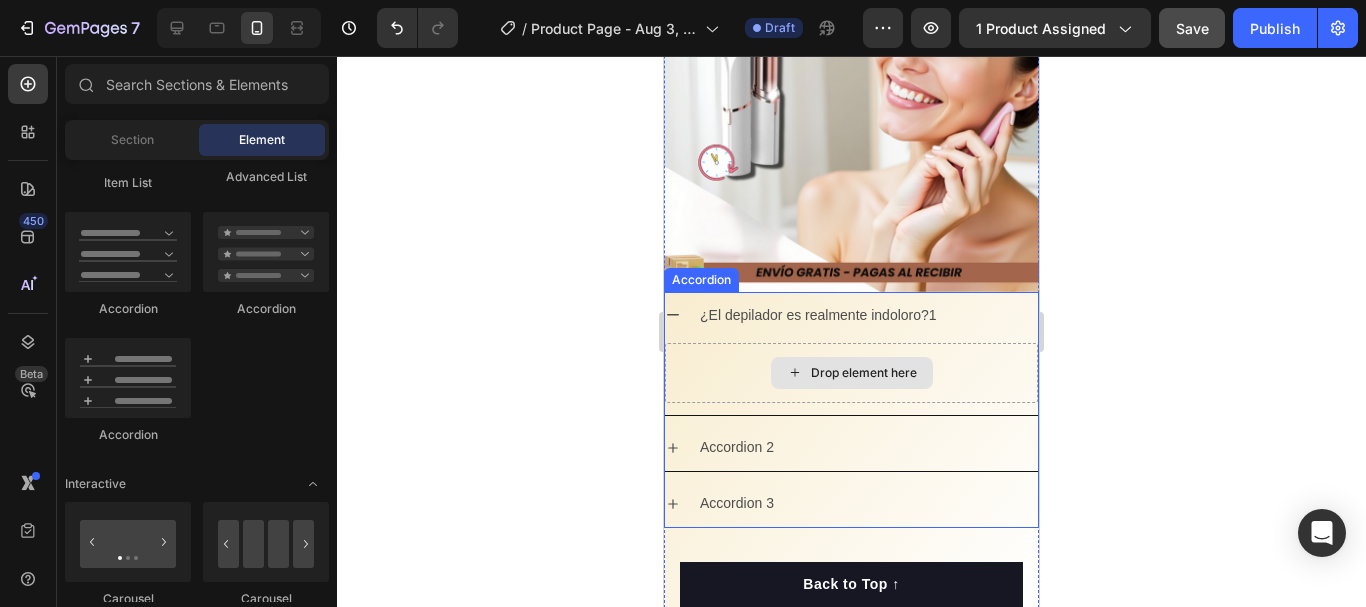 click 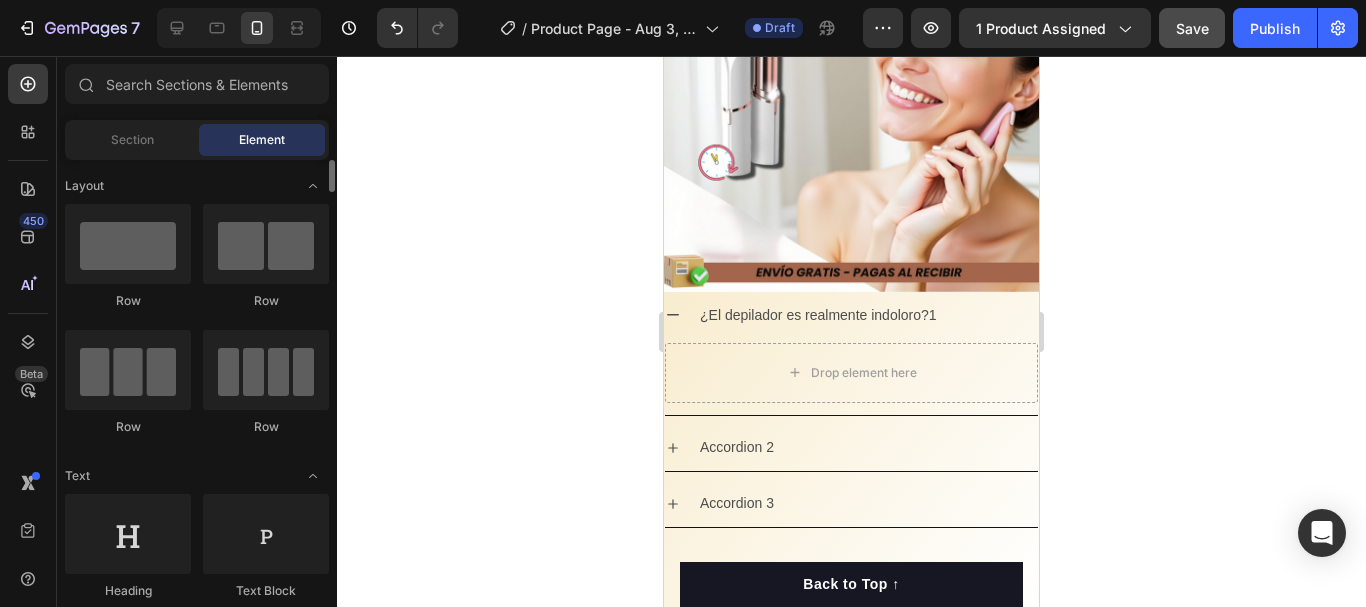 scroll, scrollTop: 200, scrollLeft: 0, axis: vertical 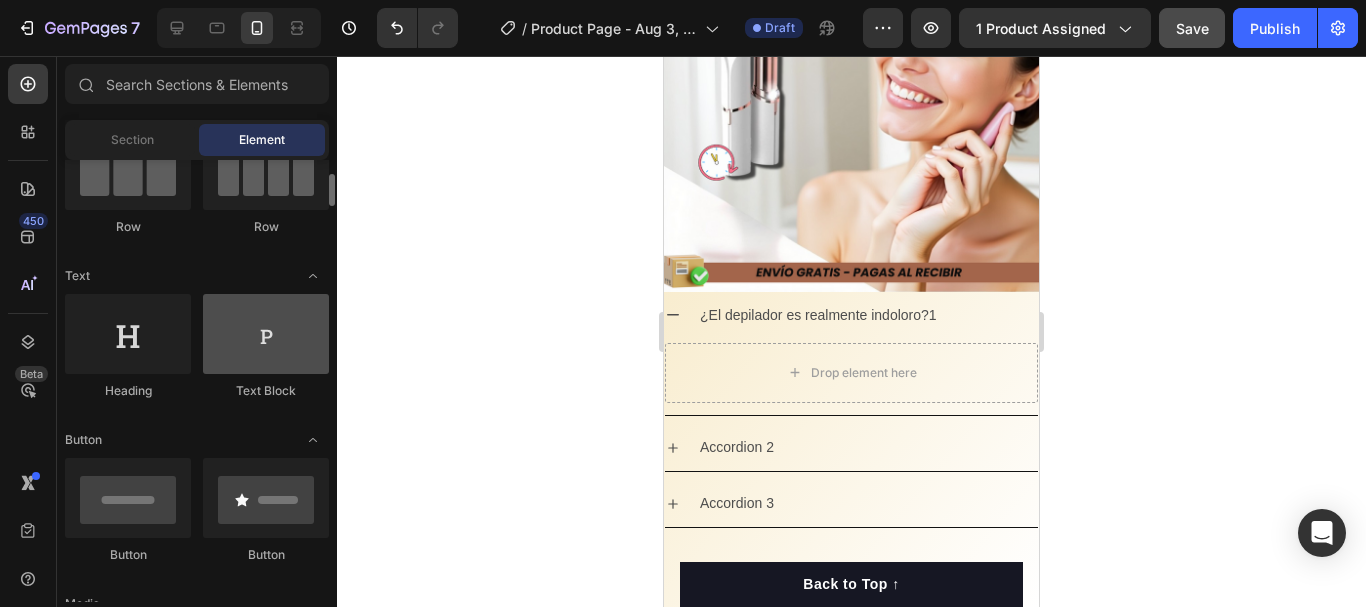 click at bounding box center (266, 334) 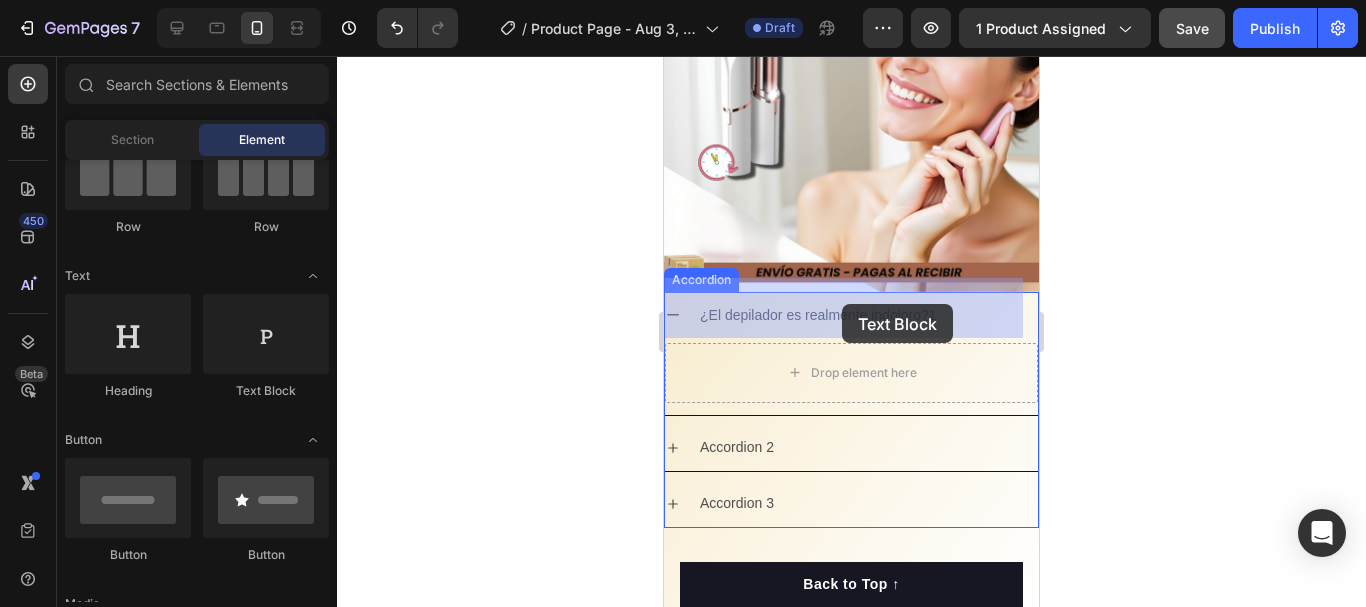 drag, startPoint x: 916, startPoint y: 402, endPoint x: 842, endPoint y: 304, distance: 122.80065 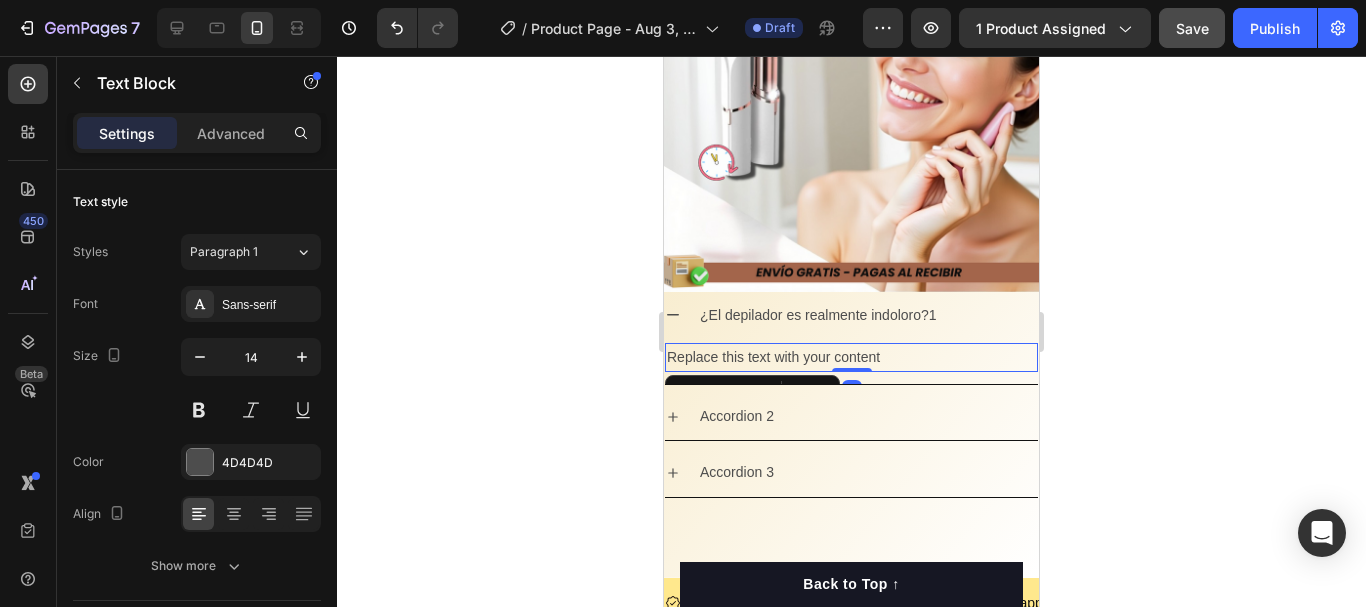 click on "Replace this text with your content" at bounding box center (851, 357) 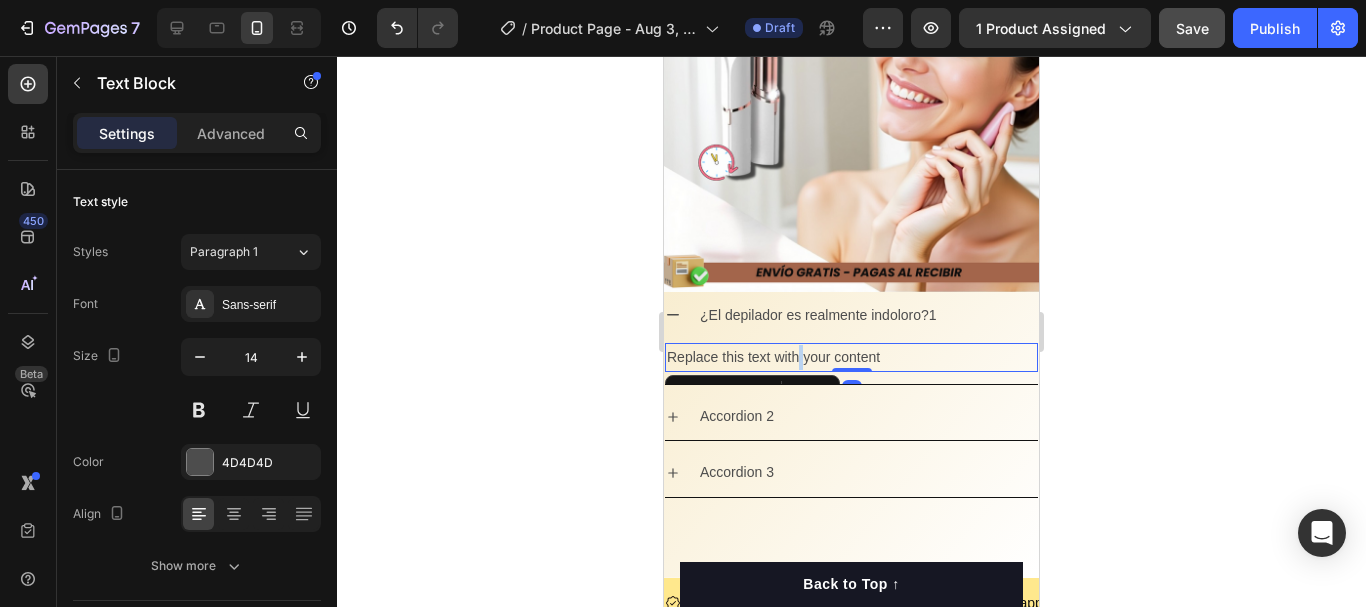 click on "Replace this text with your content" at bounding box center (851, 357) 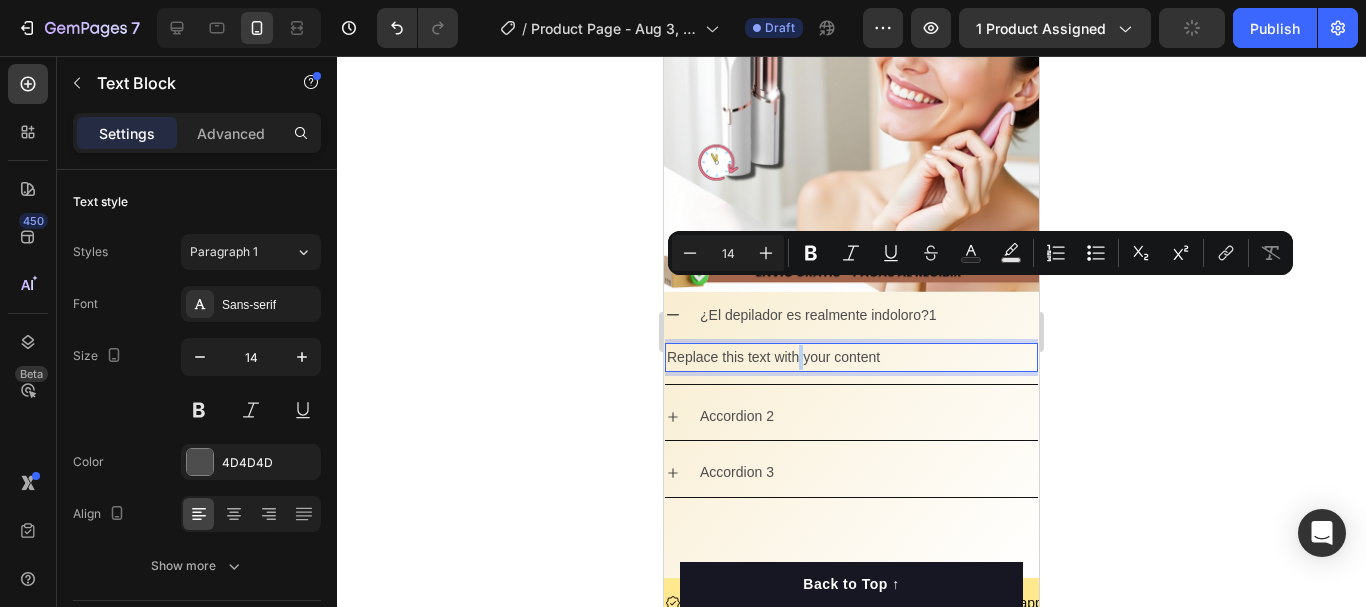 click on "Replace this text with your content" at bounding box center (851, 357) 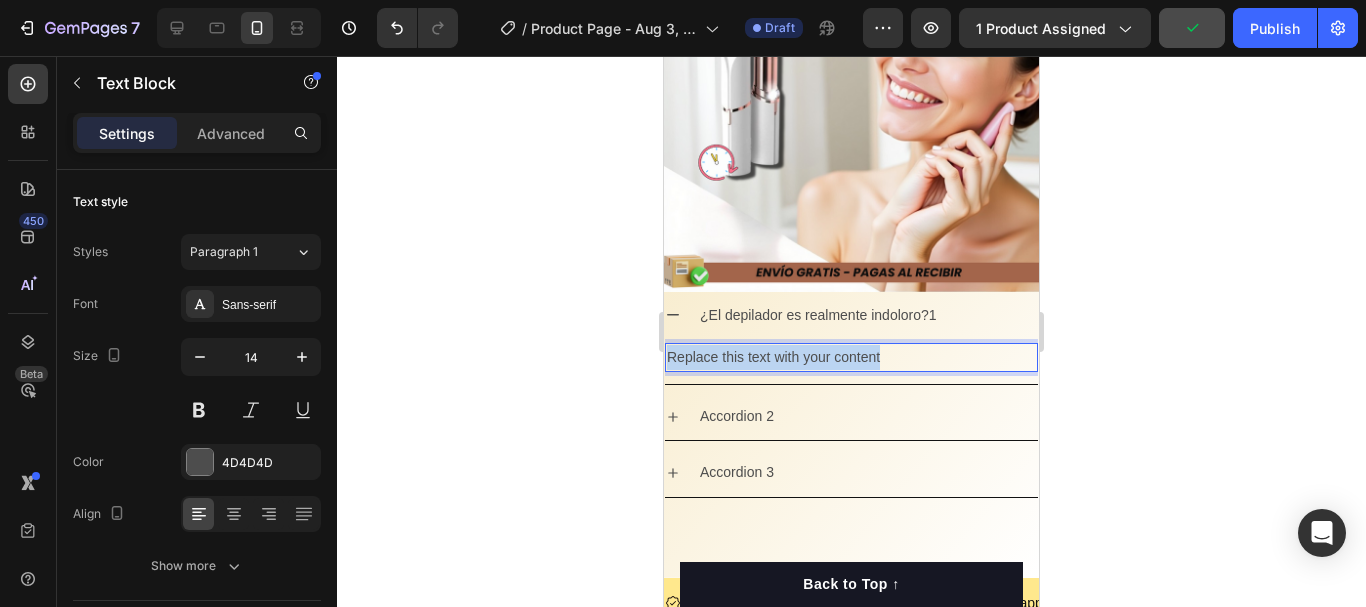drag, startPoint x: 885, startPoint y: 293, endPoint x: 650, endPoint y: 294, distance: 235.00212 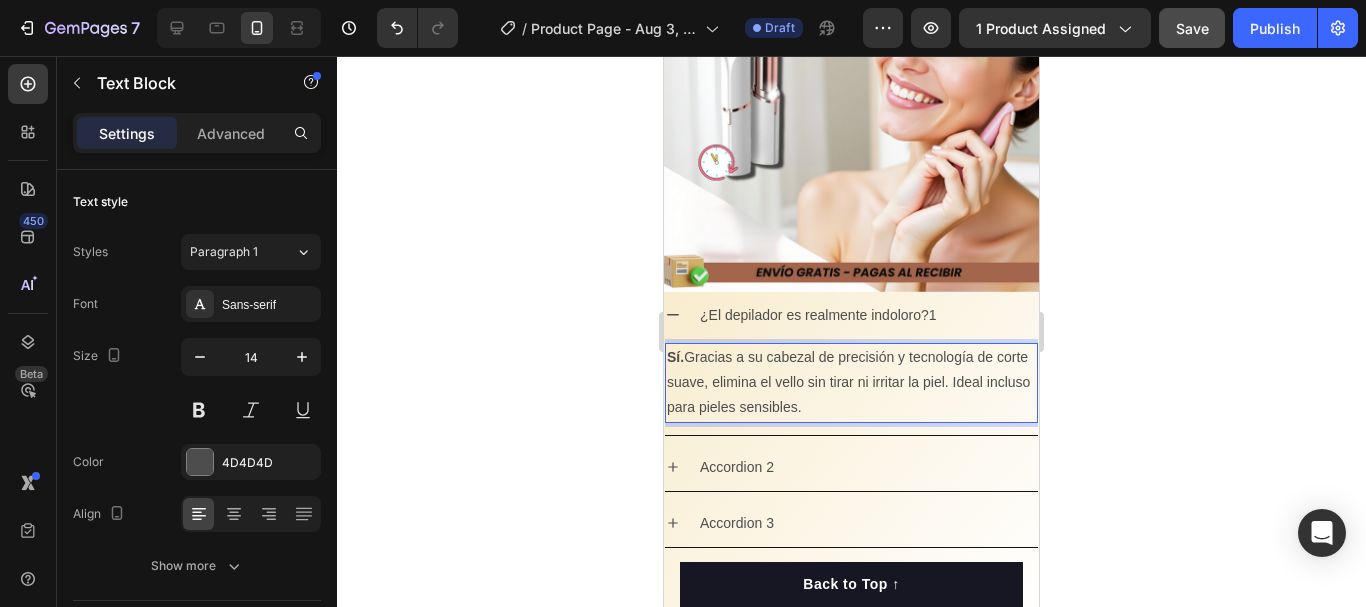 click on "Sí. Gracias a su cabezal de precisión y tecnología de corte suave, elimina el vello sin tirar ni irritar la piel. Ideal incluso para pieles sensibles." at bounding box center (851, 383) 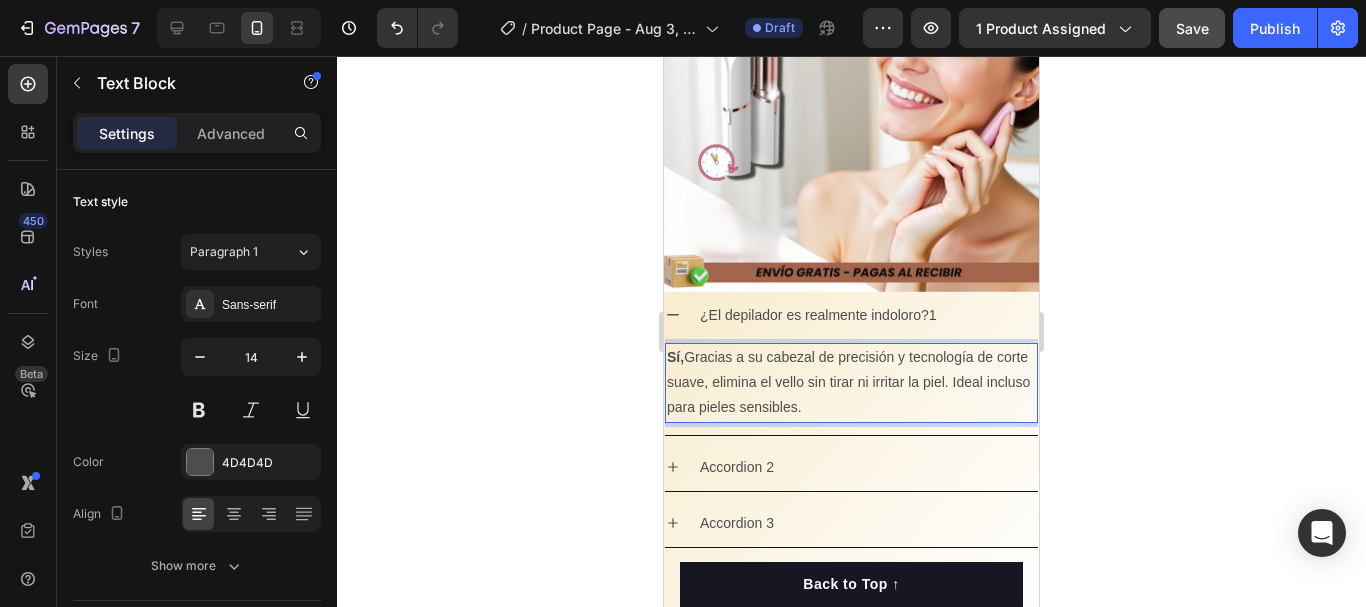 click 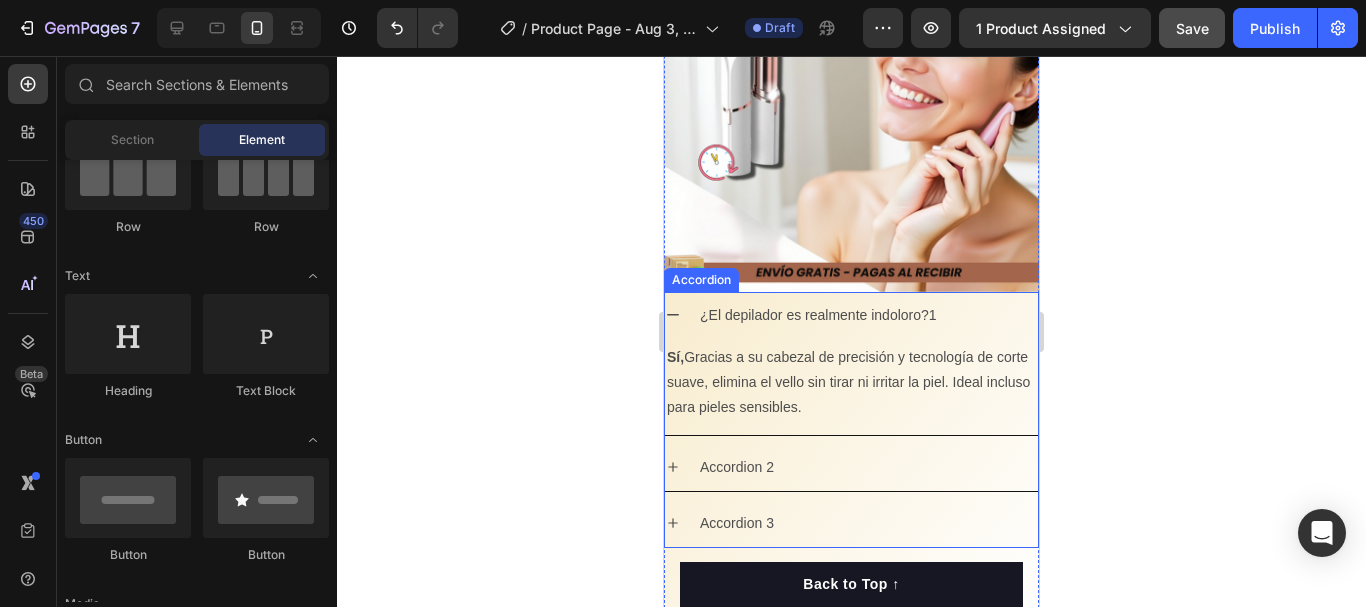 click on "Accordion 2" at bounding box center [737, 467] 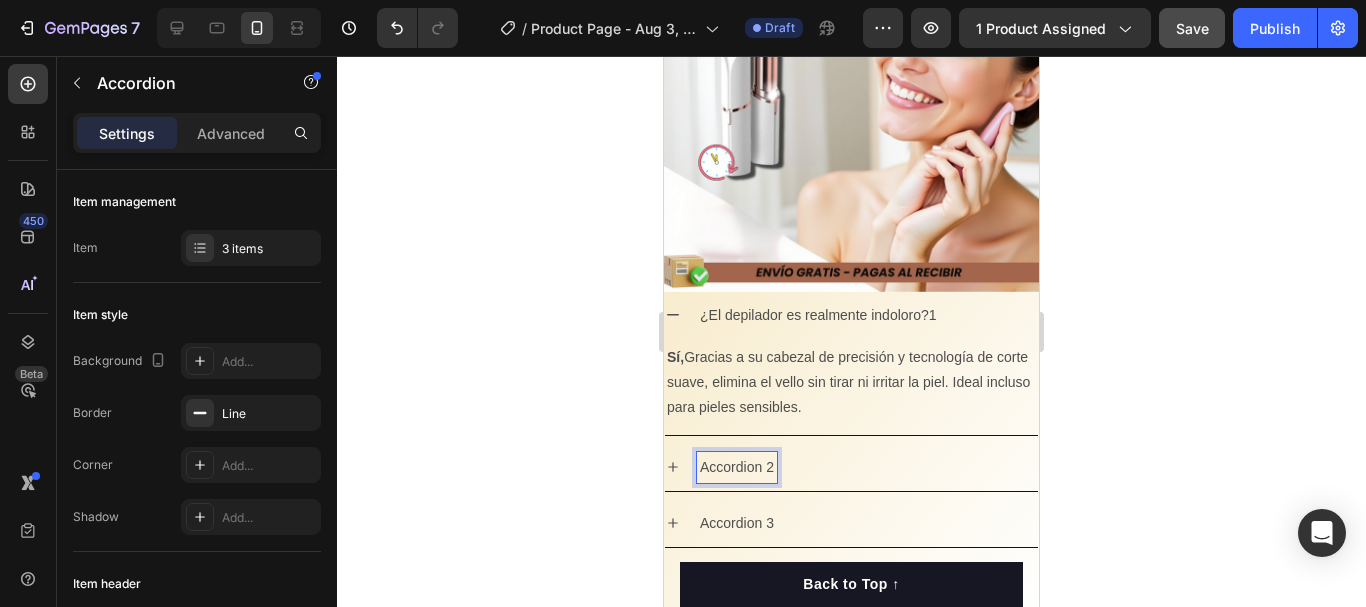 click on "Accordion 2" at bounding box center (737, 467) 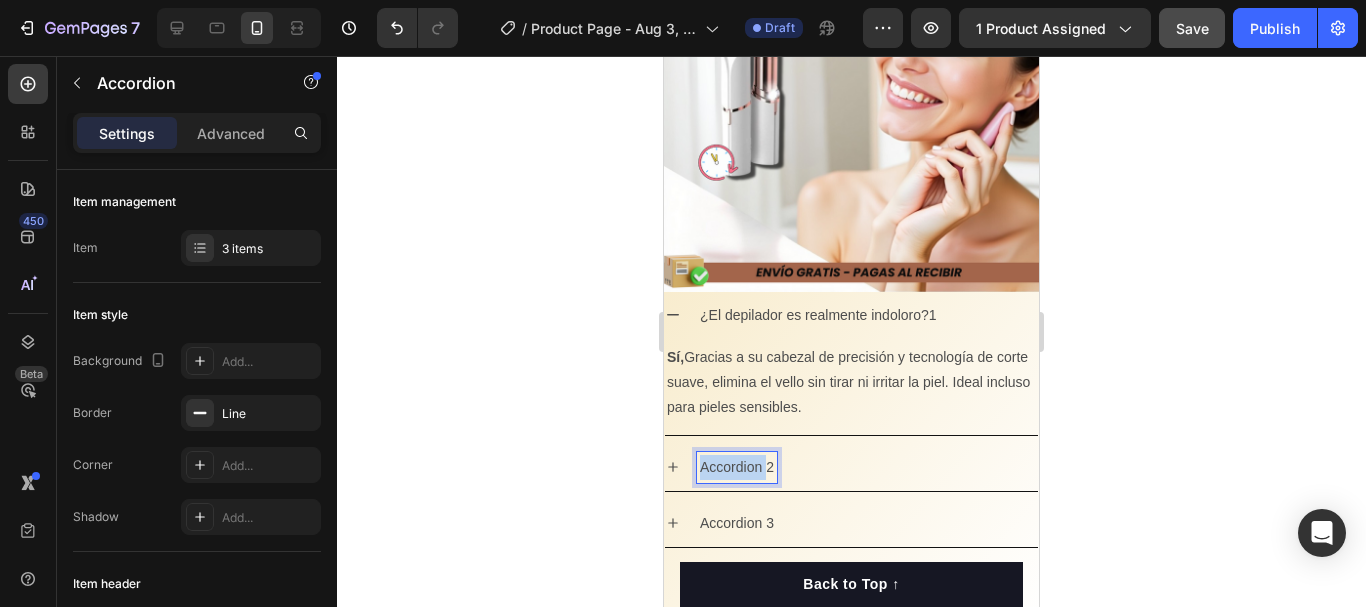 click on "Accordion 2" at bounding box center (737, 467) 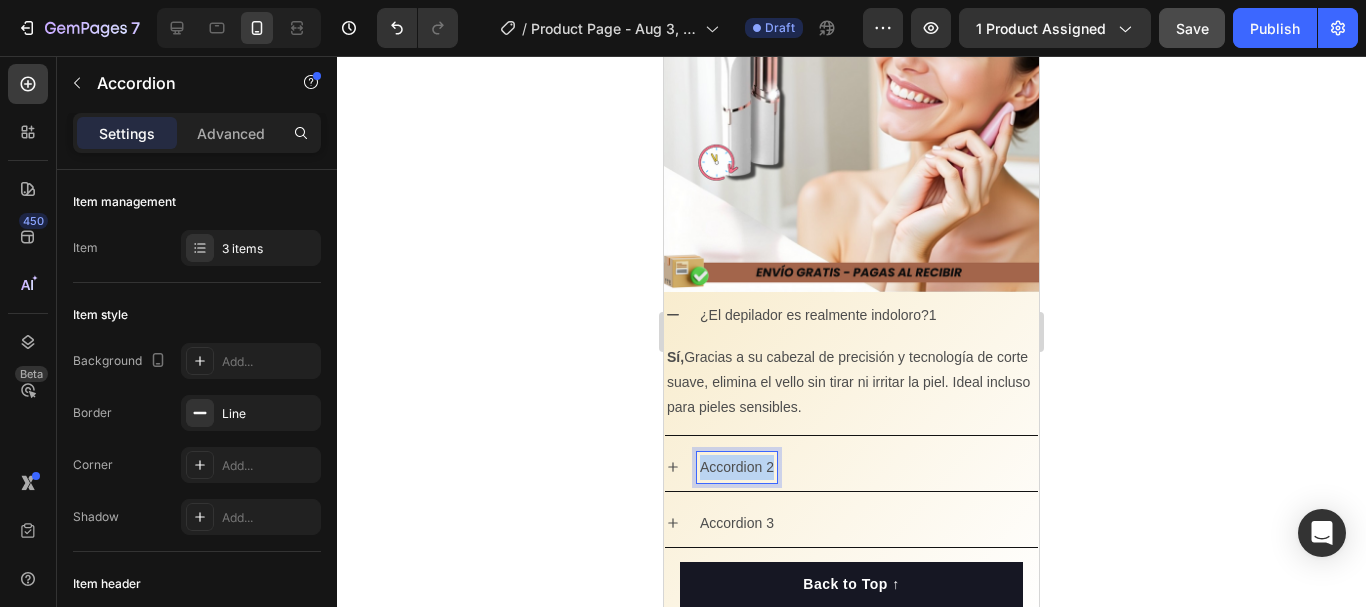 click on "Accordion 2" at bounding box center (737, 467) 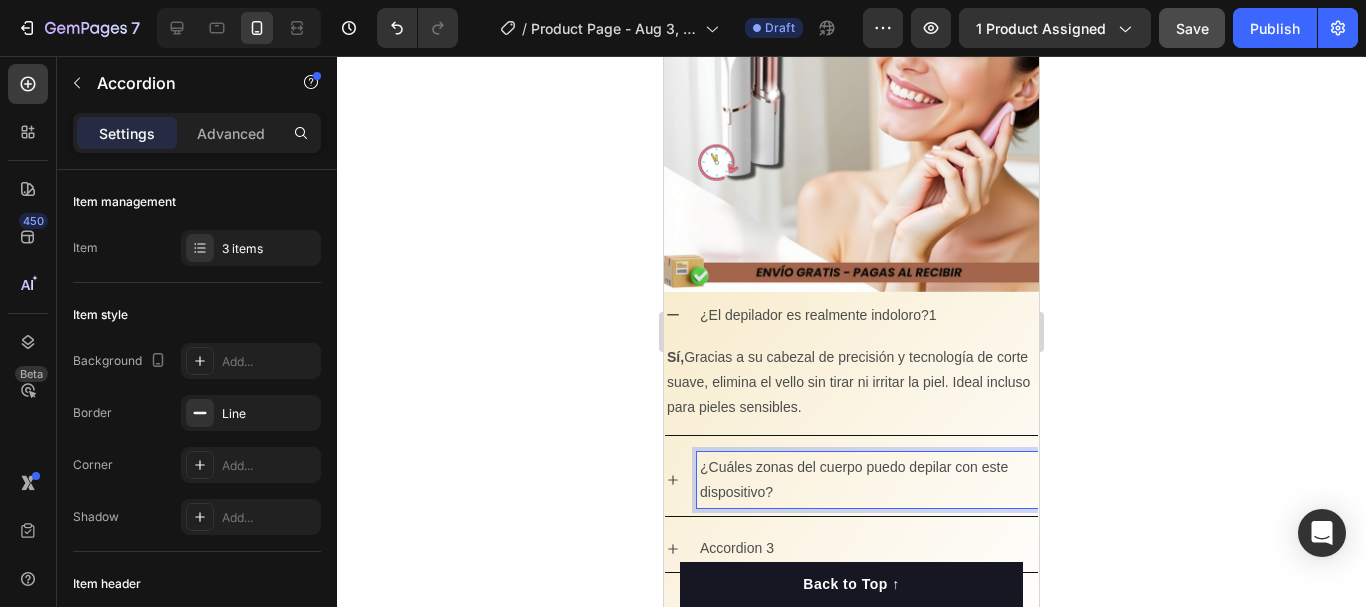 click 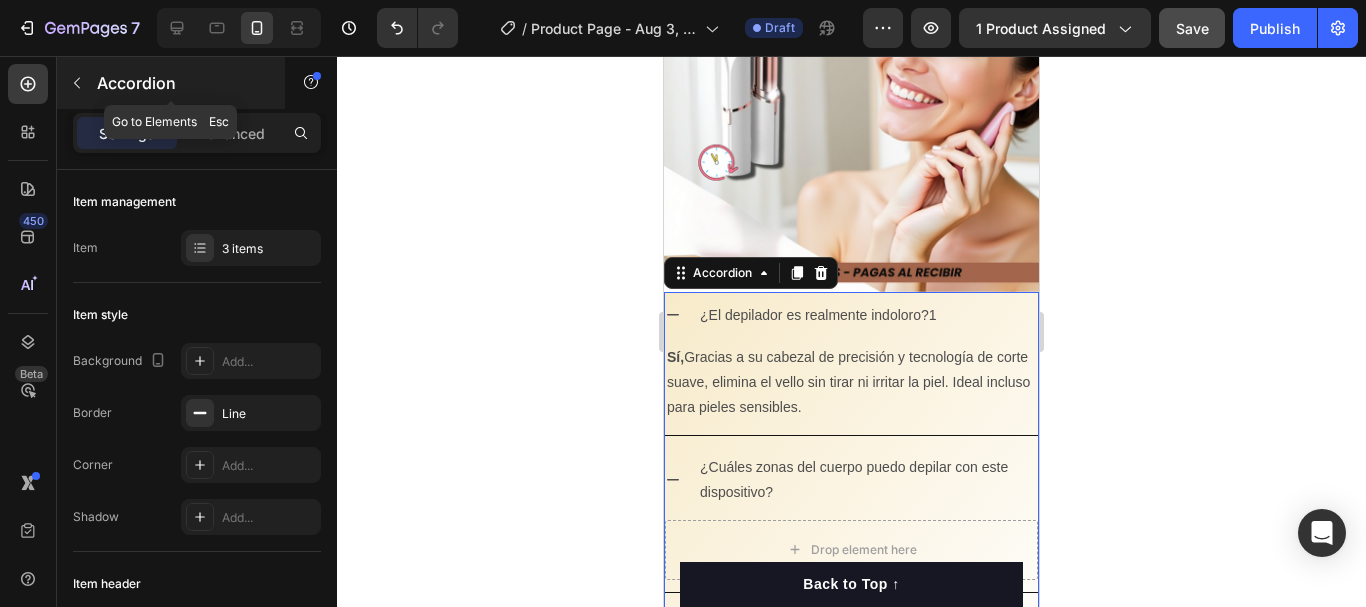 click 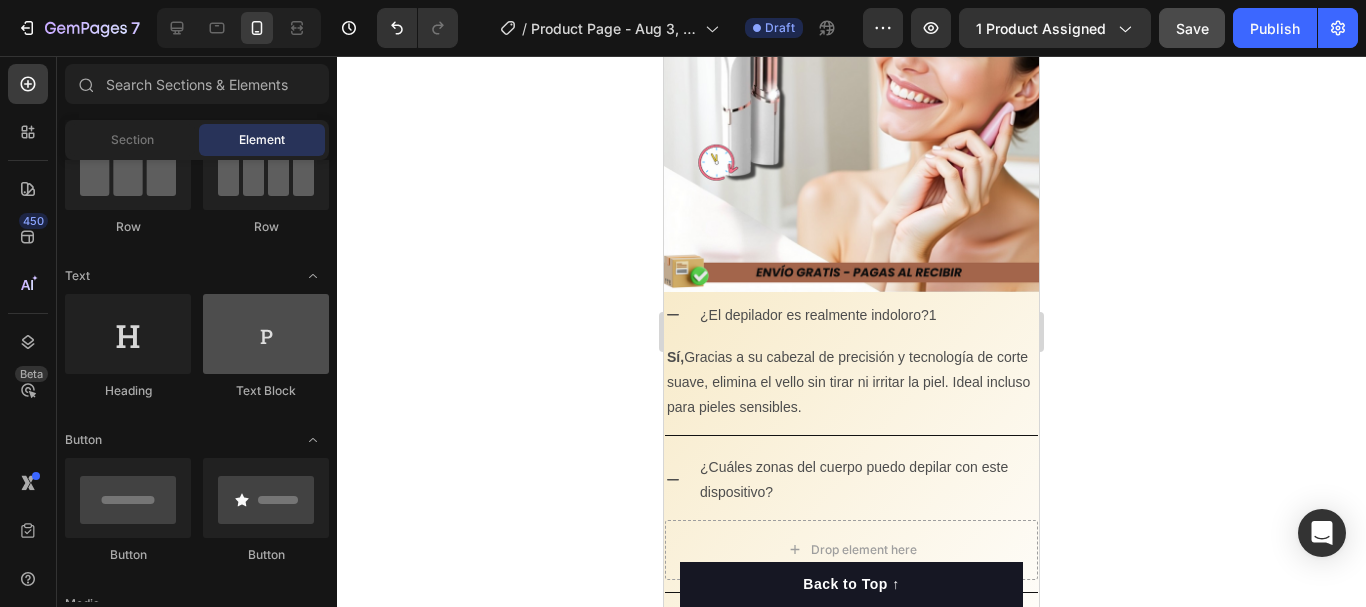 click at bounding box center [266, 334] 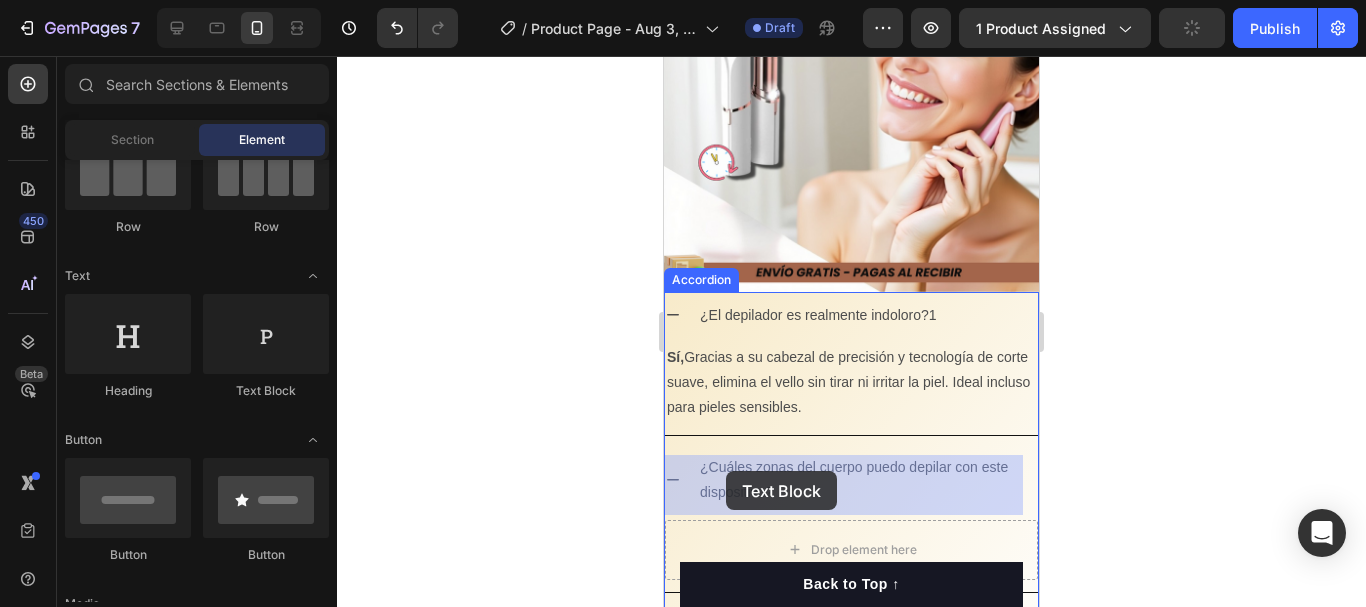 drag, startPoint x: 922, startPoint y: 409, endPoint x: 726, endPoint y: 471, distance: 205.57237 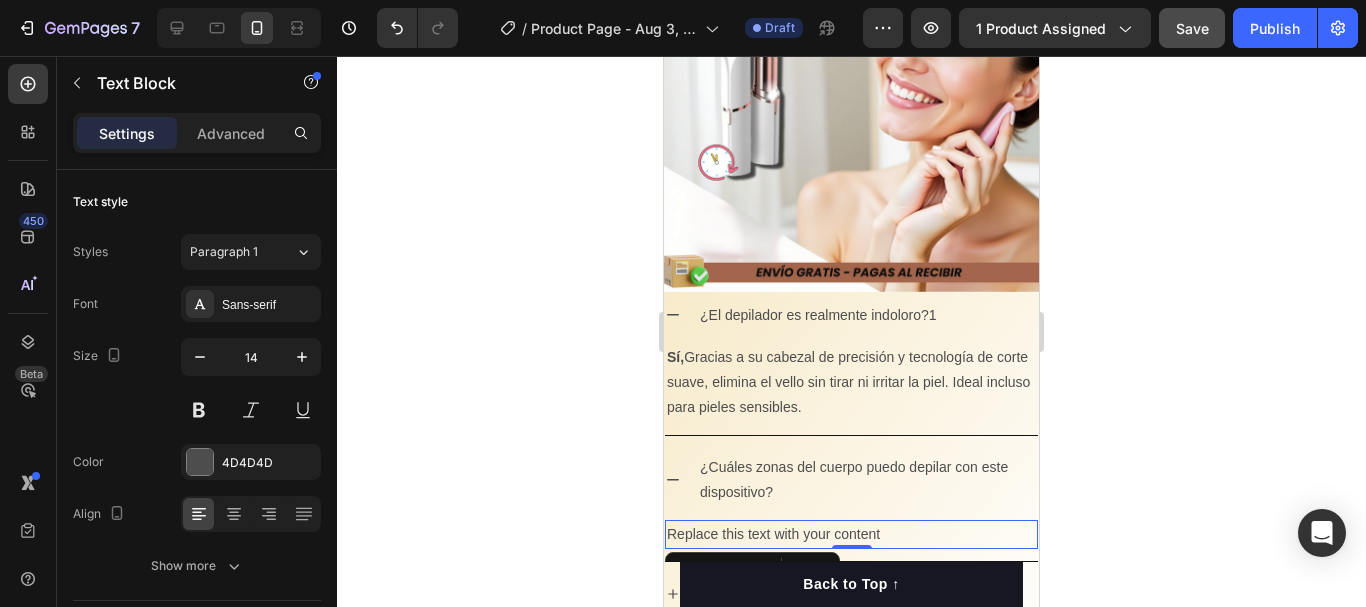 click on "Replace this text with your content" at bounding box center (851, 534) 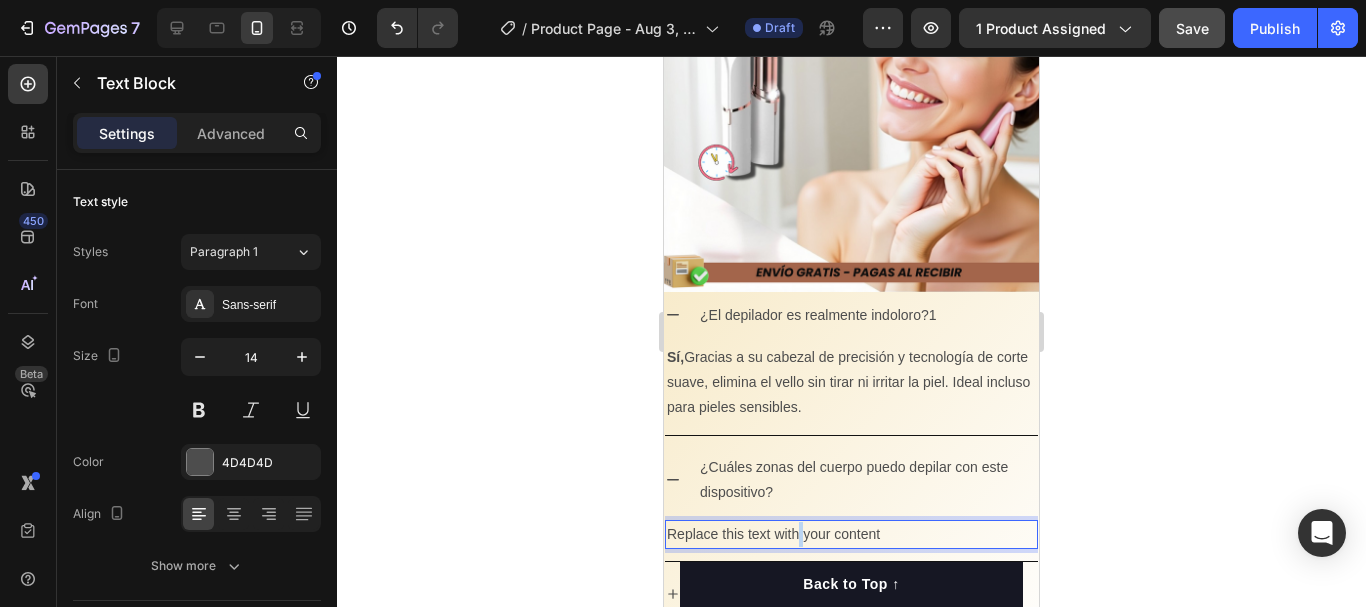 click on "Replace this text with your content" at bounding box center [851, 534] 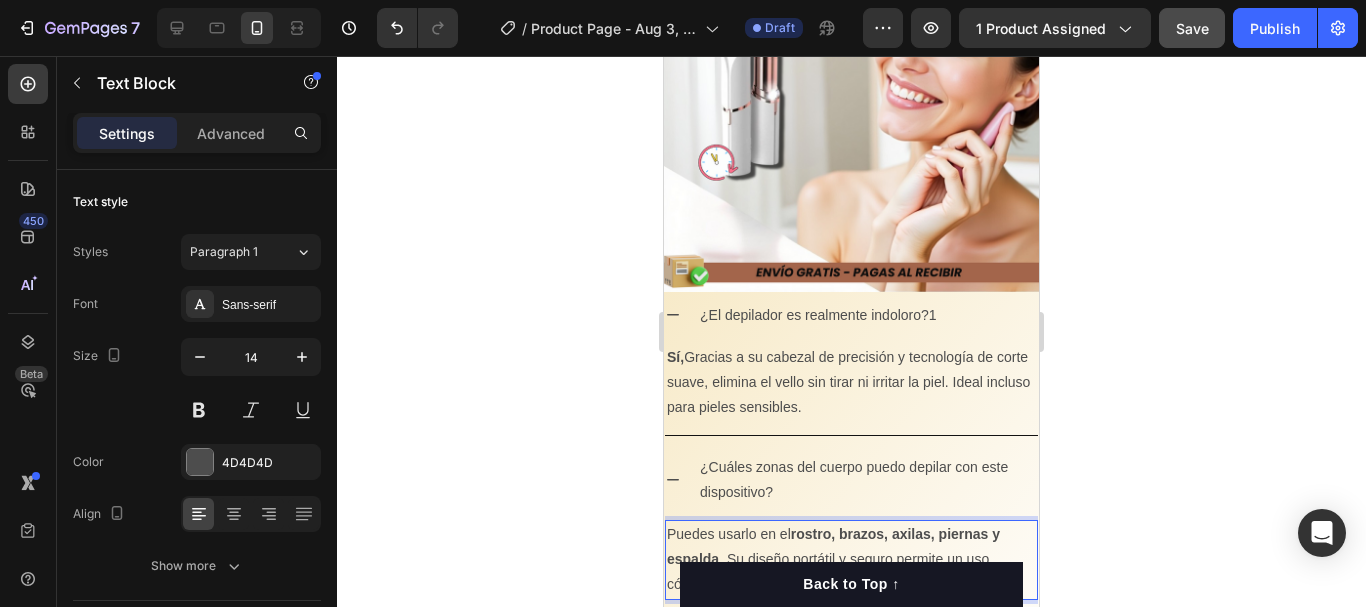 click 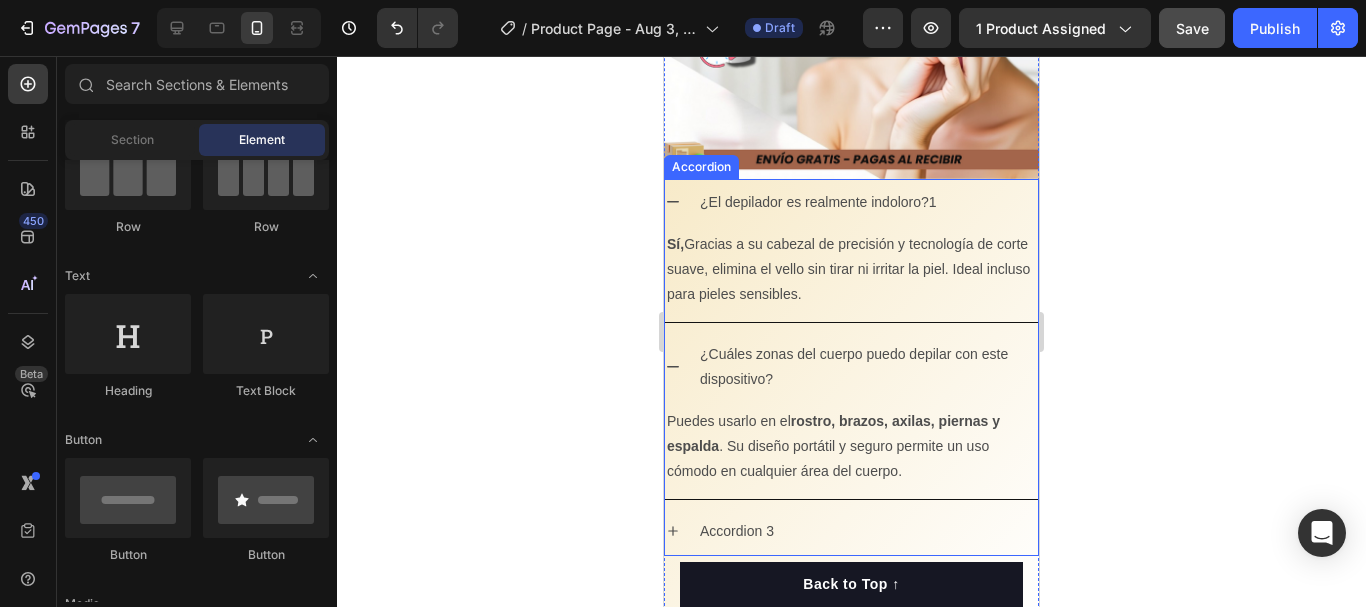 scroll, scrollTop: 2400, scrollLeft: 0, axis: vertical 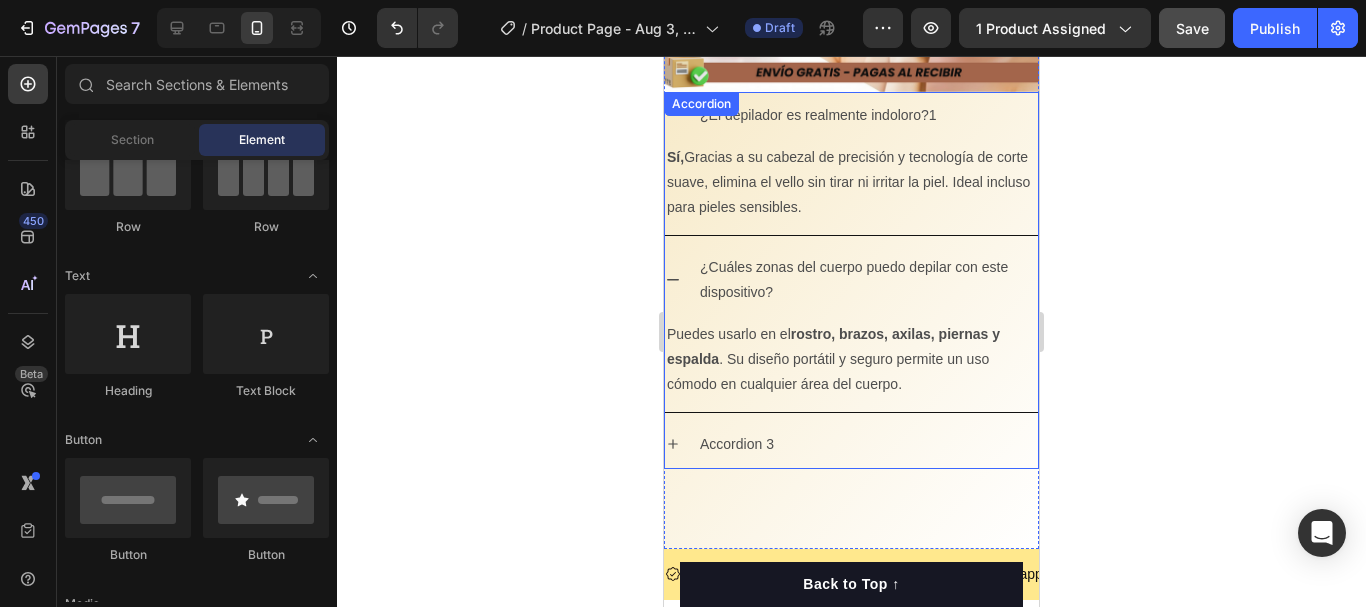 click 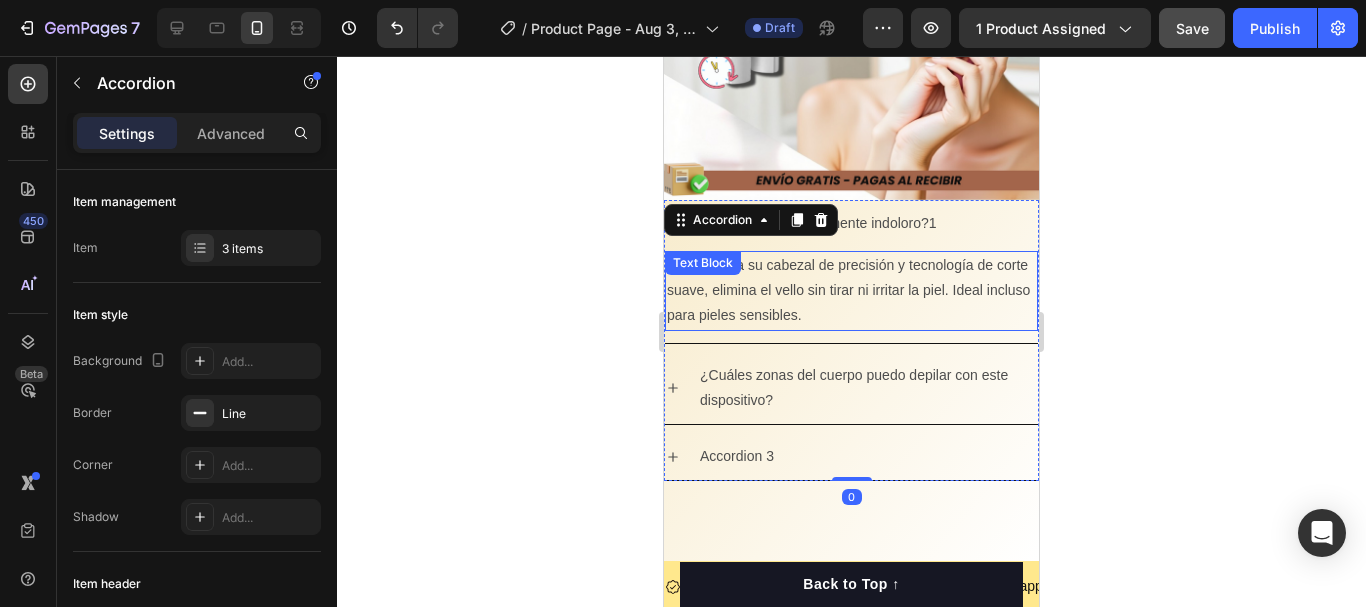 scroll, scrollTop: 2200, scrollLeft: 0, axis: vertical 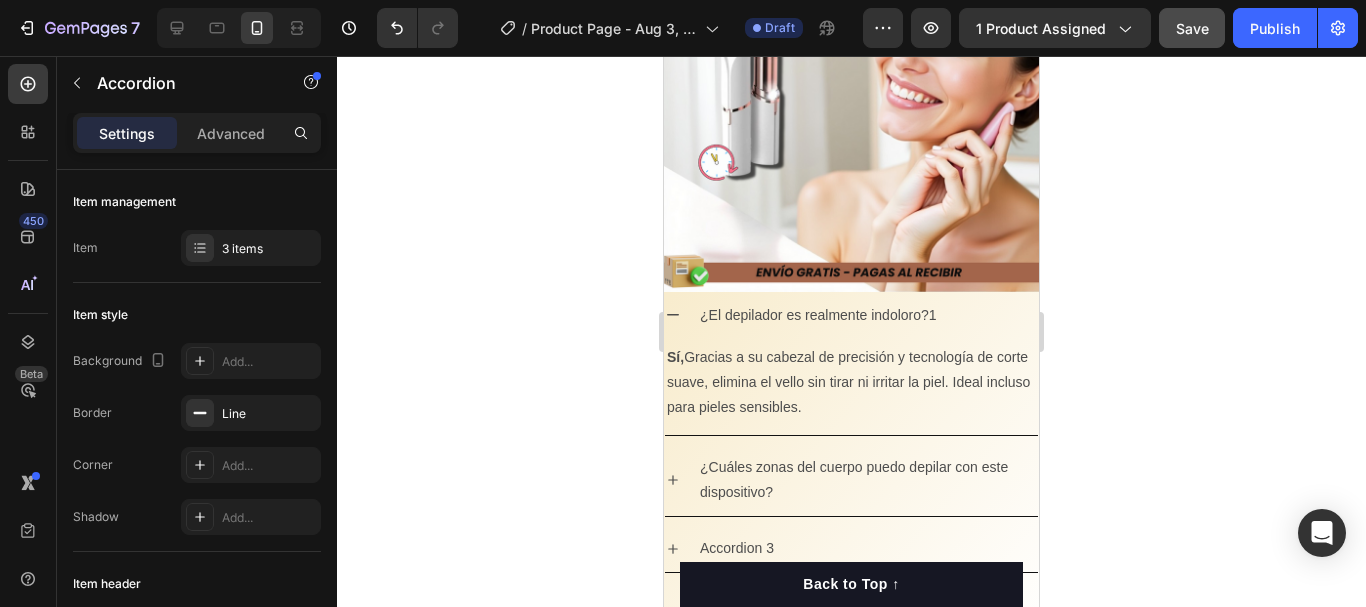 click 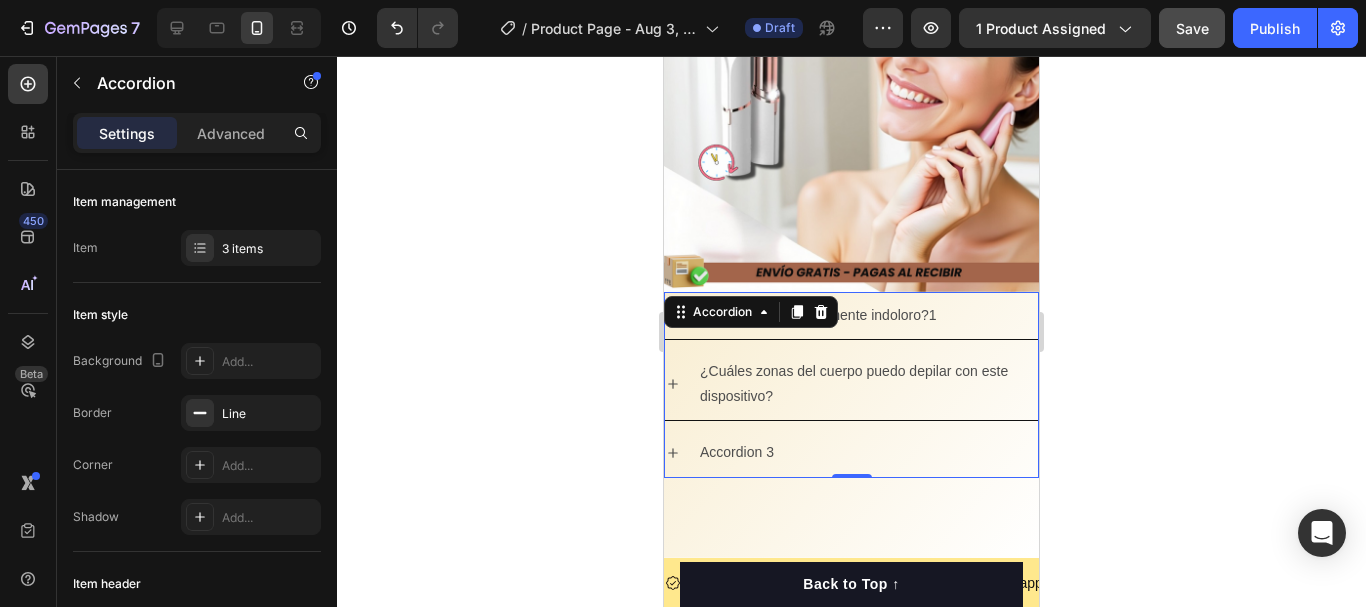 click on "Accordion 3" at bounding box center [737, 452] 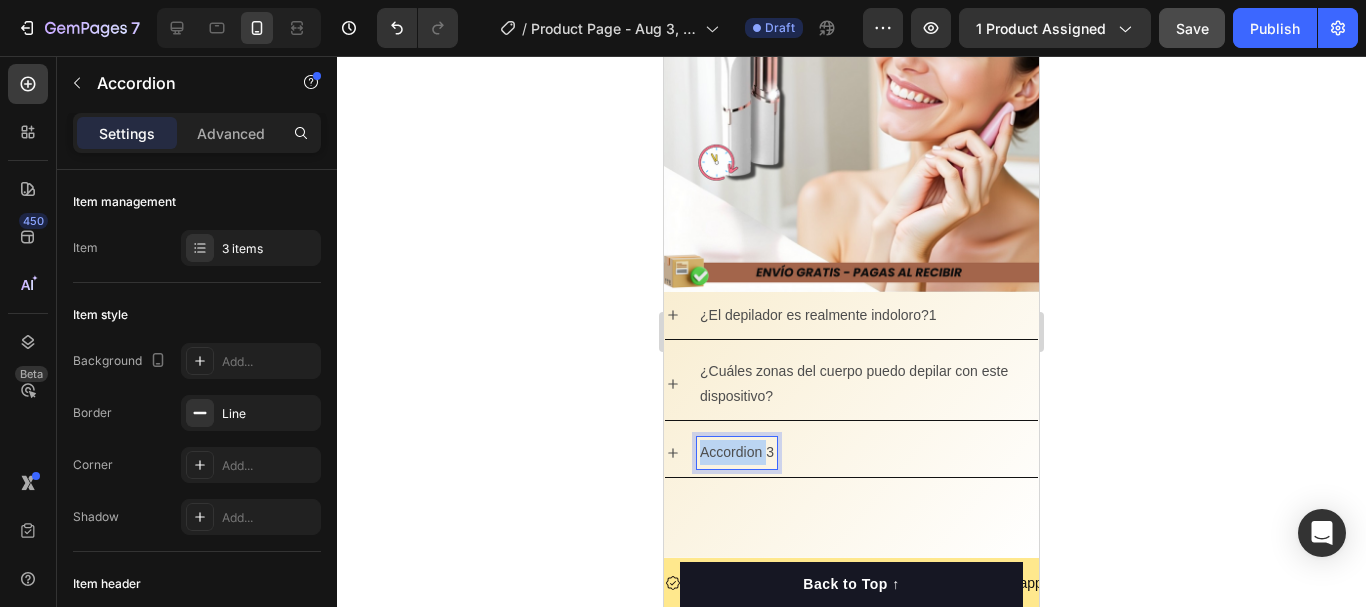 click on "Accordion 3" at bounding box center [737, 452] 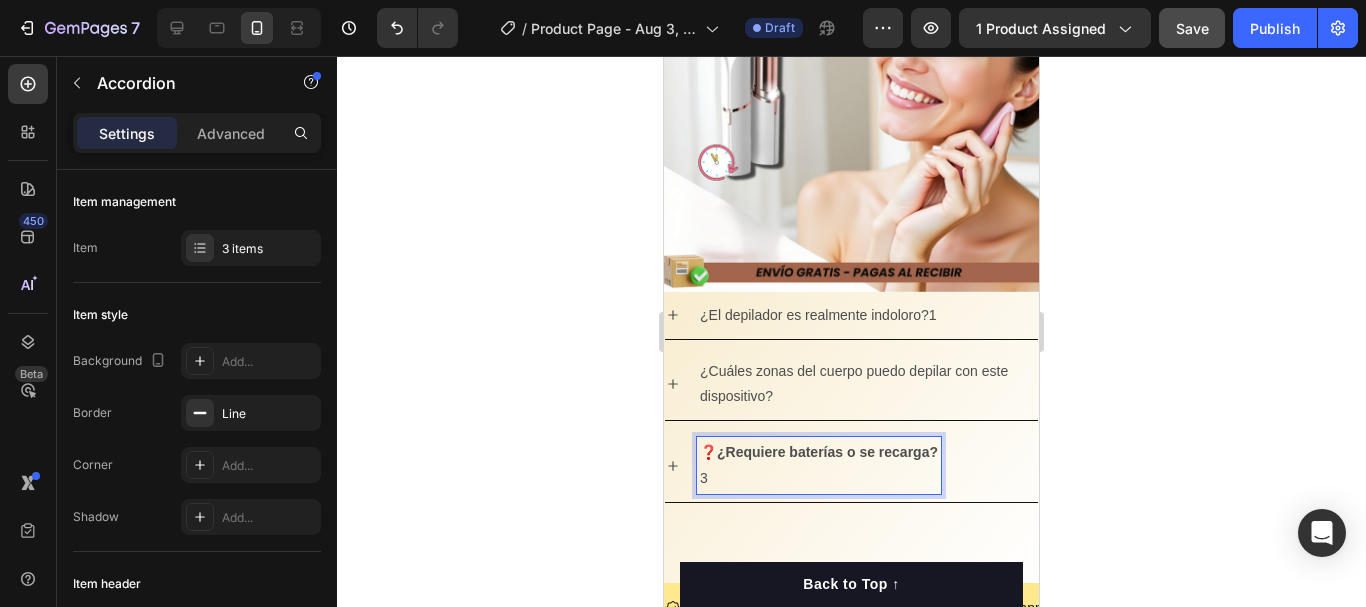 click on "❓  ¿Requiere baterías o se recarga?" at bounding box center [819, 452] 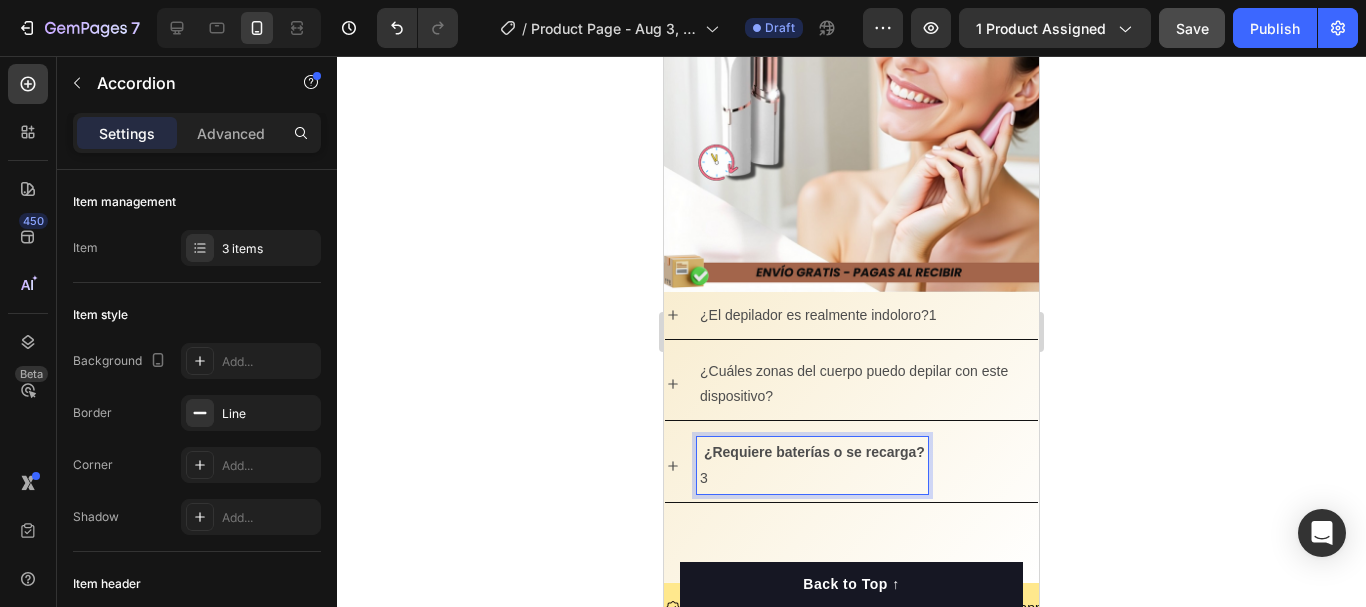 click on "3" at bounding box center (812, 478) 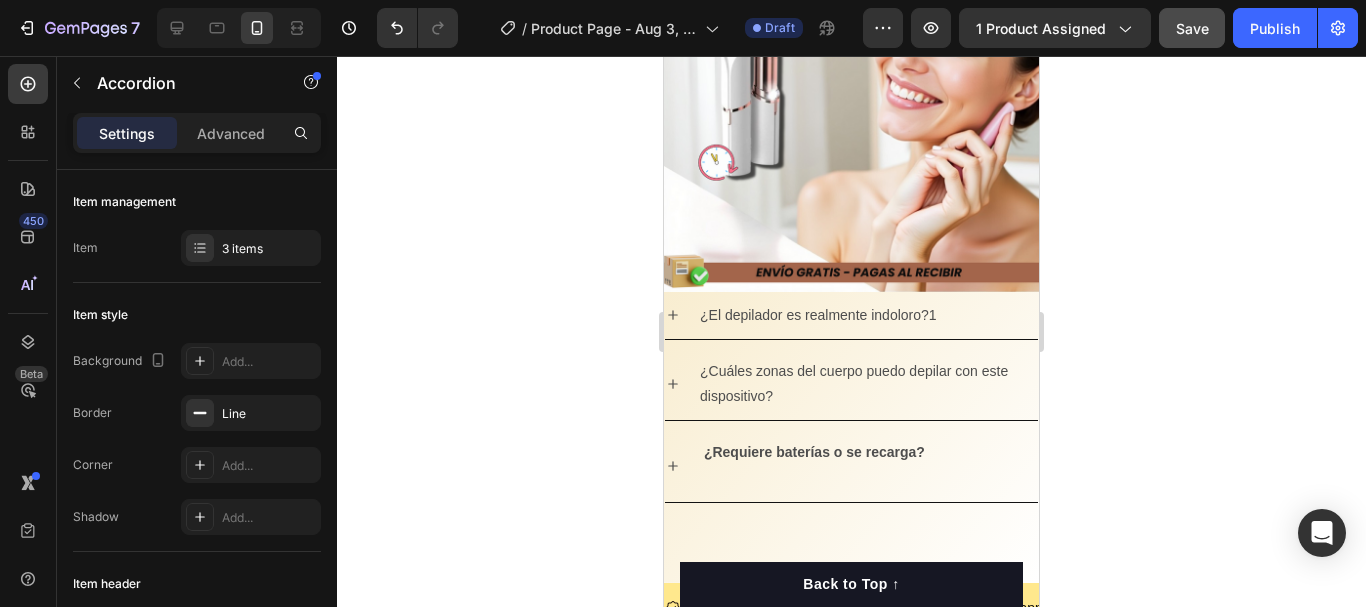 click 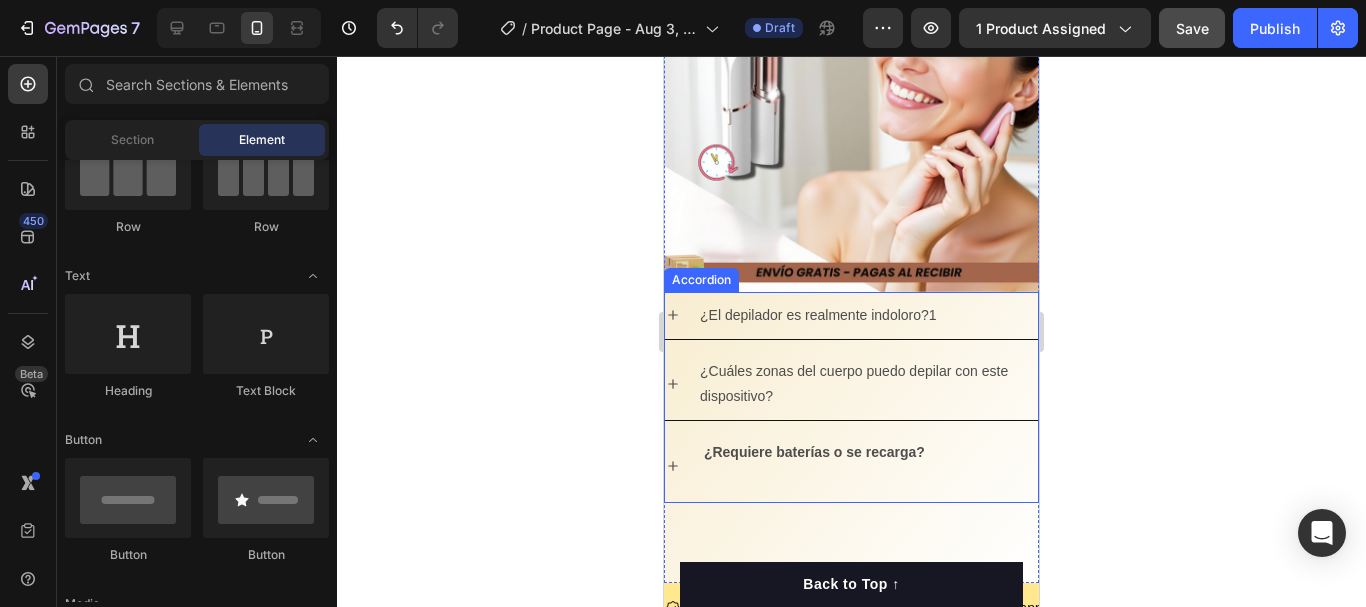 click 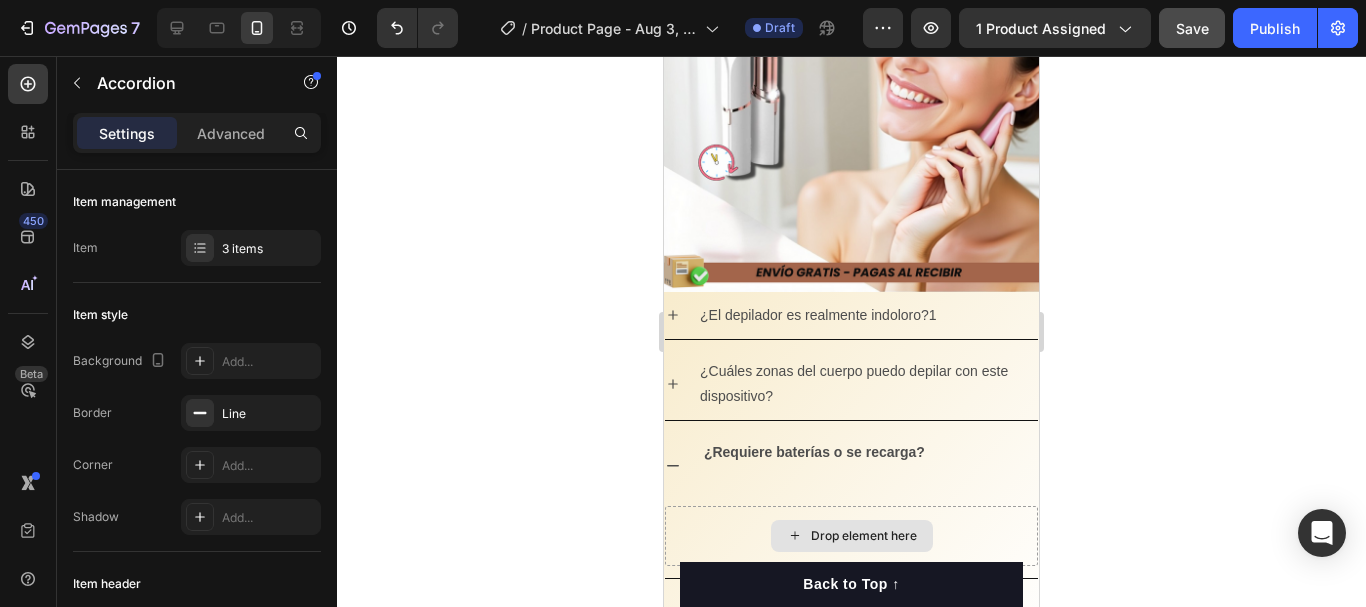 click 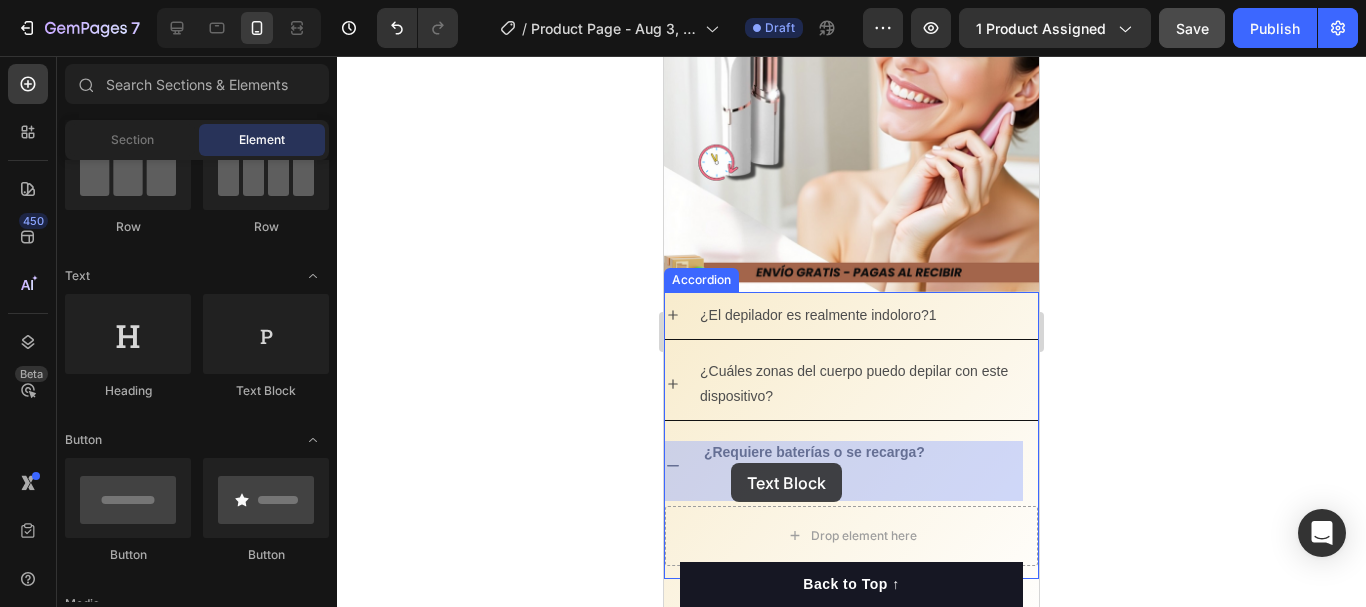 drag, startPoint x: 896, startPoint y: 407, endPoint x: 740, endPoint y: 457, distance: 163.81697 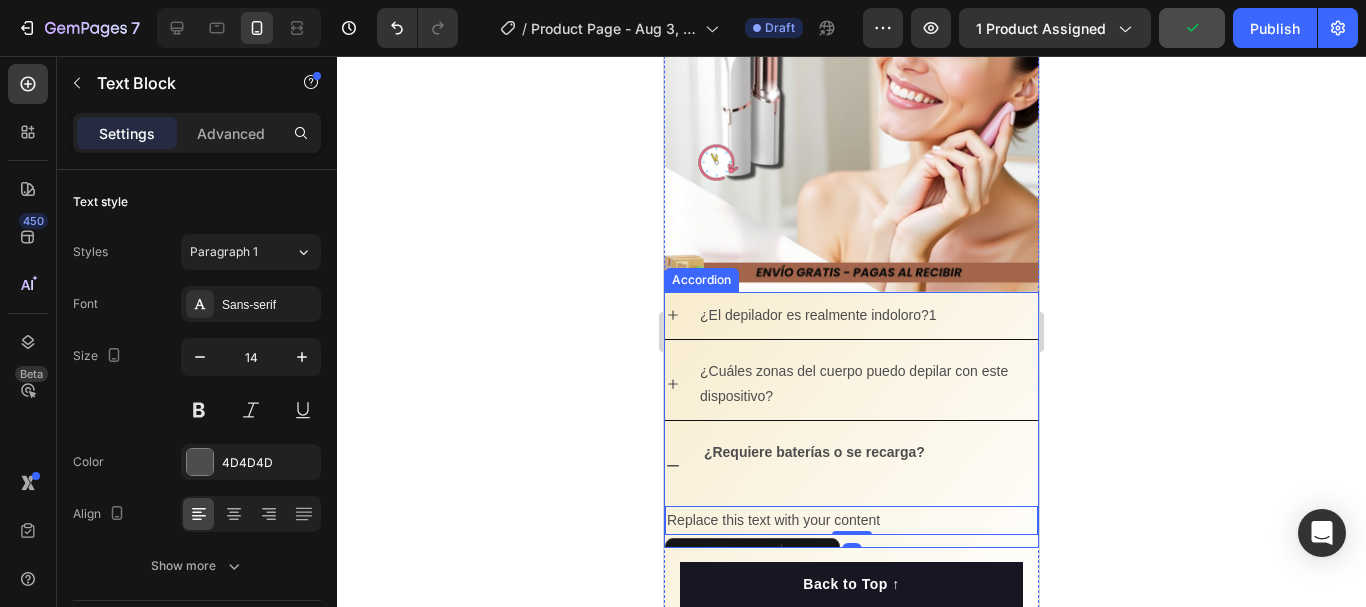 click on "¿Cuáles zonas del cuerpo puedo depilar con este dispositivo?" at bounding box center [867, 384] 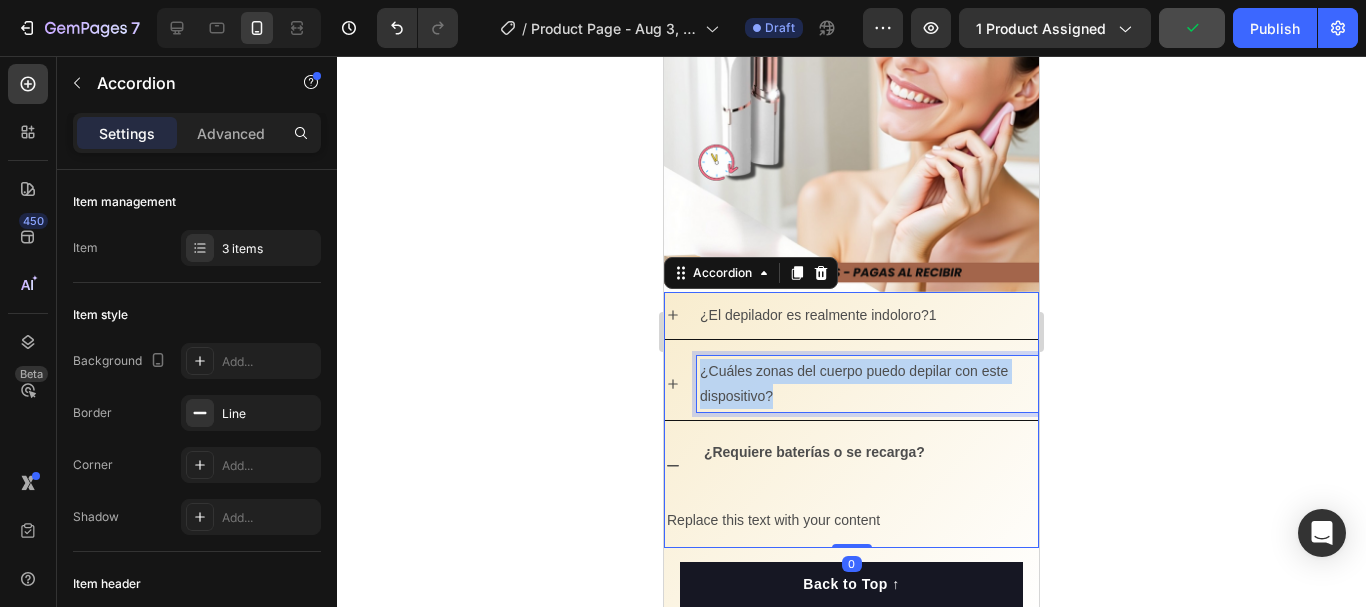 click on "¿Cuáles zonas del cuerpo puedo depilar con este dispositivo?" at bounding box center [867, 384] 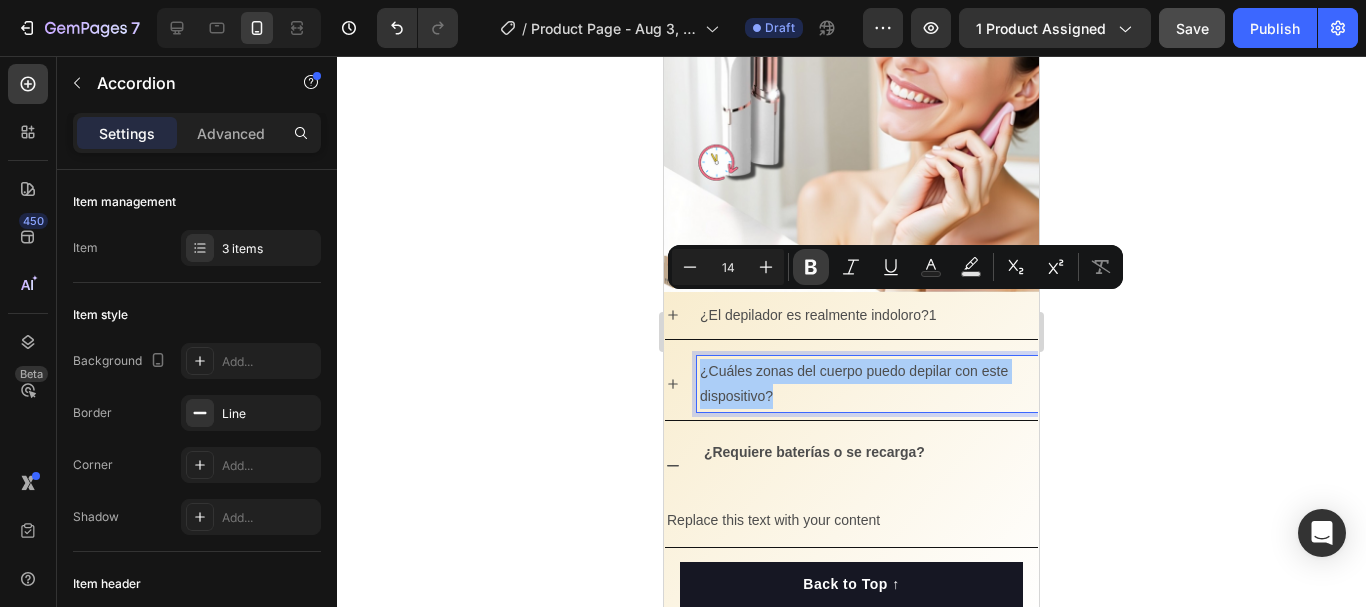 click 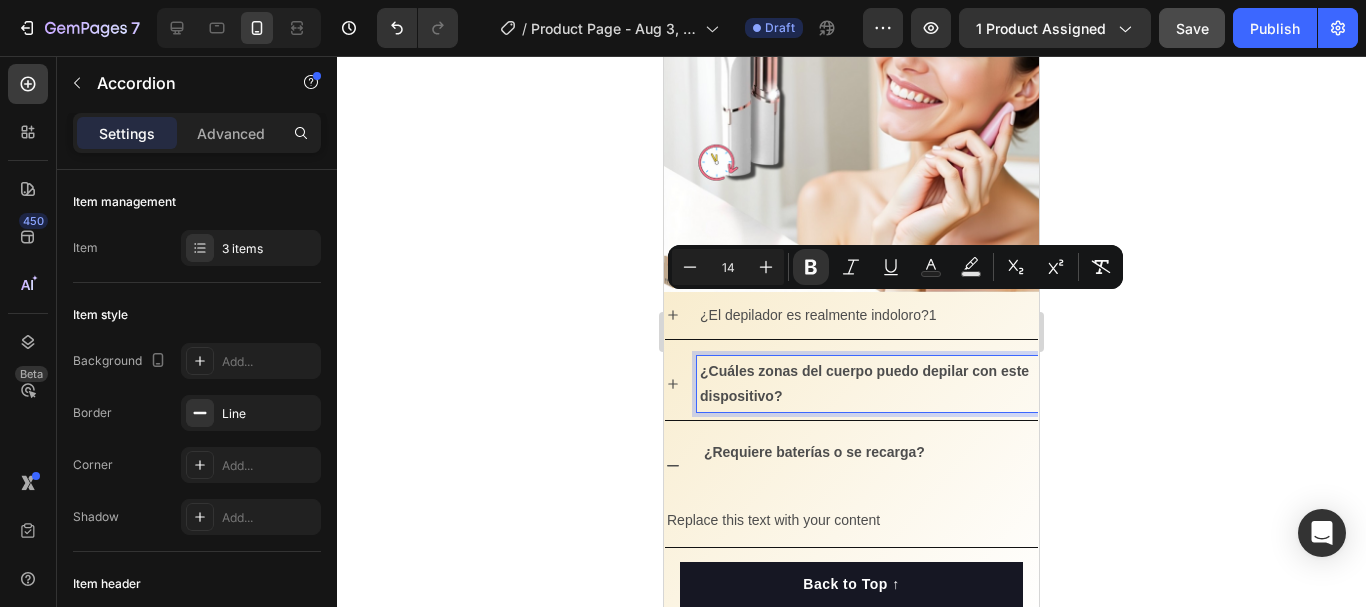 click 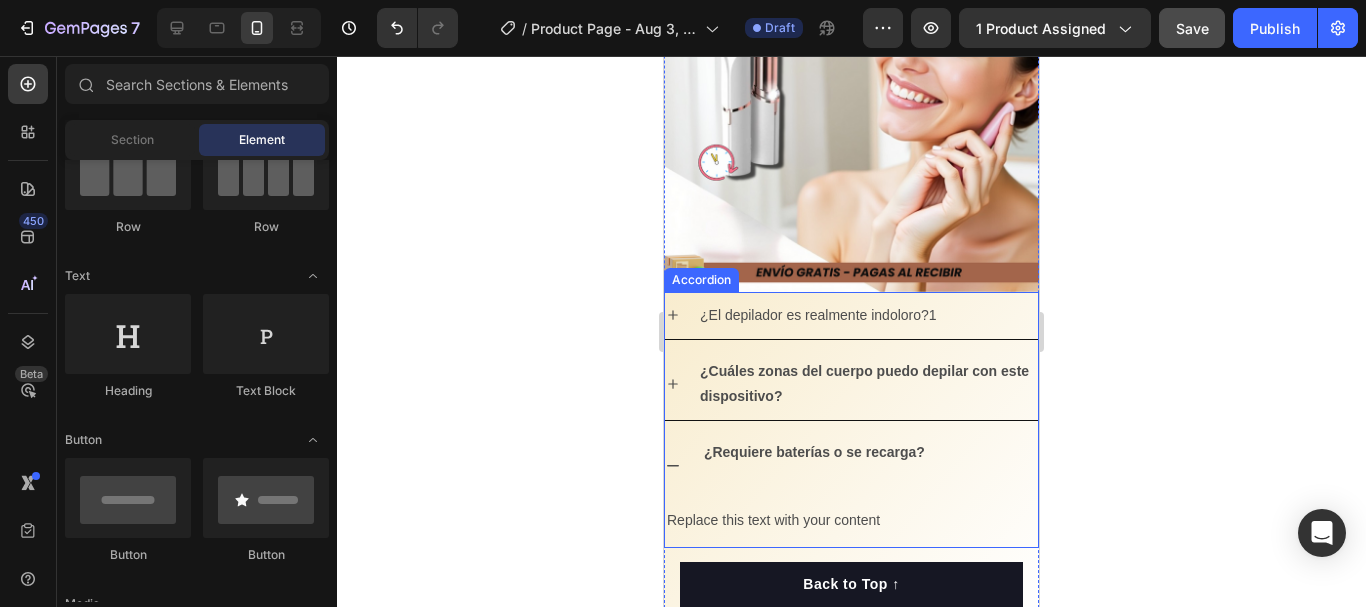 click on "¿El depilador es realmente indoloro?1" at bounding box center (818, 315) 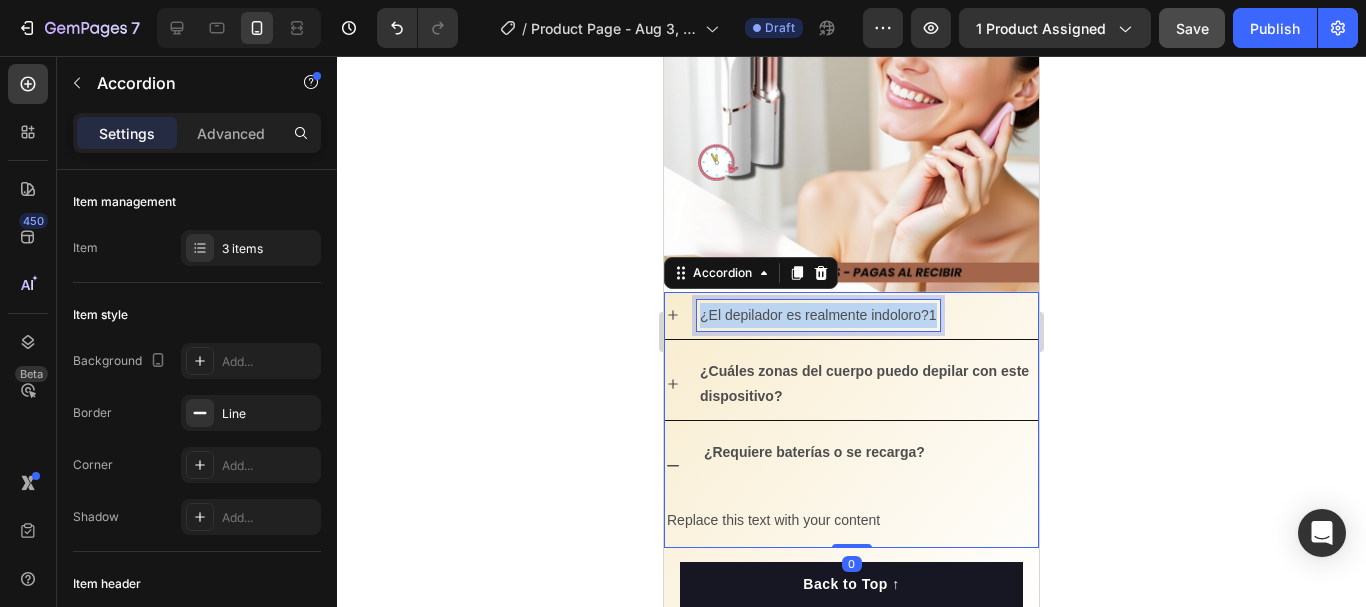 click on "¿El depilador es realmente indoloro?1" at bounding box center [818, 315] 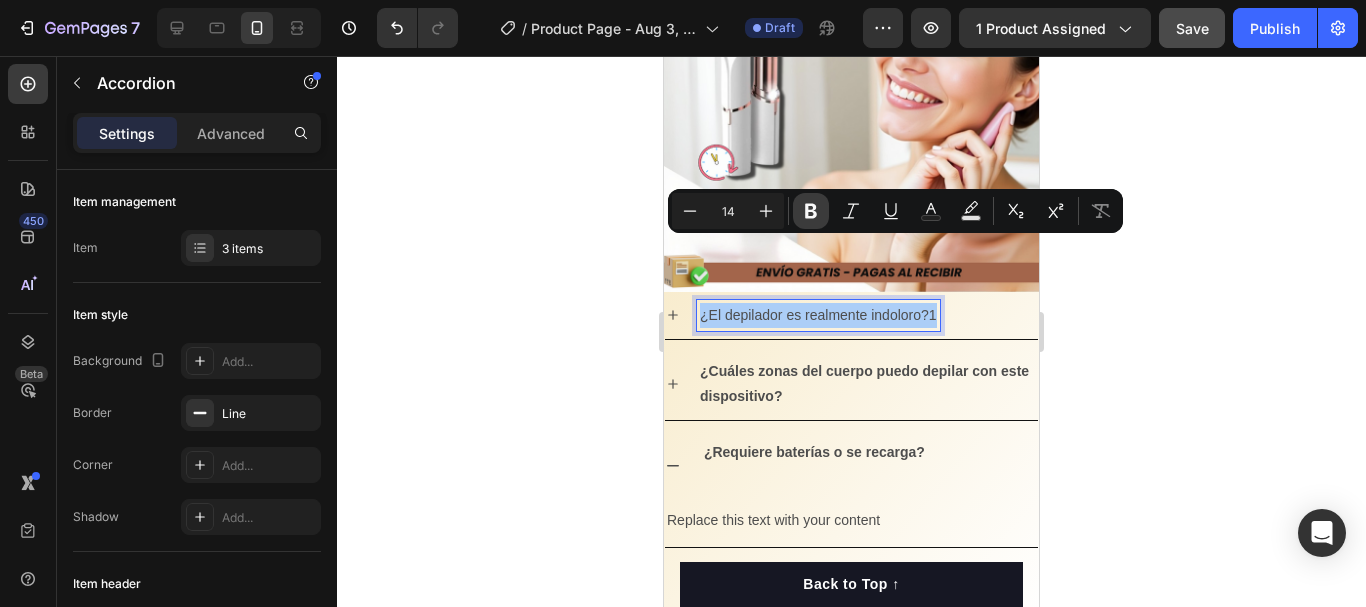click 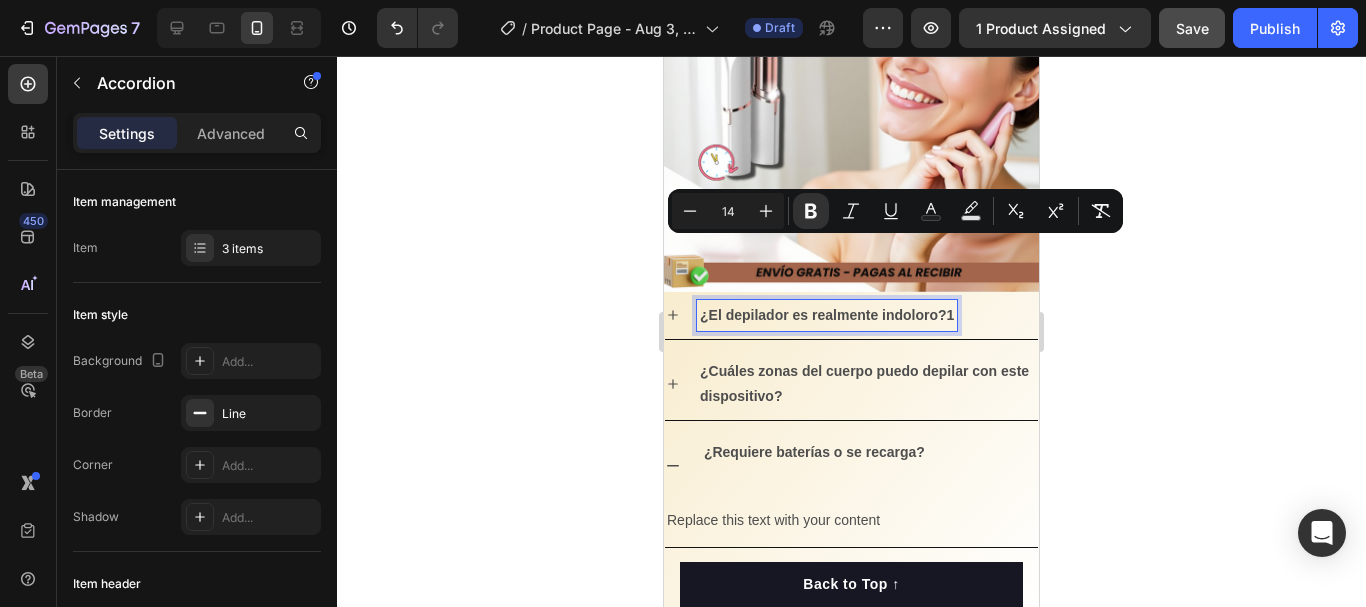 click 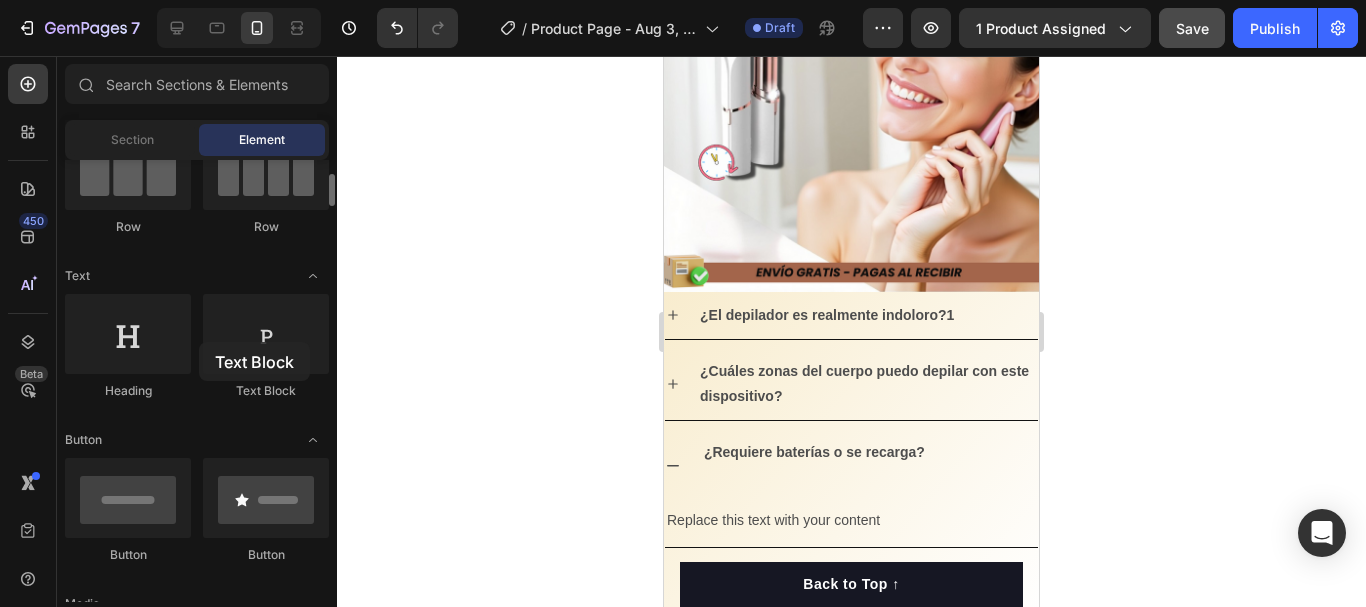 drag, startPoint x: 238, startPoint y: 354, endPoint x: 191, endPoint y: 339, distance: 49.335587 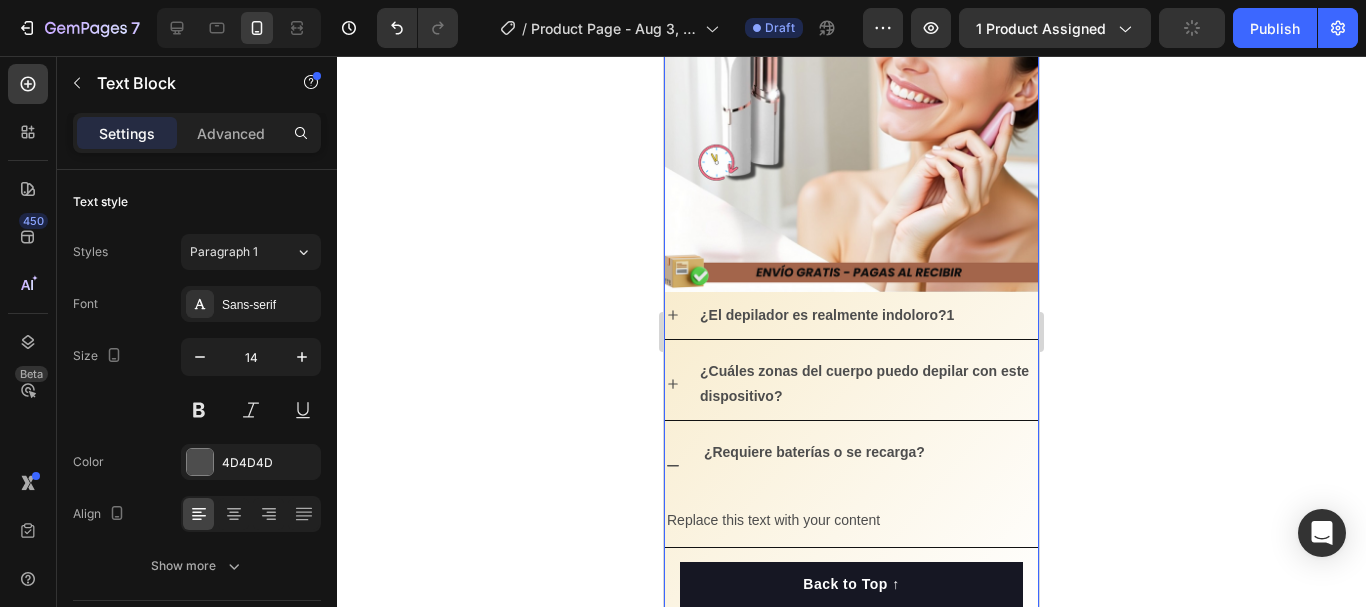 click on "Replace this text with your content" at bounding box center (851, 520) 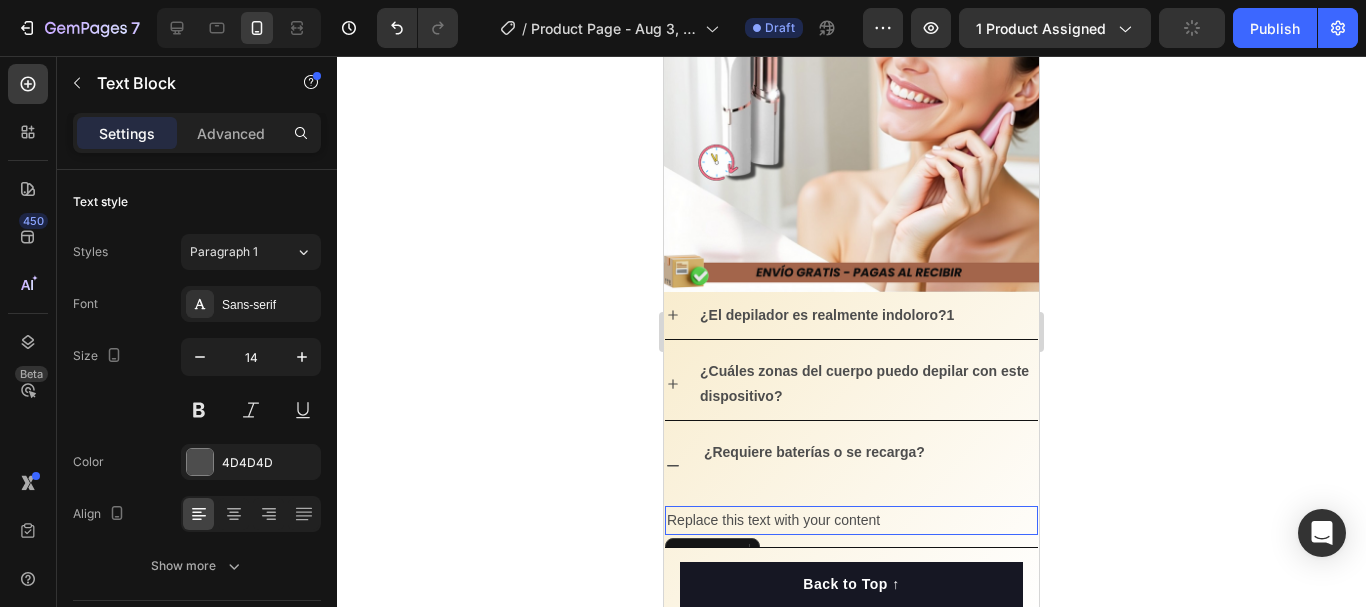click on "Replace this text with your content" at bounding box center (851, 520) 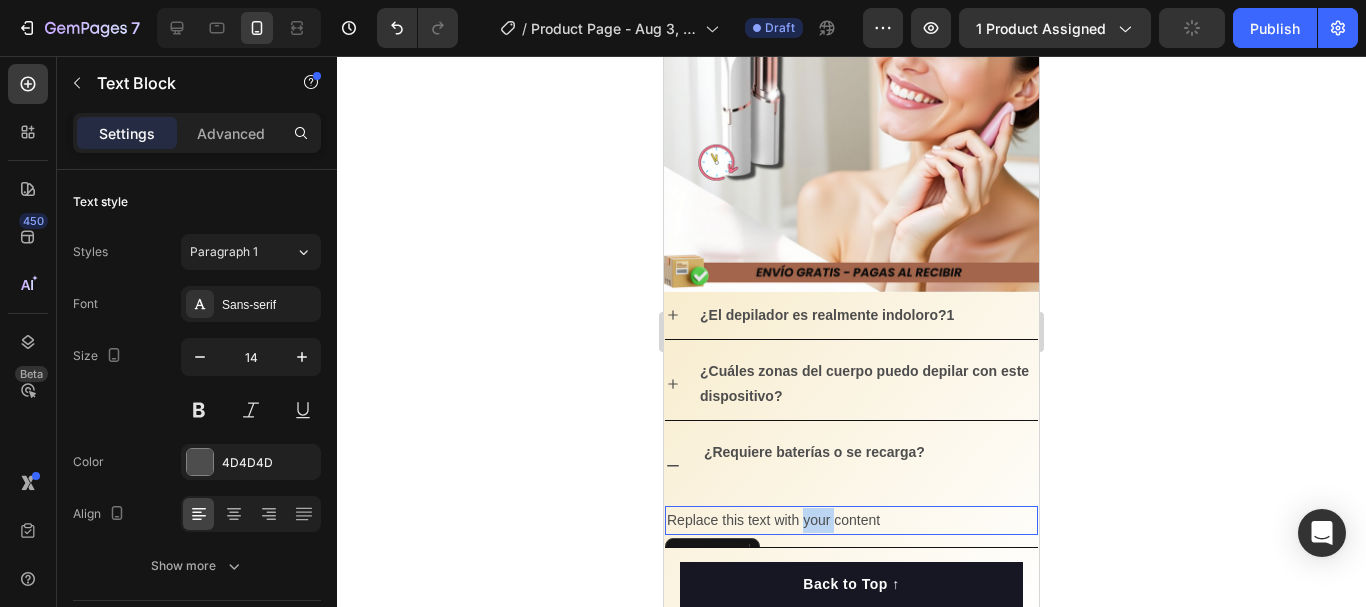 click on "Replace this text with your content" at bounding box center [851, 520] 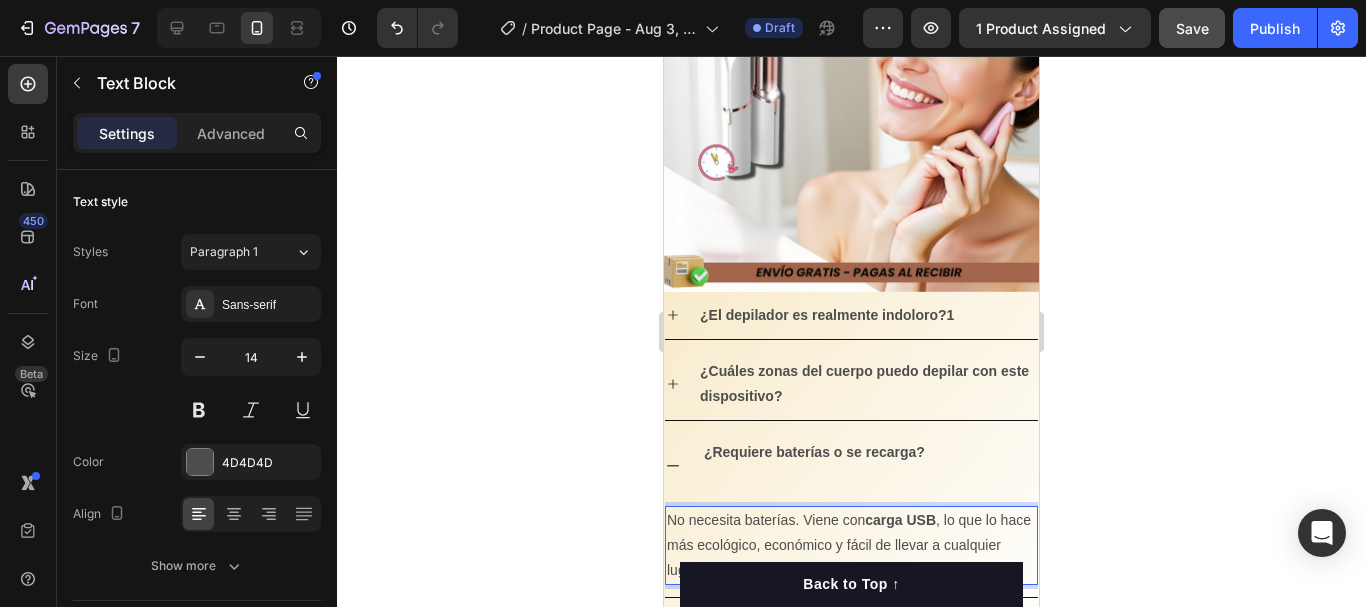 click 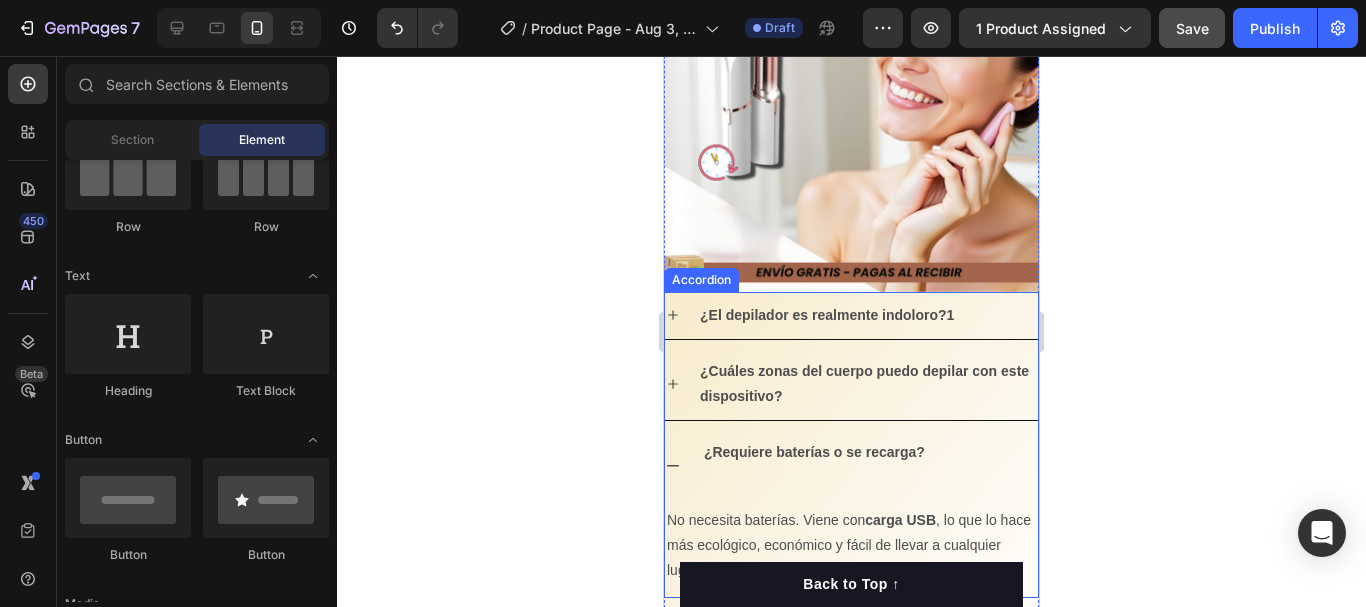 click 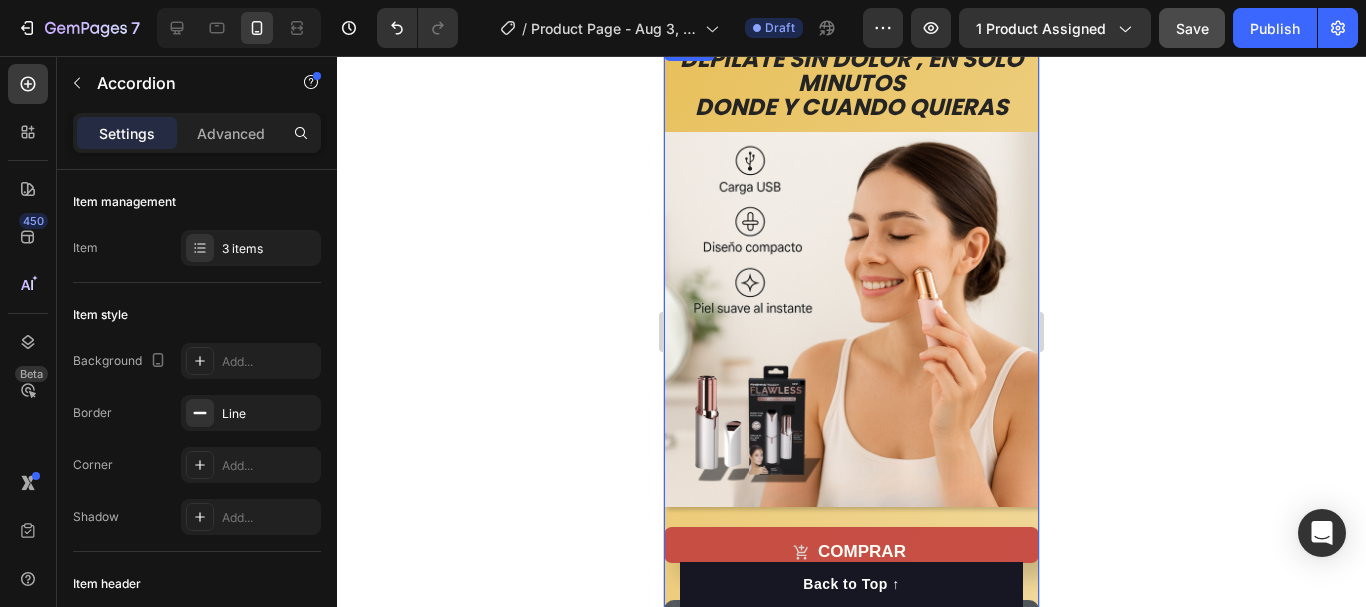 scroll, scrollTop: 900, scrollLeft: 0, axis: vertical 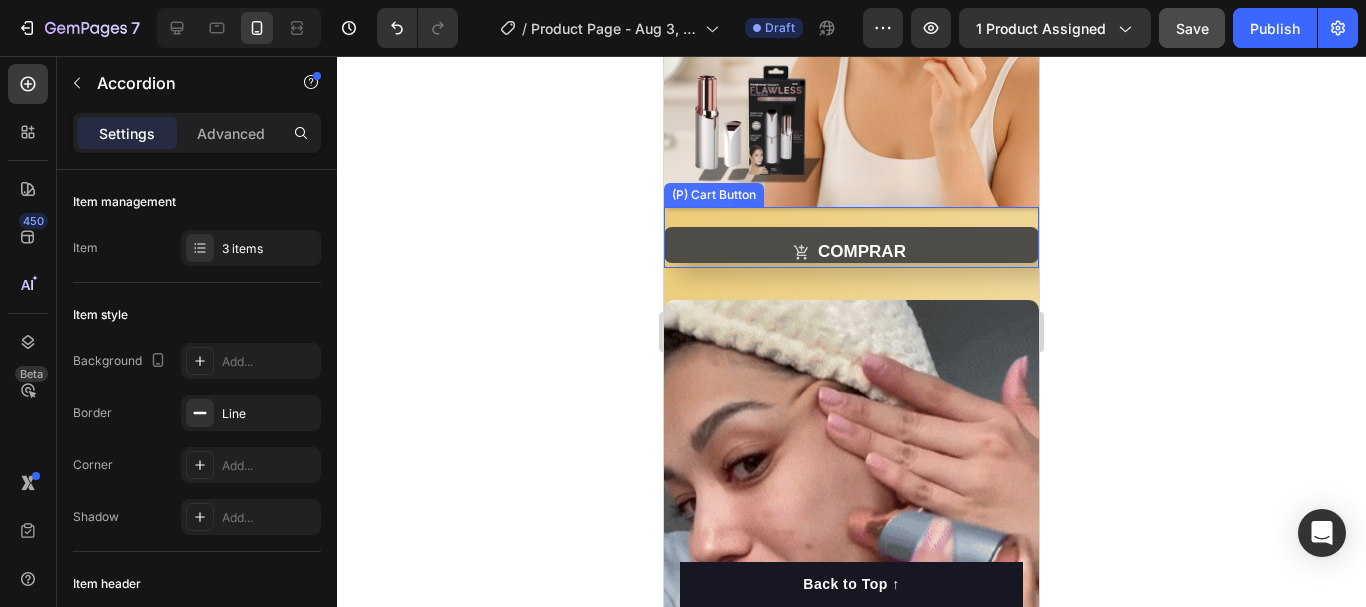 click on "COMPRAR" at bounding box center [851, 245] 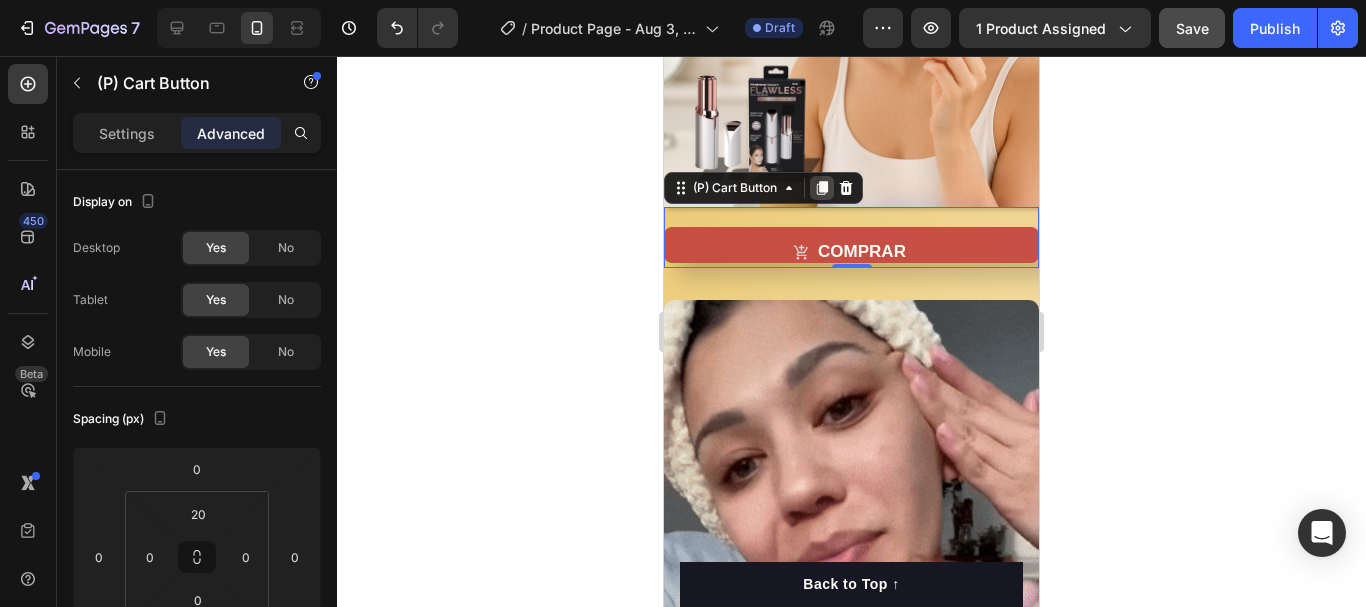 click 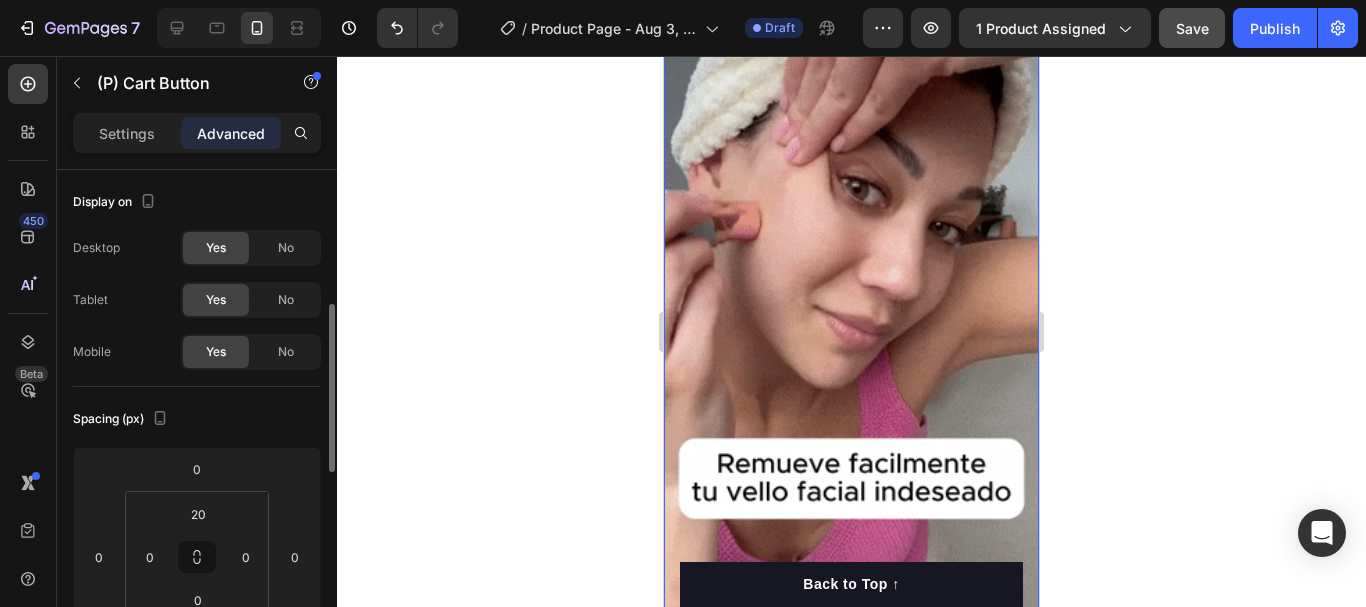 scroll, scrollTop: 100, scrollLeft: 0, axis: vertical 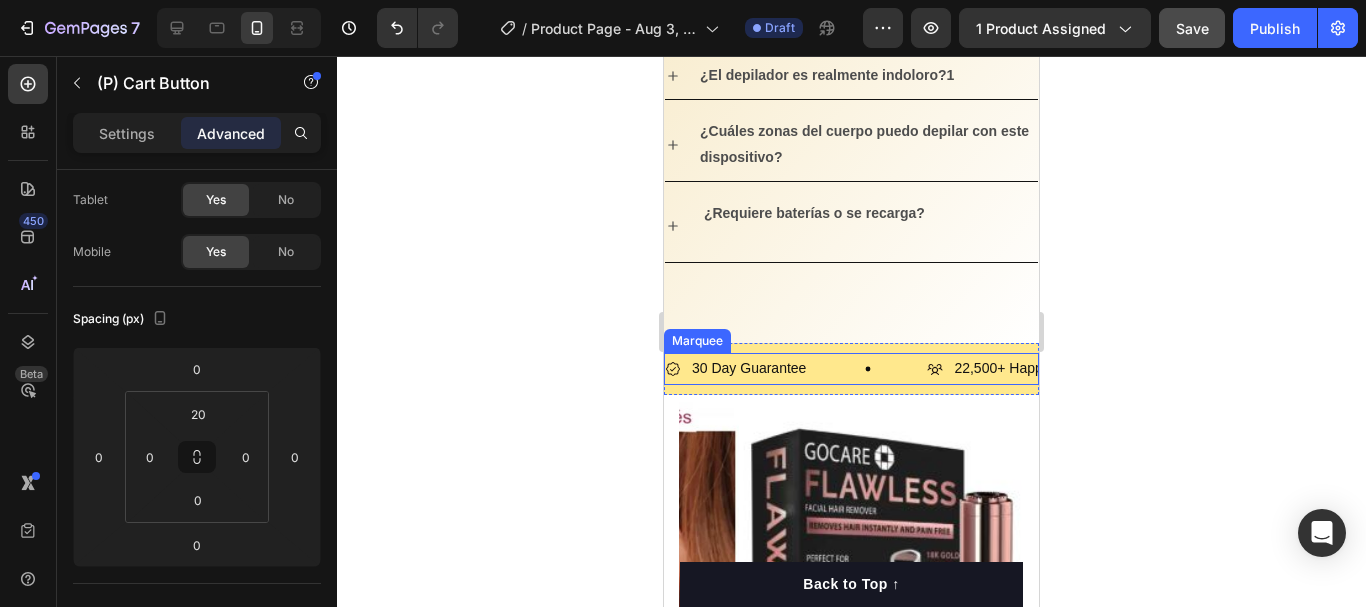 click on "DEPILATE SIN DOLOR , EN SOLO MINUTOS DONDE Y CUANDO QUIERAS Heading Image COMPRAR (P) Cart Button COMPRAR (P) Cart Button   0 Row Video Image Comparison                ANTES                                                 DESPUÉS Text Block Image Row Product
¿El depilador es realmente indoloro?1
¿Cuáles zonas del cuerpo puedo depilar con este dispositivo?
¿Requiere baterías o se recarga? Accordion Section 2" at bounding box center (851, -760) 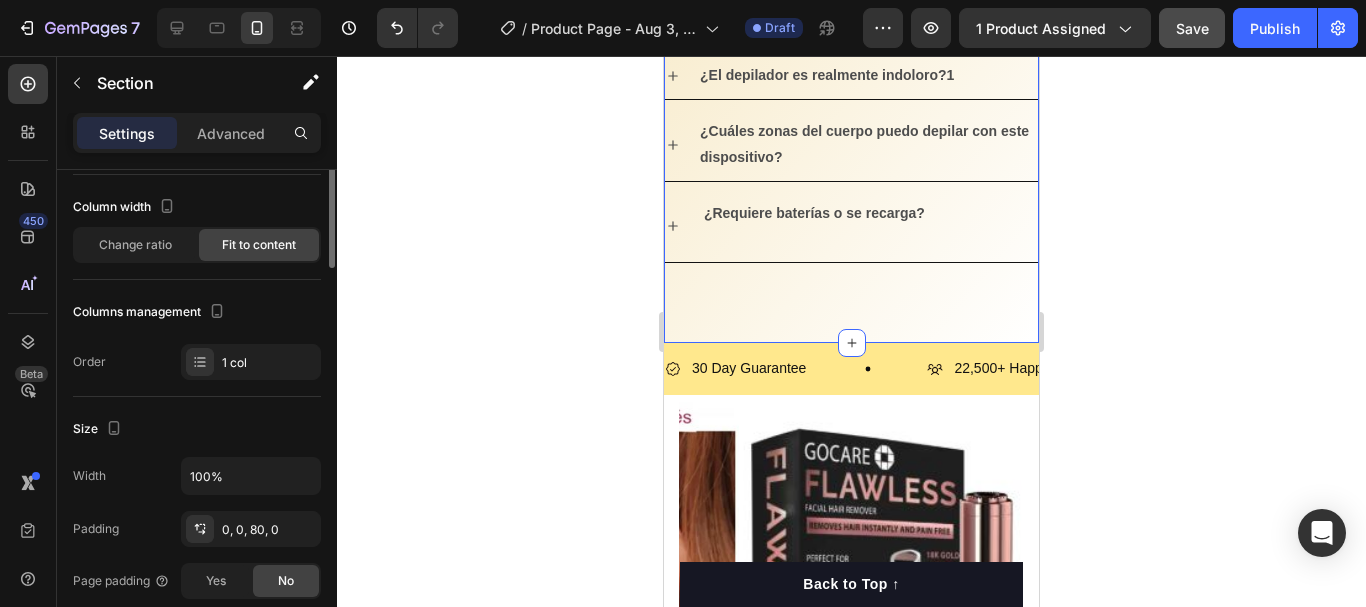 scroll, scrollTop: 0, scrollLeft: 0, axis: both 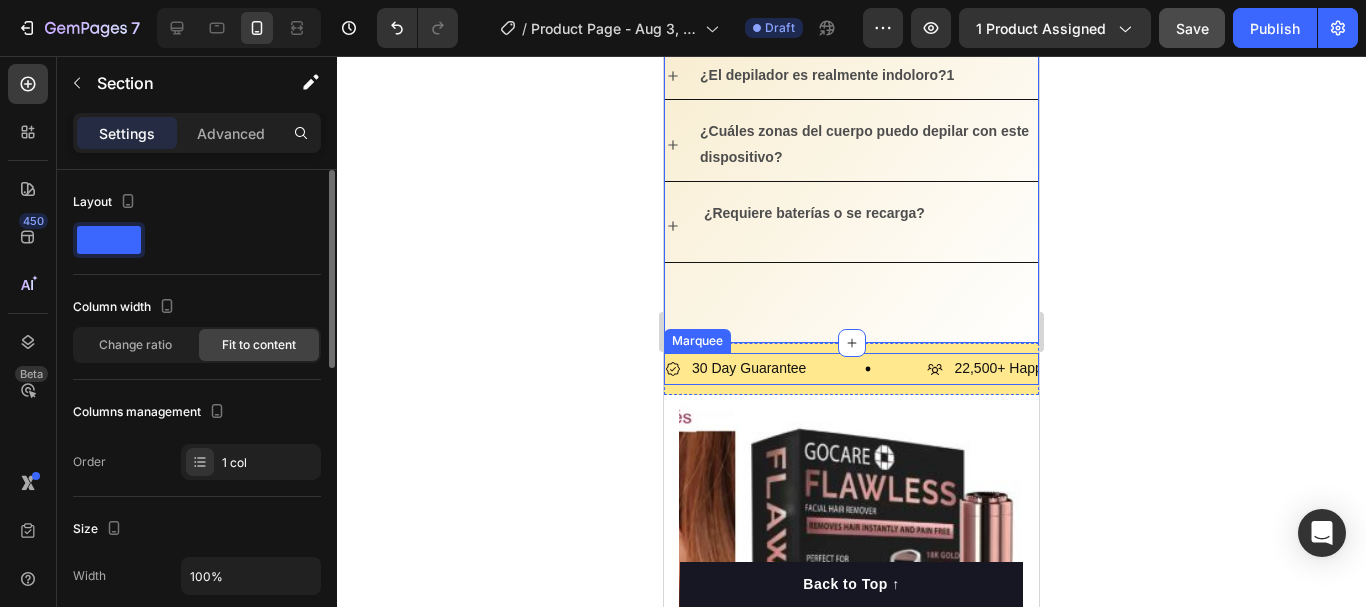 click on "30 Day Guarantee Item List" at bounding box center [796, 368] 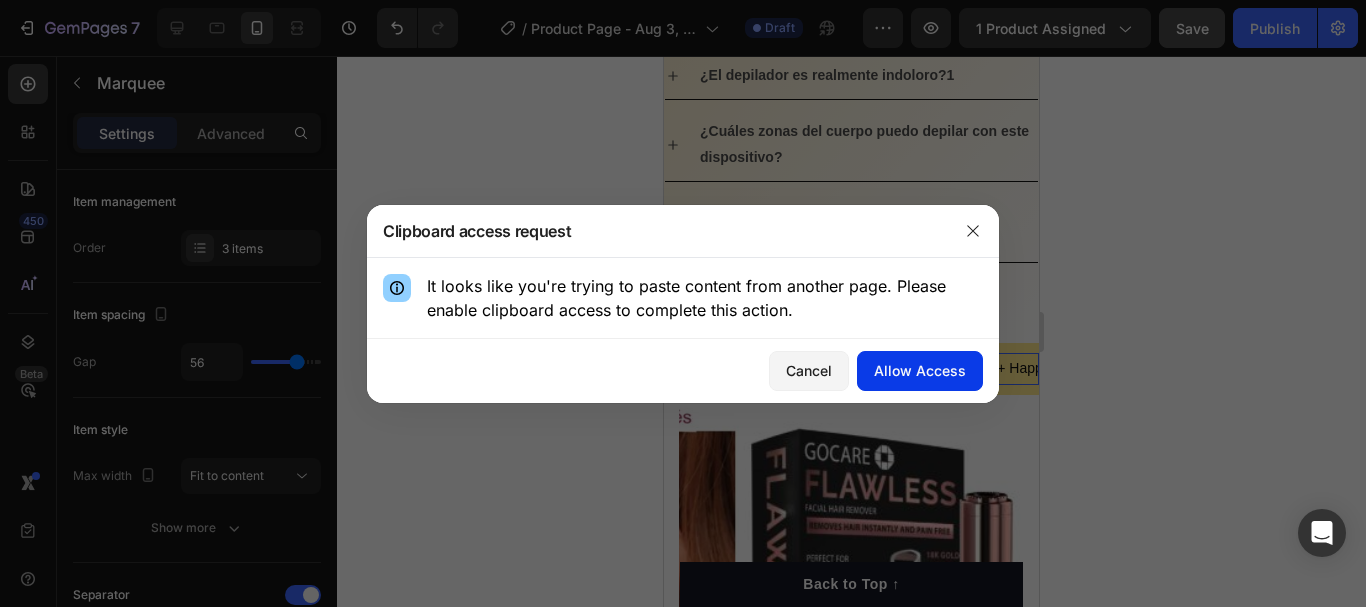 click on "Allow Access" at bounding box center (920, 370) 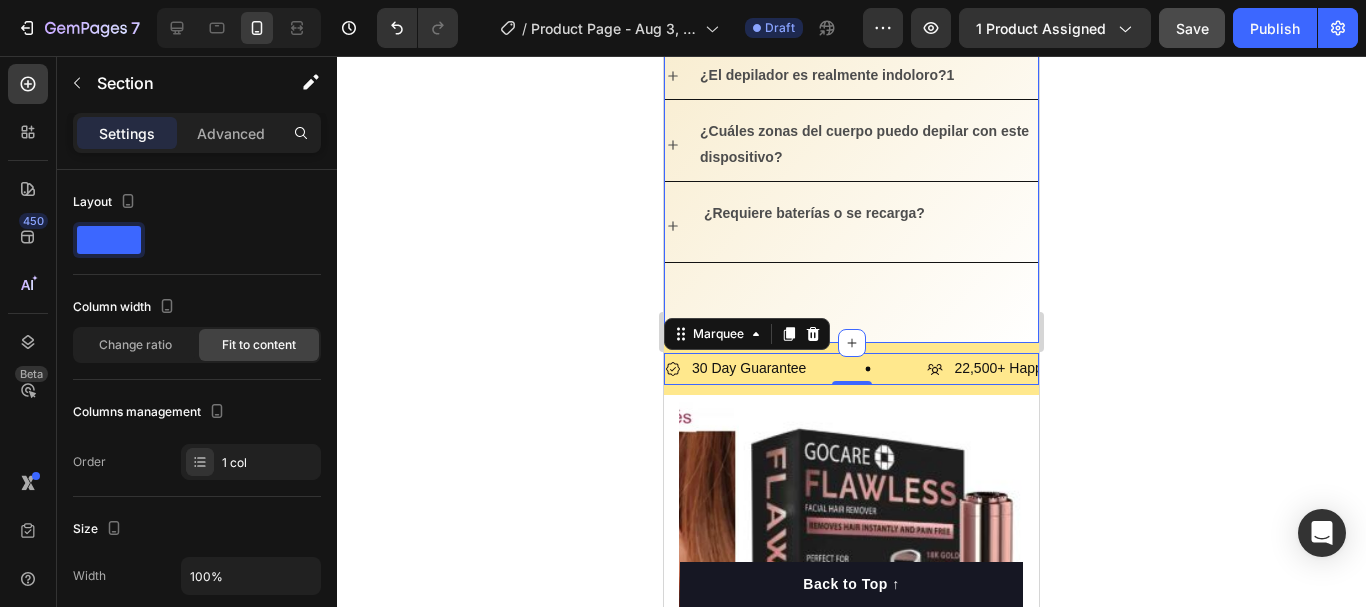 click on "DEPILATE SIN DOLOR , EN SOLO MINUTOS DONDE Y CUANDO QUIERAS Heading Image COMPRAR (P) Cart Button COMPRAR (P) Cart Button Row Video Image Comparison                ANTES                                                 DESPUÉS Text Block Image Row Product
¿El depilador es realmente indoloro?1
¿Cuáles zonas del cuerpo puedo depilar con este dispositivo?
¿Requiere baterías o se recarga? Accordion Section 2" at bounding box center [851, -760] 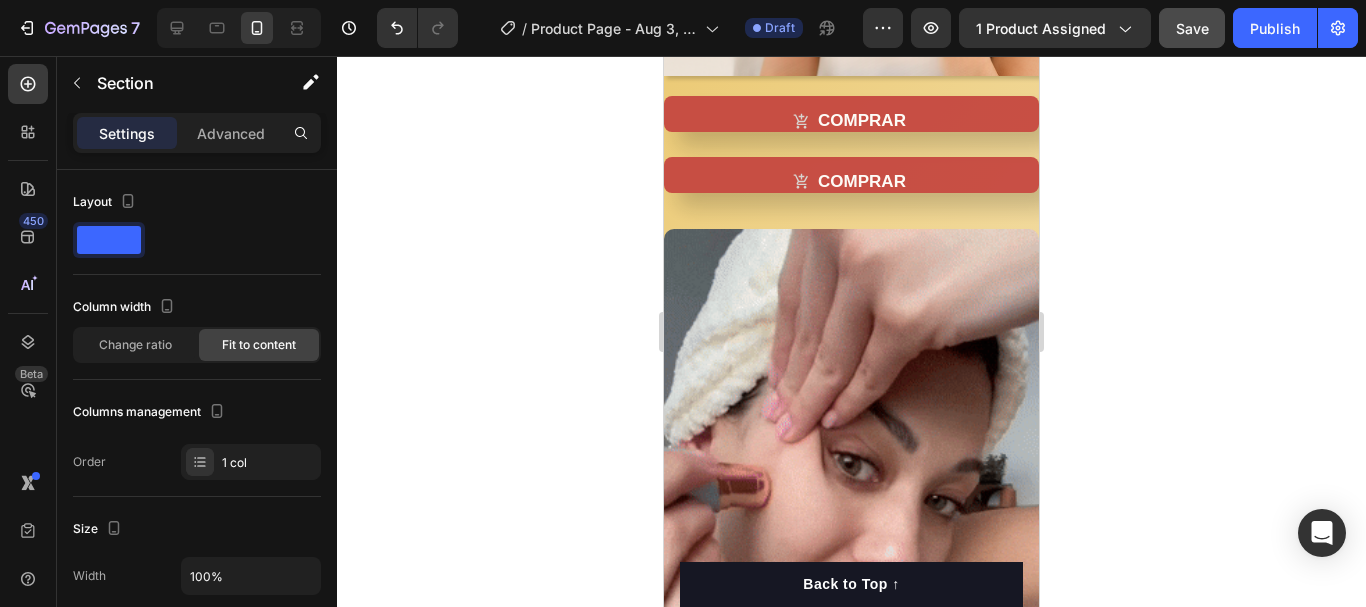 scroll, scrollTop: 1000, scrollLeft: 0, axis: vertical 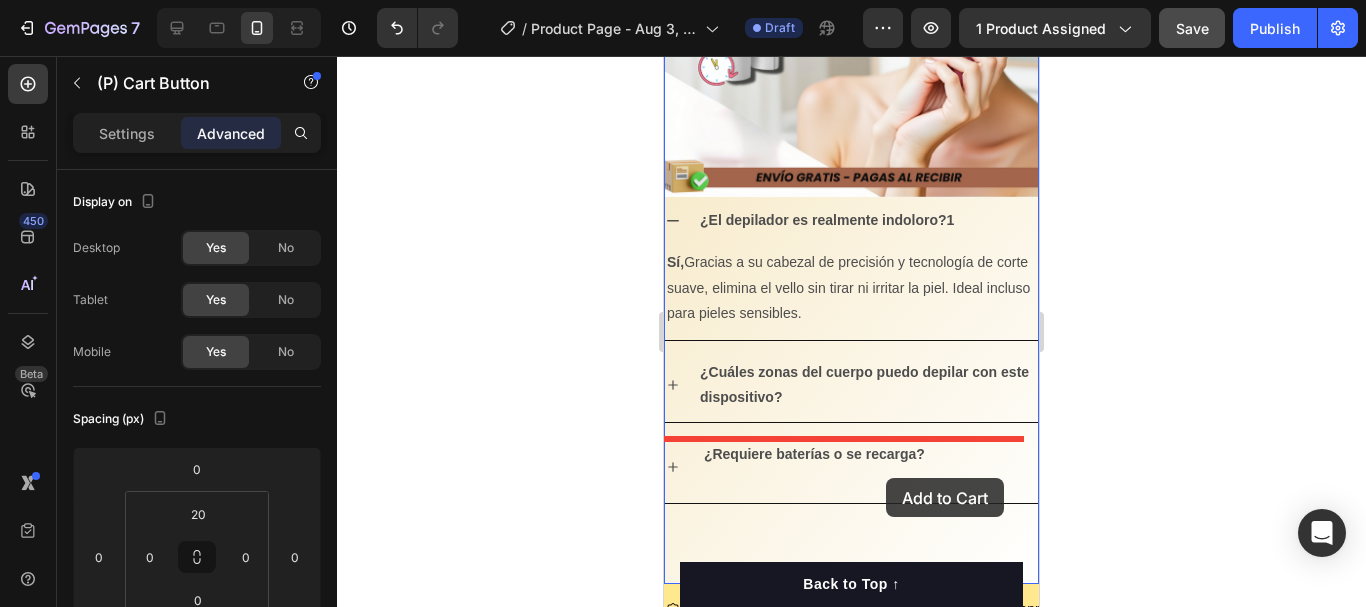 drag, startPoint x: 943, startPoint y: 185, endPoint x: 886, endPoint y: 478, distance: 298.4929 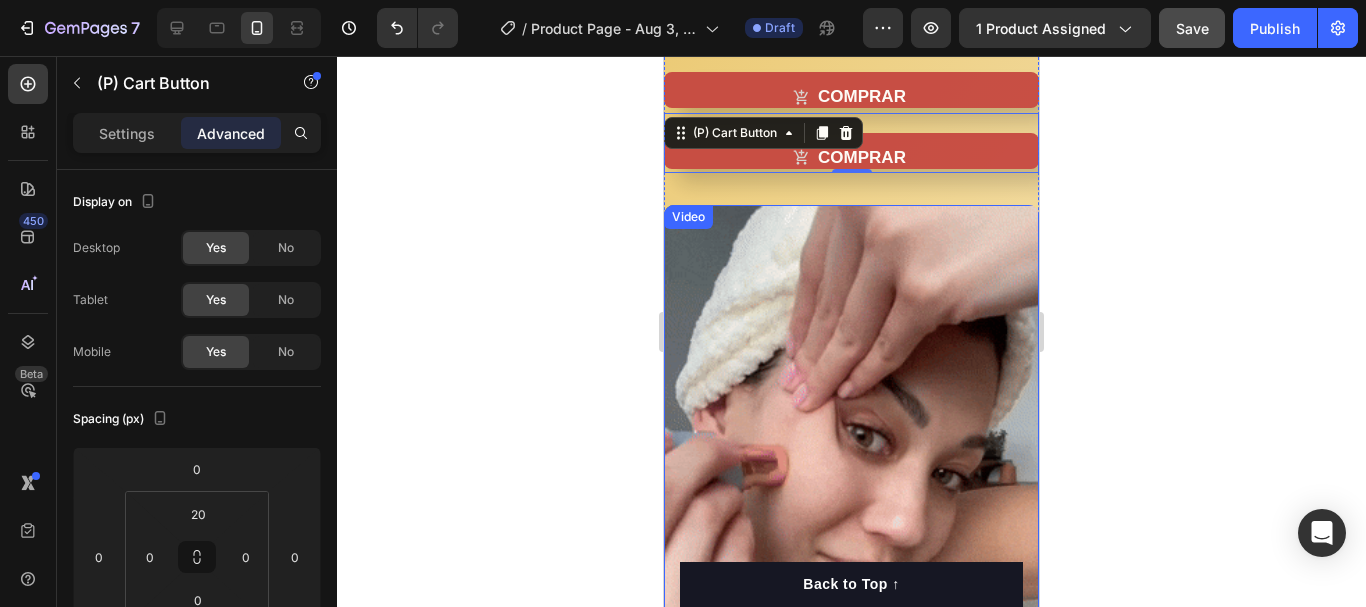 scroll, scrollTop: 855, scrollLeft: 0, axis: vertical 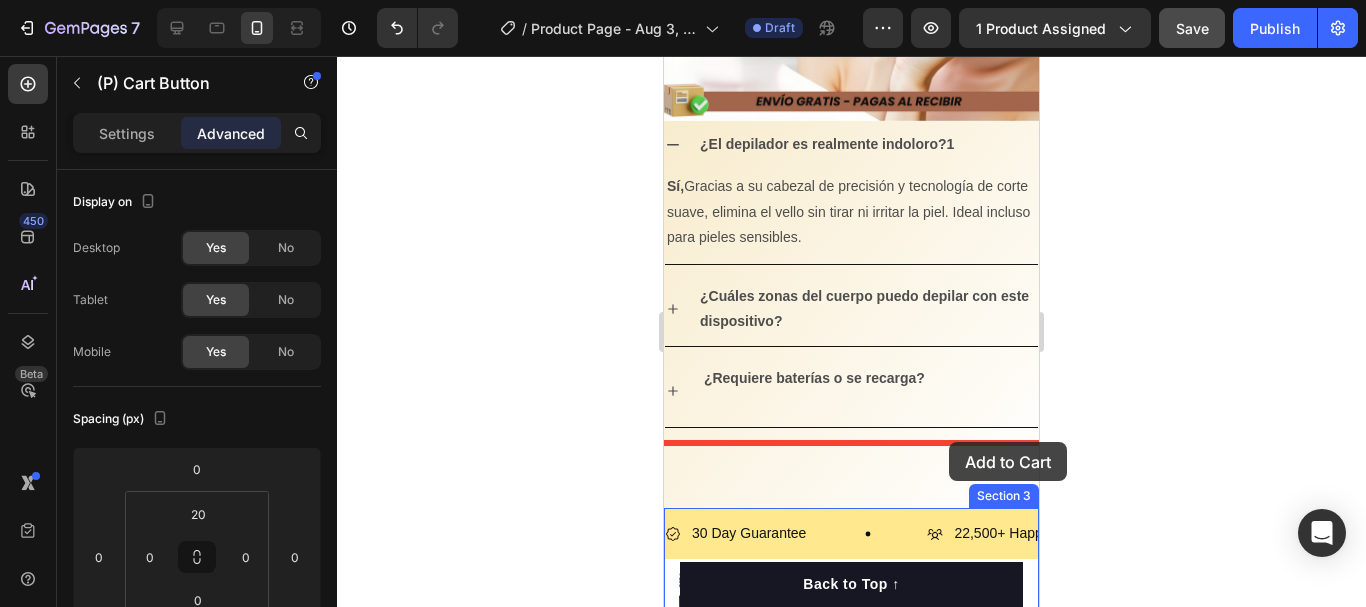 drag, startPoint x: 953, startPoint y: 336, endPoint x: 949, endPoint y: 442, distance: 106.07545 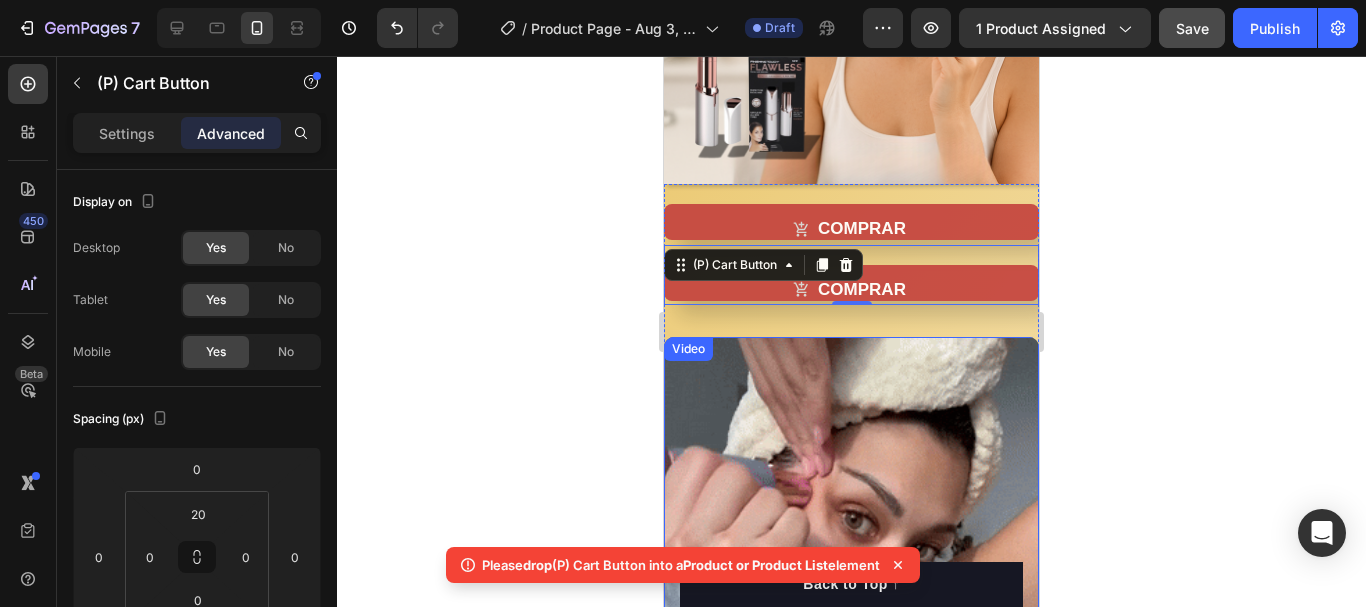 scroll, scrollTop: 831, scrollLeft: 0, axis: vertical 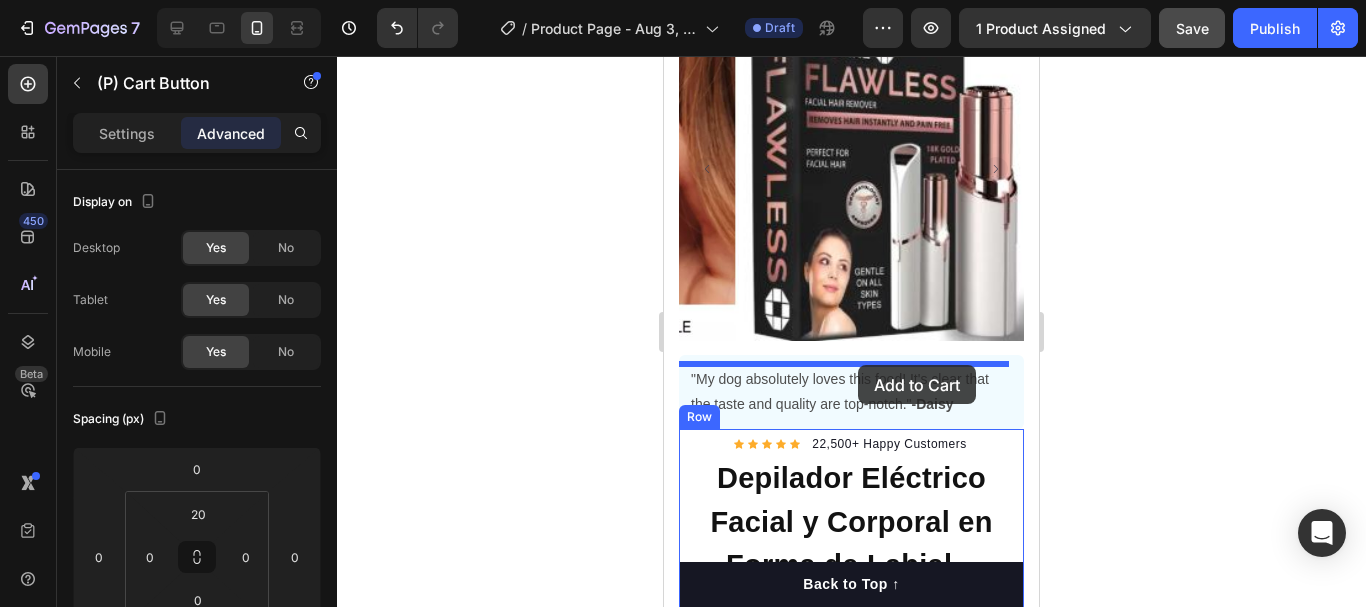 drag, startPoint x: 948, startPoint y: 348, endPoint x: 857, endPoint y: 359, distance: 91.66242 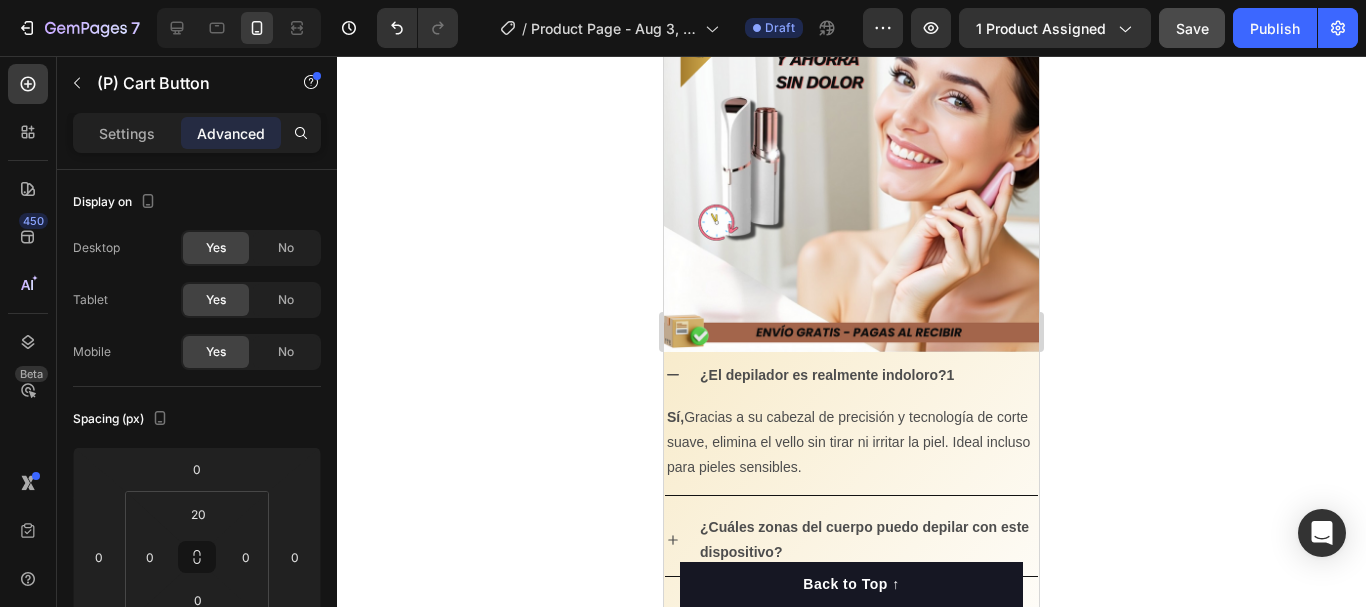 scroll, scrollTop: 2154, scrollLeft: 0, axis: vertical 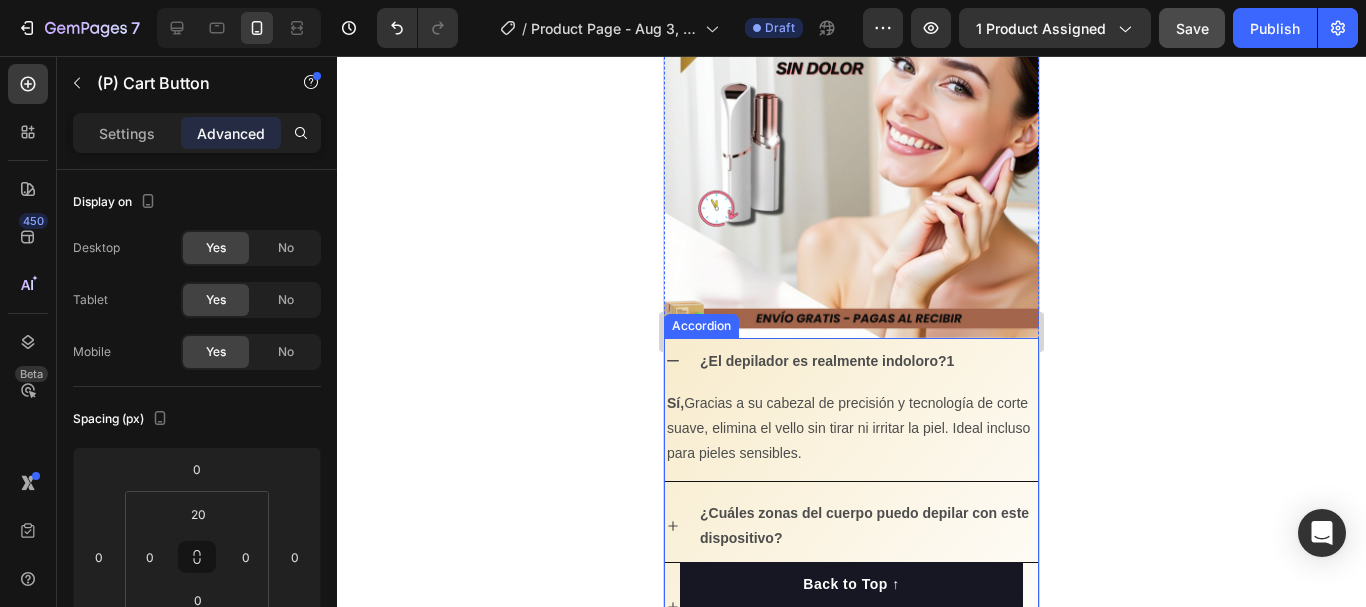 click 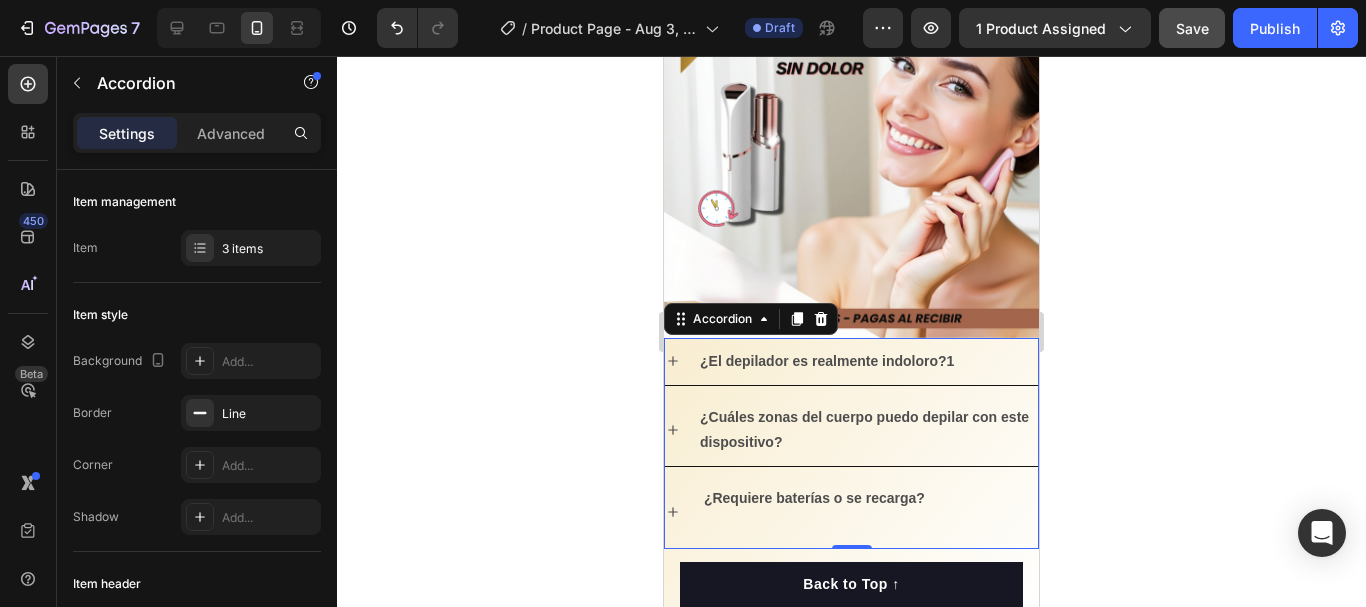 scroll, scrollTop: 2254, scrollLeft: 0, axis: vertical 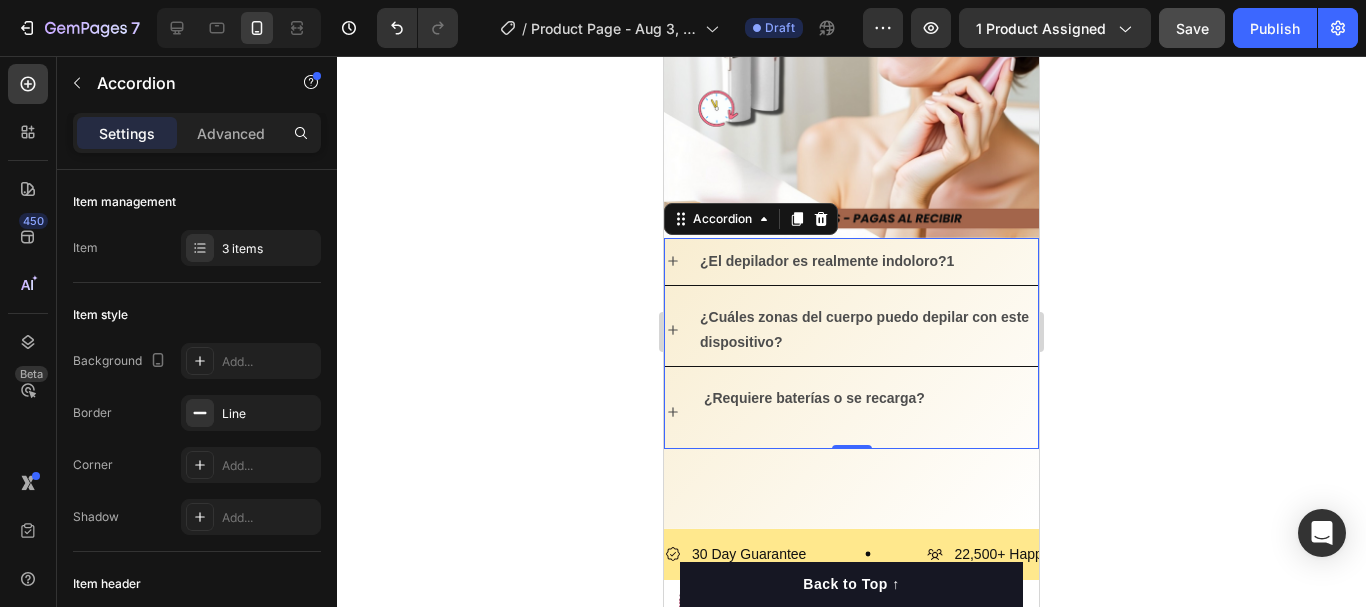 click 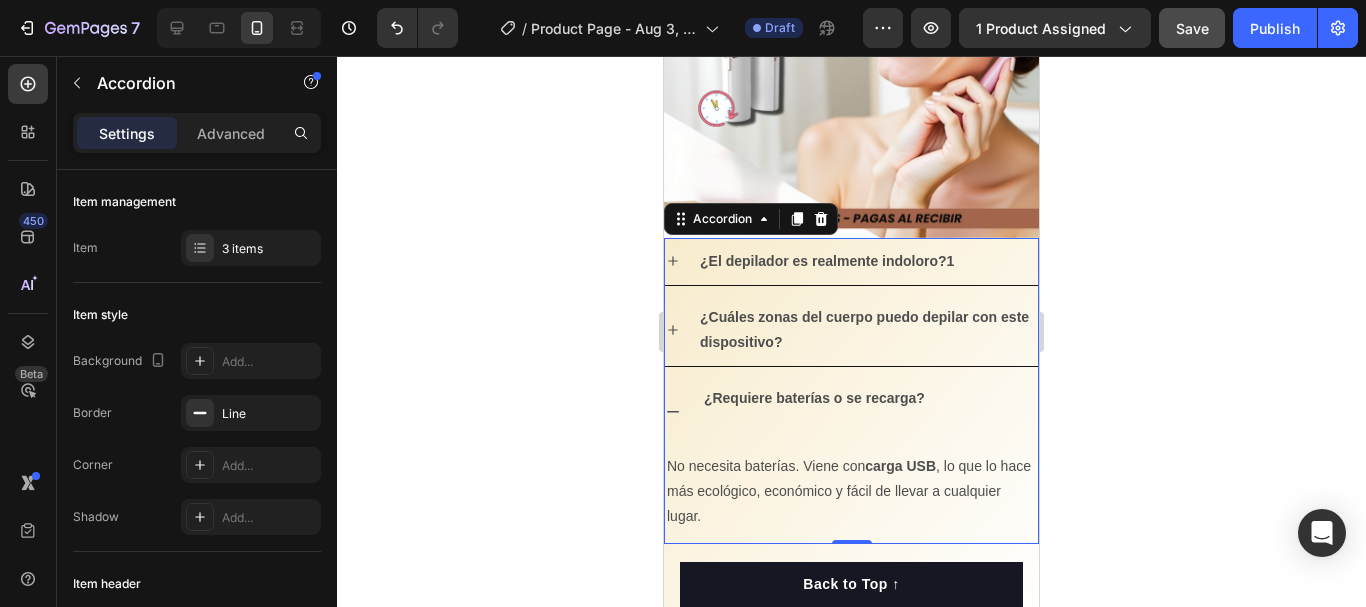 click 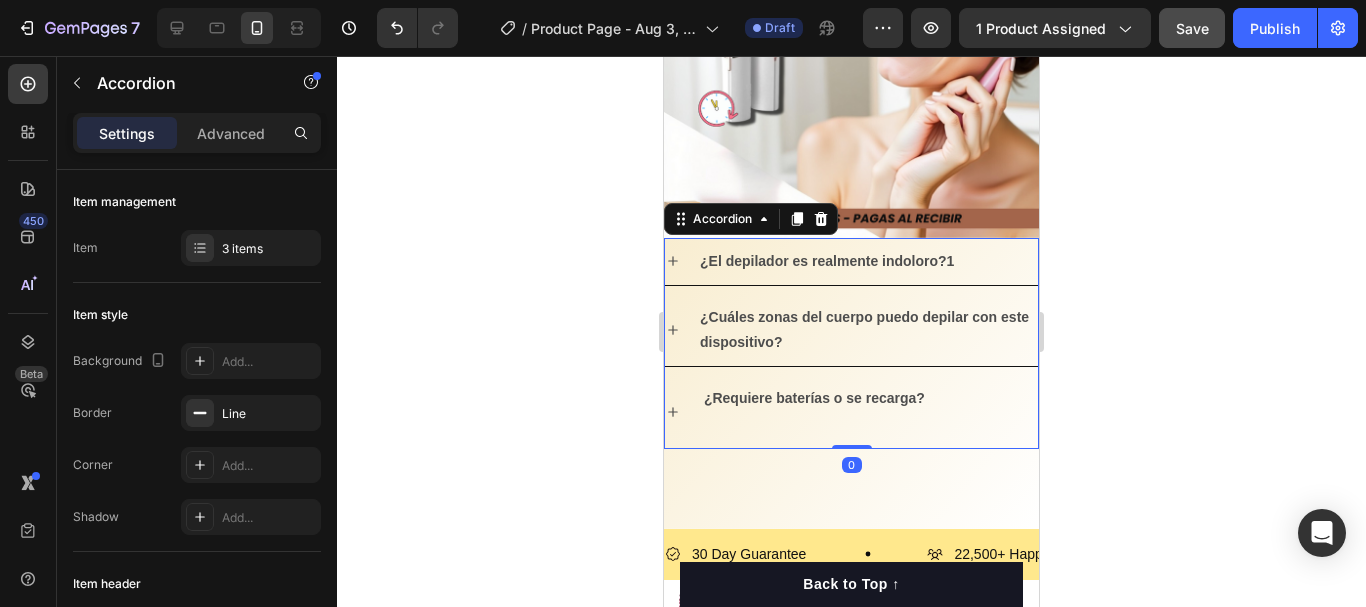drag, startPoint x: 844, startPoint y: 381, endPoint x: 842, endPoint y: 359, distance: 22.090721 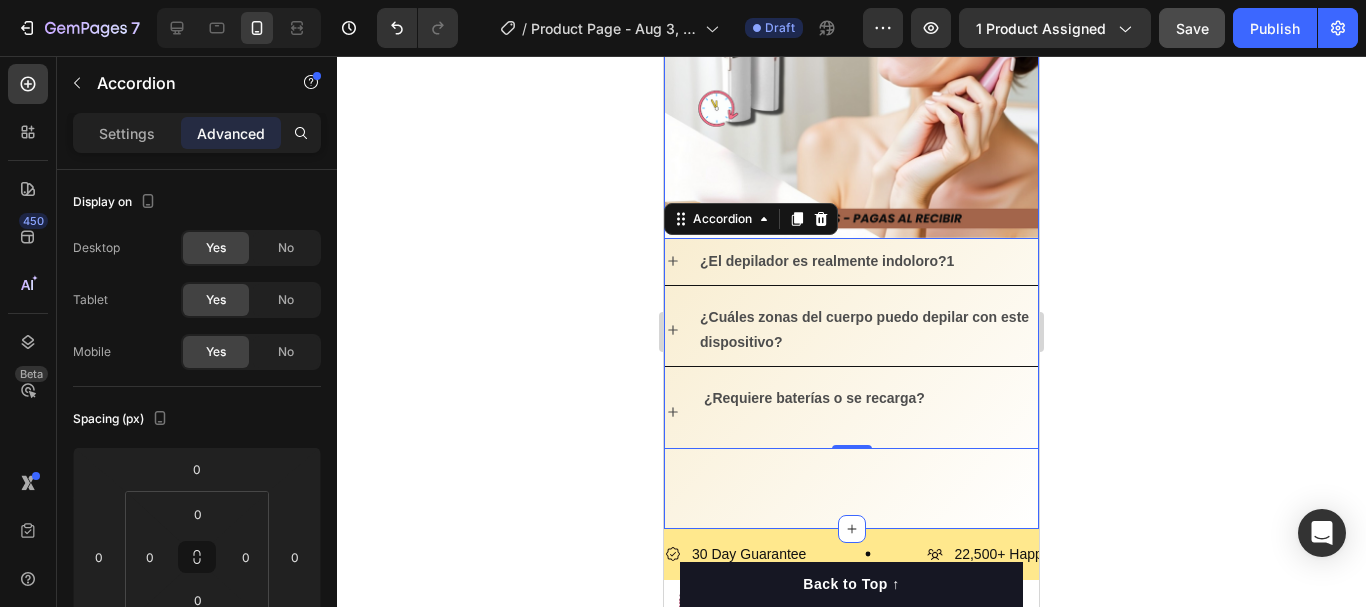 scroll, scrollTop: 2454, scrollLeft: 0, axis: vertical 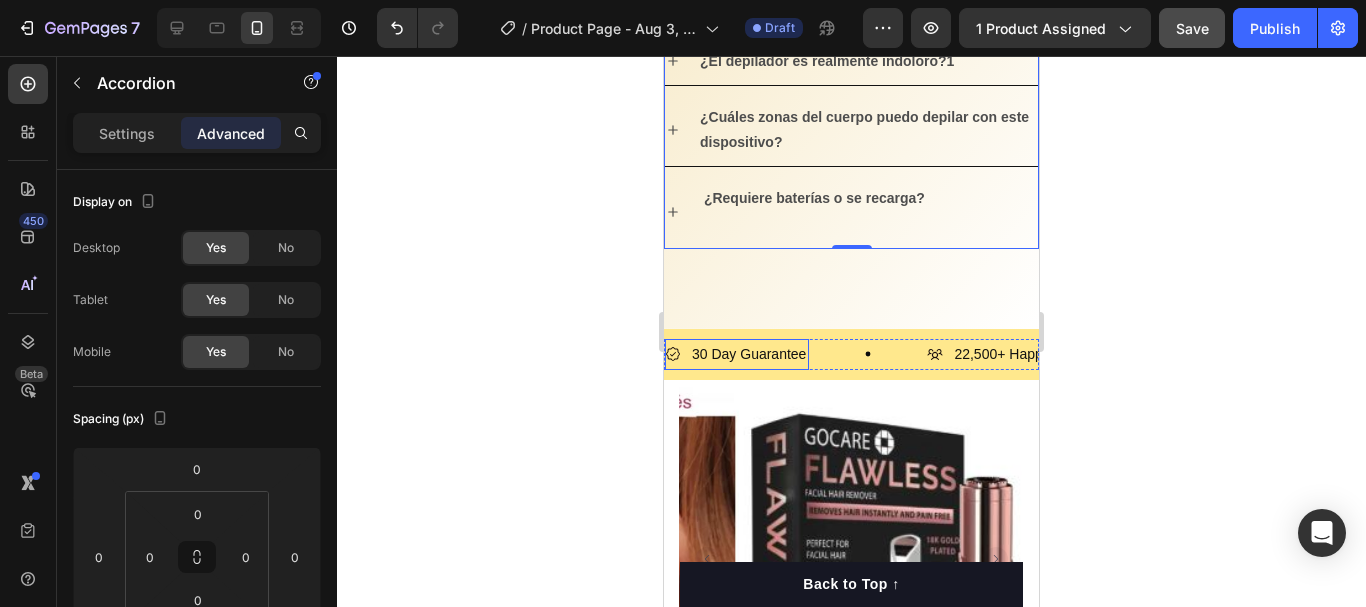 click on "30 Day Guarantee" at bounding box center [749, 354] 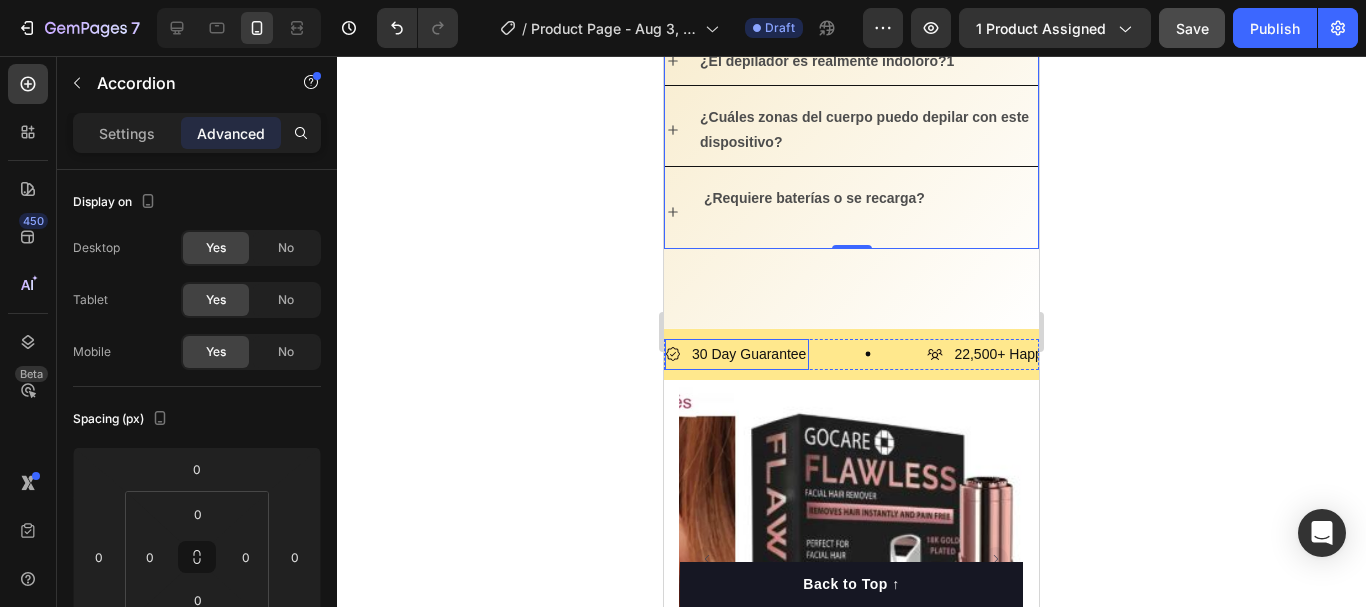 click on "30 Day Guarantee" at bounding box center [749, 354] 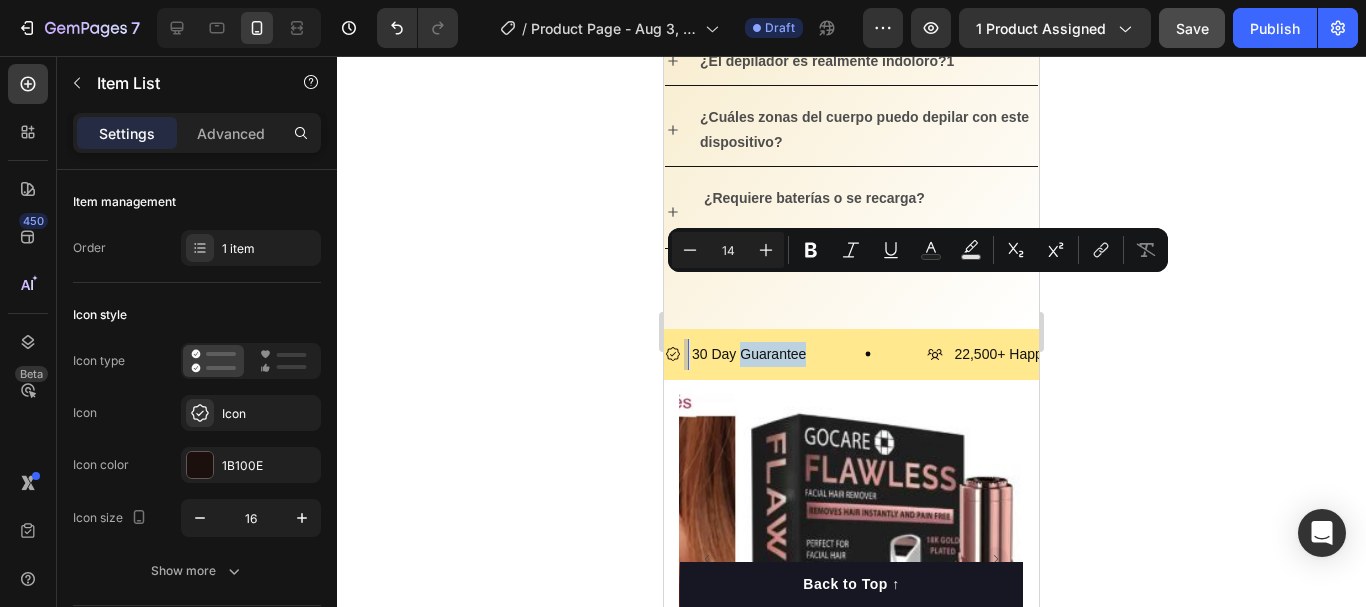 click on "30 Day Guarantee" at bounding box center [749, 354] 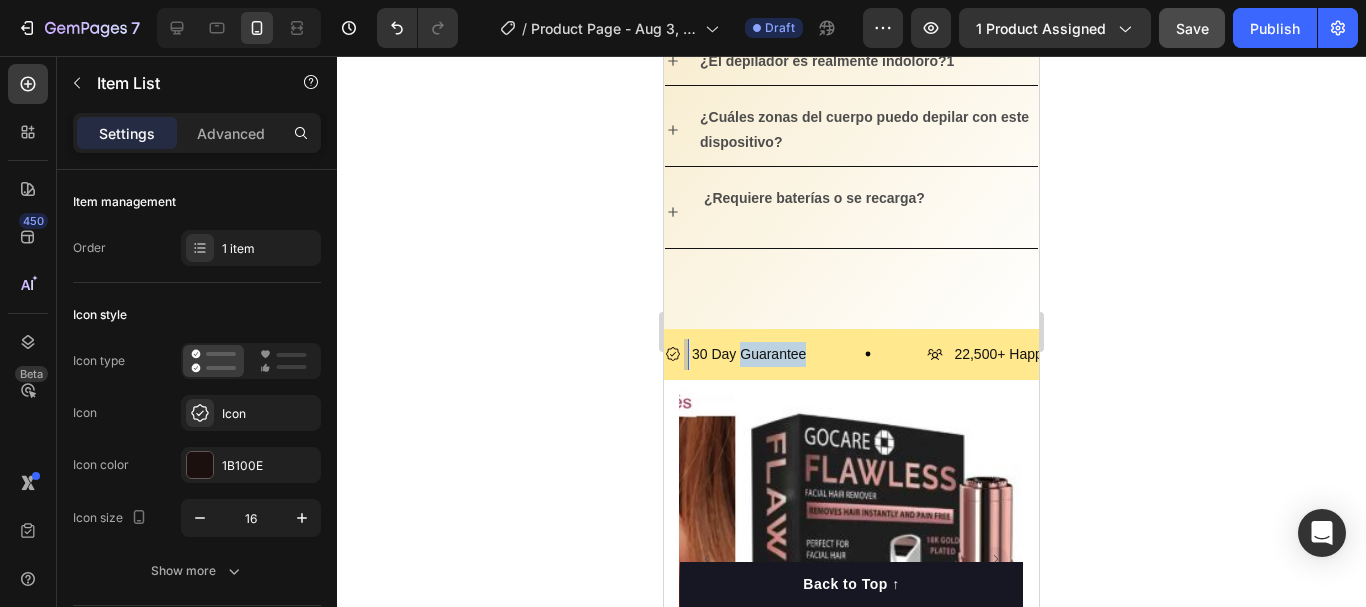 click on "30 Day Guarantee" at bounding box center [749, 354] 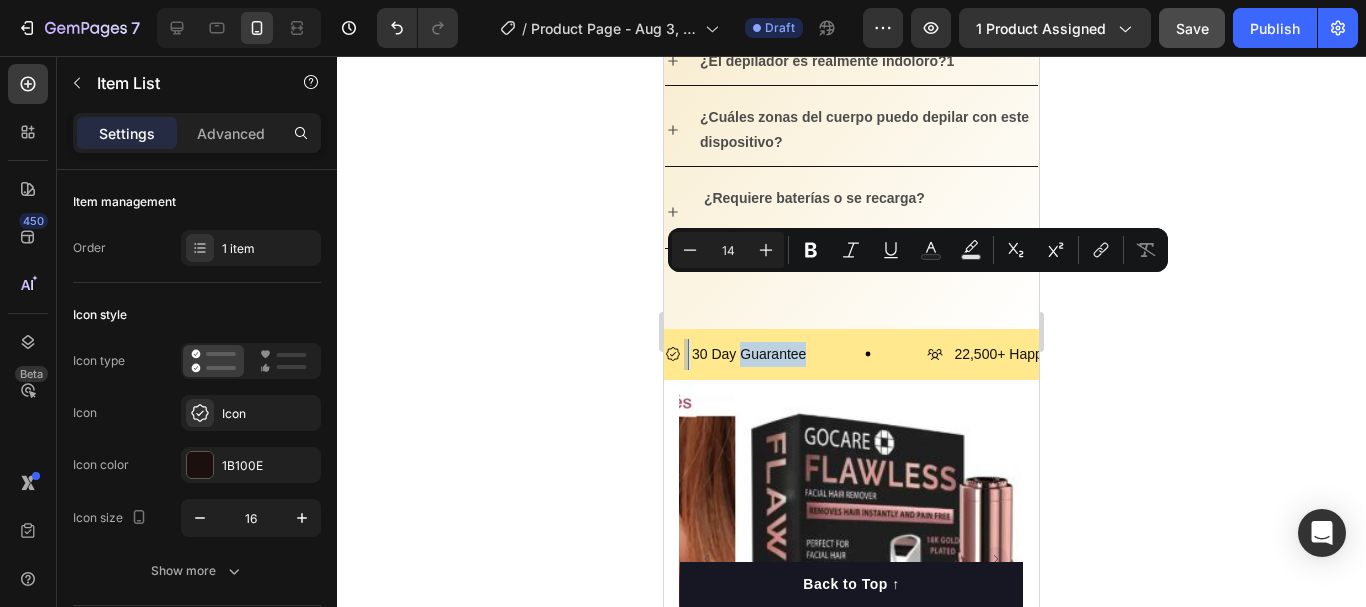 click on "30 Day Guarantee" at bounding box center (749, 354) 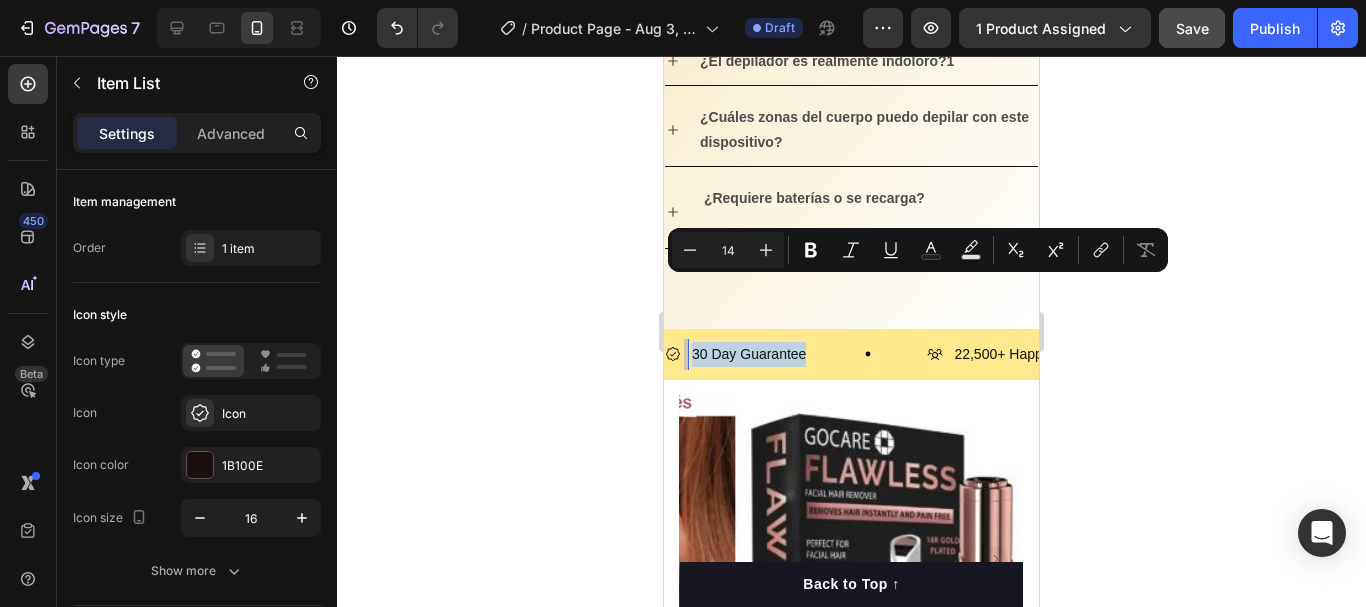 drag, startPoint x: 807, startPoint y: 287, endPoint x: 641, endPoint y: 286, distance: 166.003 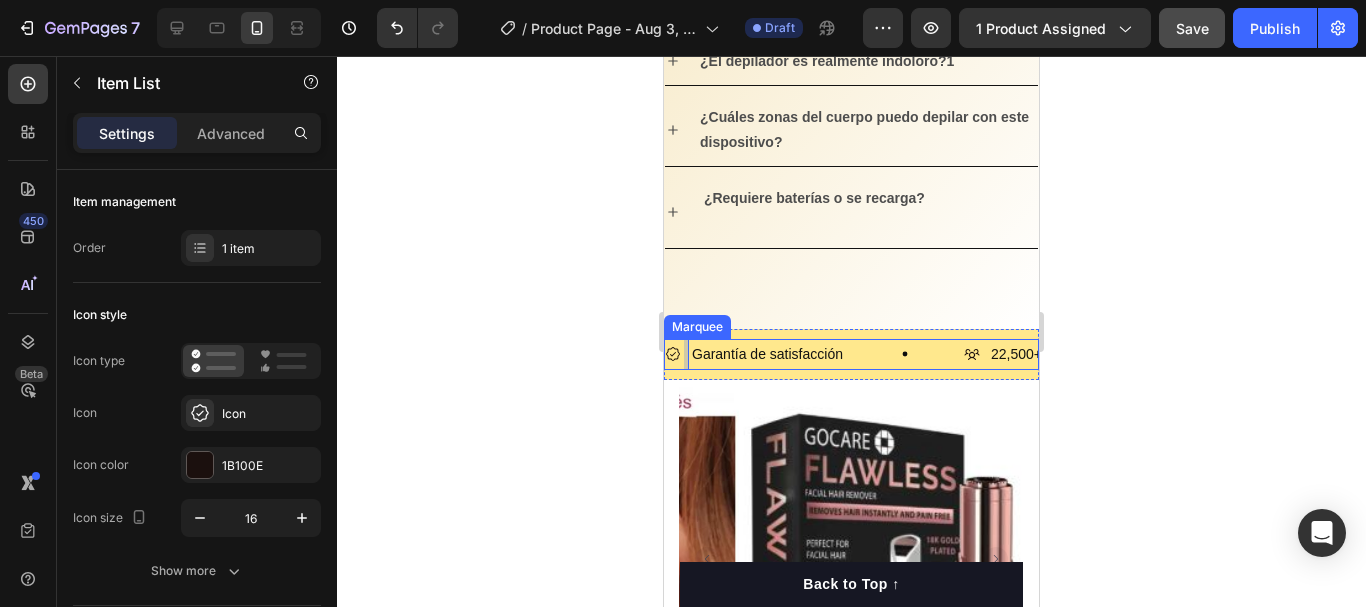 click on "Garantía de satisfacción Item List   0" at bounding box center [814, 354] 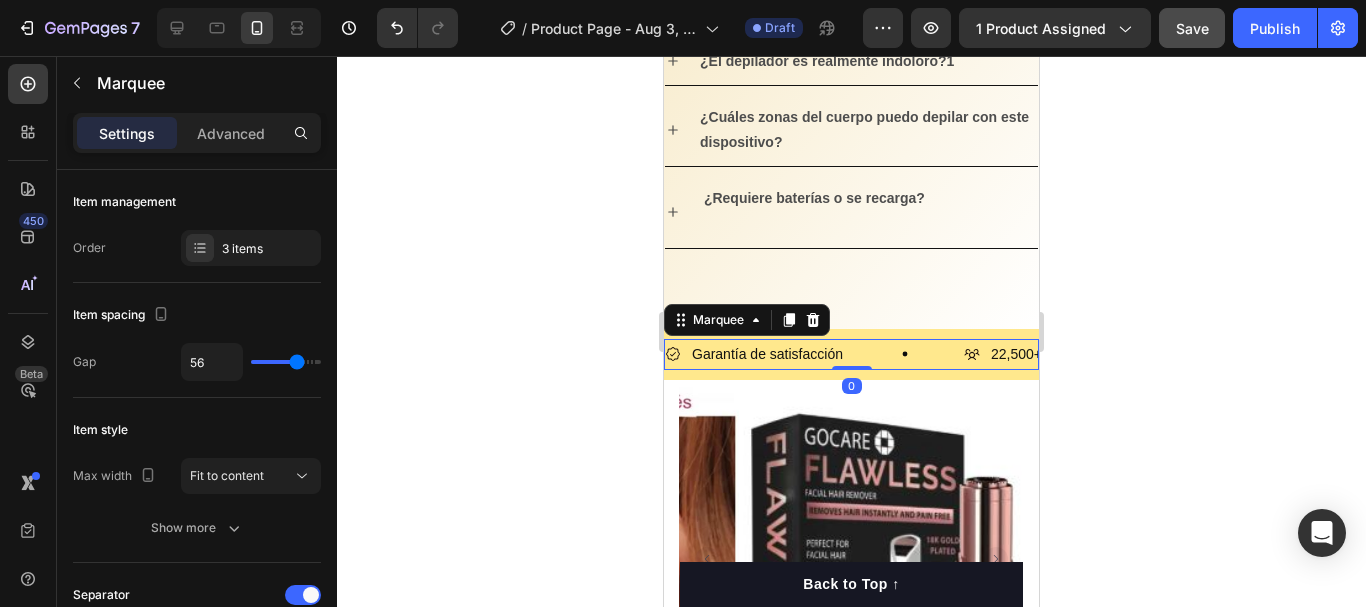 click on "Garantía de satisfacción Item List" at bounding box center [814, 354] 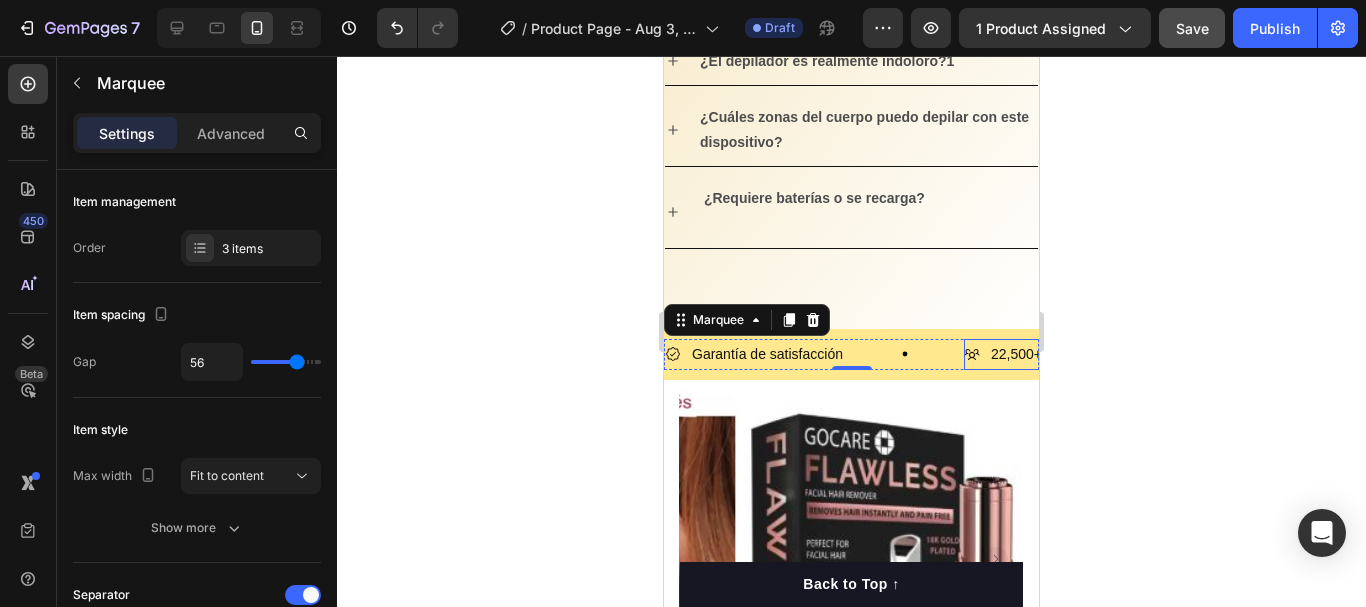 click on "22,500+ Happy Customers" at bounding box center [1062, 354] 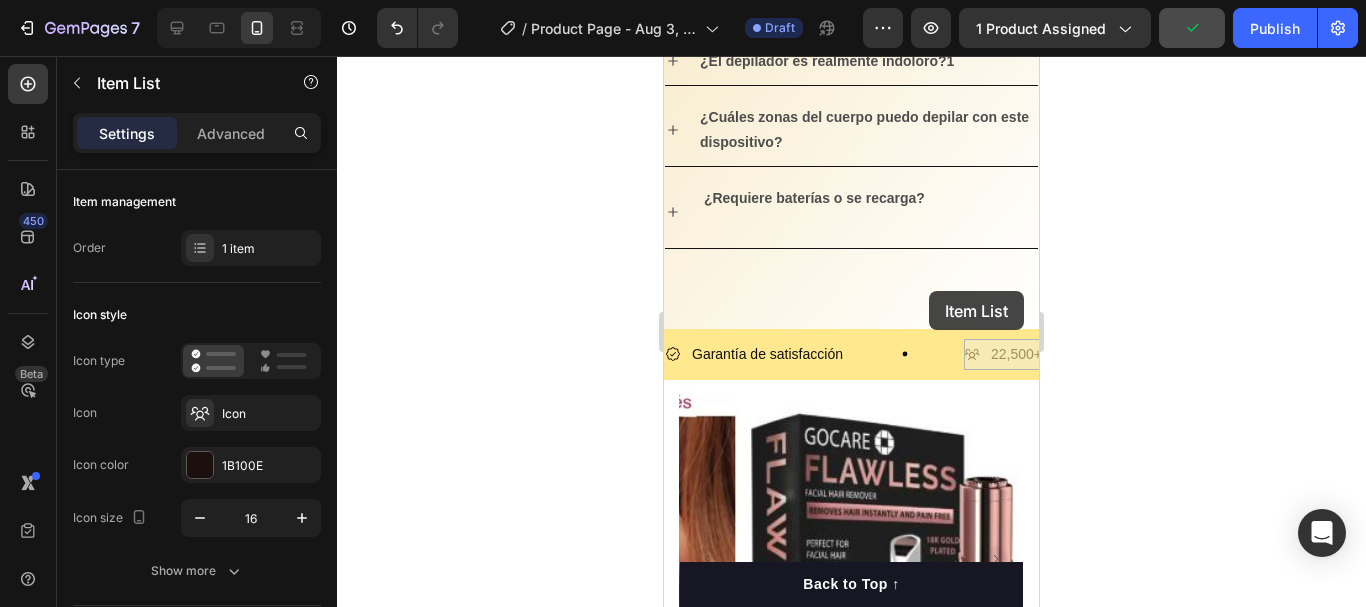 drag, startPoint x: 986, startPoint y: 289, endPoint x: 929, endPoint y: 291, distance: 57.035076 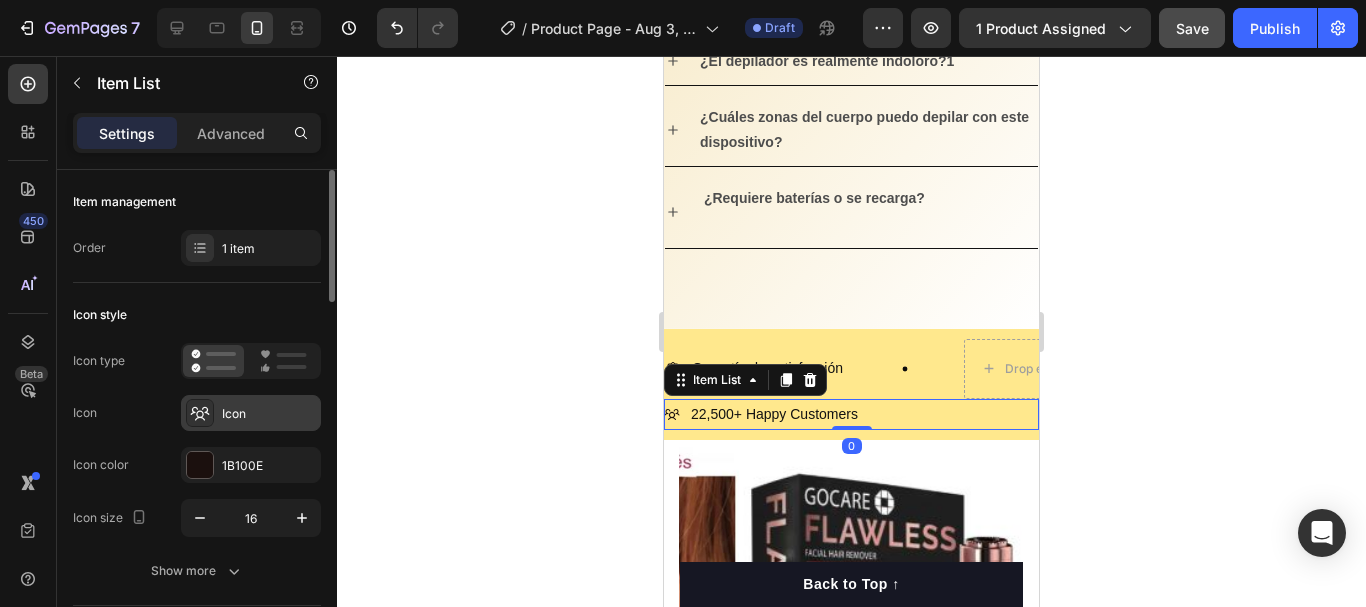 click on "Icon" at bounding box center (269, 414) 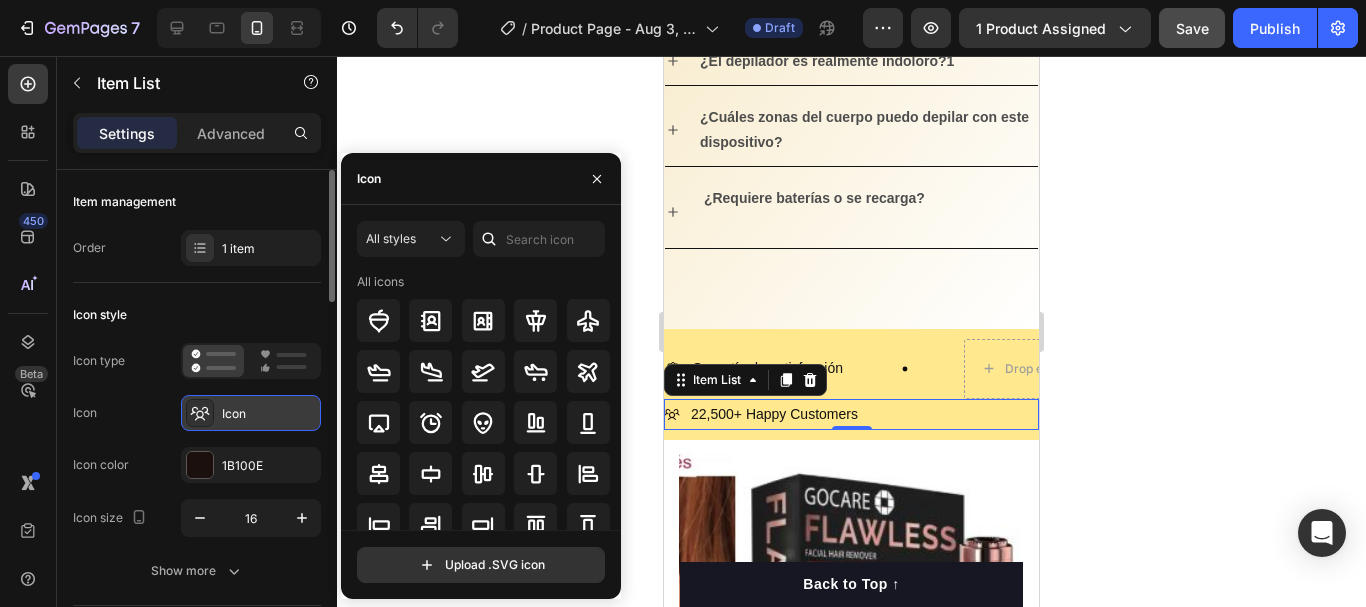 click on "Icon" at bounding box center (269, 414) 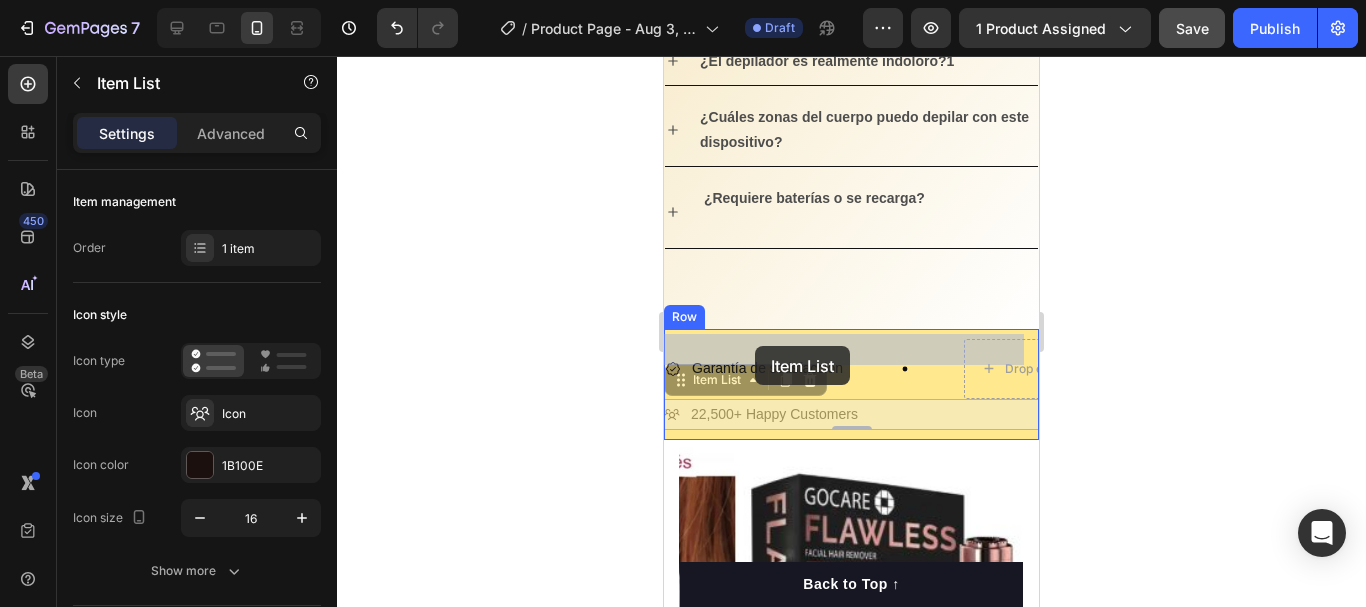 drag, startPoint x: 880, startPoint y: 345, endPoint x: 755, endPoint y: 346, distance: 125.004 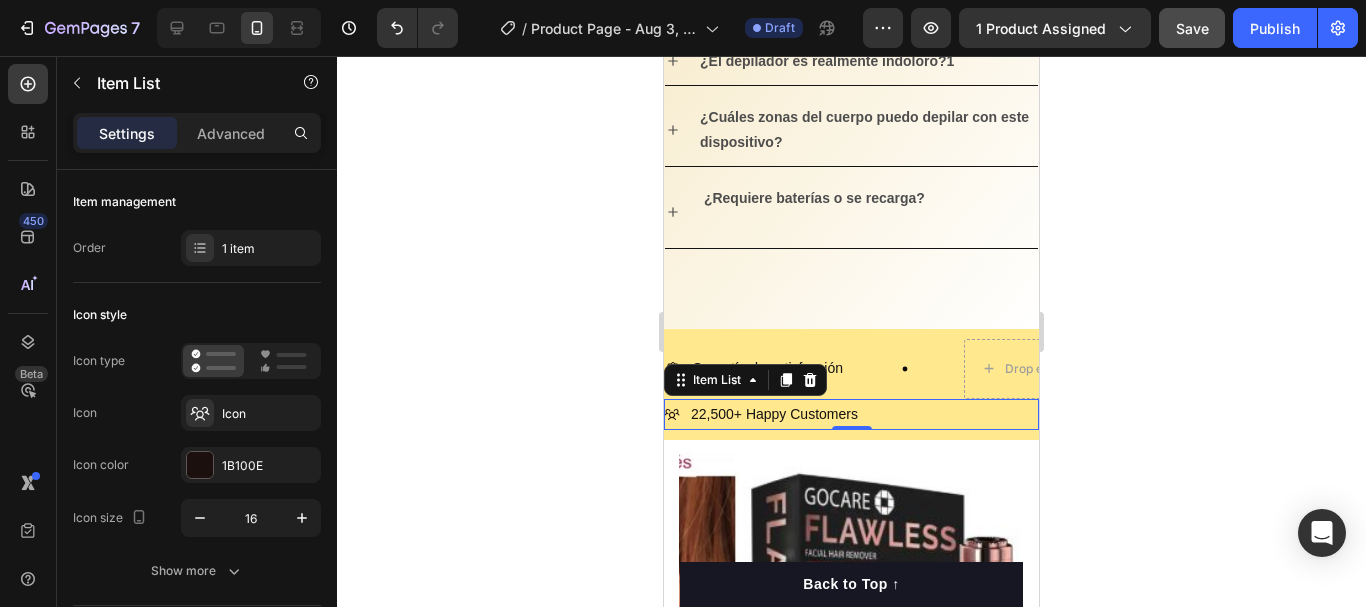 click on "22,500+ Happy Customers" at bounding box center (774, 414) 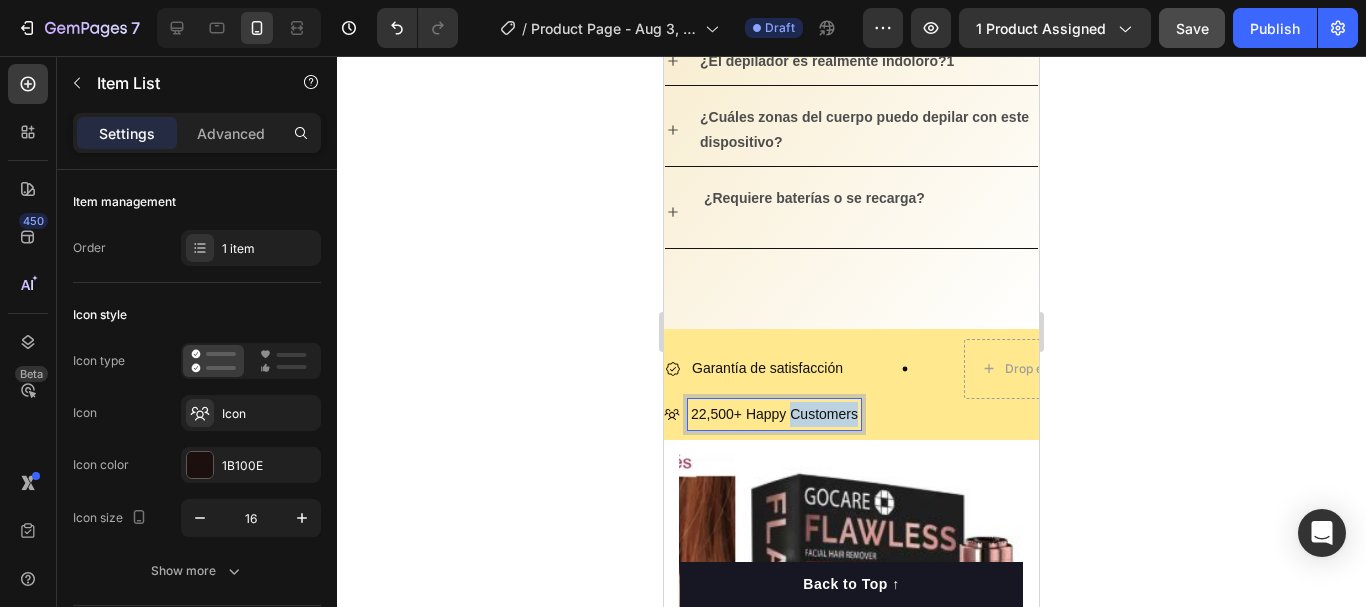 click on "22,500+ Happy Customers" at bounding box center (774, 414) 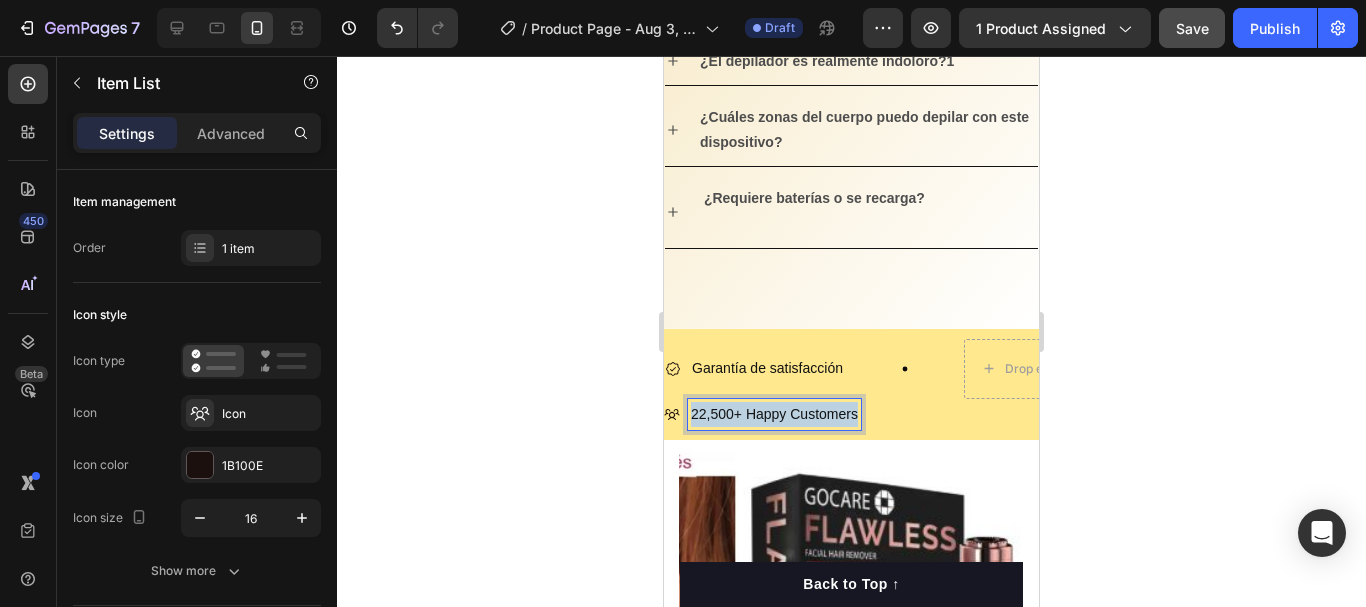 click on "22,500+ Happy Customers" at bounding box center (774, 414) 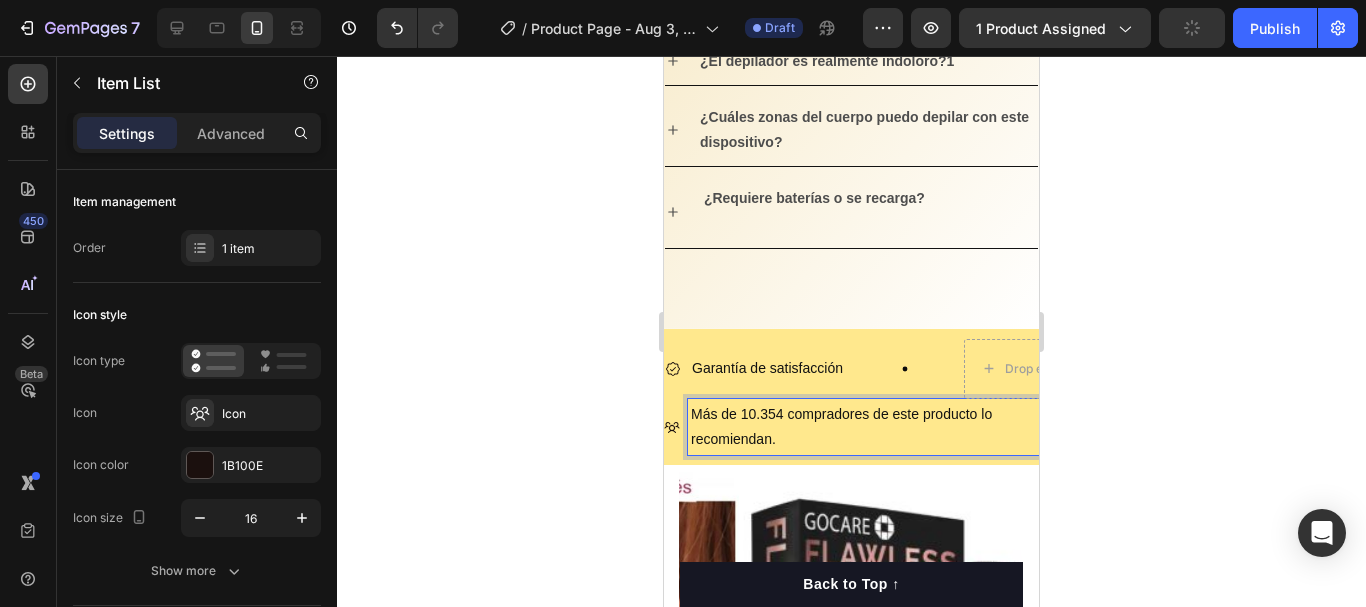 click 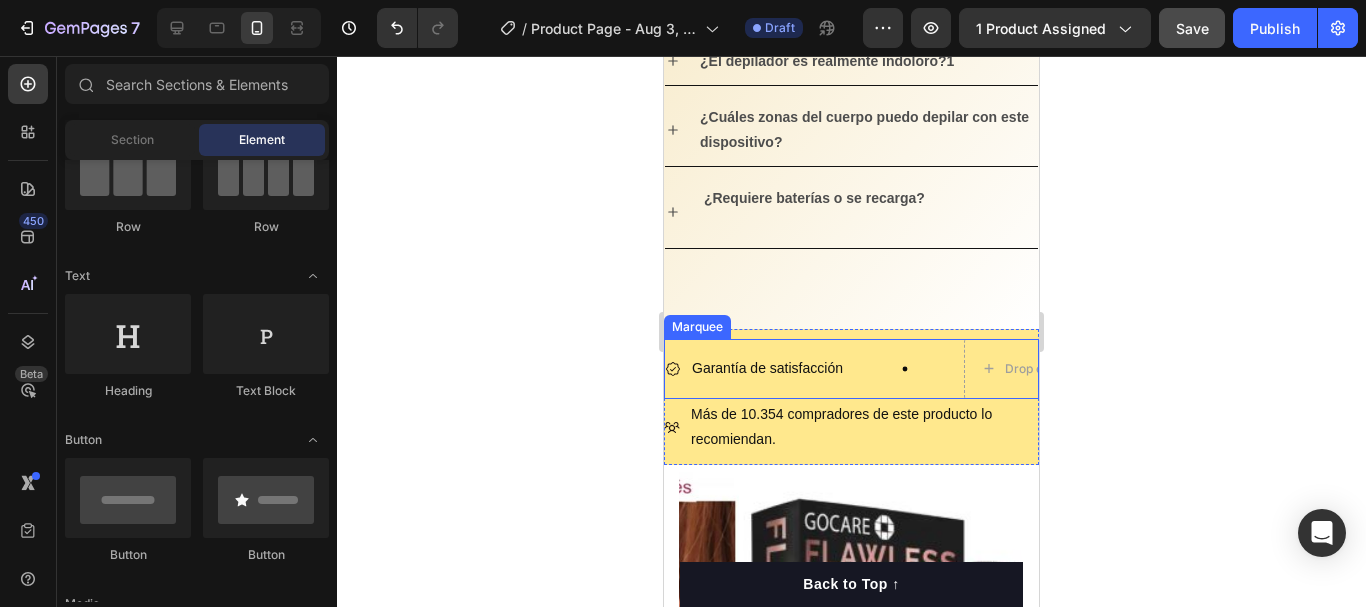 click on "Garantía de satisfacción Item List" at bounding box center (814, 368) 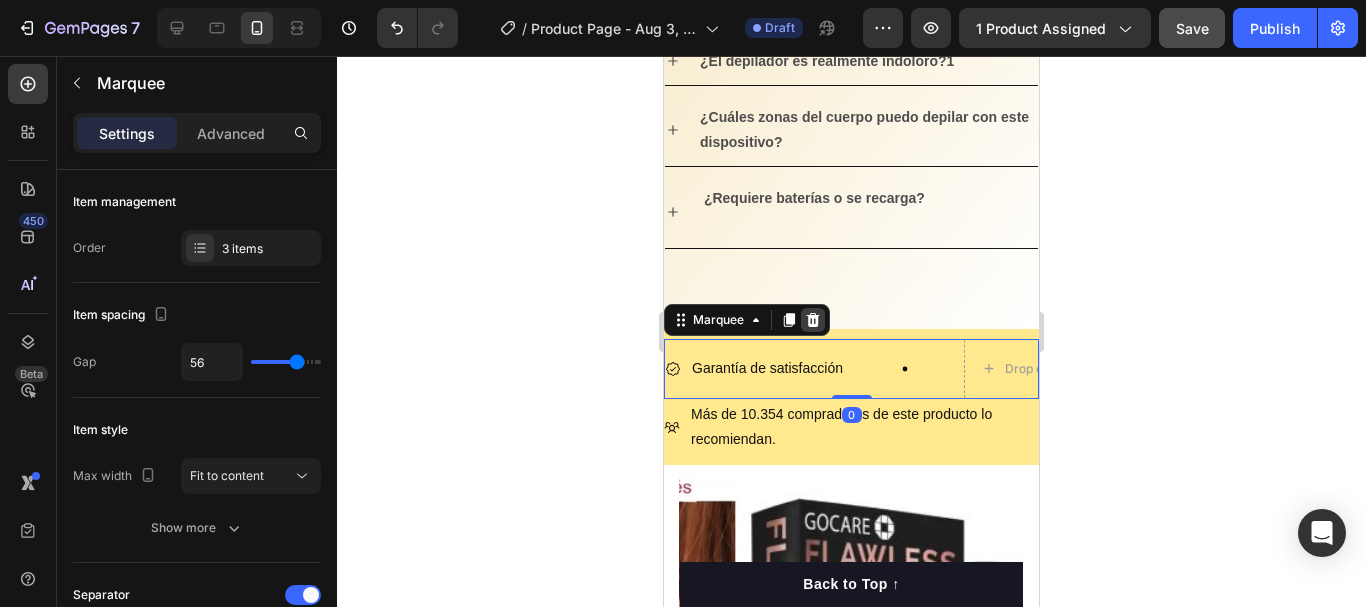 click 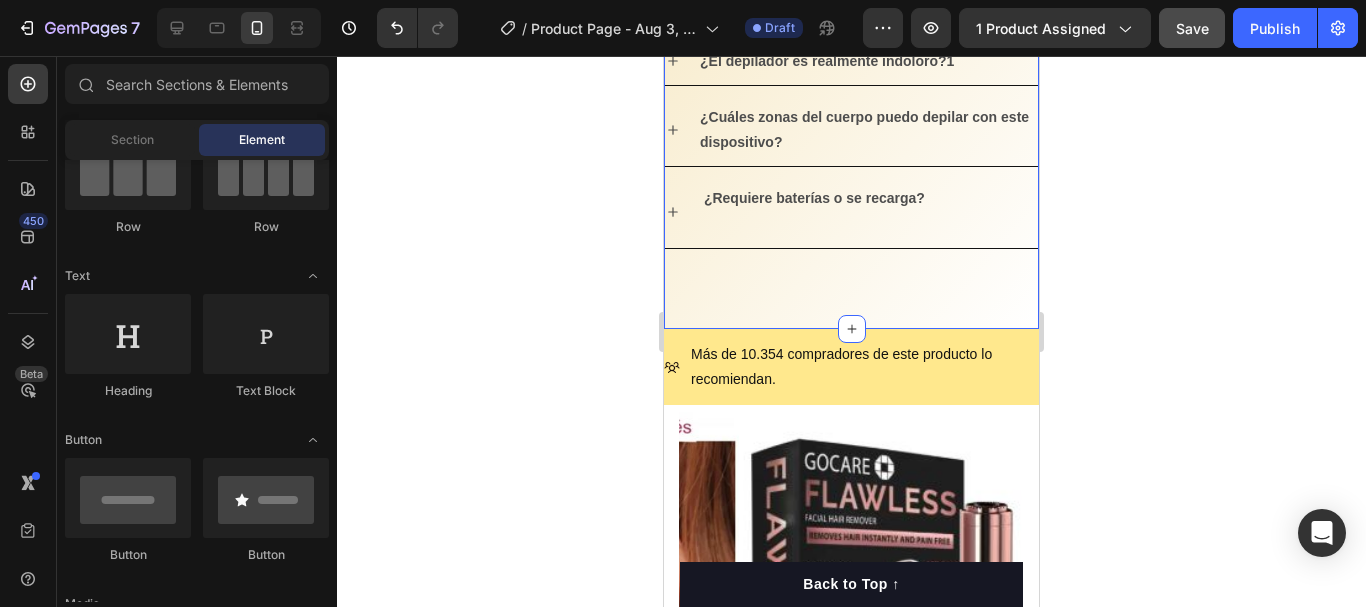 click on "DEPILATE SIN DOLOR , EN SOLO MINUTOS DONDE Y CUANDO QUIERAS Heading Image COMPRAR (P) Cart Button Row Video Image Comparison                ANTES                                                 DESPUÉS Text Block Image Row Product
¿El depilador es realmente indoloro?1
¿Cuáles zonas del cuerpo puedo depilar con este dispositivo?
¿Requiere baterías o se recarga? Accordion Section 2" at bounding box center (851, -744) 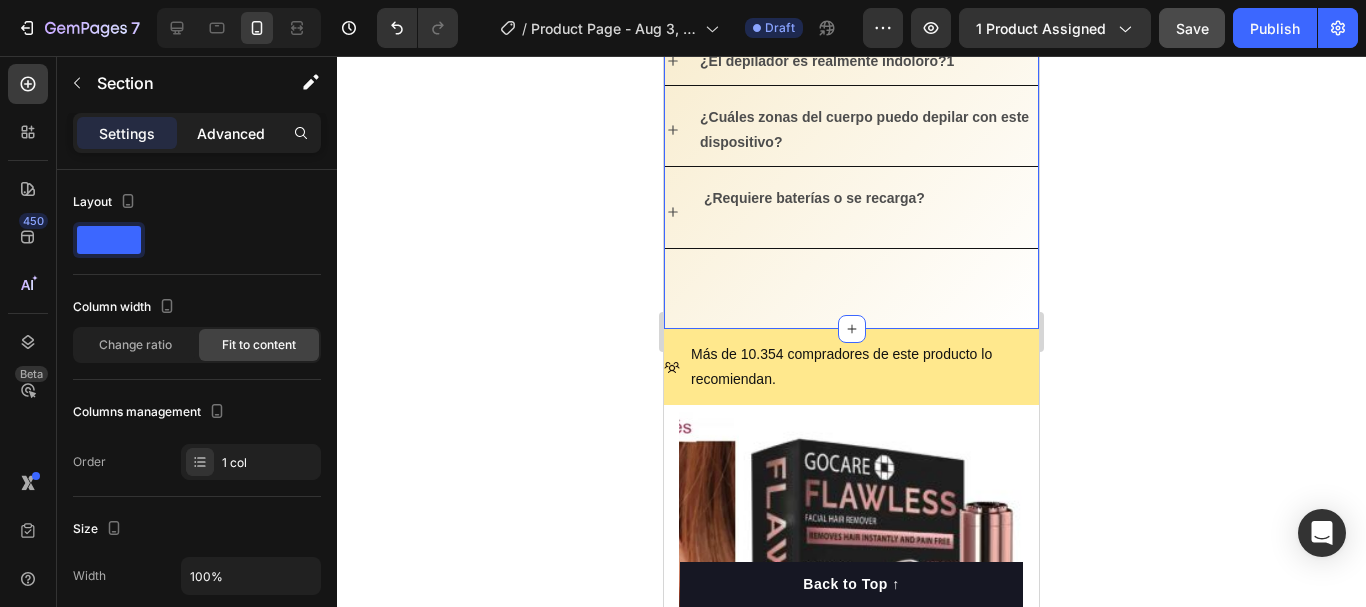 click on "Advanced" at bounding box center [231, 133] 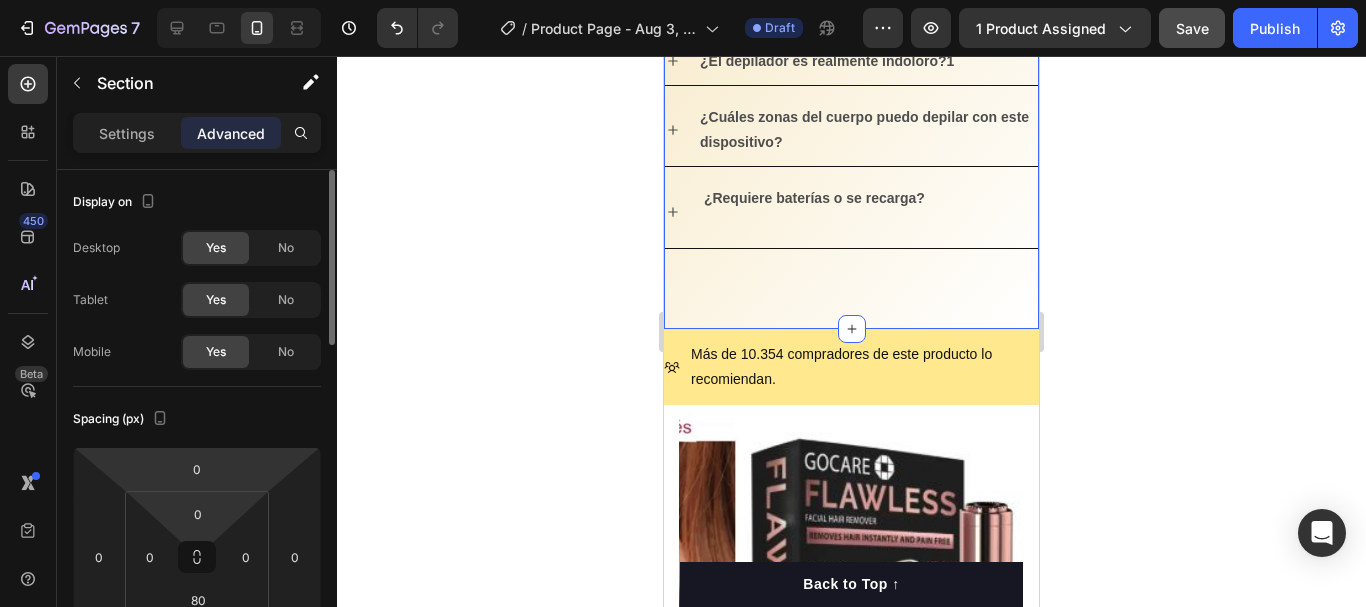 scroll, scrollTop: 200, scrollLeft: 0, axis: vertical 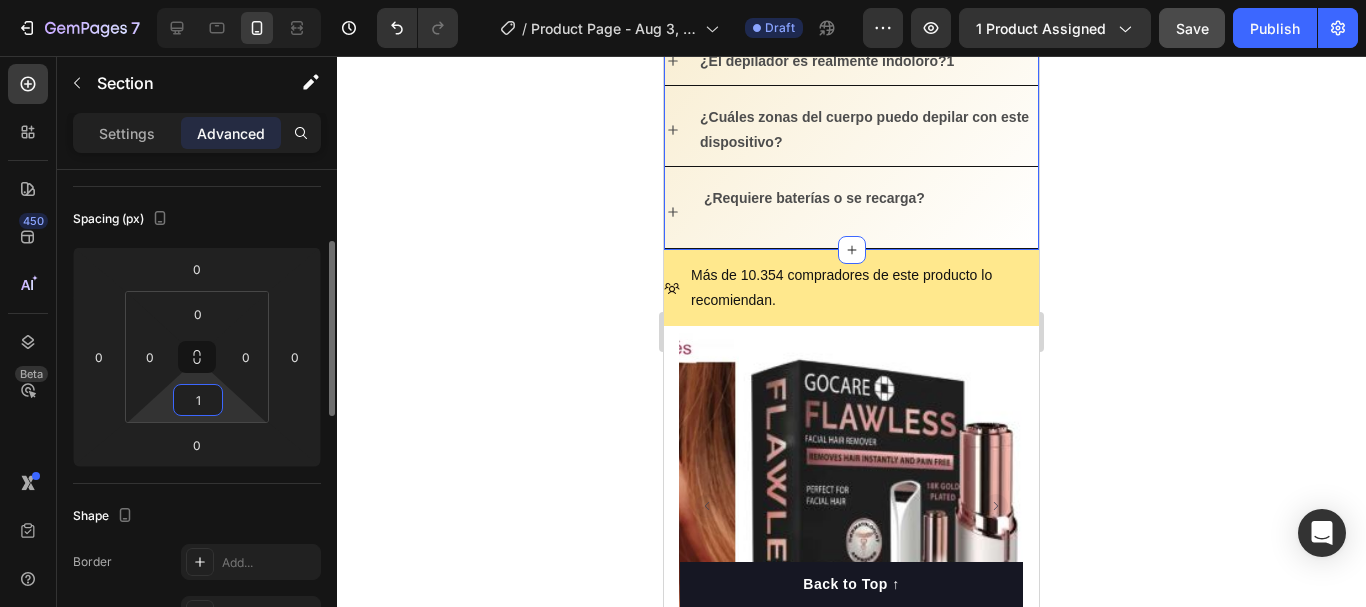 type on "10" 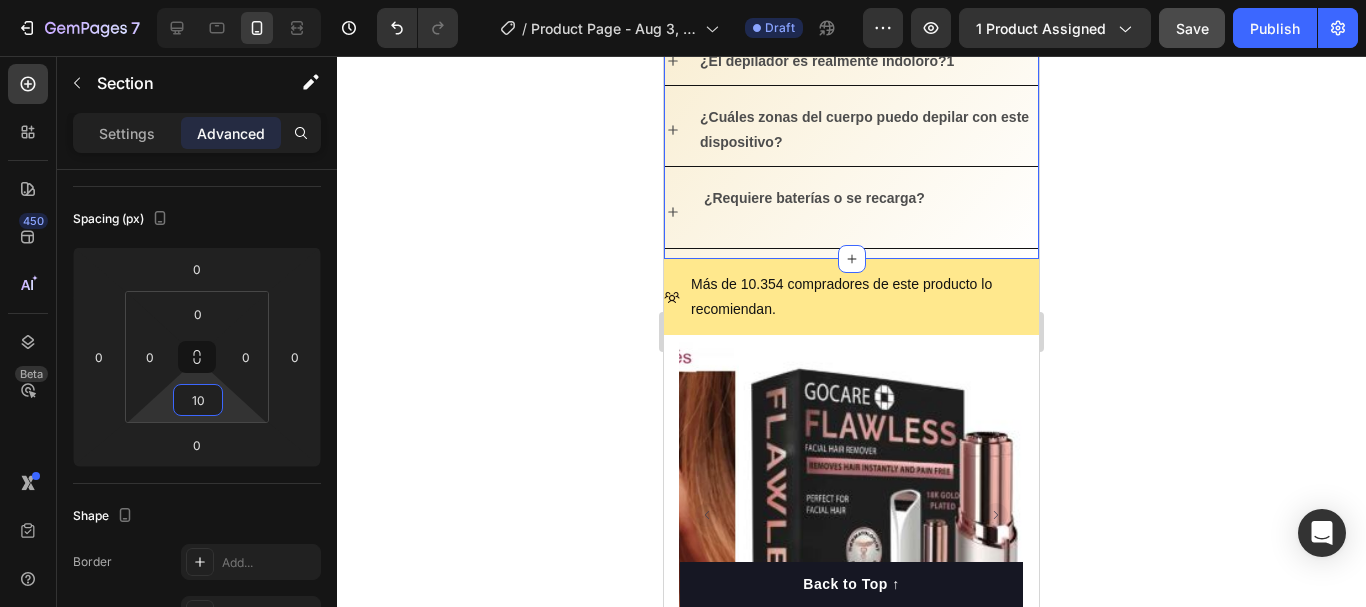 click 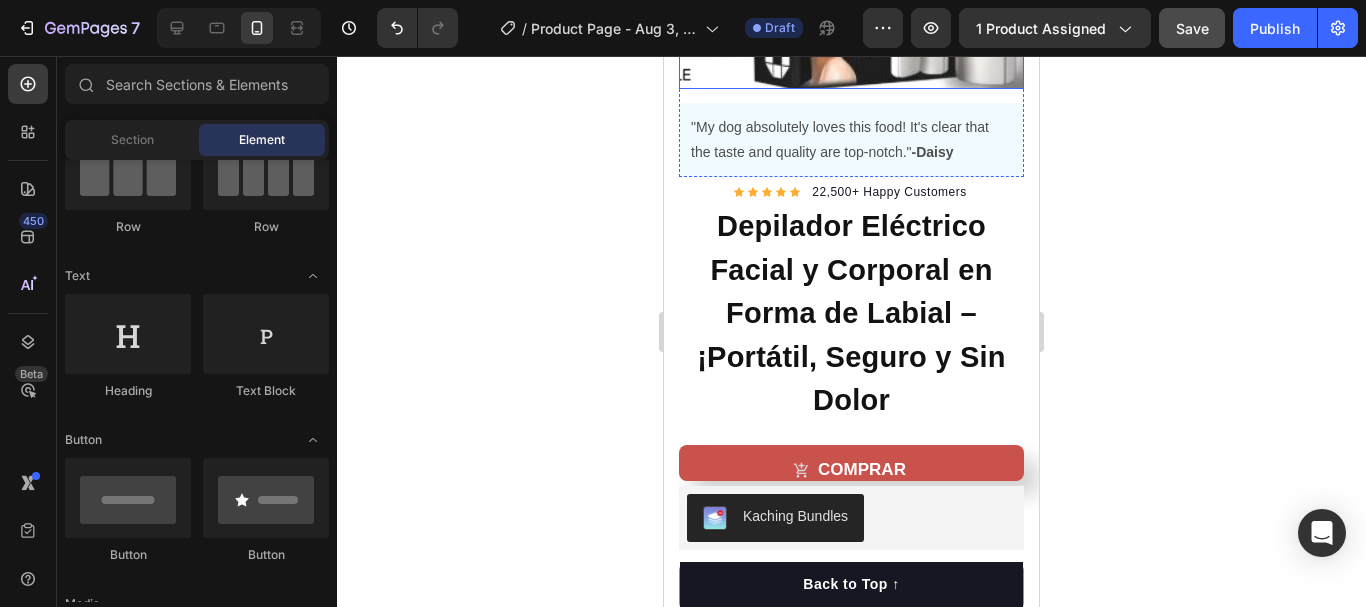 scroll, scrollTop: 2954, scrollLeft: 0, axis: vertical 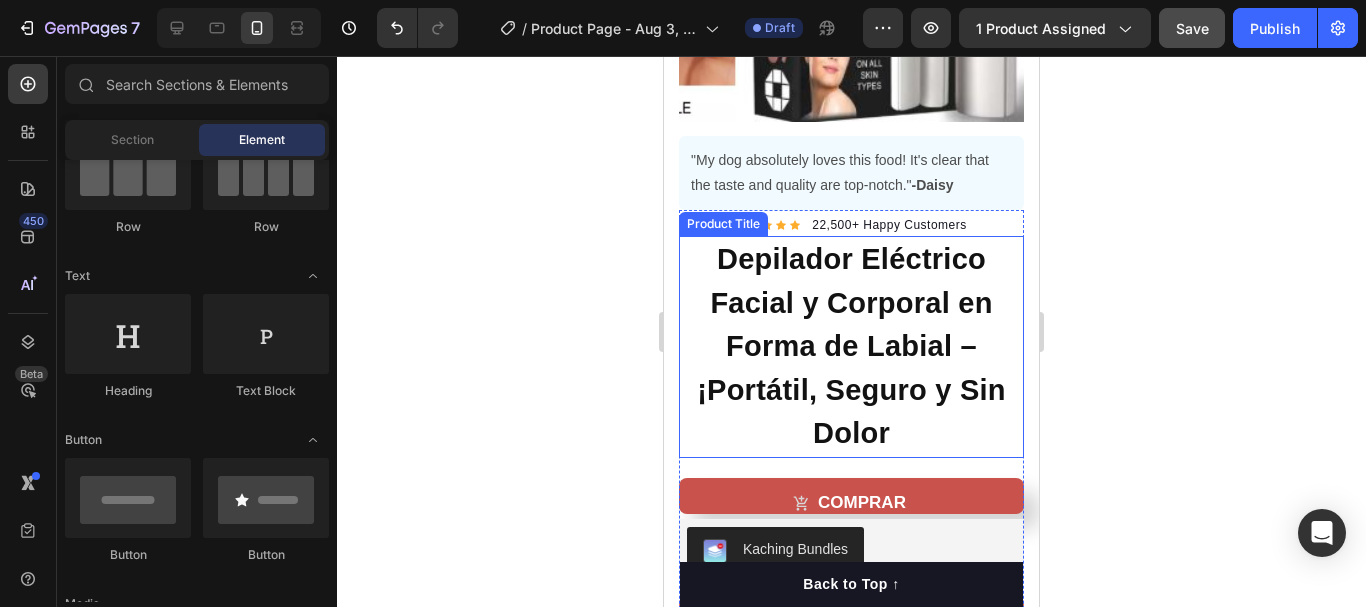 click on "Depilador Eléctrico Facial y Corporal en Forma de Labial – ¡Portátil, Seguro y Sin Dolor" at bounding box center (851, 347) 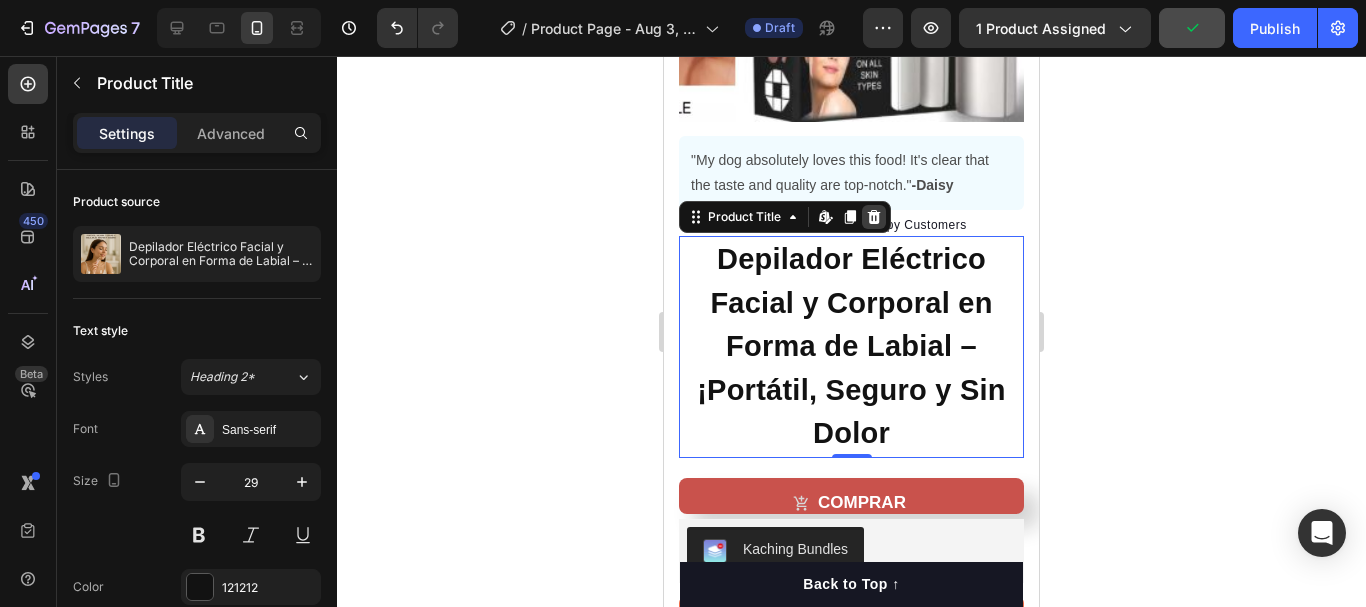 click 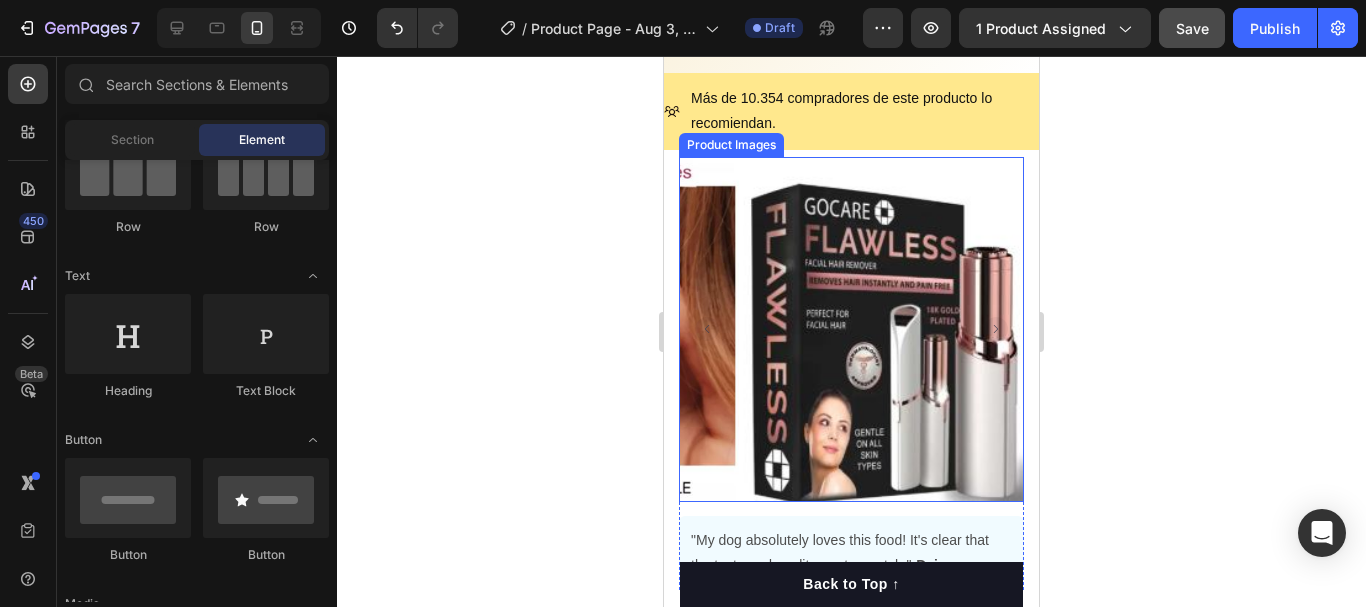 scroll, scrollTop: 2754, scrollLeft: 0, axis: vertical 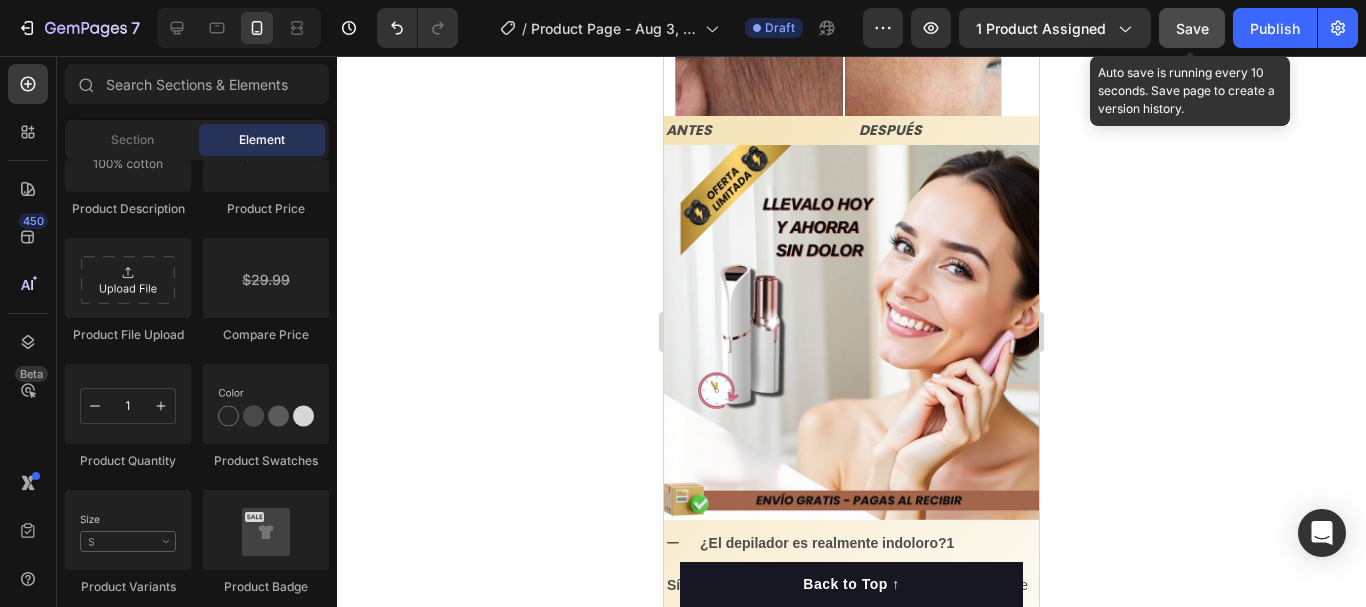 click on "Save" at bounding box center (1192, 28) 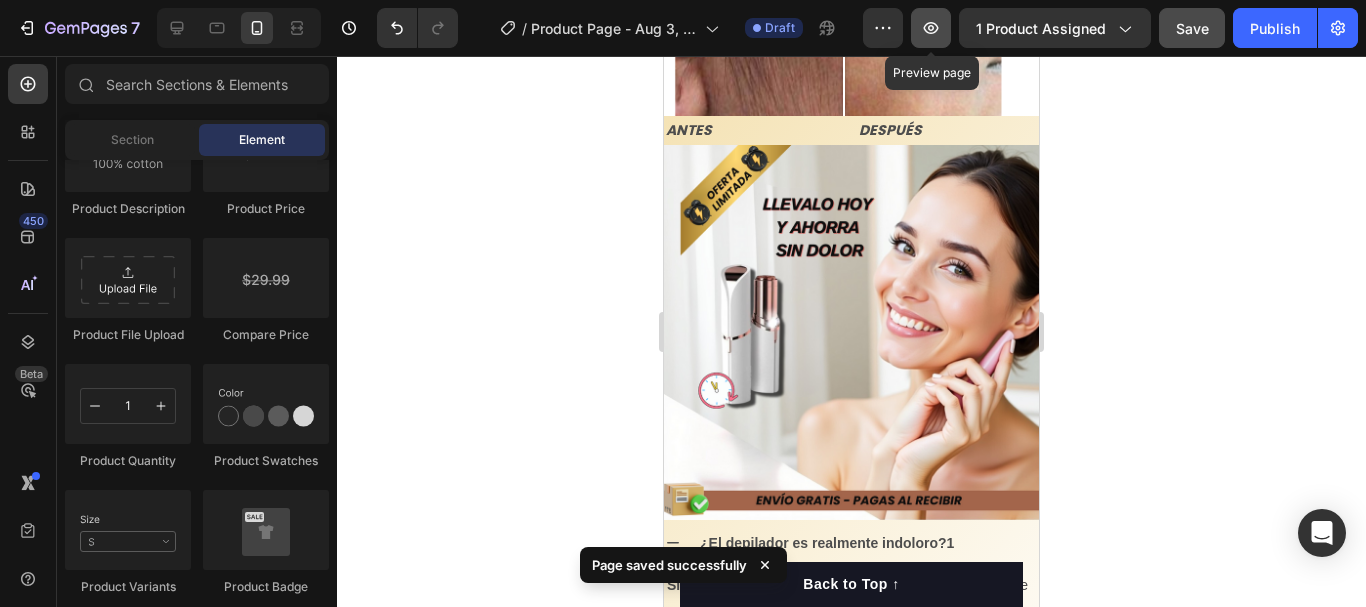 click 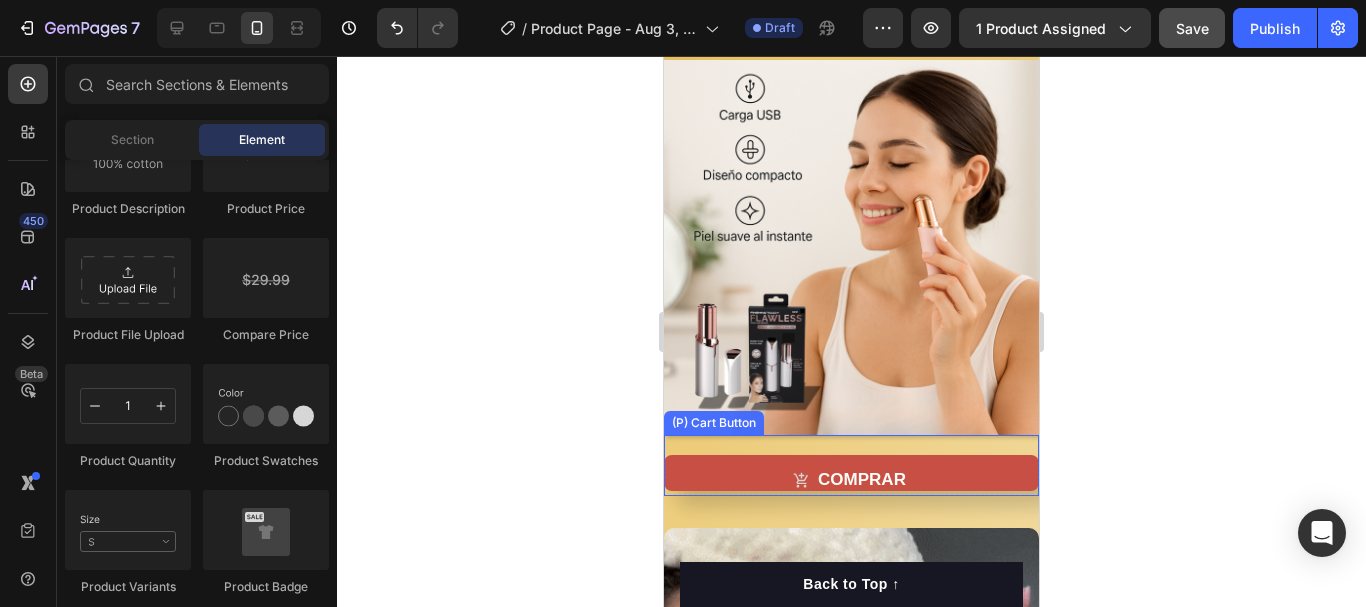 scroll, scrollTop: 772, scrollLeft: 0, axis: vertical 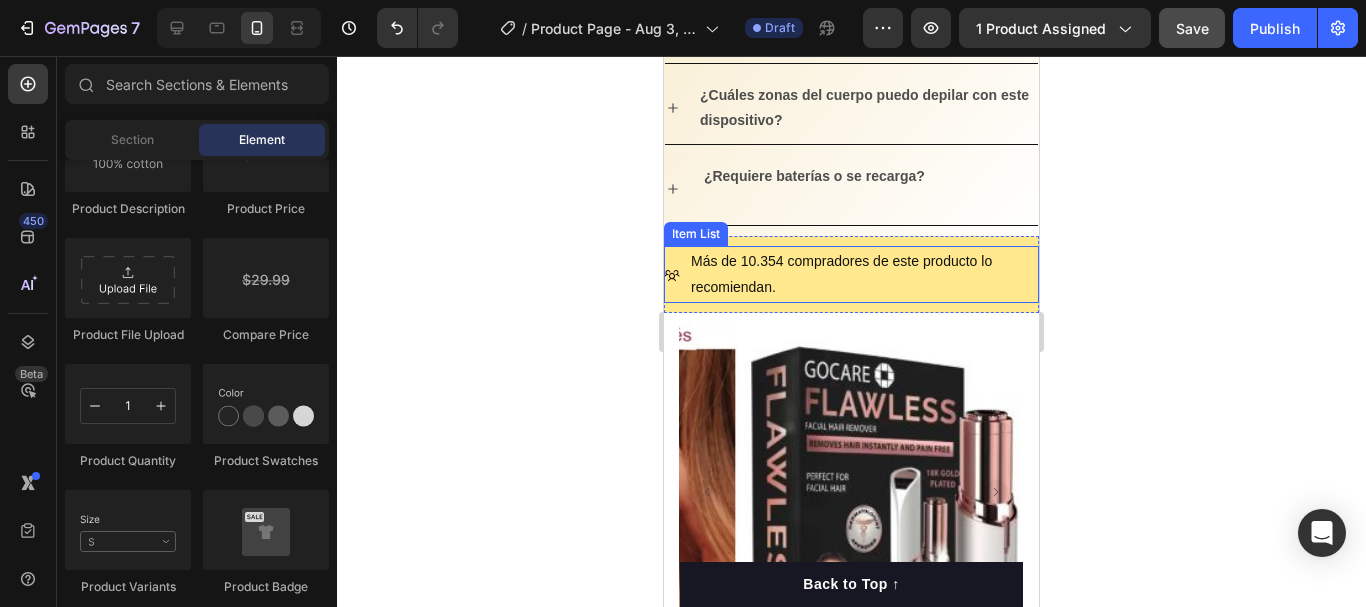 click on "Más de 10.354 compradores de este producto lo recomiendan." at bounding box center [863, 274] 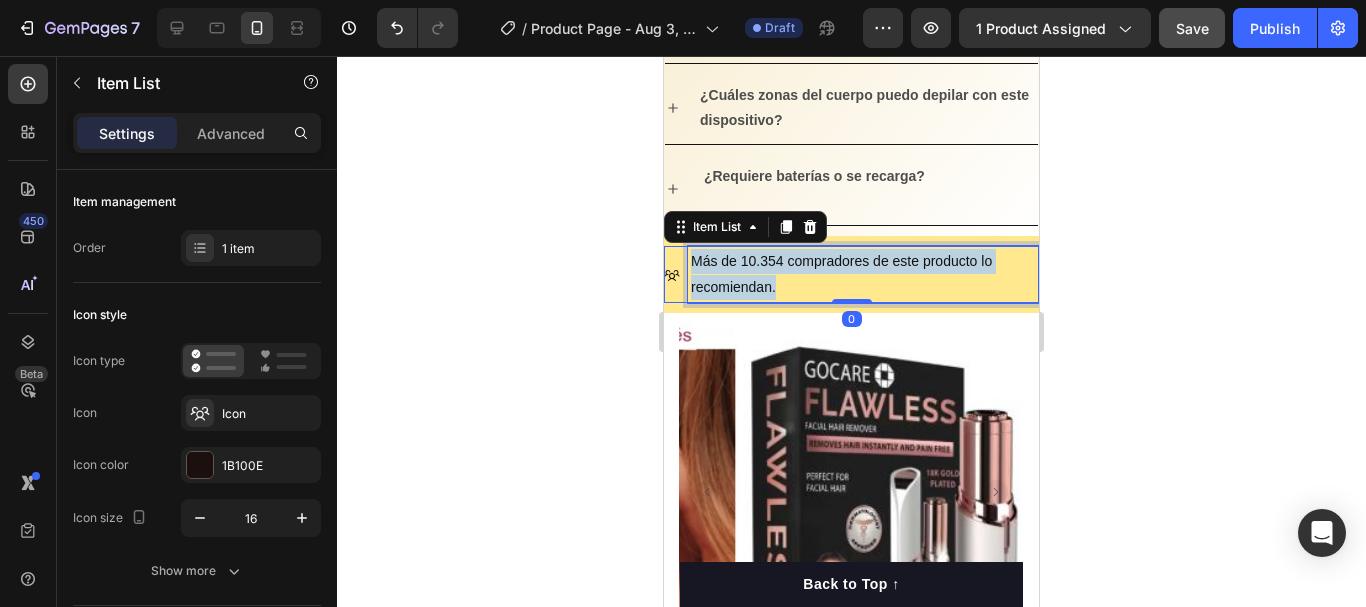 click on "Más de 10.354 compradores de este producto lo recomiendan." at bounding box center (863, 274) 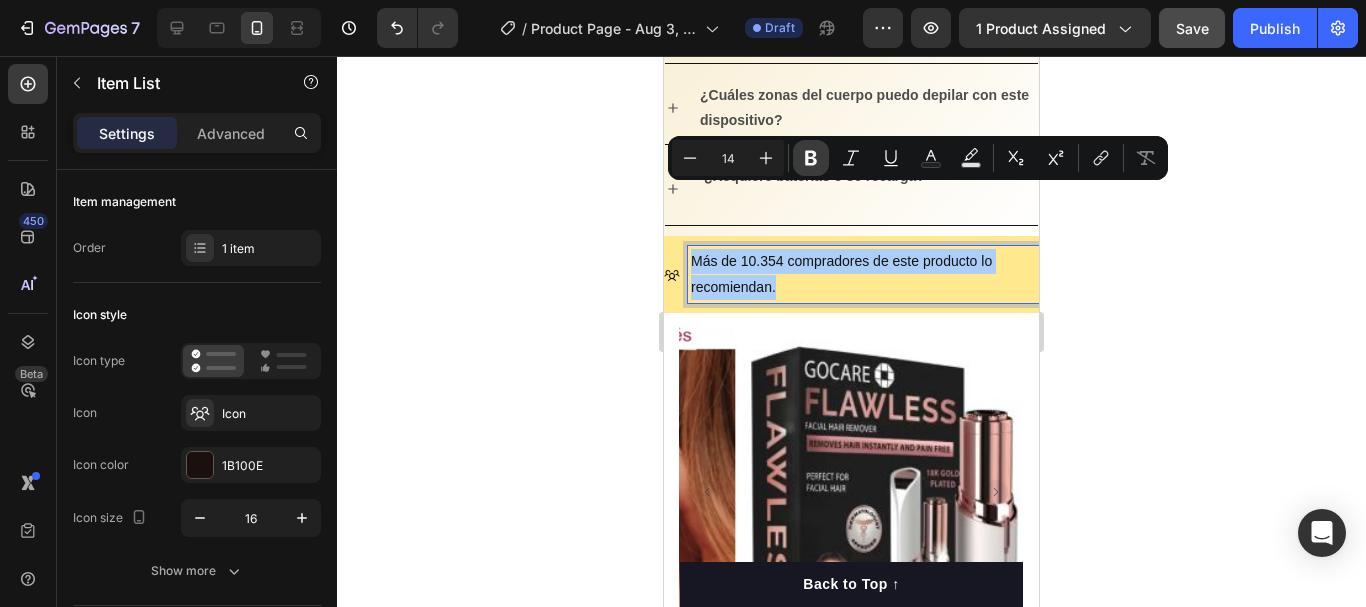 click 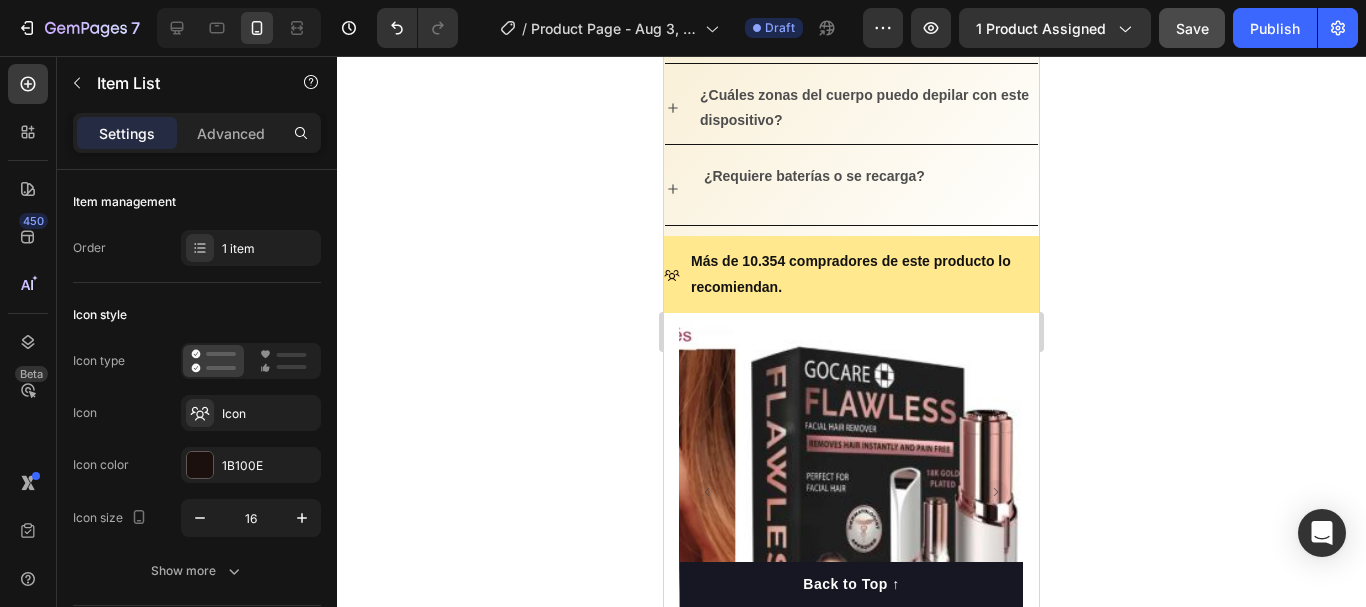 click 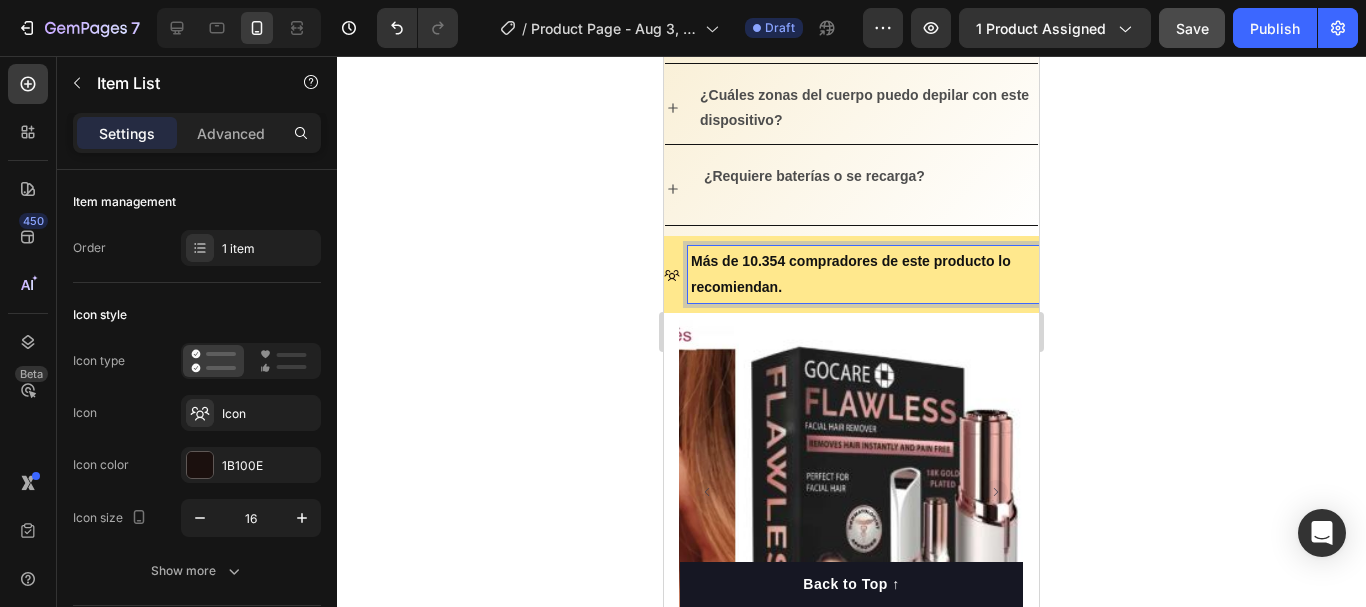 click on "Más de 10.354 compradores de este producto lo recomiendan." at bounding box center (863, 274) 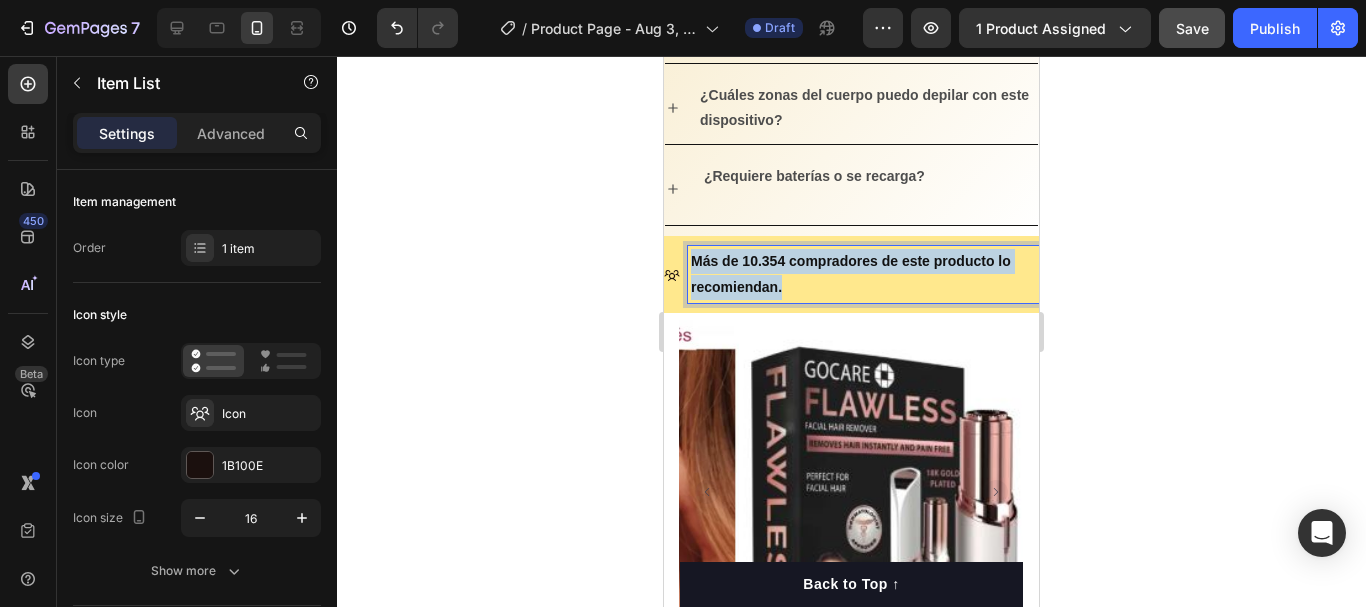 click on "Más de 10.354 compradores de este producto lo recomiendan." at bounding box center [863, 274] 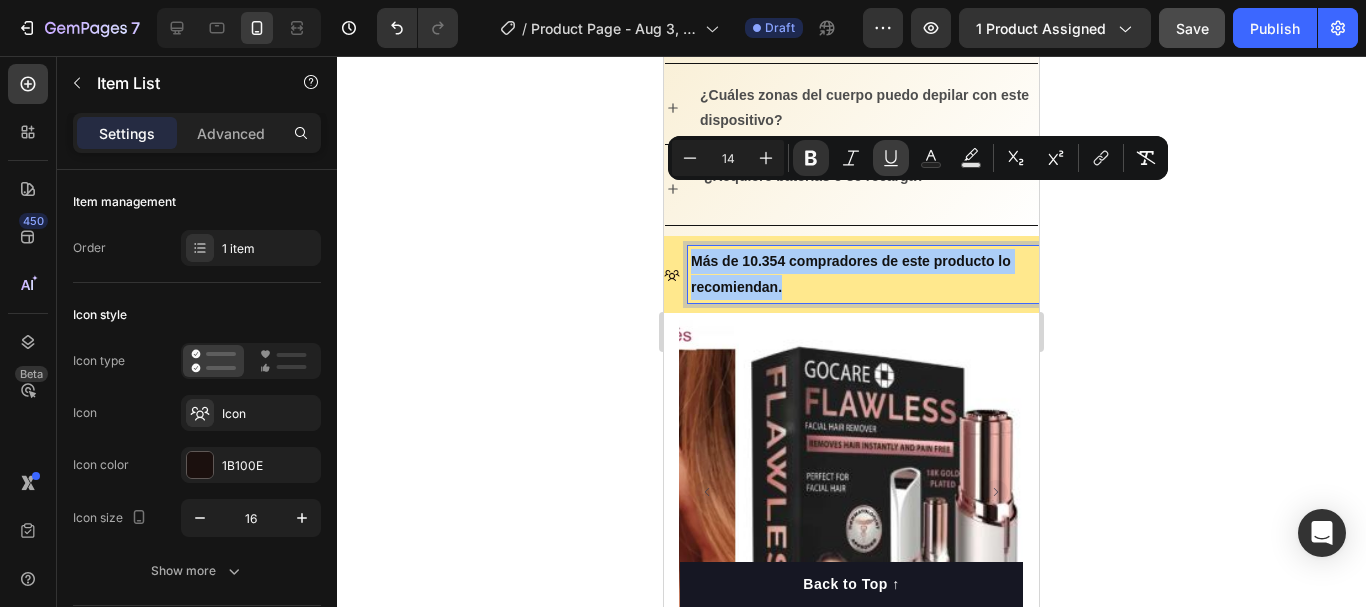click 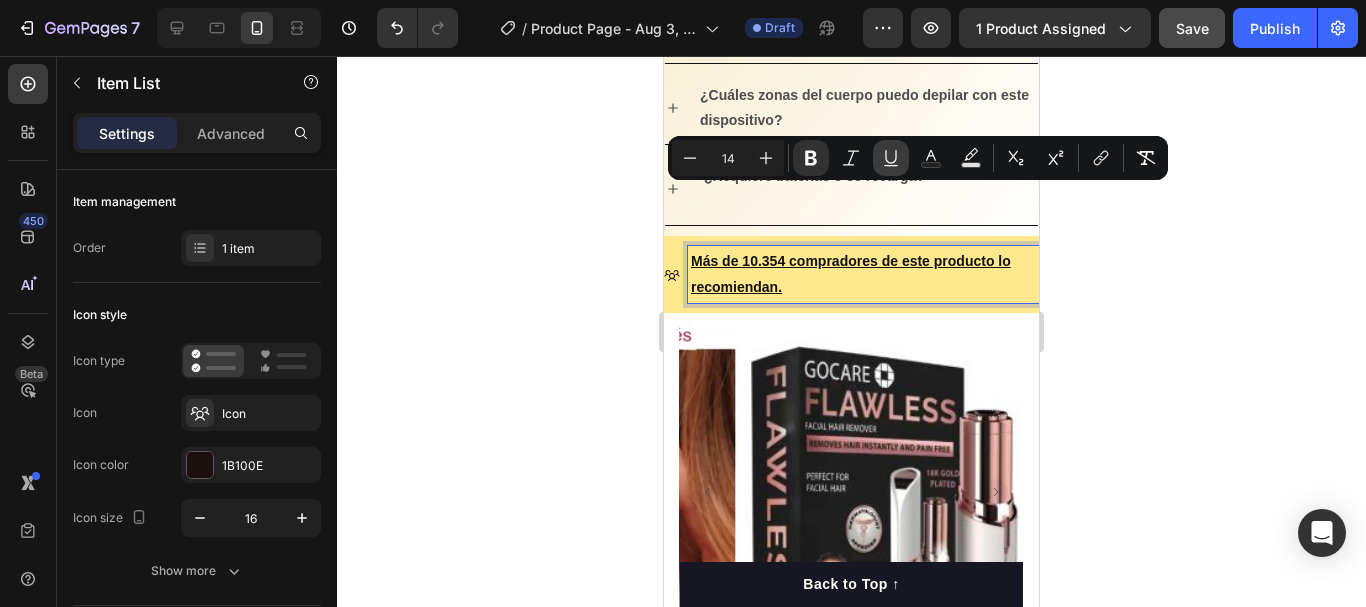 click 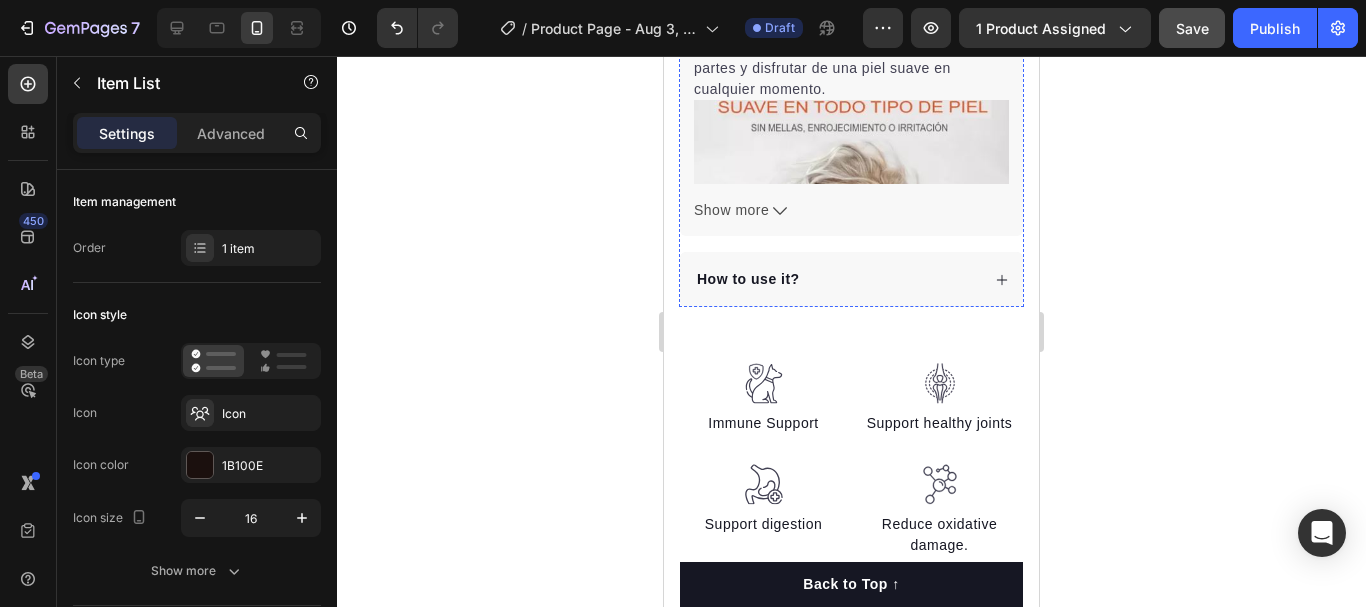 scroll, scrollTop: 3772, scrollLeft: 0, axis: vertical 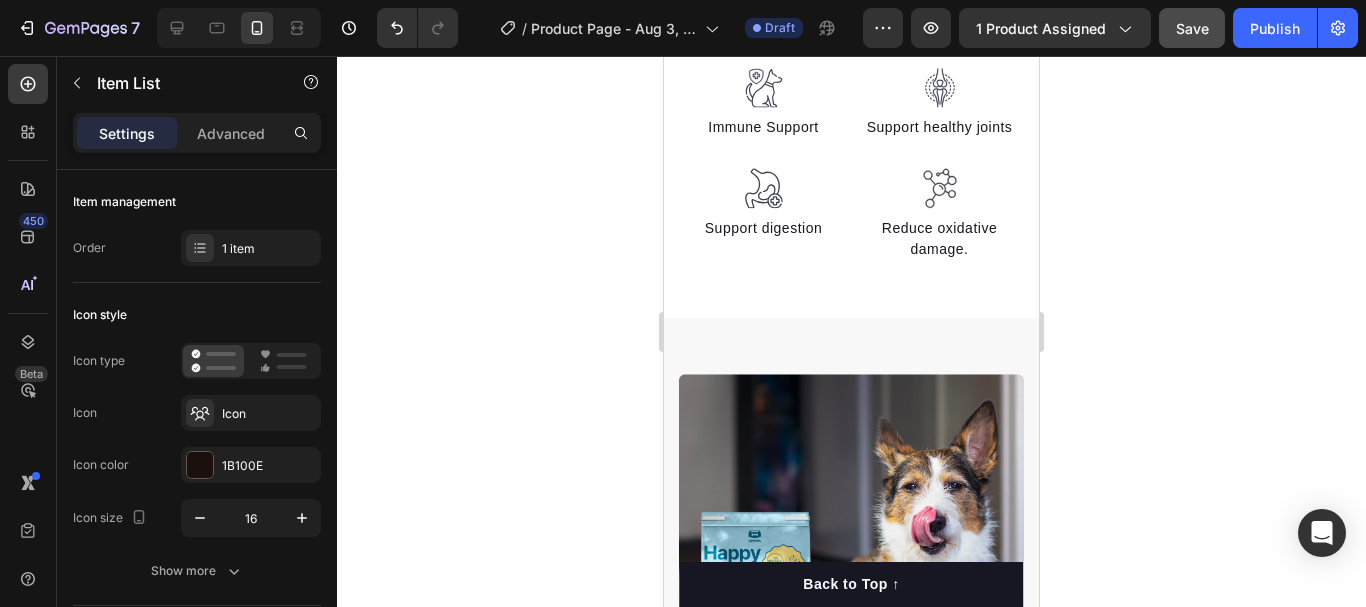 type on "16" 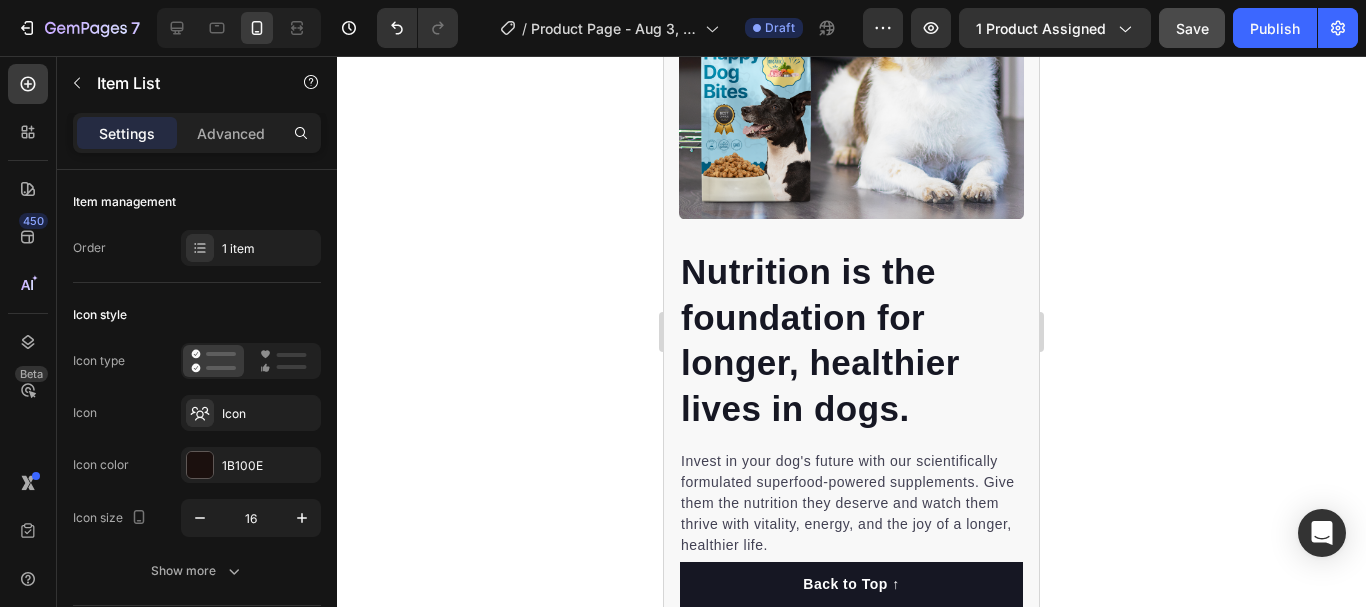 scroll, scrollTop: 5072, scrollLeft: 0, axis: vertical 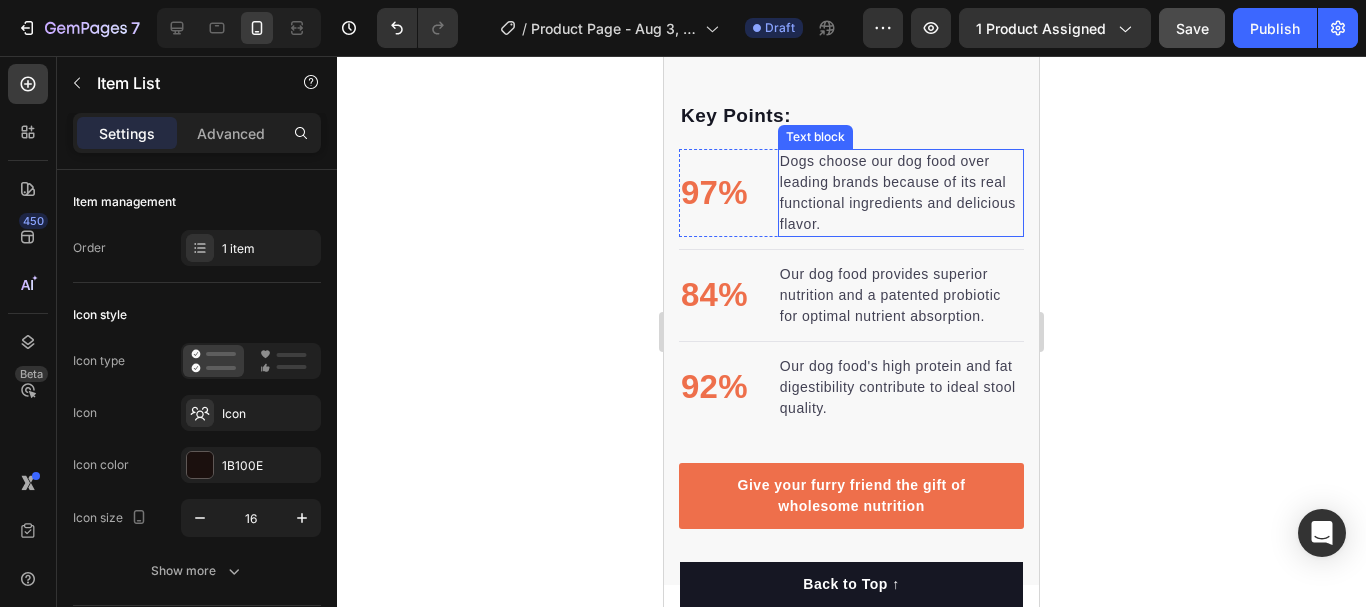 click on "Dogs choose our dog food over leading brands because of its real functional ingredients and delicious flavor." at bounding box center (901, 193) 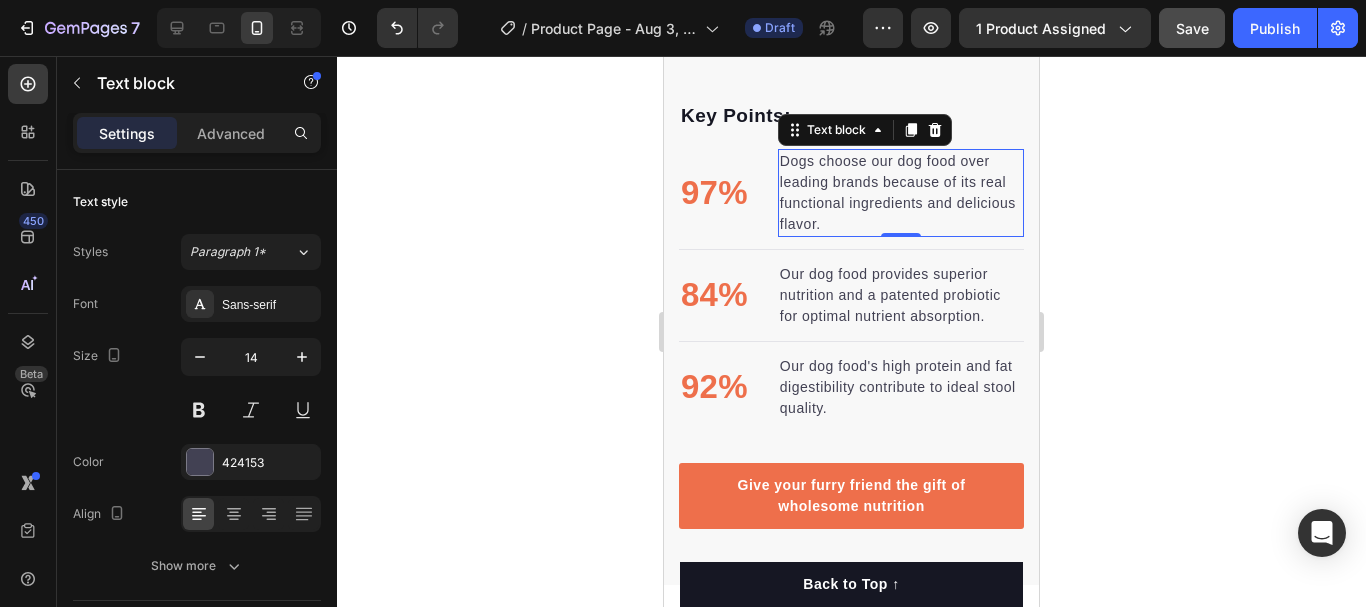 click on "Dogs choose our dog food over leading brands because of its real functional ingredients and delicious flavor." at bounding box center (901, 193) 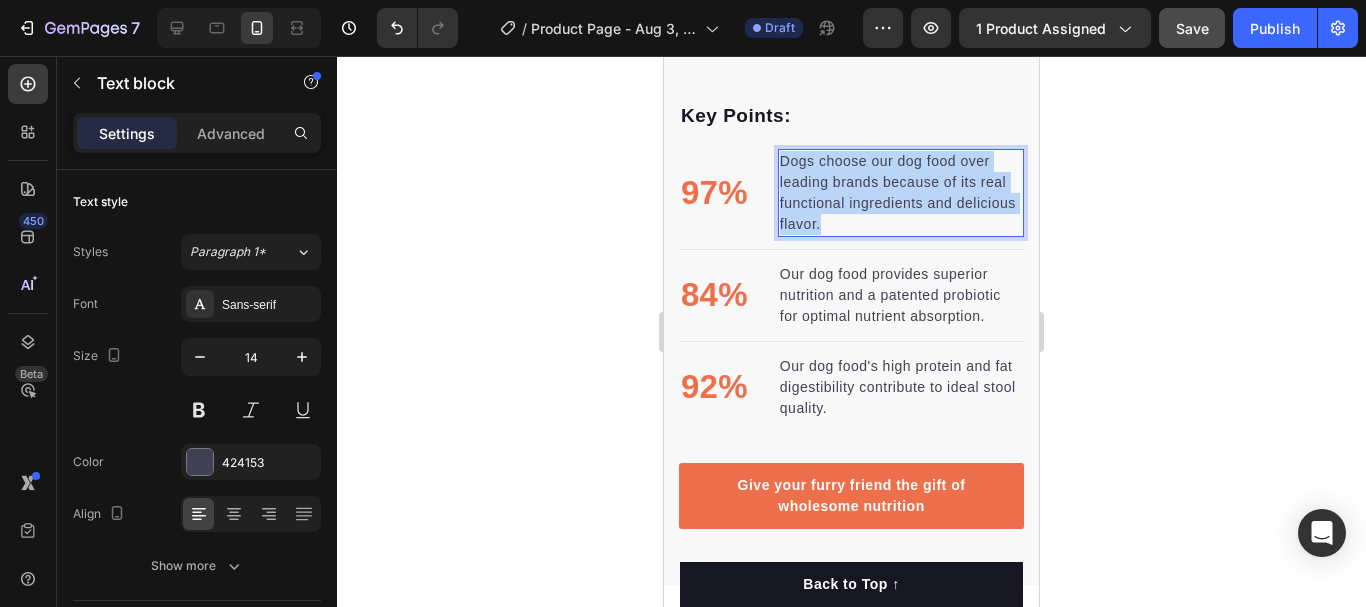 click on "Dogs choose our dog food over leading brands because of its real functional ingredients and delicious flavor." at bounding box center [901, 193] 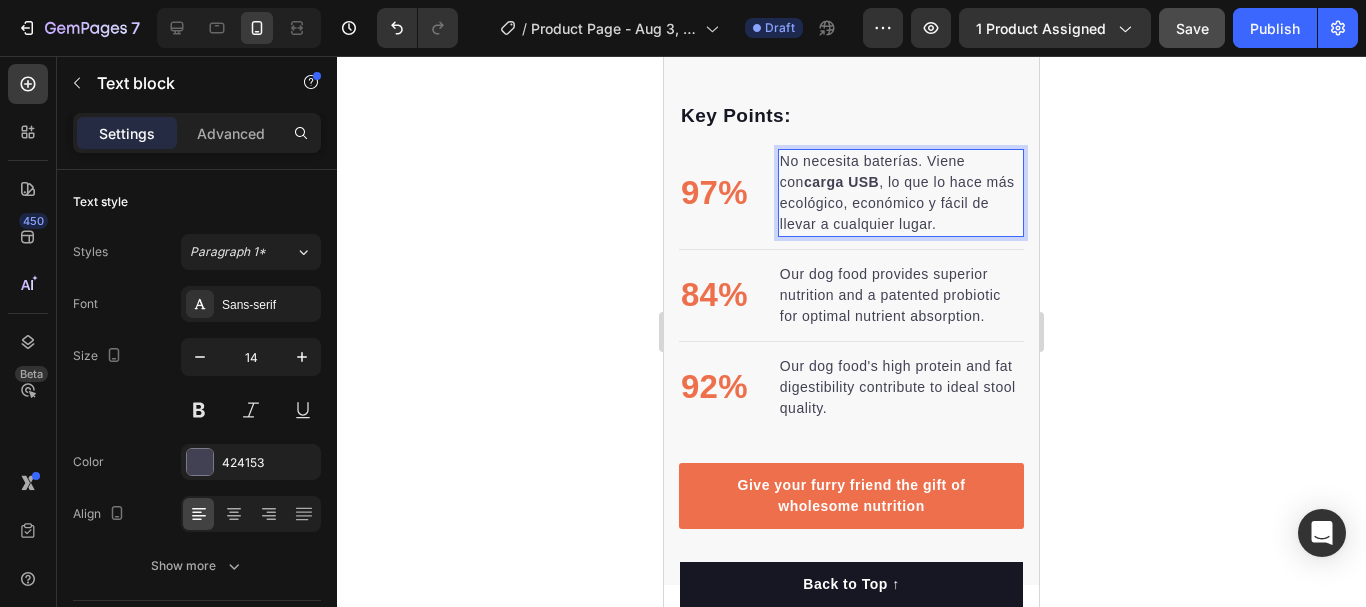 click on "No necesita baterías. Viene con  carga USB , lo que lo hace más ecológico, económico y fácil de llevar a cualquier lugar." at bounding box center [901, 193] 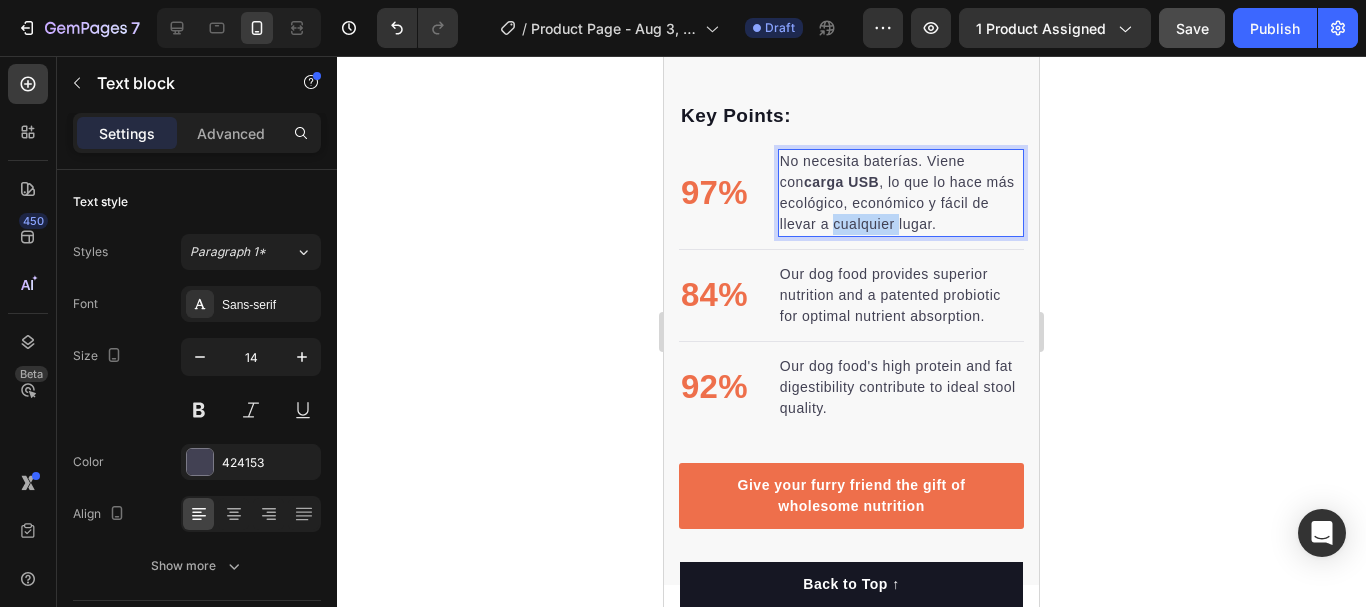 click on "No necesita baterías. Viene con  carga USB , lo que lo hace más ecológico, económico y fácil de llevar a cualquier lugar." at bounding box center [901, 193] 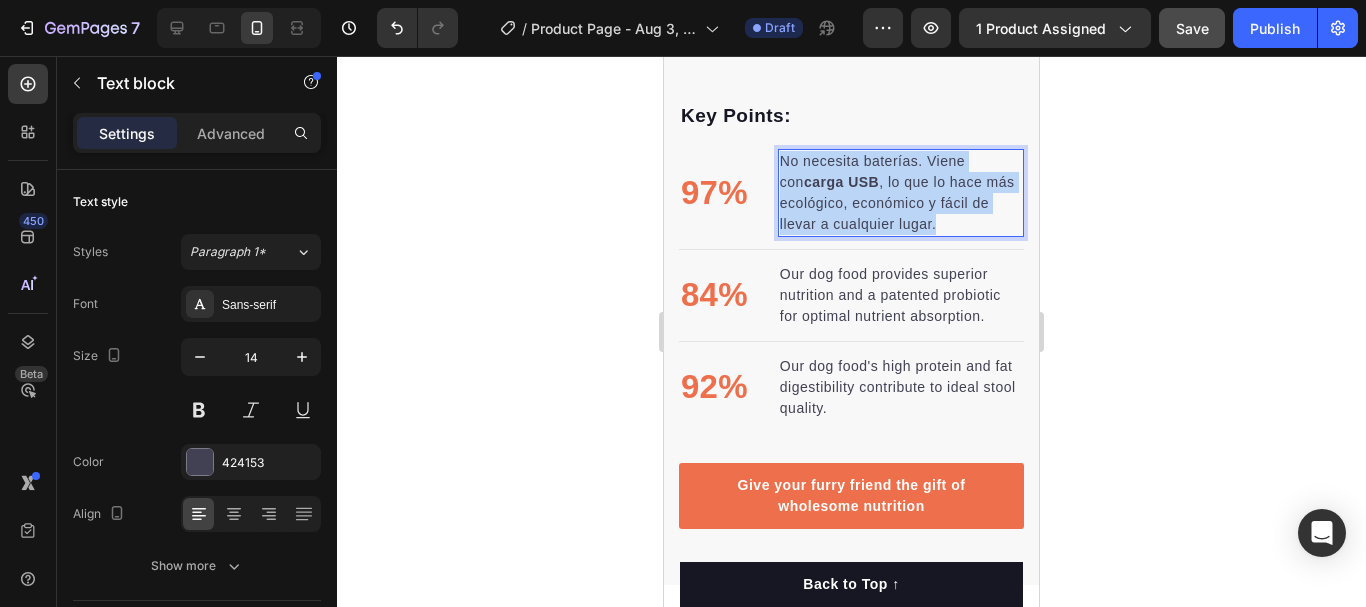 click on "No necesita baterías. Viene con  carga USB , lo que lo hace más ecológico, económico y fácil de llevar a cualquier lugar." at bounding box center [901, 193] 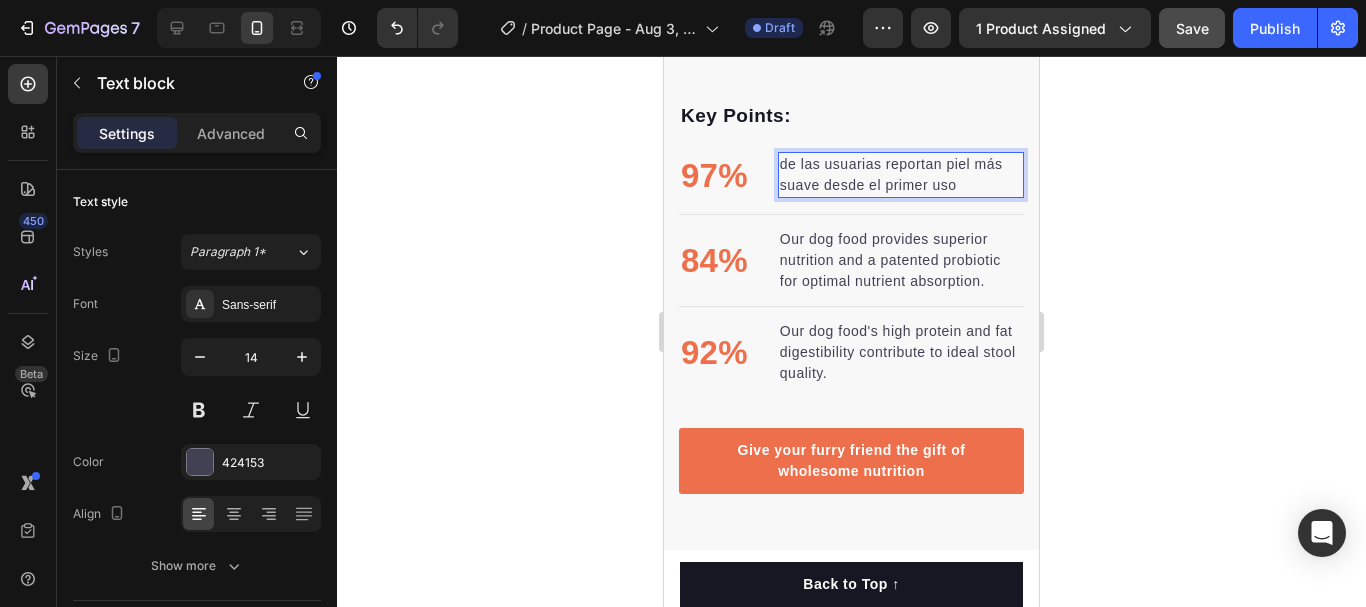 click on "de las usuarias reportan piel más suave desde el primer uso" at bounding box center [901, 175] 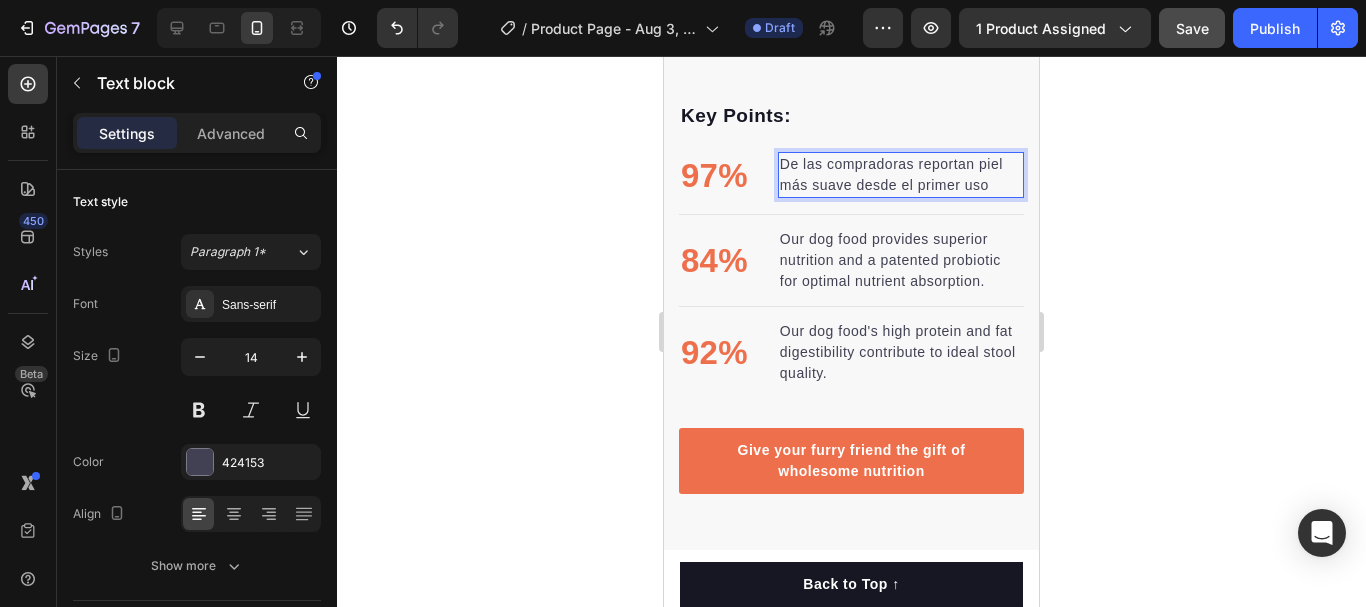 click 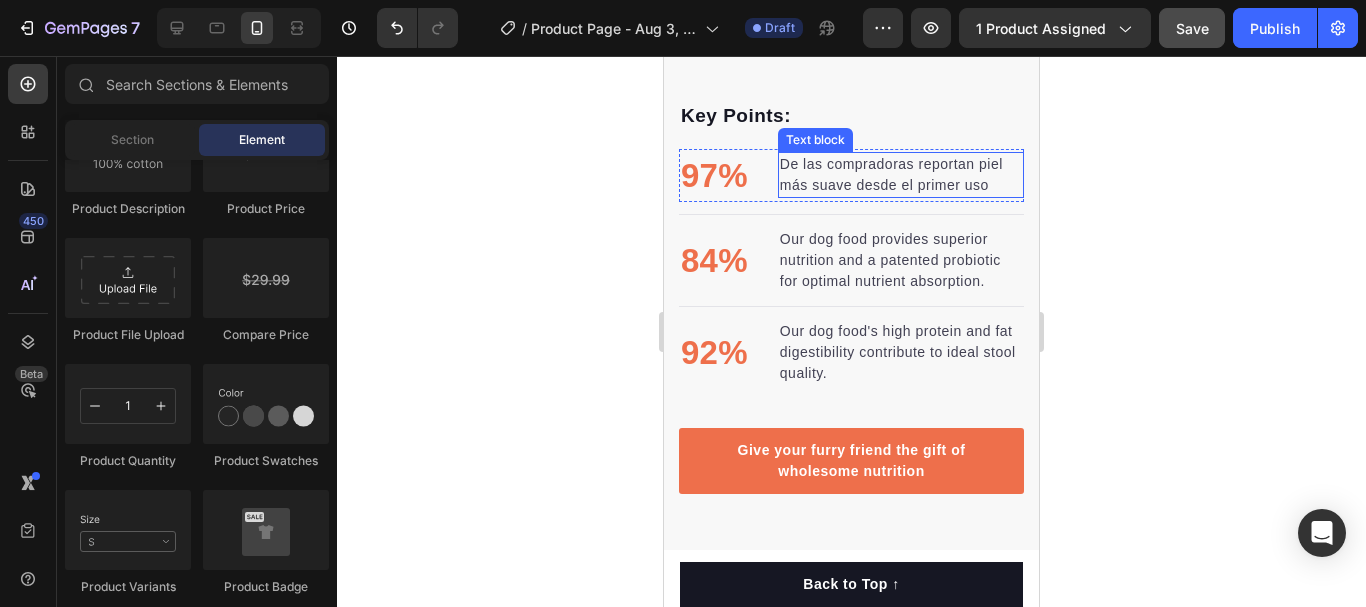 click on "De las compradoras reportan piel más suave desde el primer uso" at bounding box center (901, 175) 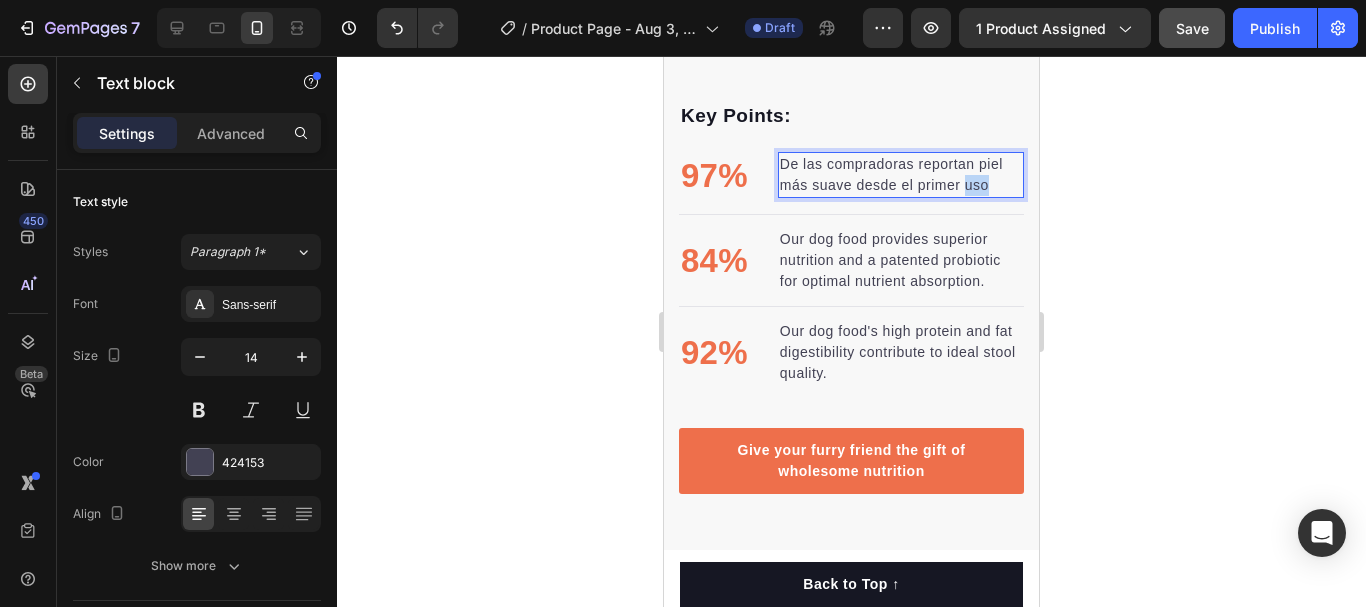 click on "De las compradoras reportan piel más suave desde el primer uso" at bounding box center [901, 175] 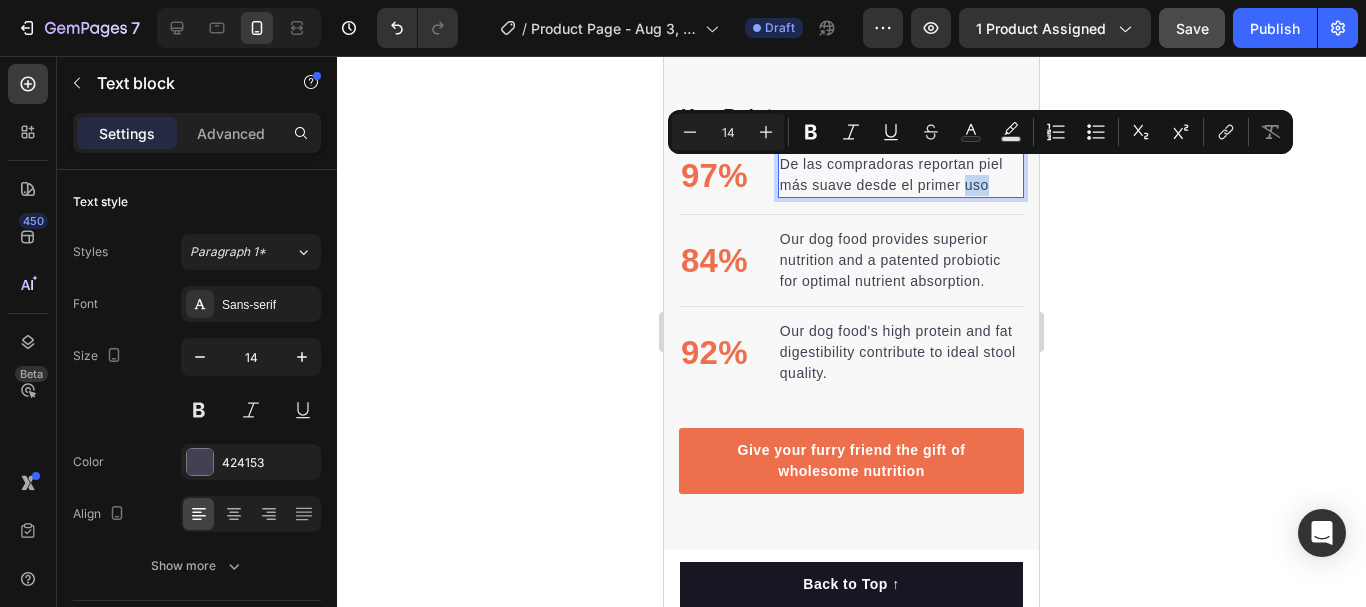 click at bounding box center (778, 152) 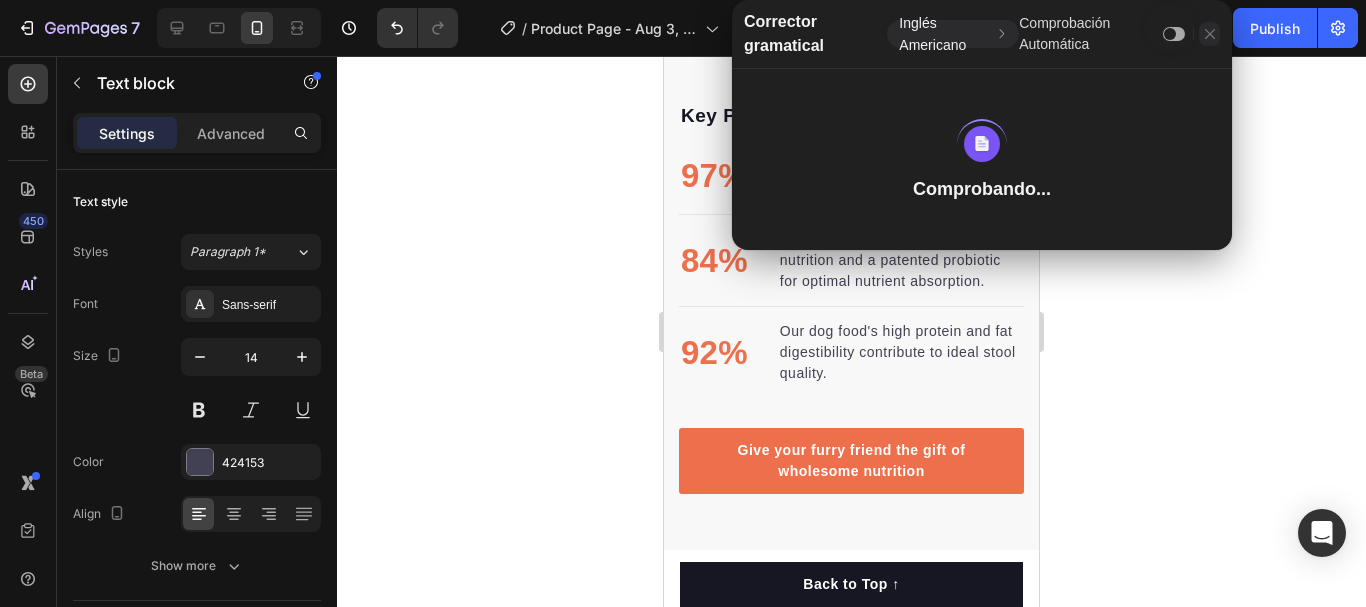 click 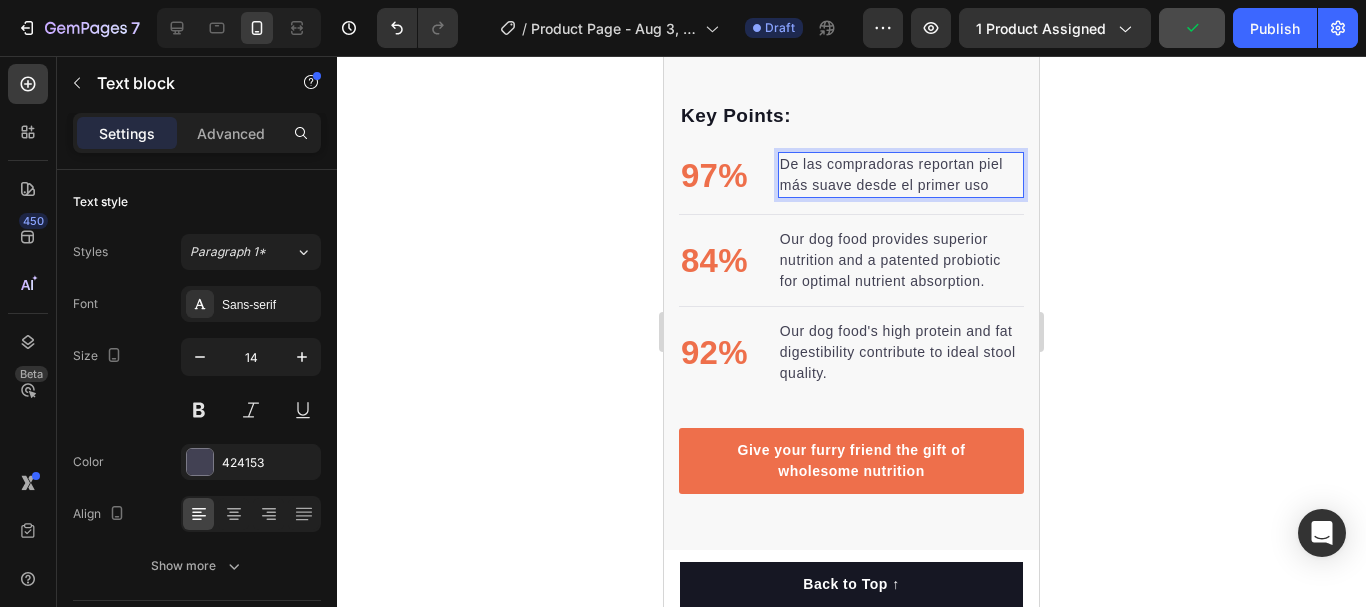 click on "De las compradoras reportan piel más suave desde el primer uso" at bounding box center [901, 175] 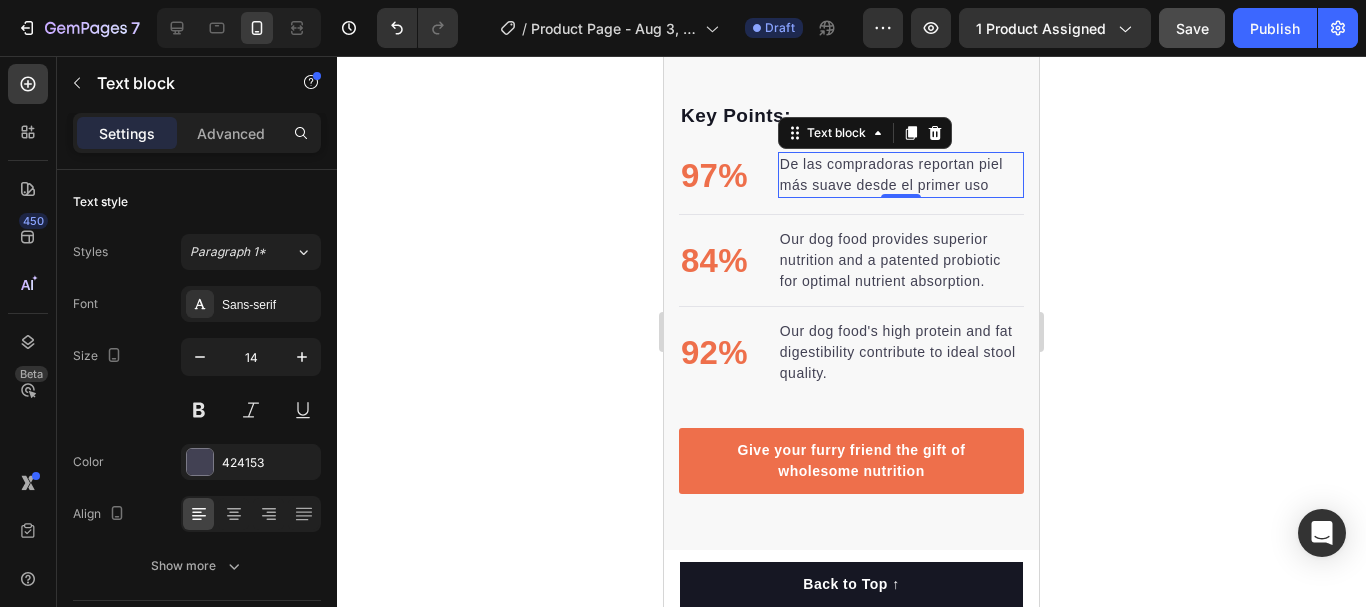 drag, startPoint x: 945, startPoint y: 175, endPoint x: 993, endPoint y: 182, distance: 48.507732 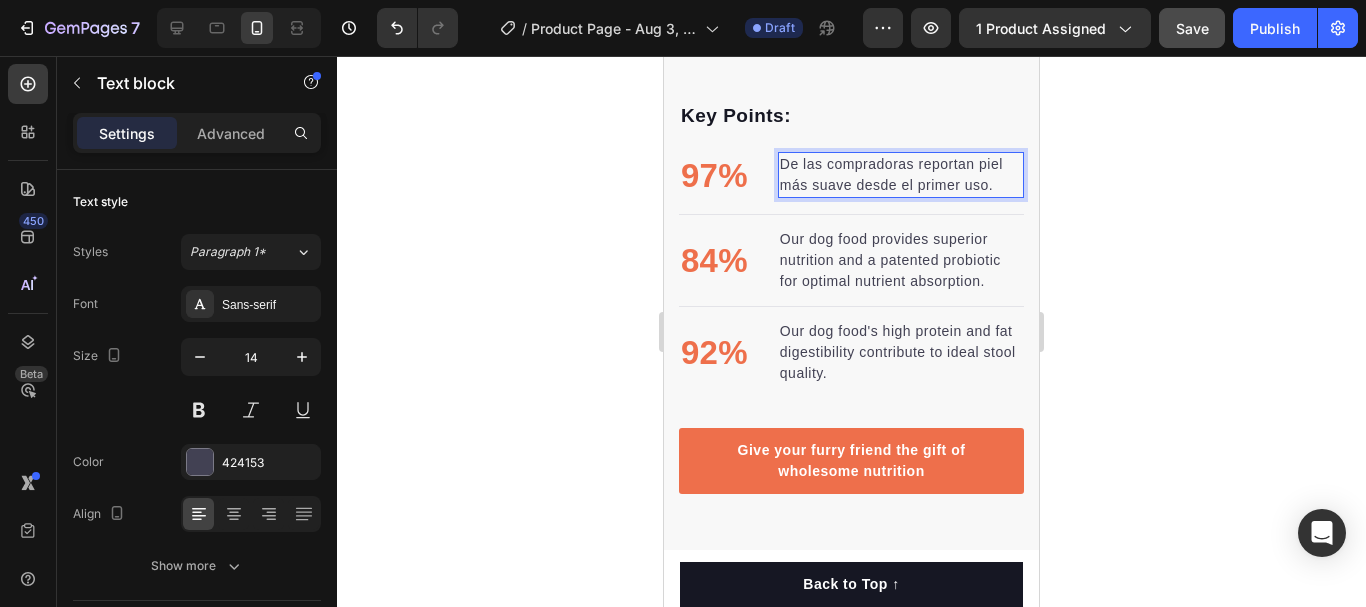 click 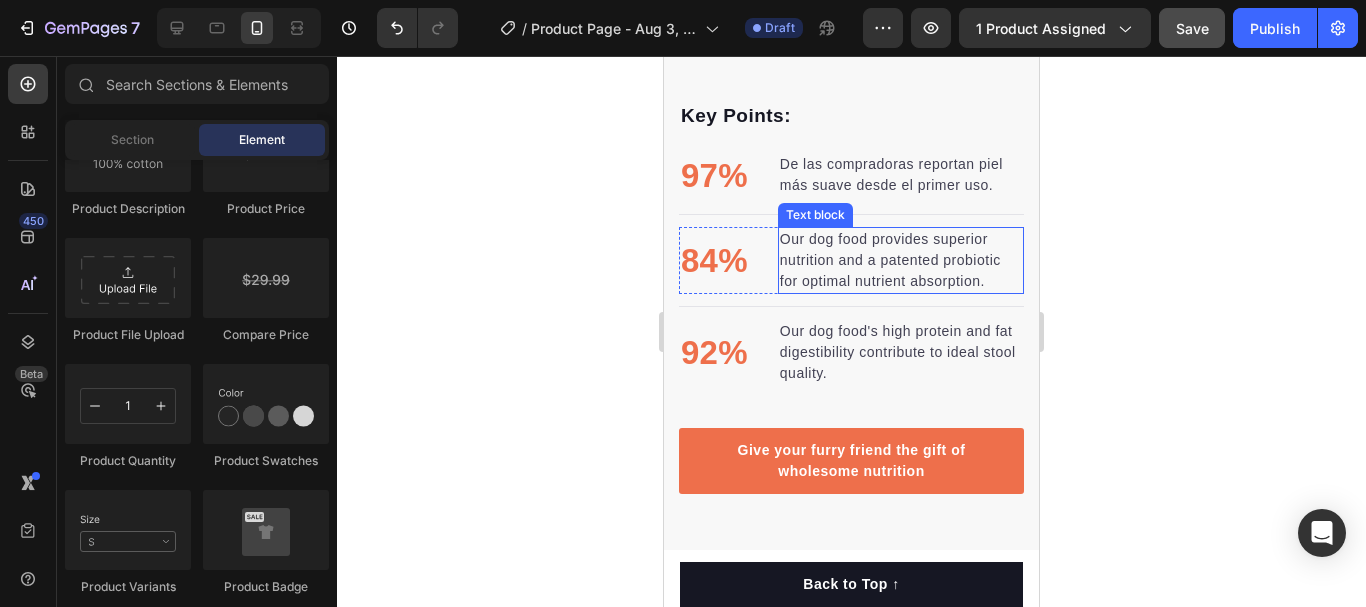 click on "Our dog food provides superior nutrition and a patented probiotic for optimal nutrient absorption." at bounding box center (901, 260) 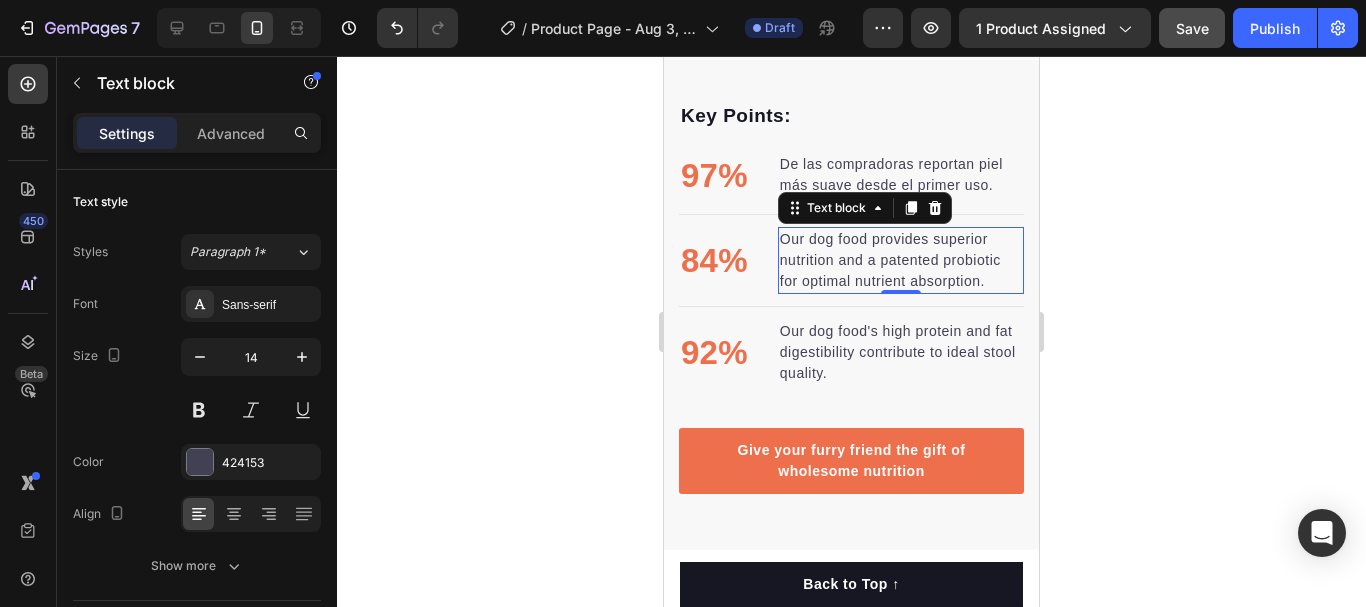 click on "Our dog food provides superior nutrition and a patented probiotic for optimal nutrient absorption." at bounding box center [901, 260] 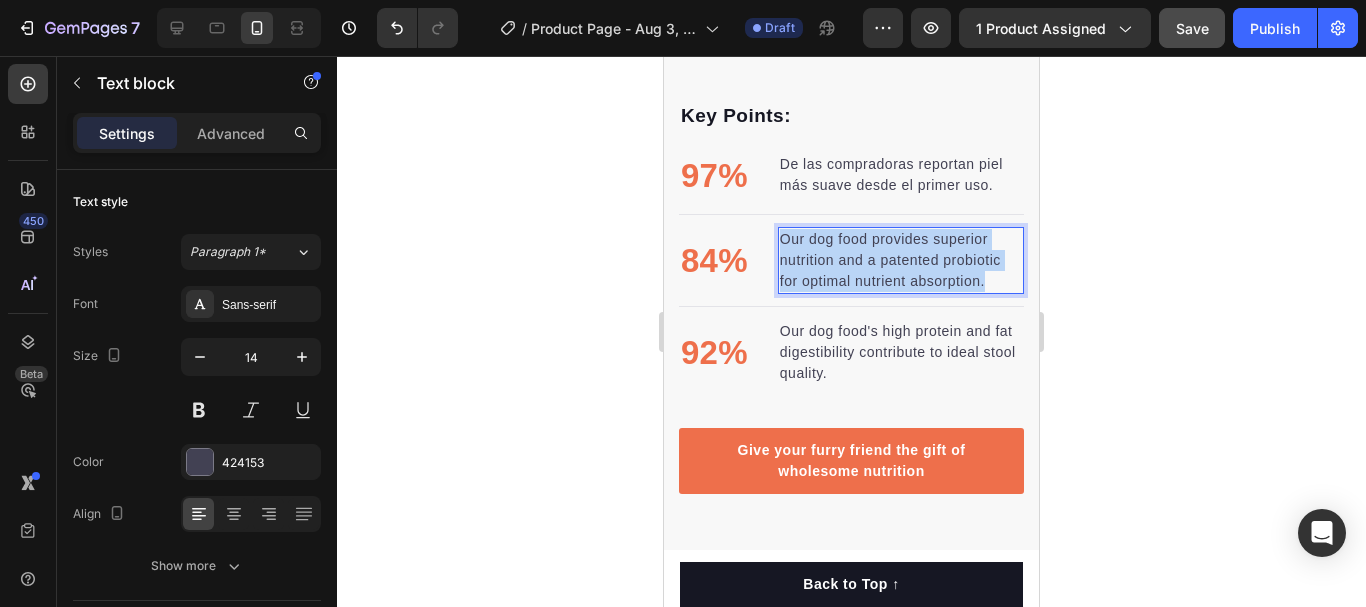 click on "Our dog food provides superior nutrition and a patented probiotic for optimal nutrient absorption." at bounding box center [901, 260] 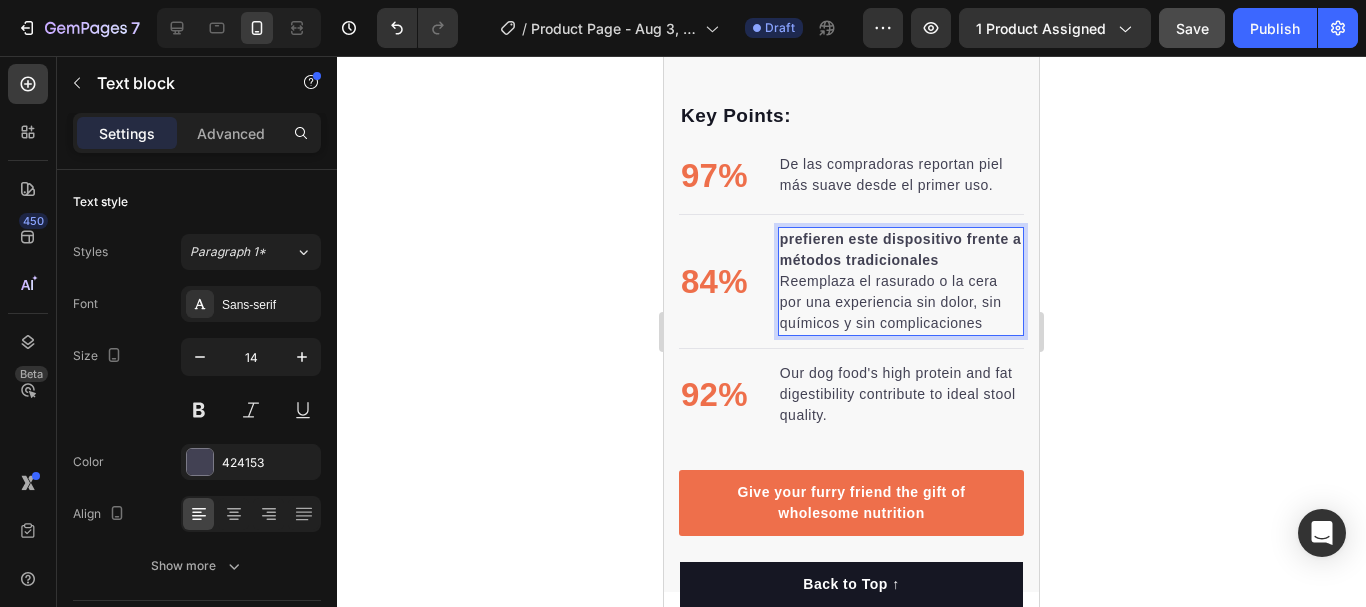 click on "Reemplaza el rasurado o la cera por una experiencia sin dolor, sin químicos y sin complicaciones" at bounding box center [901, 302] 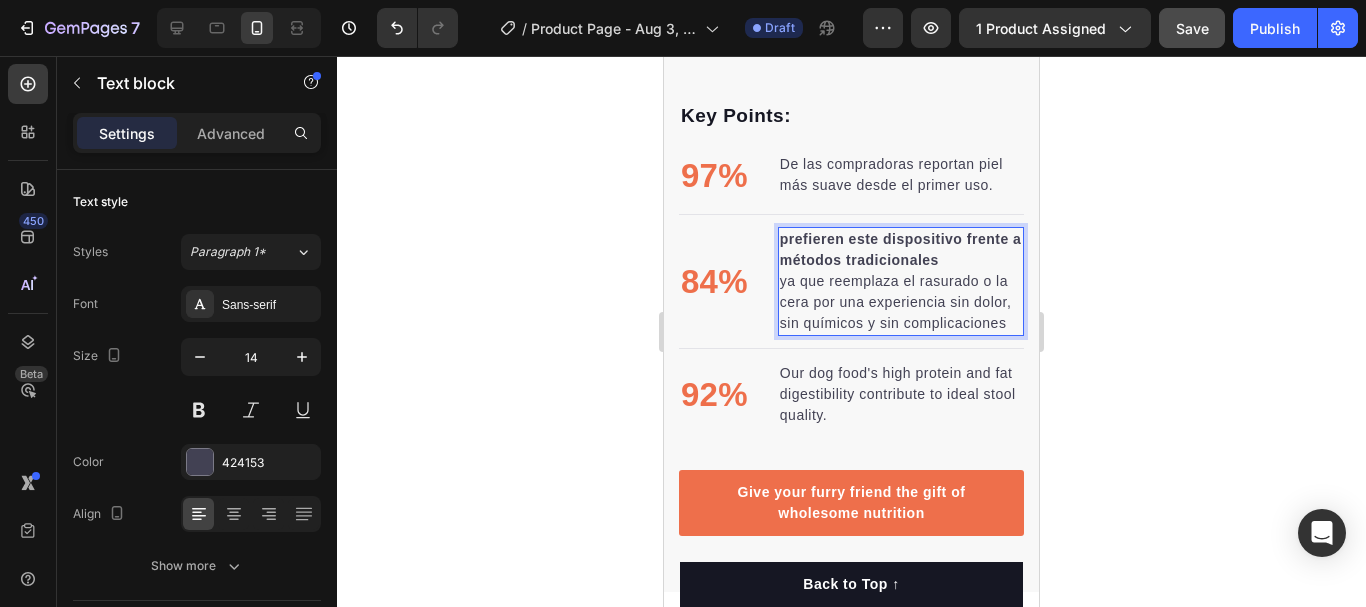 click on "ya que reemplaza el rasurado o la cera por una experiencia sin dolor, sin químicos y sin complicaciones" at bounding box center [901, 302] 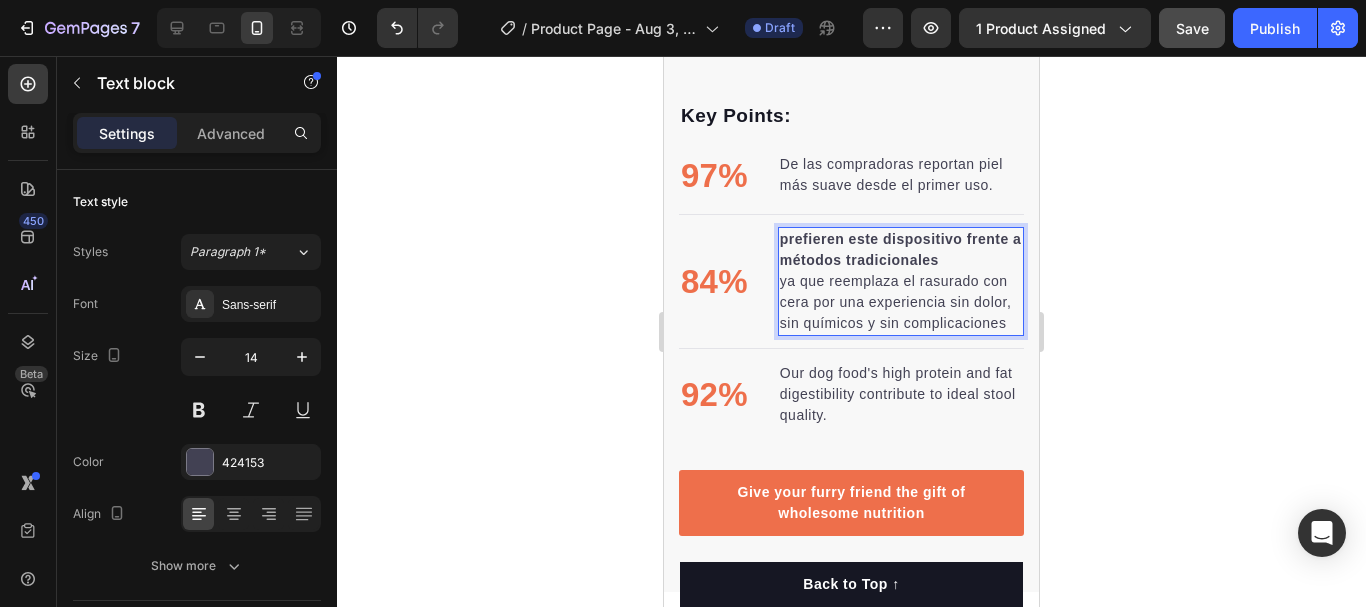 click 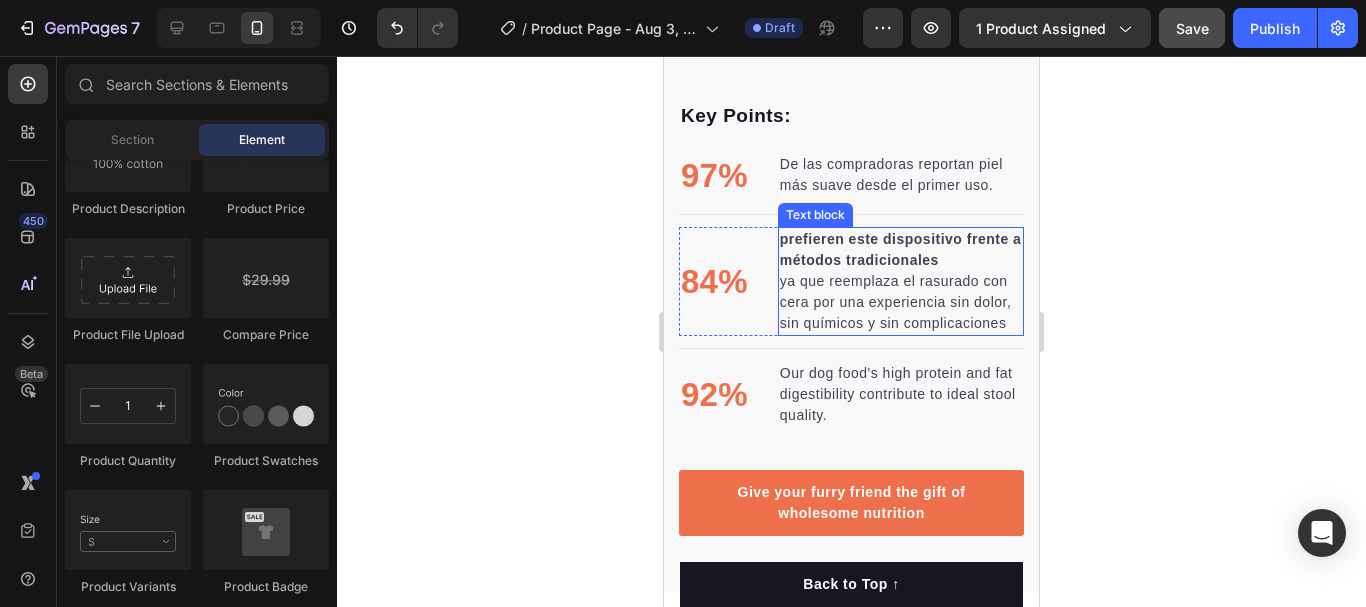 click on "prefieren este dispositivo frente a métodos tradicionales" at bounding box center (901, 249) 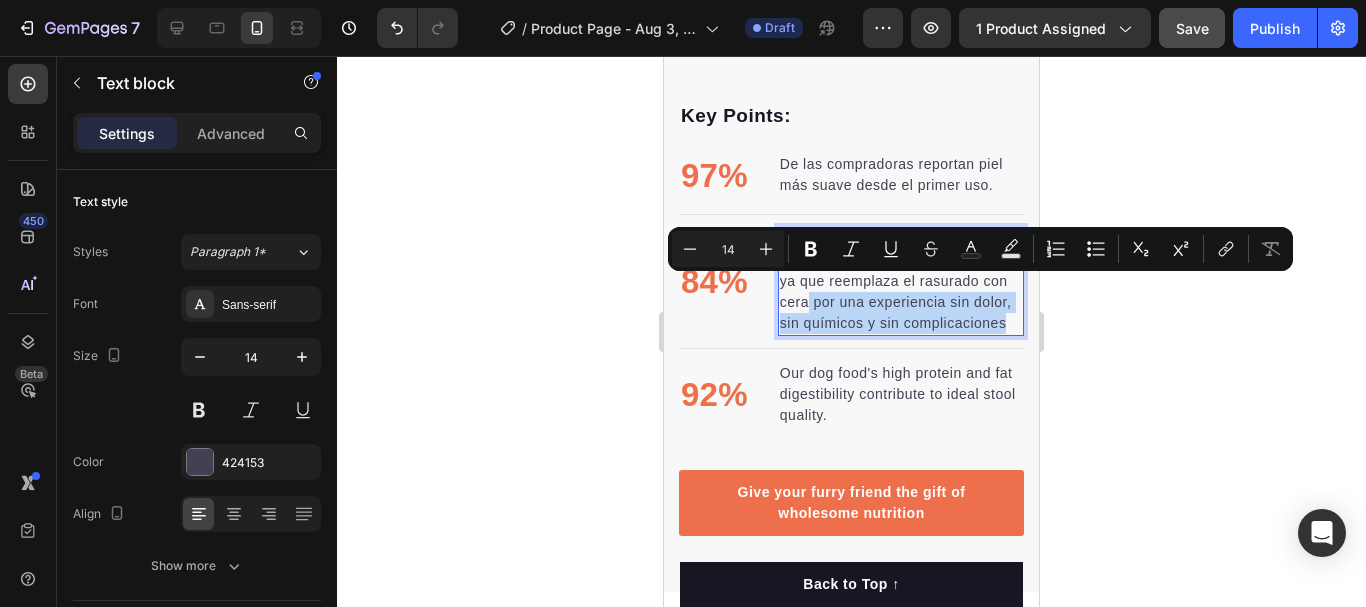drag, startPoint x: 902, startPoint y: 330, endPoint x: 838, endPoint y: 286, distance: 77.665955 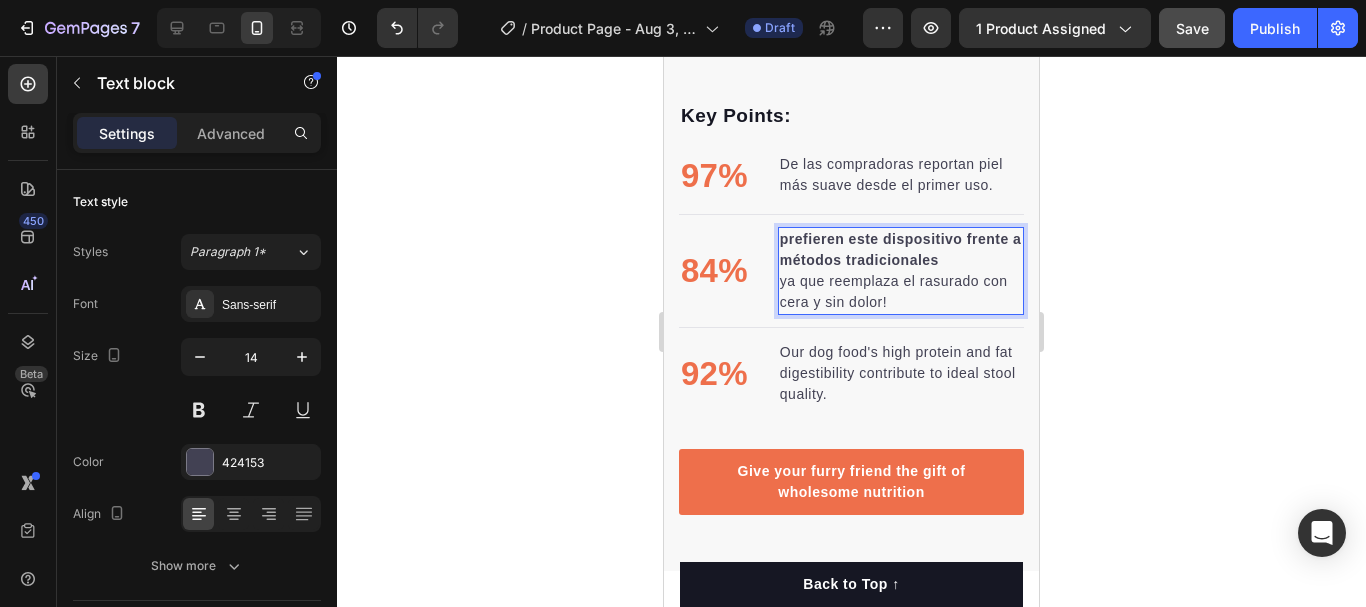 click 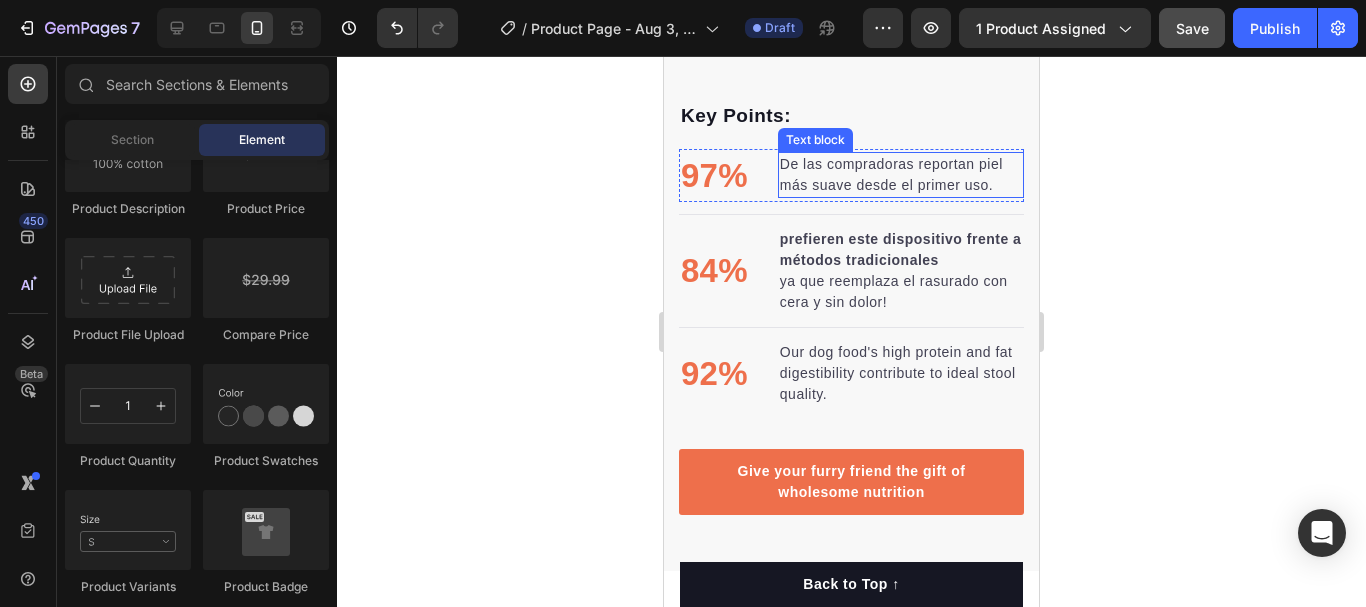 click on "De las compradoras reportan piel más suave desde el primer uso." at bounding box center [901, 175] 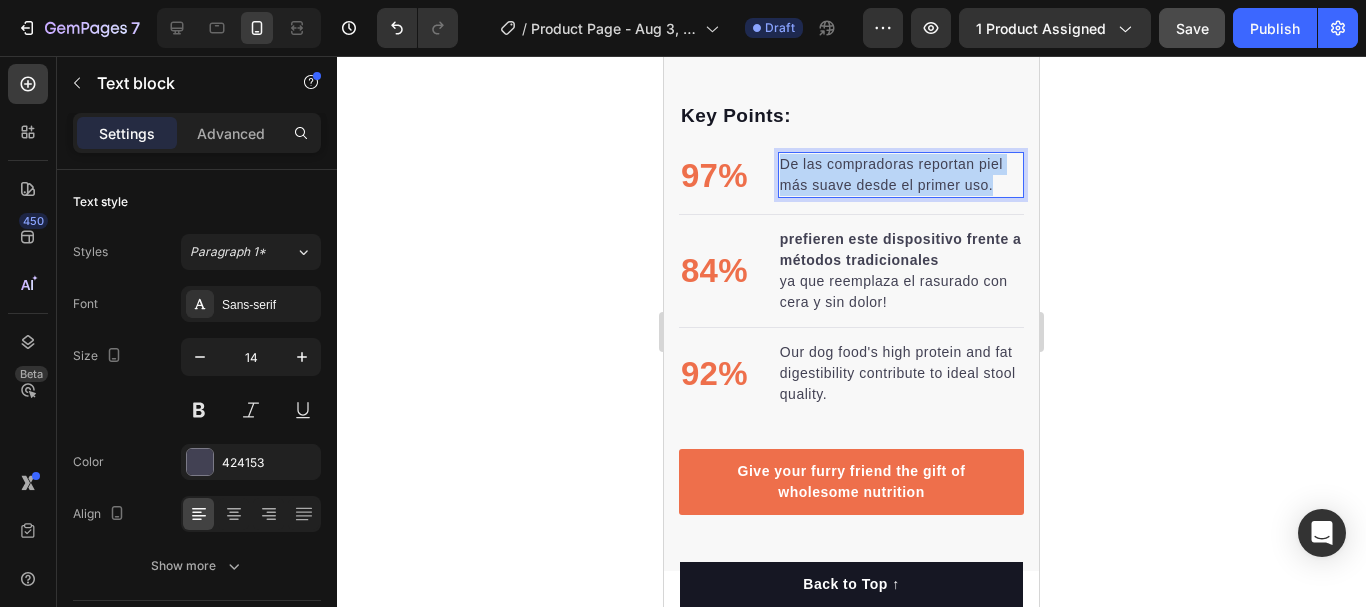 click on "De las compradoras reportan piel más suave desde el primer uso." at bounding box center (901, 175) 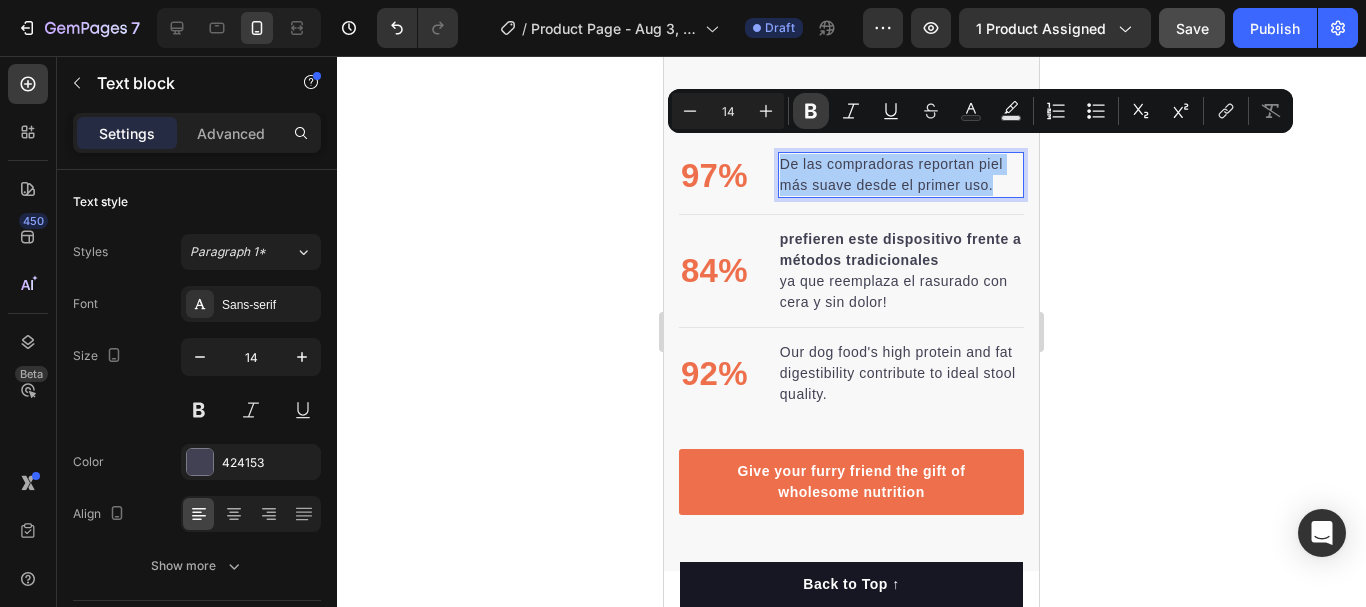 click 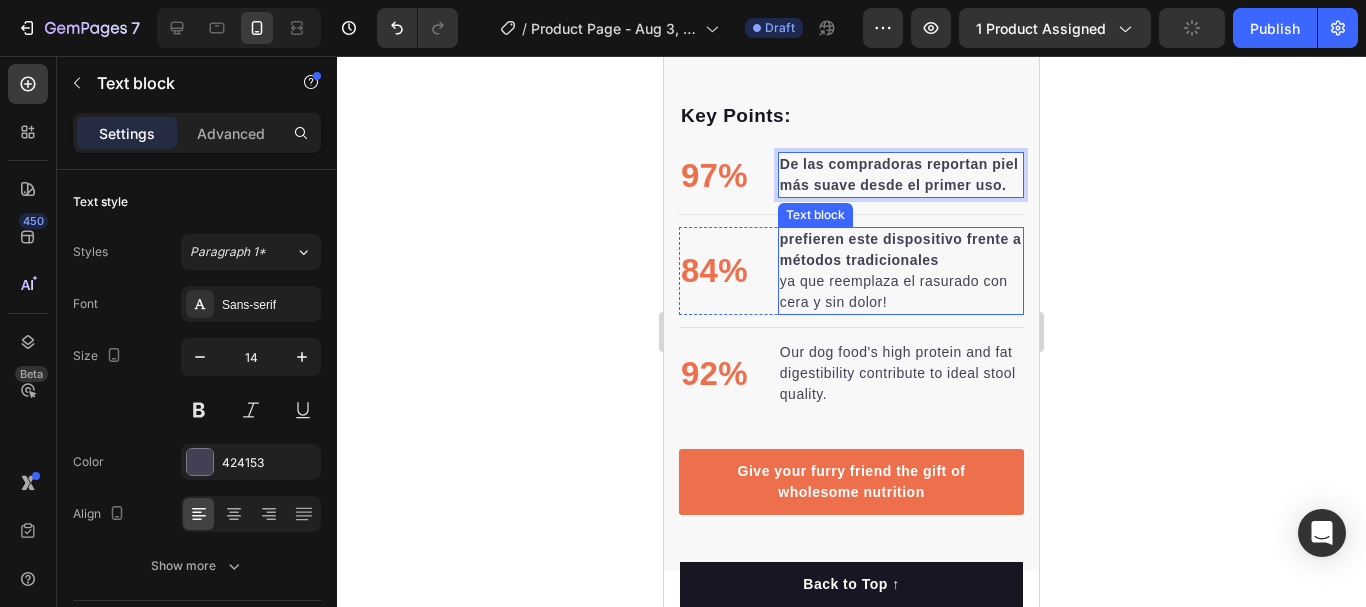 click on "ya que reemplaza el rasurado con cera y sin dolor!" at bounding box center (901, 292) 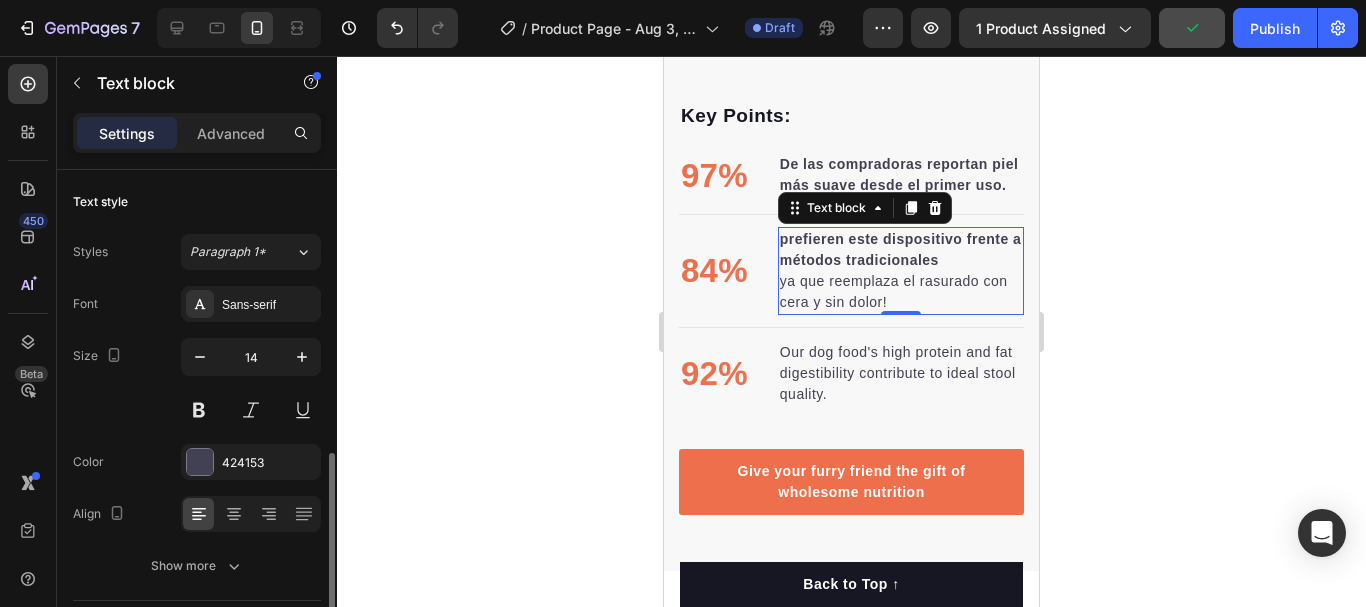 scroll, scrollTop: 200, scrollLeft: 0, axis: vertical 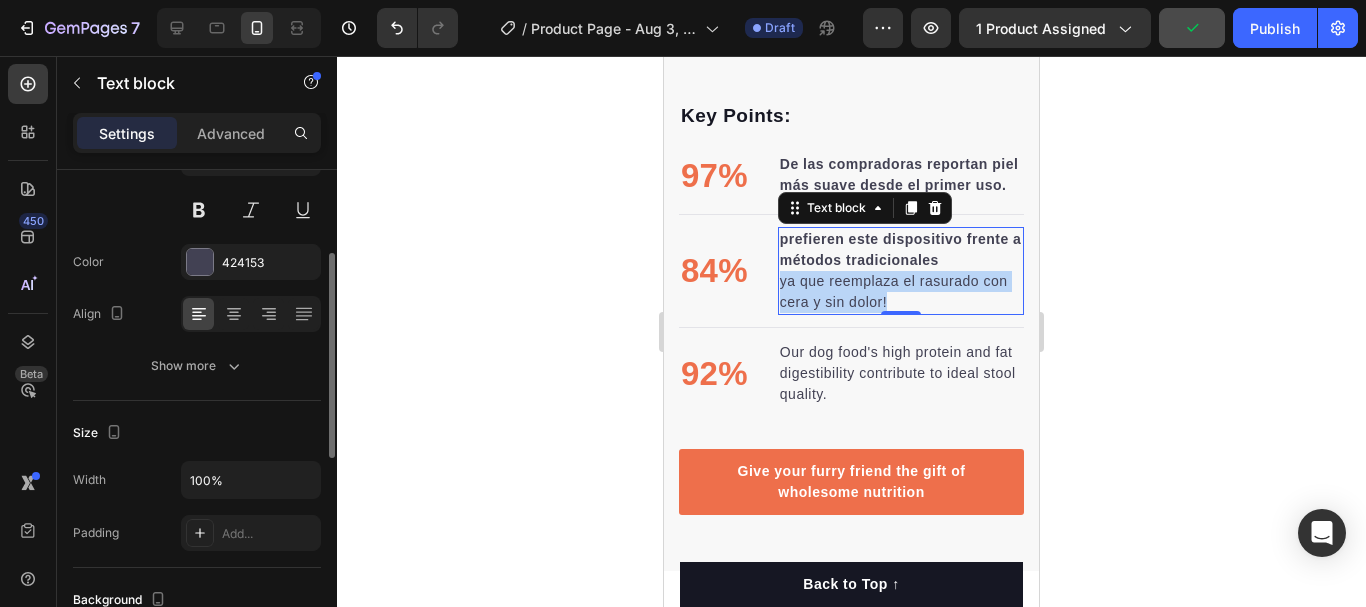 click on "ya que reemplaza el rasurado con cera y sin dolor!" at bounding box center [901, 292] 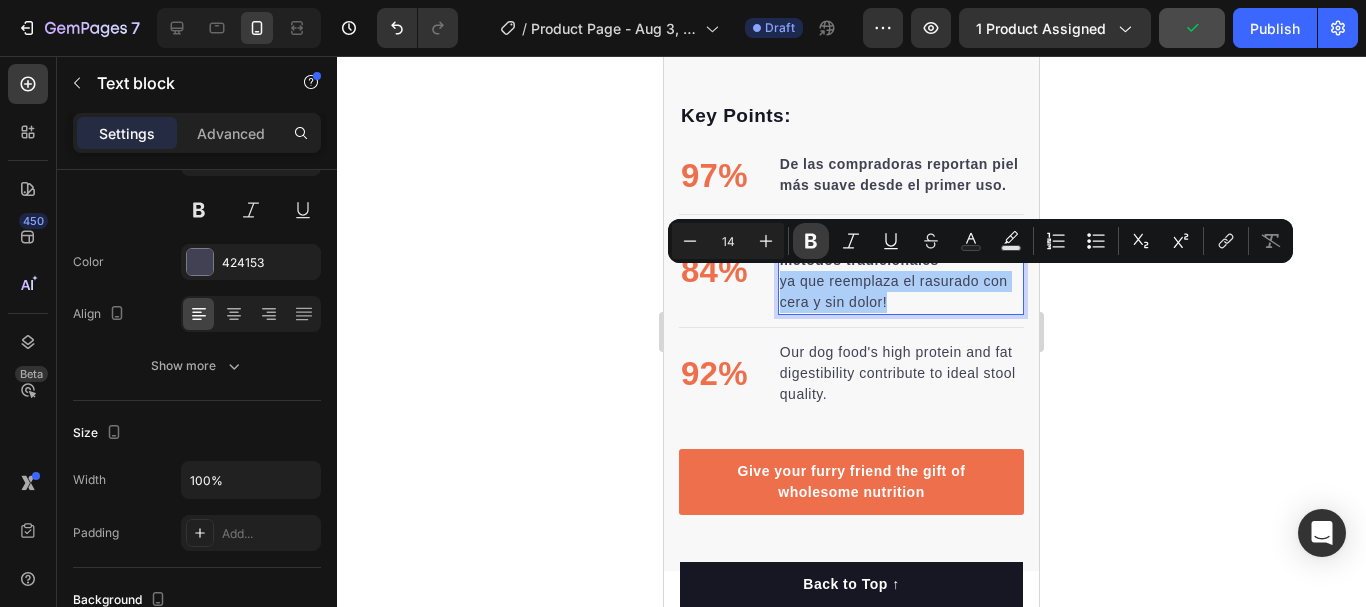 drag, startPoint x: 812, startPoint y: 239, endPoint x: 158, endPoint y: 209, distance: 654.6877 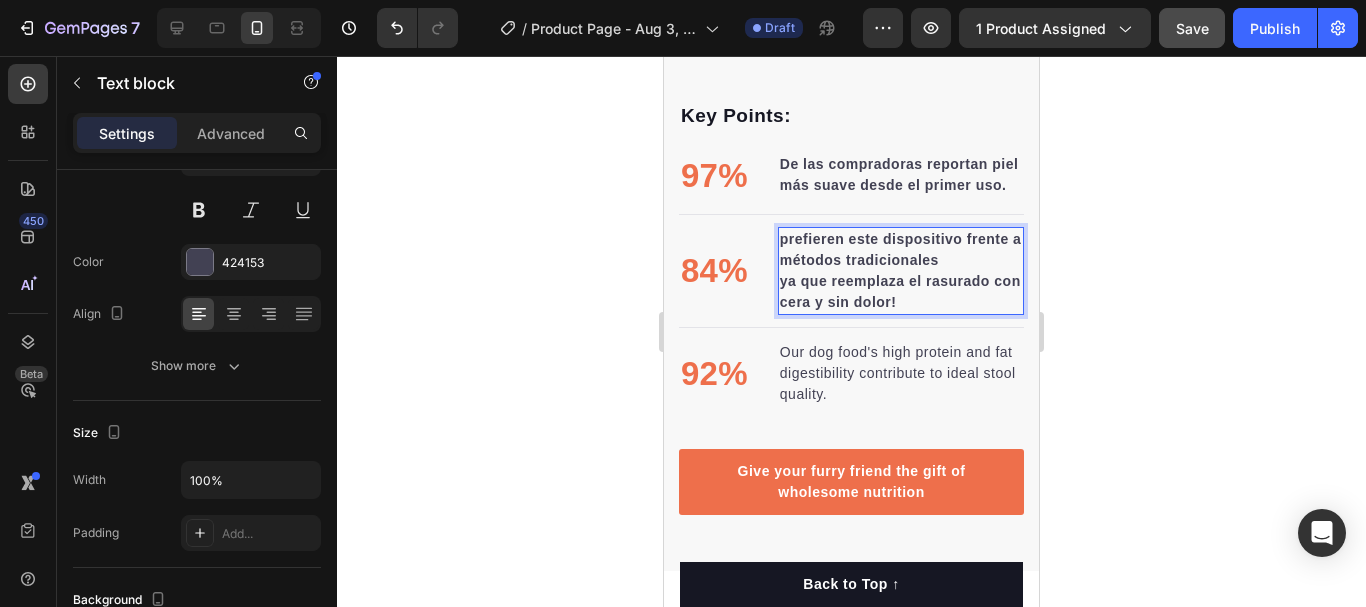 click 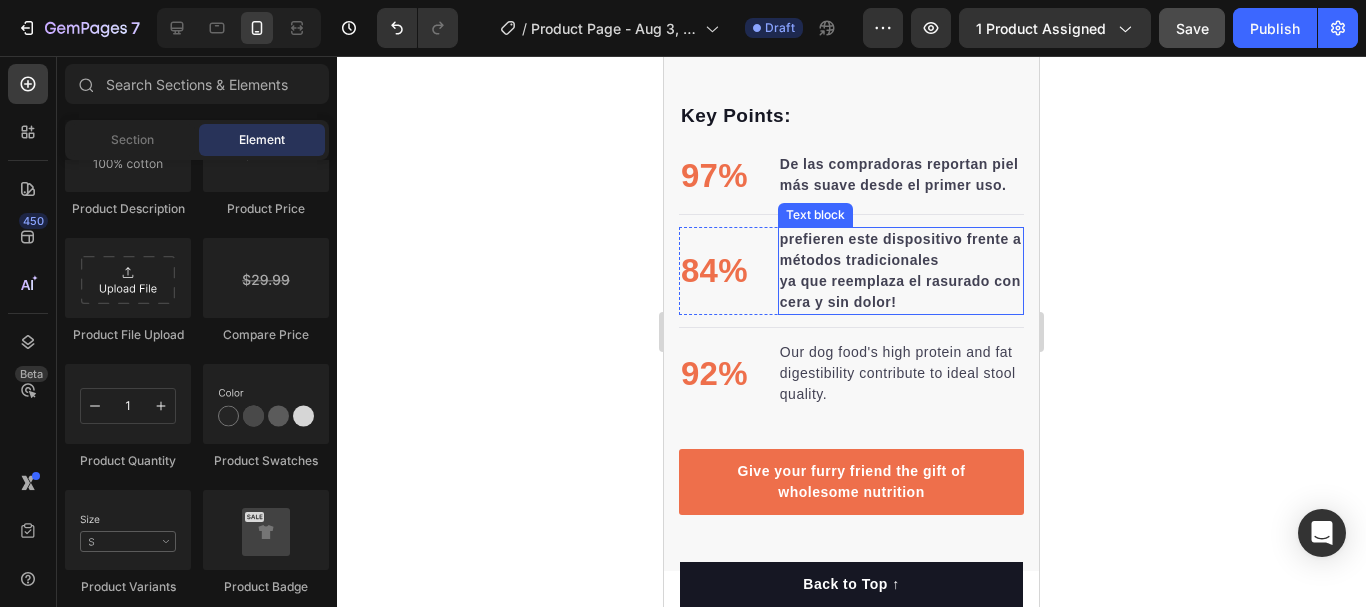 scroll, scrollTop: 5172, scrollLeft: 0, axis: vertical 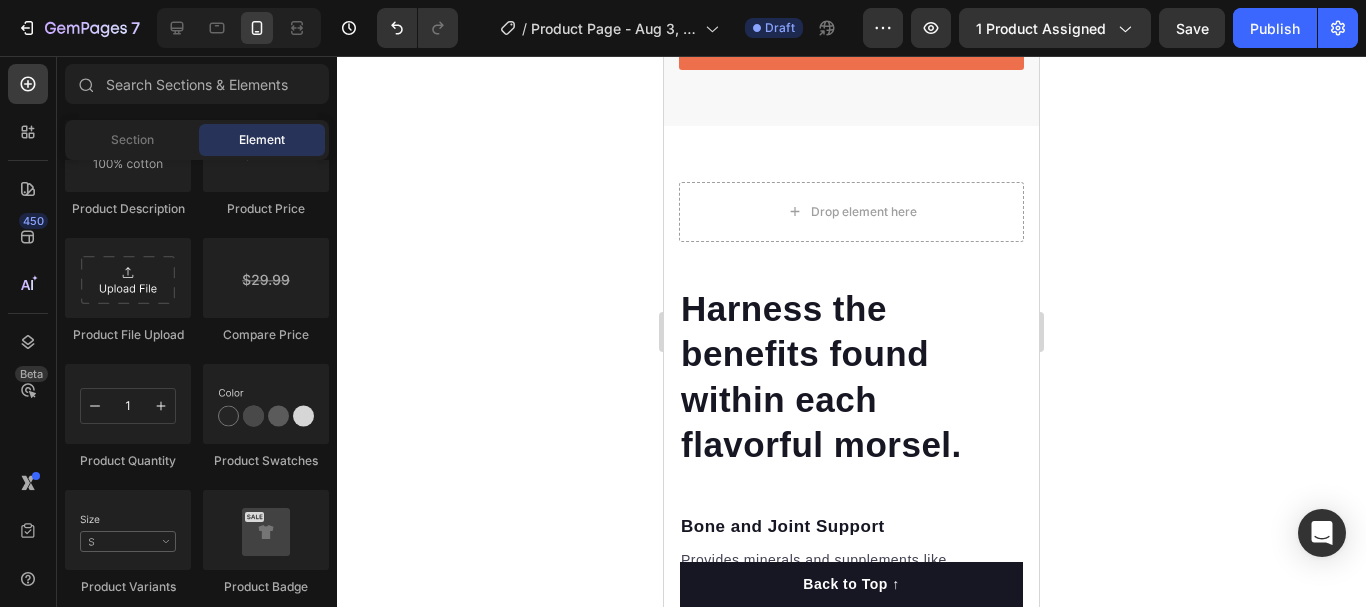 click on "Our dog food's high protein and fat digestibility contribute to ideal stool quality." at bounding box center (901, -72) 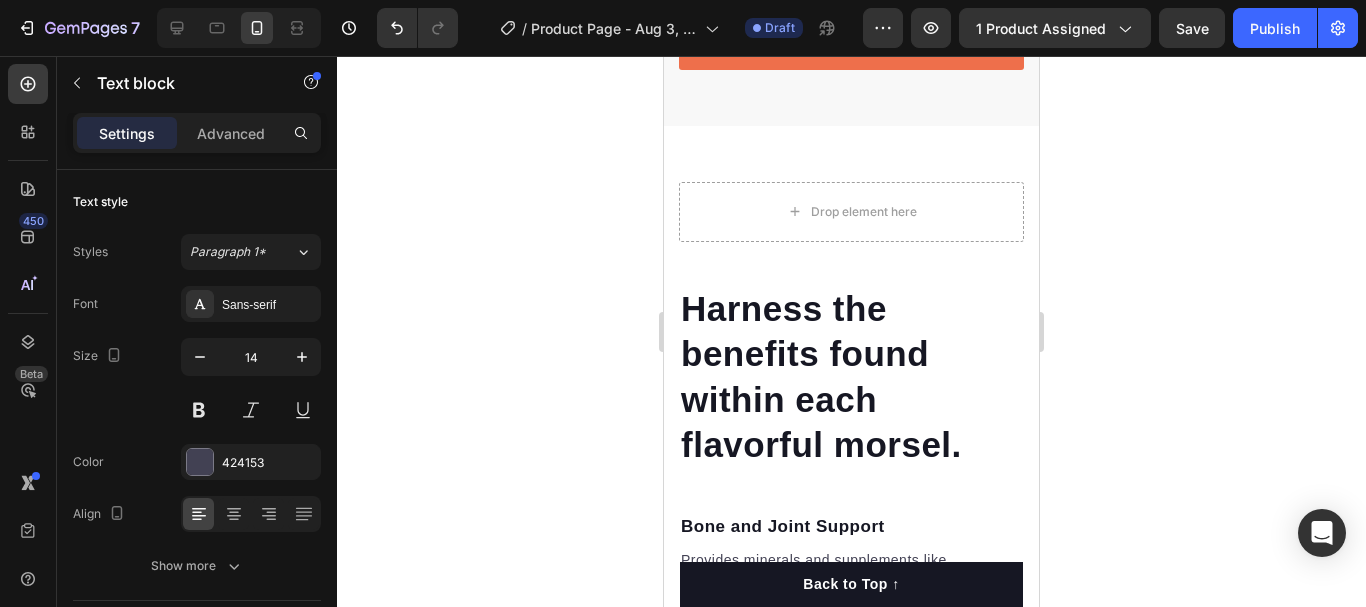 click on "Our dog food's high protein and fat digestibility contribute to ideal stool quality." at bounding box center [901, -72] 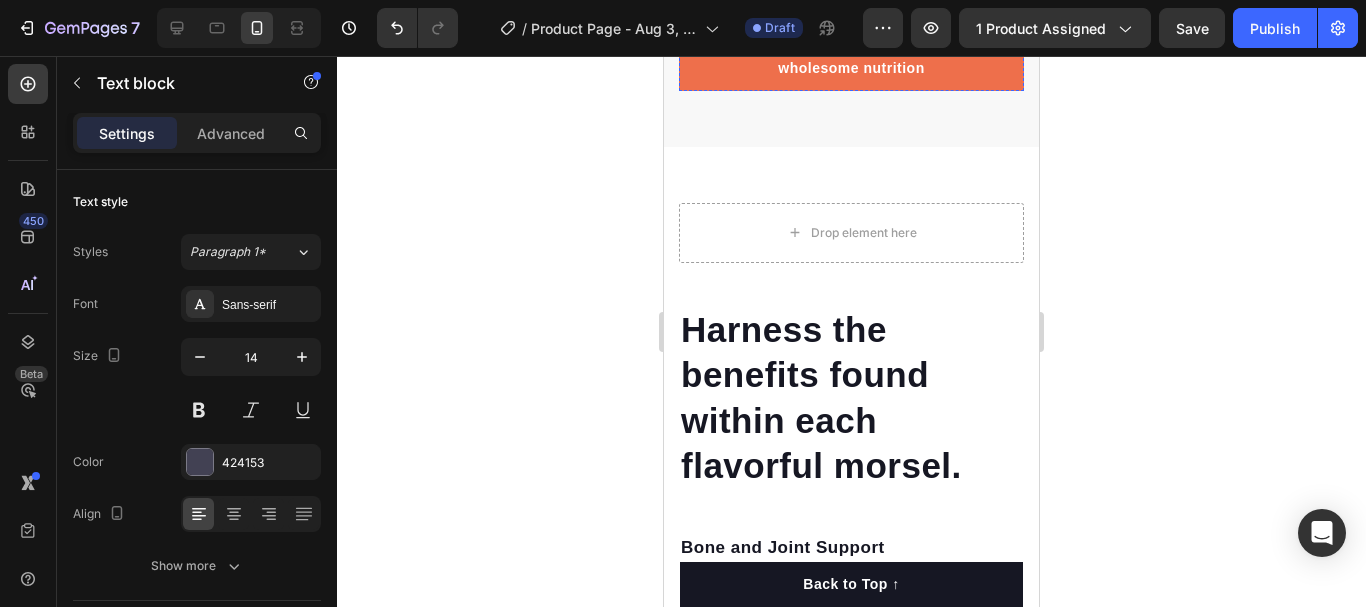 drag, startPoint x: 978, startPoint y: 335, endPoint x: 770, endPoint y: 250, distance: 224.69757 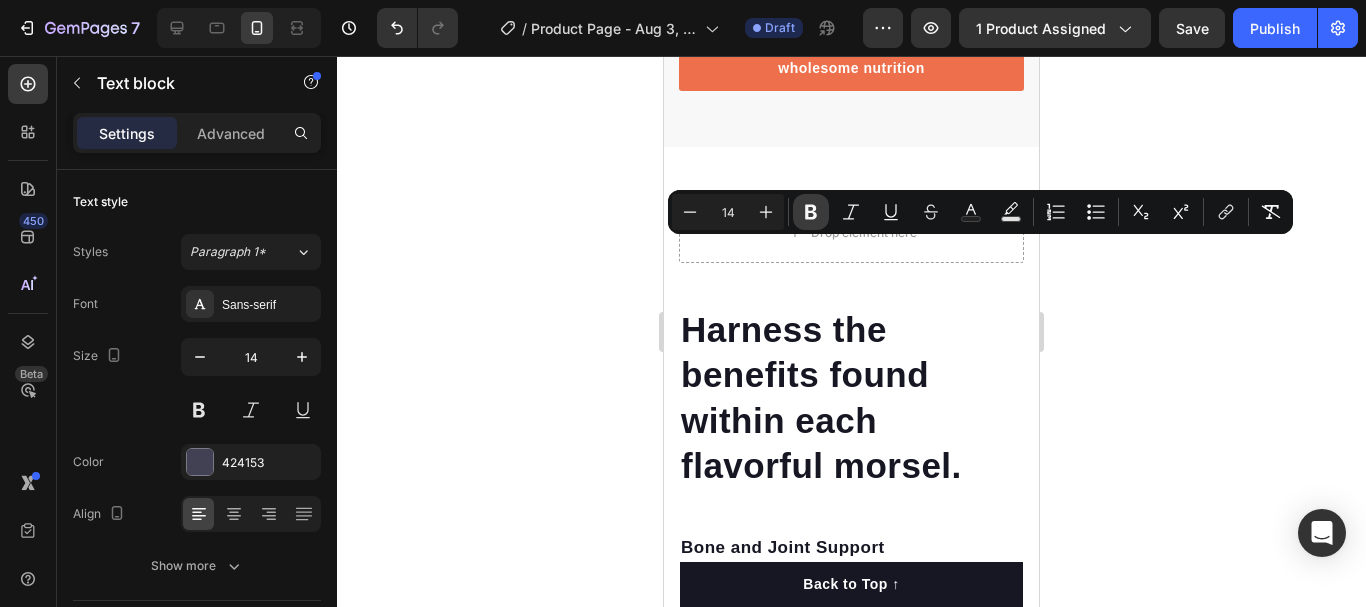 click 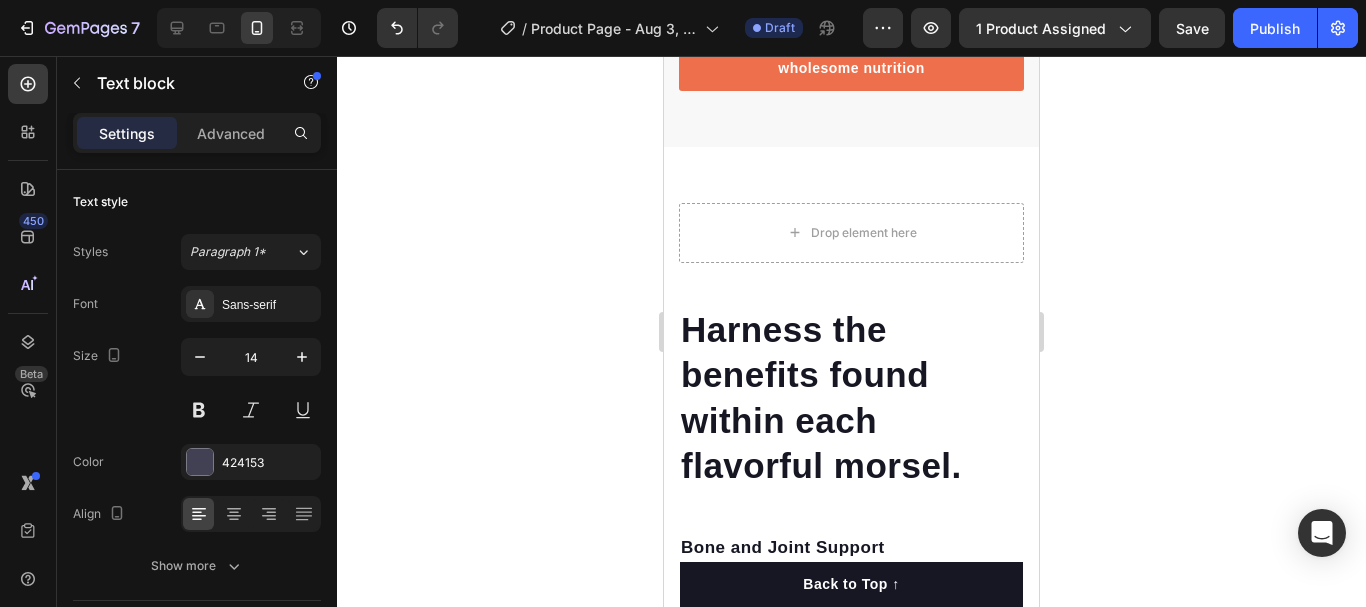 click on "lo usan fuera de casa gracias a su diseño compacto y recargable" at bounding box center (901, -82) 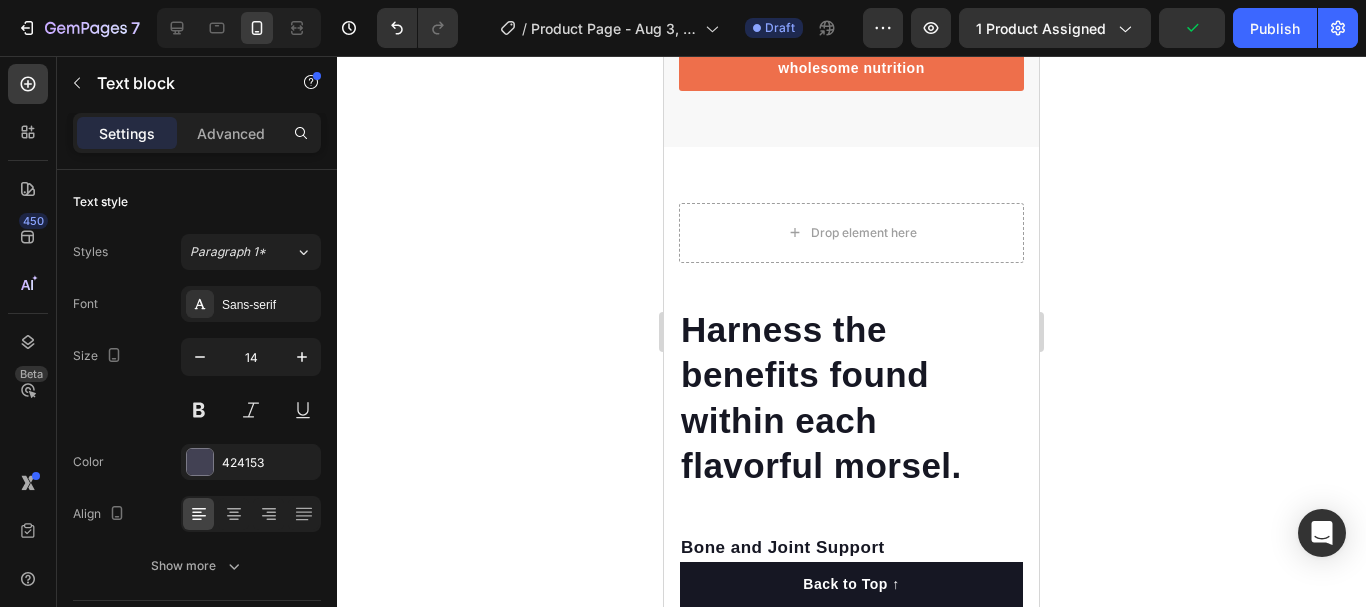 drag, startPoint x: 783, startPoint y: 247, endPoint x: 932, endPoint y: 320, distance: 165.92166 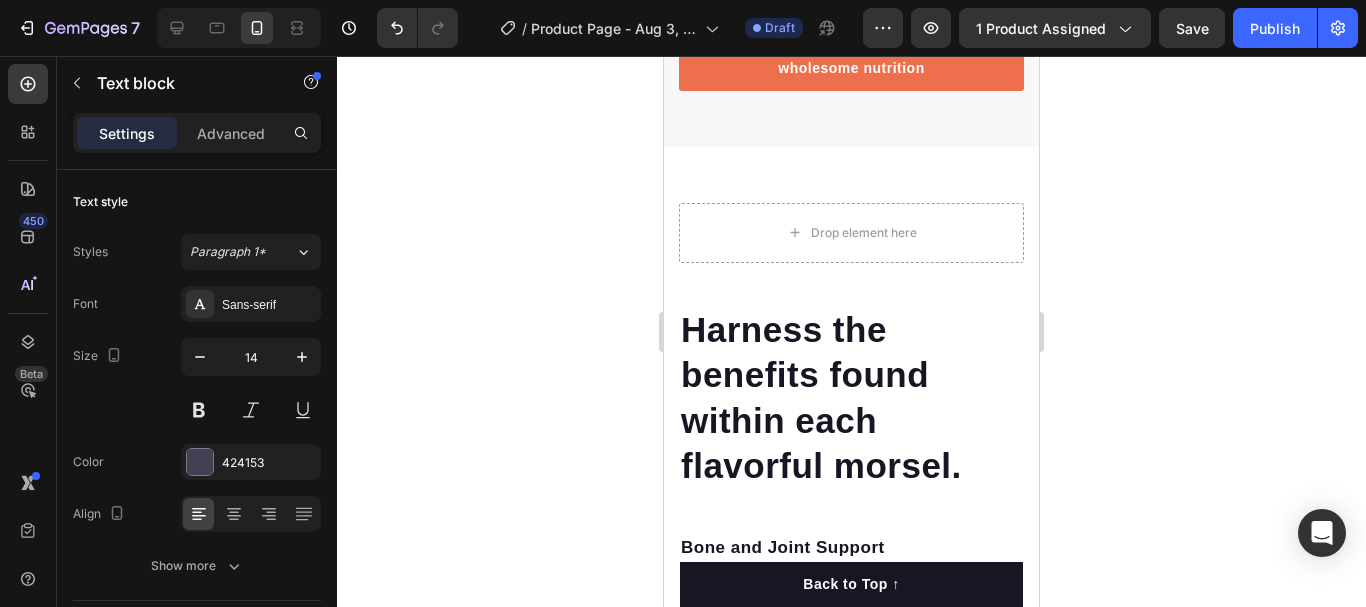 click on "Ideal para llevar en la cartera, maleta o incluso en el bolsillo" at bounding box center [901, -40] 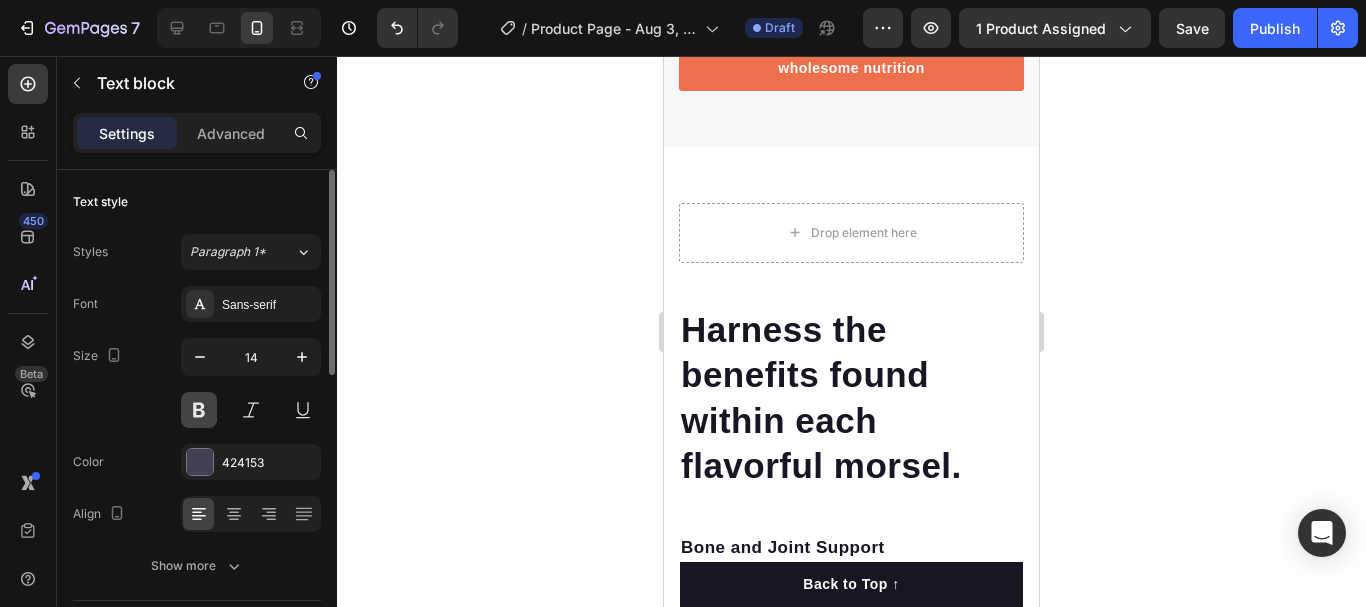 click at bounding box center (199, 410) 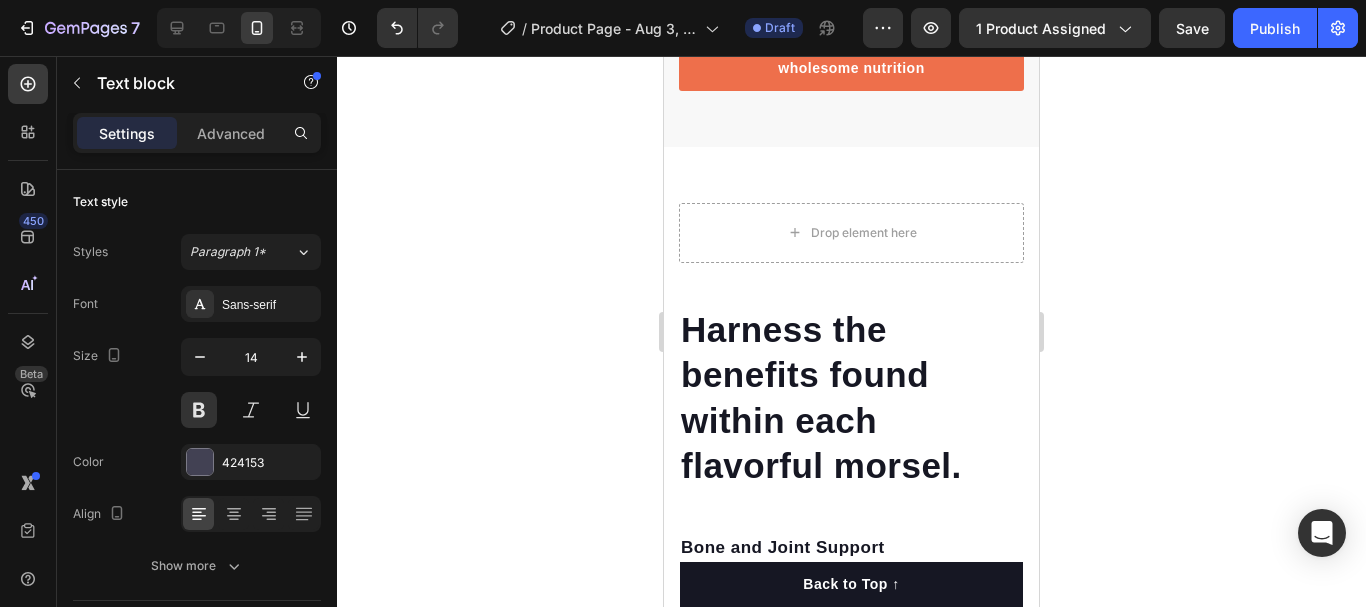 click on "lo usan fuera de casa gracias a su diseño compacto y recargable" at bounding box center (901, -82) 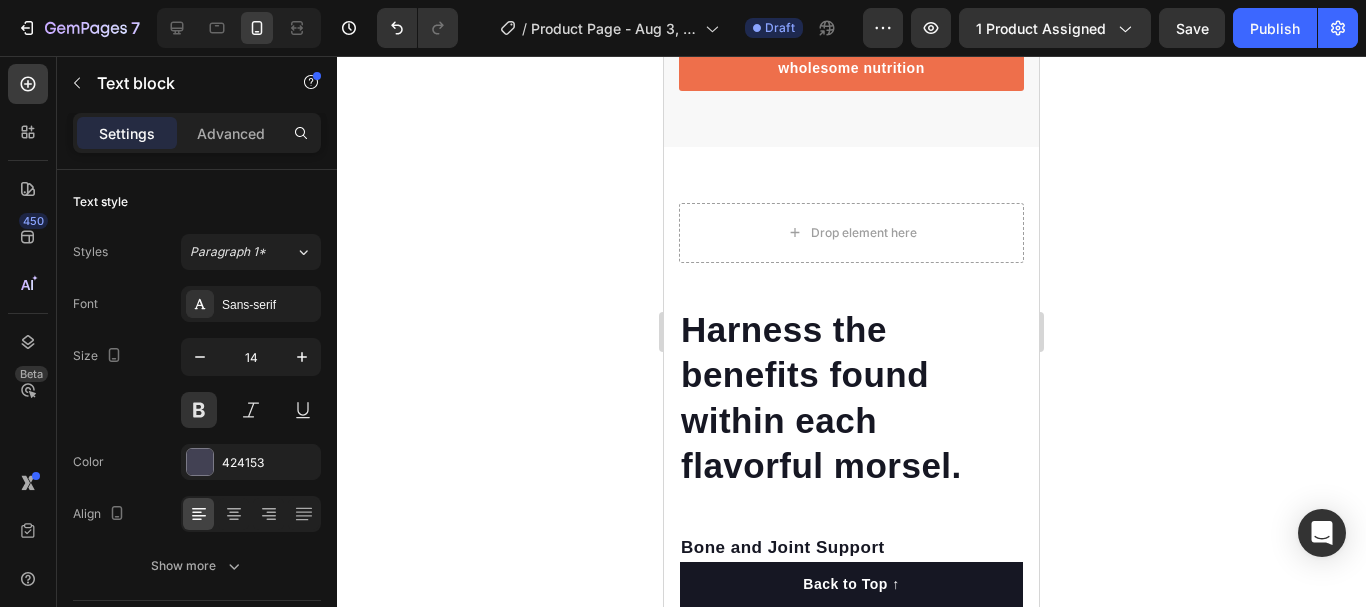 click on "84%" at bounding box center [714, -174] 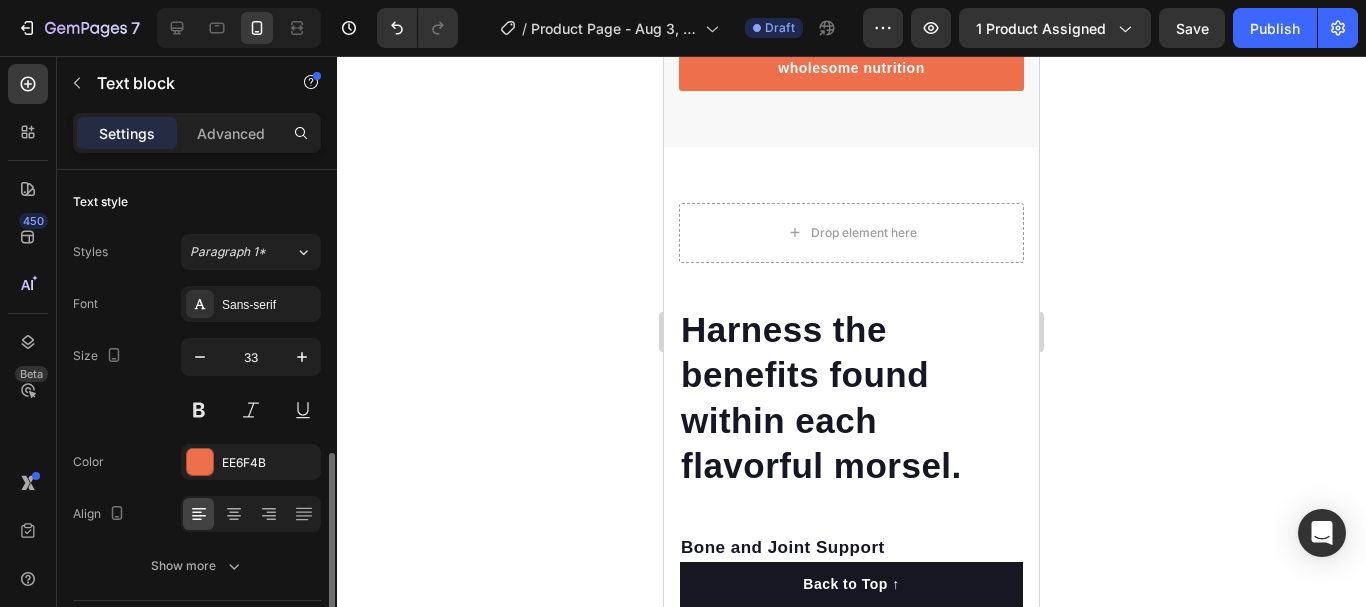 scroll, scrollTop: 200, scrollLeft: 0, axis: vertical 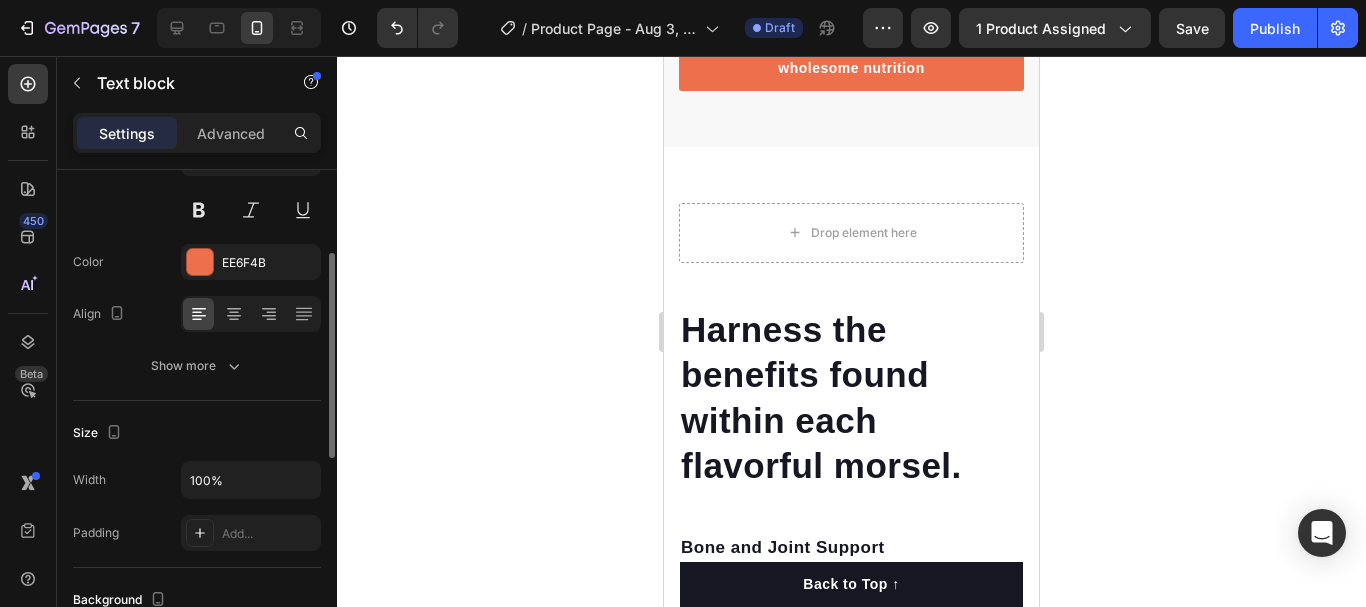 click on "84%" at bounding box center [714, -174] 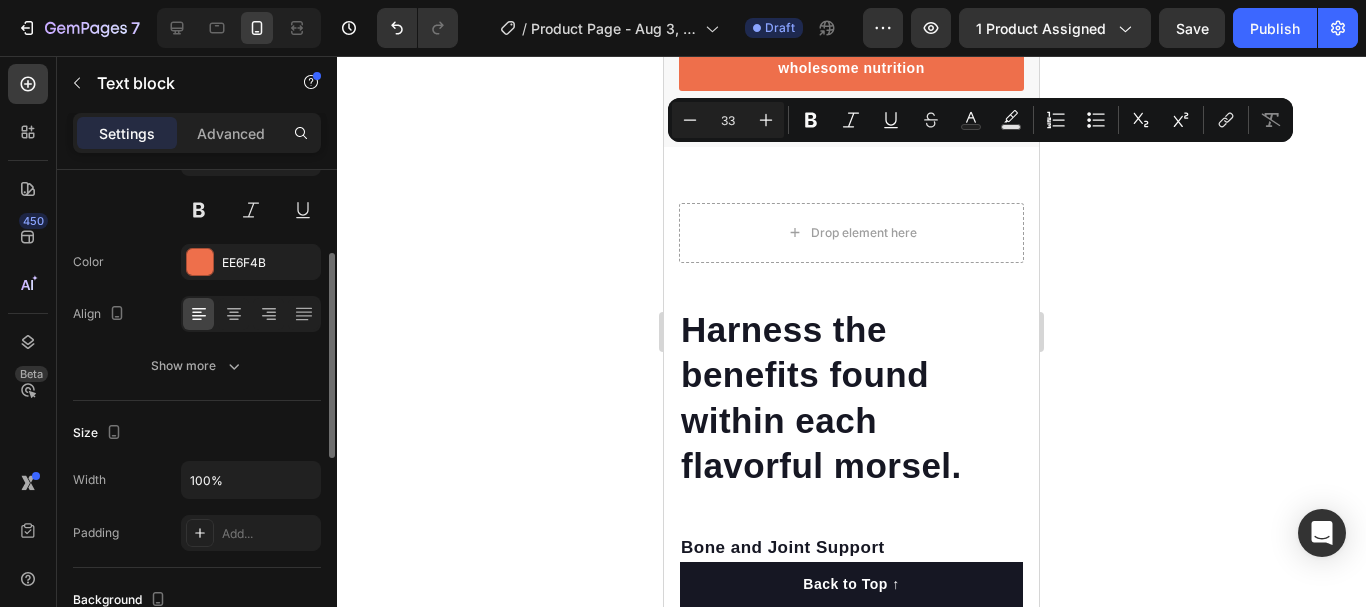 click on "84%" at bounding box center [714, -174] 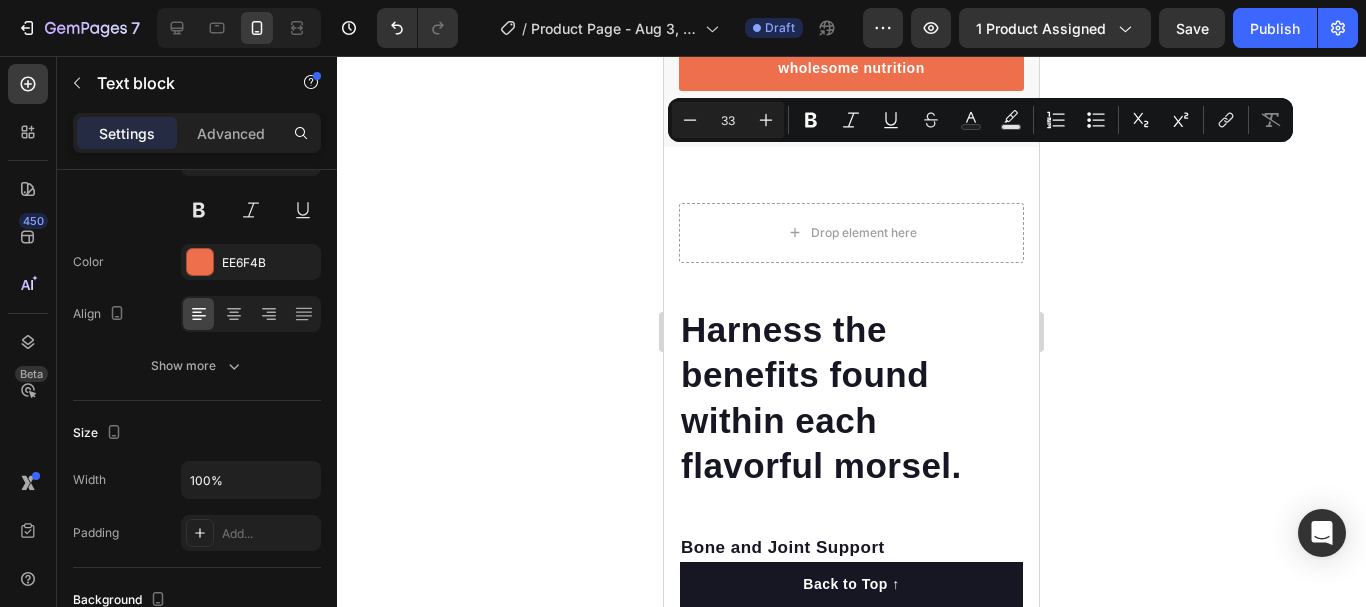 click on "84%" at bounding box center [714, -174] 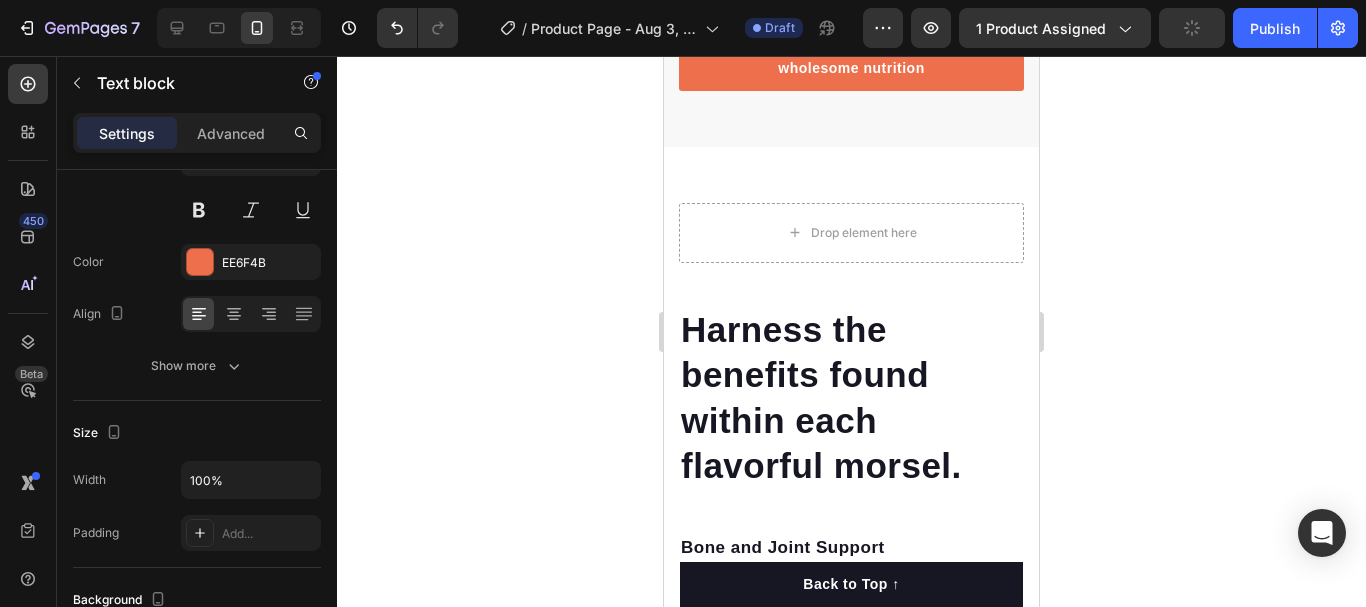 click 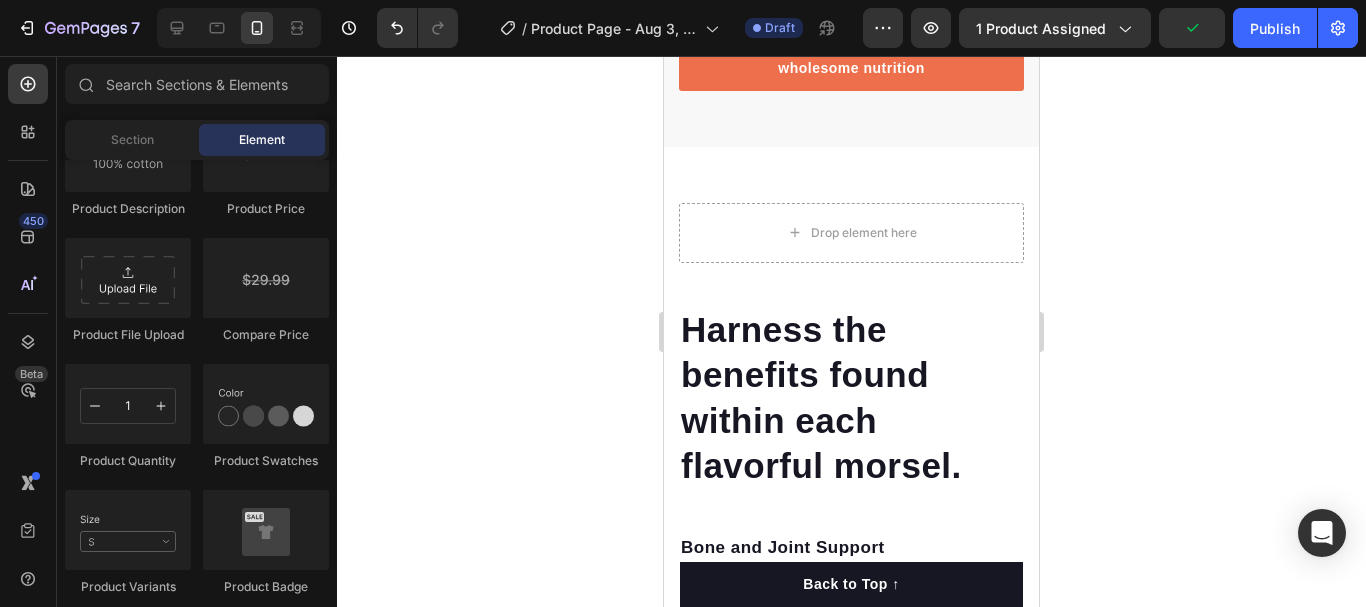 scroll, scrollTop: 5072, scrollLeft: 0, axis: vertical 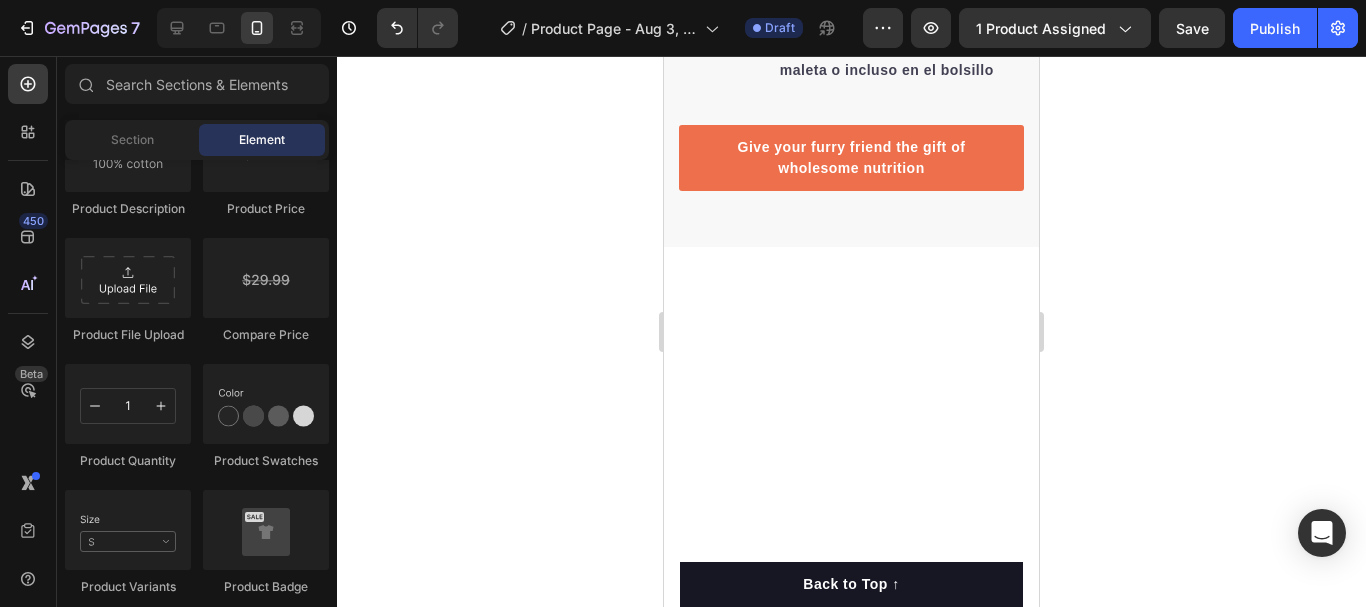 click on "87%" at bounding box center (714, -74) 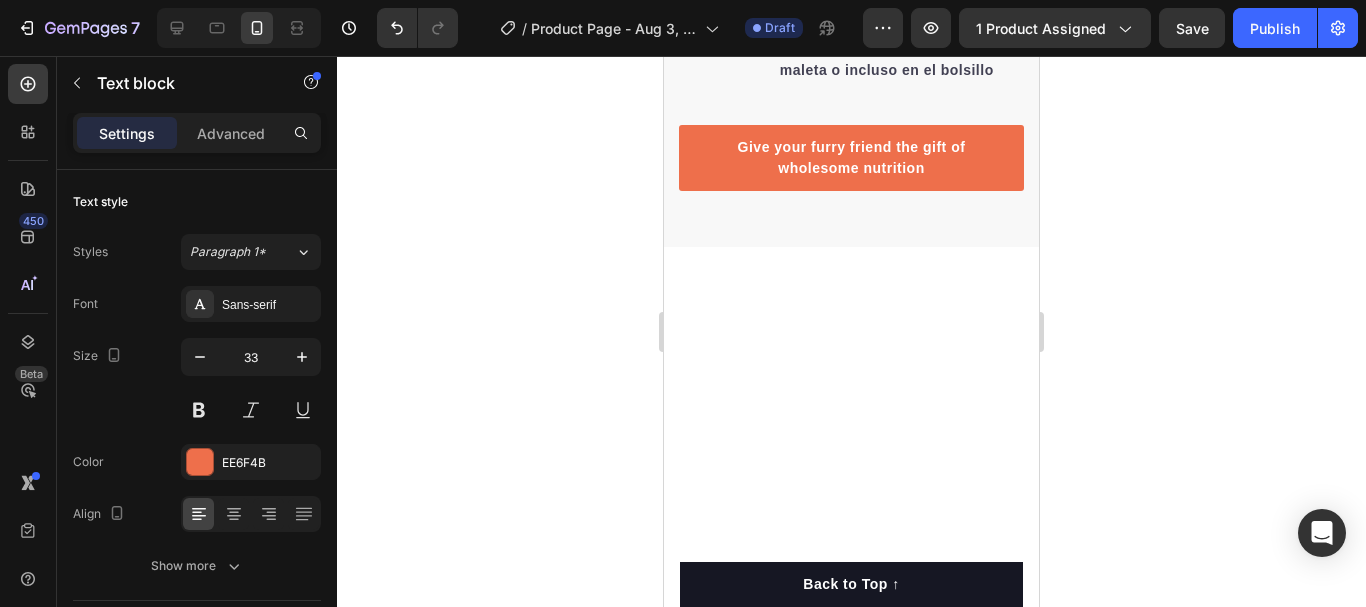 click 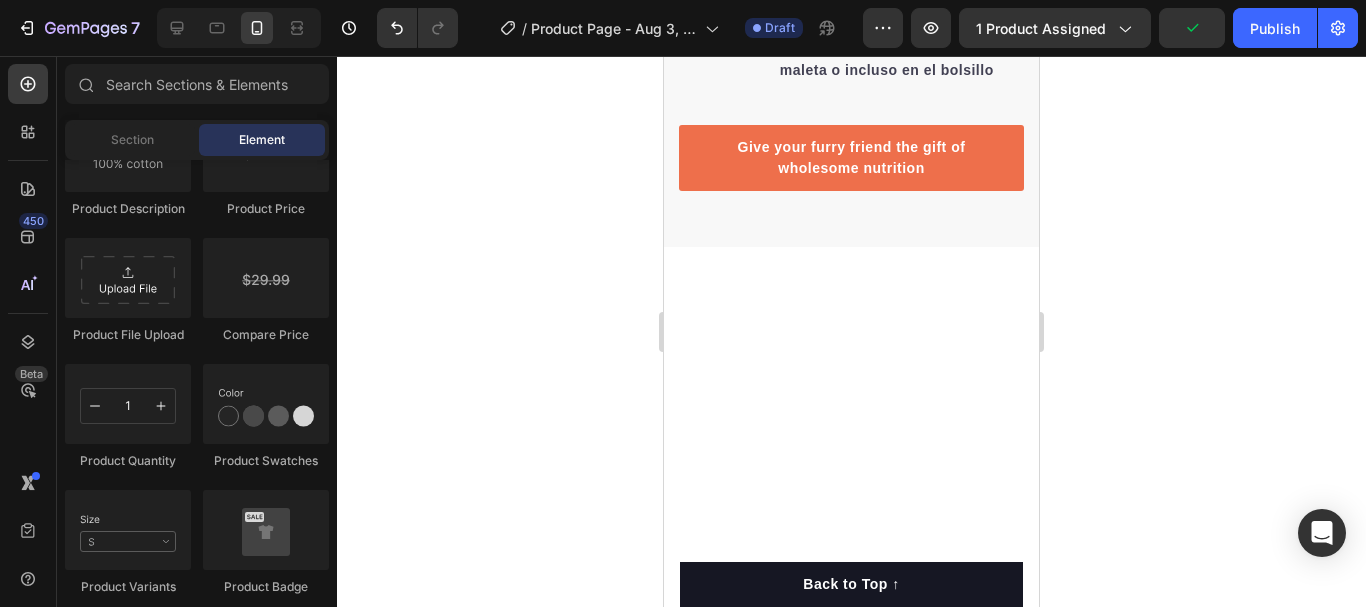 click on "ya que reemplaza el rasurado con cera y sin dolor!" at bounding box center [900, -54] 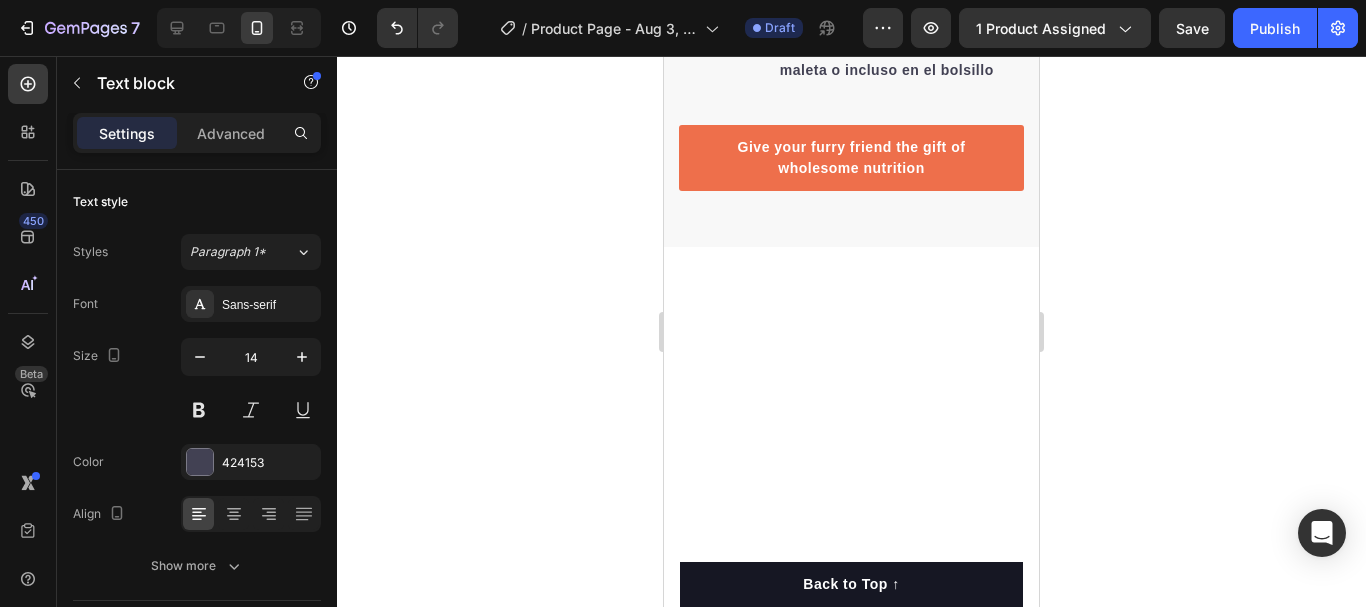 click 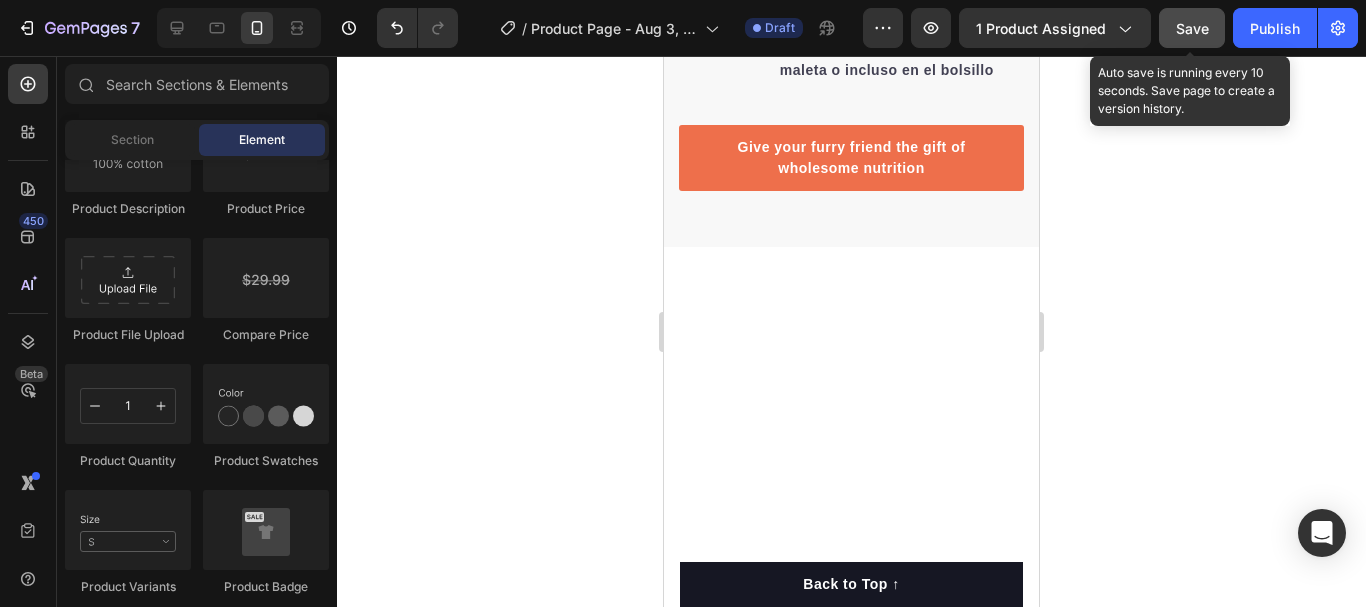 click on "Save" at bounding box center (1192, 28) 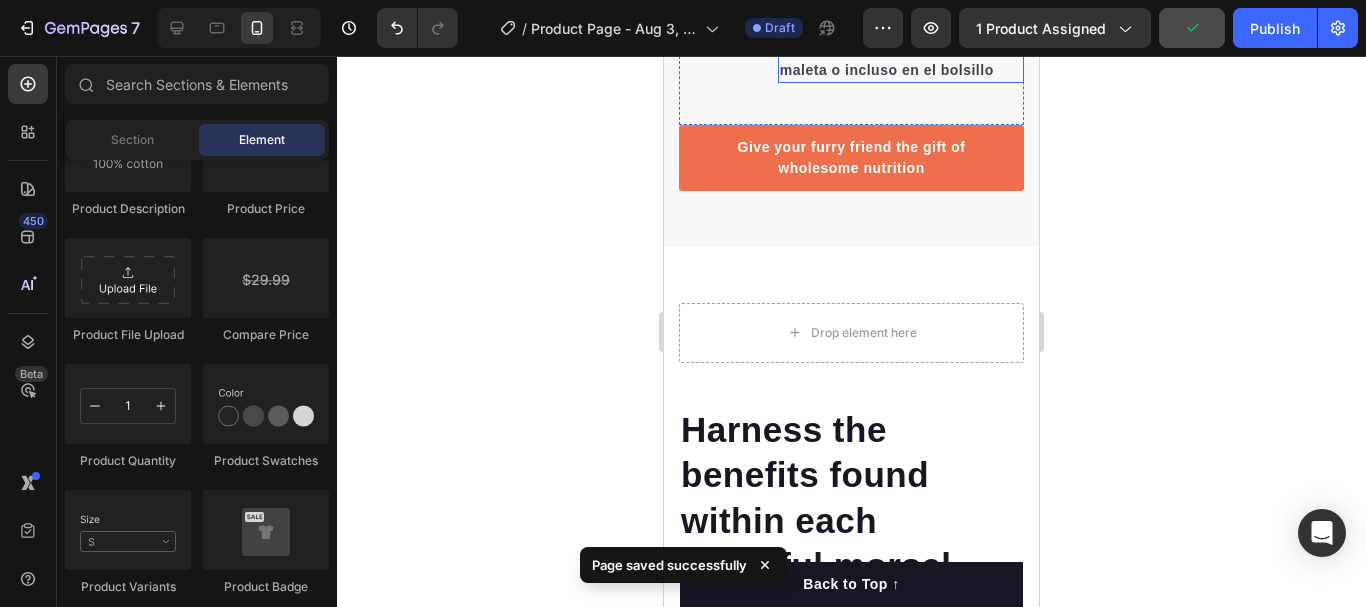 scroll, scrollTop: 5372, scrollLeft: 0, axis: vertical 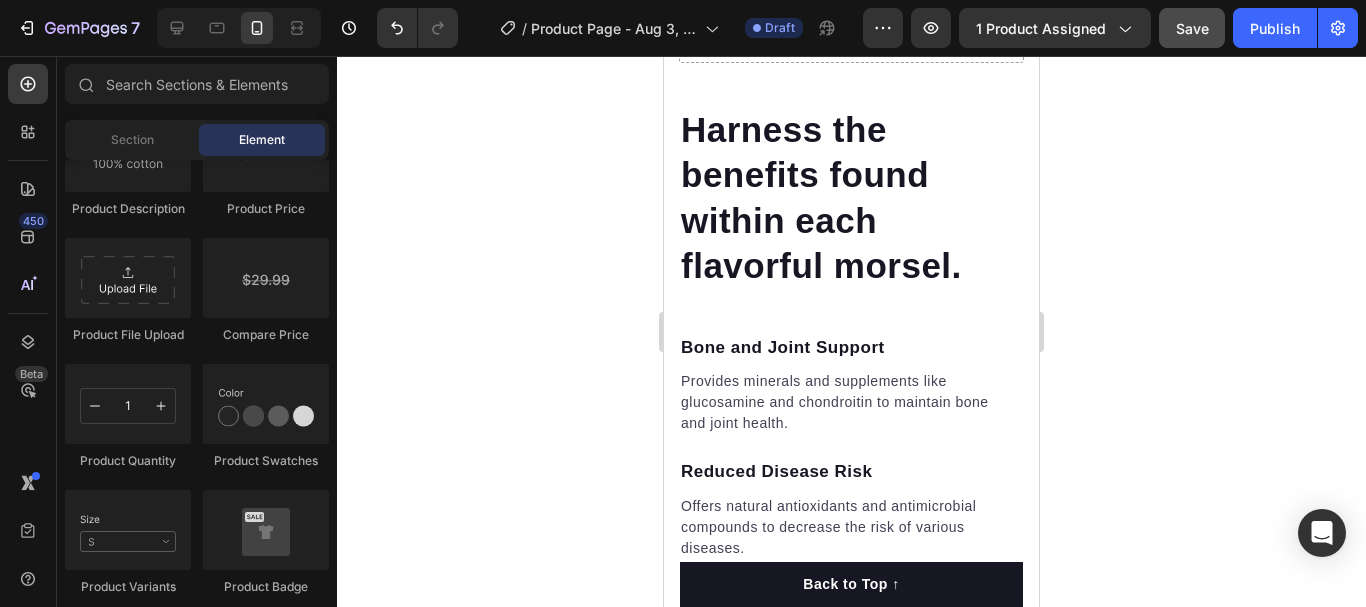 click on "Give your furry friend the gift of wholesome nutrition" at bounding box center (851, -142) 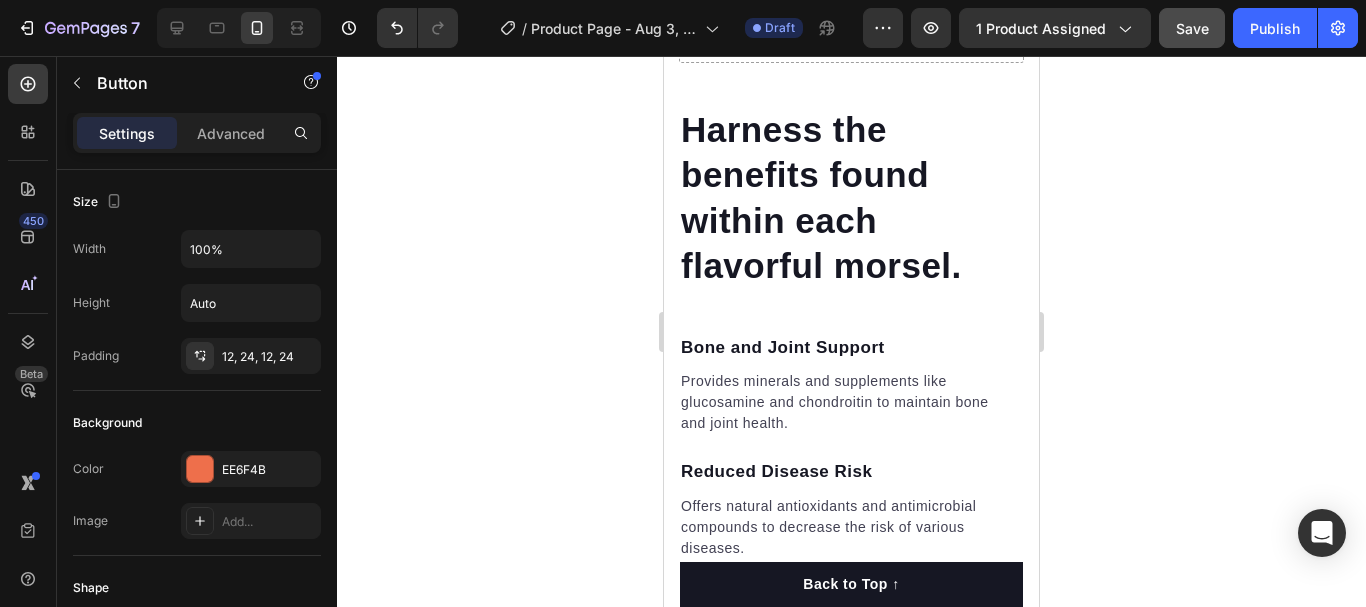 click 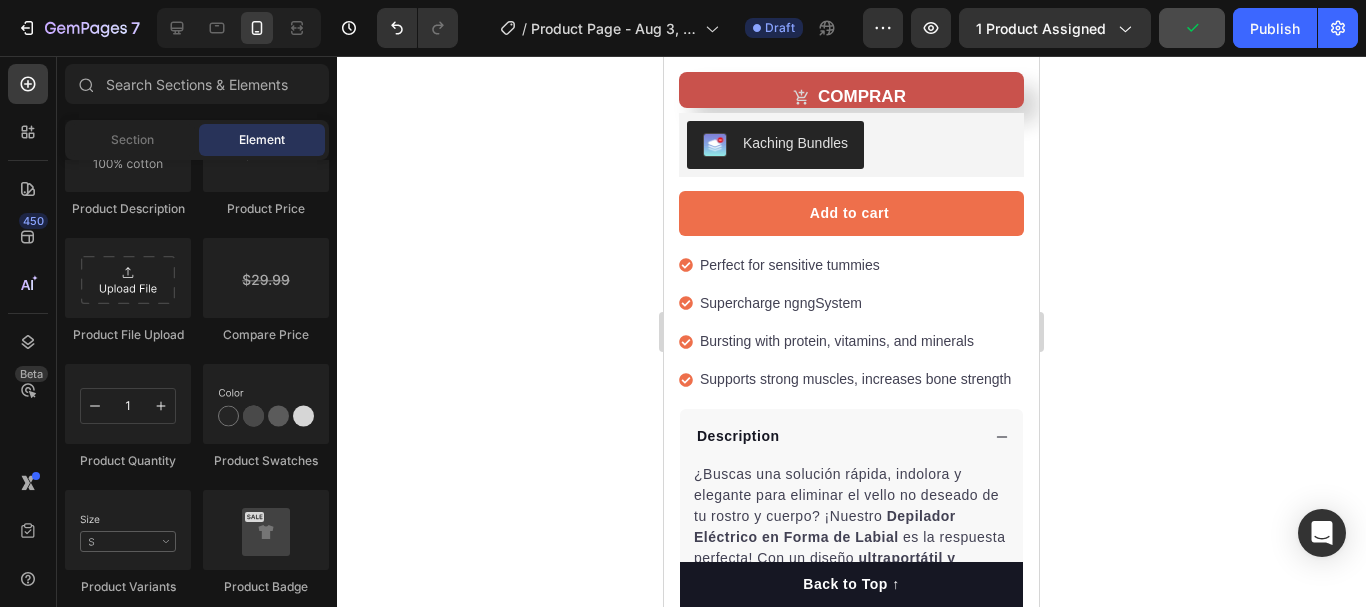 scroll, scrollTop: 2934, scrollLeft: 0, axis: vertical 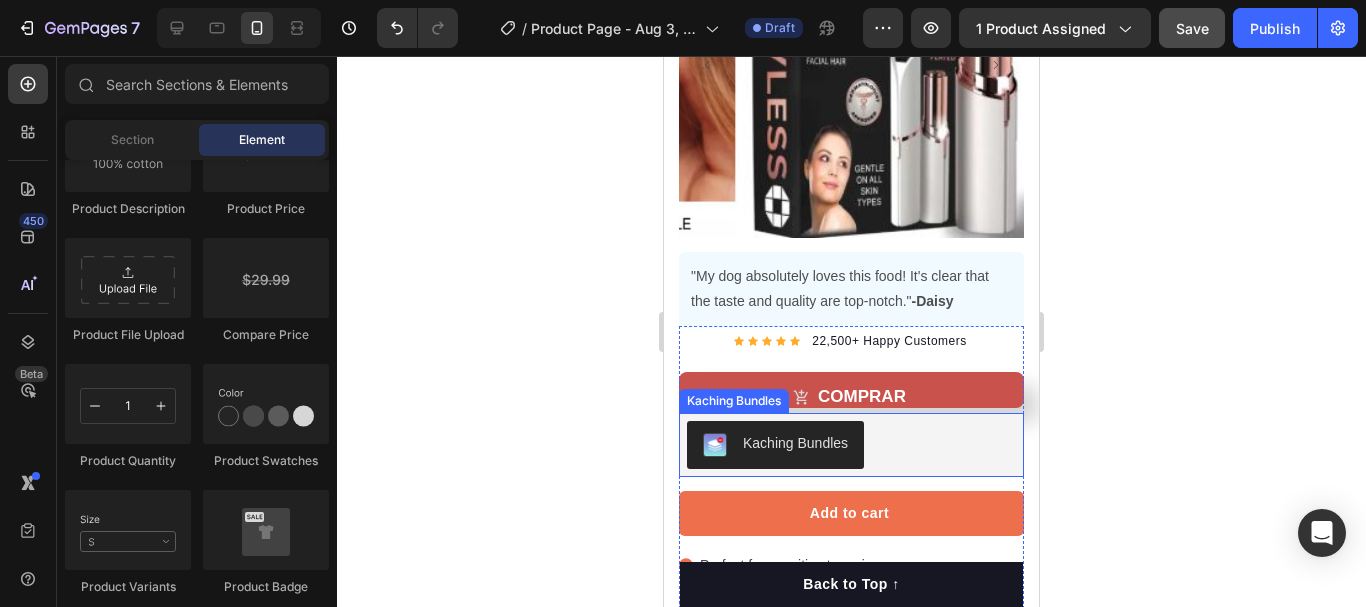 click on "Kaching Bundles" at bounding box center [775, 445] 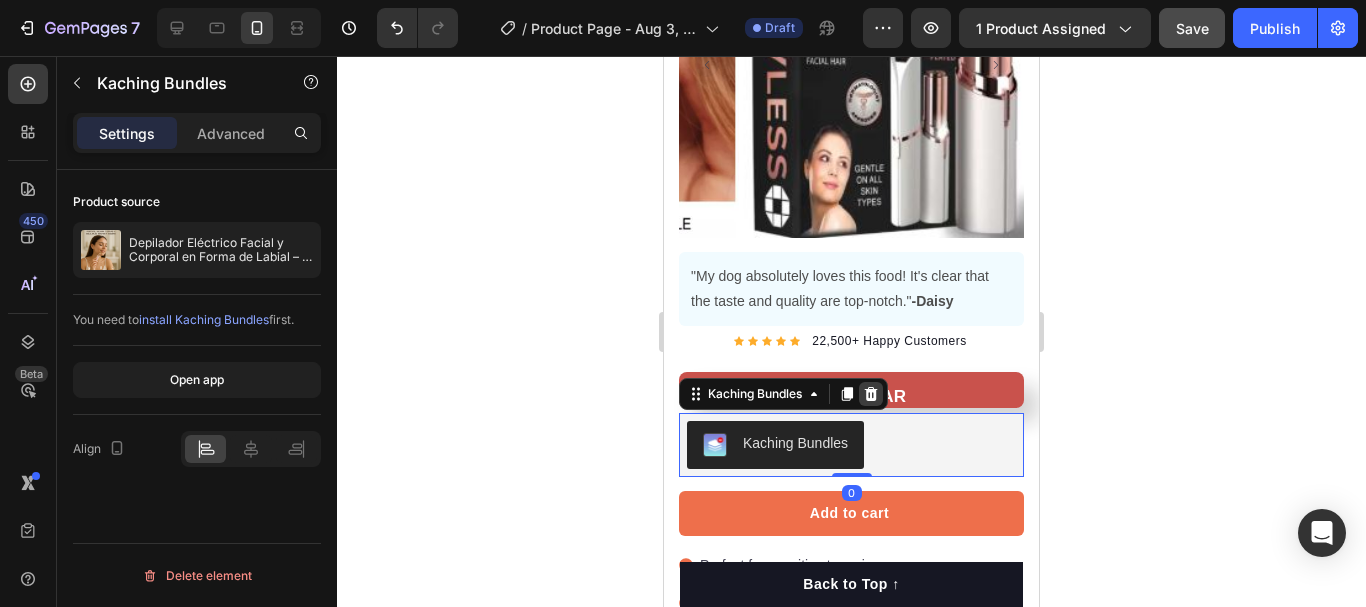 click 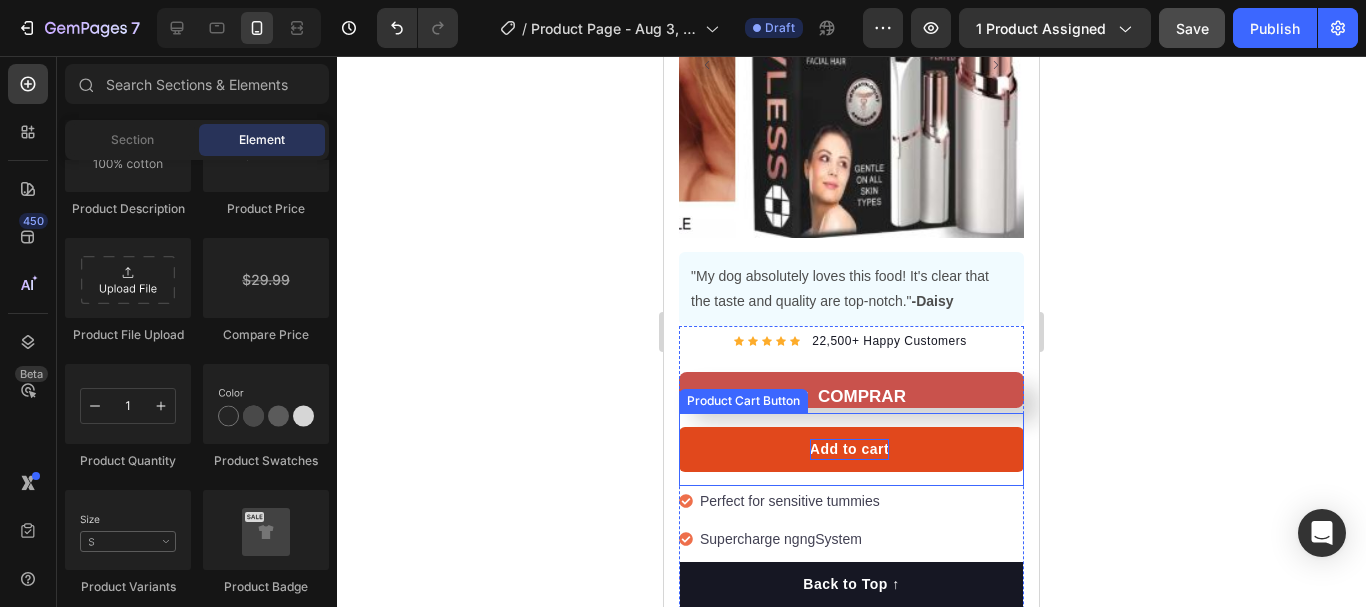 click on "Add to cart" at bounding box center (849, 449) 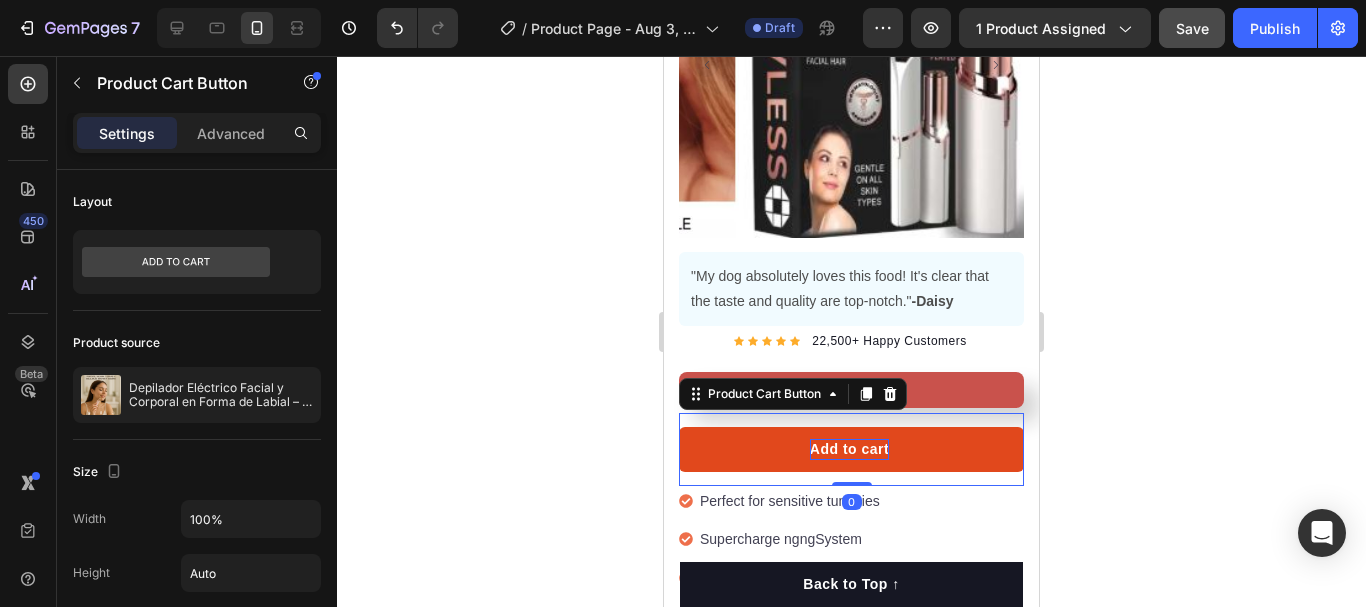 click on "Add to cart" at bounding box center [849, 449] 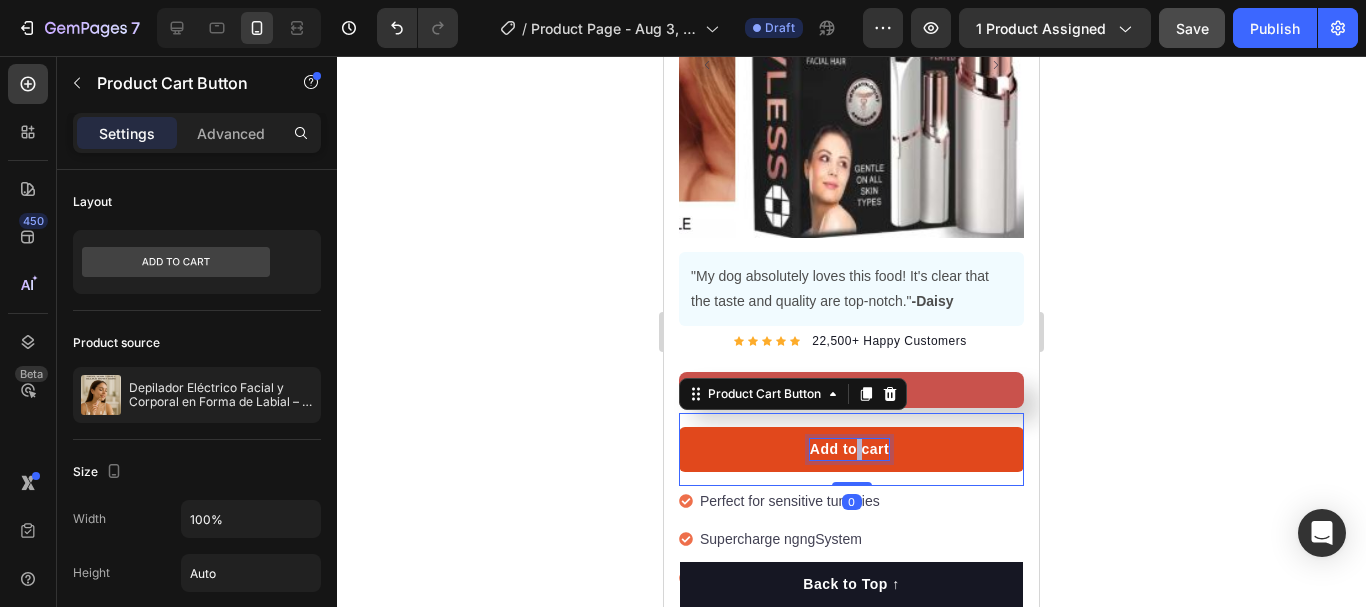 click on "Add to cart" at bounding box center (849, 449) 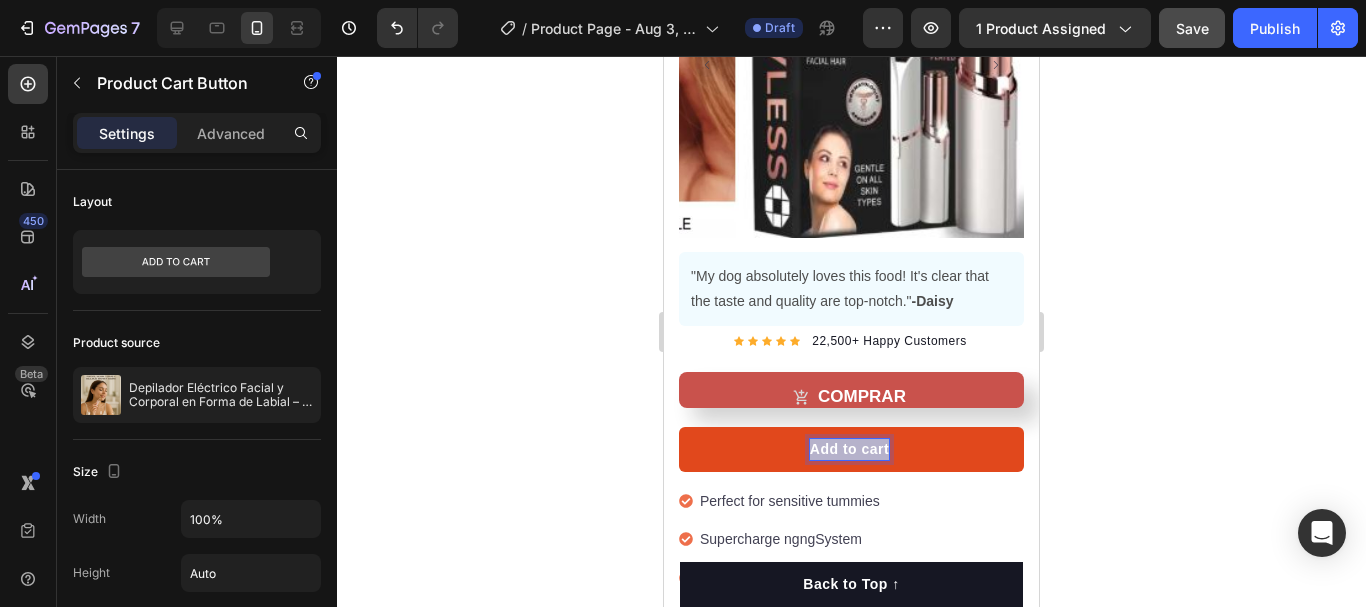 click on "Add to cart" at bounding box center (849, 449) 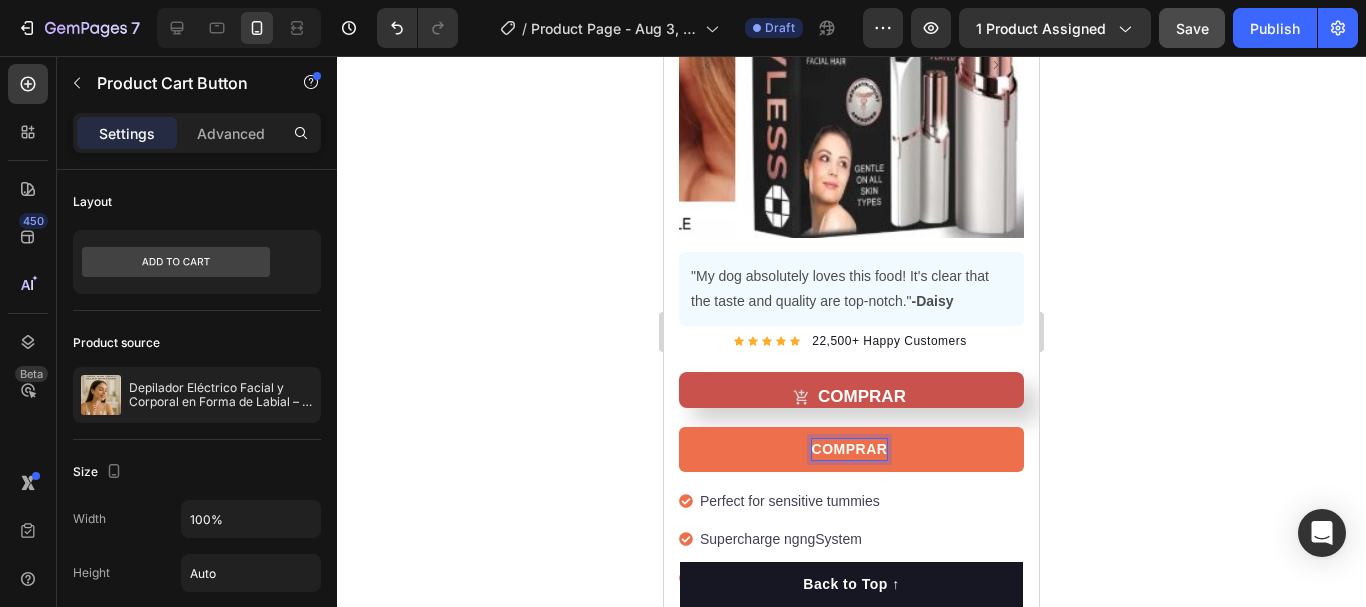 click 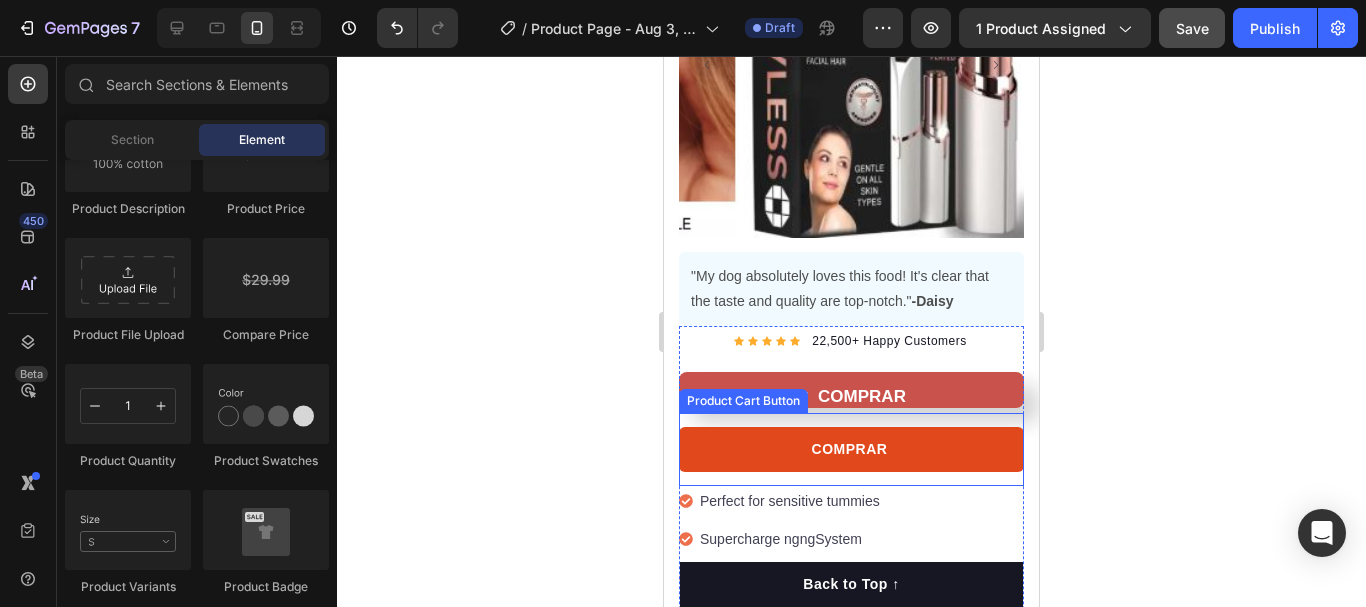 click on "COMPRAR" at bounding box center [851, 449] 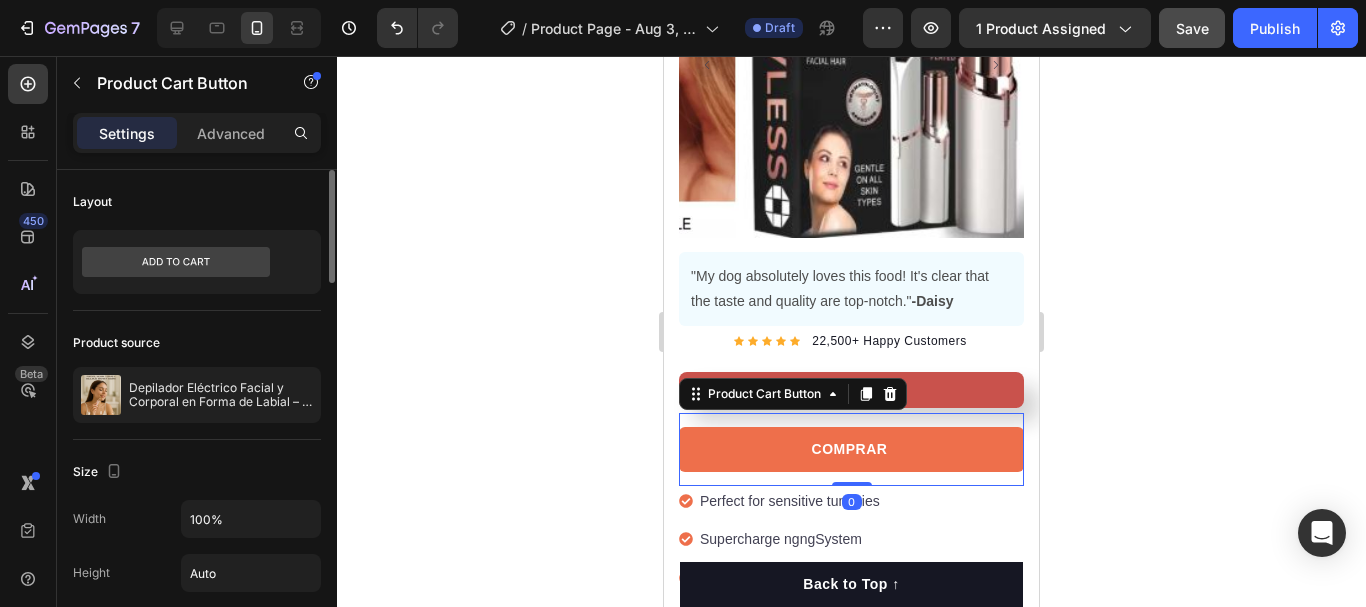 scroll, scrollTop: 300, scrollLeft: 0, axis: vertical 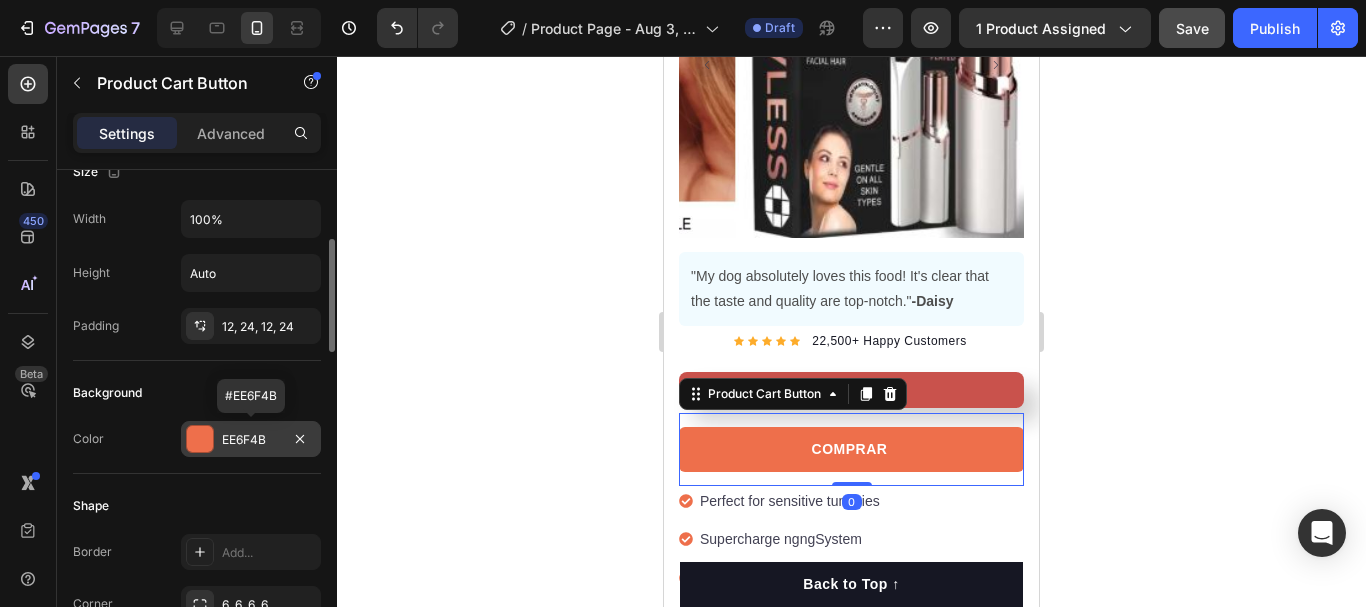 click at bounding box center [200, 439] 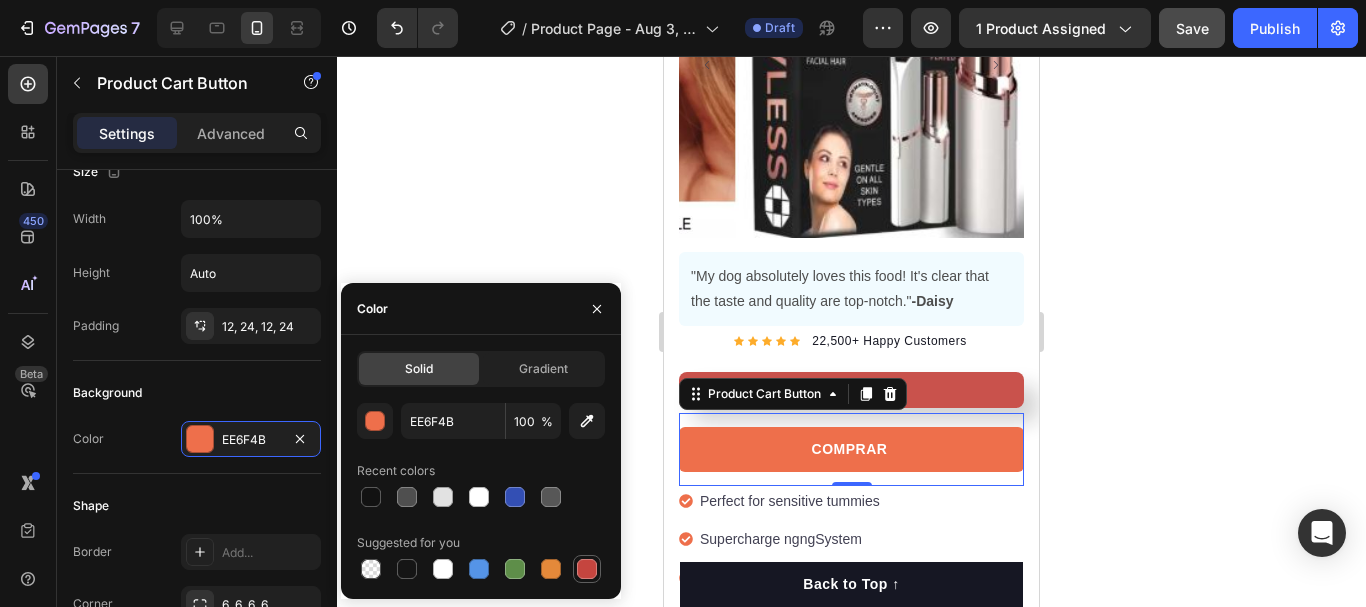 click at bounding box center (587, 569) 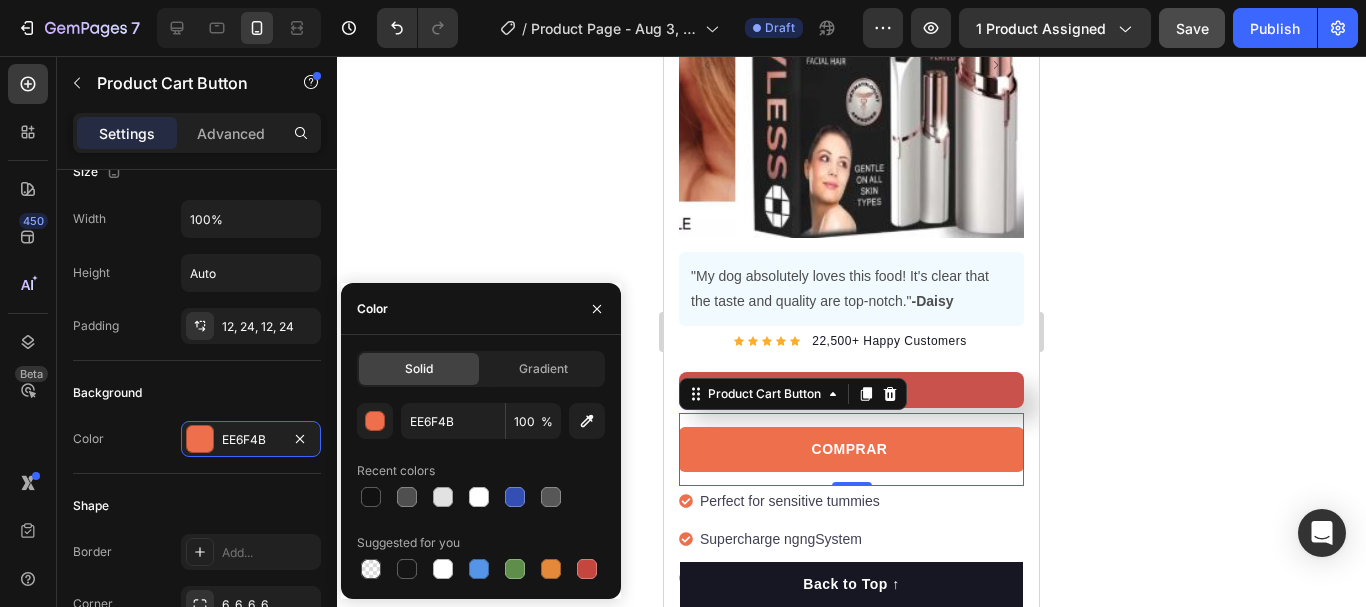 type on "C5453F" 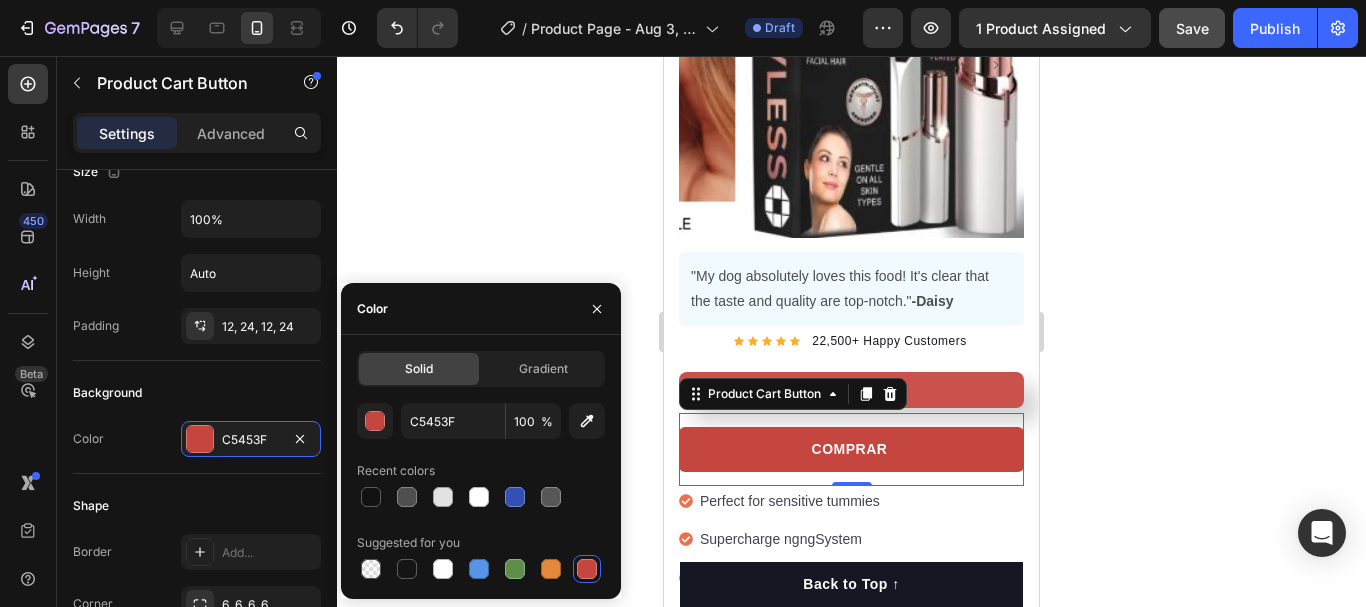 click 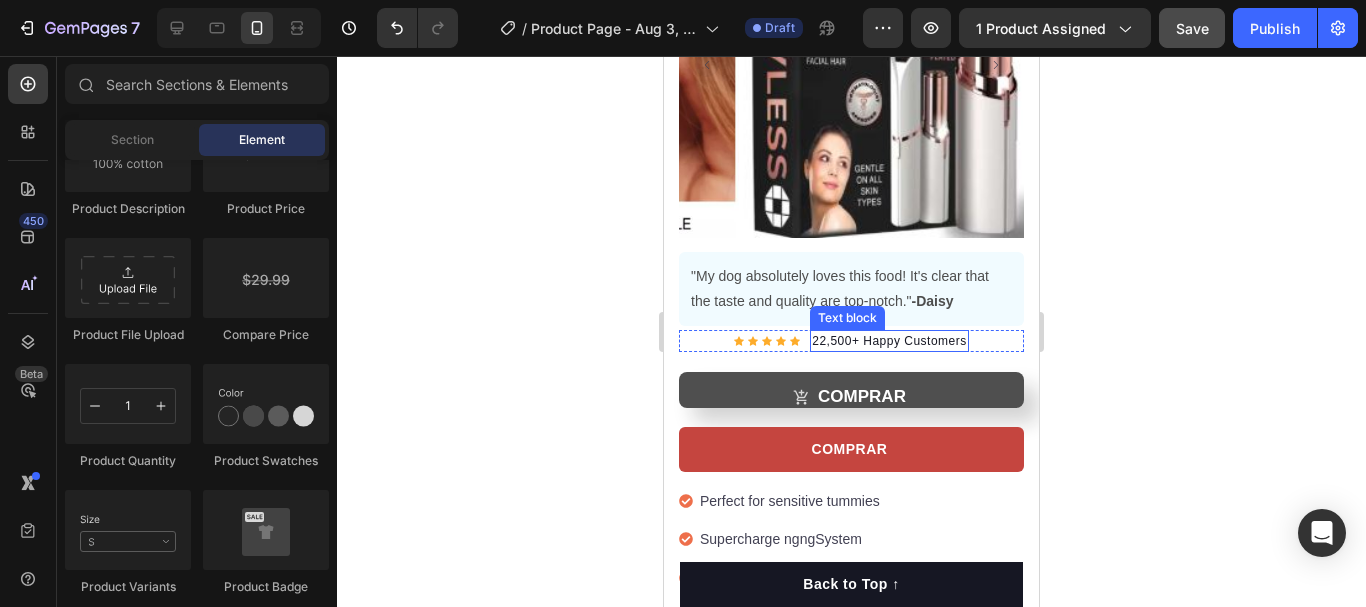 click on "COMPRAR" at bounding box center [851, 390] 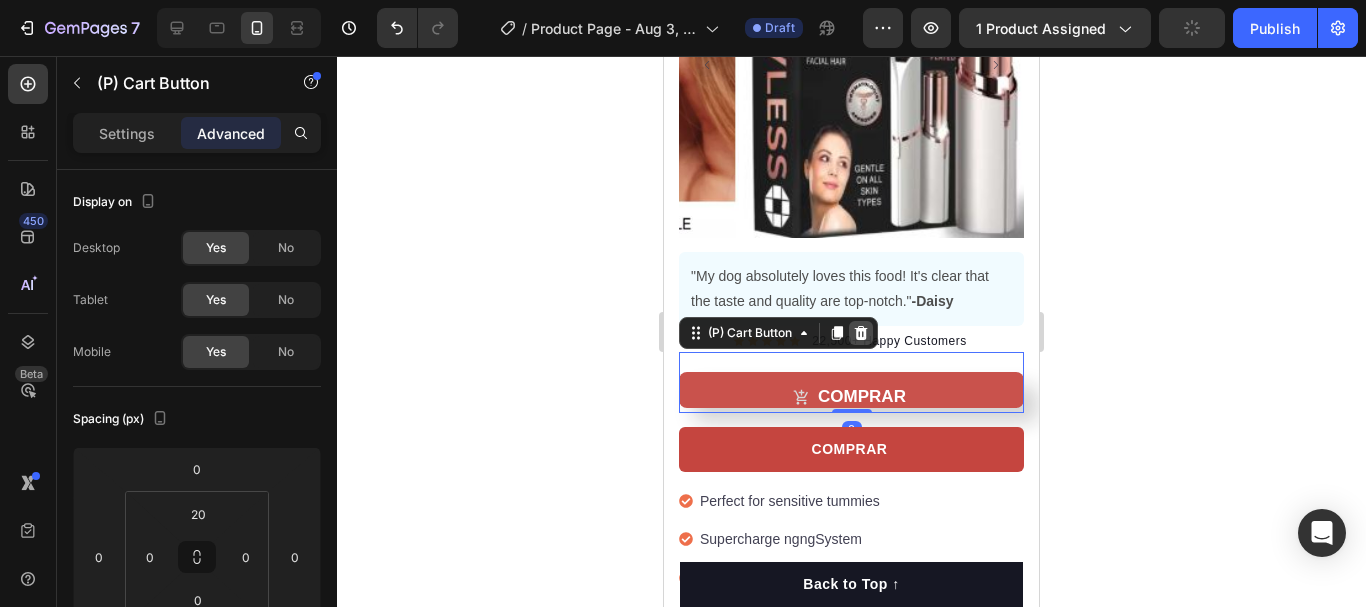 click 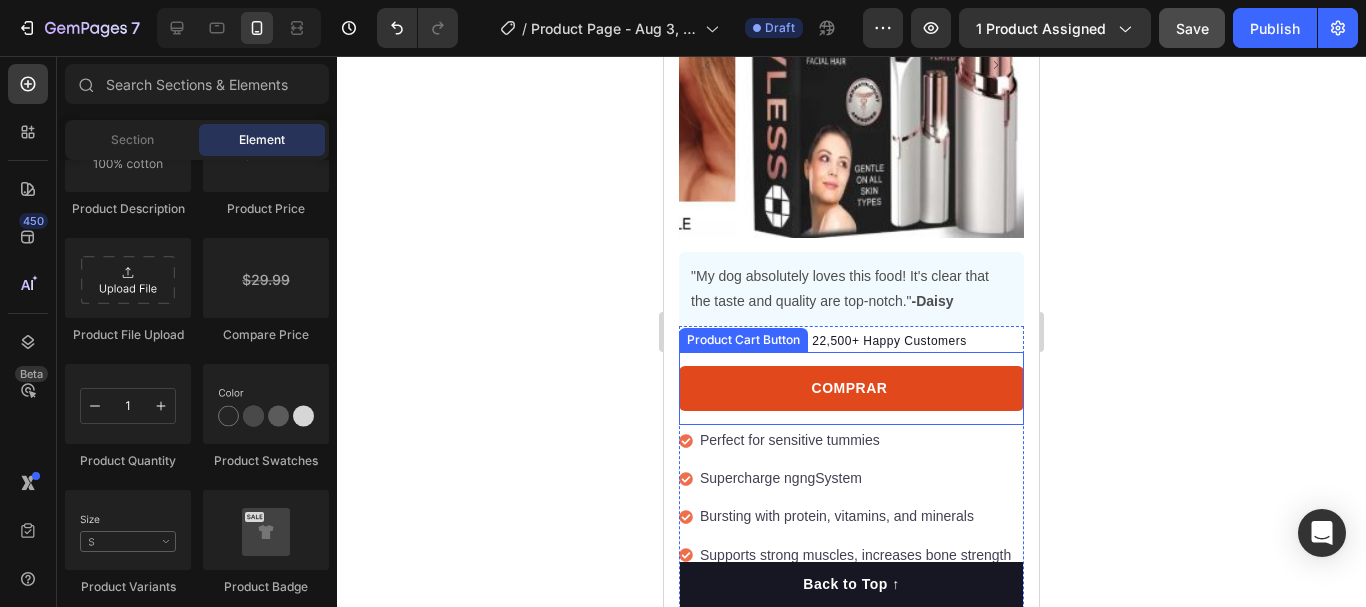 click on "COMPRAR" at bounding box center [851, 388] 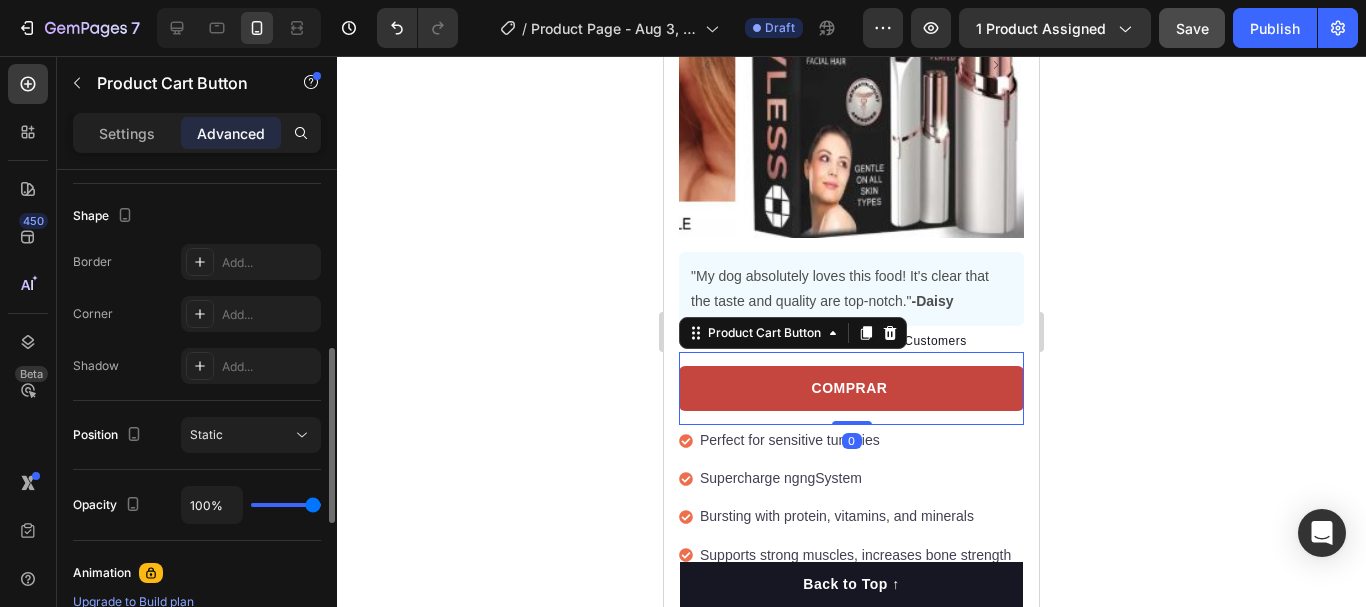scroll, scrollTop: 894, scrollLeft: 0, axis: vertical 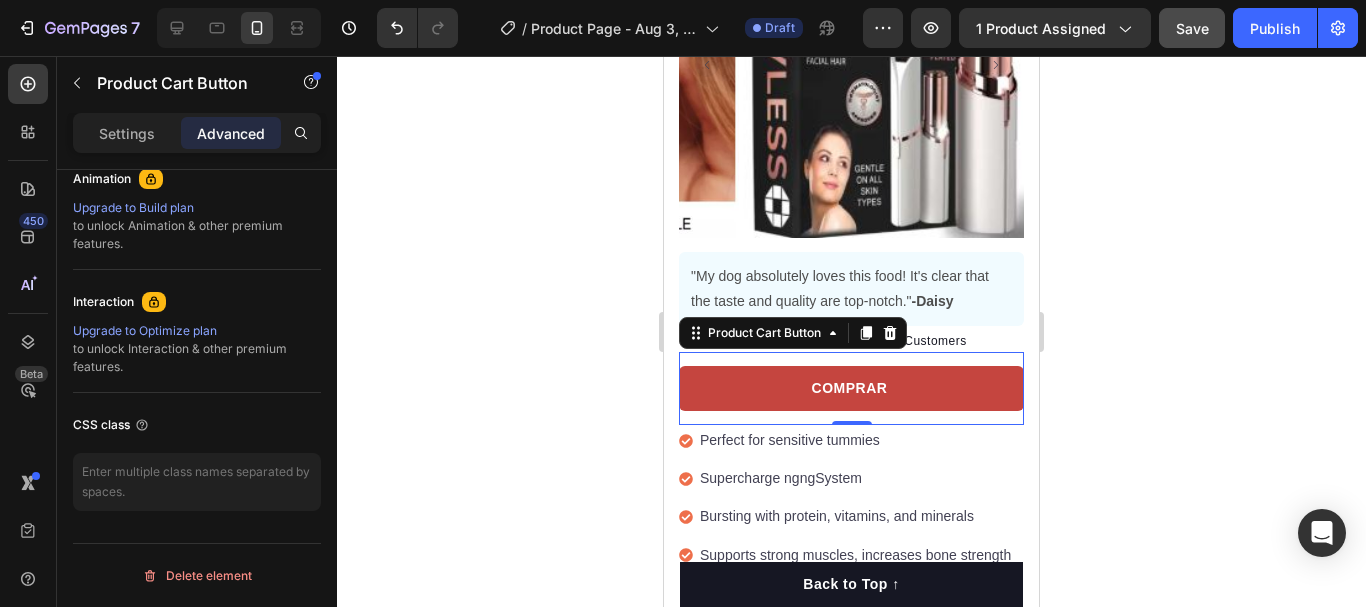 click 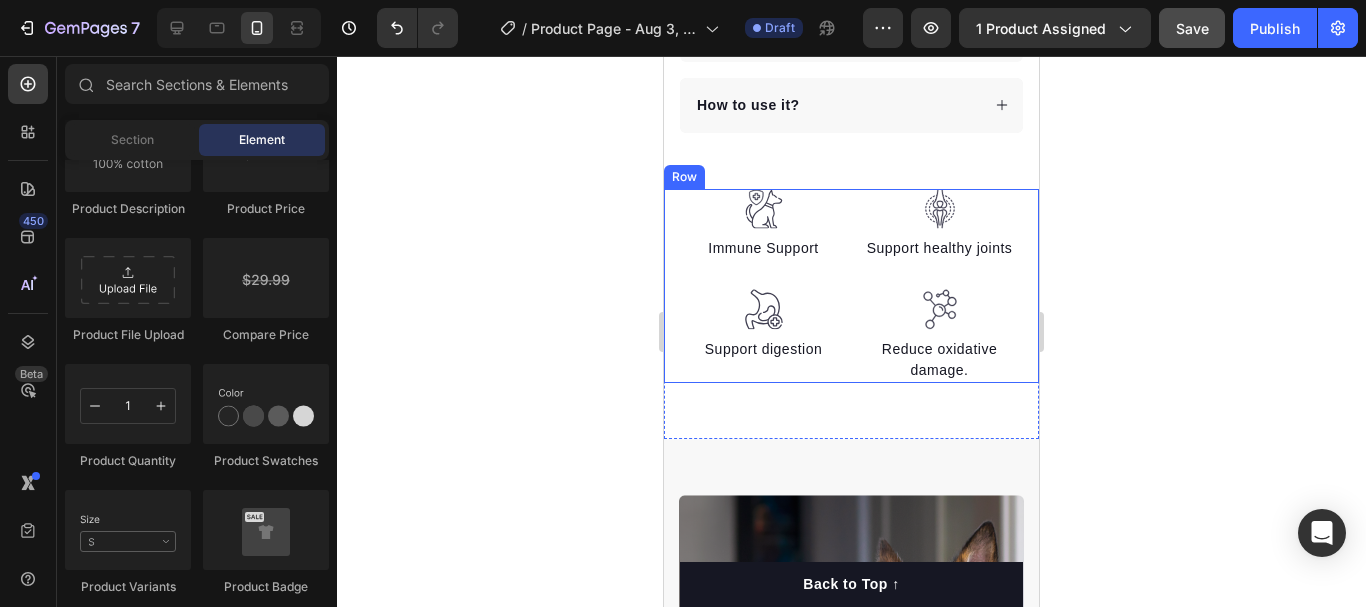 scroll, scrollTop: 2734, scrollLeft: 0, axis: vertical 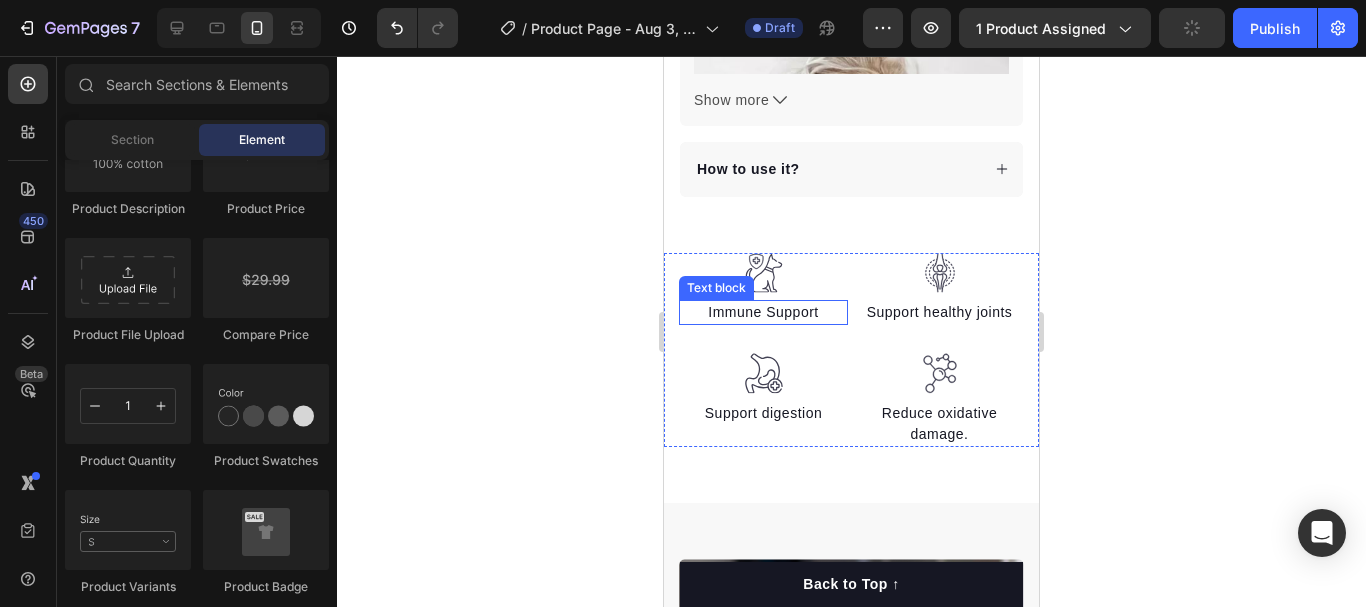 click on "Immune Support" at bounding box center [763, 312] 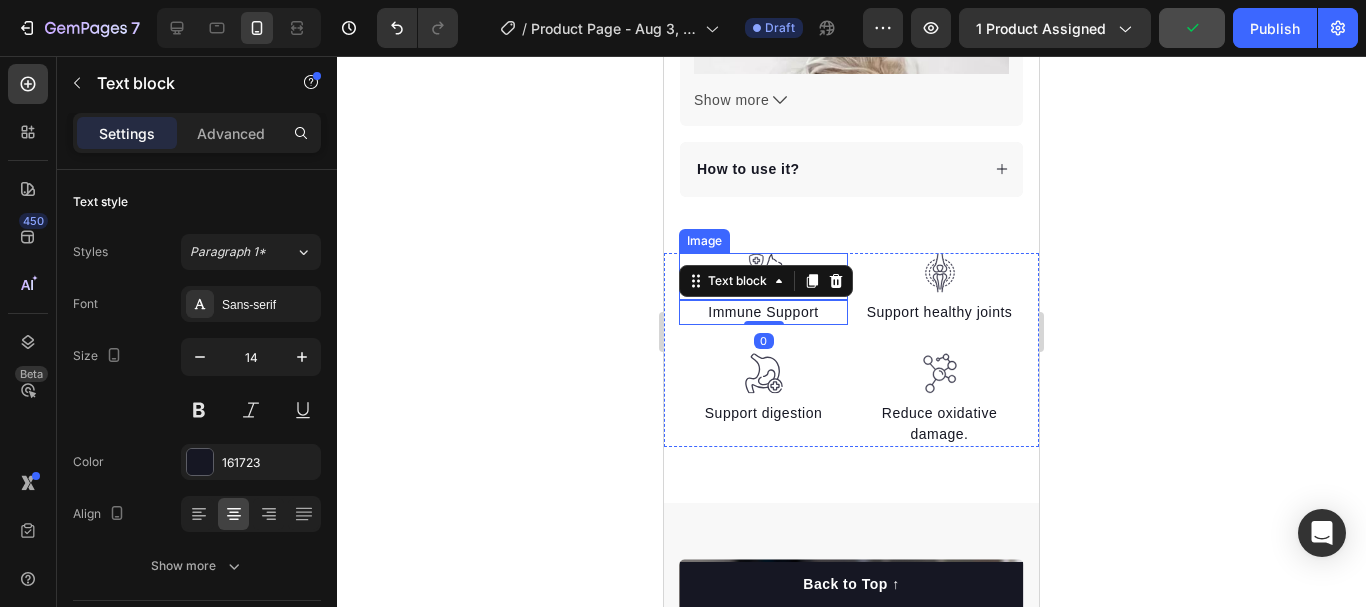 click at bounding box center [764, 273] 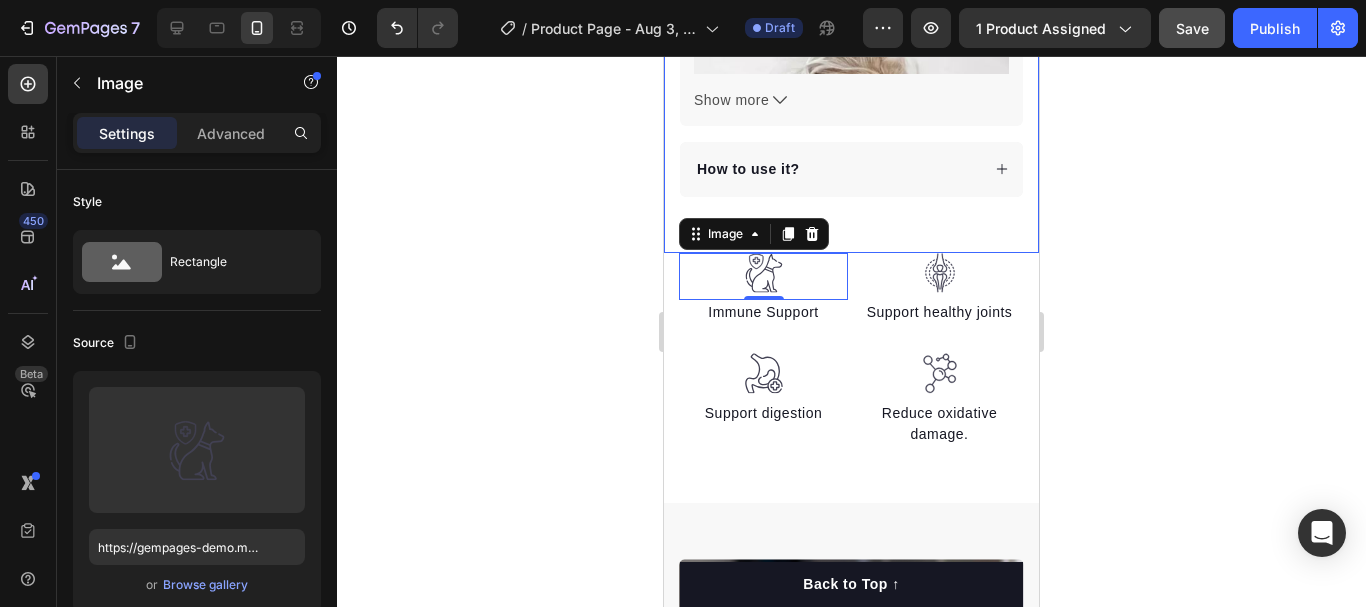 scroll, scrollTop: 2534, scrollLeft: 0, axis: vertical 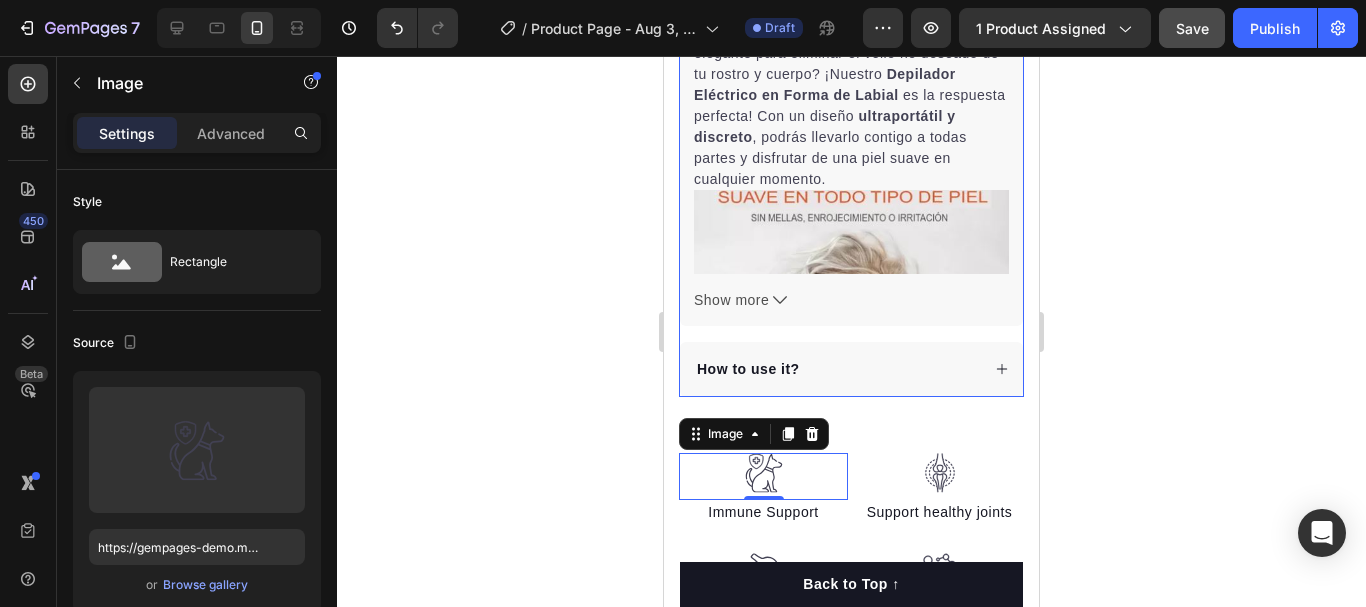 click 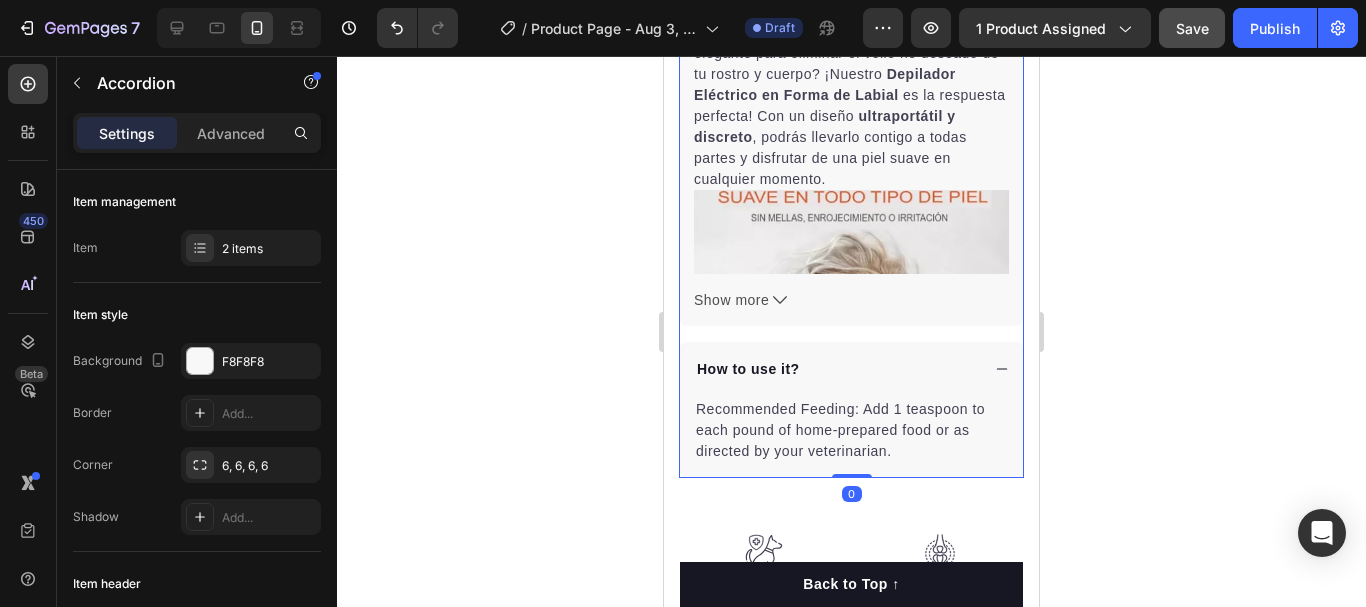 click on "How to use it?" at bounding box center (748, 369) 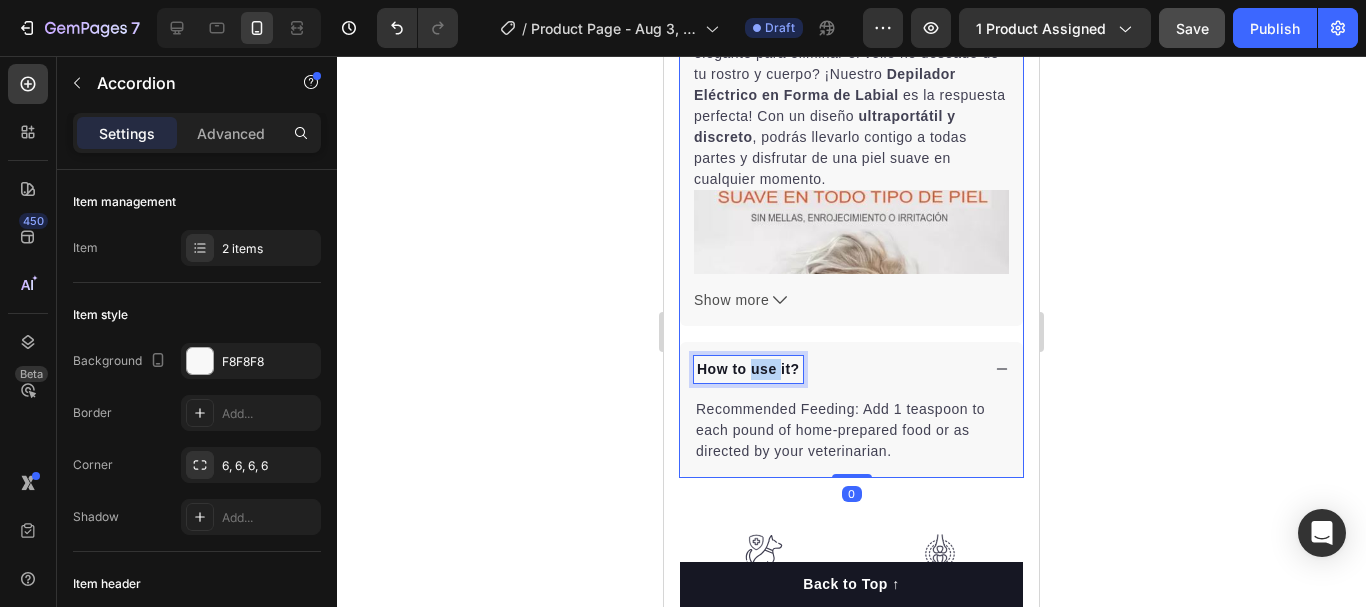 click on "How to use it?" at bounding box center [748, 369] 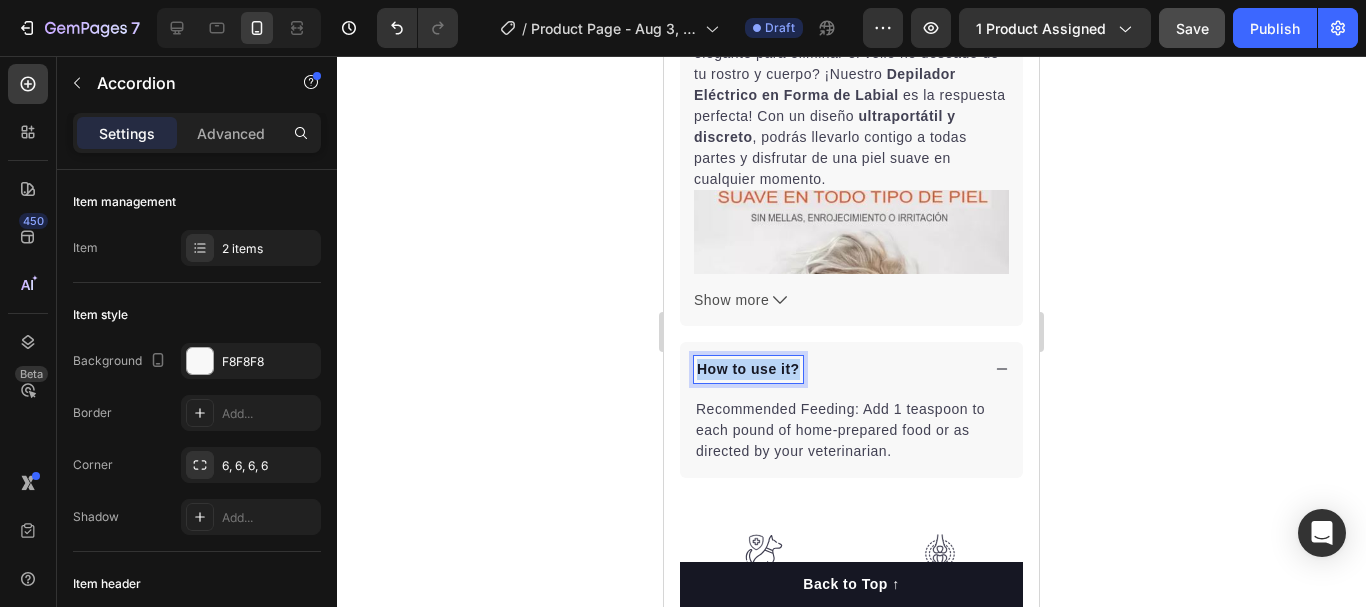 click on "How to use it?" at bounding box center (748, 369) 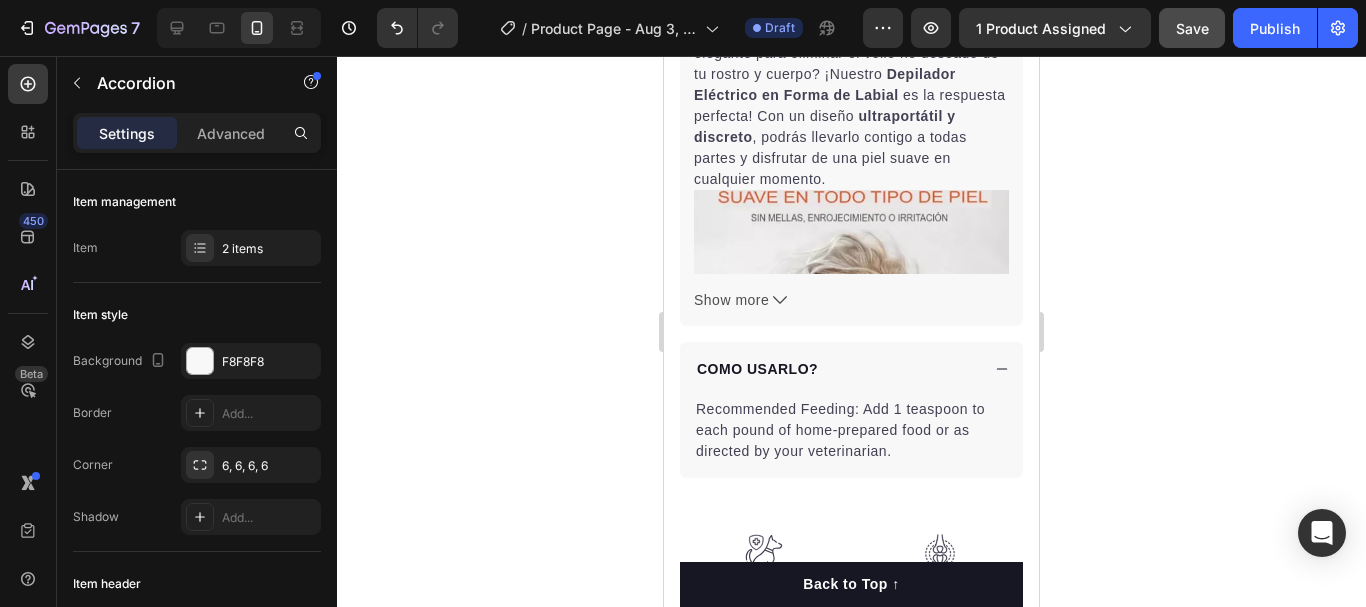click 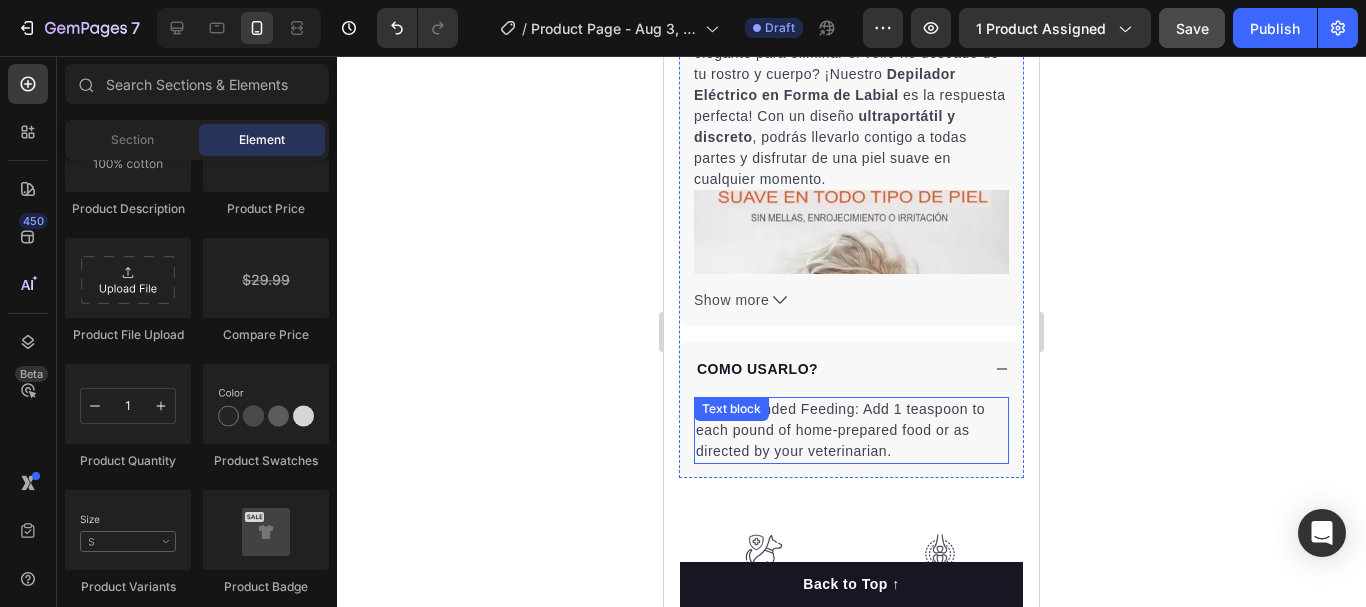 click on "Recommended Feeding: Add 1 teaspoon to each pound of home-prepared food or as directed by your veterinarian." at bounding box center [851, 430] 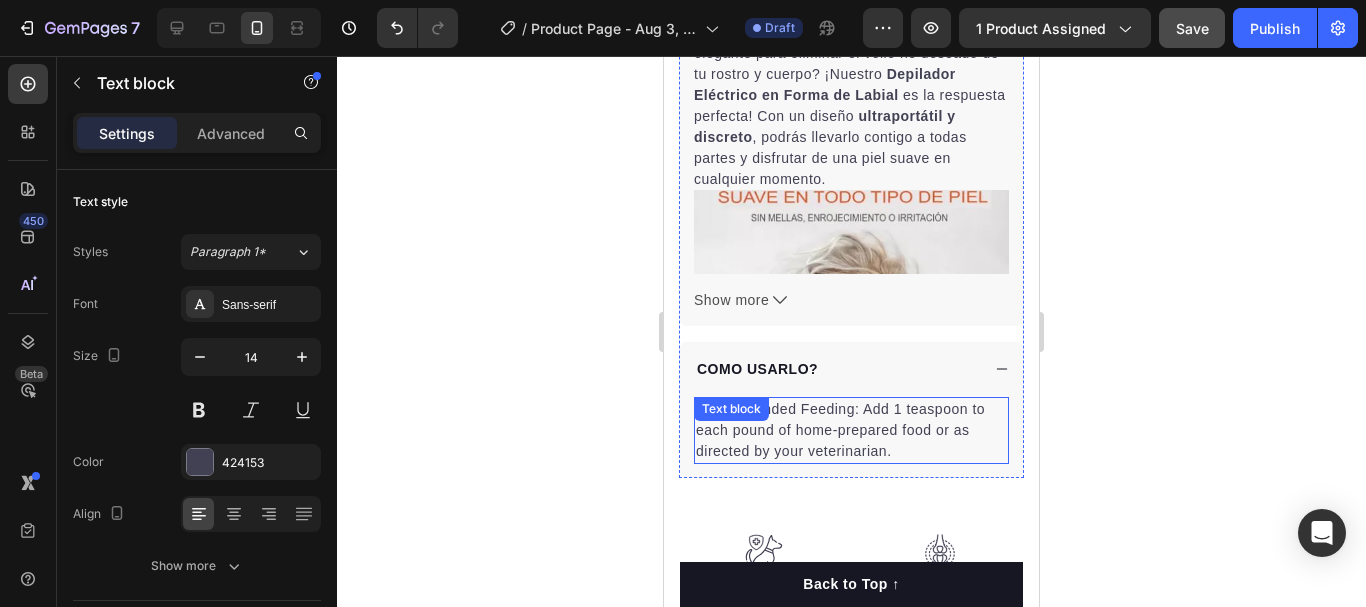 click on "Recommended Feeding: Add 1 teaspoon to each pound of home-prepared food or as directed by your veterinarian." at bounding box center (851, 430) 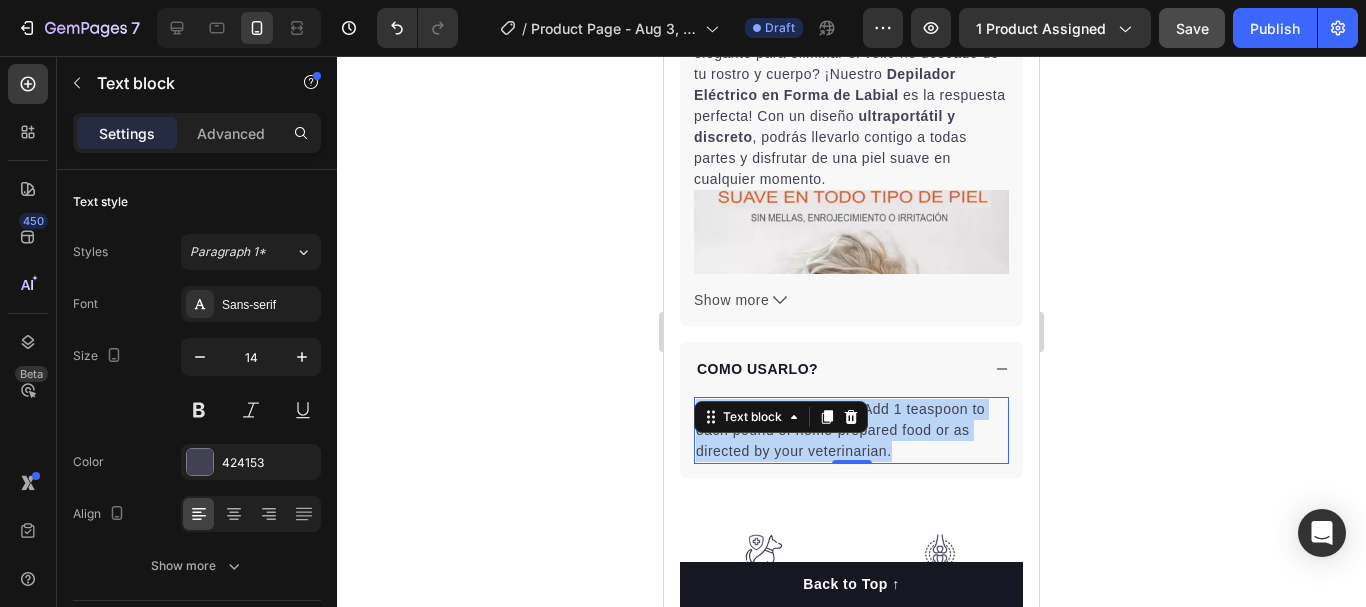 click on "Recommended Feeding: Add 1 teaspoon to each pound of home-prepared food or as directed by your veterinarian." at bounding box center [851, 430] 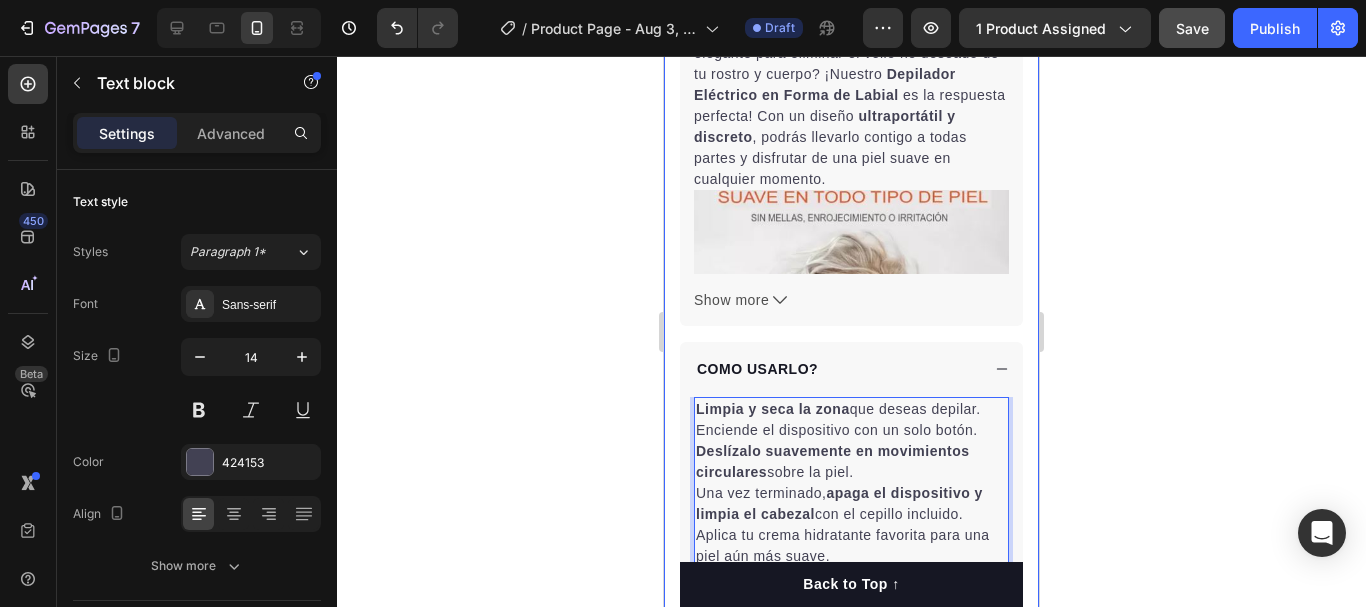 scroll, scrollTop: 2734, scrollLeft: 0, axis: vertical 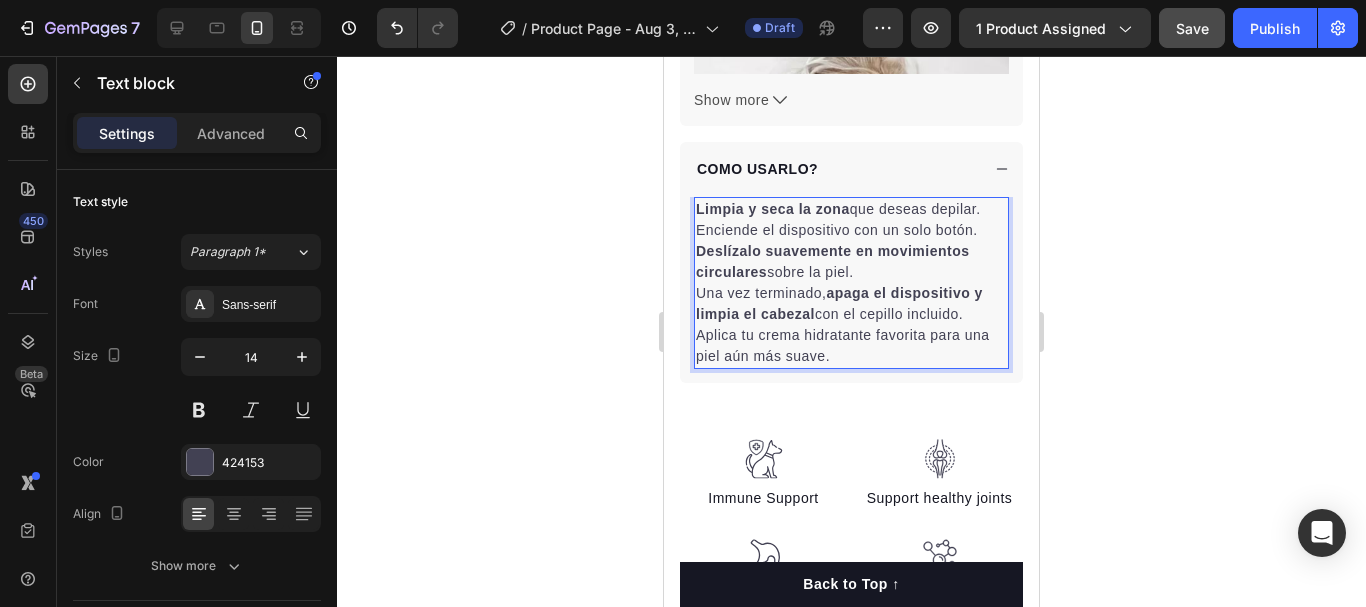 click on "Limpia y seca la zona" at bounding box center (773, 209) 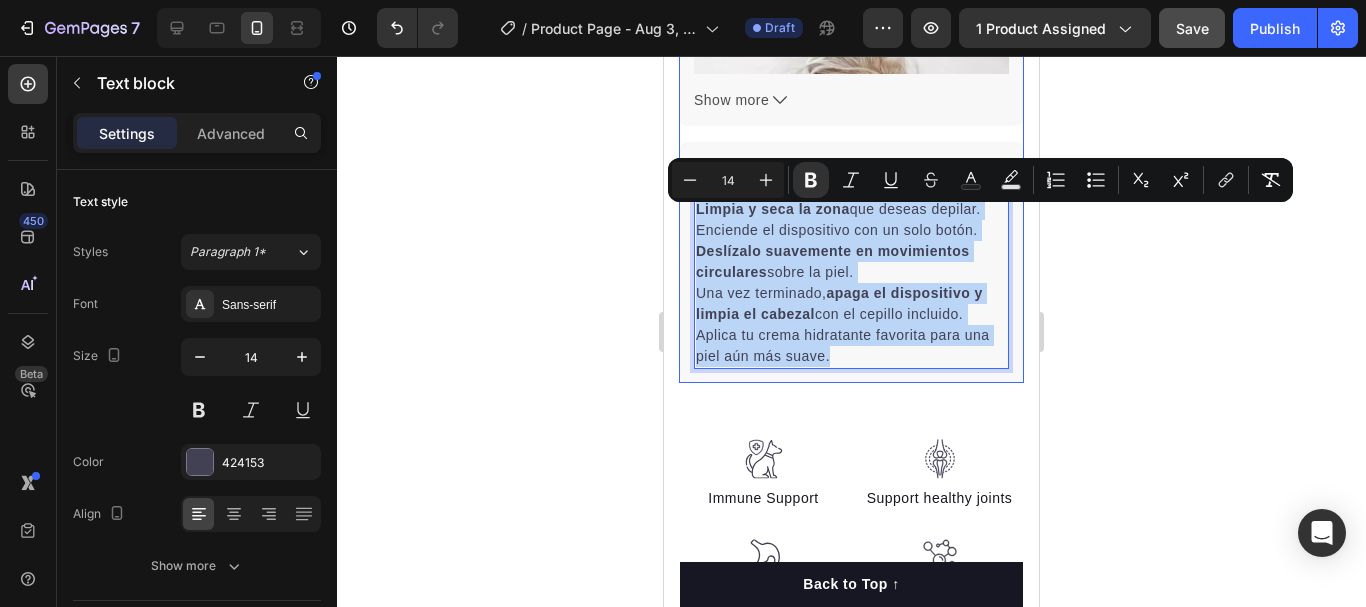 drag, startPoint x: 874, startPoint y: 361, endPoint x: 689, endPoint y: 217, distance: 234.43762 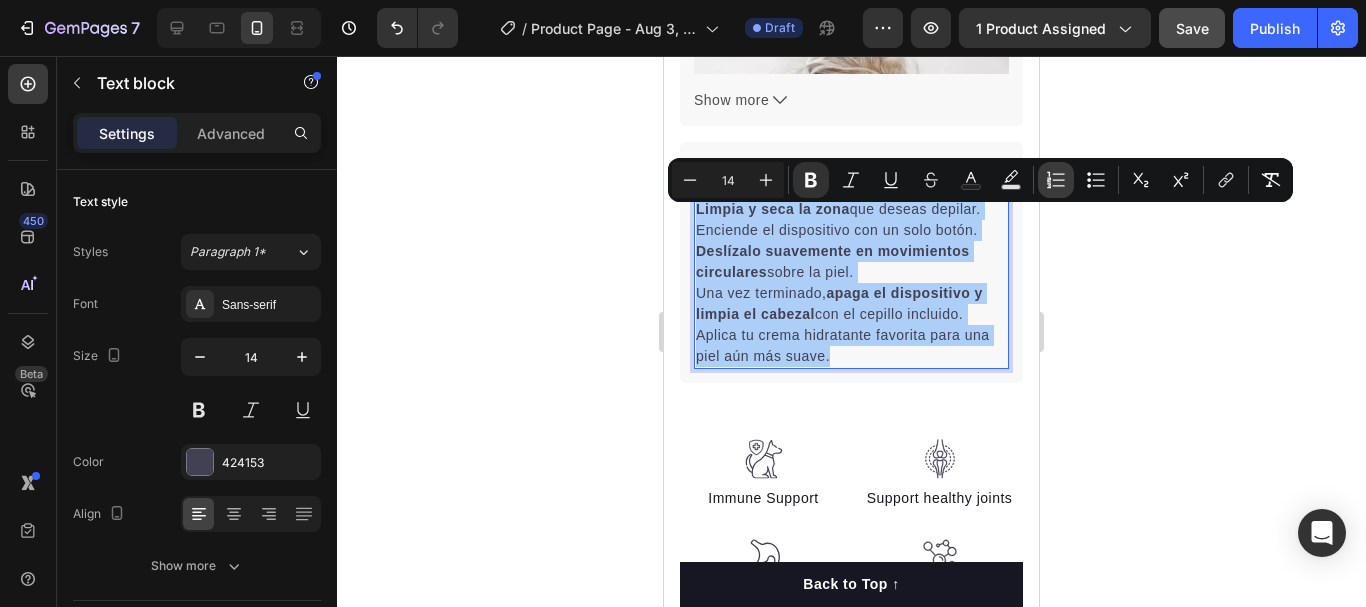 click 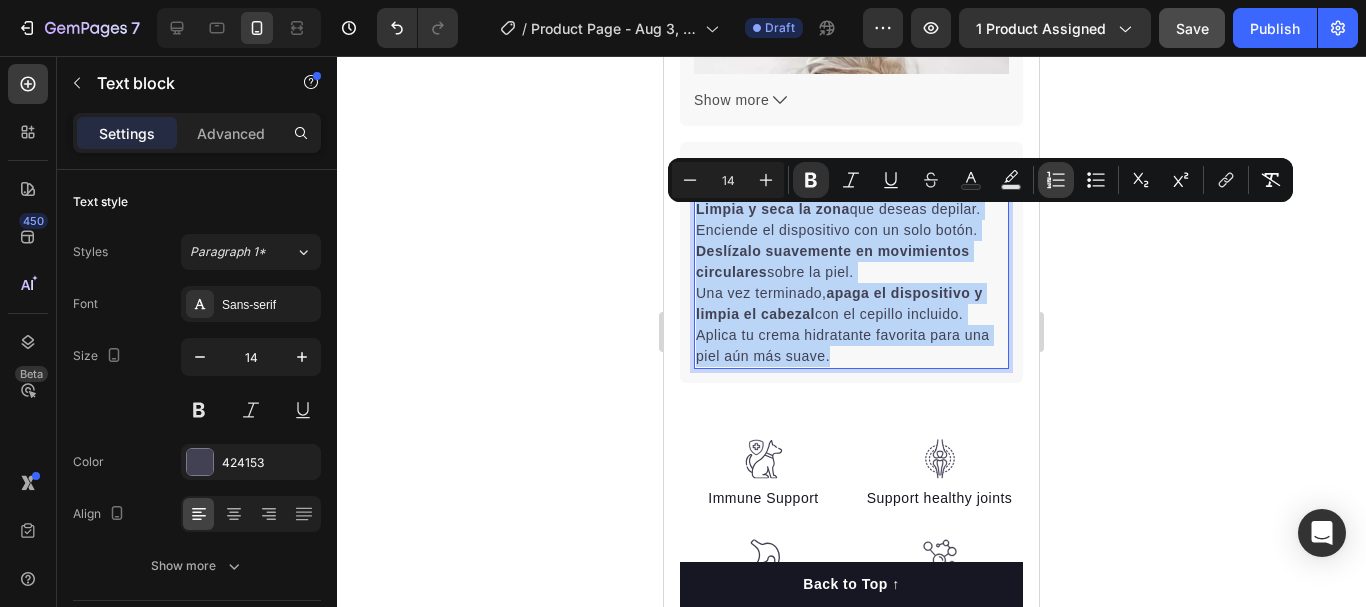 type on "14" 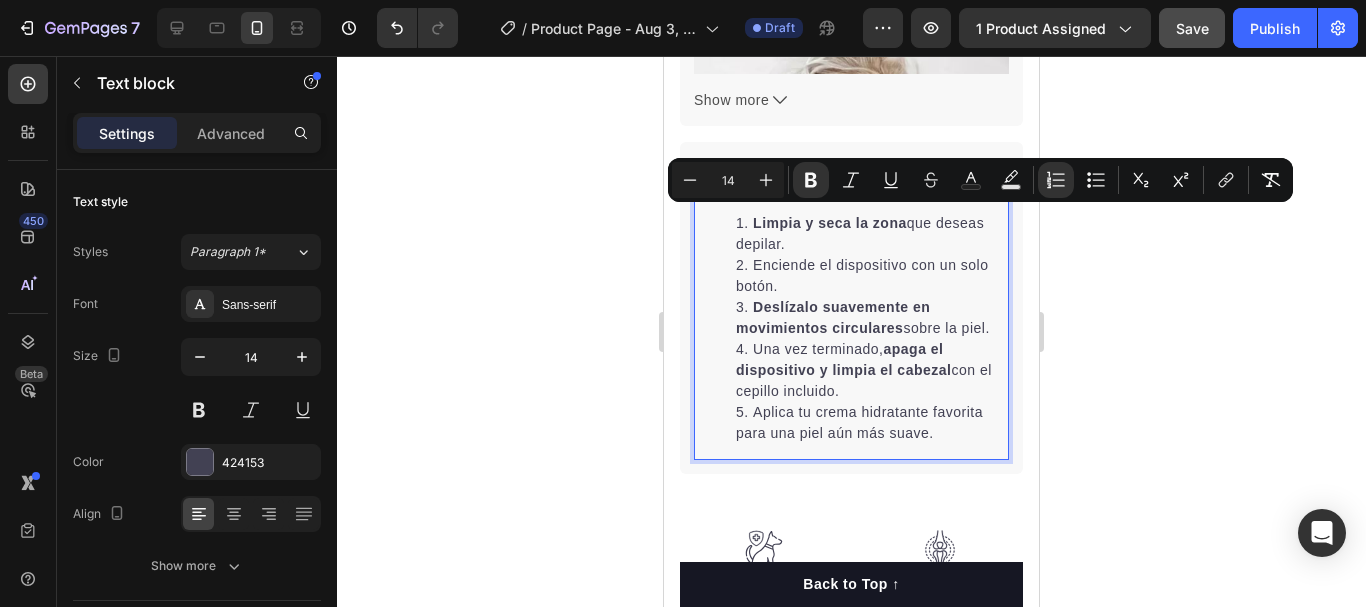 click 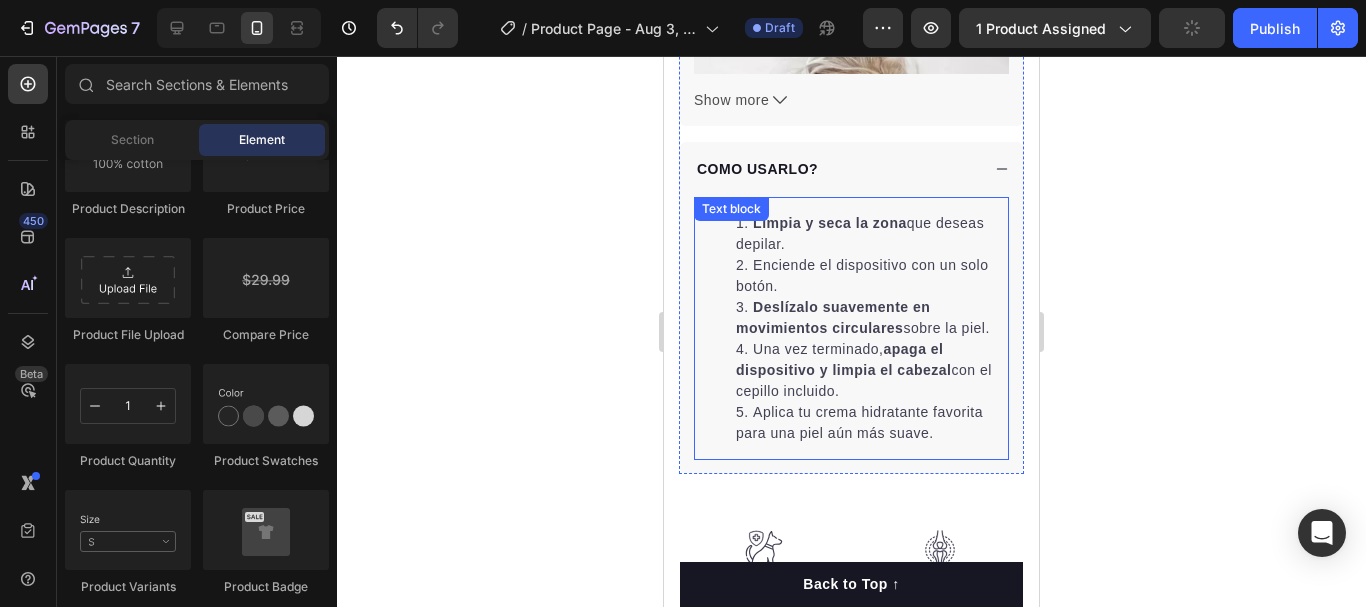 click on "Aplica tu crema hidratante favorita para una piel aún más suave." at bounding box center (871, 423) 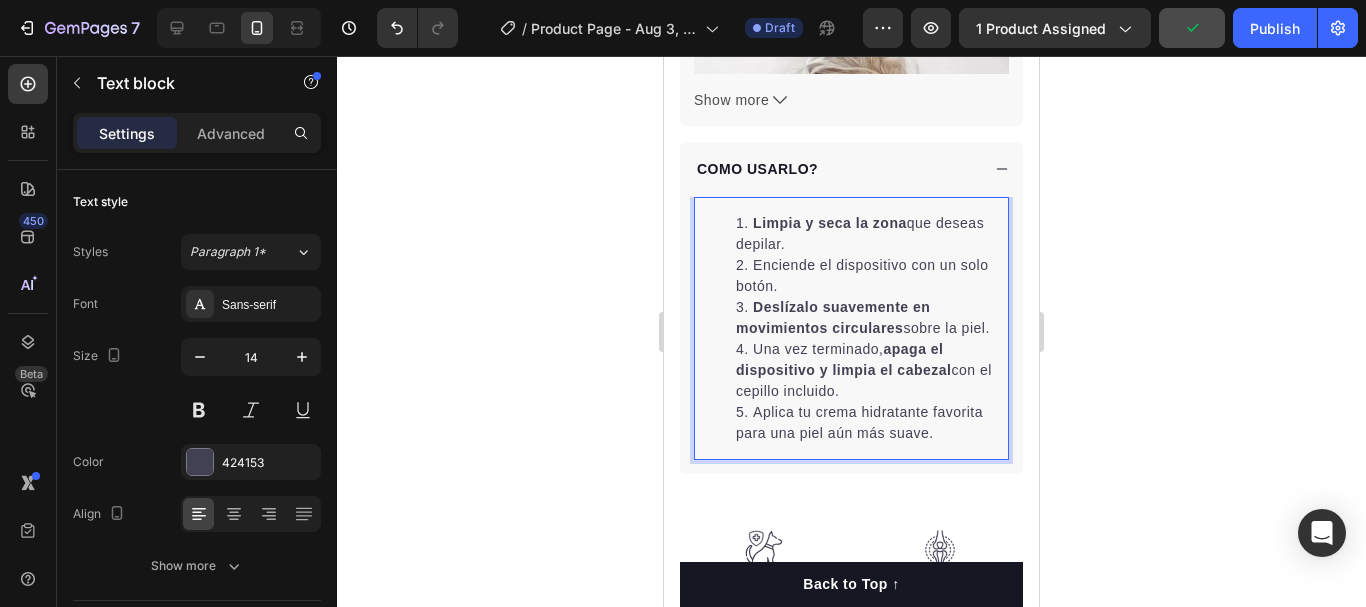 drag, startPoint x: 935, startPoint y: 465, endPoint x: 725, endPoint y: 376, distance: 228.08113 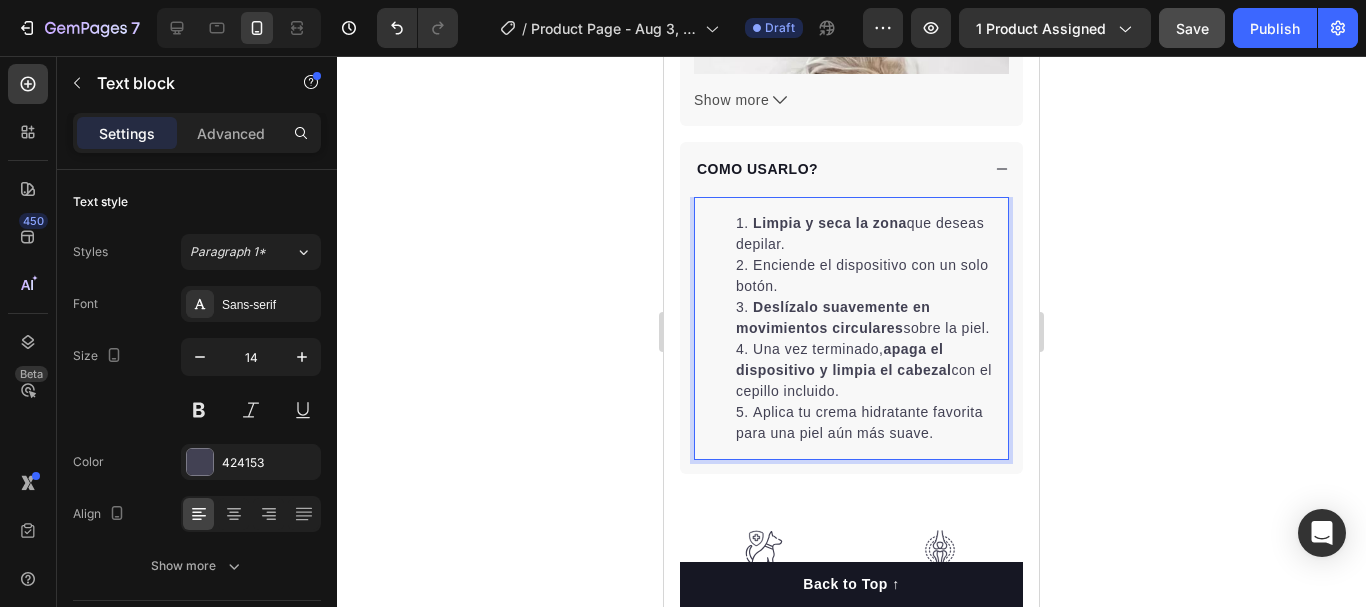 click on "Aplica tu crema hidratante favorita para una piel aún más suave." at bounding box center (871, 423) 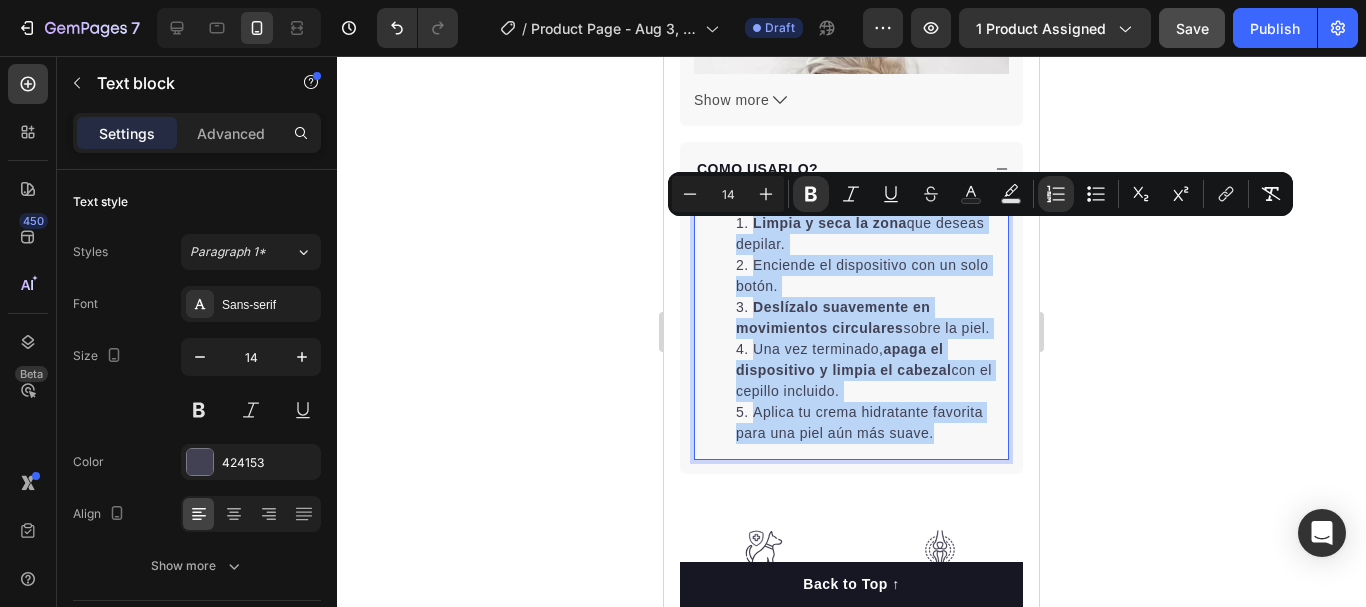 drag, startPoint x: 933, startPoint y: 466, endPoint x: 734, endPoint y: 227, distance: 311.00162 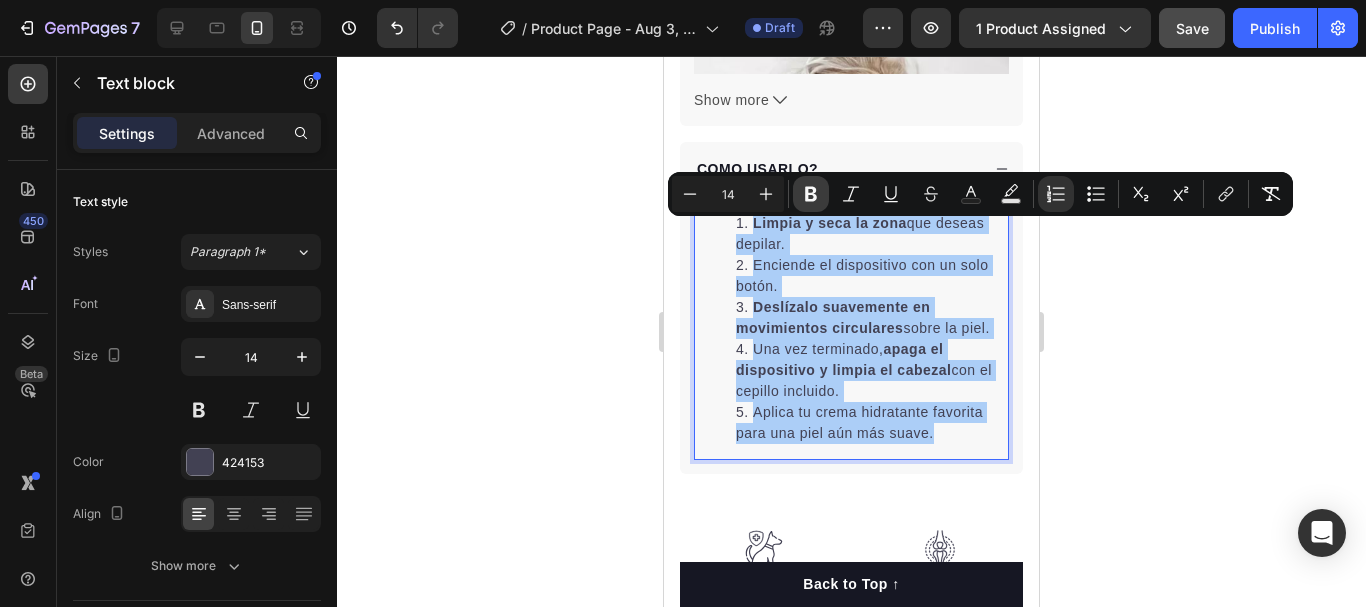 click 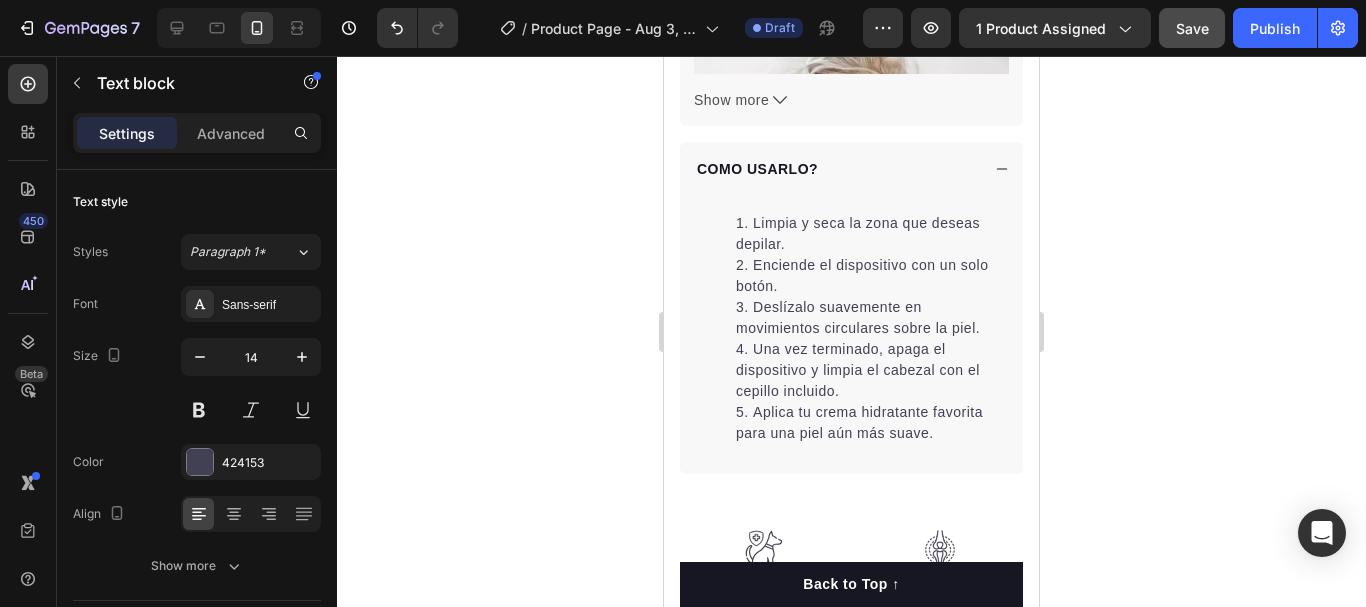 click on "COMO USARLO?" at bounding box center [851, 169] 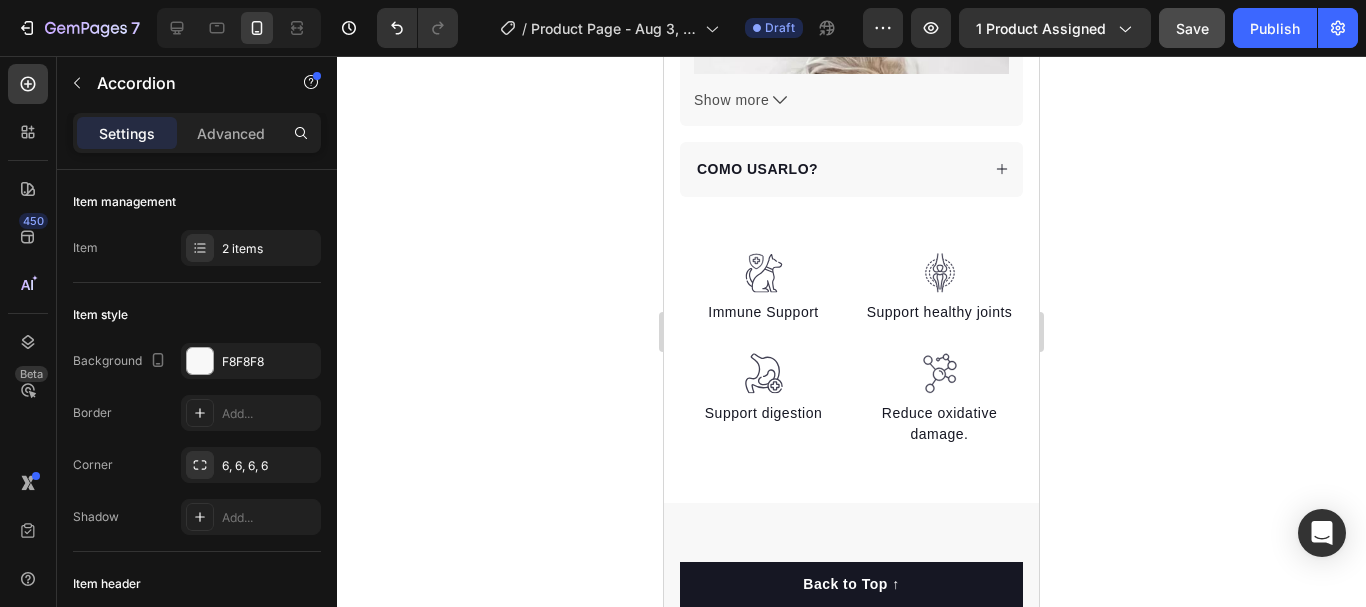click on "COMO USARLO?" at bounding box center [851, 169] 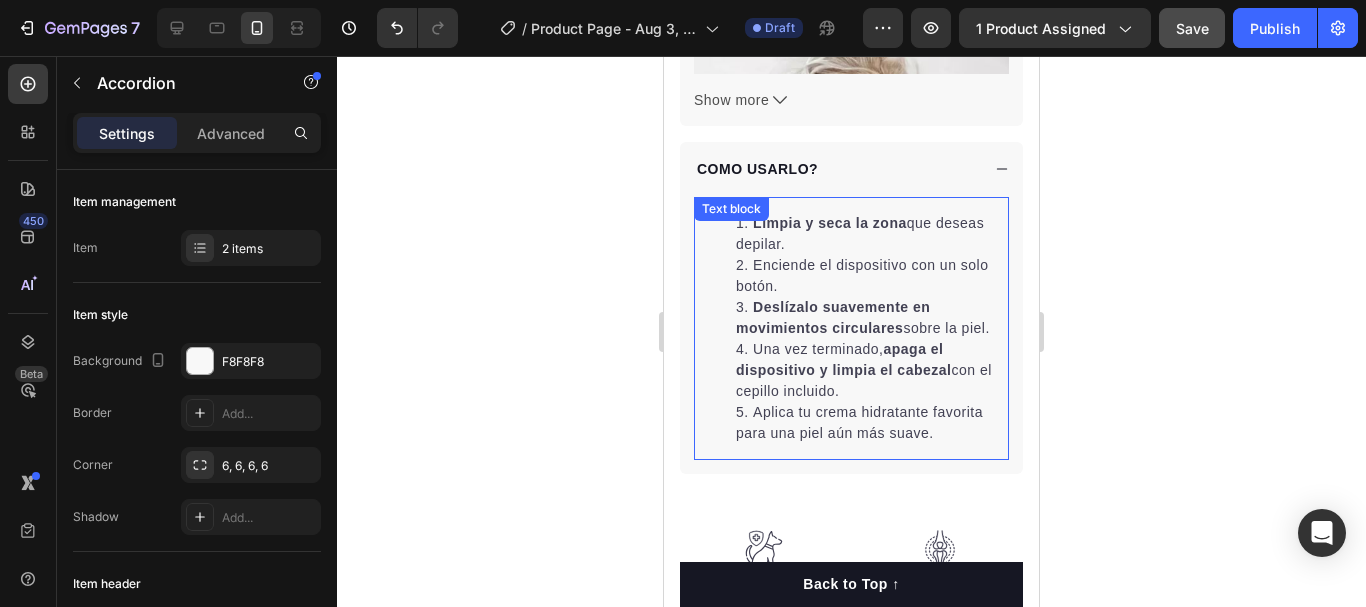 click on "Limpia y seca la zona  que deseas depilar." at bounding box center (871, 234) 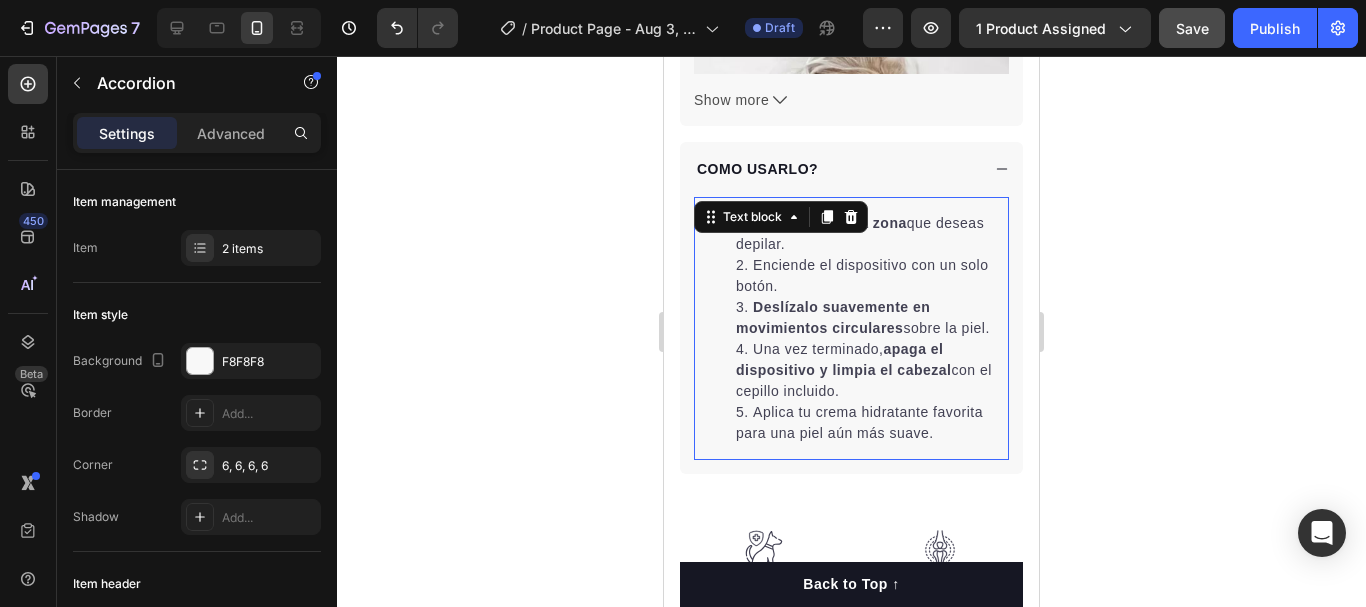 click on "Limpia y seca la zona  que deseas depilar." at bounding box center (871, 234) 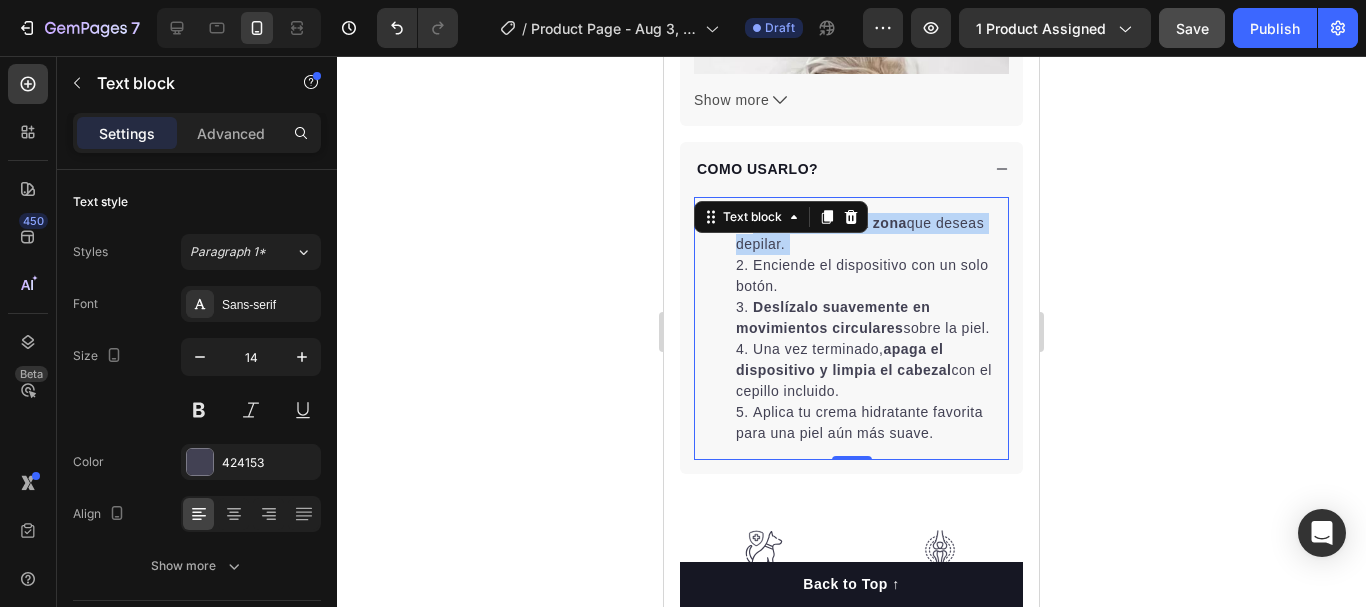 click on "Limpia y seca la zona  que deseas depilar." at bounding box center (871, 234) 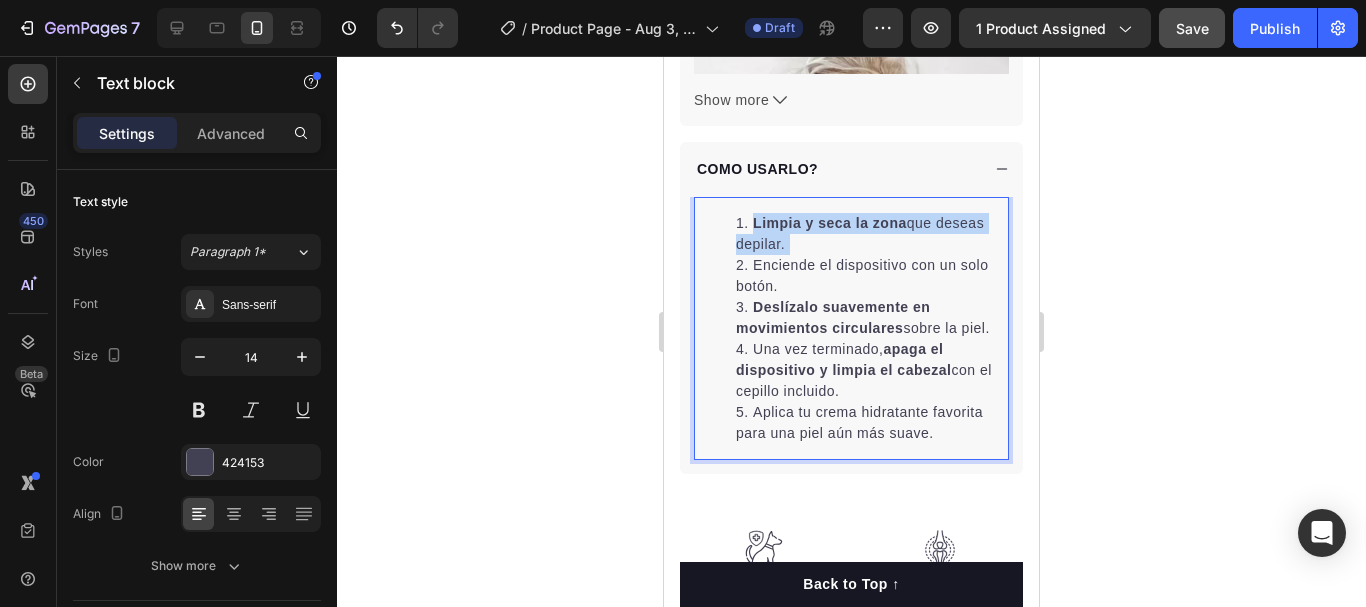 click on "Limpia y seca la zona  que deseas depilar." at bounding box center [871, 234] 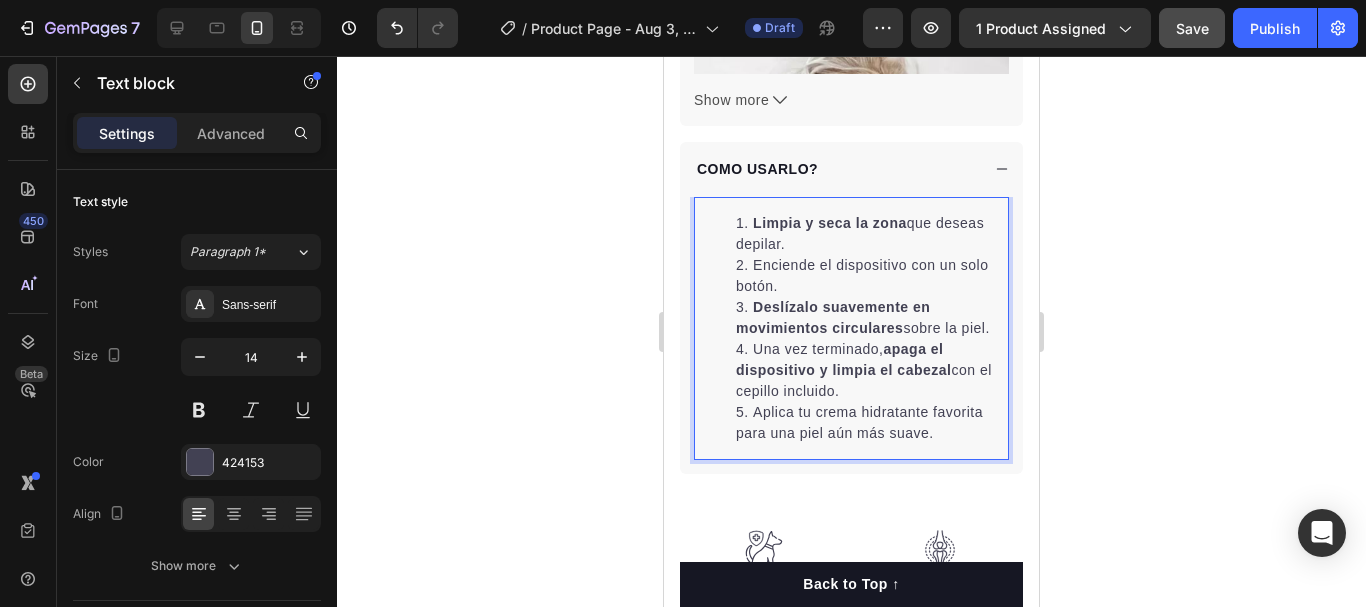 click on "Enciende el dispositivo con un solo botón." at bounding box center (871, 276) 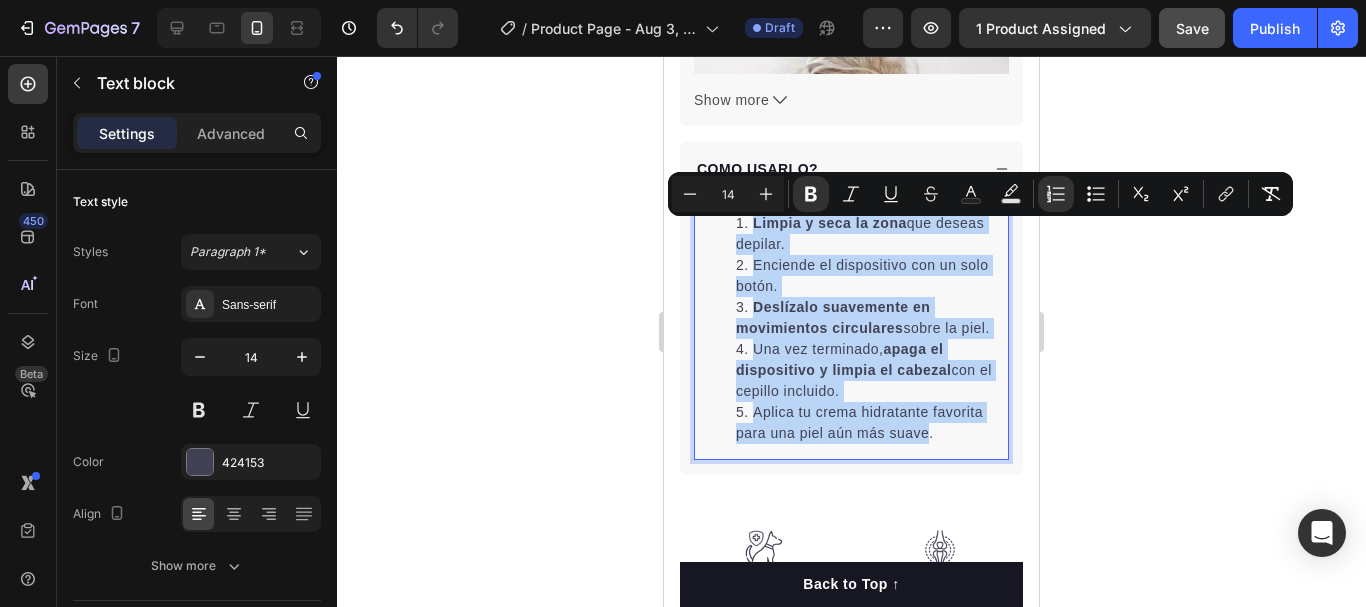 drag, startPoint x: 931, startPoint y: 469, endPoint x: 738, endPoint y: 232, distance: 305.6436 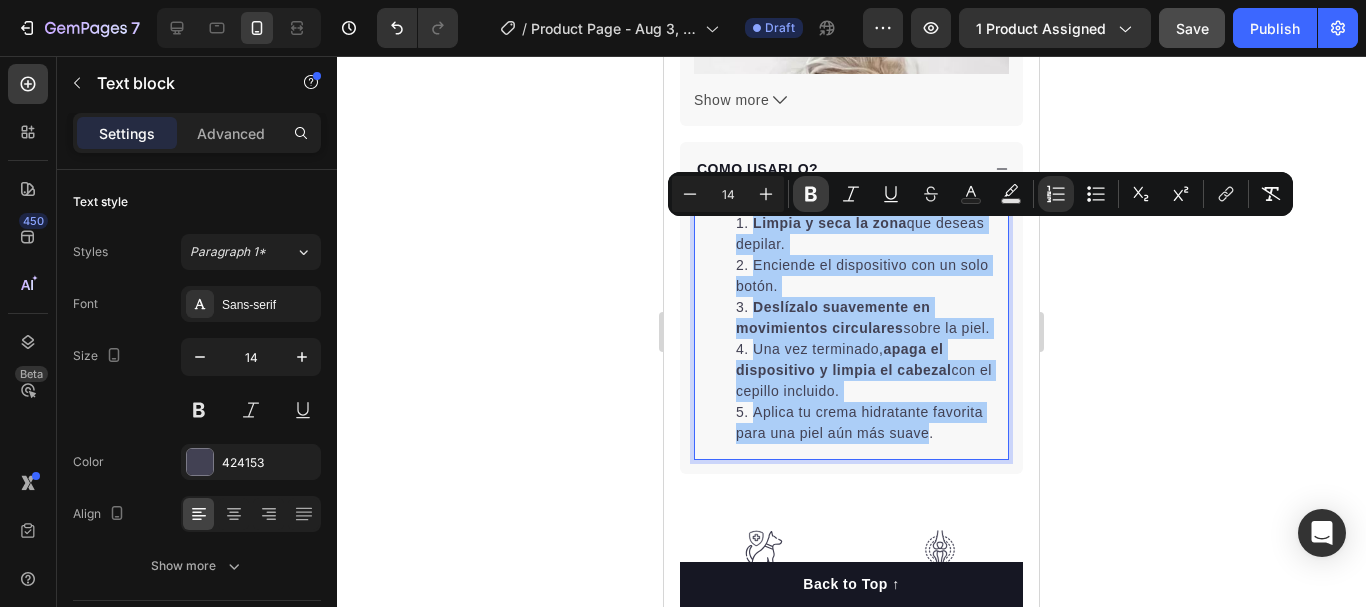 click 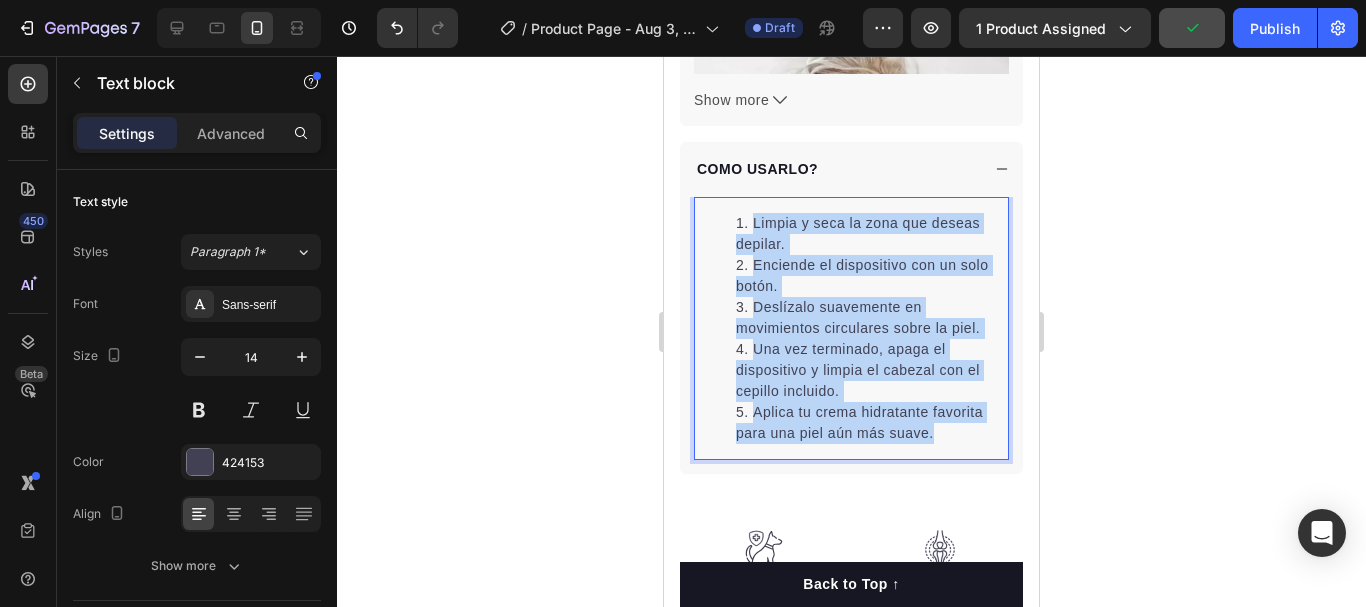 drag, startPoint x: 934, startPoint y: 444, endPoint x: 709, endPoint y: 232, distance: 309.14236 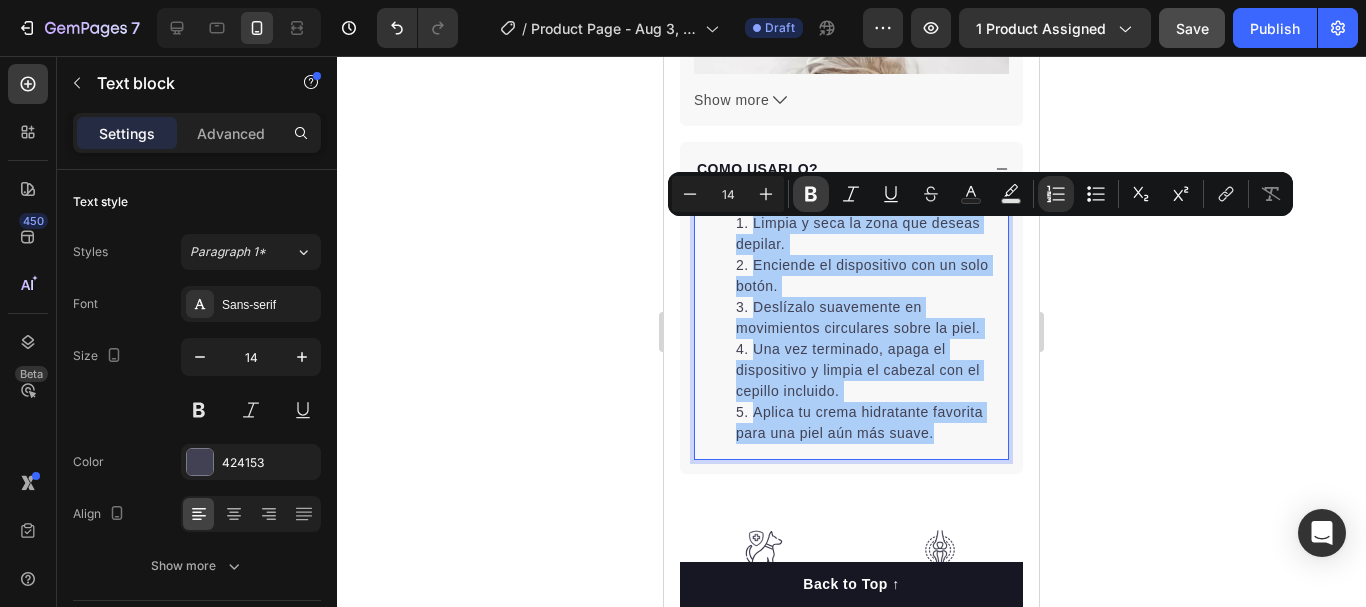 click on "Bold" at bounding box center [811, 194] 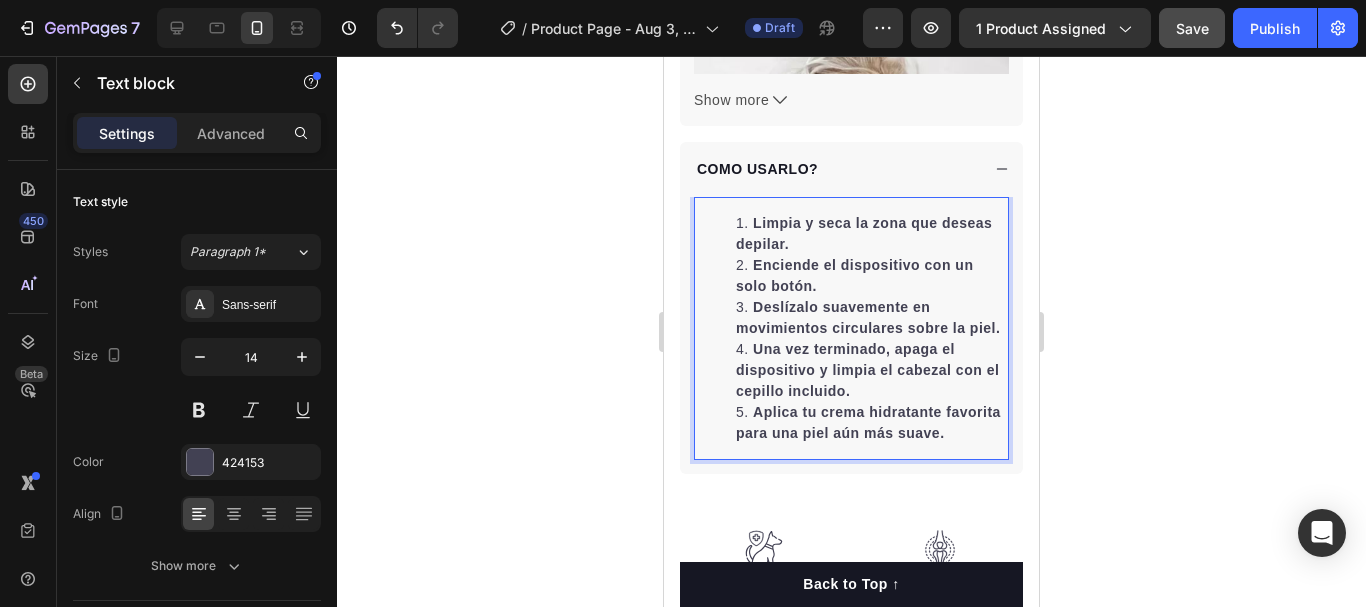 click 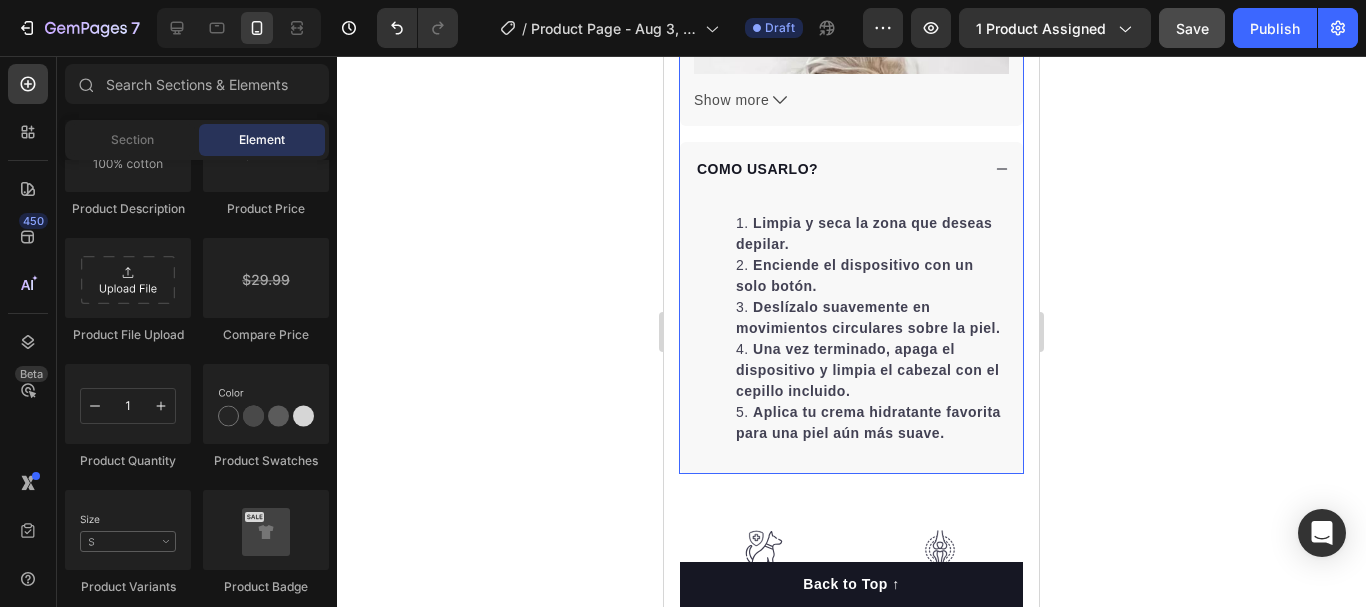 click on "COMO USARLO?" at bounding box center [851, 169] 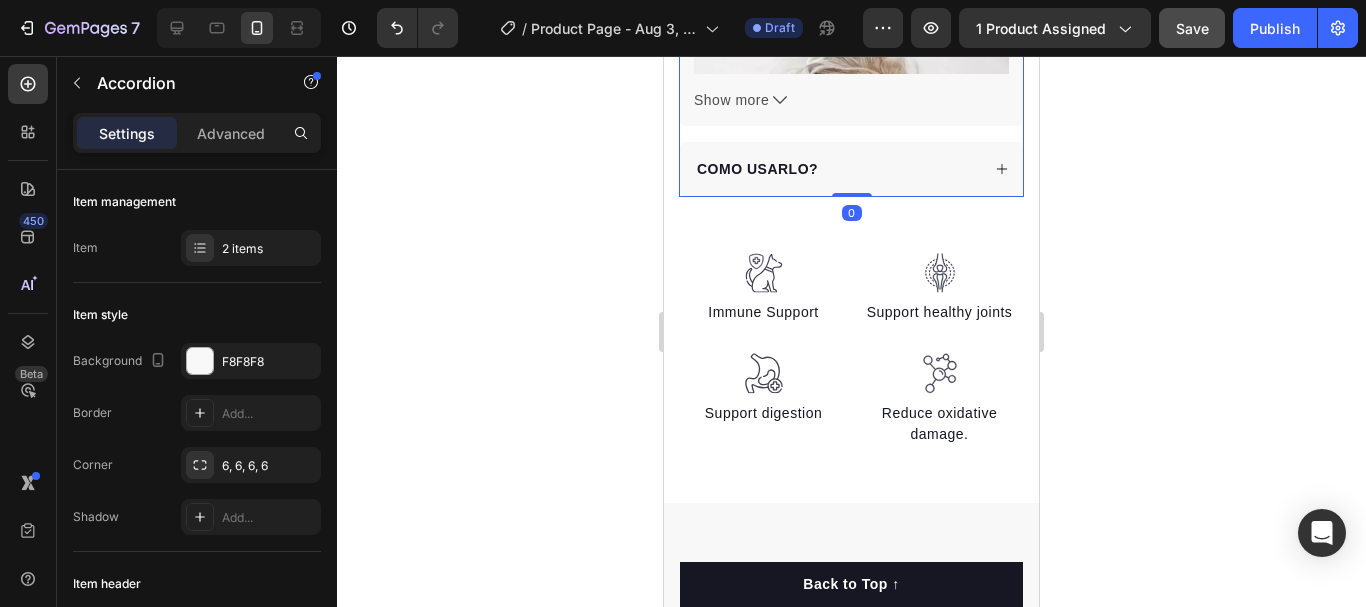 click on "COMO USARLO?" at bounding box center (851, 169) 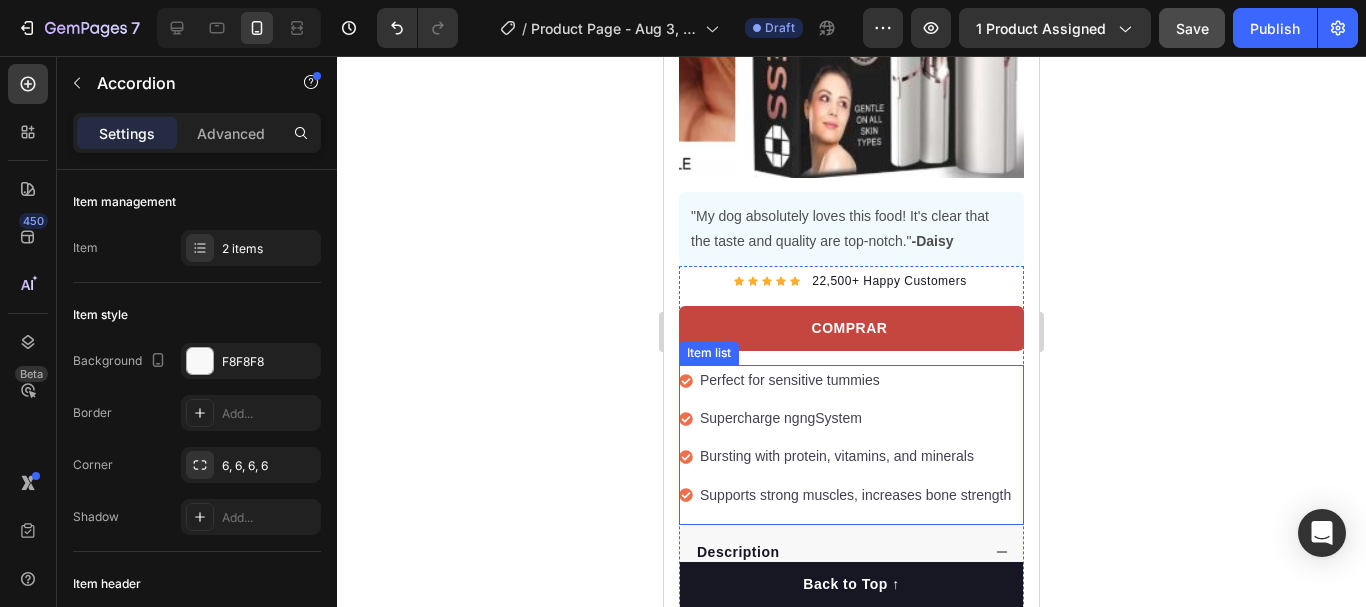 scroll, scrollTop: 2894, scrollLeft: 0, axis: vertical 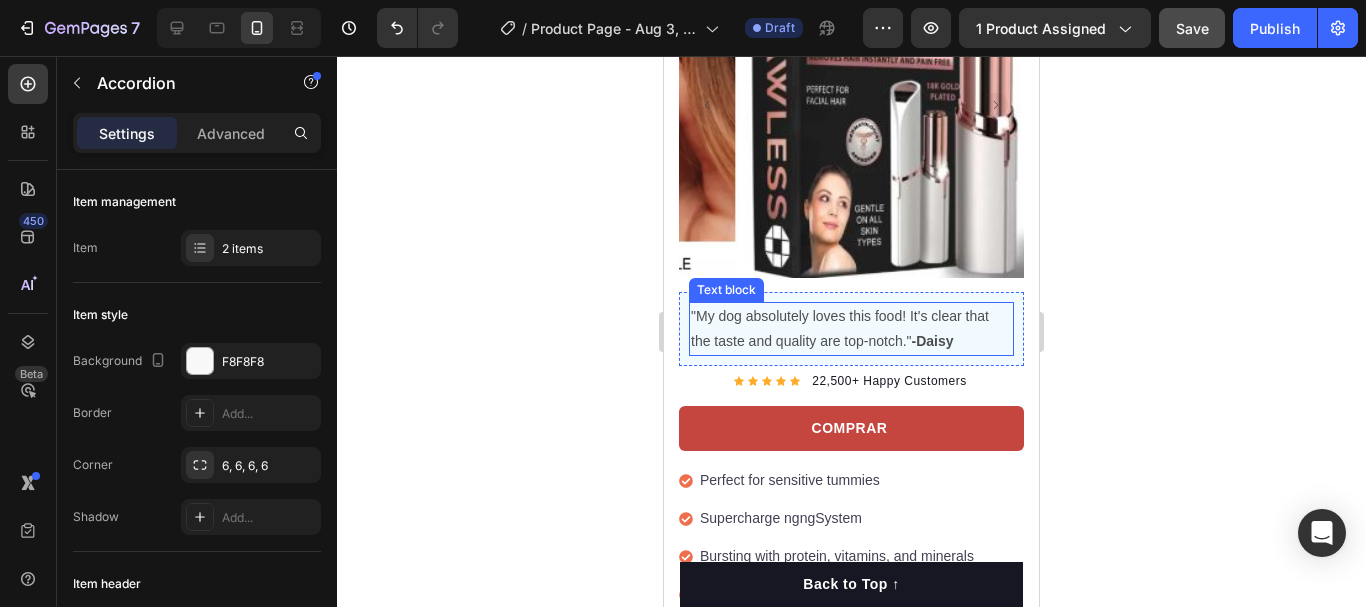 click on ""My dog absolutely loves this food! It's clear that the taste and quality are top-notch."  -Daisy" at bounding box center [851, 329] 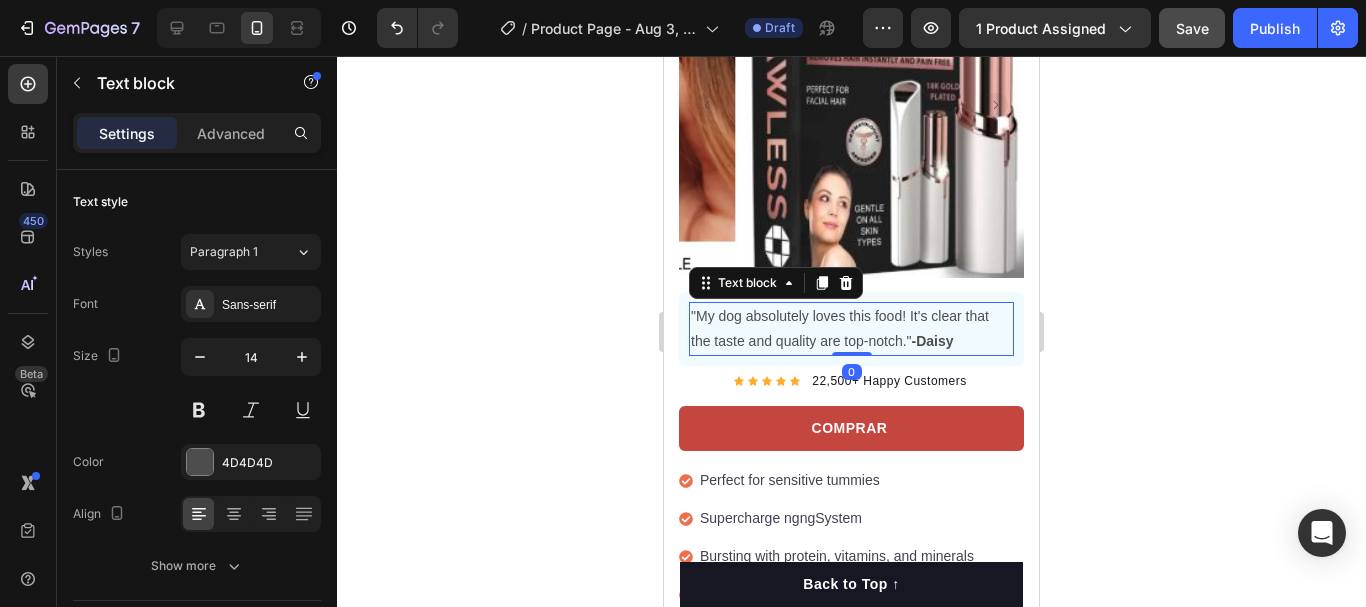 click on ""My dog absolutely loves this food! It's clear that the taste and quality are top-notch."  -Daisy" at bounding box center (851, 329) 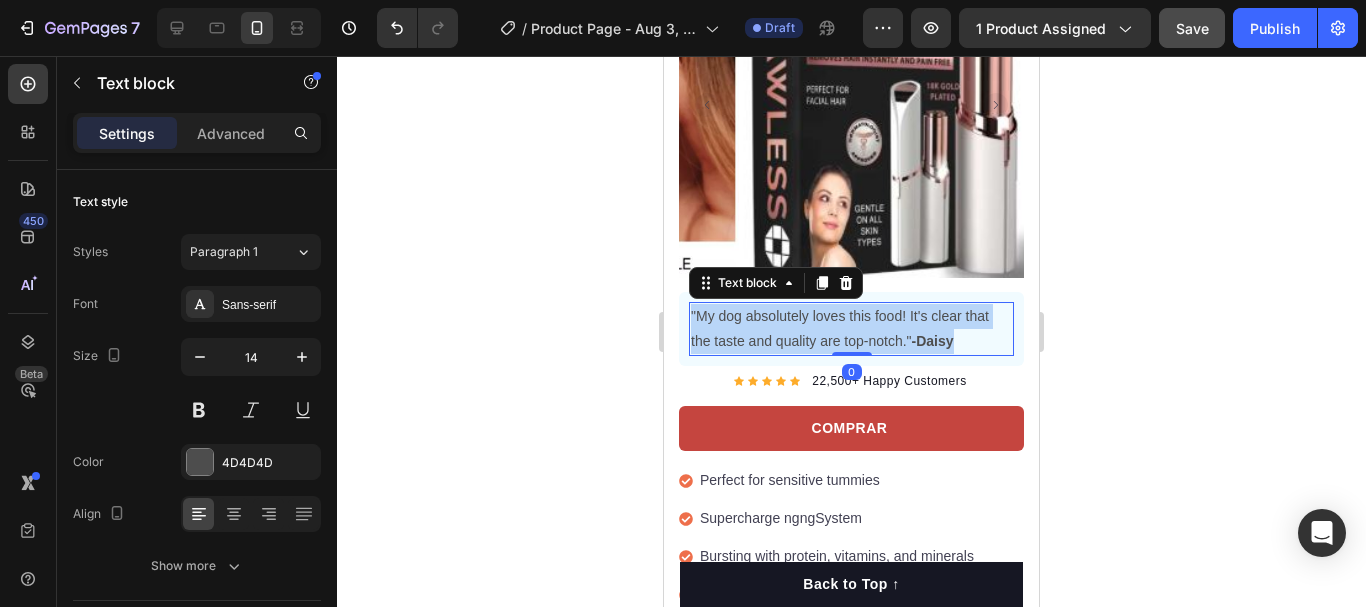 click on ""My dog absolutely loves this food! It's clear that the taste and quality are top-notch."  -Daisy" at bounding box center [851, 329] 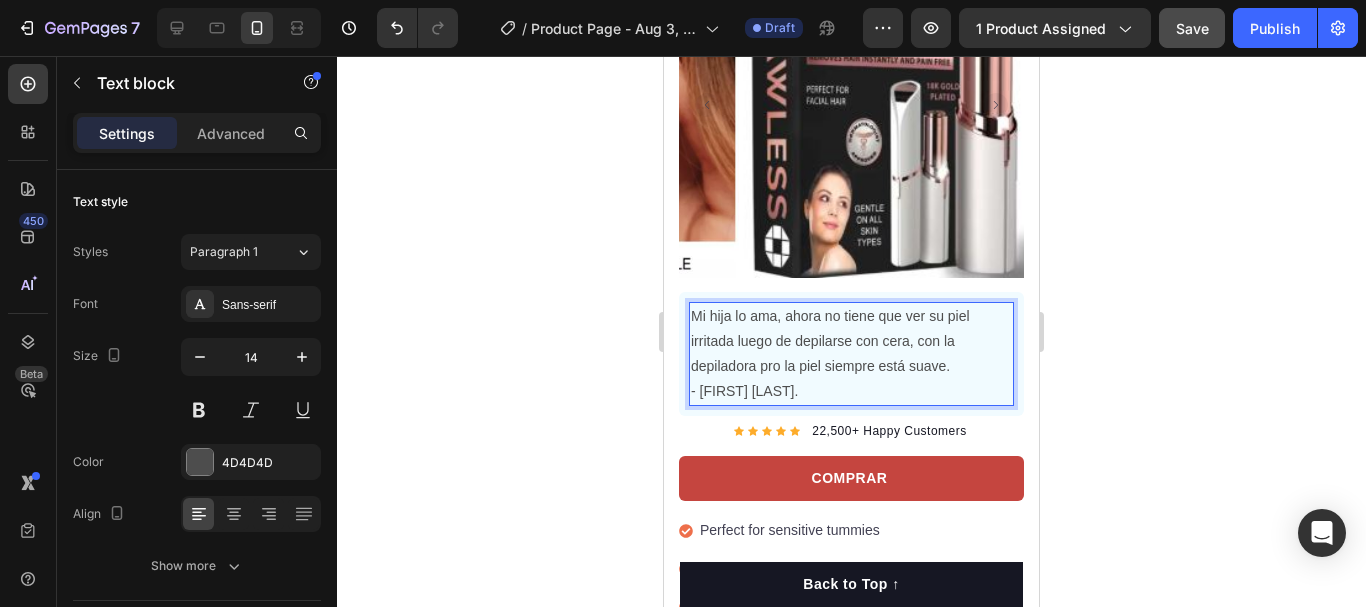 click 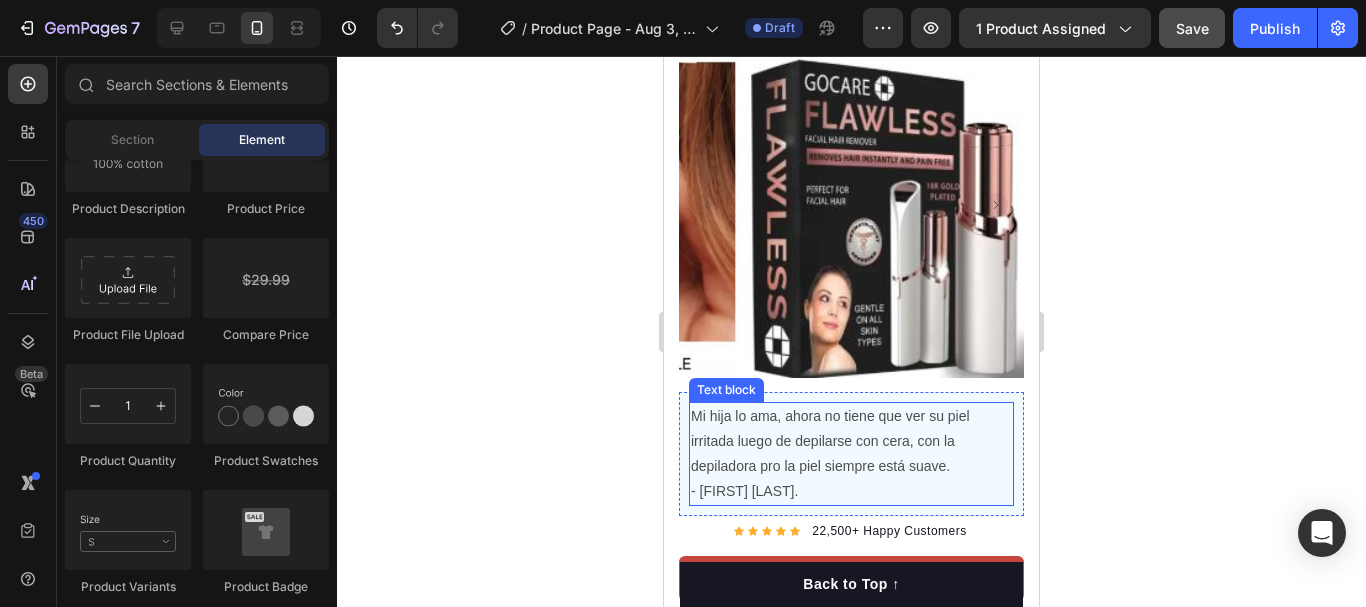 scroll, scrollTop: 3094, scrollLeft: 0, axis: vertical 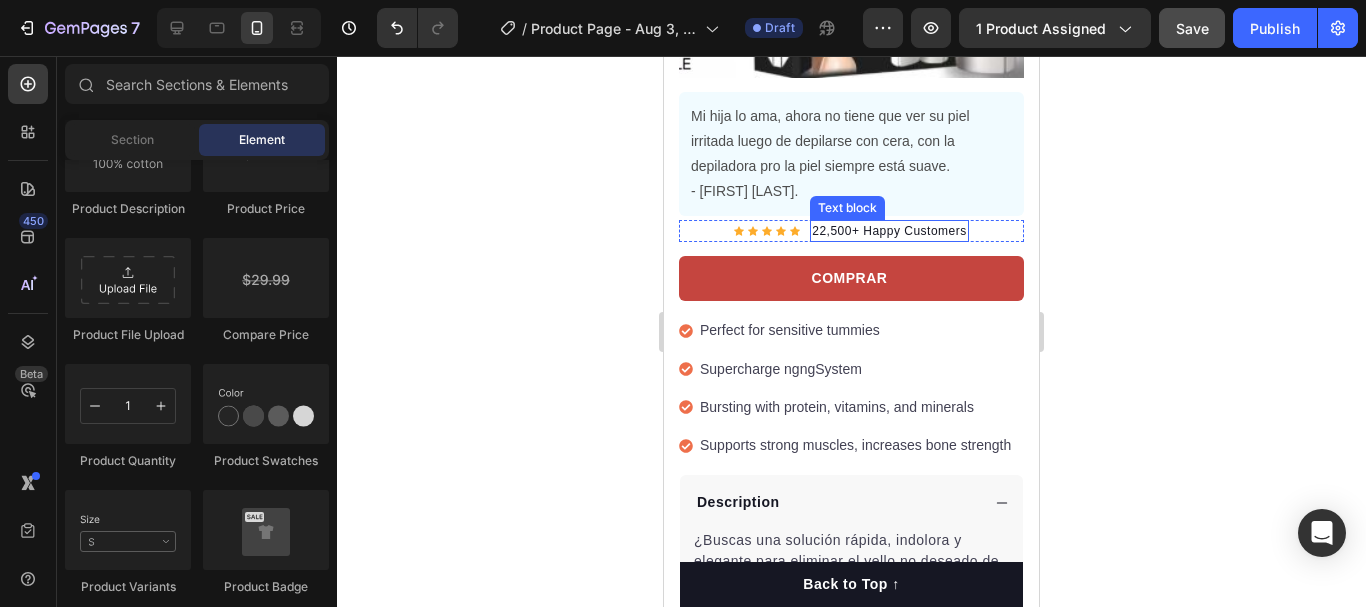 click on "22,500+ Happy Customers" at bounding box center [889, 231] 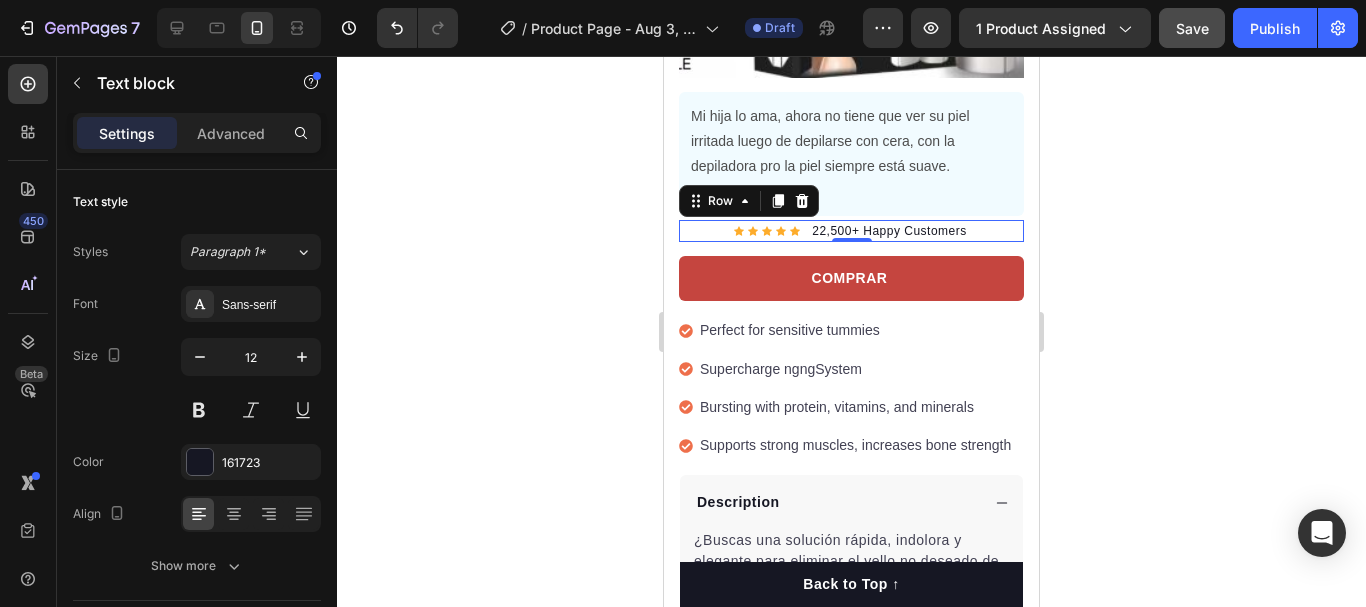 click on "Icon Icon Icon Icon Icon Icon List Hoz 22,500+ Happy Customers Text block Row   0" at bounding box center (851, 231) 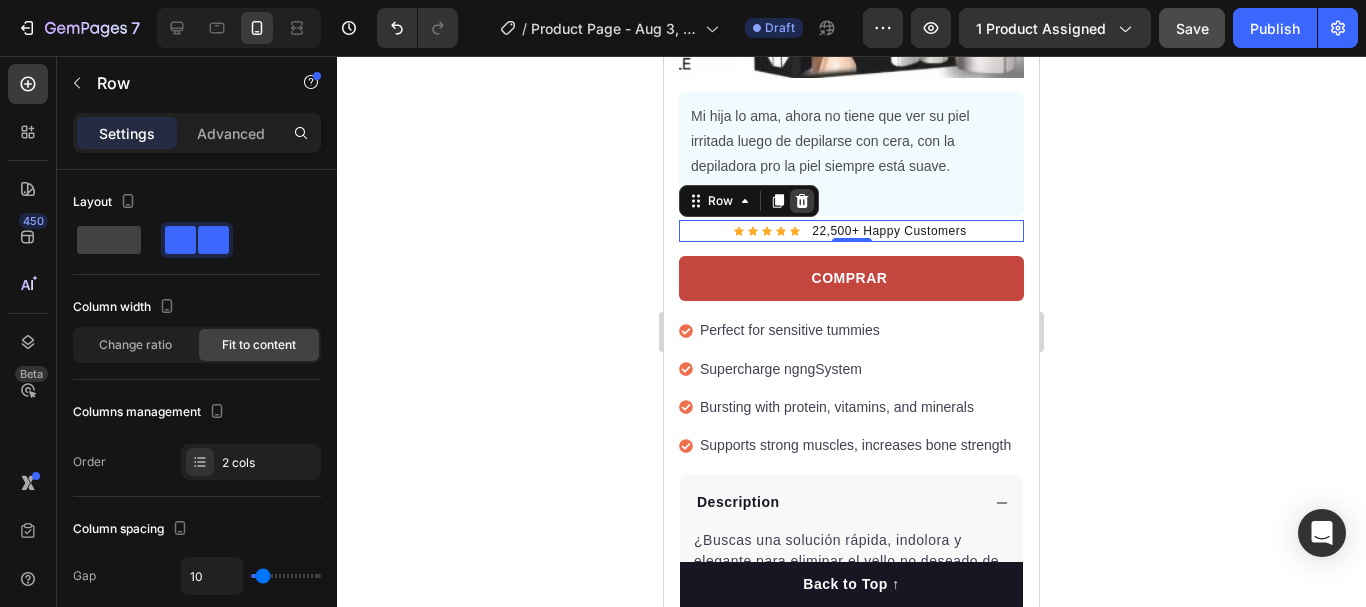 click 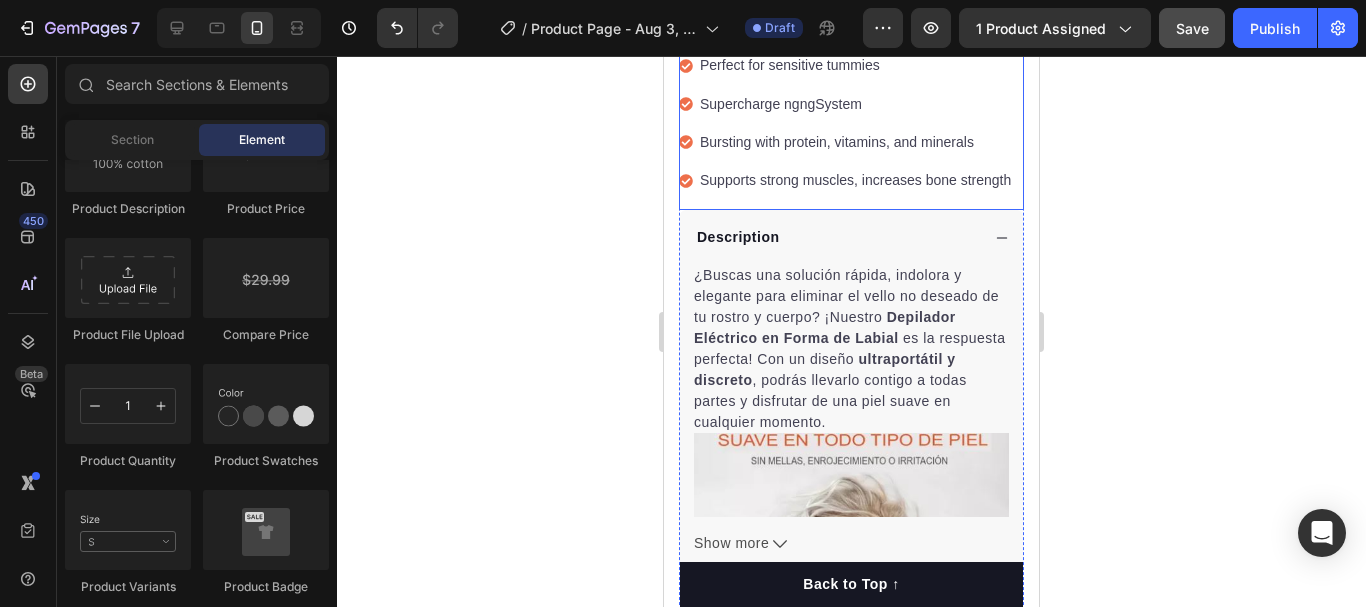 scroll, scrollTop: 3394, scrollLeft: 0, axis: vertical 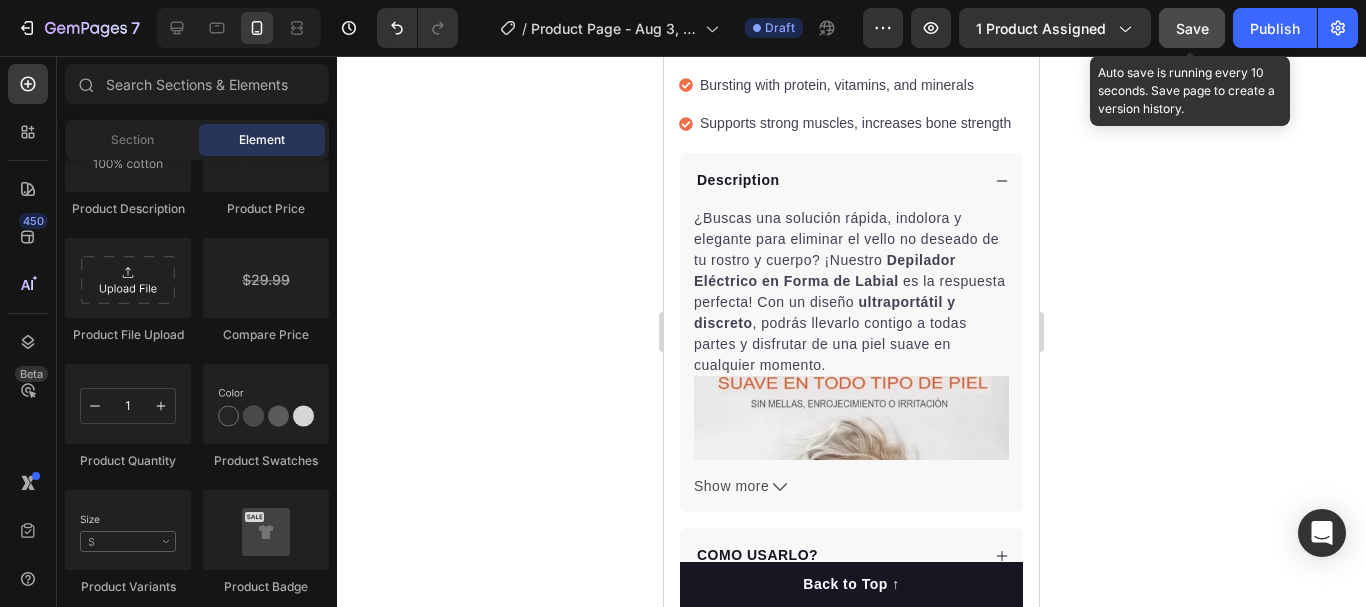 click on "Save" 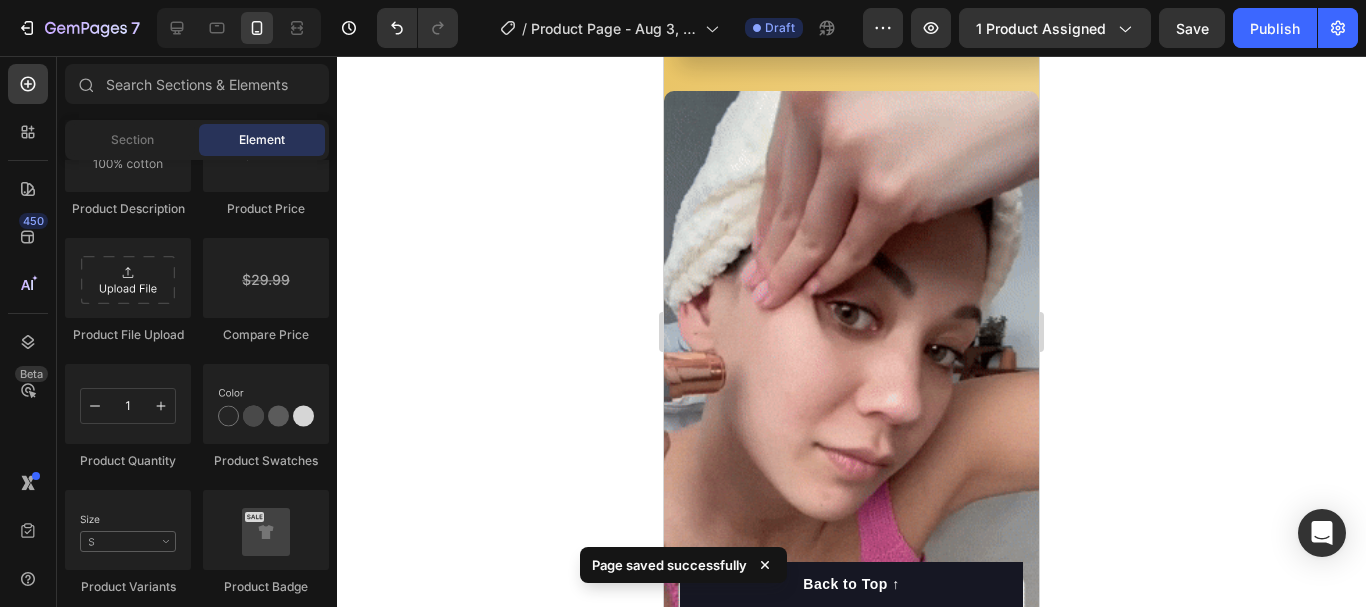 scroll, scrollTop: 0, scrollLeft: 0, axis: both 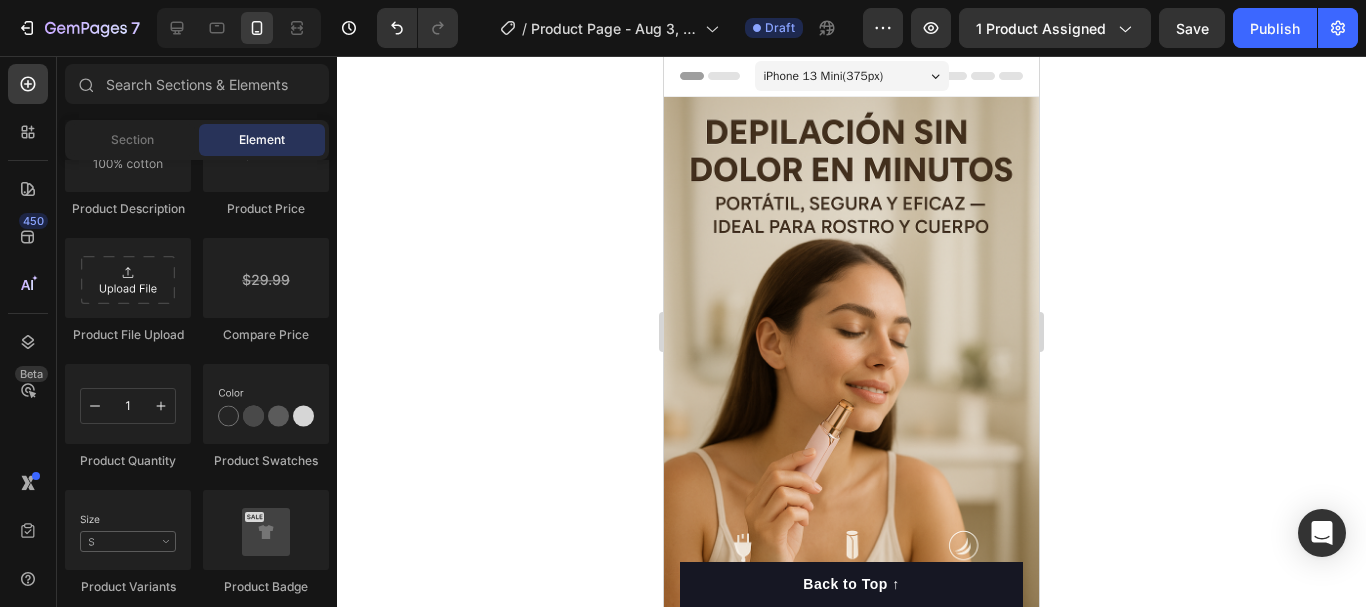 click on "iPhone 13 Mini  ( 375 px)" at bounding box center (852, 76) 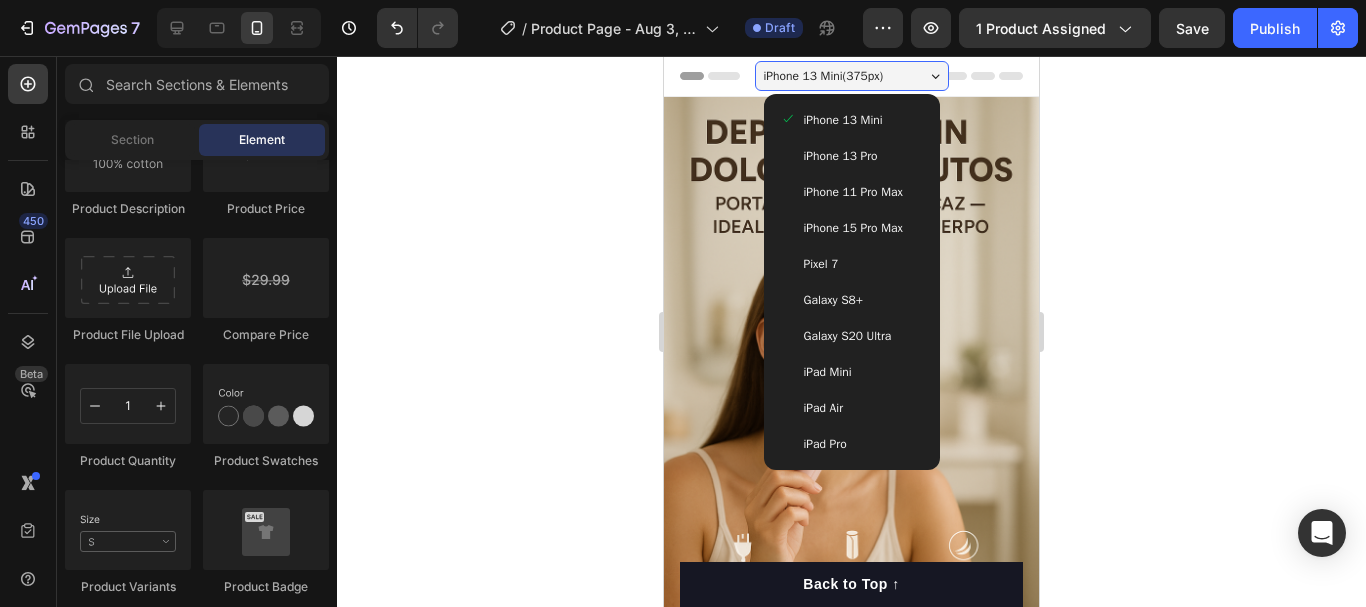 click on "iPhone 13 Mini  ( 375 px)" at bounding box center (852, 76) 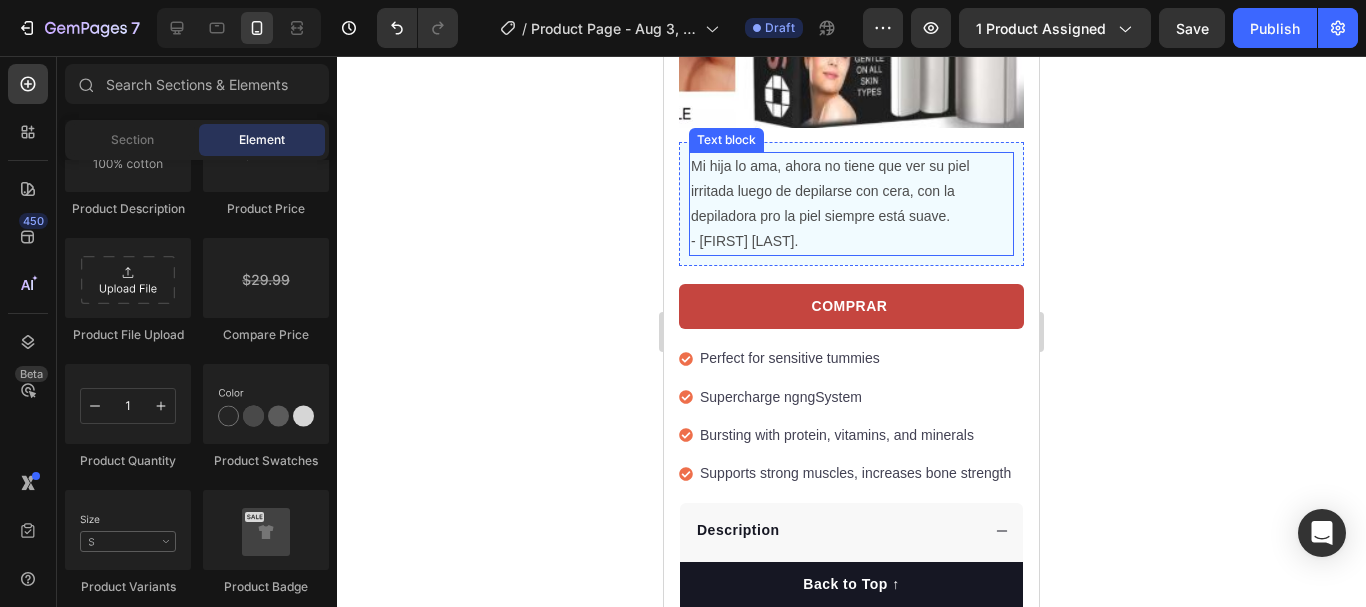 scroll, scrollTop: 3100, scrollLeft: 0, axis: vertical 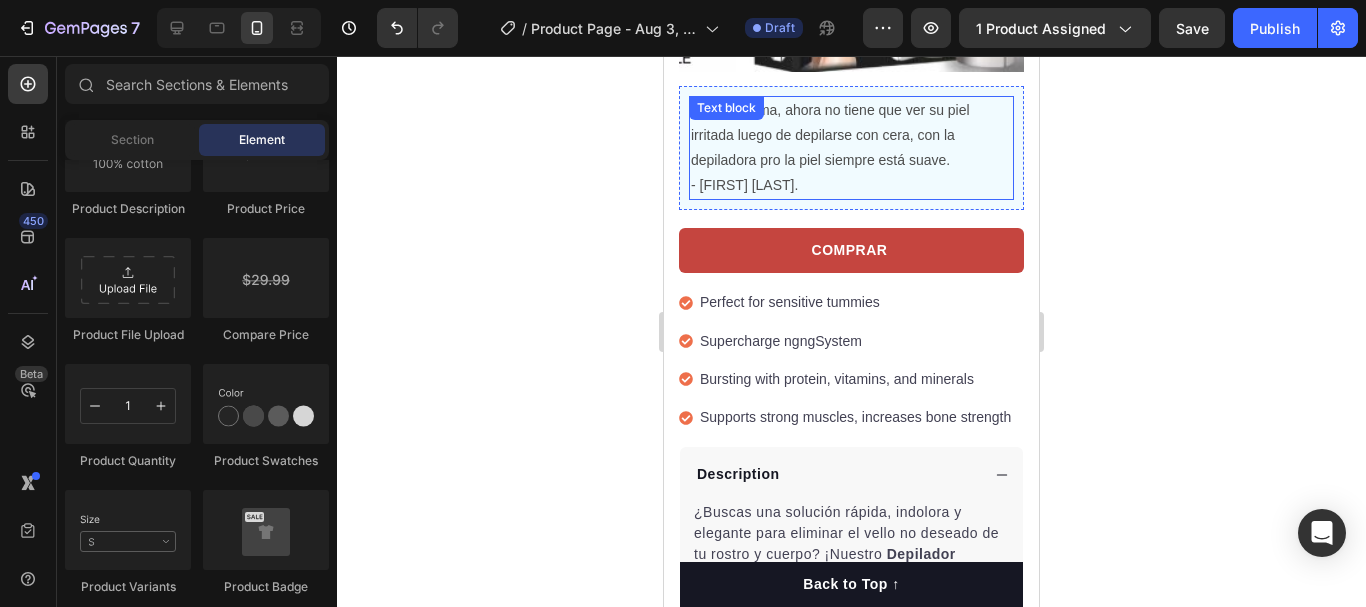 click on "Mi hija lo ama, ahora no tiene que ver su piel irritada luego de depilarse con cera, con la depiladora pro la piel siempre está suave. - Luz M García." at bounding box center (851, 148) 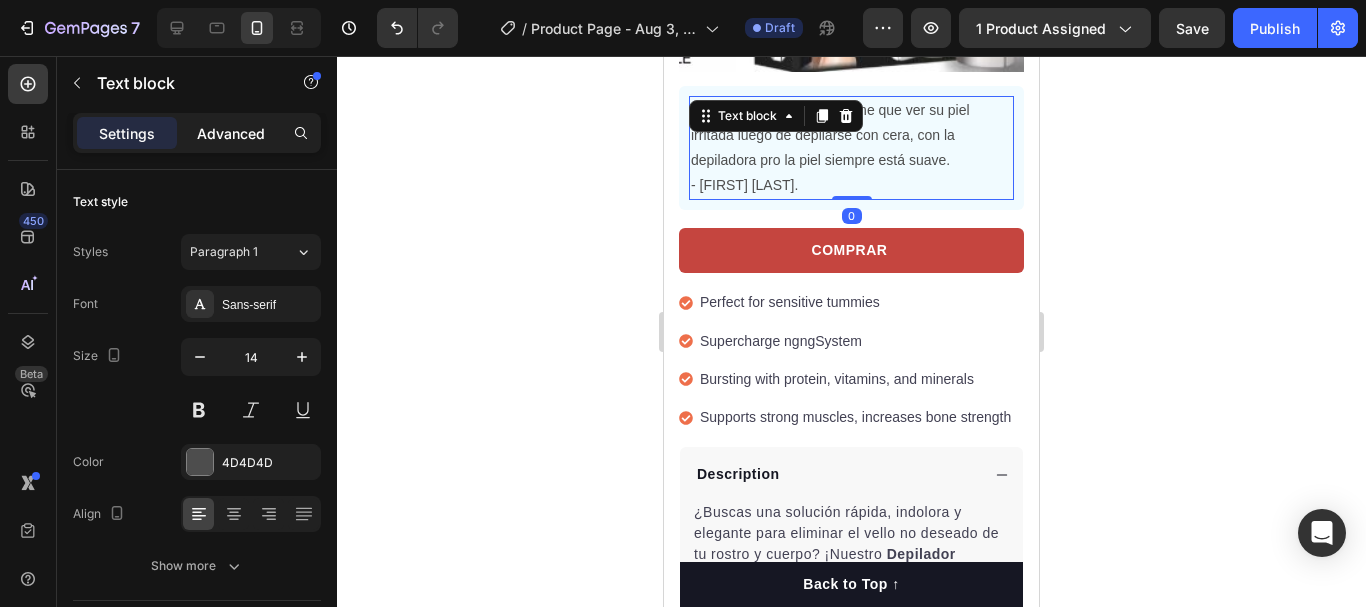 click on "Advanced" at bounding box center [231, 133] 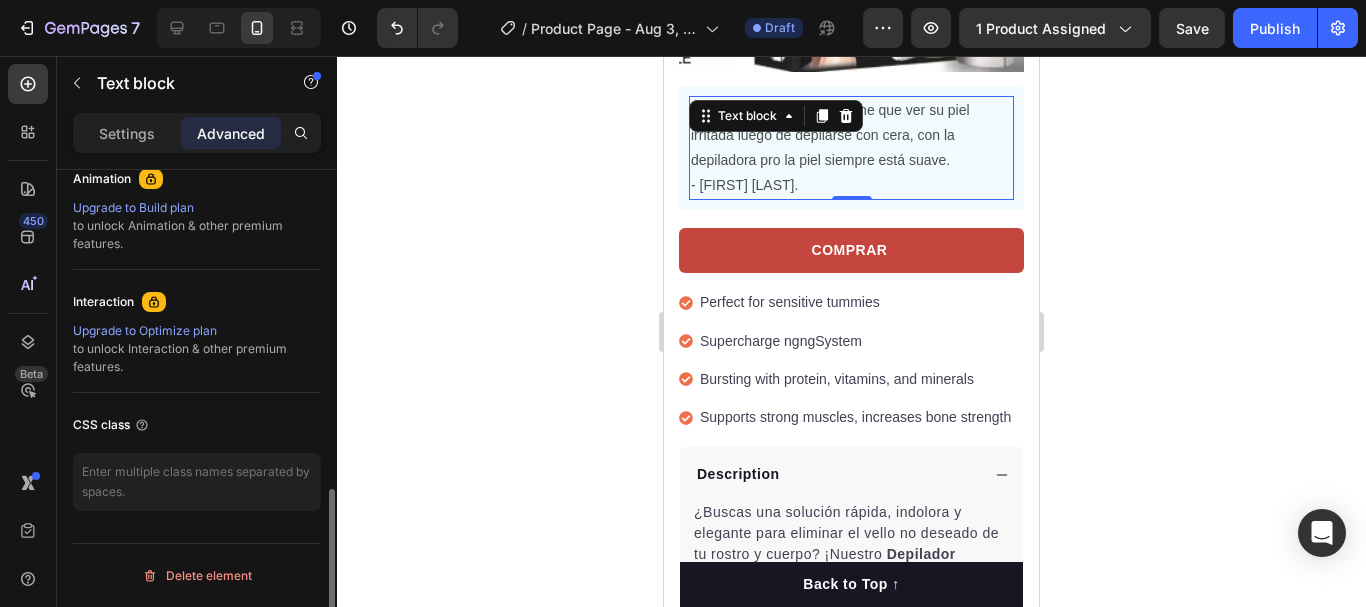 scroll, scrollTop: 294, scrollLeft: 0, axis: vertical 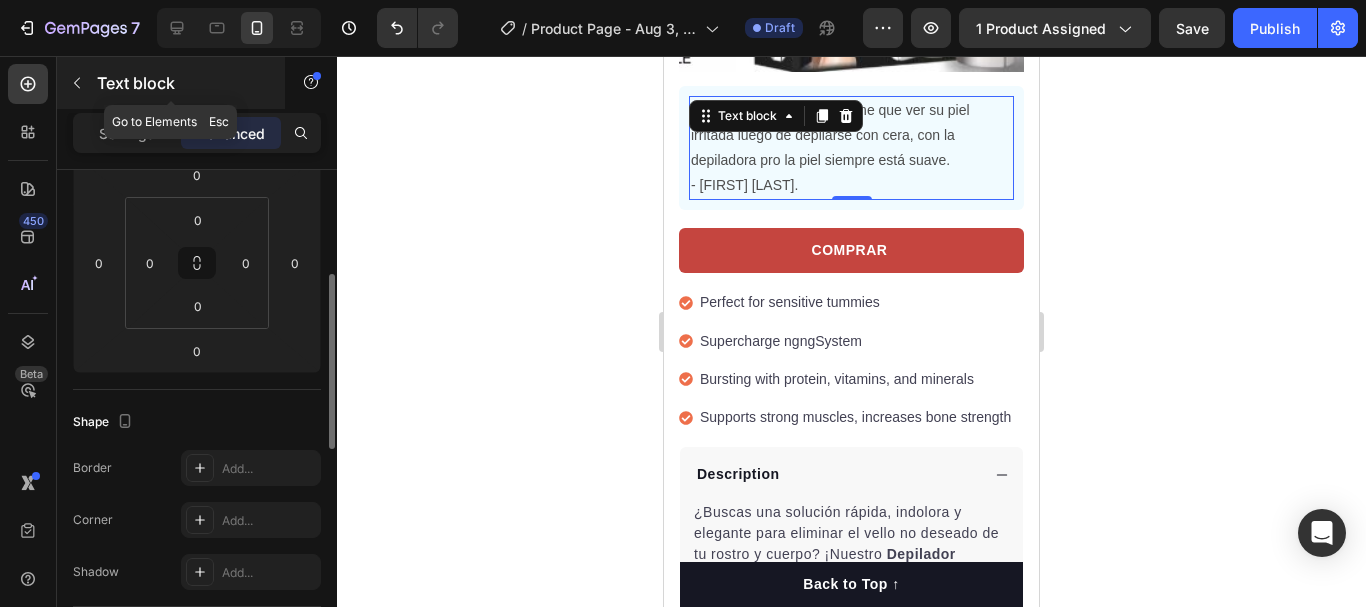 click 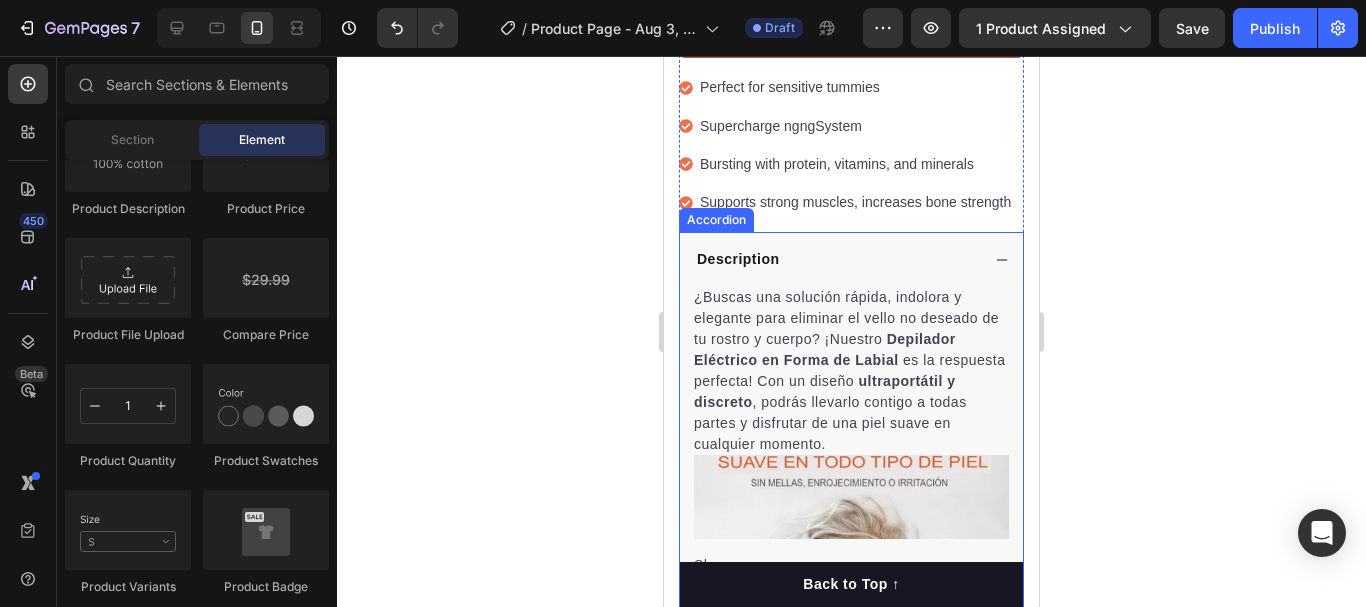 scroll, scrollTop: 3300, scrollLeft: 0, axis: vertical 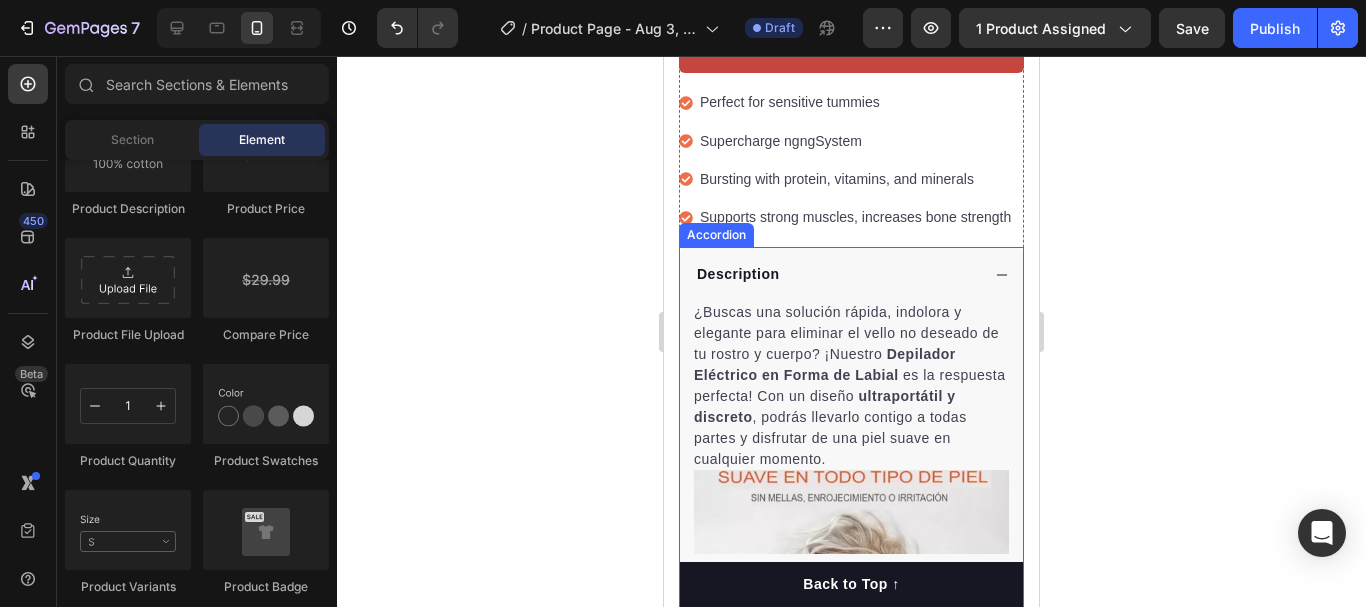 click on "Description" at bounding box center [836, 274] 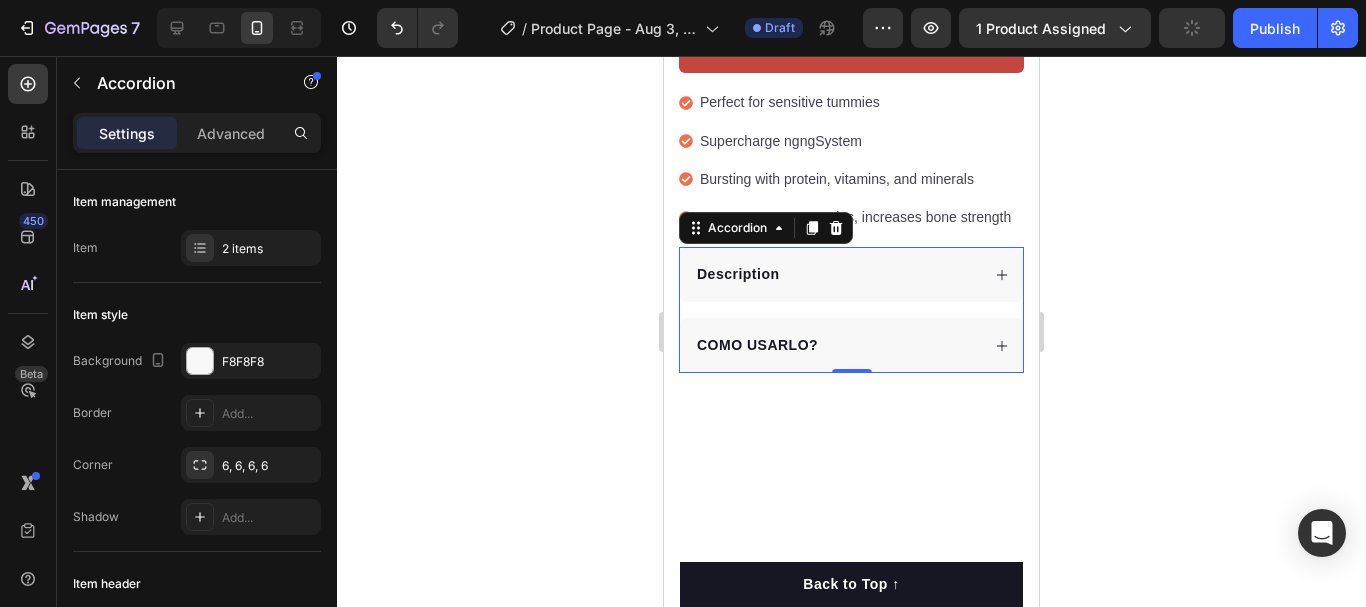 click 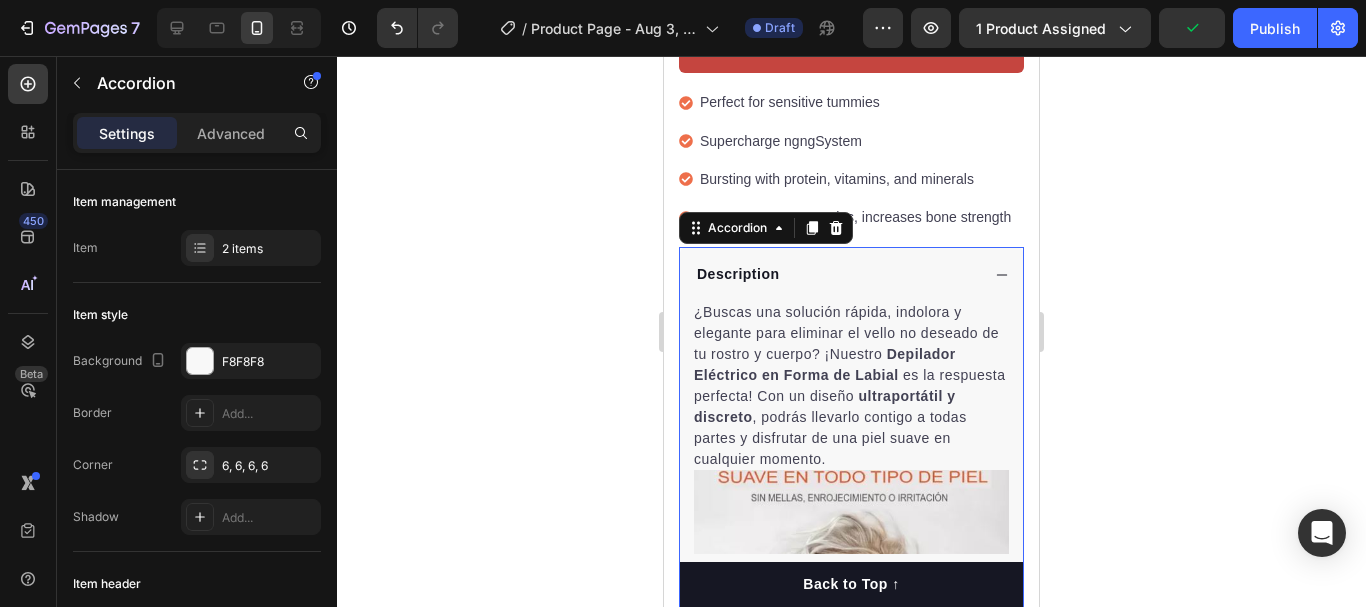 scroll, scrollTop: 3500, scrollLeft: 0, axis: vertical 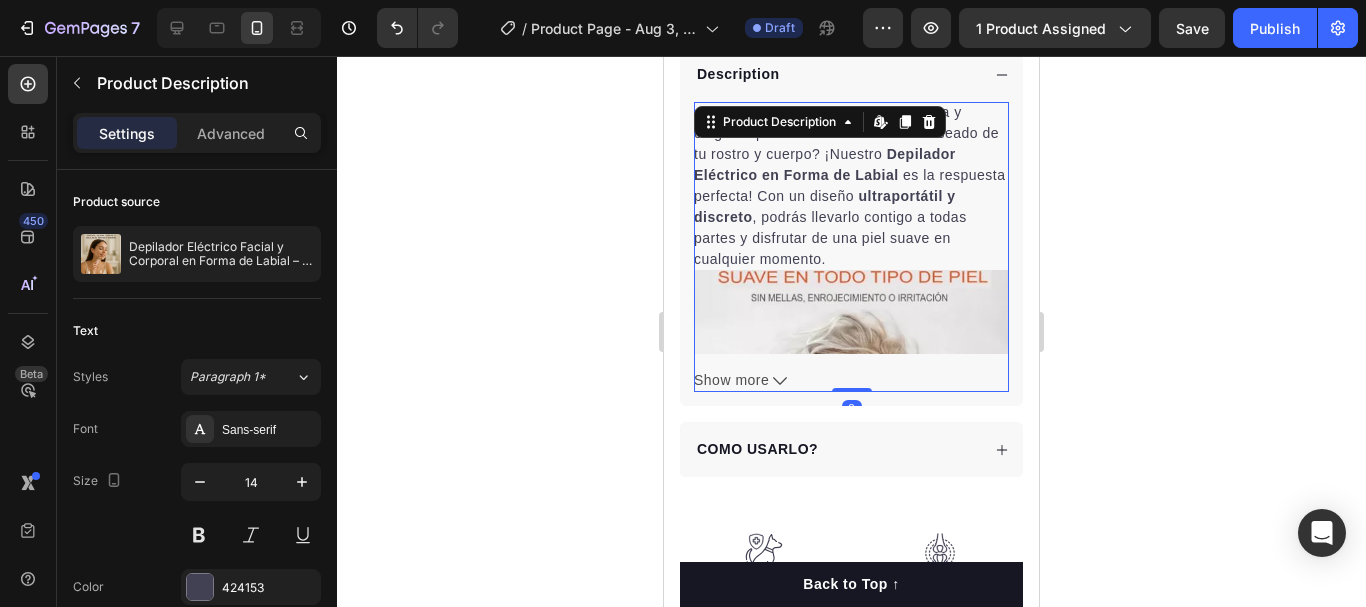 click at bounding box center (851, 426) 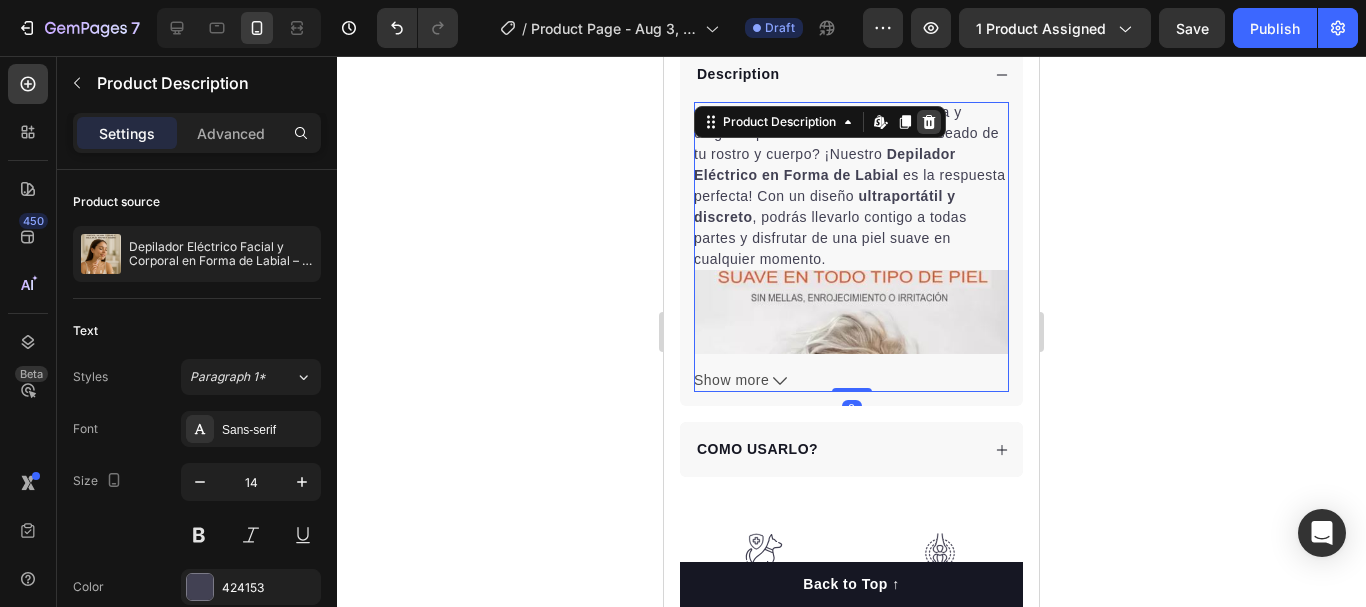 click 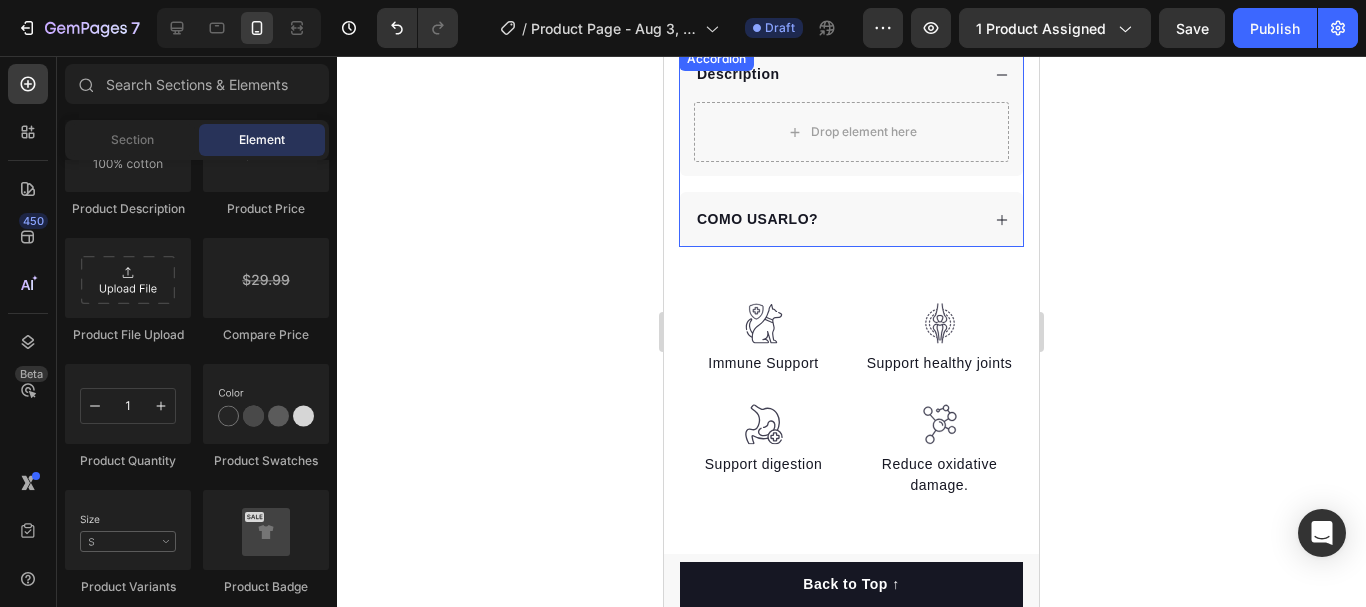 scroll, scrollTop: 3400, scrollLeft: 0, axis: vertical 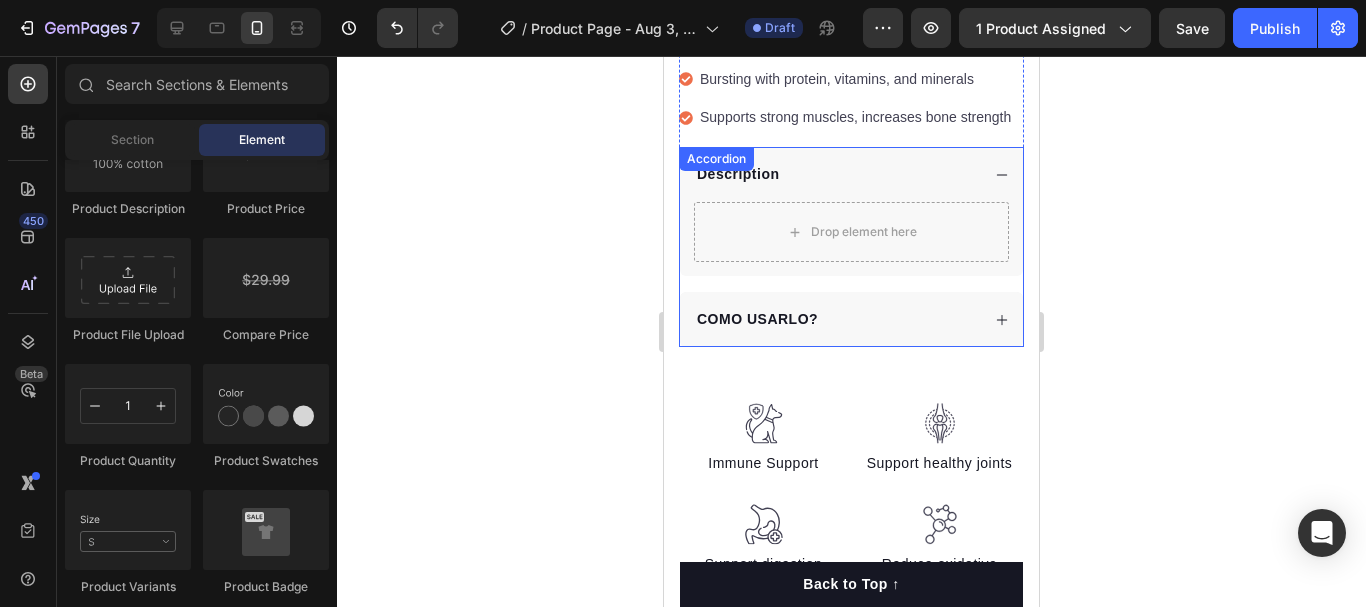 click on "Description" at bounding box center (851, 174) 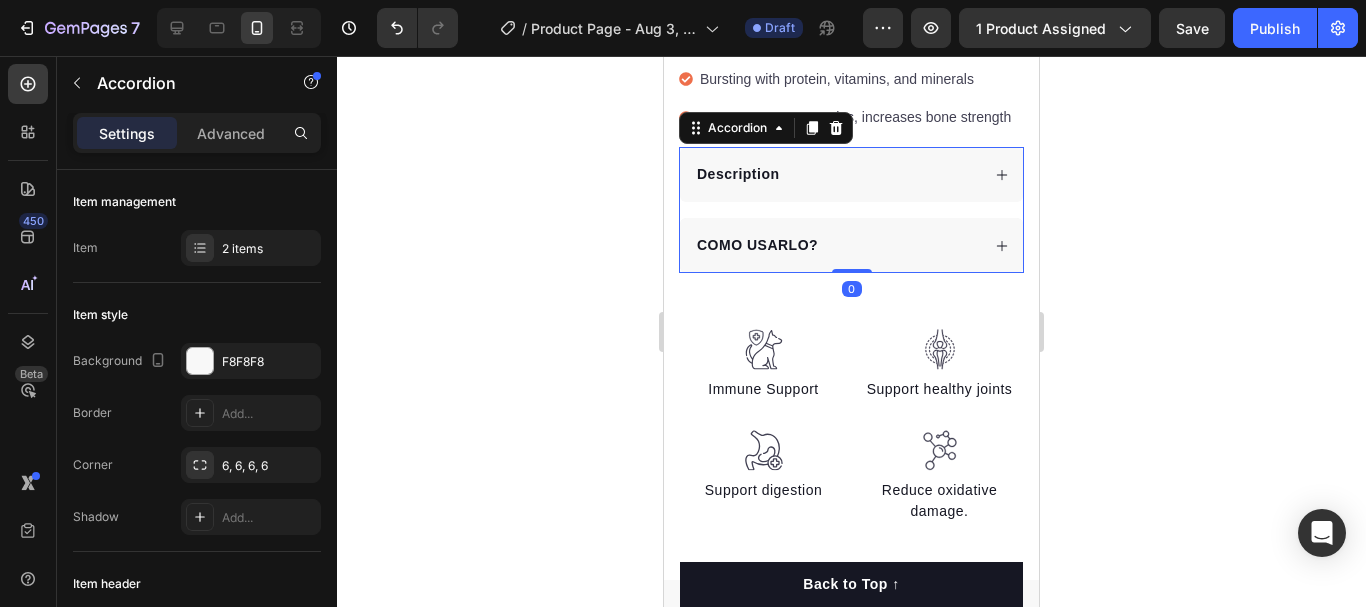 click on "Description" at bounding box center [738, 174] 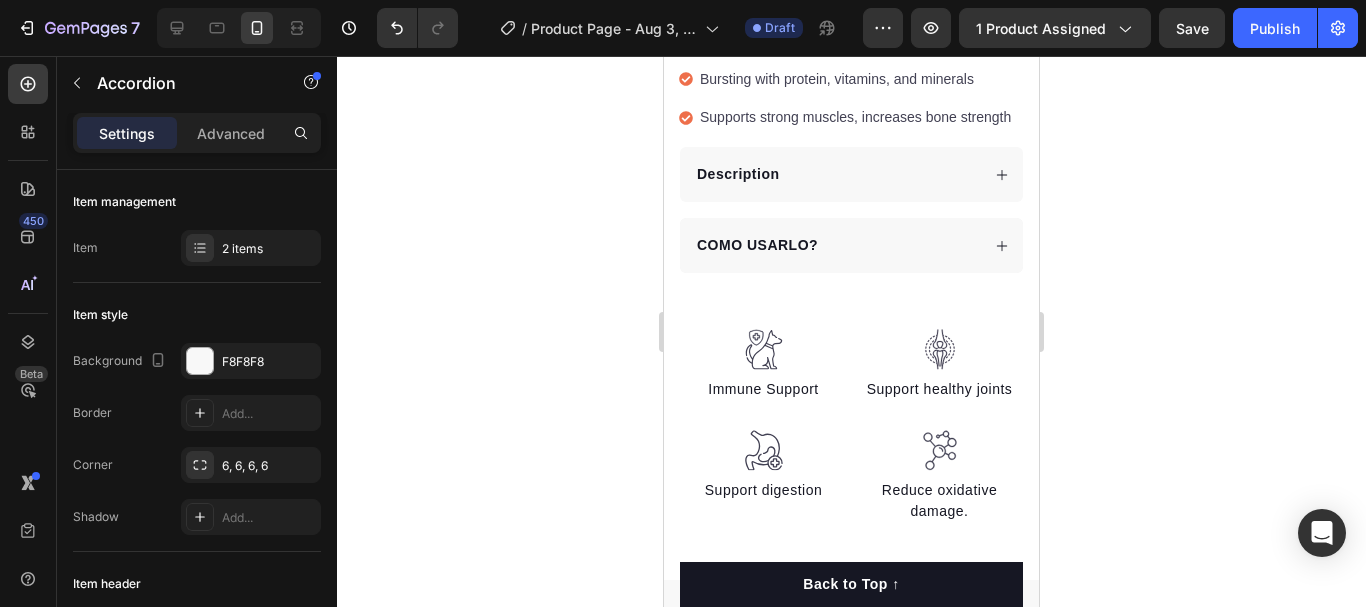 click on "Description" at bounding box center (836, 174) 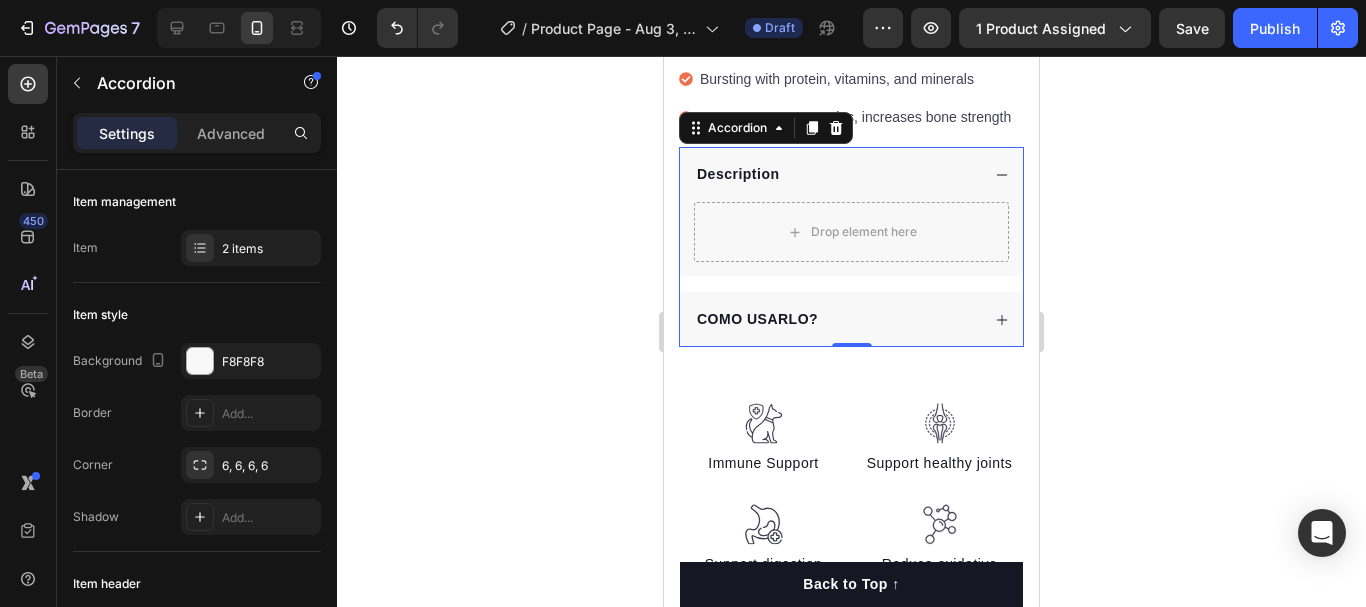 click on "Description" at bounding box center (836, 174) 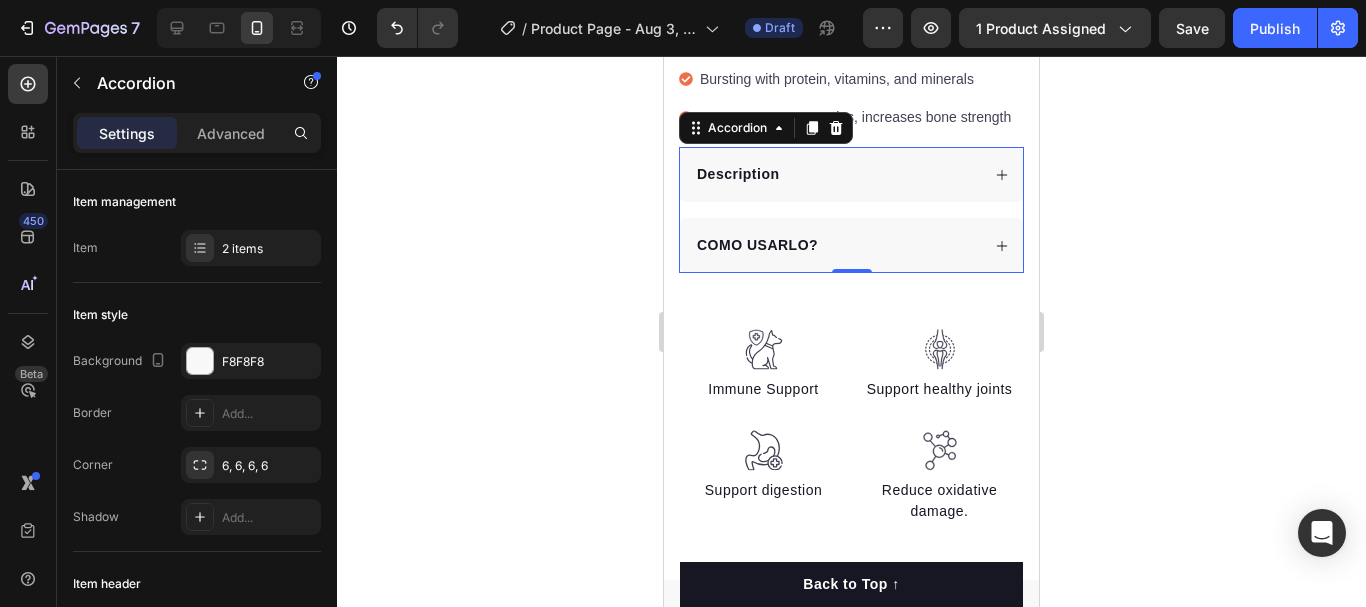 click on "COMO USARLO?" at bounding box center (836, 245) 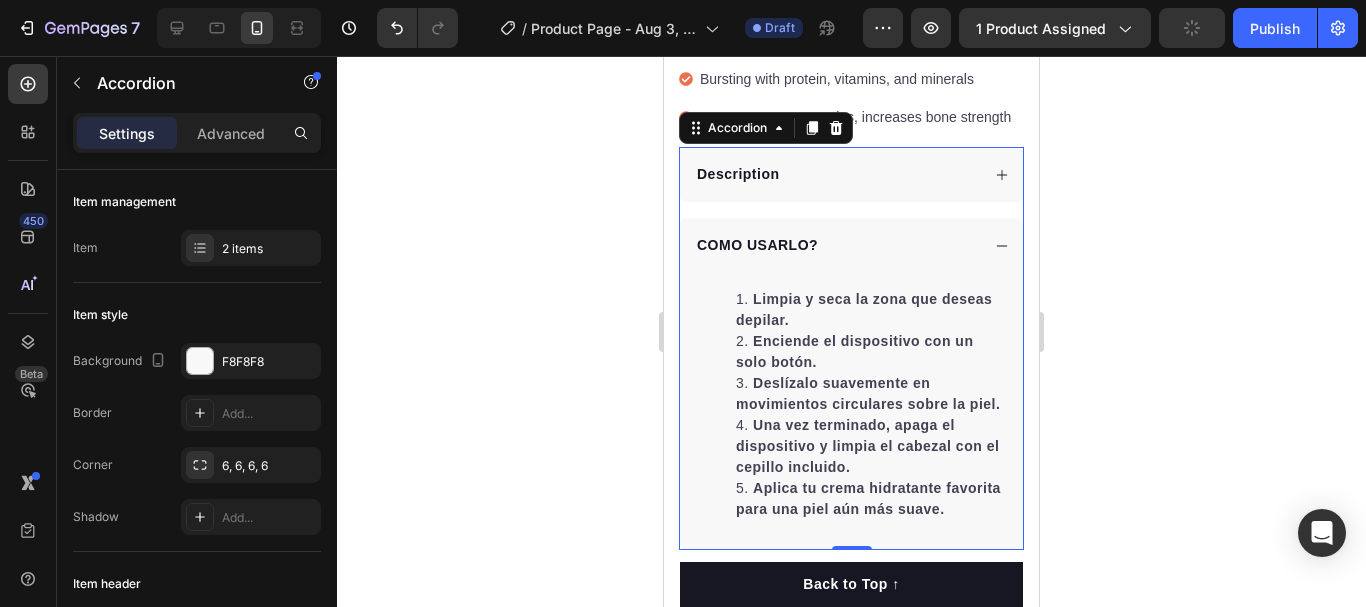 click on "COMO USARLO?" at bounding box center [836, 245] 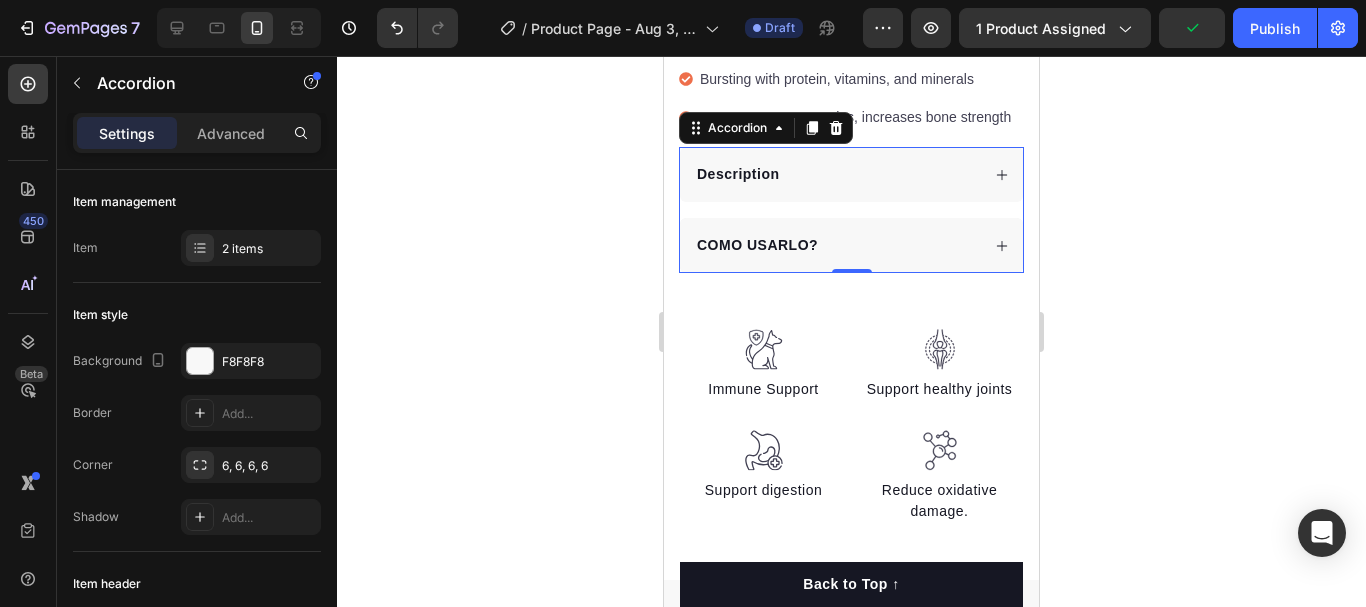 click on "Description" at bounding box center [836, 174] 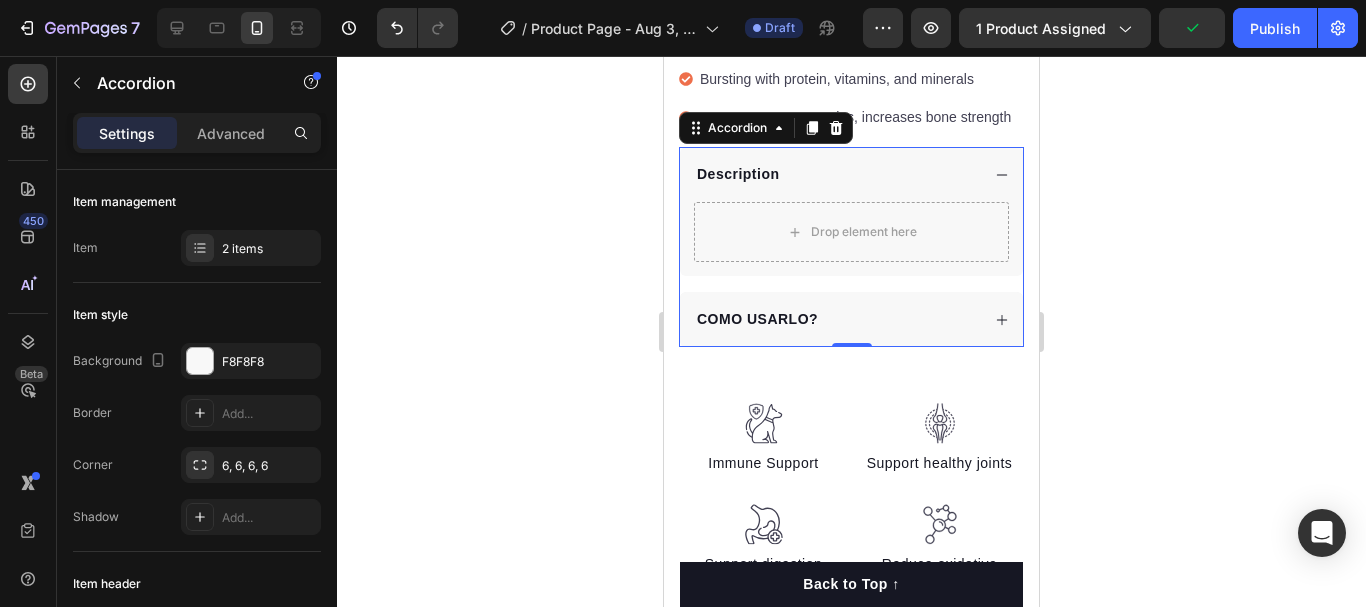 click on "Description" at bounding box center (836, 174) 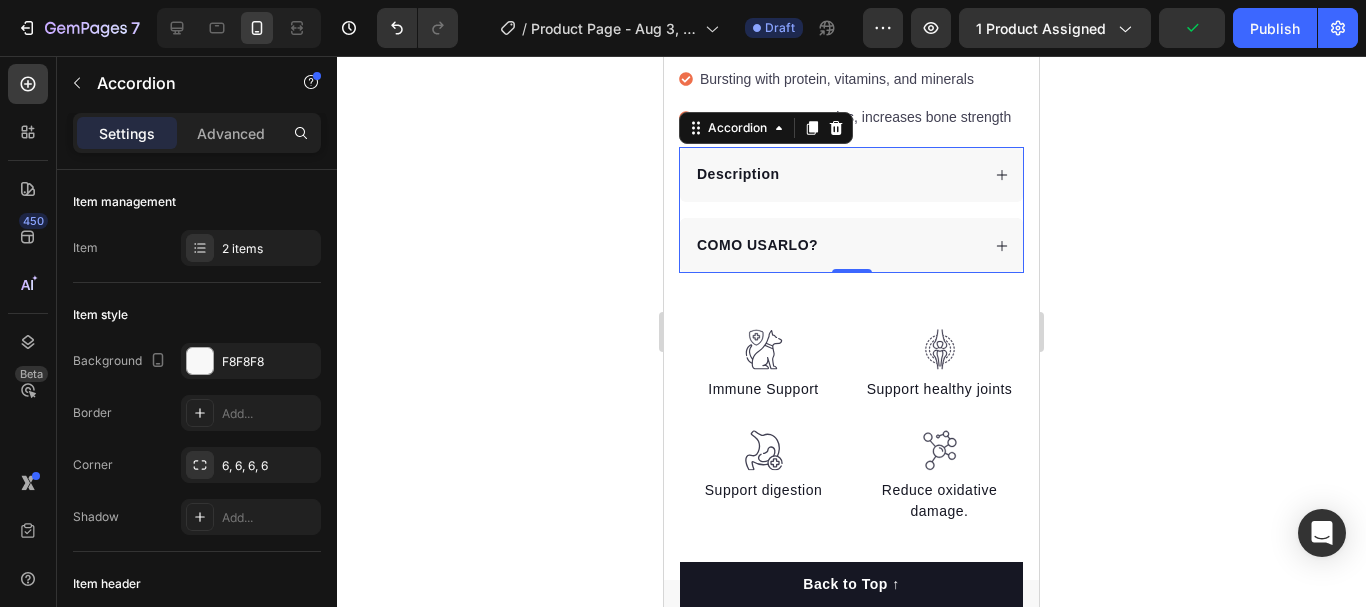 click on "Description" at bounding box center [836, 174] 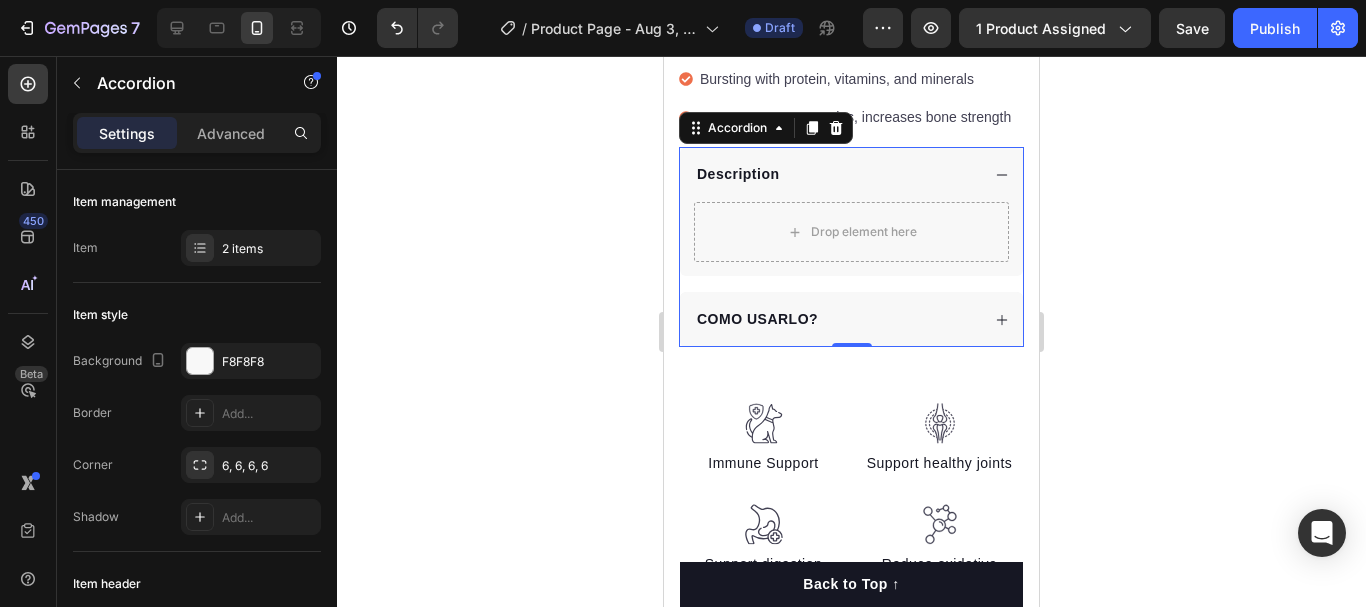 click on "Description" at bounding box center (836, 174) 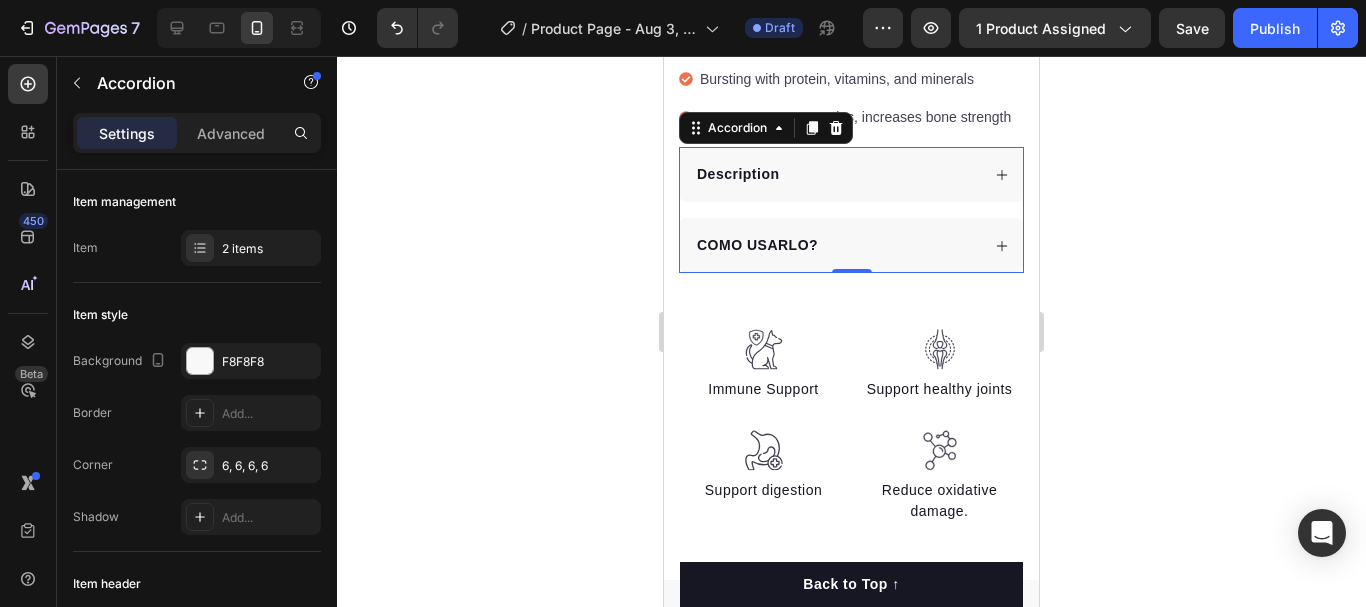 click on "Description" at bounding box center [836, 174] 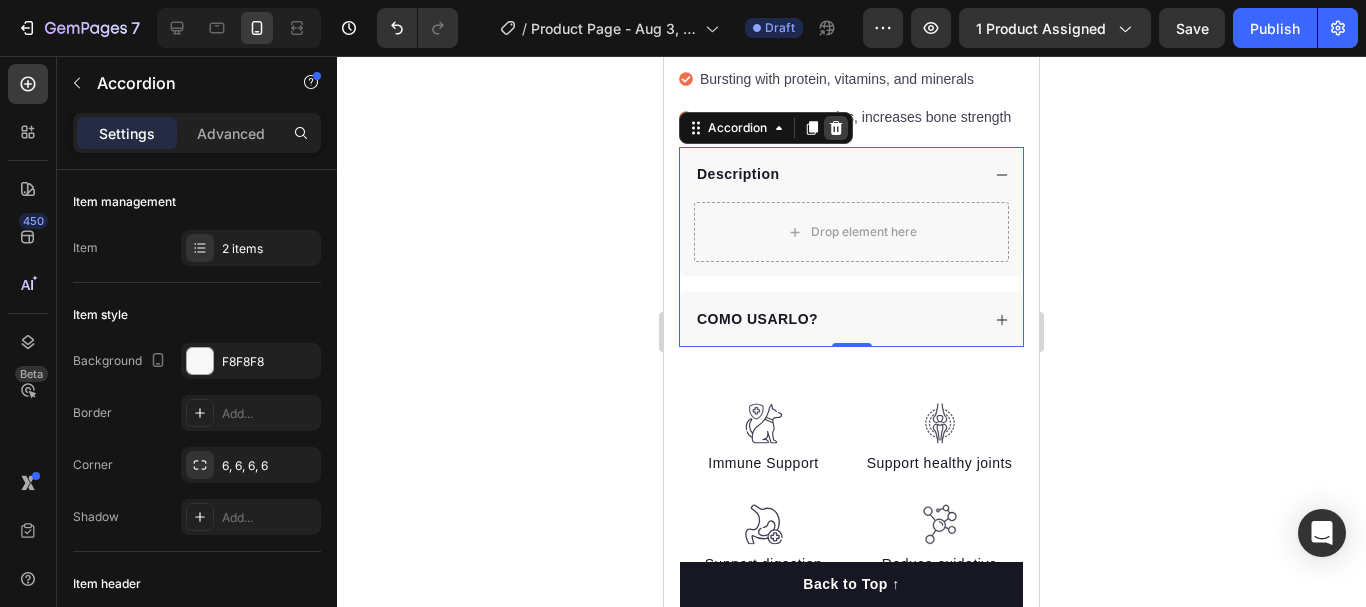 click 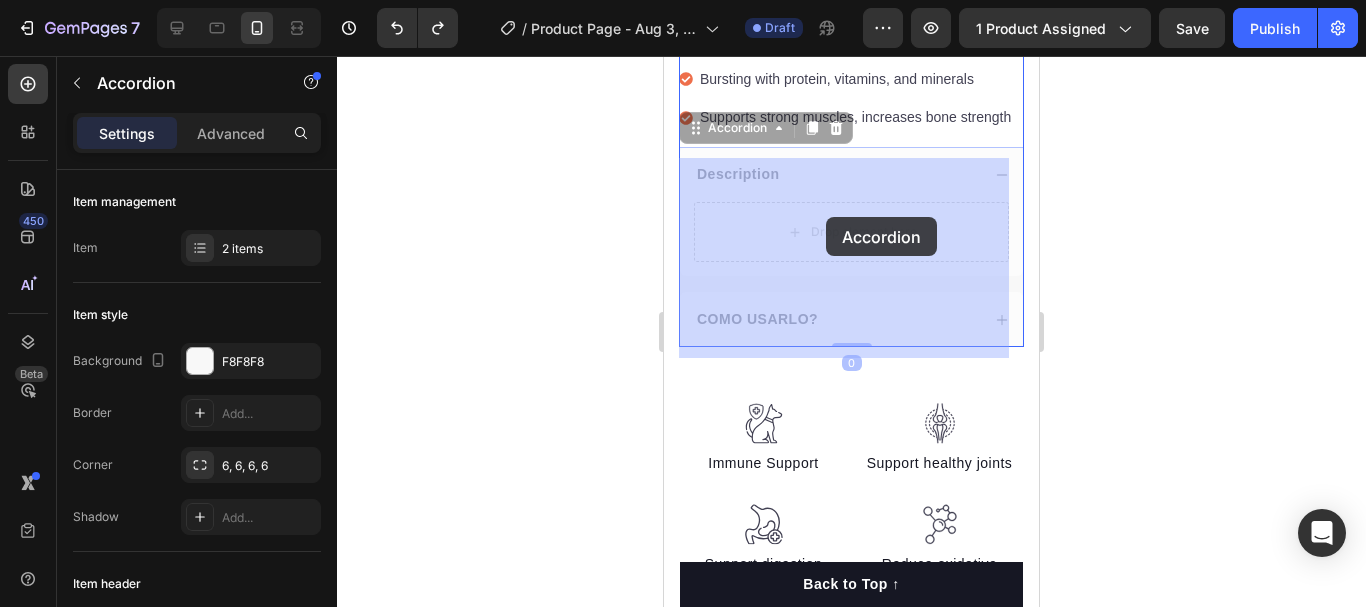 drag, startPoint x: 830, startPoint y: 339, endPoint x: 826, endPoint y: 309, distance: 30.265491 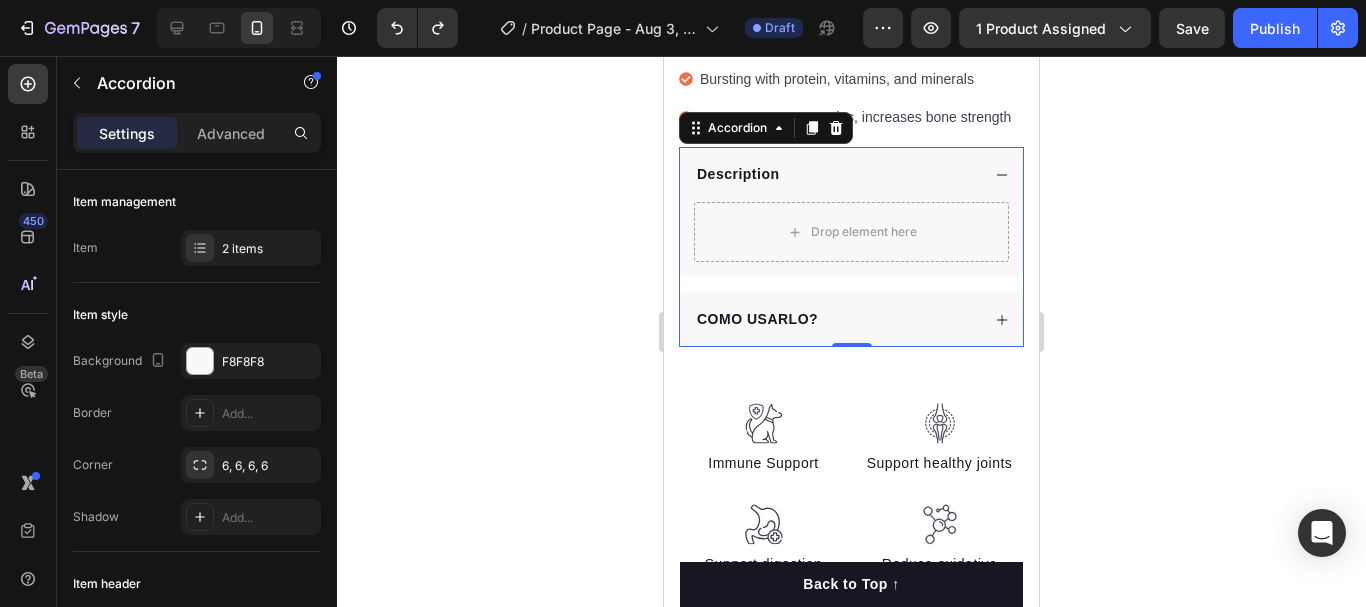 click on "Description" at bounding box center [738, 174] 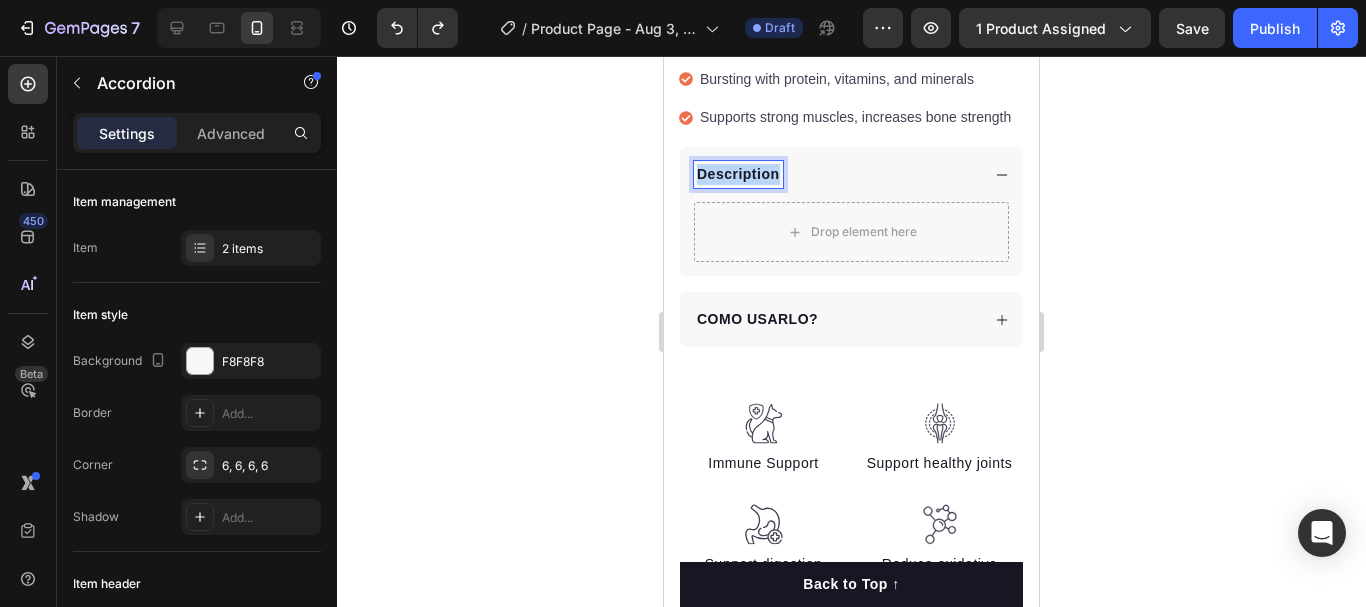 click on "Description" at bounding box center (738, 174) 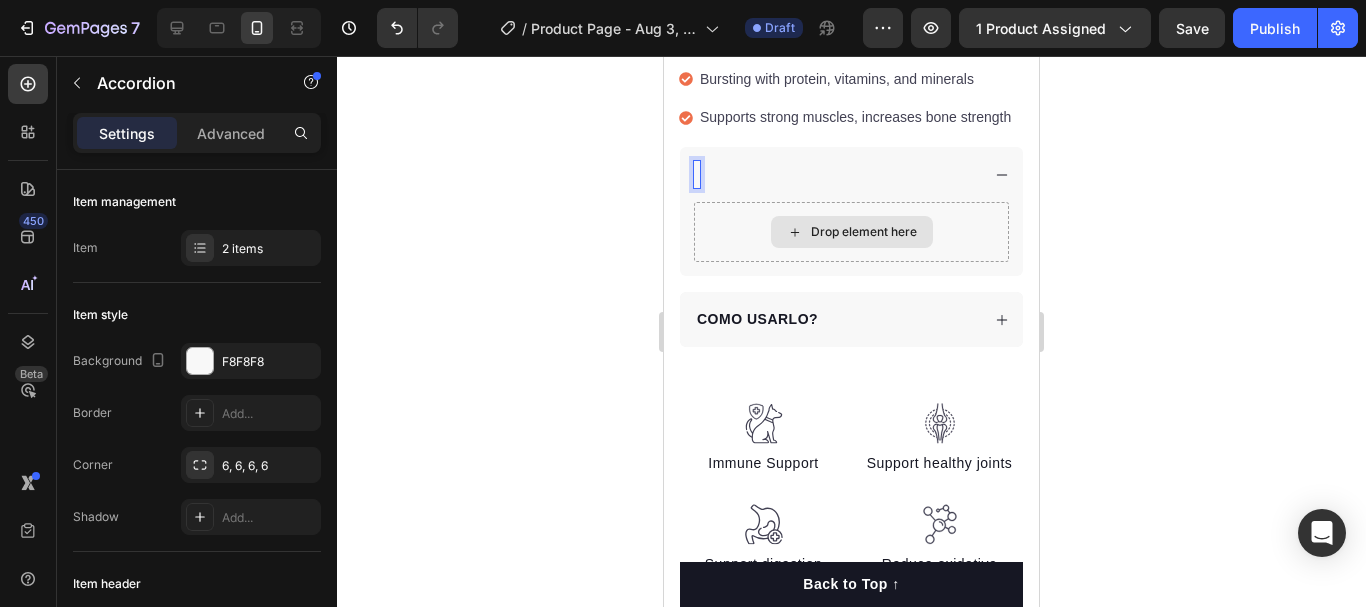 scroll, scrollTop: 3396, scrollLeft: 0, axis: vertical 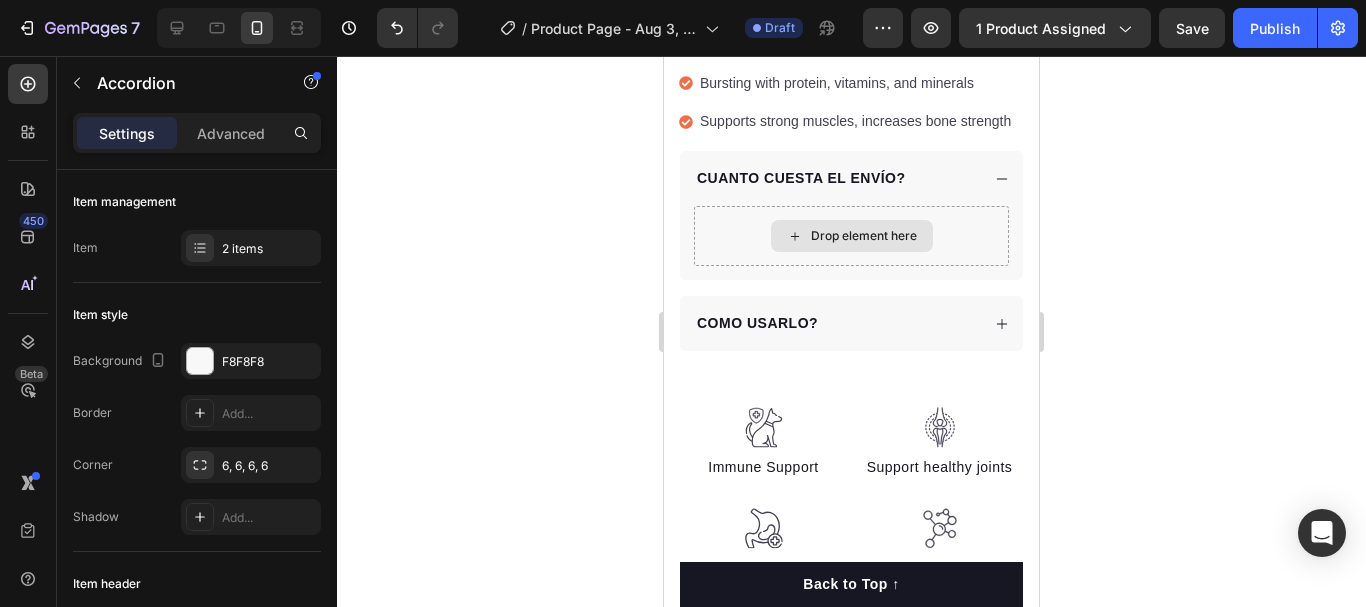 click on "Drop element here" at bounding box center (864, 236) 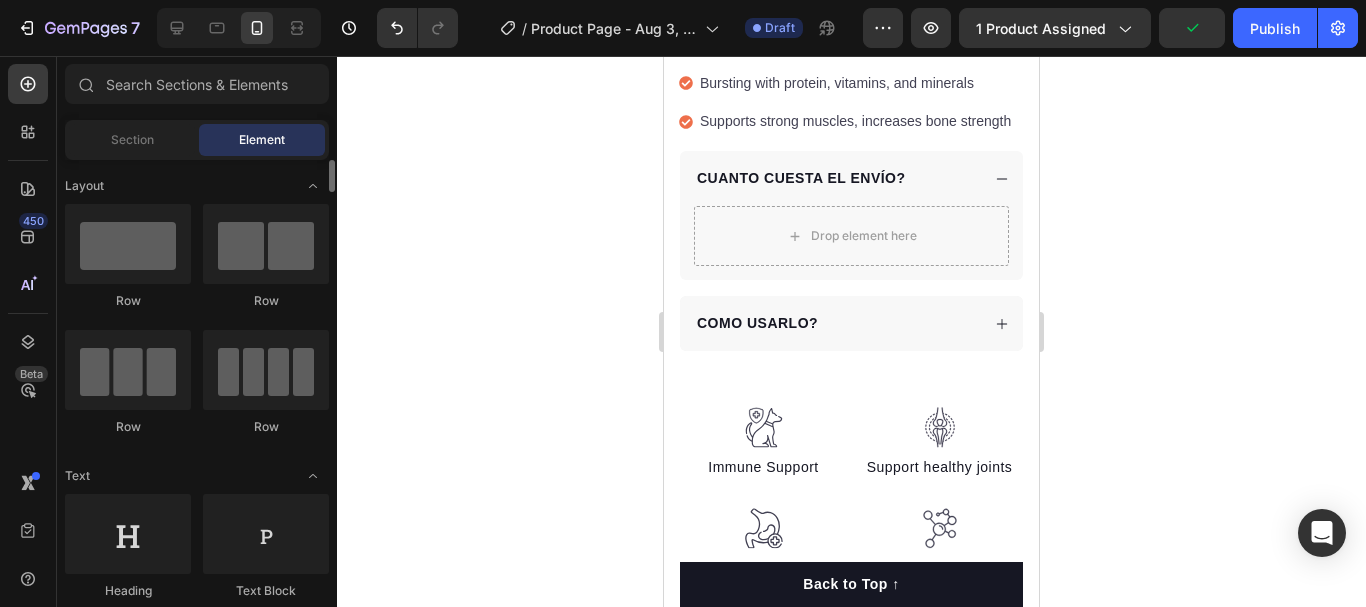 scroll, scrollTop: 100, scrollLeft: 0, axis: vertical 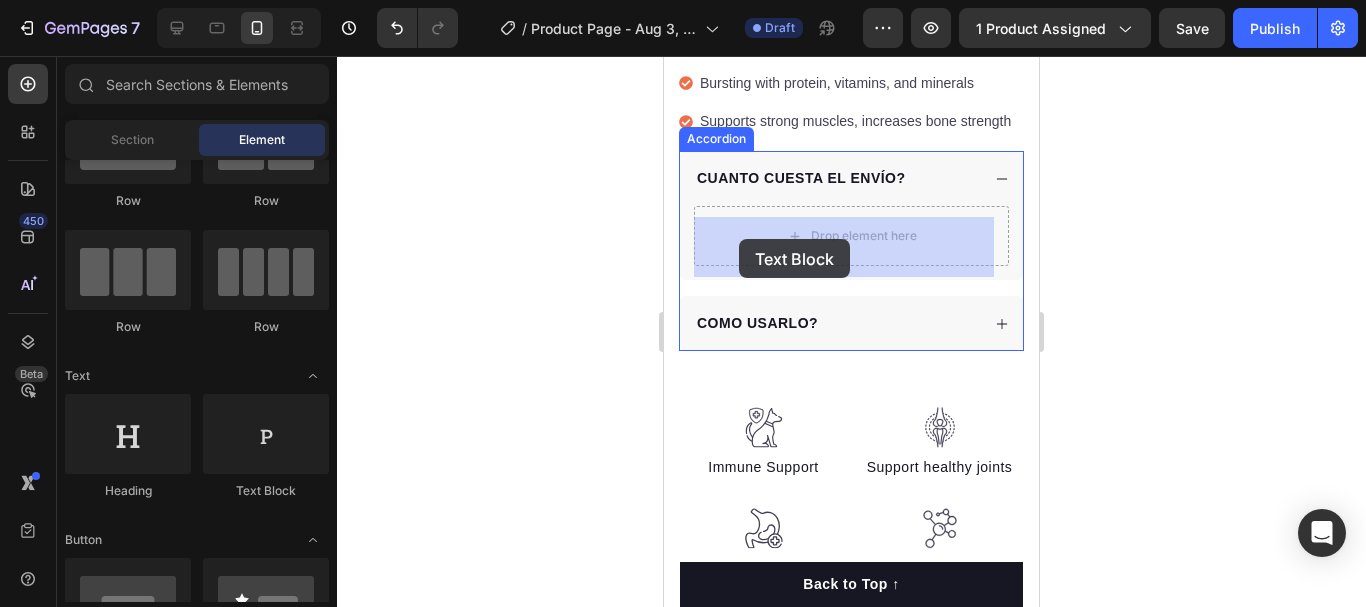 drag, startPoint x: 932, startPoint y: 494, endPoint x: 739, endPoint y: 239, distance: 319.80307 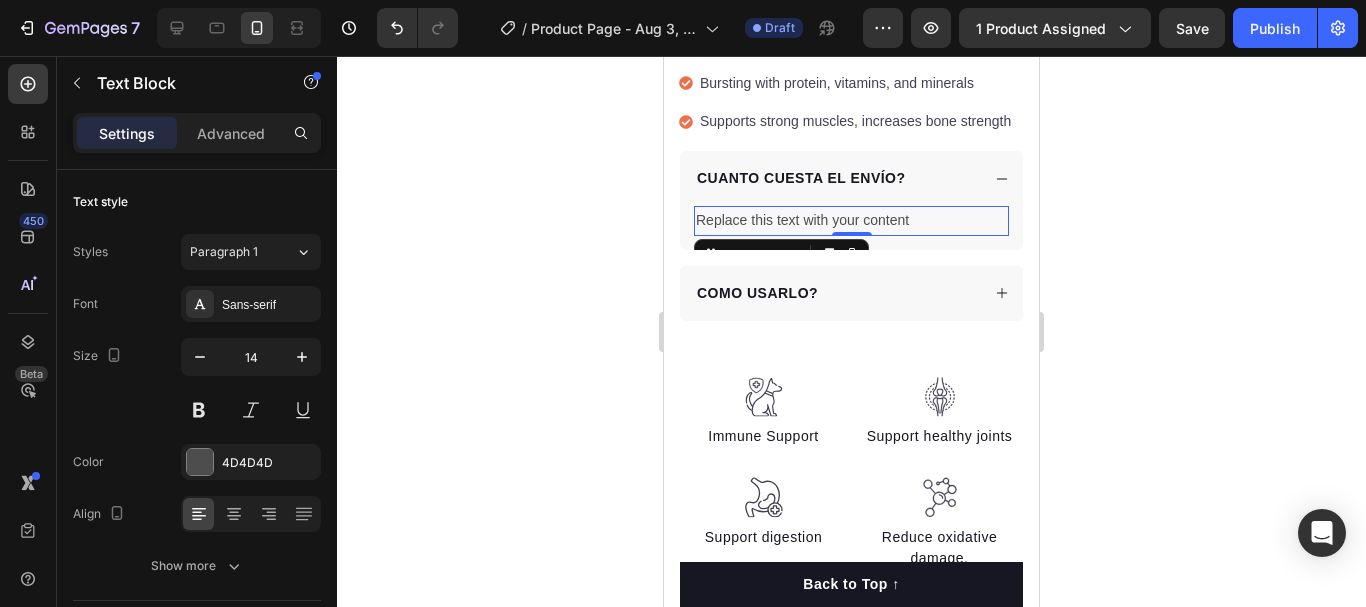 click on "Replace this text with your content" at bounding box center [851, 220] 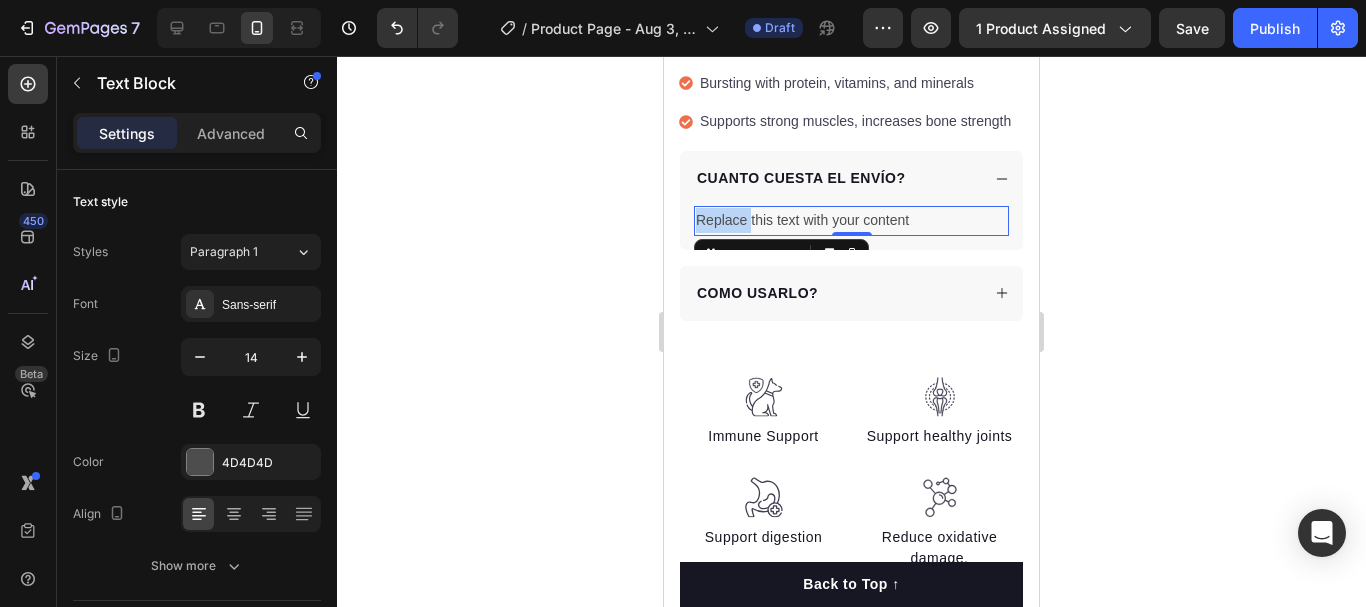 click on "Replace this text with your content" at bounding box center (851, 220) 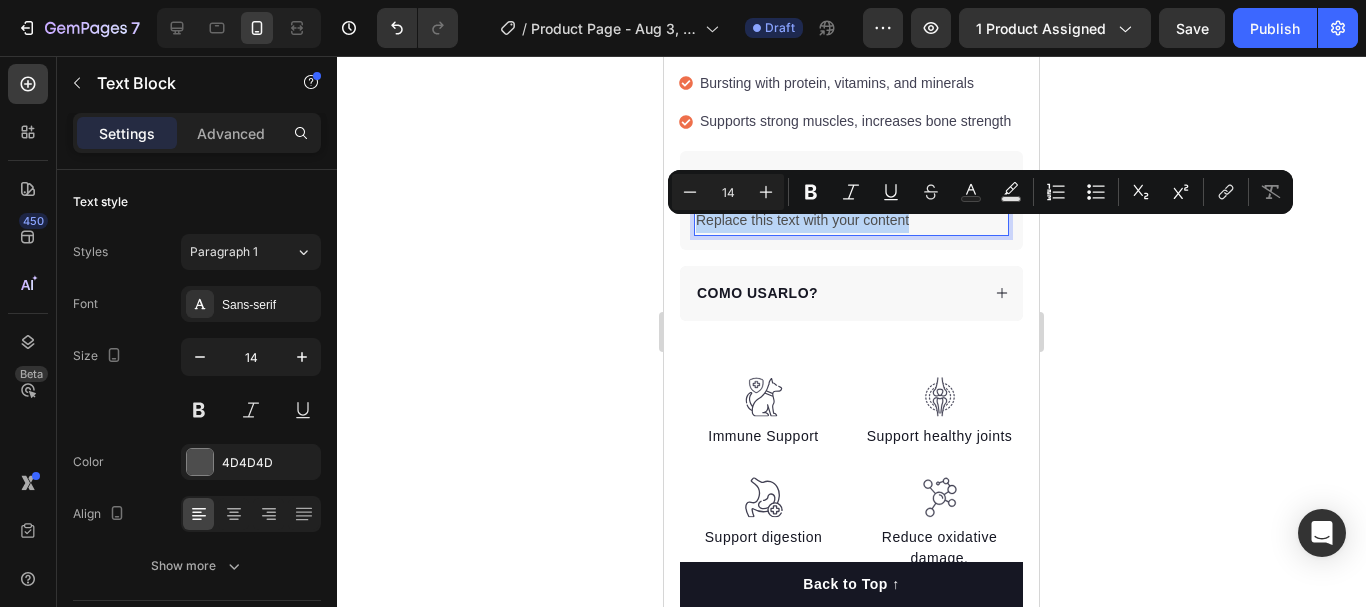 click on "Replace this text with your content" at bounding box center [851, 220] 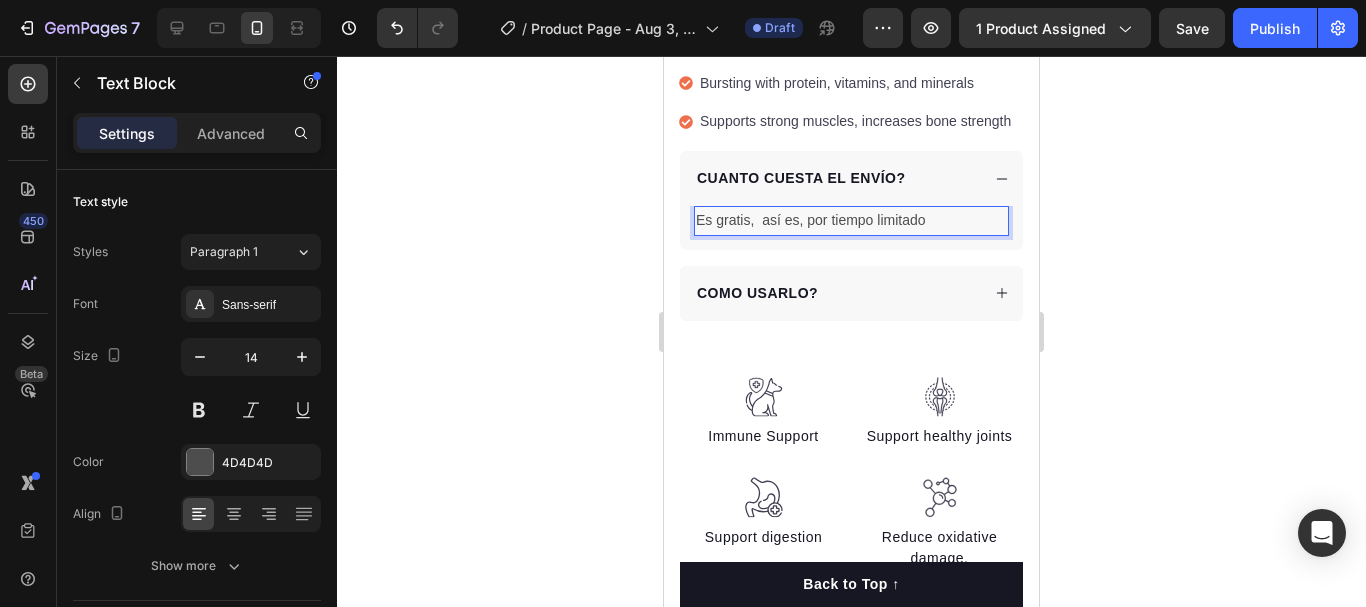 click on "Es gratis,  así es, por tiempo limitado" at bounding box center (851, 220) 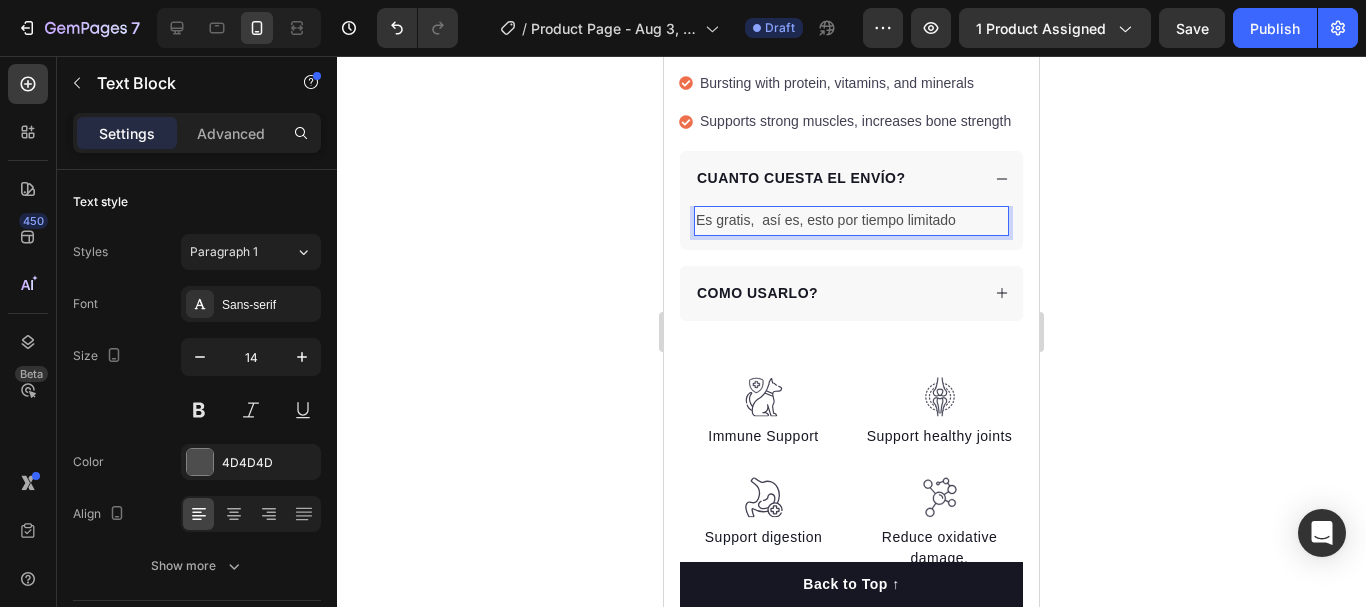 click on "Es gratis,  así es, esto por tiempo limitado" at bounding box center [851, 220] 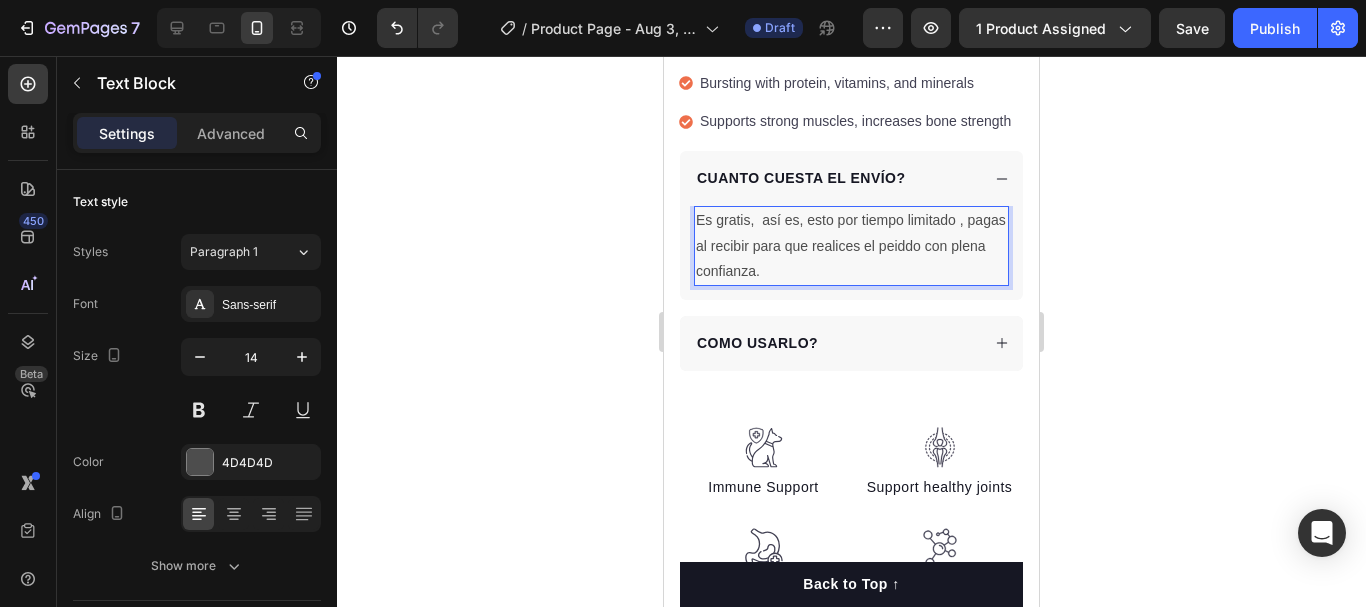 click 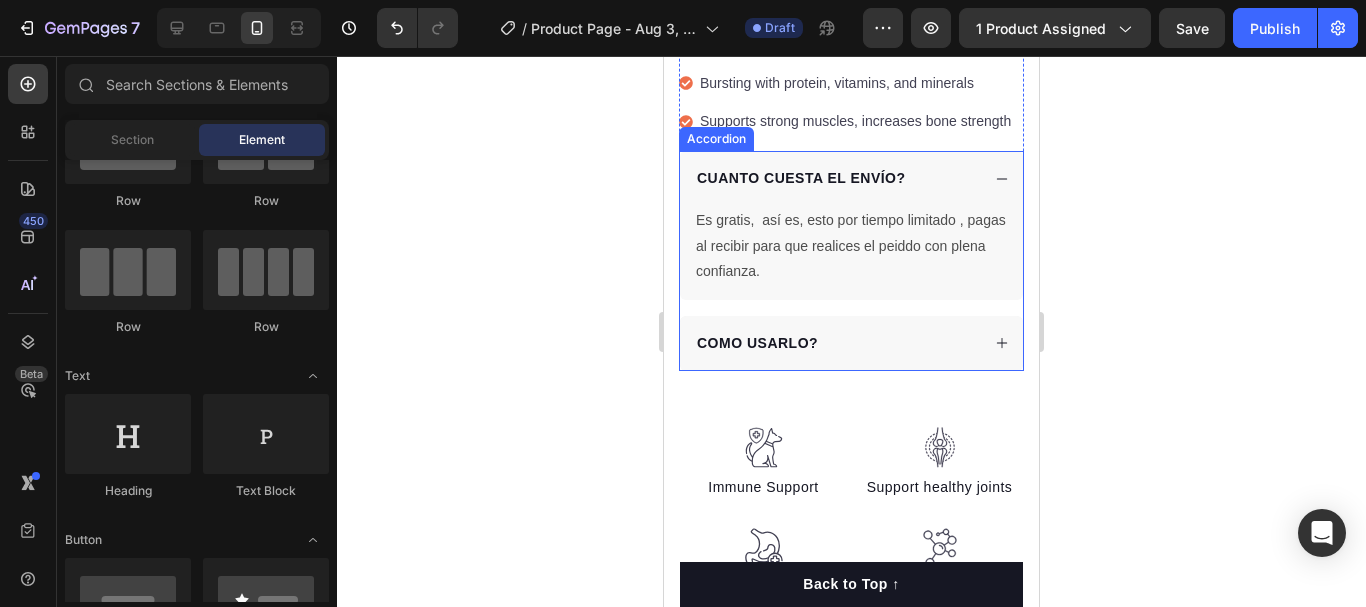 click 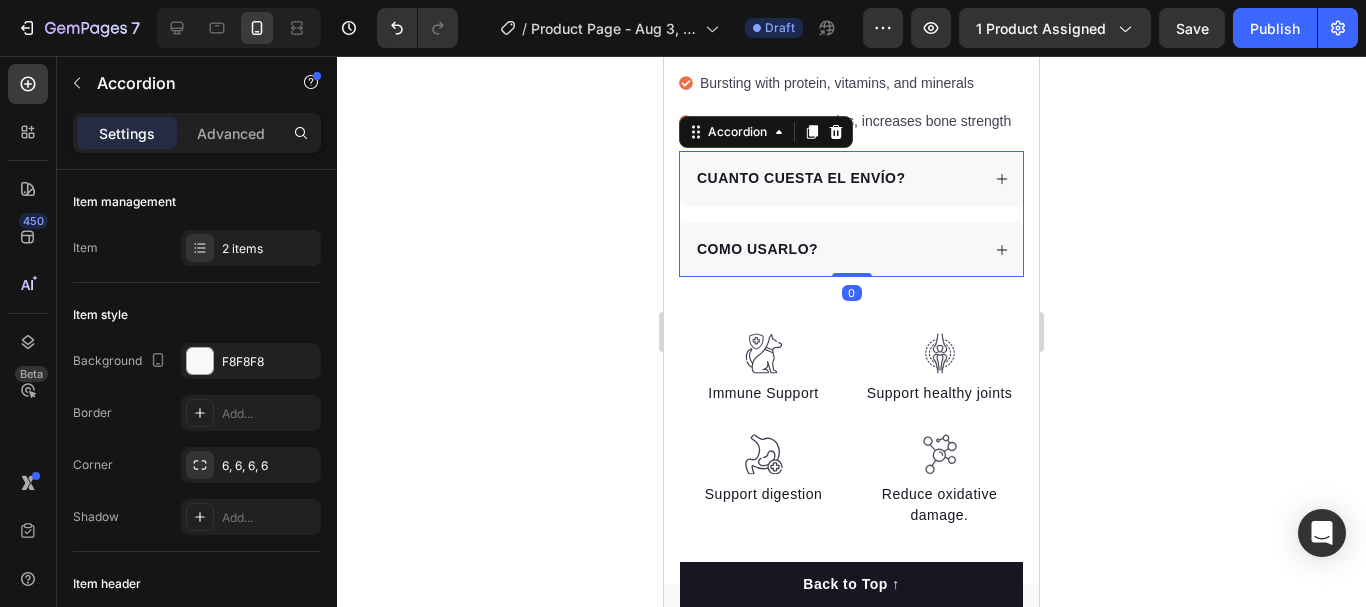 click on "COMO USARLO?" at bounding box center [851, 249] 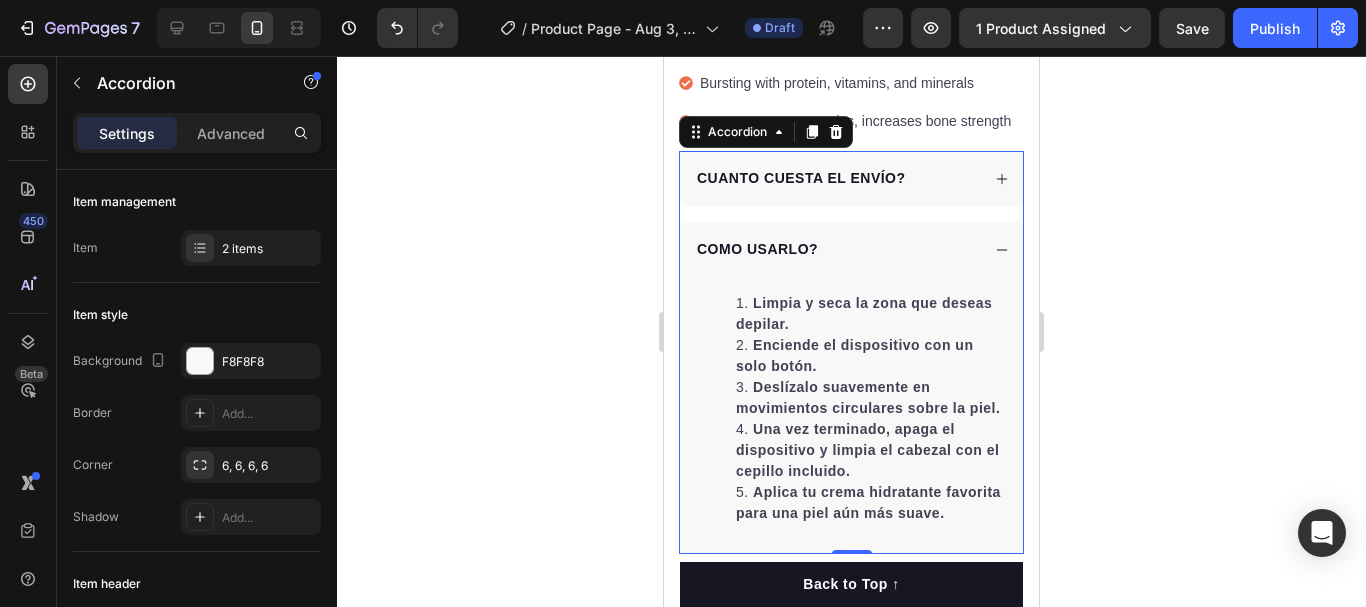click on "COMO USARLO?" at bounding box center (851, 249) 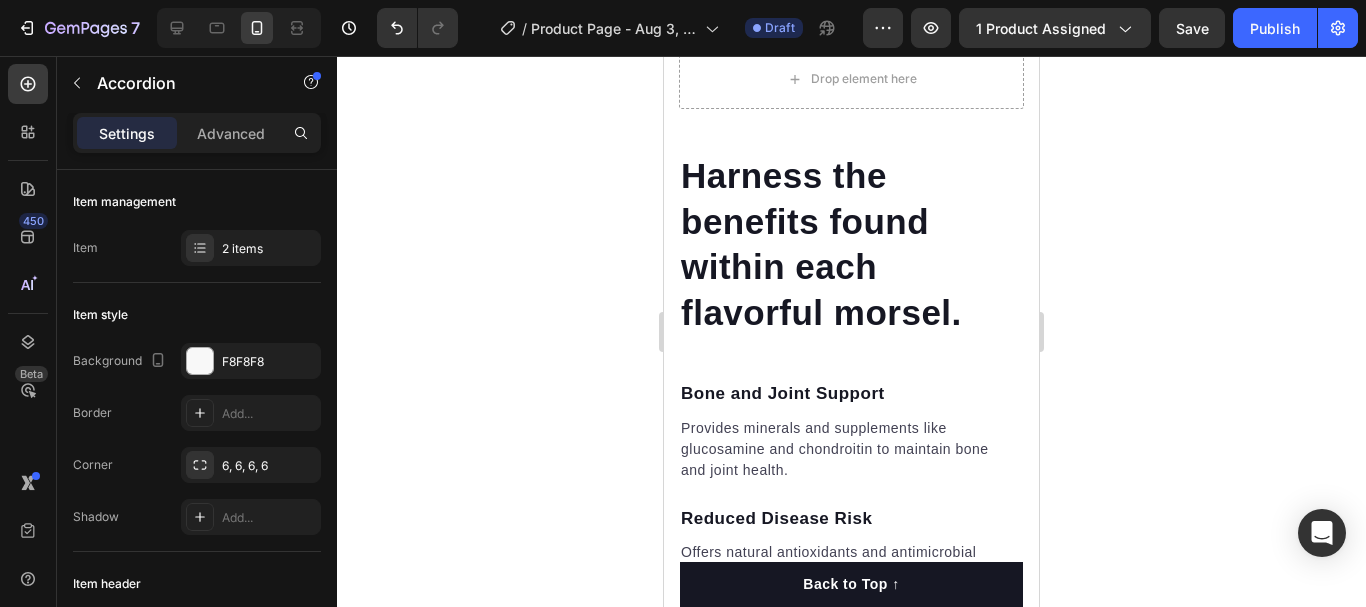 scroll, scrollTop: 5296, scrollLeft: 0, axis: vertical 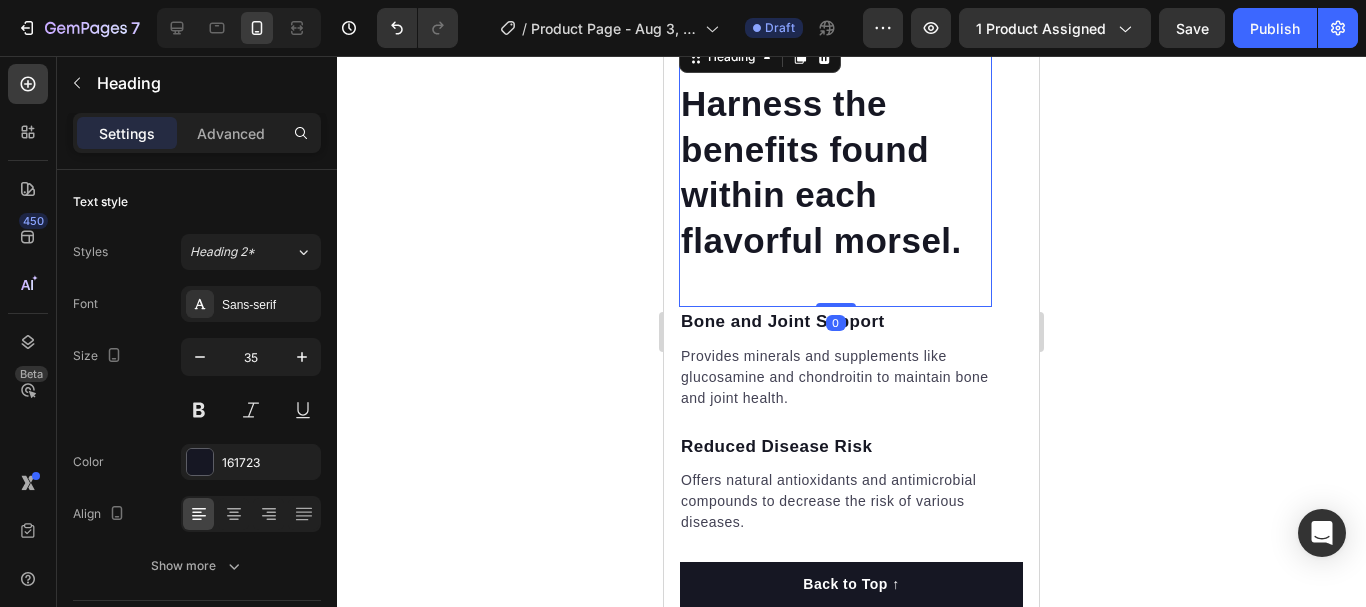click on "Harness the benefits found within each flavorful morsel." at bounding box center [835, 172] 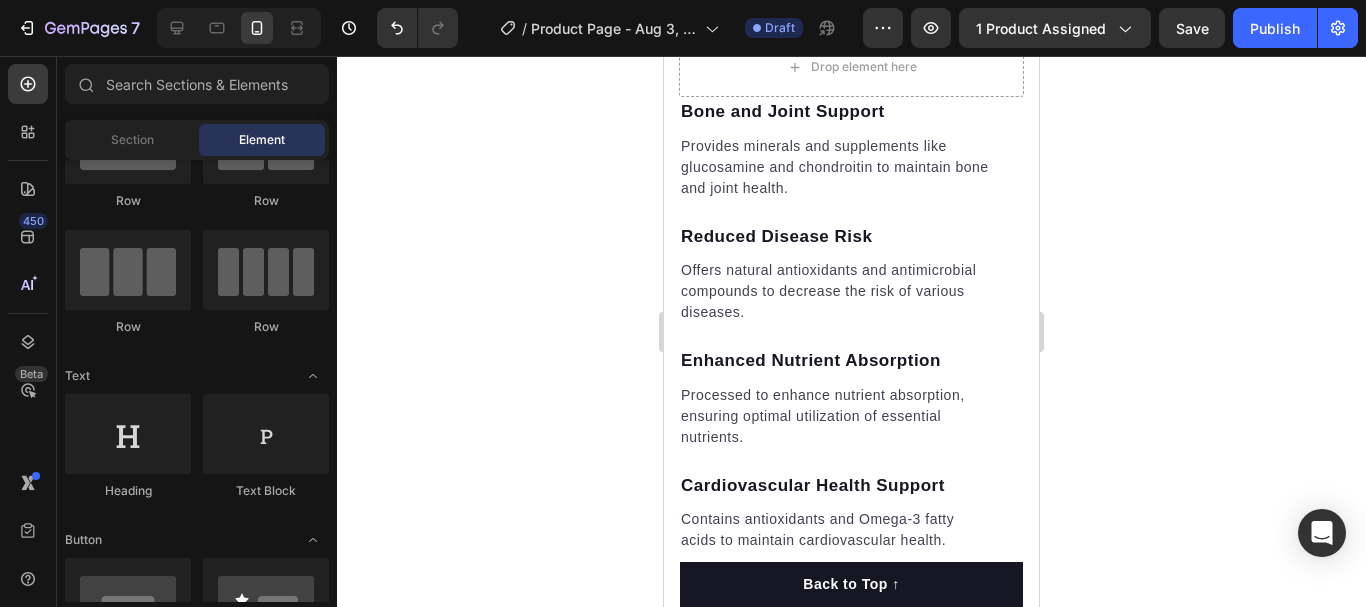 scroll, scrollTop: 5026, scrollLeft: 0, axis: vertical 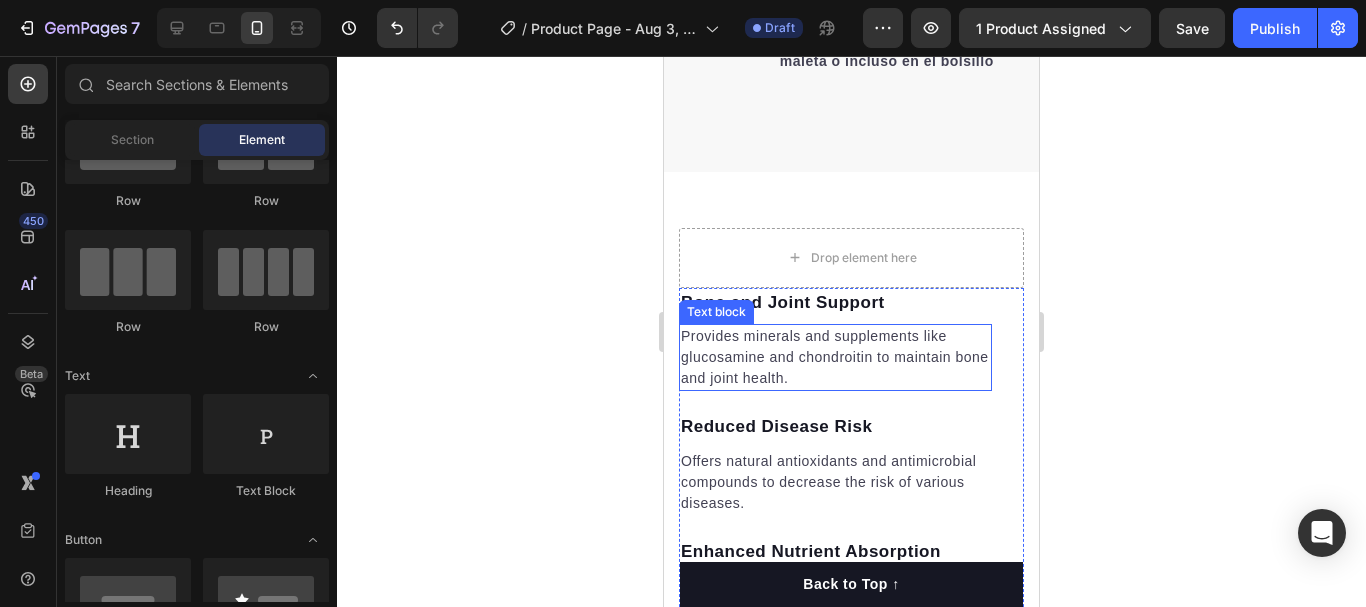 click on "Provides minerals and supplements like glucosamine and chondroitin to maintain bone and joint health." at bounding box center [835, 357] 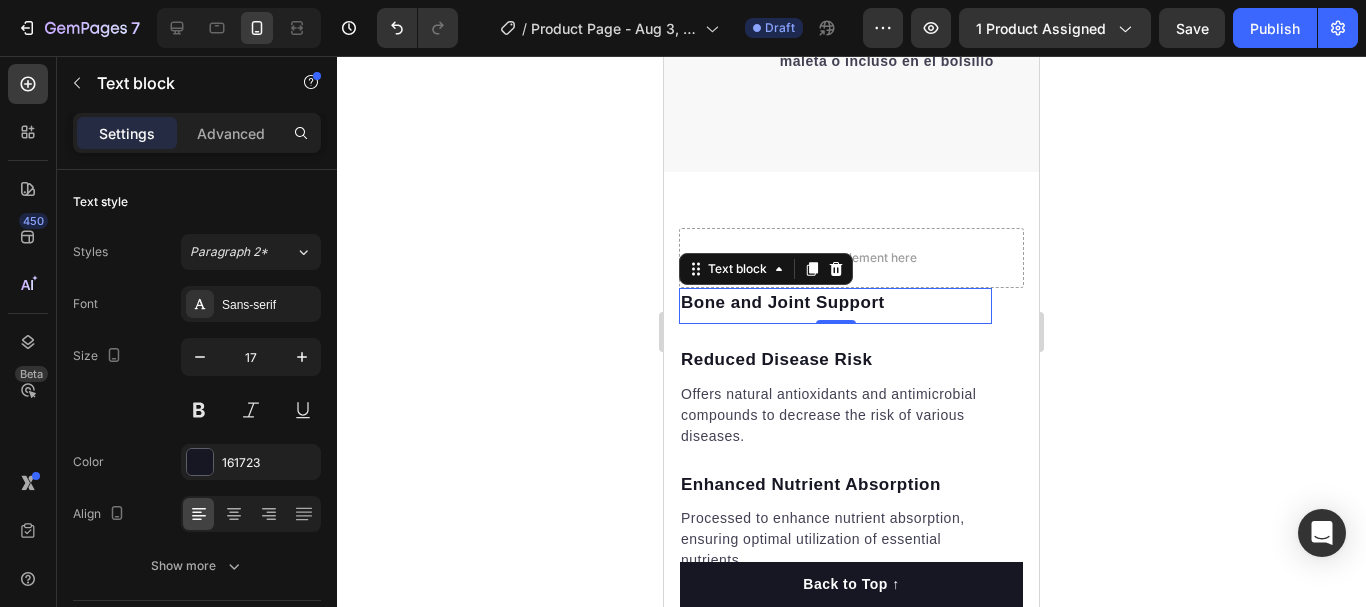 click on "Bone and Joint Support" at bounding box center [835, 303] 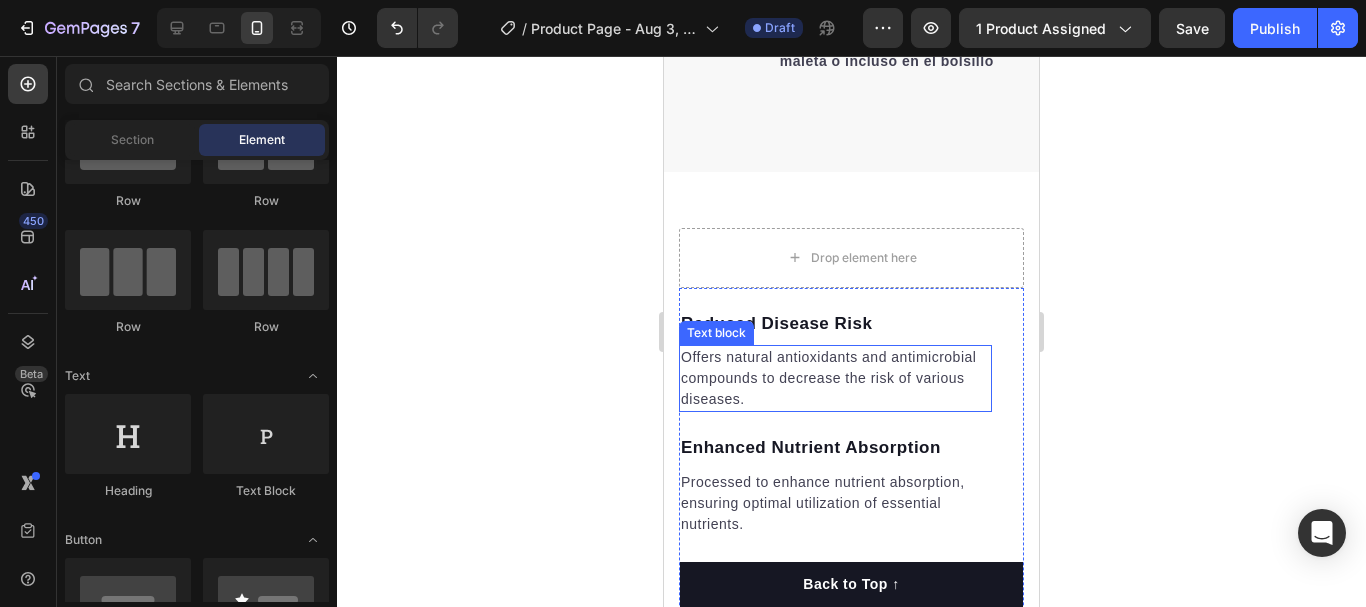click on "Offers natural antioxidants and antimicrobial compounds to decrease the risk of various diseases." at bounding box center [835, 378] 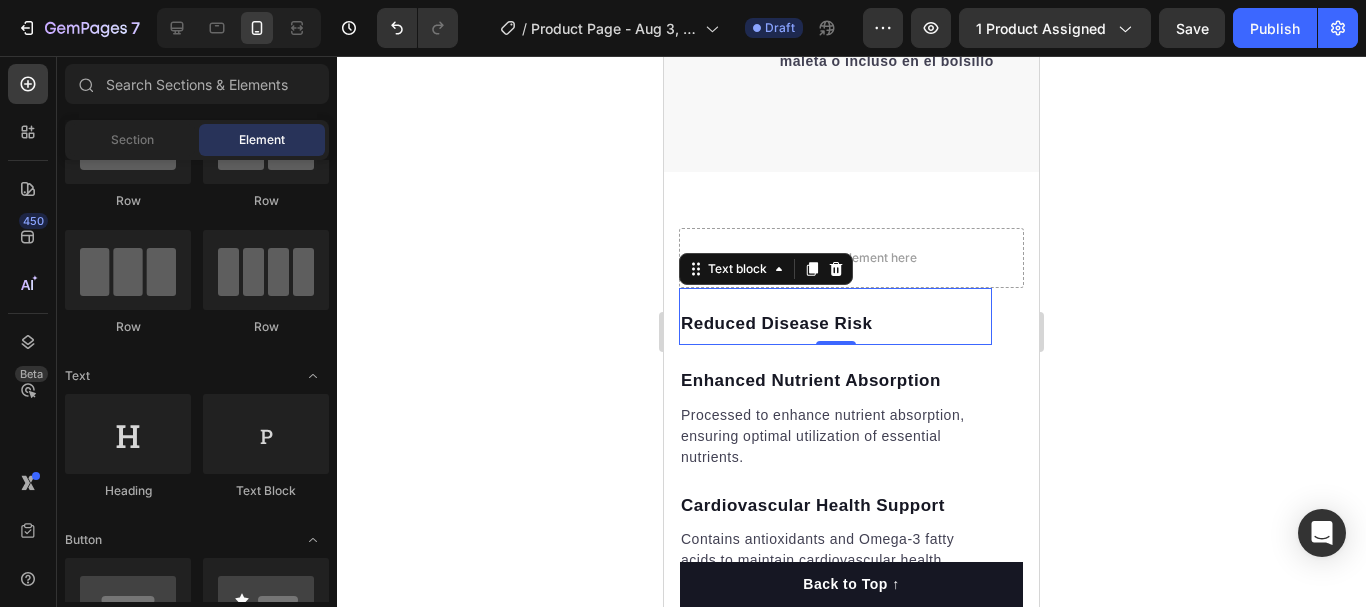 click on "Reduced Disease Risk" at bounding box center (835, 324) 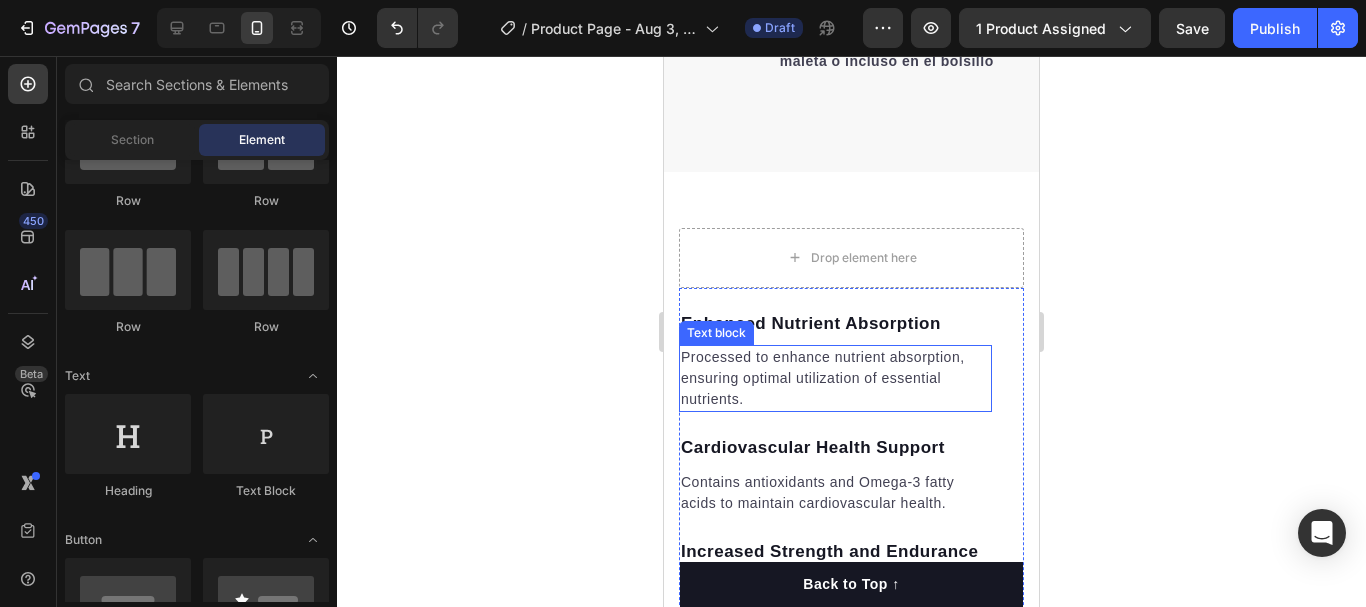 click on "Processed to enhance nutrient absorption, ensuring optimal utilization of essential nutrients." at bounding box center (835, 378) 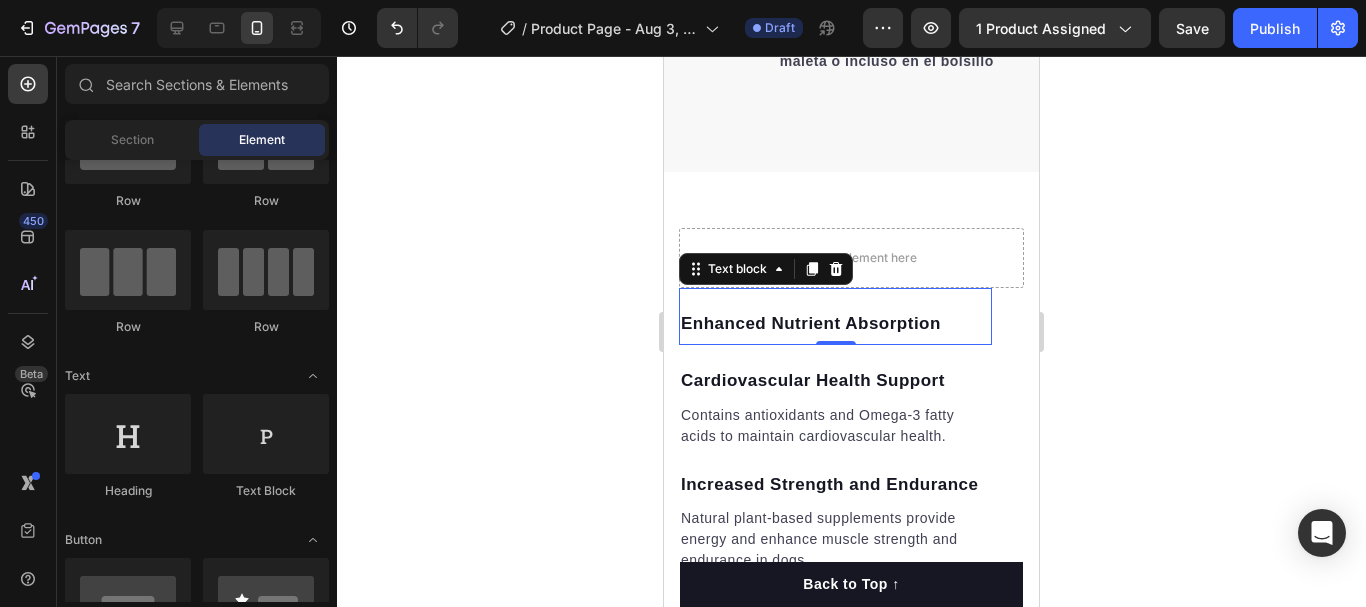 click on "Enhanced Nutrient Absorption" at bounding box center (835, 324) 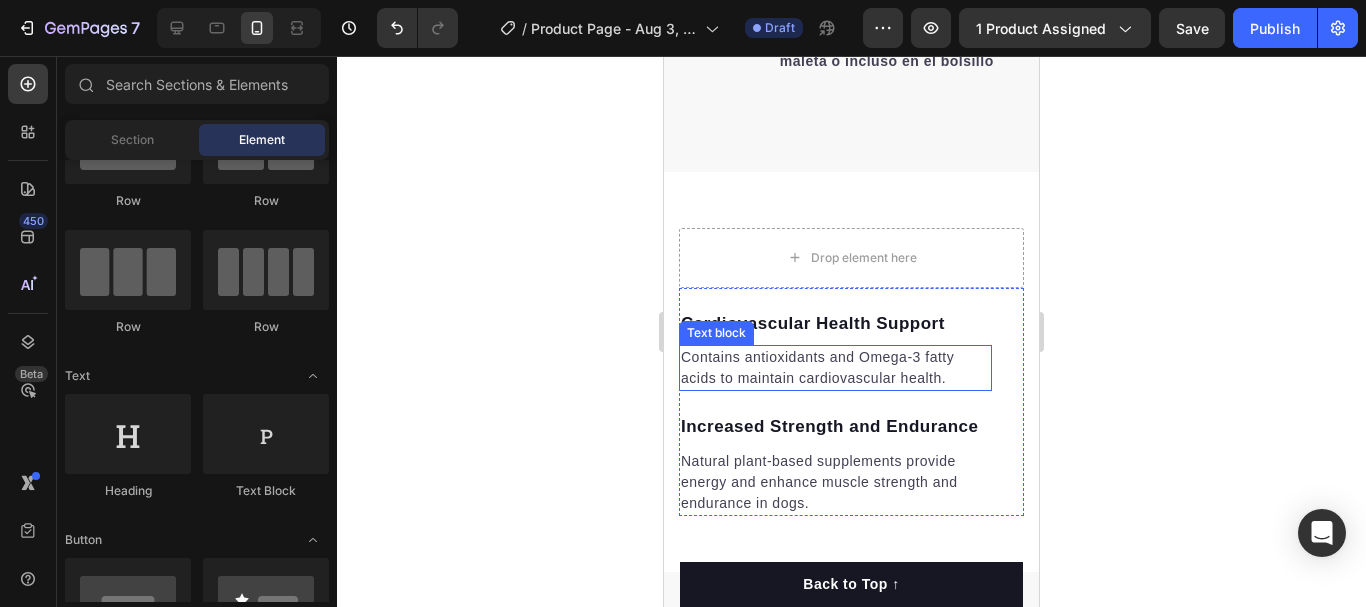 click on "Contains antioxidants and Omega-3 fatty acids to maintain cardiovascular health." at bounding box center (835, 368) 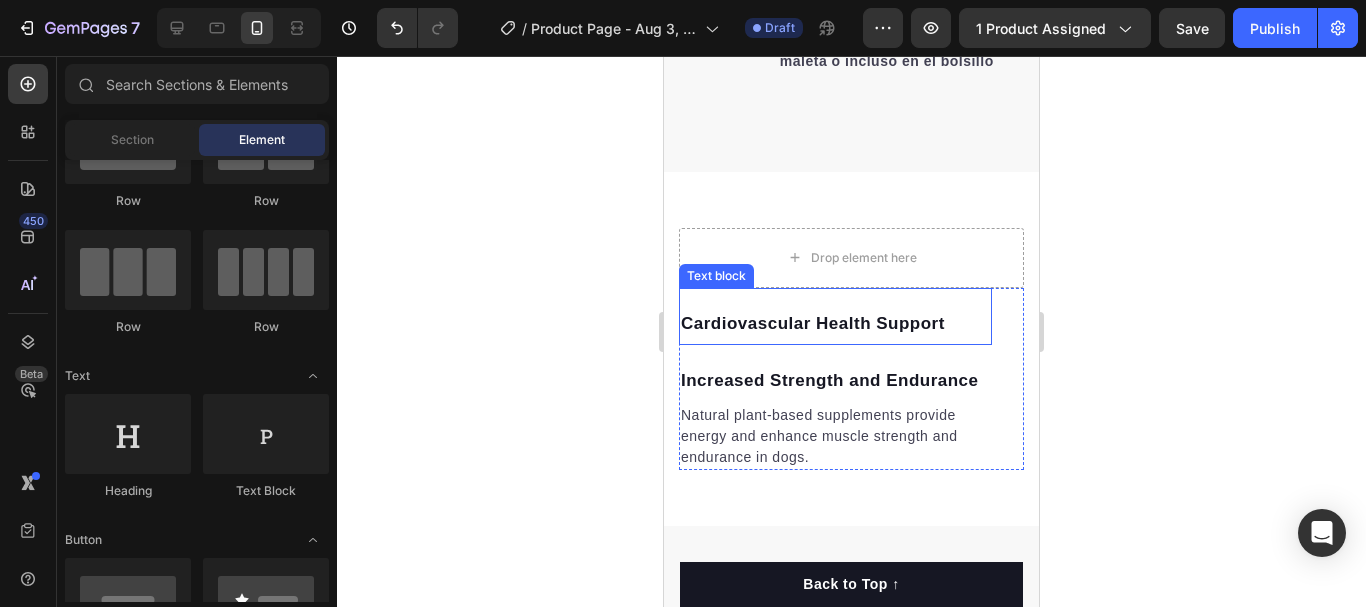 click on "Cardiovascular Health Support" at bounding box center (835, 324) 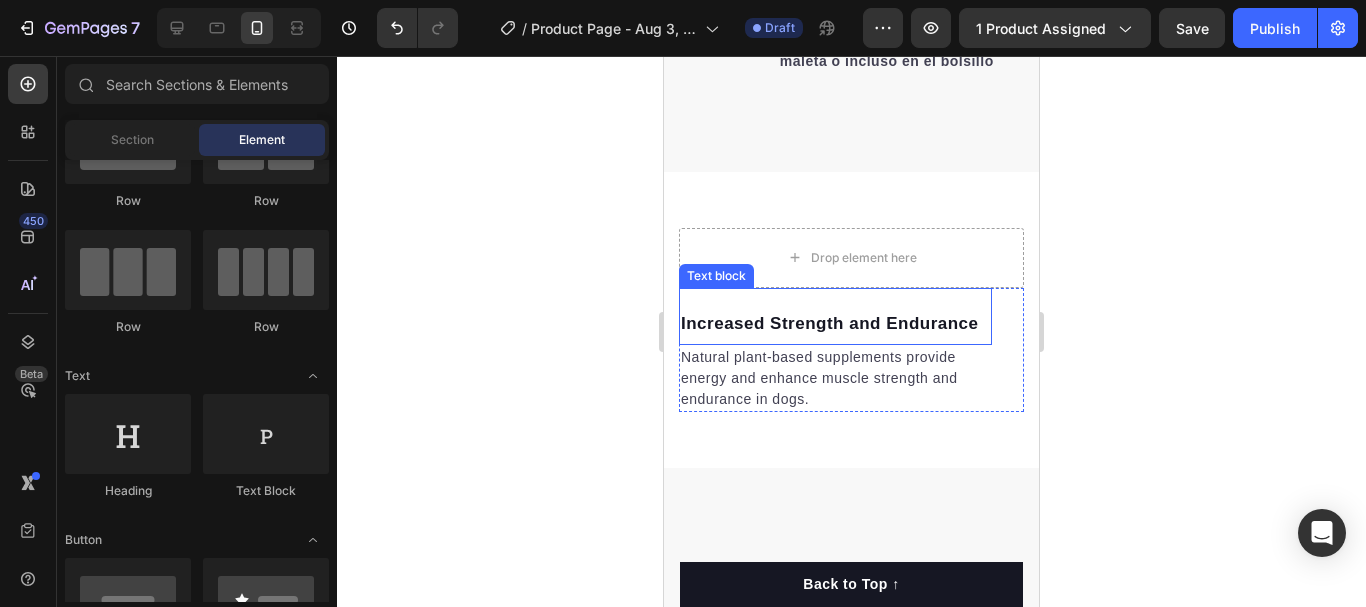 click on "Increased Strength and Endurance" at bounding box center (835, 324) 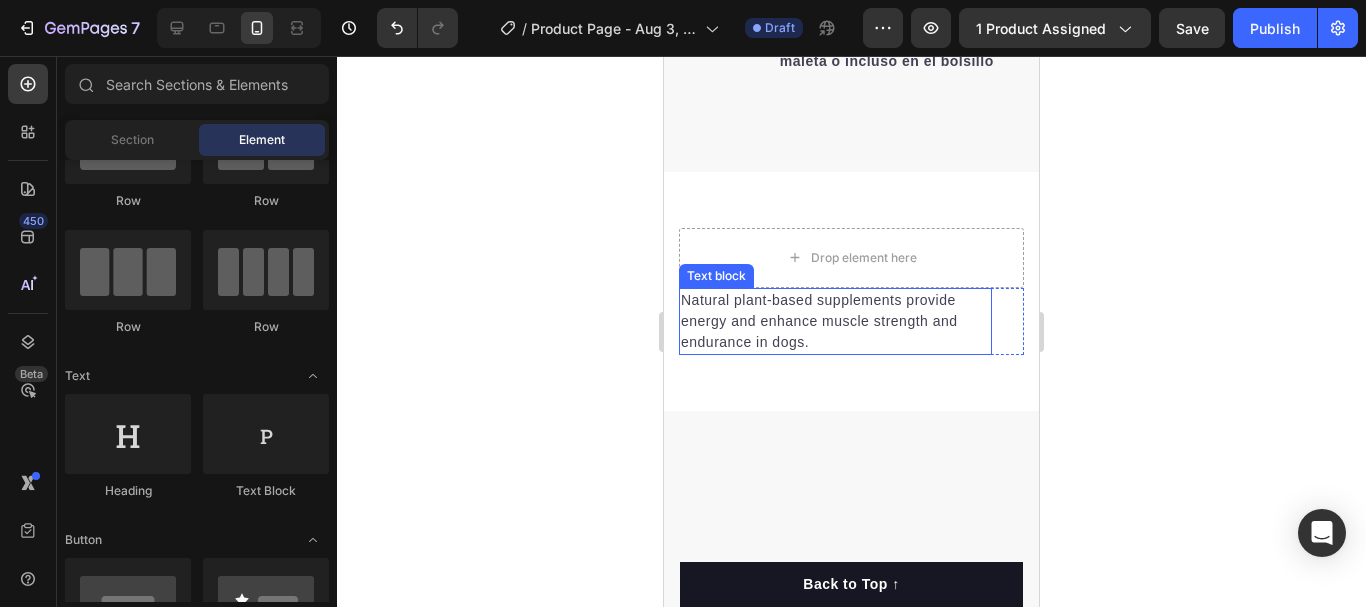 click on "Natural plant-based supplements provide energy and enhance muscle strength and endurance in dogs." at bounding box center [835, 321] 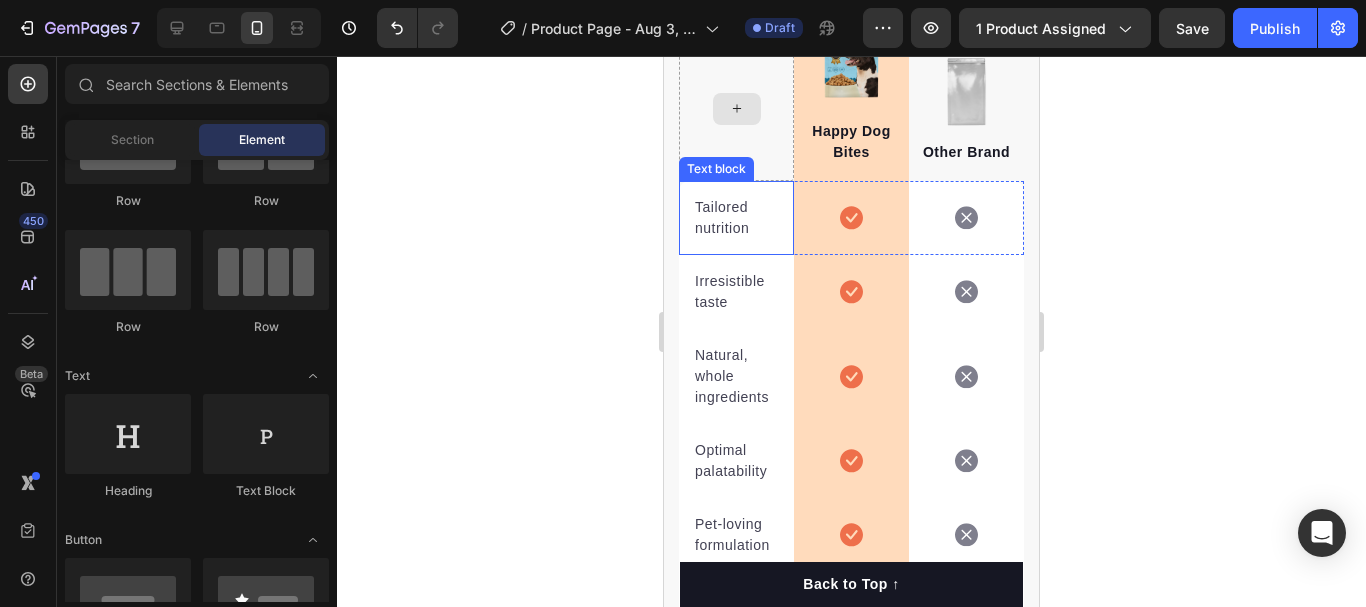 scroll, scrollTop: 5726, scrollLeft: 0, axis: vertical 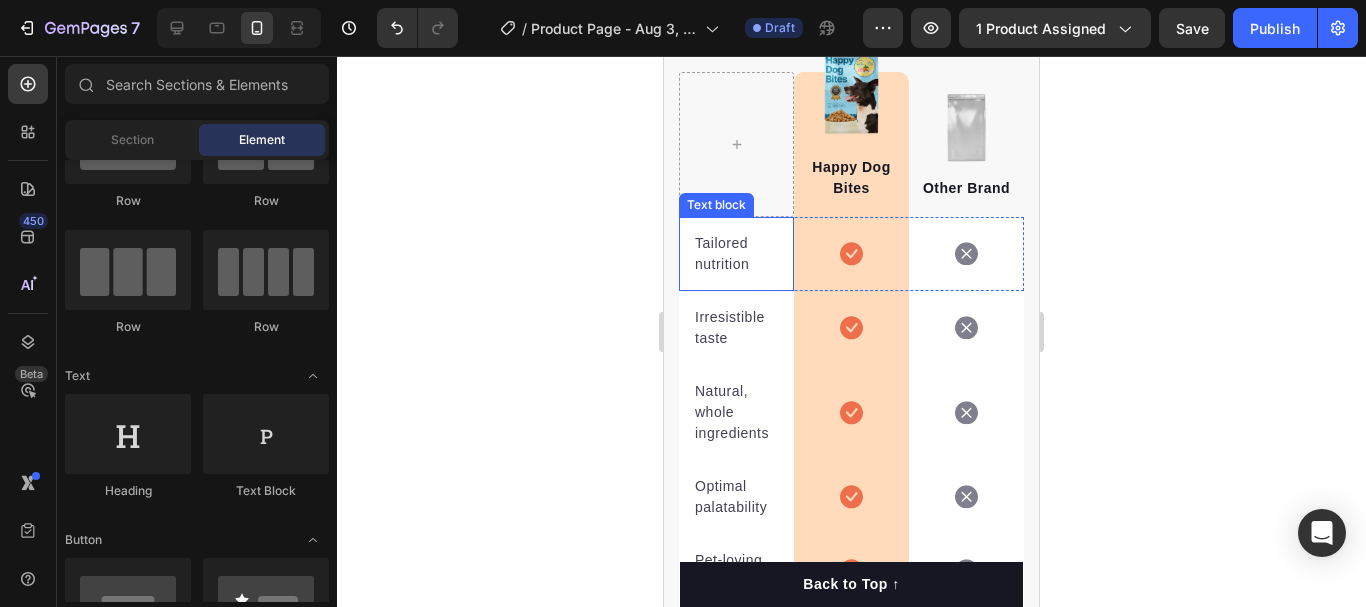 click on "Tailored nutrition" at bounding box center [736, 254] 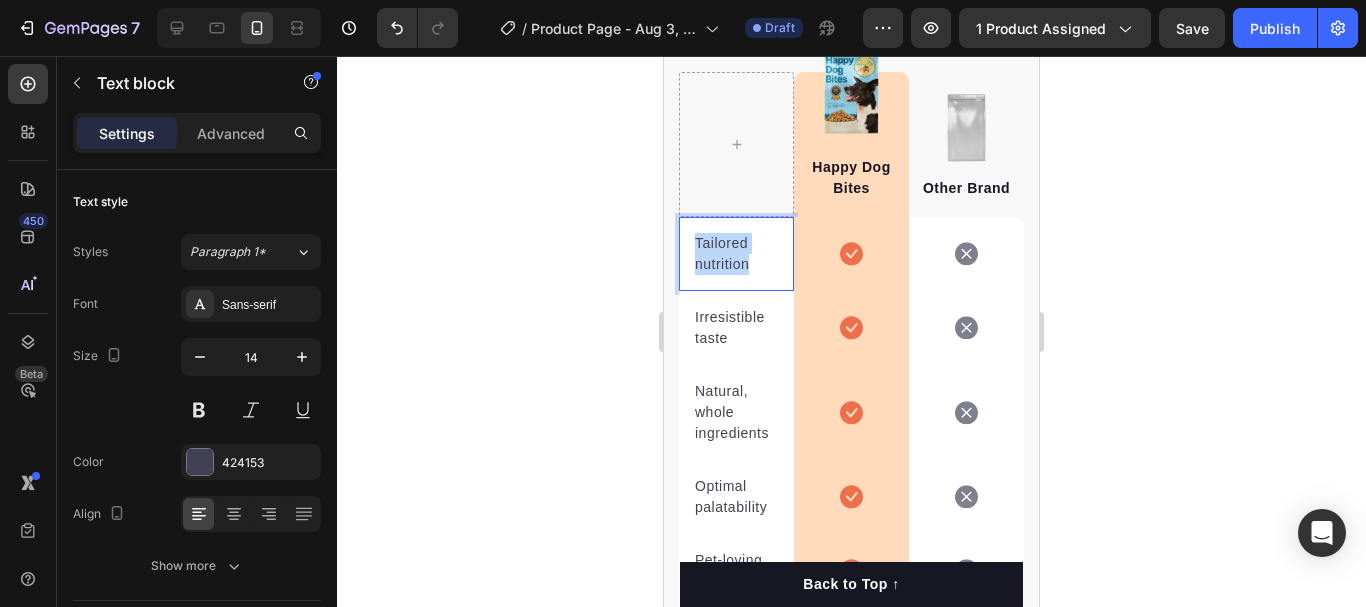 click on "Tailored nutrition" at bounding box center [736, 254] 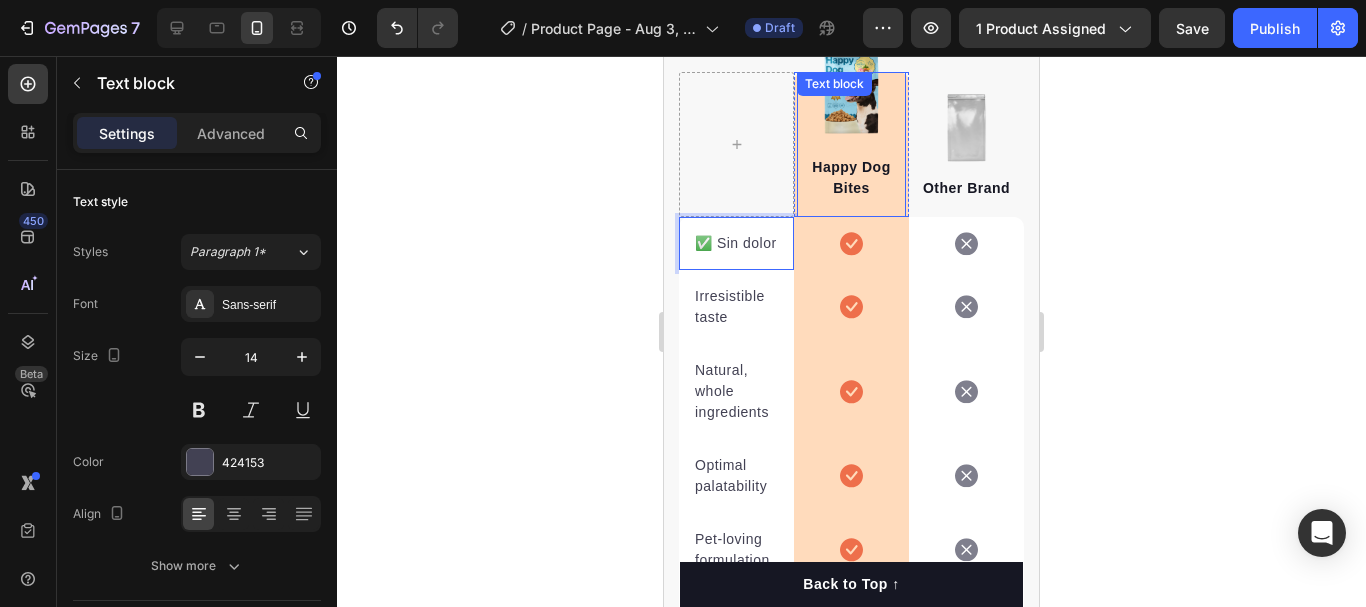 click on "Happy Dog Bites" at bounding box center (851, 178) 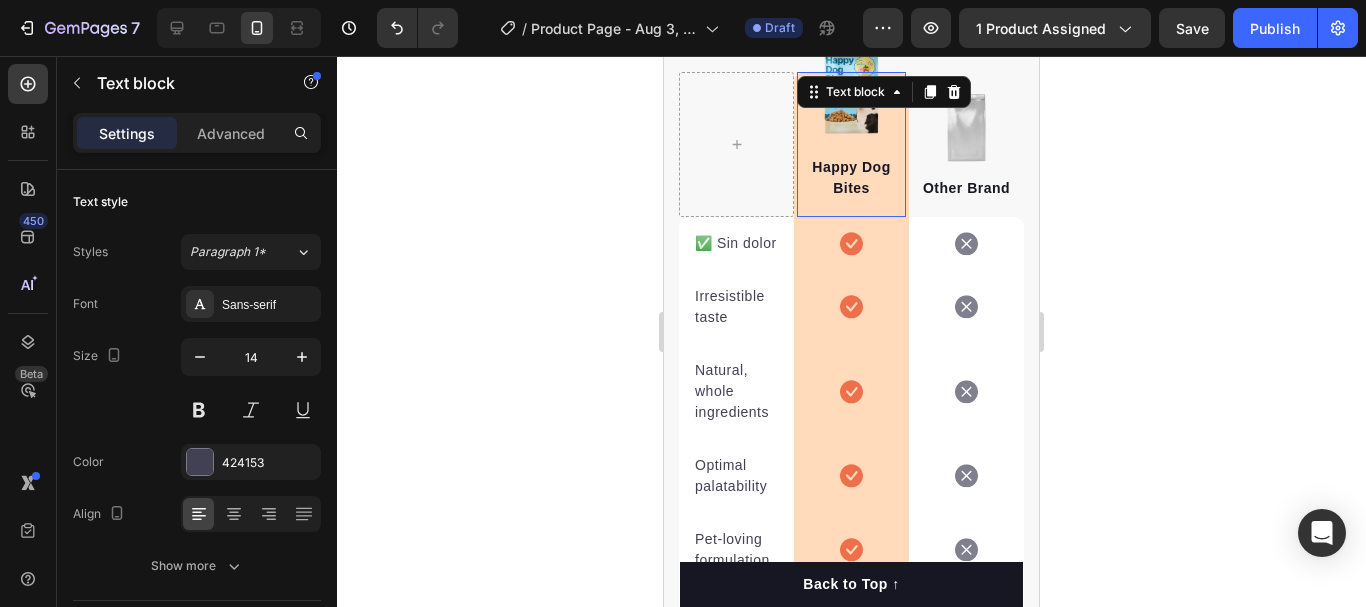scroll, scrollTop: 294, scrollLeft: 0, axis: vertical 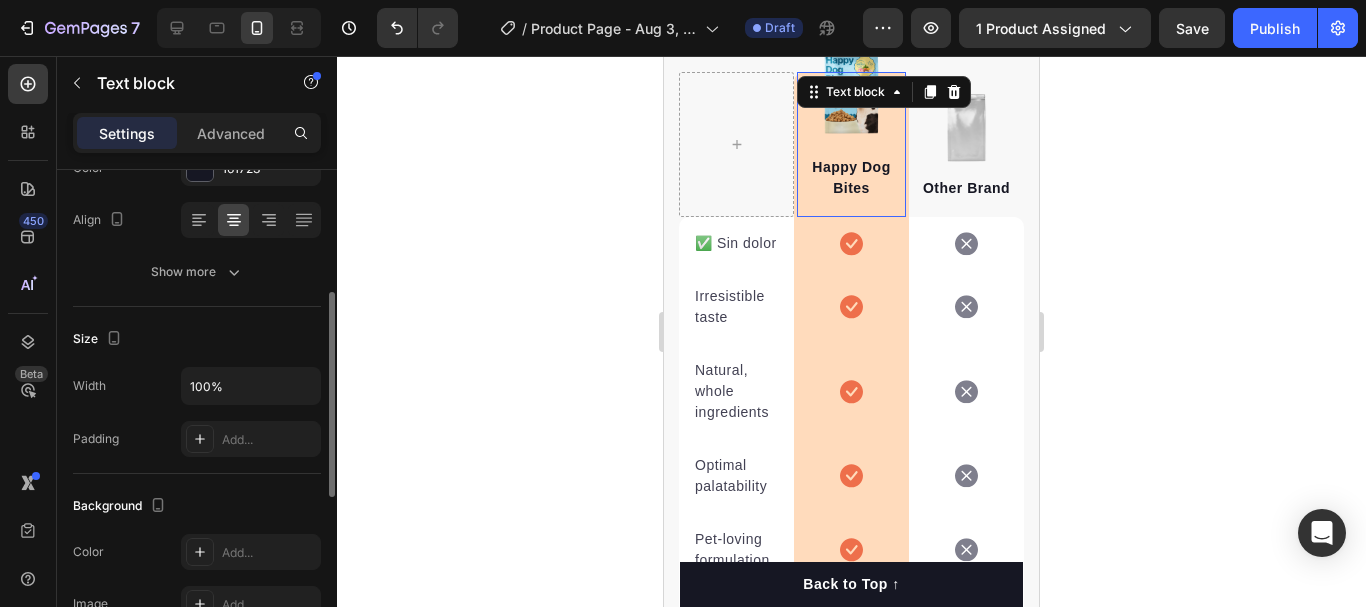 click on "Happy Dog Bites" at bounding box center [851, 178] 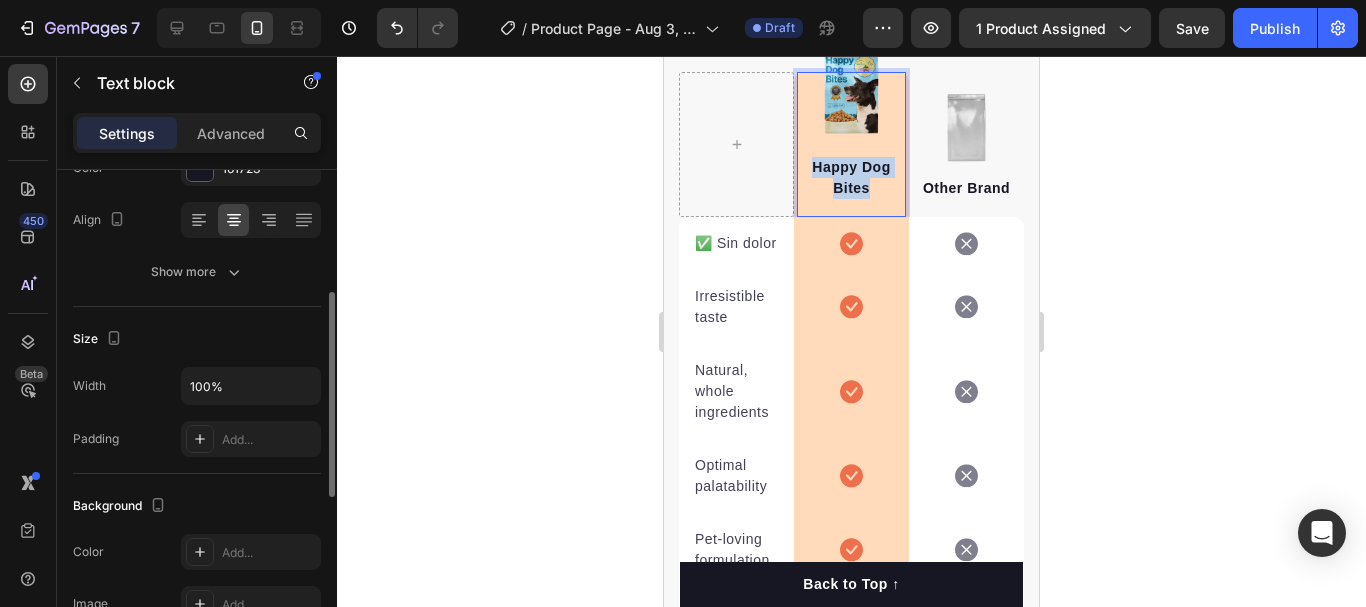 click on "Happy Dog Bites" at bounding box center (851, 178) 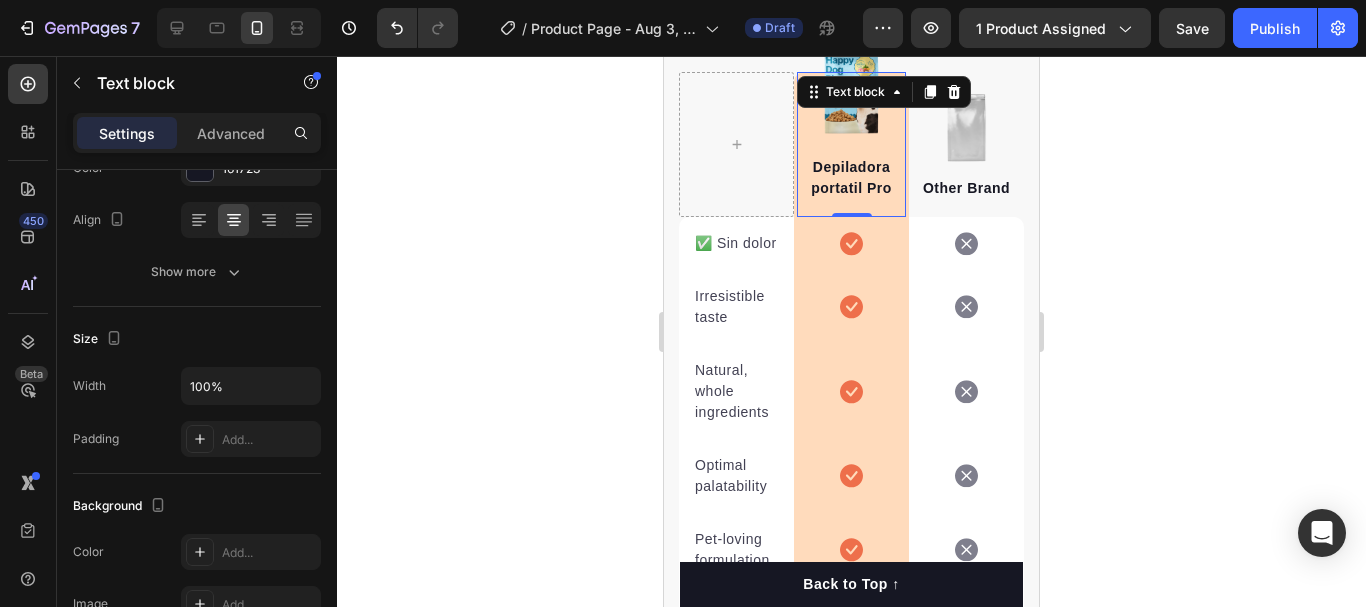 click 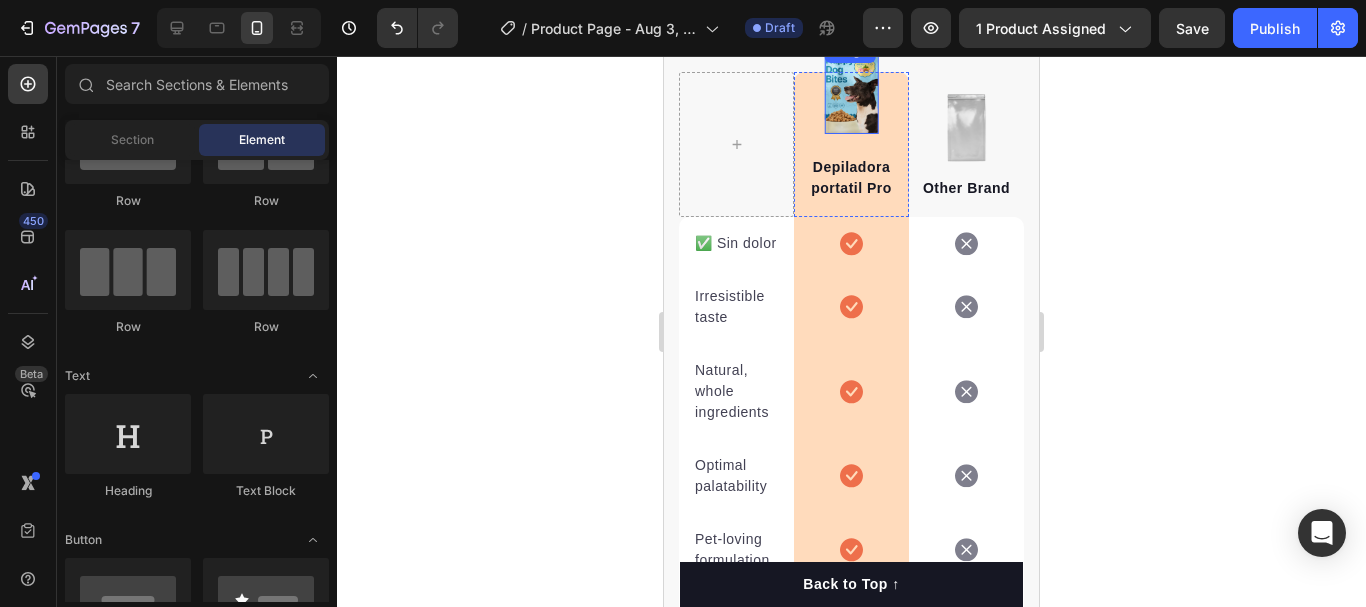 click on "Image" at bounding box center (851, 86) 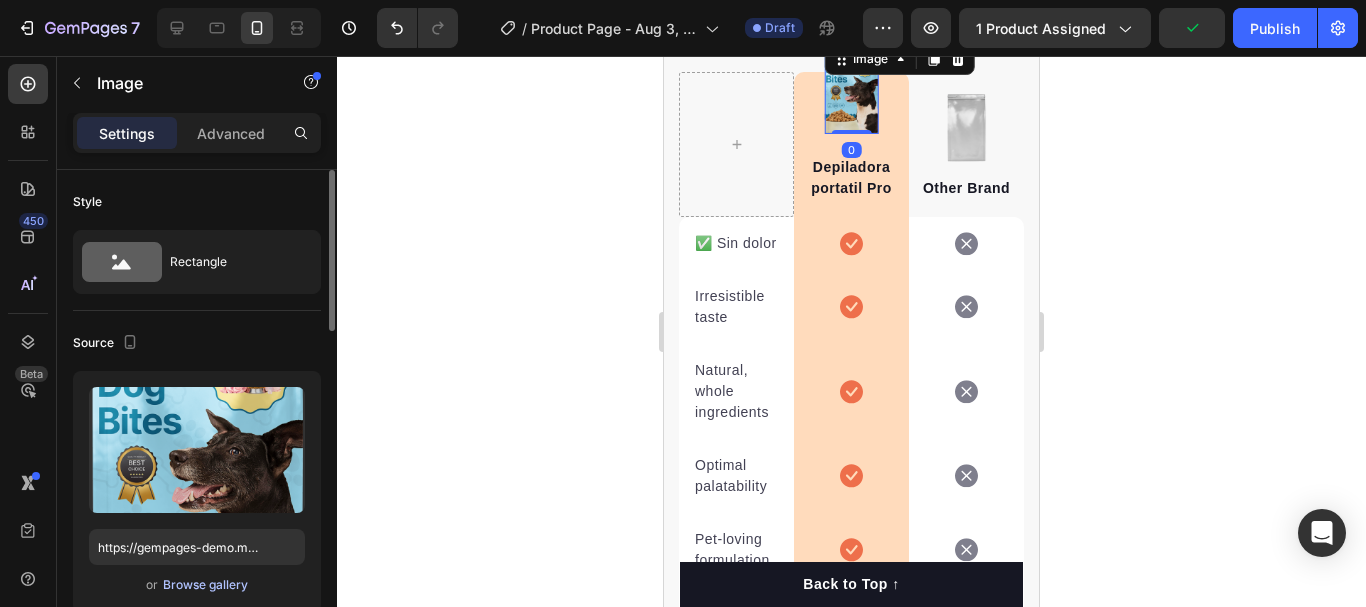 click on "Browse gallery" at bounding box center [205, 585] 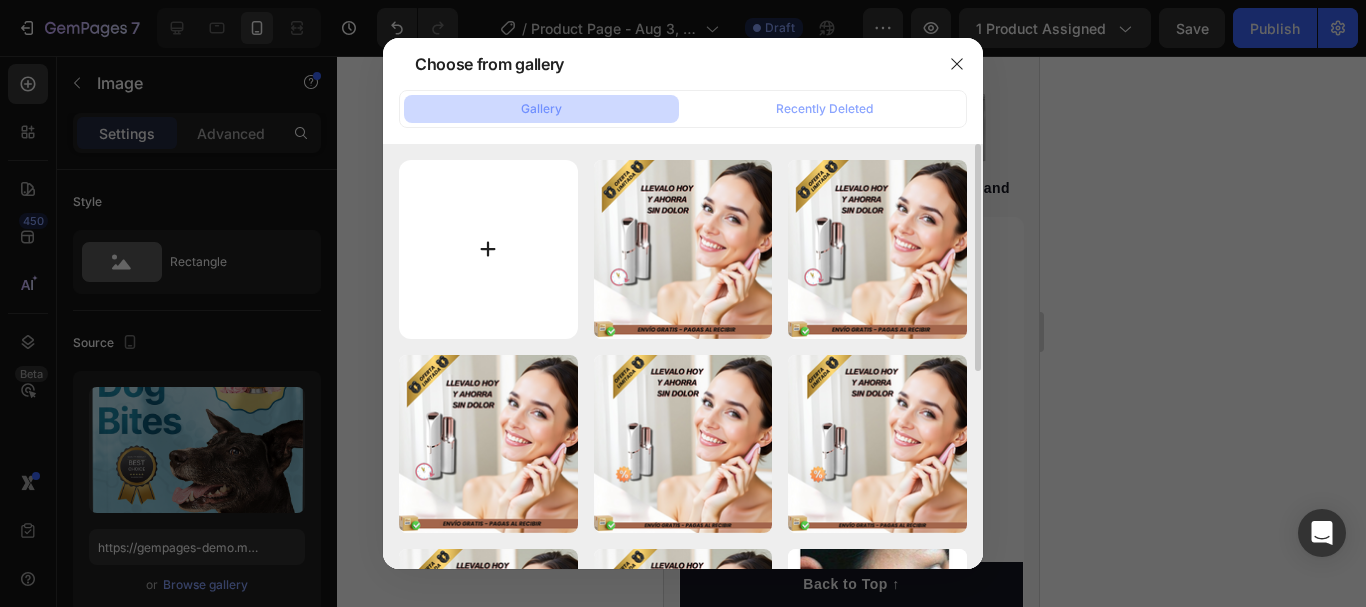 click at bounding box center (488, 249) 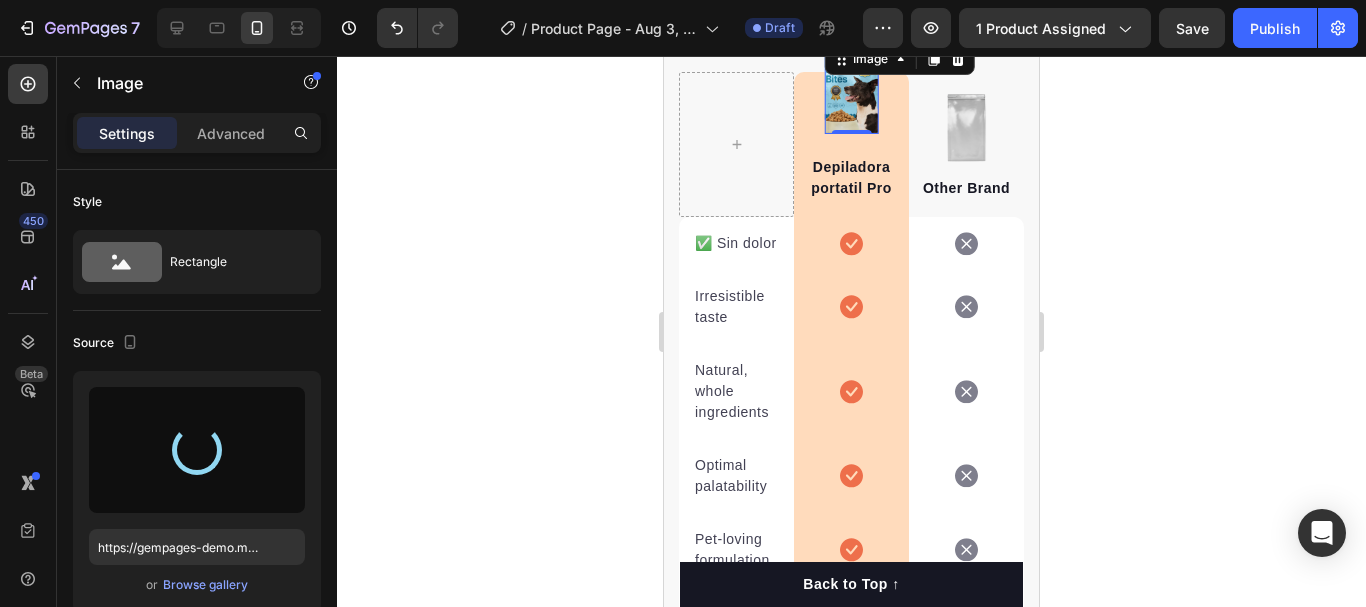 type on "https://cdn.shopify.com/s/files/1/0922/5276/6506/files/gempages_557381218782414075-a00443d1-97c2-469b-9a2f-f30850ad67c2.jpg" 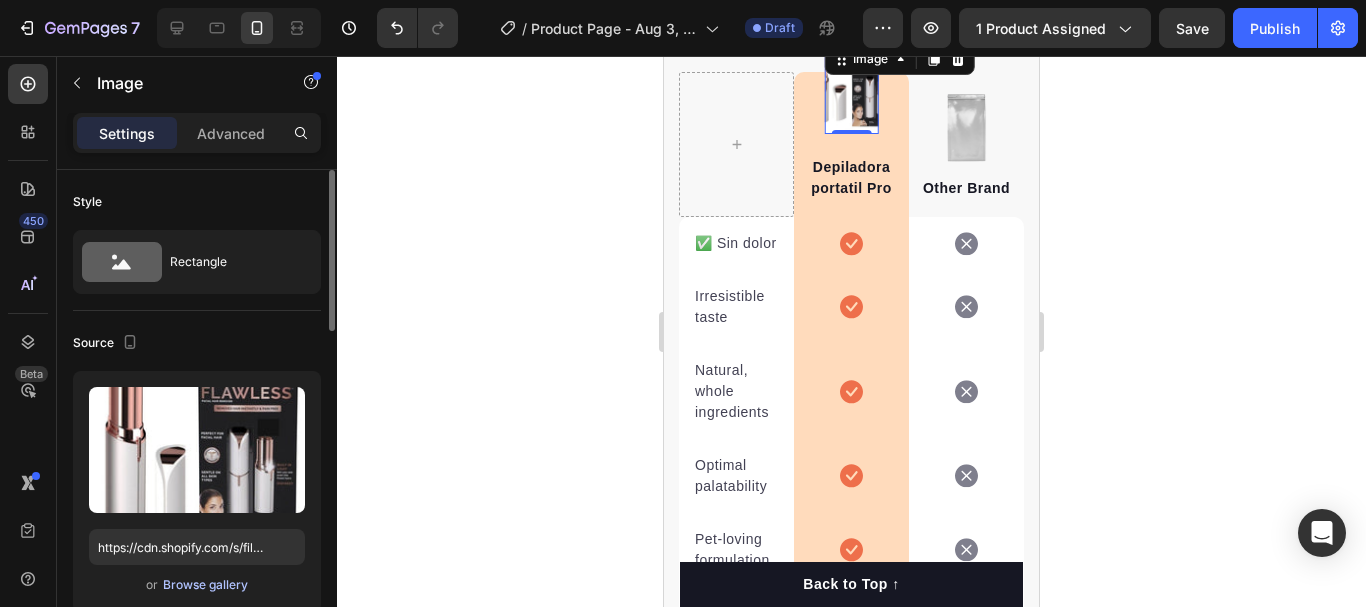 click on "Browse gallery" at bounding box center [205, 585] 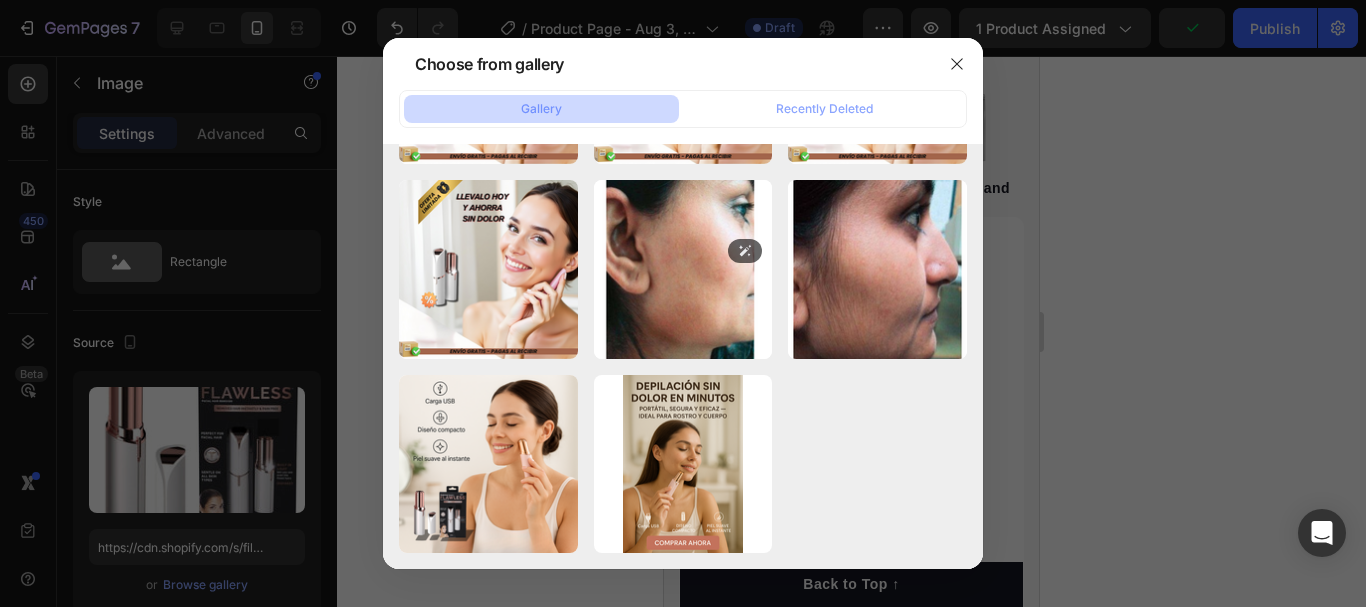 scroll, scrollTop: 64, scrollLeft: 0, axis: vertical 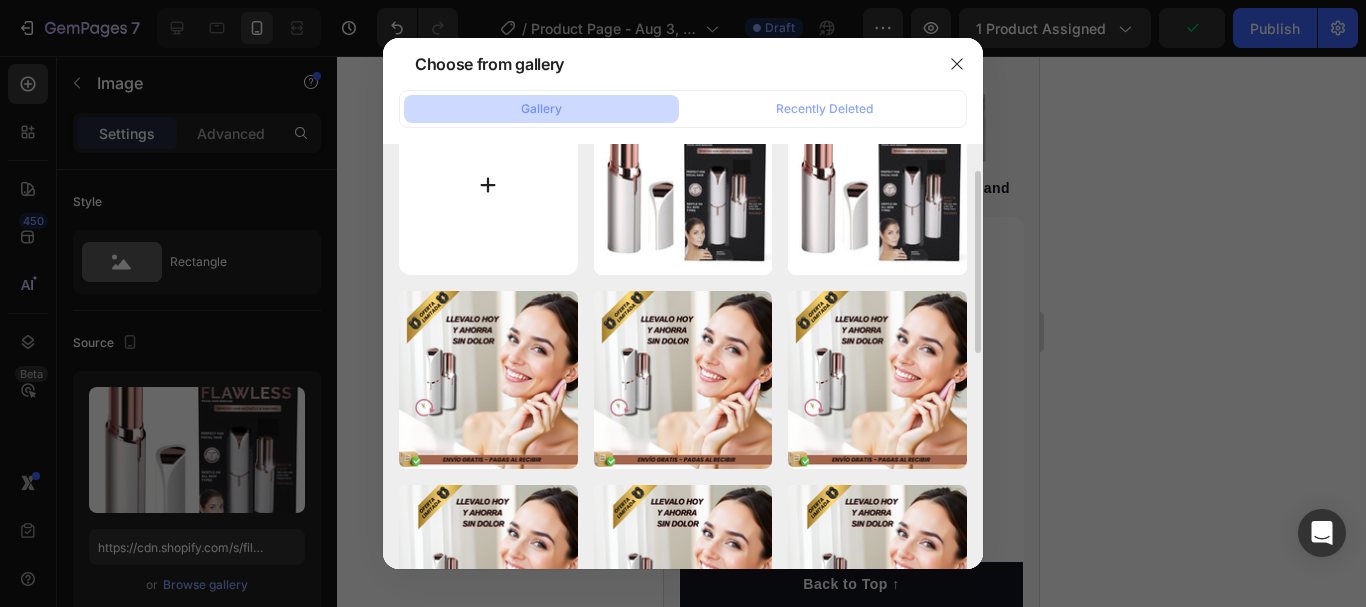 click at bounding box center (488, 185) 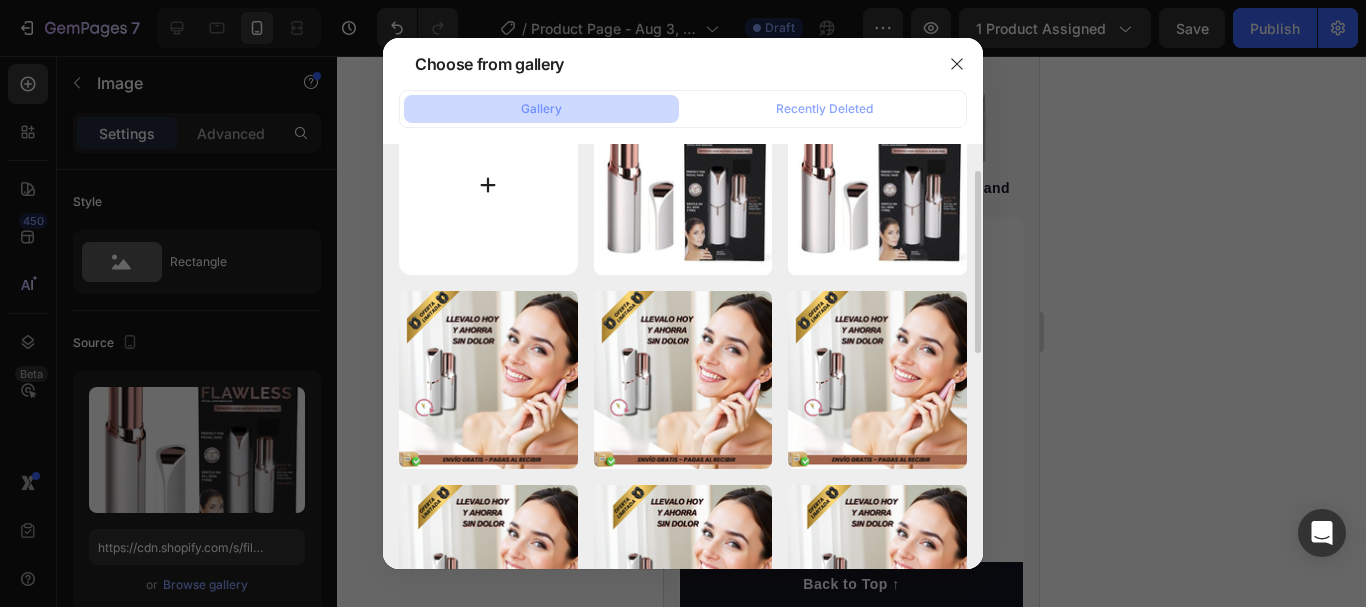 type on "C:\fakepath\1.JPG" 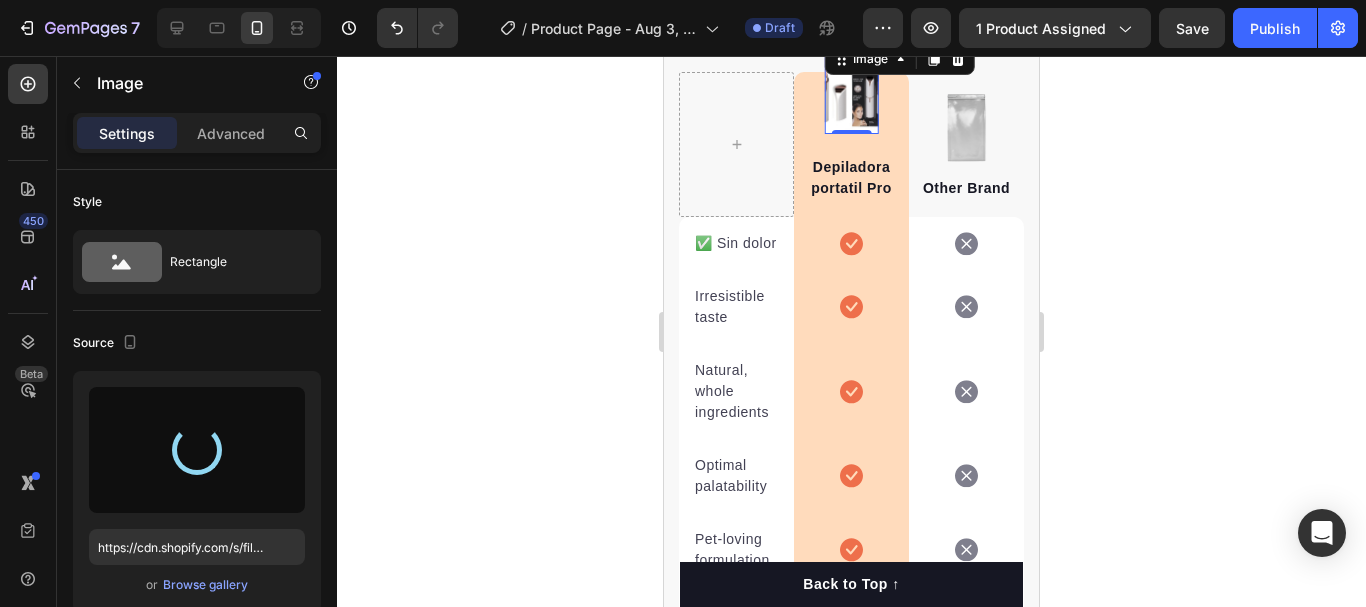 type on "https://cdn.shopify.com/s/files/1/0922/5276/6506/files/gempages_557381218782414075-8e174ec2-8928-42a2-ad3b-f9e6e53f77e6.jpg" 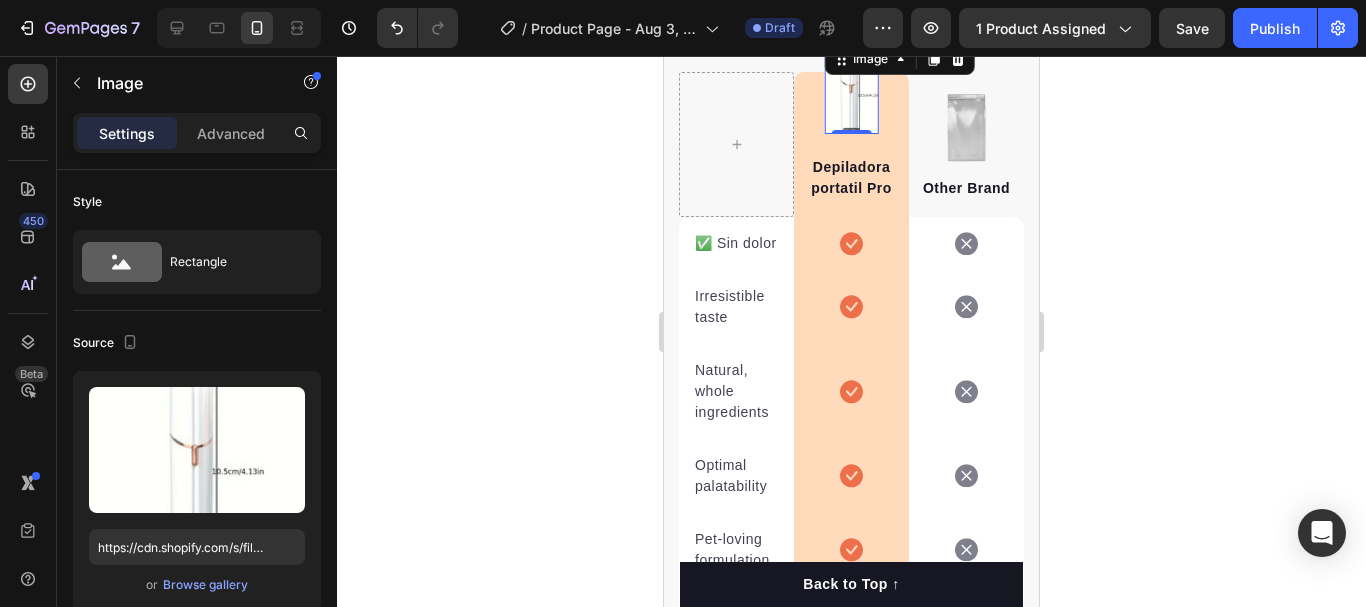 click 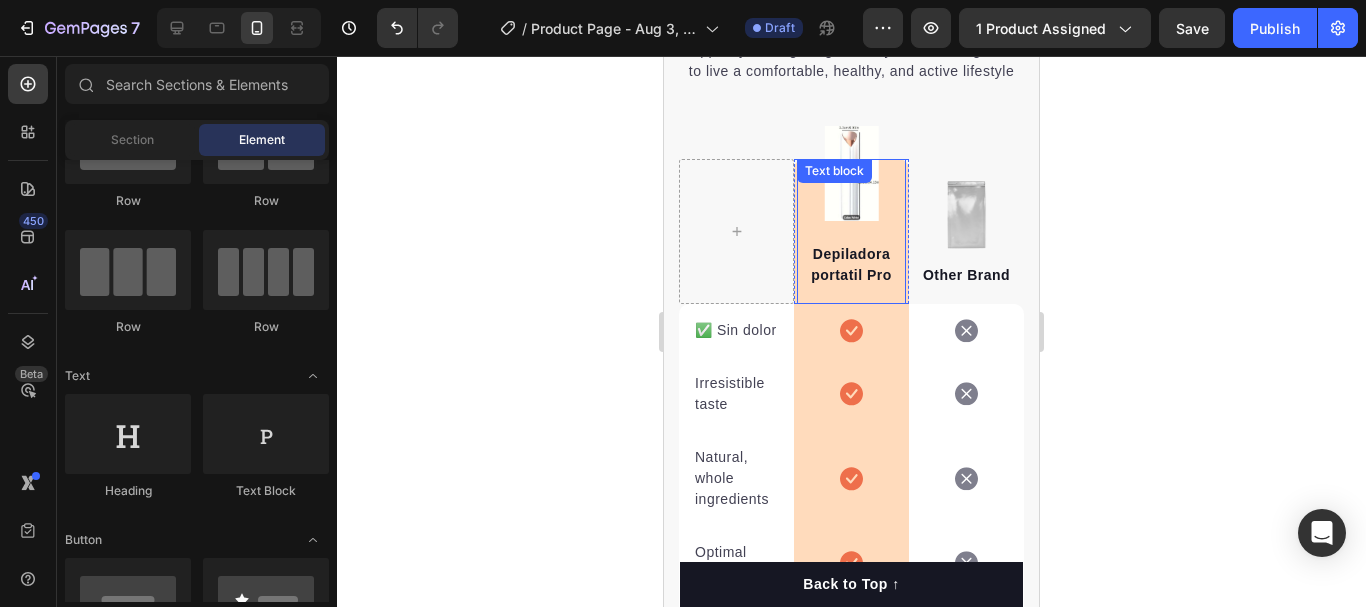 scroll, scrollTop: 5626, scrollLeft: 0, axis: vertical 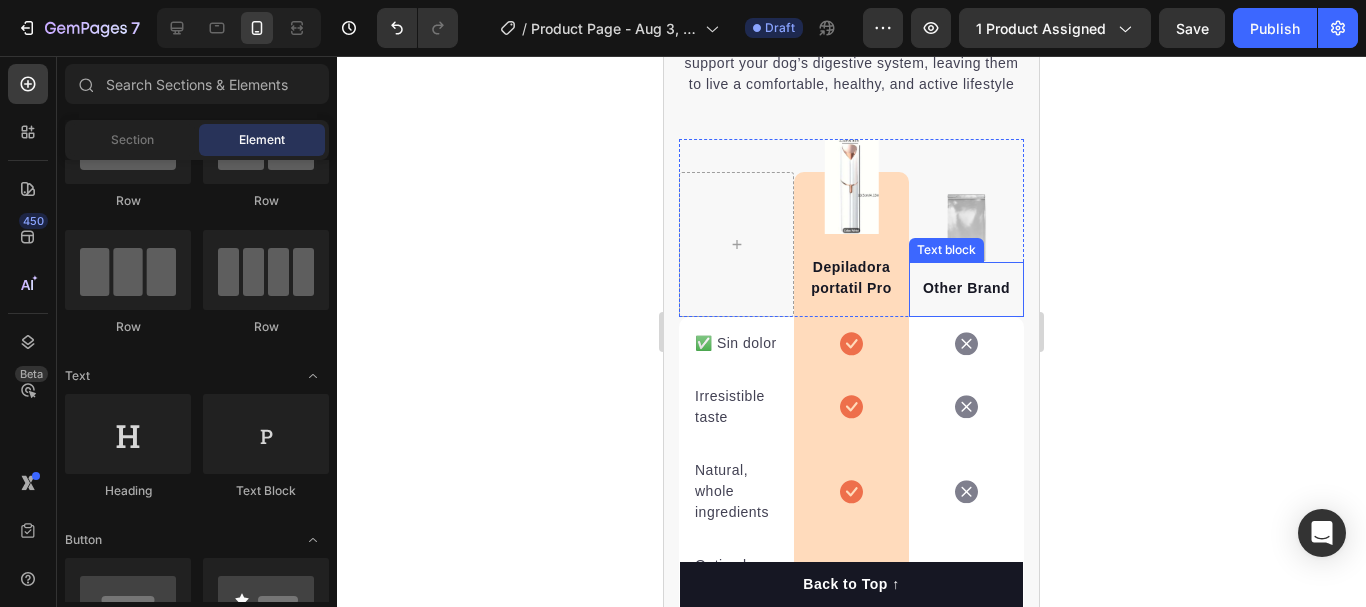 click on "Other Brand" at bounding box center [966, 288] 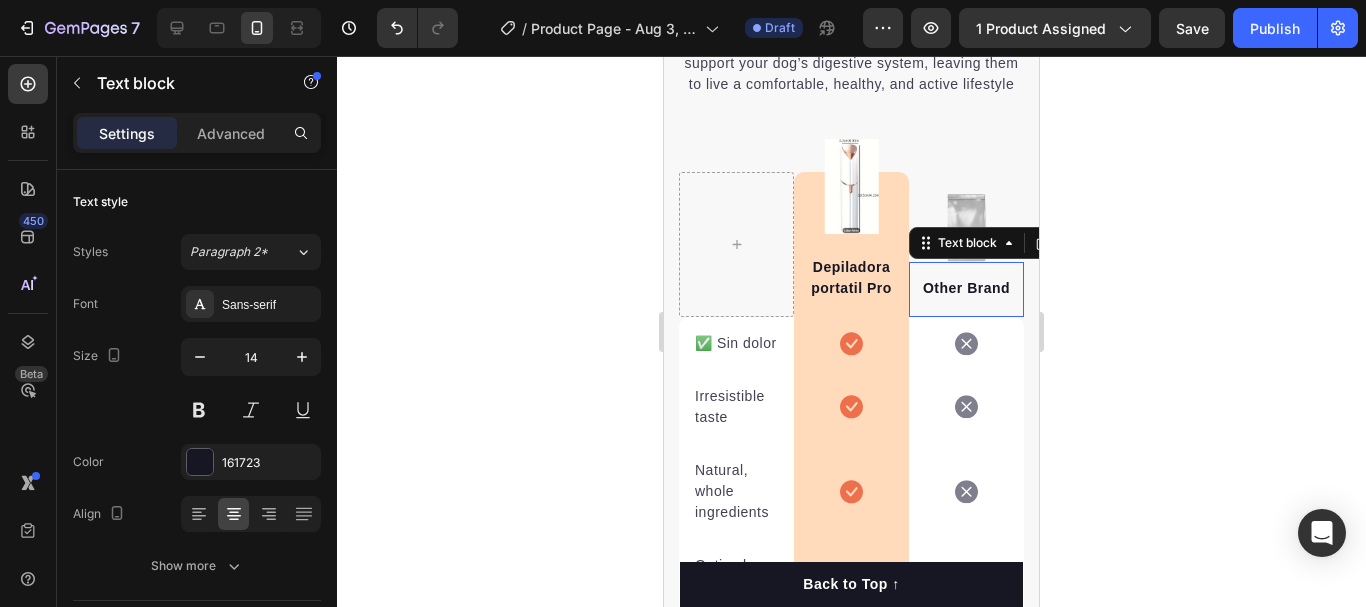 click on "Other Brand" at bounding box center [966, 288] 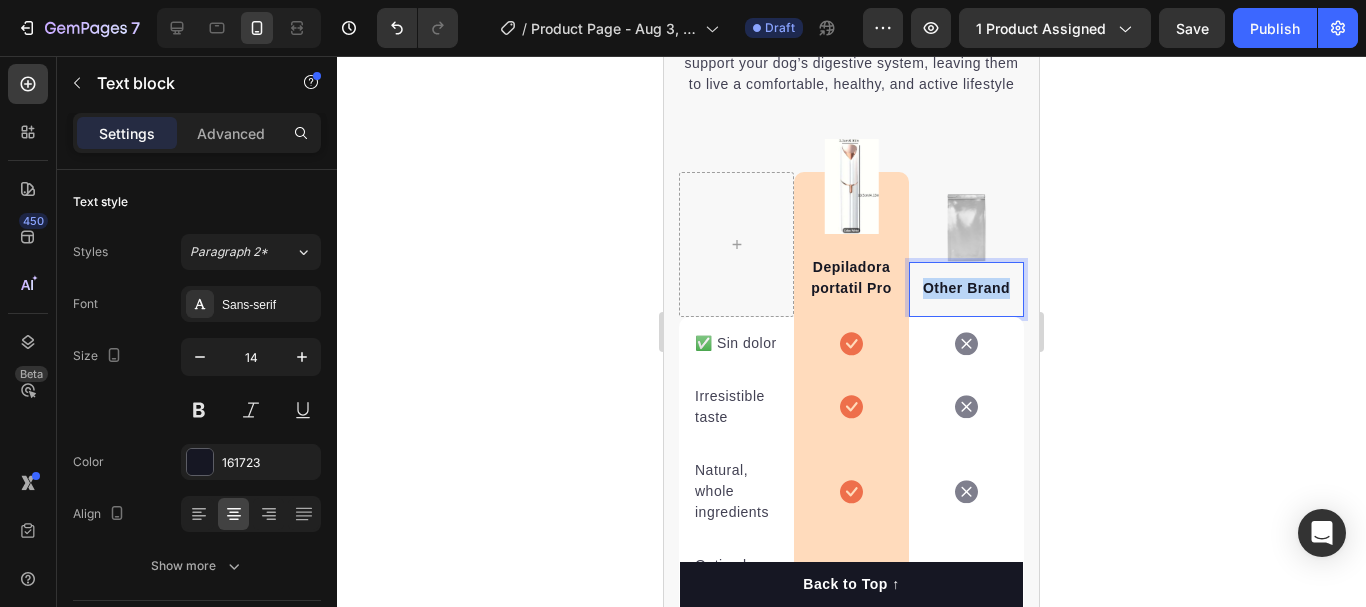 click on "Other Brand" at bounding box center (966, 288) 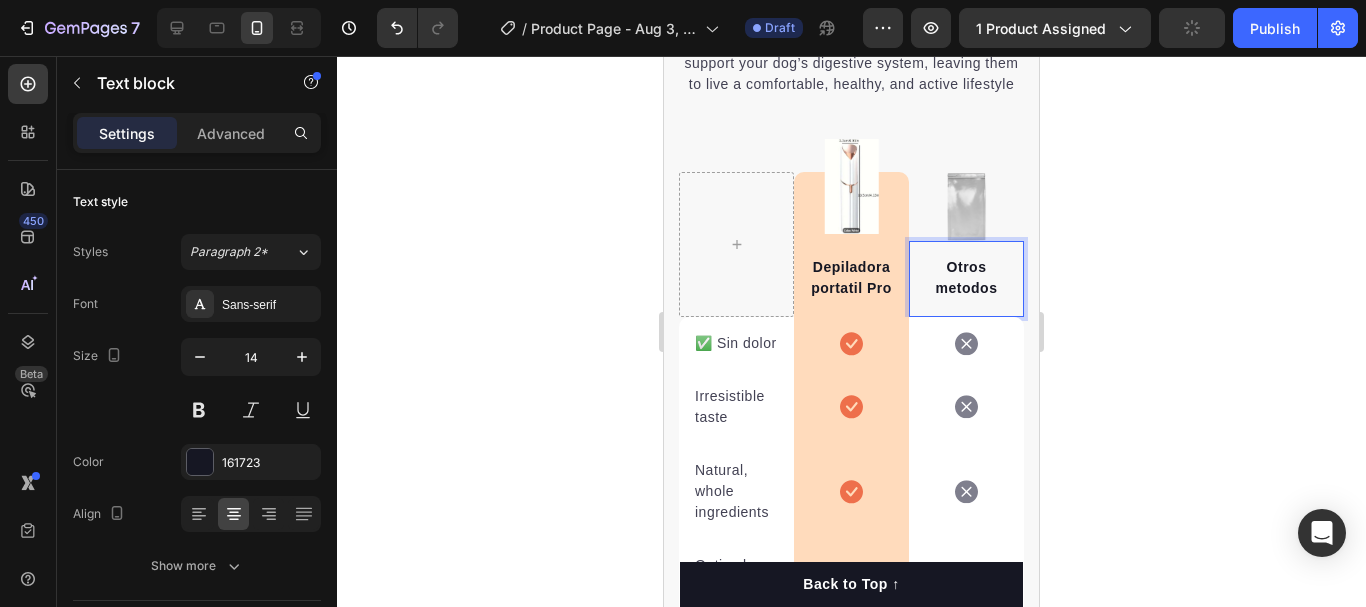 scroll, scrollTop: 5605, scrollLeft: 0, axis: vertical 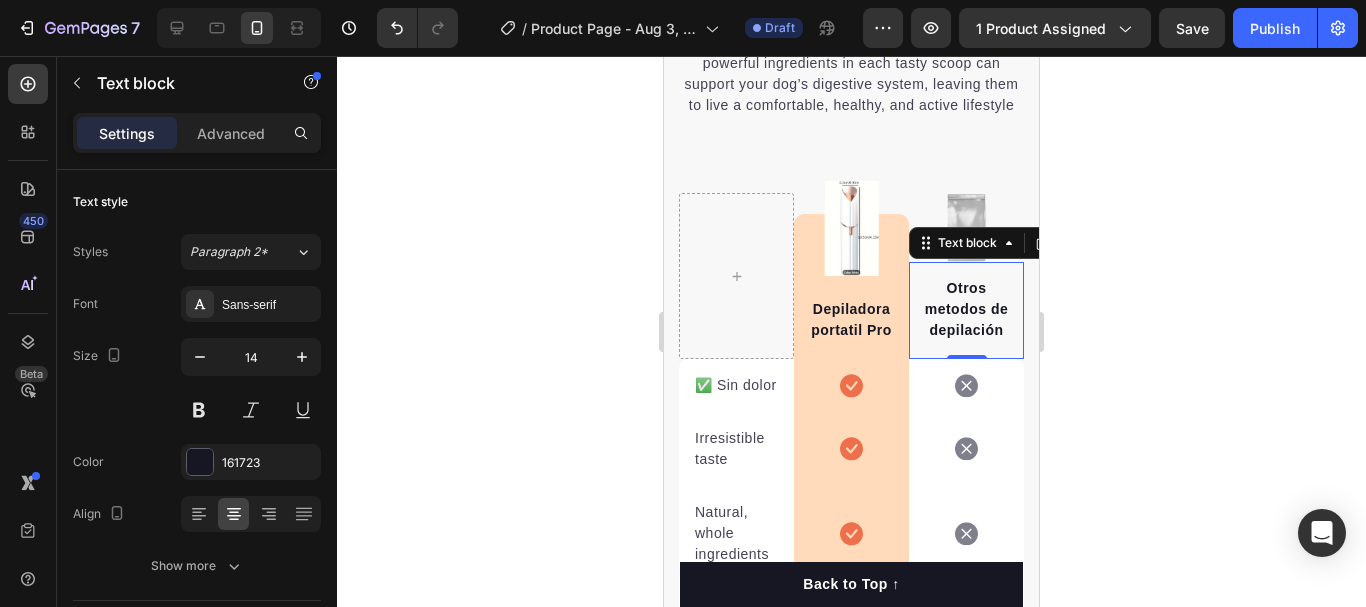 click 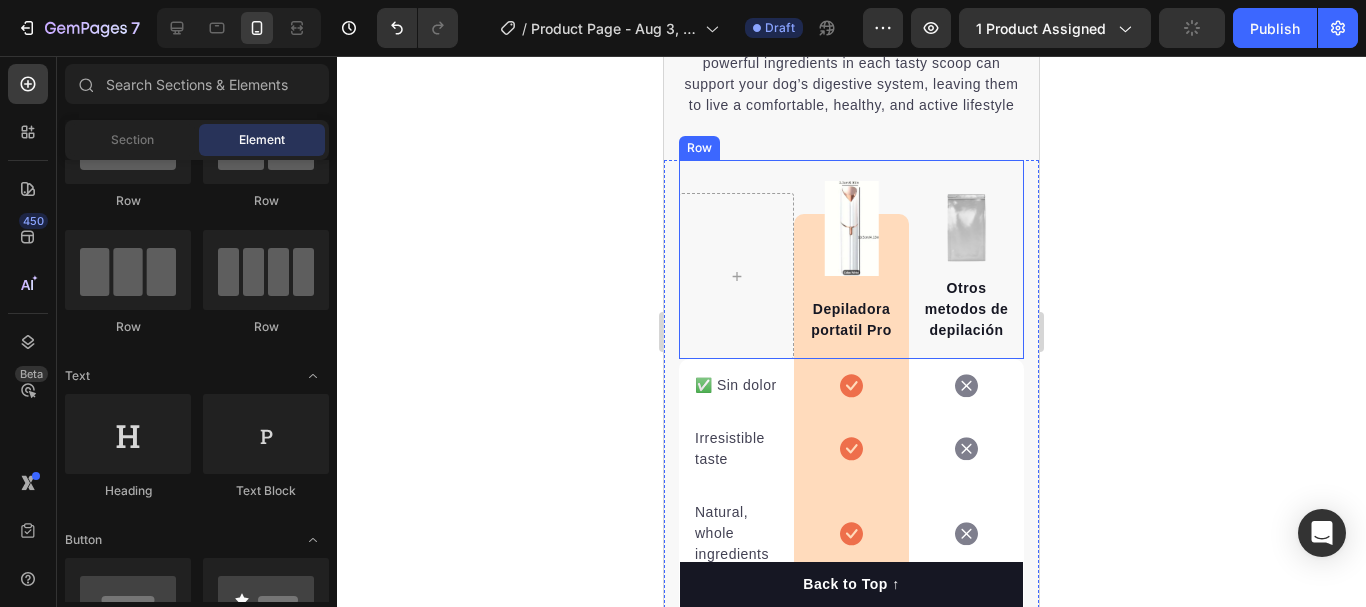 scroll, scrollTop: 5805, scrollLeft: 0, axis: vertical 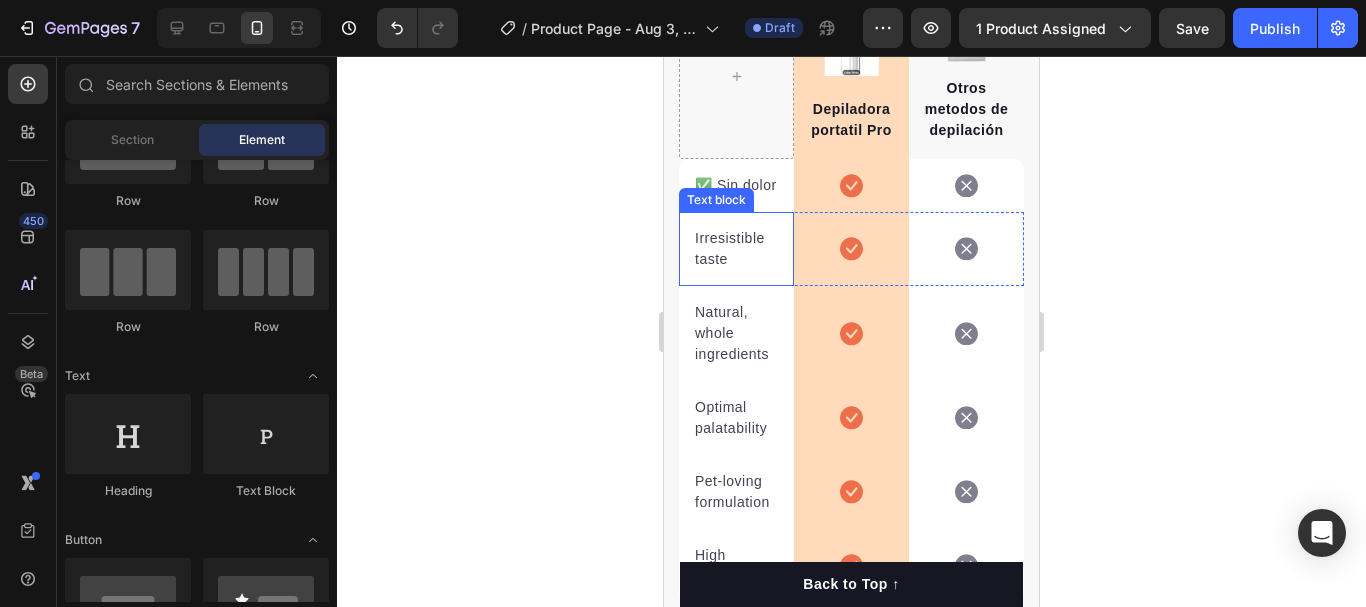 click on "Irresistible taste" at bounding box center (736, 249) 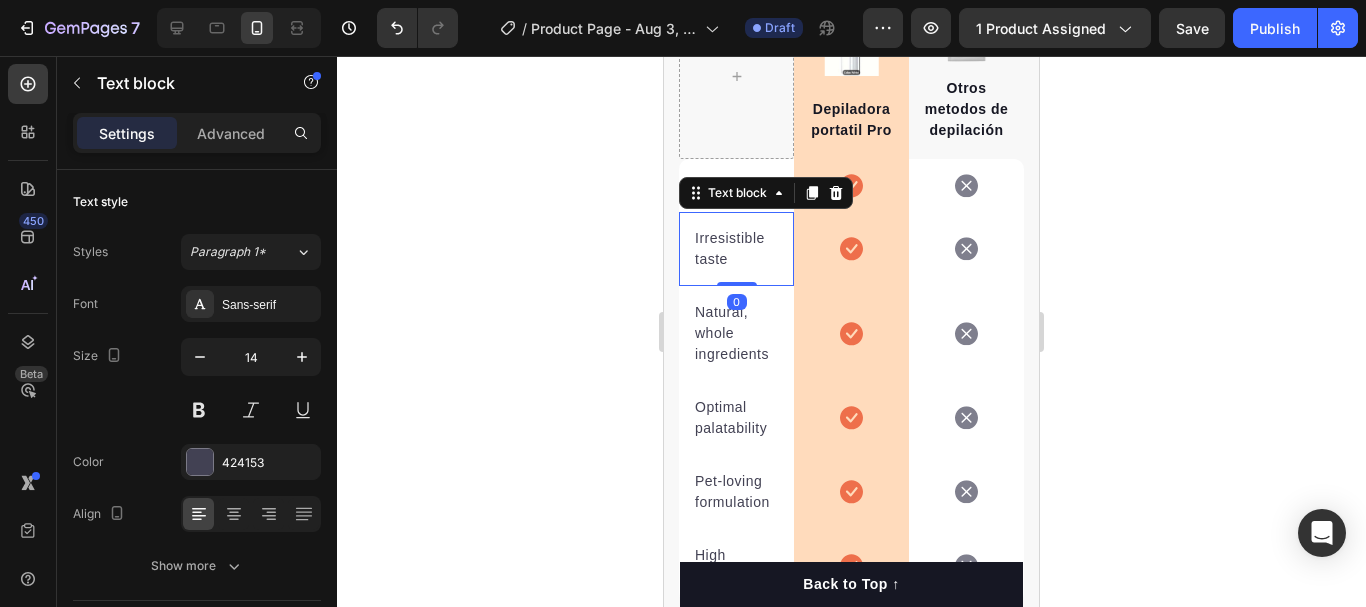 click on "Irresistible taste" at bounding box center (736, 249) 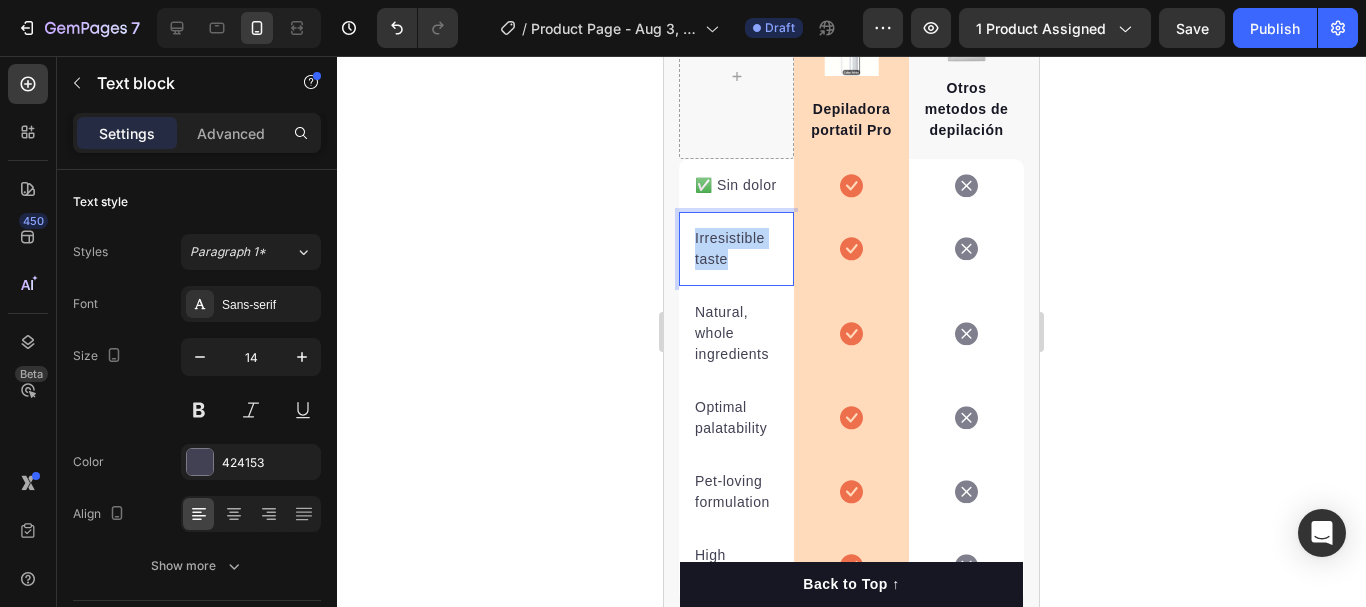 click on "Irresistible taste" at bounding box center [736, 249] 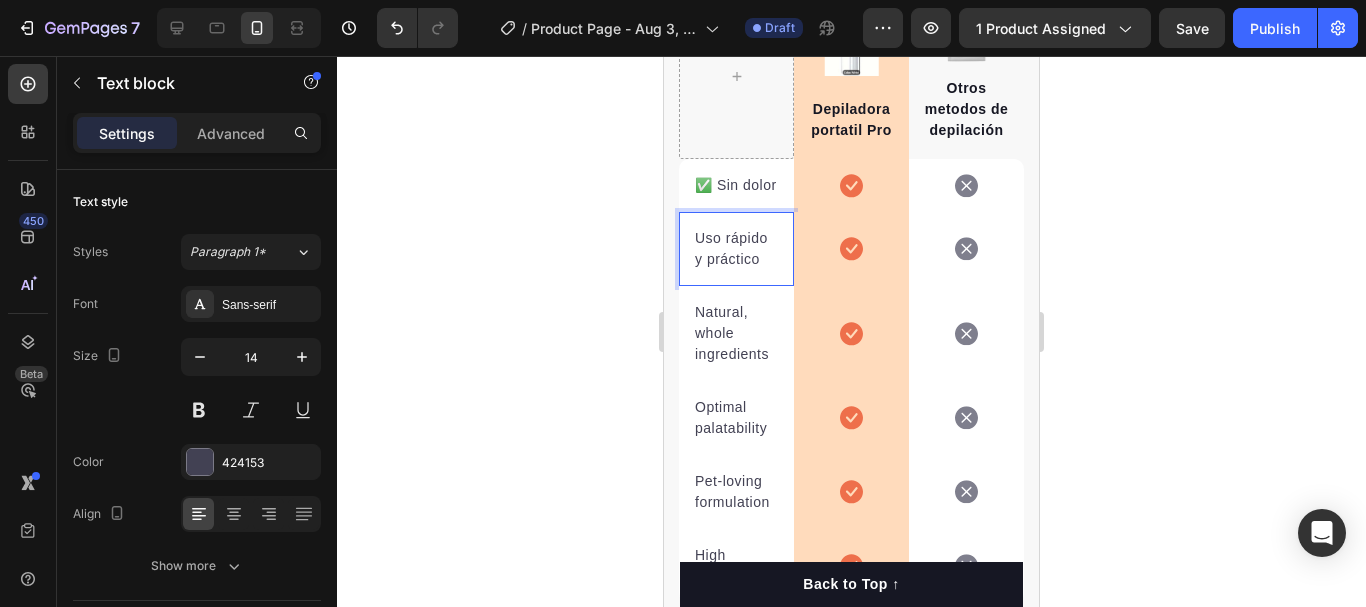 click 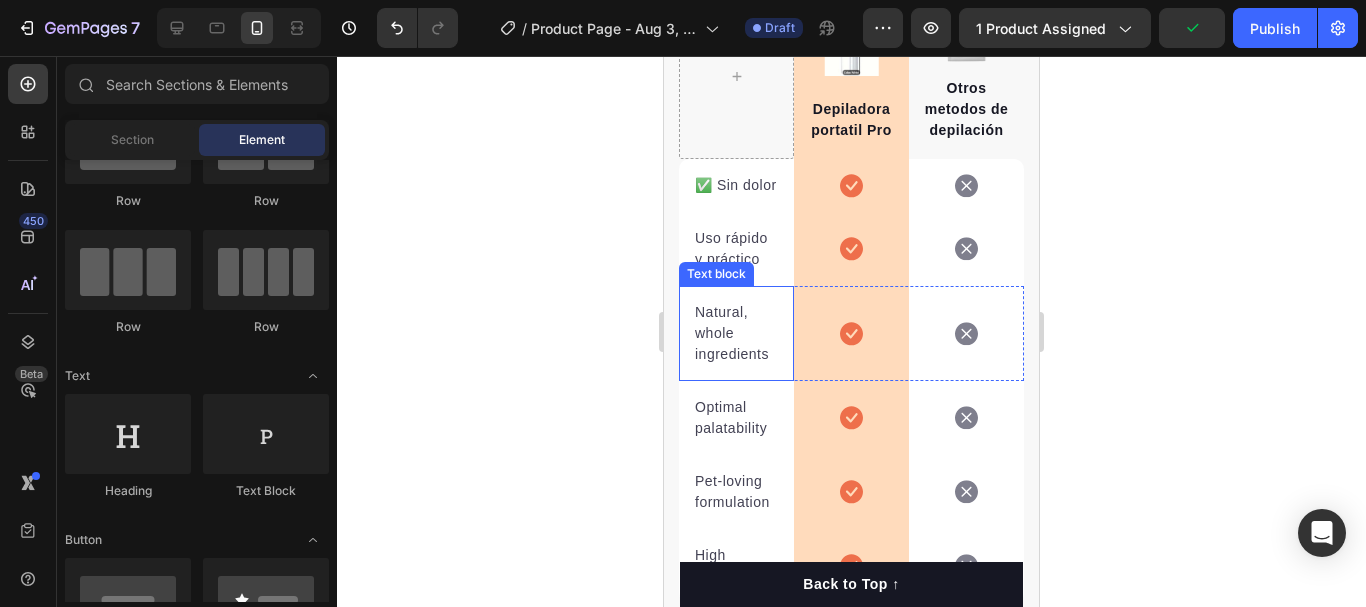 click on "Natural, whole ingredients" at bounding box center [736, 333] 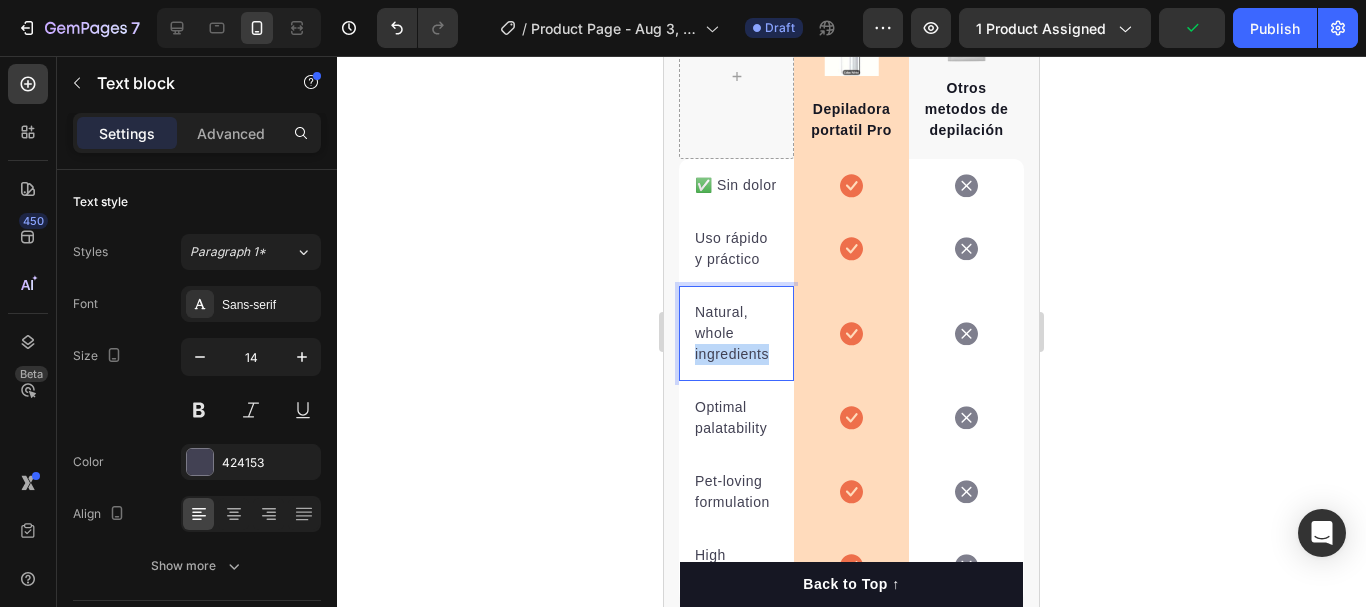 click on "Natural, whole ingredients" at bounding box center (736, 333) 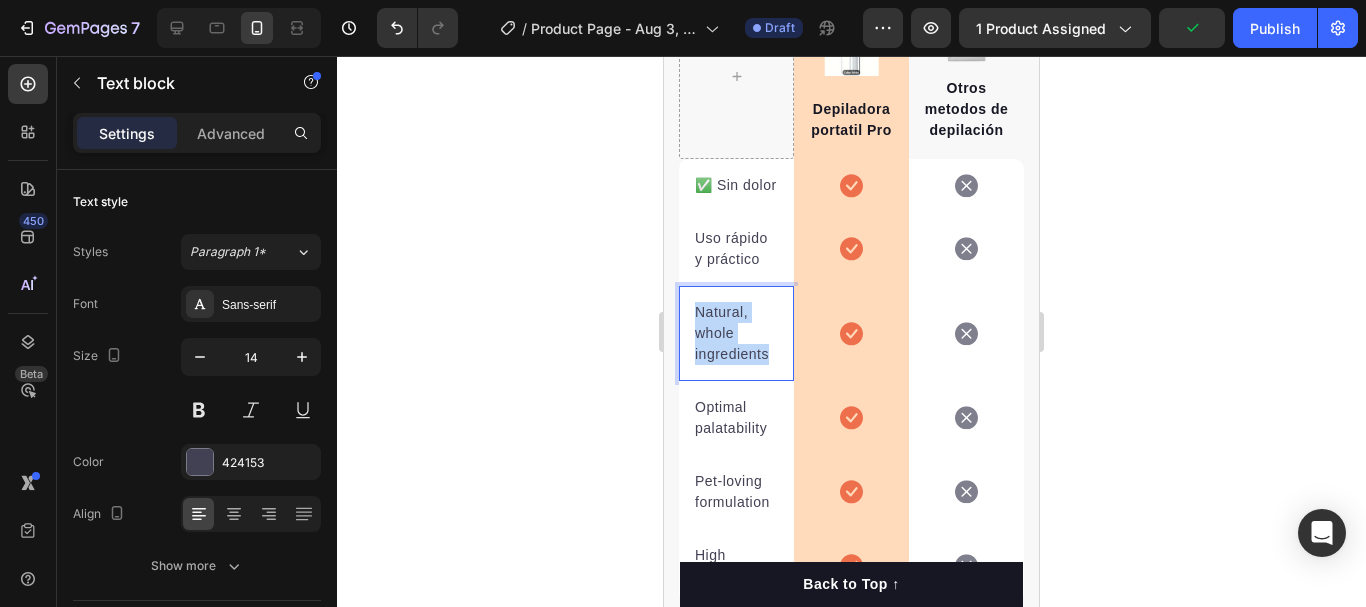 click on "Natural, whole ingredients" at bounding box center (736, 333) 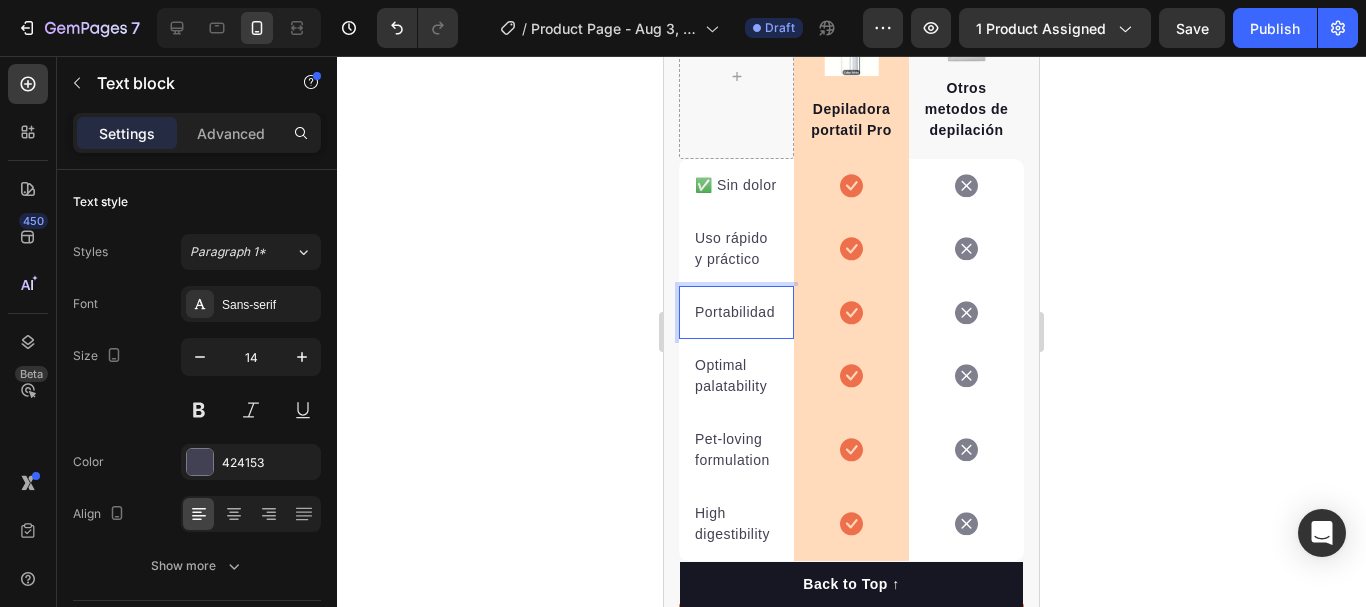 click 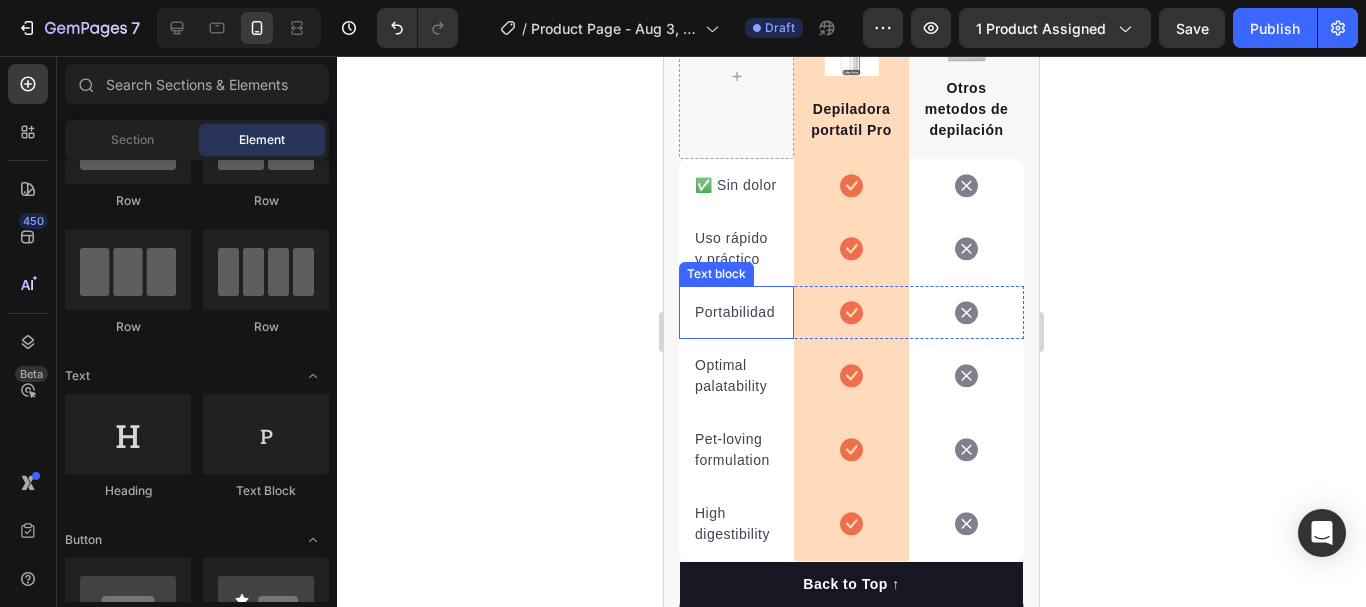 click on "Portabilidad" at bounding box center [736, 312] 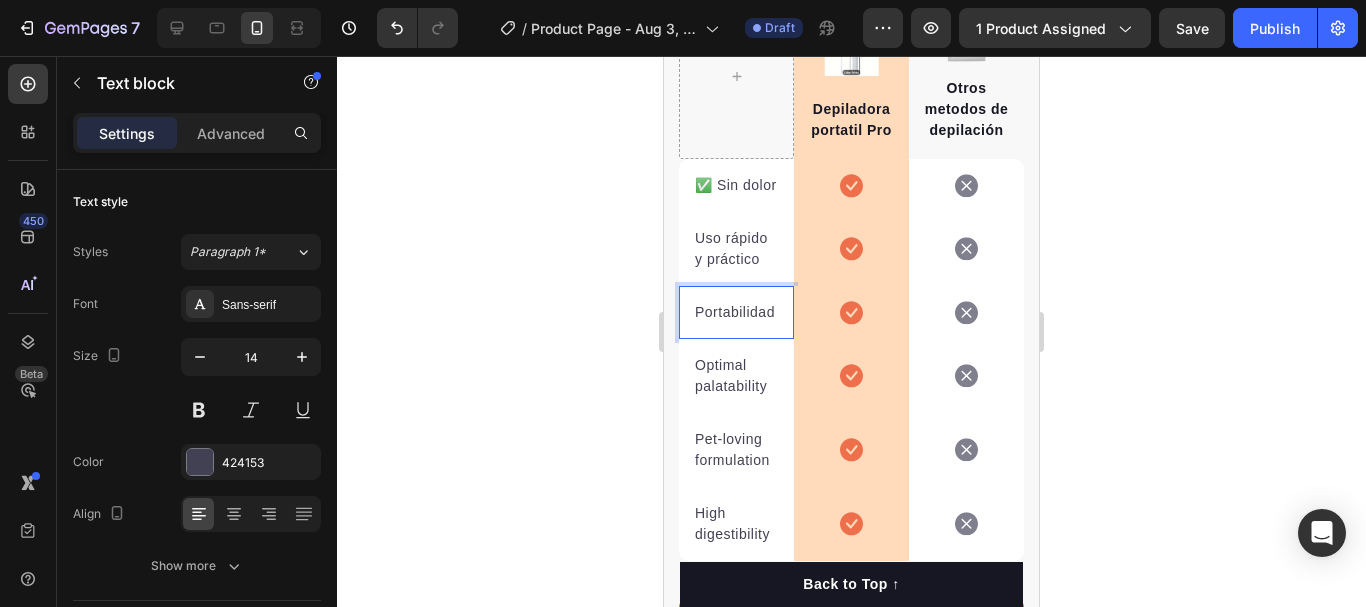 click on "Portabilidad" at bounding box center (736, 312) 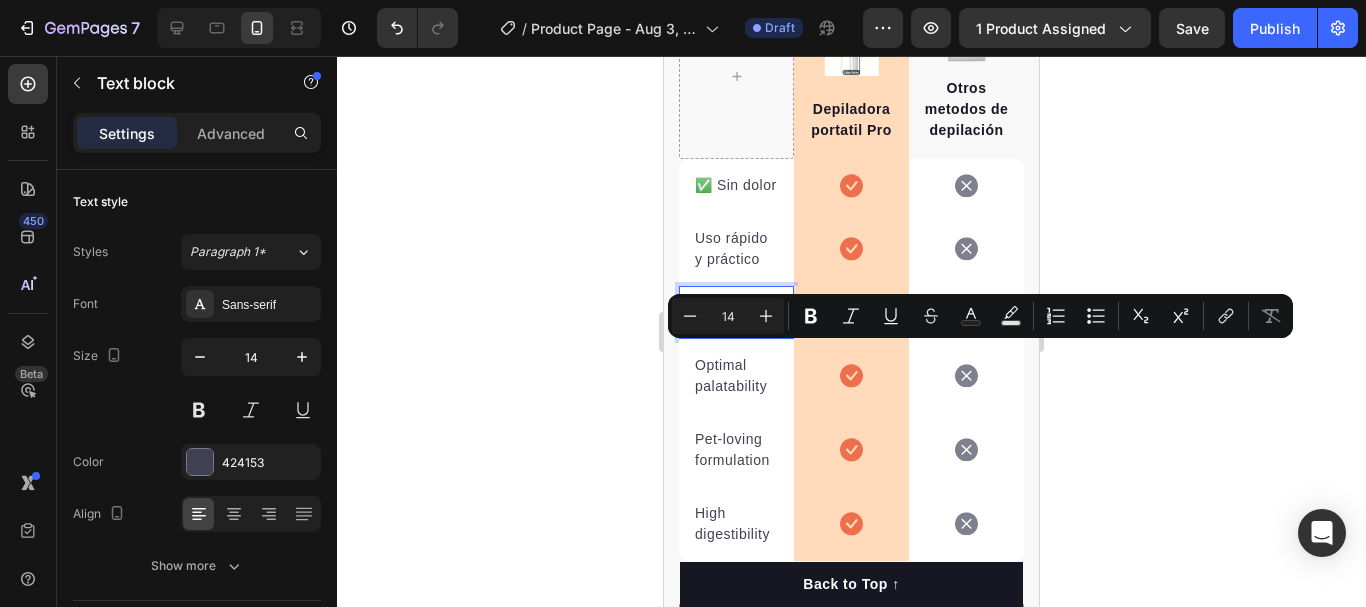 click on "Portabilidad" at bounding box center [736, 312] 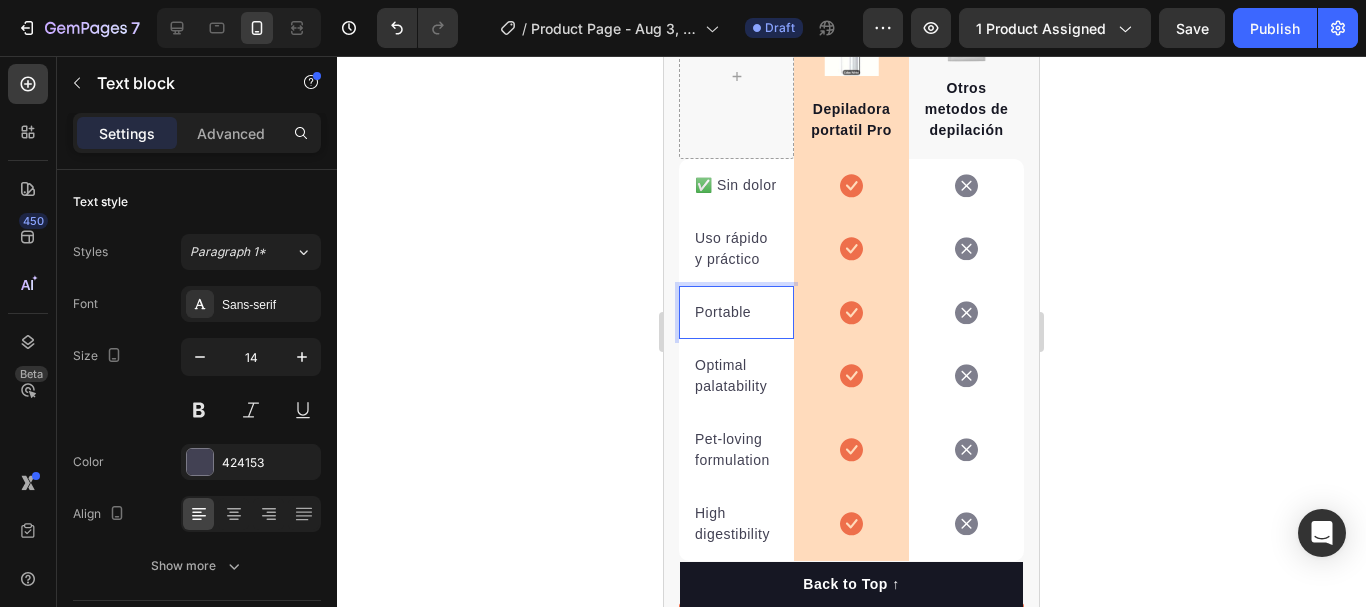 click 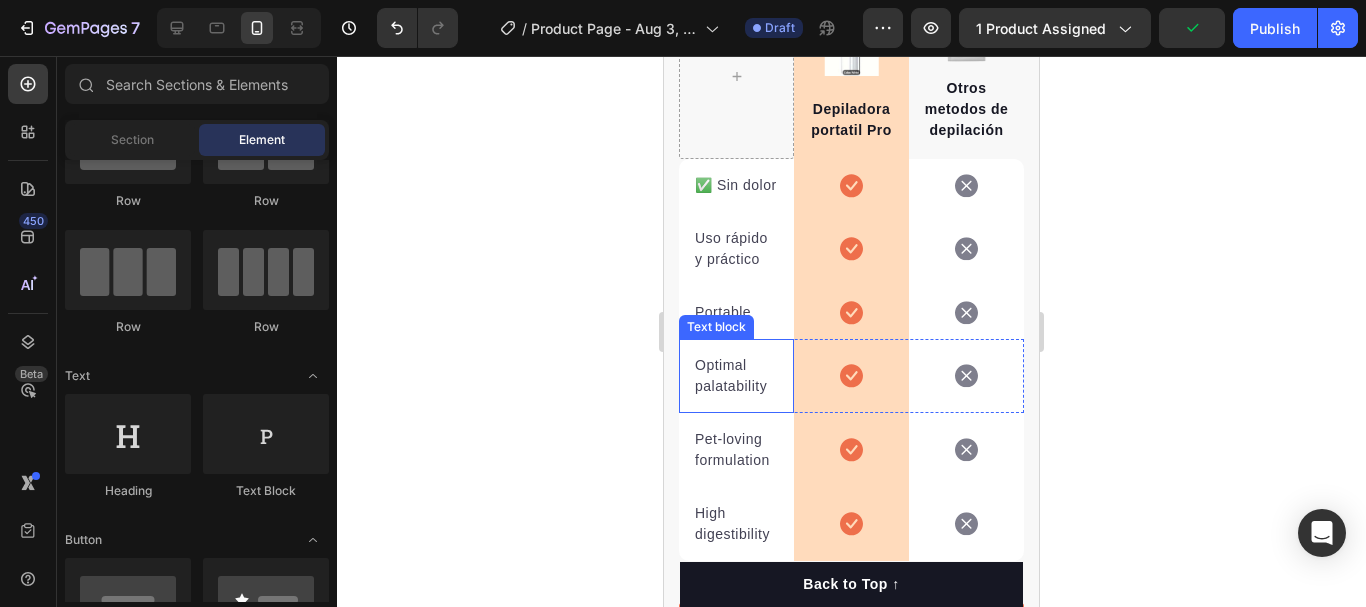 click on "Optimal palatability" at bounding box center [736, 376] 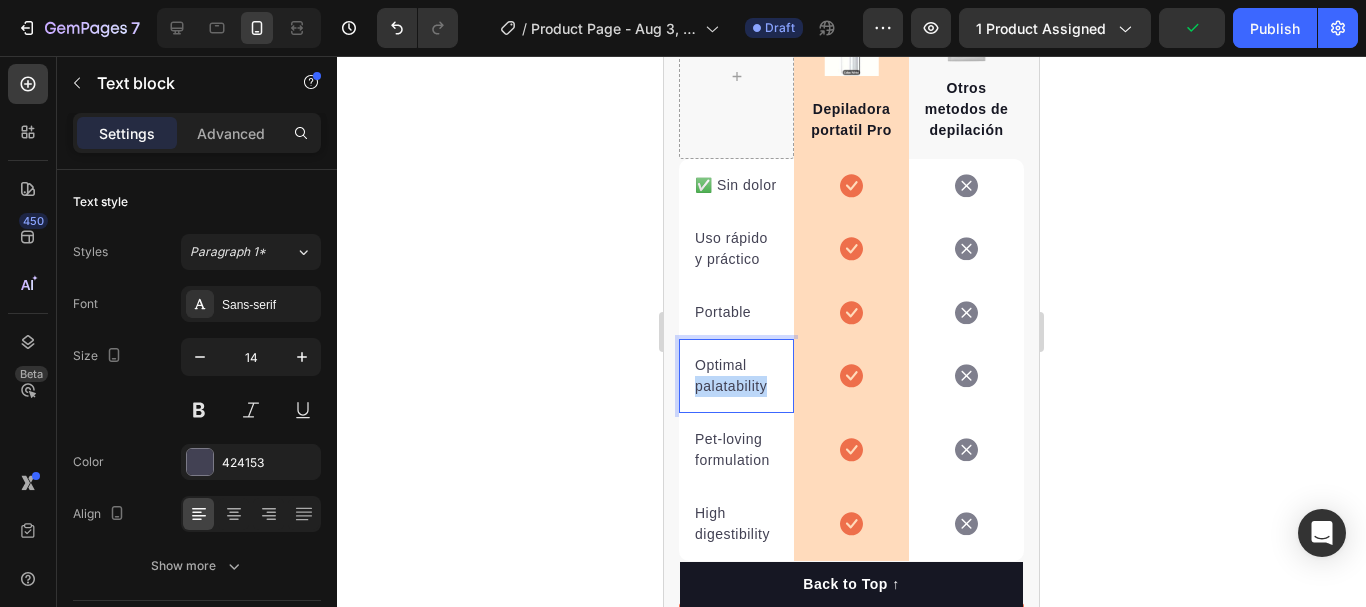 click on "Optimal palatability" at bounding box center (736, 376) 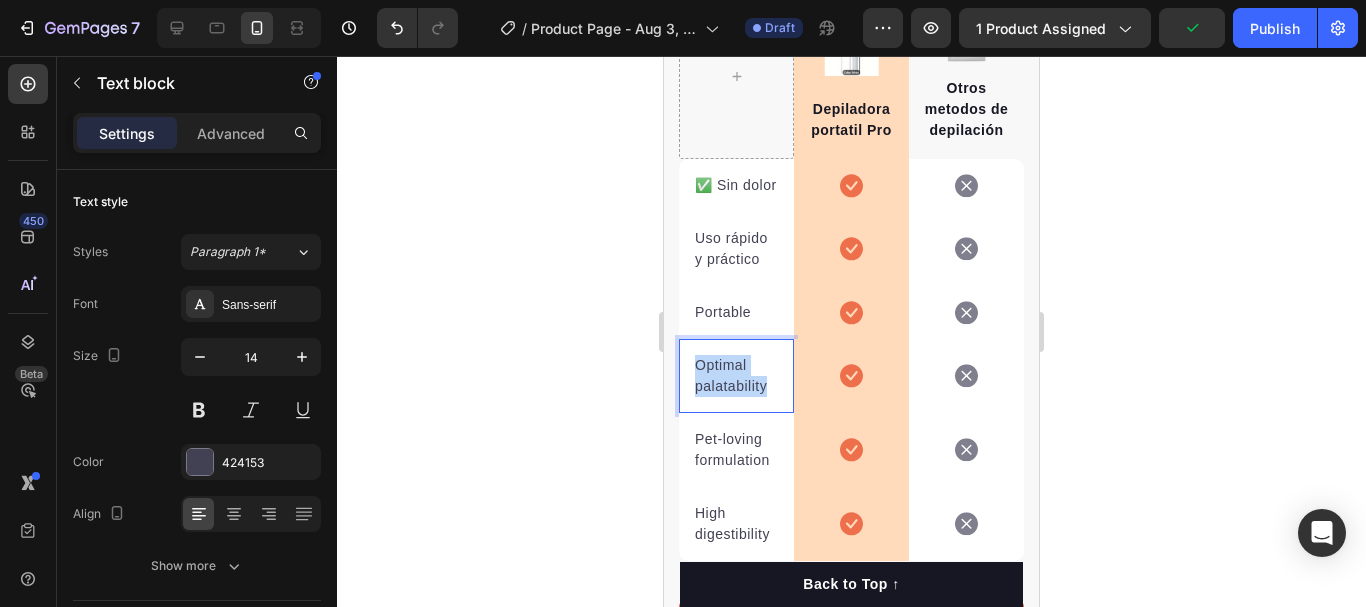 click on "Optimal palatability" at bounding box center (736, 376) 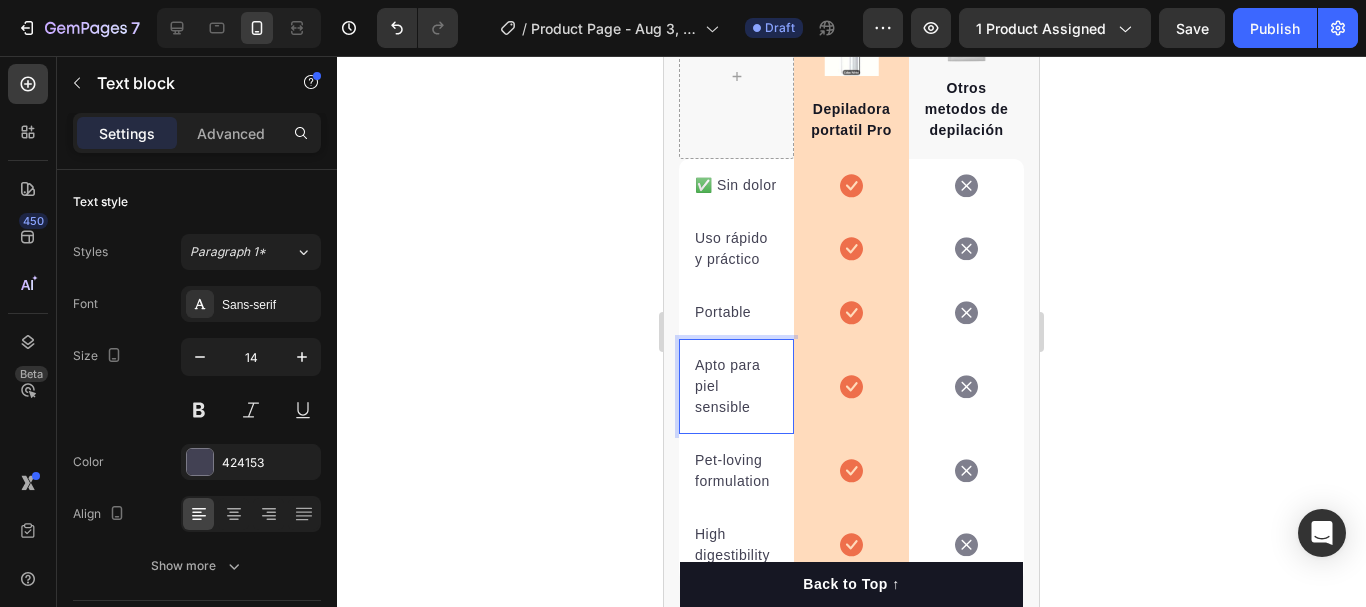 click 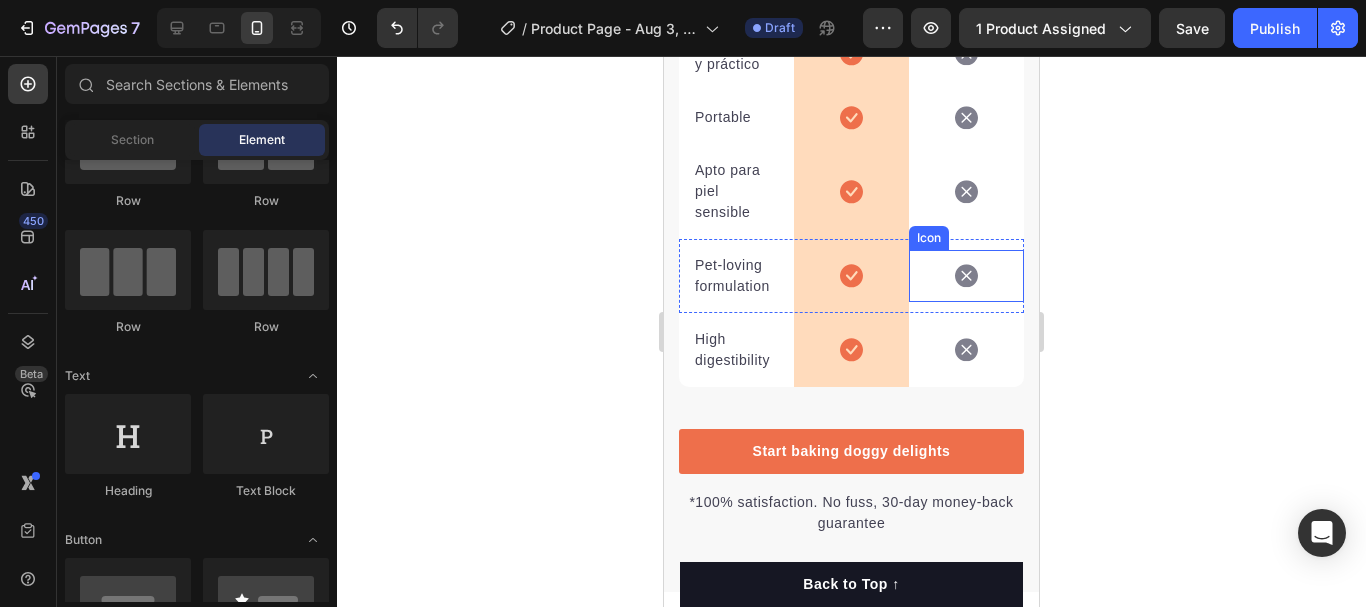 scroll, scrollTop: 6005, scrollLeft: 0, axis: vertical 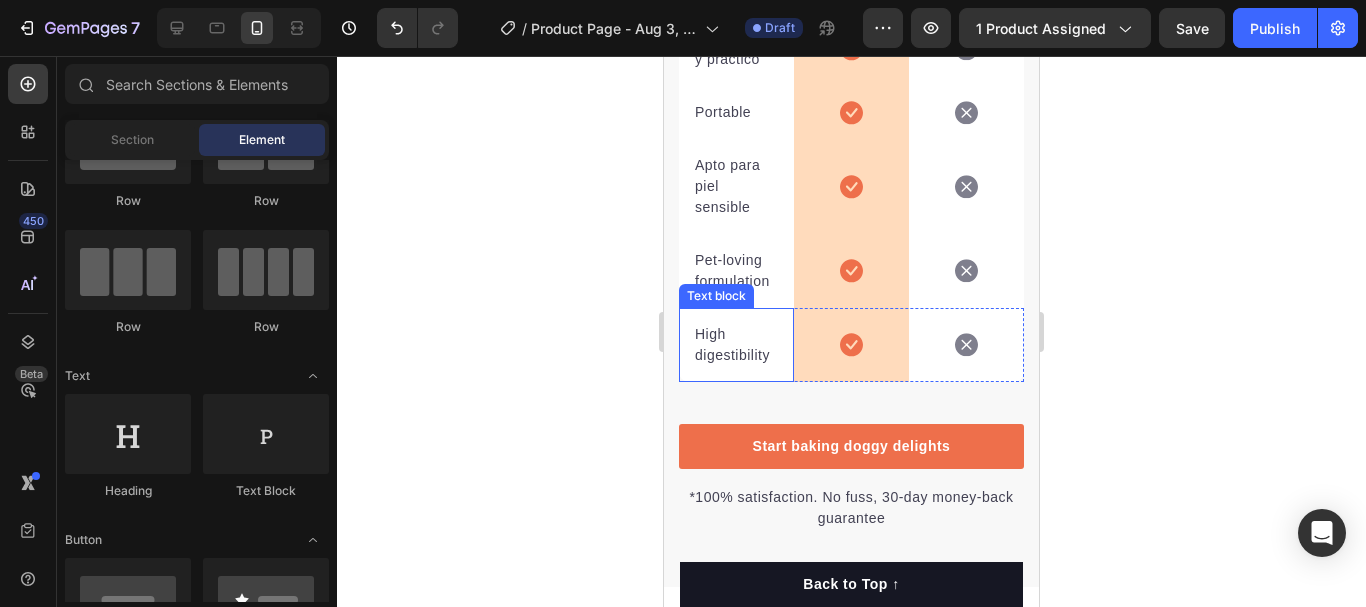 click on "High digestibility" at bounding box center (736, 345) 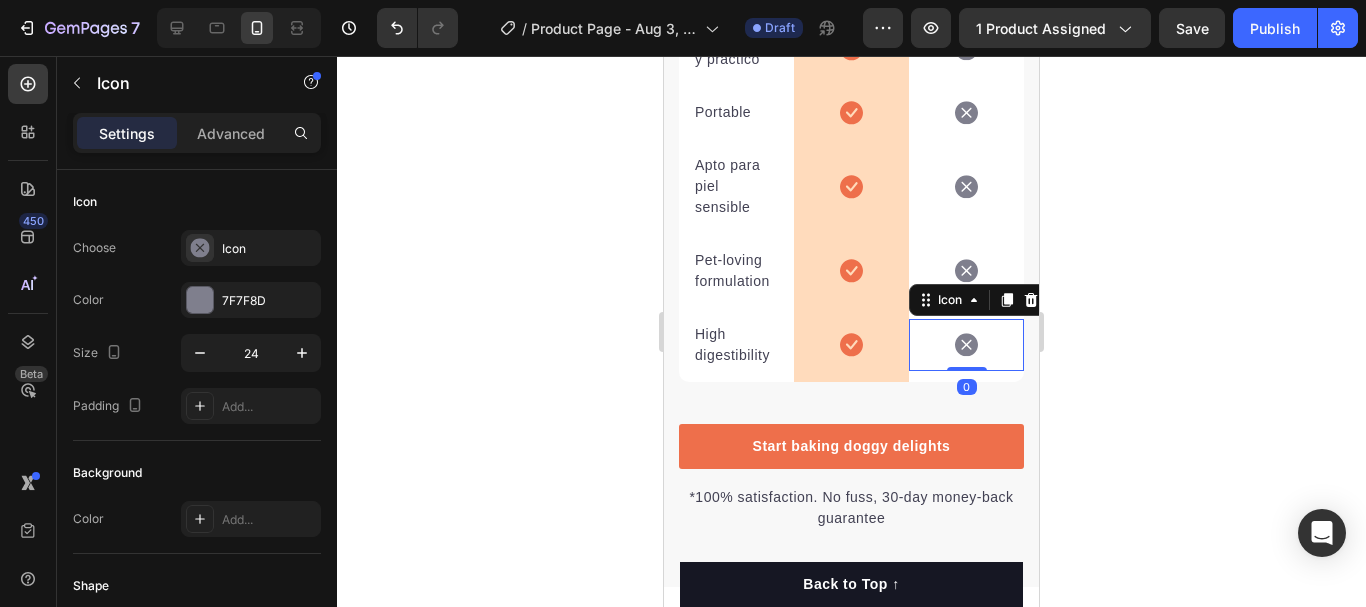 click on "Icon   0" at bounding box center (966, 345) 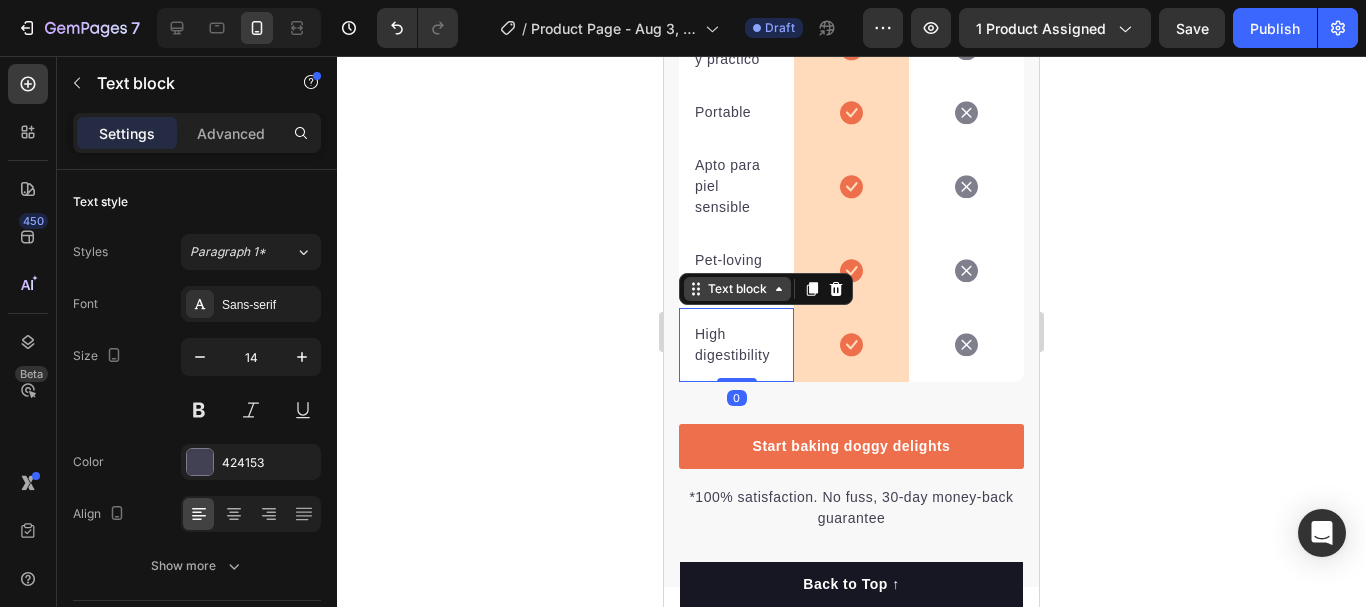 click on "Text block" at bounding box center (737, 289) 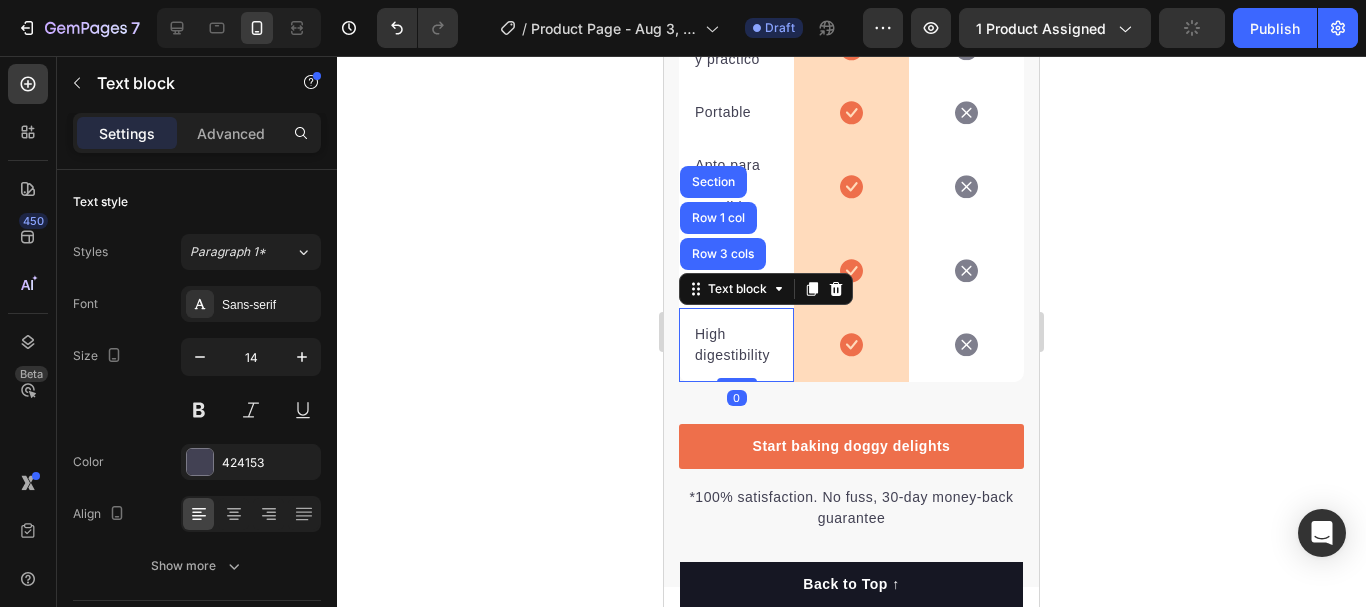 click on "High digestibility" at bounding box center (736, 345) 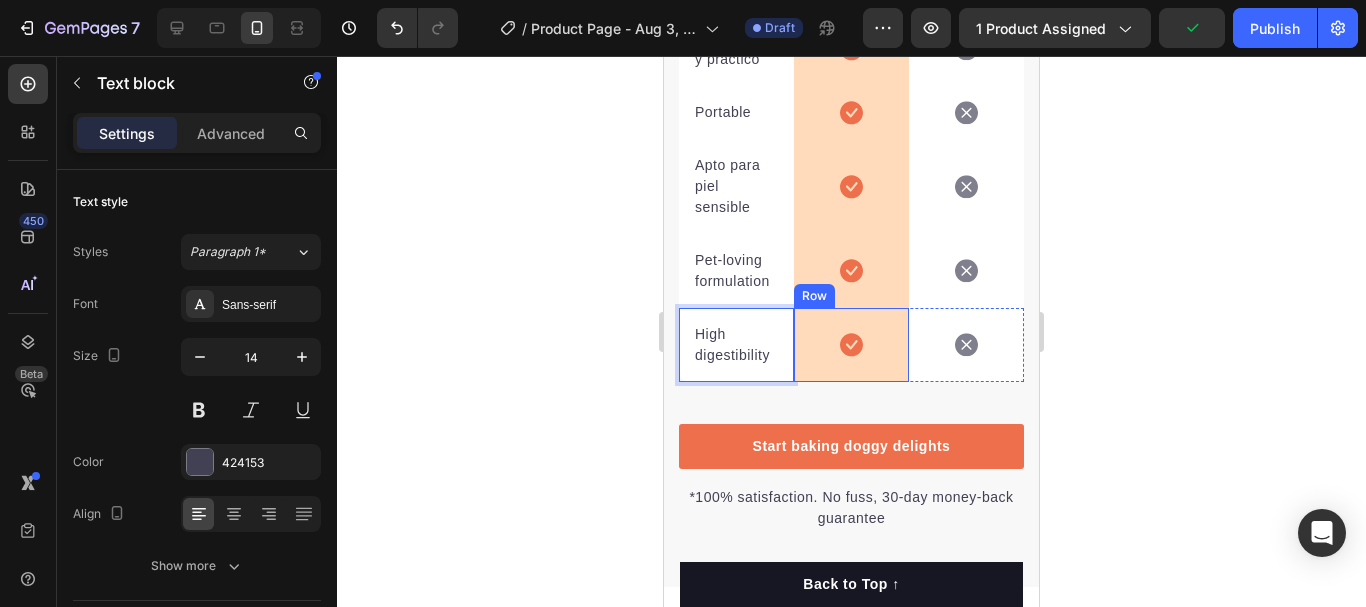 click on "Icon Row" at bounding box center (851, 345) 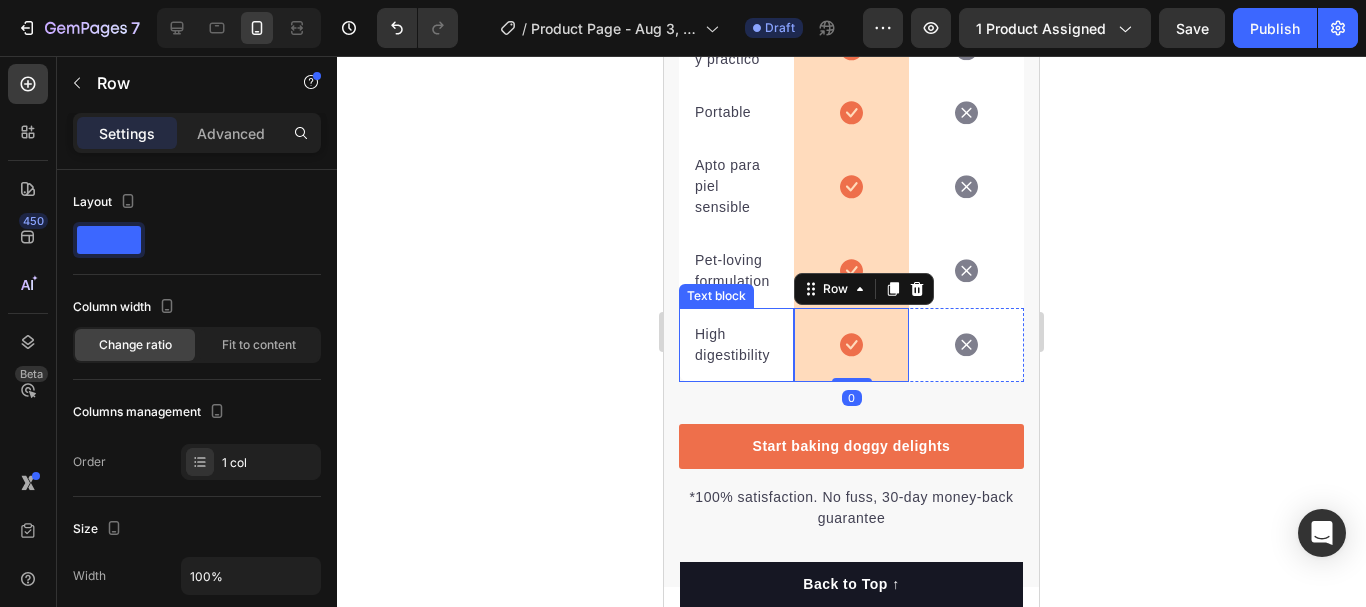 click on "High digestibility" at bounding box center [736, 345] 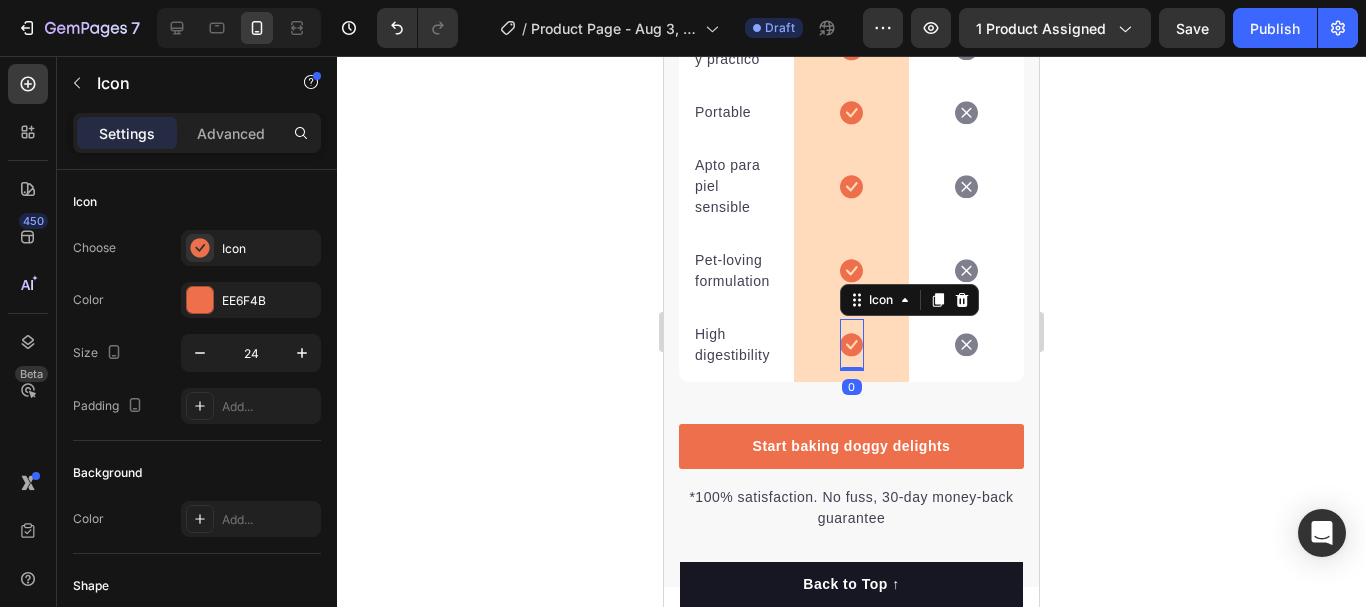 click on "Icon   0" at bounding box center (852, 345) 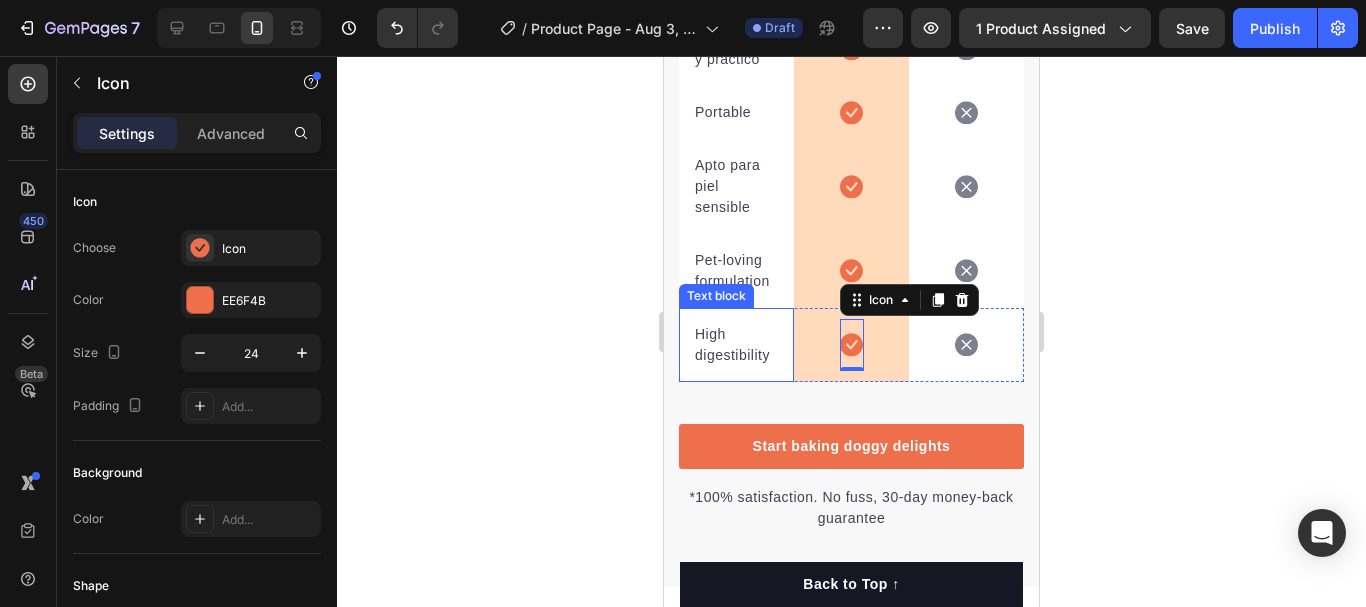 click on "Text block" at bounding box center [716, 296] 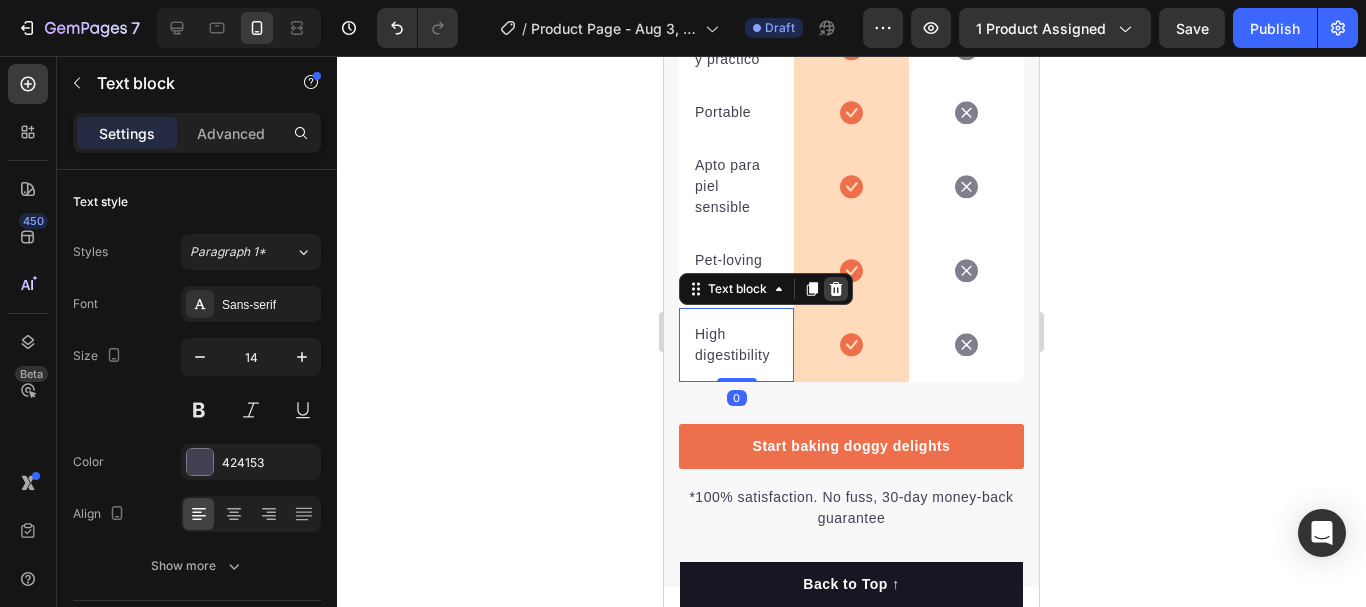 click 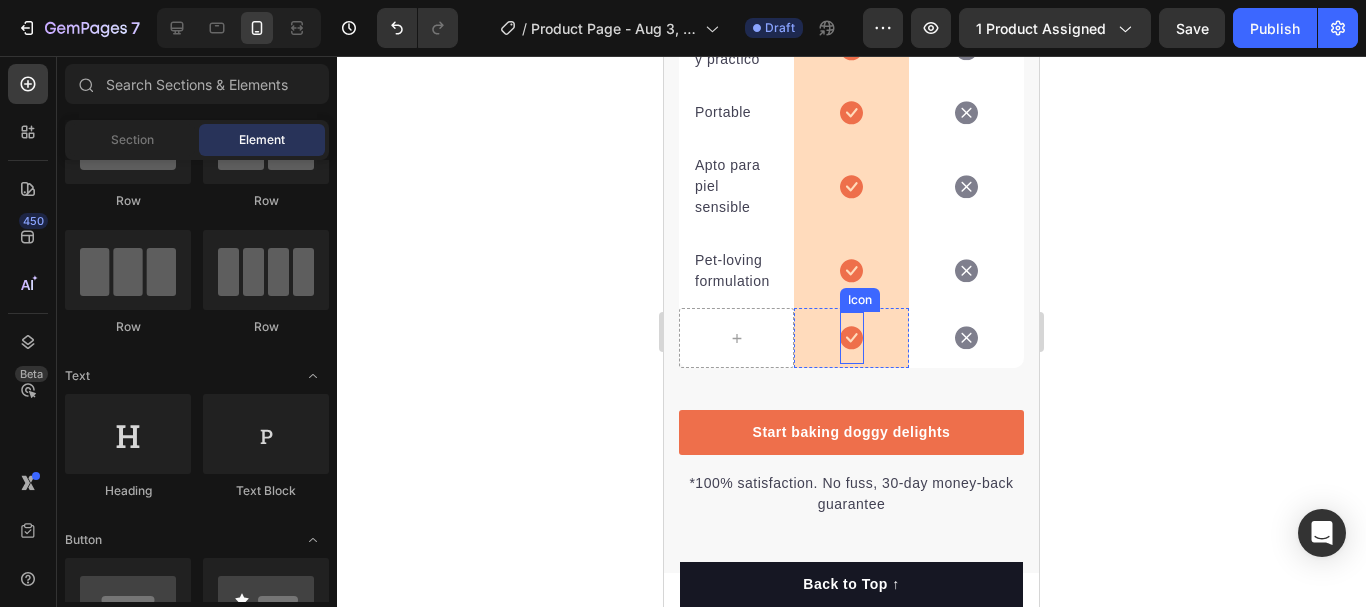 click on "Icon" at bounding box center (852, 338) 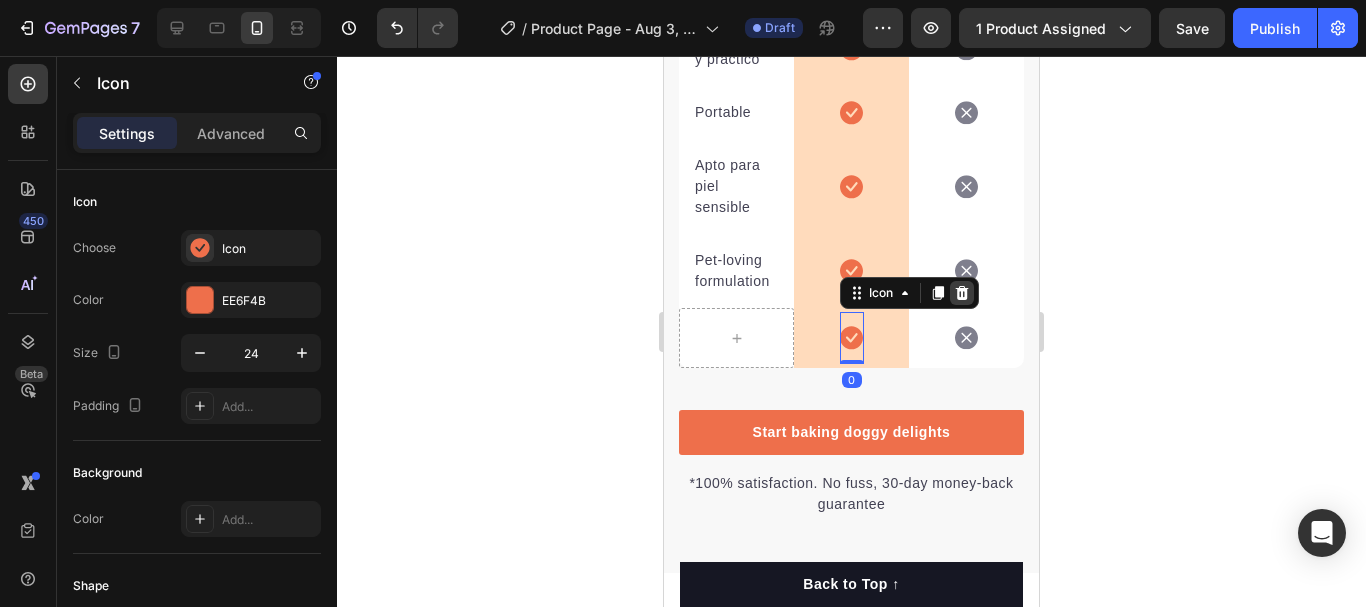 click 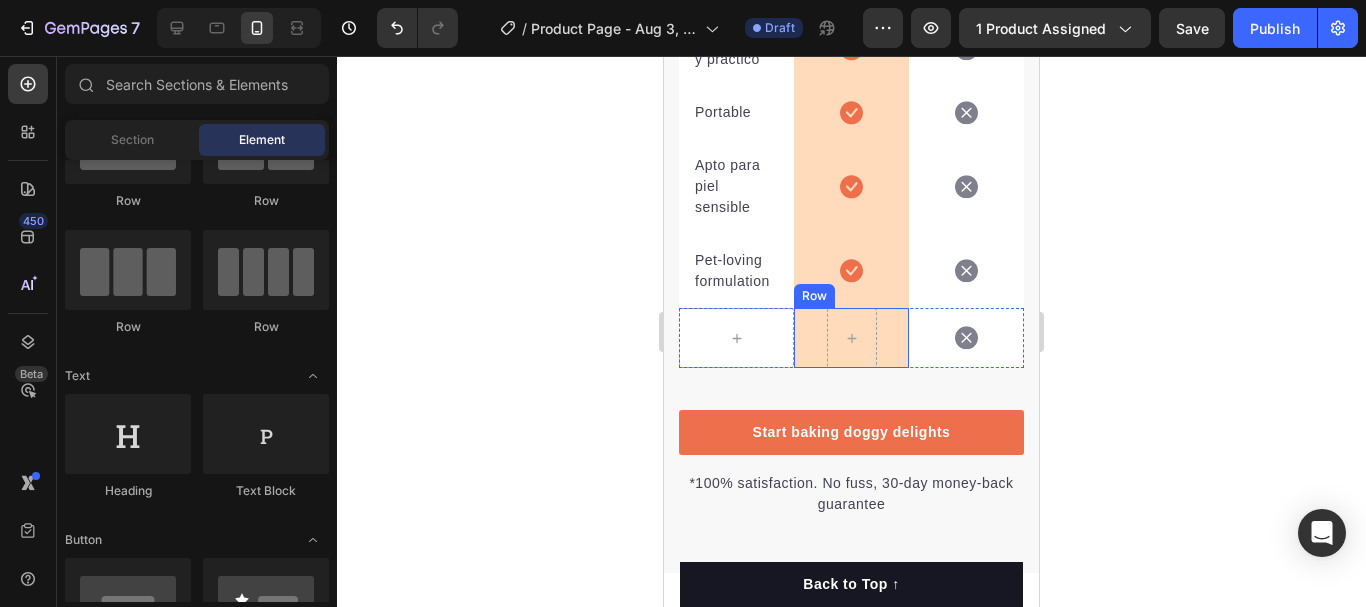 click on "Row" at bounding box center [851, 338] 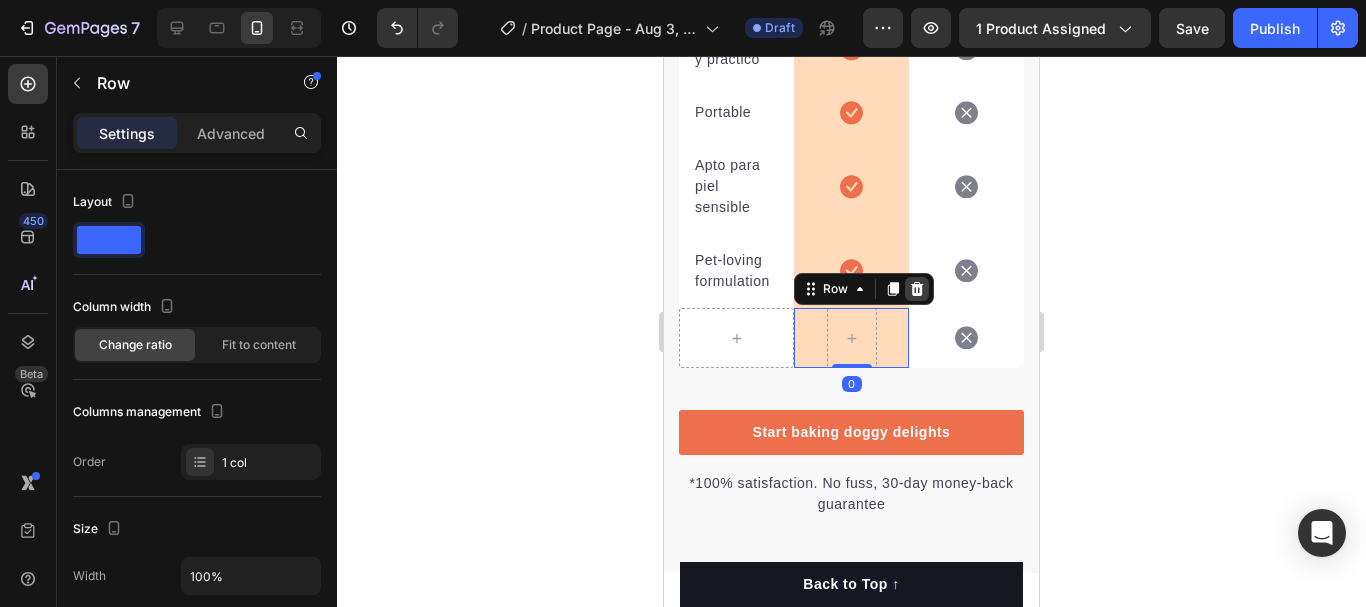 click 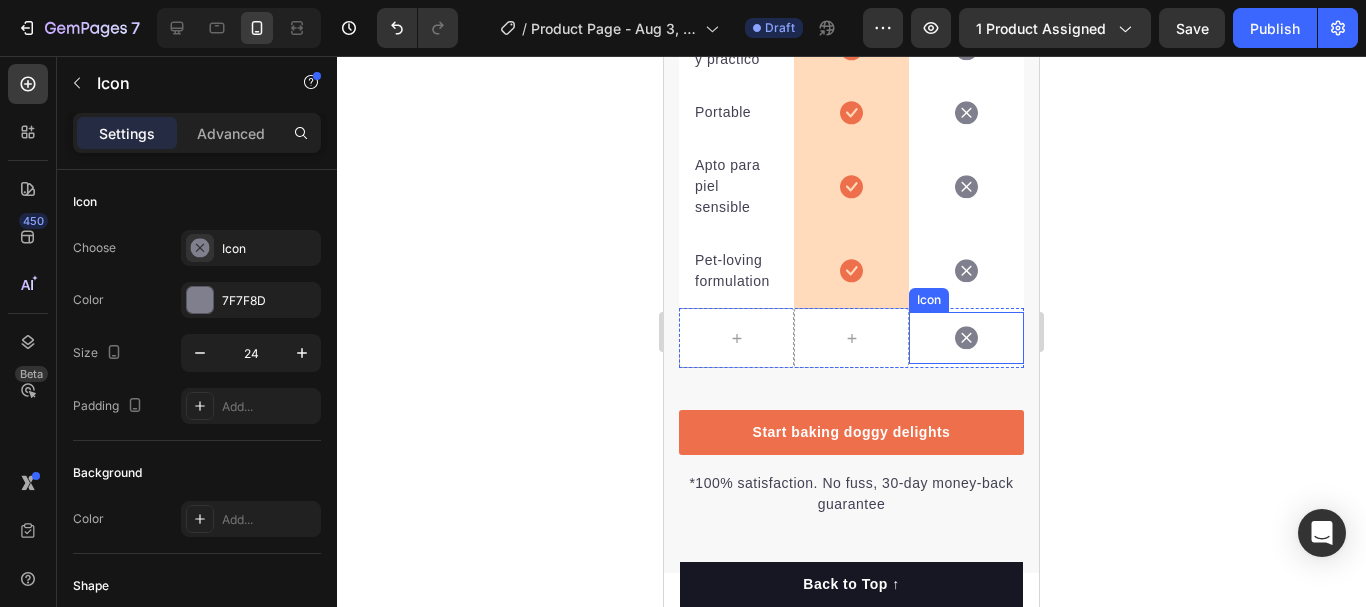 click on "Icon" at bounding box center [966, 338] 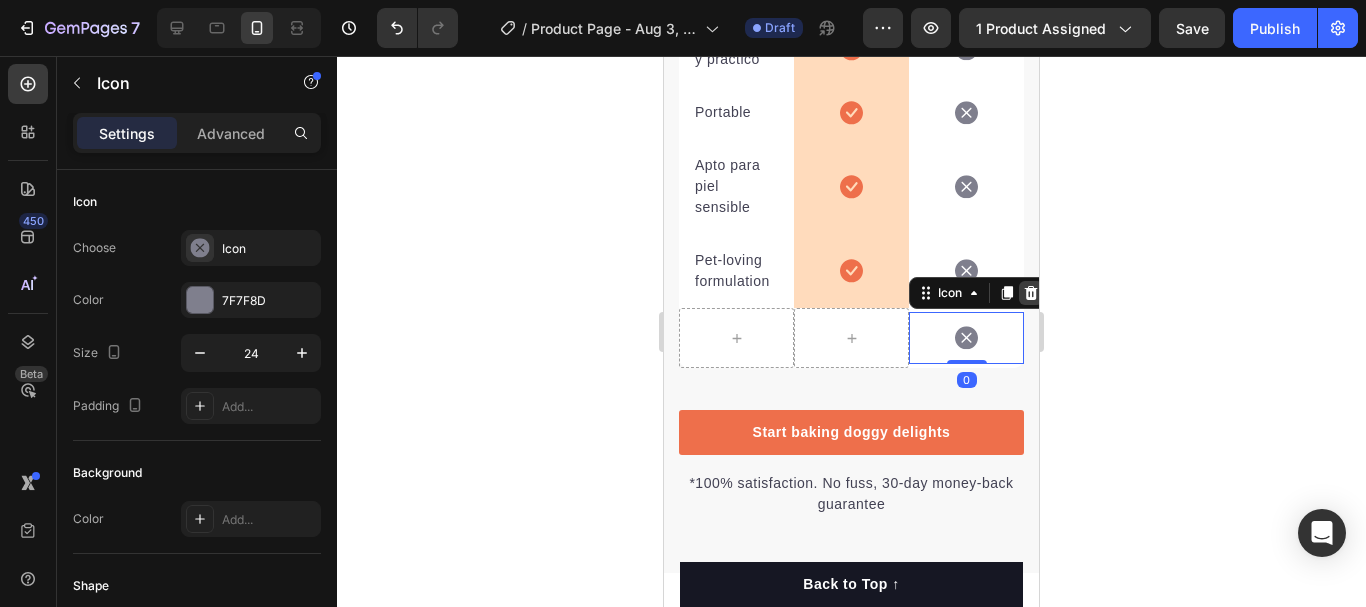 click 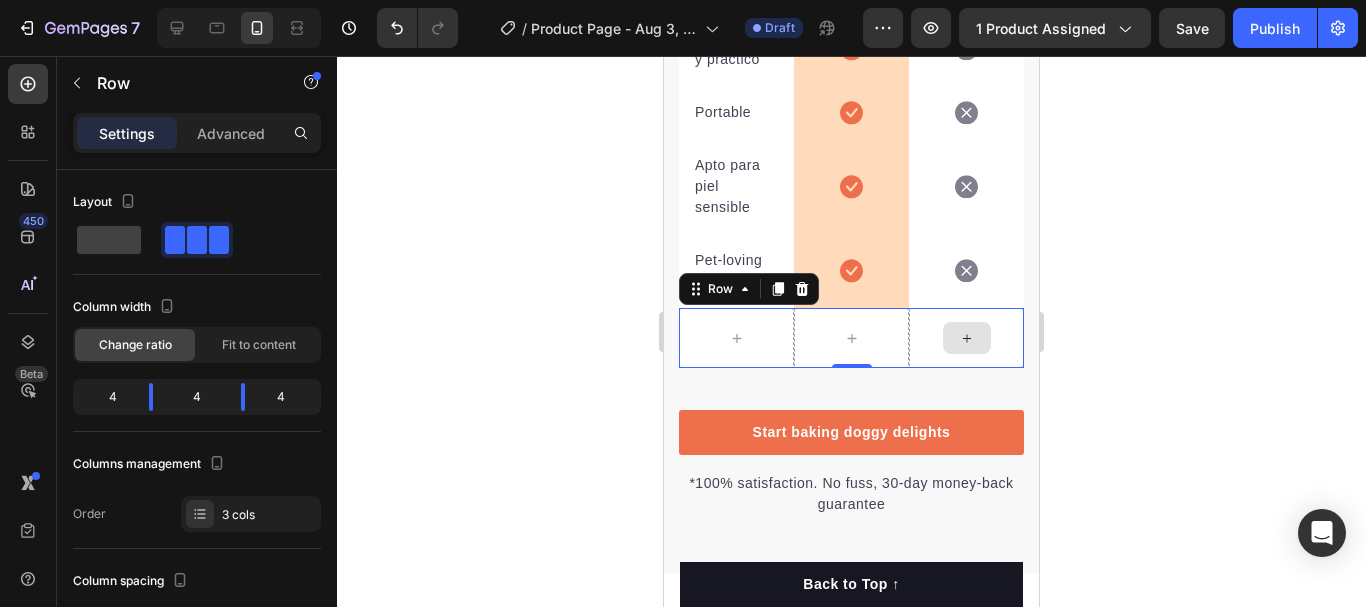 click at bounding box center [966, 338] 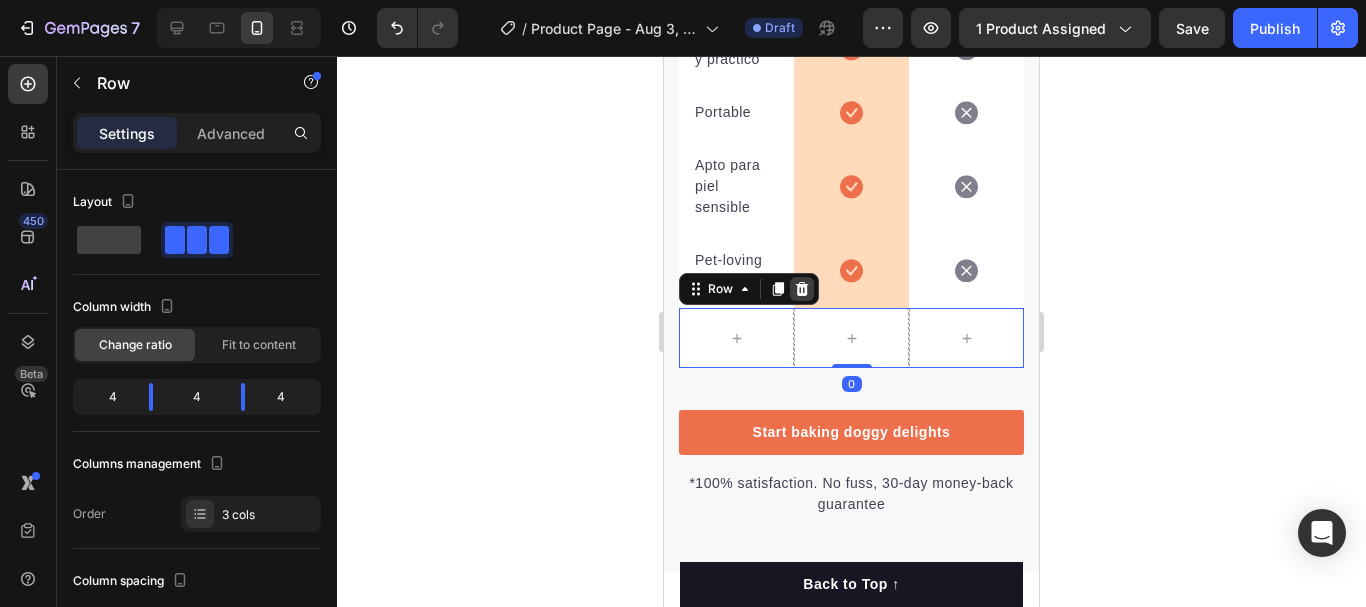 click 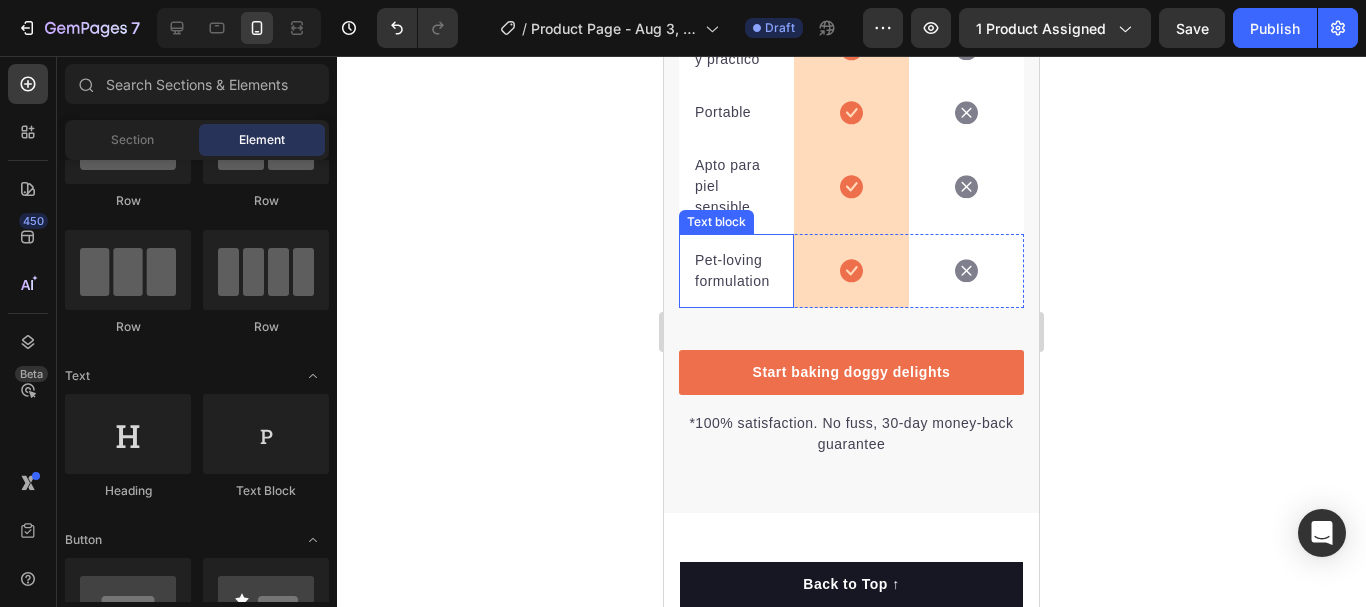 click on "Pet-loving formulation Text block" at bounding box center [736, 271] 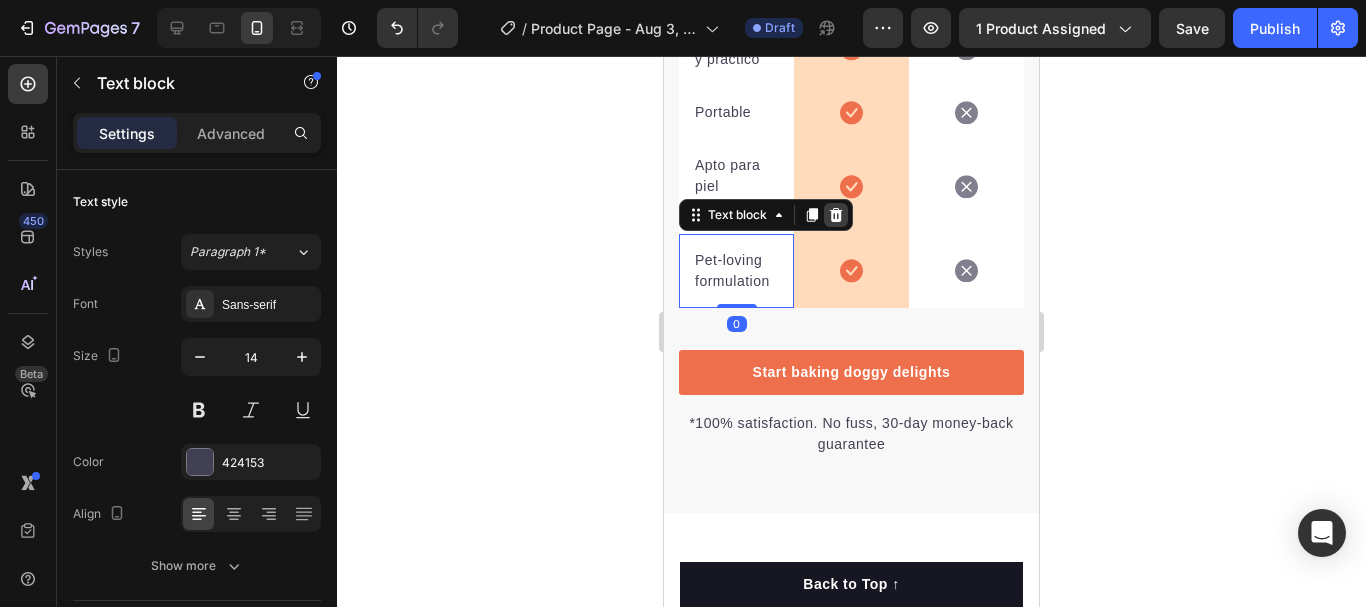 click 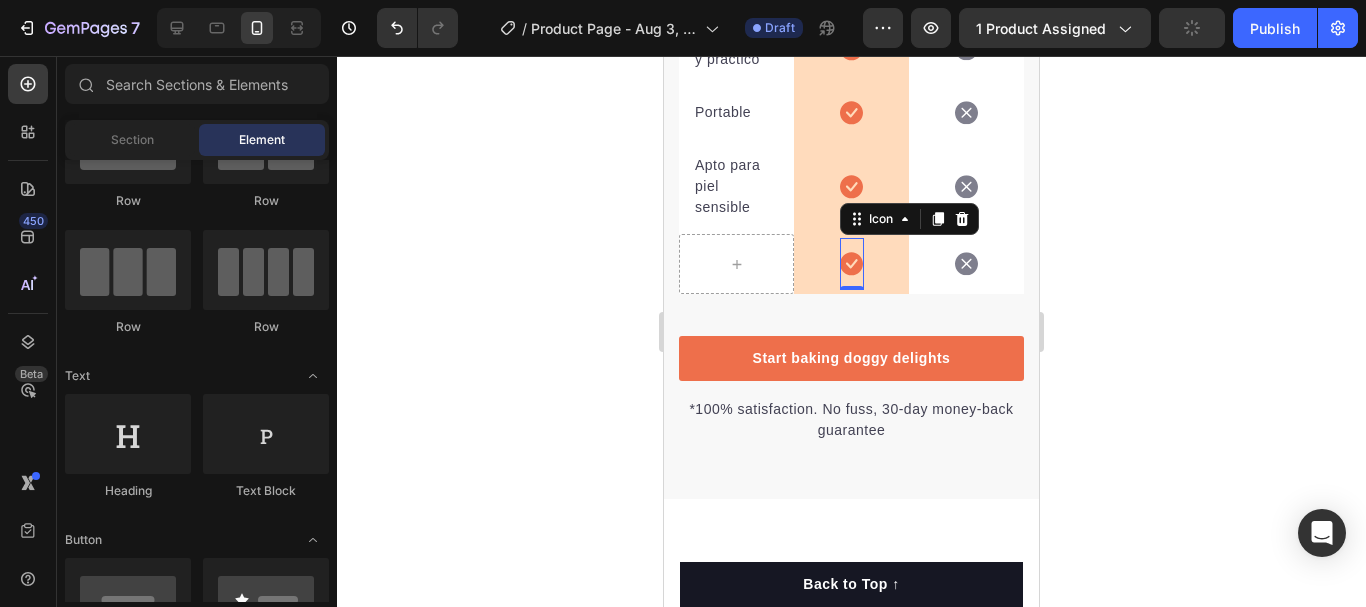 click 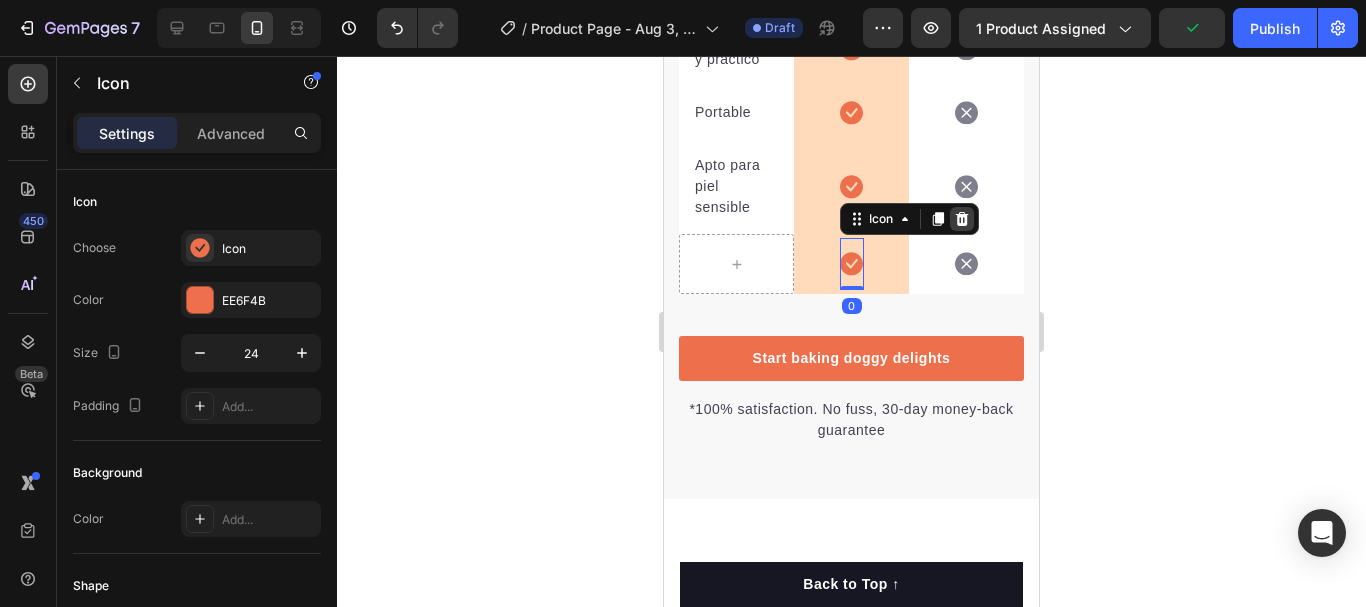 click 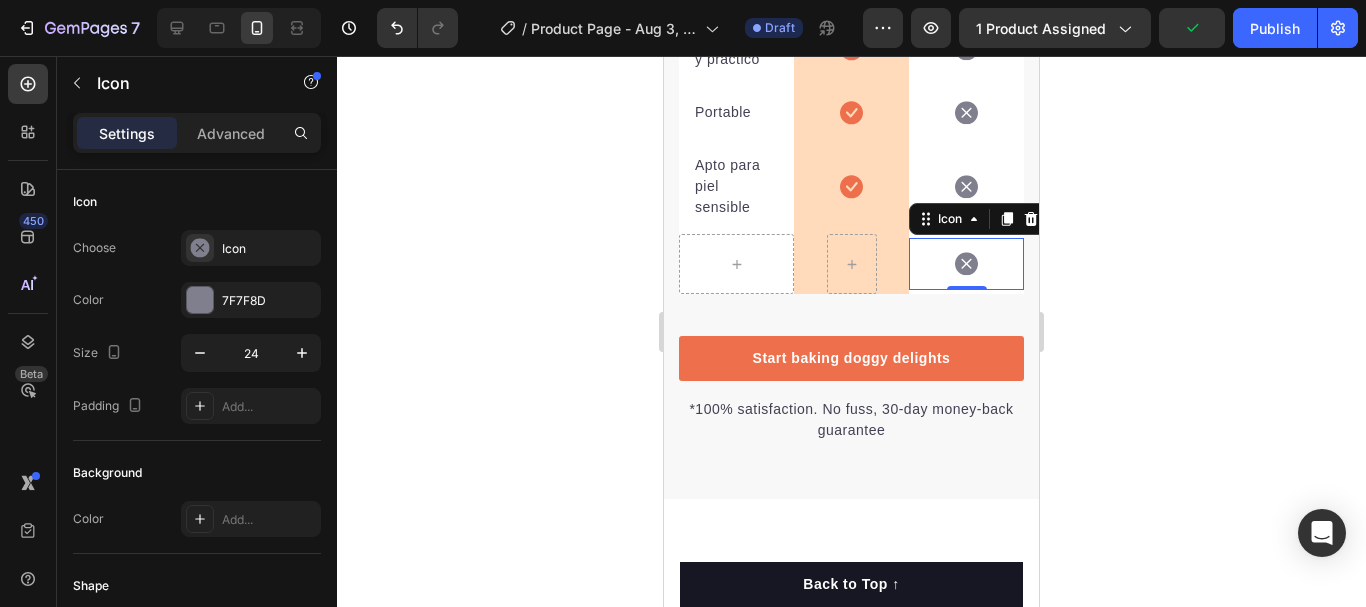 click 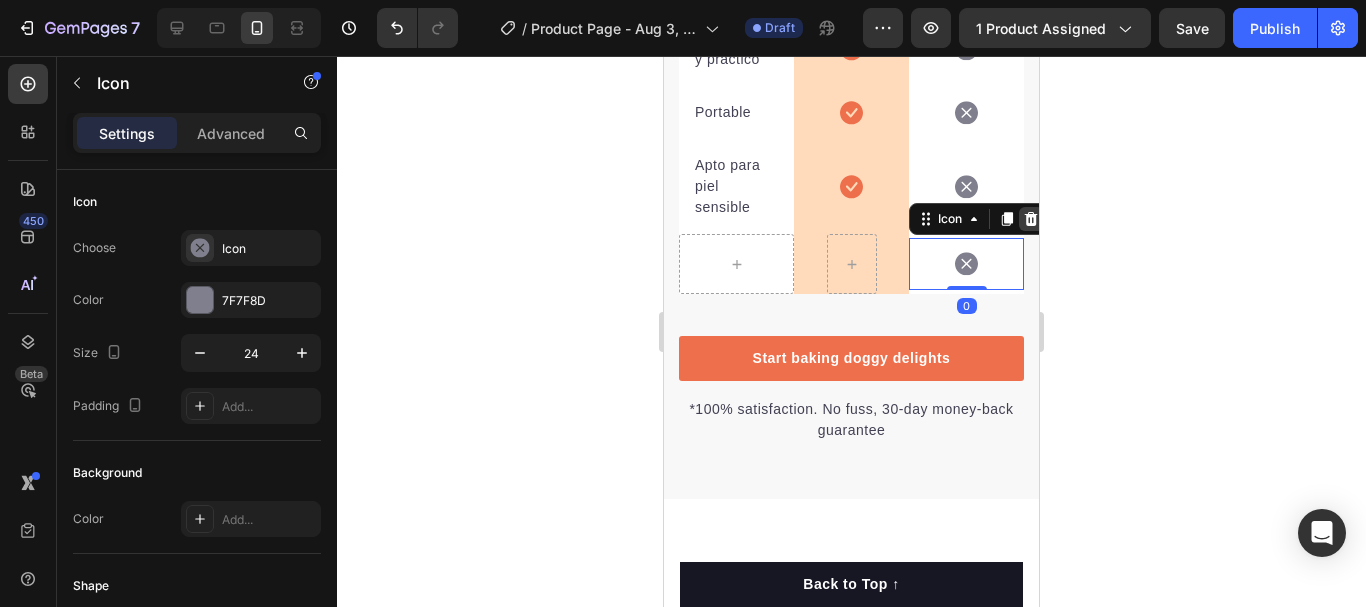 click 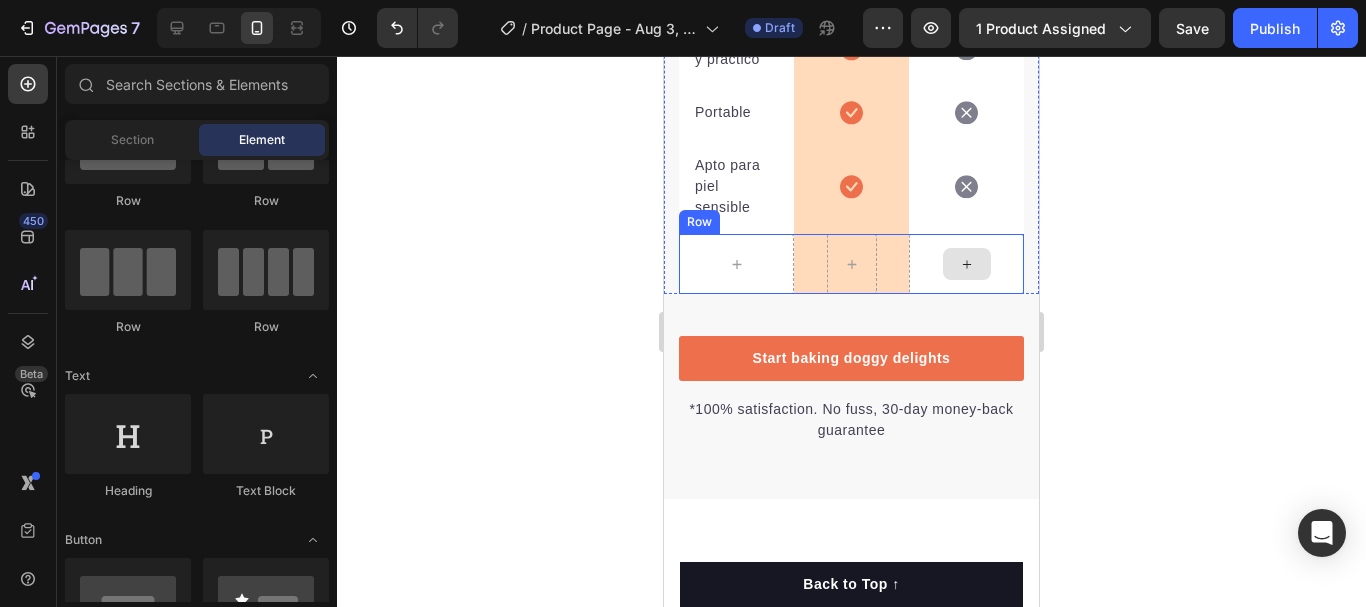 click at bounding box center [967, 264] 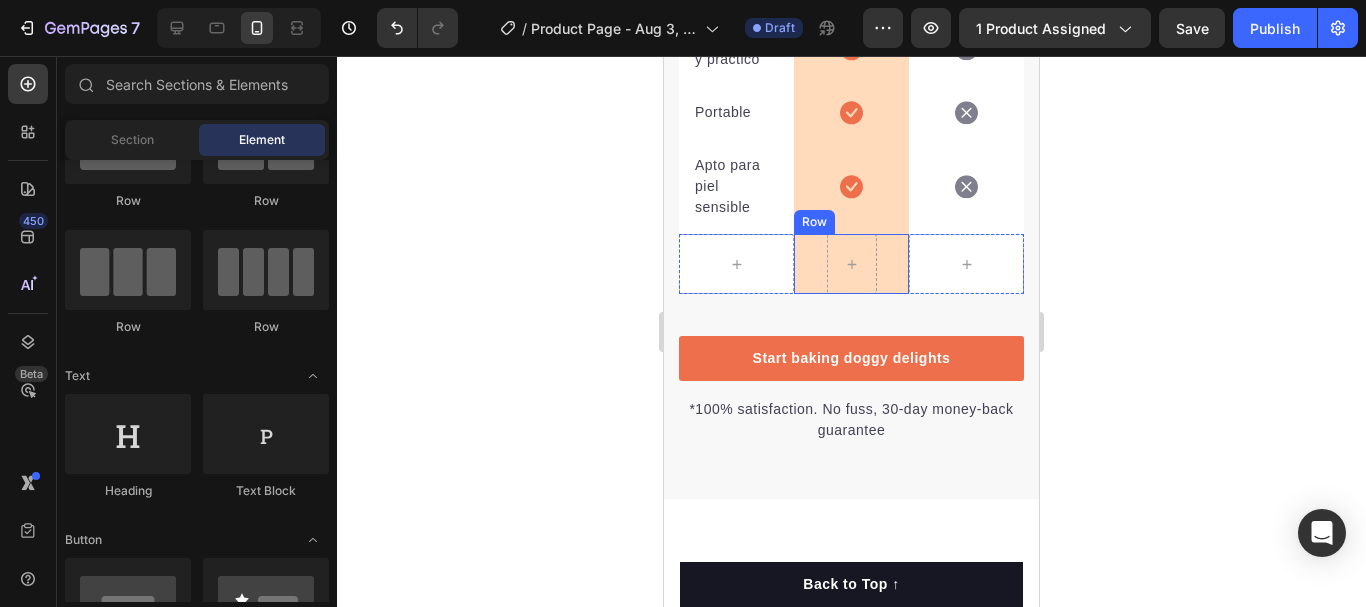 click on "Row" at bounding box center [851, 264] 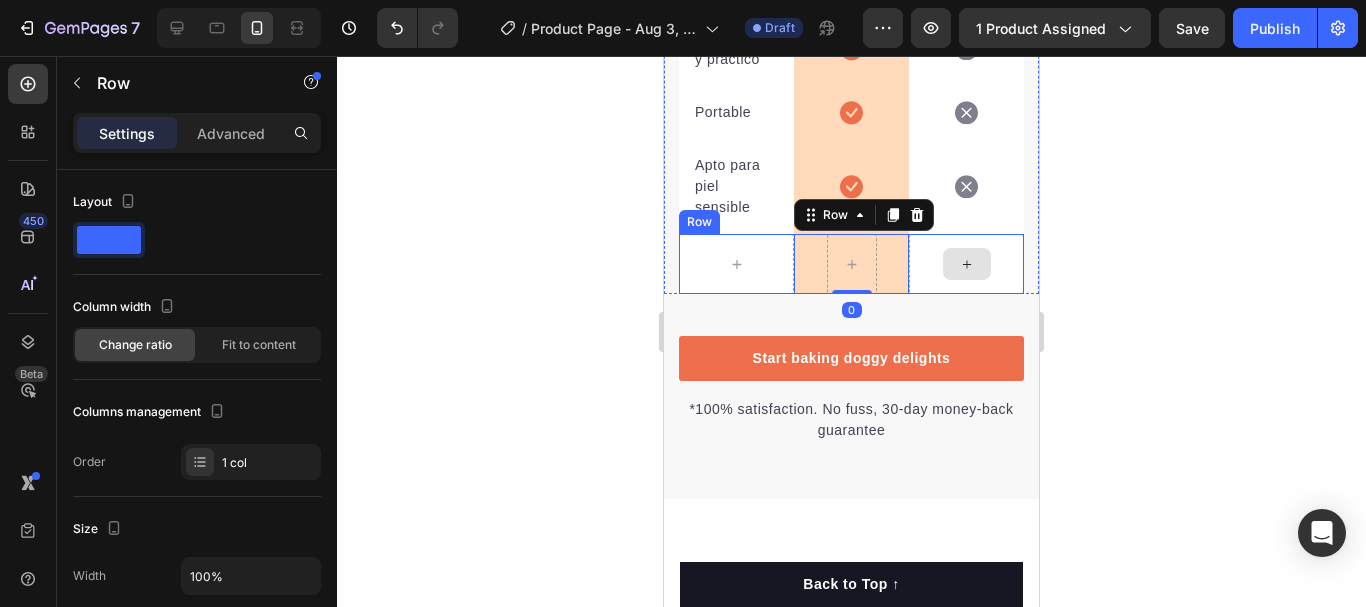 click at bounding box center (967, 264) 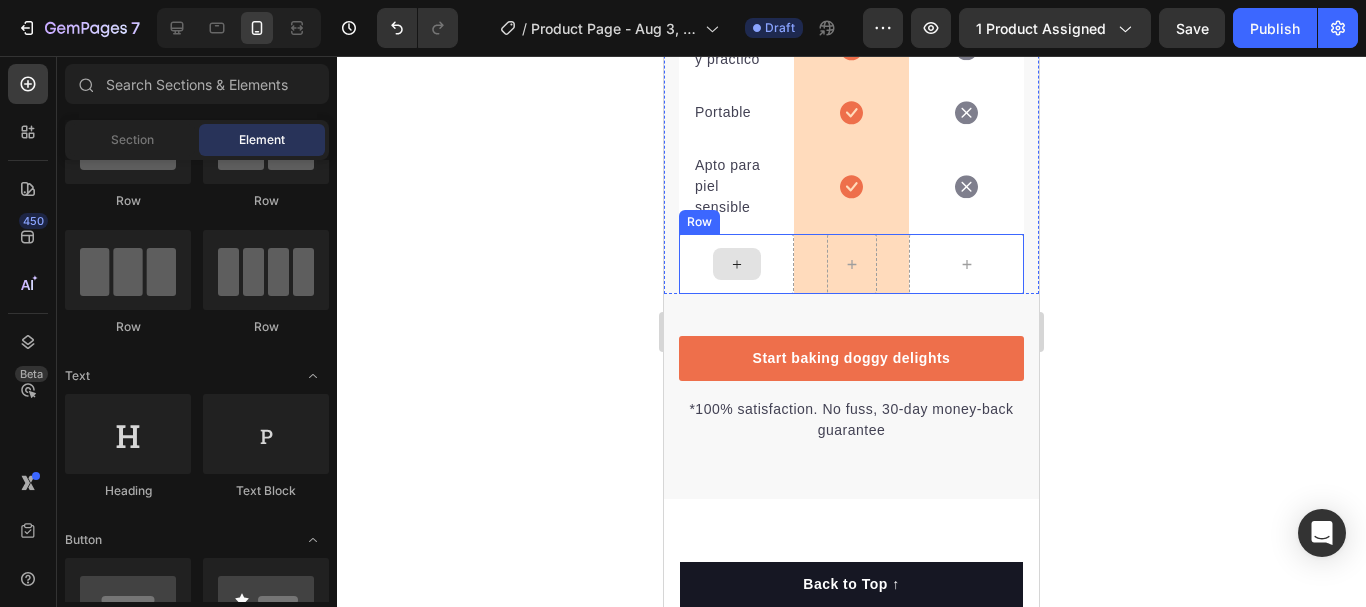 click at bounding box center [737, 264] 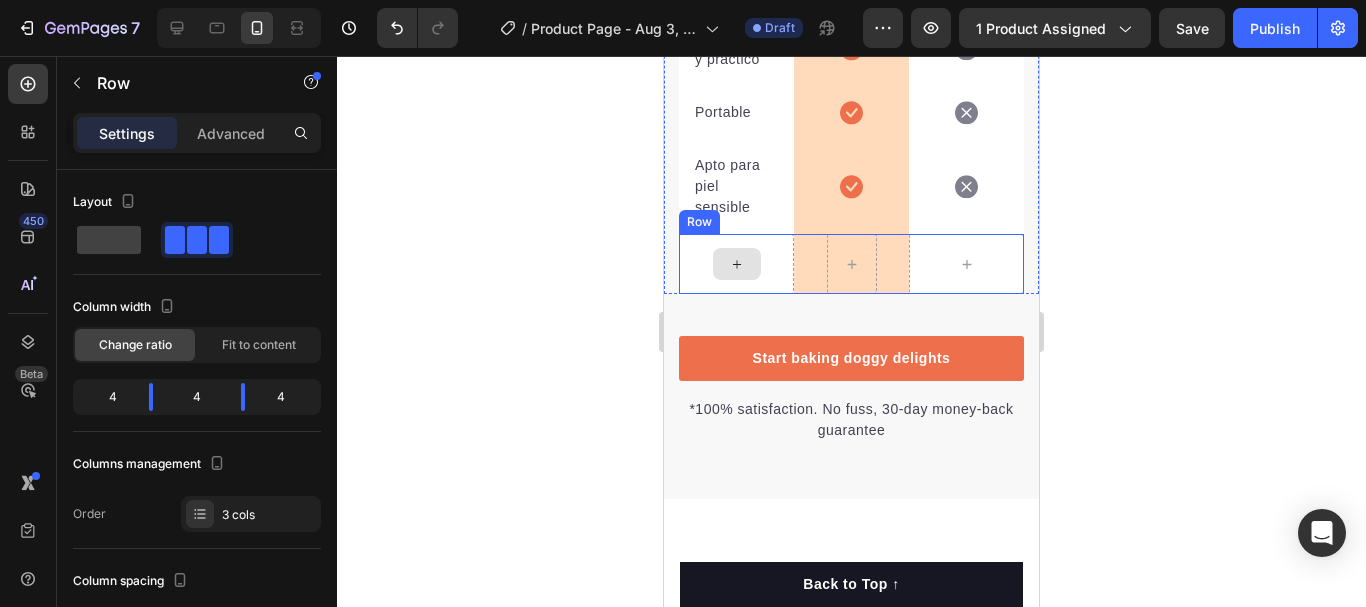 click at bounding box center [736, 264] 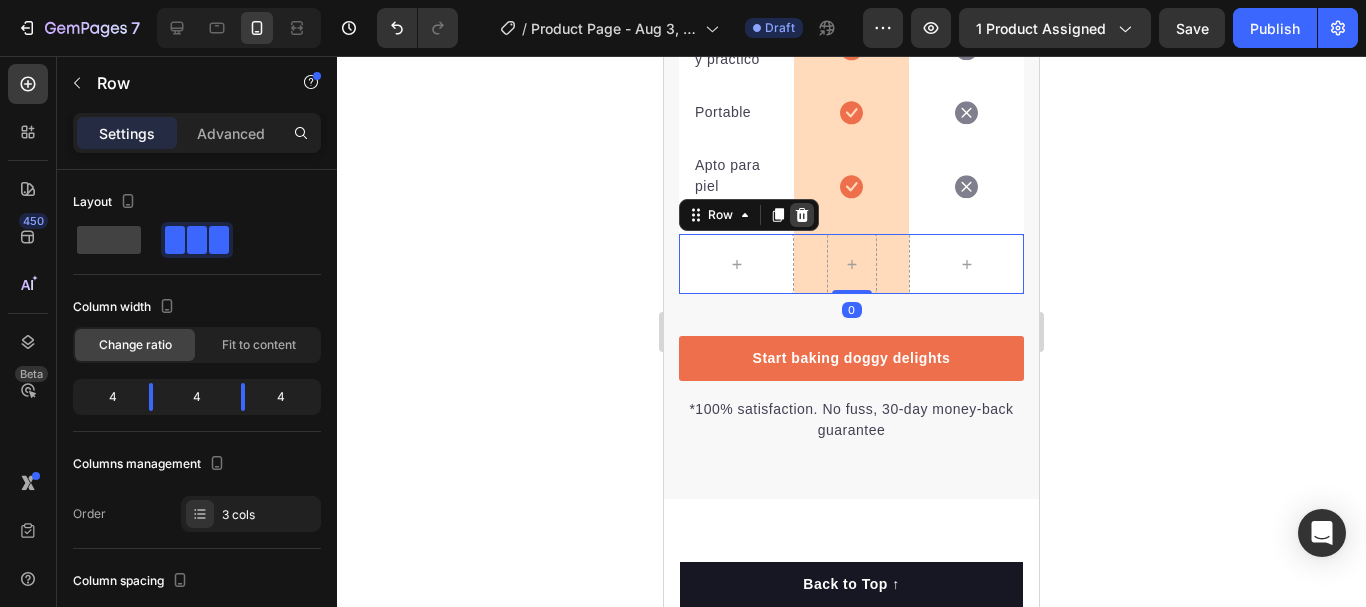click 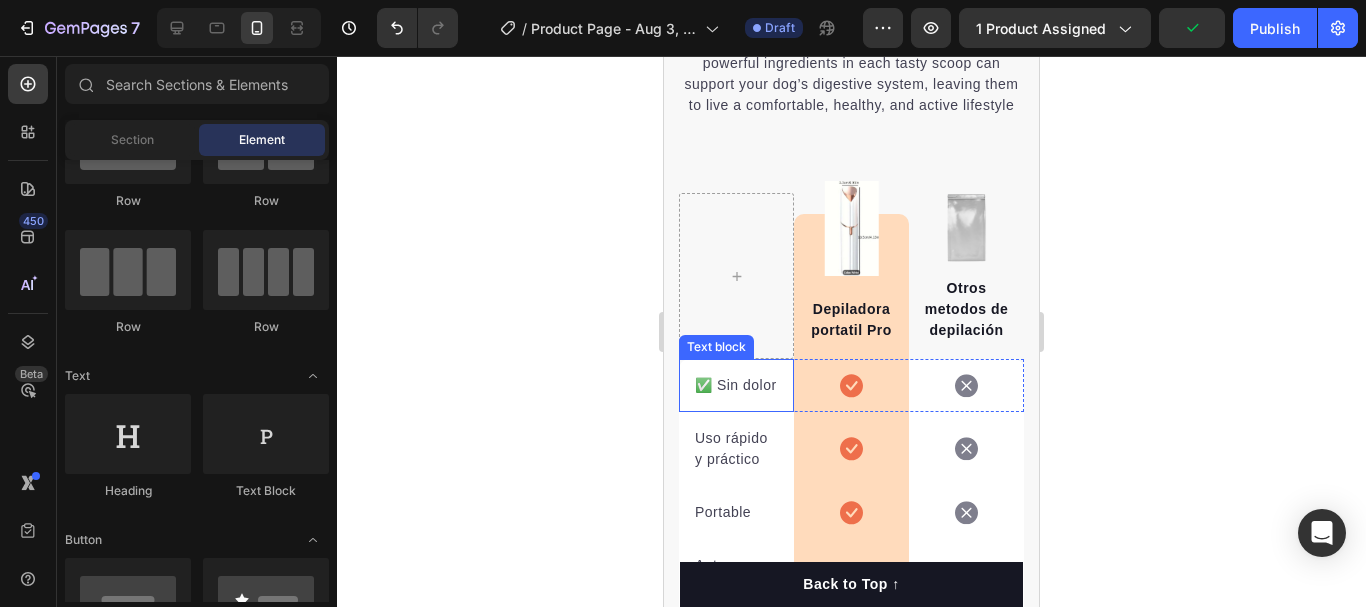 scroll, scrollTop: 5805, scrollLeft: 0, axis: vertical 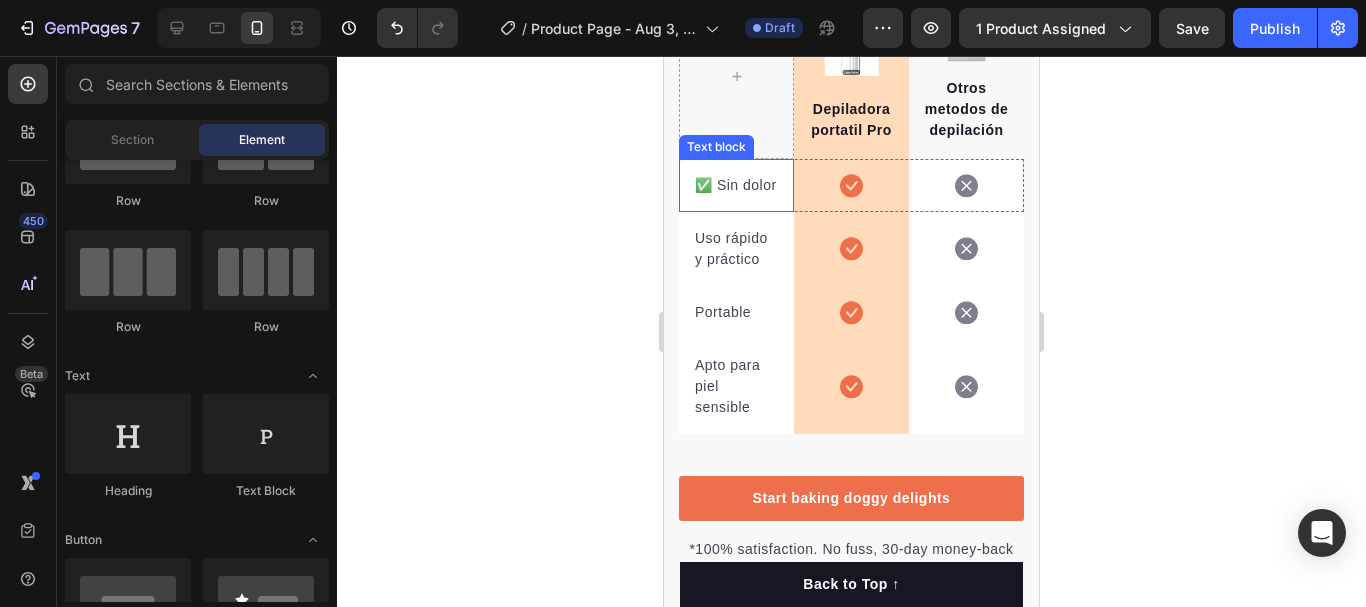 click on "✅ Sin dolor" at bounding box center [736, 185] 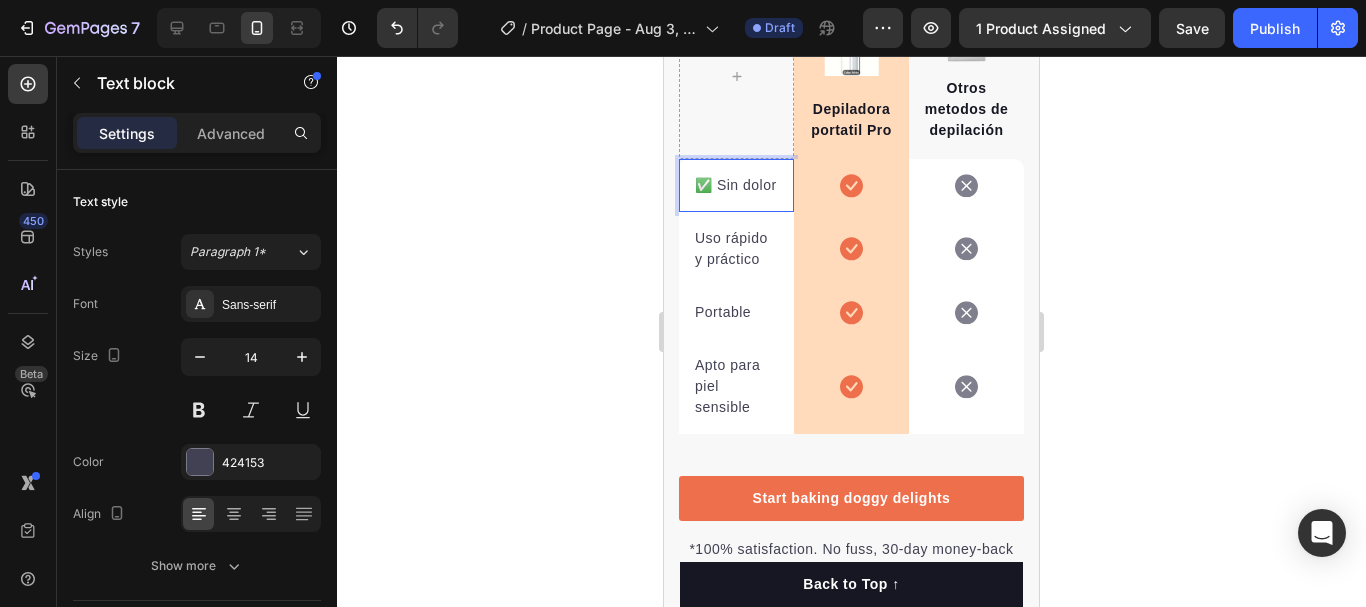 click on "✅ Sin dolor" at bounding box center [736, 185] 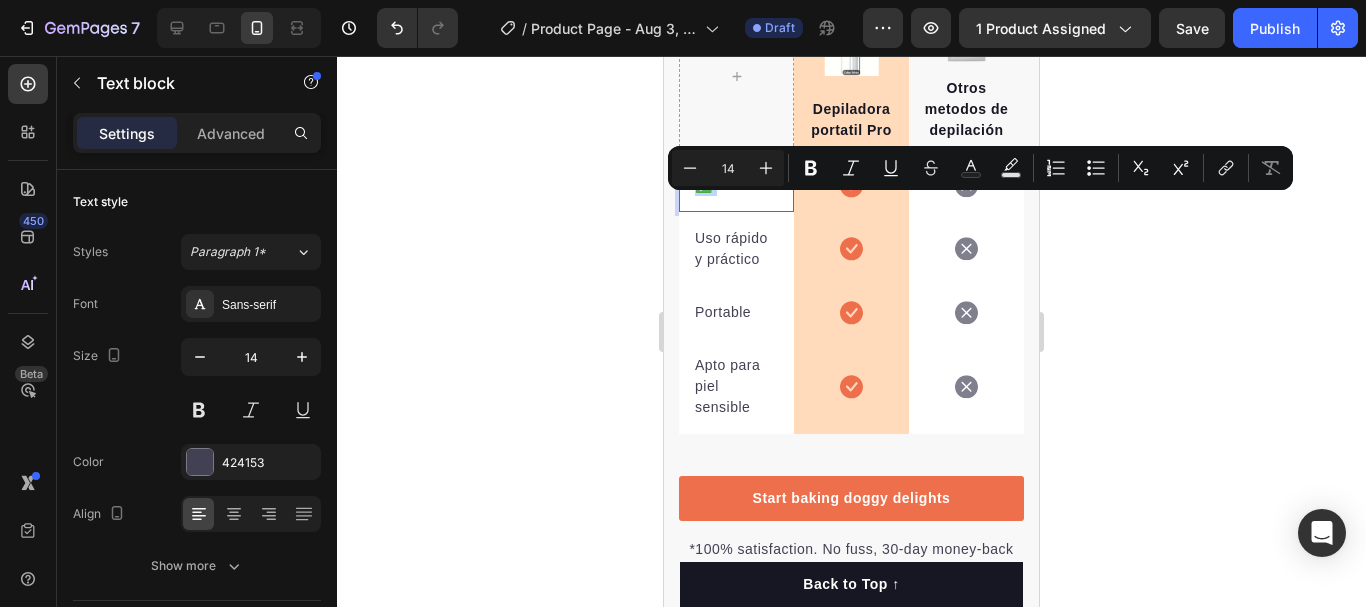 drag, startPoint x: 714, startPoint y: 205, endPoint x: 699, endPoint y: 205, distance: 15 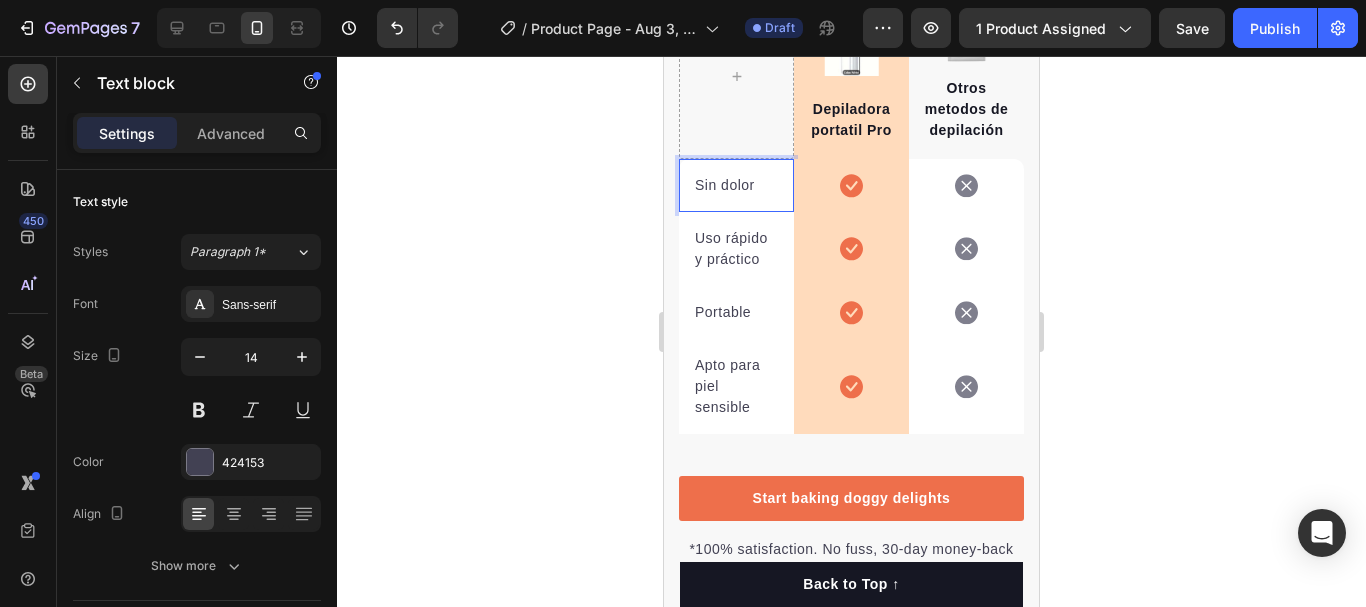 click 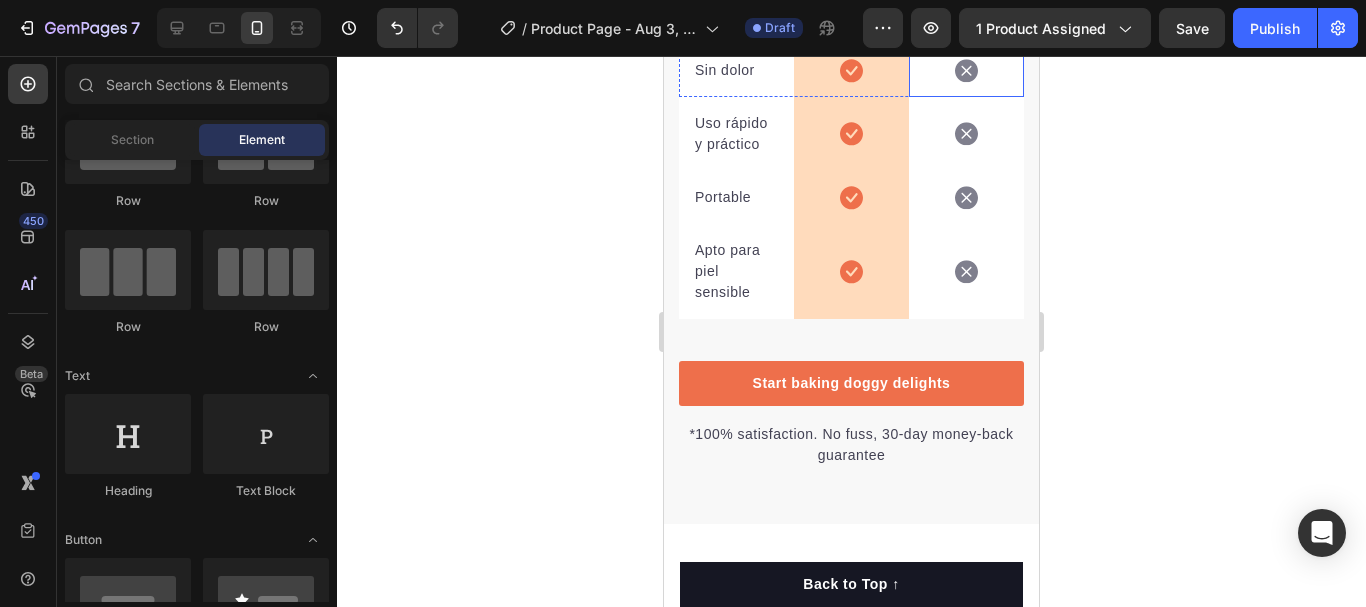 scroll, scrollTop: 6005, scrollLeft: 0, axis: vertical 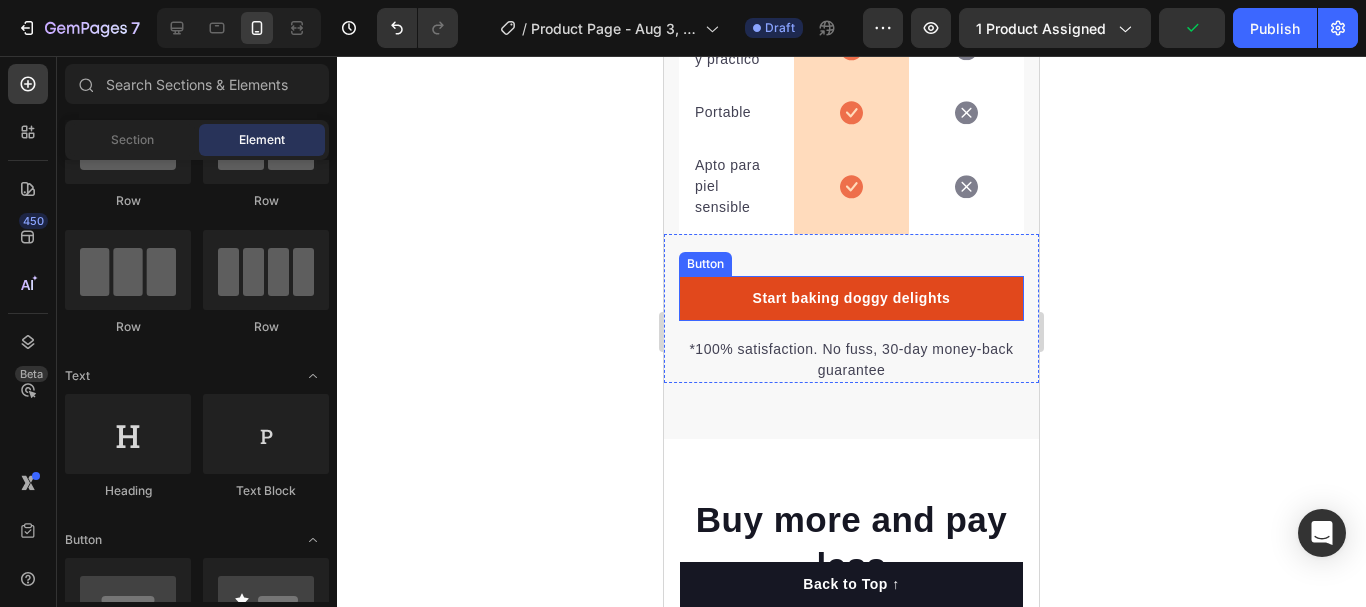 click on "Start baking doggy delights" at bounding box center [851, 298] 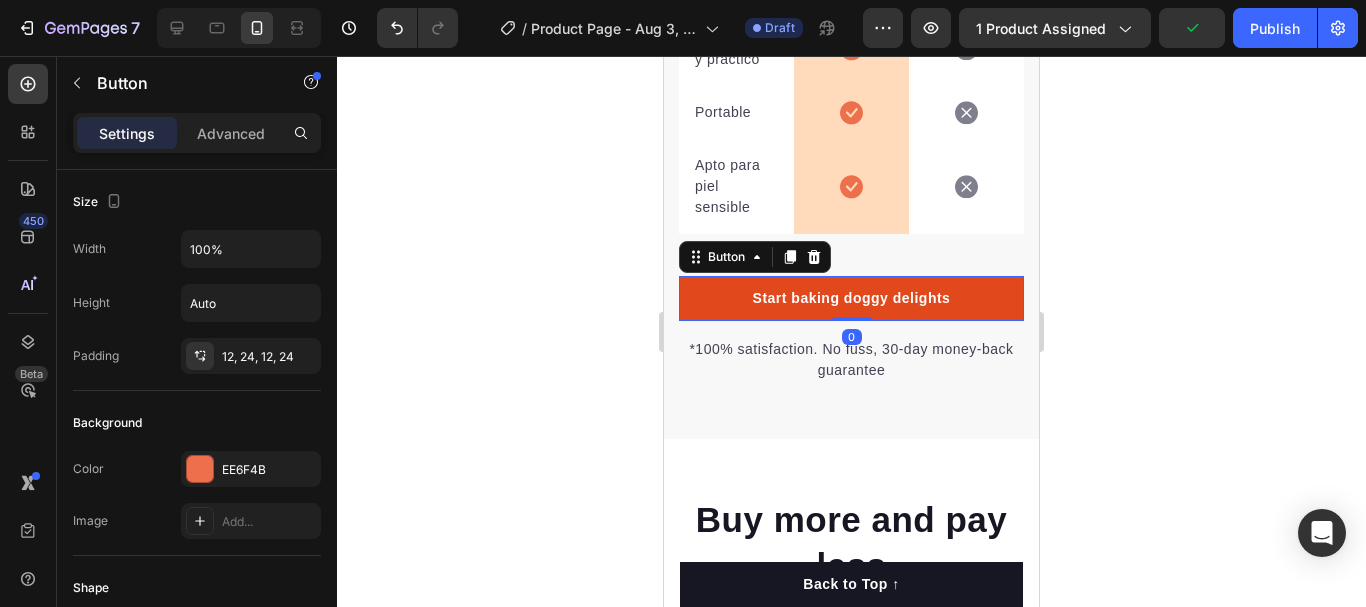 click on "Start baking doggy delights" at bounding box center (851, 298) 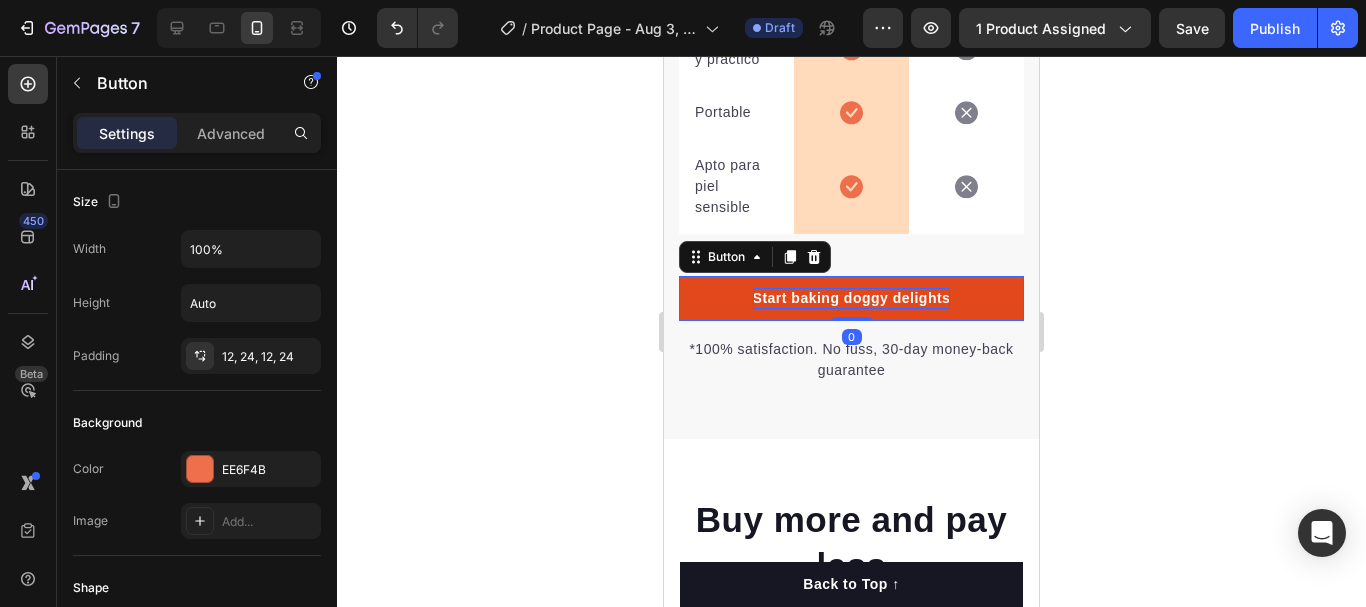 click on "Start baking doggy delights" at bounding box center [852, 298] 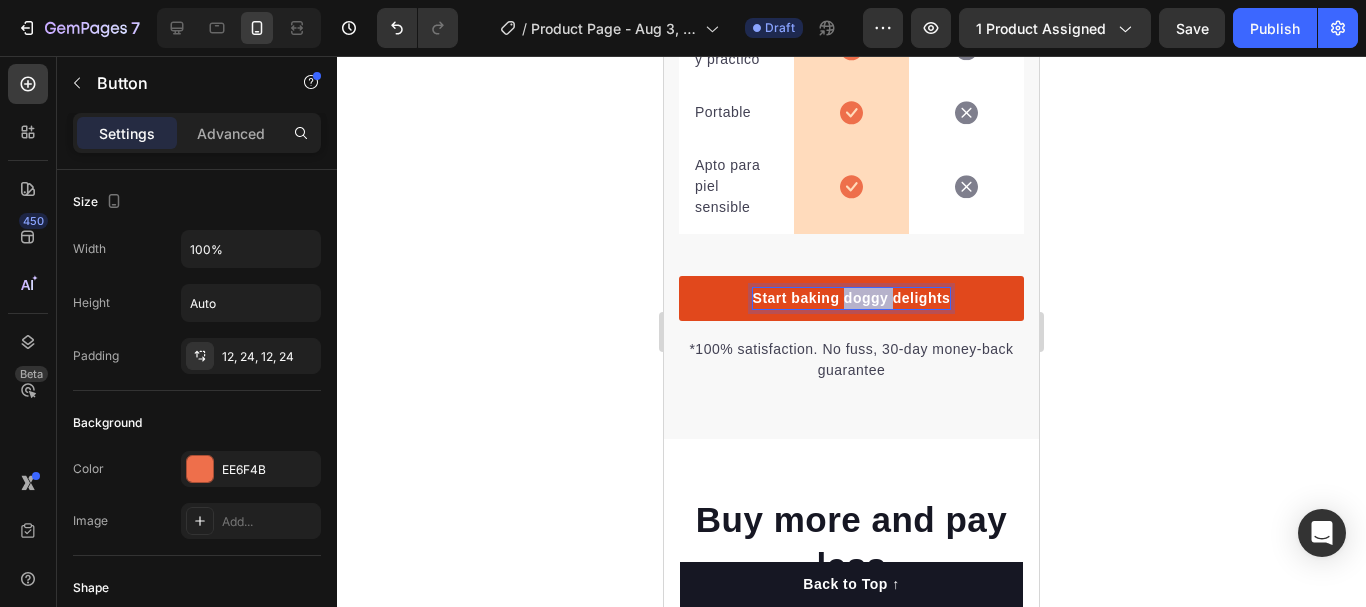 click on "Start baking doggy delights" at bounding box center [852, 298] 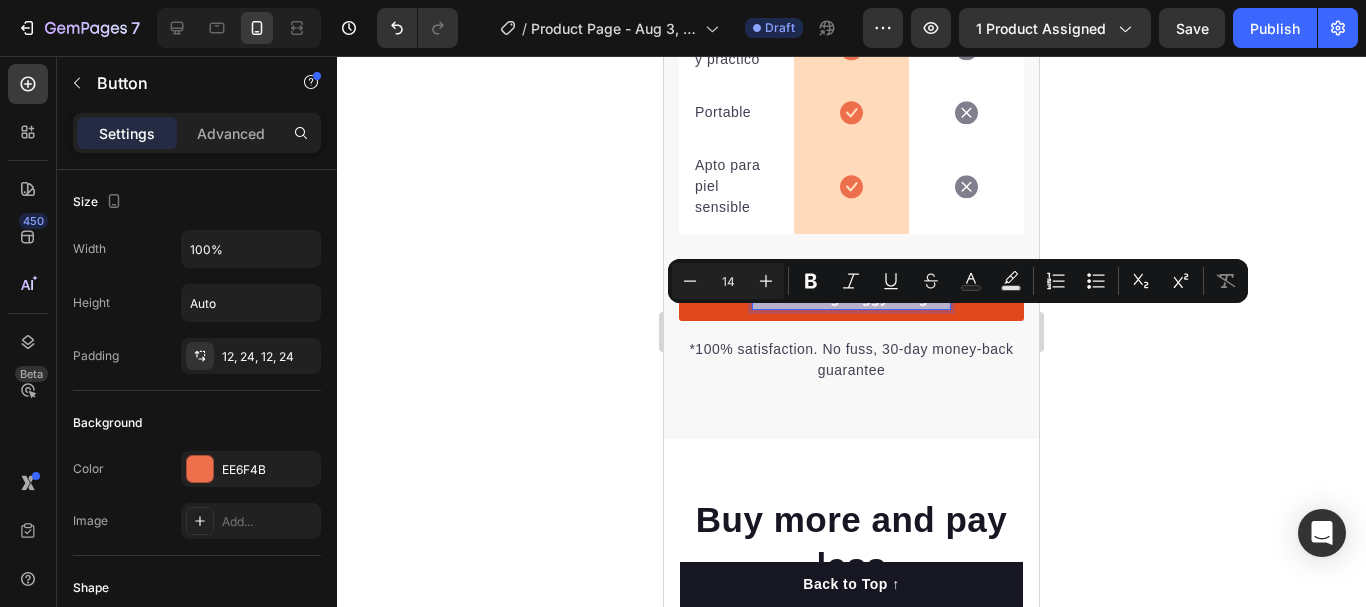 click on "Start baking doggy delights" at bounding box center [852, 298] 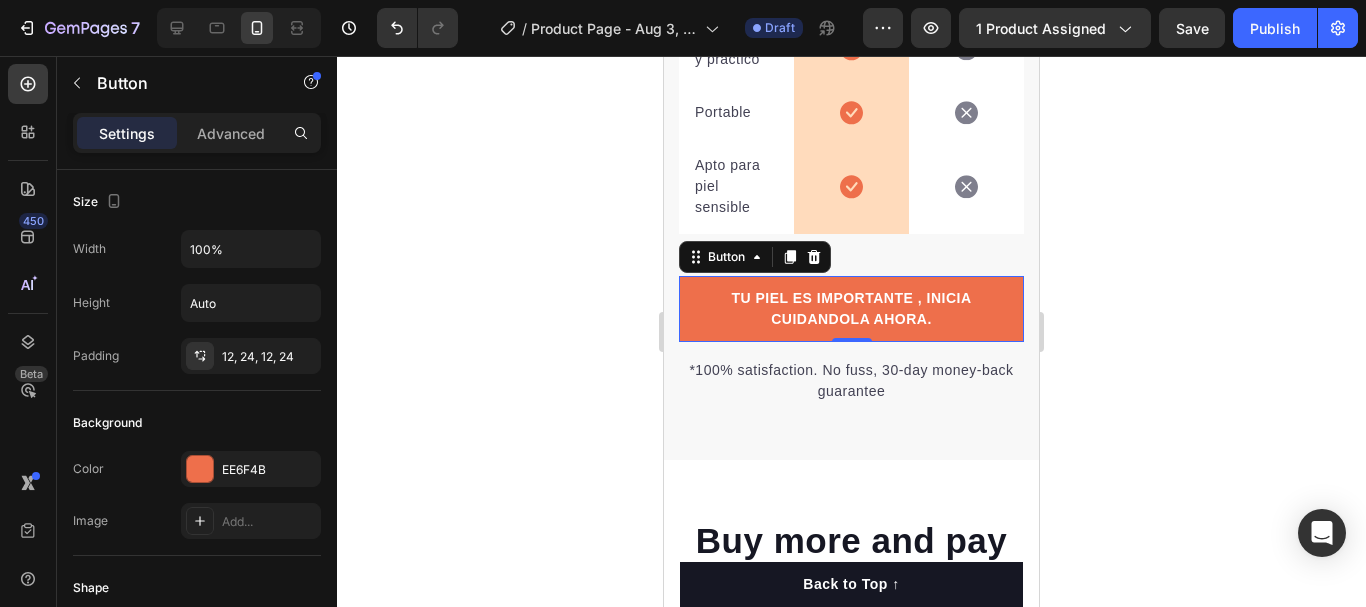 click 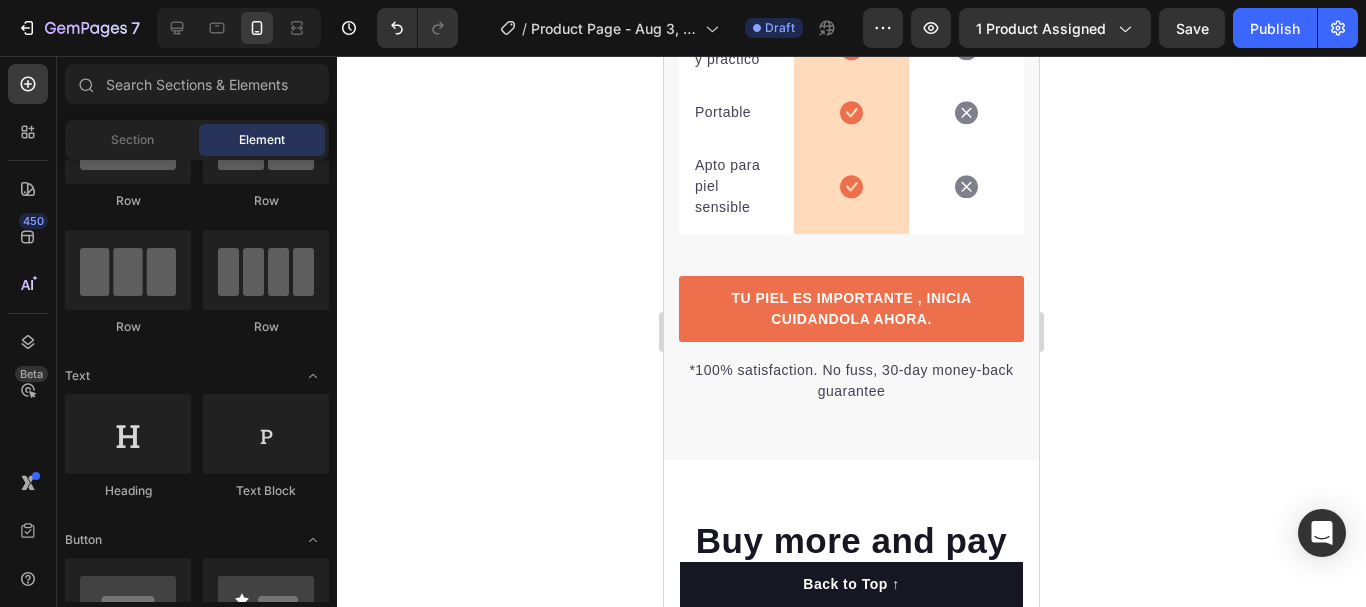 click 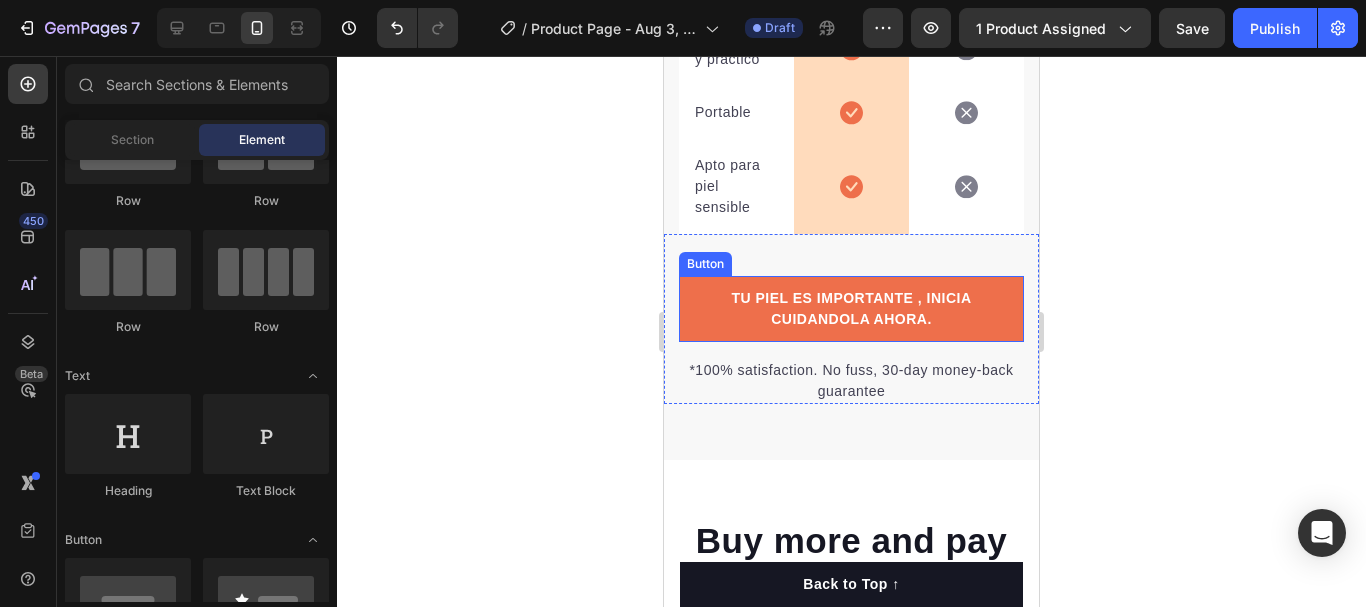 click 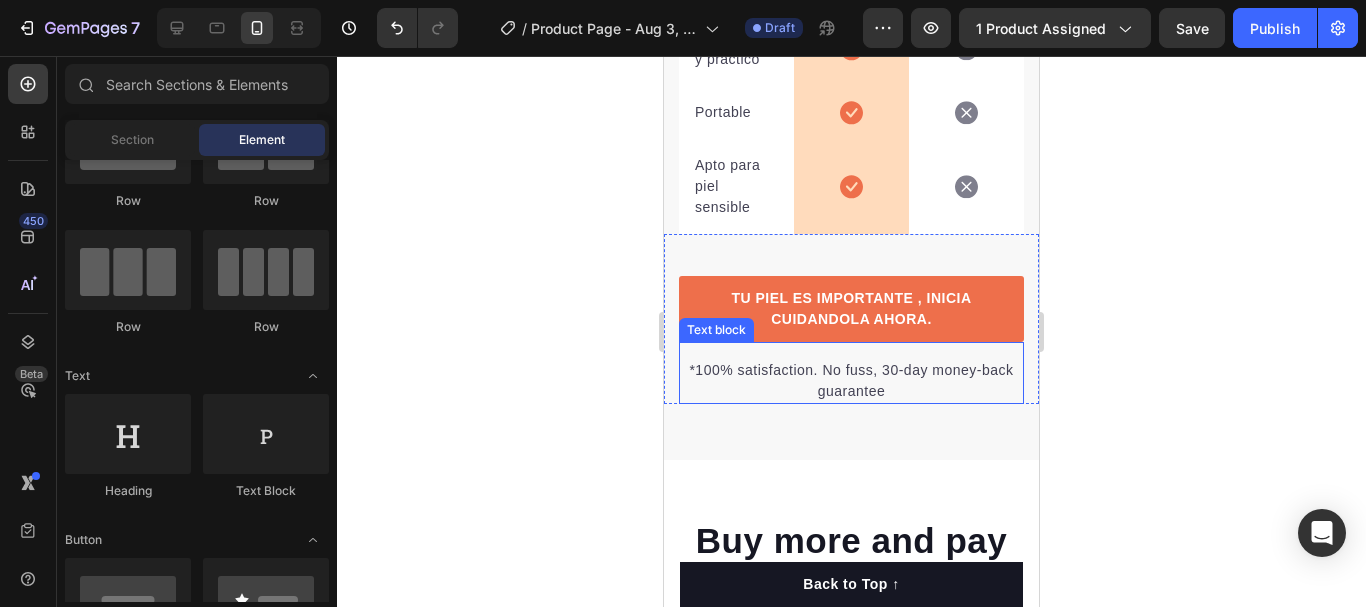 click on "*100% satisfaction. No fuss, 30-day money-back guarantee" at bounding box center [851, 381] 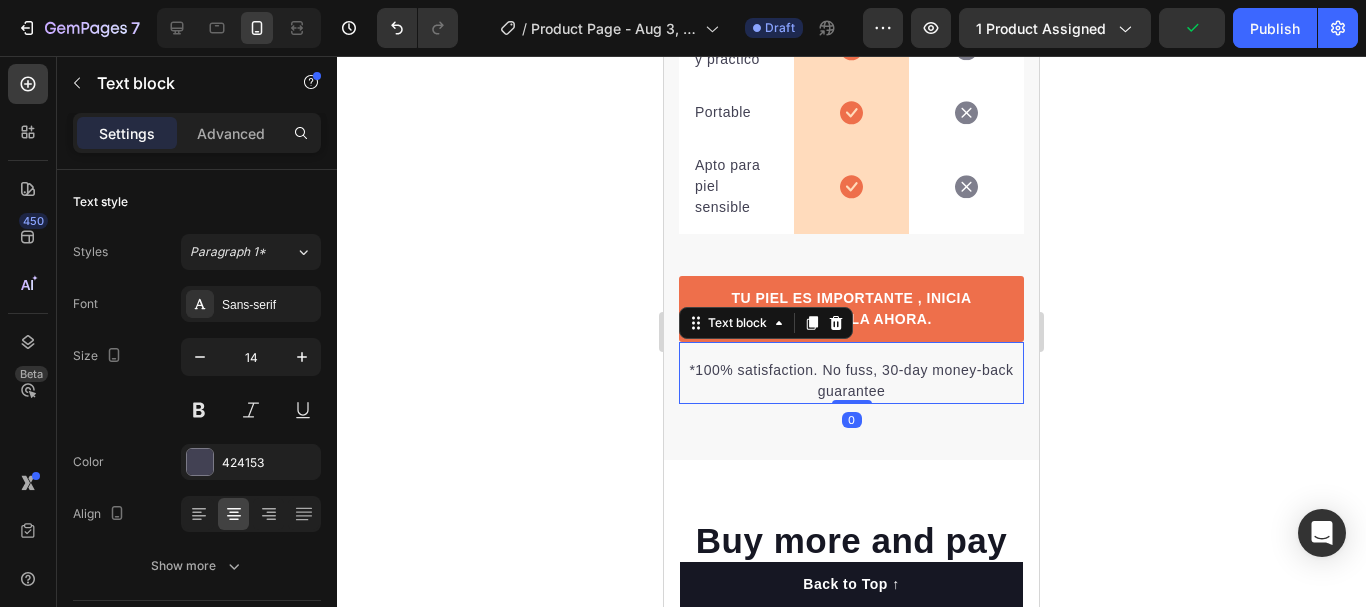 click on "*100% satisfaction. No fuss, 30-day money-back guarantee" at bounding box center (851, 381) 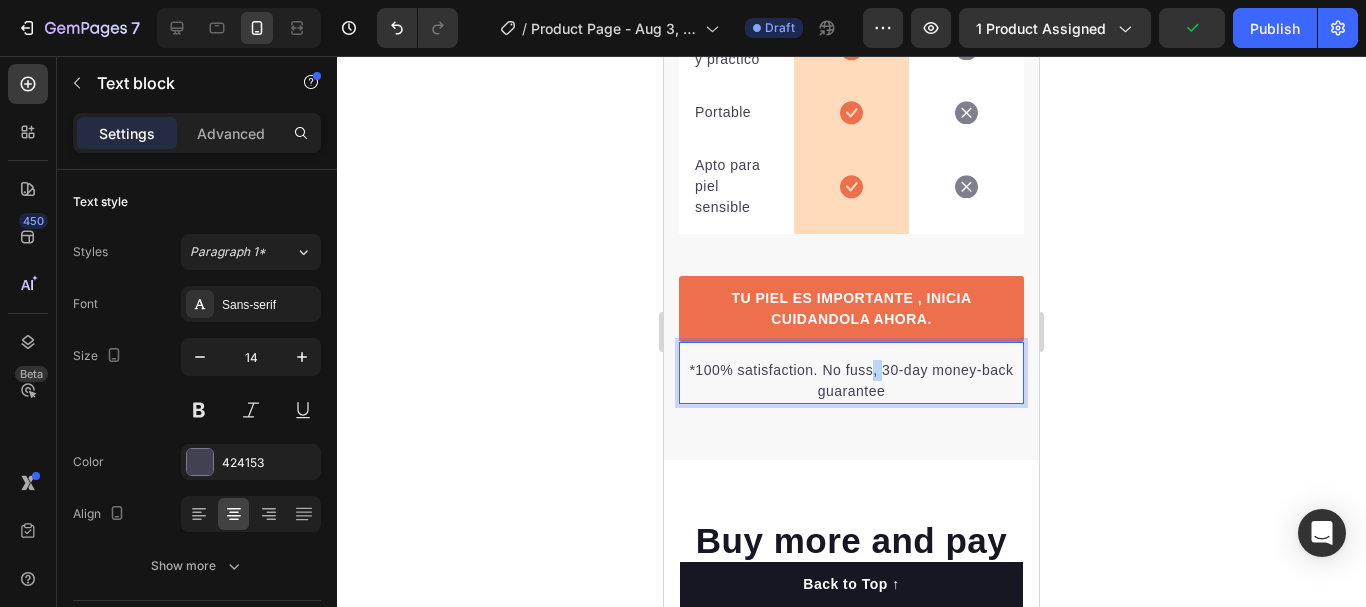 click on "*100% satisfaction. No fuss, 30-day money-back guarantee" at bounding box center [851, 381] 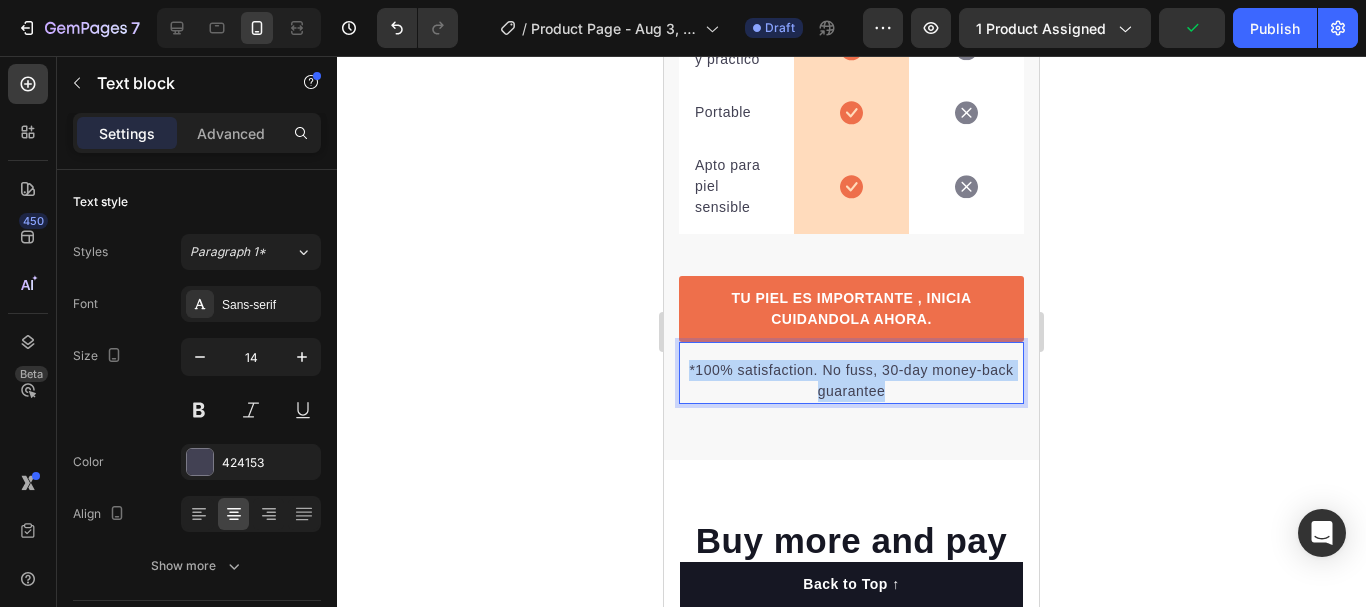 click on "*100% satisfaction. No fuss, 30-day money-back guarantee" at bounding box center [851, 381] 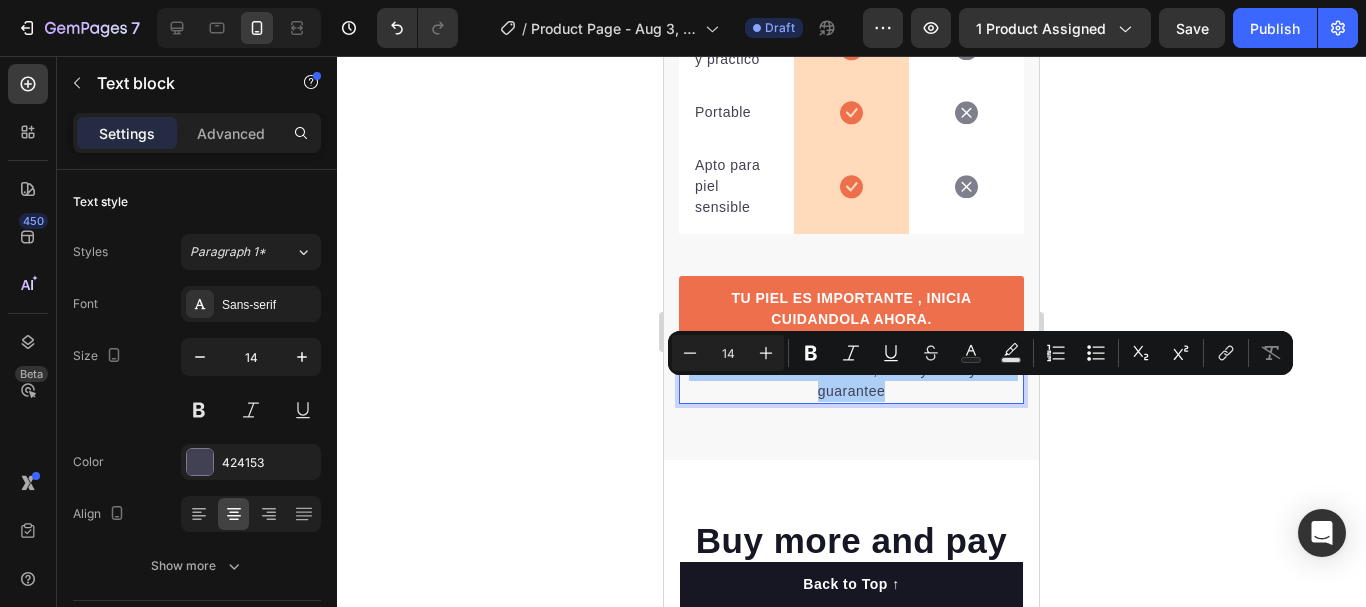 click 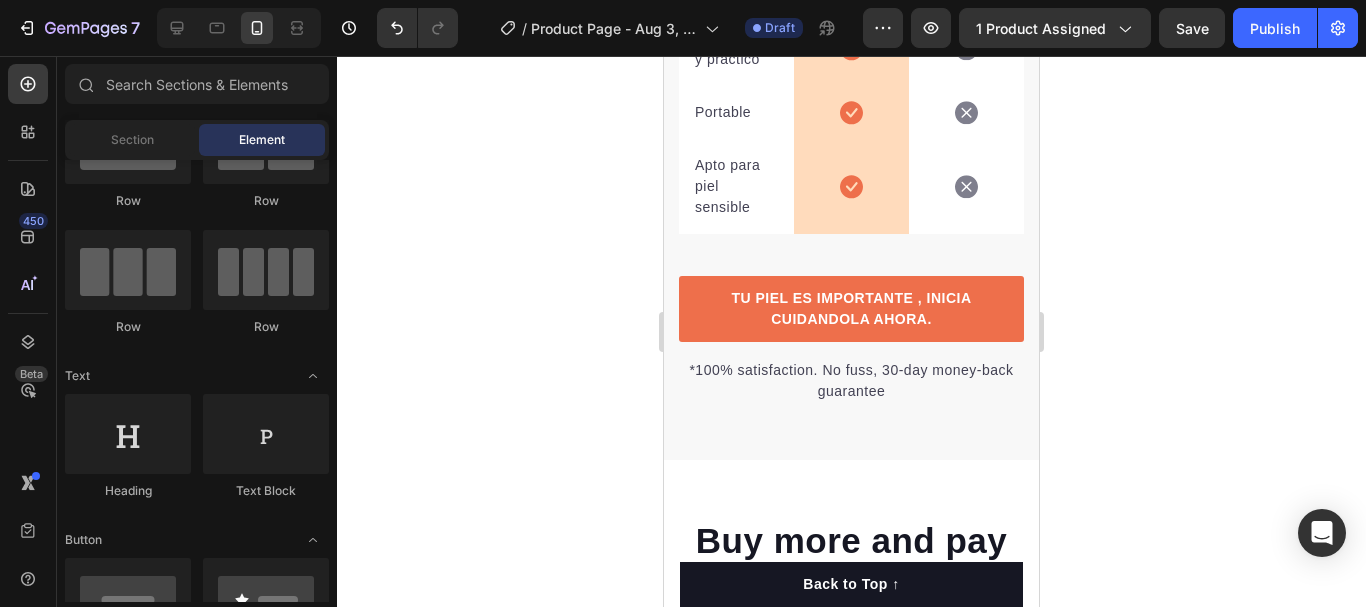 click 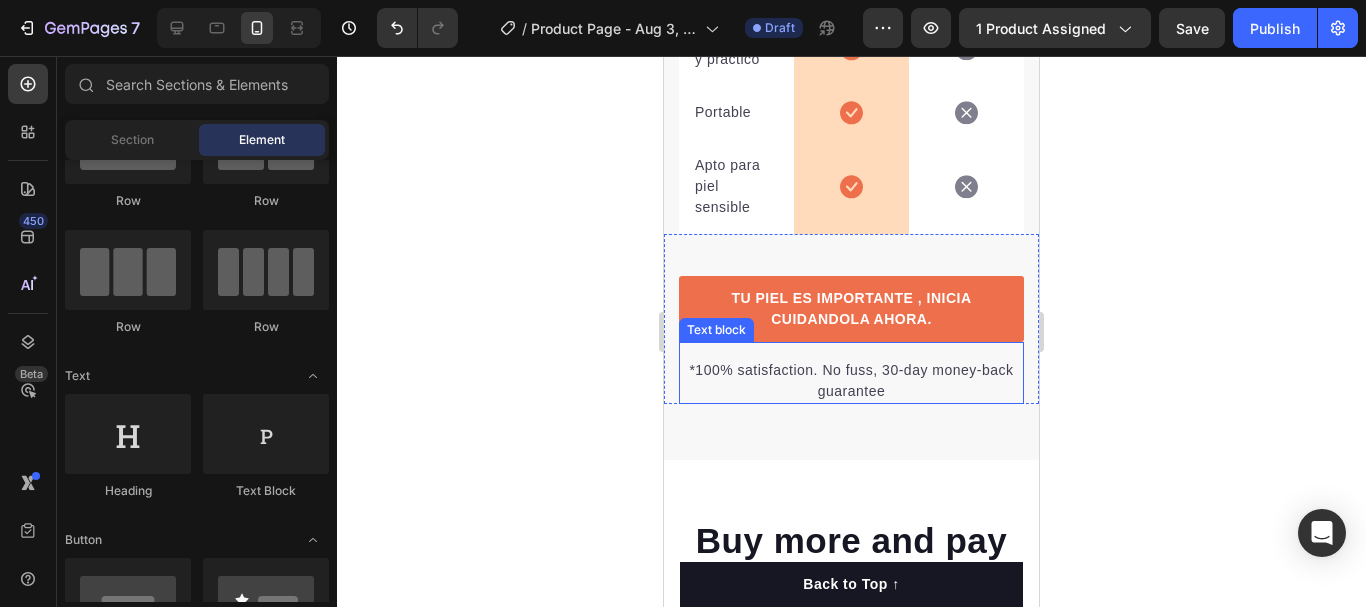 click on "*100% satisfaction. No fuss, 30-day money-back guarantee" at bounding box center [851, 381] 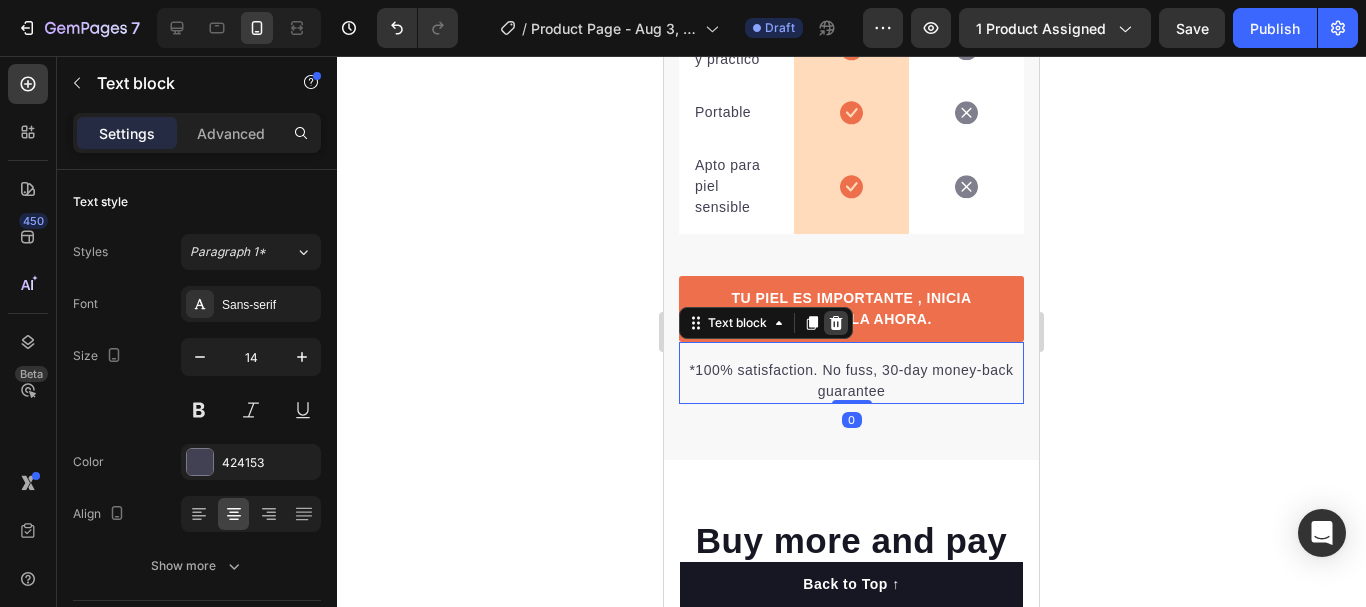 click 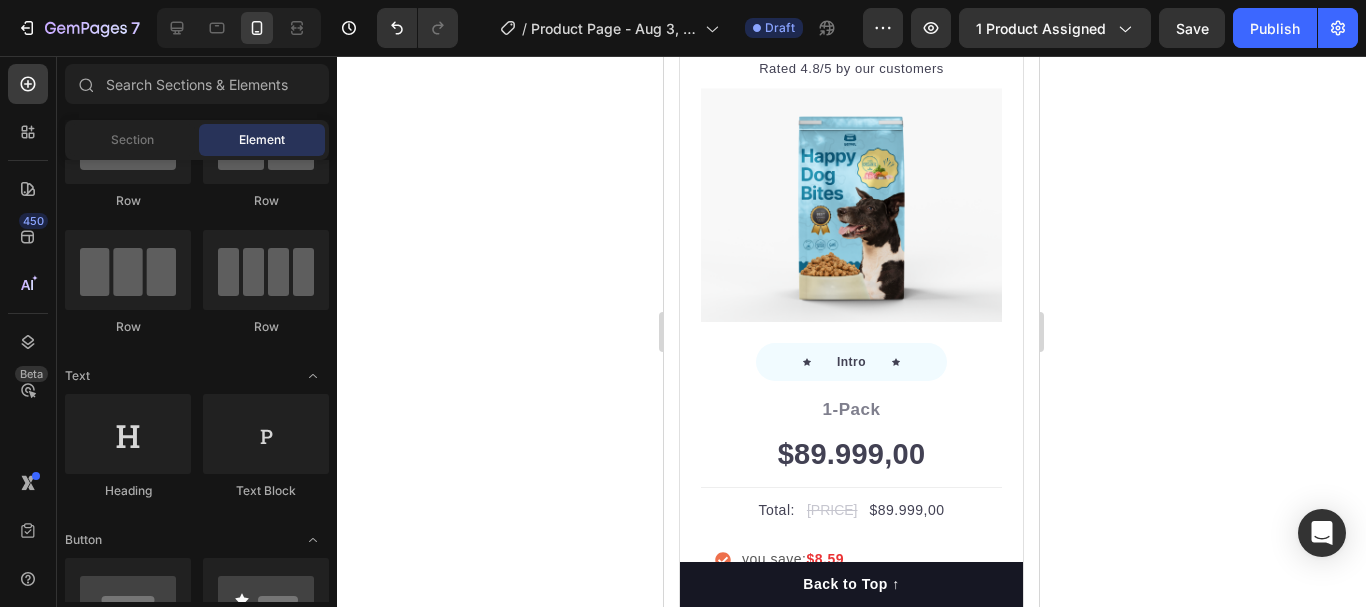 scroll, scrollTop: 6405, scrollLeft: 0, axis: vertical 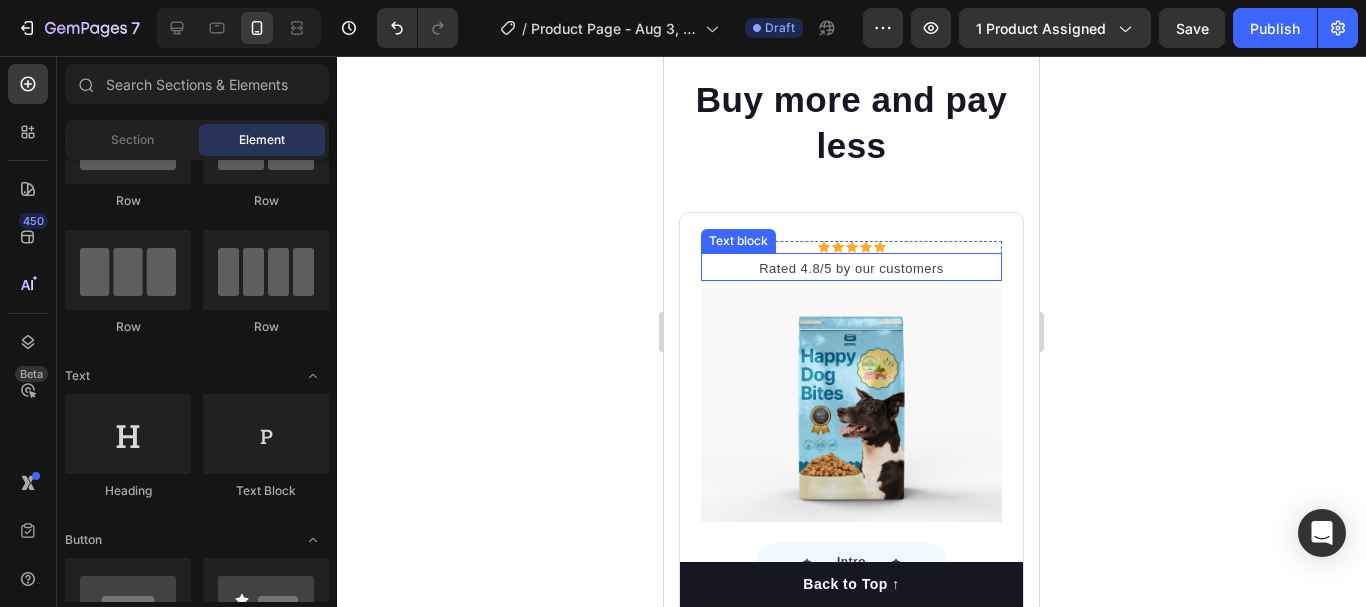 click on "Rated 4.8/5 by our customers" at bounding box center (851, 269) 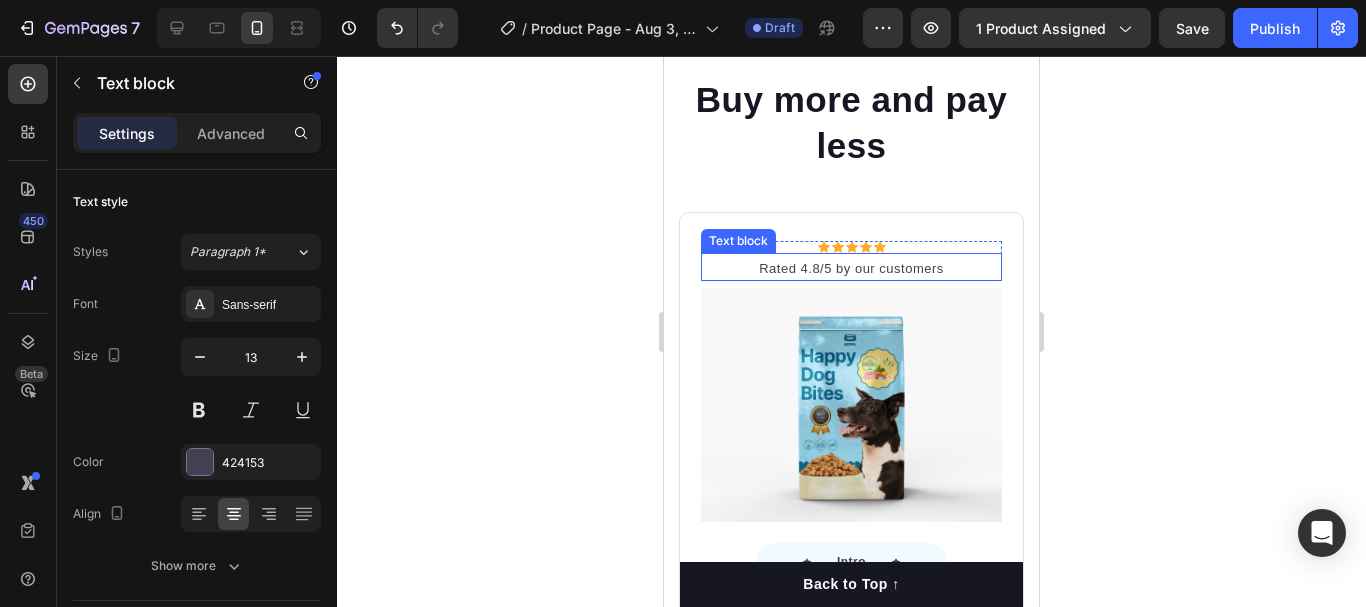 click on "Rated 4.8/5 by our customers" at bounding box center [851, 269] 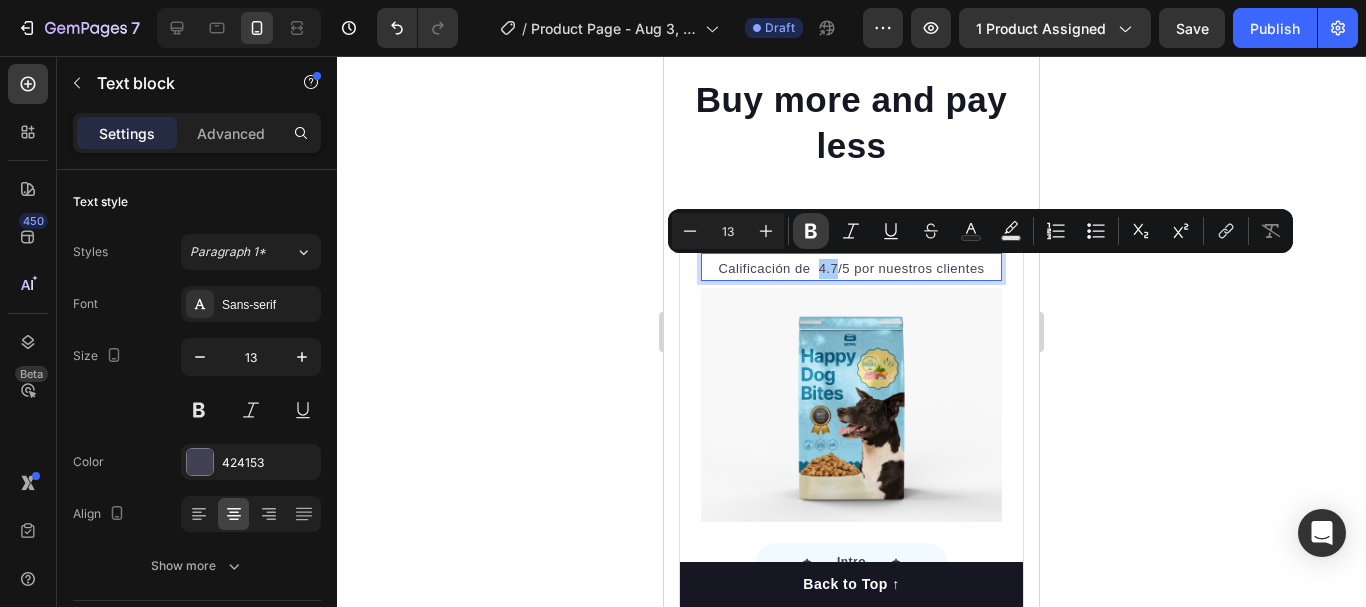 click 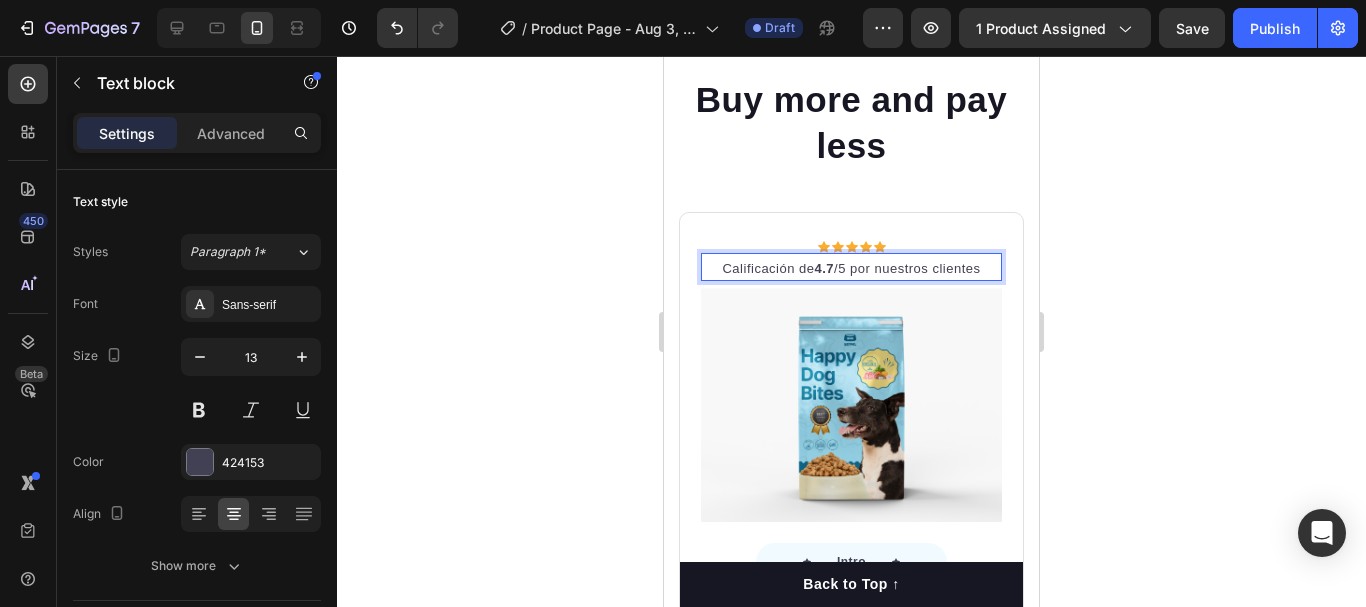 click 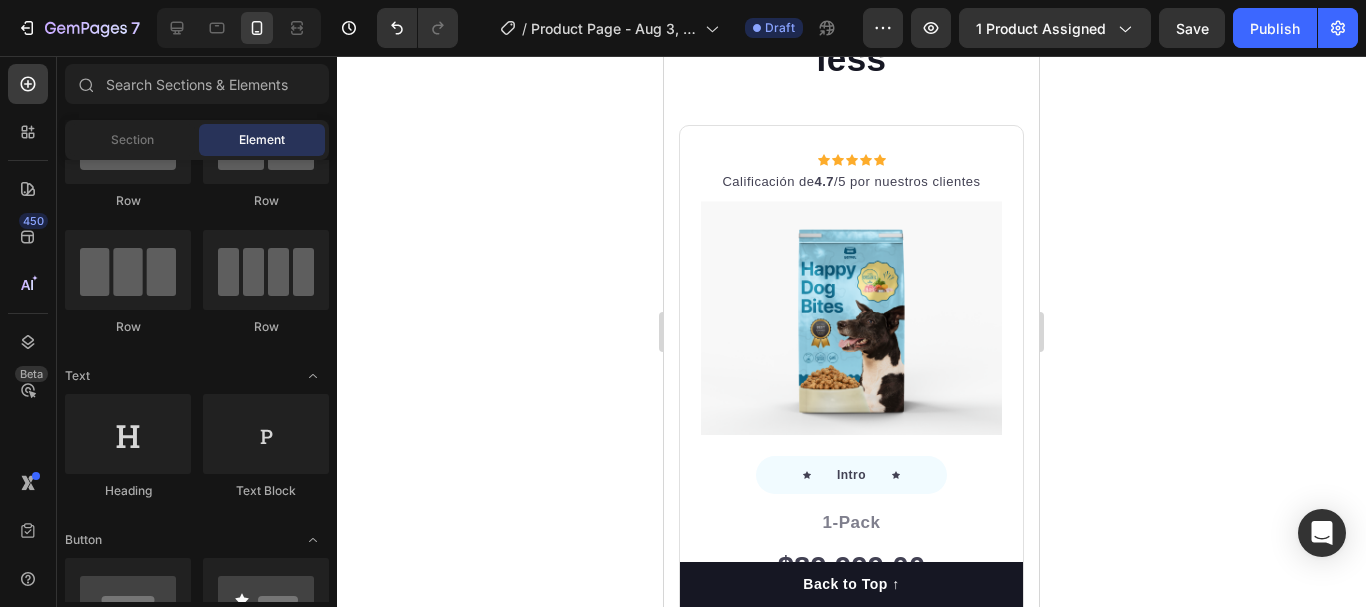 scroll, scrollTop: 6505, scrollLeft: 0, axis: vertical 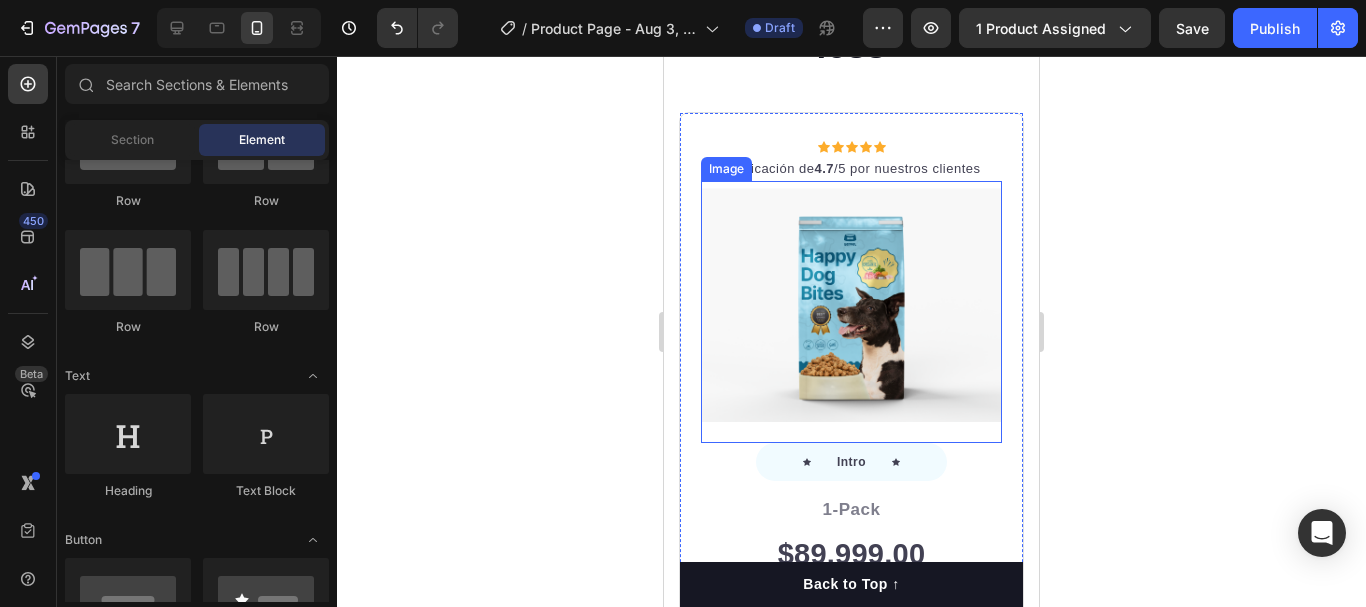 click at bounding box center [851, 305] 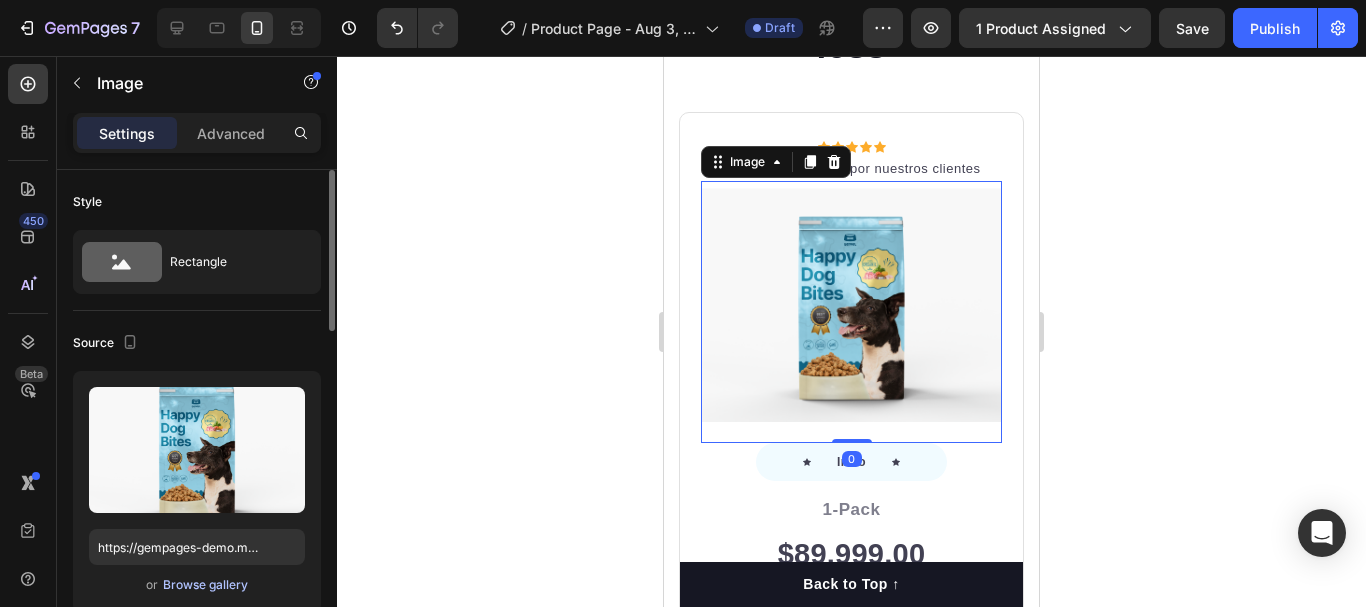click on "Browse gallery" at bounding box center [205, 585] 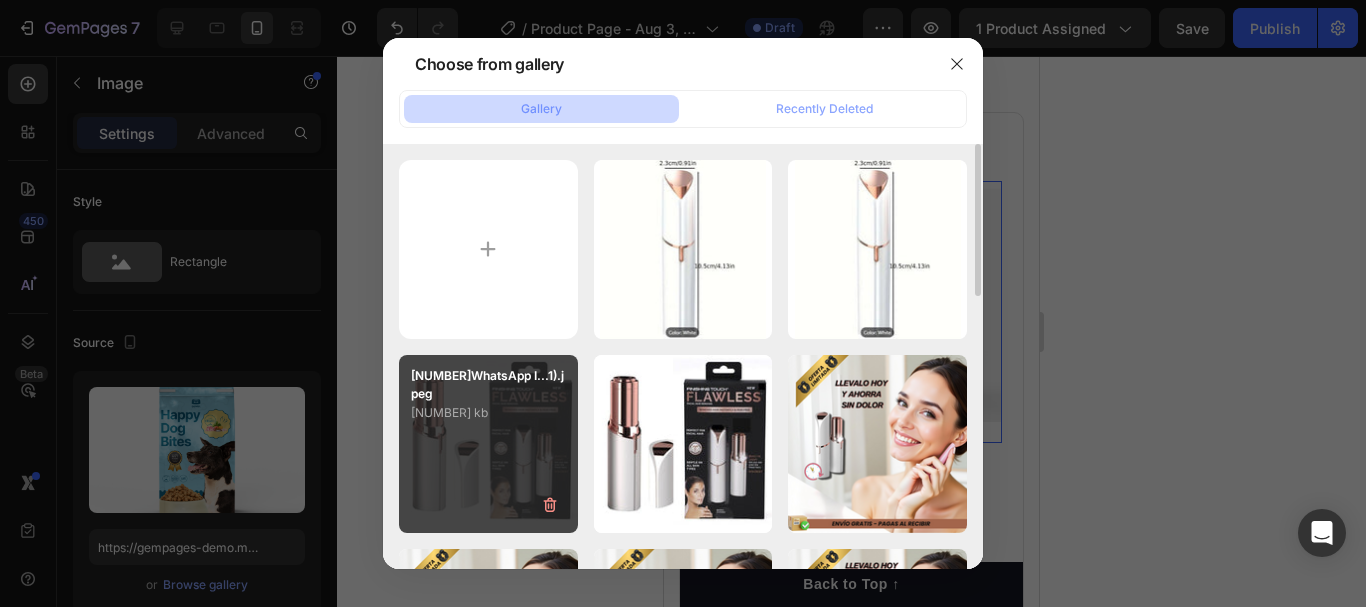 click on "1725127850WhatsApp I...1).jpeg 127.98 kb" at bounding box center (488, 444) 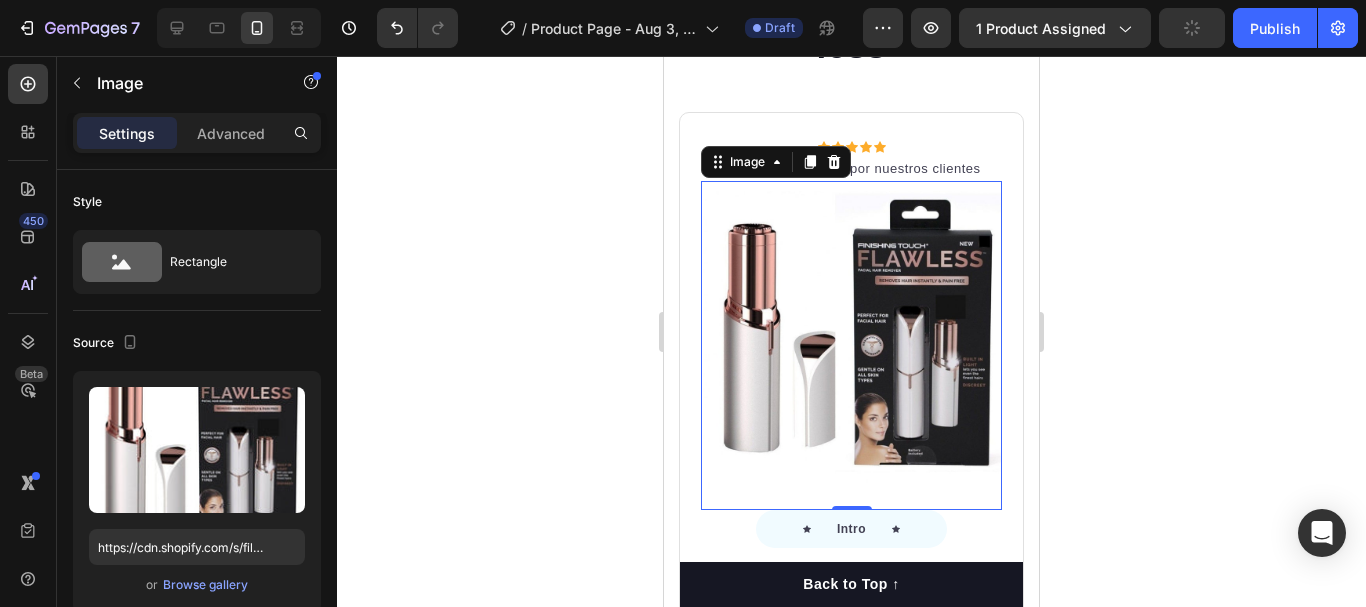 click 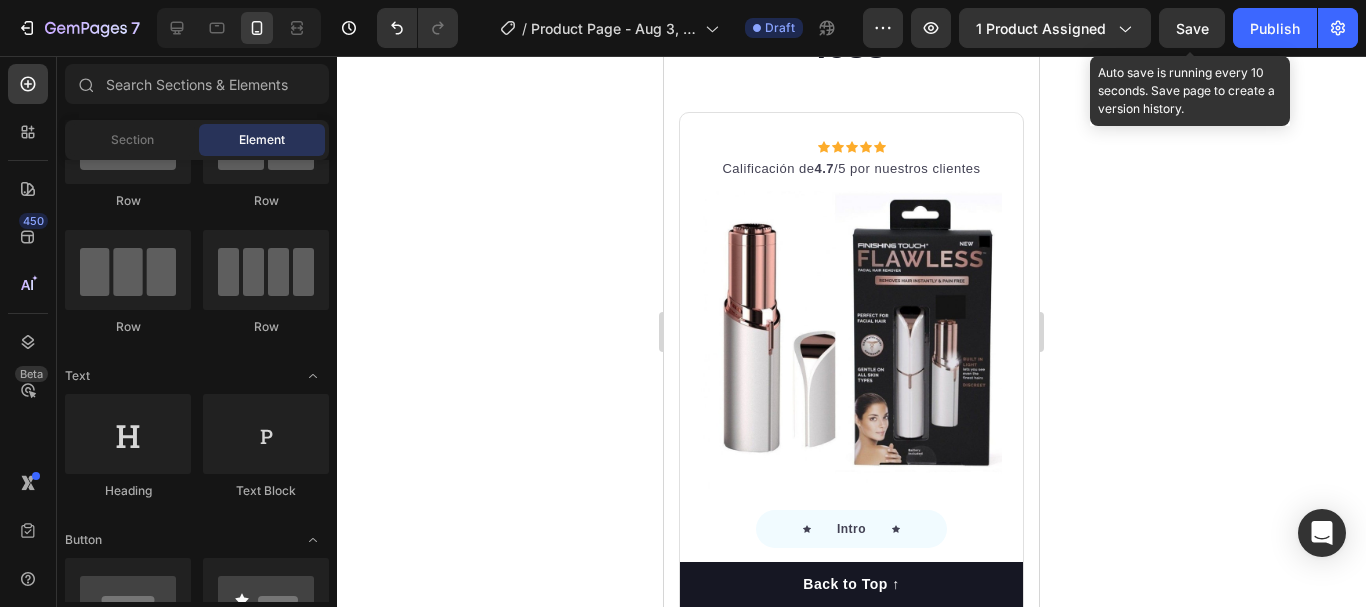 click on "Save" at bounding box center [1192, 28] 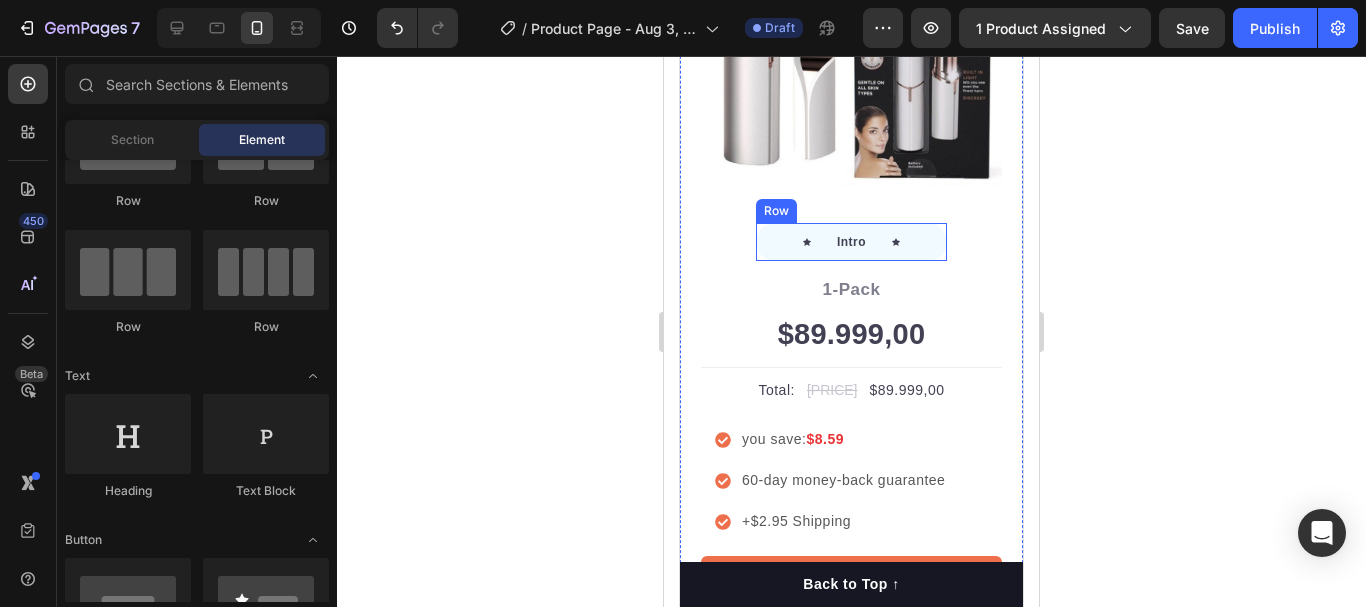 scroll, scrollTop: 6805, scrollLeft: 0, axis: vertical 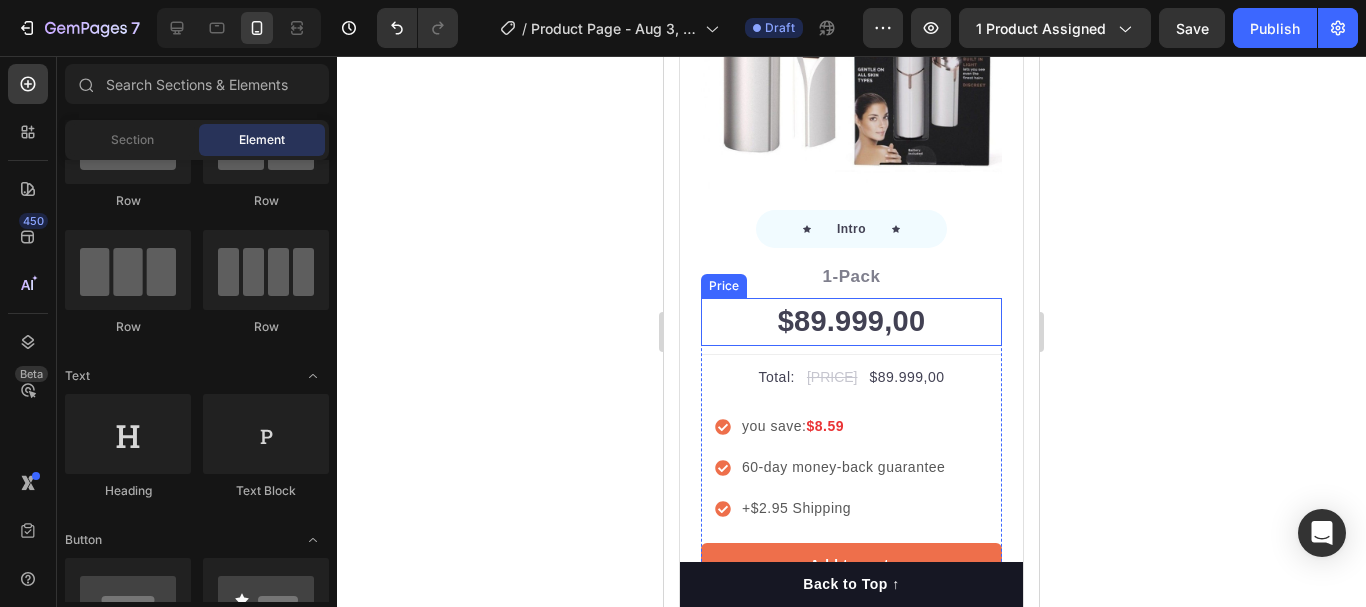 click on "$89.999,00" at bounding box center [851, 322] 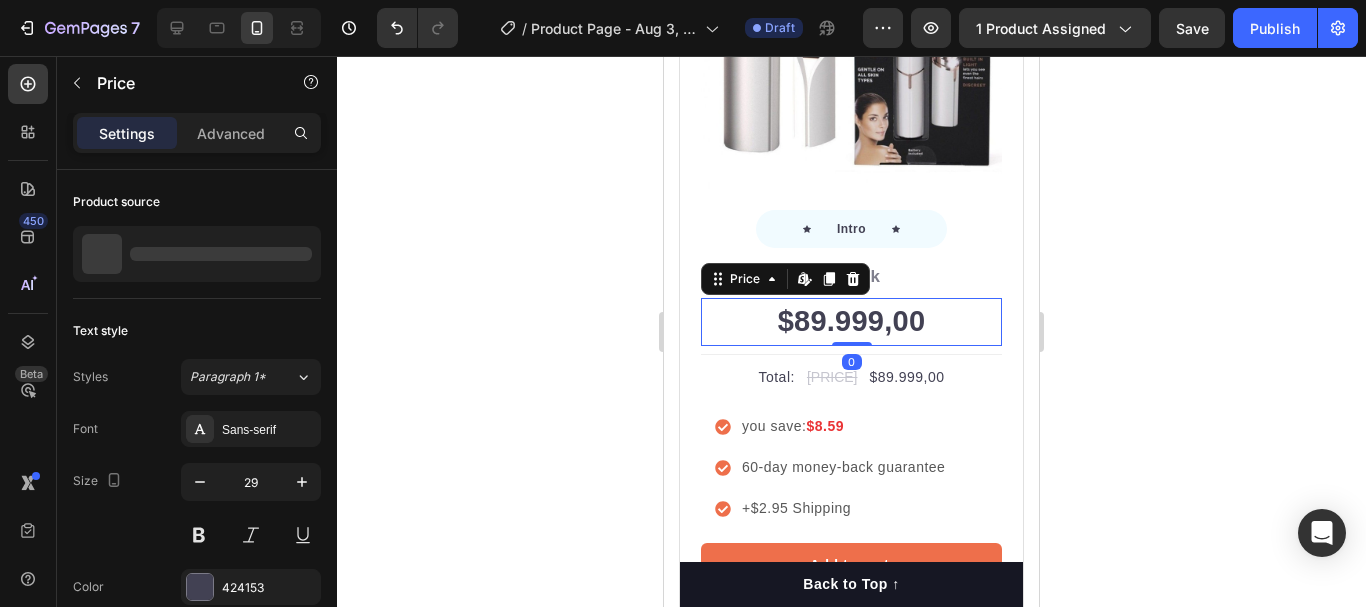 click on "$89.999,00" at bounding box center (851, 322) 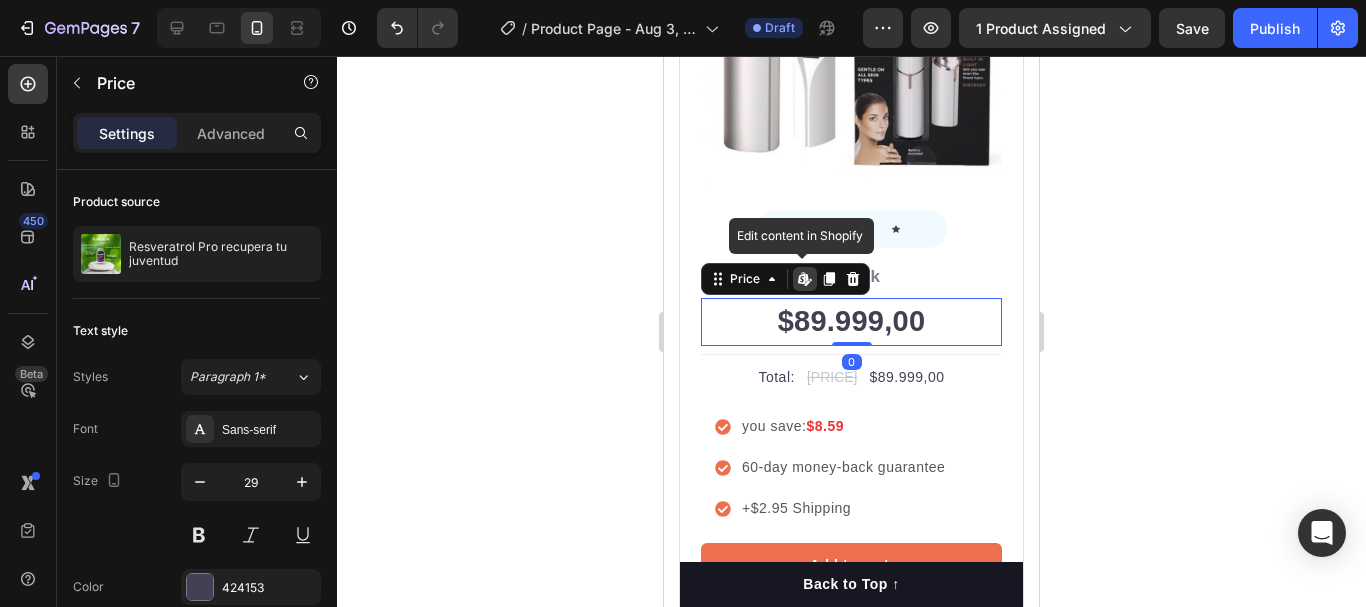 click on "$89.999,00" at bounding box center (851, 322) 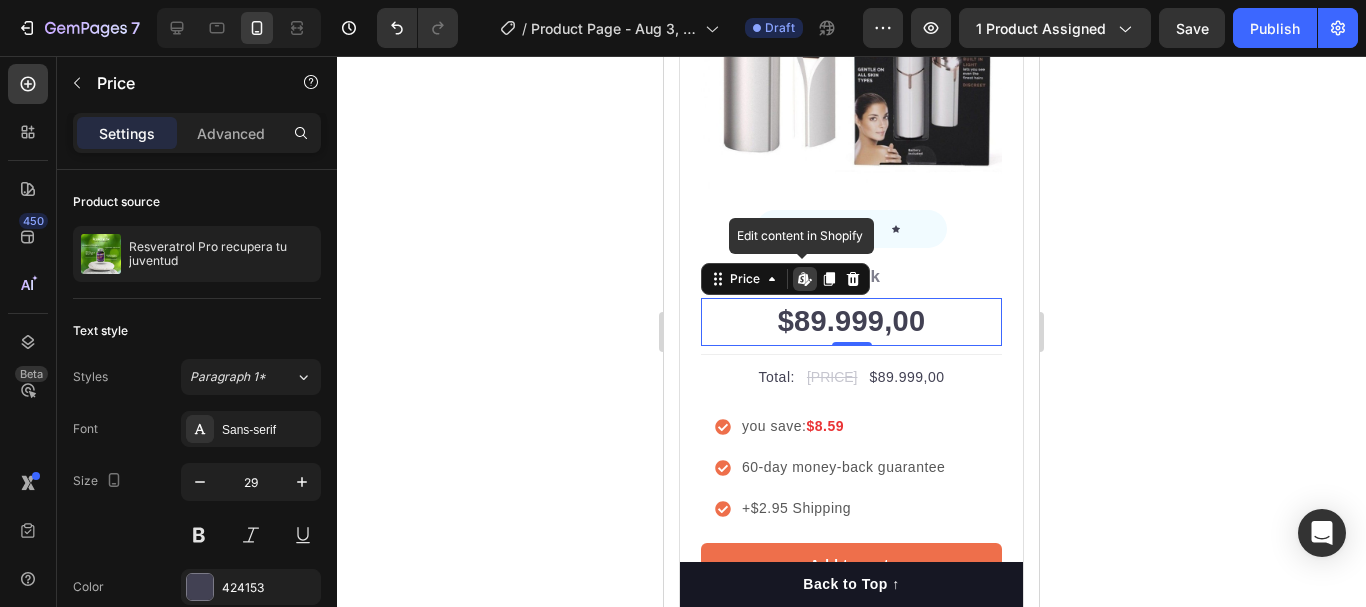 click on "$89.999,00" at bounding box center (851, 322) 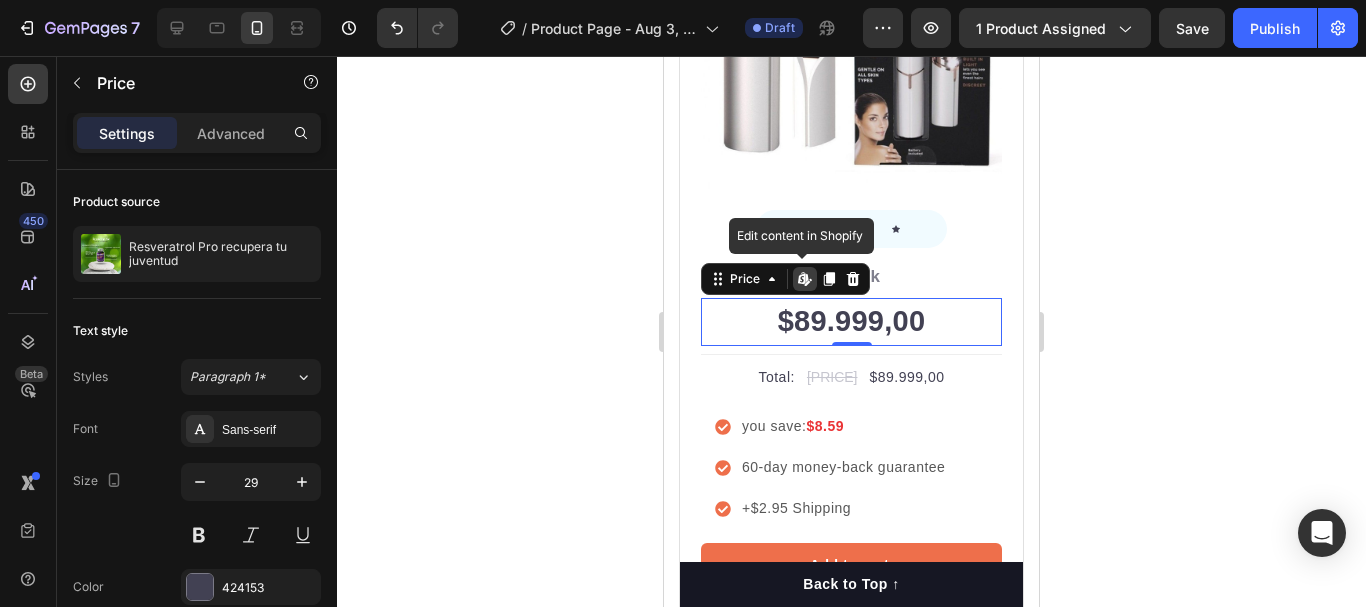 click 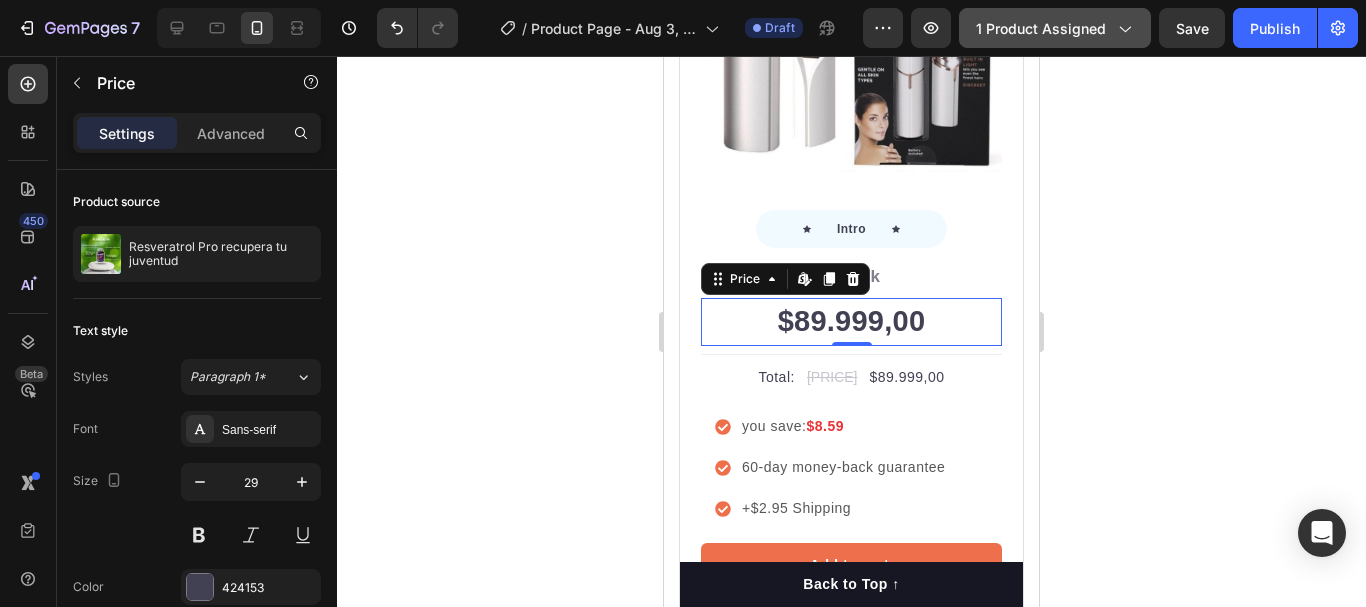 click on "1 product assigned" at bounding box center [1055, 28] 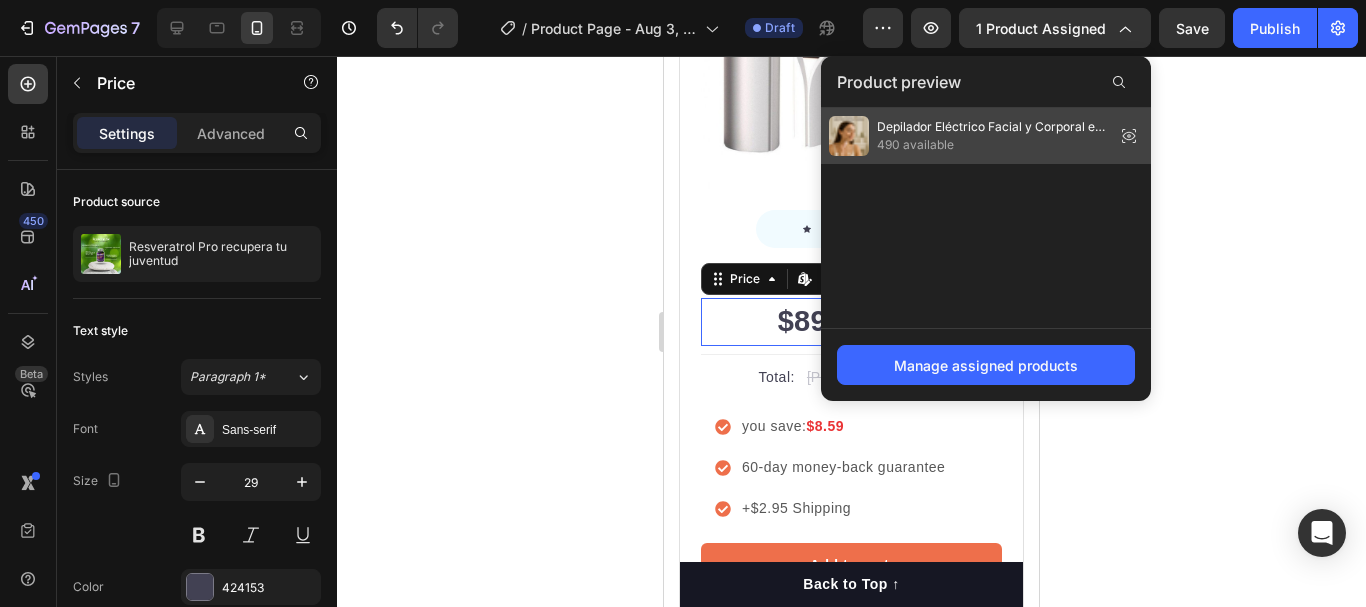 click on "Depilador Eléctrico Facial y Corporal en Forma de Labial – ¡Portátil, Seguro y Sin Dolor" at bounding box center (992, 127) 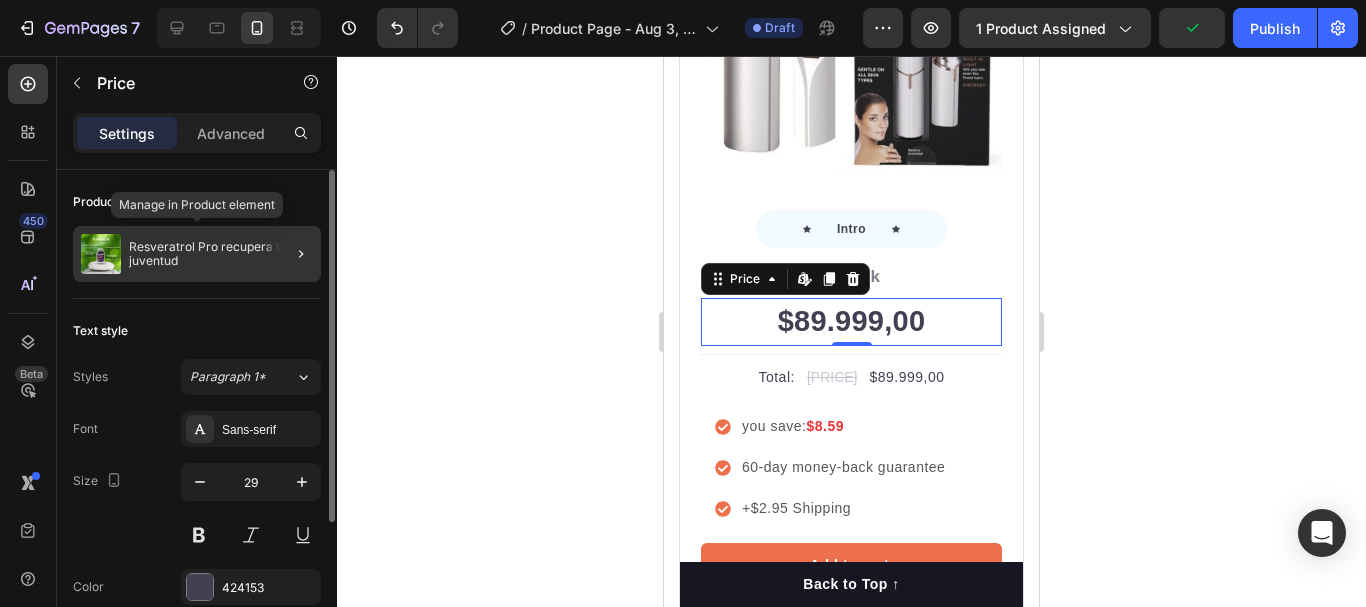 click on "Resveratrol Pro recupera tu juventud" at bounding box center [221, 254] 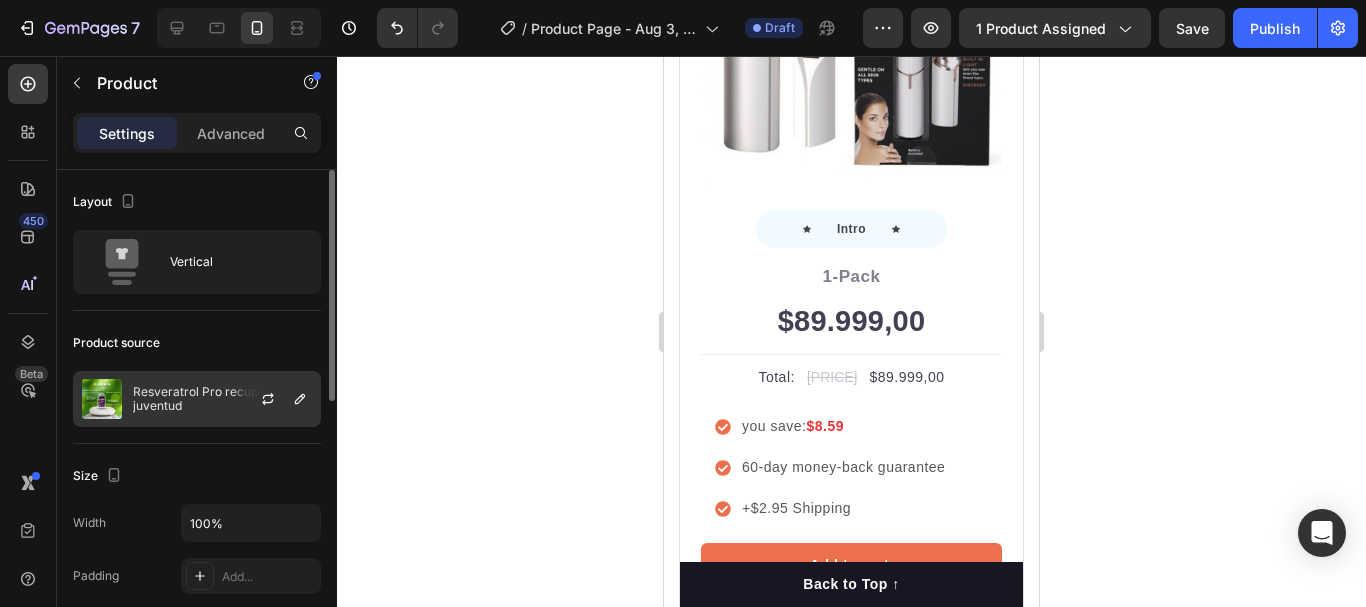 click on "Resveratrol Pro recupera tu juventud" at bounding box center [222, 399] 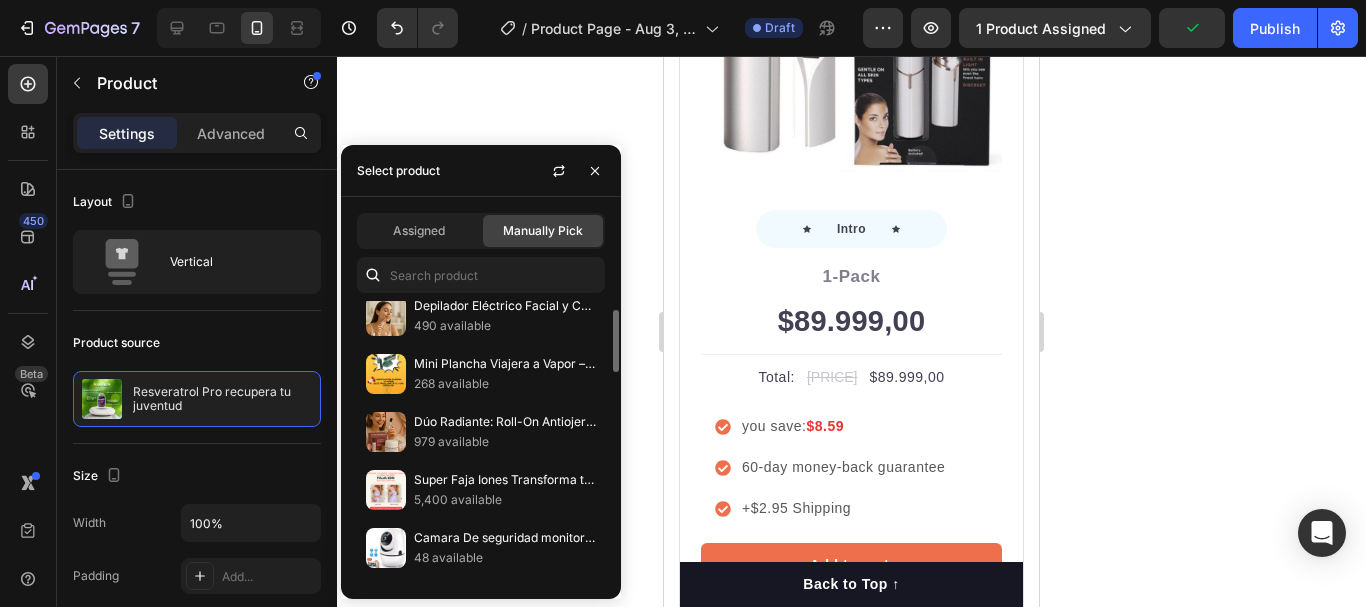 scroll, scrollTop: 494, scrollLeft: 0, axis: vertical 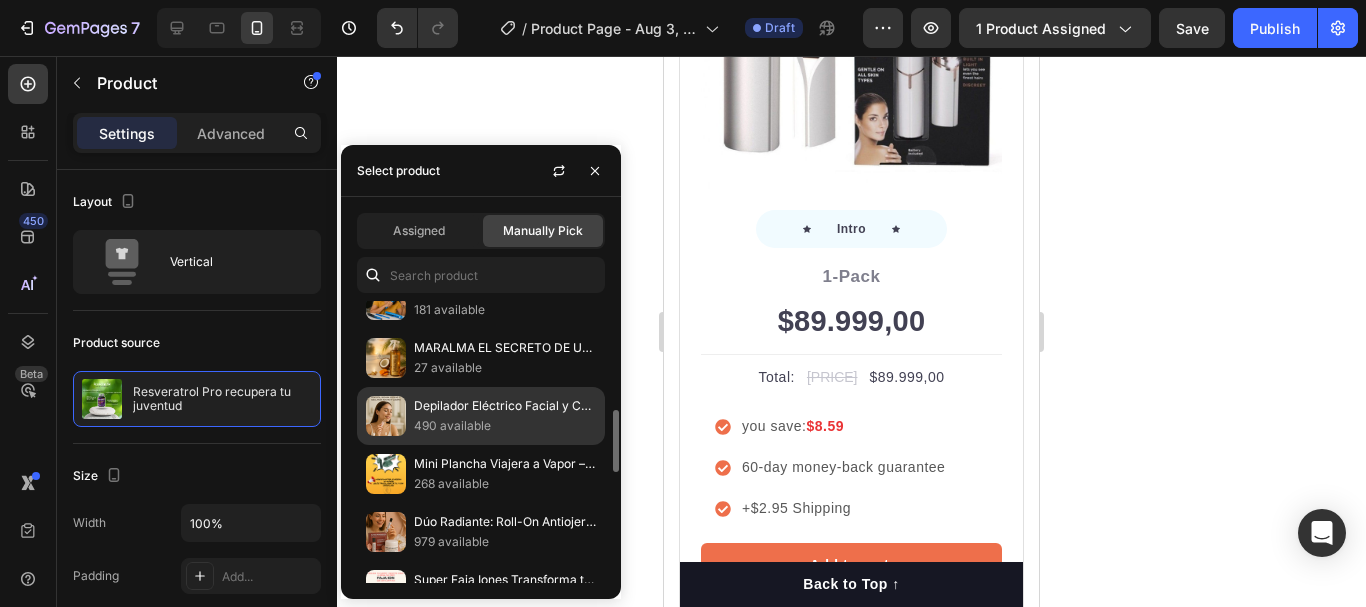 click on "490 available" at bounding box center [505, 426] 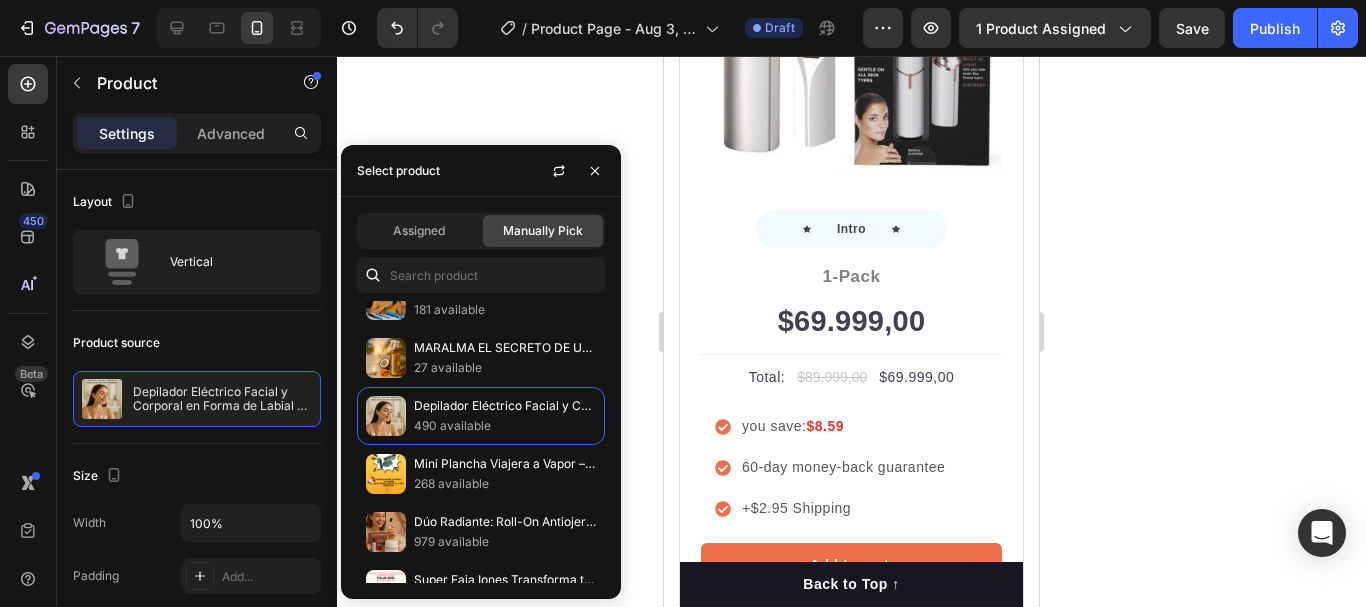 click 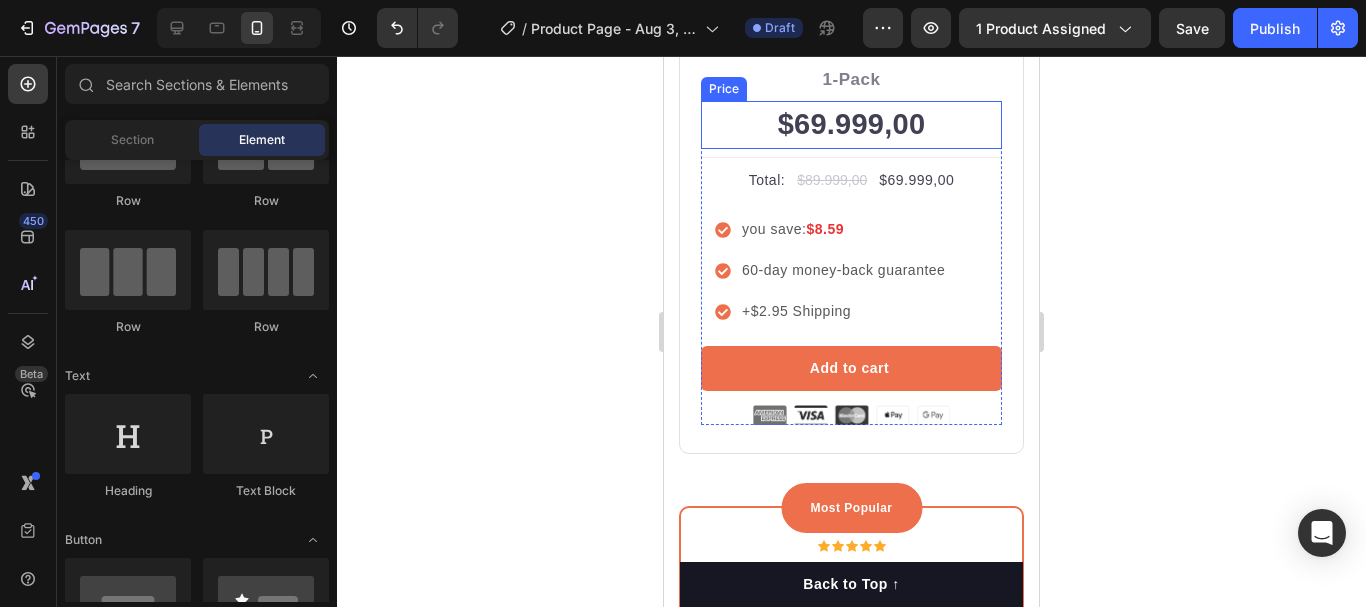 scroll, scrollTop: 7005, scrollLeft: 0, axis: vertical 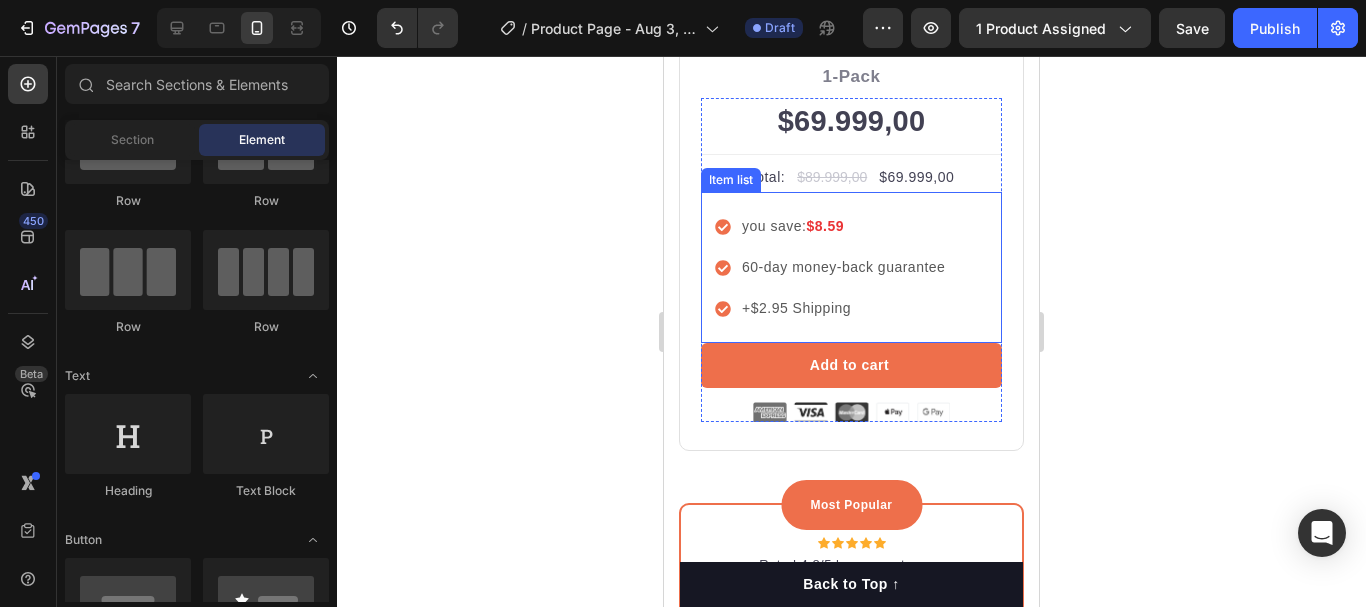 click on "you save:  $8.59" at bounding box center (843, 226) 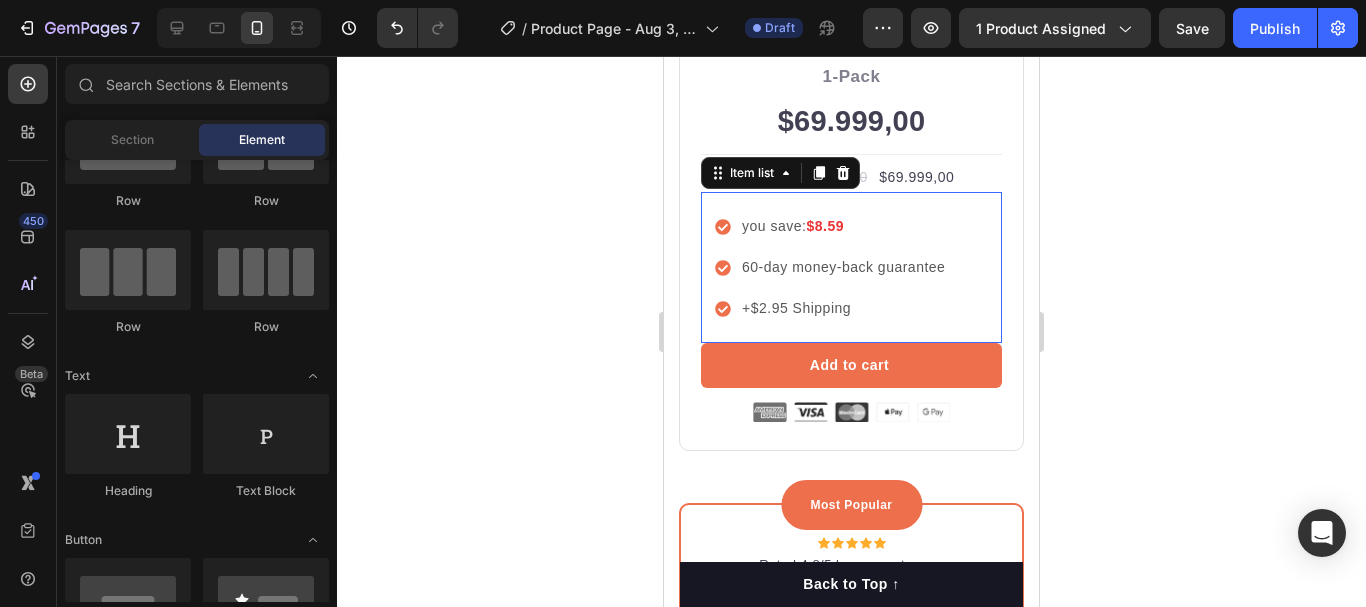 click on "you save:  $8.59" at bounding box center [843, 226] 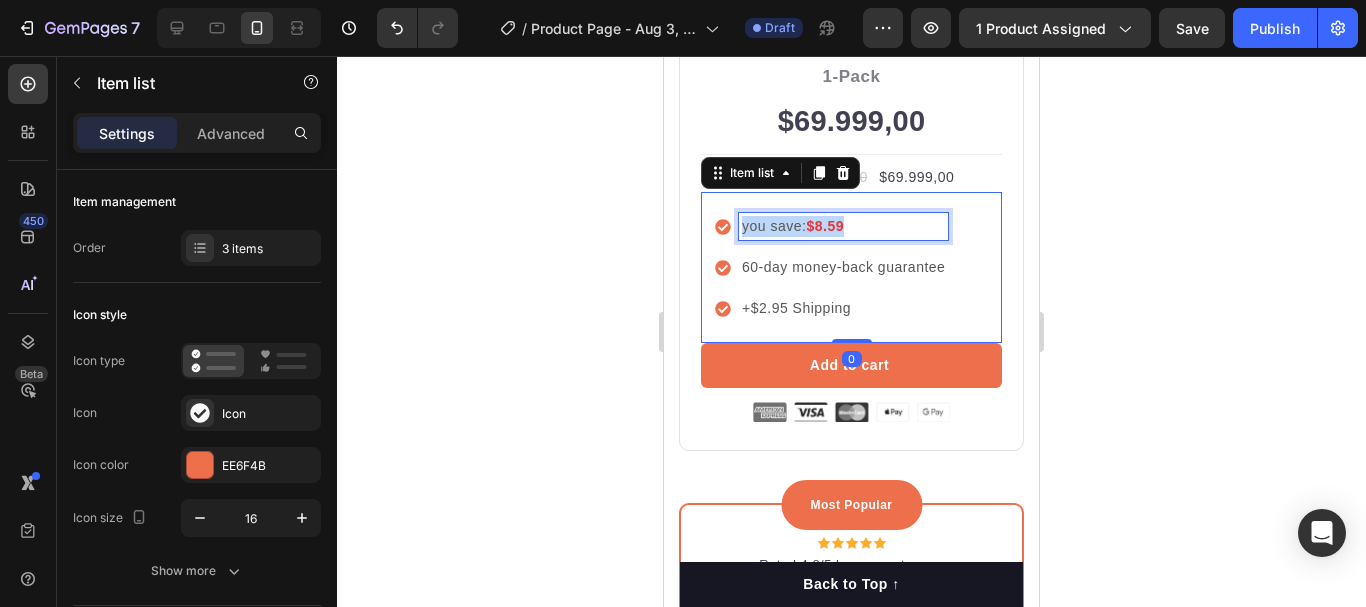 click on "you save:  $8.59" at bounding box center [843, 226] 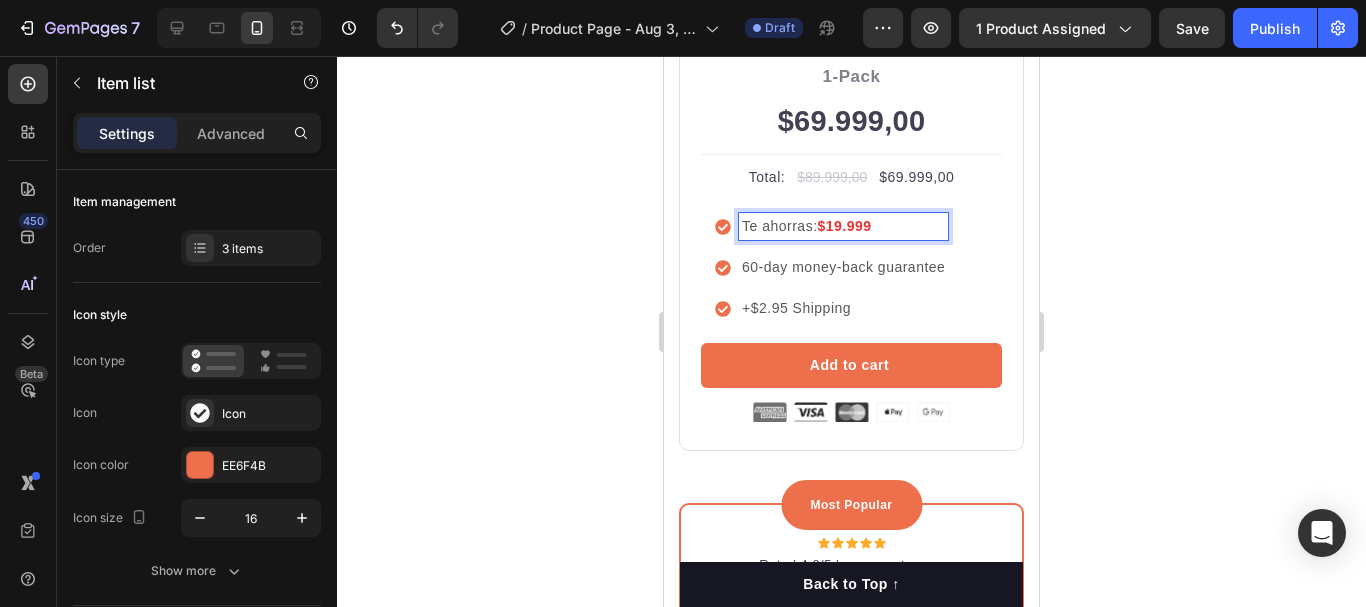 click 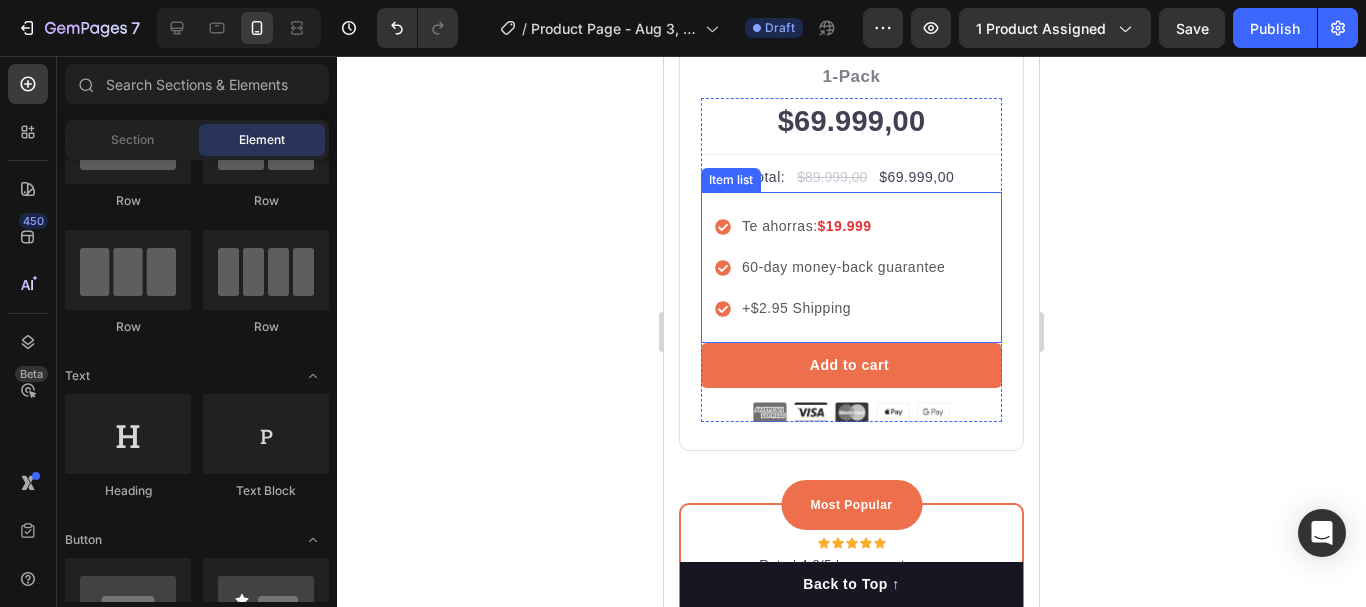 click on "60-day money-back guarantee" at bounding box center (843, 267) 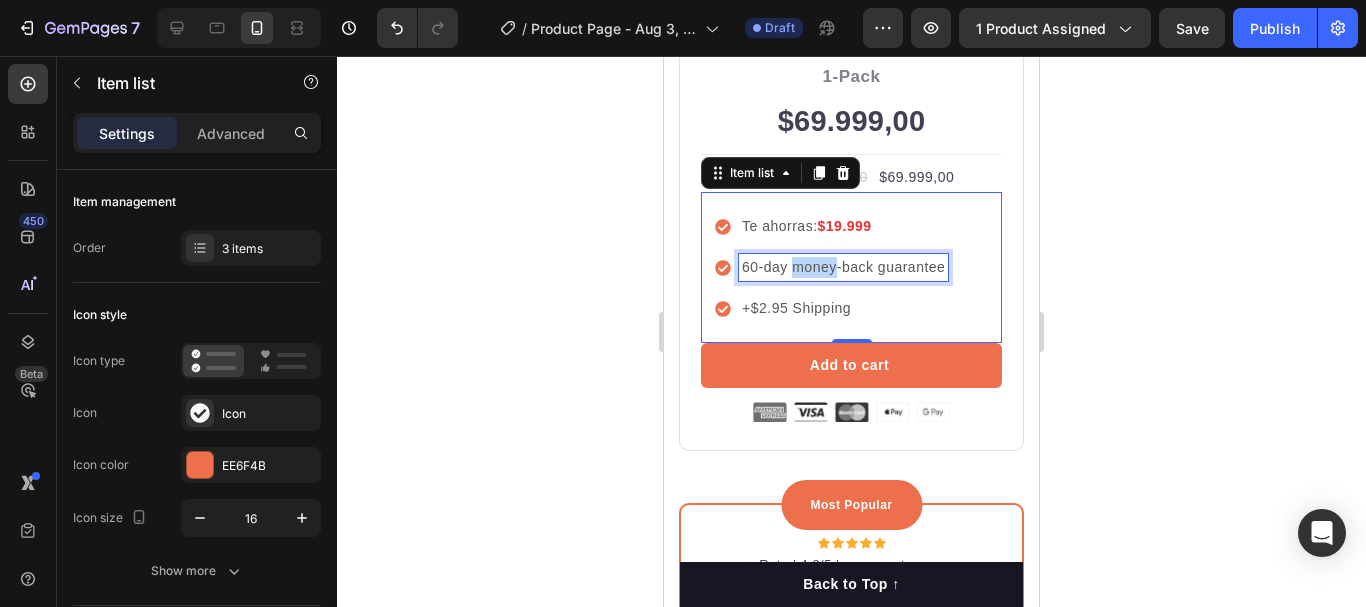 click on "60-day money-back guarantee" at bounding box center [843, 267] 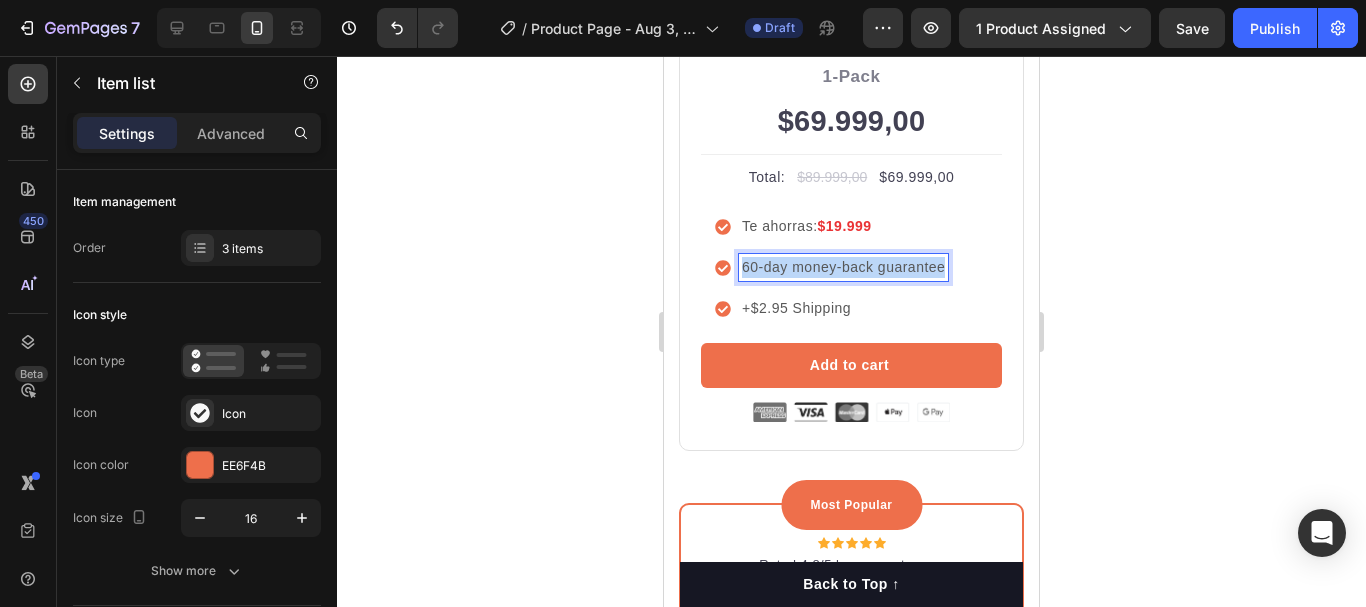 click on "60-day money-back guarantee" at bounding box center [843, 267] 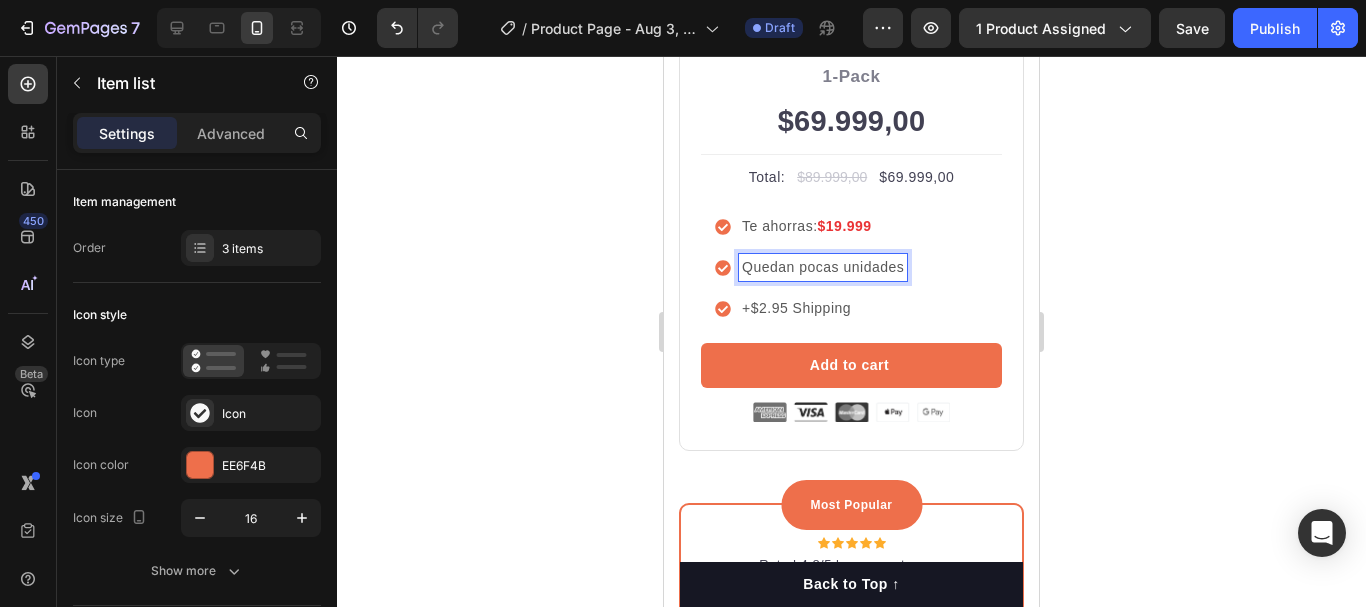 click on "+$2.95 Shipping" at bounding box center (823, 308) 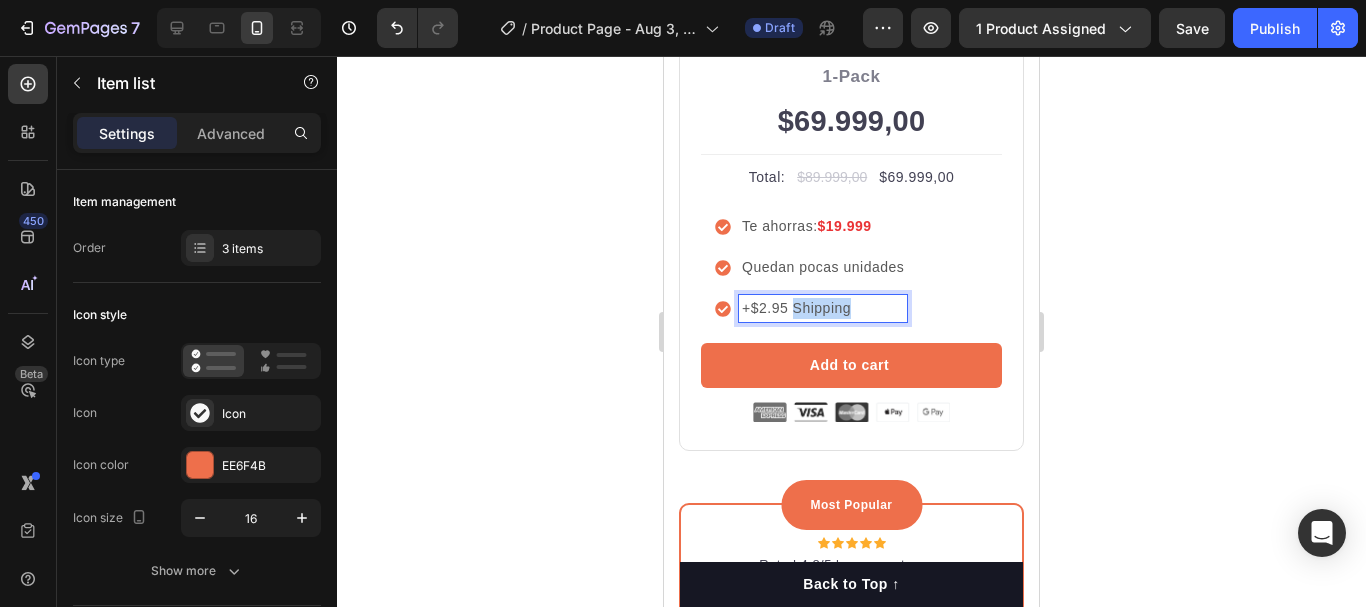 click on "+$2.95 Shipping" at bounding box center [823, 308] 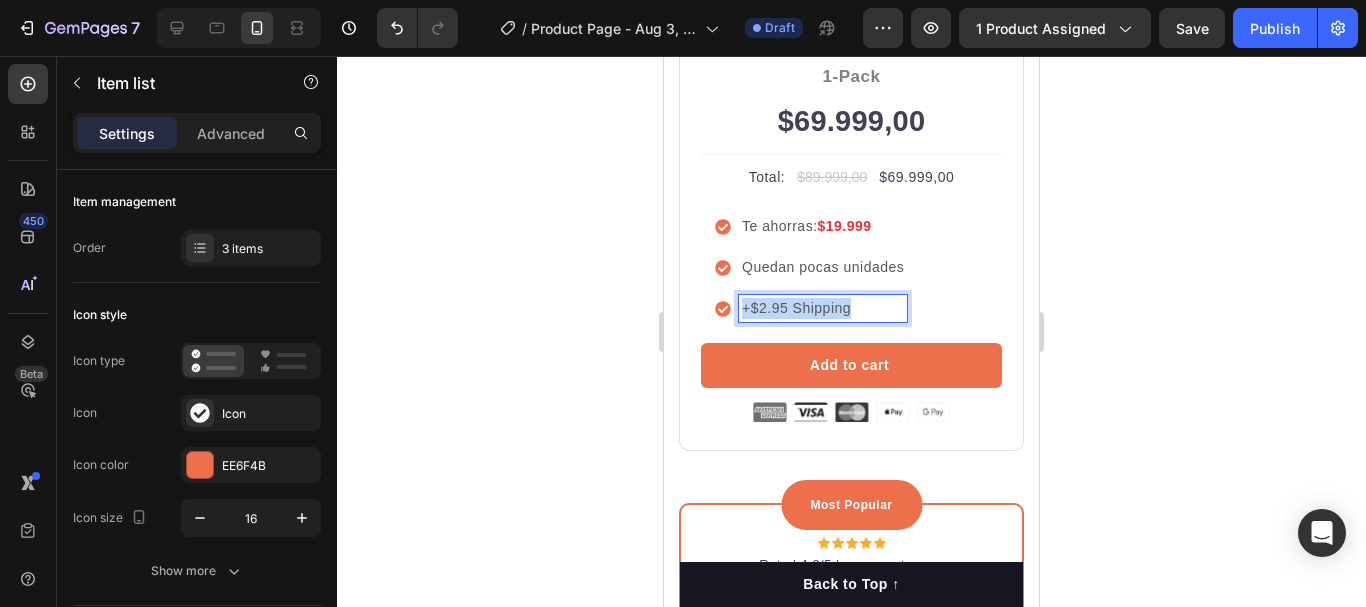 click on "+$2.95 Shipping" at bounding box center (823, 308) 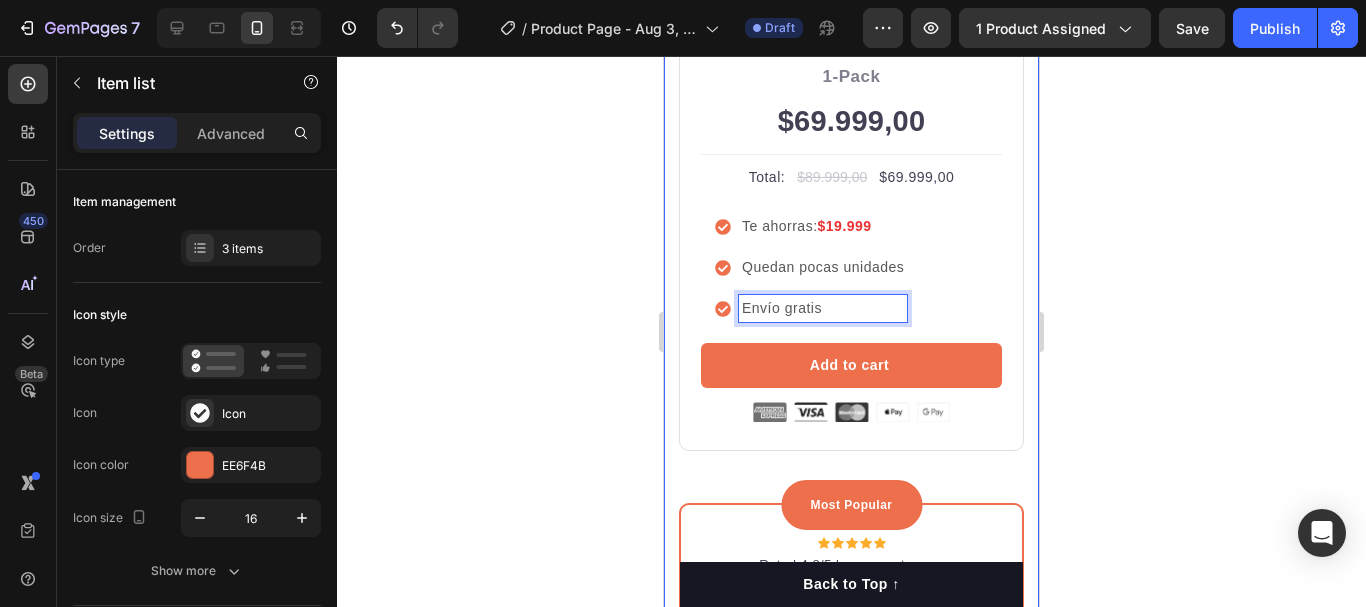 click 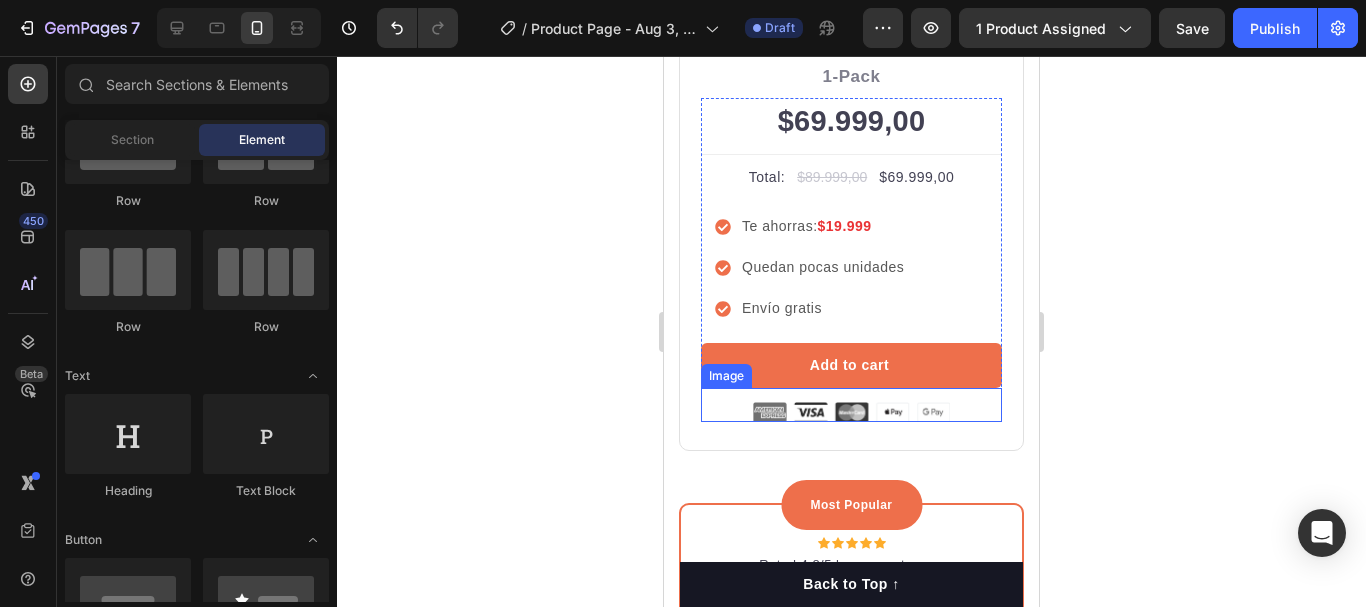 scroll, scrollTop: 6905, scrollLeft: 0, axis: vertical 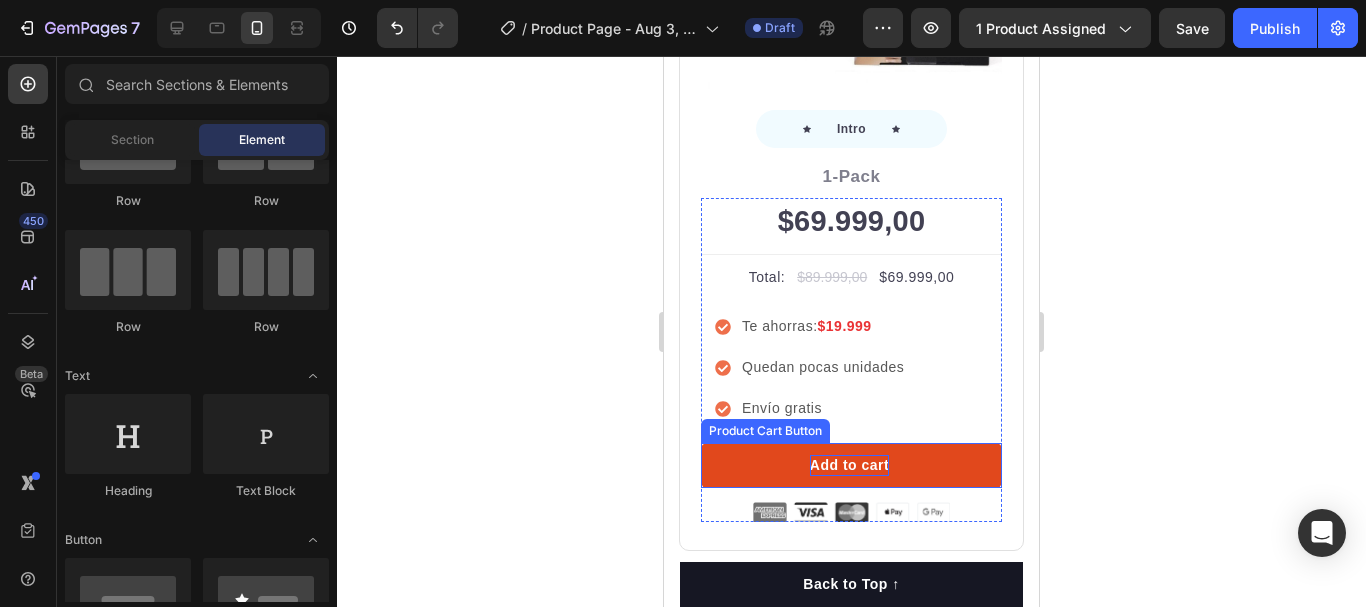 click on "Add to cart" at bounding box center (849, 465) 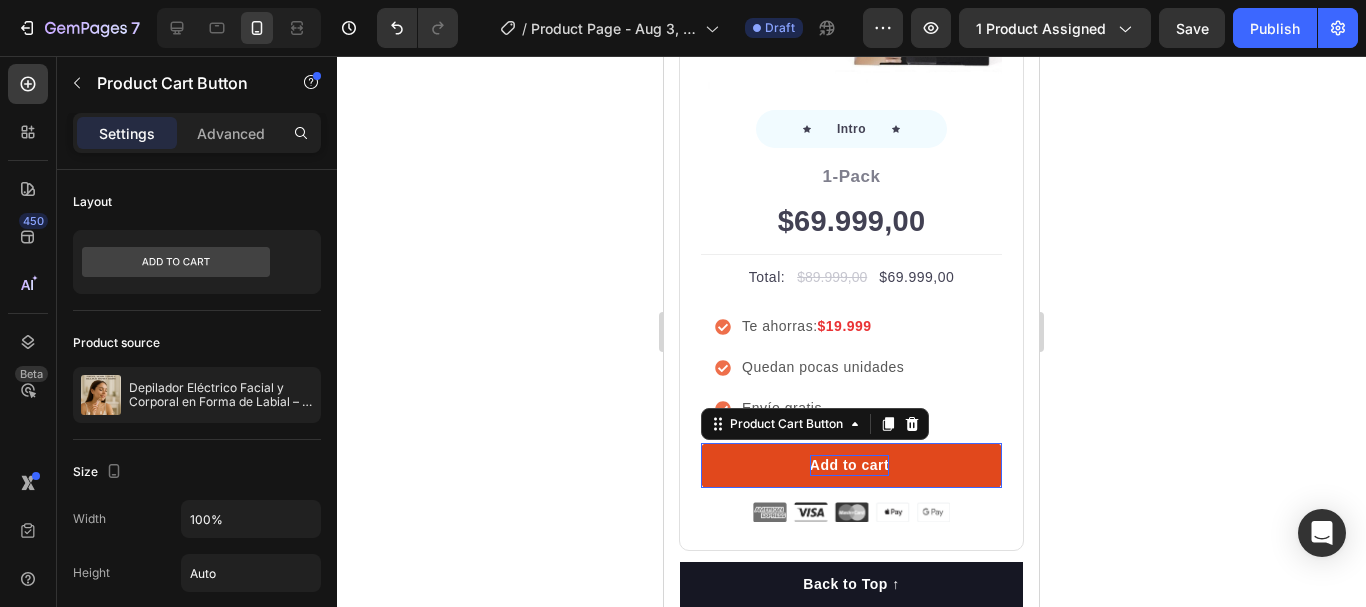 click on "Add to cart" at bounding box center (849, 465) 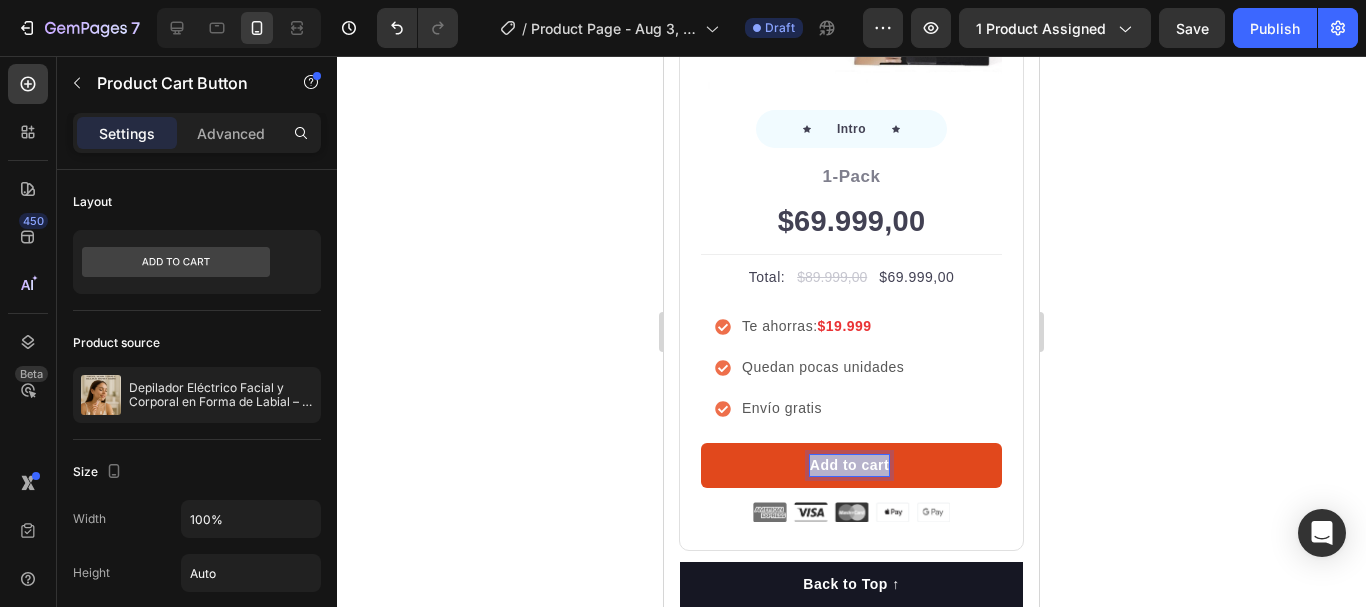 click on "Add to cart" at bounding box center [849, 465] 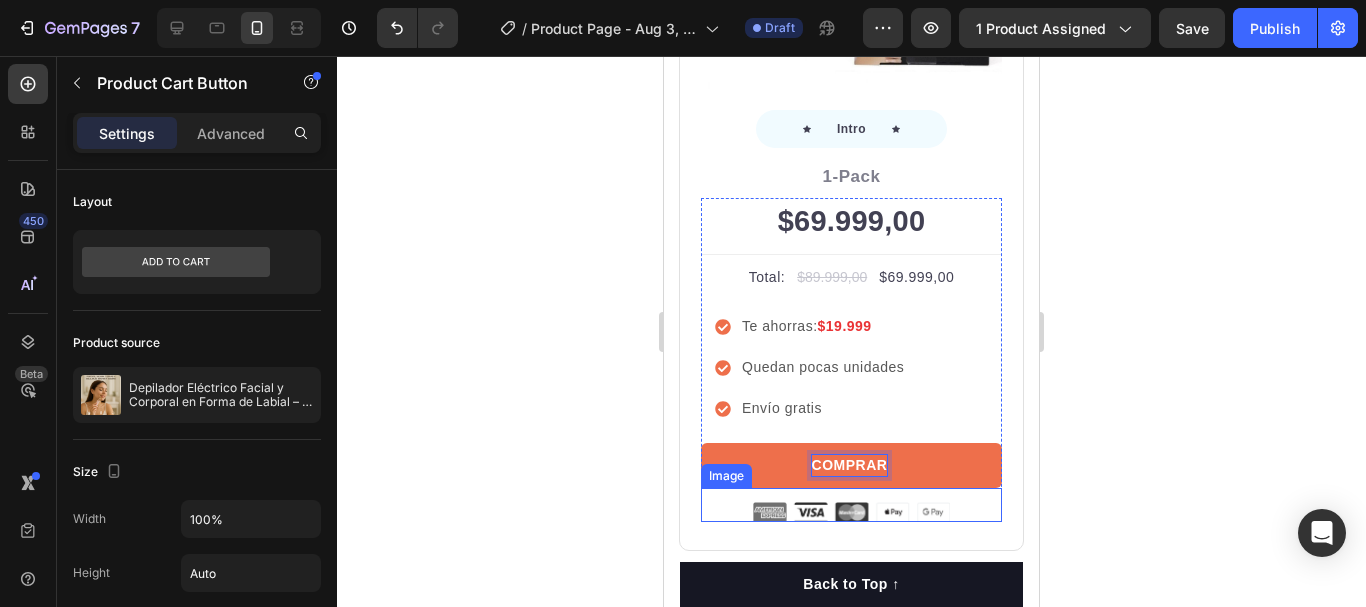 click at bounding box center [851, 512] 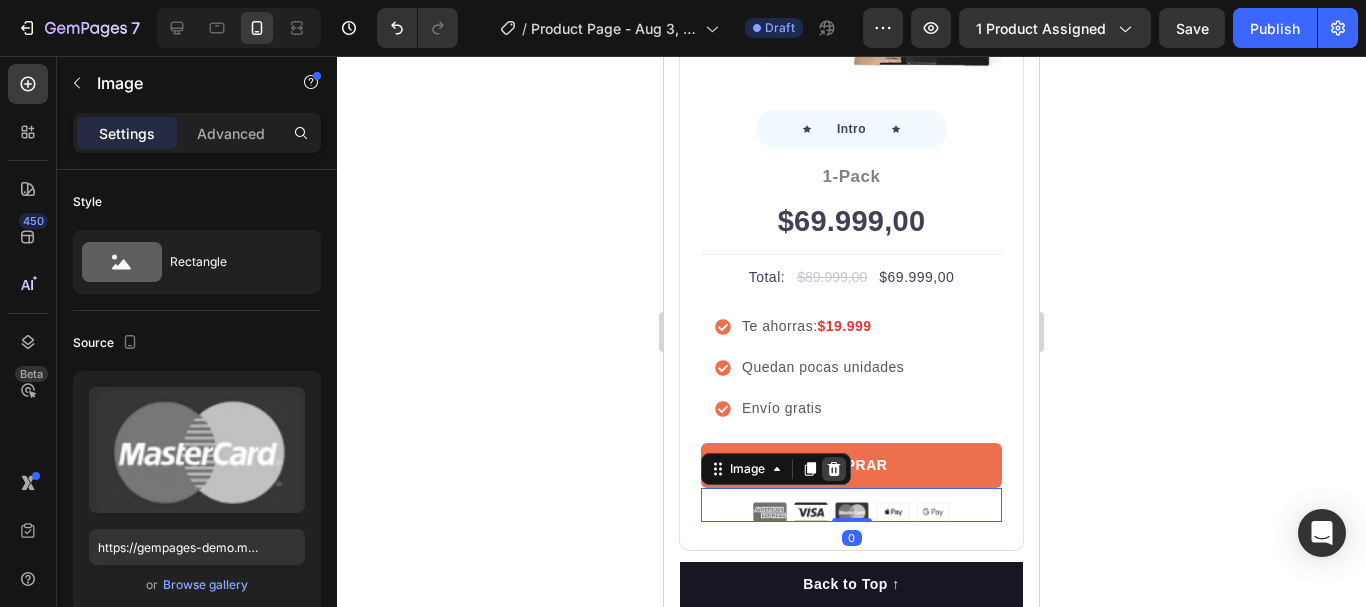 click 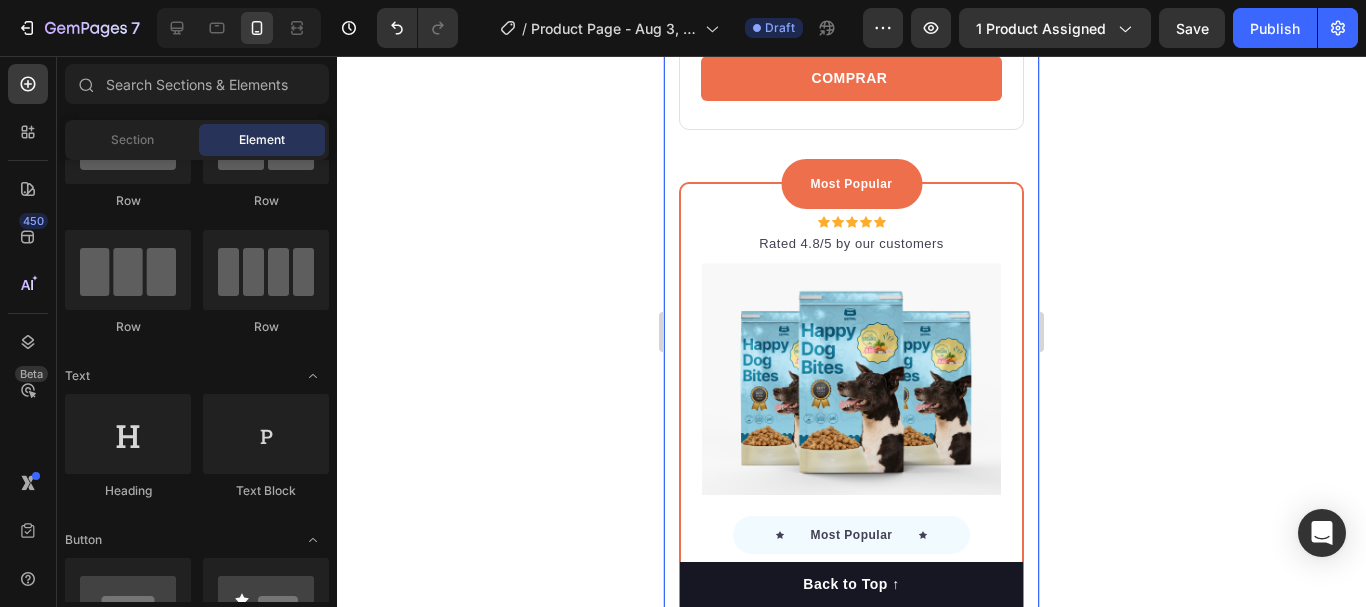 scroll, scrollTop: 7305, scrollLeft: 0, axis: vertical 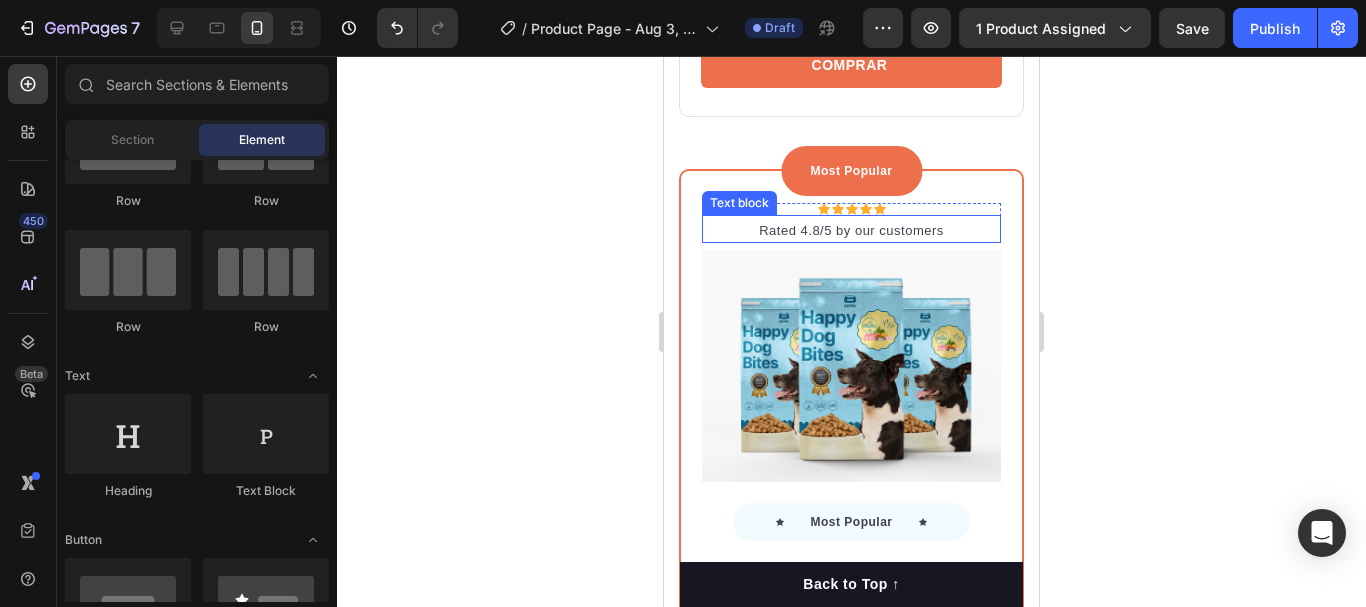 click on "Most Popular Text block Row Icon Icon Icon Icon Icon Icon List Hoz Rated 4.8/5 by our customers Text block Row Image Icon Most Popular Text block Icon Row 3-Pack Text block $89.999,00 Price Price                Title Line Total: Text block $120.000,00 Price Price $89.999,00 Price Price Row you save:  $38.69 30-day money-back guarantee Free delivery Item list Add to cart Product Cart Button Image Product Row" at bounding box center (851, 549) 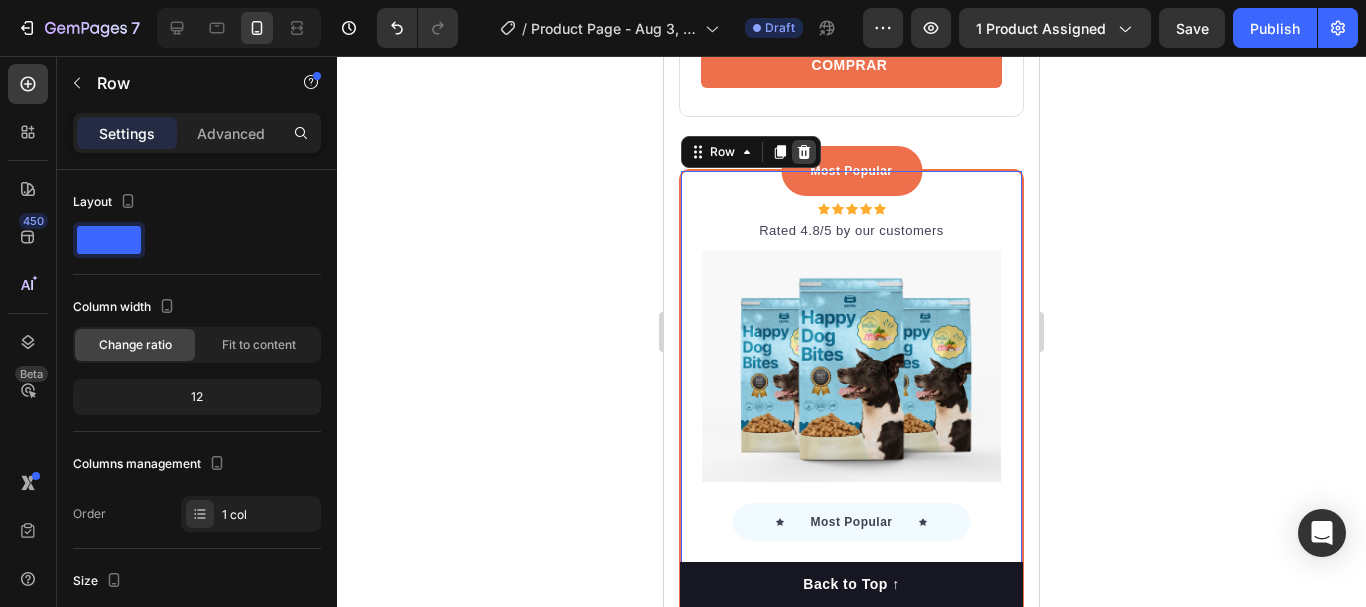 click at bounding box center [804, 152] 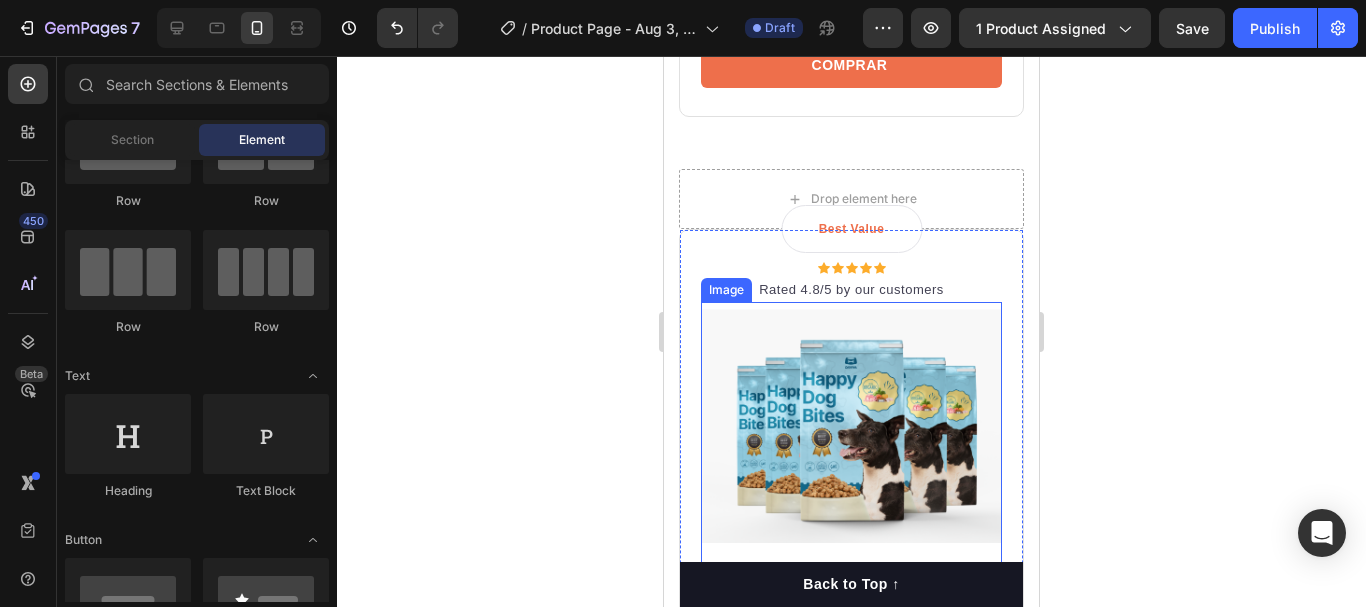 click at bounding box center [851, 426] 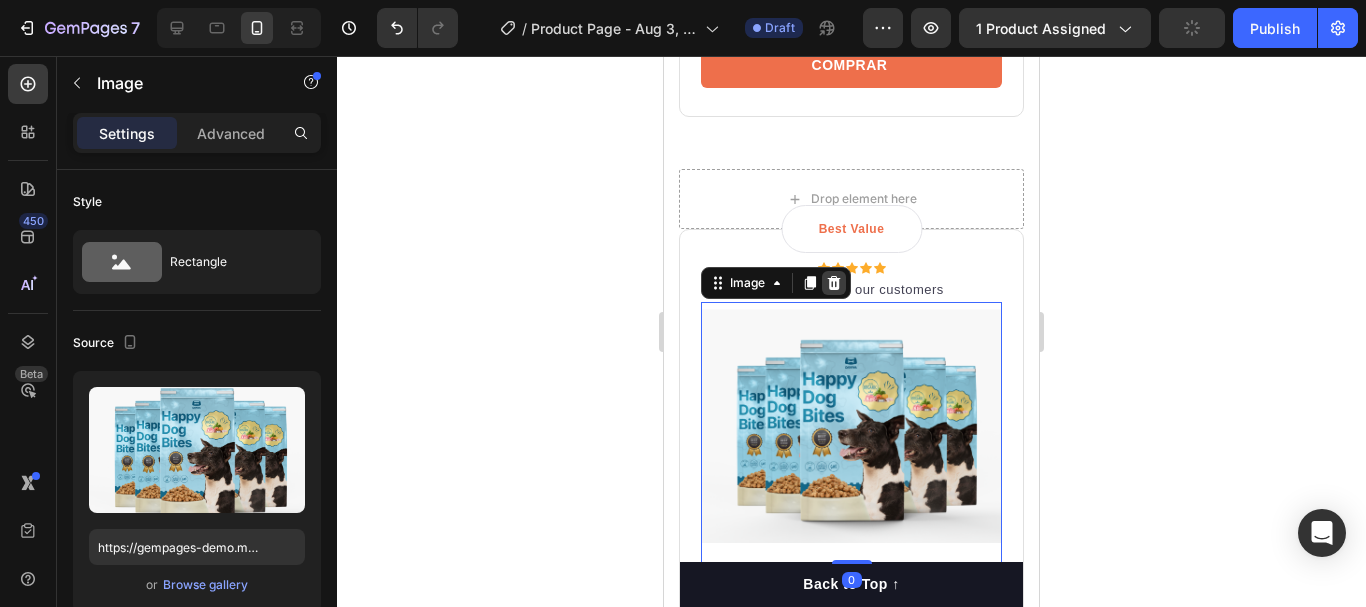 click 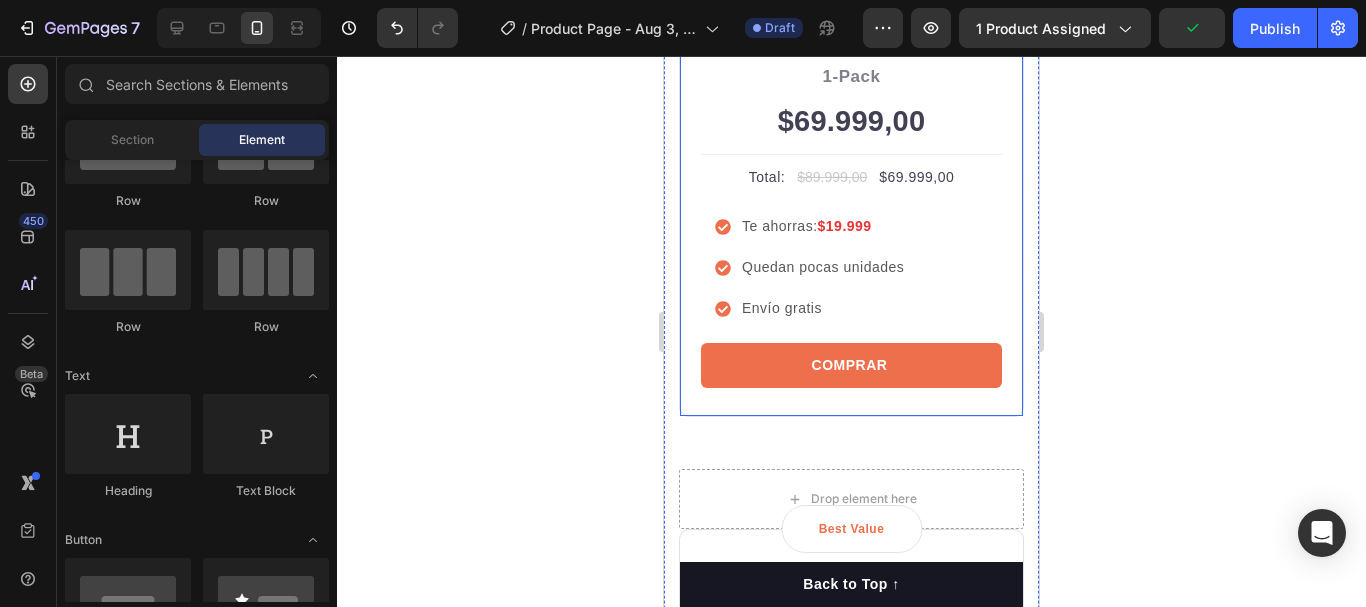 scroll, scrollTop: 6805, scrollLeft: 0, axis: vertical 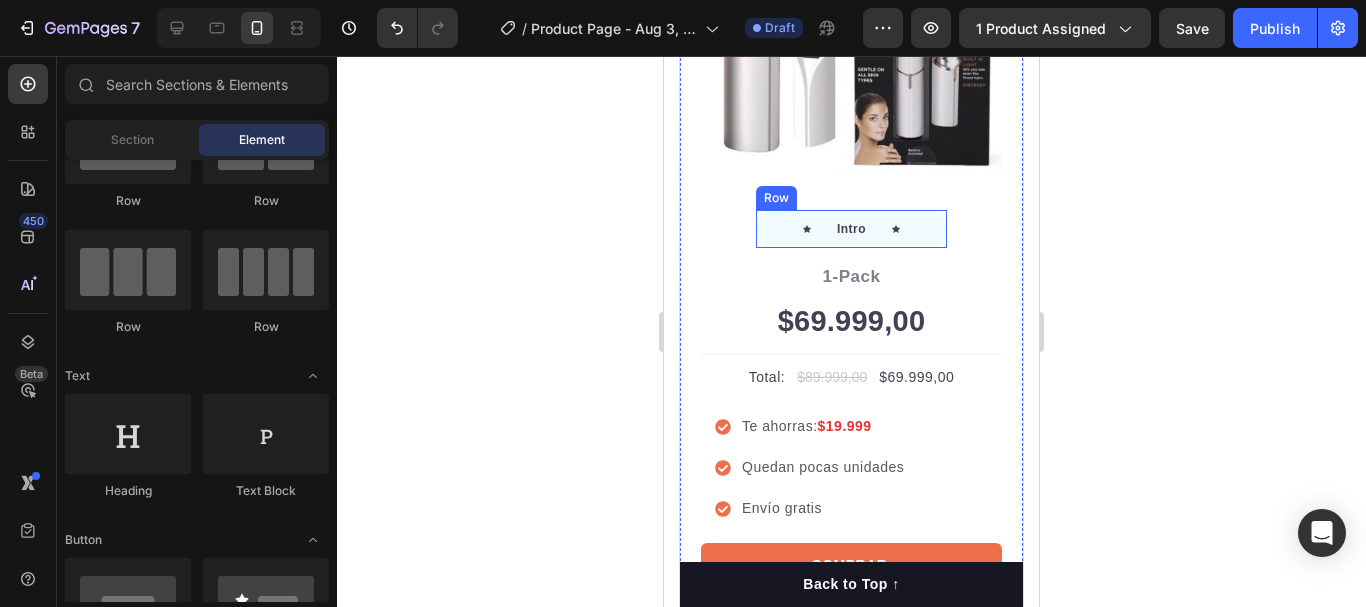 click on "Icon Intro Text block Icon Row" at bounding box center (851, 229) 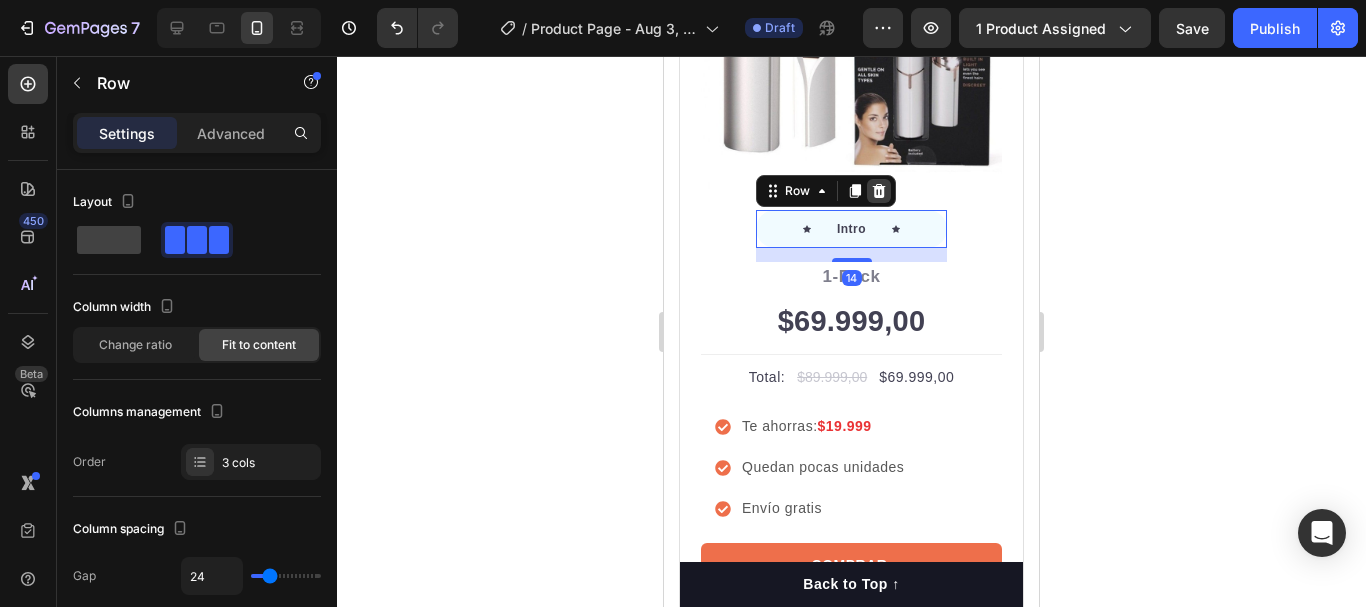click 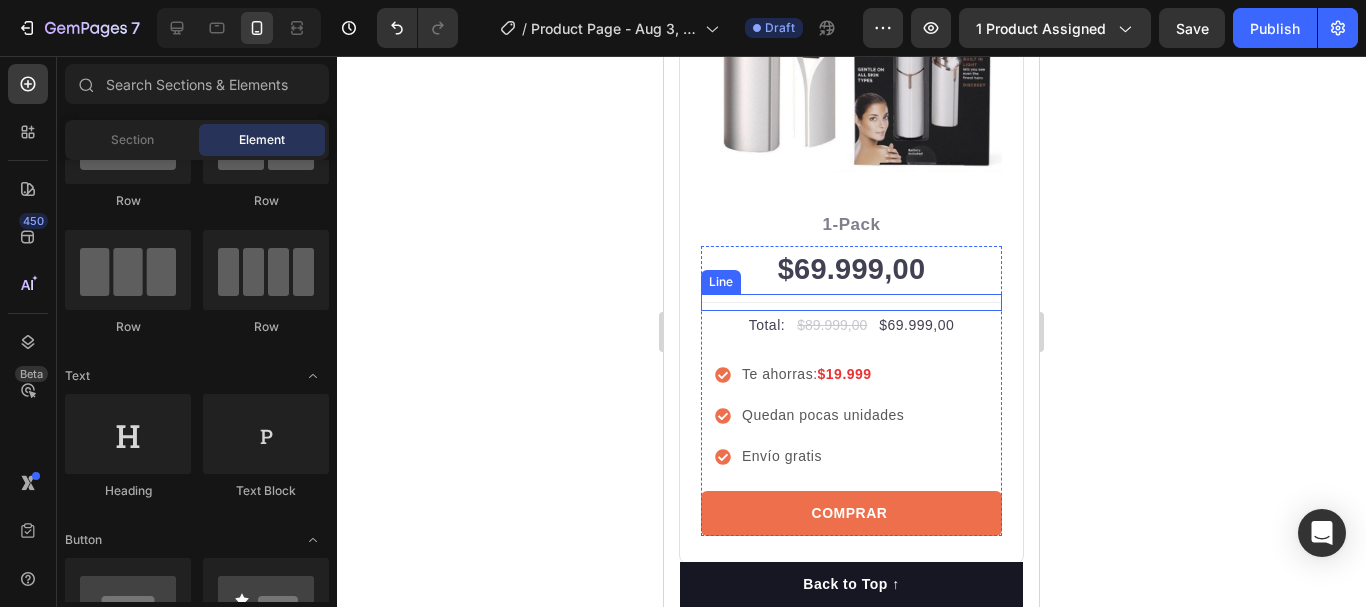 scroll, scrollTop: 7105, scrollLeft: 0, axis: vertical 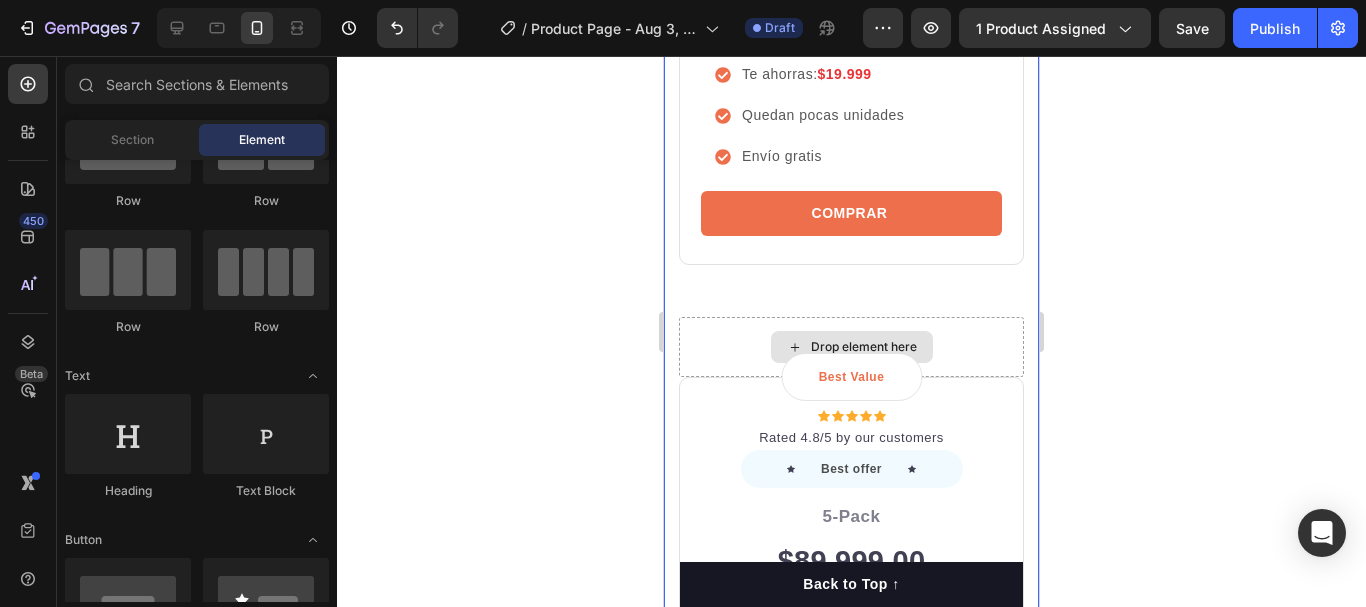 click on "Drop element here" at bounding box center (851, 347) 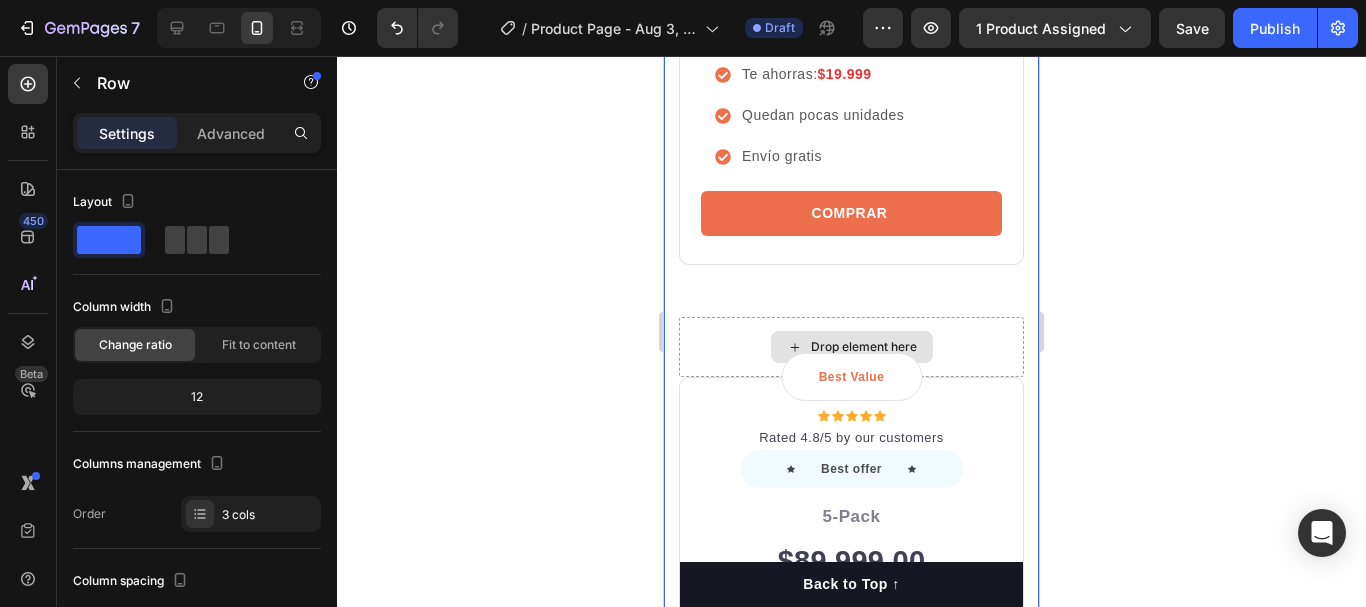 click on "Drop element here" at bounding box center (851, 347) 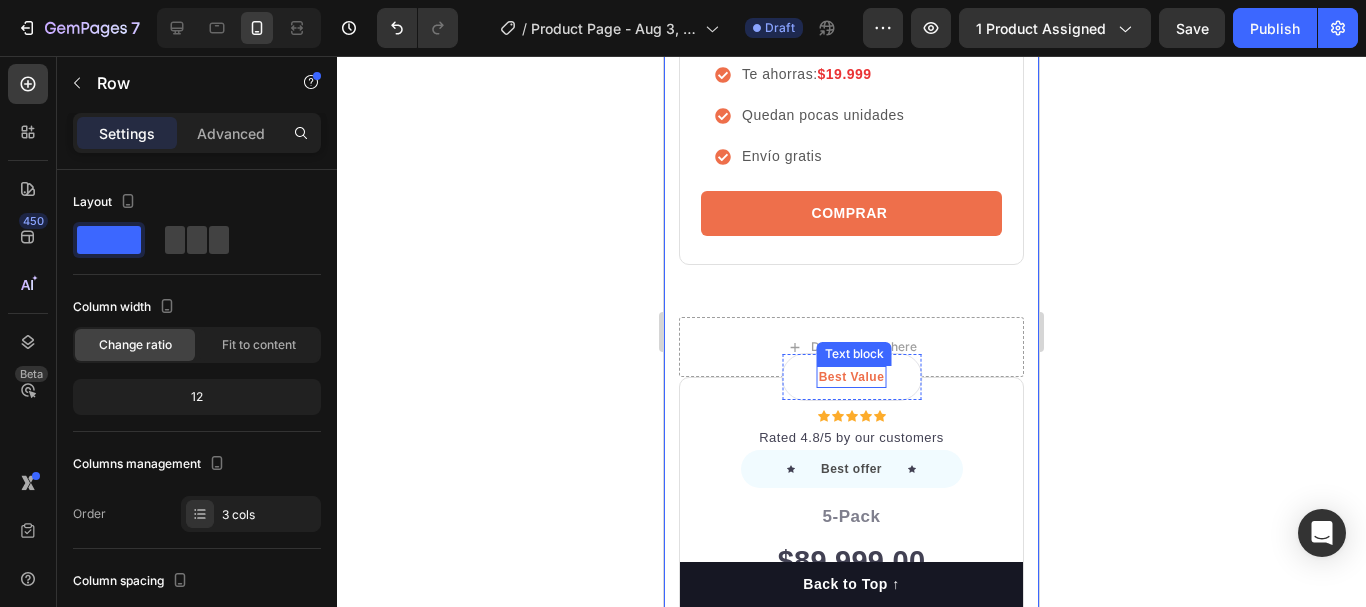 click on "Best Value" at bounding box center [852, 377] 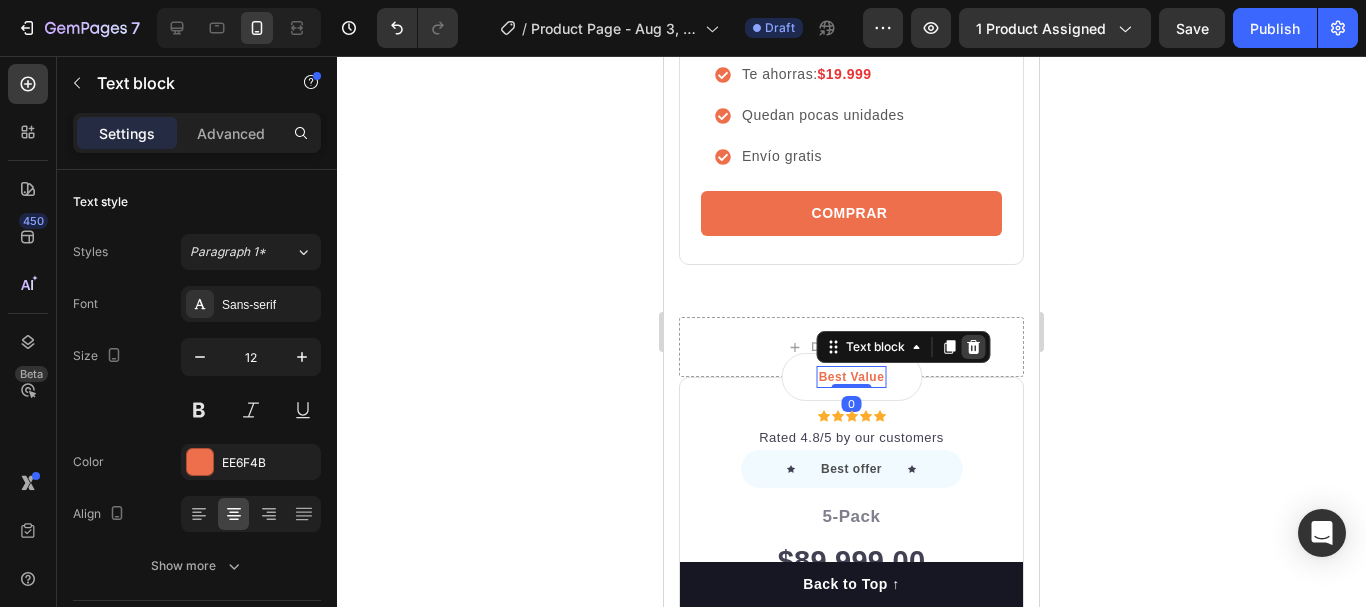 click 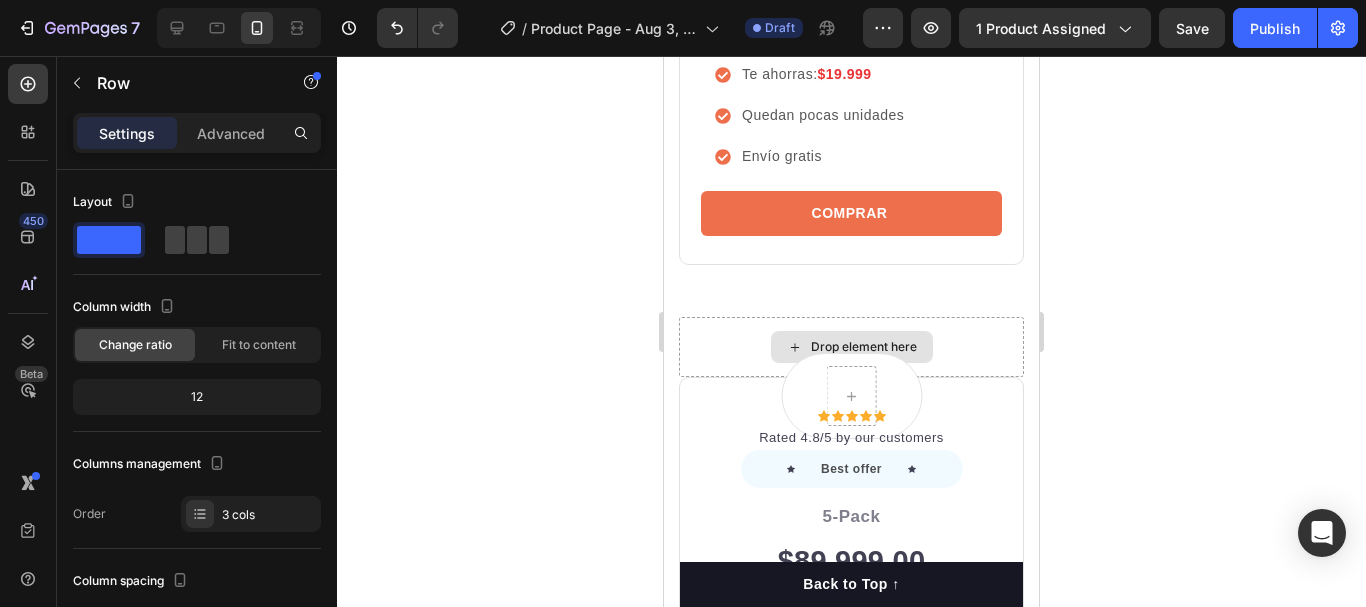 click on "Drop element here" at bounding box center [851, 347] 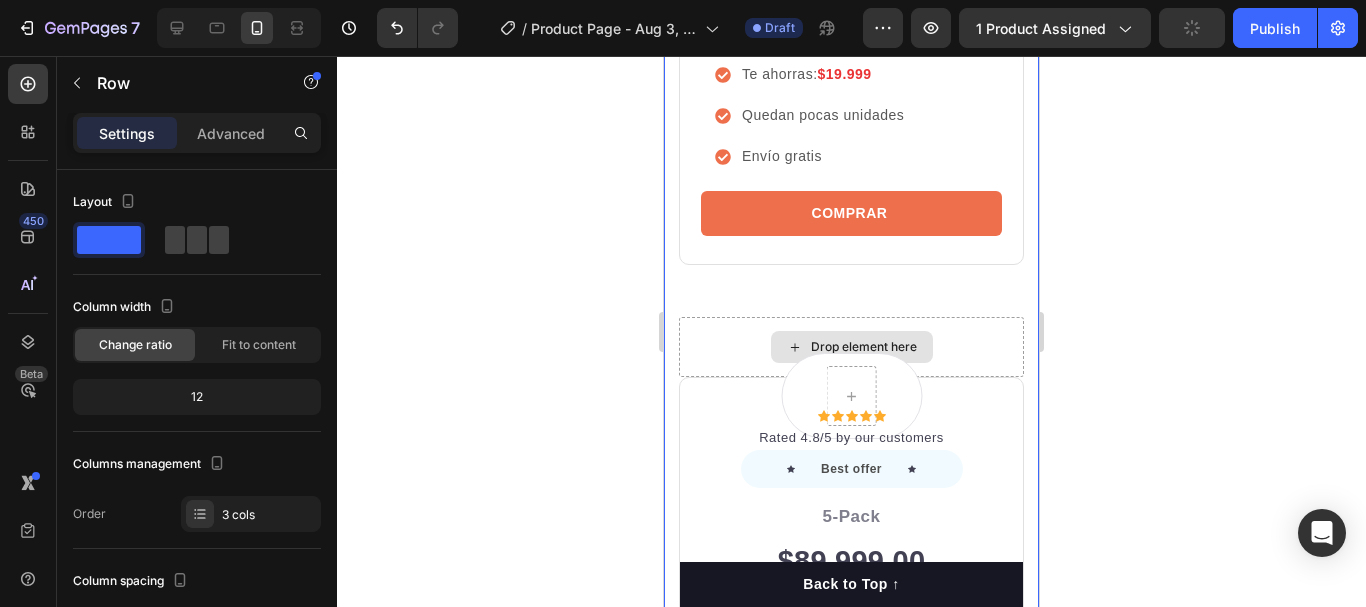 scroll, scrollTop: 7305, scrollLeft: 0, axis: vertical 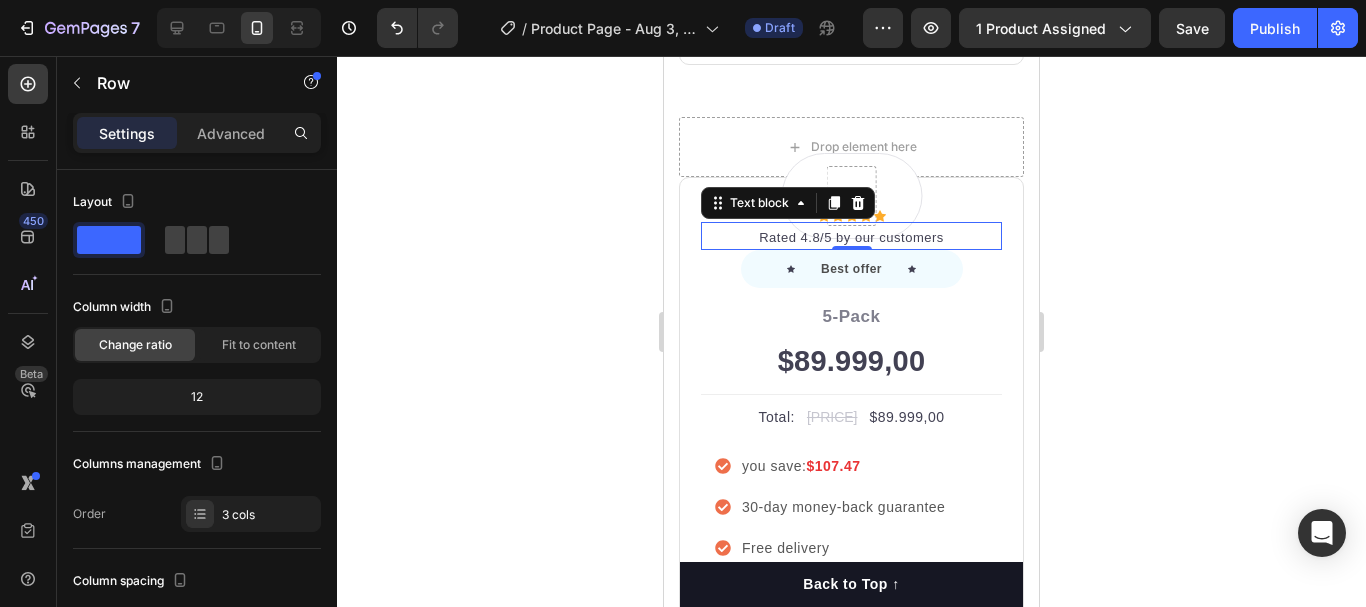 click on "Rated 4.8/5 by our customers" at bounding box center [851, 238] 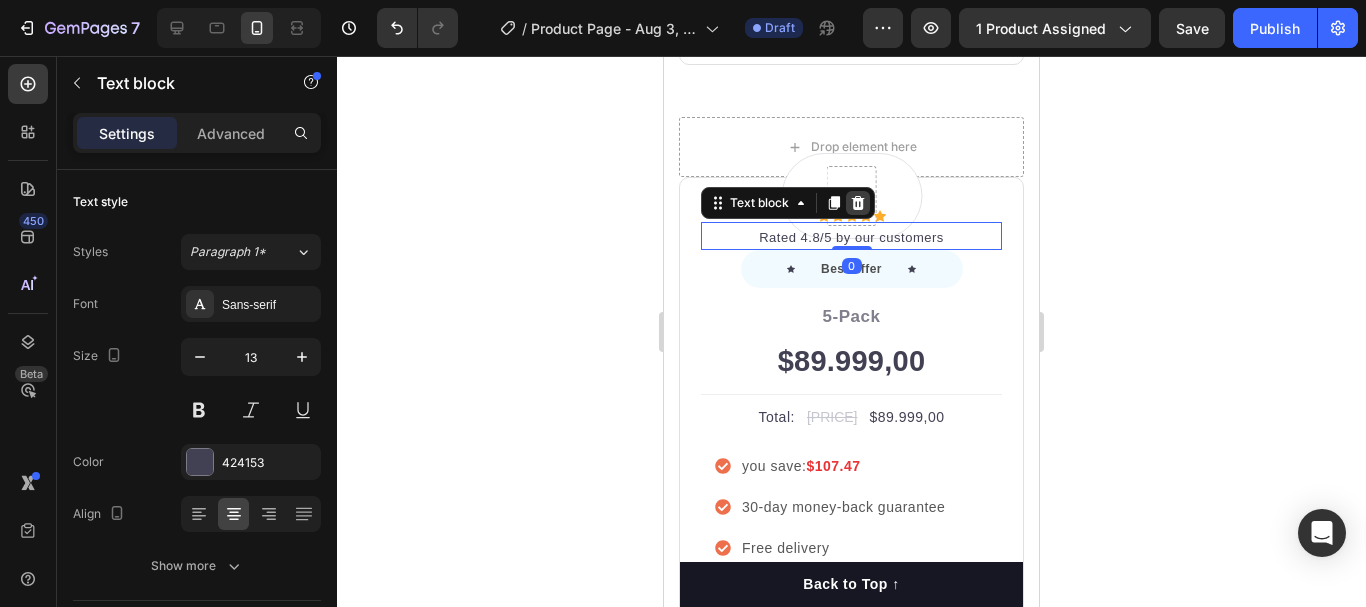 click 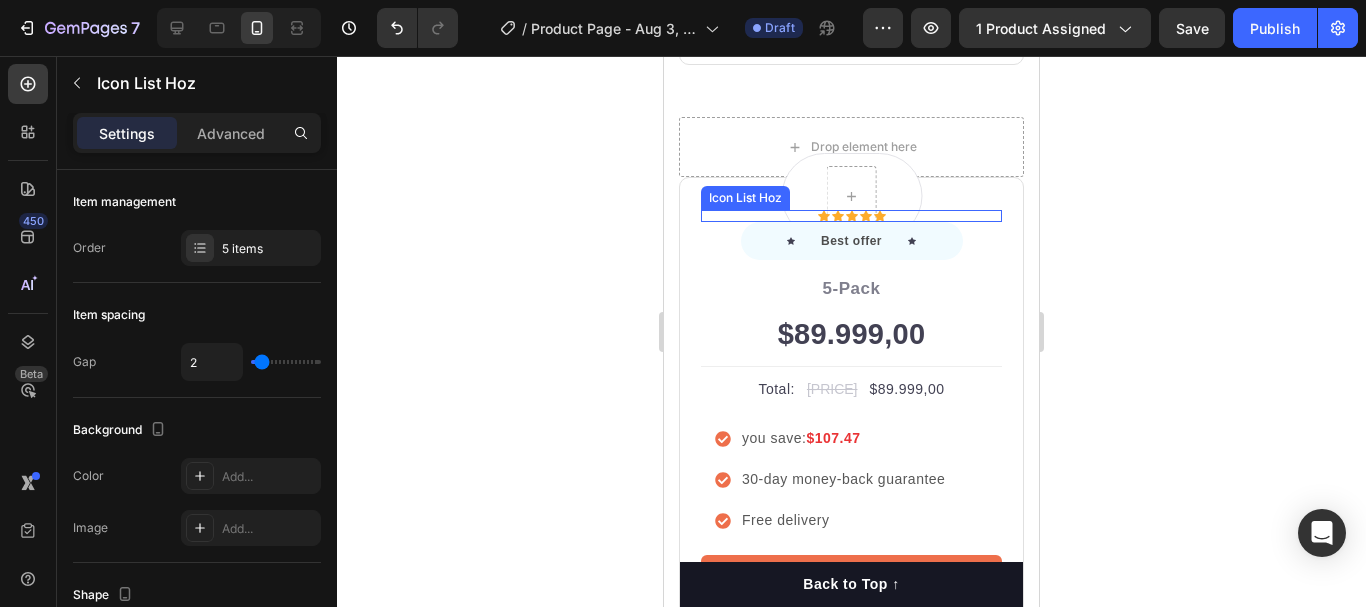 click on "Icon Icon Icon Icon Icon" at bounding box center [851, 216] 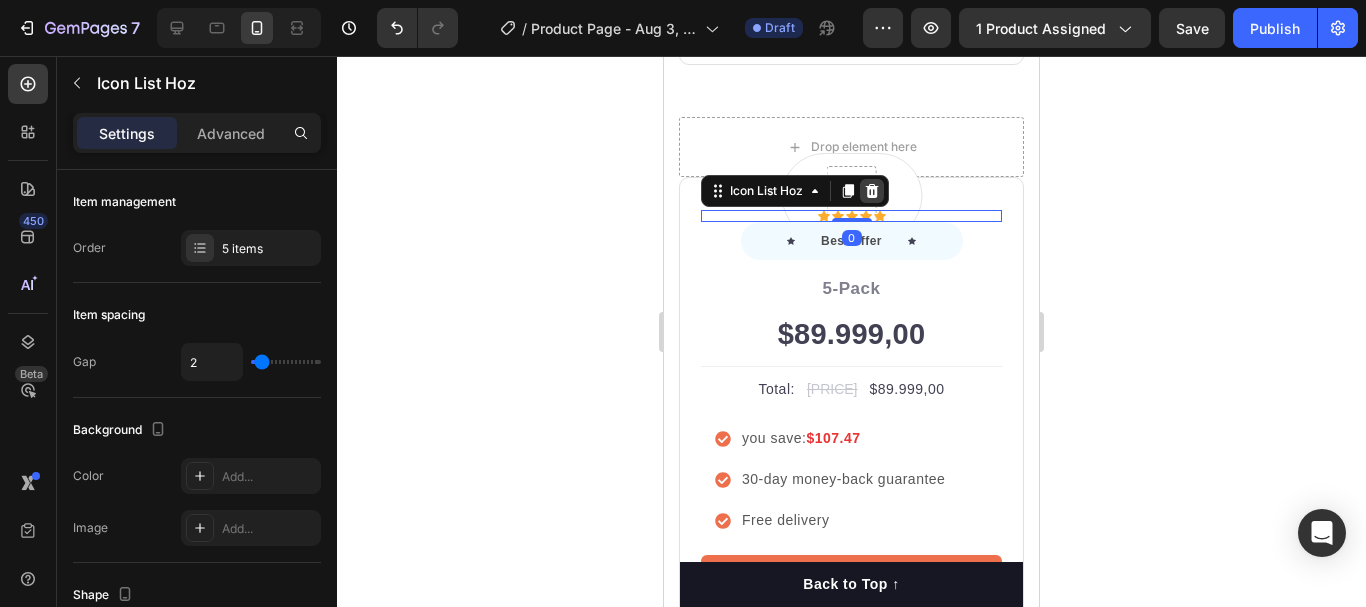click 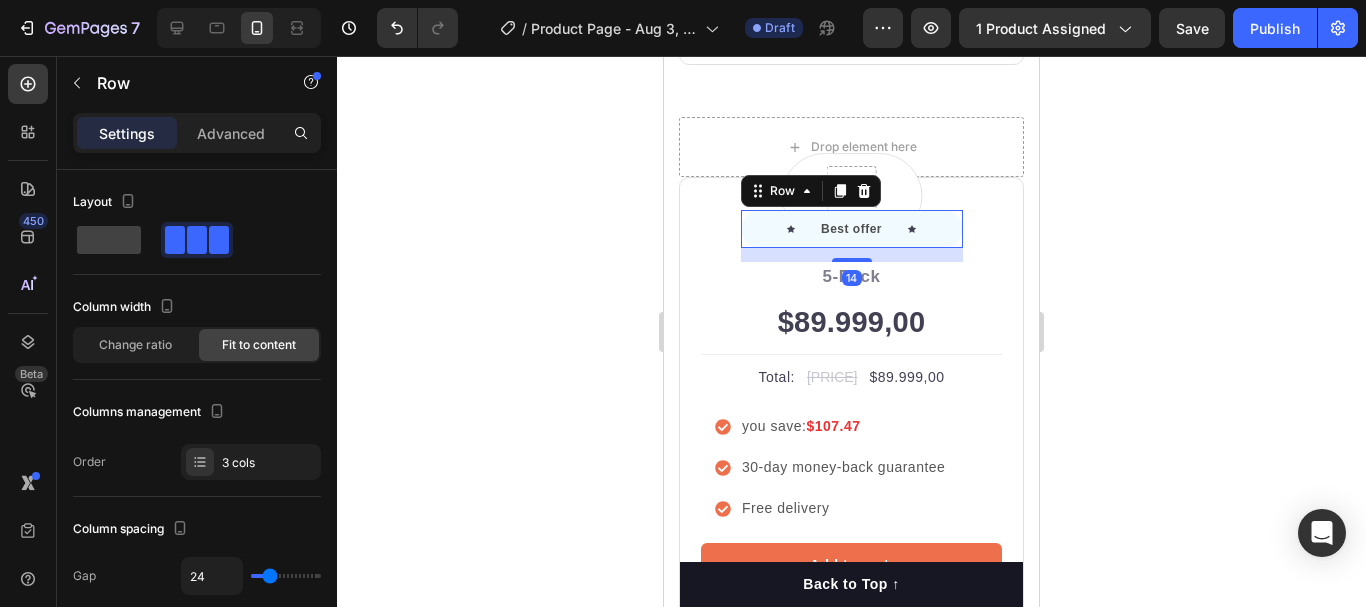 click on "Icon Best offer Text block Icon Row   14" at bounding box center [852, 229] 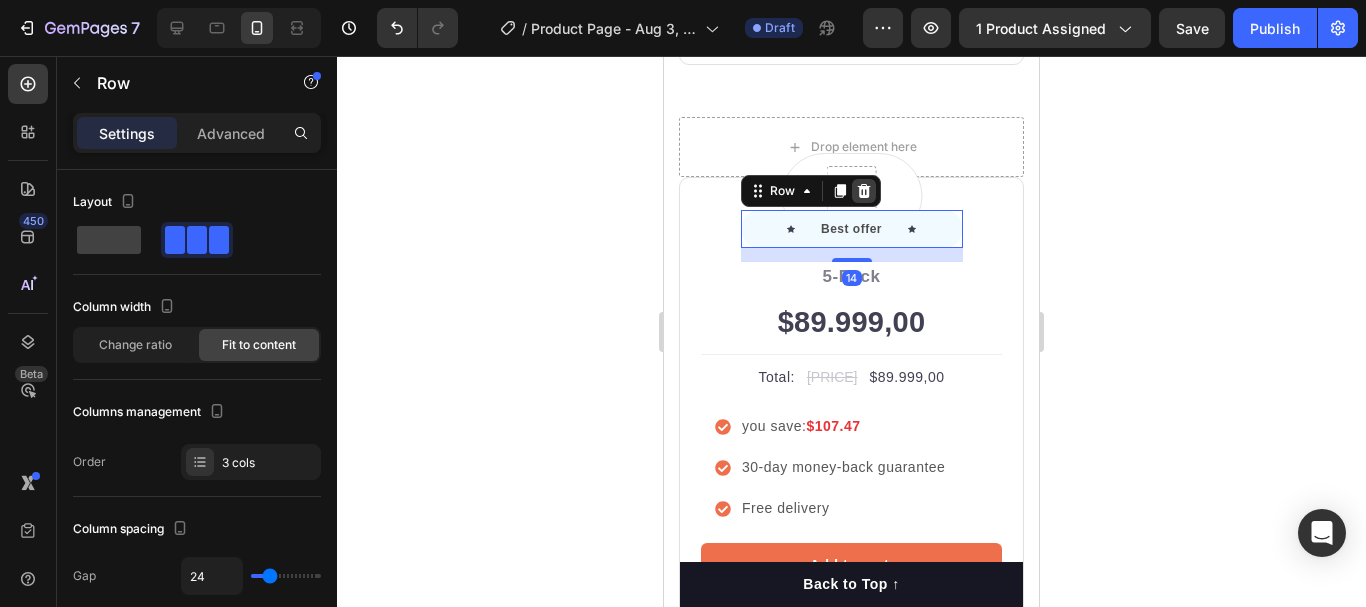 click at bounding box center [864, 191] 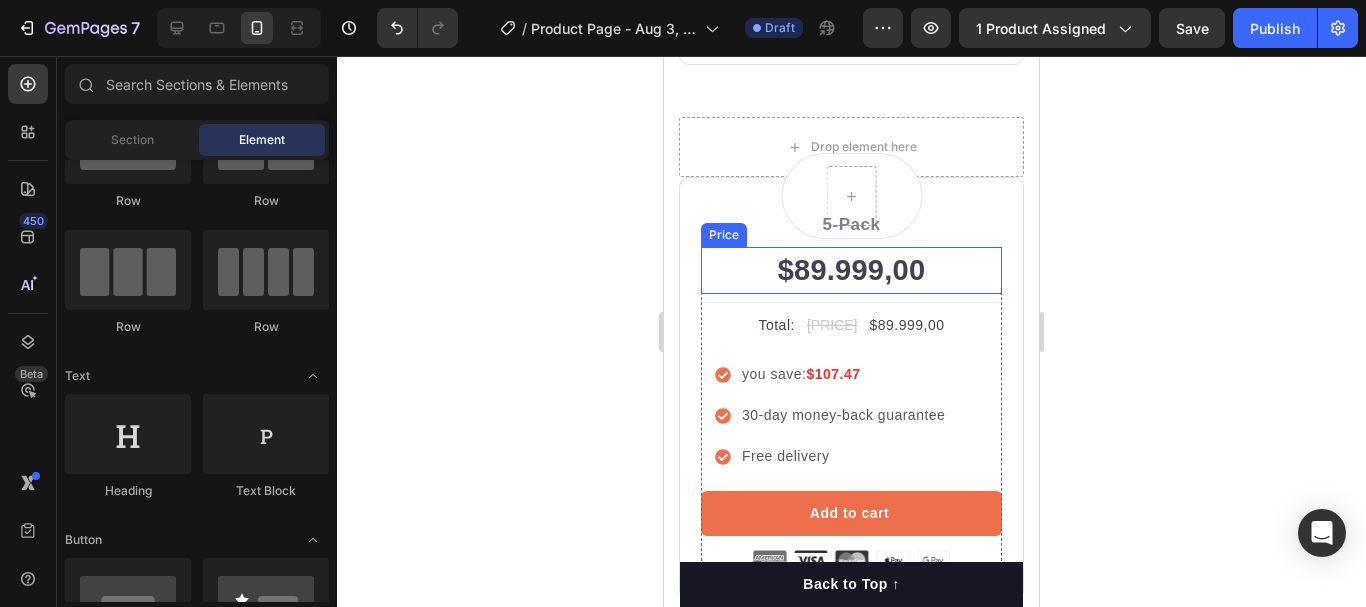 click on "$89.999,00" at bounding box center [851, 271] 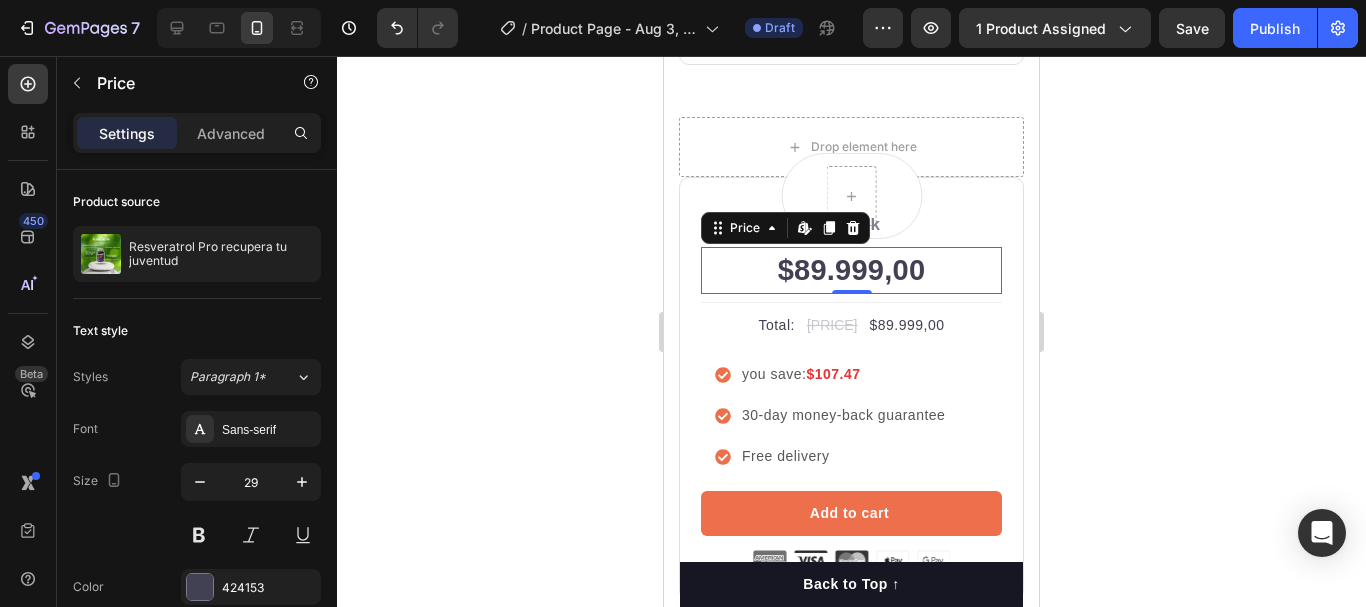 click on "$89.999,00" at bounding box center (851, 271) 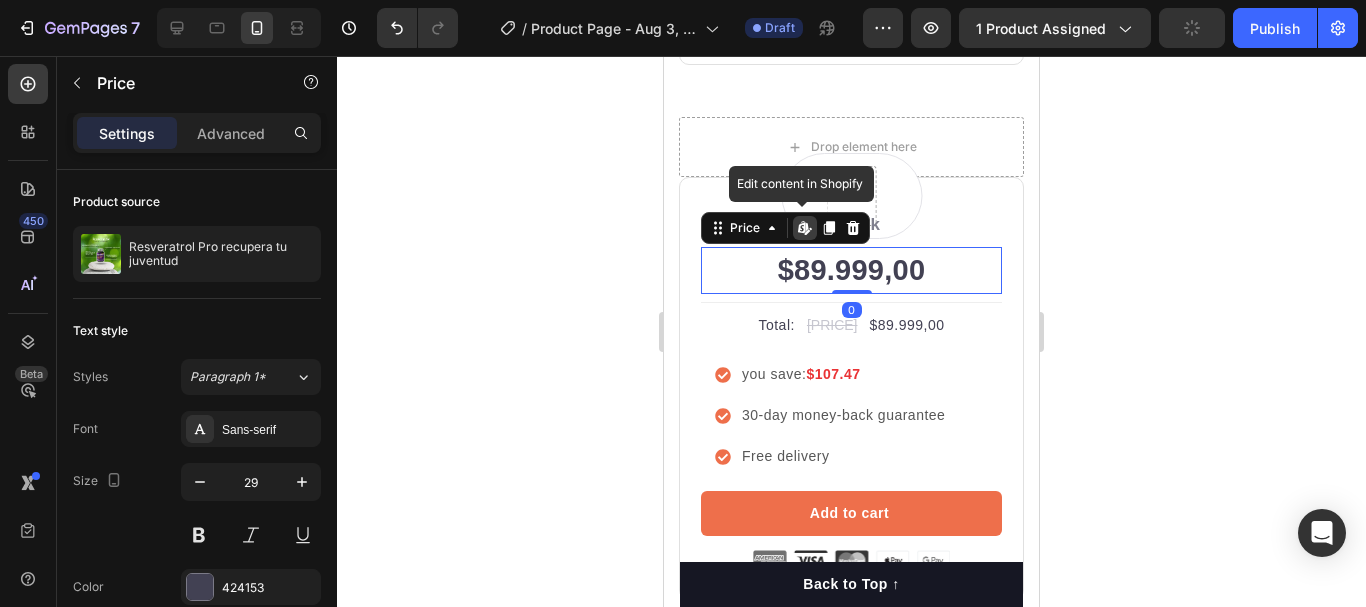 click on "$89.999,00" at bounding box center [851, 271] 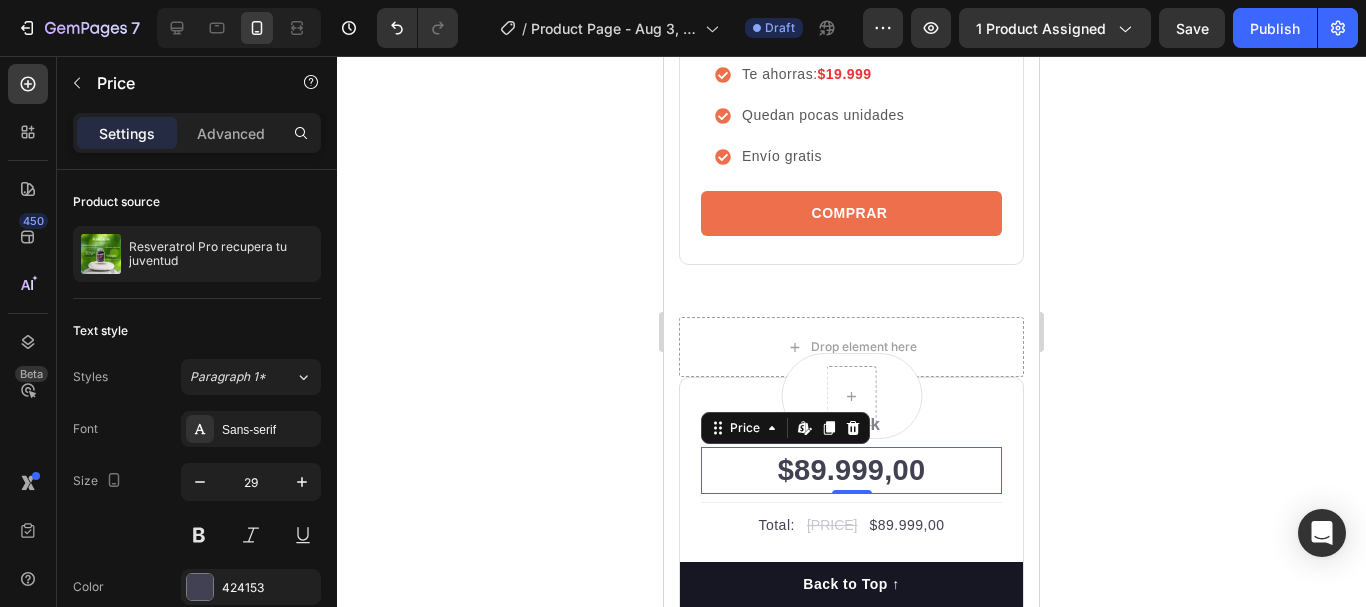 scroll, scrollTop: 7305, scrollLeft: 0, axis: vertical 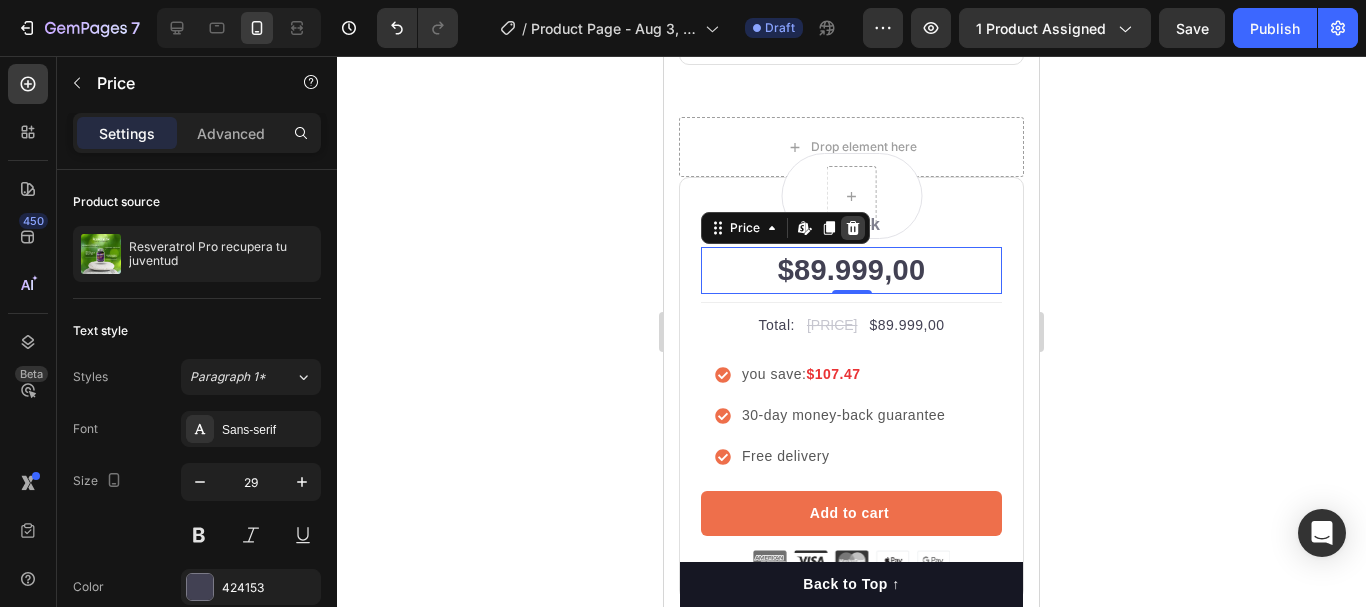 click 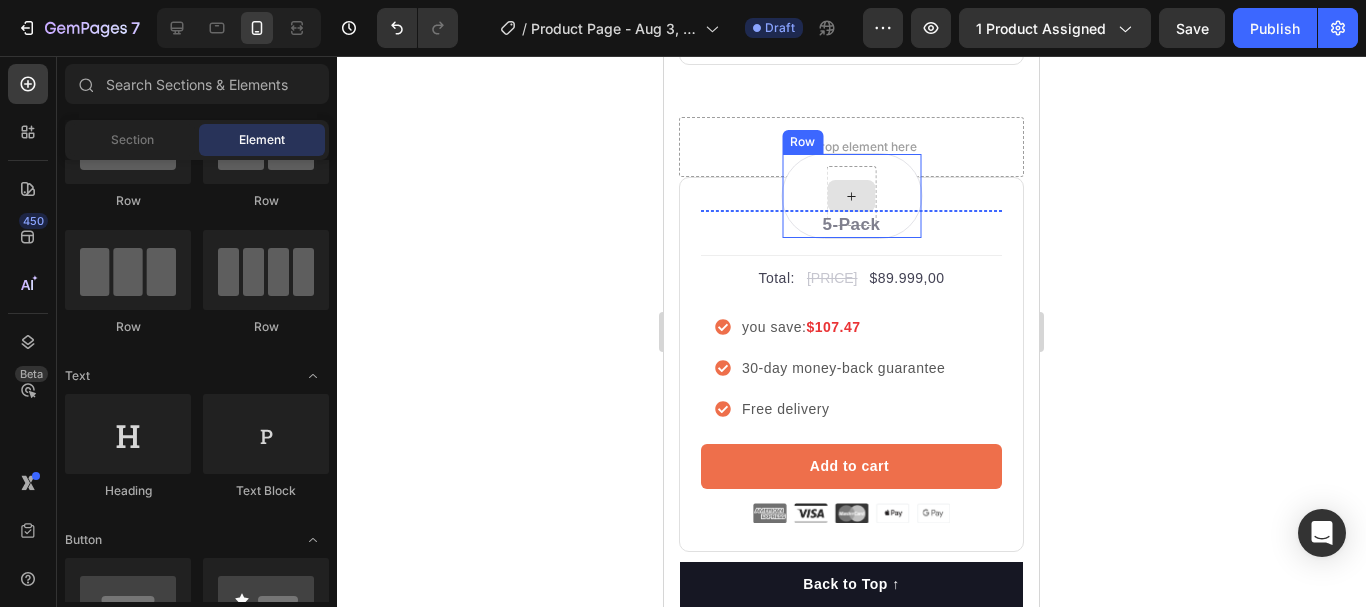 click 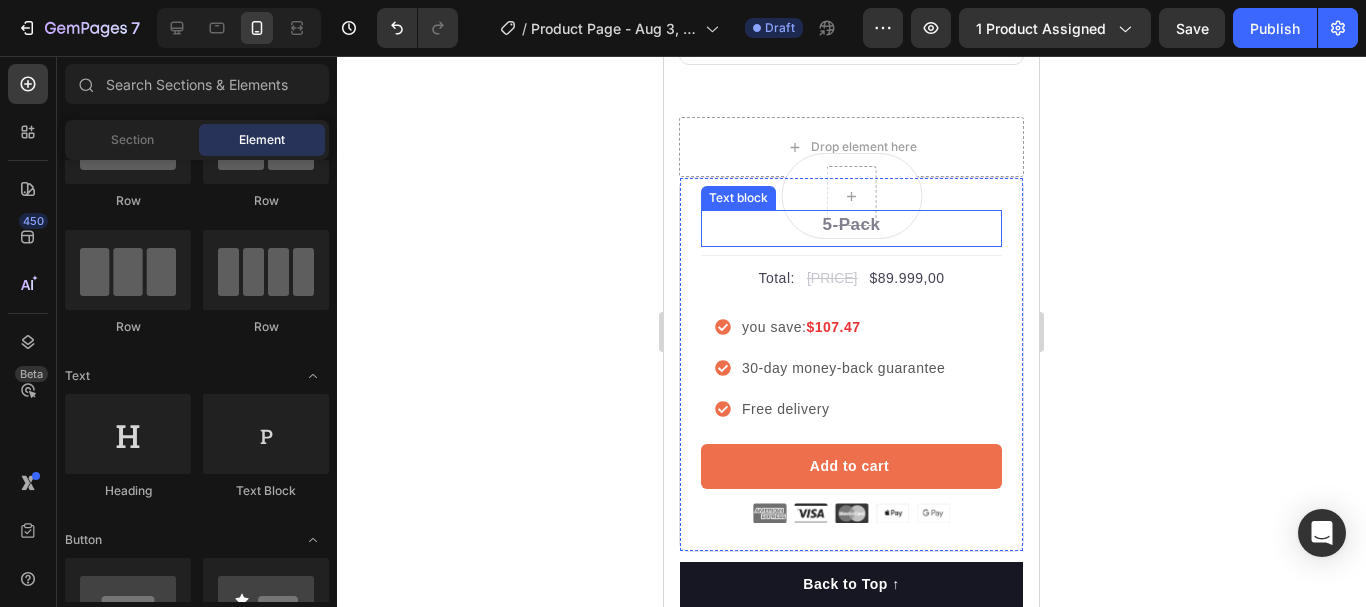 click on "5-Pack" at bounding box center [851, 225] 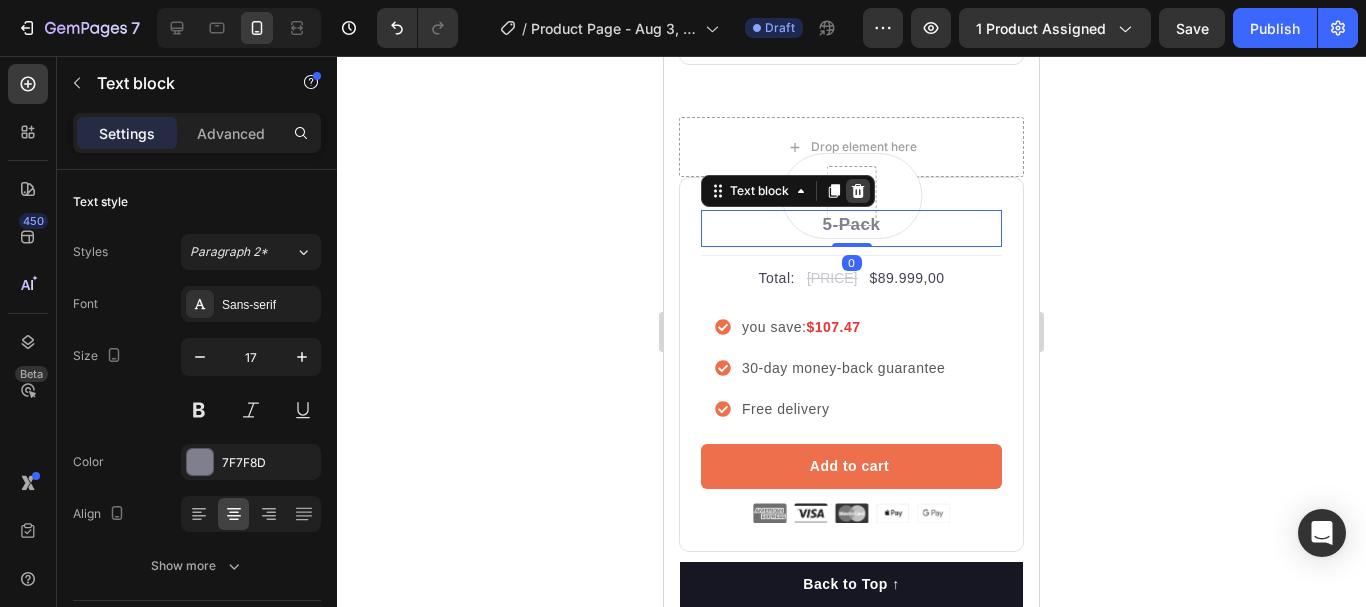 click at bounding box center [858, 191] 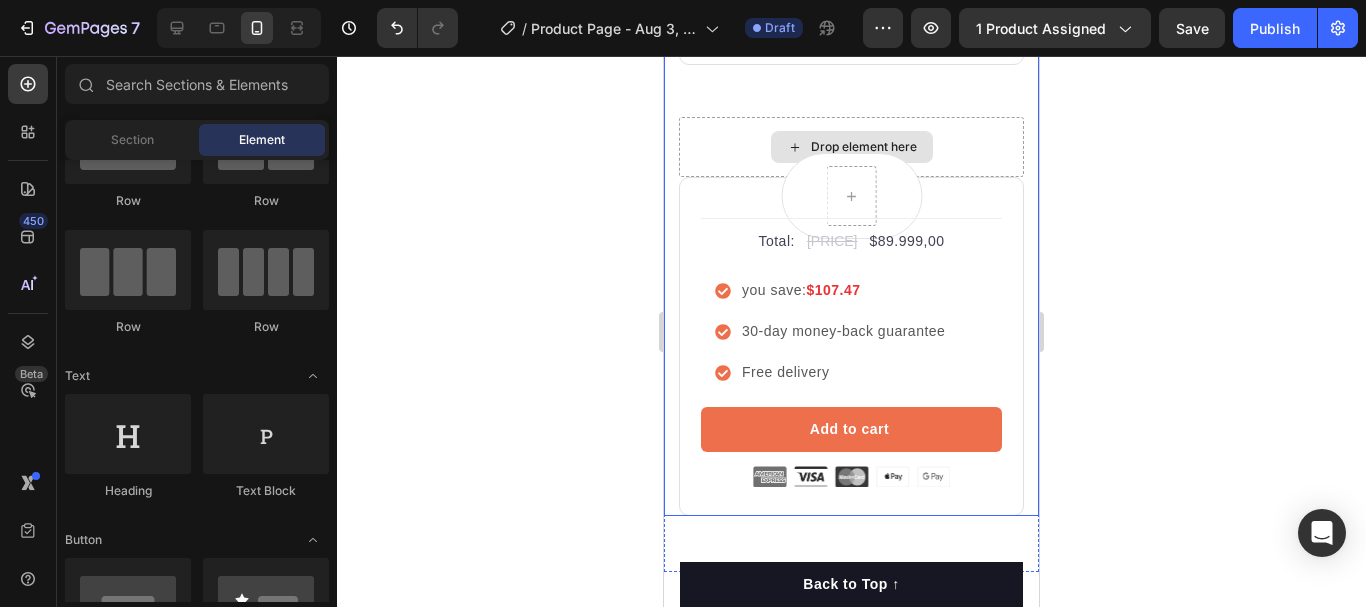 click on "Drop element here" at bounding box center [852, 147] 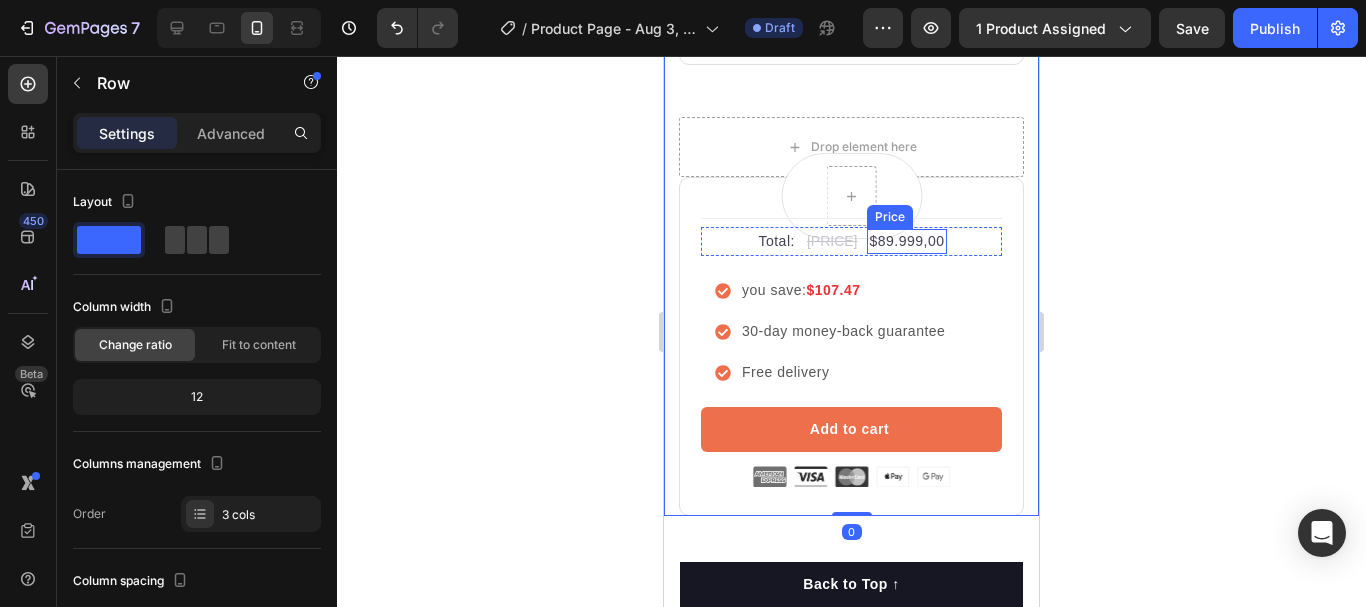 click on "$89.999,00" at bounding box center [906, 241] 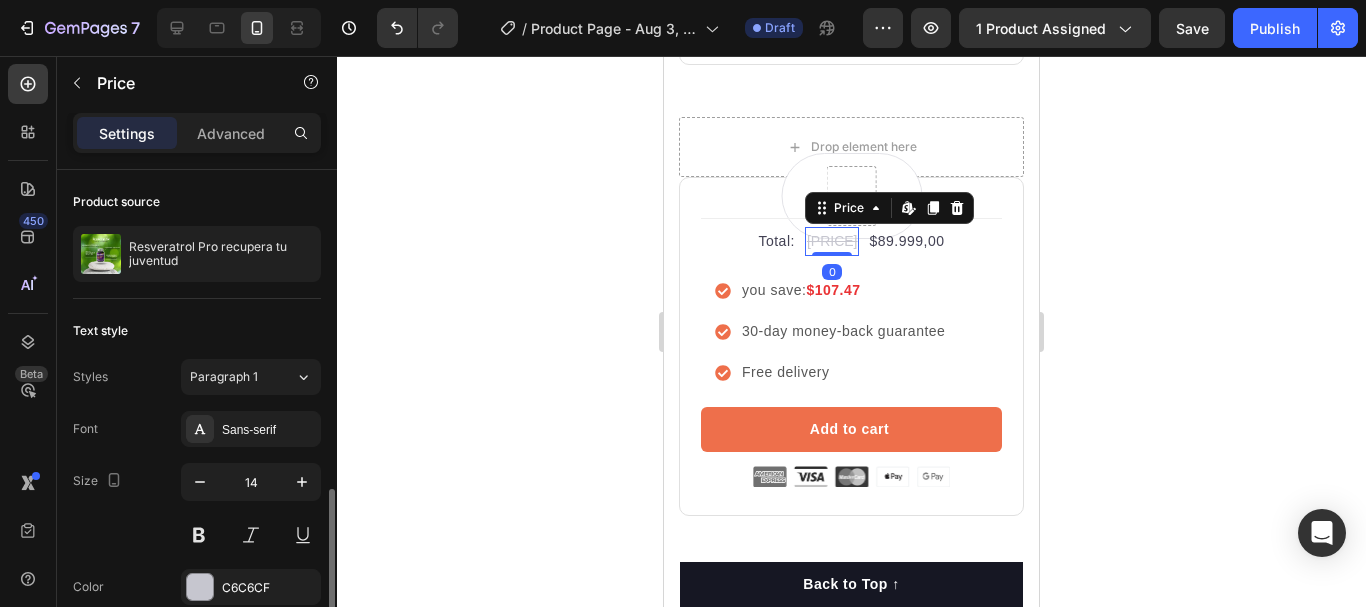click on "$120.000,00" at bounding box center [832, 241] 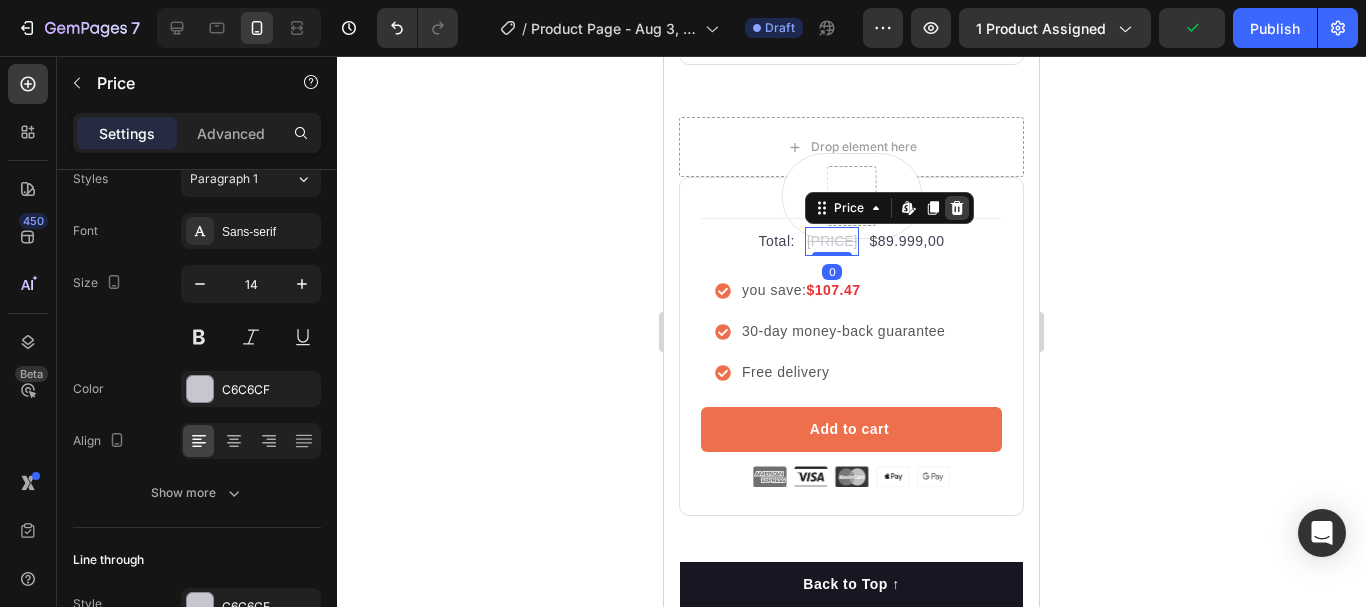 click 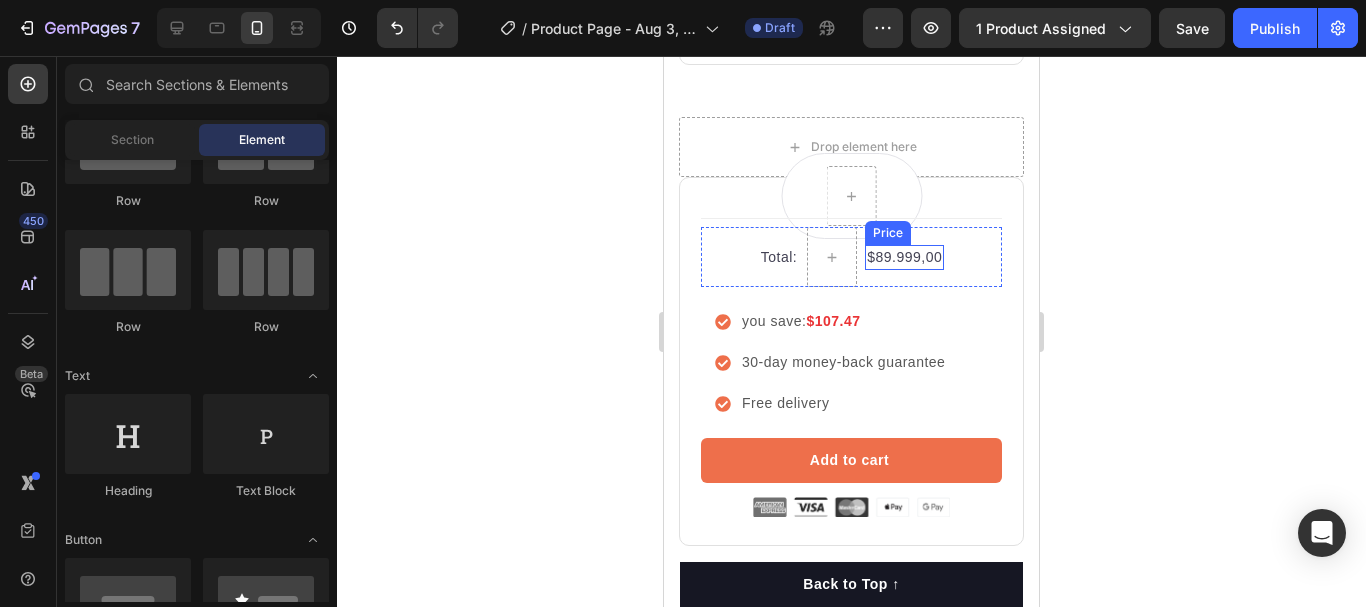 click on "$89.999,00" at bounding box center (904, 257) 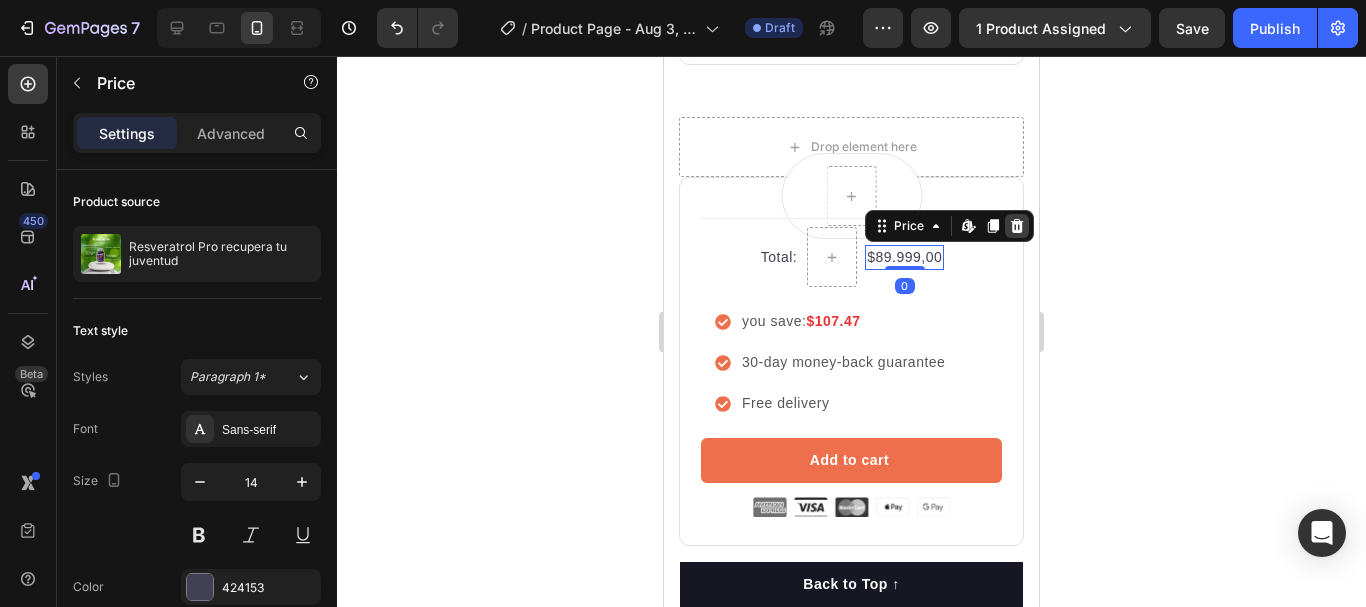 click 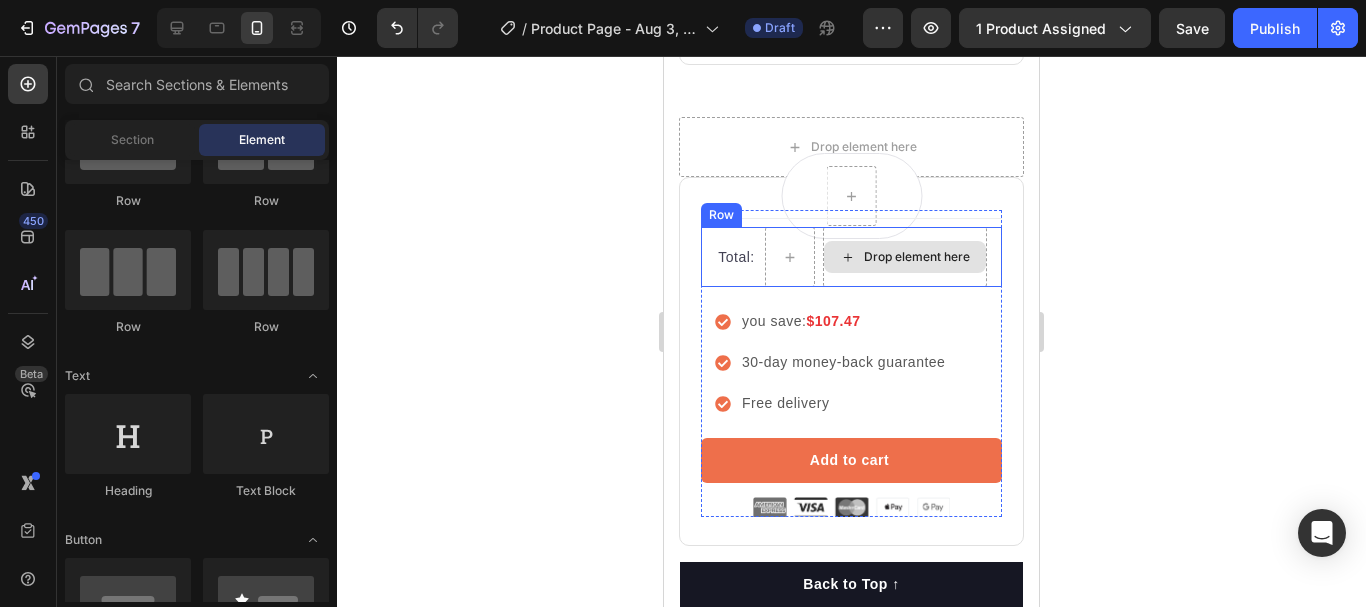 click on "Drop element here" at bounding box center [905, 257] 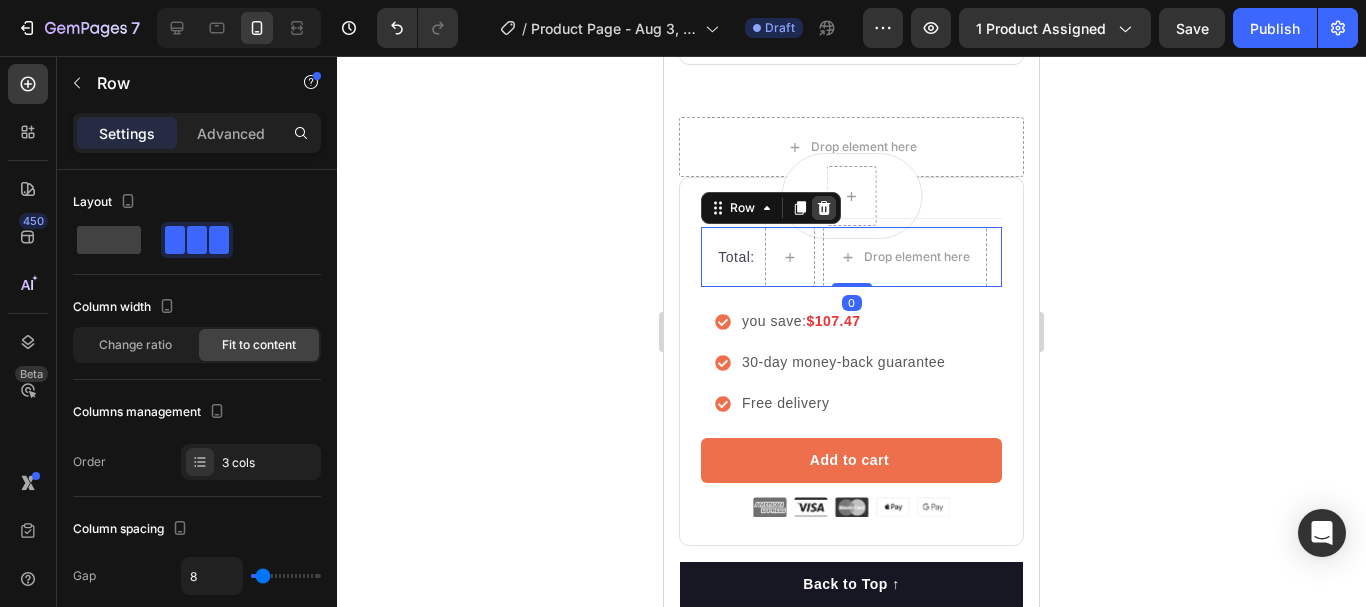 click 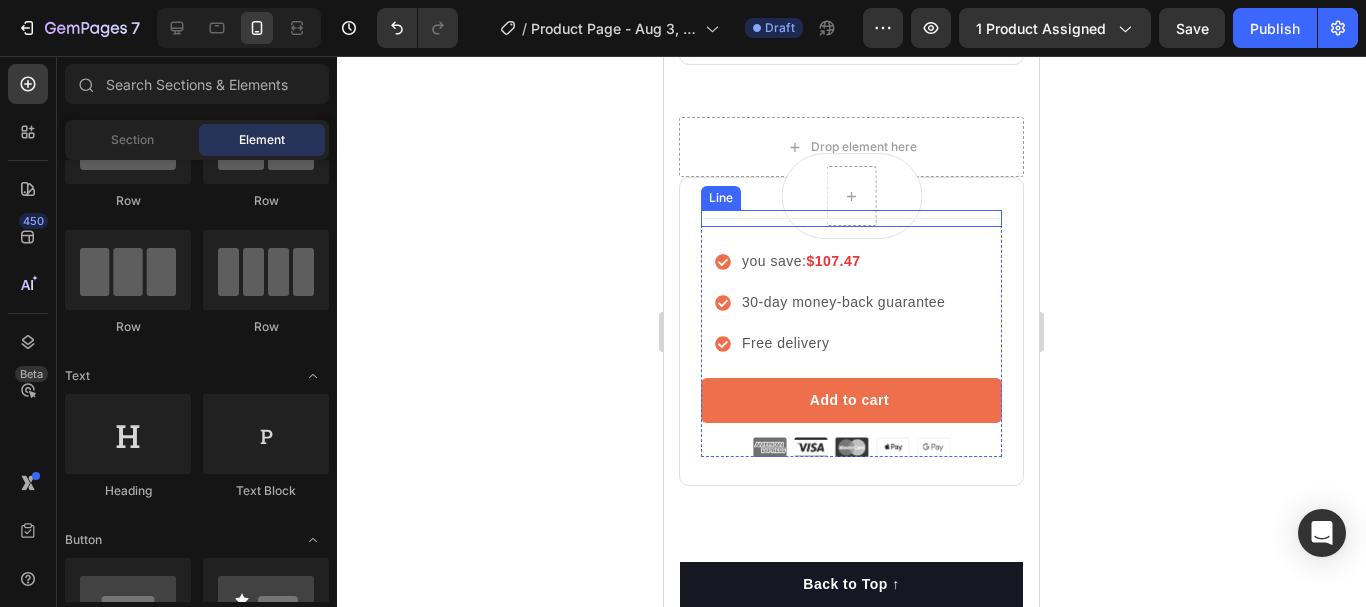 click on "you save:  $107.47 30-day money-back guarantee Free delivery" at bounding box center (851, 302) 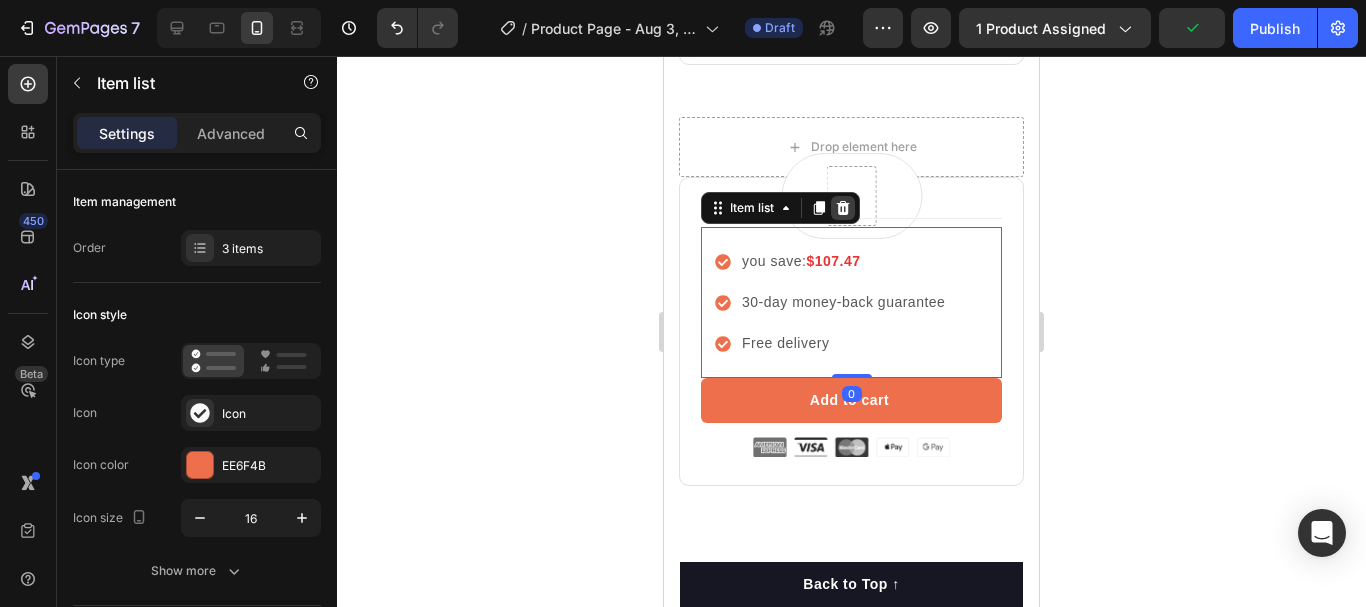 click 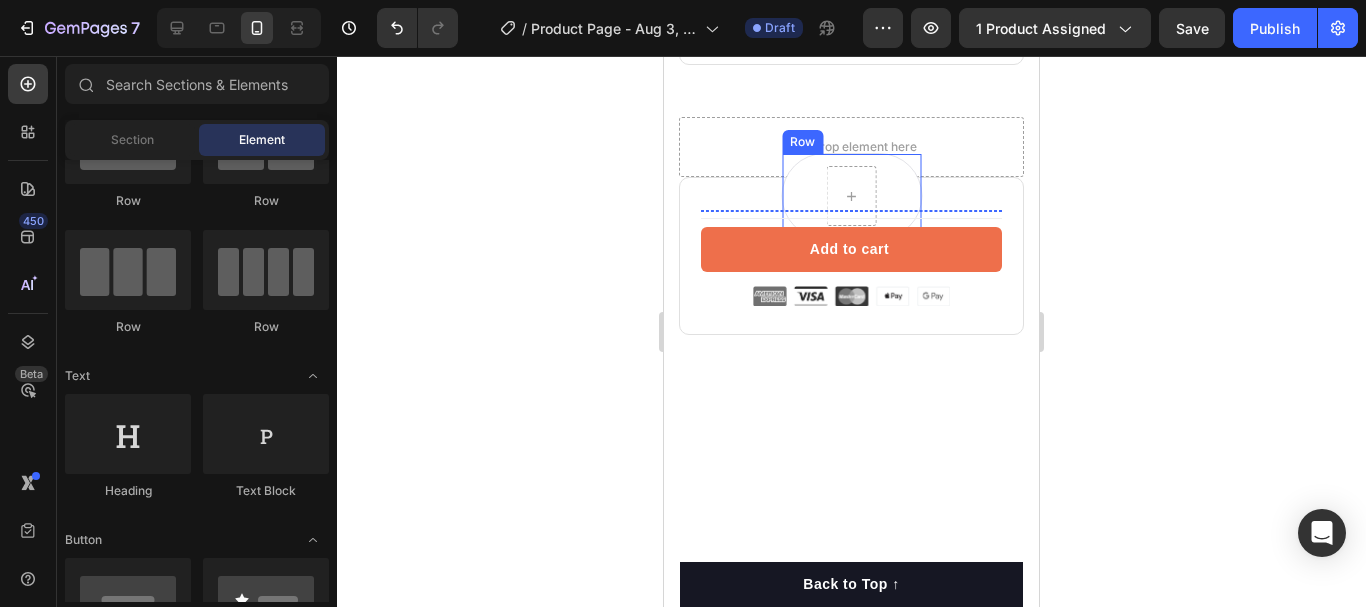 click on "Row" at bounding box center [851, 196] 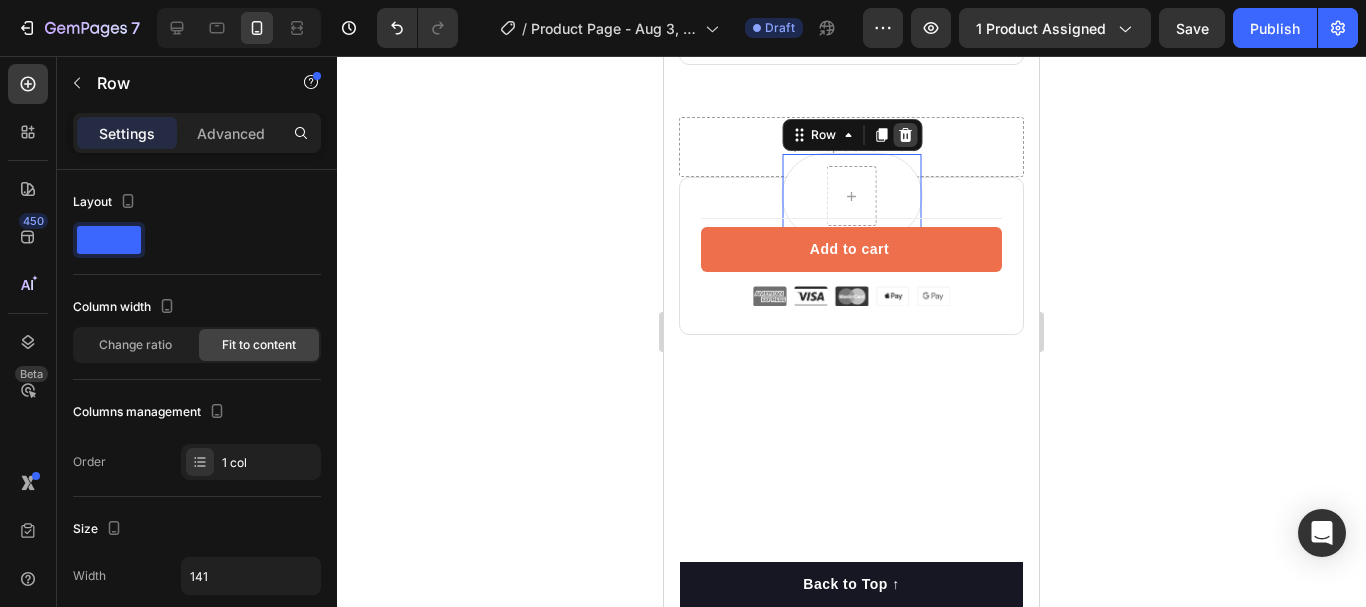 click at bounding box center (905, 135) 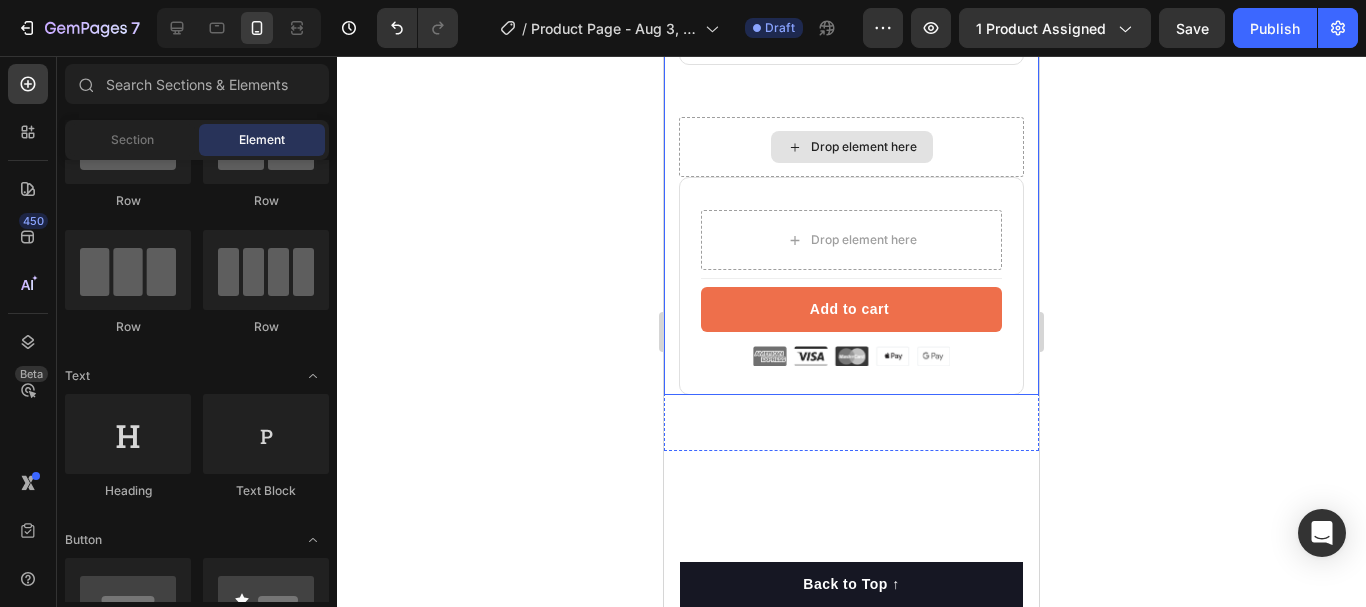 click on "Drop element here" at bounding box center [864, 147] 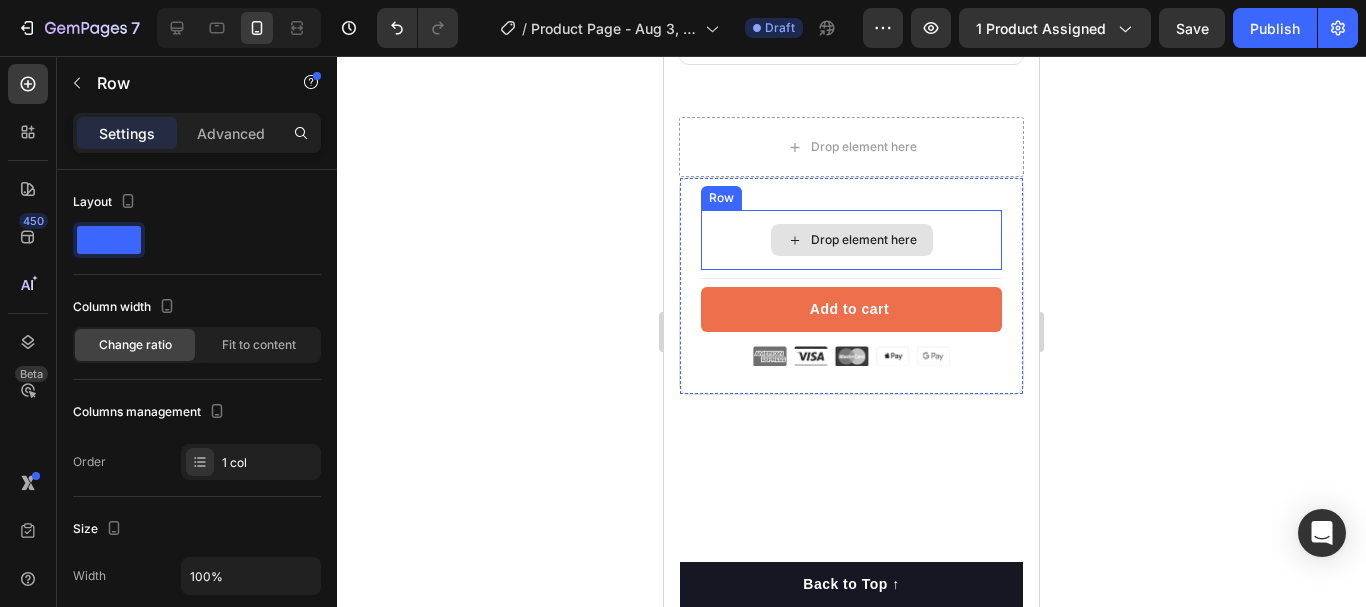 click on "Drop element here" at bounding box center [851, 240] 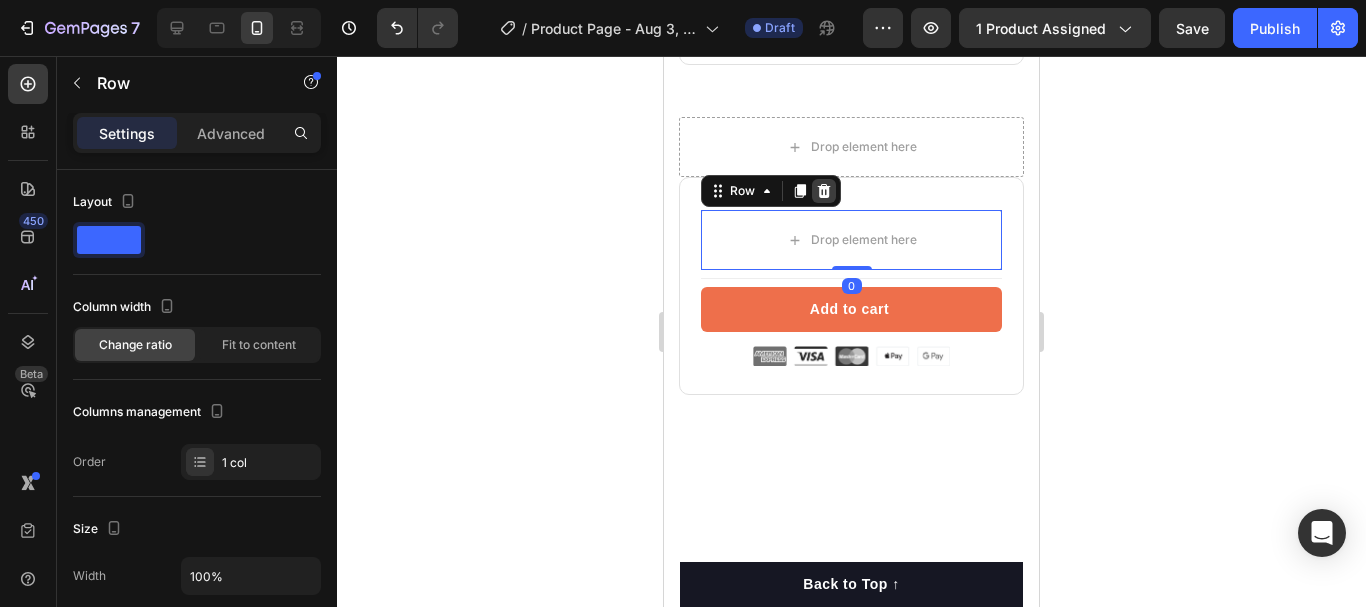 click 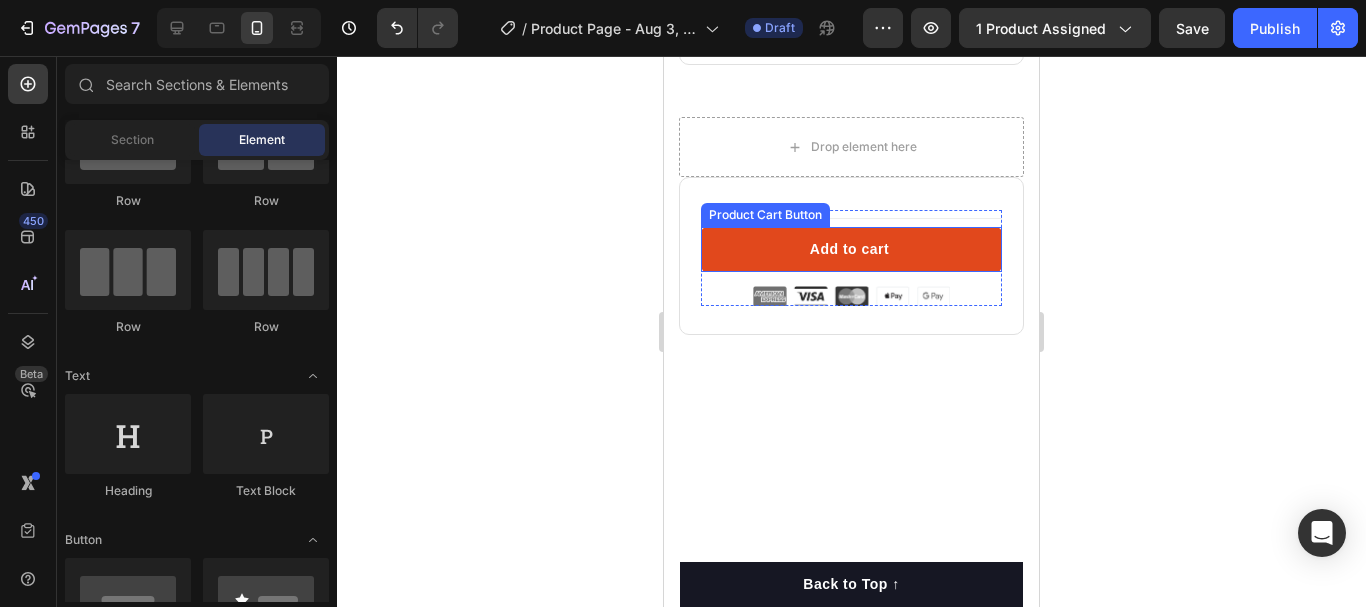 click on "Add to cart" at bounding box center (851, 249) 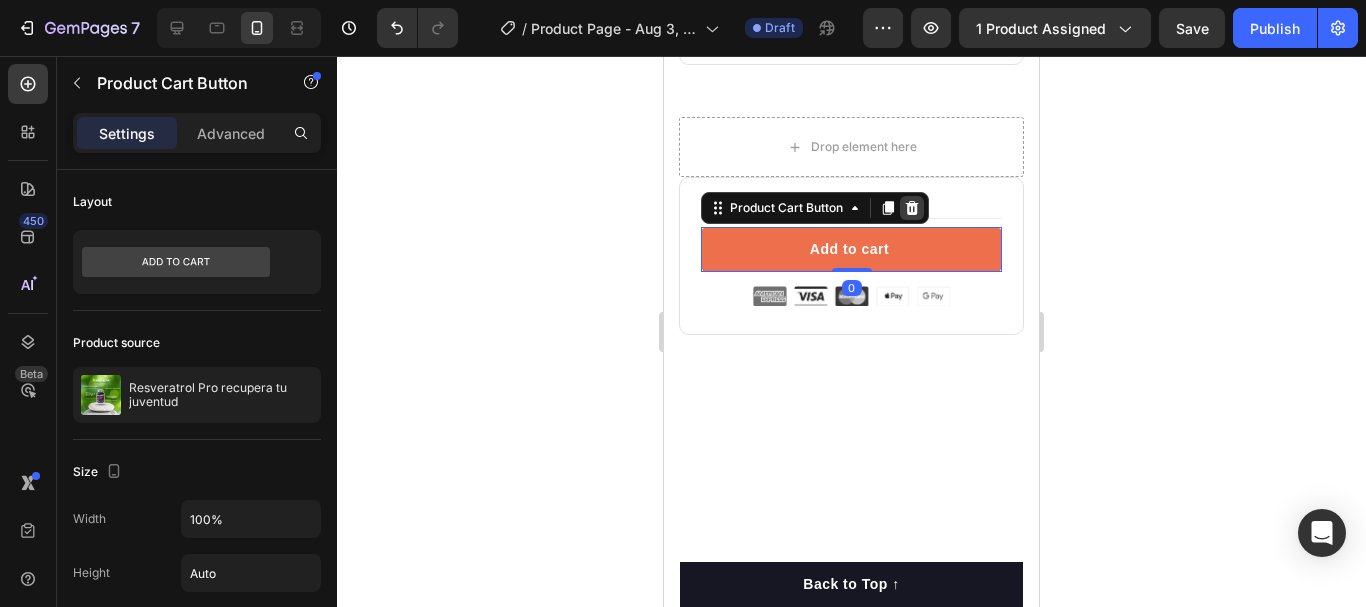 click 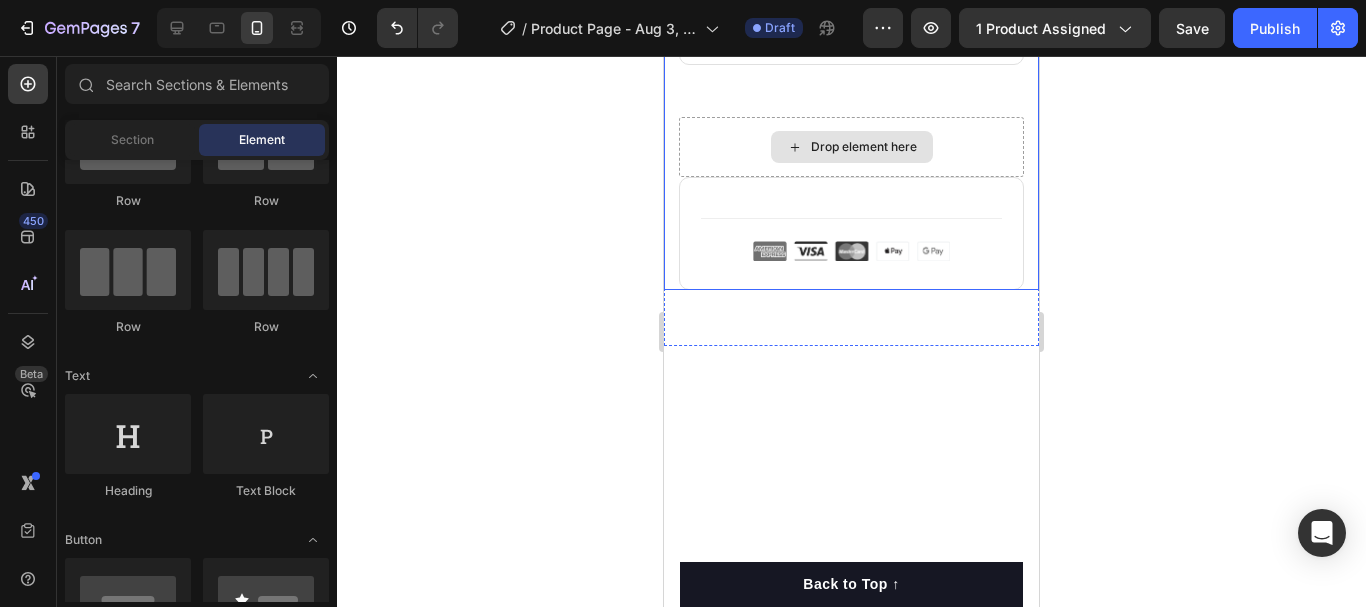 click on "Drop element here" at bounding box center [851, 147] 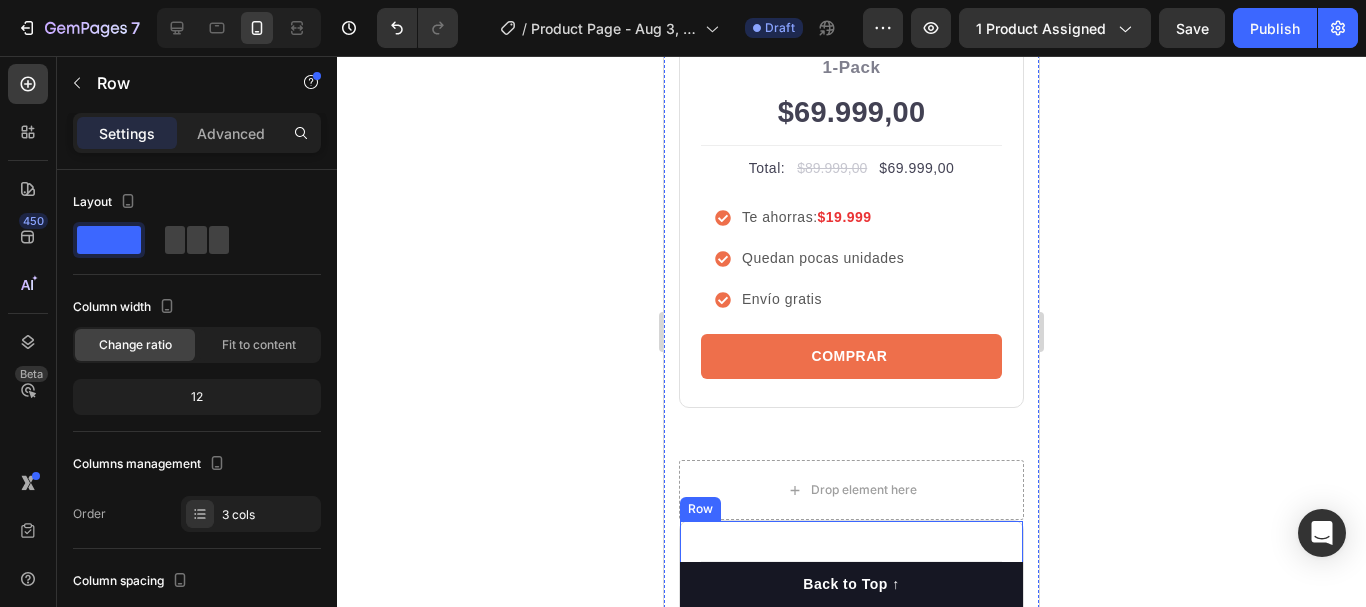 scroll, scrollTop: 7105, scrollLeft: 0, axis: vertical 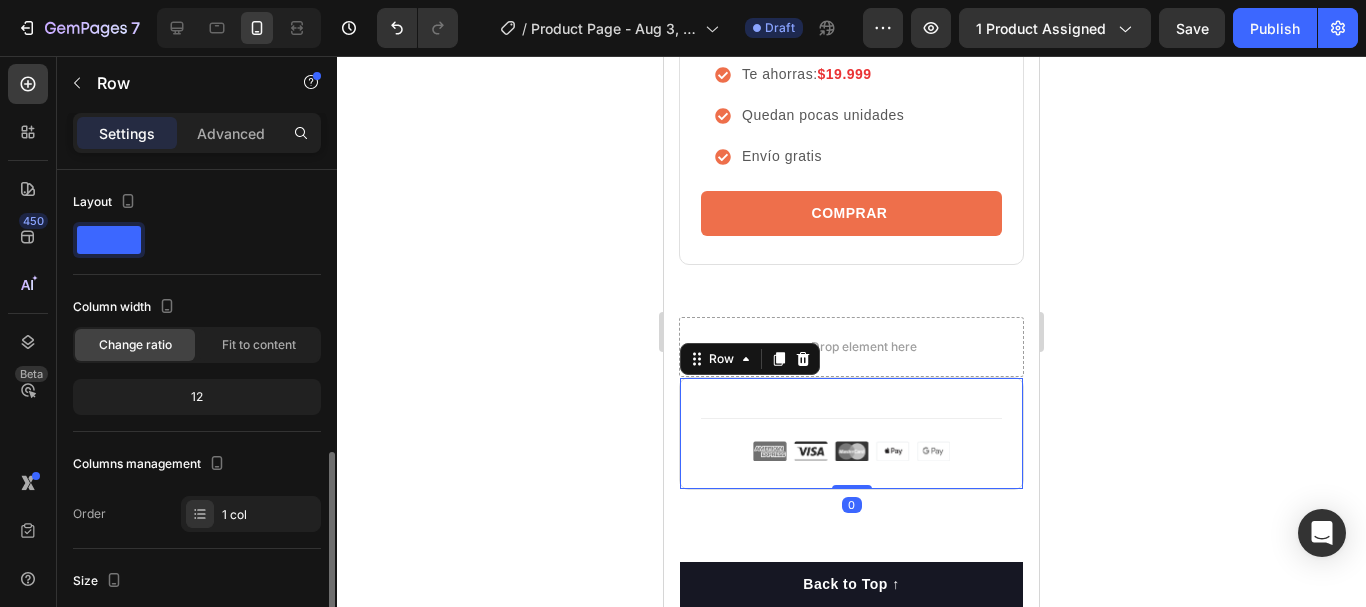 click on "Title Line Image Product Row   0" at bounding box center (851, 433) 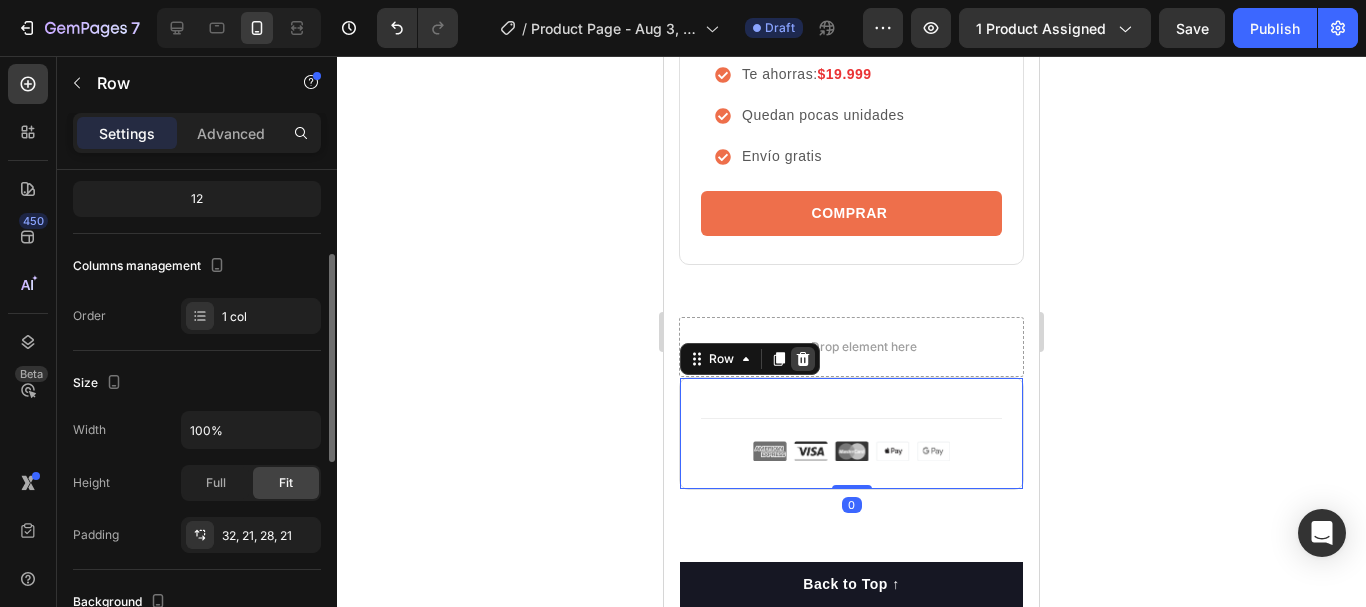 click 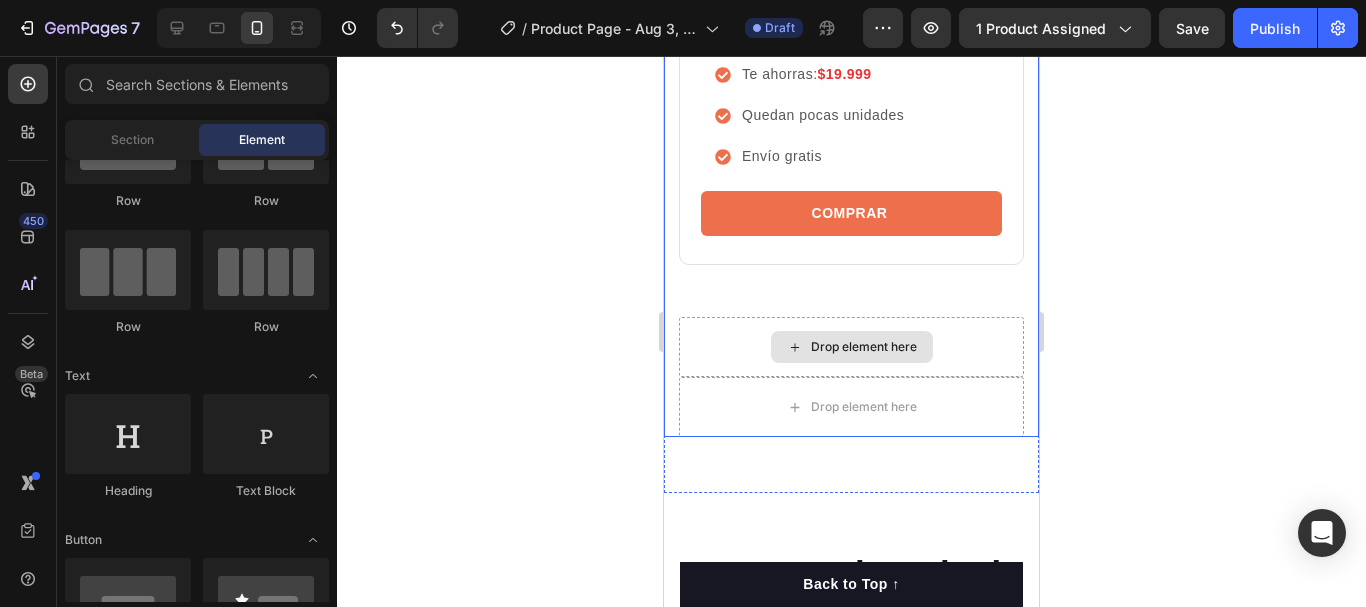 click on "Drop element here" at bounding box center (851, 347) 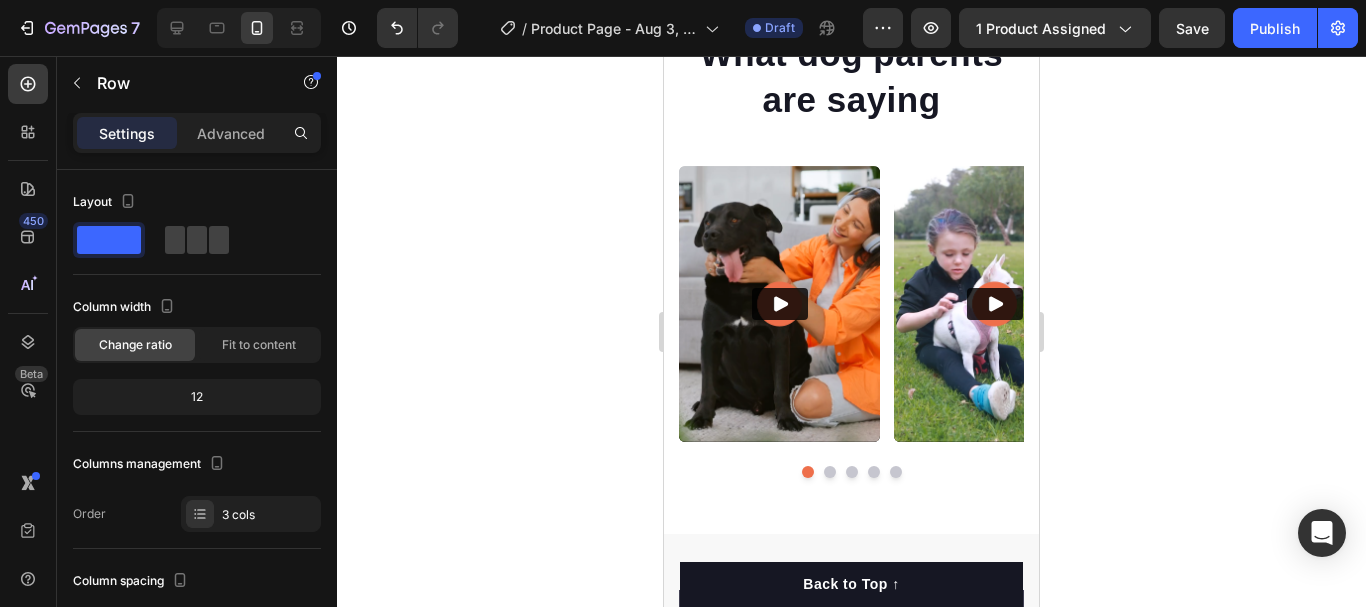 scroll, scrollTop: 8305, scrollLeft: 0, axis: vertical 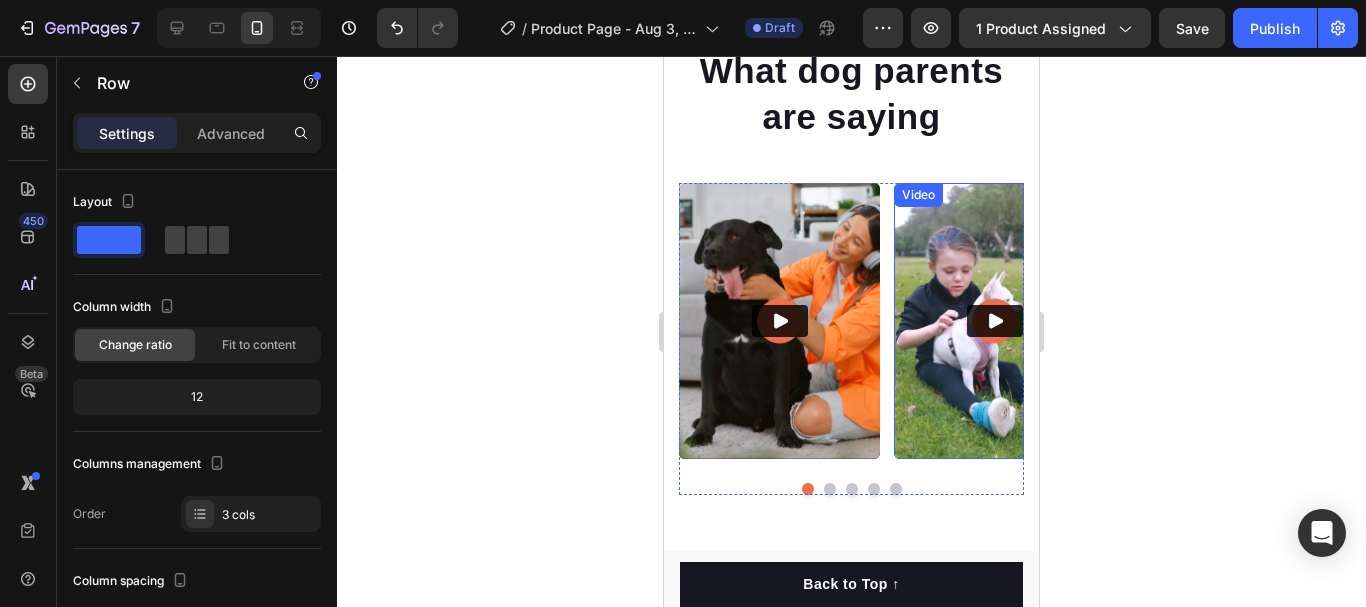 click at bounding box center (994, 321) 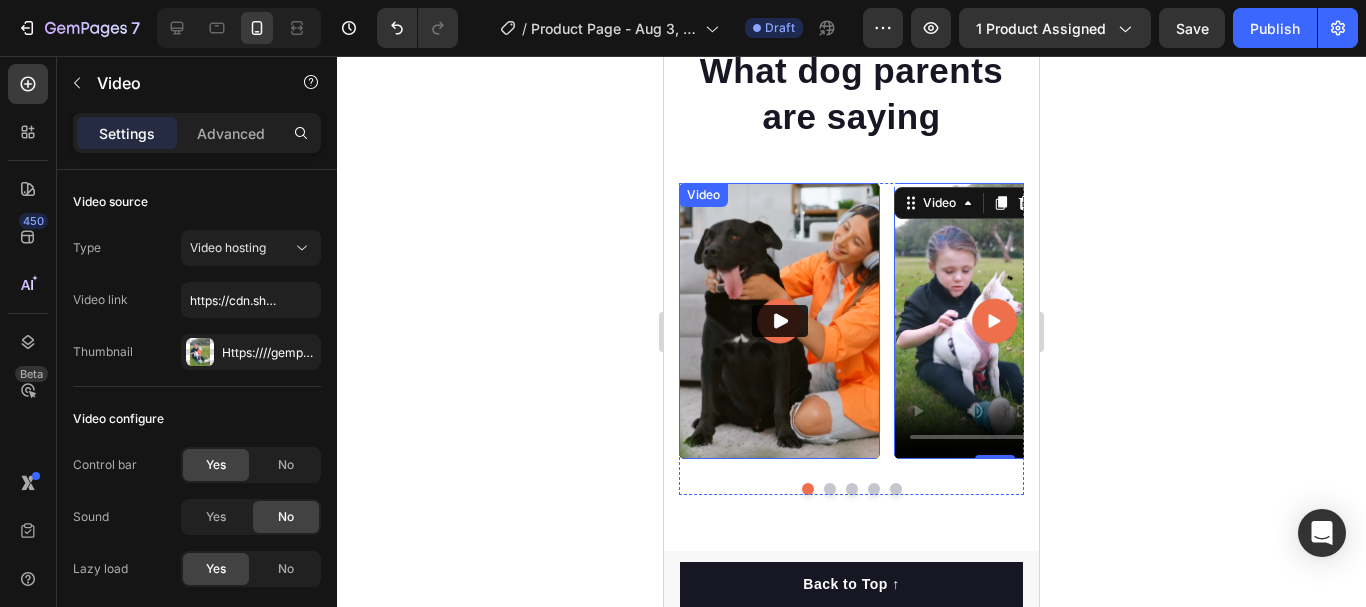 click at bounding box center (779, 321) 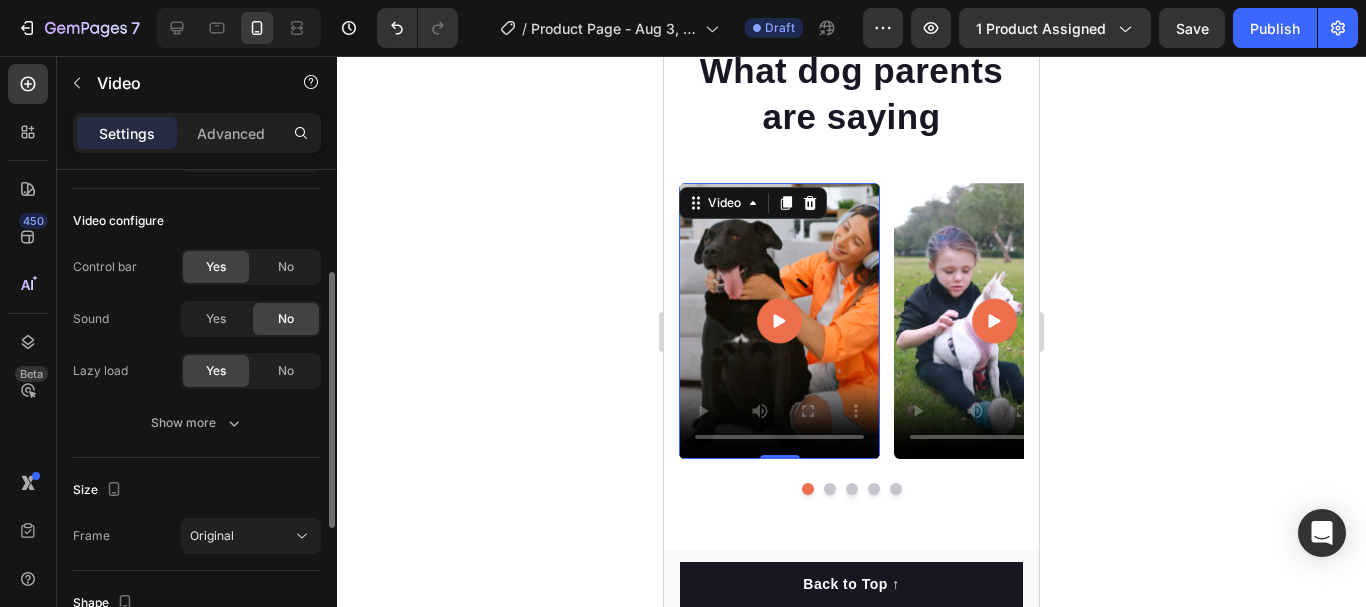 scroll, scrollTop: 458, scrollLeft: 0, axis: vertical 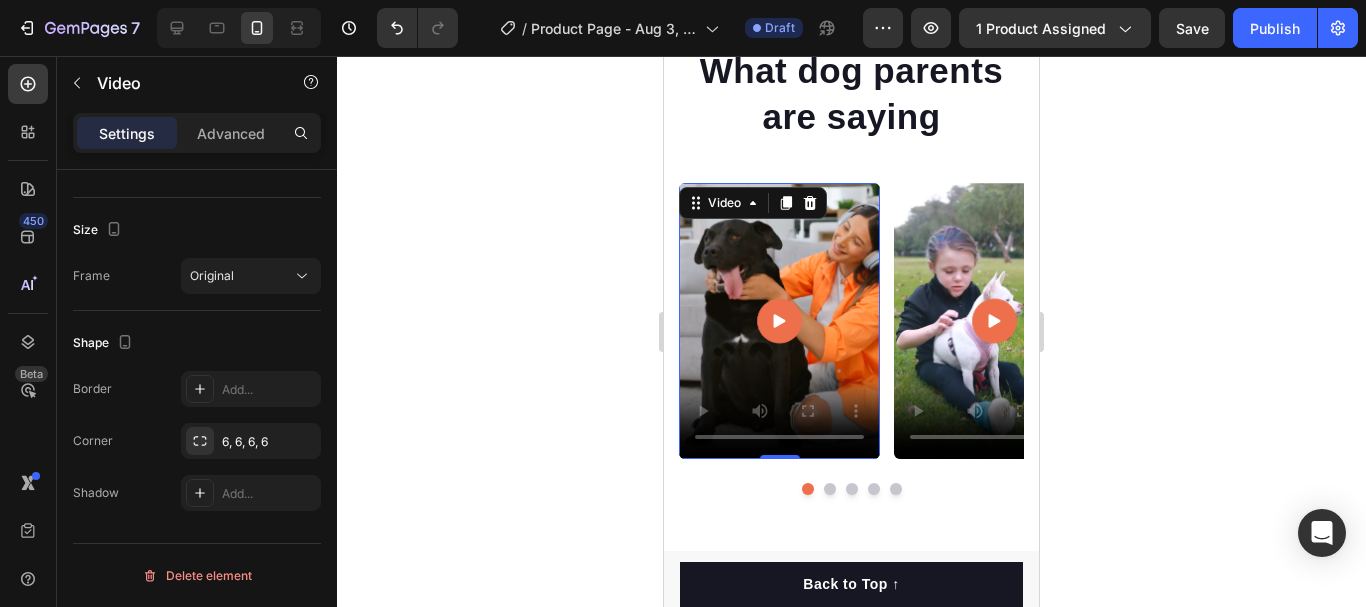 click at bounding box center [779, 321] 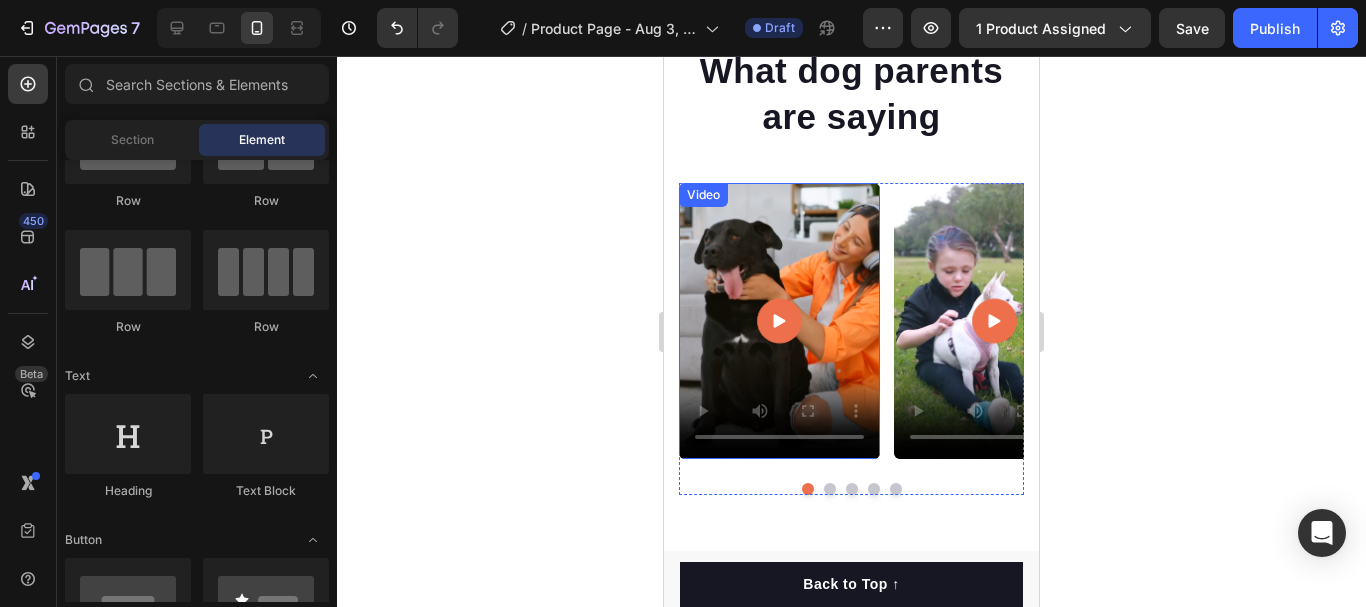 click at bounding box center [779, 321] 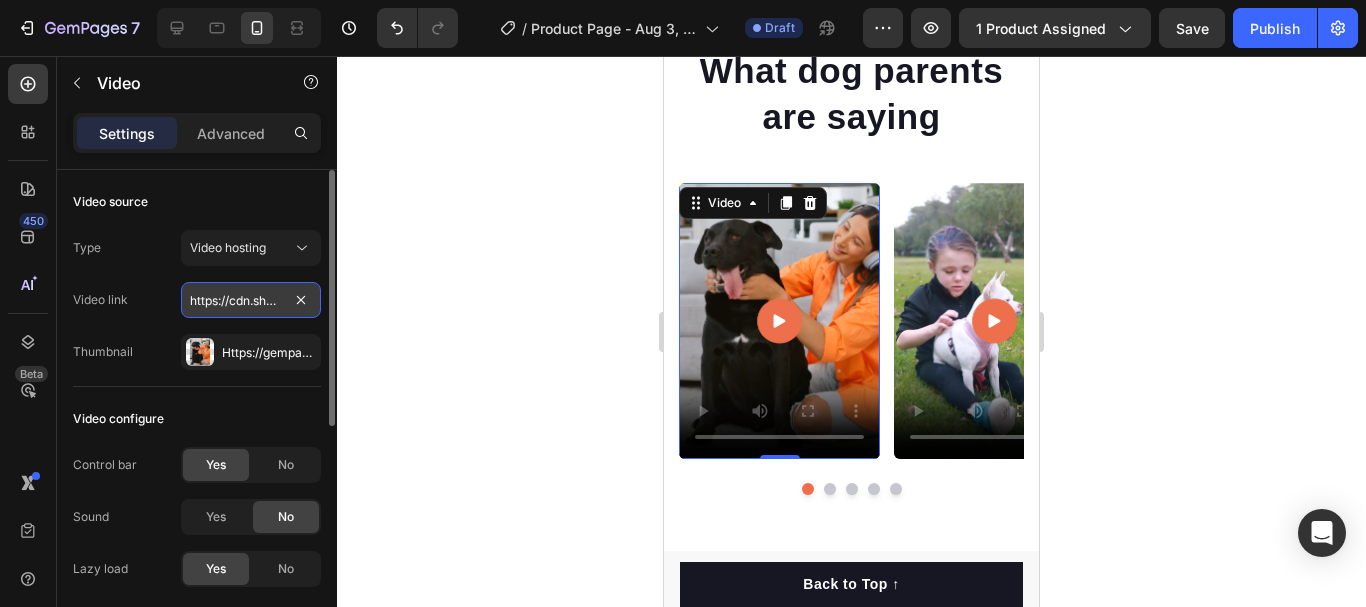 click on "https://cdn.shopify.com/videos/c/o/v/31cbd8d73b114e62a9df534684c49c07.mp4" at bounding box center (251, 300) 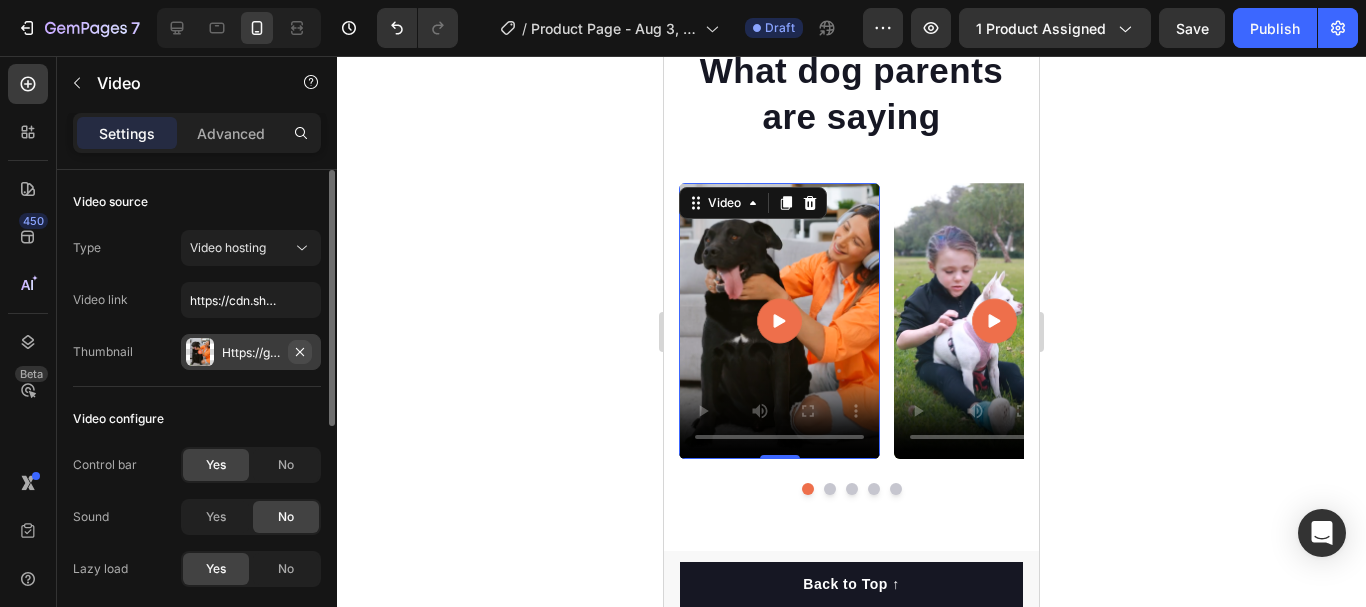 click 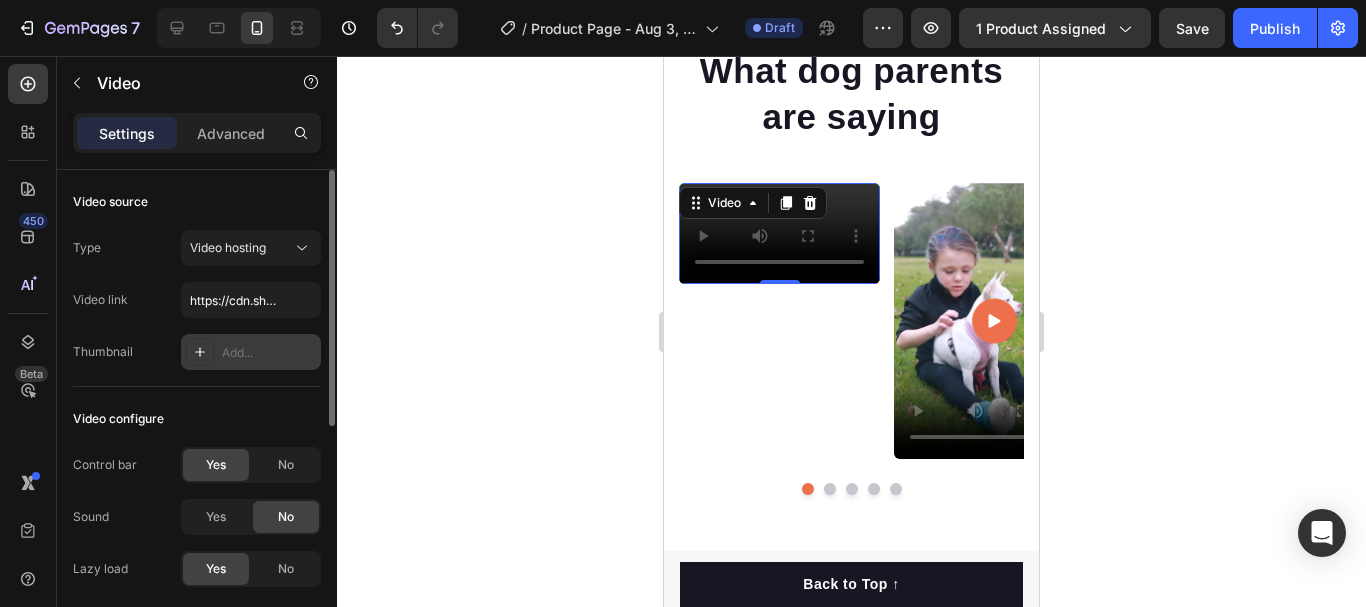 click on "Add..." at bounding box center (269, 353) 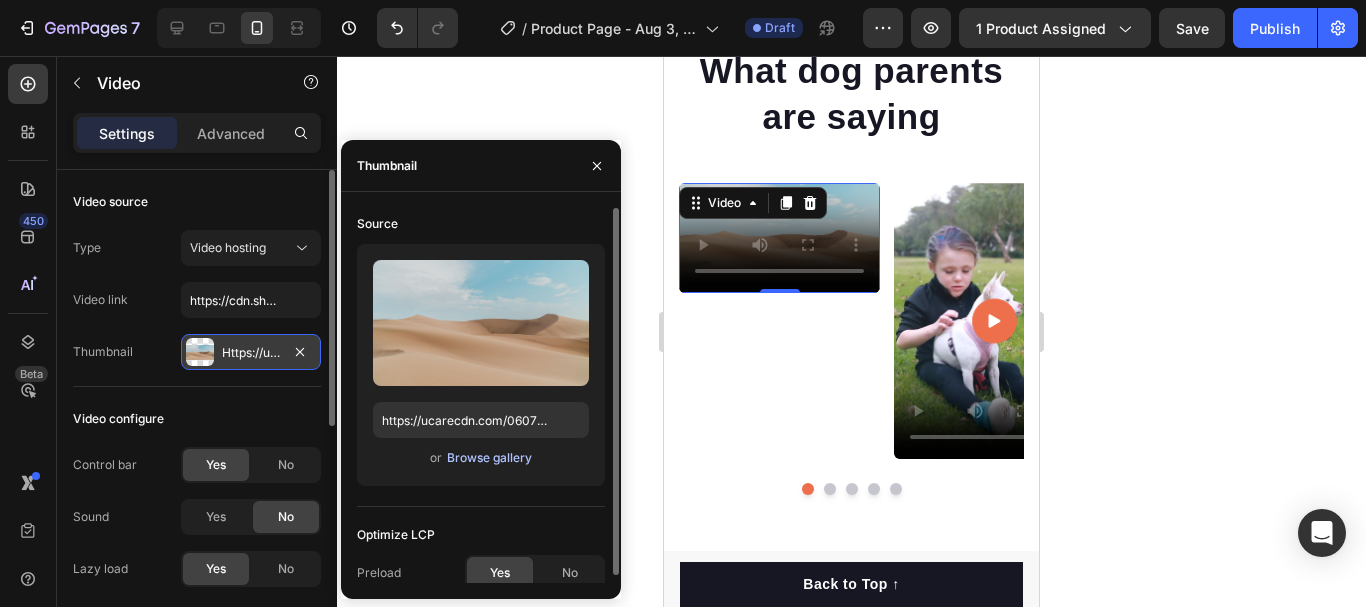 click on "Browse gallery" at bounding box center (489, 458) 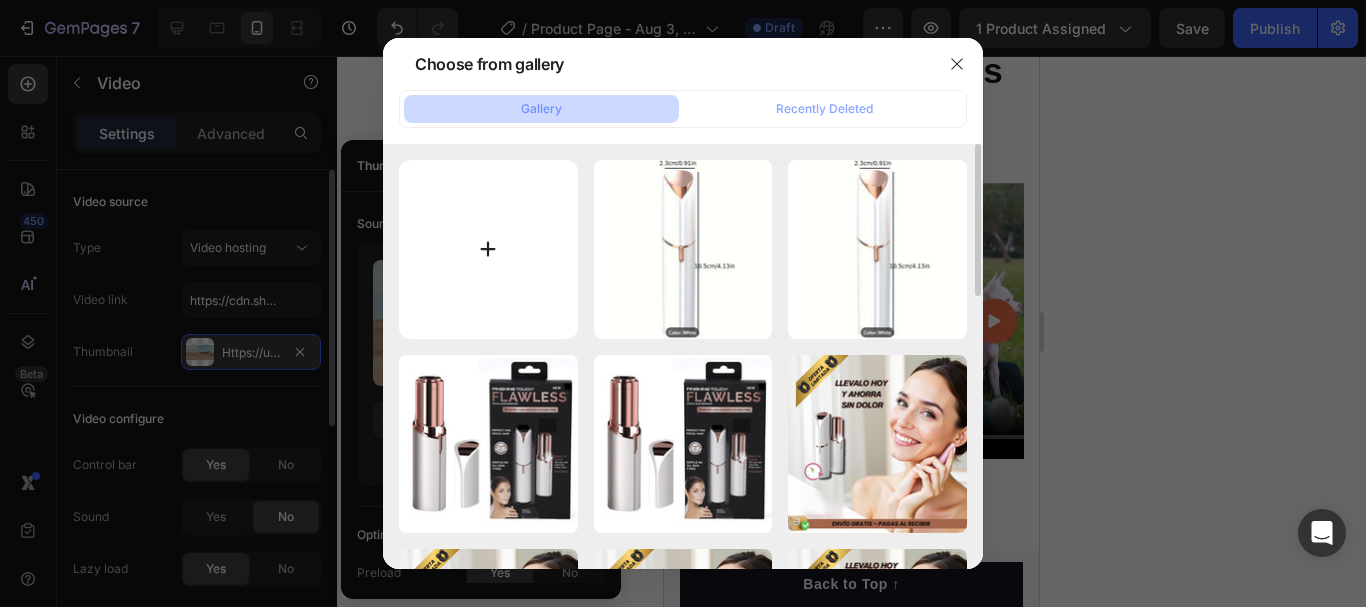 click at bounding box center (488, 249) 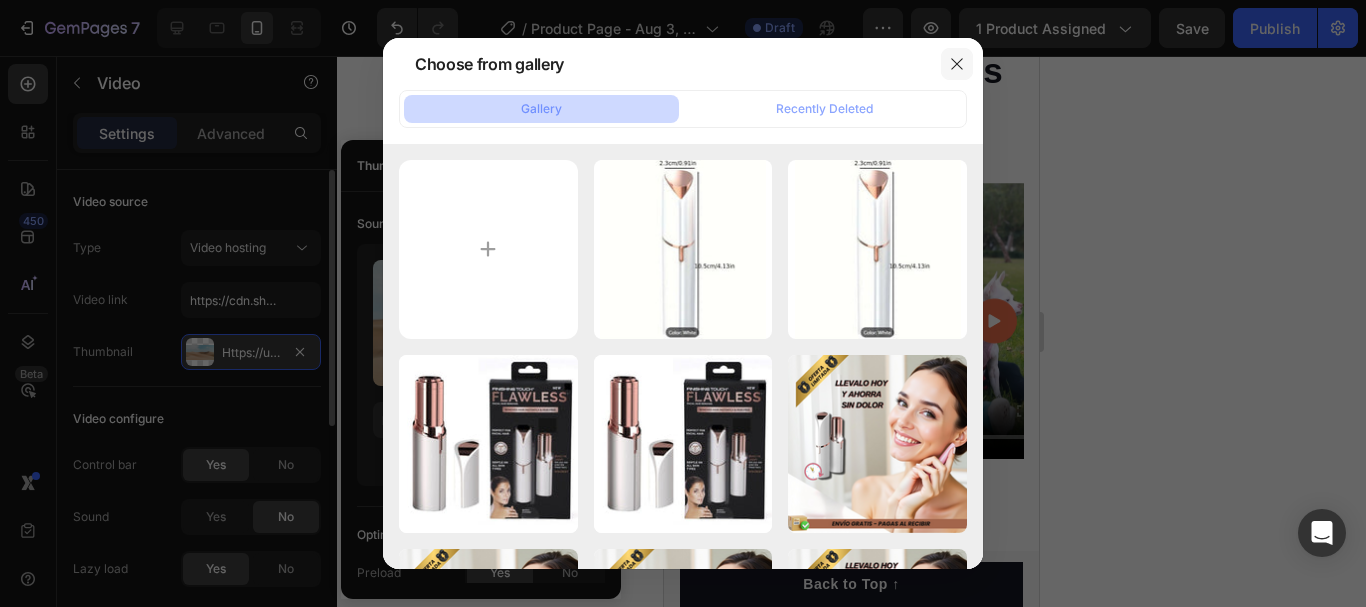 click at bounding box center (957, 64) 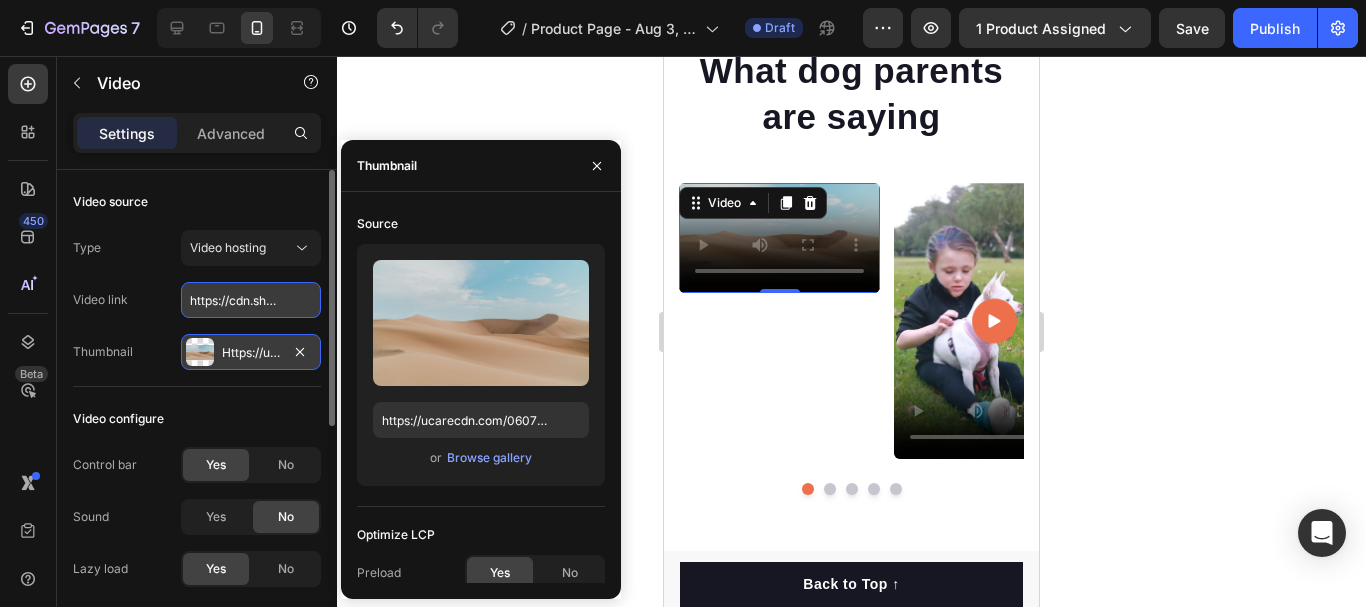 click on "https://cdn.shopify.com/videos/c/o/v/31cbd8d73b114e62a9df534684c49c07.mp4" at bounding box center [251, 300] 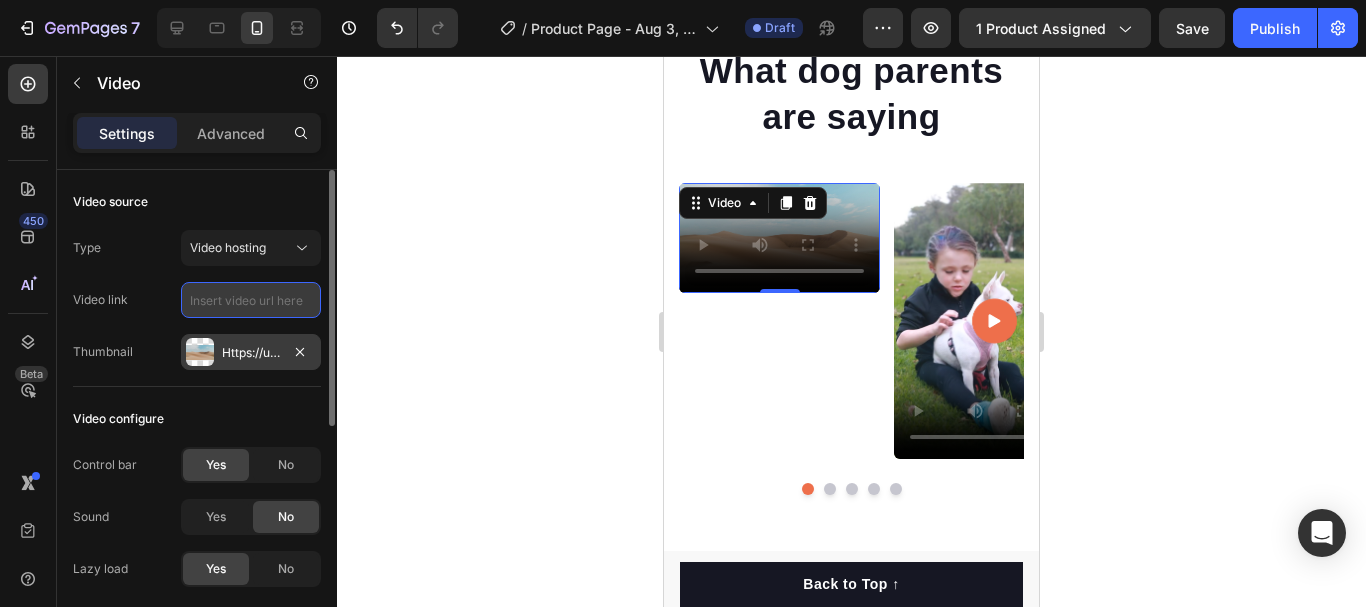 click at bounding box center (251, 300) 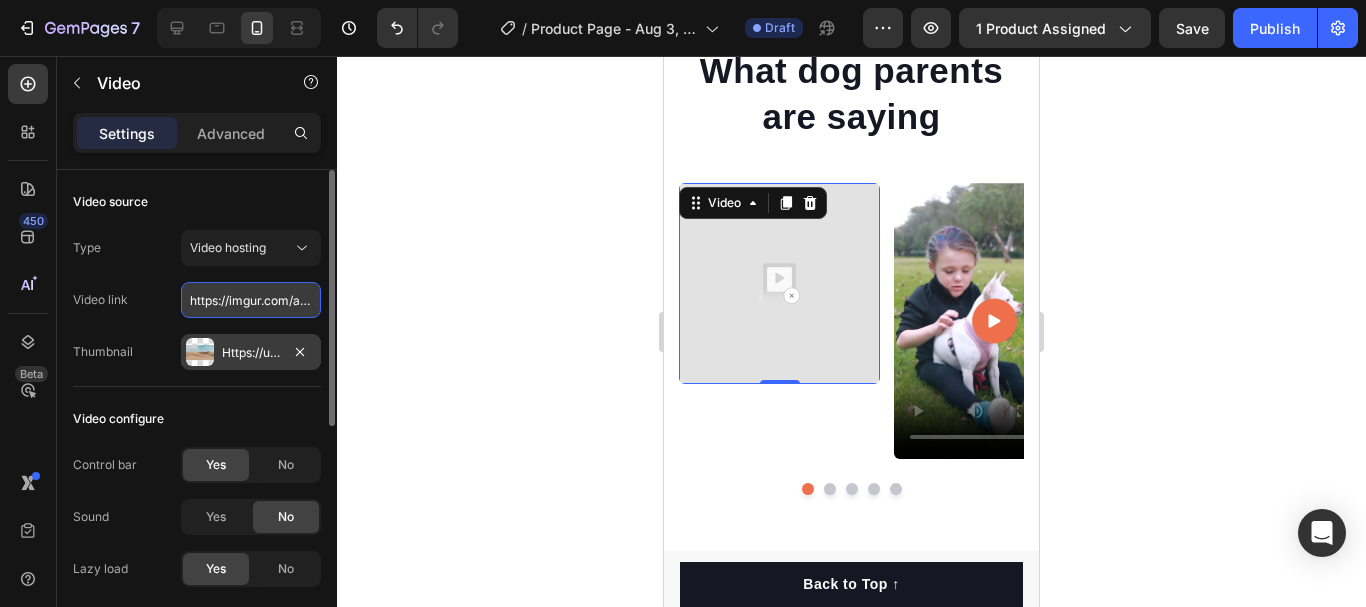 click on "https://imgur.com/a/O7FVhJP" at bounding box center [251, 300] 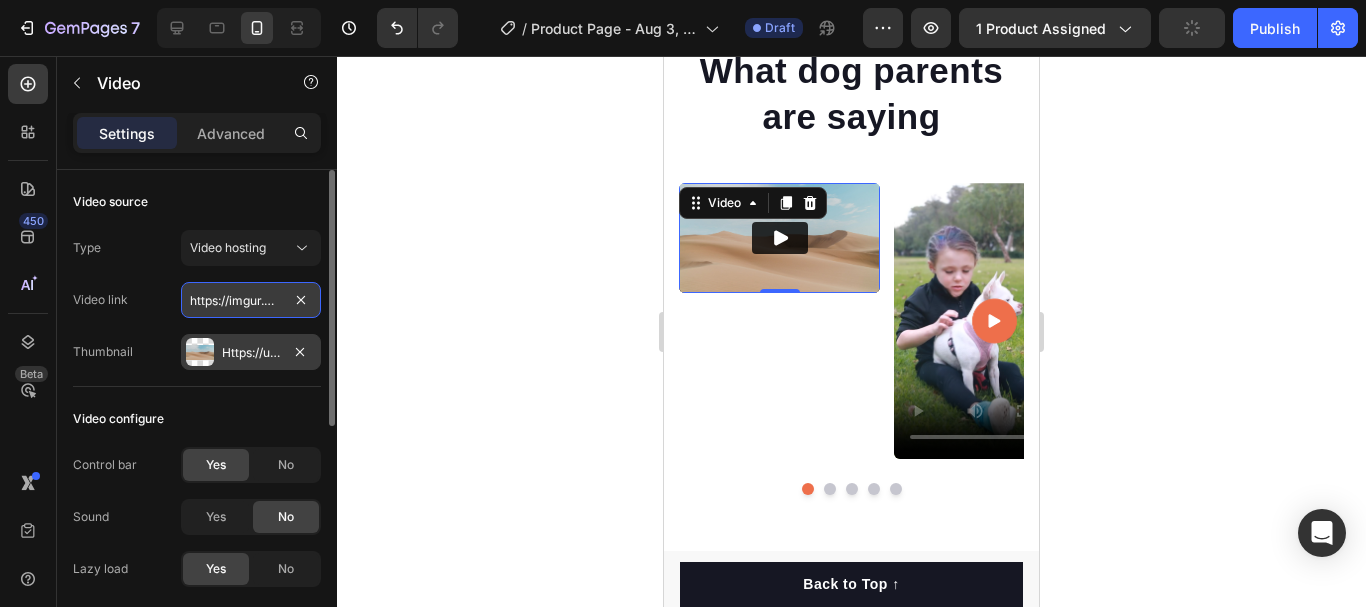 scroll, scrollTop: 0, scrollLeft: 240, axis: horizontal 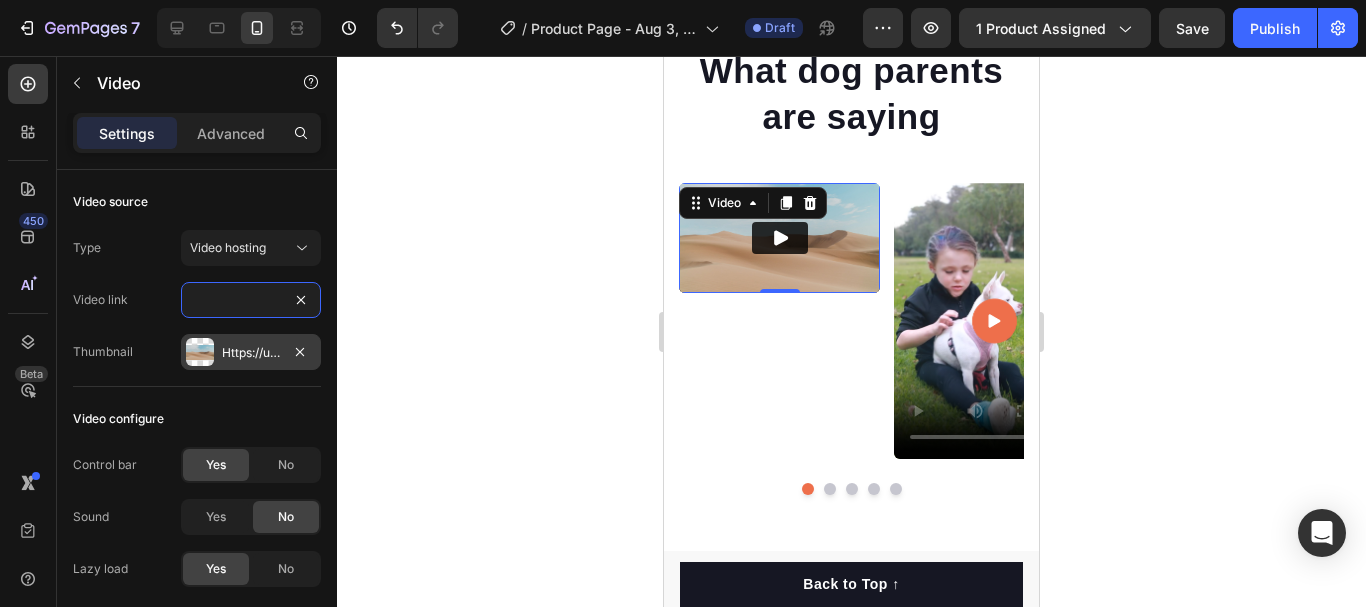 type on "https://imgur.com/a/O7FVhJhttps://imgur.com/a/O7FVhJPP" 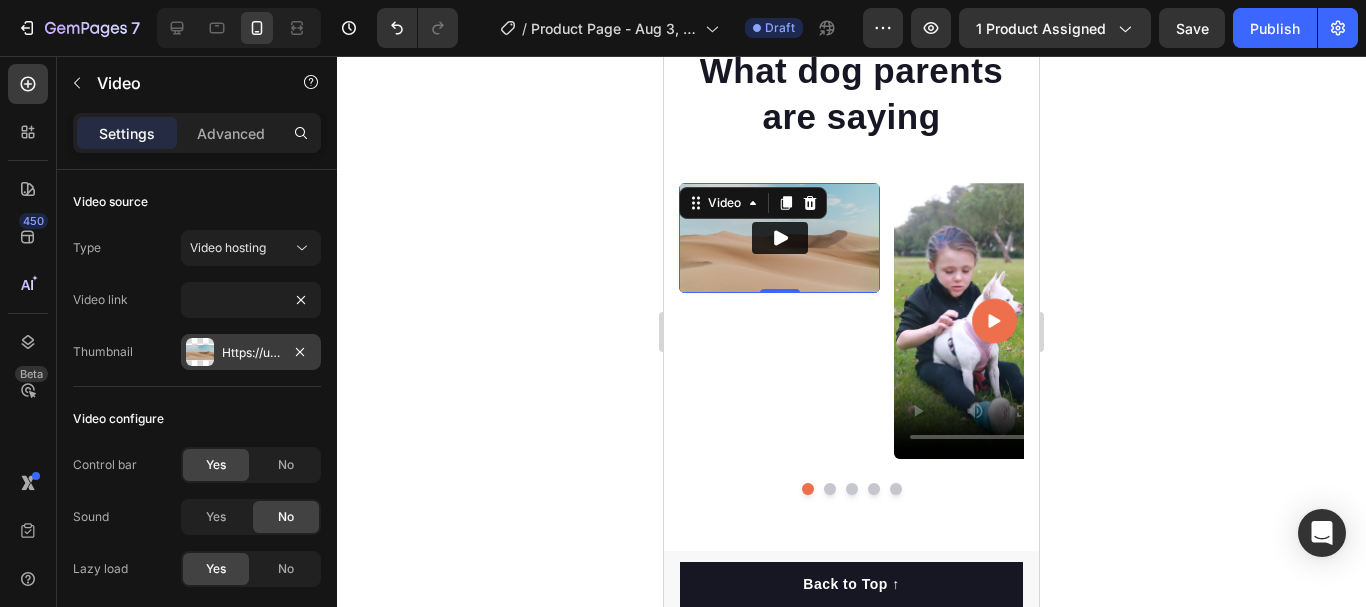 click 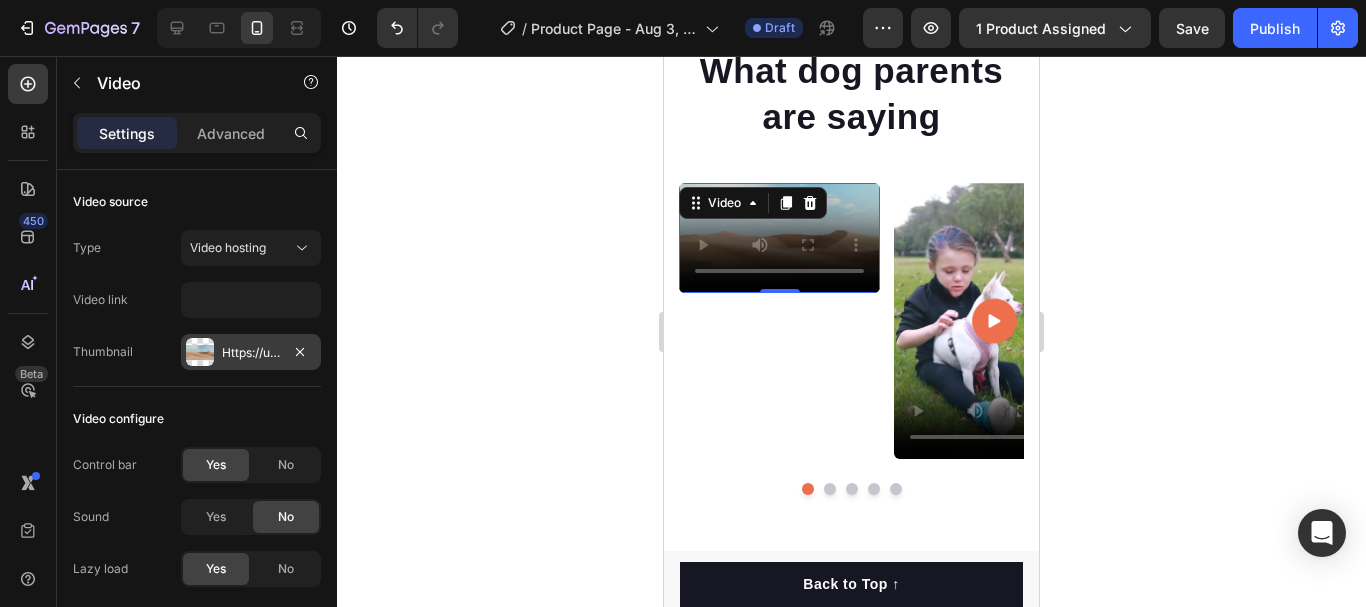 scroll, scrollTop: 0, scrollLeft: 0, axis: both 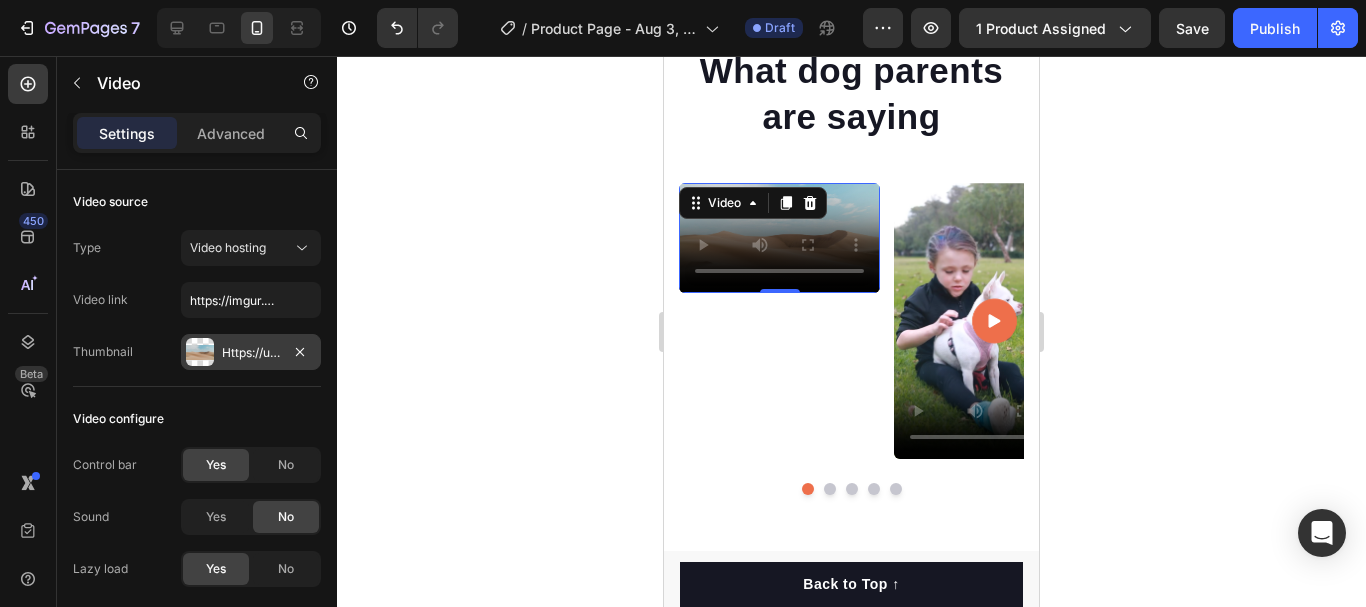 click on "Https://ucarecdn.Com/06075225-af9e-460c-8e3c-6be63c0b773a/-/format/auto/" at bounding box center [251, 353] 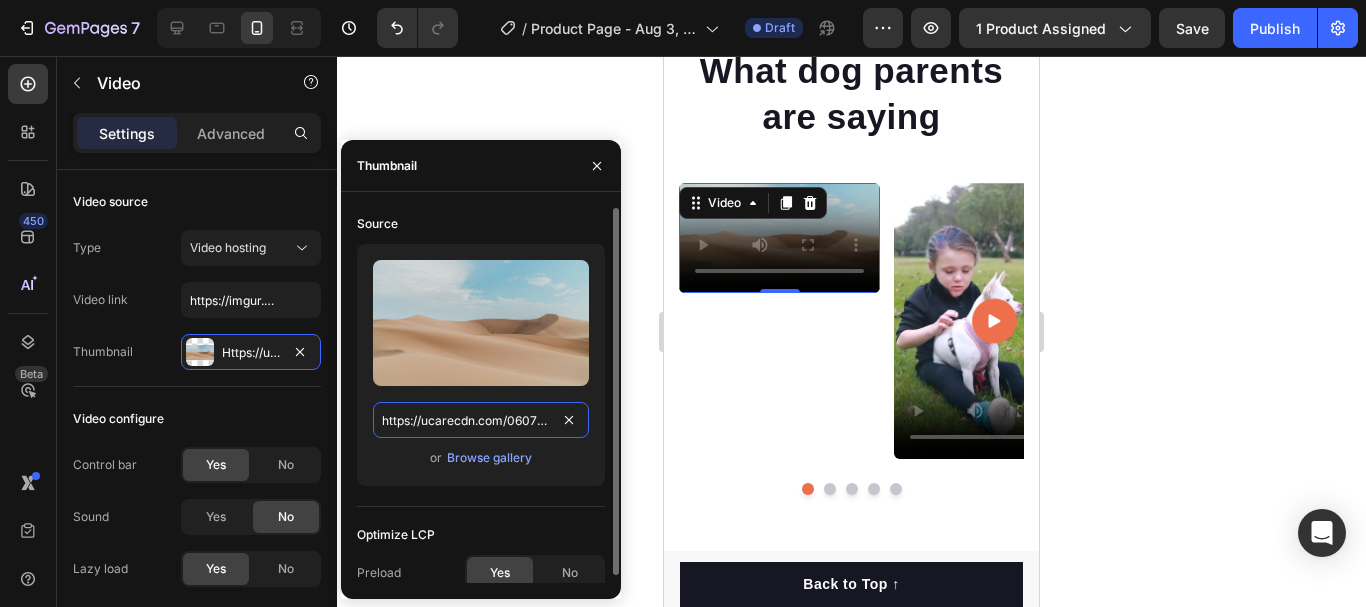 click on "https://ucarecdn.com/06075225-af9e-460c-8e3c-6be63c0b773a/-/format/auto/" at bounding box center (481, 420) 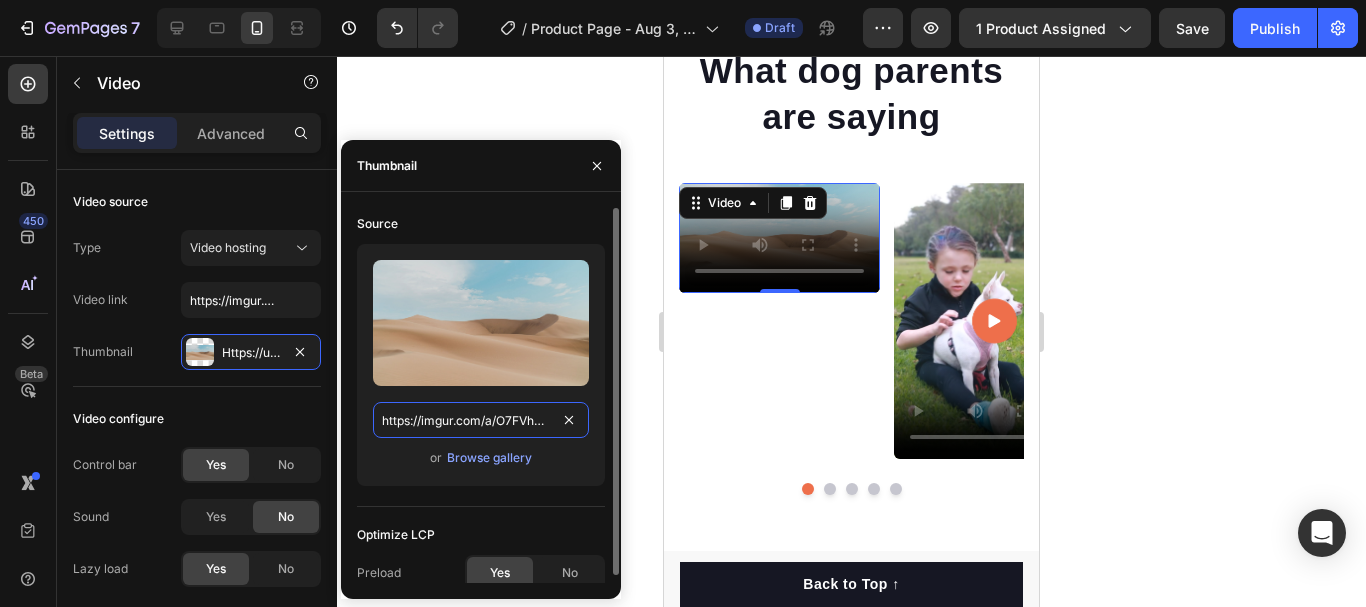 scroll, scrollTop: 0, scrollLeft: 2, axis: horizontal 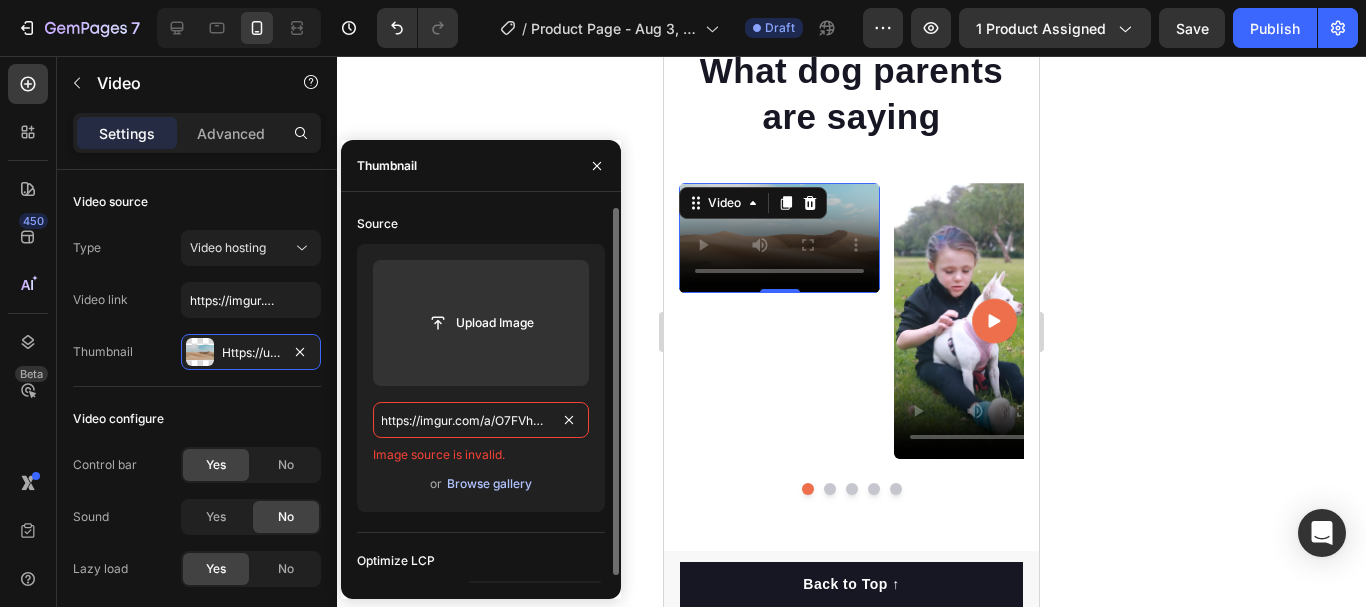 type on "https://imgur.com/a/O7FVhJP" 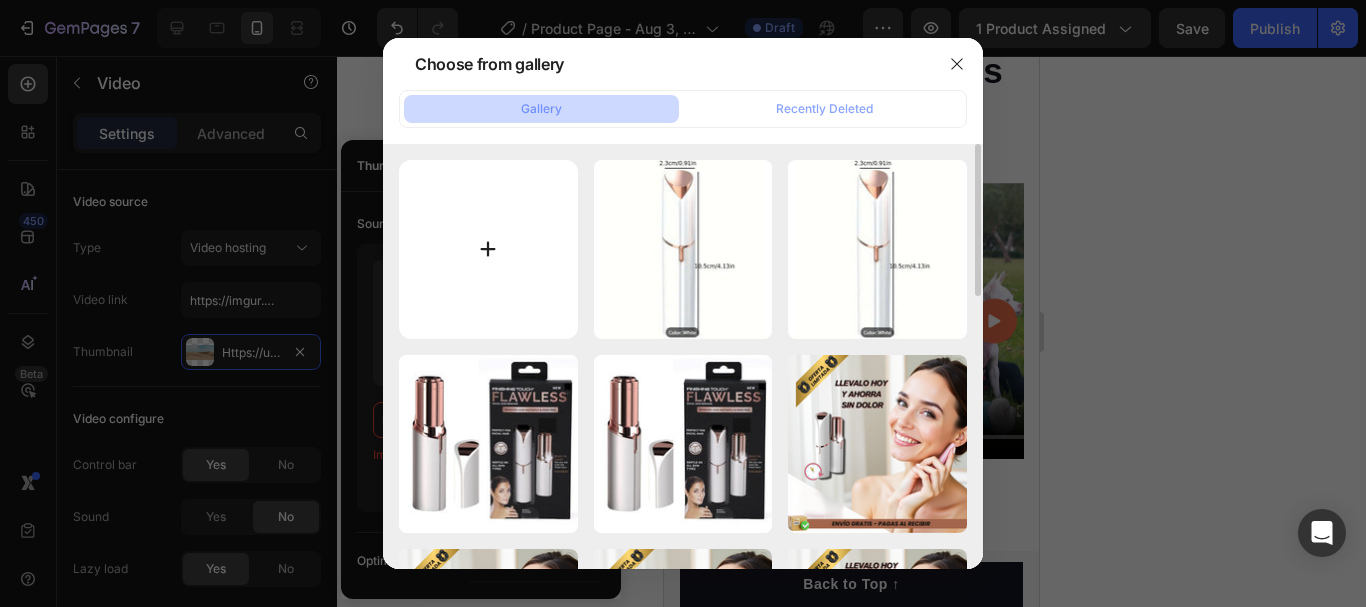 click at bounding box center (488, 249) 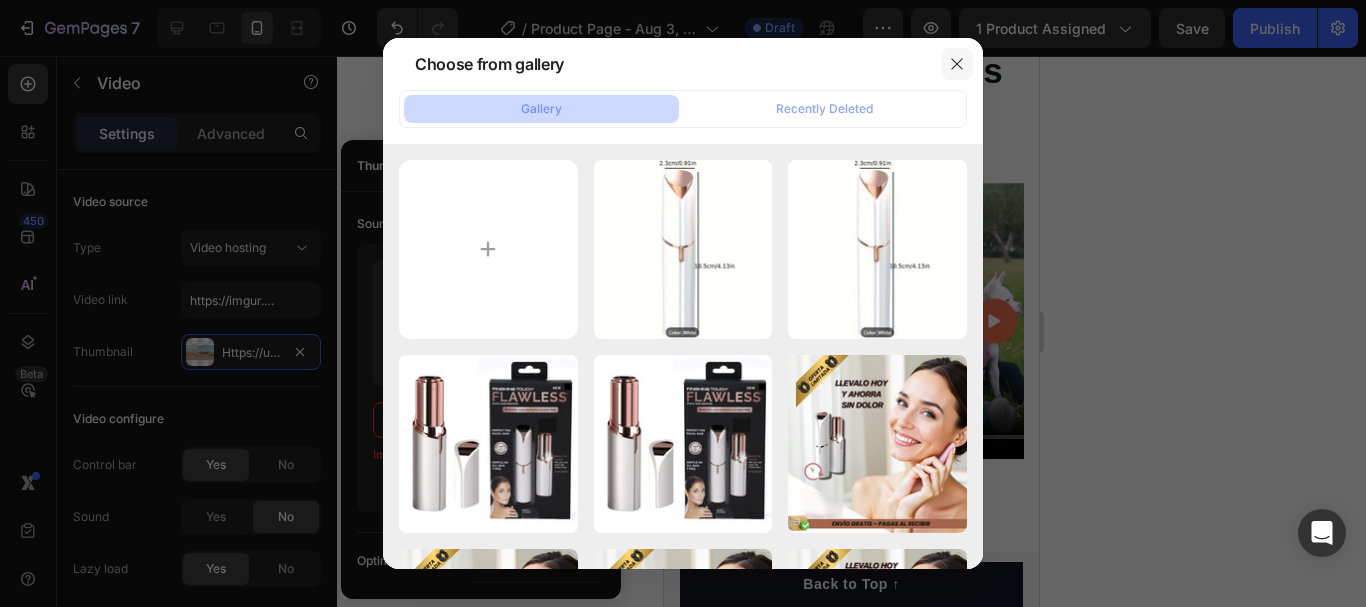 click 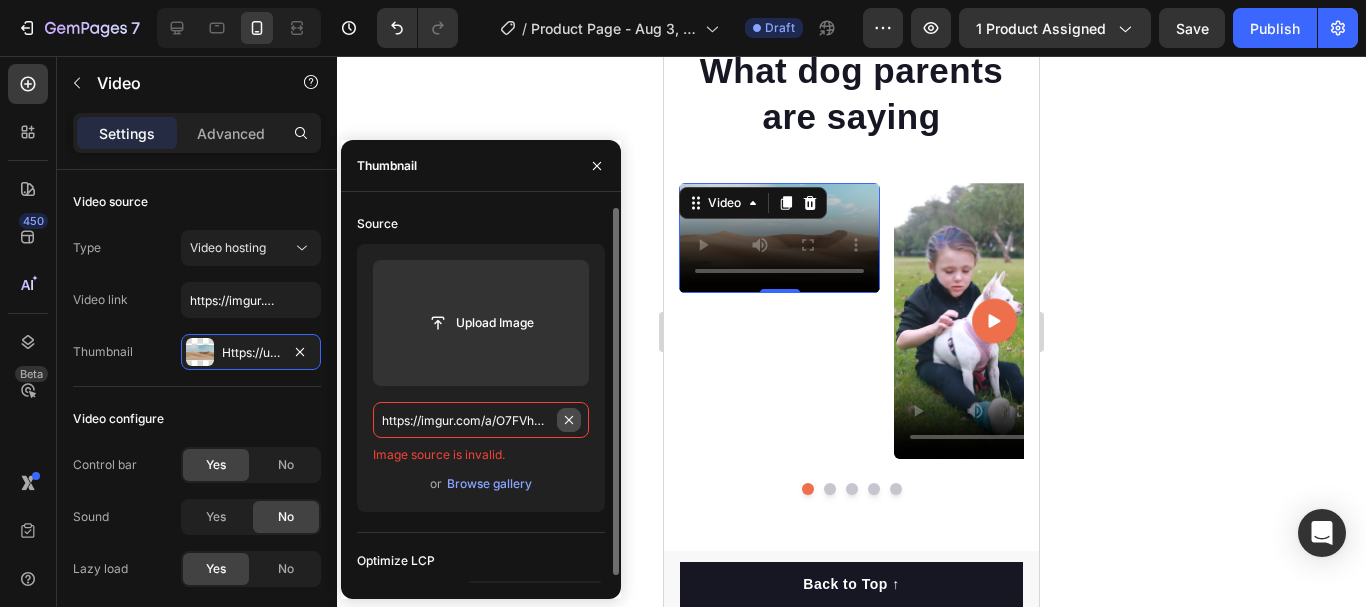type 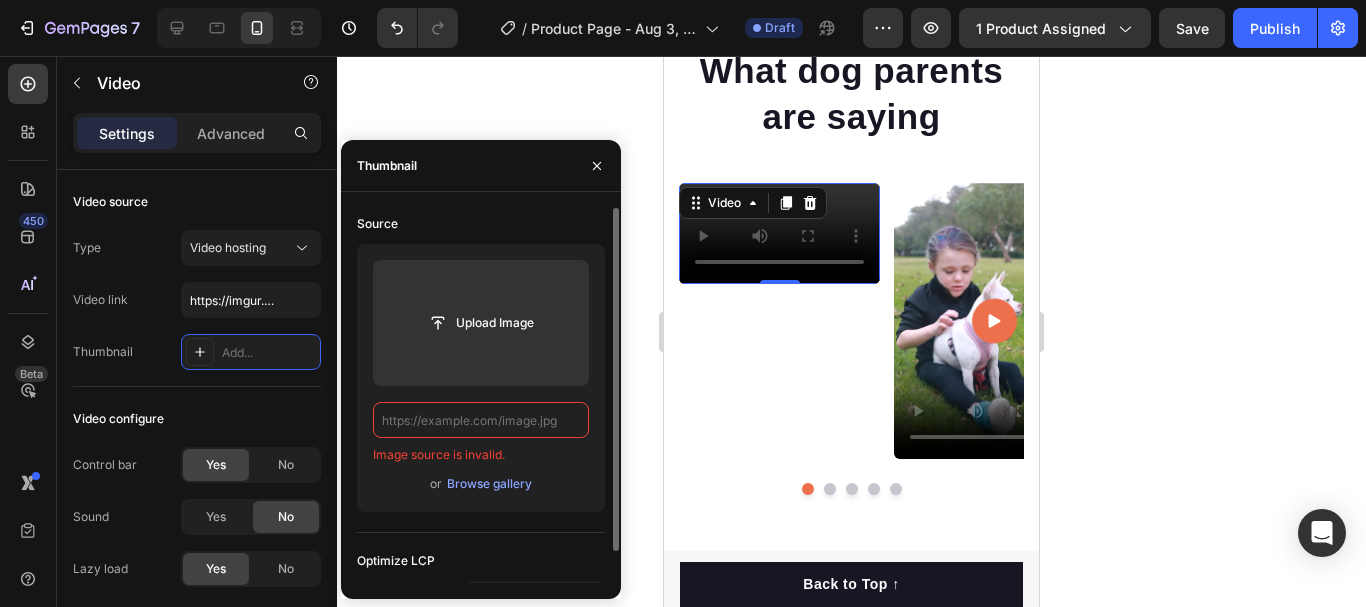 scroll, scrollTop: 0, scrollLeft: 0, axis: both 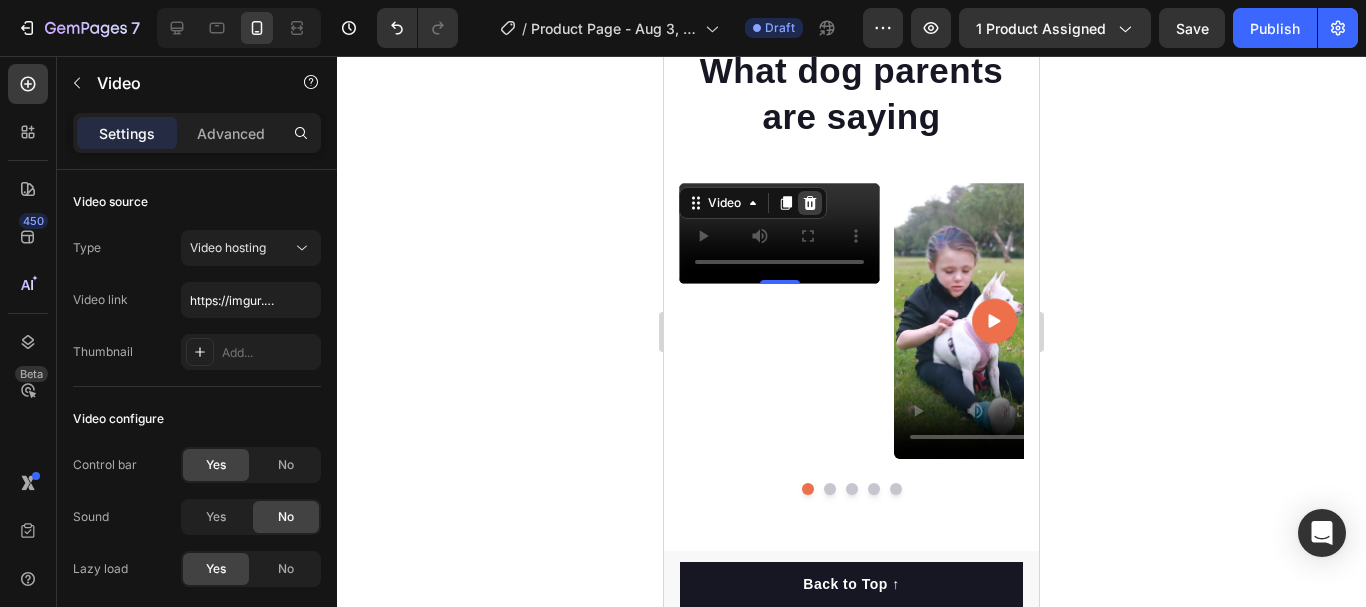 click 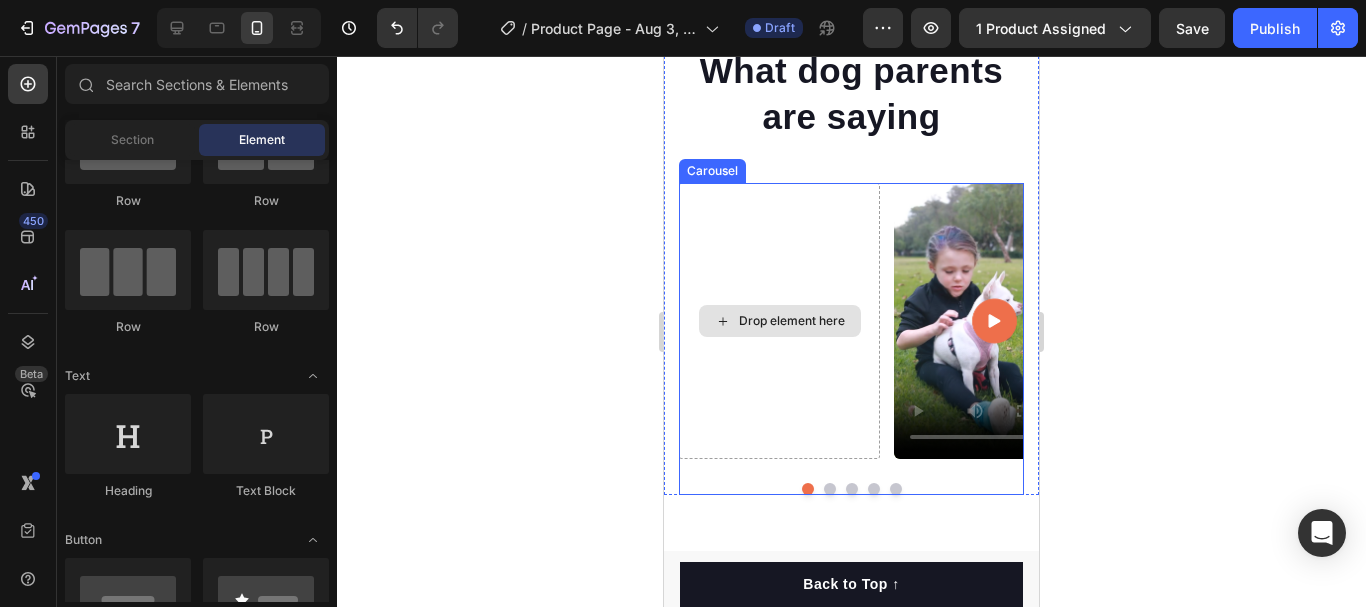 click on "Drop element here" at bounding box center (792, 321) 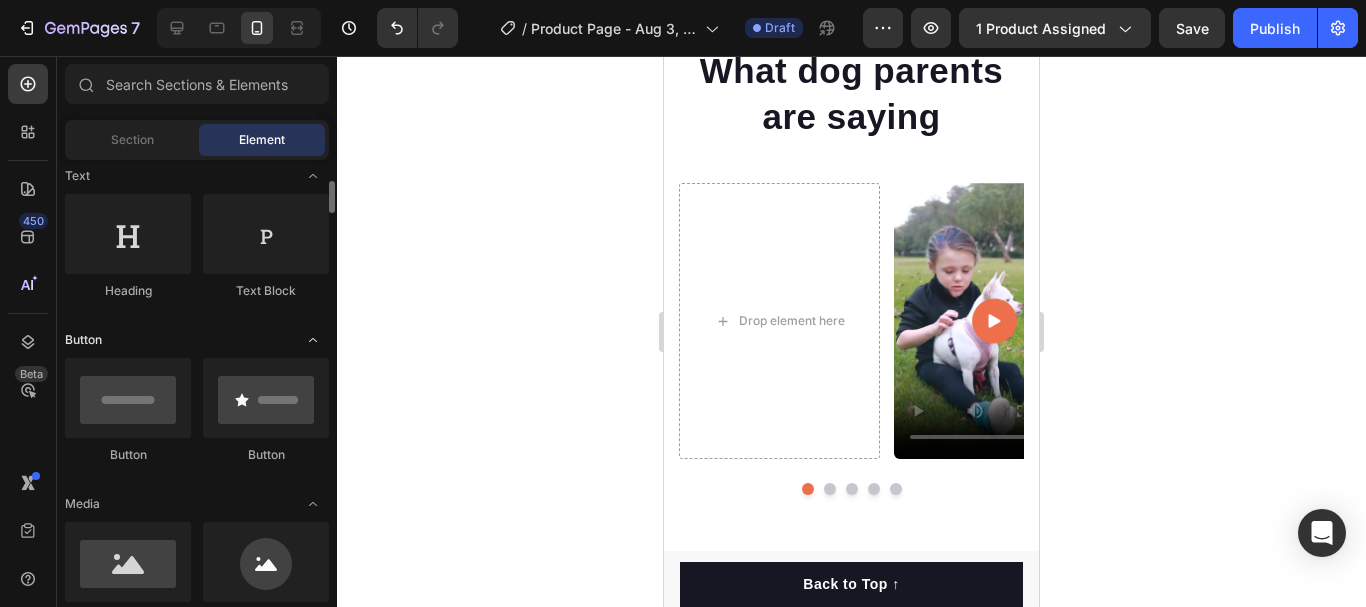 scroll, scrollTop: 600, scrollLeft: 0, axis: vertical 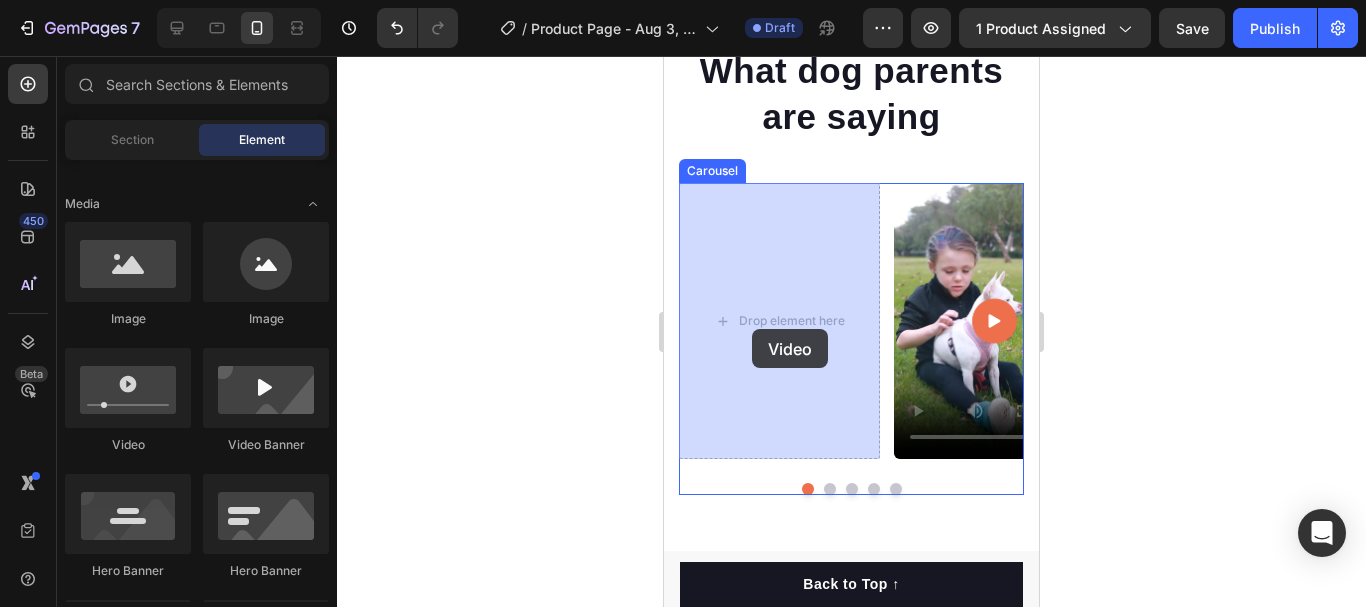 drag, startPoint x: 821, startPoint y: 450, endPoint x: 752, endPoint y: 329, distance: 139.29106 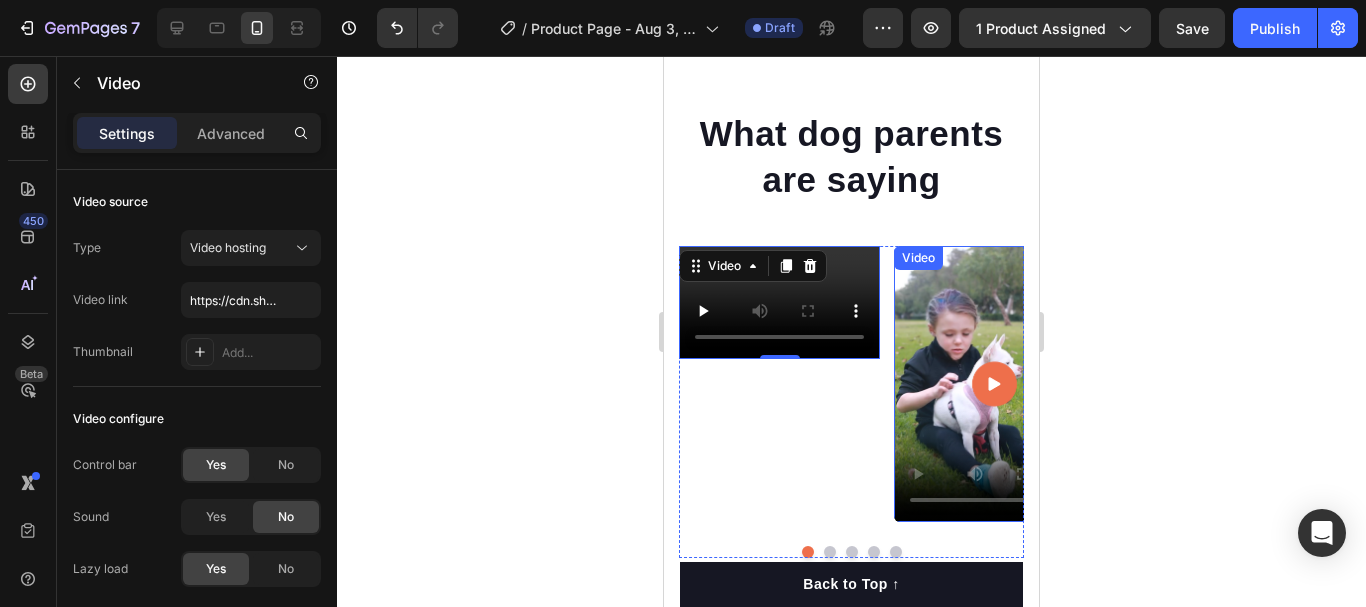 scroll, scrollTop: 8465, scrollLeft: 0, axis: vertical 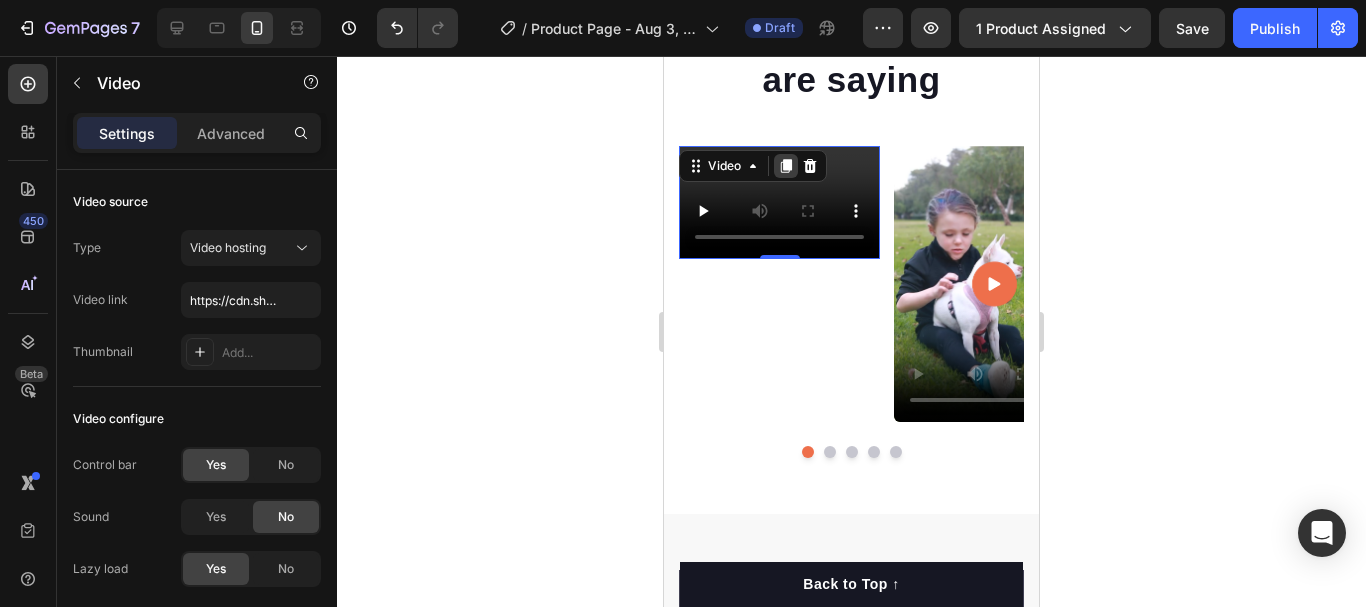 click 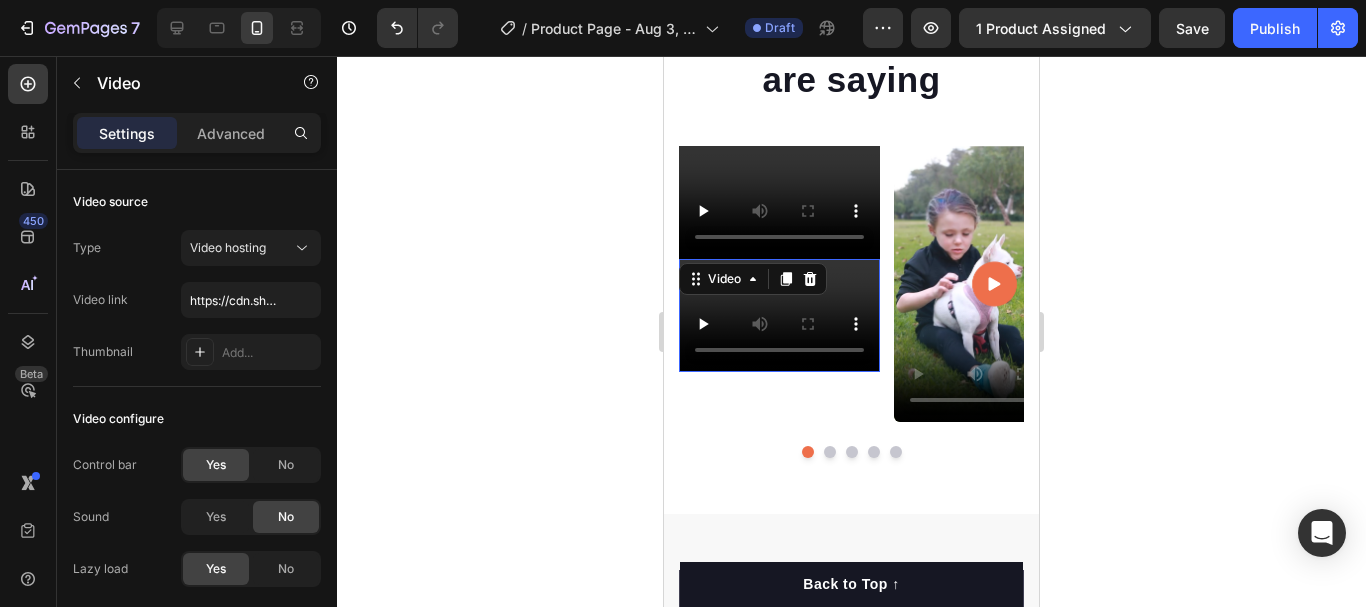 scroll, scrollTop: 458, scrollLeft: 0, axis: vertical 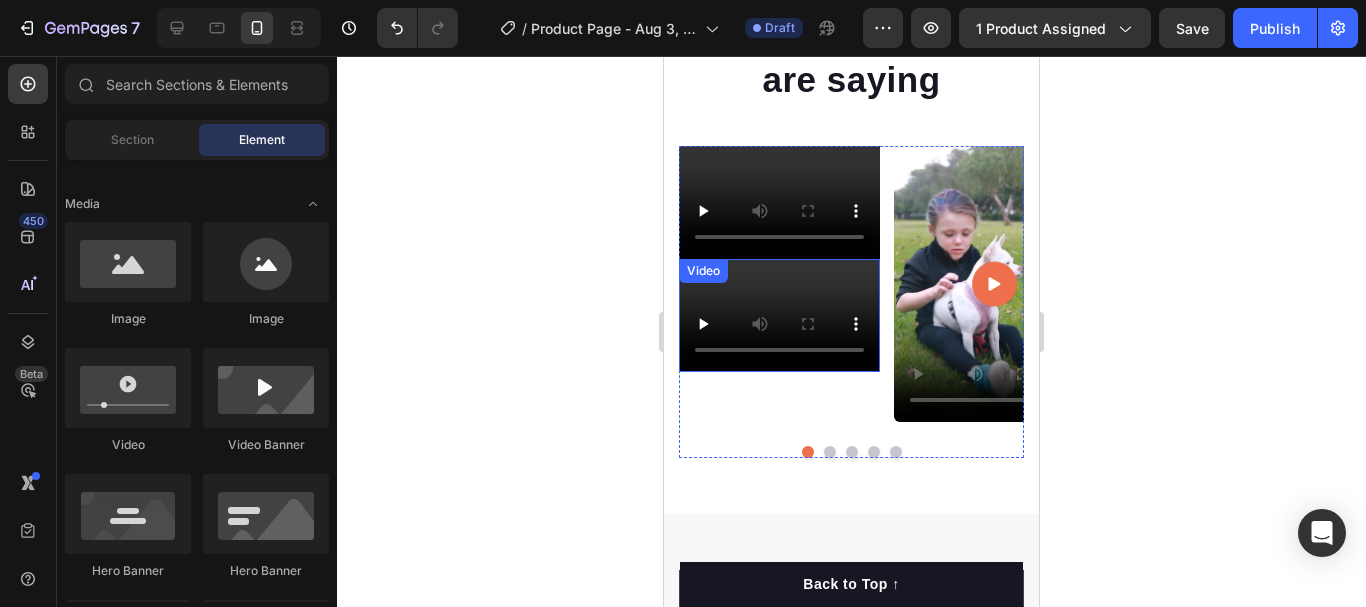 click at bounding box center (779, 315) 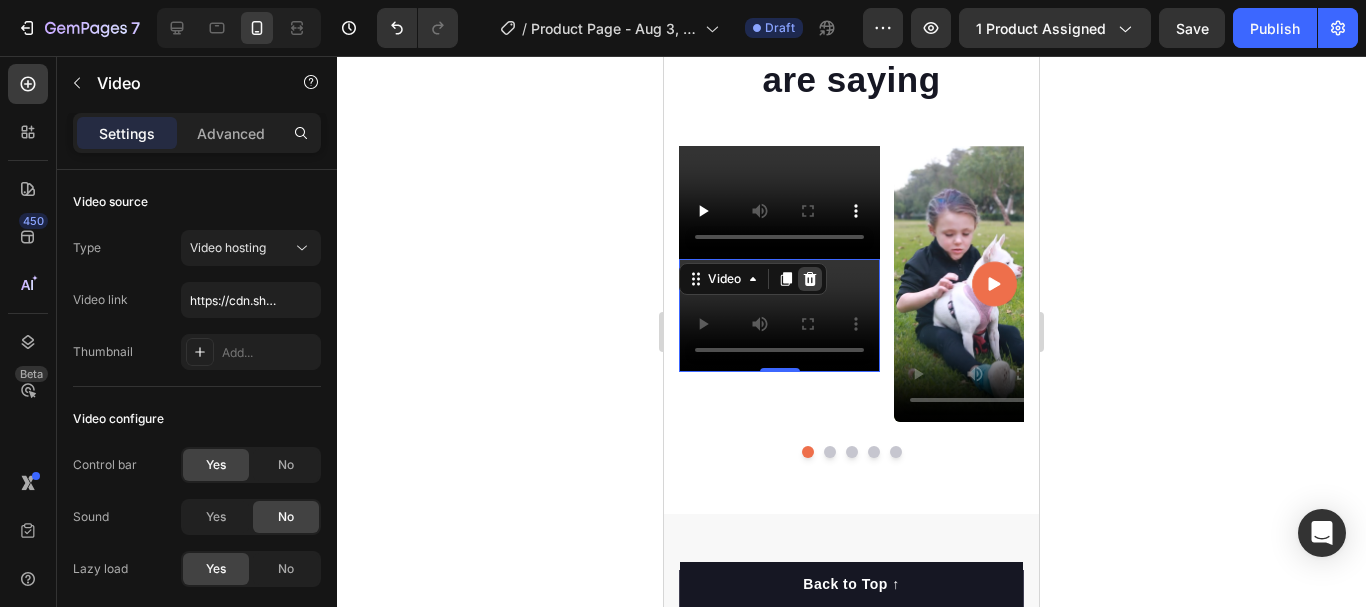click 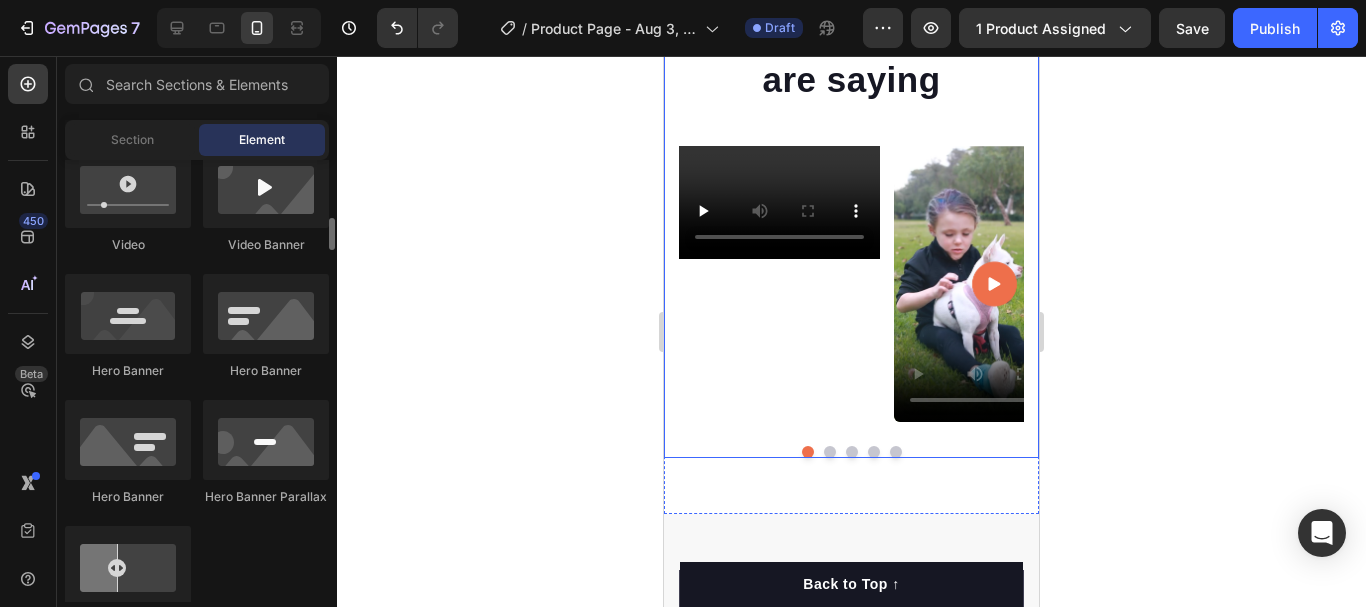 scroll, scrollTop: 1000, scrollLeft: 0, axis: vertical 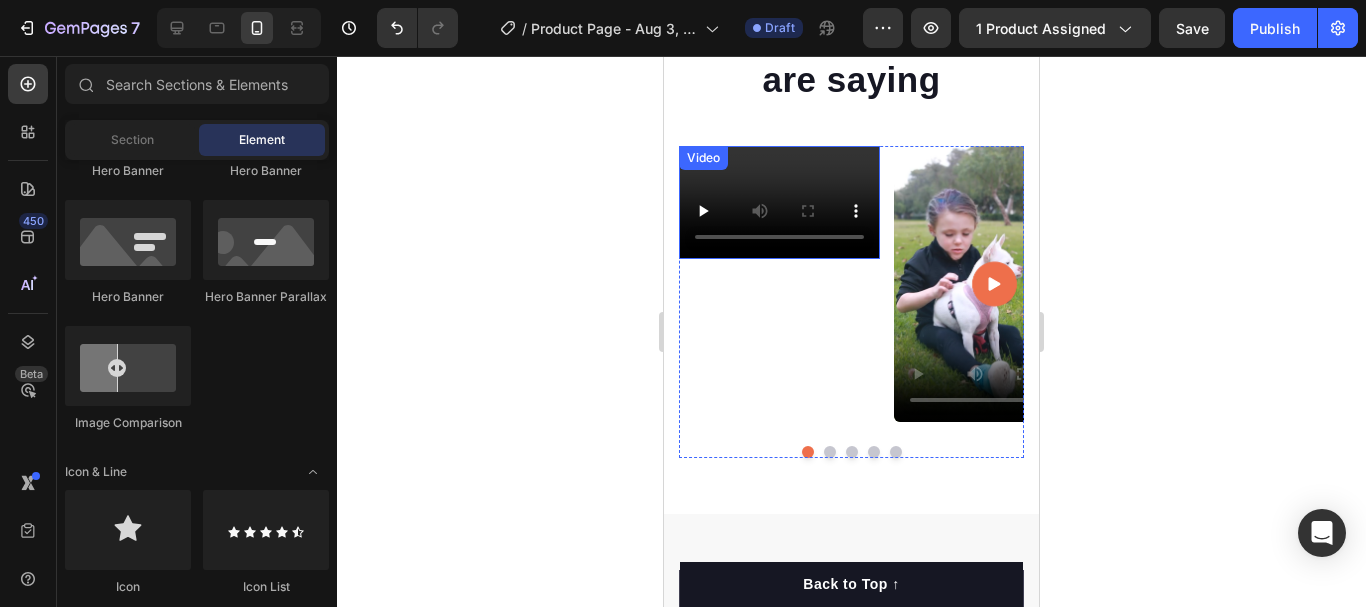 click on "Video" at bounding box center (779, 202) 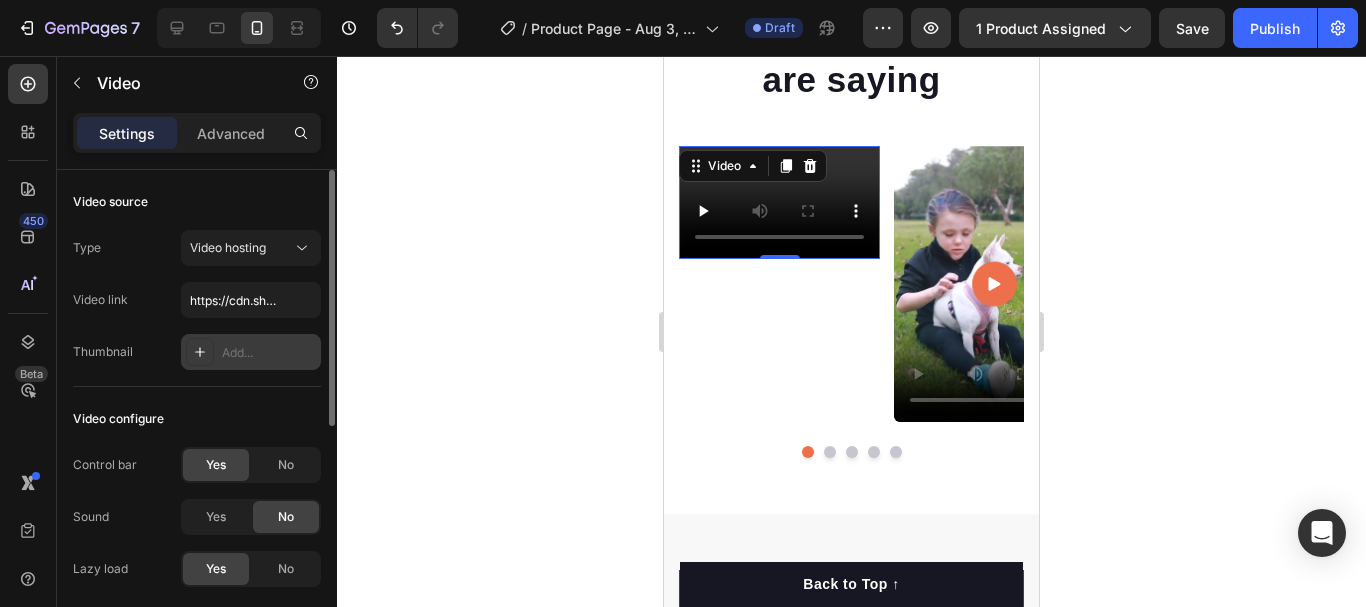 click 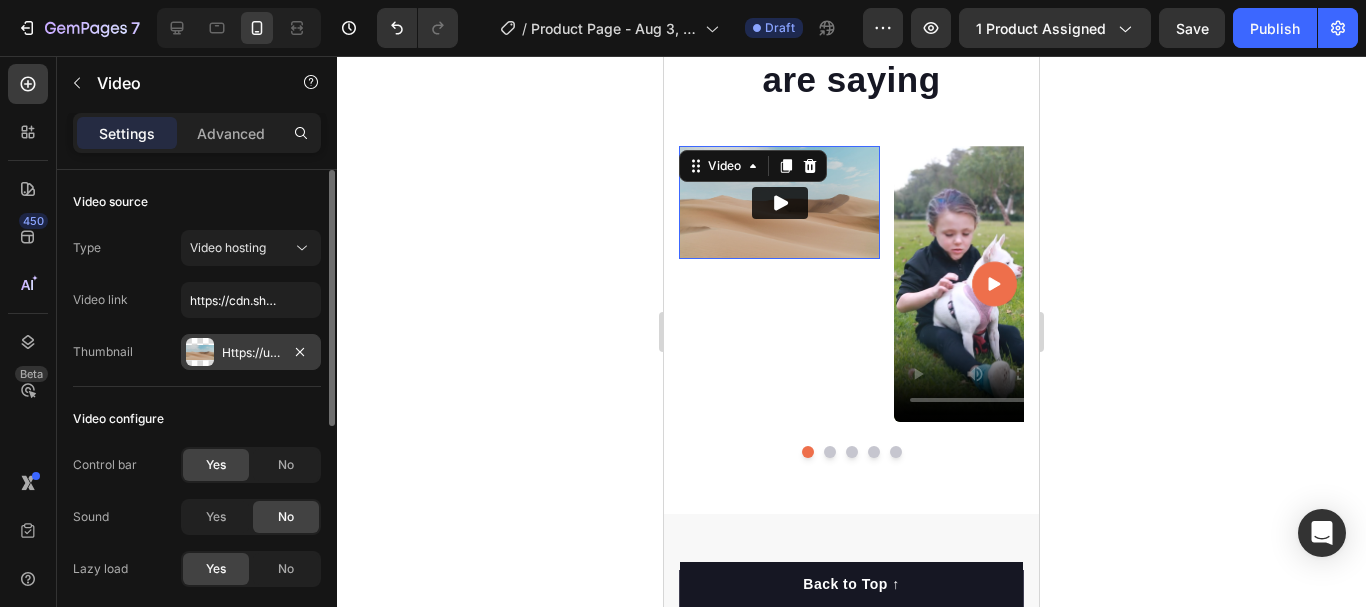 drag, startPoint x: 776, startPoint y: 257, endPoint x: 793, endPoint y: 415, distance: 158.91193 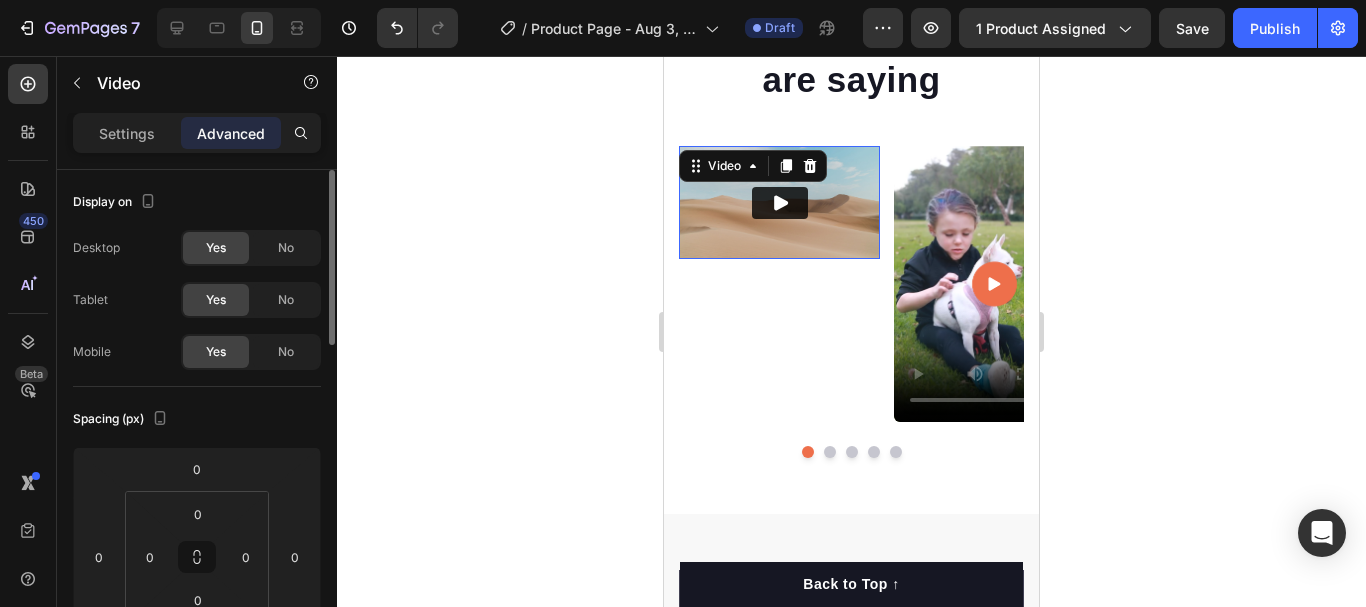 click at bounding box center (779, 202) 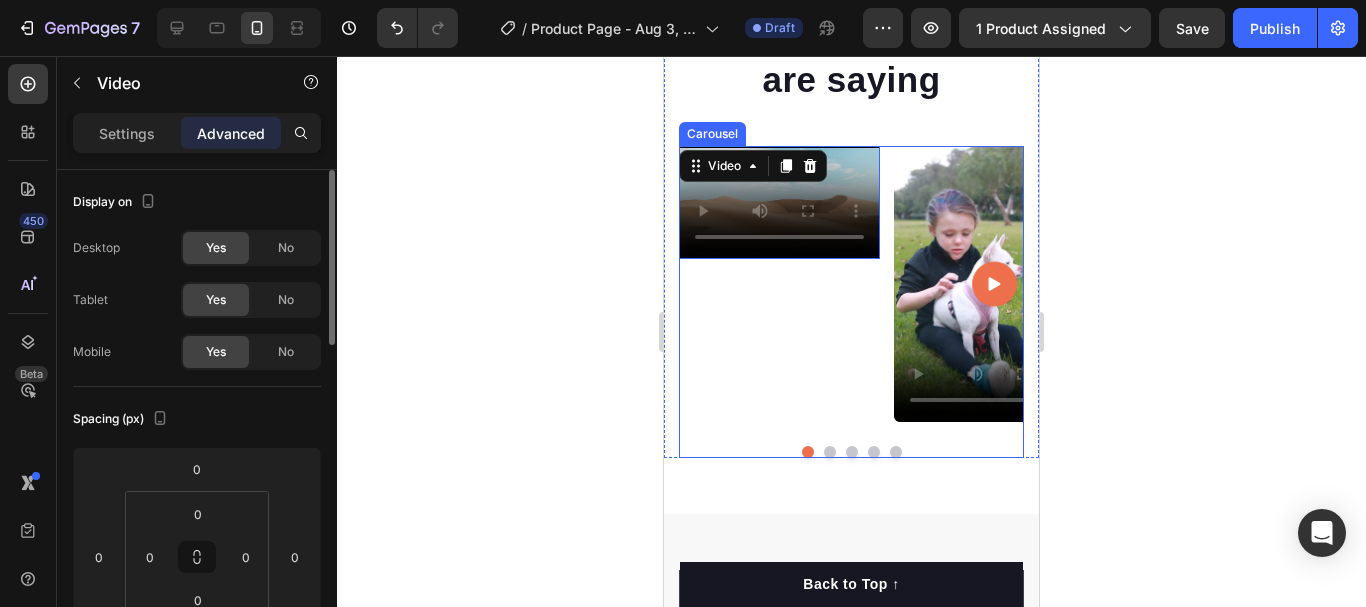 click on "158" at bounding box center [779, 338] 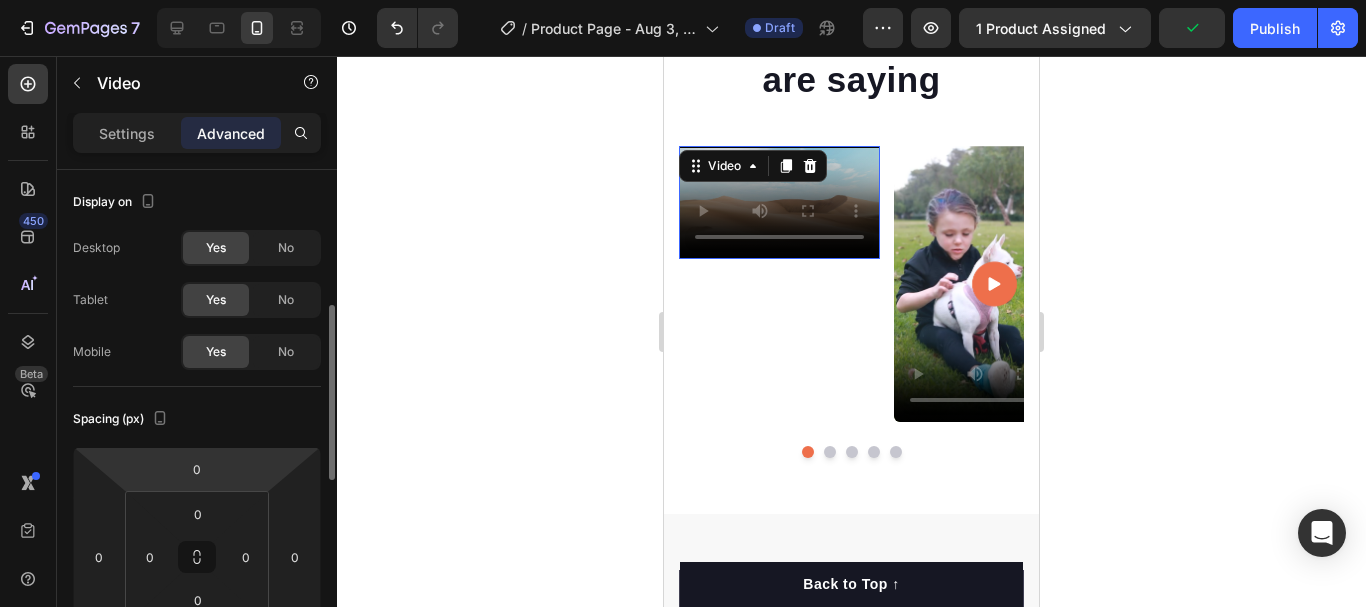 scroll, scrollTop: 200, scrollLeft: 0, axis: vertical 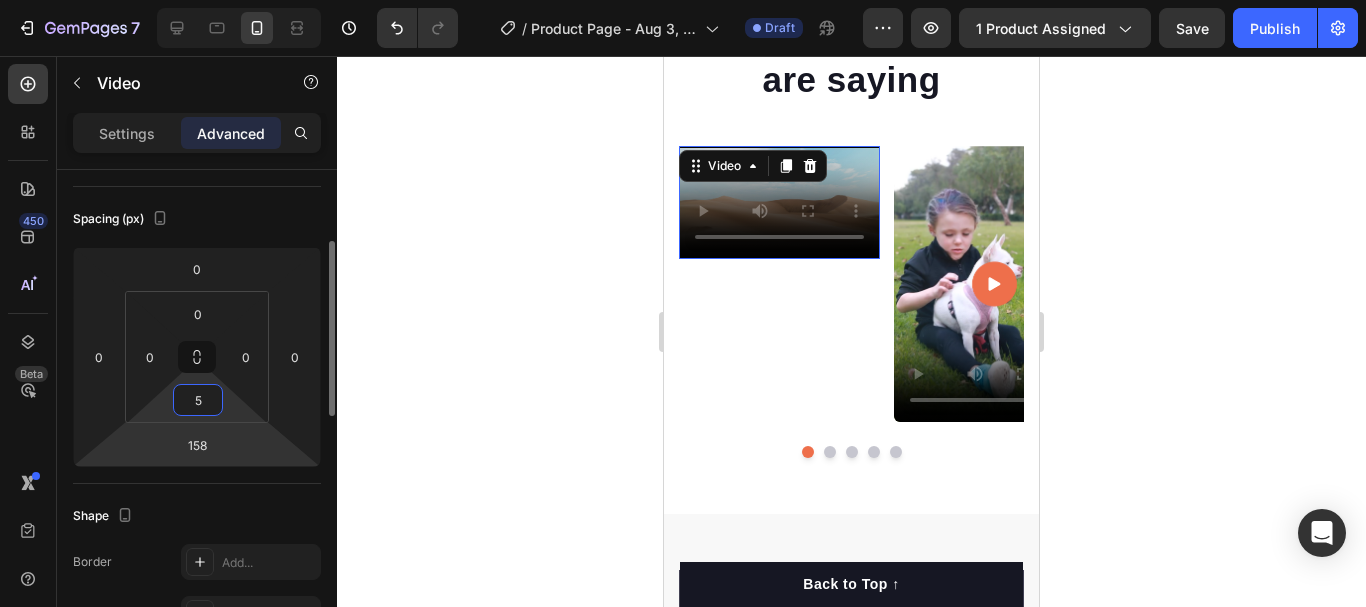 type on "50" 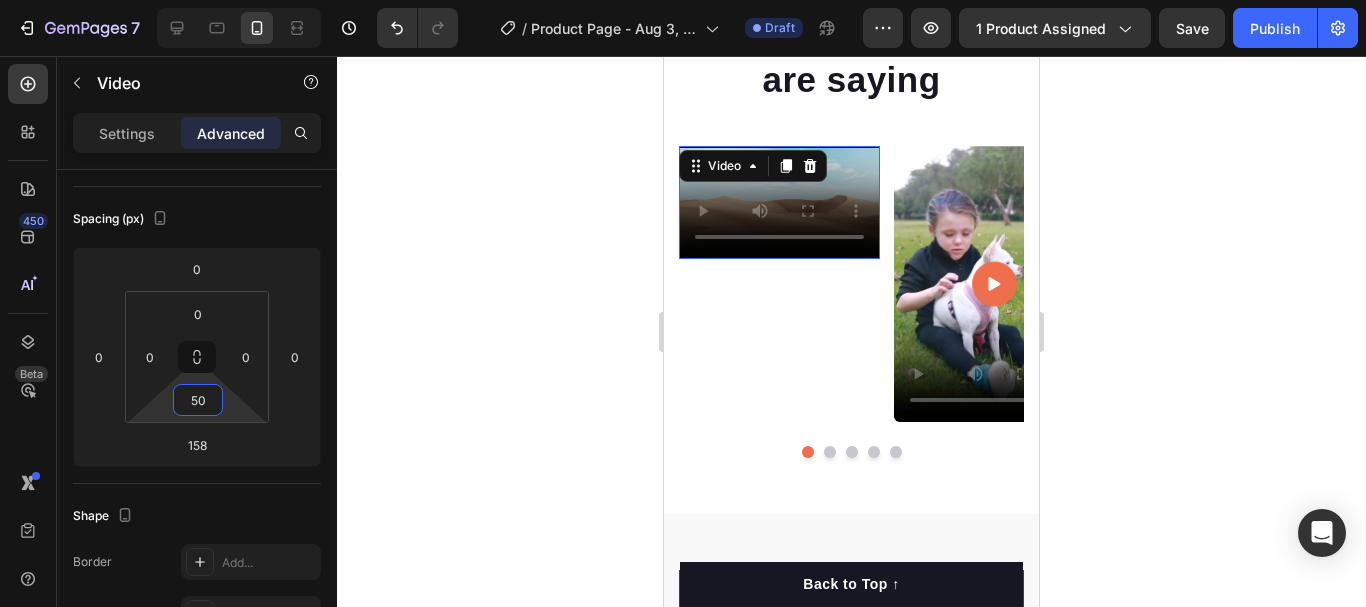 click 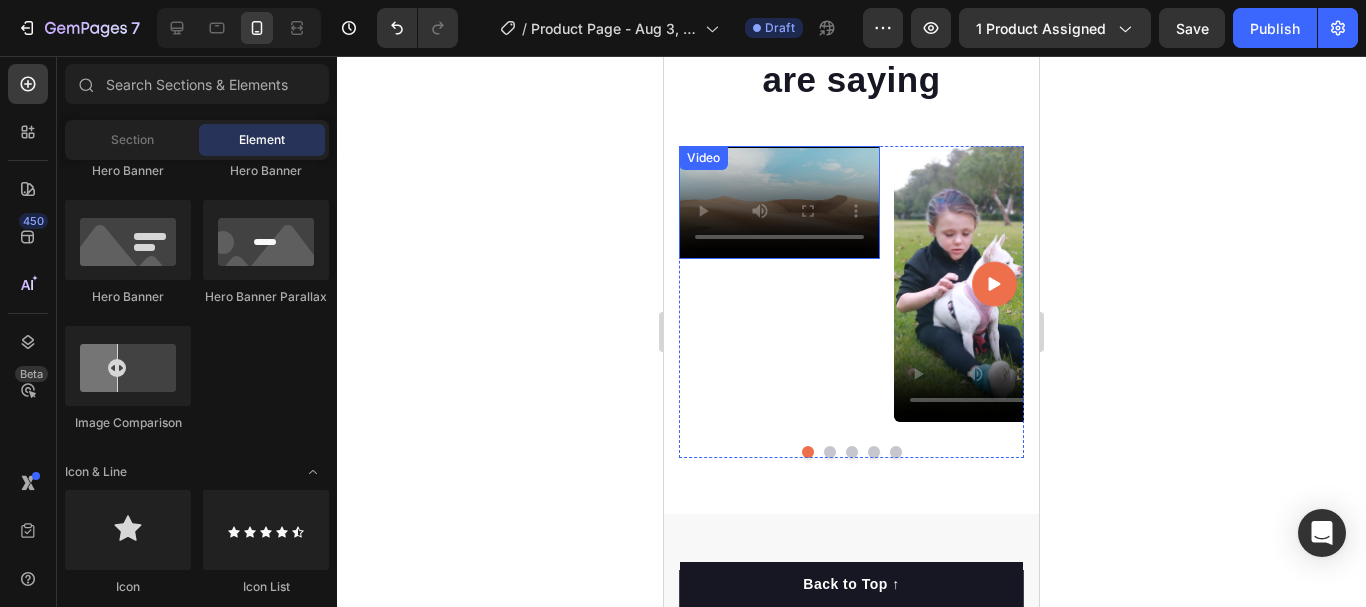 click at bounding box center [779, 202] 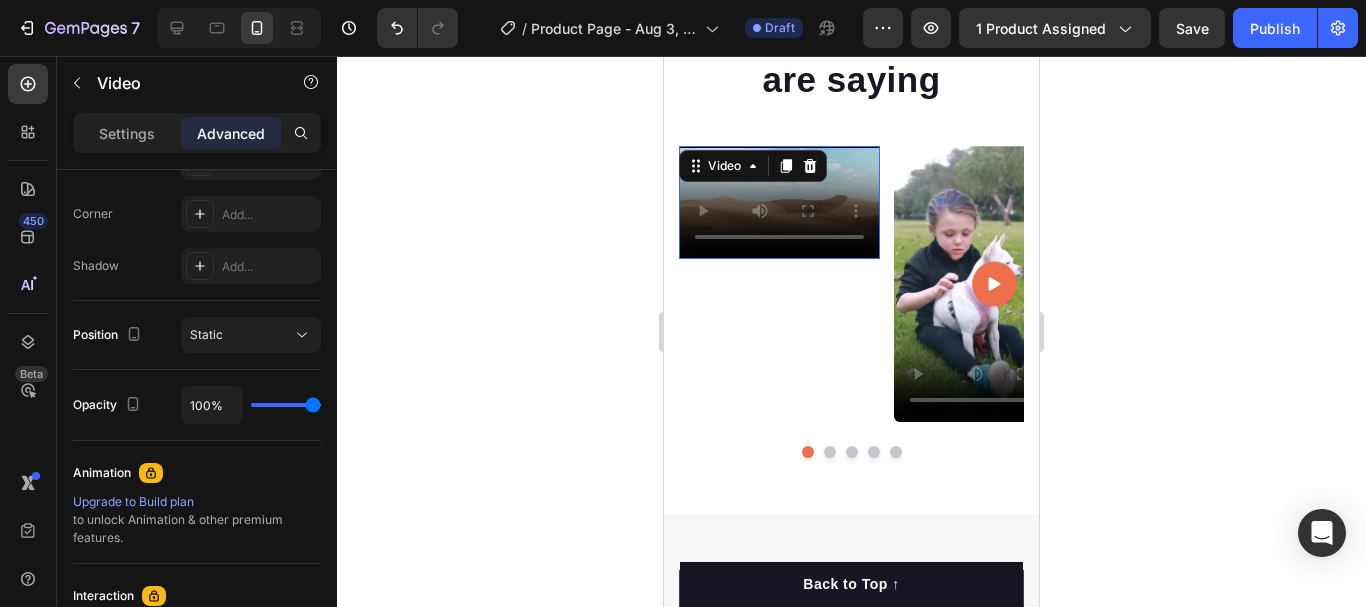 scroll, scrollTop: 894, scrollLeft: 0, axis: vertical 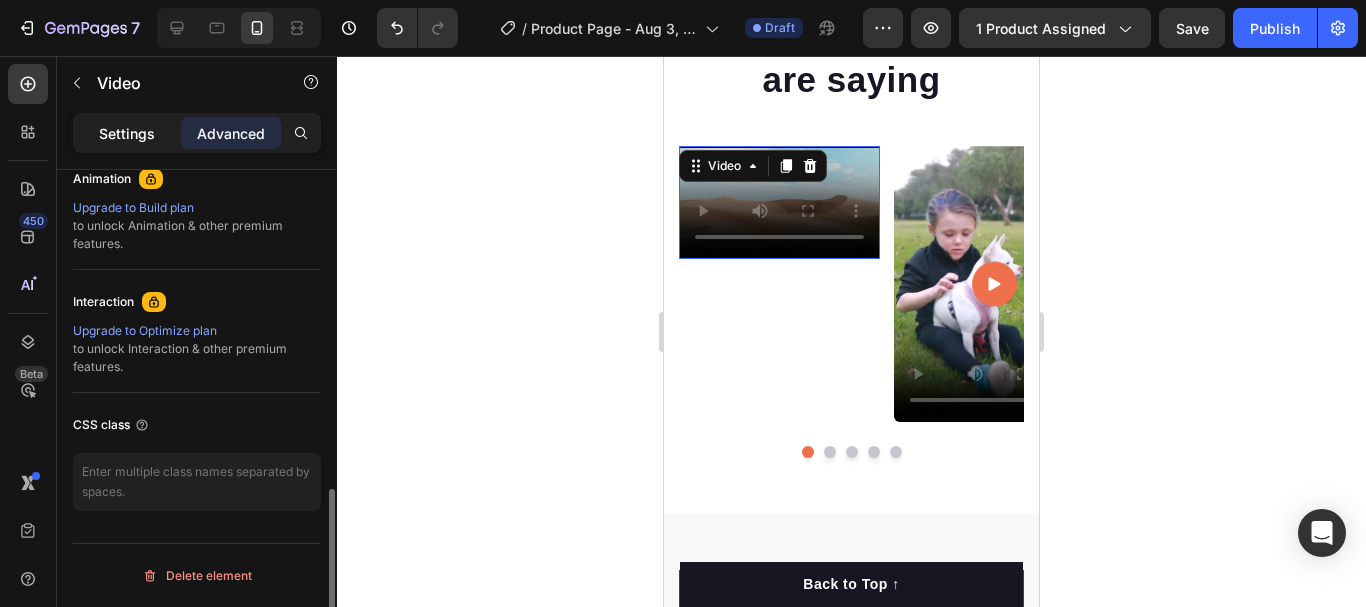 click on "Settings" at bounding box center [127, 133] 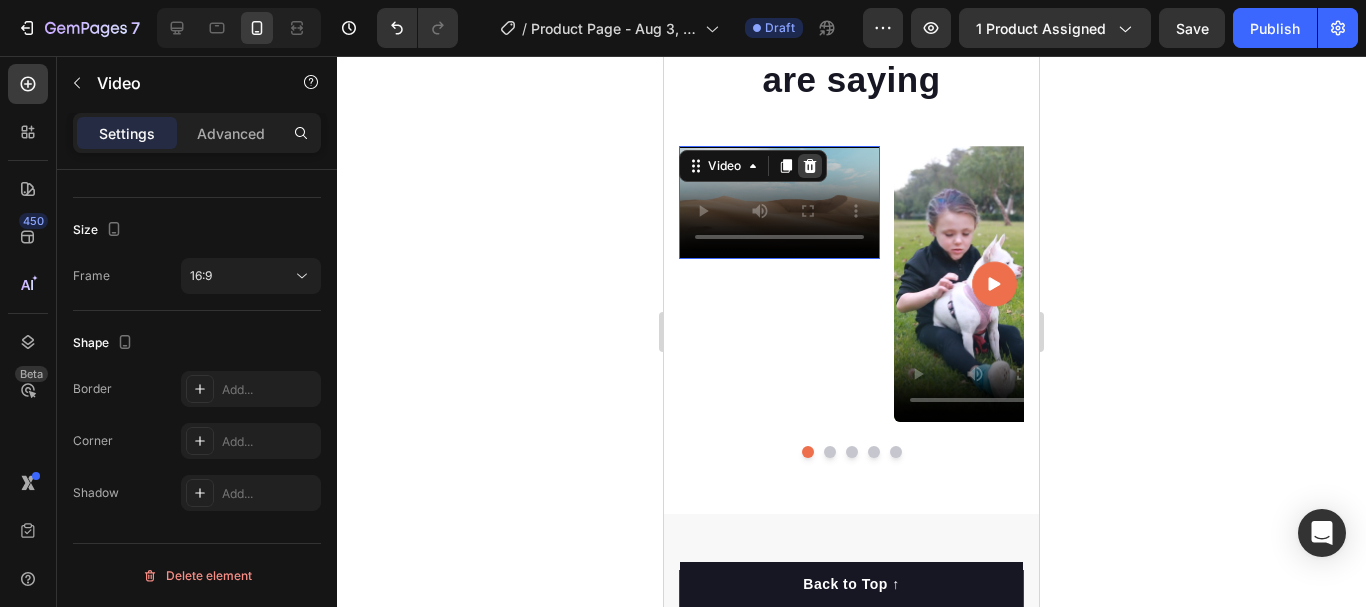 click 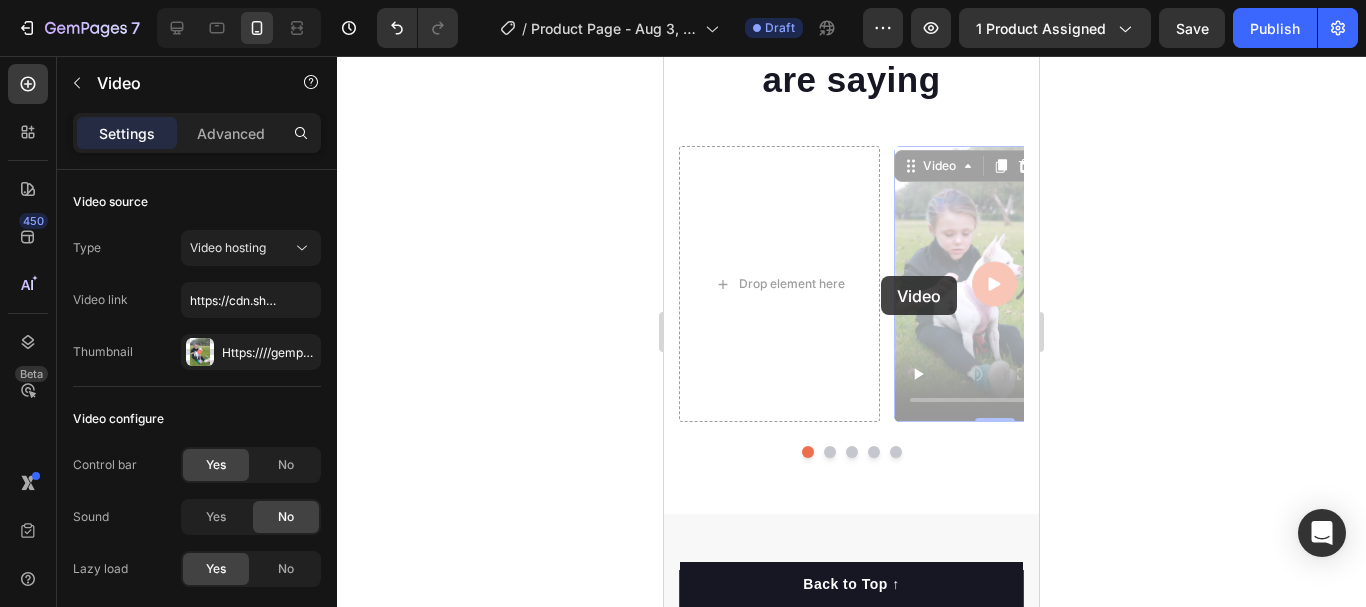drag, startPoint x: 915, startPoint y: 276, endPoint x: 881, endPoint y: 276, distance: 34 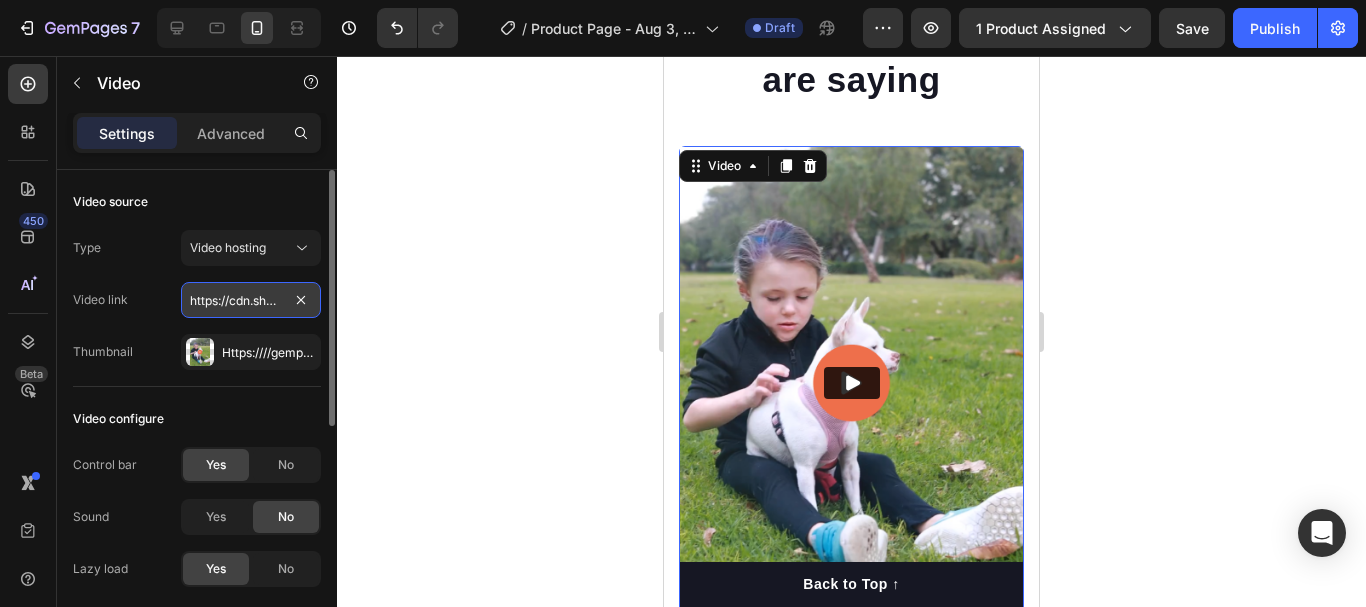 click on "https://cdn.shopify.com/videos/c/o/v/8432697ab1a3415c977a819aa651739e.mp4" at bounding box center (251, 300) 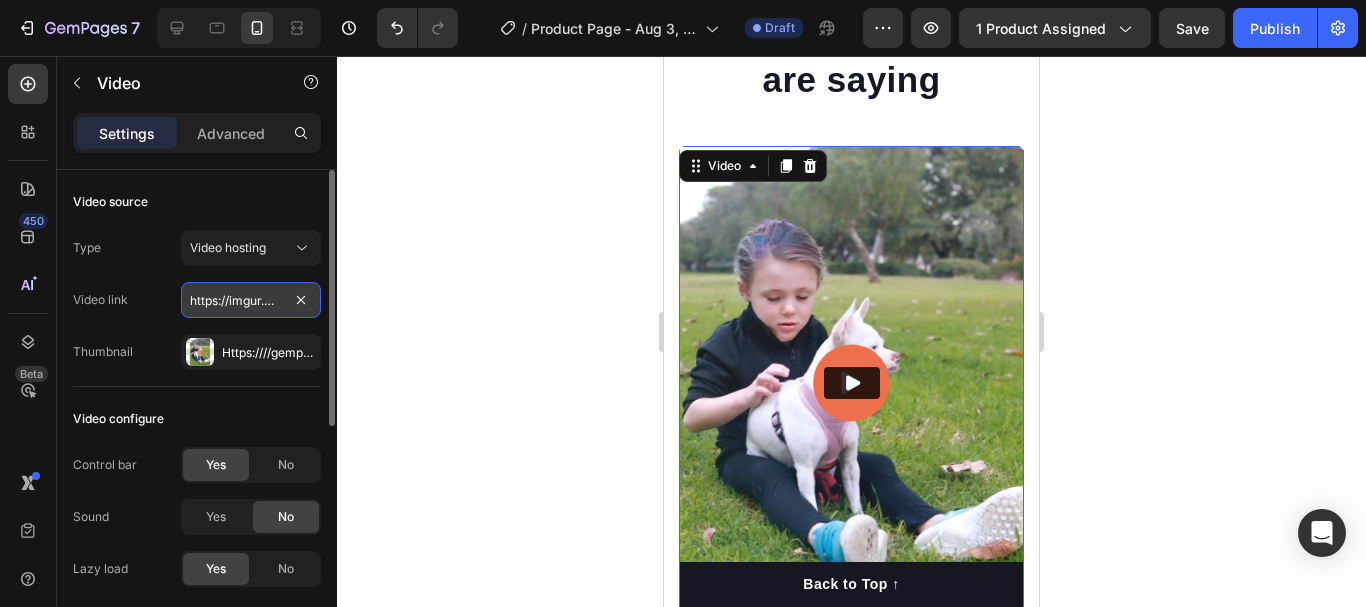 scroll, scrollTop: 0, scrollLeft: 78, axis: horizontal 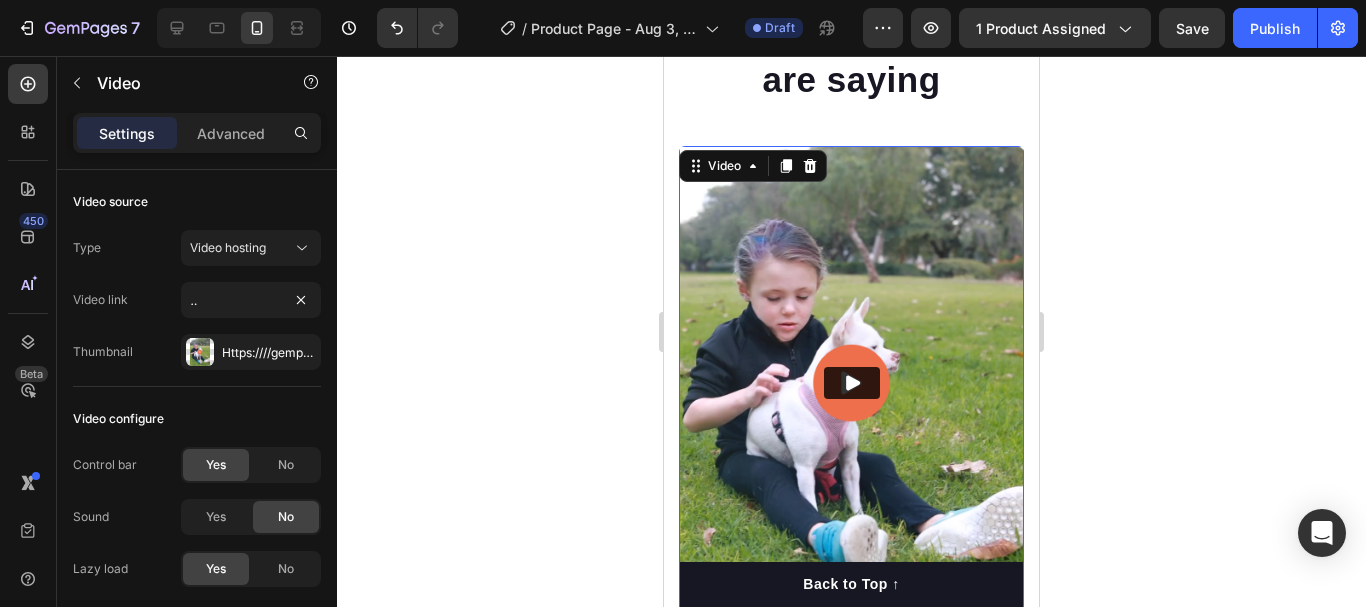 click 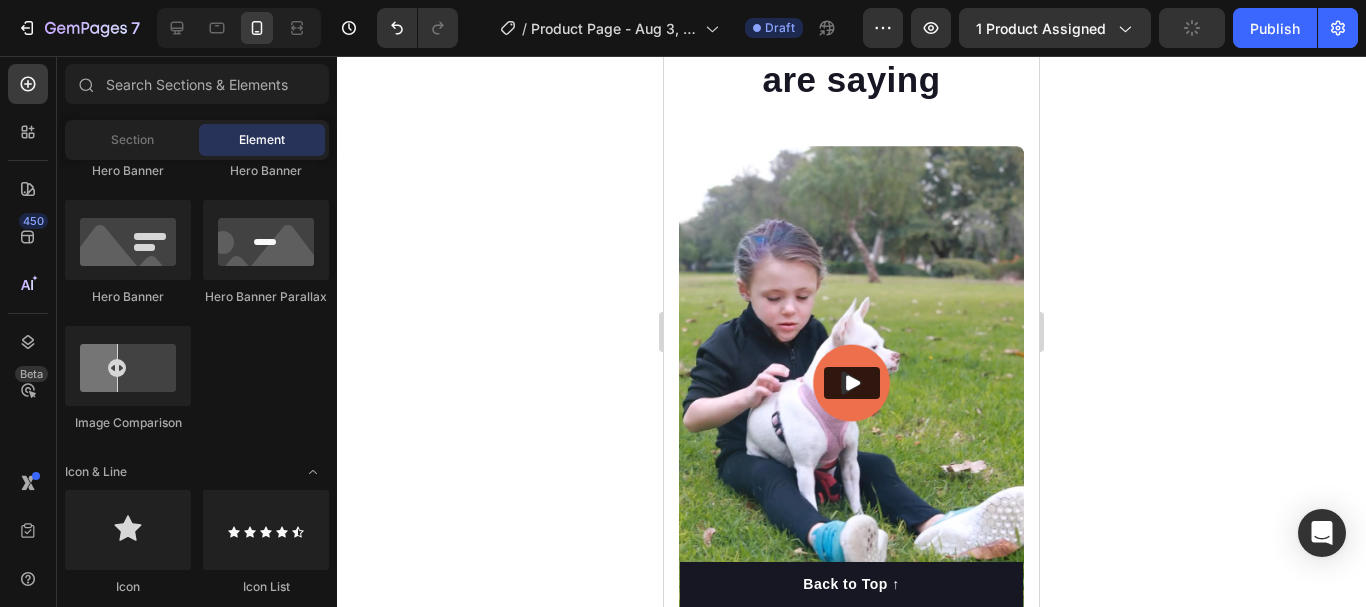 click 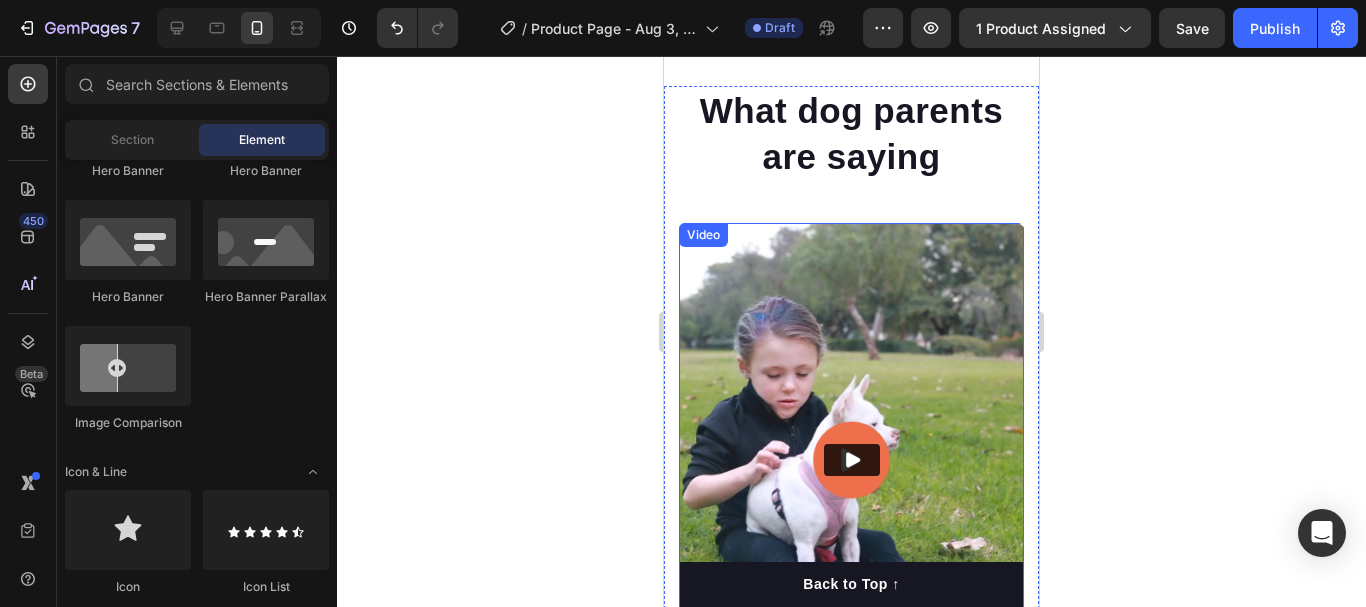 scroll, scrollTop: 8688, scrollLeft: 0, axis: vertical 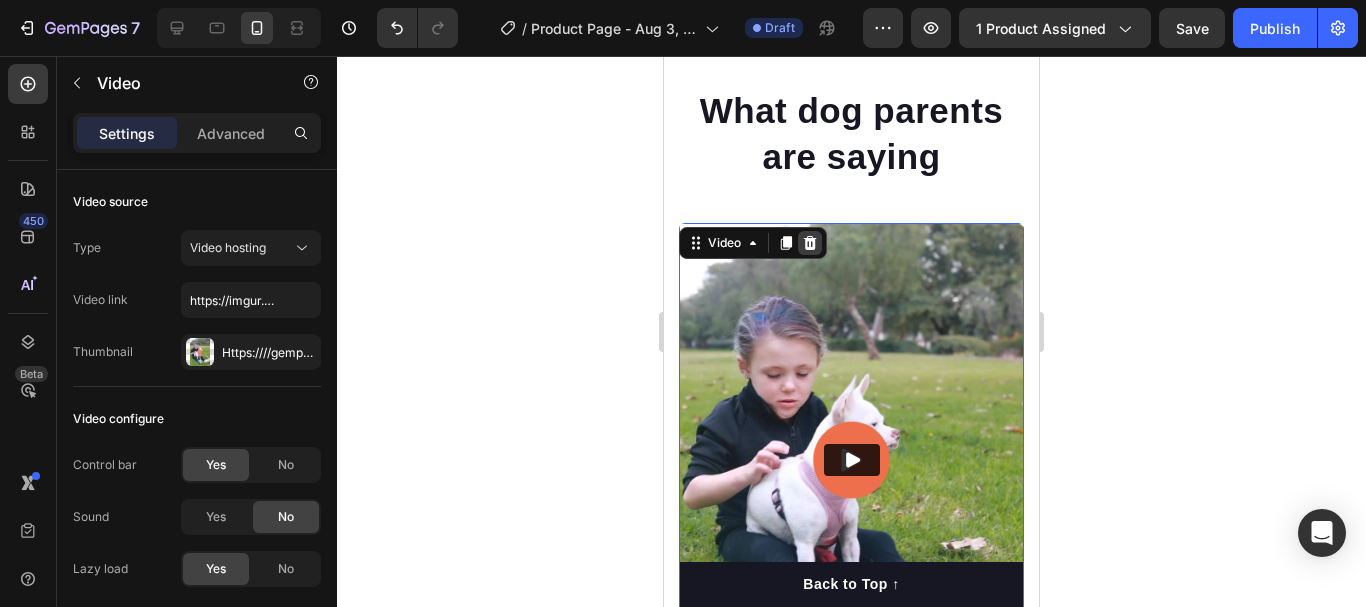 click 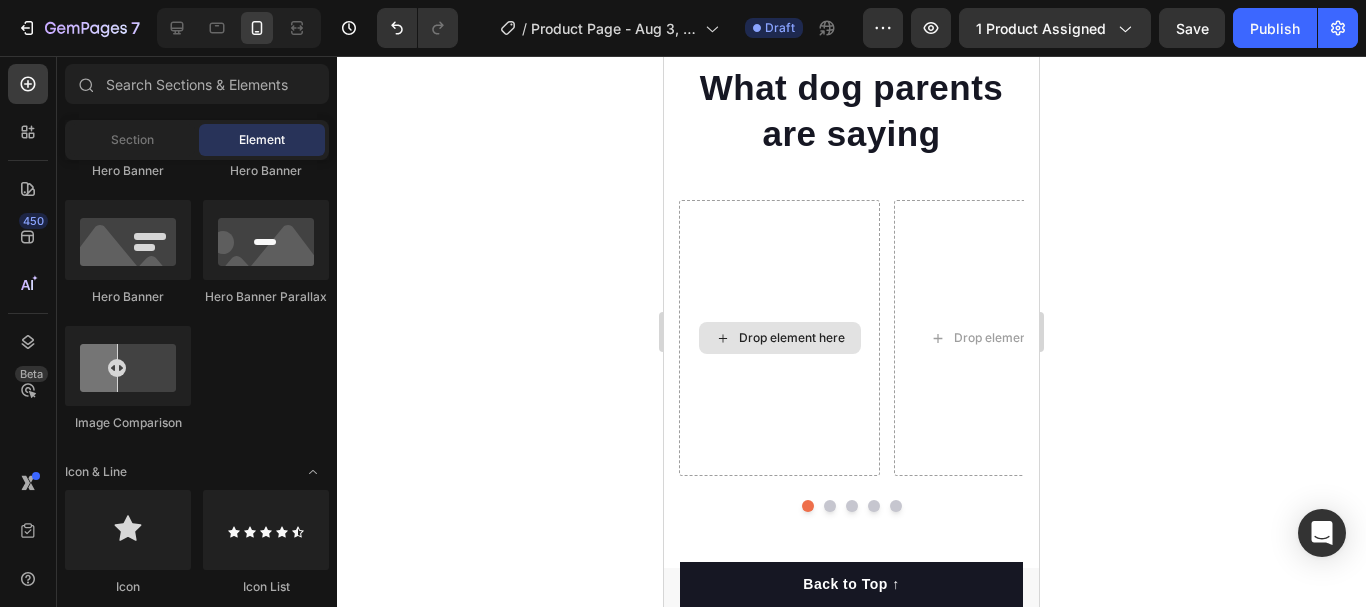 scroll, scrollTop: 8188, scrollLeft: 0, axis: vertical 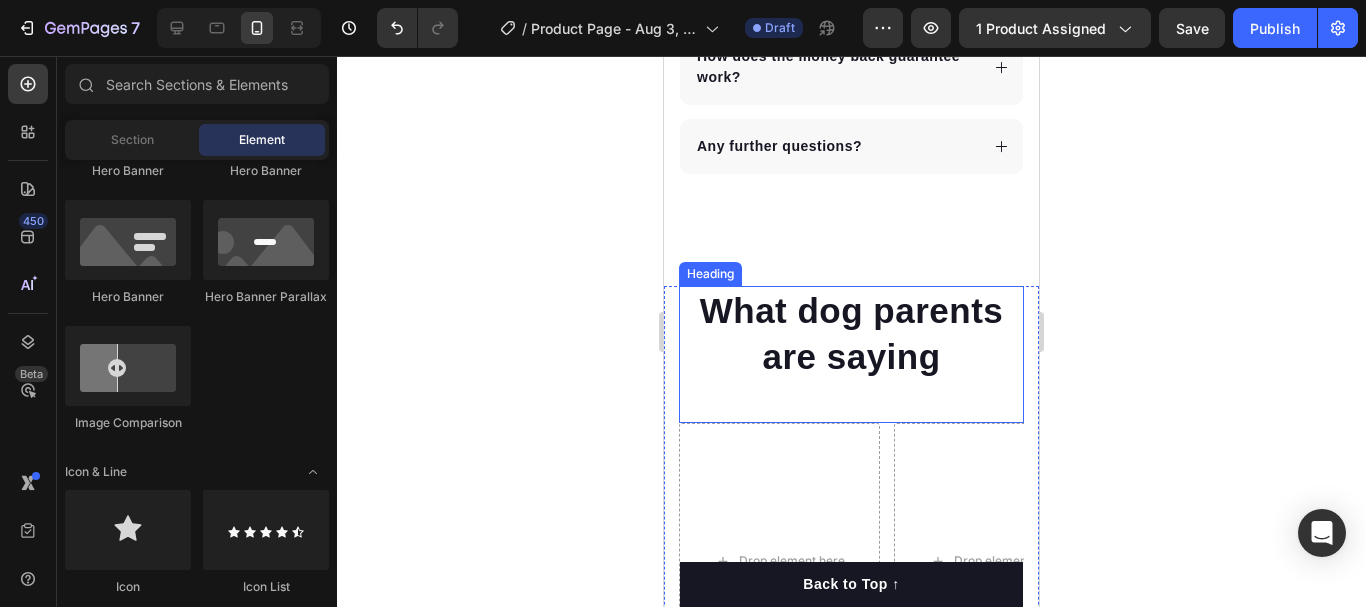 click on "What dog parents are saying" at bounding box center (851, 333) 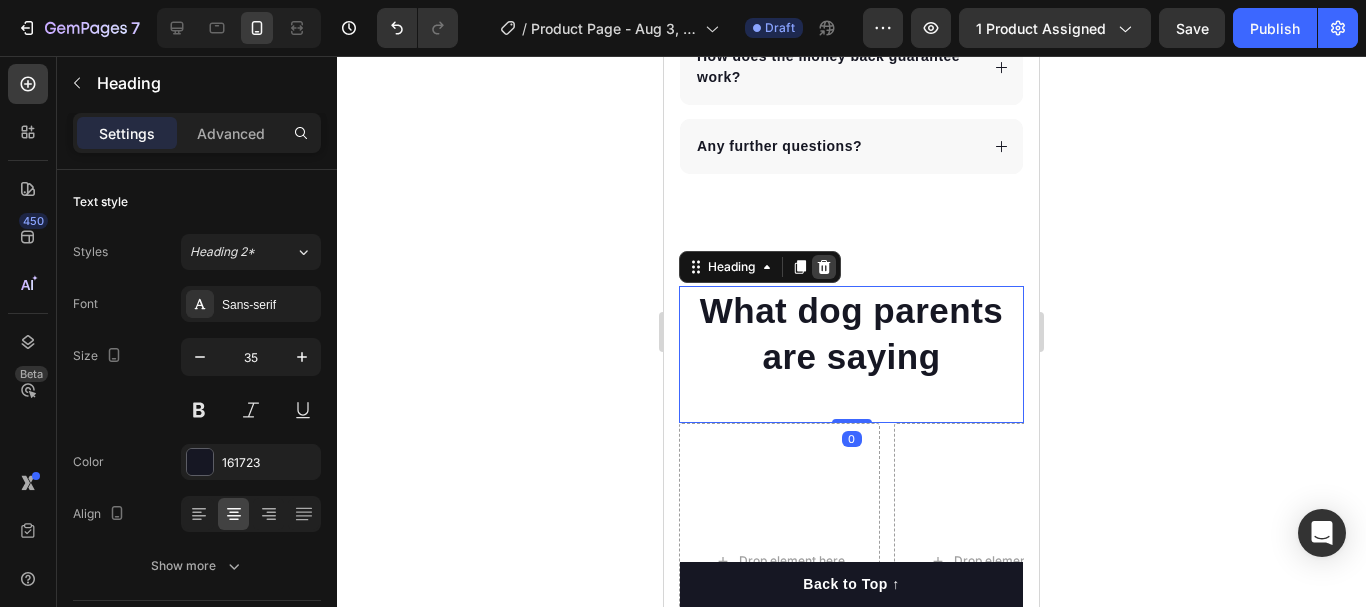 click 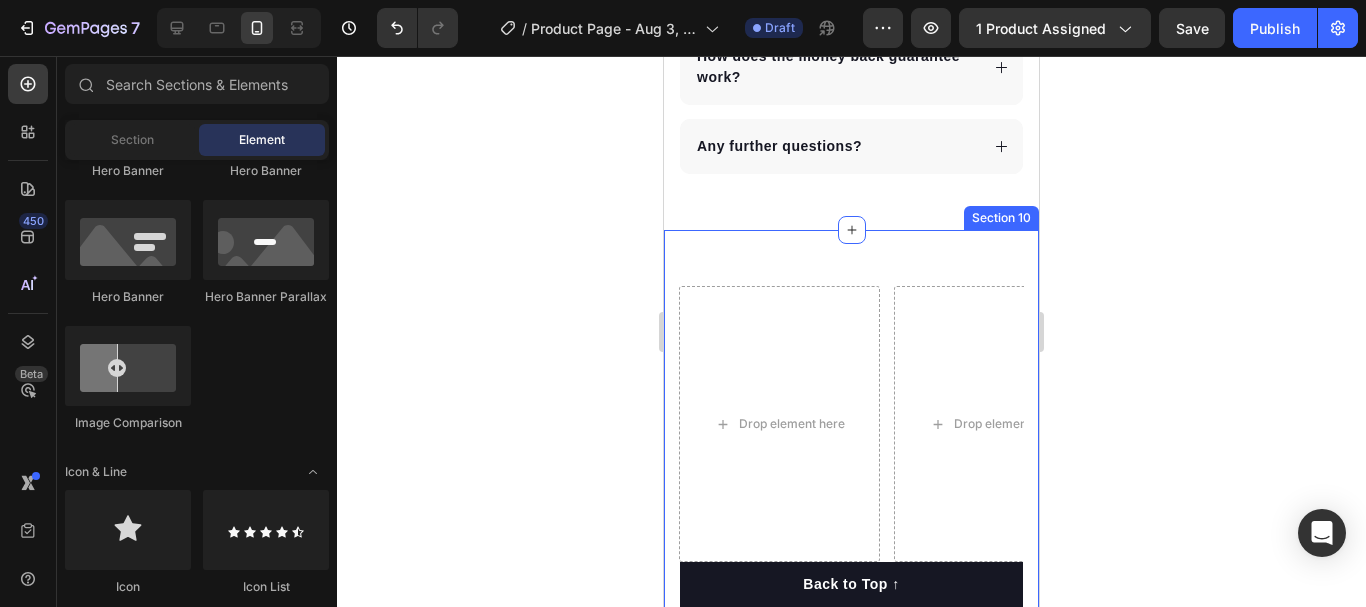 click on "Drop element here
Drop element here Video Video Video Carousel Row Section 10" at bounding box center [851, 442] 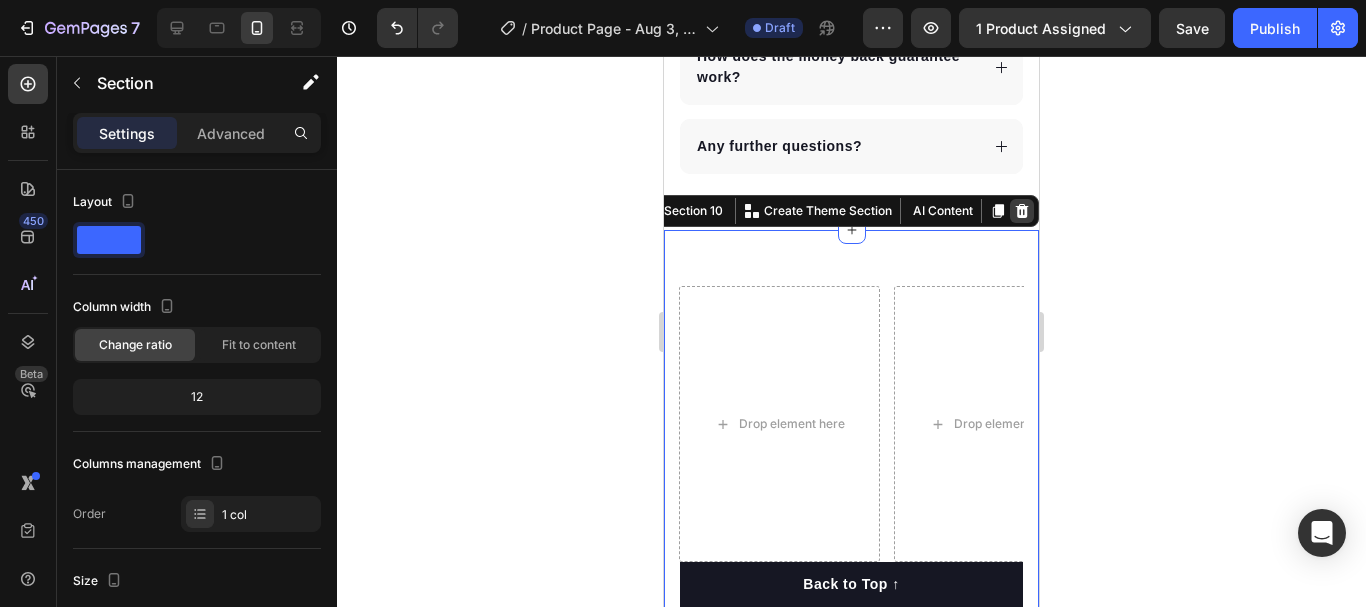 click 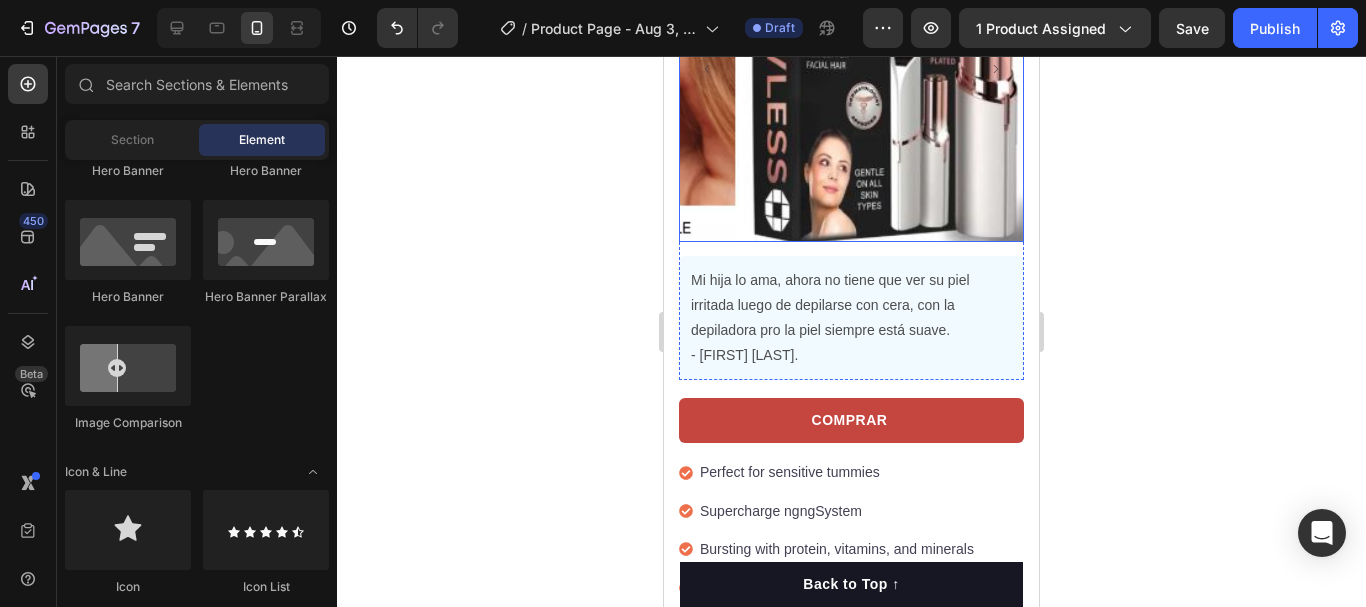 scroll, scrollTop: 2590, scrollLeft: 0, axis: vertical 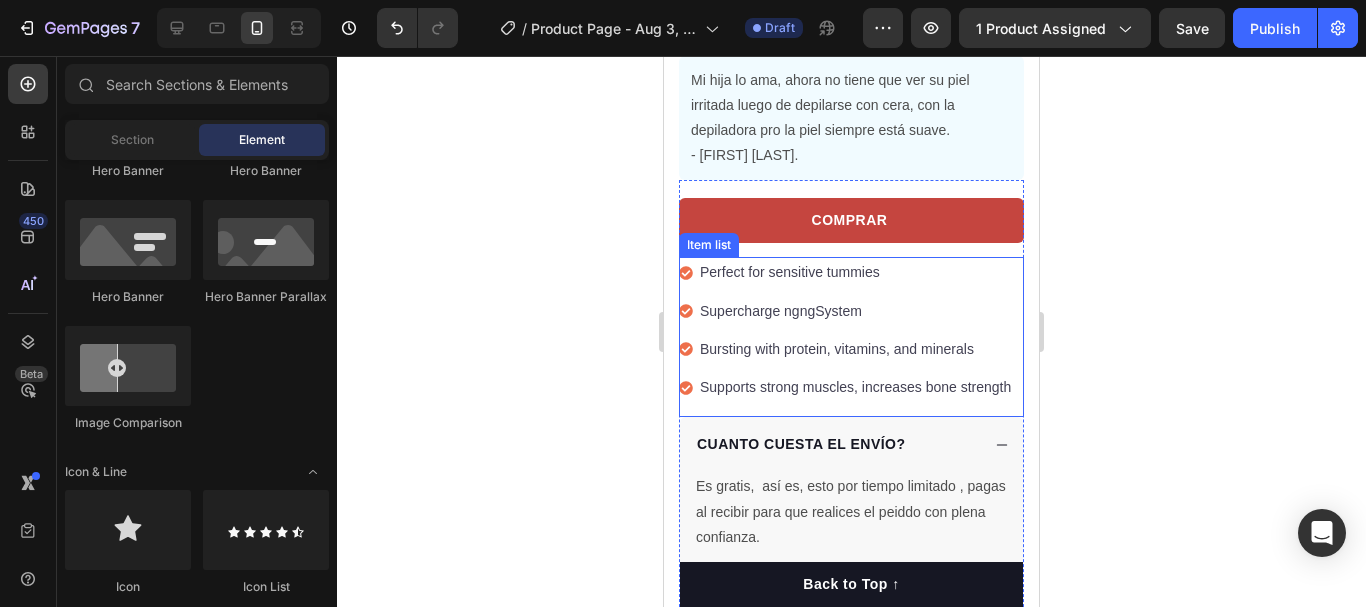 click on "Perfect for sensitive tummies" at bounding box center [855, 272] 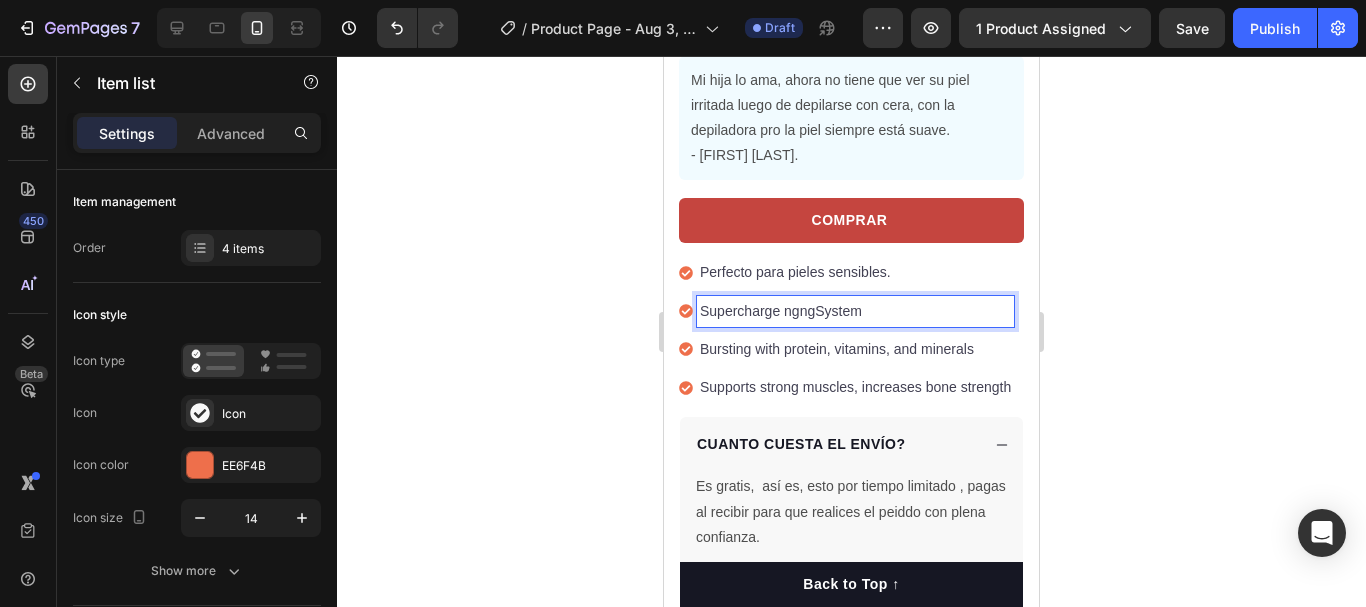 click on "Supercharge ngngSystem" at bounding box center (855, 311) 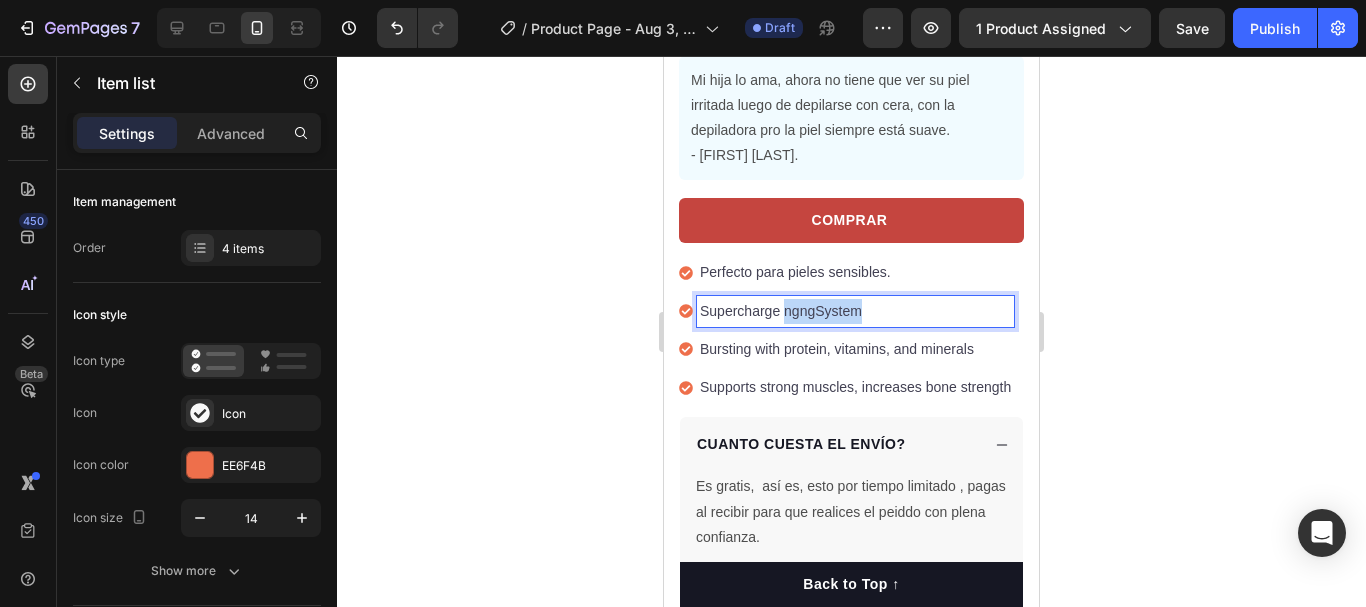 click on "Supercharge ngngSystem" at bounding box center (855, 311) 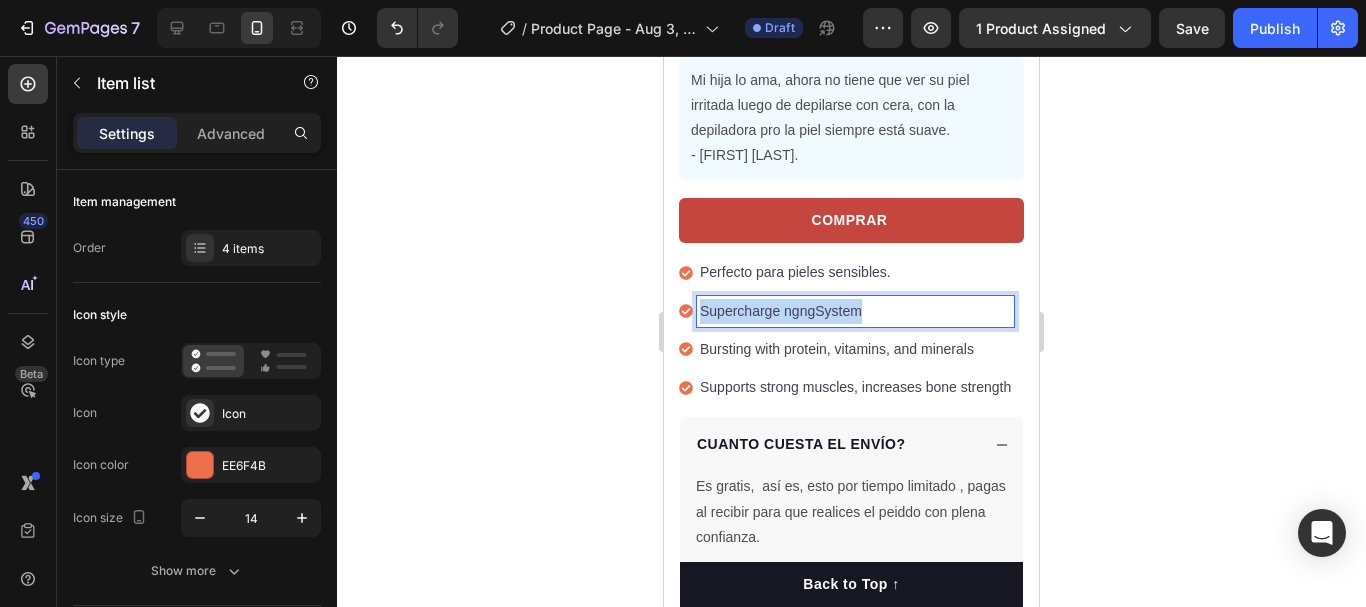 click on "Supercharge ngngSystem" at bounding box center [855, 311] 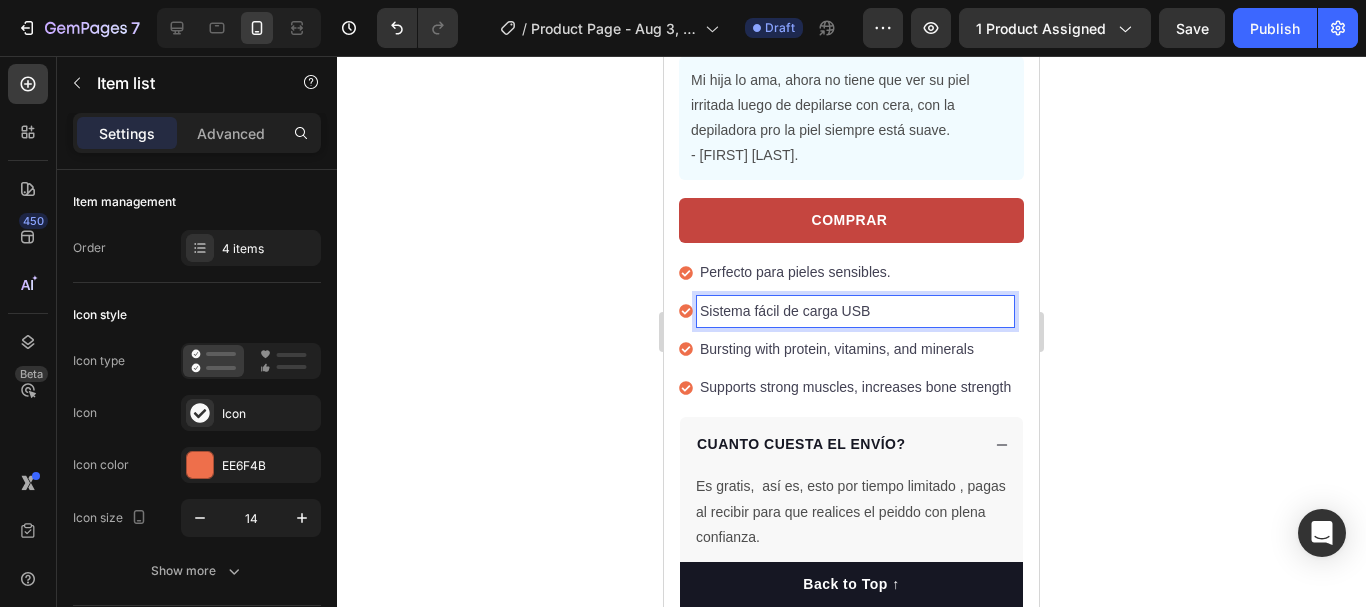 click 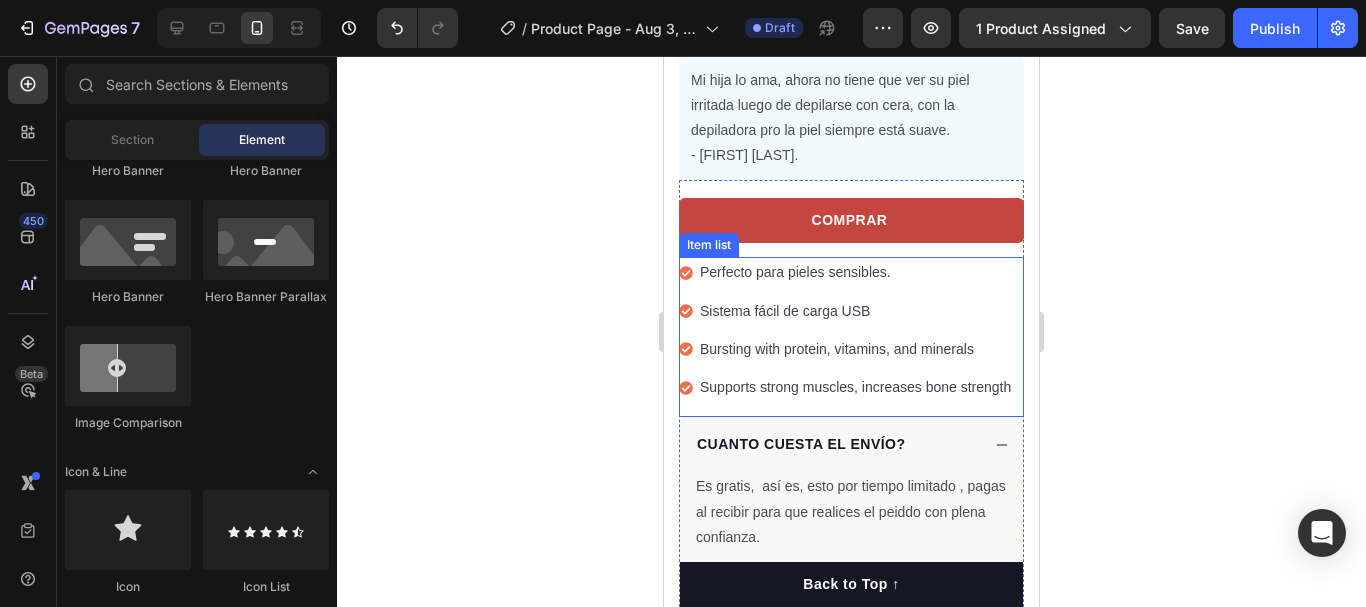 click on "Bursting with protein, vitamins, and minerals" at bounding box center [855, 349] 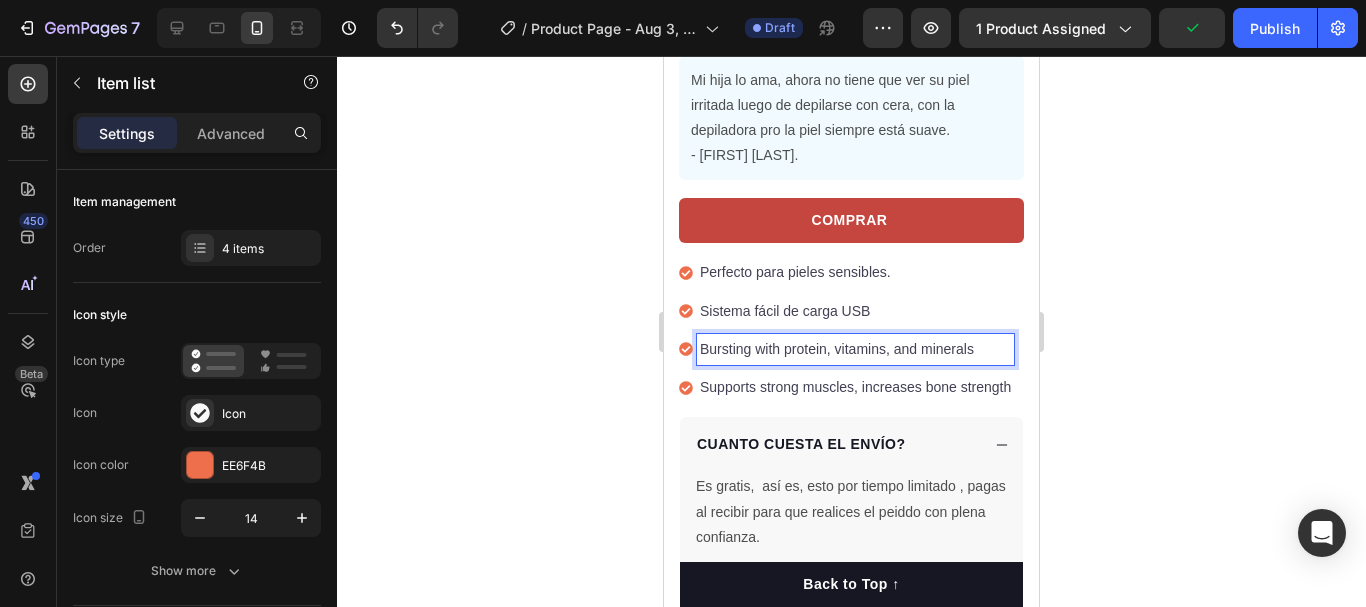 click on "Bursting with protein, vitamins, and minerals" at bounding box center [855, 349] 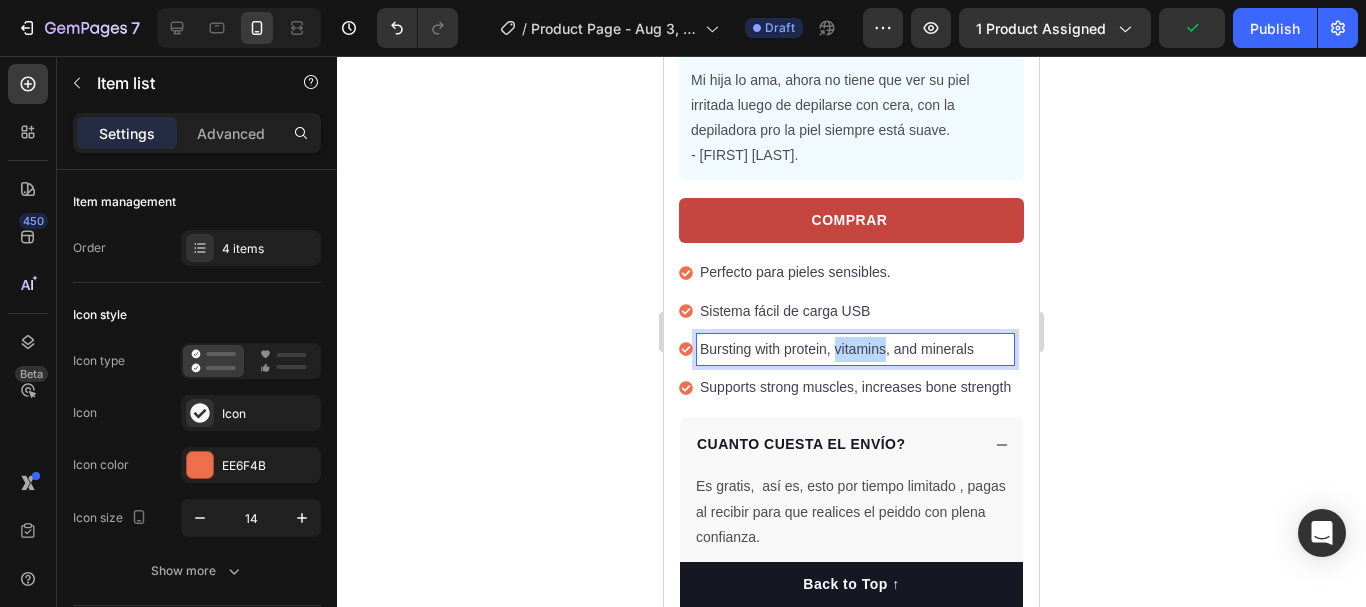 click on "Bursting with protein, vitamins, and minerals" at bounding box center [855, 349] 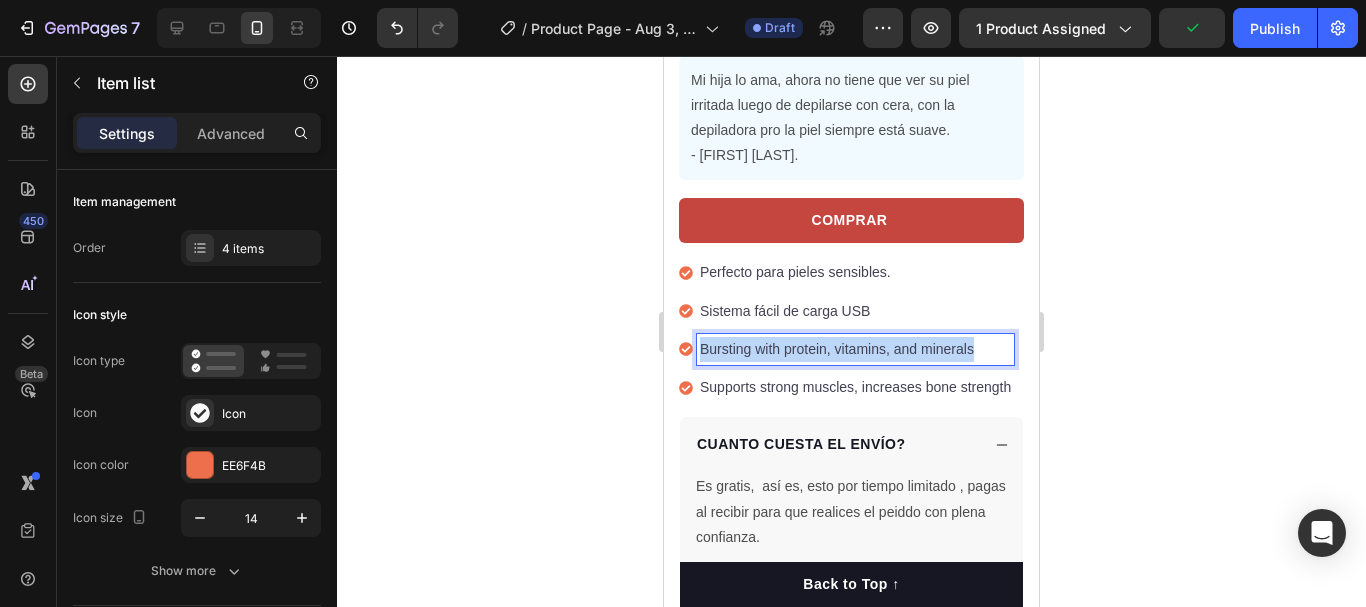 click on "Bursting with protein, vitamins, and minerals" at bounding box center (855, 349) 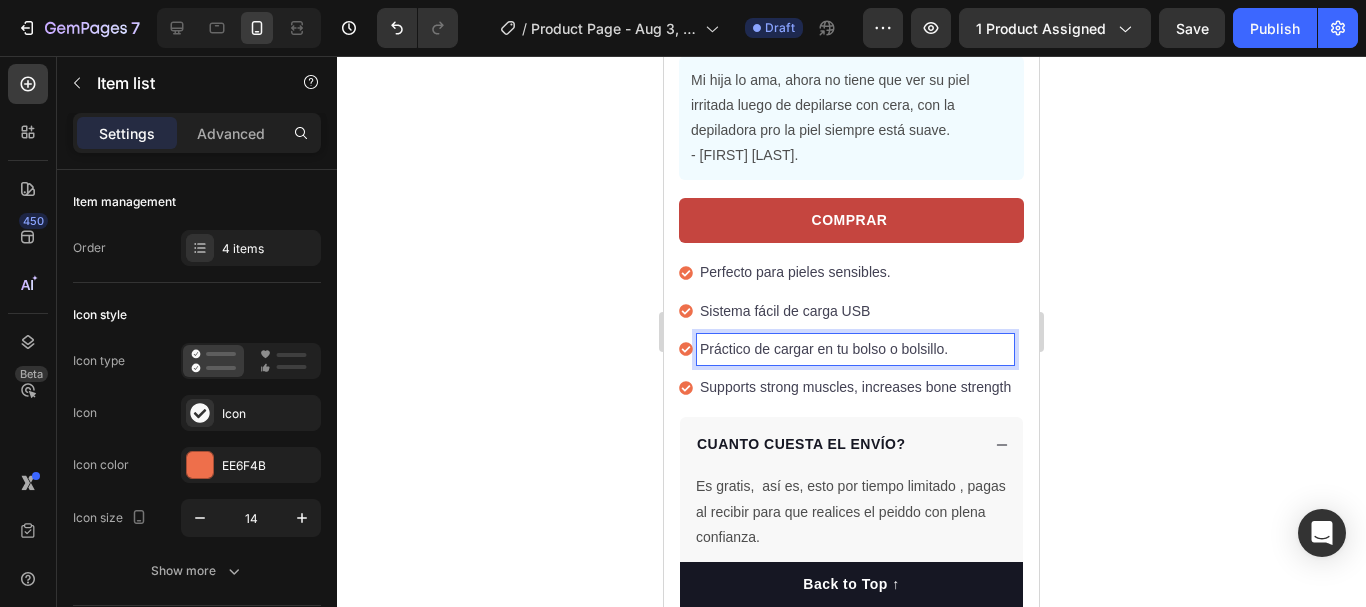 click on "Supports strong muscles, increases bone strength" at bounding box center [855, 387] 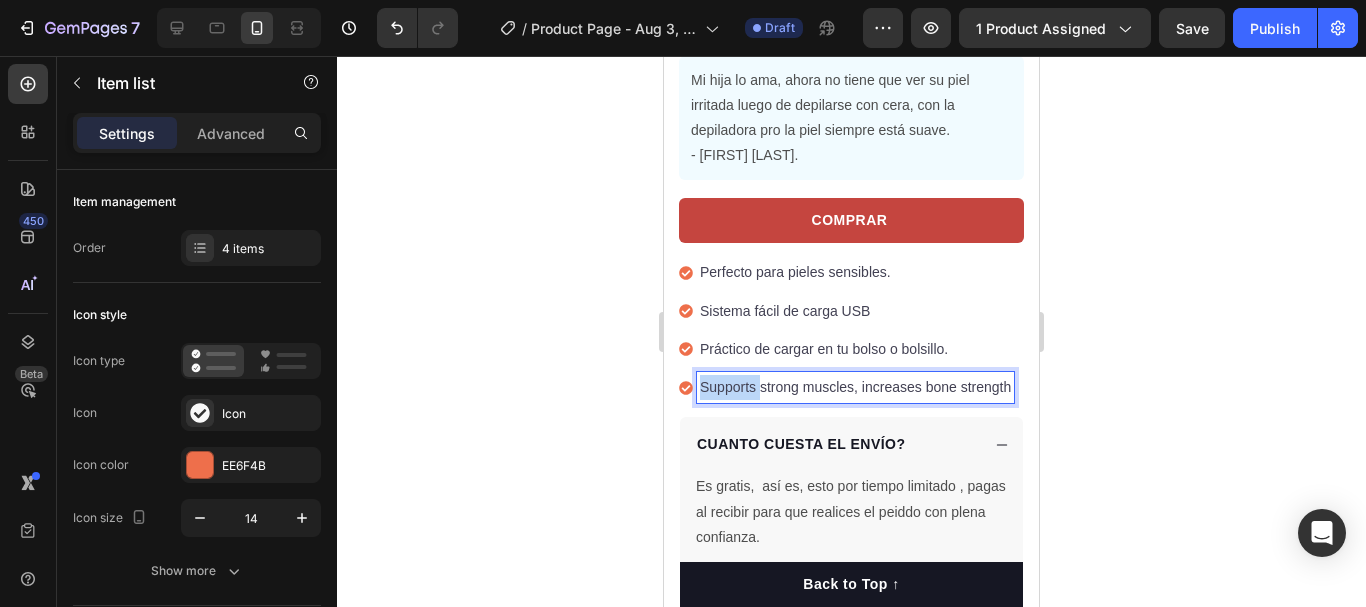 click on "Supports strong muscles, increases bone strength" at bounding box center [855, 387] 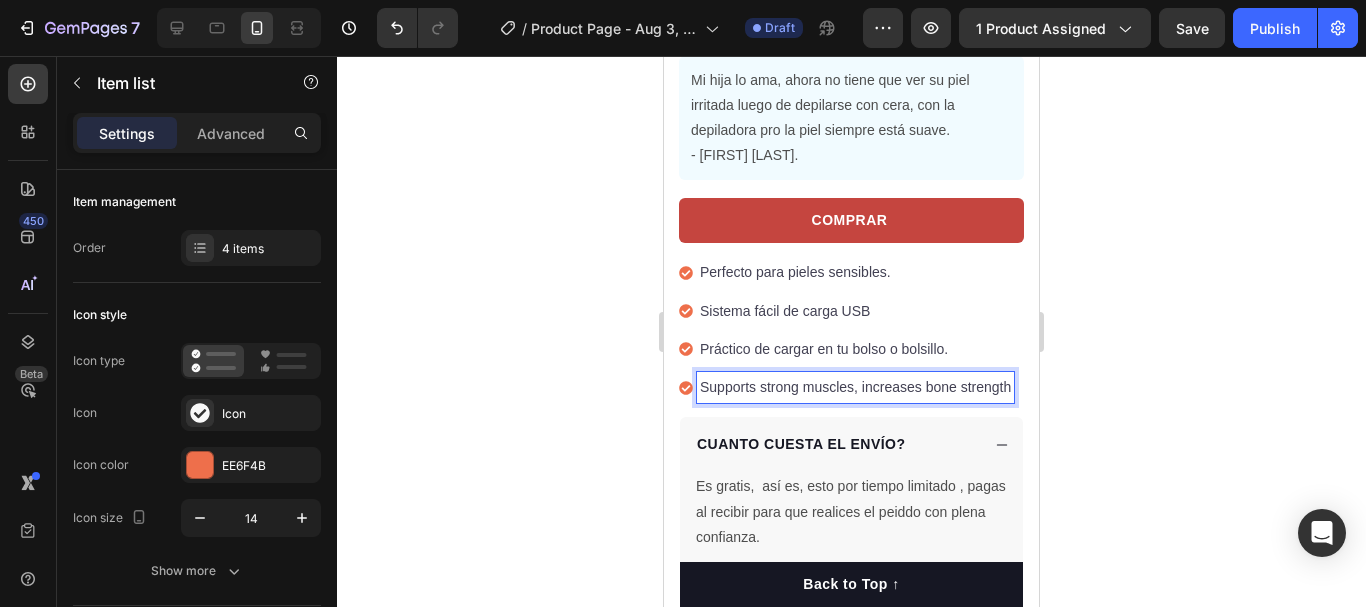 click on "Supports strong muscles, increases bone strength" at bounding box center [855, 387] 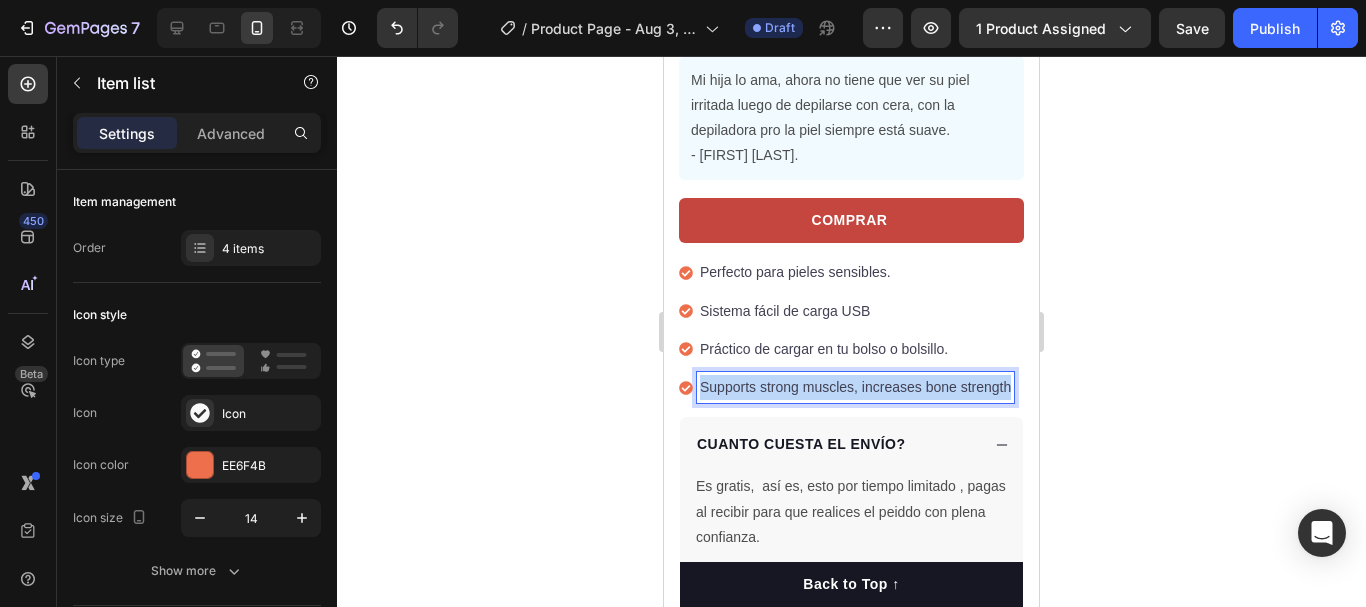 click on "Supports strong muscles, increases bone strength" at bounding box center (855, 387) 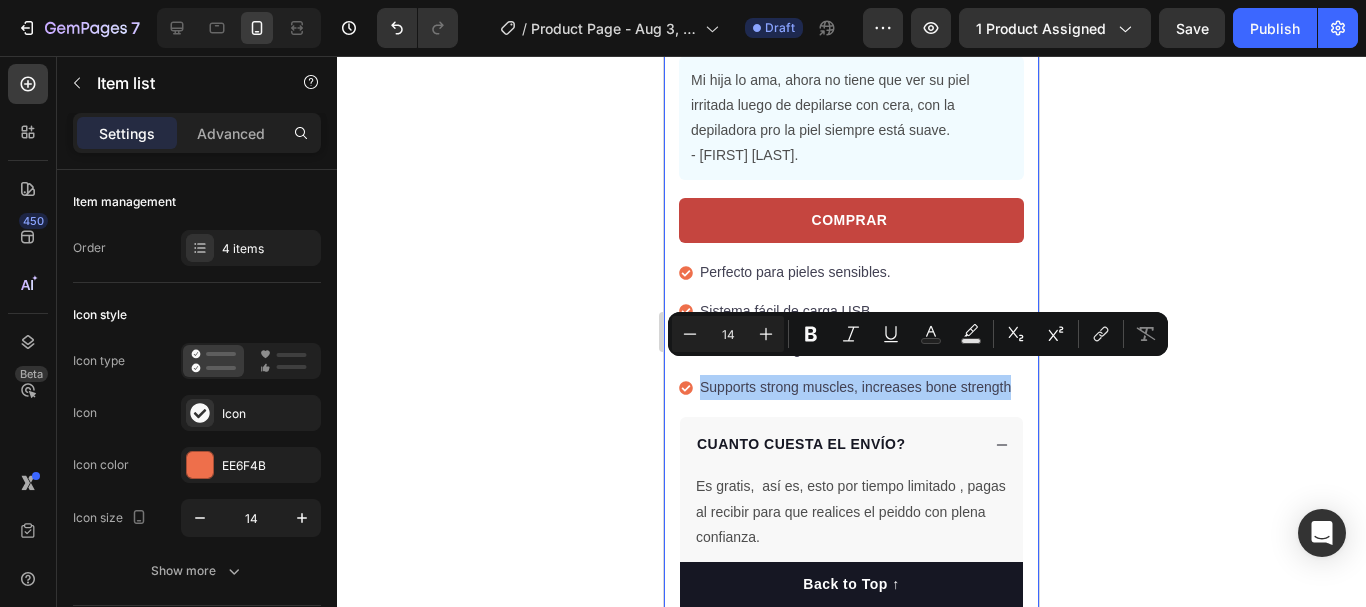 click 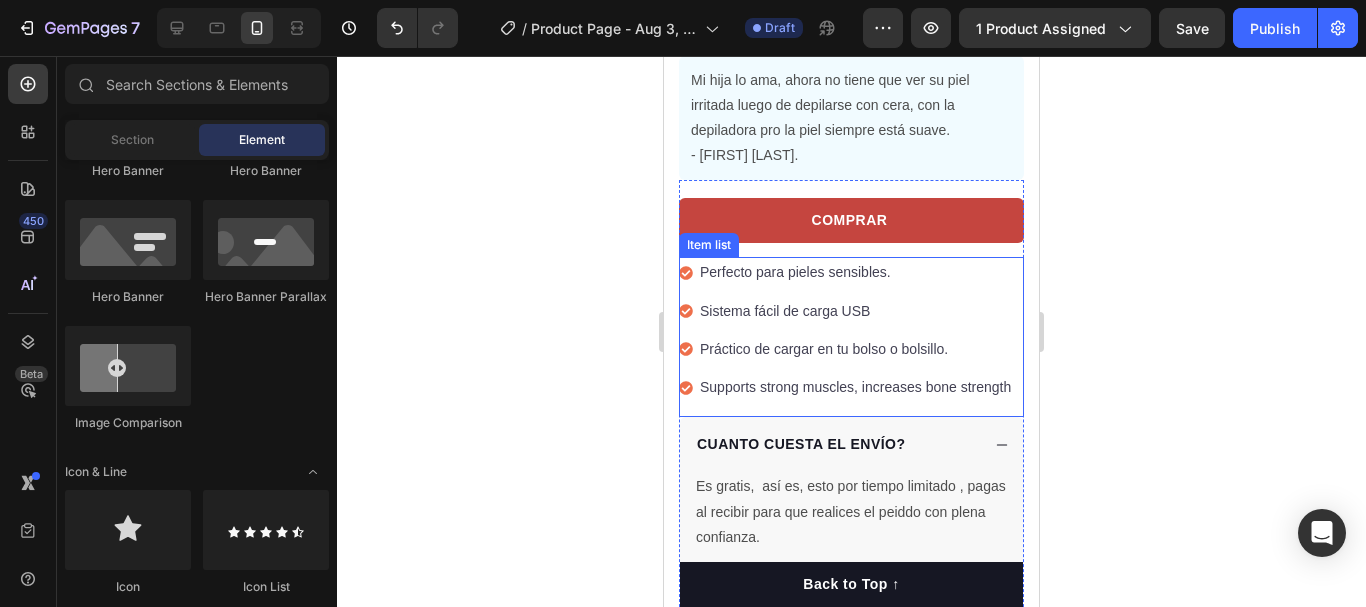 click on "Supports strong muscles, increases bone strength" at bounding box center [855, 387] 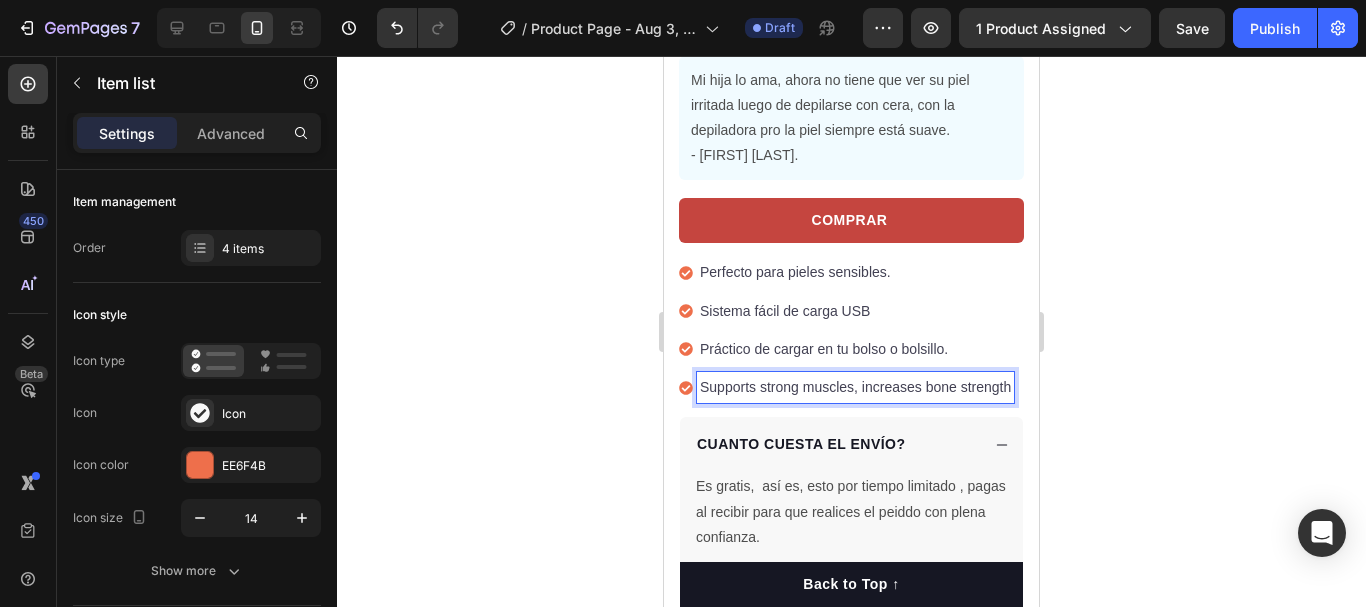 click on "Supports strong muscles, increases bone strength" at bounding box center [855, 387] 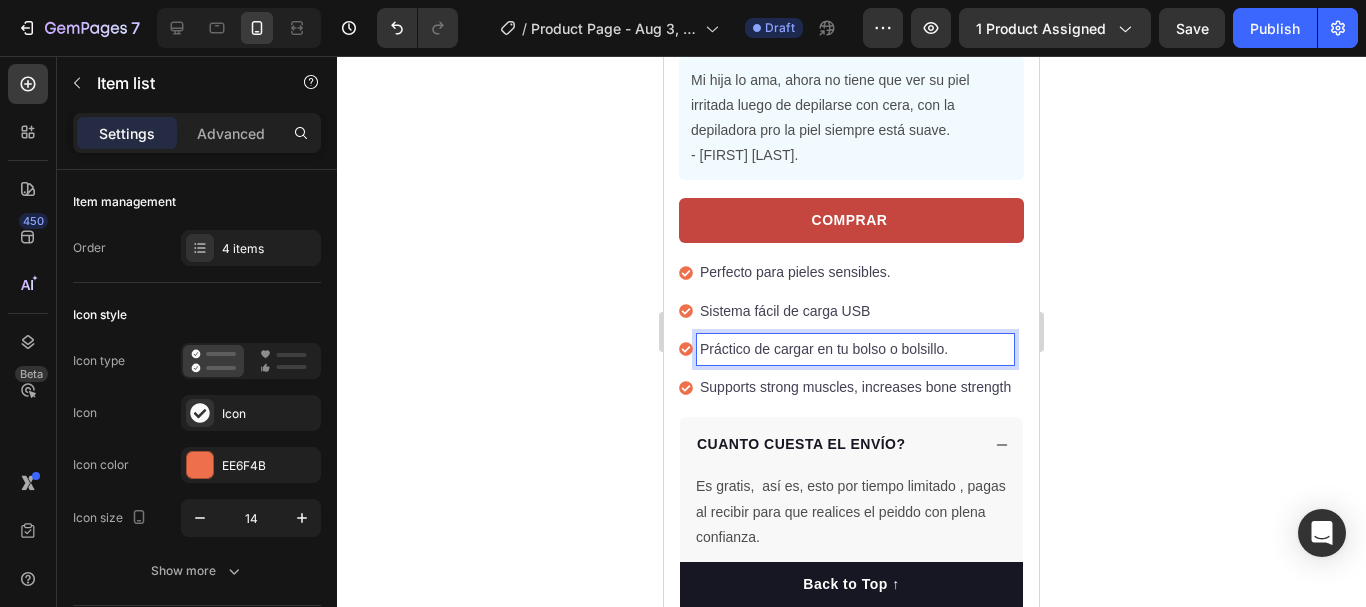 click on "Práctico de cargar en tu bolso o bolsillo." at bounding box center [855, 349] 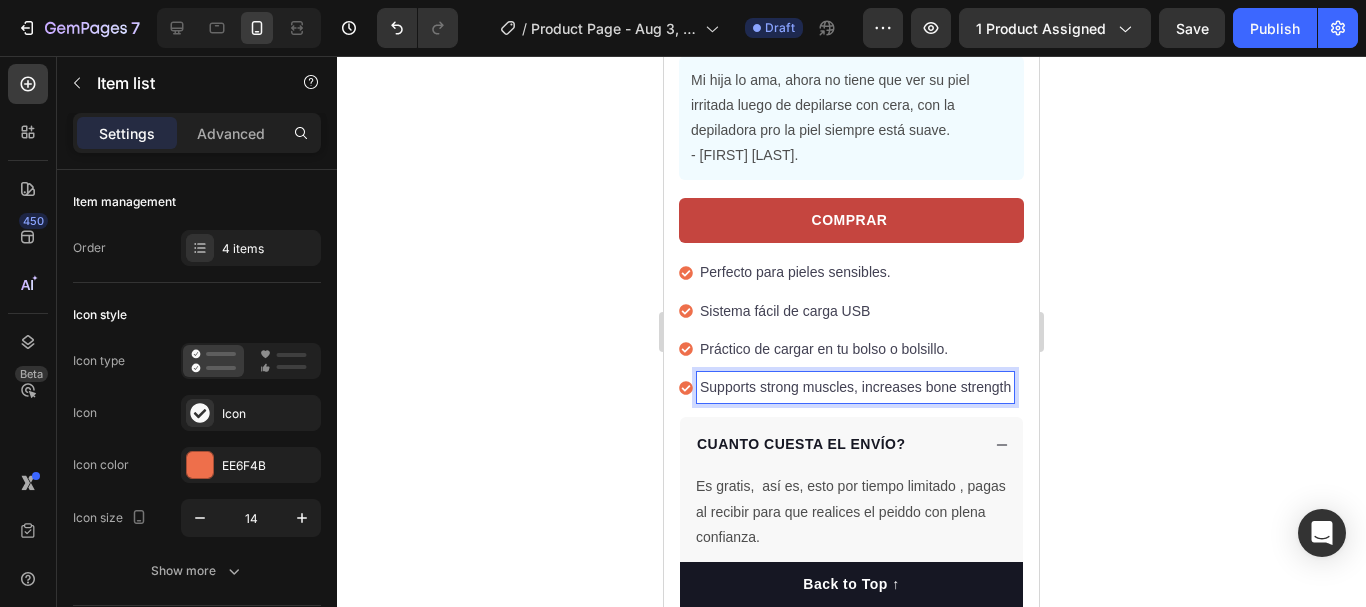 drag, startPoint x: 773, startPoint y: 390, endPoint x: 682, endPoint y: 393, distance: 91.04944 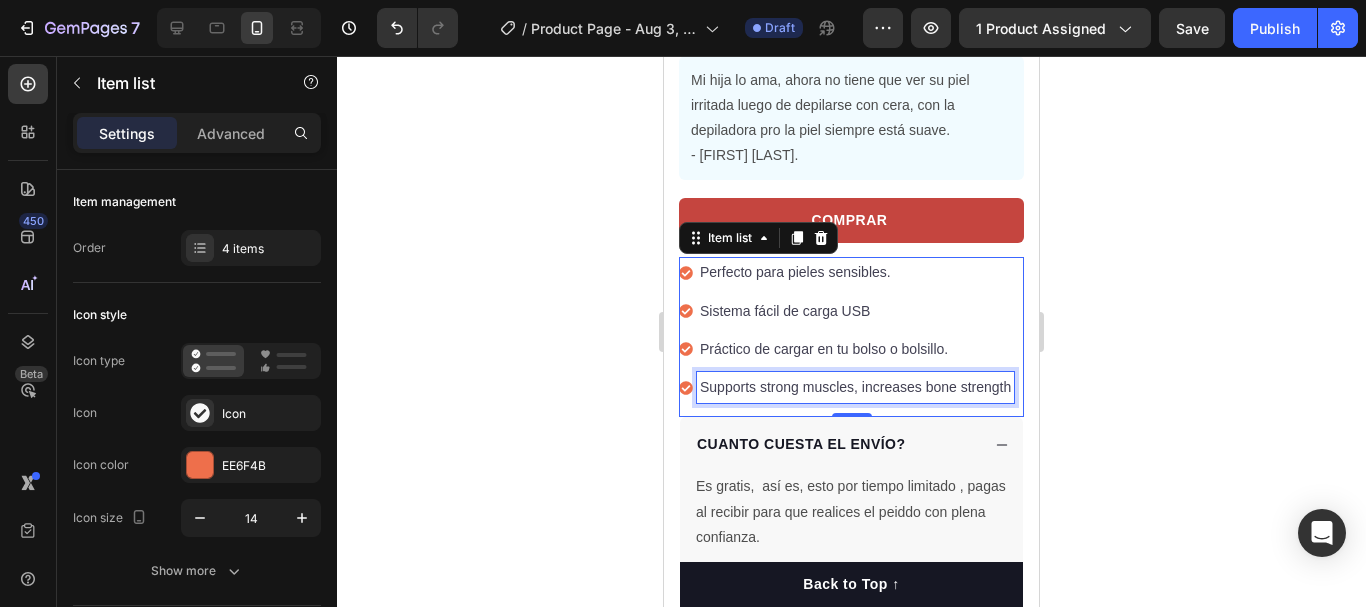 click on "Supports strong muscles, increases bone strength" at bounding box center (855, 387) 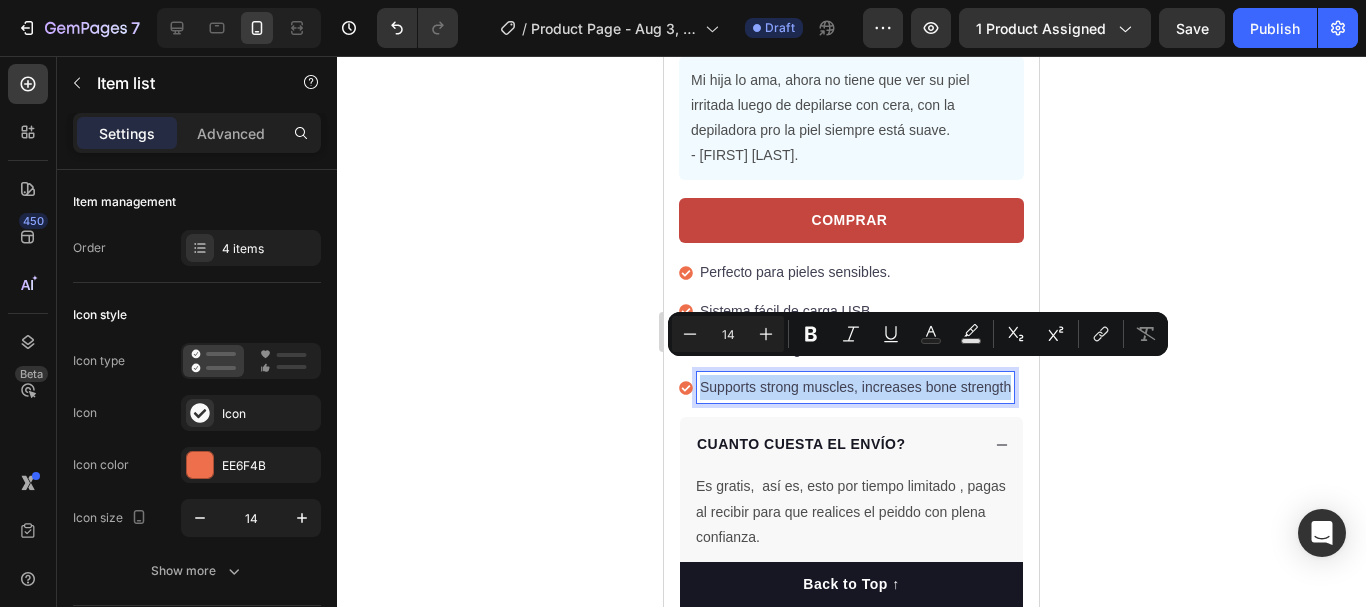 drag, startPoint x: 761, startPoint y: 403, endPoint x: 690, endPoint y: 368, distance: 79.15807 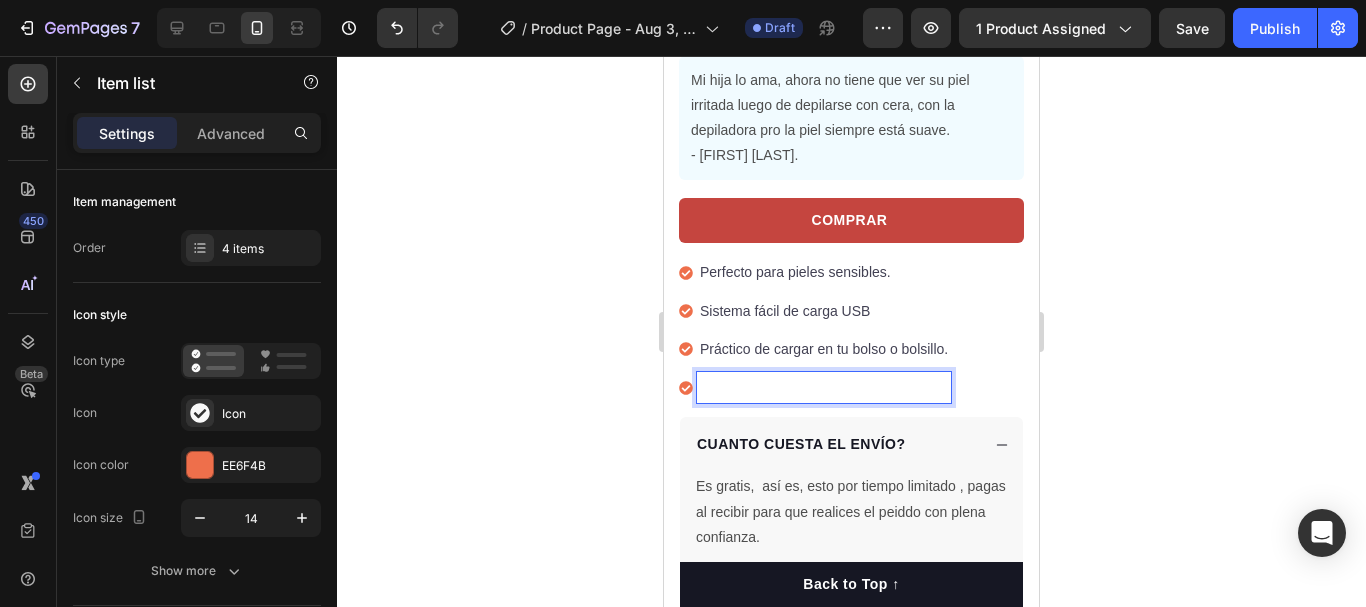 scroll, scrollTop: 2586, scrollLeft: 0, axis: vertical 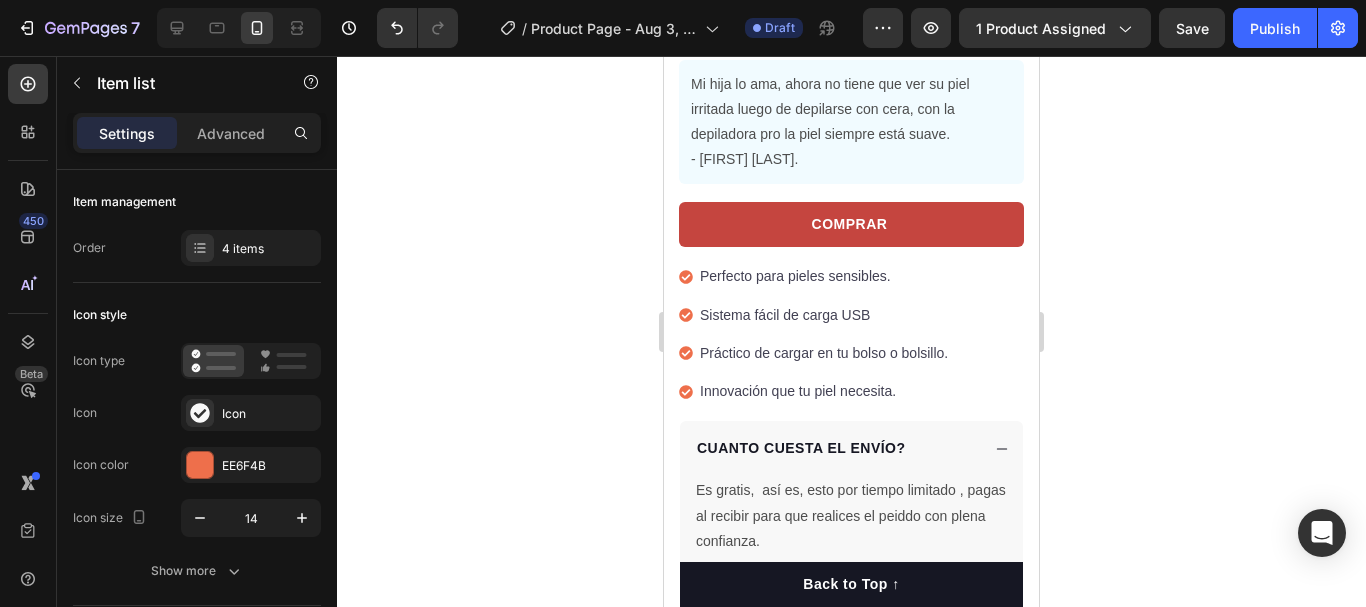 click 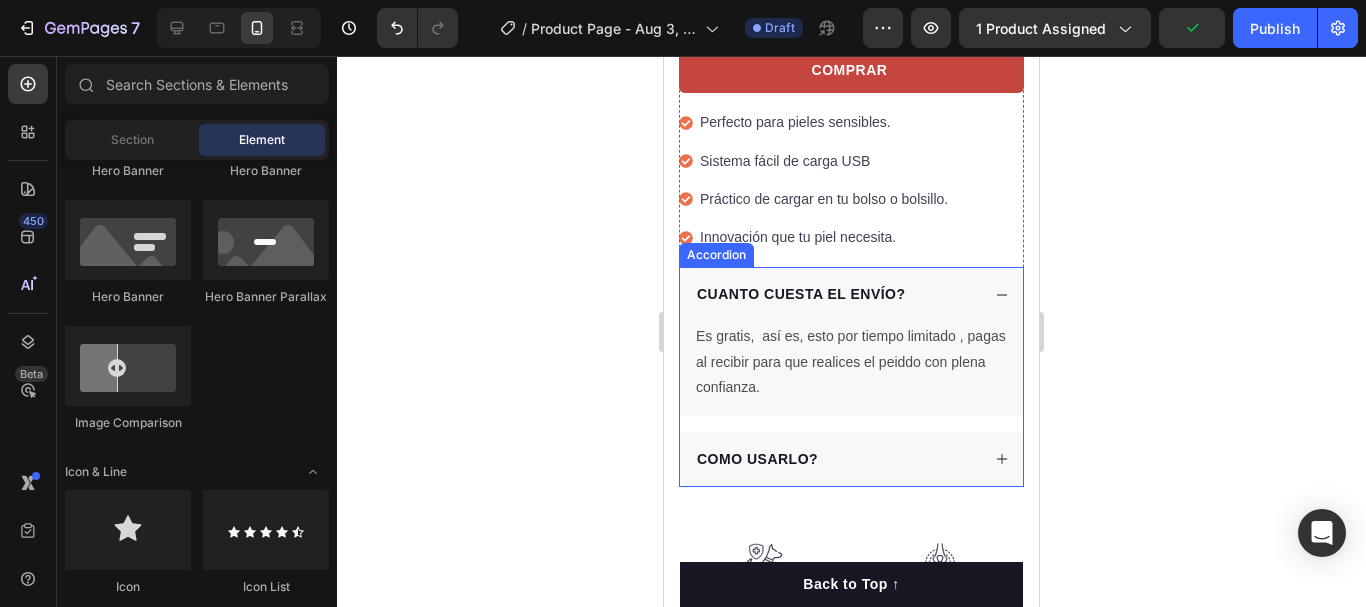 scroll, scrollTop: 2786, scrollLeft: 0, axis: vertical 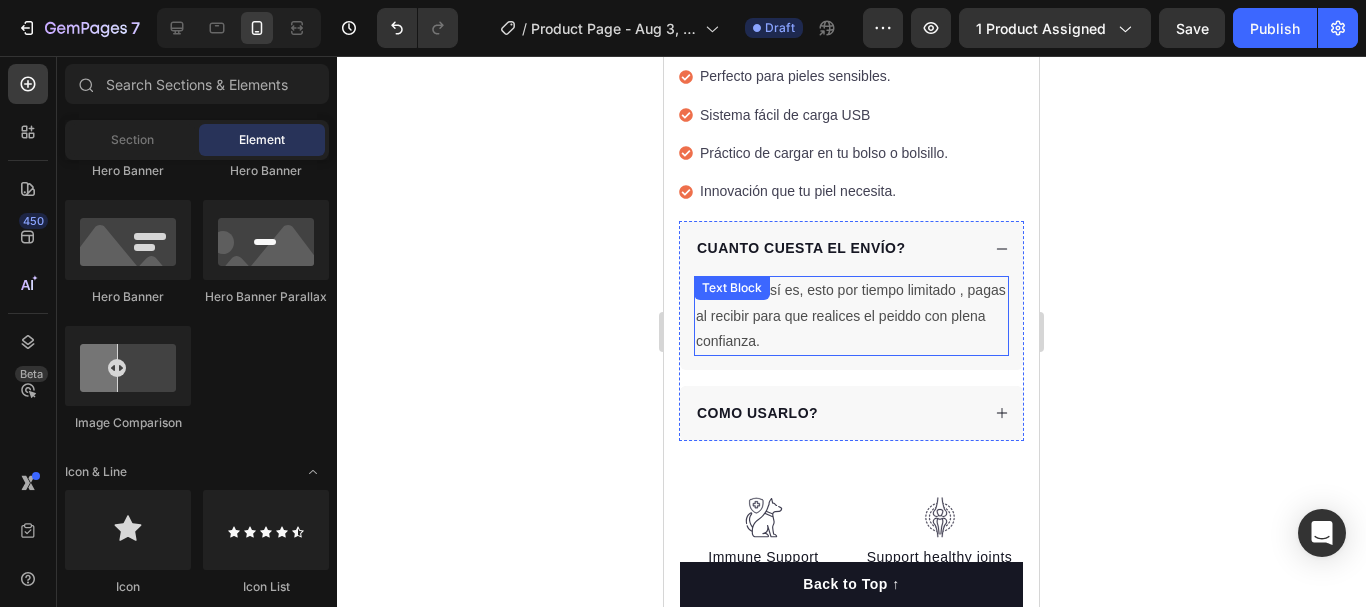 click on "Es gratis,  así es, esto por tiempo limitado , pagas al recibir para que realices el peiddo con plena confianza." at bounding box center (851, 316) 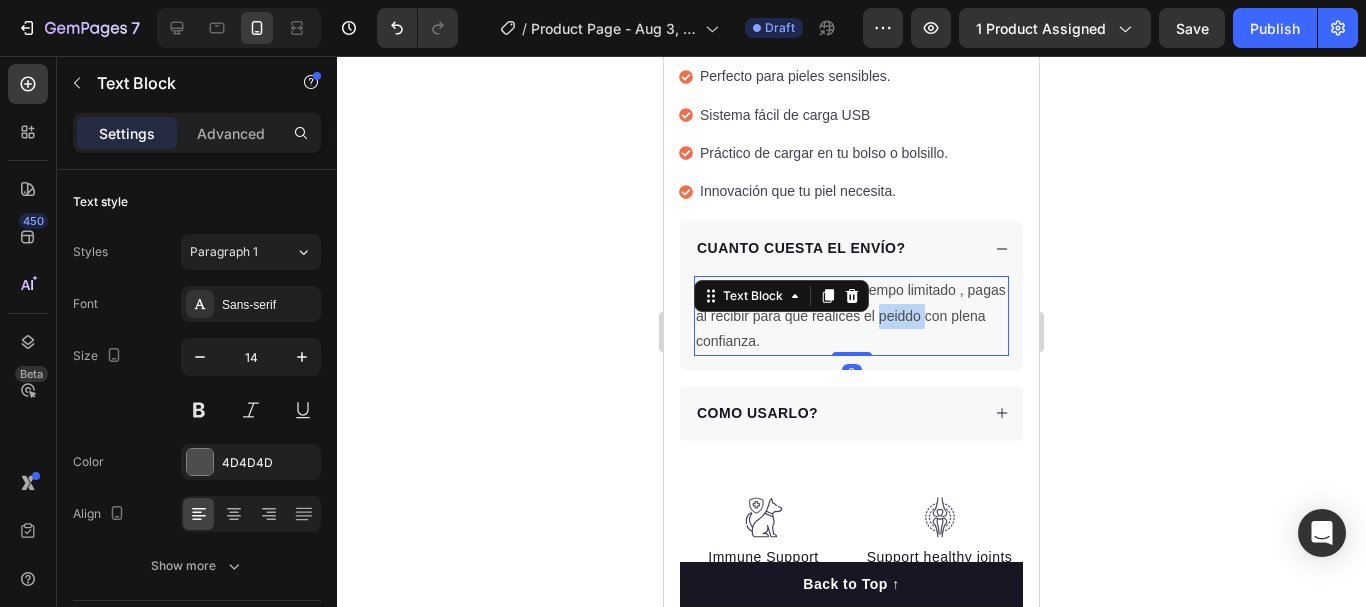 click on "Es gratis,  así es, esto por tiempo limitado , pagas al recibir para que realices el peiddo con plena confianza." at bounding box center (851, 316) 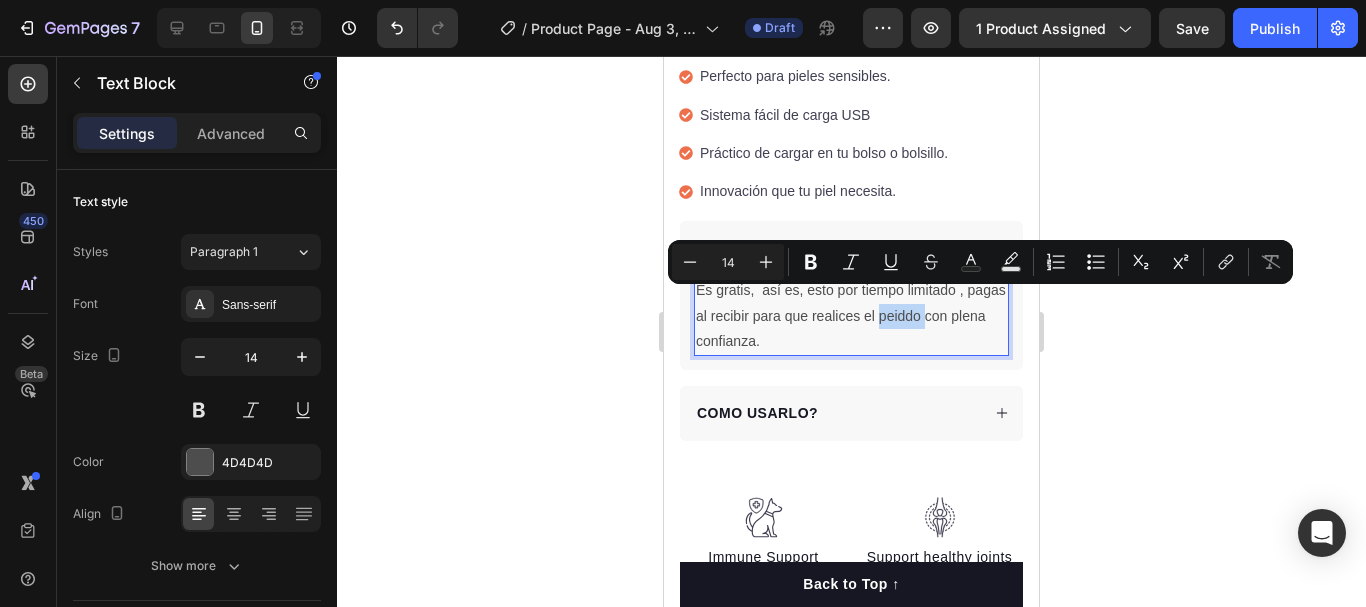click on "Es gratis,  así es, esto por tiempo limitado , pagas al recibir para que realices el peiddo con plena confianza." at bounding box center [851, 316] 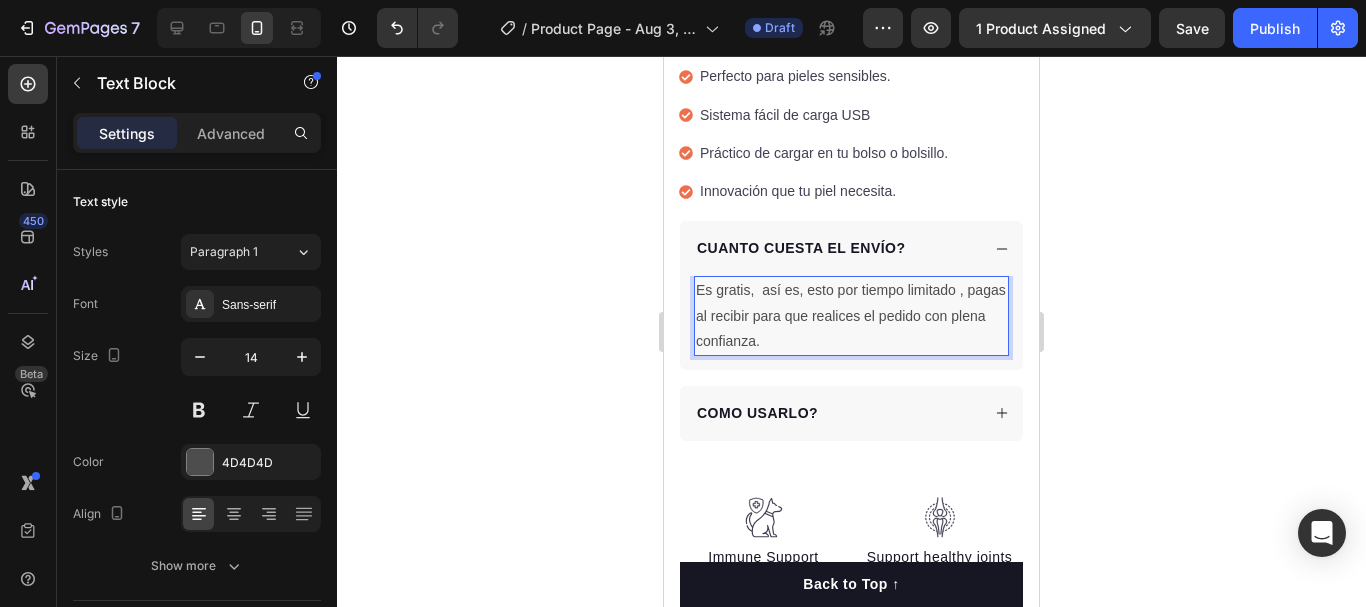 click 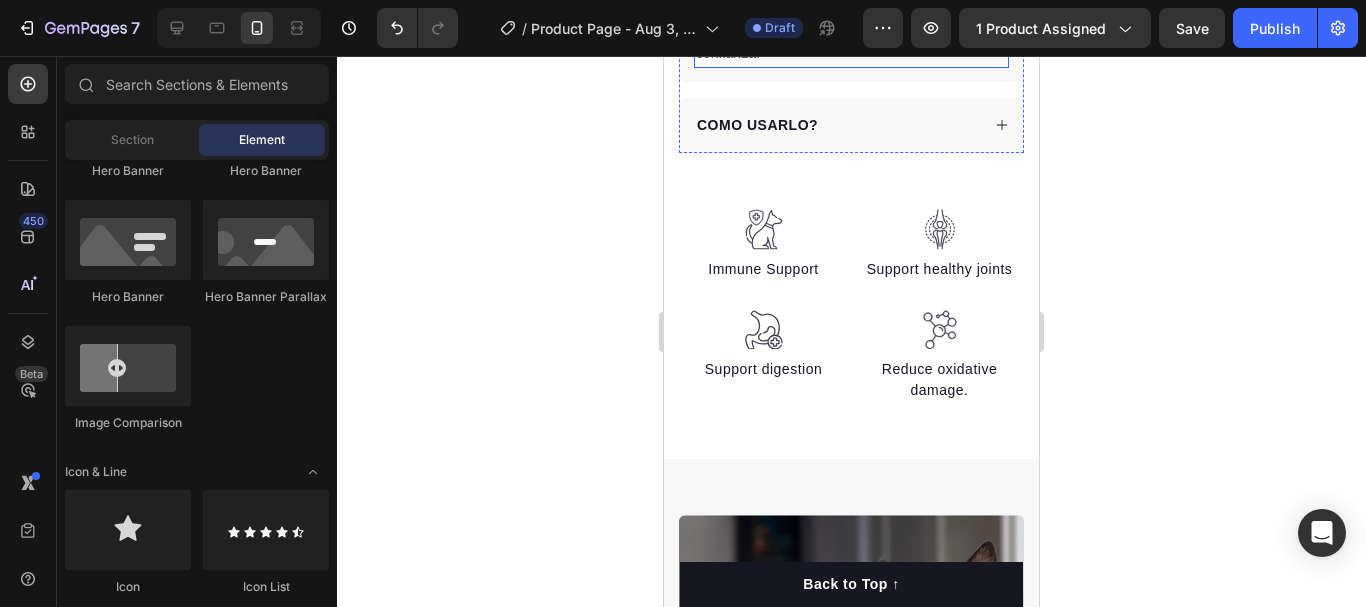 scroll, scrollTop: 3086, scrollLeft: 0, axis: vertical 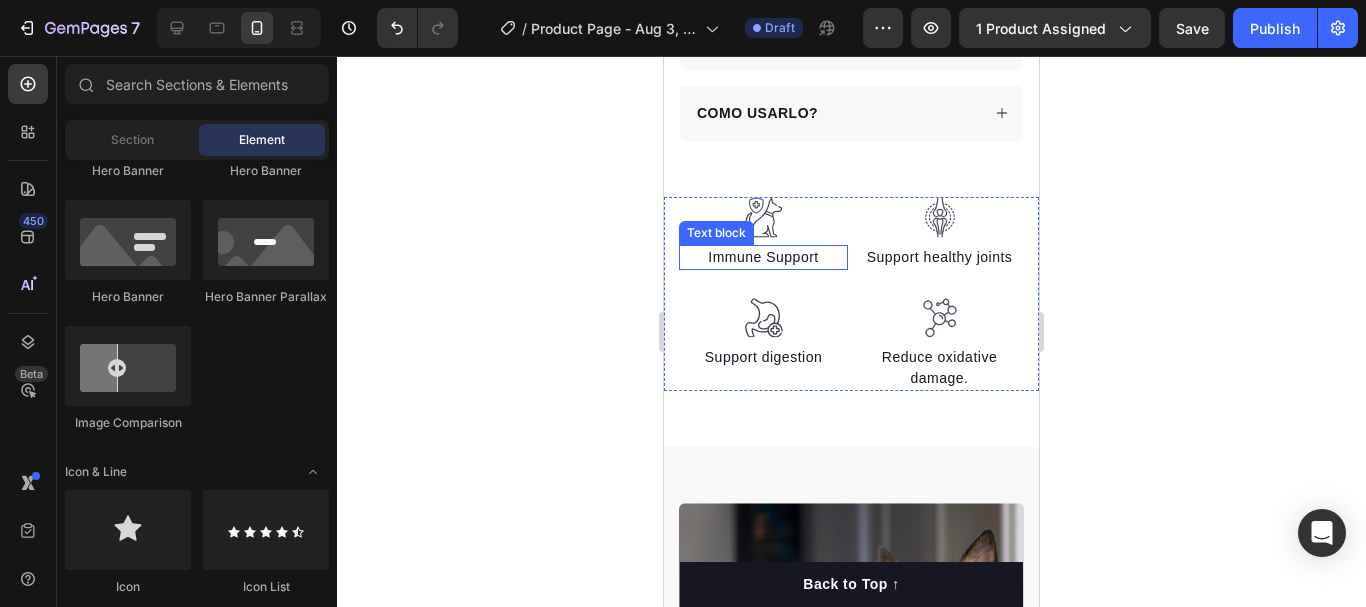 click on "Image" at bounding box center [763, 308] 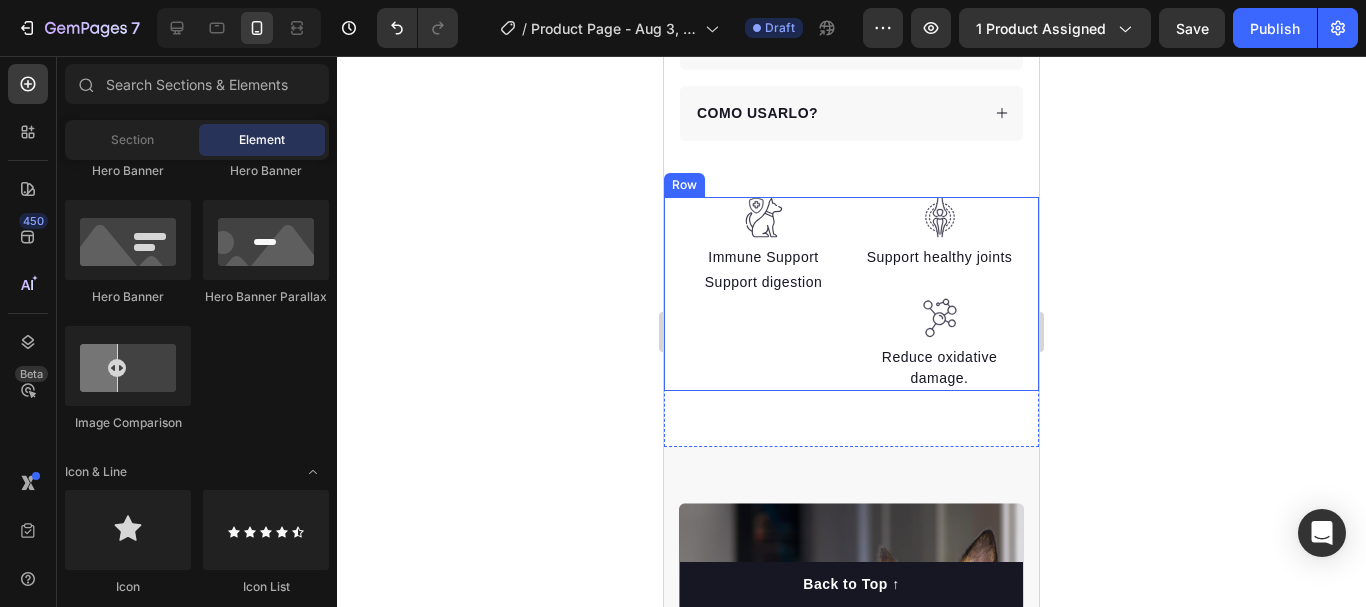 click on "Image Immune Support Text block Support digestion Text block Image Support healthy joints Text block Image Reduce oxidative damage. Text block Row" at bounding box center (851, 294) 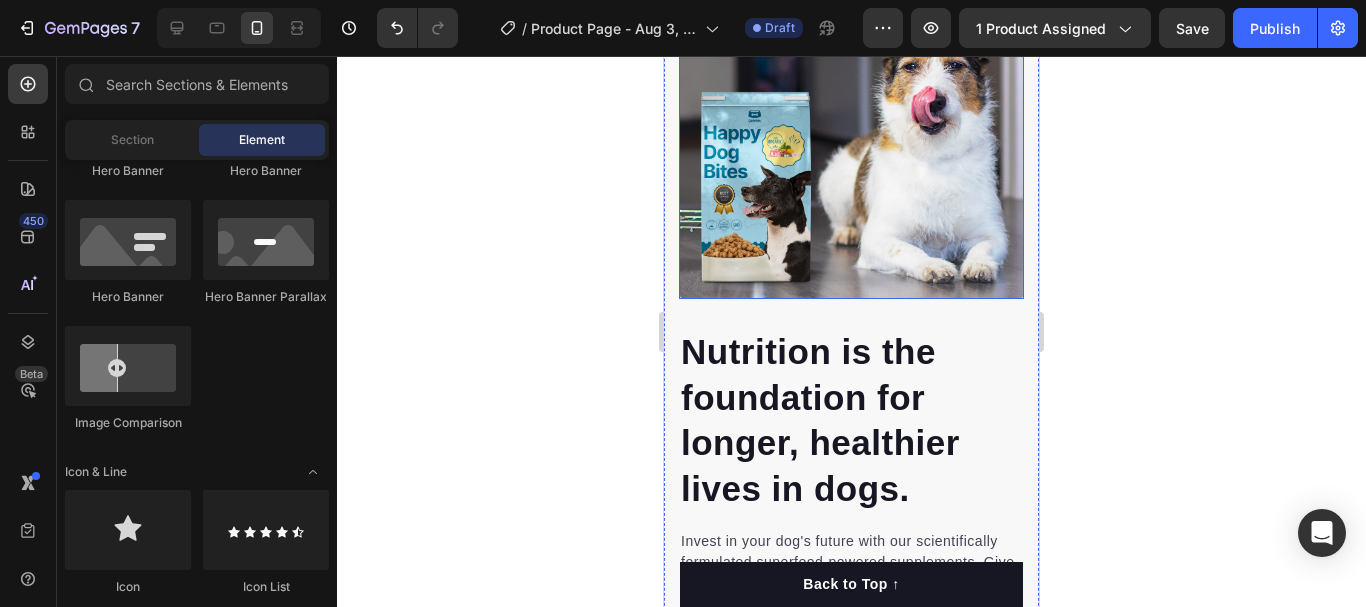 scroll, scrollTop: 3286, scrollLeft: 0, axis: vertical 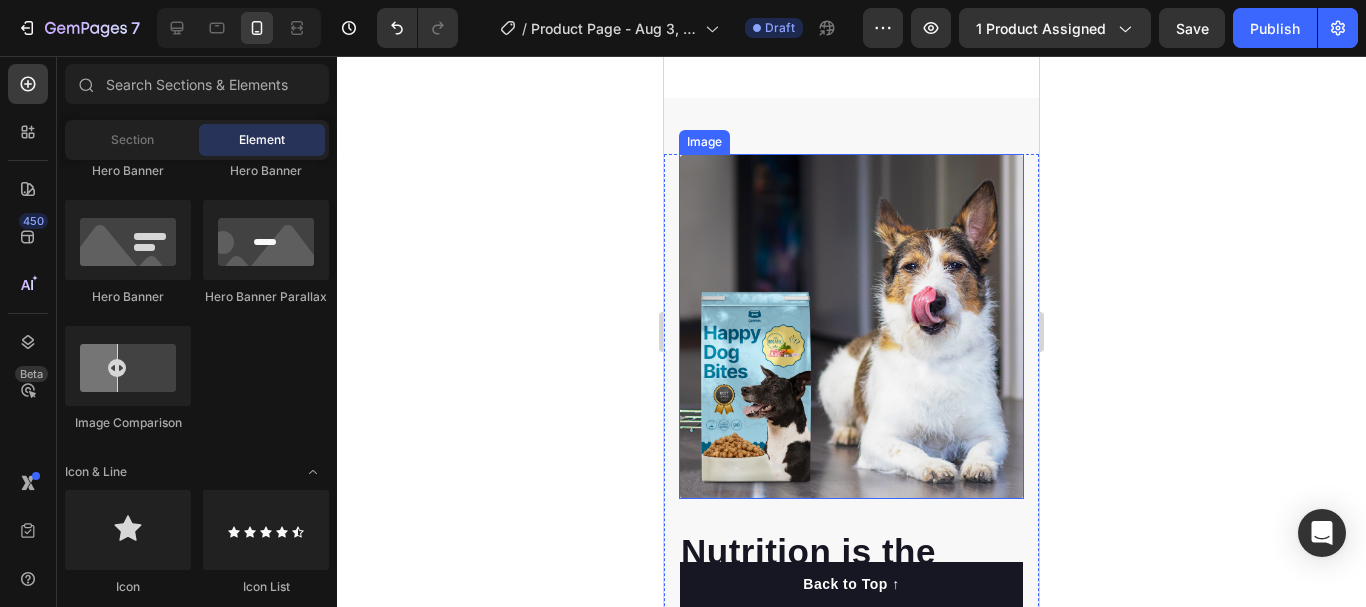 click at bounding box center [851, 326] 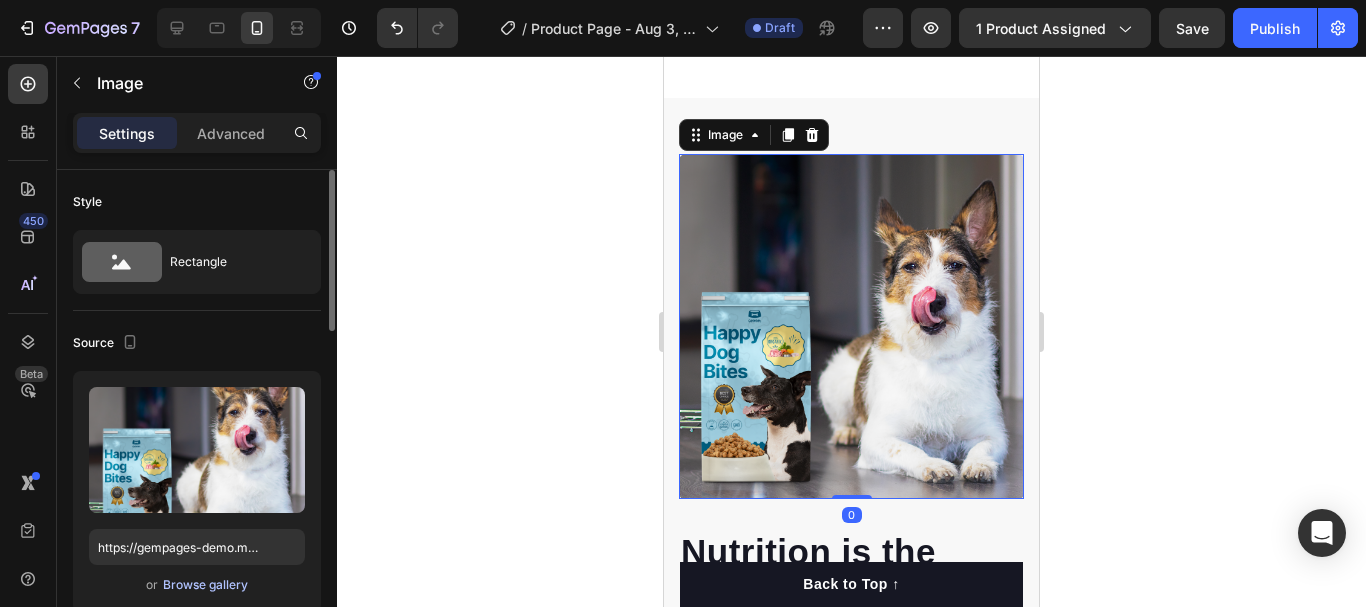 click on "Browse gallery" at bounding box center [205, 585] 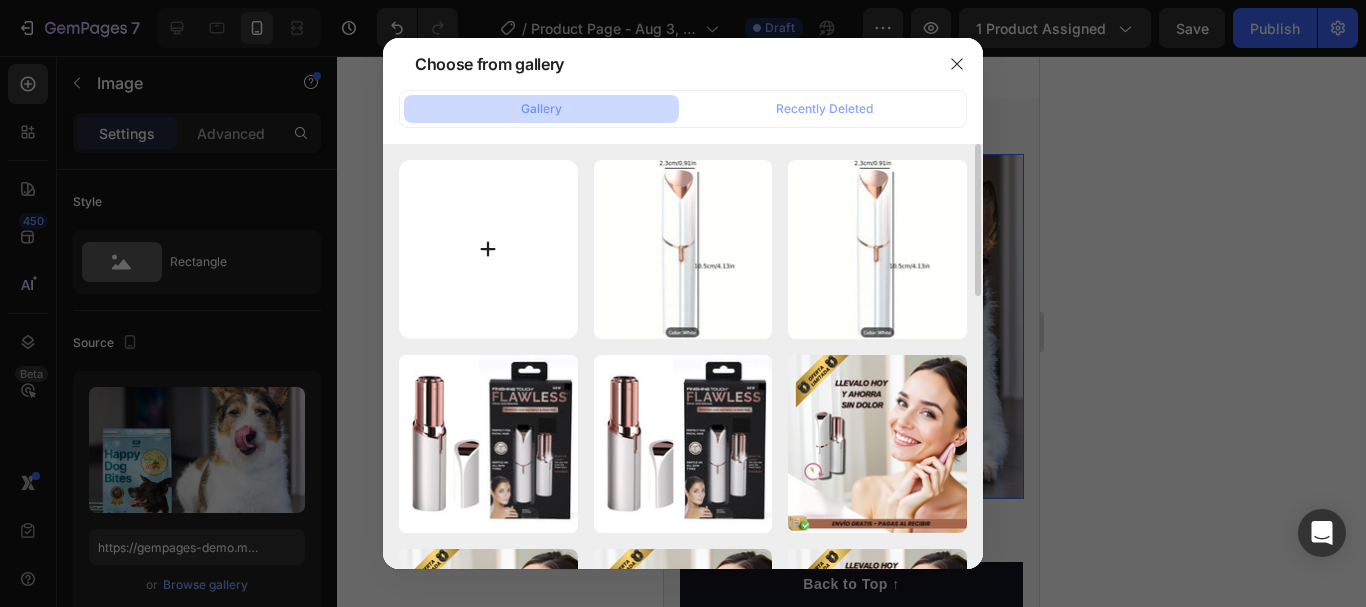 click at bounding box center (488, 249) 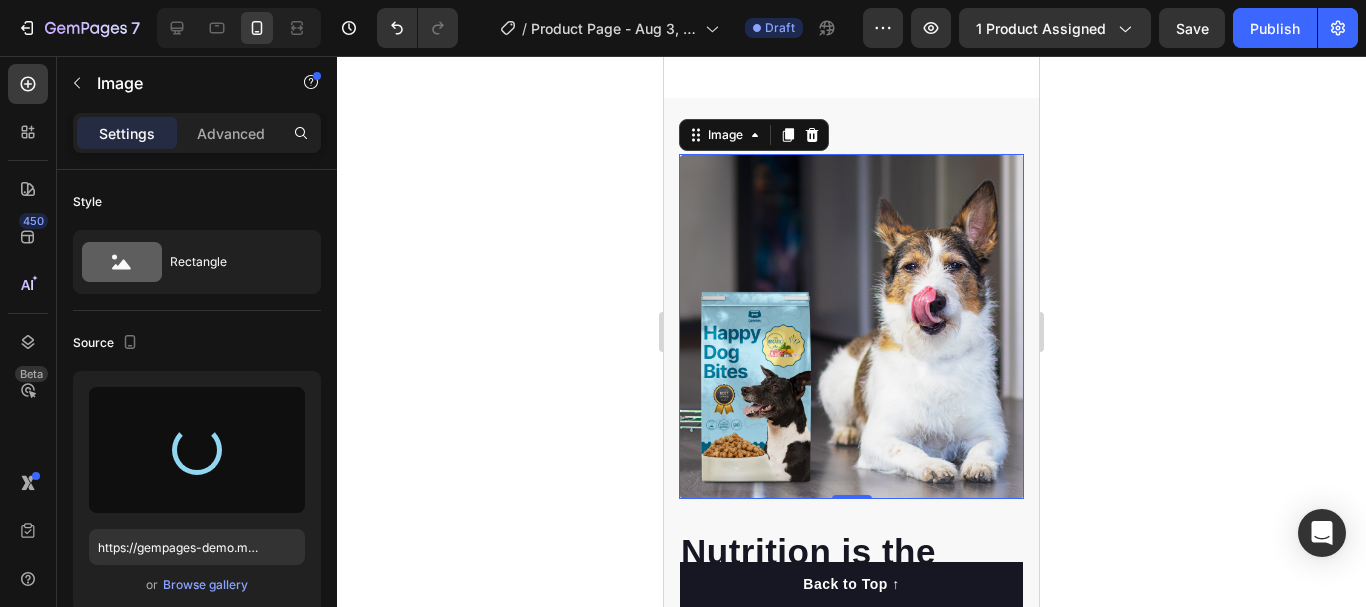 type on "https://cdn.shopify.com/s/files/1/0922/5276/6506/files/gempages_557381218782414075-08429cfb-78f8-4962-b644-8097035f4f51.png" 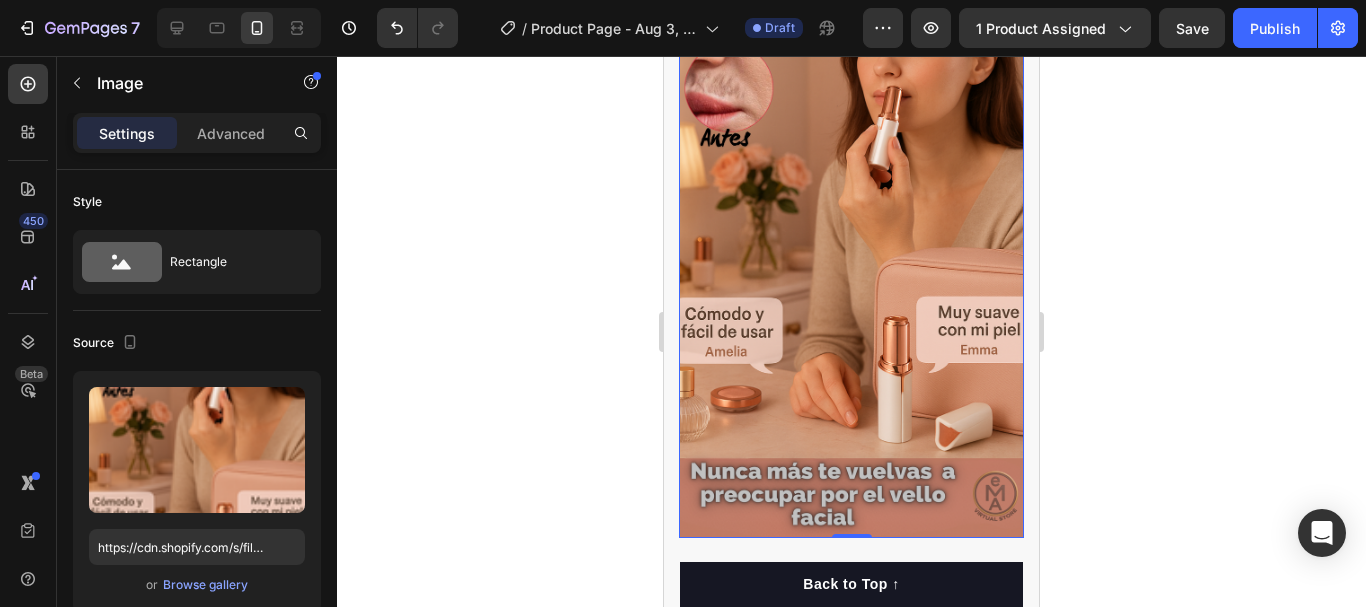 scroll, scrollTop: 3586, scrollLeft: 0, axis: vertical 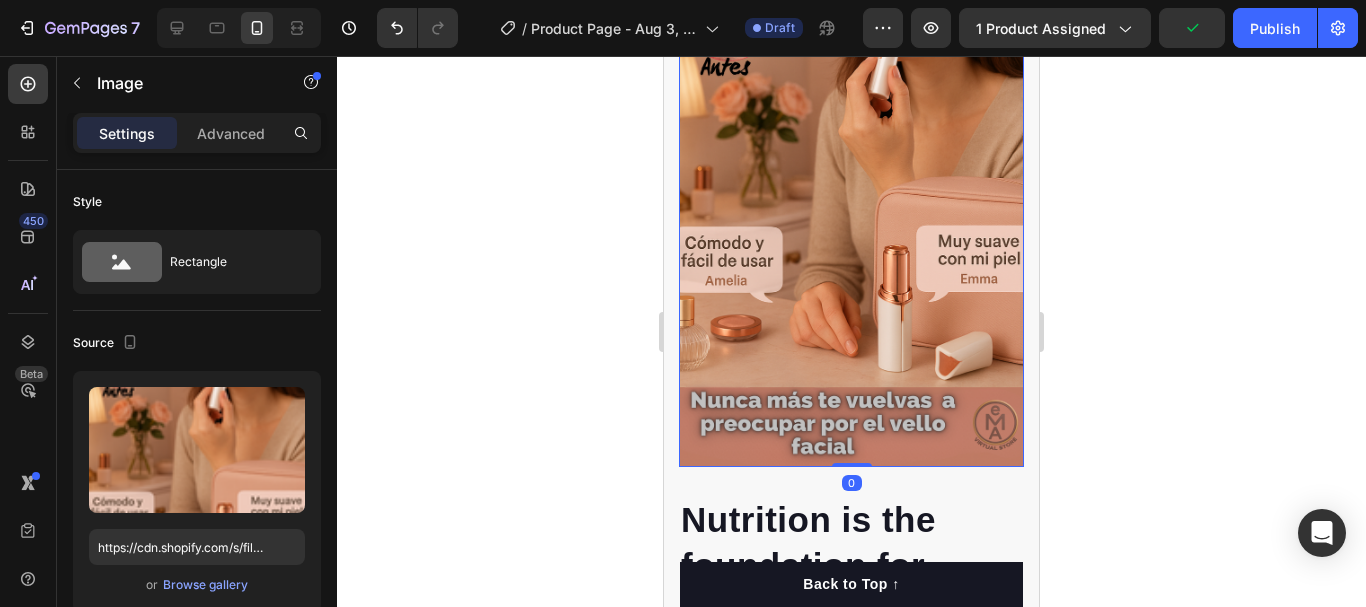 drag, startPoint x: 842, startPoint y: 437, endPoint x: 837, endPoint y: 357, distance: 80.1561 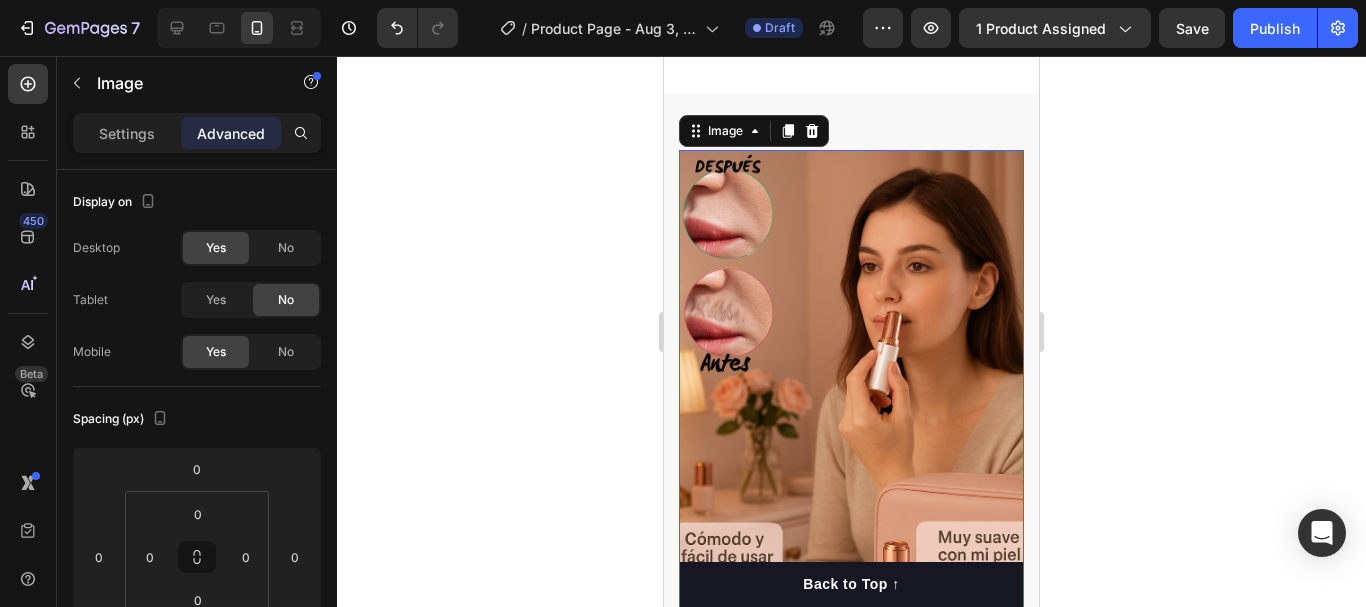 scroll, scrollTop: 3186, scrollLeft: 0, axis: vertical 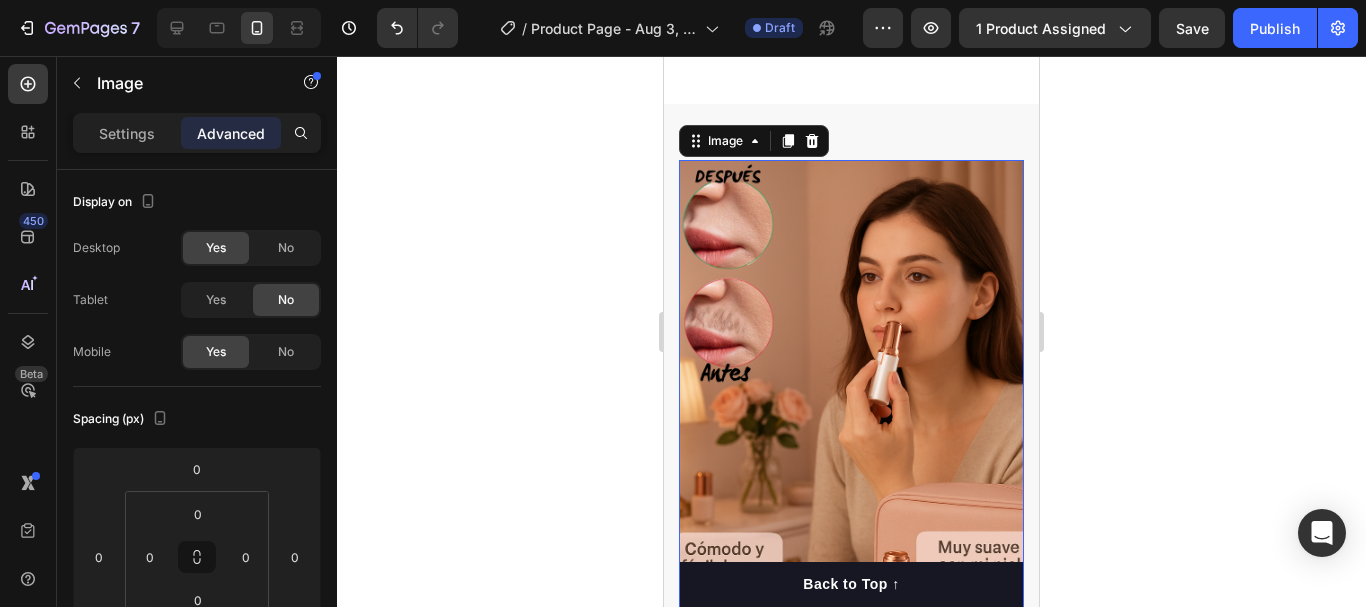click at bounding box center (851, 466) 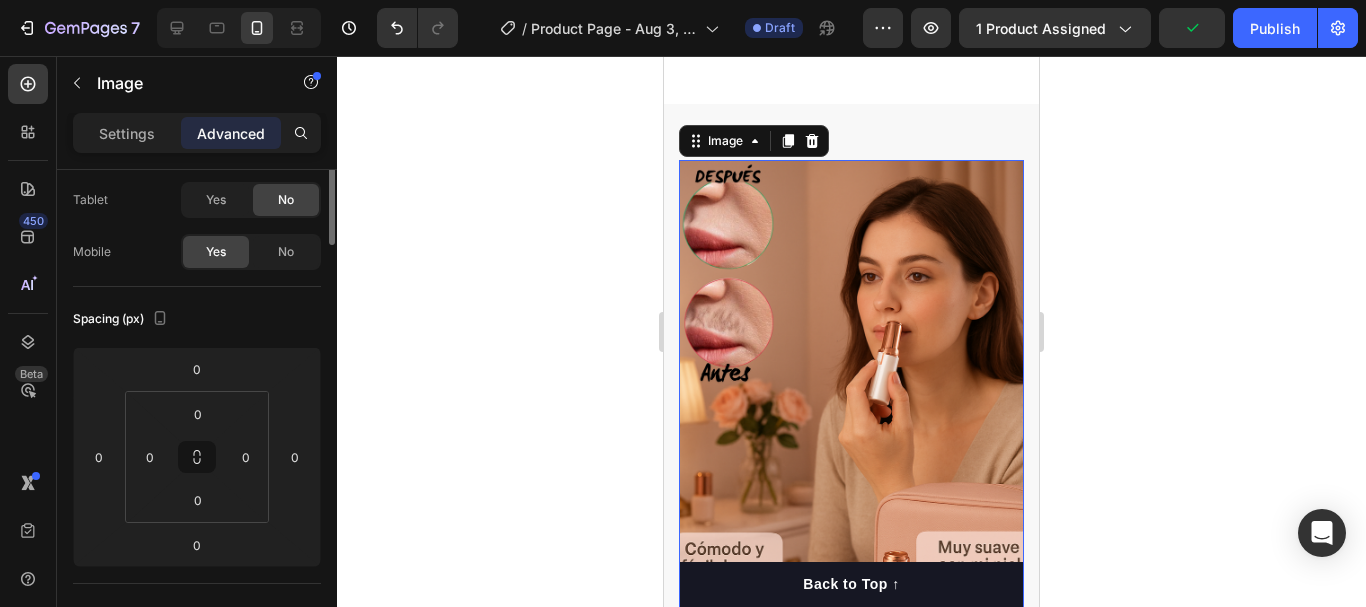scroll, scrollTop: 0, scrollLeft: 0, axis: both 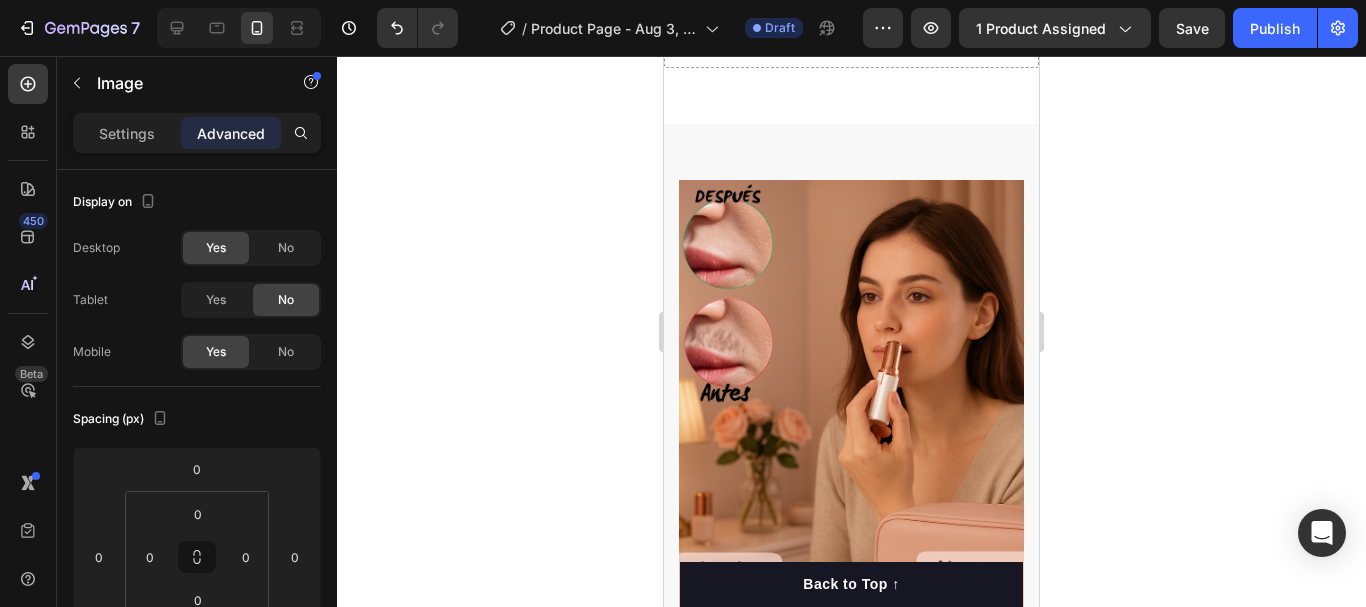 click at bounding box center (851, 486) 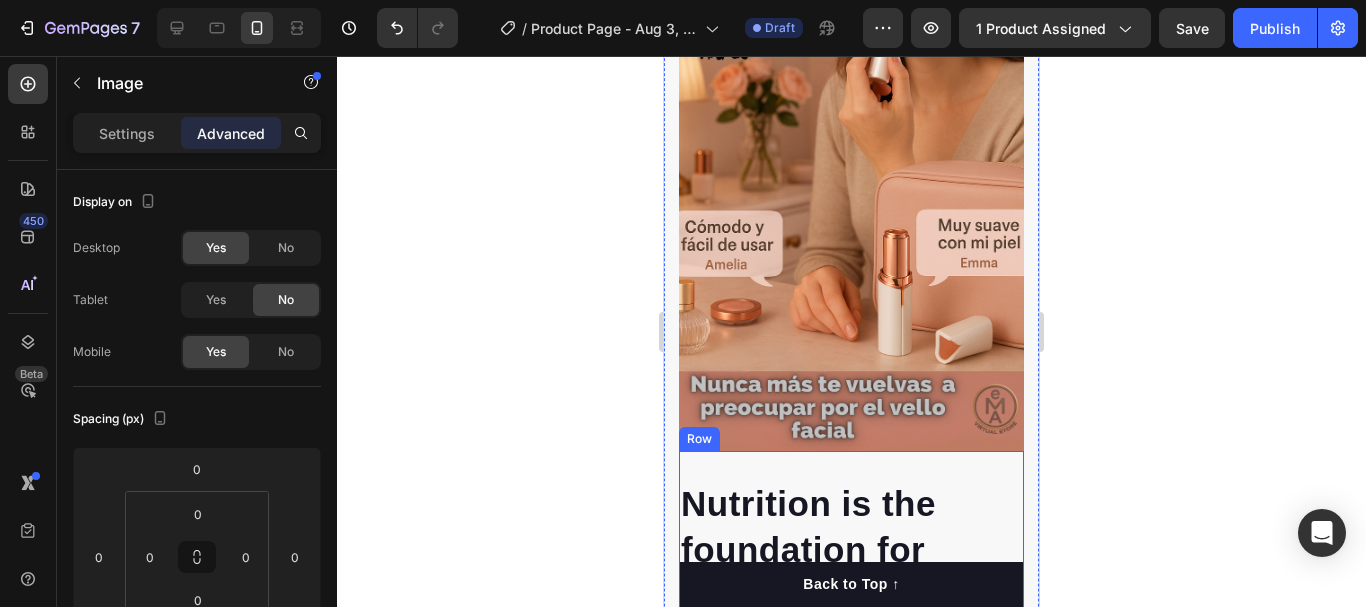 scroll, scrollTop: 3900, scrollLeft: 0, axis: vertical 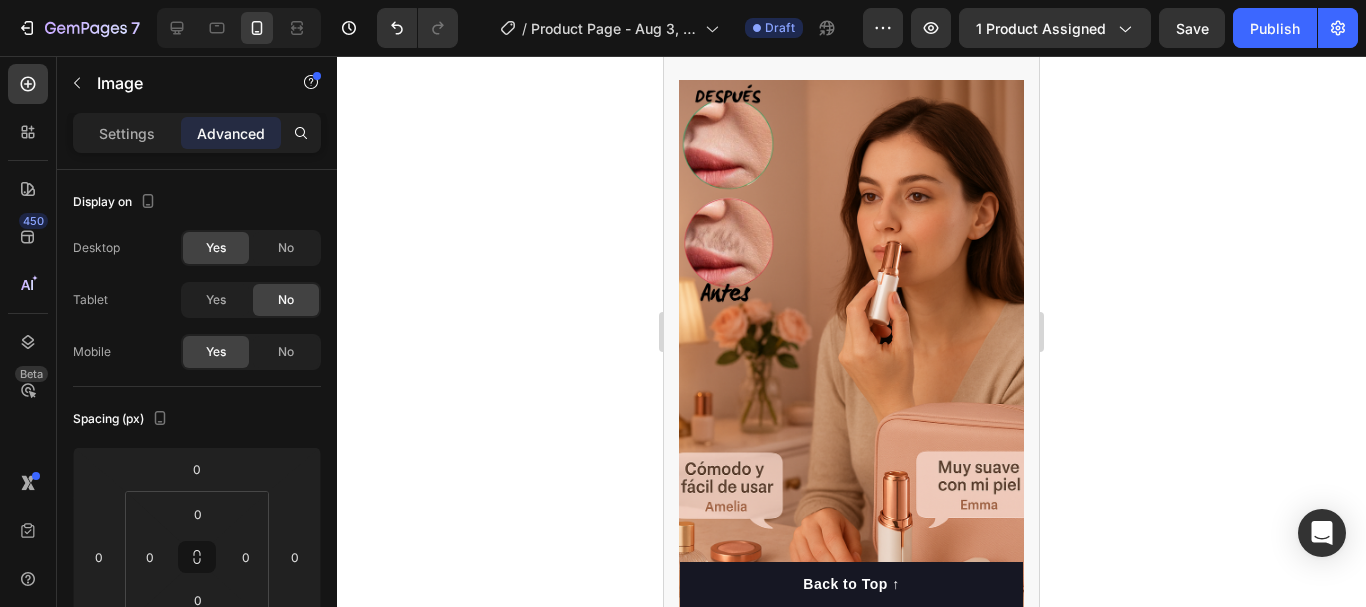 click at bounding box center (851, 386) 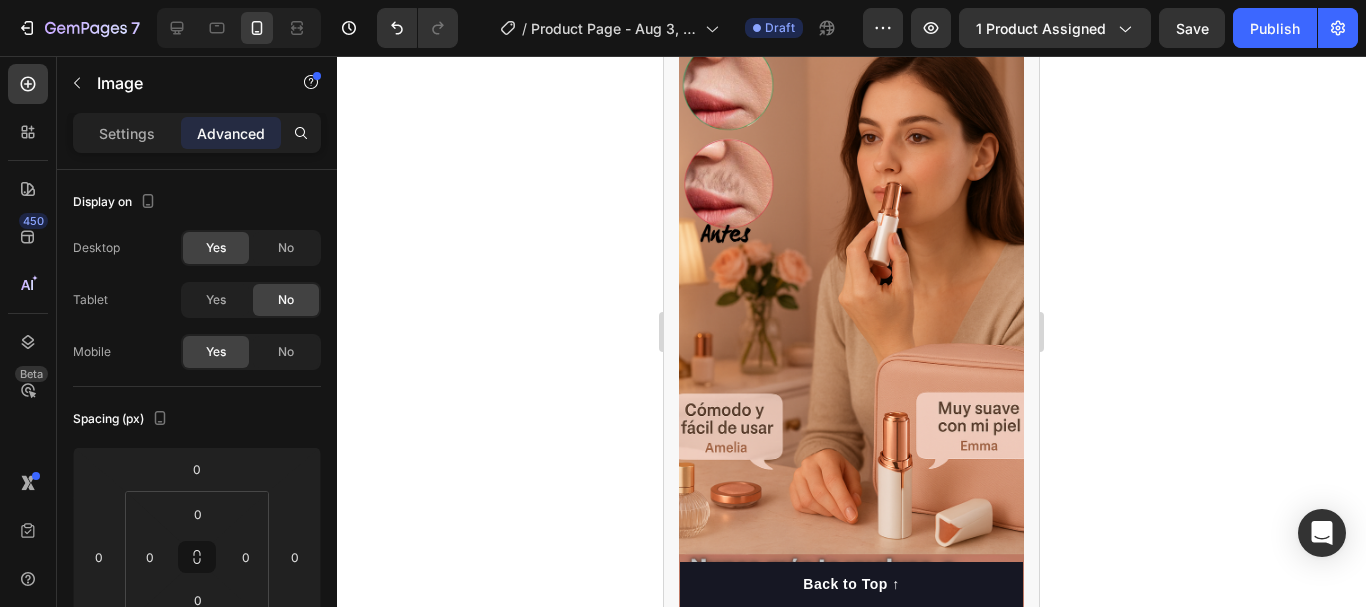 scroll, scrollTop: 4000, scrollLeft: 0, axis: vertical 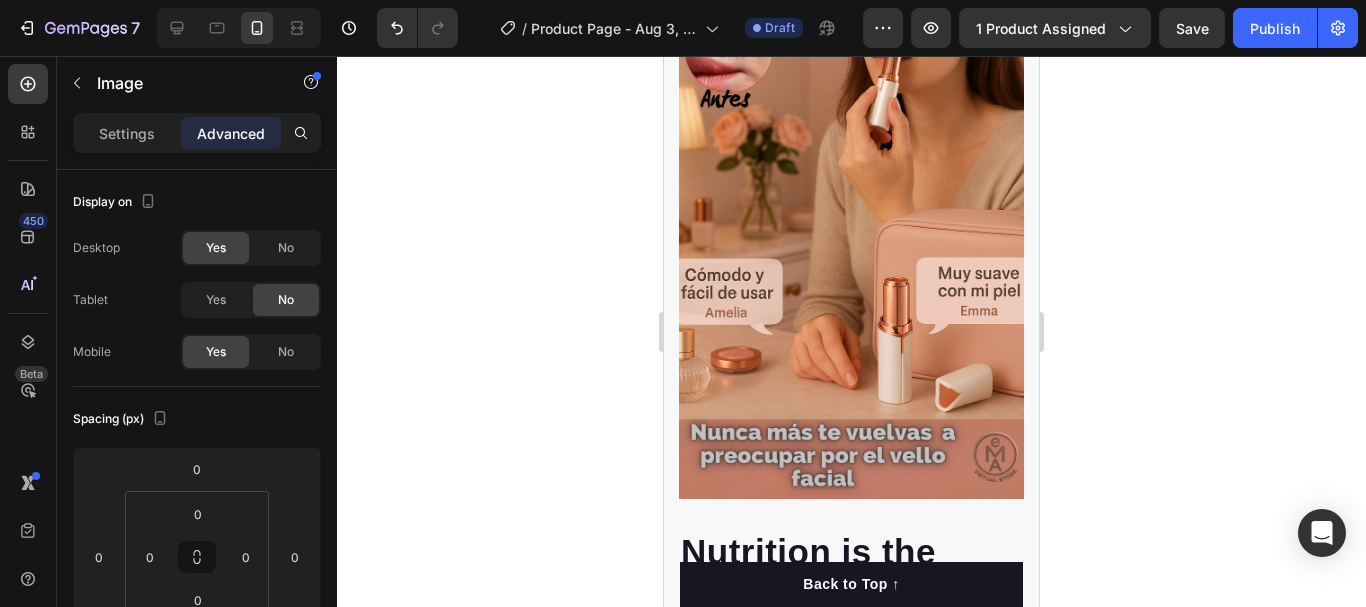 click at bounding box center [851, 192] 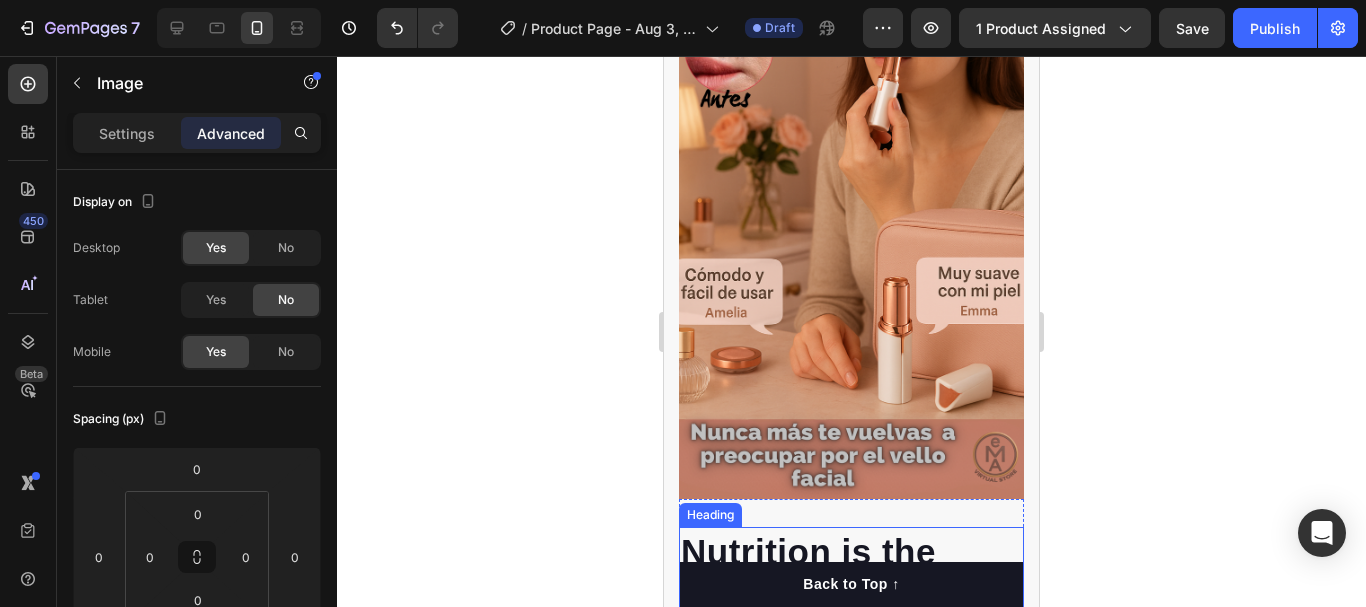 click on "Nutrition is the foundation for longer, healthier lives in dogs." at bounding box center [851, 620] 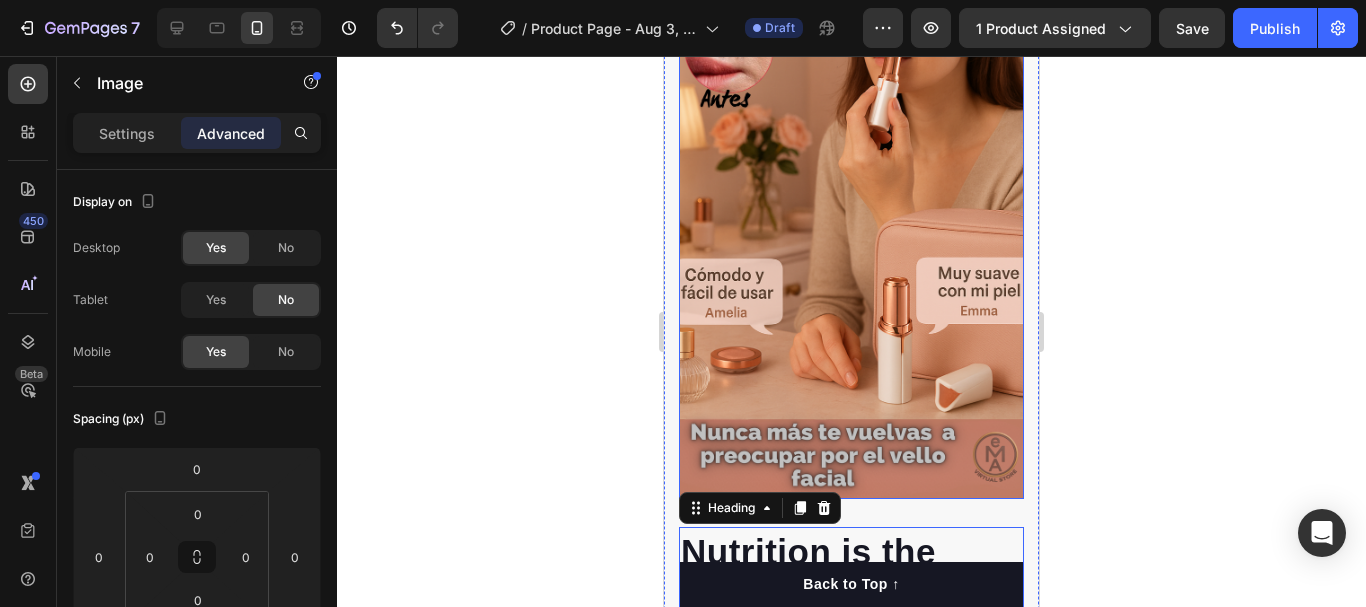 click at bounding box center (851, 192) 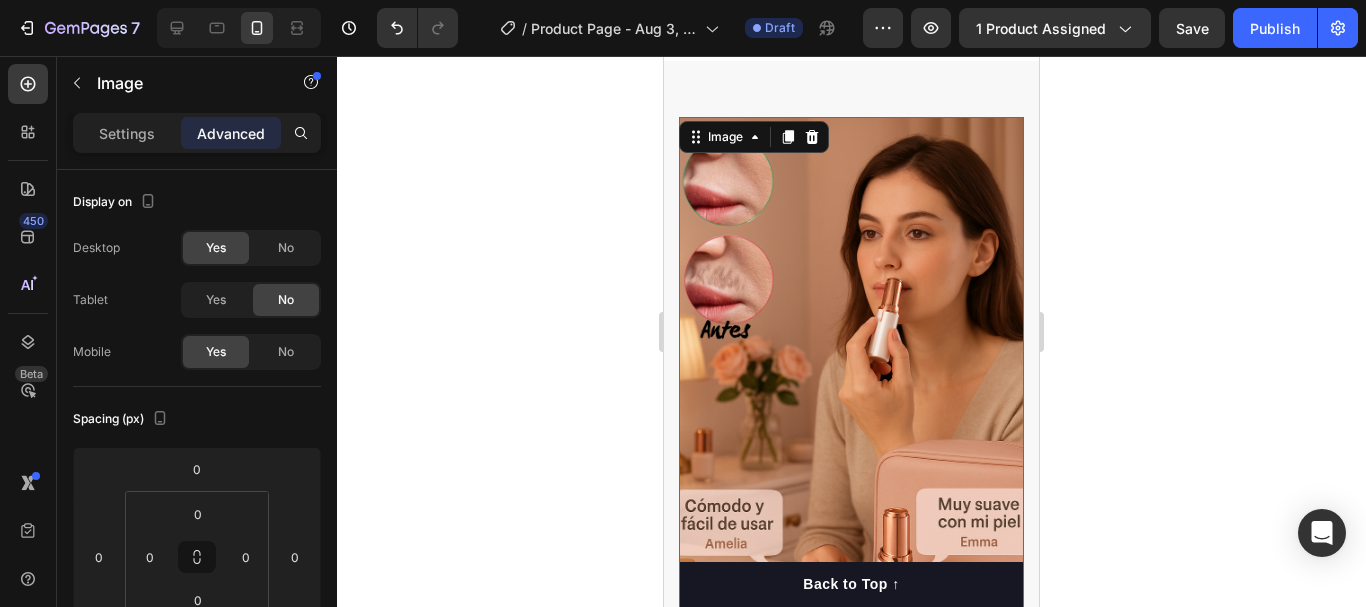 scroll, scrollTop: 3694, scrollLeft: 0, axis: vertical 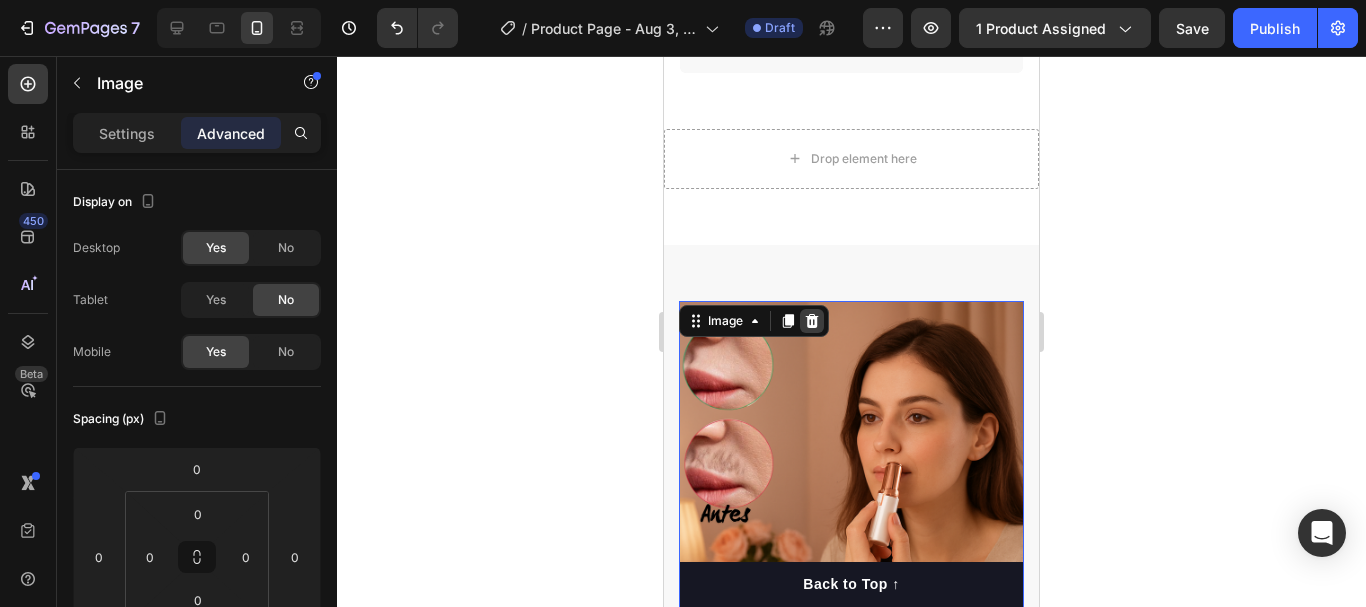 click 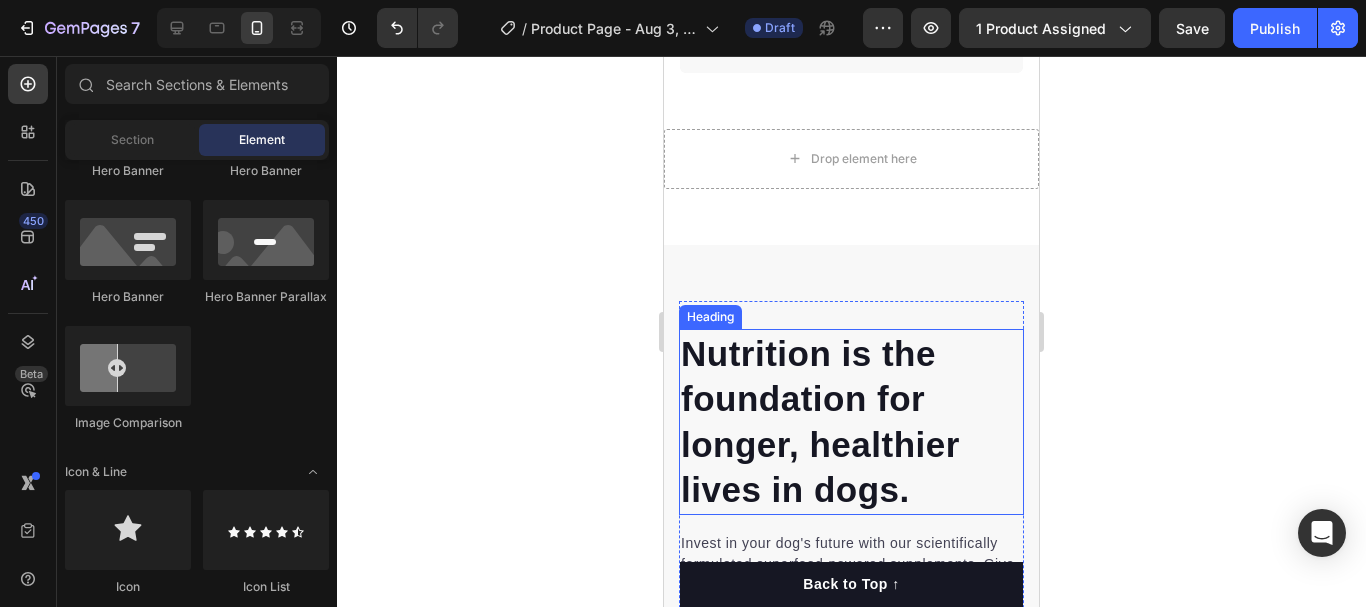 click on "Nutrition is the foundation for longer, healthier lives in dogs." at bounding box center [851, 422] 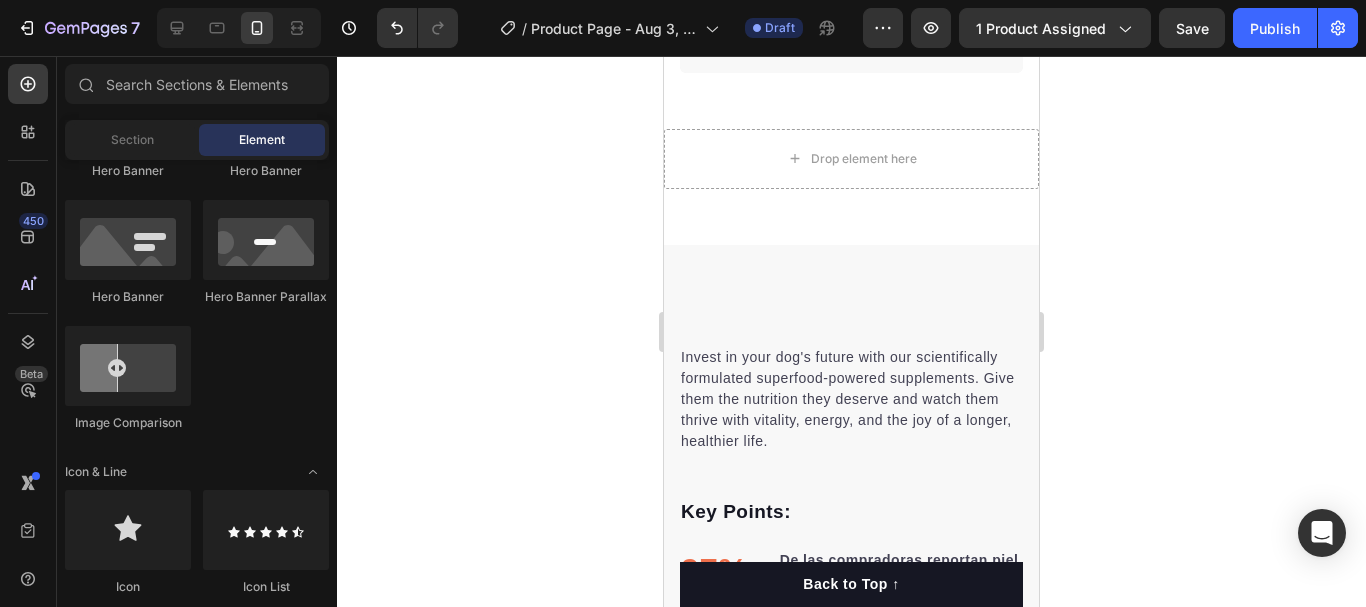 click on "Invest in your dog's future with our scientifically formulated superfood-powered supplements. Give them the nutrition they deserve and watch them thrive with vitality, energy, and the joy of a longer, healthier life." at bounding box center (851, 399) 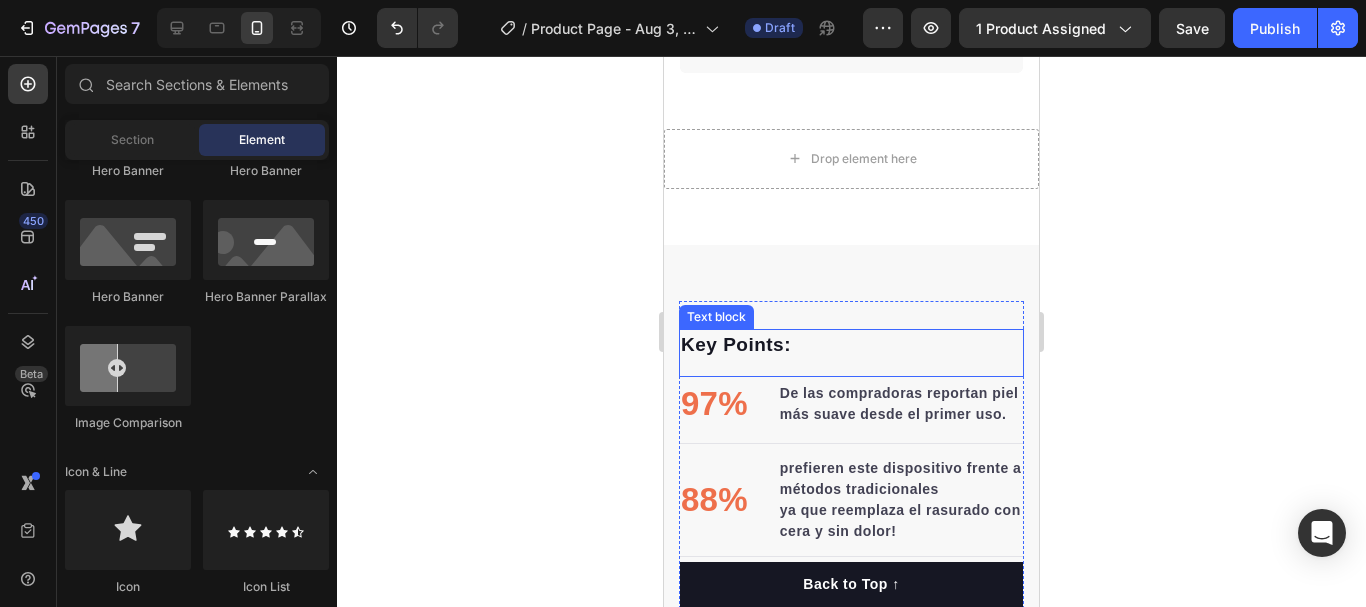 click on "Key Points:" at bounding box center [851, 345] 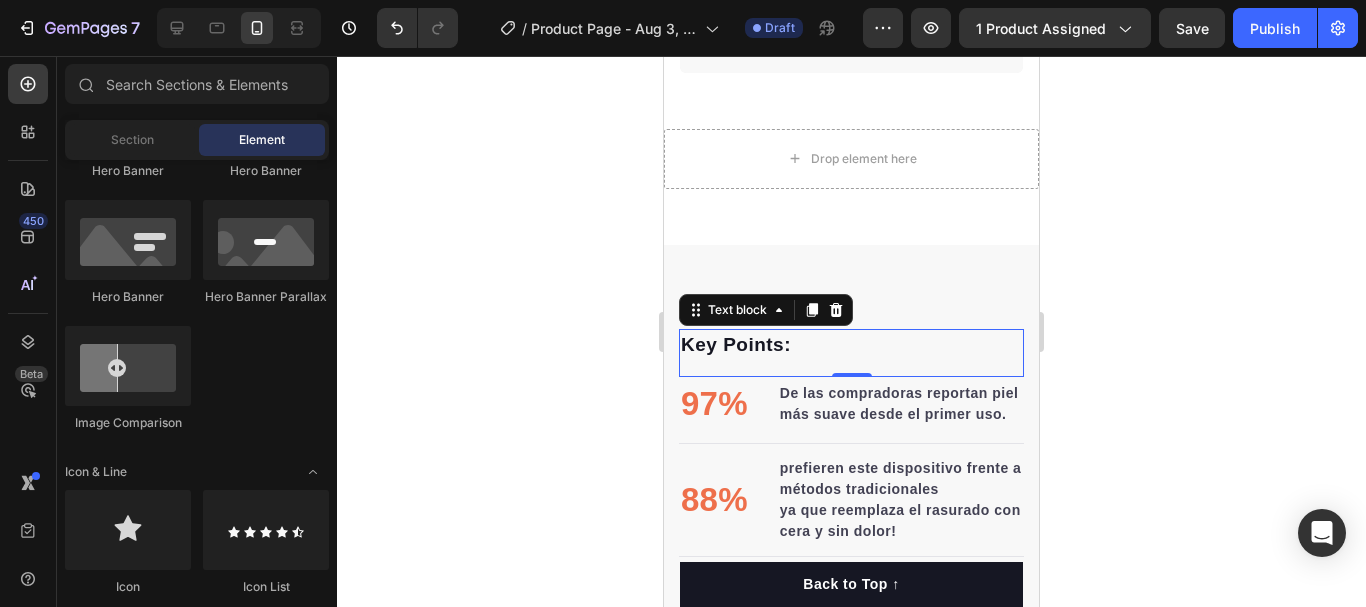 click on "Key Points:" at bounding box center [851, 345] 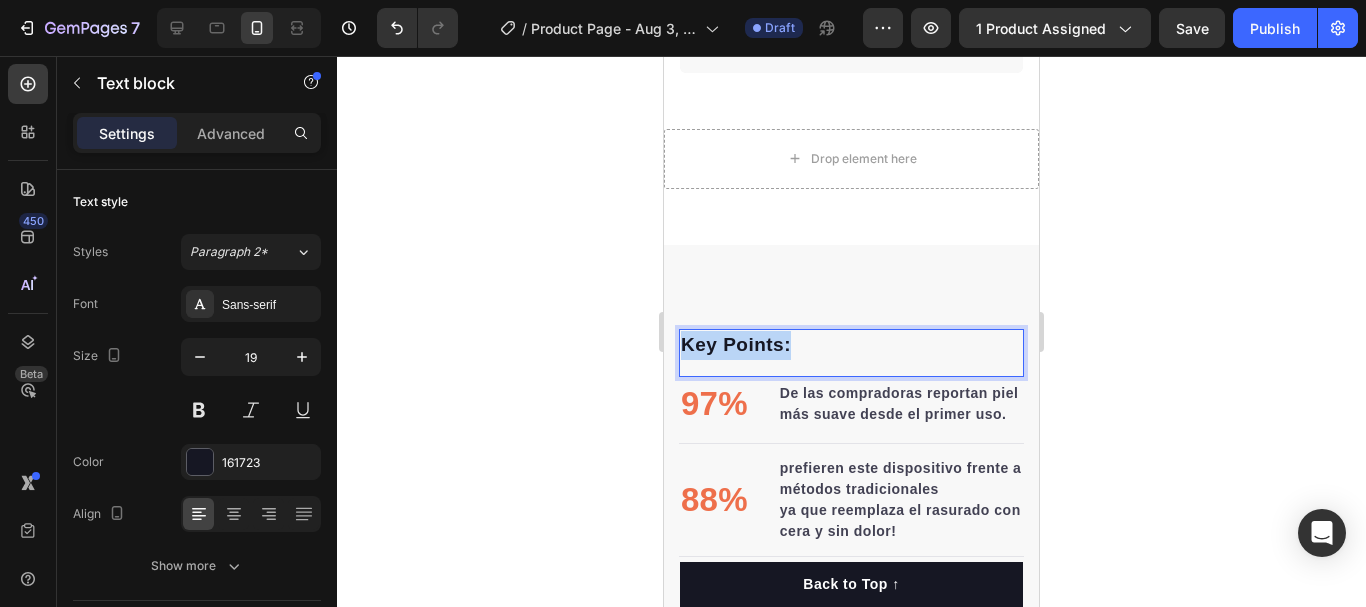 click on "Key Points:" at bounding box center [851, 345] 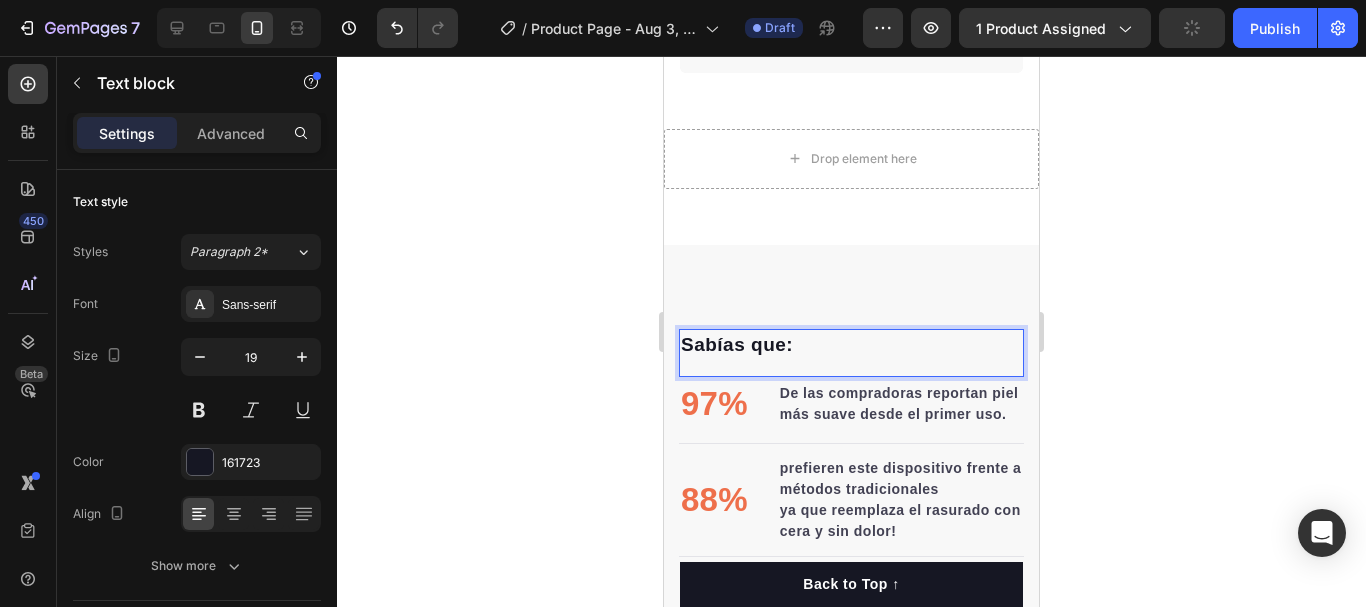 click 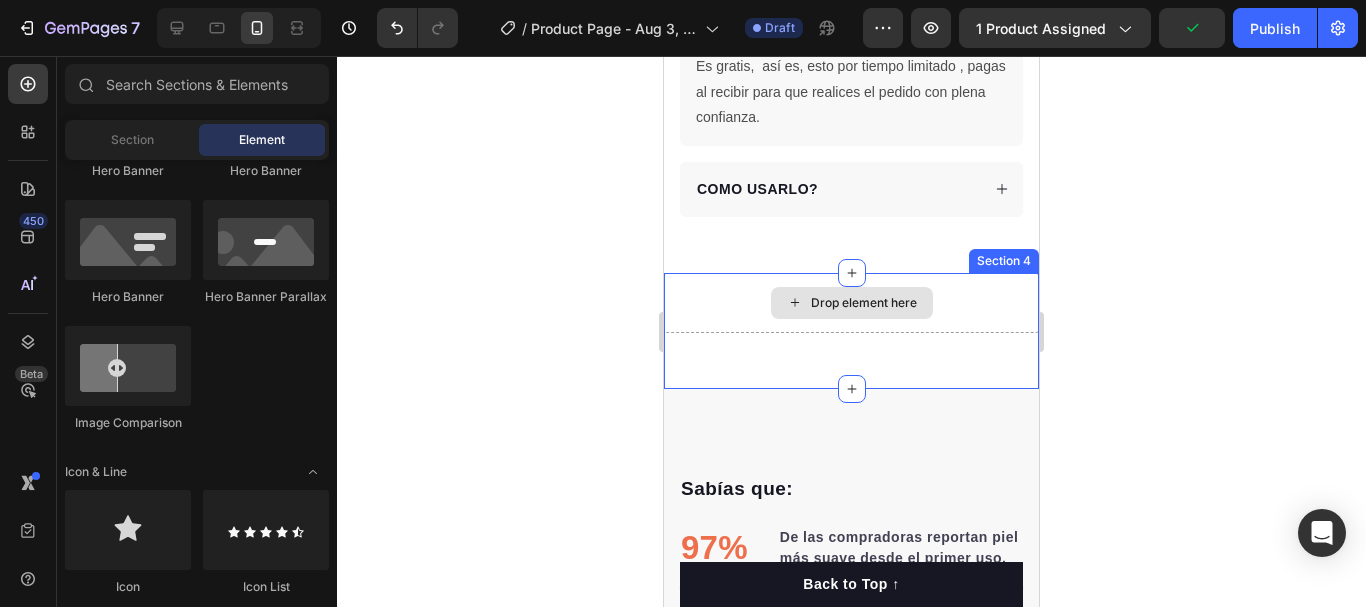 scroll, scrollTop: 3494, scrollLeft: 0, axis: vertical 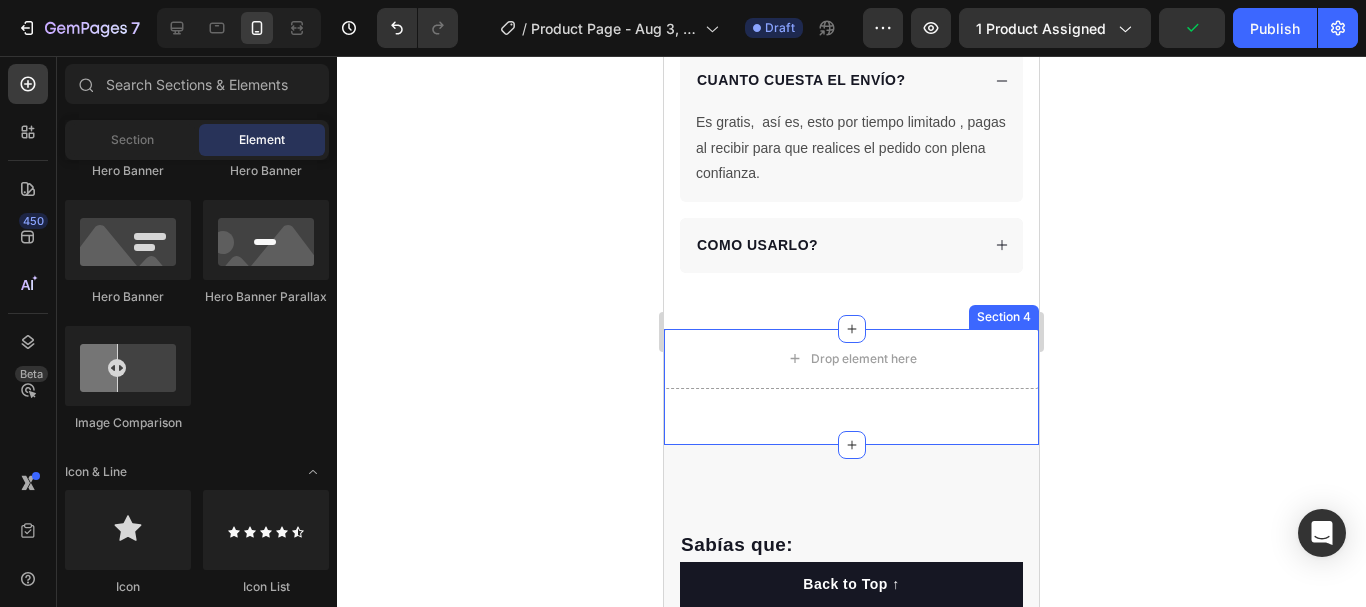 click on "Sabías que: Text block 97% Text block De las compradoras reportan piel más suave desde el primer uso. Text block Advanced list                Title Line 88% Text block prefieren este dispositivo frente a métodos tradicionales ya que reemplaza el rasurado con cera y sin dolor! Text block Advanced list                Title Line 92% Text block Lo usan fuera de casa gracias a su diseño compacto y recargable Ideal para llevar en la cartera, maleta o incluso en el bolsillo Text block Advanced list Row Image Row Section 5" at bounding box center (851, 700) 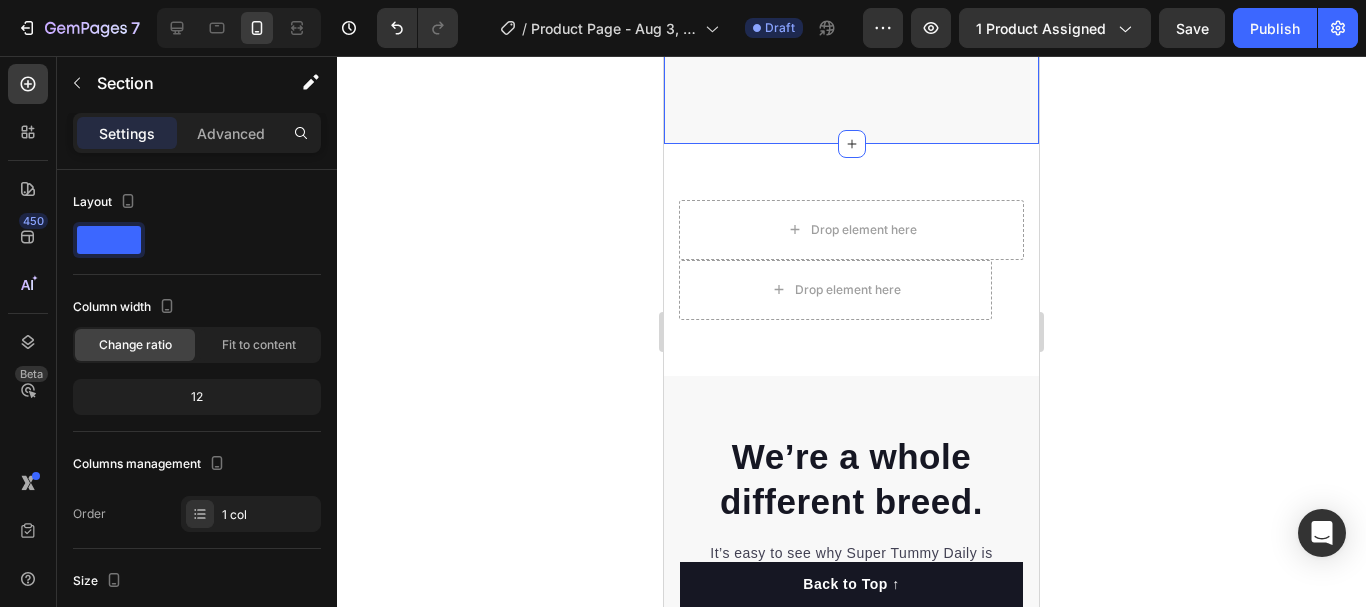 scroll, scrollTop: 4294, scrollLeft: 0, axis: vertical 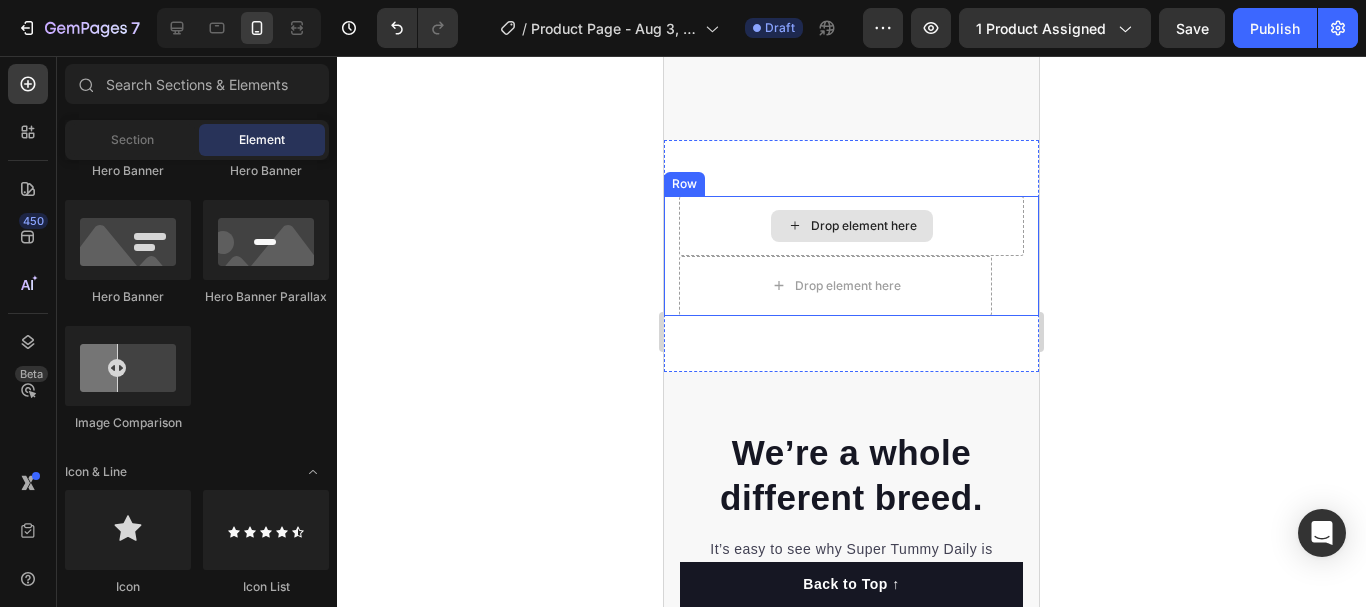 click on "Drop element here" at bounding box center [852, 226] 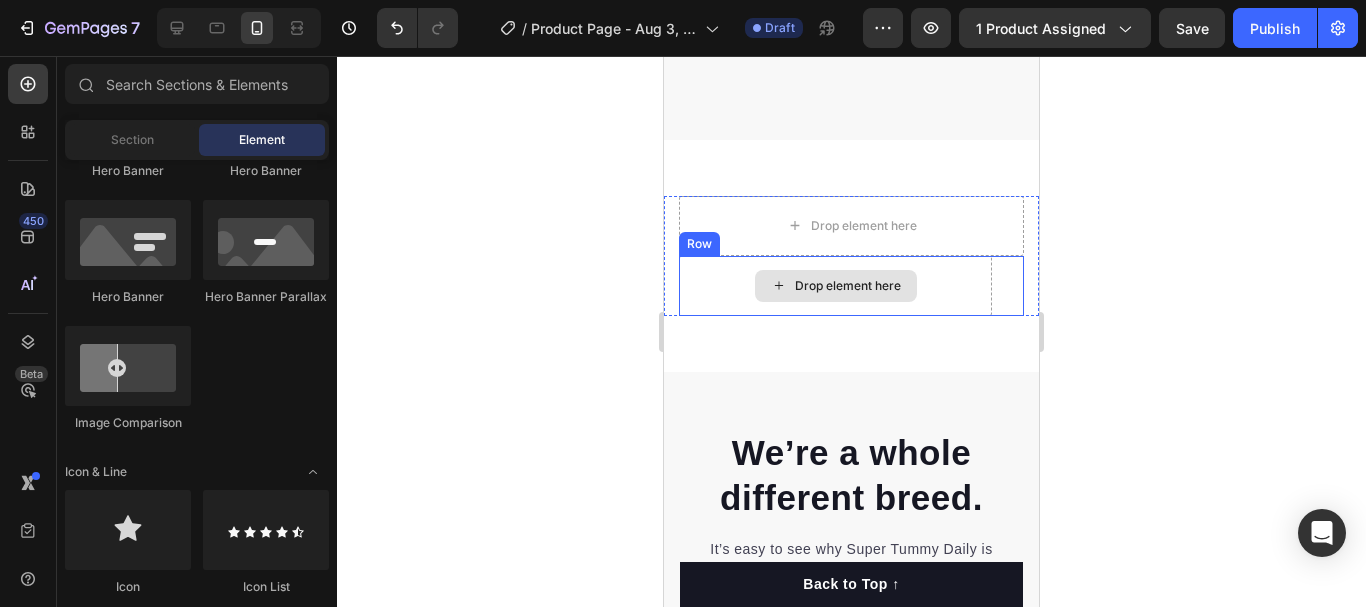 click on "Drop element here" at bounding box center (836, 286) 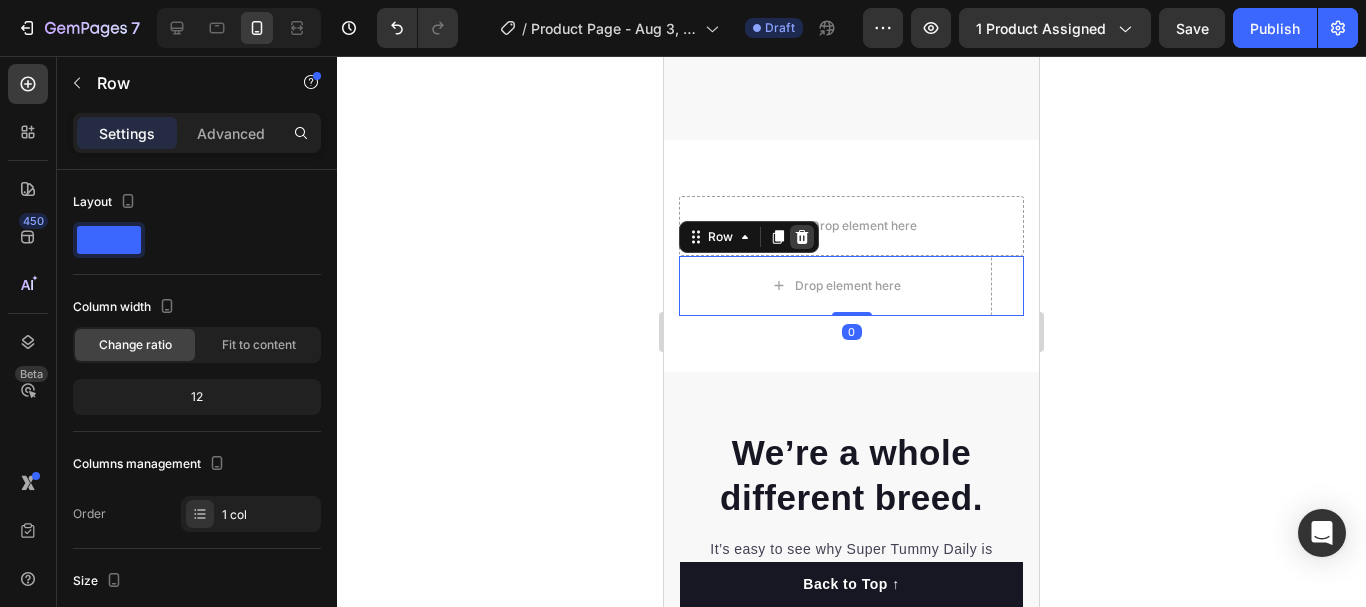 click 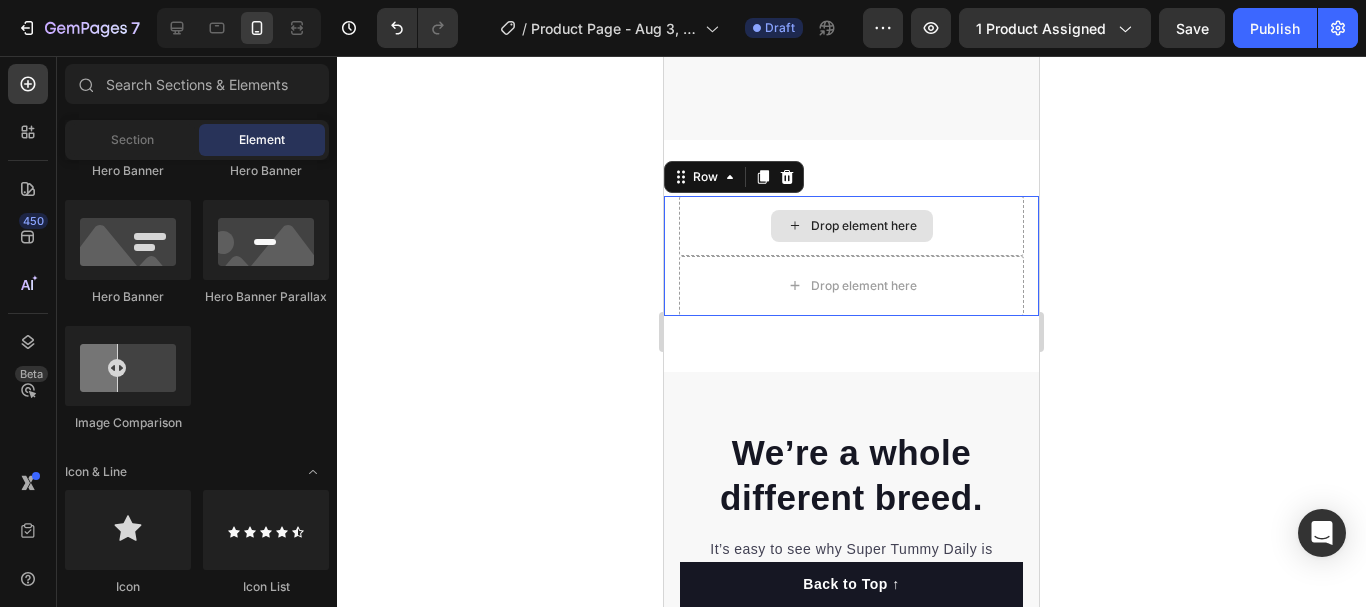click on "Drop element here" at bounding box center (851, 226) 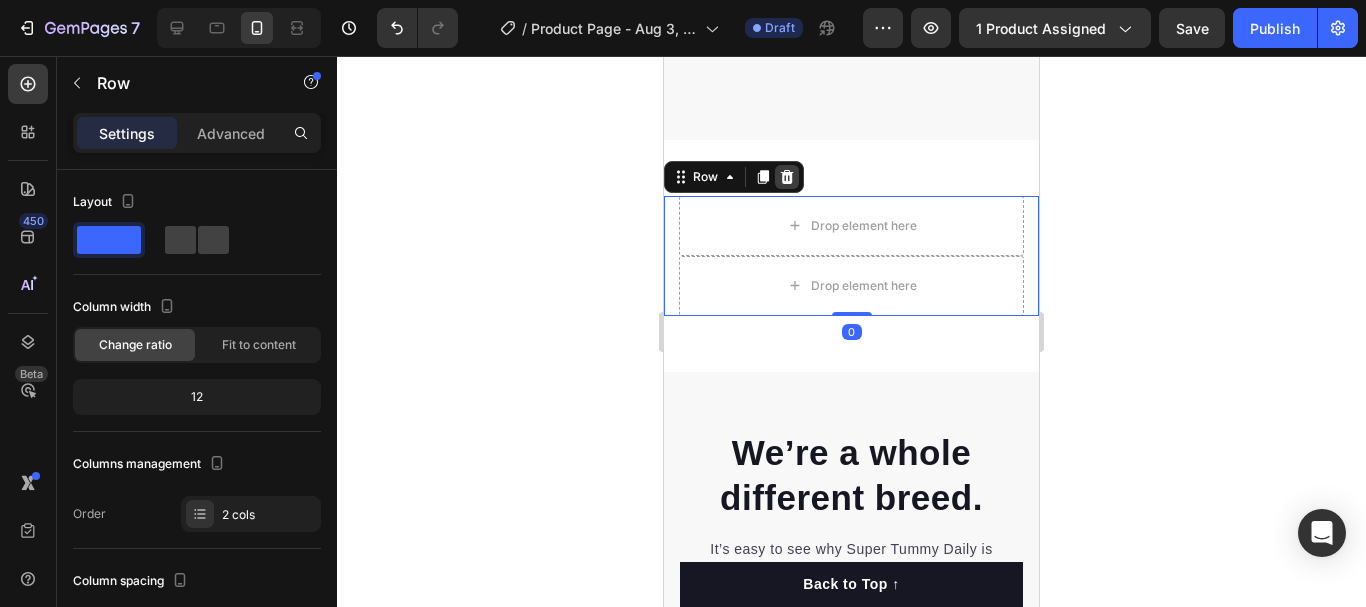 click 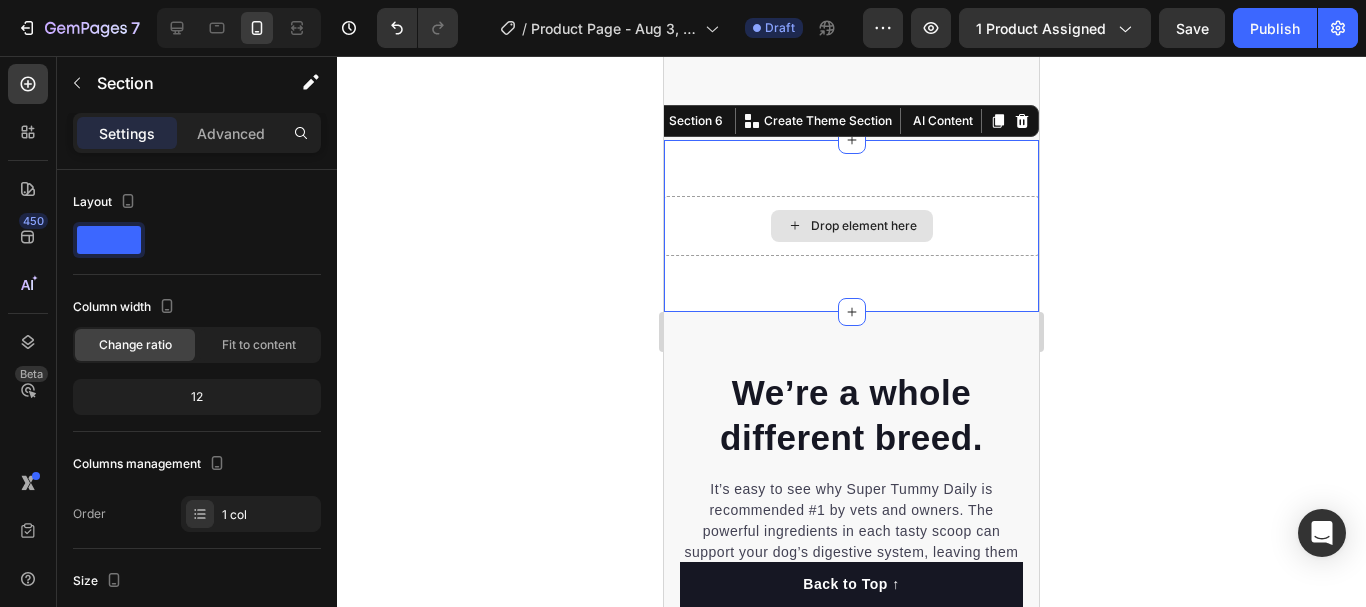 click on "Drop element here" at bounding box center (851, 226) 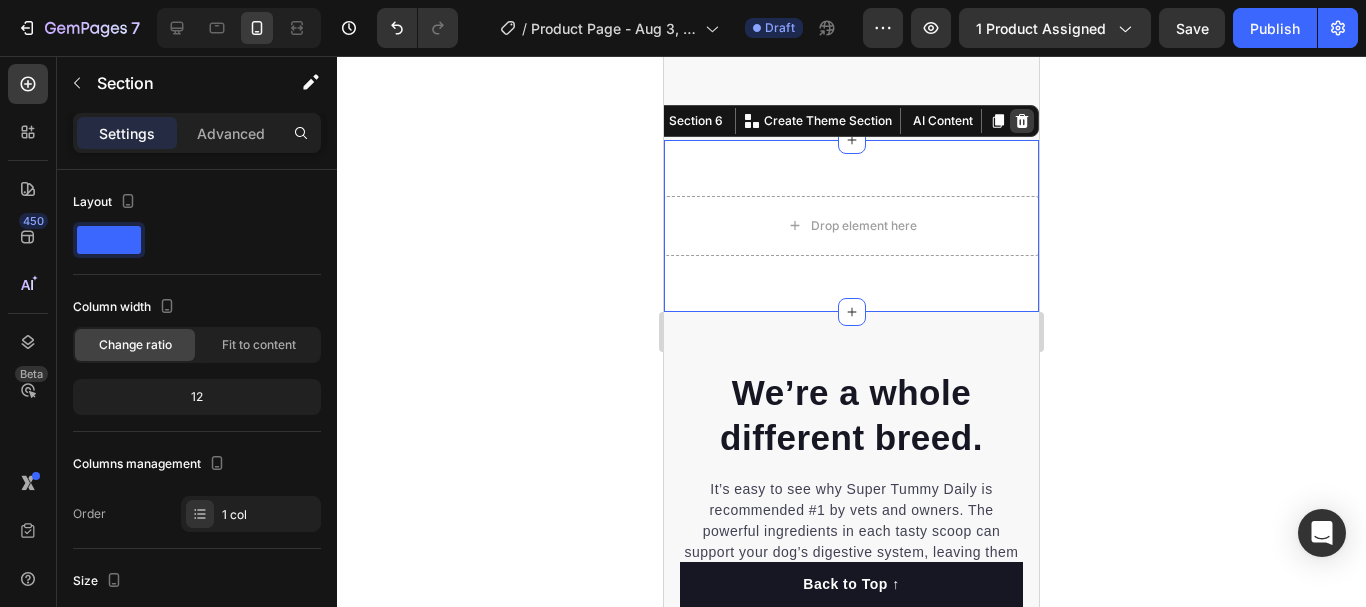 click 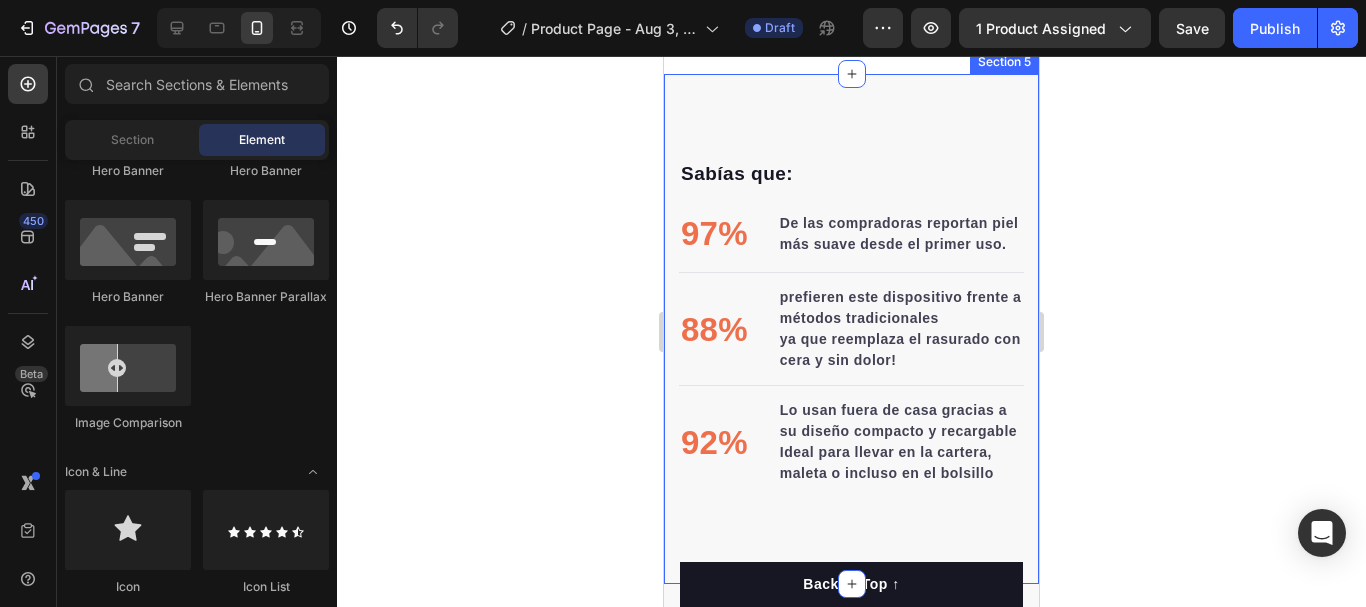 scroll, scrollTop: 3471, scrollLeft: 0, axis: vertical 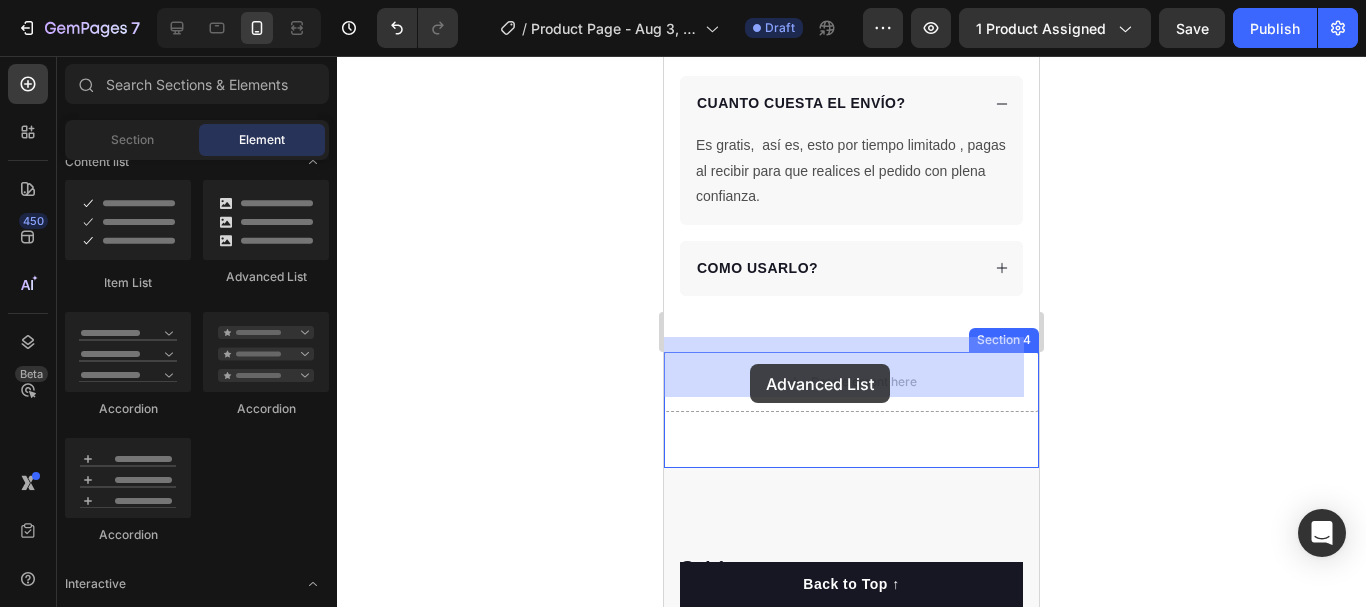 drag, startPoint x: 963, startPoint y: 290, endPoint x: 743, endPoint y: 349, distance: 227.77402 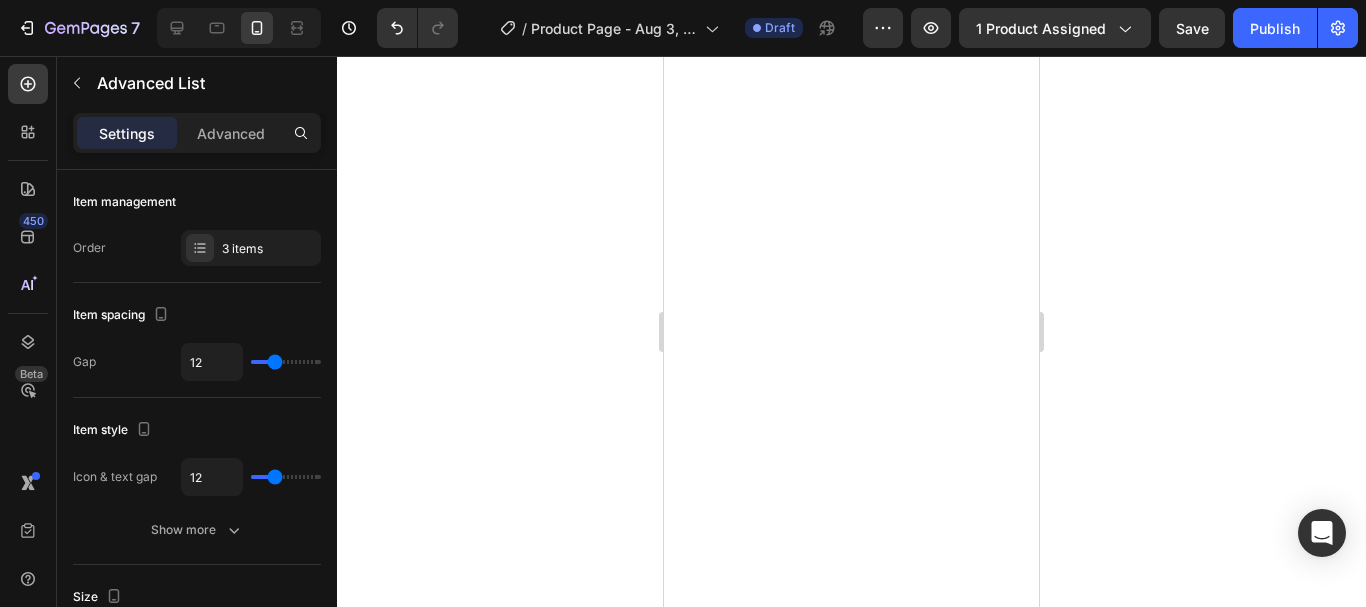 scroll, scrollTop: 0, scrollLeft: 0, axis: both 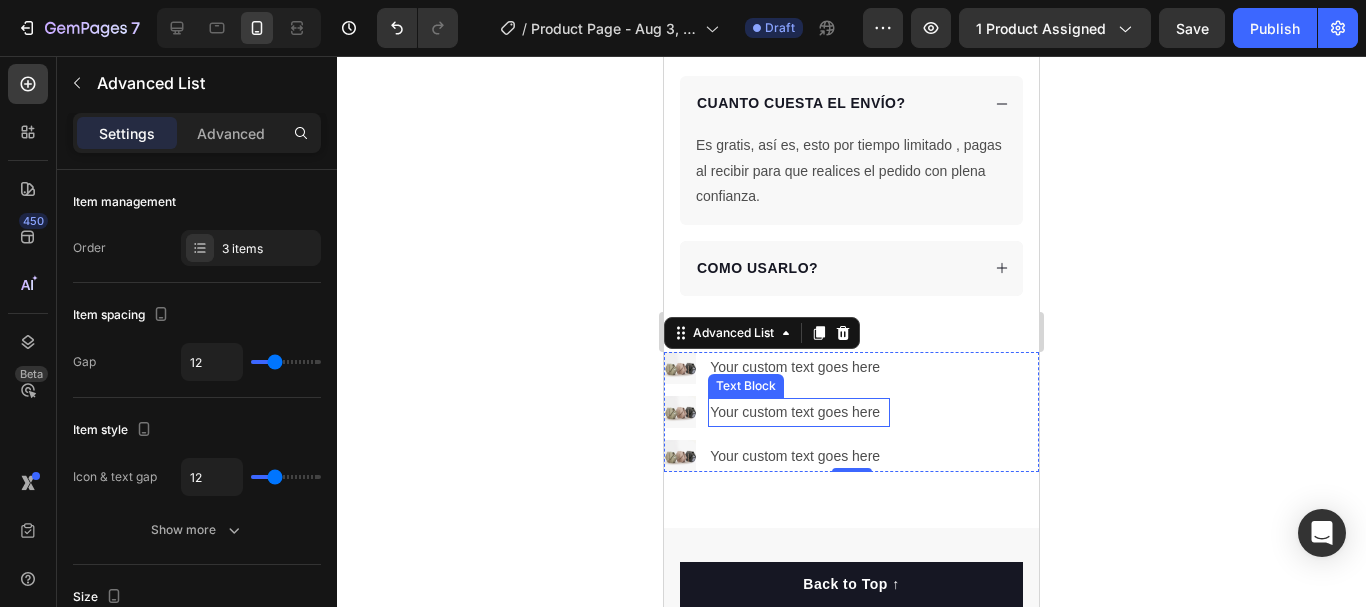 click on "Your custom text goes here" at bounding box center [799, 412] 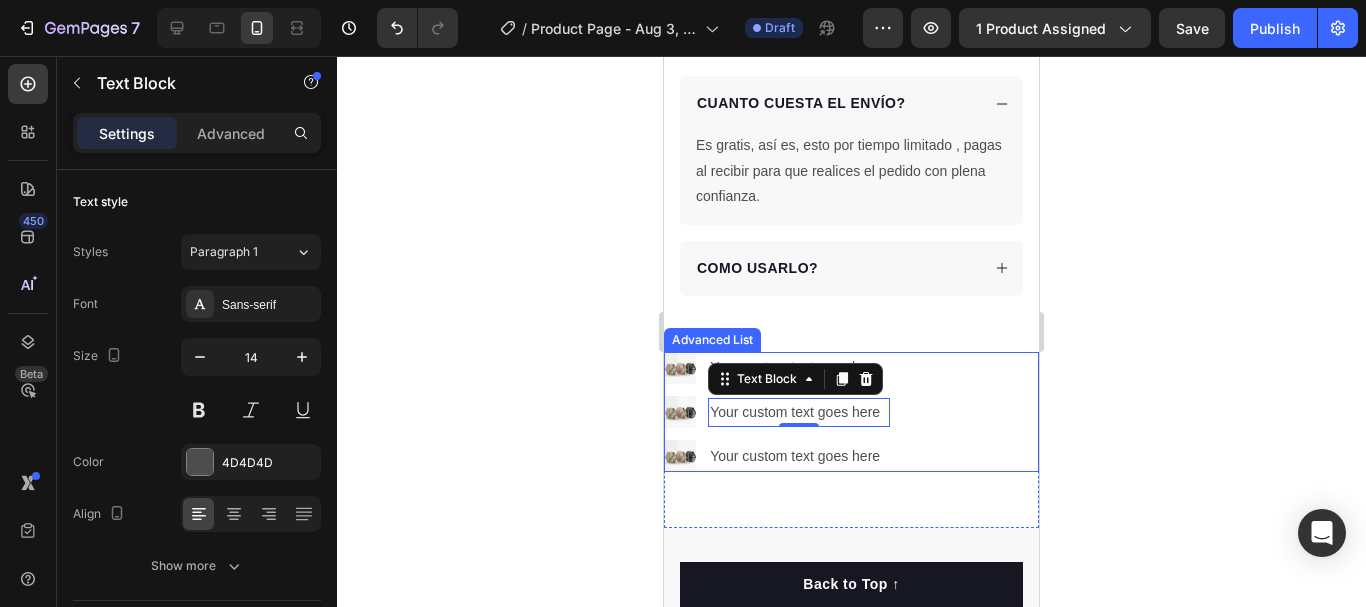 click on "Image Your custom text goes here Text Block Image Your custom text goes here Text Block   0 Image Your custom text goes here Text Block" at bounding box center [851, 412] 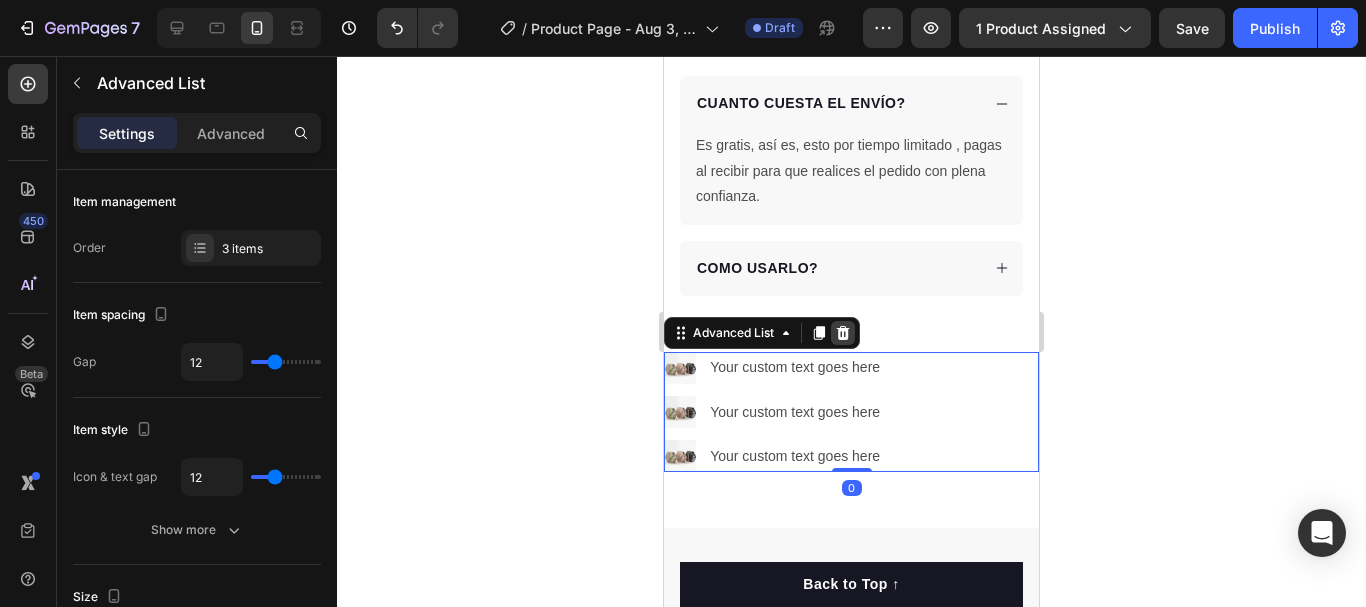 click 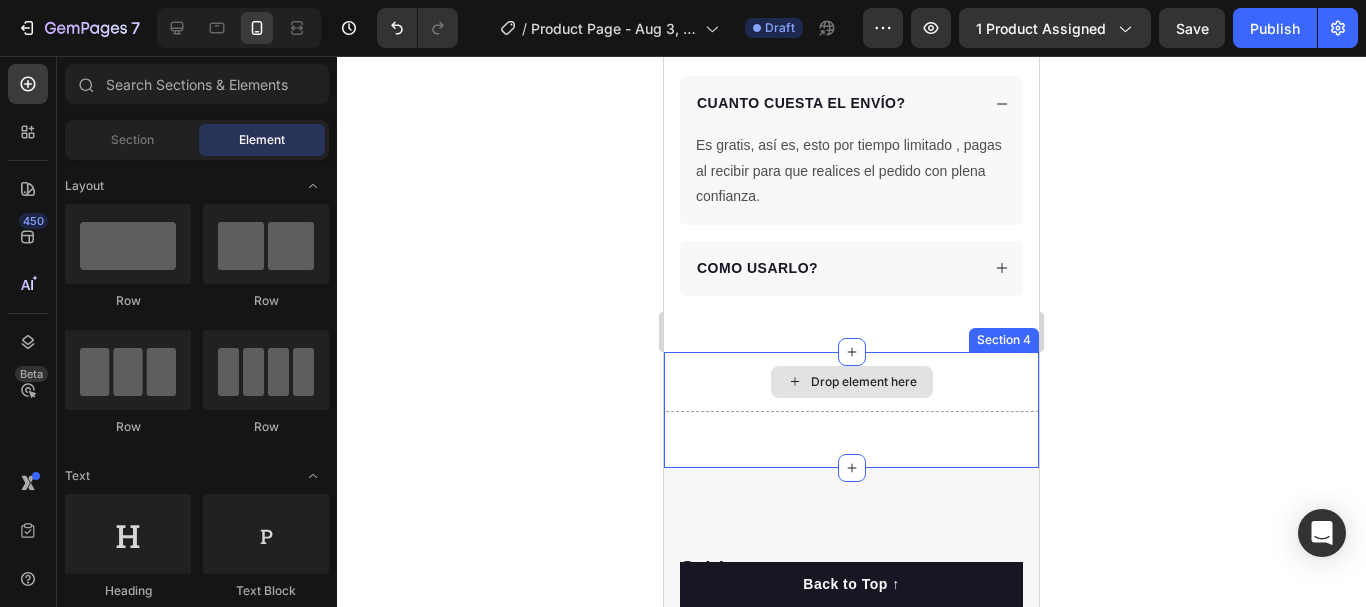 click on "Drop element here" at bounding box center (852, 382) 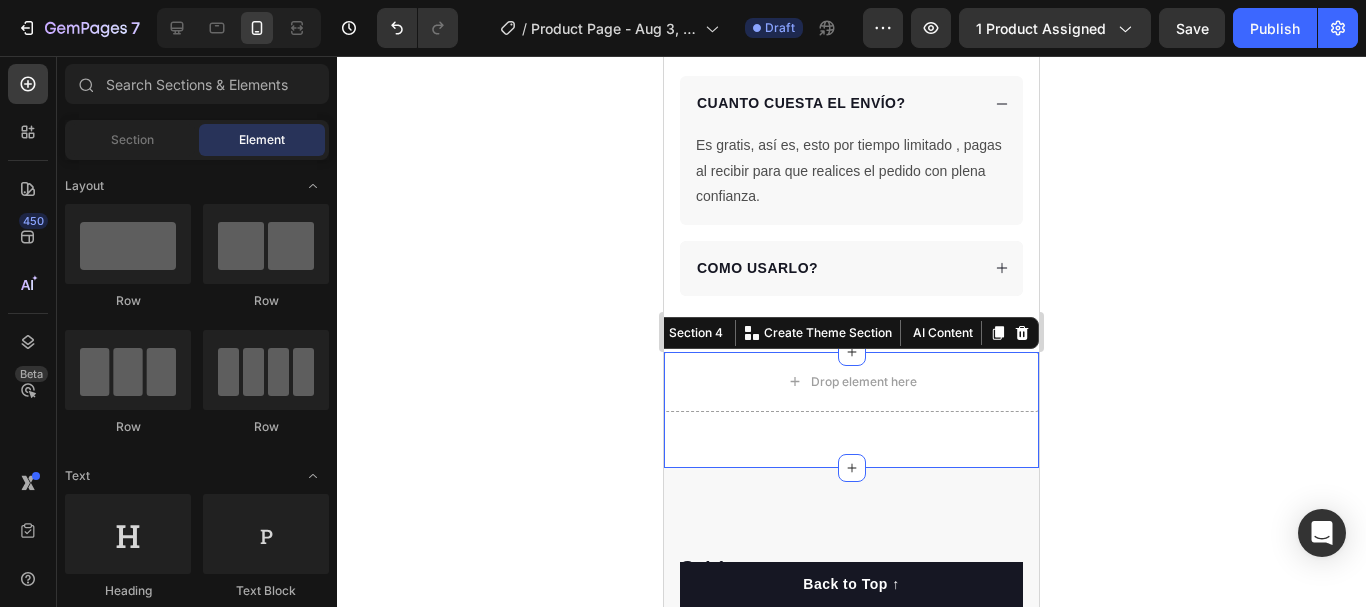 click on "Drop element here Section 4   You can create reusable sections Create Theme Section AI Content Write with GemAI What would you like to describe here? Tone and Voice Persuasive Product Show more Generate" at bounding box center (851, 410) 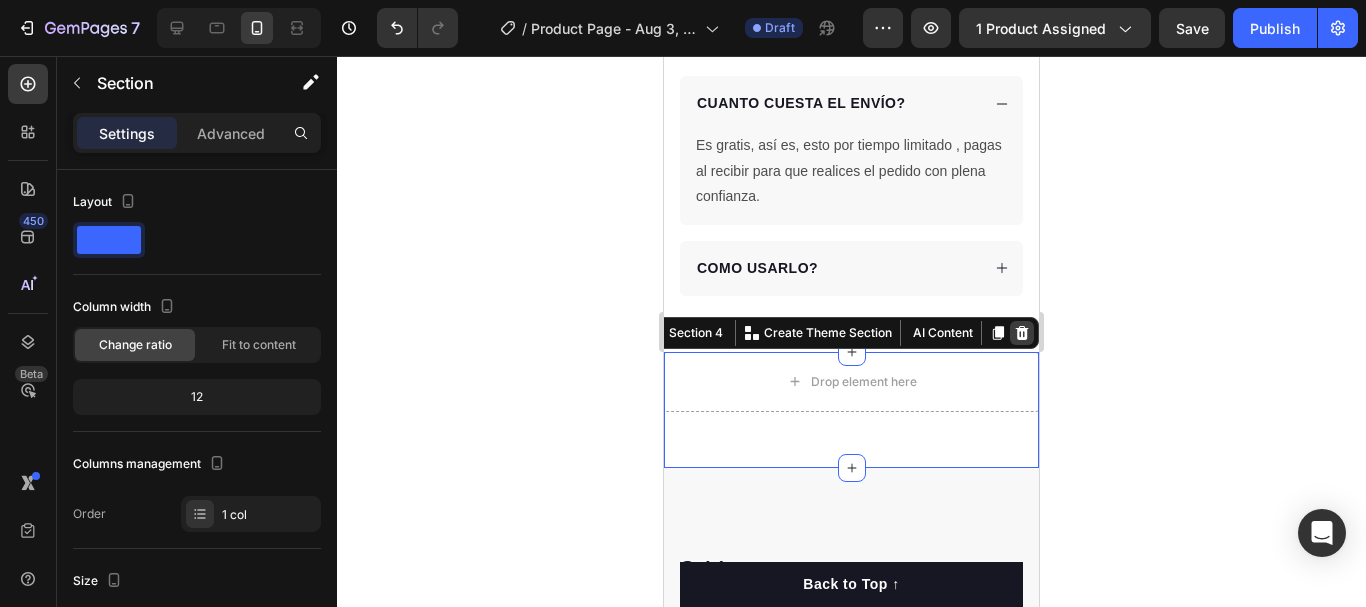 click 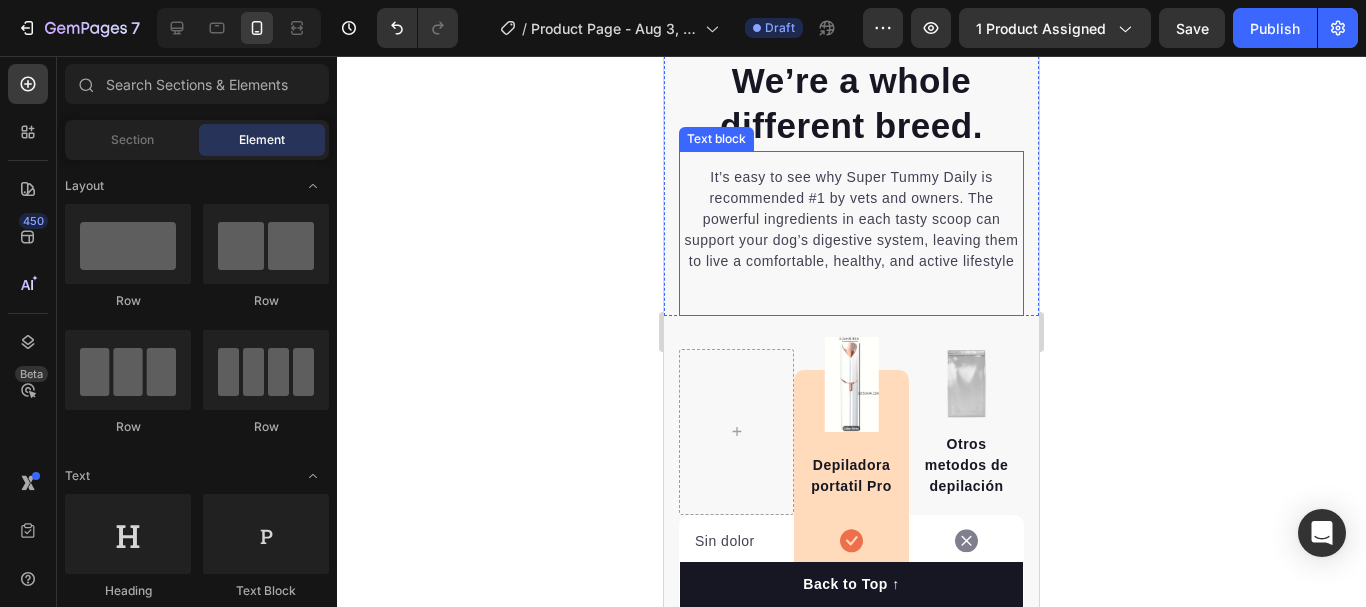 scroll, scrollTop: 3371, scrollLeft: 0, axis: vertical 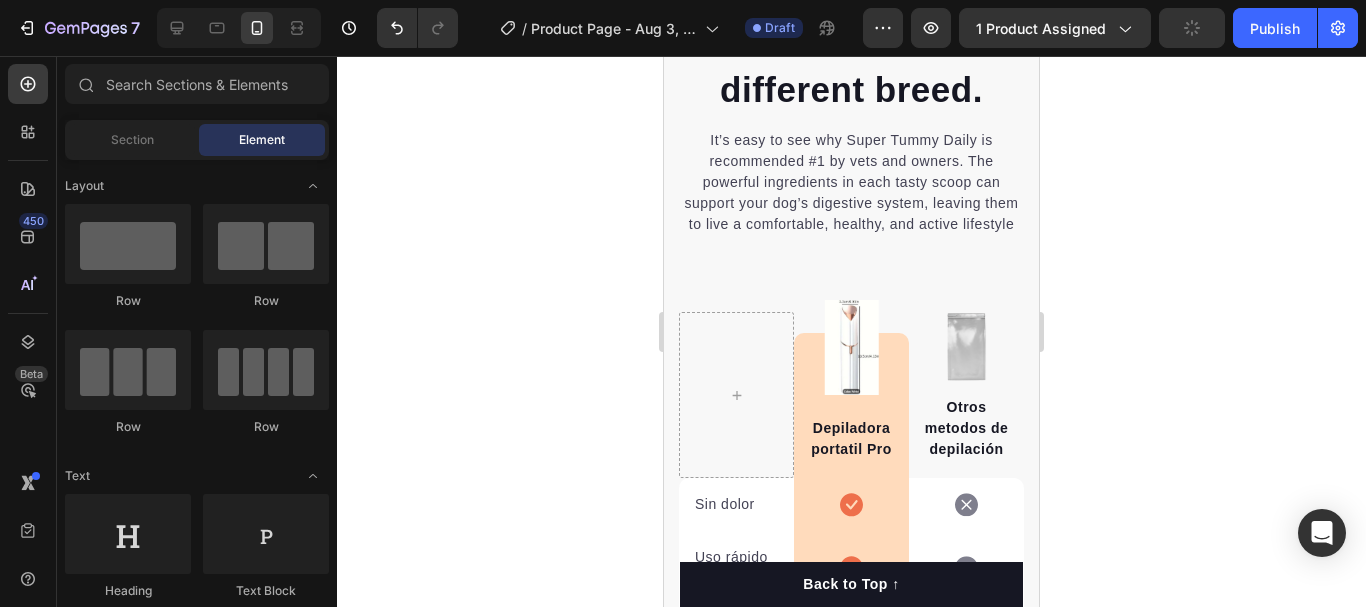 click on "TU PIEL ES IMPORTANTE , INICIA CUIDANDOLA AHORA." at bounding box center (851, 828) 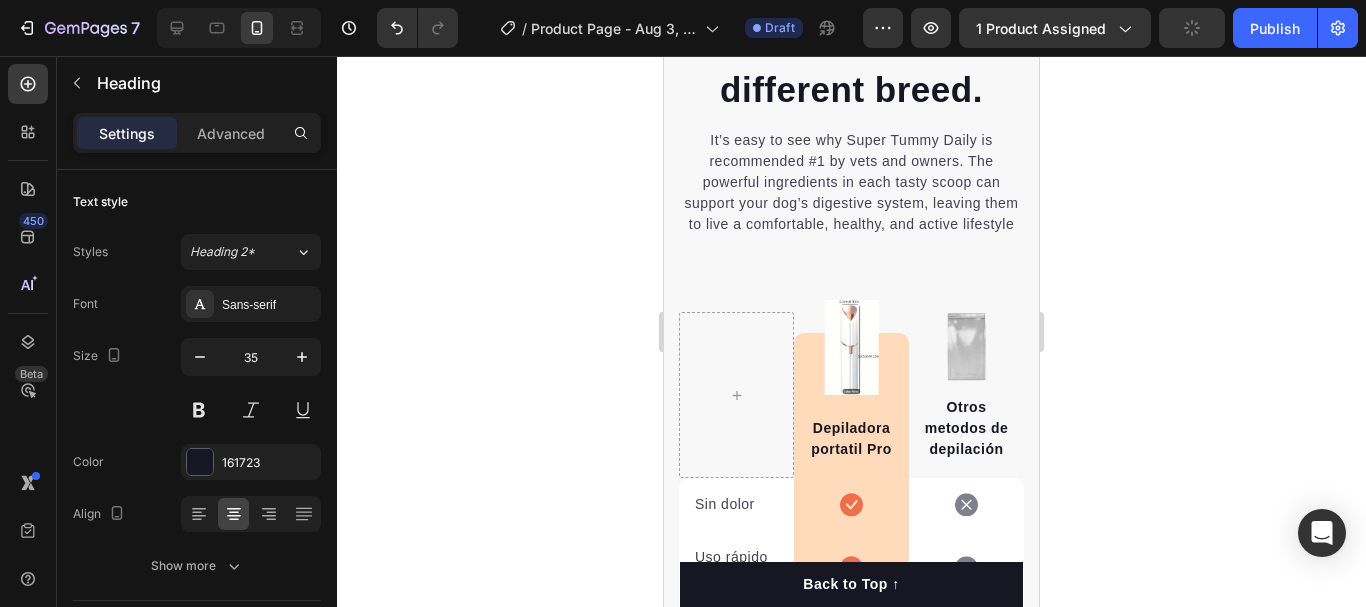 scroll, scrollTop: 3971, scrollLeft: 0, axis: vertical 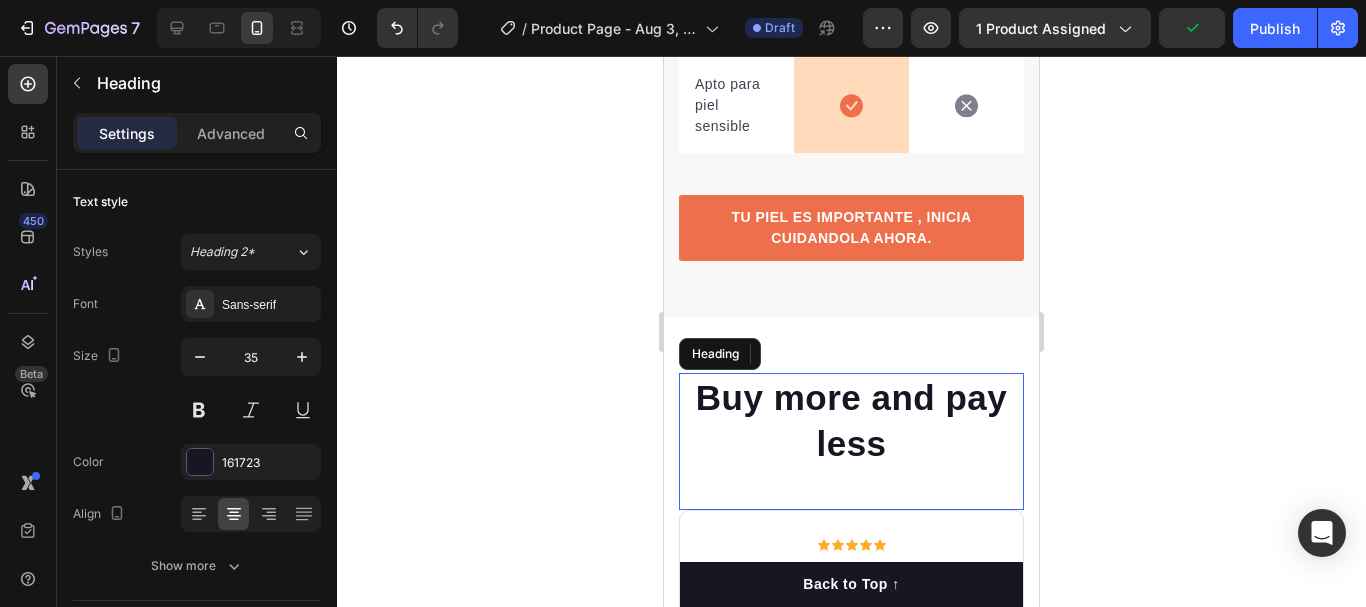 click on "Buy more and pay less" at bounding box center (851, 420) 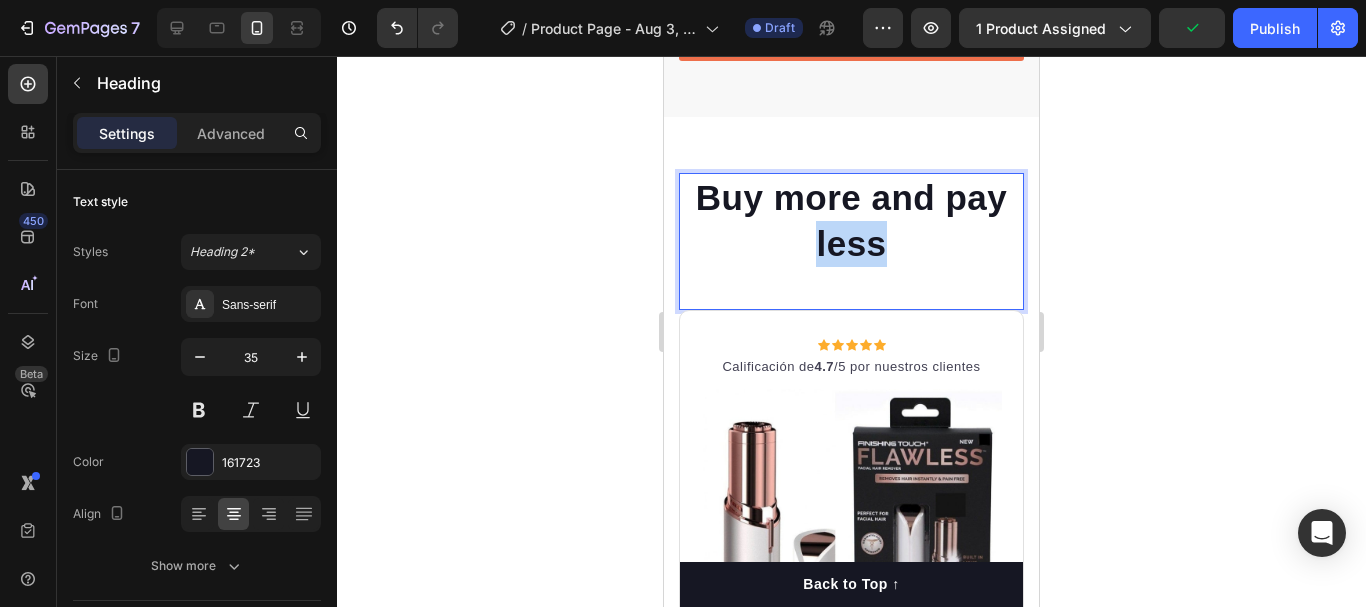 click on "Buy more and pay less" at bounding box center [851, 220] 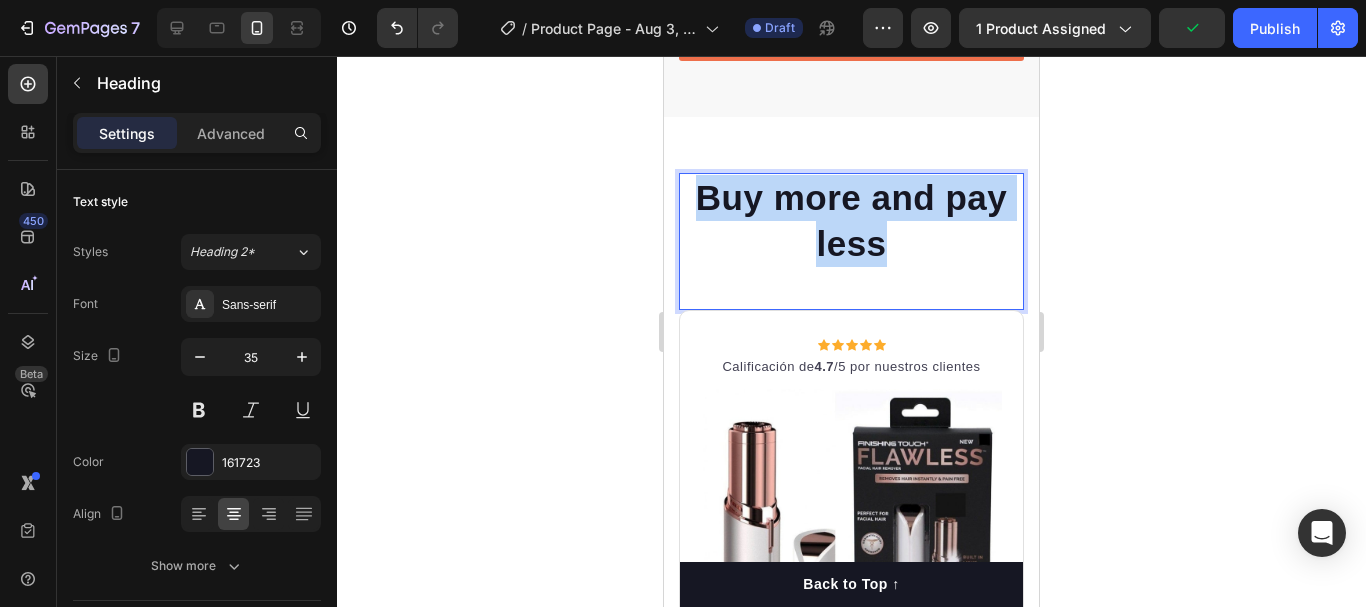 click on "Buy more and pay less" at bounding box center (851, 220) 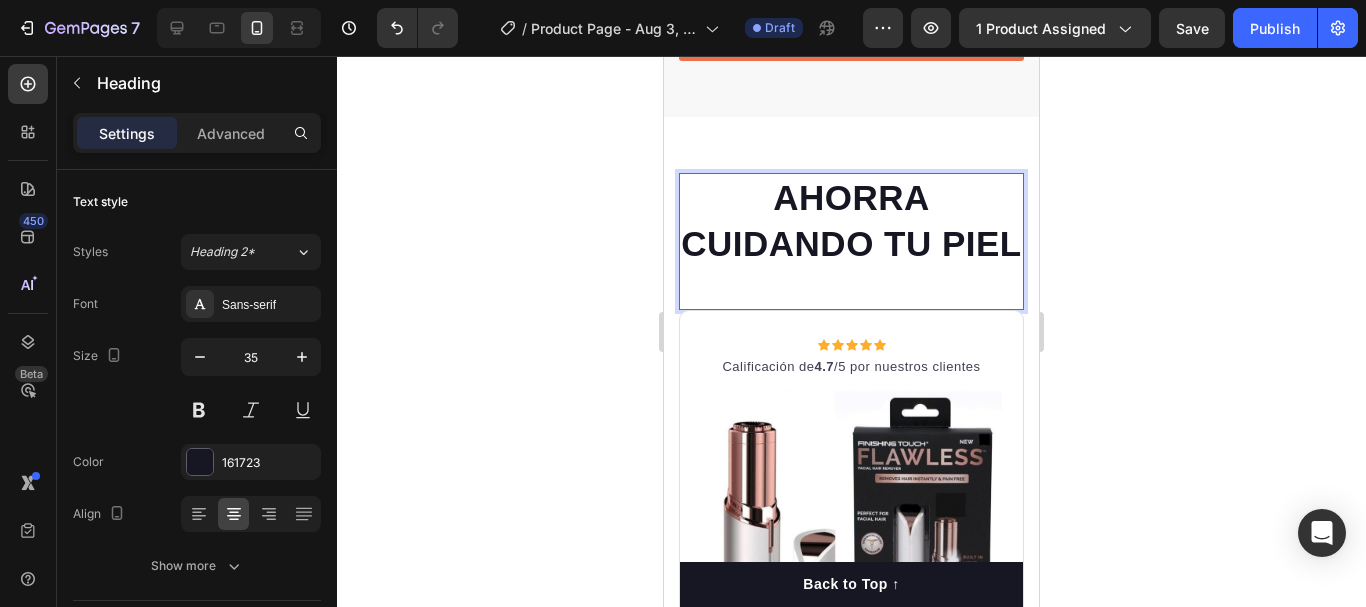 click 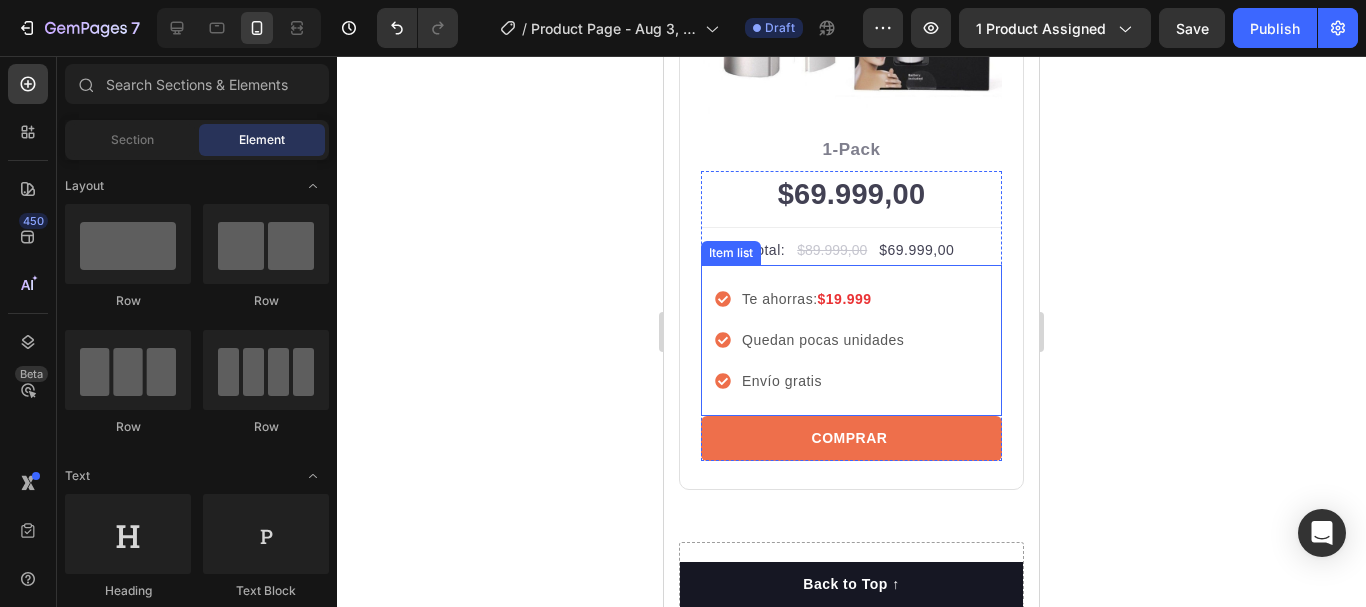 scroll, scrollTop: 4771, scrollLeft: 0, axis: vertical 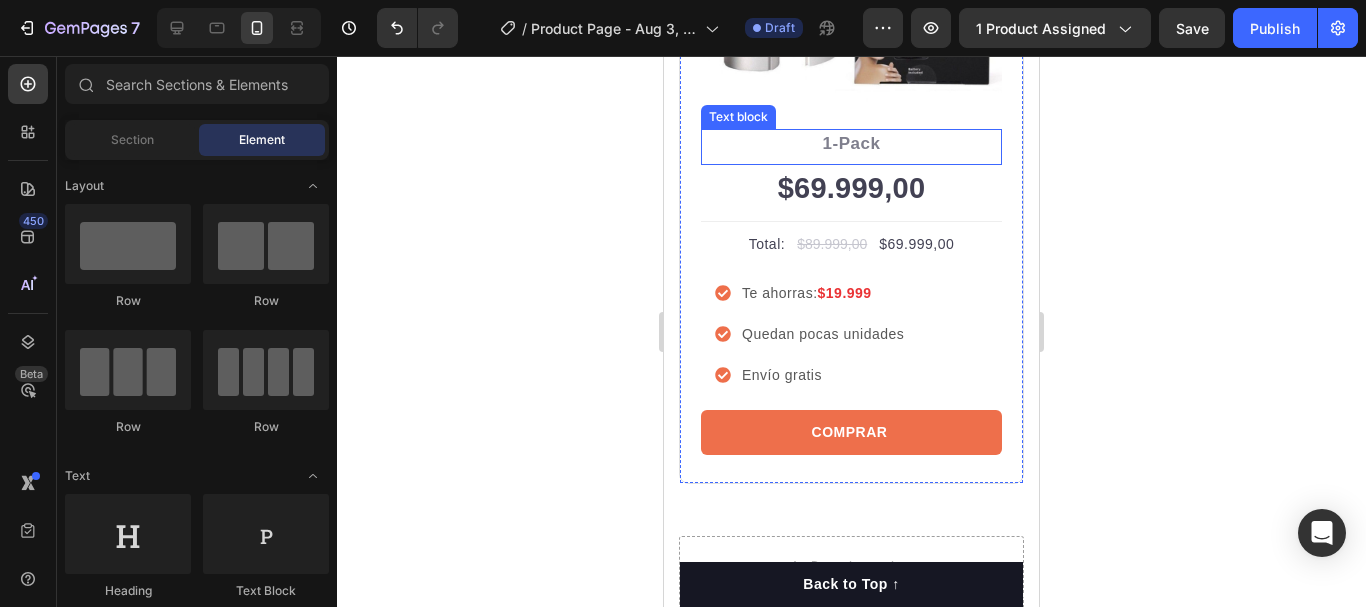 click on "1-Pack" at bounding box center (851, 144) 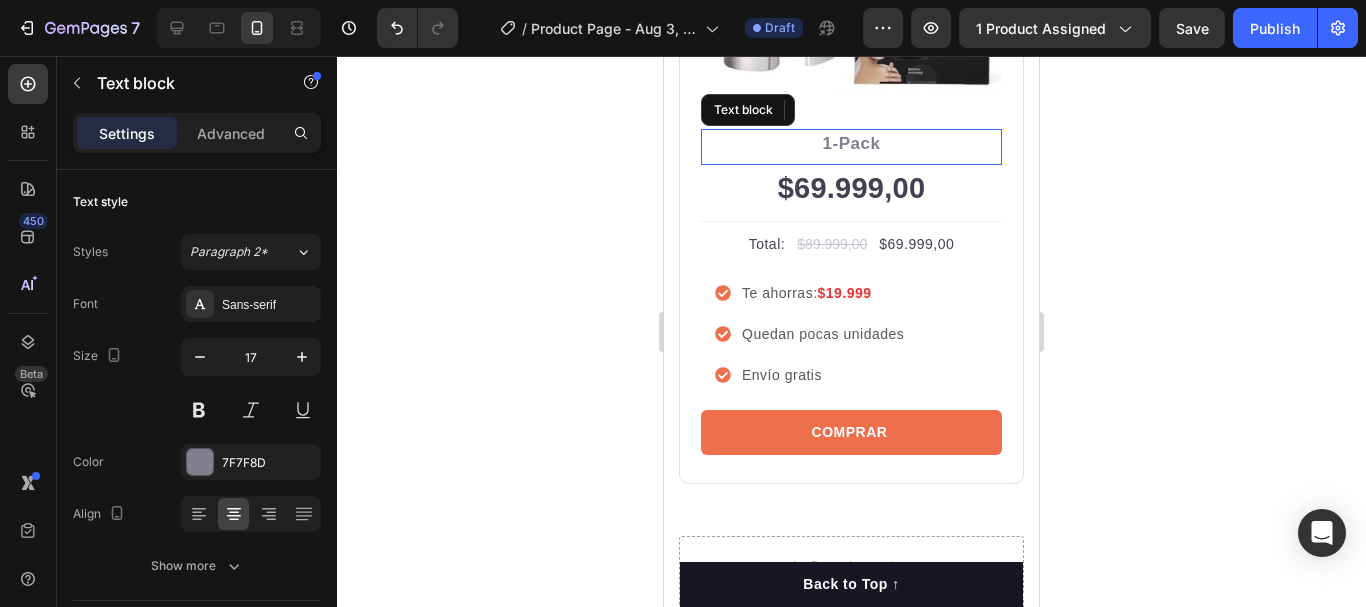 click on "1-Pack" at bounding box center [851, 144] 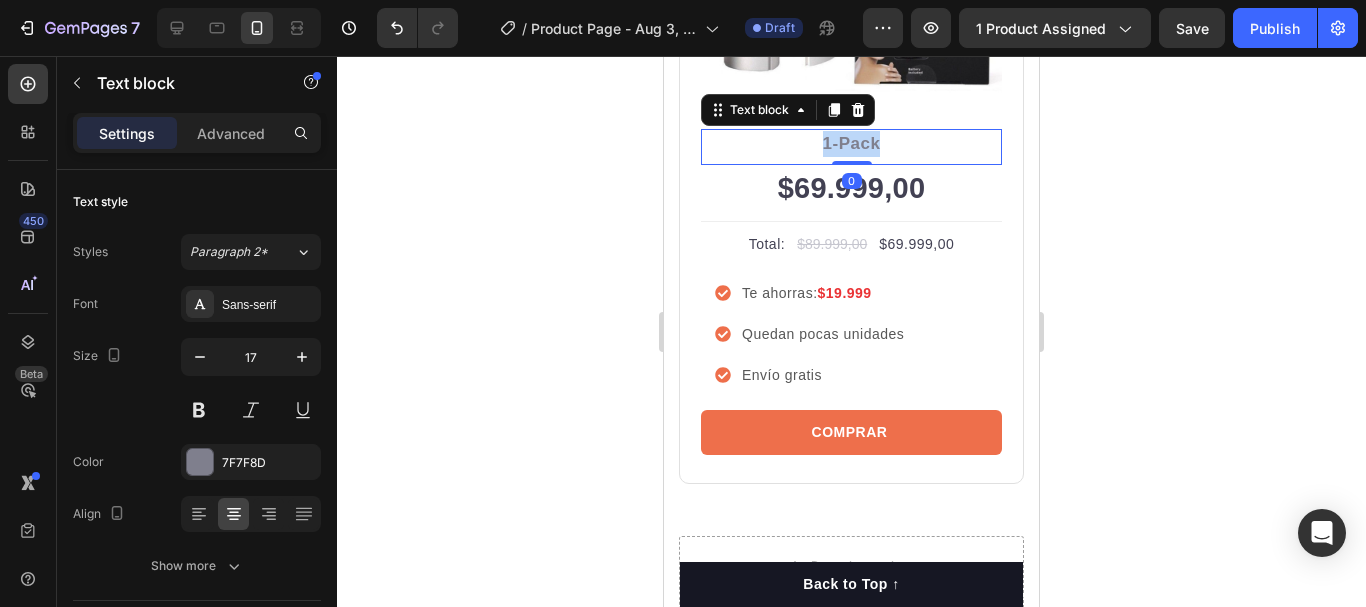 click on "1-Pack" at bounding box center [851, 144] 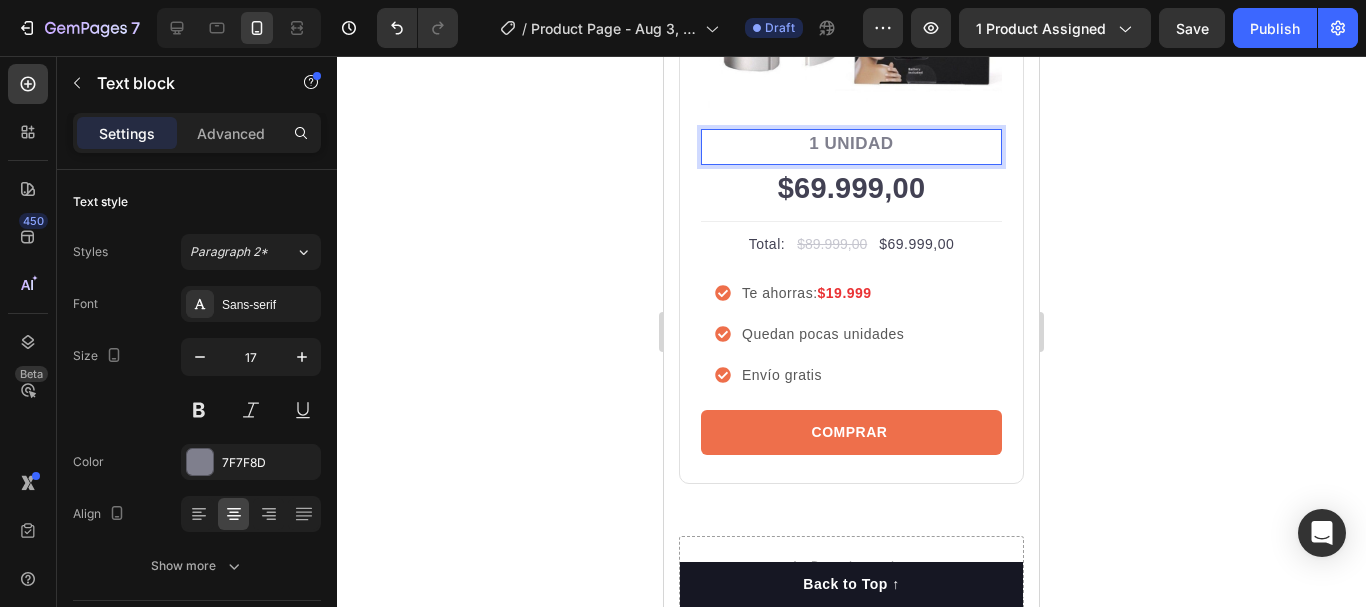 click 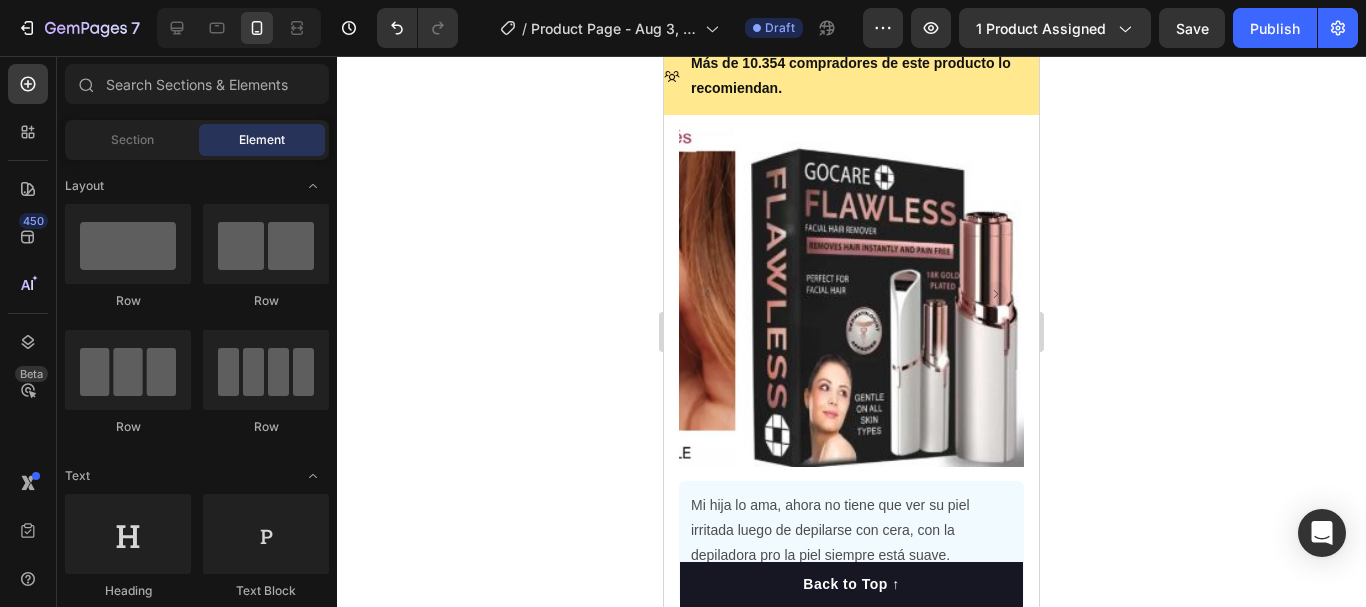 scroll, scrollTop: 2711, scrollLeft: 0, axis: vertical 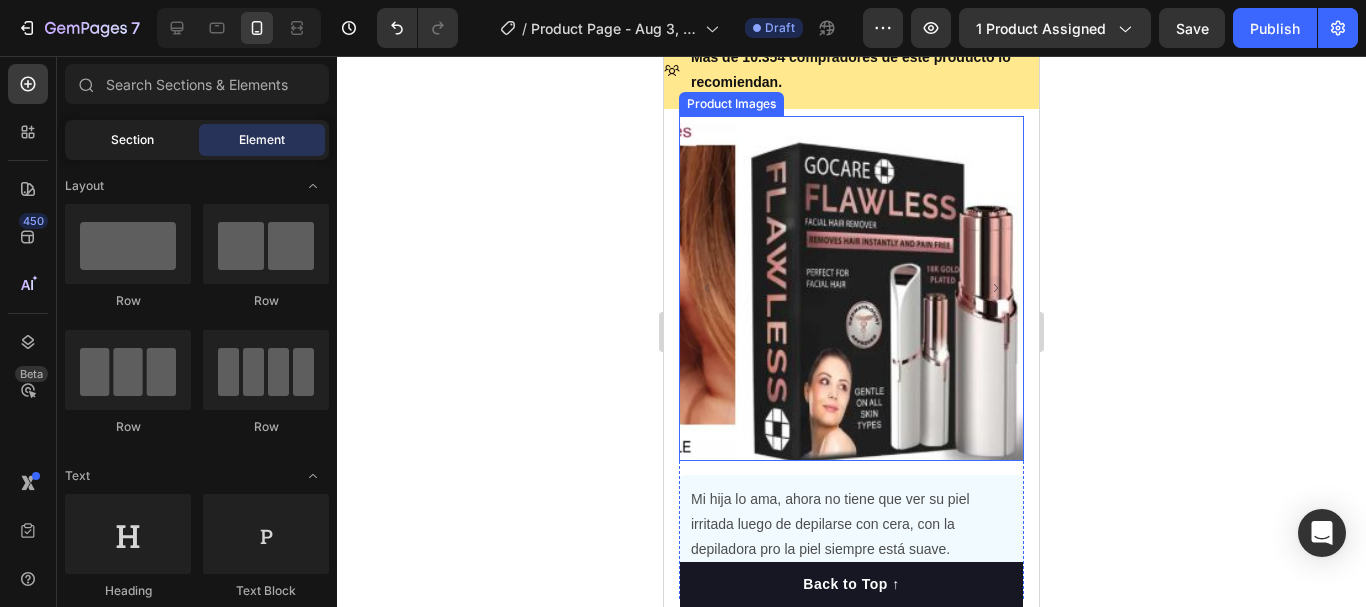 click on "Section" at bounding box center (132, 140) 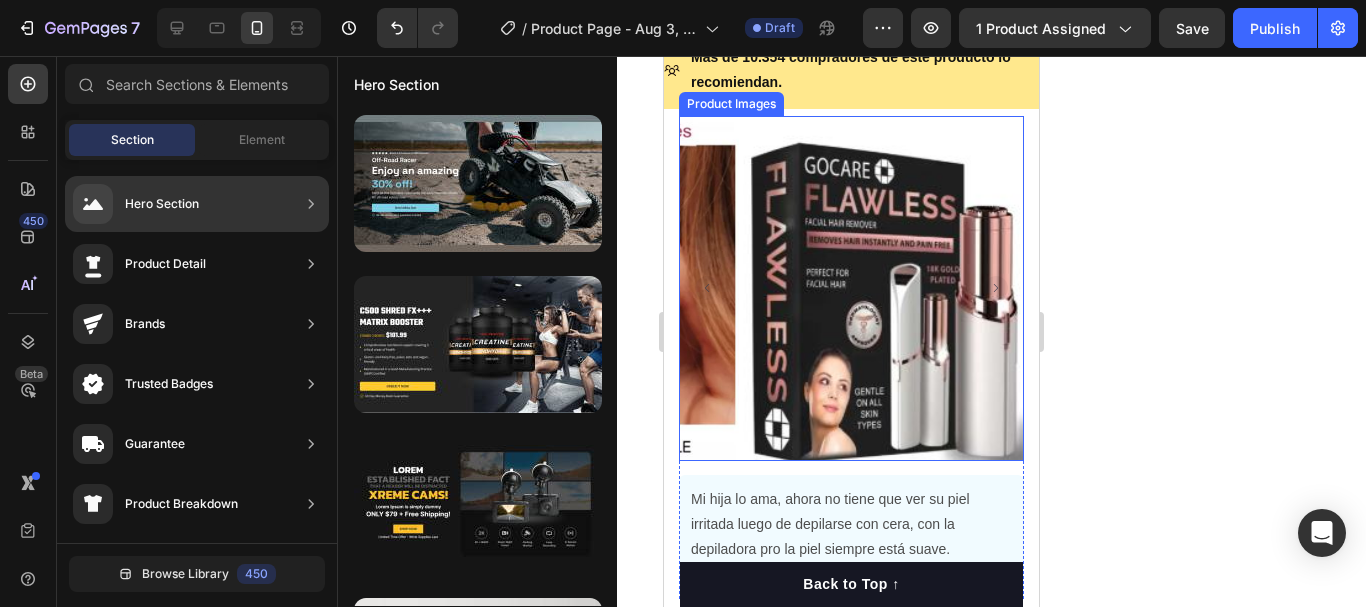 click 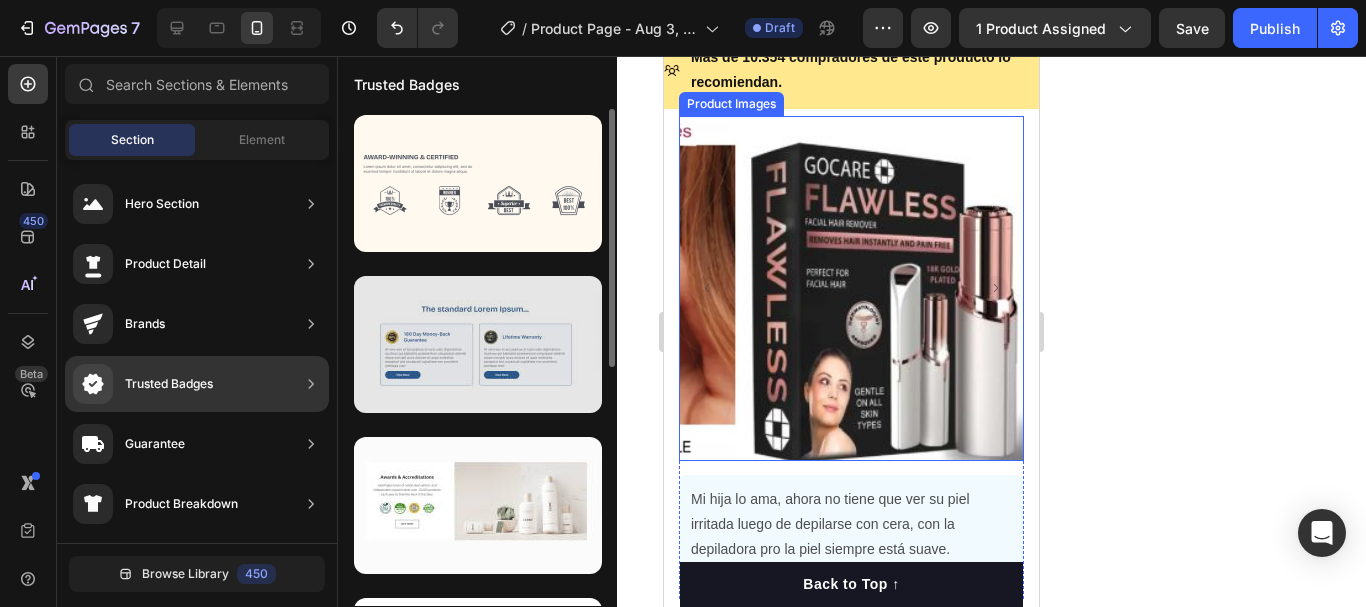 click at bounding box center [478, 344] 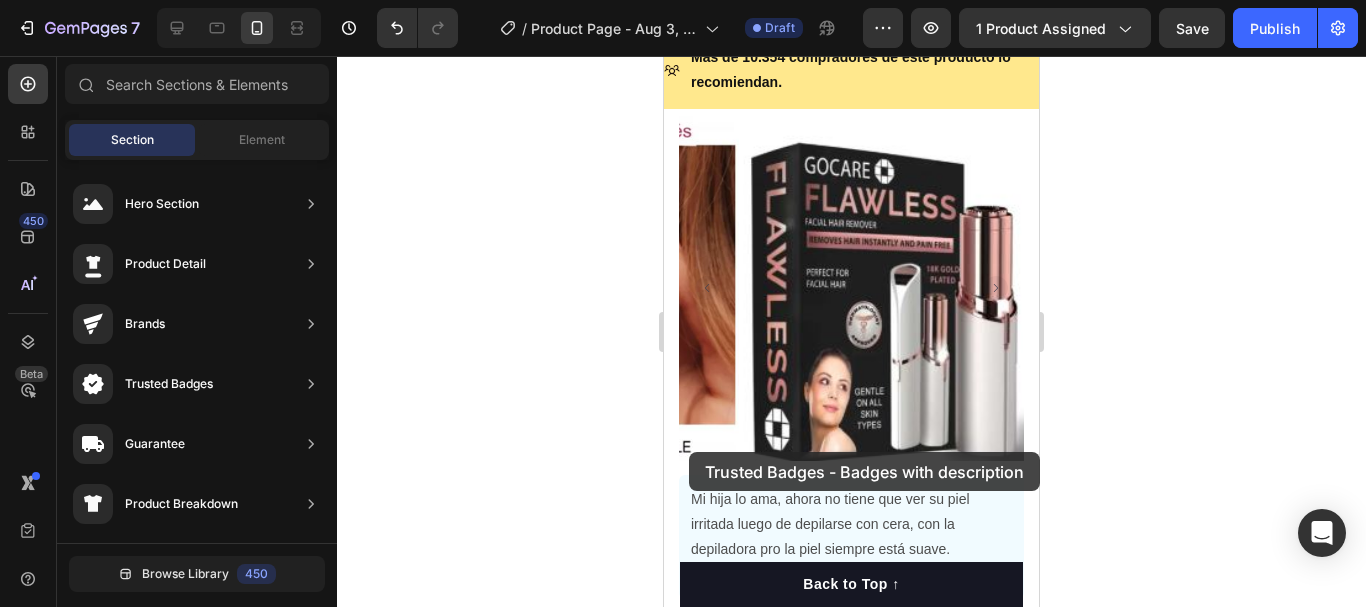 drag, startPoint x: 1108, startPoint y: 393, endPoint x: 689, endPoint y: 452, distance: 423.13354 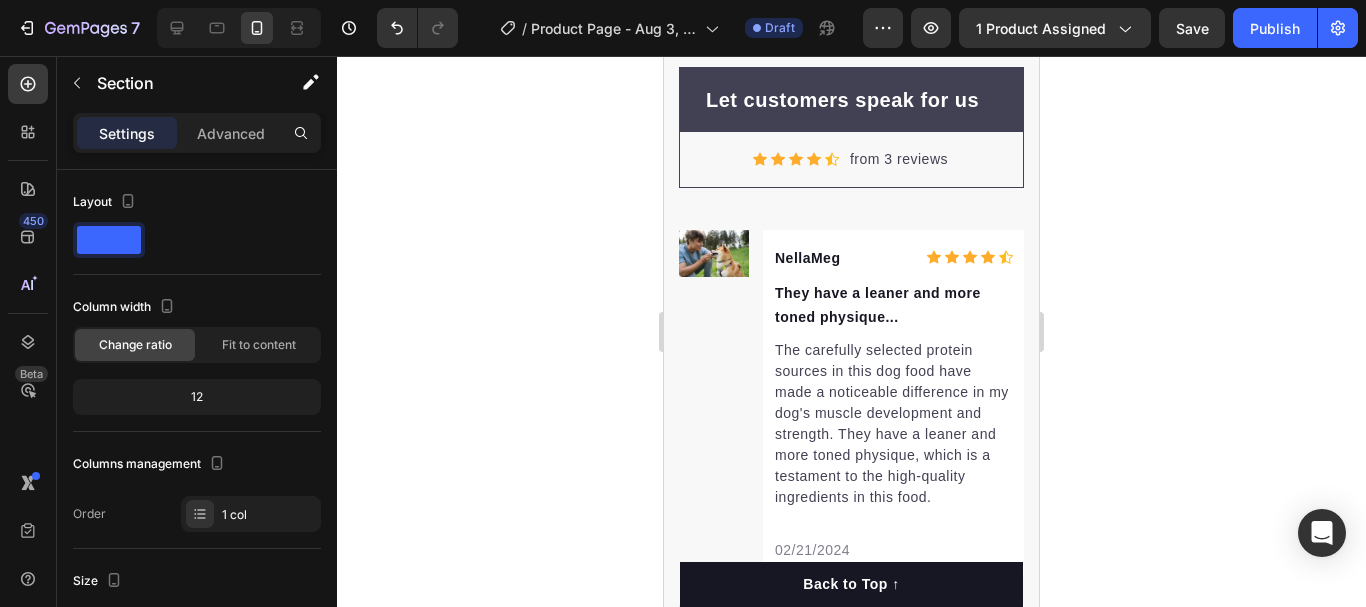 scroll, scrollTop: 7217, scrollLeft: 0, axis: vertical 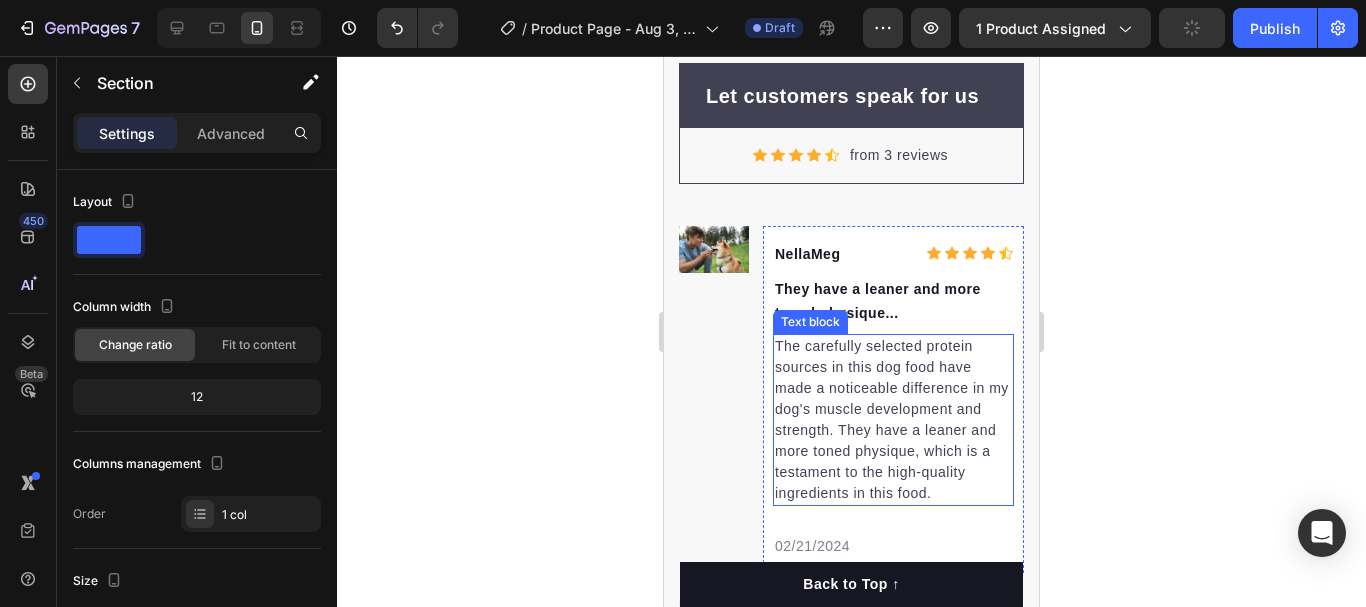 click on "The carefully selected protein sources in this dog food have made a noticeable difference in my dog's muscle development and strength. They have a leaner and more toned physique, which is a testament to the high-quality ingredients in this food." at bounding box center (893, 420) 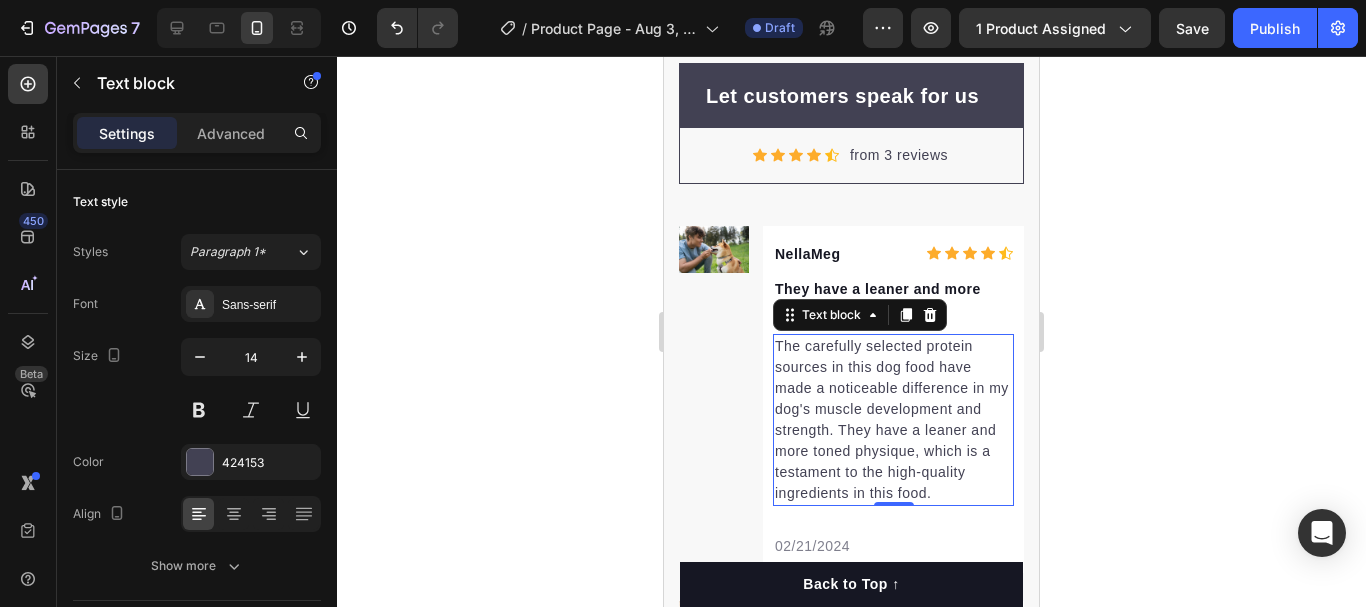 click on "The carefully selected protein sources in this dog food have made a noticeable difference in my dog's muscle development and strength. They have a leaner and more toned physique, which is a testament to the high-quality ingredients in this food." at bounding box center (893, 420) 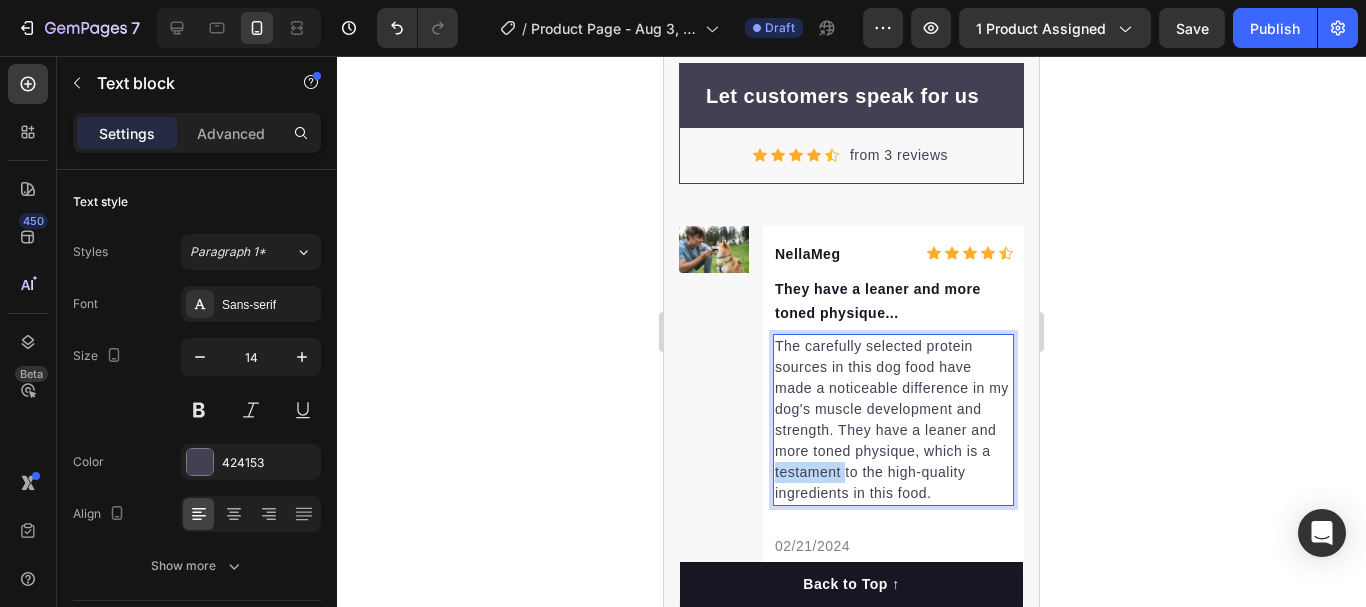click on "The carefully selected protein sources in this dog food have made a noticeable difference in my dog's muscle development and strength. They have a leaner and more toned physique, which is a testament to the high-quality ingredients in this food." at bounding box center [893, 420] 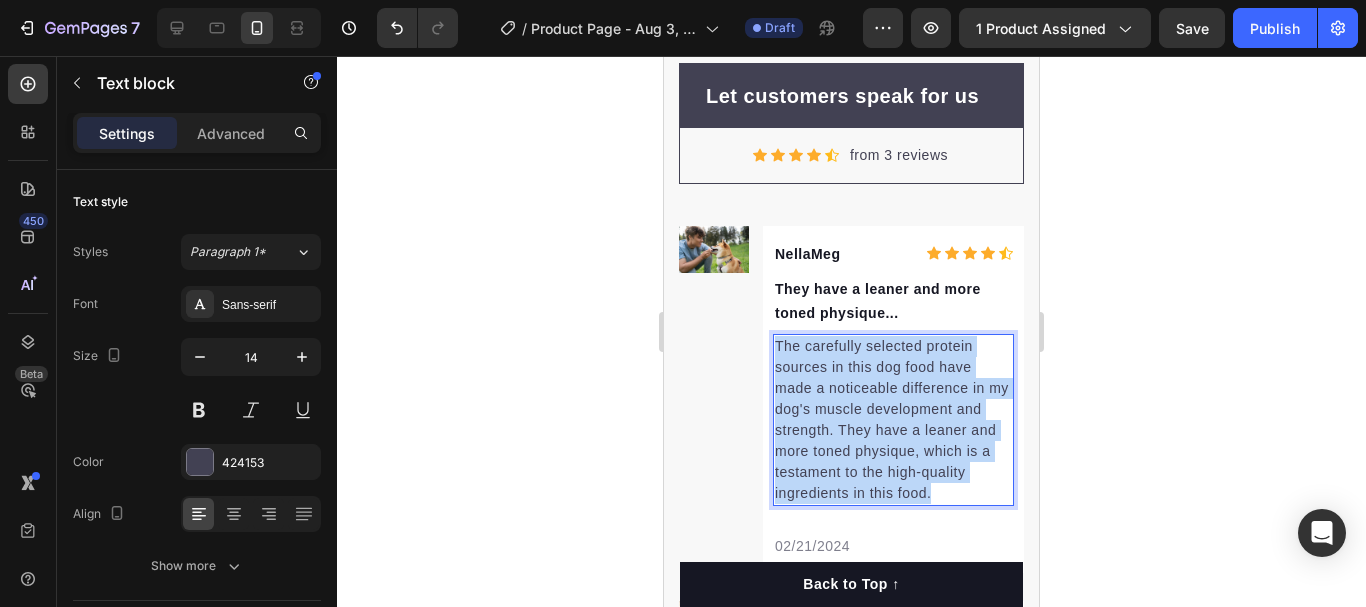 click on "The carefully selected protein sources in this dog food have made a noticeable difference in my dog's muscle development and strength. They have a leaner and more toned physique, which is a testament to the high-quality ingredients in this food." at bounding box center [893, 420] 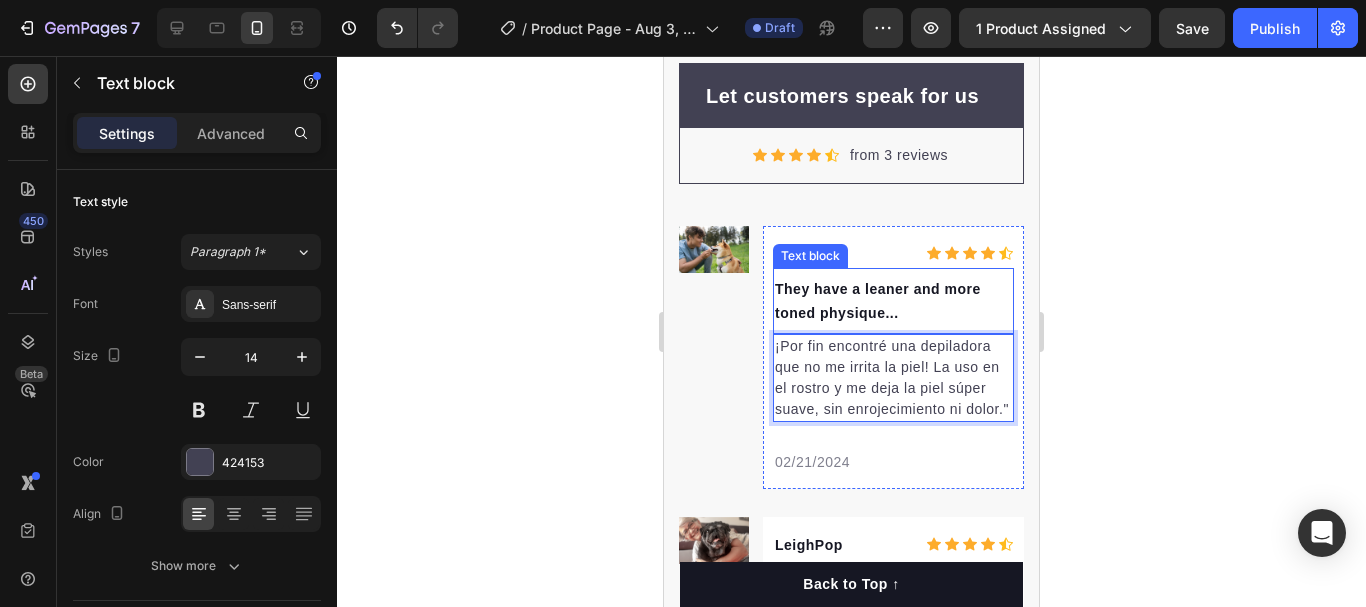 click on "They have a leaner and more toned physique..." at bounding box center [893, 301] 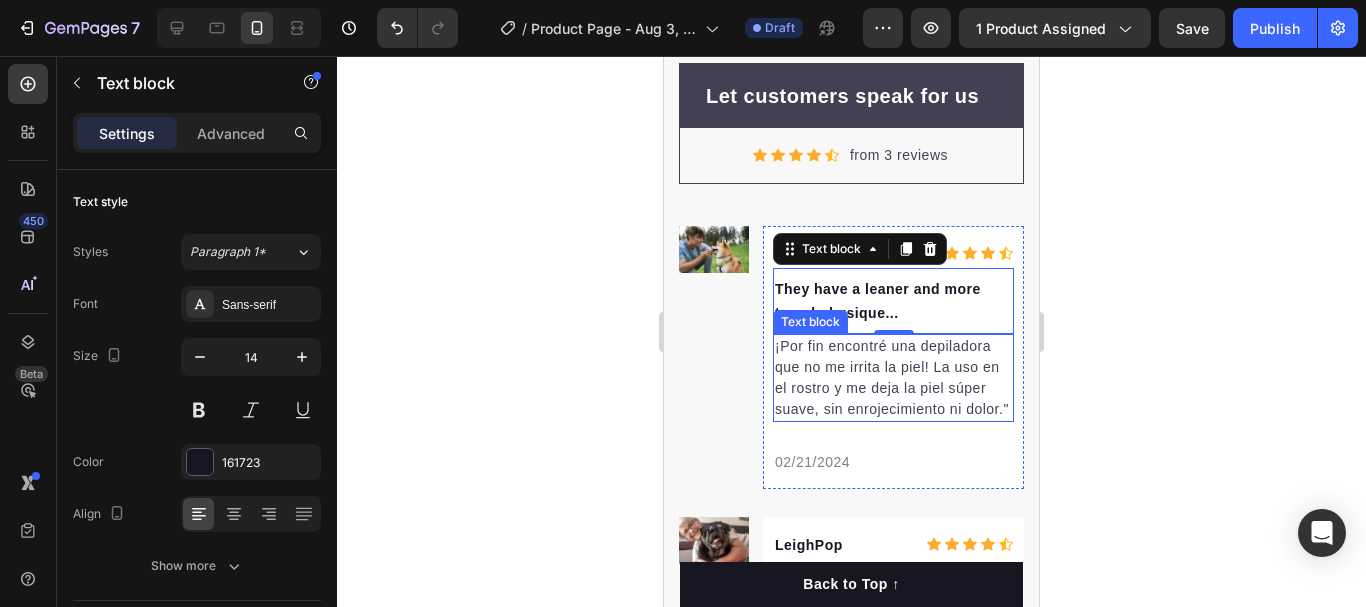click on "¡Por fin encontré una depiladora que no me irrita la piel! La uso en el rostro y me deja la piel súper suave, sin enrojecimiento ni dolor."" at bounding box center (893, 378) 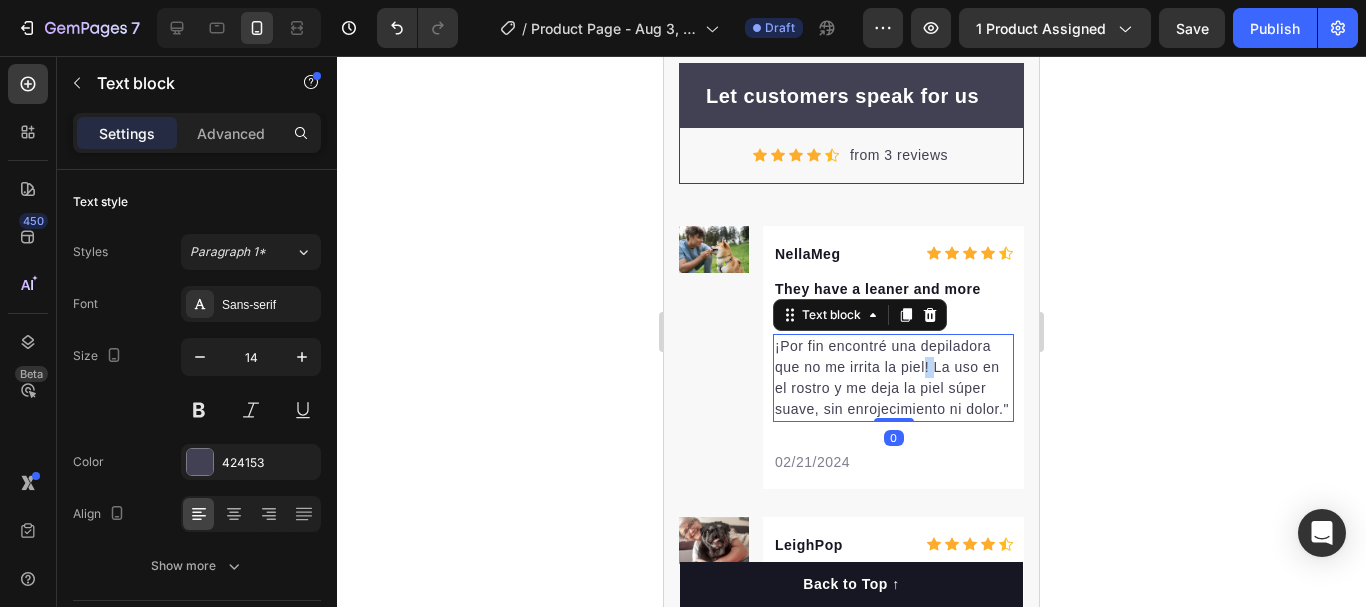 click on "¡Por fin encontré una depiladora que no me irrita la piel! La uso en el rostro y me deja la piel súper suave, sin enrojecimiento ni dolor."" at bounding box center (893, 378) 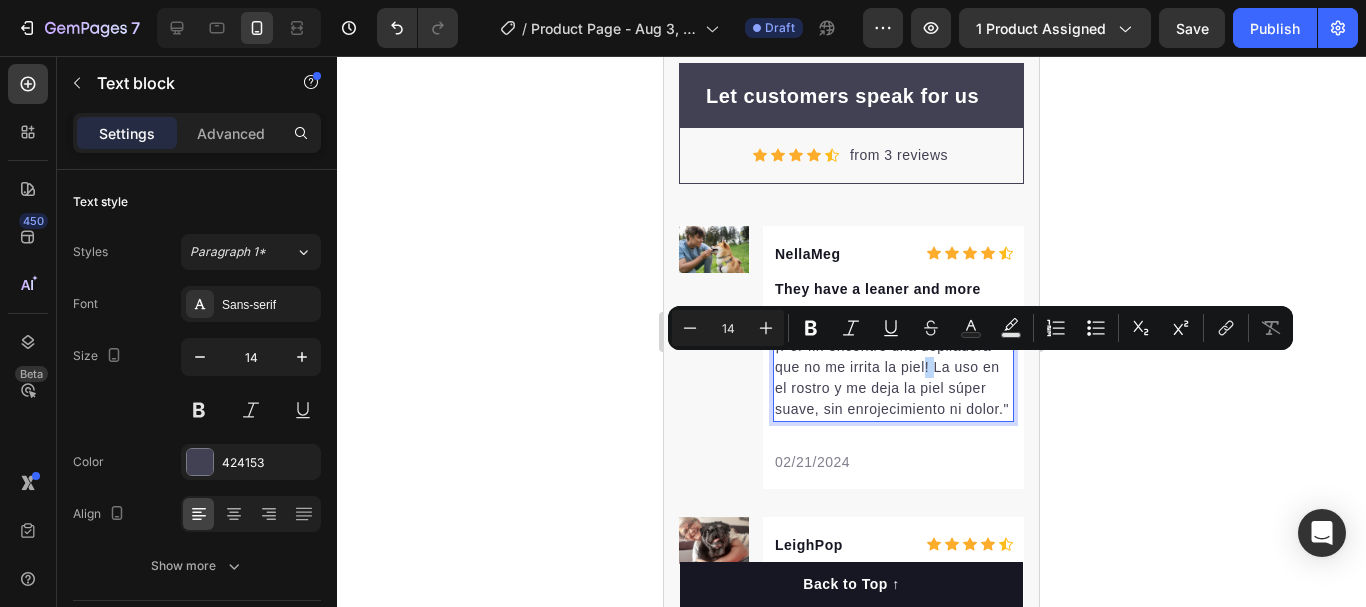 click on "¡Por fin encontré una depiladora que no me irrita la piel! La uso en el rostro y me deja la piel súper suave, sin enrojecimiento ni dolor."" at bounding box center (893, 378) 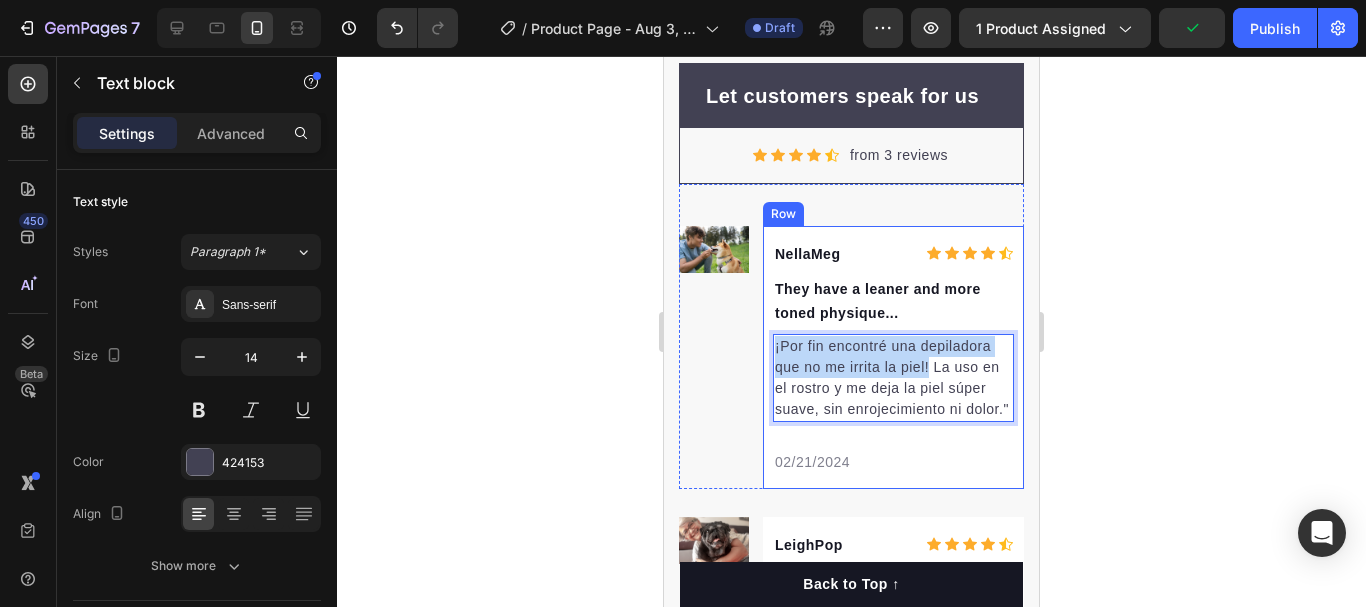 drag, startPoint x: 928, startPoint y: 363, endPoint x: 766, endPoint y: 342, distance: 163.35544 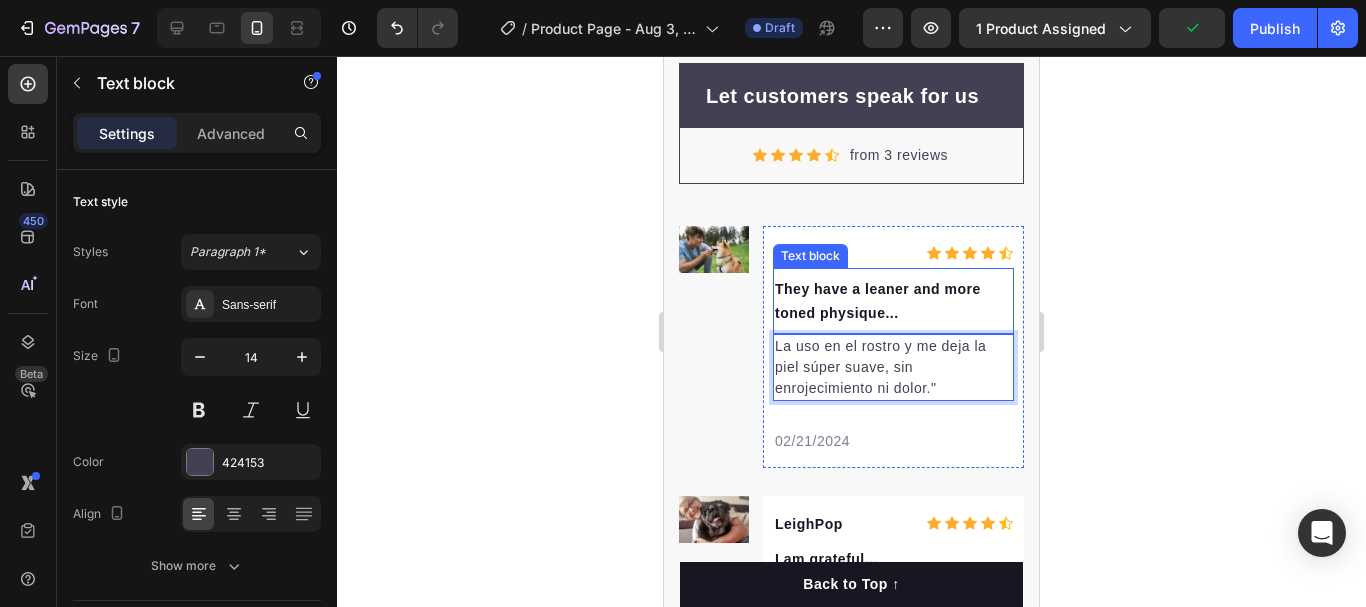 click on "They have a leaner and more toned physique..." at bounding box center [893, 301] 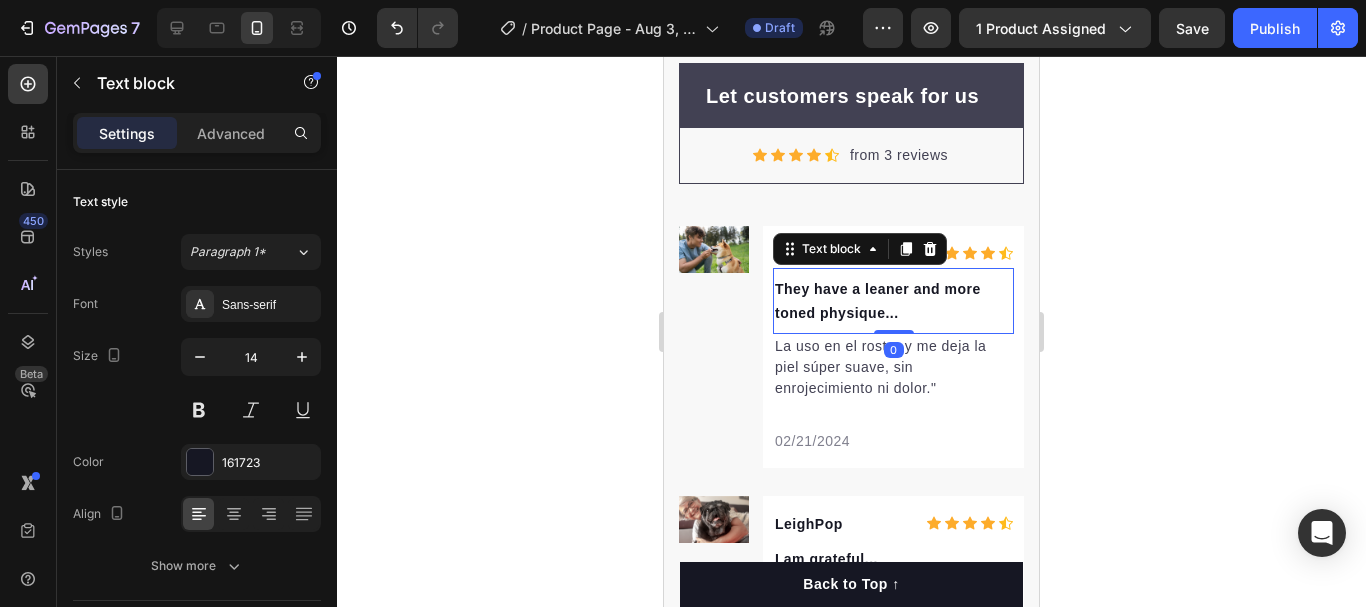 click on "They have a leaner and more toned physique..." at bounding box center (893, 301) 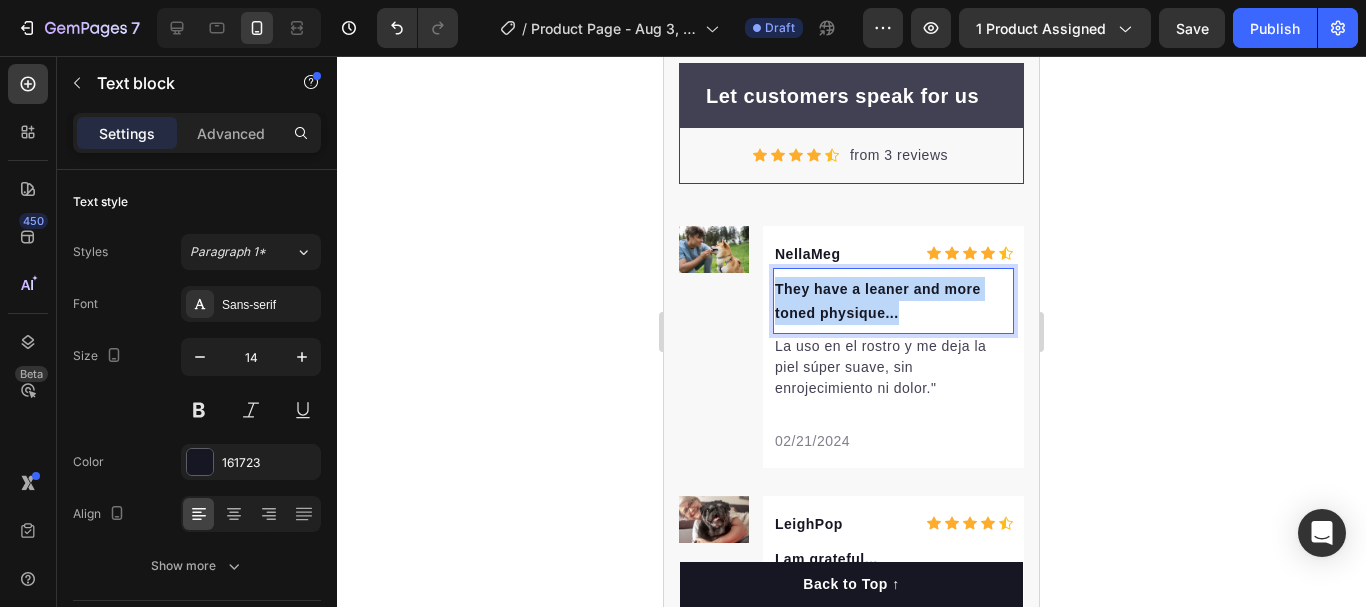 click on "They have a leaner and more toned physique..." at bounding box center (893, 301) 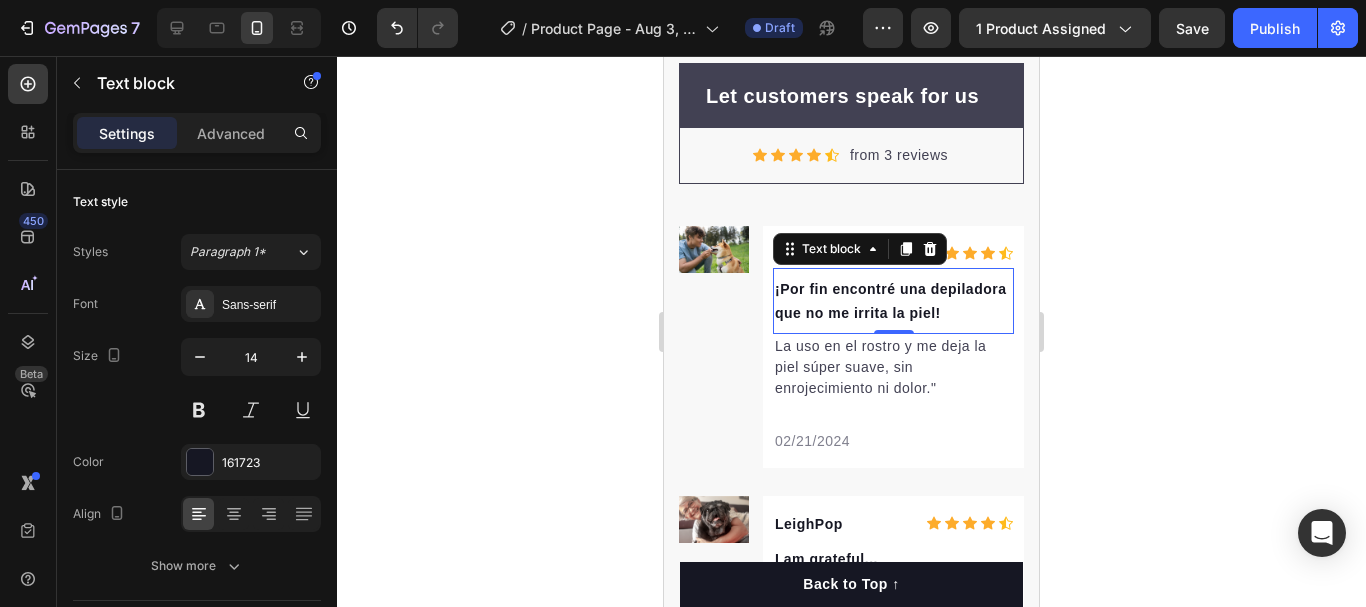 click 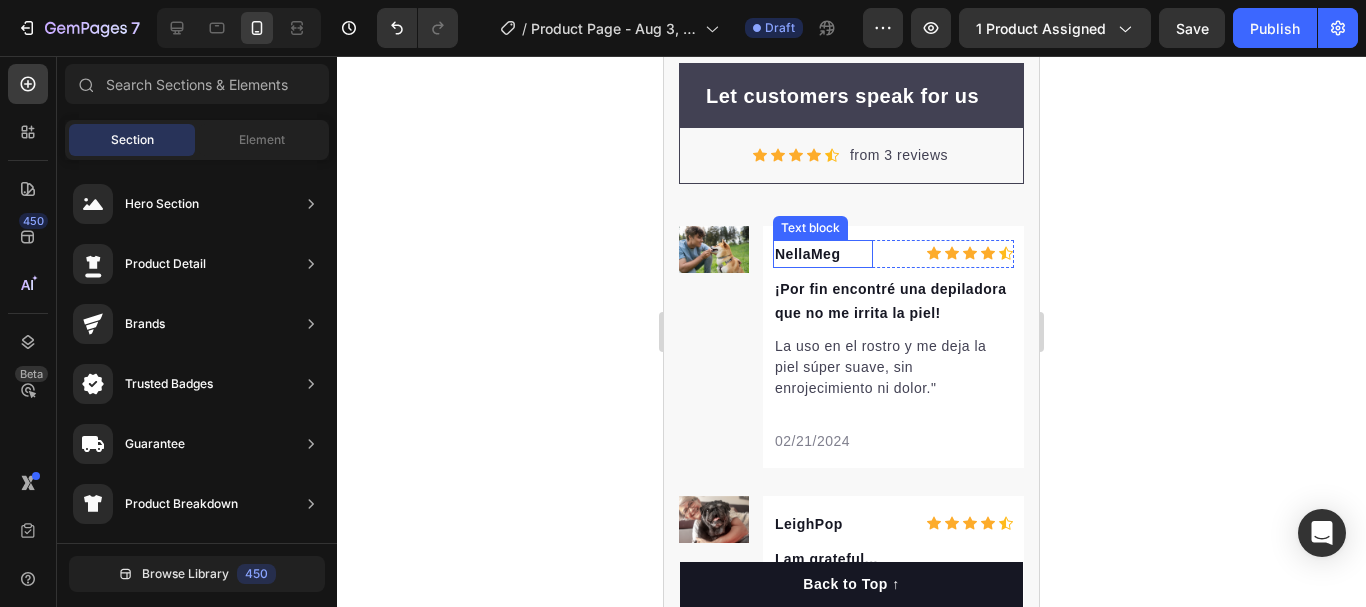click on "NellaMeg" at bounding box center (823, 254) 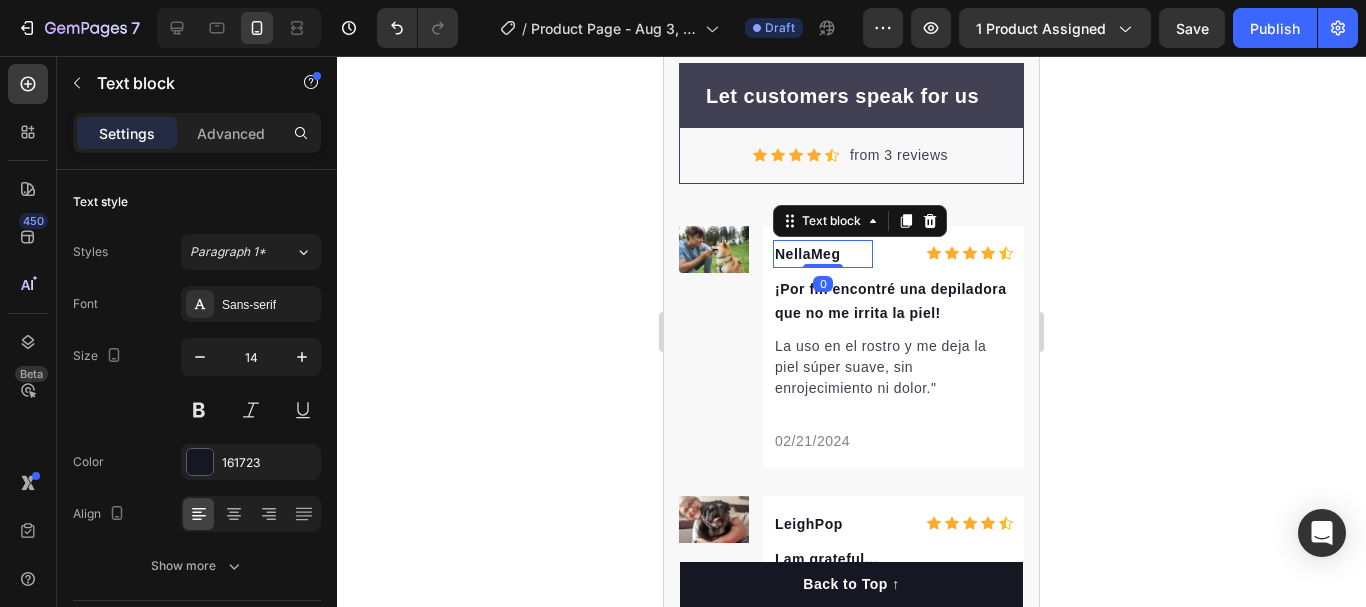 click on "NellaMeg" at bounding box center [823, 254] 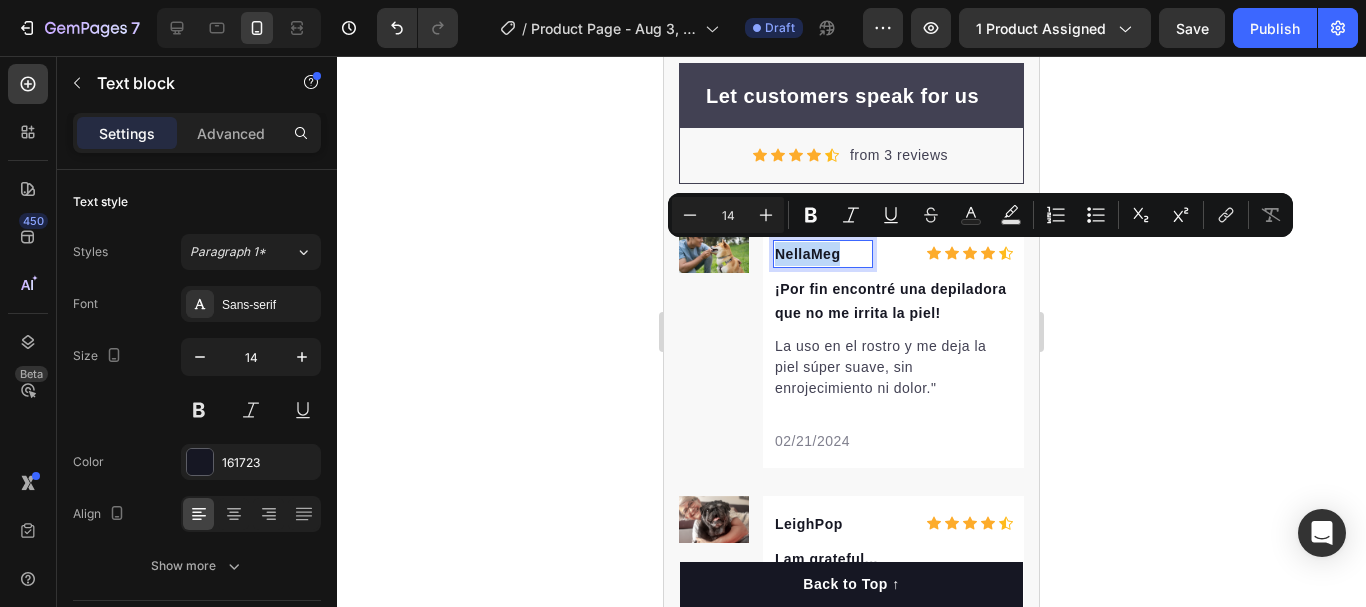 click on "NellaMeg" at bounding box center [823, 254] 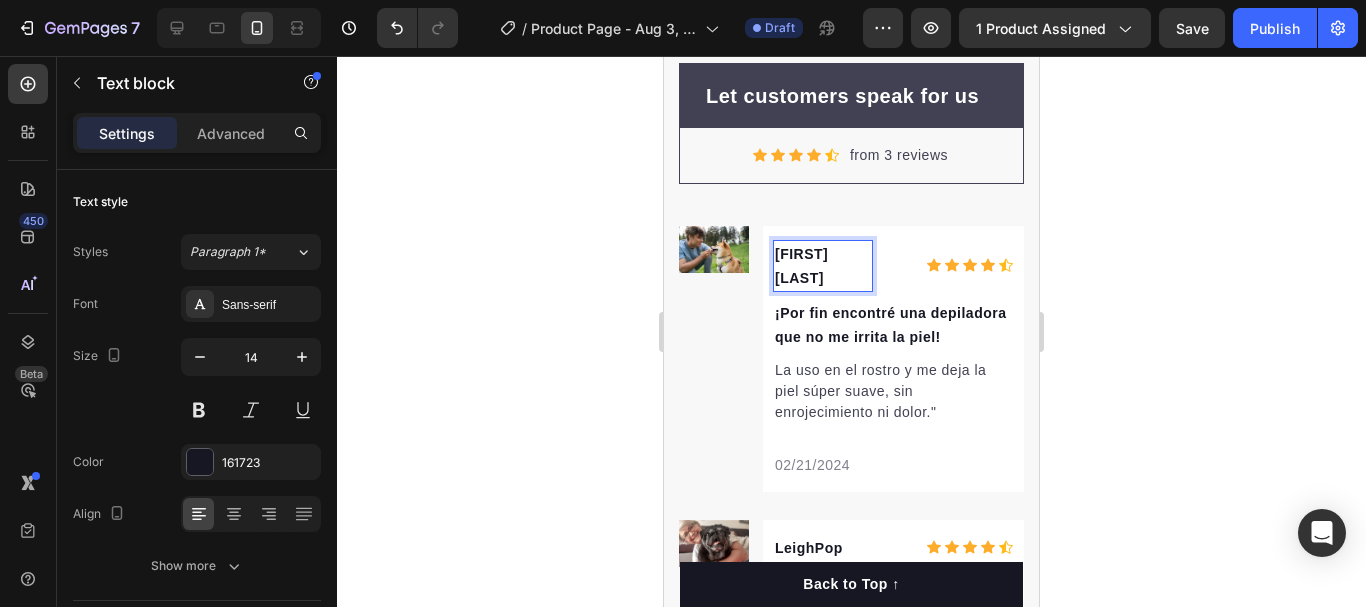 click 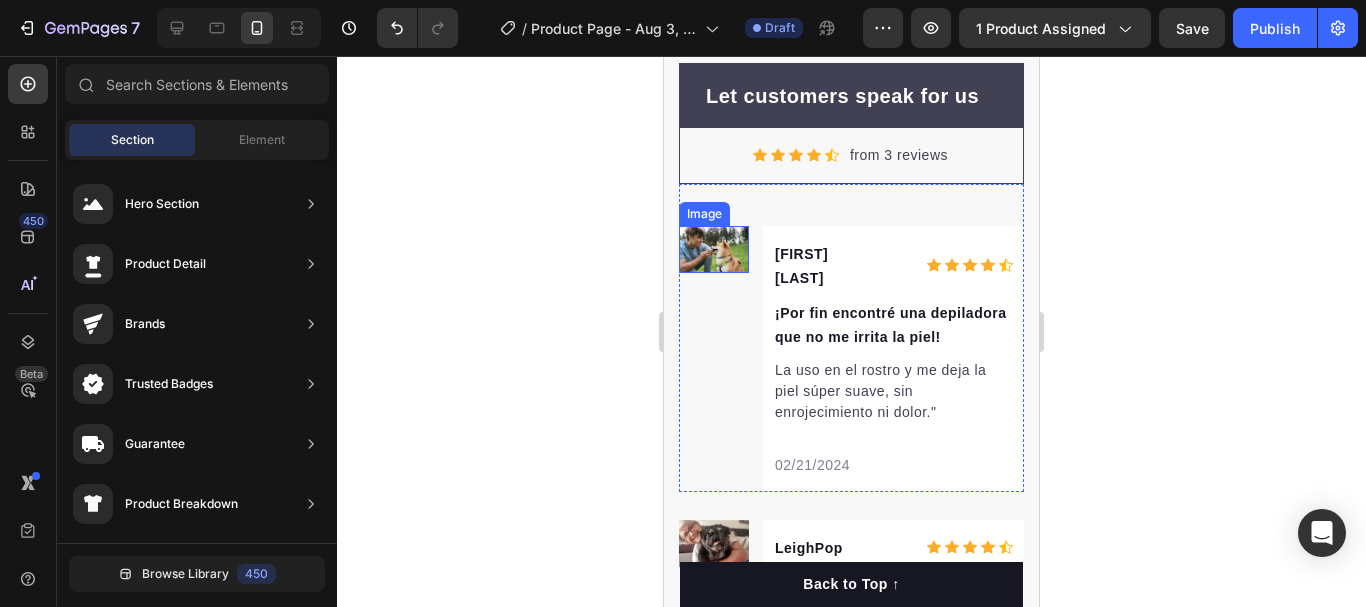 click at bounding box center [714, 249] 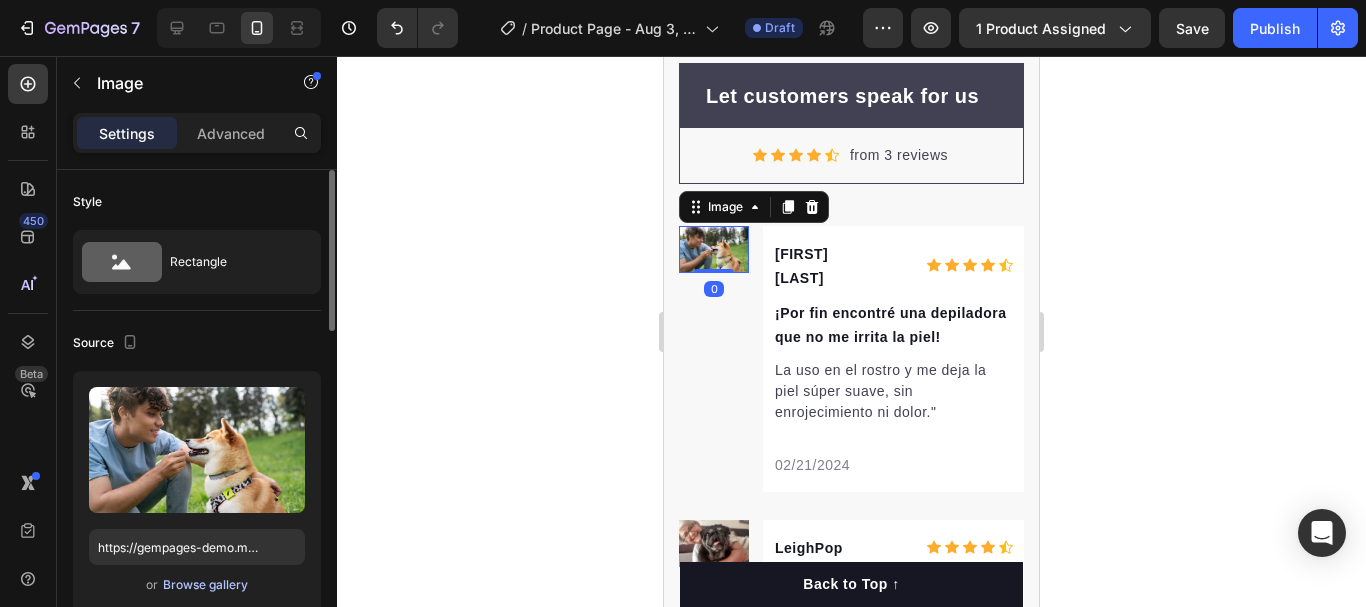 click on "Browse gallery" at bounding box center (205, 585) 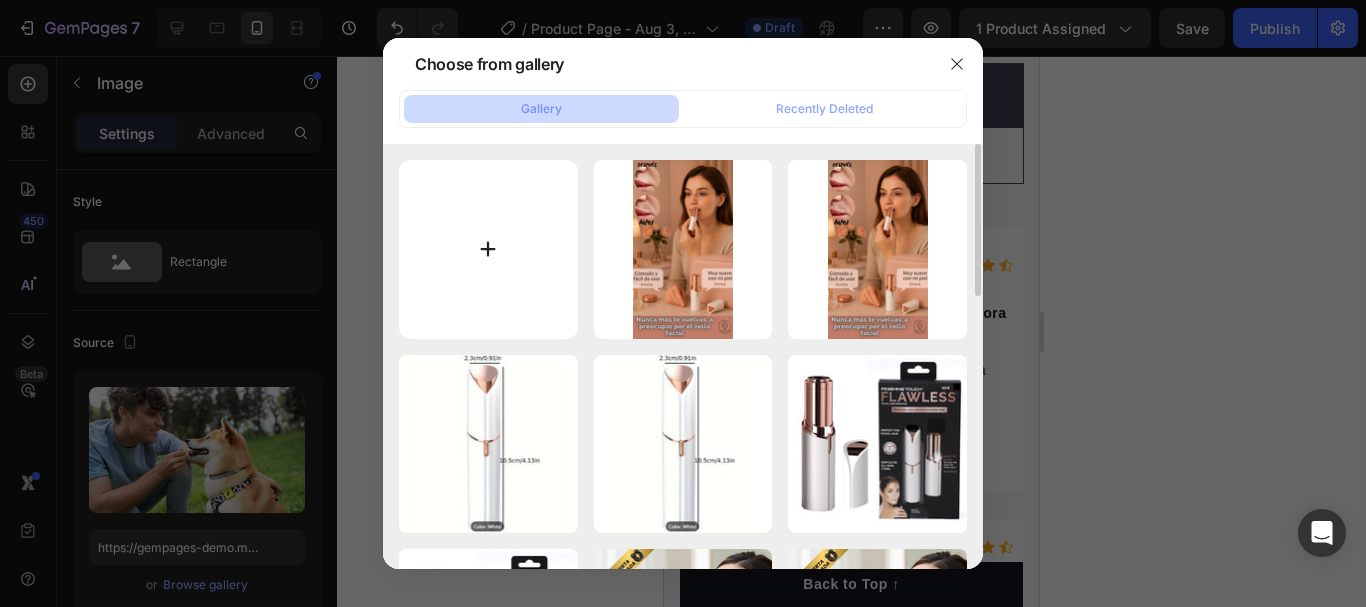 click at bounding box center (488, 249) 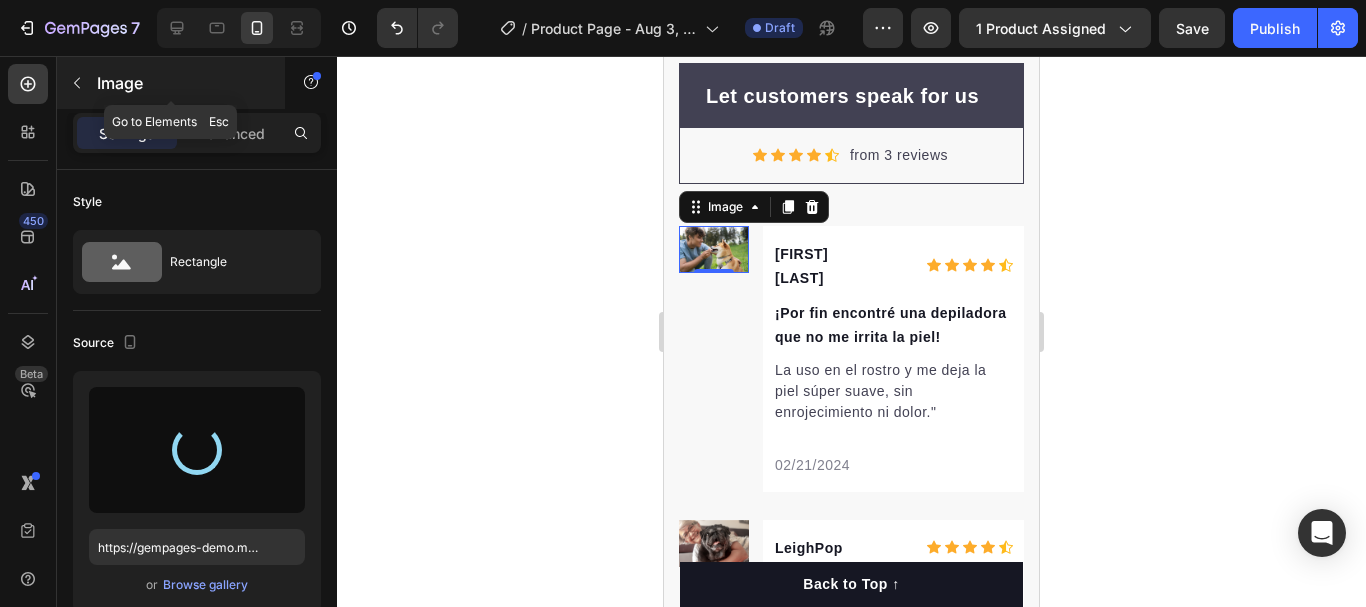type on "https://cdn.shopify.com/s/files/1/0922/5276/6506/files/gempages_557381218782414075-0be2ce3b-3365-4d1f-887a-29c8e90d9647.jpg" 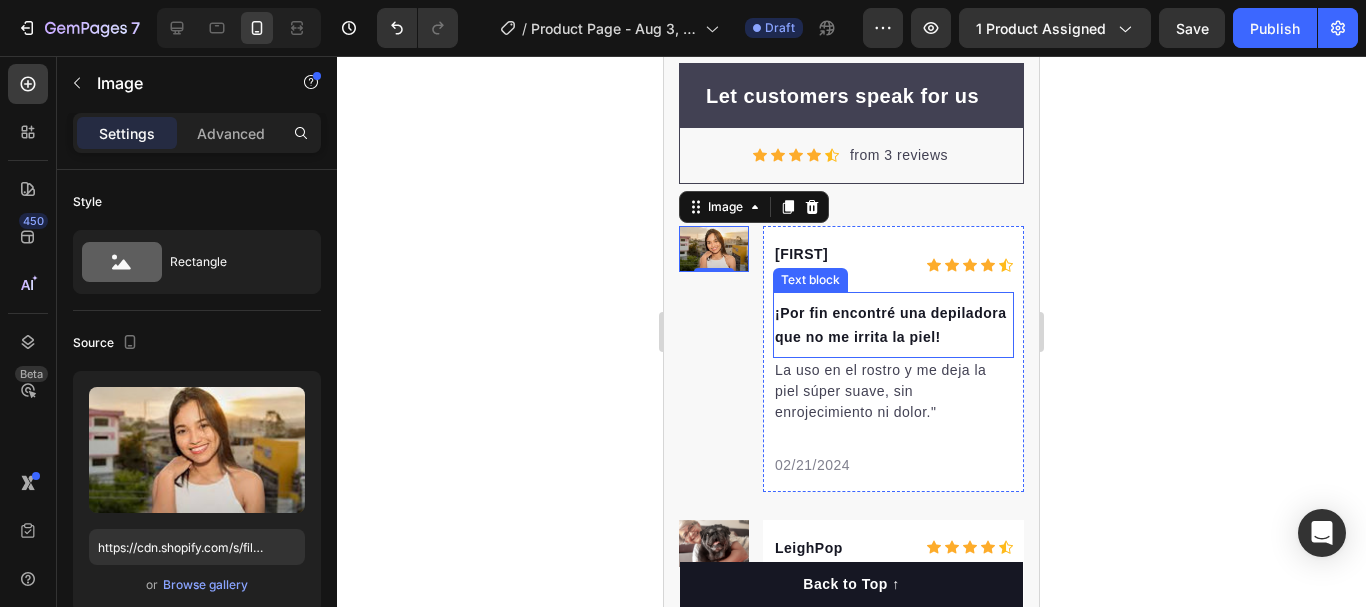 click 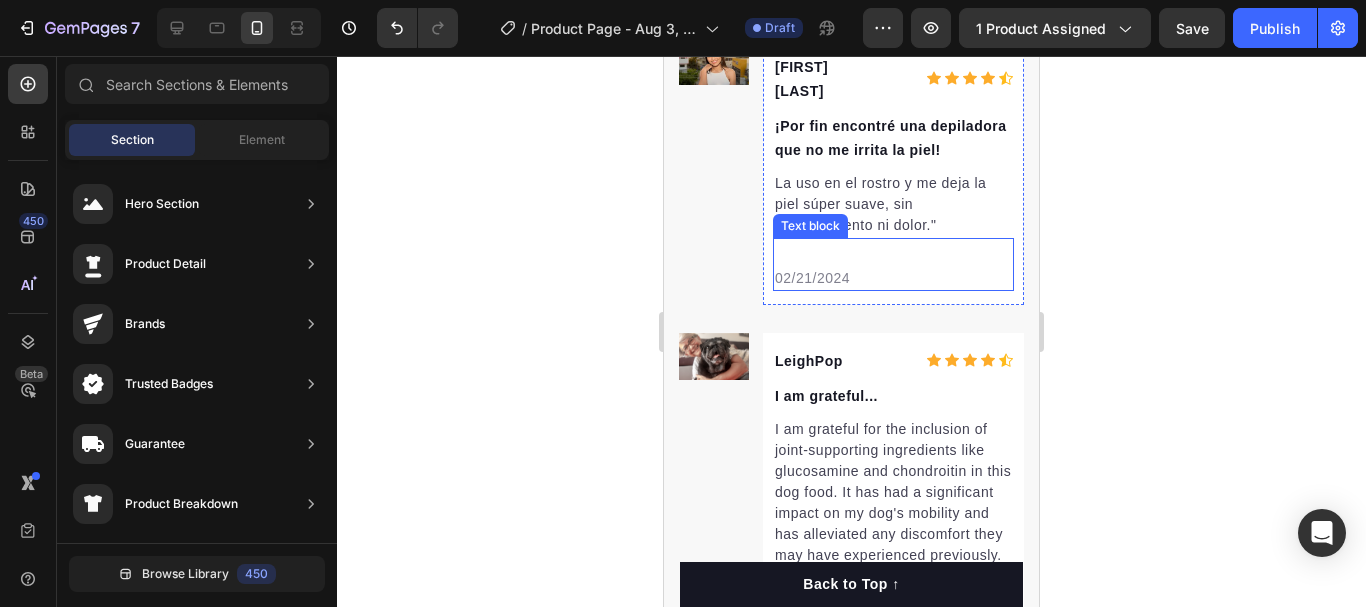 scroll, scrollTop: 7417, scrollLeft: 0, axis: vertical 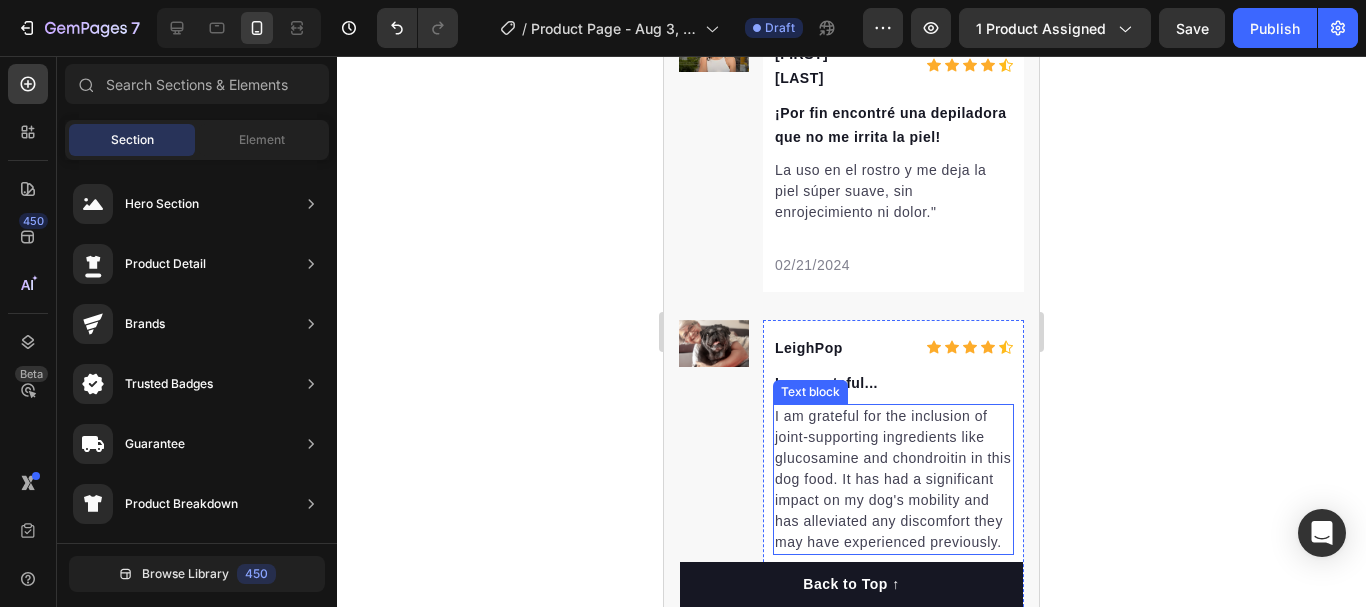 click on "I am grateful for the inclusion of joint-supporting ingredients like glucosamine and chondroitin in this dog food. It has had a significant impact on my dog's mobility and has alleviated any discomfort they may have experienced previously." at bounding box center (893, 479) 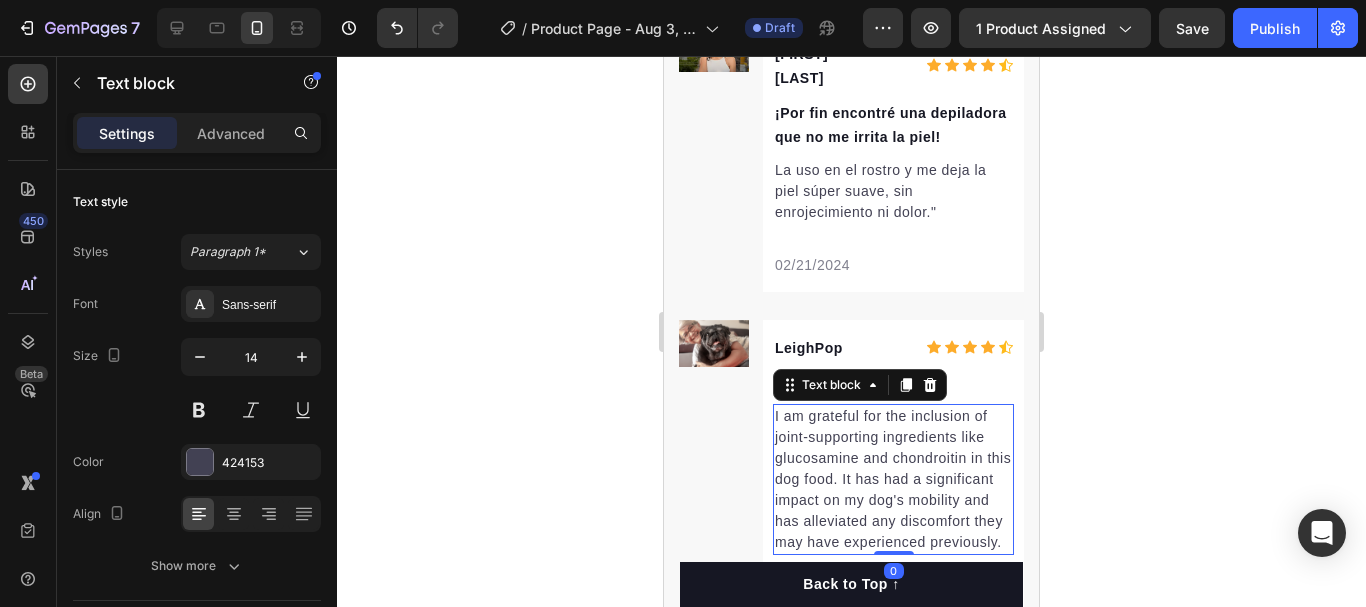 click on "I am grateful for the inclusion of joint-supporting ingredients like glucosamine and chondroitin in this dog food. It has had a significant impact on my dog's mobility and has alleviated any discomfort they may have experienced previously." at bounding box center [893, 479] 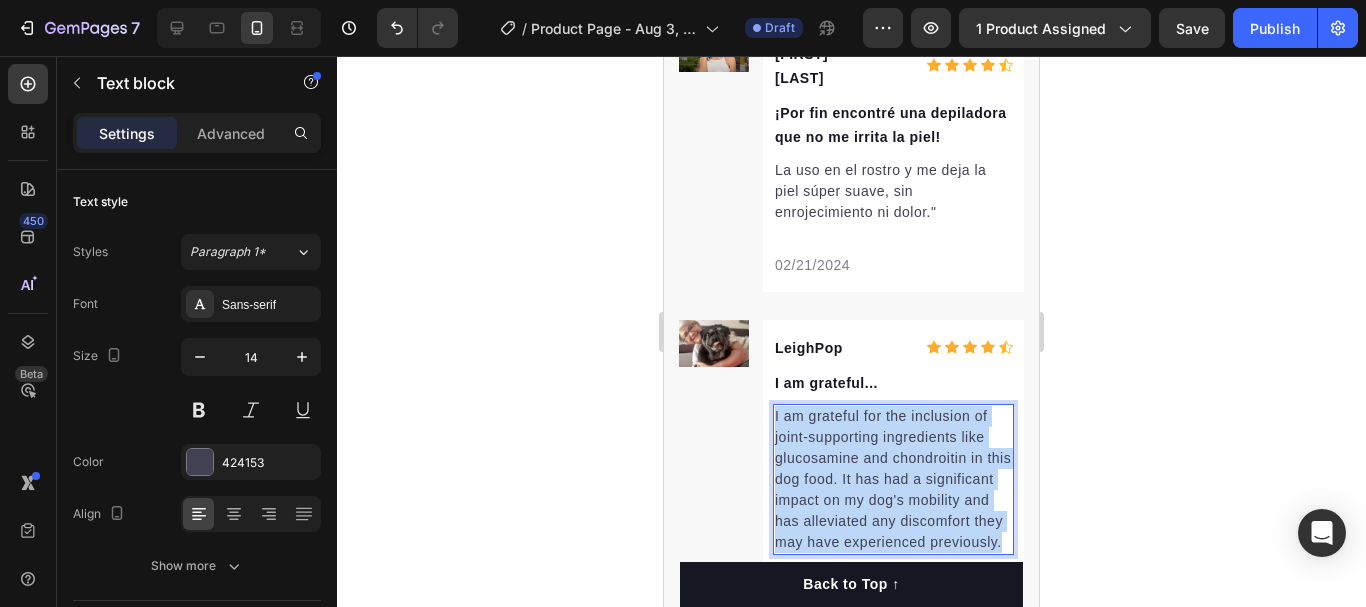 click on "I am grateful for the inclusion of joint-supporting ingredients like glucosamine and chondroitin in this dog food. It has had a significant impact on my dog's mobility and has alleviated any discomfort they may have experienced previously." at bounding box center [893, 479] 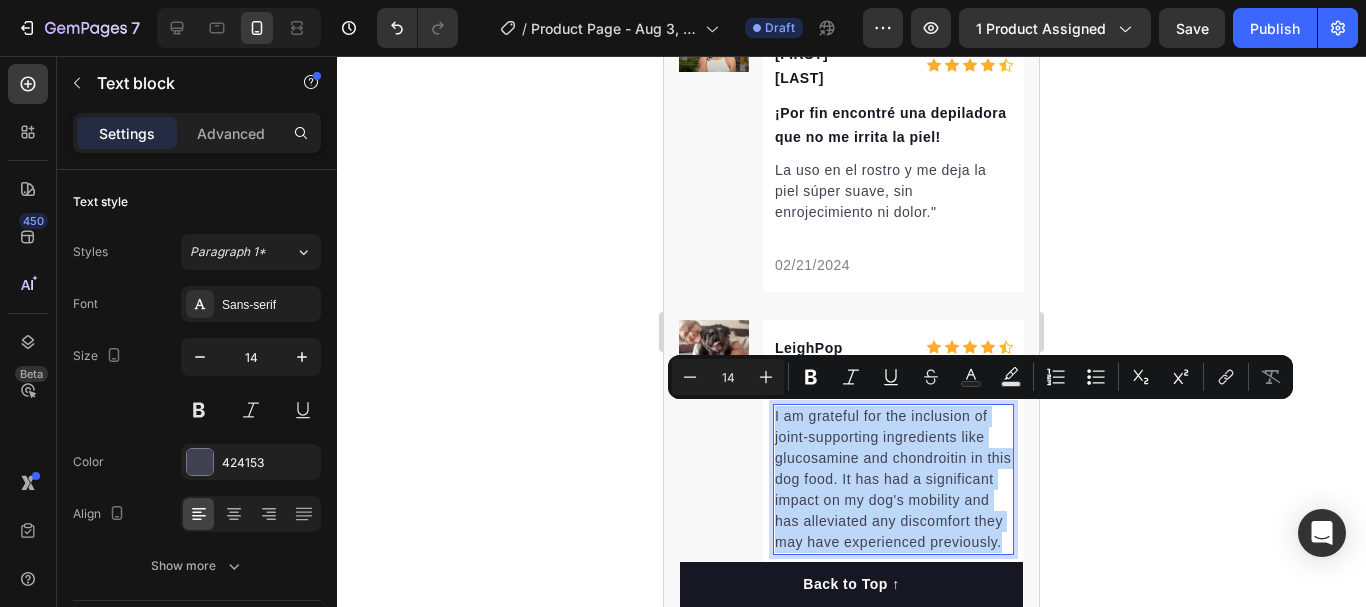 click on "I am grateful for the inclusion of joint-supporting ingredients like glucosamine and chondroitin in this dog food. It has had a significant impact on my dog's mobility and has alleviated any discomfort they may have experienced previously." at bounding box center [893, 479] 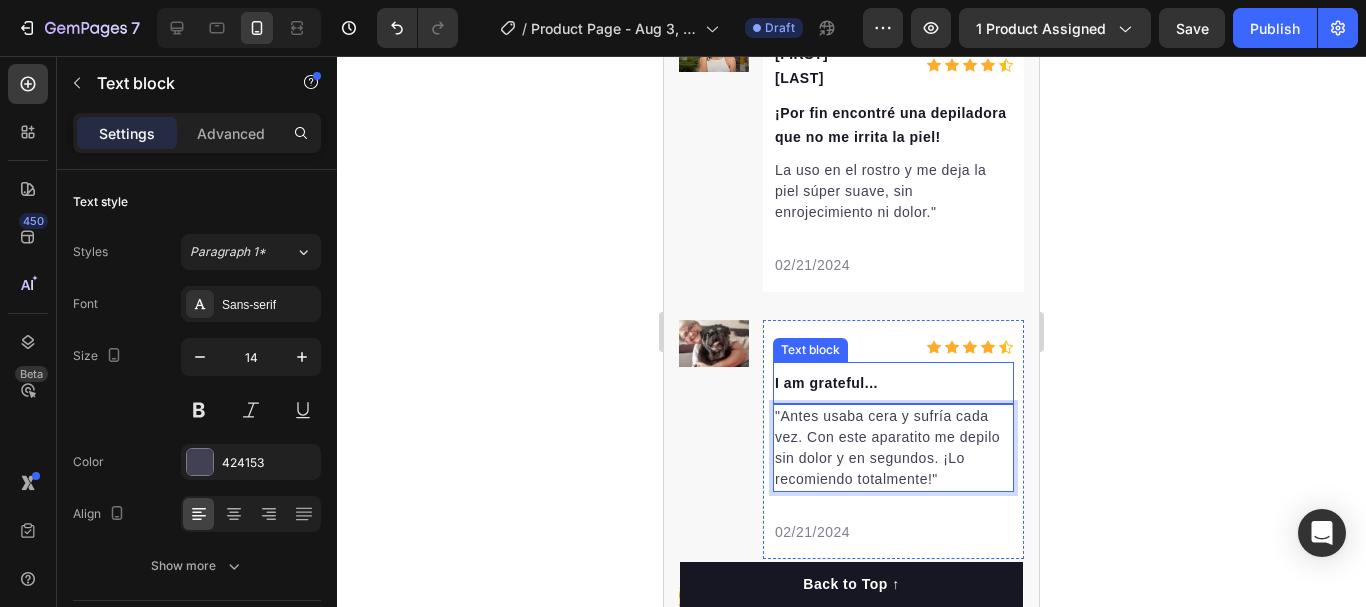 click on "I am grateful..." at bounding box center [893, 383] 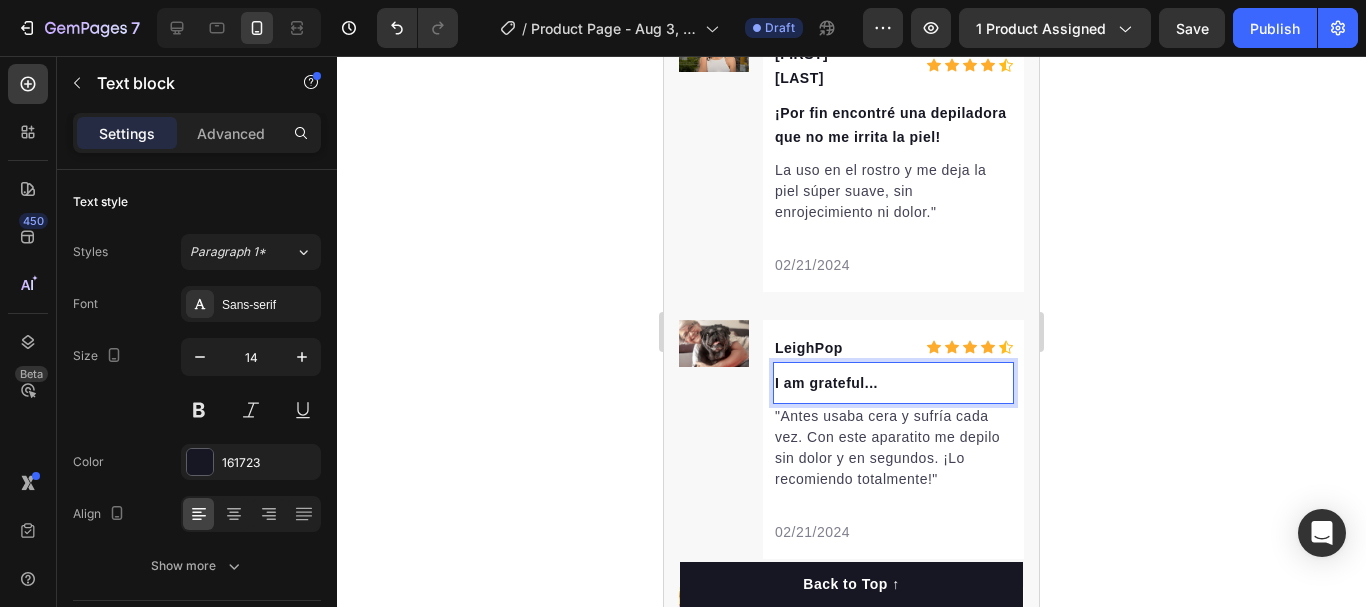click on "I am grateful..." at bounding box center [893, 383] 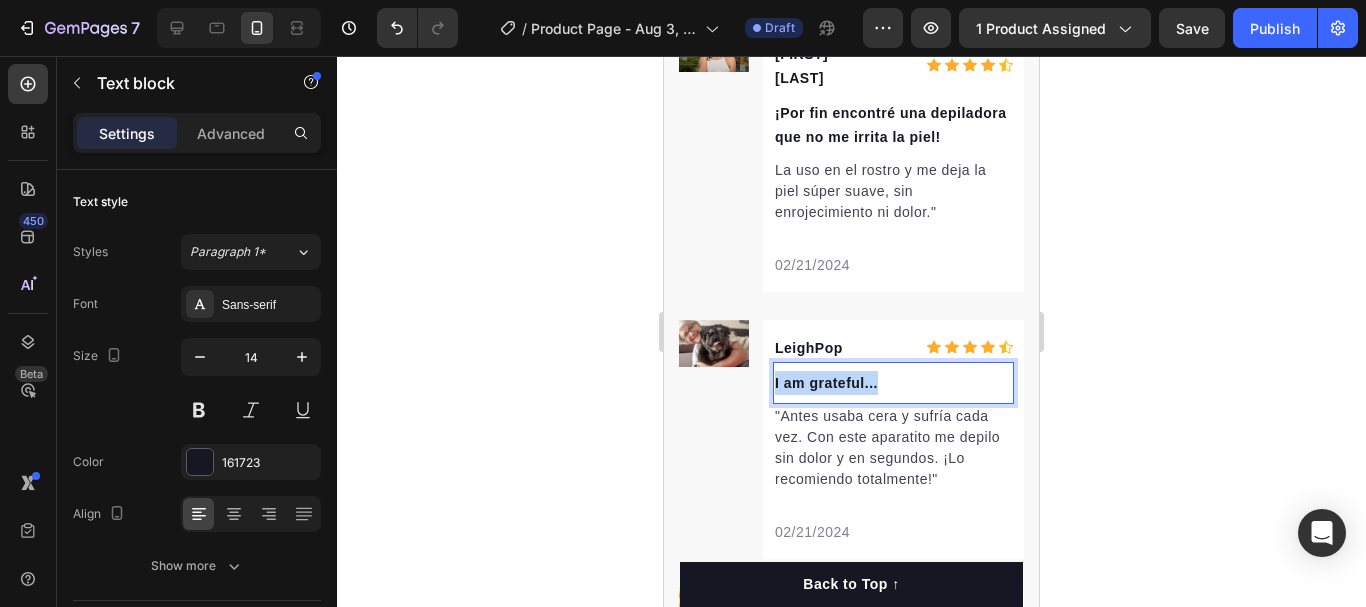 click on "I am grateful..." at bounding box center [893, 383] 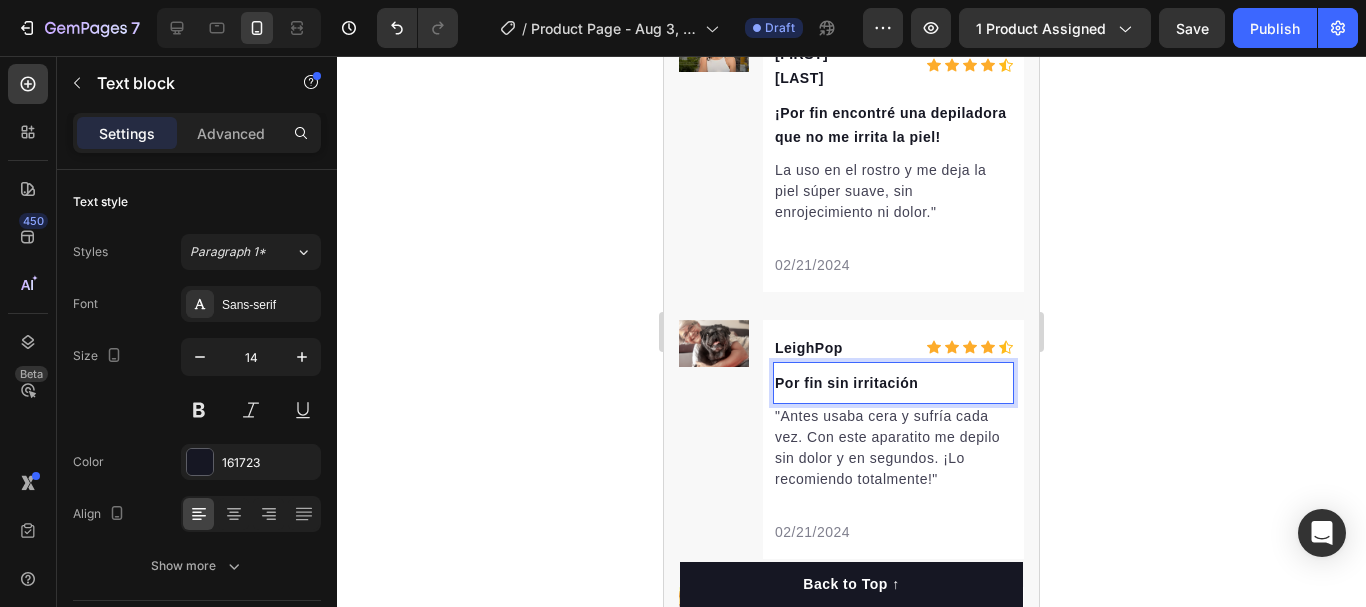 click on "Por fin sin irritación" at bounding box center (893, 383) 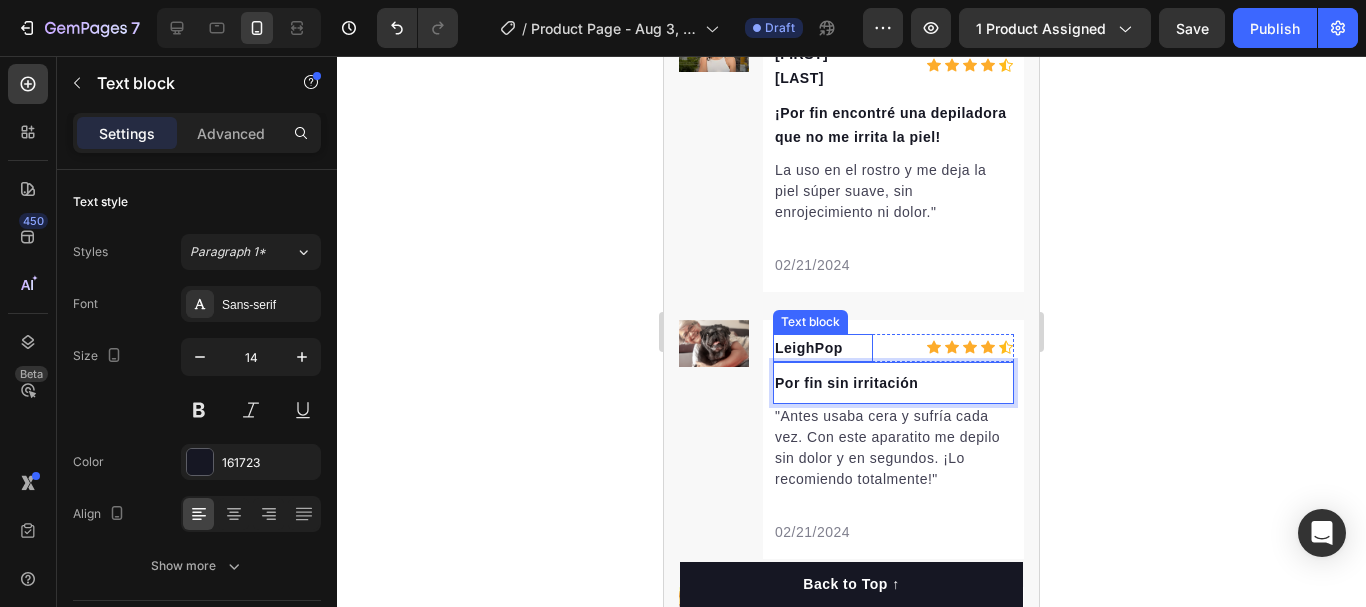 click on "LeighPop" at bounding box center [823, 348] 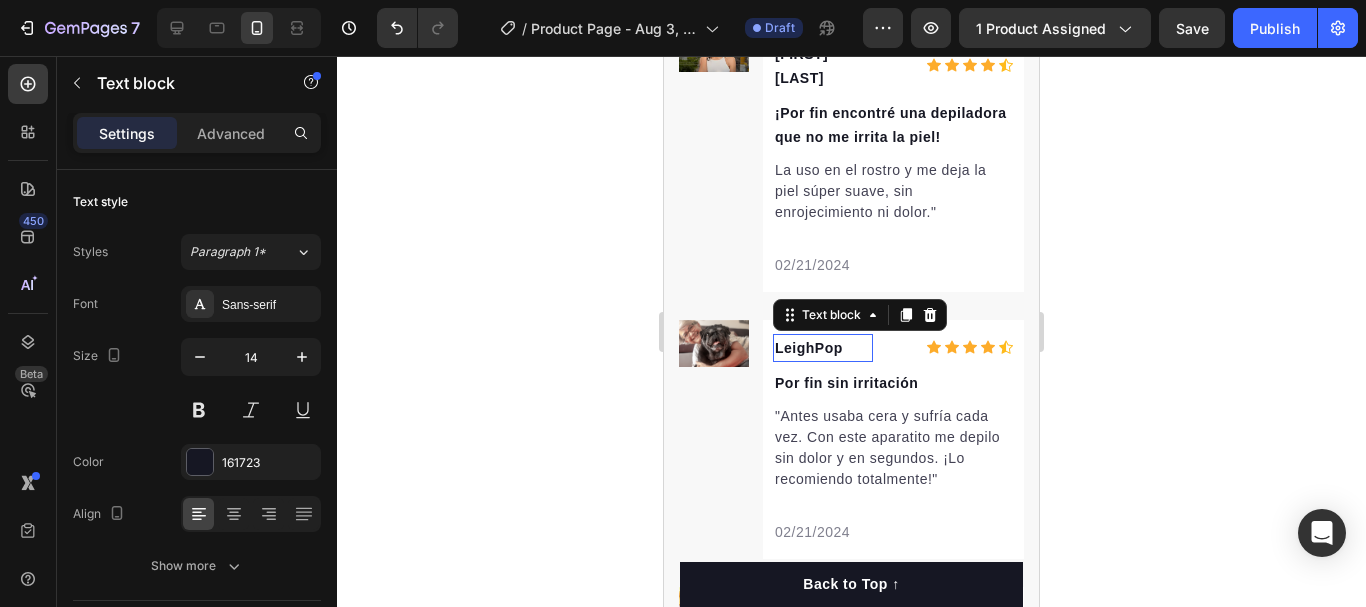 click on "LeighPop" at bounding box center [823, 348] 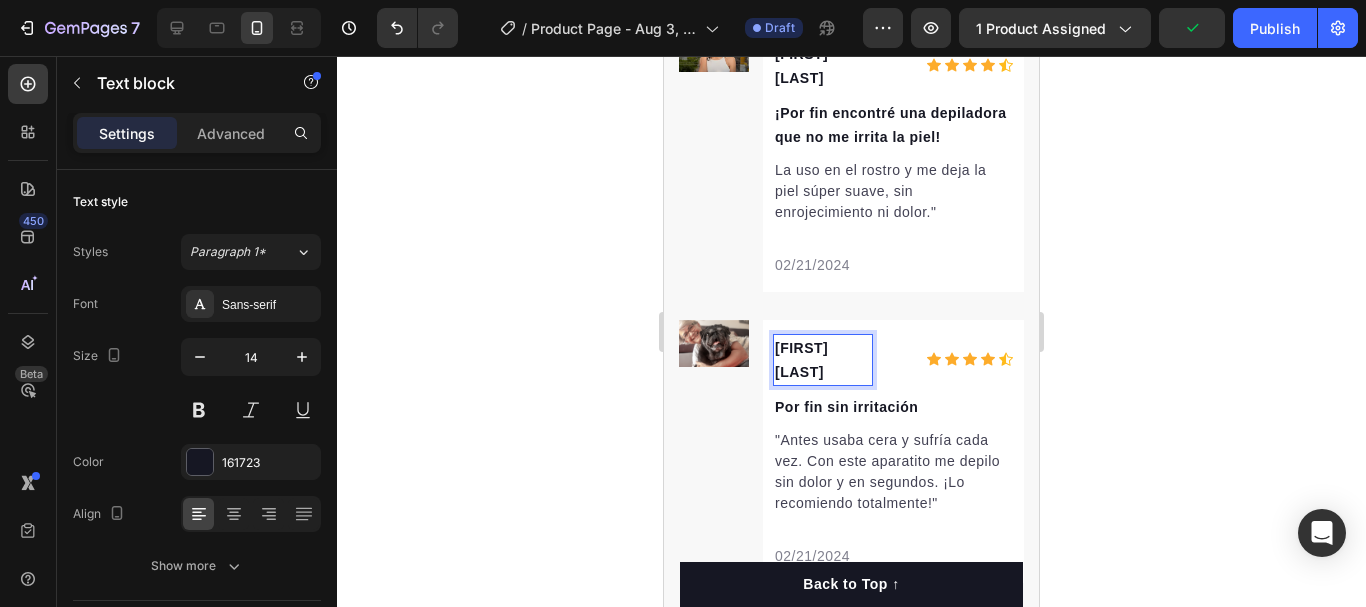 click 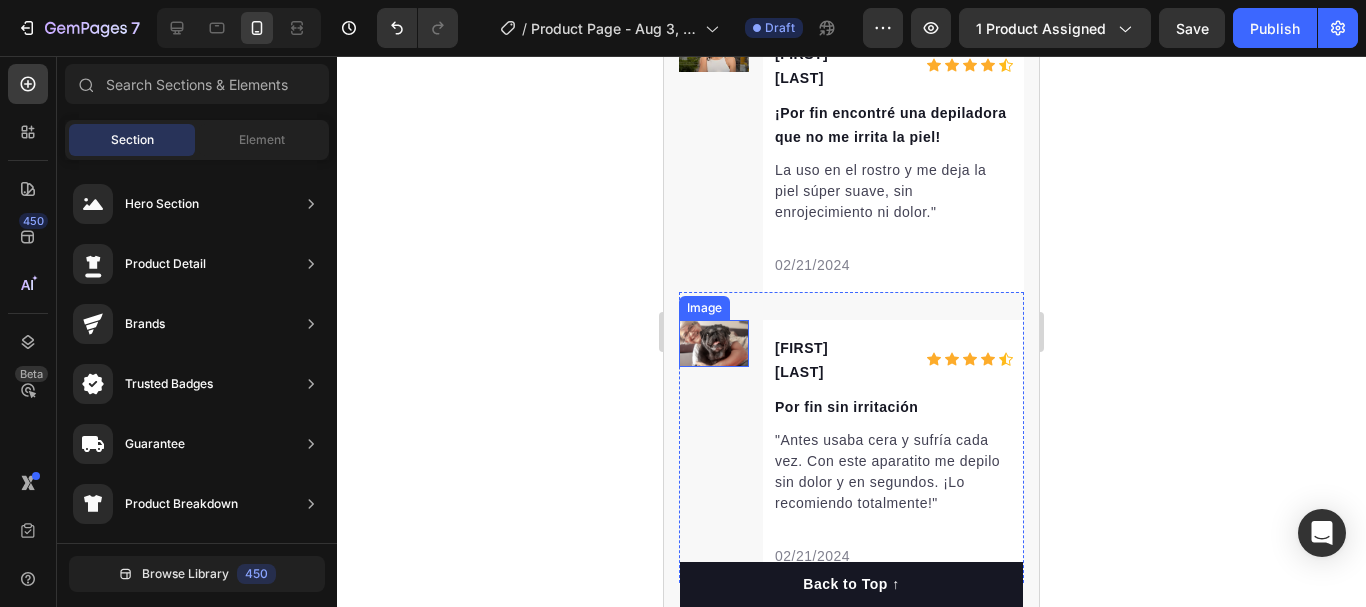 click at bounding box center [714, 343] 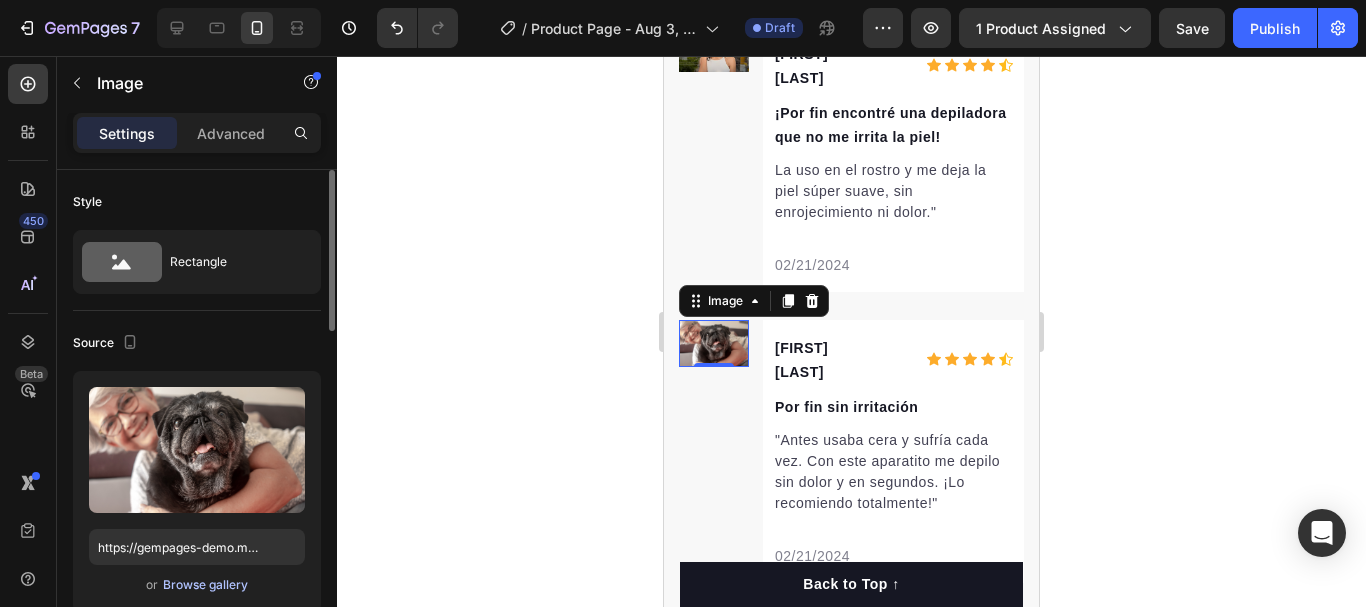 click on "Browse gallery" at bounding box center [205, 585] 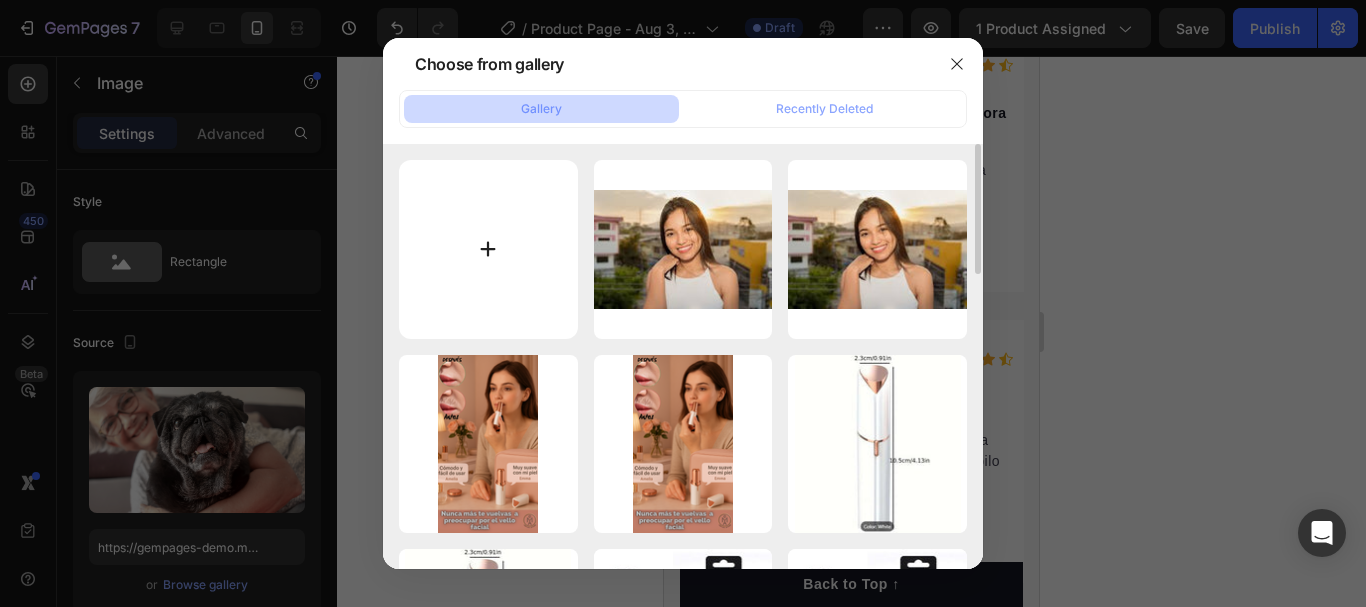 click at bounding box center (488, 249) 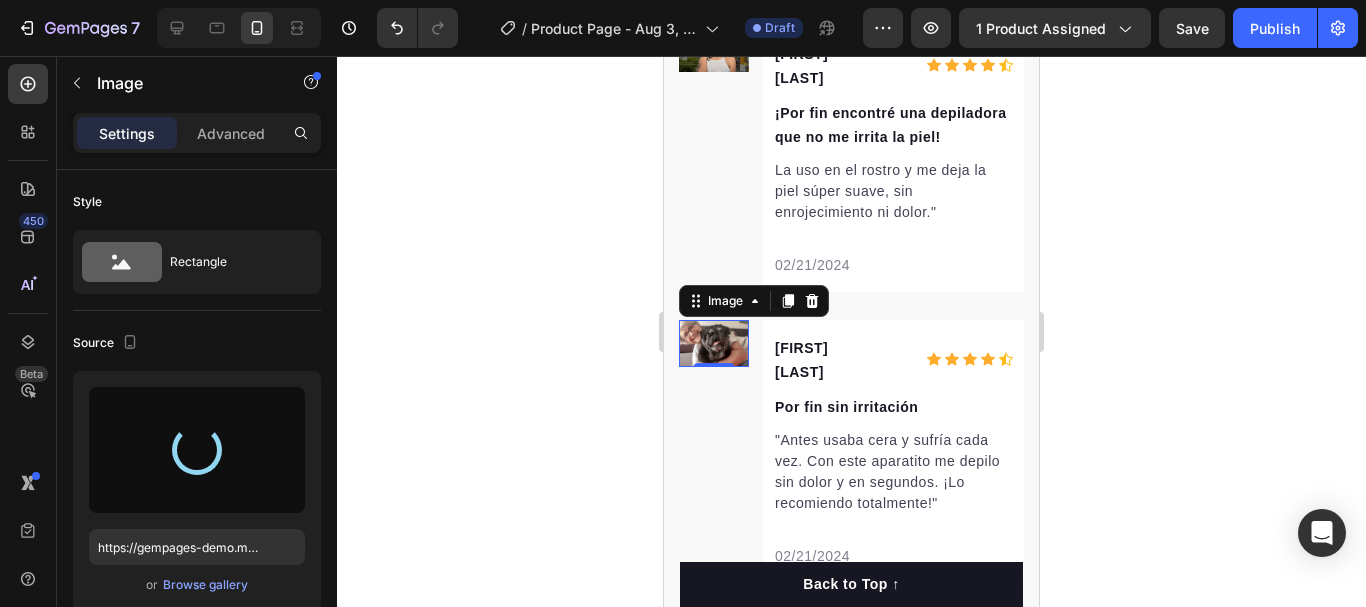 type on "https://cdn.shopify.com/s/files/1/0922/5276/6506/files/gempages_557381218782414075-df181205-8c8a-4219-886a-a65984e5750e.jpg" 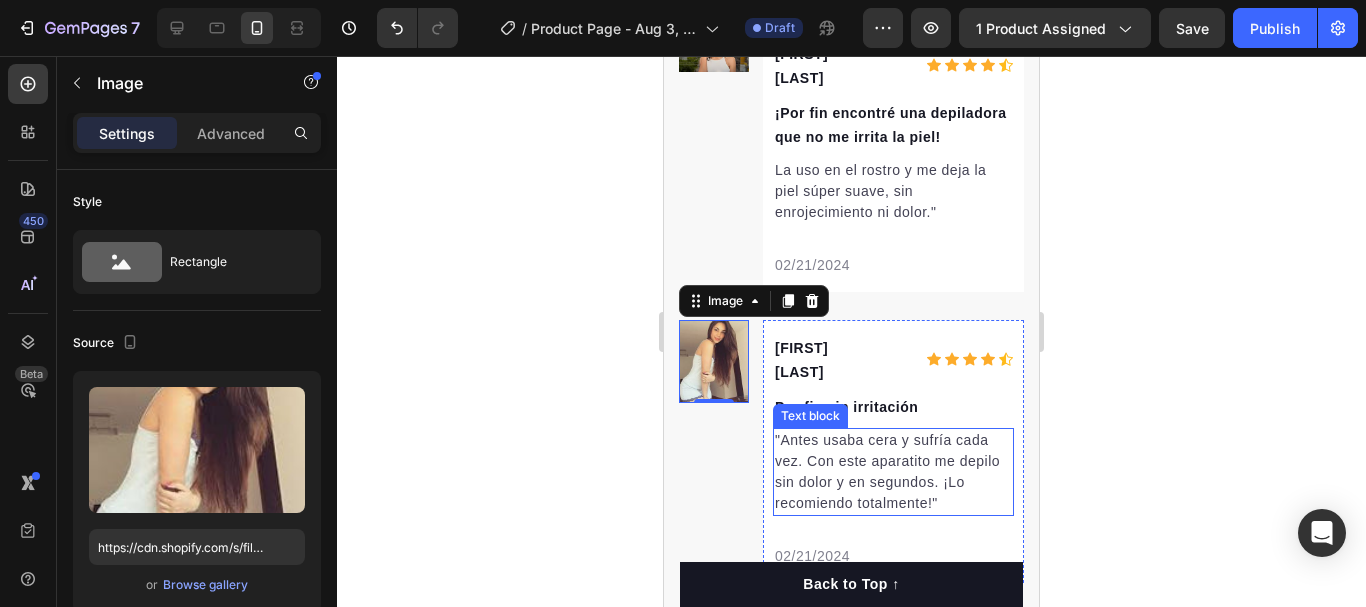 click on ""Antes usaba cera y sufría cada vez. Con este aparatito me depilo sin dolor y en segundos. ¡Lo recomiendo totalmente!"" at bounding box center [893, 472] 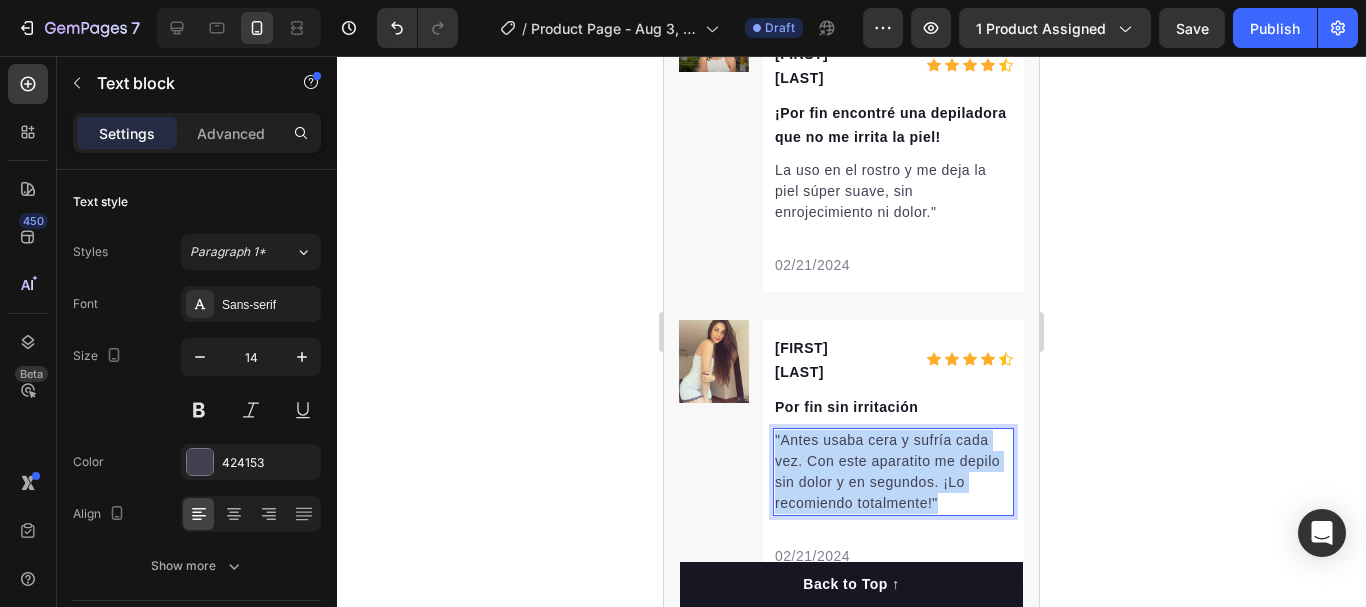 click on ""Antes usaba cera y sufría cada vez. Con este aparatito me depilo sin dolor y en segundos. ¡Lo recomiendo totalmente!"" at bounding box center (893, 472) 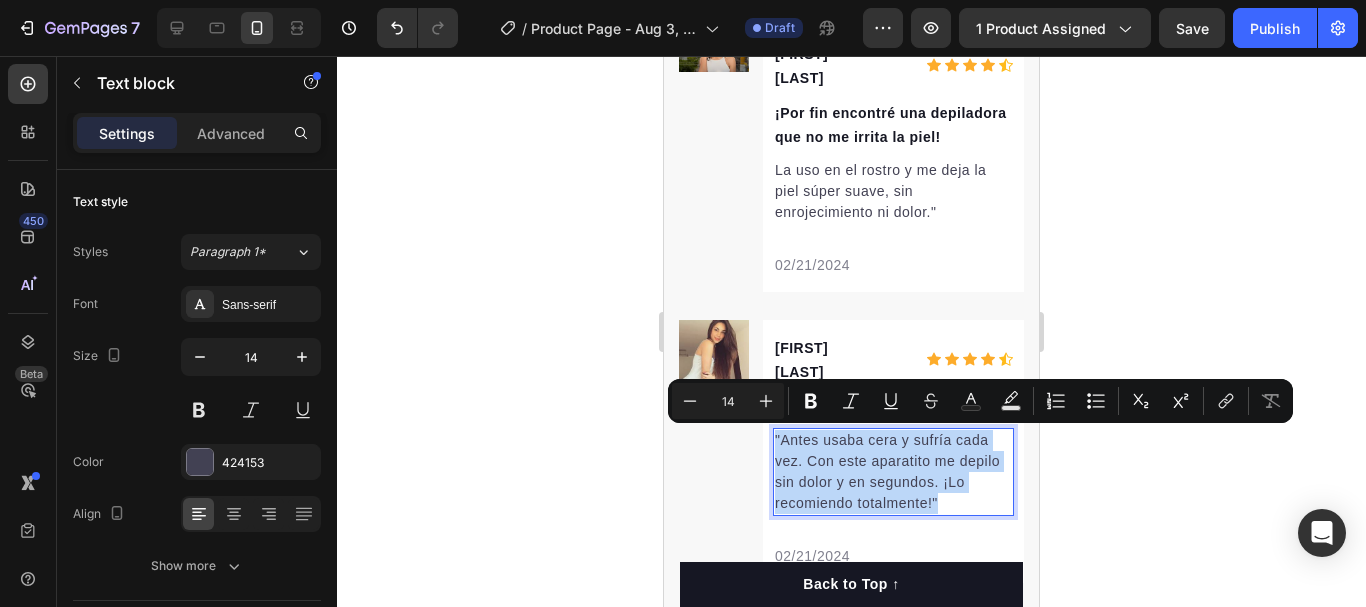 click on ""Antes usaba cera y sufría cada vez. Con este aparatito me depilo sin dolor y en segundos. ¡Lo recomiendo totalmente!"" at bounding box center [893, 472] 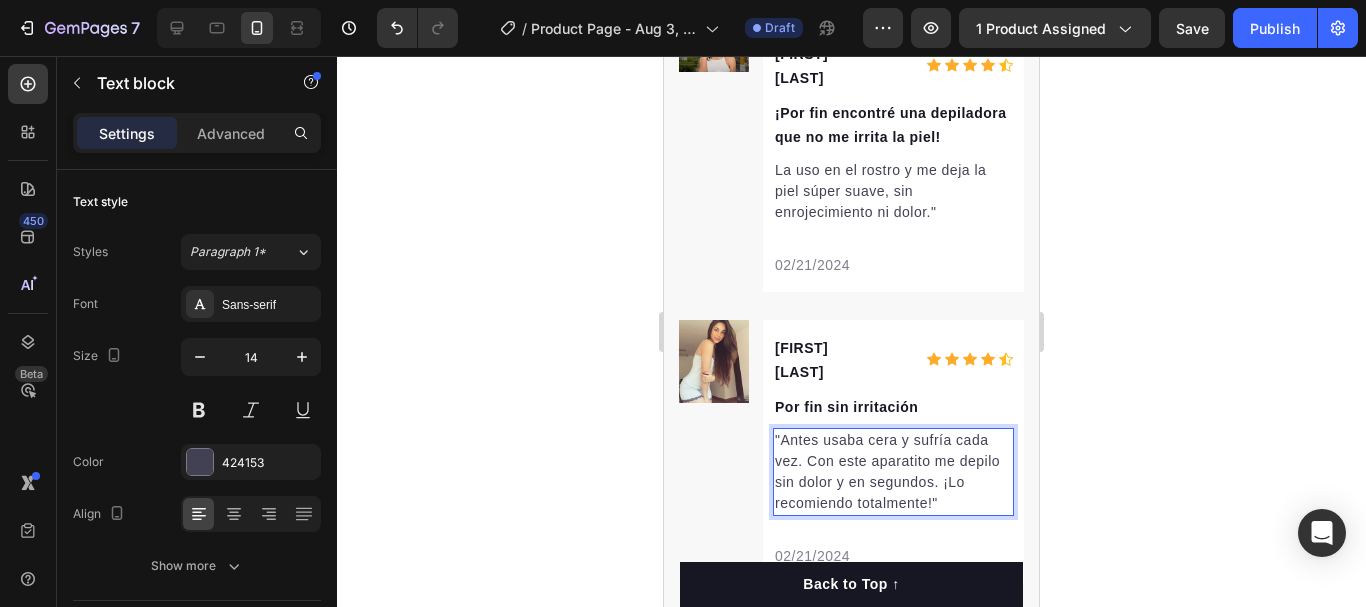 click on ""Antes usaba cera y sufría cada vez. Con este aparatito me depilo sin dolor y en segundos. ¡Lo recomiendo totalmente!"" at bounding box center (893, 472) 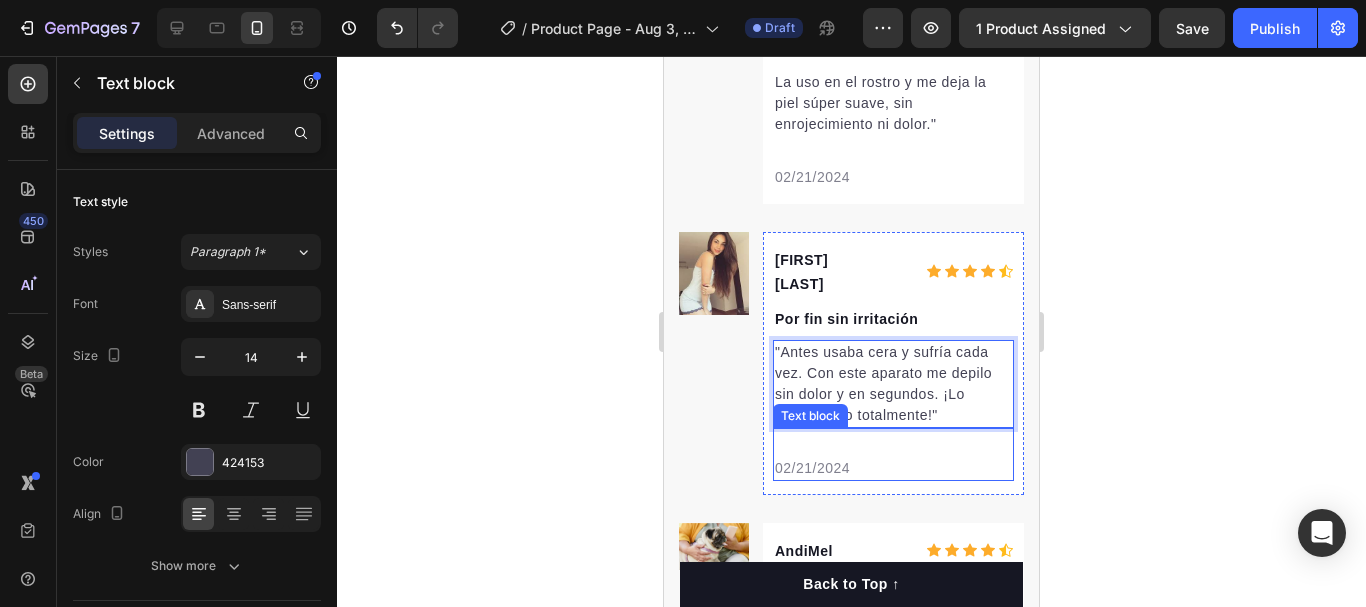 scroll, scrollTop: 7517, scrollLeft: 0, axis: vertical 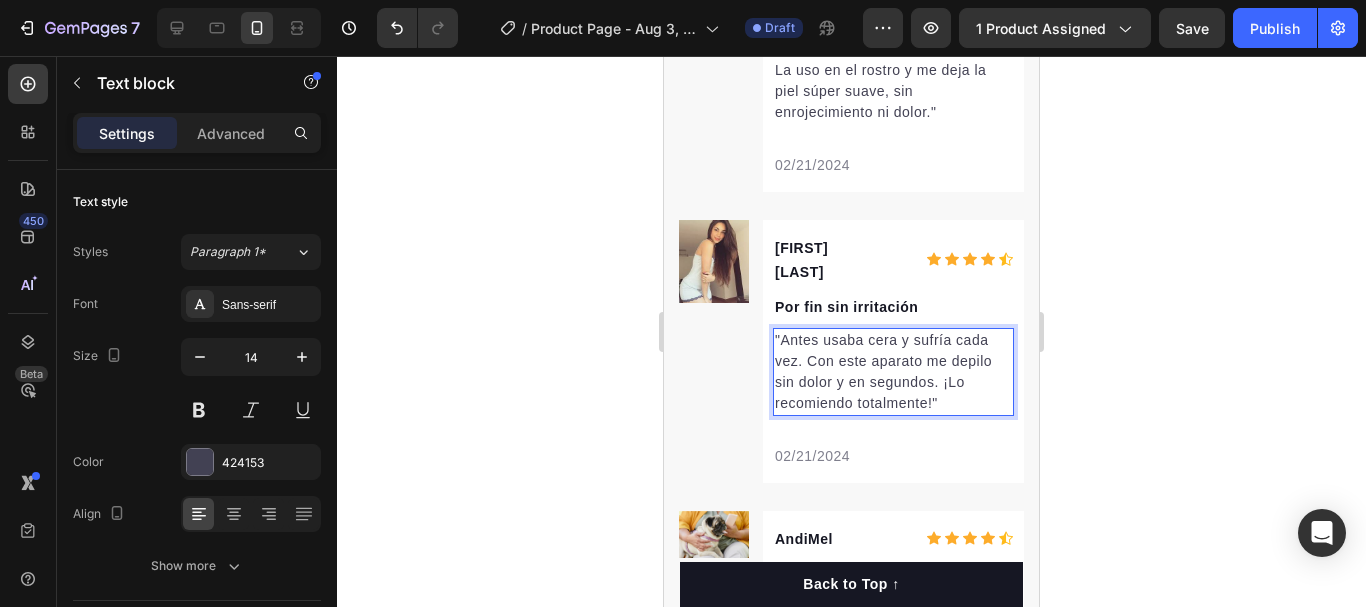click 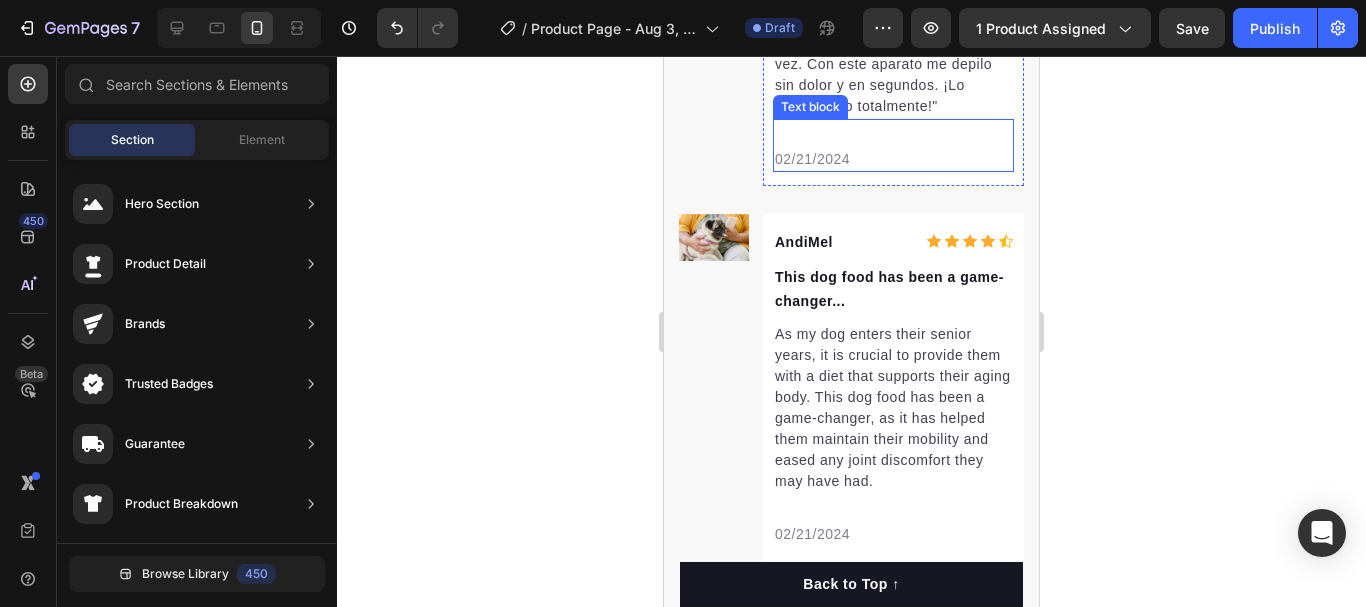 scroll, scrollTop: 7817, scrollLeft: 0, axis: vertical 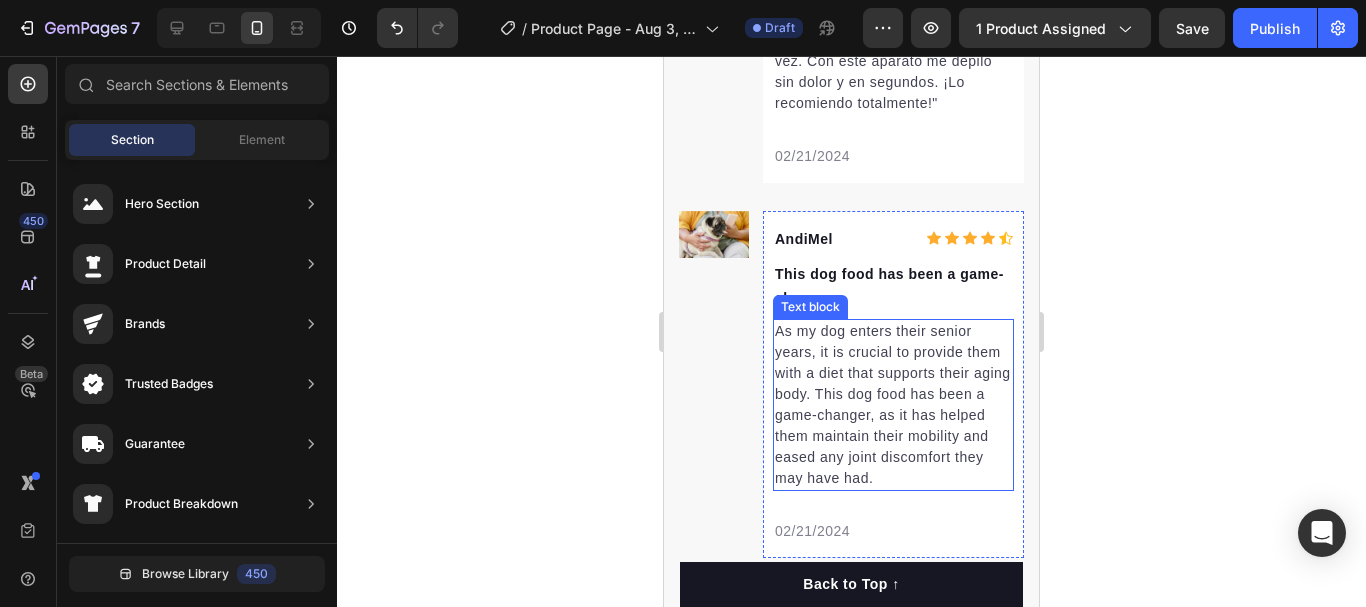 click on "As my dog enters their senior years, it is crucial to provide them with a diet that supports their aging body. This dog food has been a game-changer, as it has helped them maintain their mobility and eased any joint discomfort they may have had." at bounding box center (893, 405) 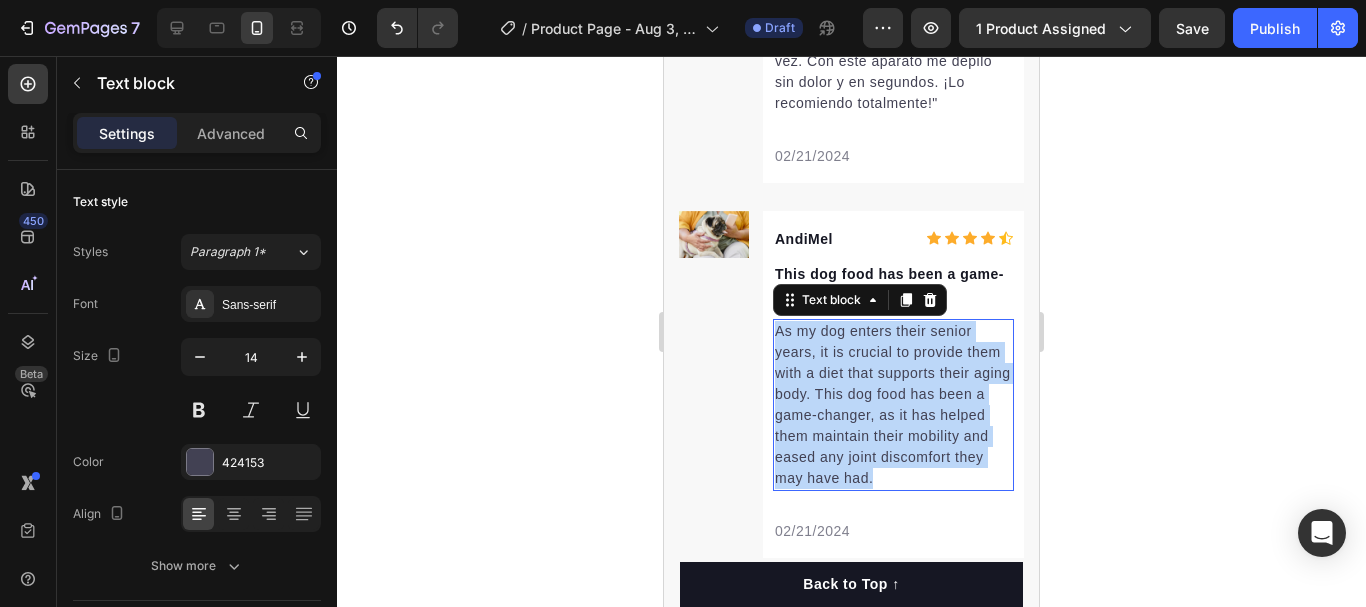 click on "As my dog enters their senior years, it is crucial to provide them with a diet that supports their aging body. This dog food has been a game-changer, as it has helped them maintain their mobility and eased any joint discomfort they may have had." at bounding box center (893, 405) 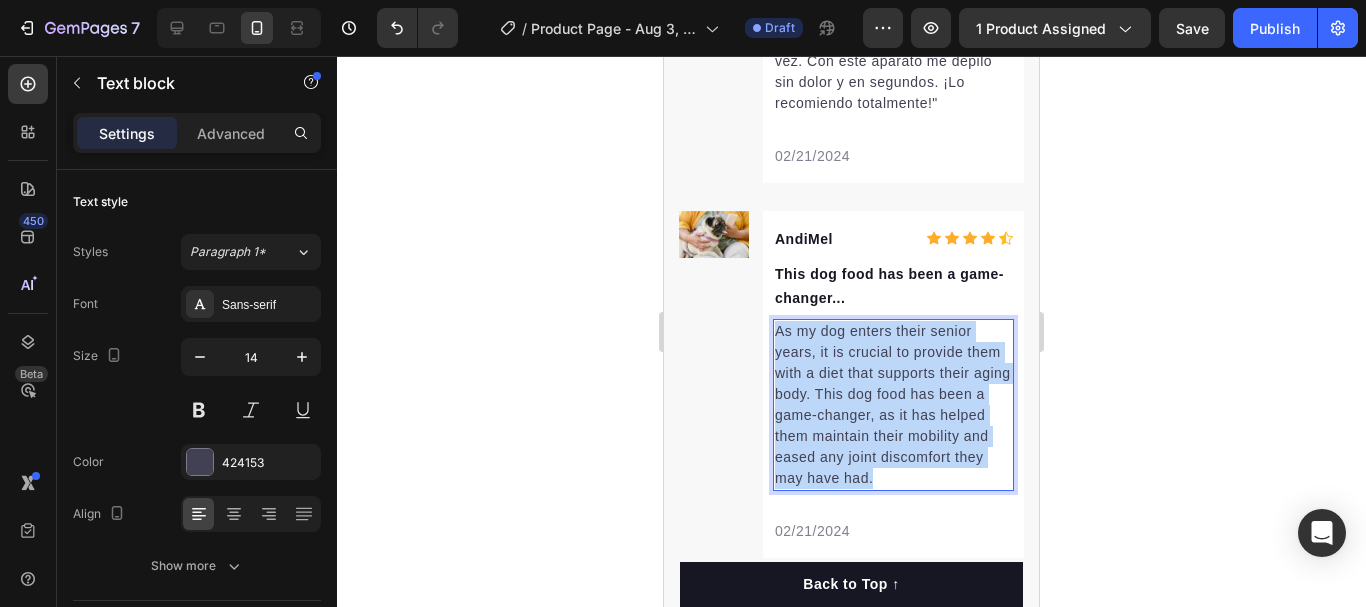 click on "As my dog enters their senior years, it is crucial to provide them with a diet that supports their aging body. This dog food has been a game-changer, as it has helped them maintain their mobility and eased any joint discomfort they may have had." at bounding box center (893, 405) 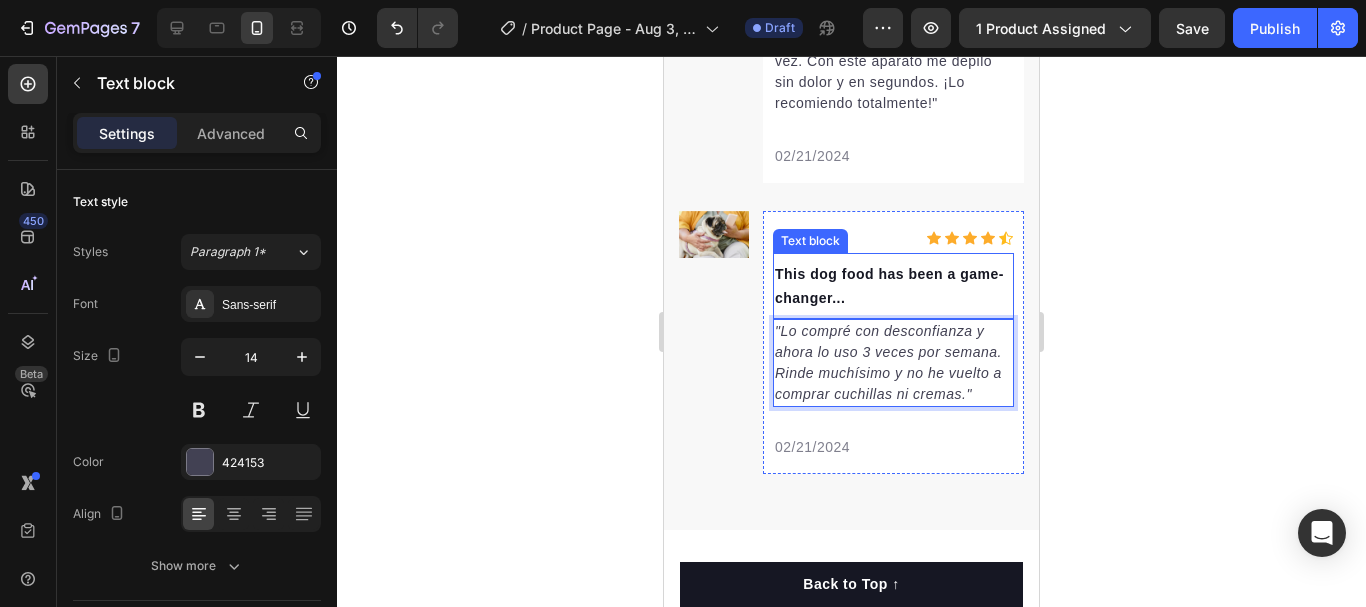 click on "This dog food has been a game-changer..." at bounding box center [893, 286] 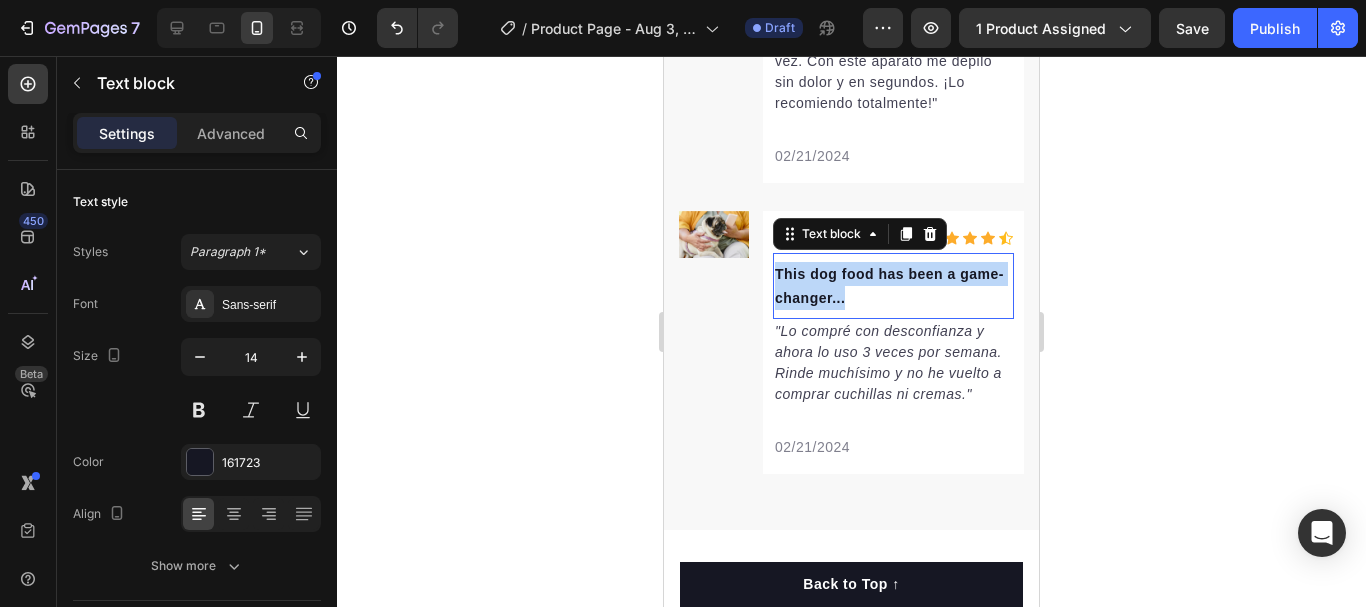 click on "This dog food has been a game-changer..." at bounding box center (893, 286) 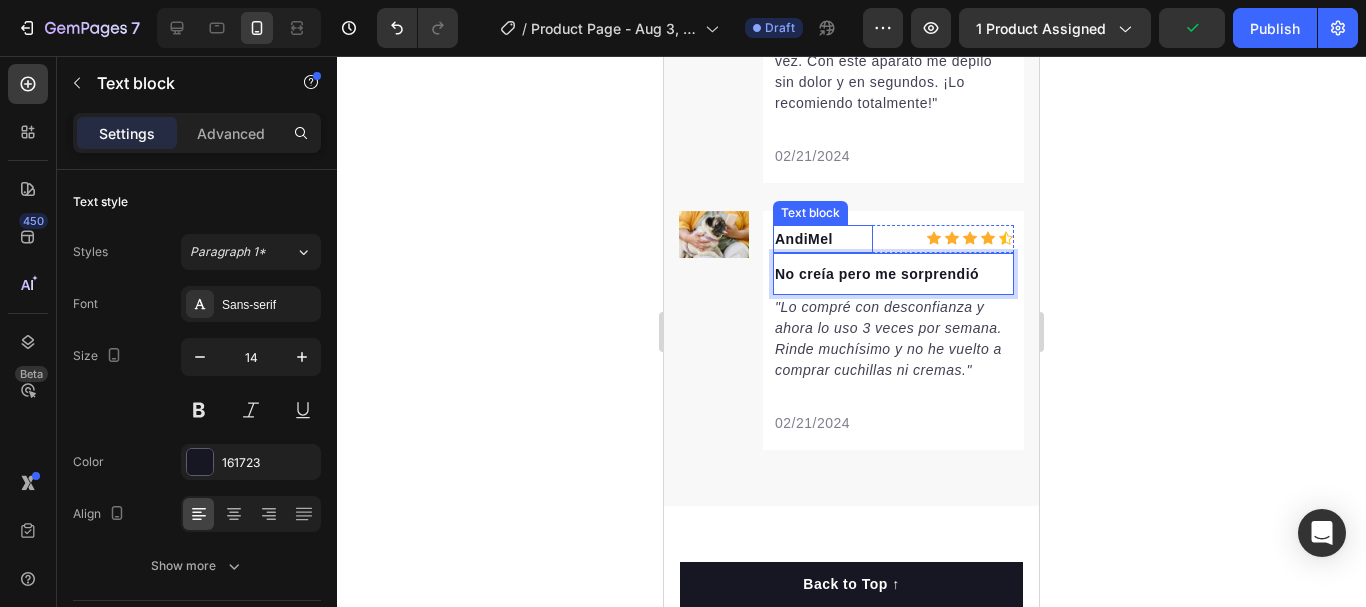 click on "AndiMel" at bounding box center (823, 239) 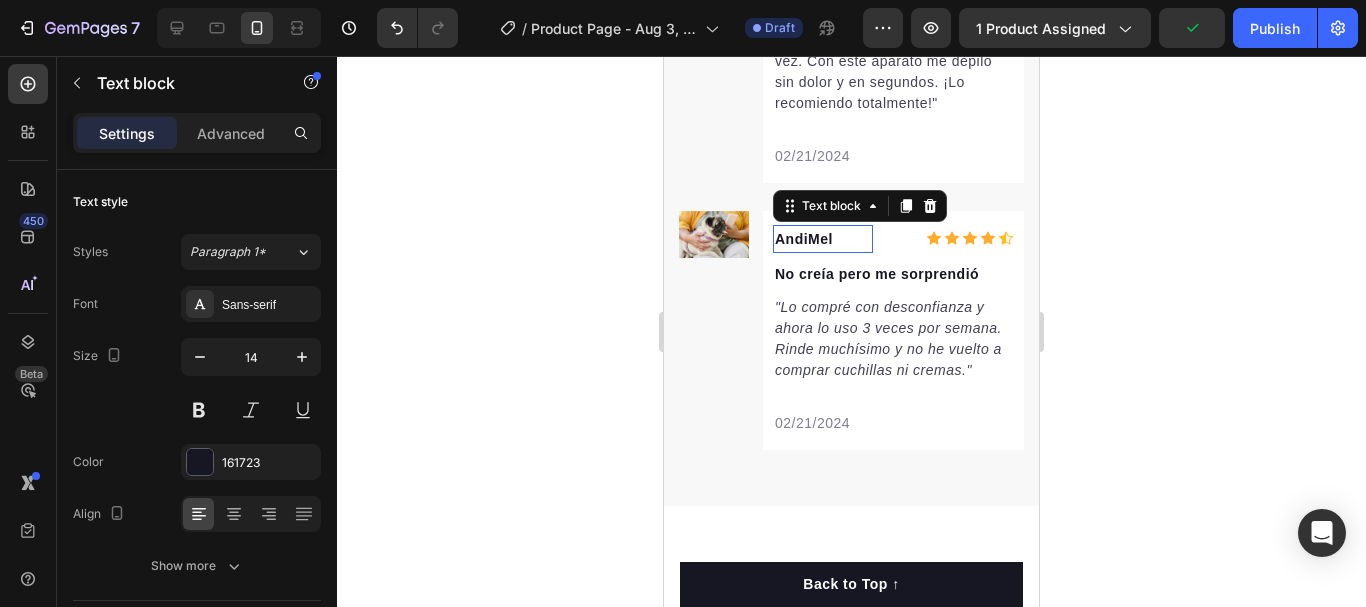 click on "AndiMel" at bounding box center (823, 239) 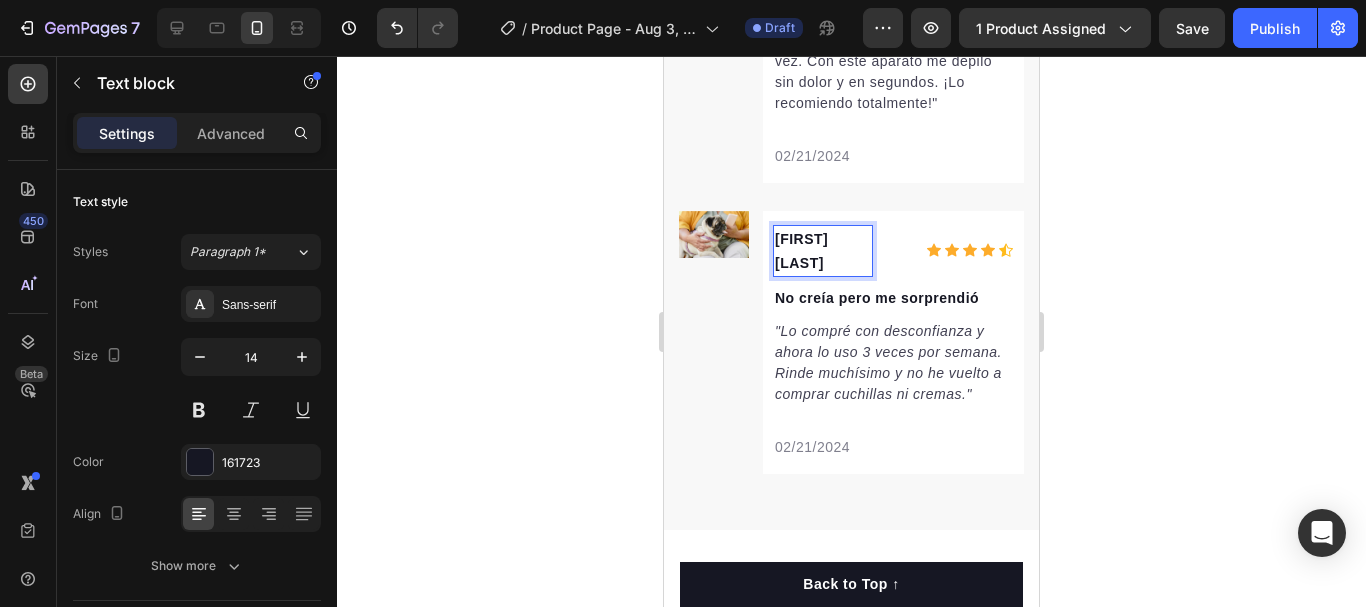 click 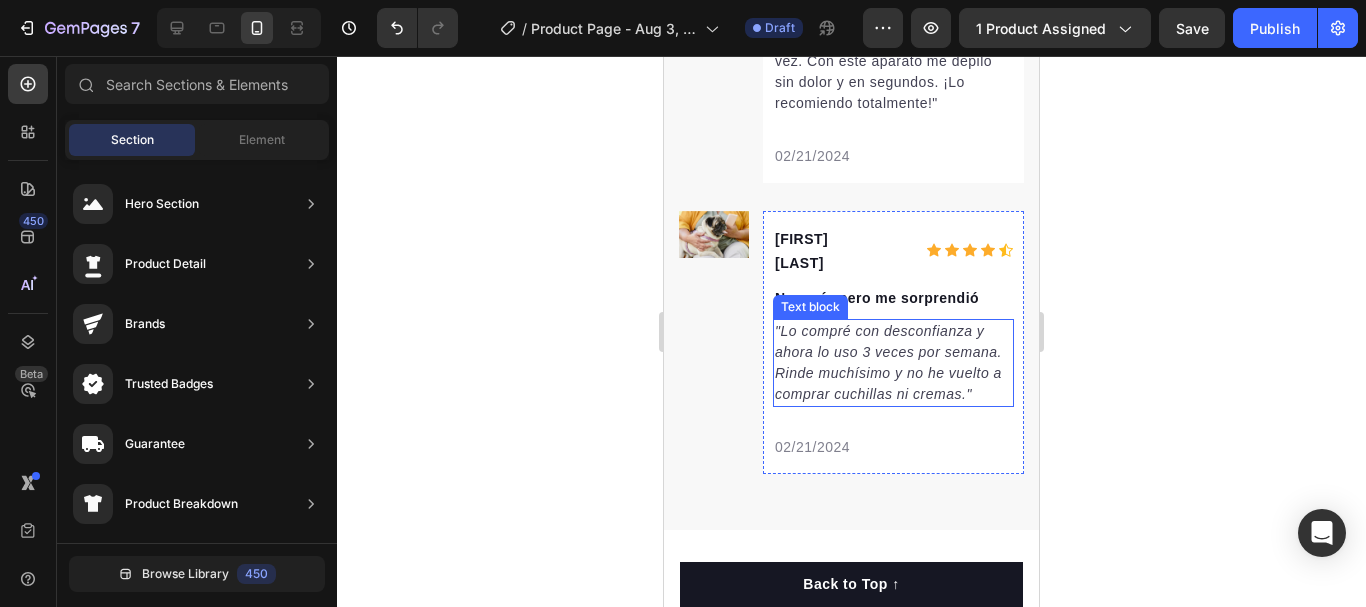 click on ""Lo compré con desconfianza y ahora lo uso 3 veces por semana. Rinde muchísimo y no he vuelto a comprar cuchillas ni cremas."" at bounding box center (888, 362) 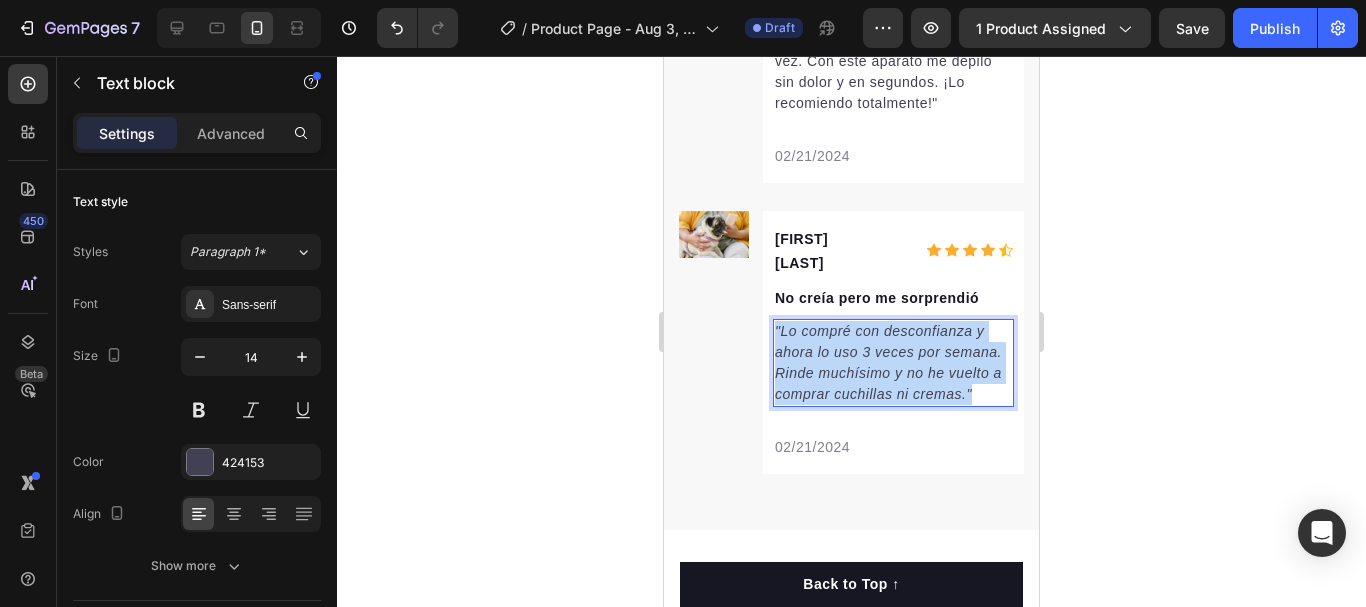 click on ""Lo compré con desconfianza y ahora lo uso 3 veces por semana. Rinde muchísimo y no he vuelto a comprar cuchillas ni cremas."" at bounding box center (888, 362) 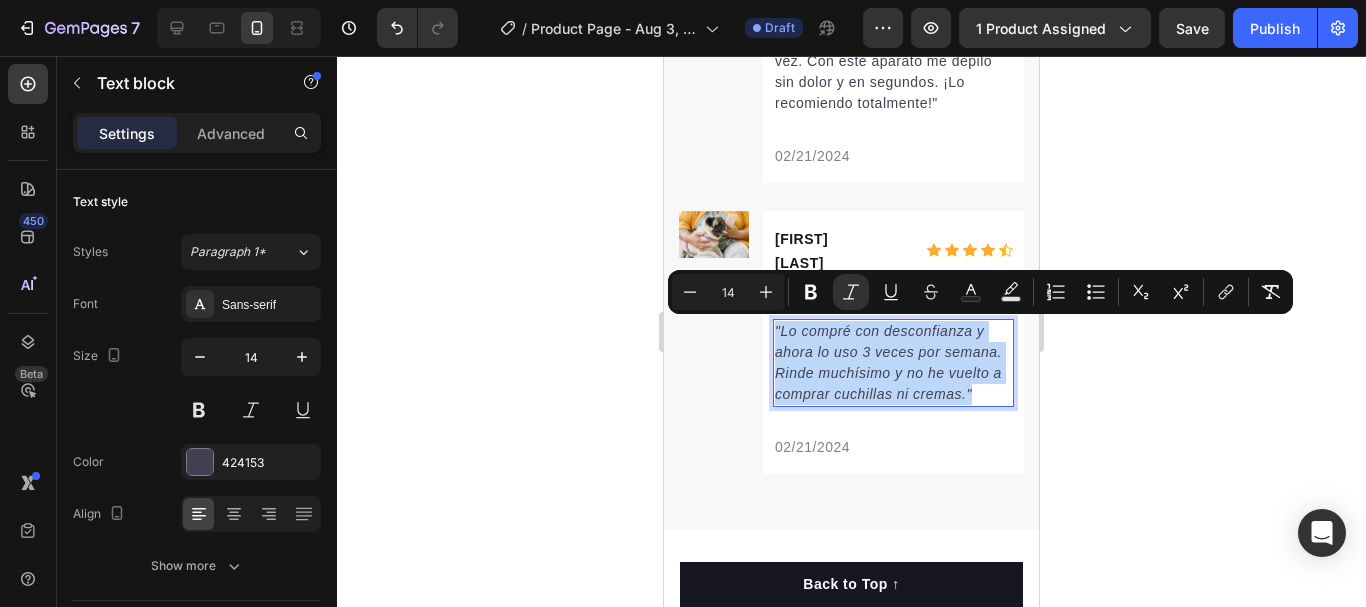 click on ""Lo compré con desconfianza y ahora lo uso 3 veces por semana. Rinde muchísimo y no he vuelto a comprar cuchillas ni cremas."" at bounding box center (888, 362) 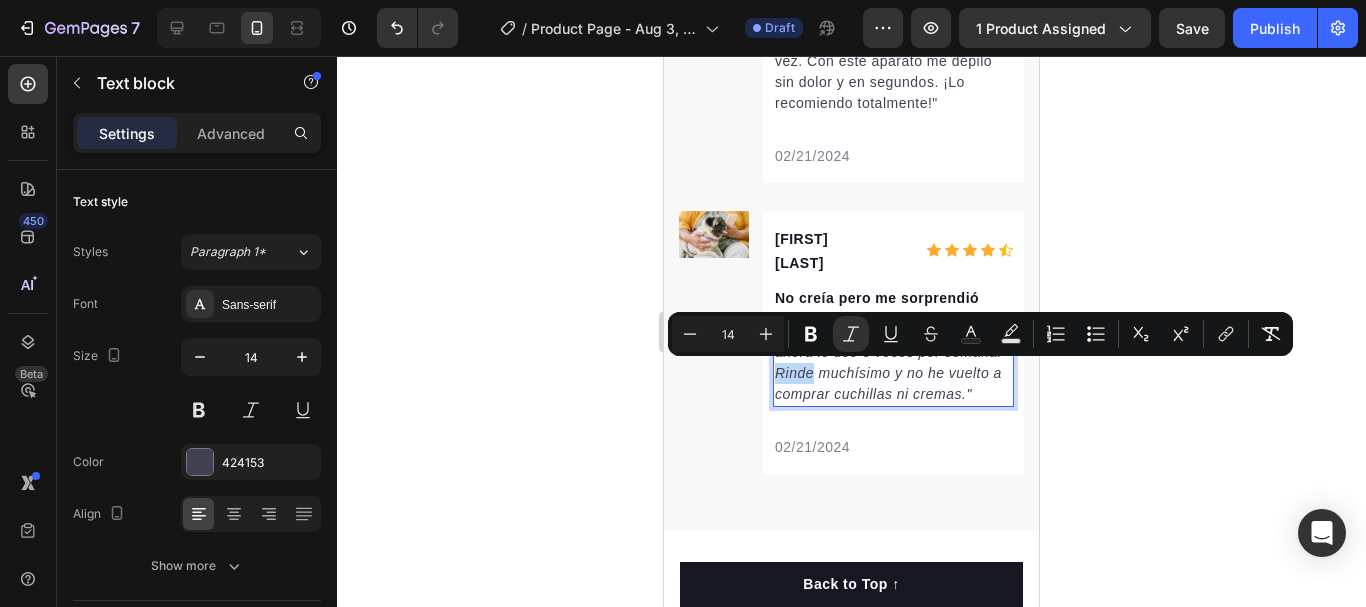 drag, startPoint x: 875, startPoint y: 371, endPoint x: 837, endPoint y: 373, distance: 38.052597 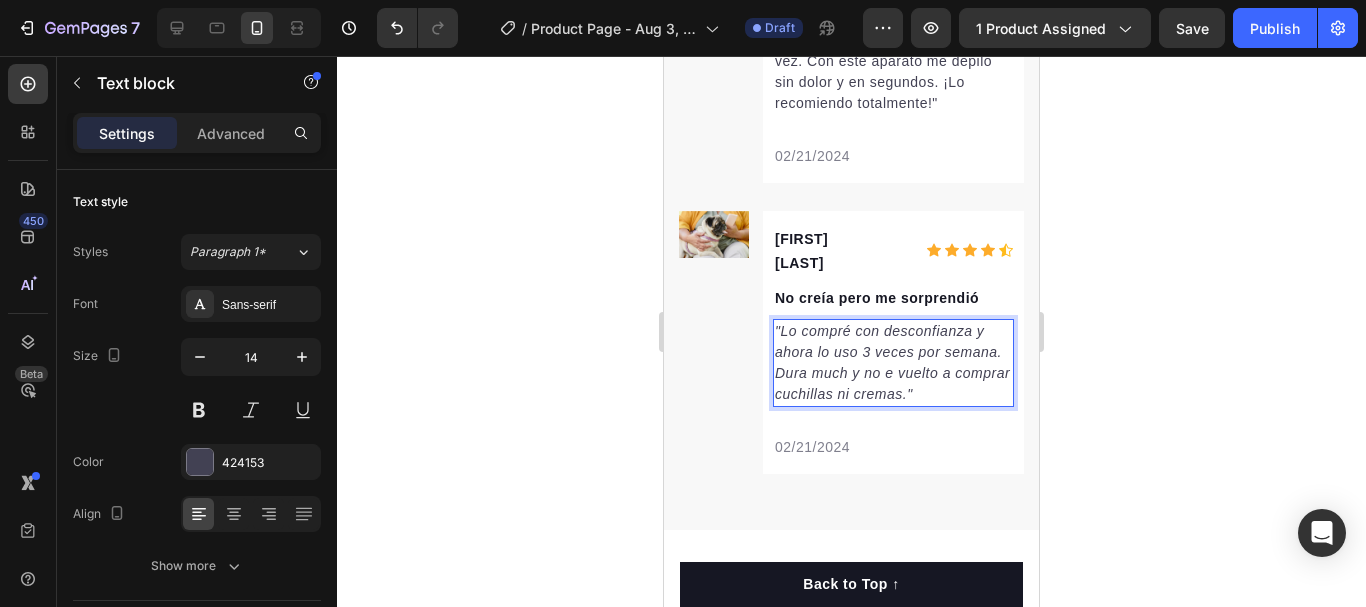 click on ""Lo compré con desconfianza y ahora lo uso 3 veces por semana. Dura much y no e vuelto a comprar cuchillas ni cremas."" at bounding box center [893, 363] 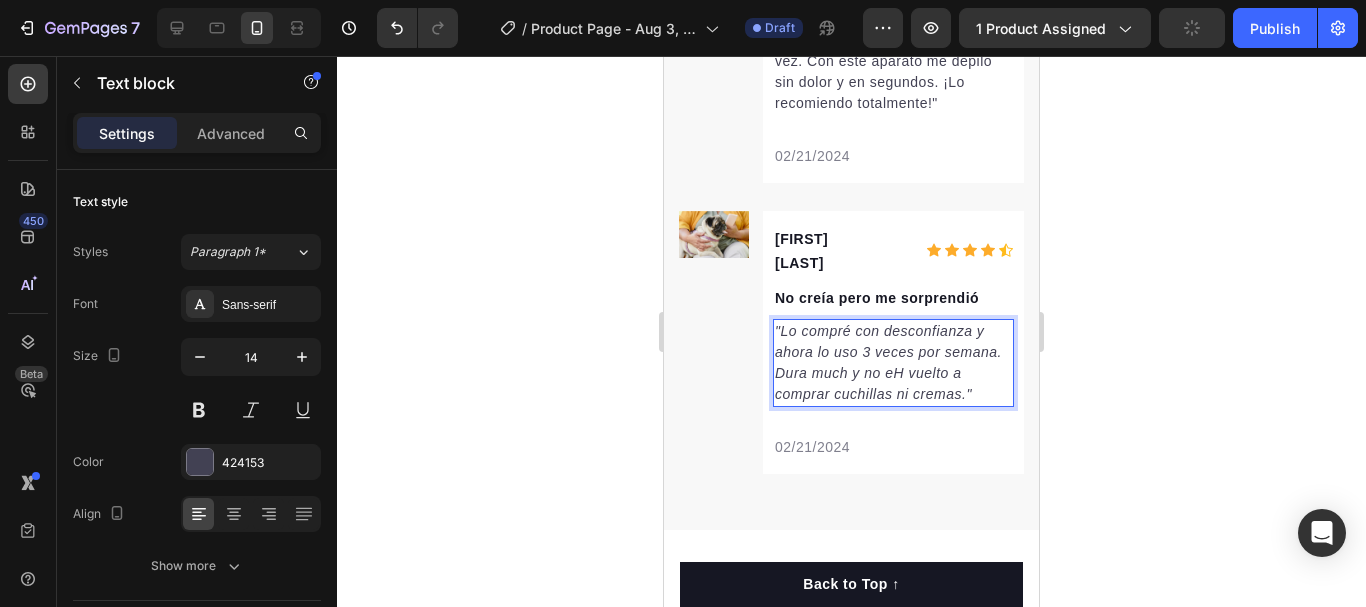 click 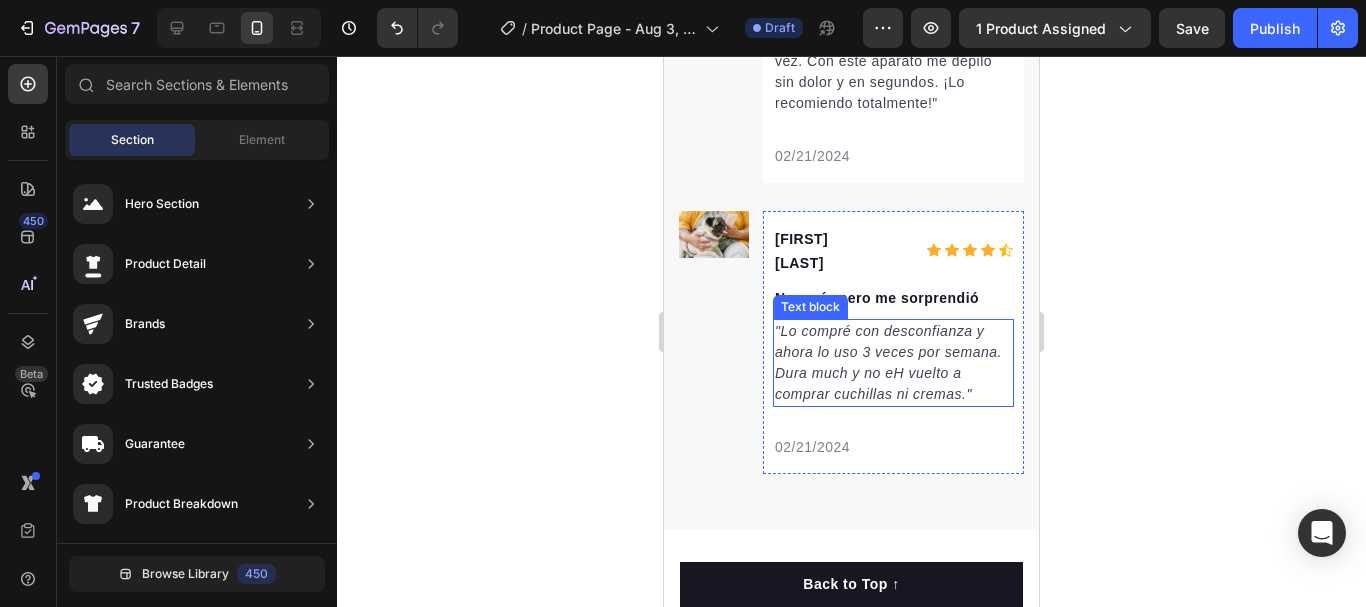 click on ""Lo compré con desconfianza y ahora lo uso 3 veces por semana. Dura much y no eH vuelto a comprar cuchillas ni cremas."" at bounding box center [893, 363] 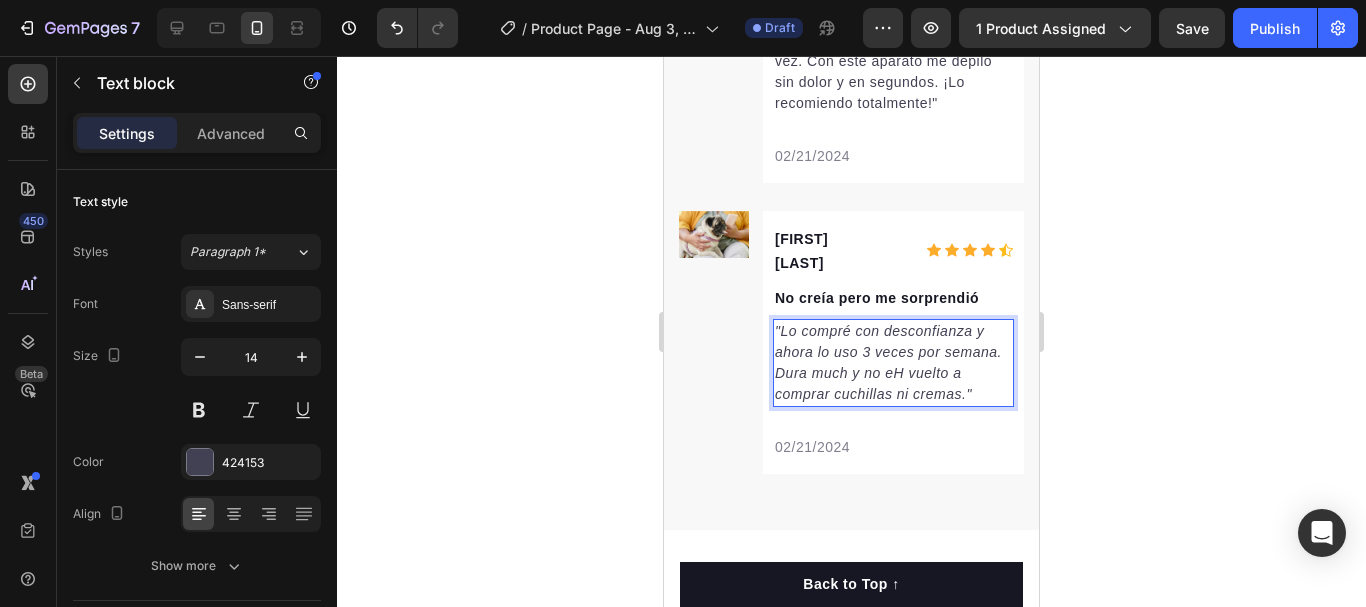 click on ""Lo compré con desconfianza y ahora lo uso 3 veces por semana. Dura much y no eH vuelto a comprar cuchillas ni cremas."" at bounding box center (888, 362) 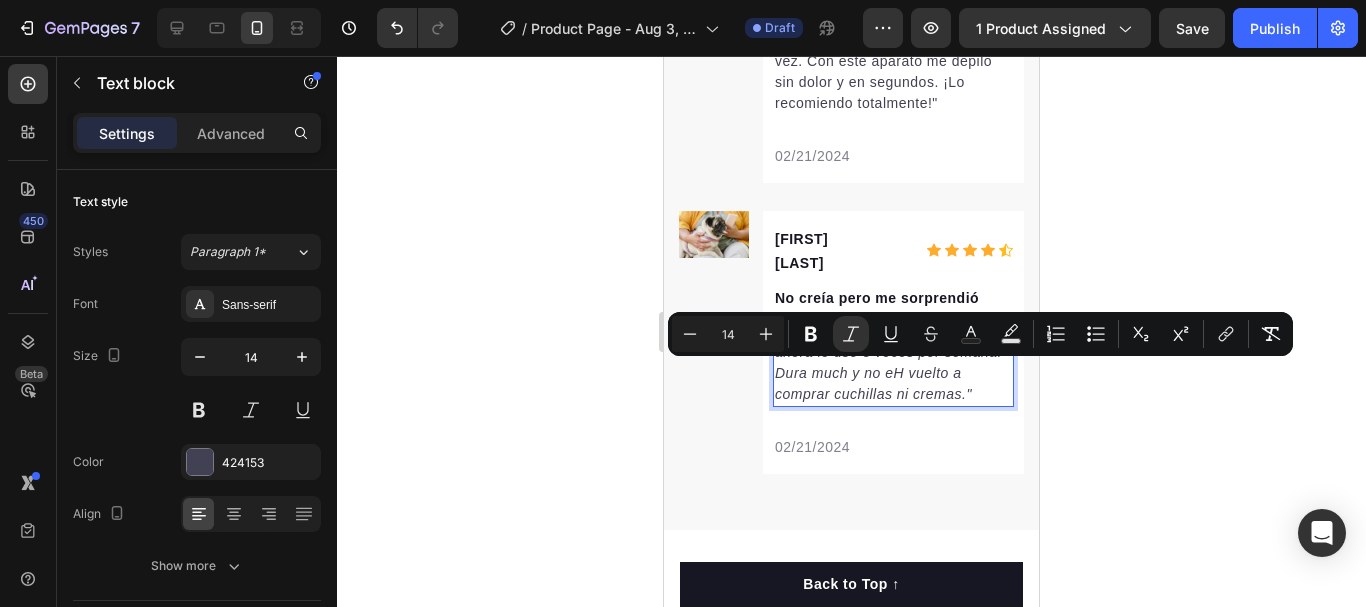 click on ""Lo compré con desconfianza y ahora lo uso 3 veces por semana. Dura much y no eH vuelto a comprar cuchillas ni cremas."" at bounding box center (893, 363) 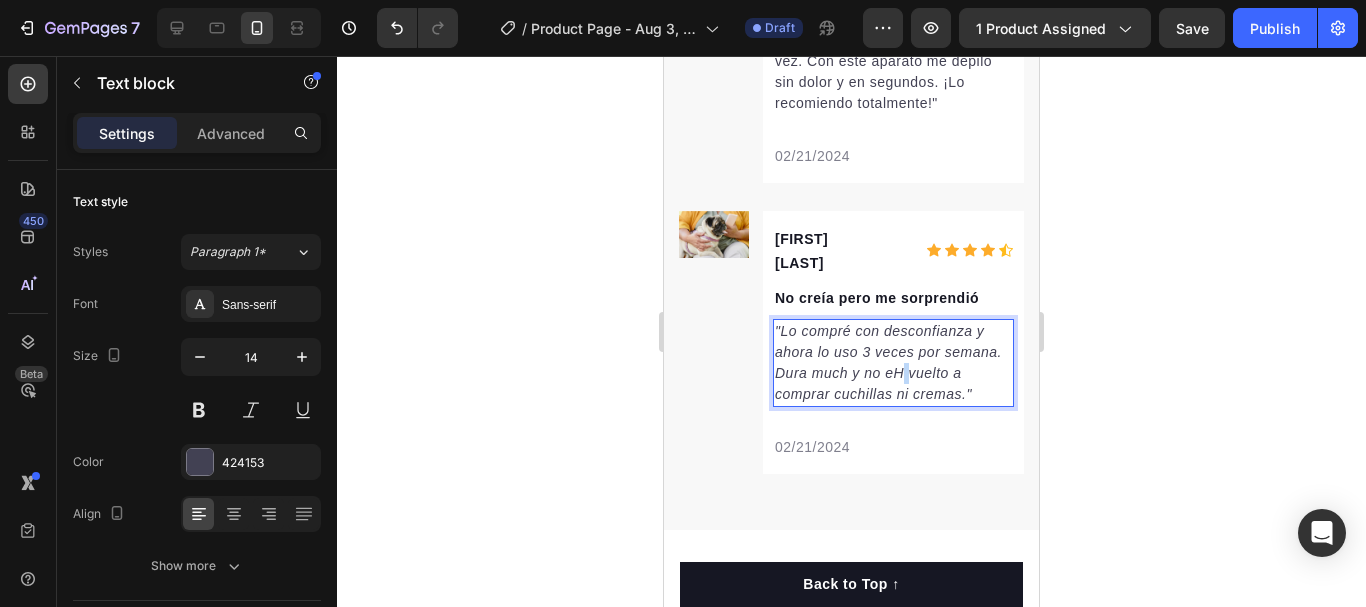 click on ""Lo compré con desconfianza y ahora lo uso 3 veces por semana. Dura much y no eH vuelto a comprar cuchillas ni cremas."" at bounding box center (893, 363) 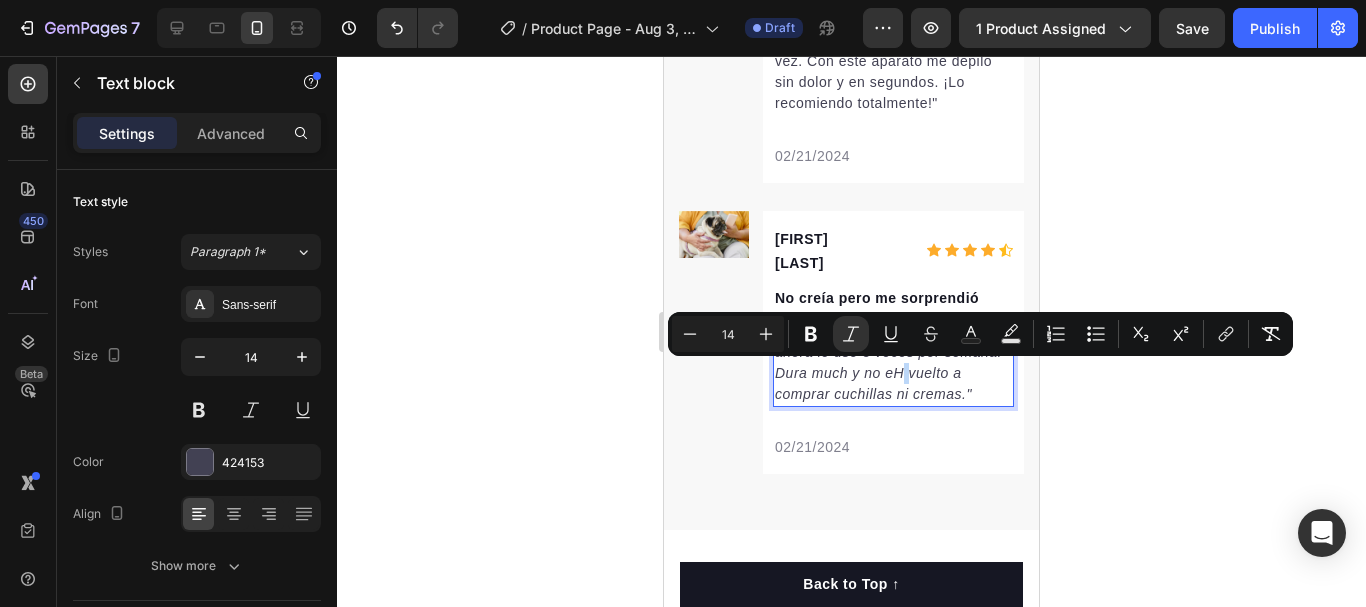 click on ""Lo compré con desconfianza y ahora lo uso 3 veces por semana. Dura much y no eH vuelto a comprar cuchillas ni cremas."" at bounding box center [893, 363] 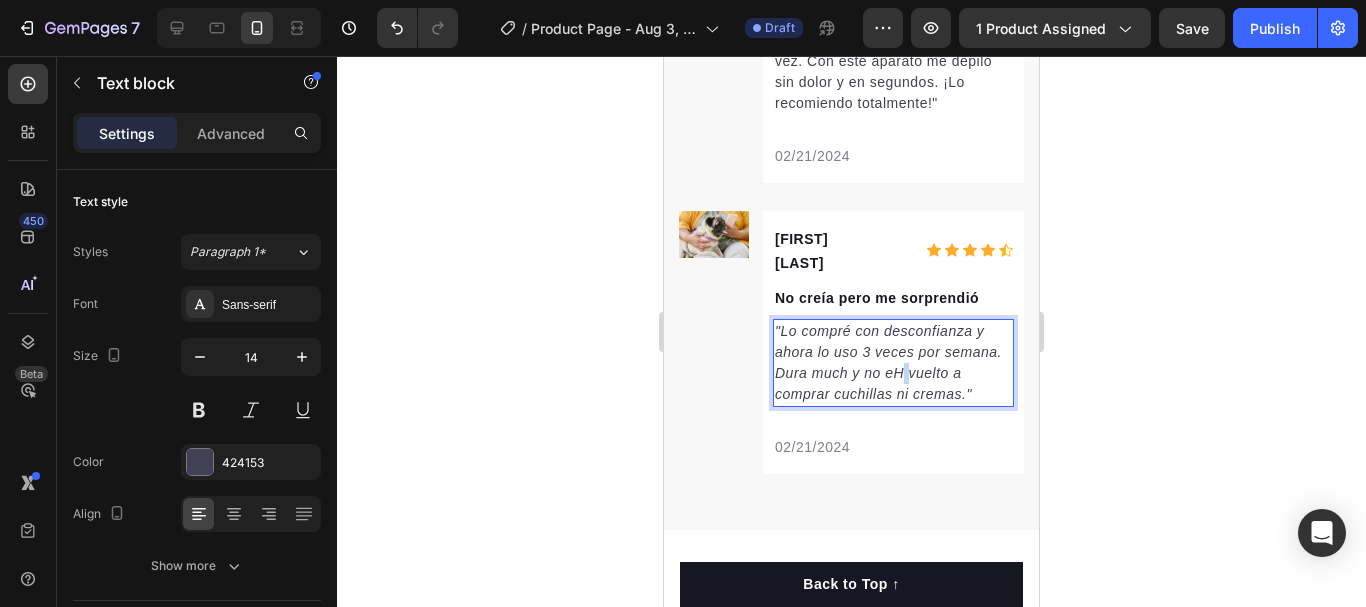 click on ""Lo compré con desconfianza y ahora lo uso 3 veces por semana. Dura much y no eH vuelto a comprar cuchillas ni cremas."" at bounding box center (893, 363) 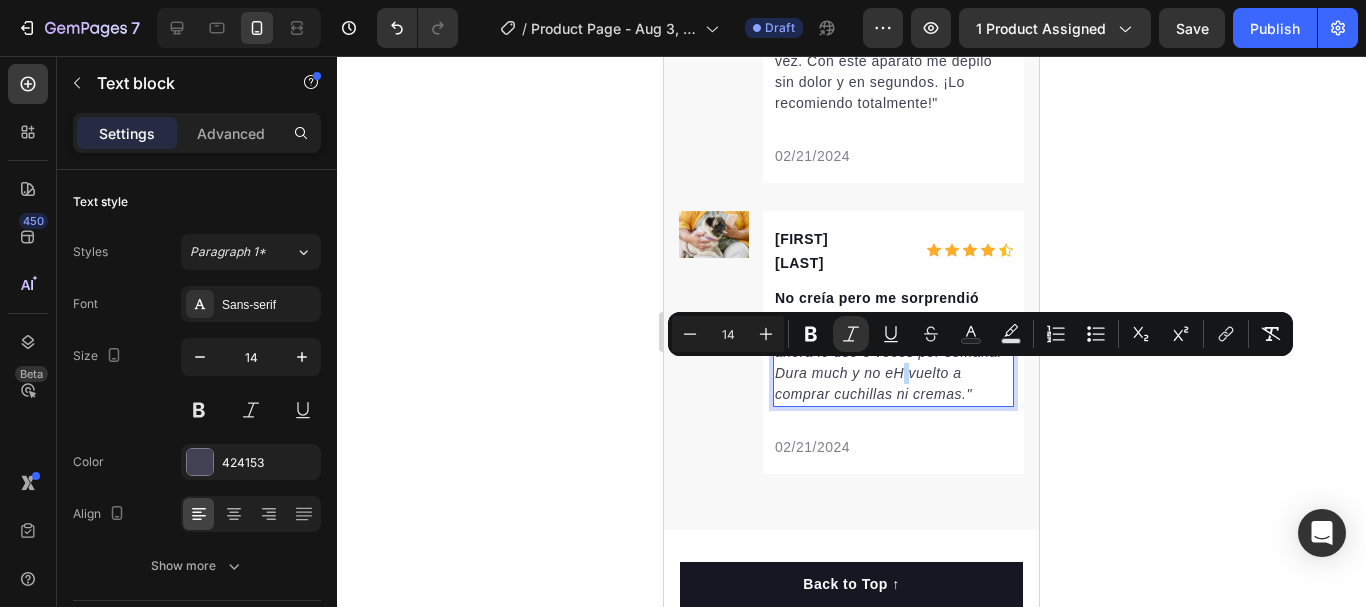 click on ""Lo compré con desconfianza y ahora lo uso 3 veces por semana. Dura much y no eH vuelto a comprar cuchillas ni cremas."" at bounding box center [893, 363] 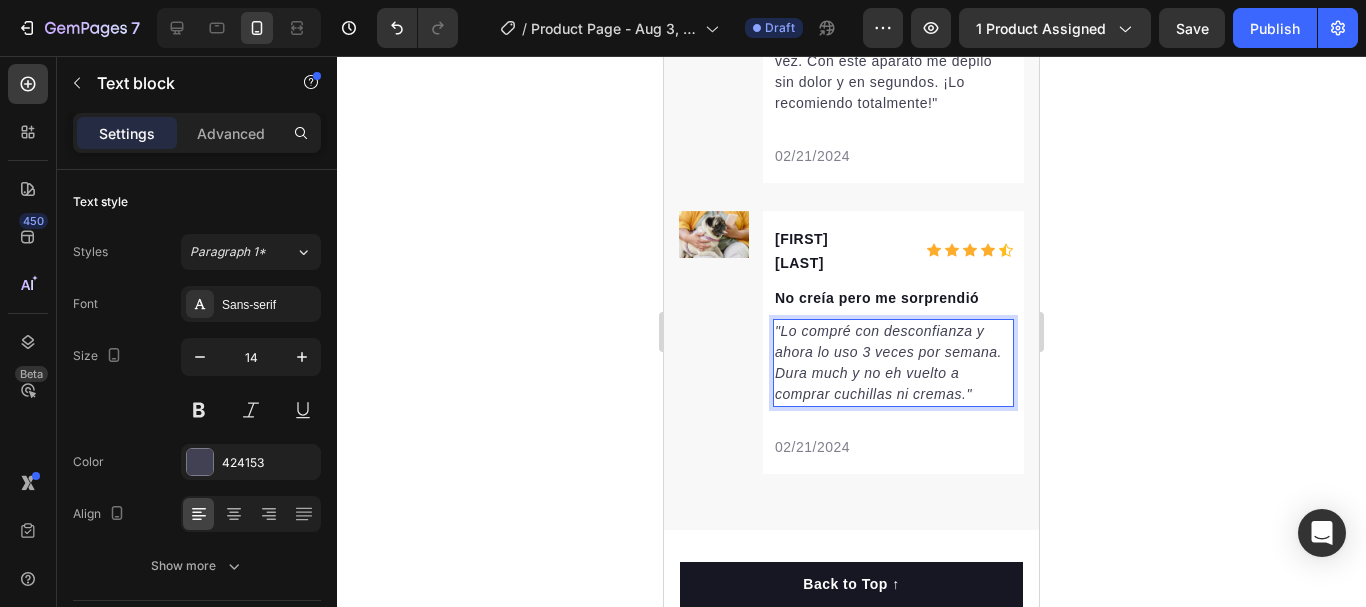 click 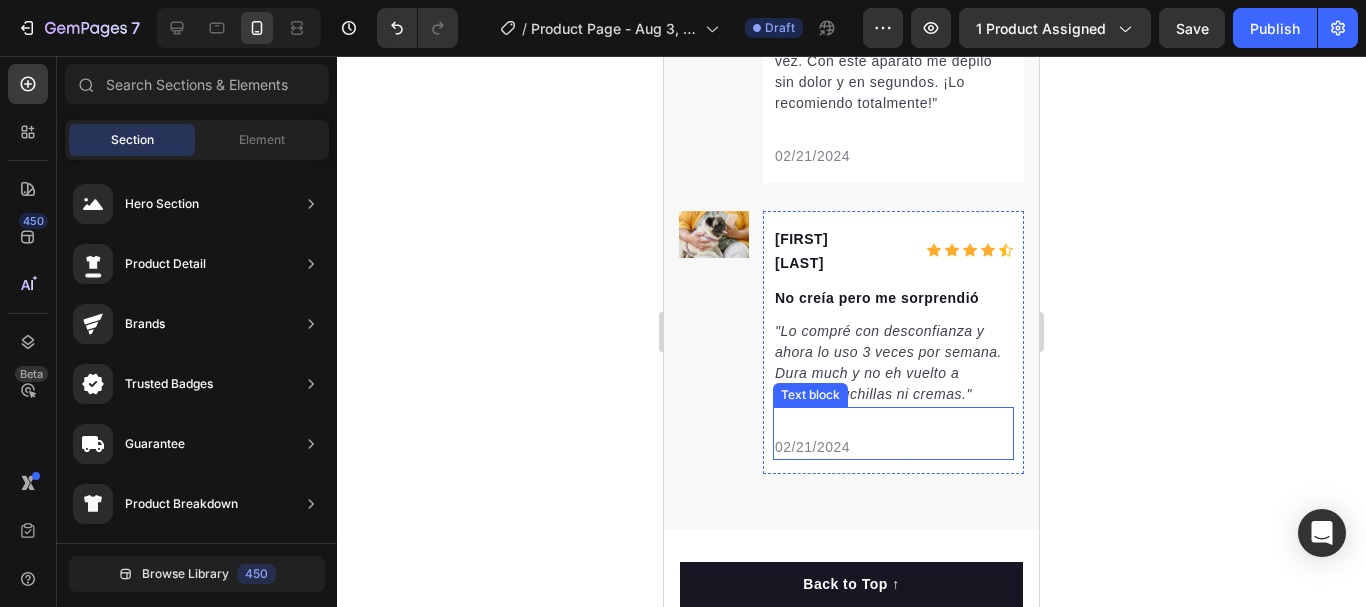 click on "02/21/2024" at bounding box center [893, 447] 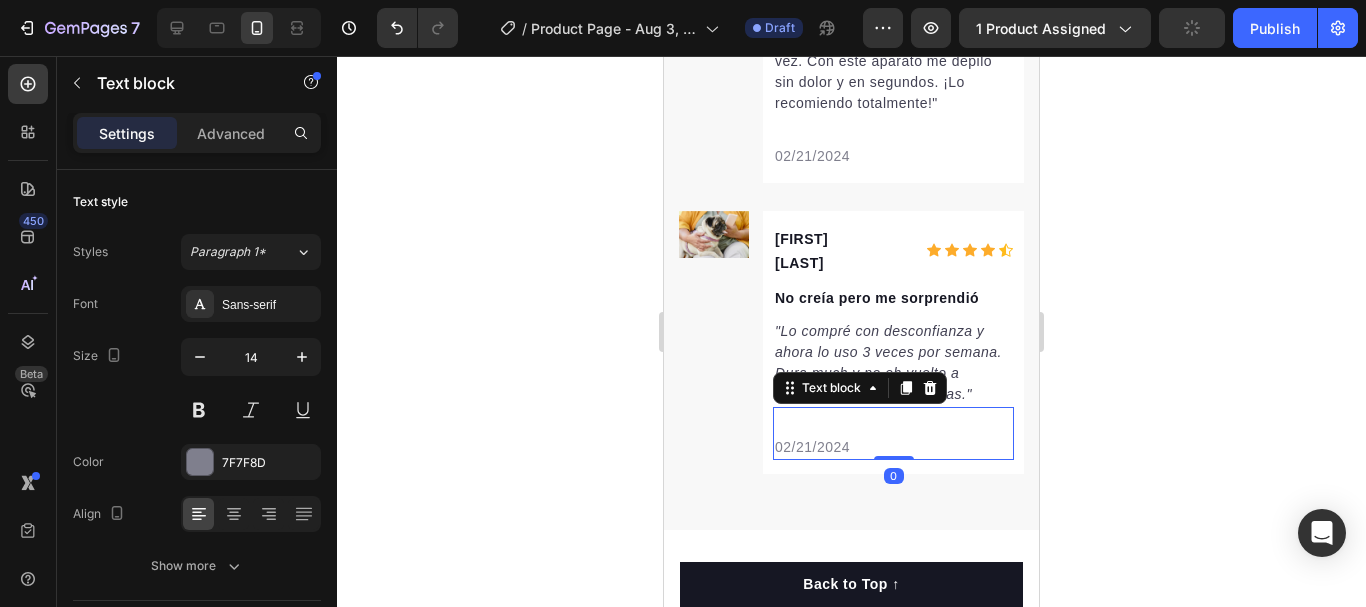 click on "02/21/2024" at bounding box center [893, 447] 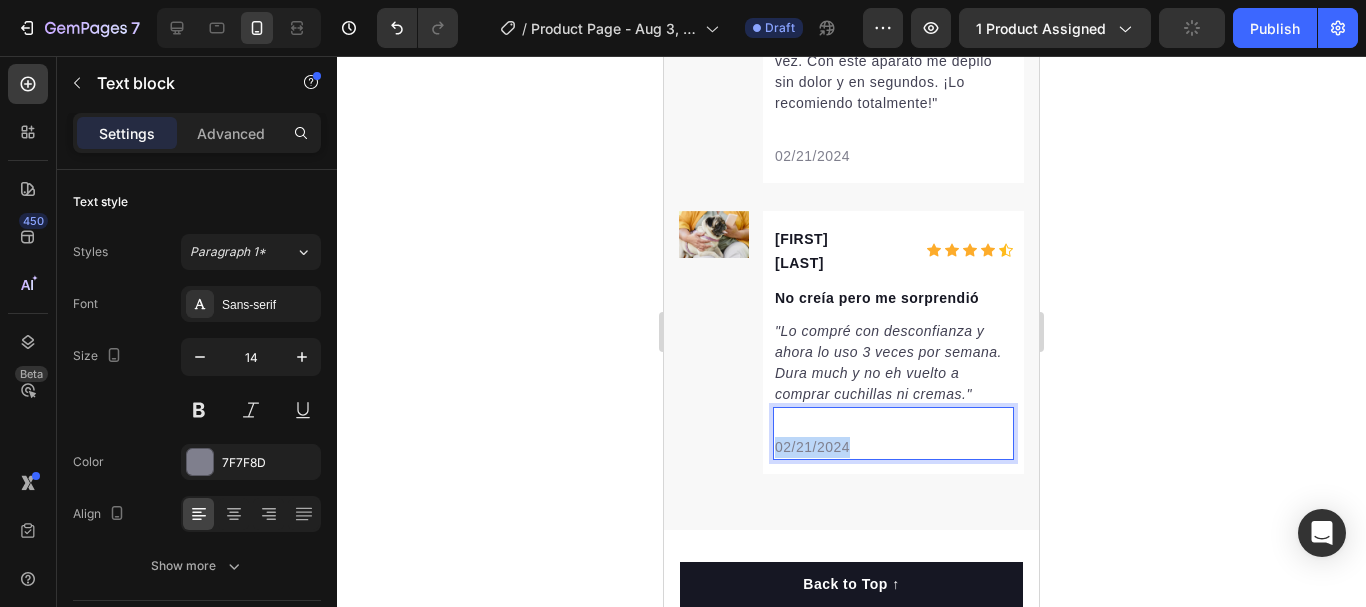 click on "02/21/2024" at bounding box center (893, 447) 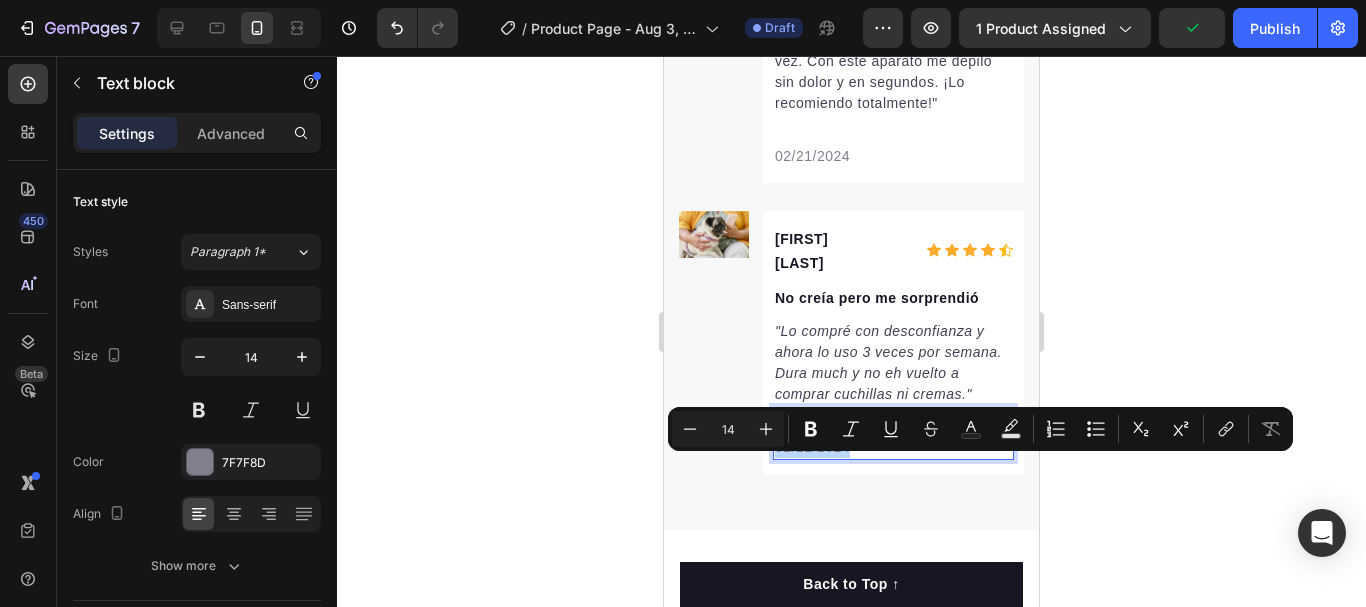 click on "02/21/2024" at bounding box center (893, 447) 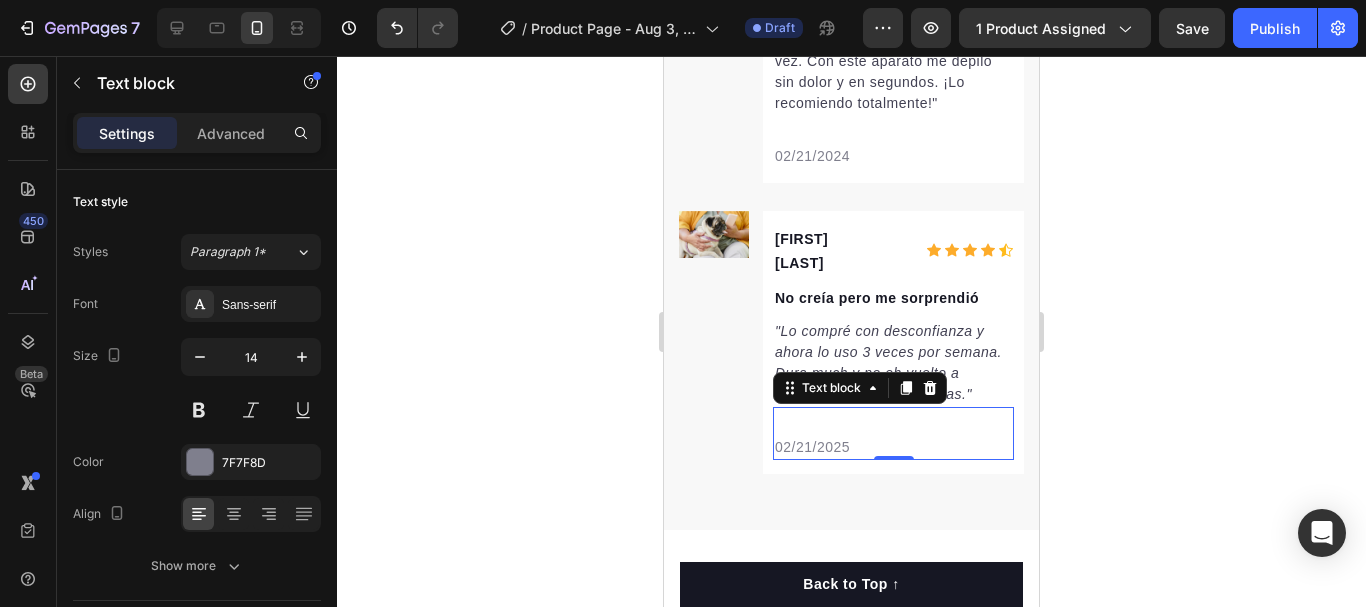 click 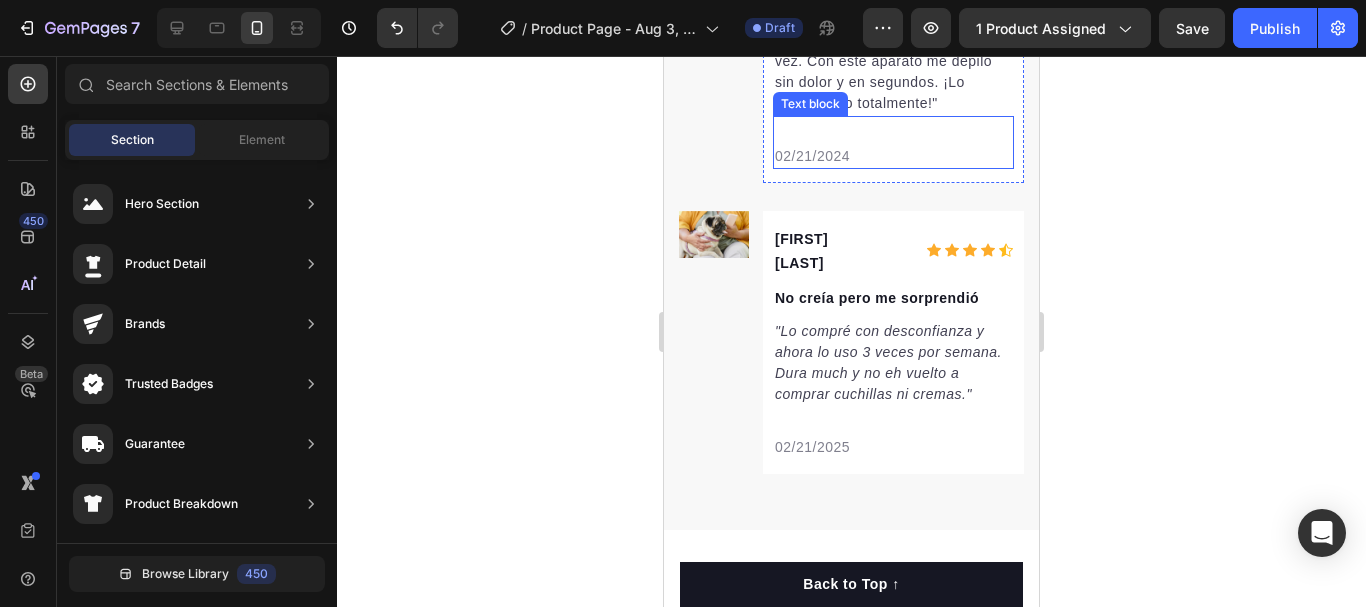 click on "02/21/2024" at bounding box center [893, 156] 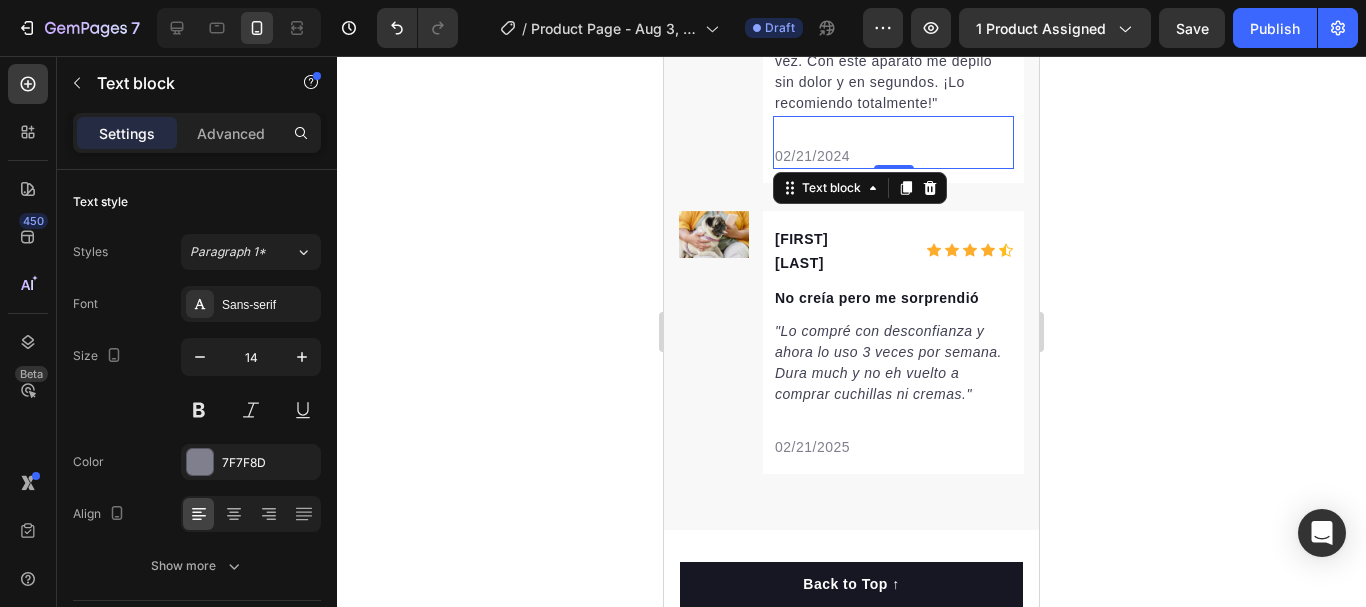 click on "02/21/2024" at bounding box center (893, 156) 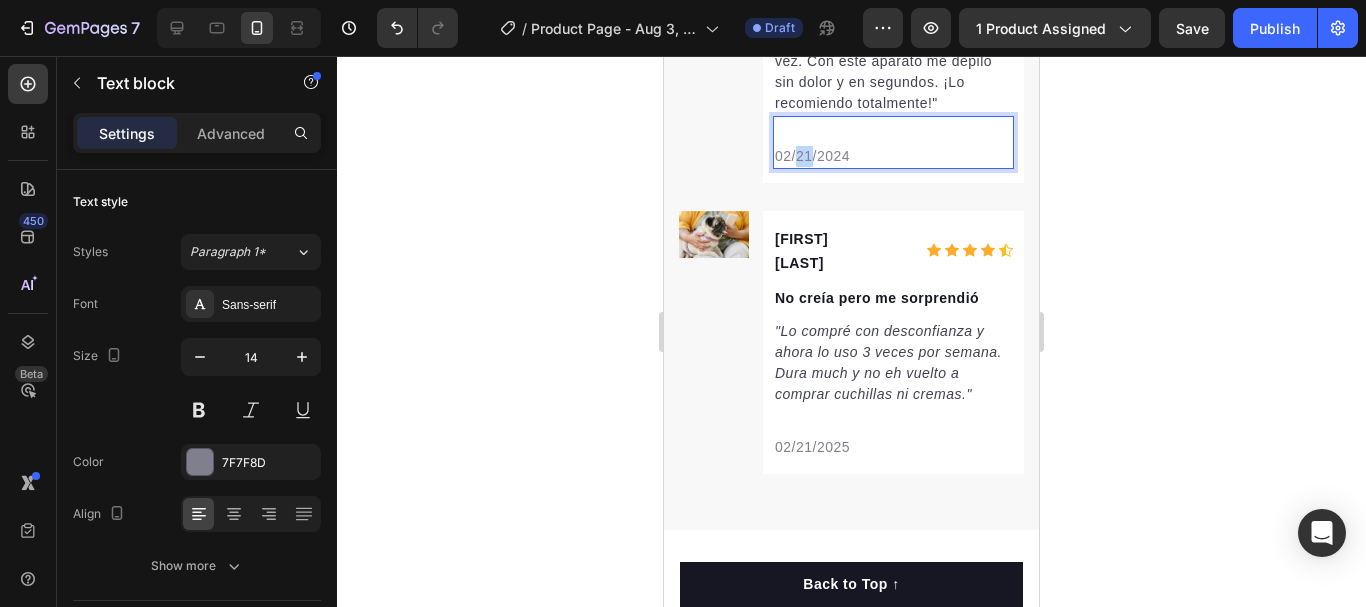 click on "02/21/2024" at bounding box center [893, 156] 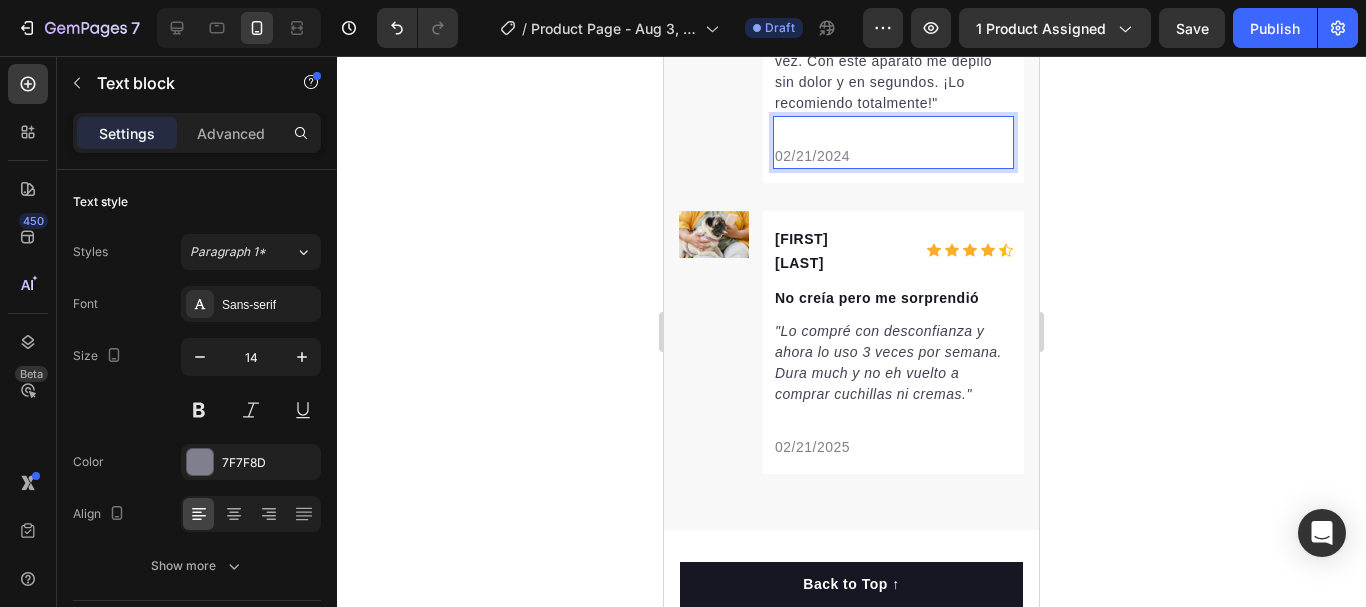 click on "02/21/2024" at bounding box center [893, 156] 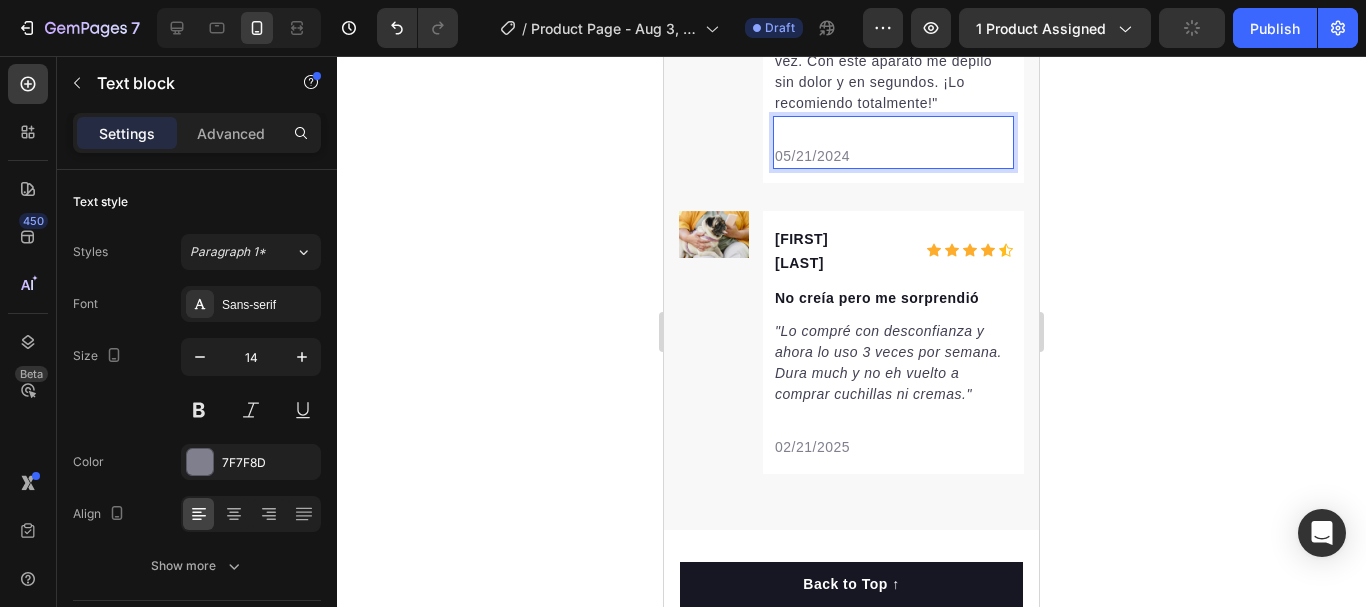 click on "05/21/2024" at bounding box center [893, 156] 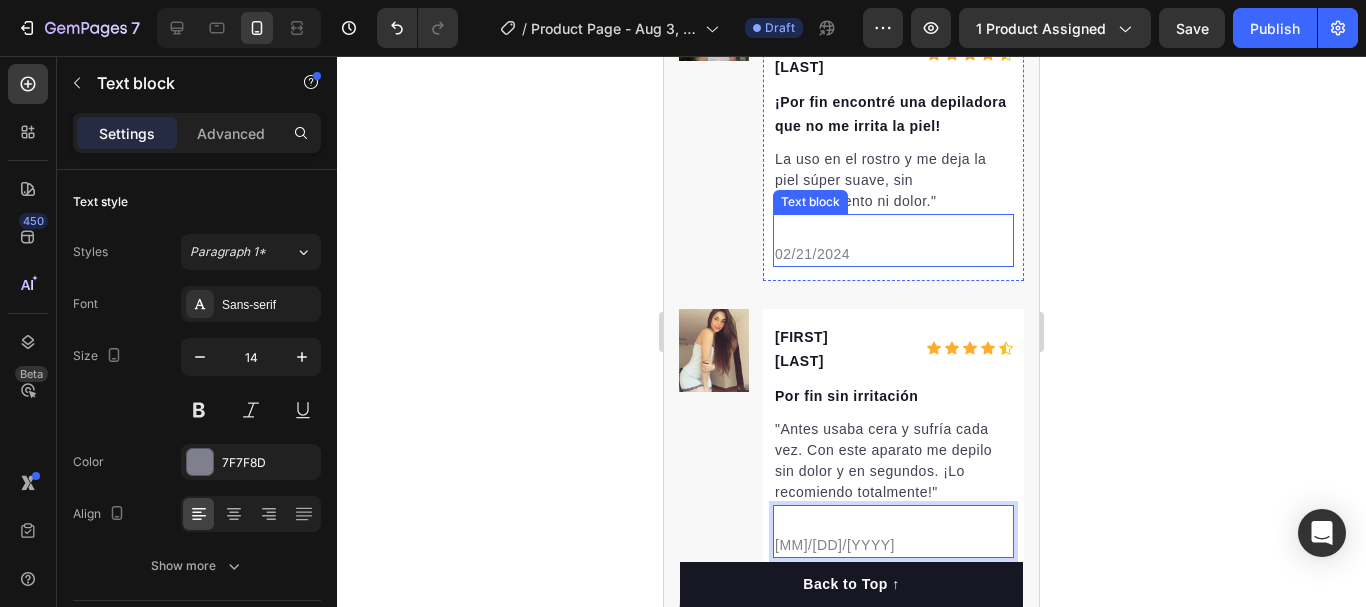 scroll, scrollTop: 7417, scrollLeft: 0, axis: vertical 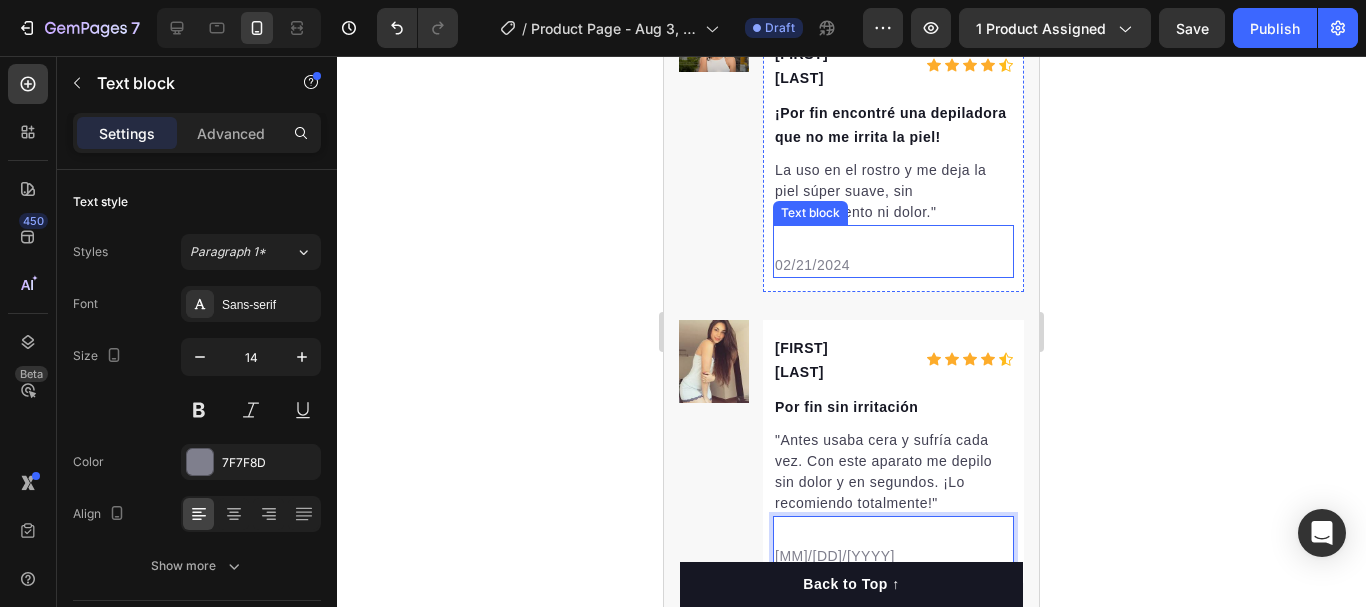 click on "02/21/2024" at bounding box center (893, 265) 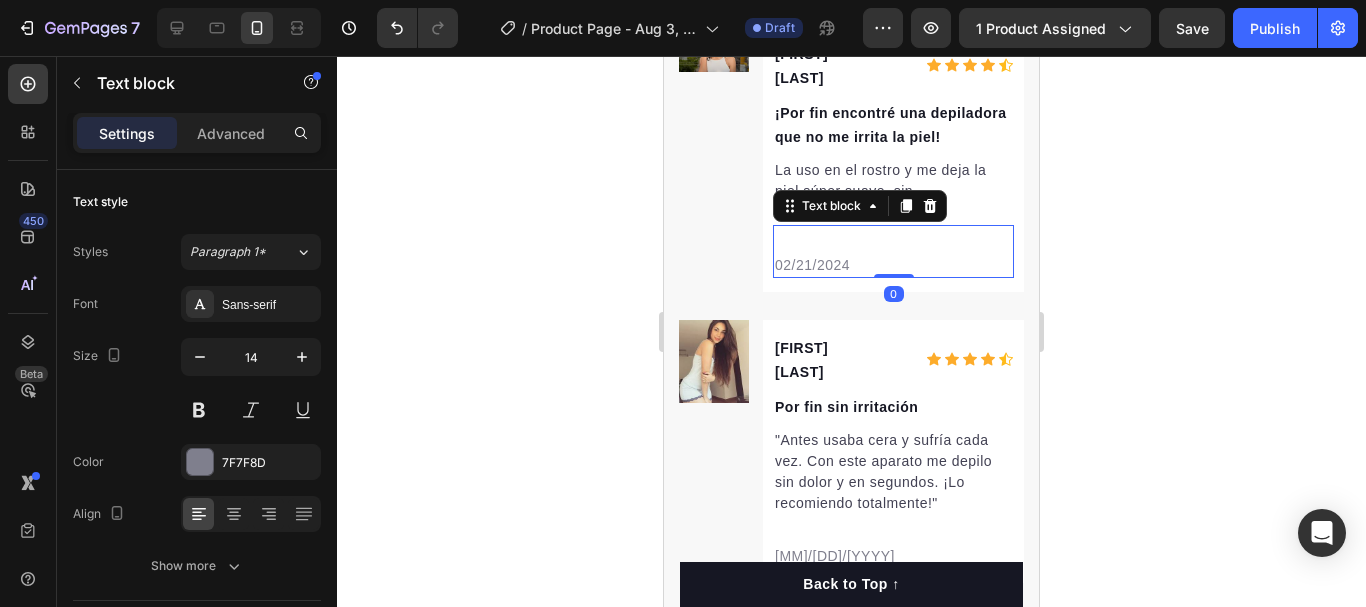 click on "02/21/2024" at bounding box center (893, 265) 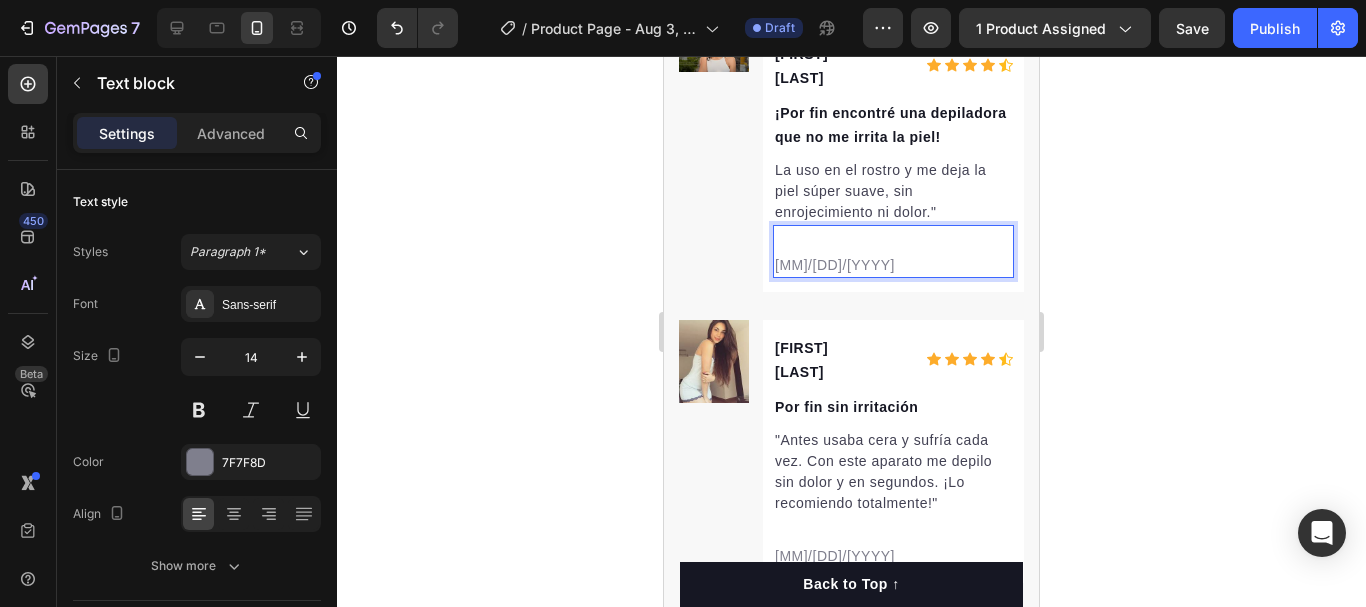 click 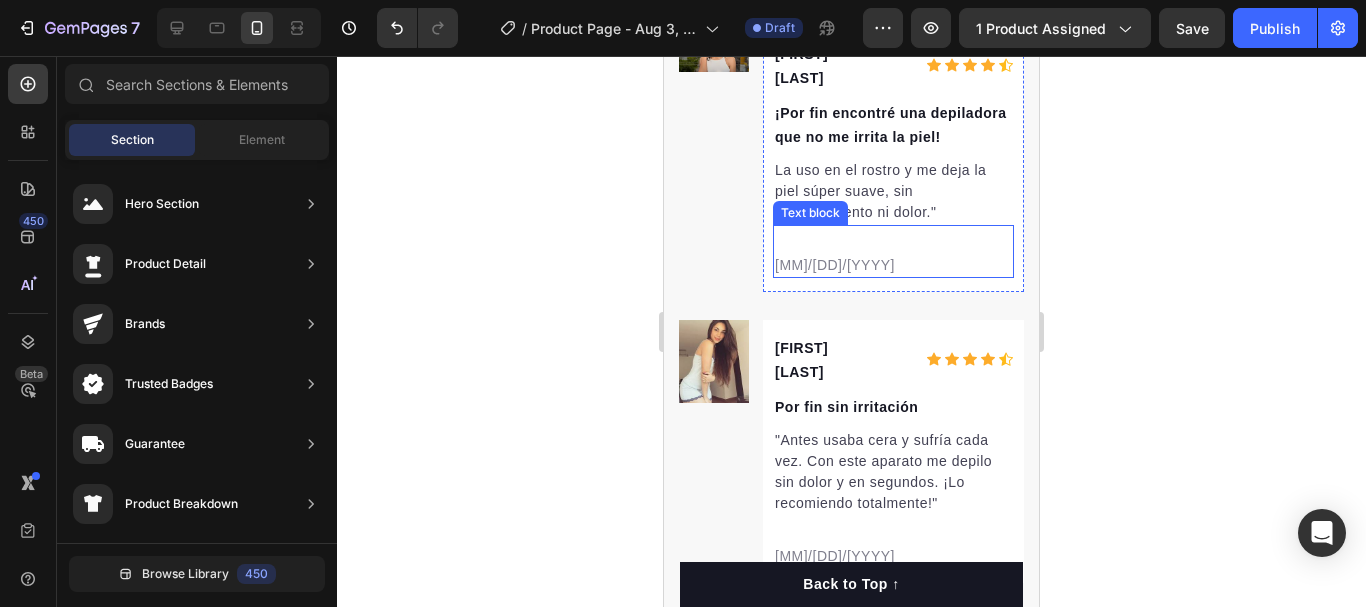 click on "10/25/2024" at bounding box center (893, 265) 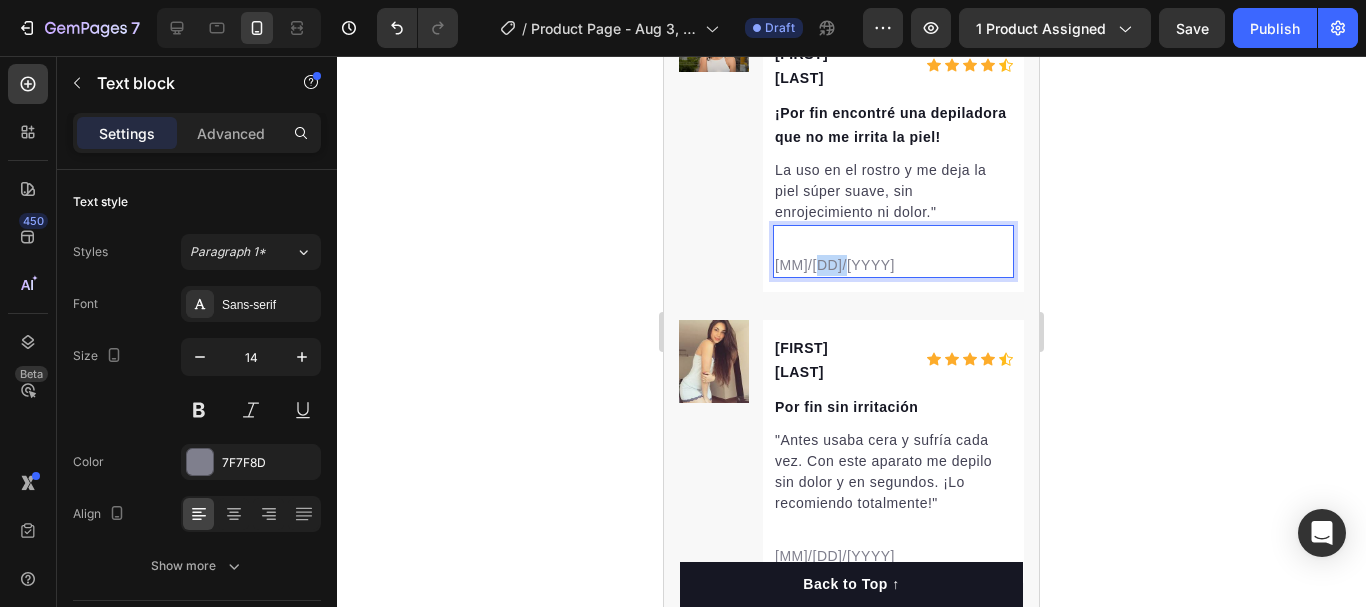 click on "10/25/2024" at bounding box center (893, 265) 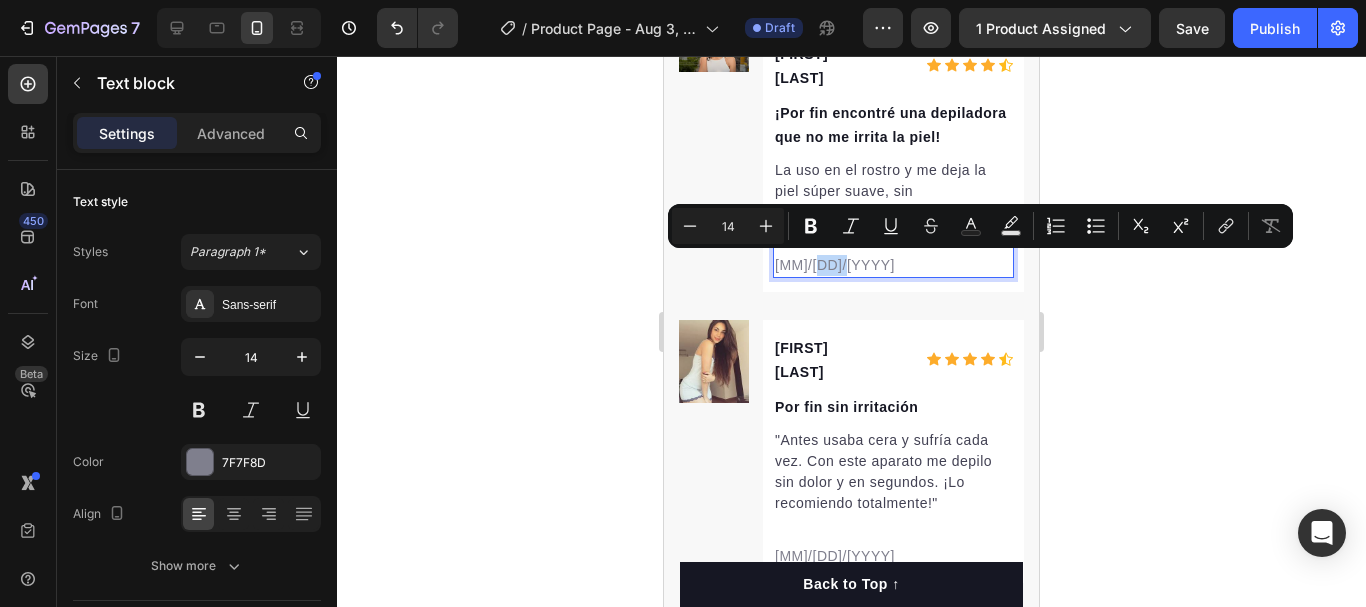 click on "10/25/2024" at bounding box center (893, 265) 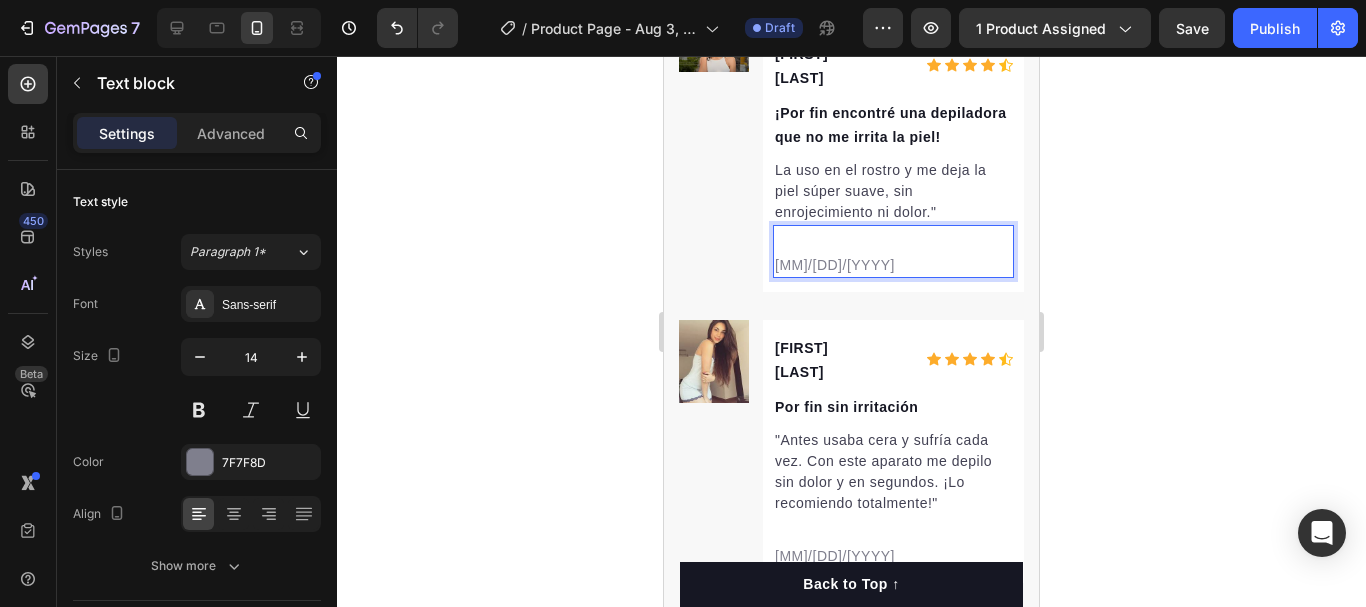 click 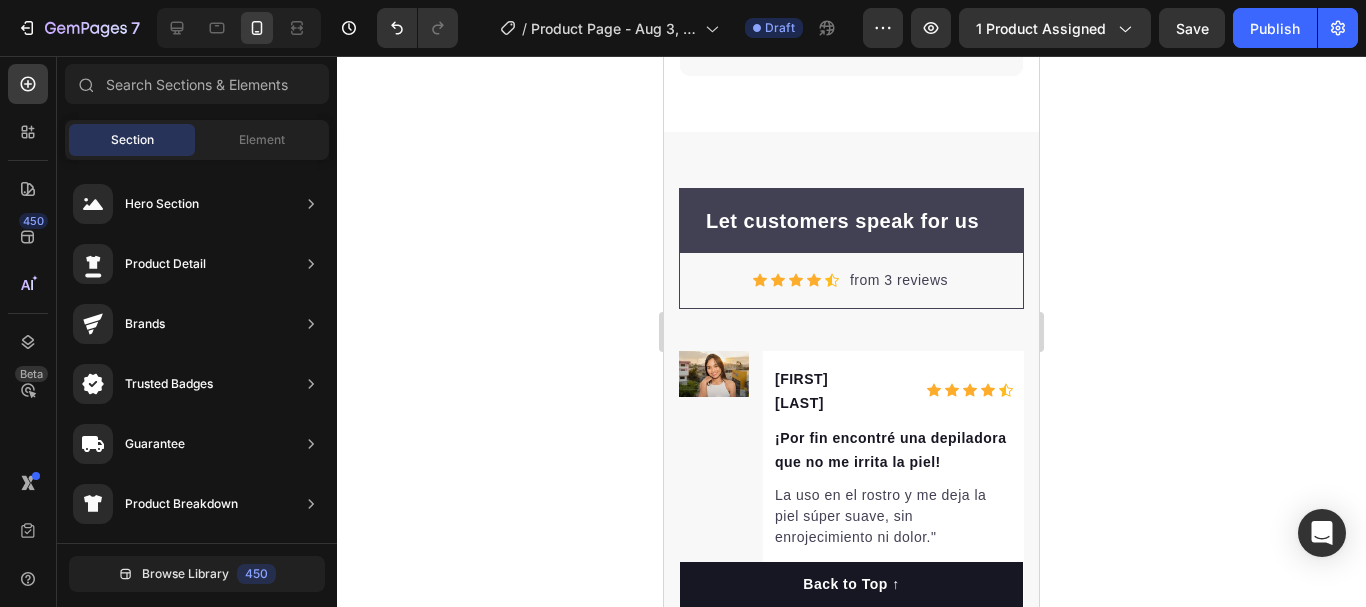 scroll, scrollTop: 7040, scrollLeft: 0, axis: vertical 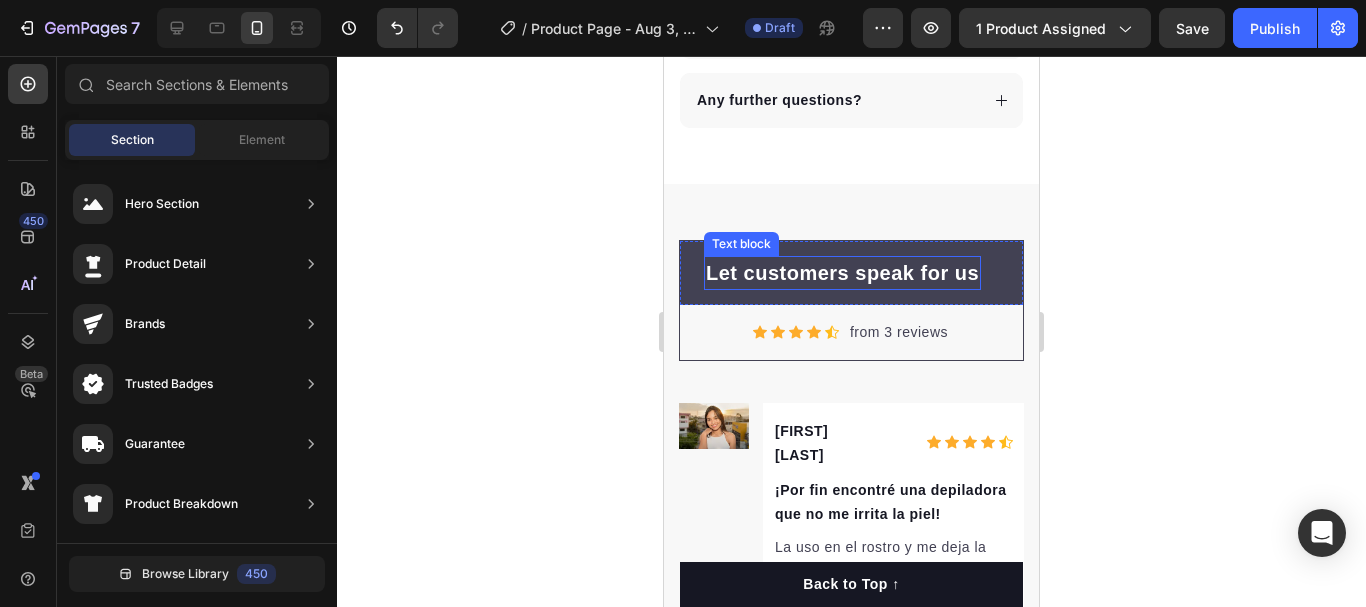 click on "Let customers speak for us" at bounding box center (842, 273) 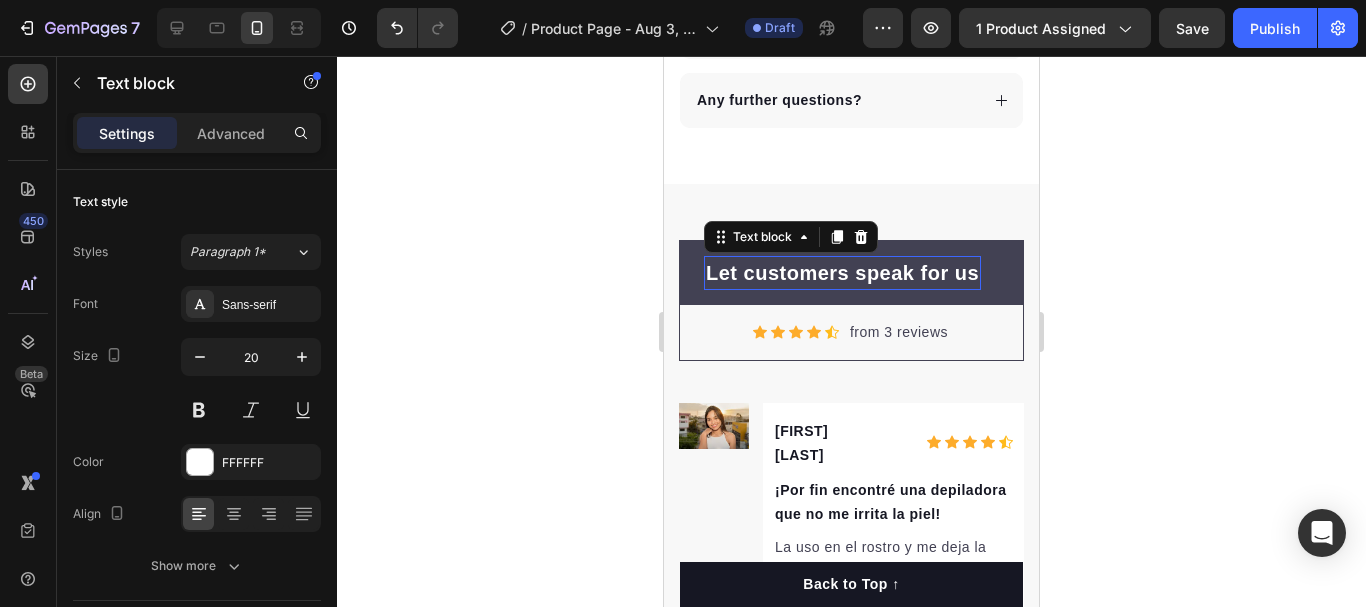 click on "Let customers speak for us" at bounding box center [842, 273] 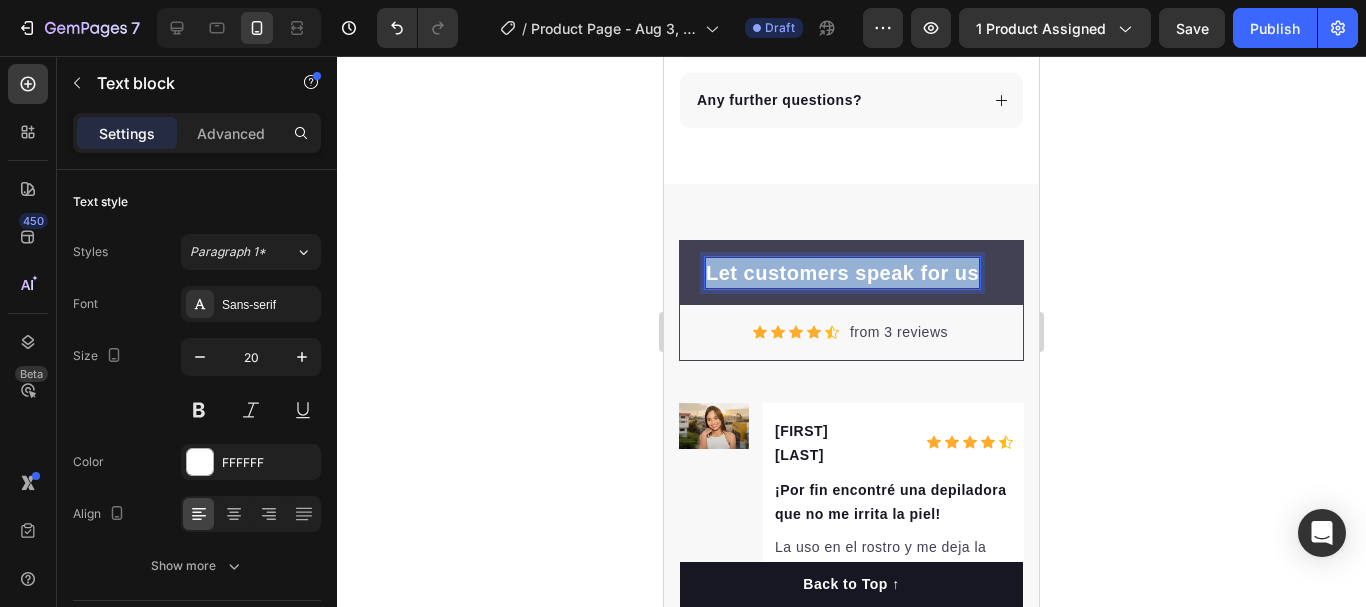 click on "Let customers speak for us" at bounding box center (842, 273) 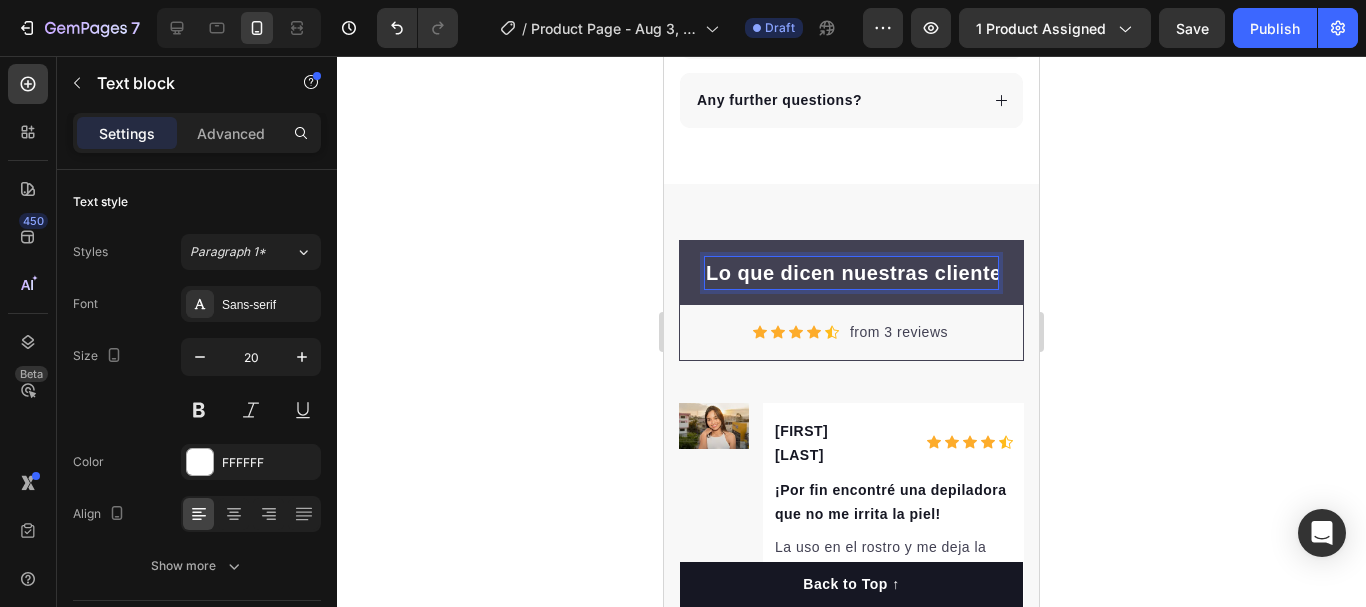 click on "Lo que dicen nuestras clientes" at bounding box center [851, 273] 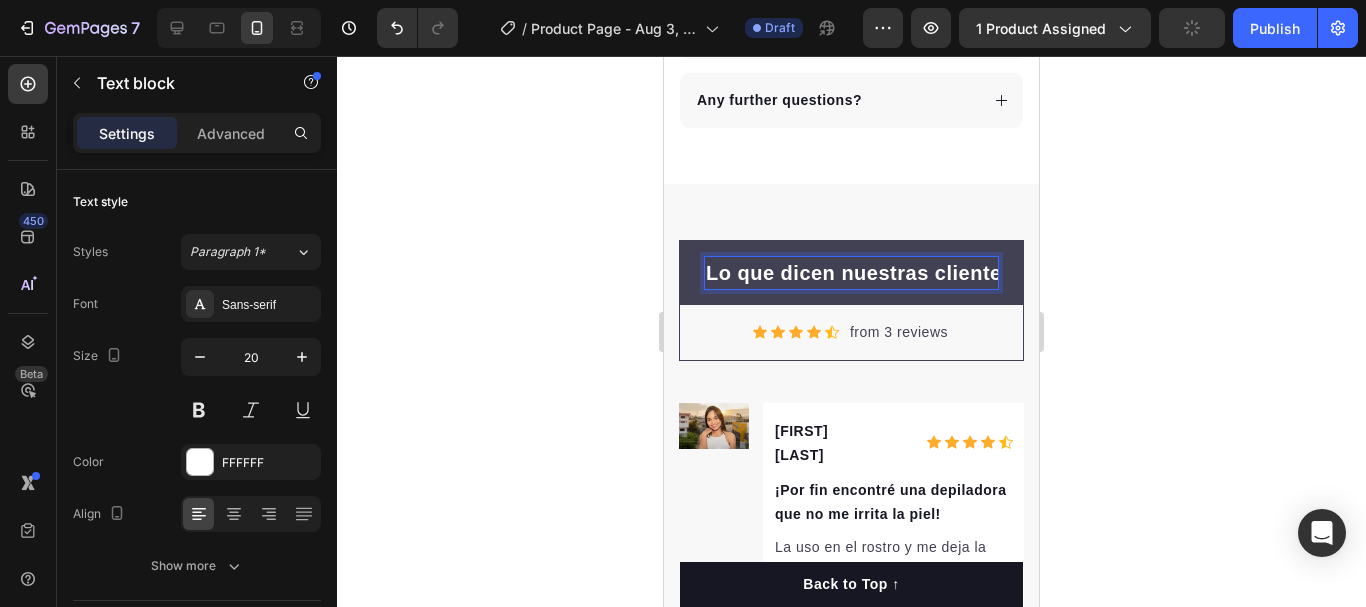 click on "Lo que dicen nuestras clientes" at bounding box center (851, 273) 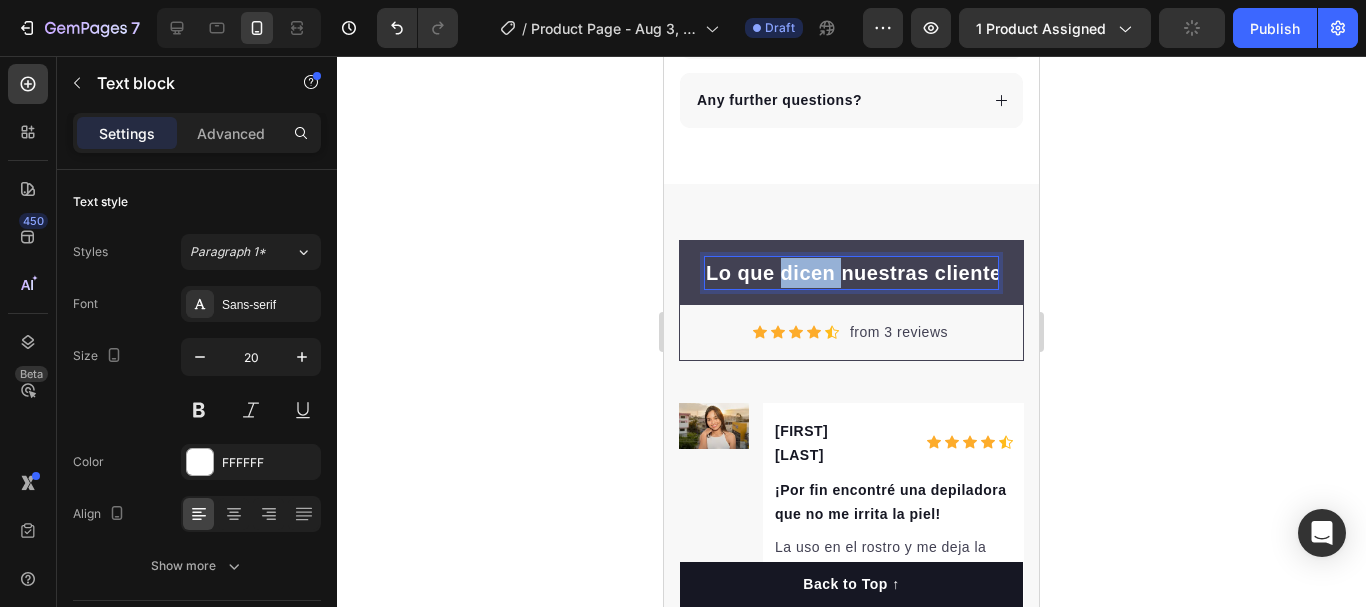 click on "Lo que dicen nuestras clientes" at bounding box center [851, 273] 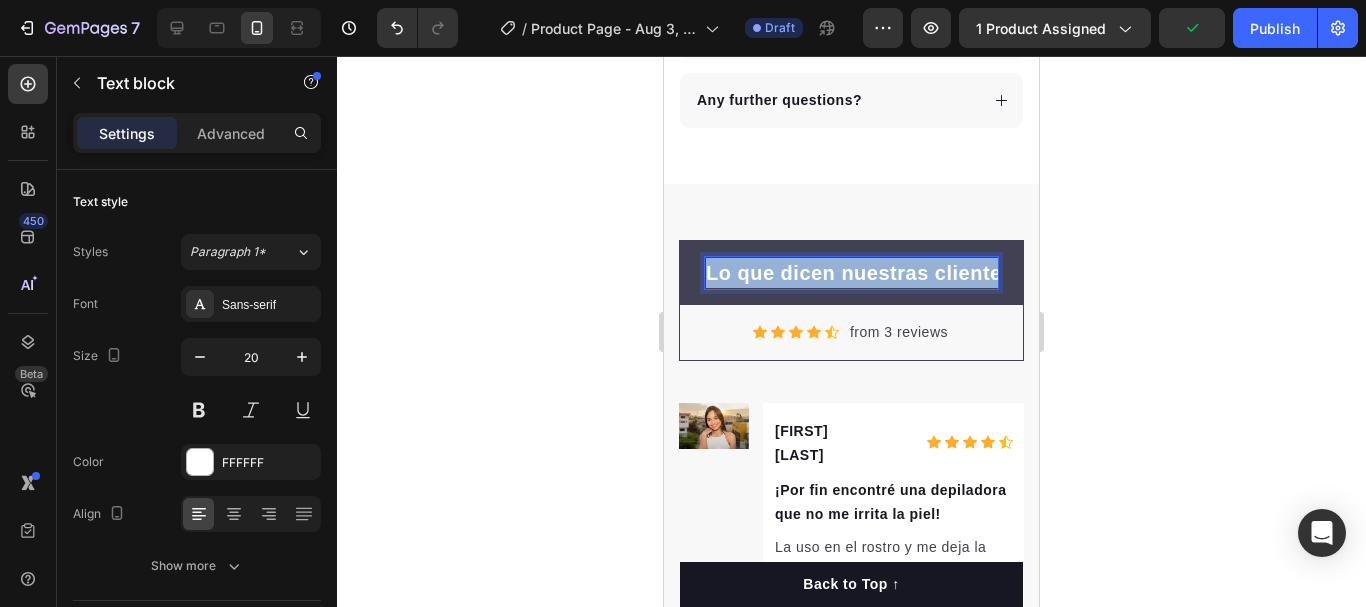 click on "Lo que dicen nuestras clientes" at bounding box center (851, 273) 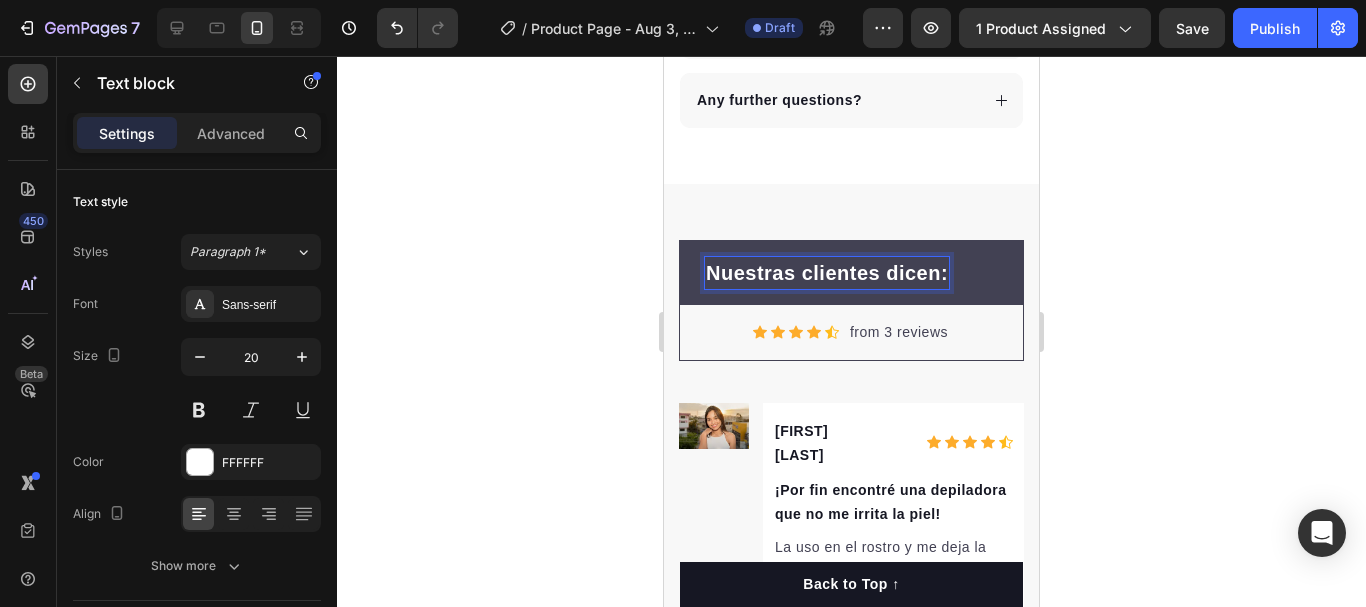 click 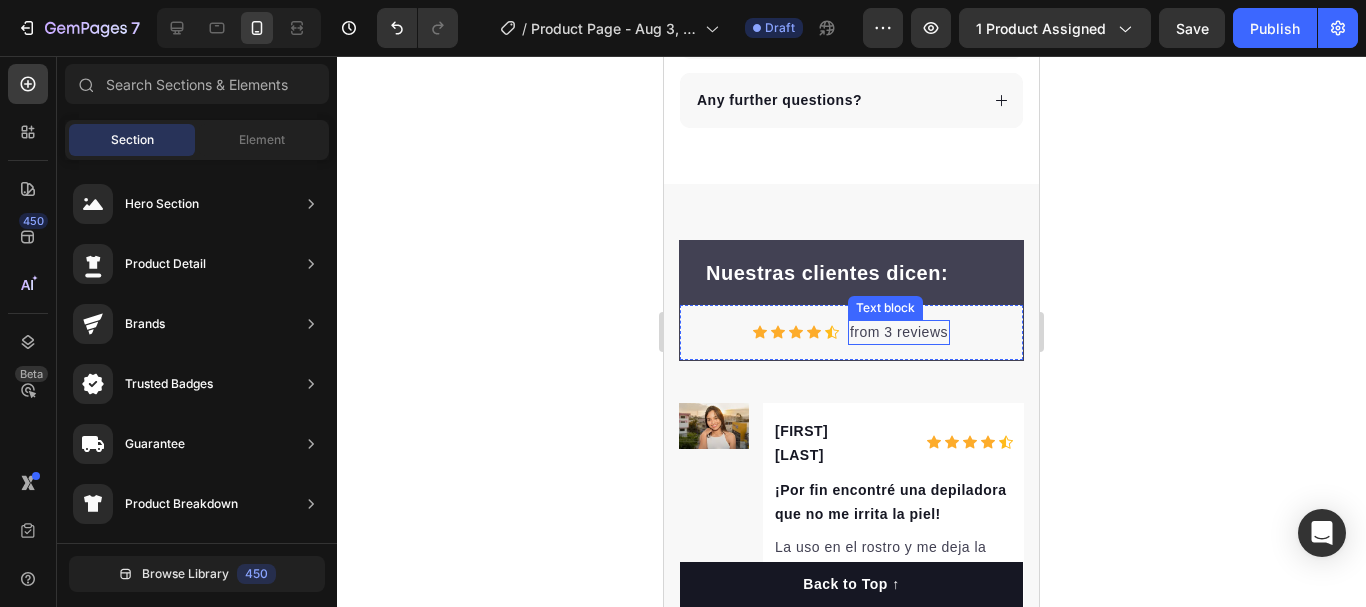 click on "from 3 reviews" at bounding box center (899, 332) 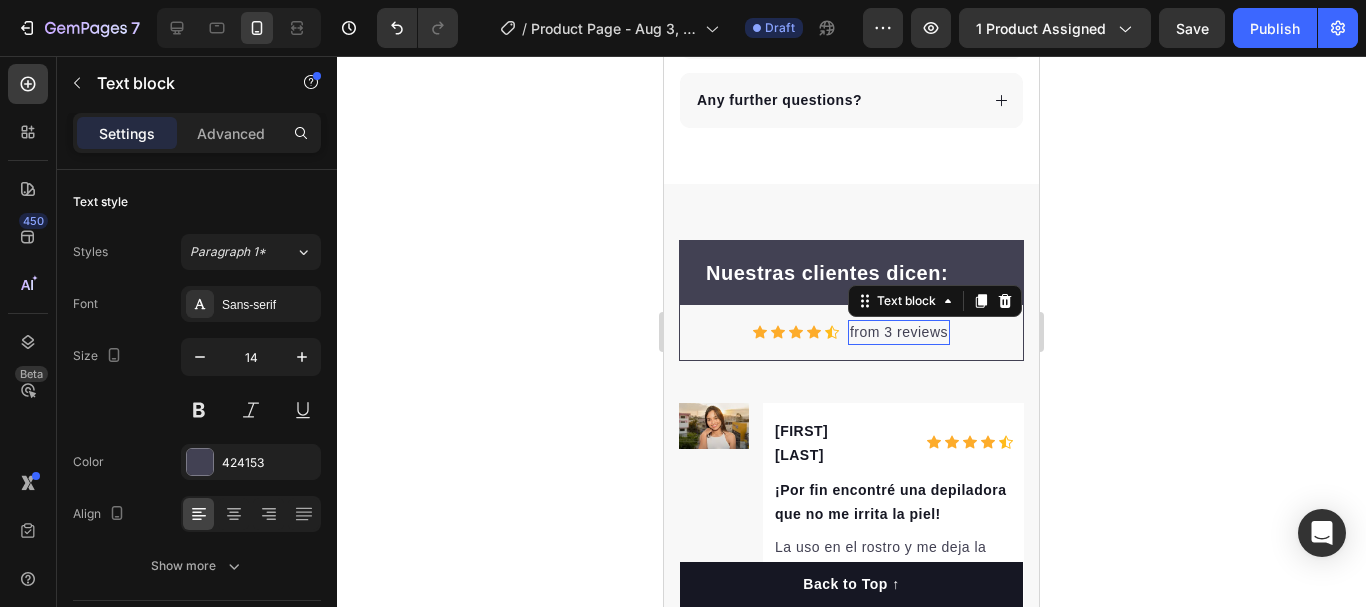 click on "from 3 reviews" at bounding box center [899, 332] 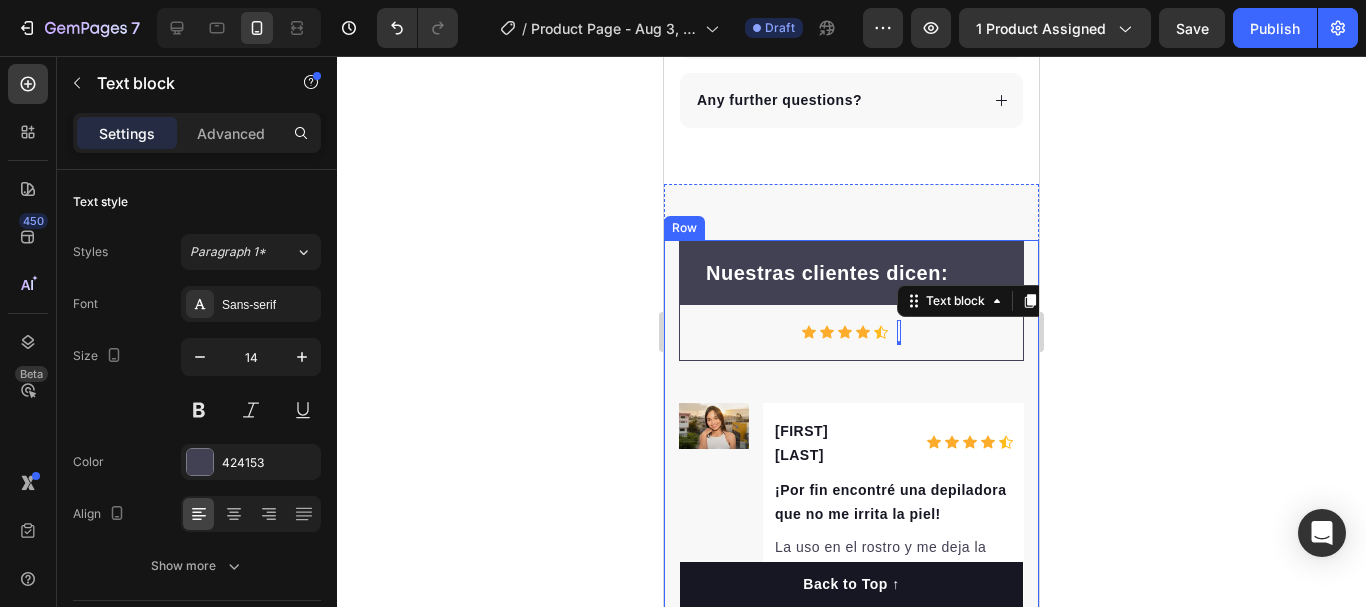 click 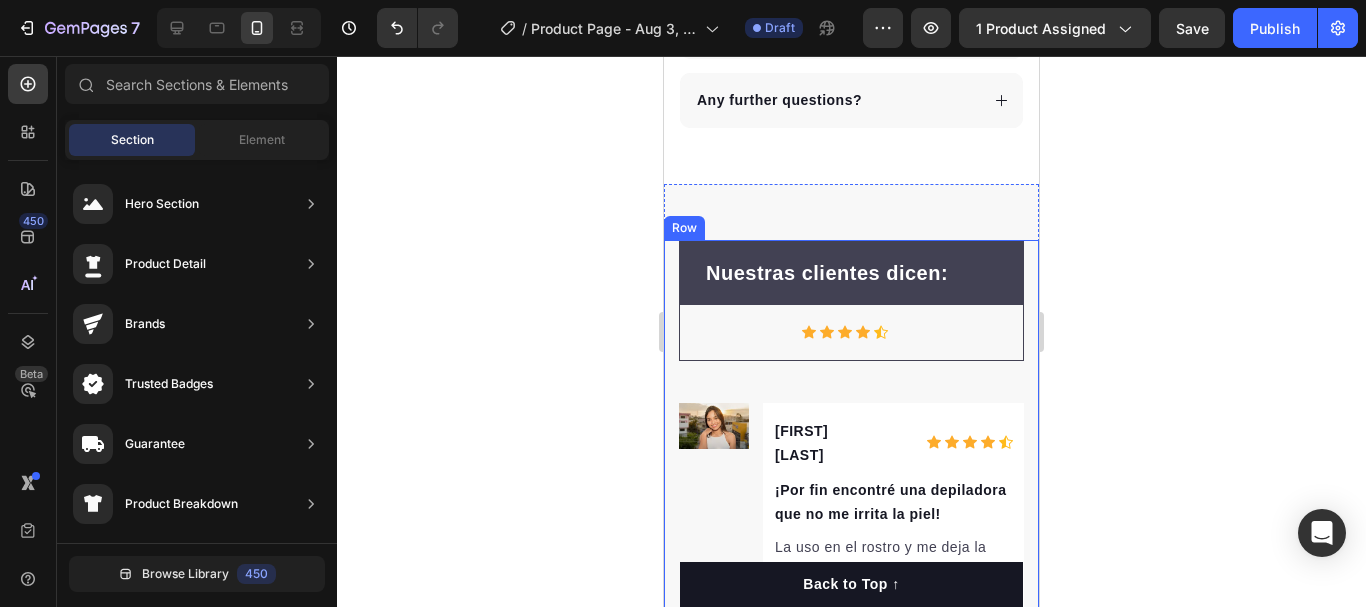click 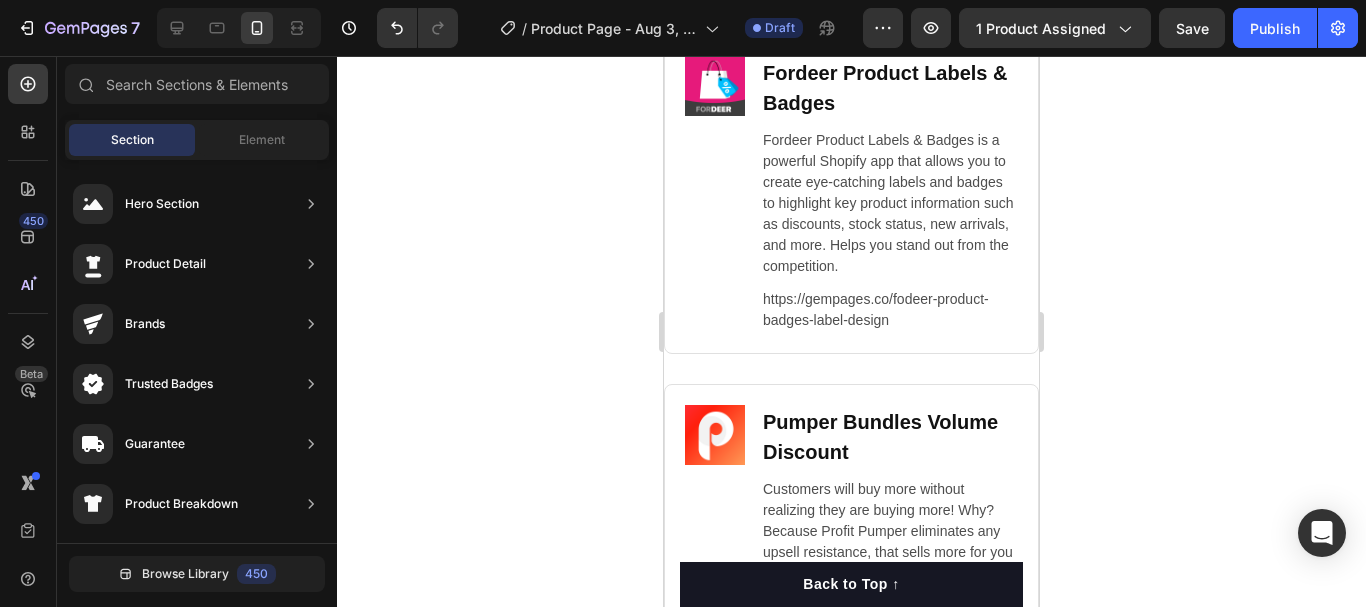 scroll, scrollTop: 8635, scrollLeft: 0, axis: vertical 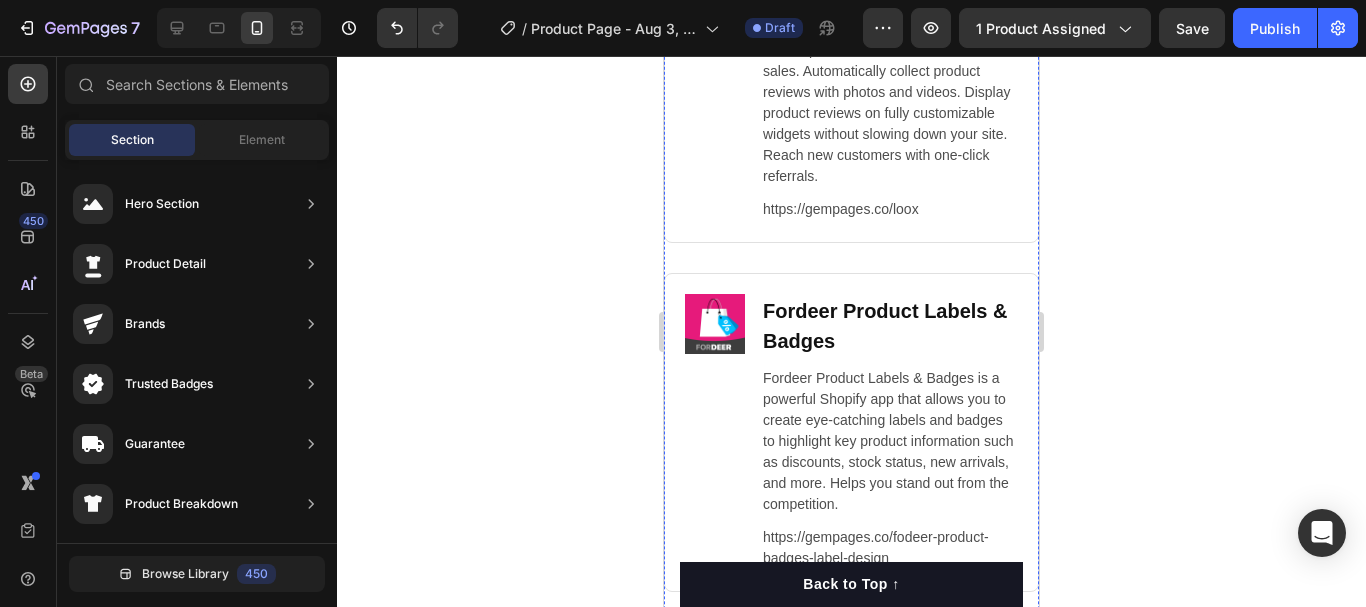 click on "Recommended Apps for this template" at bounding box center (851, -132) 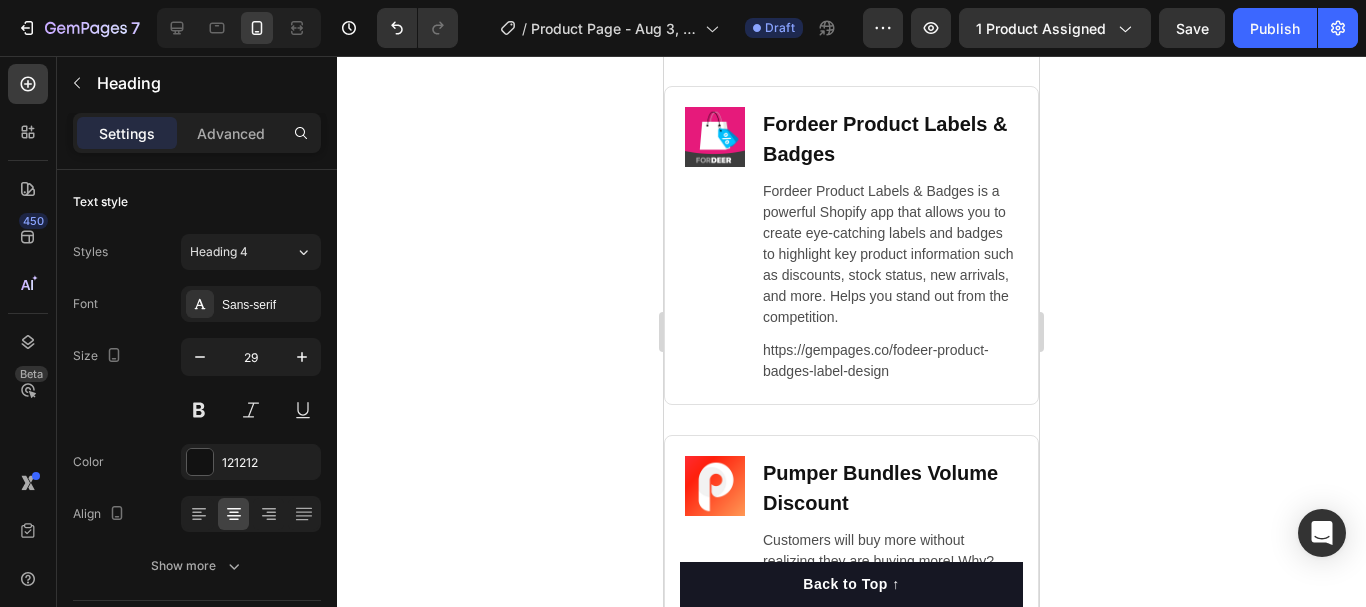 scroll, scrollTop: 8835, scrollLeft: 0, axis: vertical 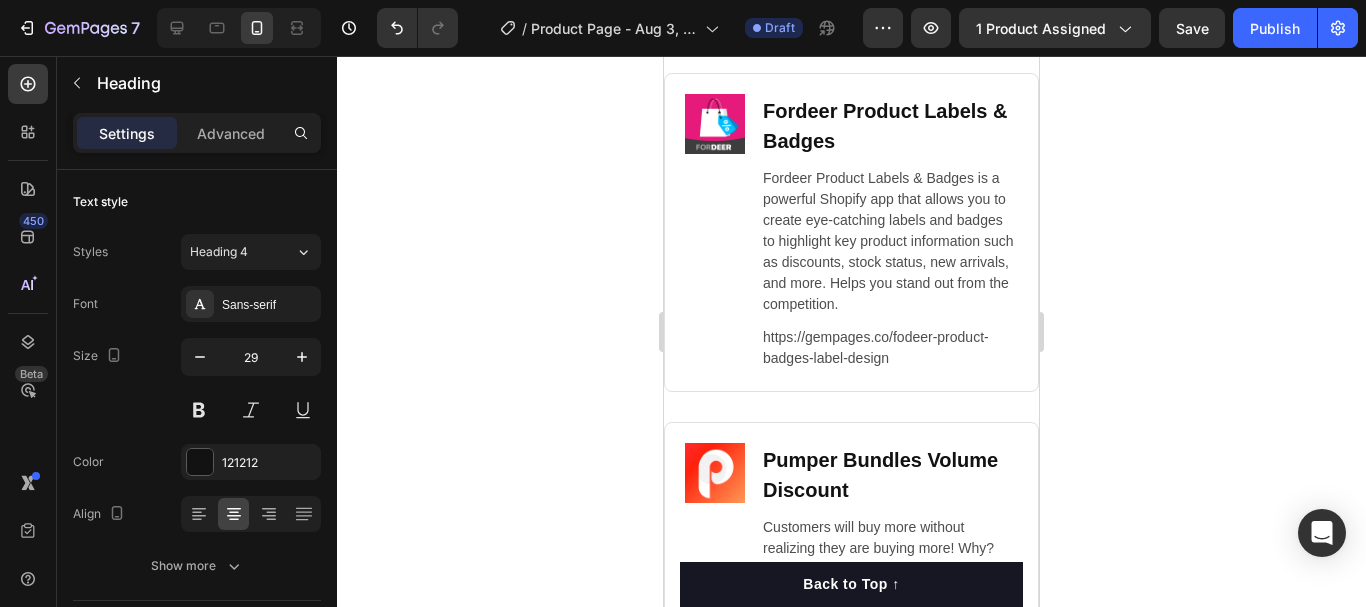 click on "Loox is a beautiful social proof solution that helps brands build trust and drive sales. Automatically collect product reviews with photos and videos. Display product reviews on fully customizable widgets without slowing down your site. Reach new customers with one-click referrals." at bounding box center [889, -97] 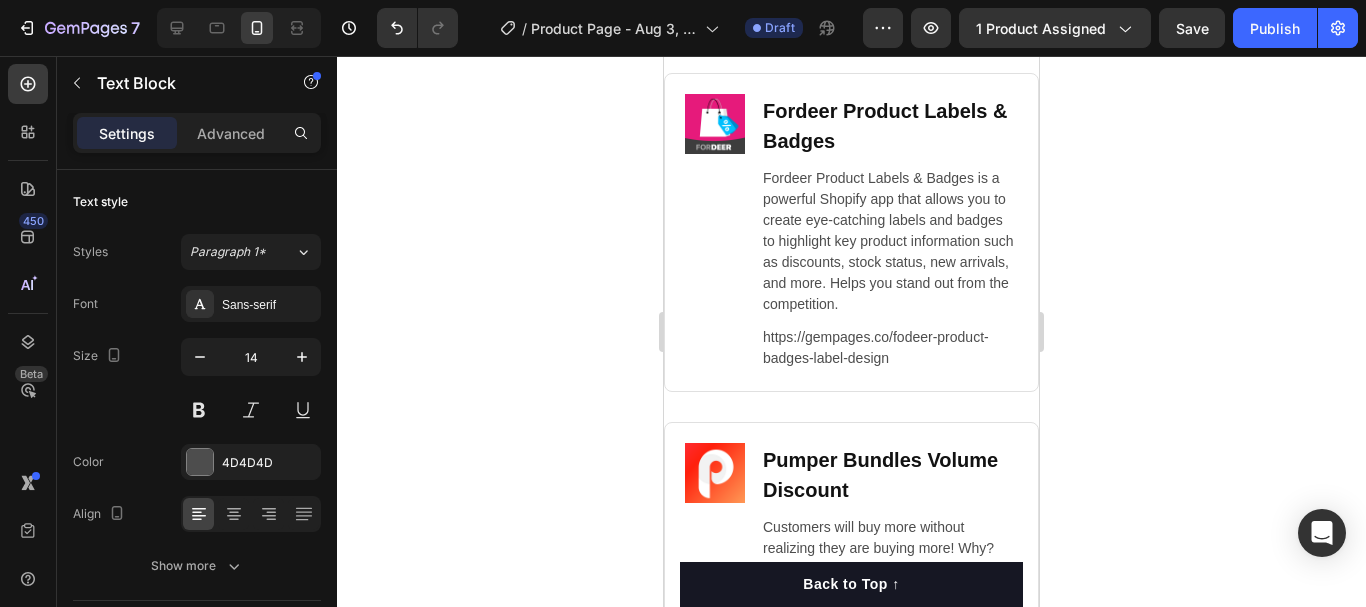 click 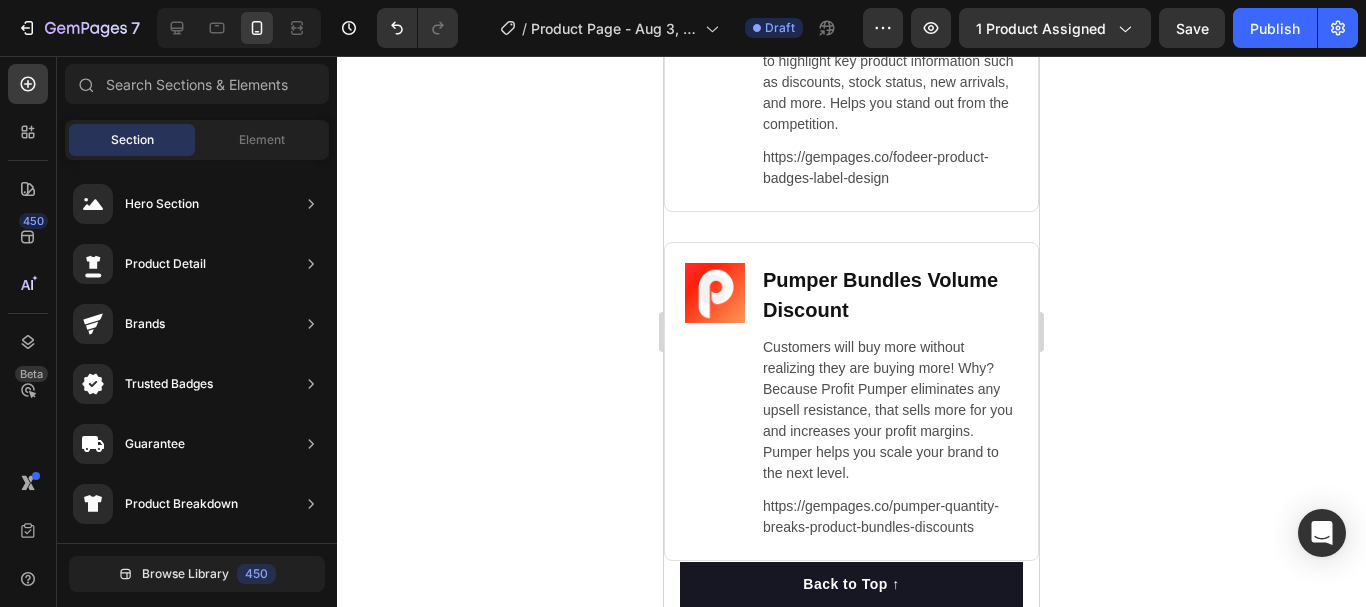 click on "Loox ‑ Product Reviews App" at bounding box center [889, -223] 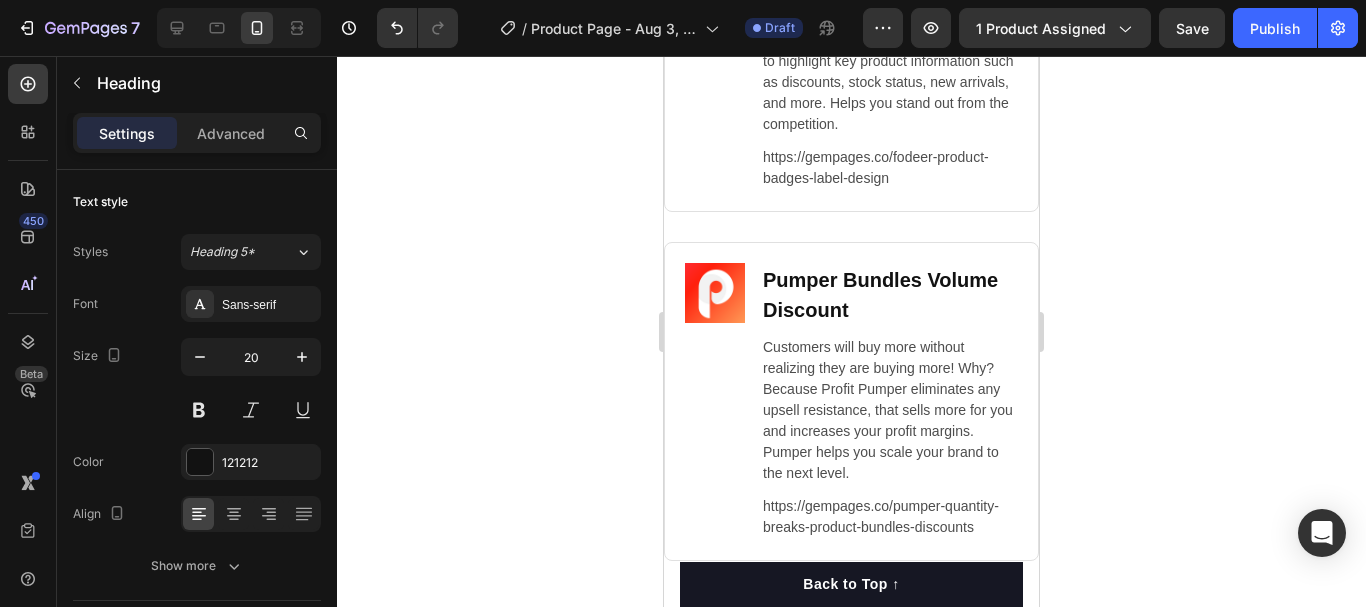 click 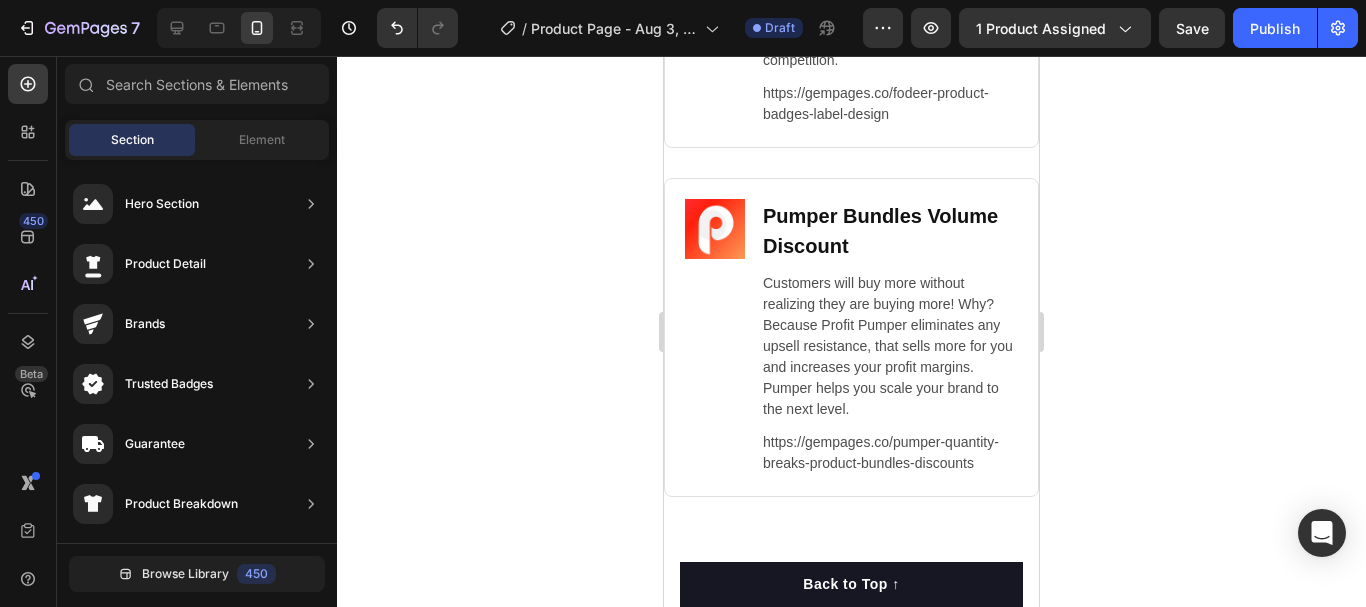 click on "https://gempages.co/loox" at bounding box center (841, -235) 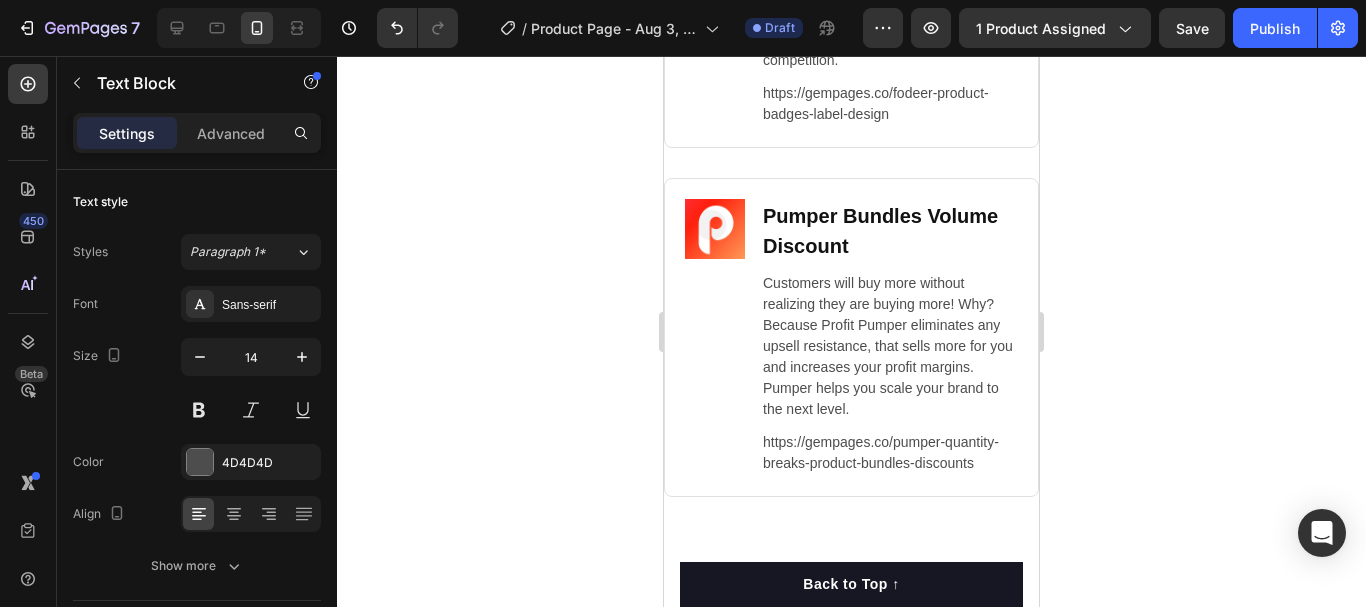click 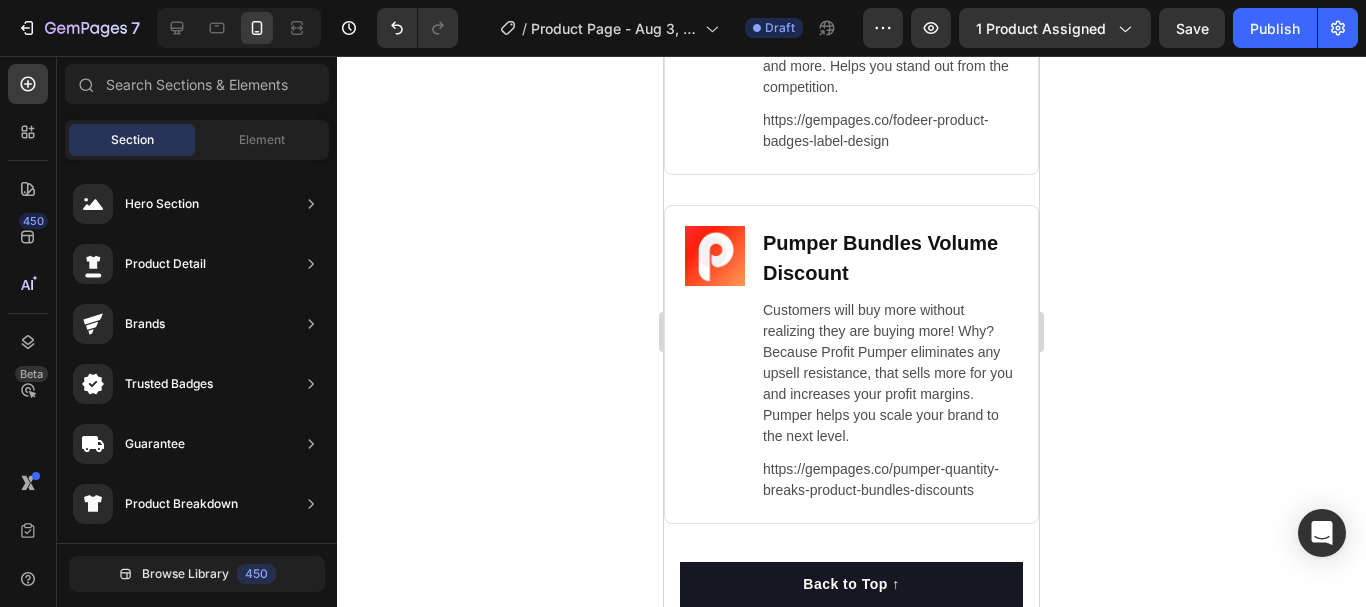 click on "Image
Drop element here Row   0" at bounding box center (851, -225) 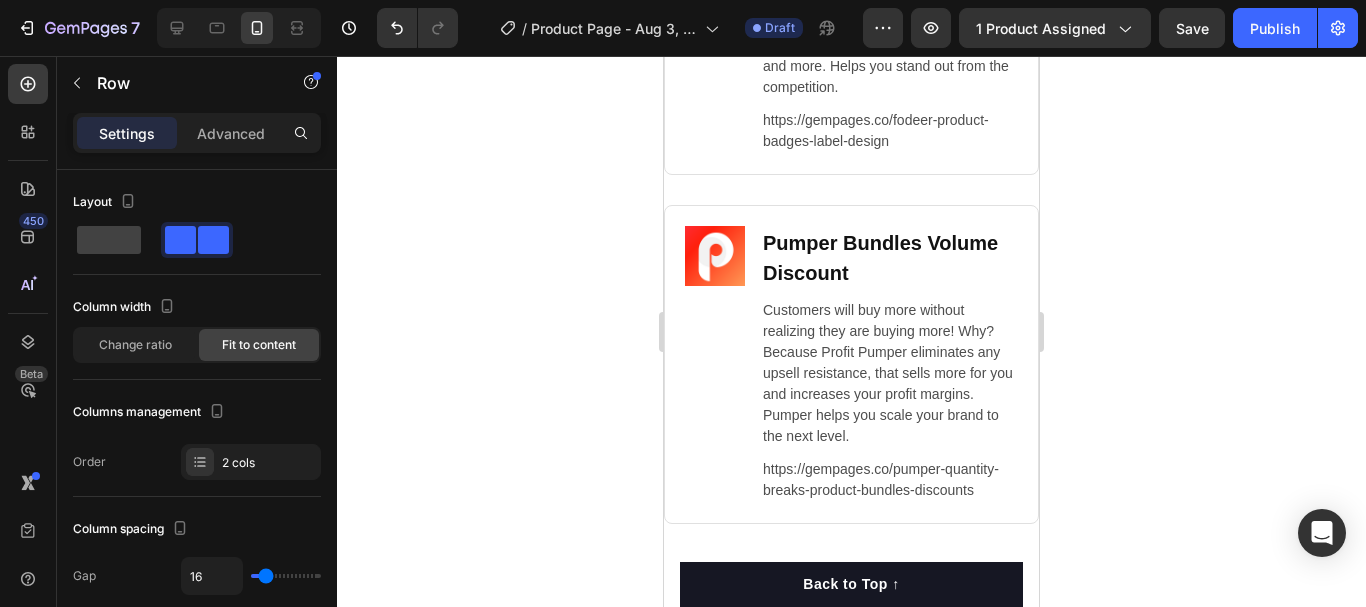 click 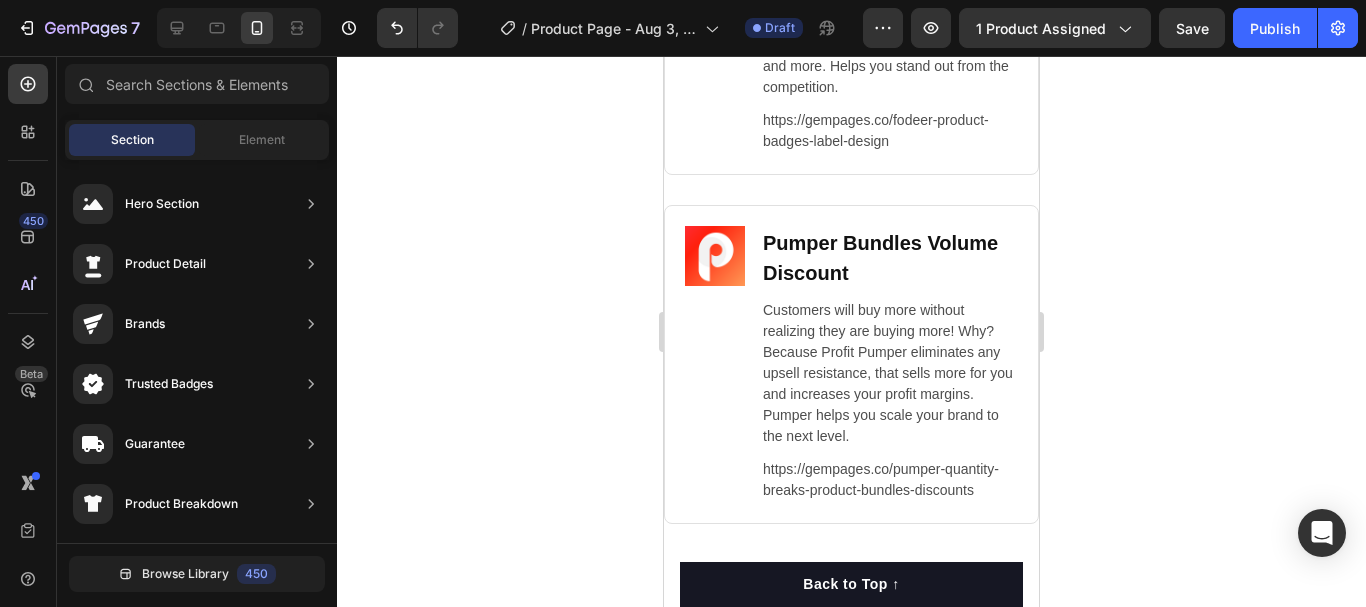 click on "Drop element here Row   30" at bounding box center [851, -225] 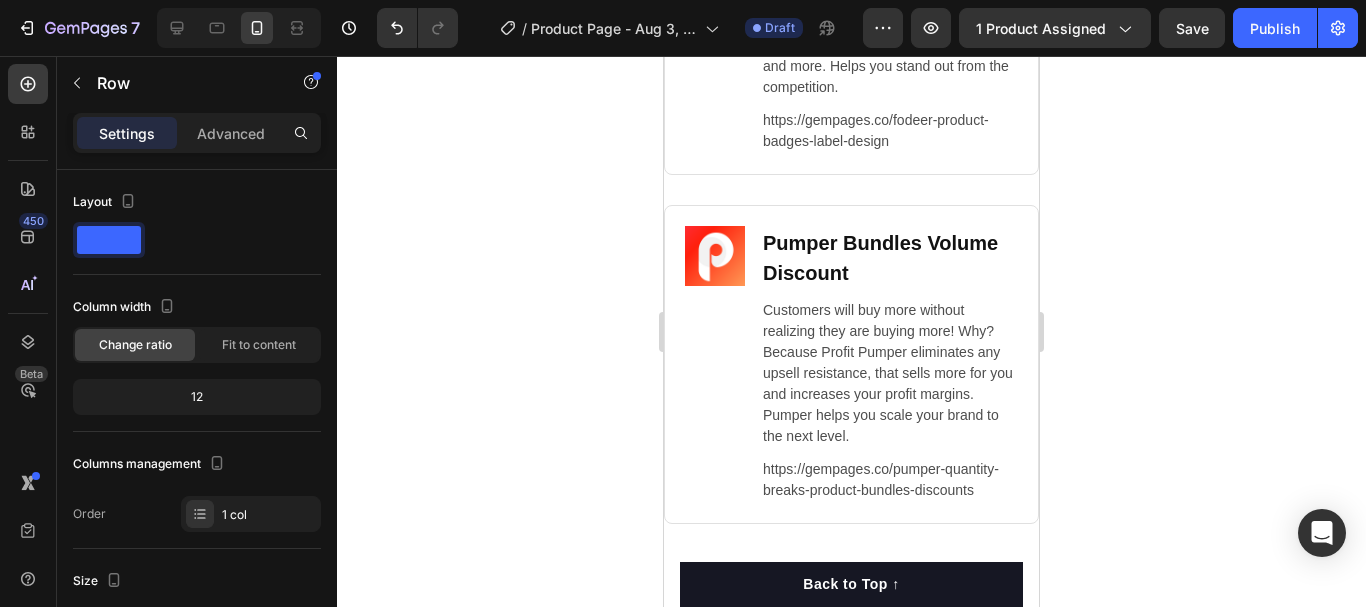click 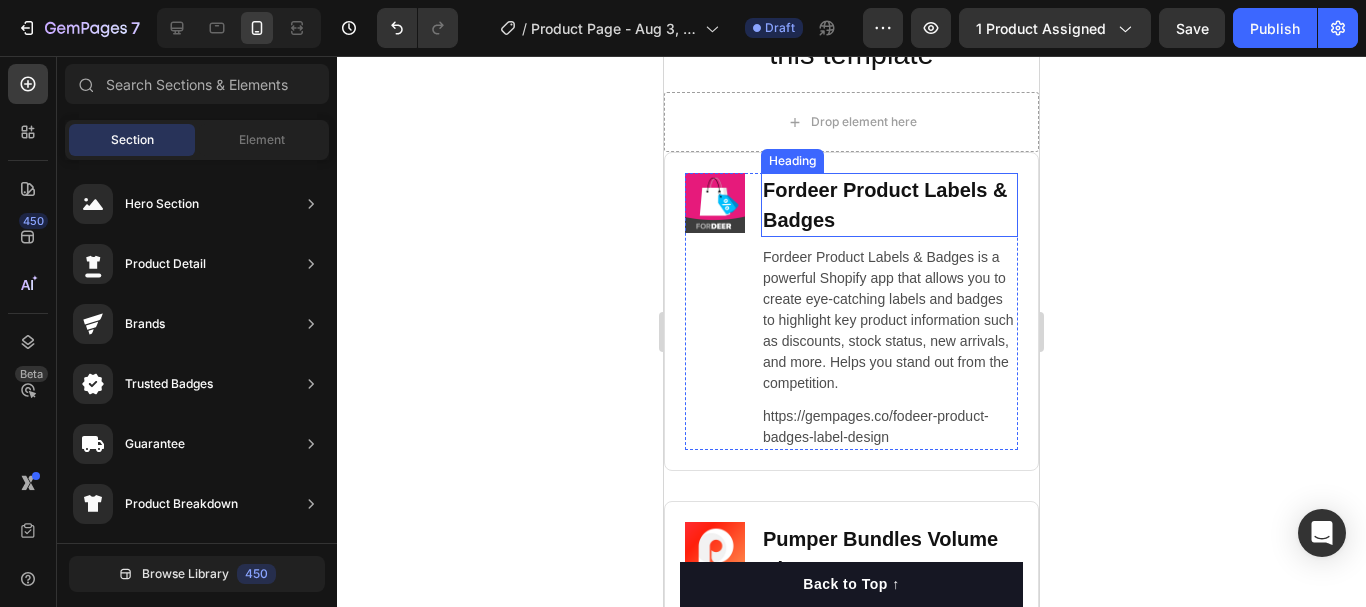 scroll, scrollTop: 9035, scrollLeft: 0, axis: vertical 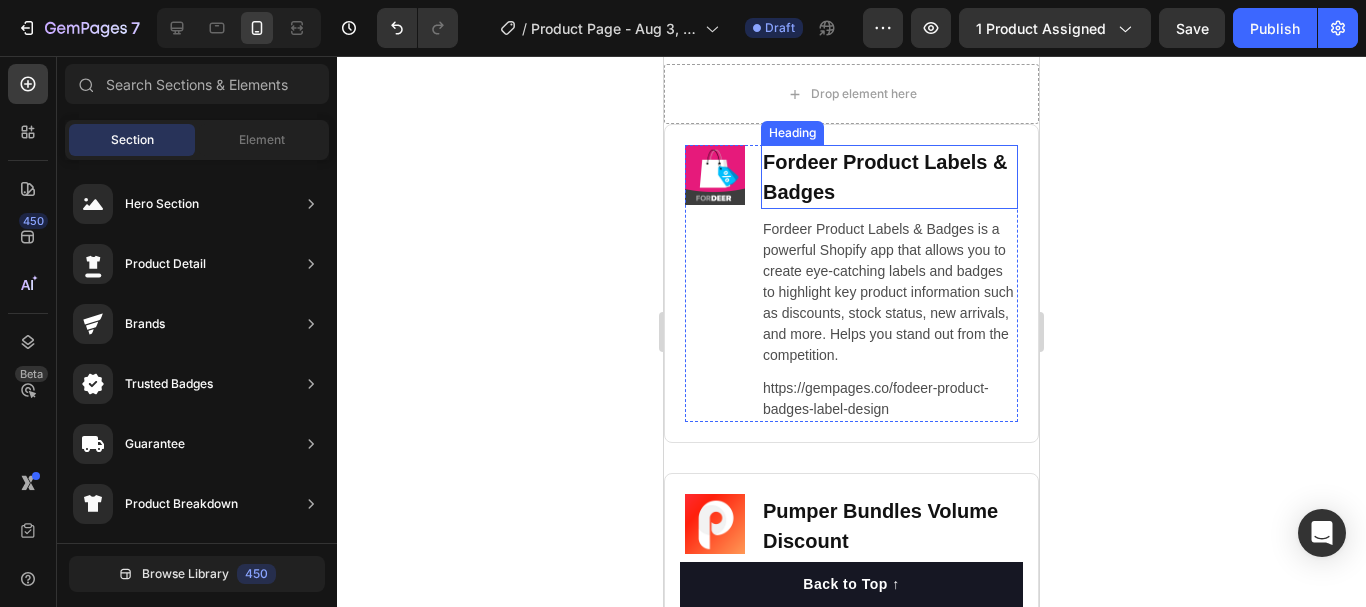 click on "Fordeer Product Labels & Badges is a powerful Shopify app that allows you to create eye-catching labels and badges to highlight key product information such as discounts, stock status, new arrivals, and more. Helps you stand out from the competition." at bounding box center [889, 292] 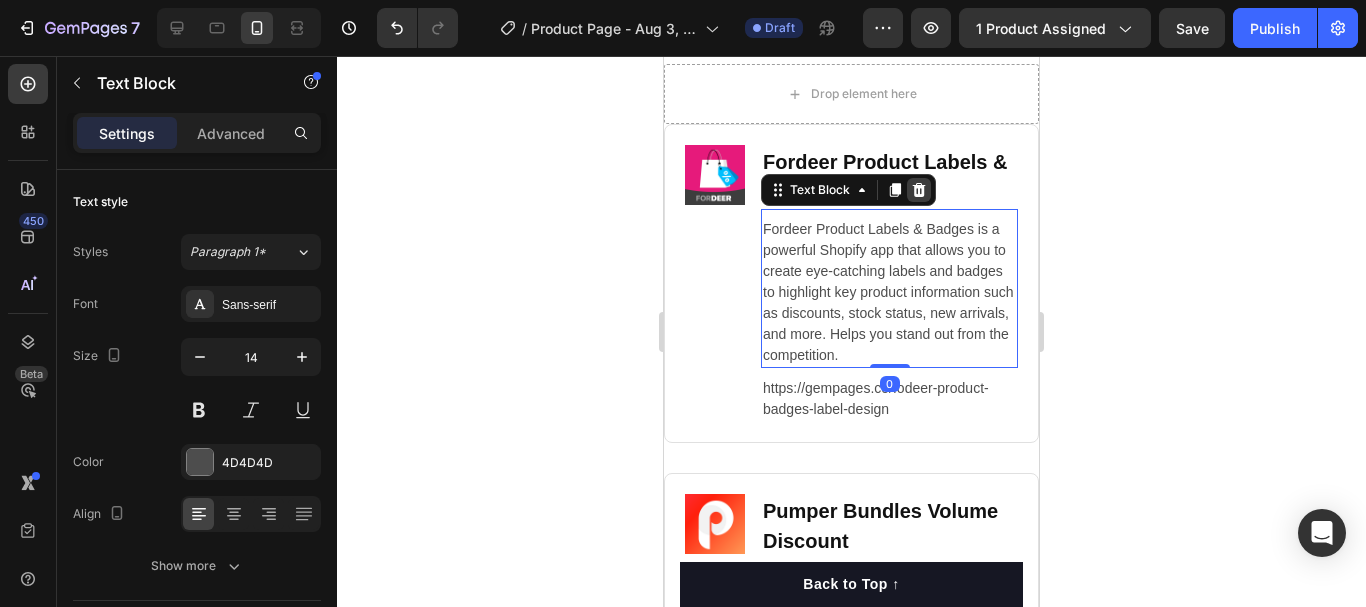 click 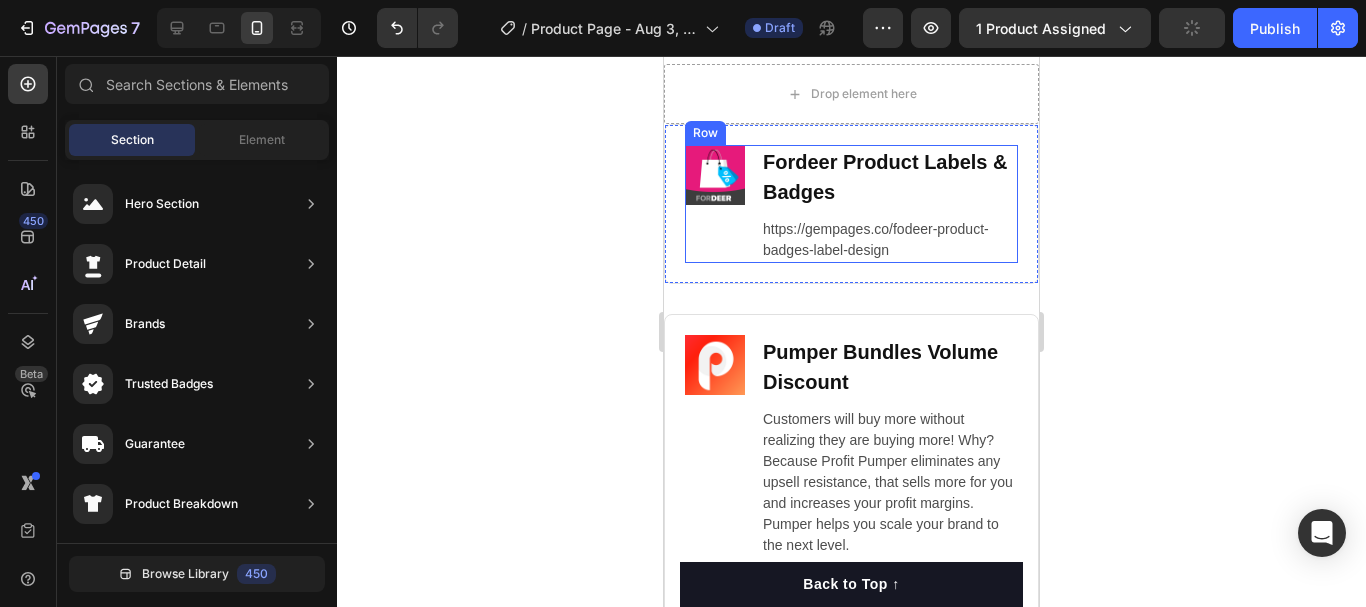 click on "Image" at bounding box center (715, 204) 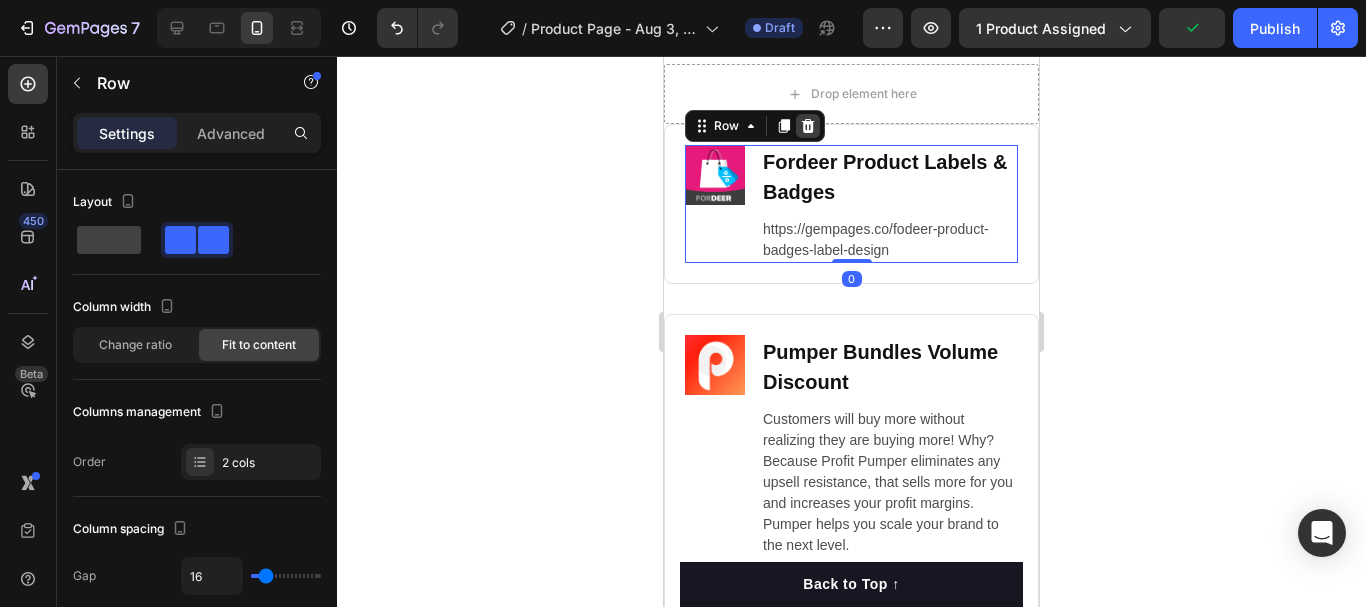 click at bounding box center [808, 126] 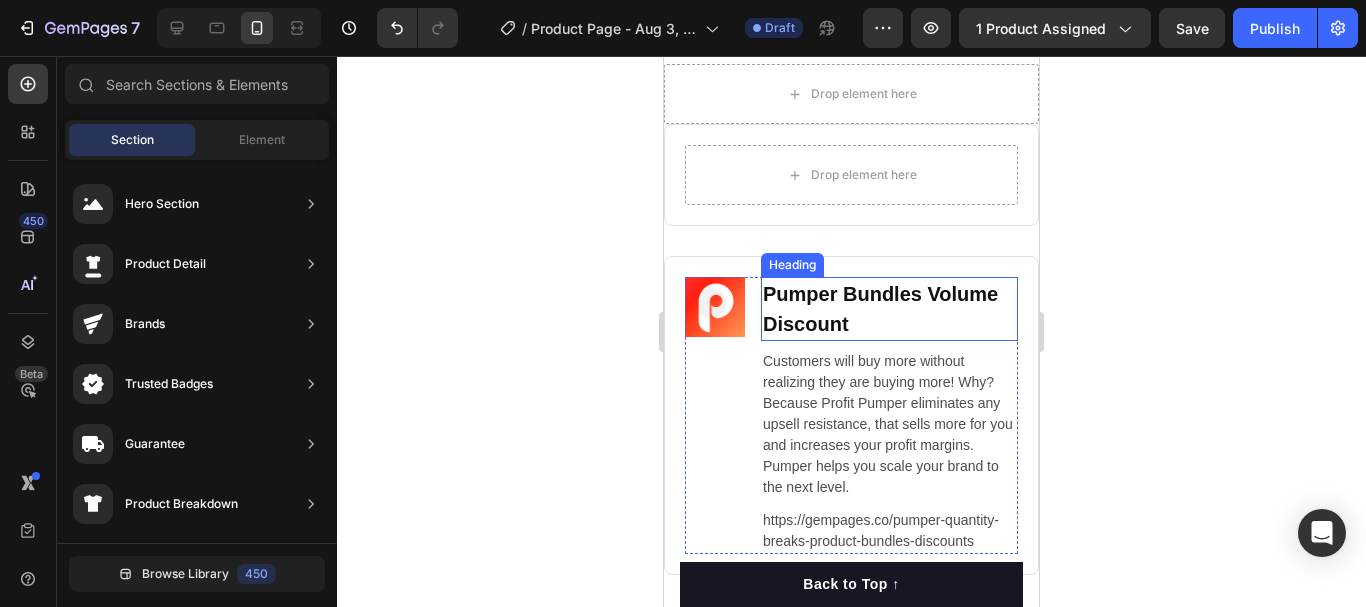 click on "Pumper Bundles Volume Discount" at bounding box center [889, 309] 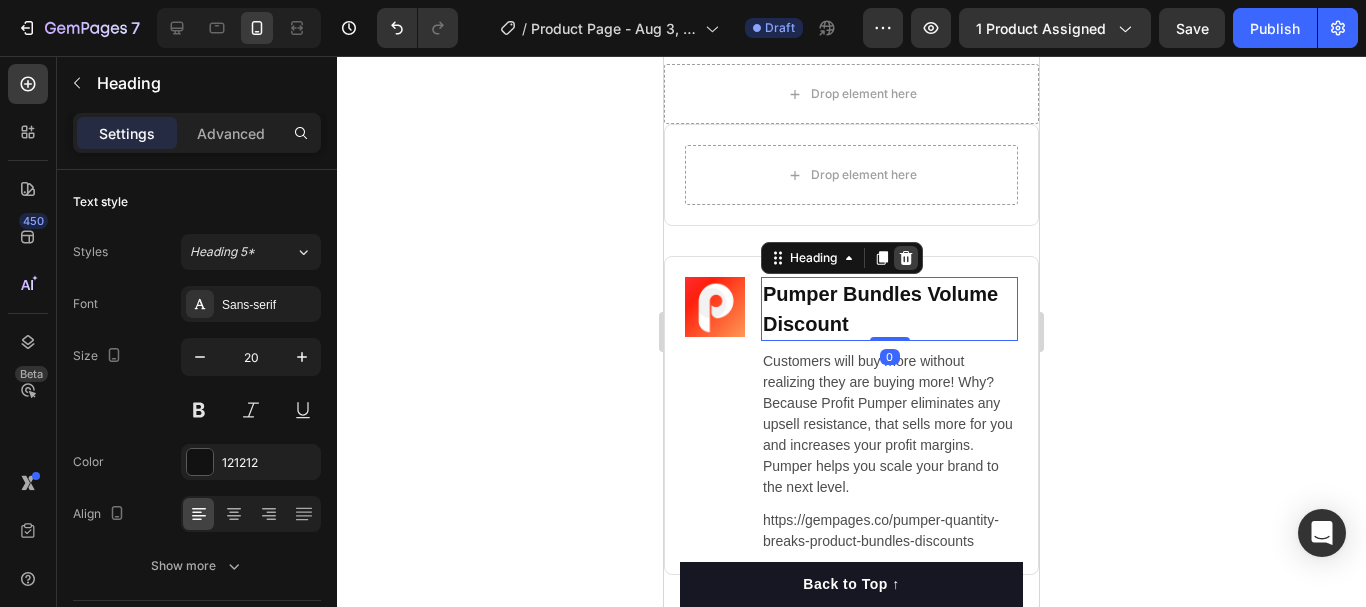 click at bounding box center [906, 258] 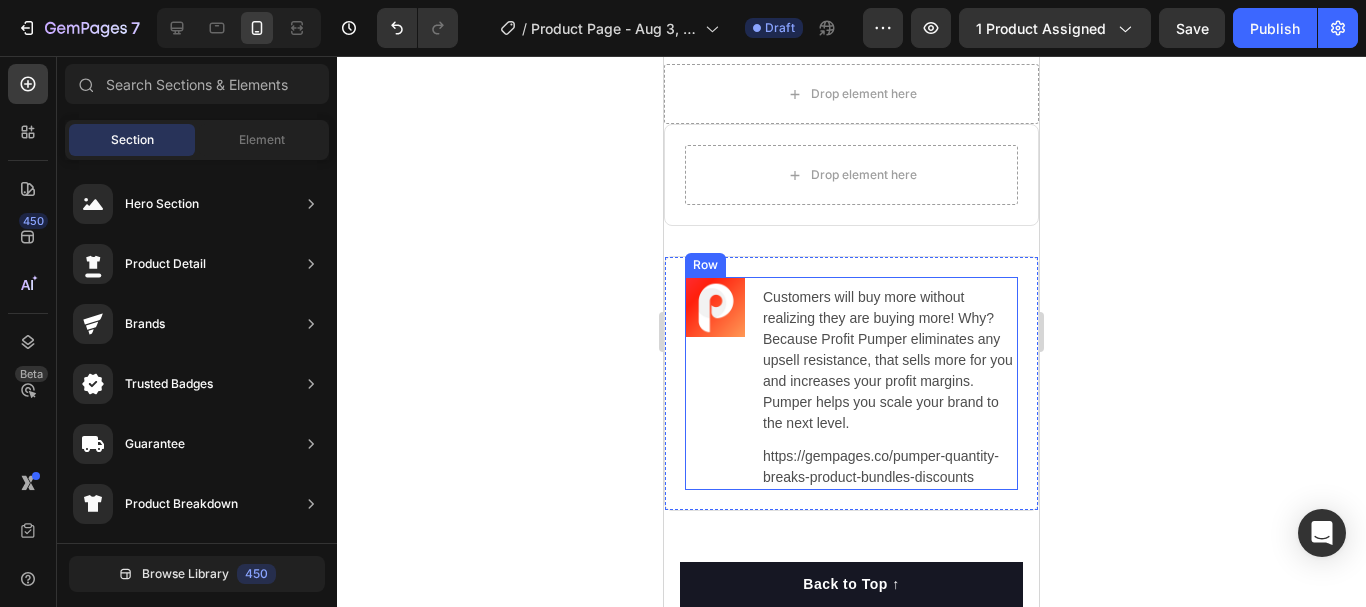 click at bounding box center [715, 307] 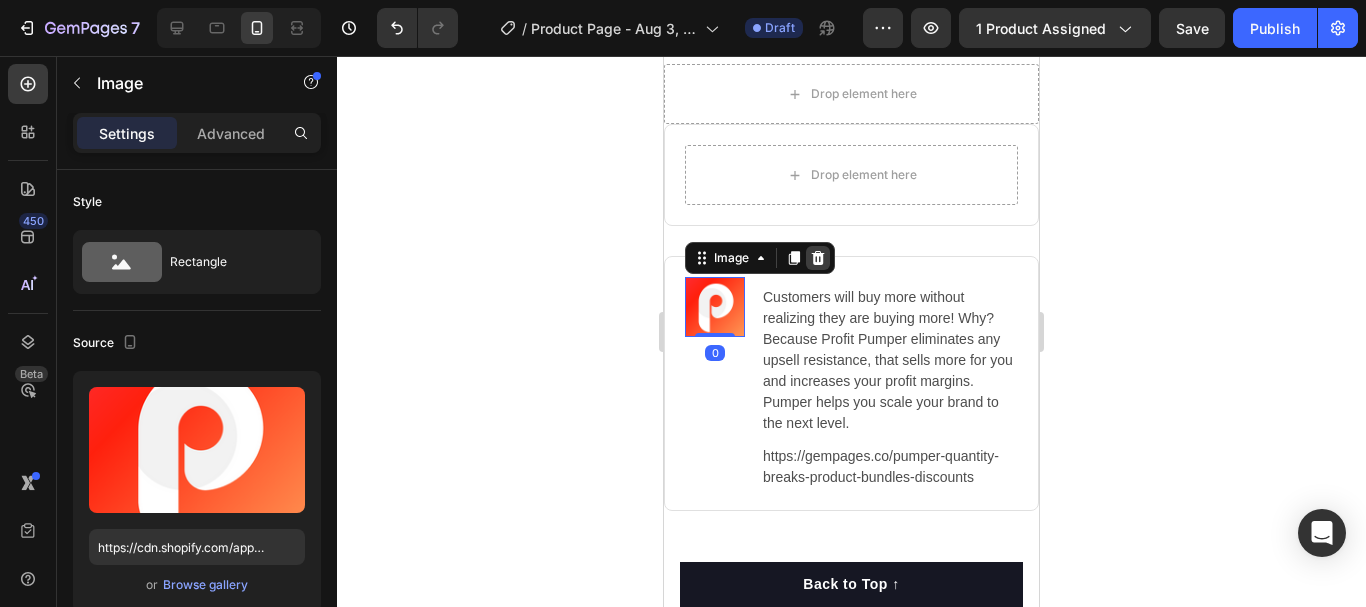 click 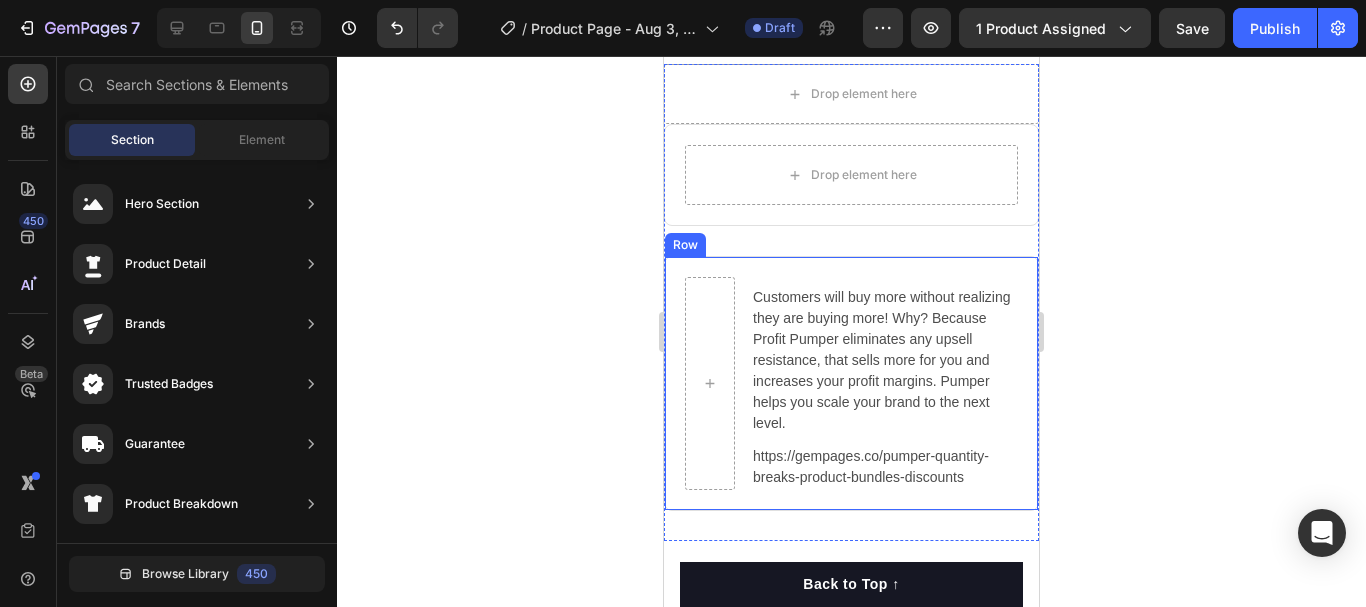 click on "Customers will buy more without realizing they are buying more! Why? Because Profit Pumper eliminates any upsell resistance, that sells more for you and increases your profit margins. Pumper helps you scale your brand to the next level. Text Block https://gempages.co/pumper-quantity-breaks-product-bundles-discounts Text Block Row Row" at bounding box center [851, 383] 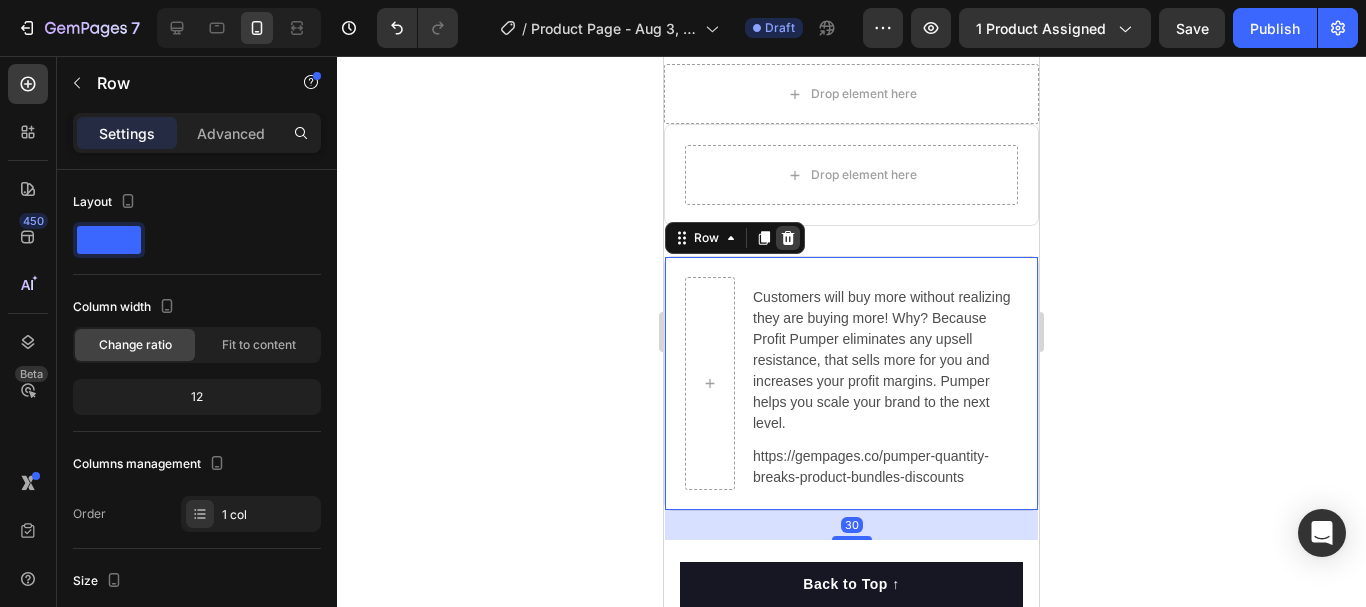 click 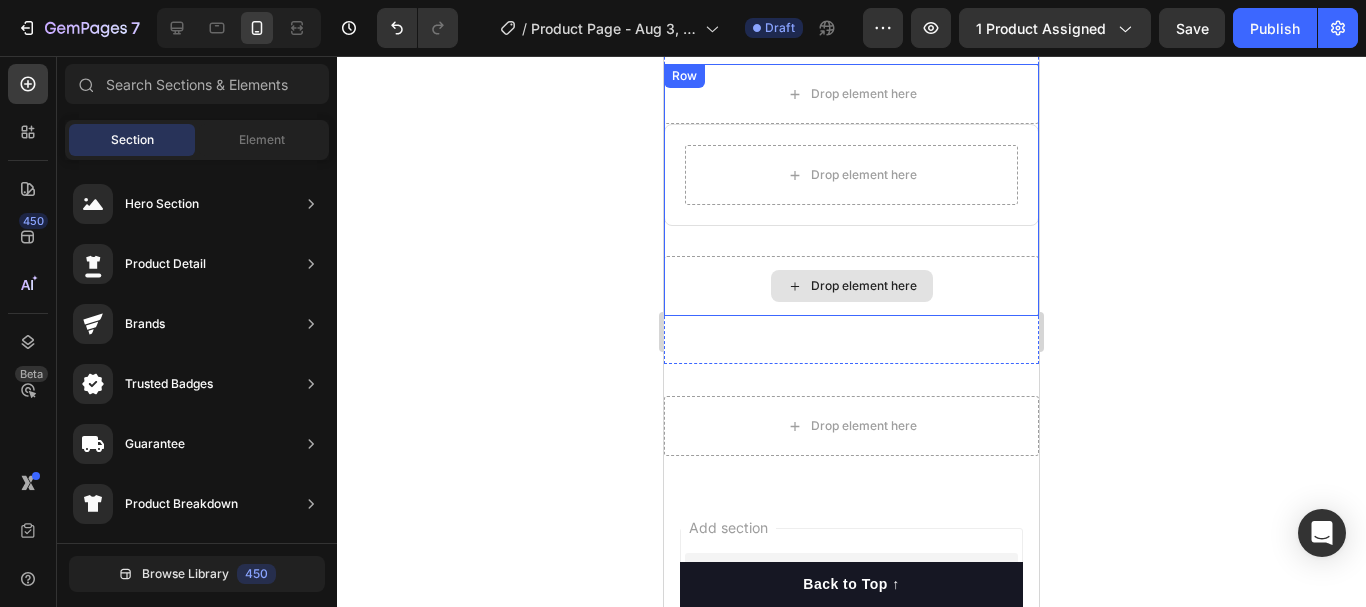 scroll, scrollTop: 9135, scrollLeft: 0, axis: vertical 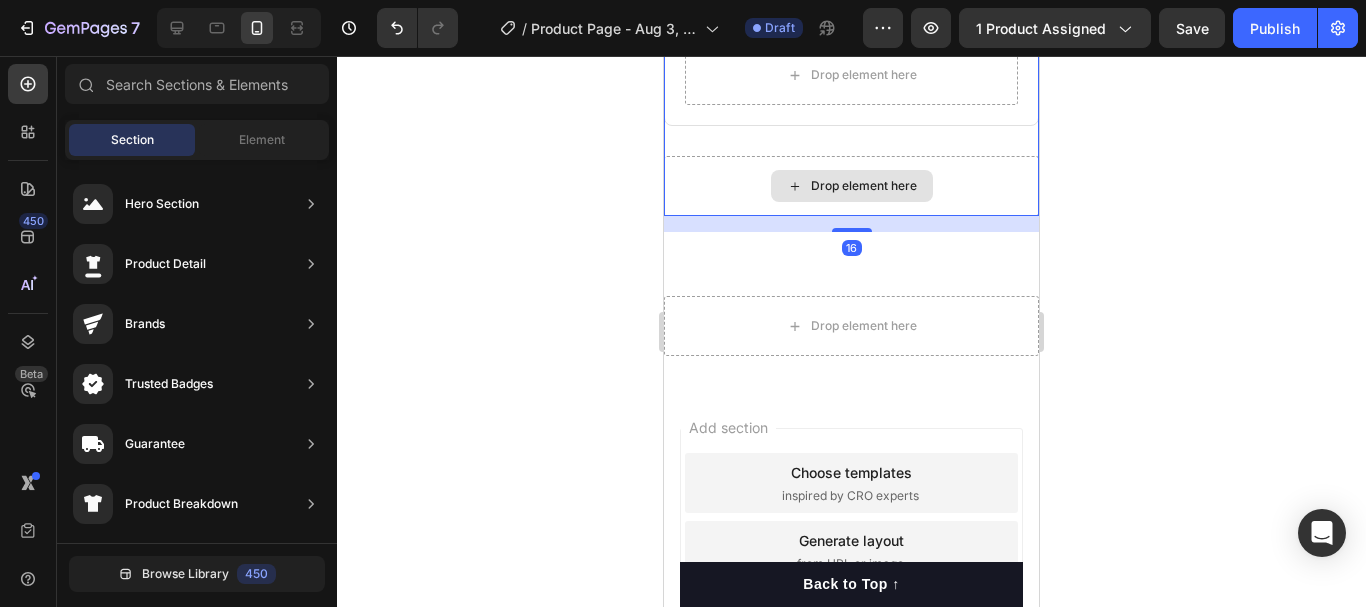 click on "Drop element here" at bounding box center (851, 186) 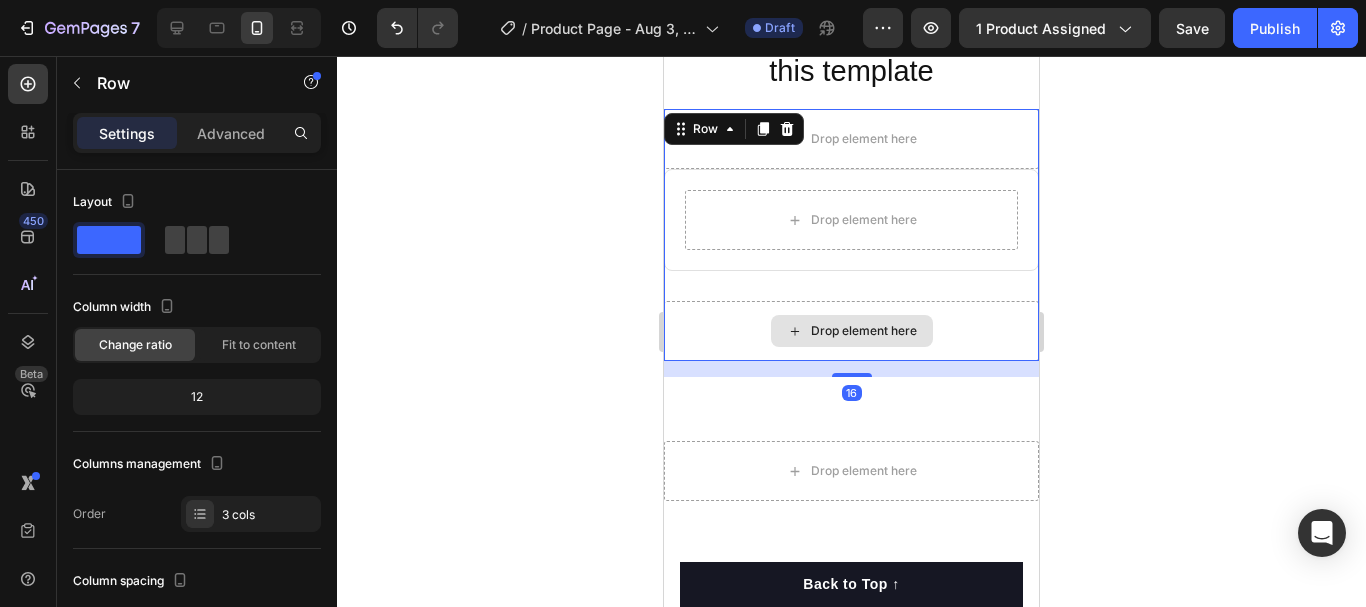 scroll, scrollTop: 8835, scrollLeft: 0, axis: vertical 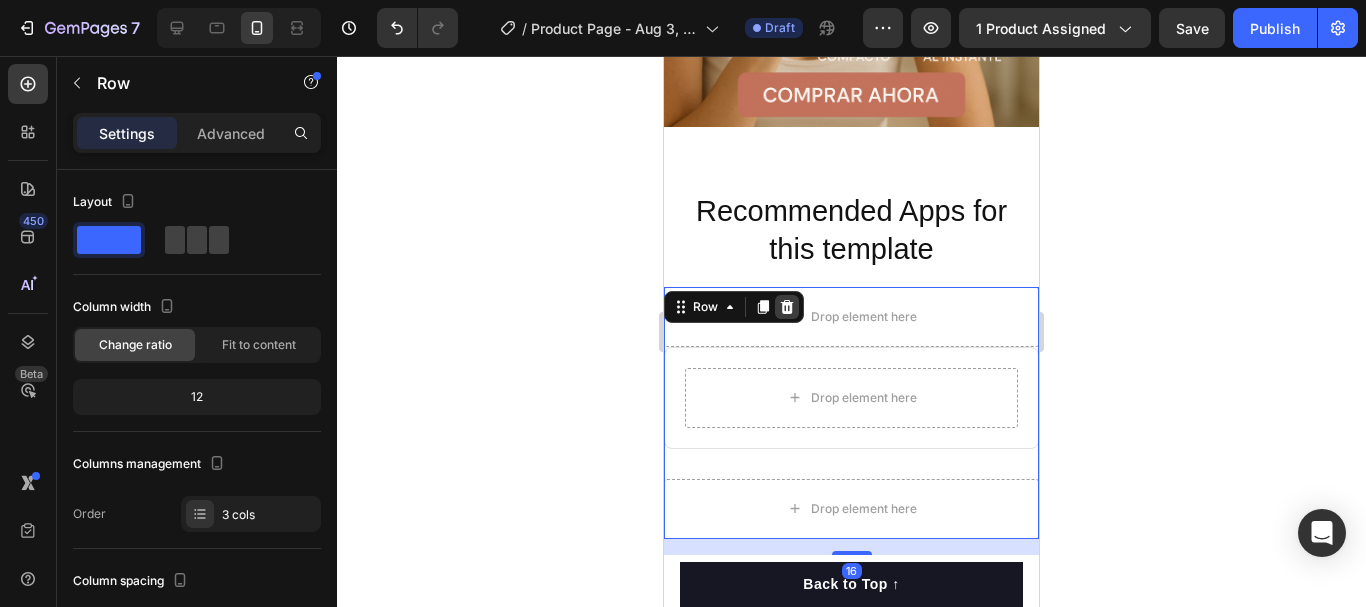 click 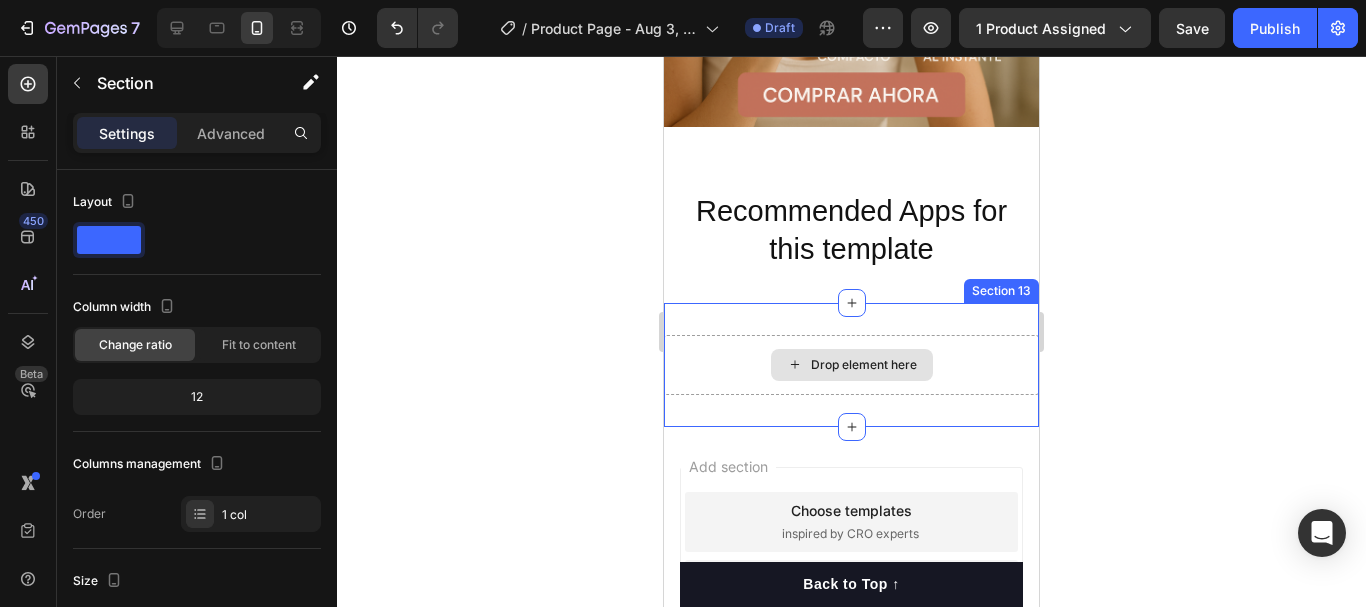 click on "Drop element here" at bounding box center [851, 365] 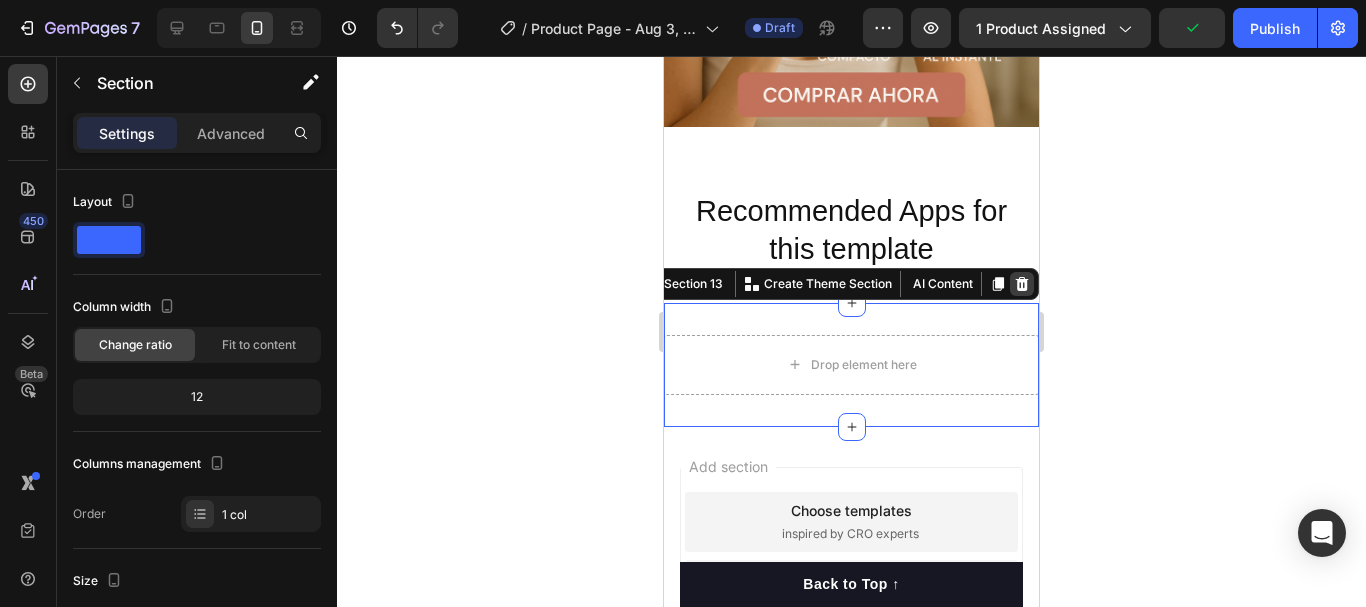 click 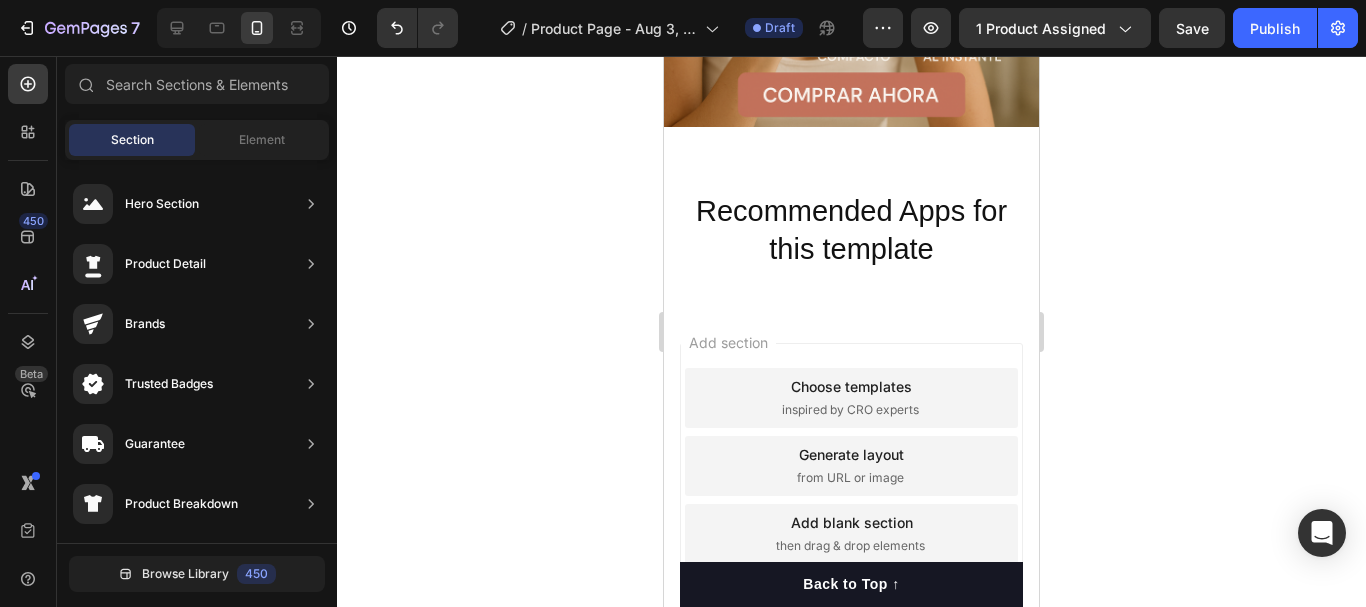 click on "Choose templates inspired by CRO experts" at bounding box center (851, 398) 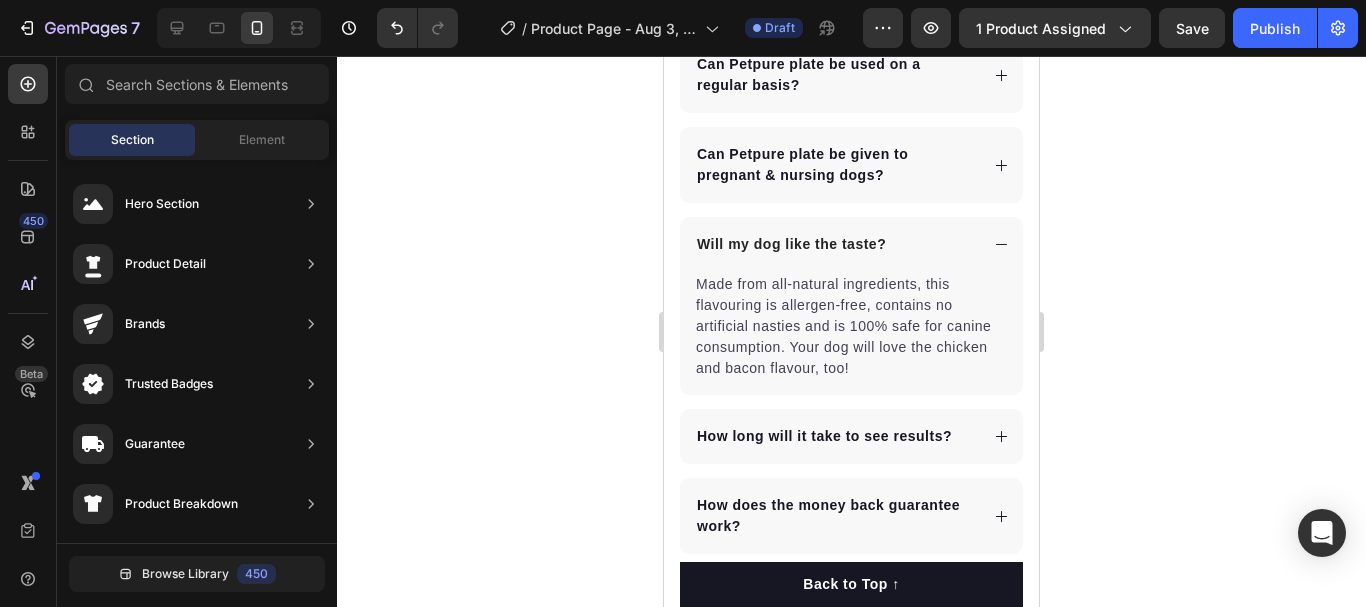 scroll, scrollTop: 6255, scrollLeft: 0, axis: vertical 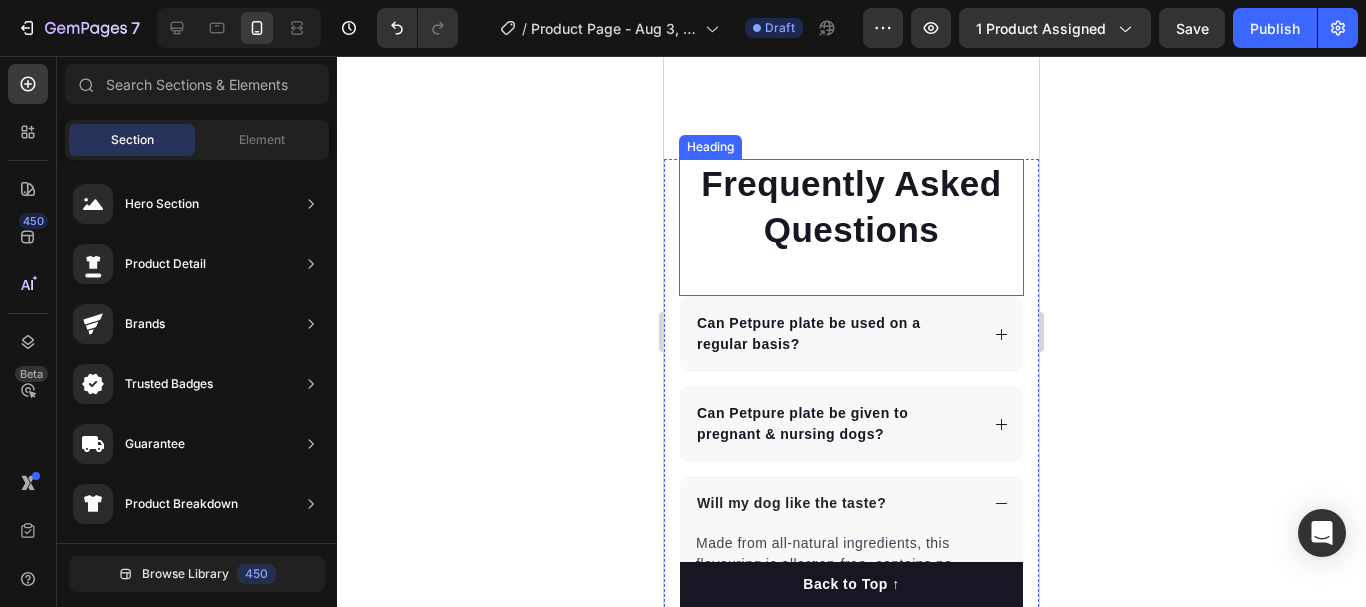 click on "Frequently Asked Questions" at bounding box center (851, 206) 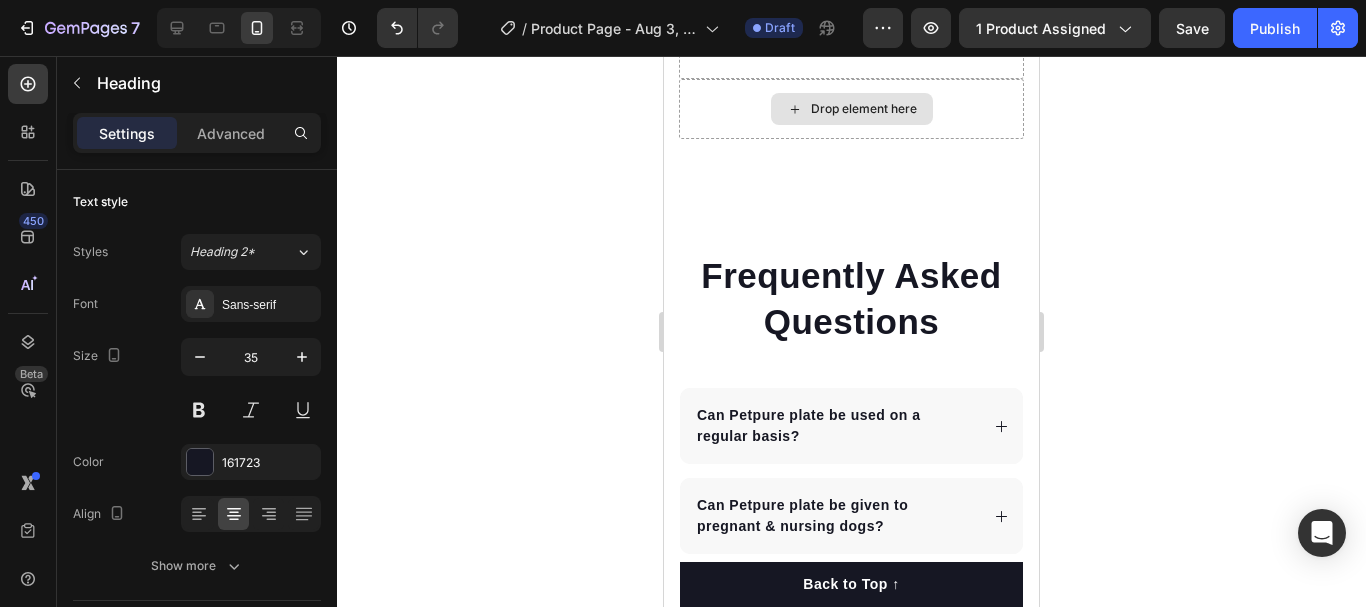 scroll, scrollTop: 7300, scrollLeft: 0, axis: vertical 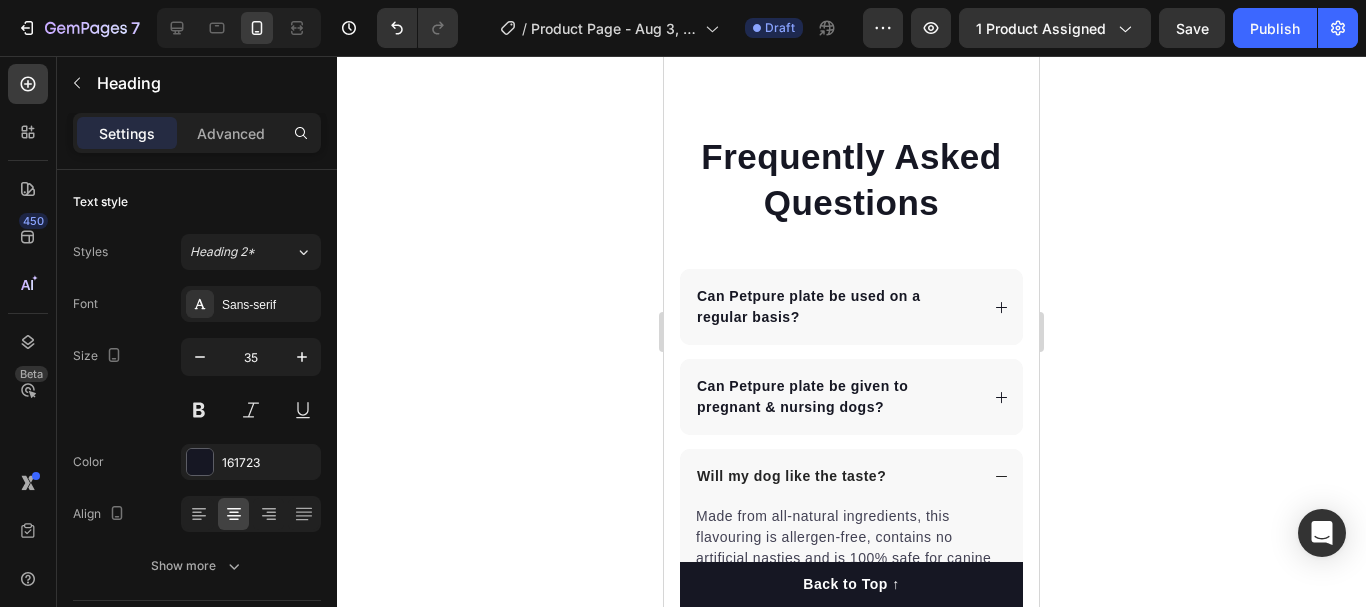 click on "Frequently Asked Questions" at bounding box center [851, 179] 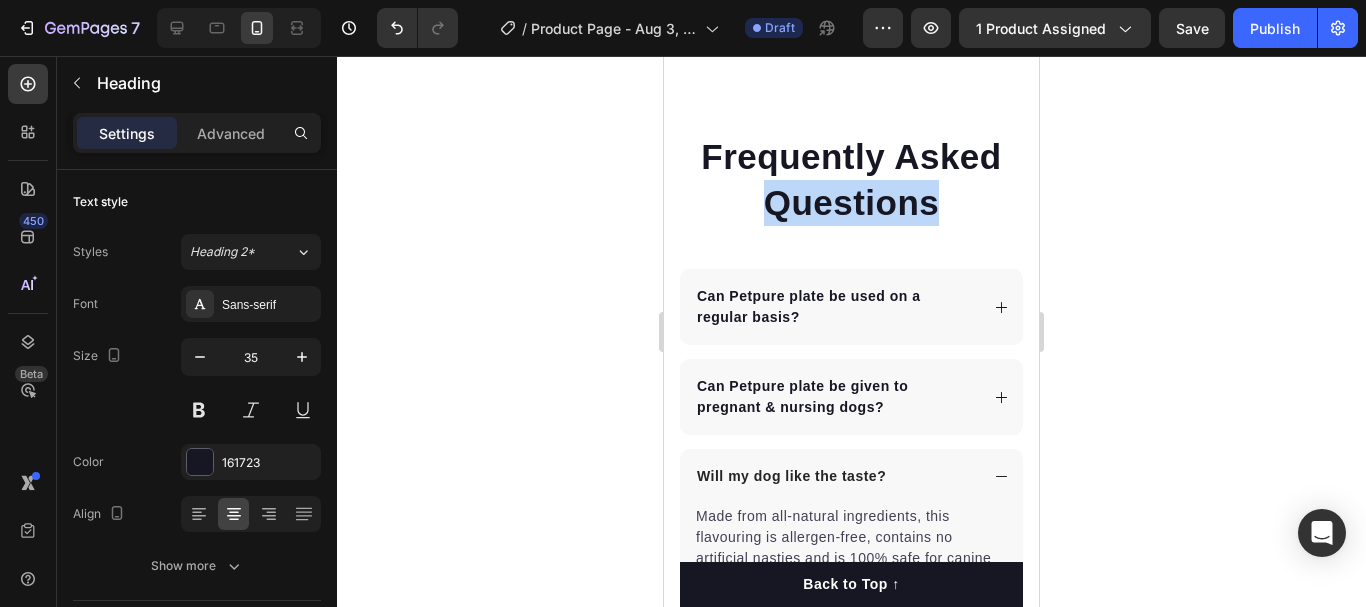 click on "Frequently Asked Questions" at bounding box center [851, 179] 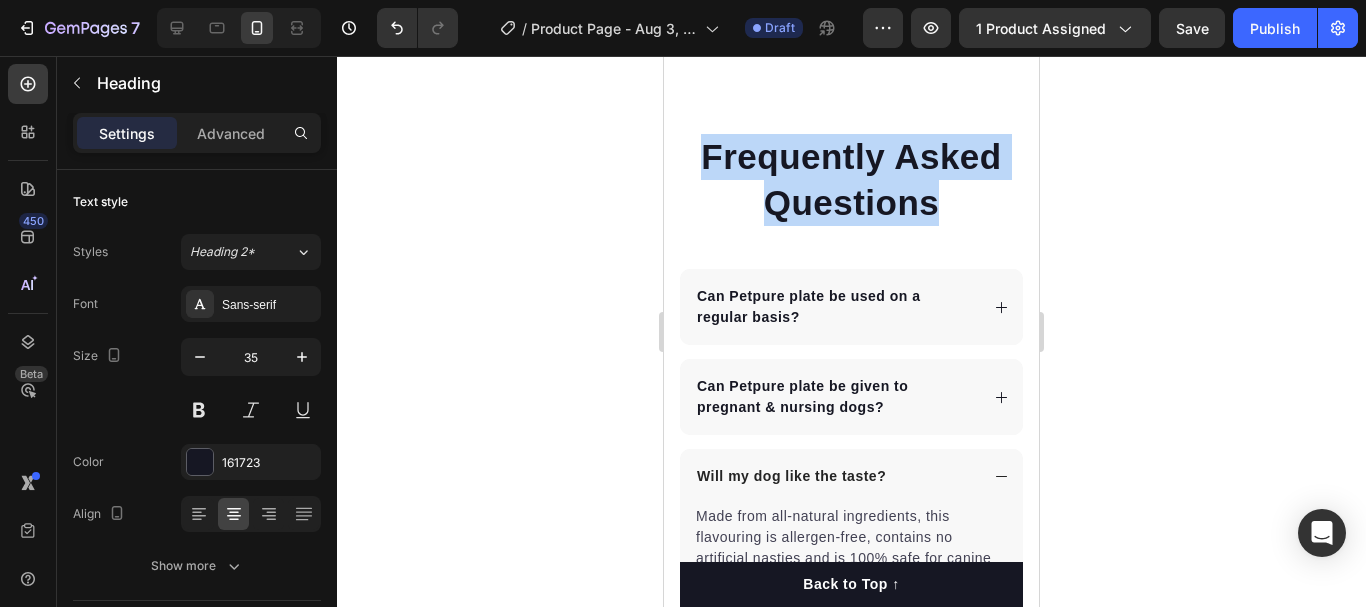 click on "Frequently Asked Questions" at bounding box center [851, 179] 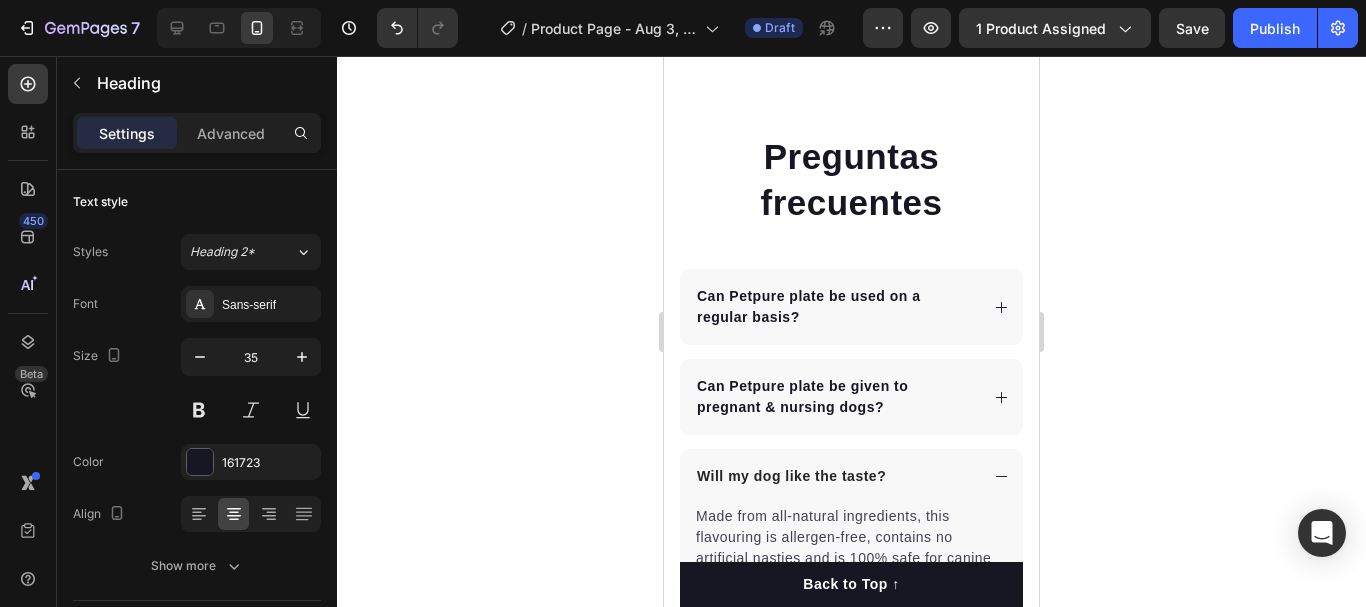 click 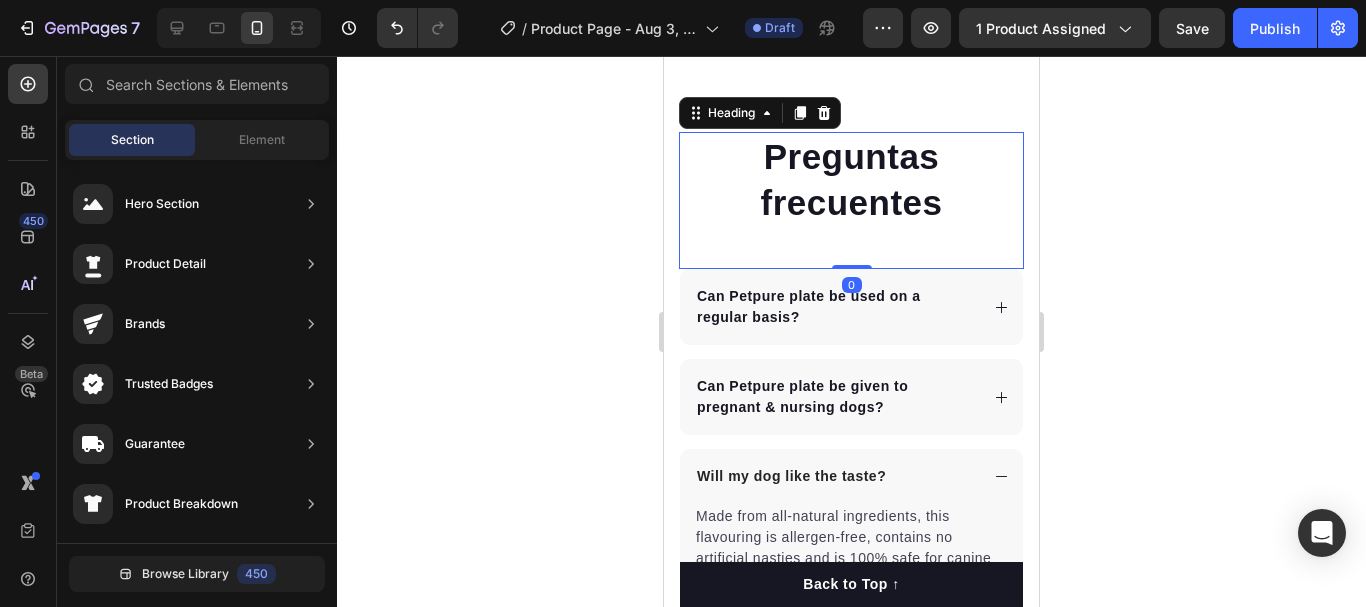 click at bounding box center [679, 132] 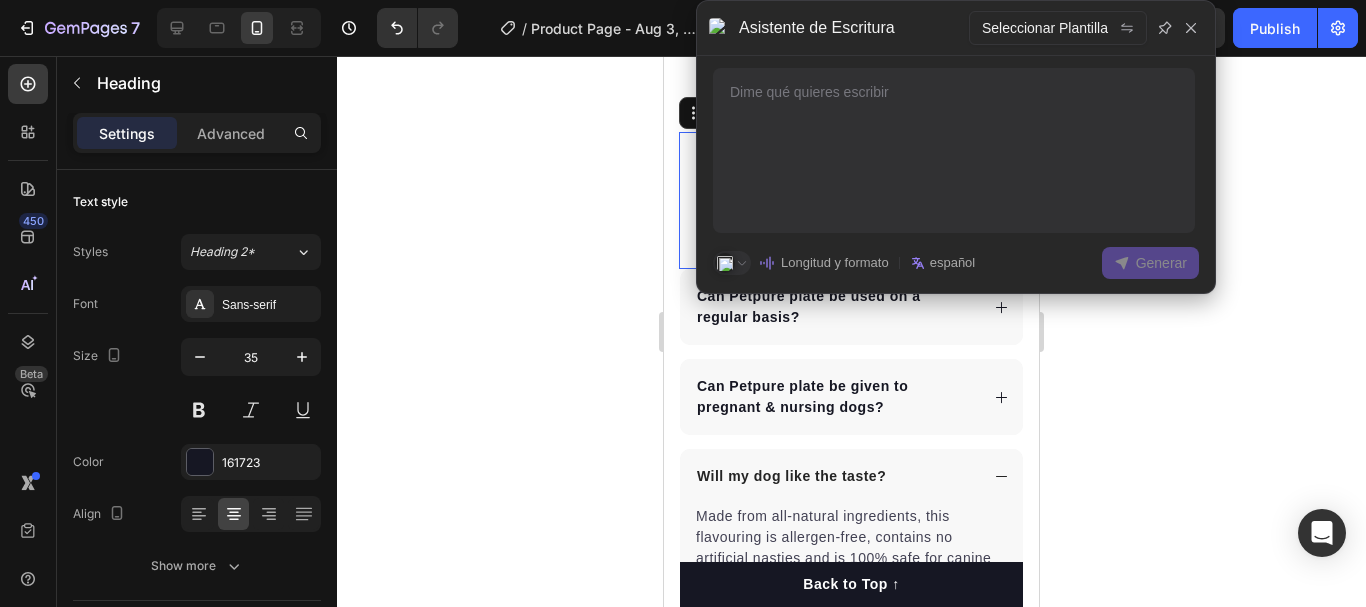 scroll, scrollTop: 0, scrollLeft: 0, axis: both 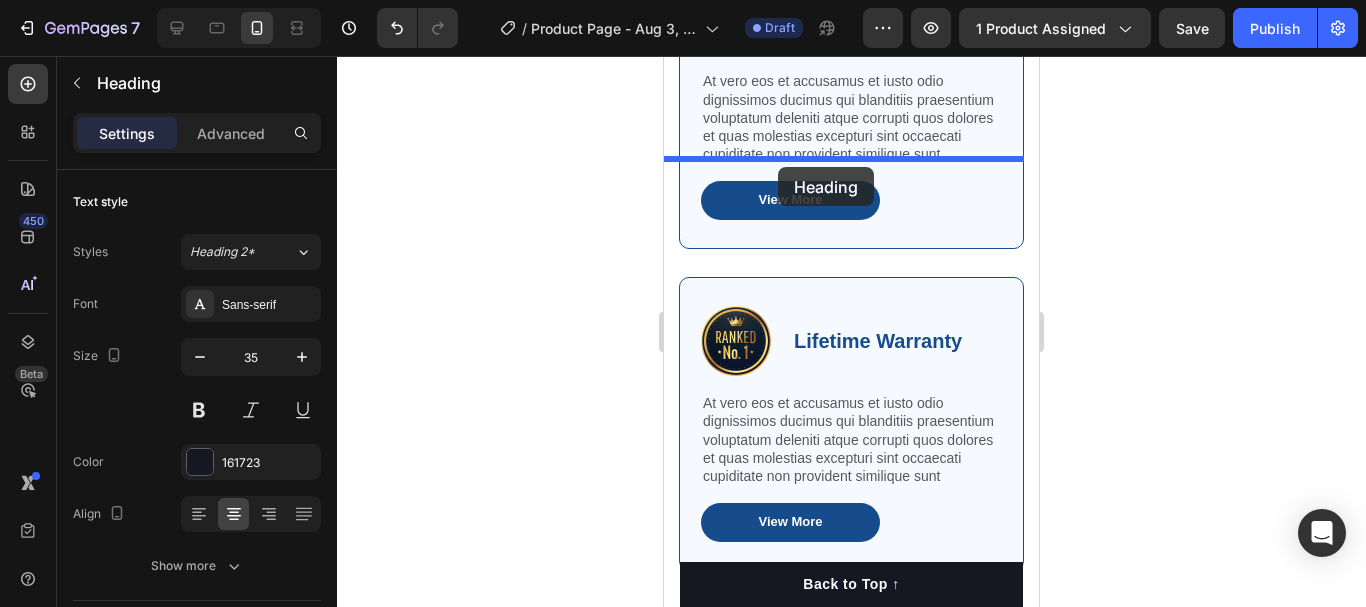 drag, startPoint x: 810, startPoint y: 268, endPoint x: 778, endPoint y: 167, distance: 105.9481 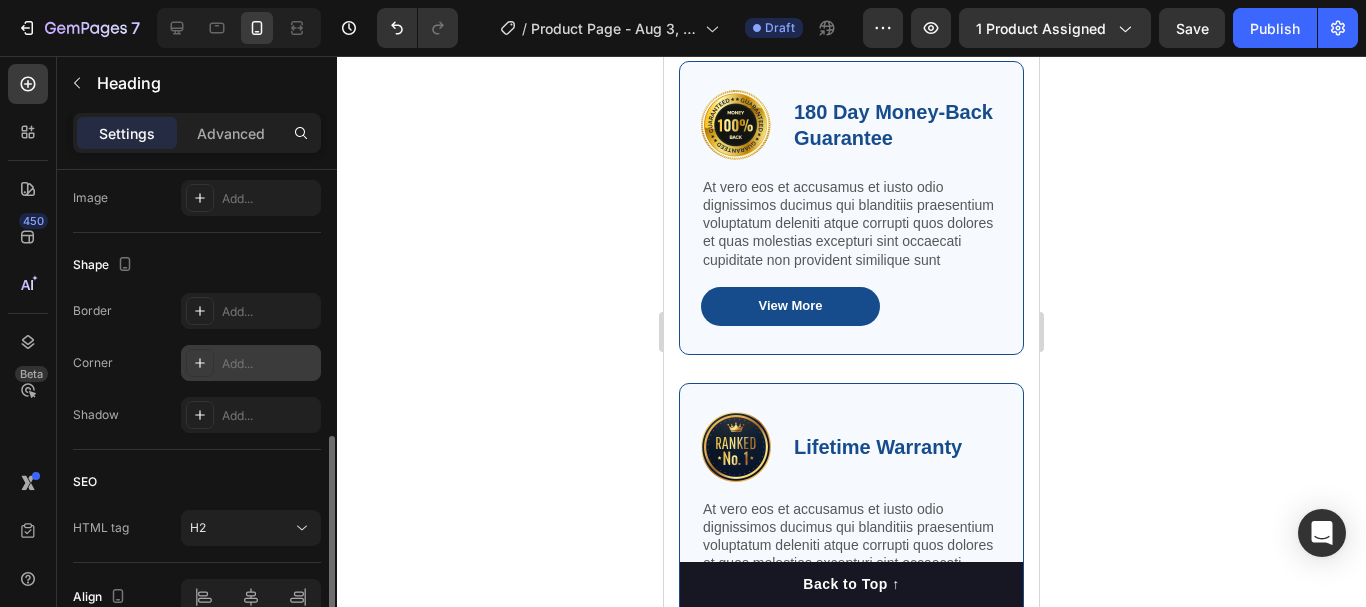 scroll, scrollTop: 804, scrollLeft: 0, axis: vertical 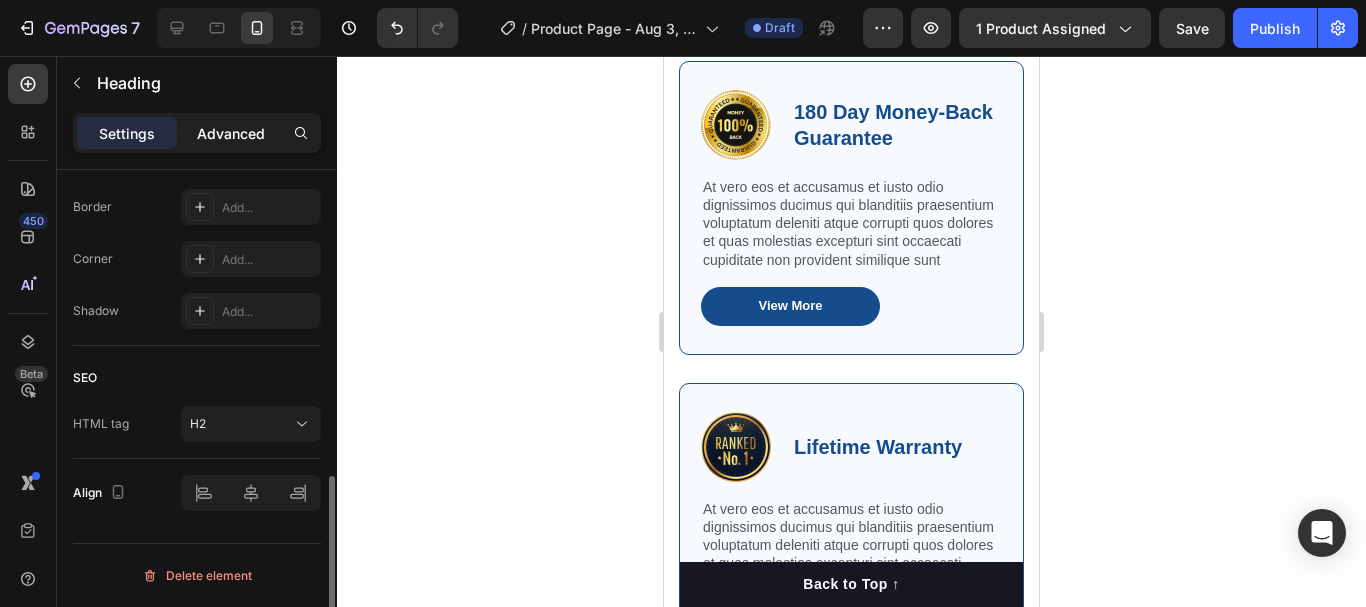 click on "Advanced" at bounding box center [231, 133] 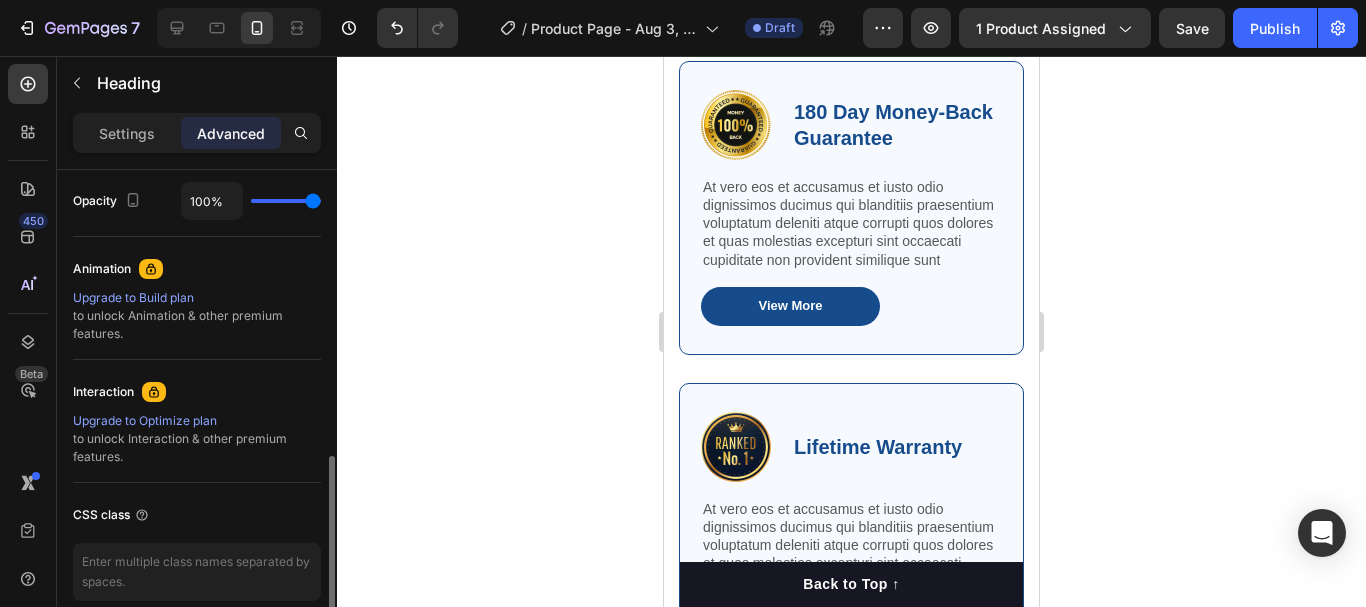 scroll, scrollTop: 894, scrollLeft: 0, axis: vertical 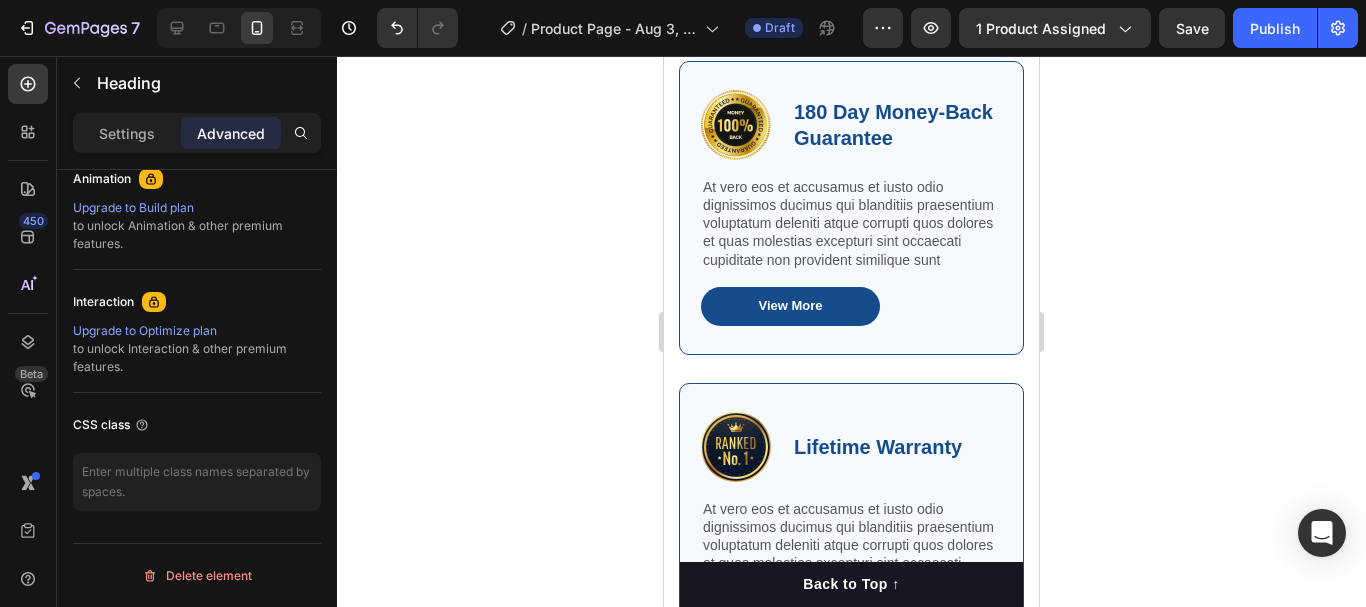 click on "Preguntas frecuentes Heading   0" at bounding box center [851, -480] 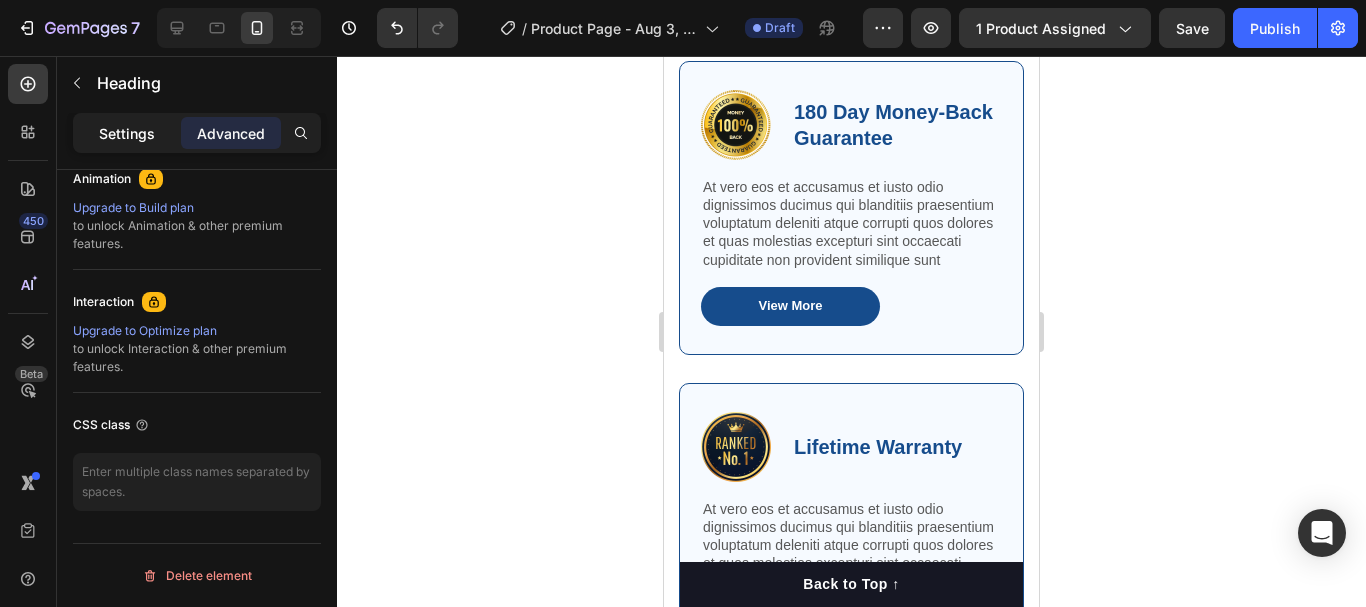 click on "Settings" at bounding box center (127, 133) 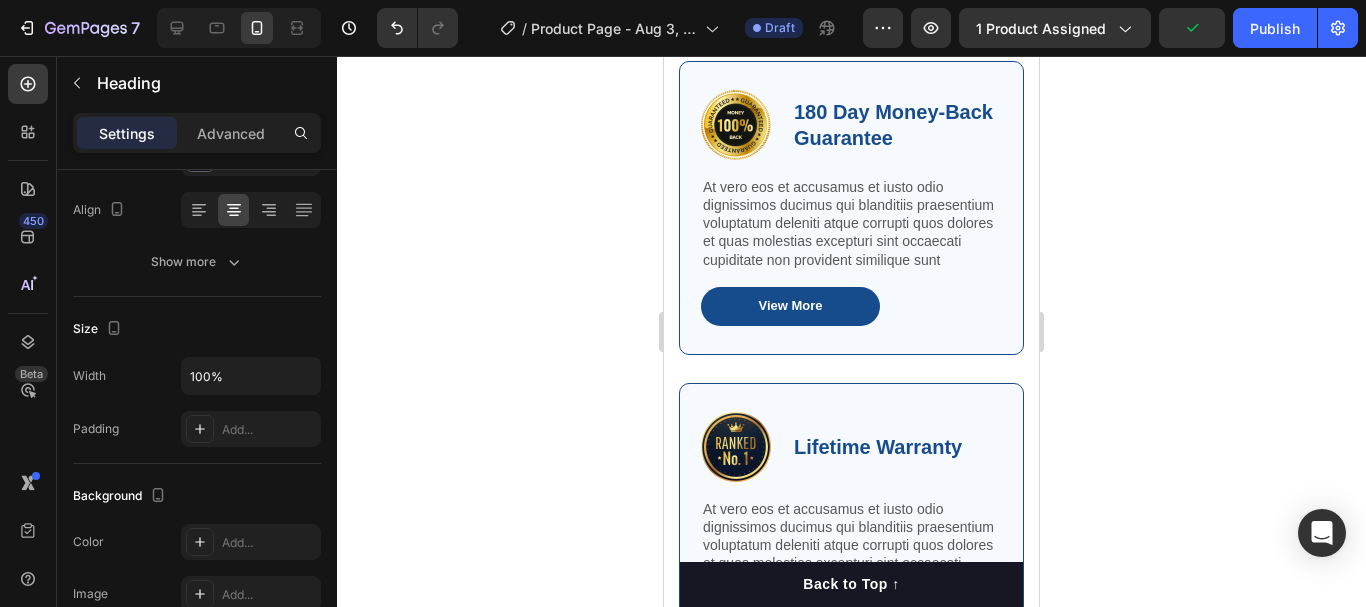 scroll, scrollTop: 0, scrollLeft: 0, axis: both 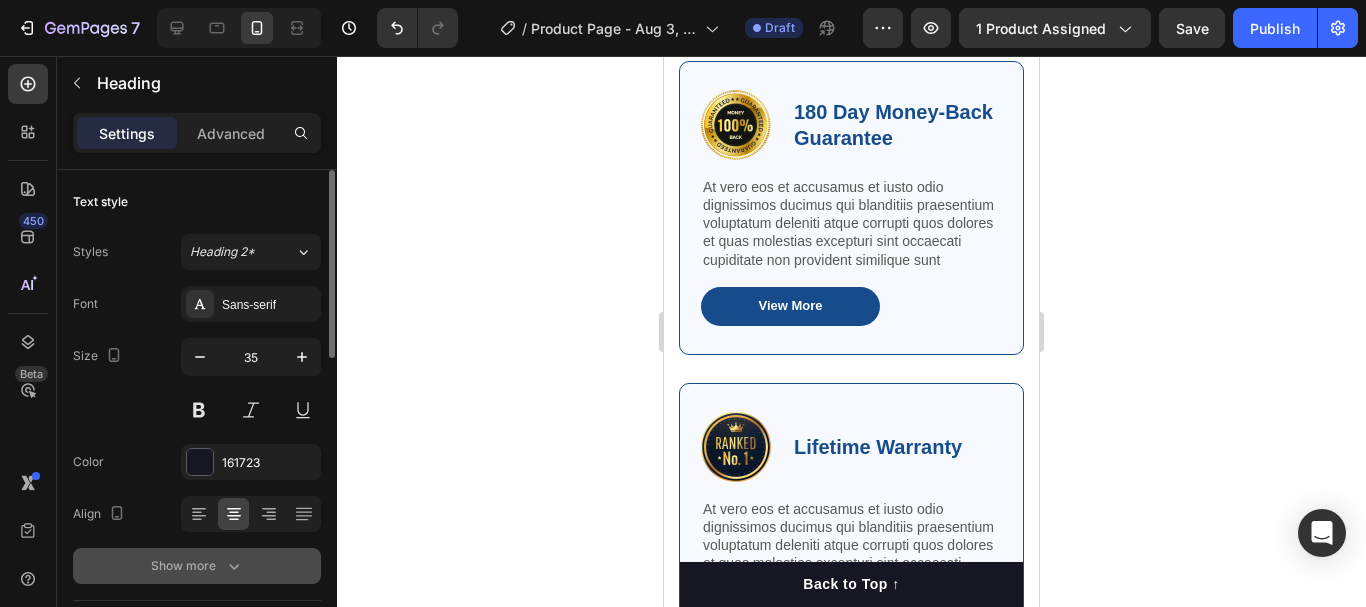 click on "Show more" at bounding box center (197, 566) 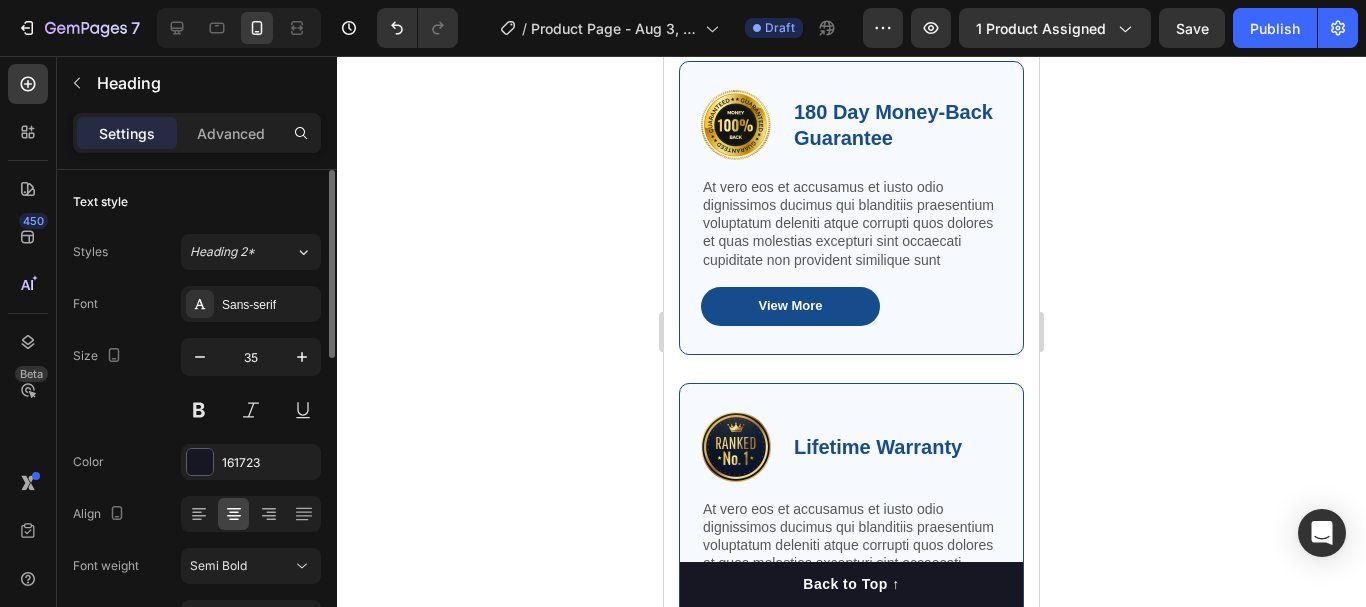 scroll, scrollTop: 300, scrollLeft: 0, axis: vertical 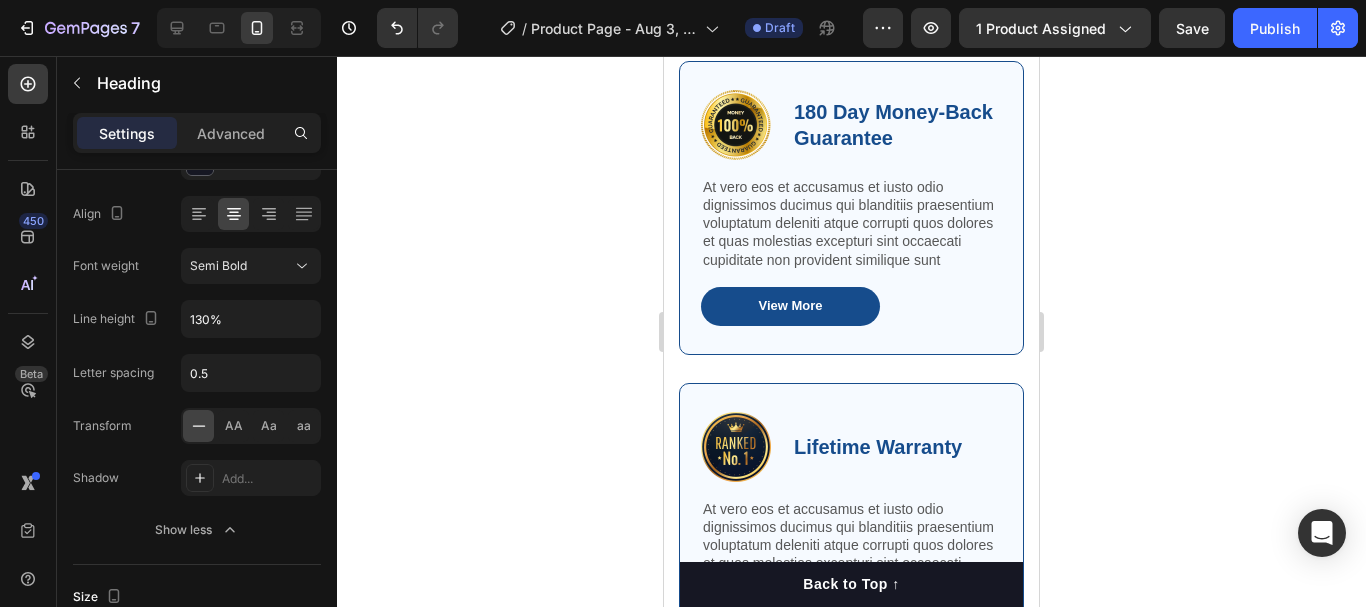 click on "Preguntas frecuentes" at bounding box center [851, -501] 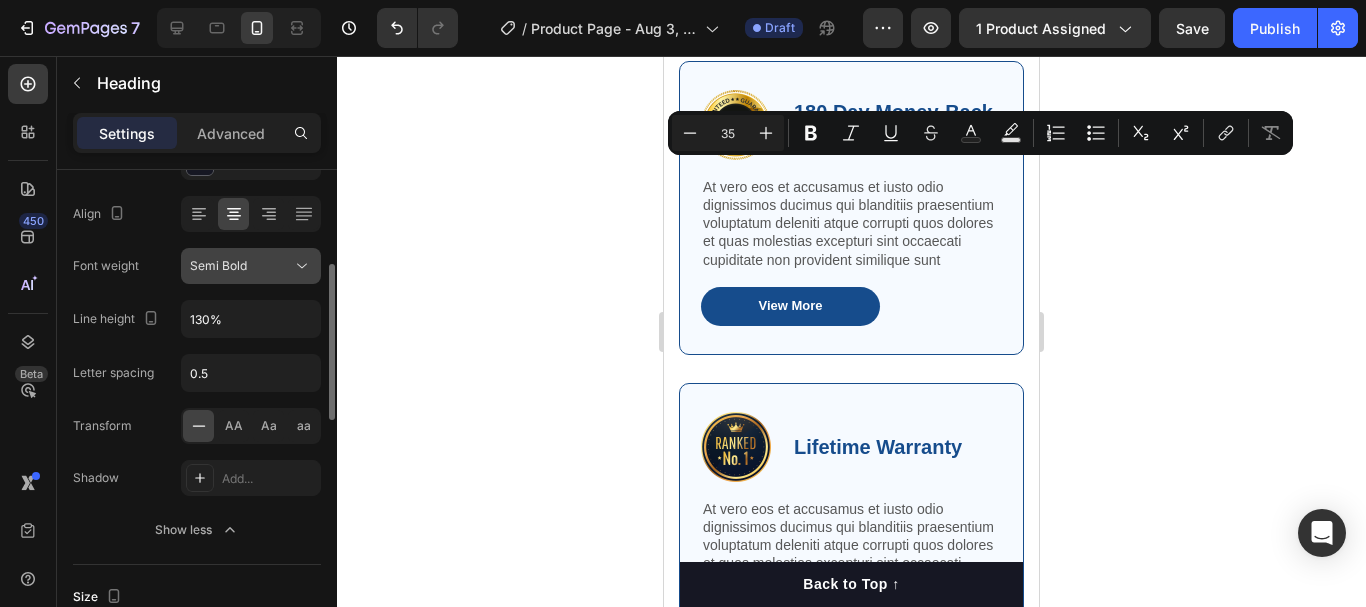 click on "Semi Bold" 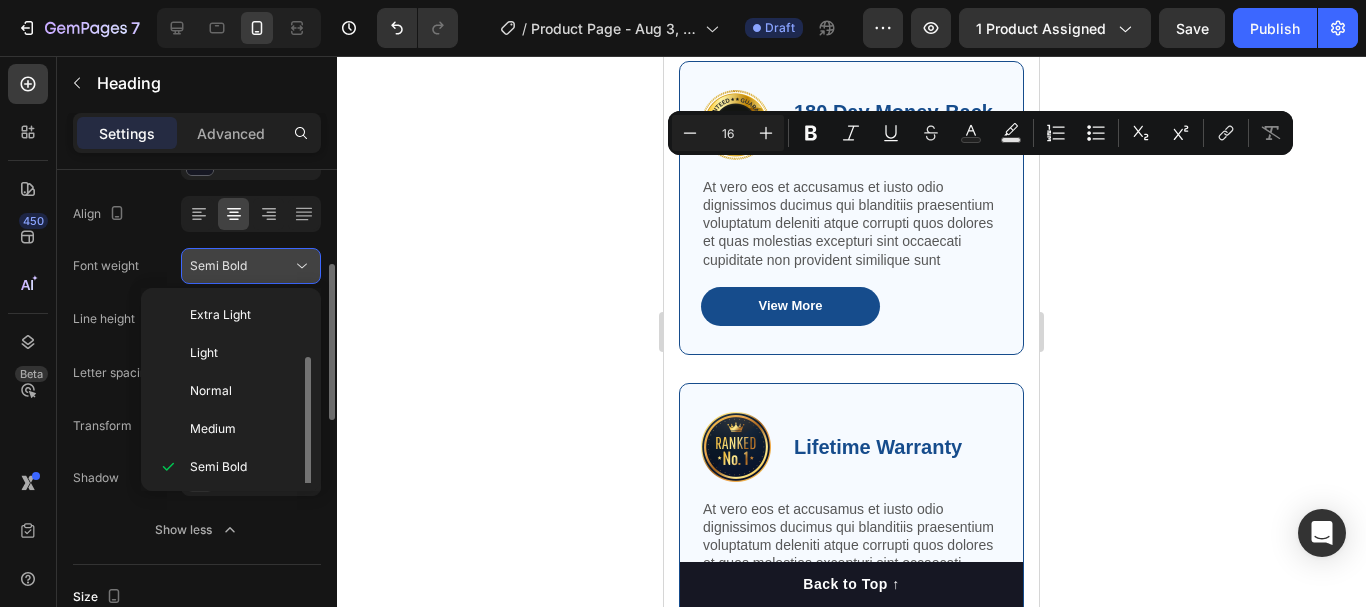 scroll, scrollTop: 36, scrollLeft: 0, axis: vertical 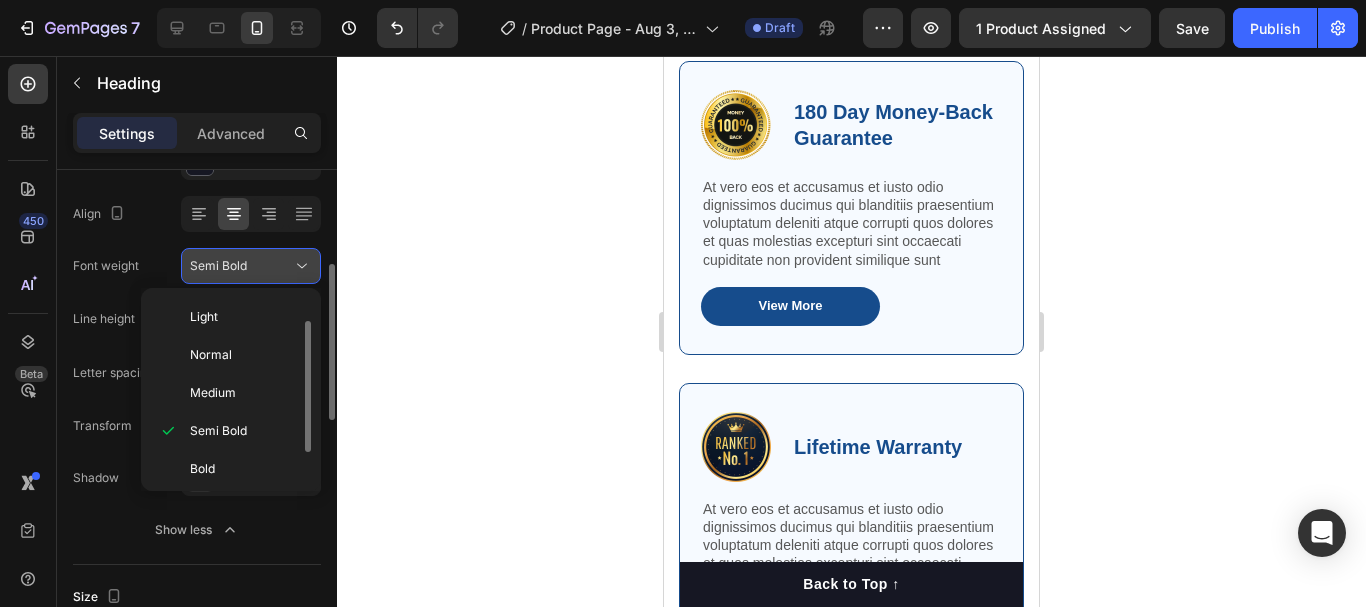 click on "Semi Bold" 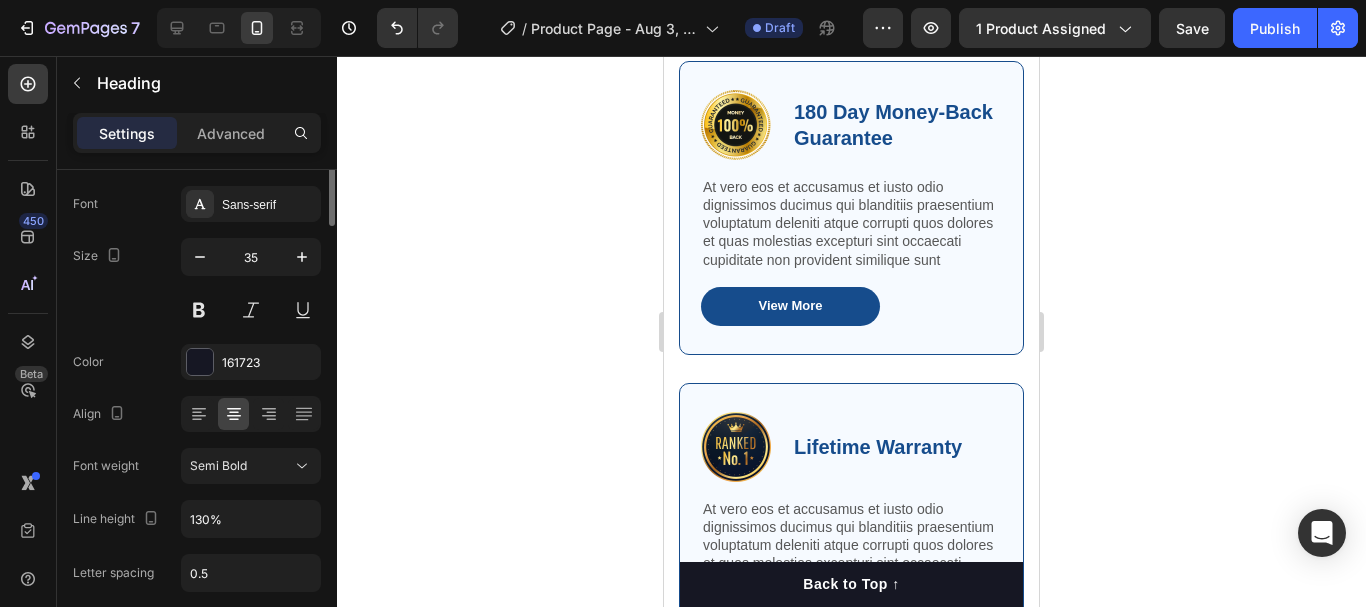 scroll, scrollTop: 0, scrollLeft: 0, axis: both 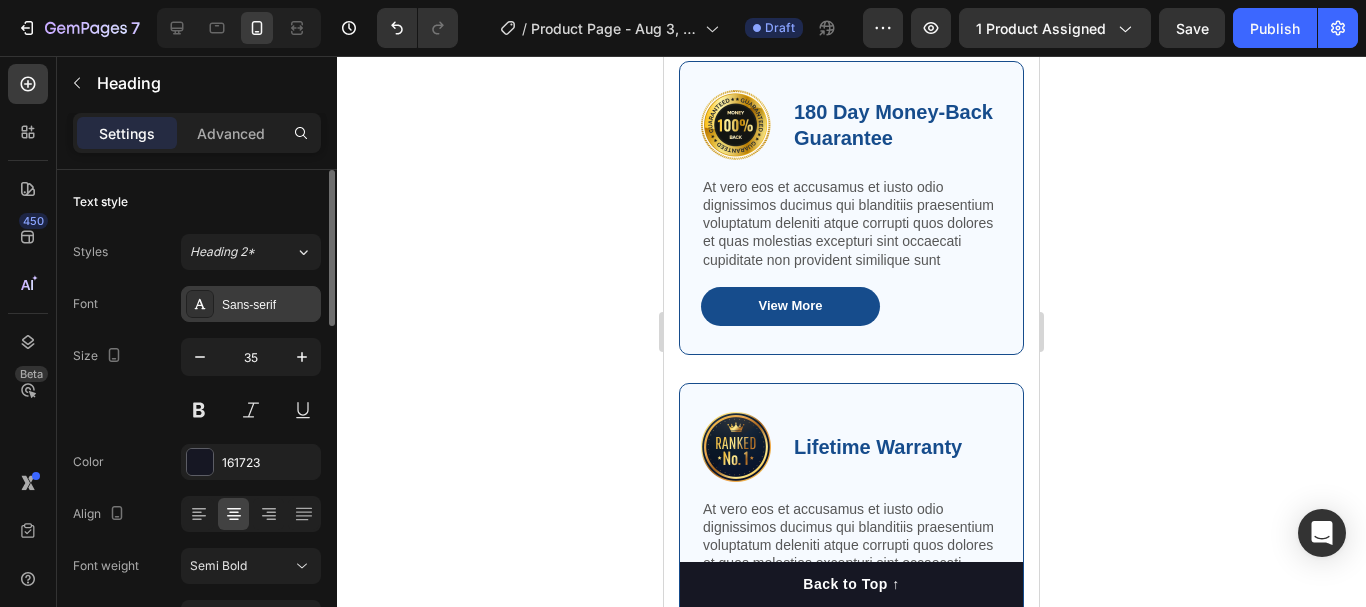 click on "Sans-serif" at bounding box center [269, 305] 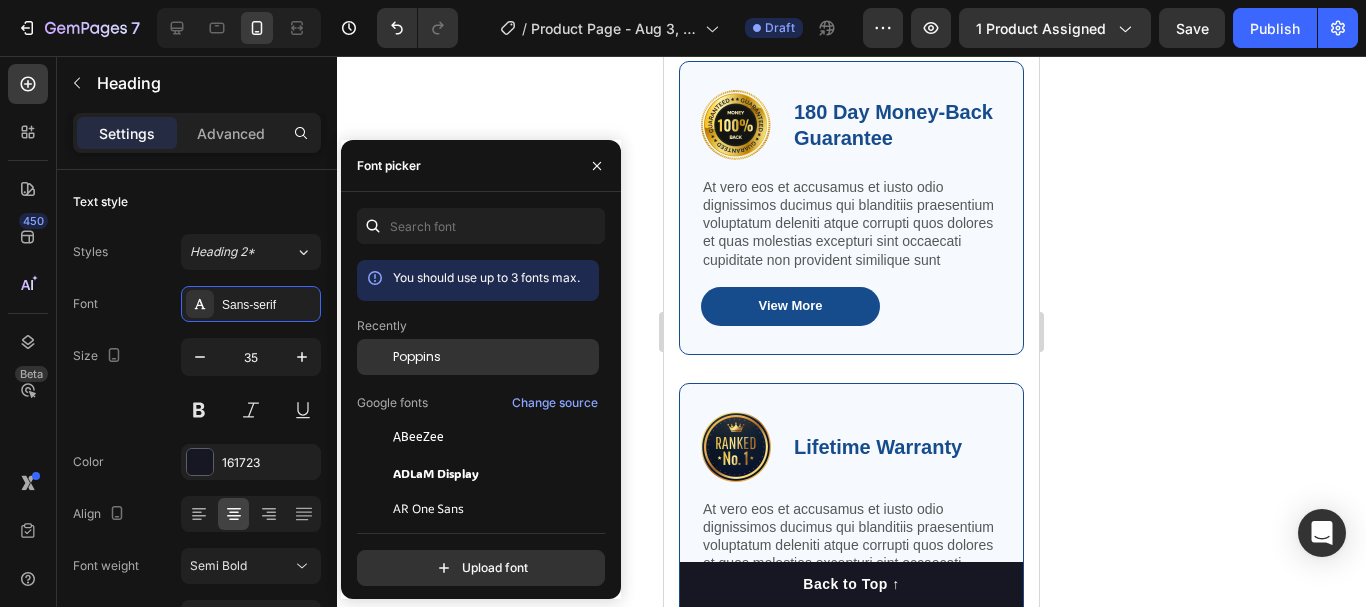 click on "Poppins" at bounding box center [494, 357] 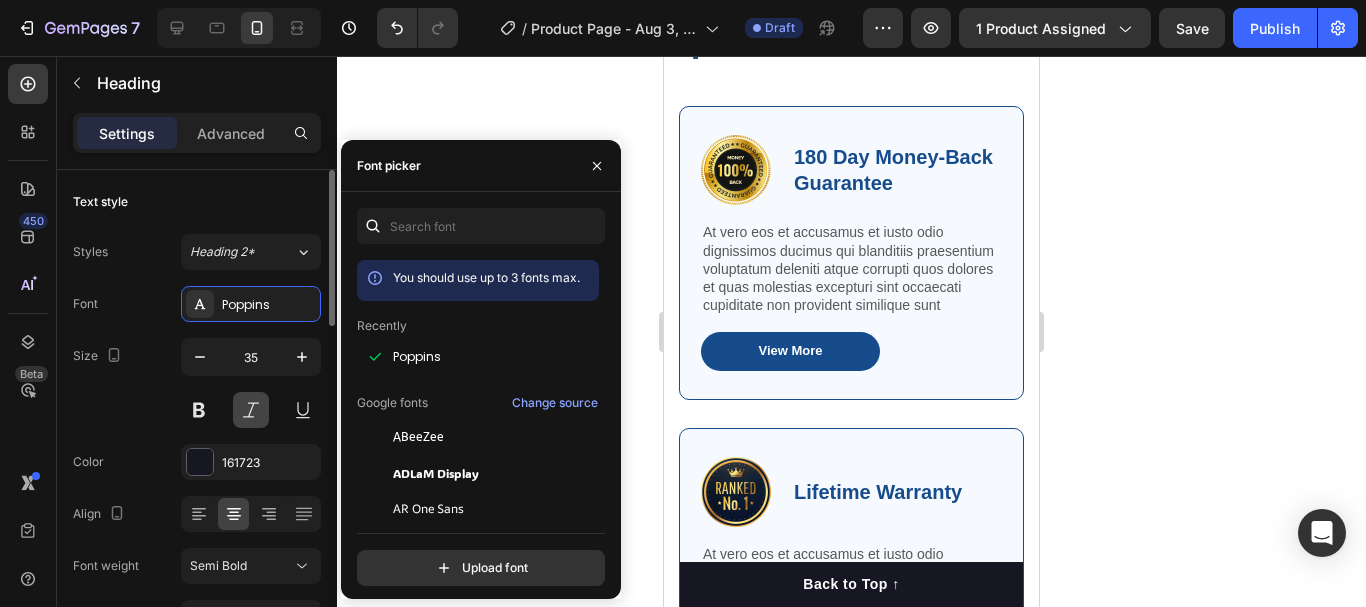 click at bounding box center (251, 410) 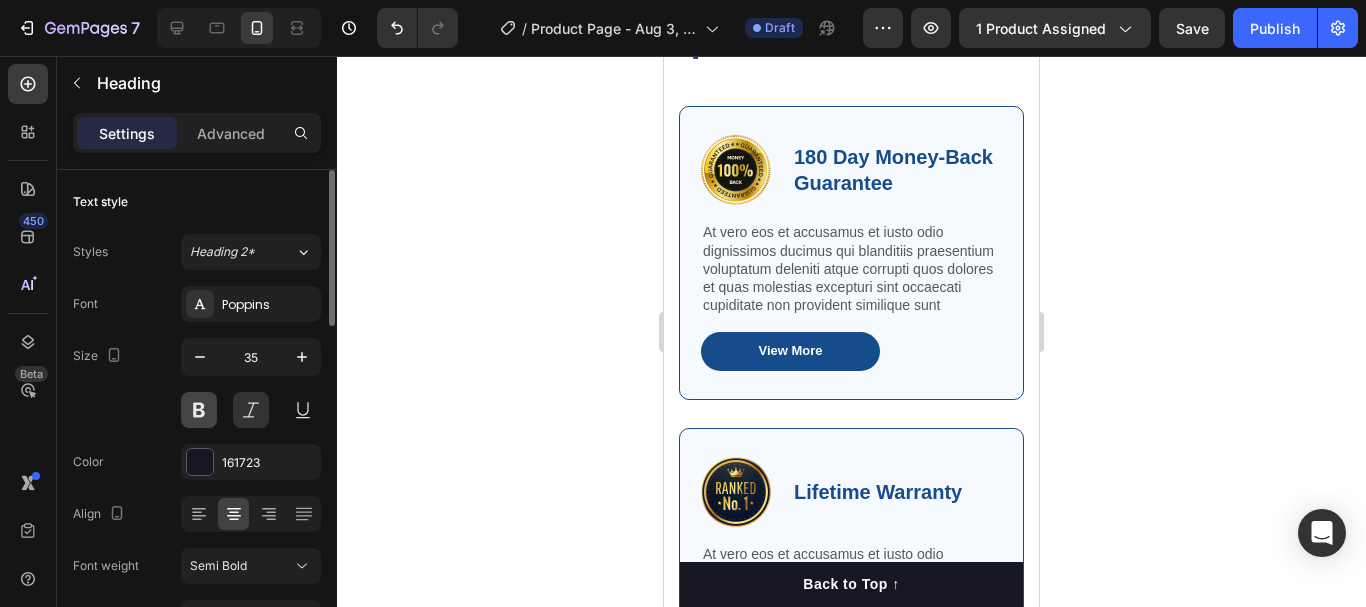 click at bounding box center [199, 410] 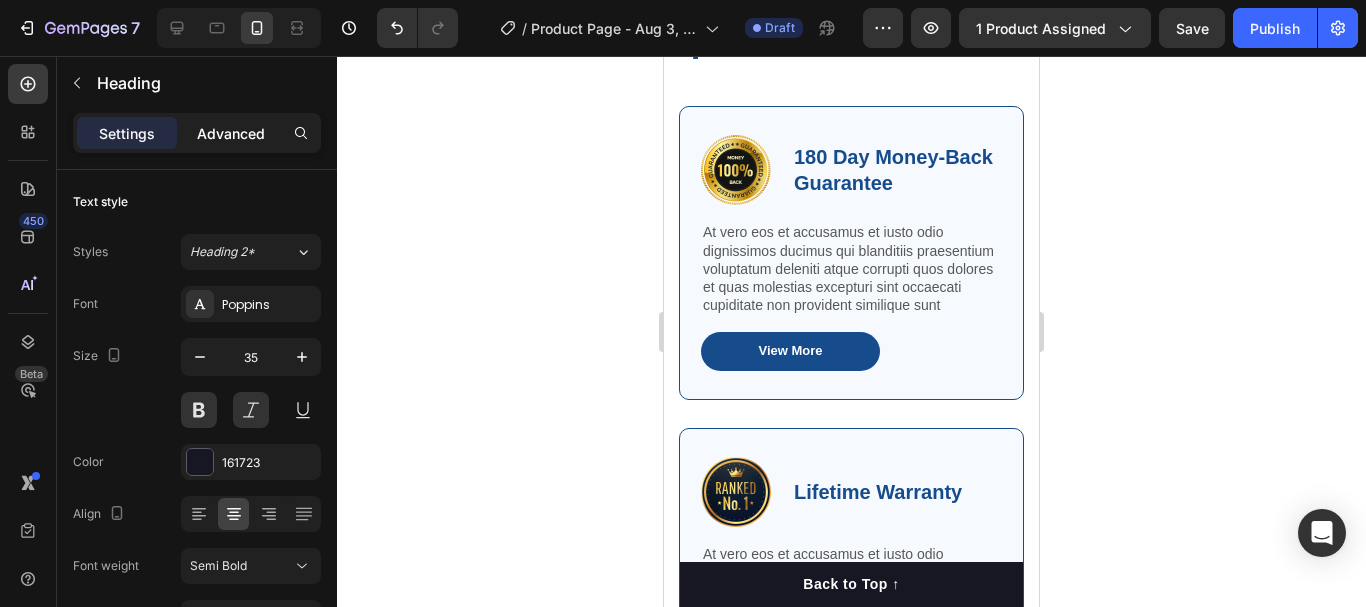 click on "Advanced" at bounding box center [231, 133] 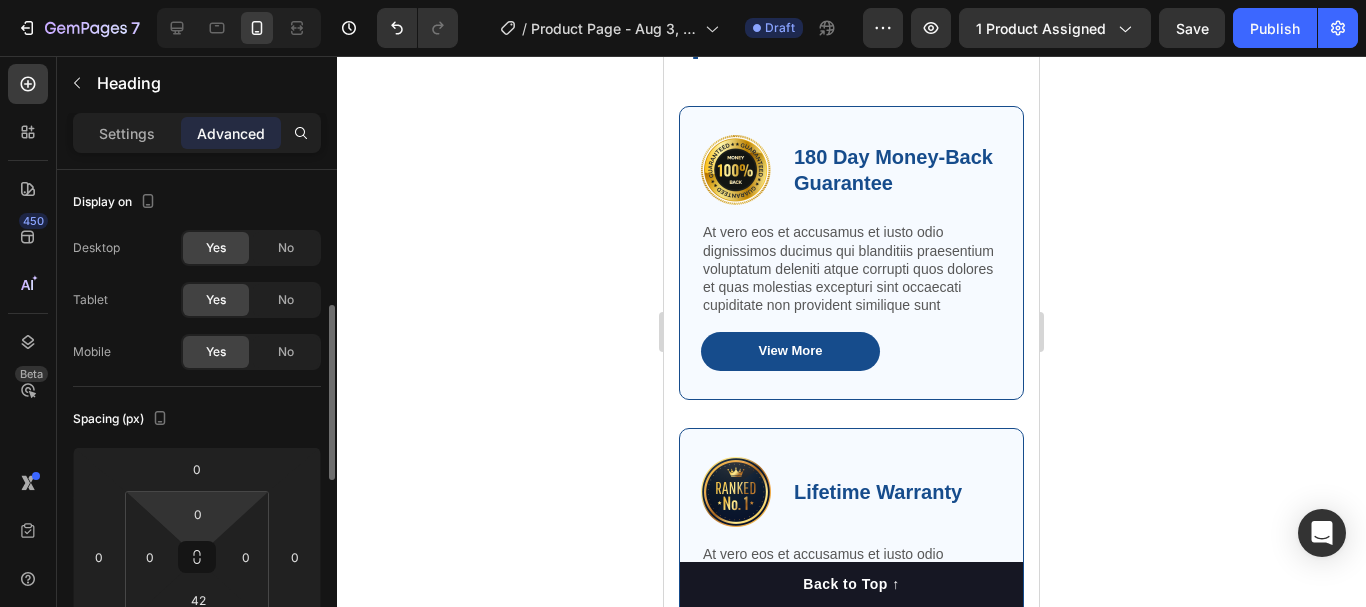 scroll, scrollTop: 200, scrollLeft: 0, axis: vertical 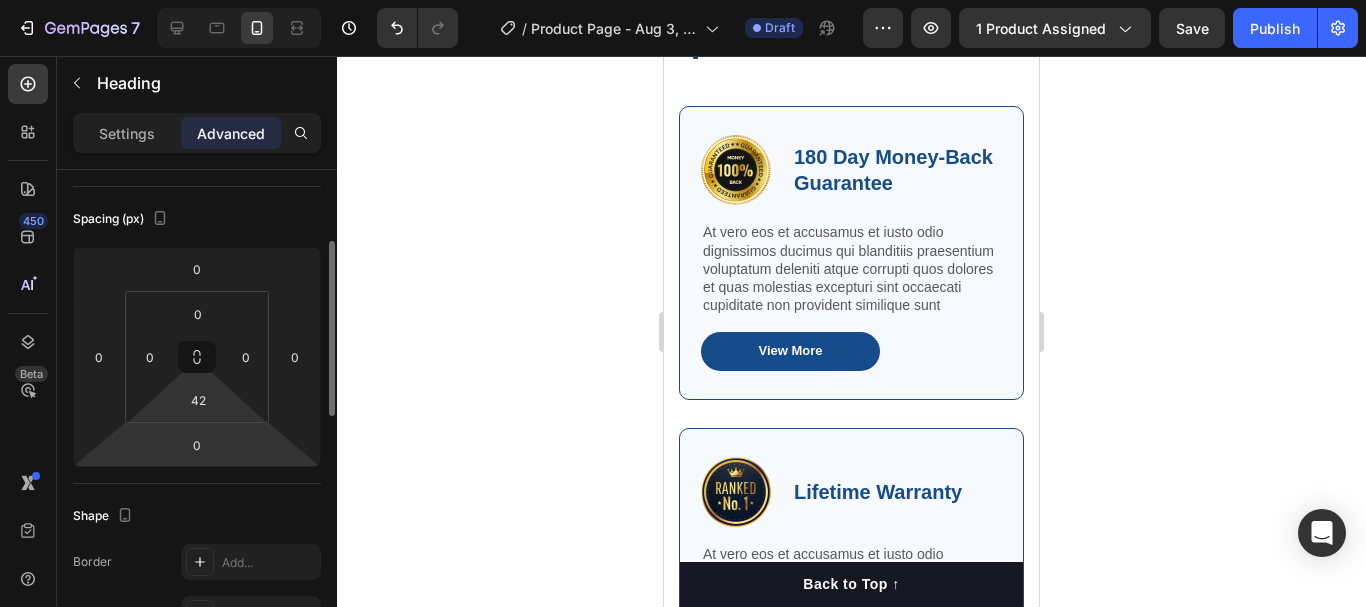 click on "7   /  Product Page - Aug 3, 17:27:50 Draft Preview 1 product assigned  Save   Publish  450 Beta Sections(18) Elements(84) Section Element Hero Section Product Detail Brands Trusted Badges Guarantee Product Breakdown How to use Testimonials Compare Bundle FAQs Social Proof Brand Story Product List Collection Blog List Contact Sticky Add to Cart Custom Footer Browse Library 450 Layout
Row
Row
Row
Row Text
Heading
Text Block Button
Button
Button Media
Image
Image
Video" at bounding box center [683, 0] 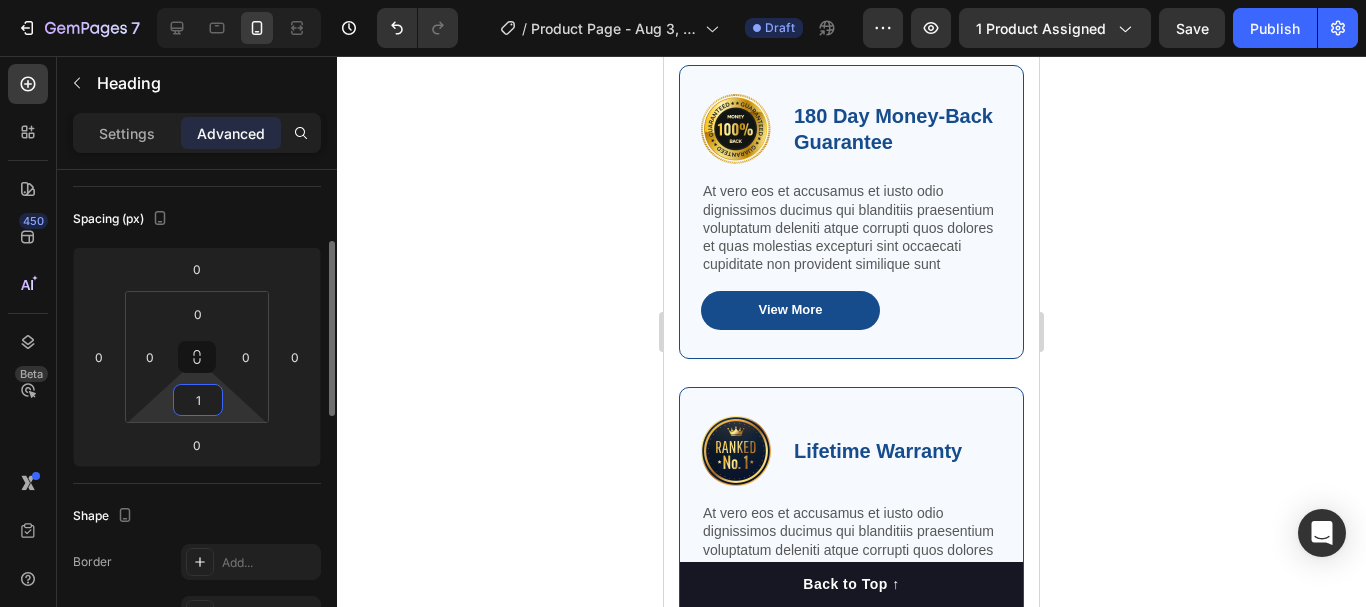 type on "10" 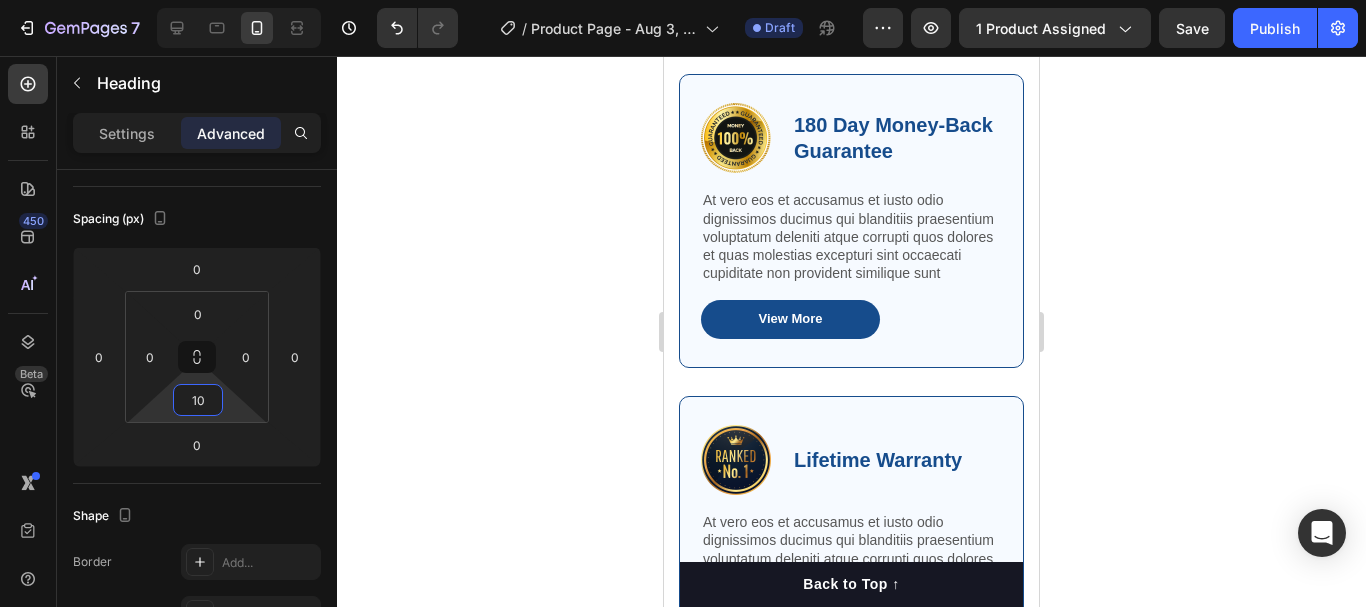 click 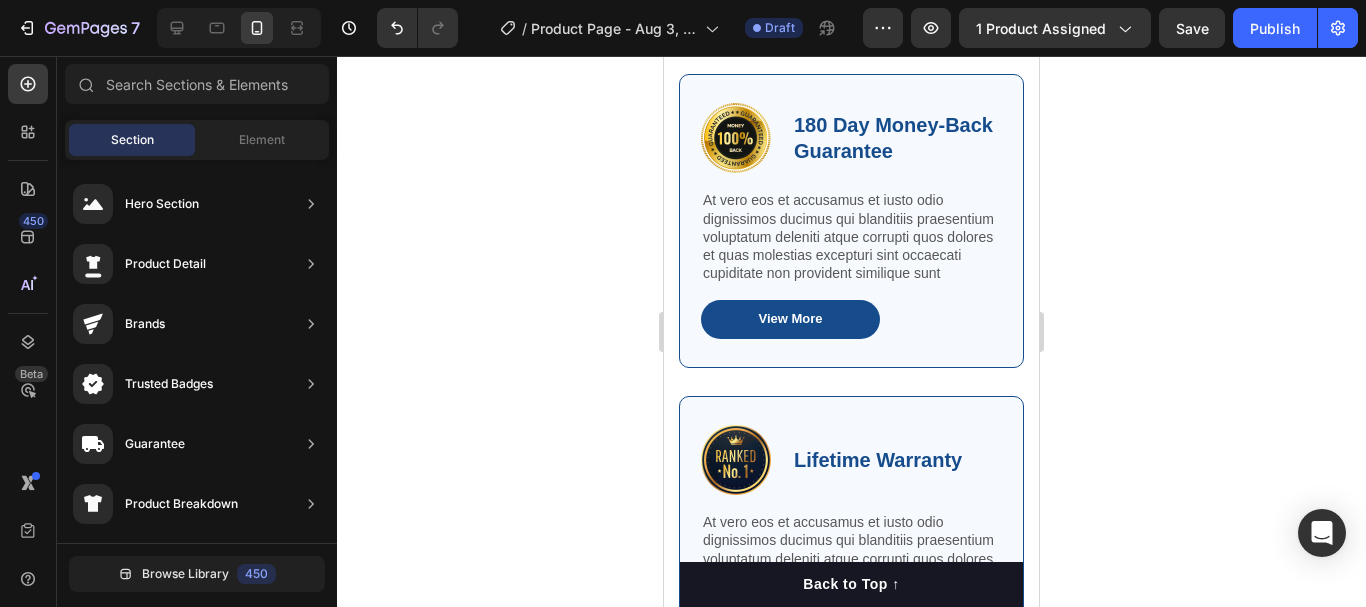 click 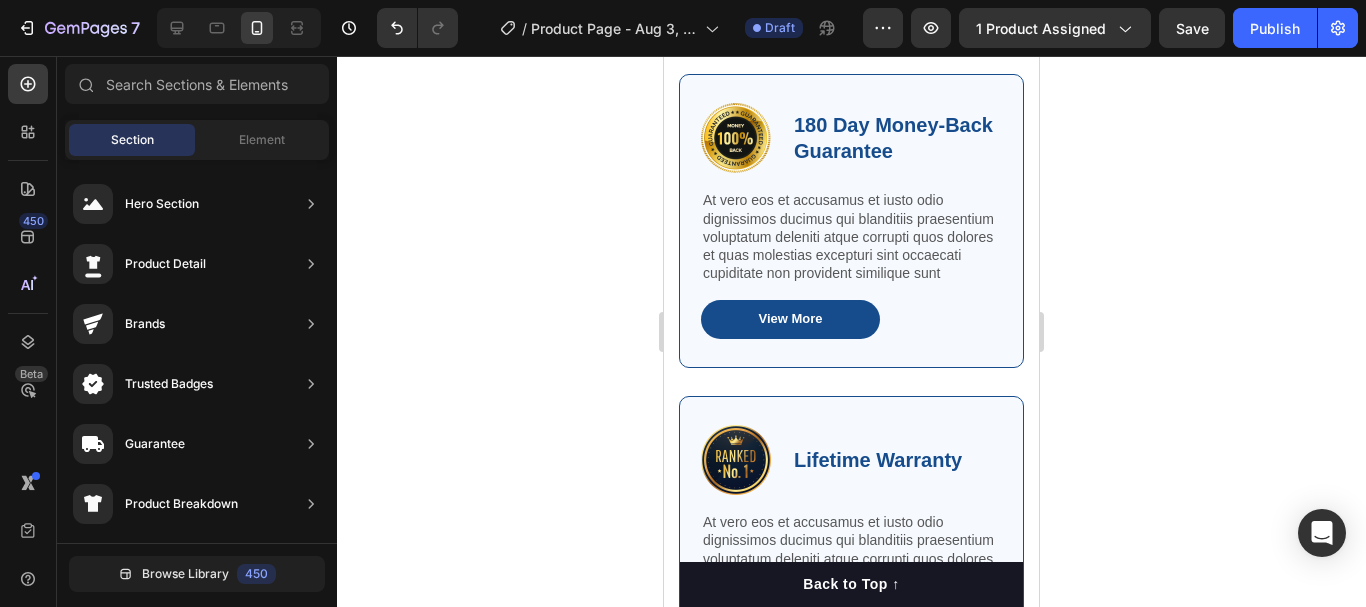 click 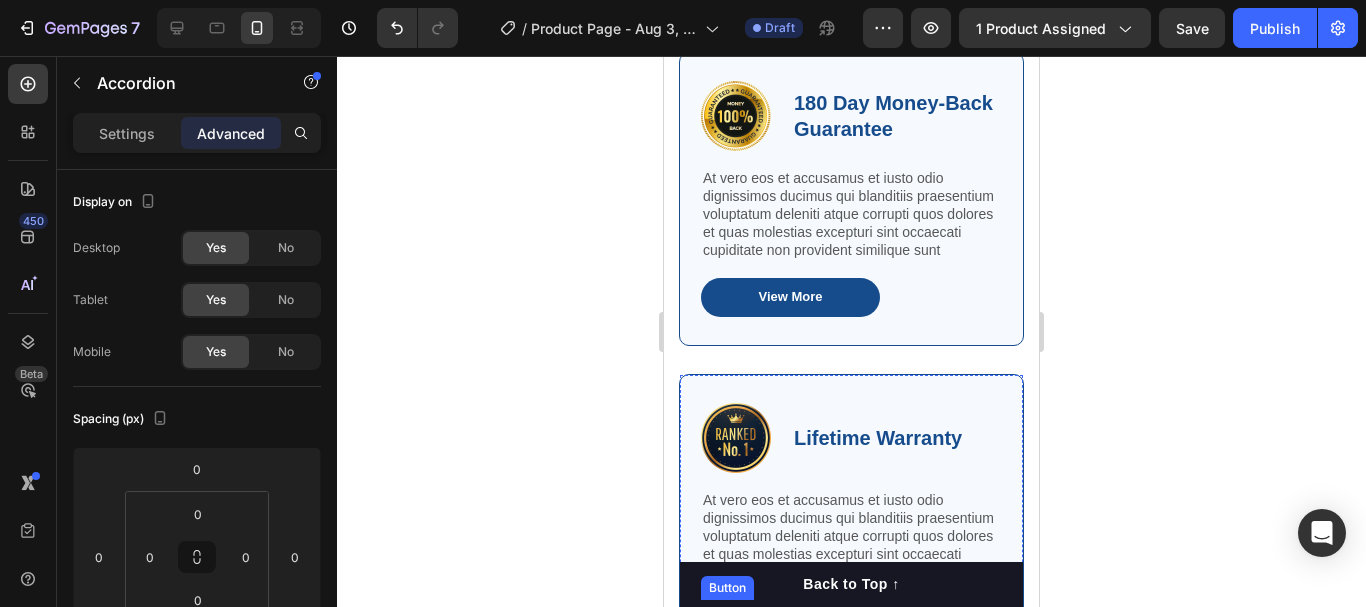 scroll, scrollTop: 2228, scrollLeft: 0, axis: vertical 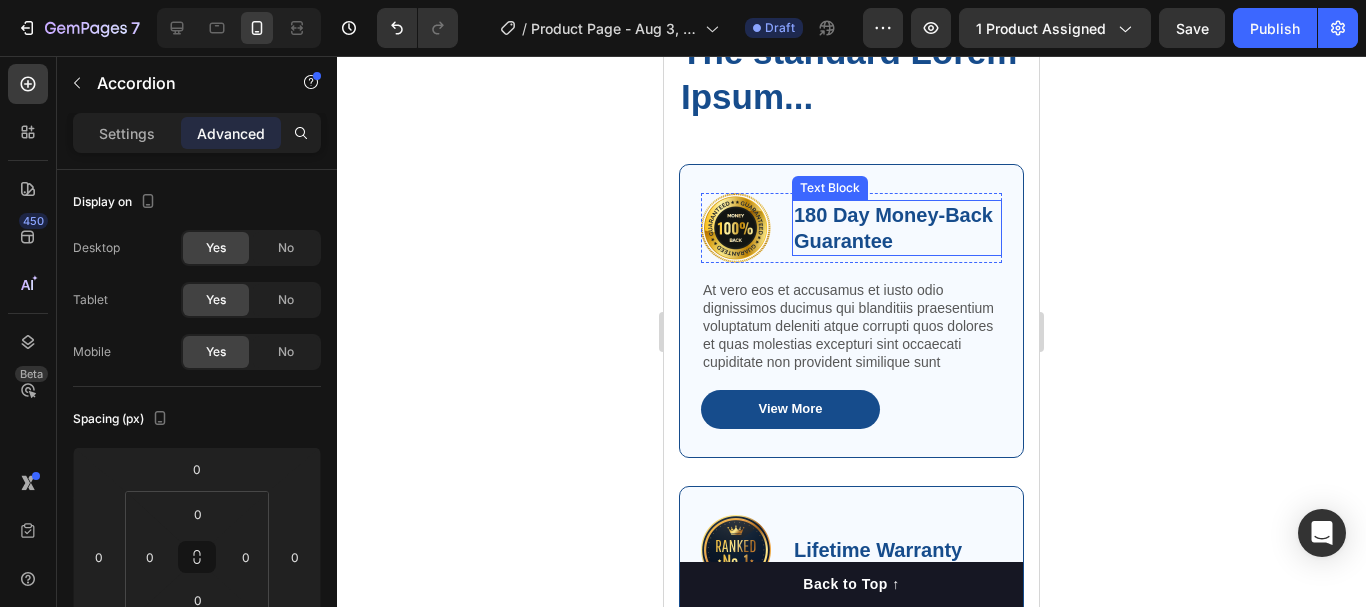 click on "180 Day Money-Back Guarantee" at bounding box center [897, 228] 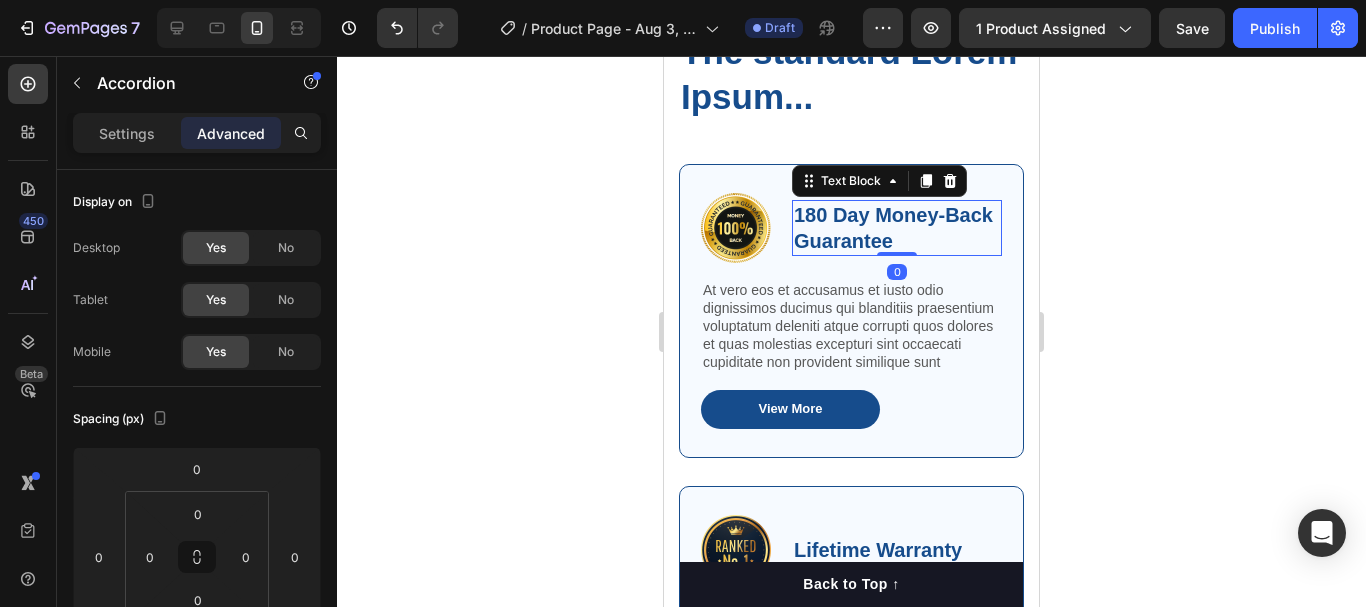click on "180 Day Money-Back Guarantee" at bounding box center [897, 228] 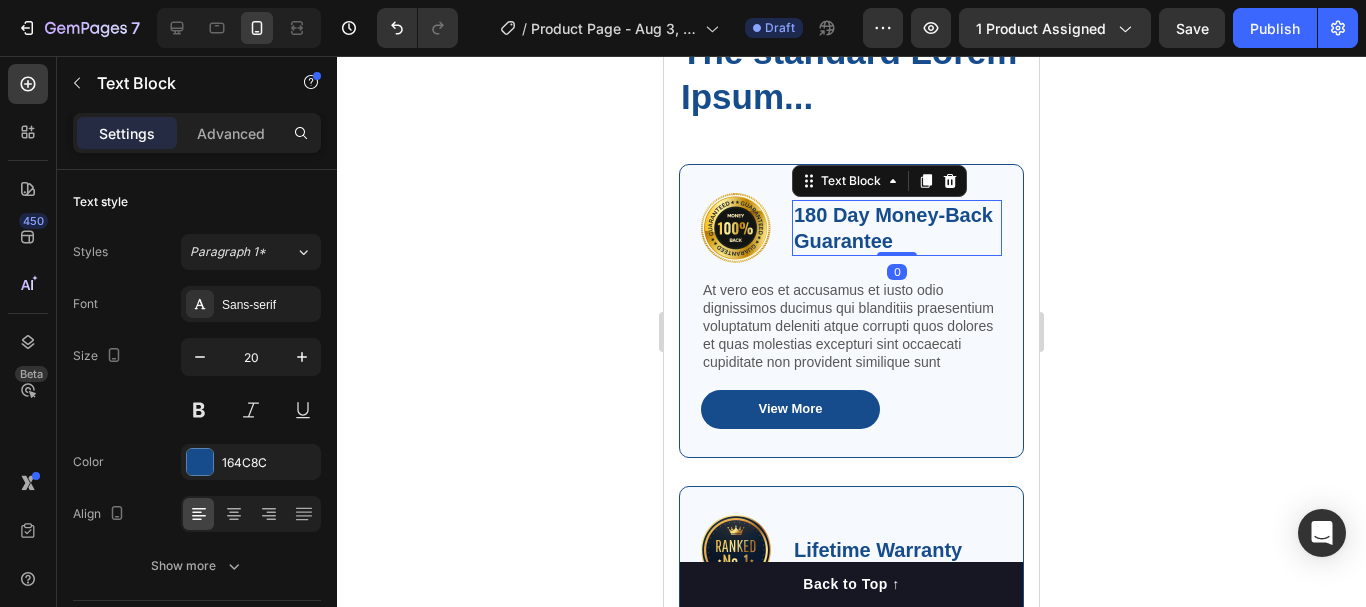 click on "180 Day Money-Back Guarantee" at bounding box center [897, 228] 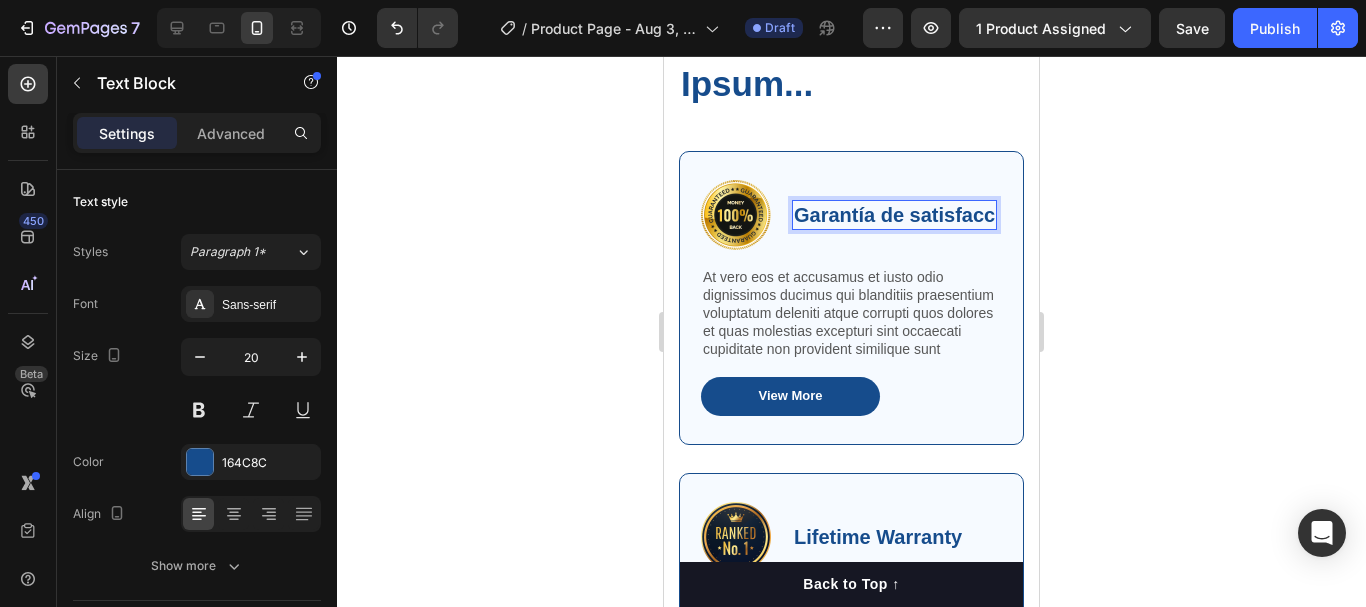scroll, scrollTop: 2228, scrollLeft: 0, axis: vertical 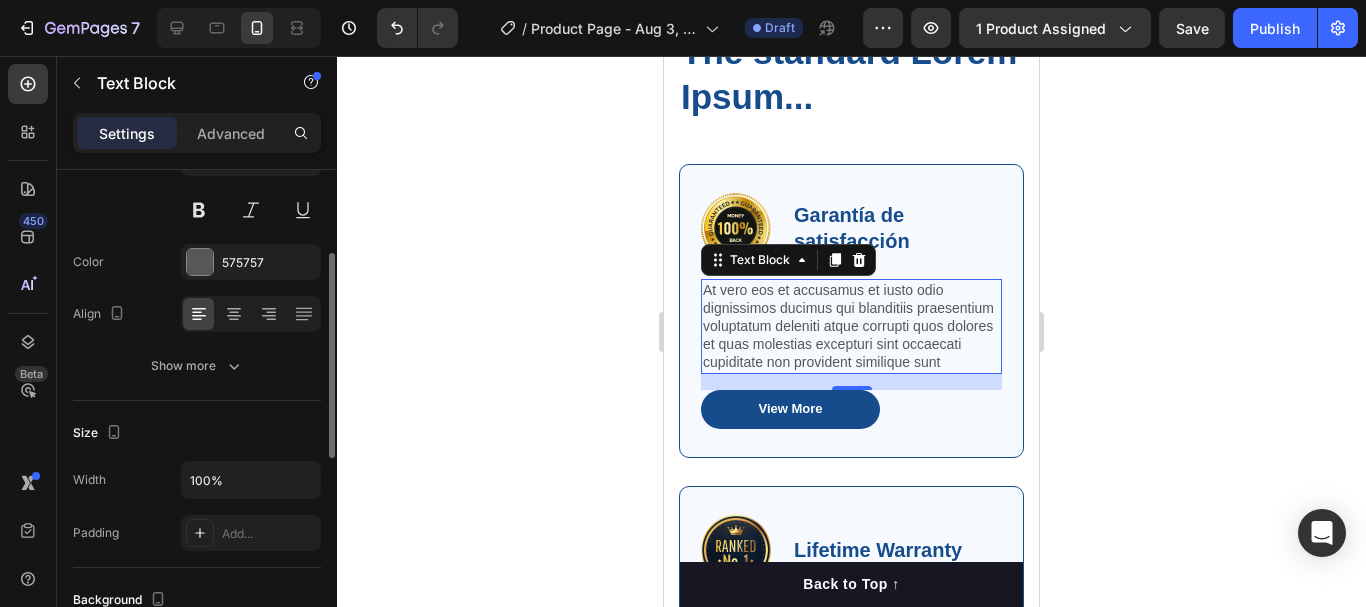 click on "At vero eos et accusamus et iusto odio dignissimos ducimus qui blanditiis praesentium voluptatum deleniti atque corrupti quos dolores et quas molestias excepturi sint occaecati cupiditate non provident similique sunt" at bounding box center [851, 326] 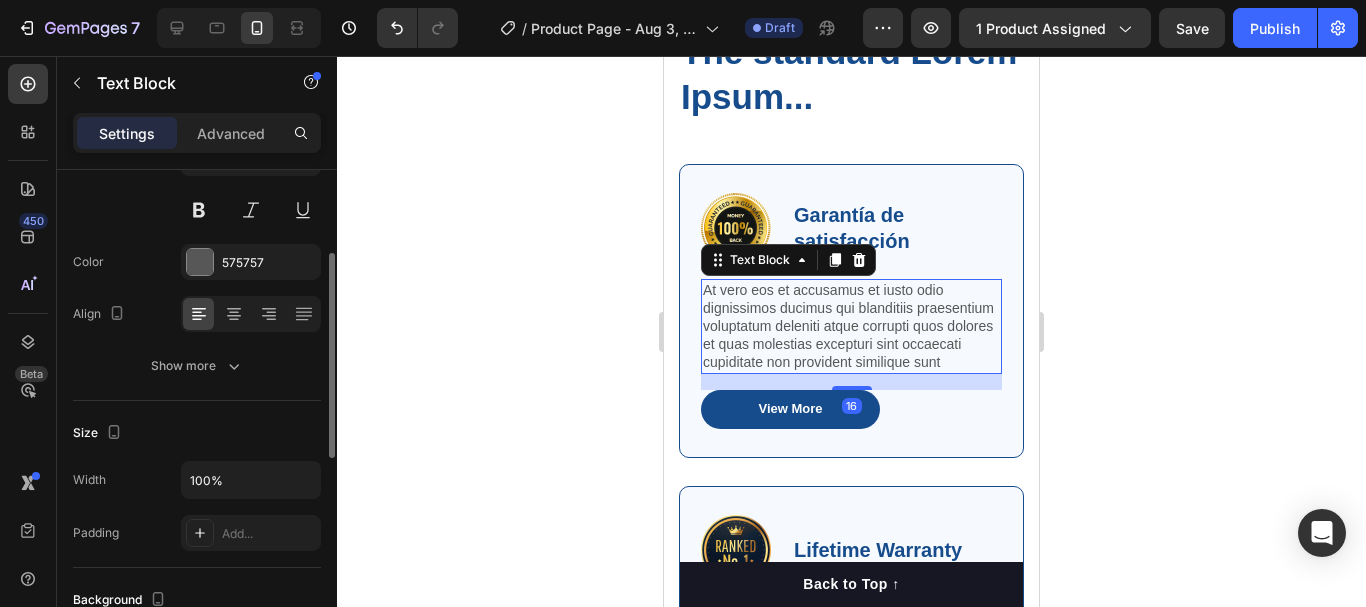 click on "At vero eos et accusamus et iusto odio dignissimos ducimus qui blanditiis praesentium voluptatum deleniti atque corrupti quos dolores et quas molestias excepturi sint occaecati cupiditate non provident similique sunt" at bounding box center (851, 326) 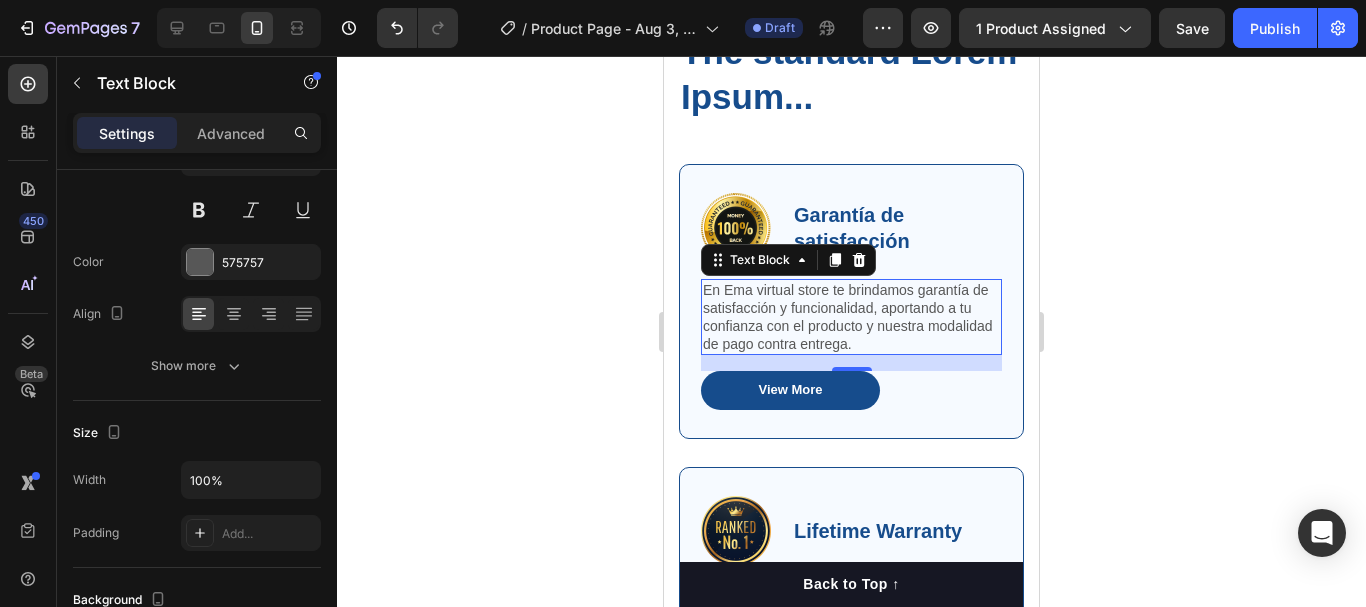 click 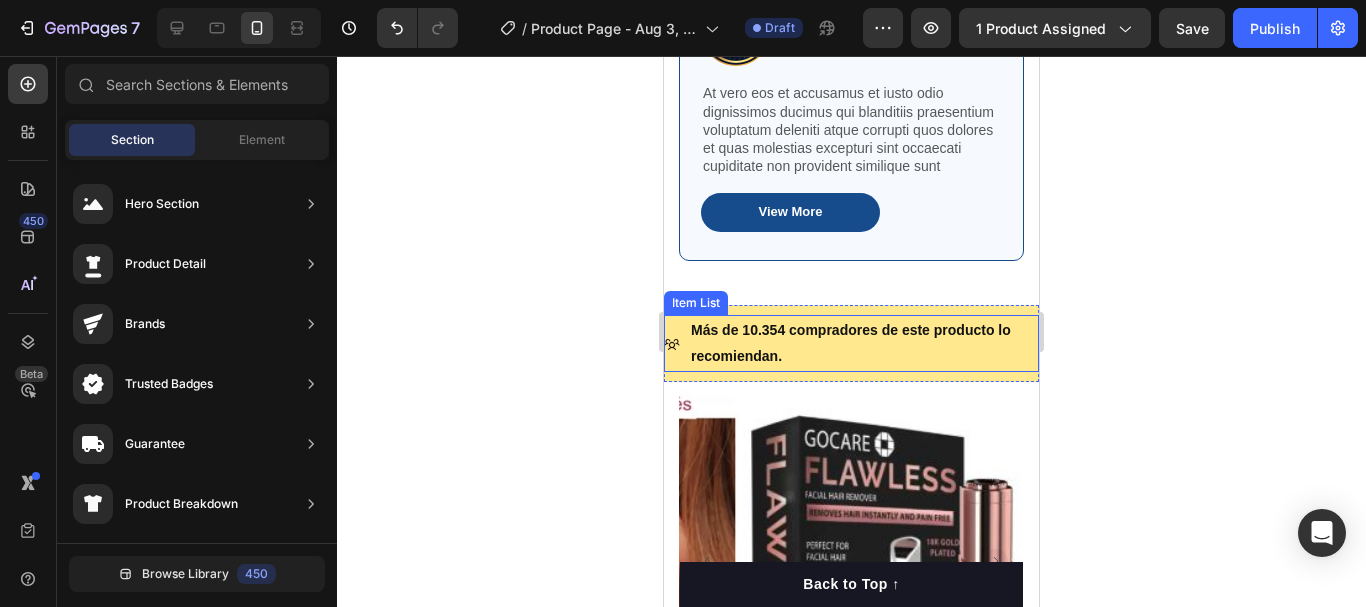 scroll, scrollTop: 2528, scrollLeft: 0, axis: vertical 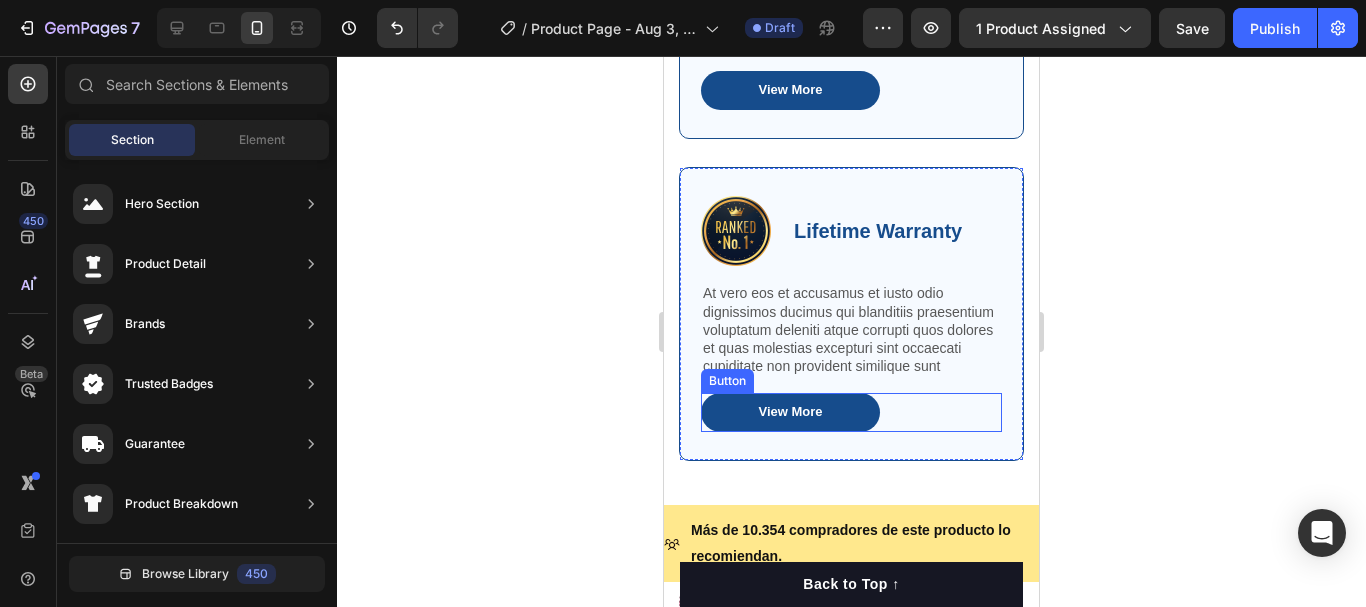 click on "View More Button" at bounding box center (851, 412) 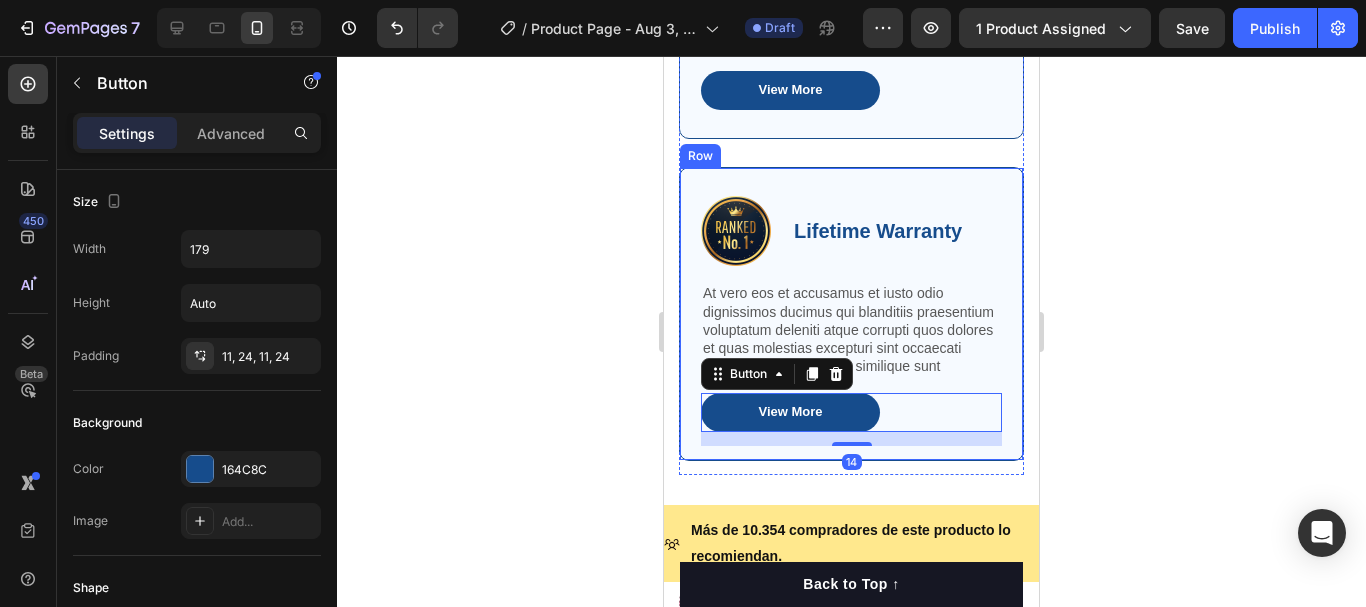 click on "Image Lifetime Warranty Text Block Row At vero eos et accusamus et iusto odio dignissimos ducimus qui blanditiis praesentium voluptatum deleniti atque corrupti quos dolores et quas molestias excepturi sint occaecati cupiditate non provident similique sunt Text Block View More Button   14 Row" at bounding box center (851, 314) 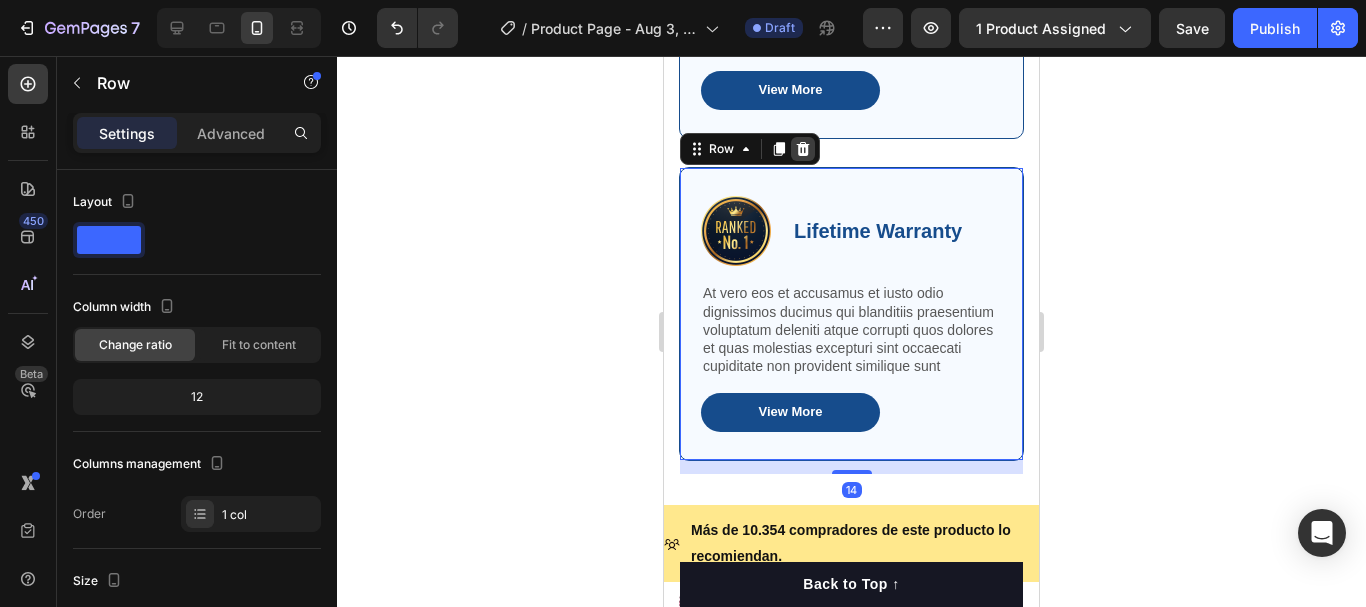 click 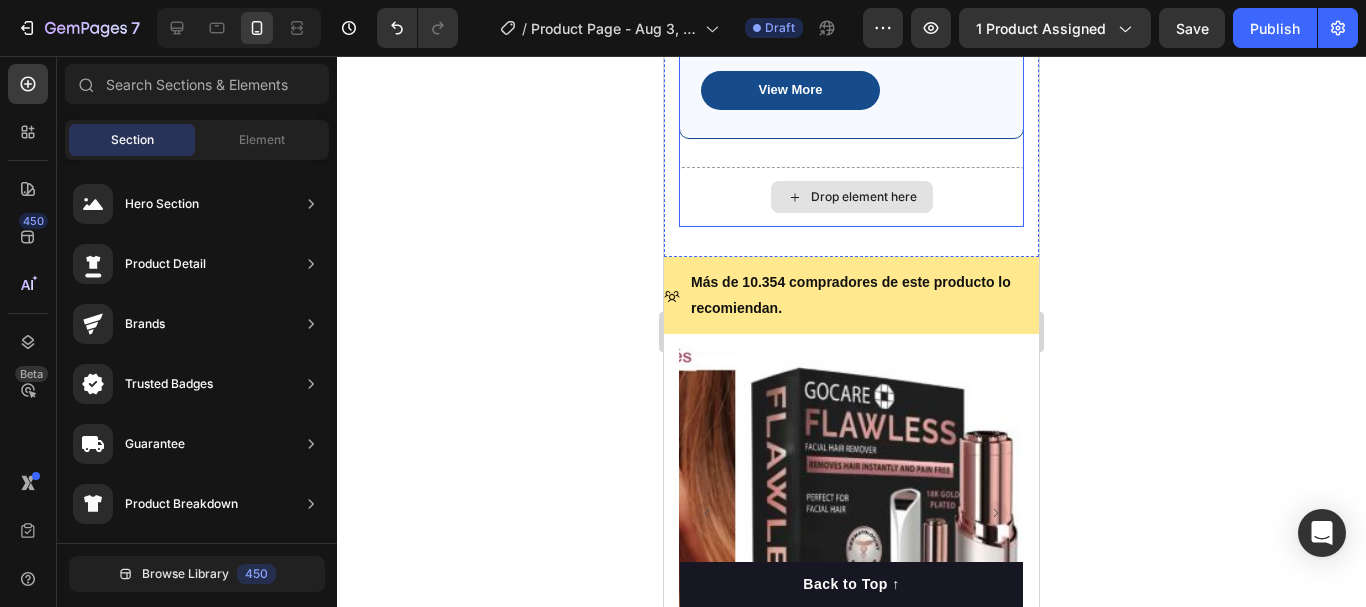 click on "Drop element here" at bounding box center (852, 197) 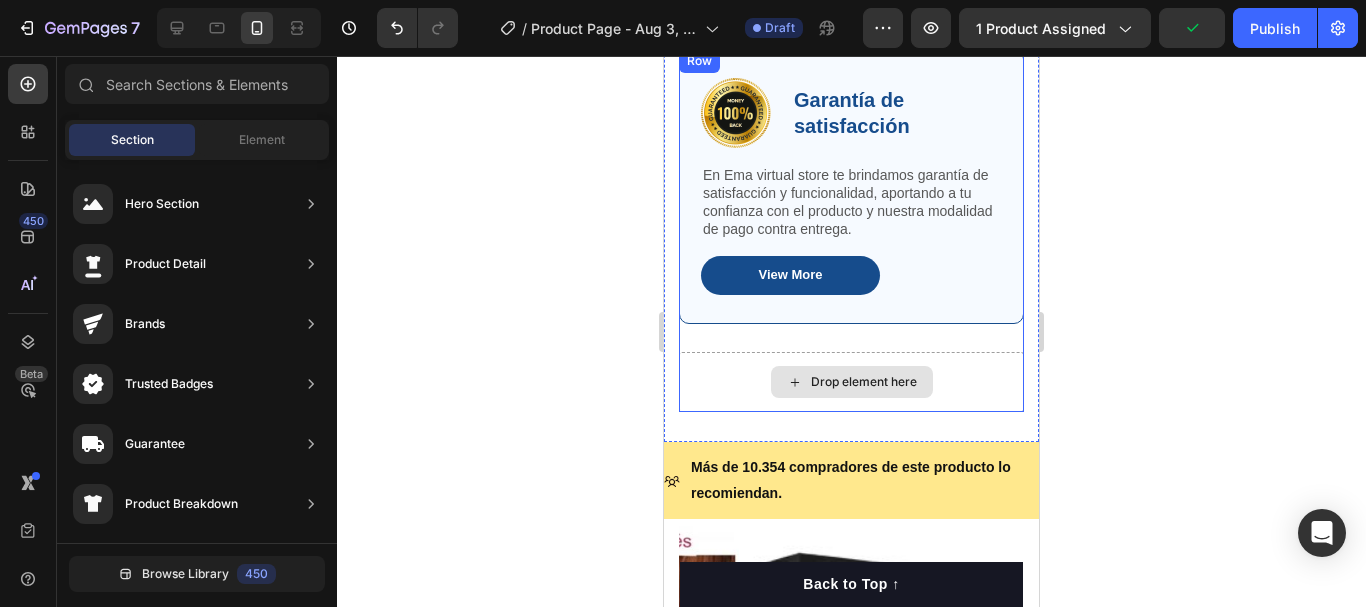 scroll, scrollTop: 2328, scrollLeft: 0, axis: vertical 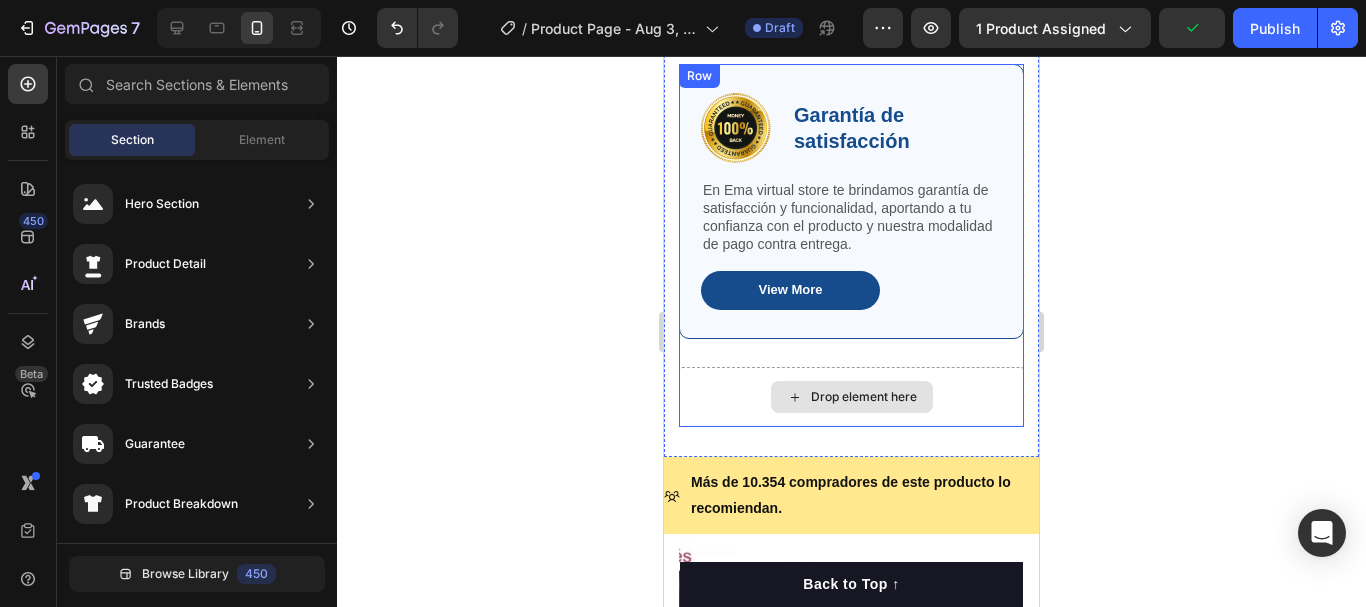 click on "Drop element here" at bounding box center (851, 397) 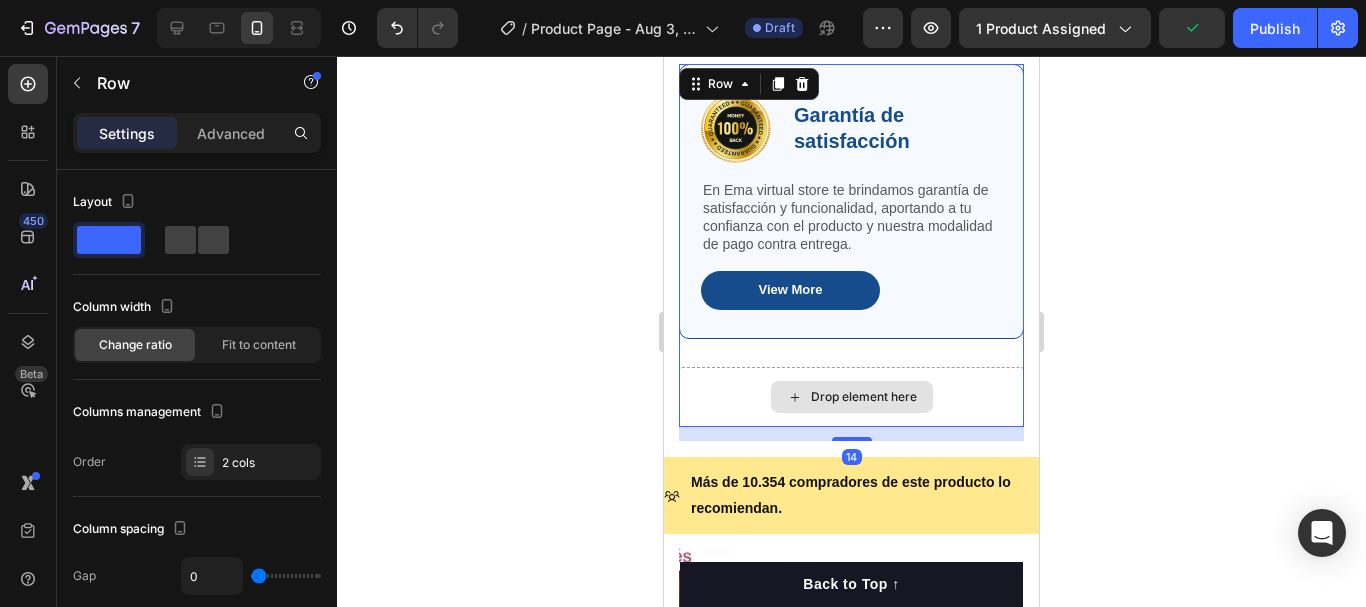 click on "Drop element here" at bounding box center [851, 397] 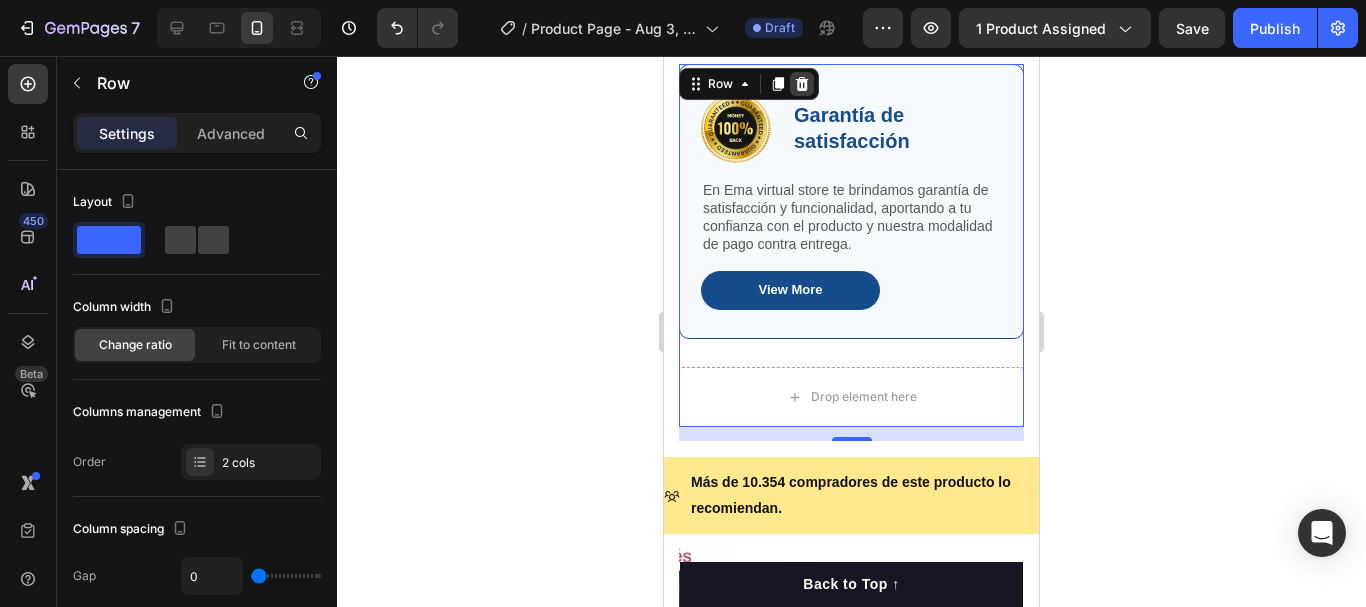 click at bounding box center (802, 84) 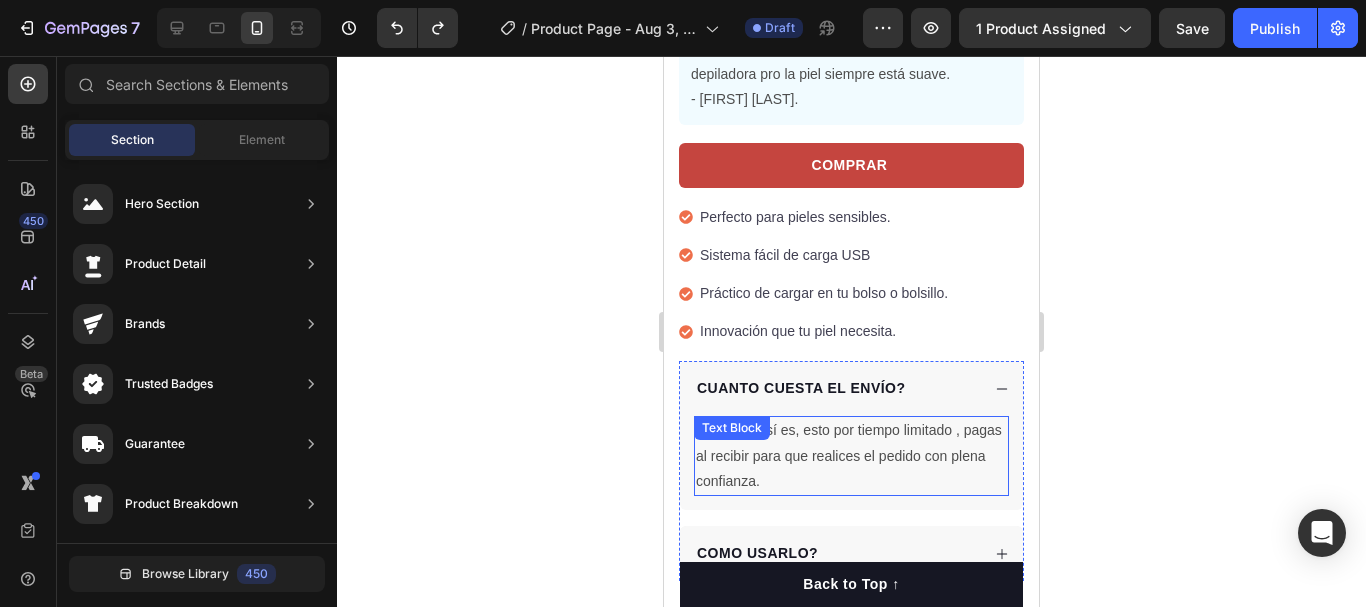 scroll, scrollTop: 3428, scrollLeft: 0, axis: vertical 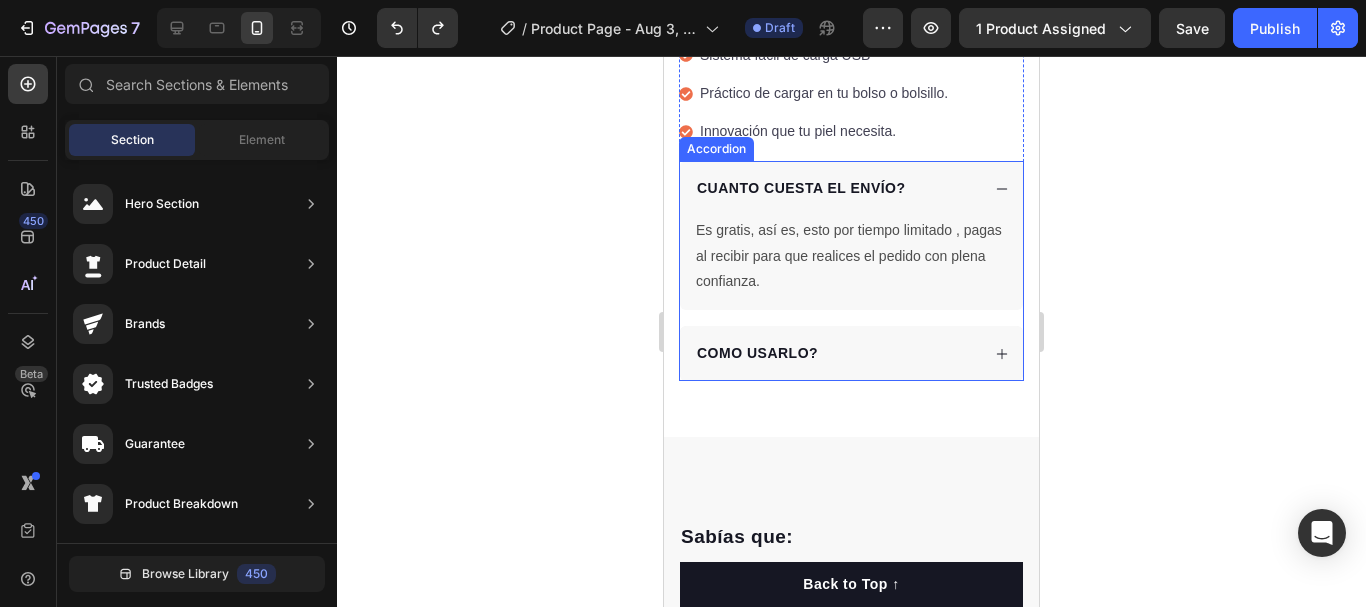 click 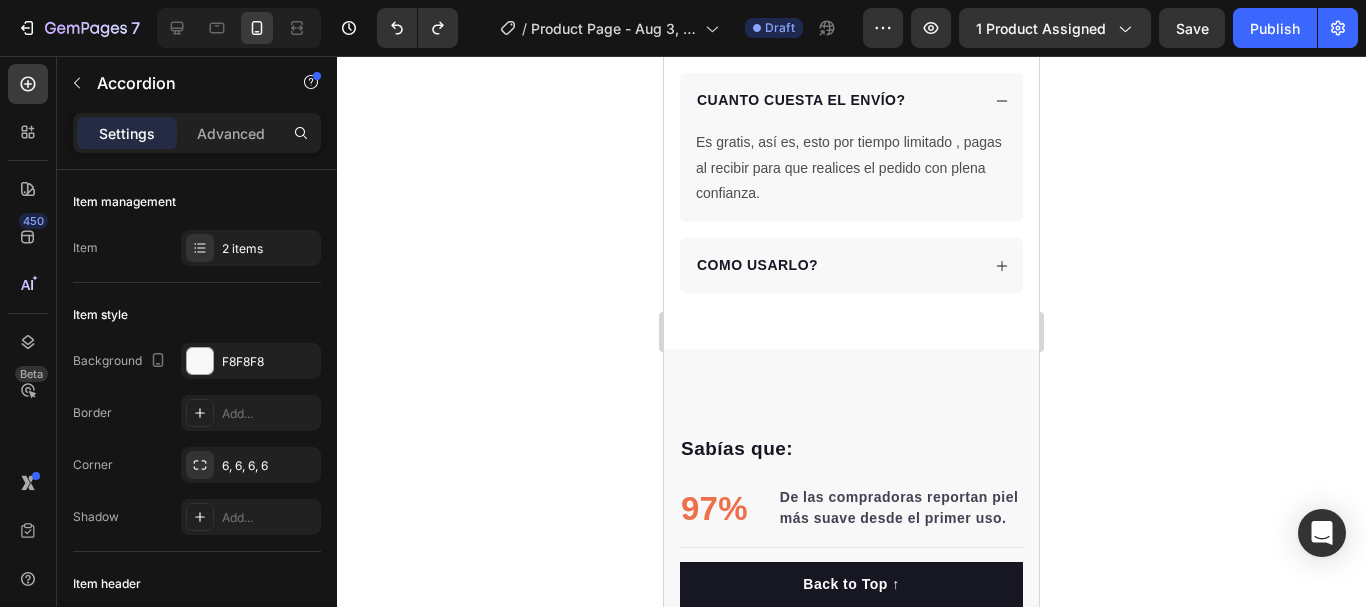scroll, scrollTop: 3528, scrollLeft: 0, axis: vertical 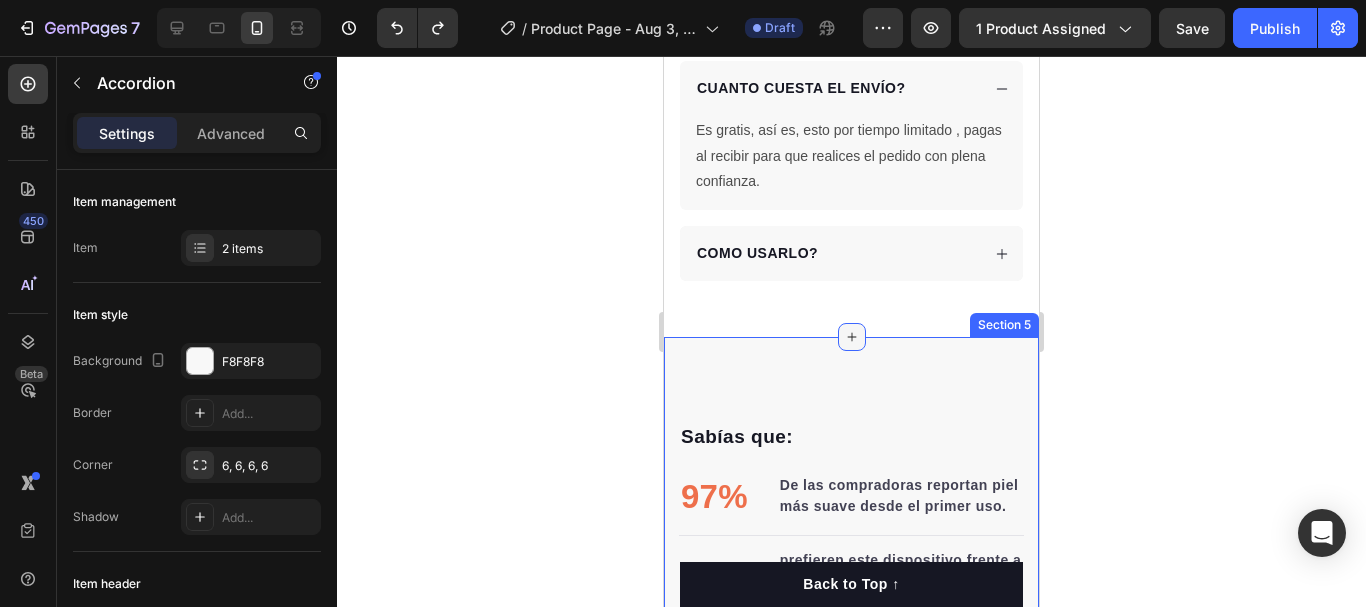 click at bounding box center [852, 337] 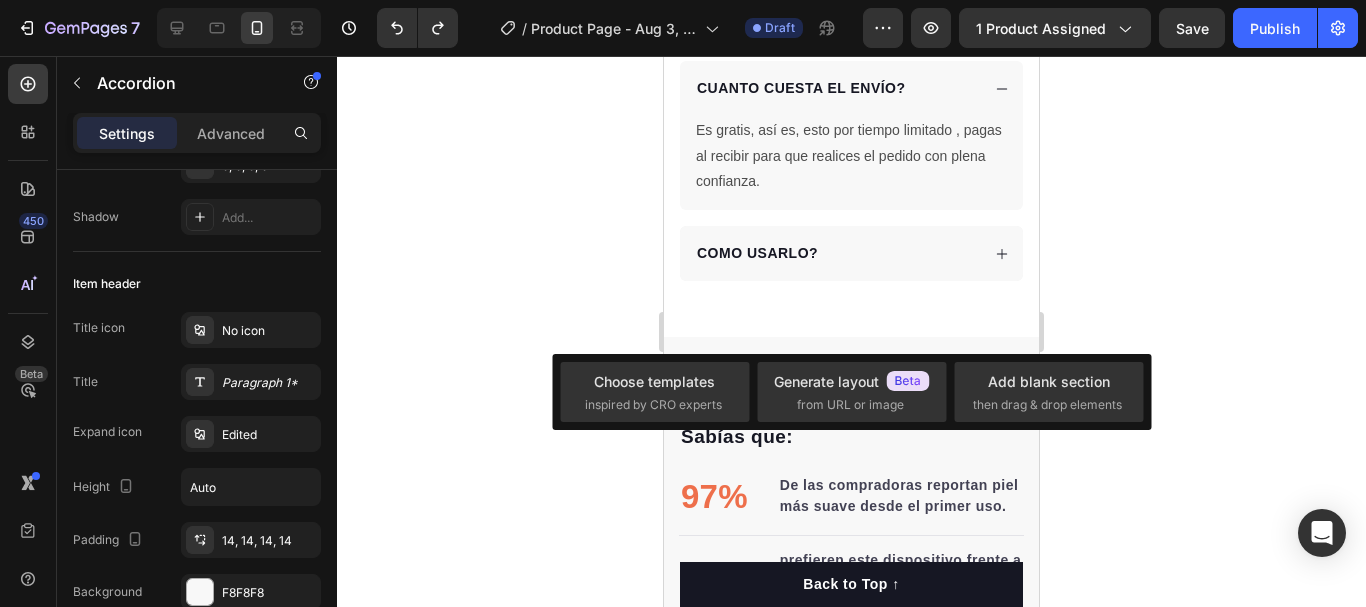 scroll, scrollTop: 700, scrollLeft: 0, axis: vertical 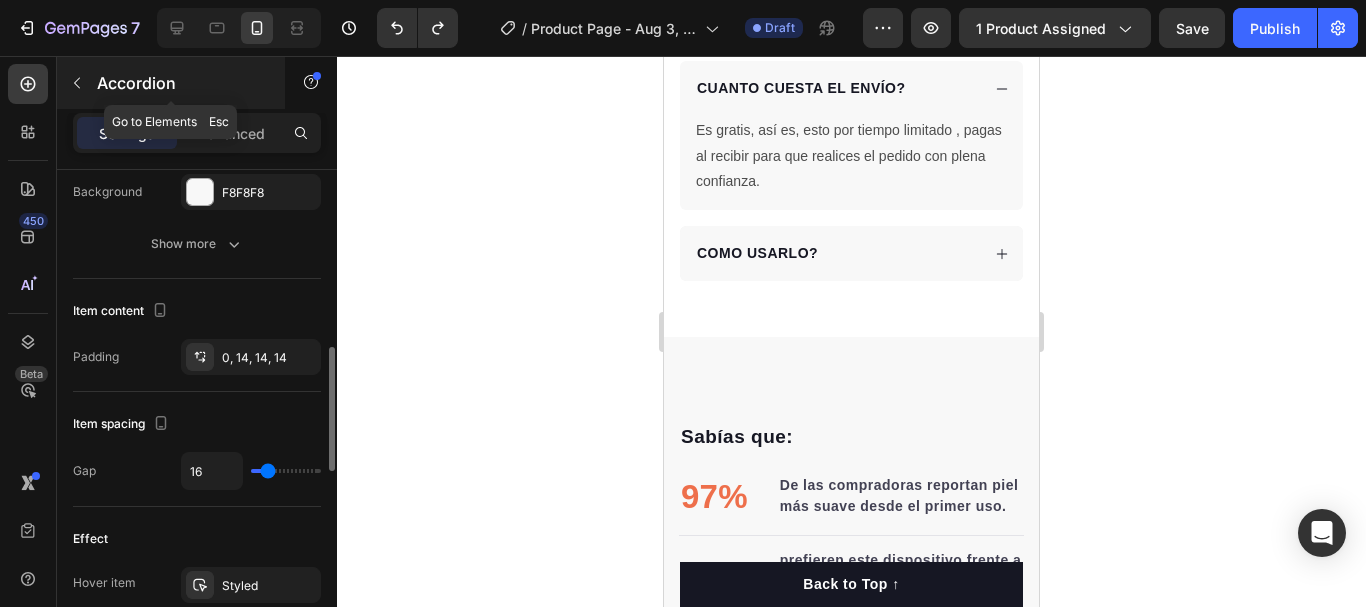 click 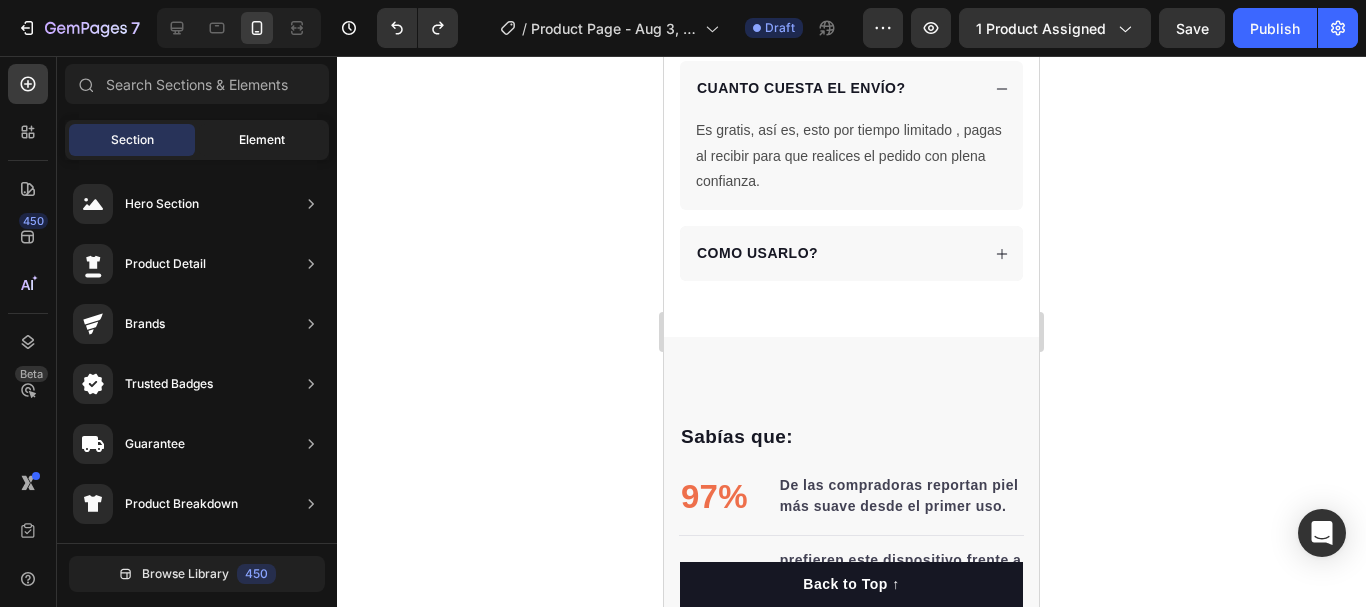 click on "Element" 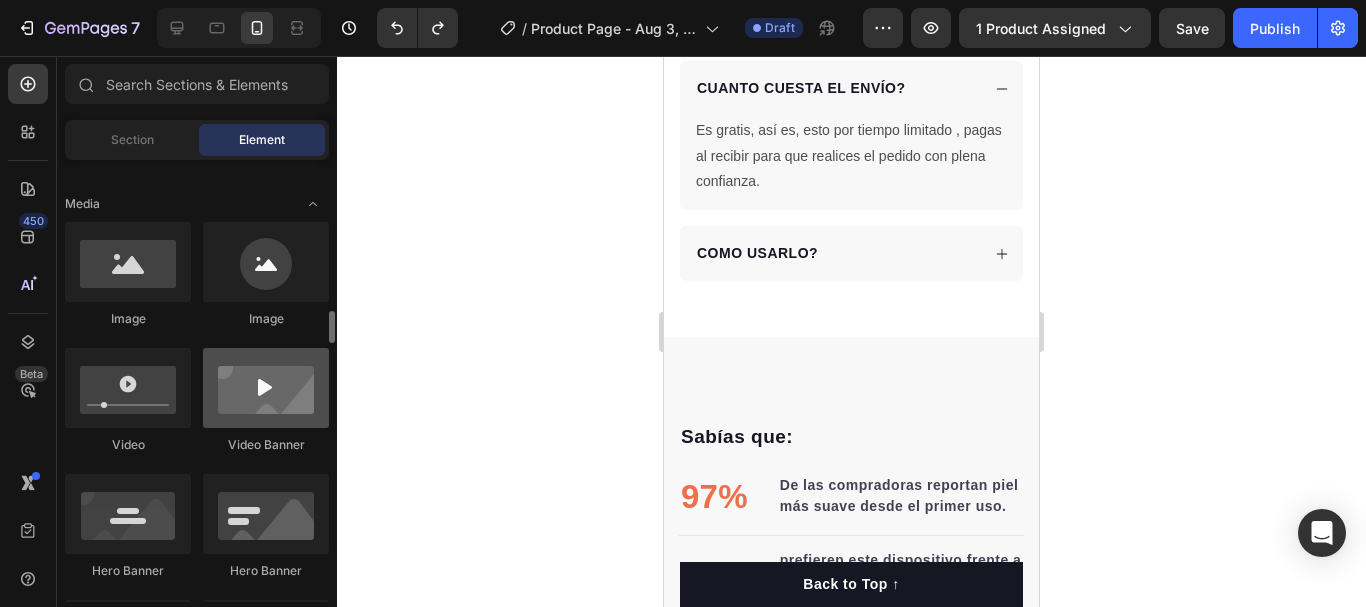 scroll, scrollTop: 700, scrollLeft: 0, axis: vertical 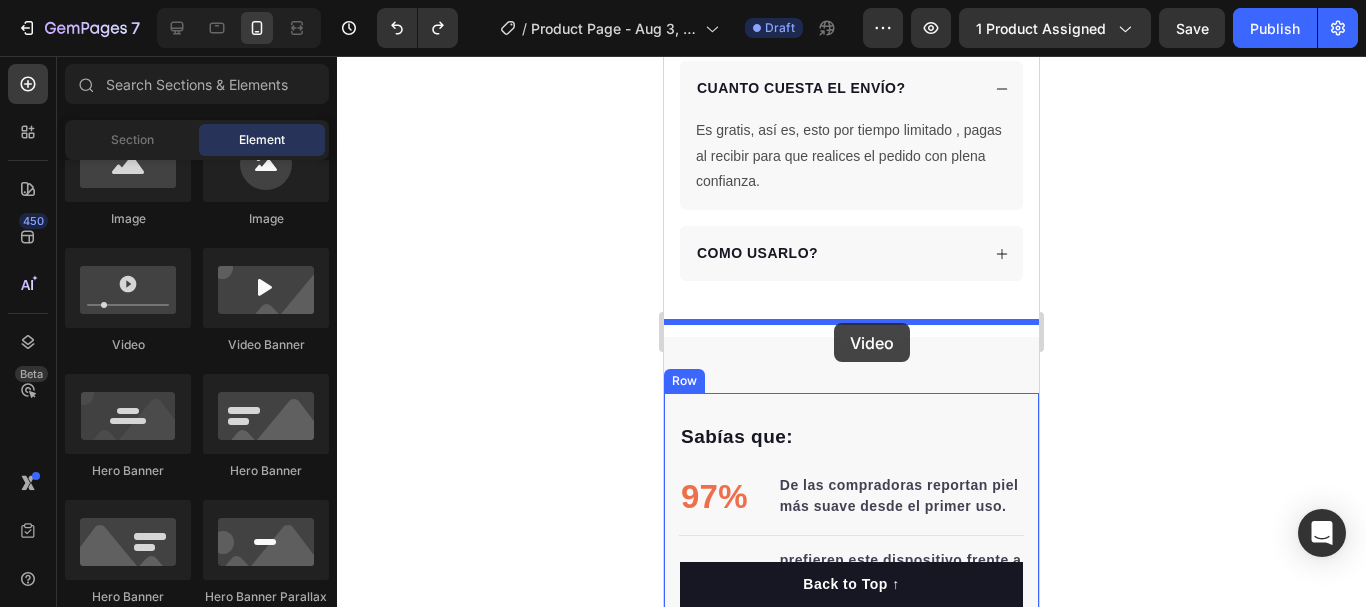 drag, startPoint x: 769, startPoint y: 354, endPoint x: 834, endPoint y: 323, distance: 72.013885 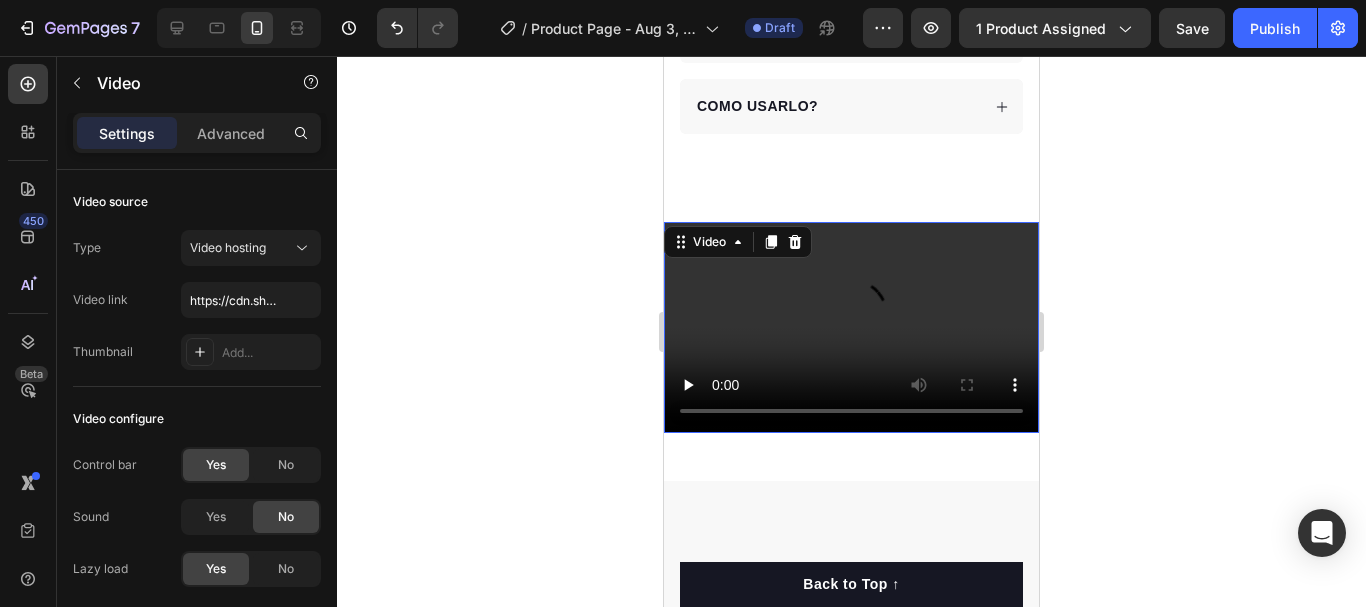 scroll, scrollTop: 3728, scrollLeft: 0, axis: vertical 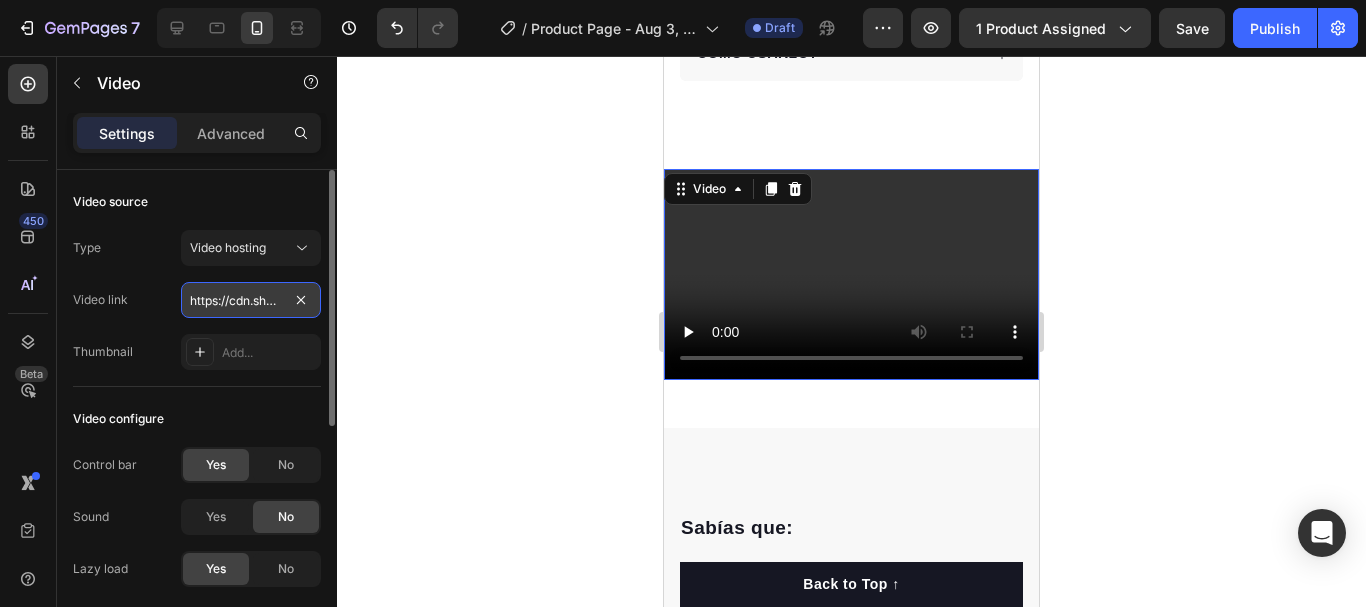 click on "https://cdn.shopify.com/videos/c/o/v/2cd3deb506b54b009063f7270ab5cf2e.mp4" at bounding box center (251, 300) 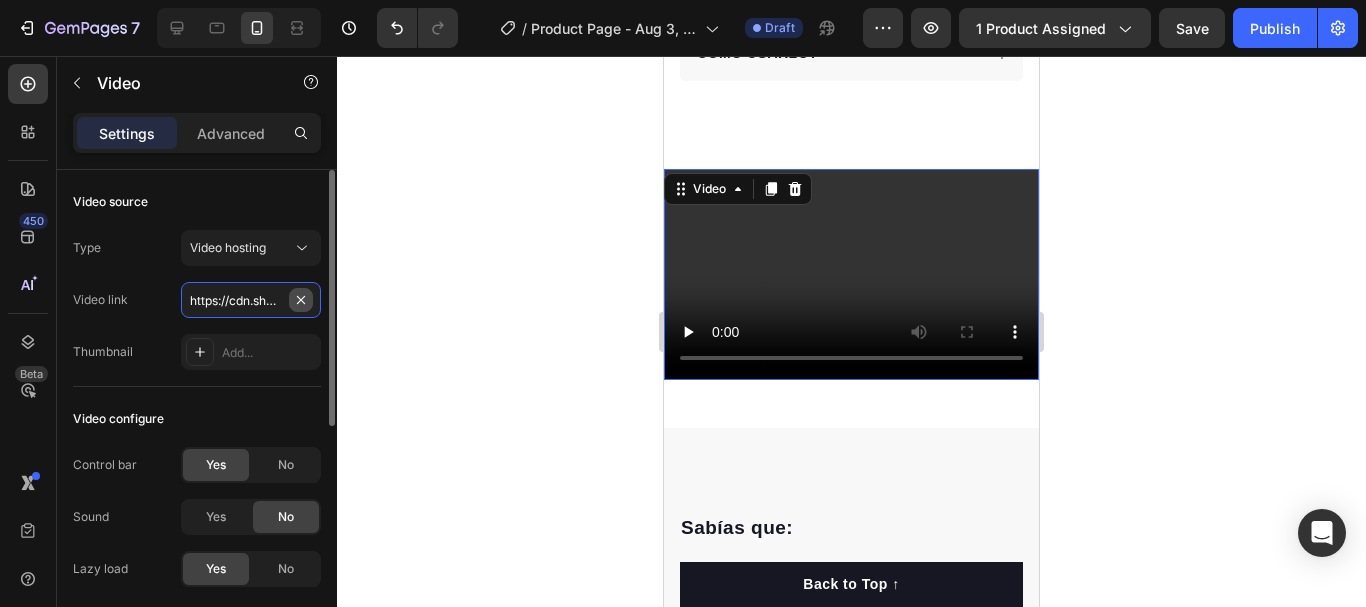 type 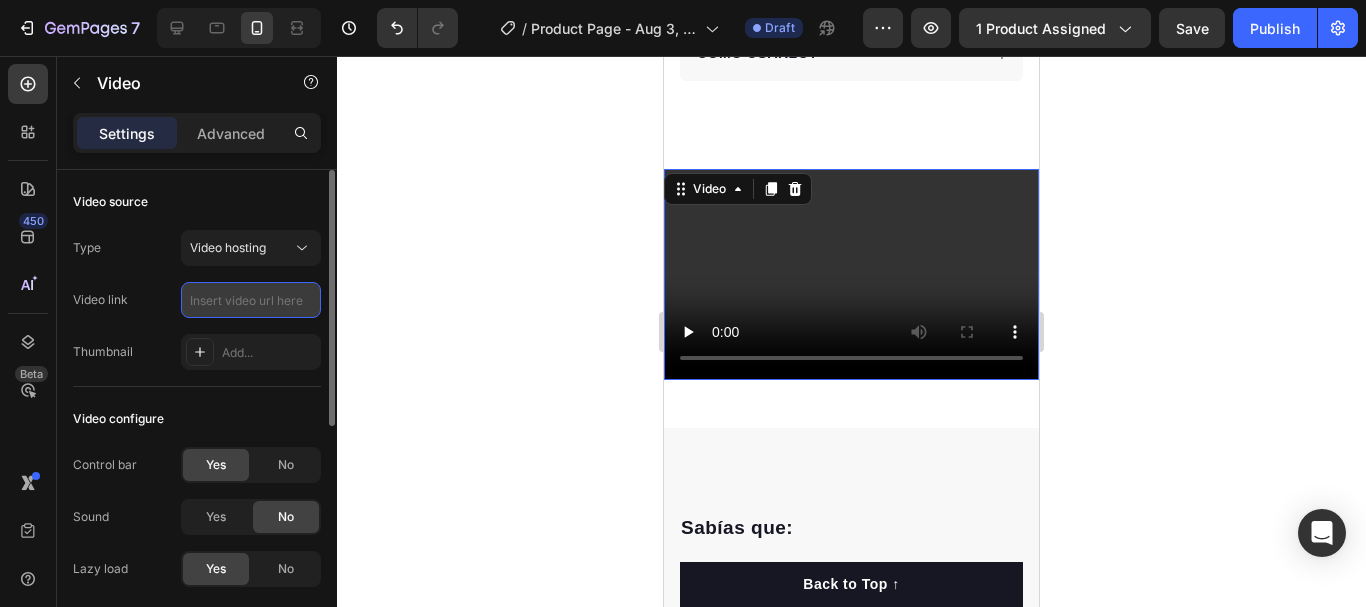 click at bounding box center (251, 300) 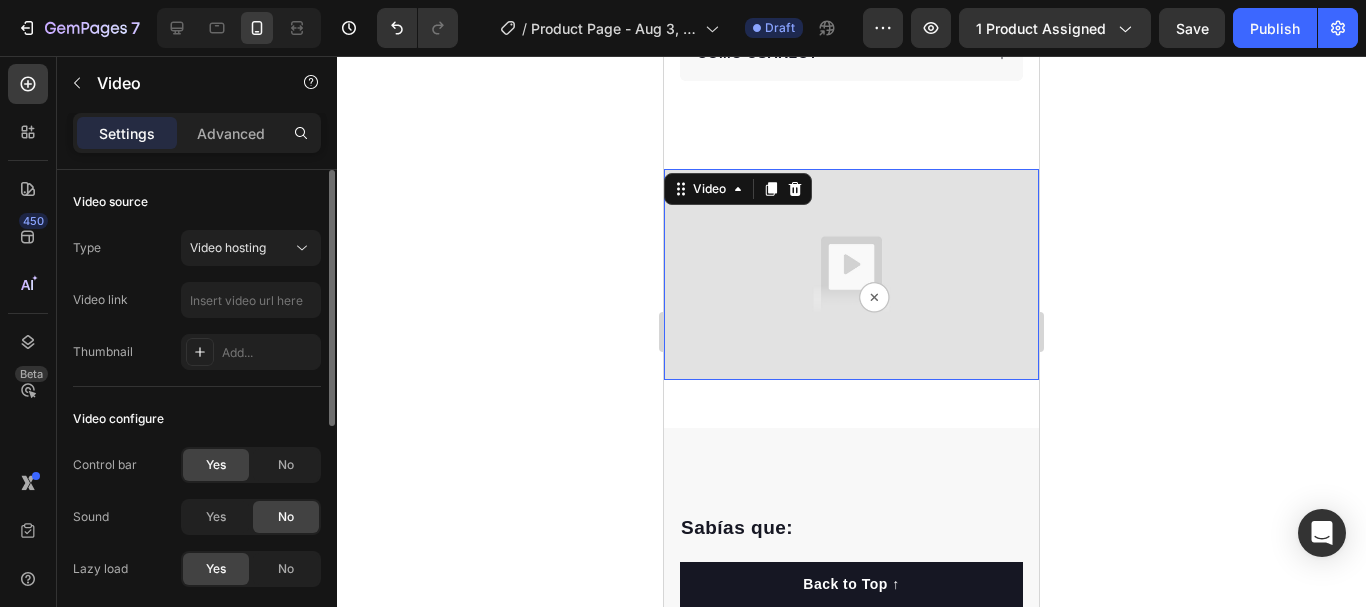 click on "Video link" at bounding box center (100, 300) 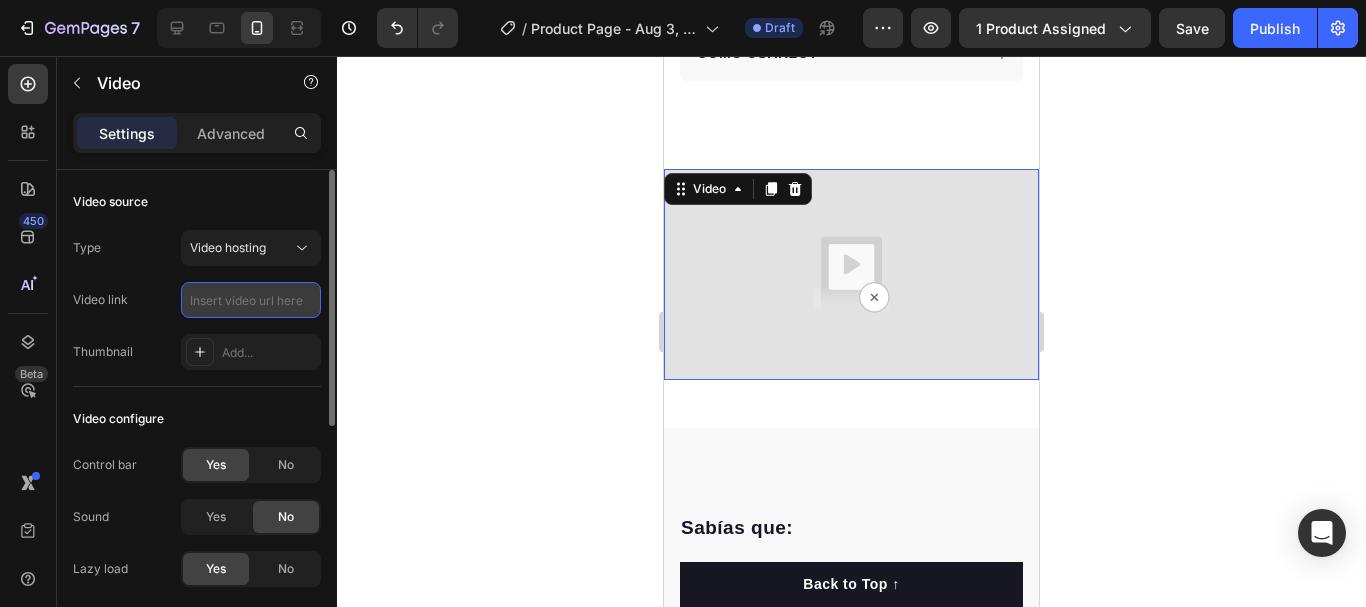 click at bounding box center (251, 300) 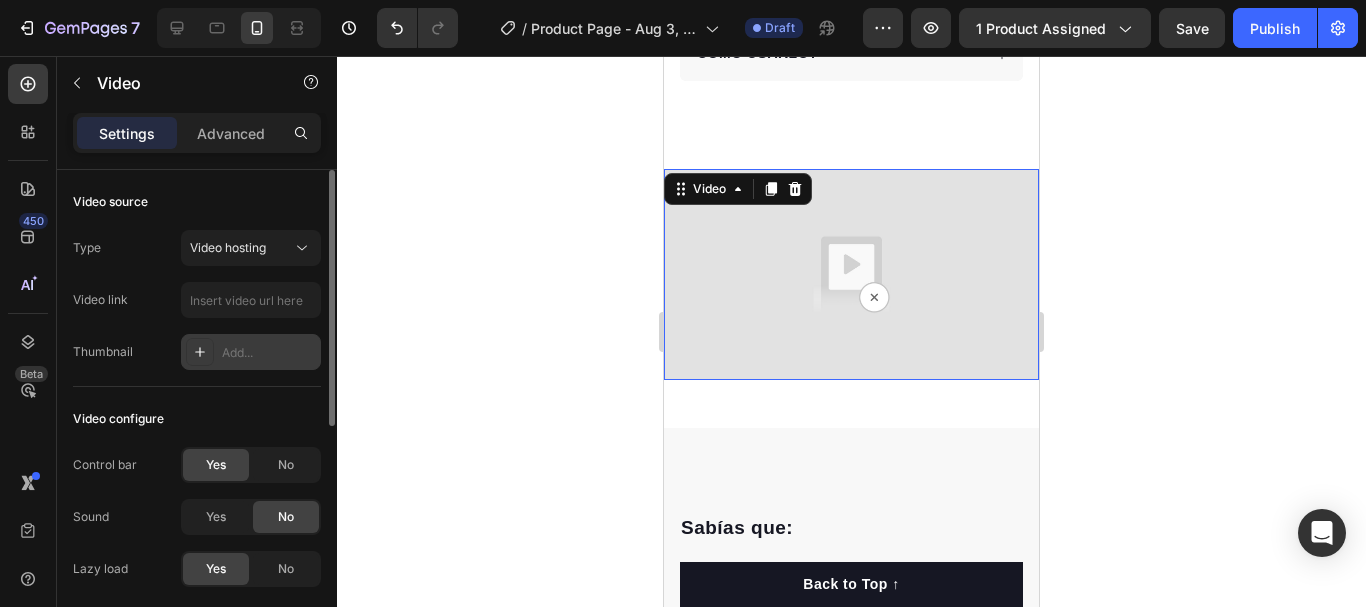 click on "Add..." at bounding box center (269, 353) 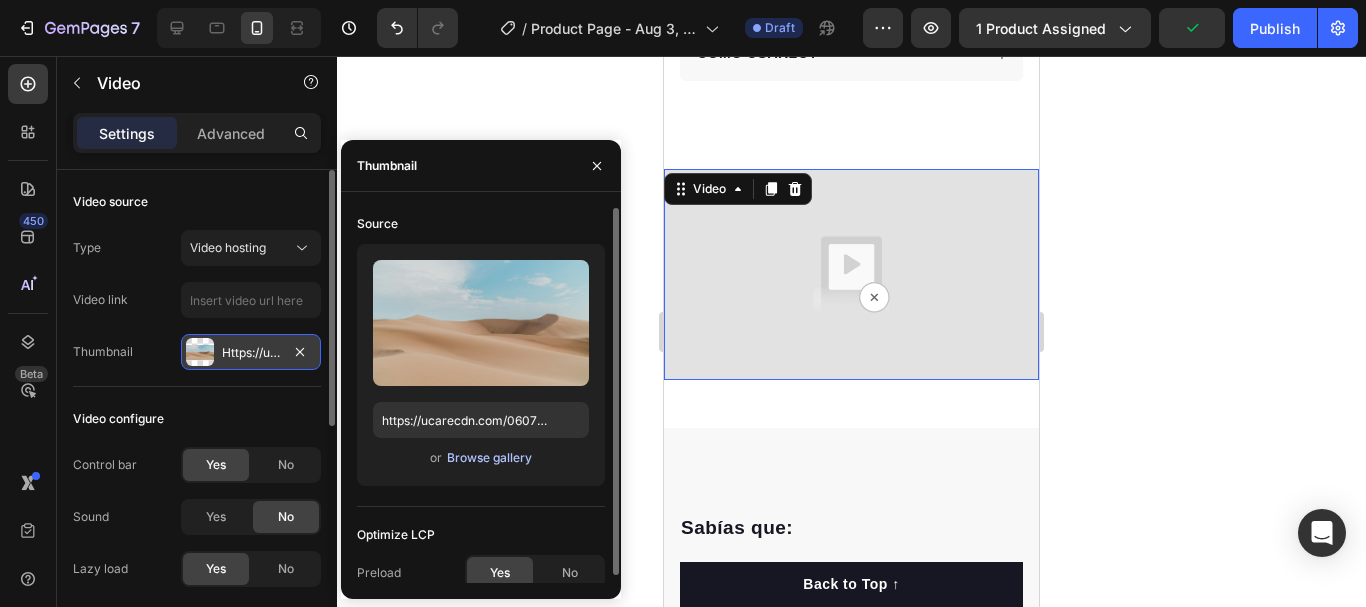 click on "Browse gallery" at bounding box center [489, 458] 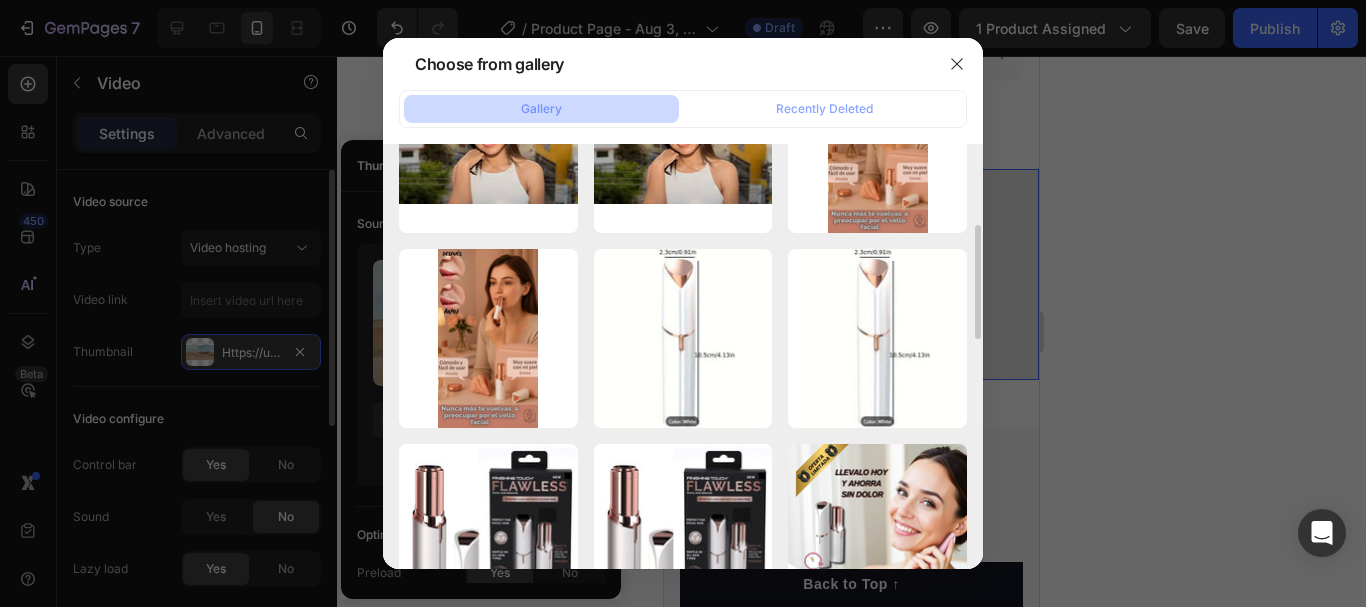 scroll, scrollTop: 400, scrollLeft: 0, axis: vertical 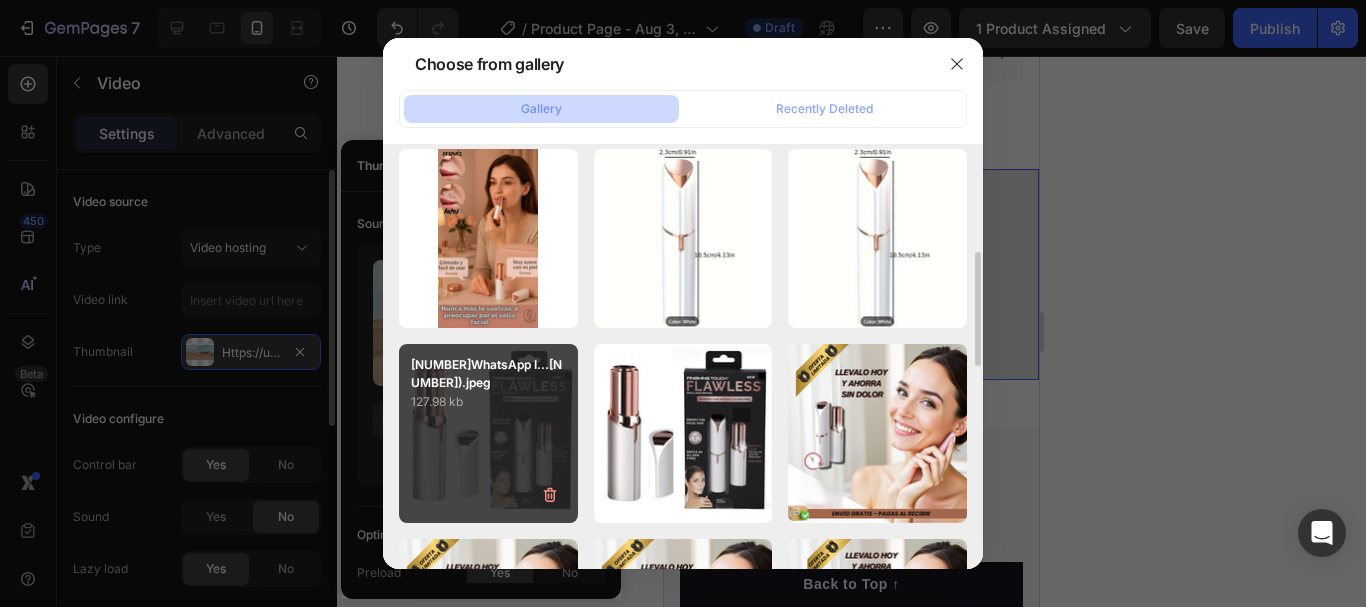 click on "1725127850WhatsApp I...1).jpeg 127.98 kb" at bounding box center [488, 433] 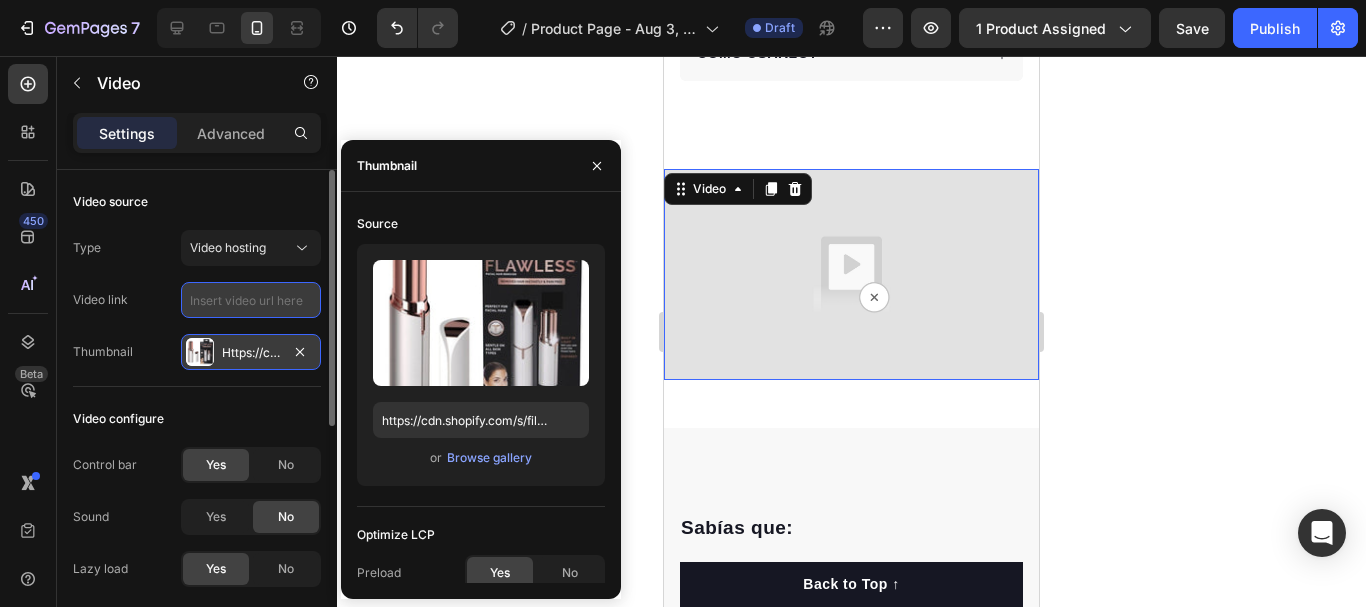 click at bounding box center [251, 300] 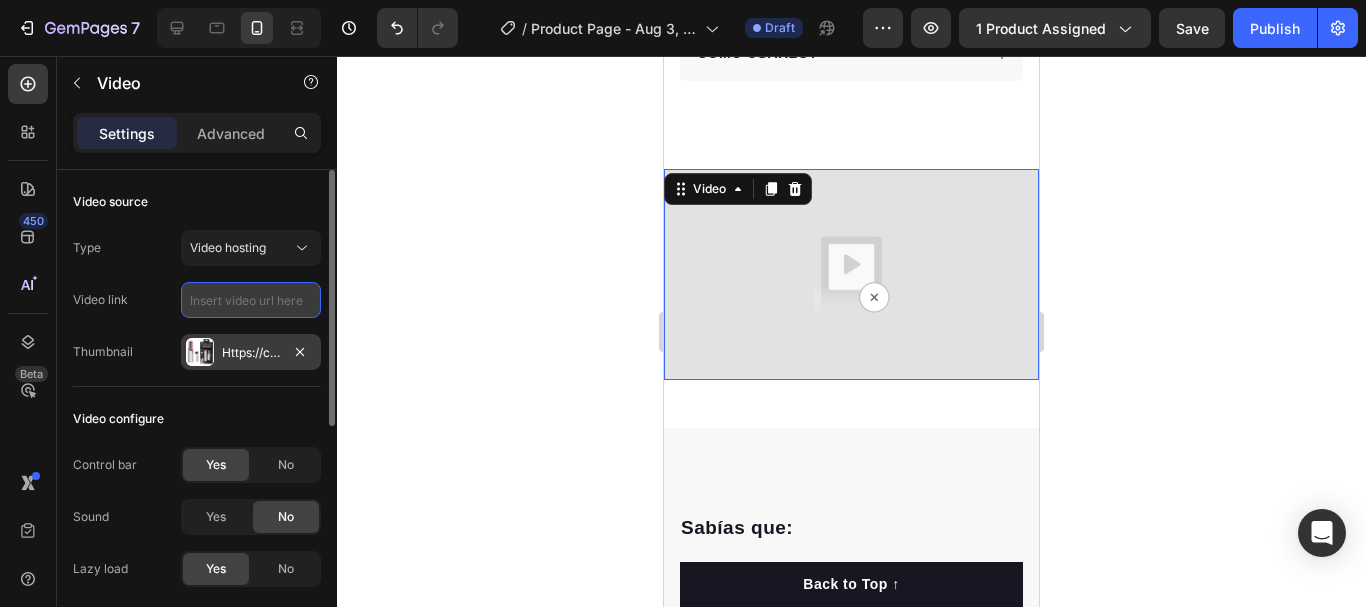 click at bounding box center [251, 300] 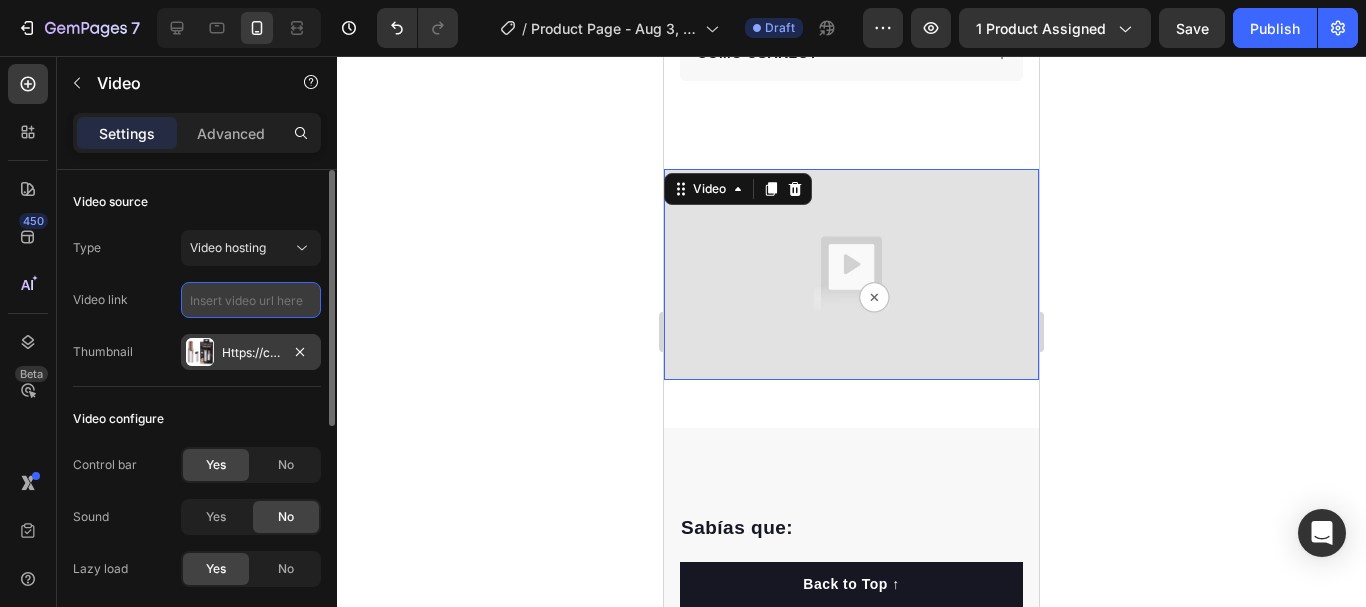 paste on "https://imgur.com/a/NEu9g15" 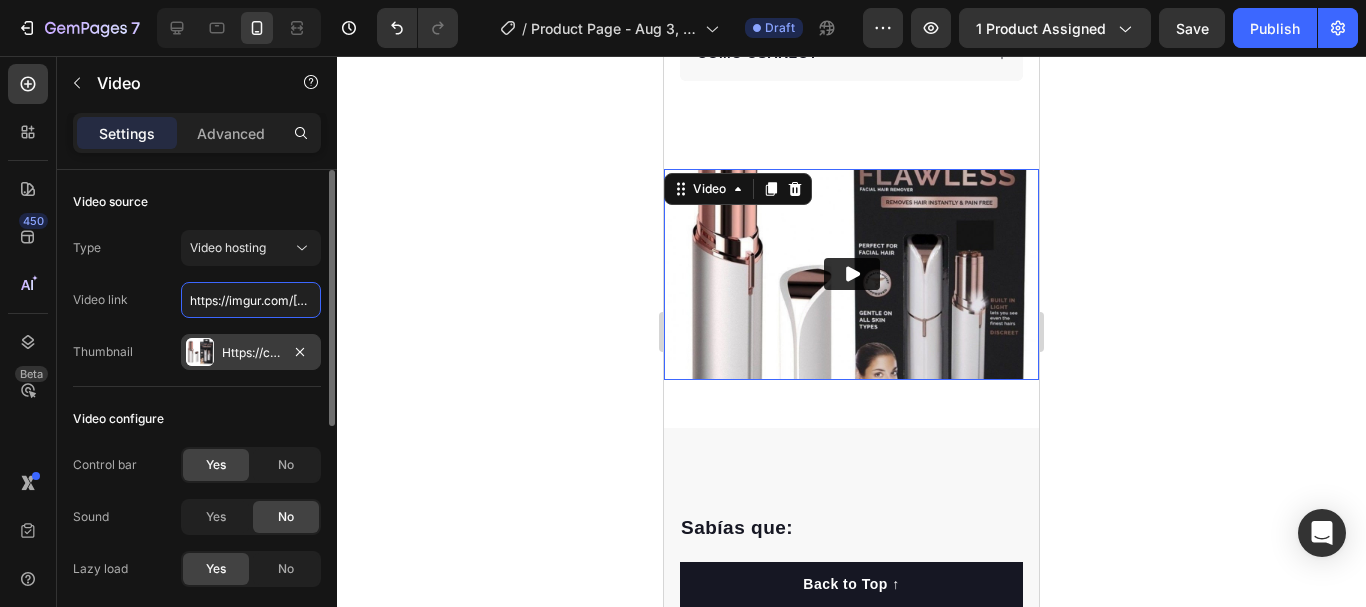 scroll, scrollTop: 0, scrollLeft: 75, axis: horizontal 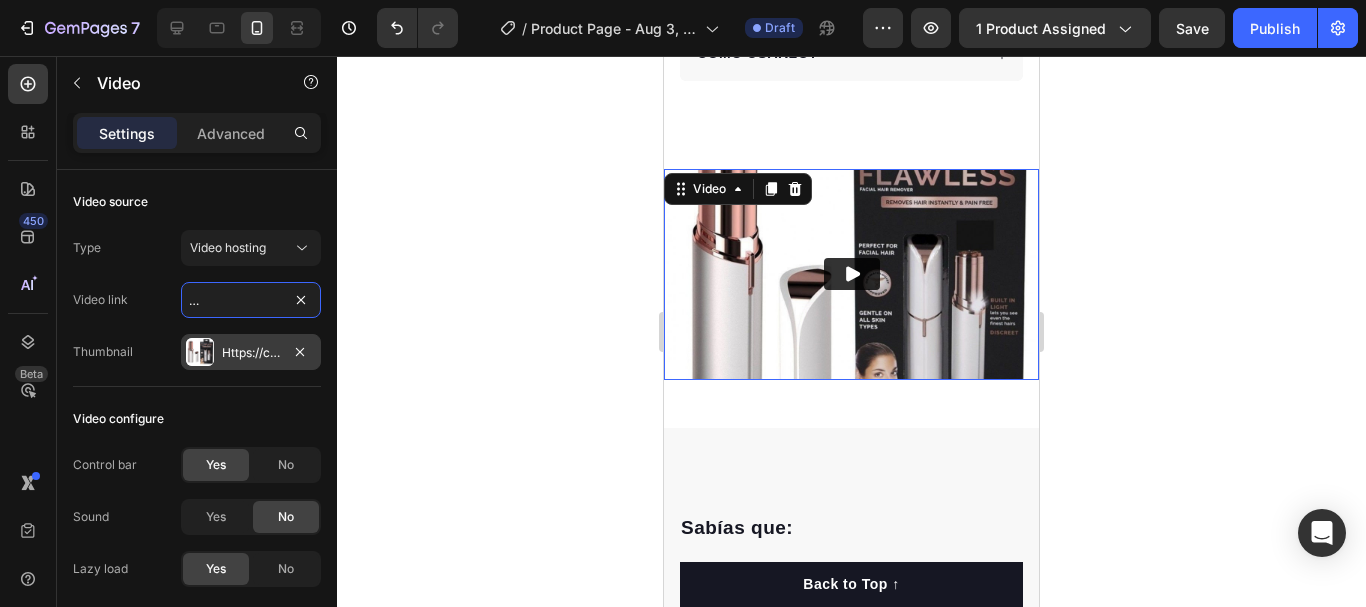 type on "https://imgur.com/a/NEu9g15" 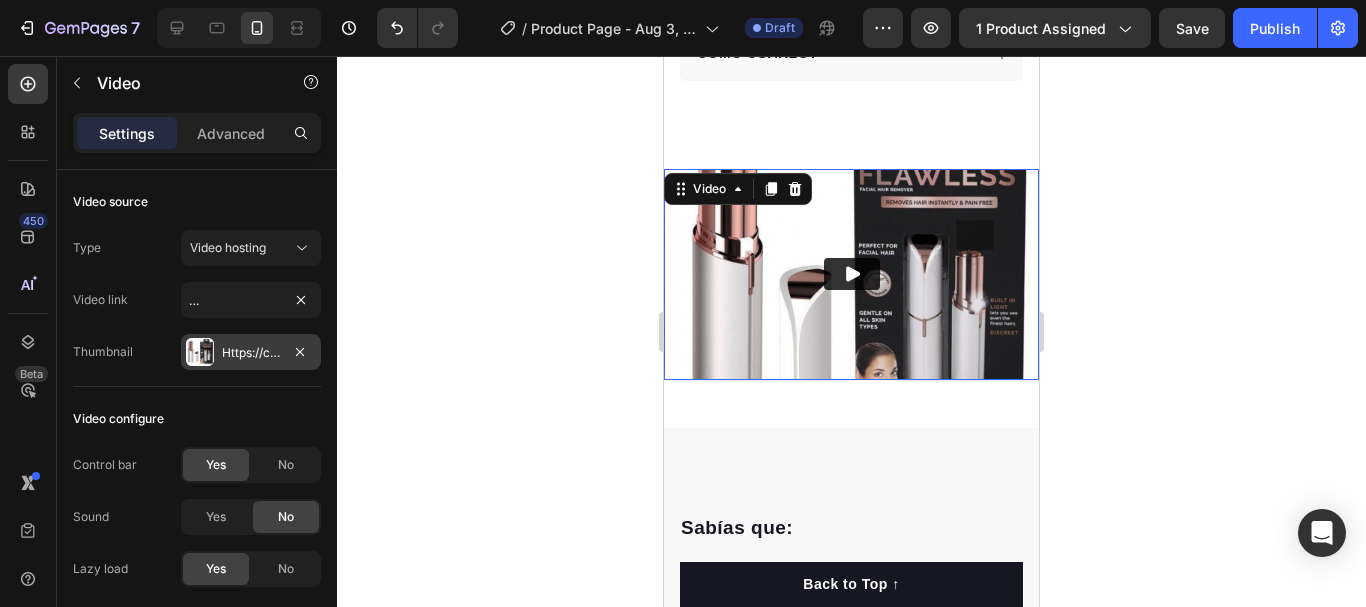 click 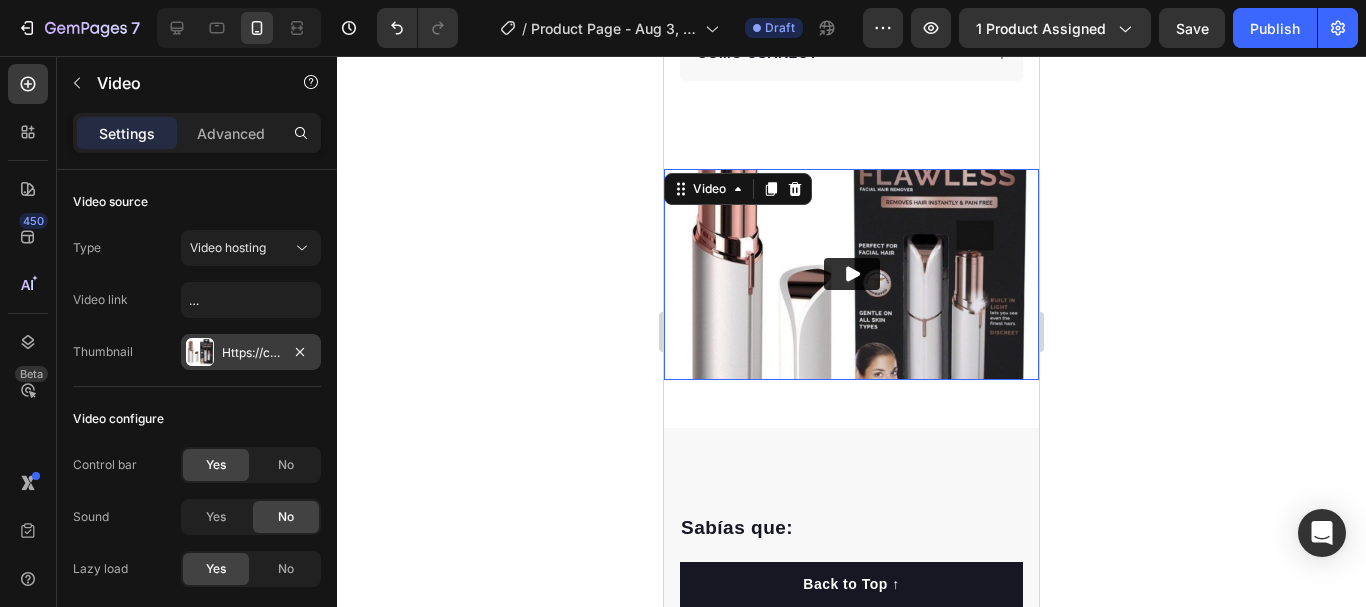 scroll, scrollTop: 0, scrollLeft: 0, axis: both 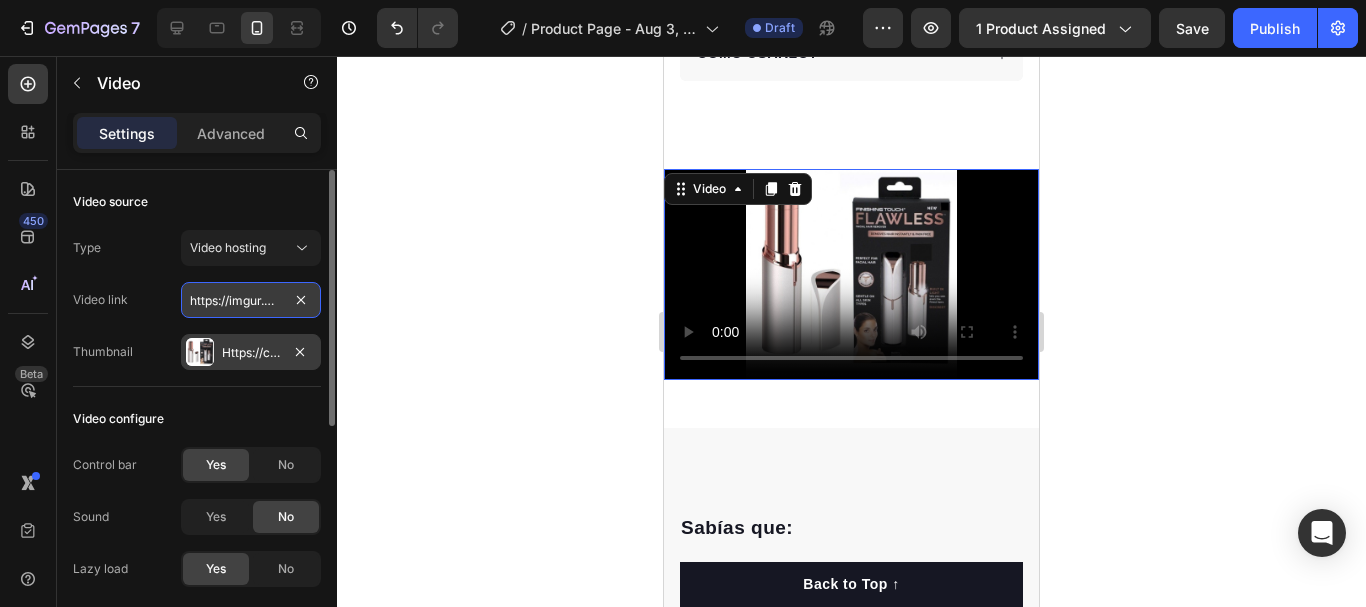 click on "https://imgur.com/a/NEu9g15" at bounding box center [251, 300] 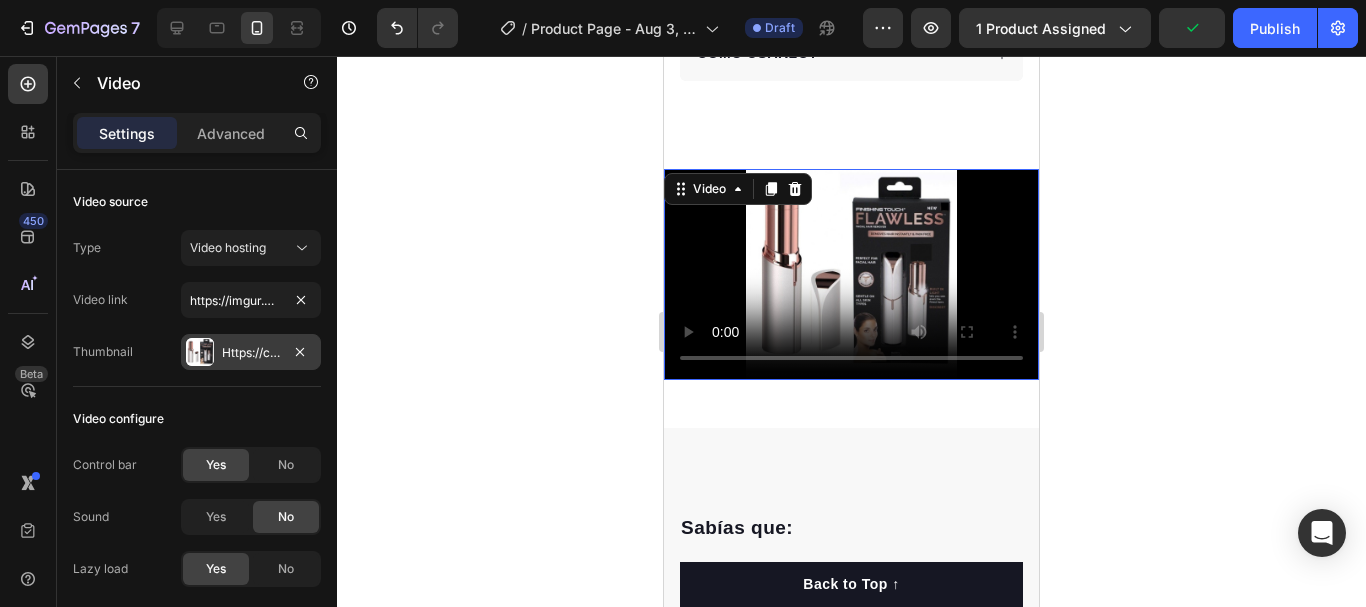 click on "Https://cdn.Shopify.Com/s/files/1/0922/5276/6506/files/gempages_557381218782414075-a00443d1-97c2-469b-9a2f-f30850ad67c2.Jpg" at bounding box center [251, 353] 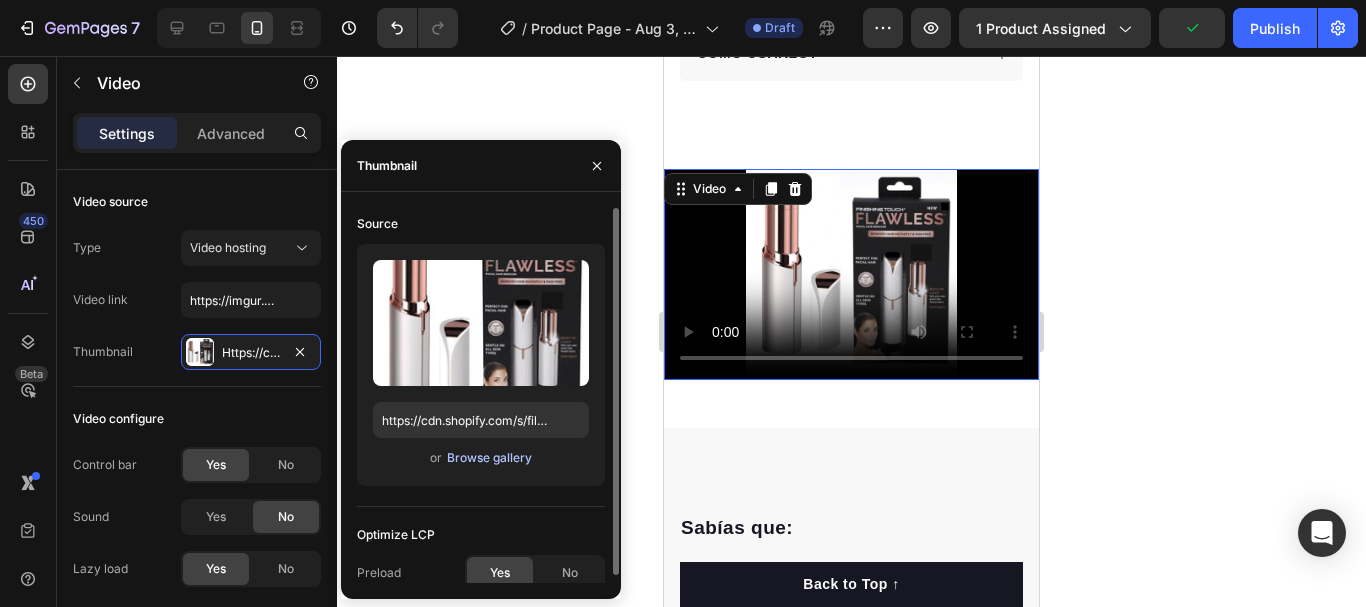 click on "Browse gallery" at bounding box center (489, 458) 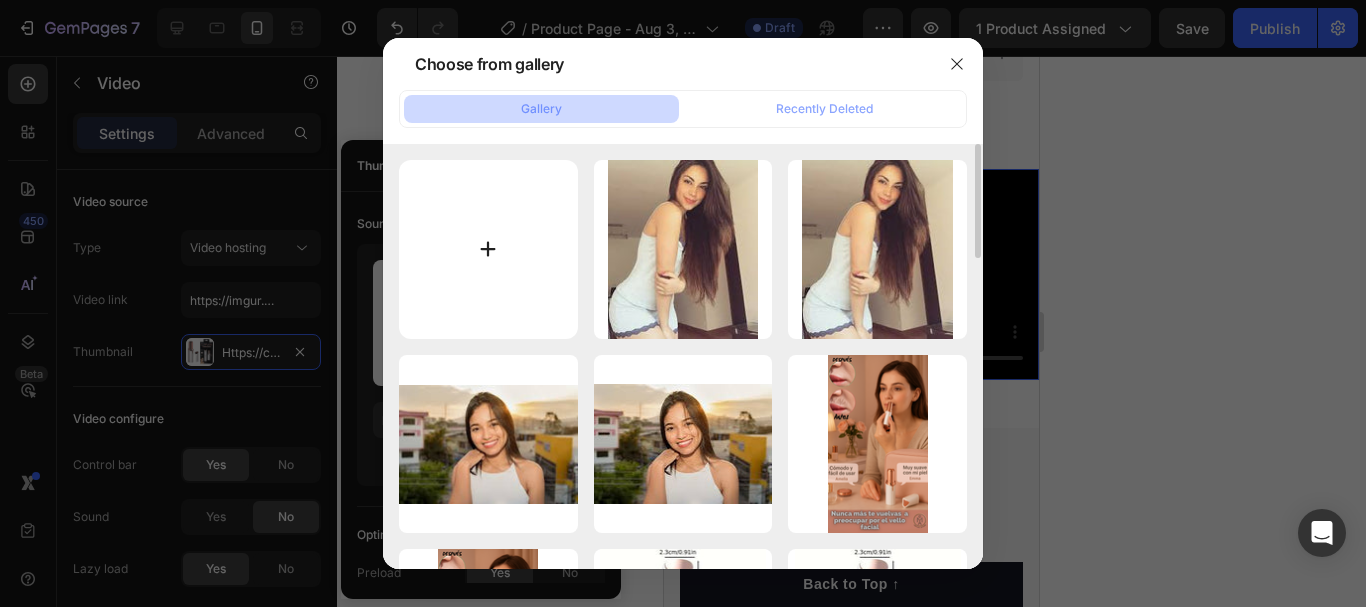 click at bounding box center [488, 249] 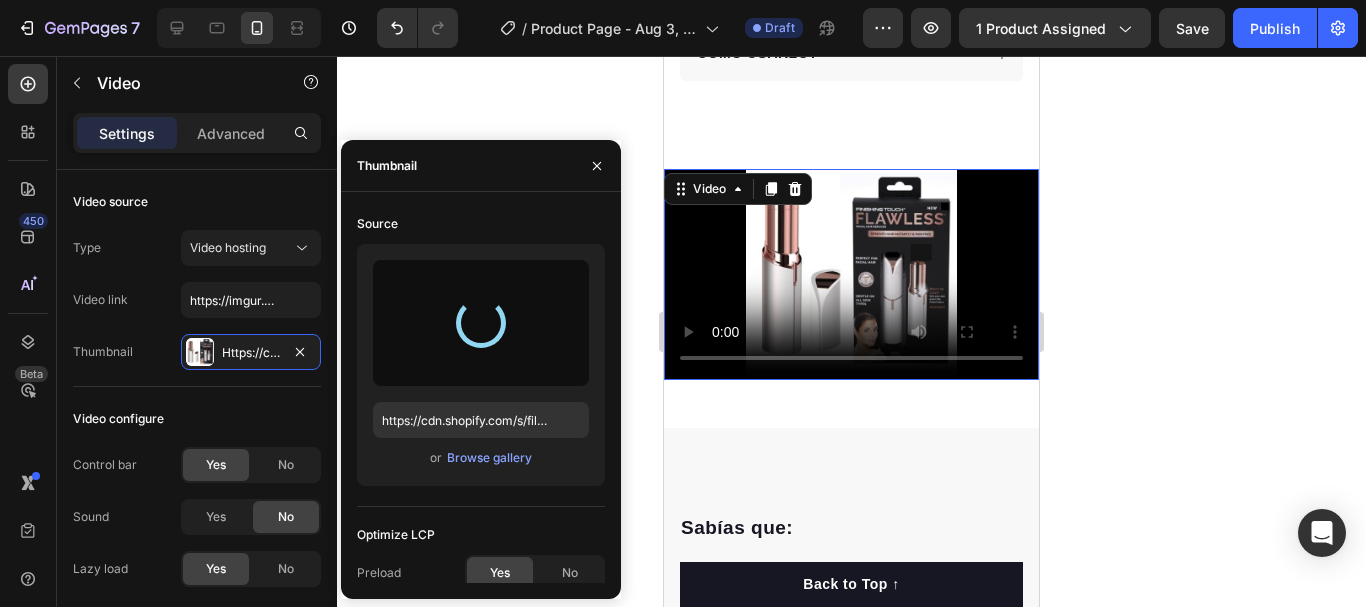 type on "https://cdn.shopify.com/s/files/1/0922/5276/6506/files/gempages_557381218782414075-f3adf2fa-a211-48f1-b3a4-d2d07e015697.jpg" 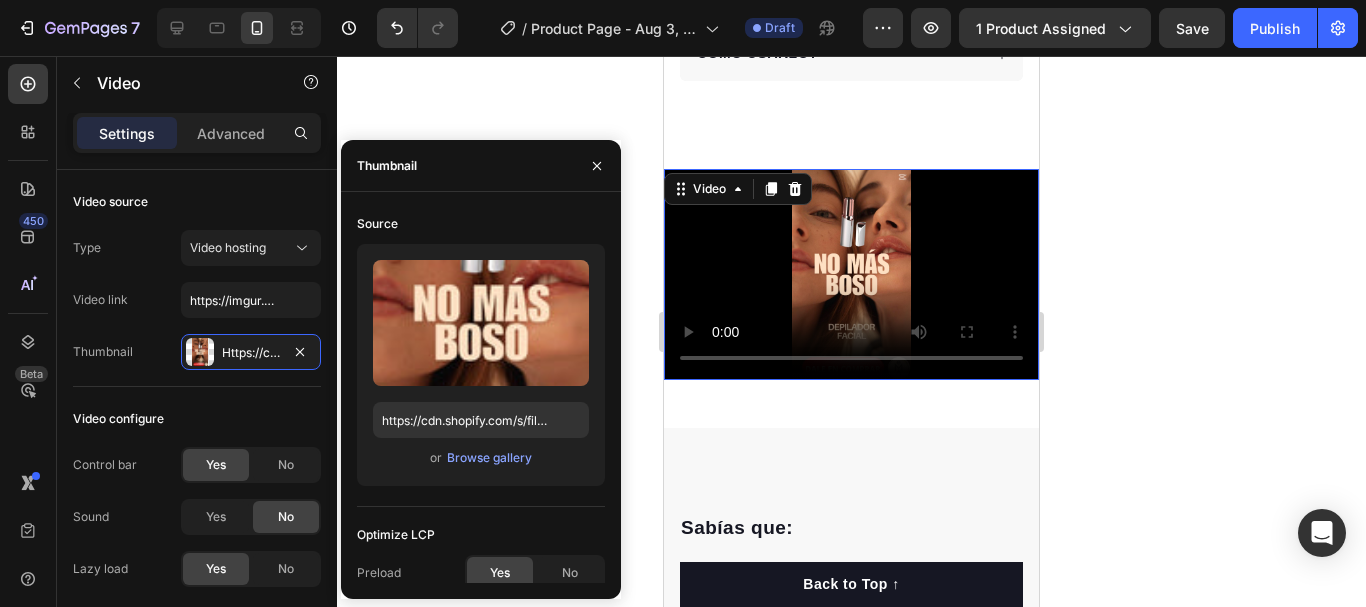 click 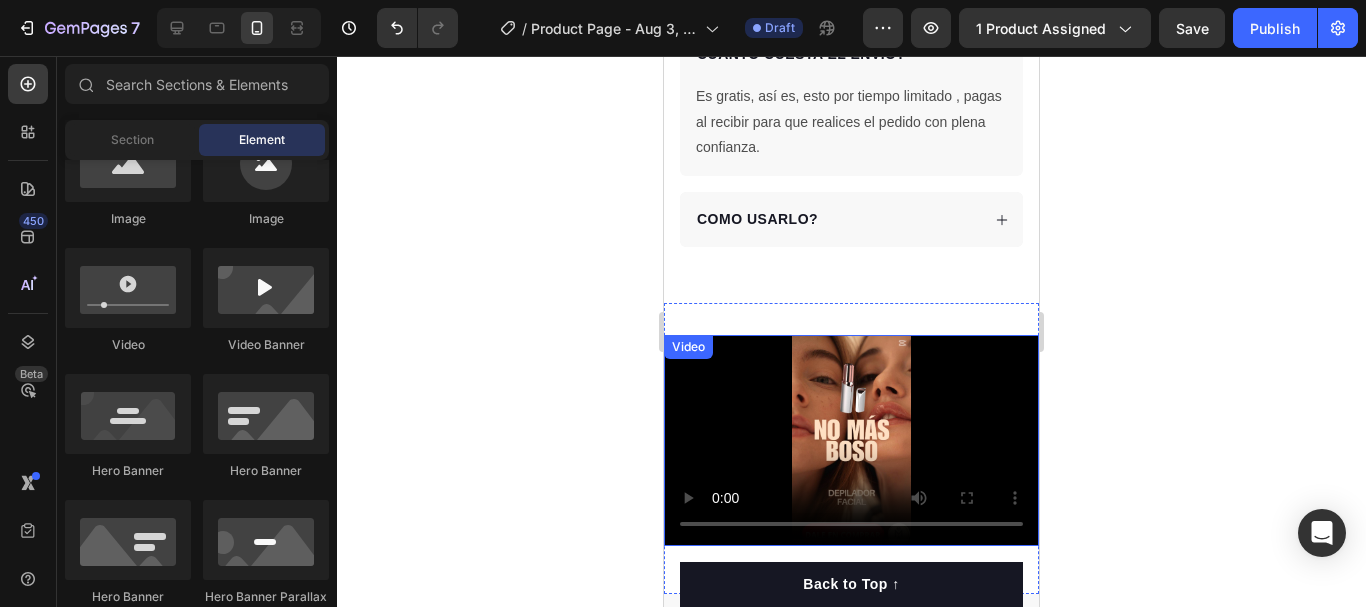 scroll, scrollTop: 3628, scrollLeft: 0, axis: vertical 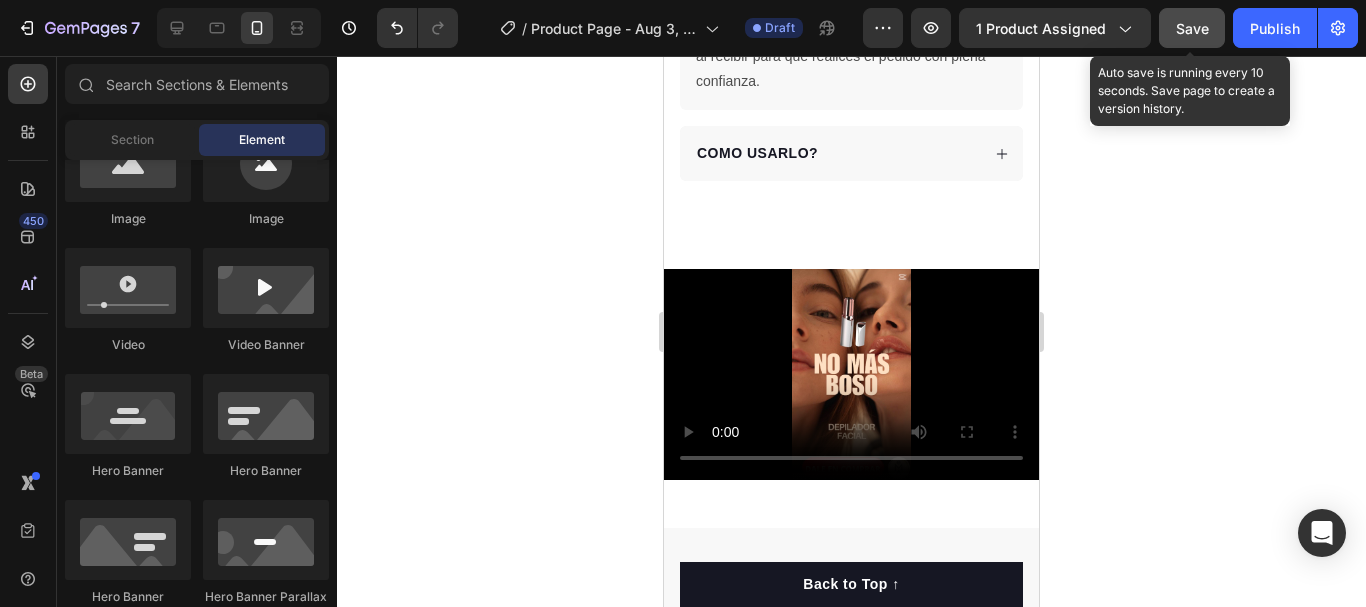 click on "Save" at bounding box center [1192, 28] 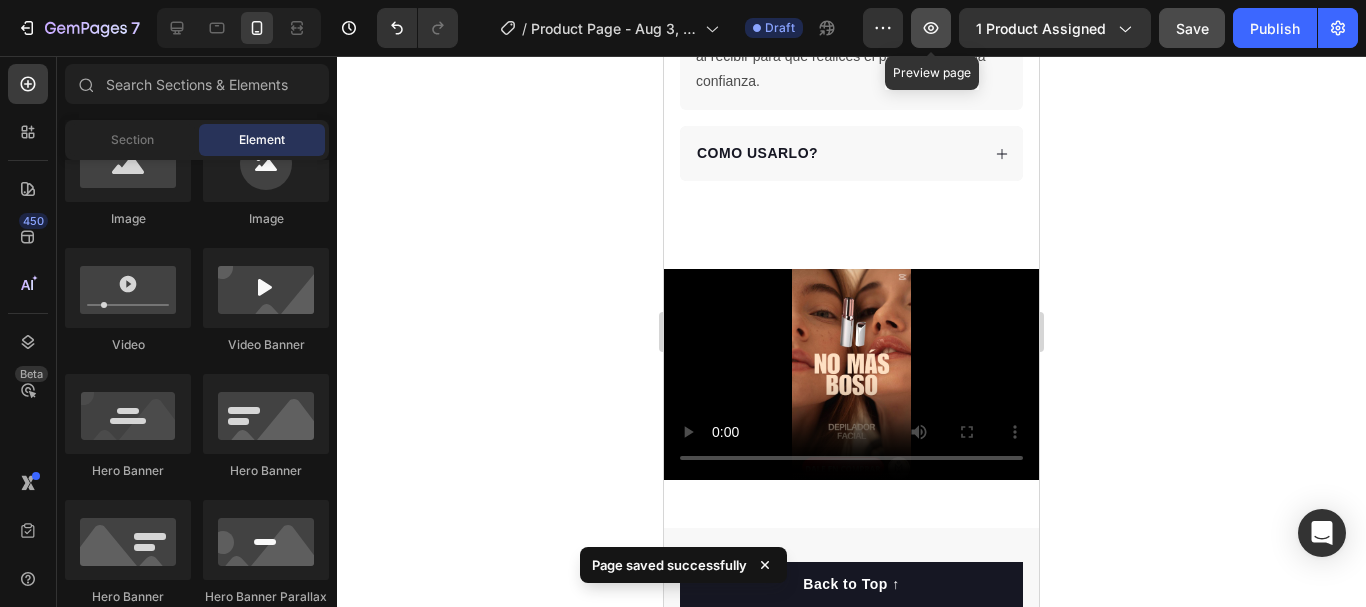click 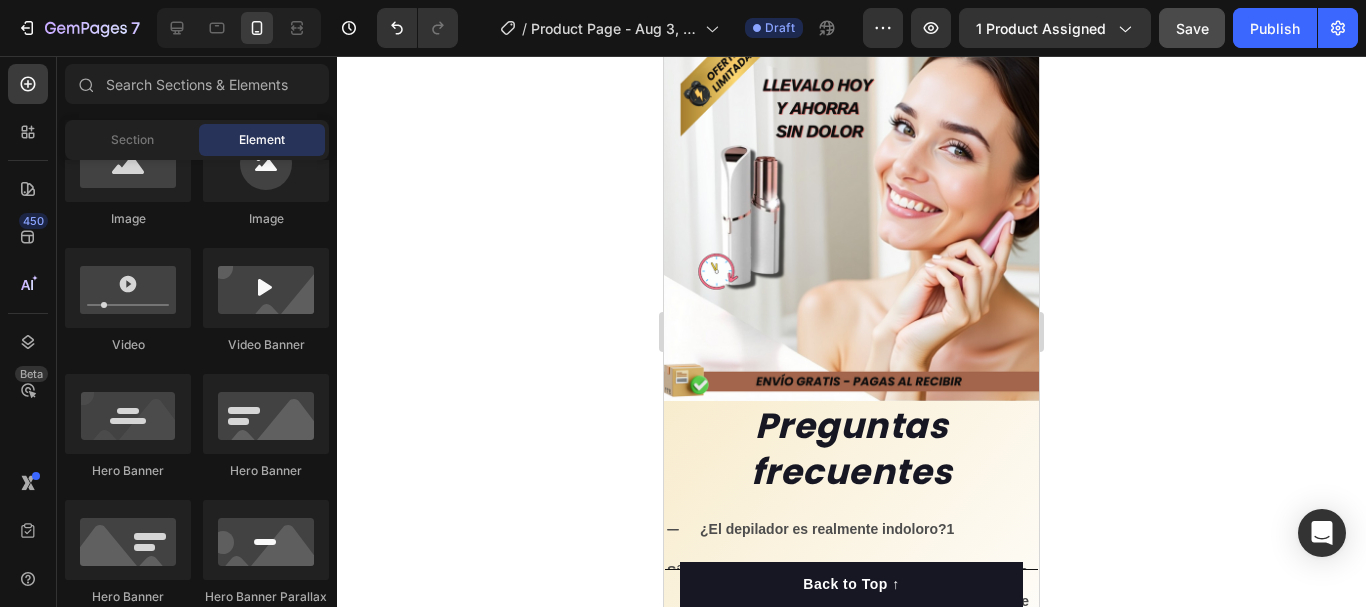 scroll, scrollTop: 0, scrollLeft: 0, axis: both 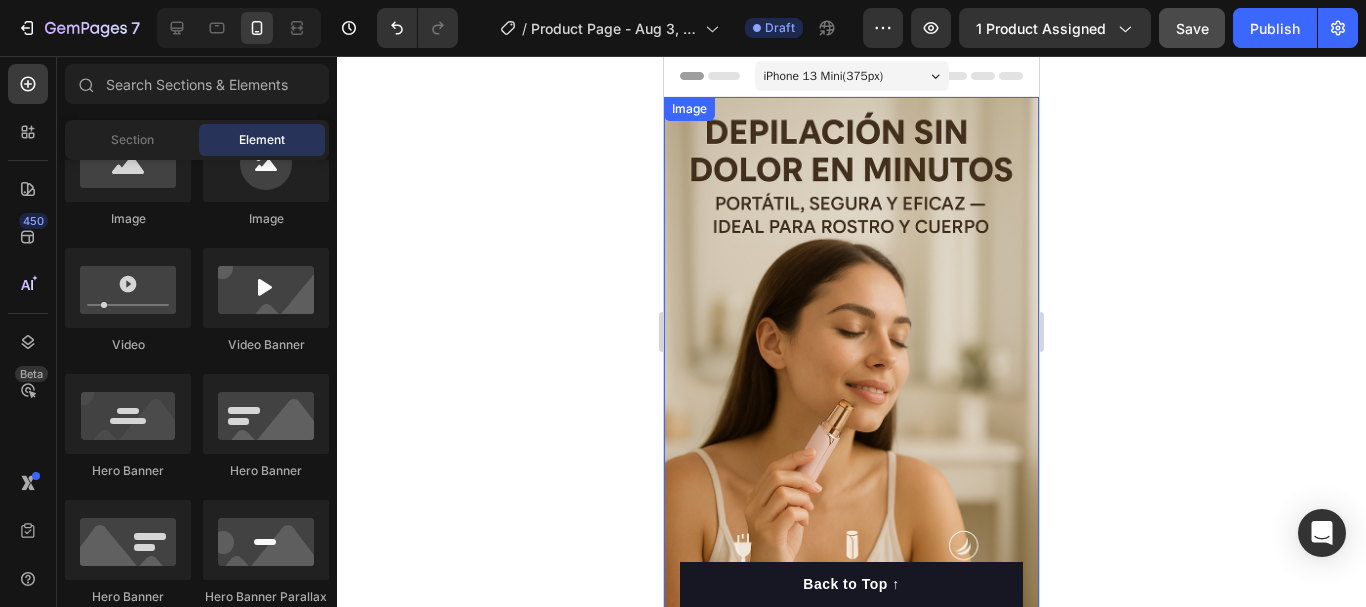click at bounding box center (851, 378) 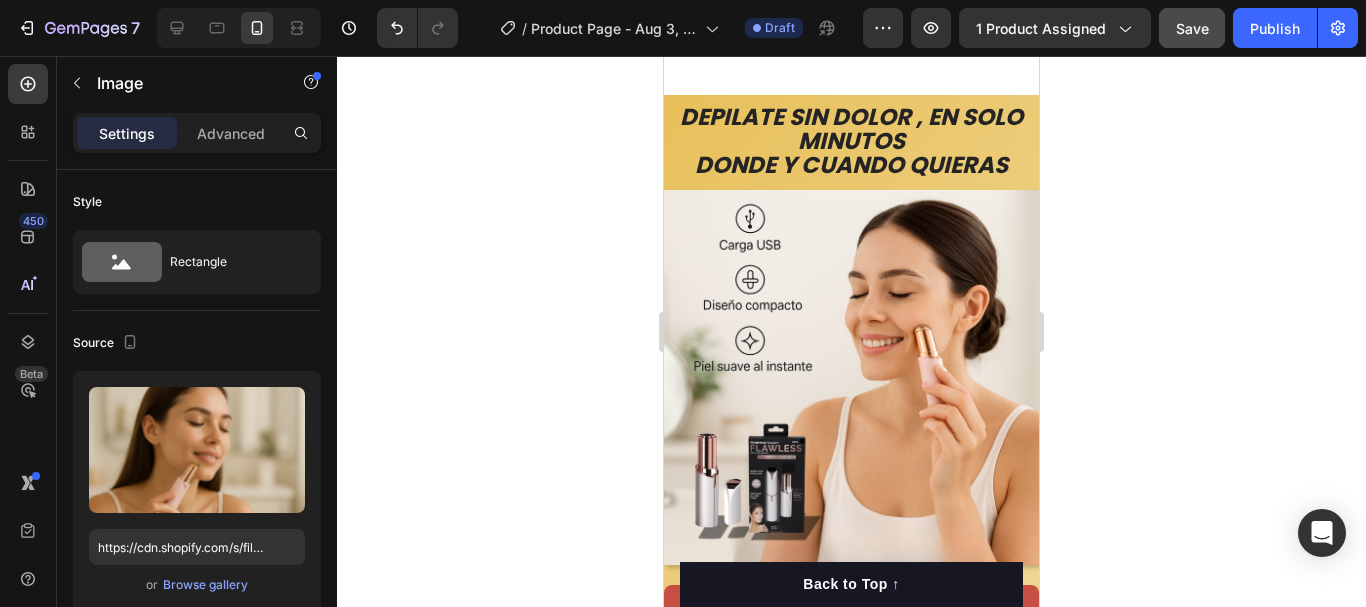 scroll, scrollTop: 900, scrollLeft: 0, axis: vertical 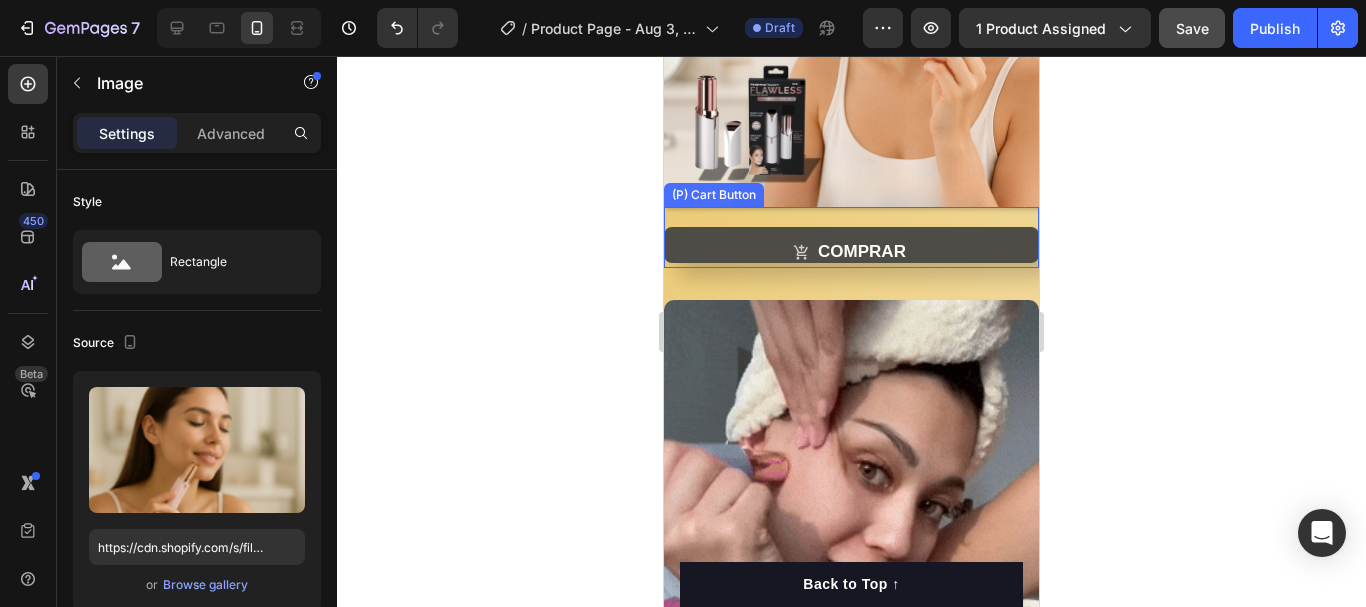 click on "COMPRAR" at bounding box center (849, 252) 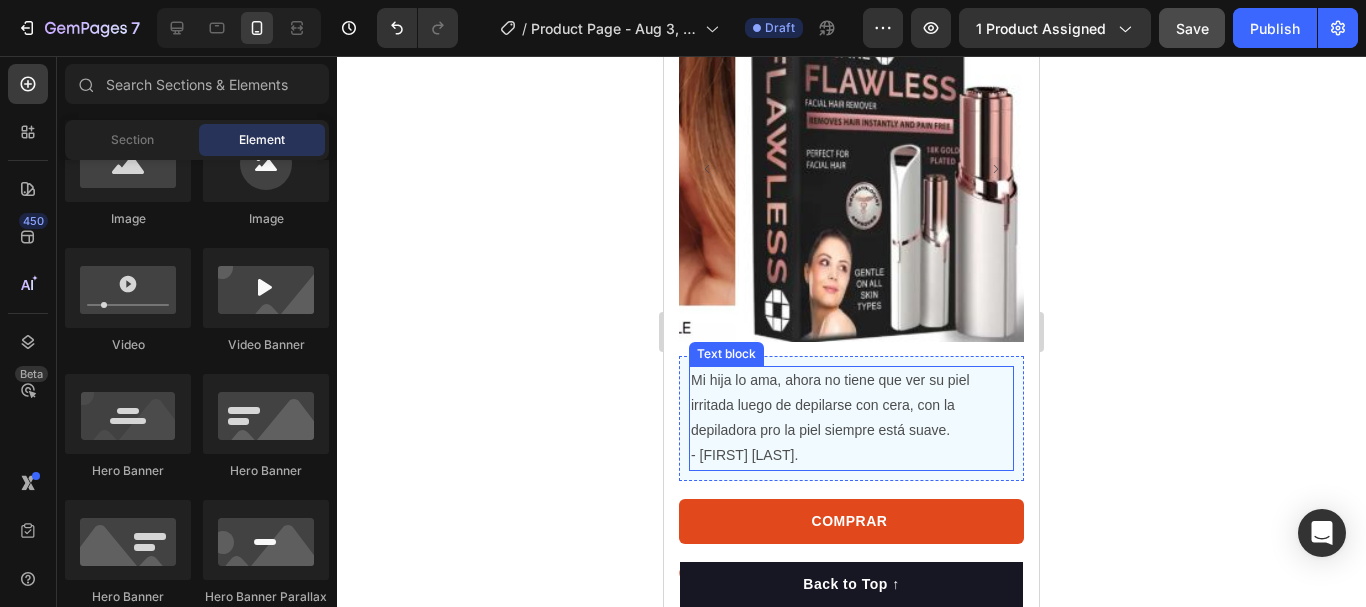scroll, scrollTop: 3607, scrollLeft: 0, axis: vertical 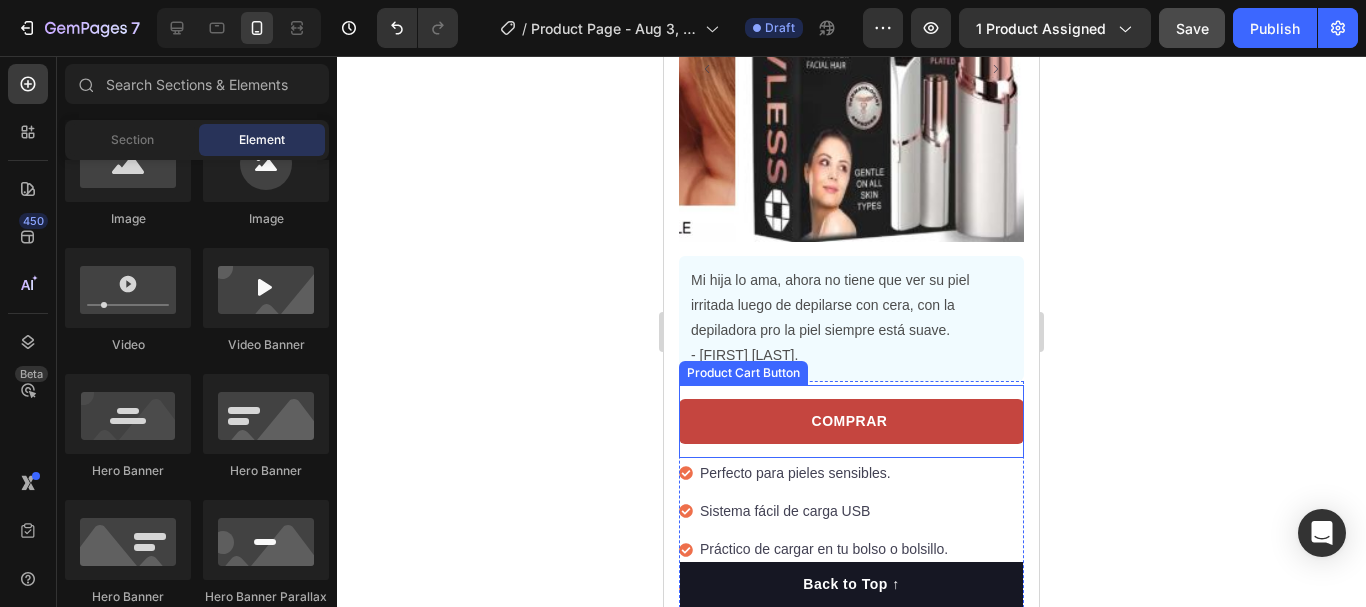 click on "COMPRAR Product Cart Button" at bounding box center (851, 421) 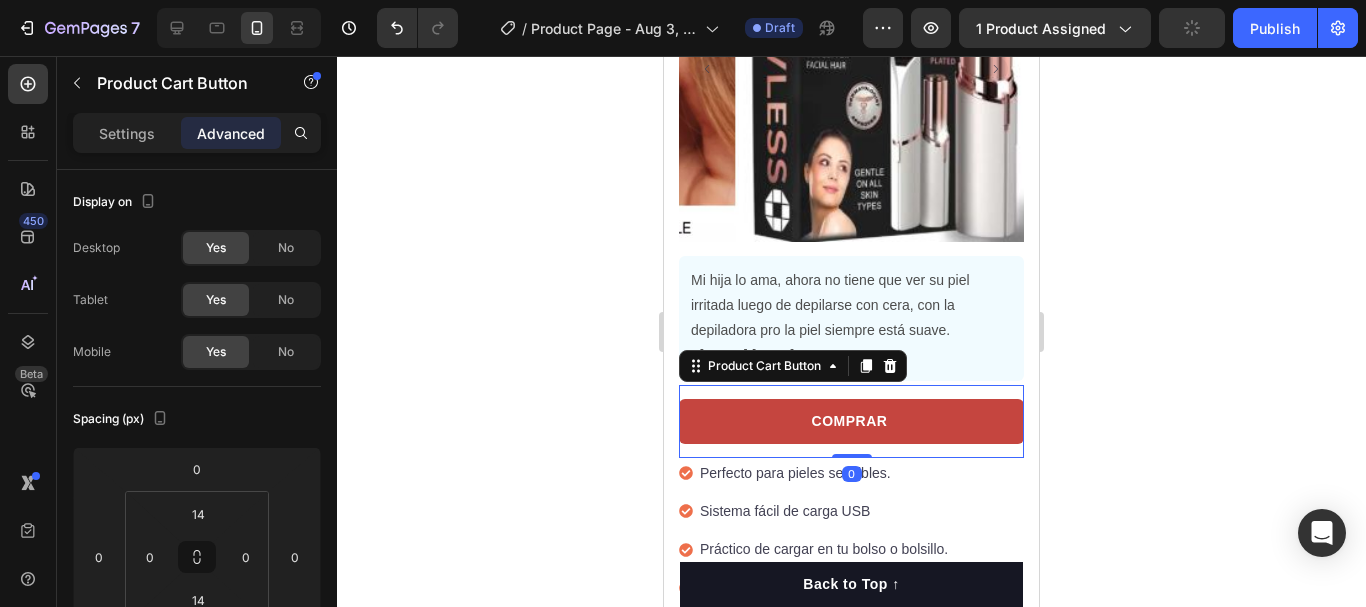 scroll, scrollTop: 3807, scrollLeft: 0, axis: vertical 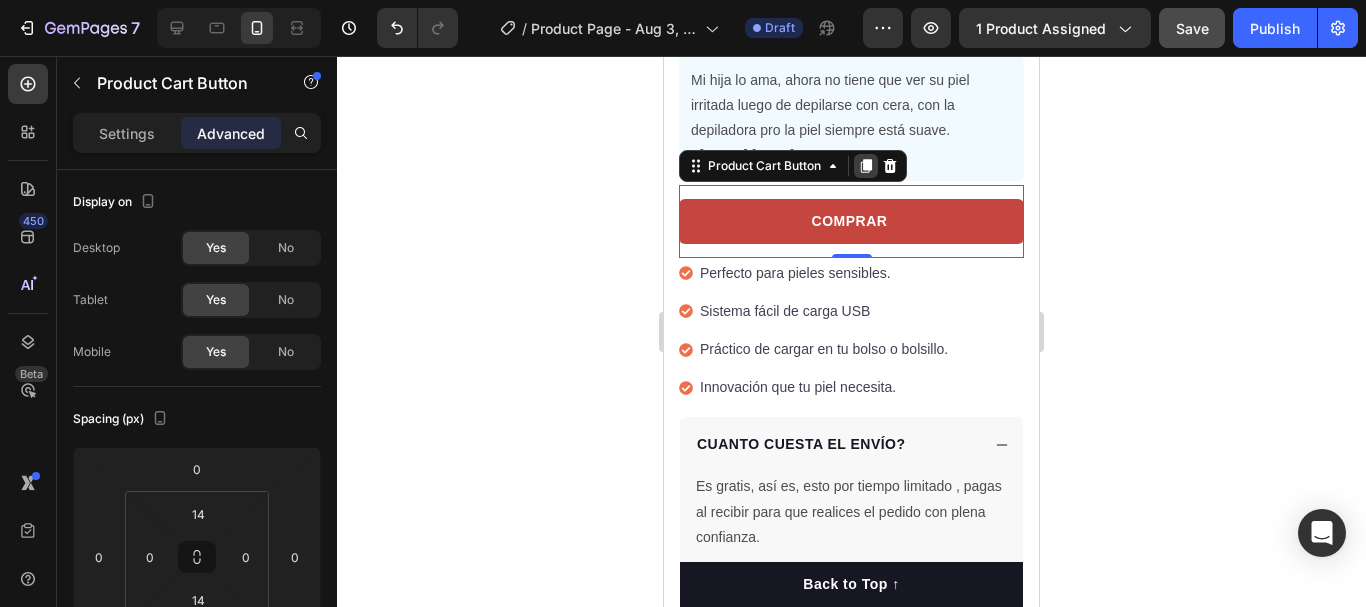 click 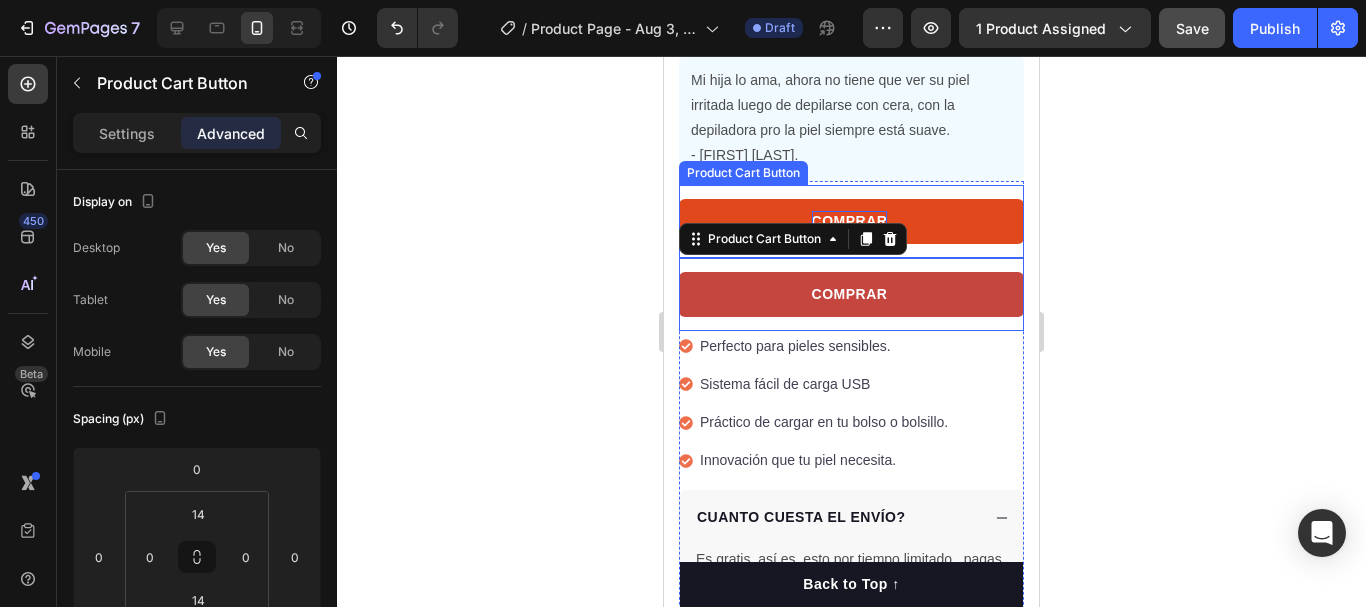 scroll, scrollTop: 700, scrollLeft: 0, axis: vertical 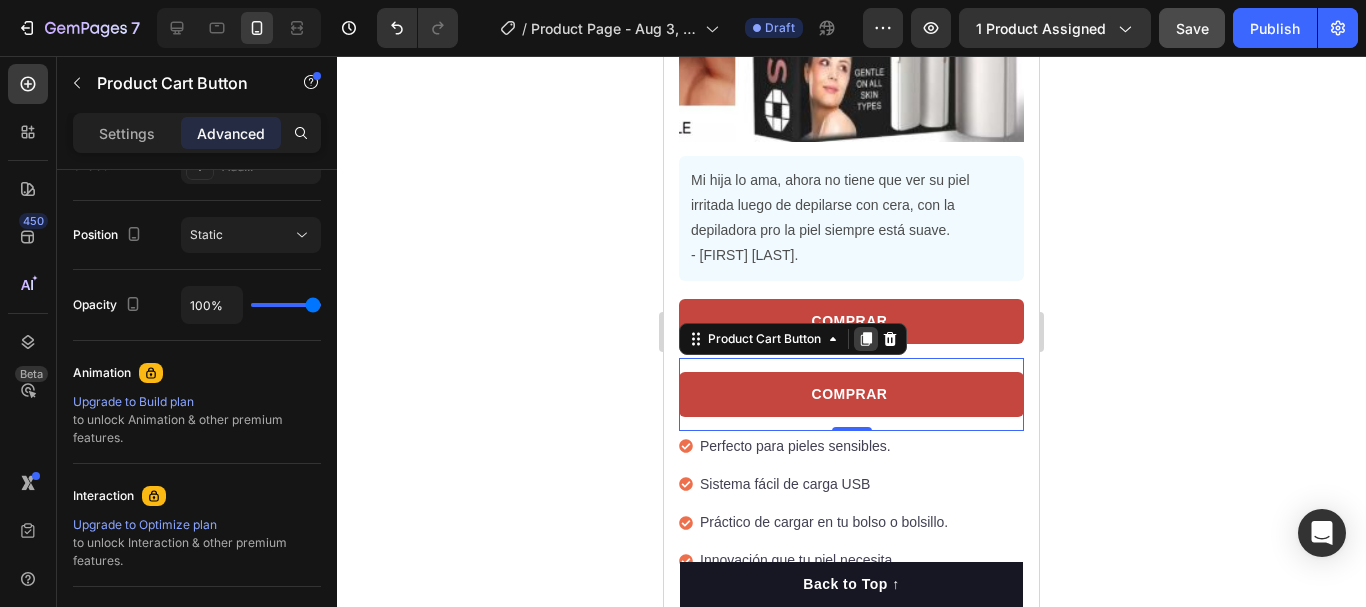 click 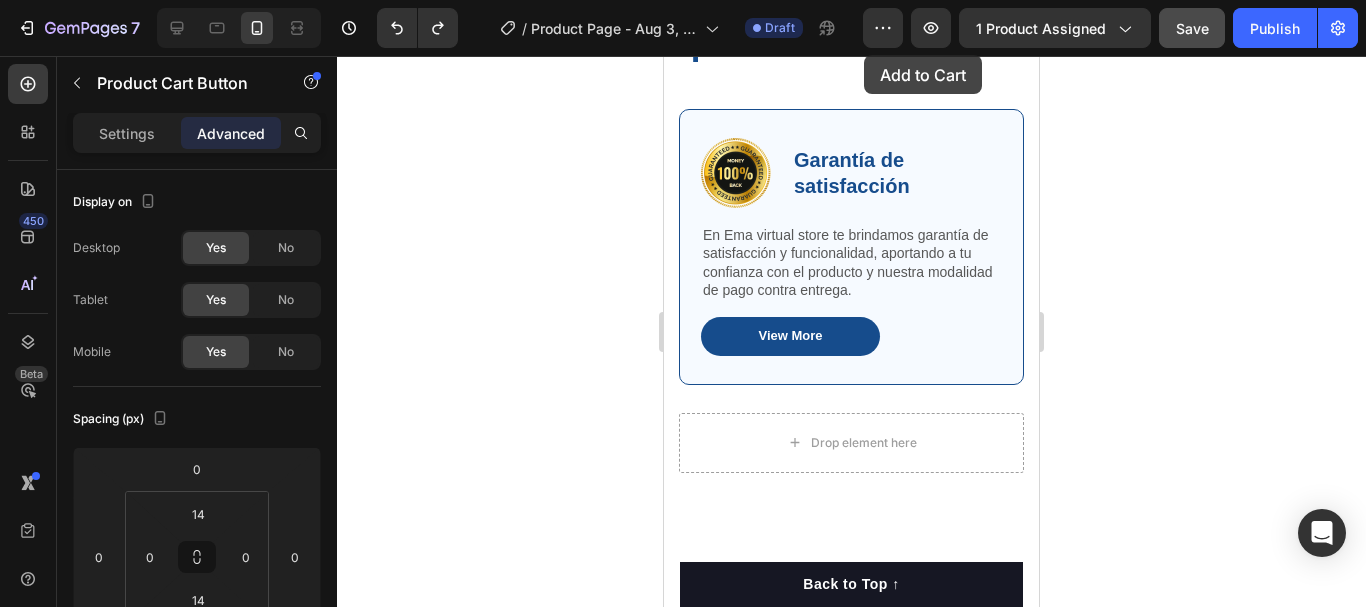 drag, startPoint x: 864, startPoint y: 55, endPoint x: 1528, endPoint y: 111, distance: 666.35724 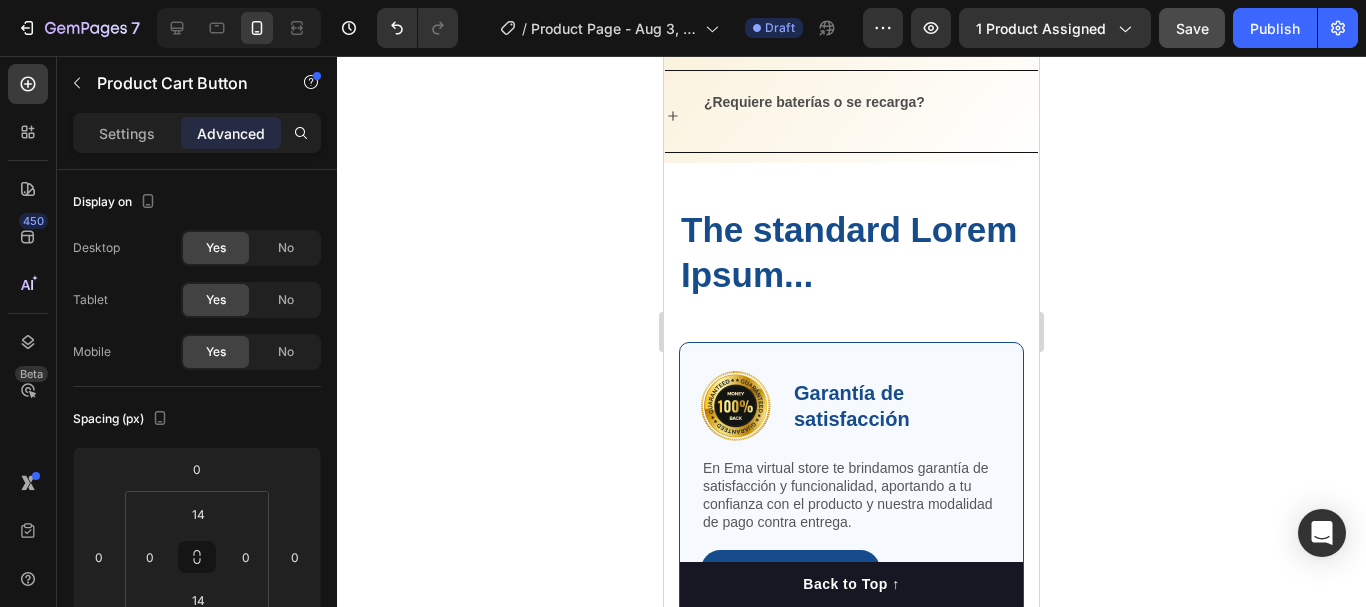 scroll, scrollTop: 2752, scrollLeft: 0, axis: vertical 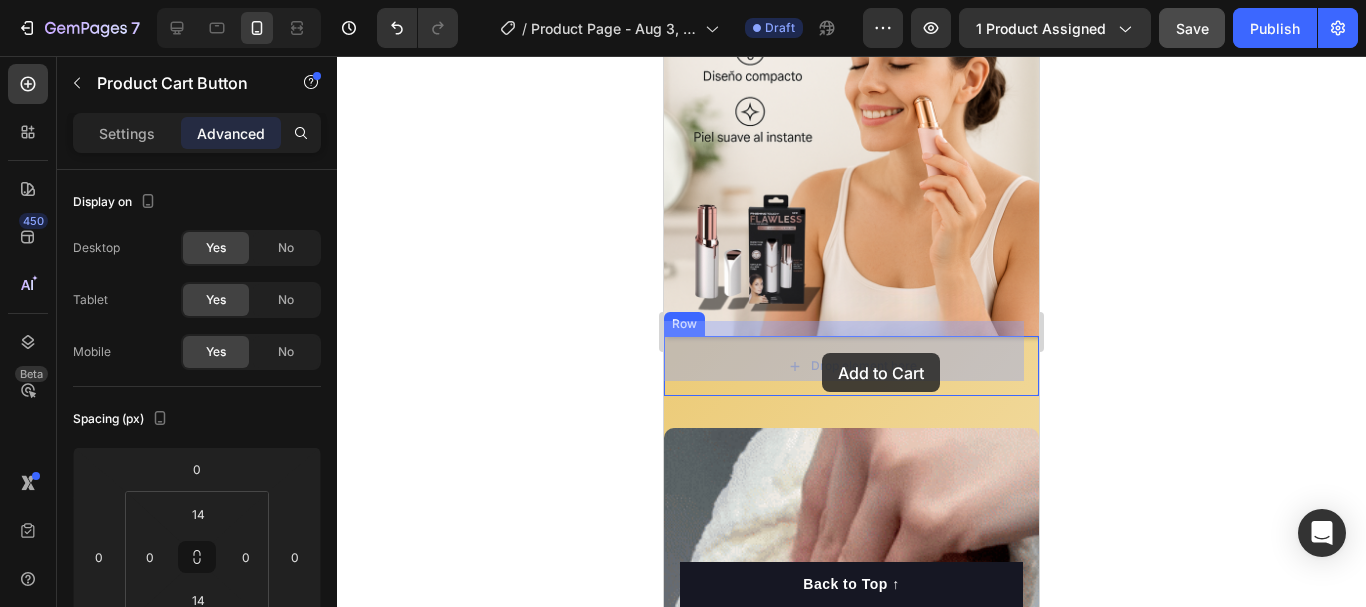 drag, startPoint x: 888, startPoint y: 281, endPoint x: 822, endPoint y: 353, distance: 97.67292 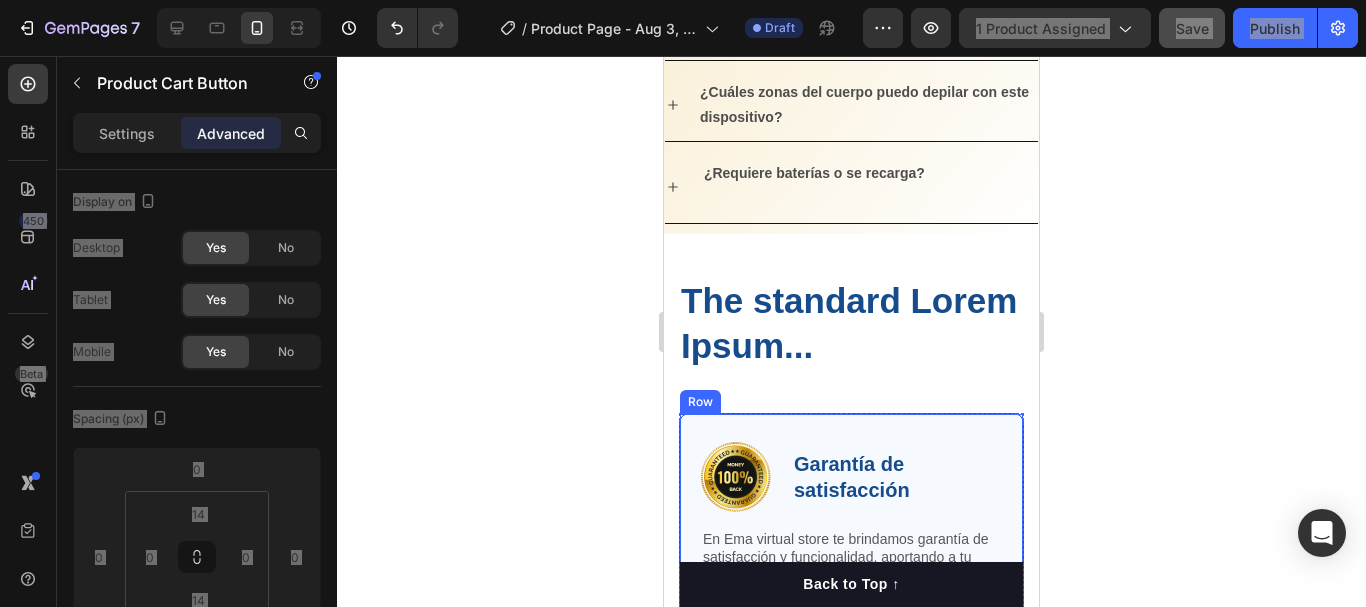 scroll, scrollTop: 2700, scrollLeft: 0, axis: vertical 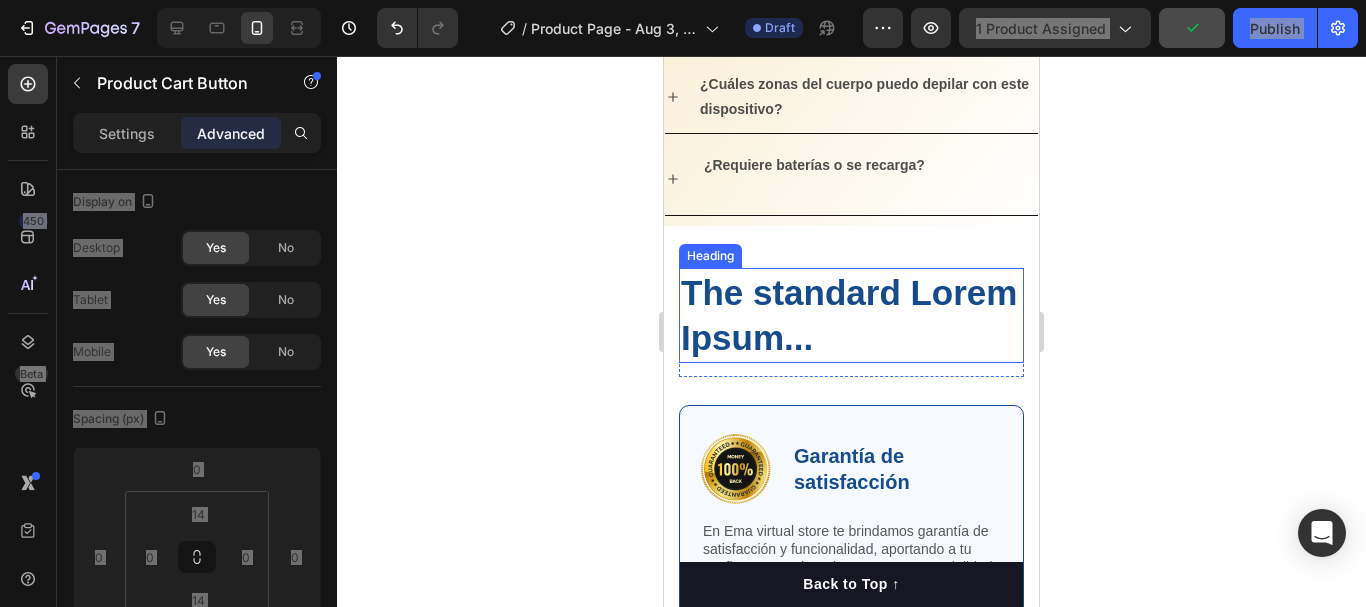 click on "The standard Lorem Ipsum..." at bounding box center (851, 315) 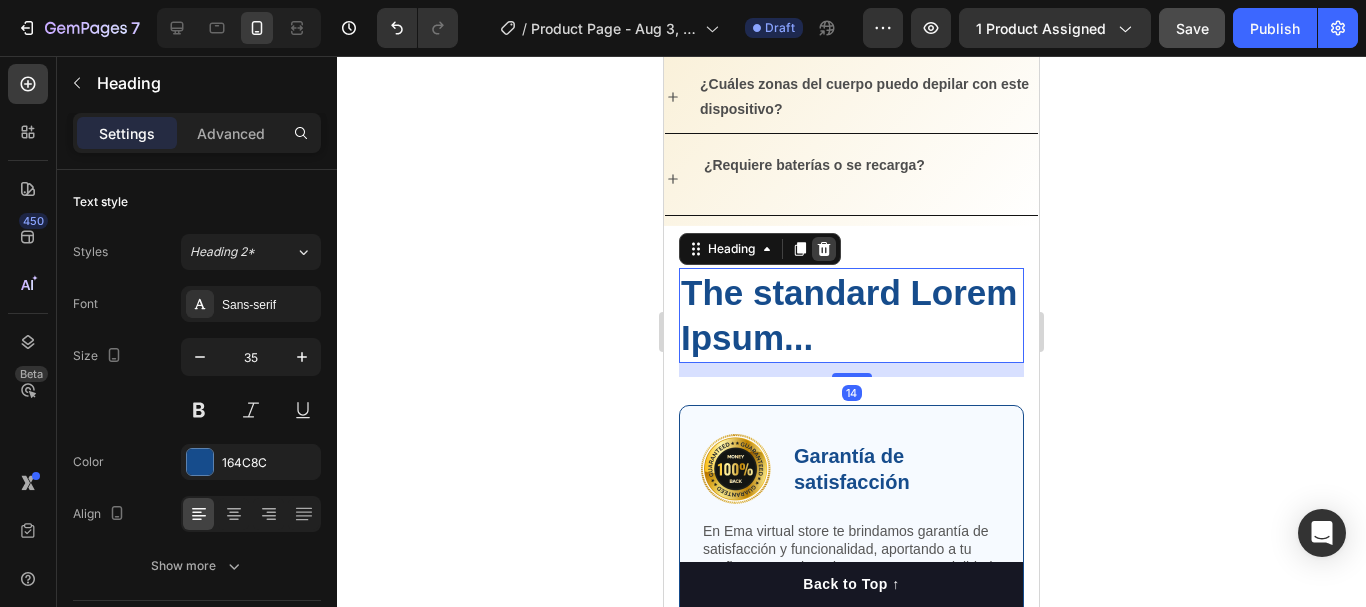 click 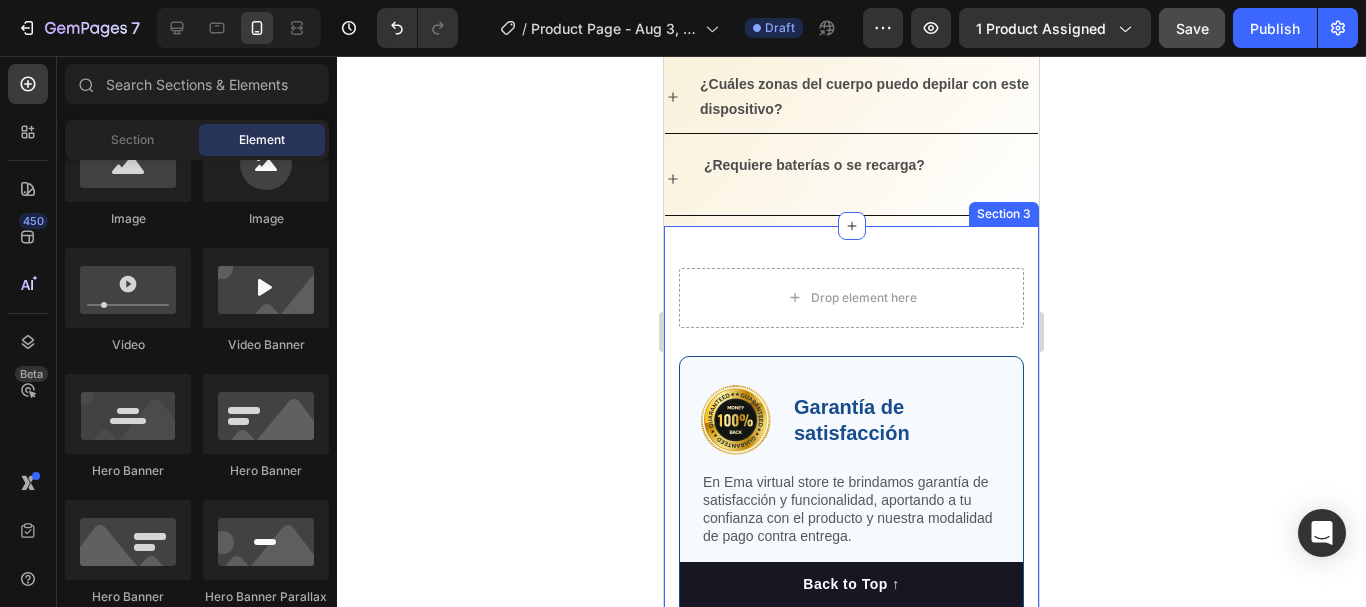 click on "Drop element here Row Image Garantía de satisfacción Text Block Row En Ema virtual store te brindamos garantía de satisfacción y funcionalidad, aportando a tu confianza con el producto y nuestra modalidad de pago contra entrega. Text Block View More Button Row
Drop element here Row Section 3" at bounding box center [851, 488] 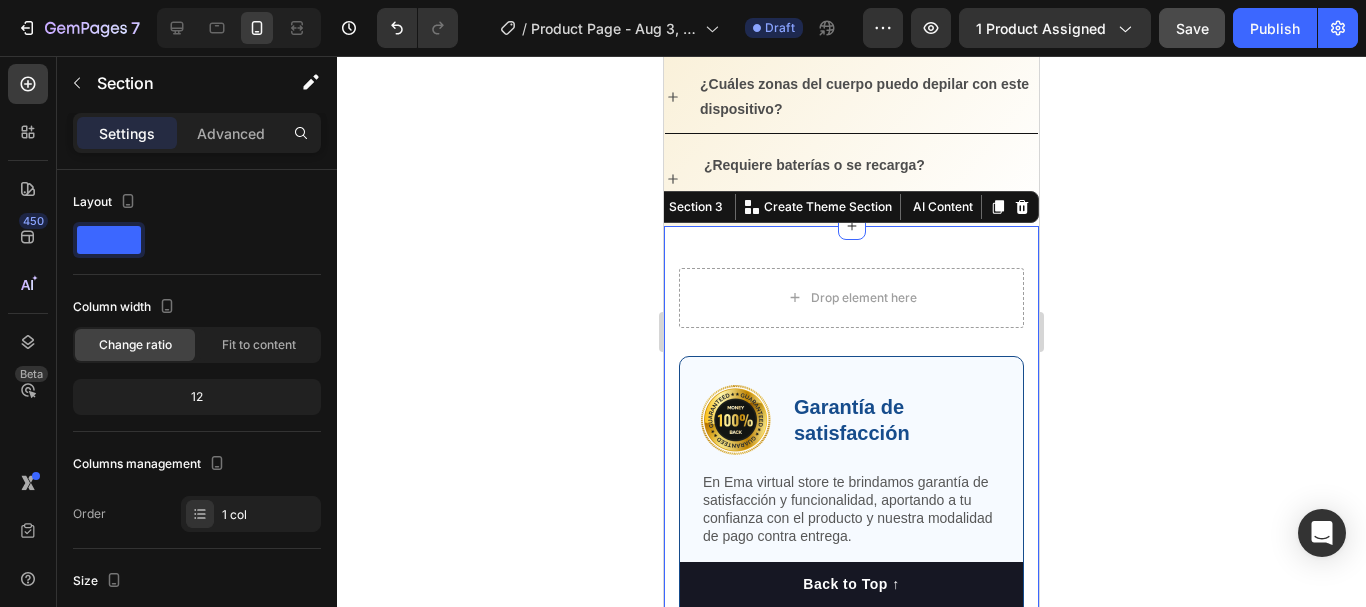 click on "Drop element here Row Image Garantía de satisfacción Text Block Row En Ema virtual store te brindamos garantía de satisfacción y funcionalidad, aportando a tu confianza con el producto y nuestra modalidad de pago contra entrega. Text Block View More Button Row
Drop element here Row Section 3   You can create reusable sections Create Theme Section AI Content Write with GemAI What would you like to describe here? Tone and Voice Persuasive Product Resveratrol Pro recupera tu juventud Show more Generate" at bounding box center (851, 488) 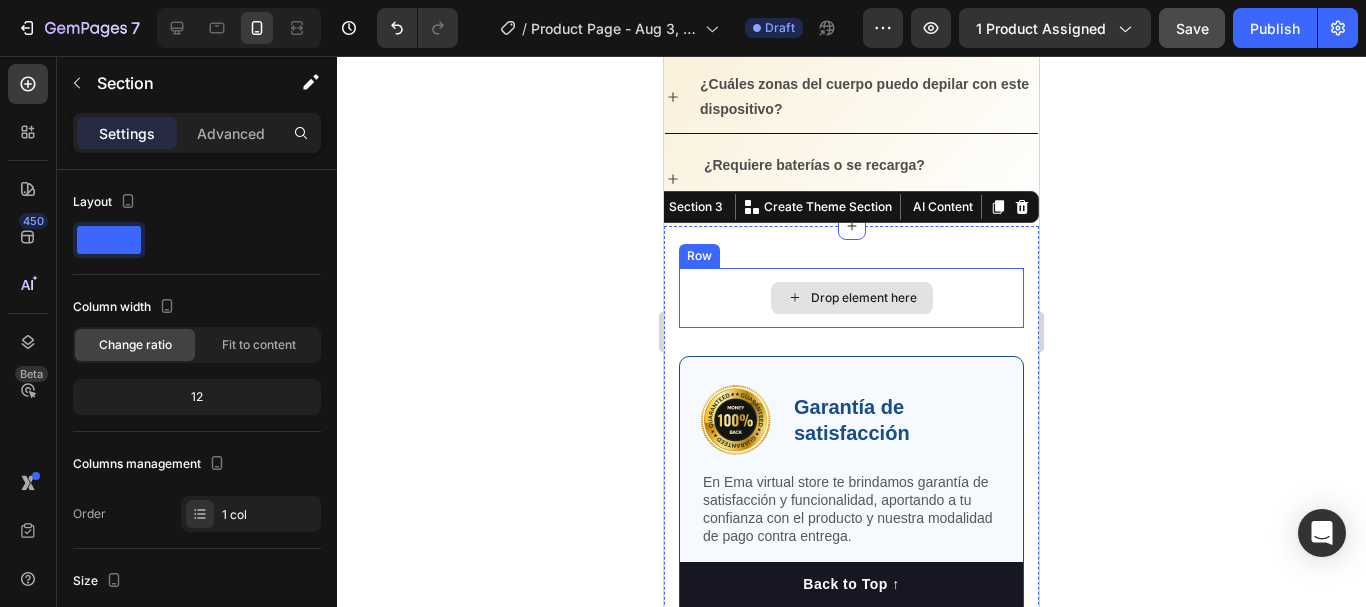 click on "Drop element here" at bounding box center (851, 298) 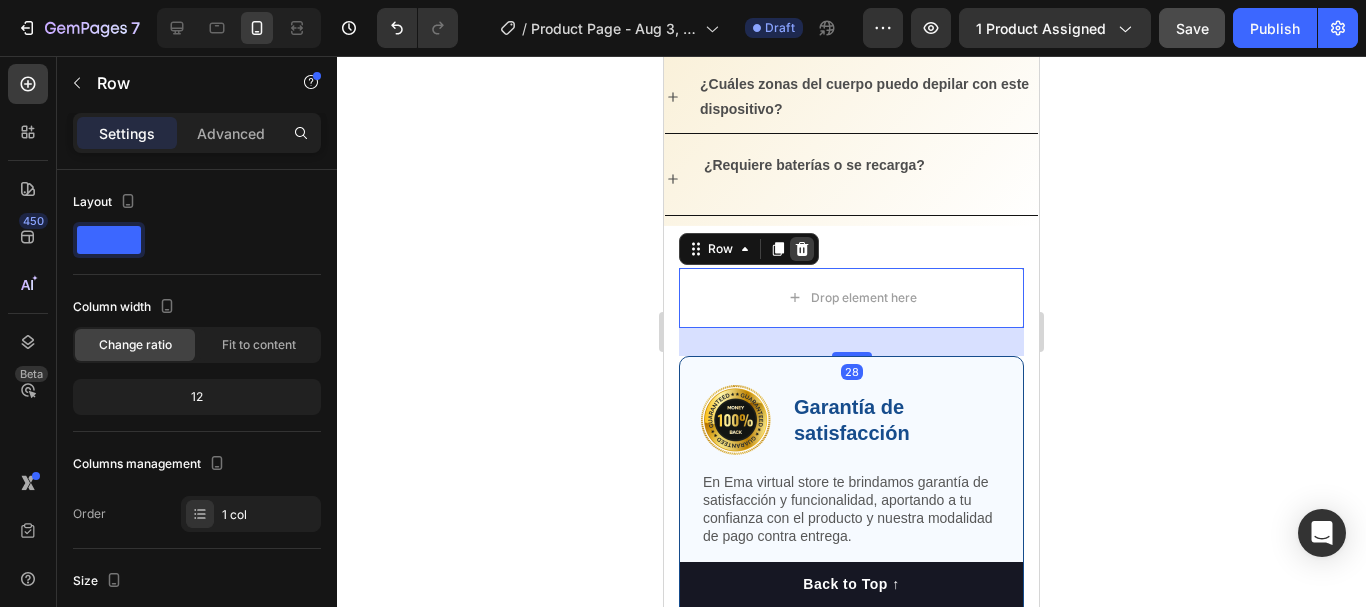click 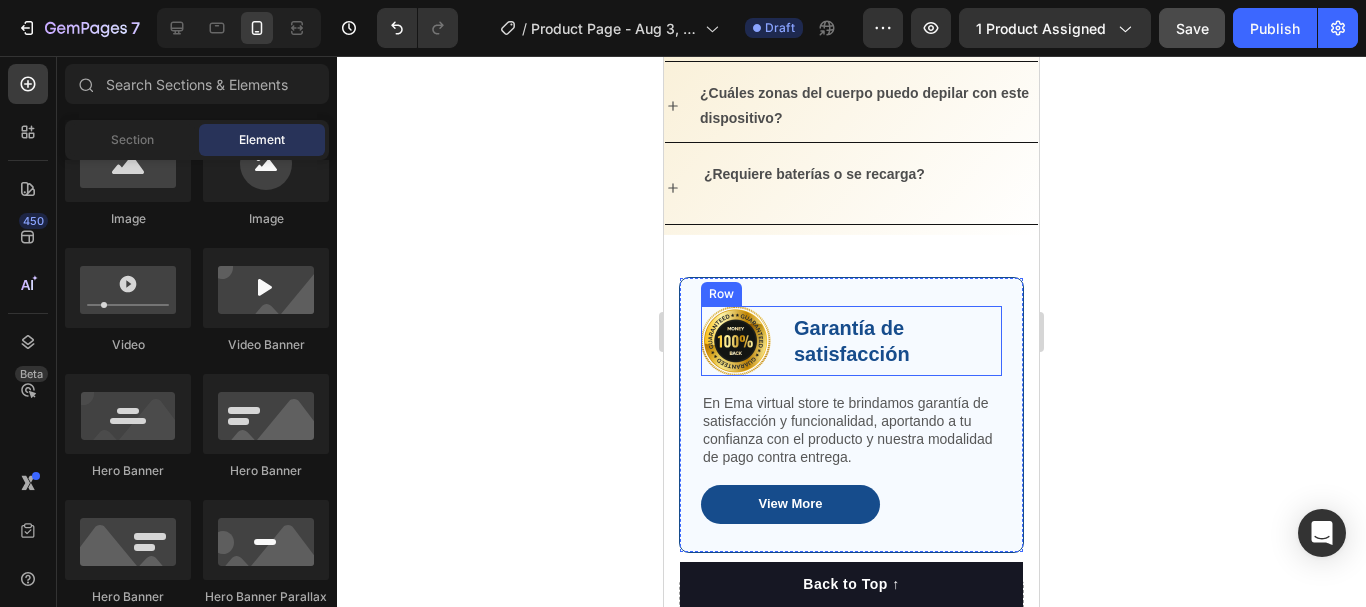 scroll, scrollTop: 2896, scrollLeft: 0, axis: vertical 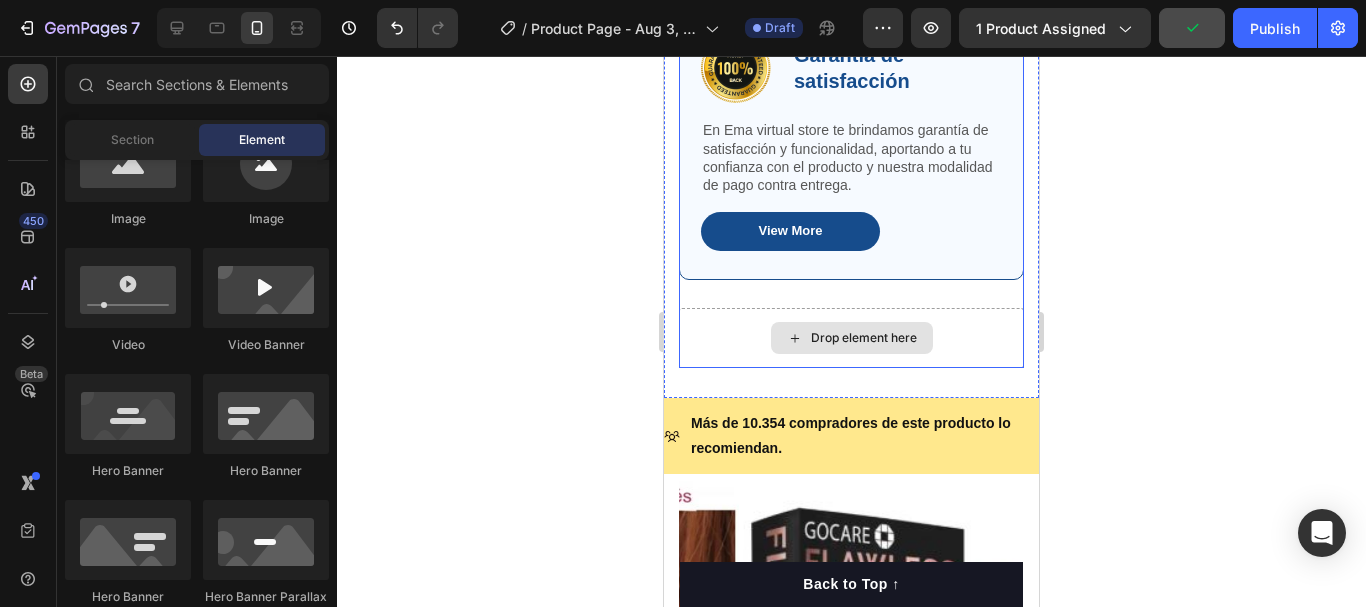 click on "Drop element here" at bounding box center [851, 338] 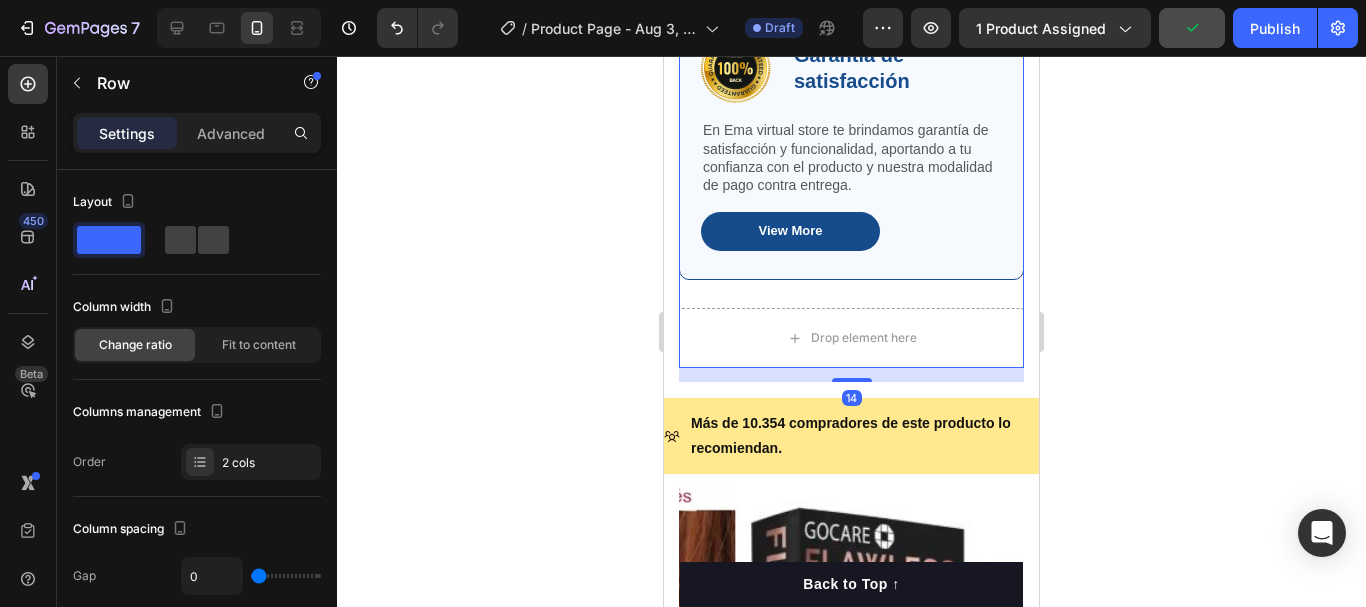 click on "Image Garantía de satisfacción Text Block Row En Ema virtual store te brindamos garantía de satisfacción y funcionalidad, aportando a tu confianza con el producto y nuestra modalidad de pago contra entrega. Text Block View More Button Row" at bounding box center (851, 156) 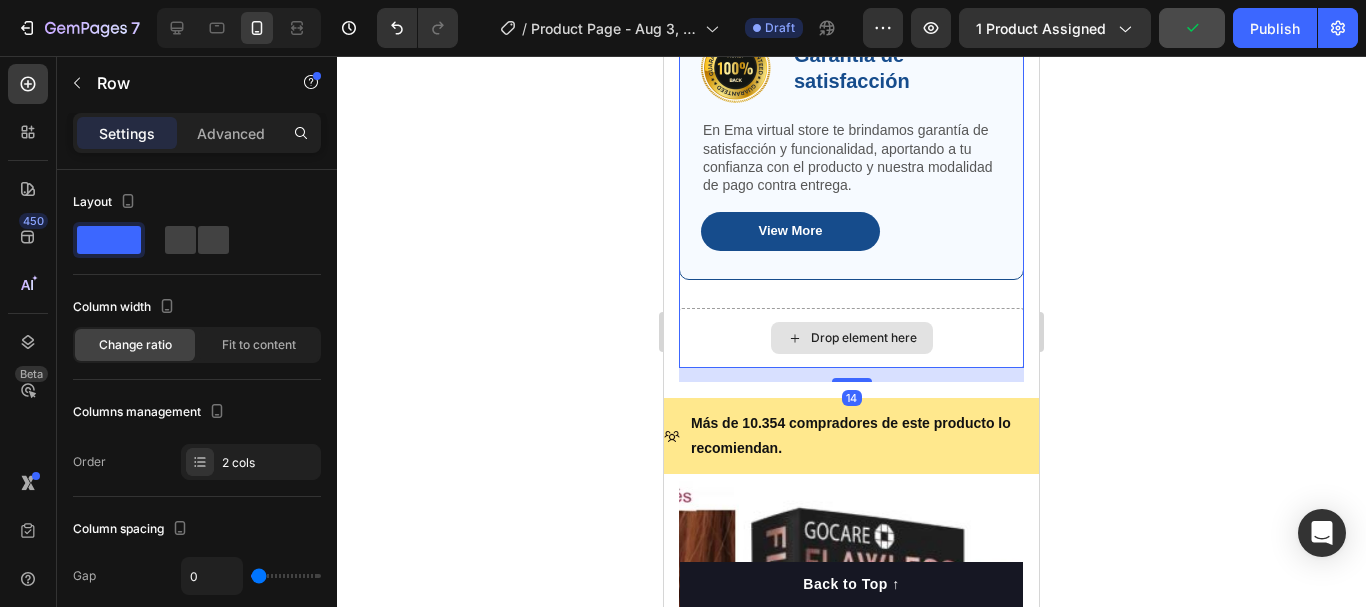 click on "Drop element here" at bounding box center (851, 338) 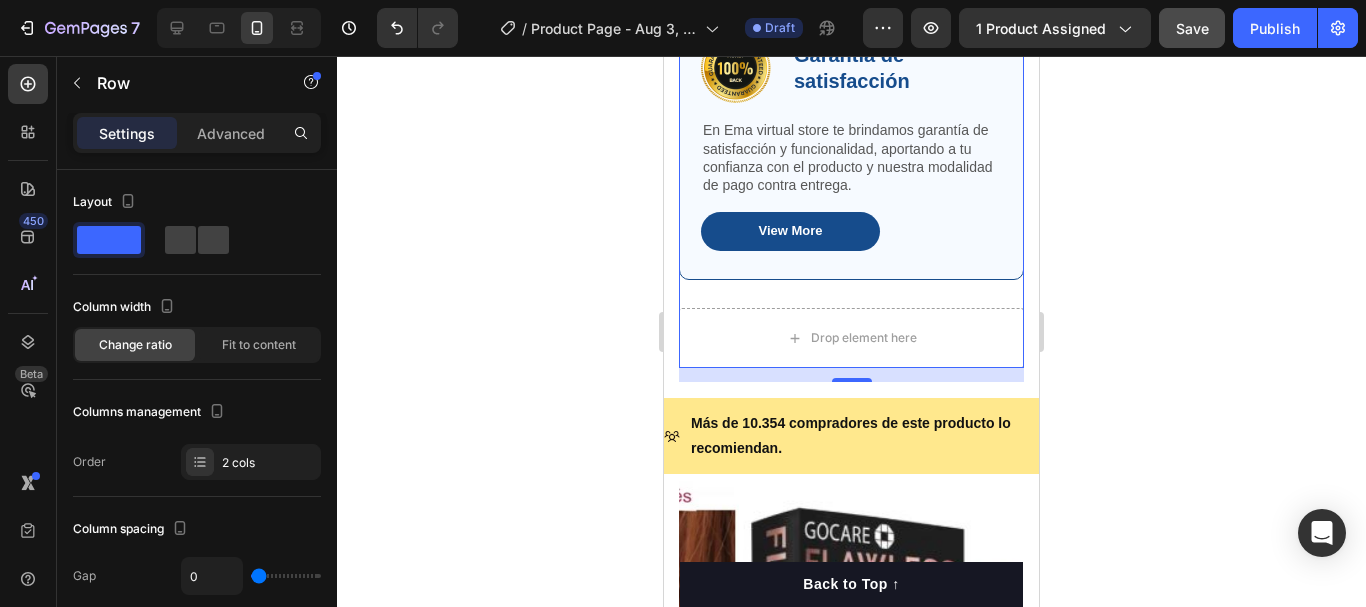 click on "14" at bounding box center [851, 375] 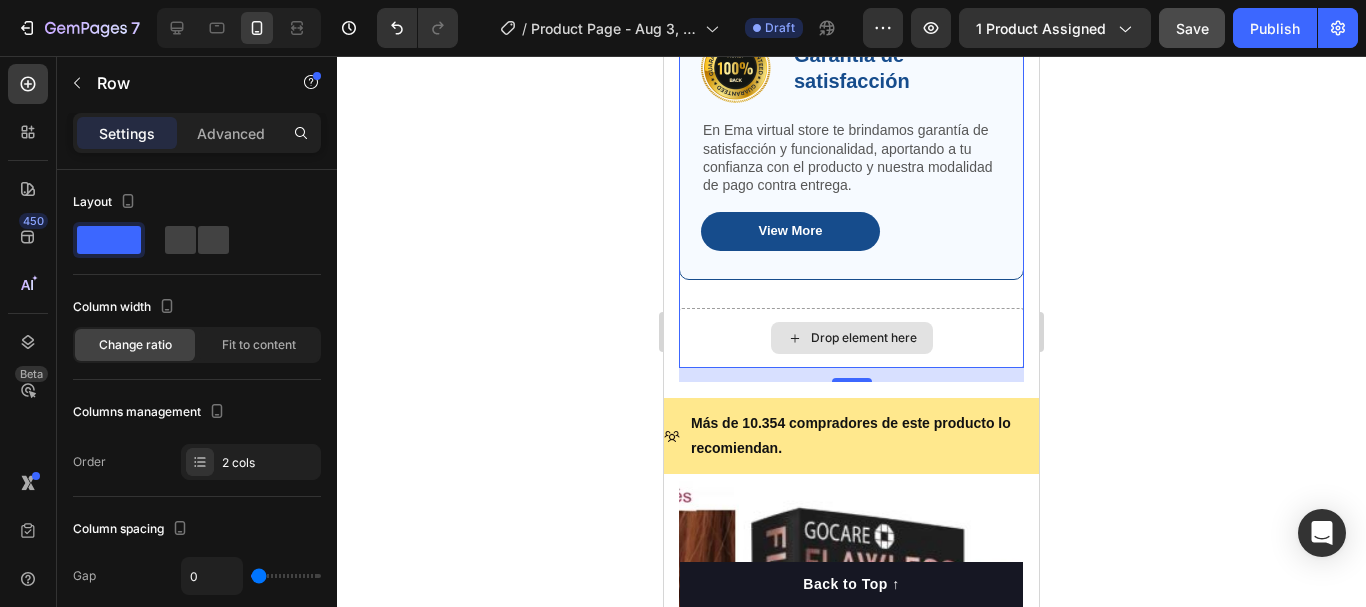 click on "Drop element here" at bounding box center [851, 338] 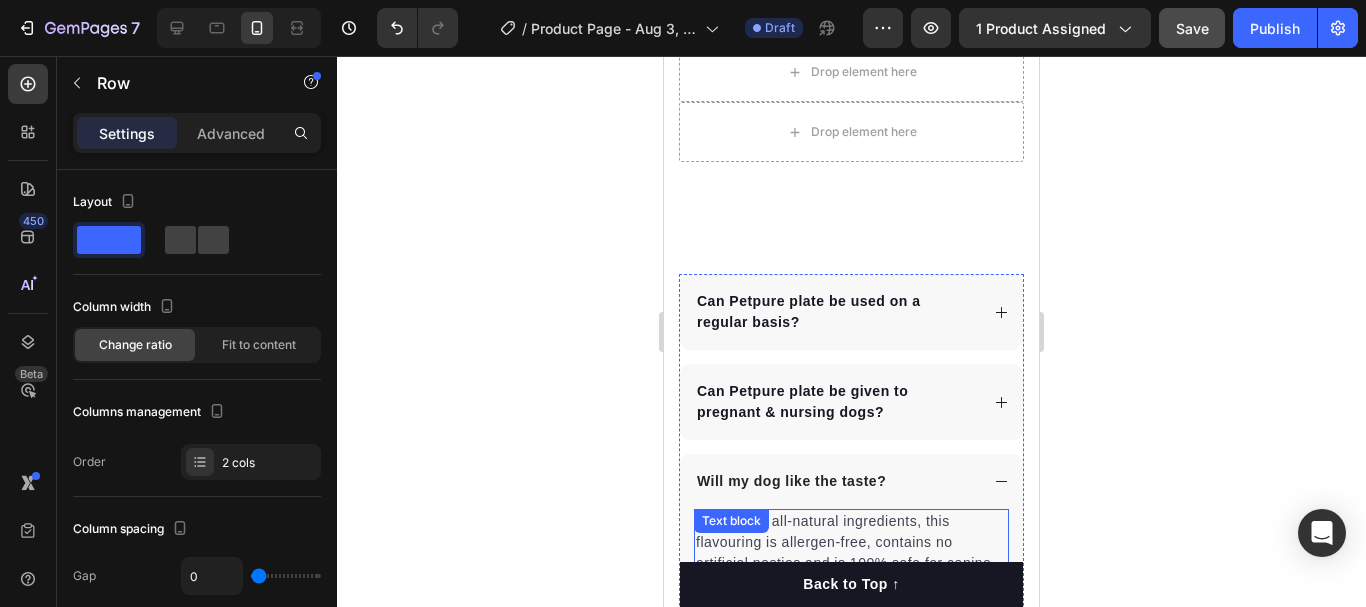 scroll, scrollTop: 7096, scrollLeft: 0, axis: vertical 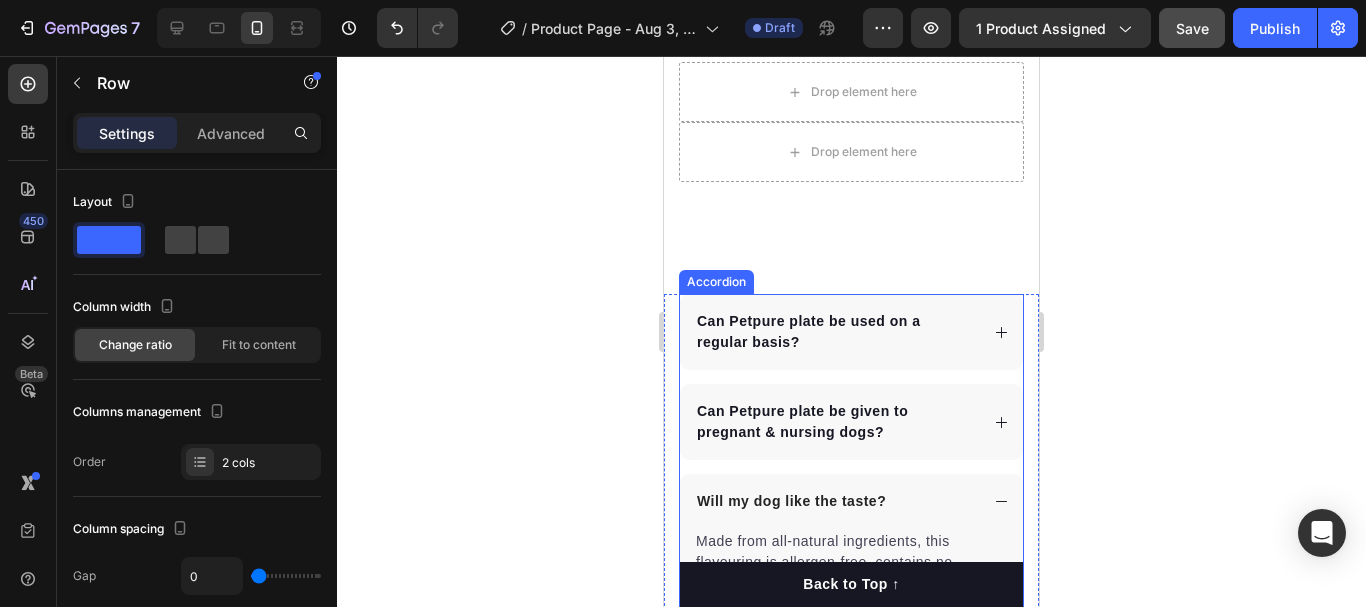 click on "Can Petpure plate be used on a regular basis?" at bounding box center (851, 332) 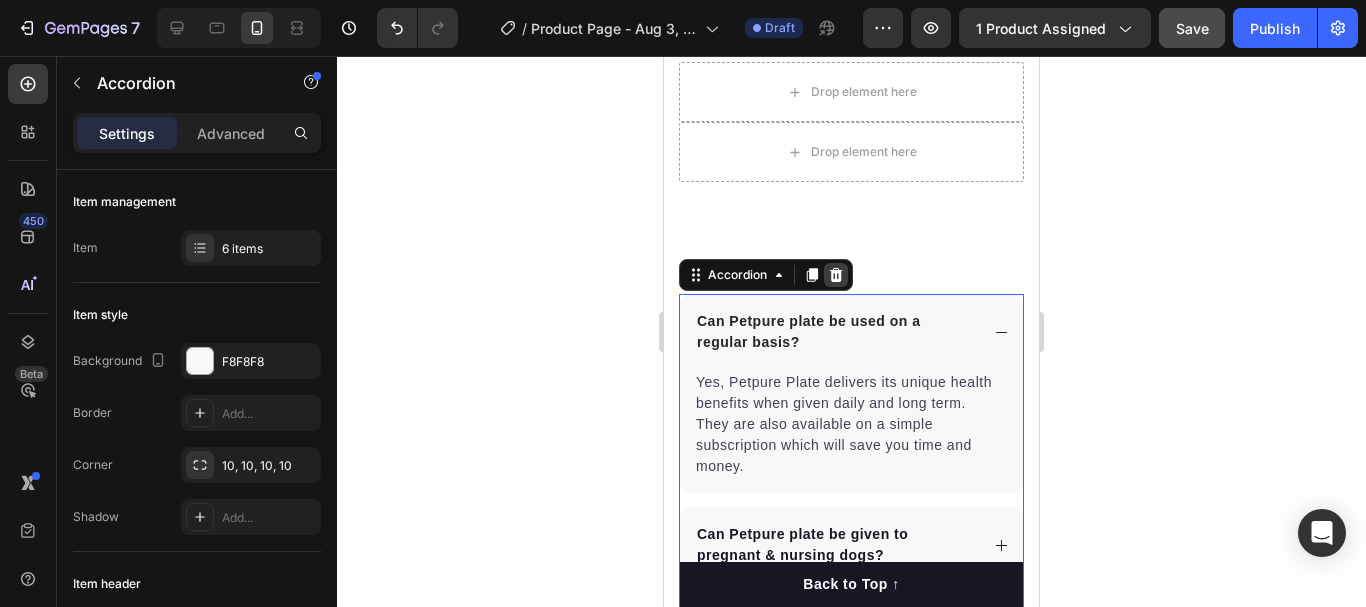 click 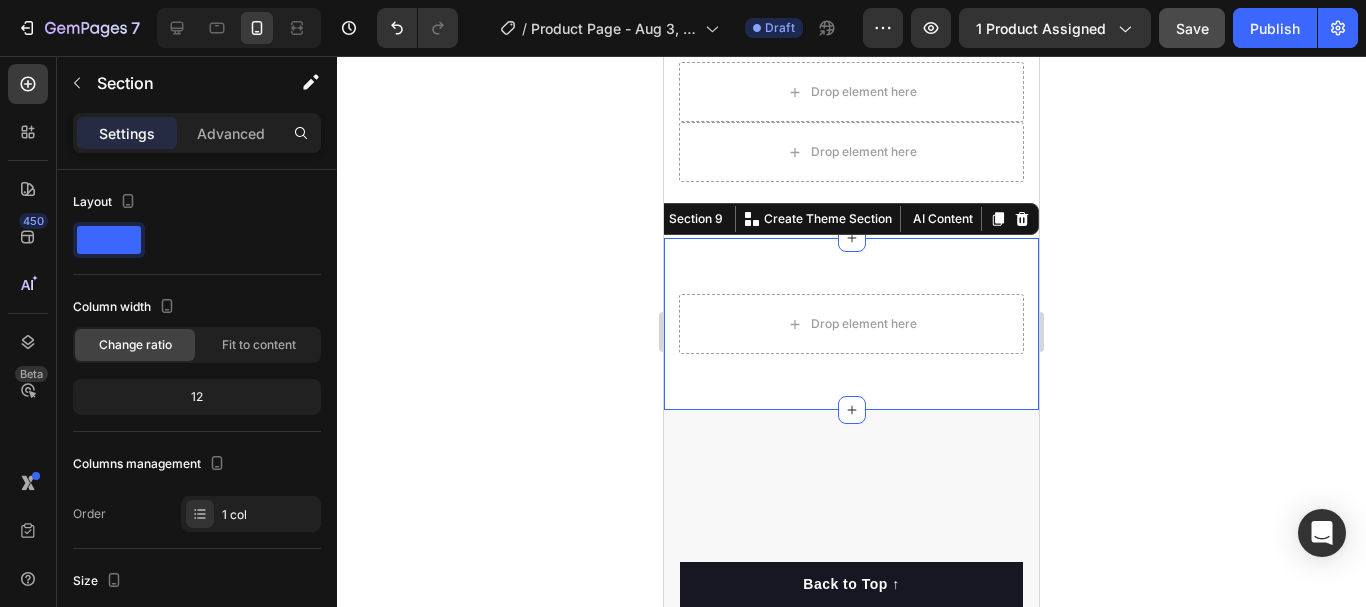 click on "Drop element here Row Section 9   You can create reusable sections Create Theme Section AI Content Write with GemAI What would you like to describe here? Tone and Voice Persuasive Product Show more Generate" at bounding box center (851, 324) 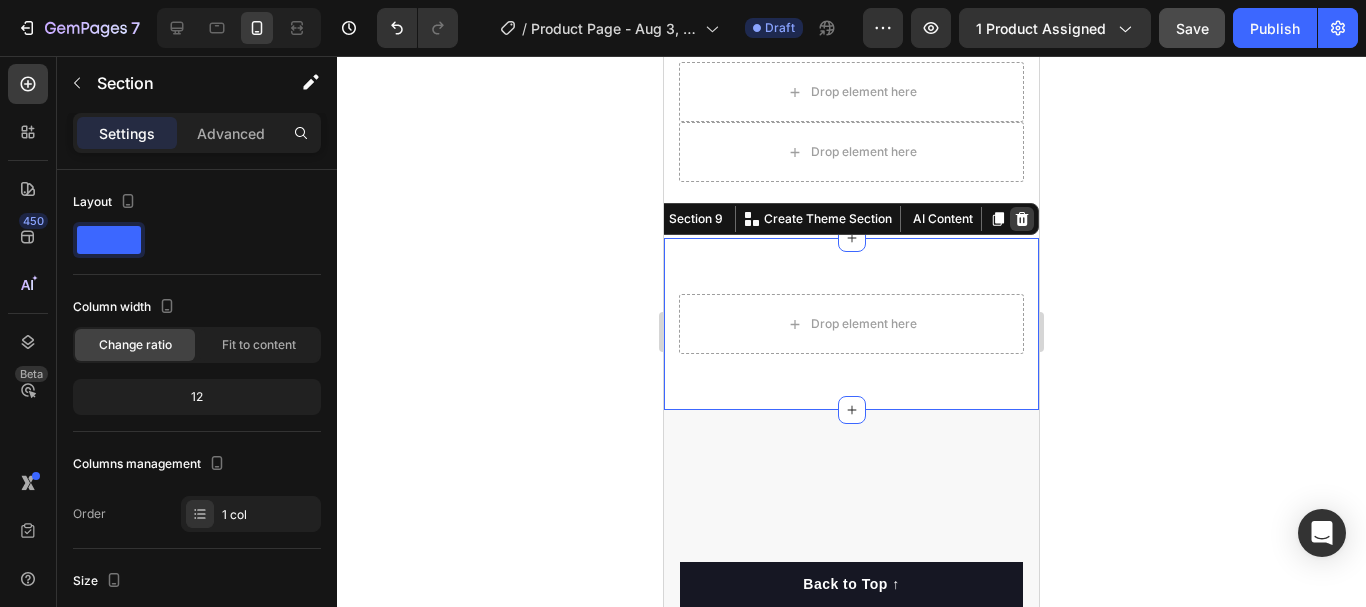 click 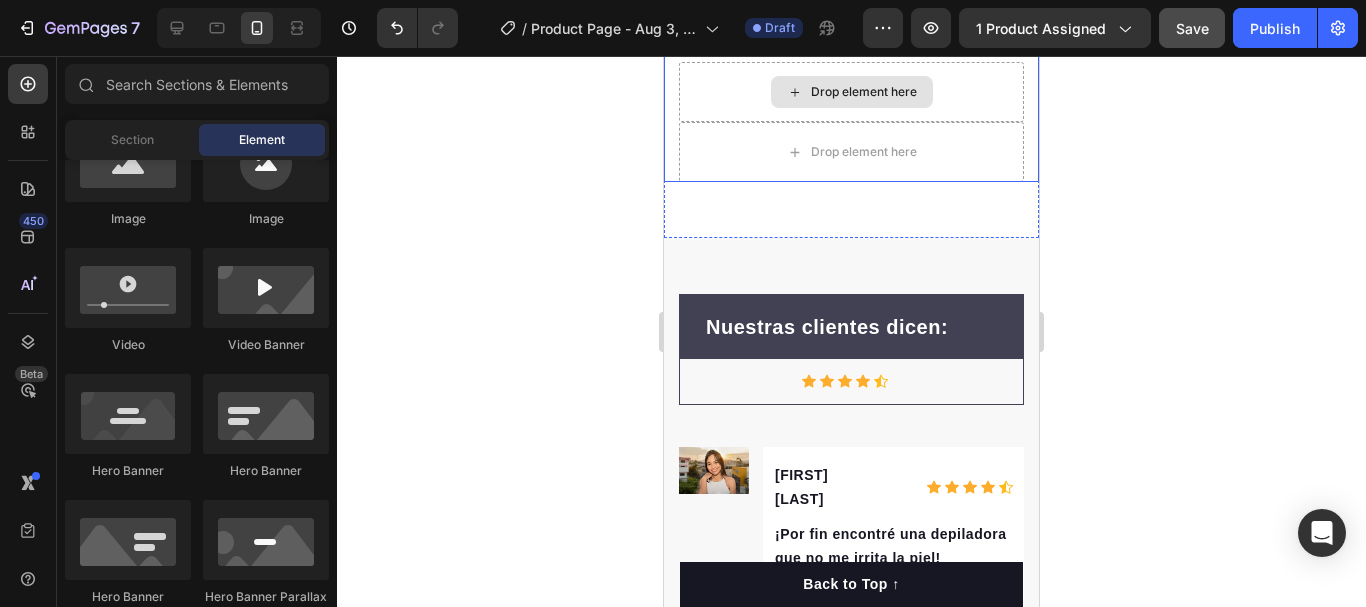 scroll, scrollTop: 6796, scrollLeft: 0, axis: vertical 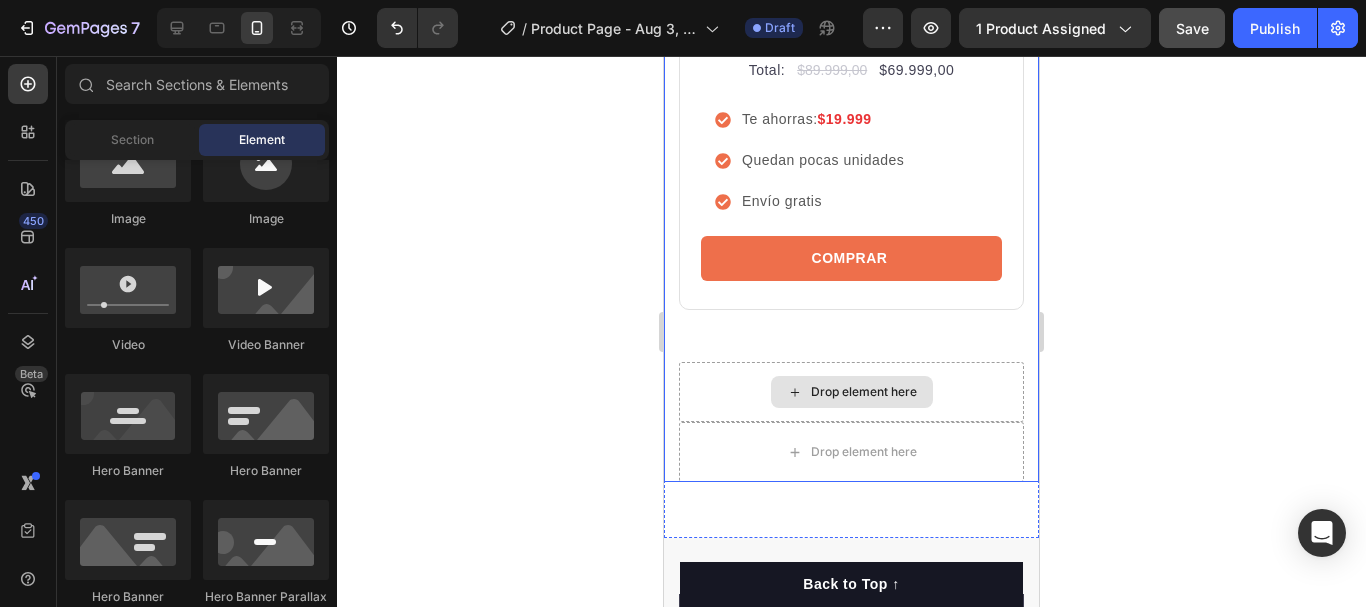 click on "Drop element here" at bounding box center [851, 392] 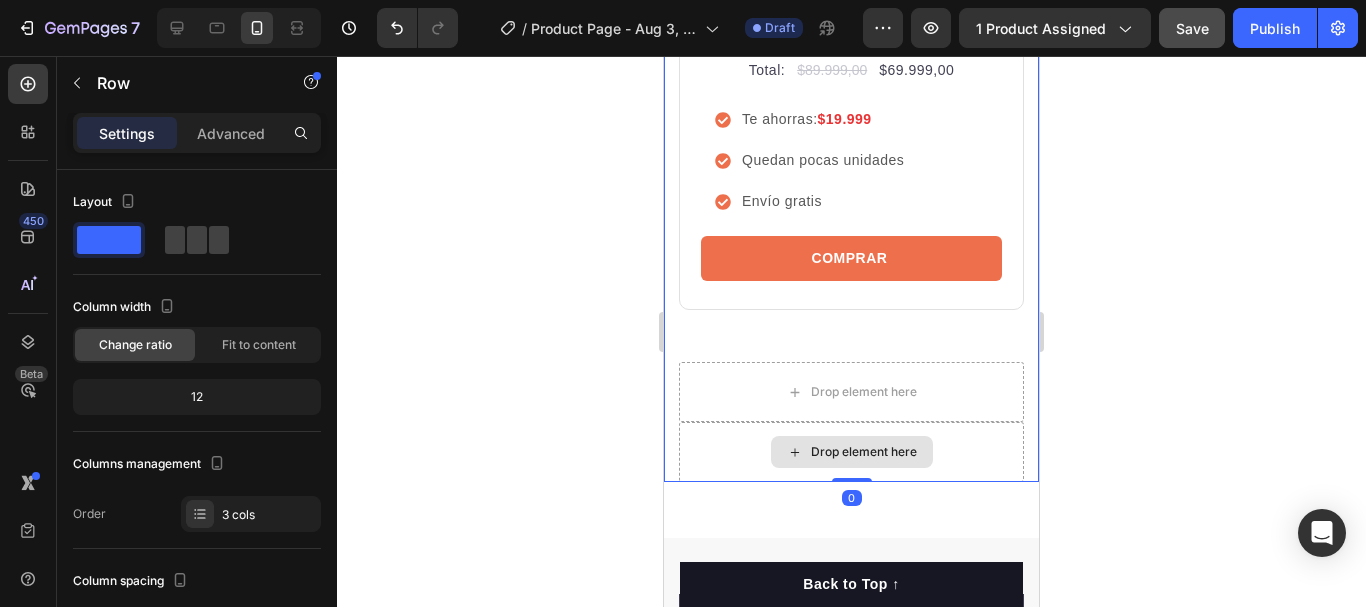 click on "Drop element here" at bounding box center (851, 452) 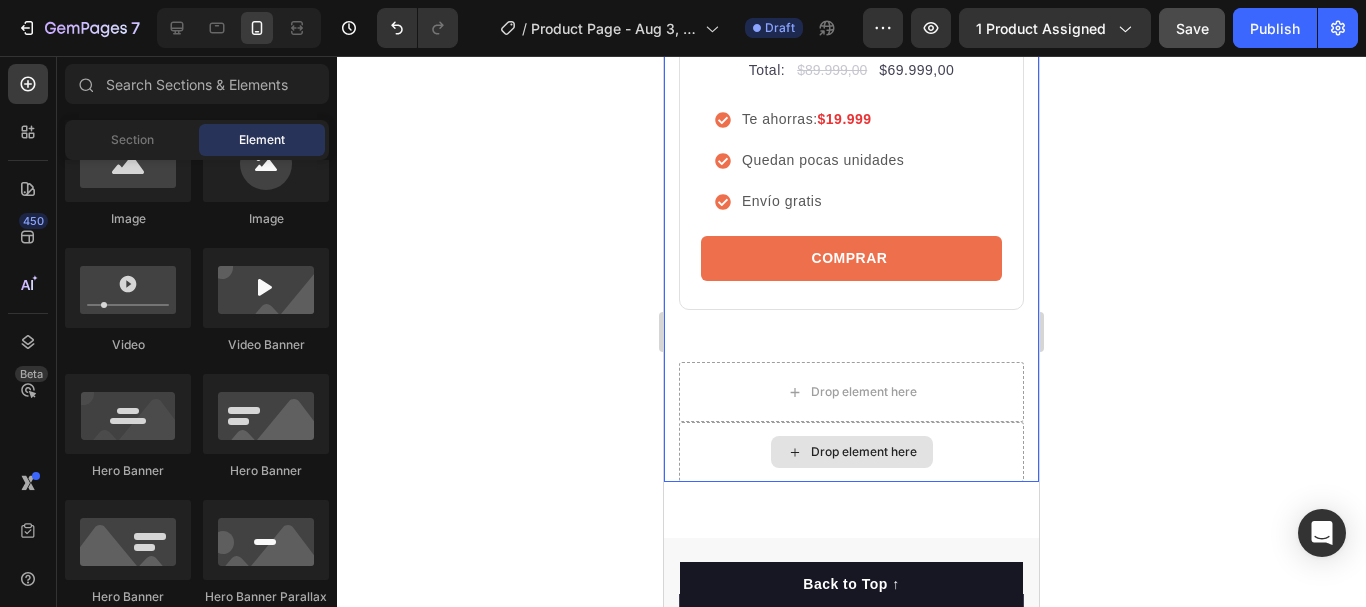 click on "Drop element here" at bounding box center [851, 452] 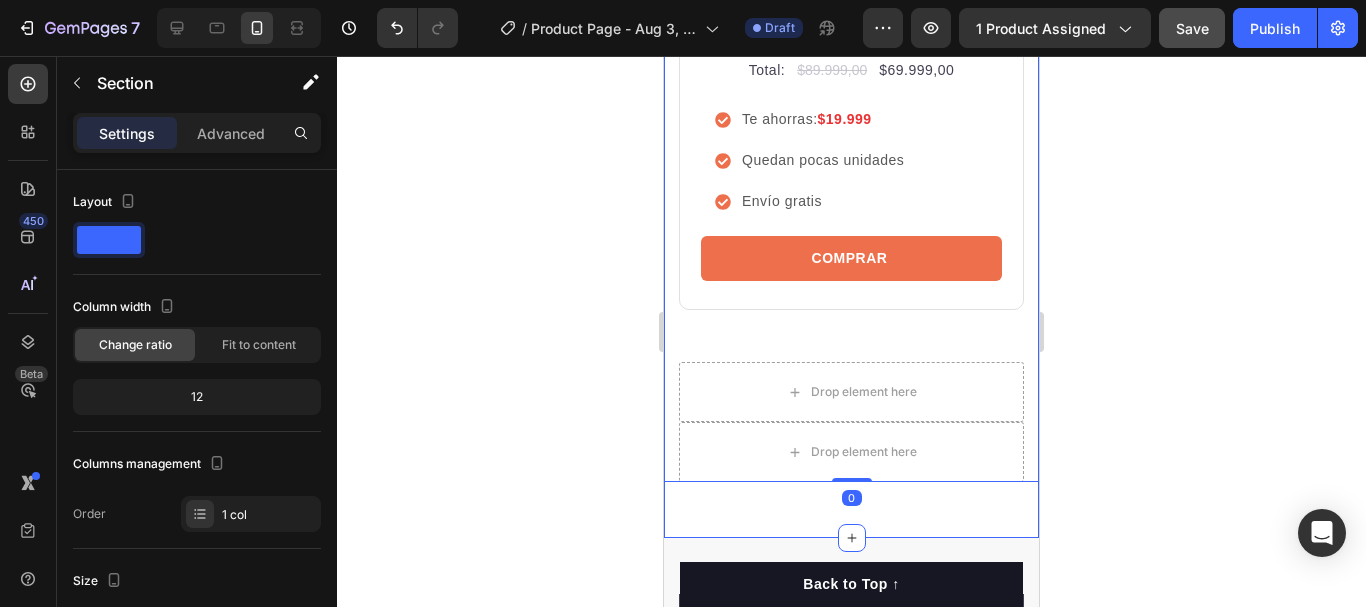 click on "AHORRA CUIDANDO TU PIEL Heading Row Icon Icon Icon Icon Icon Icon List Hoz Calificación de   4.7 /5 por nuestros clientes Text block Row Image 1 UNIDAD Text block $69.999,00 Price Price                Title Line Total: Text block $89.999,00 Price Price $69.999,00 Price Price Row Te ahorras:  $19.999 Quedan pocas unidades Envío gratis Item list COMPRAR Product Cart Button Product Row
Drop element here
Drop element here Row   0 Section 8" at bounding box center (851, -48) 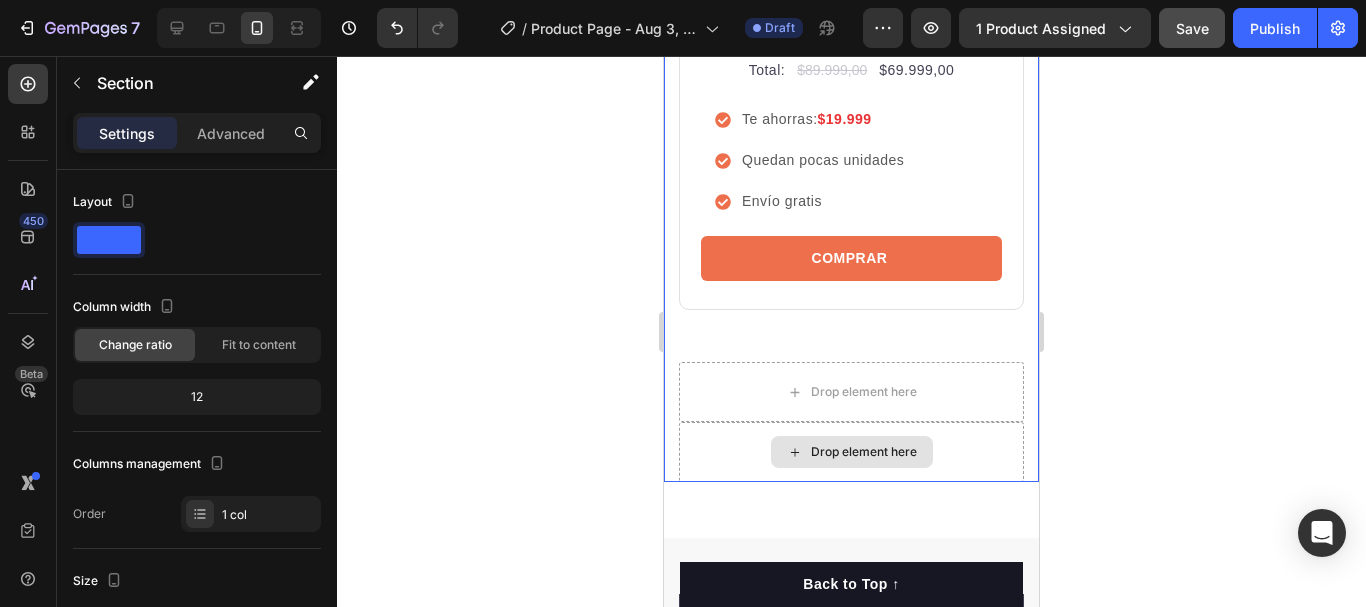 click on "Drop element here" at bounding box center [851, 452] 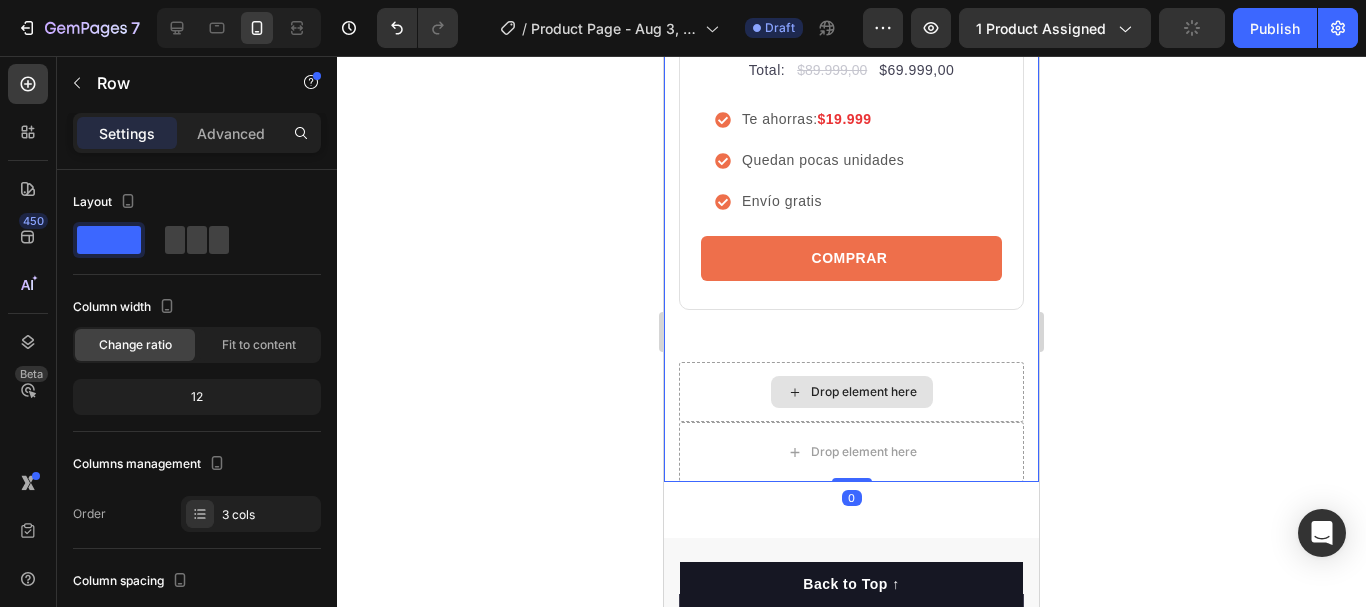 click on "Drop element here" at bounding box center (851, 392) 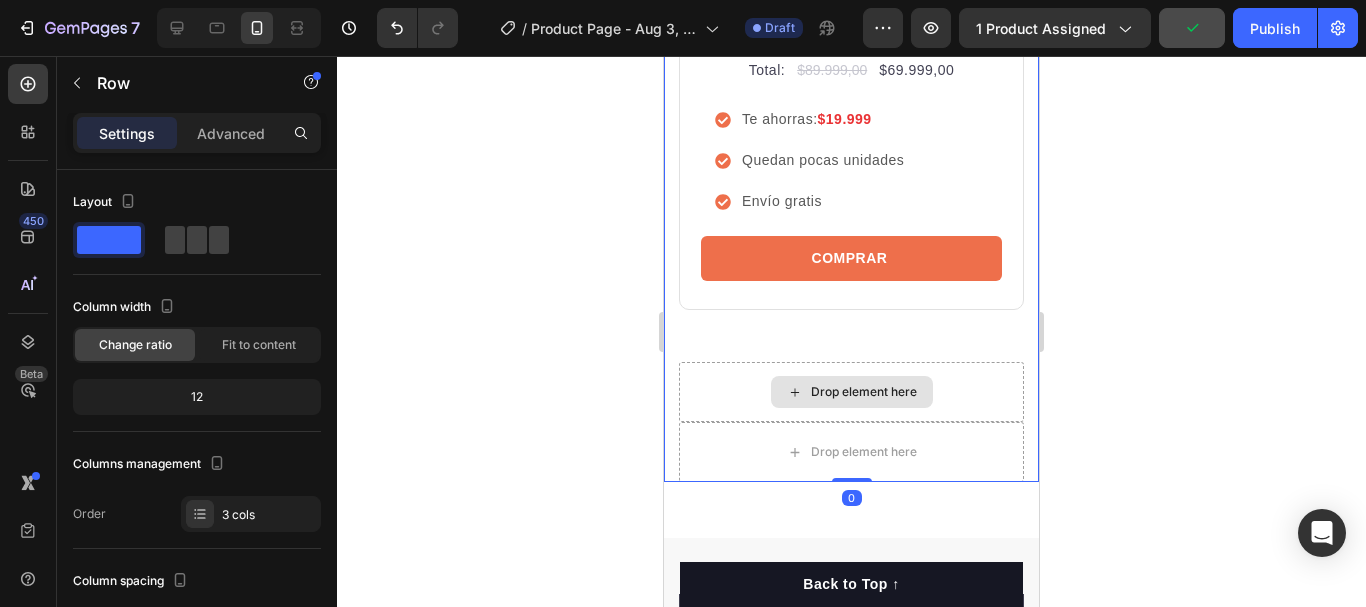 click on "Drop element here" at bounding box center (851, 392) 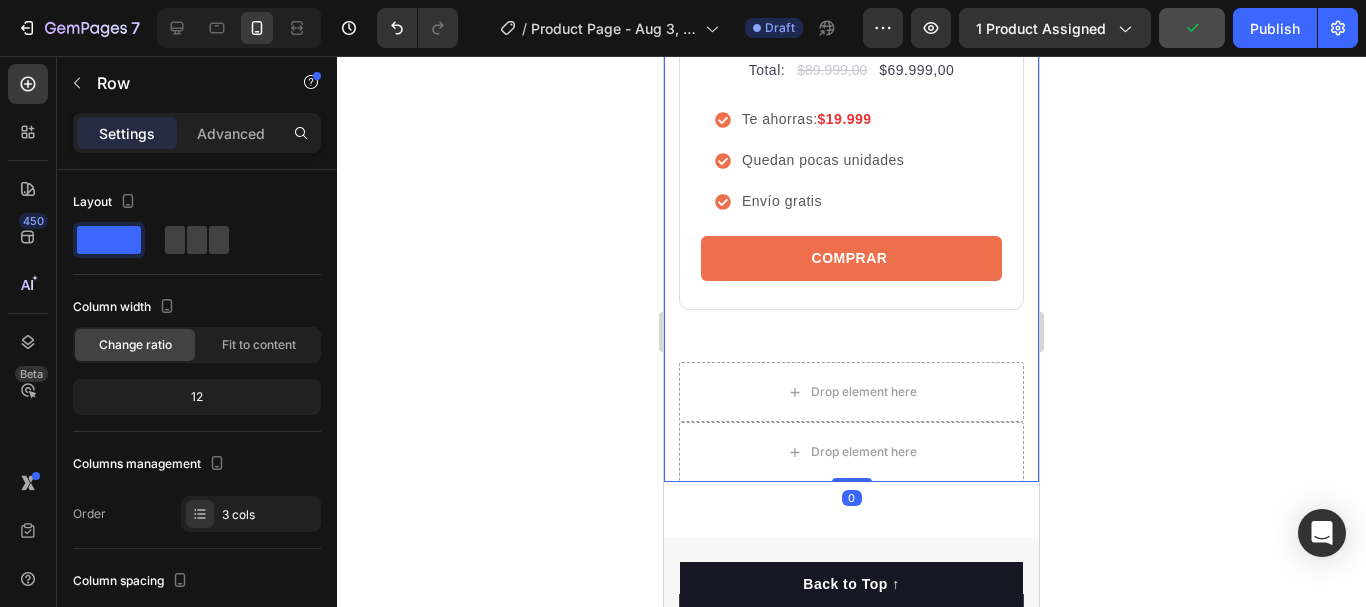 click on "Icon Icon Icon Icon Icon Icon List Hoz Calificación de   4.7 /5 por nuestros clientes Text block Row Image 1 UNIDAD Text block $69.999,00 Price Price                Title Line Total: Text block $89.999,00 Price Price $69.999,00 Price Price Row Te ahorras:  $19.999 Quedan pocas unidades Envío gratis Item list COMPRAR Product Cart Button Product Row" at bounding box center (851, -40) 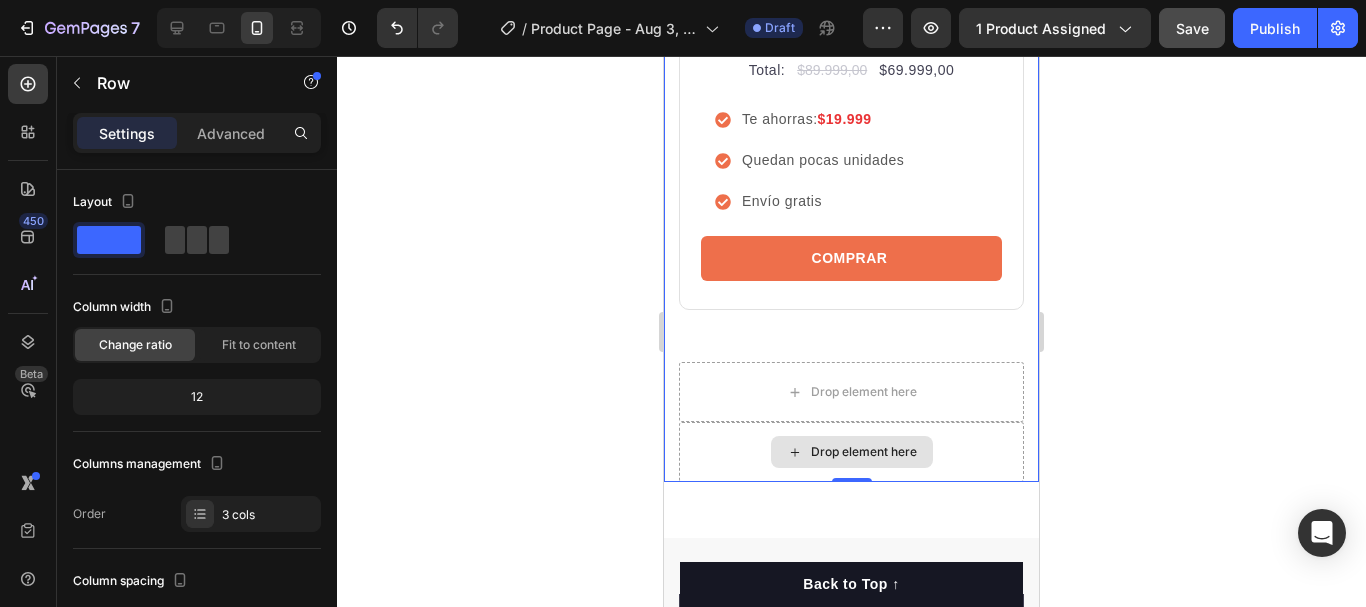 click on "Drop element here" at bounding box center (851, 452) 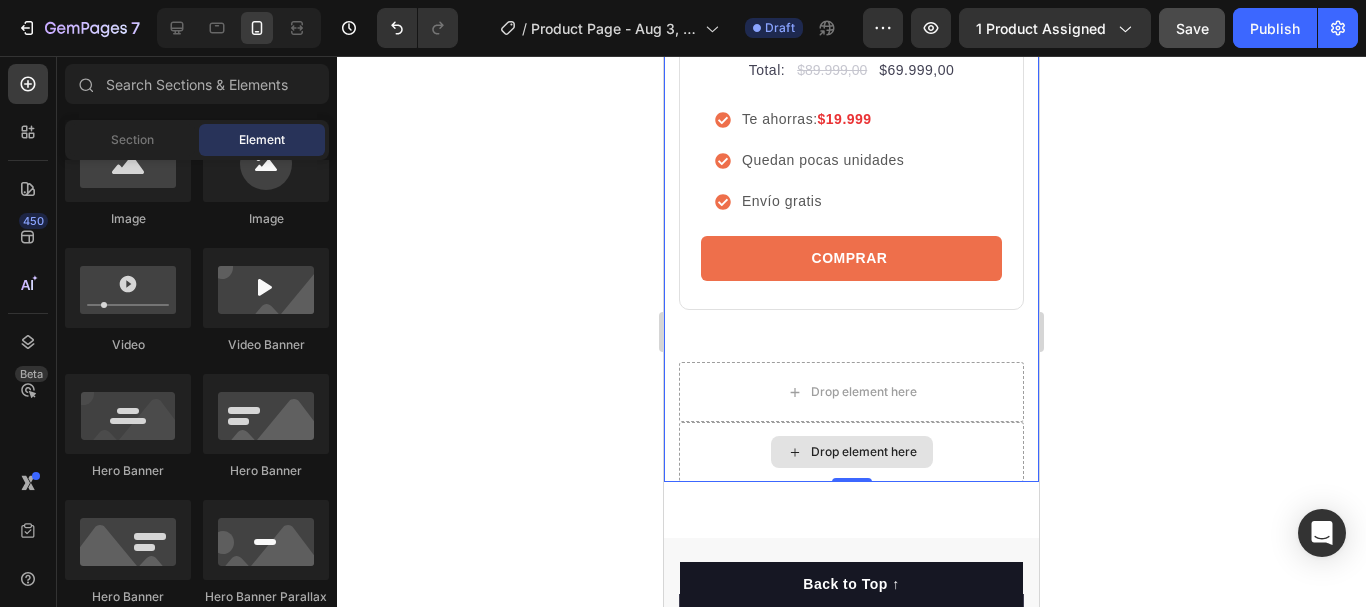 click on "Drop element here" at bounding box center (852, 452) 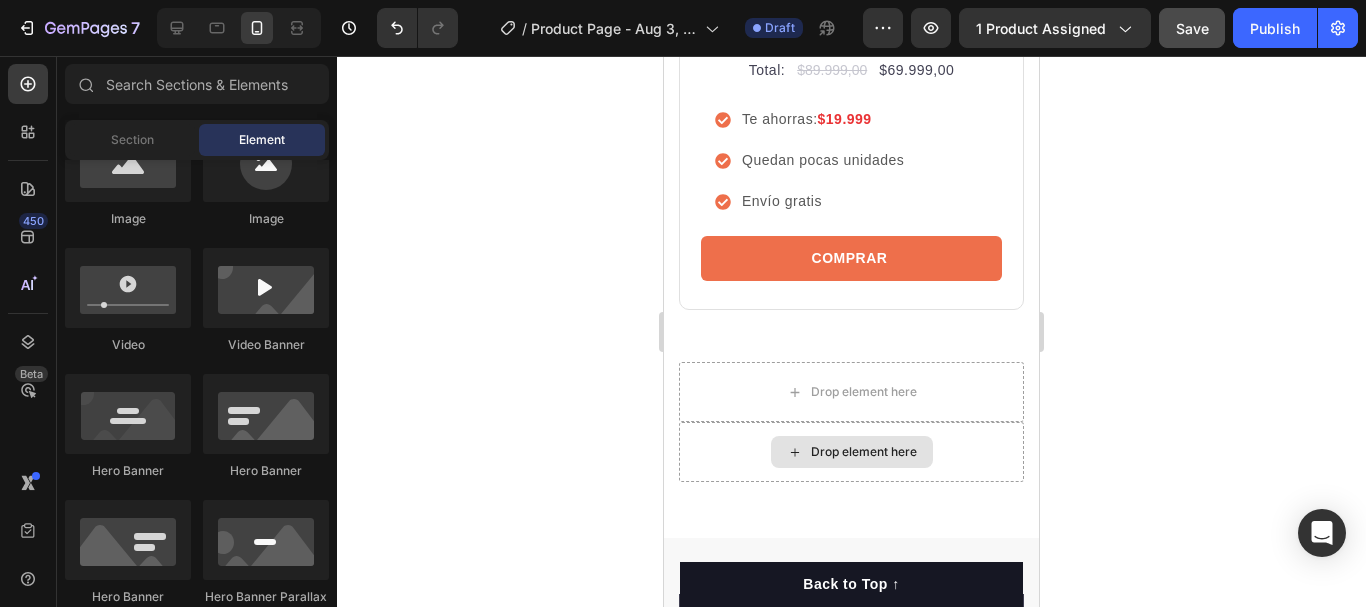 scroll, scrollTop: 6896, scrollLeft: 0, axis: vertical 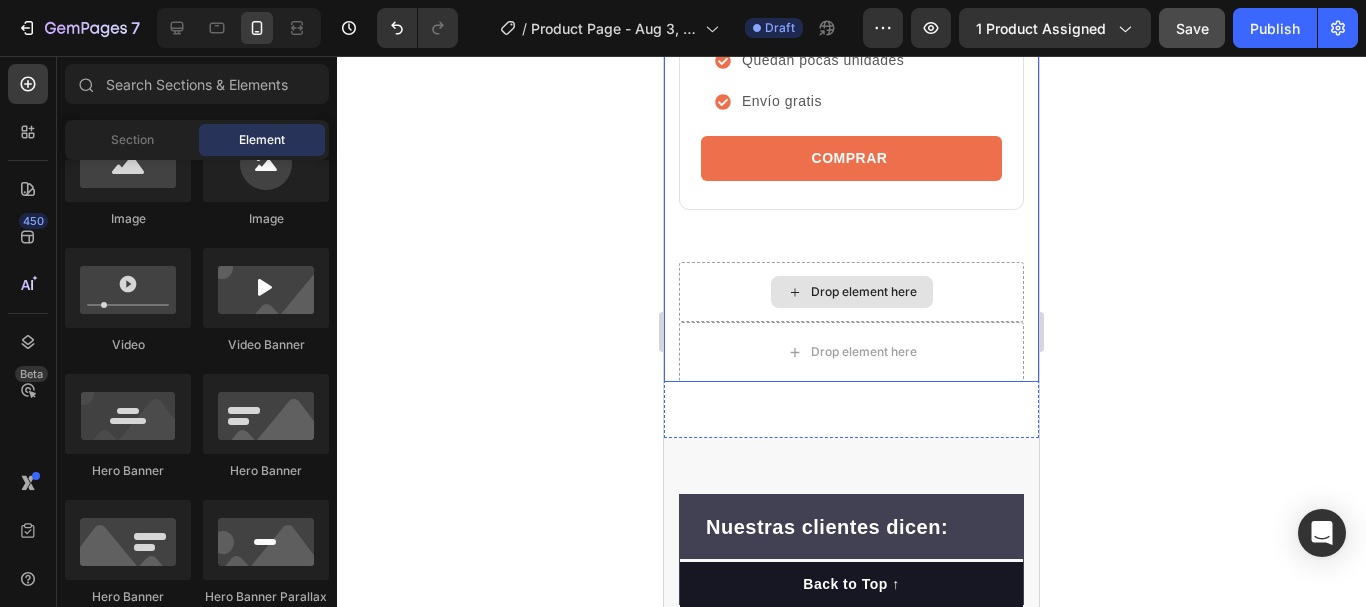click on "Drop element here" at bounding box center [852, 292] 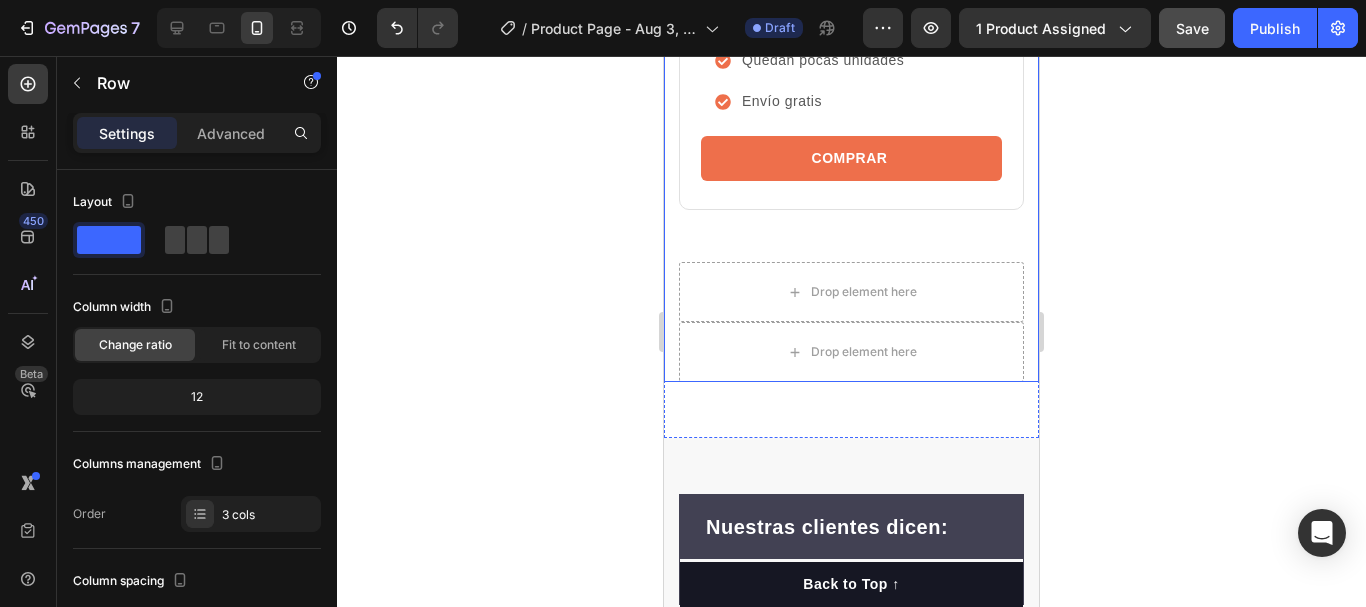 click on "Icon Icon Icon Icon Icon Icon List Hoz Calificación de   4.7 /5 por nuestros clientes Text block Row Image 1 UNIDAD Text block $69.999,00 Price Price                Title Line Total: Text block $89.999,00 Price Price $69.999,00 Price Price Row Te ahorras:  $19.999 Quedan pocas unidades Envío gratis Item list COMPRAR Product Cart Button Product Row" at bounding box center [851, -140] 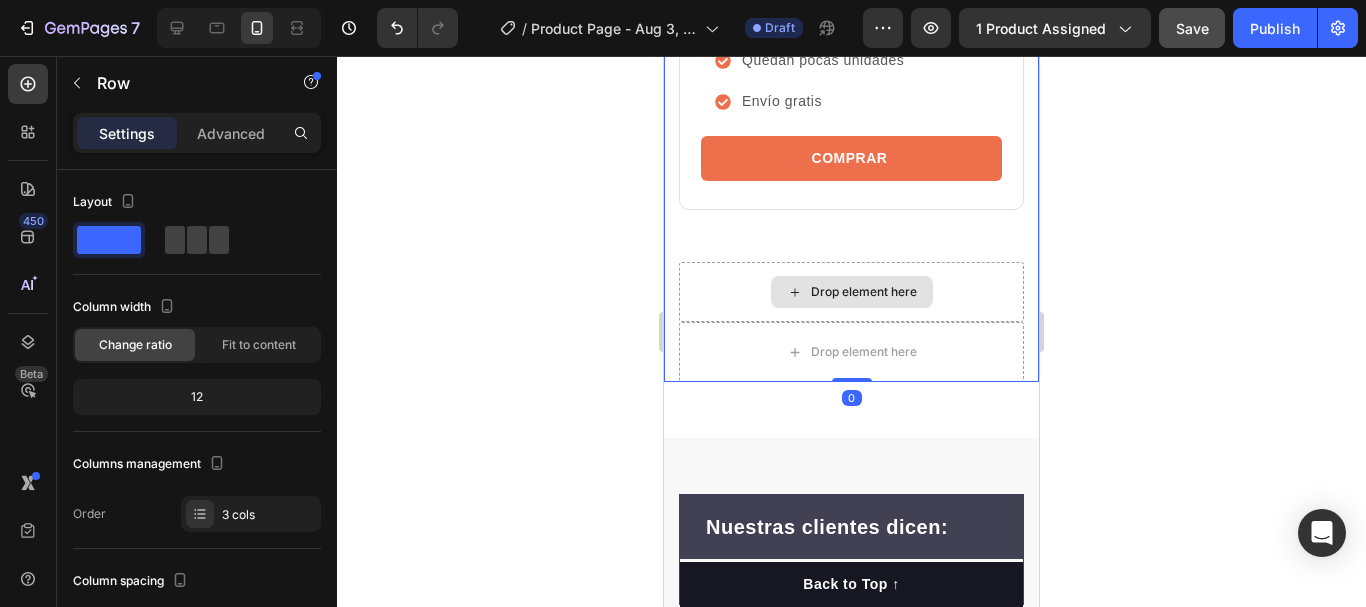 click on "Drop element here" at bounding box center [851, 292] 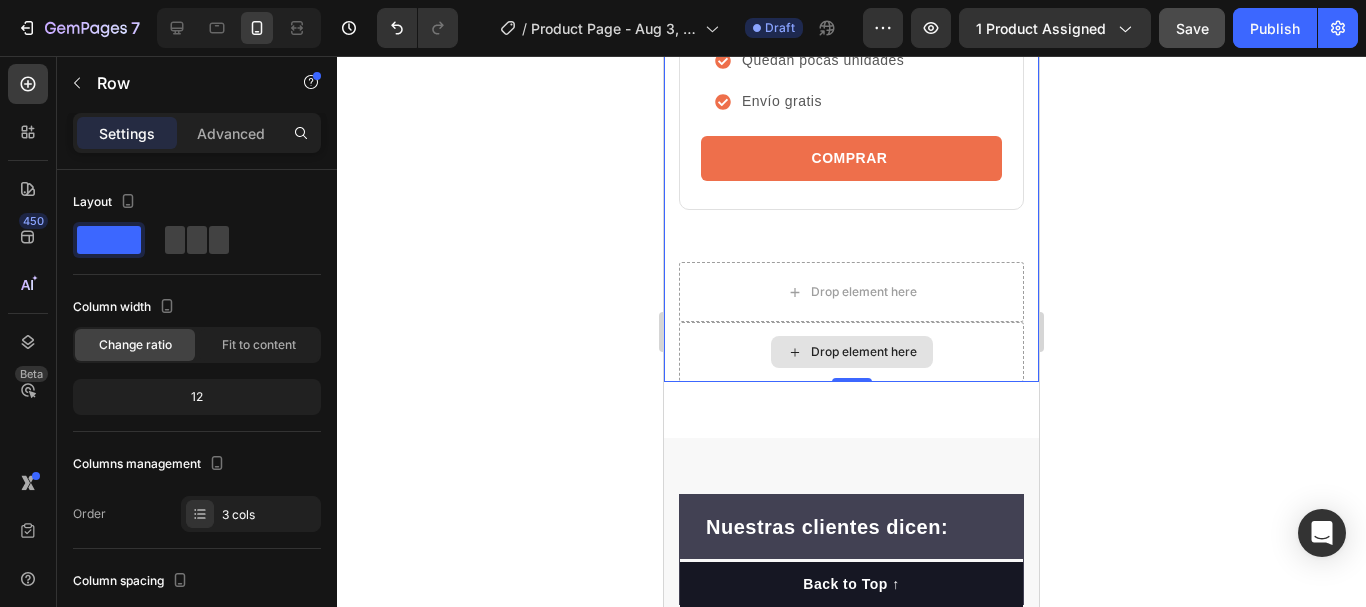 drag, startPoint x: 978, startPoint y: 387, endPoint x: 989, endPoint y: 375, distance: 16.27882 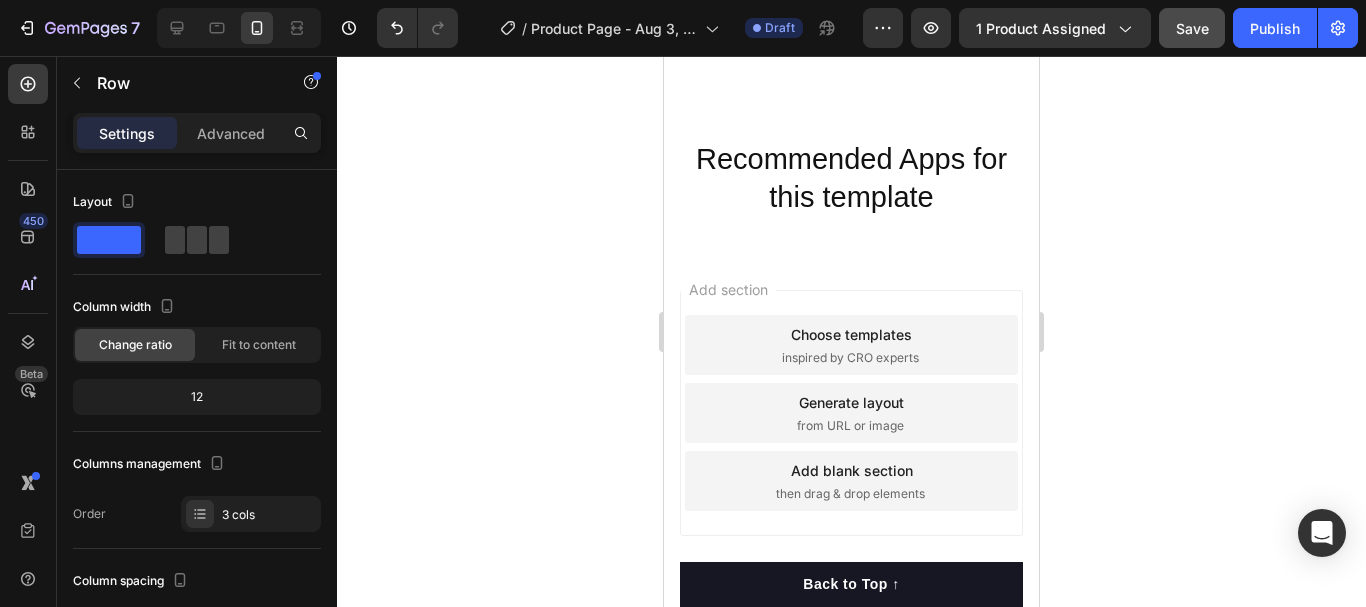 scroll, scrollTop: 9063, scrollLeft: 0, axis: vertical 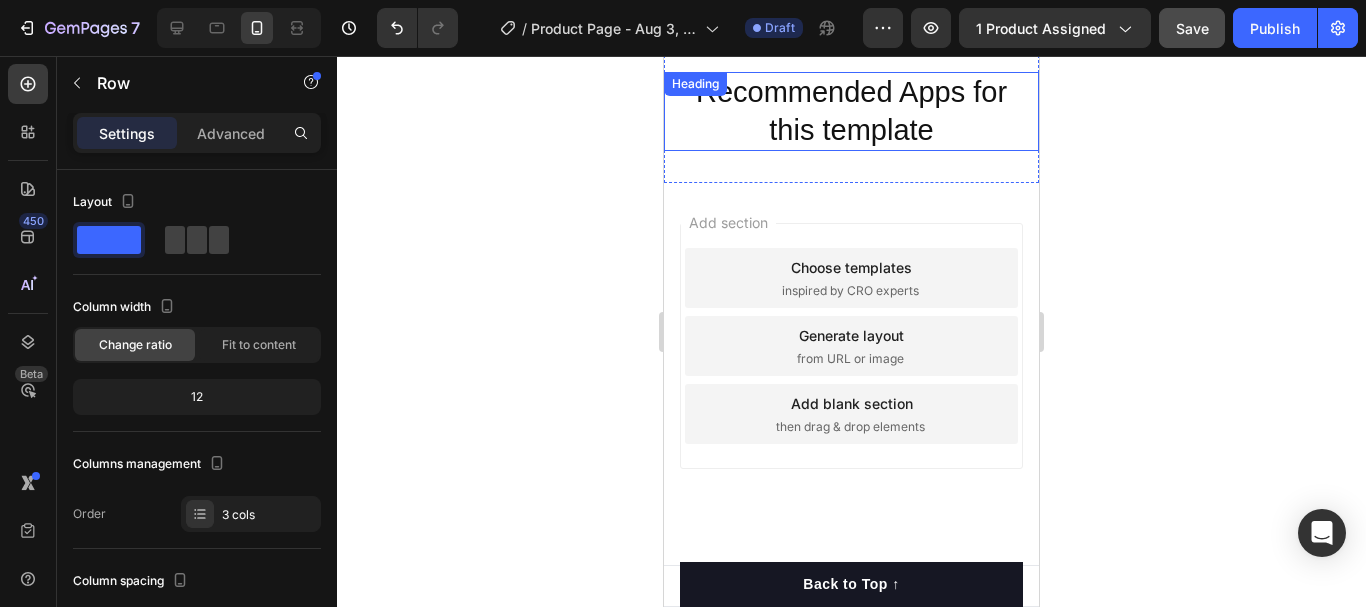 click on "Recommended Apps for this template" at bounding box center [851, 111] 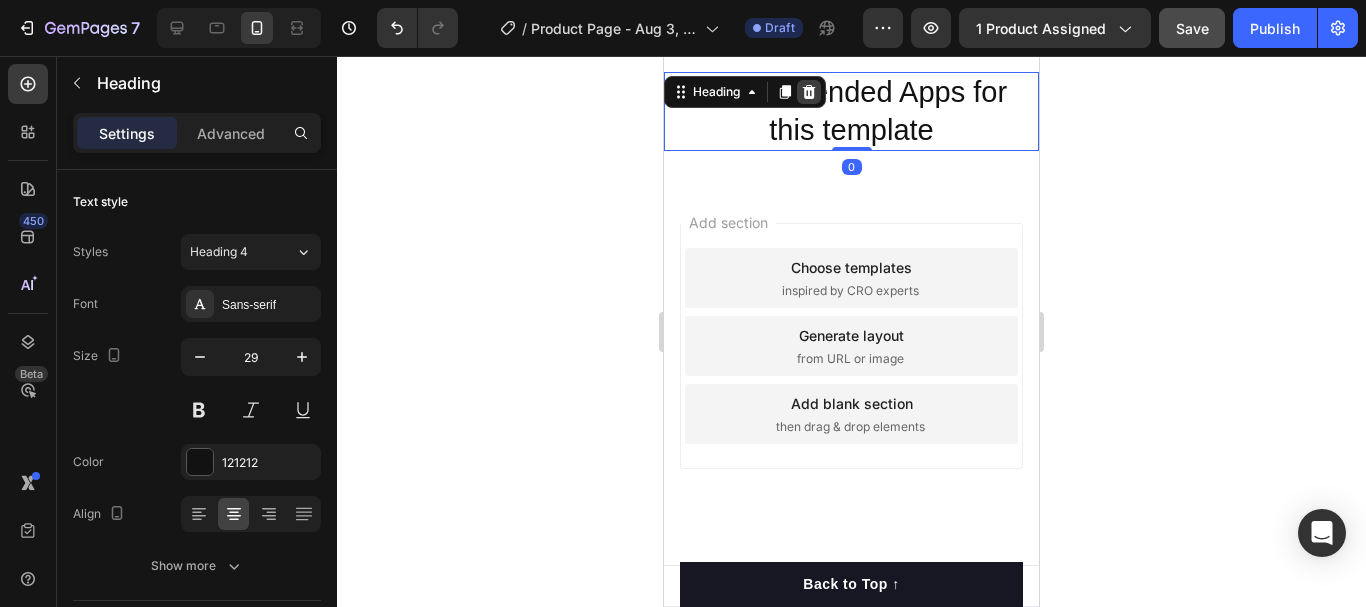 click 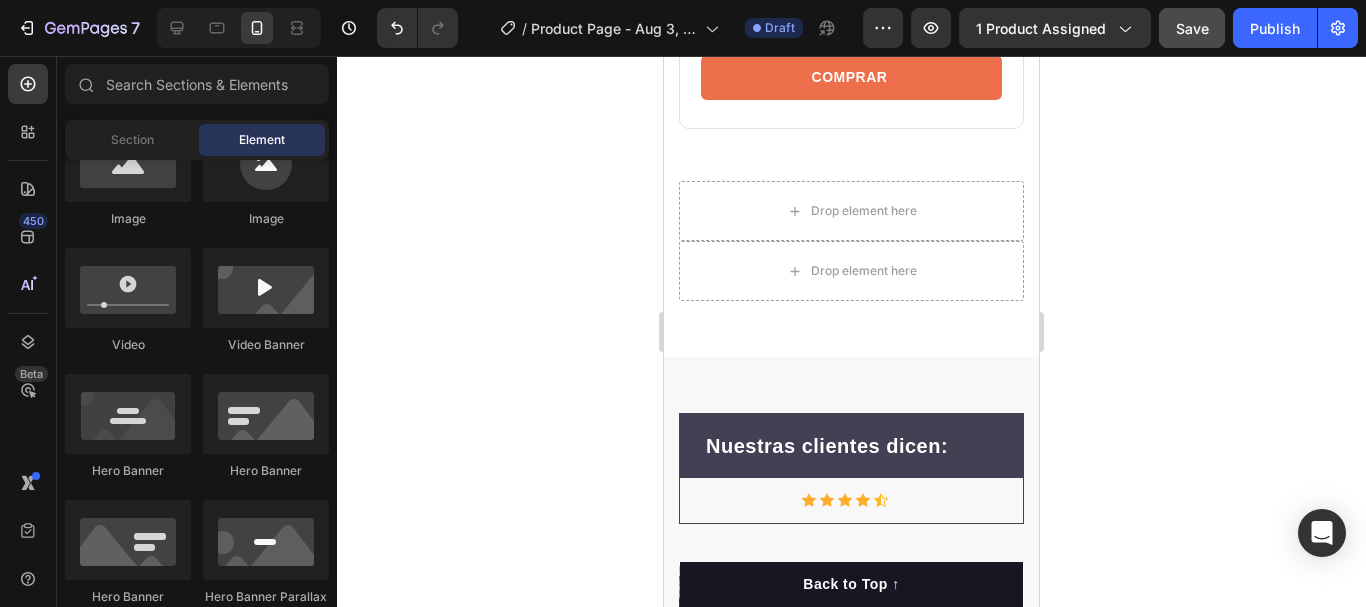 scroll, scrollTop: 6877, scrollLeft: 0, axis: vertical 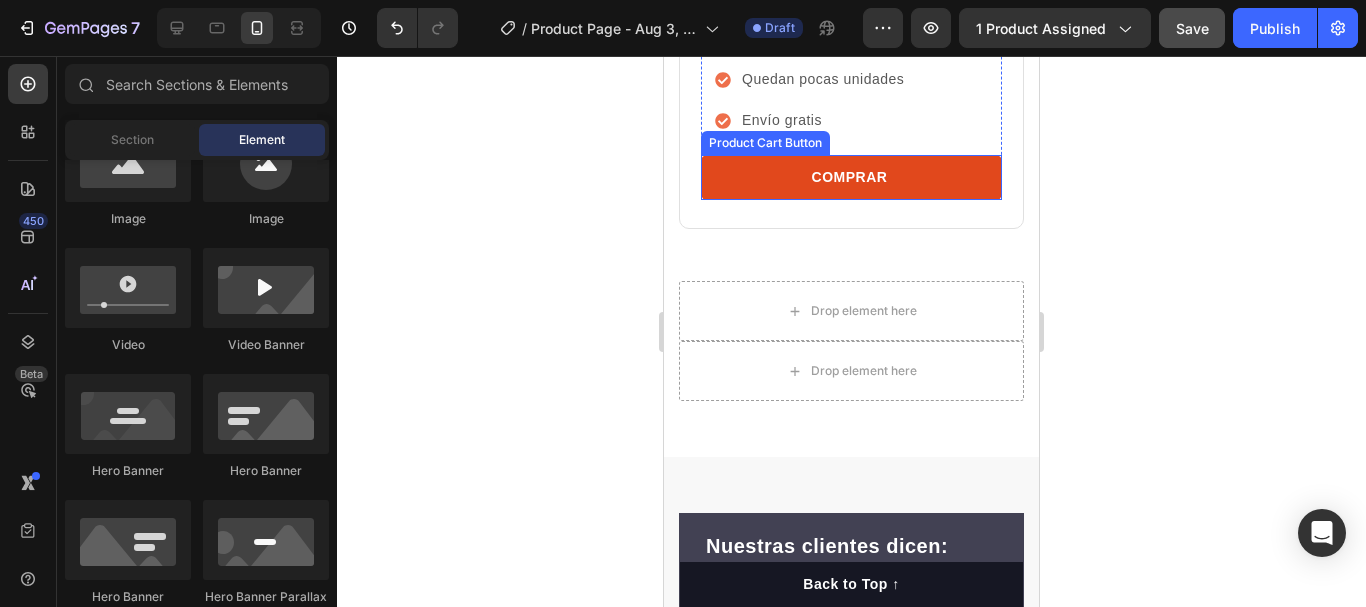 click on "COMPRAR" at bounding box center [851, 177] 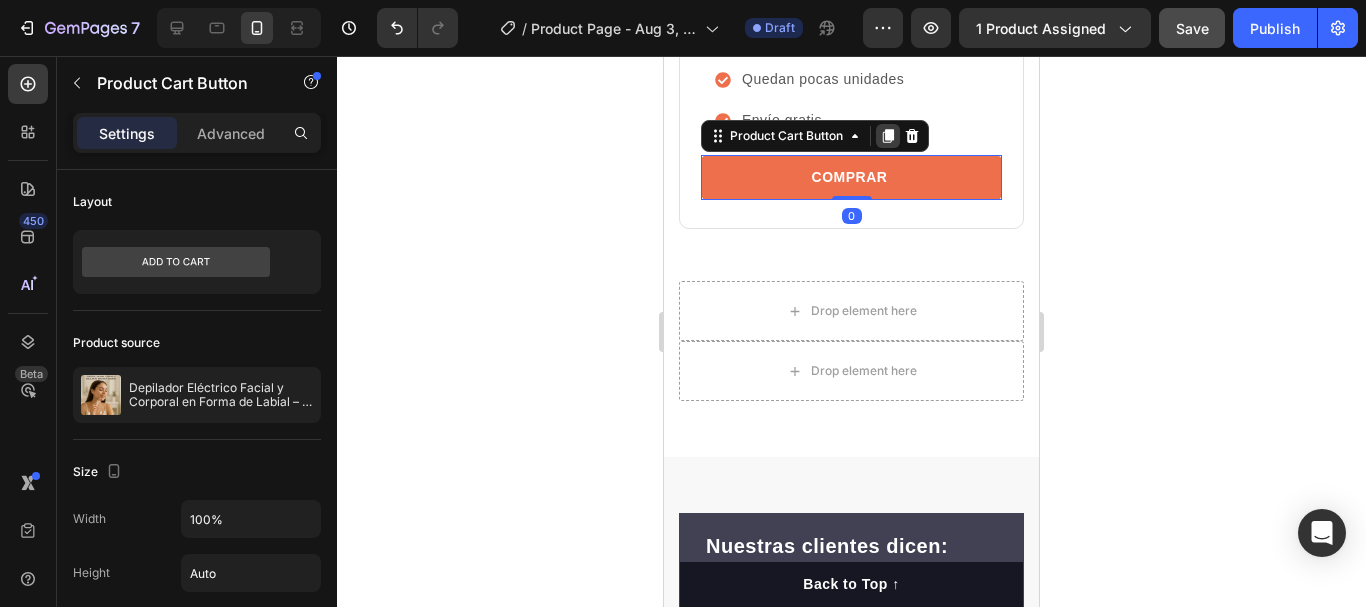 click 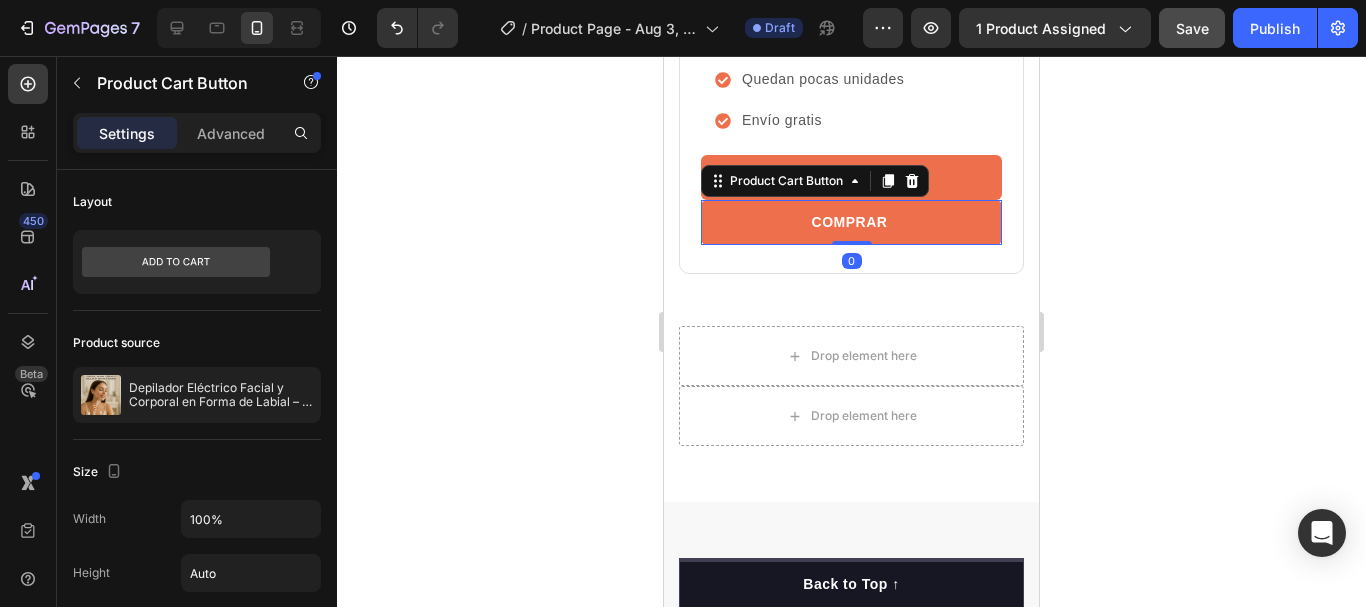 scroll, scrollTop: 700, scrollLeft: 0, axis: vertical 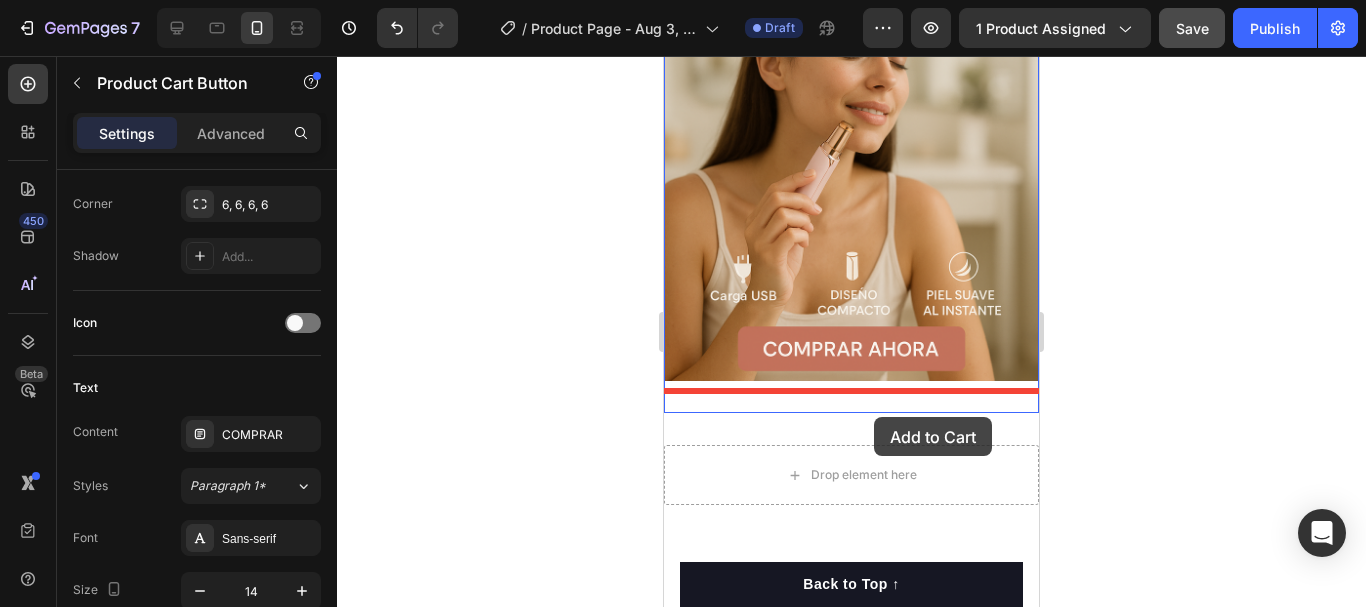 drag, startPoint x: 901, startPoint y: 250, endPoint x: 874, endPoint y: 417, distance: 169.16855 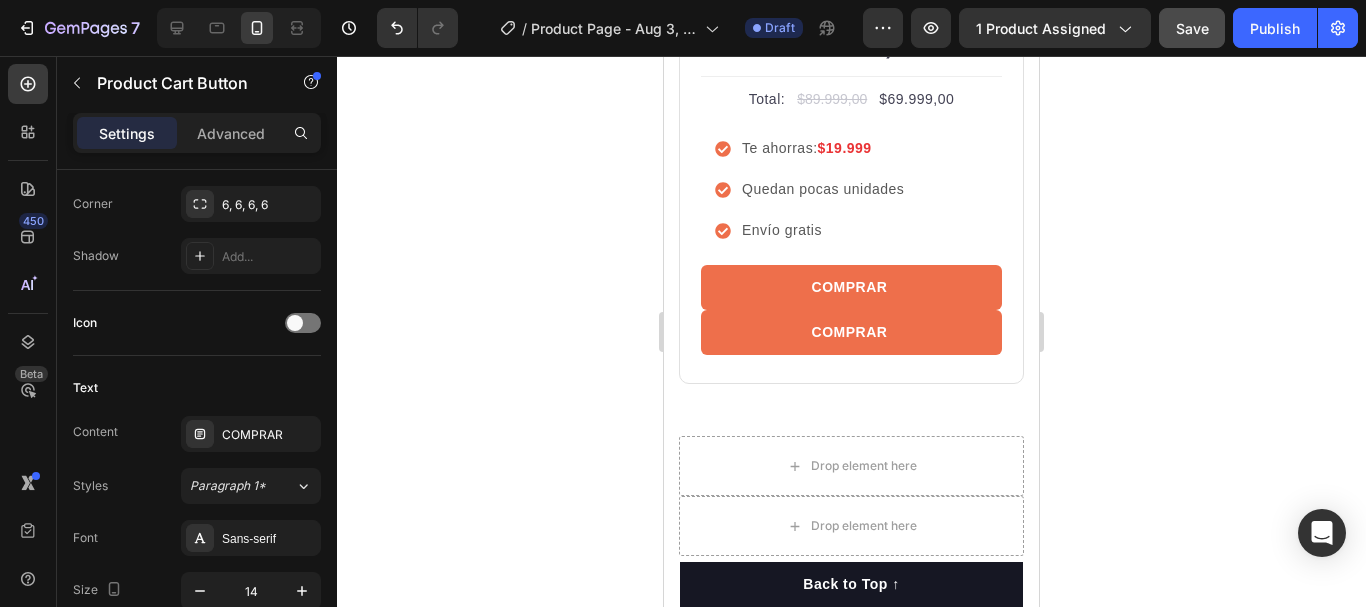 scroll, scrollTop: 6676, scrollLeft: 0, axis: vertical 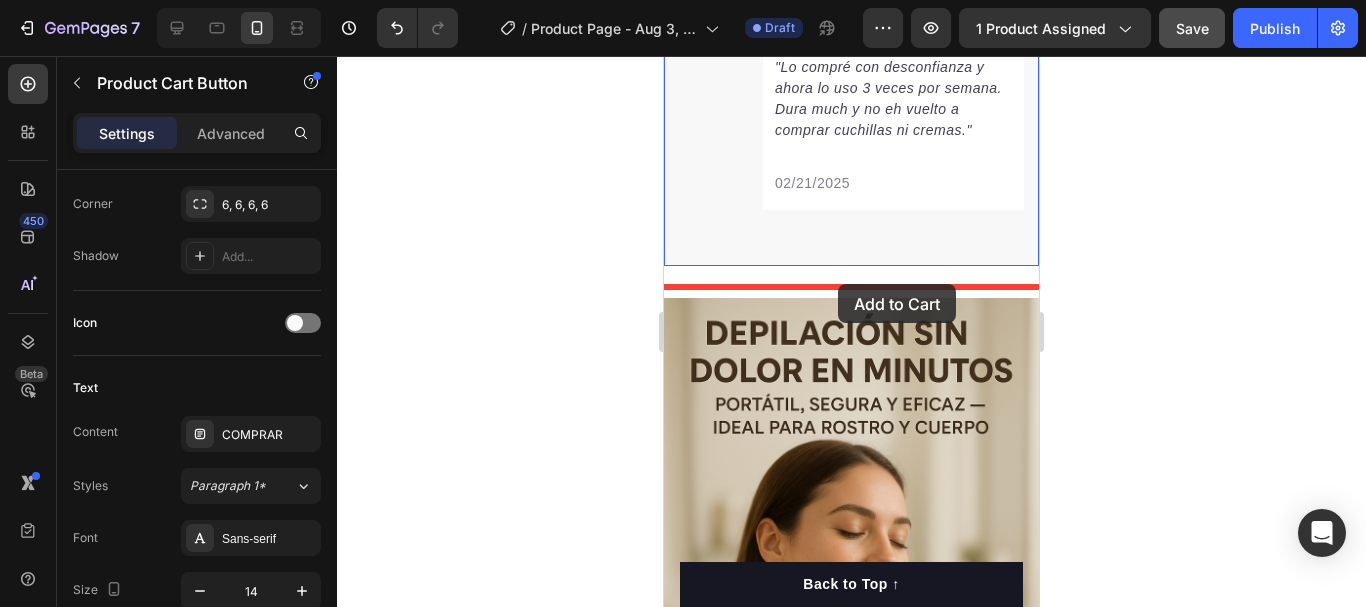 drag, startPoint x: 846, startPoint y: 457, endPoint x: 838, endPoint y: 284, distance: 173.18488 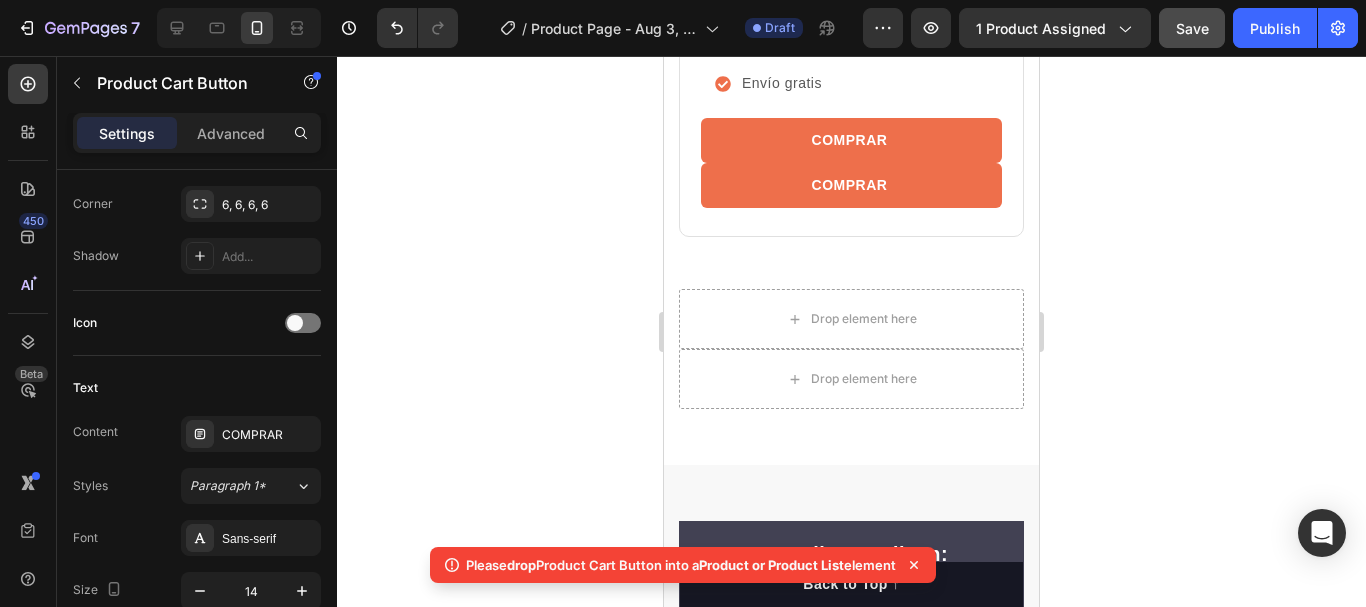 scroll, scrollTop: 6857, scrollLeft: 0, axis: vertical 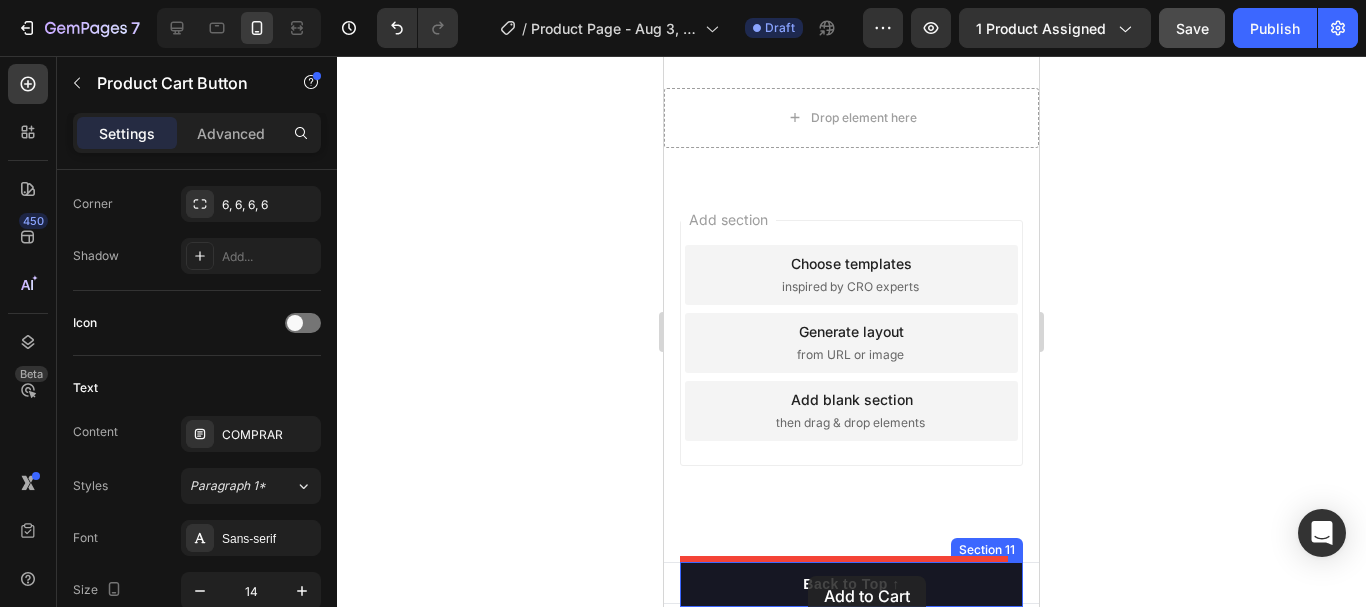 drag, startPoint x: 846, startPoint y: 271, endPoint x: 808, endPoint y: 576, distance: 307.3581 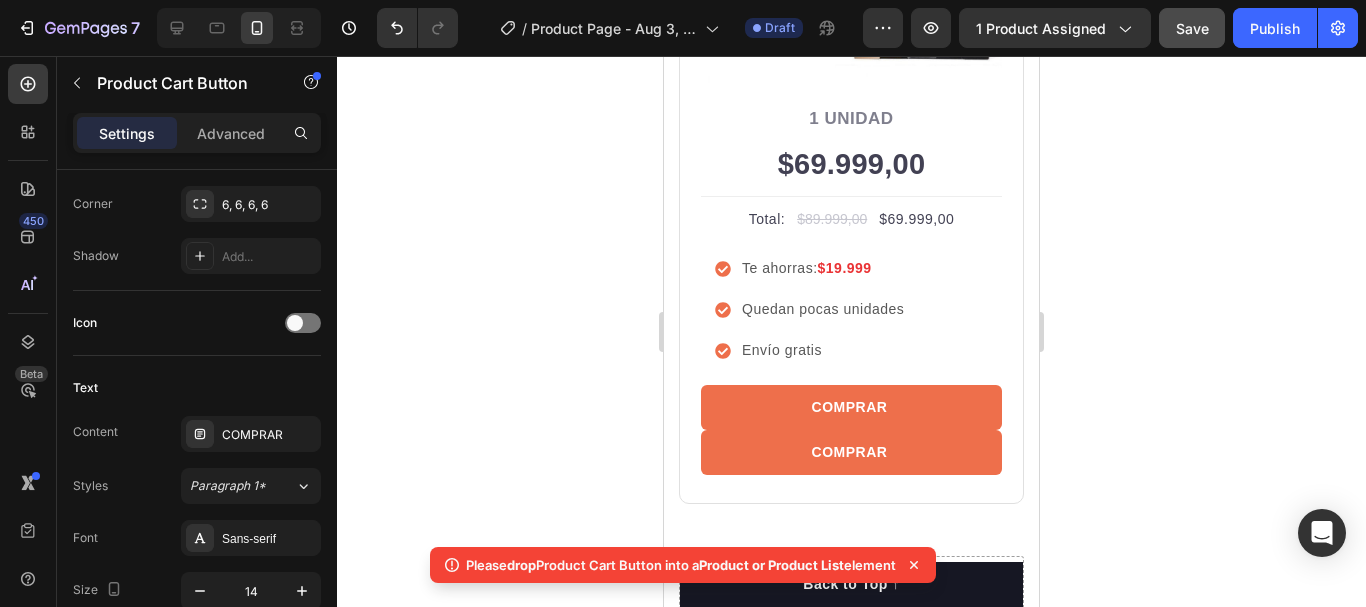 scroll, scrollTop: 6689, scrollLeft: 0, axis: vertical 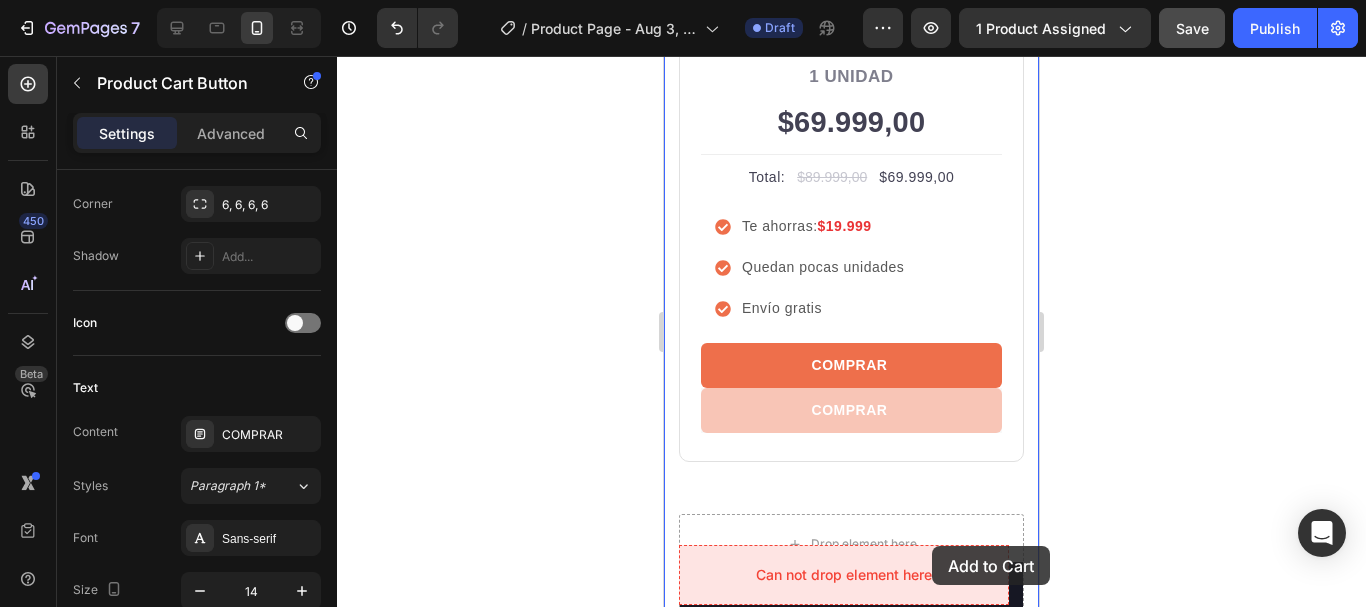 drag, startPoint x: 946, startPoint y: 435, endPoint x: 930, endPoint y: 545, distance: 111.15755 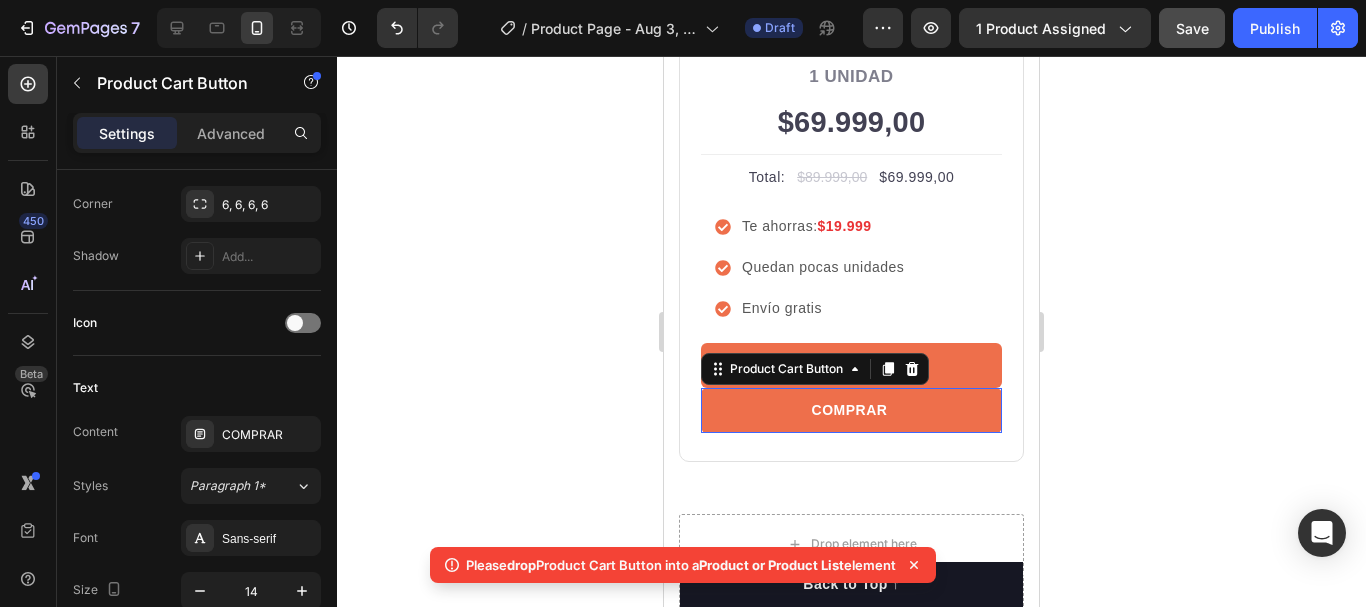 scroll, scrollTop: 6737, scrollLeft: 0, axis: vertical 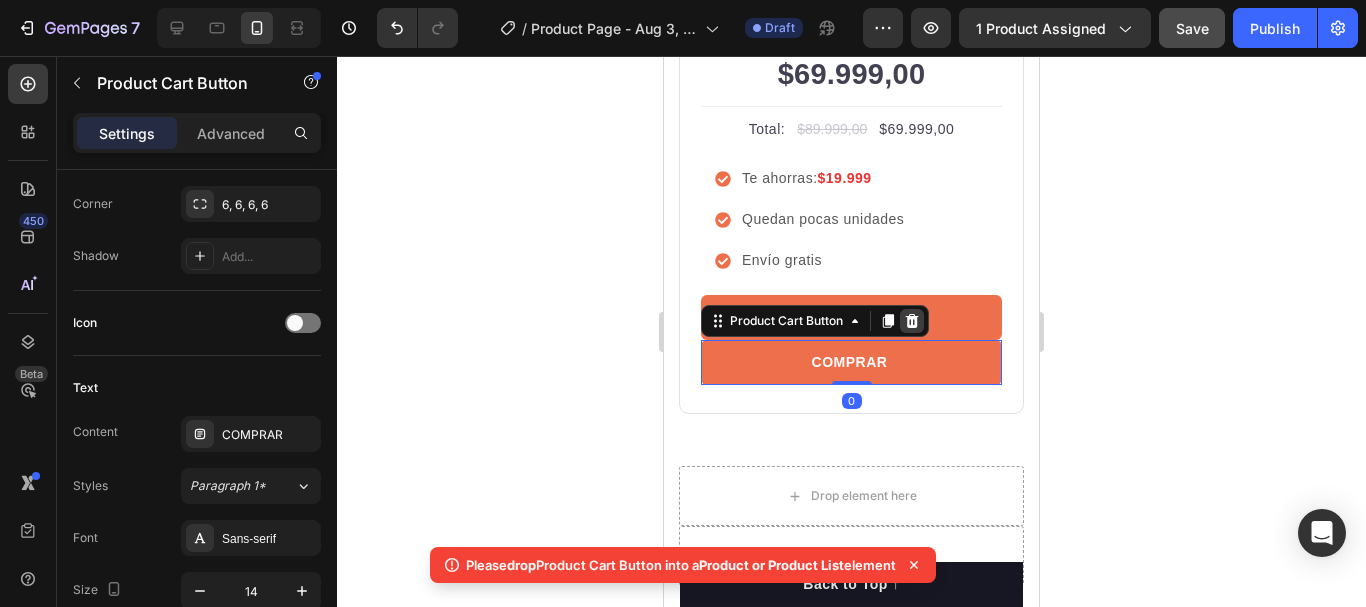 click 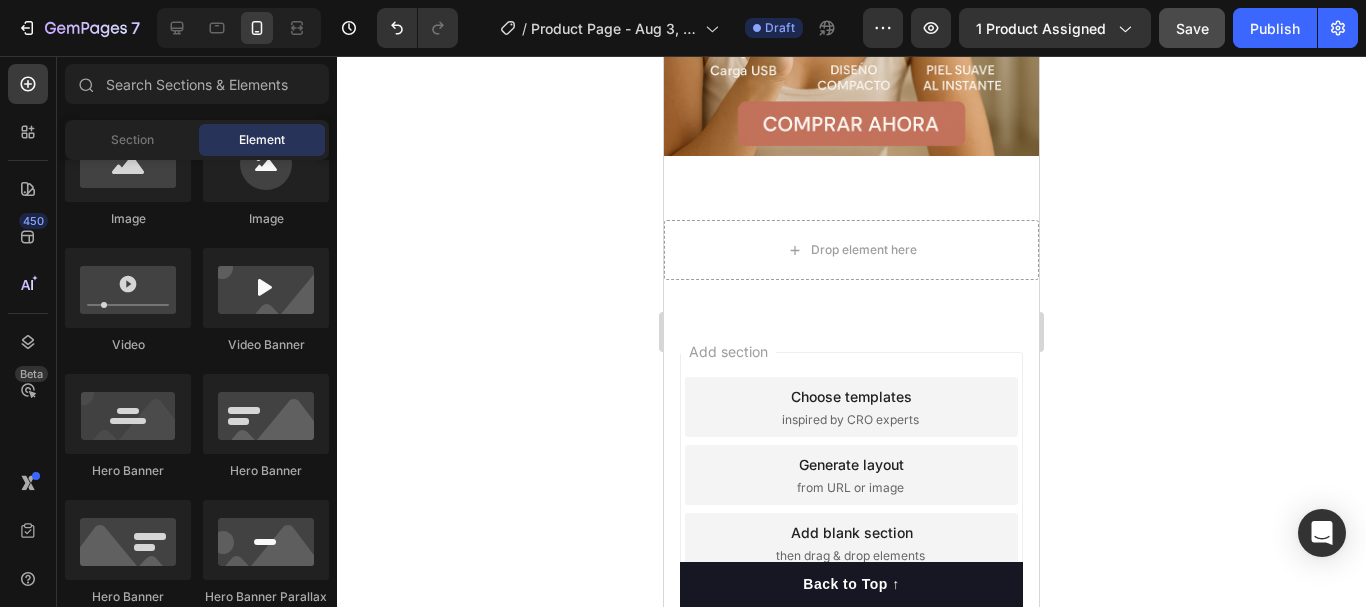 scroll, scrollTop: 9044, scrollLeft: 0, axis: vertical 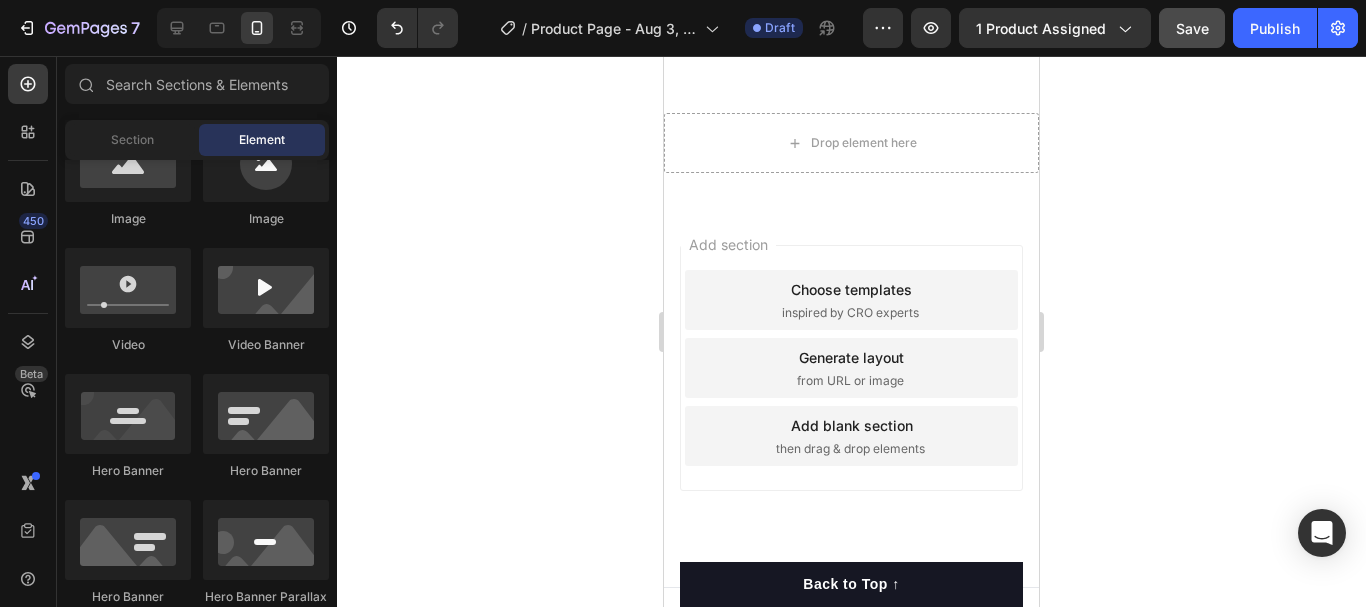 click on "Save" at bounding box center (1192, 28) 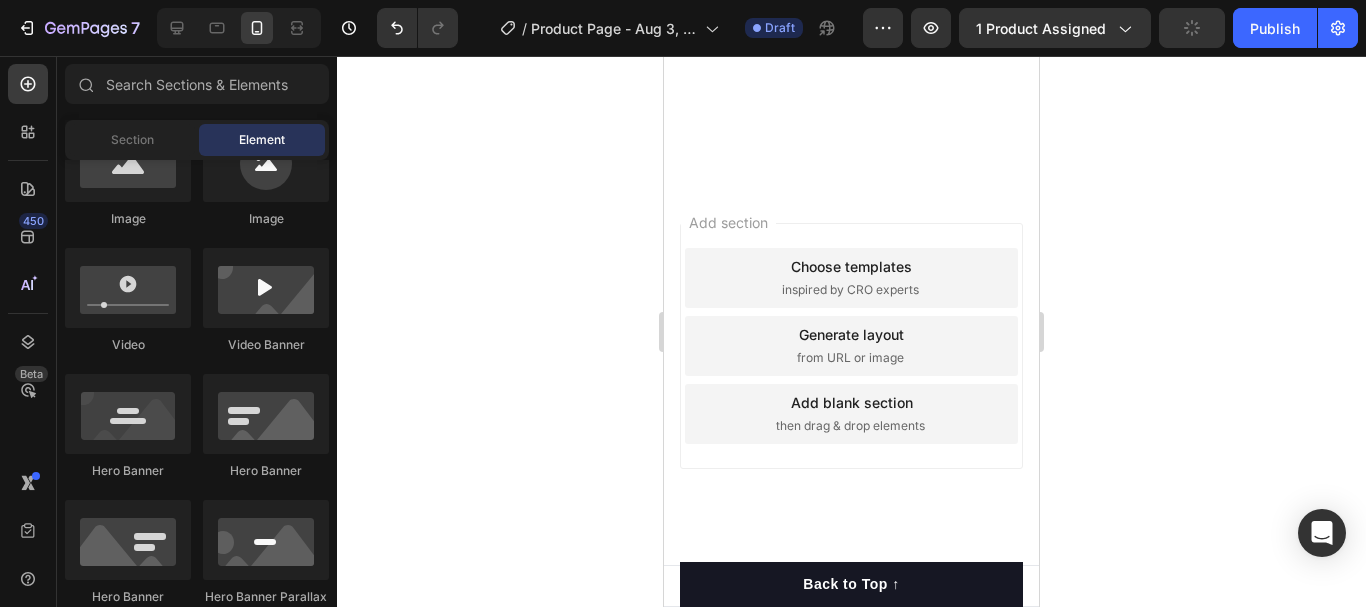 scroll, scrollTop: 0, scrollLeft: 0, axis: both 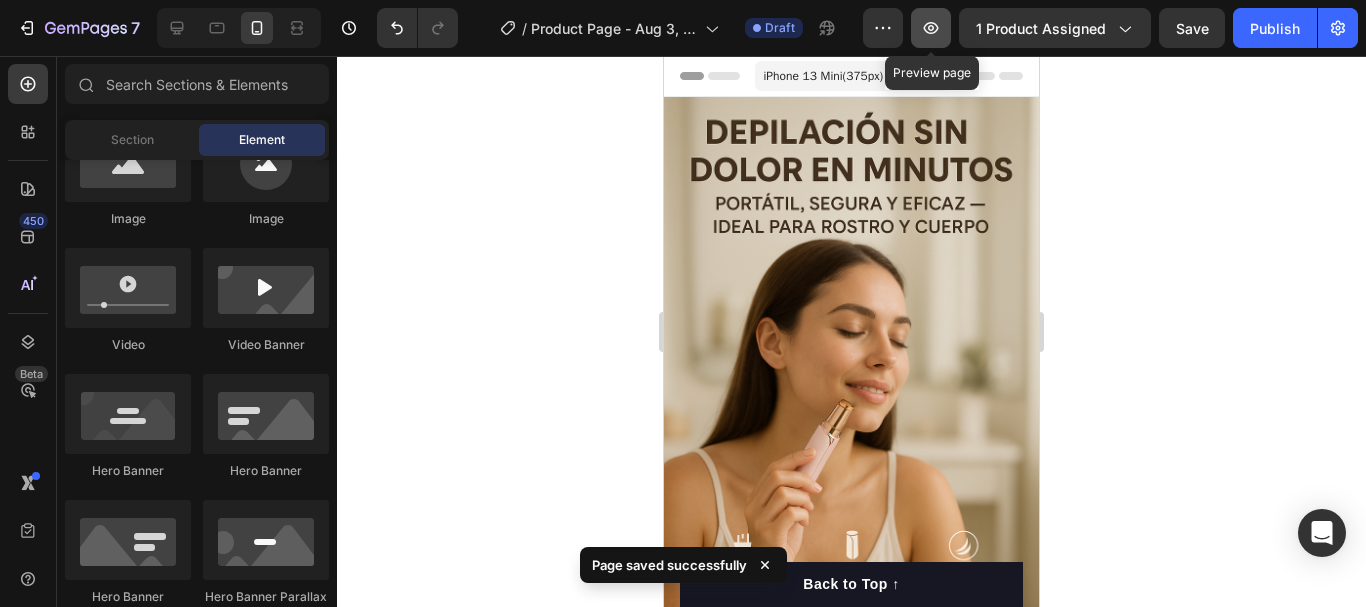 click 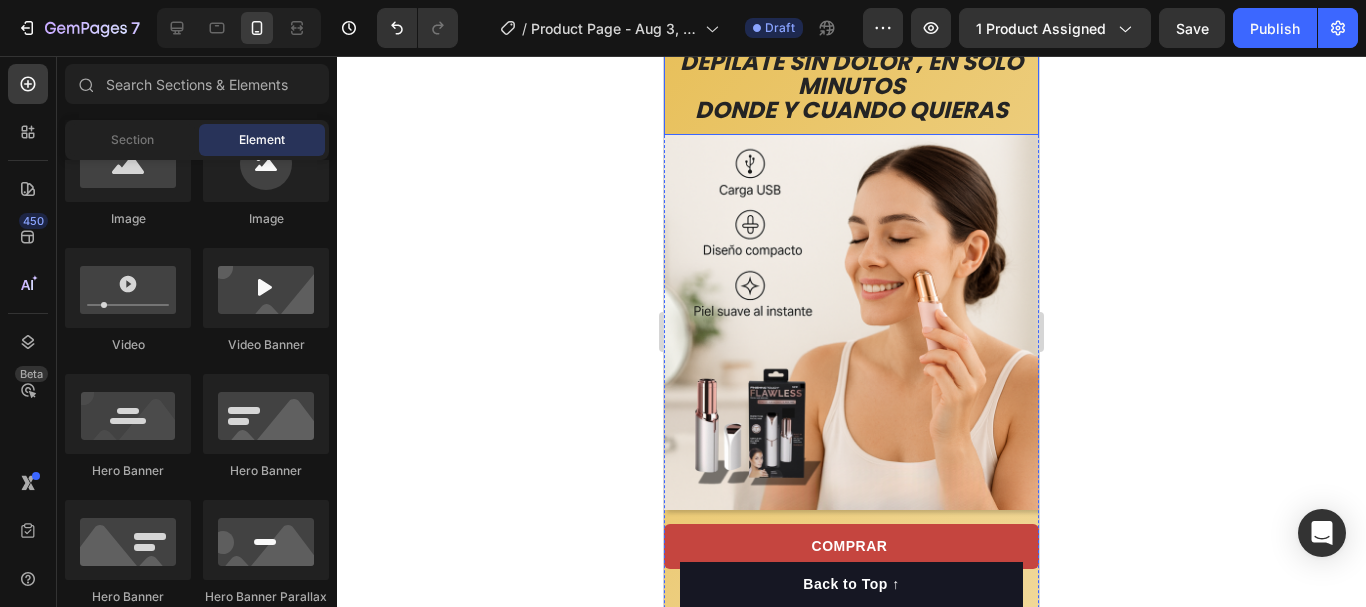 scroll, scrollTop: 600, scrollLeft: 0, axis: vertical 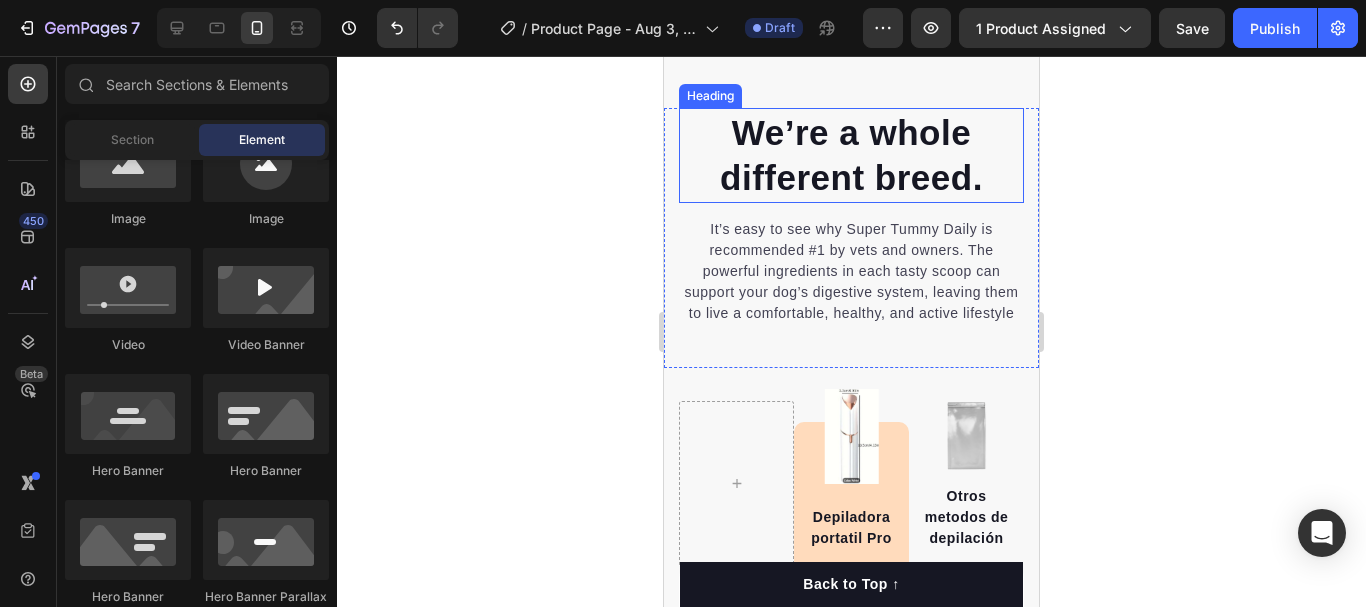click on "We’re a whole different breed." at bounding box center [851, 155] 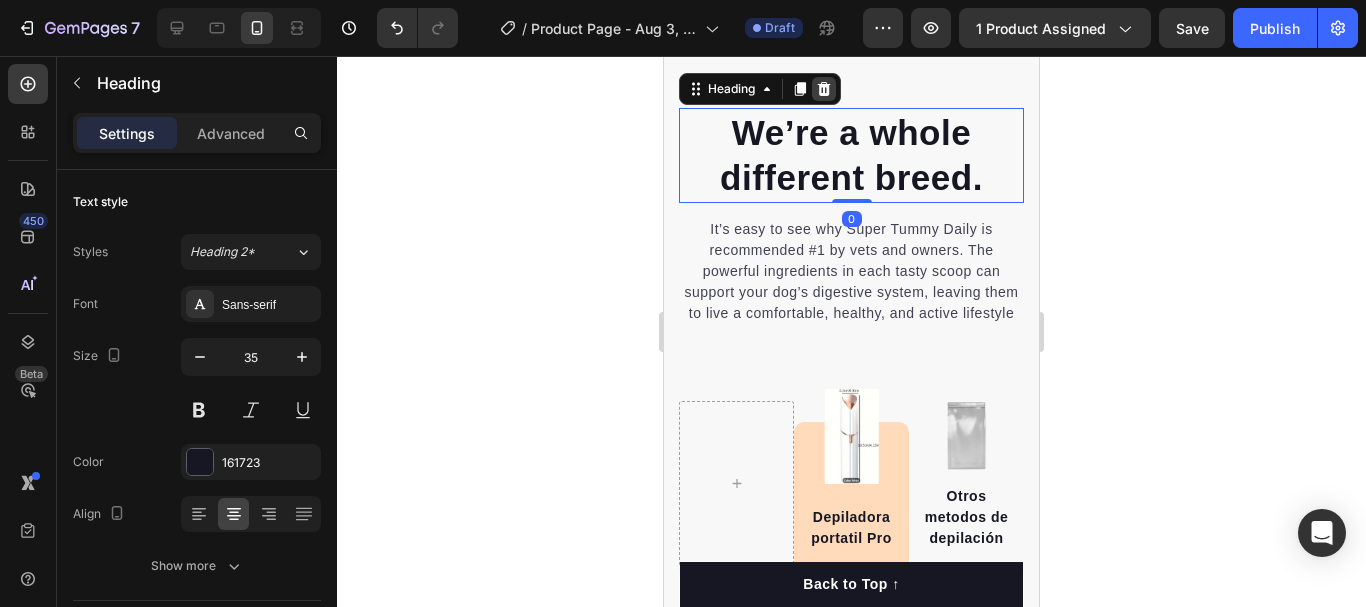 click 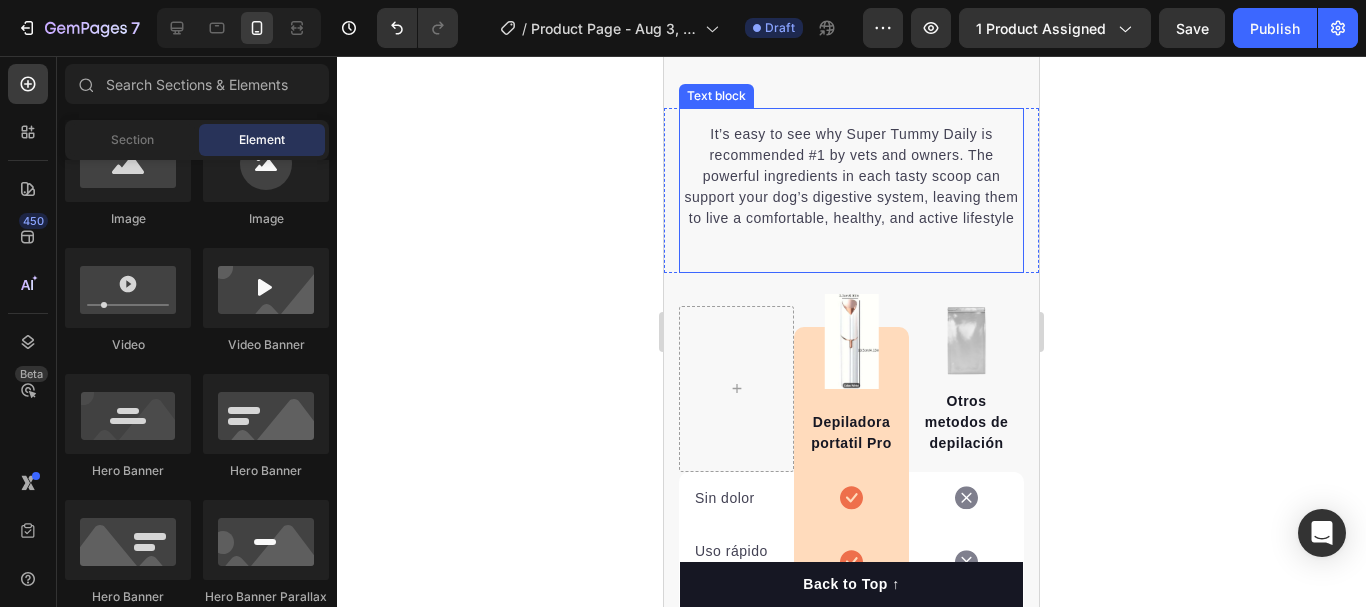 click on "It’s easy to see why Super Tummy Daily is recommended #1 by vets and owners. The powerful ingredients in each tasty scoop can support your dog’s digestive system, leaving them to live a comfortable, healthy, and active lifestyle" at bounding box center (851, 176) 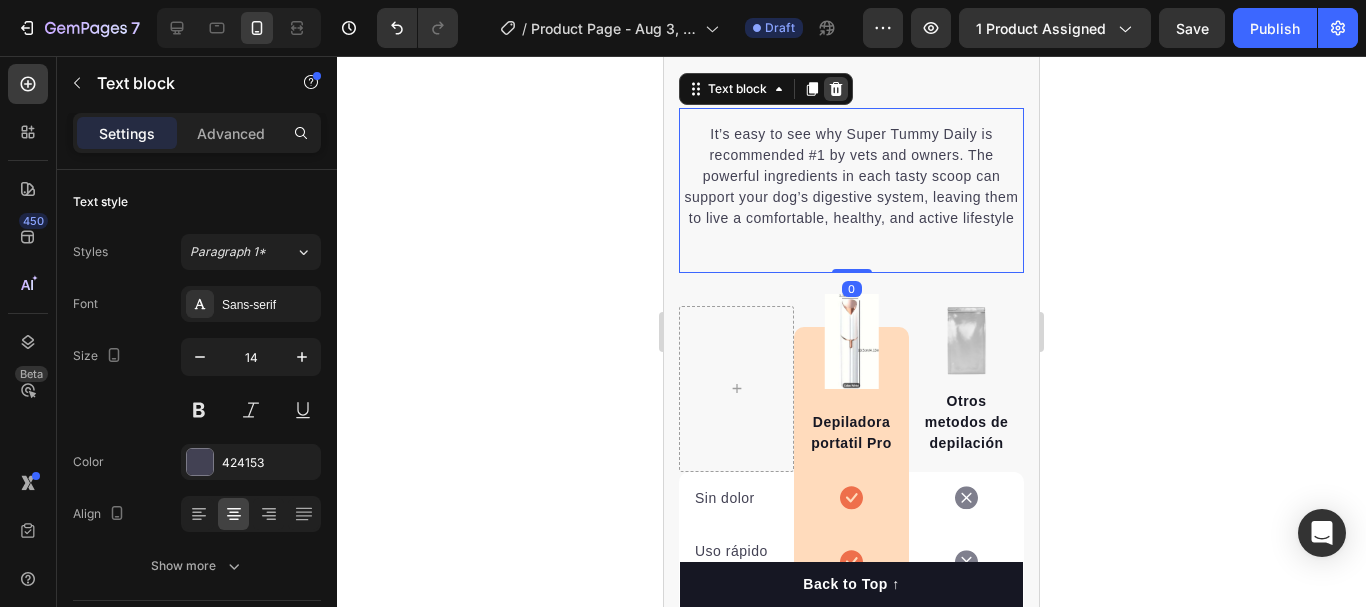 click 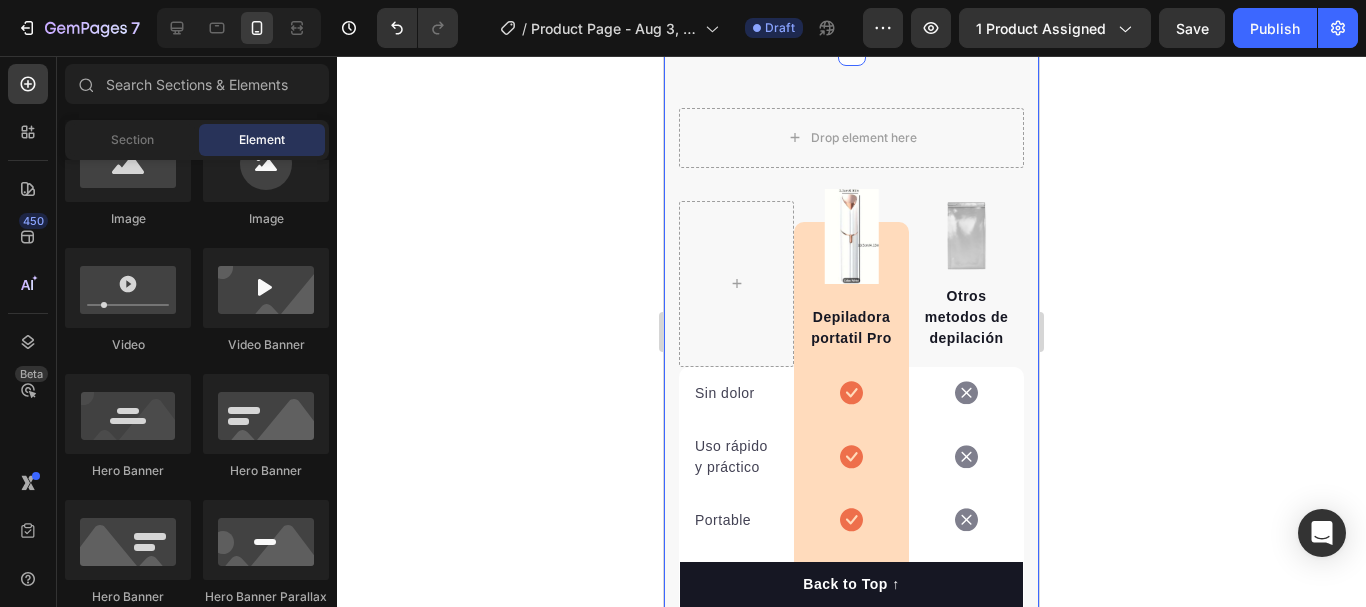 scroll, scrollTop: 4902, scrollLeft: 0, axis: vertical 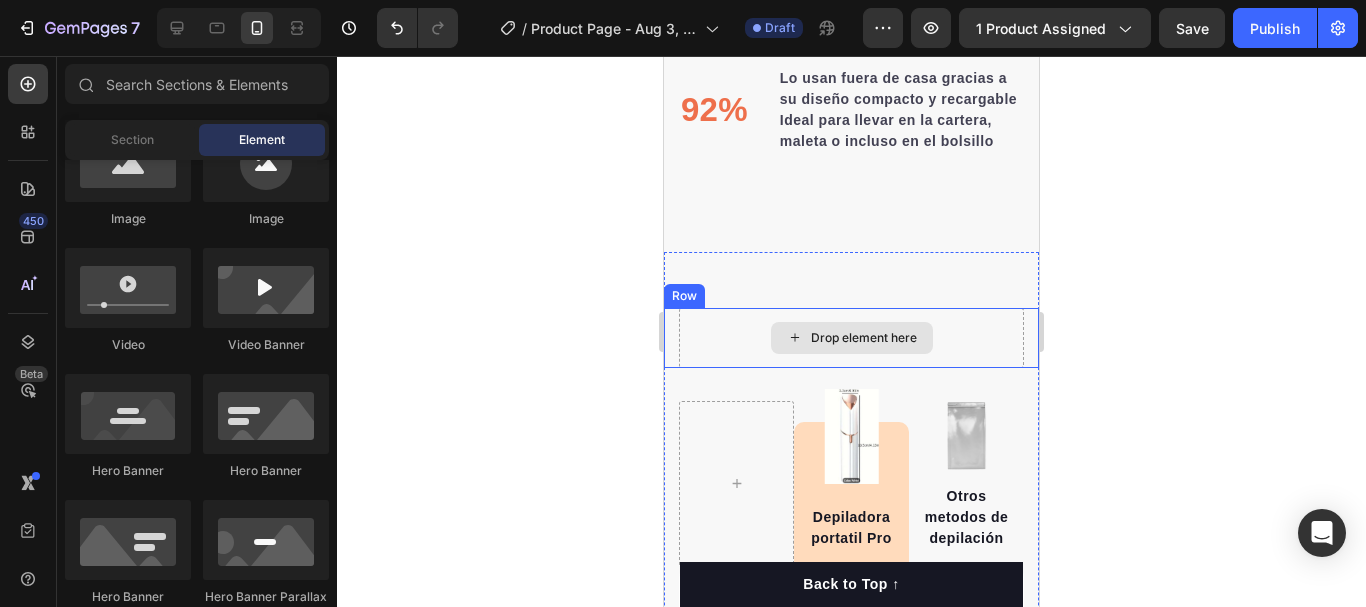 click on "Drop element here" at bounding box center (852, 338) 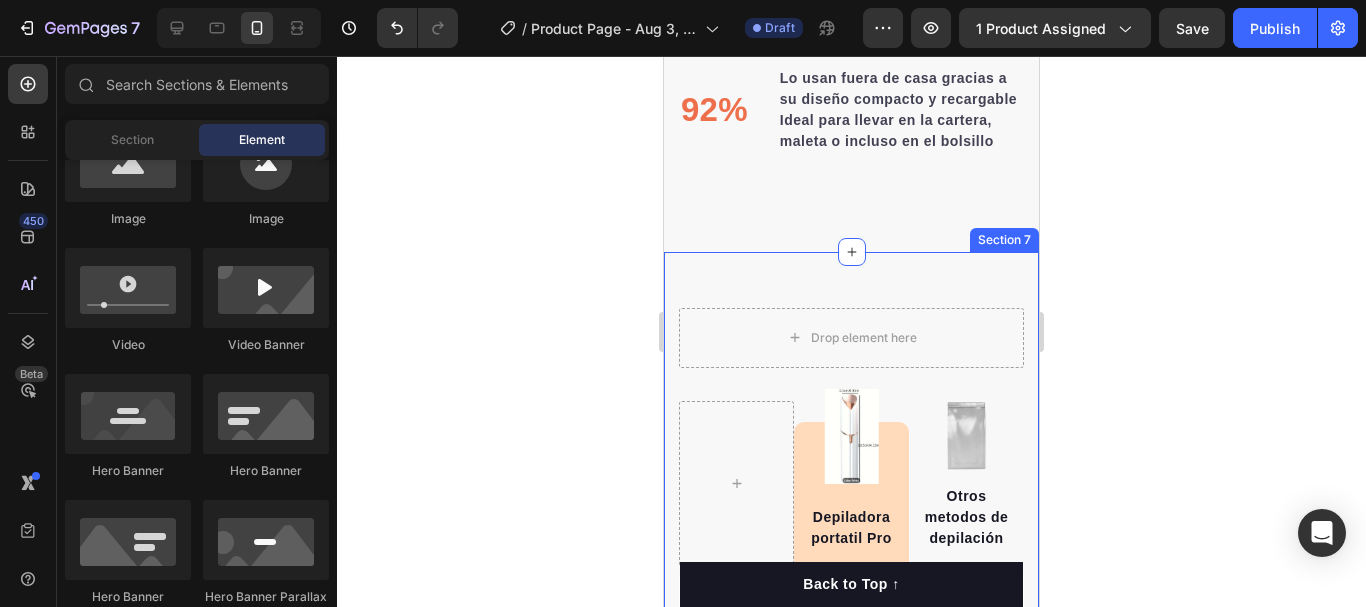 click on "Drop element here Row
Image Depiladora portatil Pro Text block Row Image Otros metodos de depilación Text block Row Sin dolor Text block
Icon Row
Icon Row Uso rápido y práctico Text block
Icon Row
Icon Row Portable Text block
Icon Row
Icon Row Apto para piel sensible Text block
Icon Row
Icon Row Row TU PIEL ES IMPORTANTE , INICIA CUIDANDOLA AHORA. Button Row Section 7" at bounding box center (851, 629) 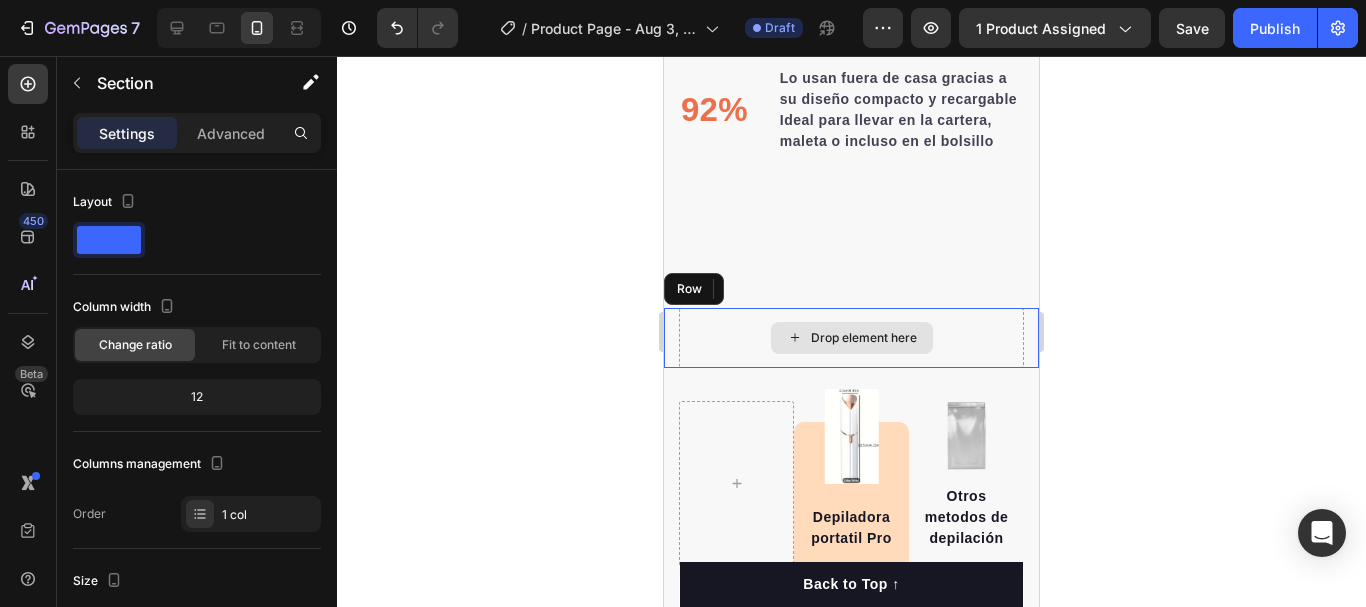 click on "Drop element here" at bounding box center (851, 338) 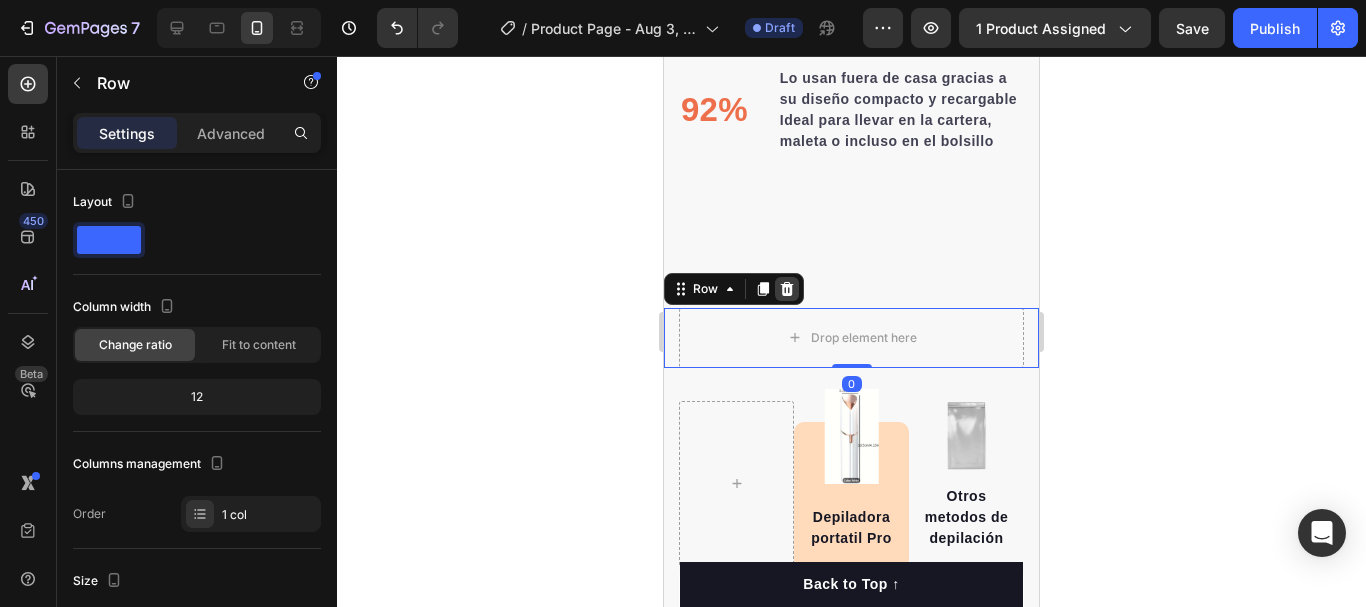 click 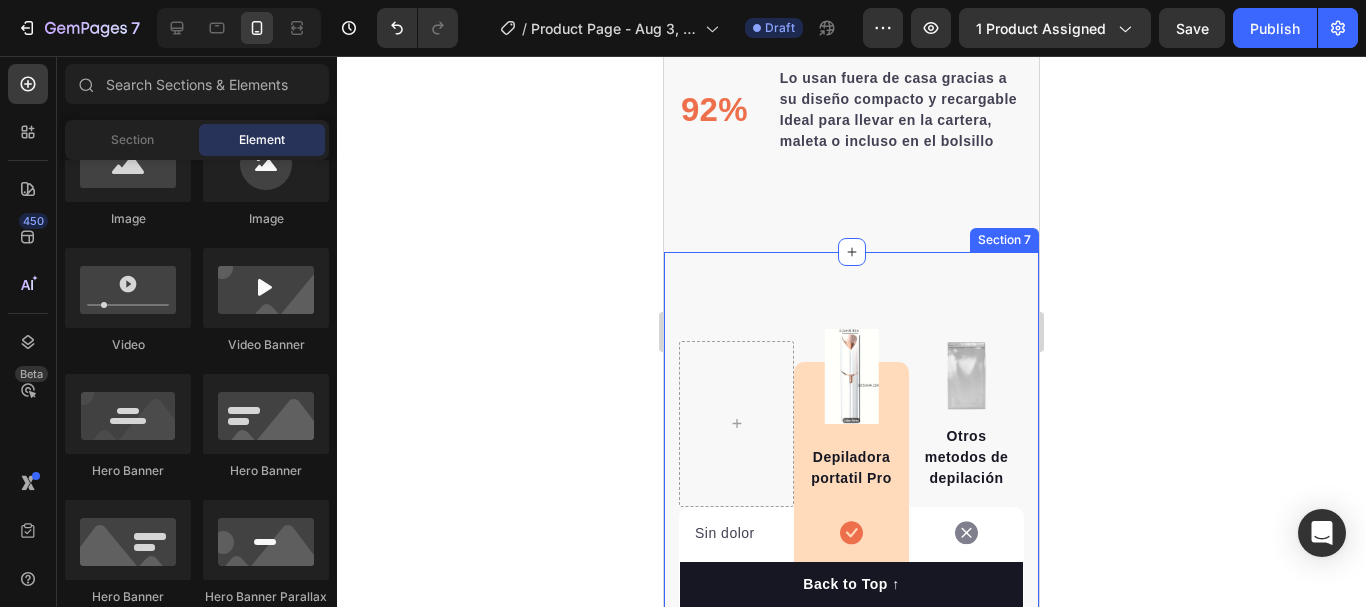 click on "Image Depiladora portatil Pro Text block Row Image Otros metodos de depilación Text block Row Sin dolor Text block
Icon Row
Icon Row Uso rápido y práctico Text block
Icon Row
Icon Row Portable Text block
Icon Row
Icon Row Apto para piel sensible Text block
Icon Row
Icon Row Row TU PIEL ES IMPORTANTE , INICIA CUIDANDOLA AHORA. Button Row Section 7" at bounding box center [851, 599] 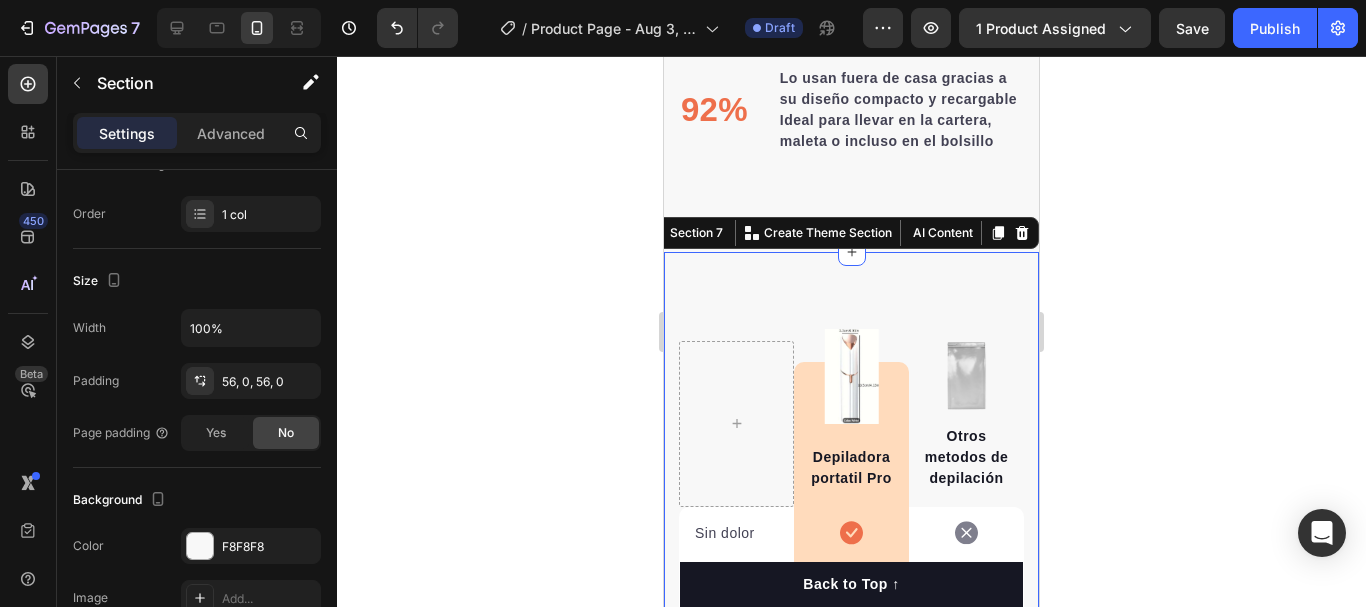 scroll, scrollTop: 674, scrollLeft: 0, axis: vertical 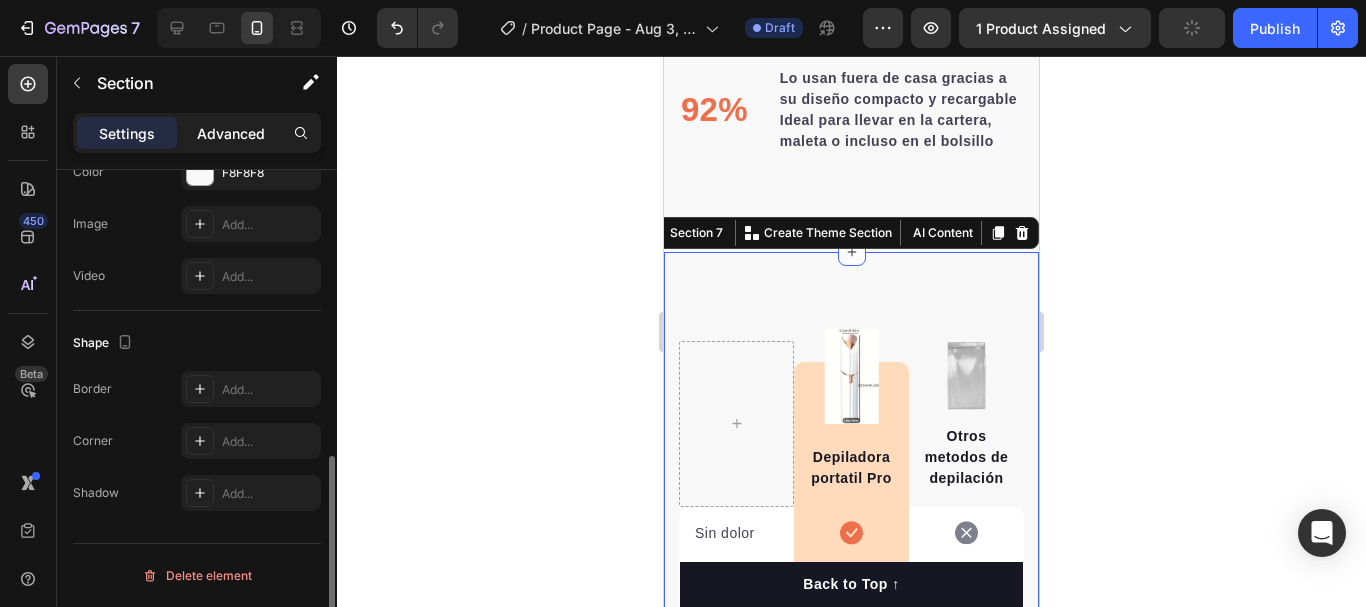 click on "Advanced" at bounding box center (231, 133) 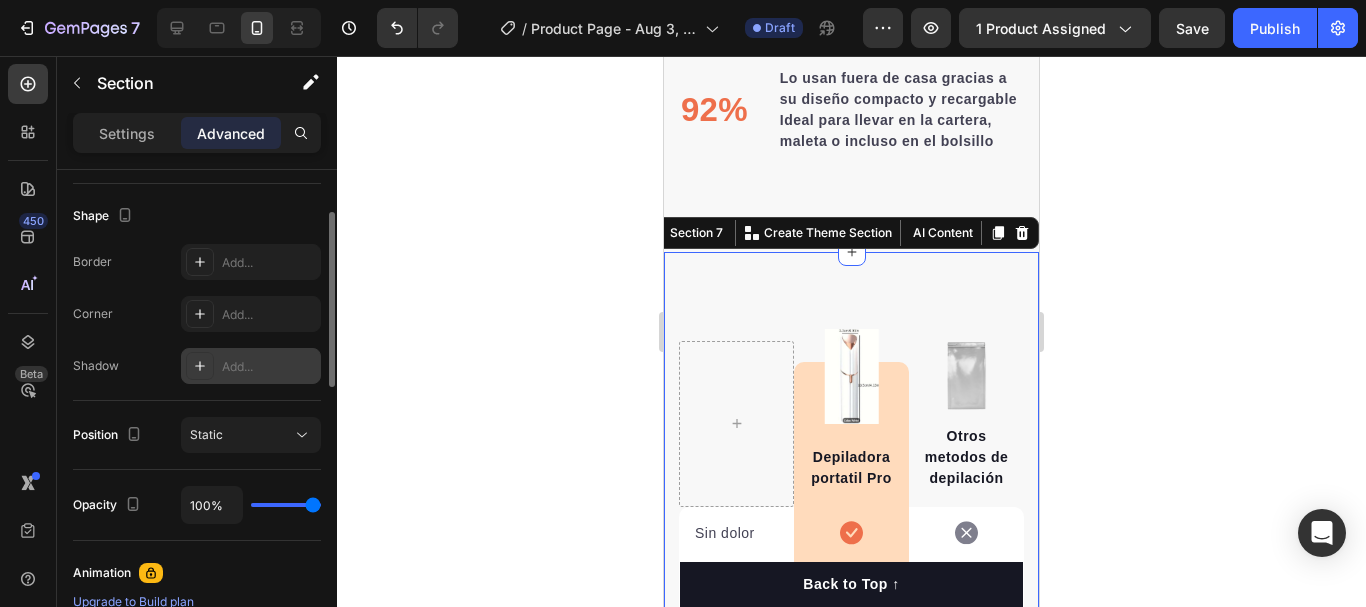 scroll, scrollTop: 300, scrollLeft: 0, axis: vertical 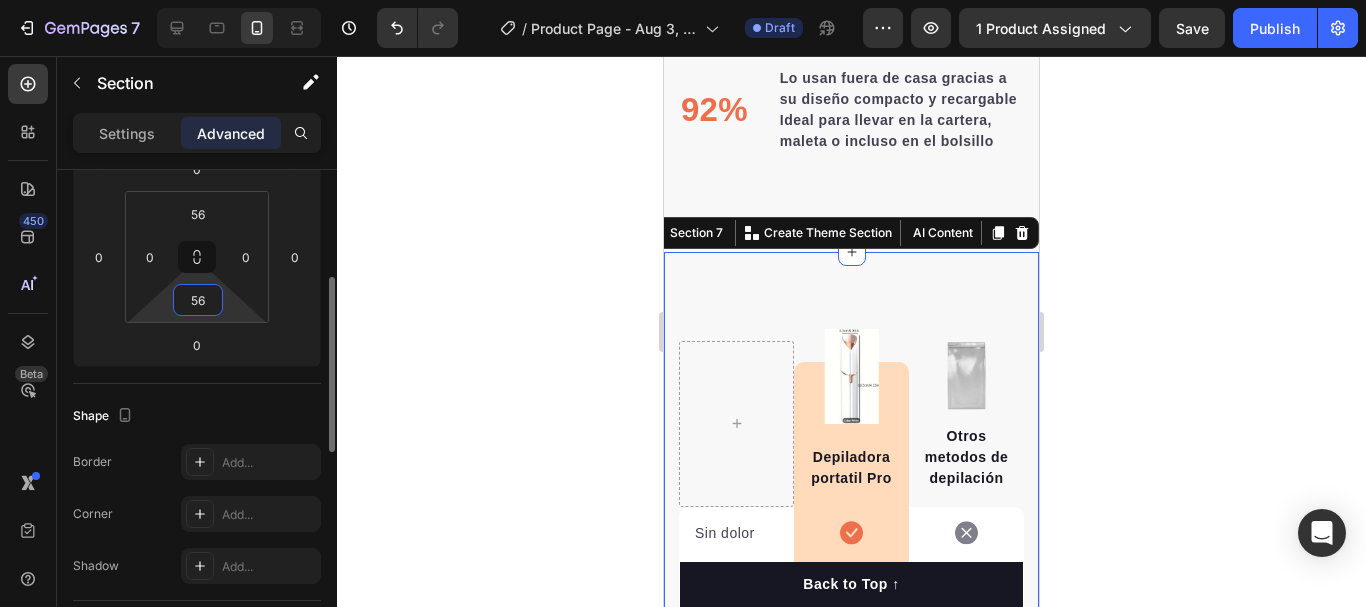 click on "56 0 56 0" at bounding box center (197, 257) 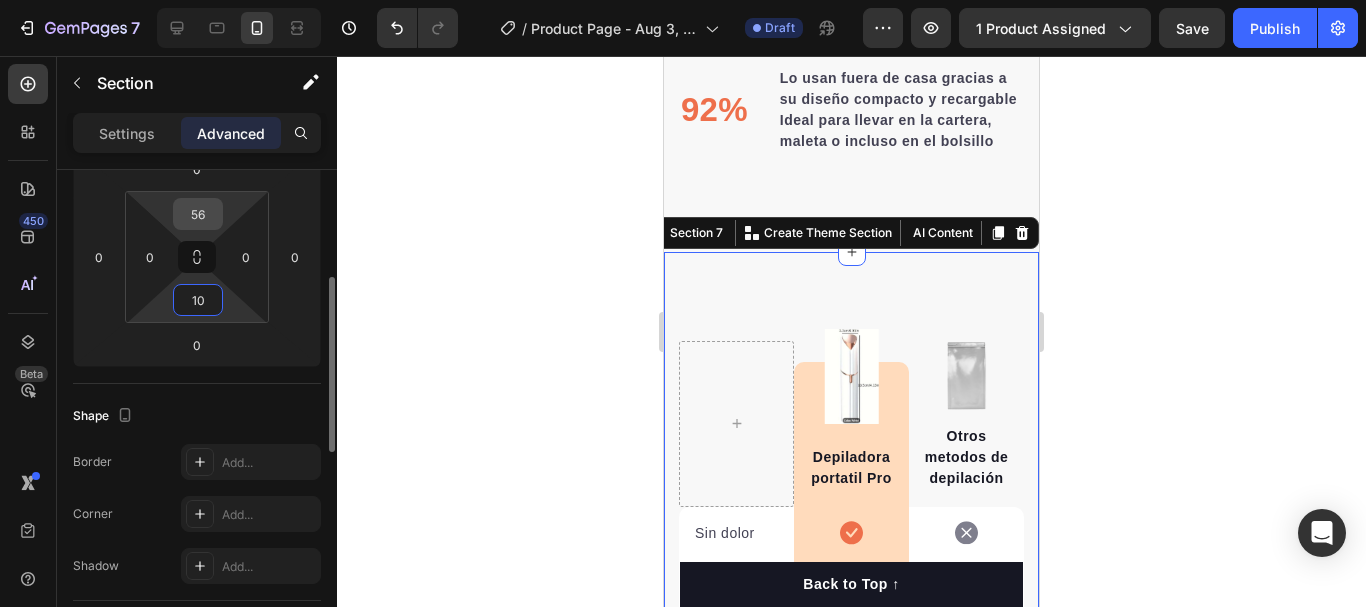 type on "10" 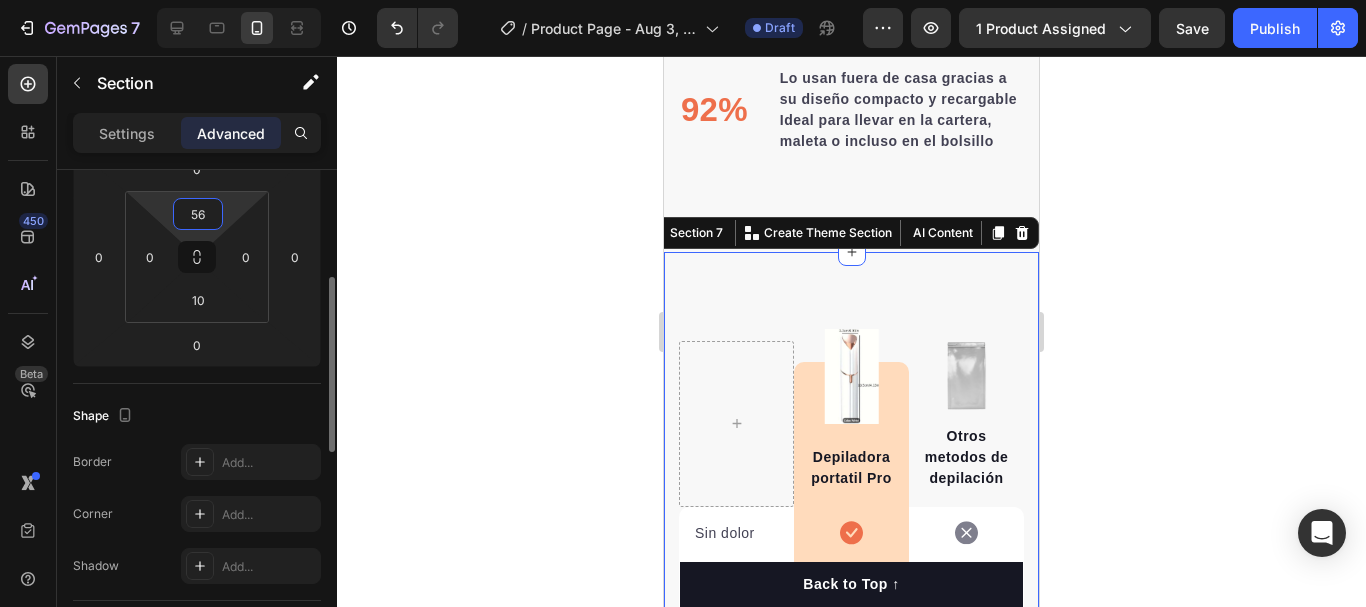 click on "56" at bounding box center [198, 214] 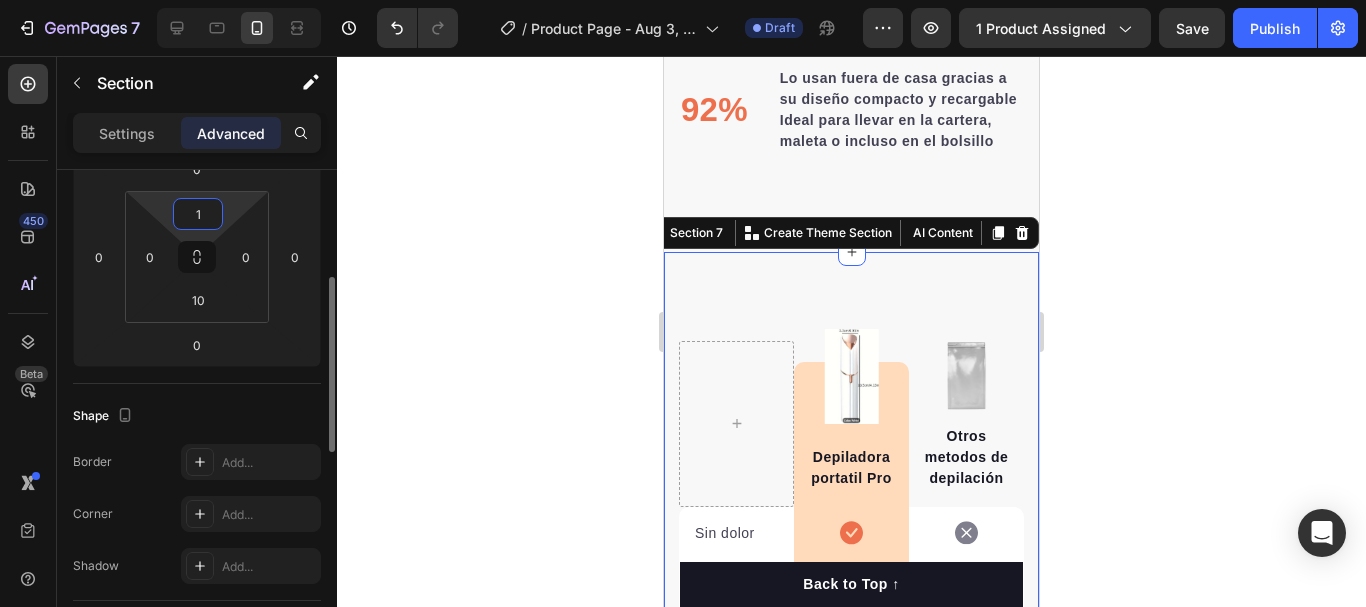 type on "10" 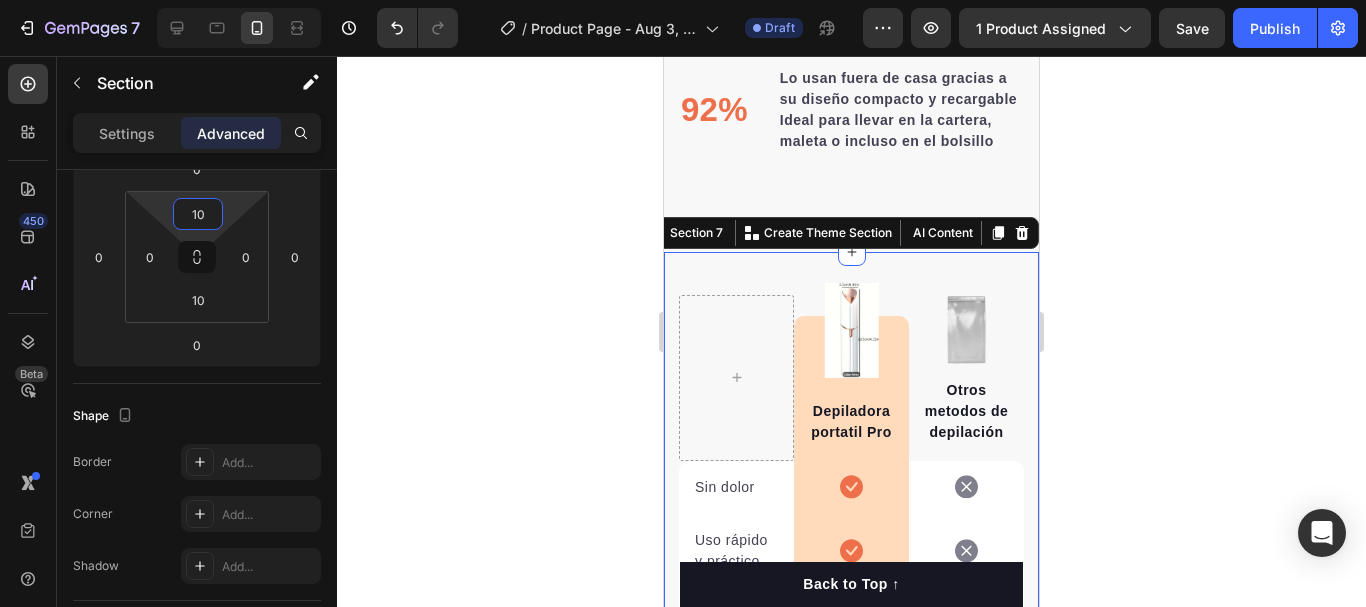 click 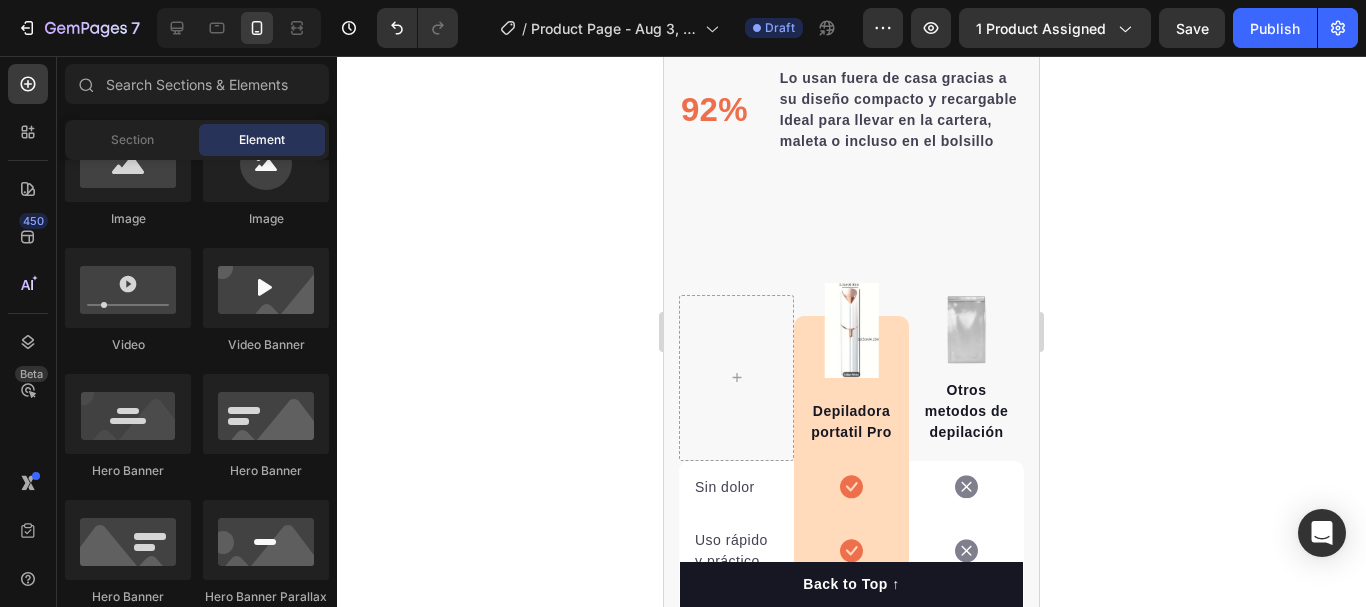 click on "92% Text block Lo usan fuera de casa gracias a su diseño compacto y recargable Ideal para llevar en la cartera, maleta o incluso en el bolsillo Text block" at bounding box center (851, 131) 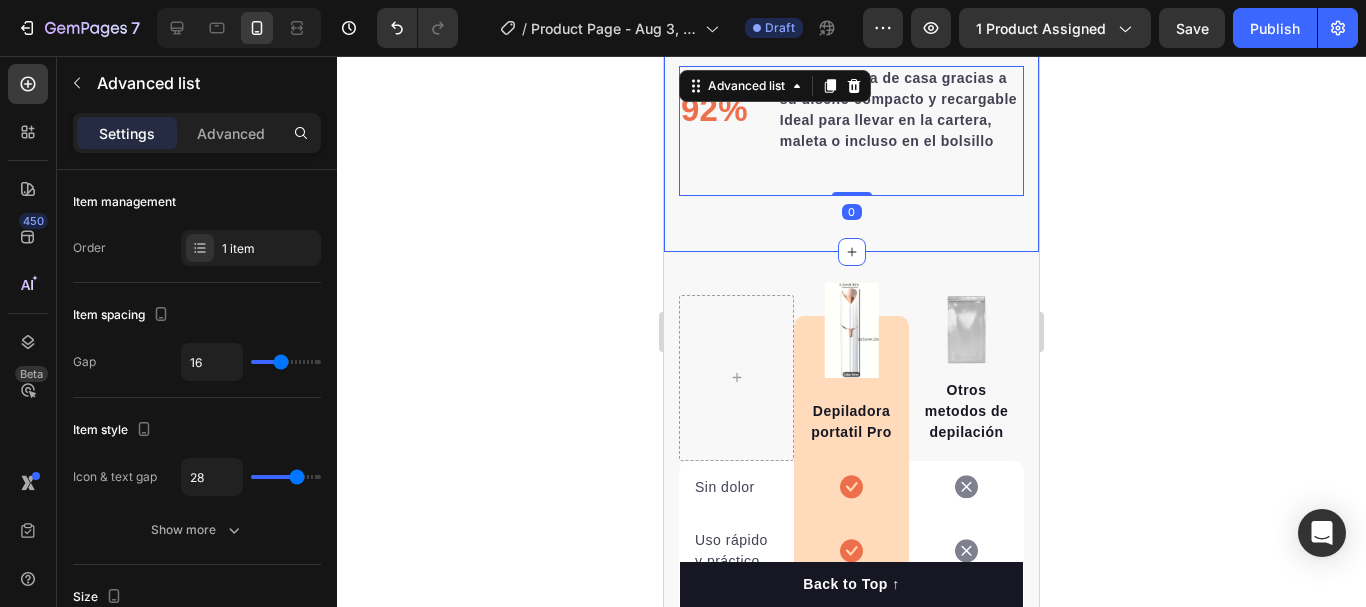 click on "Sabías que: Text block 97% Text block De las compradoras reportan piel más suave desde el primer uso. Text block Advanced list                Title Line 88% Text block prefieren este dispositivo frente a métodos tradicionales ya que reemplaza el rasurado con cera y sin dolor! Text block Advanced list                Title Line 92% Text block Lo usan fuera de casa gracias a su diseño compacto y recargable Ideal para llevar en la cartera, maleta o incluso en el bolsillo Text block Advanced list   0 Row Image Row Section 6" at bounding box center [851, -3] 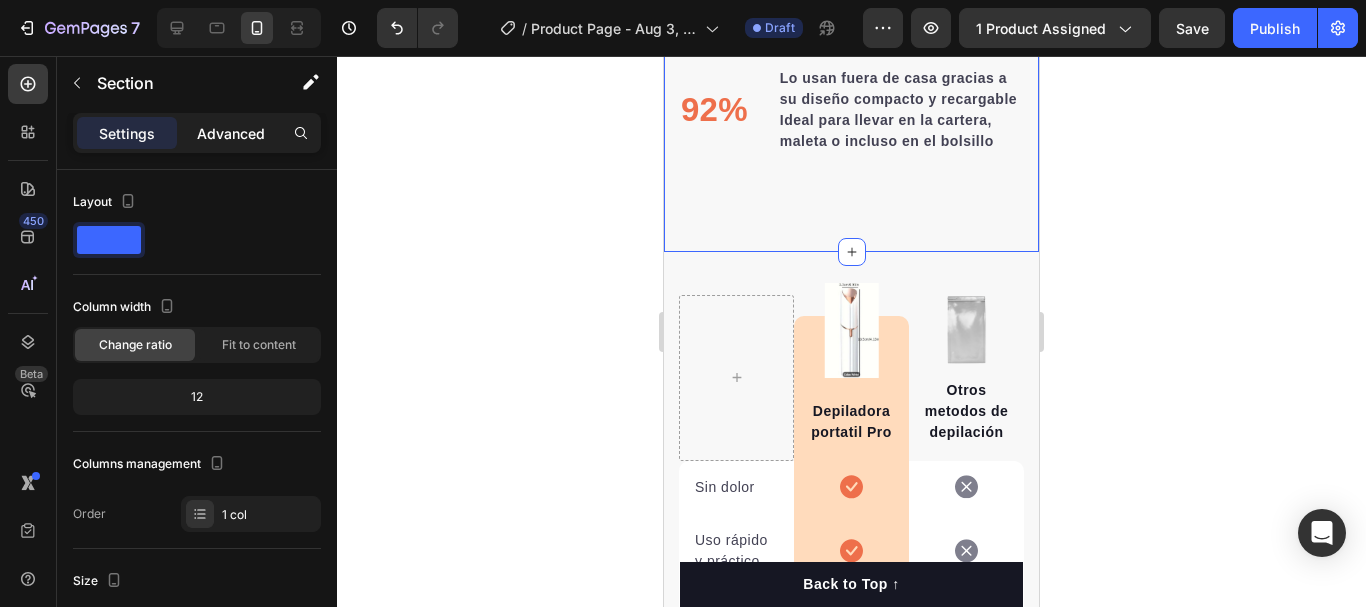 click on "Advanced" at bounding box center [231, 133] 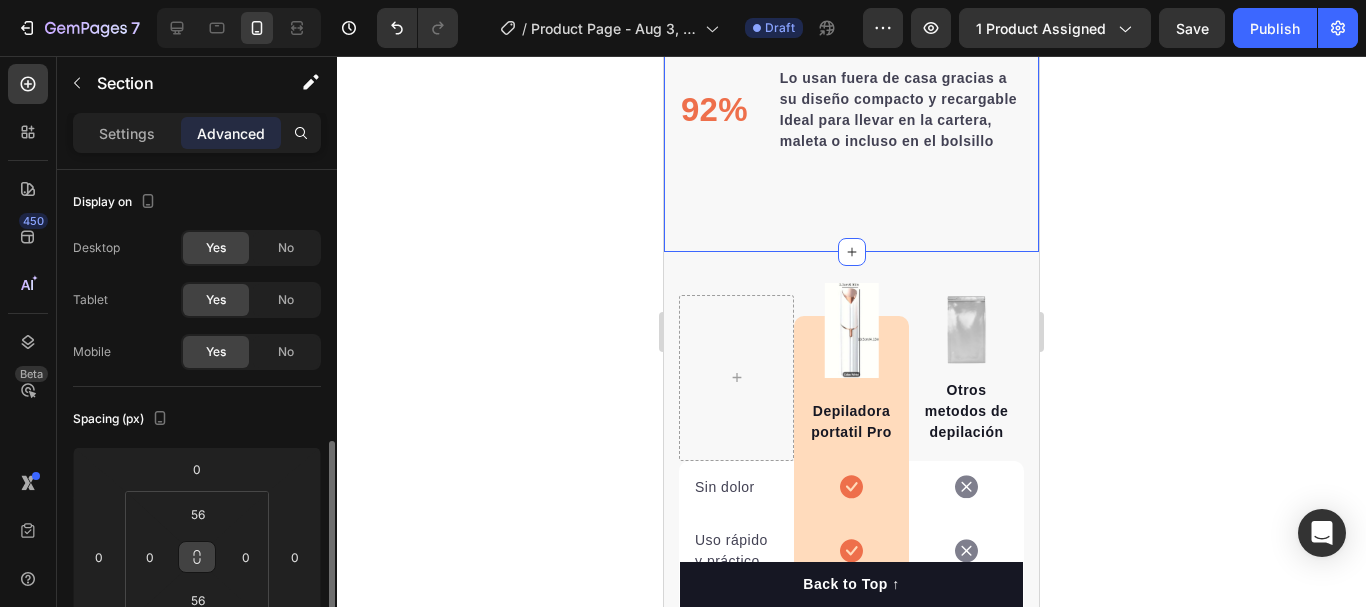 scroll, scrollTop: 300, scrollLeft: 0, axis: vertical 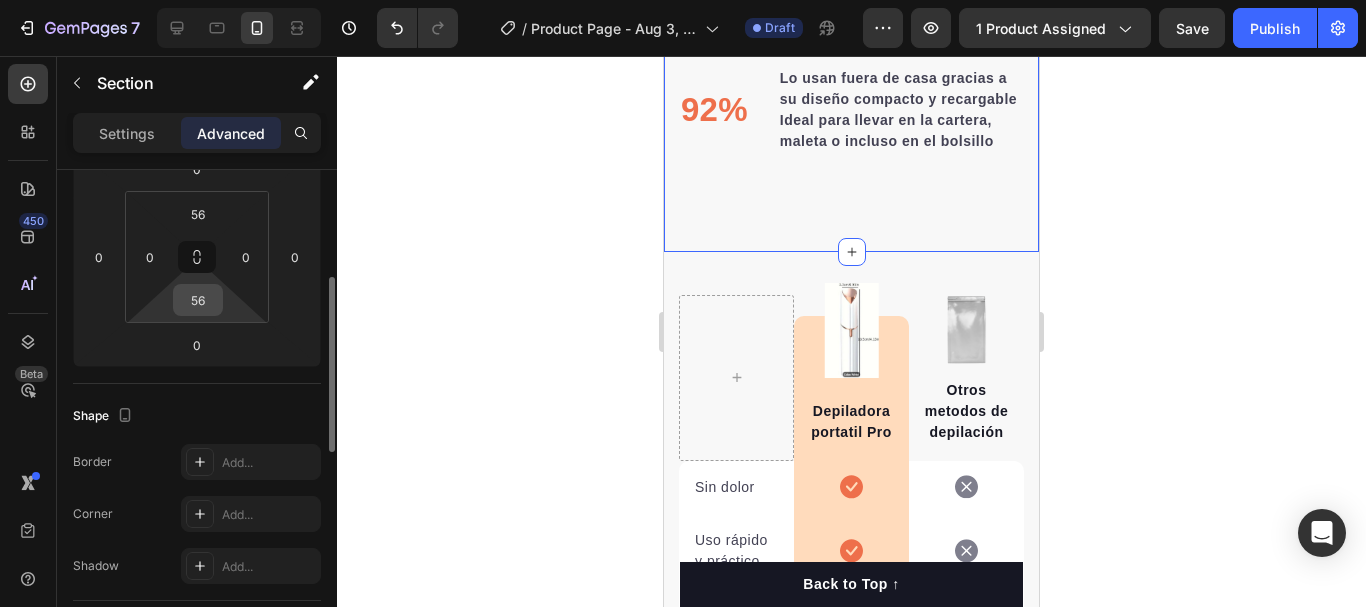 click on "56" at bounding box center [198, 300] 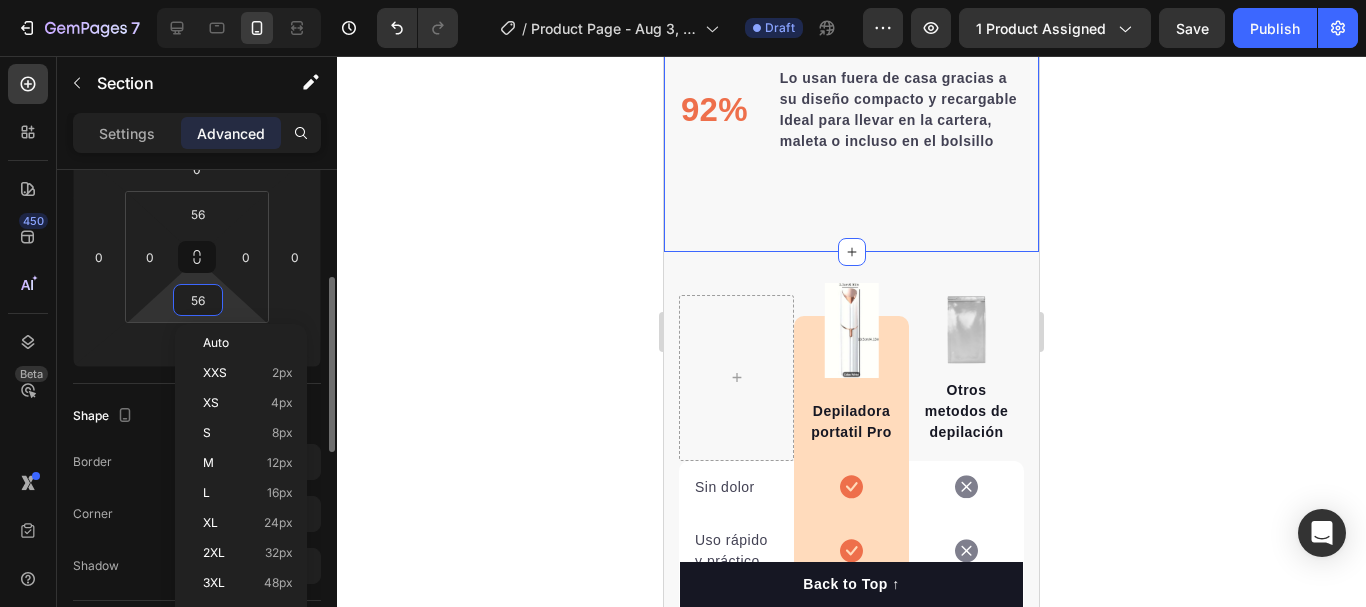 click on "56" at bounding box center [198, 300] 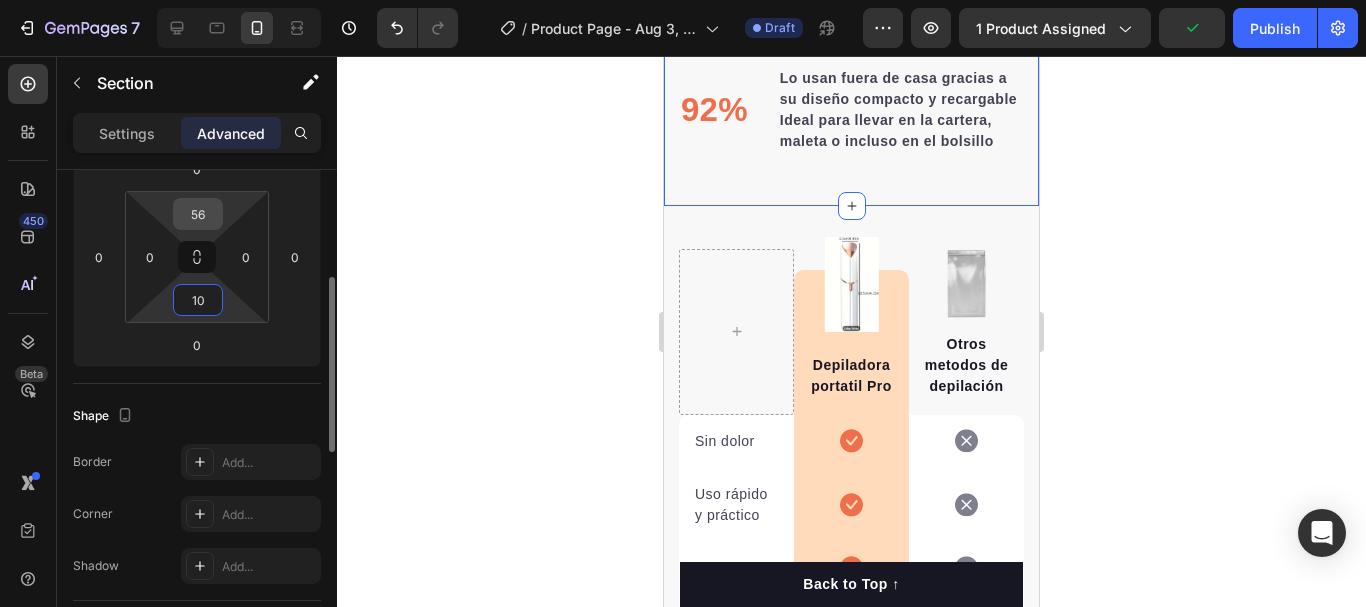 type on "10" 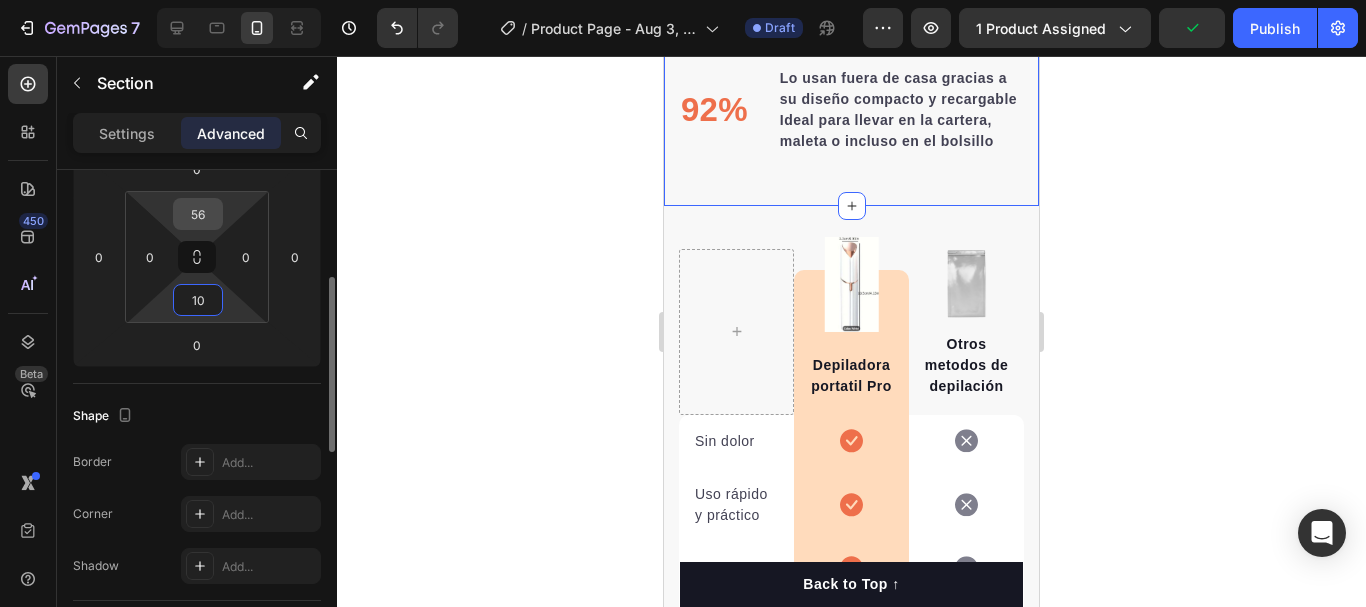 click on "56" at bounding box center [198, 214] 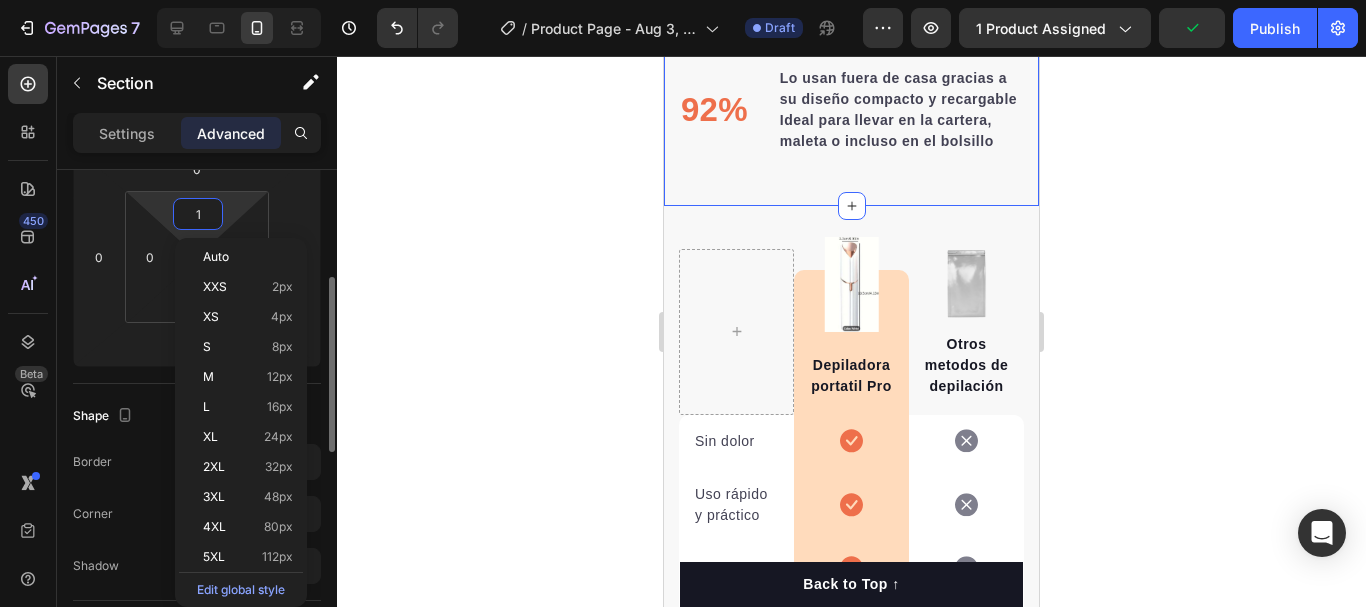 type on "10" 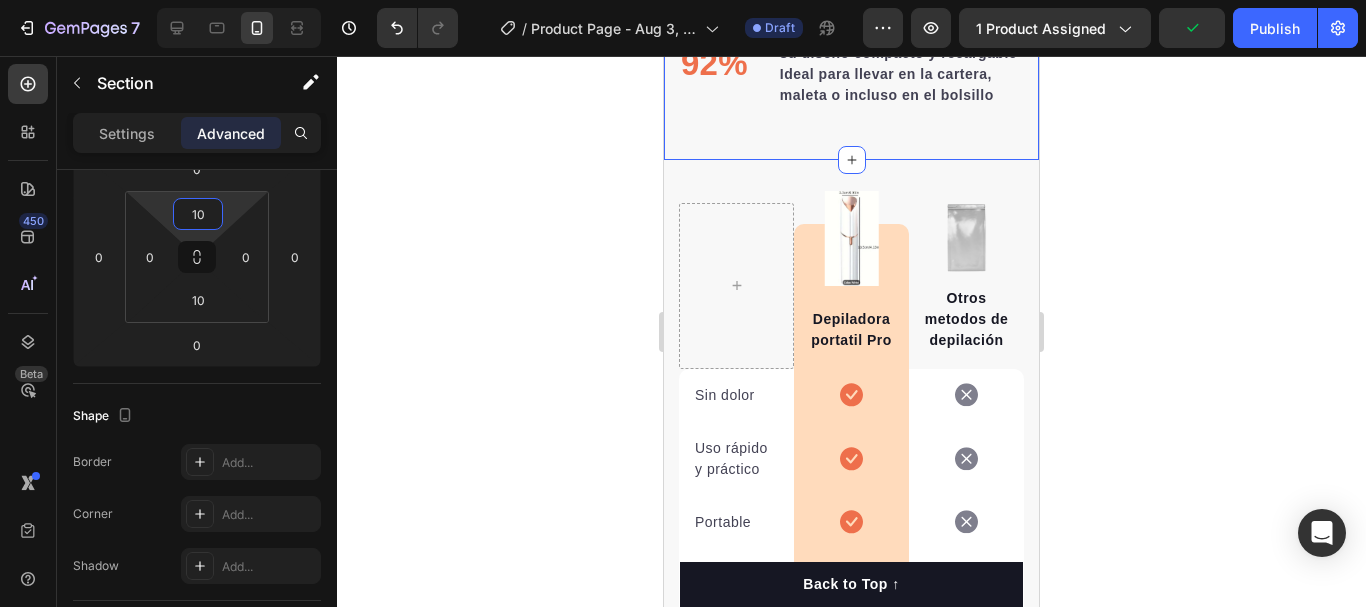 click 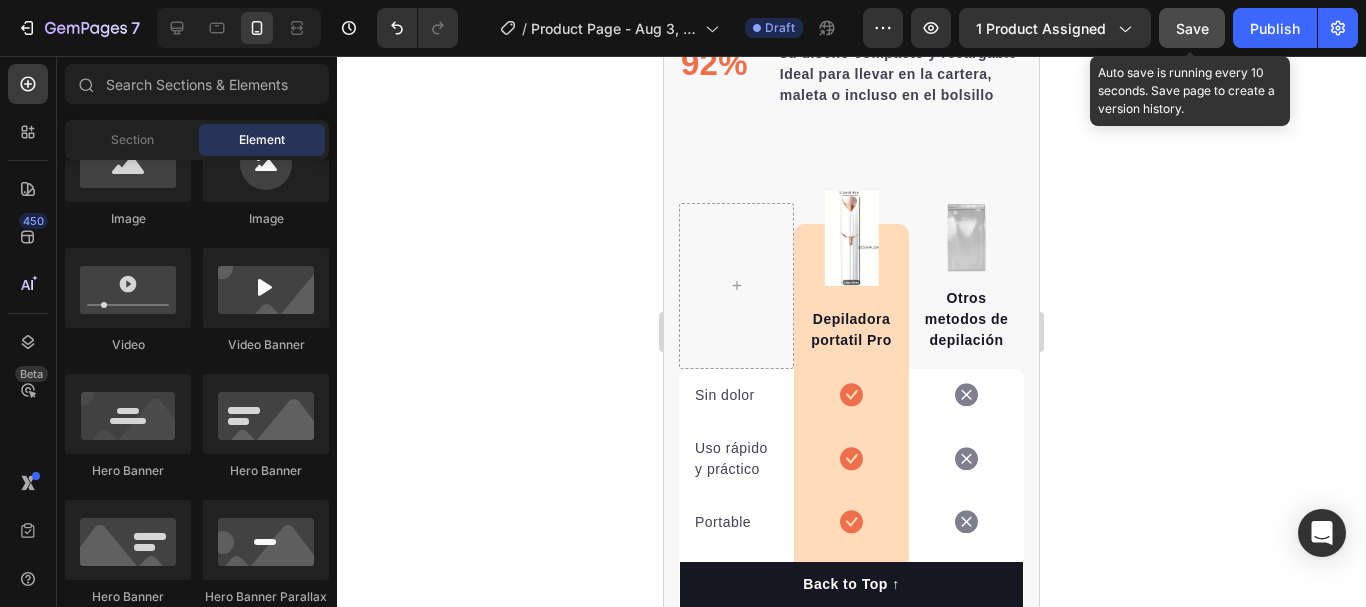 click on "Save" 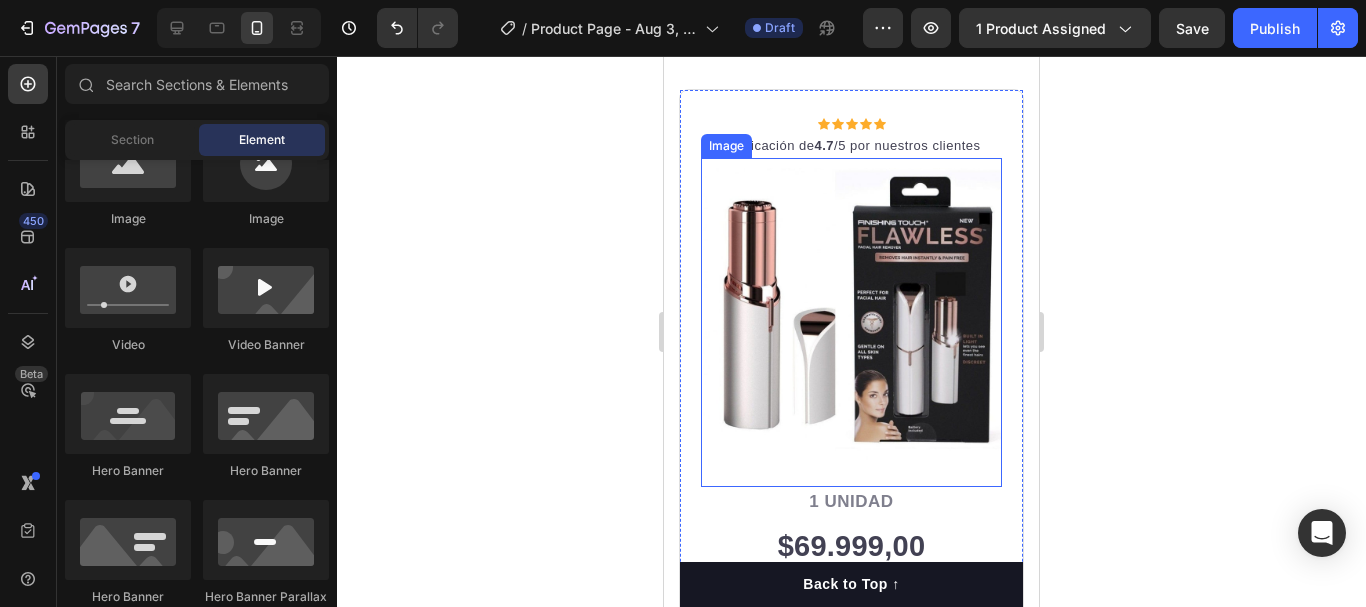 scroll, scrollTop: 5502, scrollLeft: 0, axis: vertical 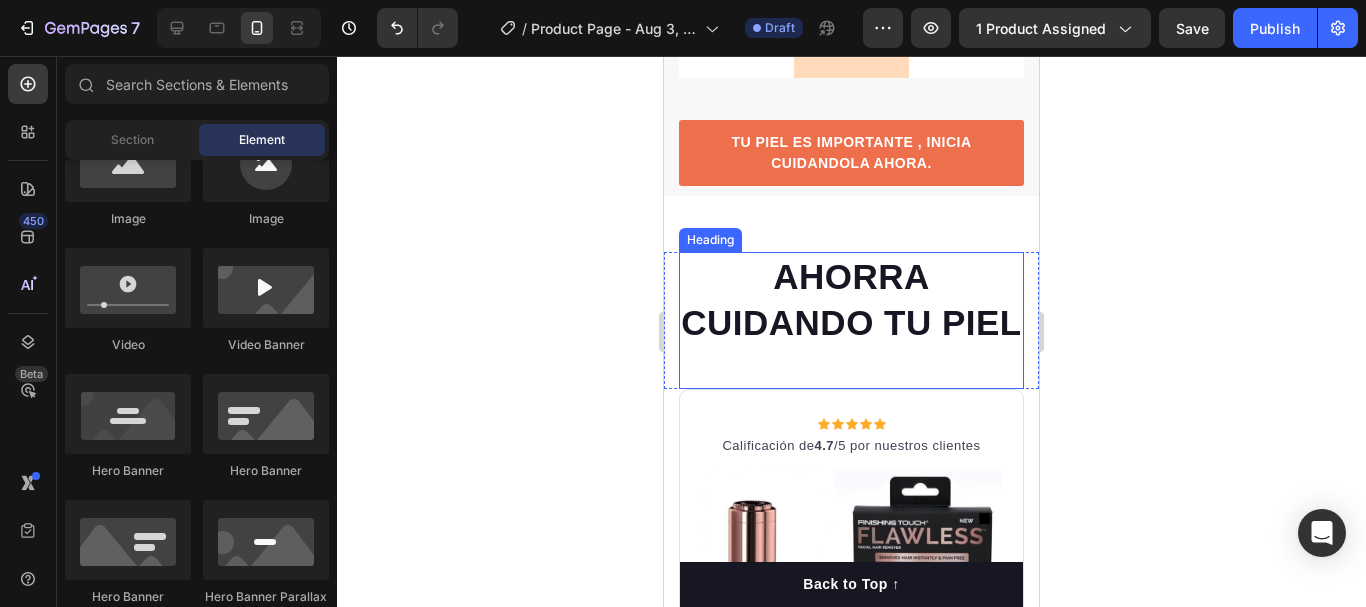 click on "AHORRA CUIDANDO TU PIEL" at bounding box center (851, 299) 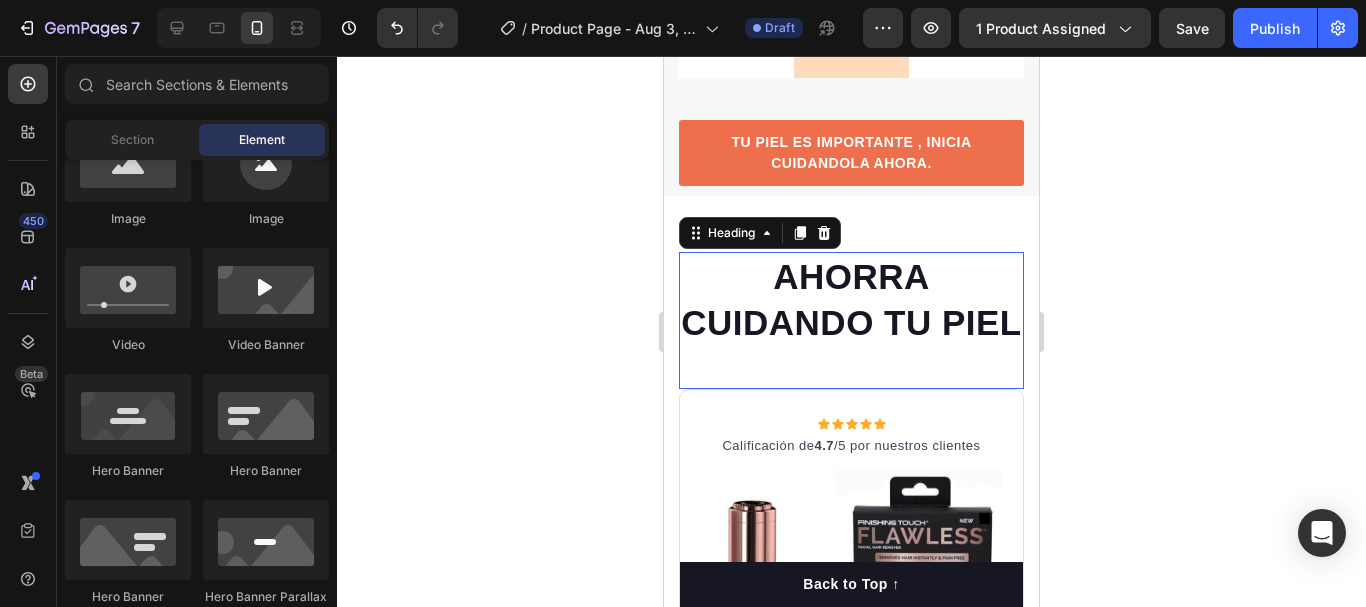 click on "AHORRA CUIDANDO TU PIEL" at bounding box center [851, 299] 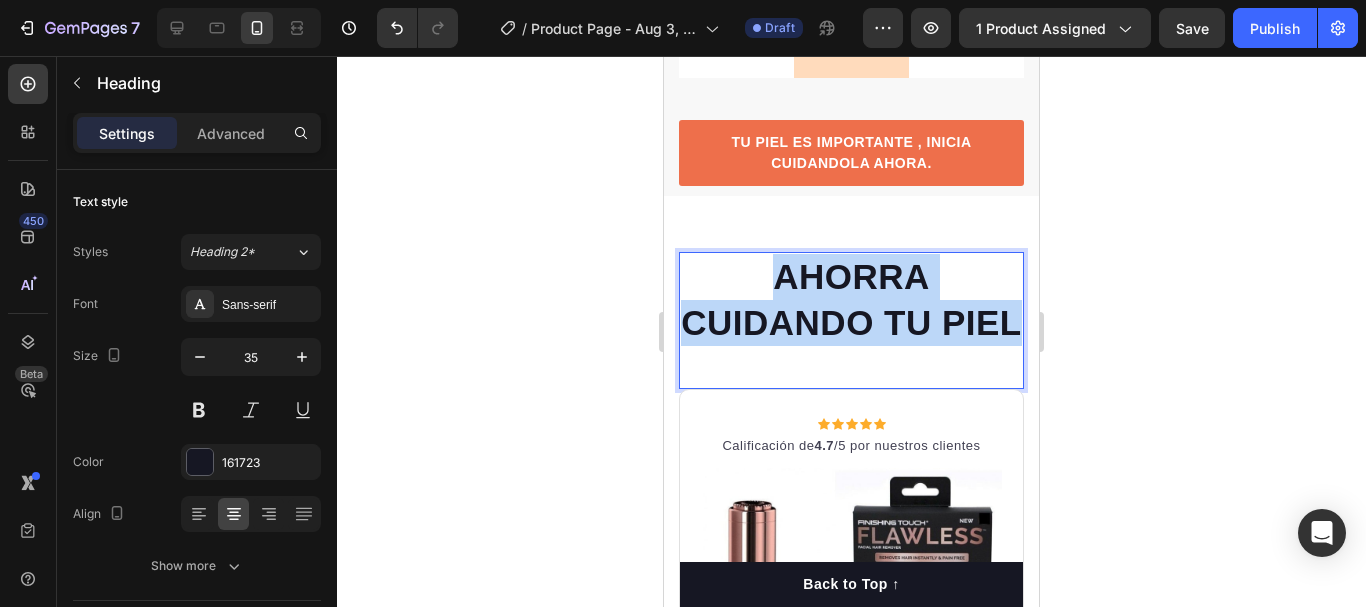 click on "AHORRA CUIDANDO TU PIEL" at bounding box center [851, 299] 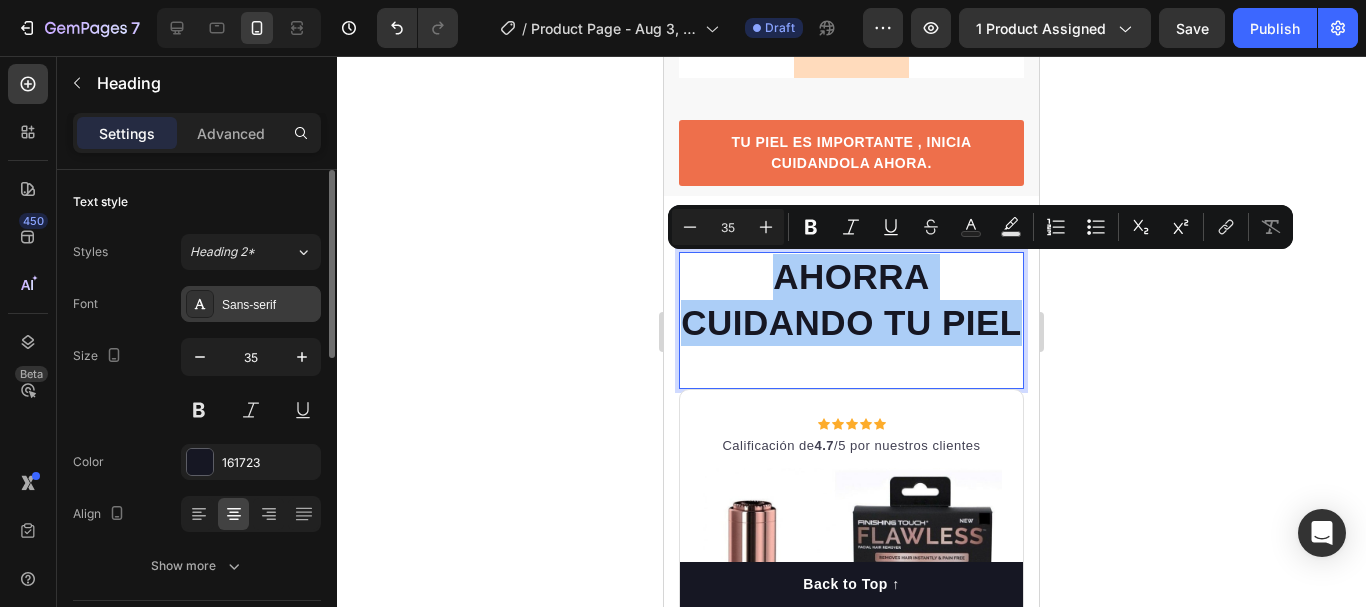 click on "Sans-serif" at bounding box center (269, 305) 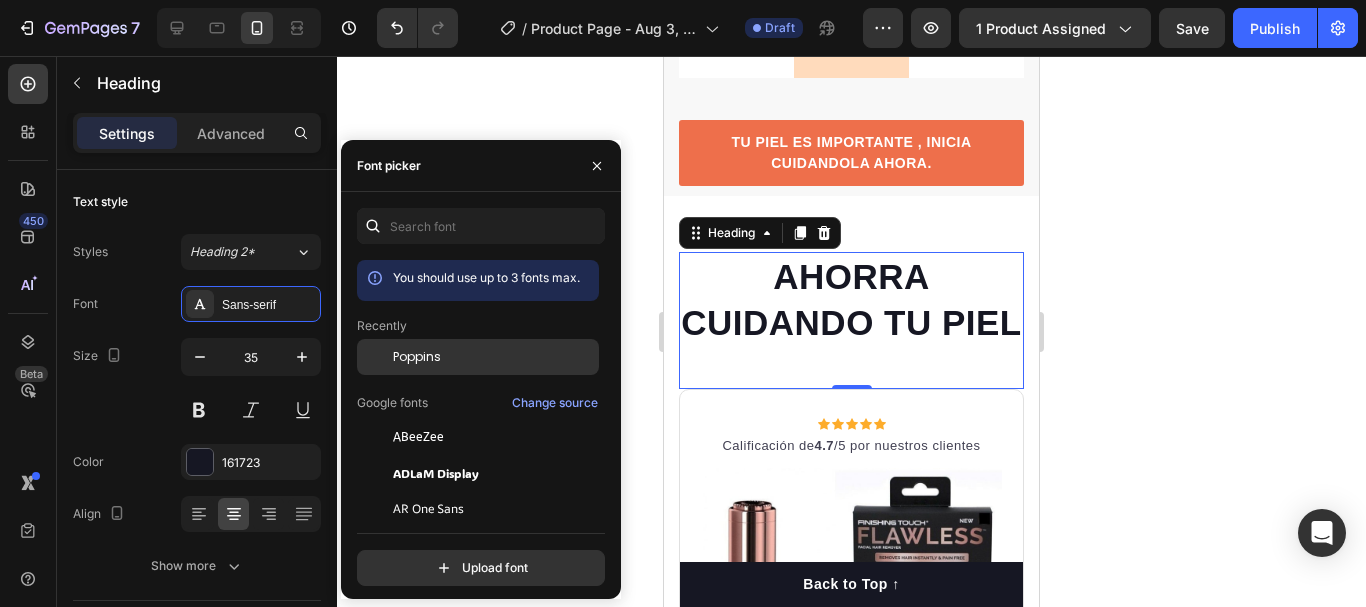 click on "Poppins" at bounding box center [494, 357] 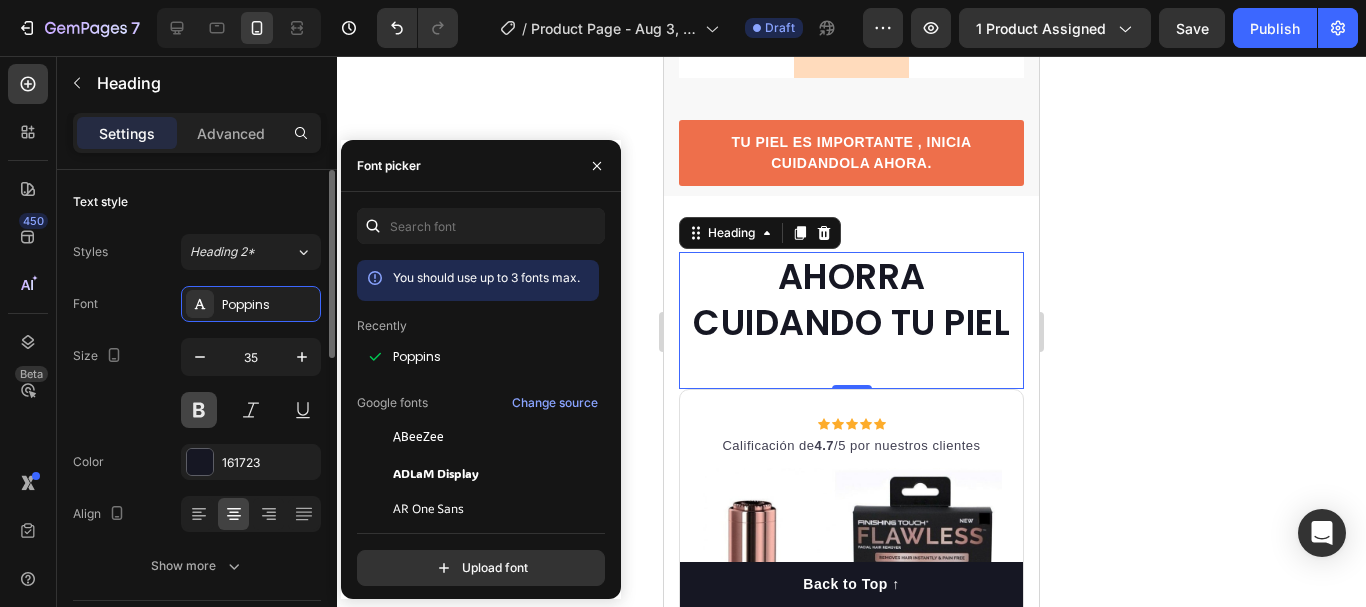 click at bounding box center (199, 410) 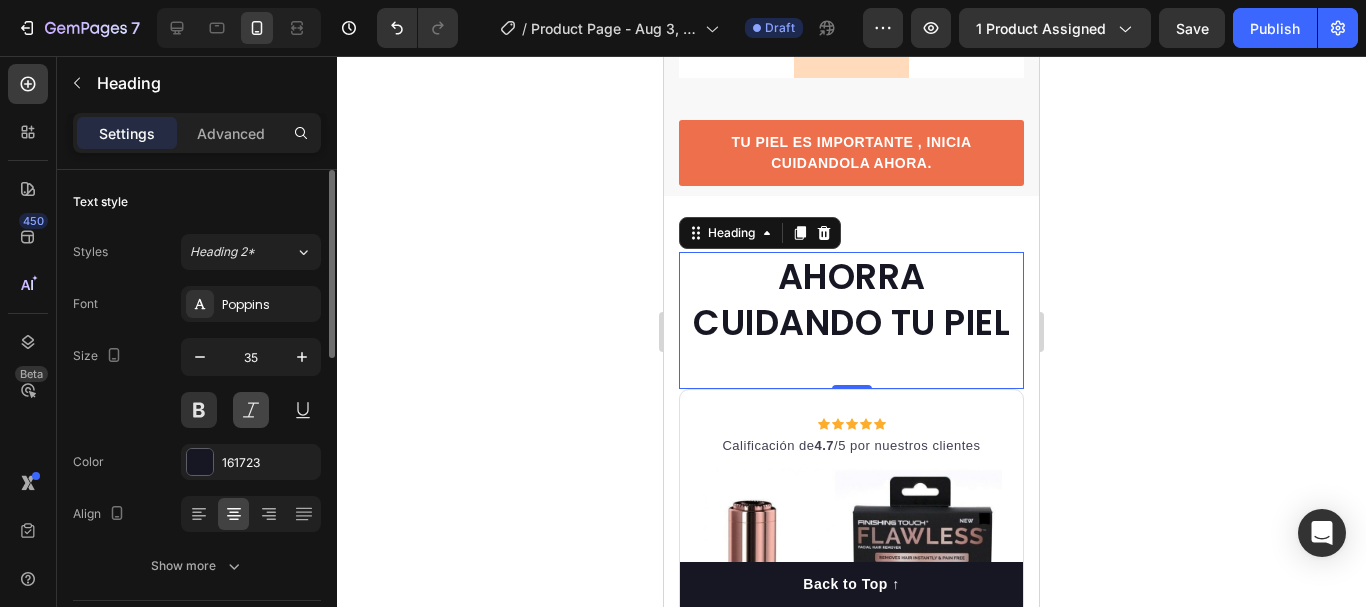 click at bounding box center (251, 410) 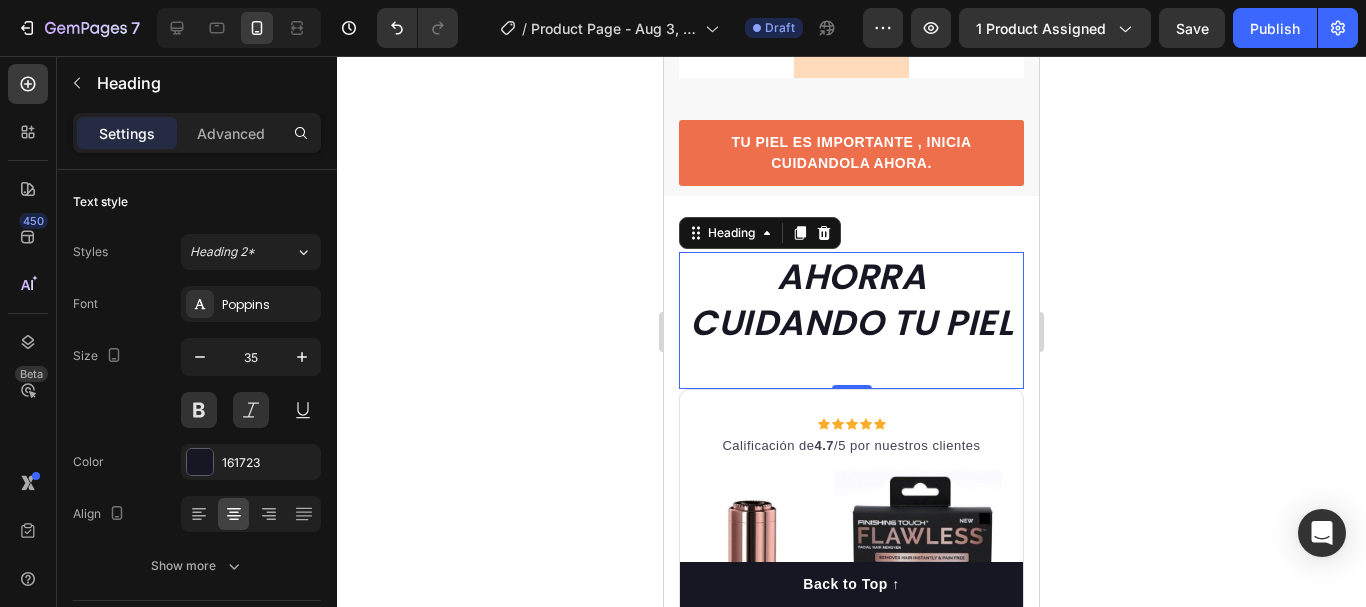 click 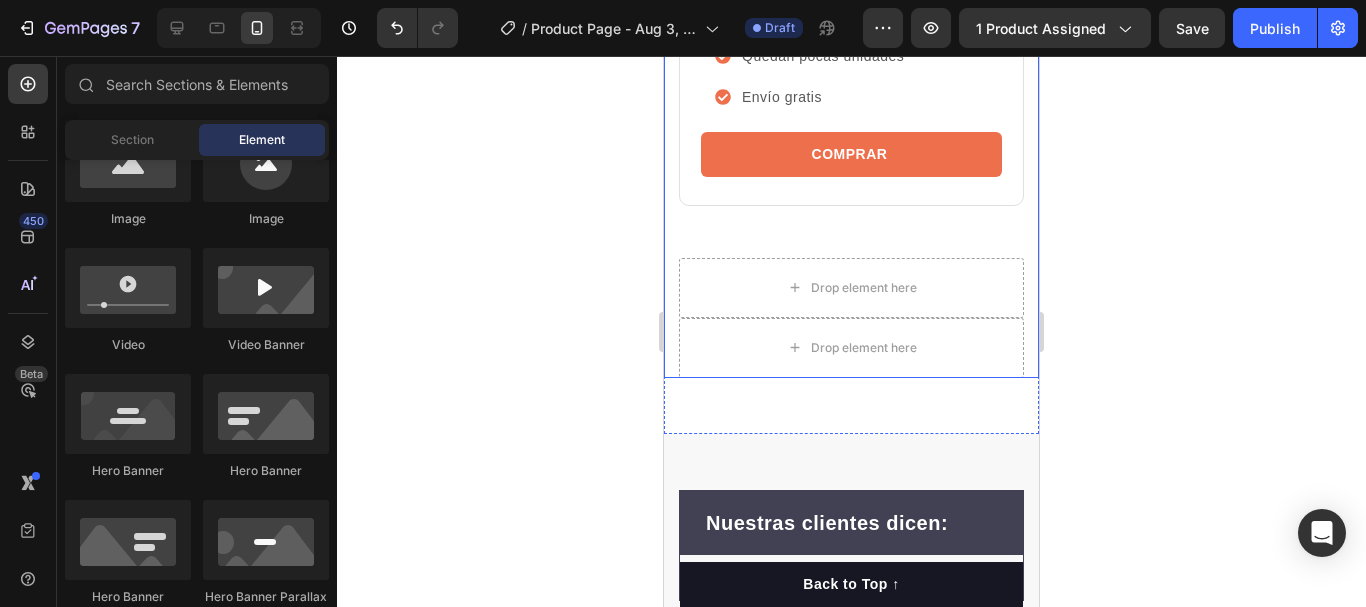scroll, scrollTop: 6402, scrollLeft: 0, axis: vertical 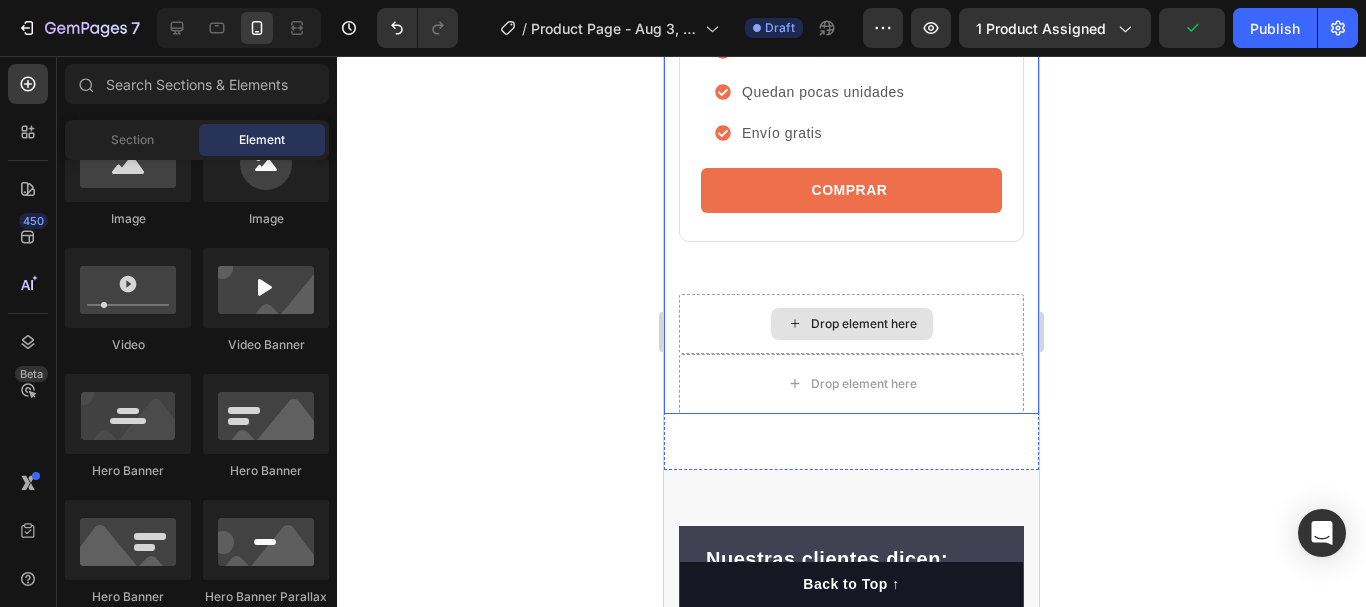 click on "Drop element here" at bounding box center (864, 324) 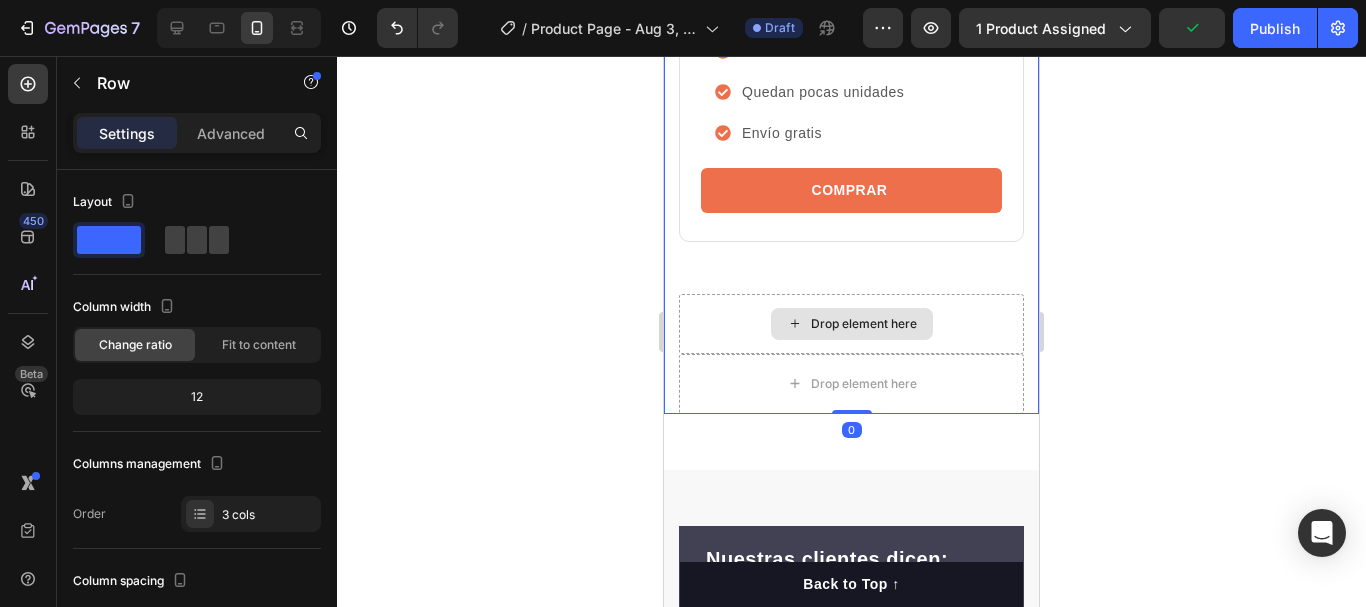 click on "Drop element here" at bounding box center [851, 324] 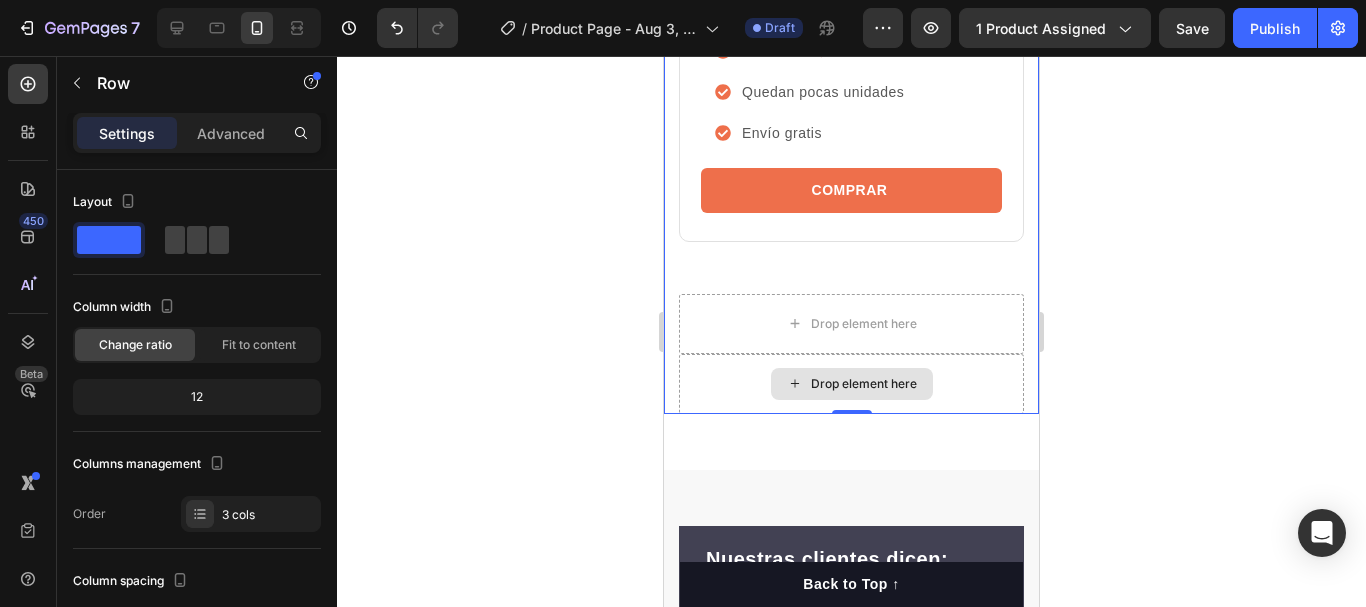 click on "Drop element here" at bounding box center [851, 384] 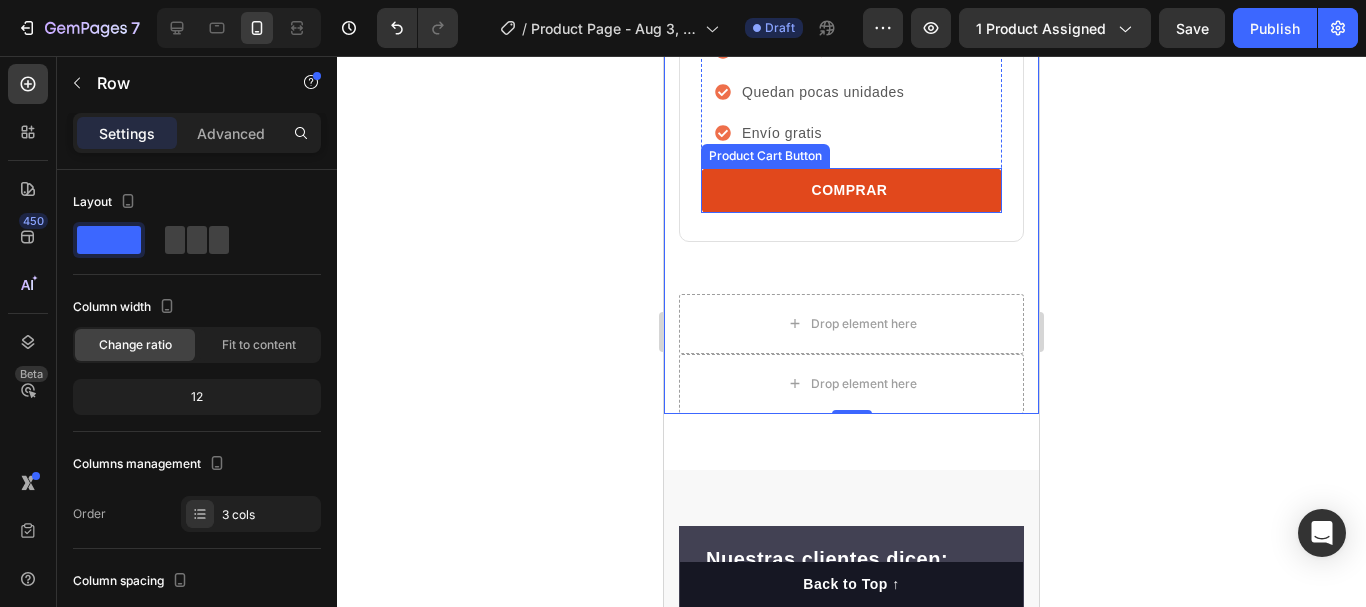 click on "COMPRAR" at bounding box center [851, 190] 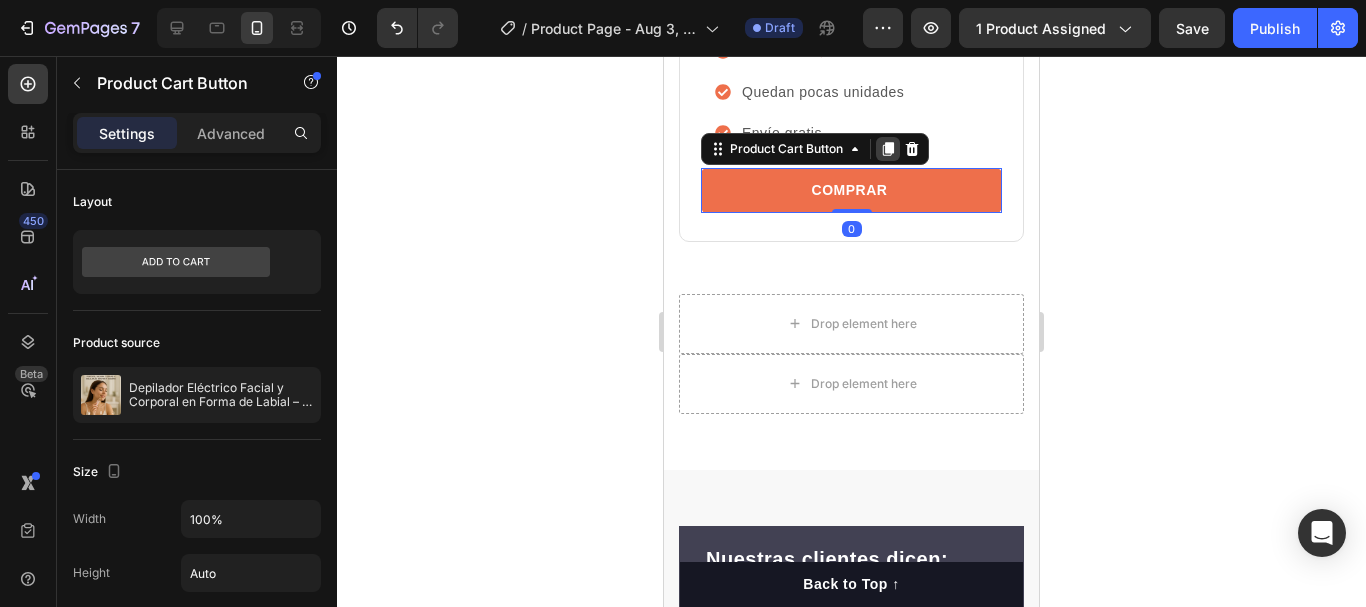 click 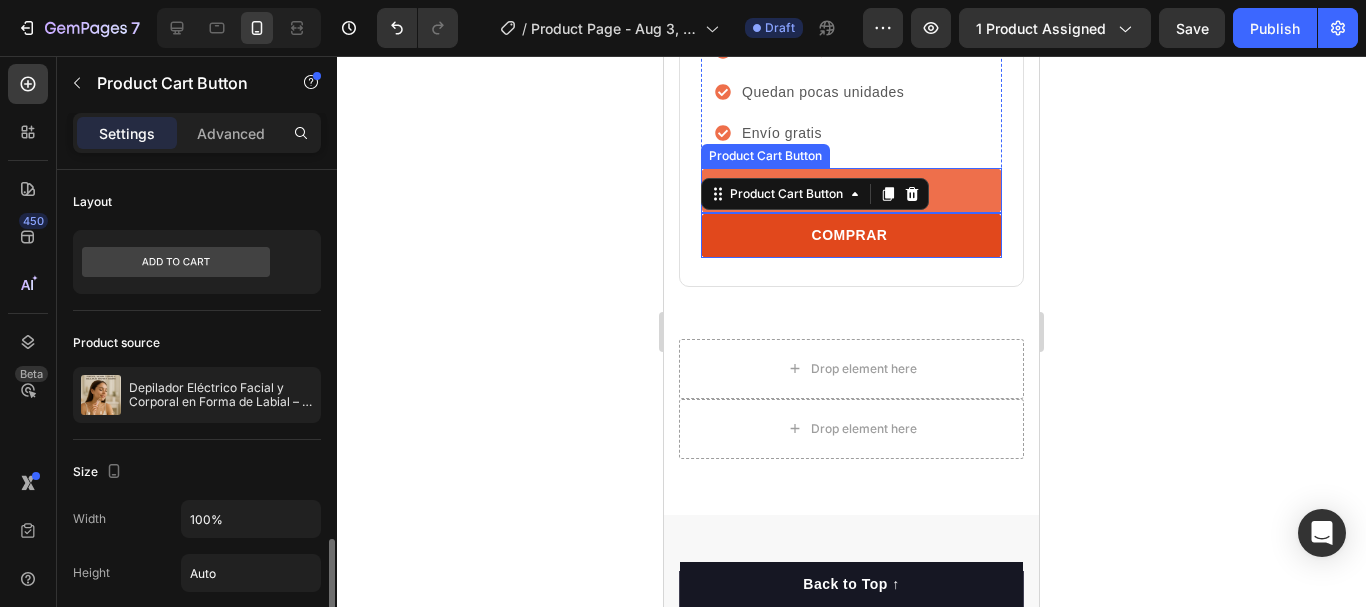 scroll, scrollTop: 300, scrollLeft: 0, axis: vertical 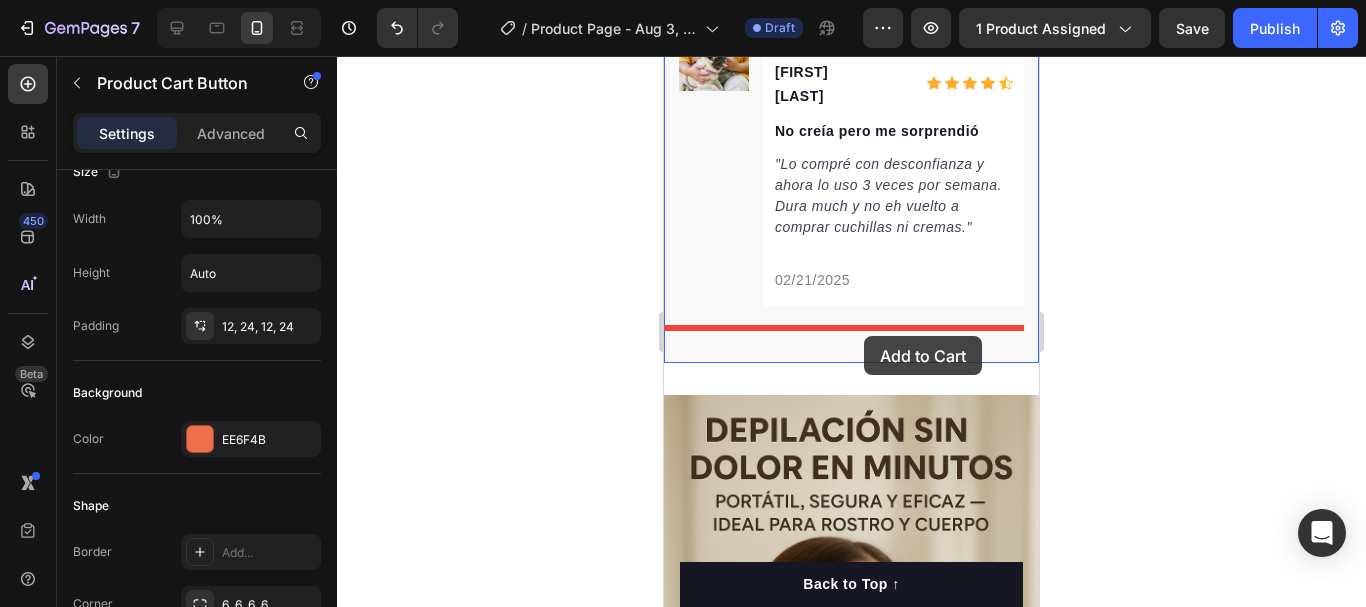 drag, startPoint x: 920, startPoint y: 222, endPoint x: 864, endPoint y: 336, distance: 127.01181 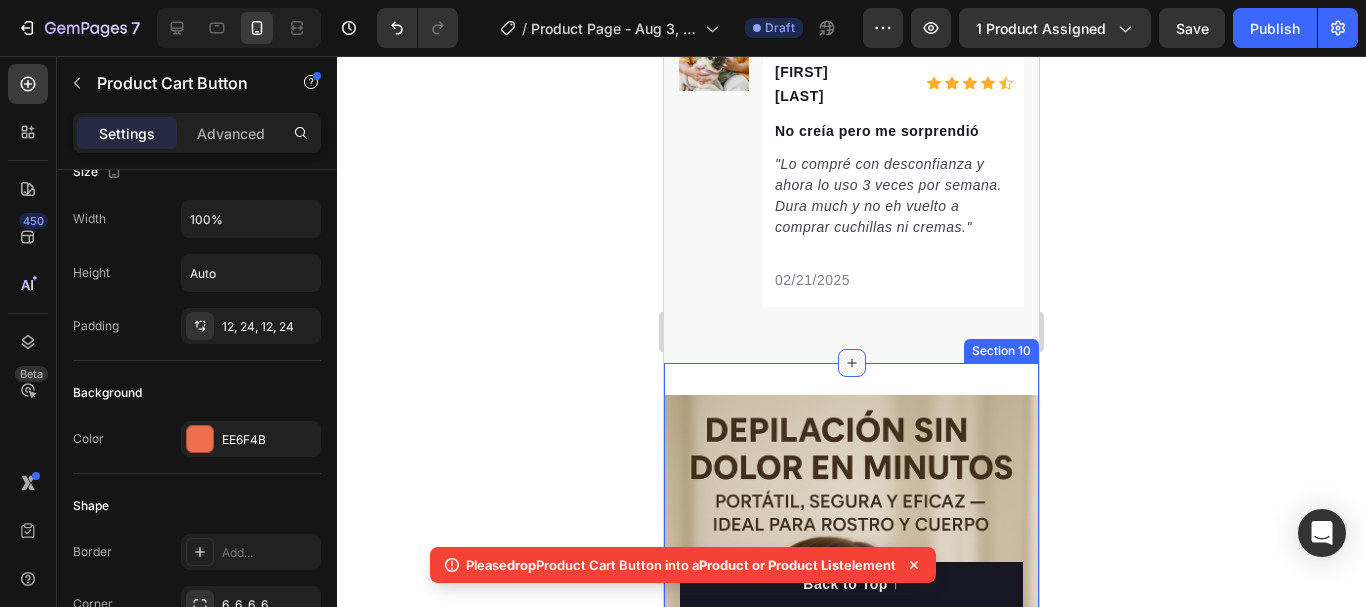 click 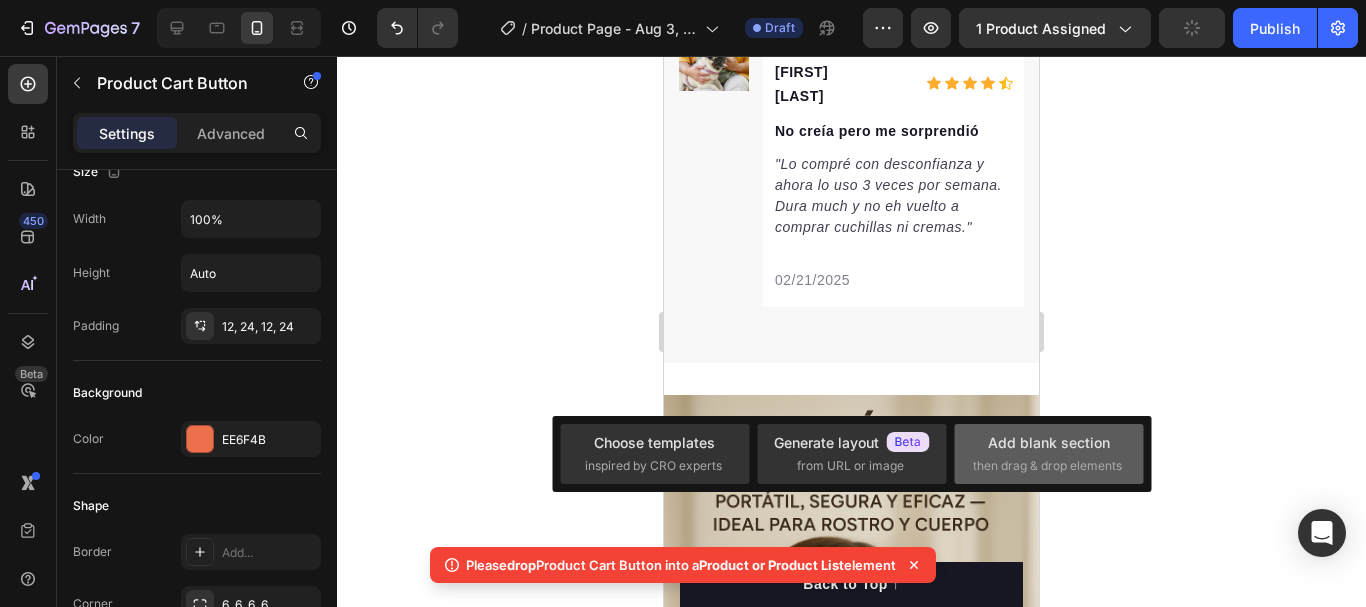 click on "then drag & drop elements" at bounding box center [1047, 466] 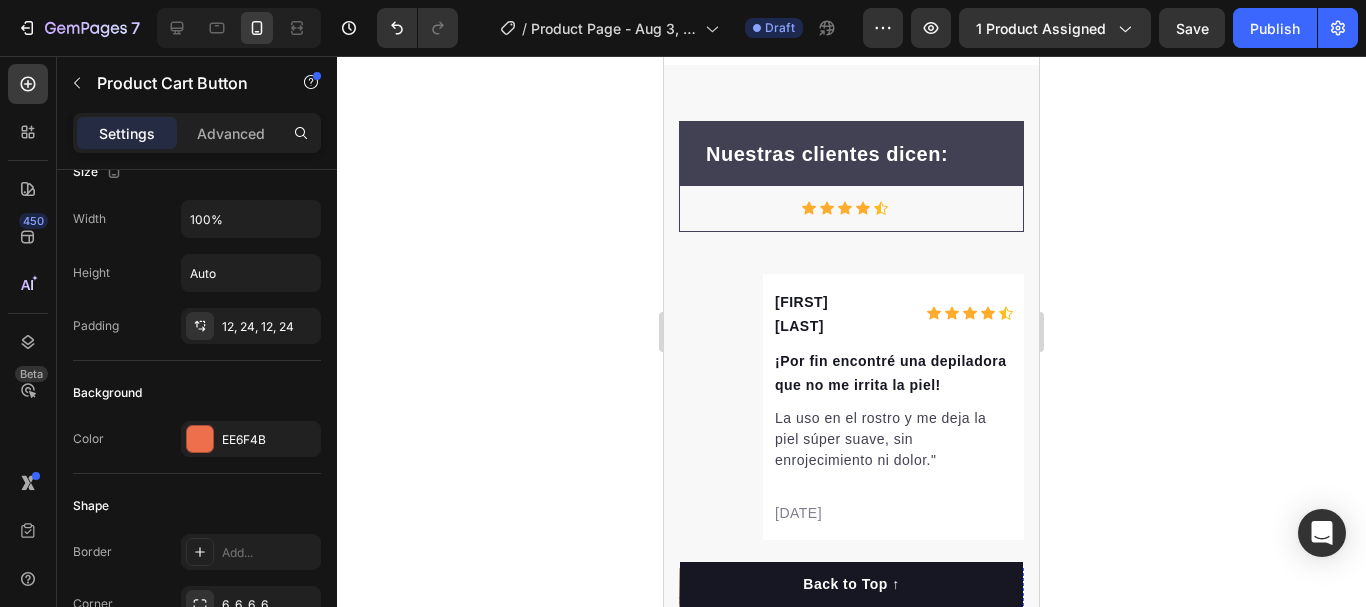 scroll, scrollTop: 6352, scrollLeft: 0, axis: vertical 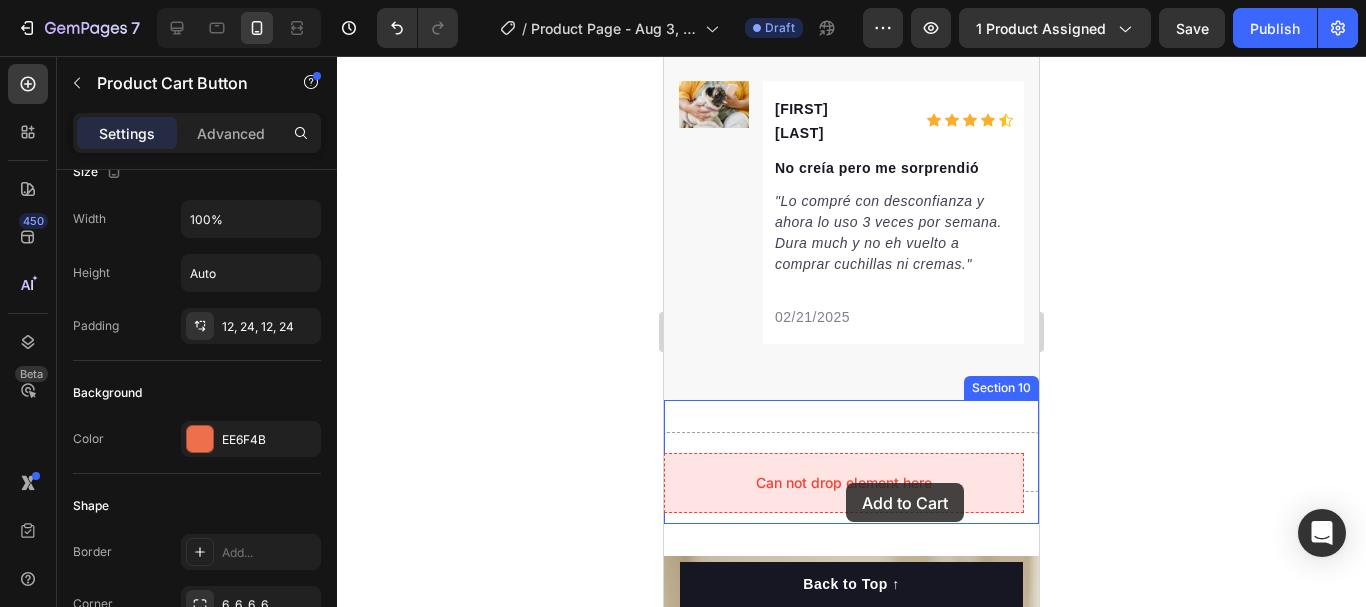 drag, startPoint x: 847, startPoint y: 269, endPoint x: 846, endPoint y: 483, distance: 214.00233 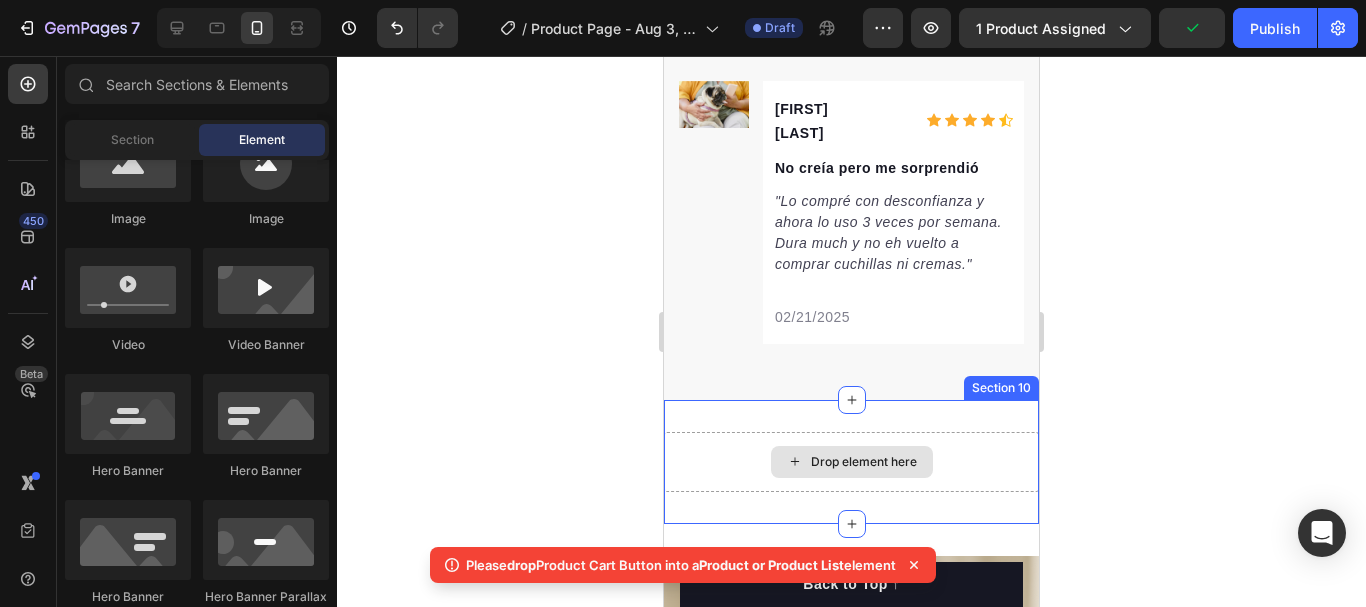 click 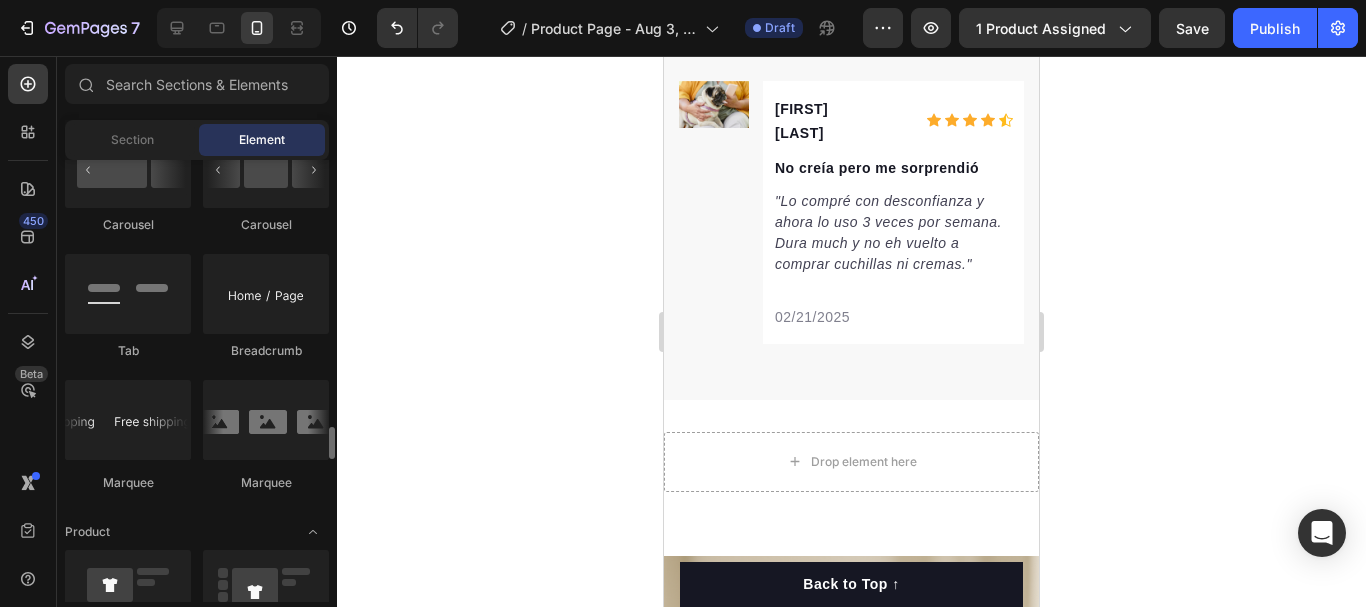 scroll, scrollTop: 2900, scrollLeft: 0, axis: vertical 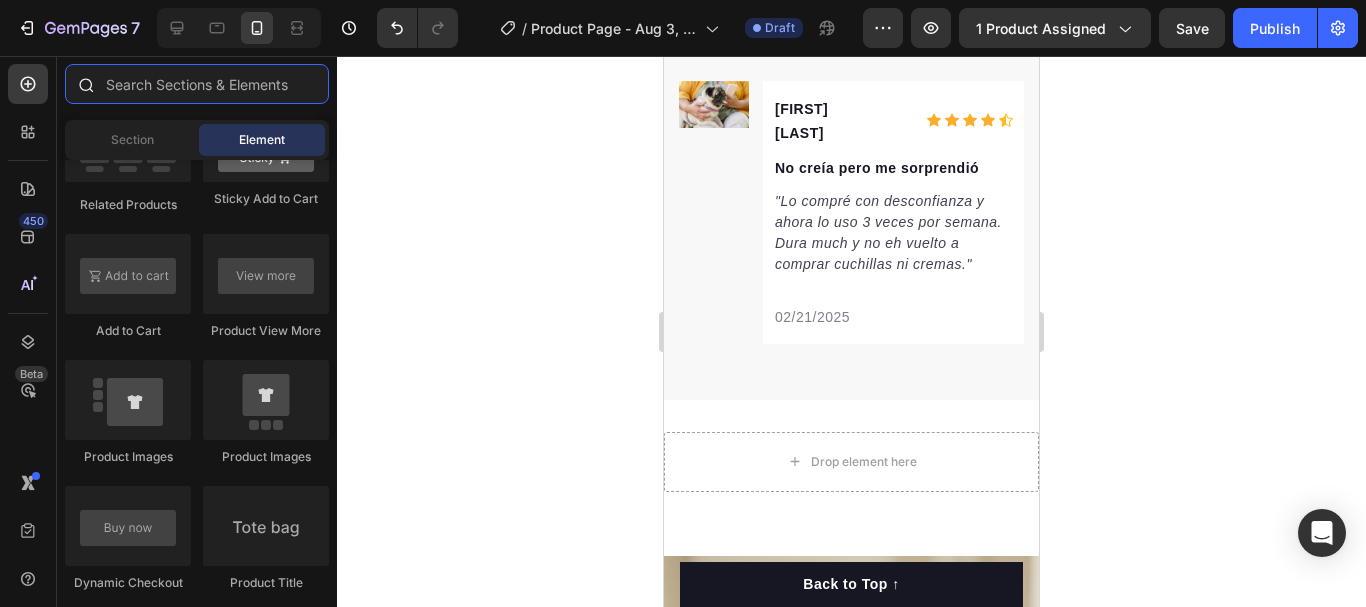 click at bounding box center [197, 84] 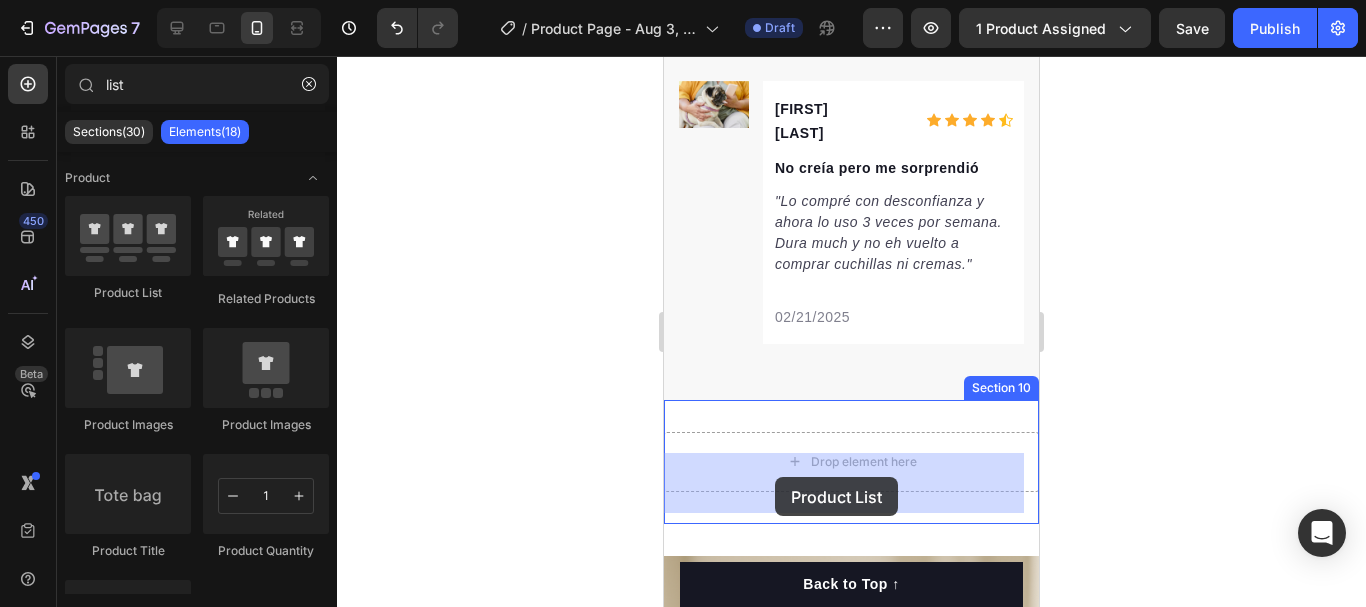 drag, startPoint x: 845, startPoint y: 317, endPoint x: 774, endPoint y: 475, distance: 173.21951 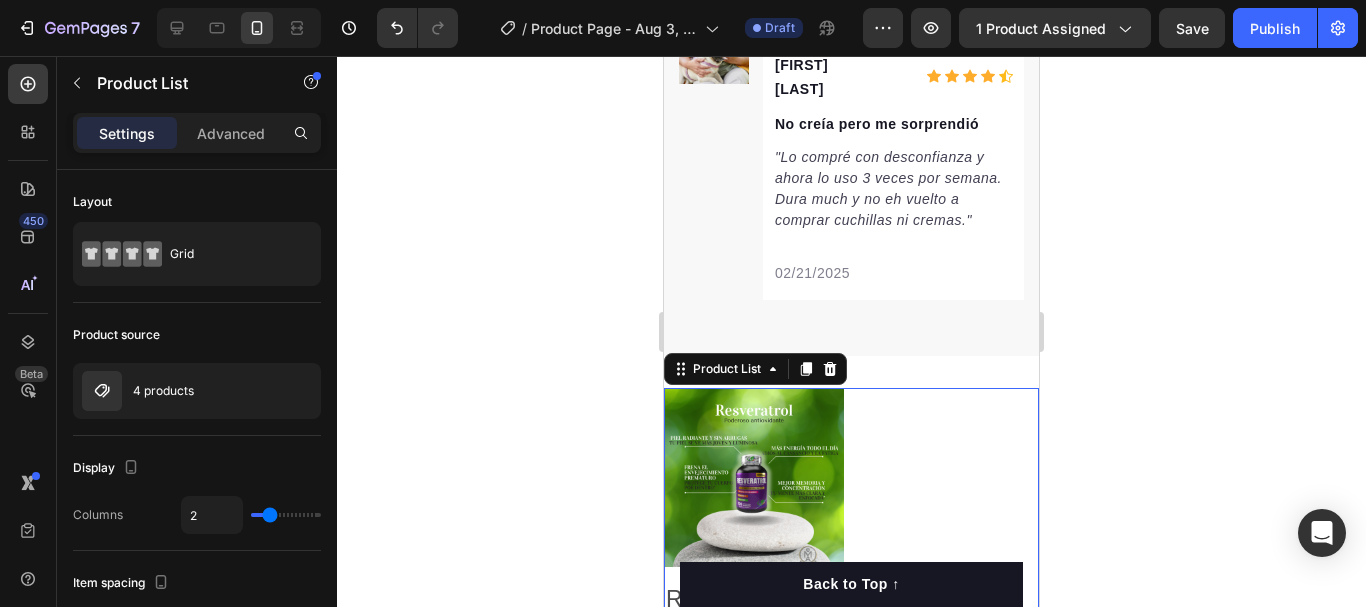 scroll, scrollTop: 7648, scrollLeft: 0, axis: vertical 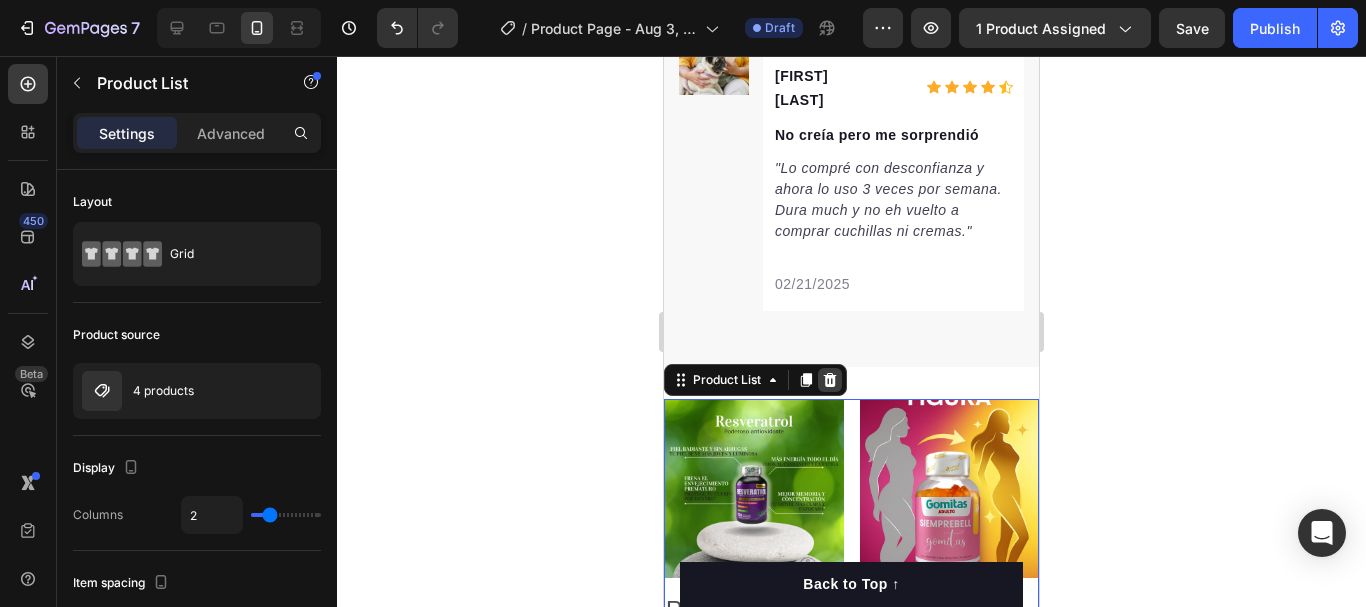 click 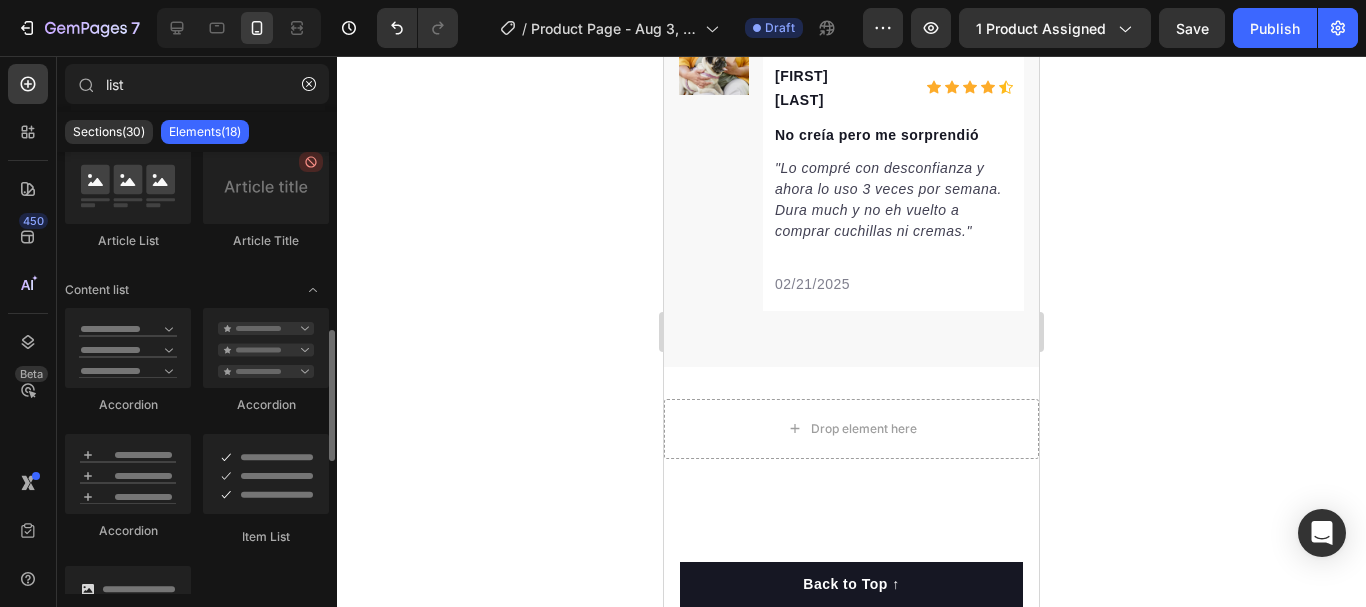 scroll, scrollTop: 200, scrollLeft: 0, axis: vertical 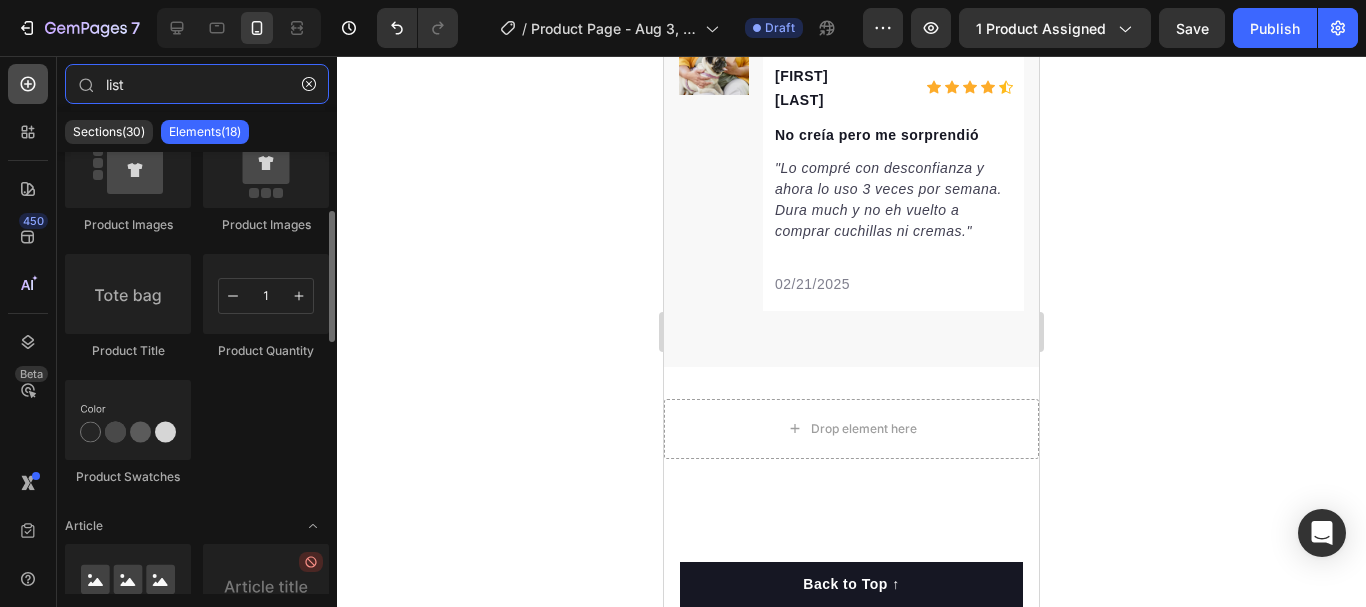 drag, startPoint x: 199, startPoint y: 85, endPoint x: 47, endPoint y: 85, distance: 152 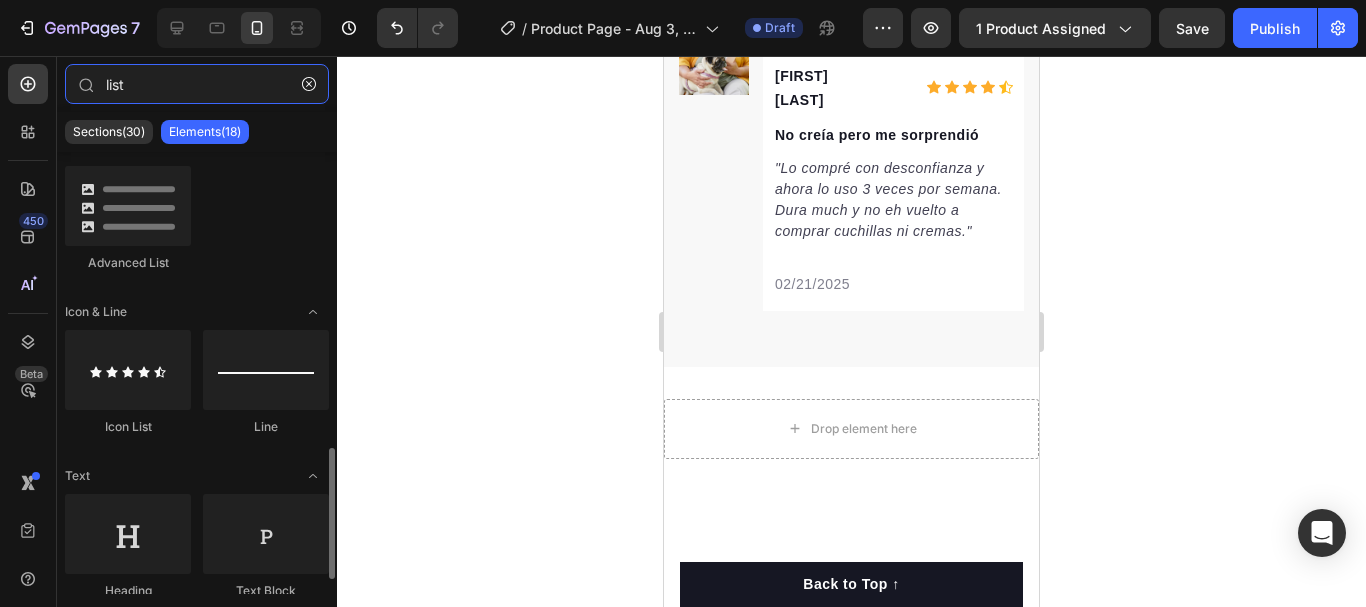 scroll, scrollTop: 800, scrollLeft: 0, axis: vertical 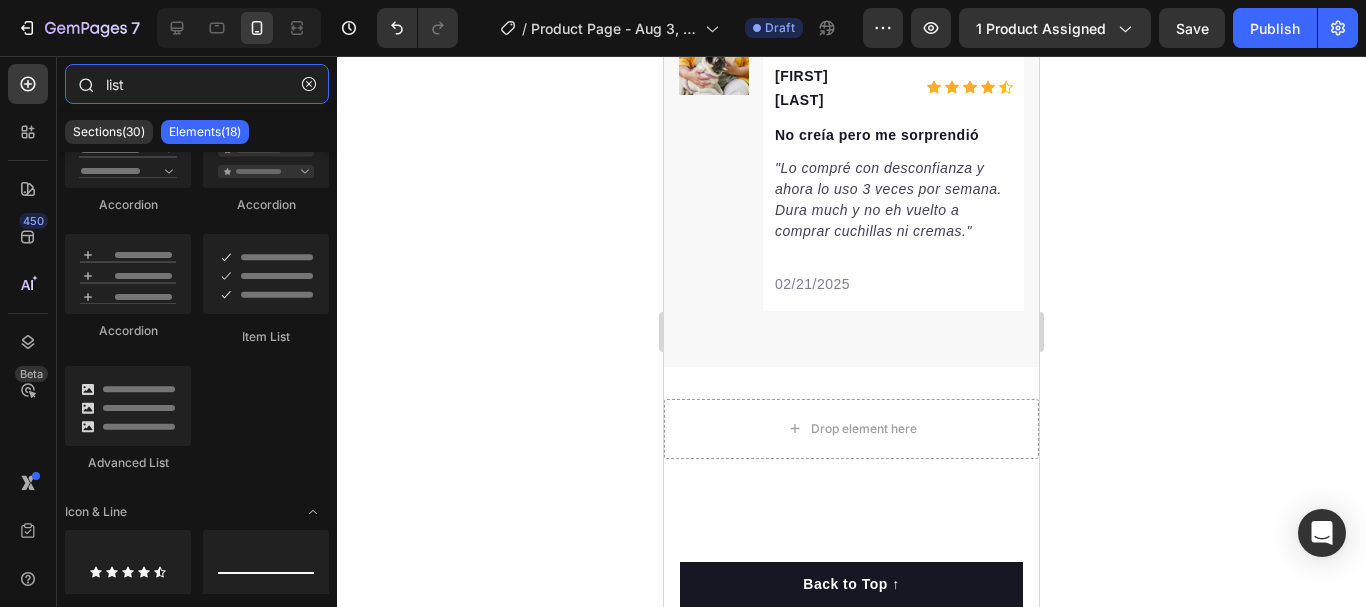 drag, startPoint x: 194, startPoint y: 84, endPoint x: 77, endPoint y: 85, distance: 117.00427 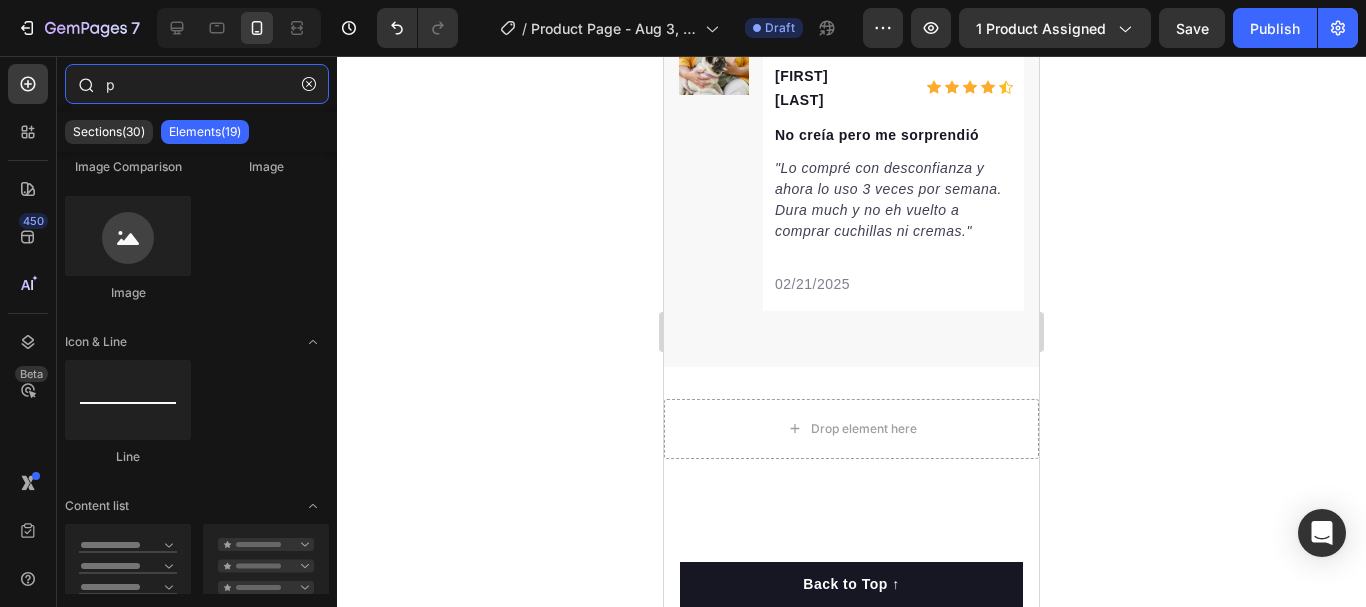 scroll, scrollTop: 0, scrollLeft: 0, axis: both 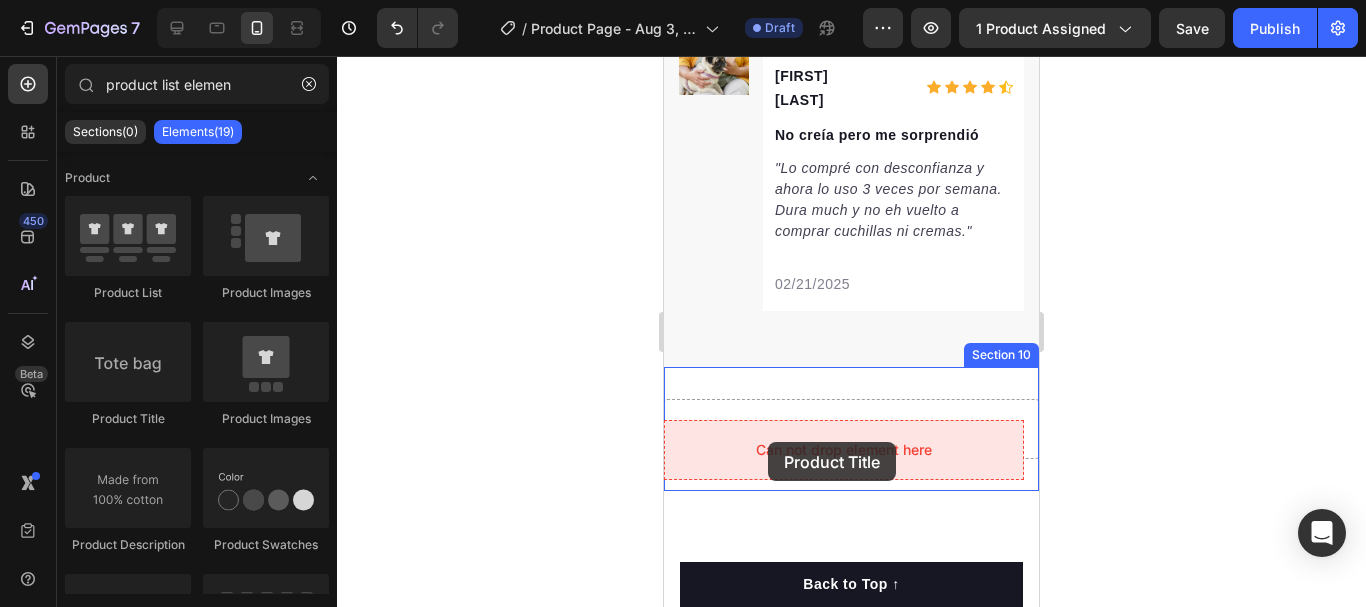 drag, startPoint x: 824, startPoint y: 444, endPoint x: 674, endPoint y: 441, distance: 150.03 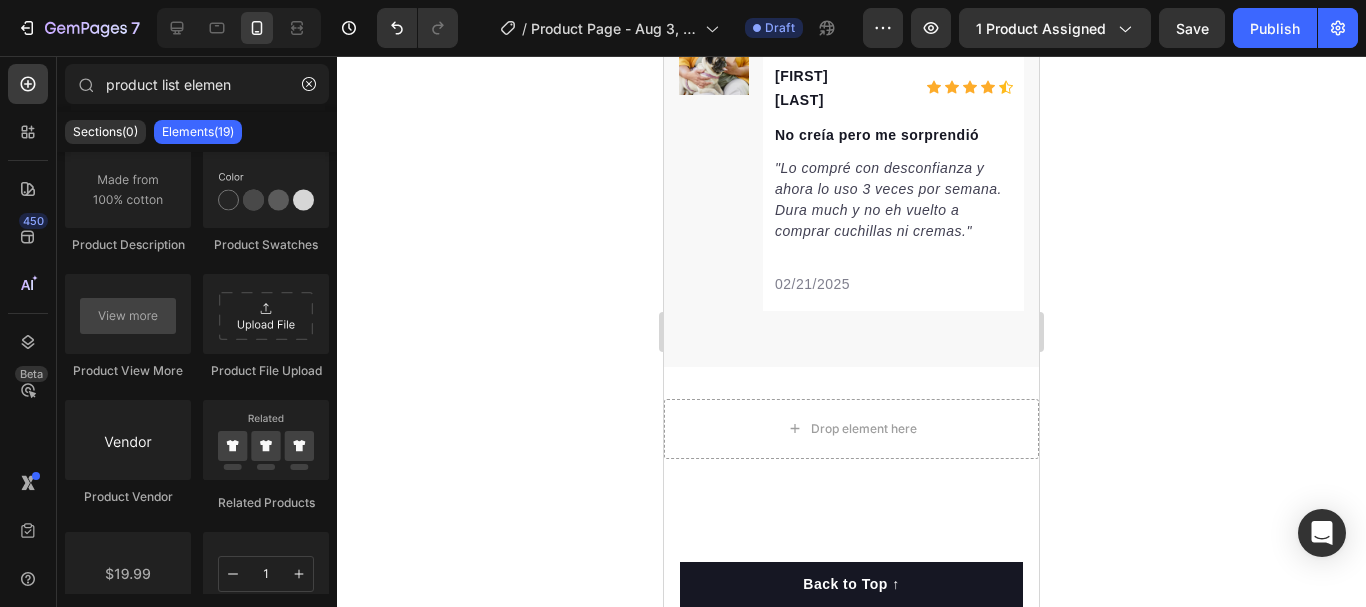 scroll, scrollTop: 0, scrollLeft: 0, axis: both 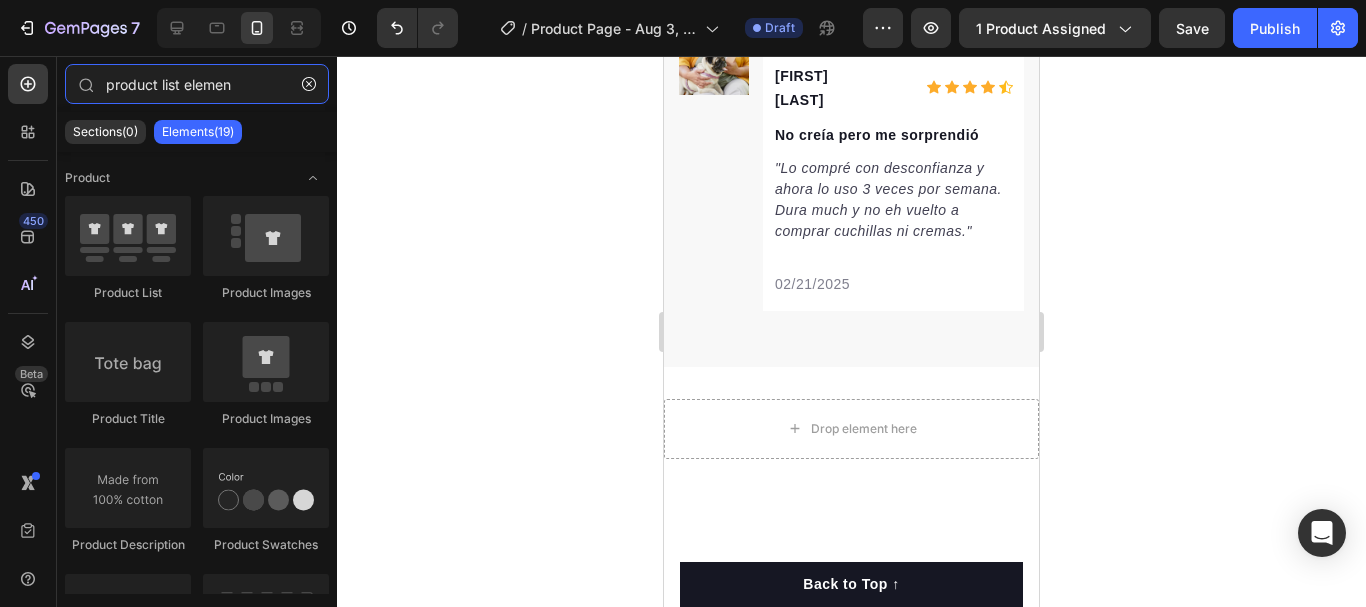 drag, startPoint x: 253, startPoint y: 91, endPoint x: 0, endPoint y: 100, distance: 253.16003 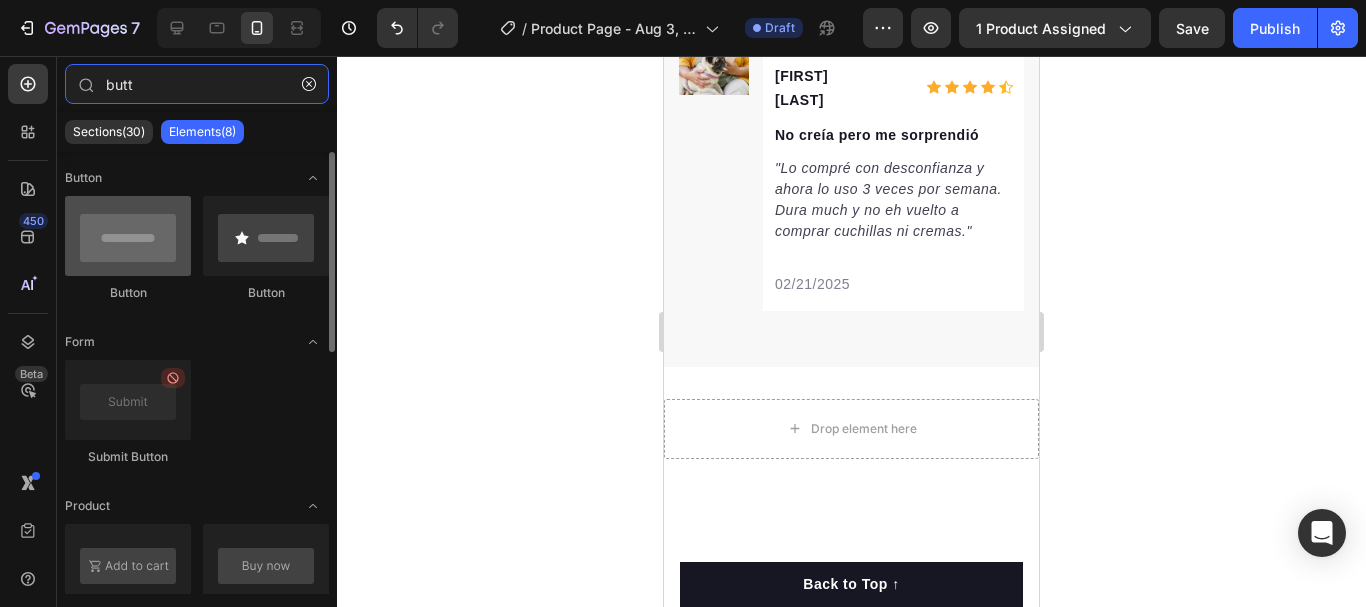 type on "butt" 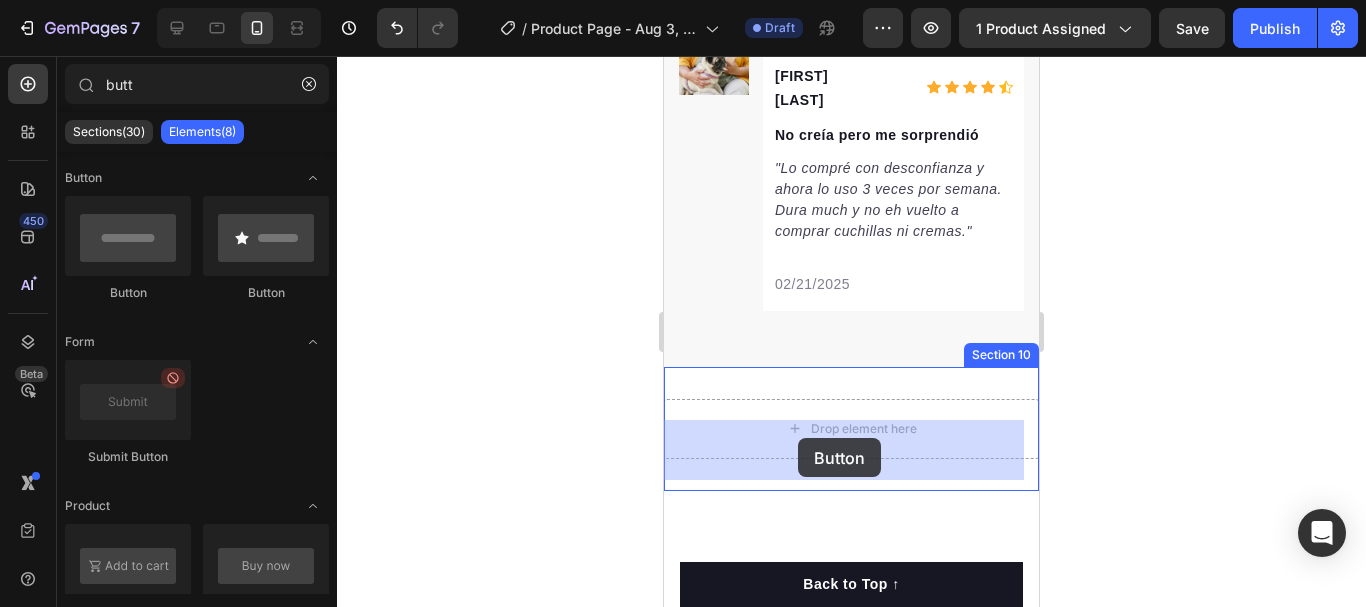 drag, startPoint x: 809, startPoint y: 311, endPoint x: 798, endPoint y: 438, distance: 127.47549 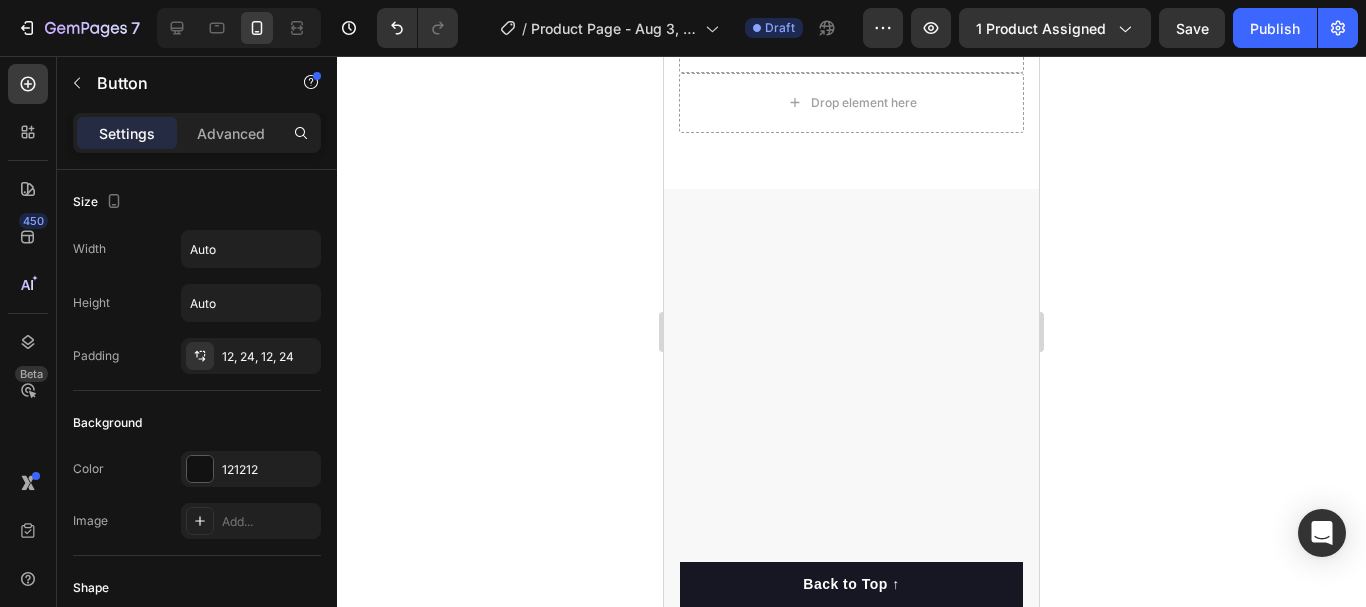 scroll, scrollTop: 6248, scrollLeft: 0, axis: vertical 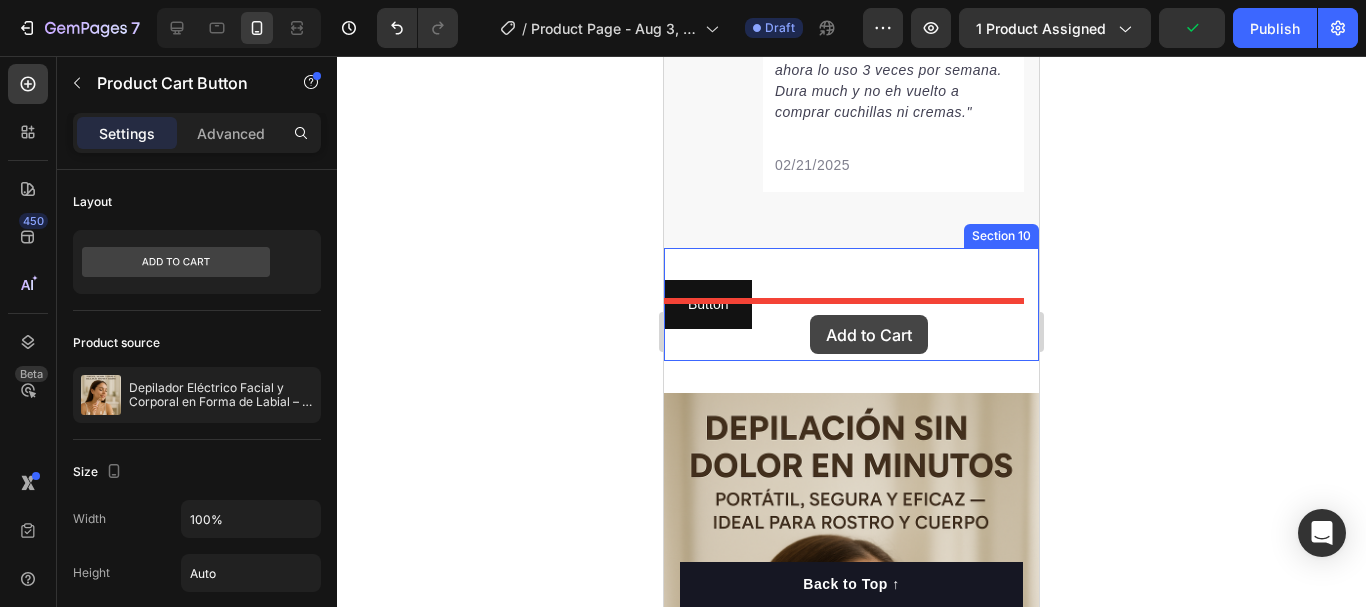 drag, startPoint x: 904, startPoint y: 364, endPoint x: 810, endPoint y: 315, distance: 106.004715 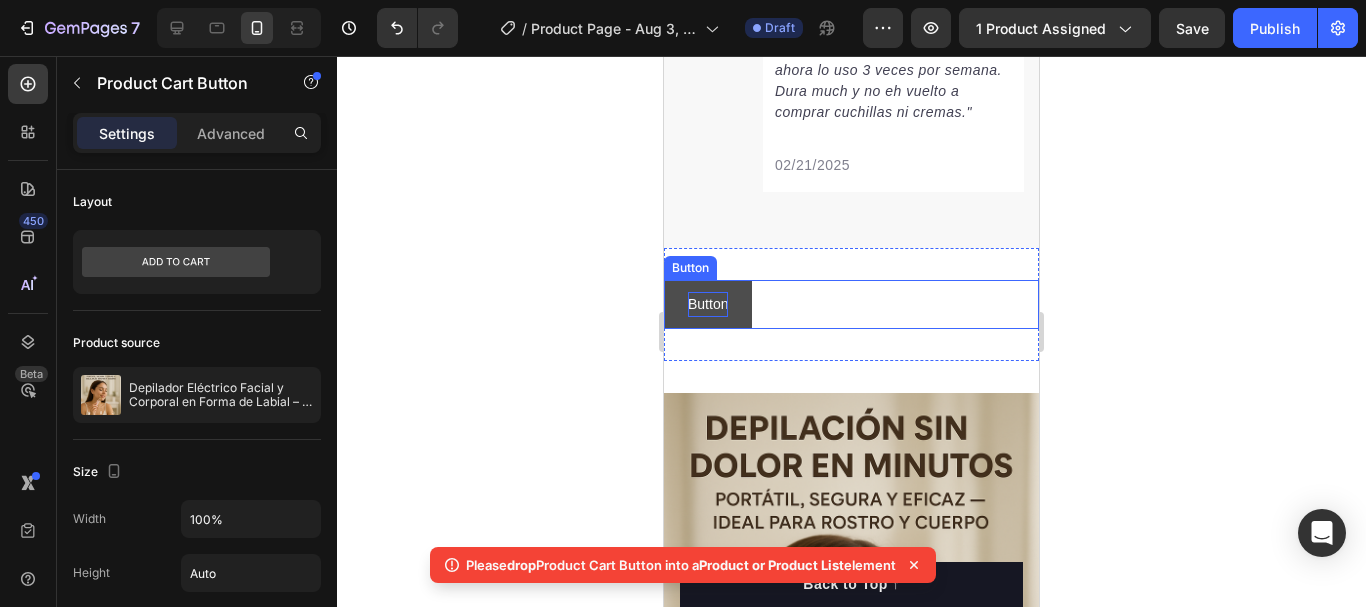 click on "Button" at bounding box center [708, 304] 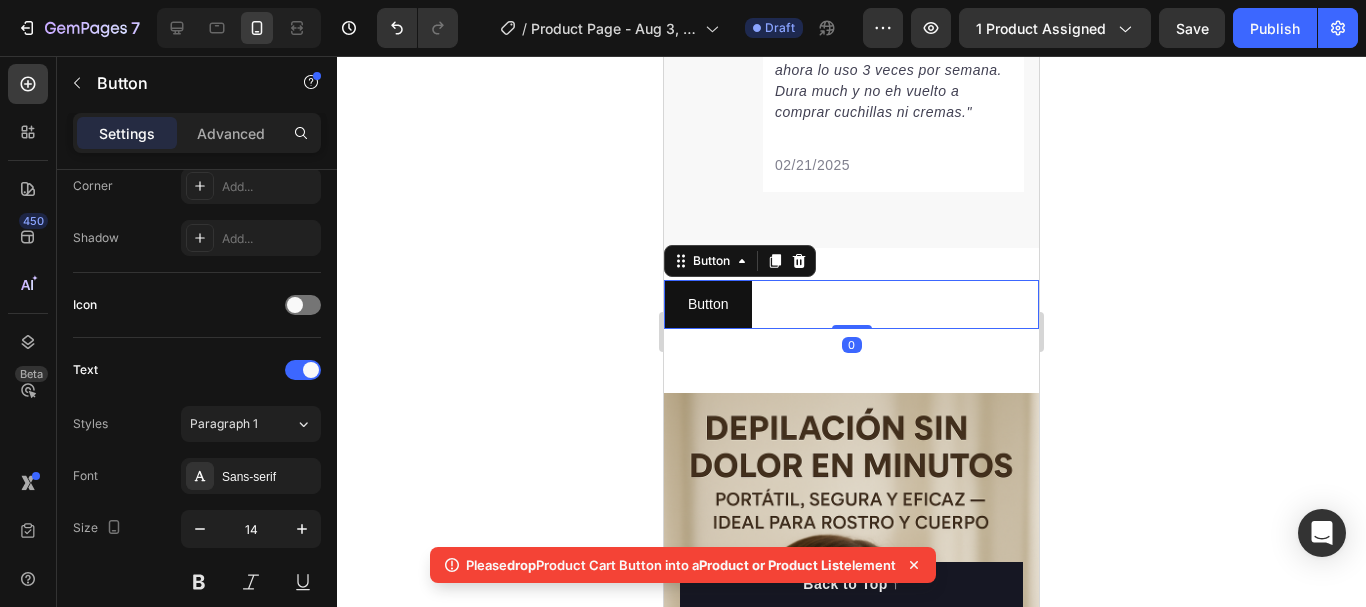 scroll, scrollTop: 940, scrollLeft: 0, axis: vertical 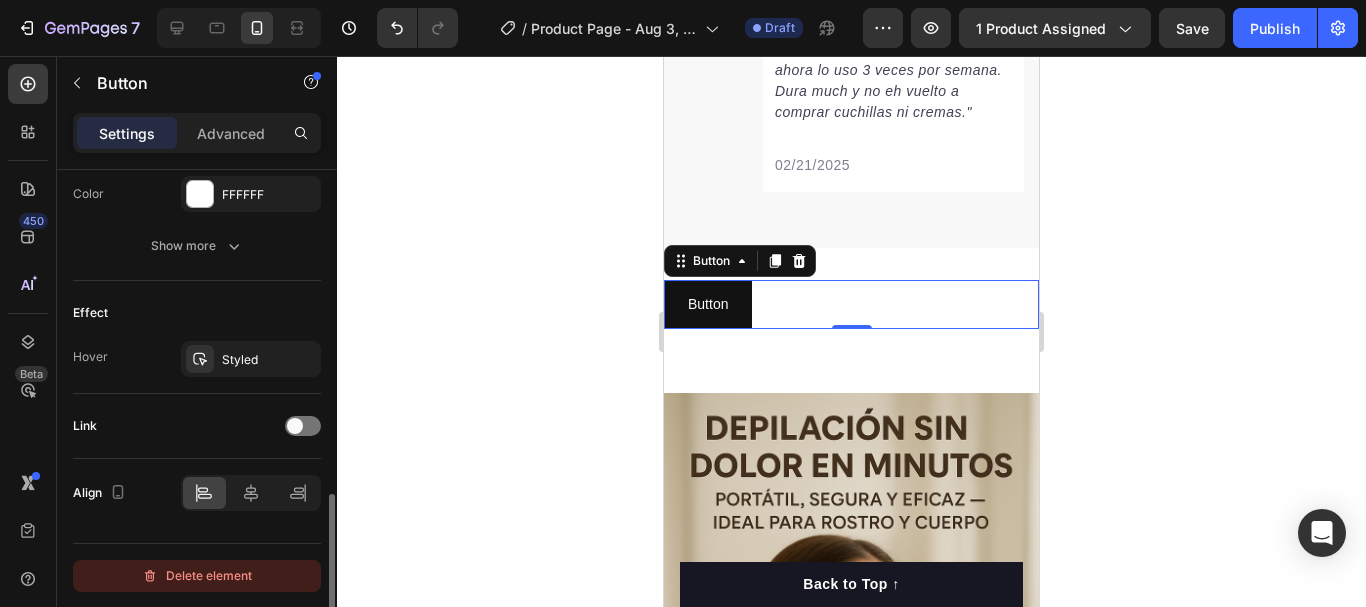 click on "Delete element" at bounding box center (197, 576) 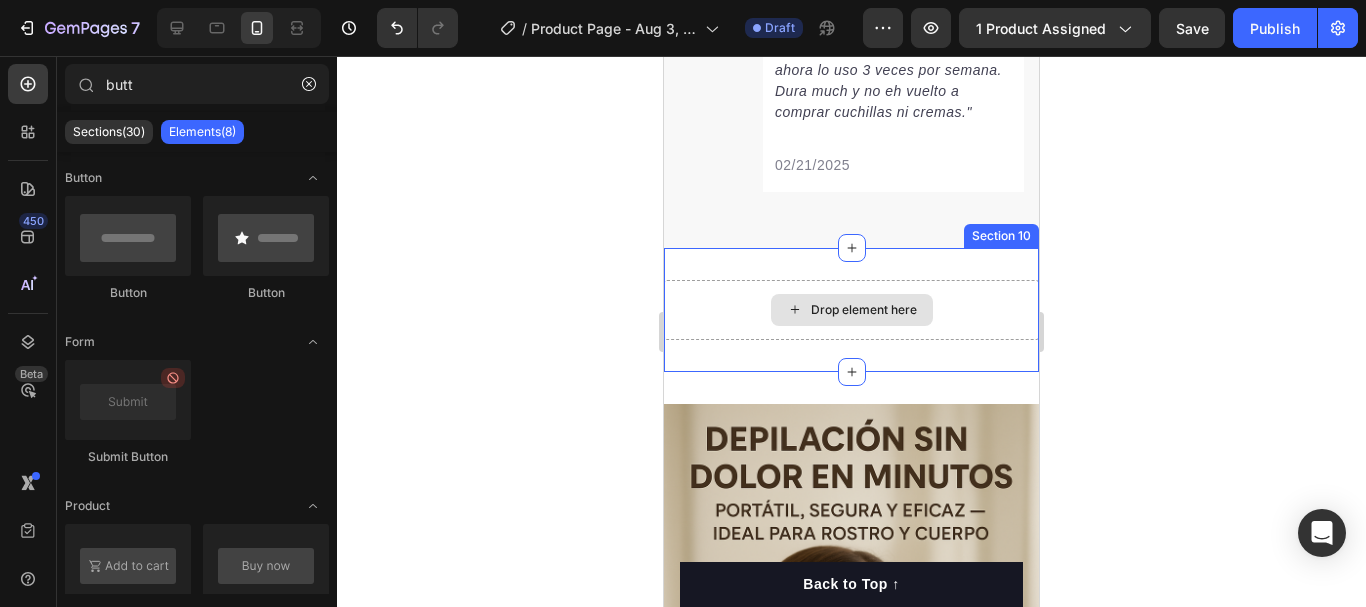 click on "Drop element here" at bounding box center [852, 310] 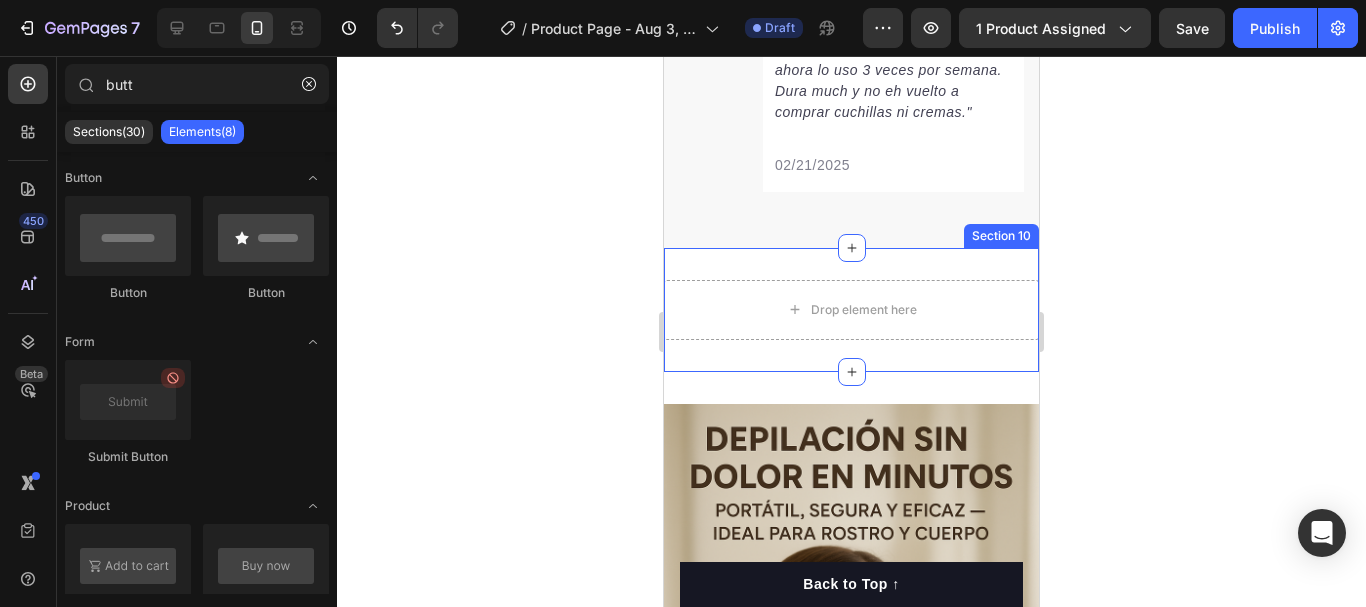 click on "Drop element here Section 10" at bounding box center (851, 310) 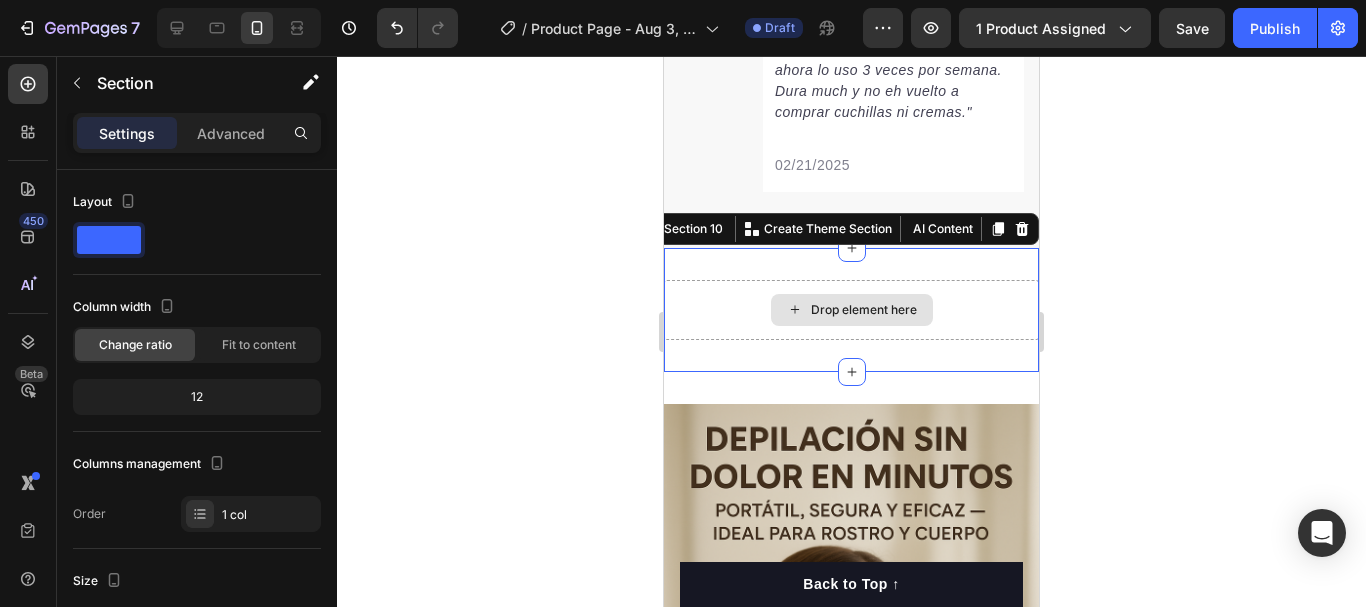 click on "Drop element here" at bounding box center [851, 310] 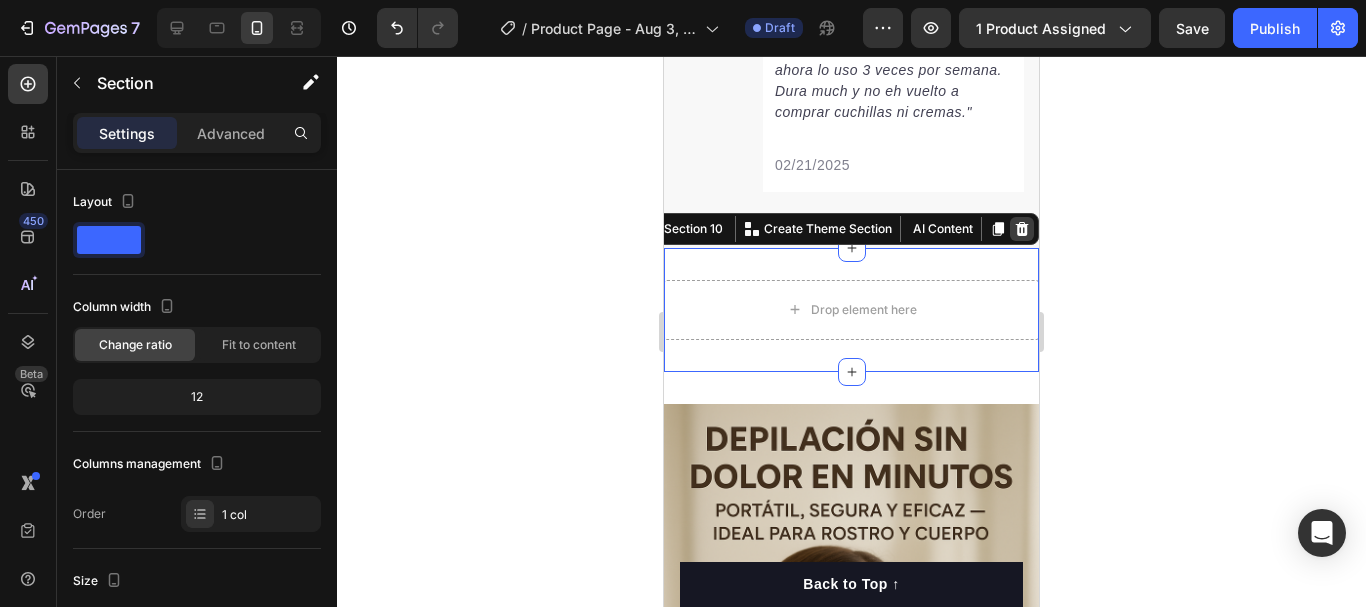 click 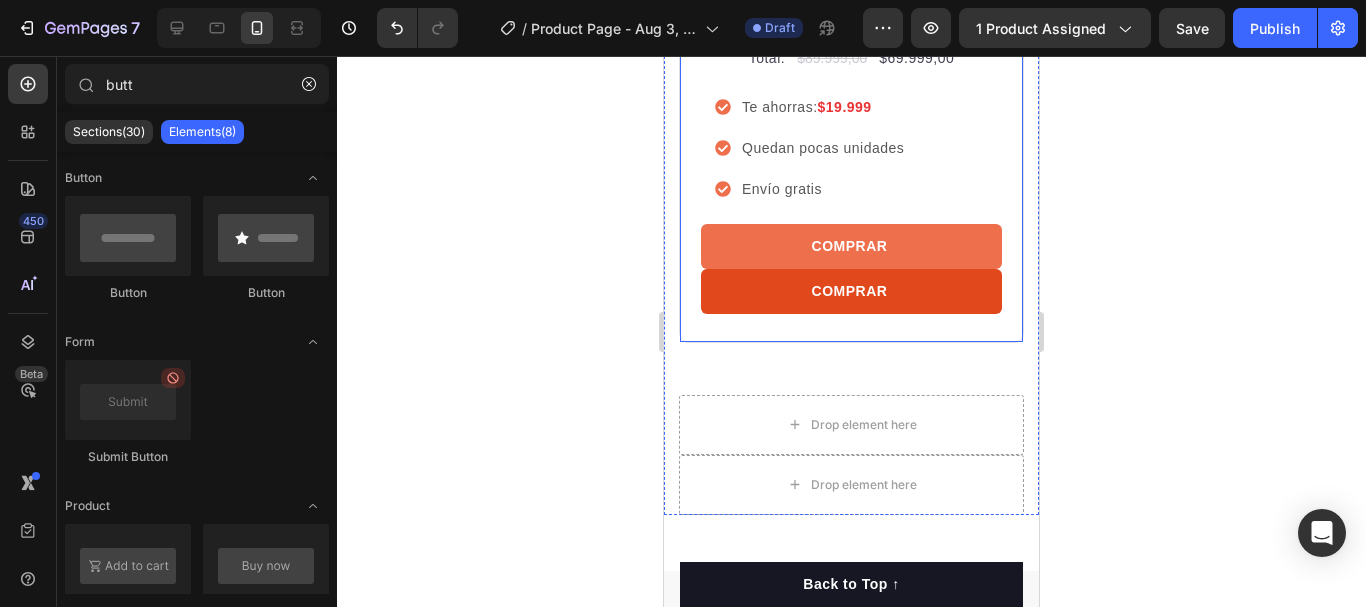scroll, scrollTop: 6367, scrollLeft: 0, axis: vertical 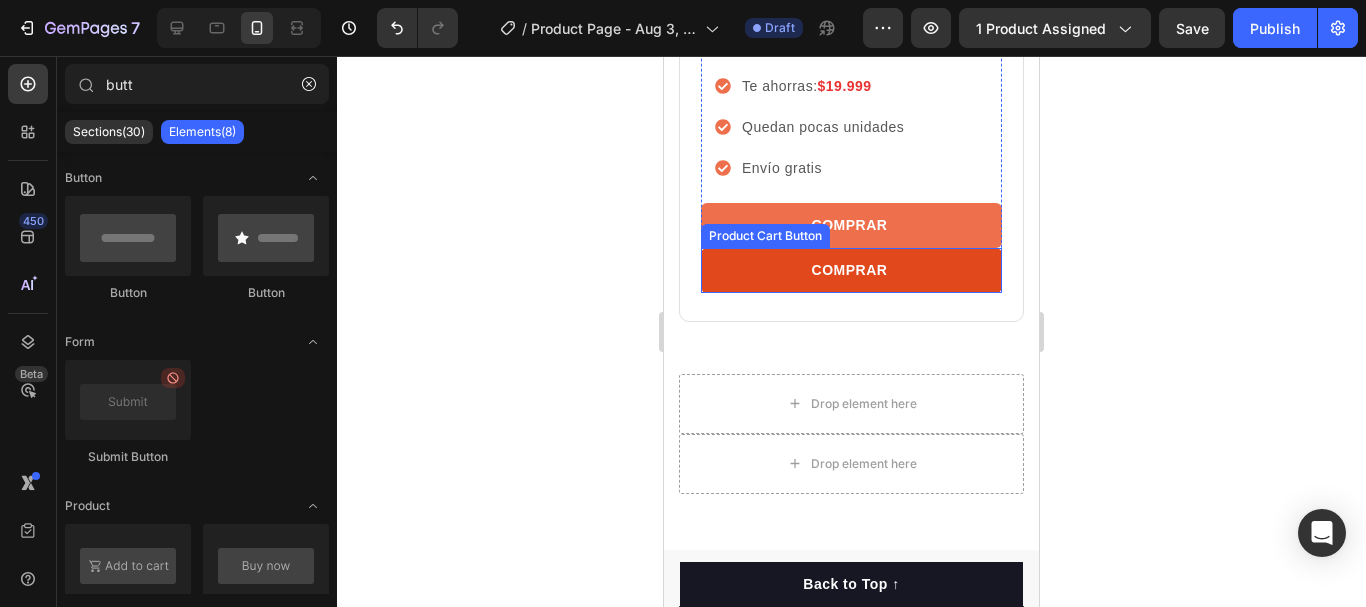click on "COMPRAR" at bounding box center (851, 270) 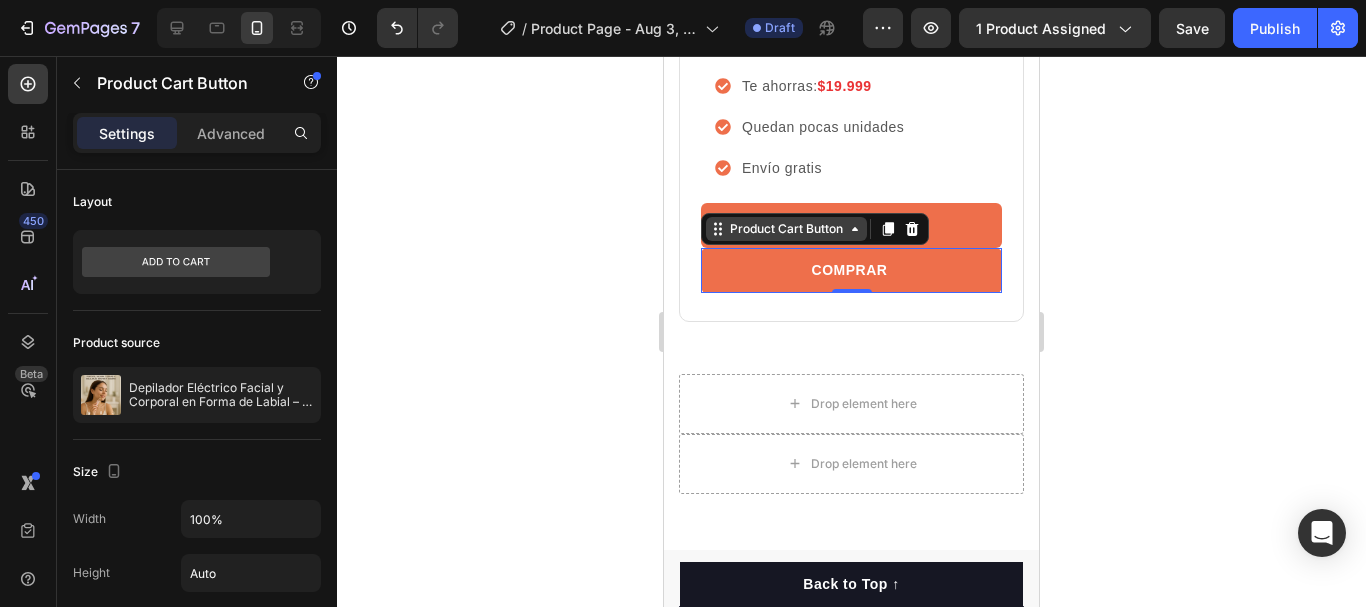 click on "Product Cart Button" at bounding box center [786, 229] 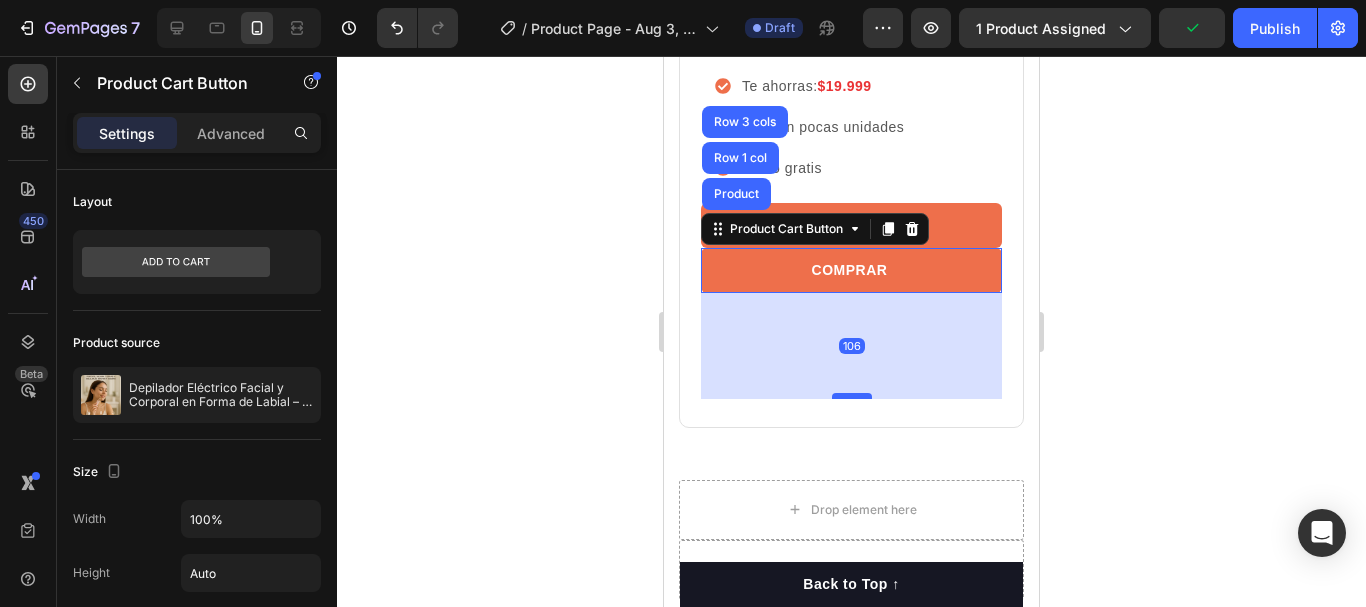 drag, startPoint x: 853, startPoint y: 274, endPoint x: 843, endPoint y: 380, distance: 106.47065 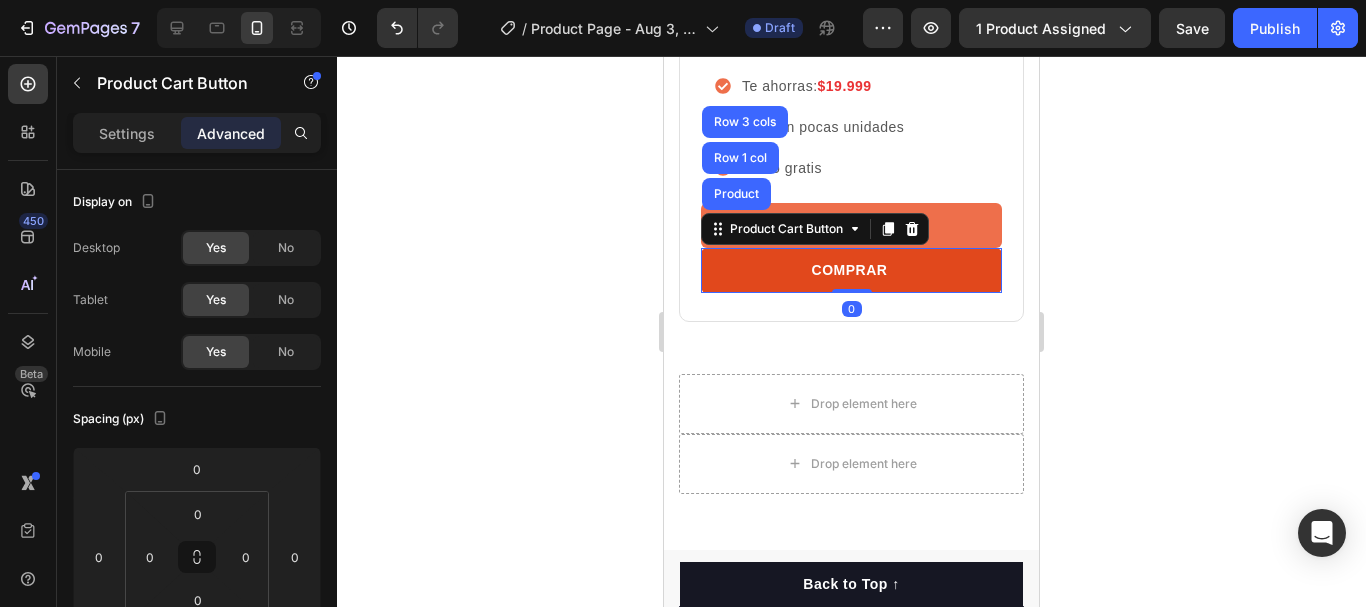 drag, startPoint x: 844, startPoint y: 381, endPoint x: 847, endPoint y: 269, distance: 112.04017 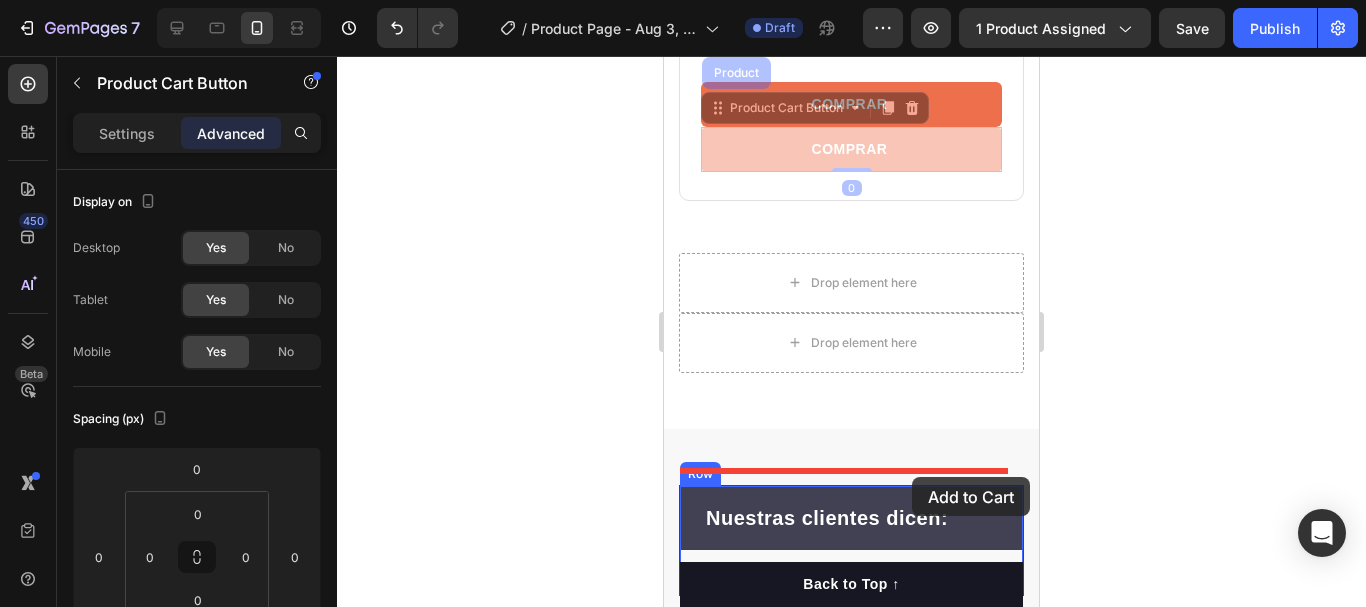 scroll, scrollTop: 6542, scrollLeft: 0, axis: vertical 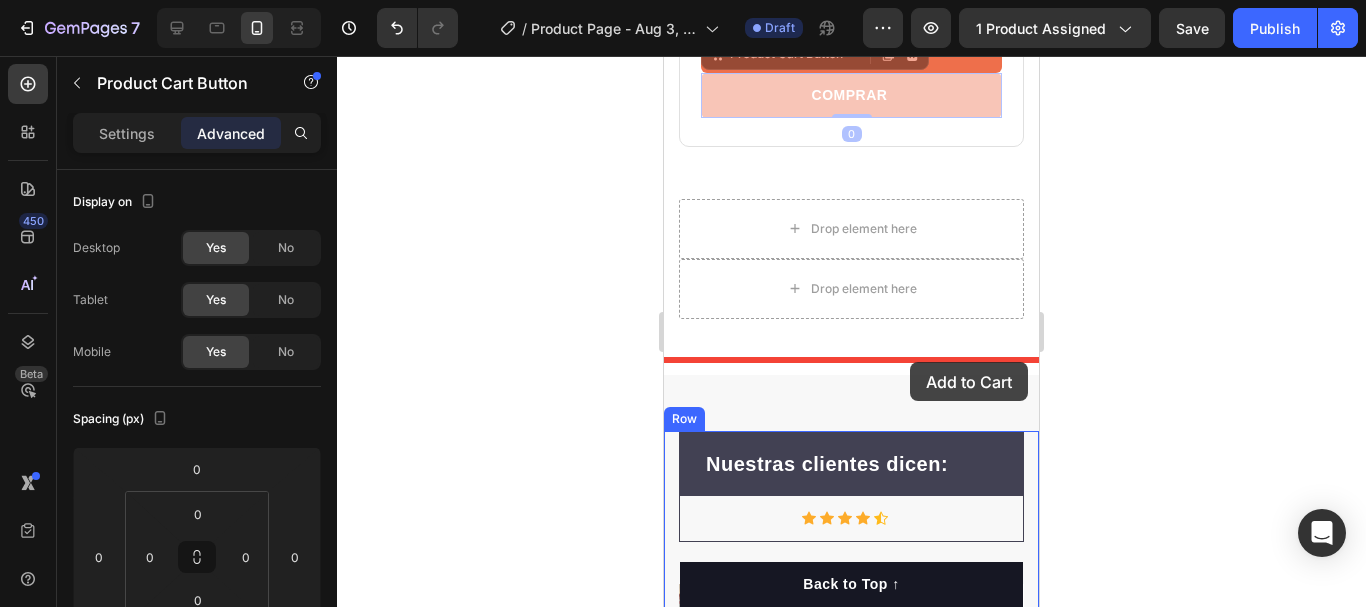drag, startPoint x: 906, startPoint y: 251, endPoint x: 910, endPoint y: 362, distance: 111.07205 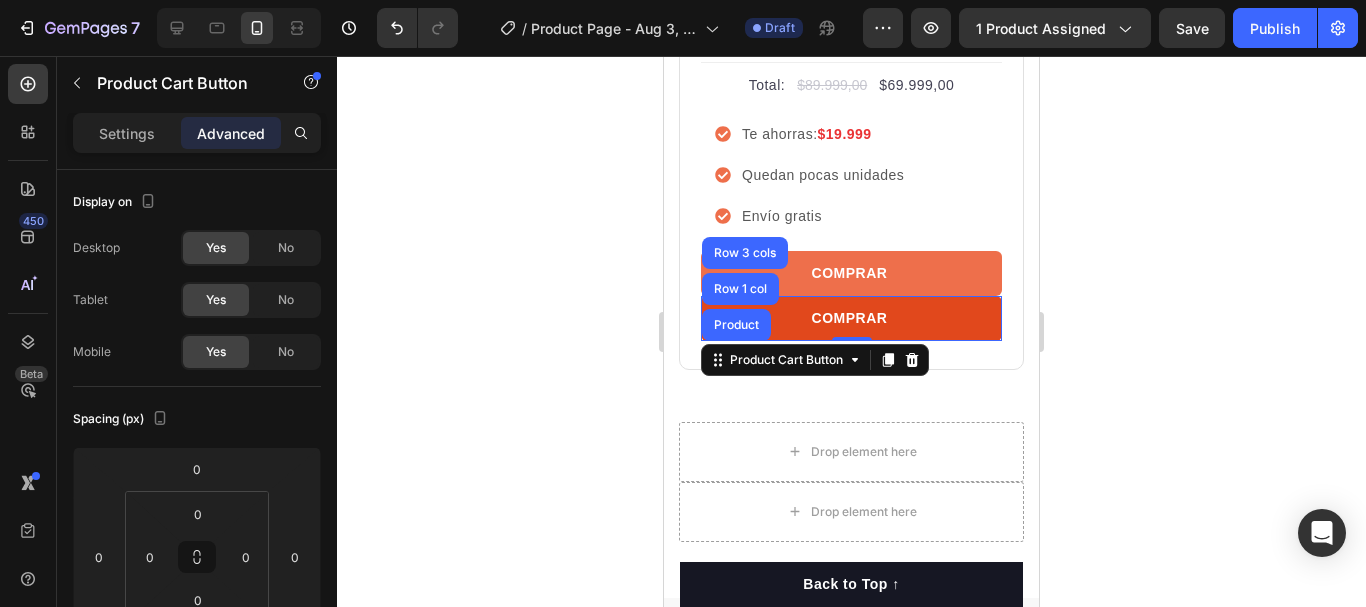 scroll, scrollTop: 6242, scrollLeft: 0, axis: vertical 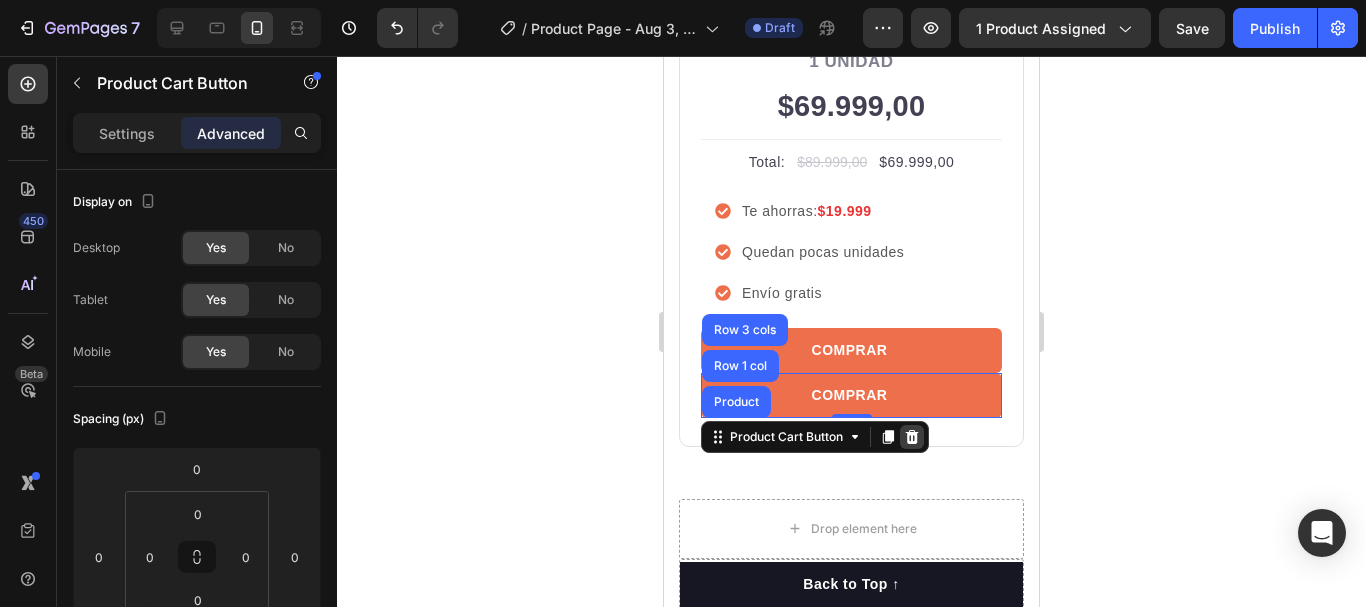 click at bounding box center [912, 437] 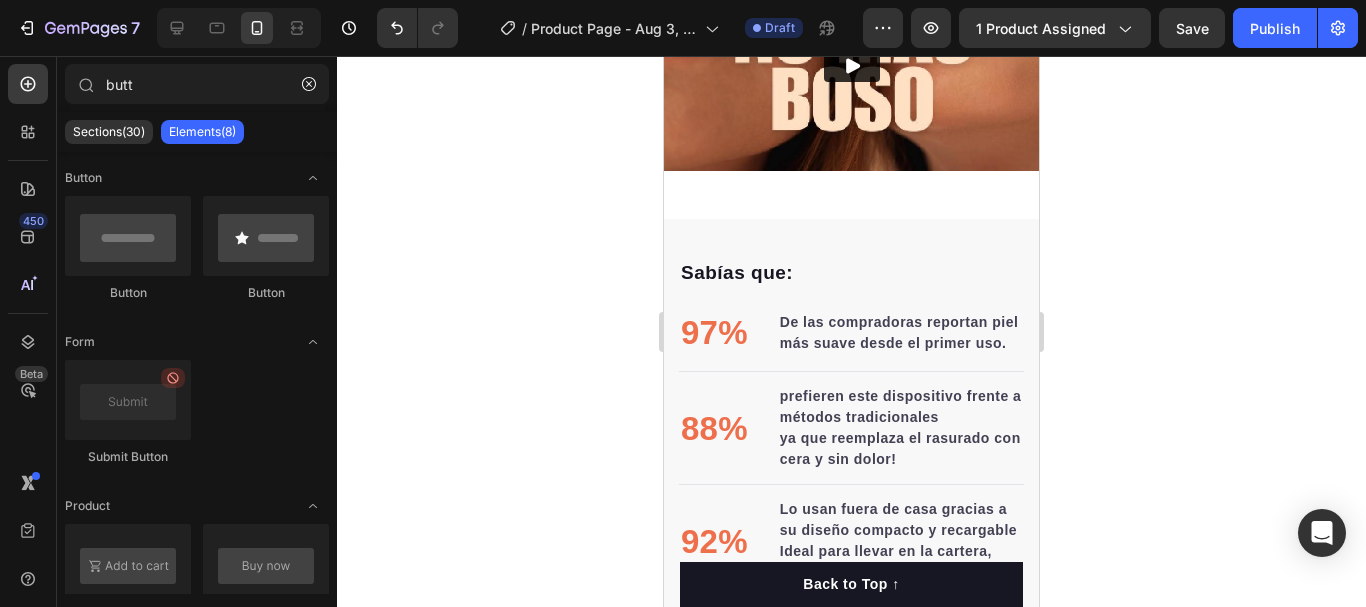 scroll, scrollTop: 3939, scrollLeft: 0, axis: vertical 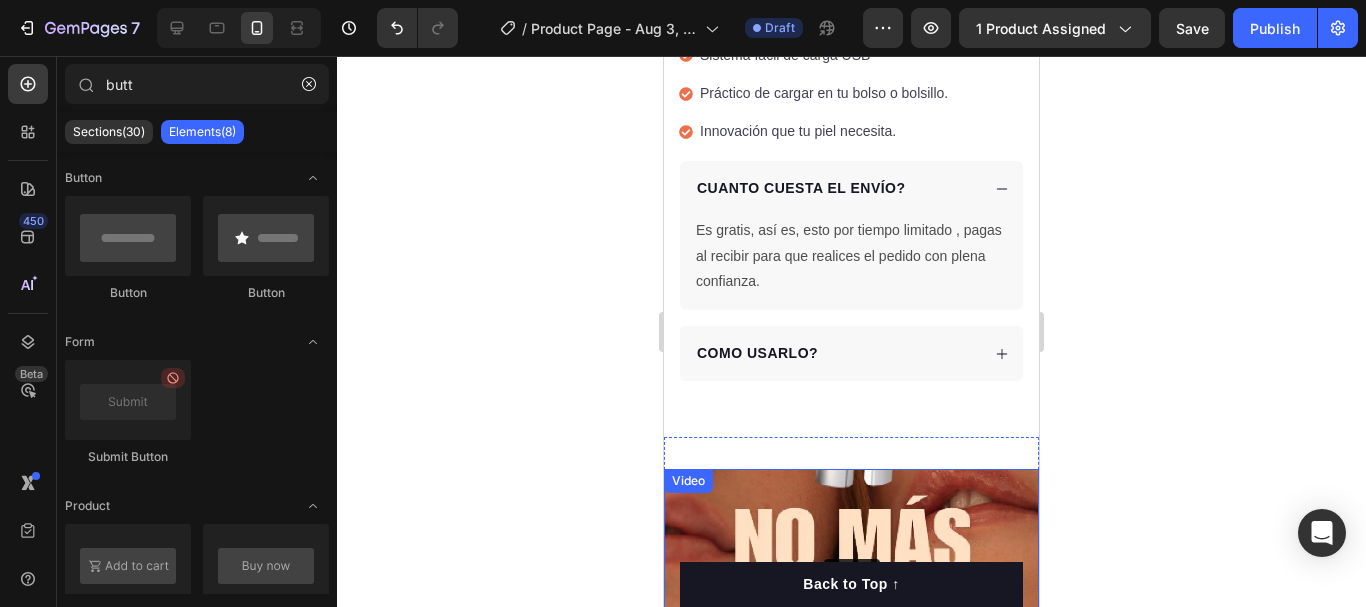 click at bounding box center [851, 574] 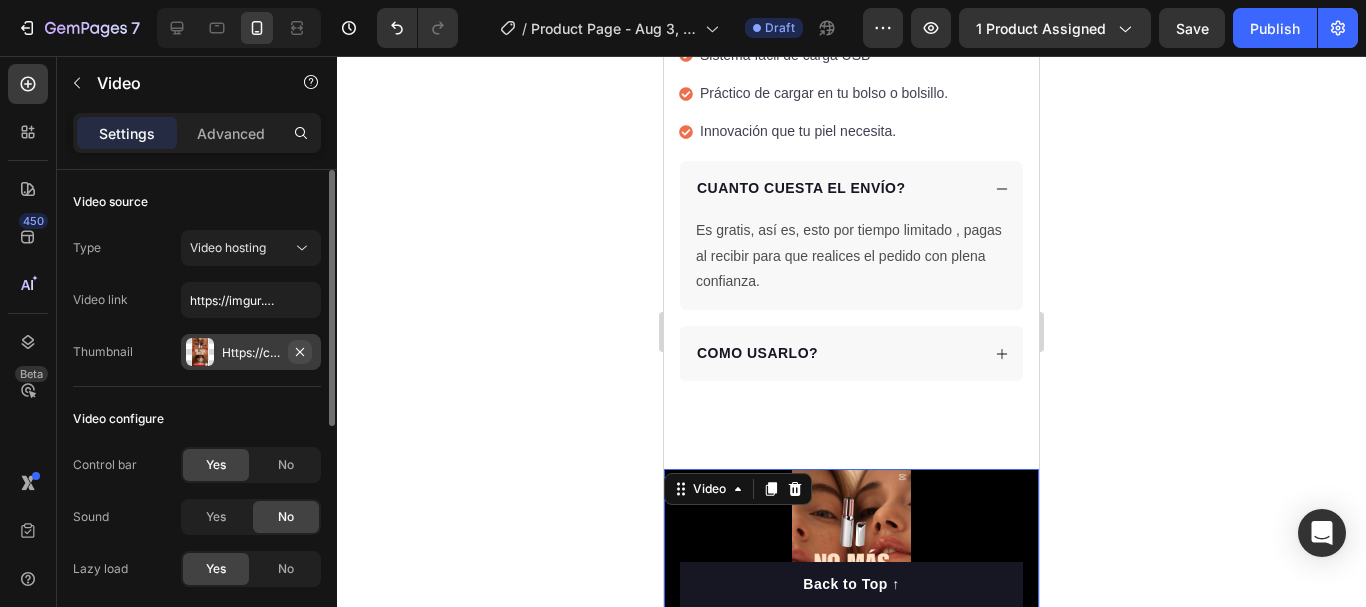 click 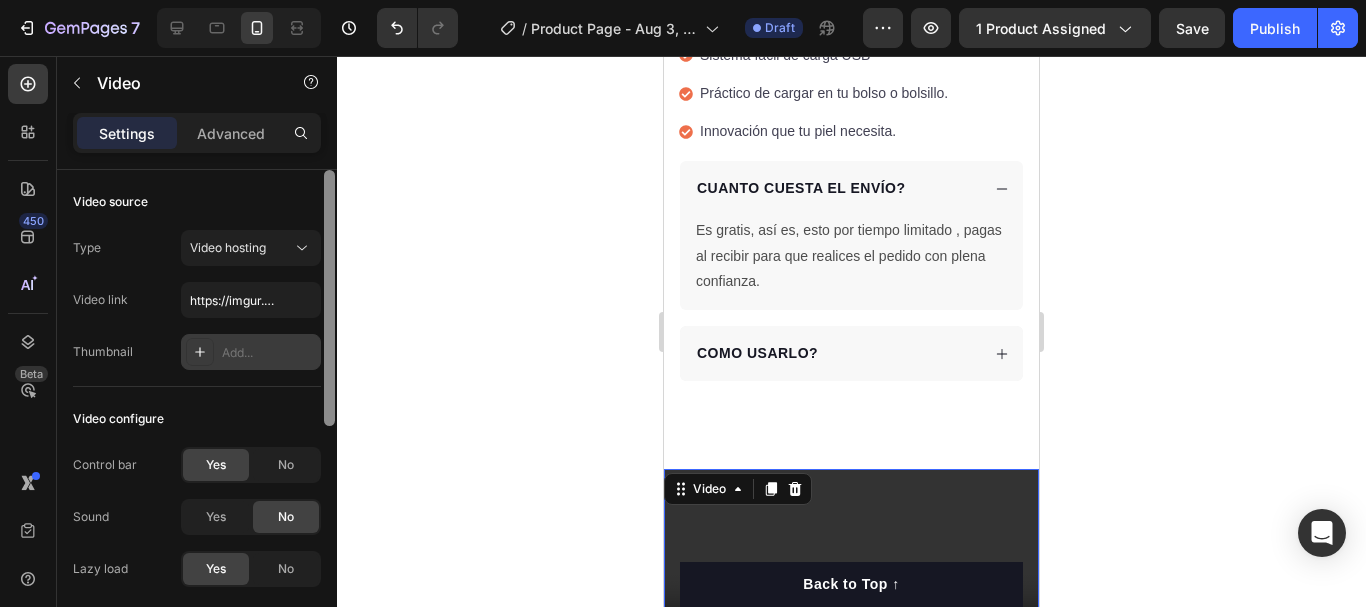 scroll, scrollTop: 100, scrollLeft: 0, axis: vertical 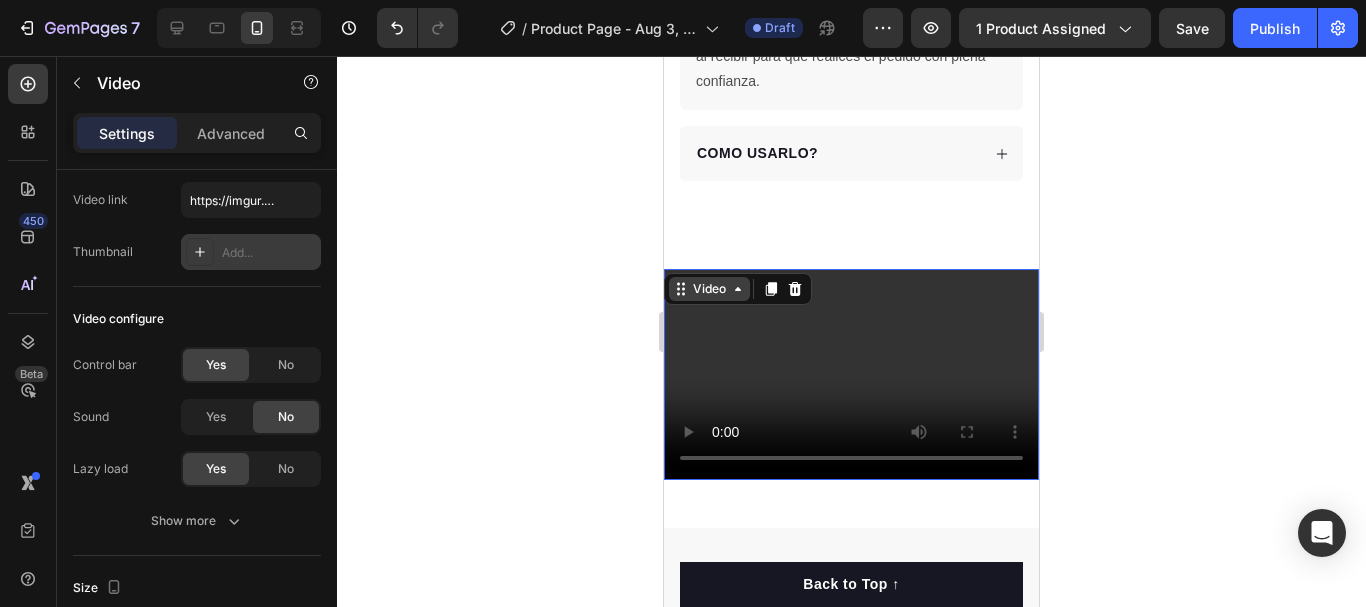 click on "Video" at bounding box center [709, 289] 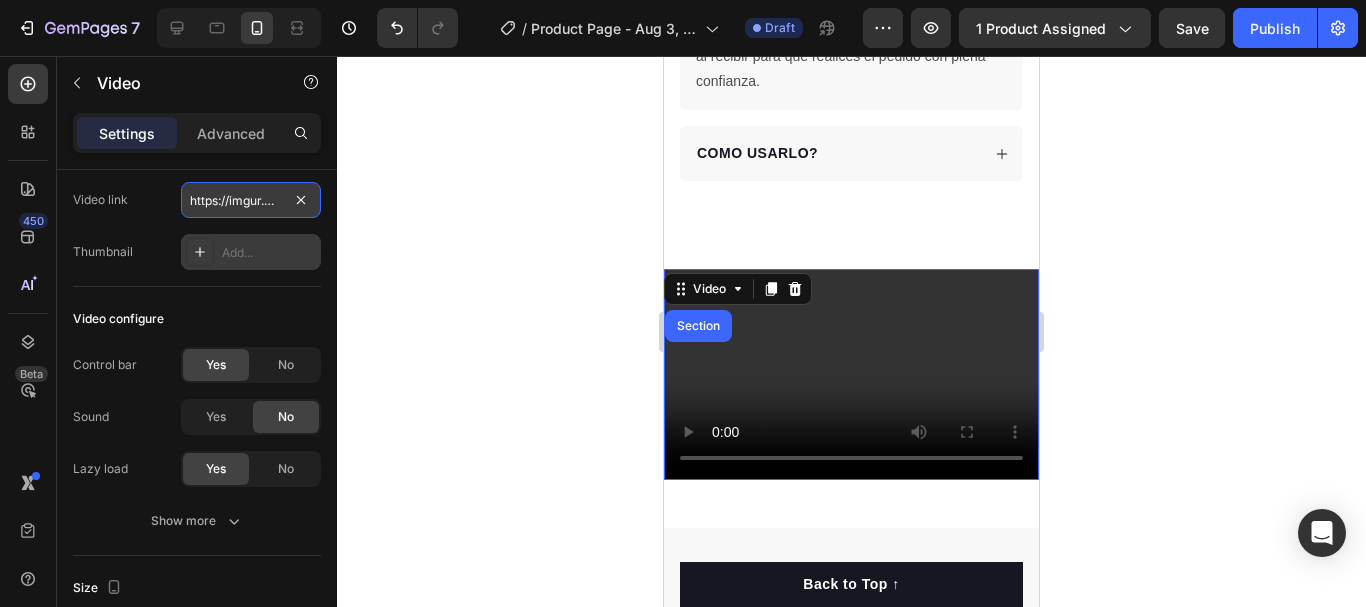 click on "https://imgur.com/a/NEu9g15" at bounding box center (251, 200) 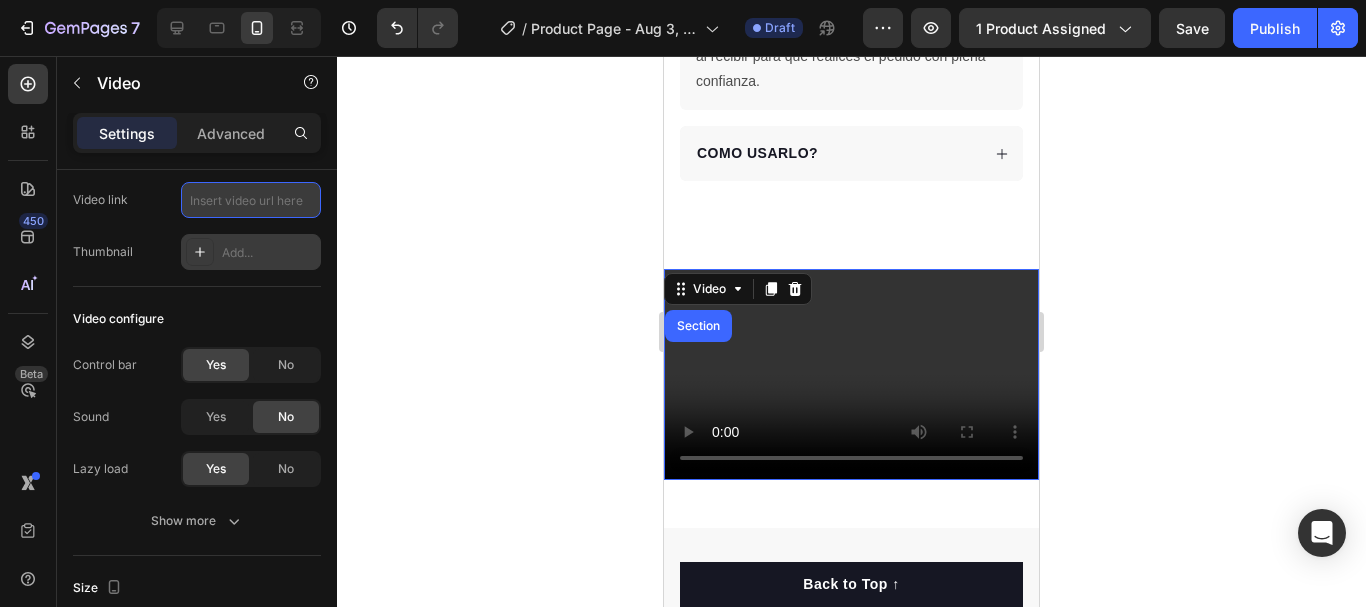 click at bounding box center [251, 200] 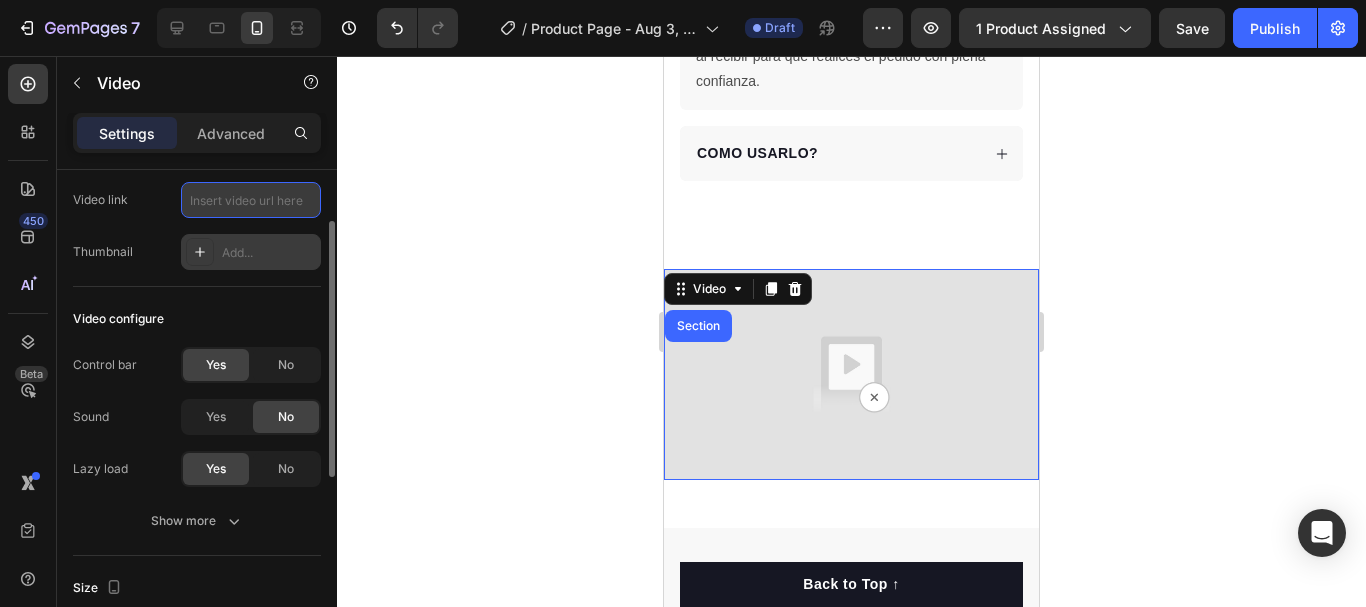 paste on "https://imgur.com/a/NEu9g15" 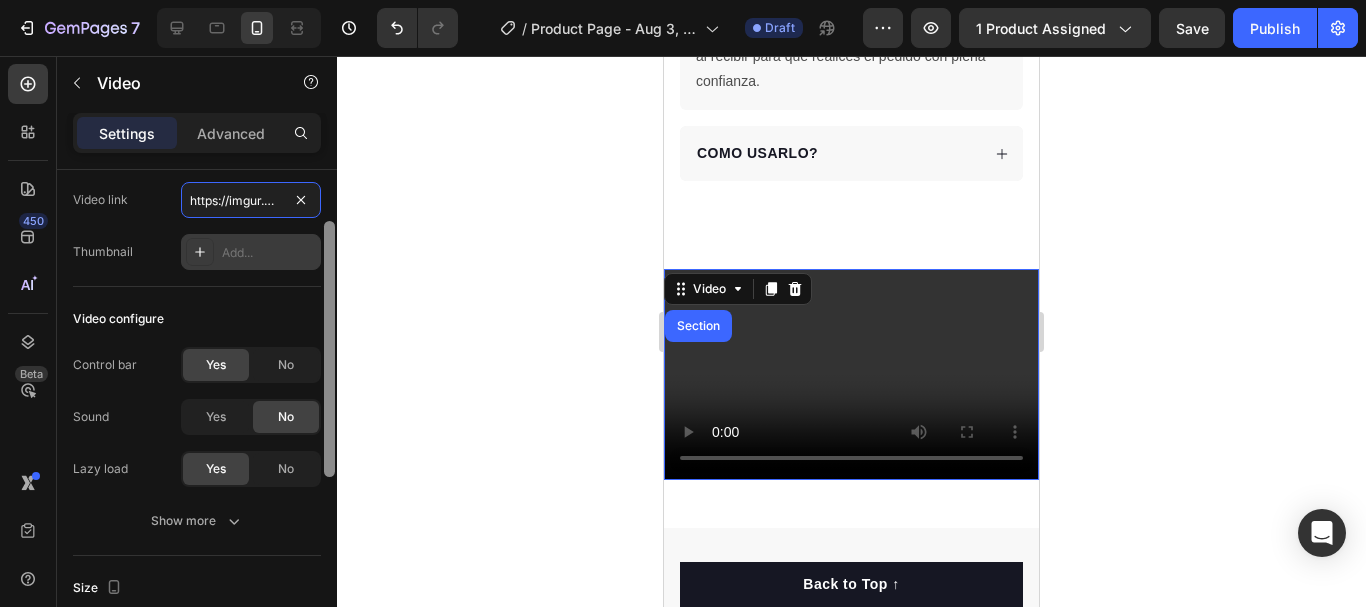 scroll, scrollTop: 0, scrollLeft: 75, axis: horizontal 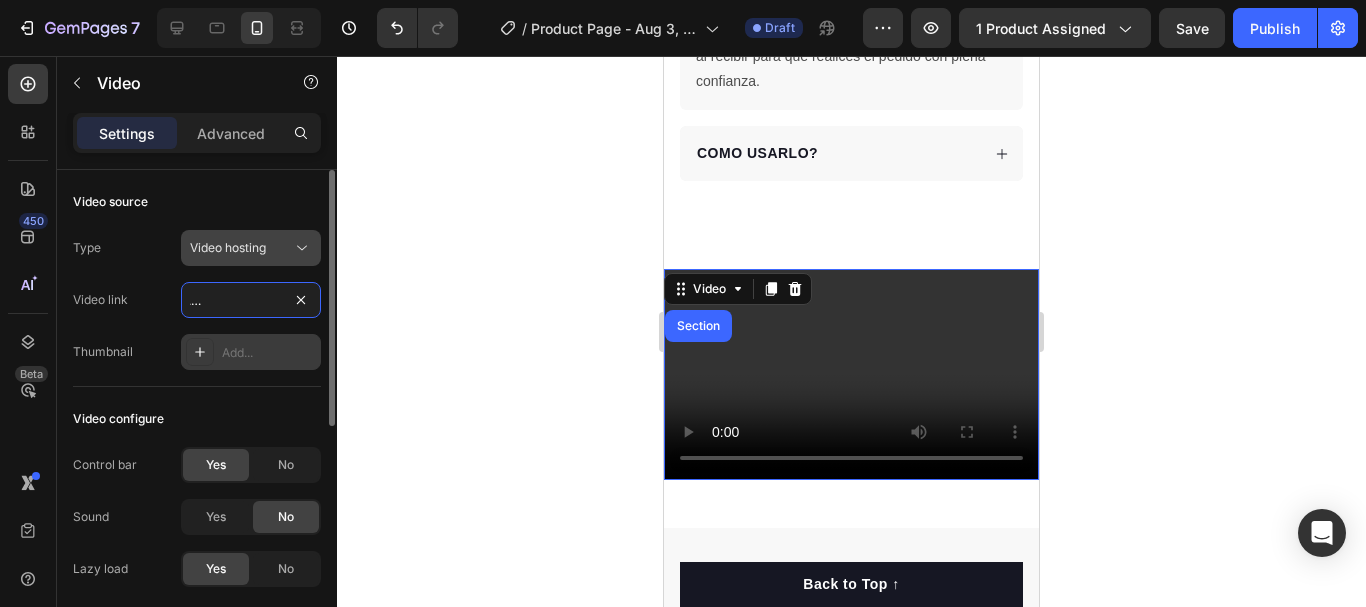 type on "https://imgur.com/a/NEu9g15" 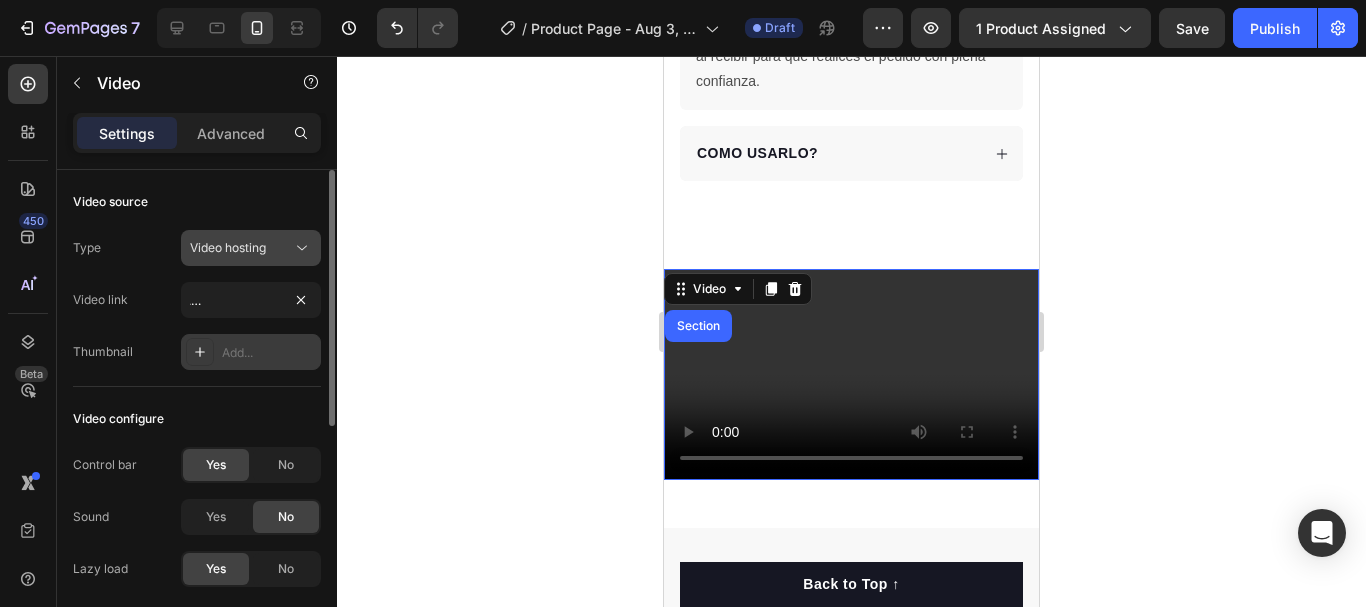 click on "Video hosting" at bounding box center (228, 247) 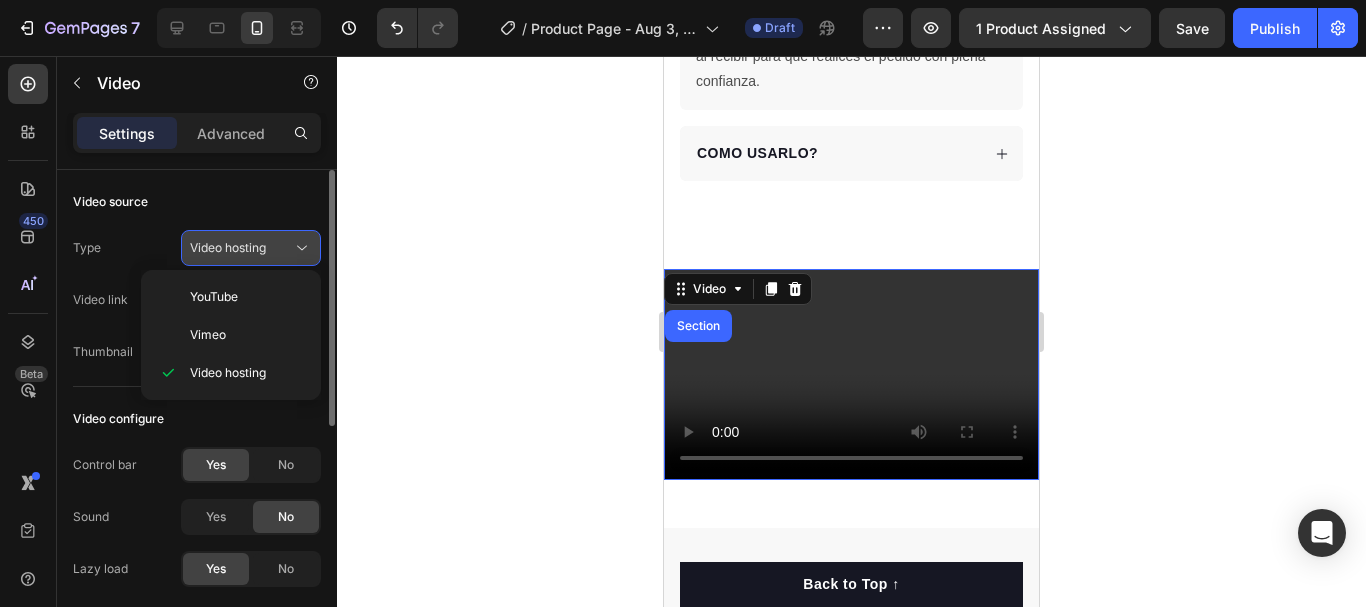 scroll, scrollTop: 0, scrollLeft: 0, axis: both 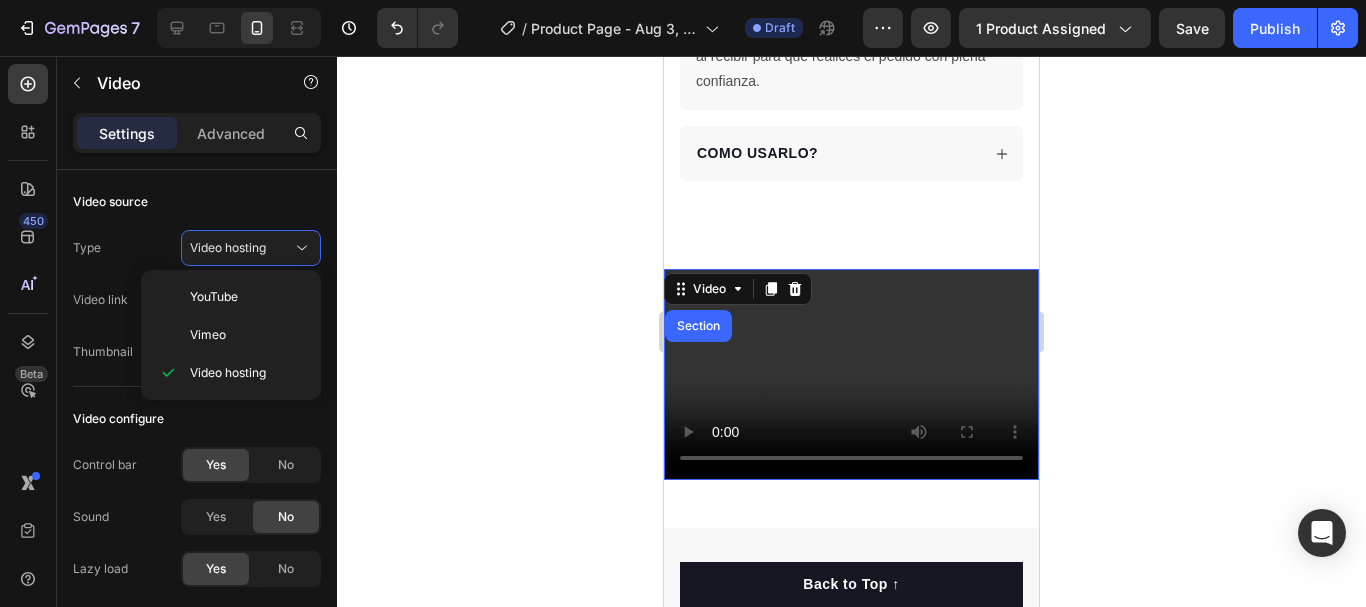 click 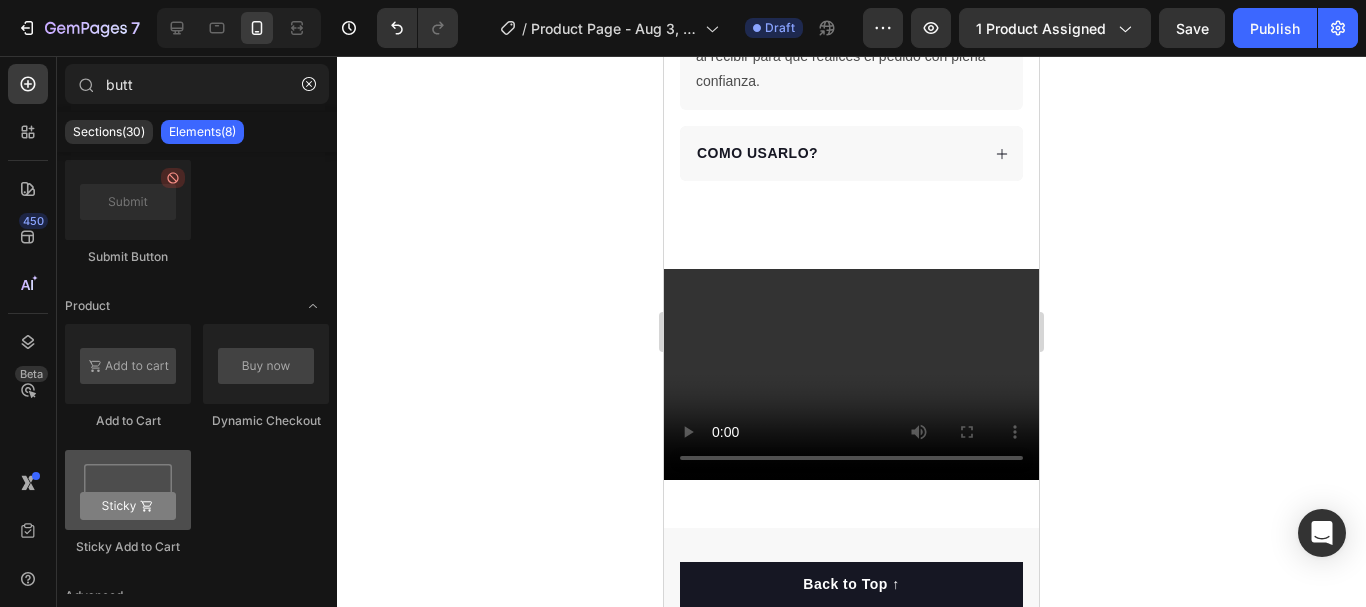 scroll, scrollTop: 0, scrollLeft: 0, axis: both 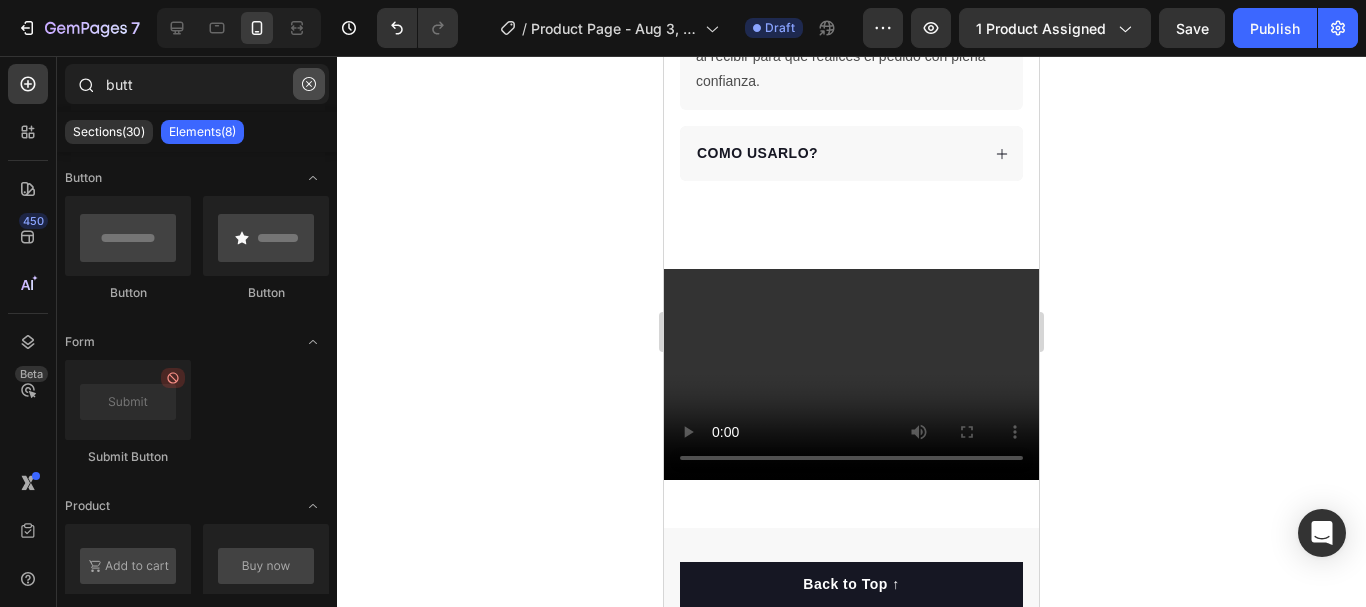 click 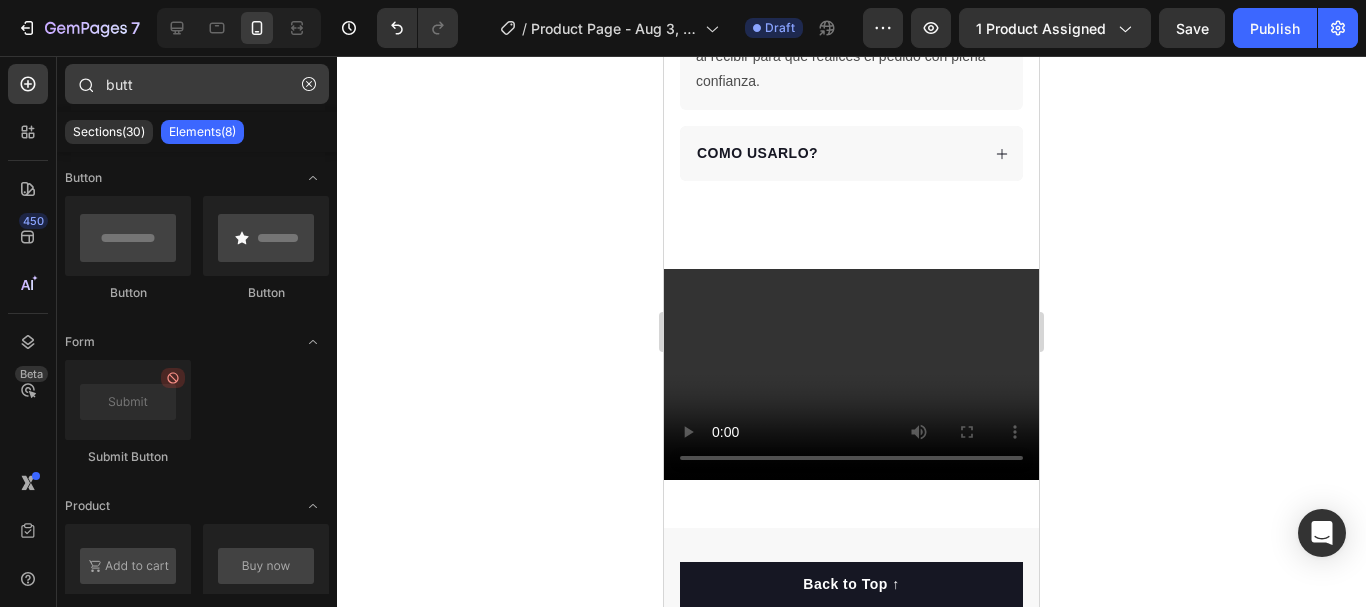 type 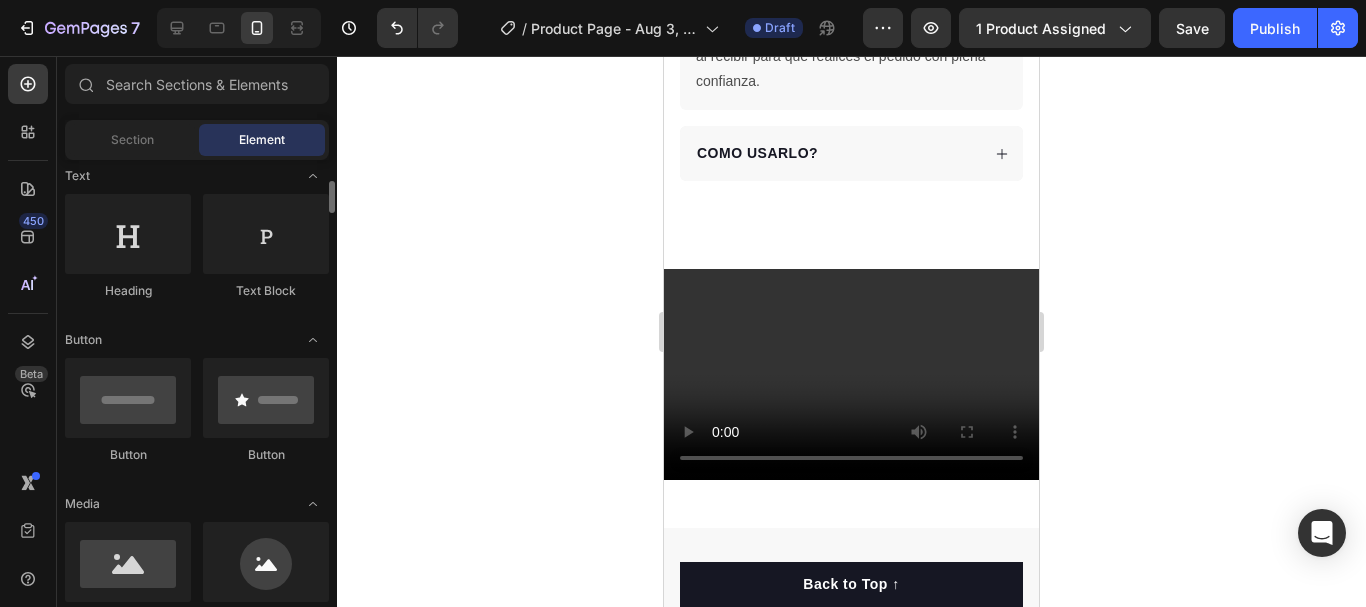 scroll, scrollTop: 500, scrollLeft: 0, axis: vertical 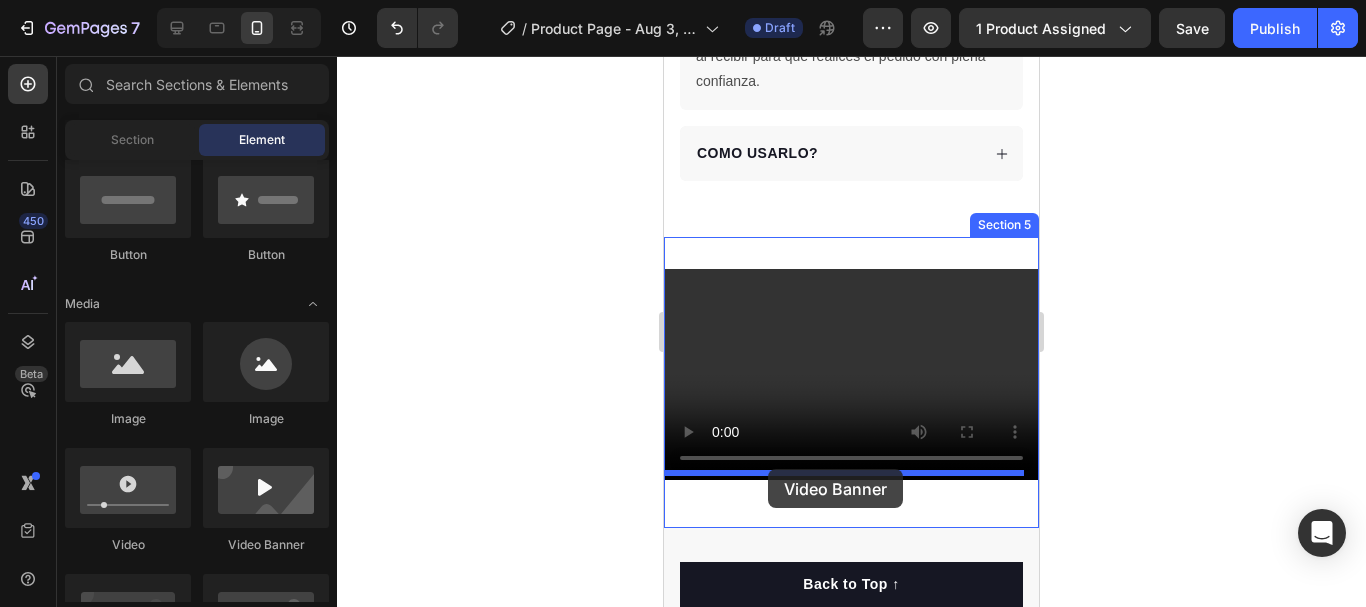 drag, startPoint x: 931, startPoint y: 560, endPoint x: 765, endPoint y: 481, distance: 183.8396 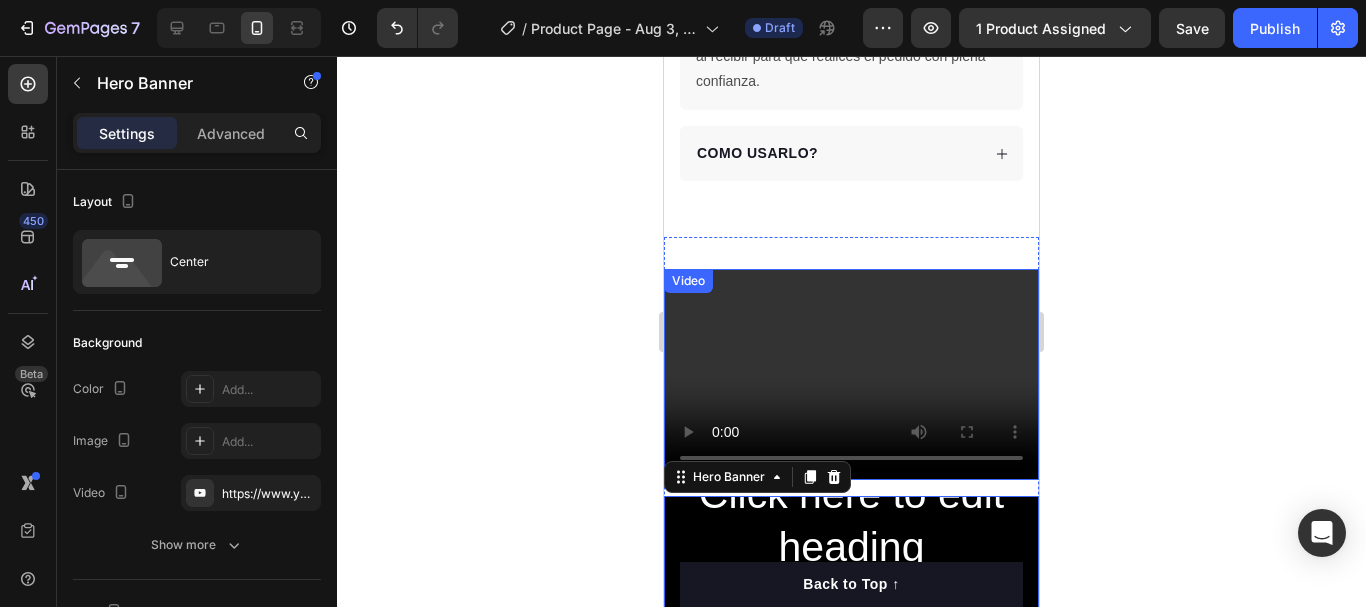 scroll, scrollTop: 4339, scrollLeft: 0, axis: vertical 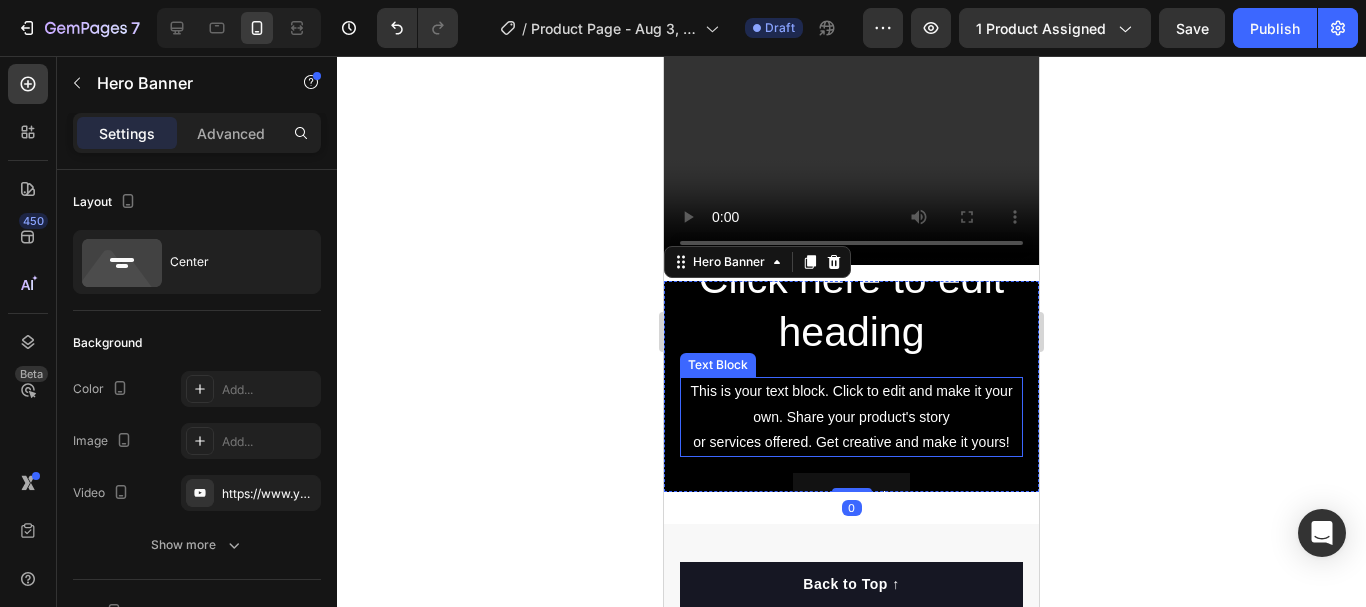 click on "This is your text block. Click to edit and make it your own. Share your product's story                   or services offered. Get creative and make it yours!" at bounding box center (851, 417) 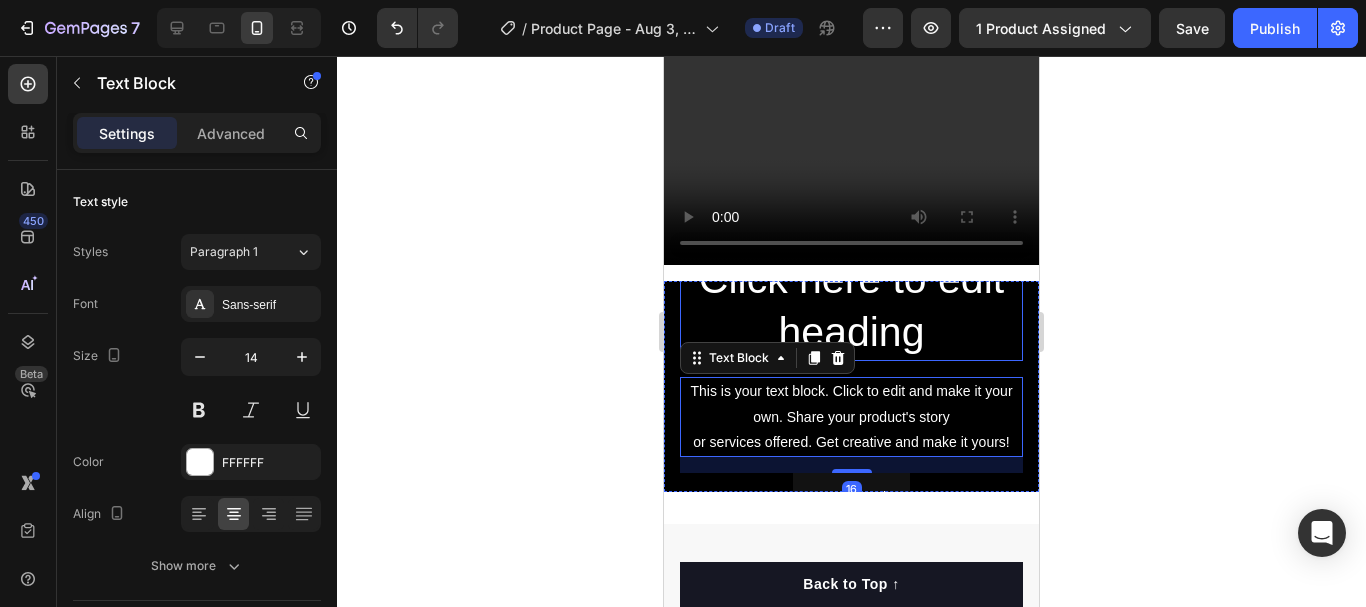 click on "Click here to edit heading" at bounding box center [851, 306] 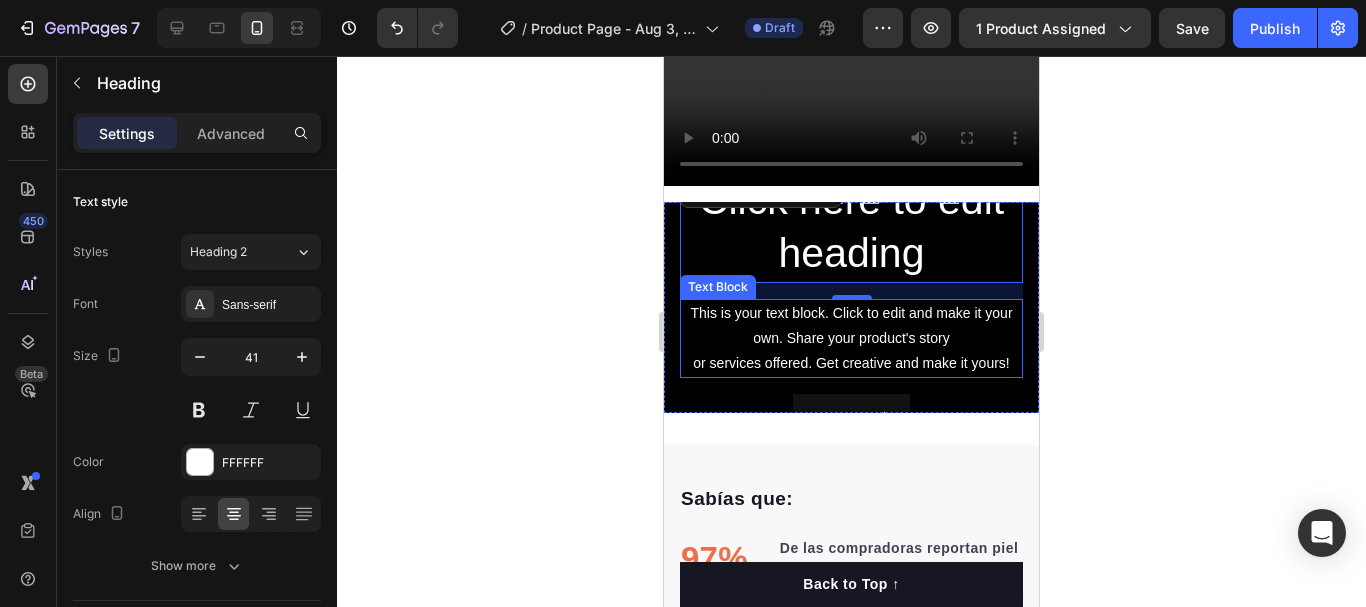 scroll, scrollTop: 4239, scrollLeft: 0, axis: vertical 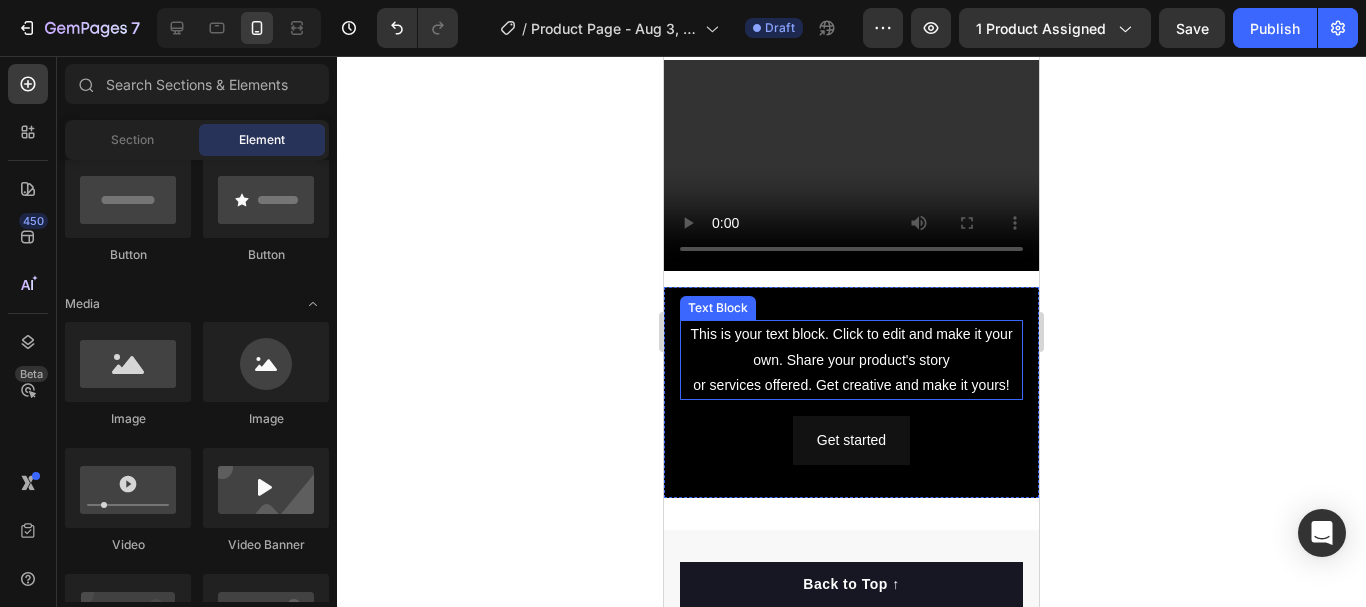 click on "This is your text block. Click to edit and make it your own. Share your product's story                   or services offered. Get creative and make it yours!" at bounding box center (851, 360) 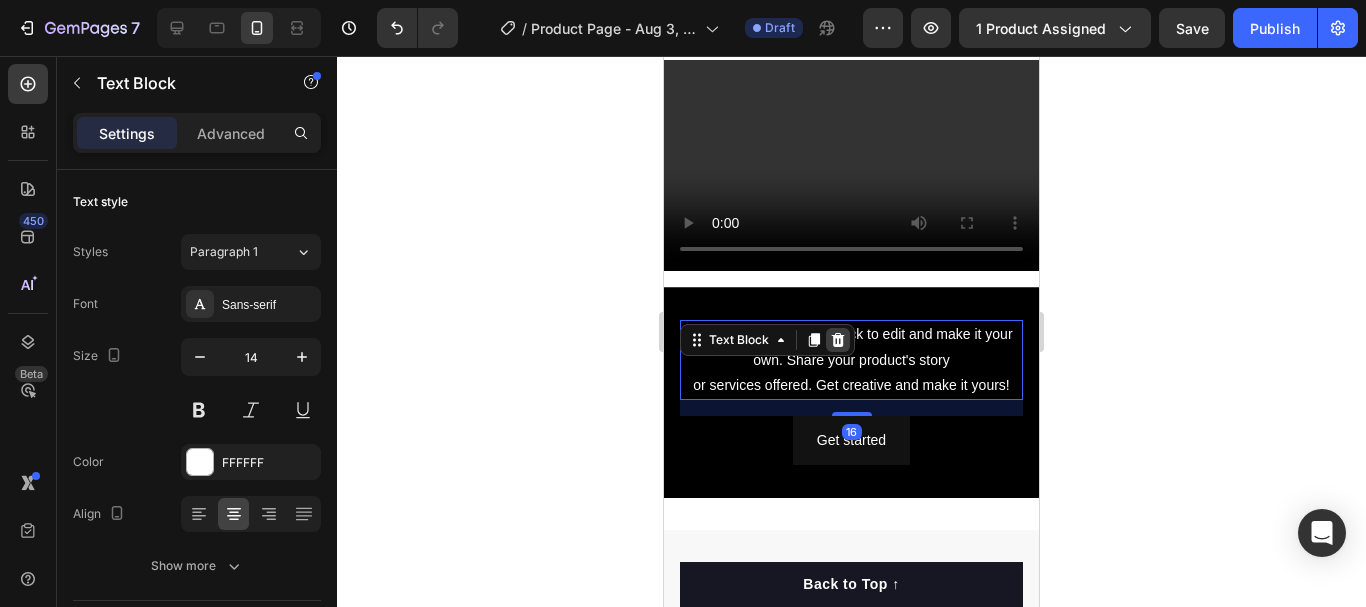 click 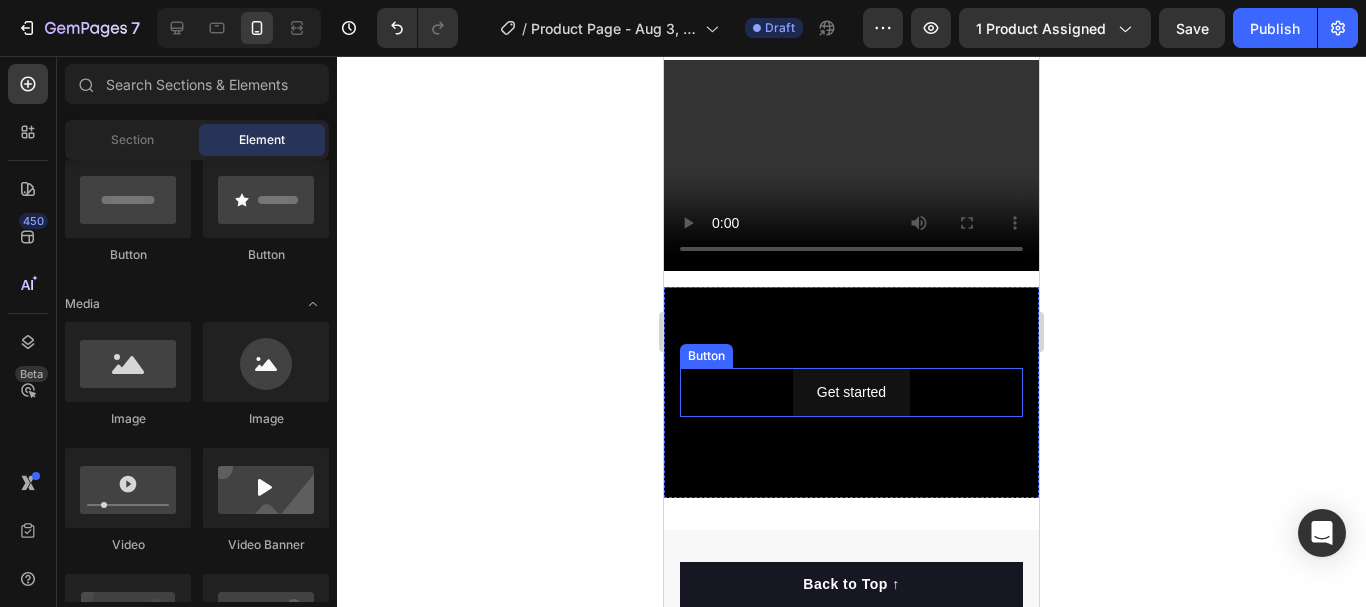 click on "Get started Button" at bounding box center (851, 392) 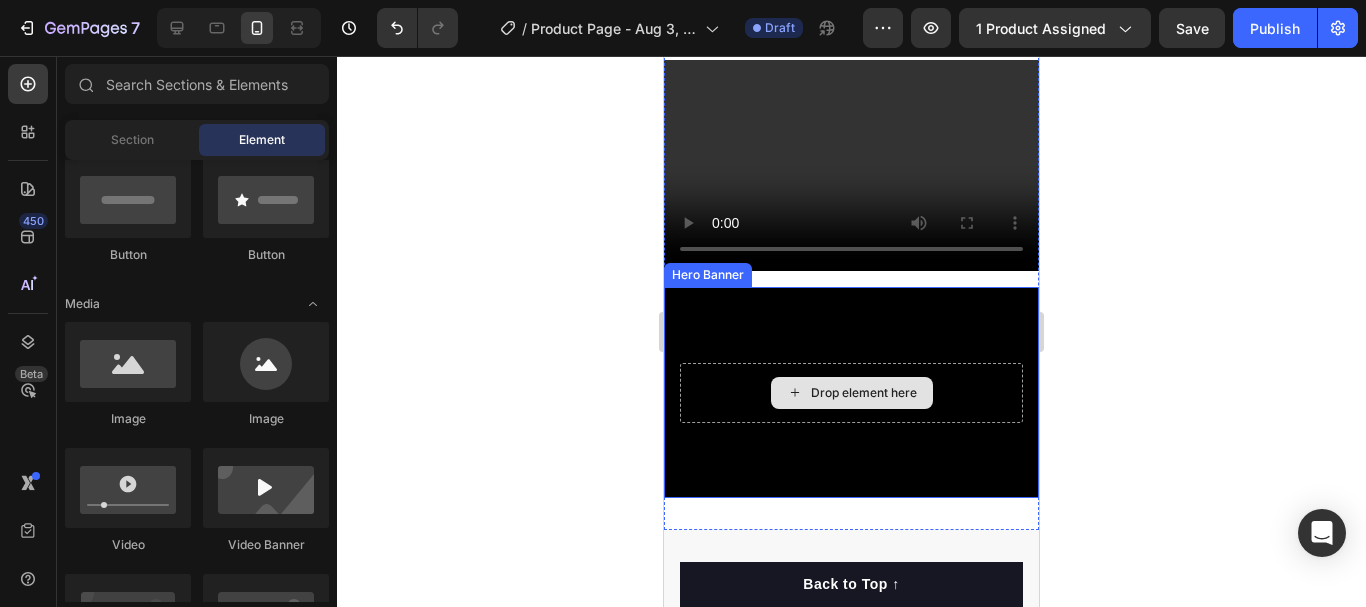 click on "Drop element here" at bounding box center [851, 393] 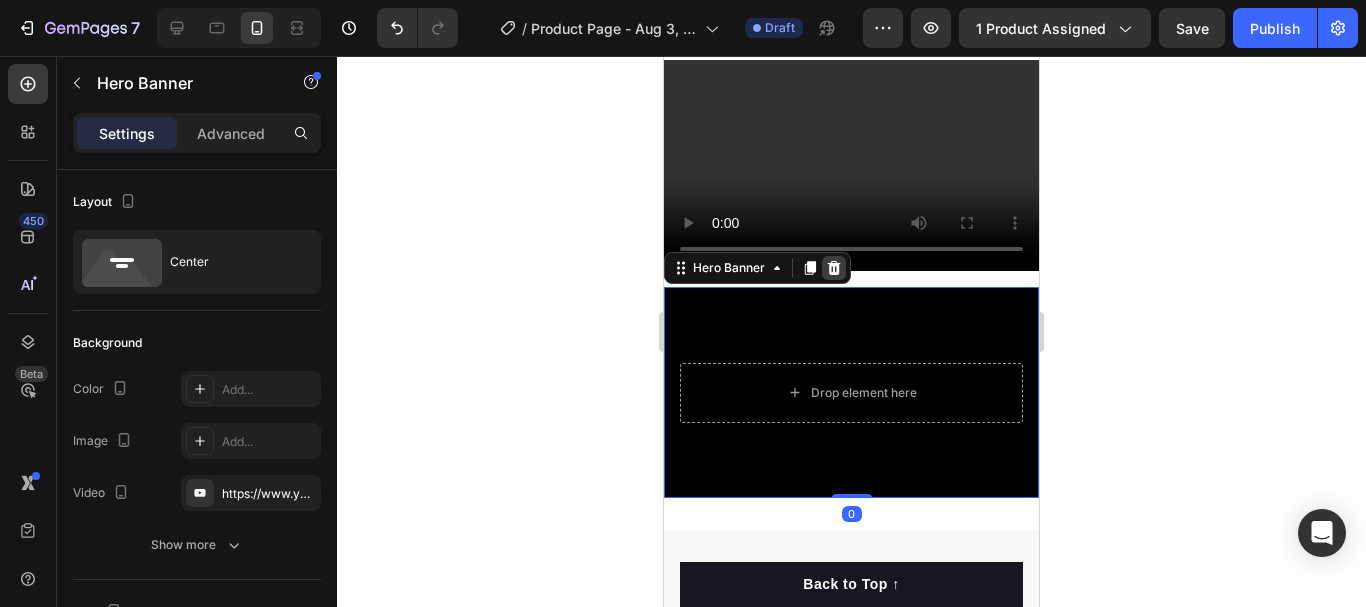 click 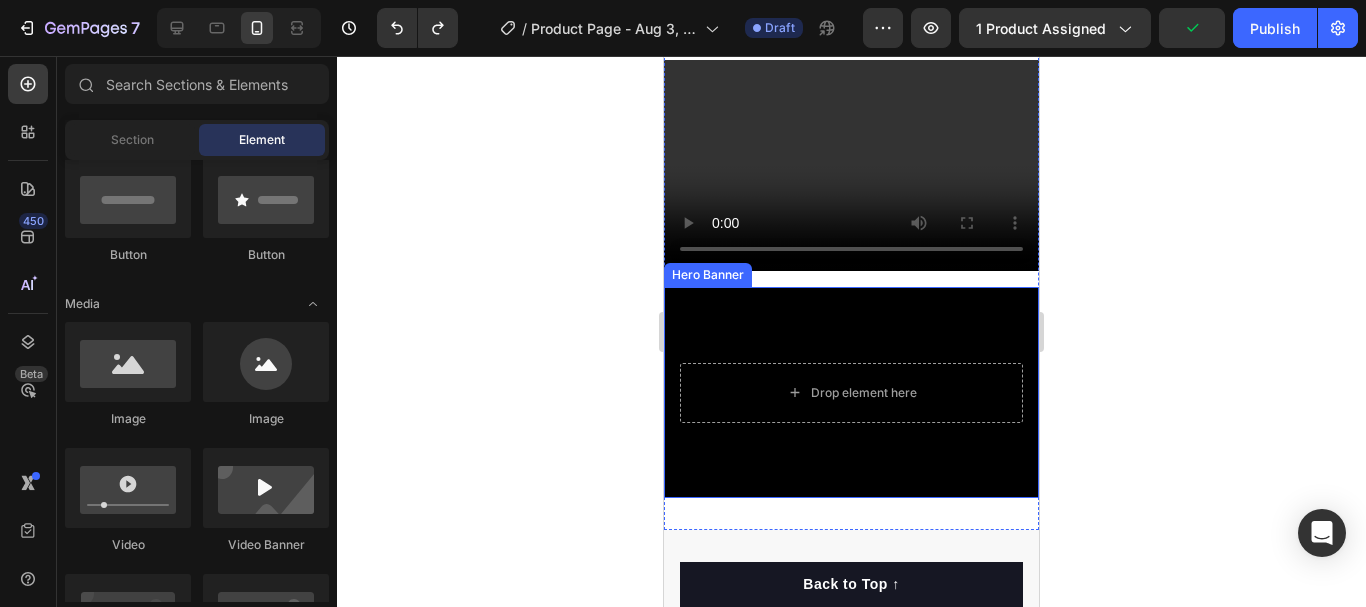click at bounding box center (851, 392) 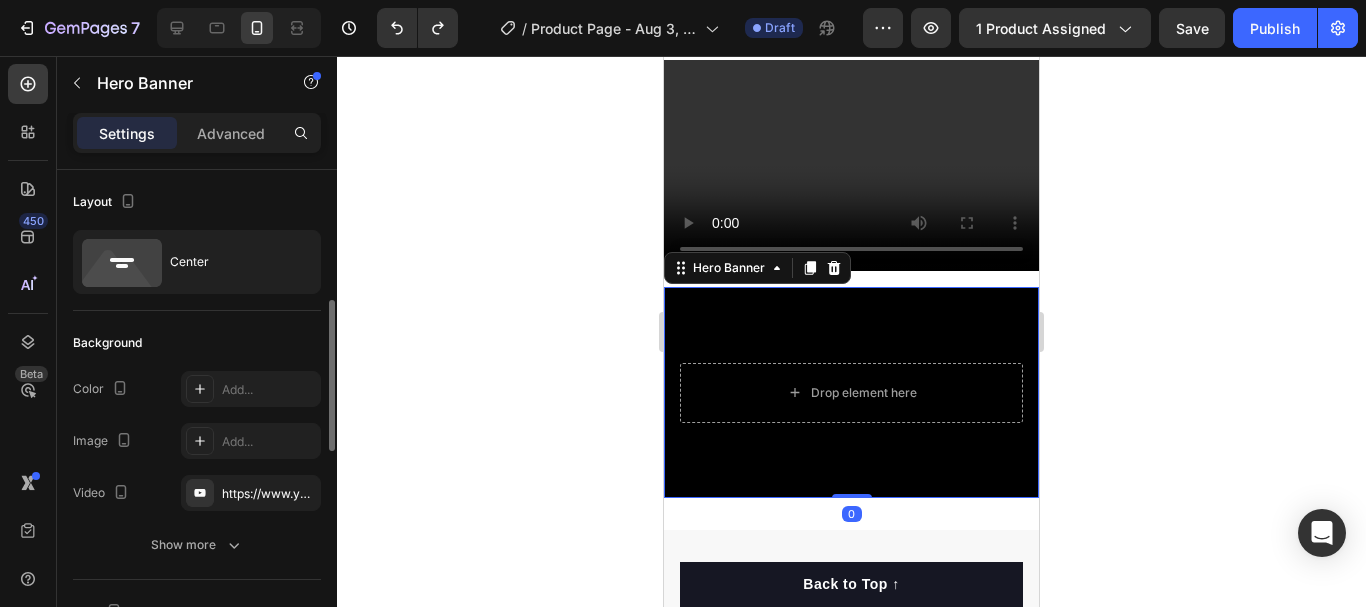 scroll, scrollTop: 100, scrollLeft: 0, axis: vertical 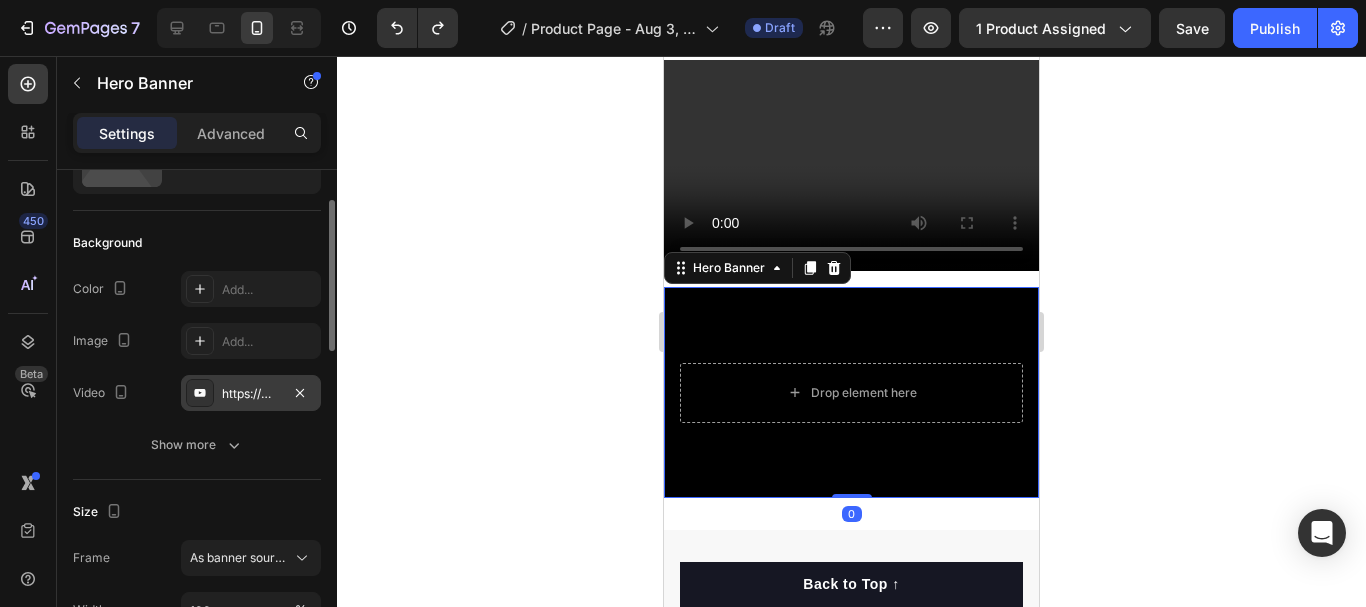 click on "https://www.youtube.com/watch?v=drIt4RH_kyQ" at bounding box center [251, 394] 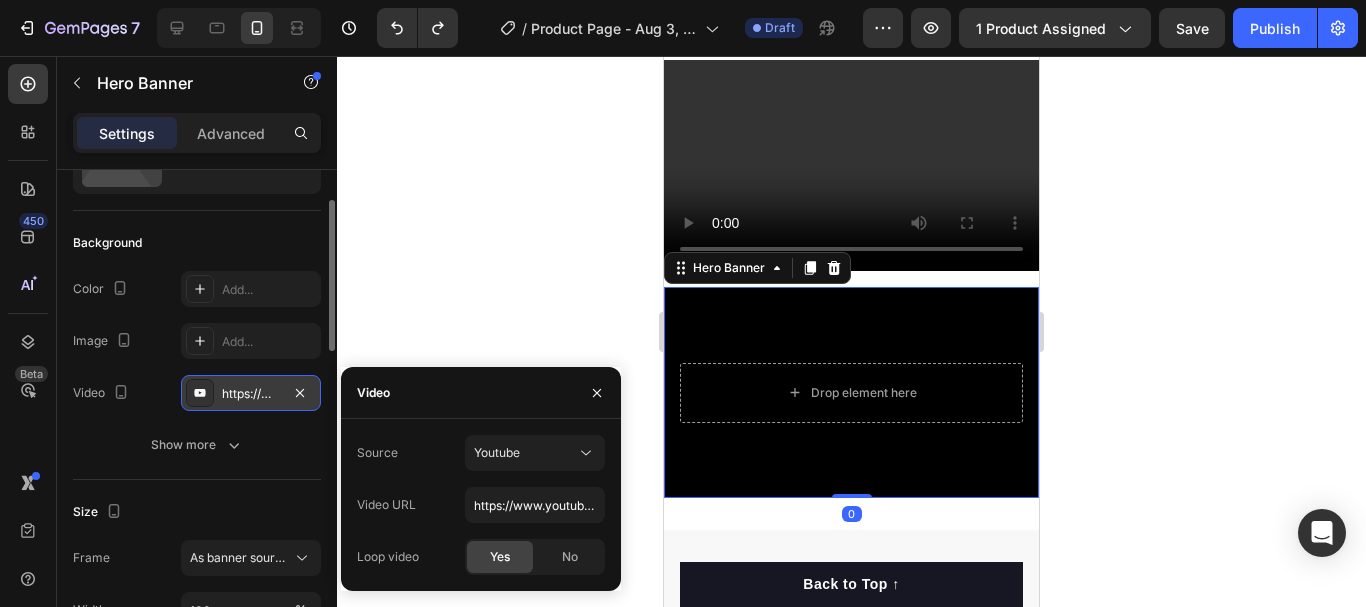 click on "https://www.youtube.com/watch?v=drIt4RH_kyQ" at bounding box center (251, 394) 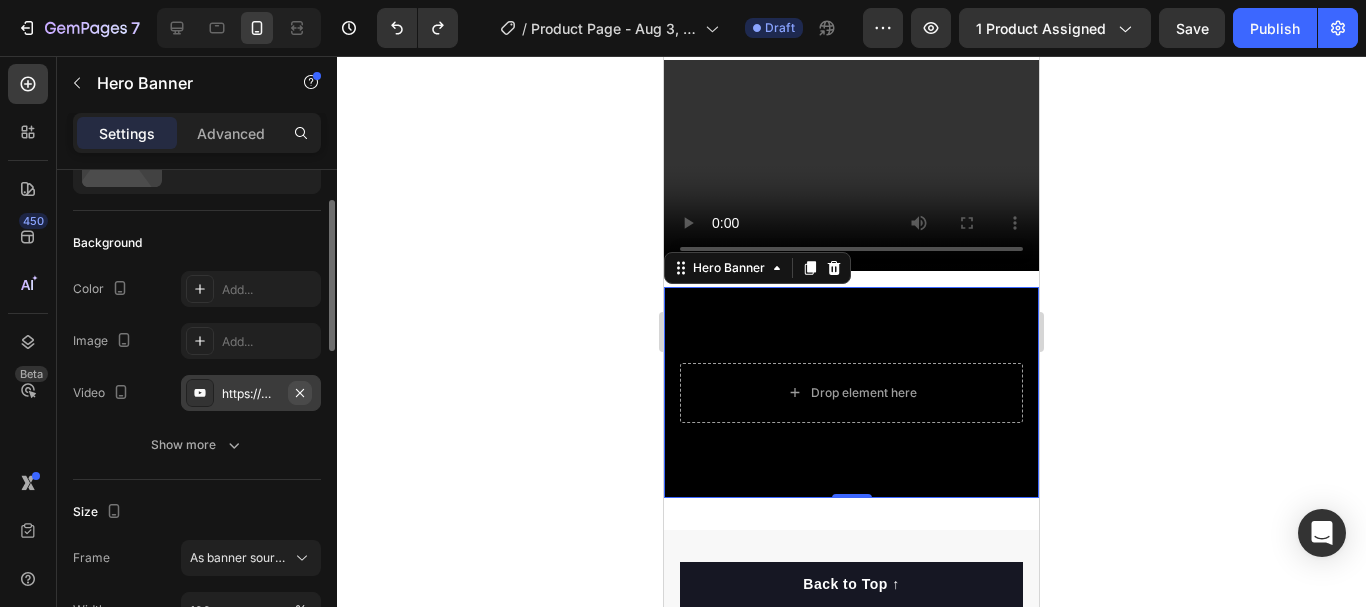 click 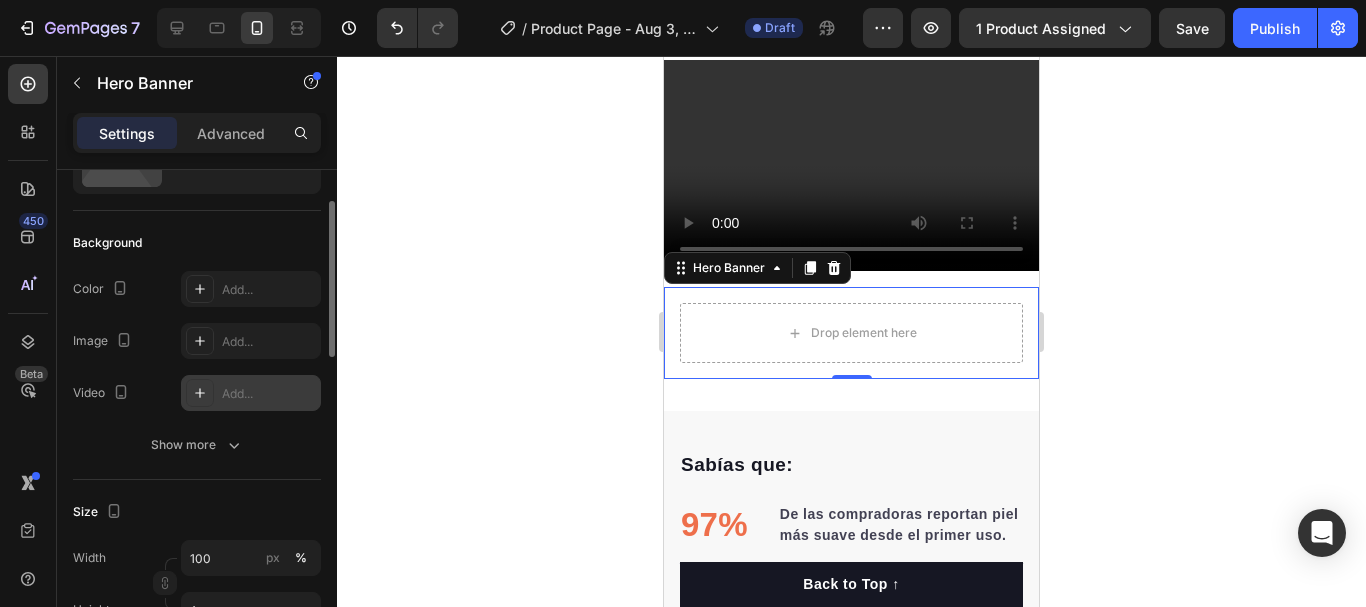 click on "Add..." at bounding box center [269, 394] 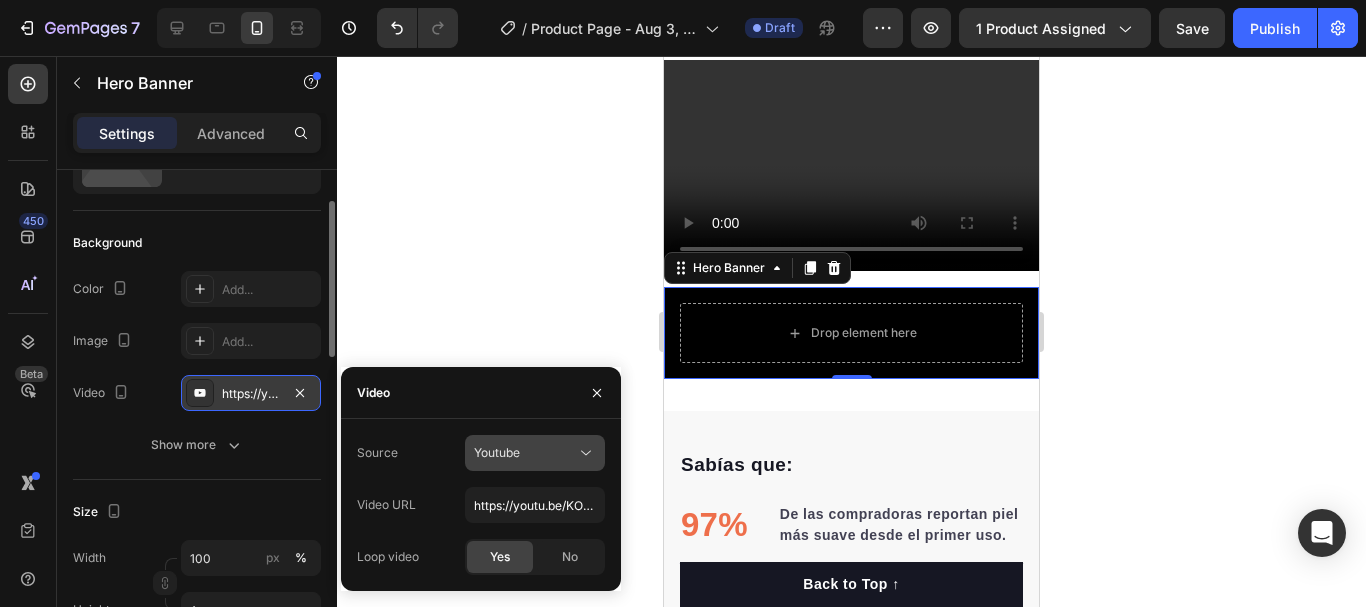 click 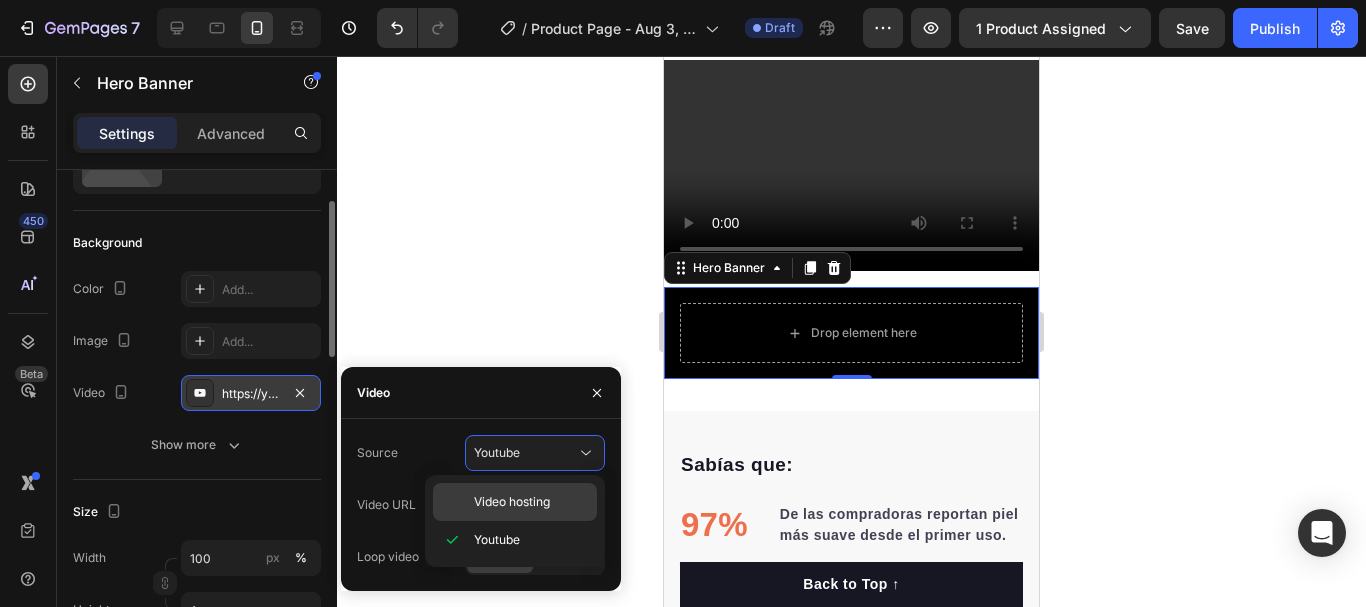 click on "Video hosting" at bounding box center [512, 502] 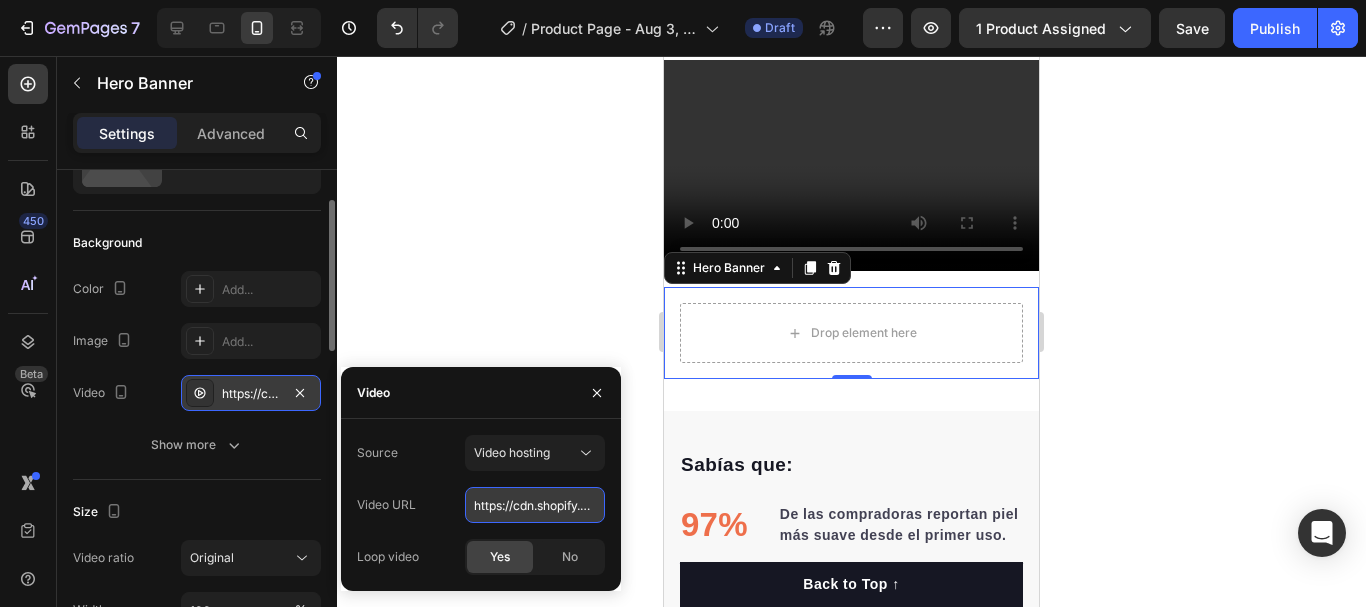 click on "https://cdn.shopify.com/videos/c/o/v/92a407d4e0c94a288eb54cac18c387dc.mp4" at bounding box center [535, 505] 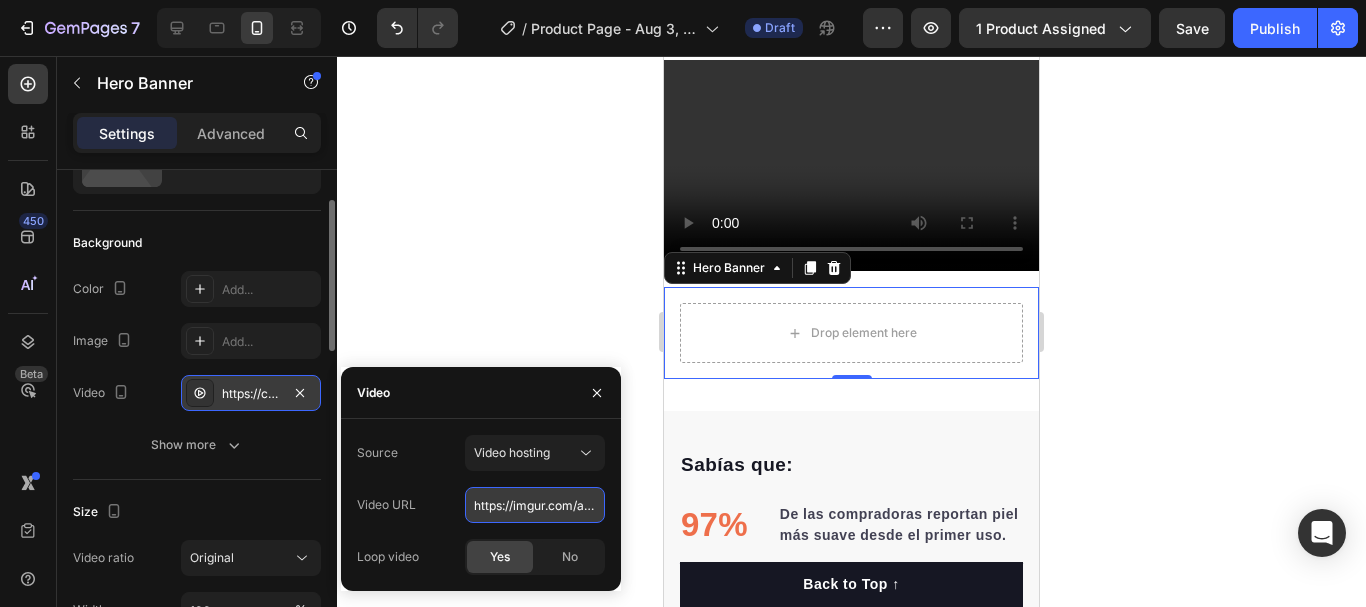 scroll, scrollTop: 0, scrollLeft: 43, axis: horizontal 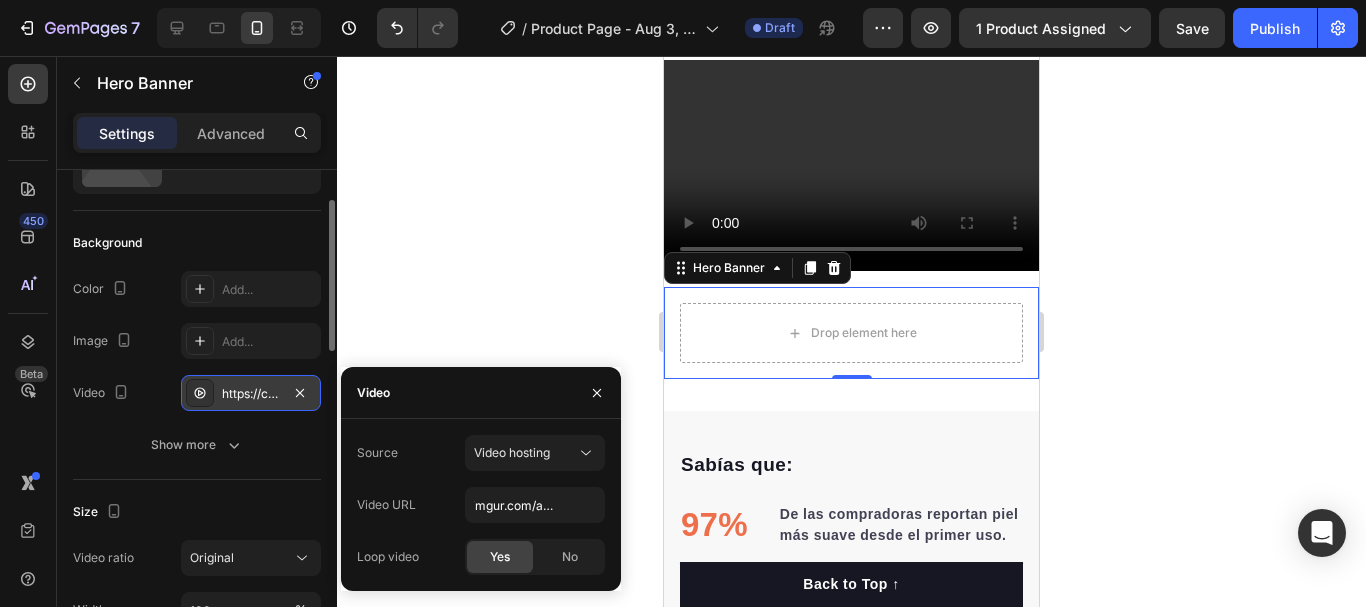 click 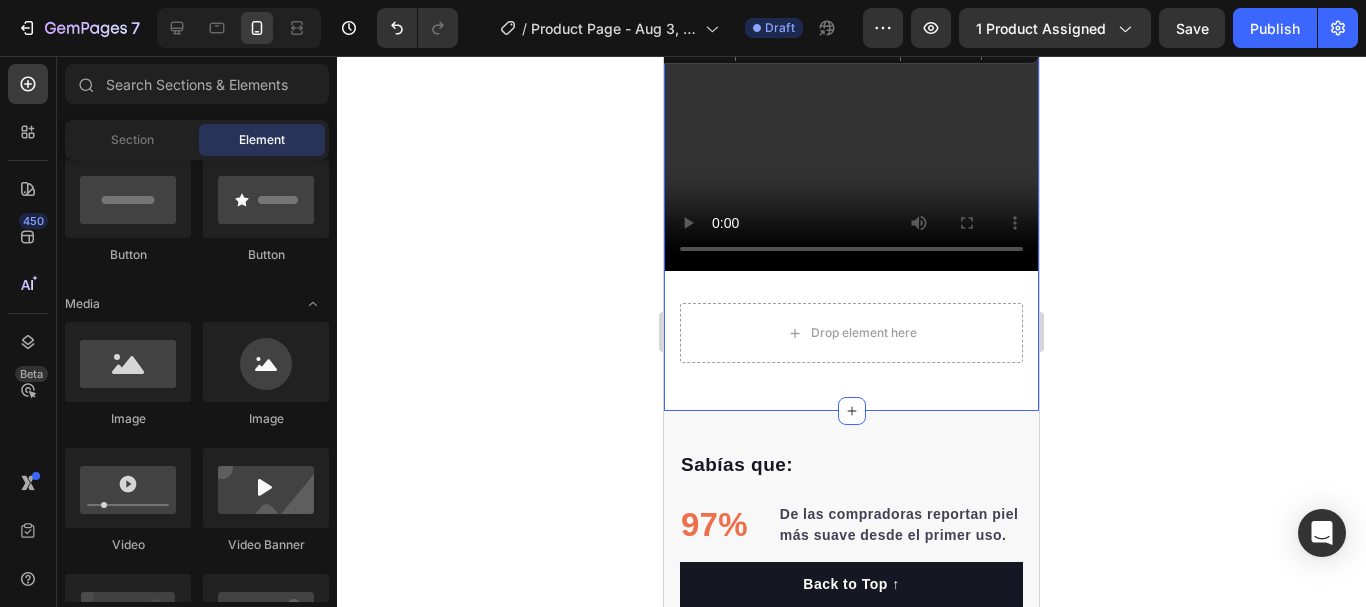 click on "Video
Drop element here Hero Banner Section 5   You can create reusable sections Create Theme Section AI Content Write with GemAI What would you like to describe here? Tone and Voice Persuasive Product Show more Generate" at bounding box center [851, 219] 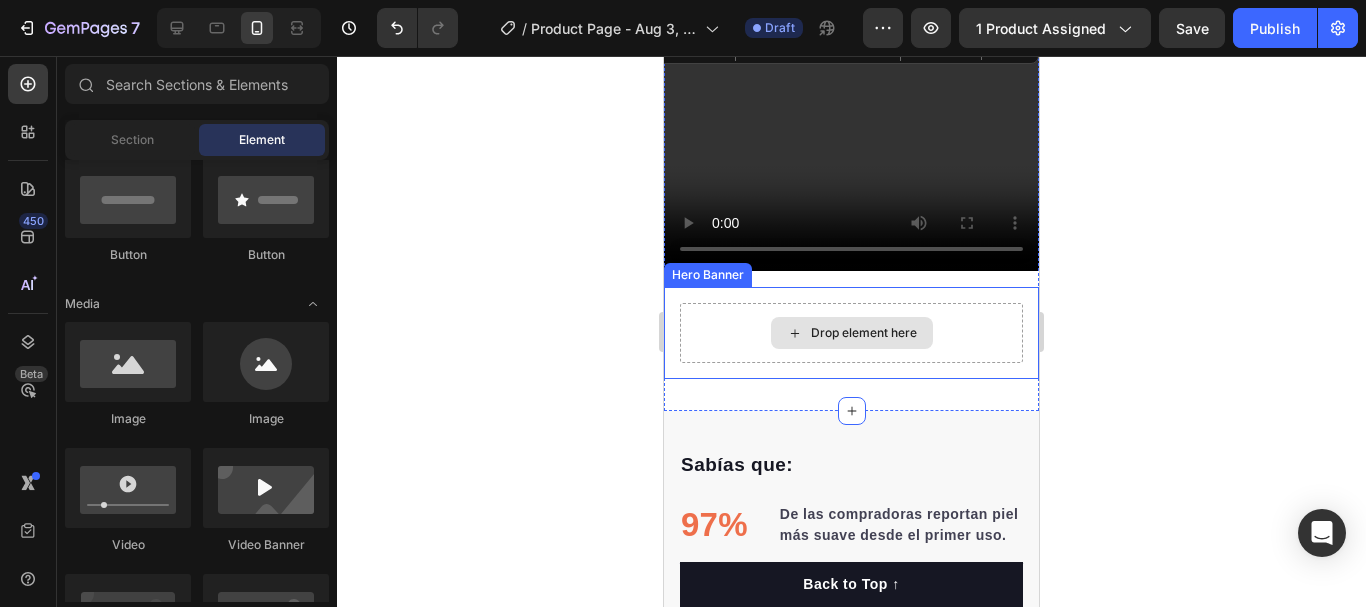 click on "Drop element here" at bounding box center (852, 333) 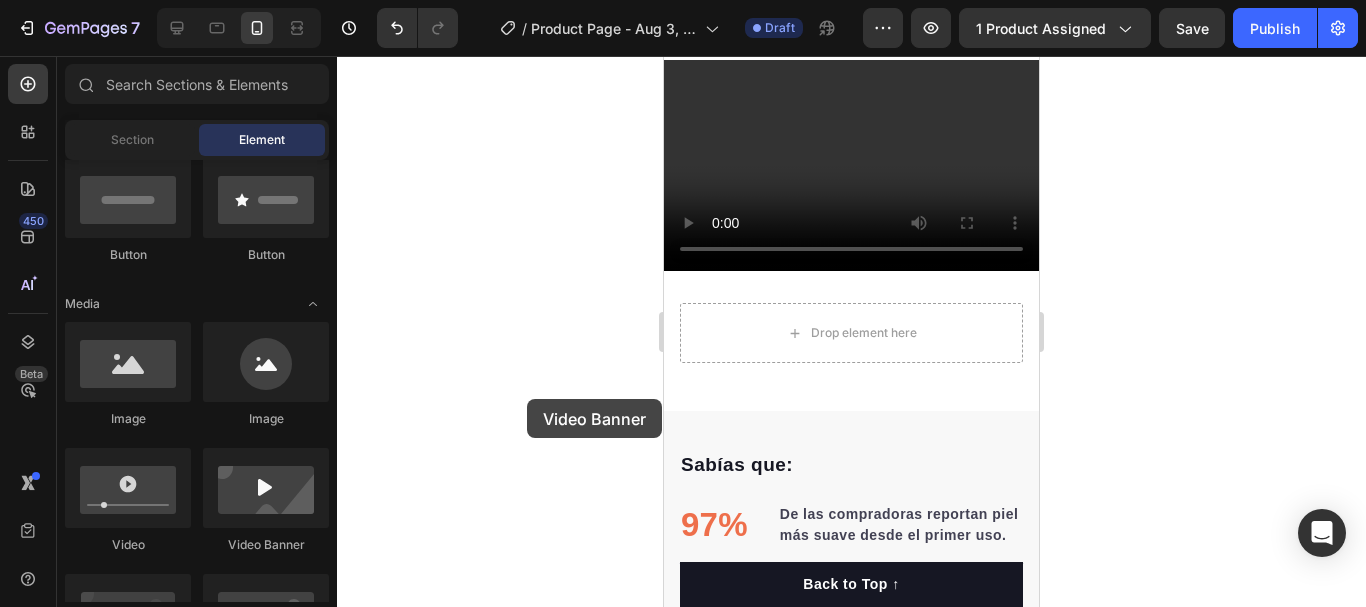 drag, startPoint x: 264, startPoint y: 499, endPoint x: 689, endPoint y: 336, distance: 455.18567 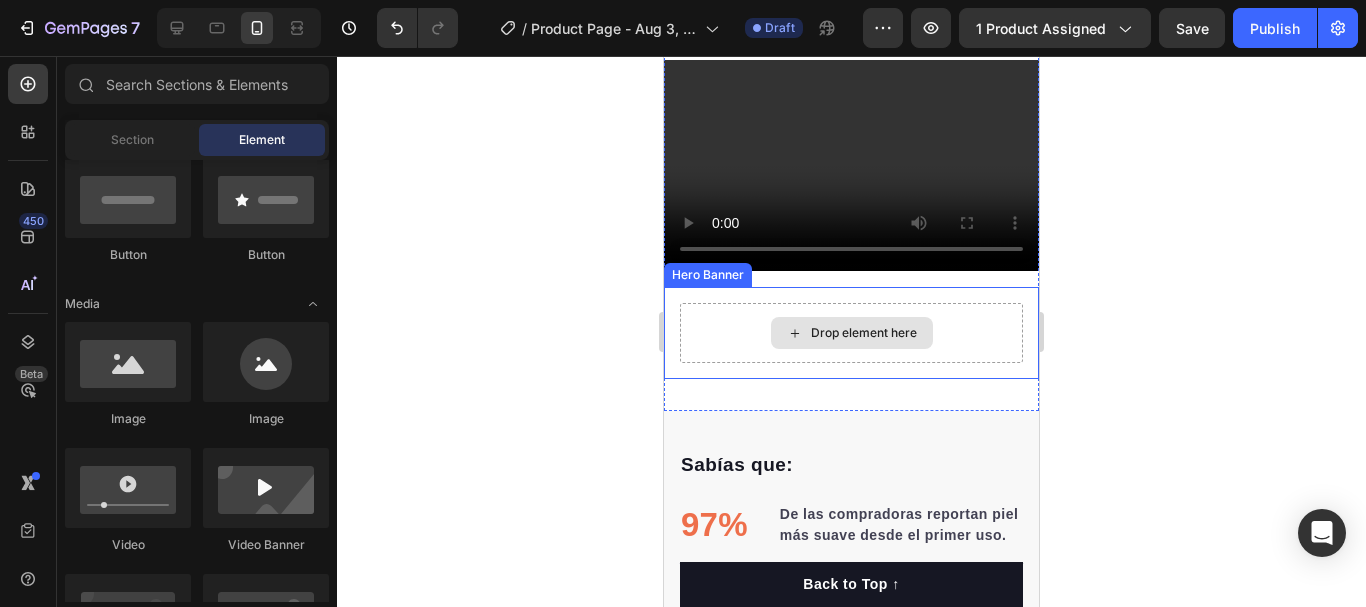 drag, startPoint x: 1353, startPoint y: 392, endPoint x: 773, endPoint y: 333, distance: 582.99316 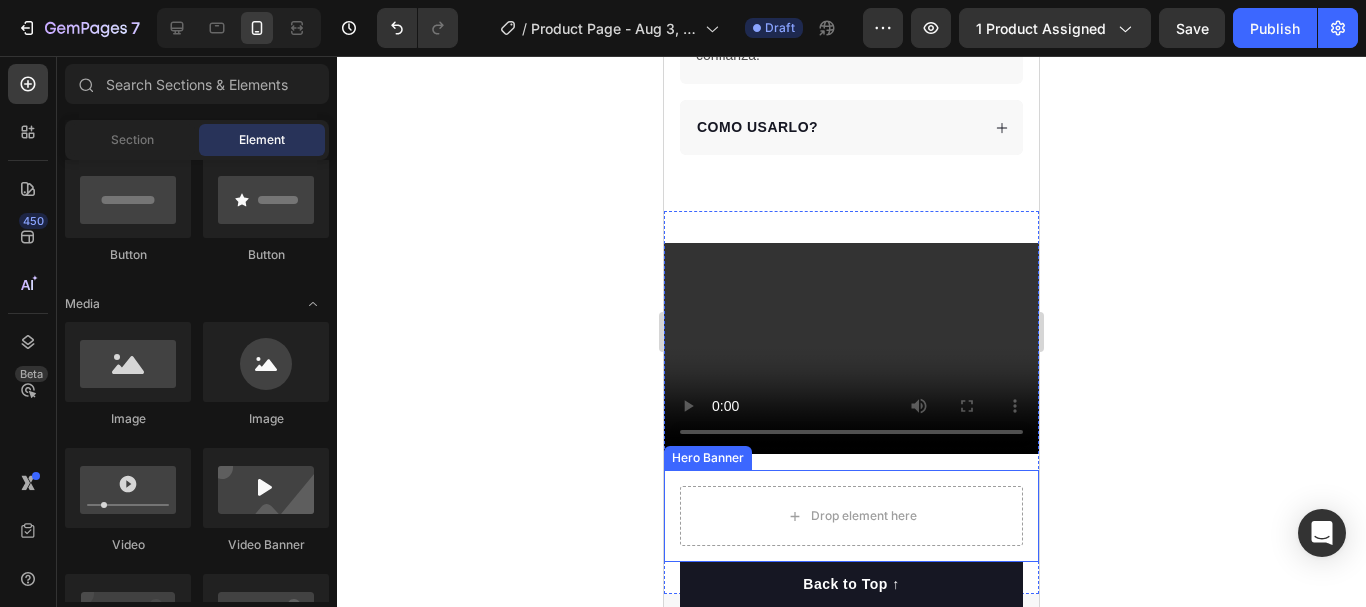 scroll, scrollTop: 4233, scrollLeft: 0, axis: vertical 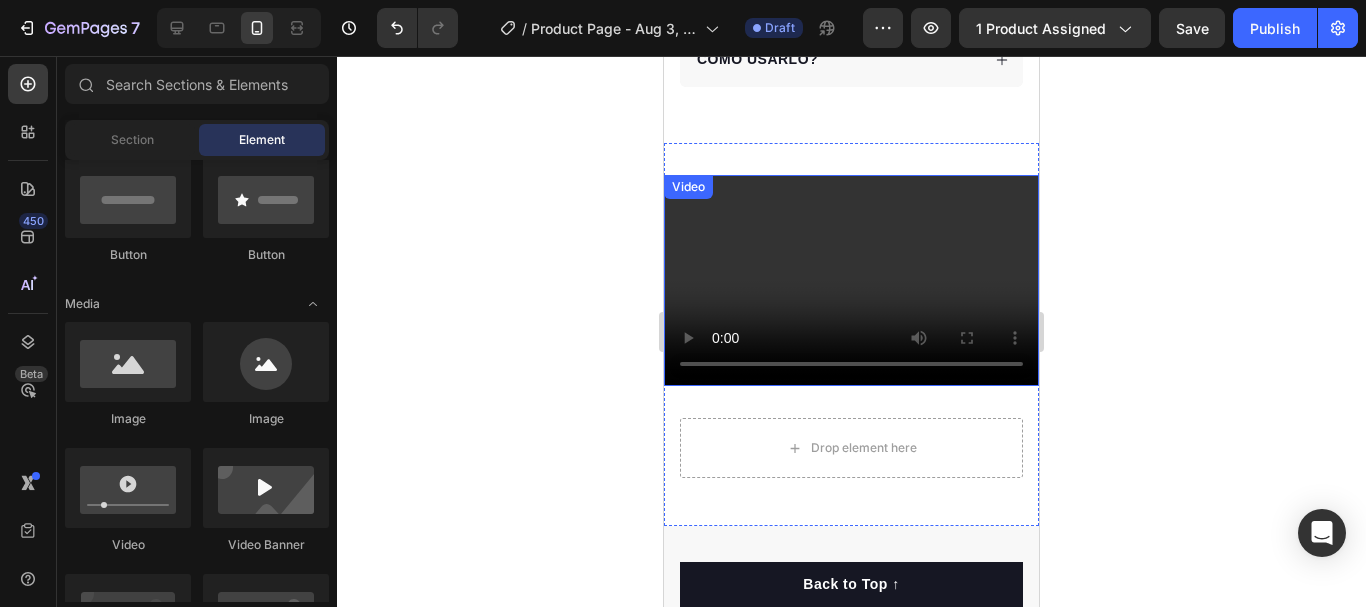 click at bounding box center (851, 280) 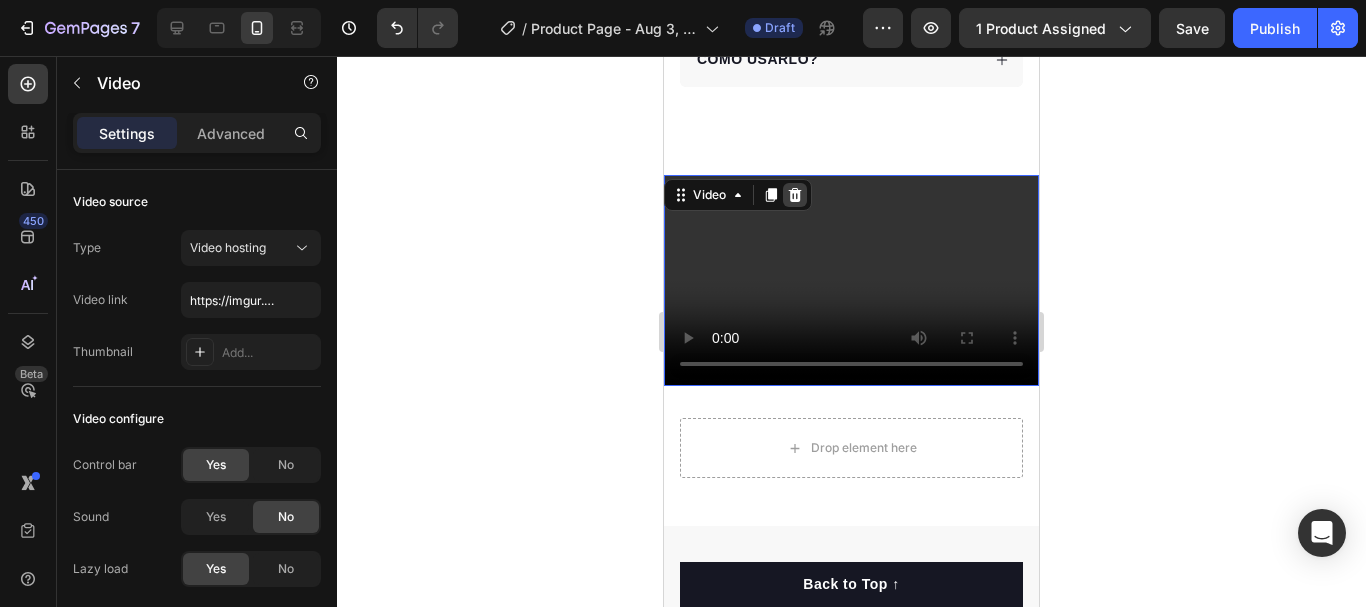 click 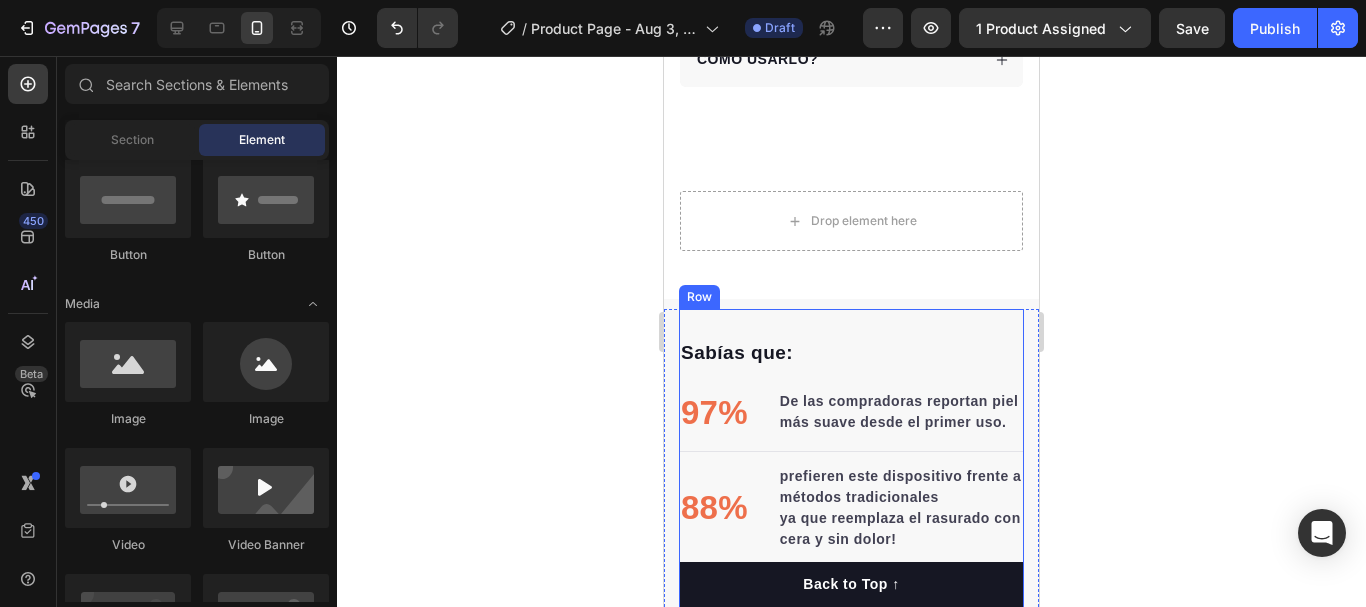 scroll, scrollTop: 4133, scrollLeft: 0, axis: vertical 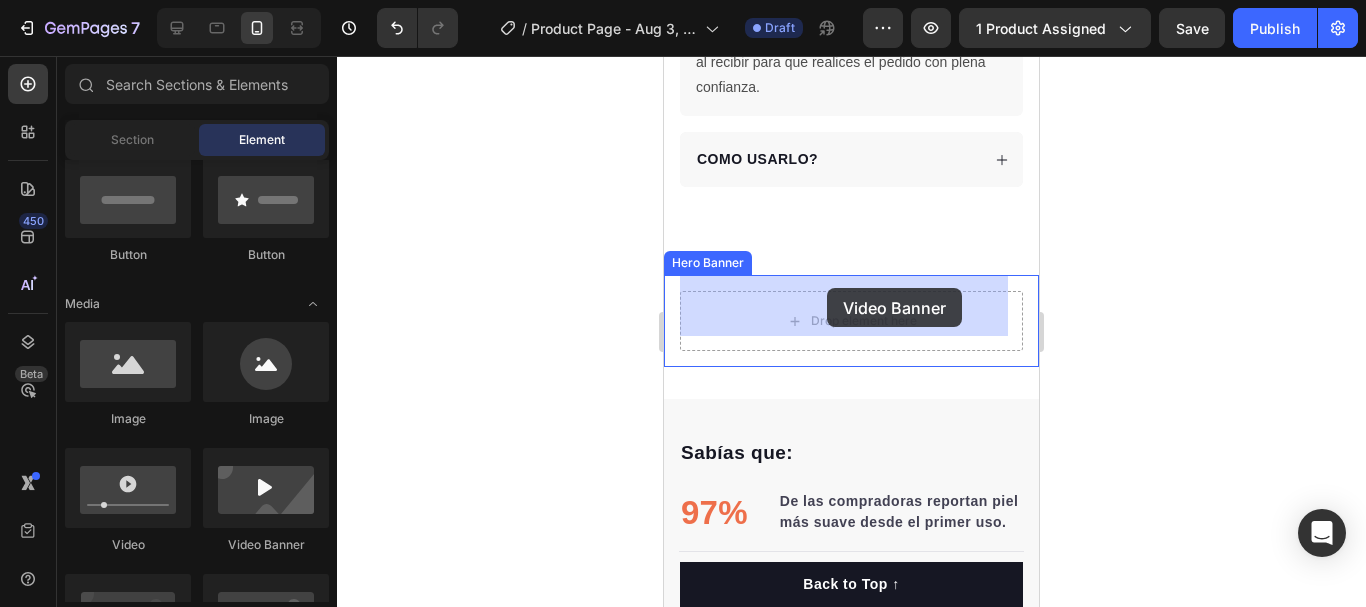drag, startPoint x: 934, startPoint y: 541, endPoint x: 827, endPoint y: 288, distance: 274.6962 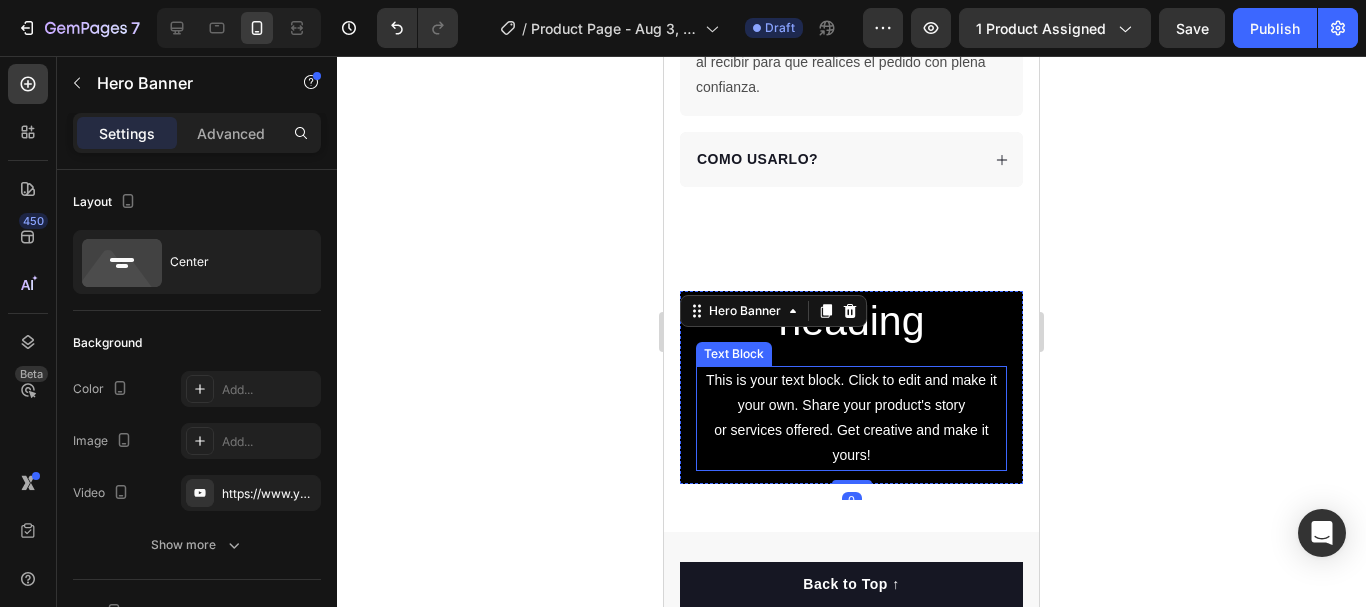 click on "This is your text block. Click to edit and make it your own. Share your product's story                   or services offered. Get creative and make it yours!" at bounding box center (851, 418) 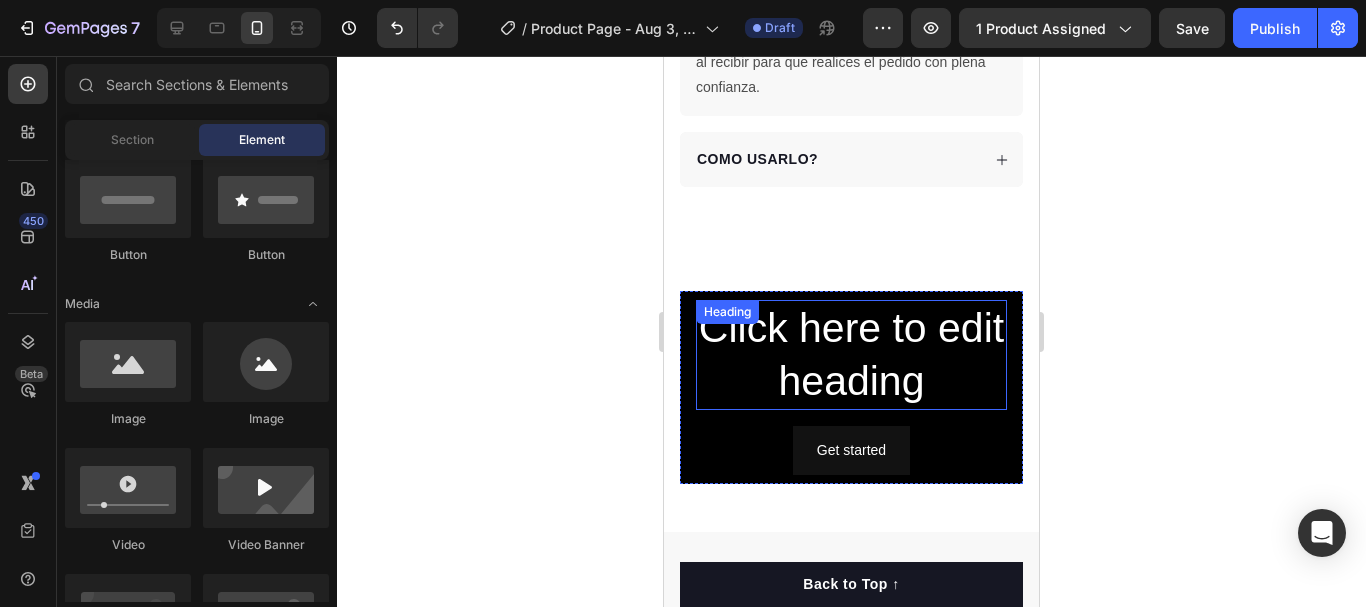 click on "Click here to edit heading" at bounding box center [851, 355] 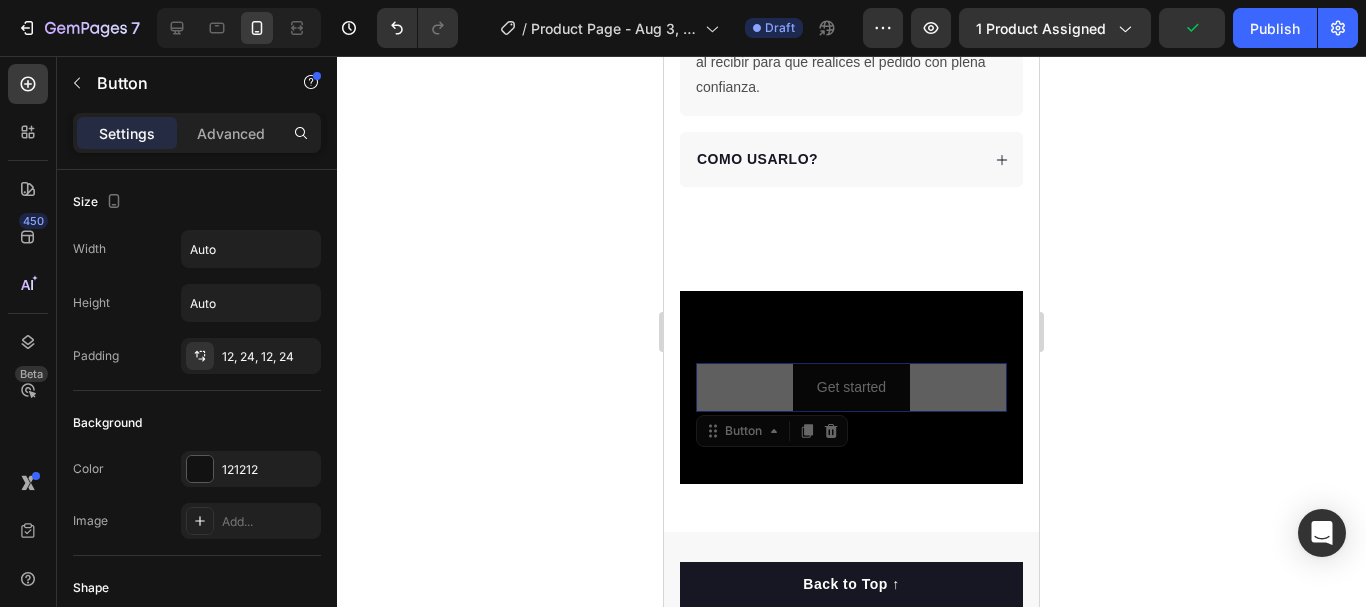 drag, startPoint x: 951, startPoint y: 402, endPoint x: 837, endPoint y: 408, distance: 114.15778 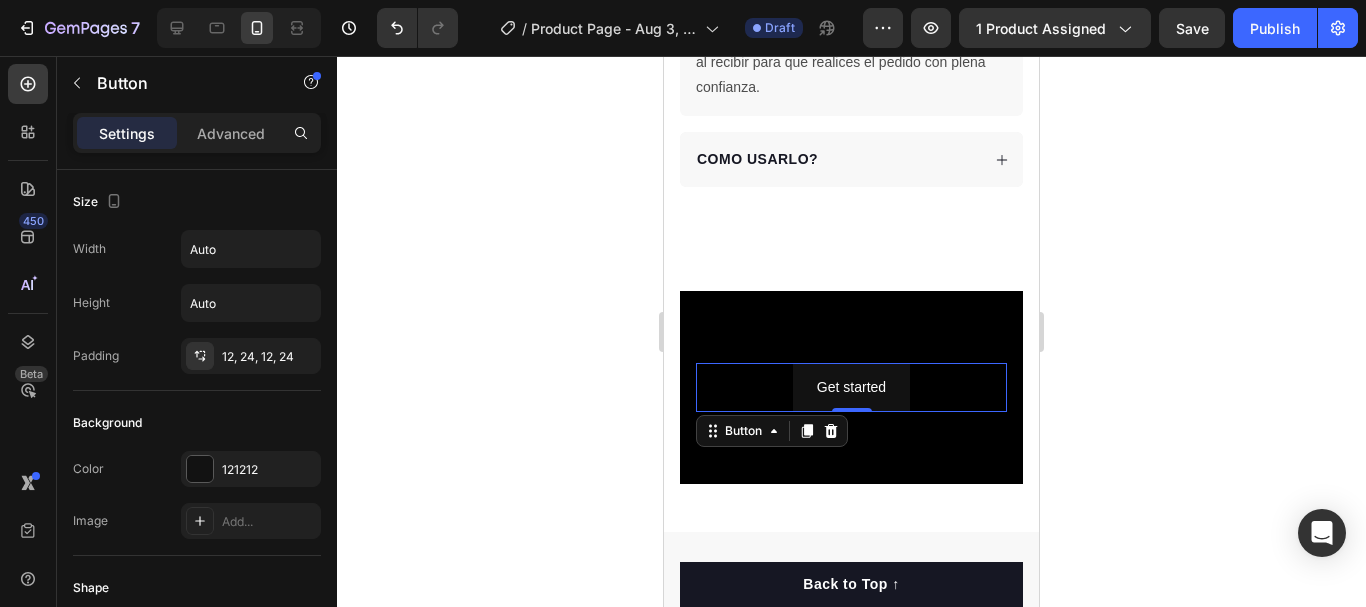click on "Get started Button   0" at bounding box center [851, 387] 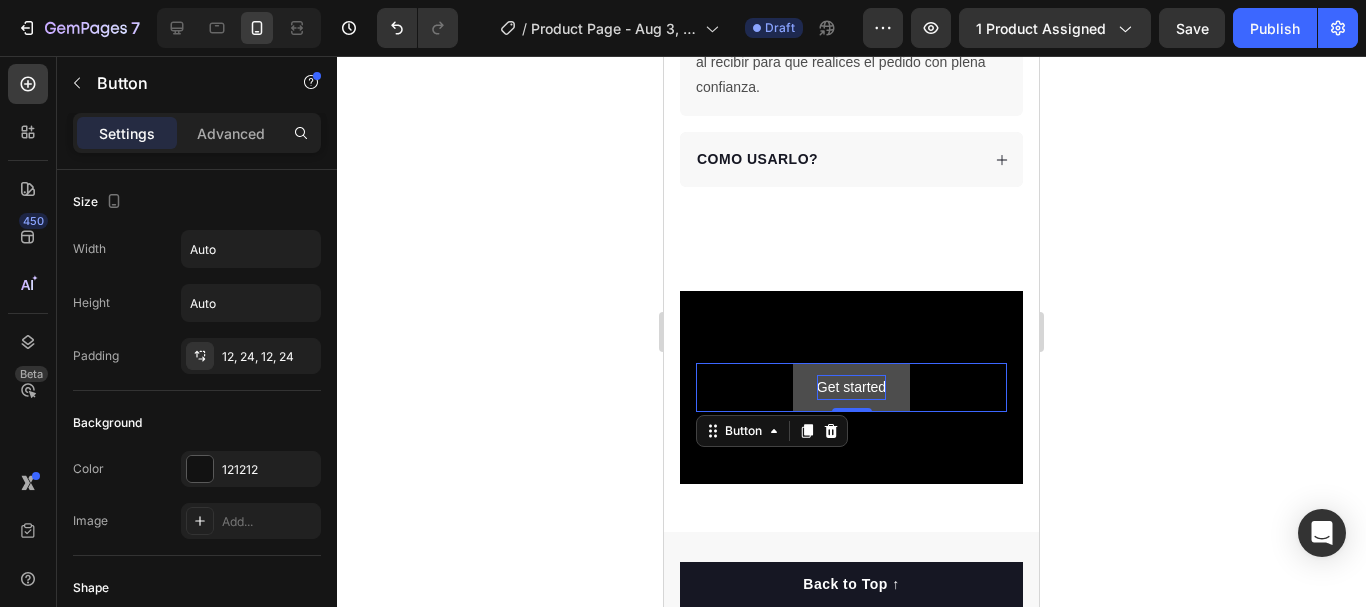 click on "Get started Button   0" at bounding box center (851, 387) 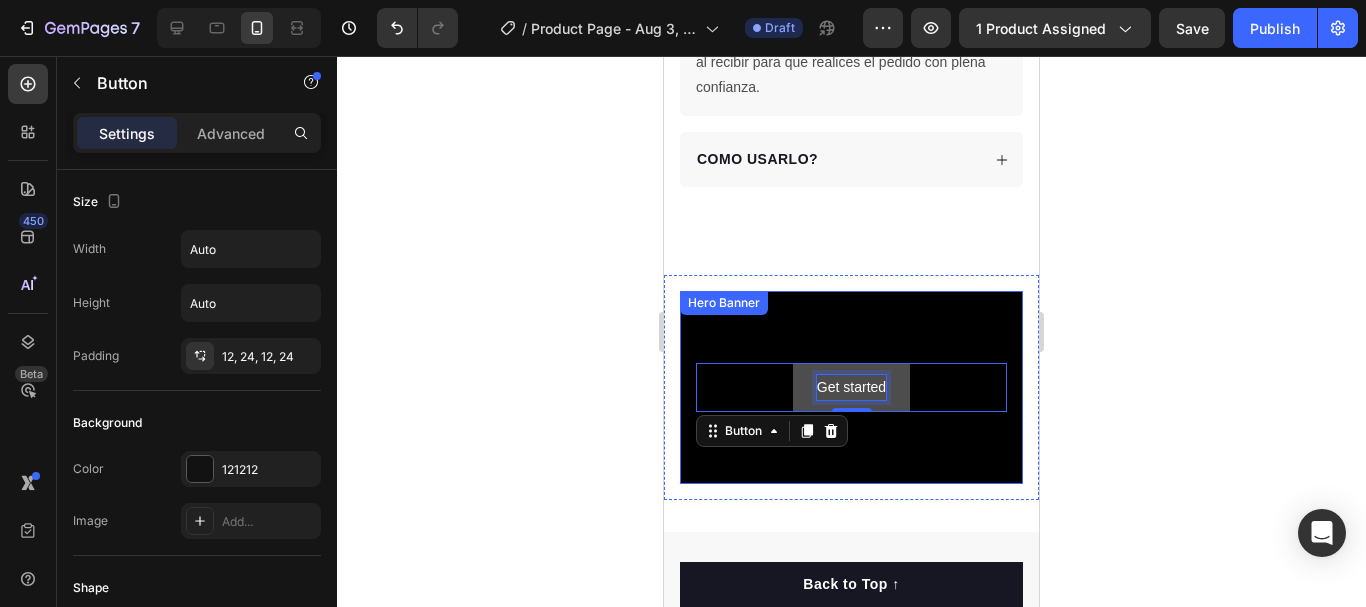 scroll, scrollTop: 4108, scrollLeft: 0, axis: vertical 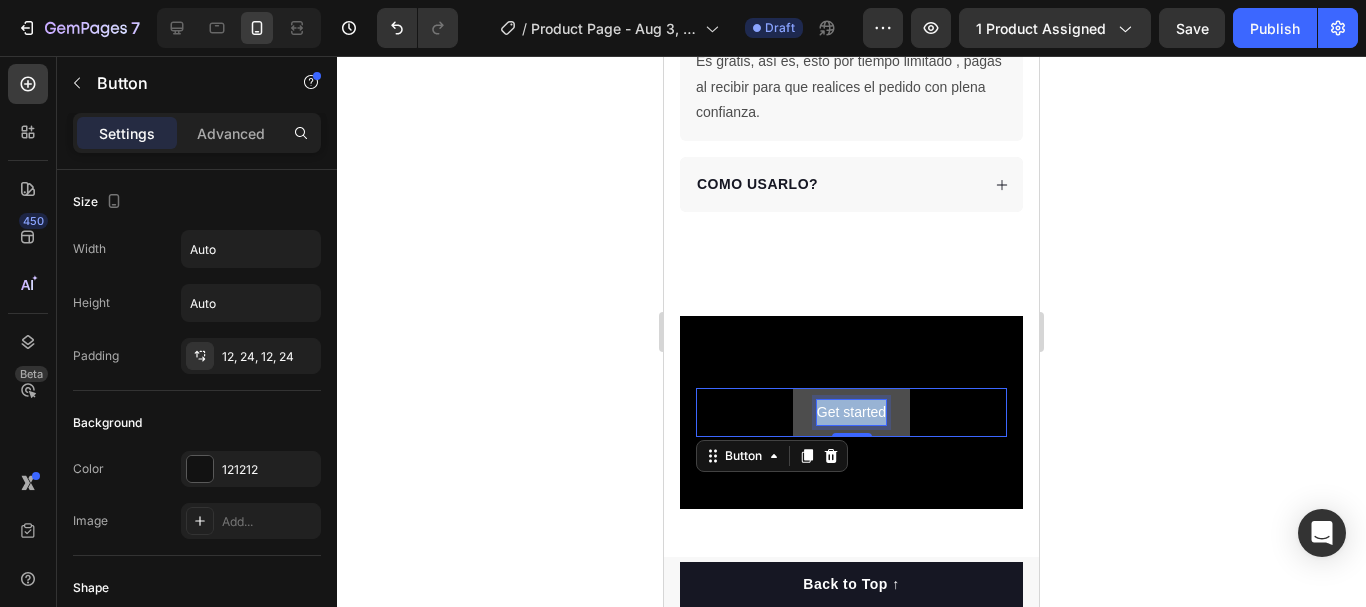 drag, startPoint x: 876, startPoint y: 388, endPoint x: 800, endPoint y: 388, distance: 76 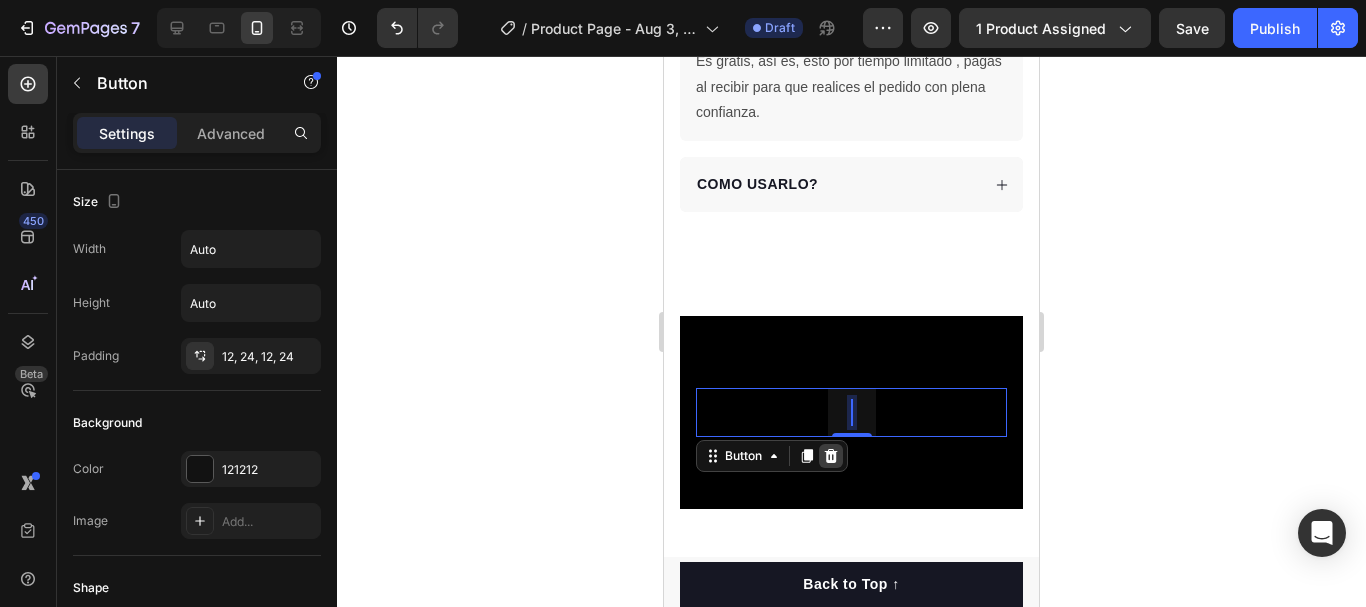 click 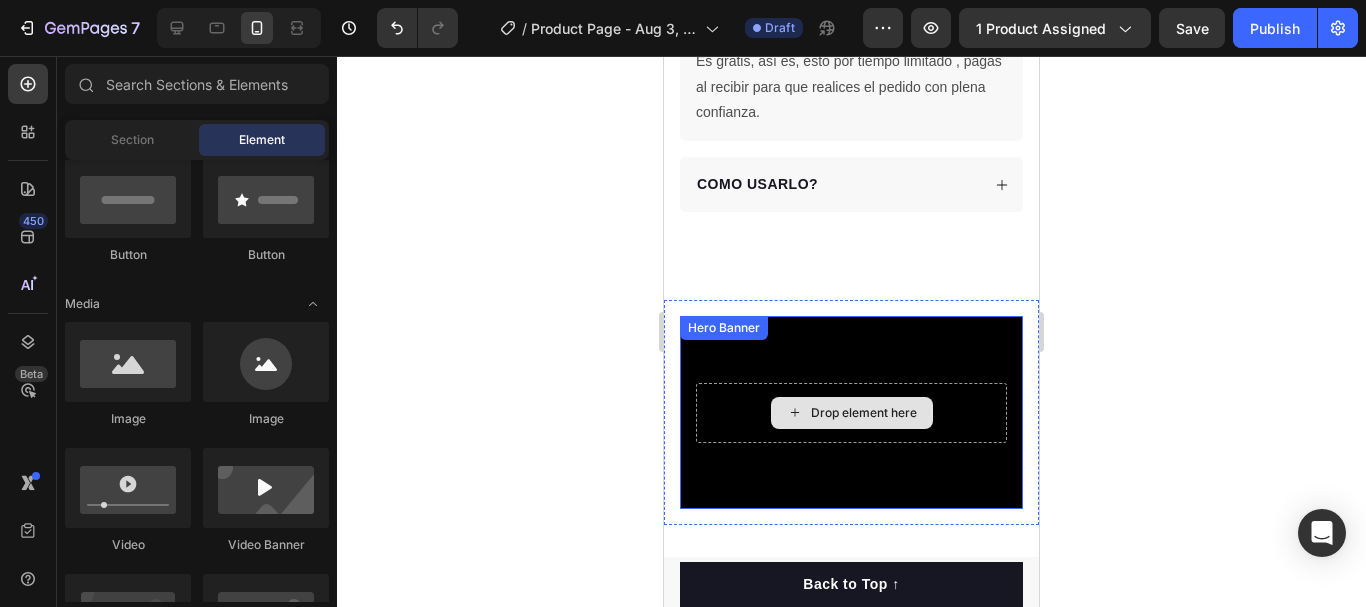 click on "Drop element here" at bounding box center (864, 413) 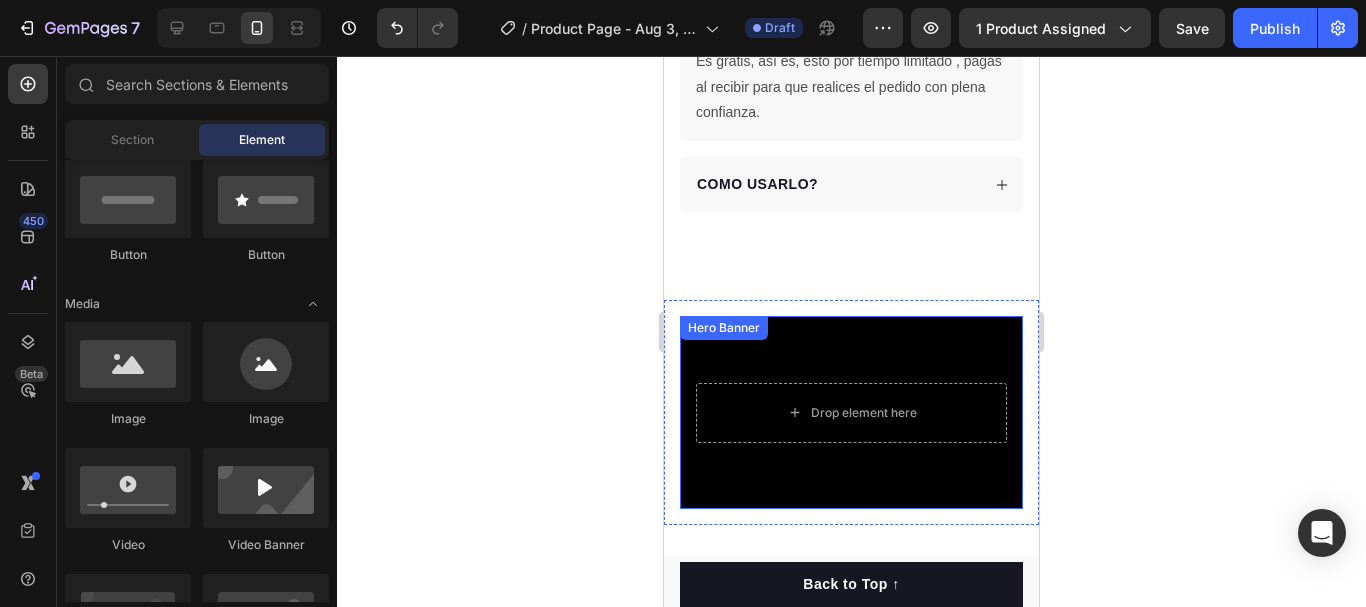 click at bounding box center [851, 412] 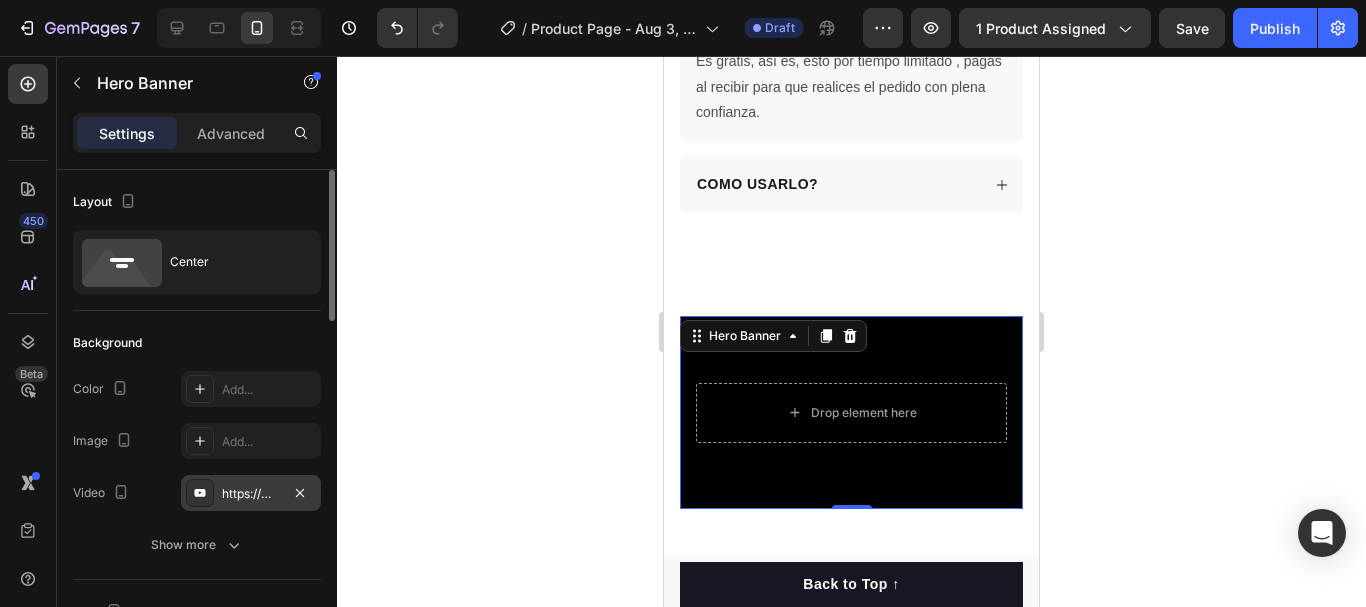 click on "https://www.youtube.com/watch?v=drIt4RH_kyQ" at bounding box center [251, 494] 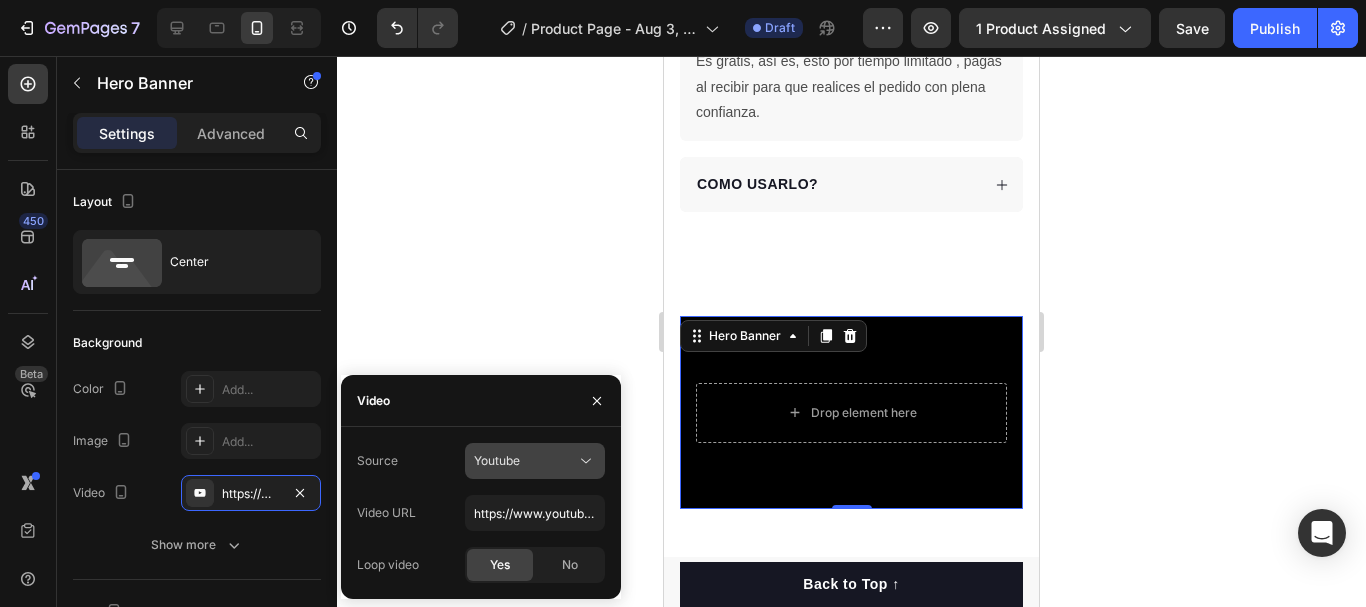 click on "Youtube" 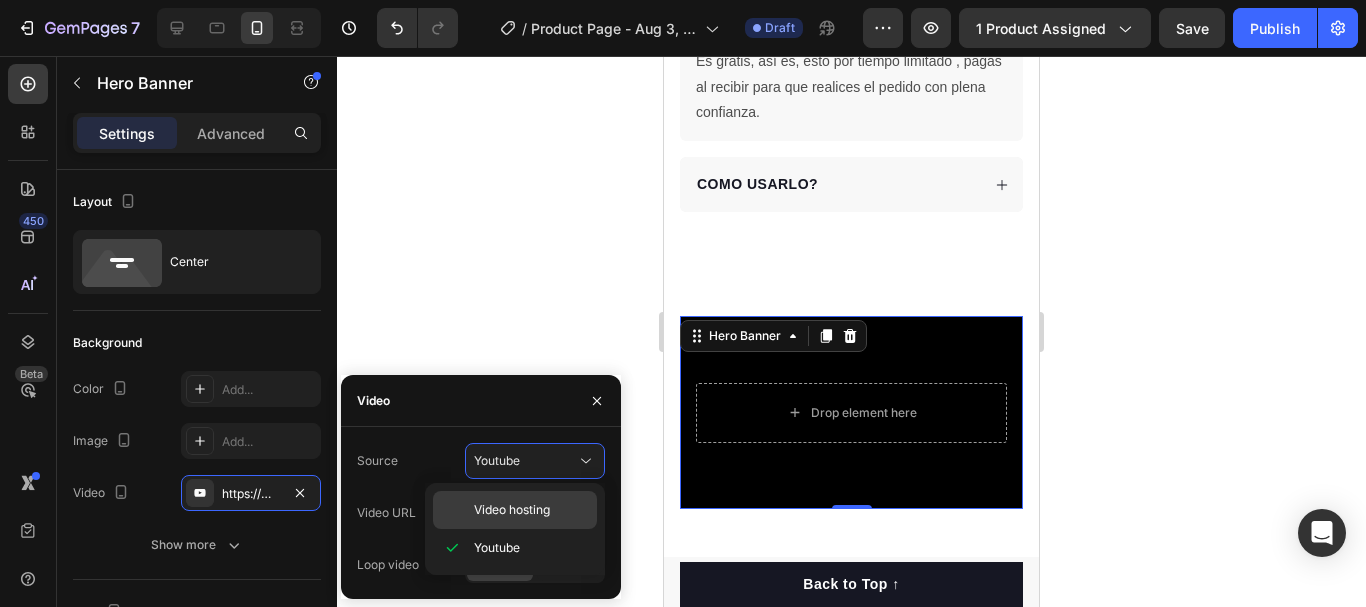 click on "Video hosting" at bounding box center [512, 510] 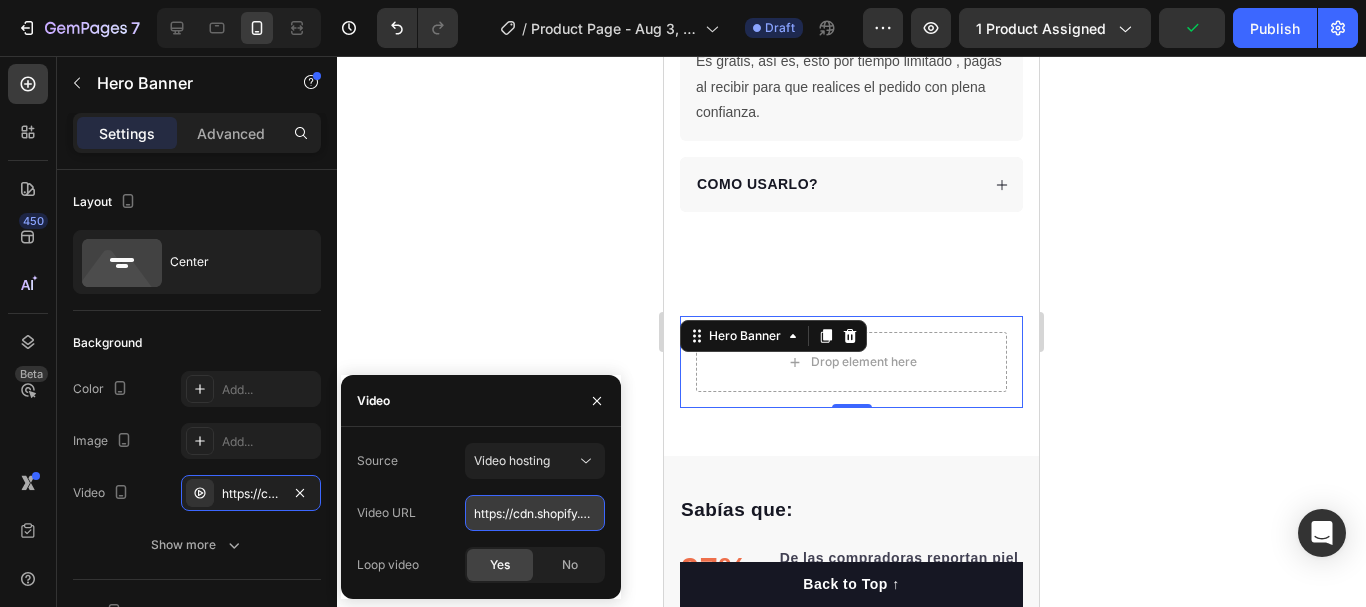 click on "https://cdn.shopify.com/videos/c/o/v/92a407d4e0c94a288eb54cac18c387dc.mp4" at bounding box center (535, 513) 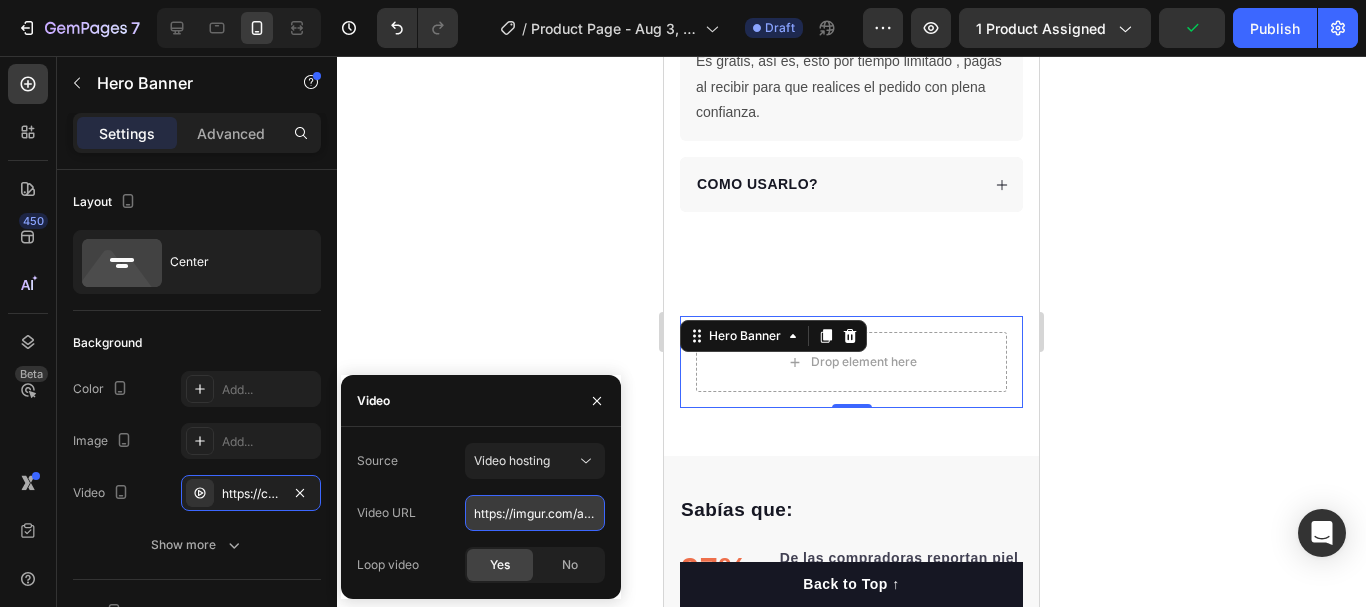 scroll, scrollTop: 0, scrollLeft: 43, axis: horizontal 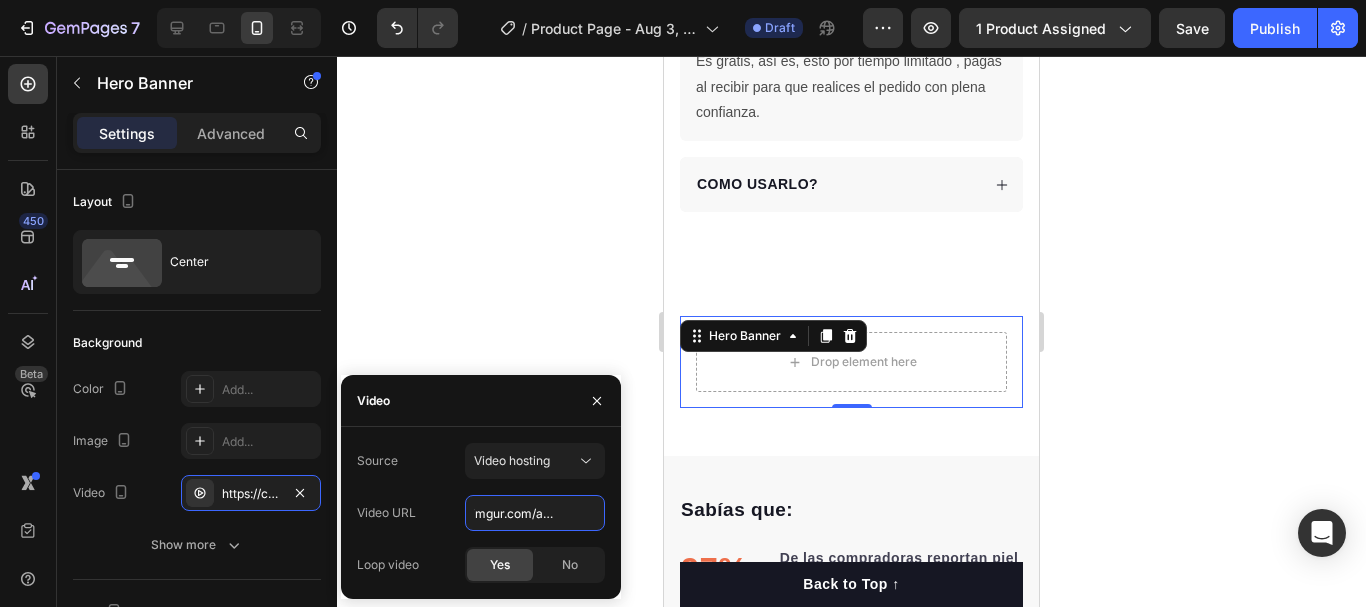 type on "https://imgur.com/a/NEu9g15" 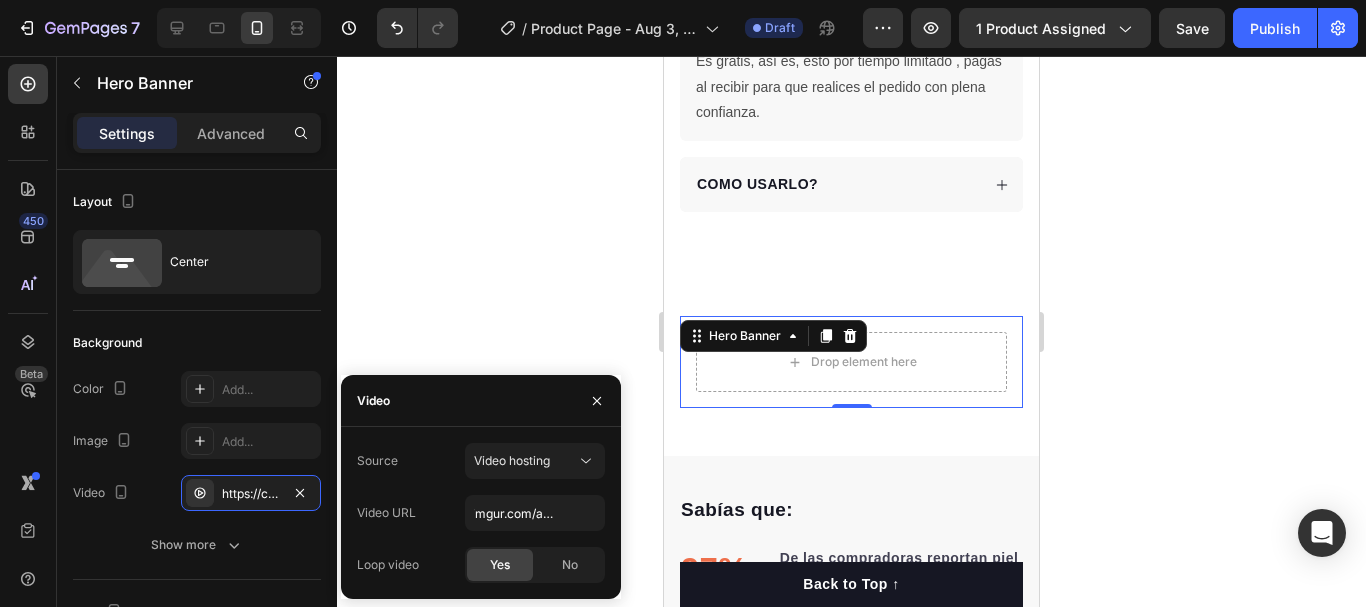 click on "Video" at bounding box center [481, 401] 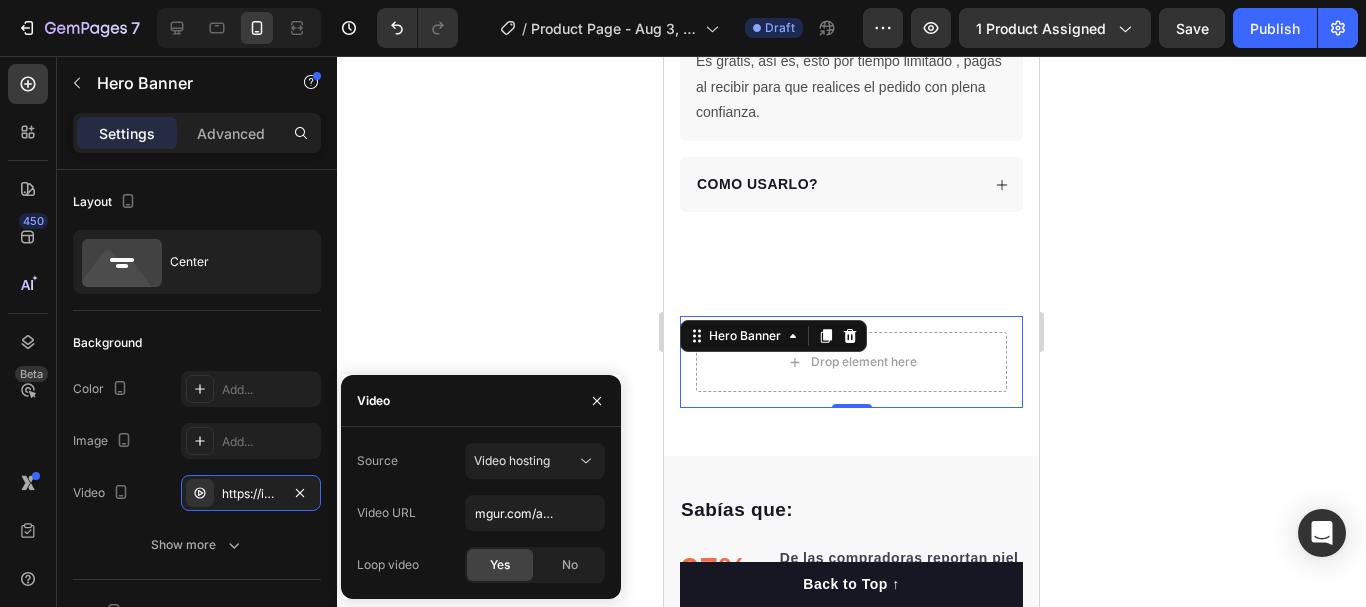 scroll, scrollTop: 0, scrollLeft: 0, axis: both 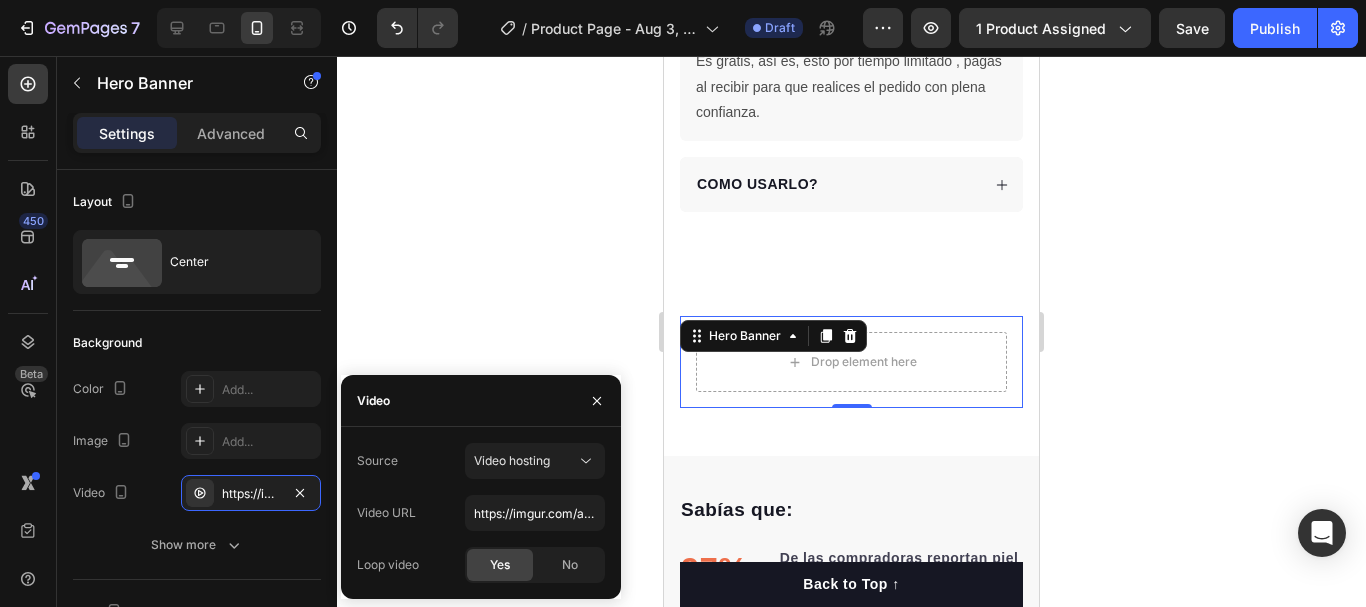 click on "Yes" 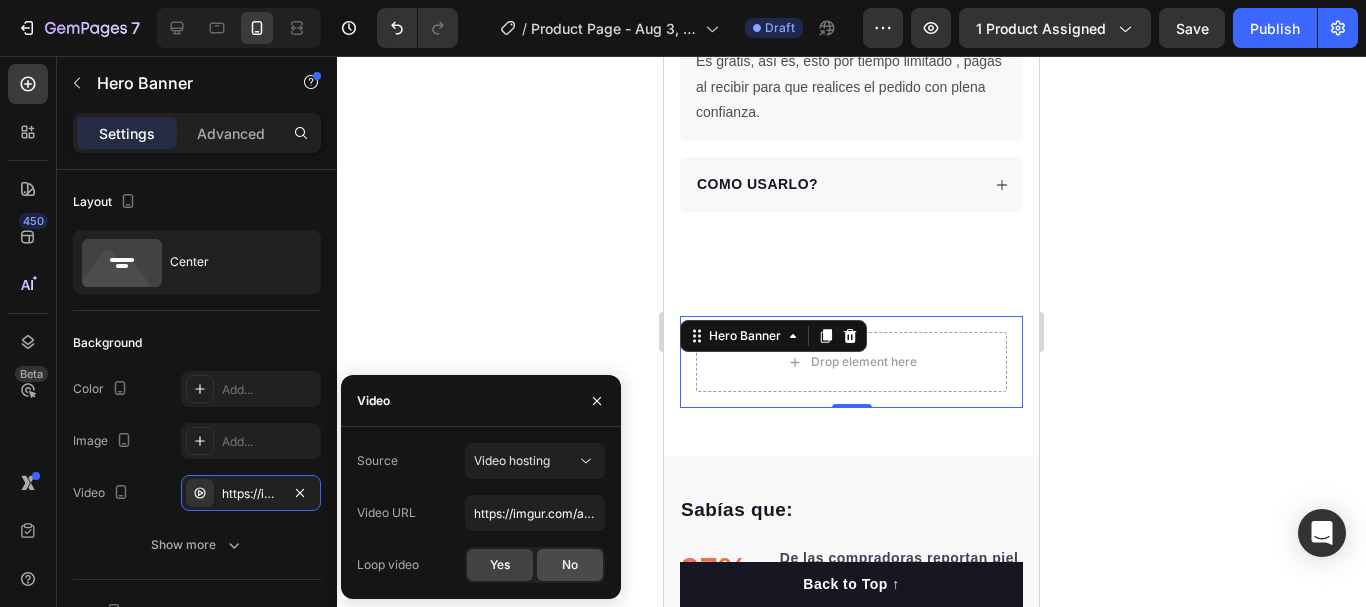 click on "No" 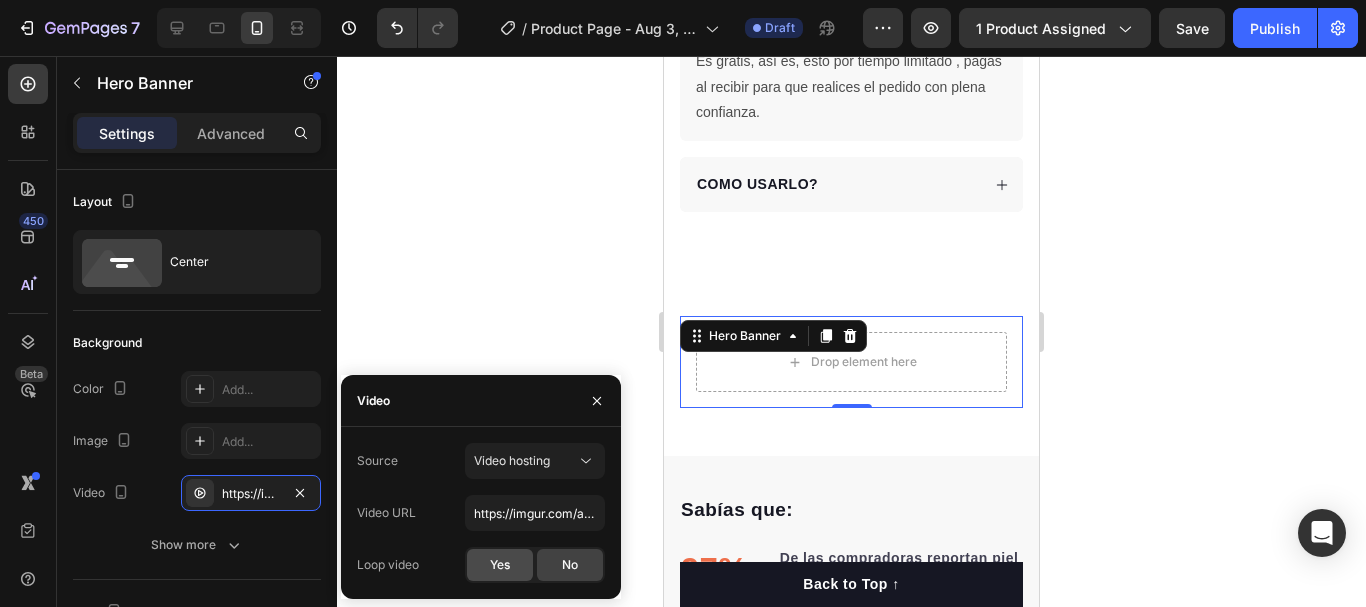 click on "Yes" 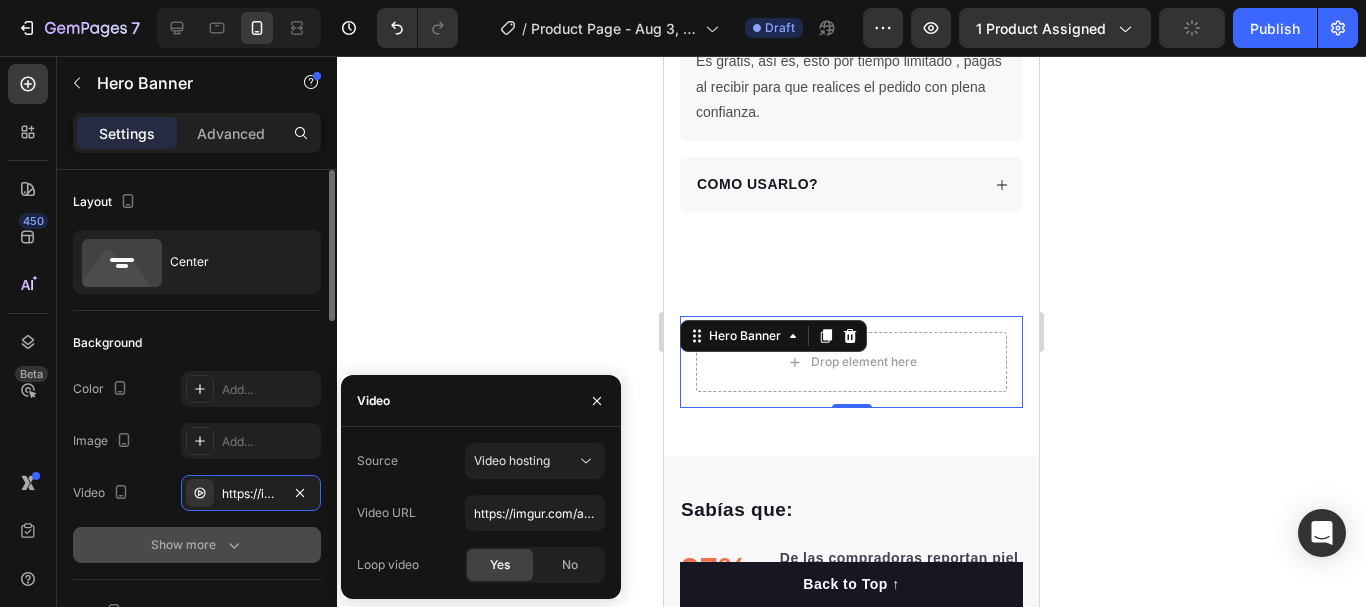 click 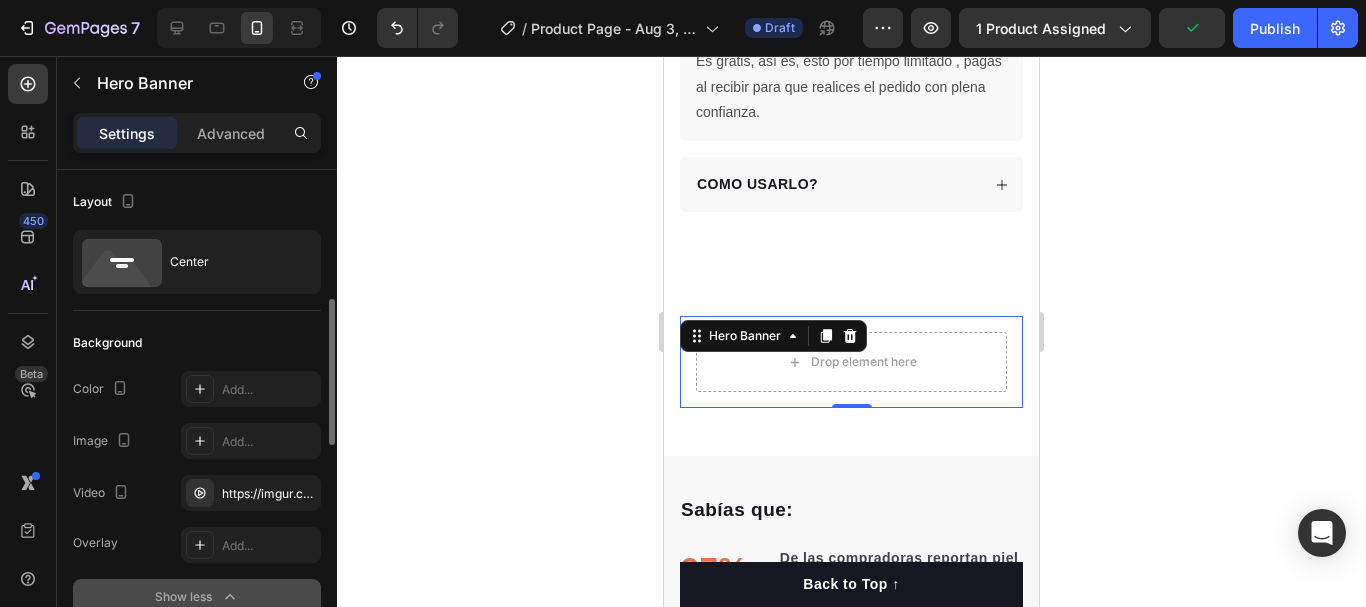 scroll, scrollTop: 200, scrollLeft: 0, axis: vertical 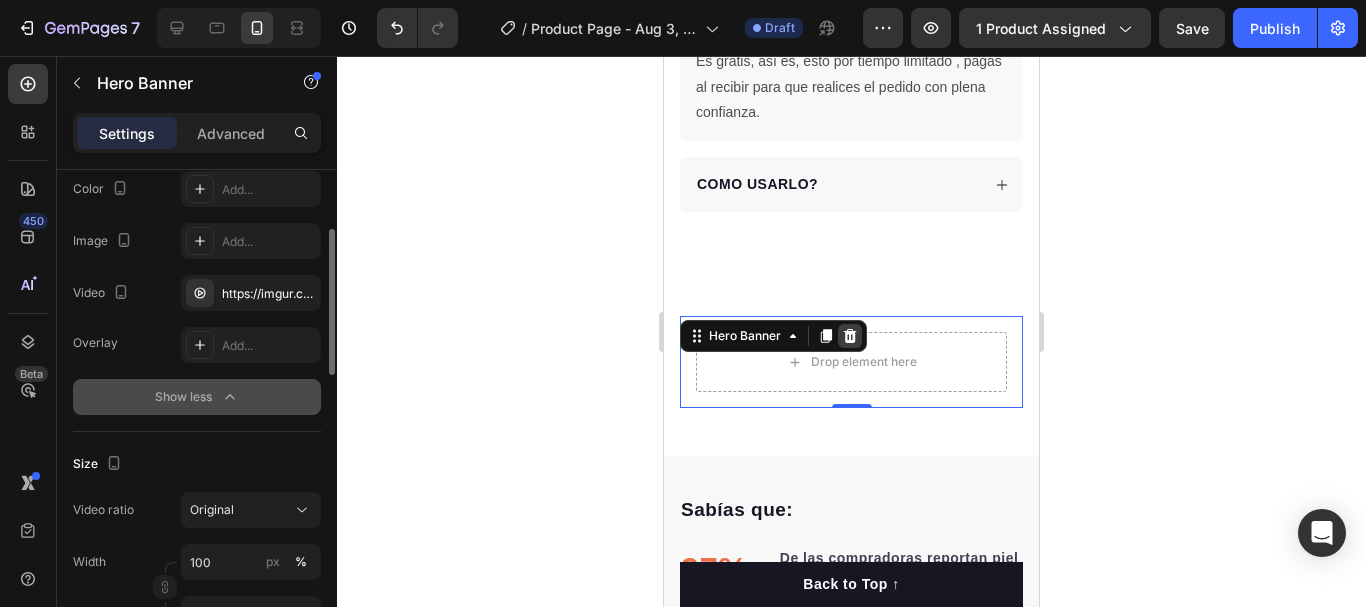 click 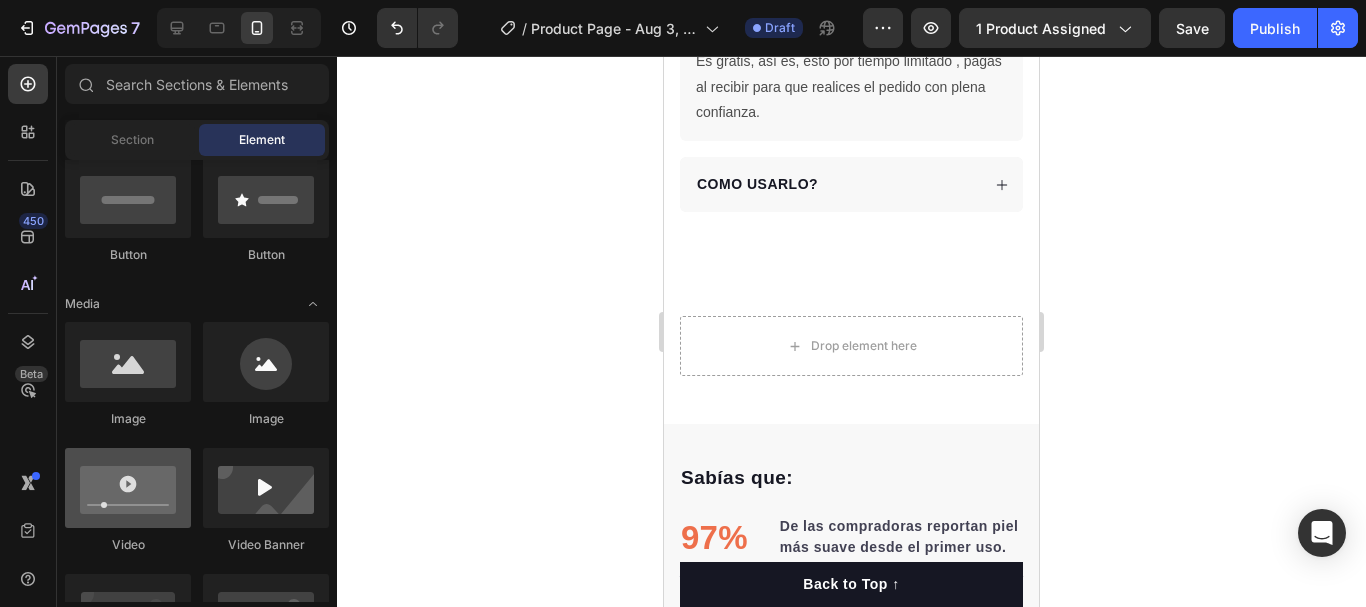 scroll, scrollTop: 400, scrollLeft: 0, axis: vertical 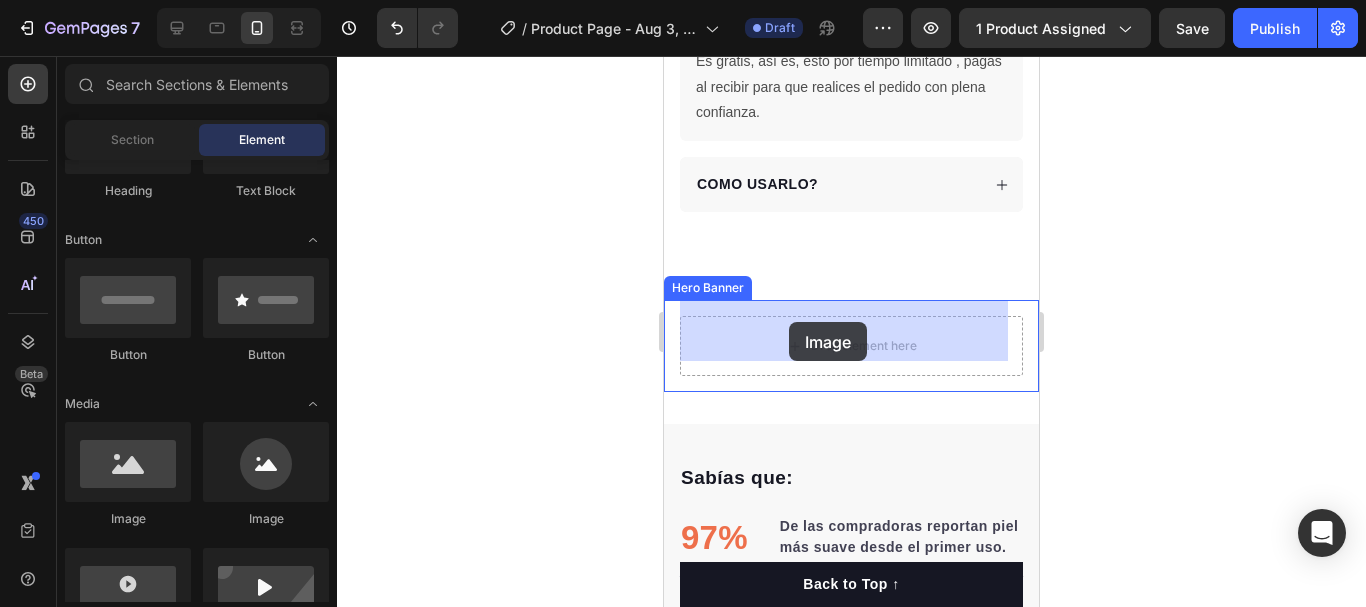 drag, startPoint x: 804, startPoint y: 527, endPoint x: 789, endPoint y: 322, distance: 205.54805 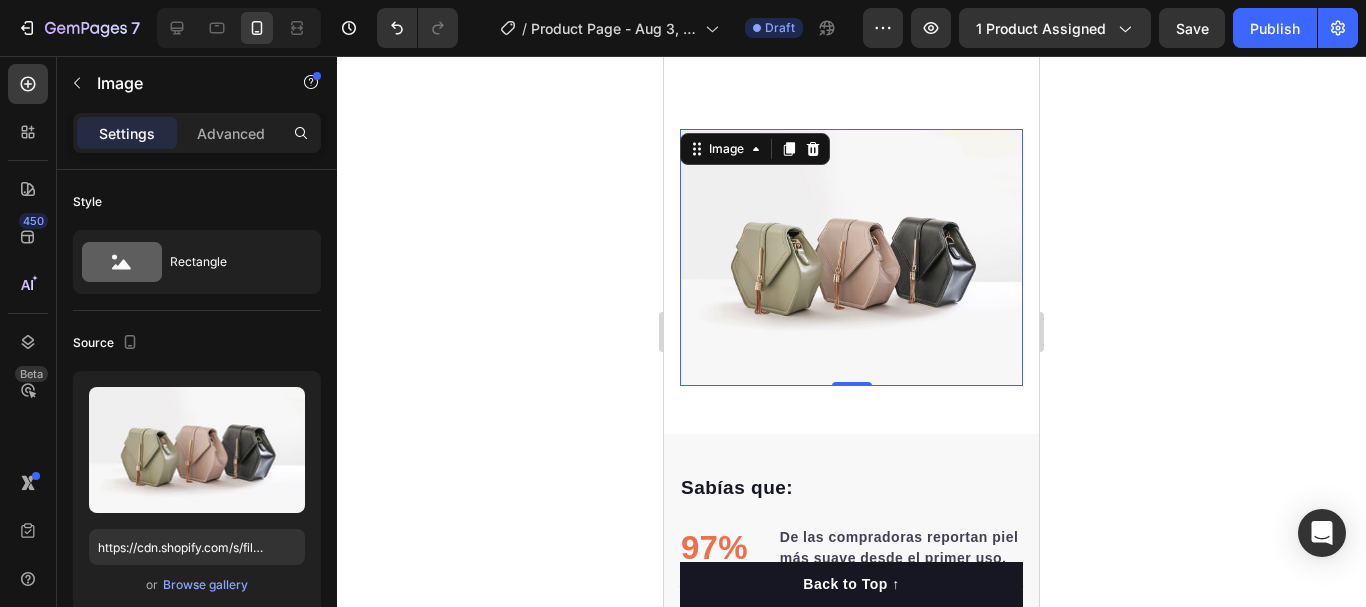 scroll, scrollTop: 4308, scrollLeft: 0, axis: vertical 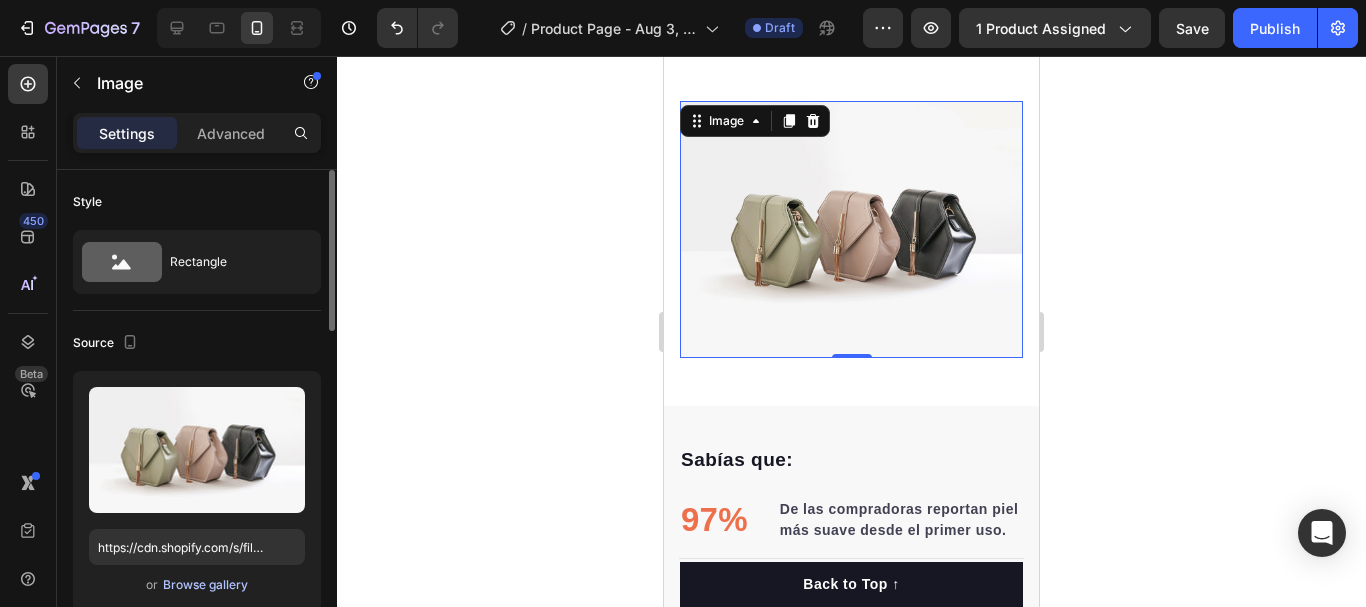 click on "Browse gallery" at bounding box center [205, 585] 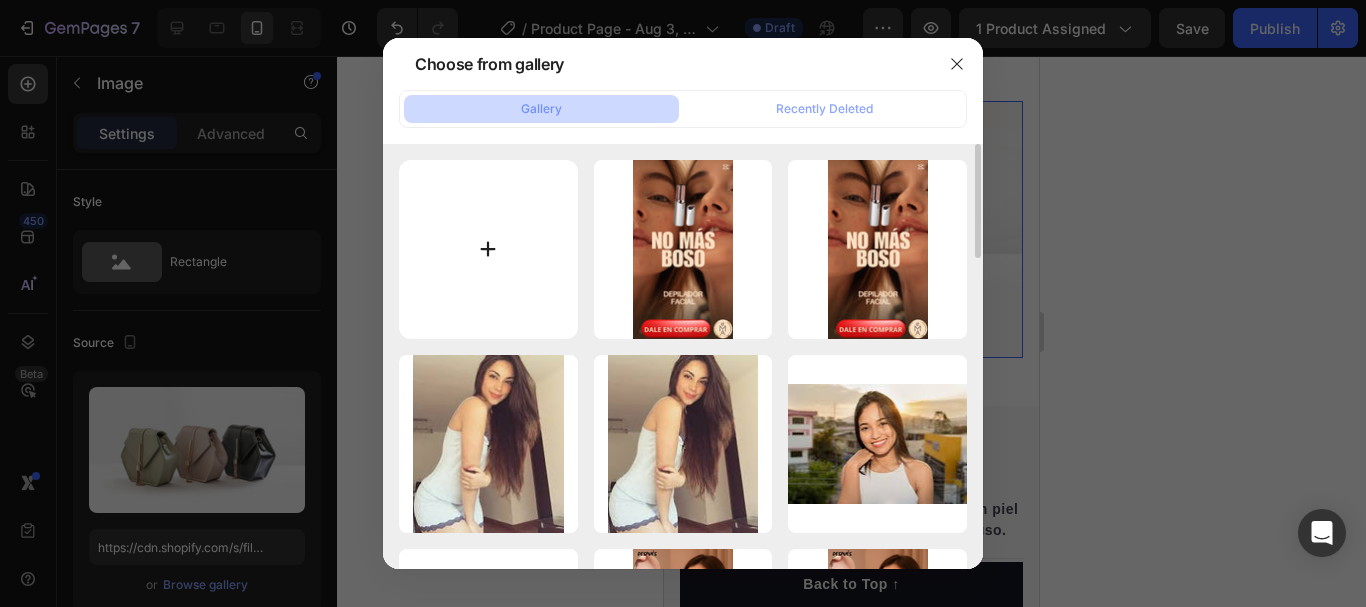 click at bounding box center (488, 249) 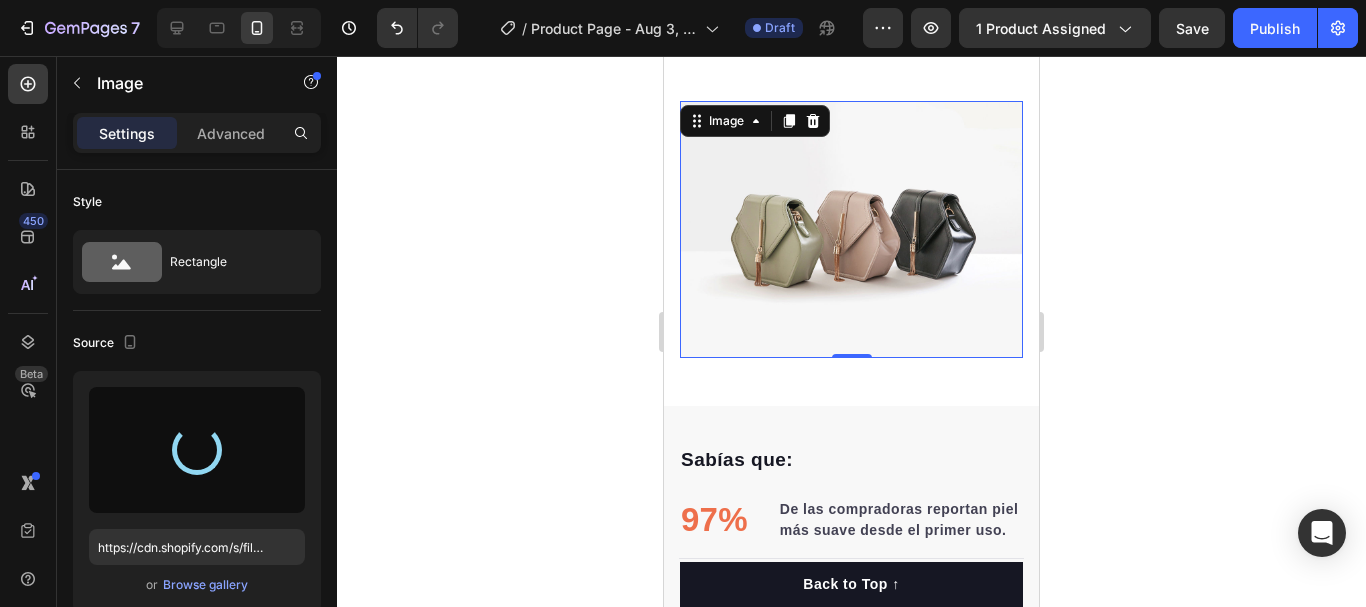 type on "https://cdn.shopify.com/s/files/1/0922/5276/6506/files/gempages_557381218782414075-d554b7fe-fecf-4e15-b901-24a556fc77c6.gif" 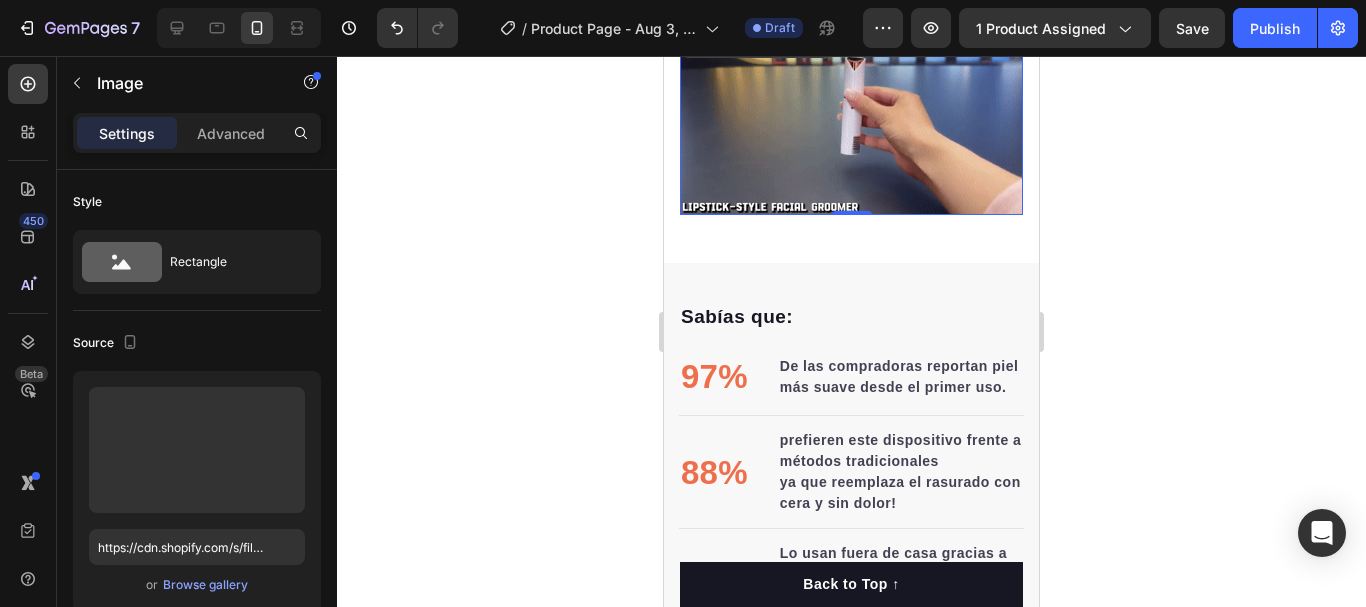 scroll, scrollTop: 4108, scrollLeft: 0, axis: vertical 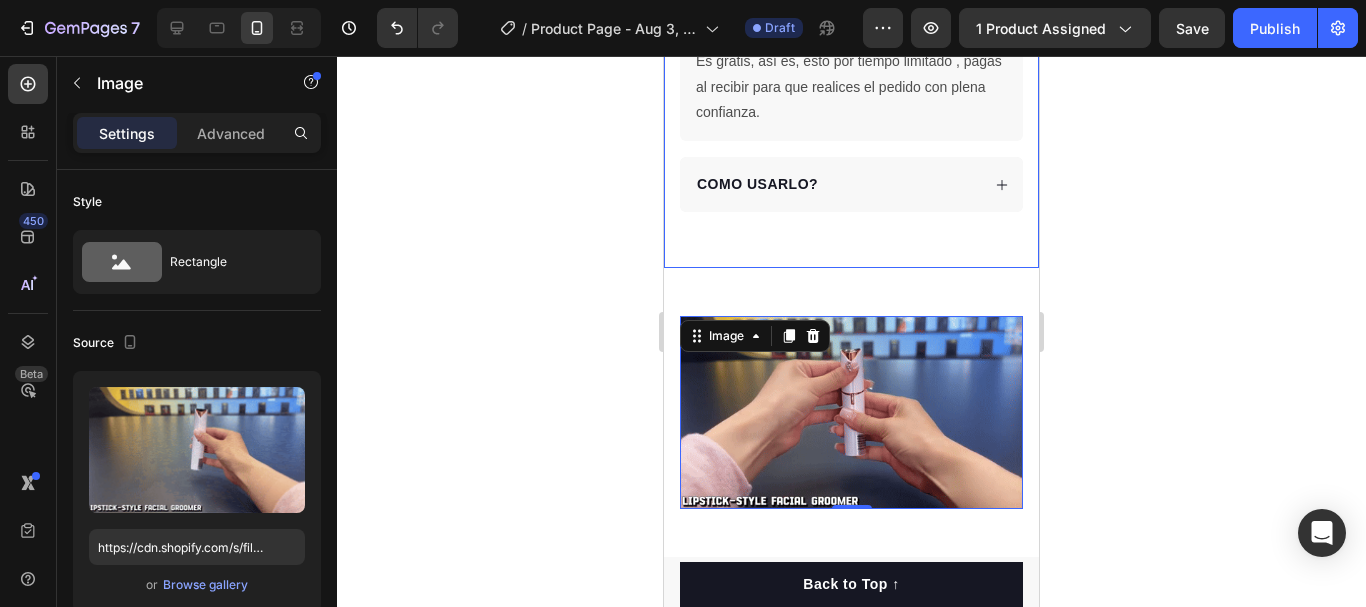 click on "Product Images "The transformation in my dog's overall health since switching to this food has been remarkable. Their coat is shinier, their energy levels have increased, and they seem happier than ever before." Text block -Daisy Text block
Verified buyer Item list Row Row Mi hija lo ama, ahora no tiene que ver su piel irritada luego de depilarse con cera, con la depiladora pro la piel siempre está suave. - Luz M García. Text block Row Row Happy Dog Bites - Contains Vitamin C, Vitamin E, Vitamin B2, Vitamin B1, Vitamin D and Vitamin K Text block Perfect for sensitive tummies Supercharge immunity System Bursting with protein, vitamins, and minerals Supports strong muscles, increases bone strength Item list COMPRAR Product Cart Button Perfecto para pieles sensibles. Sistema fácil de carga USB Práctico de cargar en tu bolso o bolsillo. Innovación que tu piel necesita. Item list
CUANTO CUESTA EL ENVÍO? Text Block
COMO USARLO? Accordion Row Product" at bounding box center (851, -234) 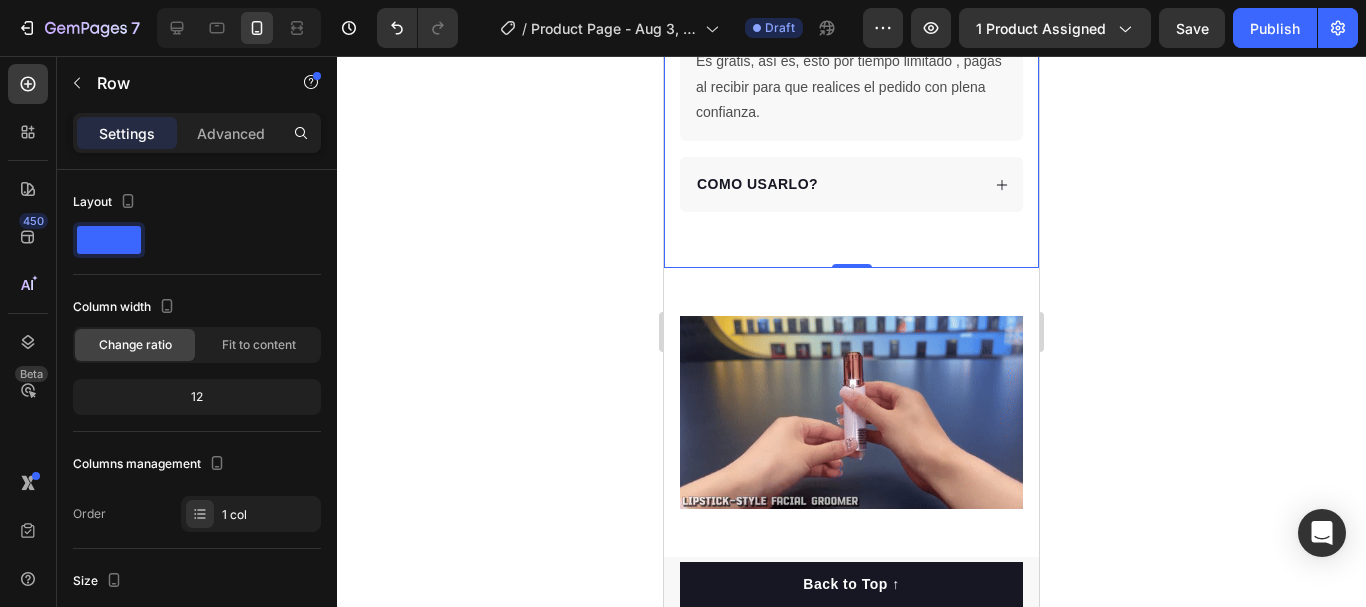 click on "Settings Advanced" at bounding box center [197, 133] 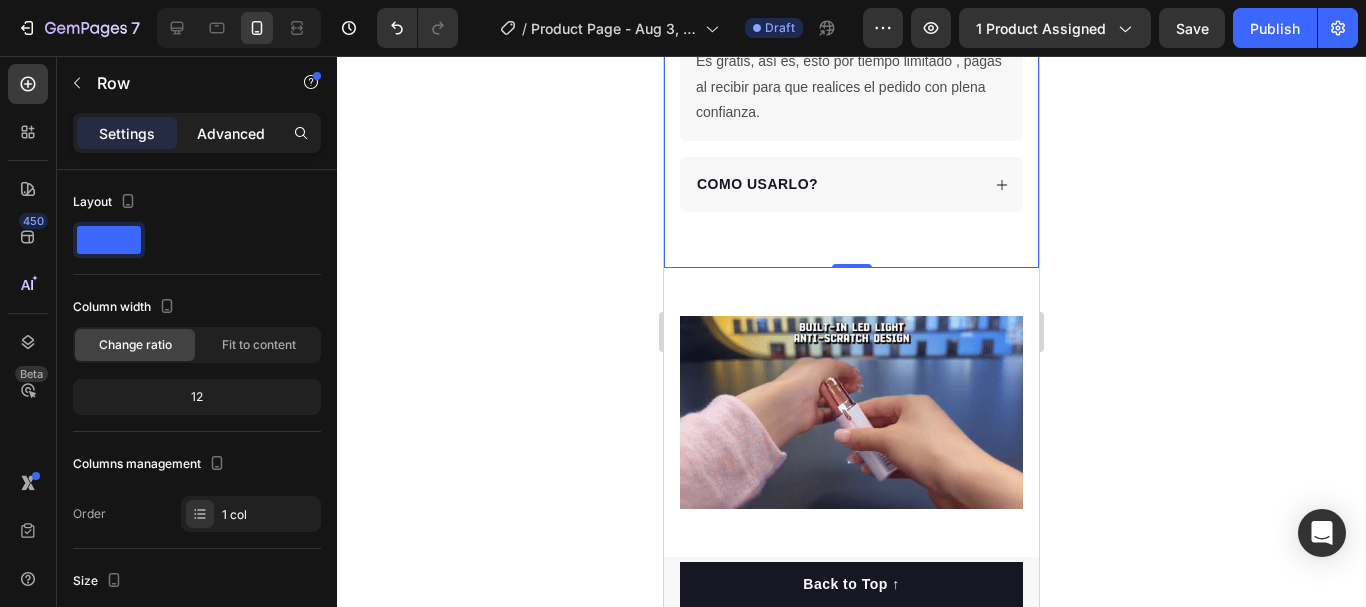 click on "Advanced" at bounding box center [231, 133] 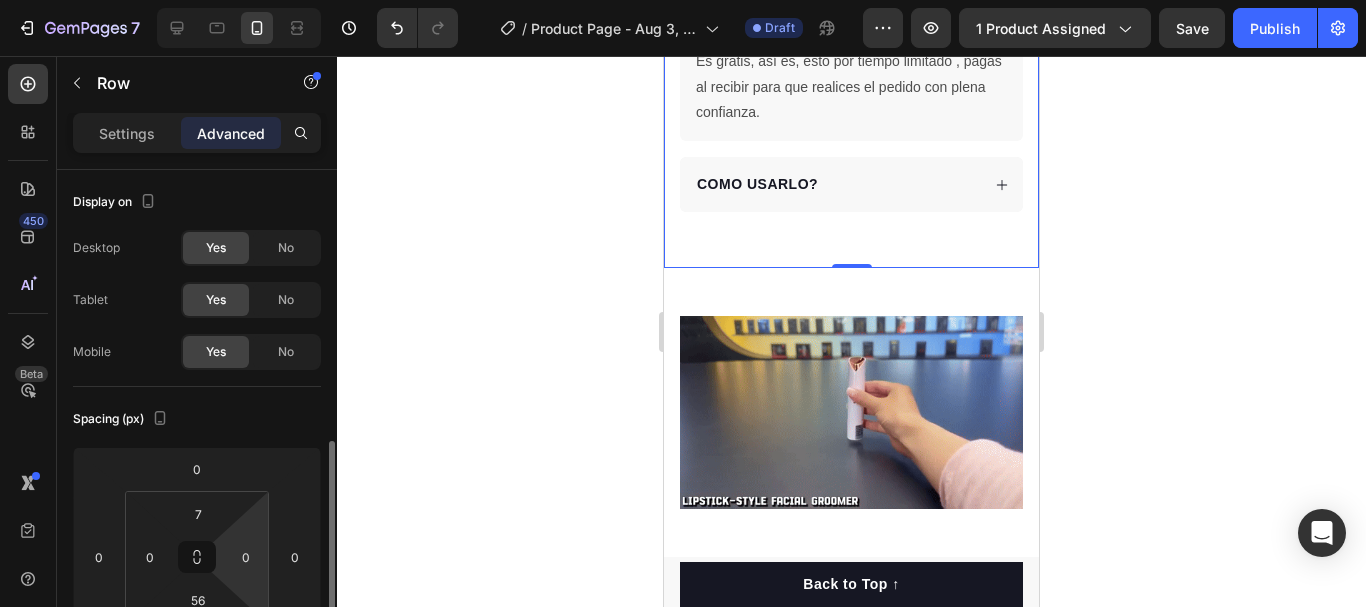 scroll, scrollTop: 200, scrollLeft: 0, axis: vertical 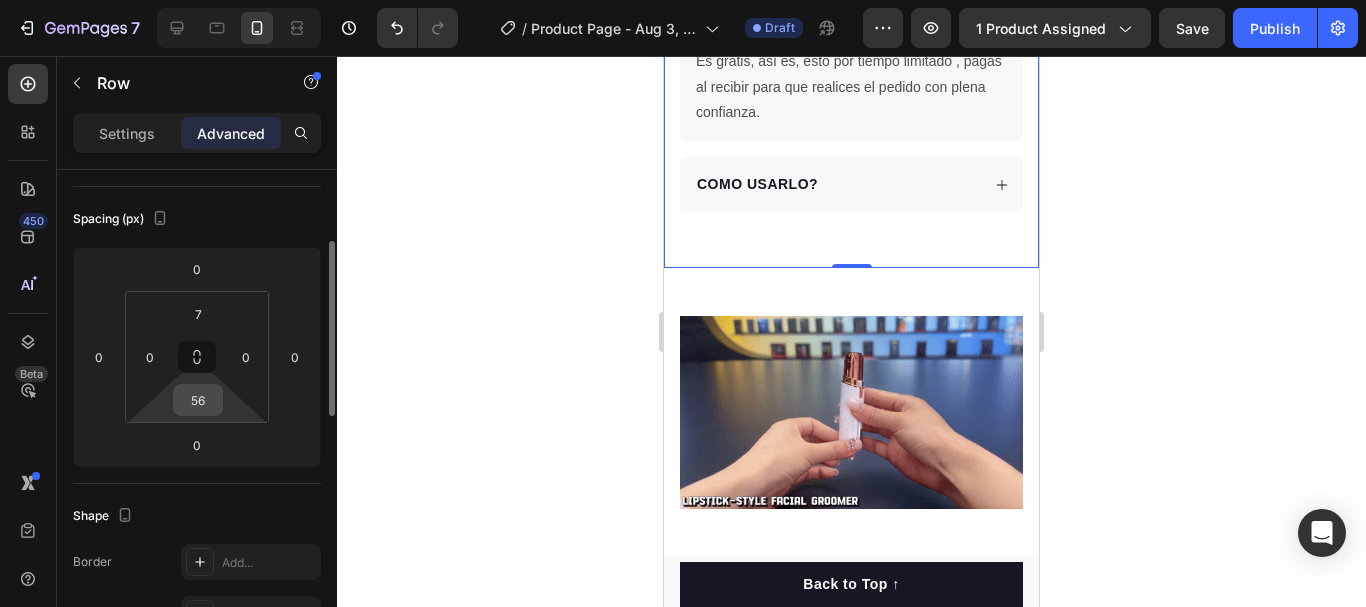 click on "56" at bounding box center [198, 400] 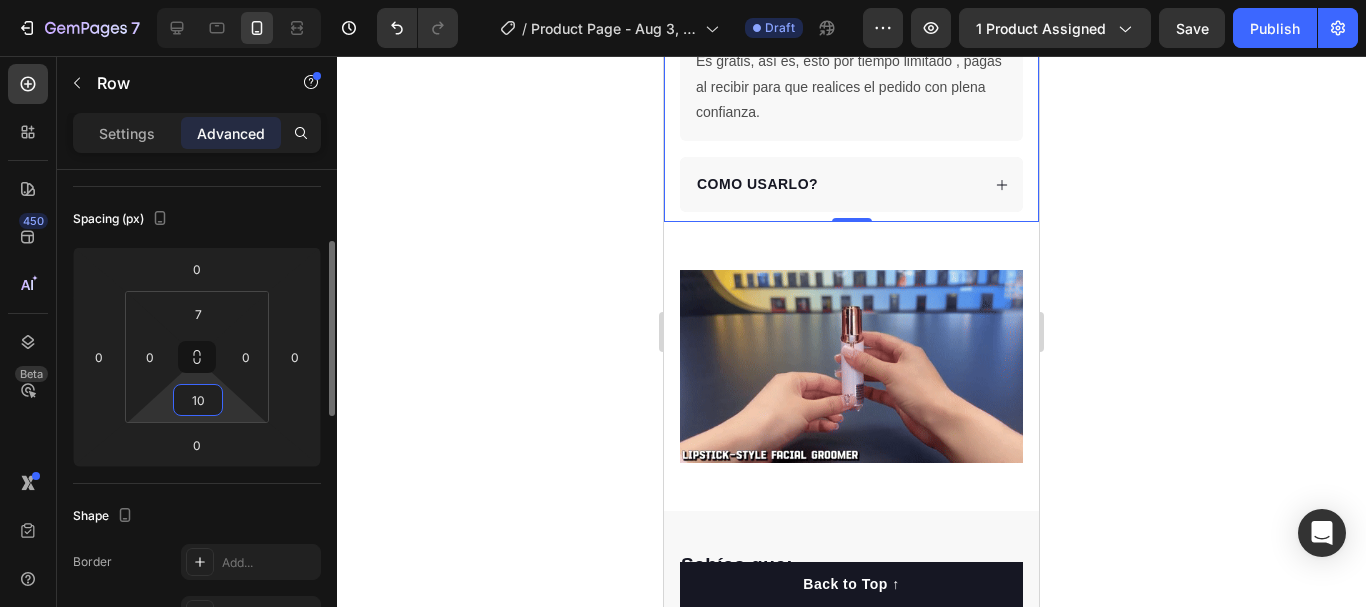 type on "1" 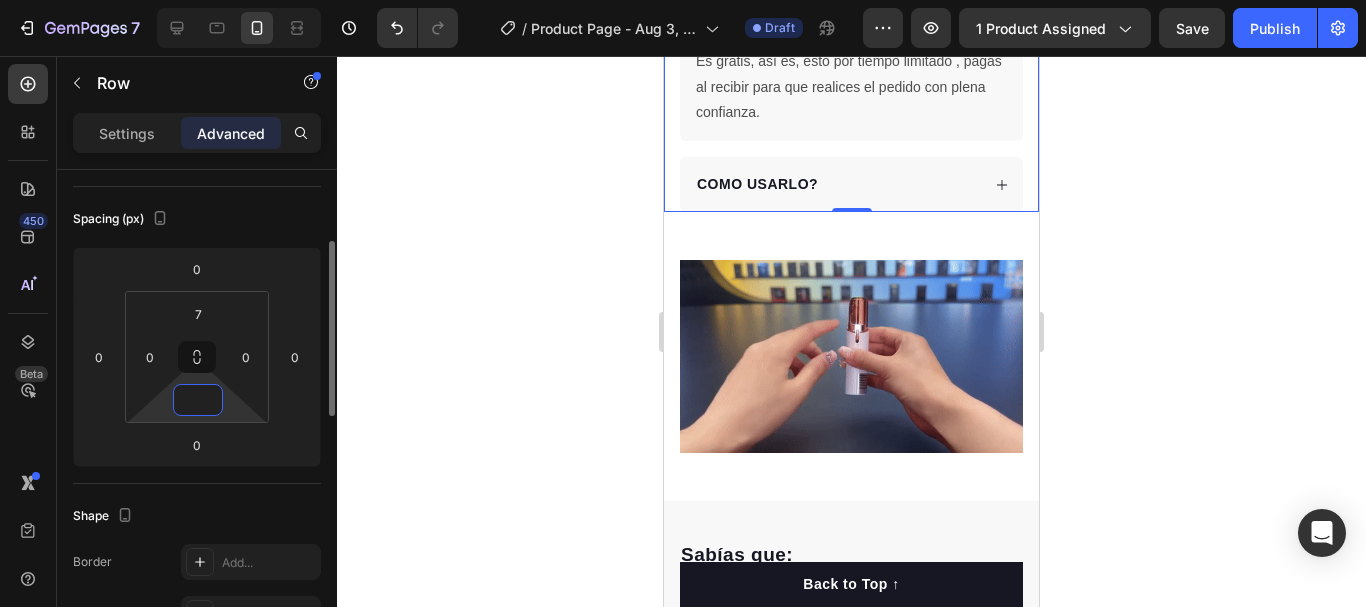 type on "0" 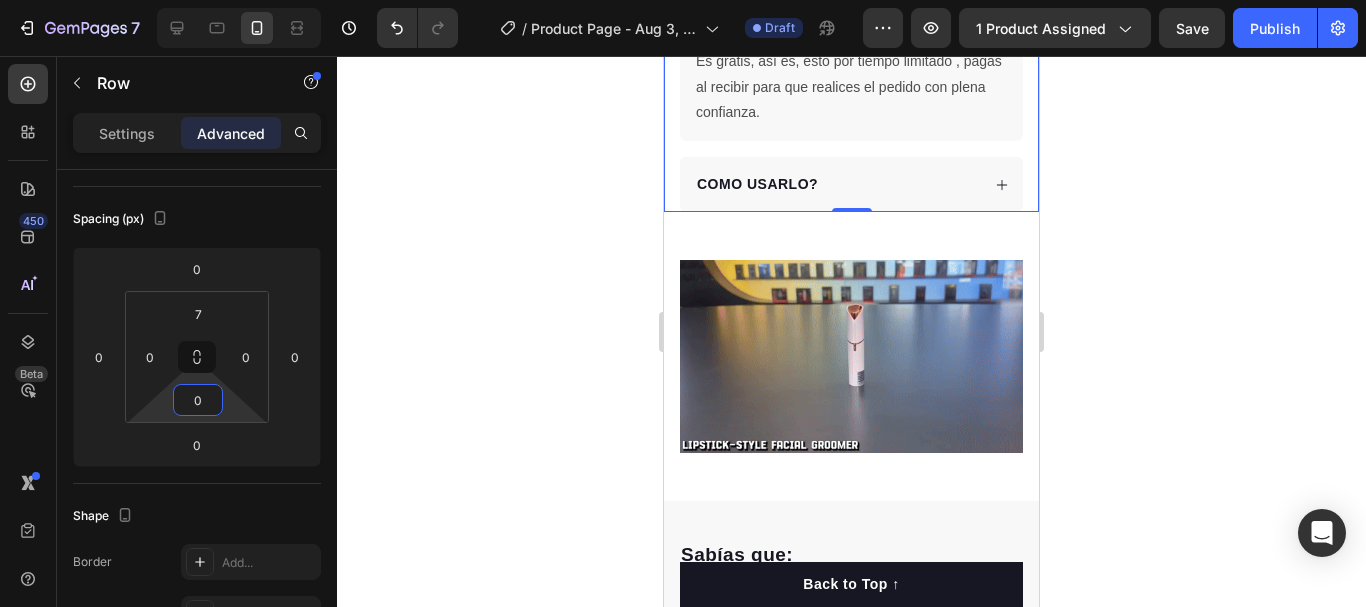 click 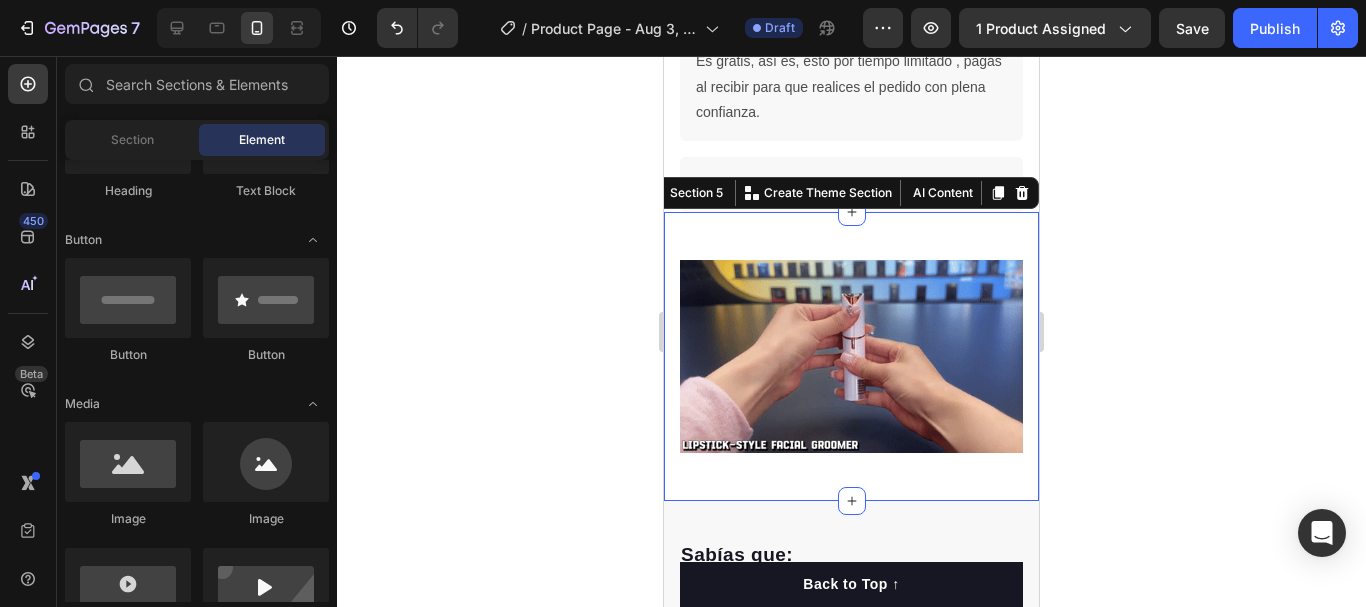 click on "Image Hero Banner Section 5   You can create reusable sections Create Theme Section AI Content Write with GemAI What would you like to describe here? Tone and Voice Persuasive Product Show more Generate" at bounding box center [851, 356] 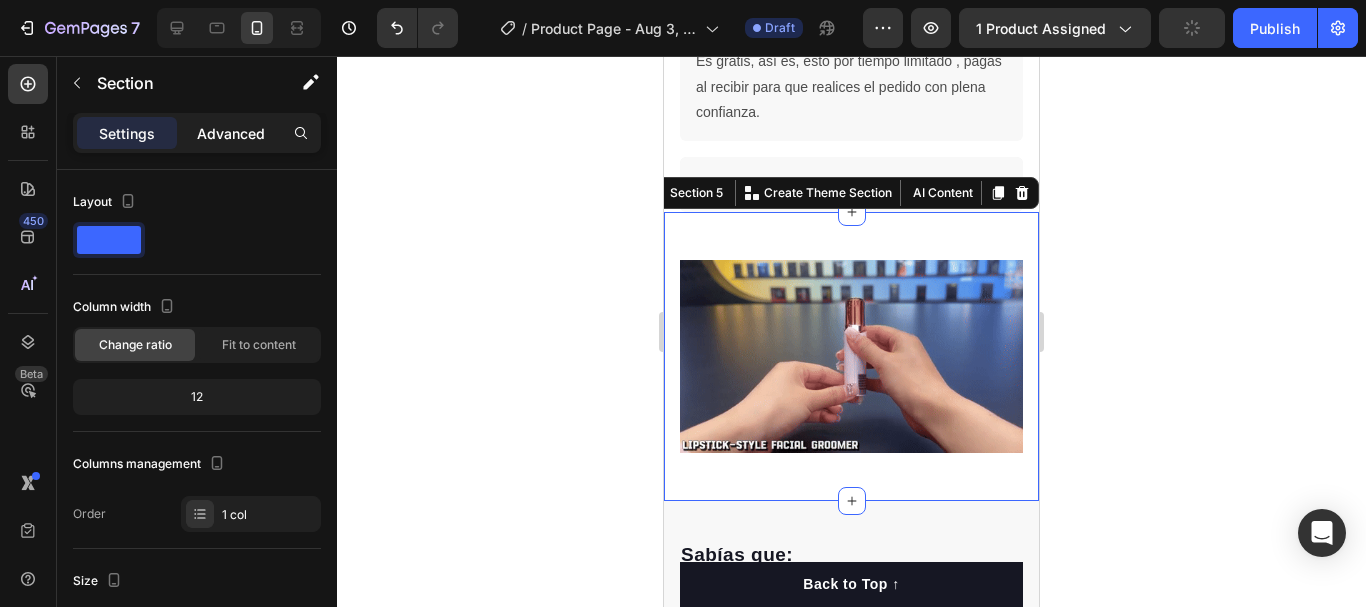 click on "Advanced" at bounding box center (231, 133) 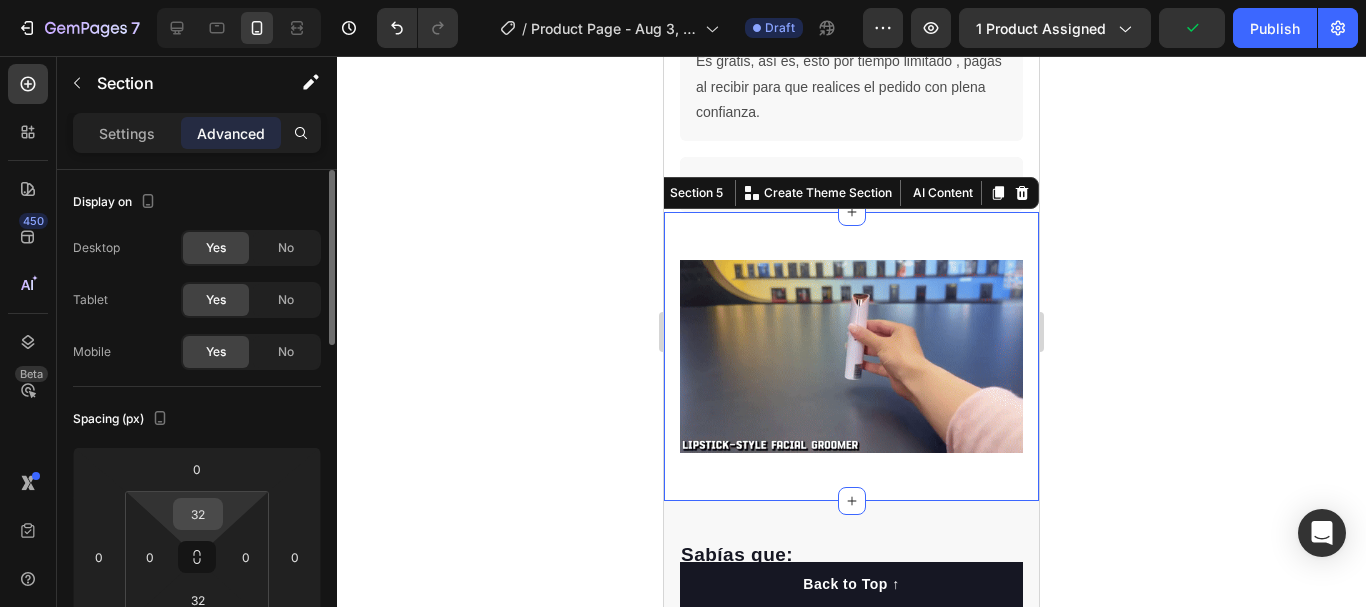 click on "32" at bounding box center [198, 514] 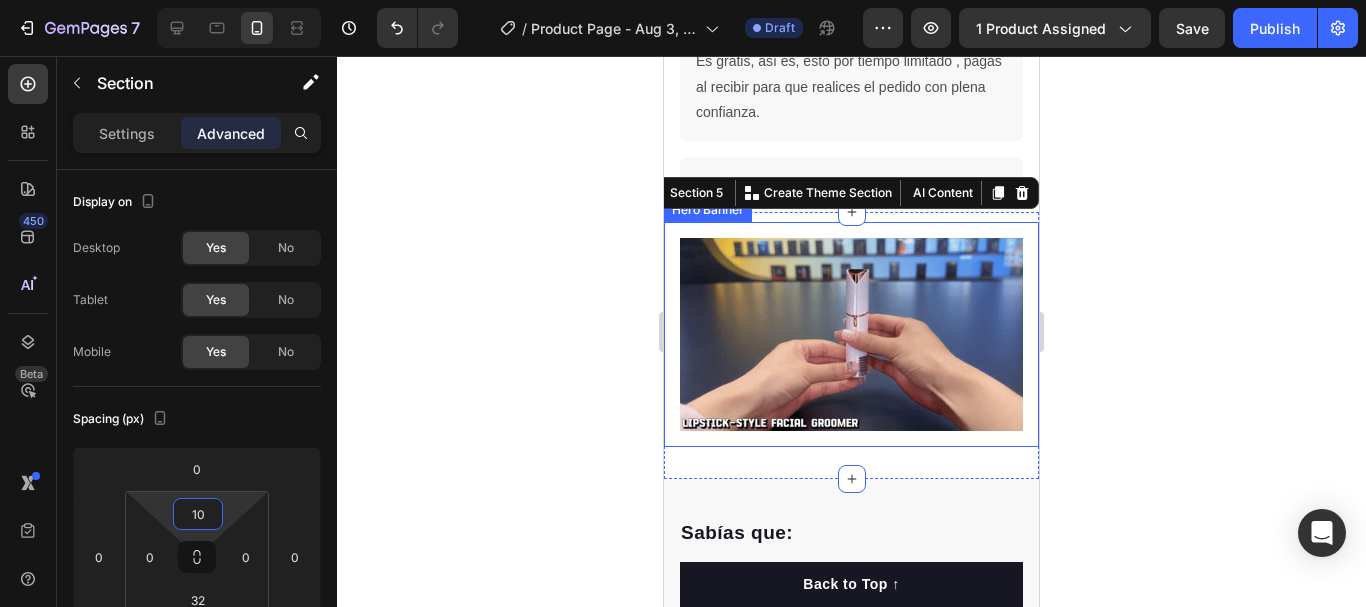 type on "10" 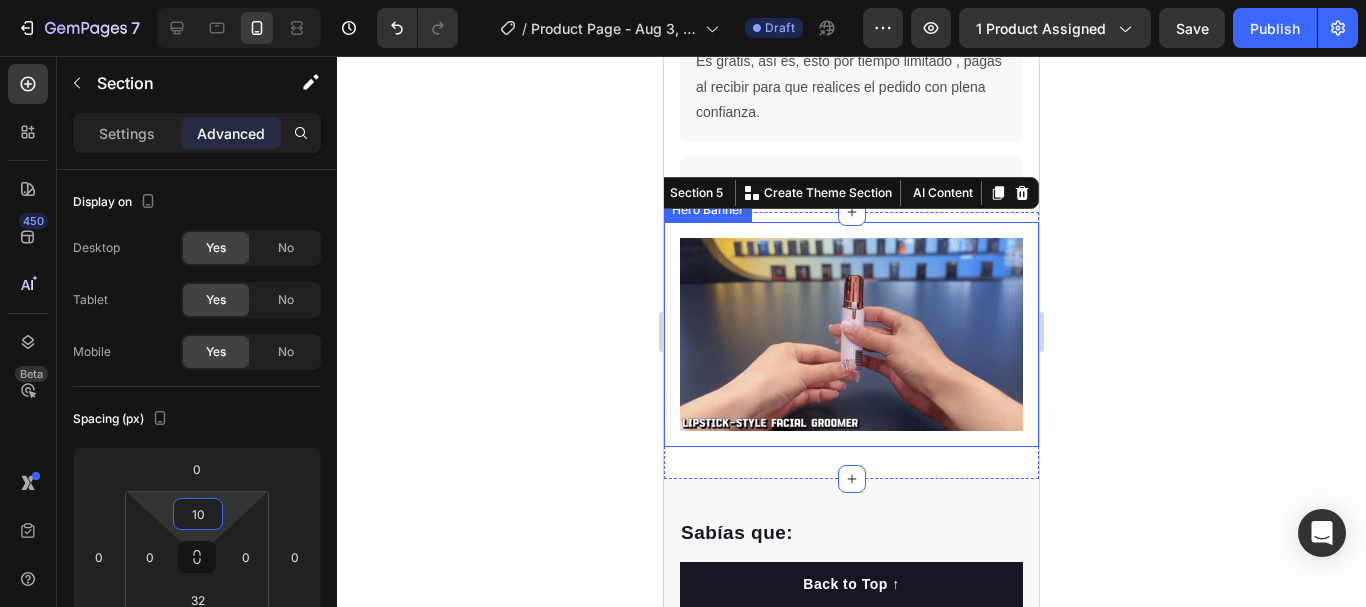click on "Image Hero Banner Section 5   You can create reusable sections Create Theme Section AI Content Write with GemAI What would you like to describe here? Tone and Voice Persuasive Product Resveratrol Pro recupera tu juventud Show more Generate" at bounding box center [851, 345] 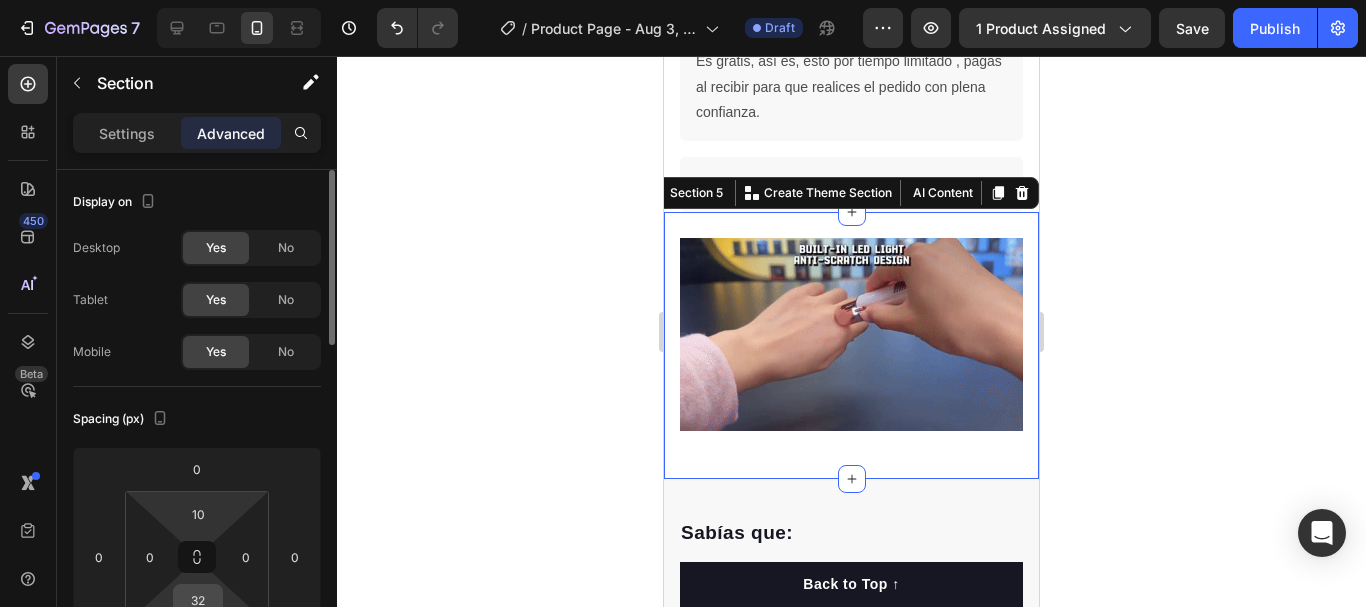 click on "32" at bounding box center [198, 600] 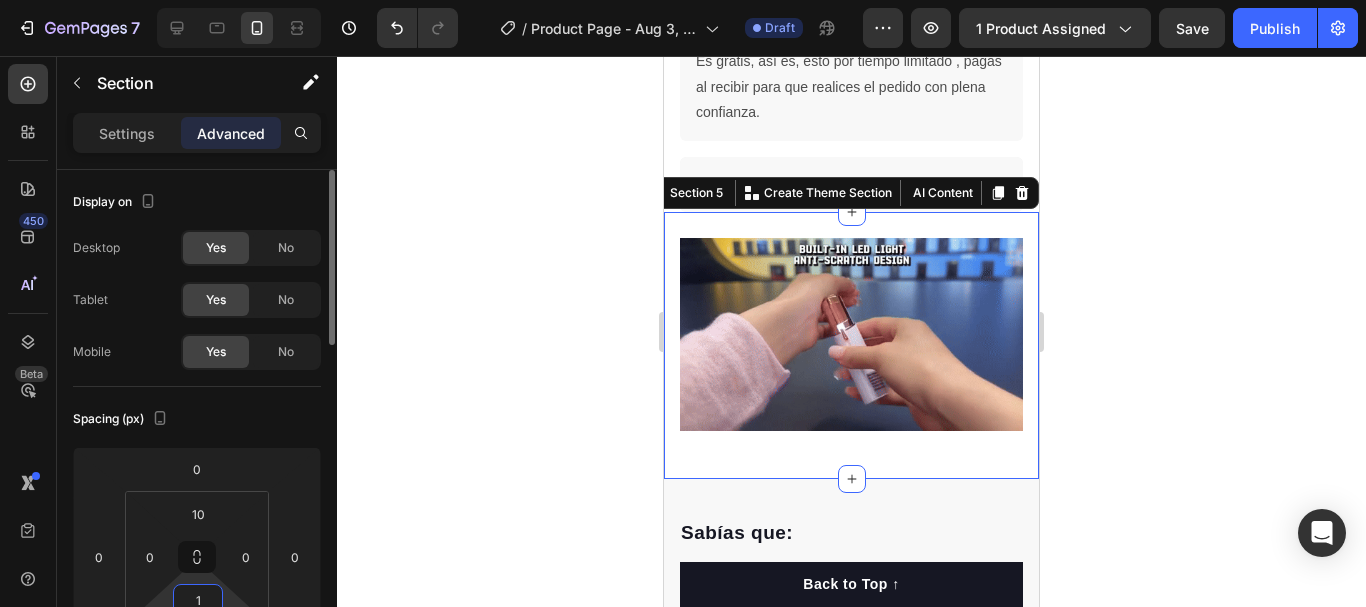 scroll, scrollTop: 1, scrollLeft: 0, axis: vertical 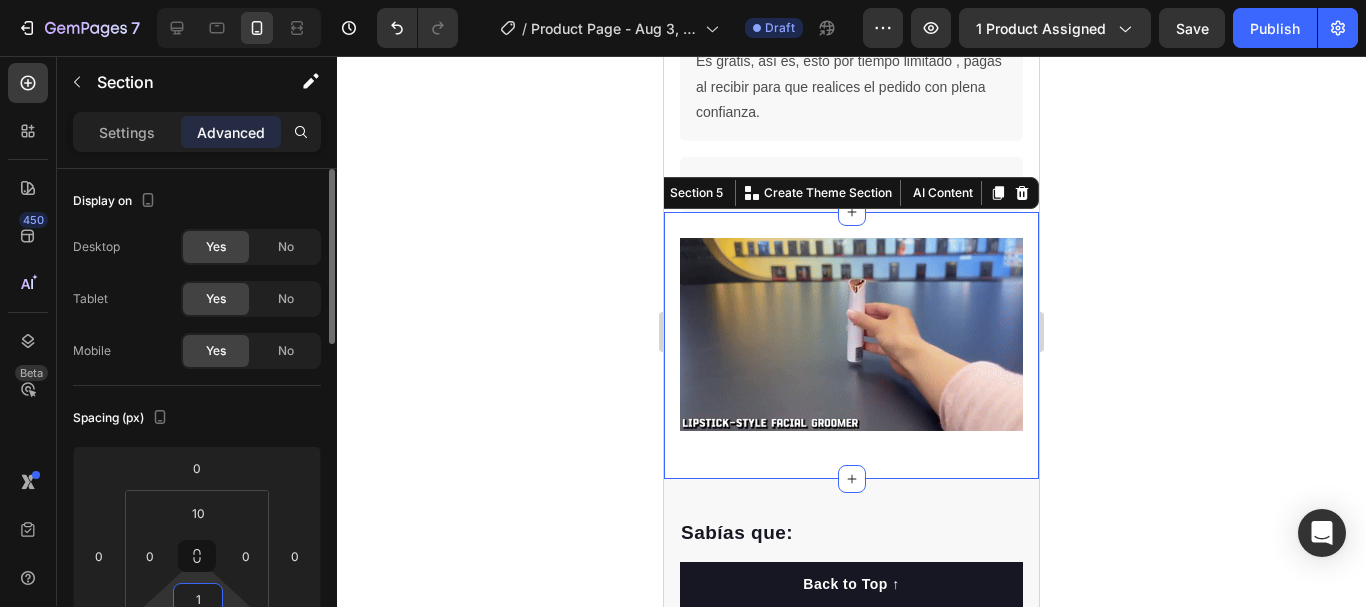 type on "10" 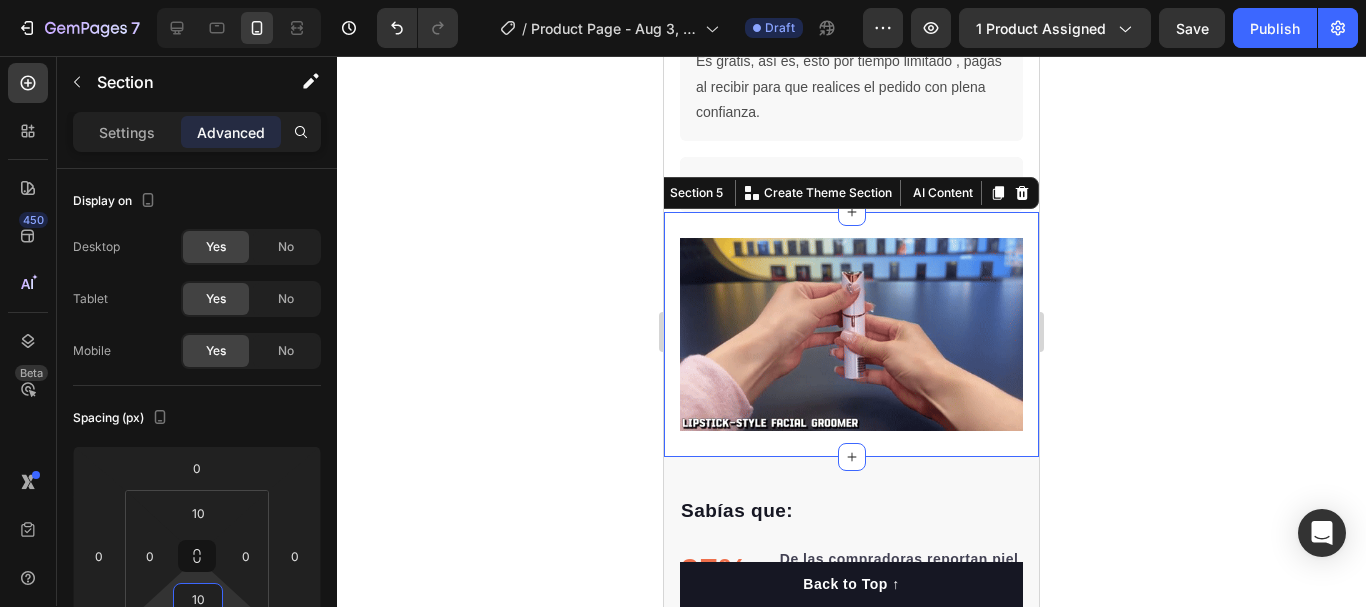 click 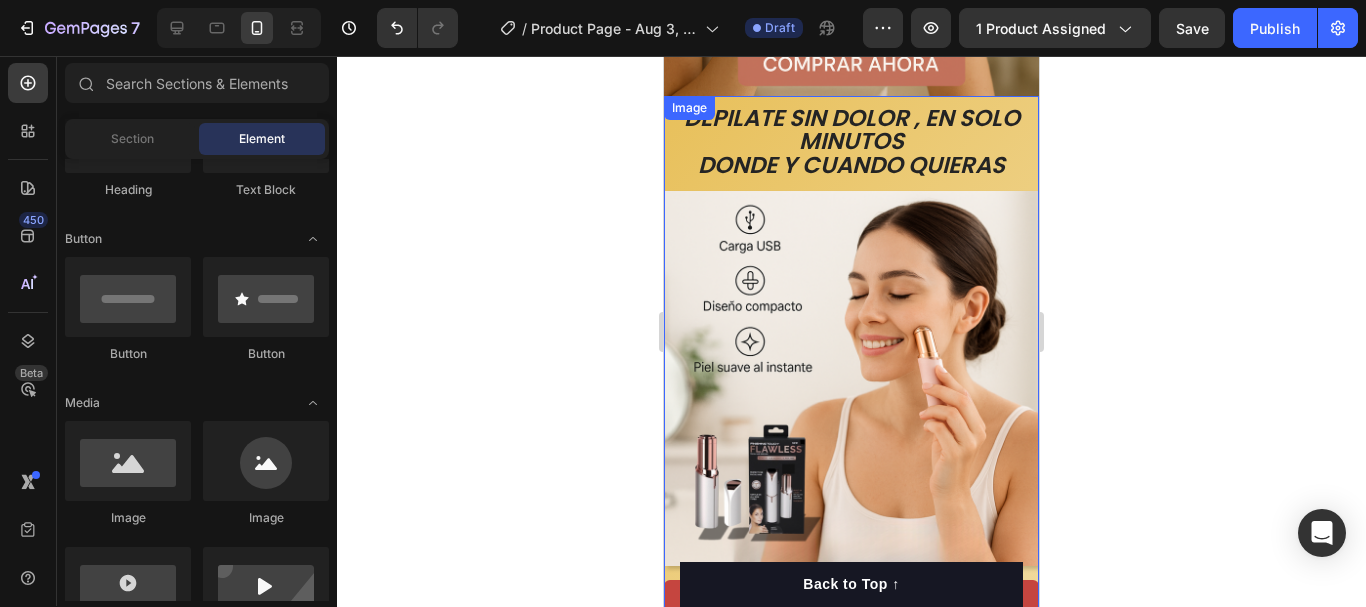 scroll, scrollTop: 400, scrollLeft: 0, axis: vertical 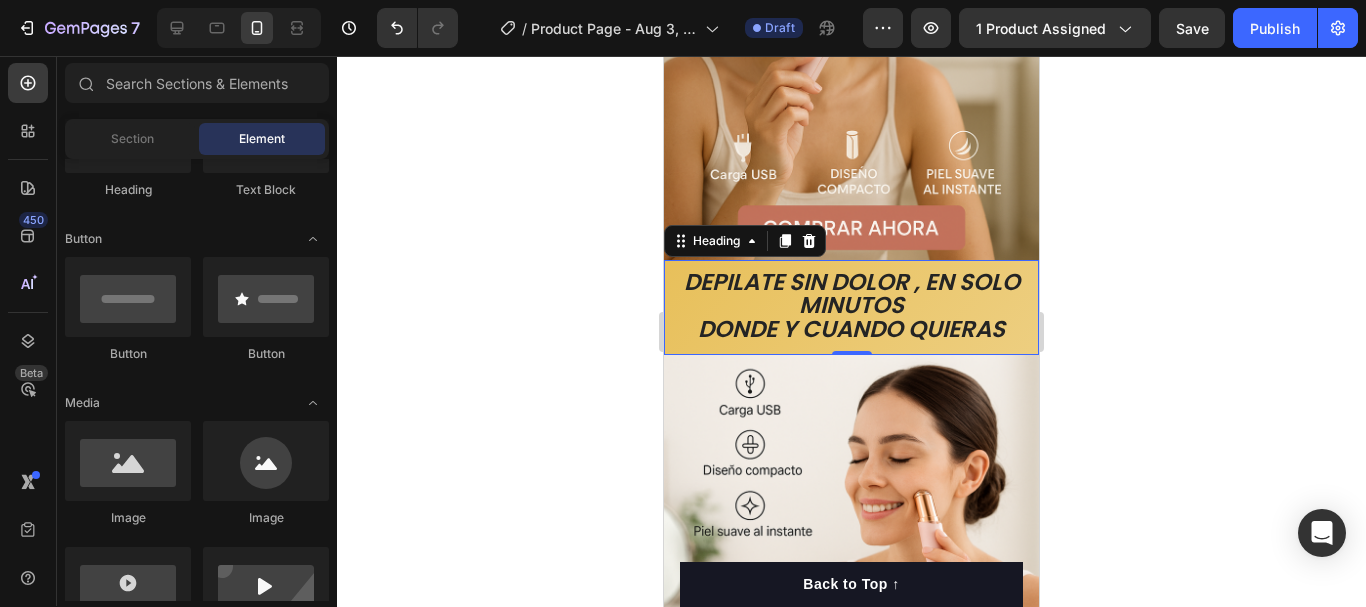 click on "DEPILATE SIN DOLOR , EN SOLO MINUTOS DONDE Y CUANDO QUIERAS" at bounding box center [851, 307] 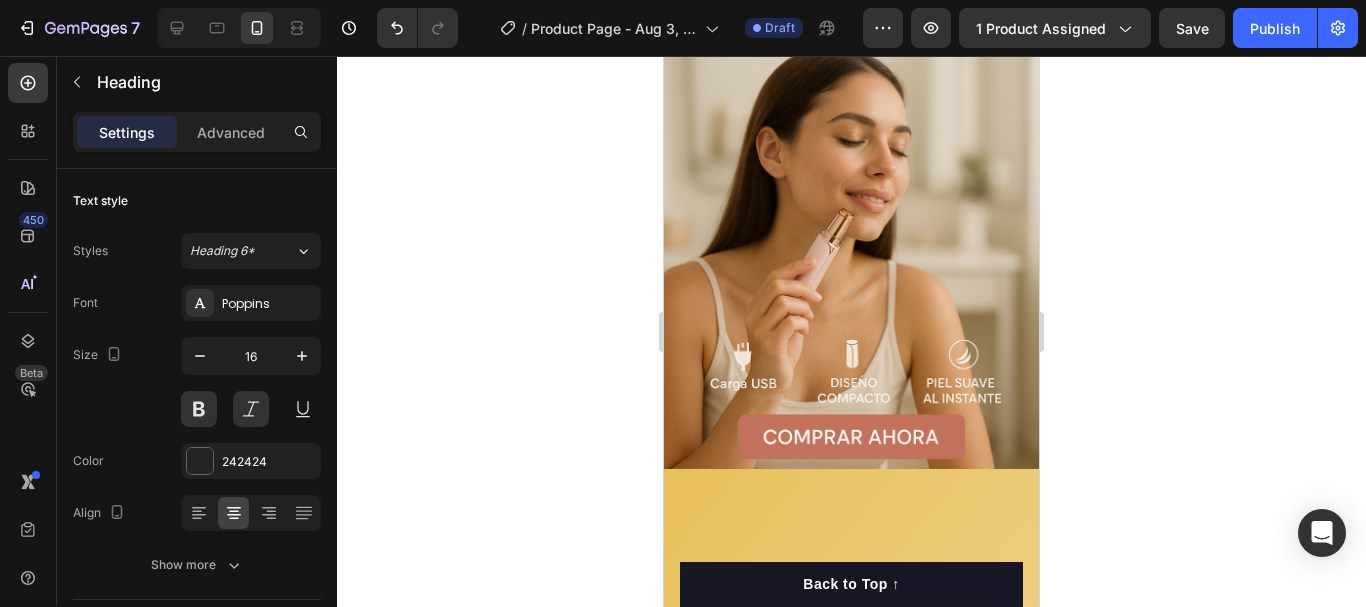 scroll, scrollTop: 0, scrollLeft: 0, axis: both 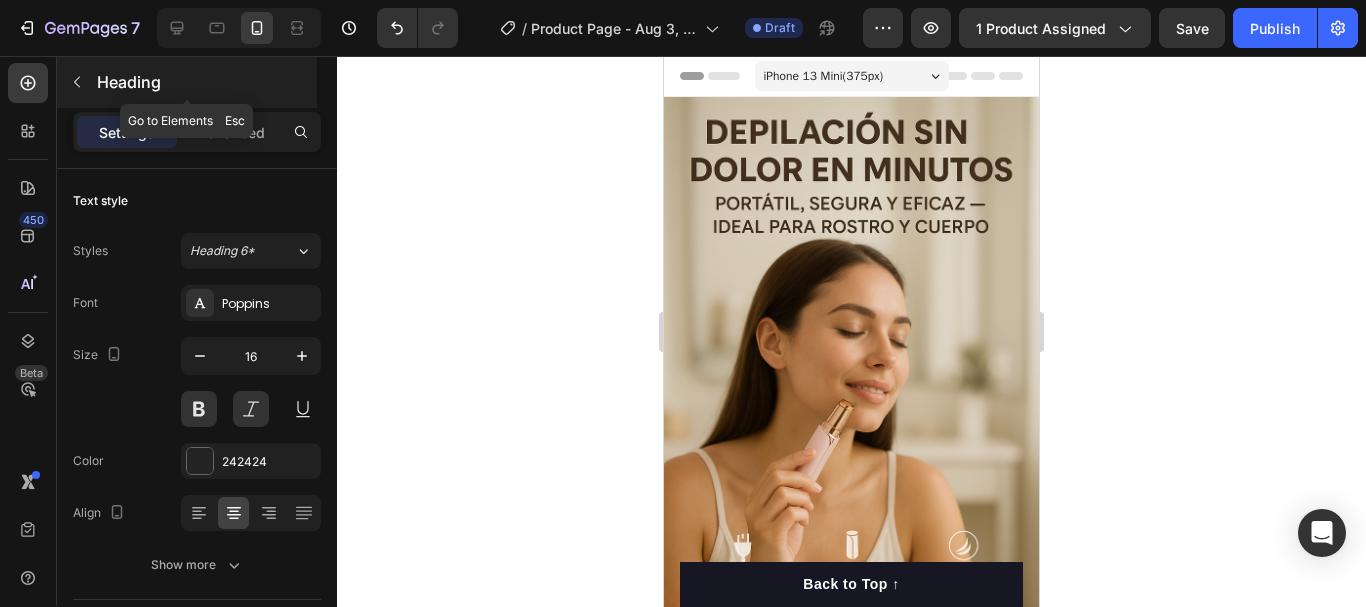 click at bounding box center [77, 82] 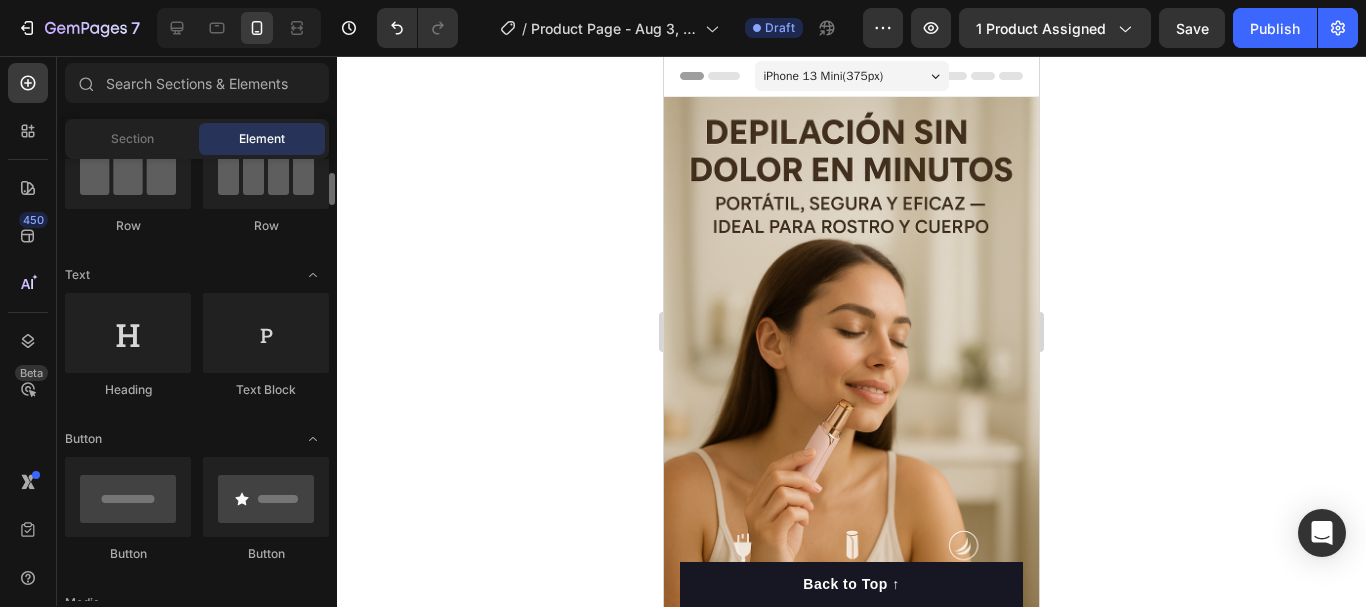 scroll, scrollTop: 0, scrollLeft: 0, axis: both 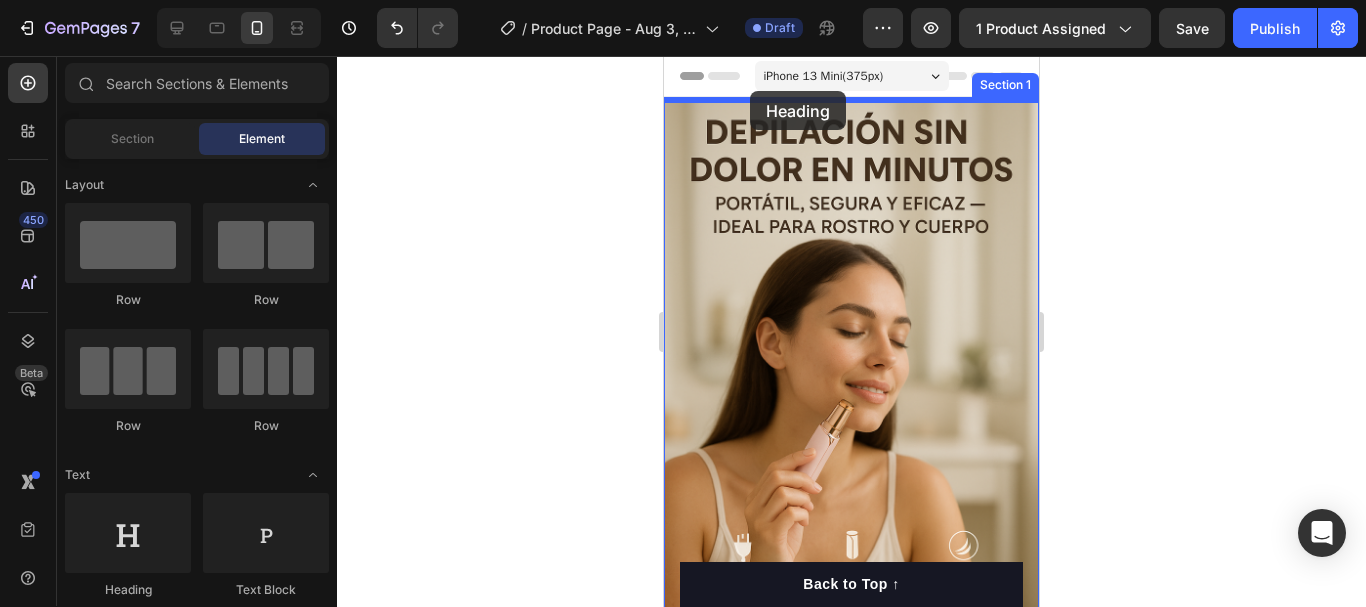 drag, startPoint x: 774, startPoint y: 588, endPoint x: 750, endPoint y: 91, distance: 497.57913 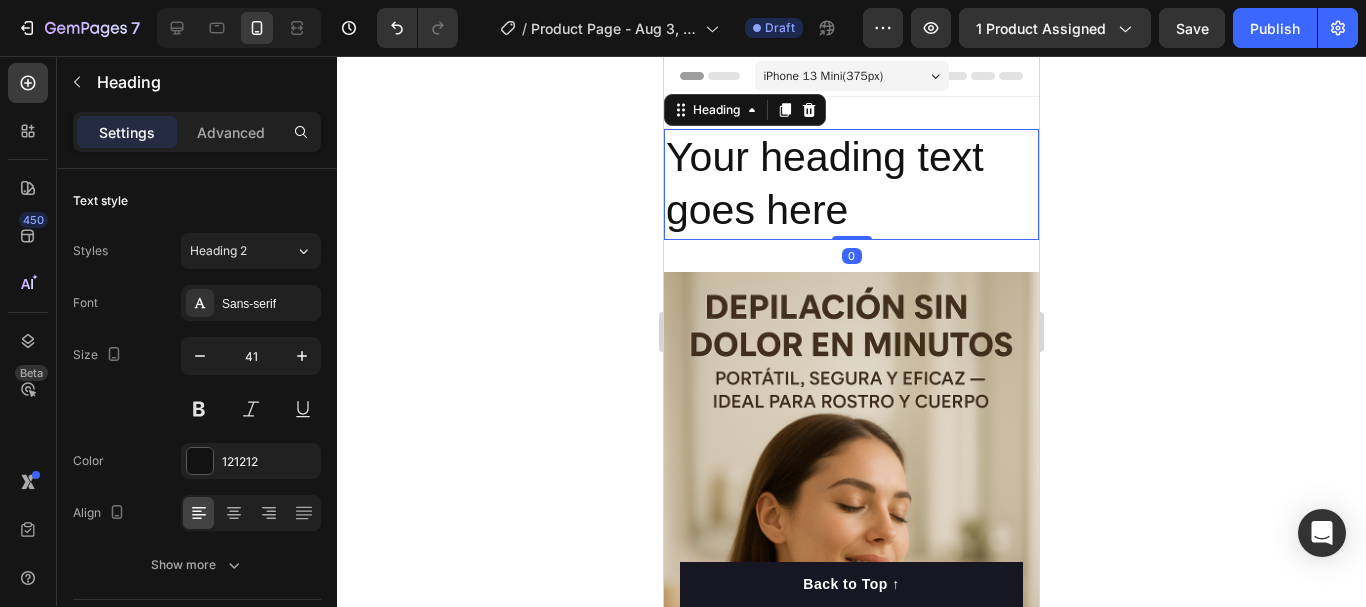 click on "Your heading text goes here" at bounding box center [851, 184] 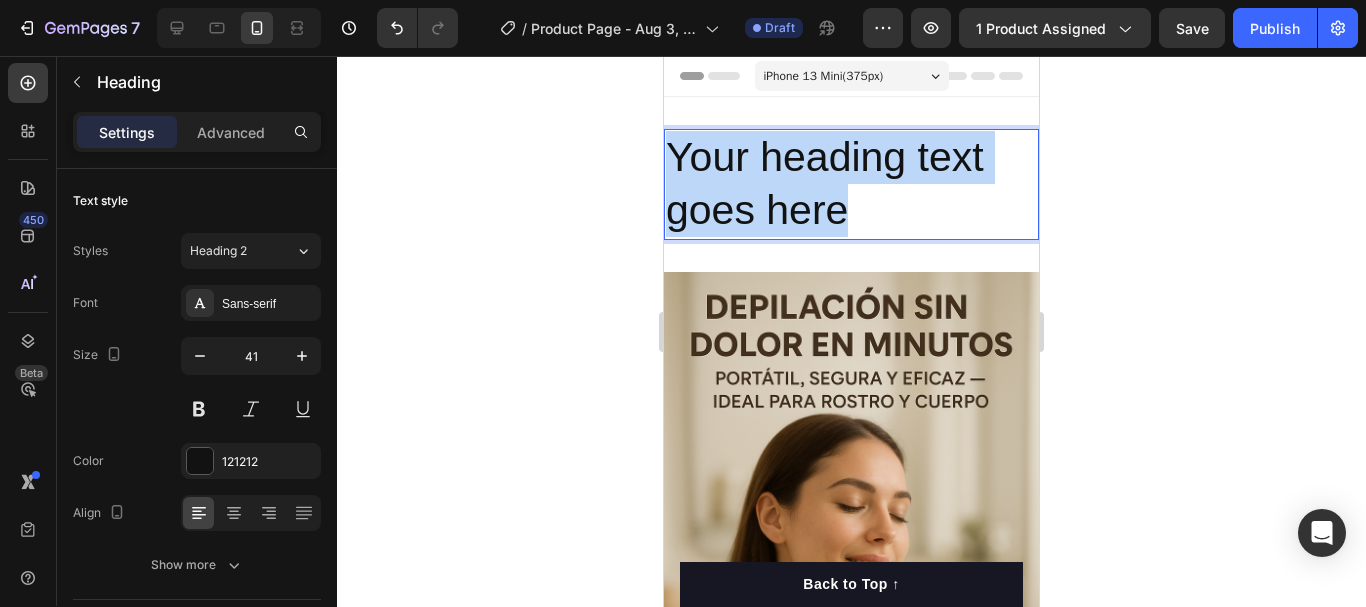 click on "Your heading text goes here" at bounding box center [851, 184] 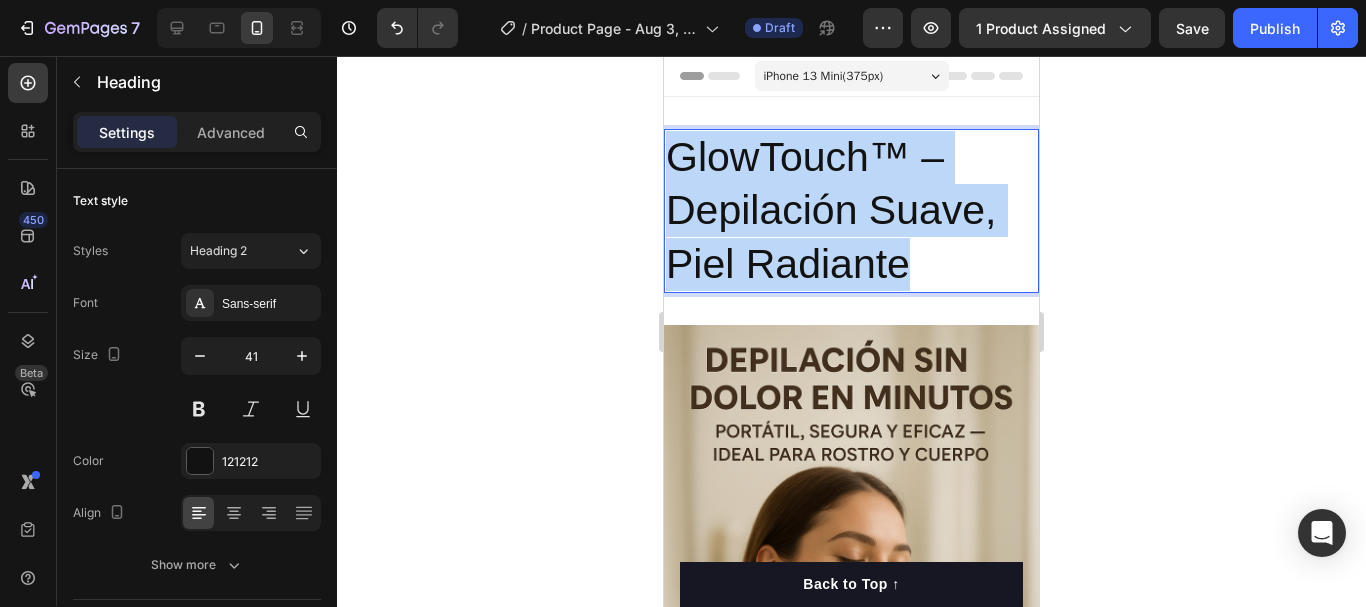 drag, startPoint x: 924, startPoint y: 263, endPoint x: 1254, endPoint y: 244, distance: 330.5465 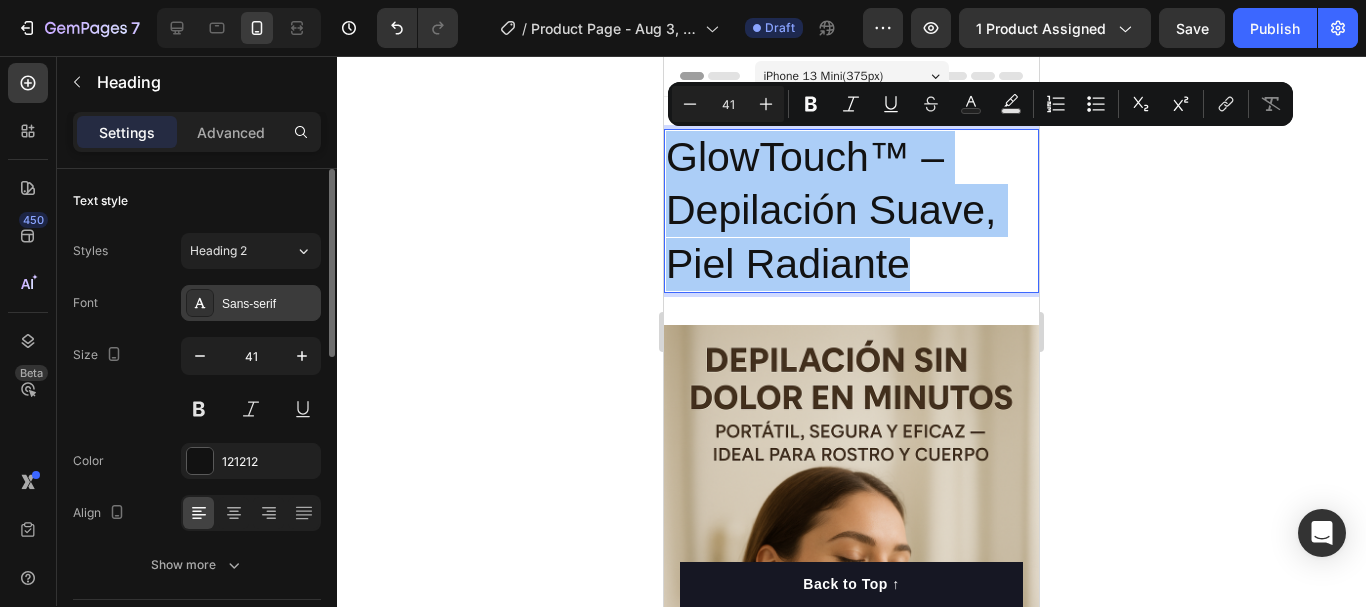 click on "Sans-serif" at bounding box center [269, 304] 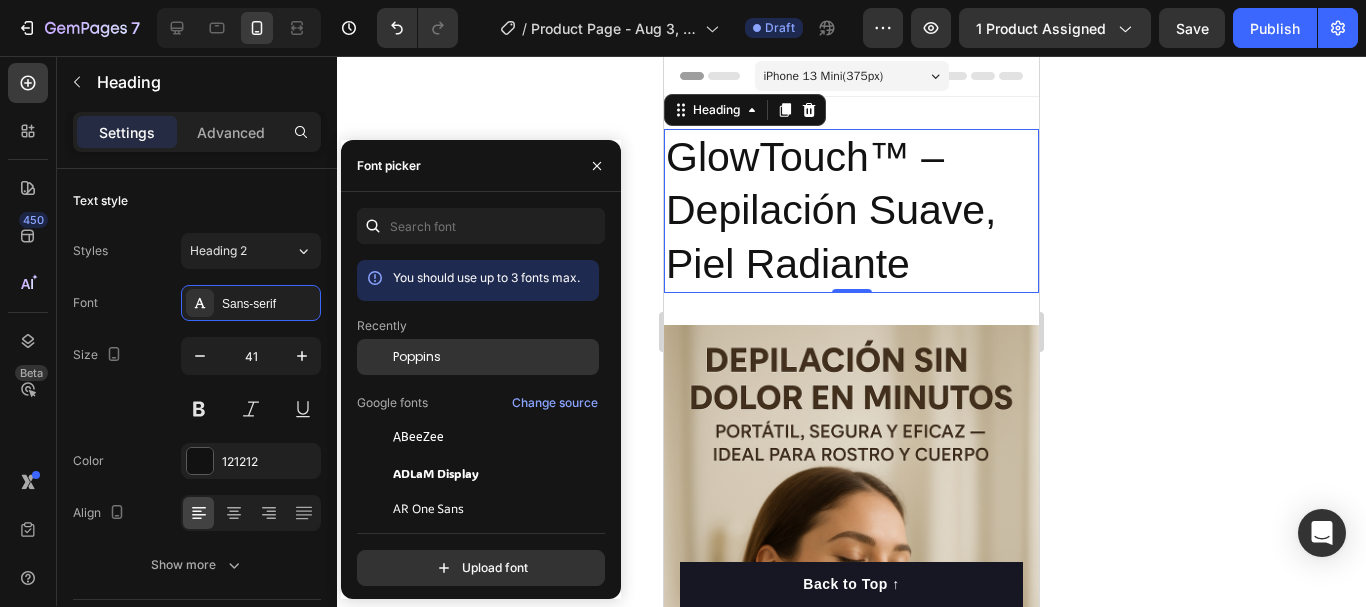 click on "Poppins" at bounding box center (417, 357) 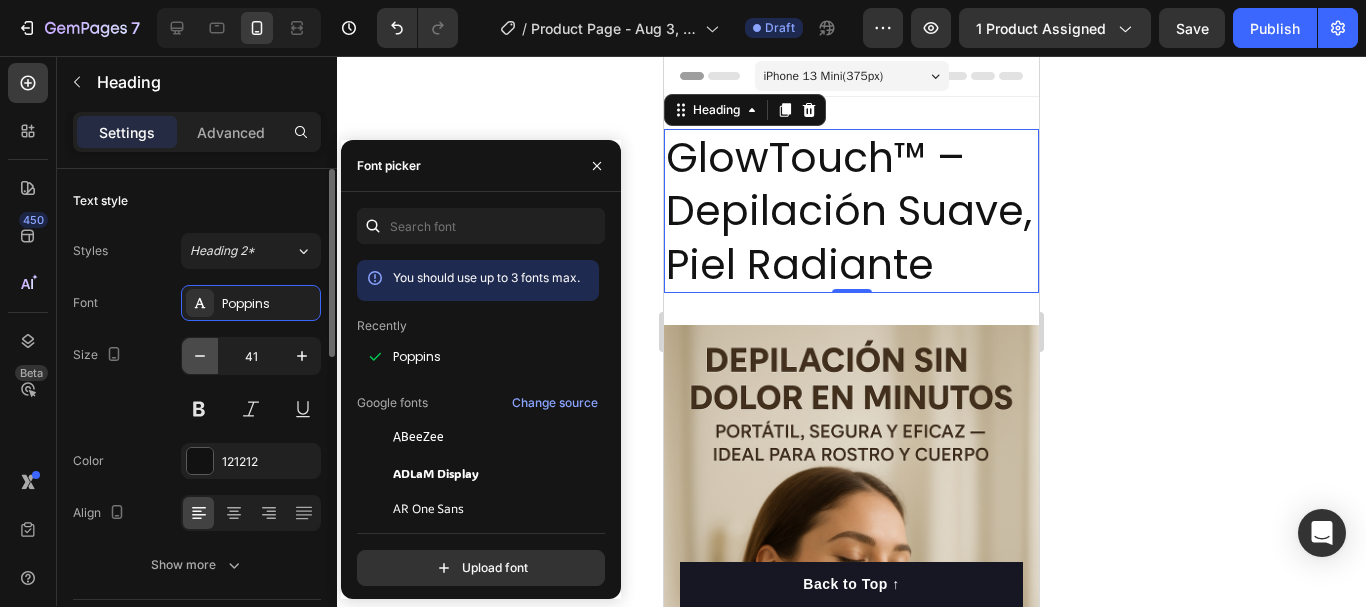 click 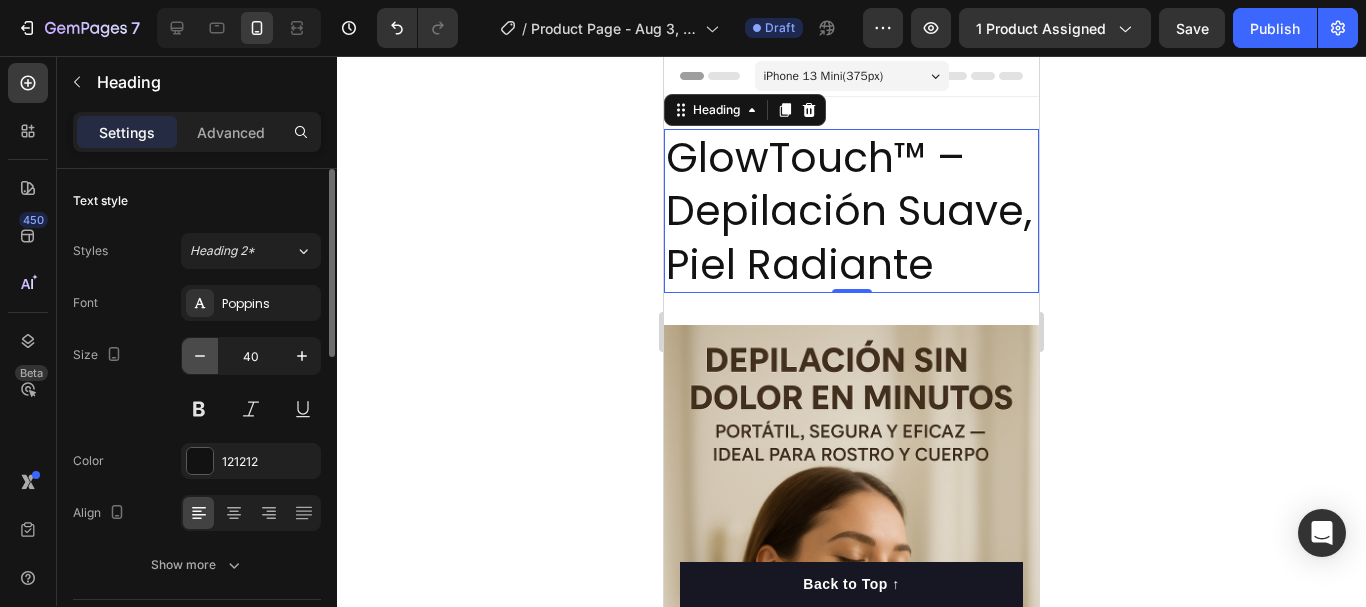 click 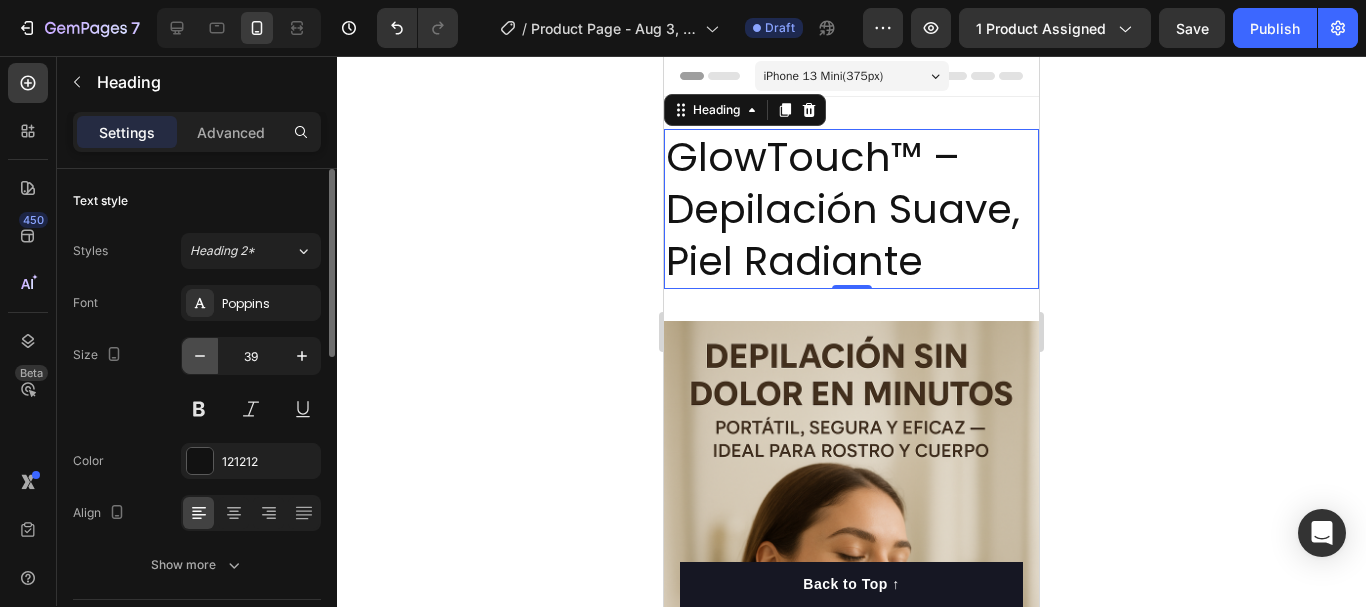 click 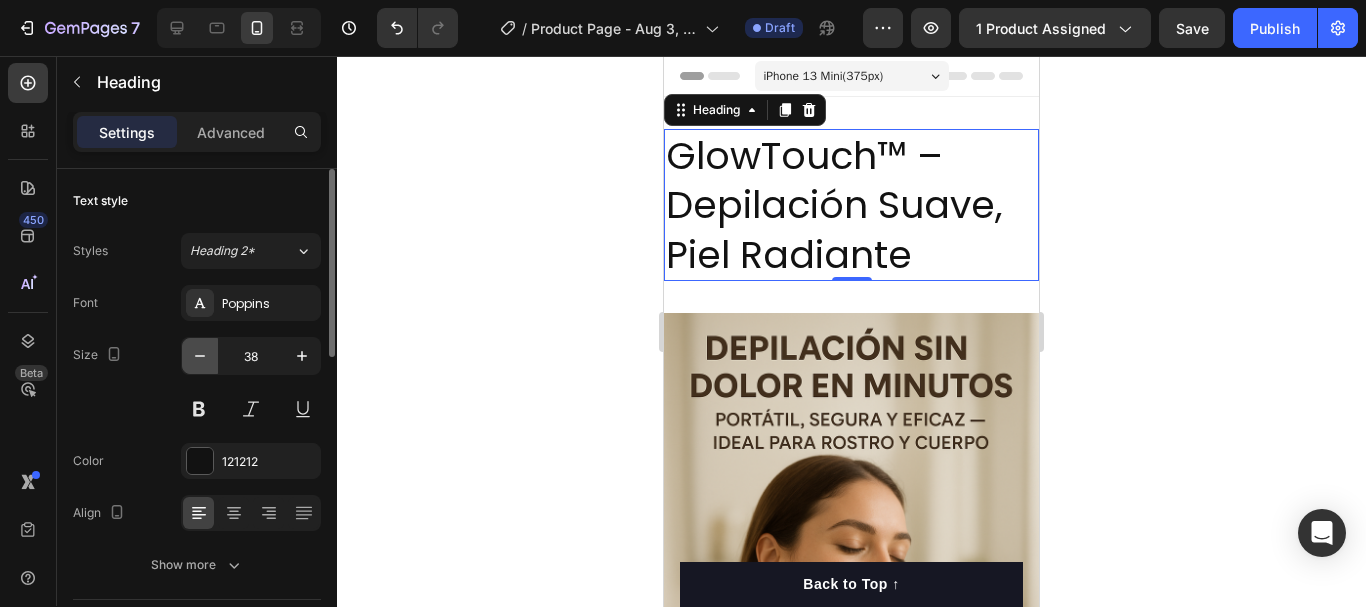 click 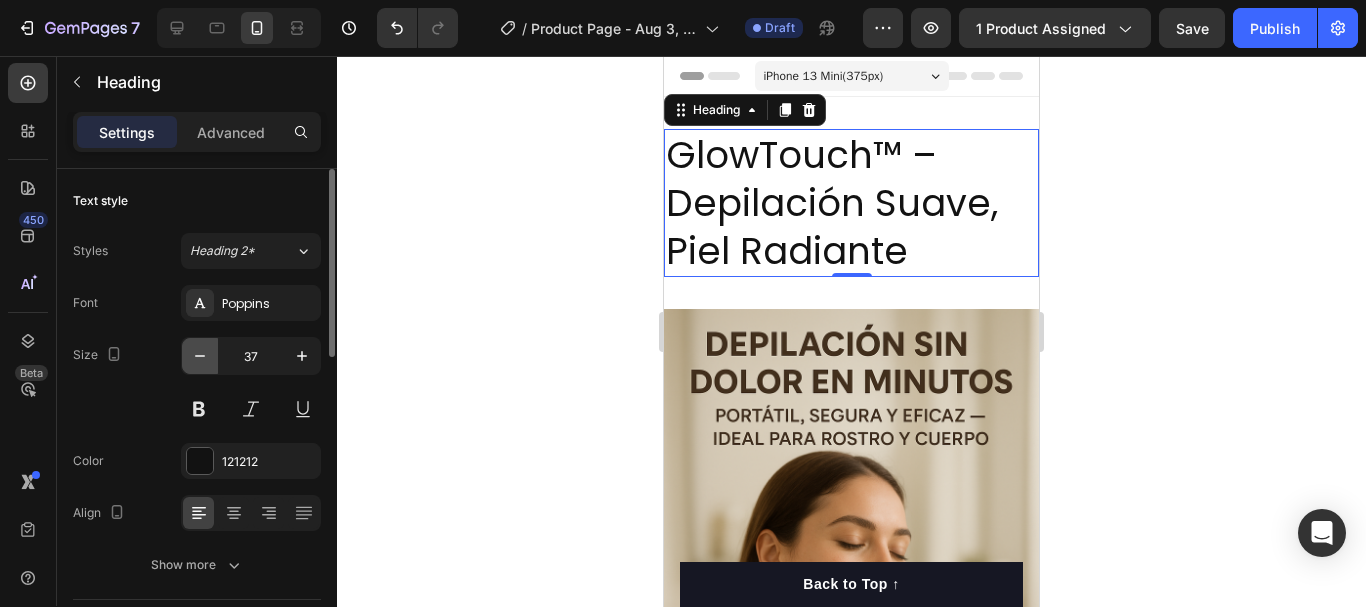click 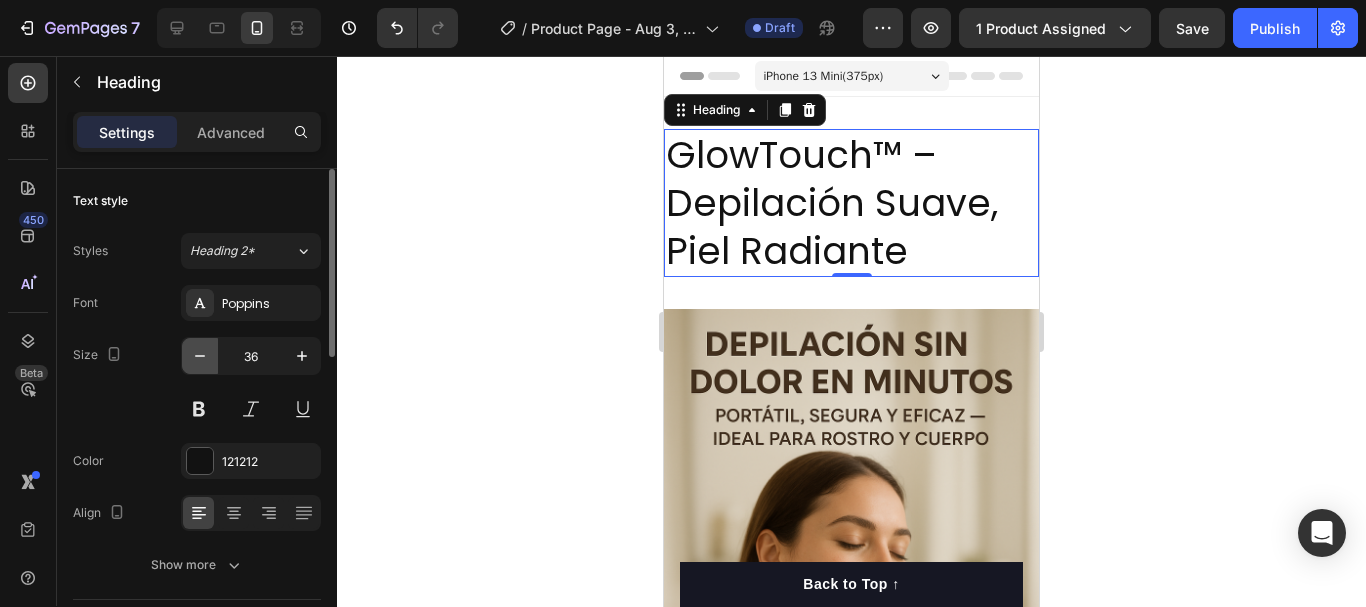 click 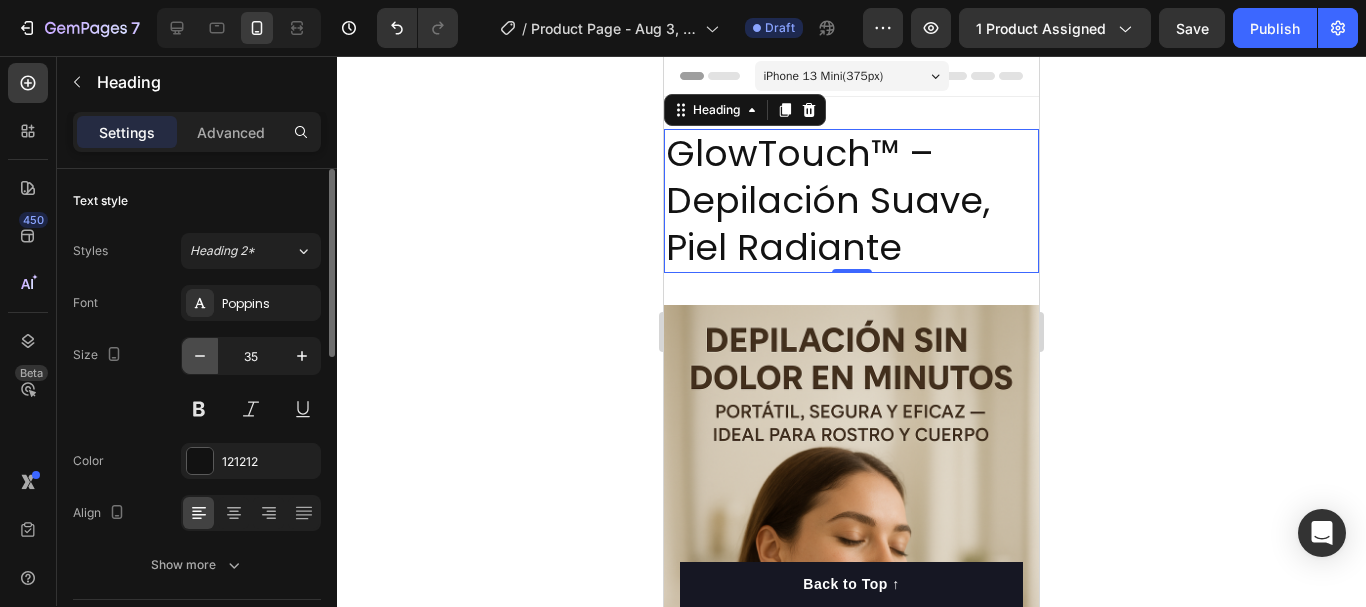 click 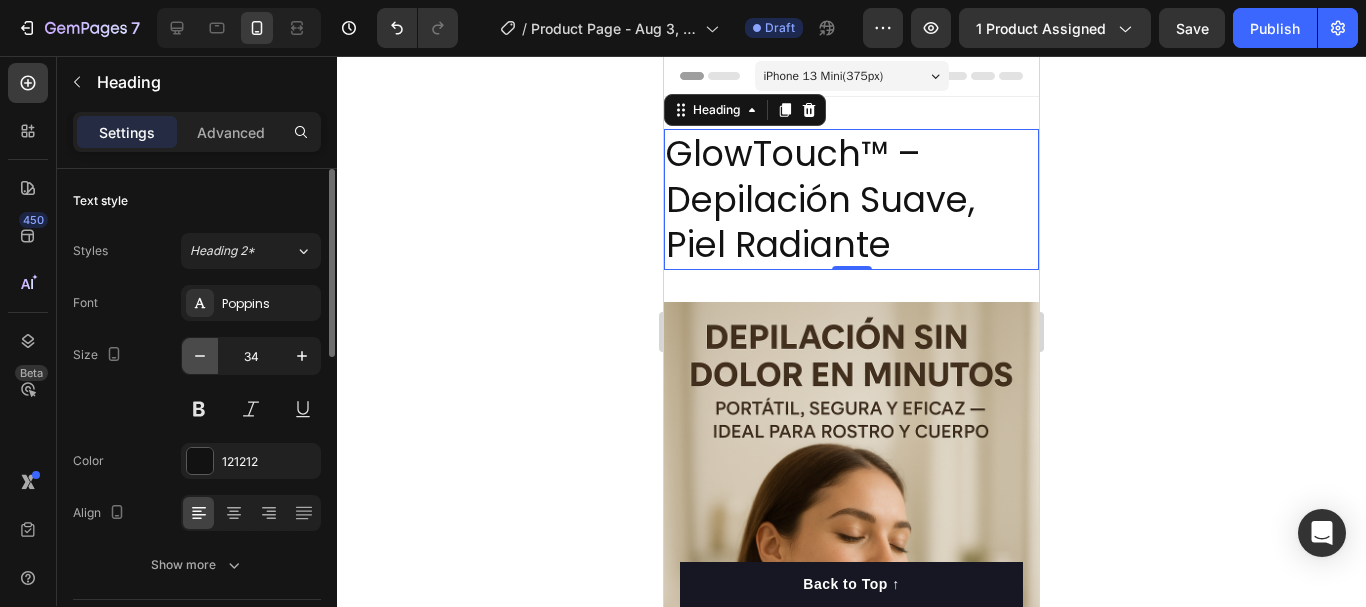 click 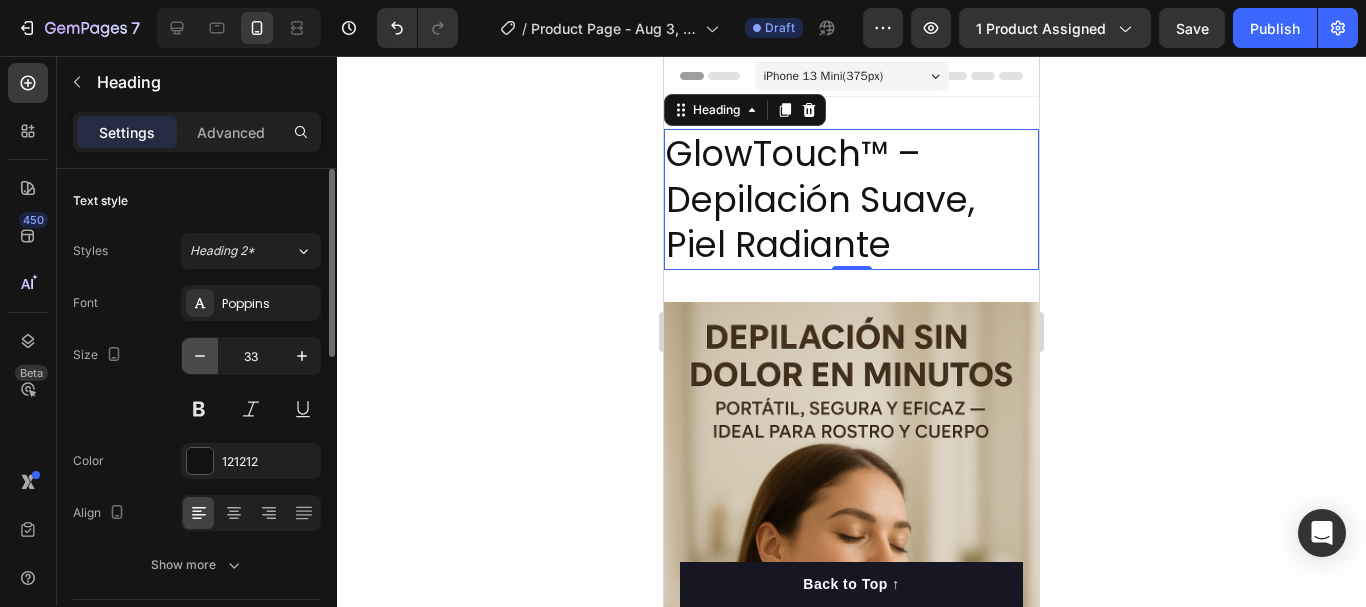 click 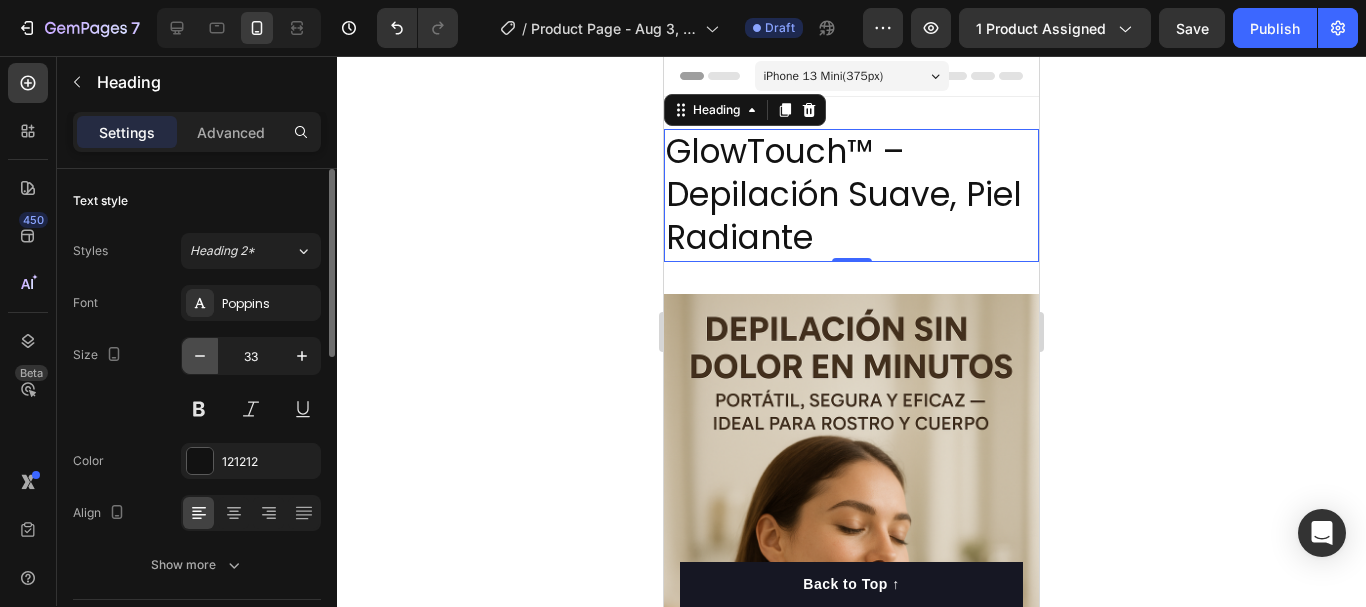 type on "32" 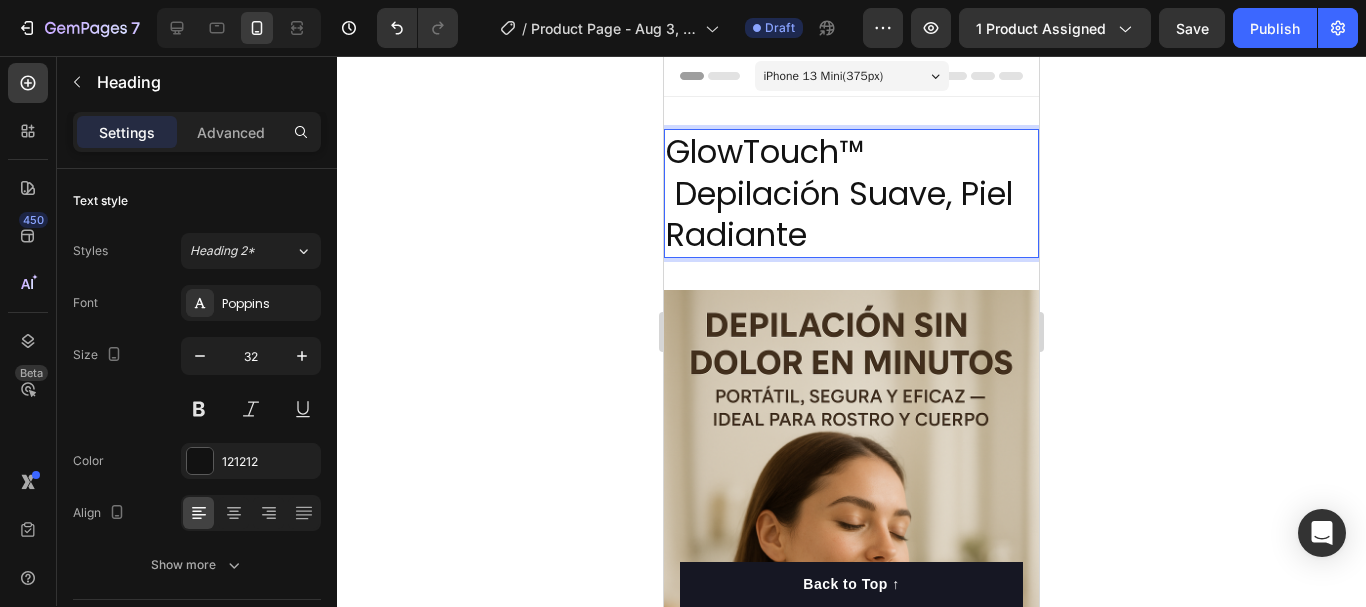 click on "GlowTouch™  Depilación Suave, Piel Radiante" at bounding box center [851, 193] 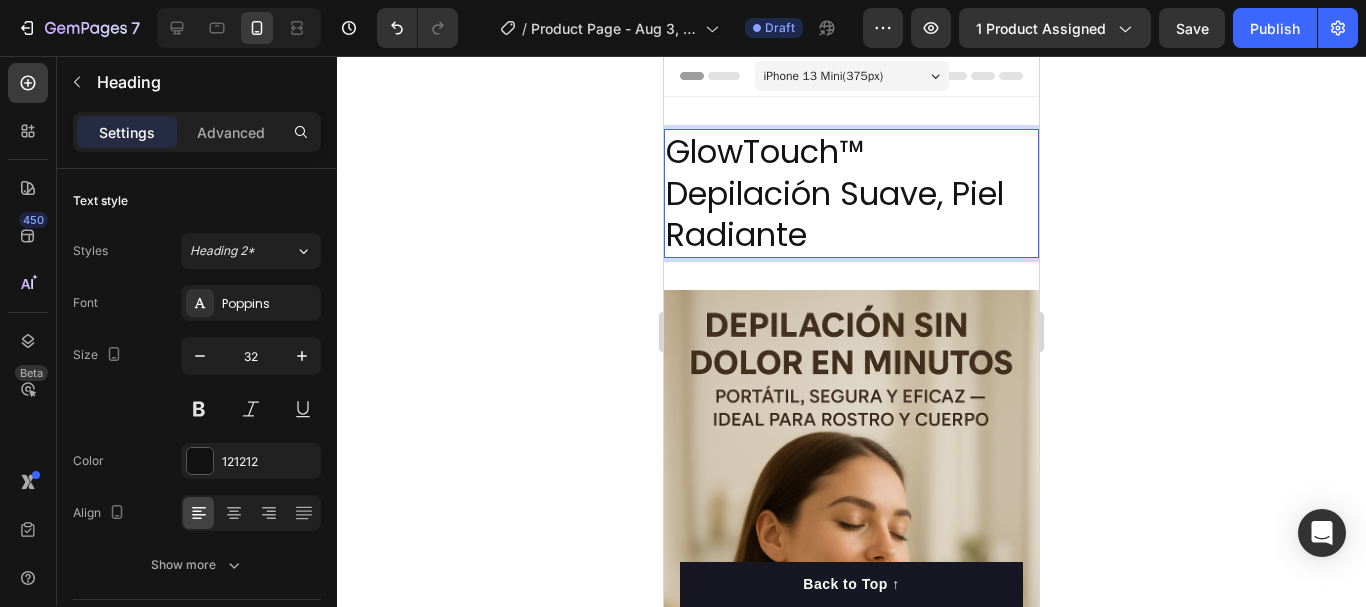 click on "GlowTouch™ Depilación Suave, Piel Radiante" at bounding box center [851, 193] 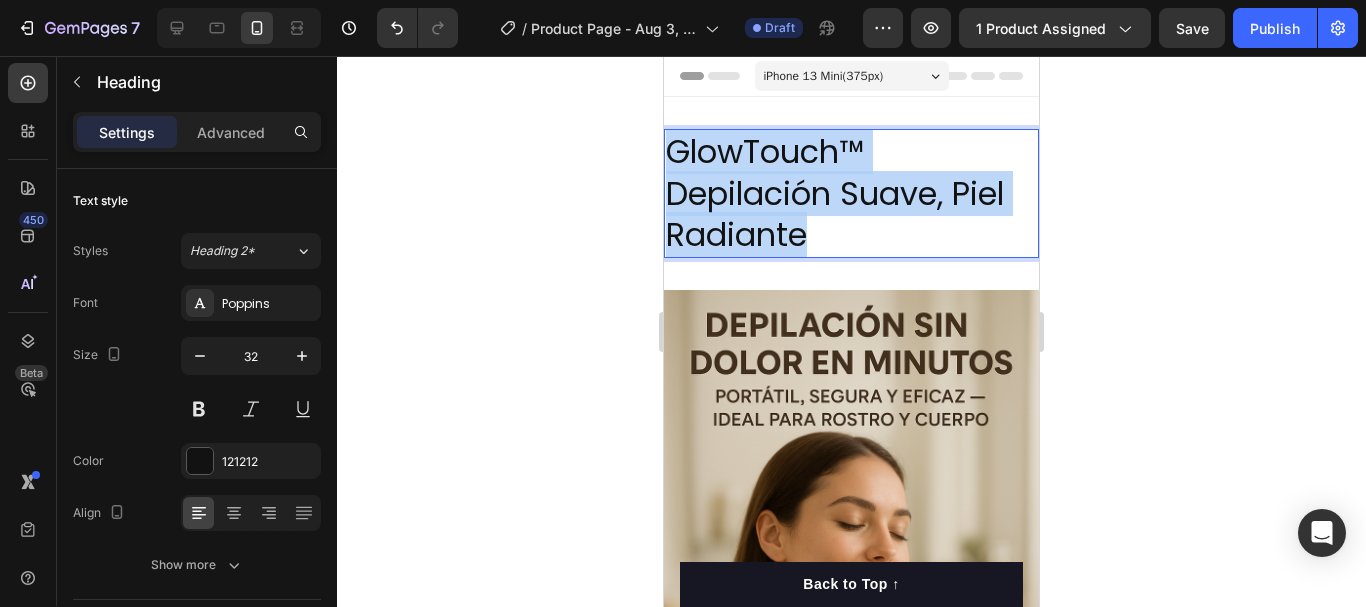 drag, startPoint x: 811, startPoint y: 233, endPoint x: 658, endPoint y: 157, distance: 170.83618 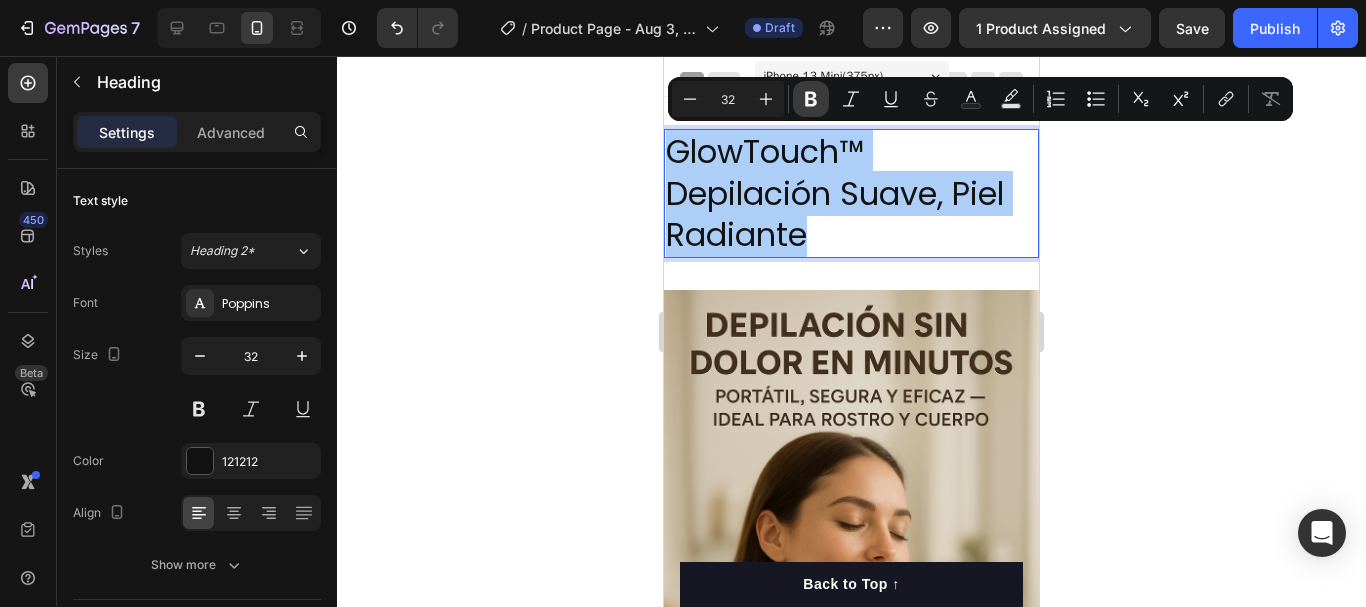 click 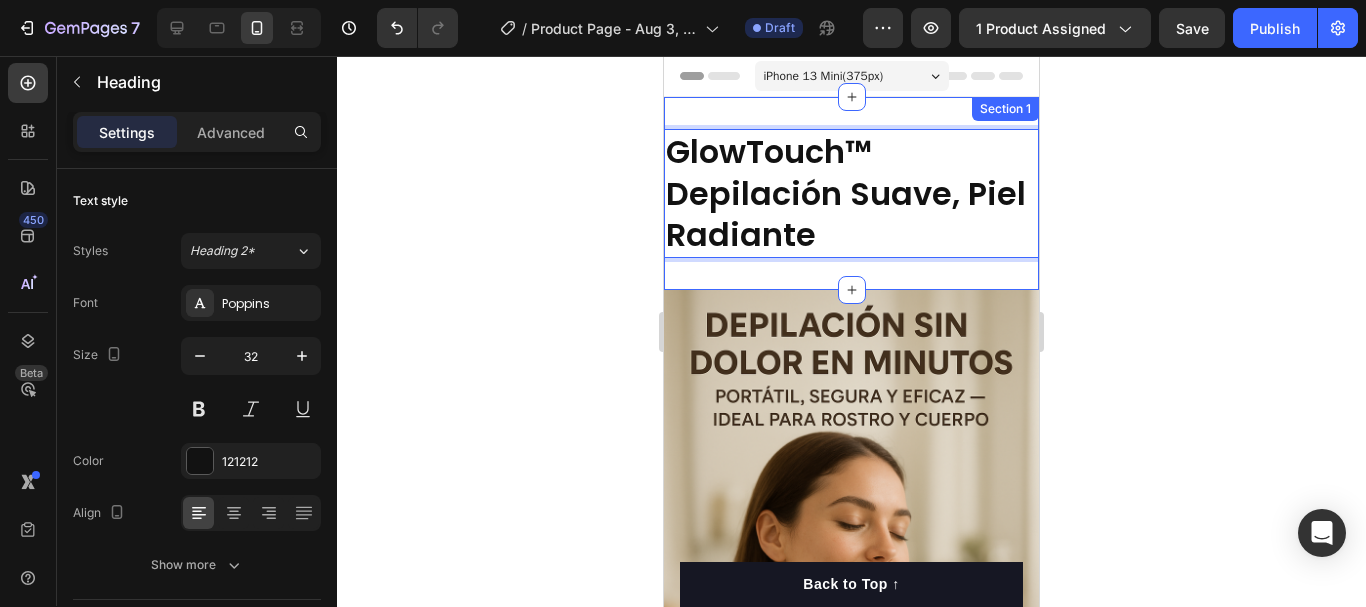 click 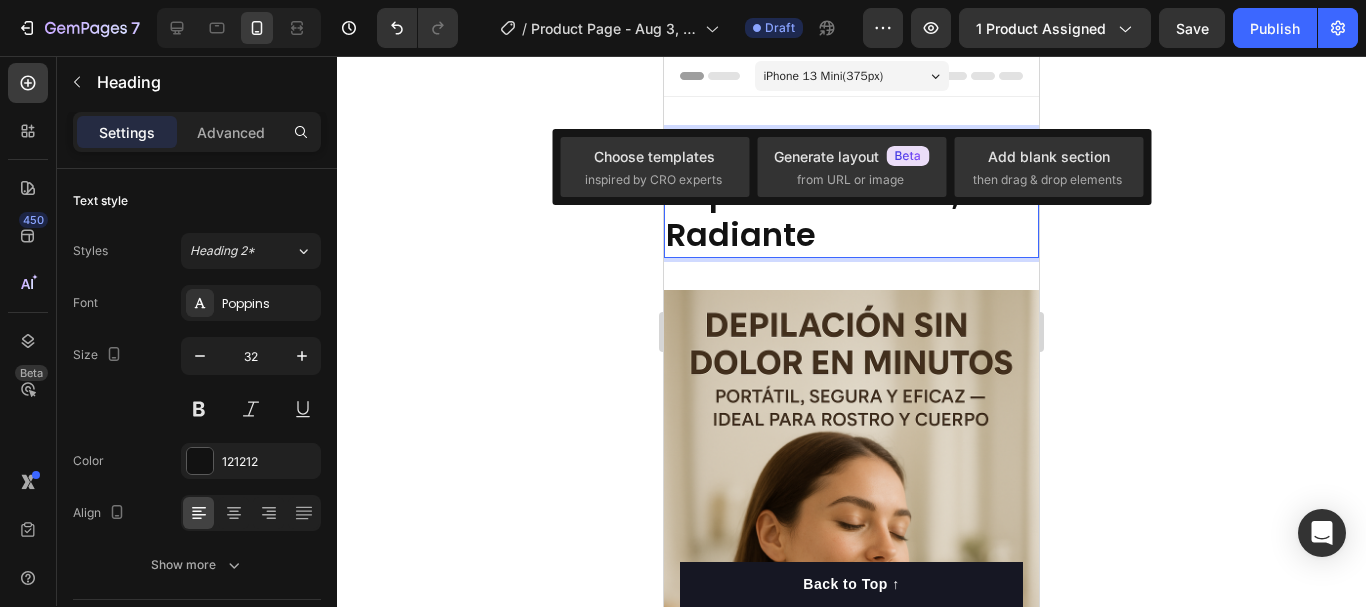 click 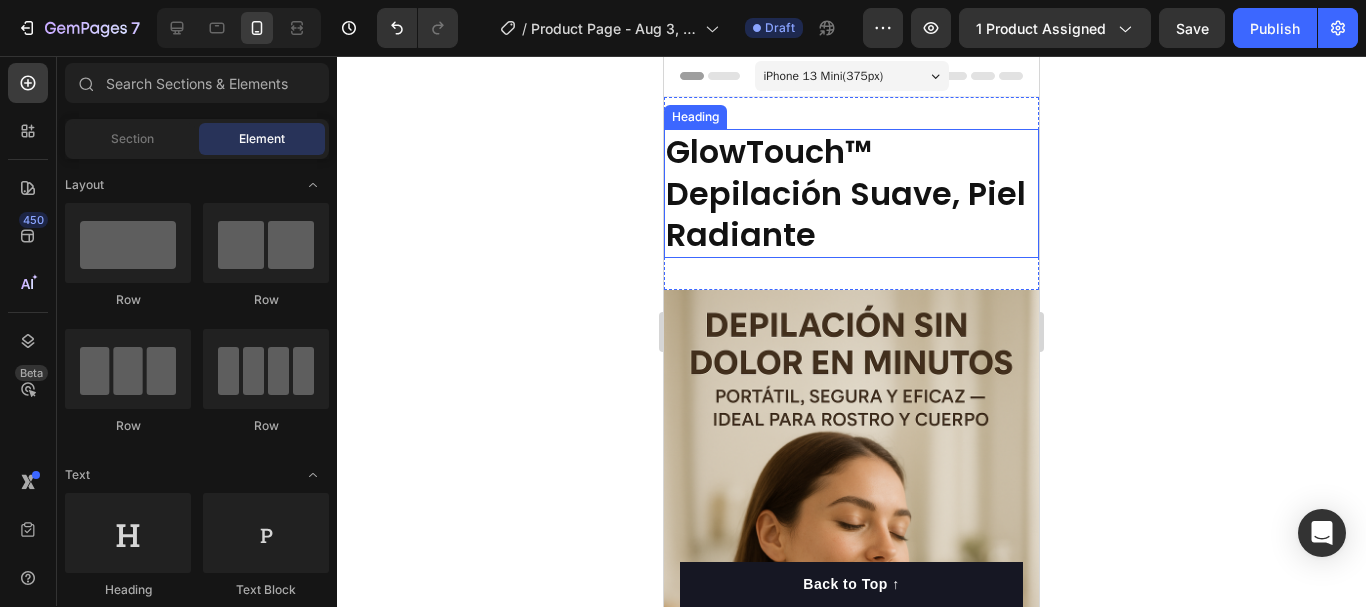 click on "GlowTouch™ Depilación Suave, Piel Radiante" at bounding box center [846, 193] 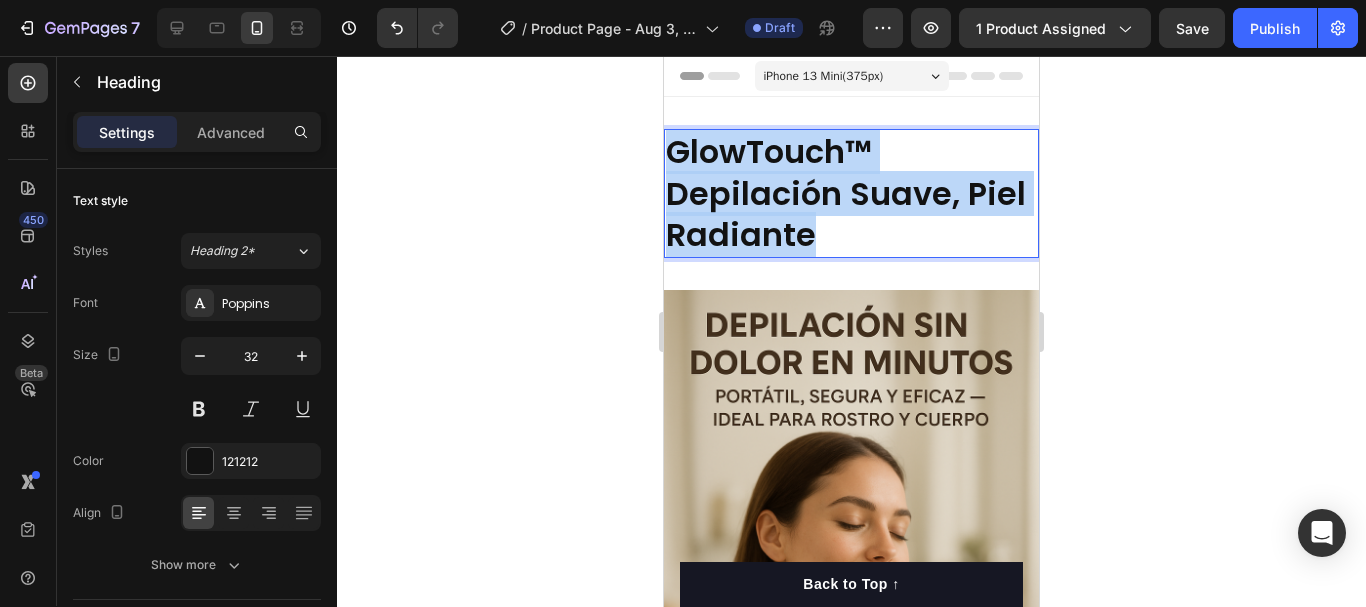 click on "GlowTouch™ Depilación Suave, Piel Radiante" at bounding box center [846, 193] 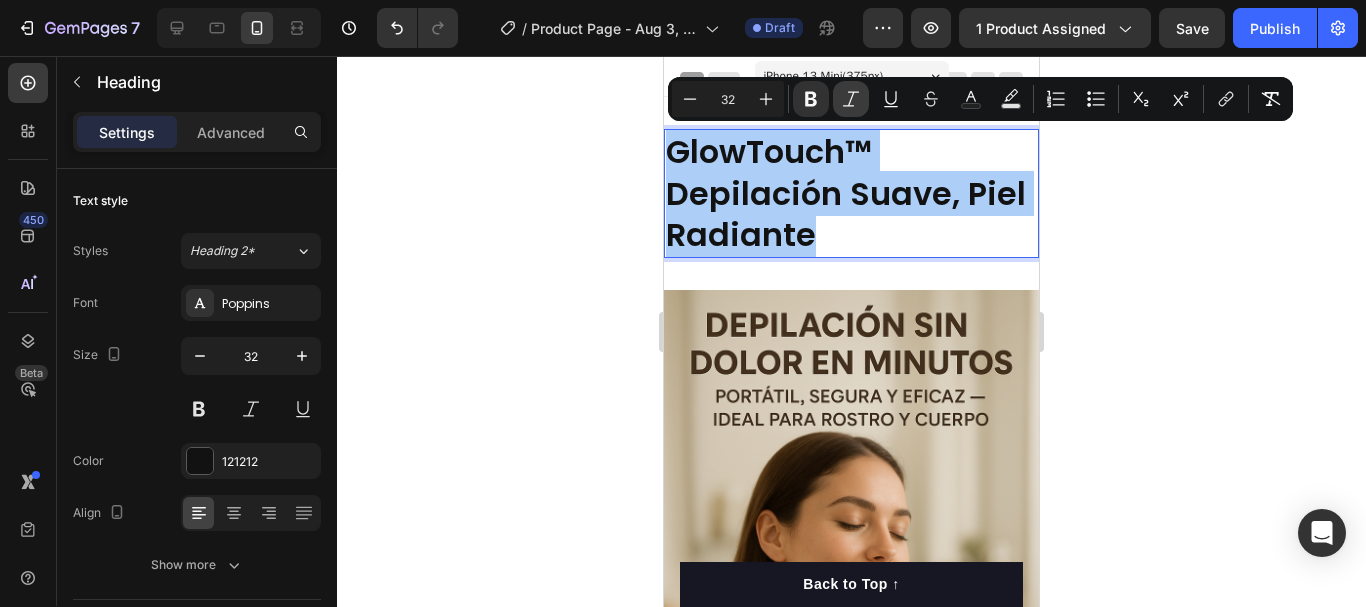 click 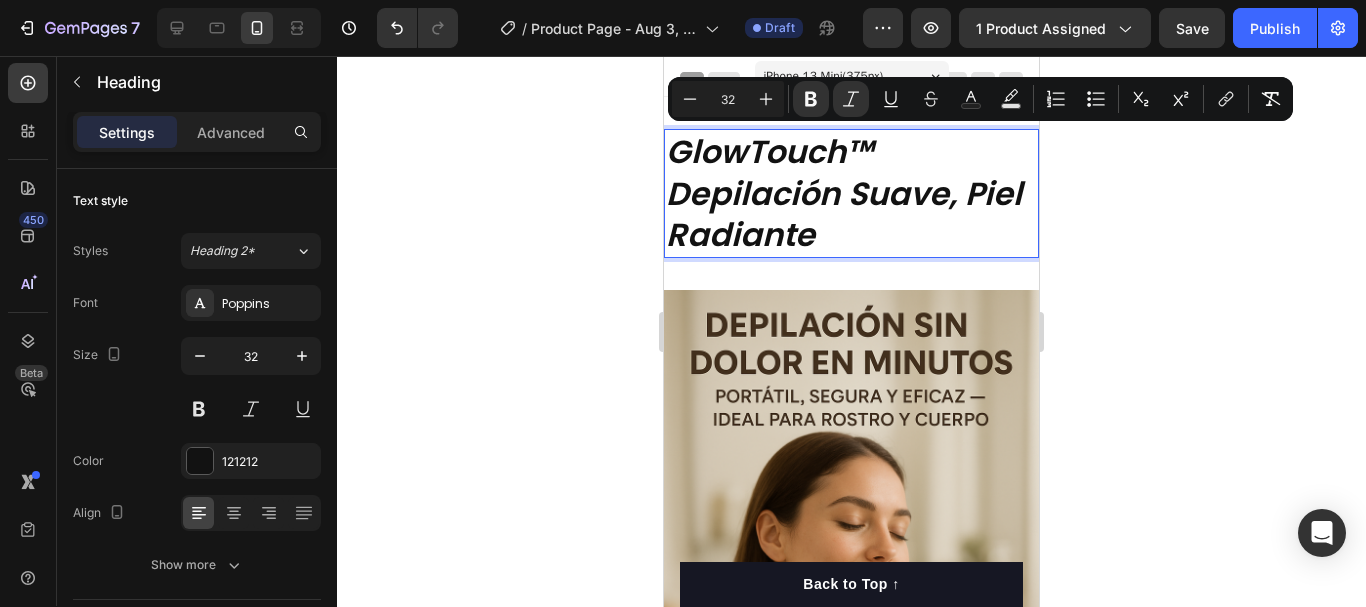 click 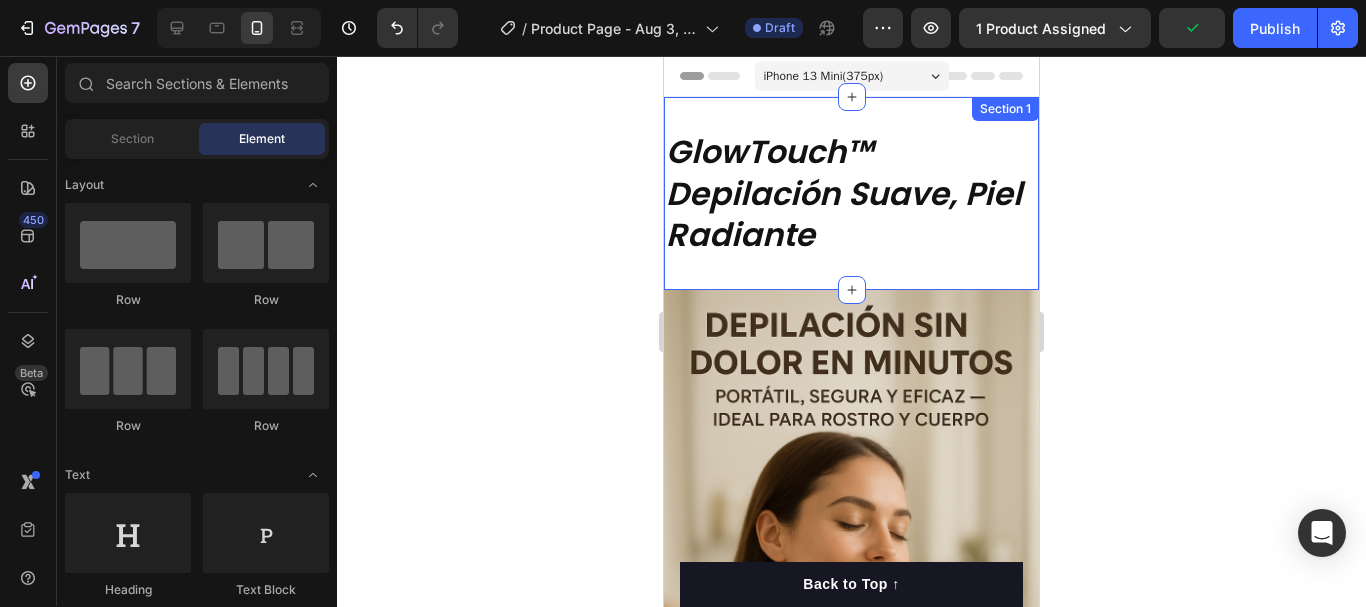 click on "⁠⁠⁠⁠⁠⁠⁠ GlowTouch™ Depilación Suave, Piel Radiante Heading Section 1" at bounding box center (851, 193) 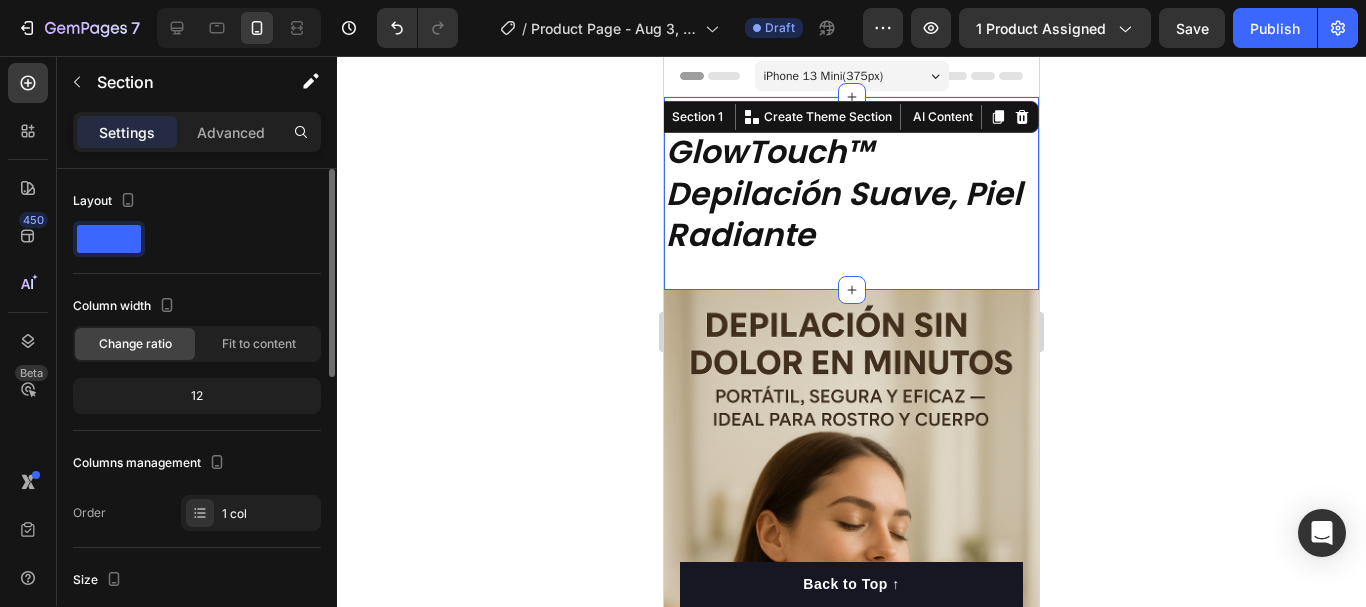 click 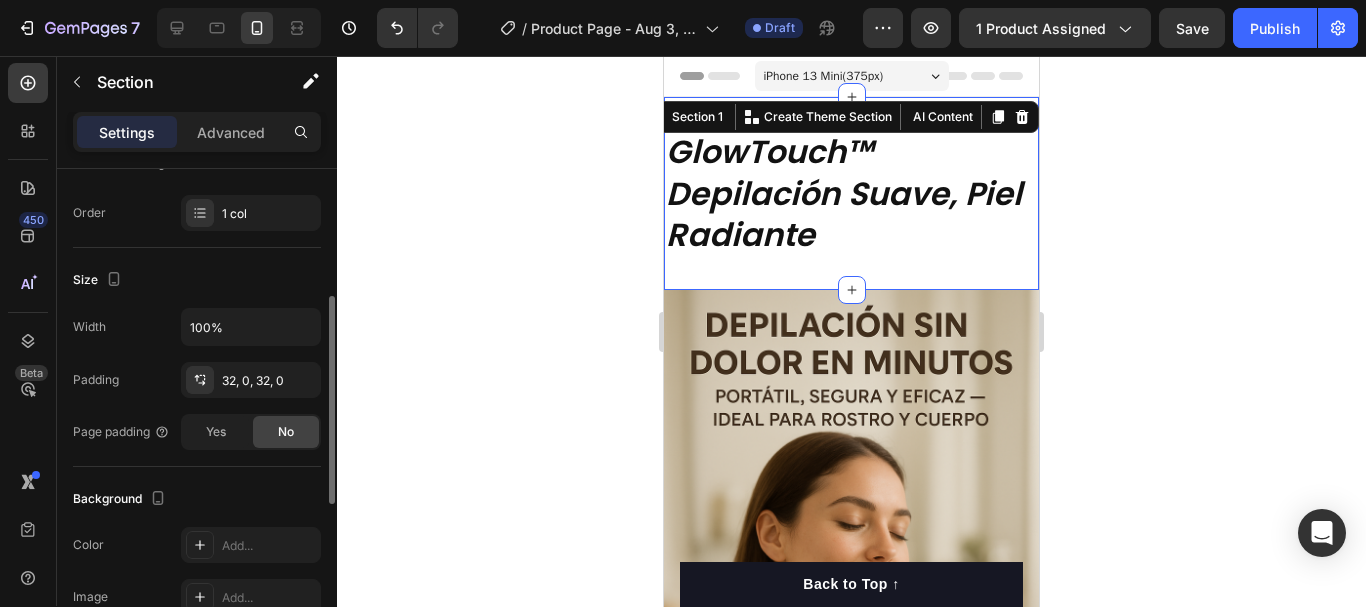 scroll, scrollTop: 400, scrollLeft: 0, axis: vertical 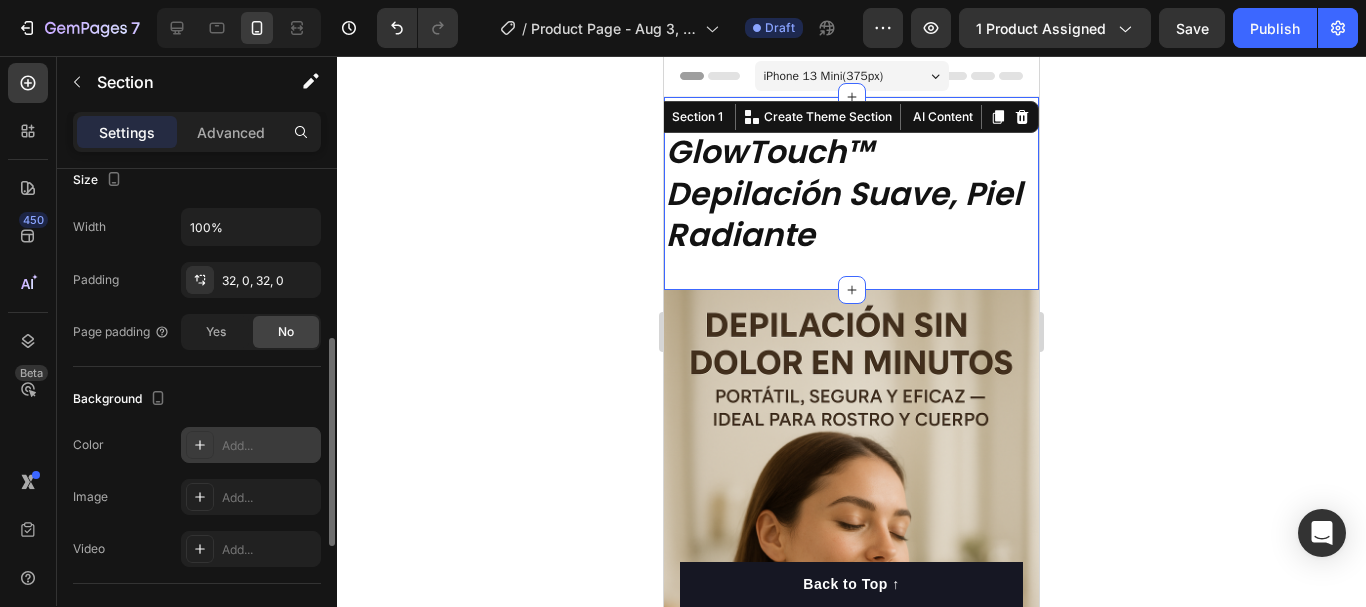 click at bounding box center (200, 445) 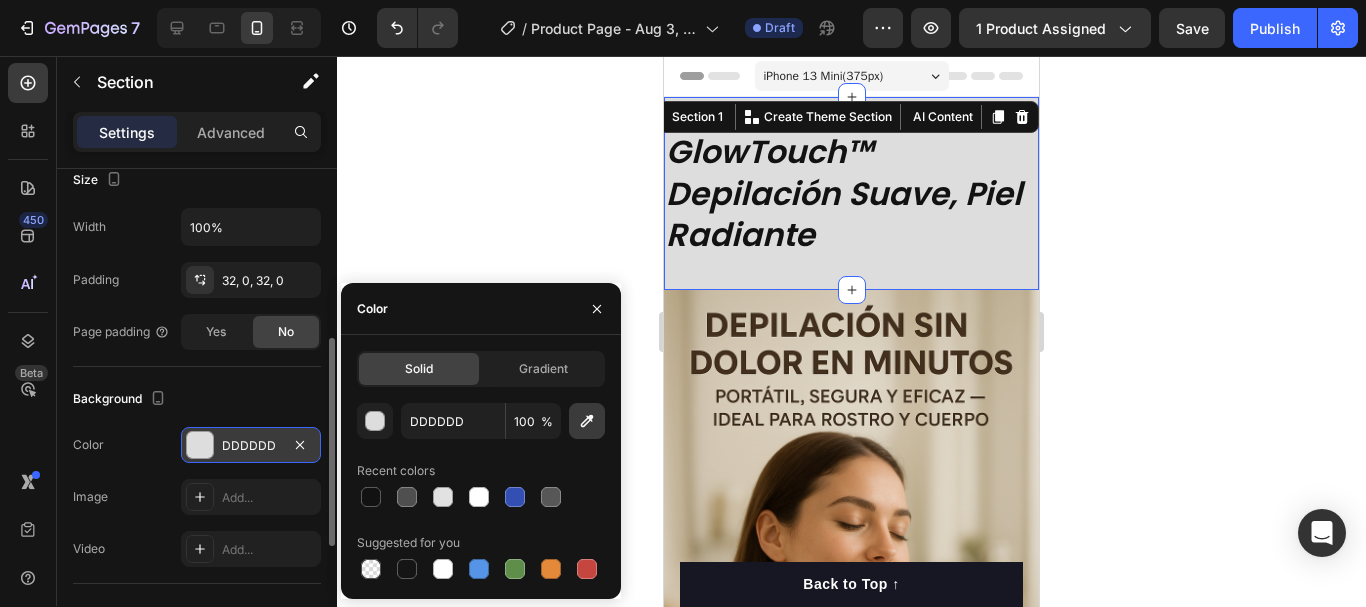 click 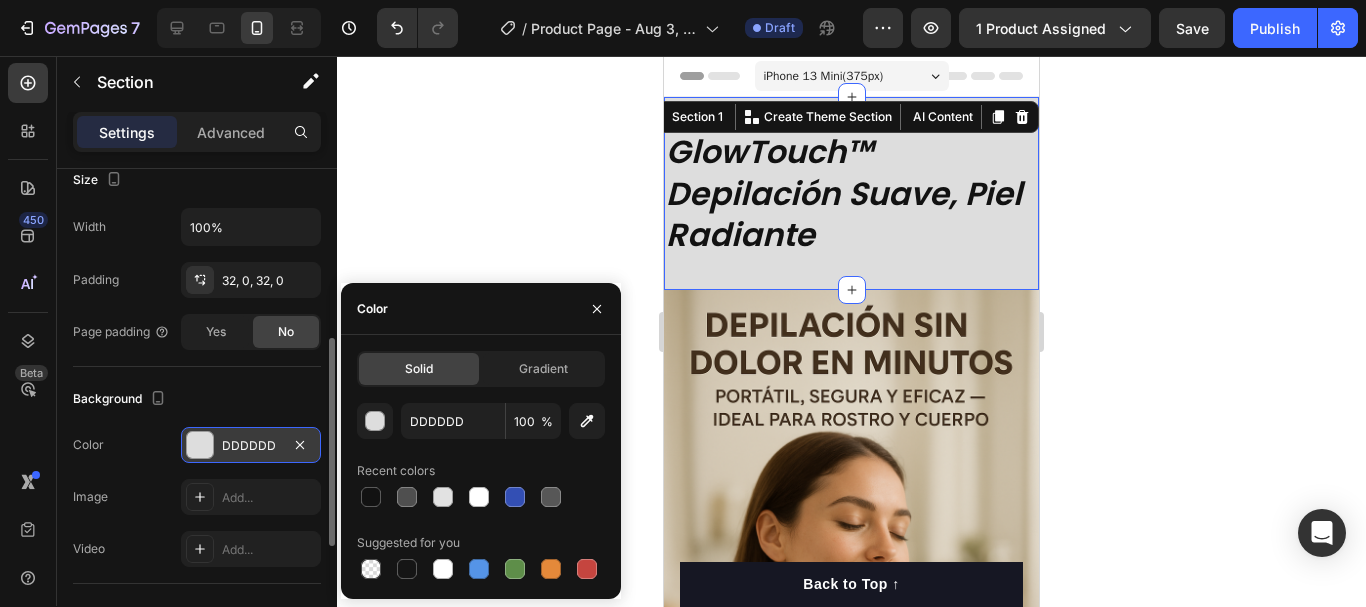 type on "B8A686" 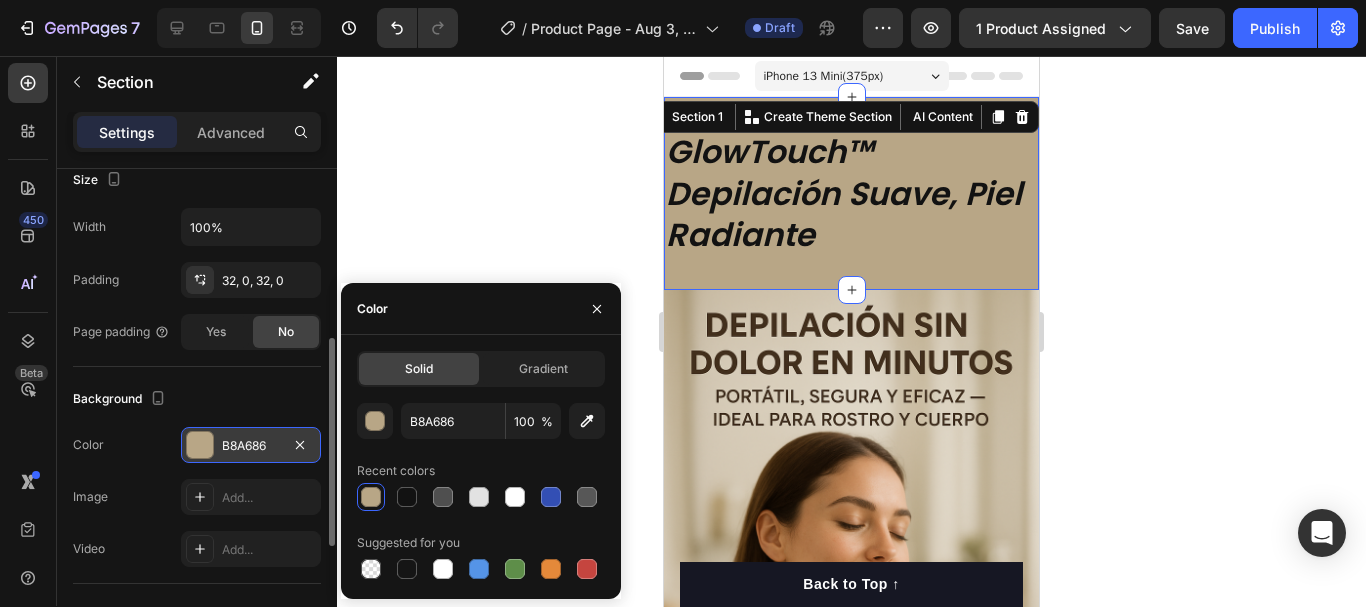 click 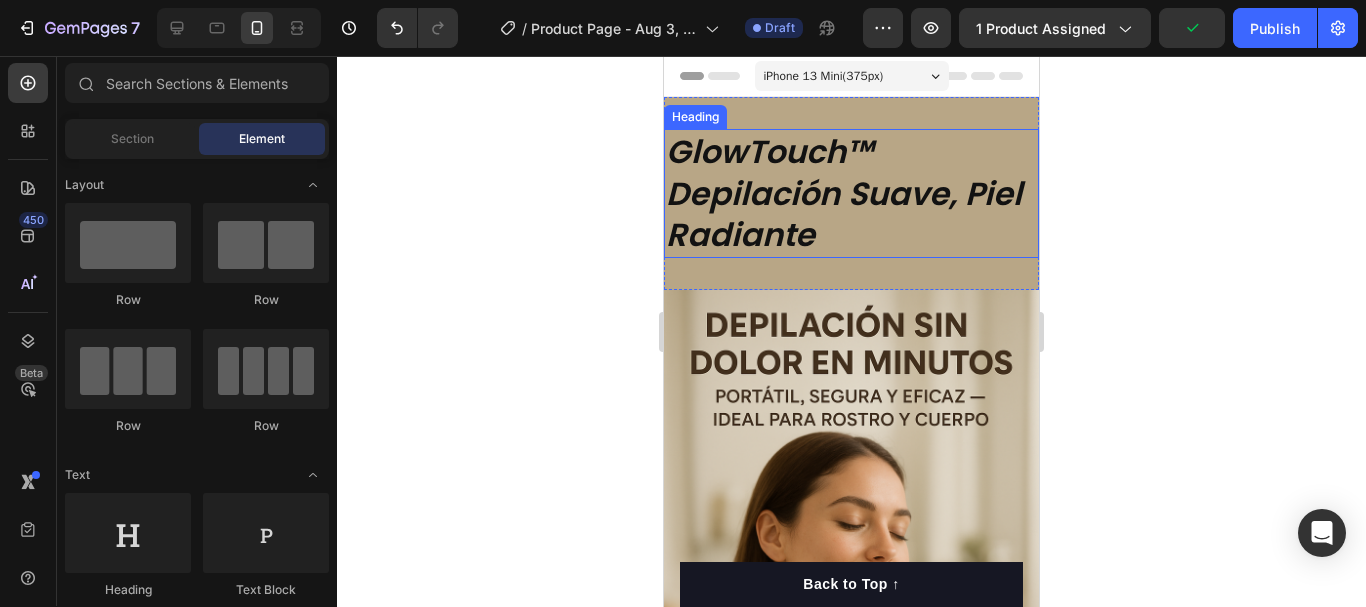 click on "⁠⁠⁠⁠⁠⁠⁠ GlowTouch™ Depilación Suave, Piel Radiante" at bounding box center (851, 193) 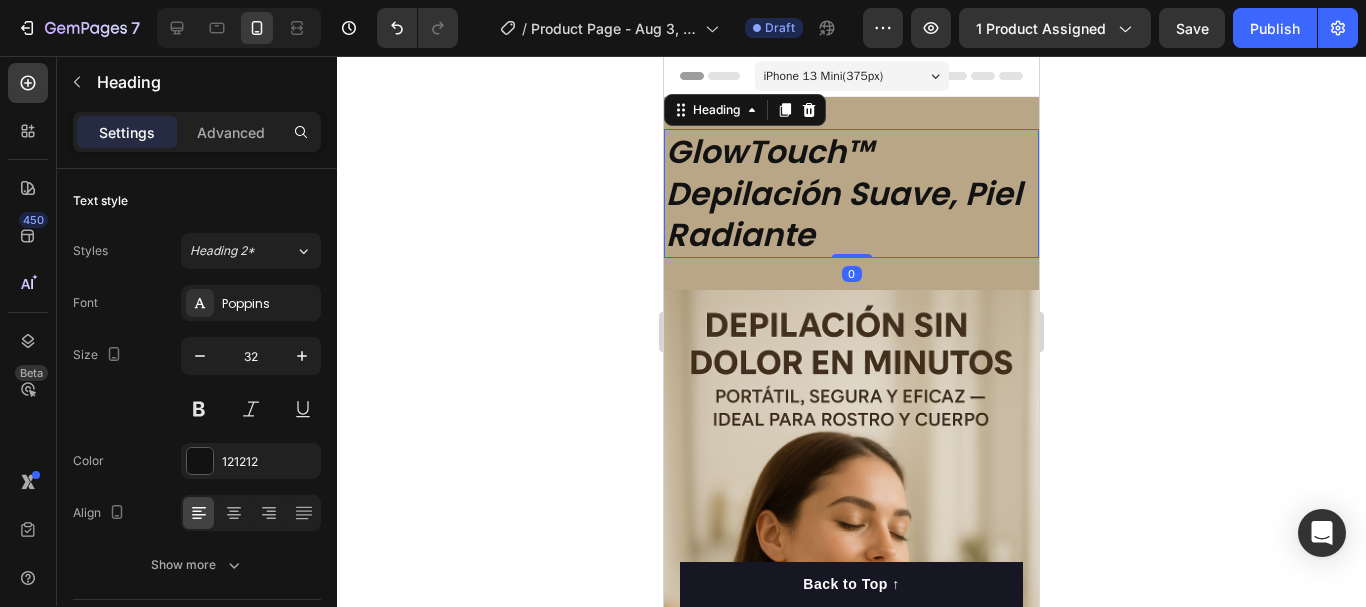 click on "⁠⁠⁠⁠⁠⁠⁠ GlowTouch™ Depilación Suave, Piel Radiante Heading   0 Section 1" at bounding box center (851, 193) 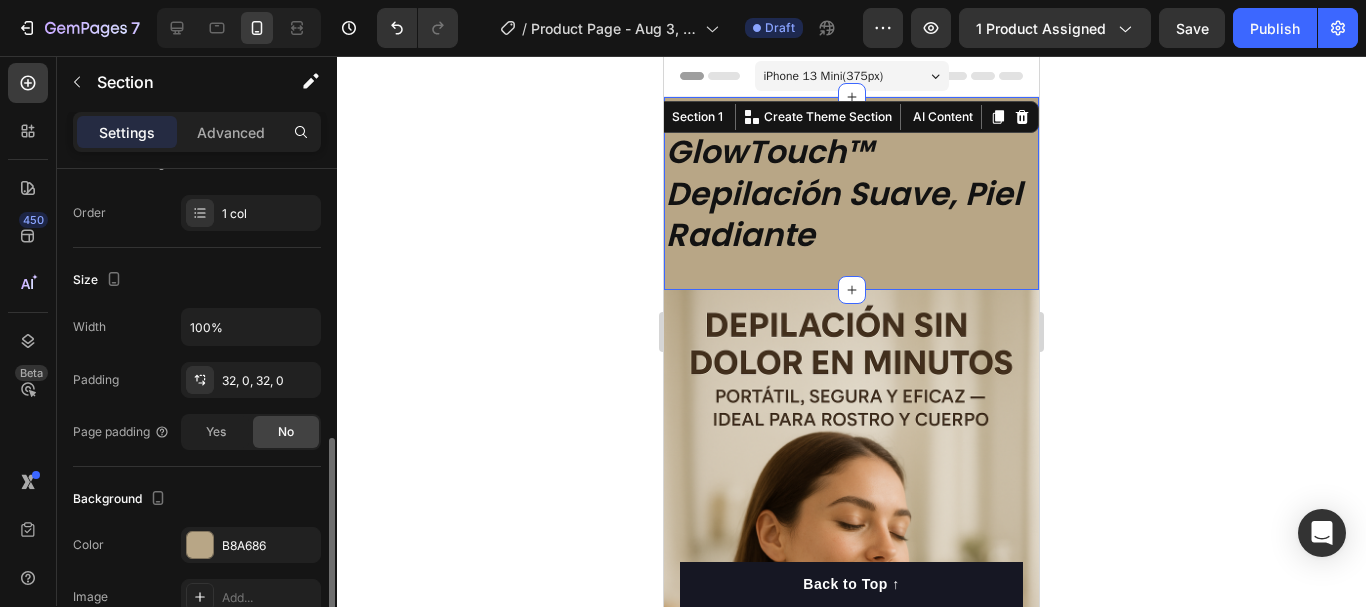 scroll, scrollTop: 400, scrollLeft: 0, axis: vertical 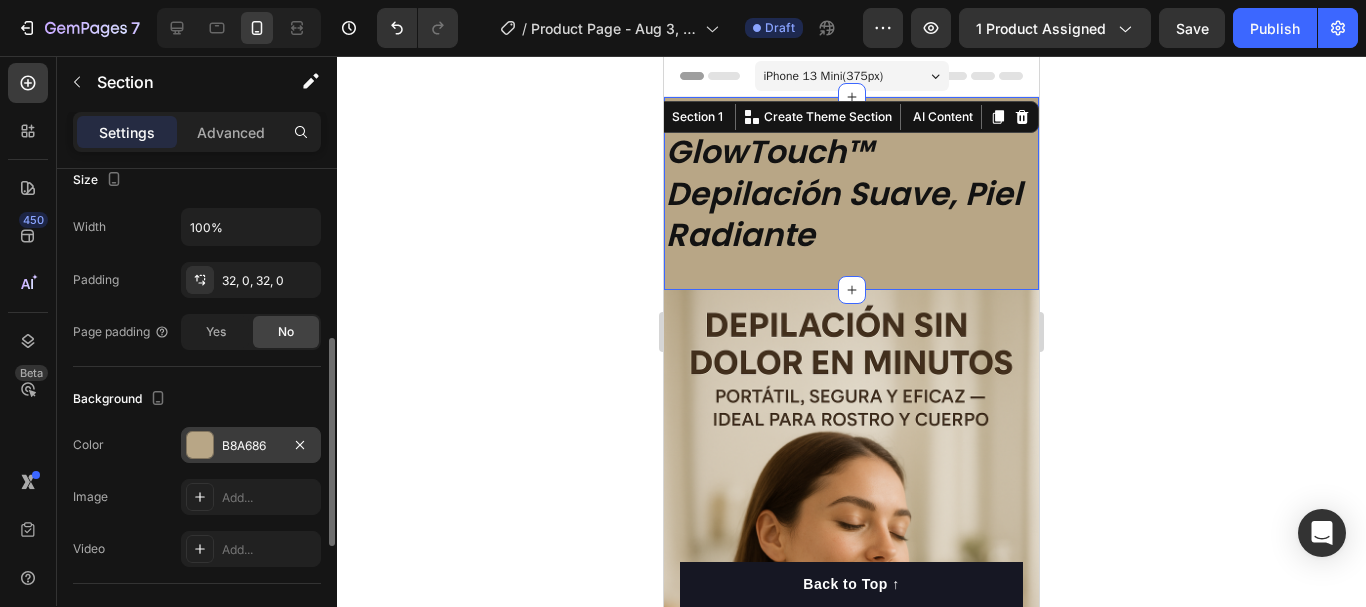 click at bounding box center [200, 445] 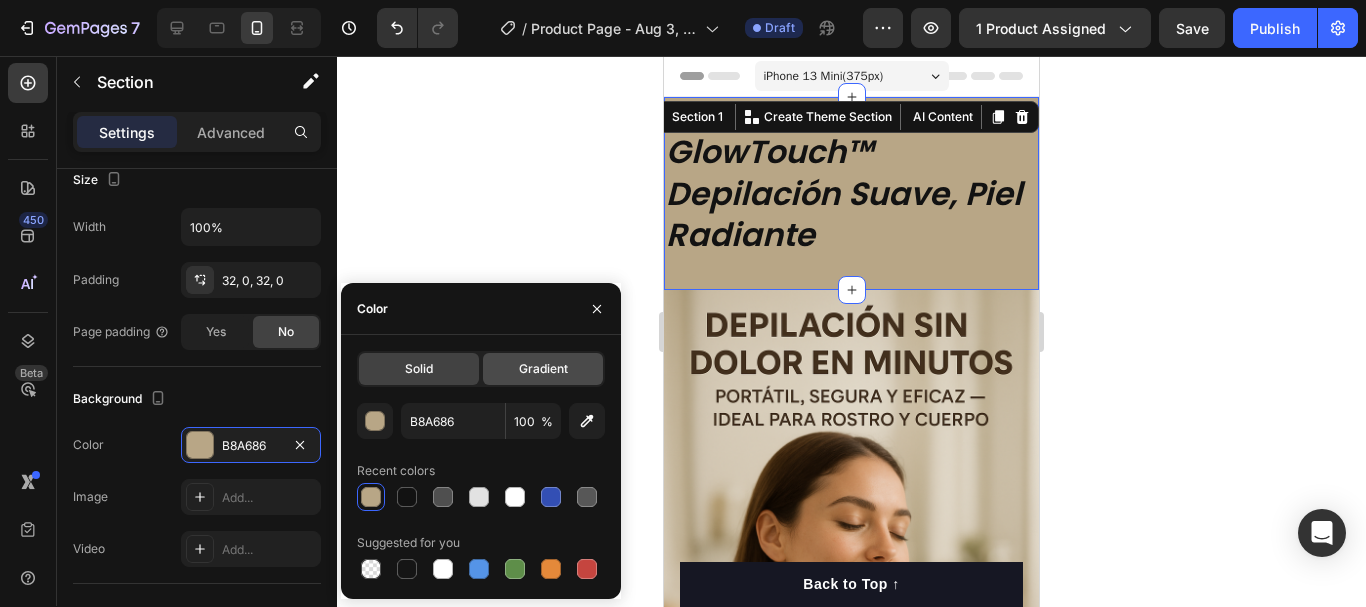 click on "Gradient" 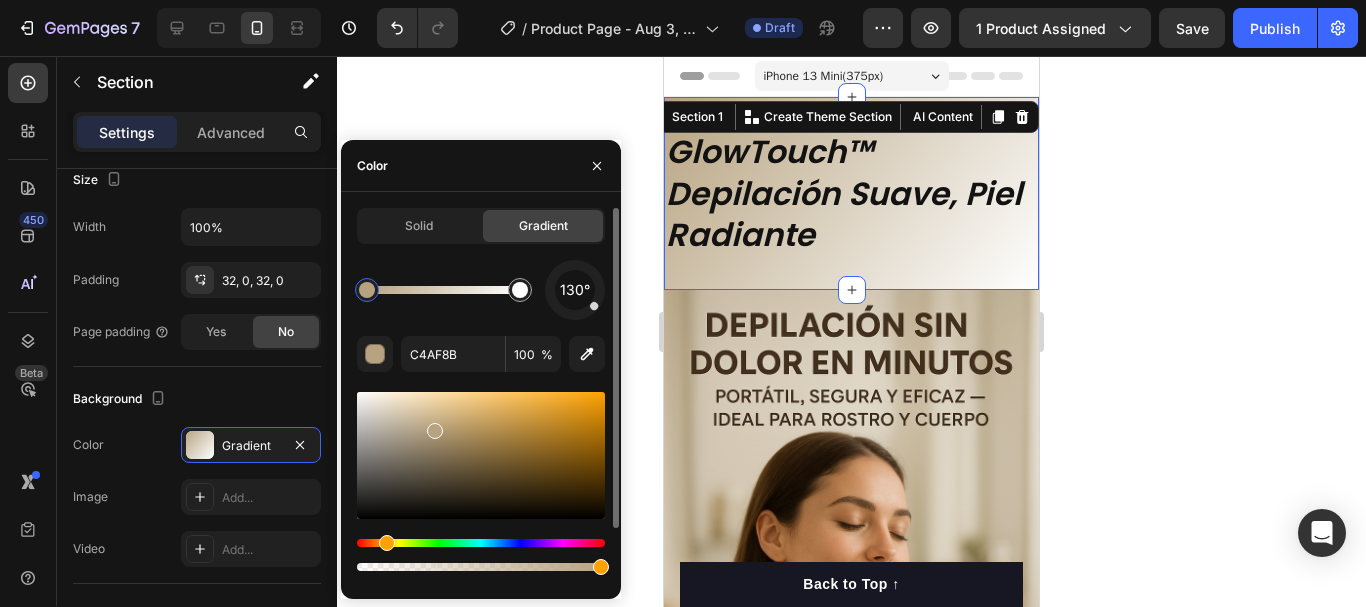 type on "C9B491" 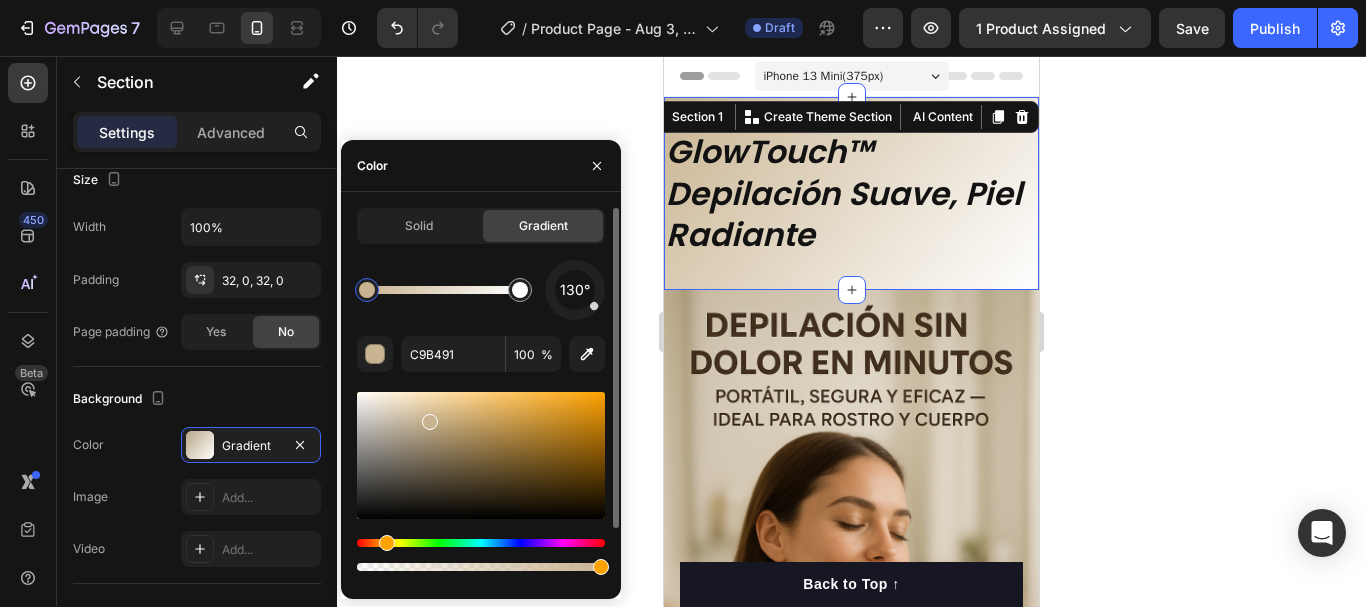 drag, startPoint x: 433, startPoint y: 435, endPoint x: 428, endPoint y: 418, distance: 17.720045 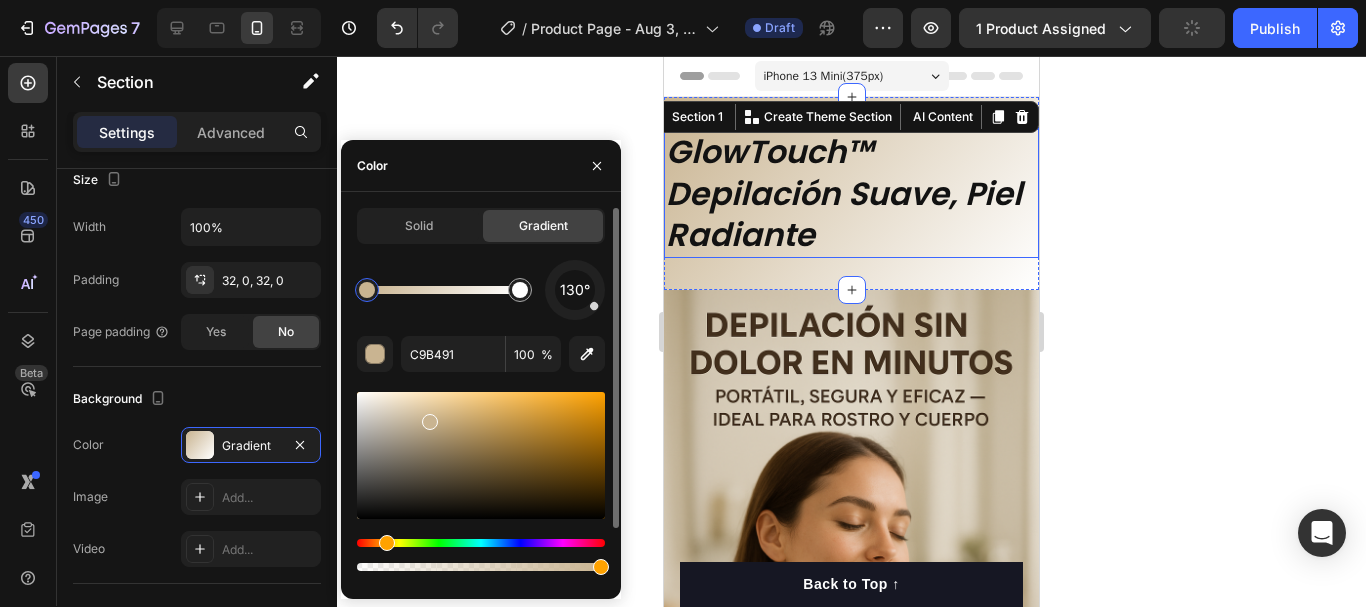 click on "GlowTouch™ Depilación Suave, Piel Radiante" at bounding box center (844, 193) 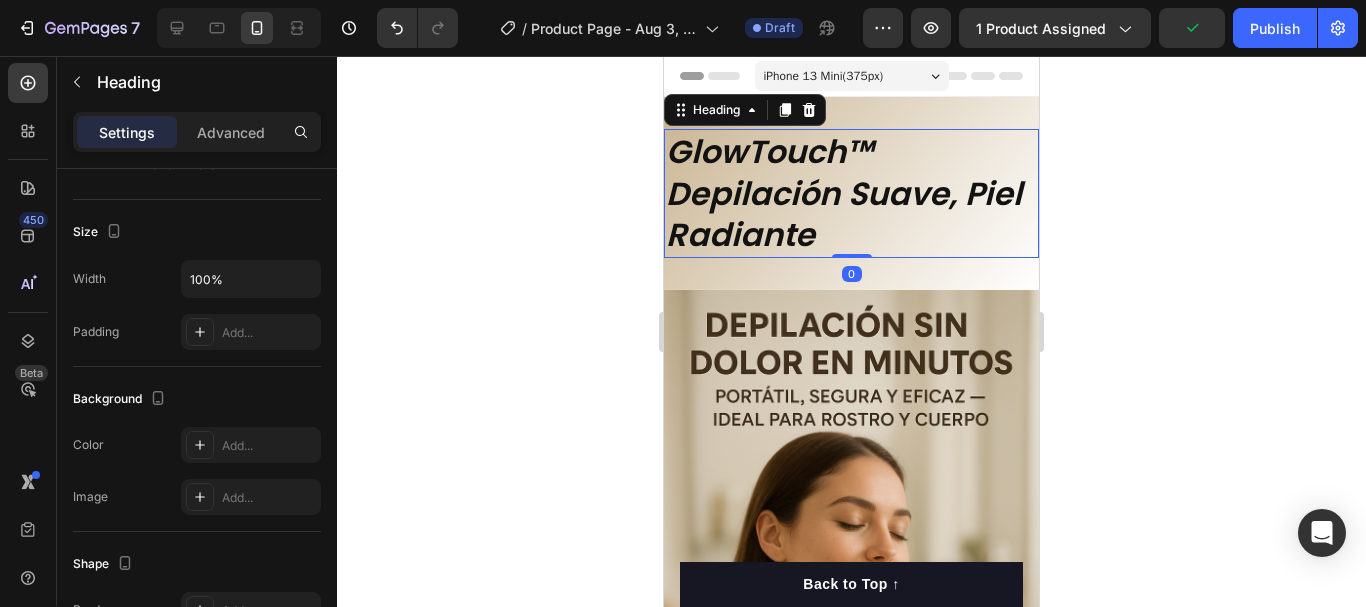 scroll, scrollTop: 0, scrollLeft: 0, axis: both 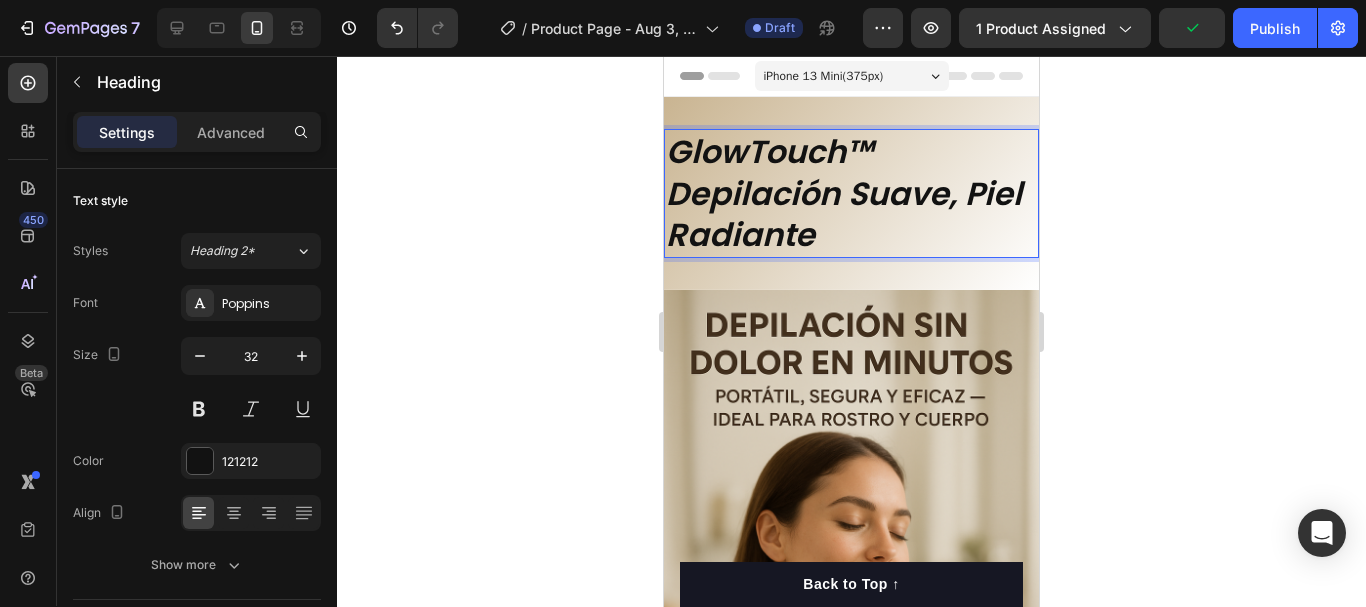 click on "GlowTouch™ Depilación Suave, Piel Radiante" at bounding box center (844, 193) 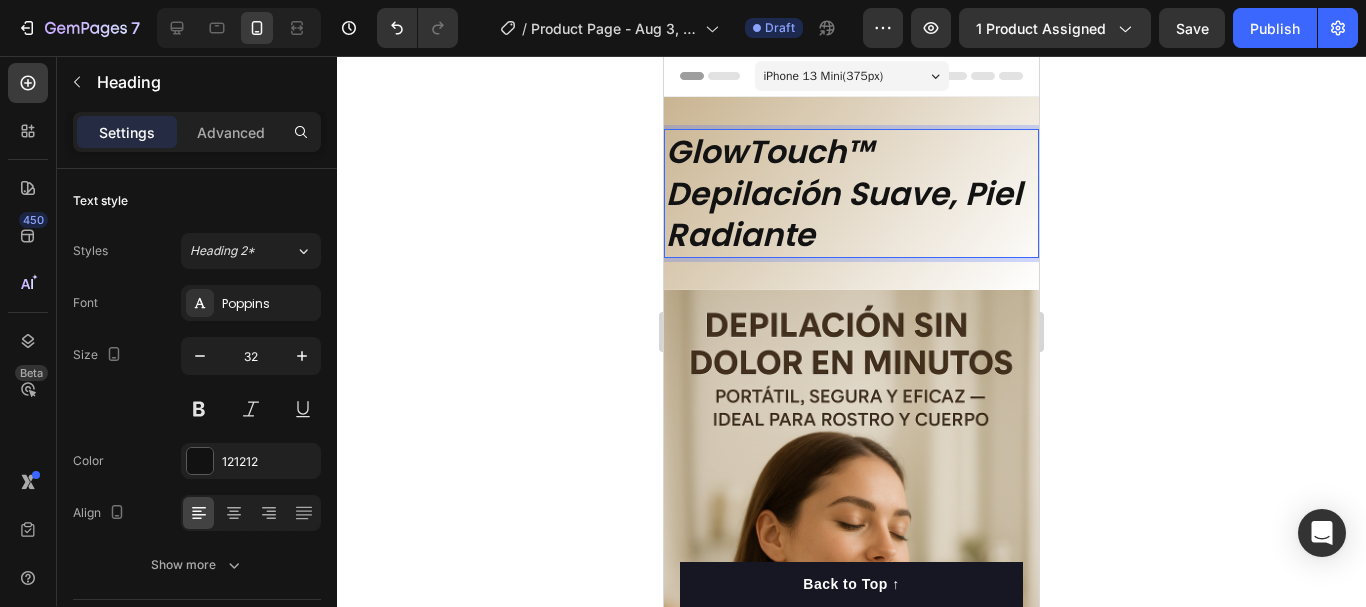 click on "GlowTouch™ Depilación Suave, Piel Radiante" at bounding box center [844, 193] 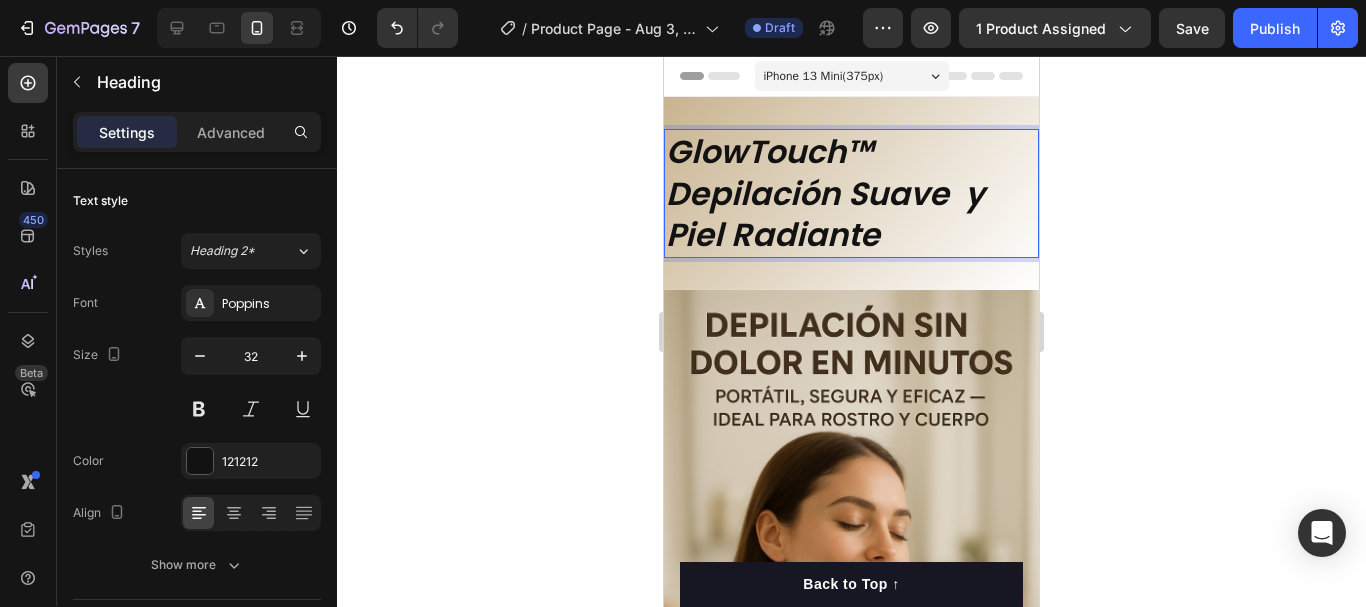click 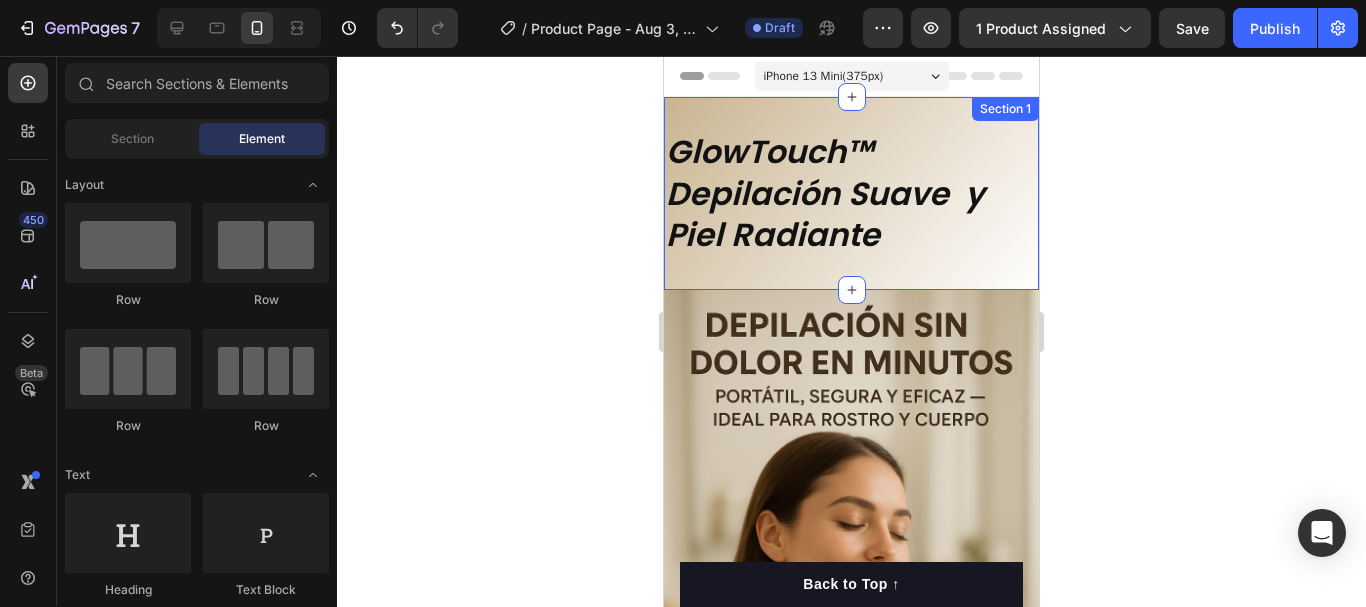 click on "⁠⁠⁠⁠⁠⁠⁠ GlowTouch™ Depilación Suave  y Piel Radiante Heading Section 1" at bounding box center [851, 193] 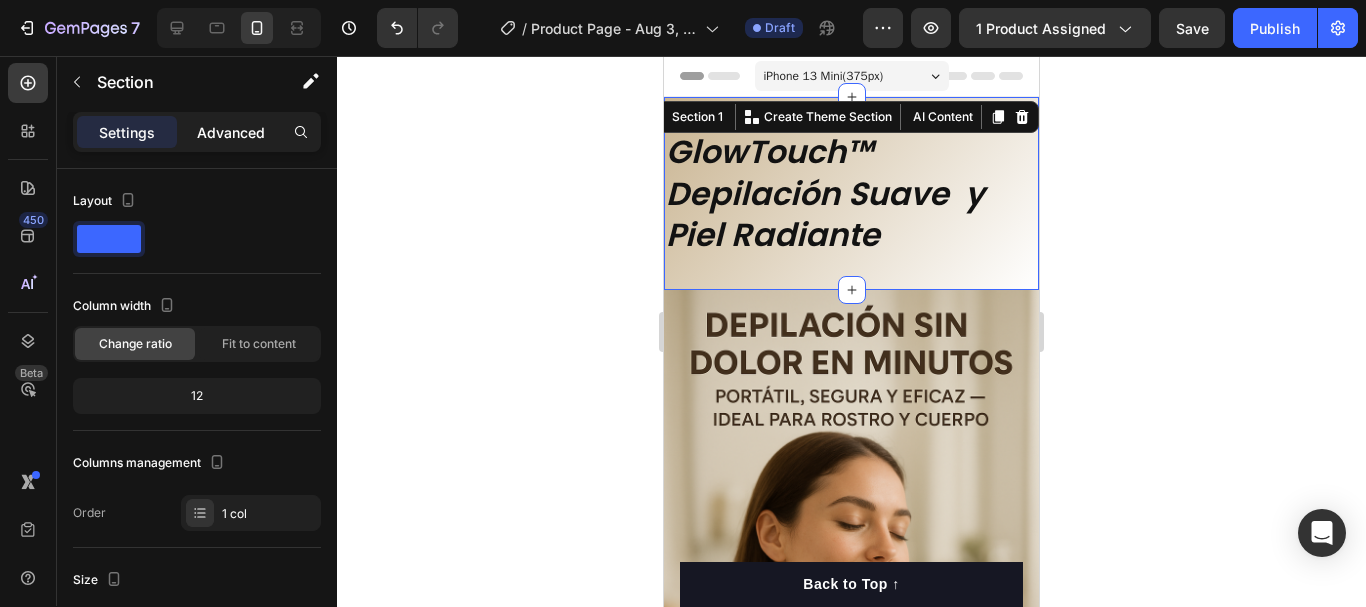 click on "Advanced" at bounding box center (231, 132) 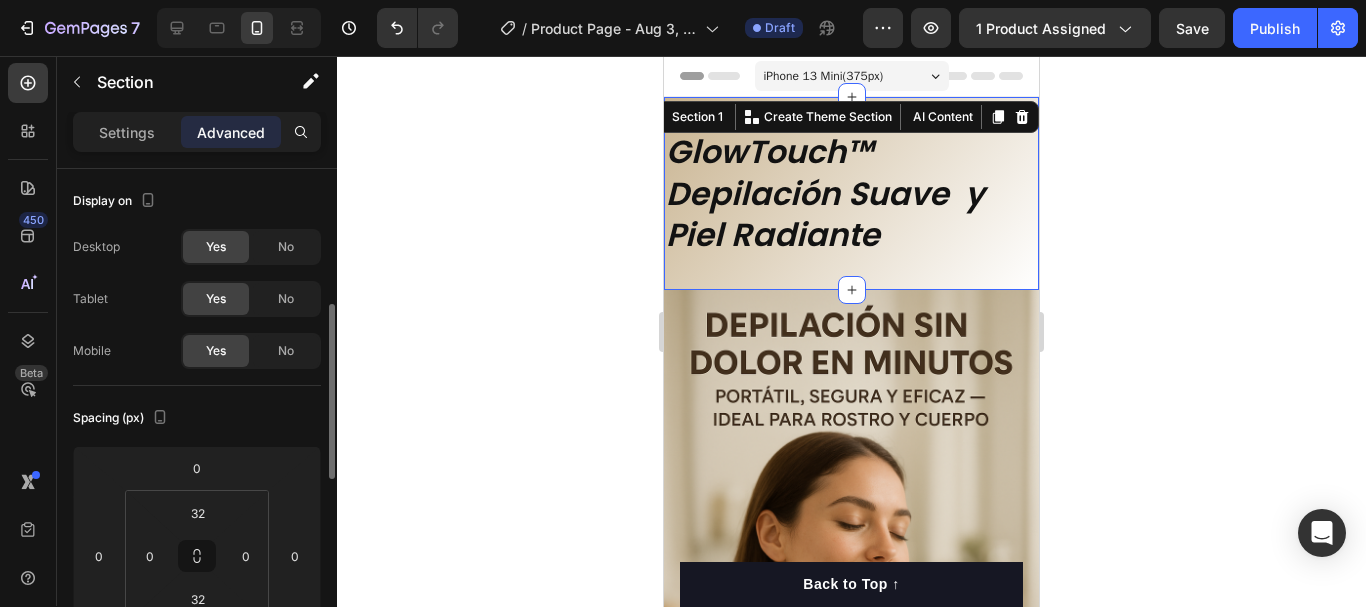 scroll, scrollTop: 200, scrollLeft: 0, axis: vertical 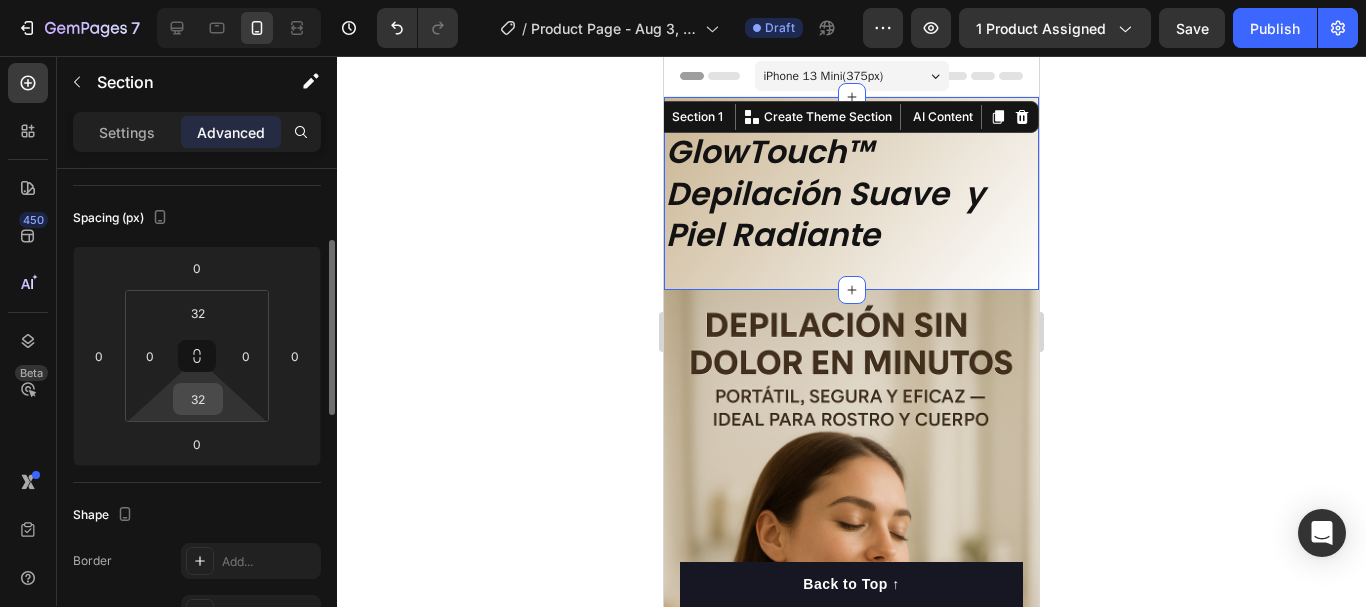 click on "32" at bounding box center (198, 399) 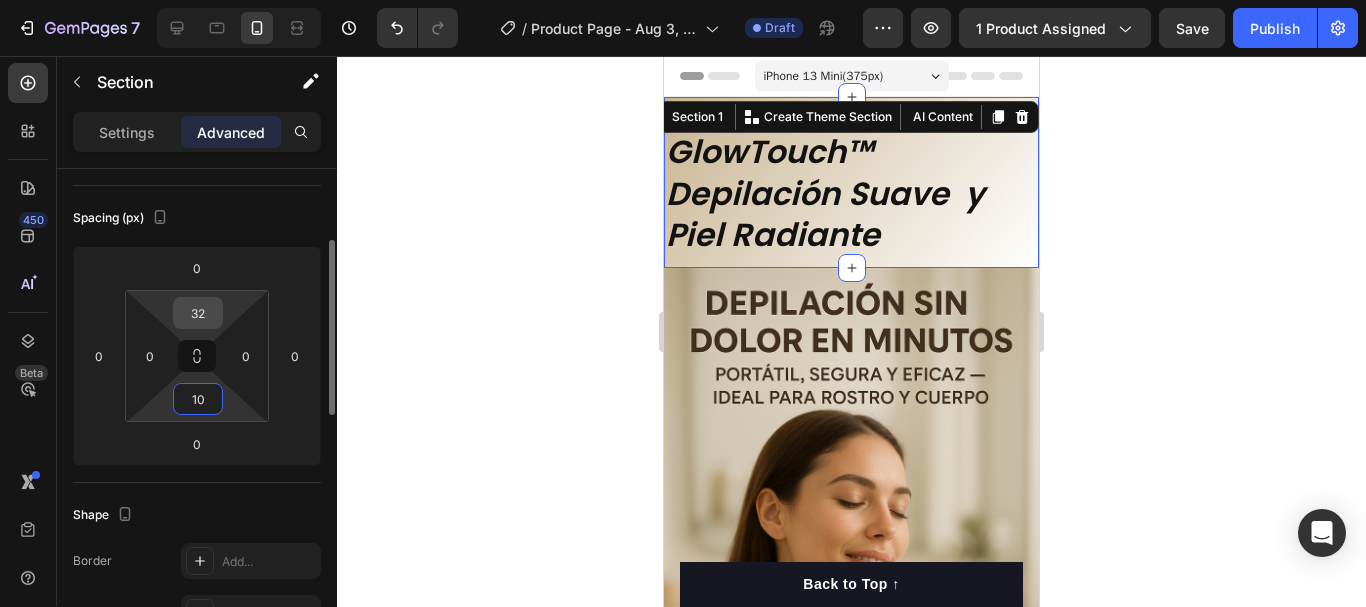 type on "10" 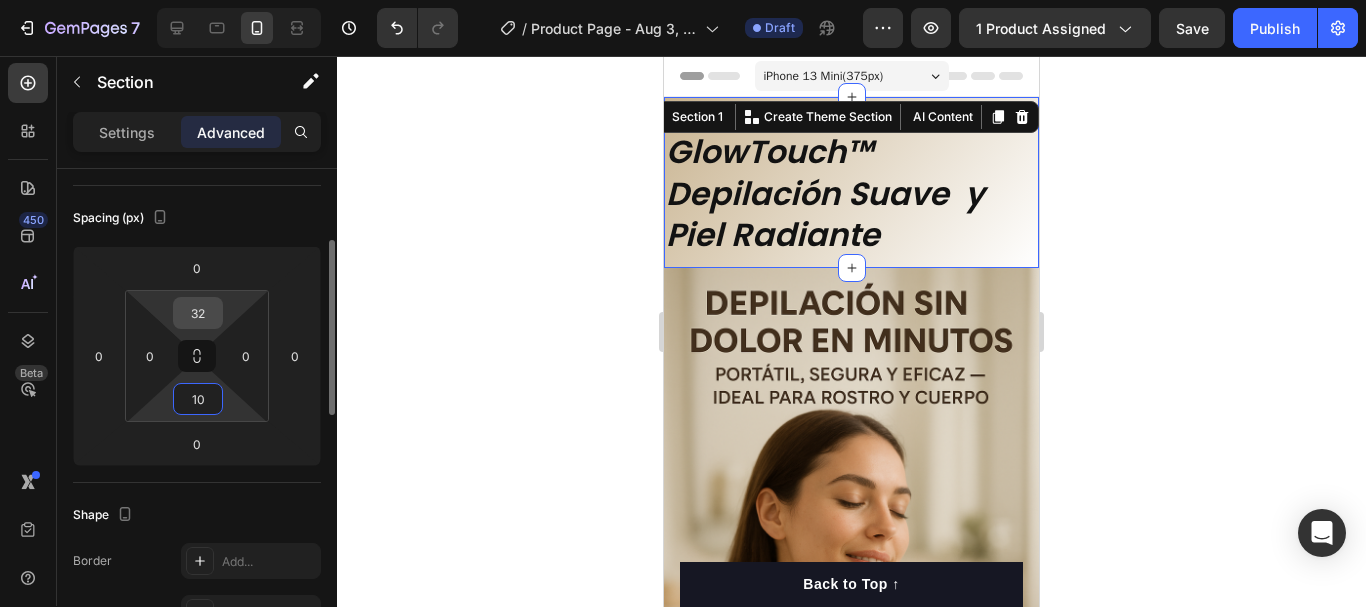 click on "32" at bounding box center [198, 313] 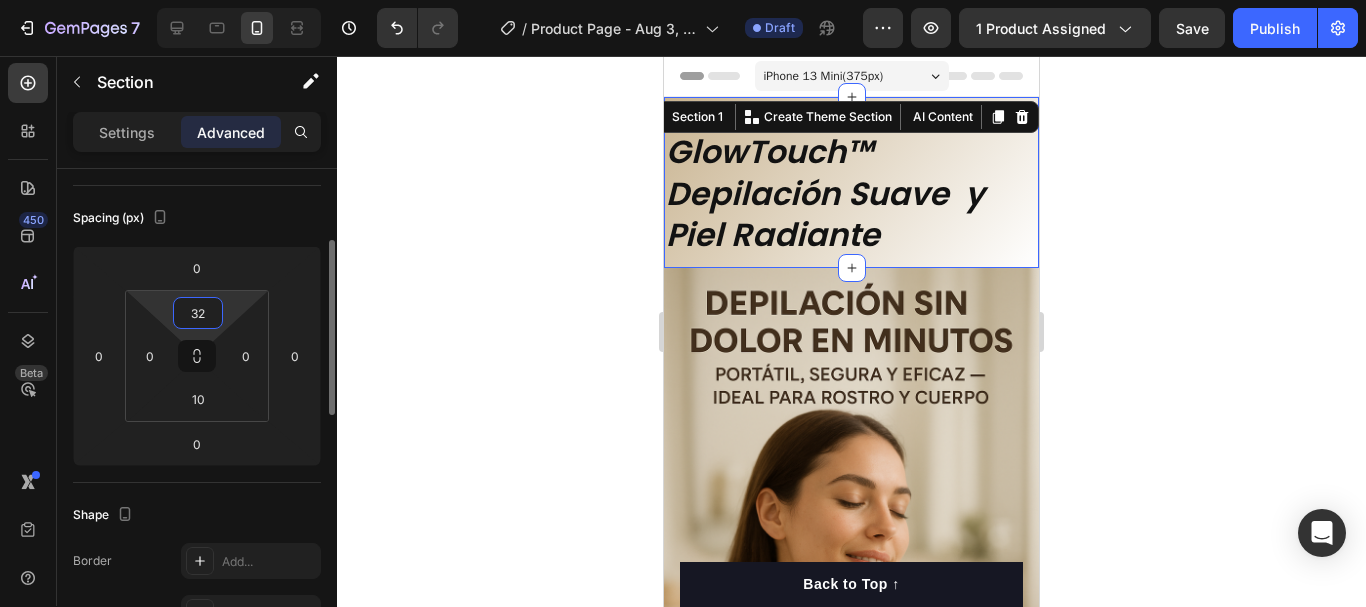 click on "32" at bounding box center (198, 313) 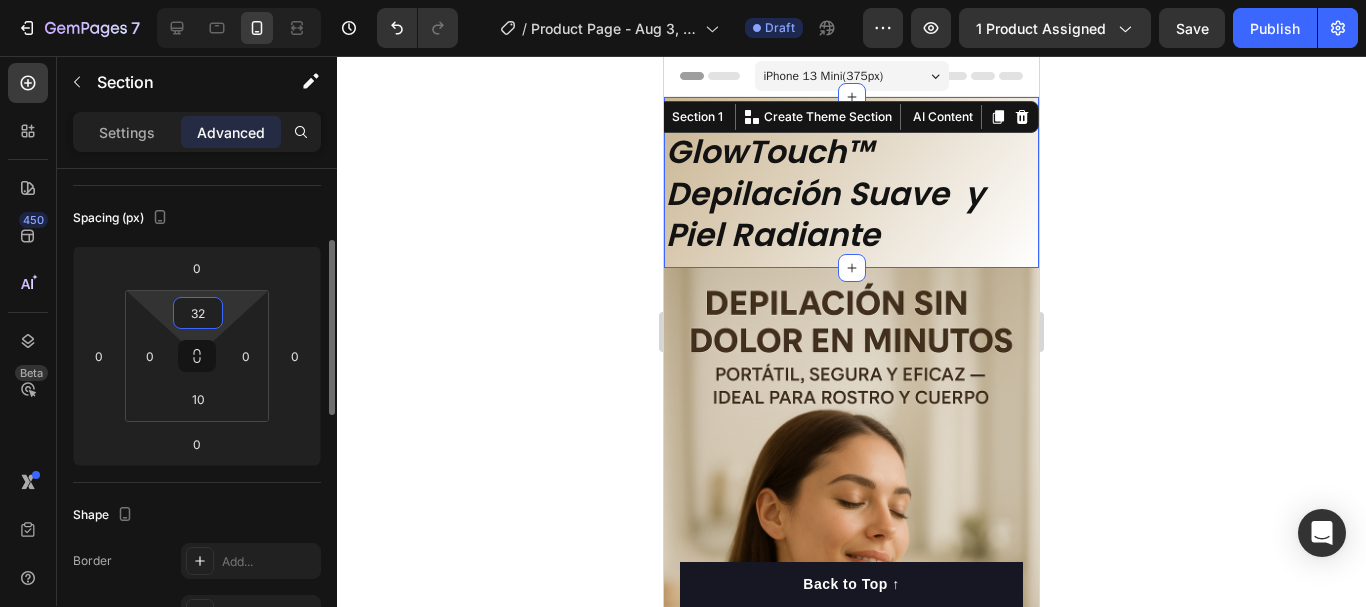 click on "32" at bounding box center [198, 313] 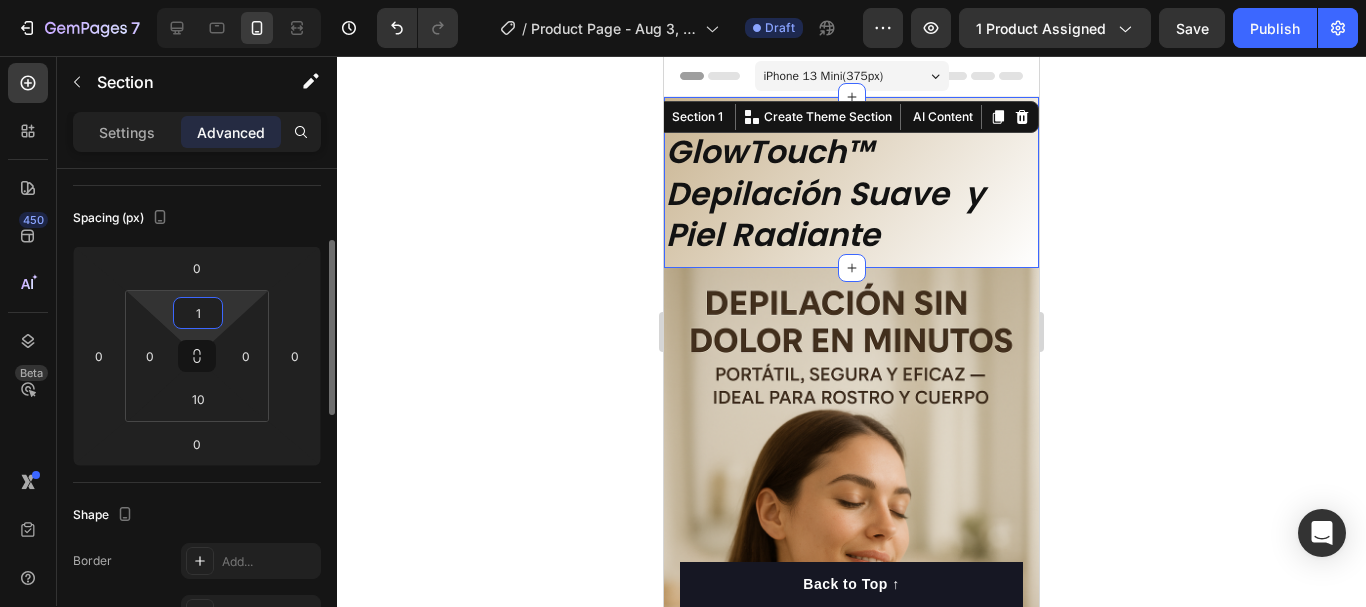 type on "10" 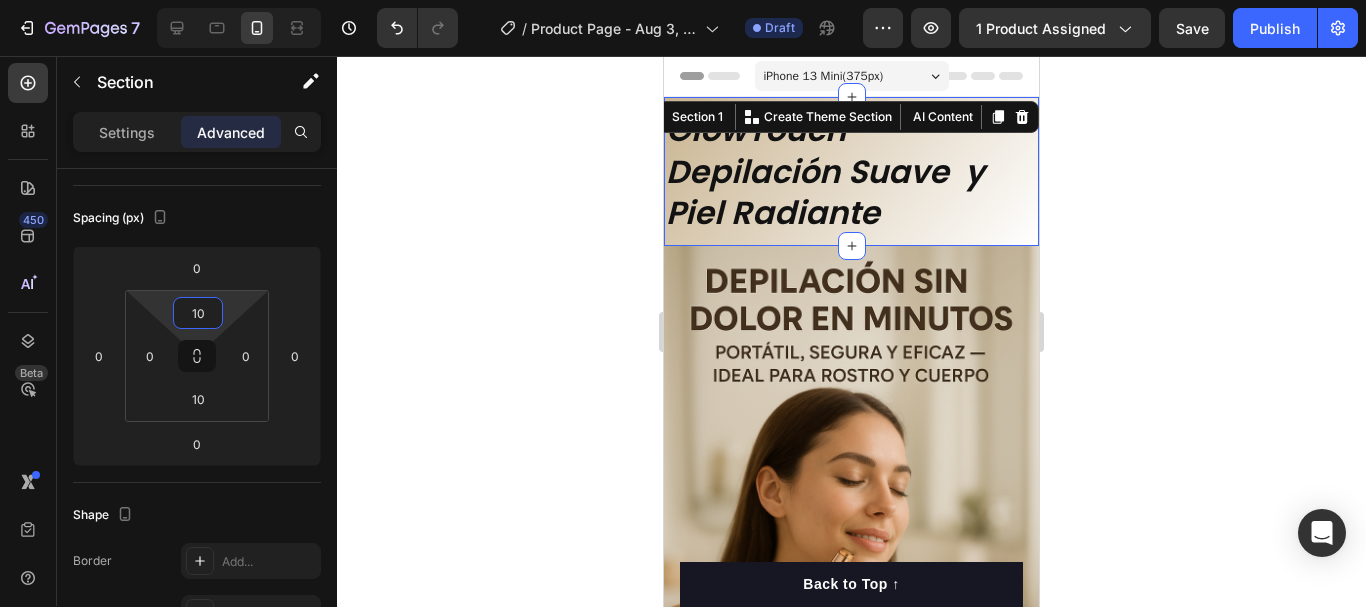 click 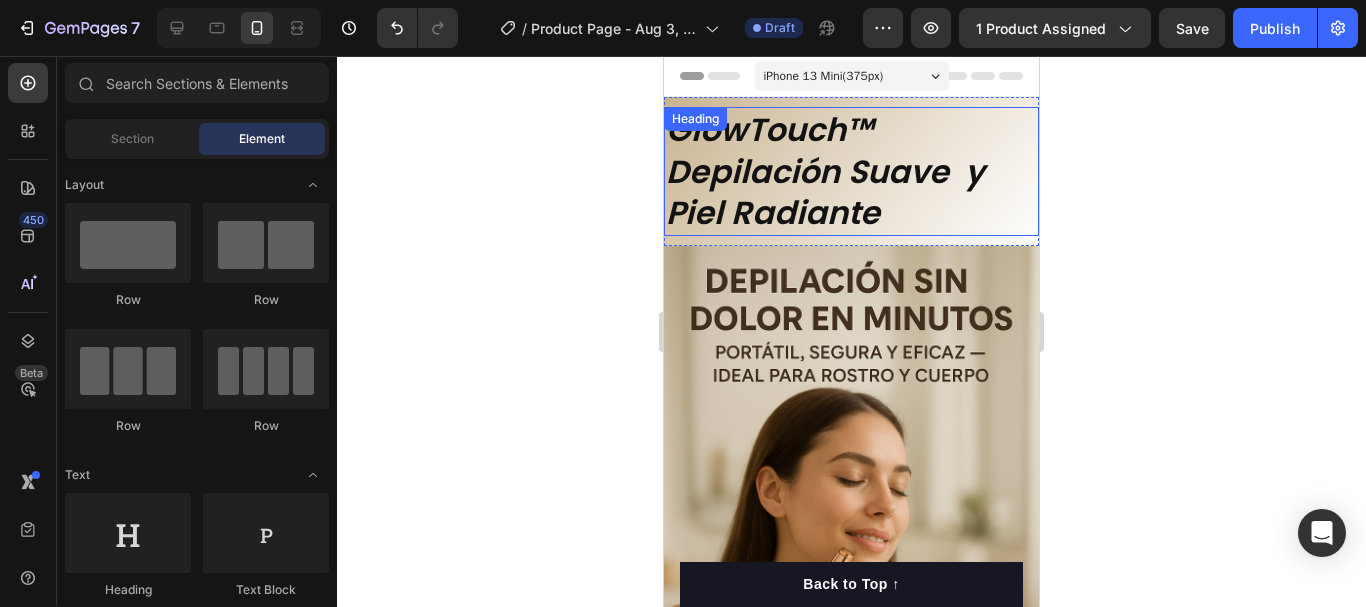 click on "⁠⁠⁠⁠⁠⁠⁠ GlowTouch™ Depilación Suave  y Piel Radiante" at bounding box center (851, 171) 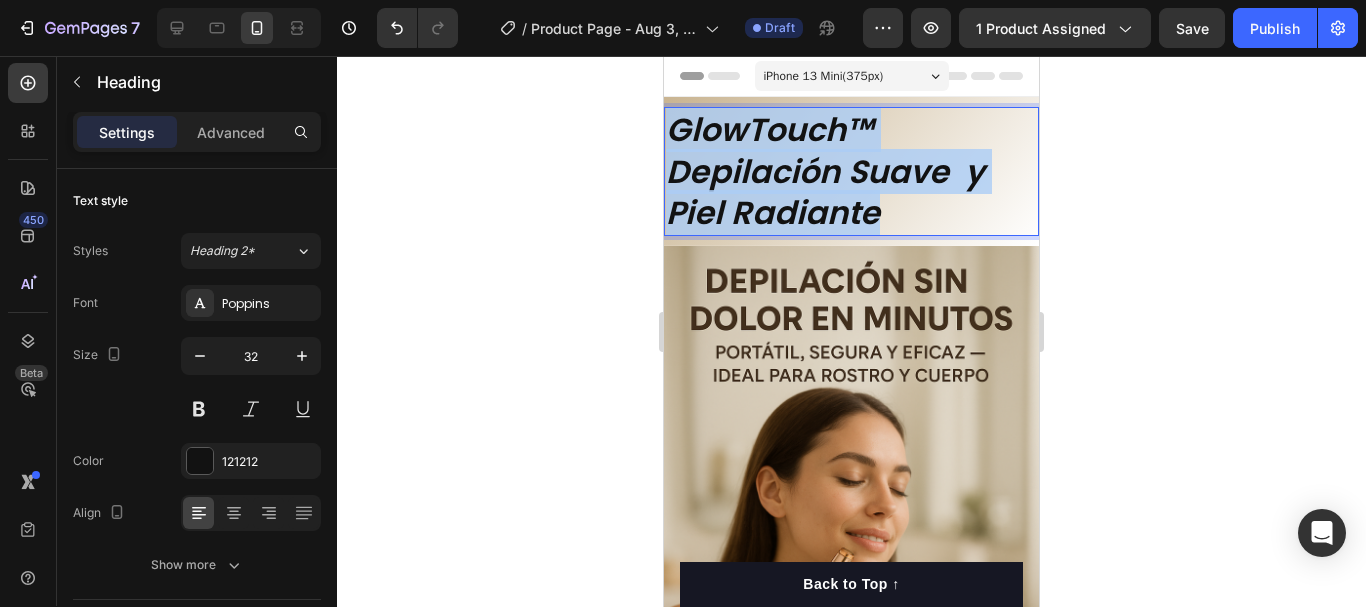 click on "GlowTouch™ Depilación Suave  y Piel Radiante" at bounding box center (851, 171) 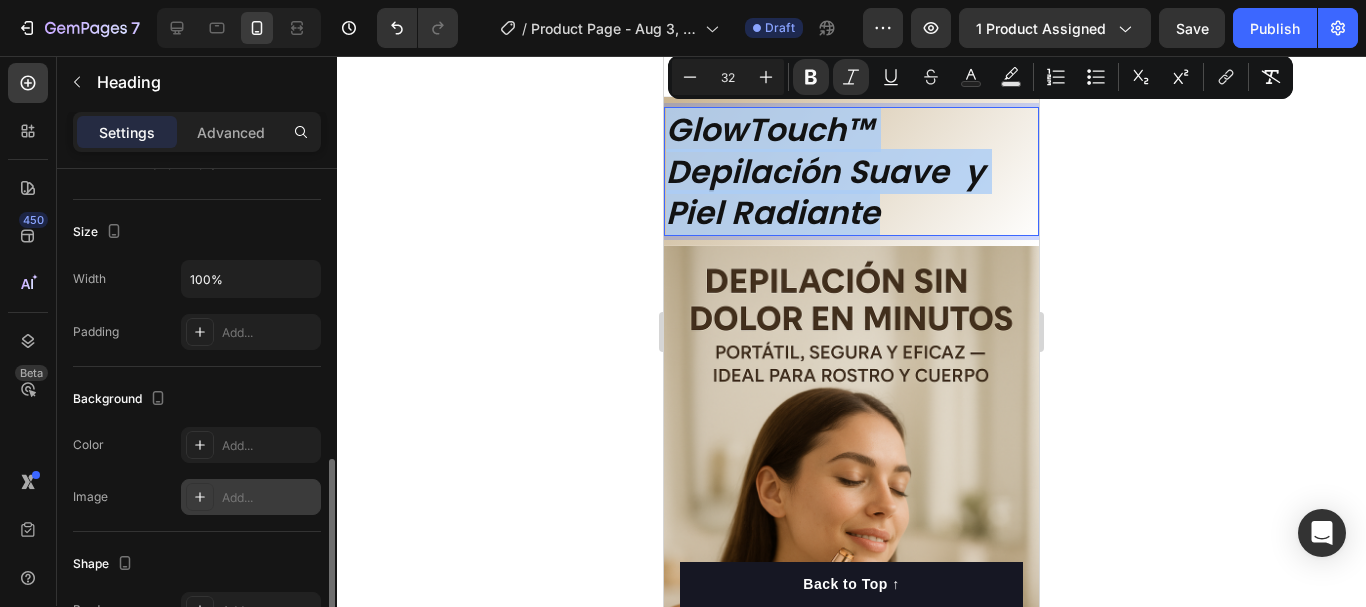 scroll, scrollTop: 600, scrollLeft: 0, axis: vertical 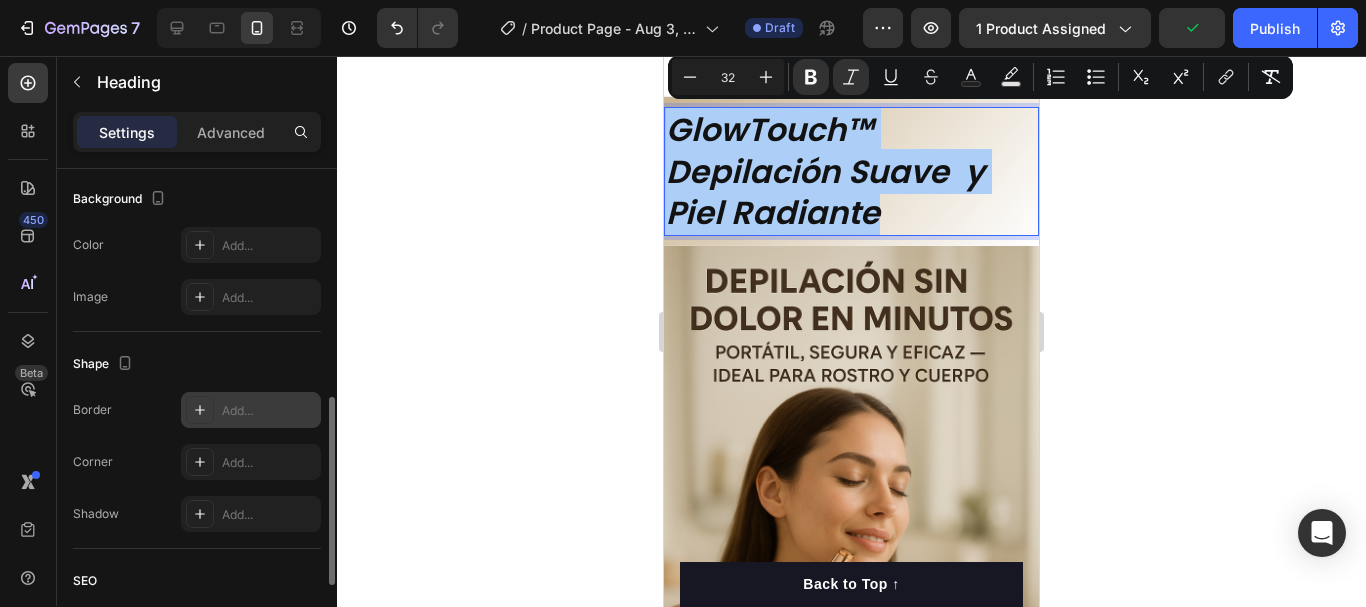 click on "Add..." at bounding box center [269, 411] 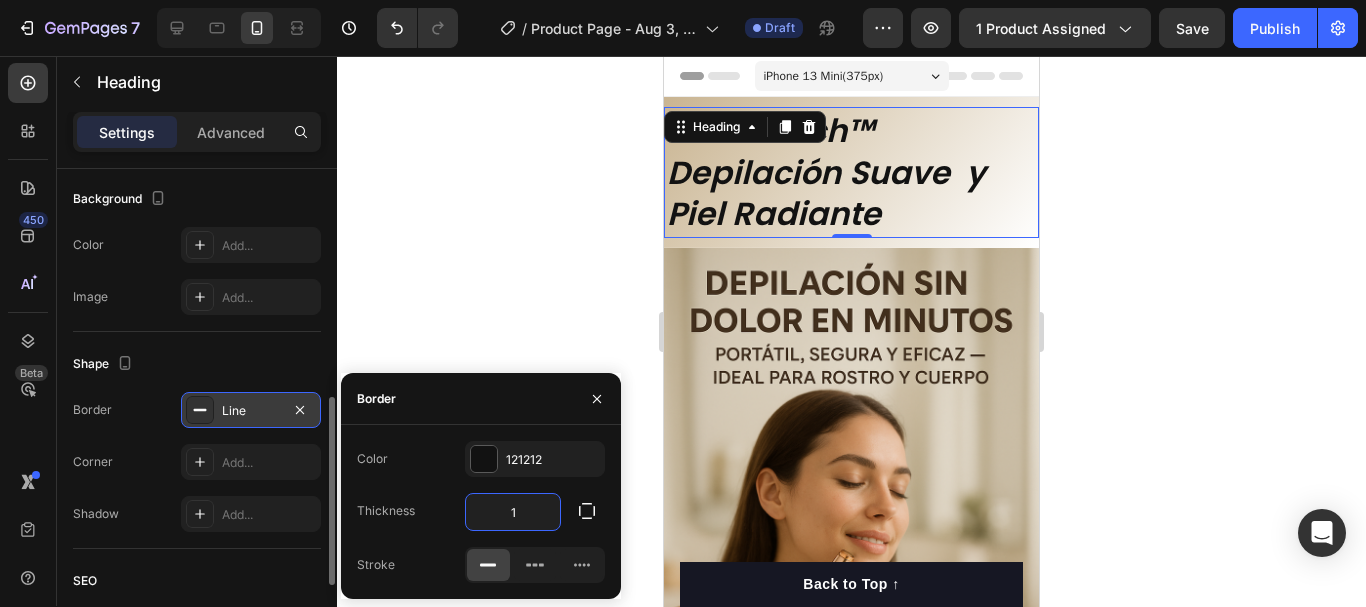 type on "5" 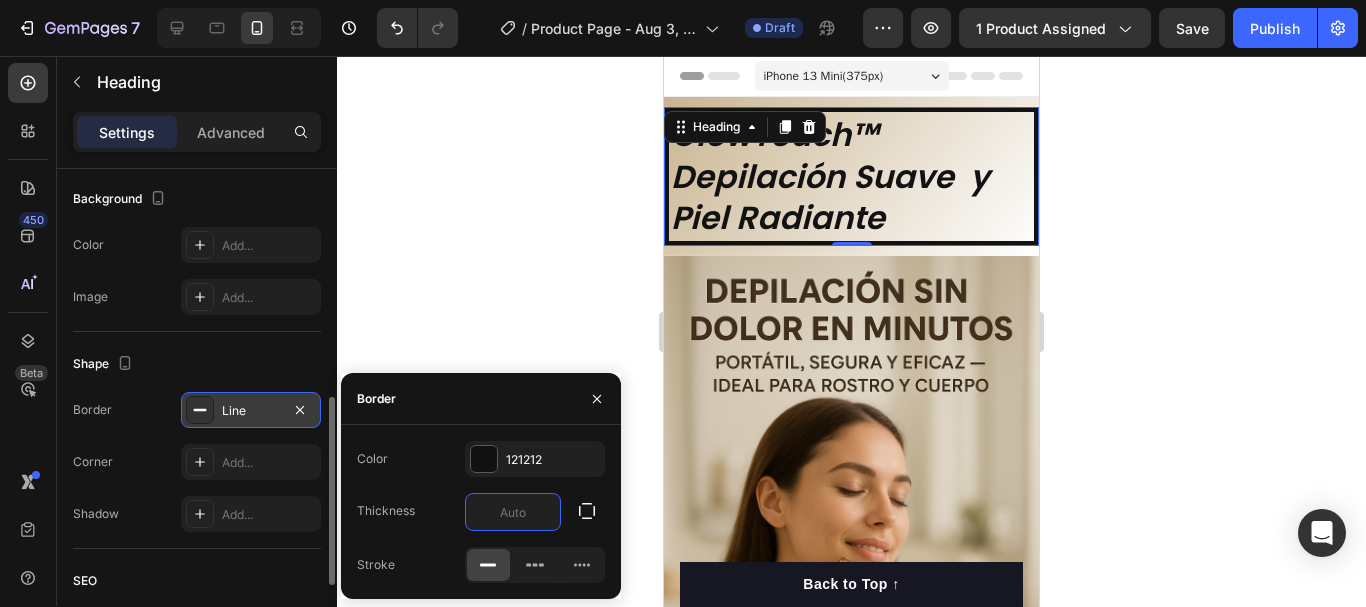 type on "0" 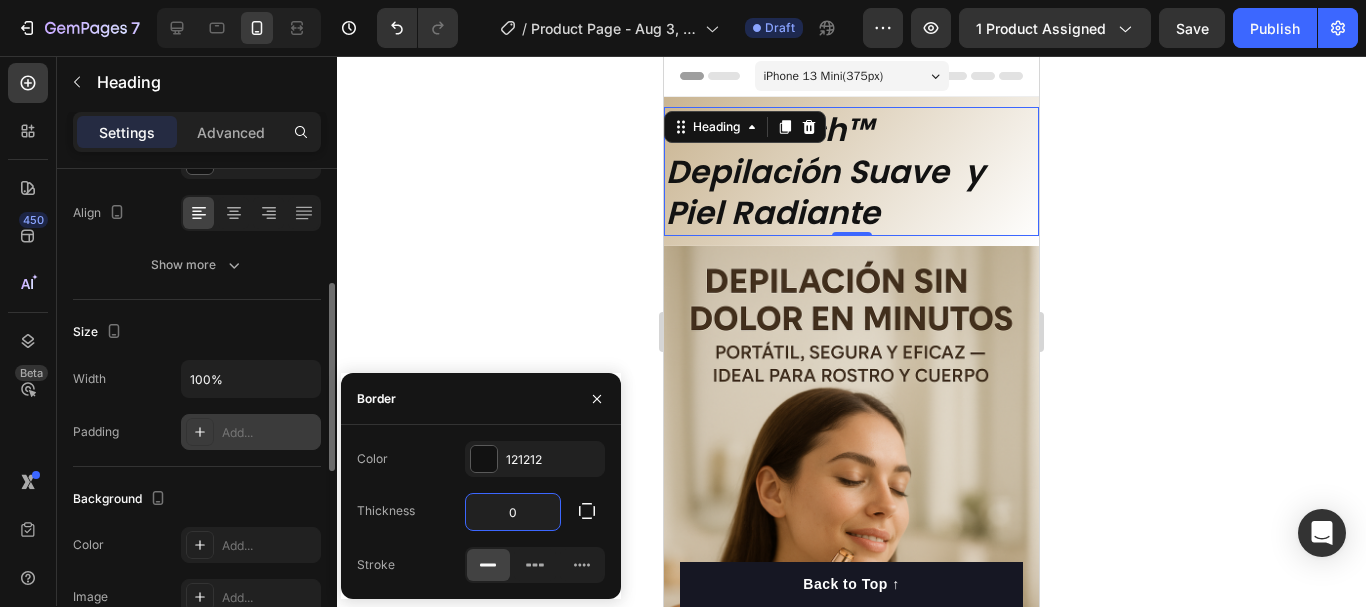 scroll, scrollTop: 100, scrollLeft: 0, axis: vertical 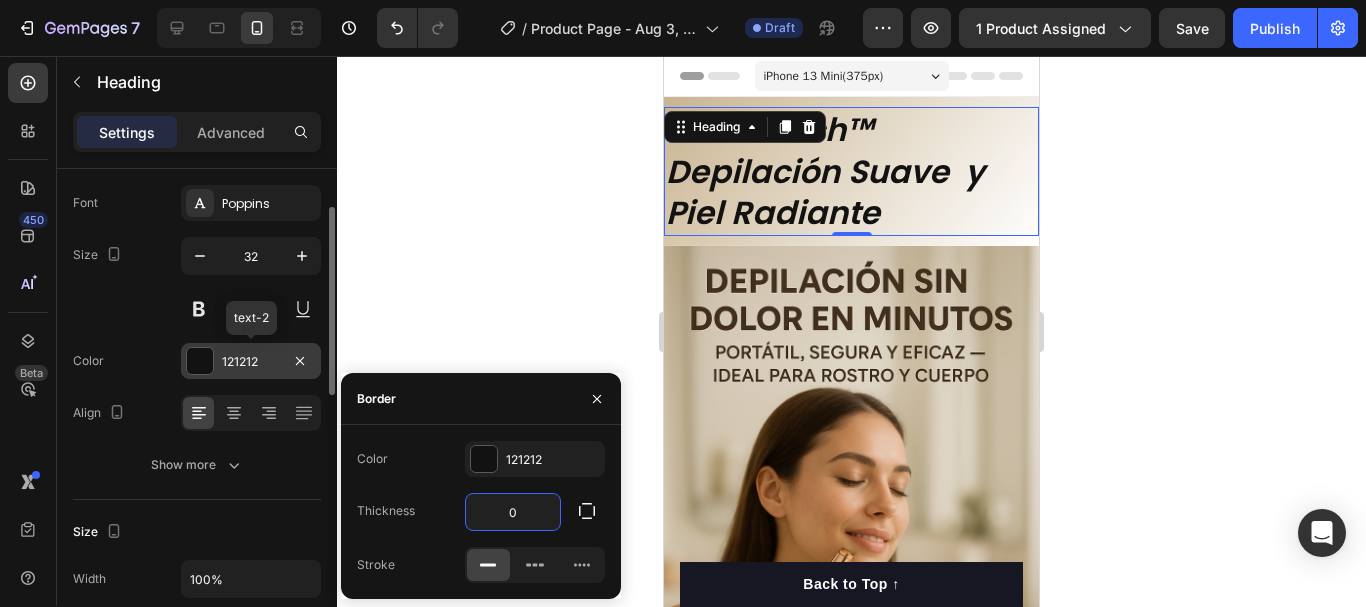 click on "121212" at bounding box center (251, 362) 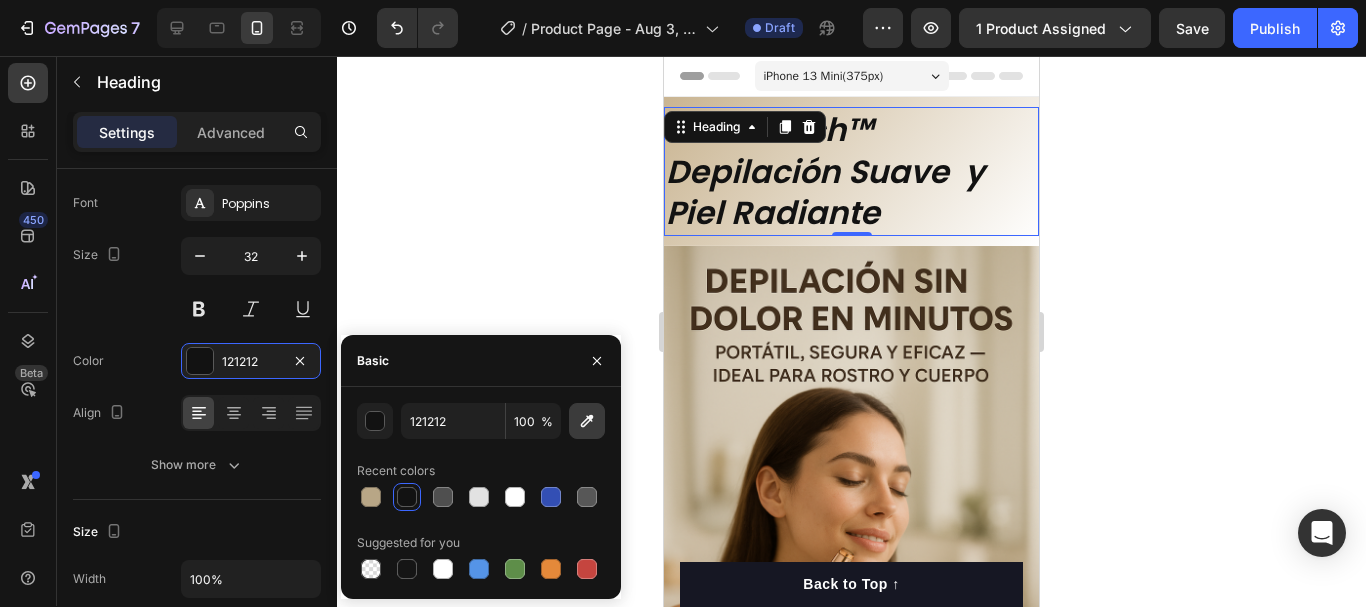 click at bounding box center [587, 421] 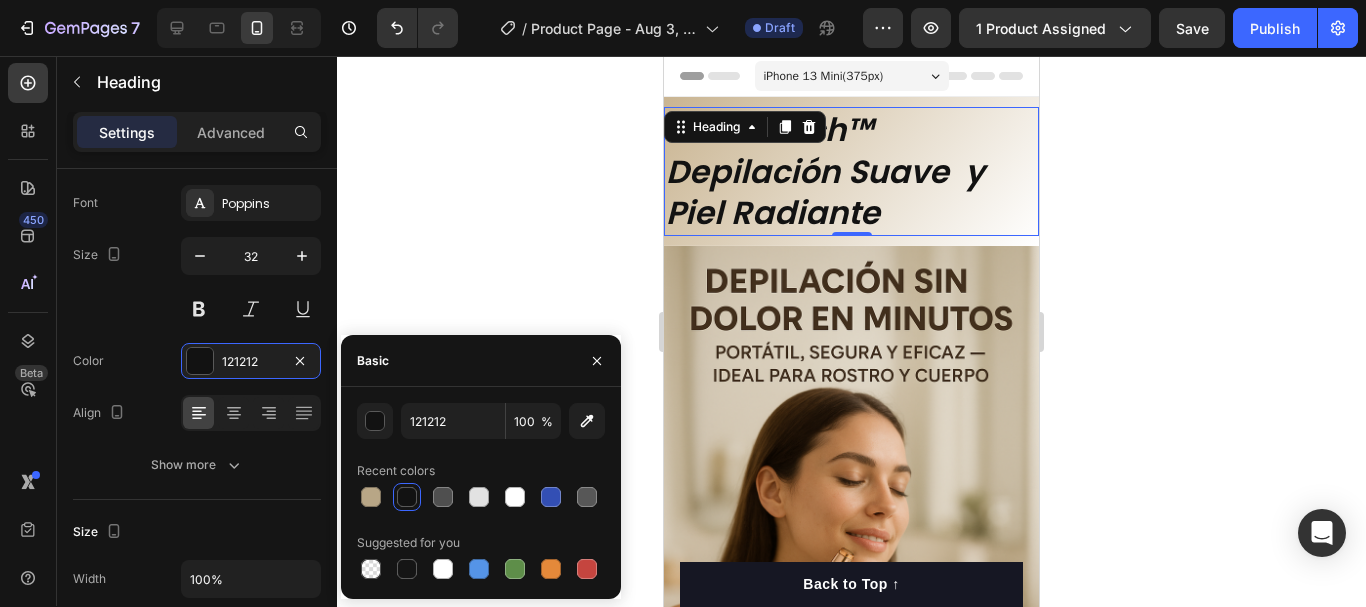 type on "42301D" 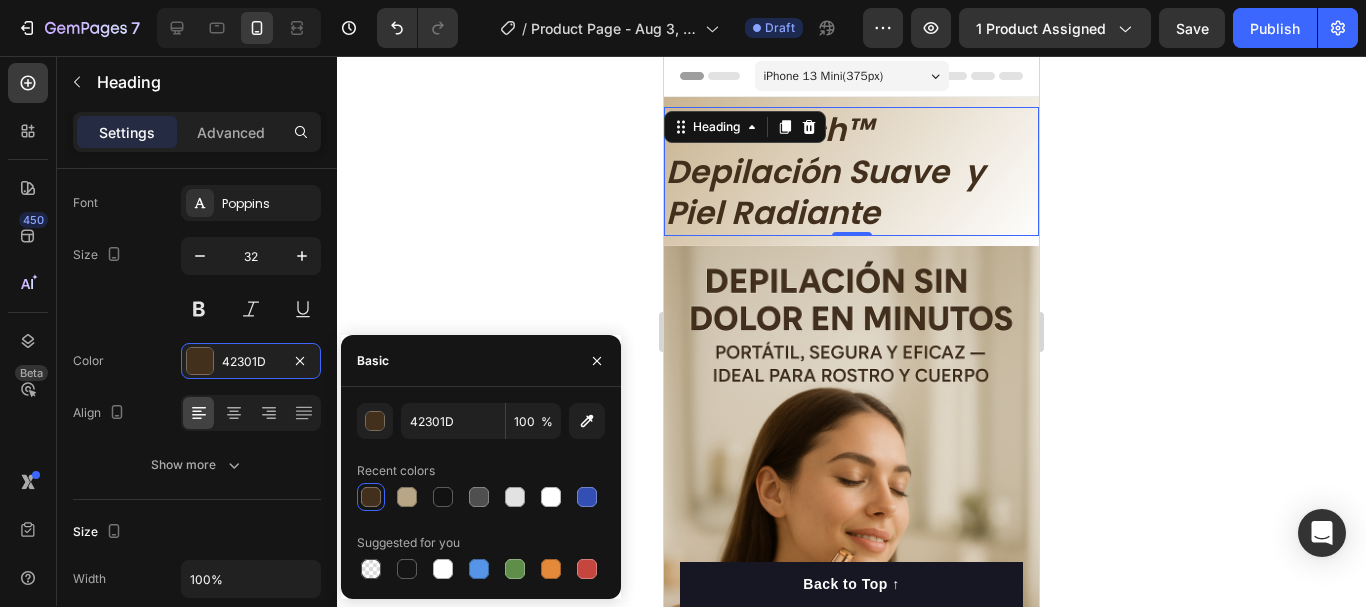 click 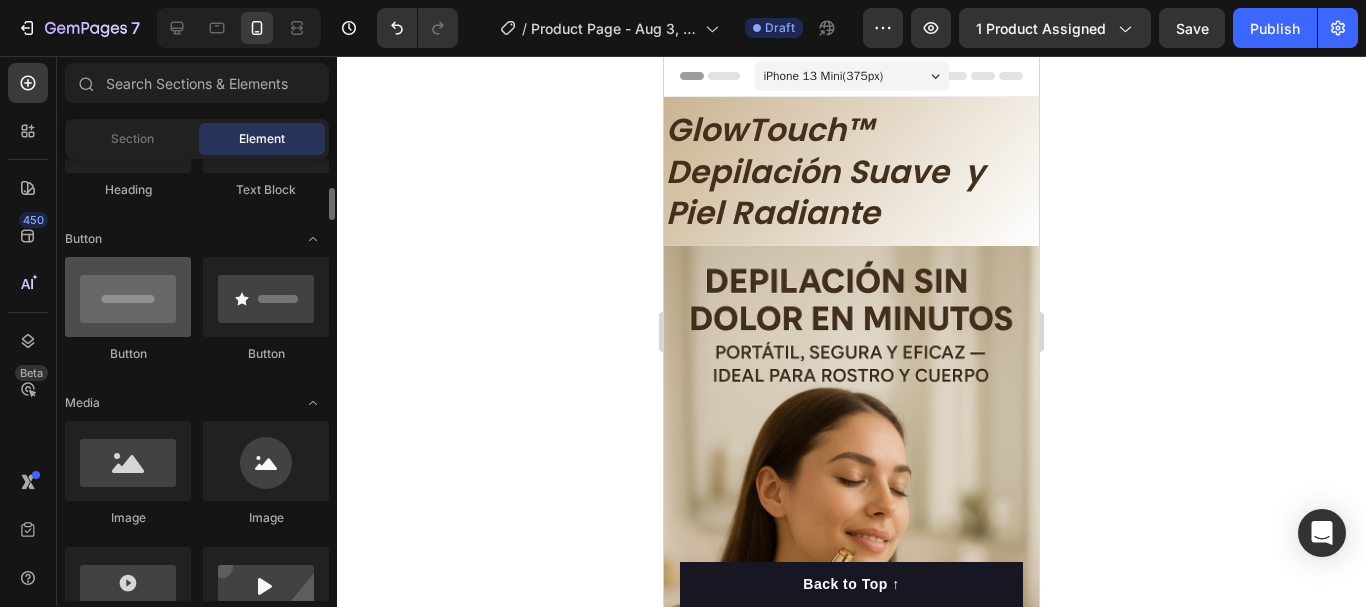 scroll, scrollTop: 600, scrollLeft: 0, axis: vertical 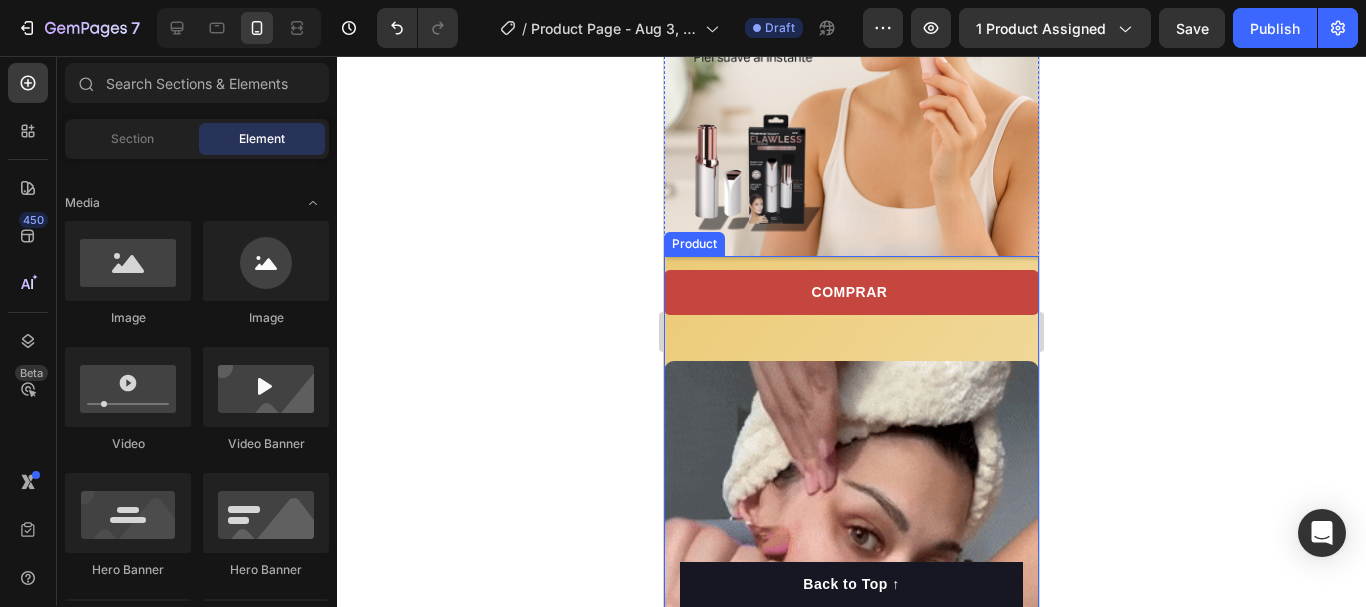 click on "COMPRAR Product Cart Button Row Video Image Comparison                ANTES                                                 DESPUÉS Text Block Image Row" at bounding box center (851, 954) 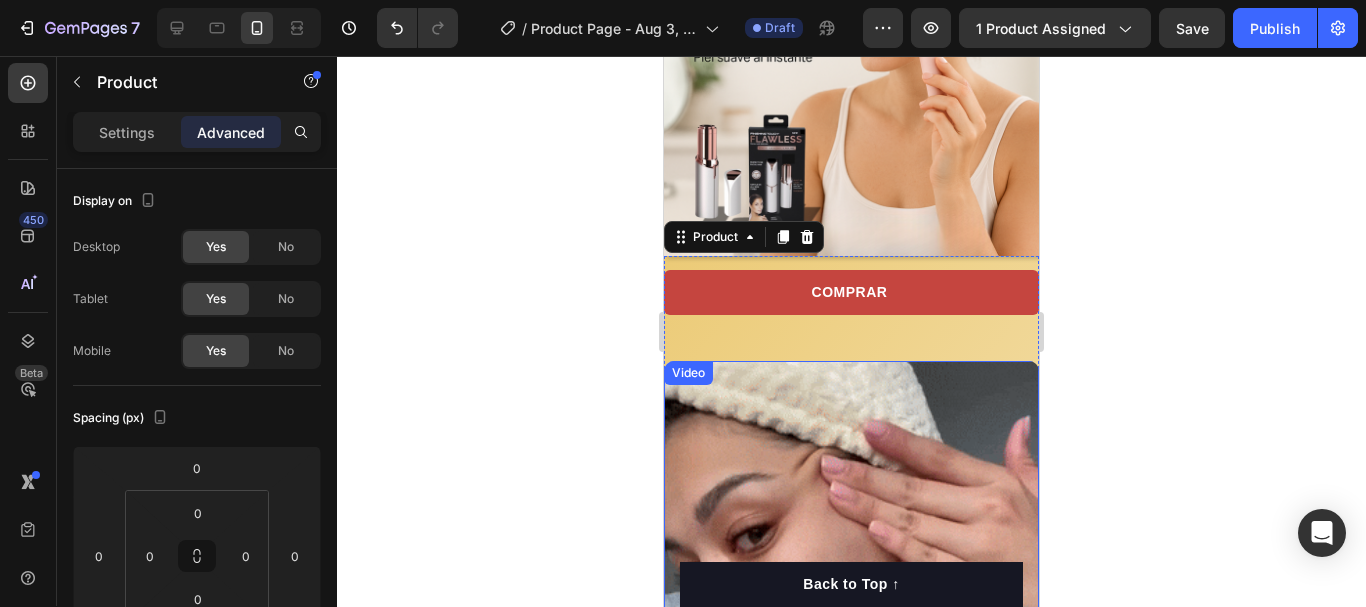 click at bounding box center [851, 694] 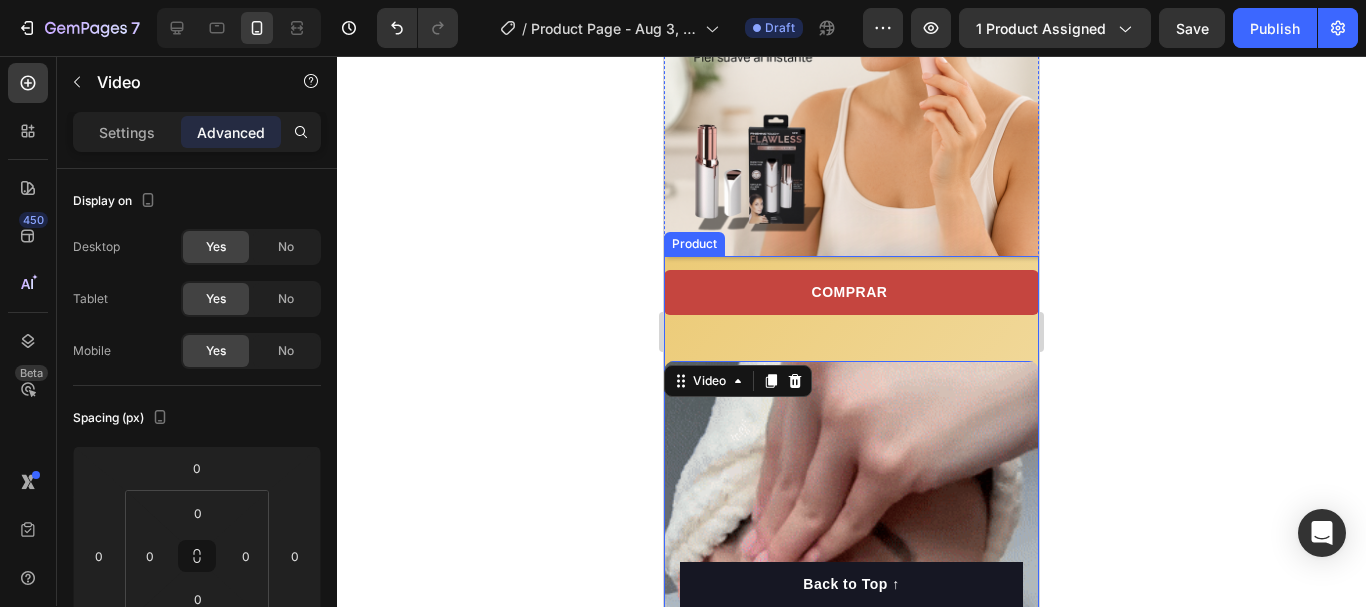 click on "COMPRAR Product Cart Button Row Video   0 Image Comparison                ANTES                                                 DESPUÉS Text Block Image Row" at bounding box center (851, 954) 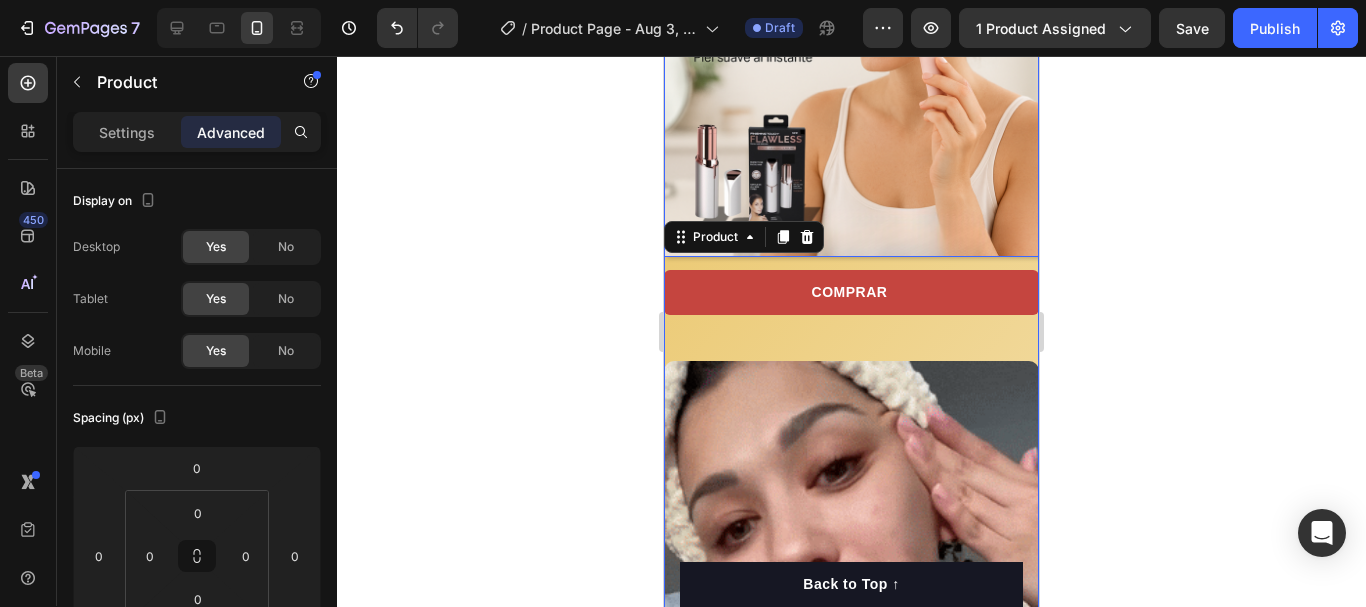 click at bounding box center [851, 68] 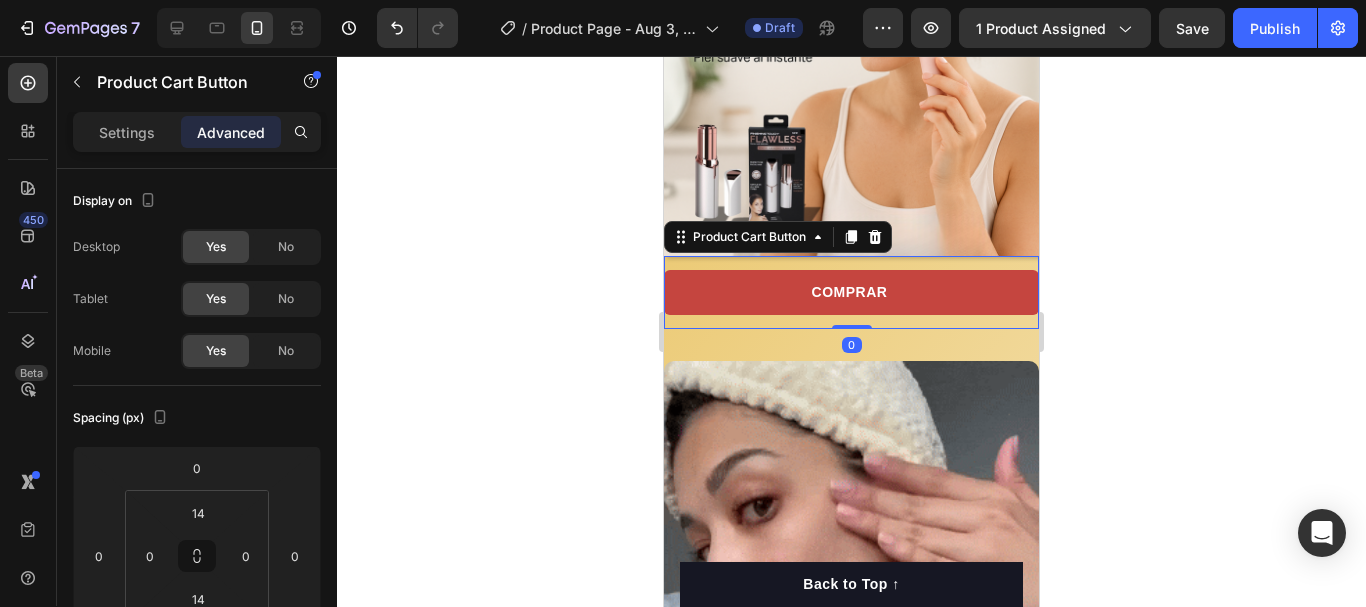 click on "COMPRAR Product Cart Button   0" at bounding box center [851, 292] 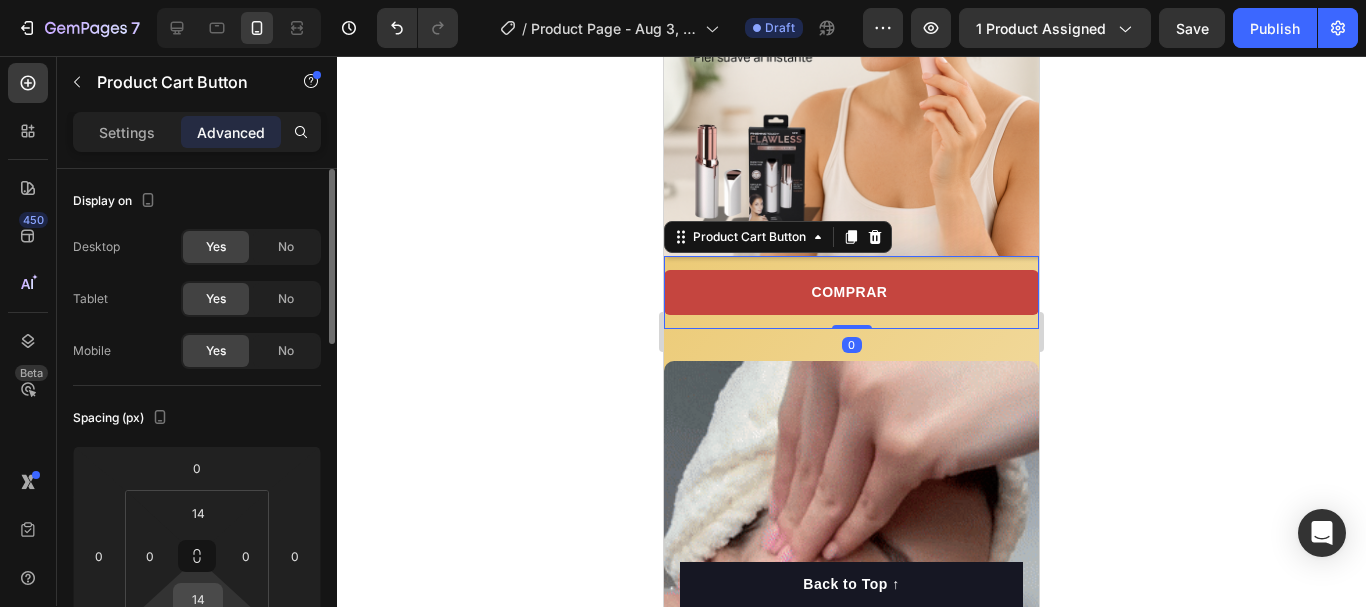 click on "14" at bounding box center [198, 599] 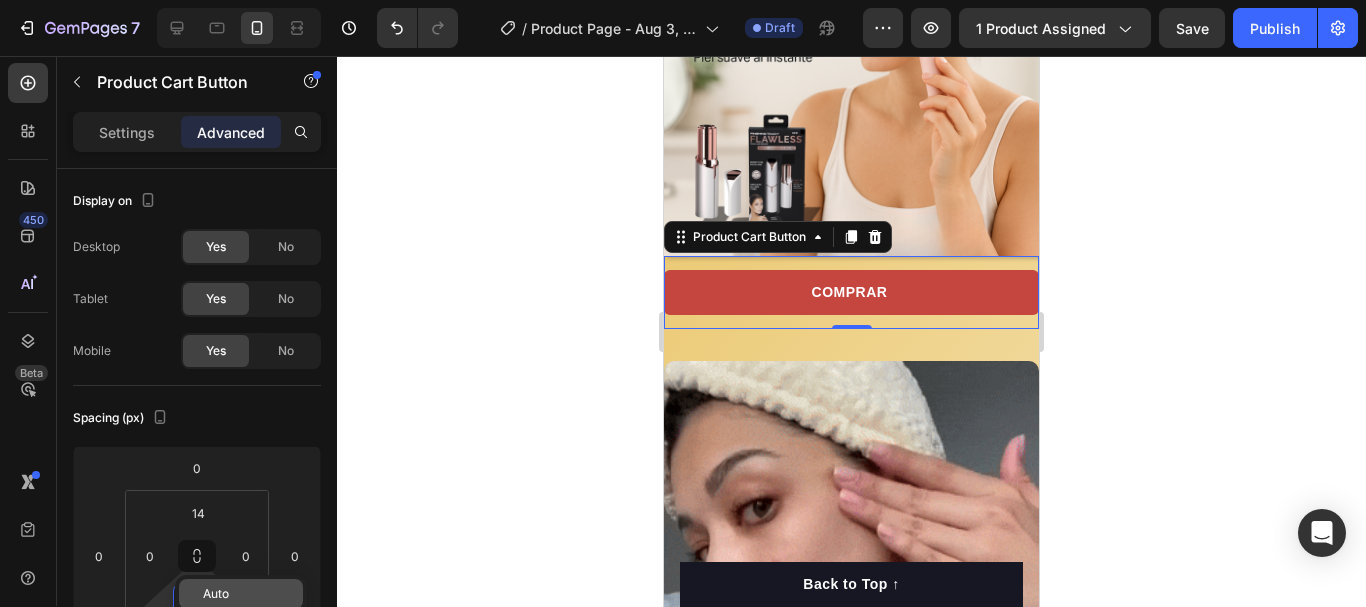 type on "0" 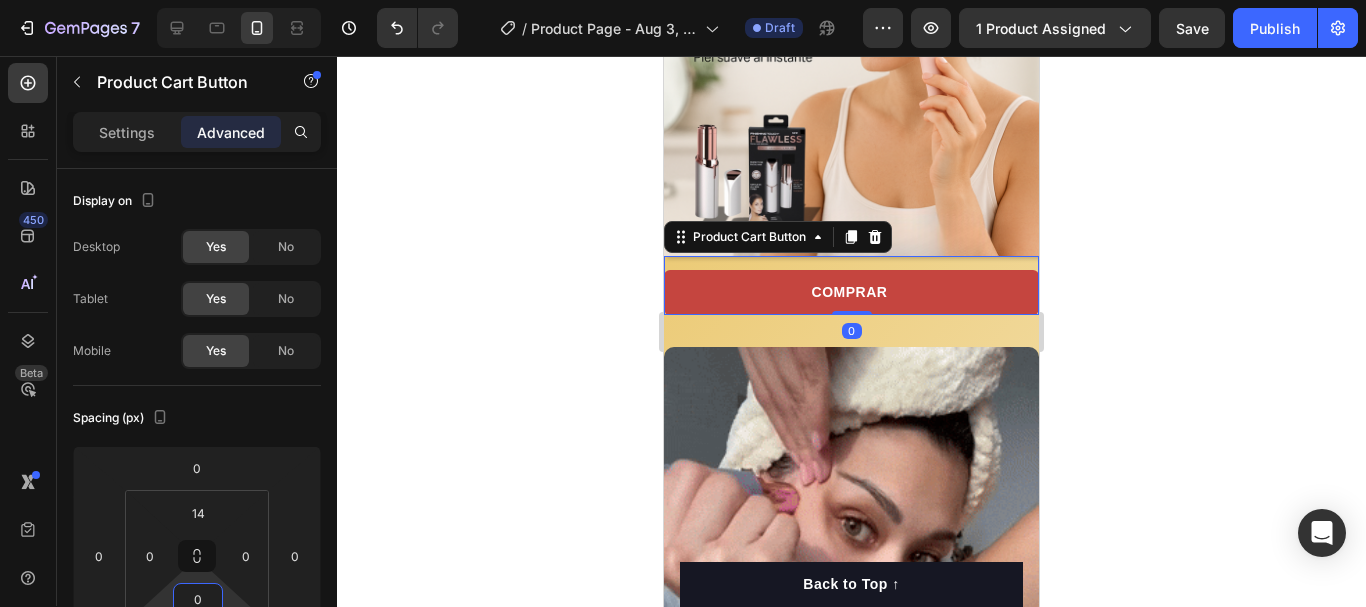 click 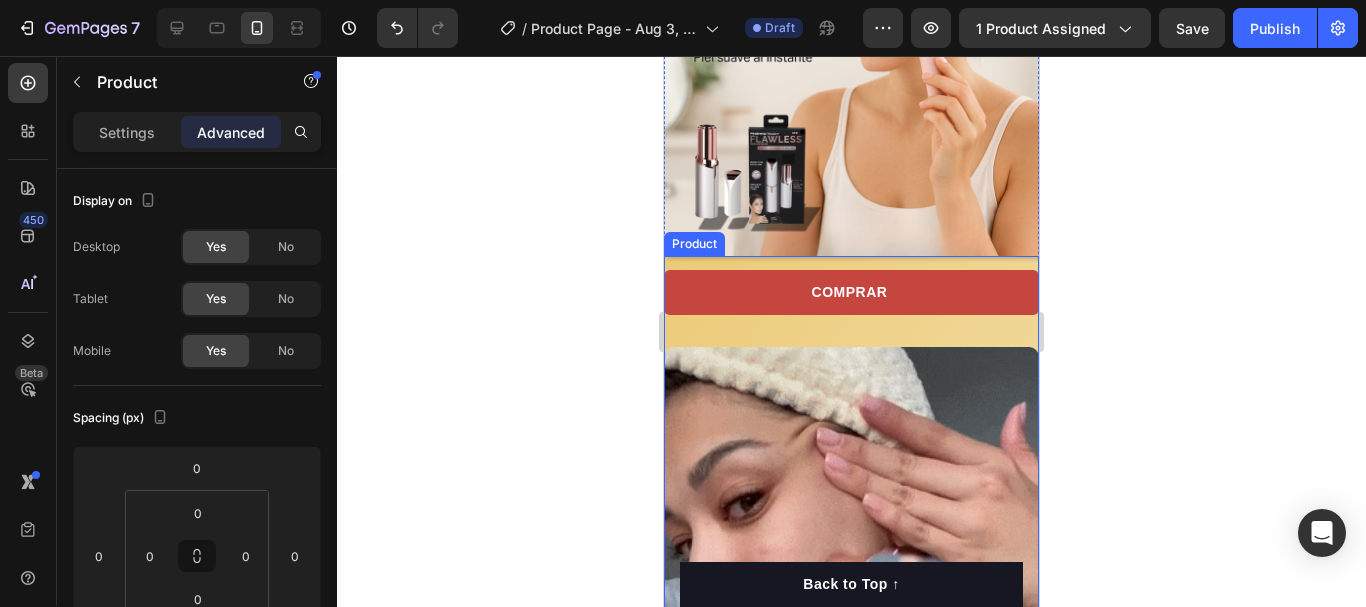 click on "COMPRAR Product Cart Button Row Video Image Comparison                ANTES                                                 DESPUÉS Text Block Image Row" at bounding box center [851, 947] 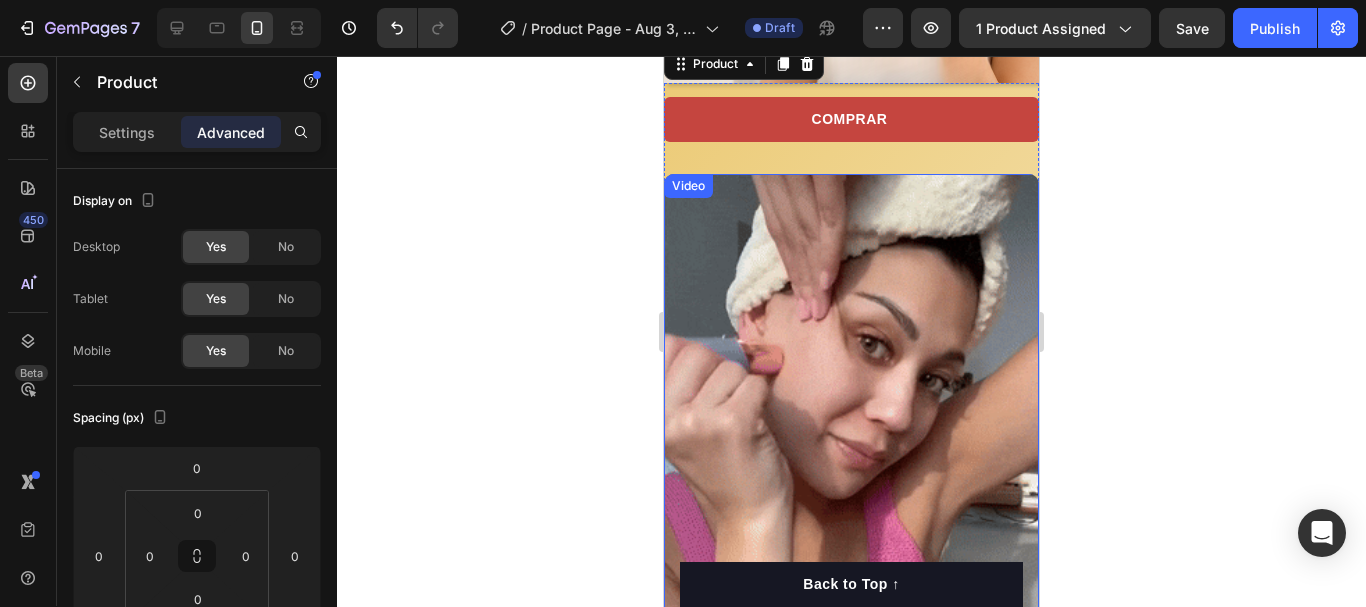 scroll, scrollTop: 1200, scrollLeft: 0, axis: vertical 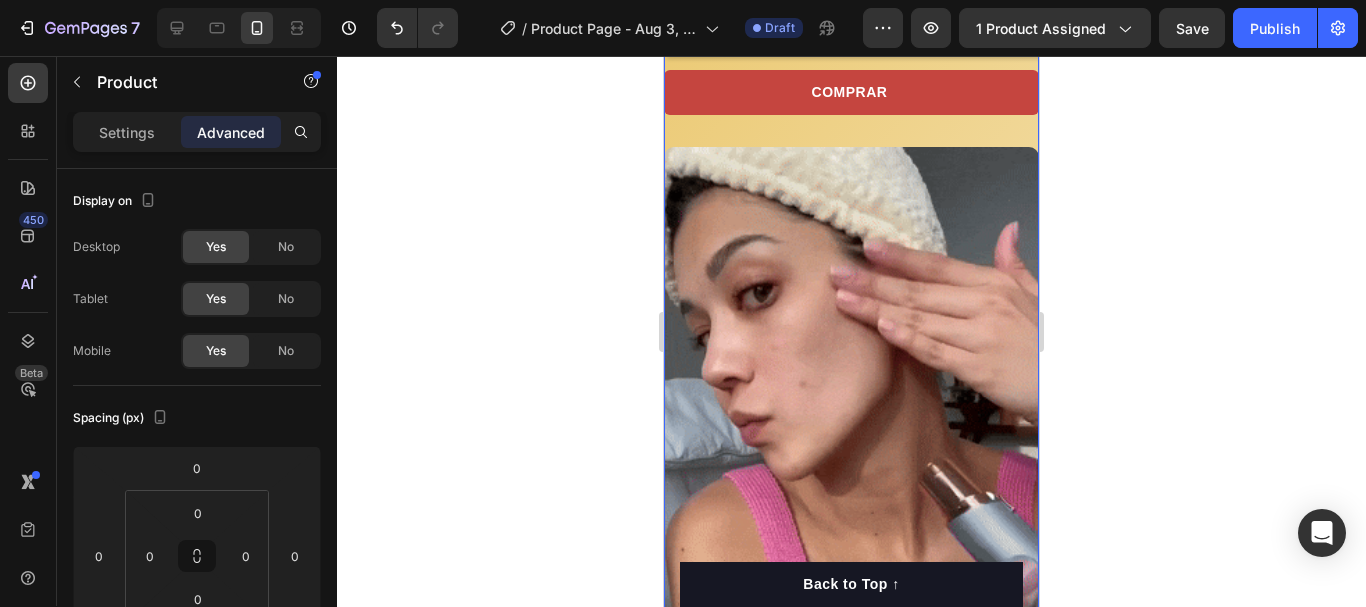 click on "COMPRAR Product Cart Button Row Video Image Comparison                ANTES                                                 DESPUÉS Text Block Image Row" at bounding box center (851, 747) 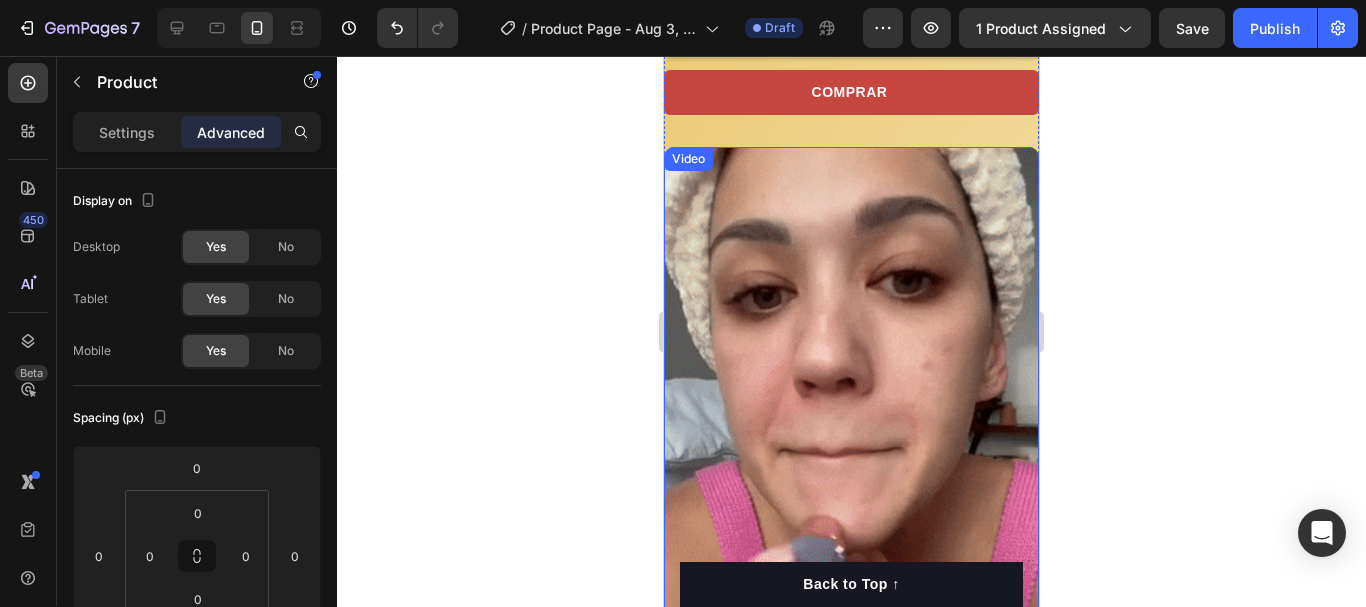 click on "Video" at bounding box center [851, 480] 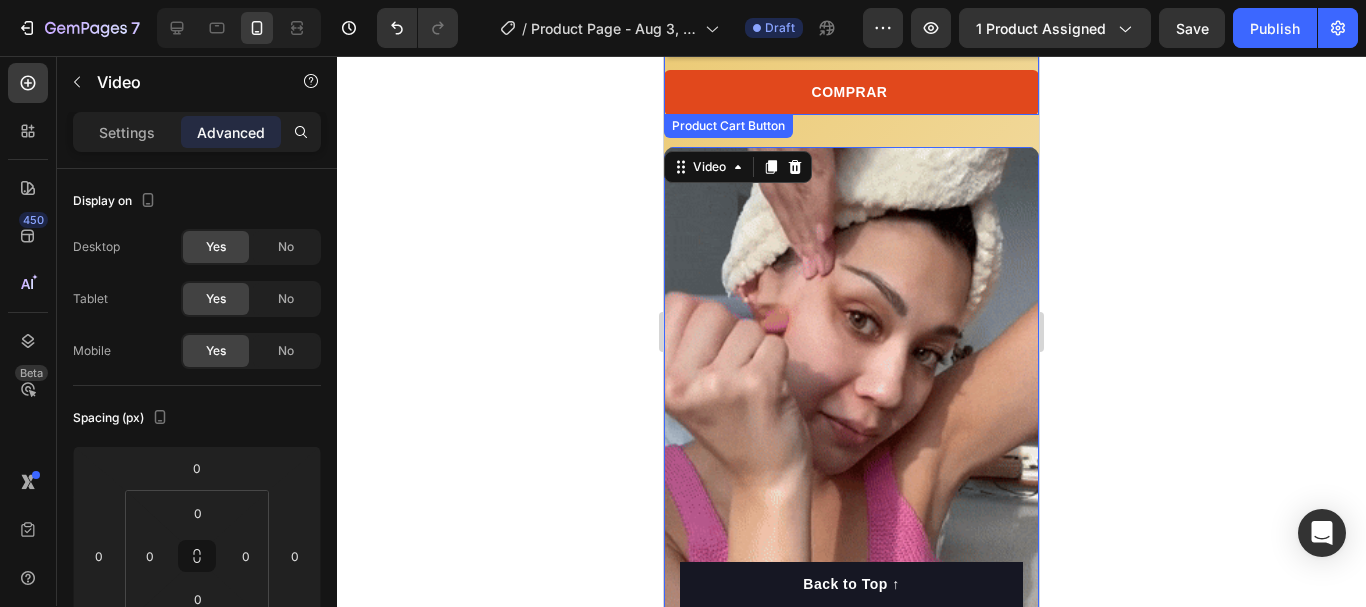 click on "COMPRAR" at bounding box center [851, 92] 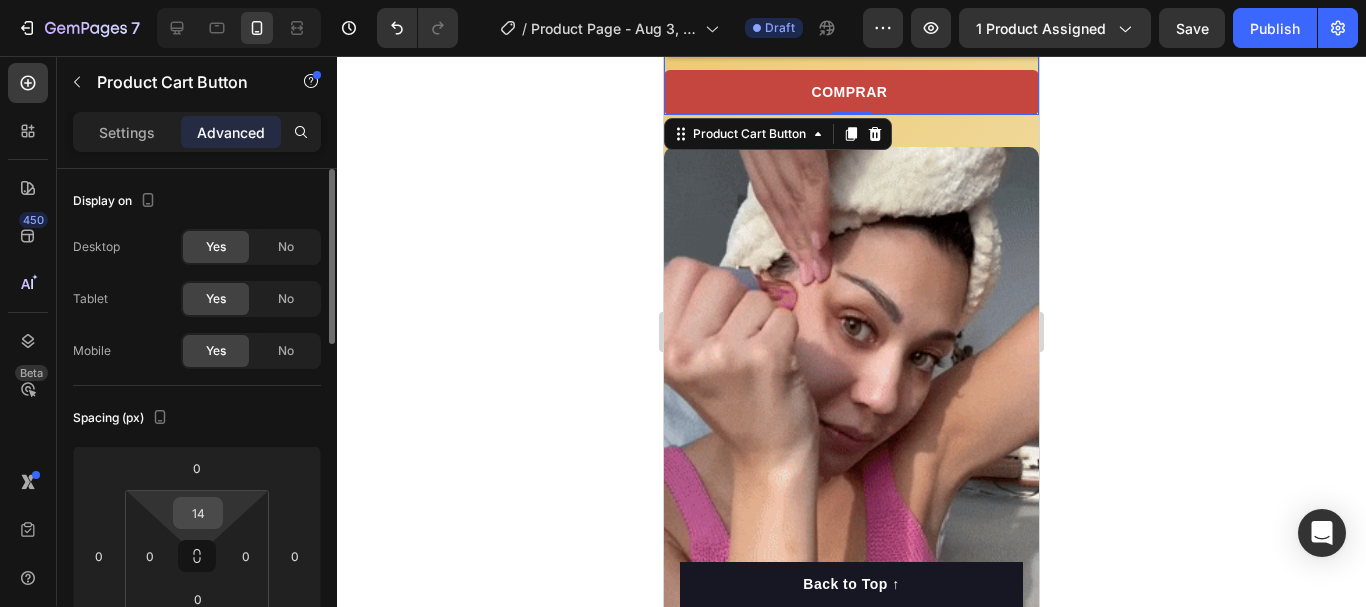 click on "14" at bounding box center [198, 513] 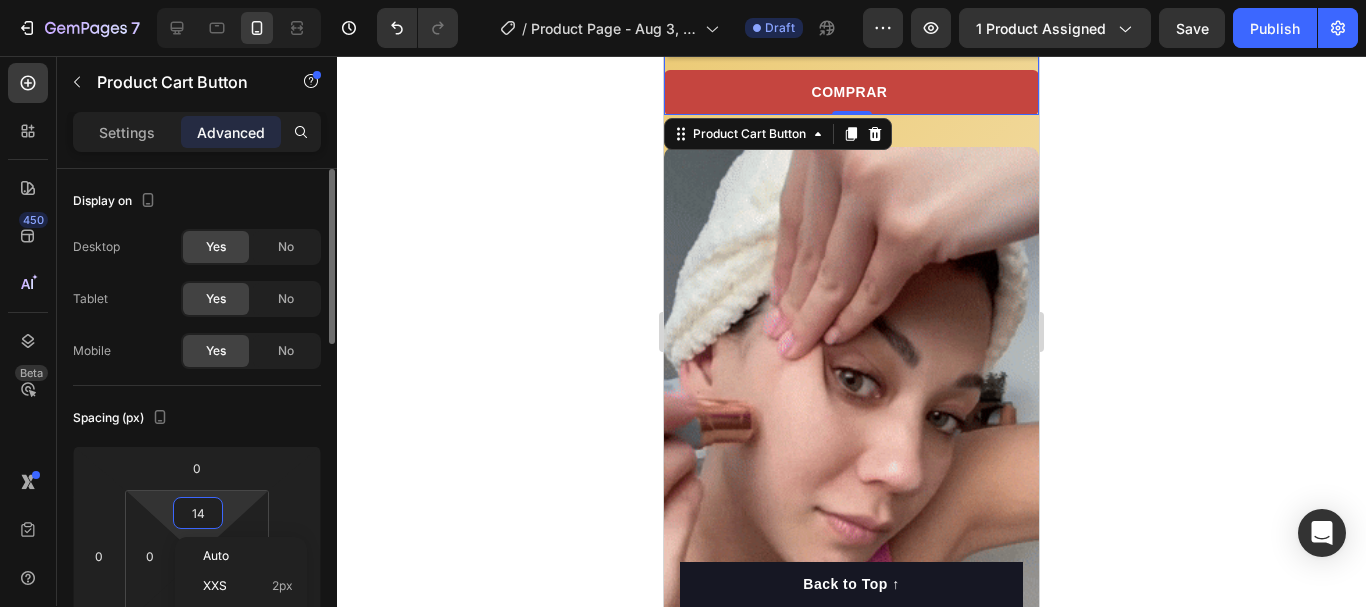 type on "0" 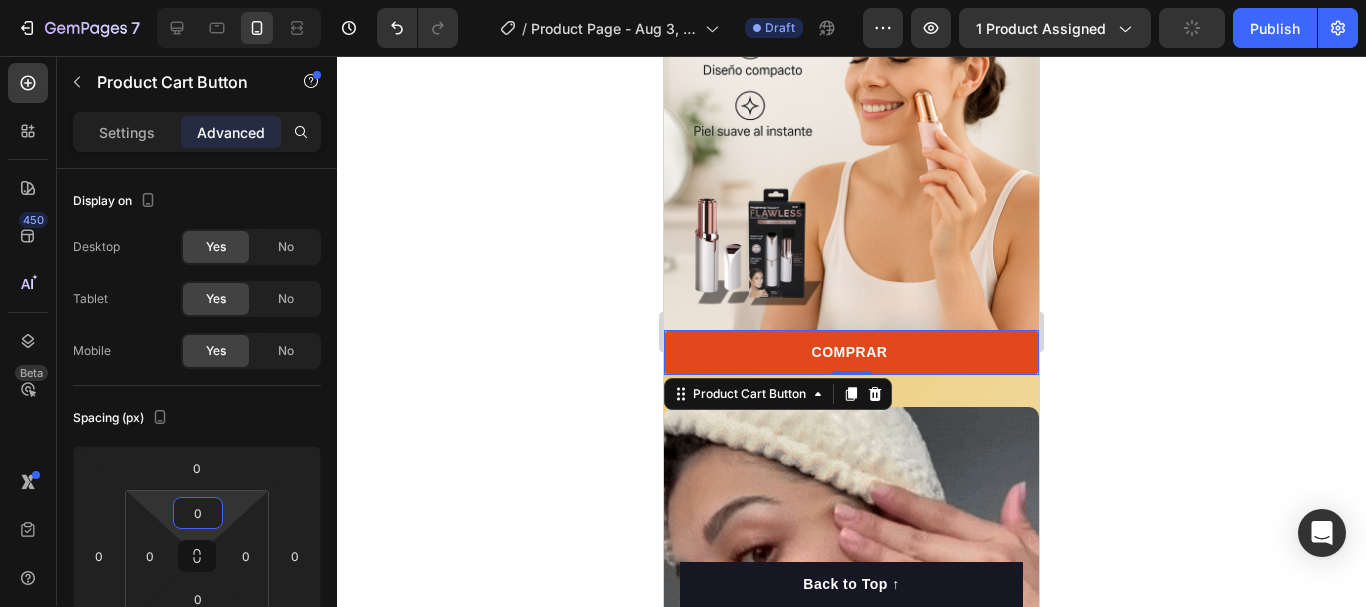 scroll, scrollTop: 900, scrollLeft: 0, axis: vertical 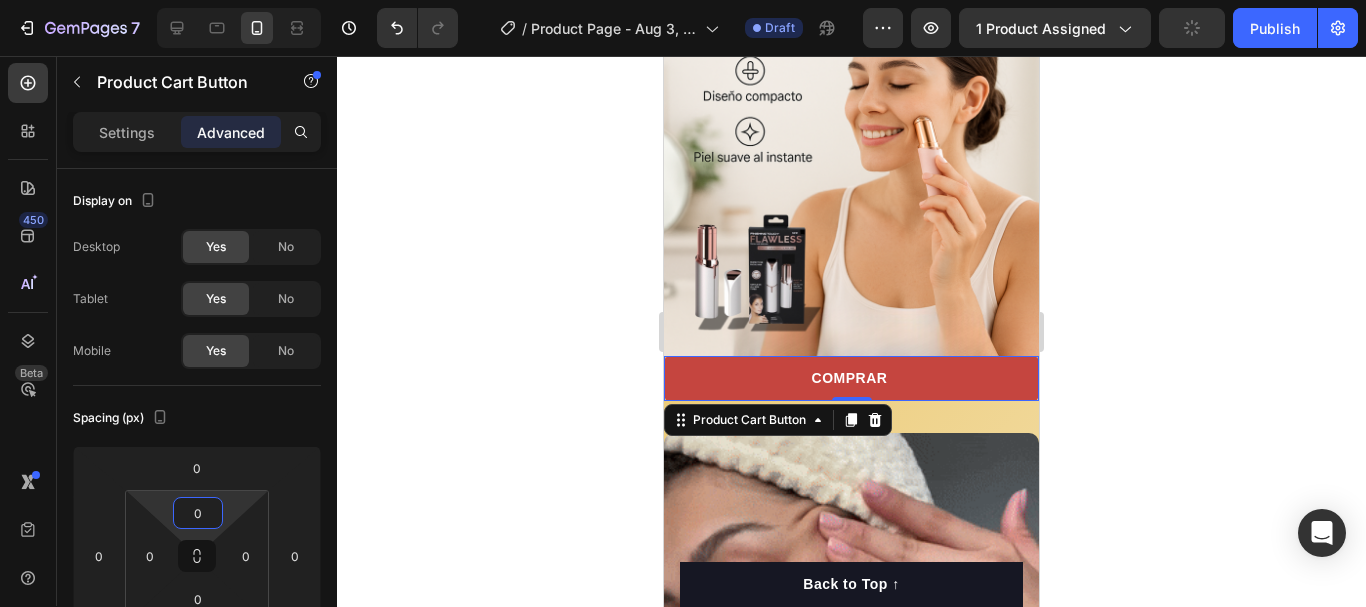 click 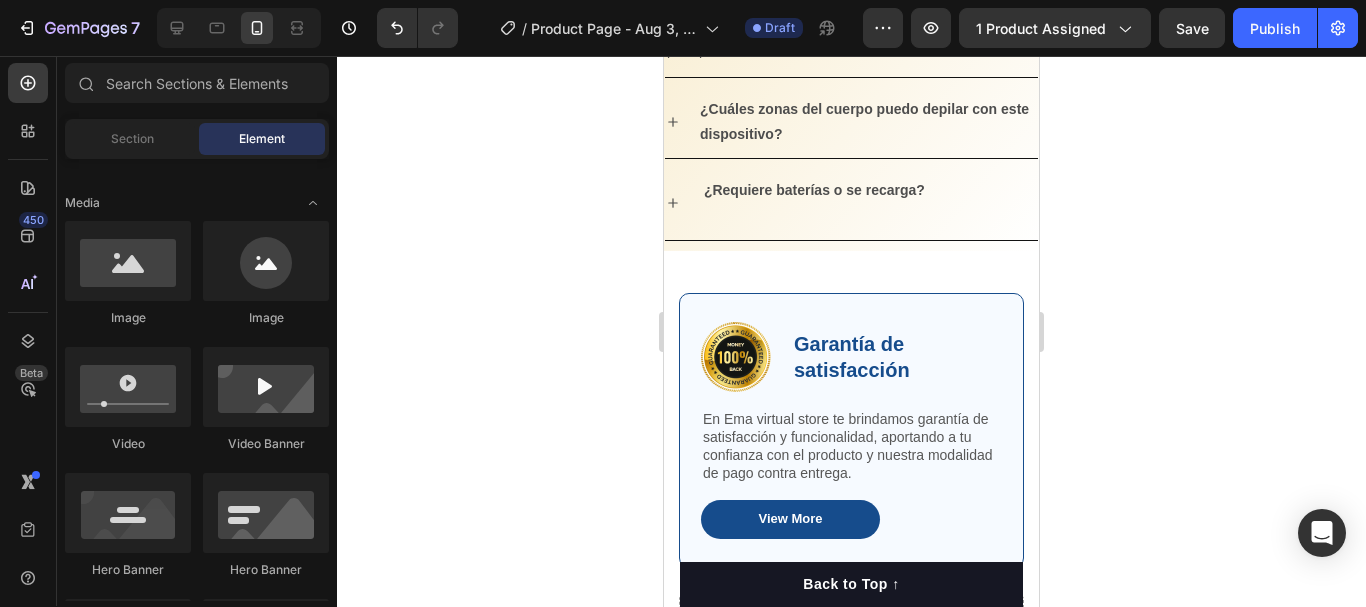 scroll, scrollTop: 2800, scrollLeft: 0, axis: vertical 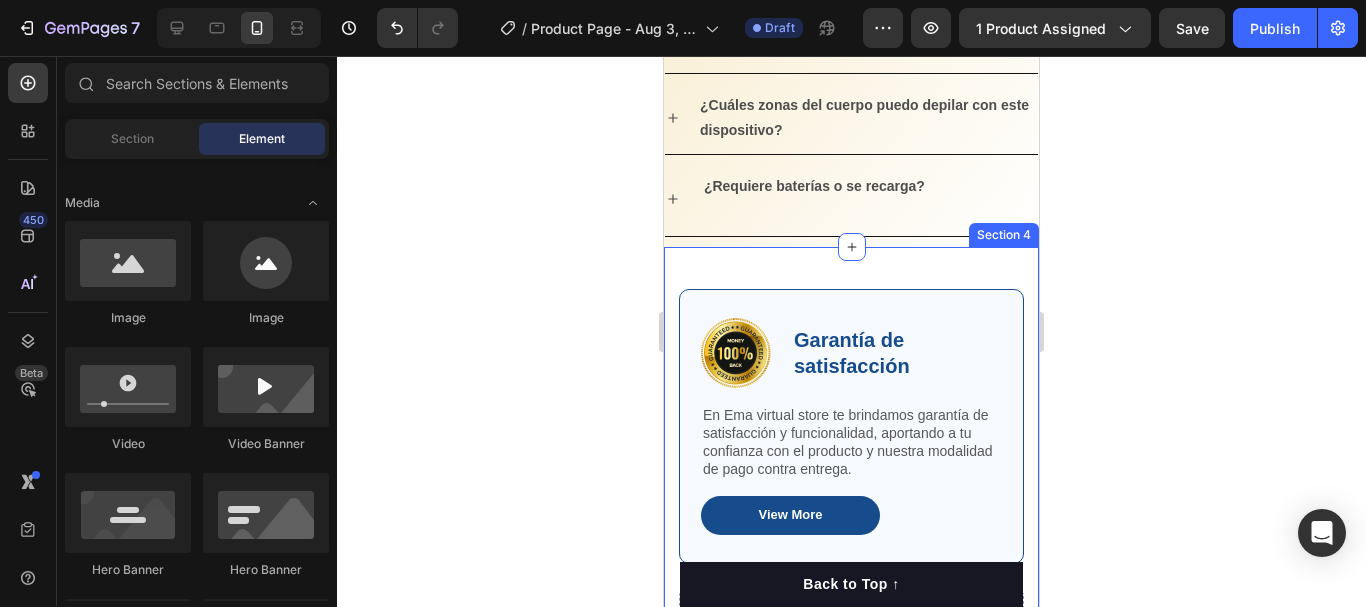 click on "Image Garantía de satisfacción Text Block Row En Ema virtual store te brindamos garantía de satisfacción y funcionalidad, aportando a tu confianza con el producto y nuestra modalidad de pago contra entrega. Text Block View More Button Row
Drop element here Row Section 4" at bounding box center [851, 465] 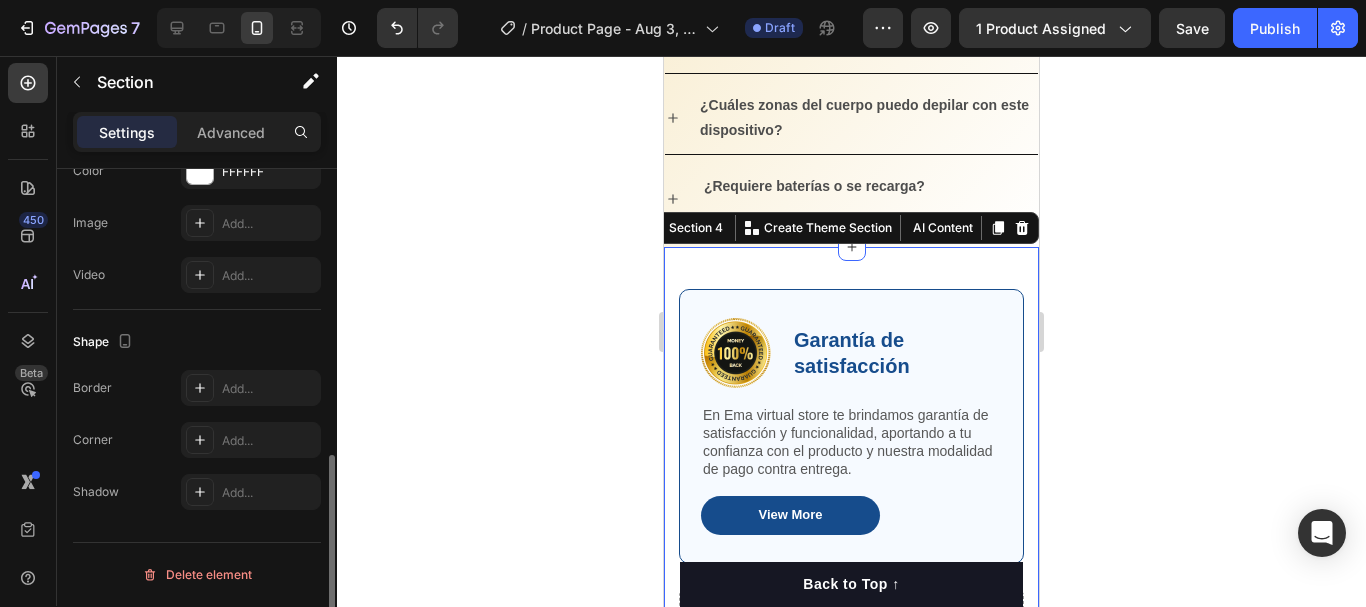 scroll, scrollTop: 474, scrollLeft: 0, axis: vertical 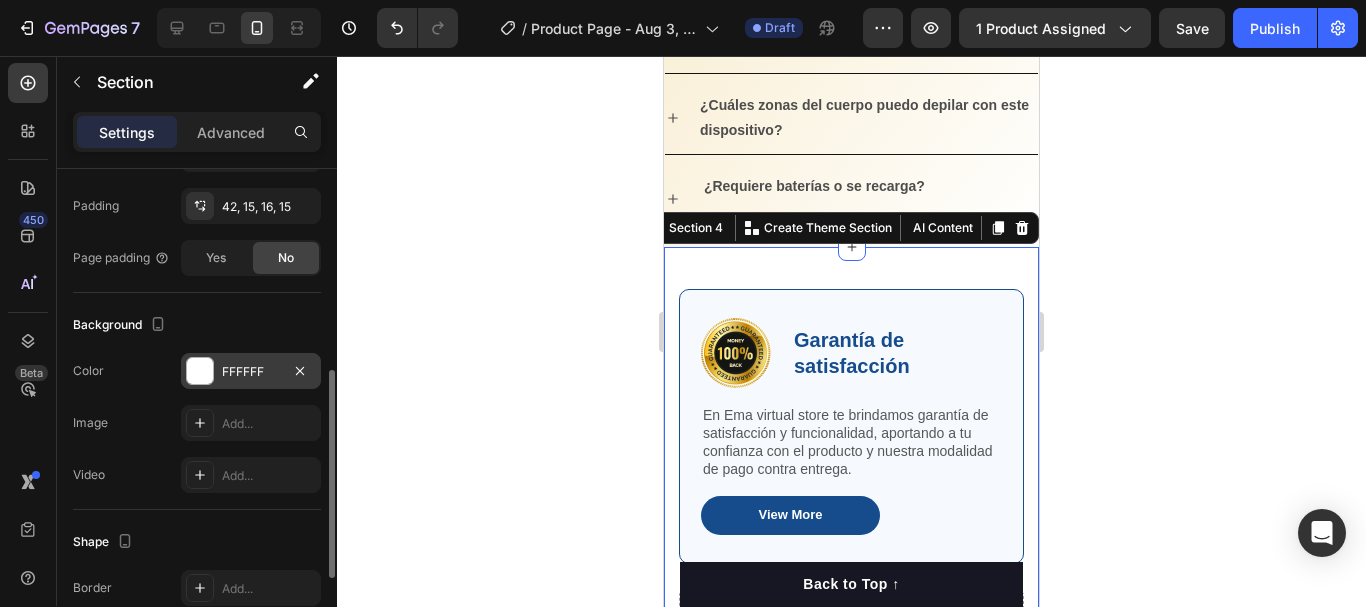 click at bounding box center [200, 371] 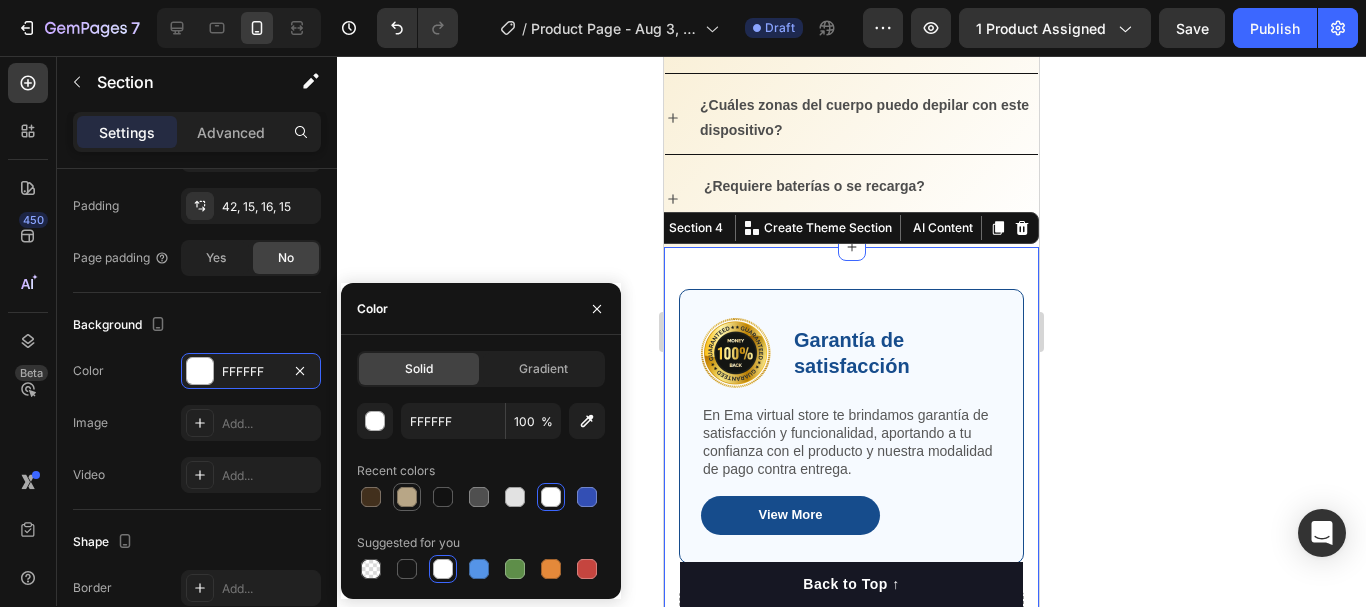 click at bounding box center [407, 497] 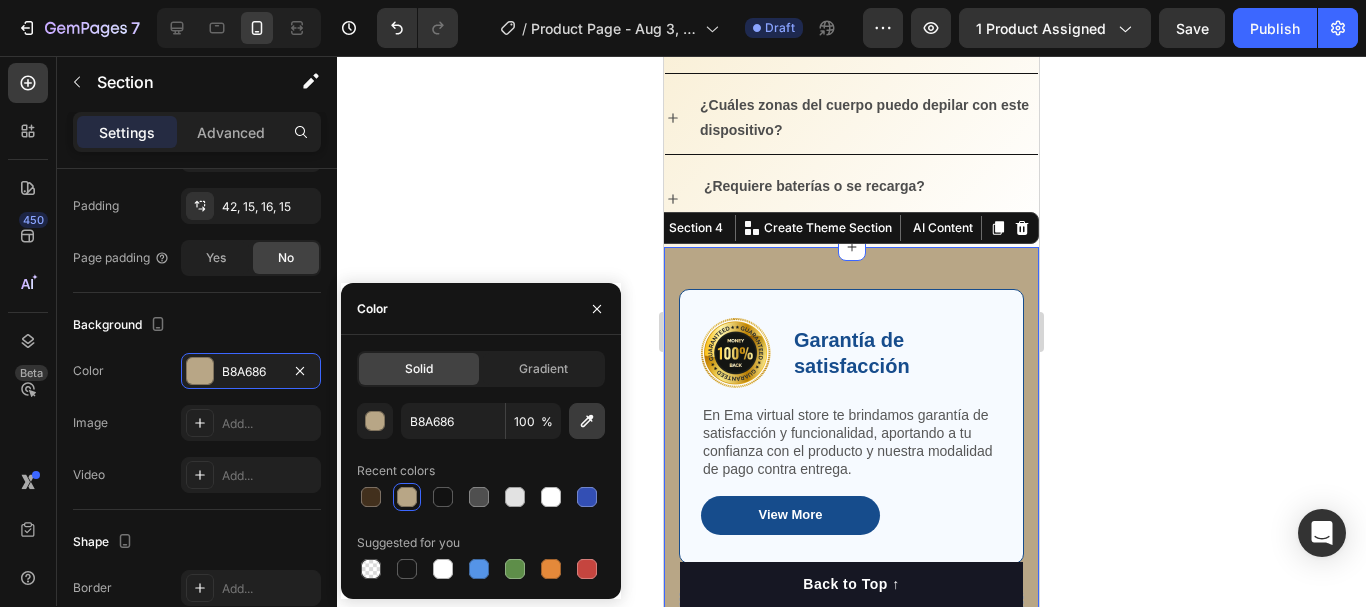 click 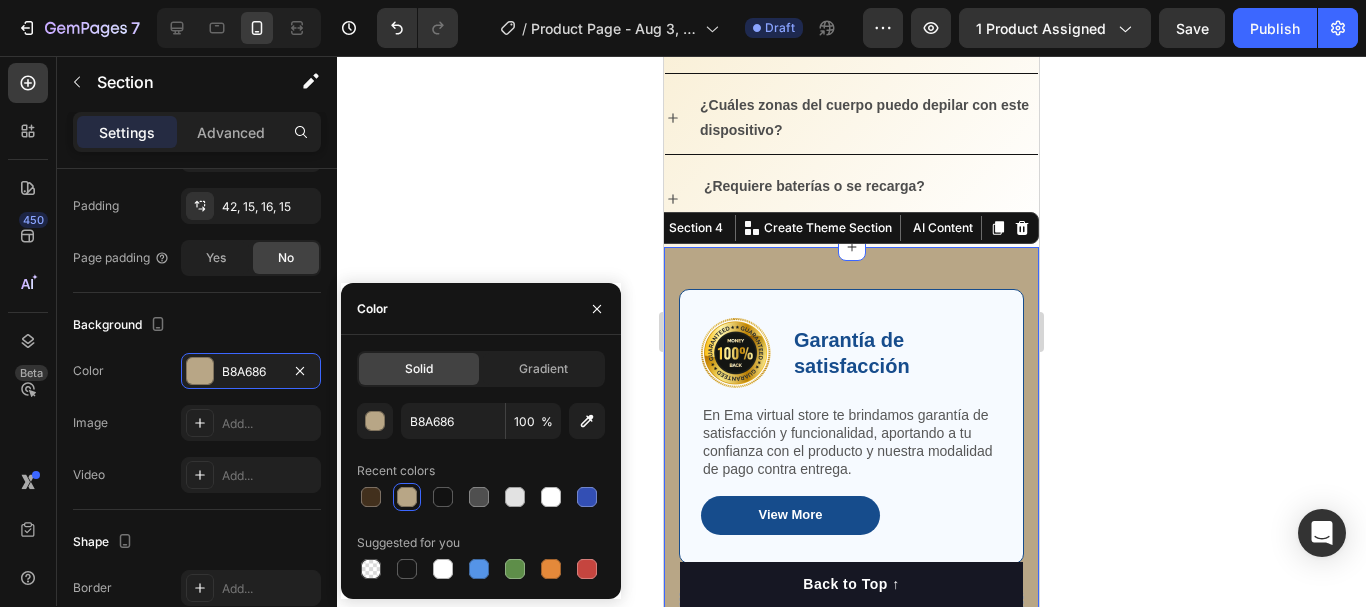 type on "FBF4E2" 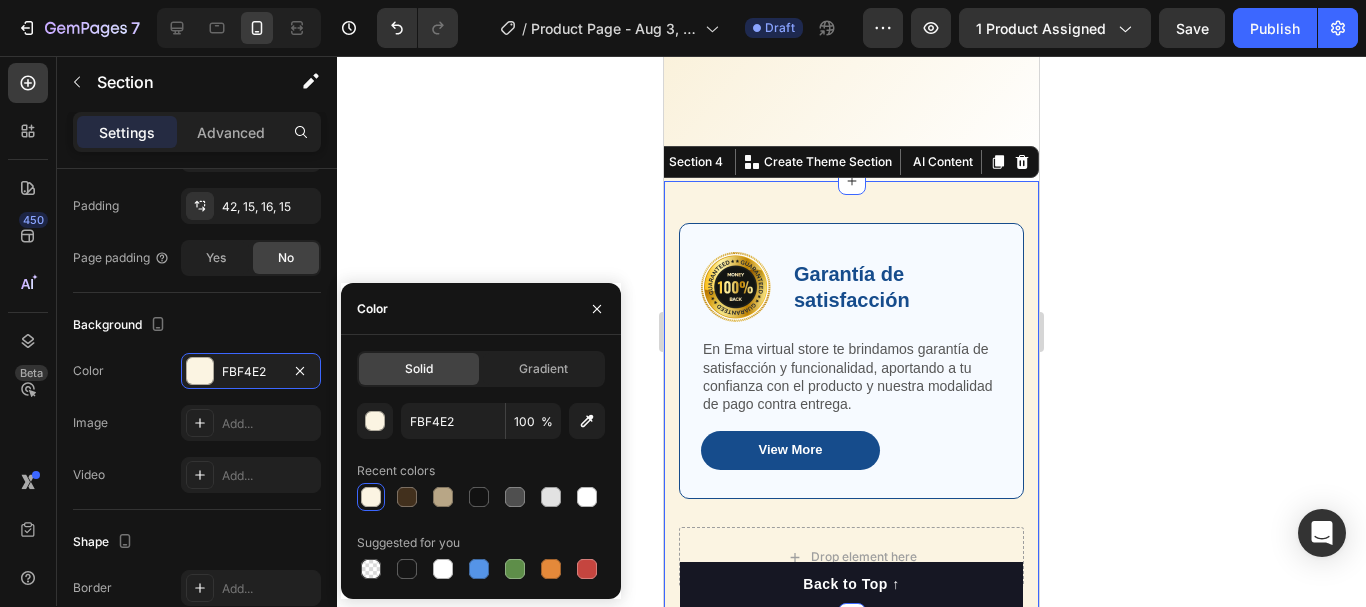 scroll, scrollTop: 3100, scrollLeft: 0, axis: vertical 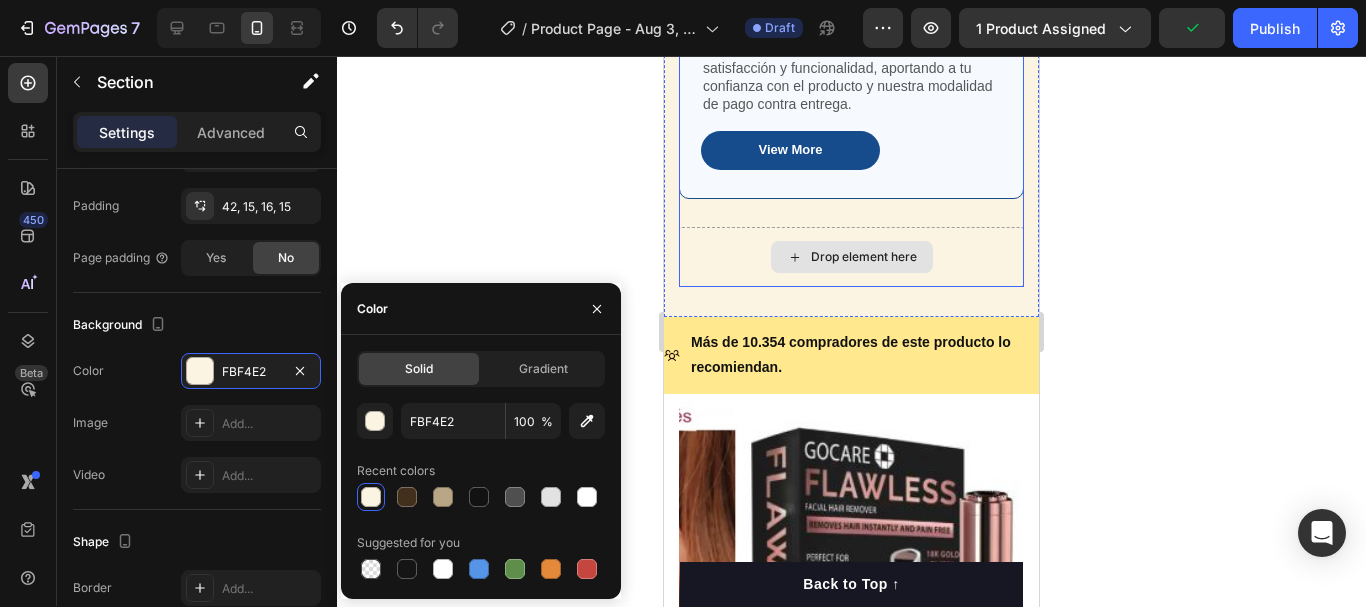 click on "Drop element here" at bounding box center [864, 257] 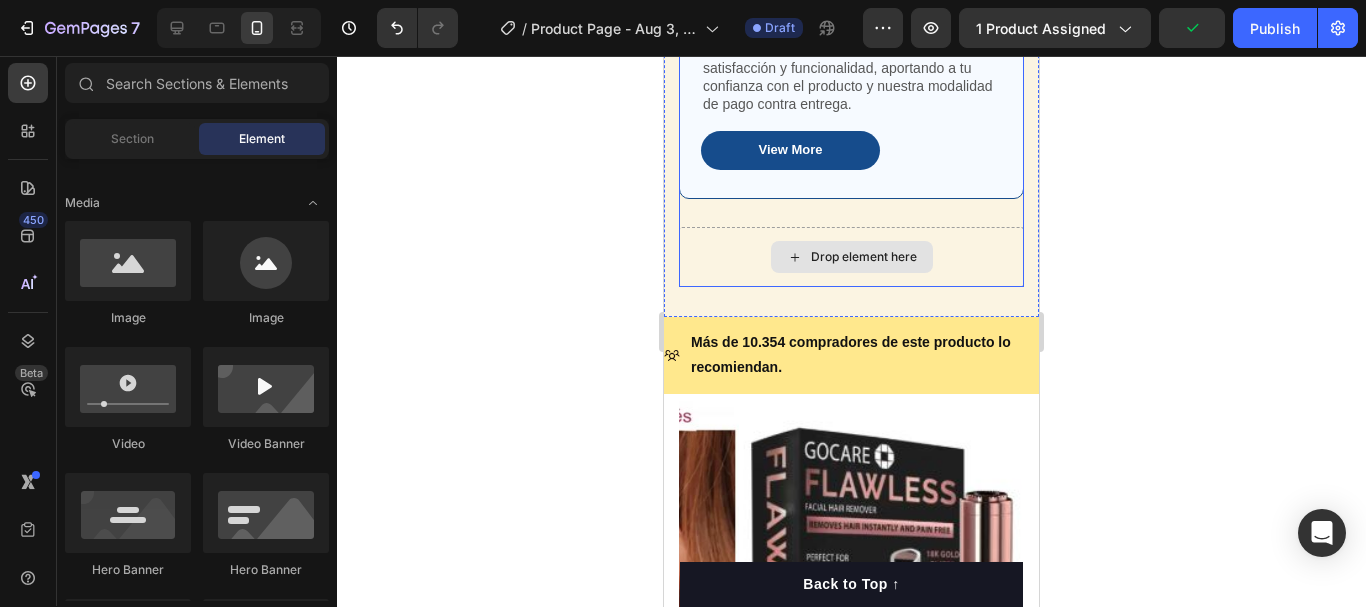 click on "Drop element here" at bounding box center (851, 257) 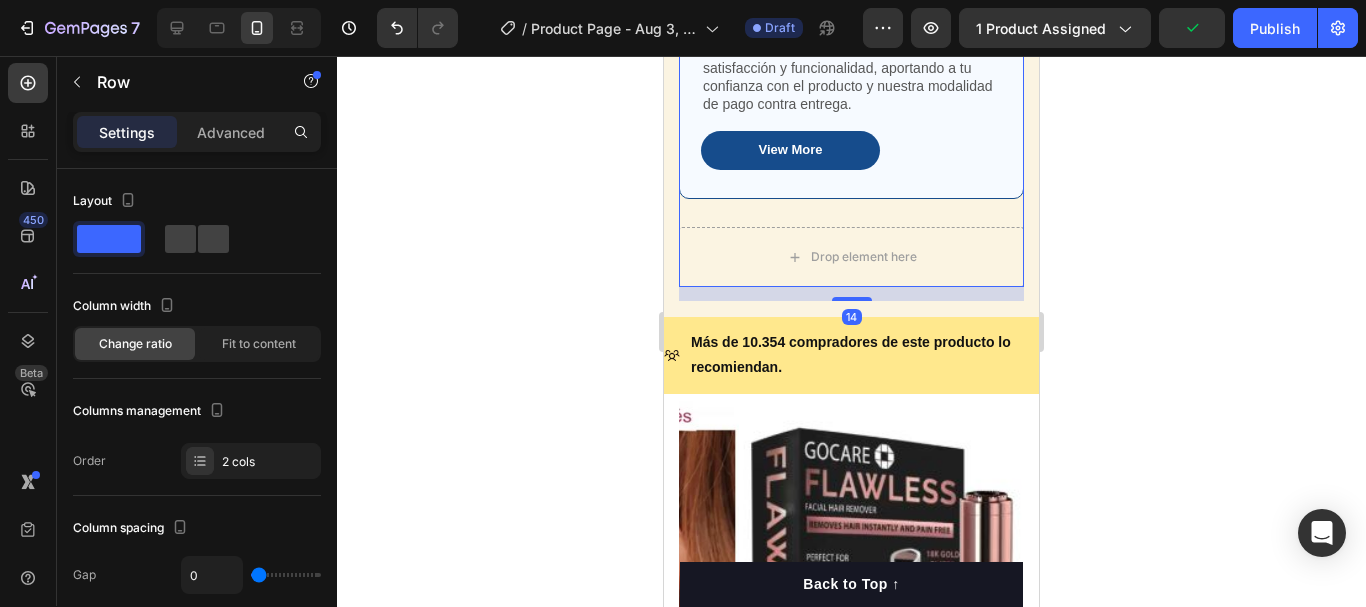 click on "Image Garantía de satisfacción Text Block Row En Ema virtual store te brindamos garantía de satisfacción y funcionalidad, aportando a tu confianza con el producto y nuestra modalidad de pago contra entrega. Text Block View More Button Row" at bounding box center [851, 75] 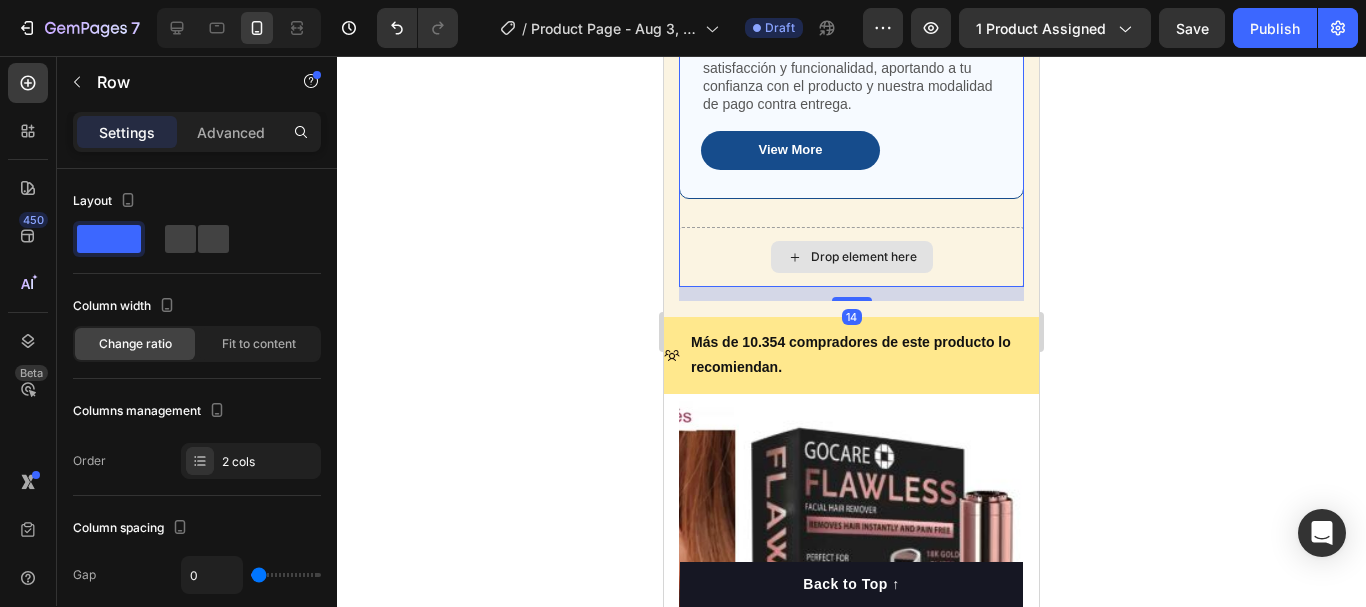 click on "Drop element here" at bounding box center [864, 257] 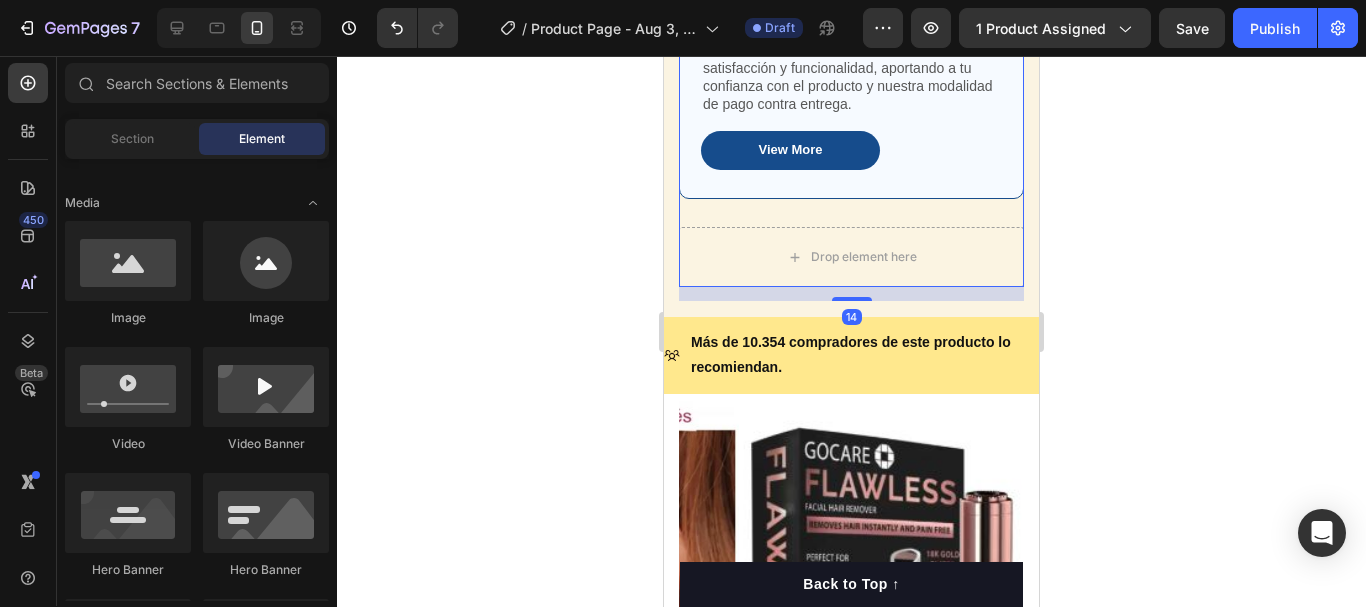 click on "Image Garantía de satisfacción Text Block Row En Ema virtual store te brindamos garantía de satisfacción y funcionalidad, aportando a tu confianza con el producto y nuestra modalidad de pago contra entrega. Text Block View More Button Row" at bounding box center (851, 75) 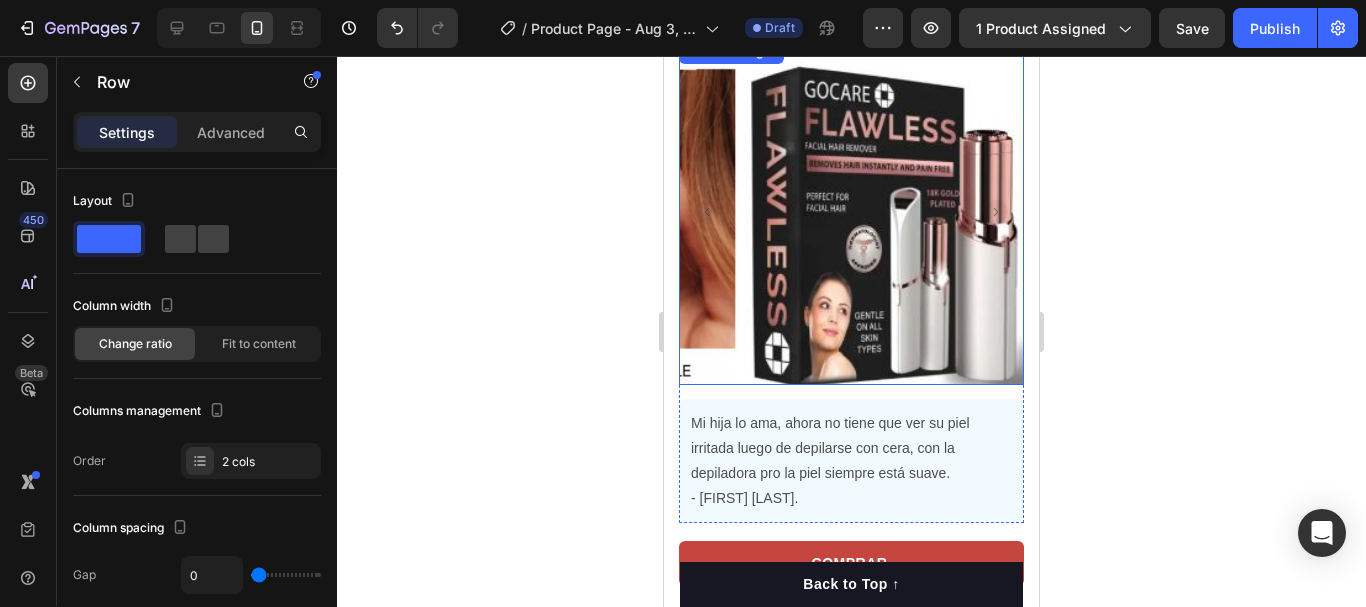 scroll, scrollTop: 3400, scrollLeft: 0, axis: vertical 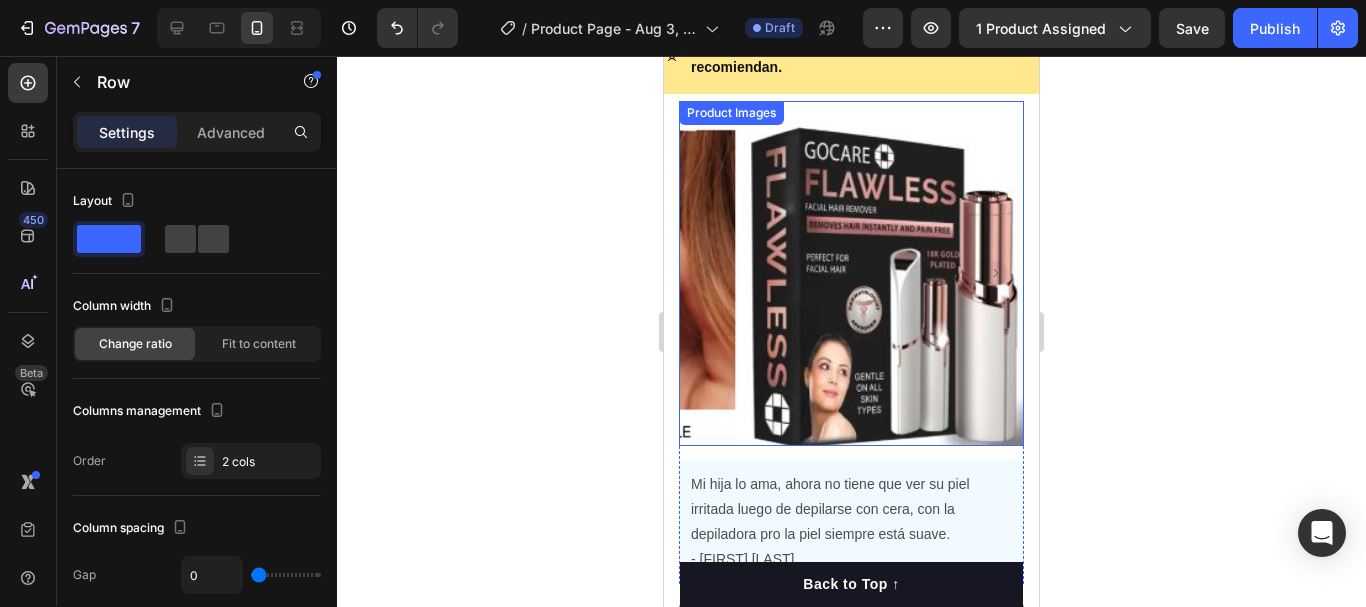 click at bounding box center [911, 273] 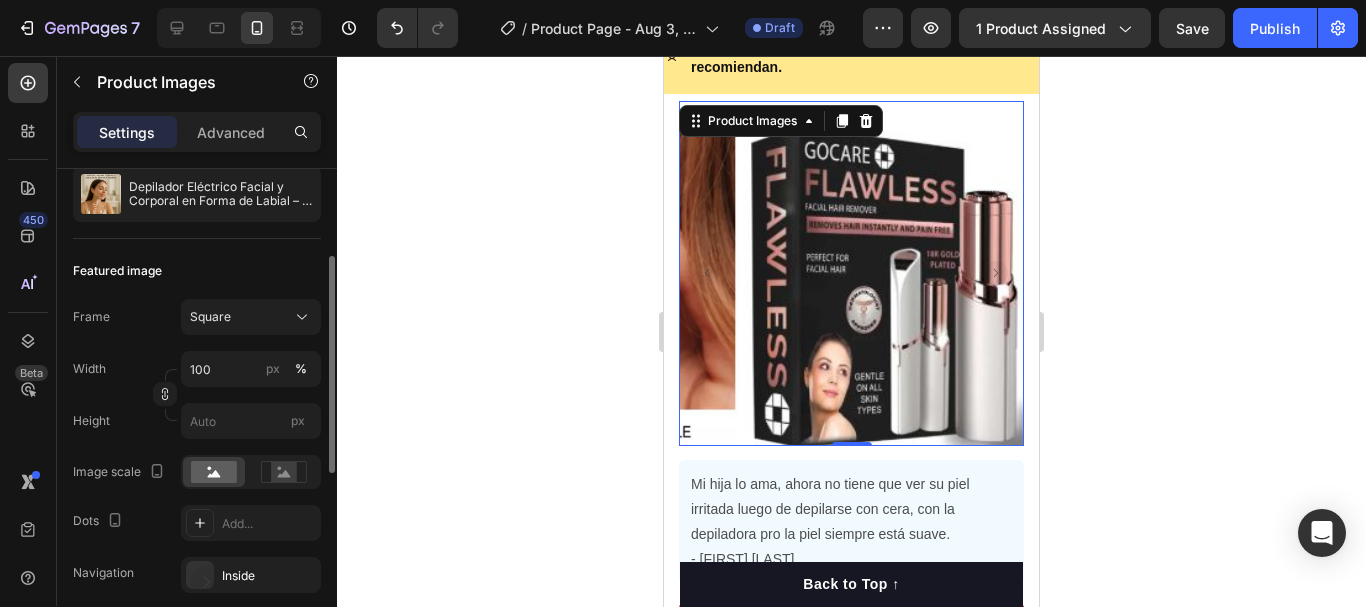 scroll, scrollTop: 400, scrollLeft: 0, axis: vertical 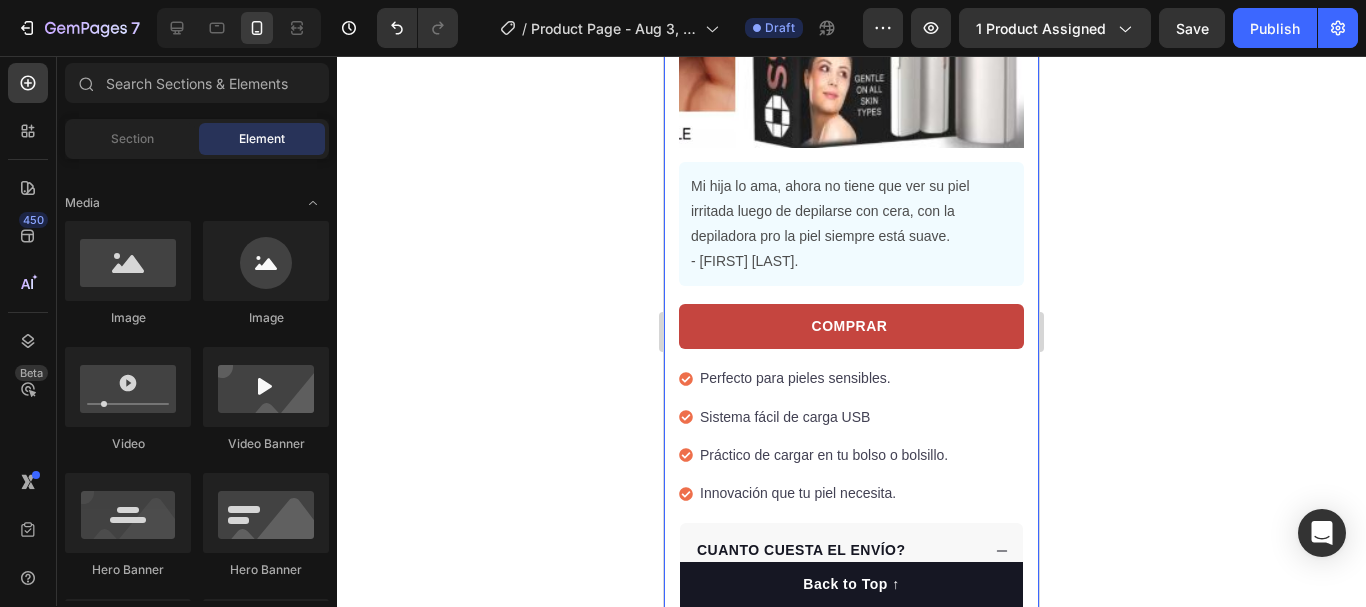 click on "Product Images "The transformation in my dog's overall health since switching to this food has been remarkable. Their coat is shinier, their energy levels have increased, and they seem happier than ever before." Text block -Daisy Text block
Verified buyer Item list Row Row Mi hija lo ama, ahora no tiene que ver su piel irritada luego de depilarse con cera, con la depiladora pro la piel siempre está suave. - Luz M García. Text block Row Row Happy Dog Bites - Contains Vitamin C, Vitamin E, Vitamin B2, Vitamin B1, Vitamin D and Vitamin K Text block Perfect for sensitive tummies Supercharge immunity System Bursting with protein, vitamins, and minerals Supports strong muscles, increases bone strength Item list COMPRAR Product Cart Button Perfecto para pieles sensibles. Sistema fácil de carga USB Práctico de cargar en tu bolso o bolsillo. Innovación que tu piel necesita. Item list
CUANTO CUESTA EL ENVÍO? Text Block
COMO USARLO? Accordion Row Product" at bounding box center [851, 273] 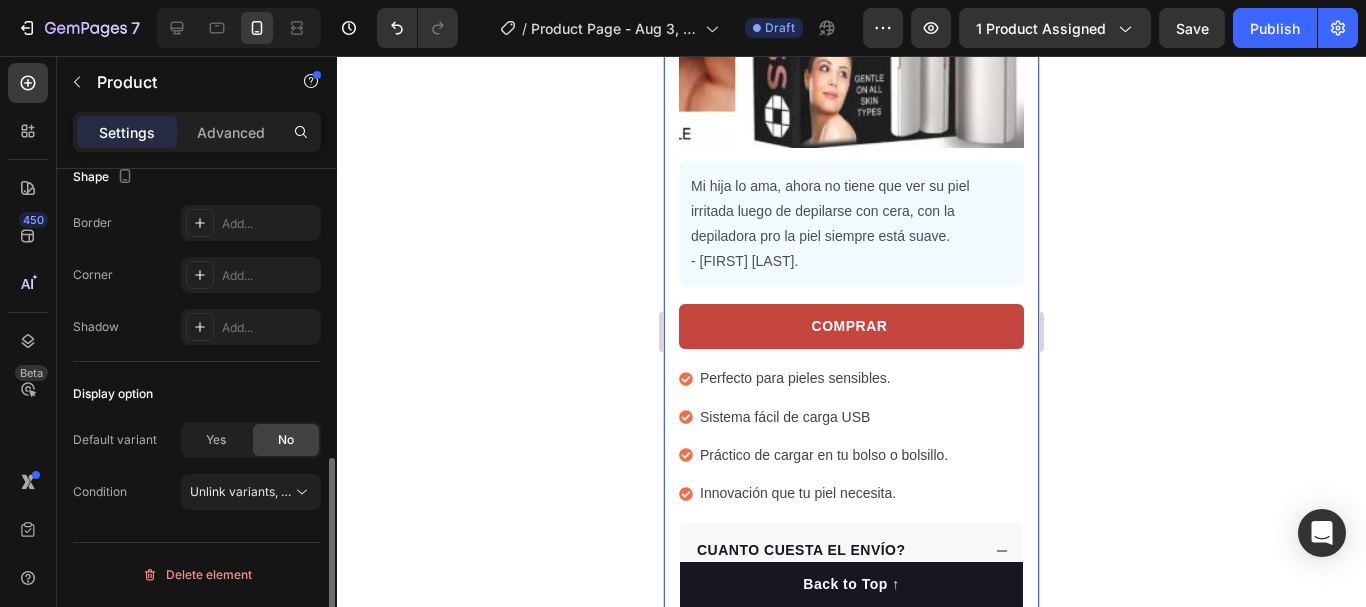 scroll, scrollTop: 393, scrollLeft: 0, axis: vertical 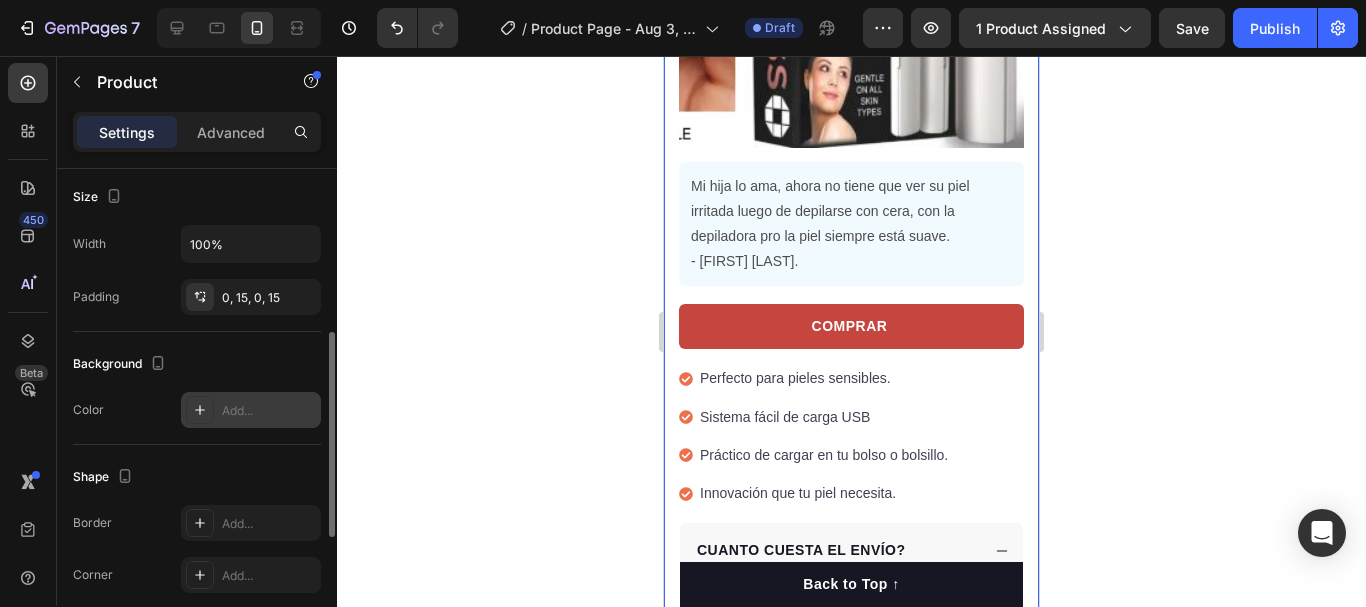 click on "Add..." at bounding box center (251, 410) 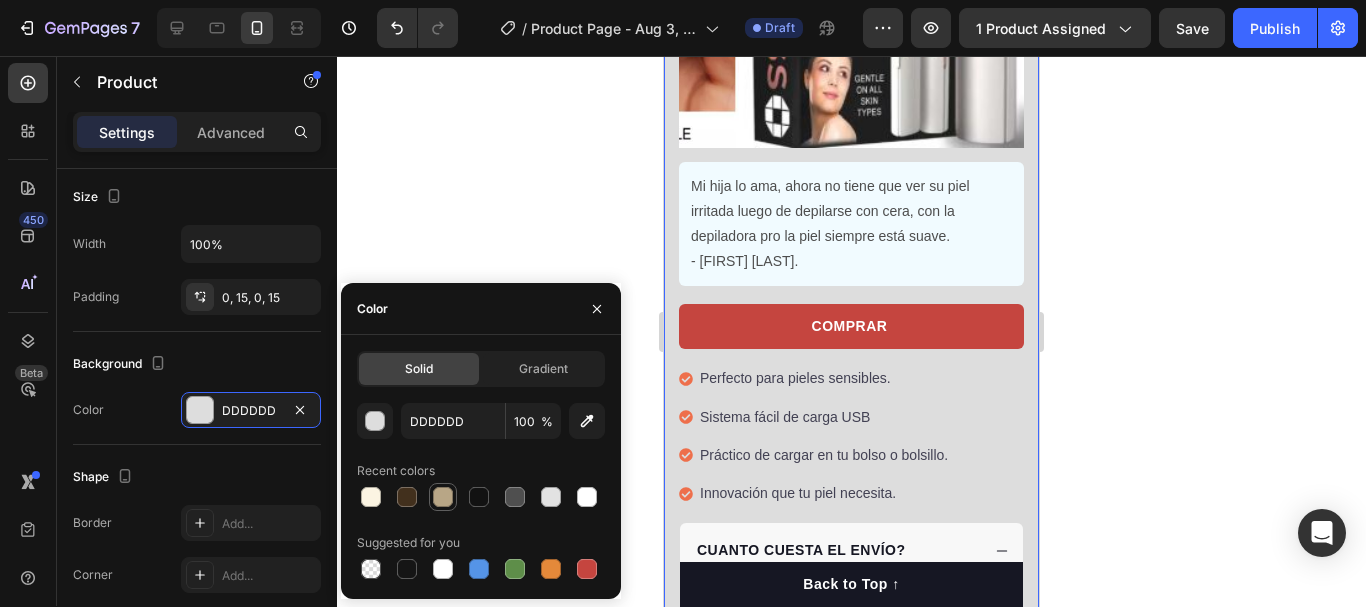 click at bounding box center [443, 497] 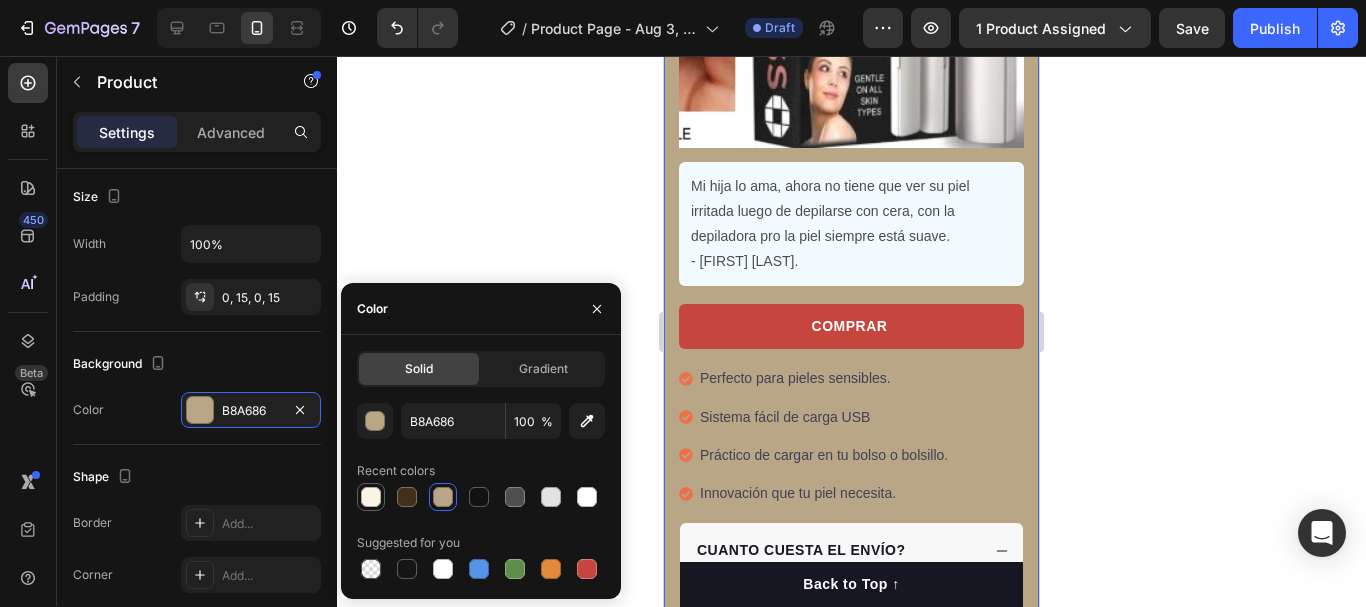 click at bounding box center [371, 497] 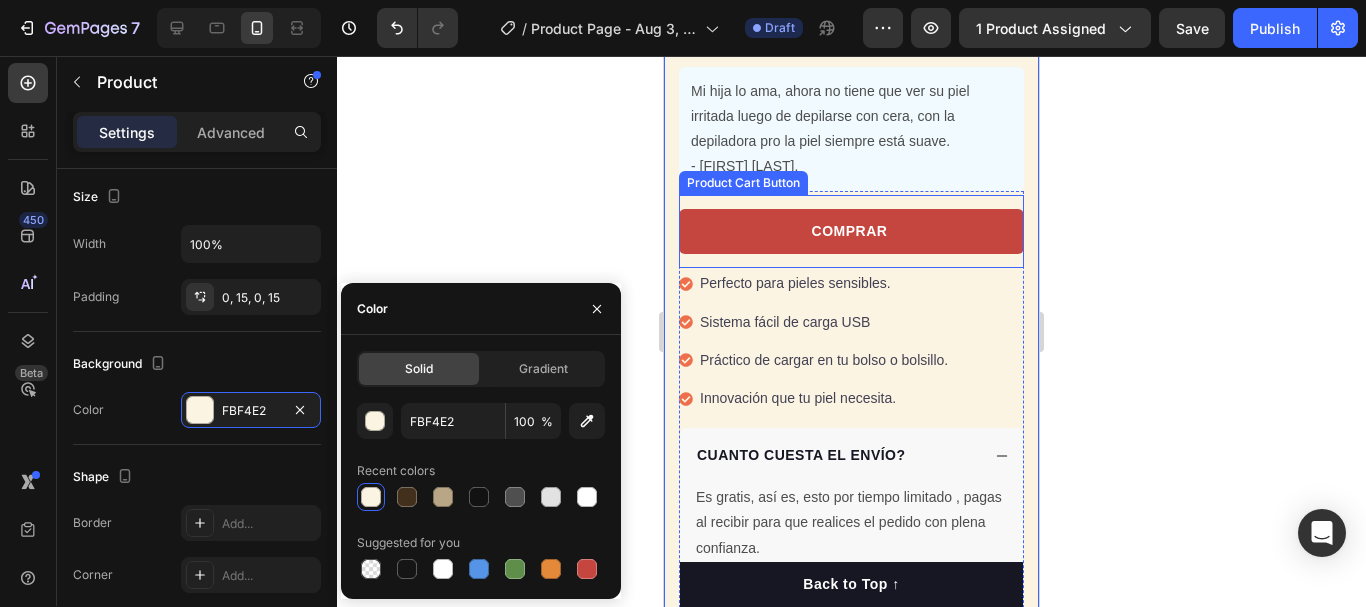 scroll, scrollTop: 3600, scrollLeft: 0, axis: vertical 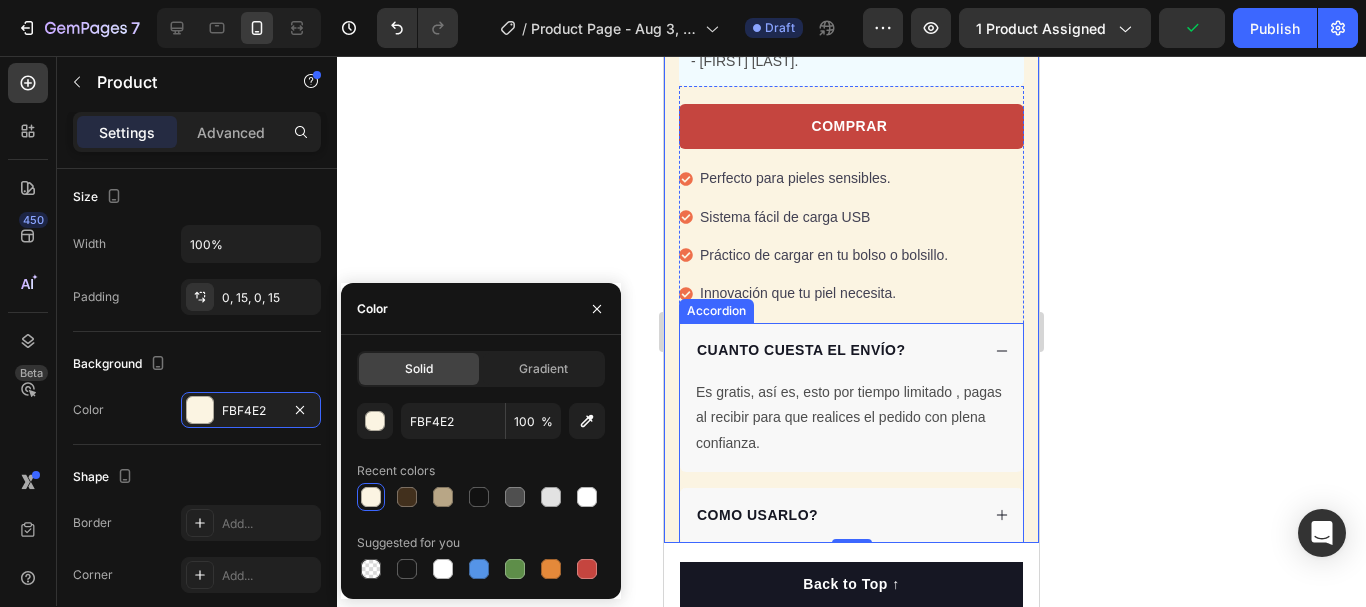 click on "CUANTO CUESTA EL ENVÍO?" at bounding box center [851, 350] 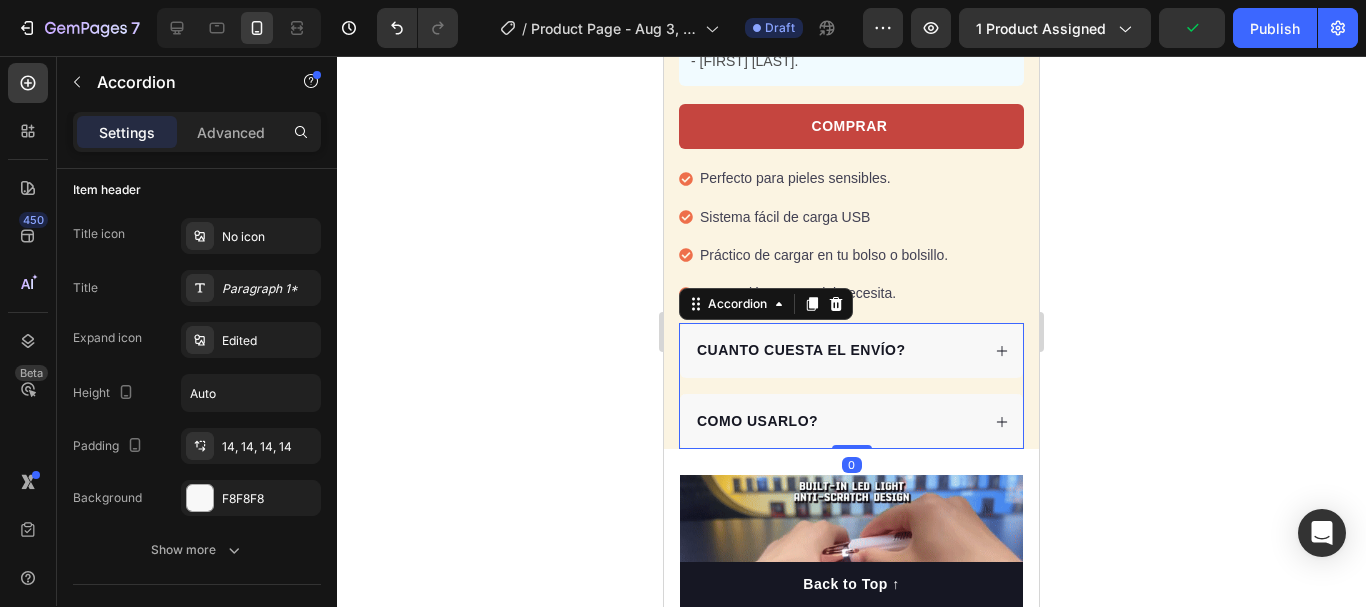 scroll, scrollTop: 0, scrollLeft: 0, axis: both 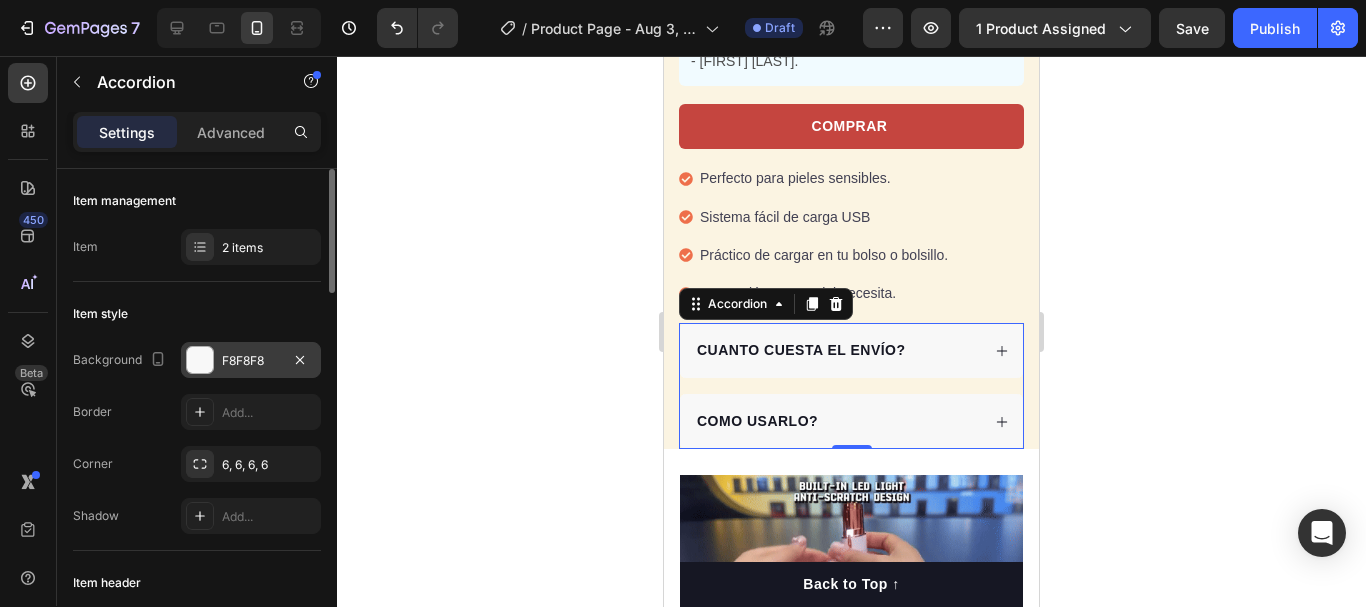 click at bounding box center (200, 360) 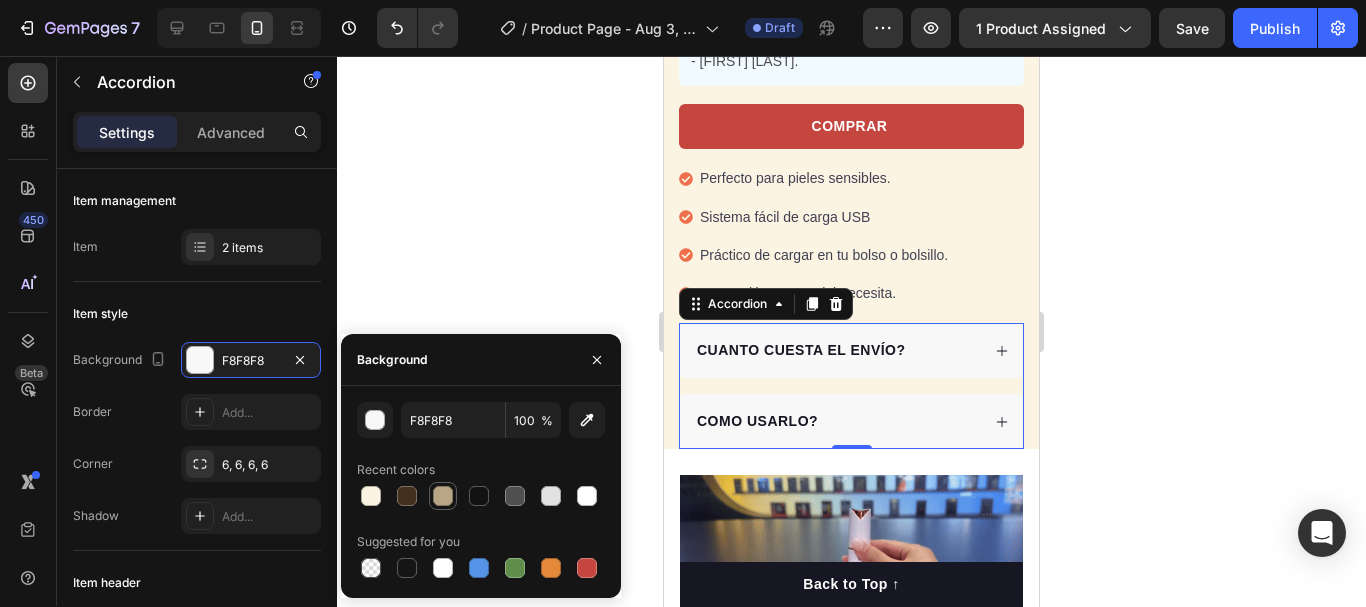 click at bounding box center (443, 496) 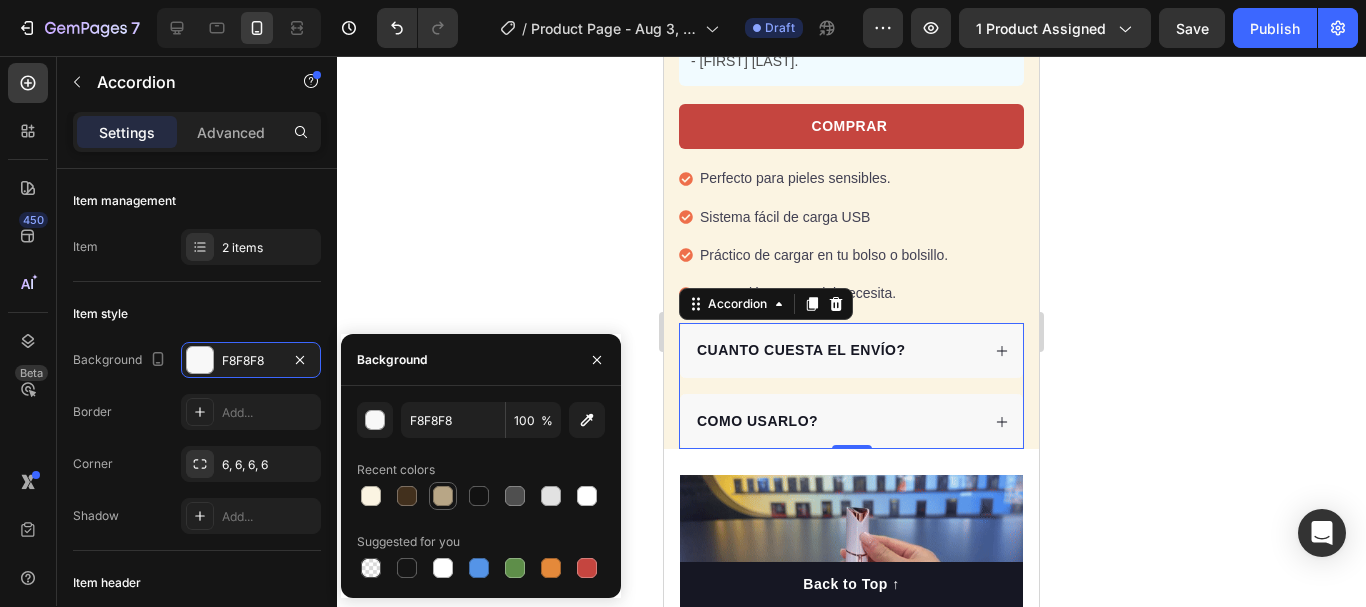 type on "B8A686" 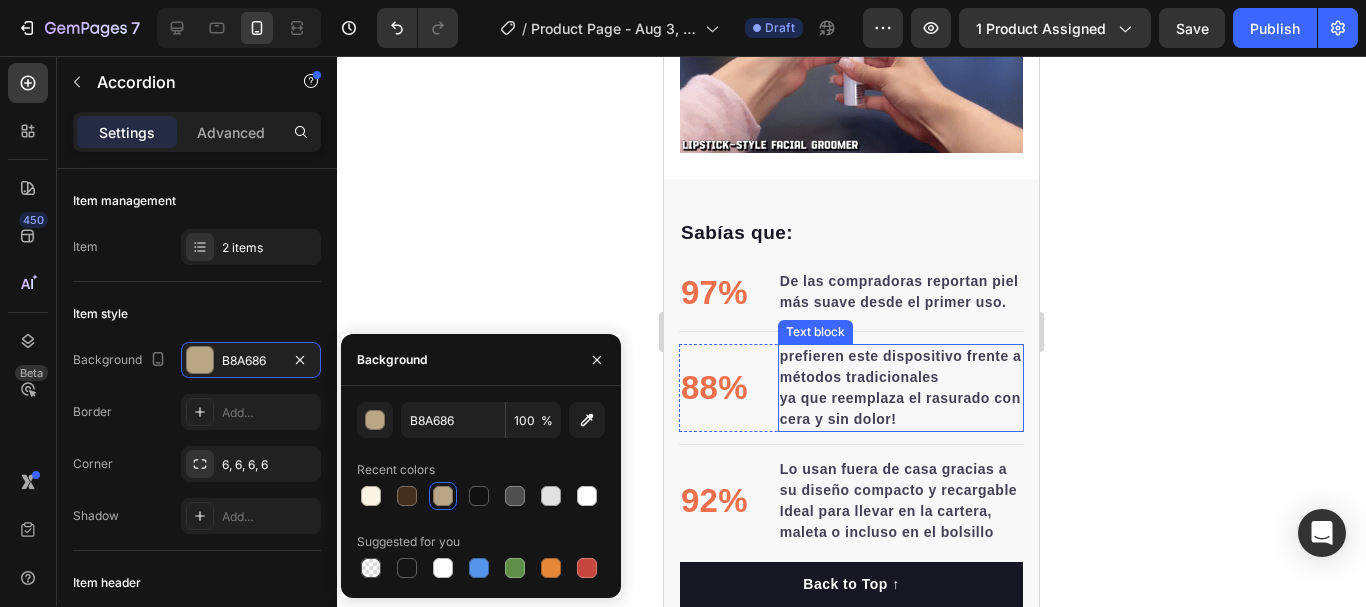 scroll, scrollTop: 4000, scrollLeft: 0, axis: vertical 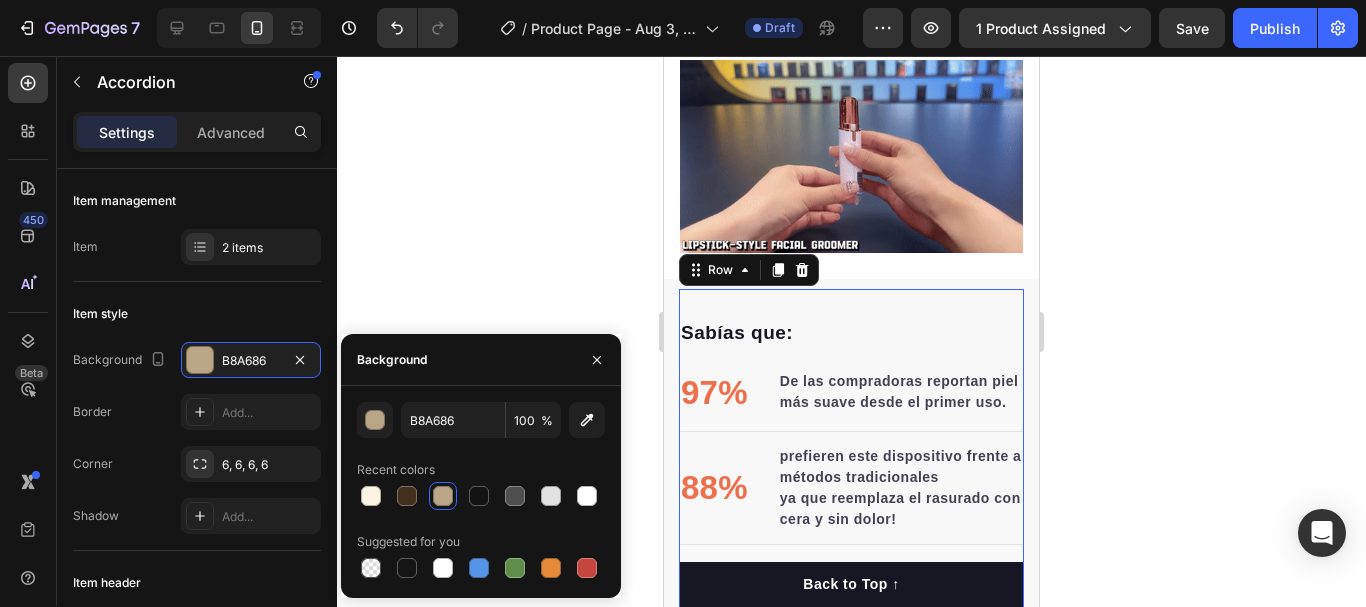 click on "Sabías que: Text block 97% Text block De las compradoras reportan piel más suave desde el primer uso. Text block Advanced list                Title Line 88% Text block prefieren este dispositivo frente a métodos tradicionales ya que reemplaza el rasurado con cera y sin dolor! Text block Advanced list                Title Line 92% Text block Lo usan fuera de casa gracias a su diseño compacto y recargable Ideal para llevar en la cartera, maleta o incluso en el bolsillo Text block Advanced list Row   0" at bounding box center [851, 488] 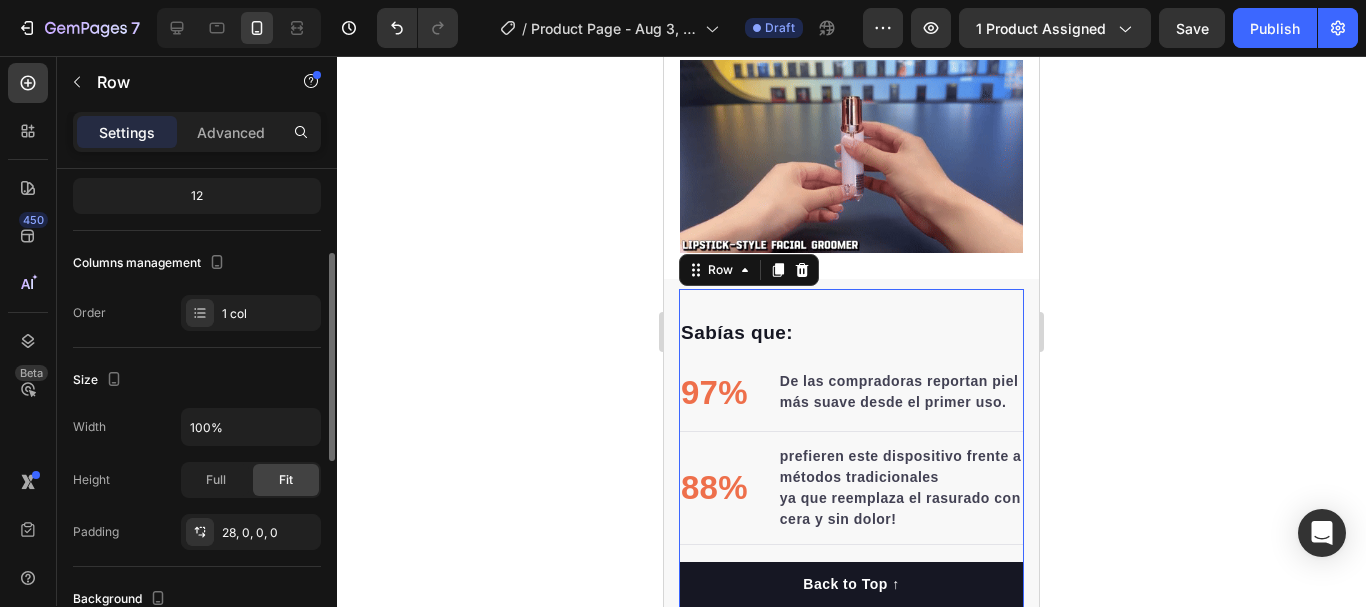 scroll, scrollTop: 400, scrollLeft: 0, axis: vertical 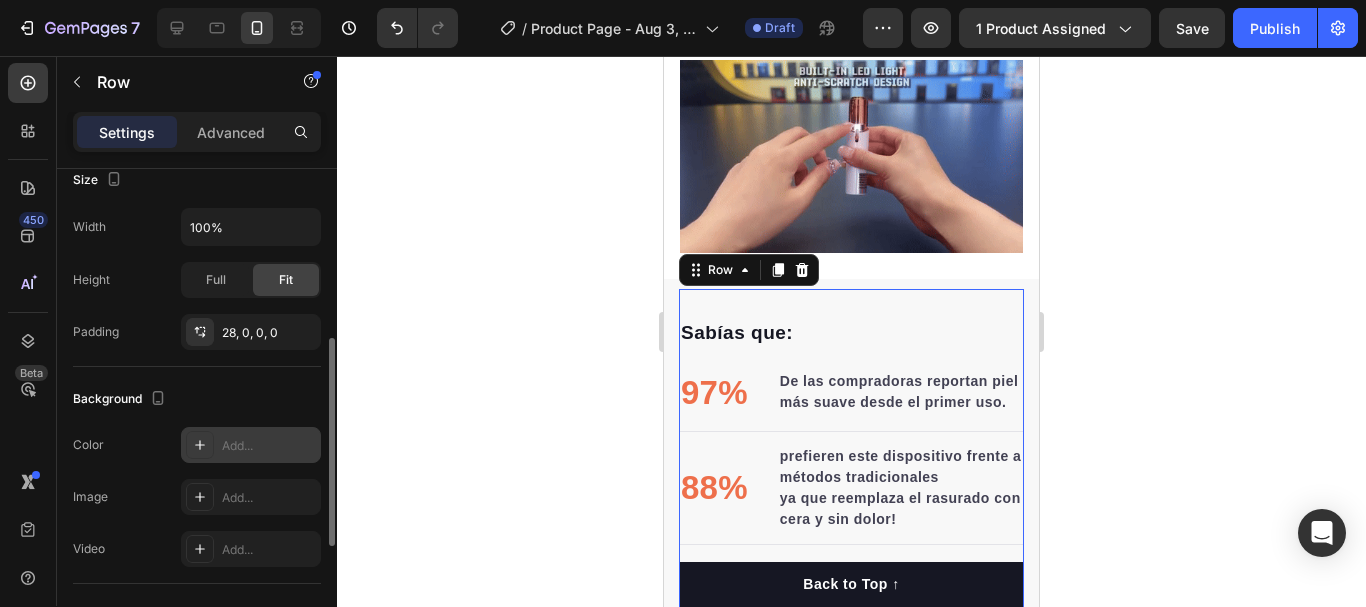 click on "Add..." at bounding box center (269, 446) 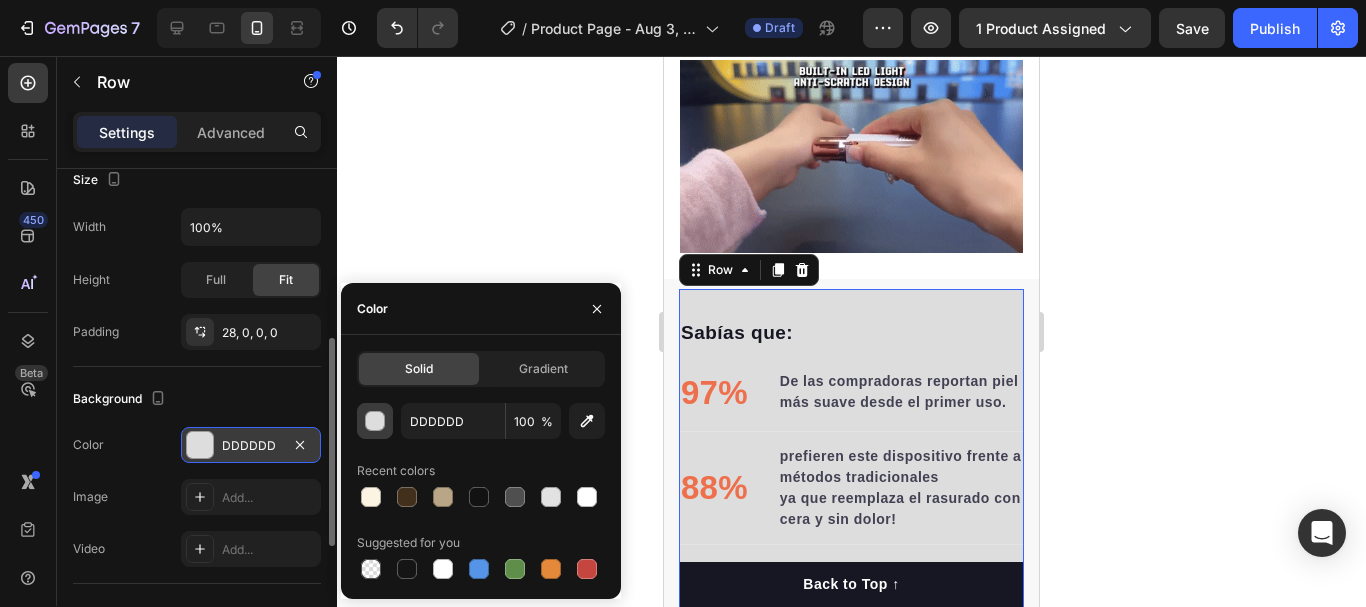 click at bounding box center [376, 422] 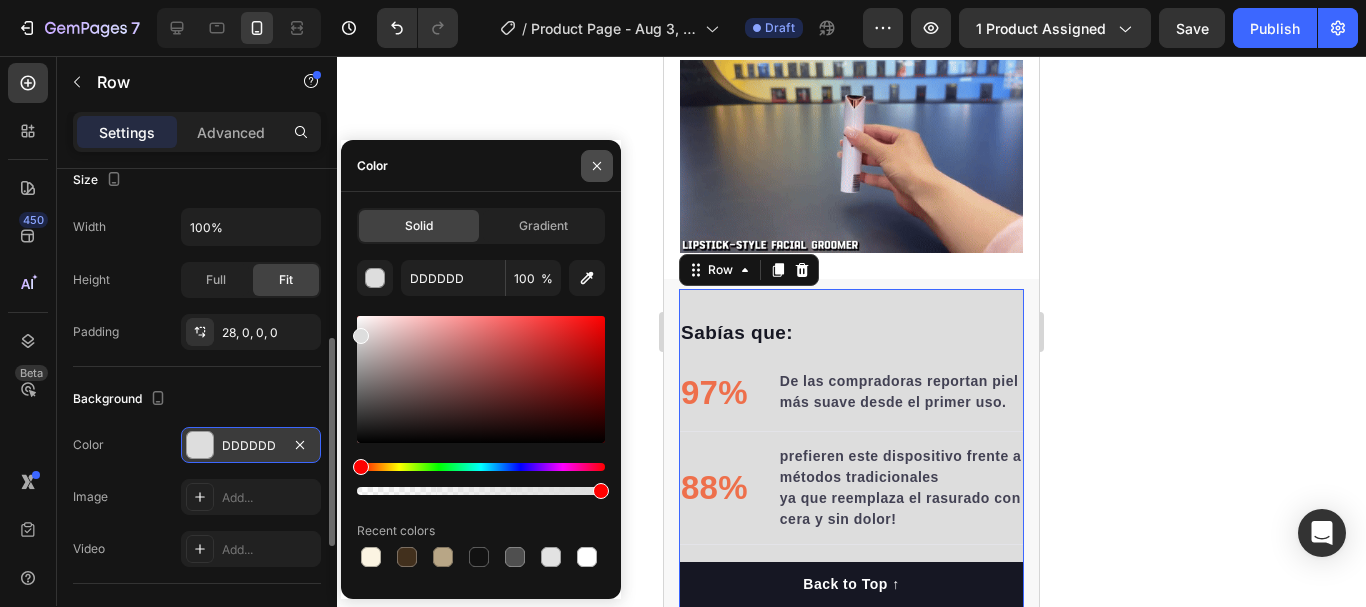 click 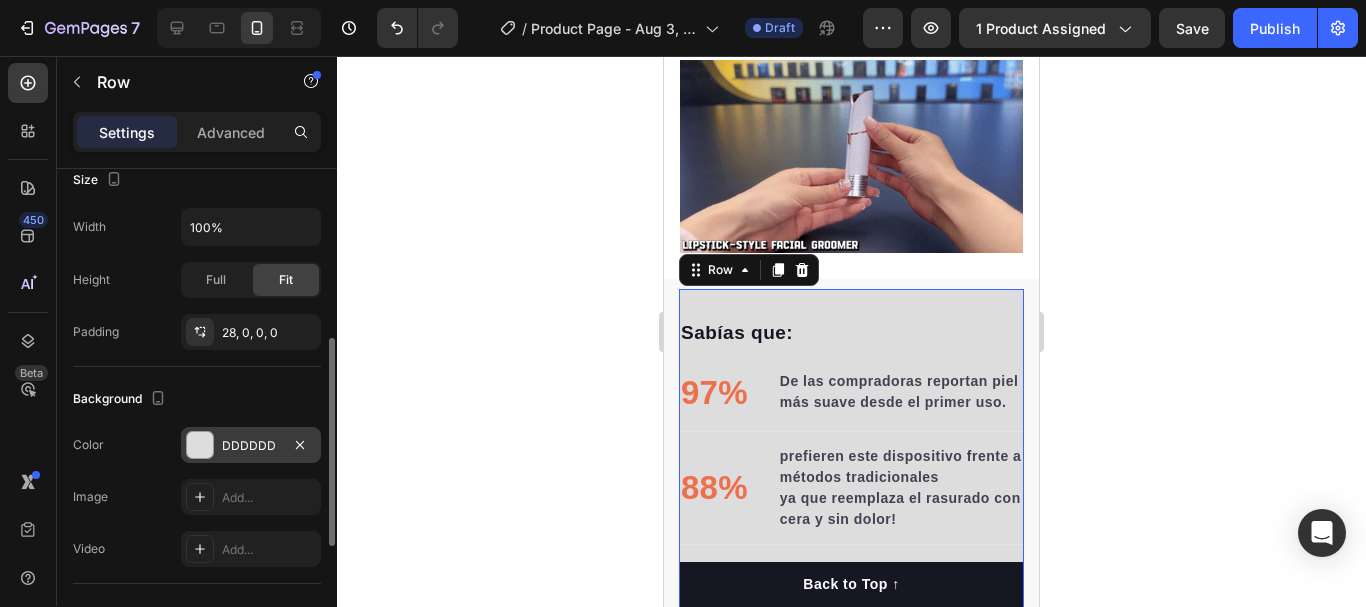 click on "DDDDDD" at bounding box center [251, 445] 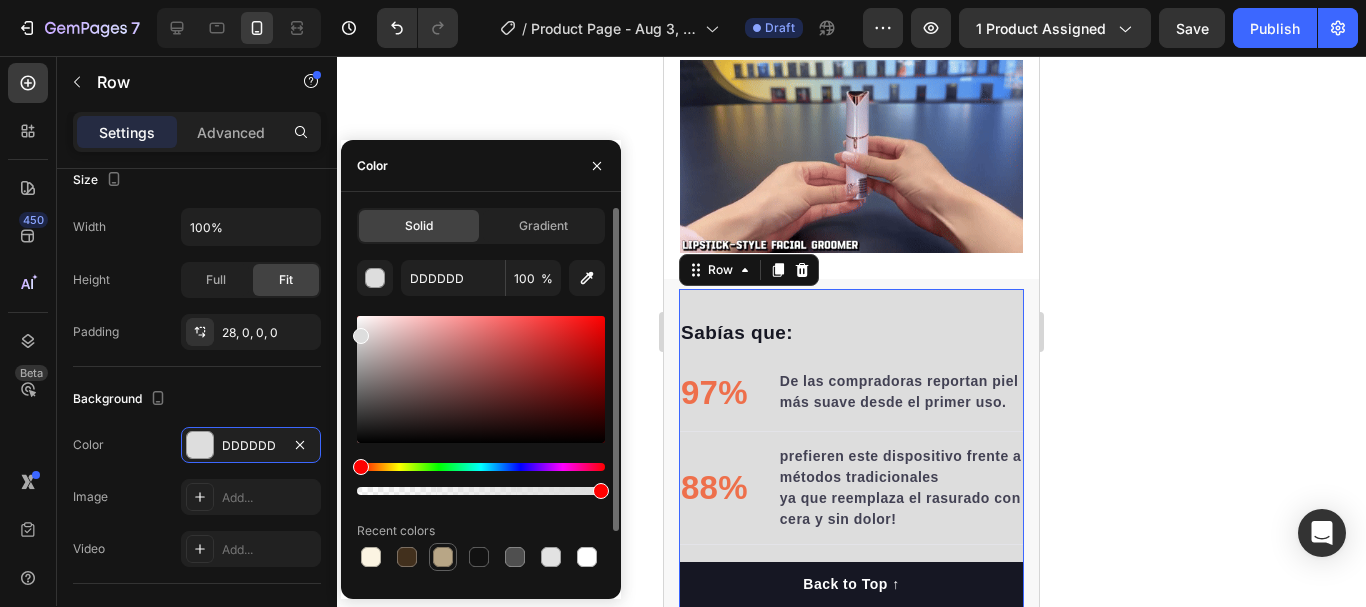 click at bounding box center (443, 557) 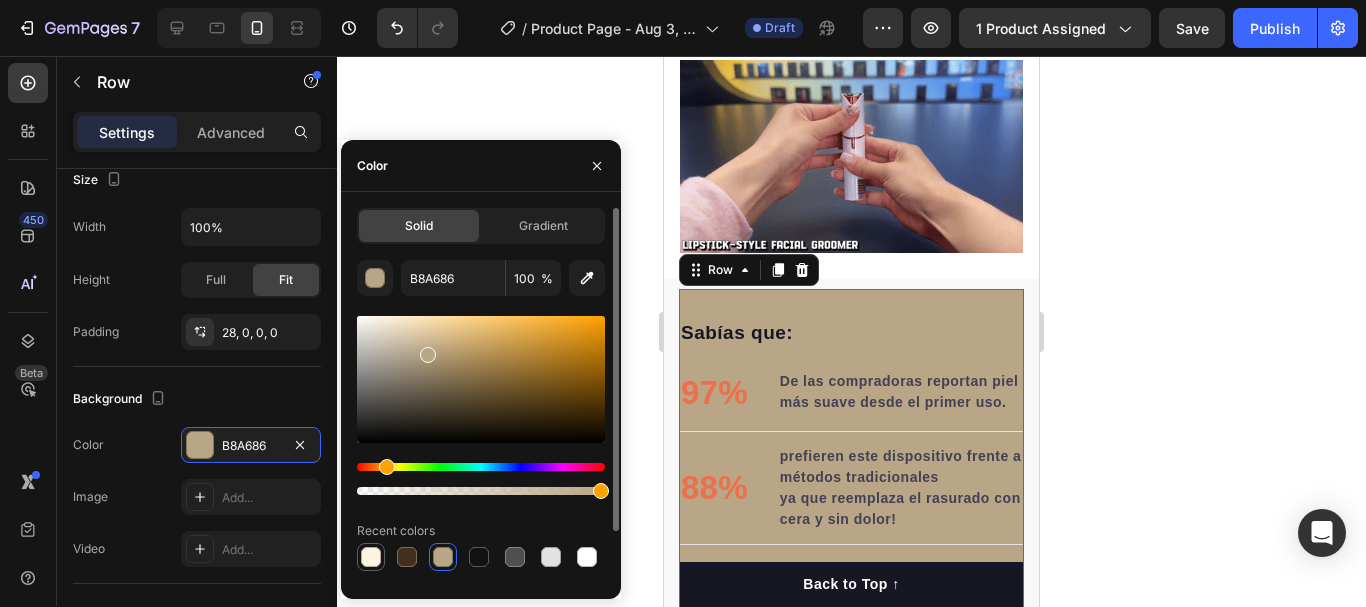 click at bounding box center (371, 557) 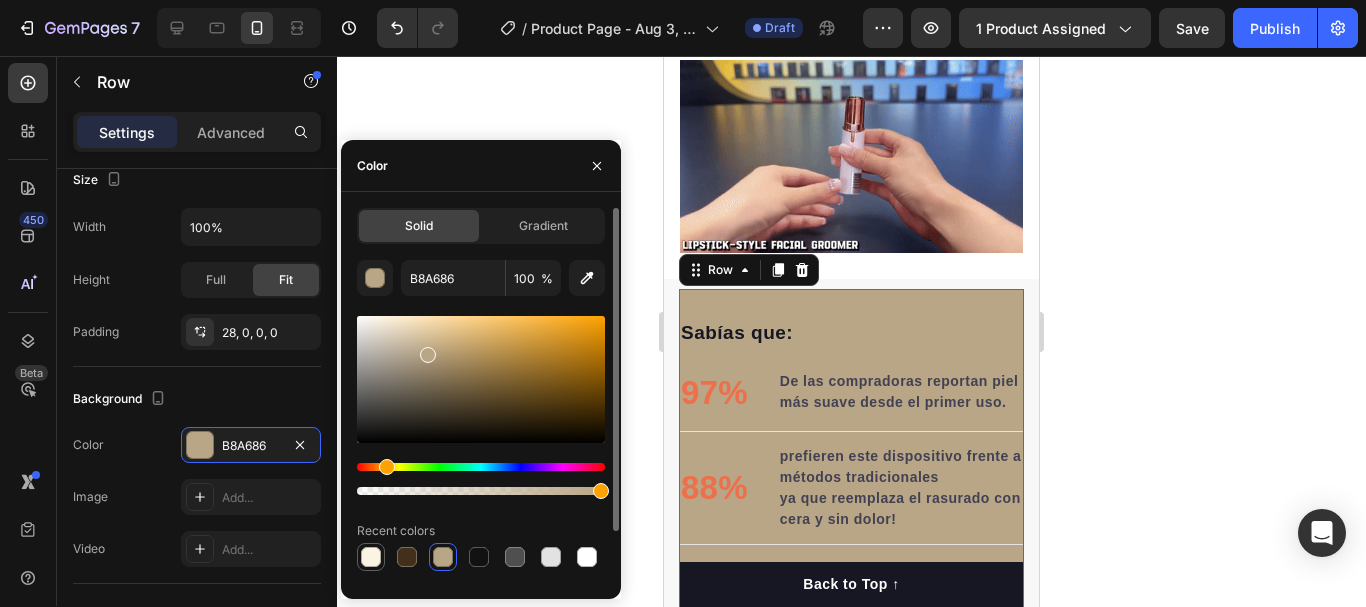 type on "FBF4E2" 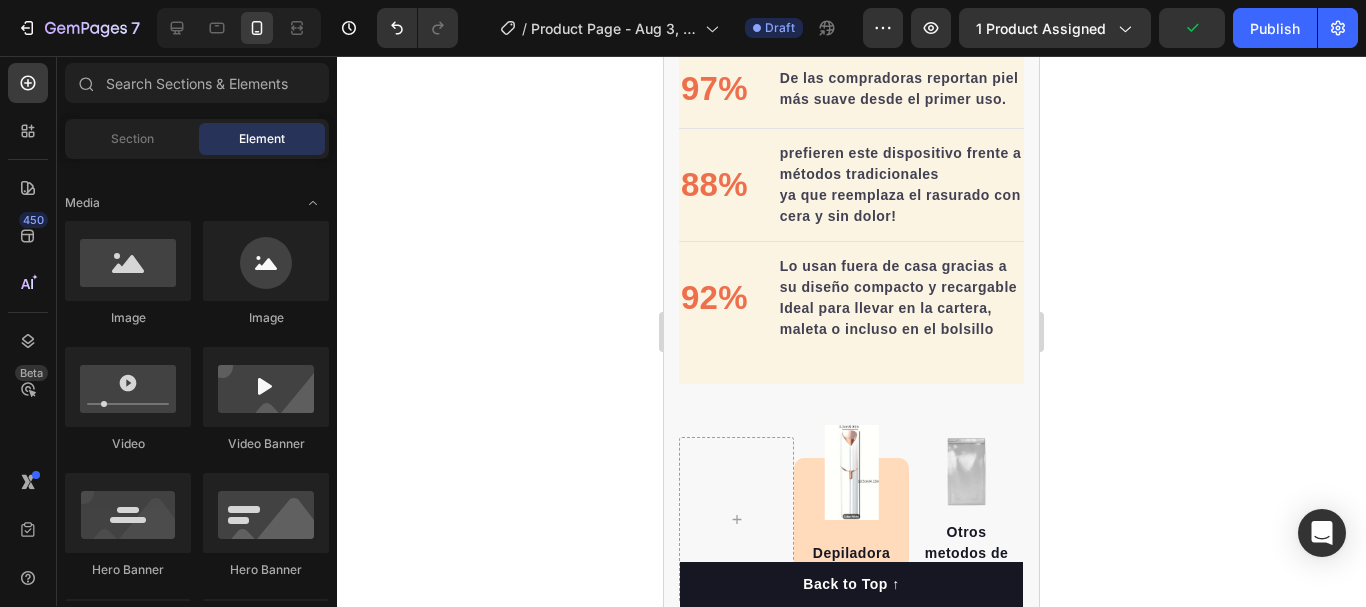 scroll, scrollTop: 4482, scrollLeft: 0, axis: vertical 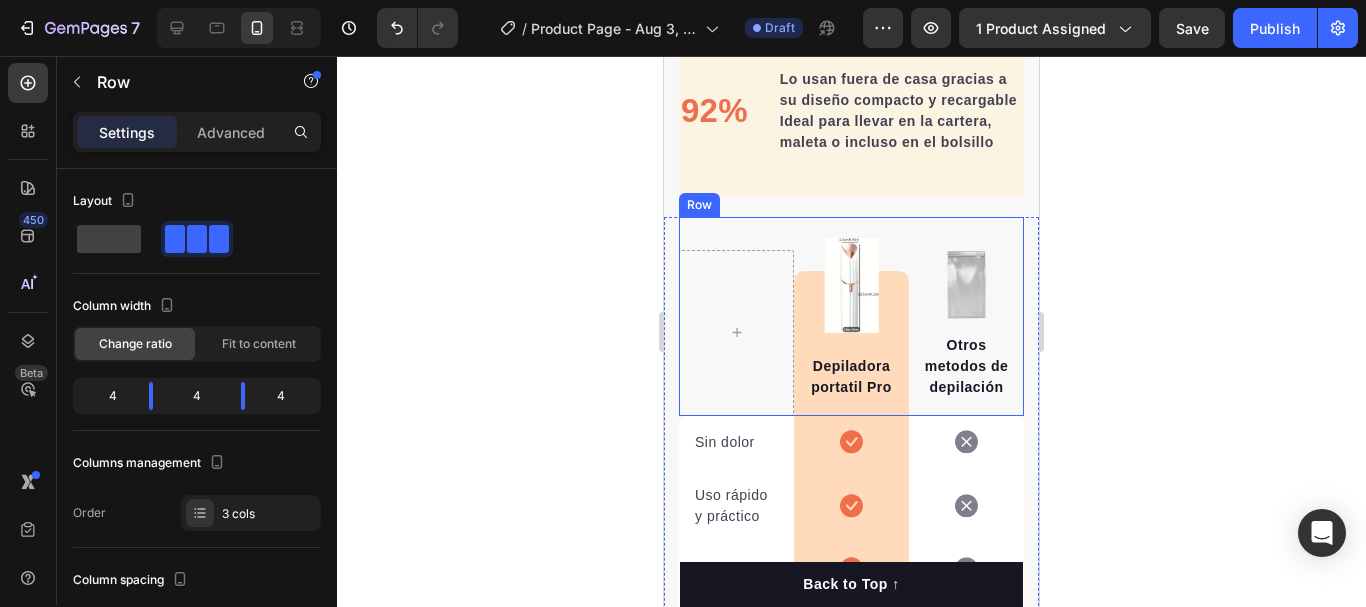 click on "Image Depiladora portatil Pro Text block Row Image Otros metodos de depilación Text block Row" at bounding box center [851, 316] 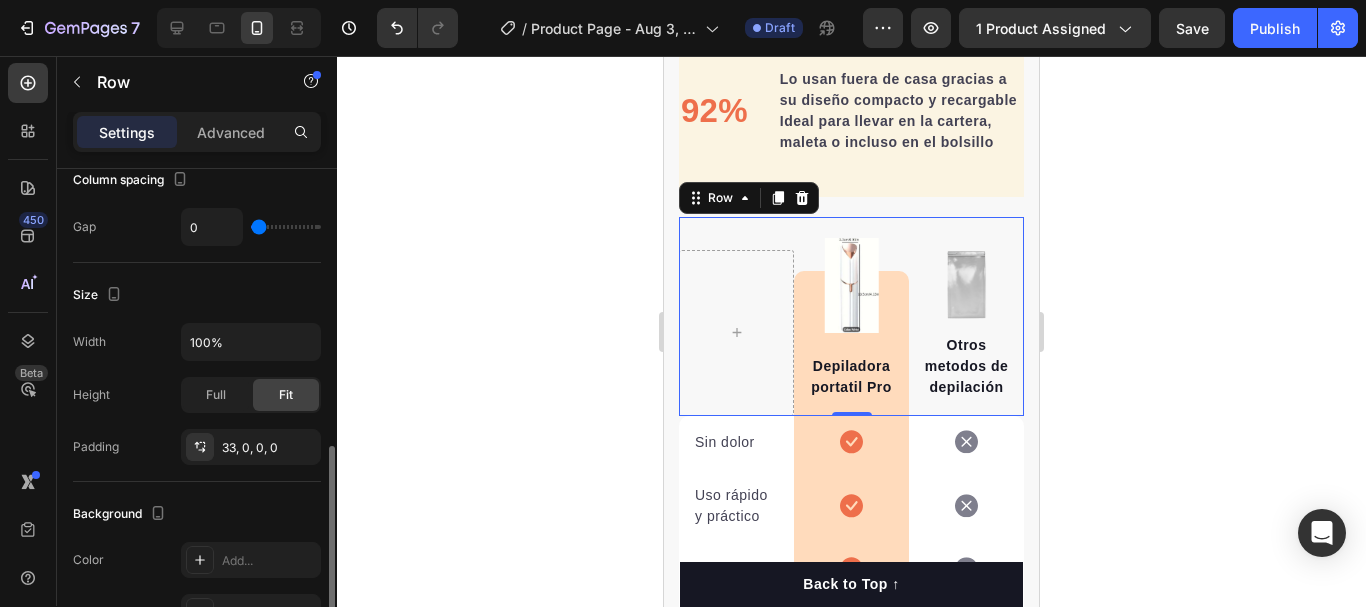 scroll, scrollTop: 500, scrollLeft: 0, axis: vertical 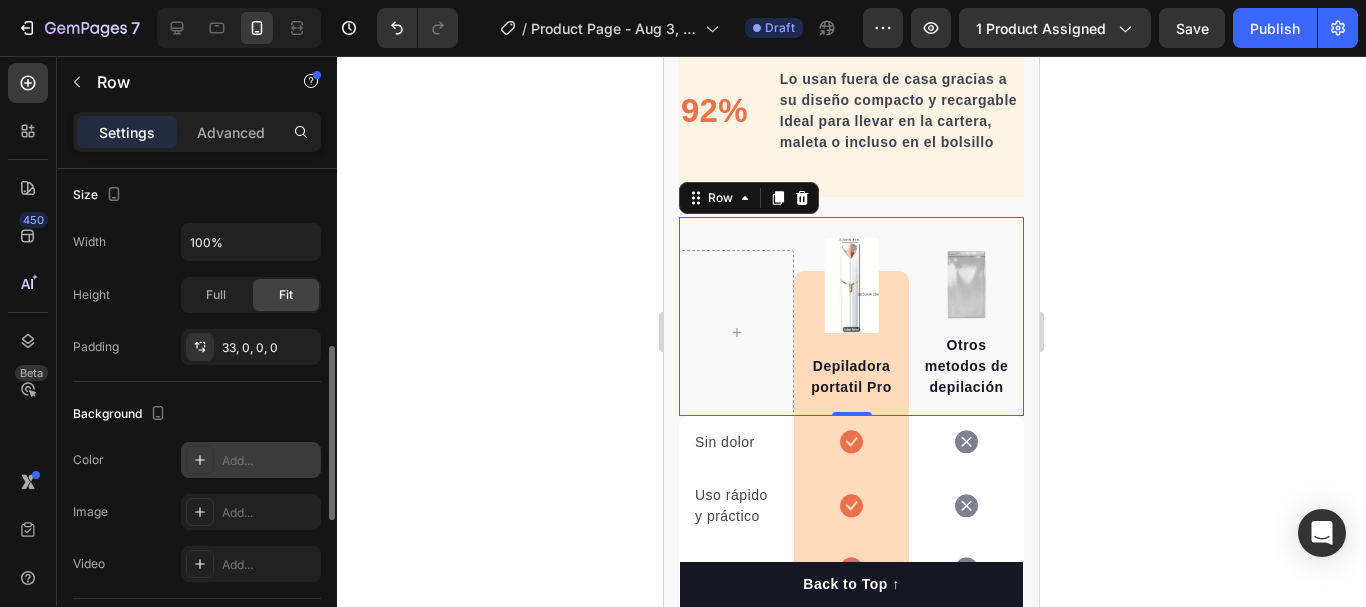 click on "Add..." at bounding box center (269, 461) 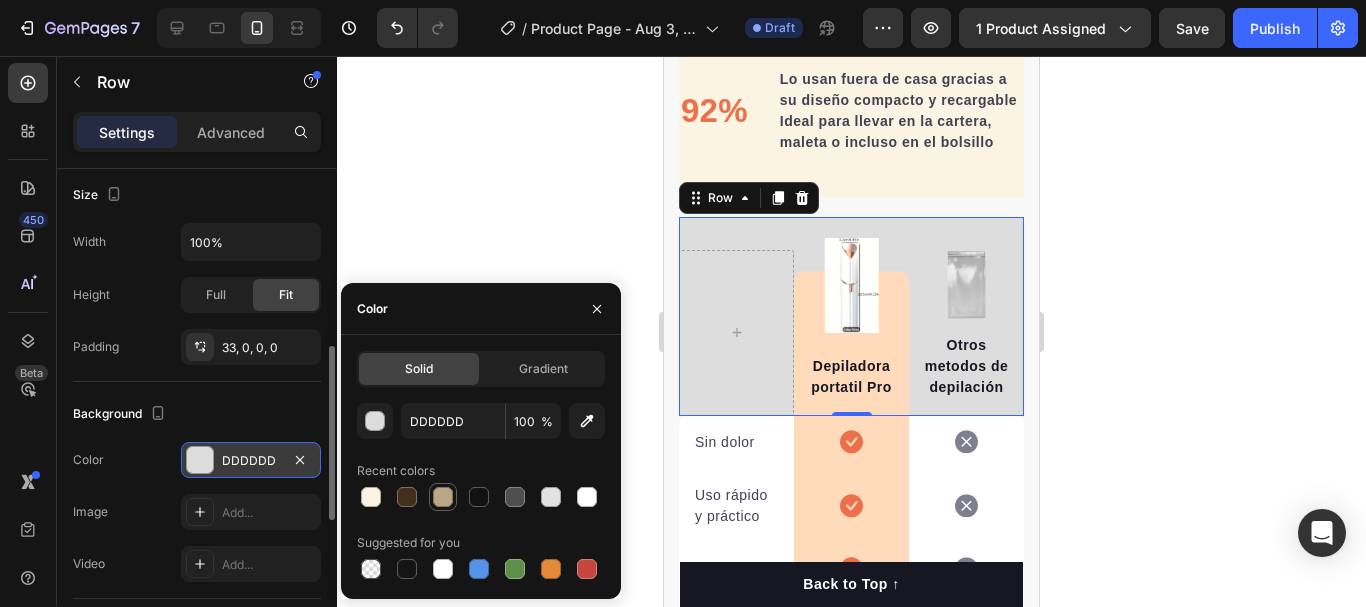 click at bounding box center [443, 497] 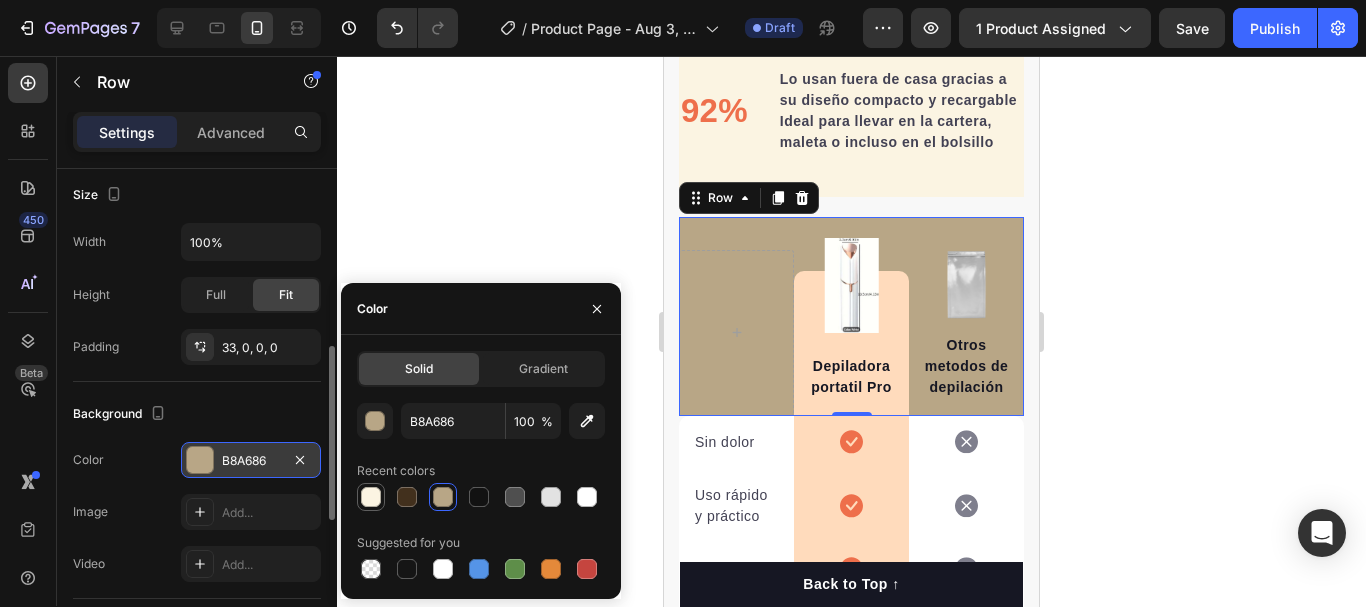 click at bounding box center (371, 497) 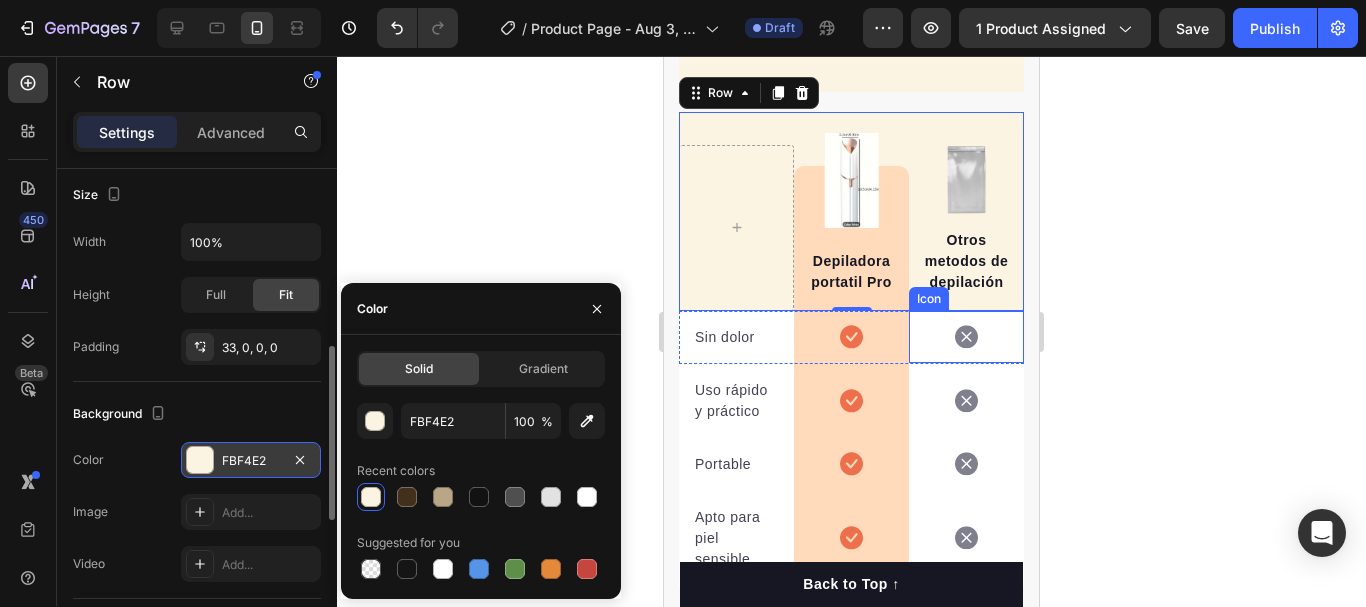 scroll, scrollTop: 4682, scrollLeft: 0, axis: vertical 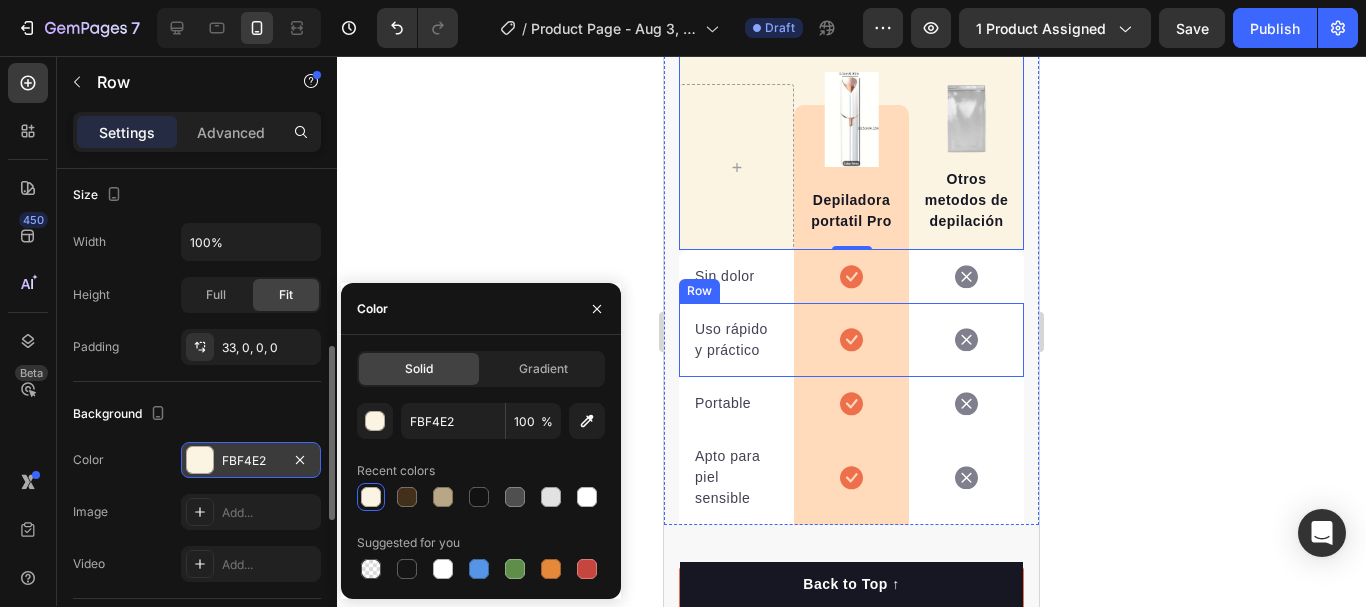 click on "Icon" at bounding box center [966, 340] 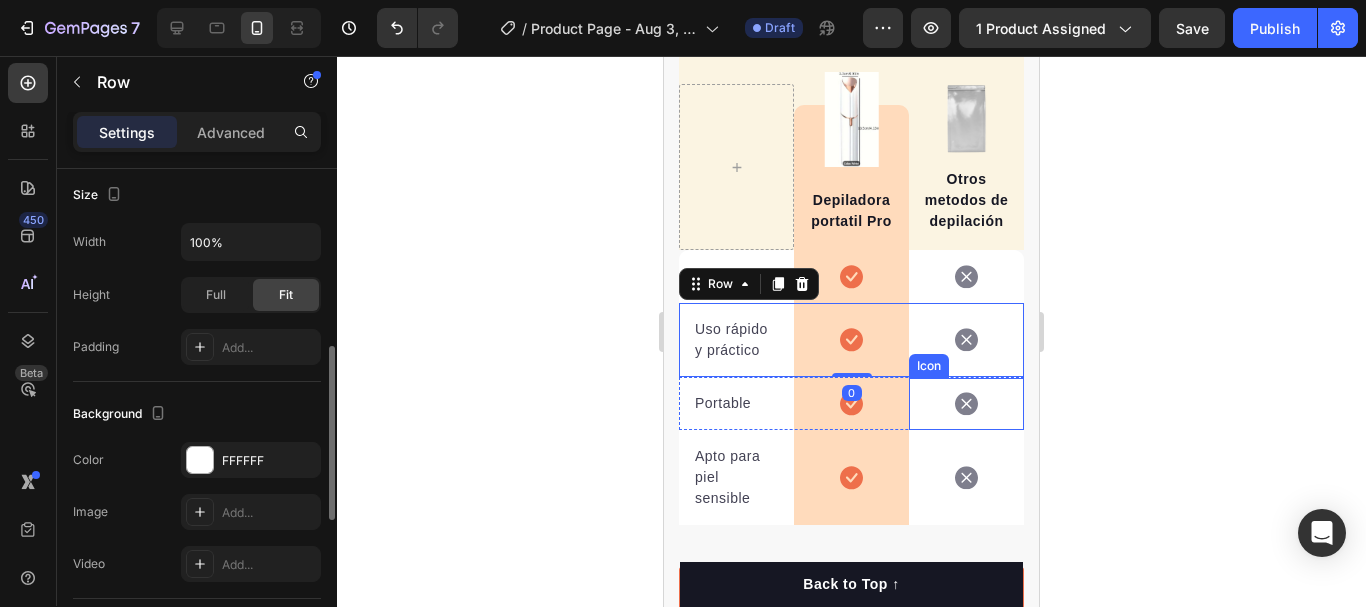 click on "Icon" at bounding box center [966, 477] 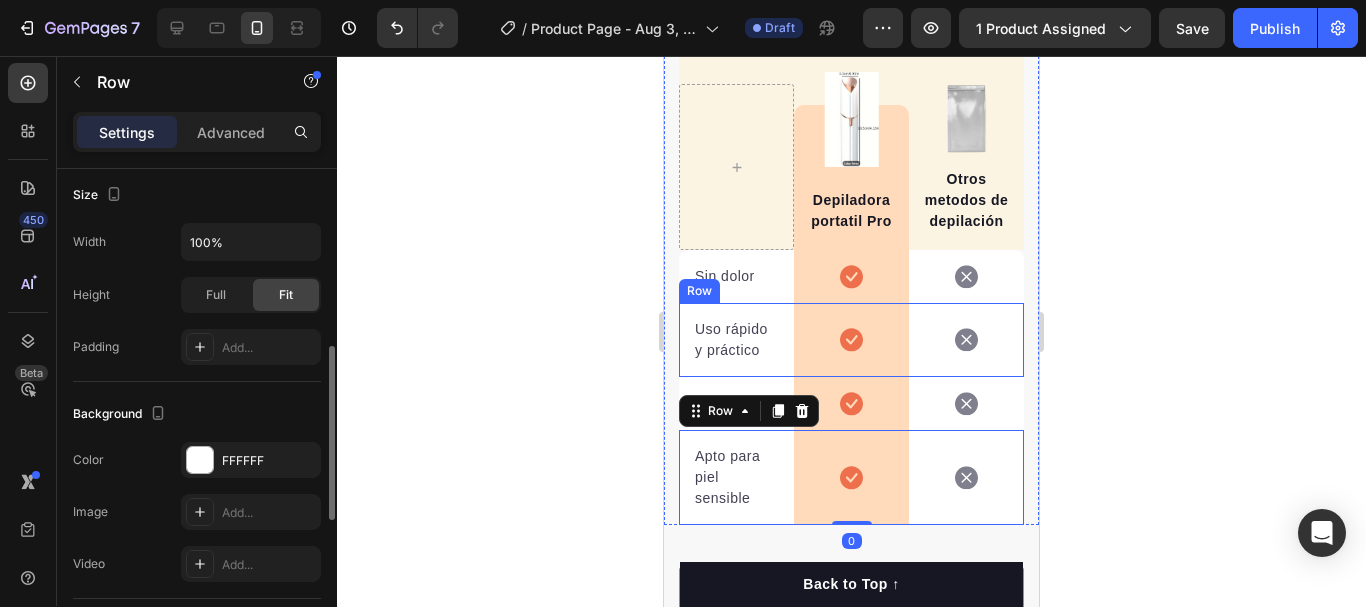 click on "Icon" at bounding box center (966, 340) 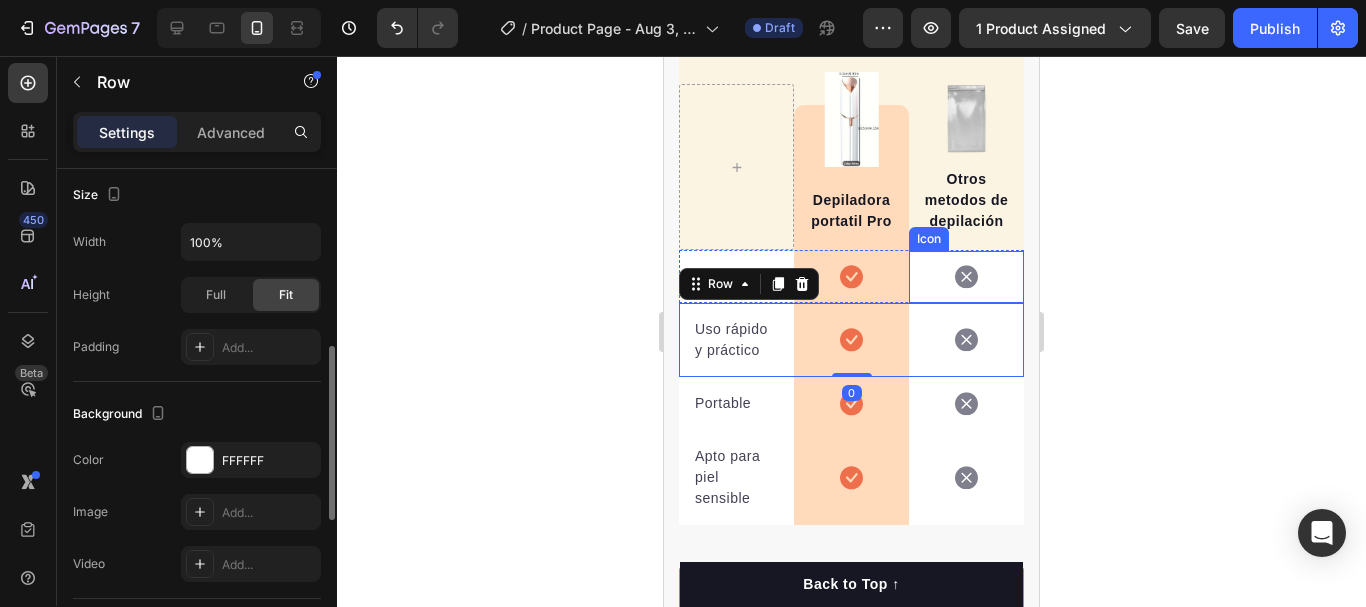 click on "Icon" at bounding box center [966, 277] 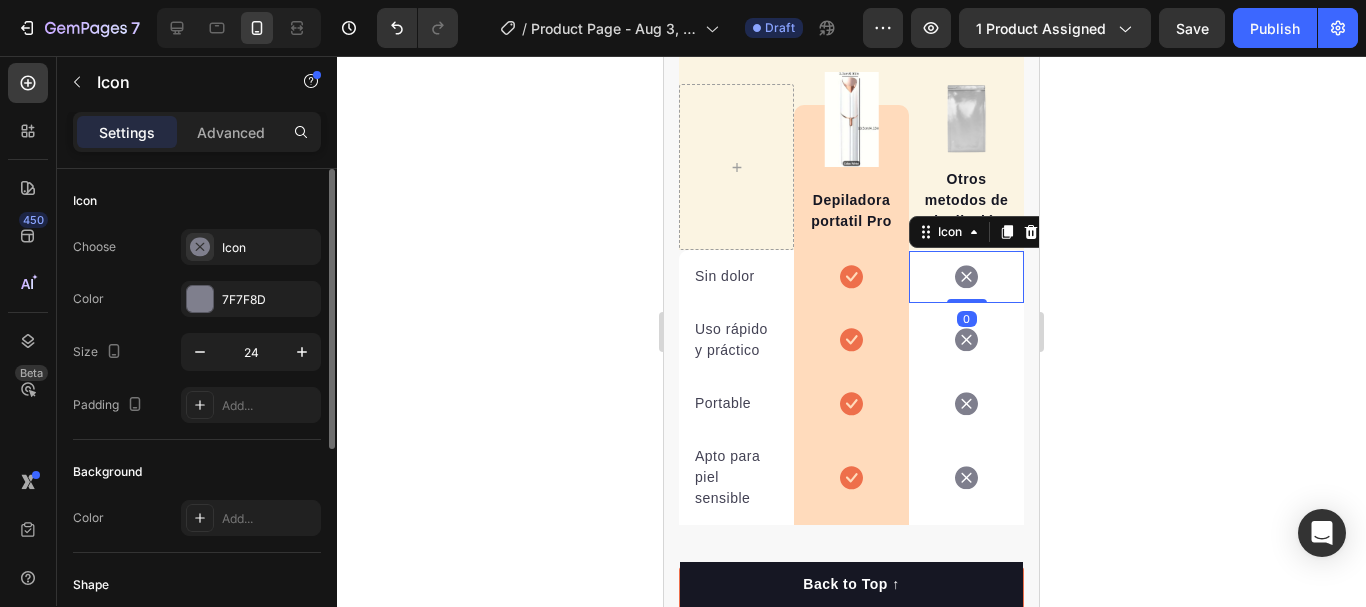 scroll, scrollTop: 0, scrollLeft: 0, axis: both 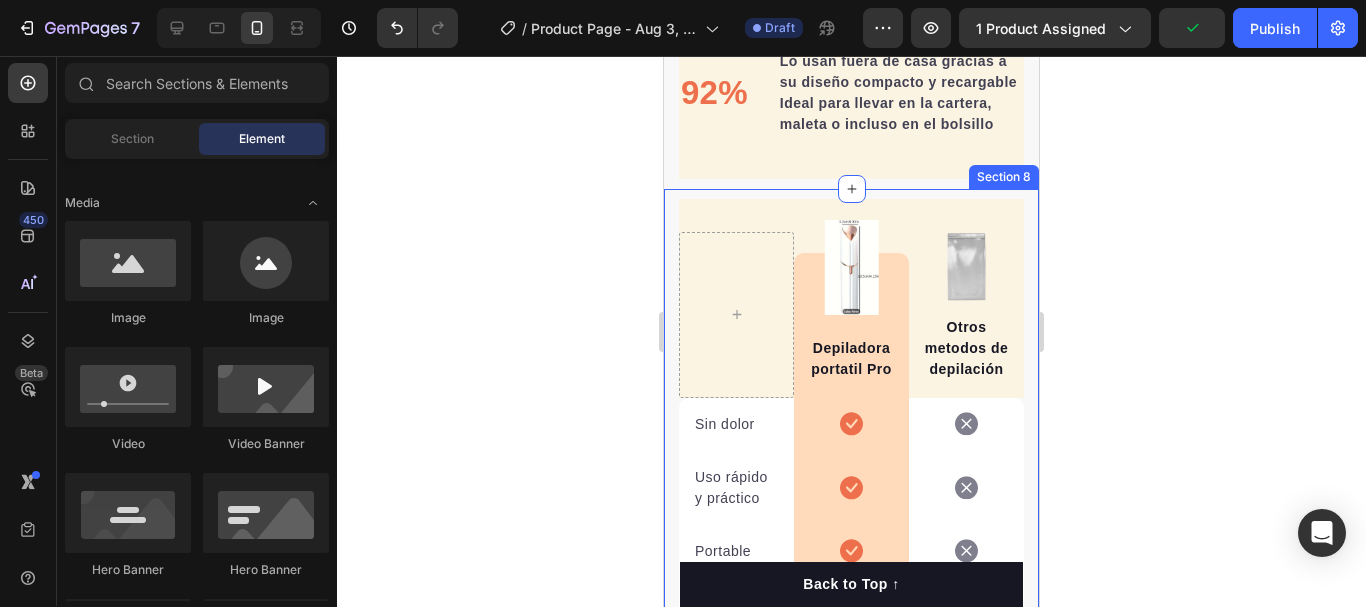 click on "Image Depiladora portatil Pro Text block Row Image Otros metodos de depilación Text block Row Sin dolor Text block
Icon Row
Icon Row Uso rápido y práctico Text block
Icon Row
Icon Row Portable Text block
Icon Row
Icon Row Apto para piel sensible Text block
Icon Row
Icon Row Row TU PIEL ES IMPORTANTE , INICIA CUIDANDOLA AHORA. Button Row Section 8" at bounding box center [851, 490] 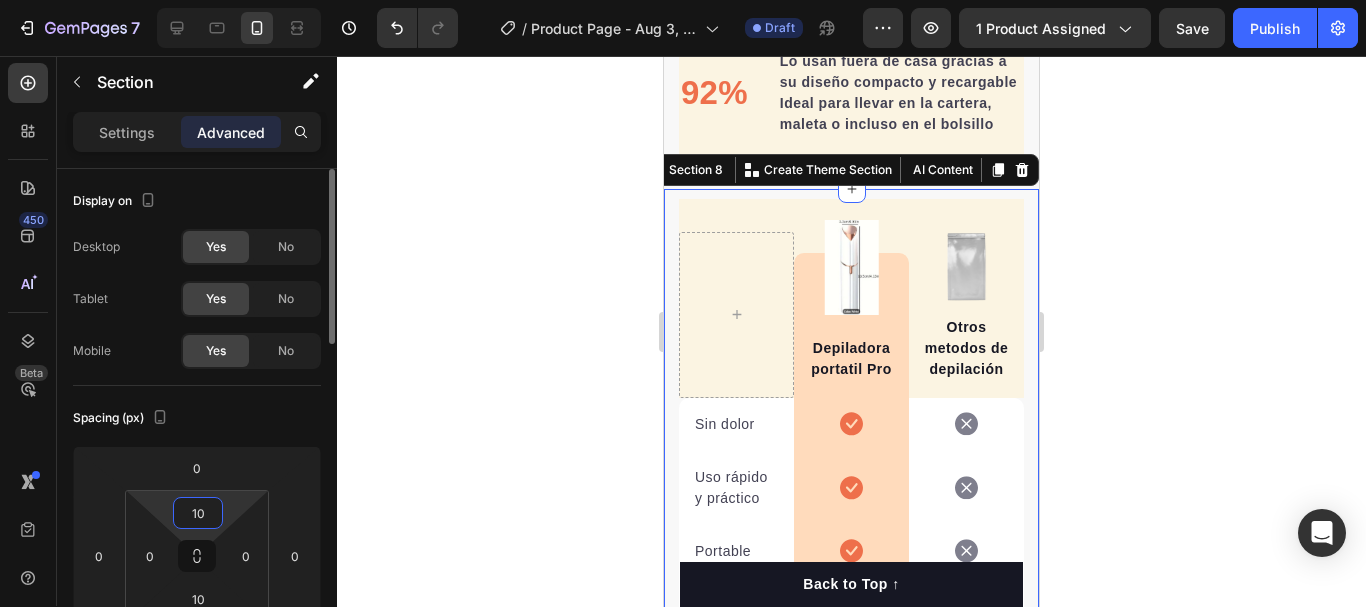 click on "10" at bounding box center (198, 513) 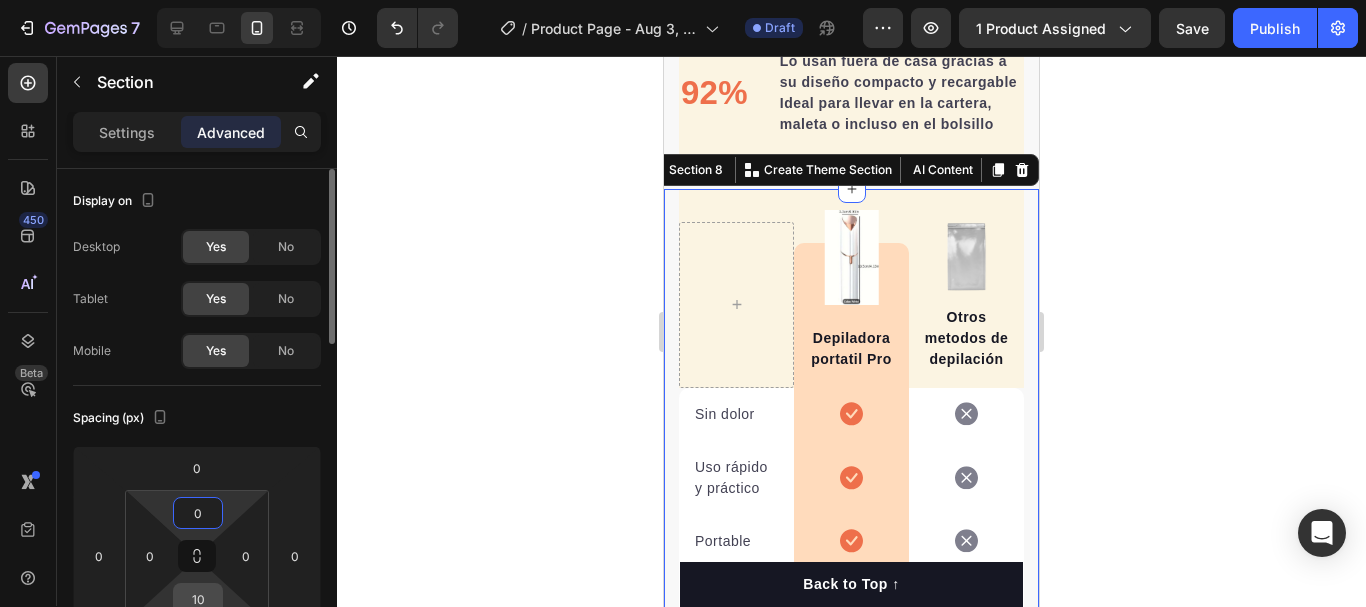 type on "0" 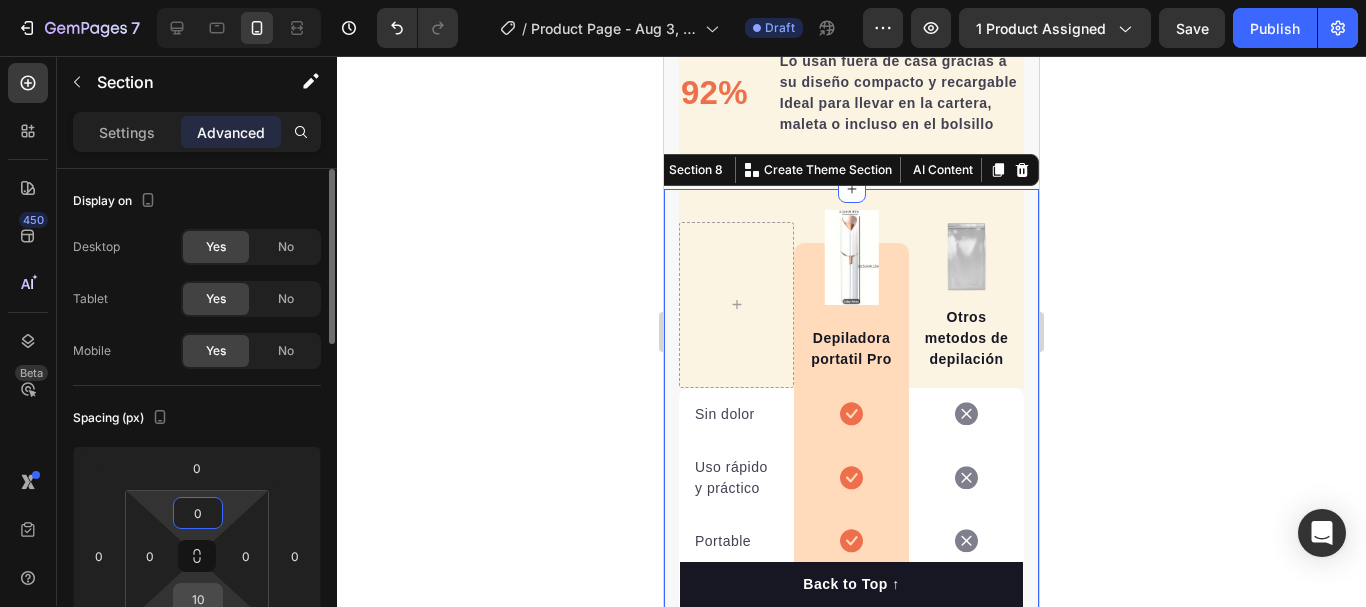 click on "10" at bounding box center (198, 599) 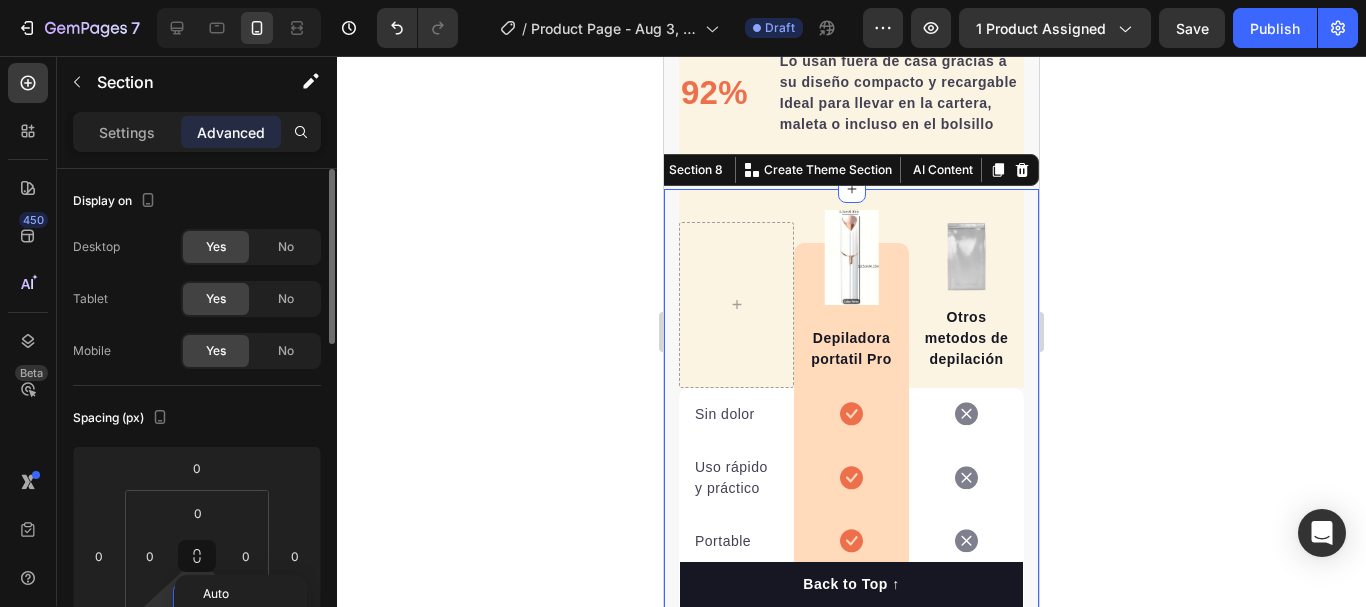 type on "0" 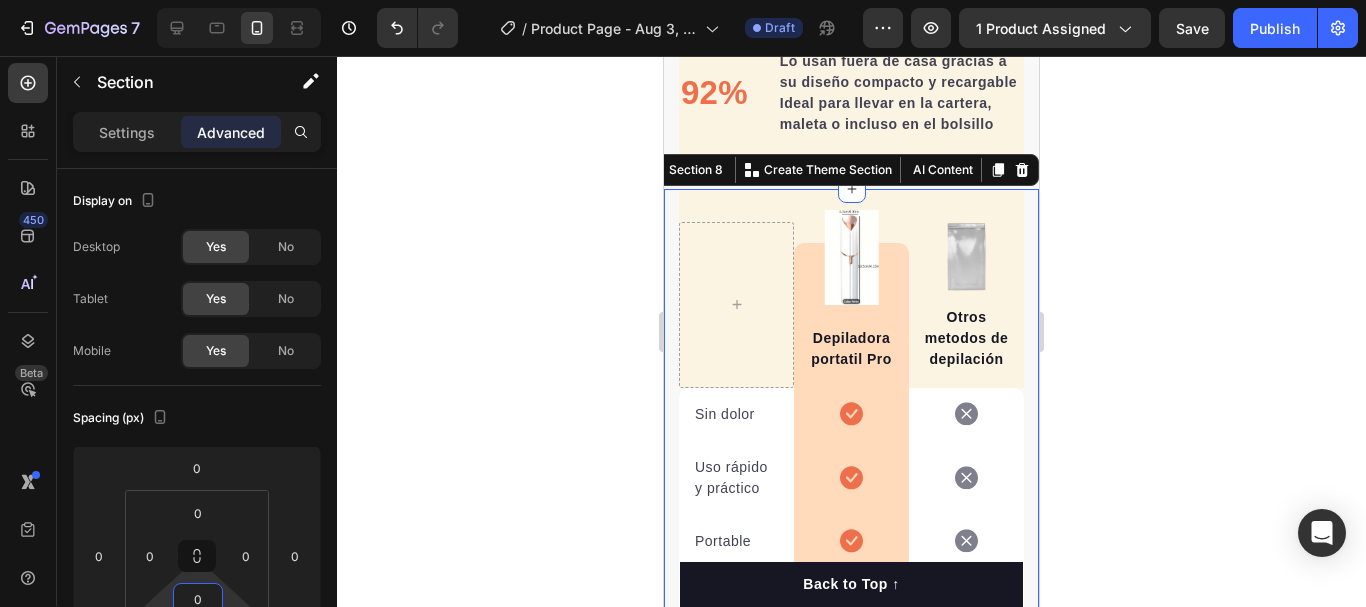 click 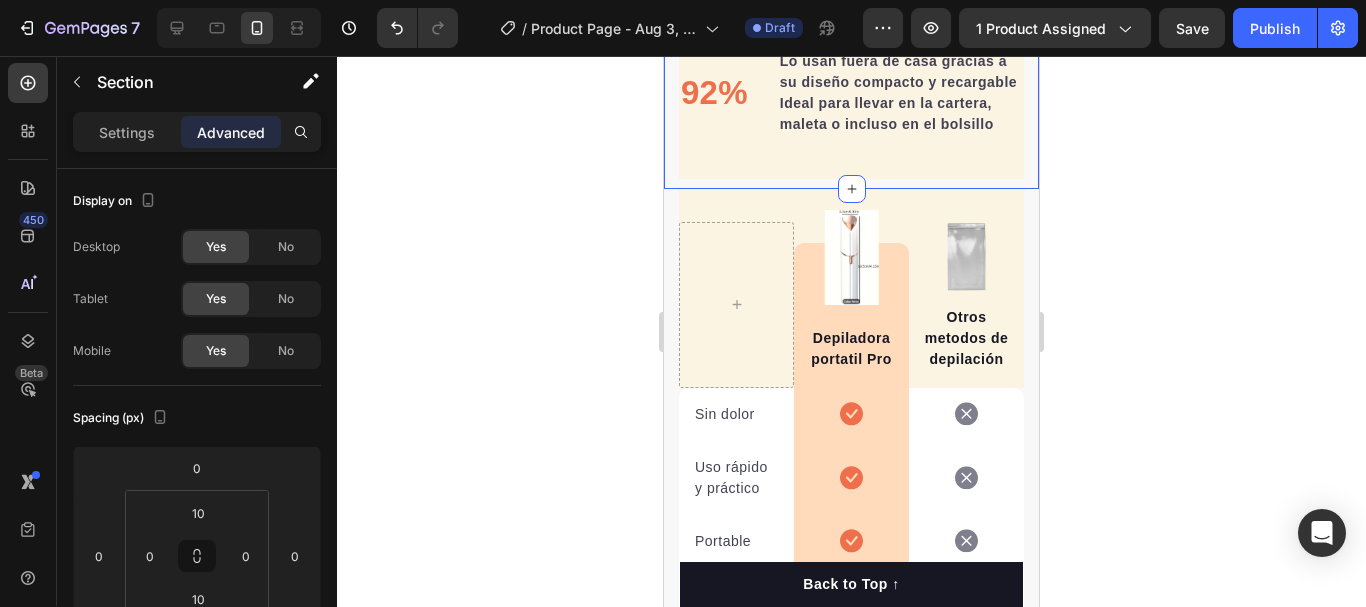 click on "Sabías que: Text block 97% Text block De las compradoras reportan piel más suave desde el primer uso. Text block Advanced list                Title Line 88% Text block prefieren este dispositivo frente a métodos tradicionales ya que reemplaza el rasurado con cera y sin dolor! Text block Advanced list                Title Line 92% Text block Lo usan fuera de casa gracias a su diseño compacto y recargable Ideal para llevar en la cartera, maleta o incluso en el bolsillo Text block Advanced list Row Image Row Section 7" at bounding box center [851, -20] 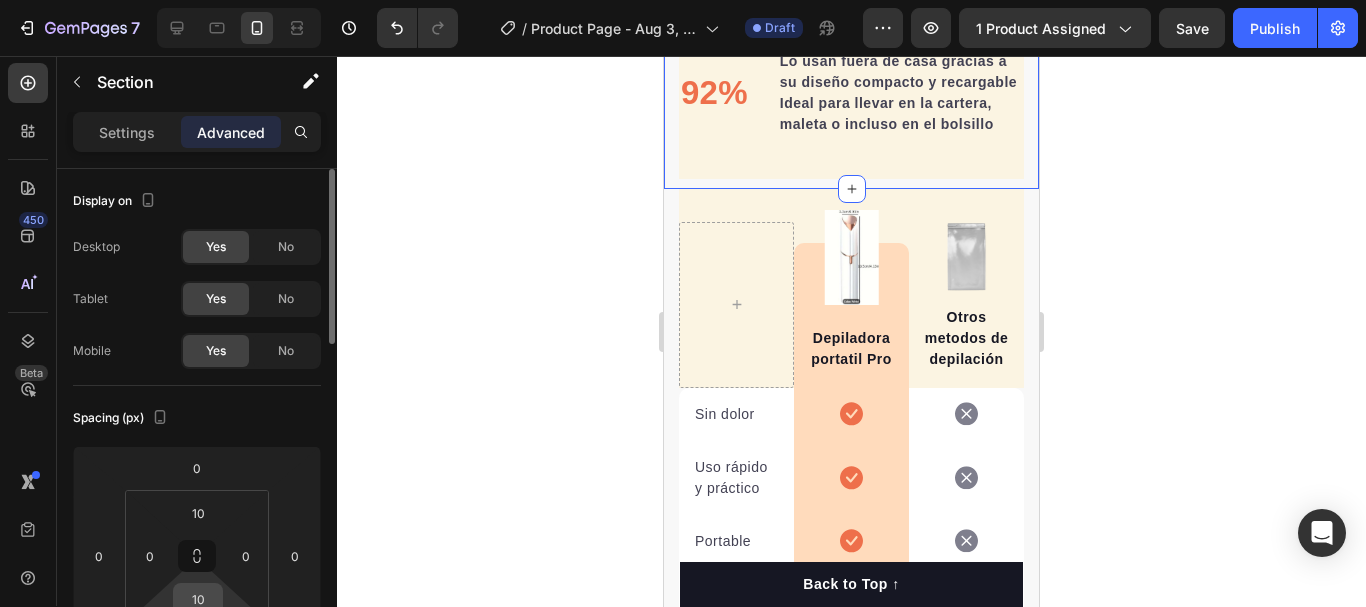 click on "10" at bounding box center [198, 599] 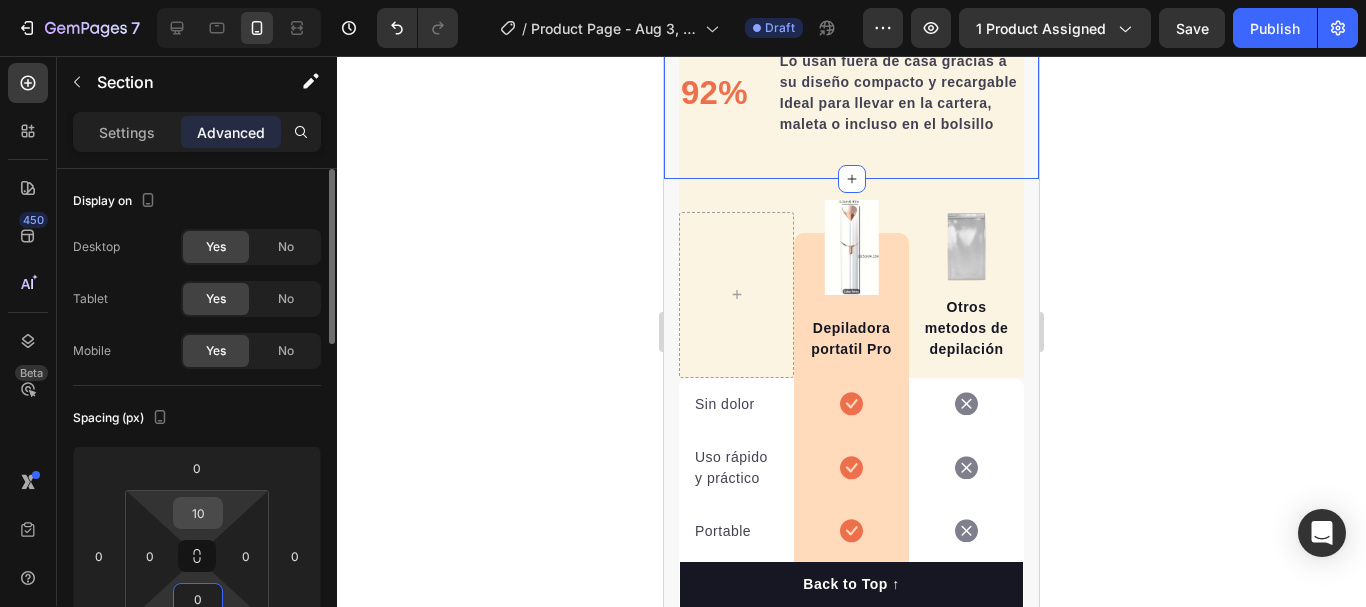 type on "0" 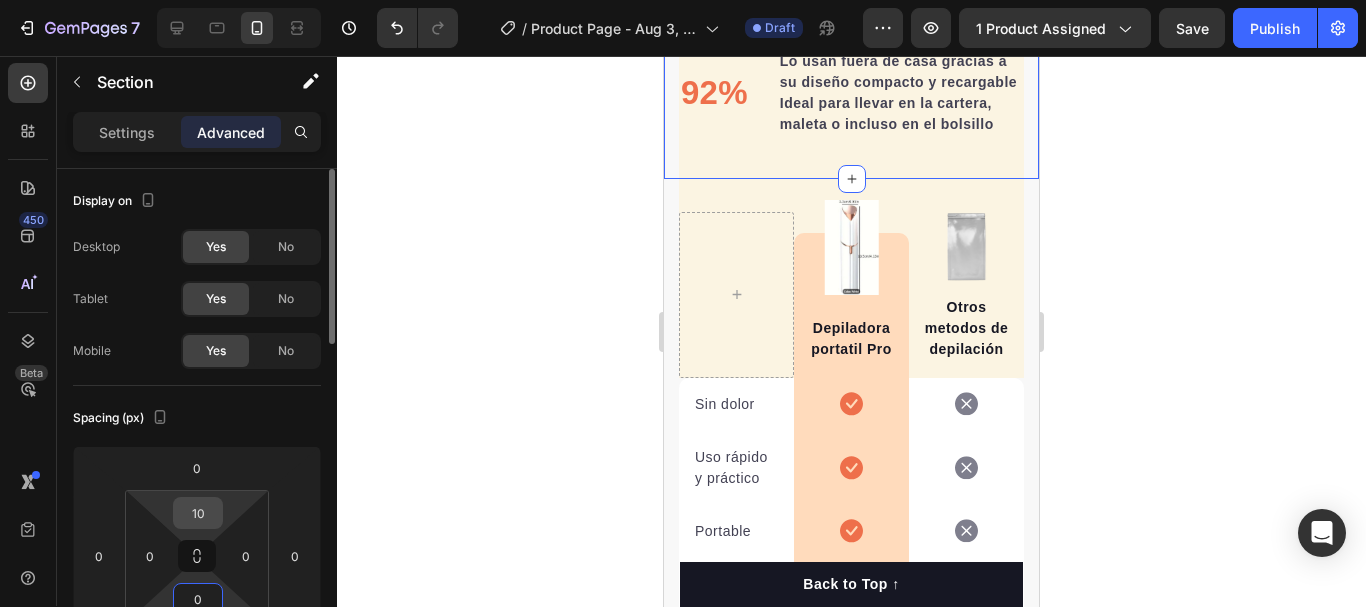 click on "10" at bounding box center (198, 513) 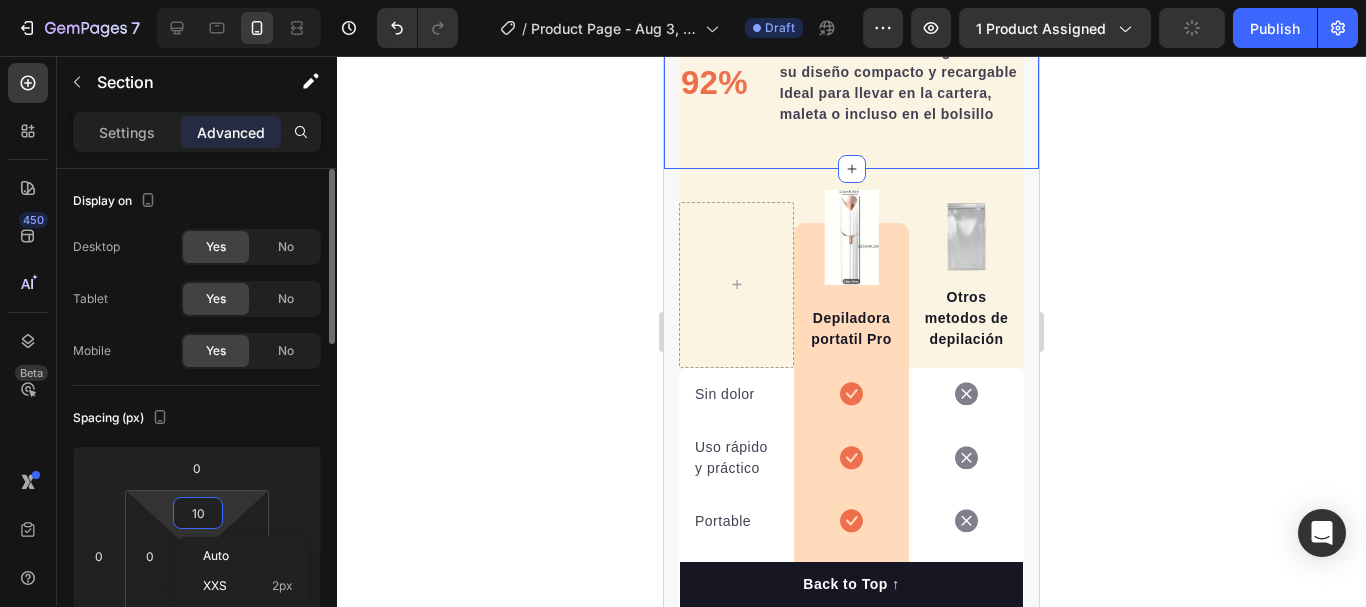 type on "0" 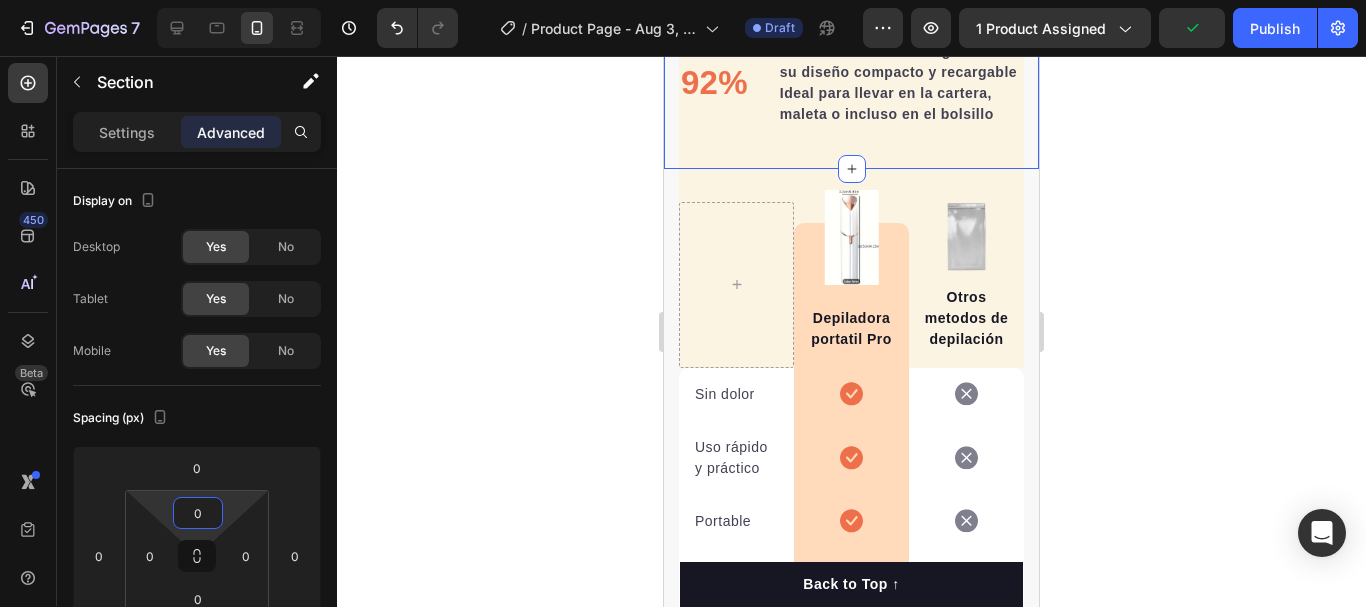 click 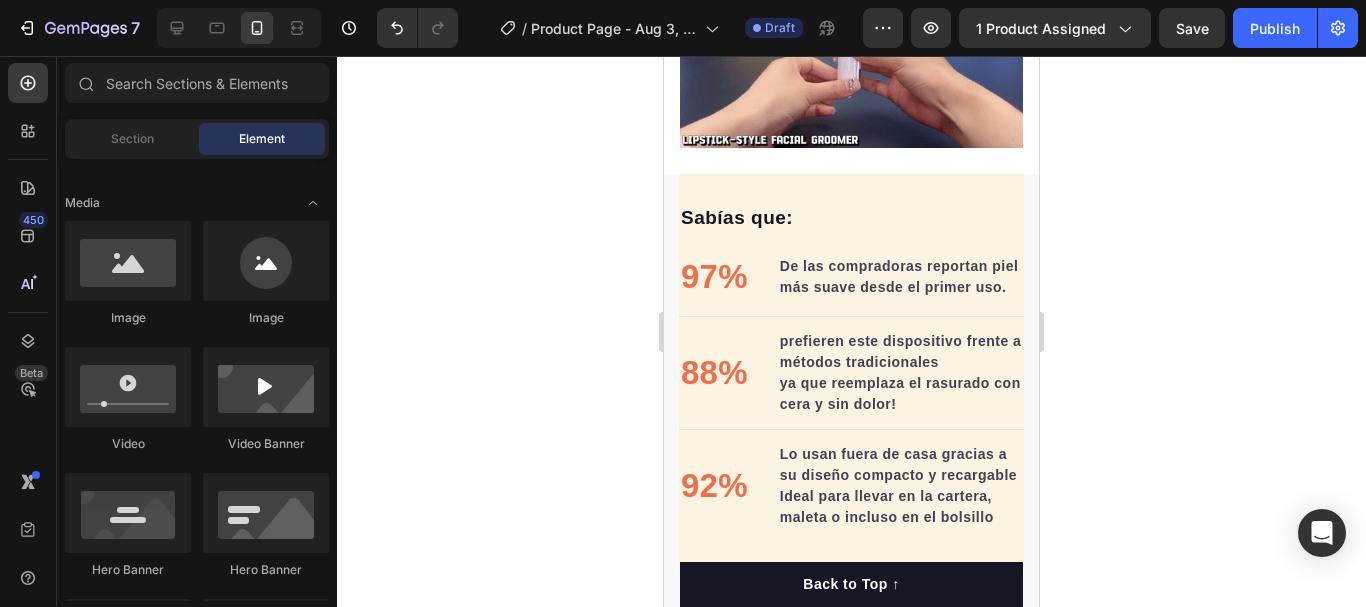 scroll, scrollTop: 4200, scrollLeft: 0, axis: vertical 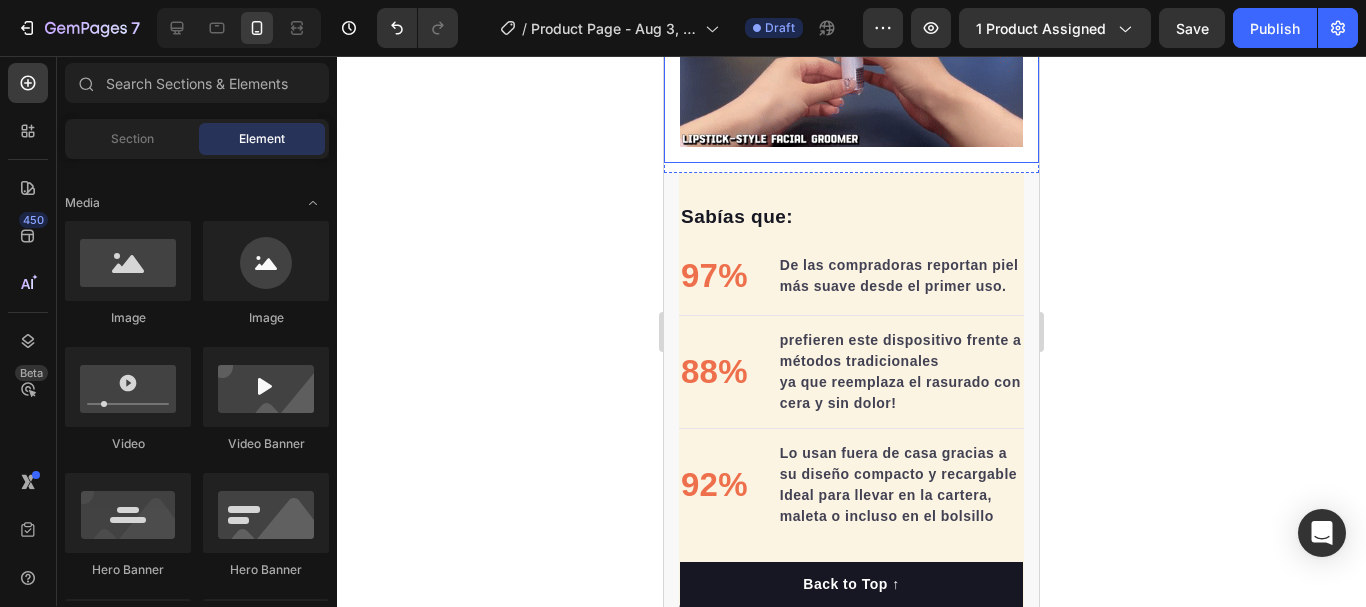 click on "Image" at bounding box center (851, 50) 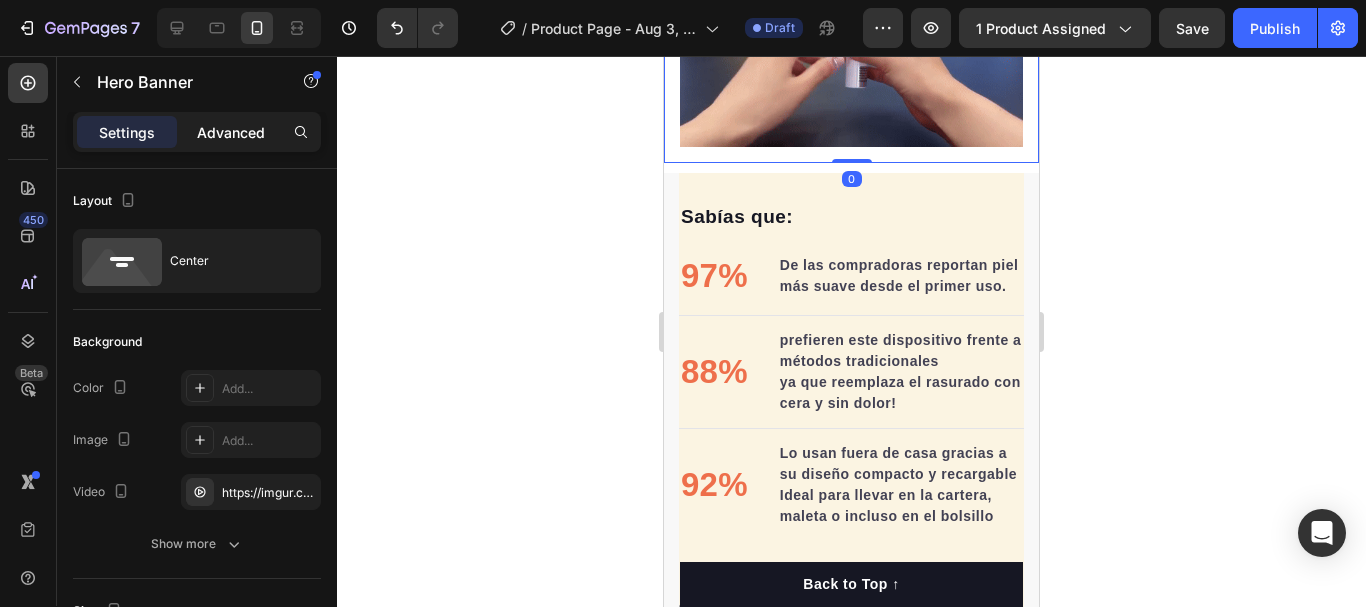 click on "Advanced" at bounding box center (231, 132) 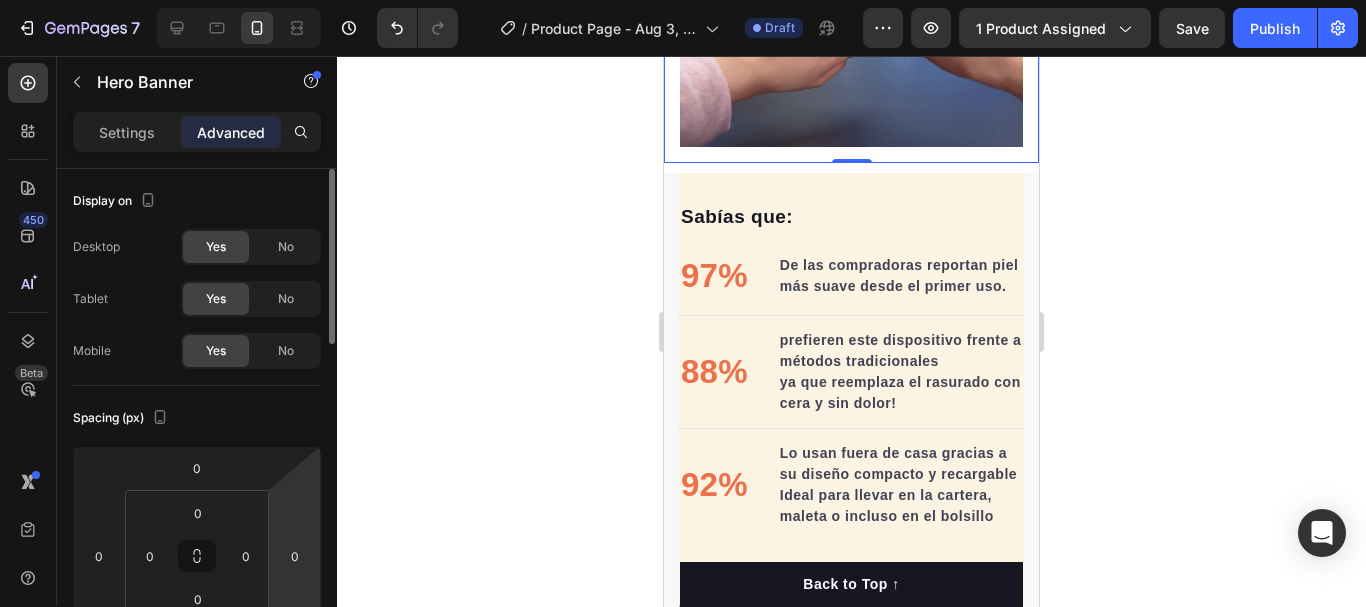 scroll, scrollTop: 200, scrollLeft: 0, axis: vertical 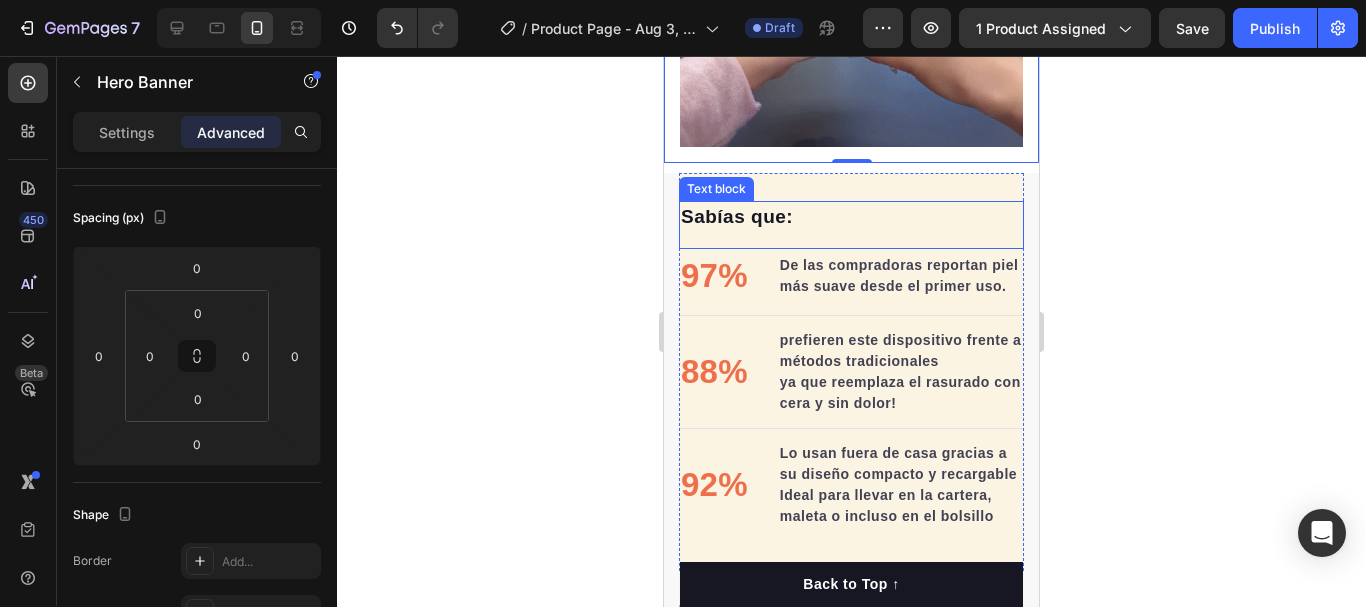 click on "Image Hero Banner   0 Section 6" at bounding box center (851, 50) 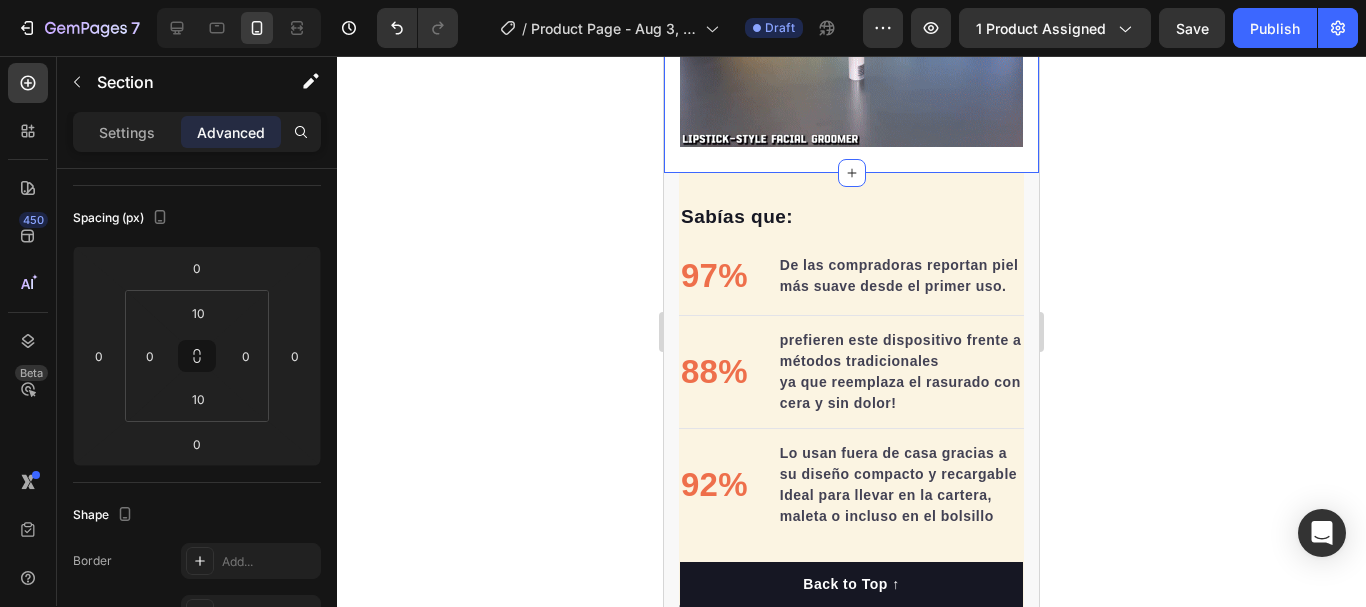 scroll, scrollTop: 0, scrollLeft: 0, axis: both 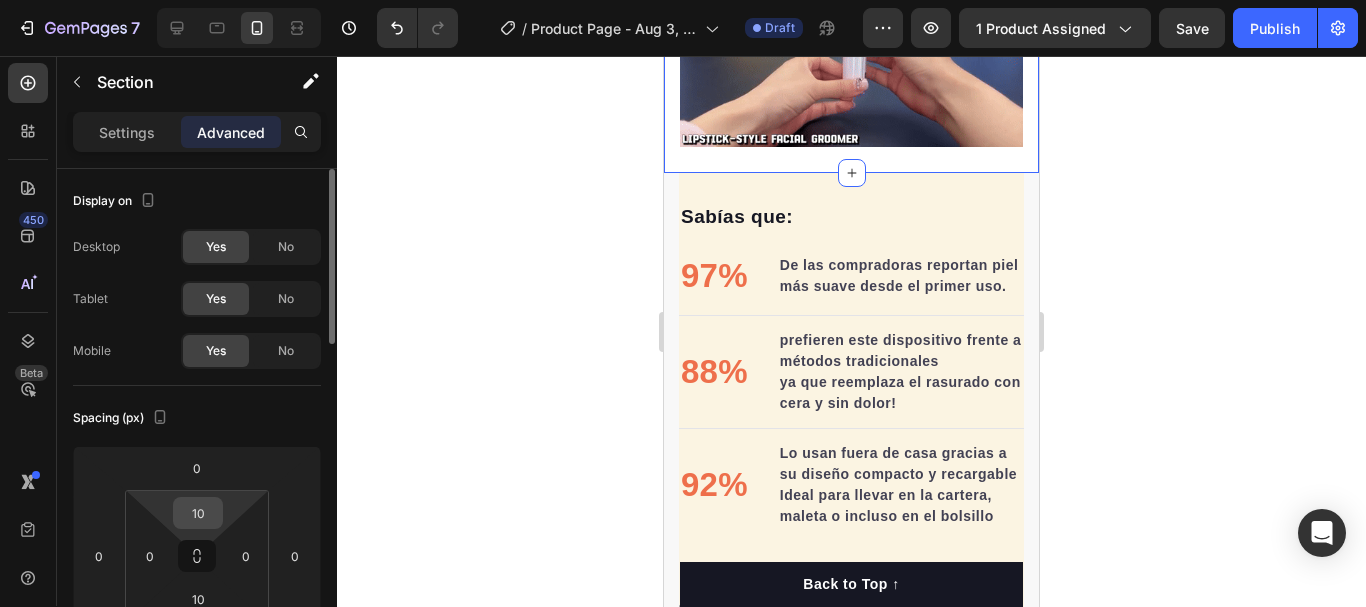 click on "10" at bounding box center [198, 513] 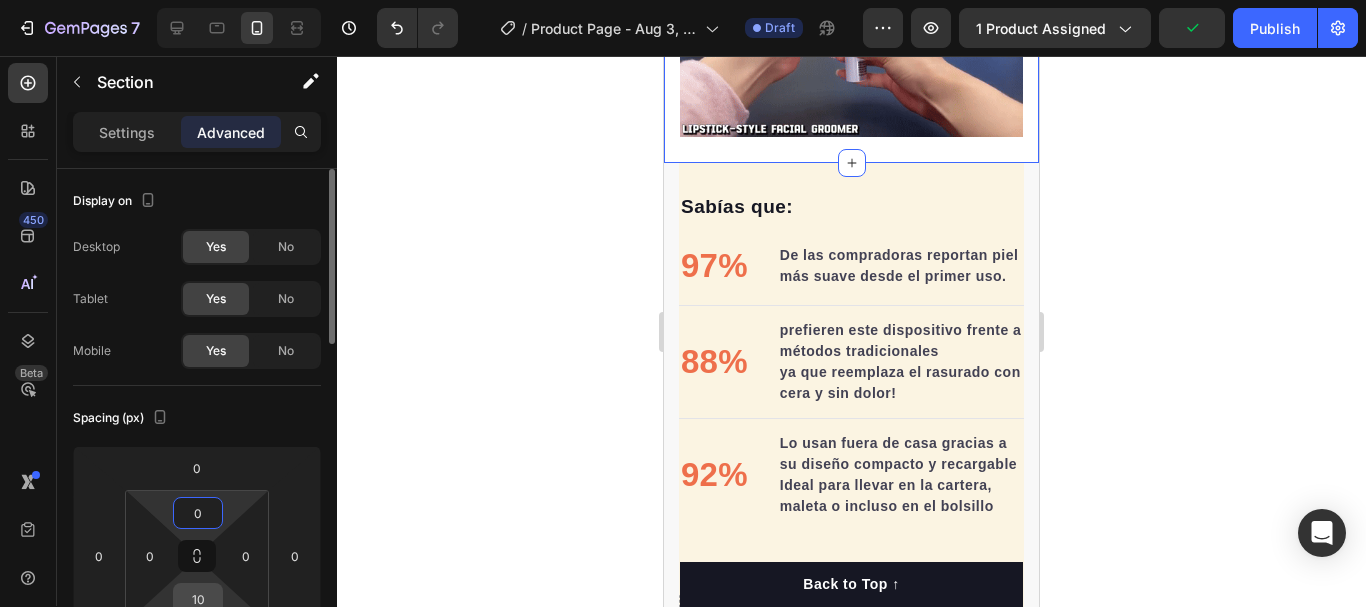 type on "0" 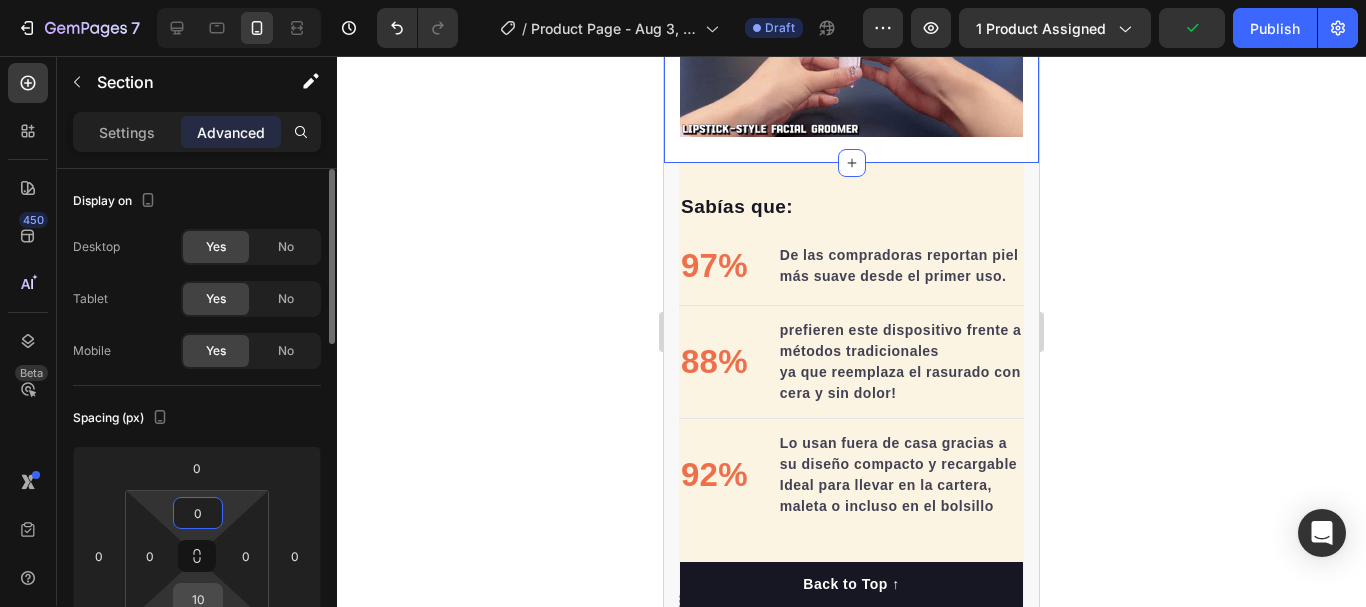 click on "10" at bounding box center [198, 599] 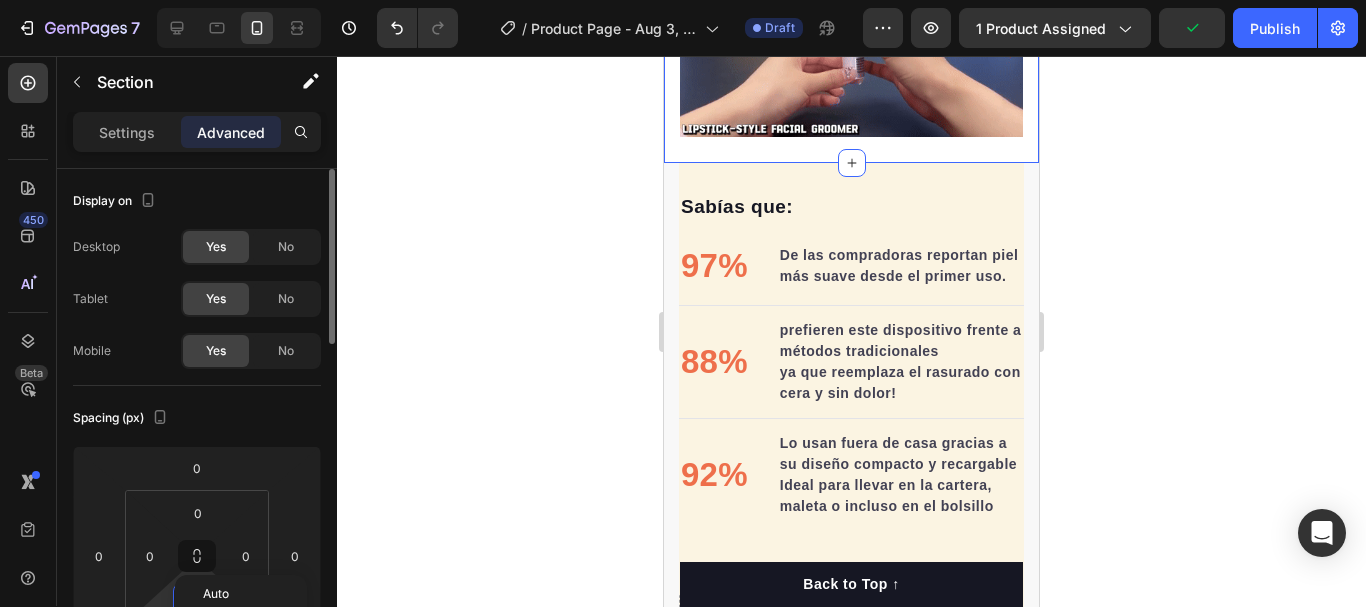 type on "0" 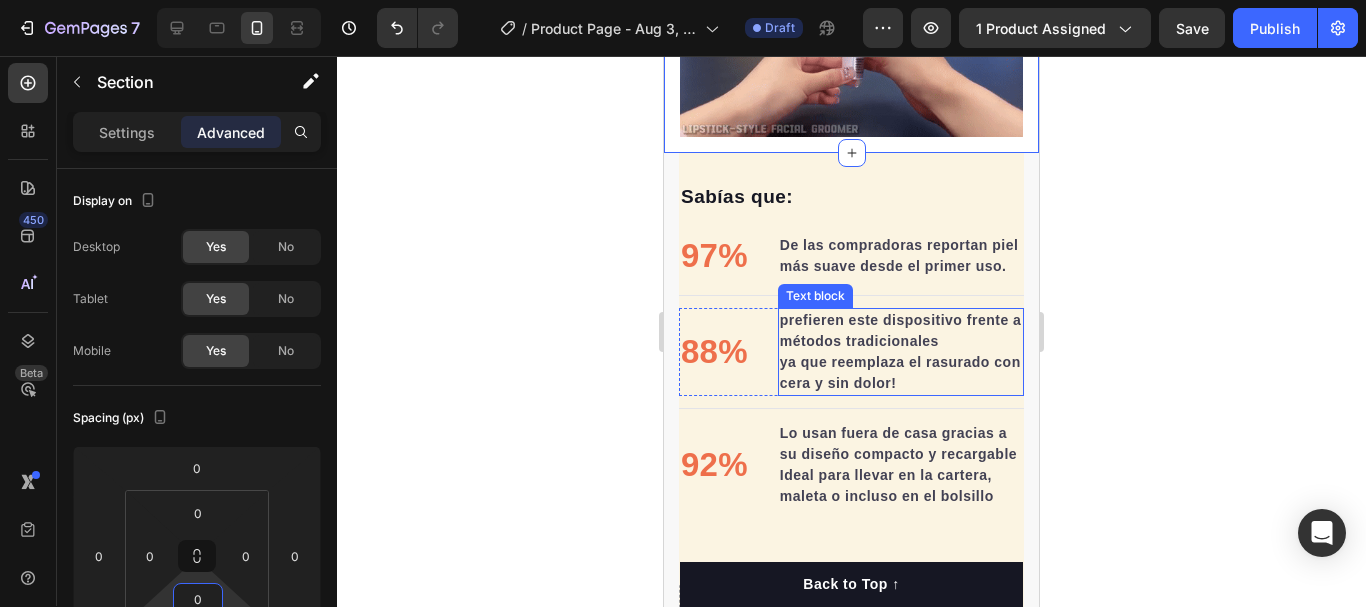 click 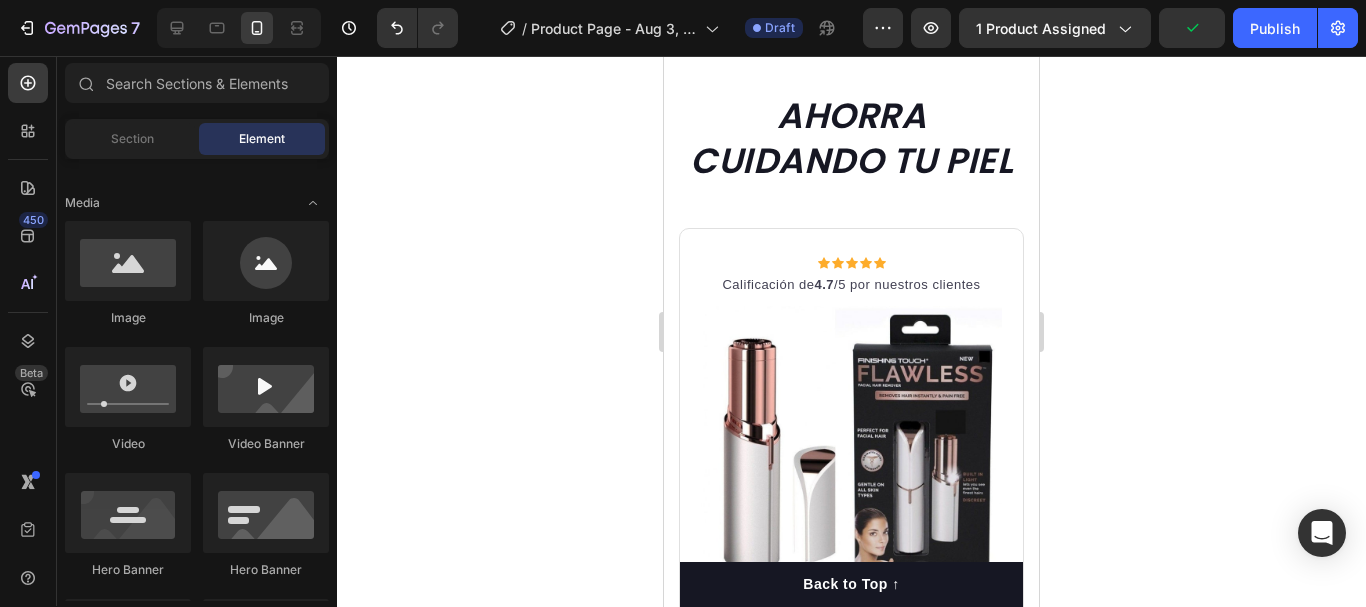 scroll, scrollTop: 5200, scrollLeft: 0, axis: vertical 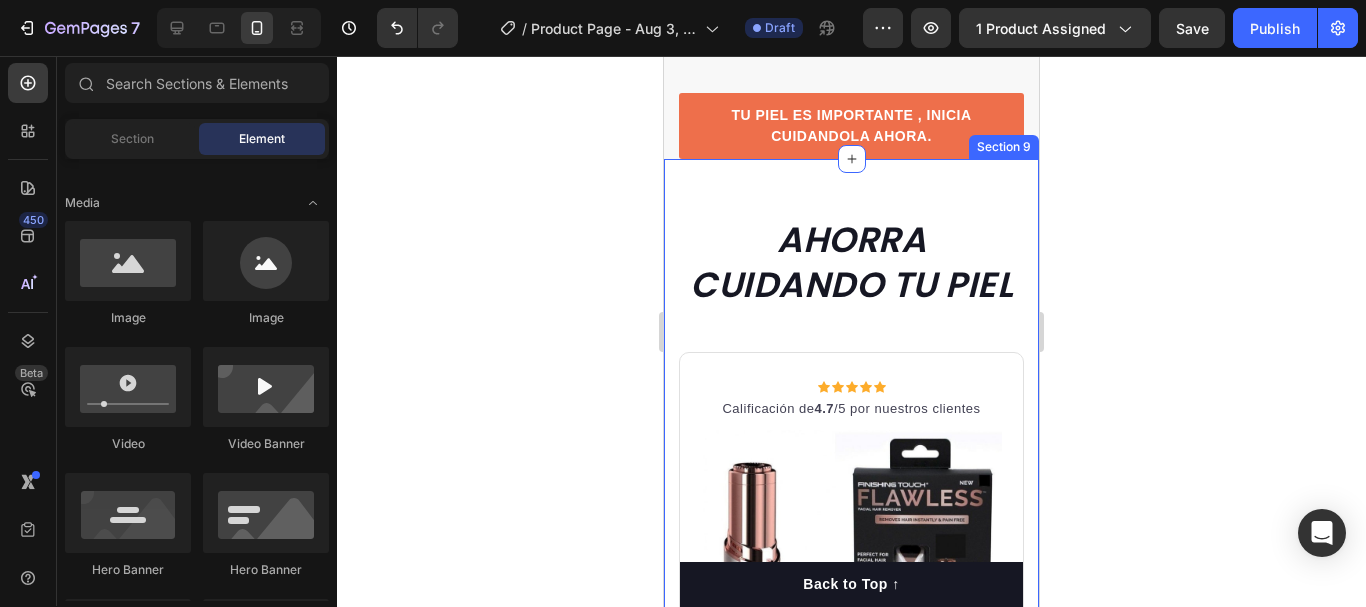 click on "AHORRA CUIDANDO TU PIEL Heading Row Icon Icon Icon Icon Icon Icon List Hoz Calificación de   4.7 /5 por nuestros clientes Text block Row Image 1 UNIDAD Text block $69.999,00 Price Price                Title Line Total: Text block $89.999,00 Price Price $69.999,00 Price Price Row Te ahorras:  $19.999 Quedan pocas unidades Envío gratis Item list COMPRAR Product Cart Button Product Row
Drop element here
Drop element here Row Section 9" at bounding box center [851, 746] 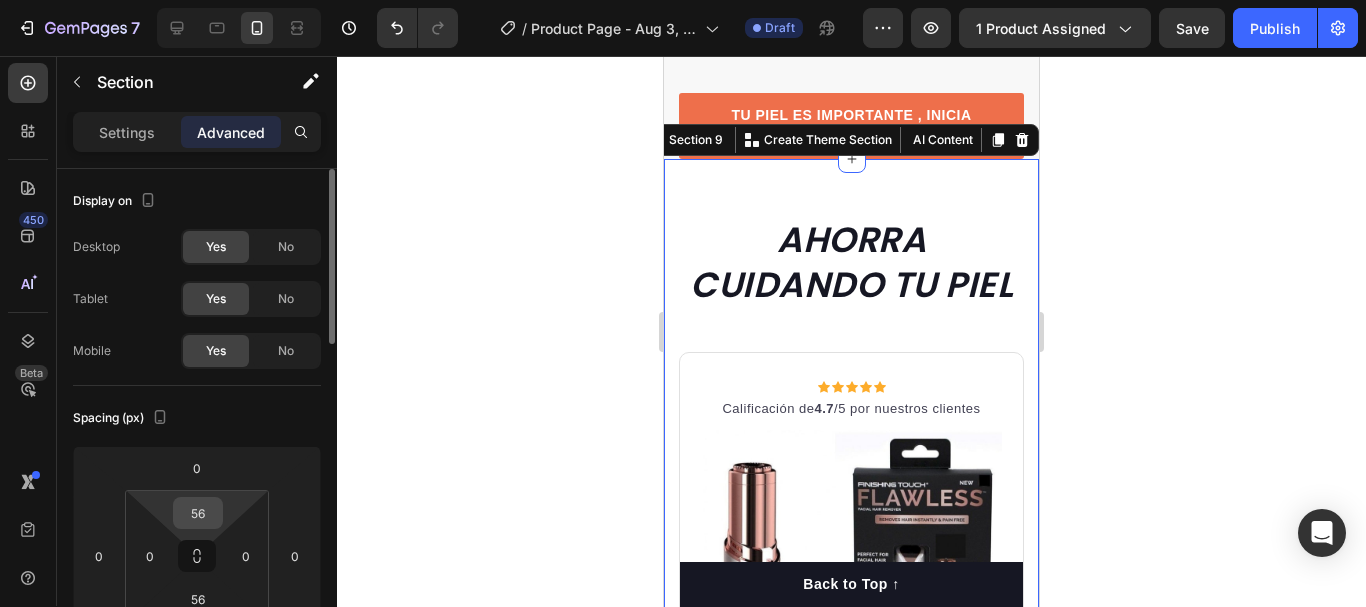 click on "56" at bounding box center [198, 513] 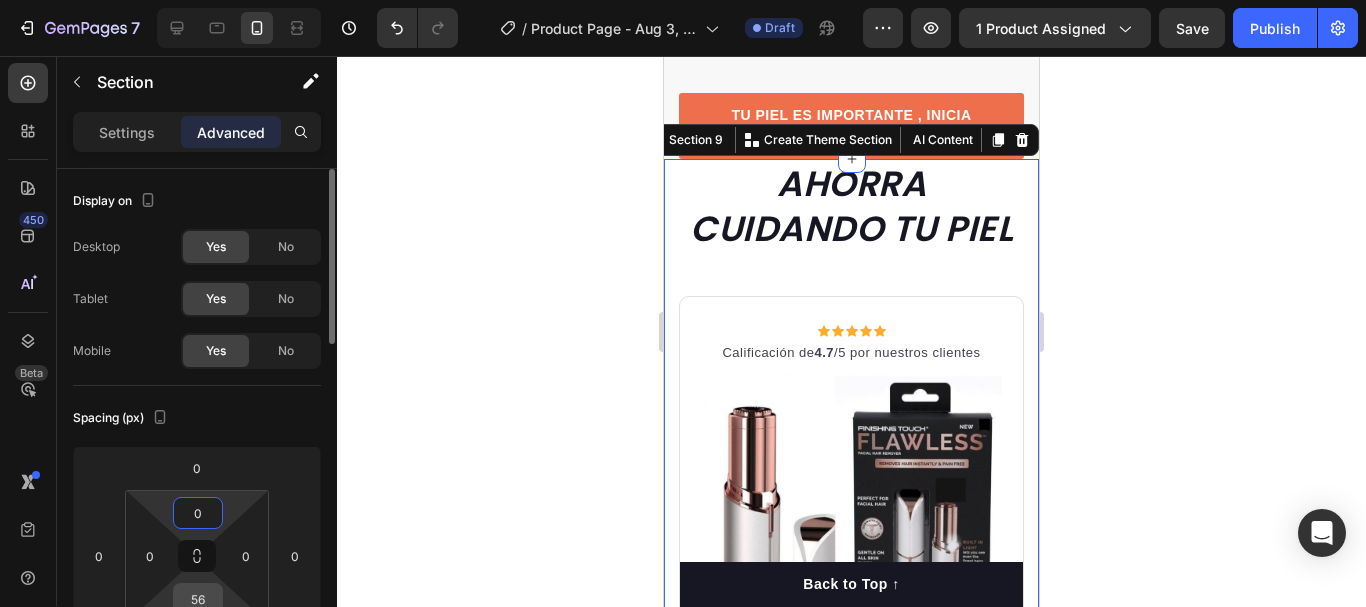 type on "0" 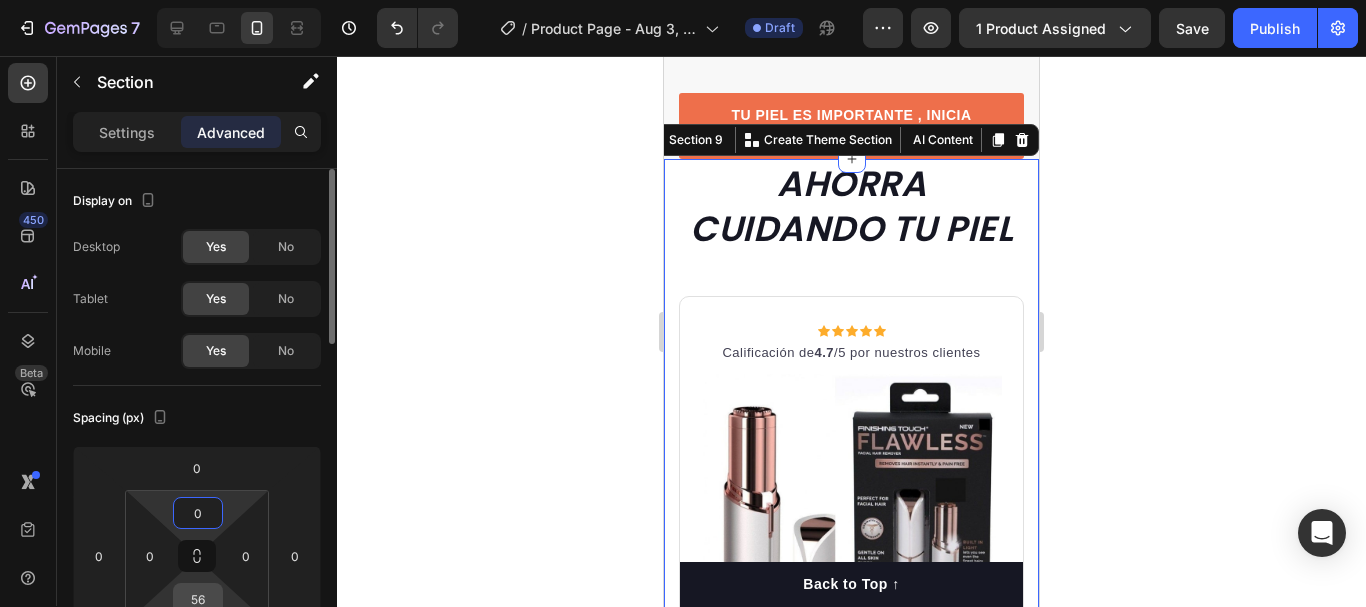 click on "56" at bounding box center [198, 599] 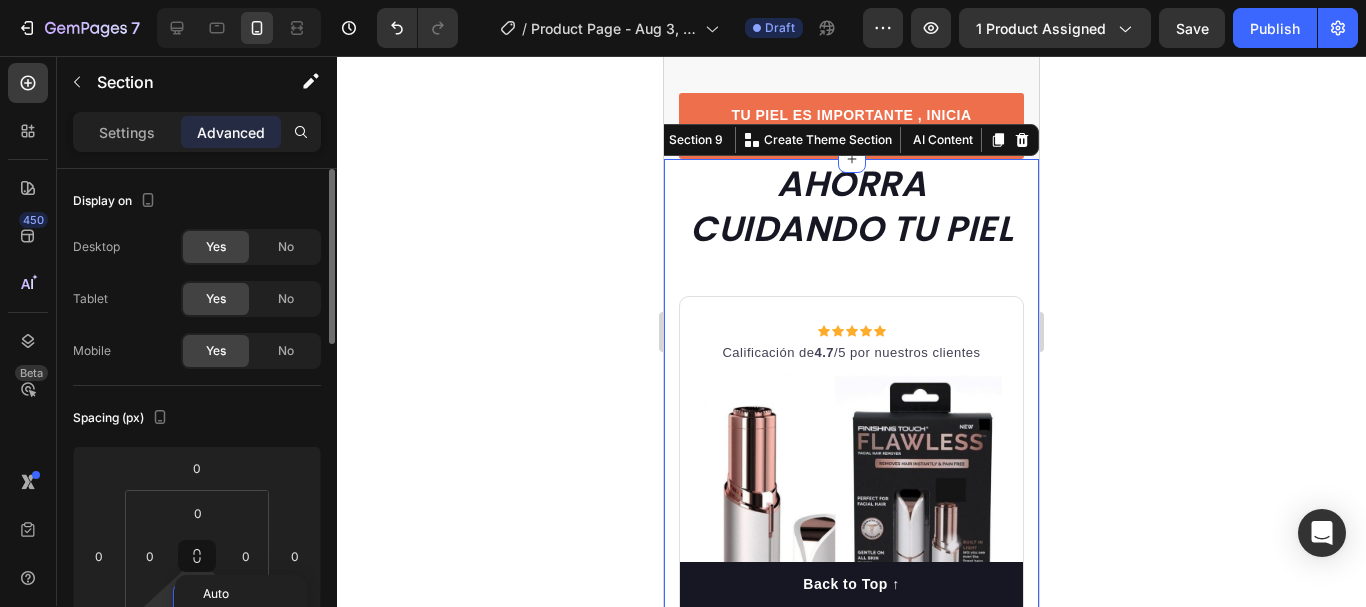 type on "0" 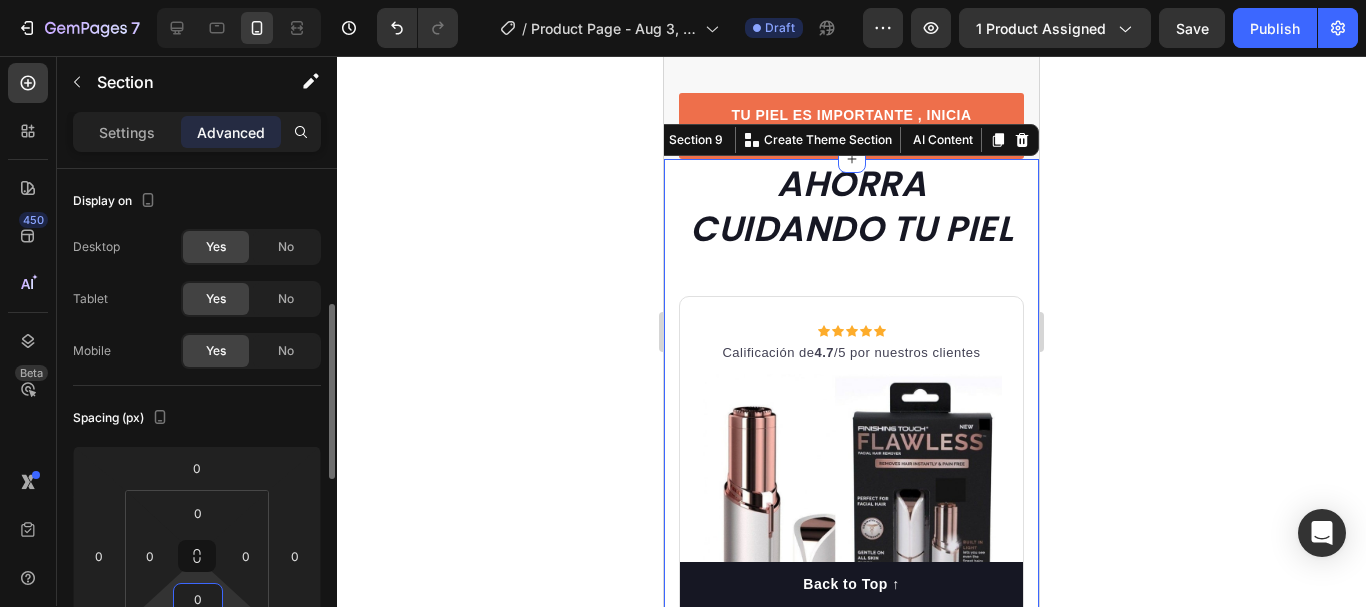 scroll, scrollTop: 200, scrollLeft: 0, axis: vertical 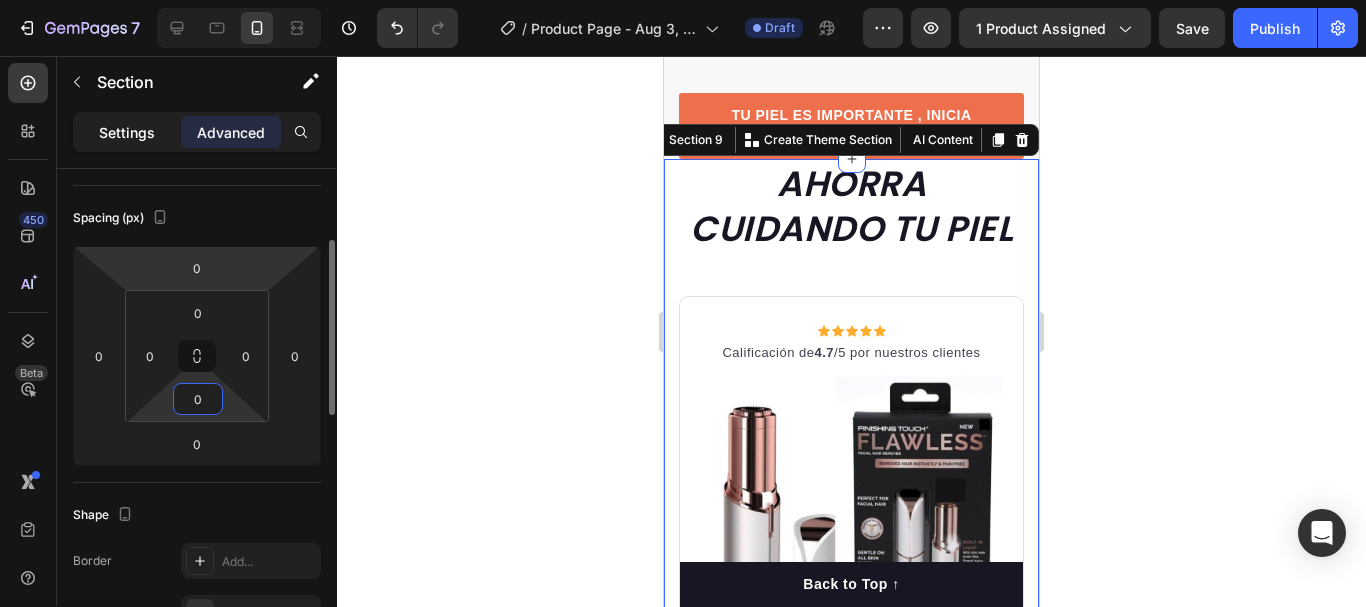 click on "Settings" at bounding box center (127, 132) 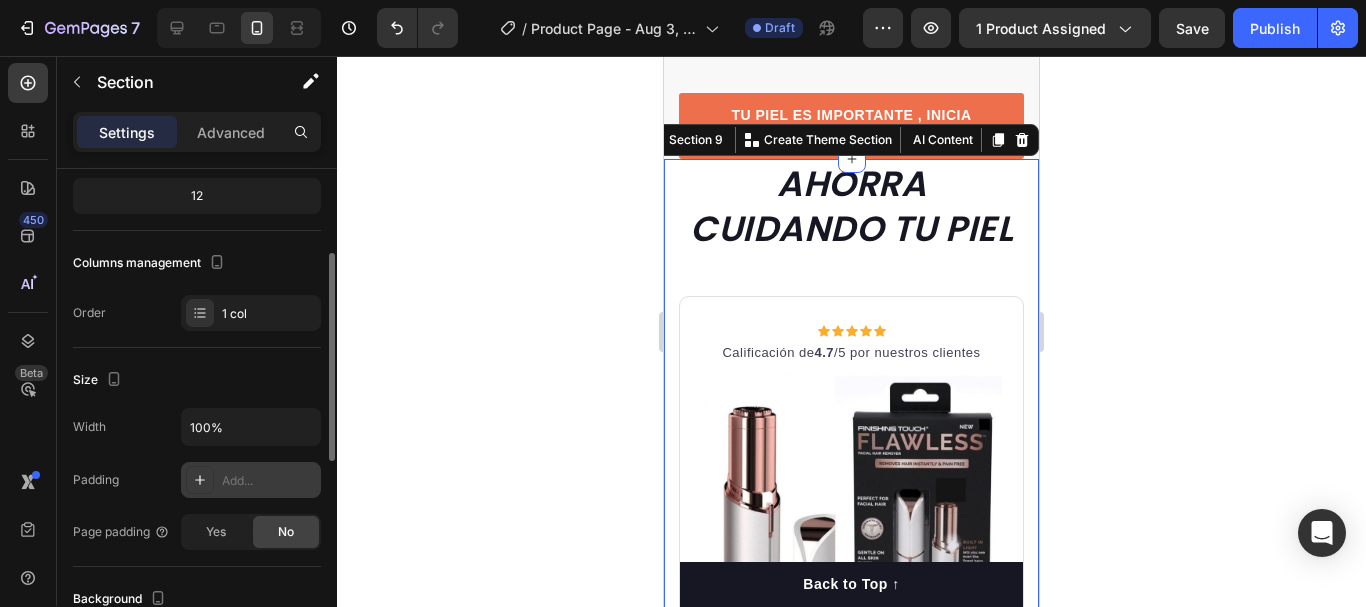 scroll, scrollTop: 400, scrollLeft: 0, axis: vertical 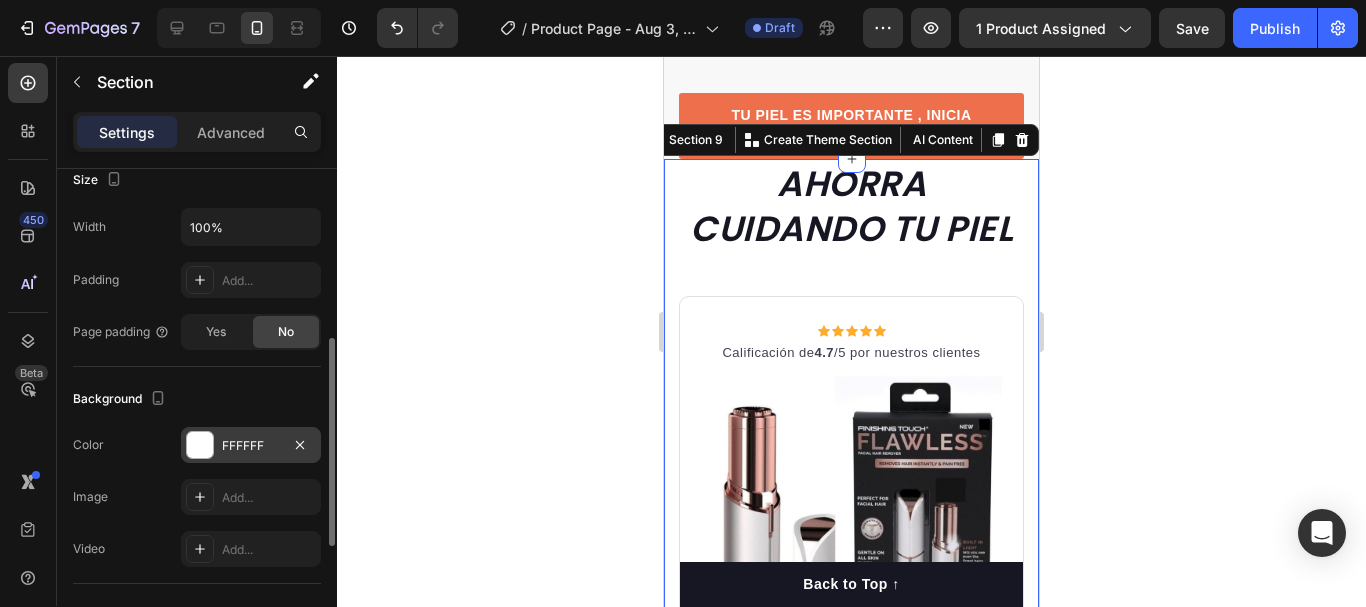click on "FFFFFF" at bounding box center [251, 445] 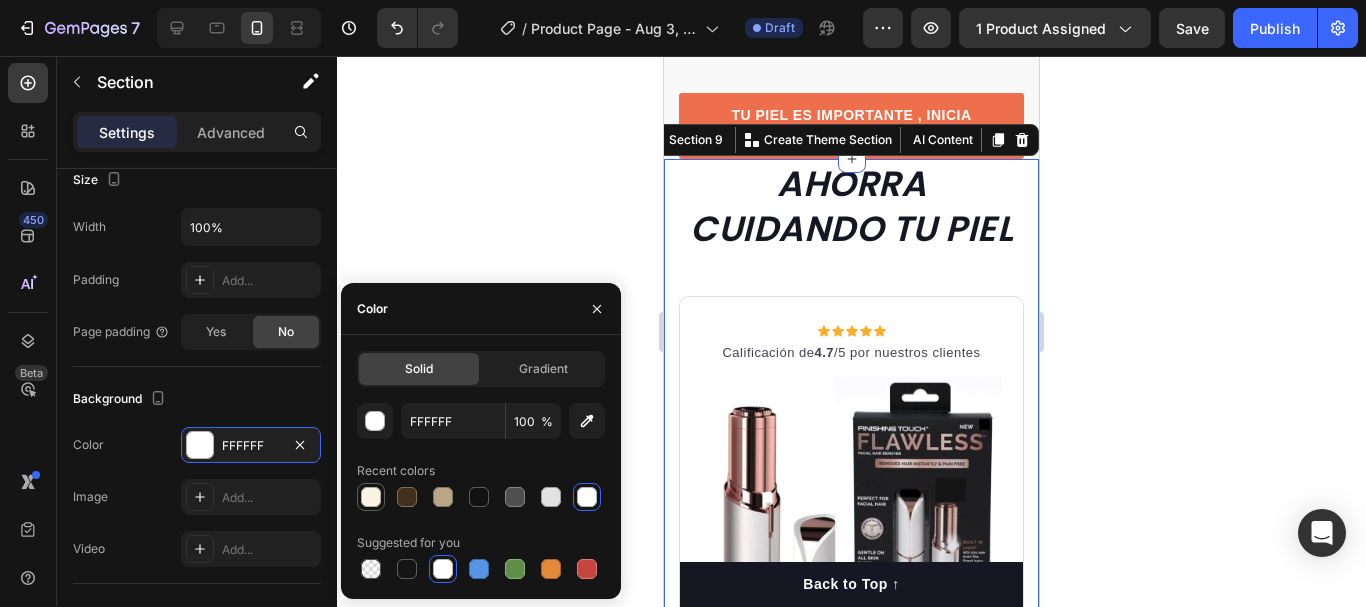 click at bounding box center [371, 497] 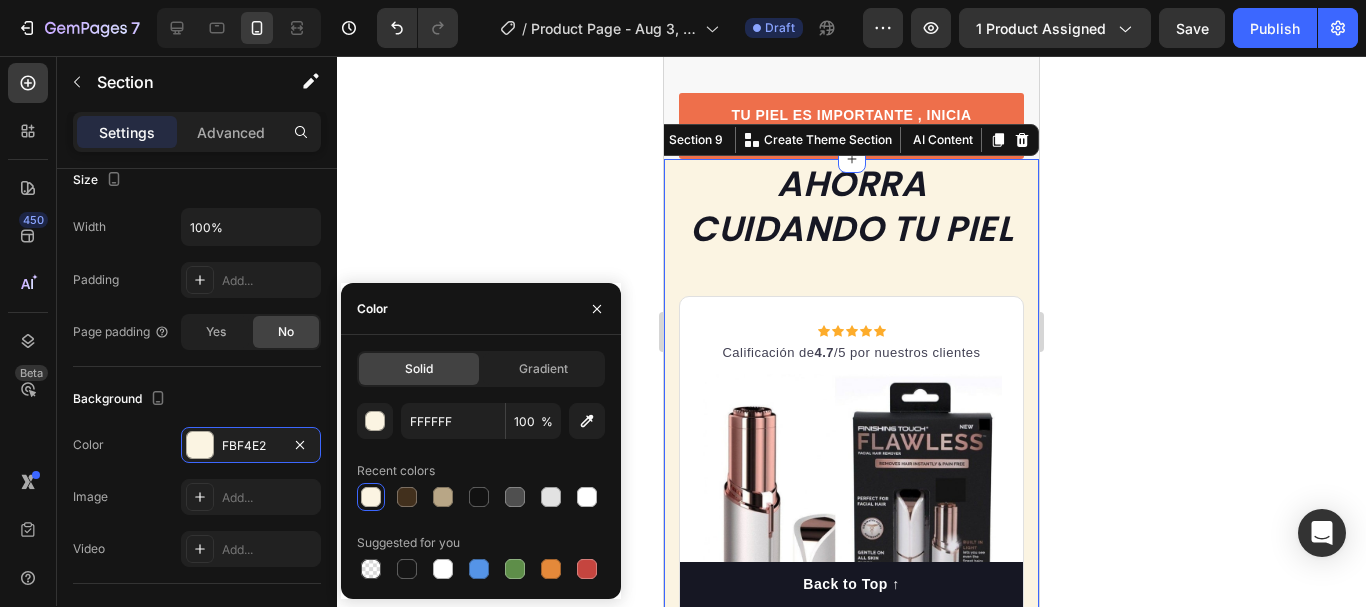 type on "FBF4E2" 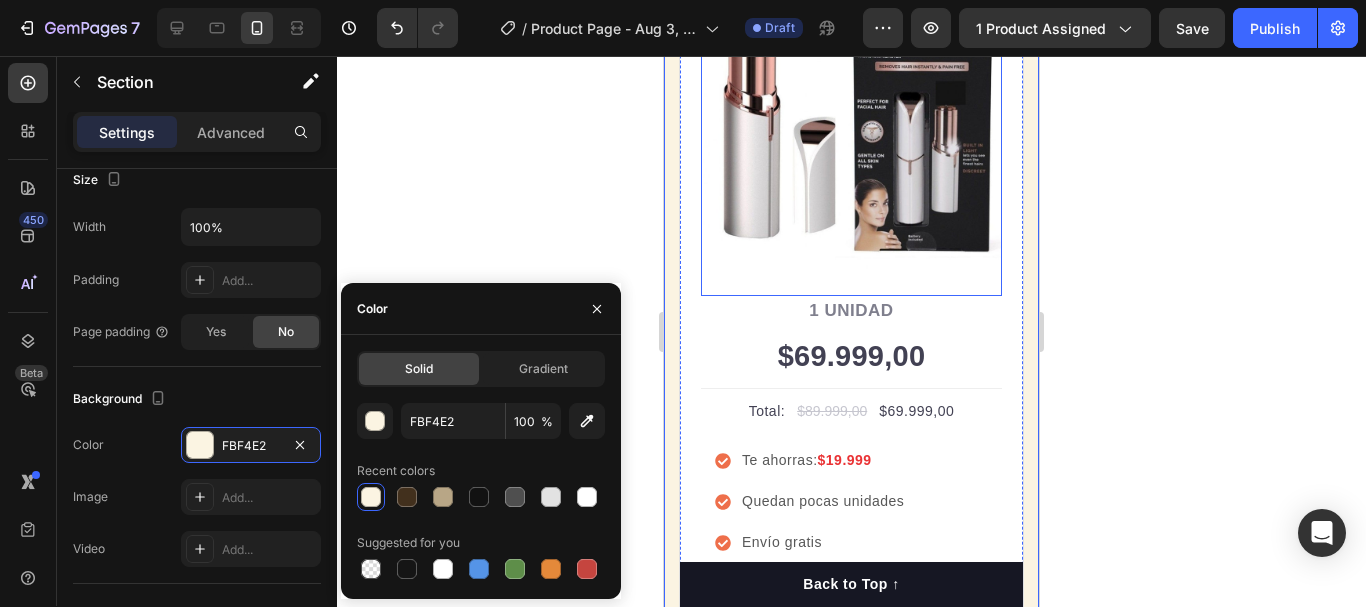 scroll, scrollTop: 5600, scrollLeft: 0, axis: vertical 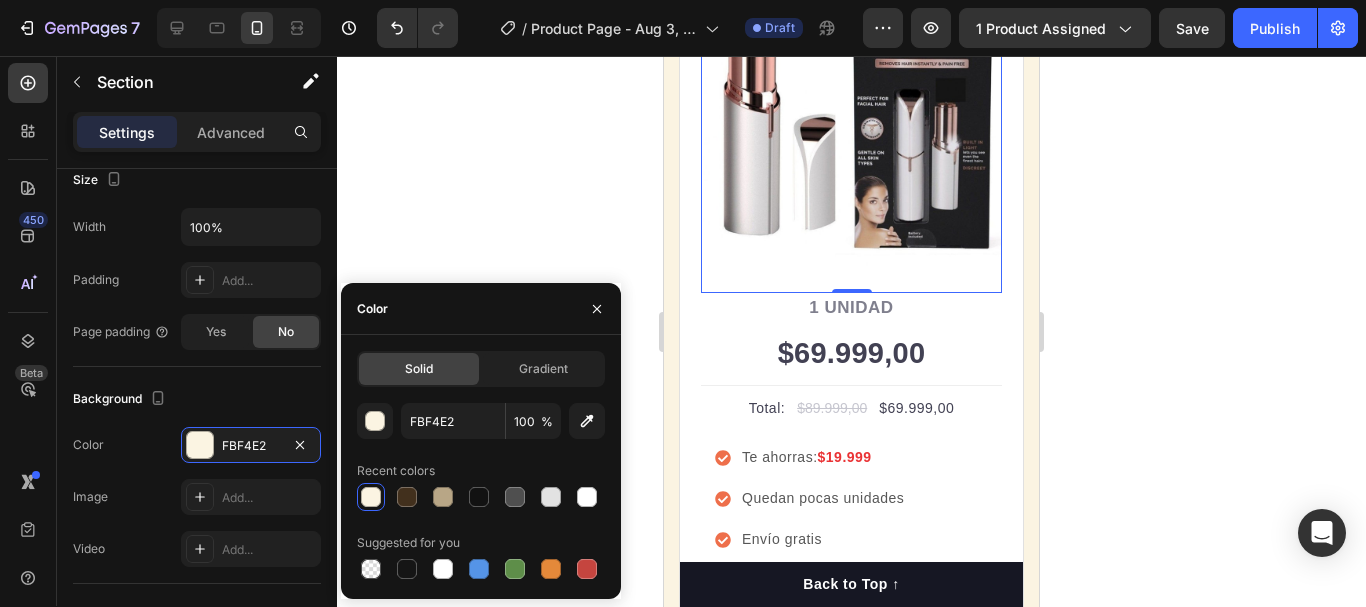 click on "Image   0" at bounding box center (851, 128) 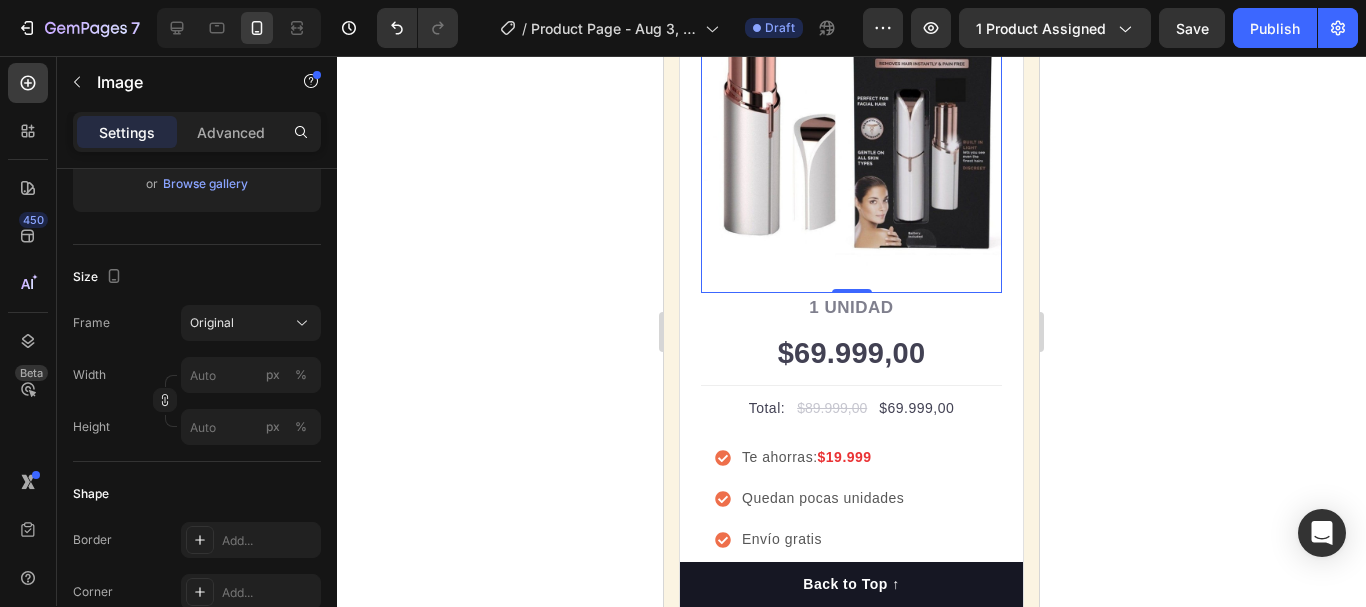 scroll, scrollTop: 0, scrollLeft: 0, axis: both 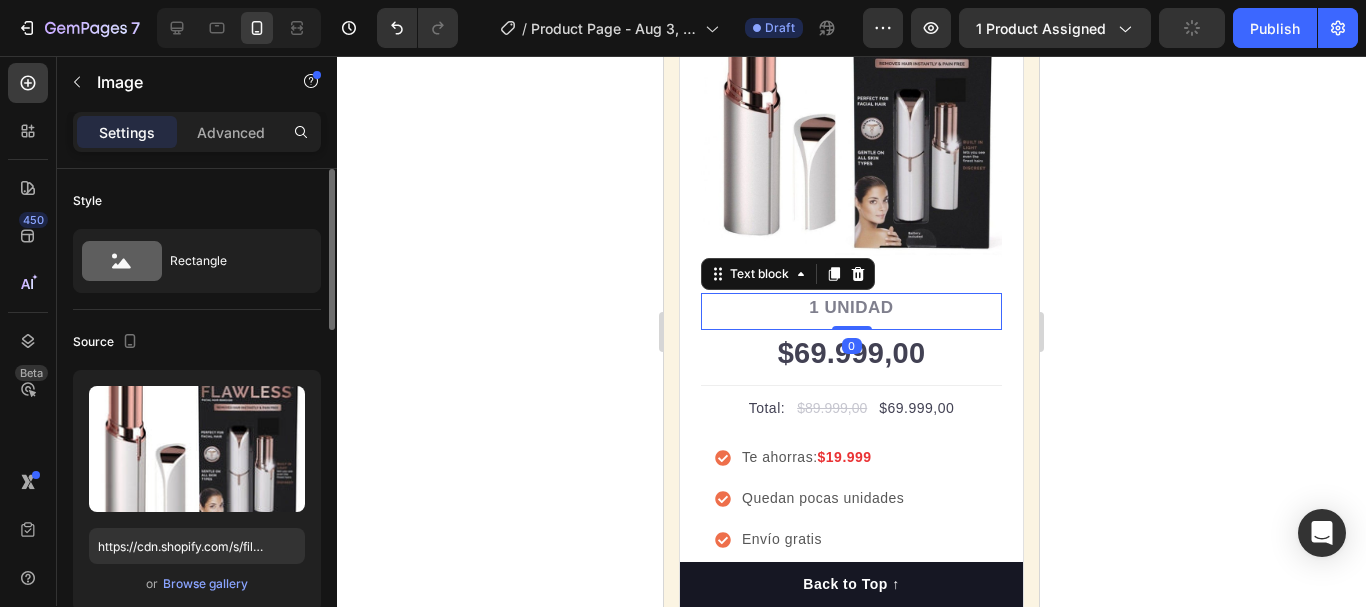 click on "1 UNIDAD" at bounding box center (851, 308) 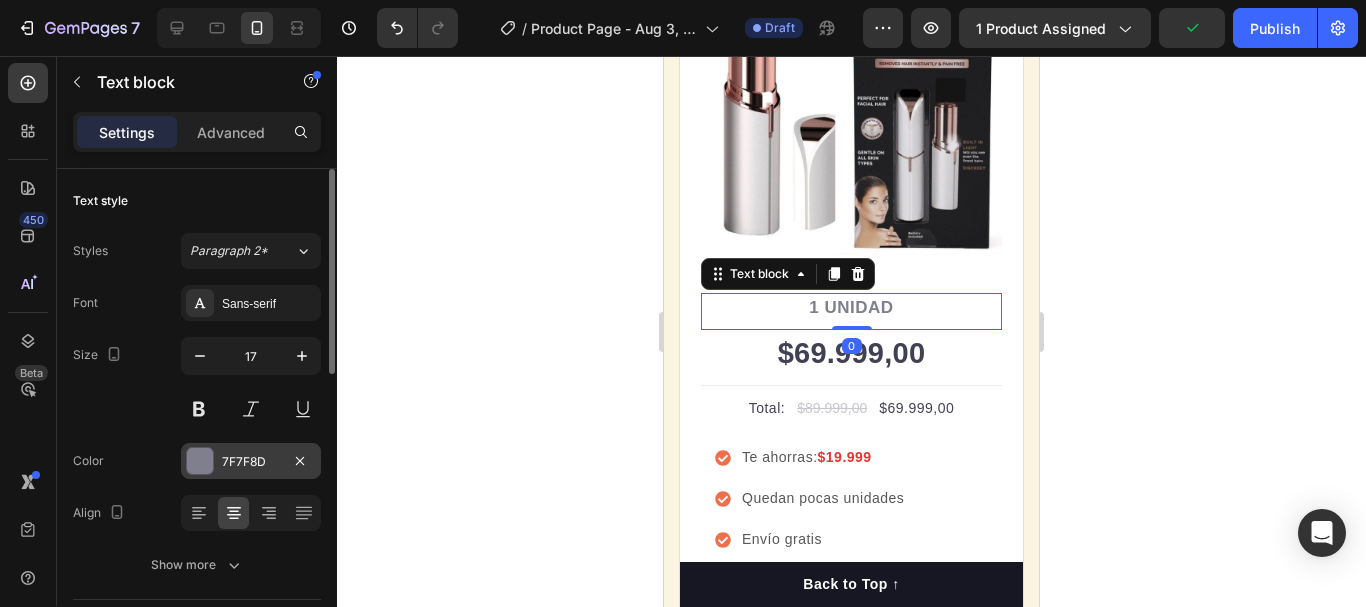 click at bounding box center (200, 461) 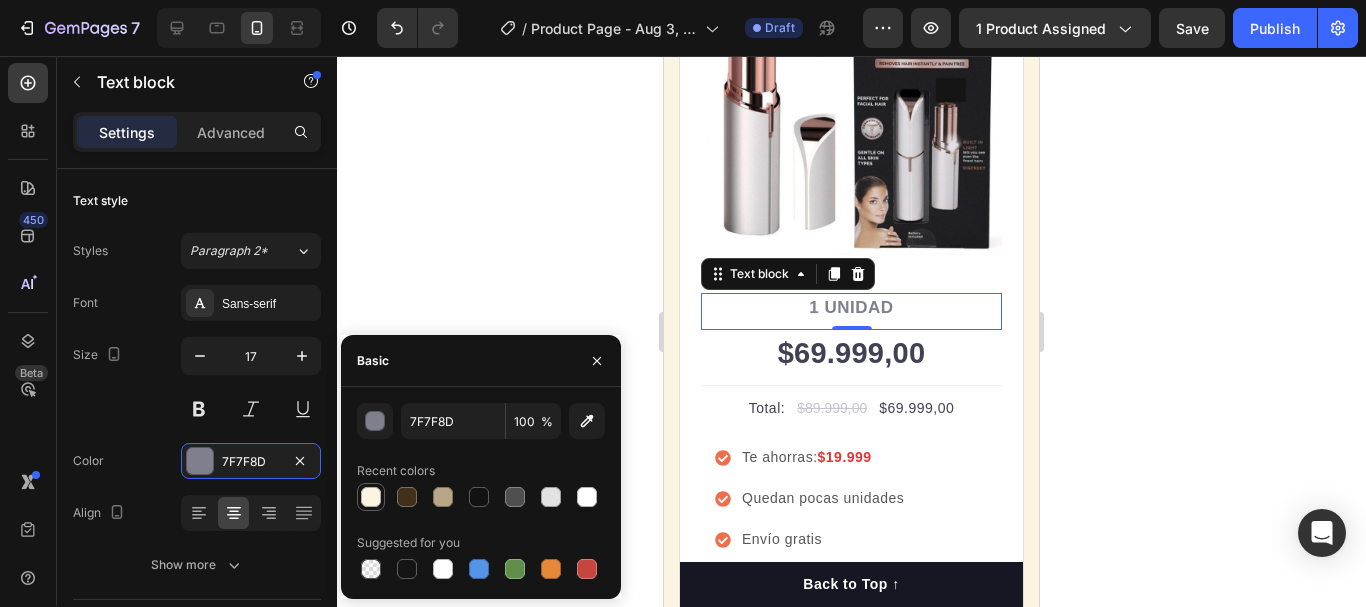 click at bounding box center (371, 497) 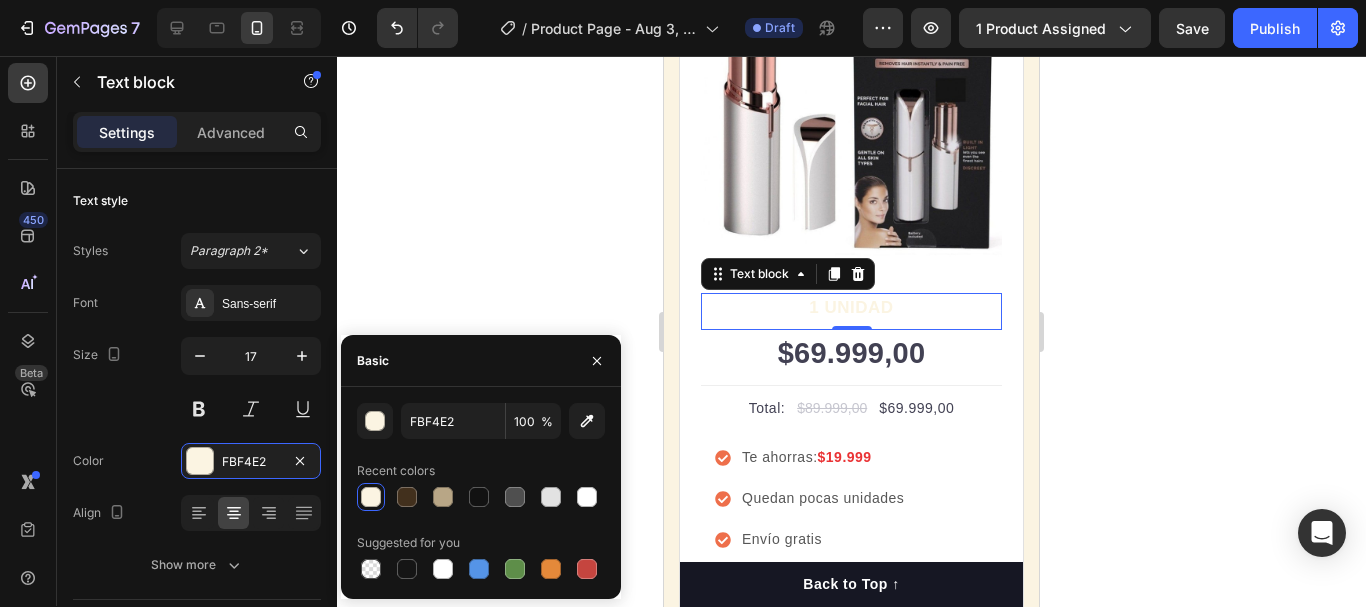 type on "7F7F8D" 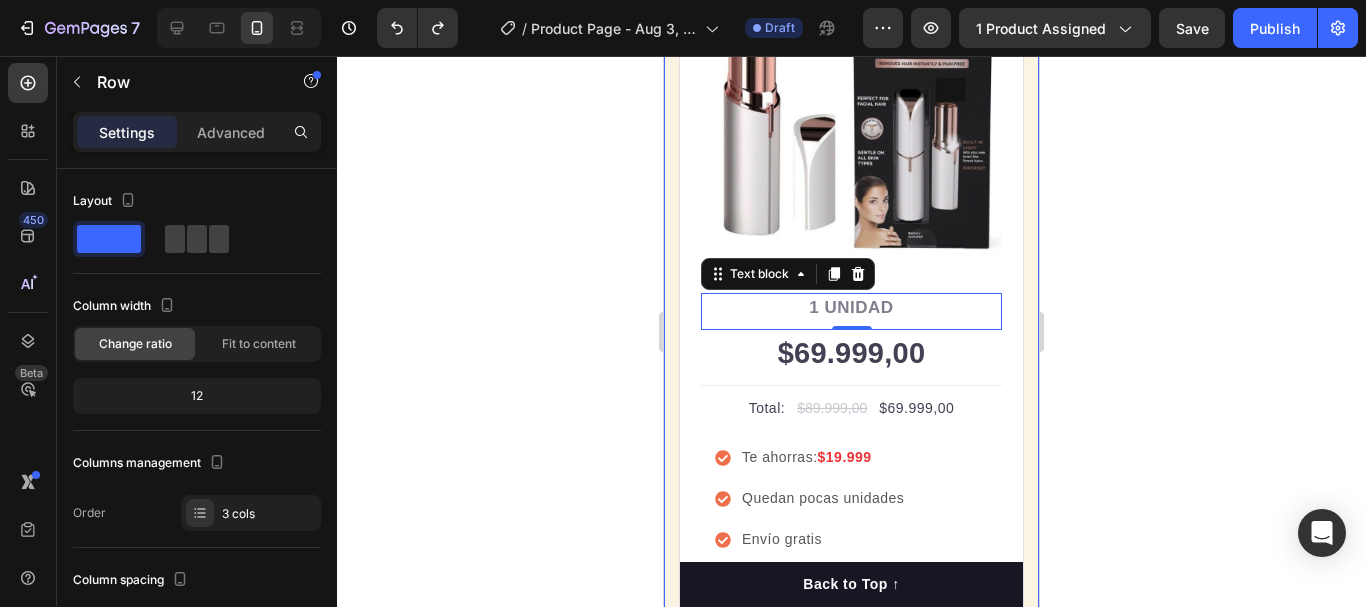 click on "Icon Icon Icon Icon Icon Icon List Hoz Calificación de   4.7 /5 por nuestros clientes Text block Row Image 1 UNIDAD Text block   0 $69.999,00 Price Price                Title Line Total: Text block $89.999,00 Price Price $69.999,00 Price Price Row Te ahorras:  $19.999 Quedan pocas unidades Envío gratis Item list COMPRAR Product Cart Button Product Row
Drop element here
Drop element here Row" at bounding box center (851, 358) 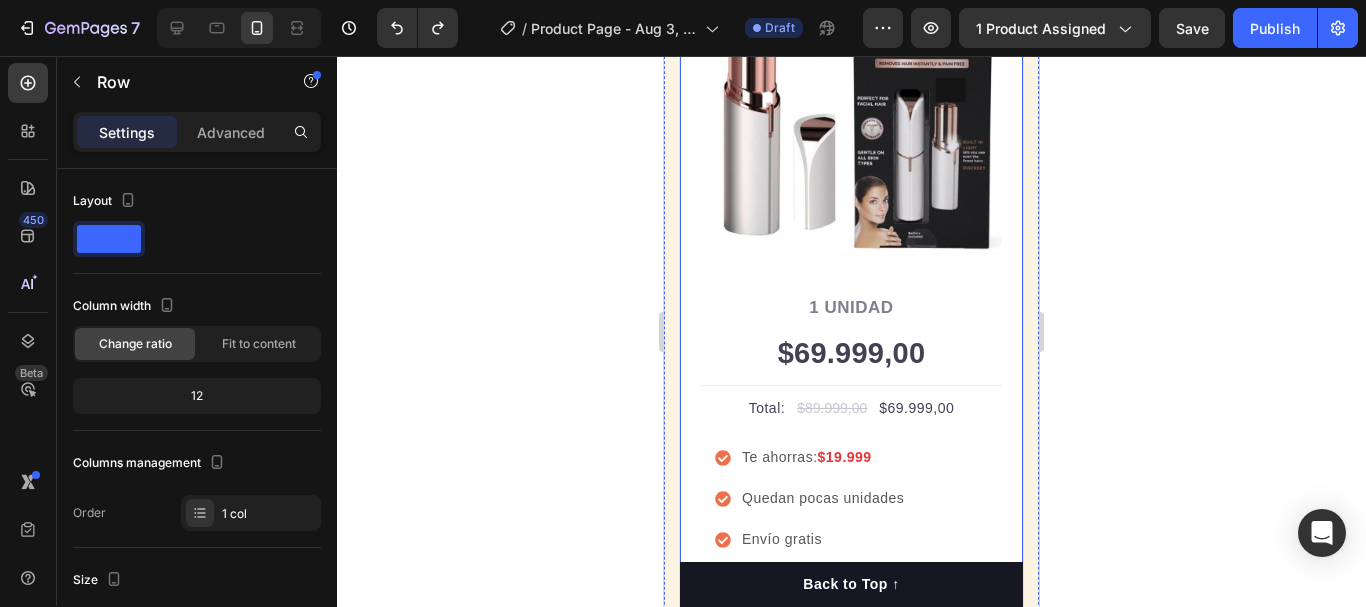 click on "Icon Icon Icon Icon Icon Icon List Hoz Calificación de   4.7 /5 por nuestros clientes Text block Row Image 1 UNIDAD Text block $69.999,00 Price Price                Title Line Total: Text block $89.999,00 Price Price $69.999,00 Price Price Row Te ahorras:  $19.999 Quedan pocas unidades Envío gratis Item list COMPRAR Product Cart Button Product Row" at bounding box center (851, 272) 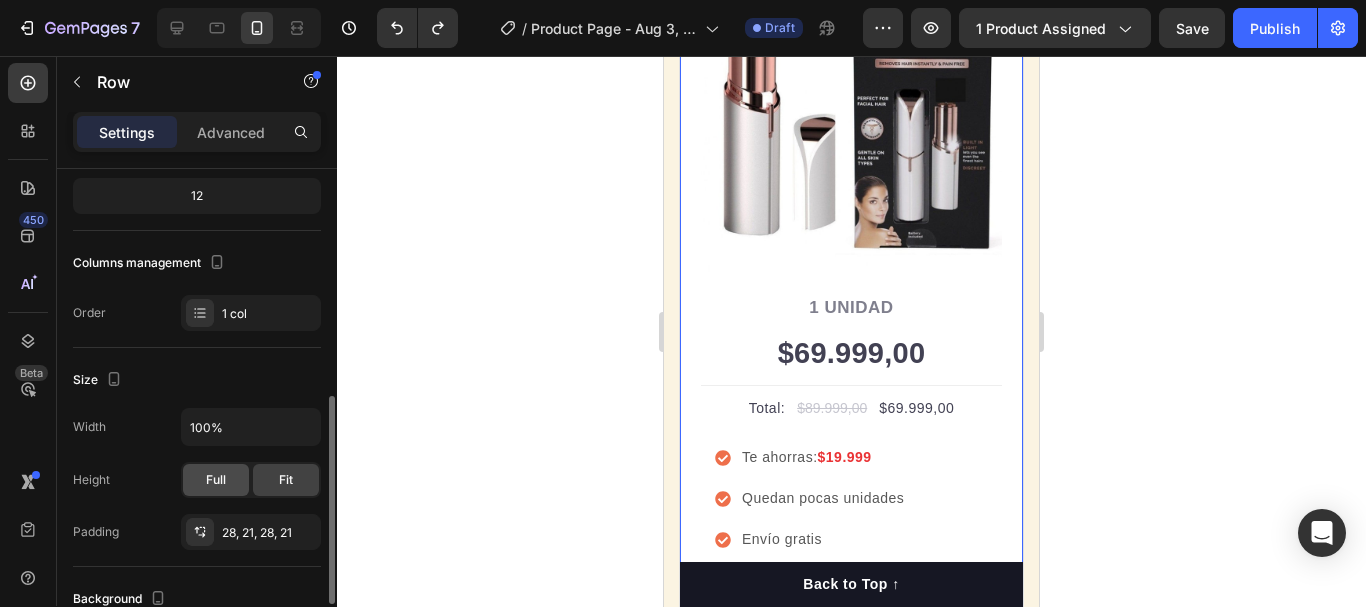 scroll, scrollTop: 300, scrollLeft: 0, axis: vertical 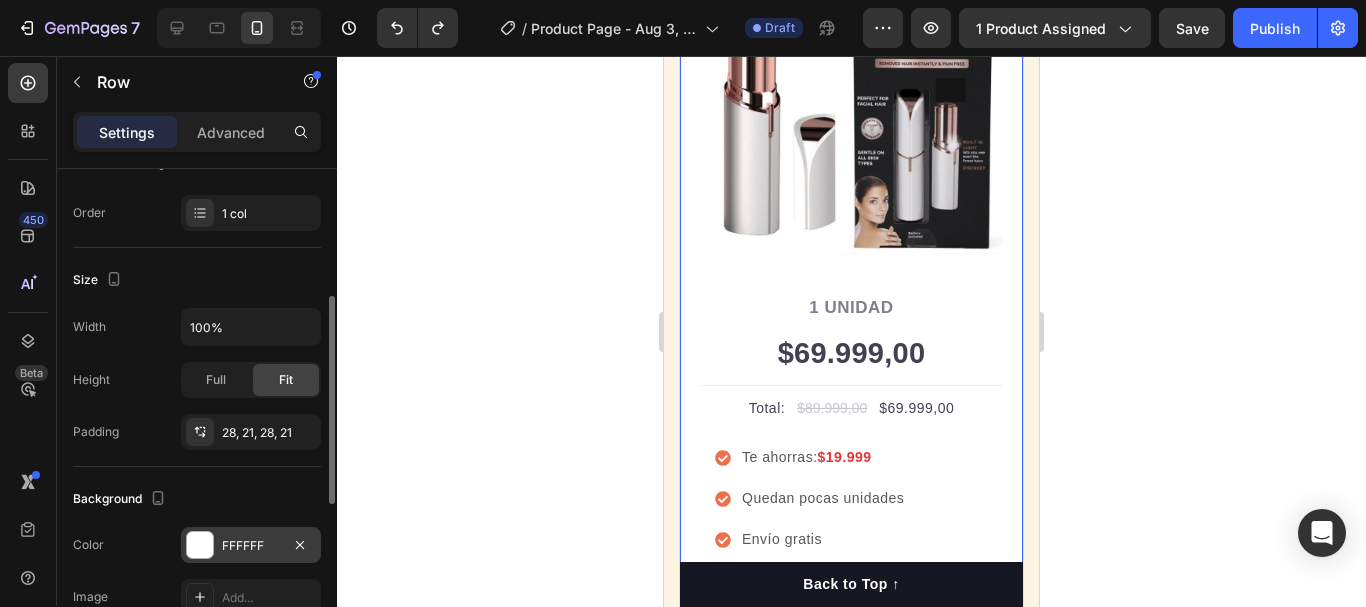 click at bounding box center [200, 545] 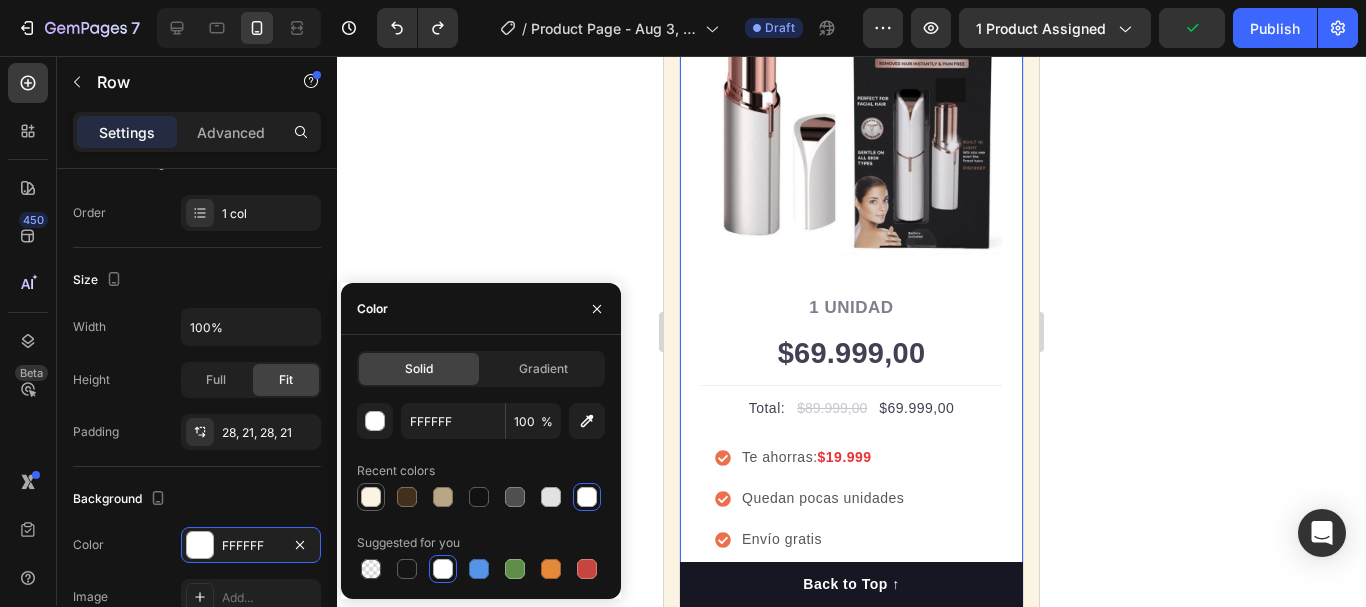 click at bounding box center [371, 497] 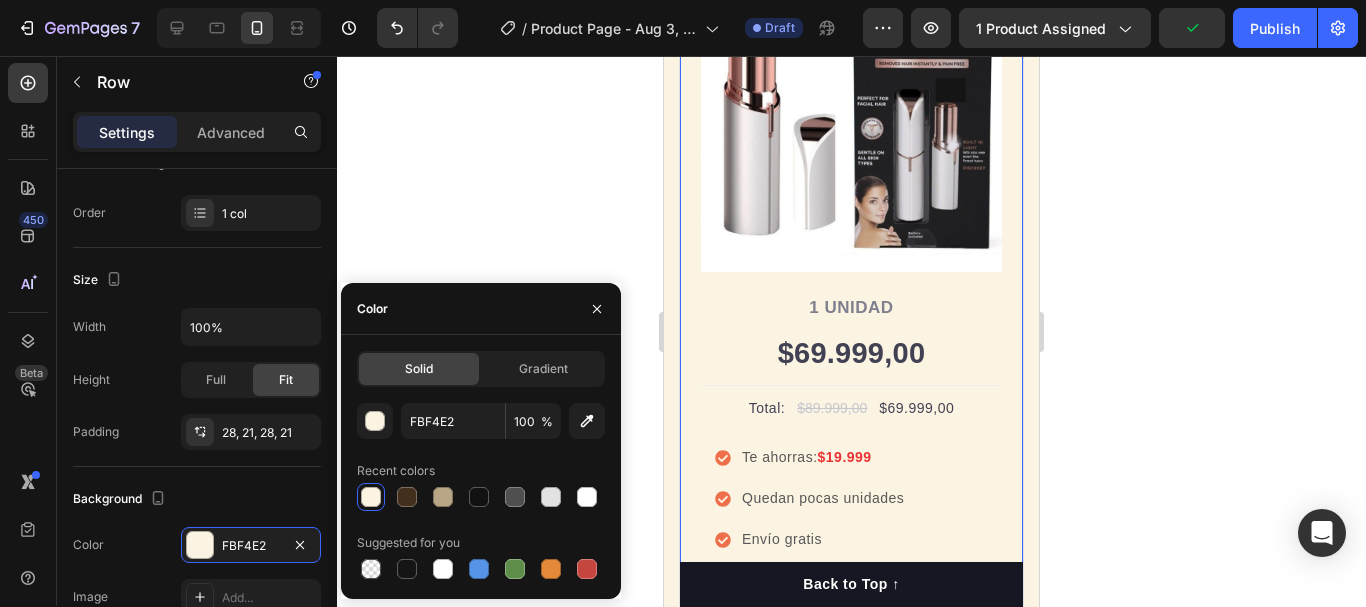 click 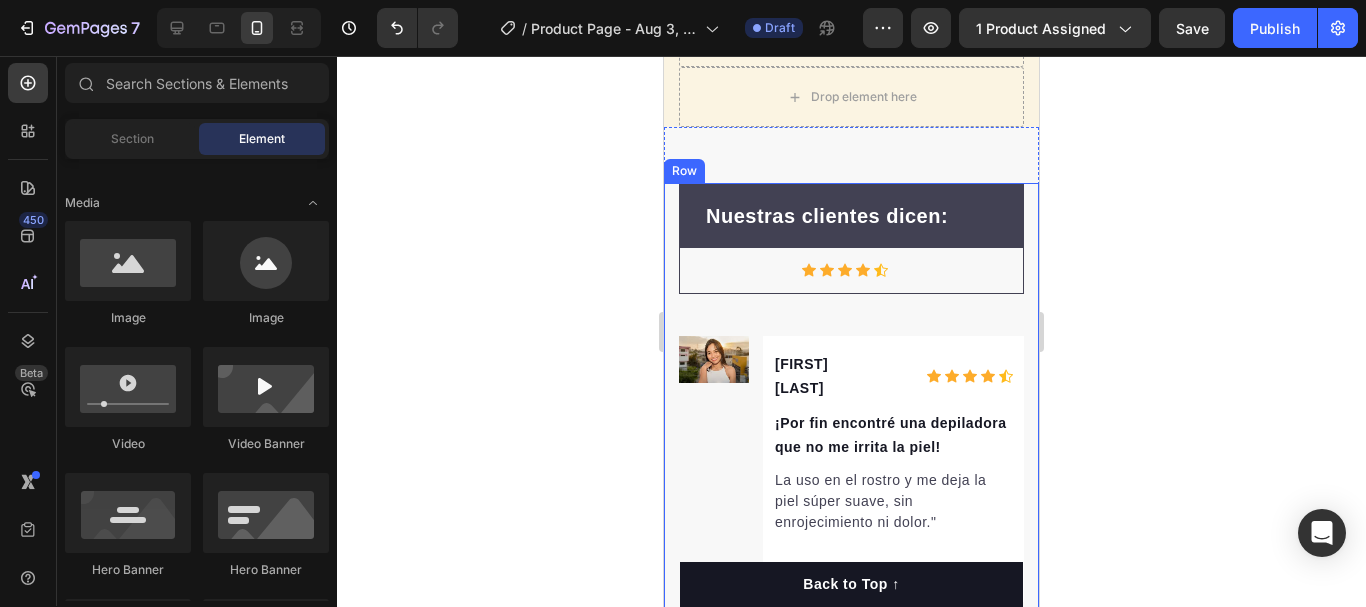 scroll, scrollTop: 6300, scrollLeft: 0, axis: vertical 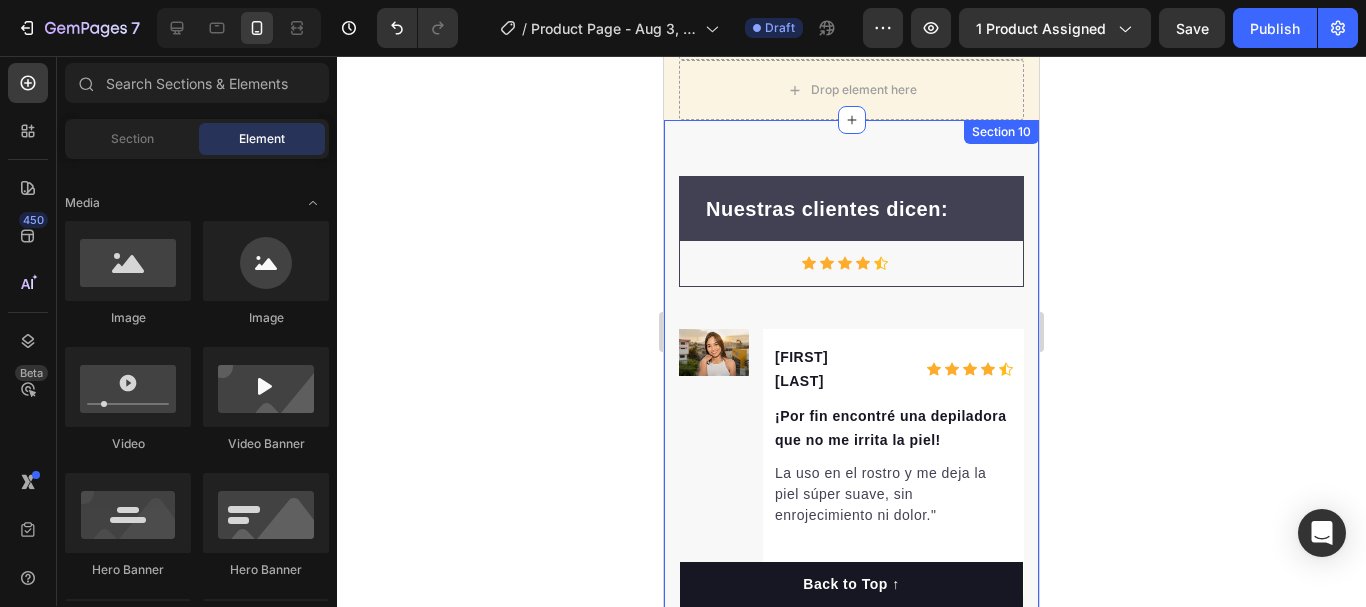 click on "Nuestras clientes dicen: Text block Row Icon Icon Icon Icon
Icon Icon List Hoz Text block Row Row Image Dani M Text block Icon Icon Icon Icon
Icon Icon List Hoz Row ¡Por fin encontré una depiladora que no me irrita la piel! Text block  La uso en el rostro y me deja la piel súper suave, sin enrojecimiento ni dolor." Text block 07/25/2025 Text block Row Row Image Camila Rodriguez Text block Icon Icon Icon Icon
Icon Icon List Hoz Row Por fin sin irritación Text block "Antes usaba cera y sufría cada vez. Con este aparato me depilo sin dolor y en segundos. ¡Lo recomiendo totalmente!" Text block 05/11/2024 Text block Row Row Image Andrea Salazar Text block Icon Icon Icon Icon
Icon Icon List Hoz Row No creía pero me sorprendió Text block "Lo compré con desconfianza y ahora lo uso 3 veces por semana. Dura much y no eh vuelto a comprar cuchillas ni cremas." Text block 02/21/2025 Text block Row Row Row Section 10" at bounding box center [851, 676] 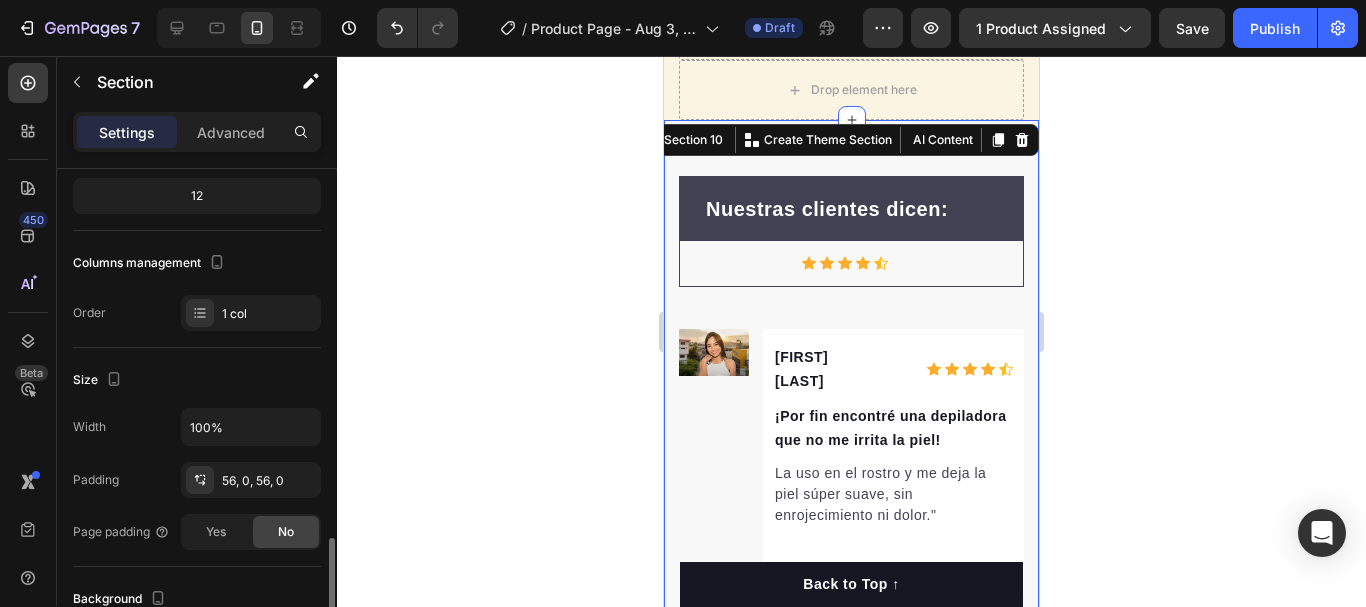 scroll, scrollTop: 400, scrollLeft: 0, axis: vertical 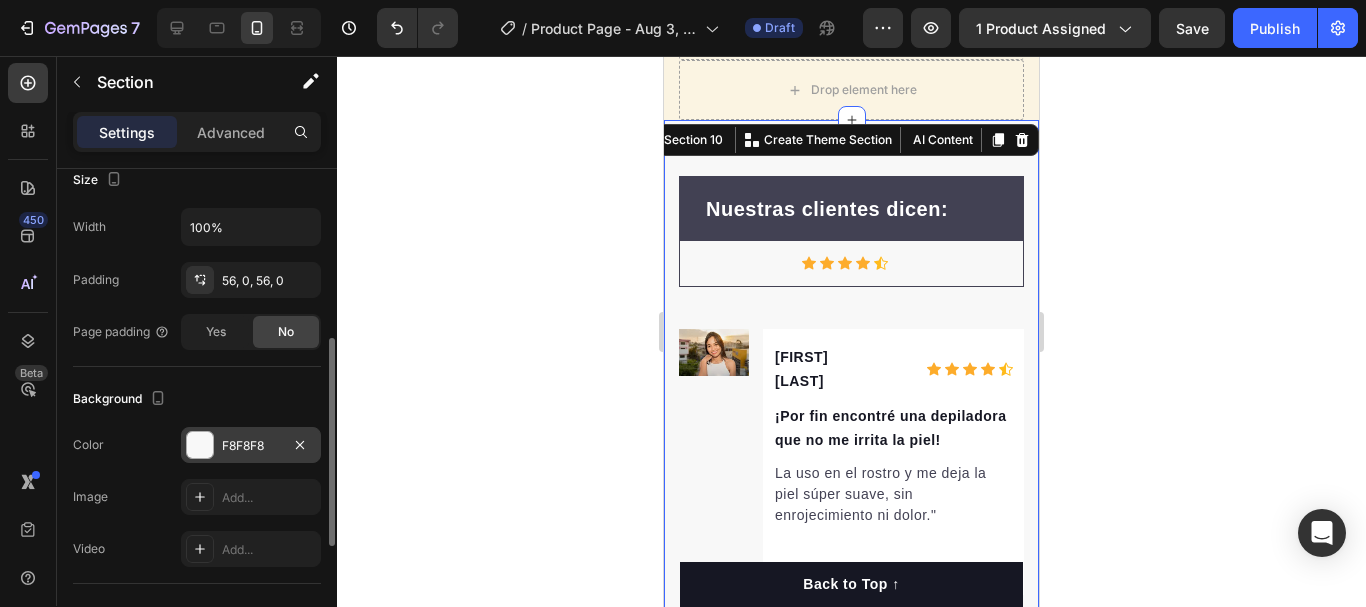 click at bounding box center (200, 445) 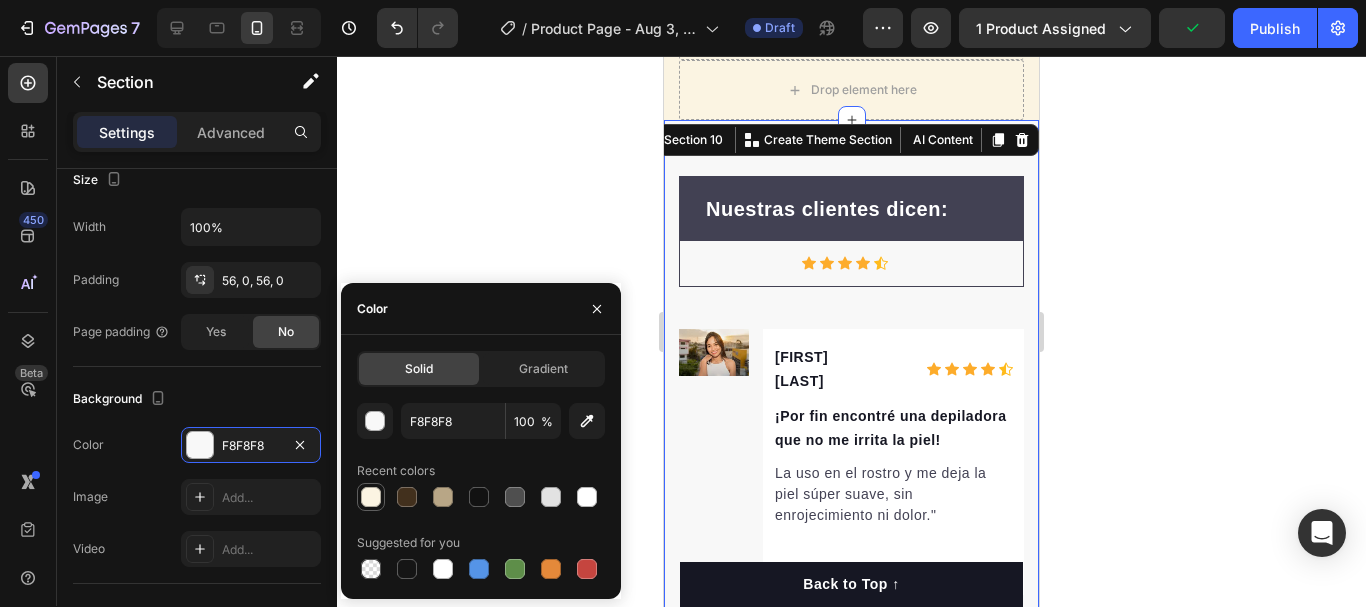 click at bounding box center [371, 497] 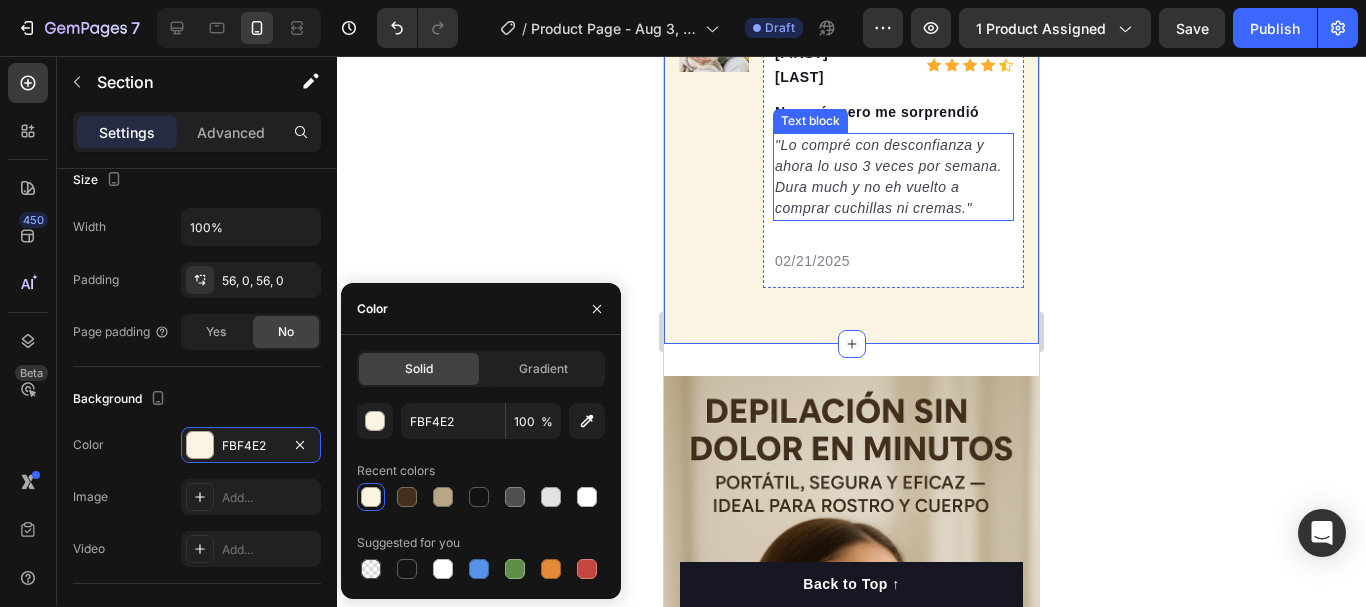scroll, scrollTop: 7300, scrollLeft: 0, axis: vertical 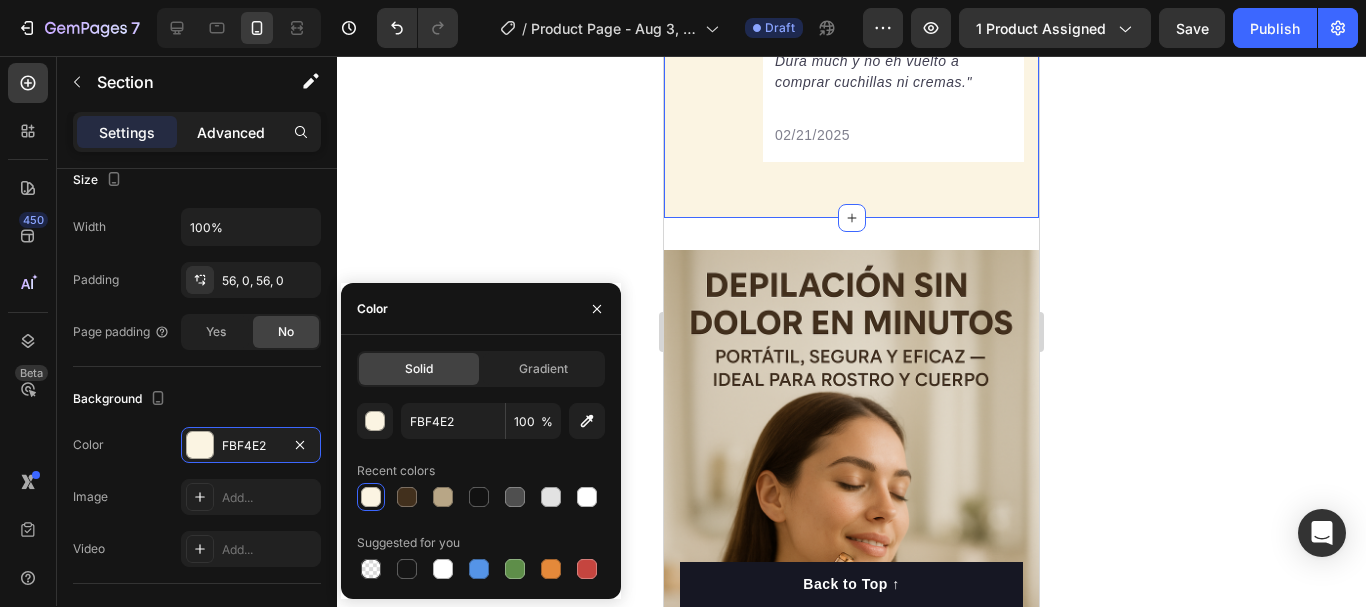 click on "Advanced" at bounding box center [231, 132] 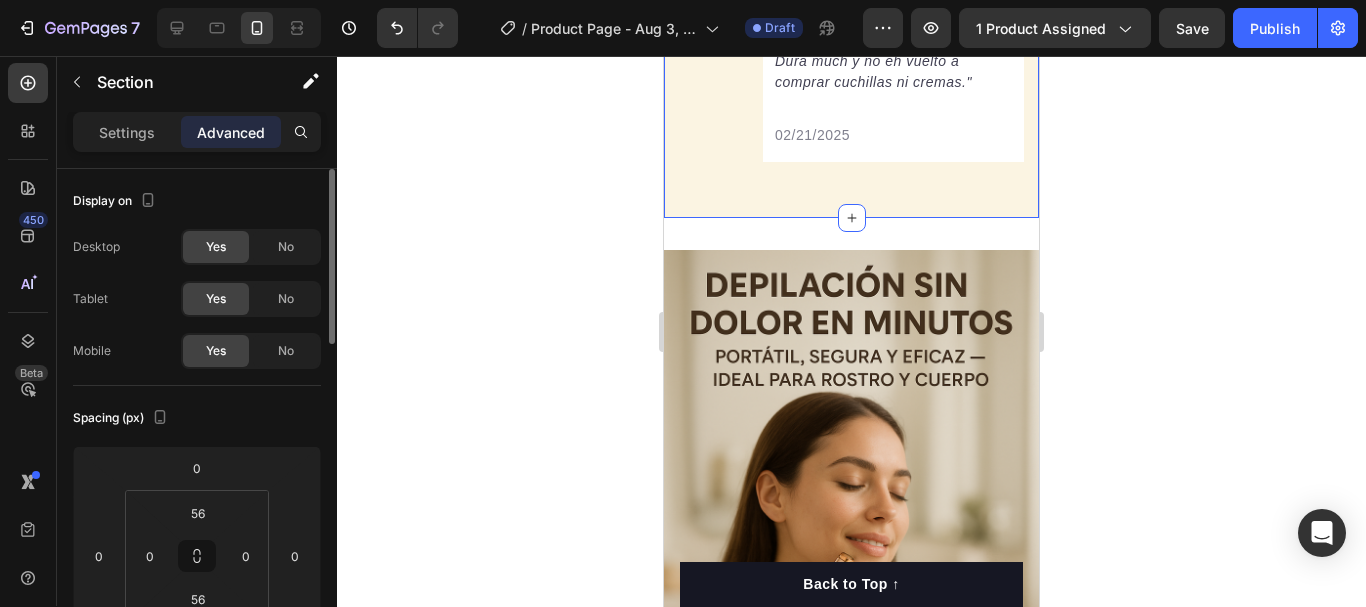scroll, scrollTop: 300, scrollLeft: 0, axis: vertical 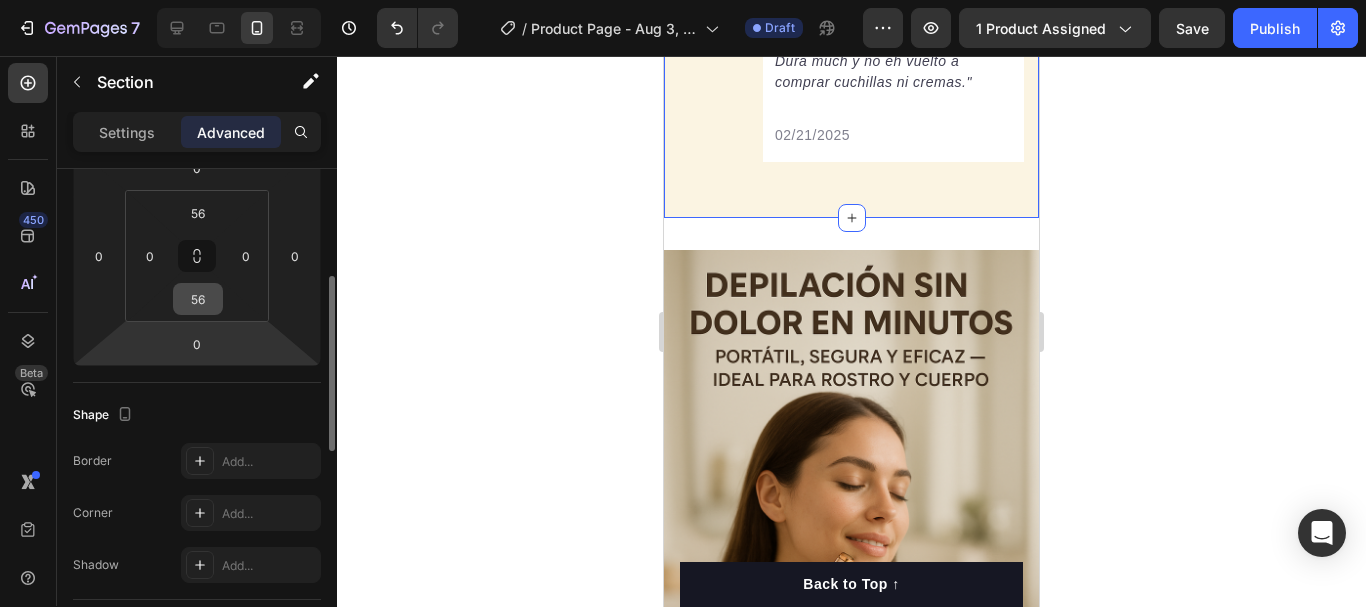 click on "56" at bounding box center (198, 299) 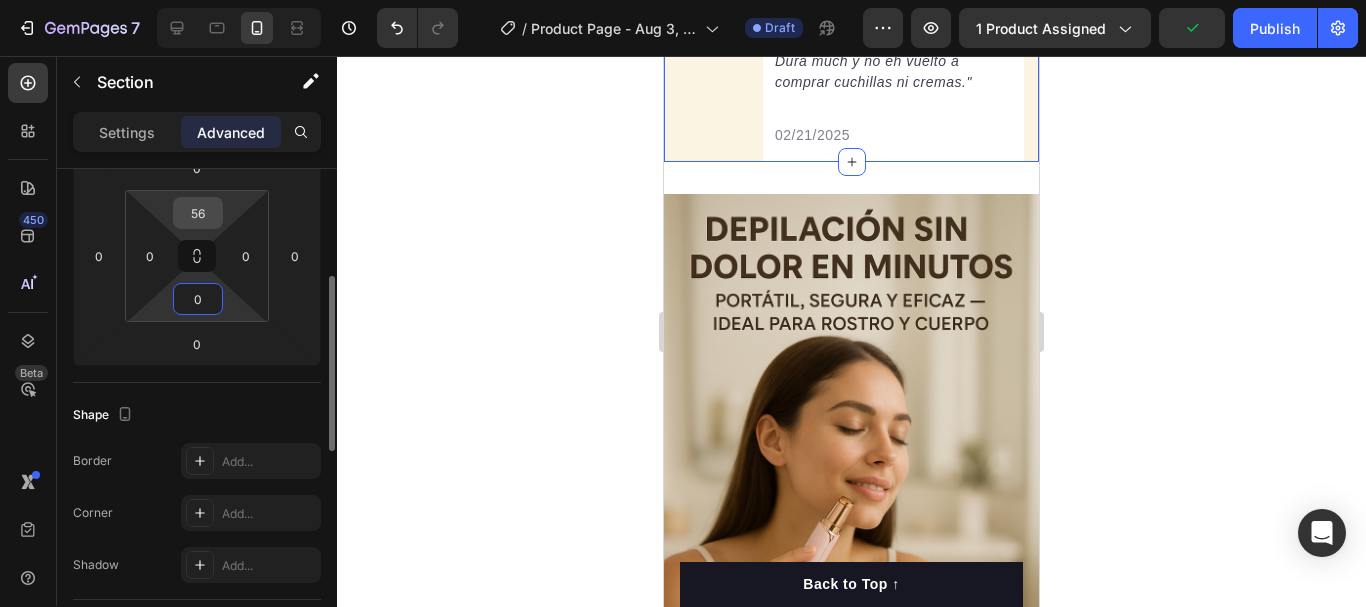 type on "0" 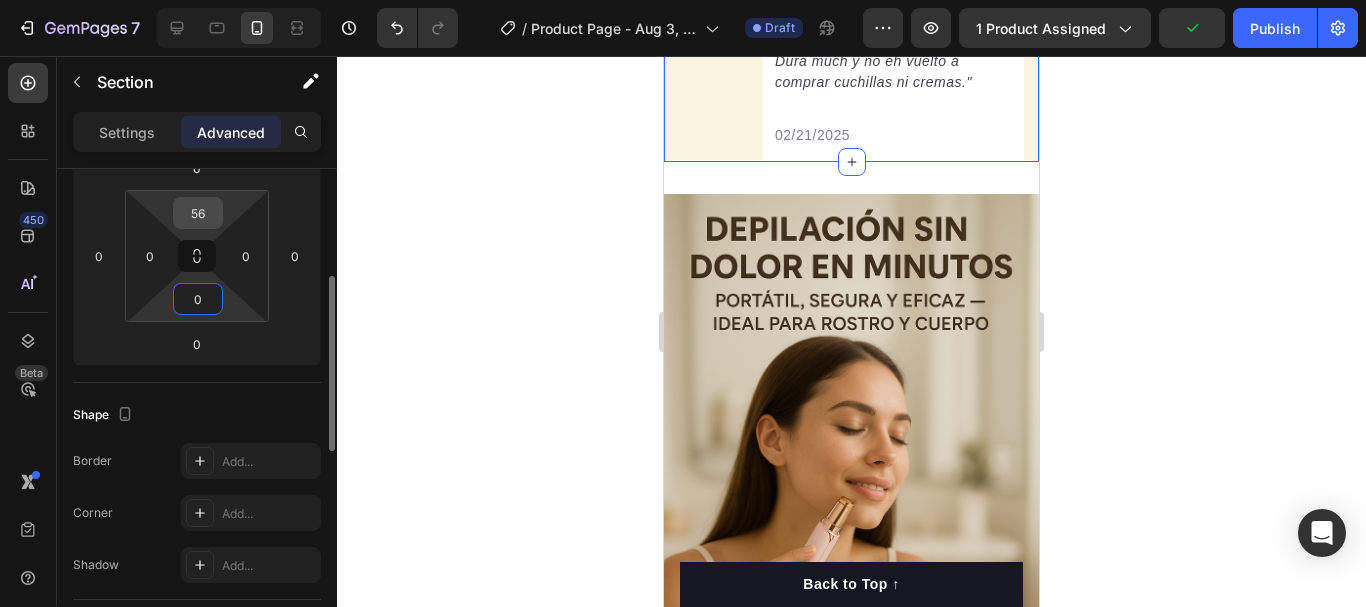 click on "56" at bounding box center [198, 213] 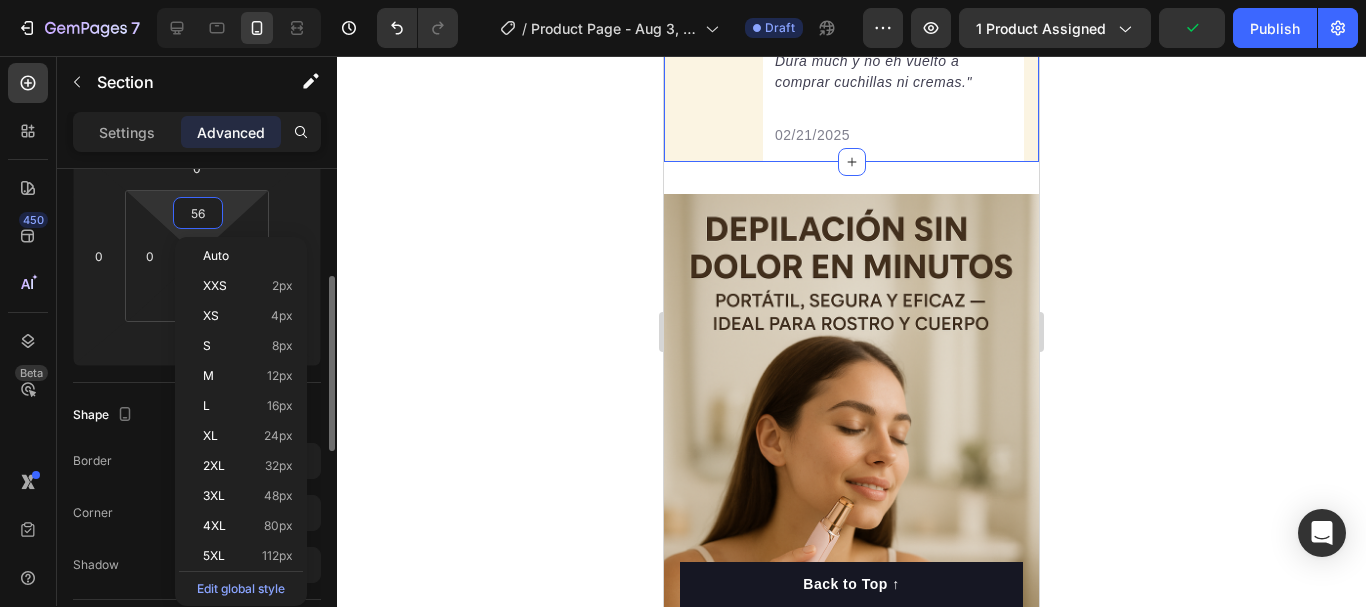 type on "0" 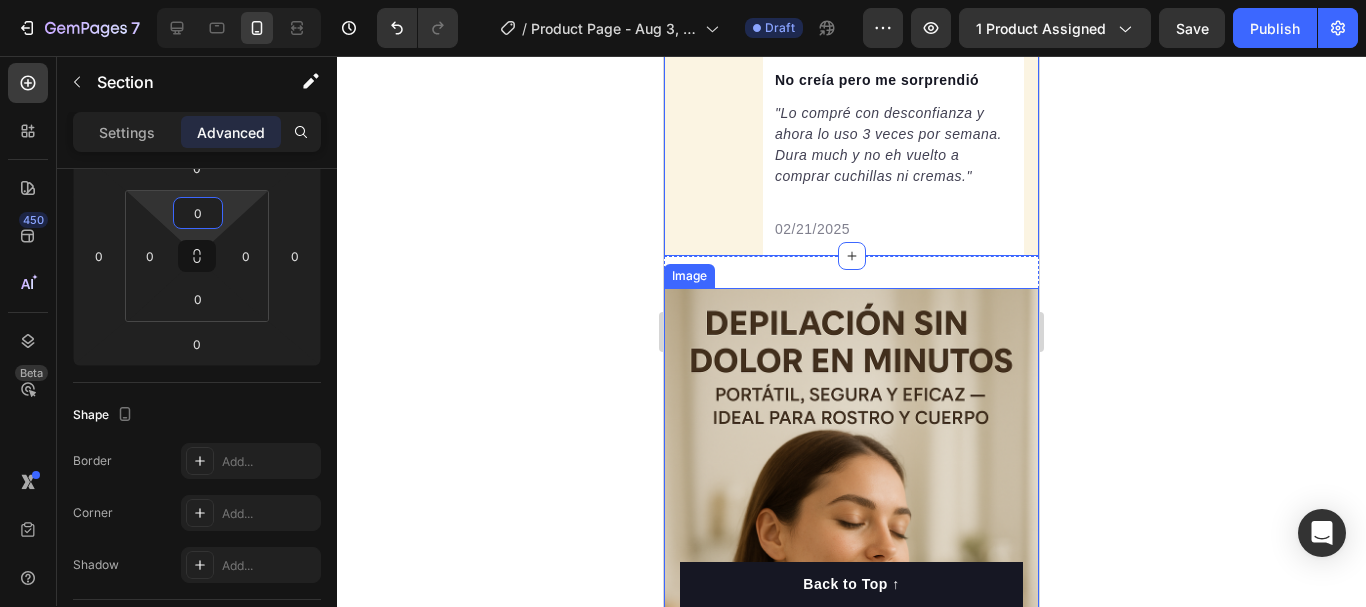 scroll, scrollTop: 7200, scrollLeft: 0, axis: vertical 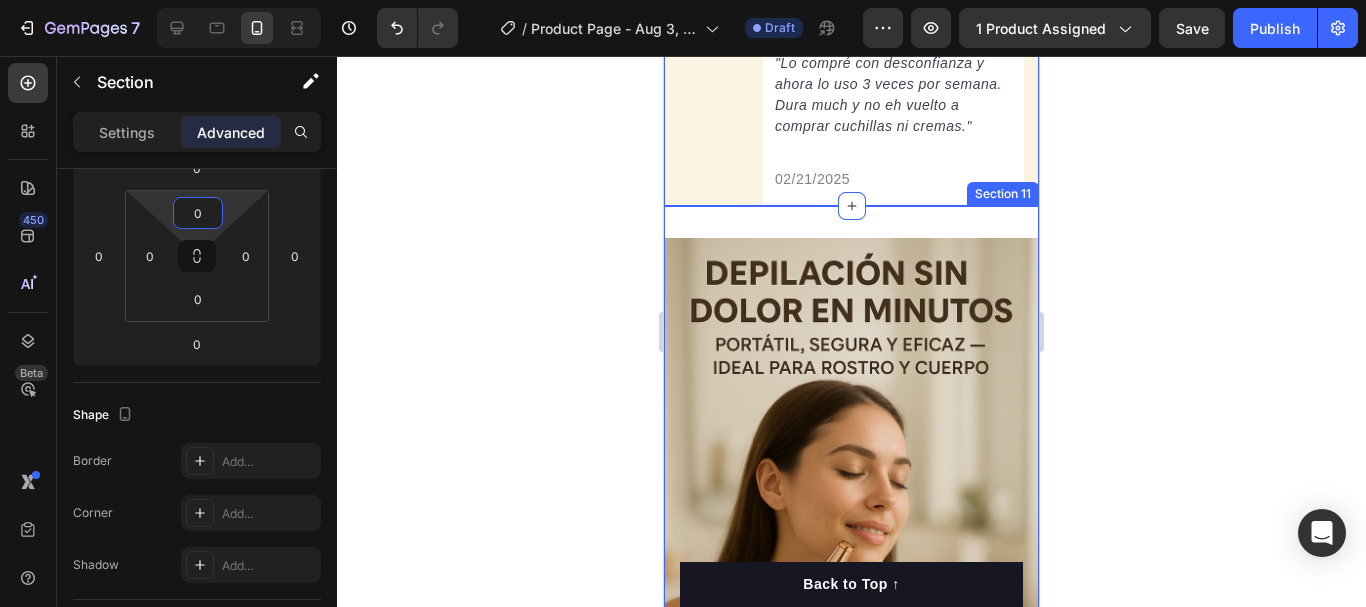 click on "Image Section 11" at bounding box center [851, 519] 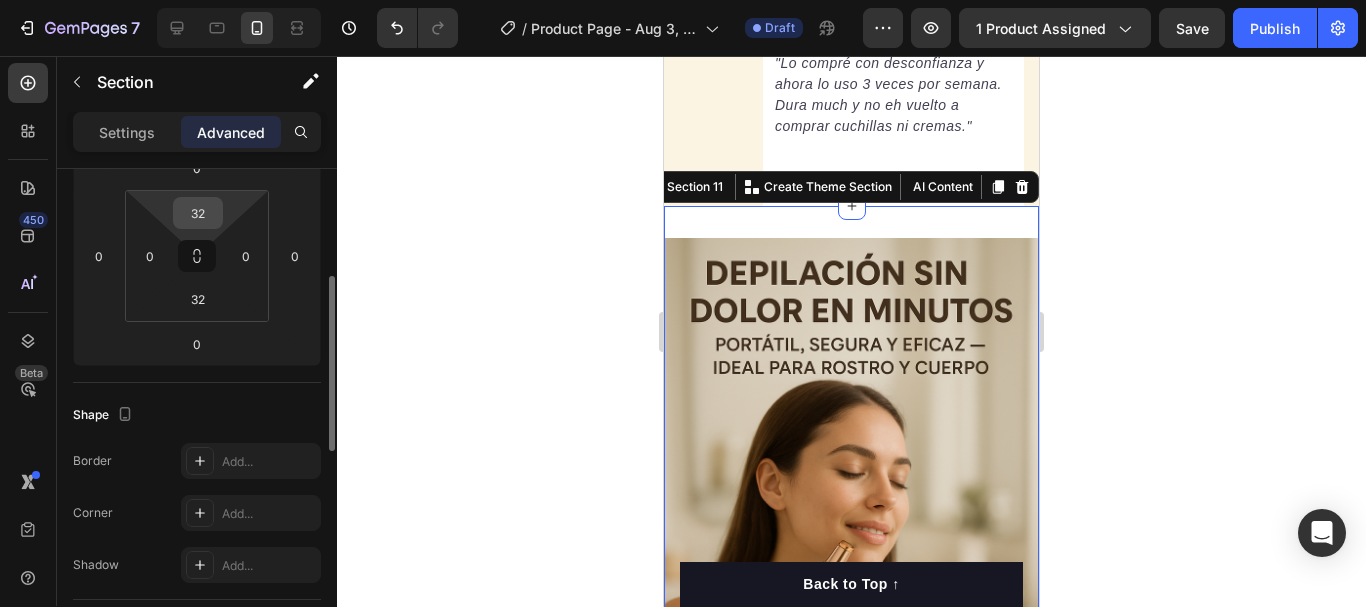 click on "32" at bounding box center (198, 213) 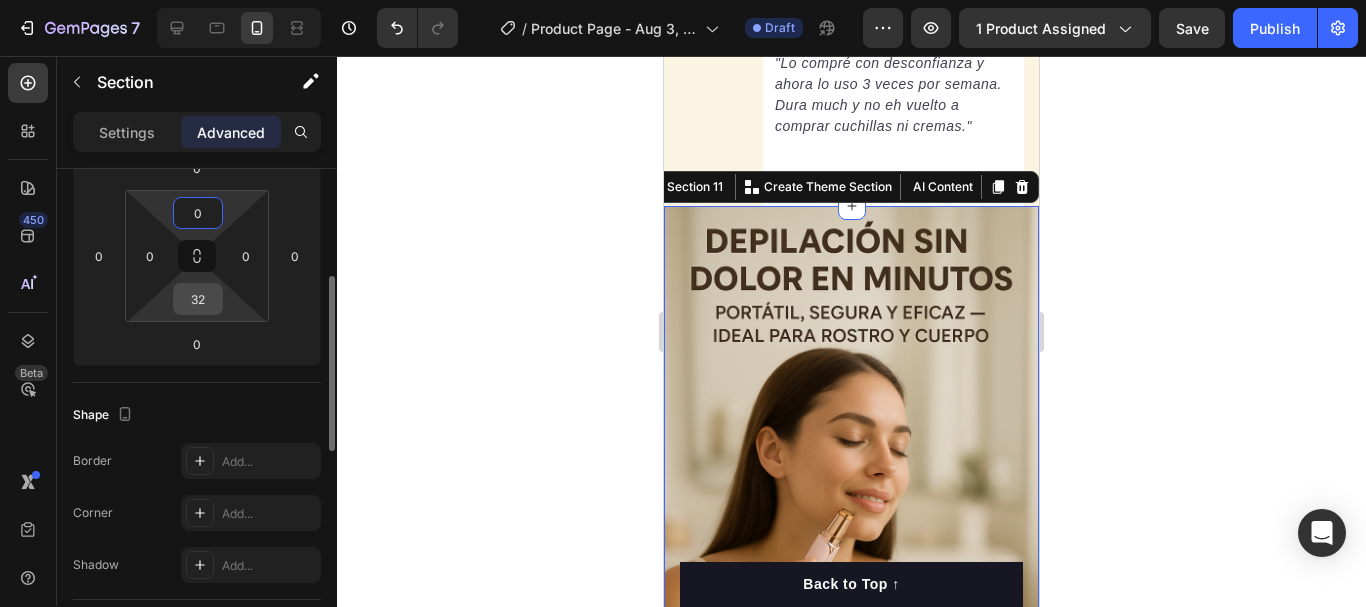 type on "0" 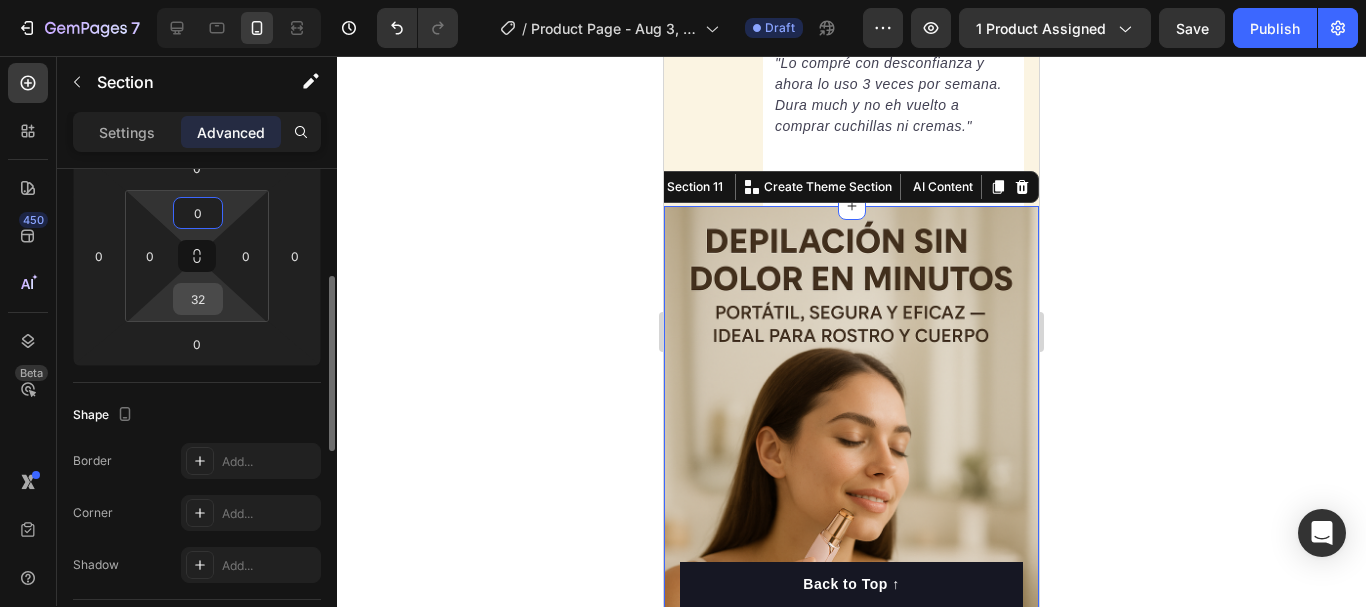 click on "32" at bounding box center [198, 299] 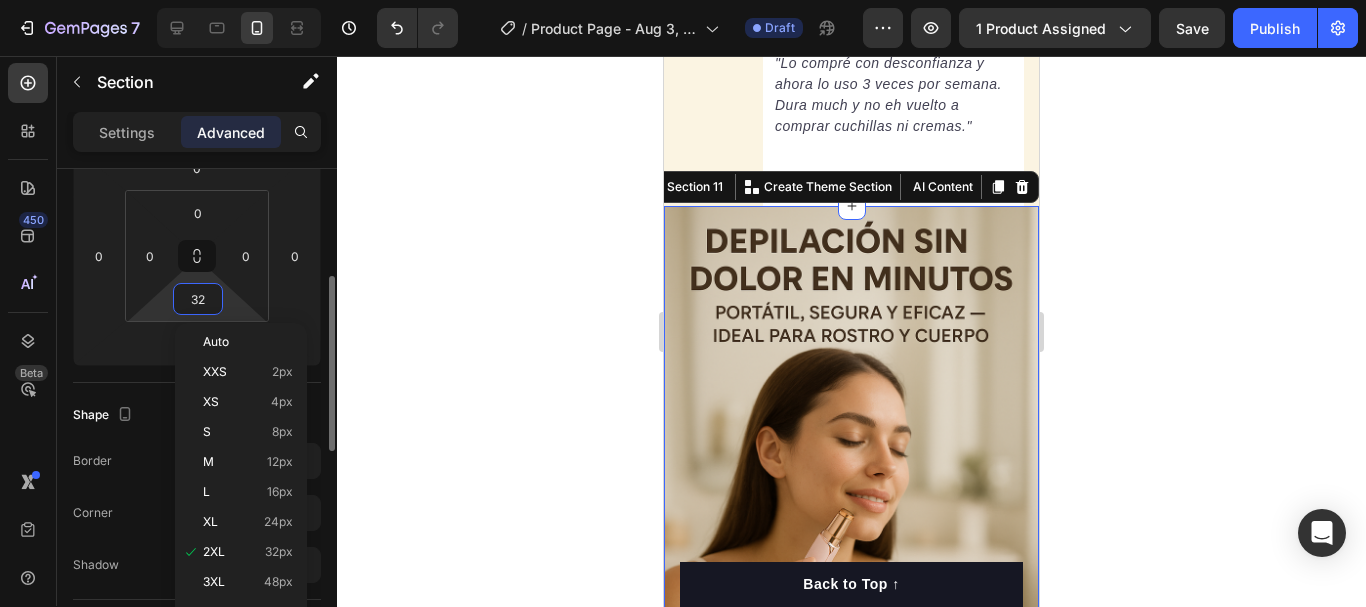 type on "0" 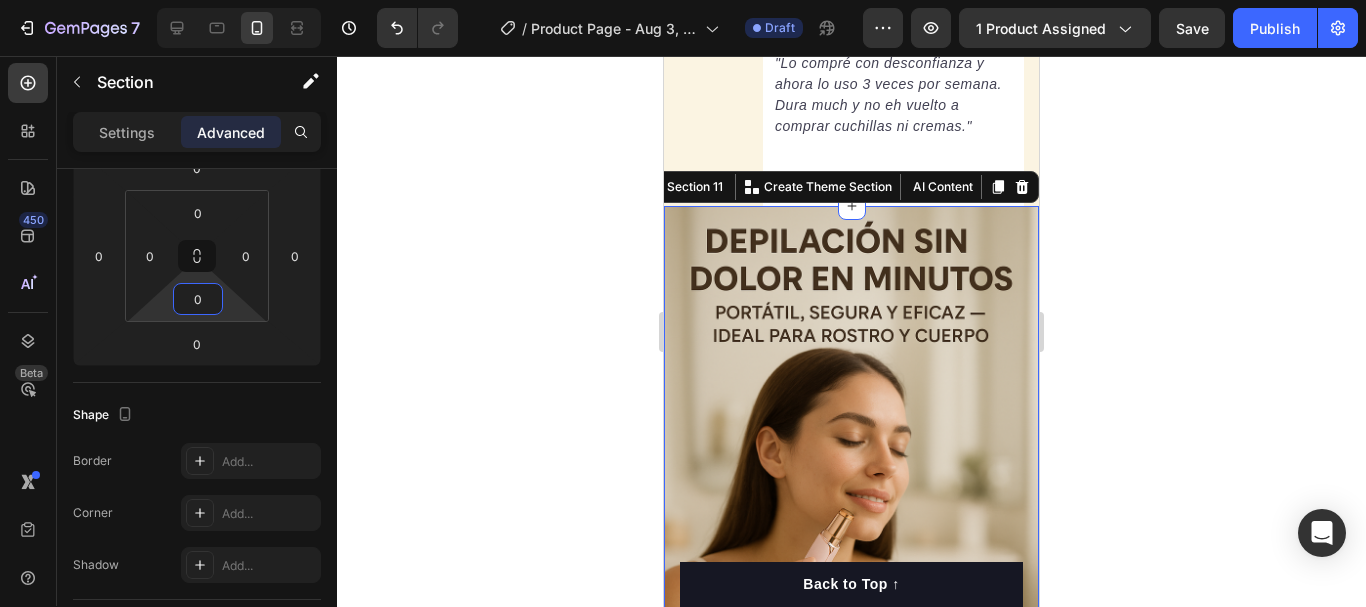 click 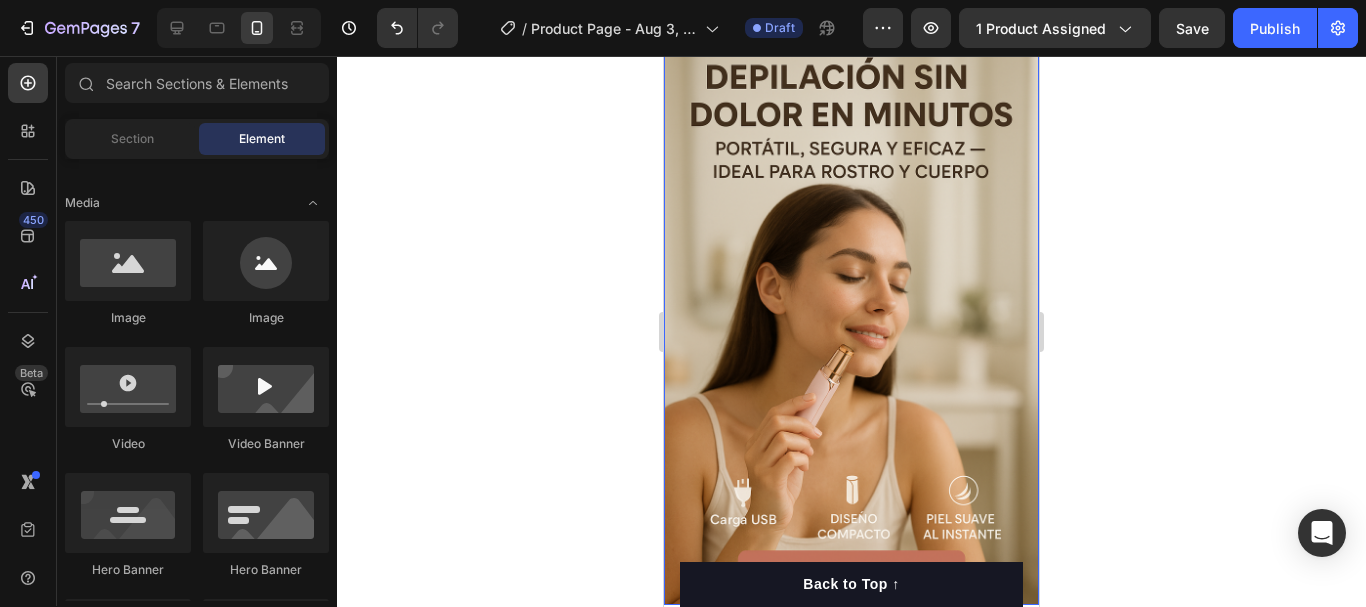 scroll, scrollTop: 7400, scrollLeft: 0, axis: vertical 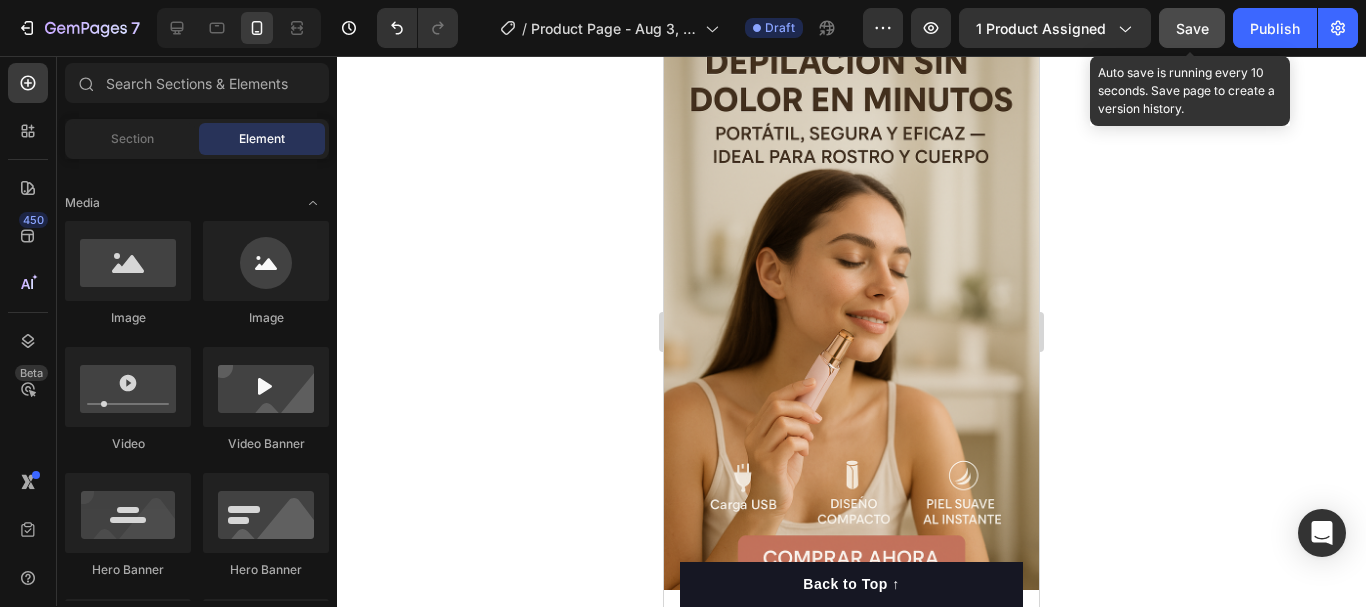 click on "Save" 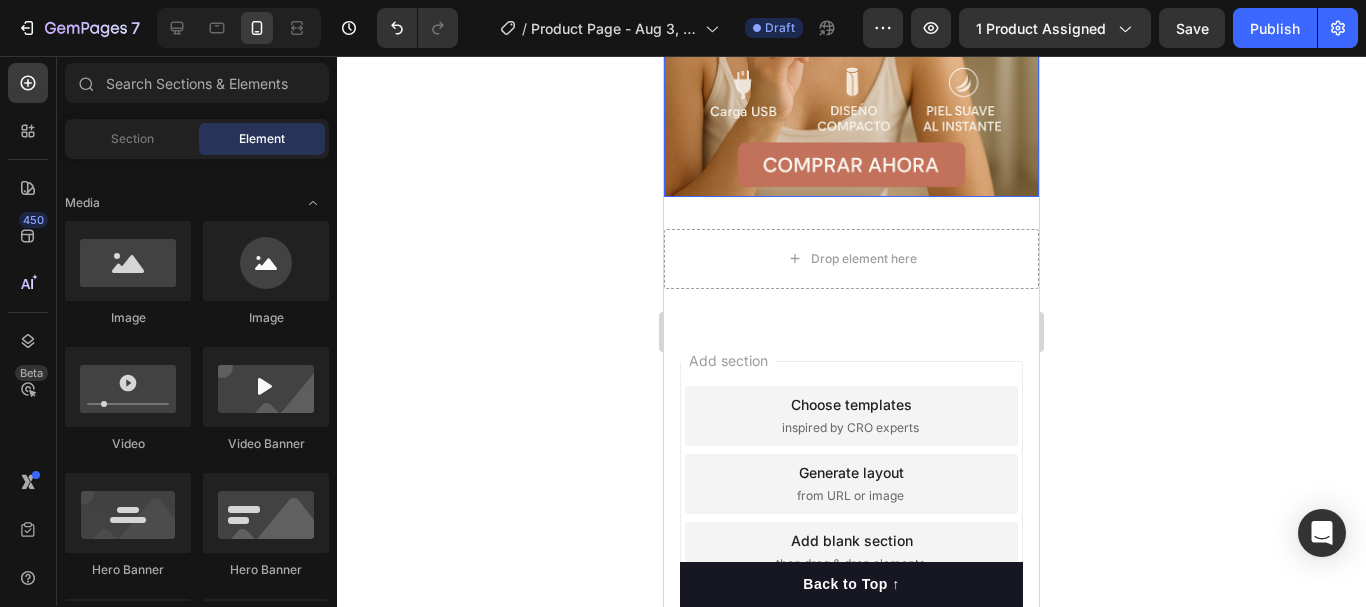 scroll, scrollTop: 7800, scrollLeft: 0, axis: vertical 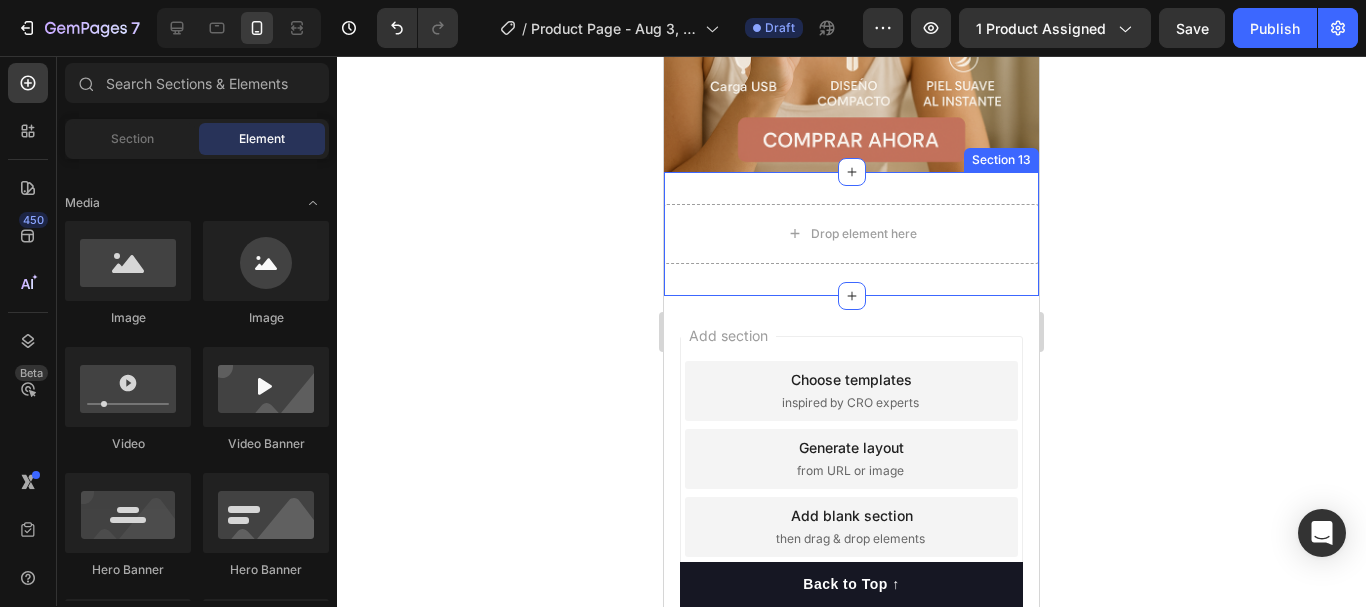 click on "Drop element here Section 13" at bounding box center (851, 234) 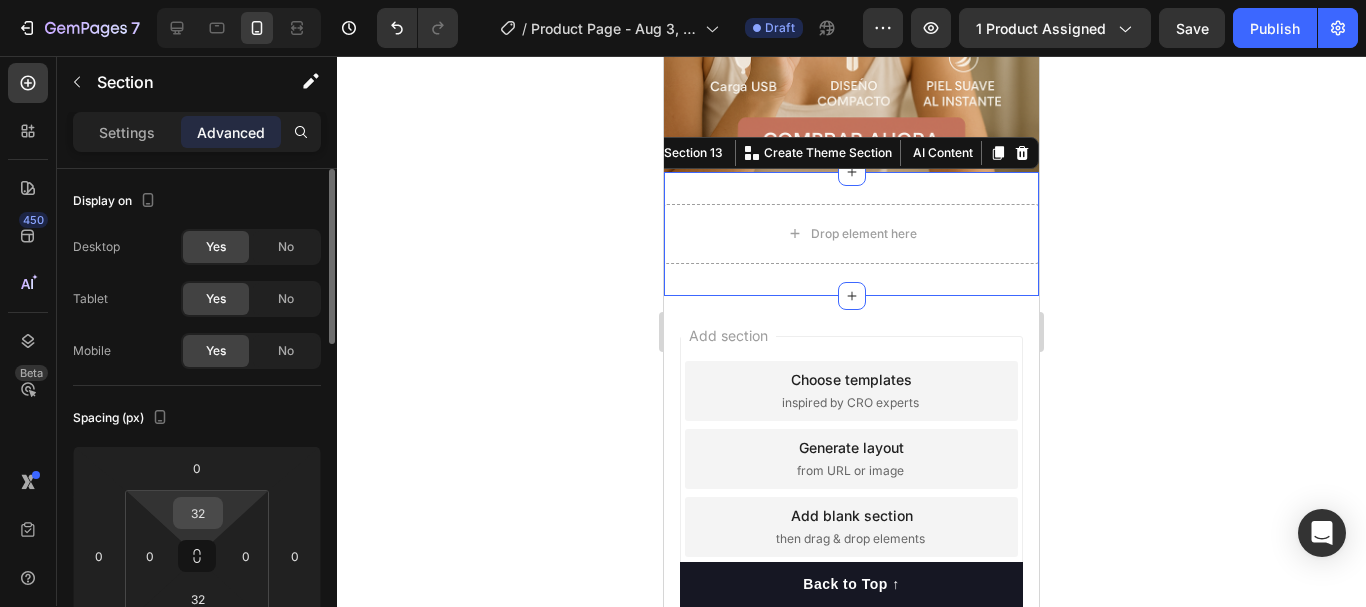 click on "32" at bounding box center [198, 513] 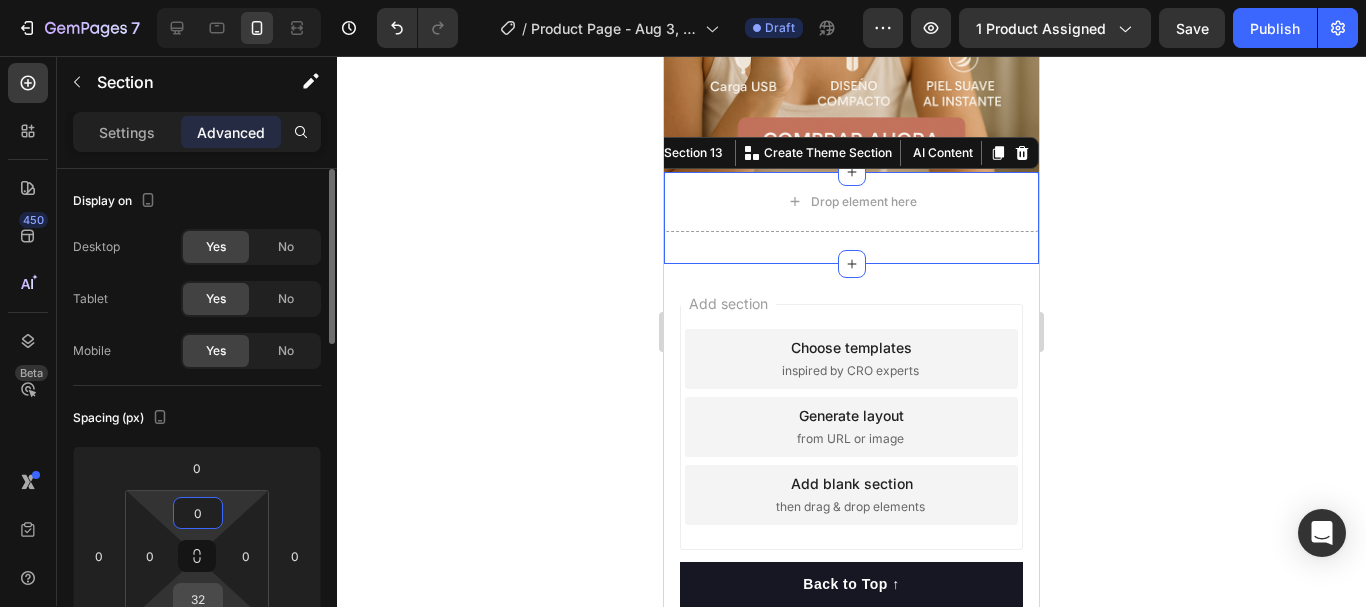 type on "0" 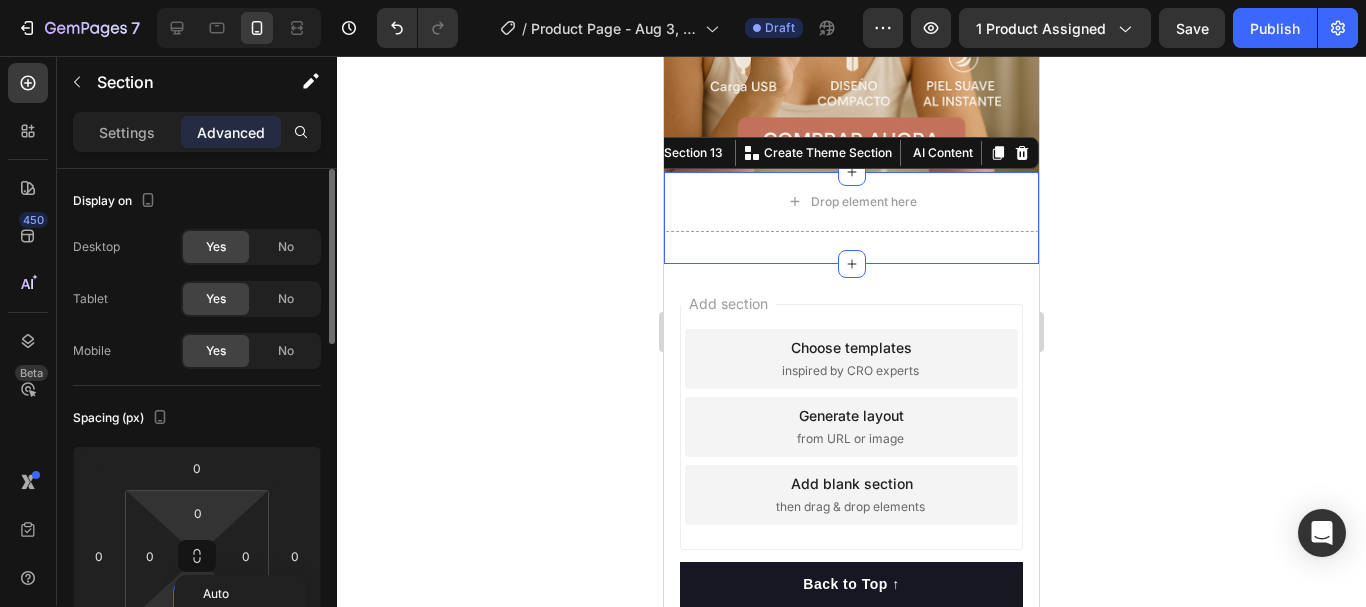 scroll, scrollTop: 200, scrollLeft: 0, axis: vertical 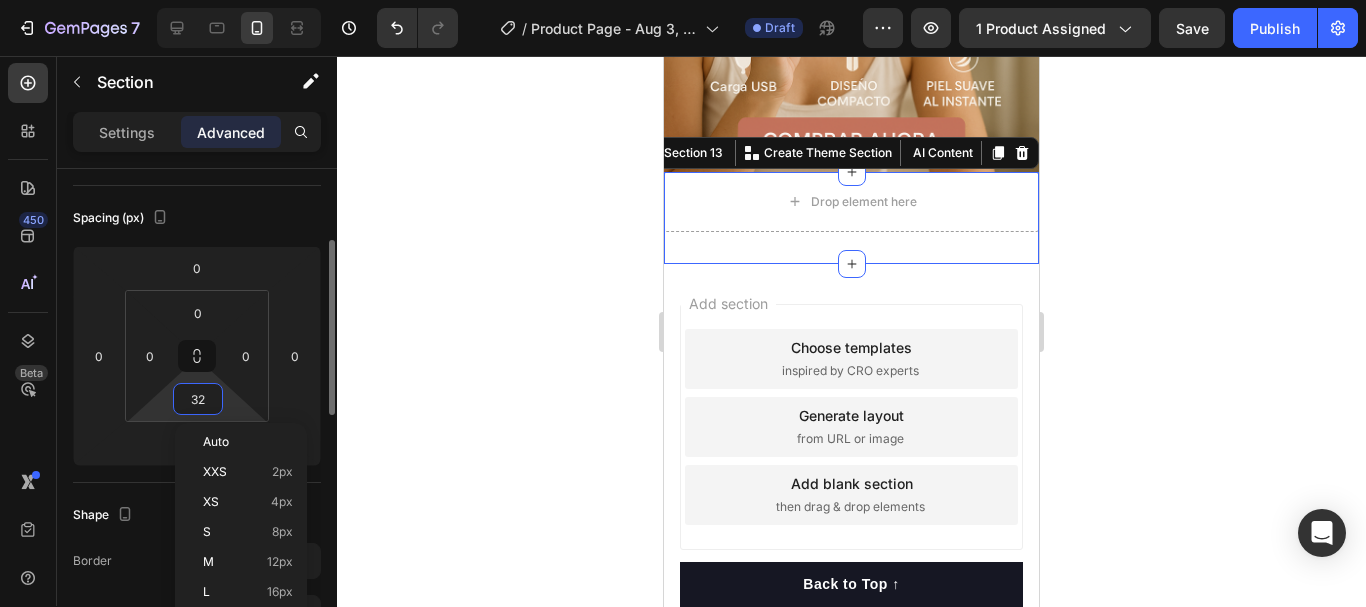 type on "0" 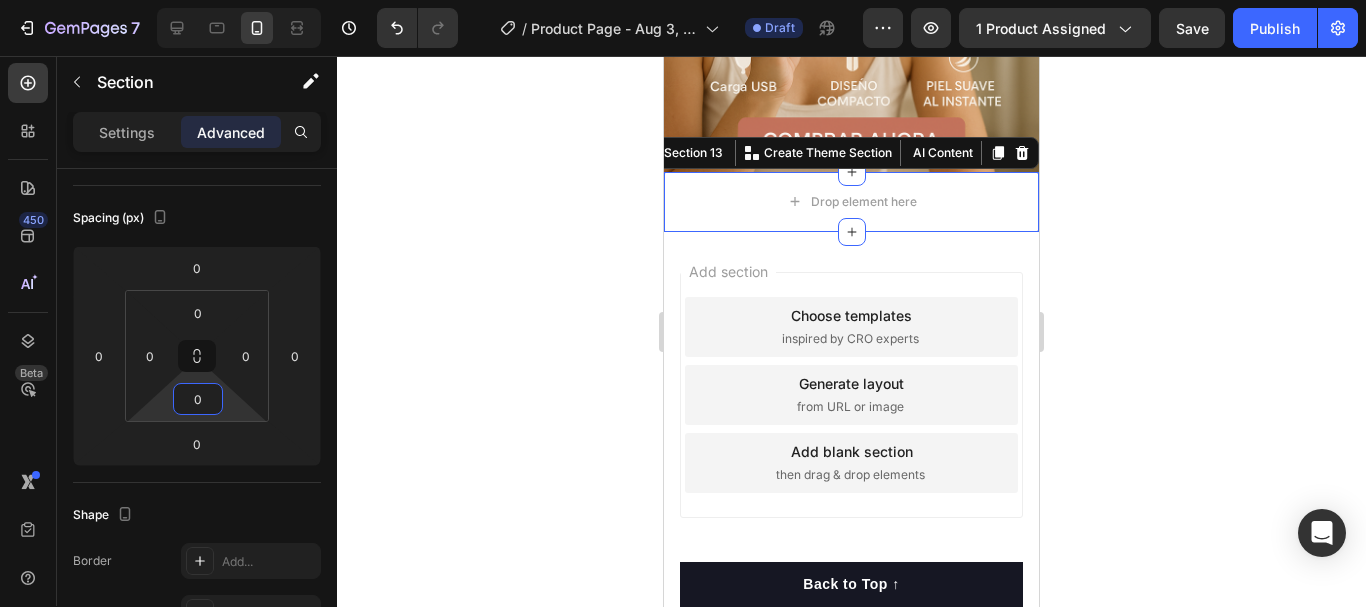 click 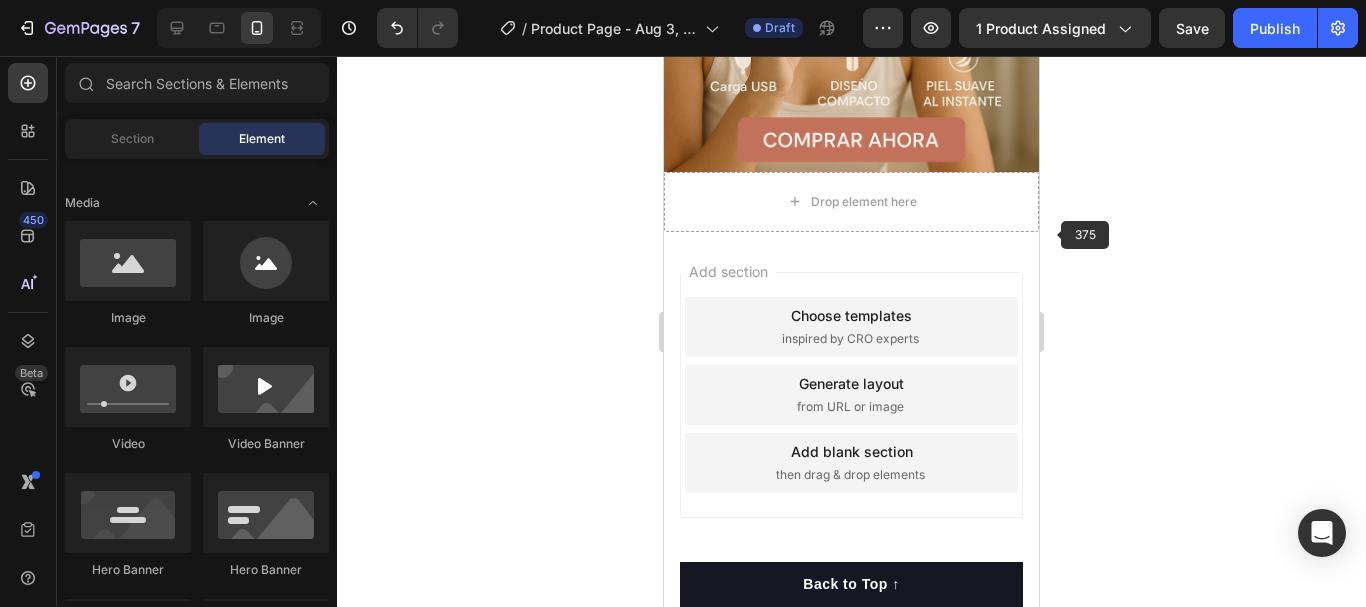 click on "Add section Choose templates inspired by CRO experts Generate layout from URL or image Add blank section then drag & drop elements" at bounding box center (851, 423) 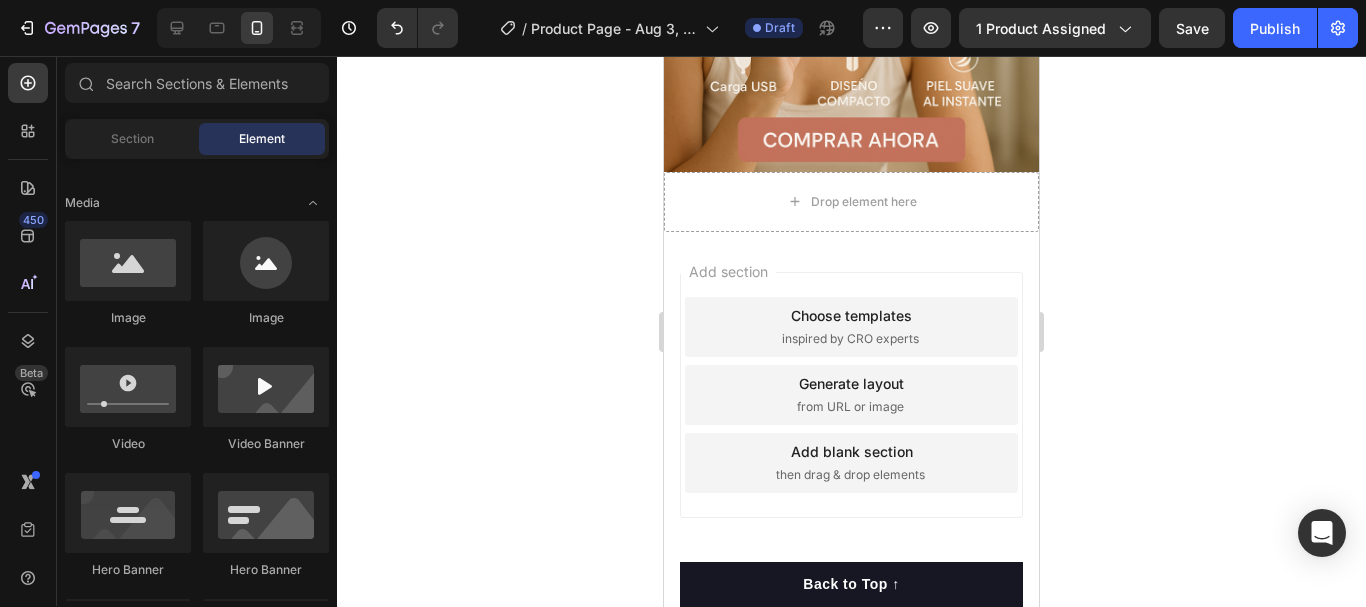 click on "Add section Choose templates inspired by CRO experts Generate layout from URL or image Add blank section then drag & drop elements" at bounding box center [851, 423] 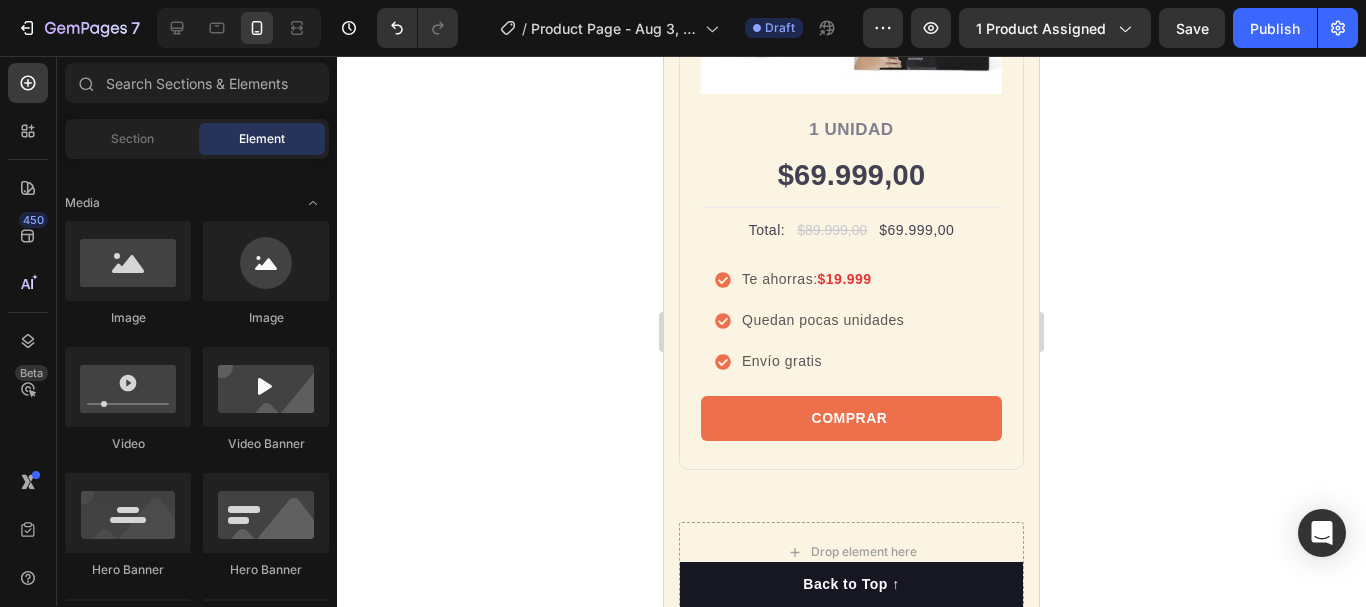 scroll, scrollTop: 5777, scrollLeft: 0, axis: vertical 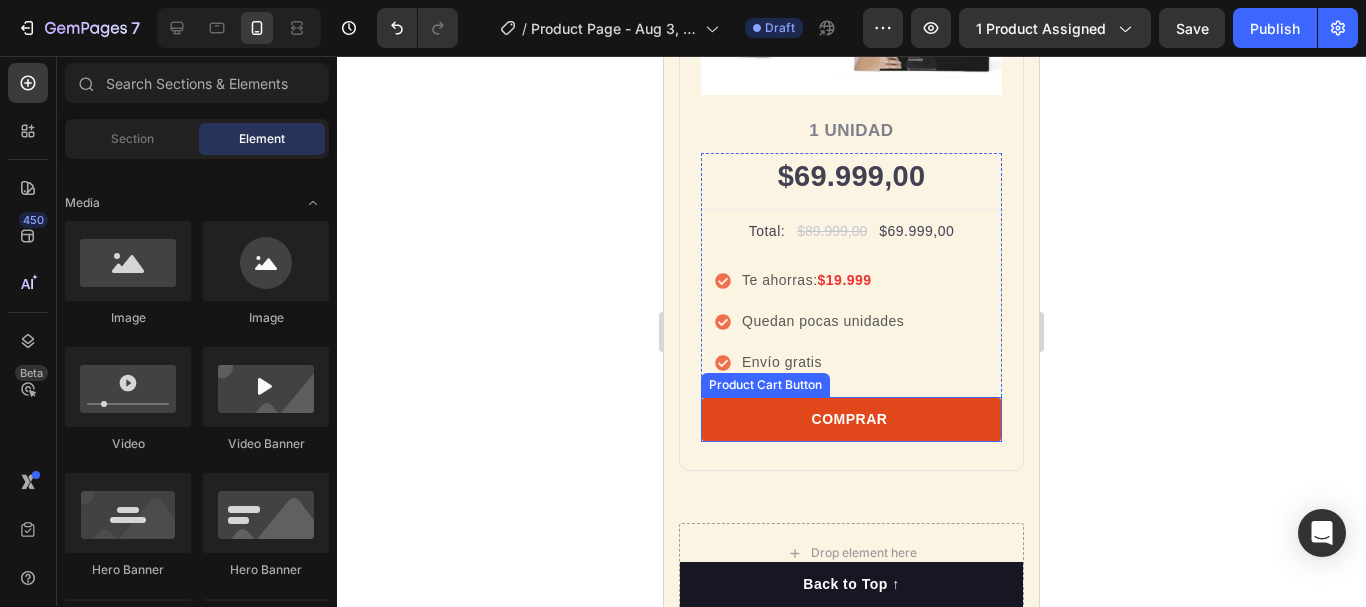 click on "COMPRAR" at bounding box center (851, 419) 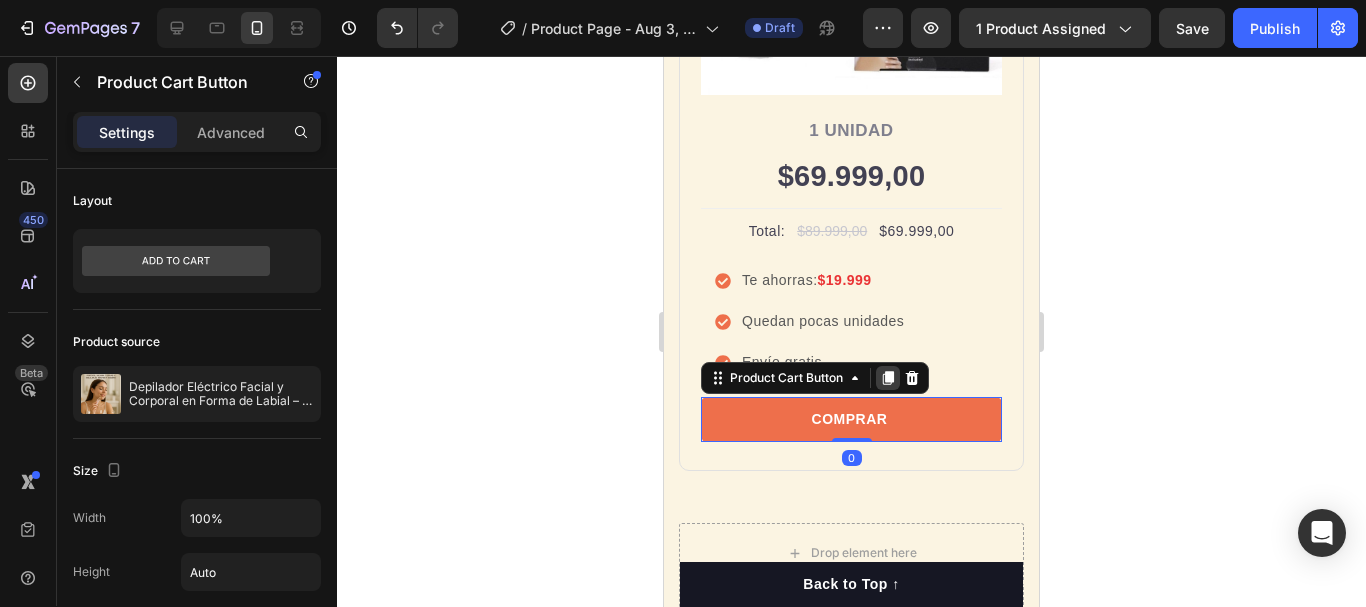 click 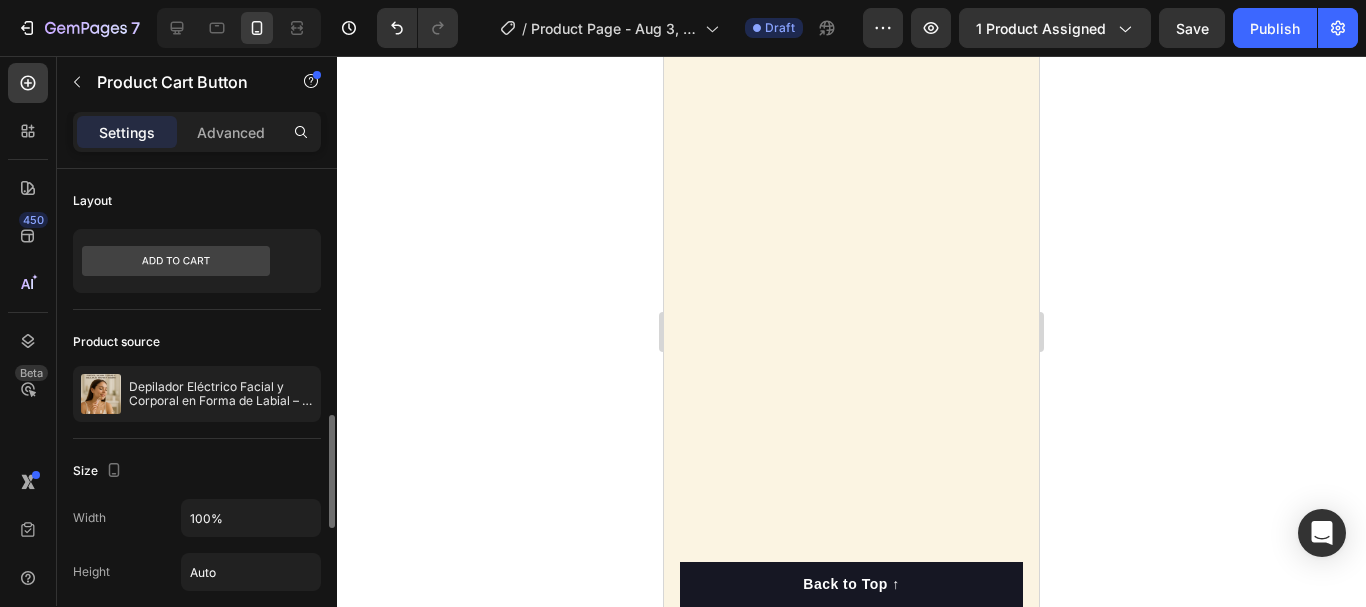 scroll, scrollTop: 200, scrollLeft: 0, axis: vertical 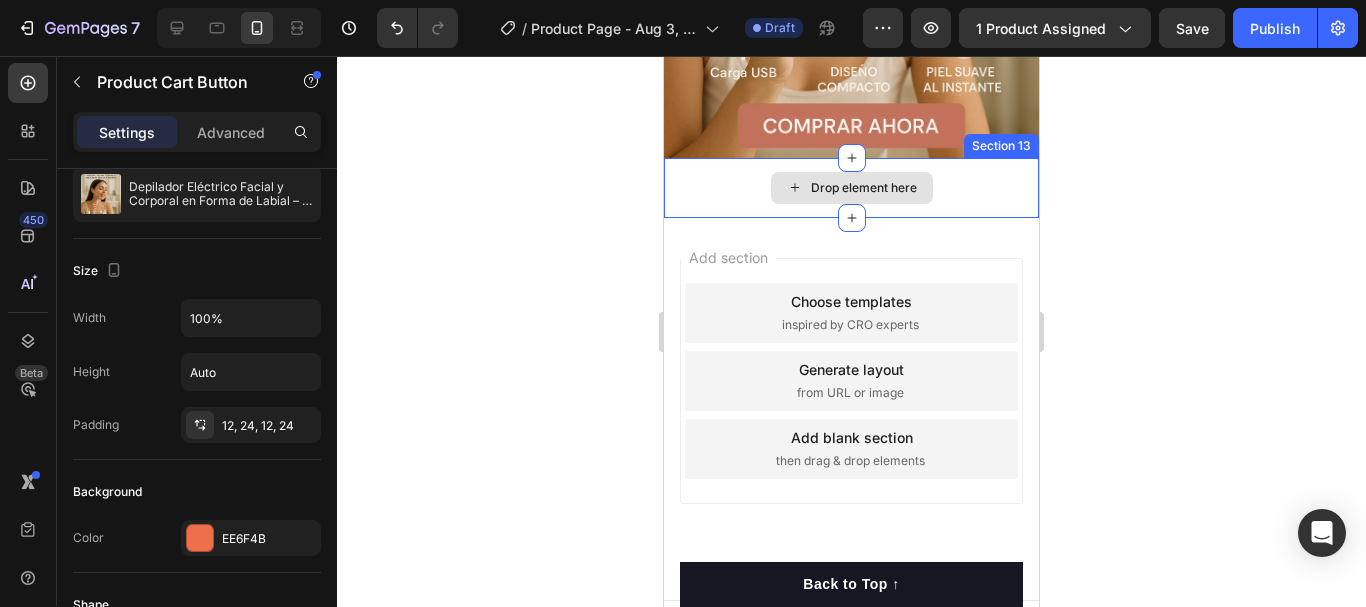 click on "Drop element here" at bounding box center [864, 188] 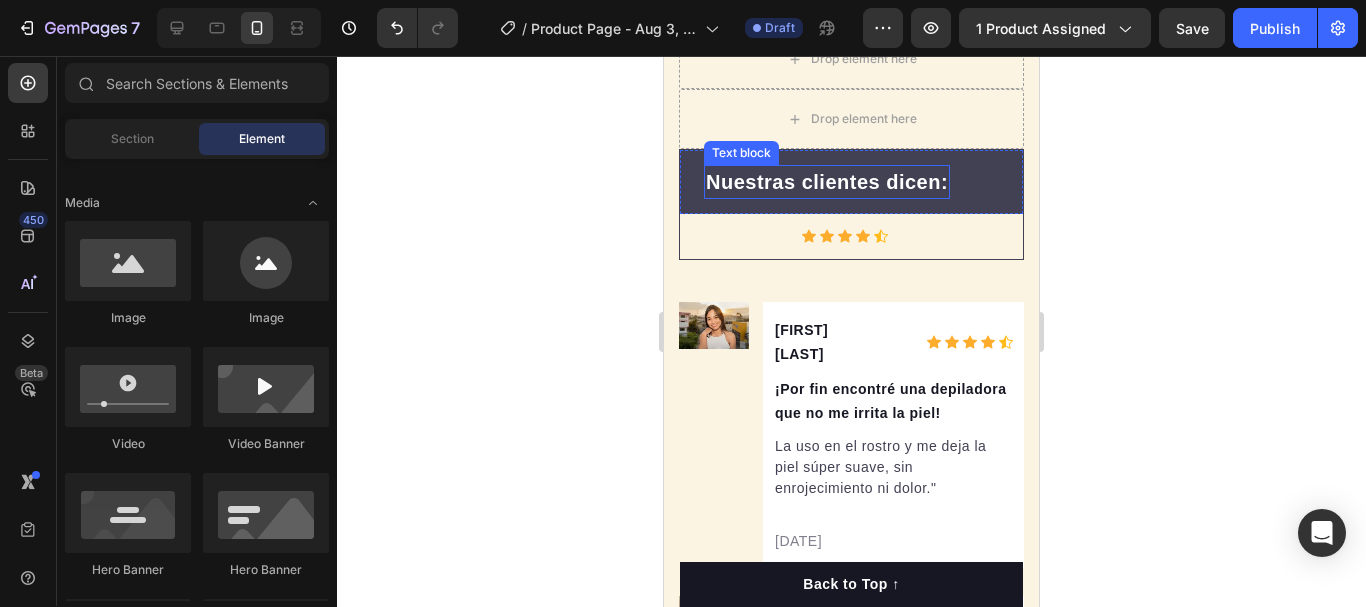 scroll, scrollTop: 5910, scrollLeft: 0, axis: vertical 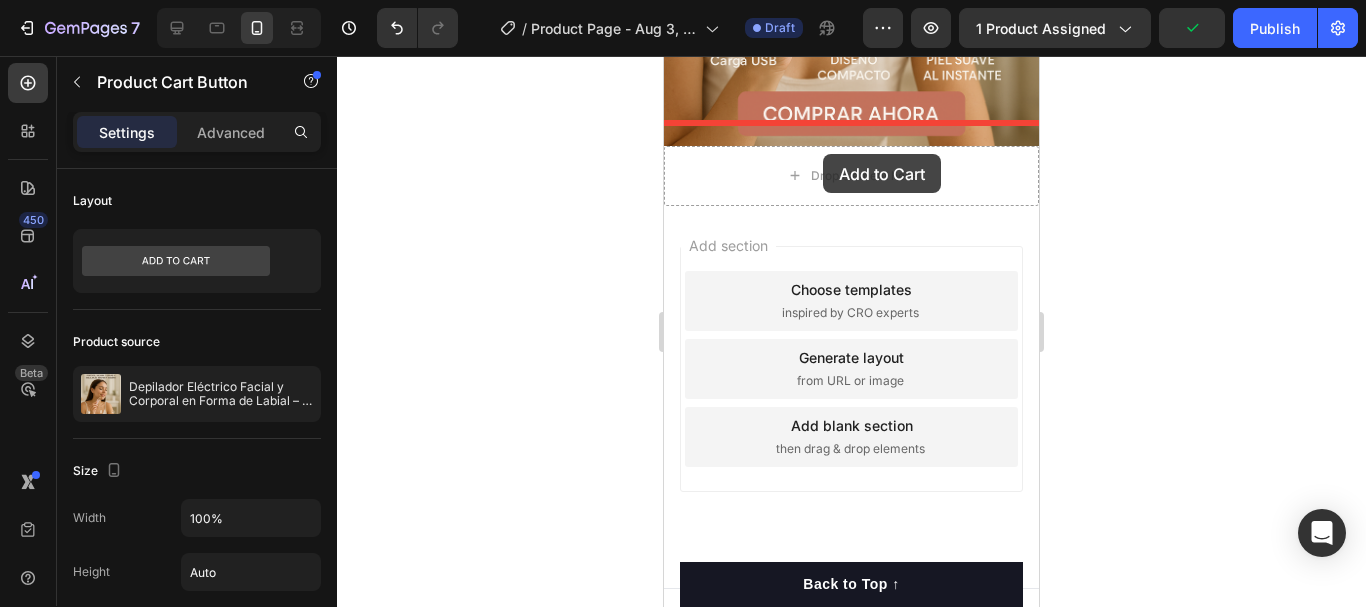 drag, startPoint x: 902, startPoint y: 304, endPoint x: 823, endPoint y: 154, distance: 169.53171 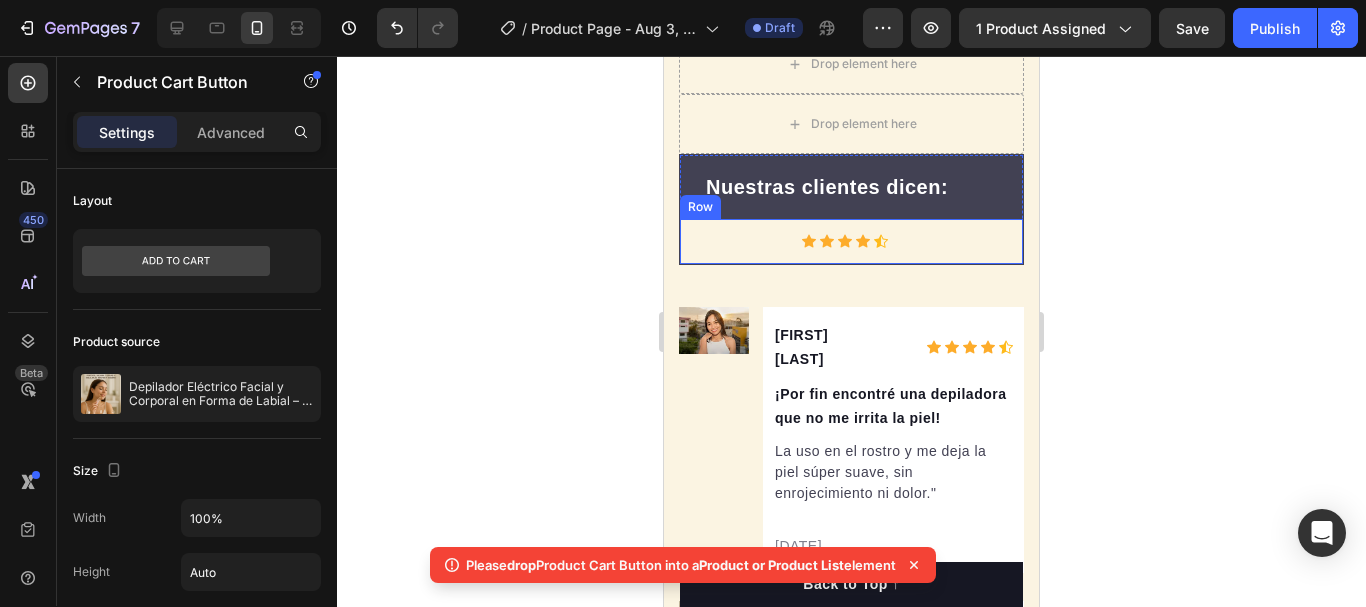 scroll, scrollTop: 6011, scrollLeft: 0, axis: vertical 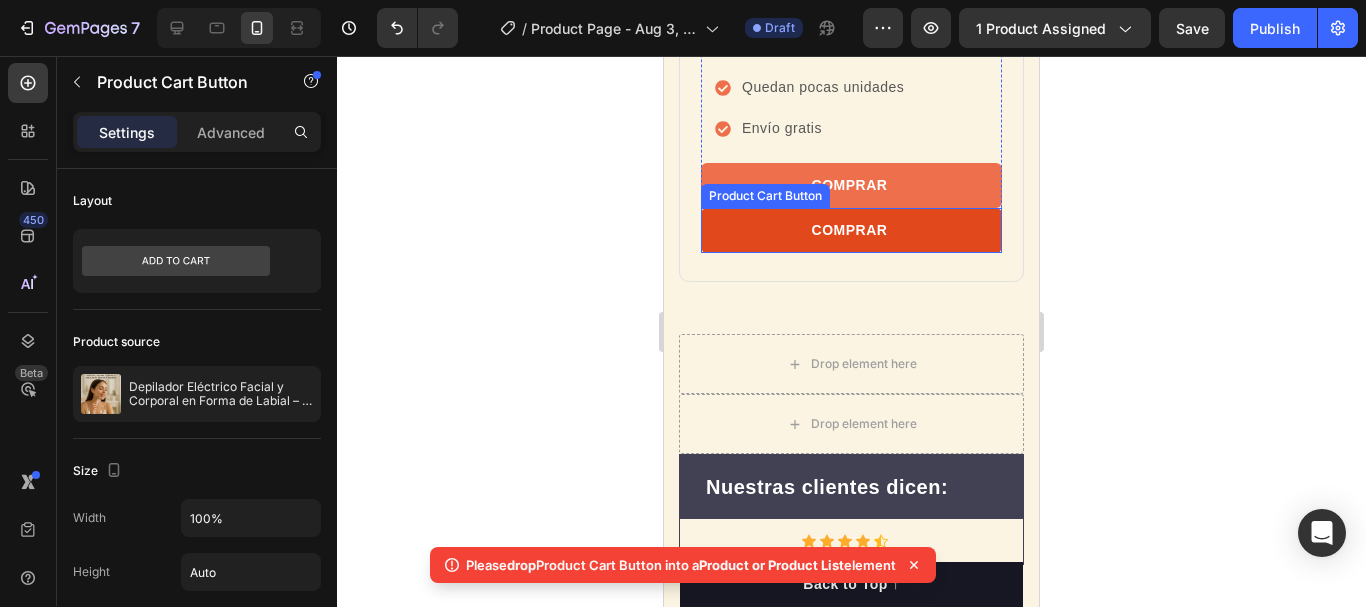 click on "COMPRAR" at bounding box center (851, 230) 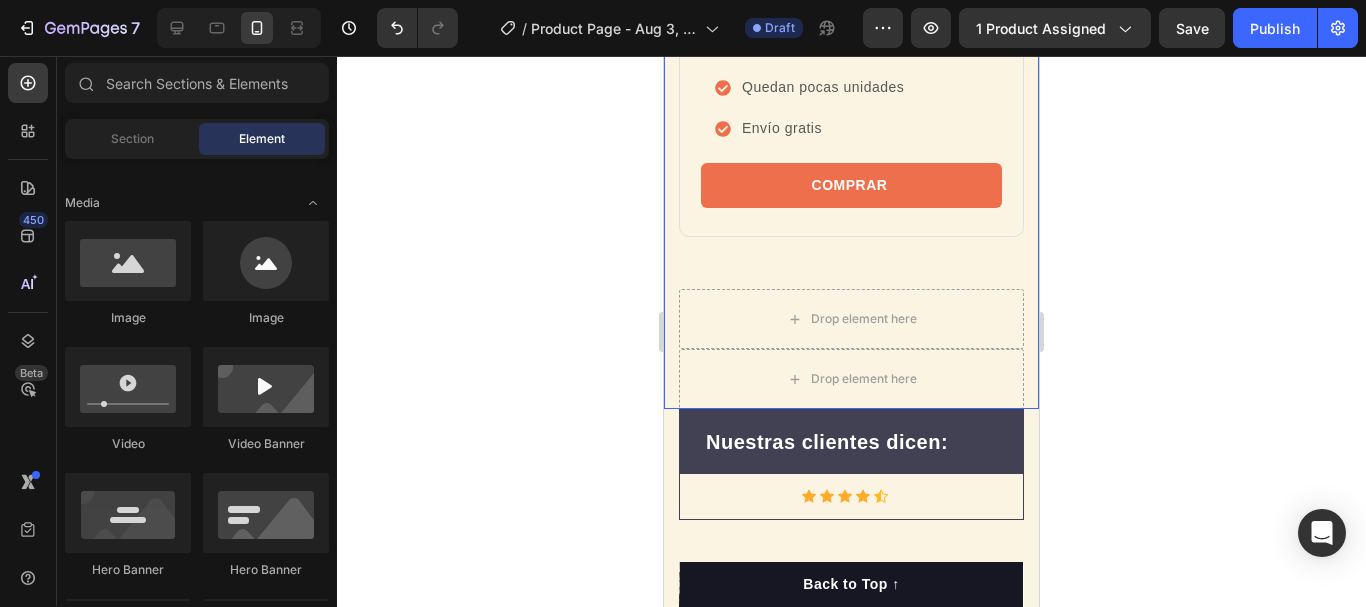 click on "Icon Icon Icon Icon Icon Icon List Hoz Calificación de   4.7 /5 por nuestros clientes Text block Row Image 1 UNIDAD Text block $69.999,00 Price Price                Title Line Total: Text block $89.999,00 Price Price $69.999,00 Price Price Row Te ahorras:  $19.999 Quedan pocas unidades Envío gratis Item list COMPRAR Product Cart Button Product Row
Drop element here
Drop element here Row   0" at bounding box center (851, -53) 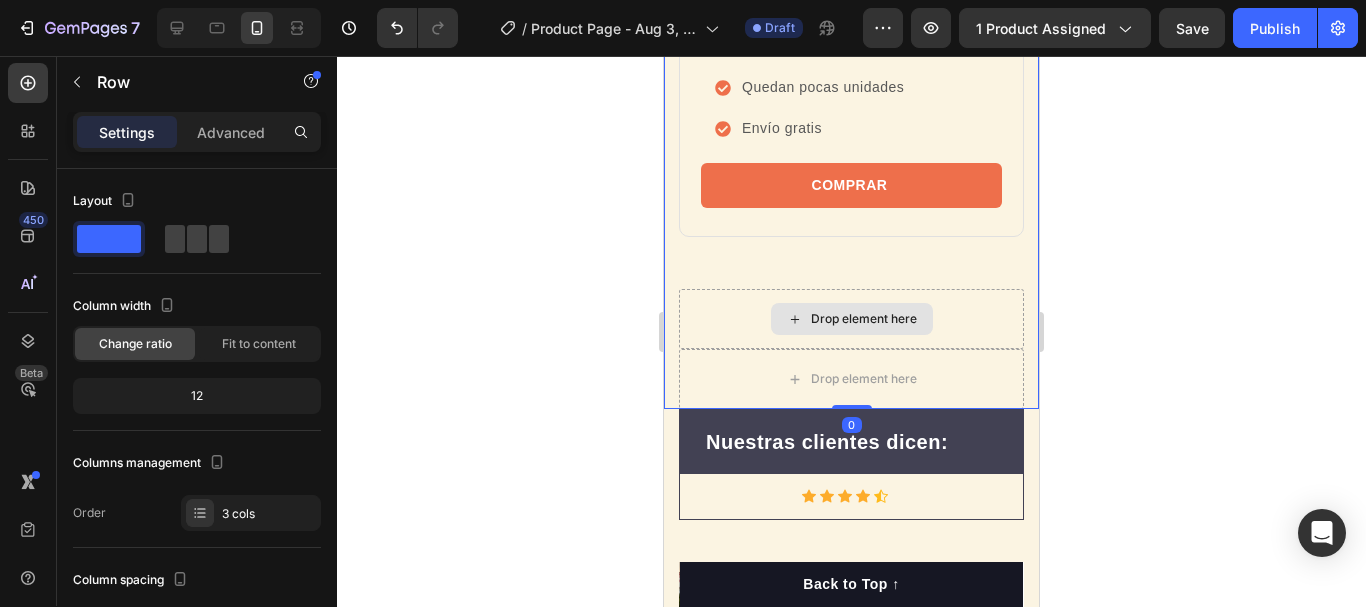 click on "Drop element here" at bounding box center (851, 319) 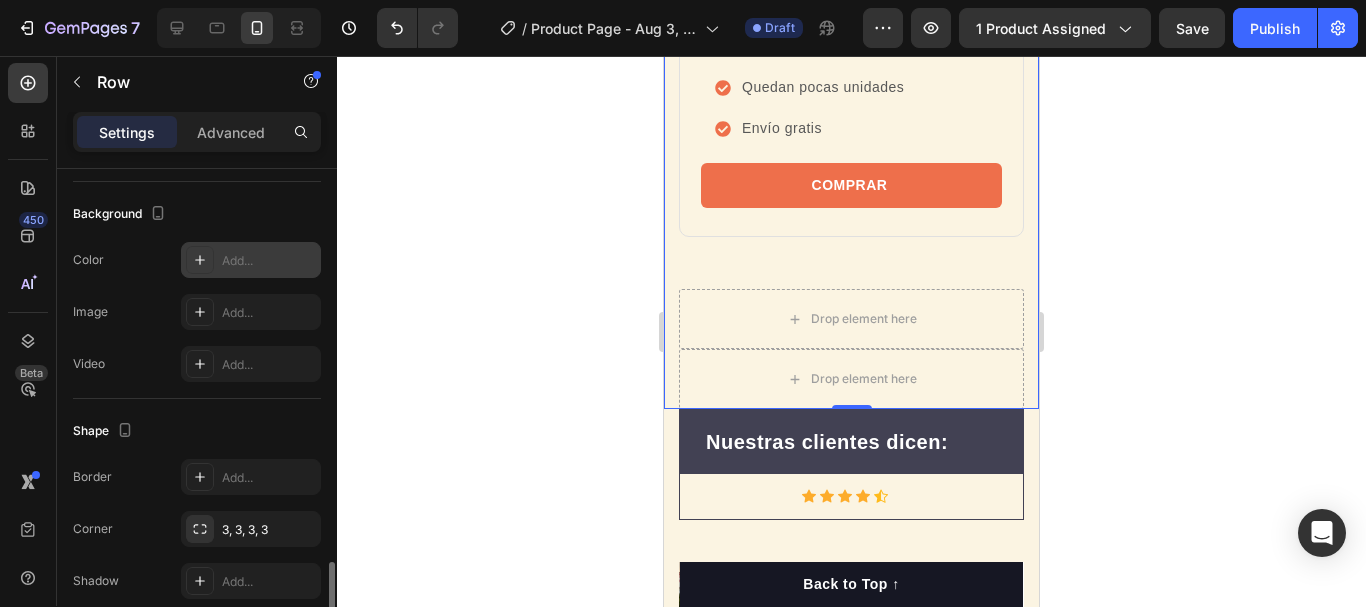 scroll, scrollTop: 789, scrollLeft: 0, axis: vertical 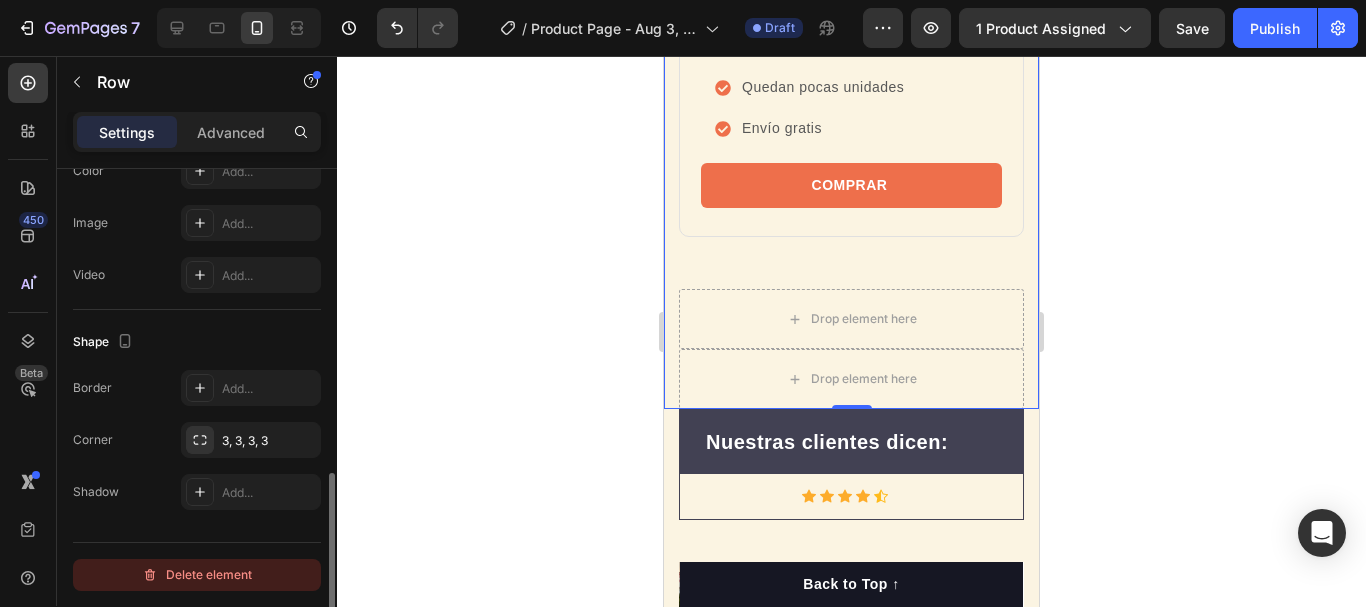 click on "Delete element" at bounding box center (197, 575) 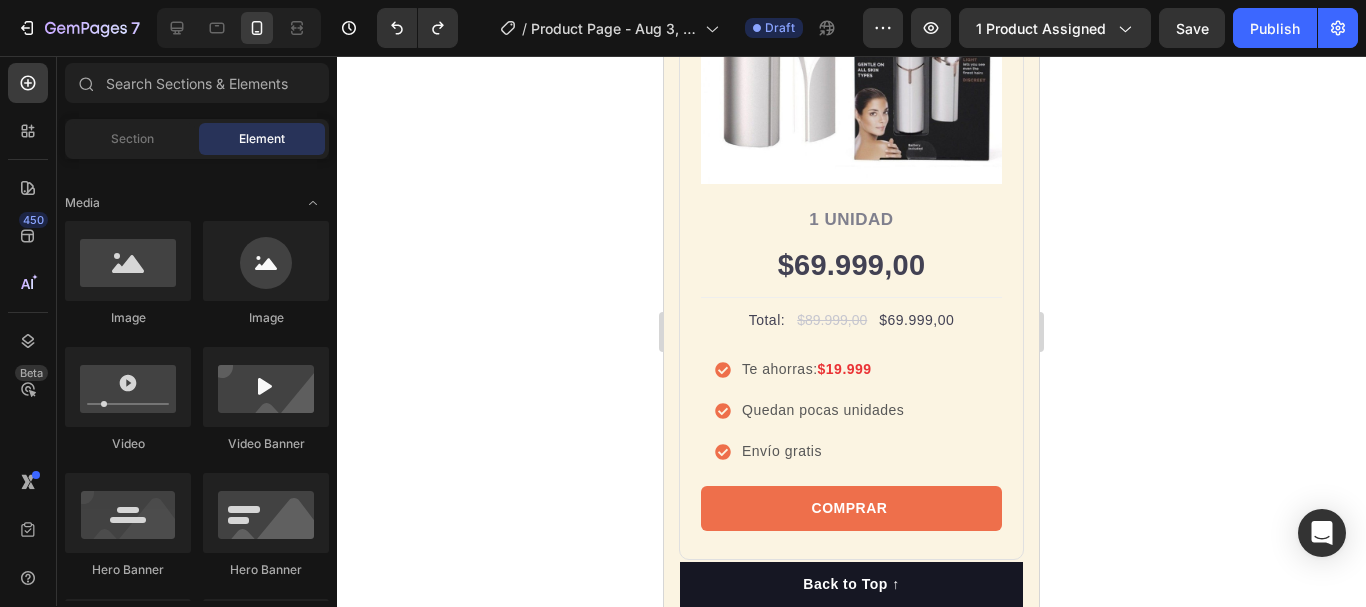 scroll, scrollTop: 5711, scrollLeft: 0, axis: vertical 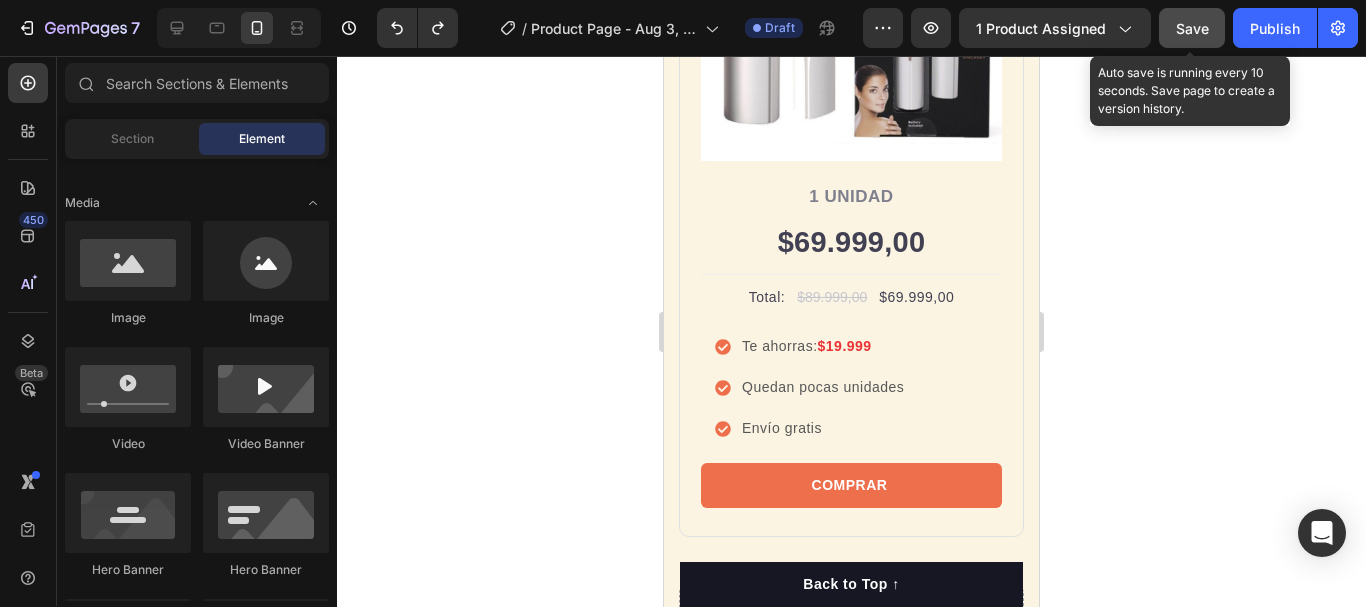 click on "Save" 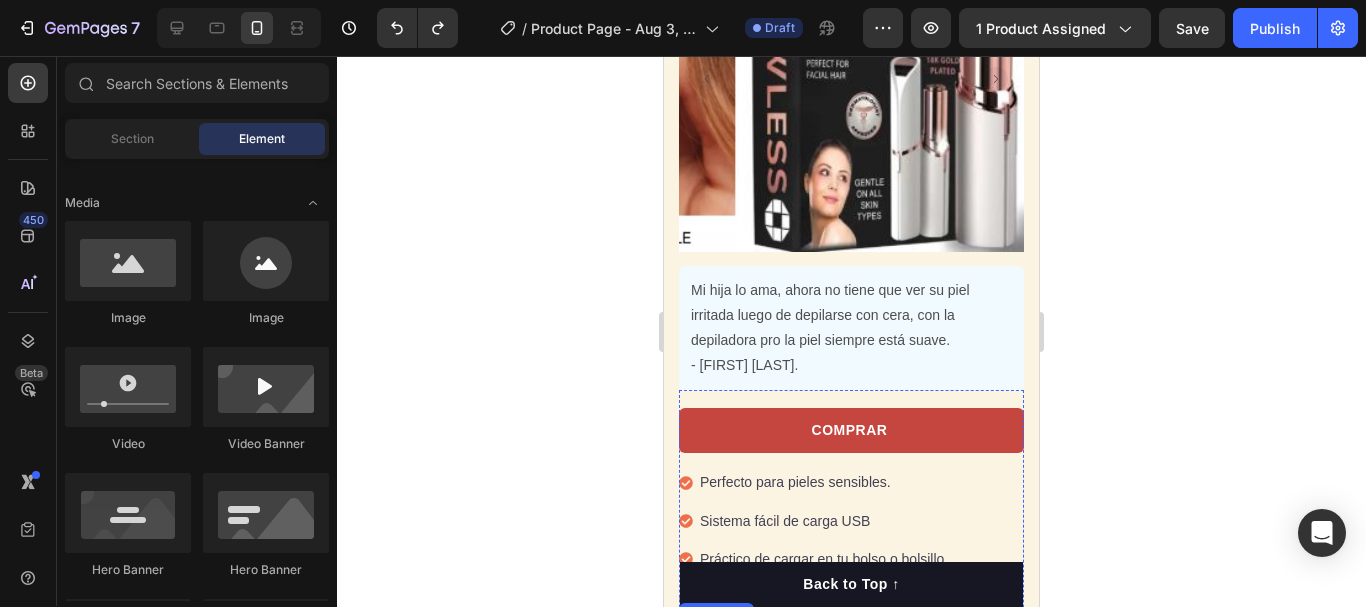 scroll, scrollTop: 3292, scrollLeft: 0, axis: vertical 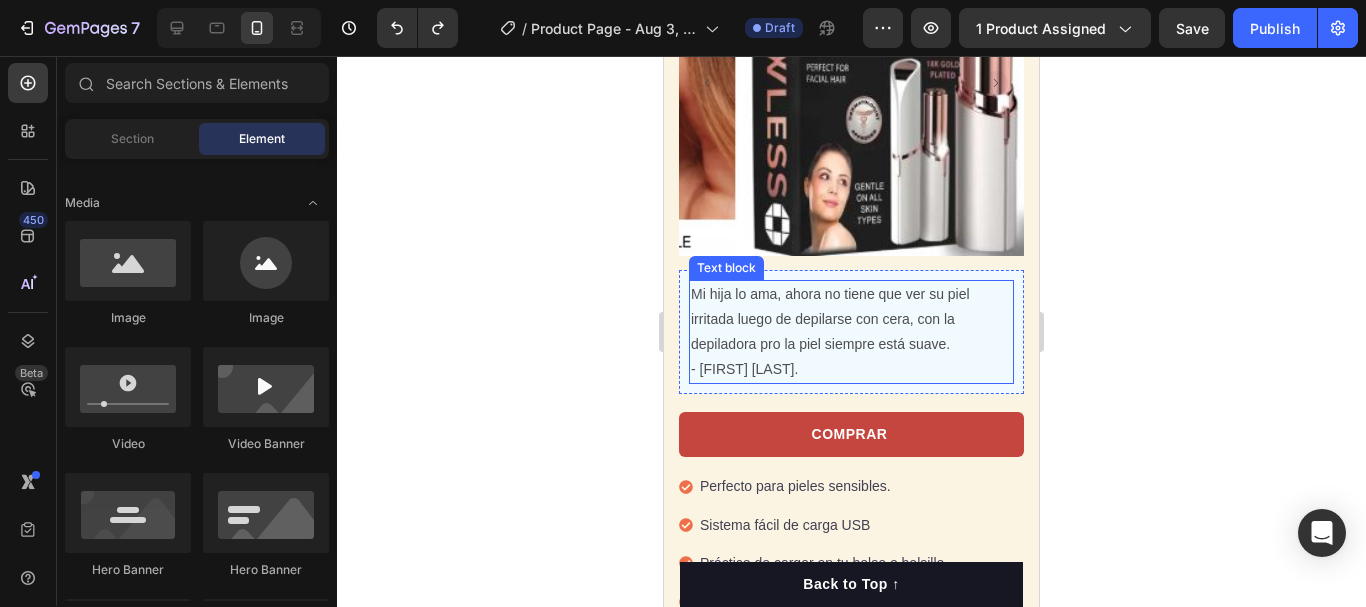 click on "Mi hija lo ama, ahora no tiene que ver su piel irritada luego de depilarse con cera, con la depiladora pro la piel siempre está suave. - Luz M García." at bounding box center [851, 332] 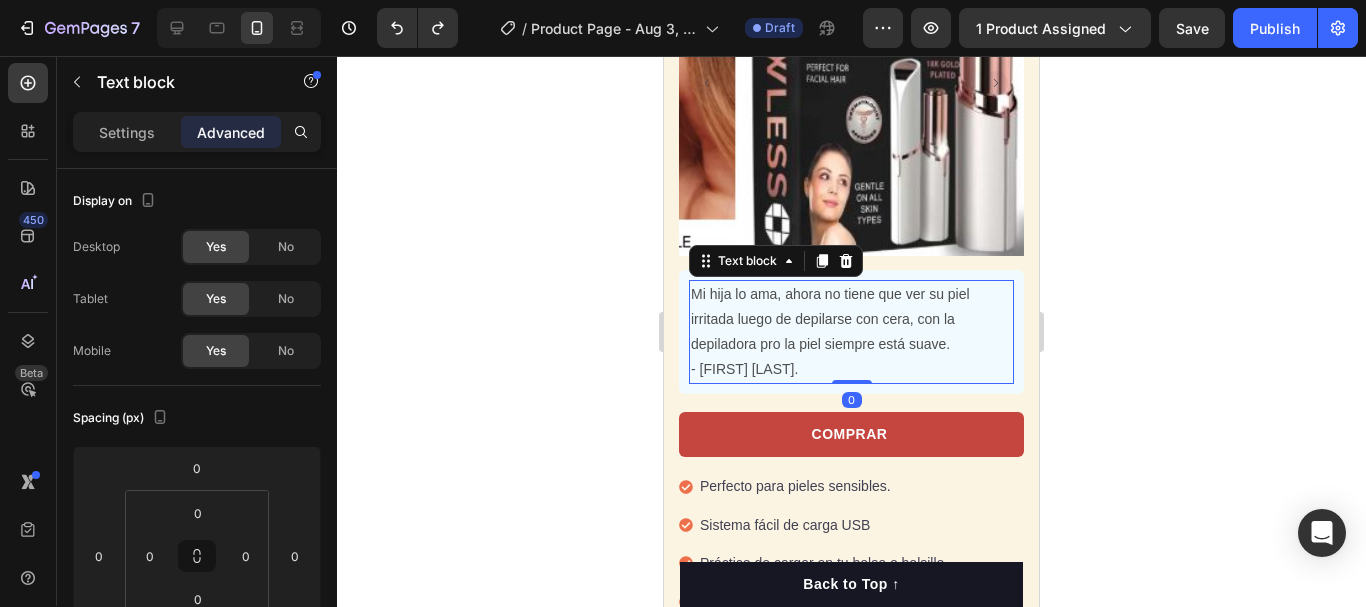 click on "Mi hija lo ama, ahora no tiene que ver su piel irritada luego de depilarse con cera, con la depiladora pro la piel siempre está suave. - Luz M García." at bounding box center [851, 332] 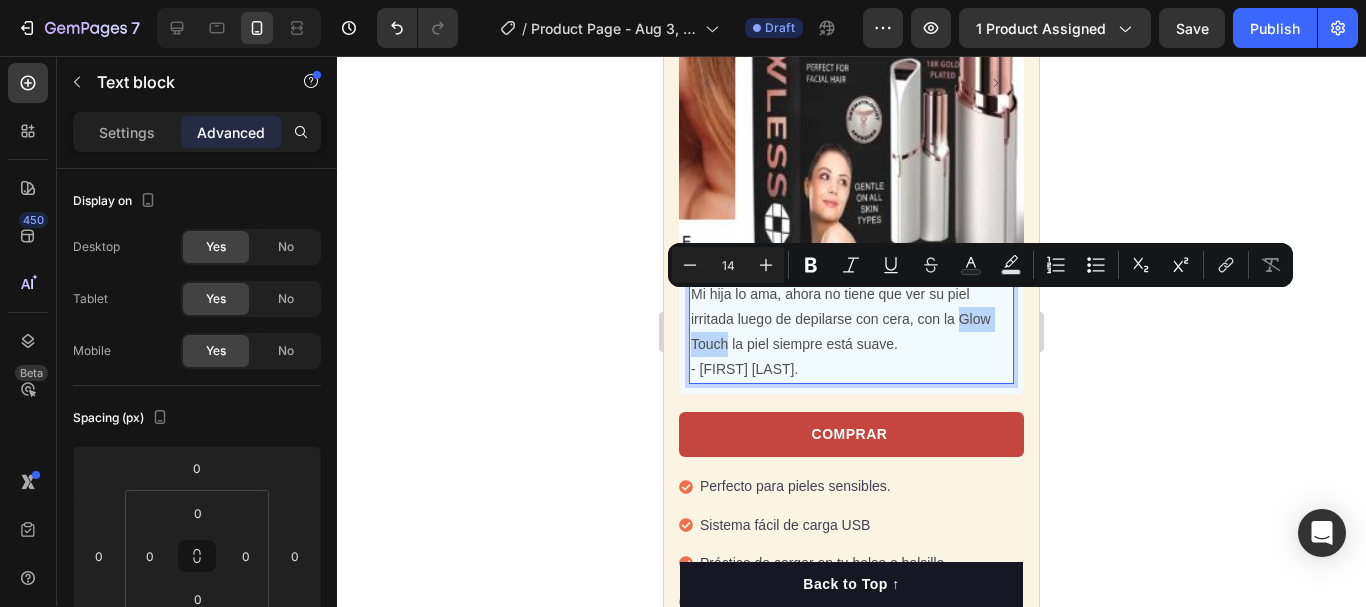 drag, startPoint x: 729, startPoint y: 328, endPoint x: 960, endPoint y: 305, distance: 232.1422 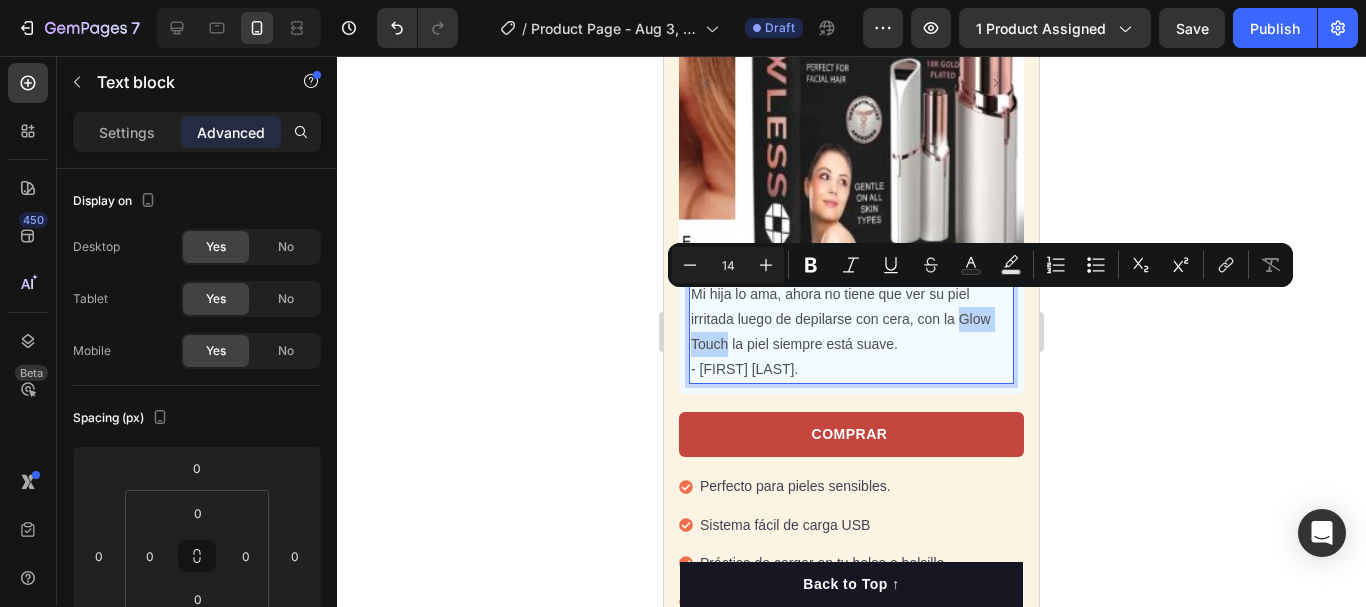 click on "Mi hija lo ama, ahora no tiene que ver su piel irritada luego de depilarse con cera, con la Glow Touch la piel siempre está suave. - Luz M García." at bounding box center (851, 332) 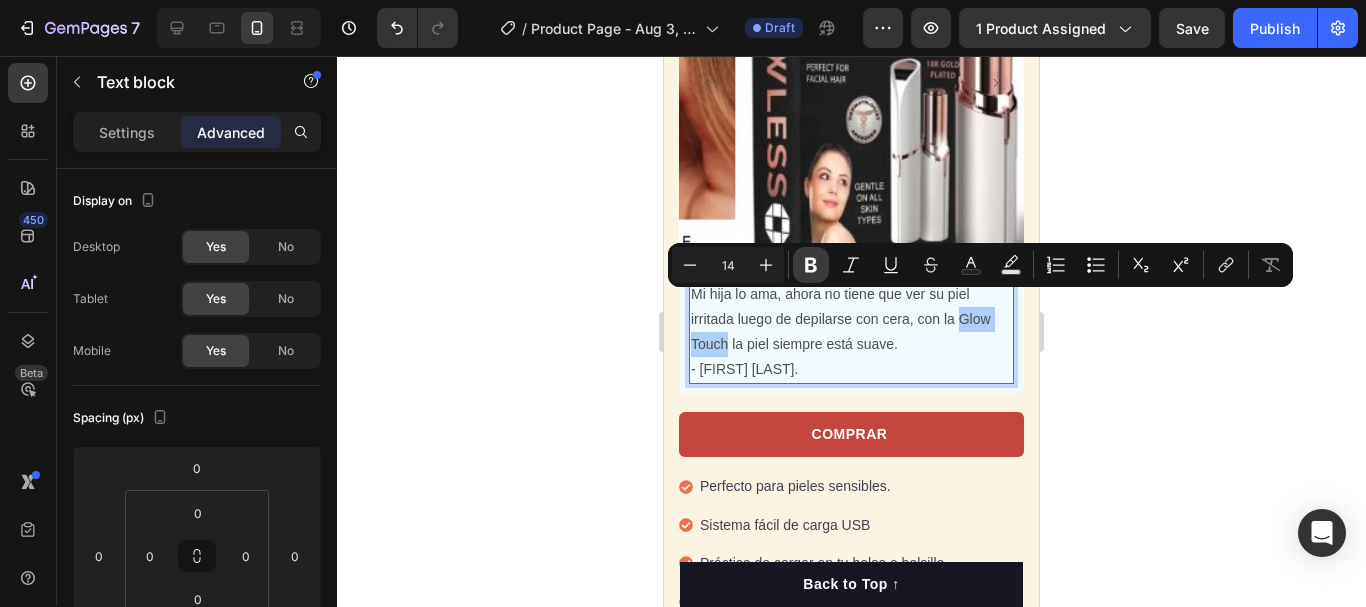click 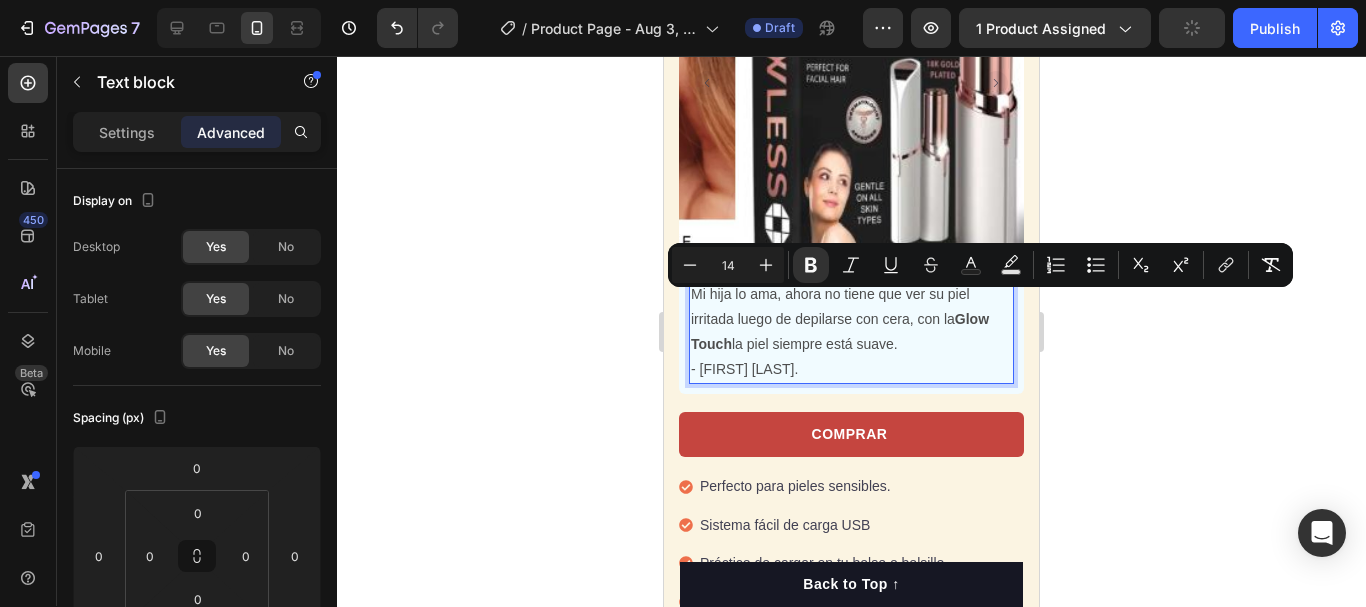click 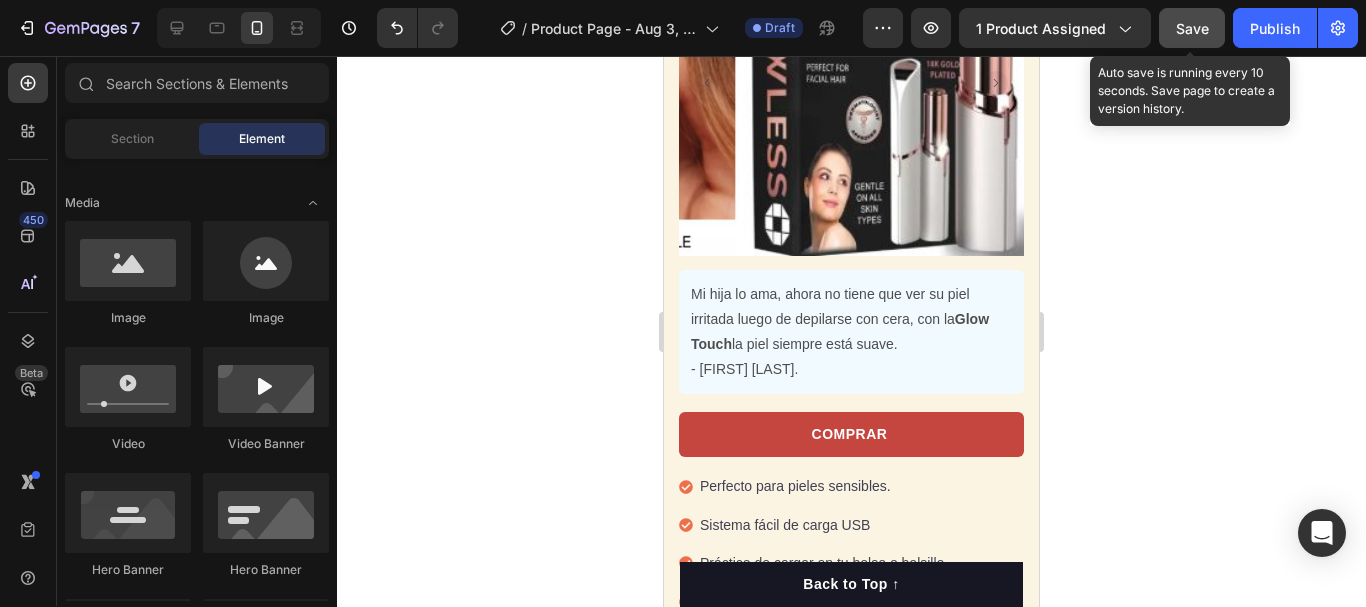 click on "Save" at bounding box center (1192, 28) 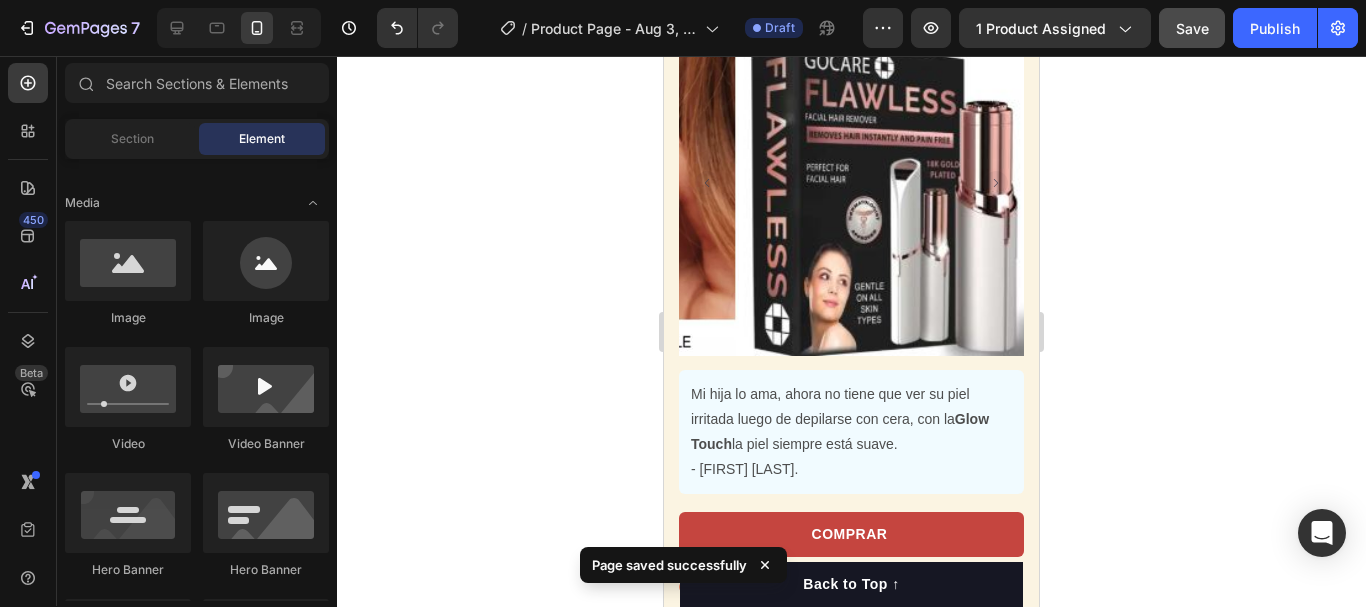 scroll, scrollTop: 2806, scrollLeft: 0, axis: vertical 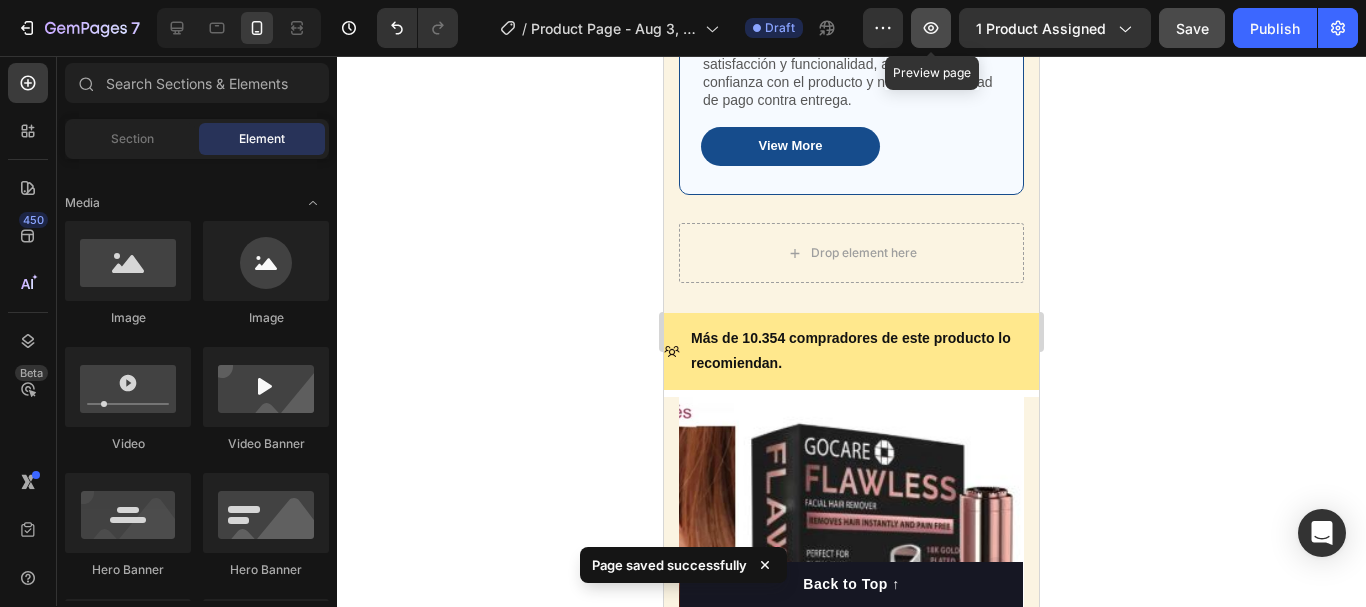 click 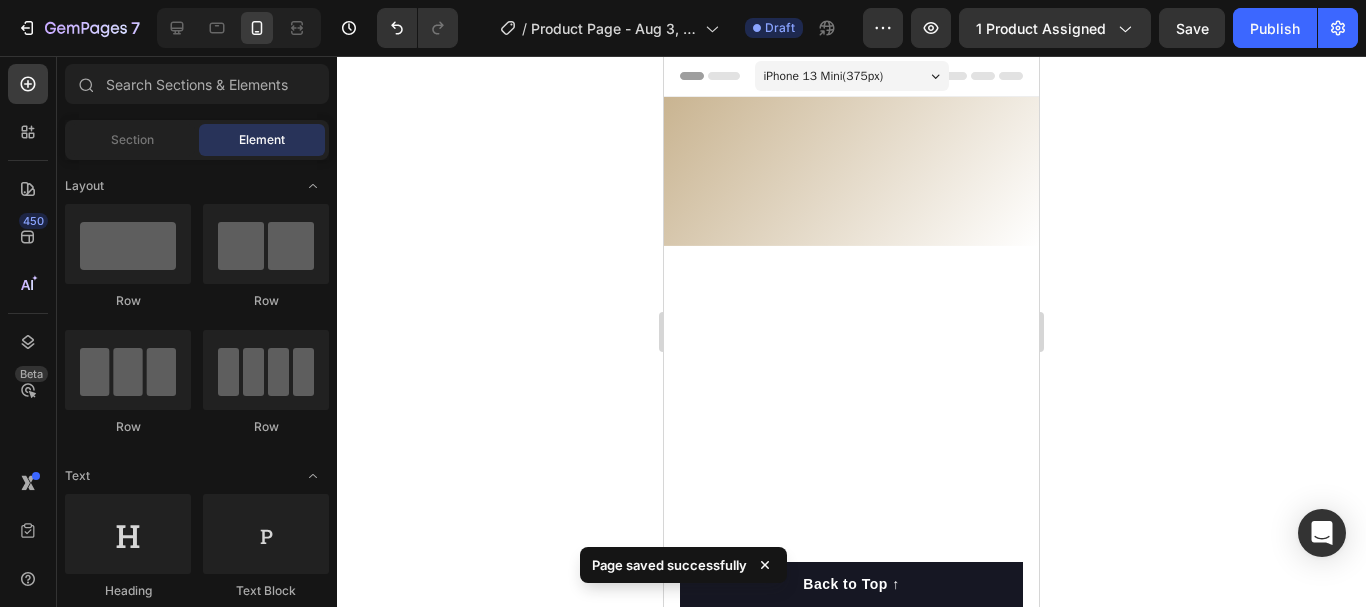 scroll, scrollTop: 0, scrollLeft: 0, axis: both 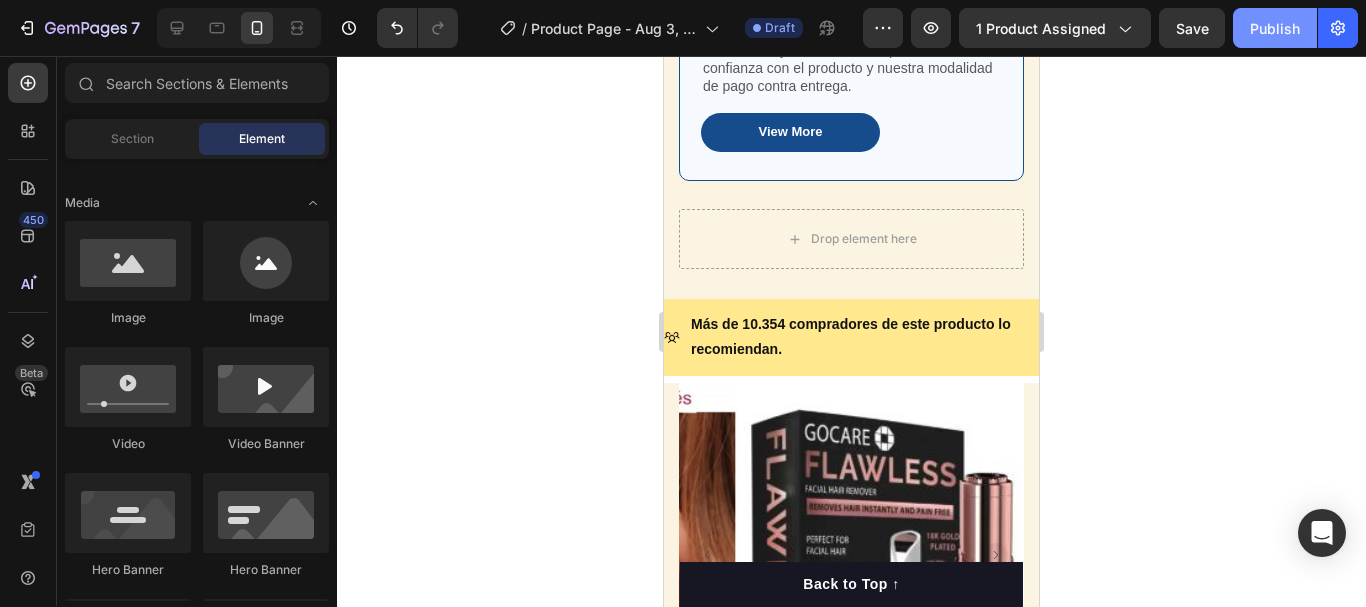 click on "Publish" at bounding box center [1275, 28] 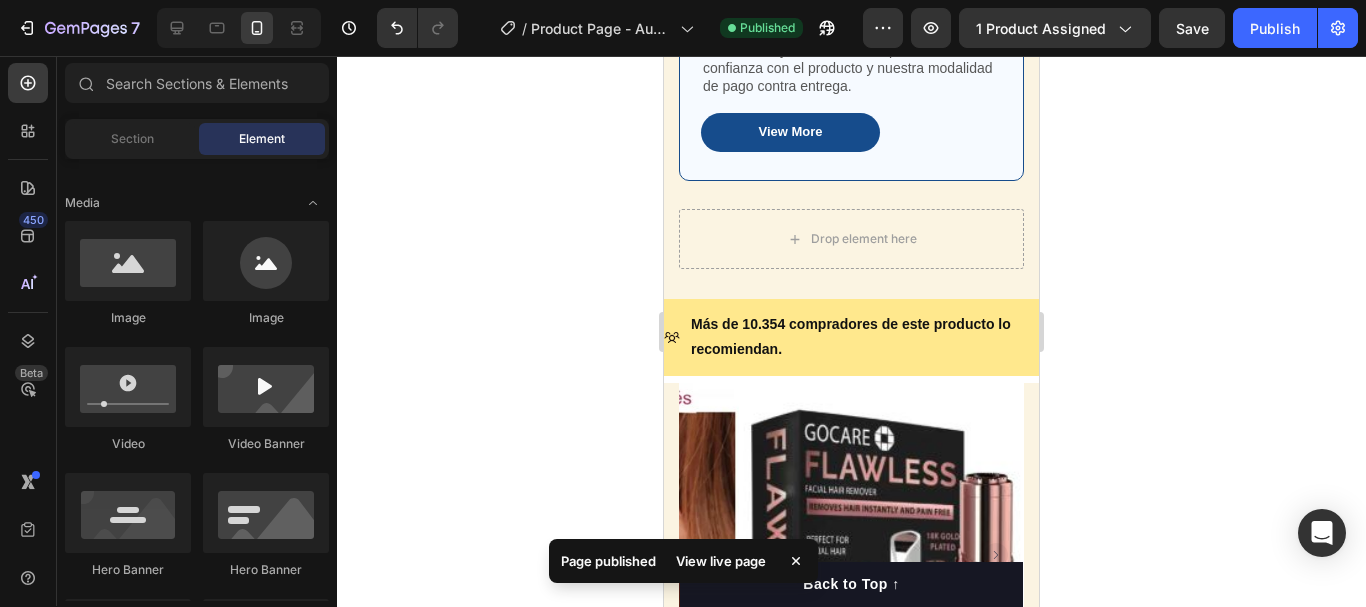 click on "View live page" at bounding box center [721, 561] 